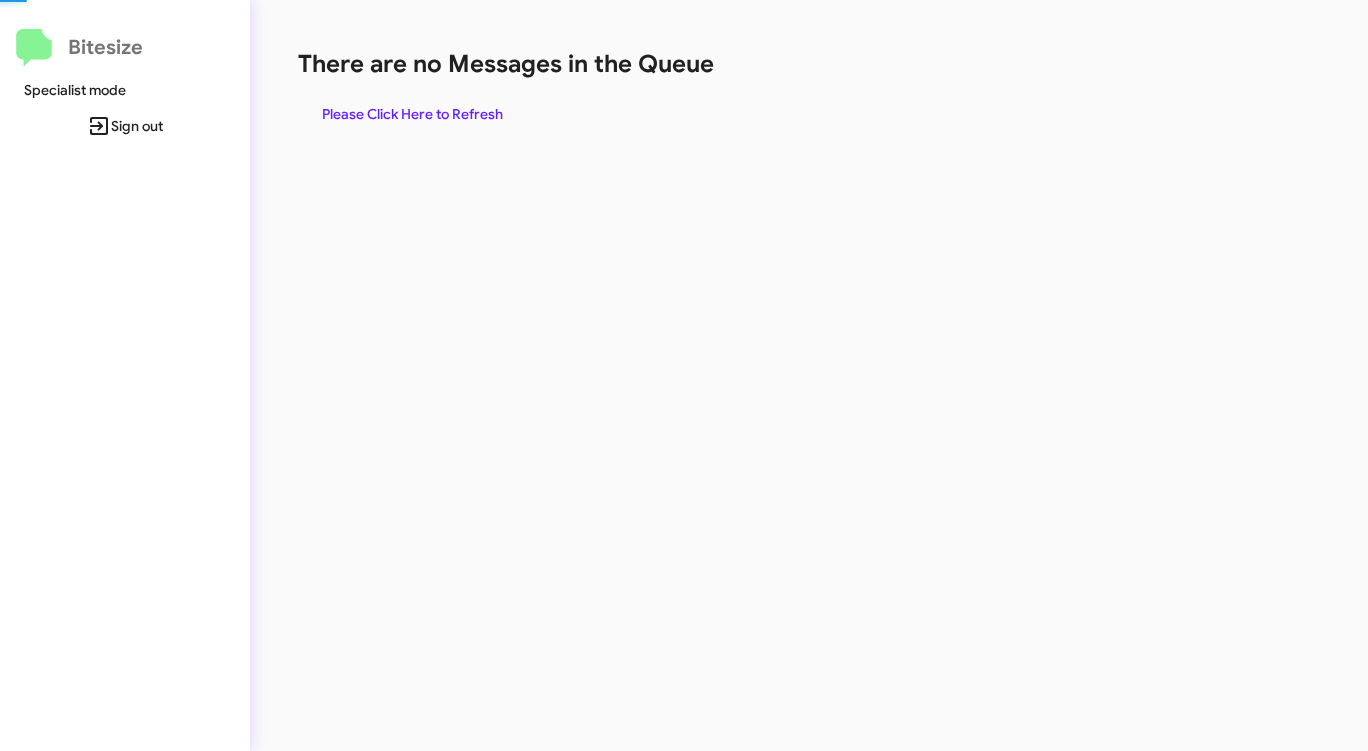 scroll, scrollTop: 0, scrollLeft: 0, axis: both 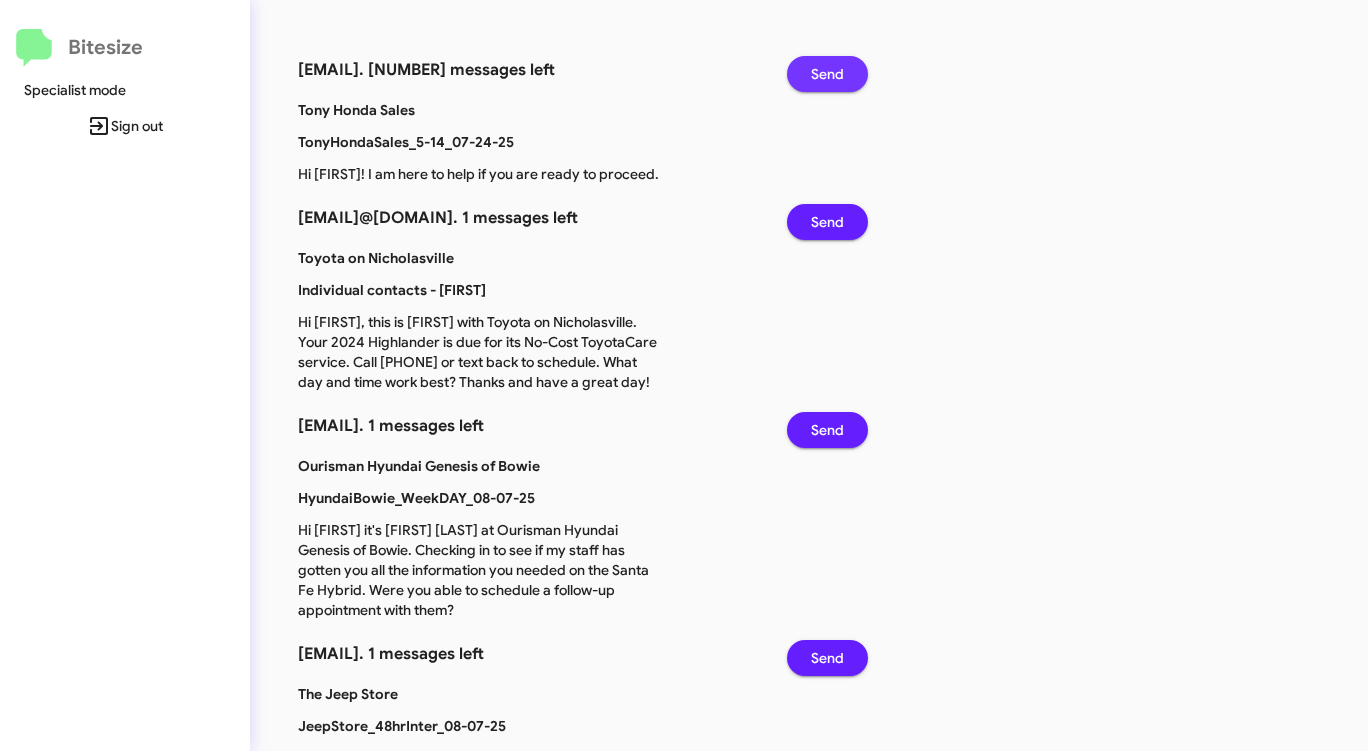click on "Send" 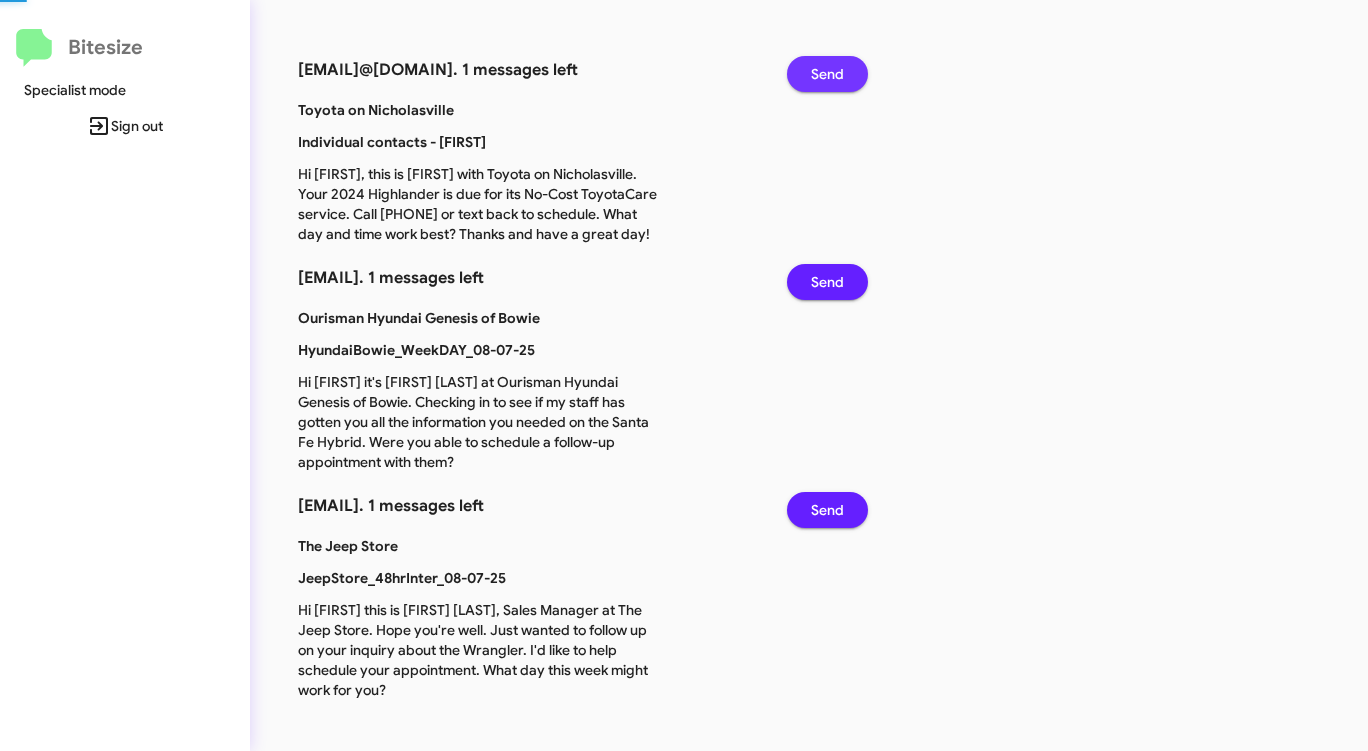 click on "Send" 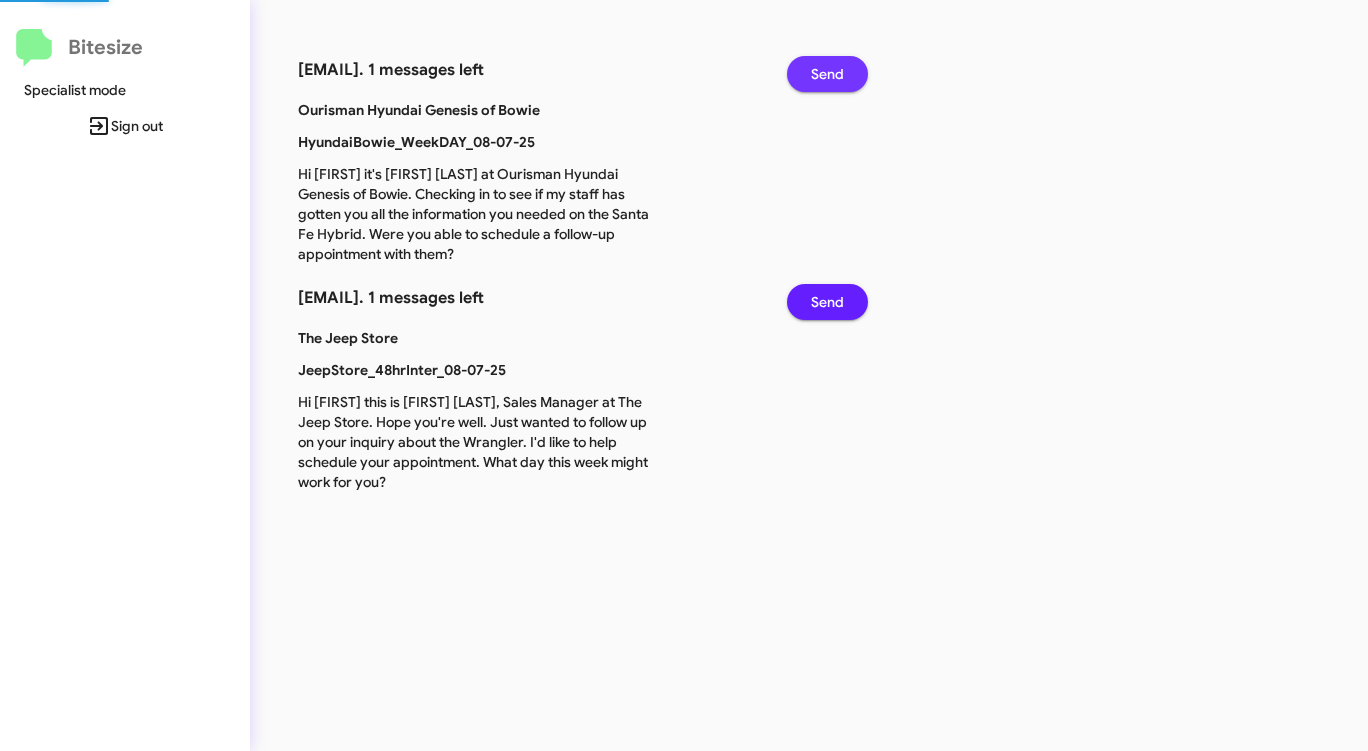 click on "Send" 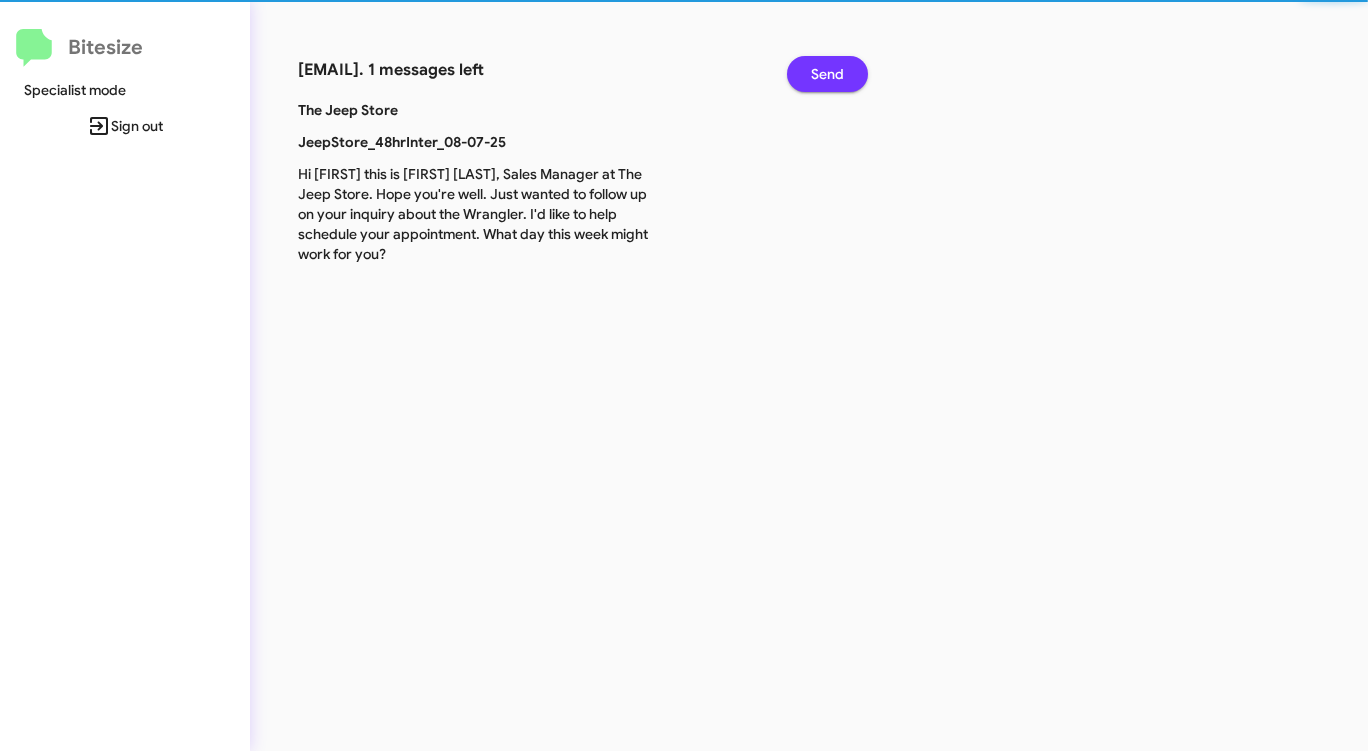 click on "Send" 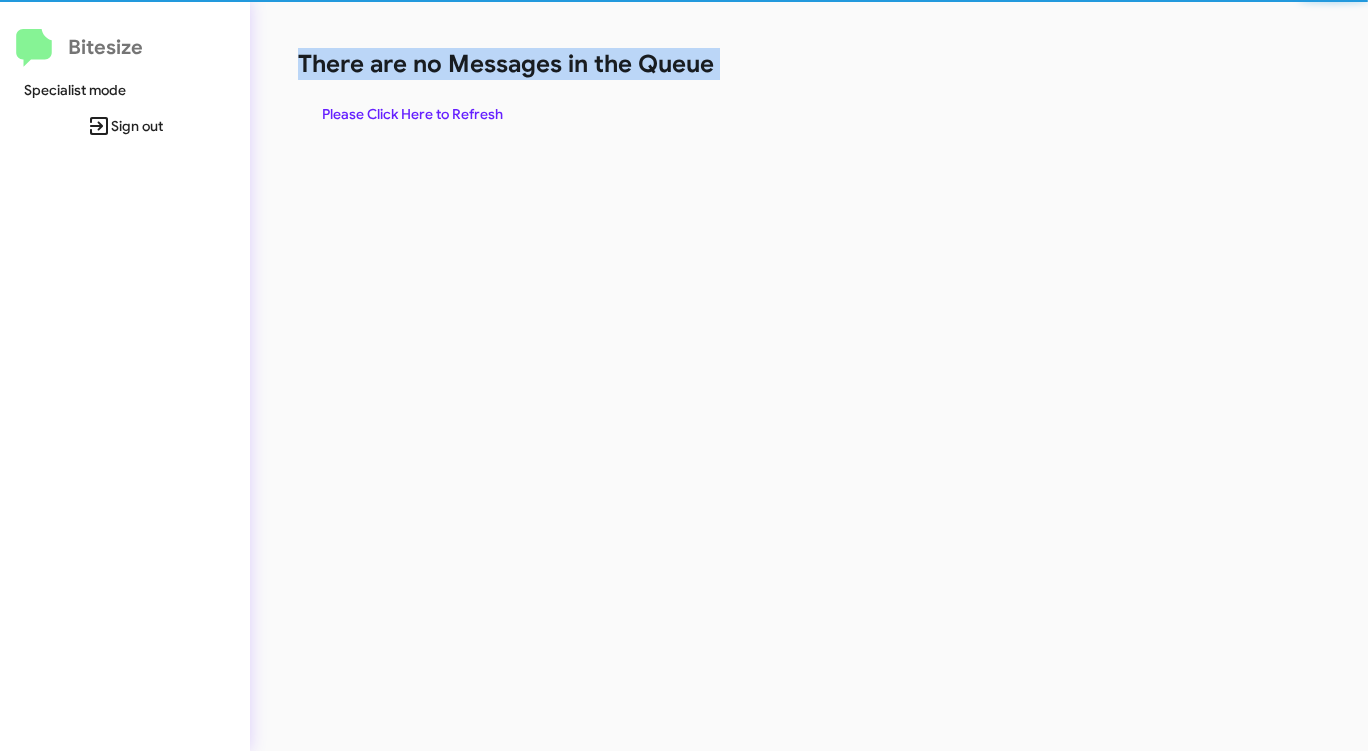 click on "There are no Messages in the Queue" 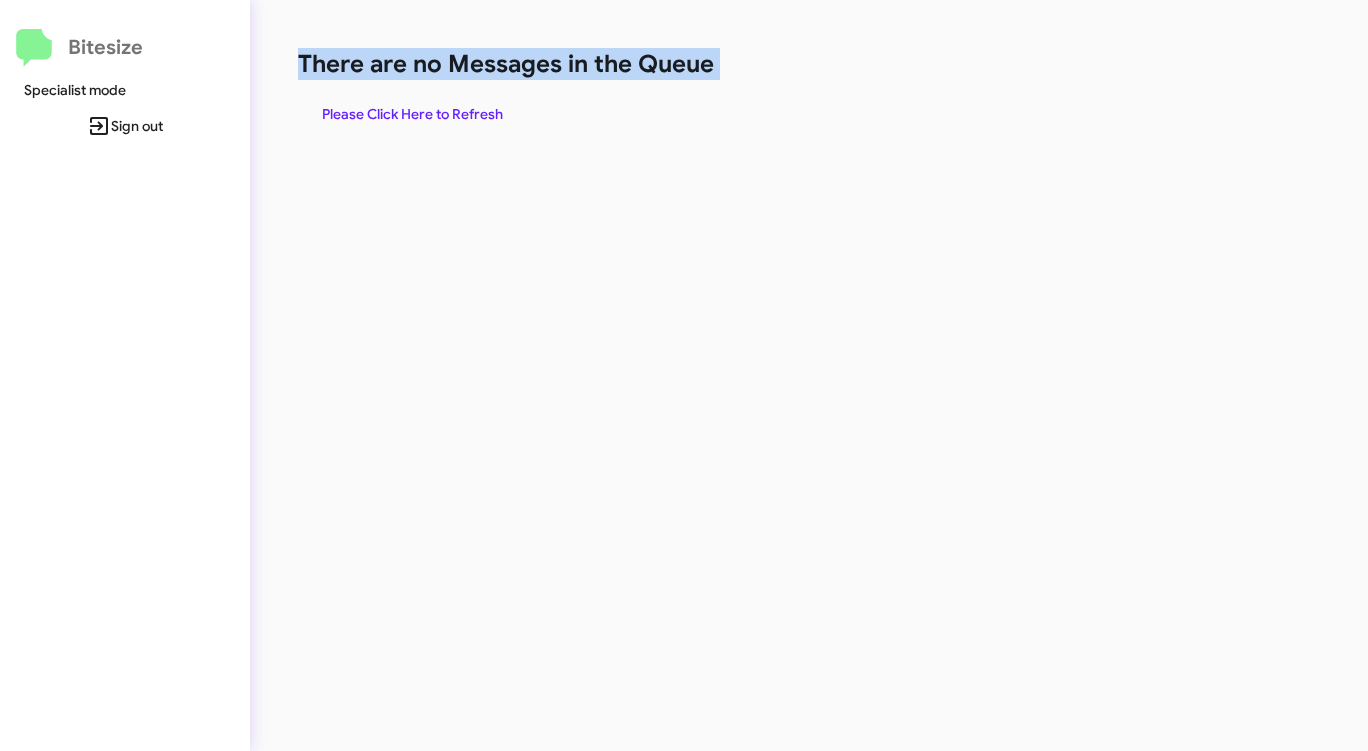 click on "There are no Messages in the Queue" 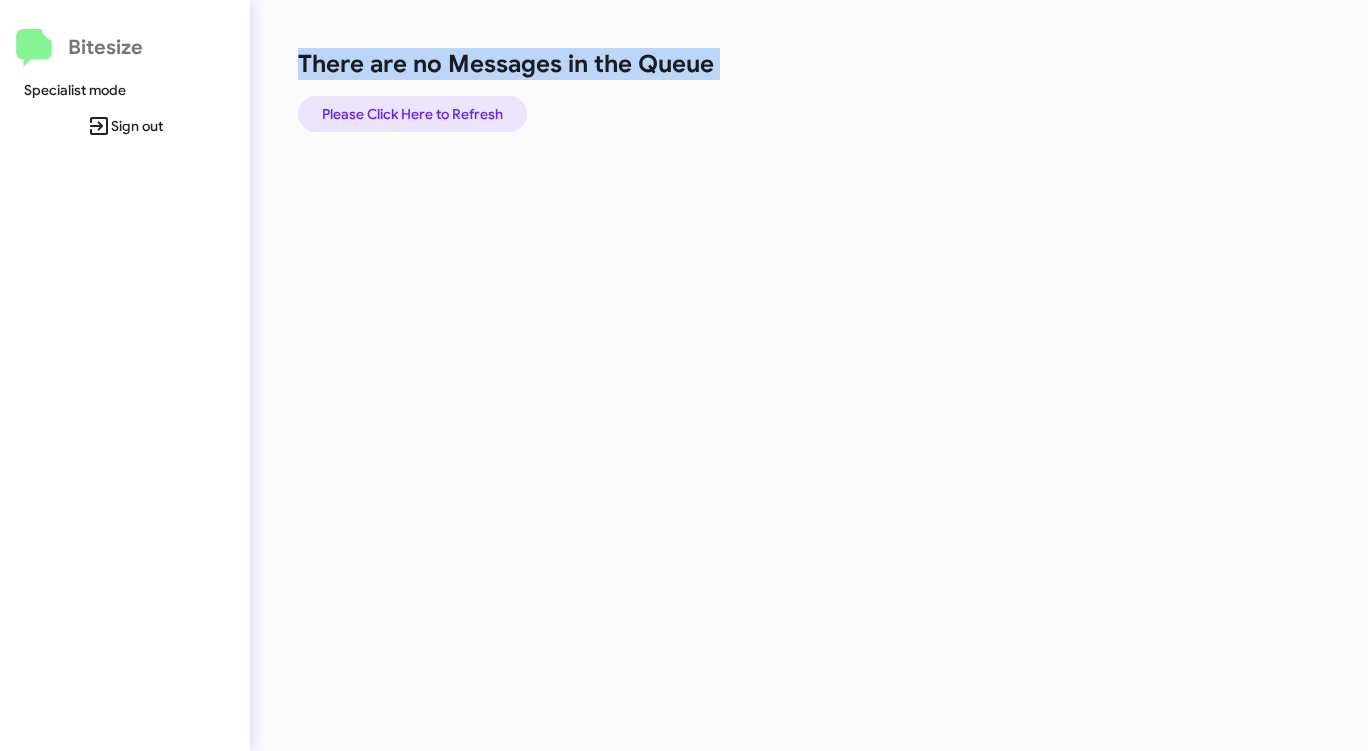 click on "Please Click Here to Refresh" 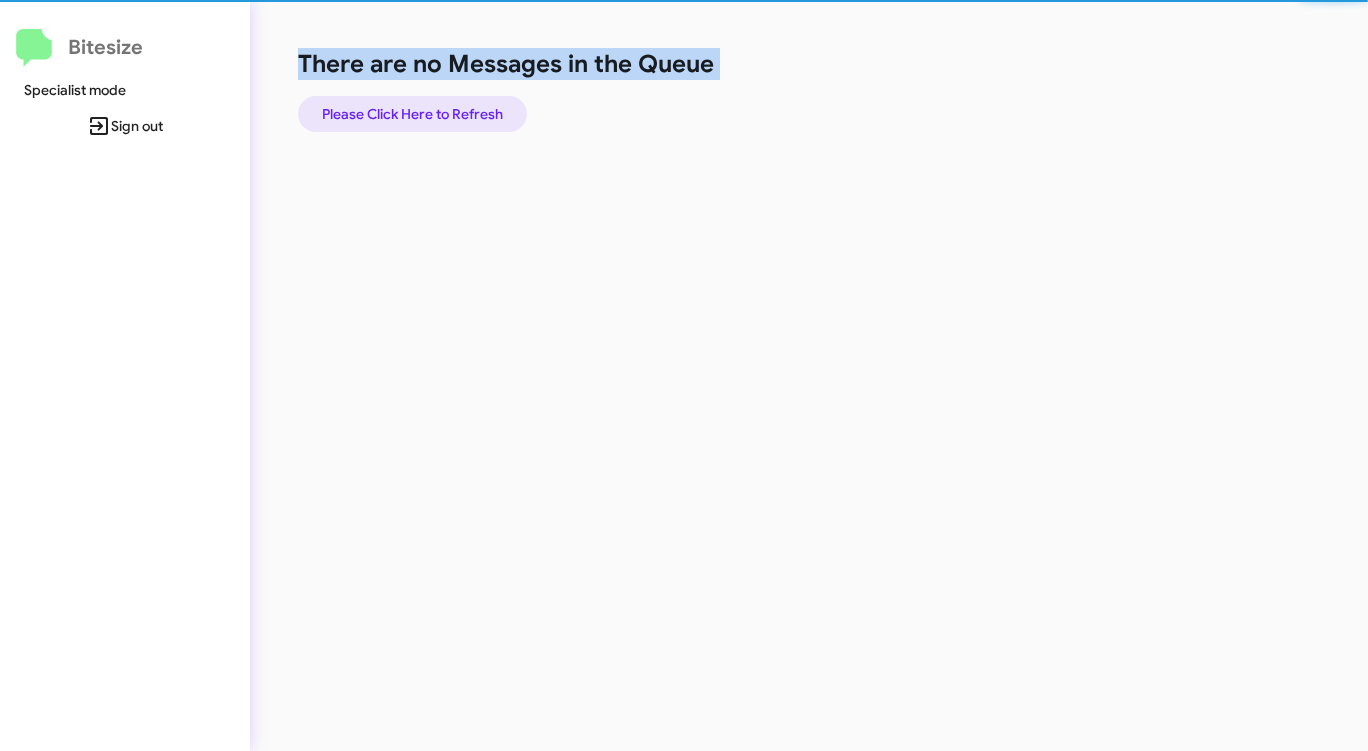 click on "Please Click Here to Refresh" 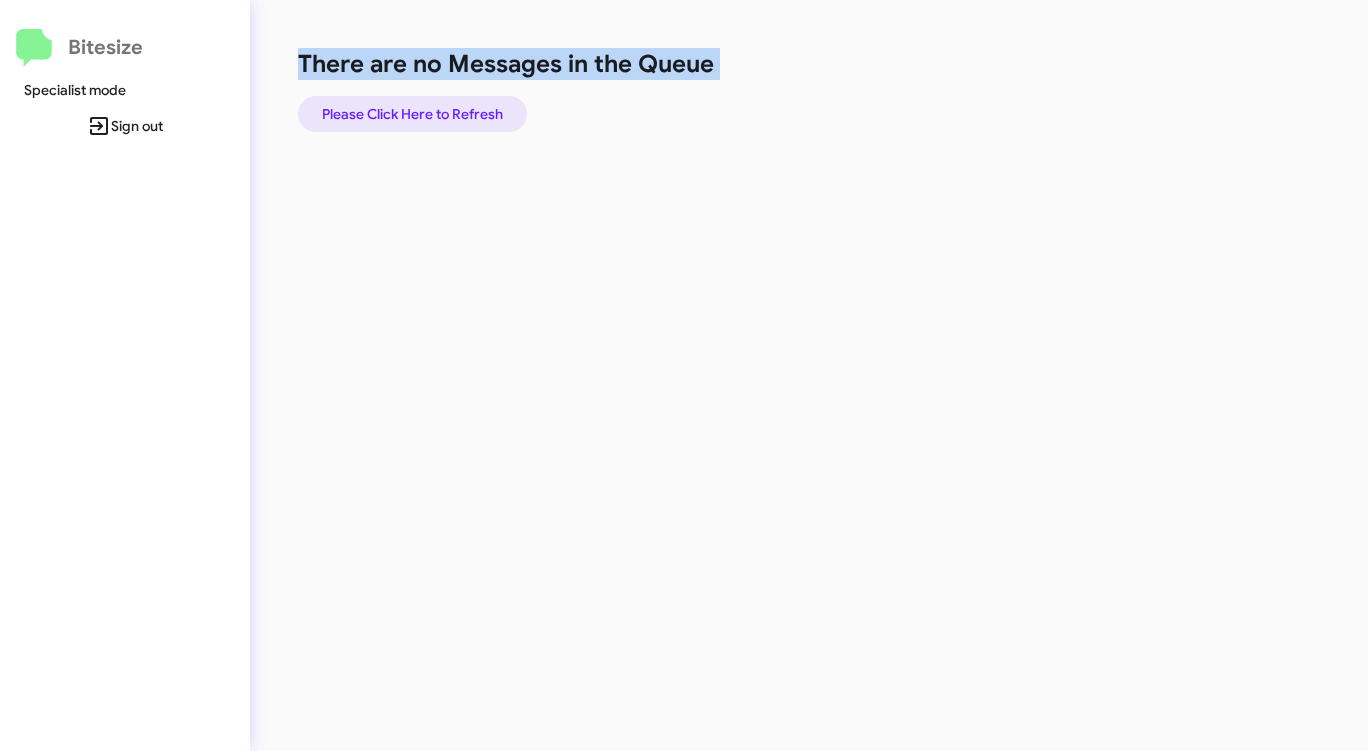 click on "Please Click Here to Refresh" 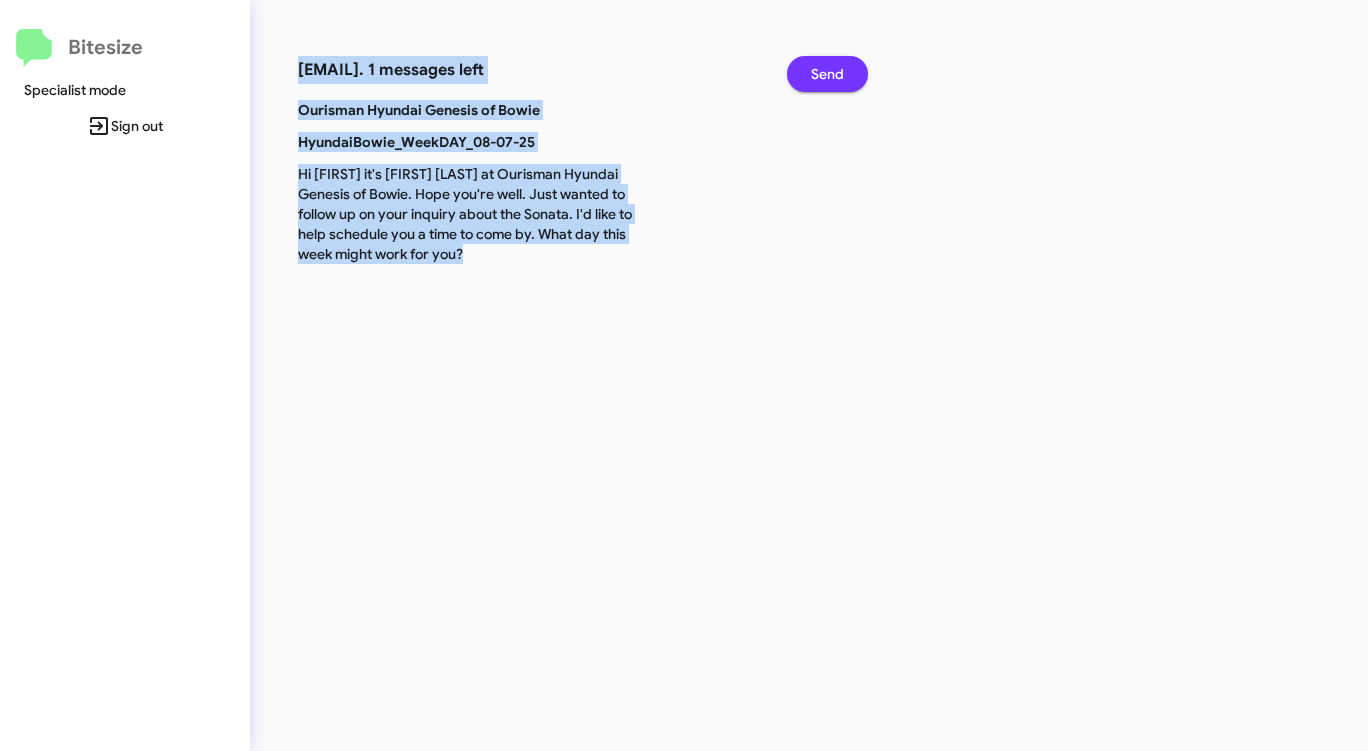 click on "Send" 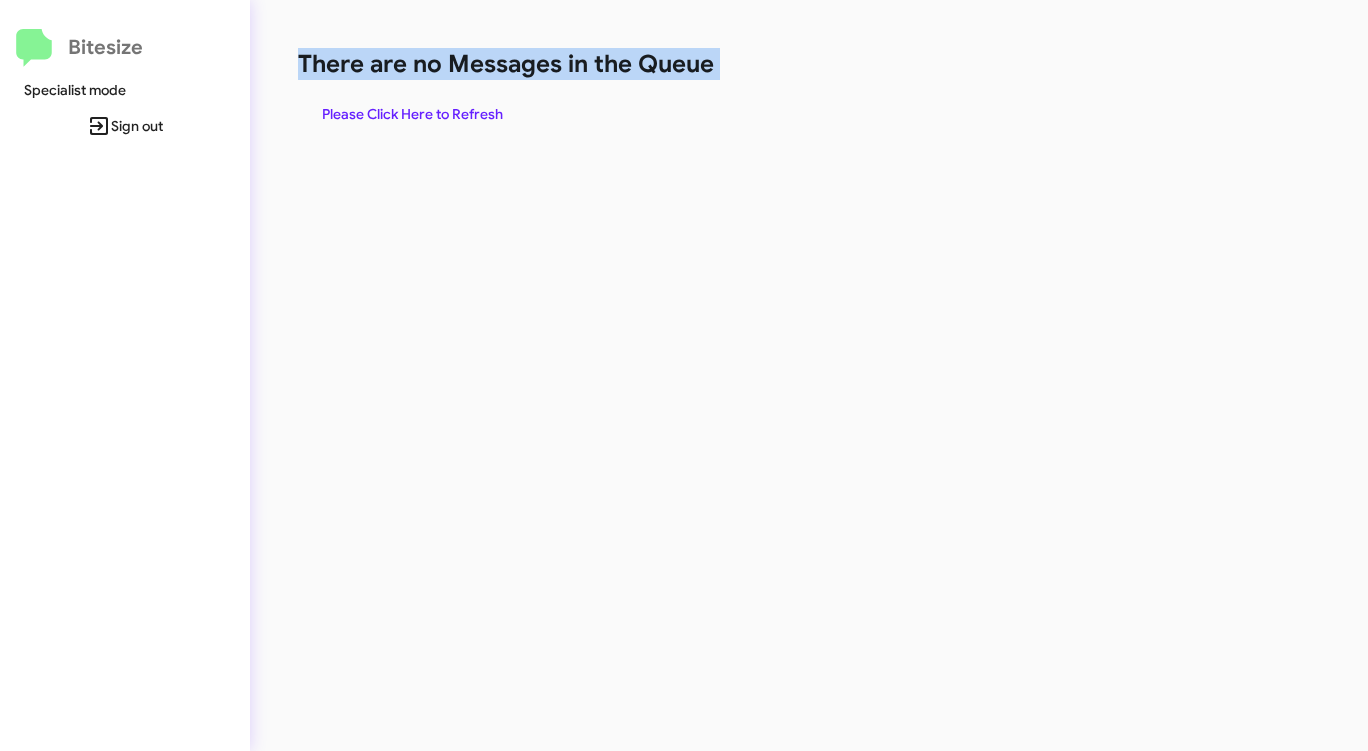 click on "Please Click Here to Refresh" 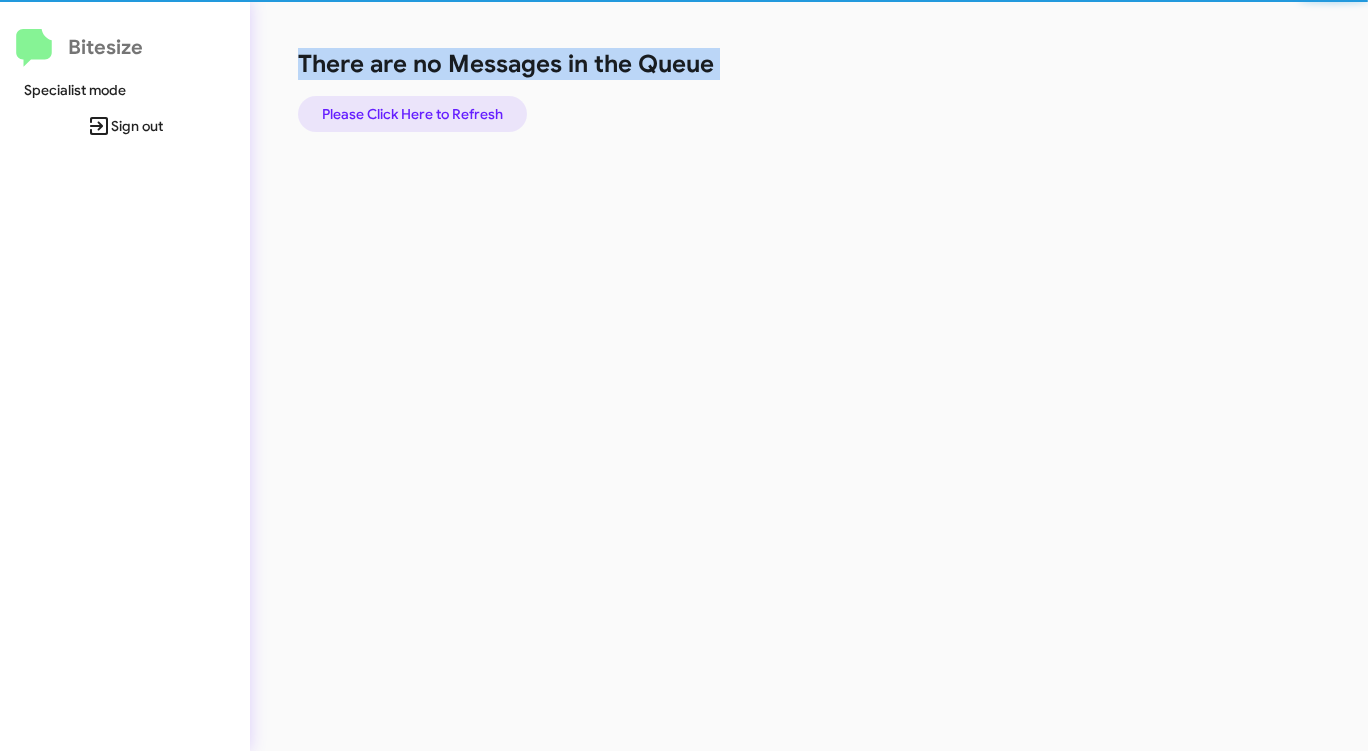 click on "Please Click Here to Refresh" 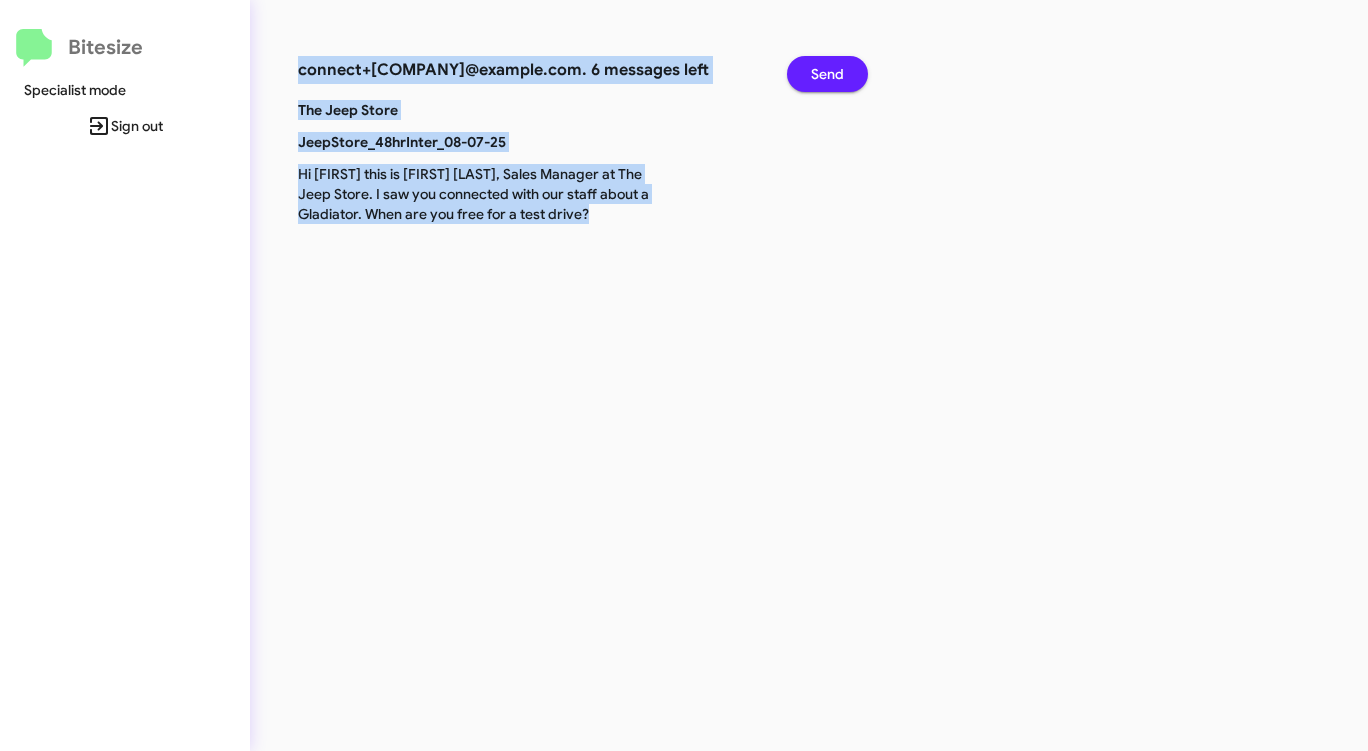 click on "Send" 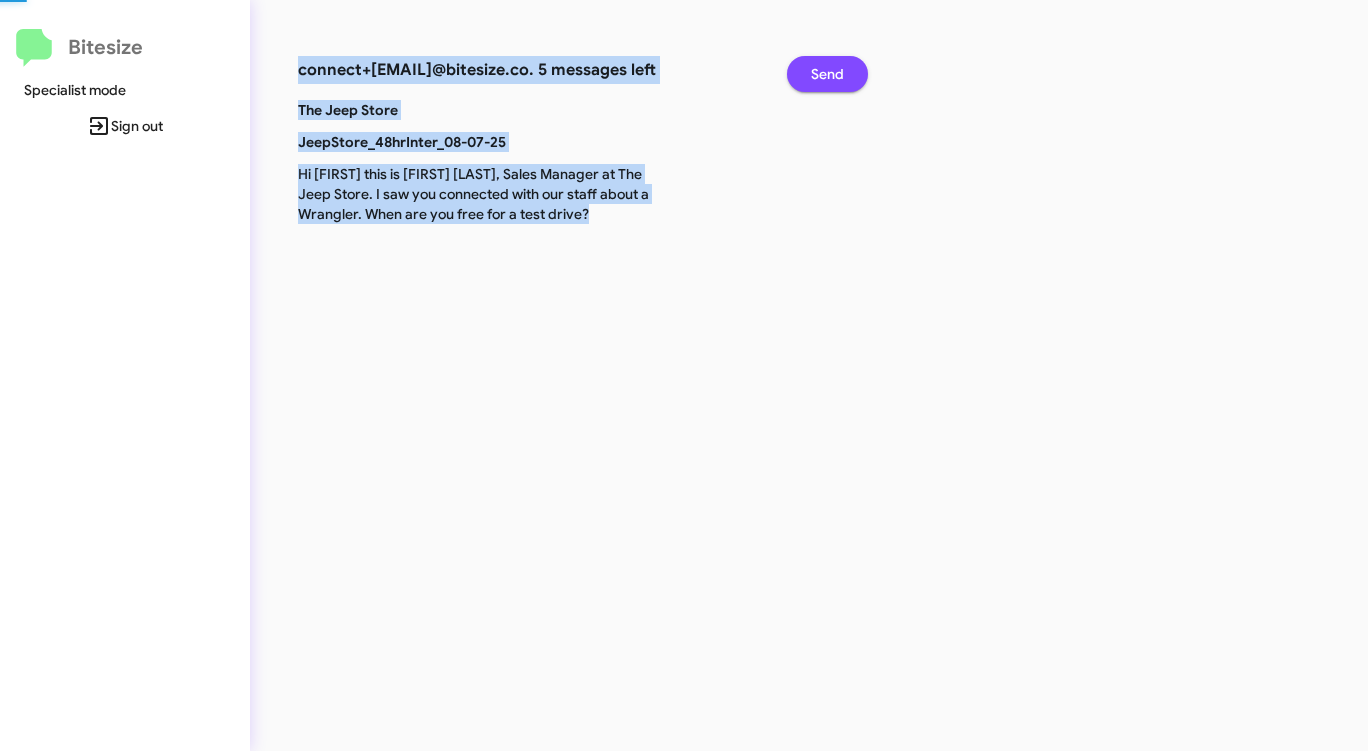 click on "Send" 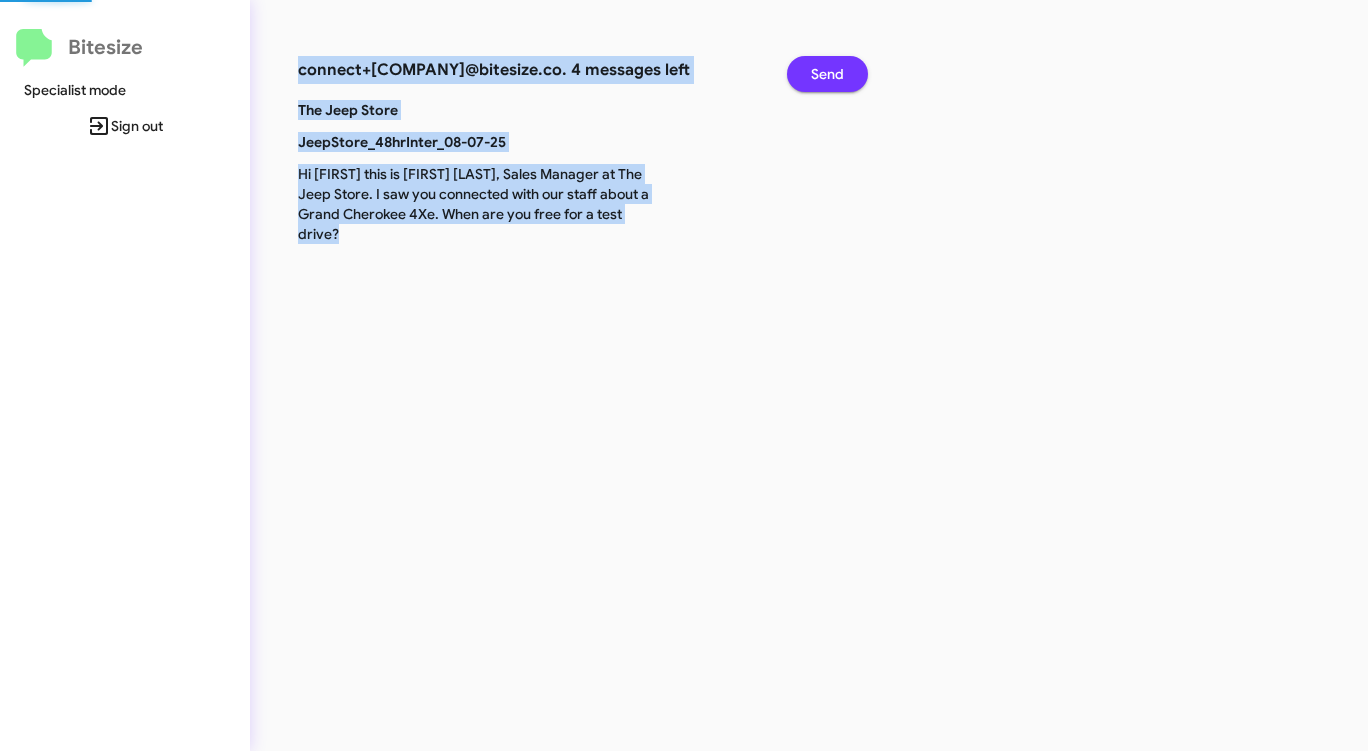 click on "Send" 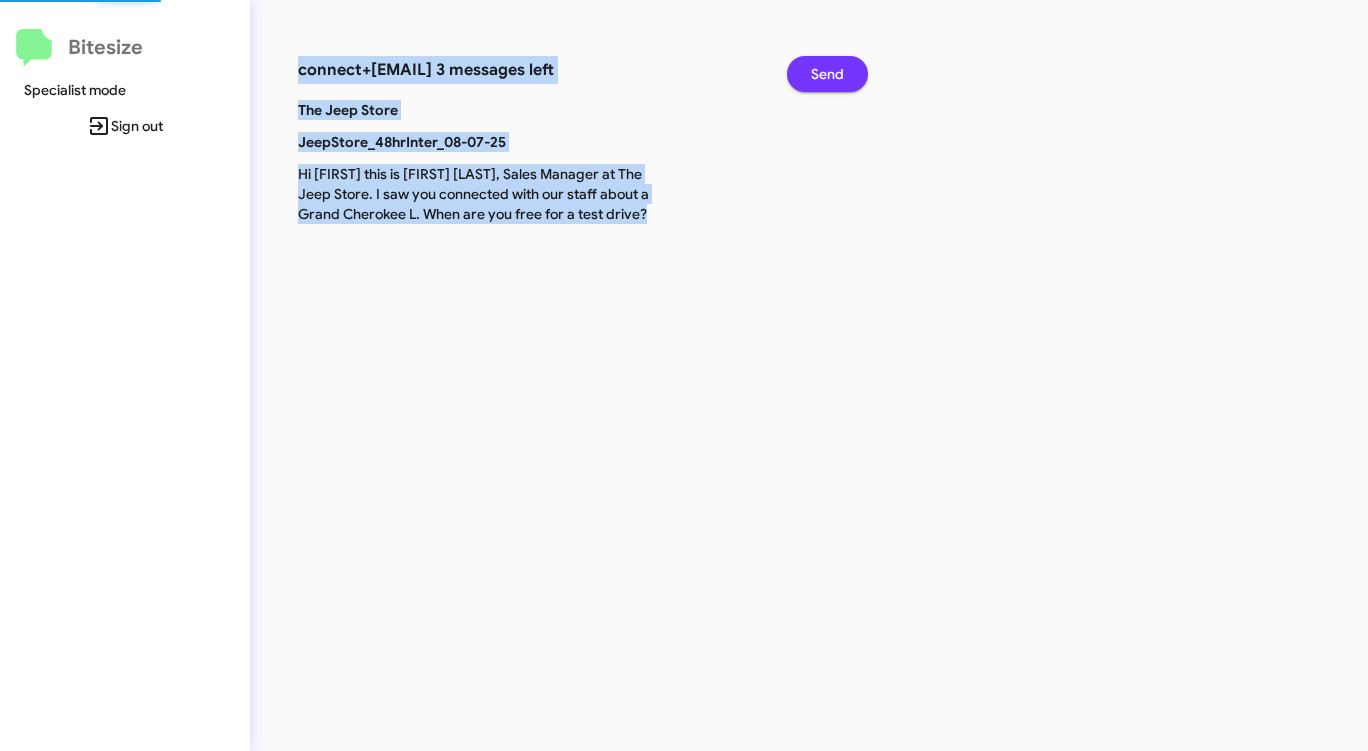 click on "Send" 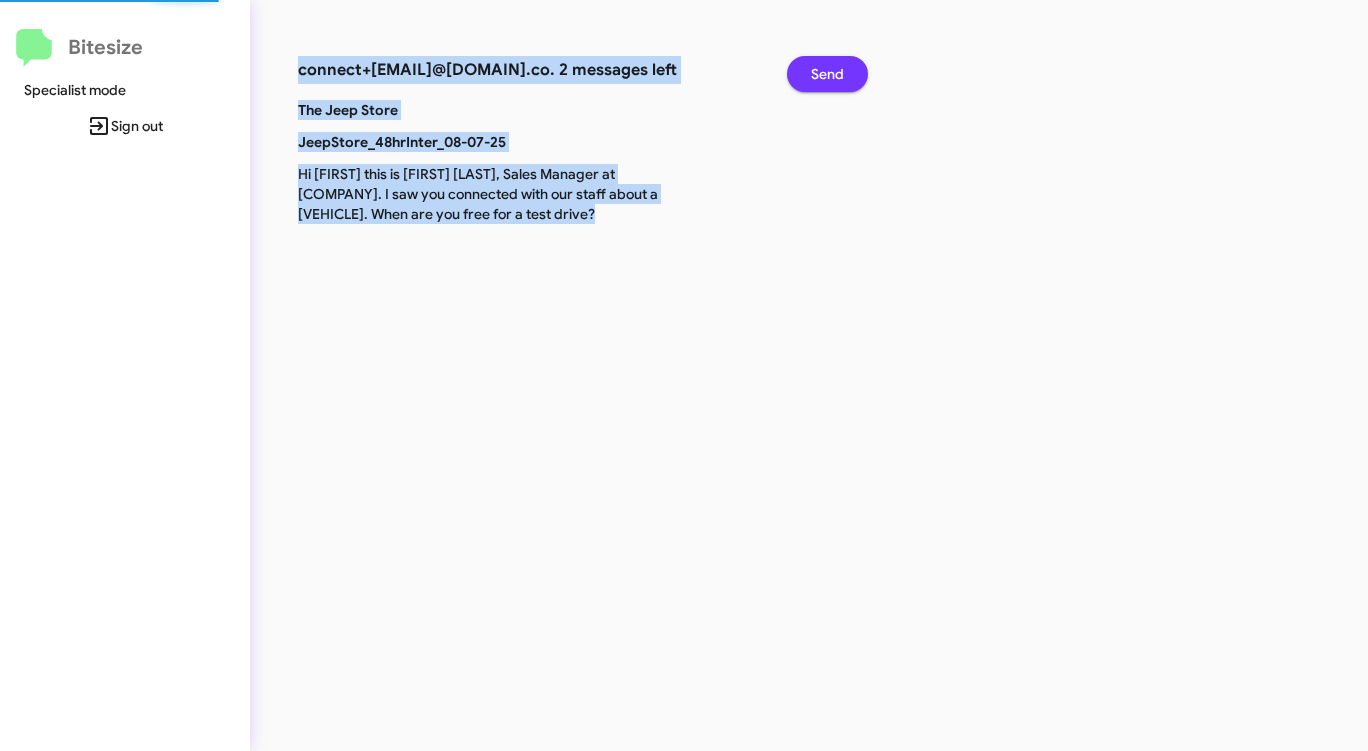 click on "Send" 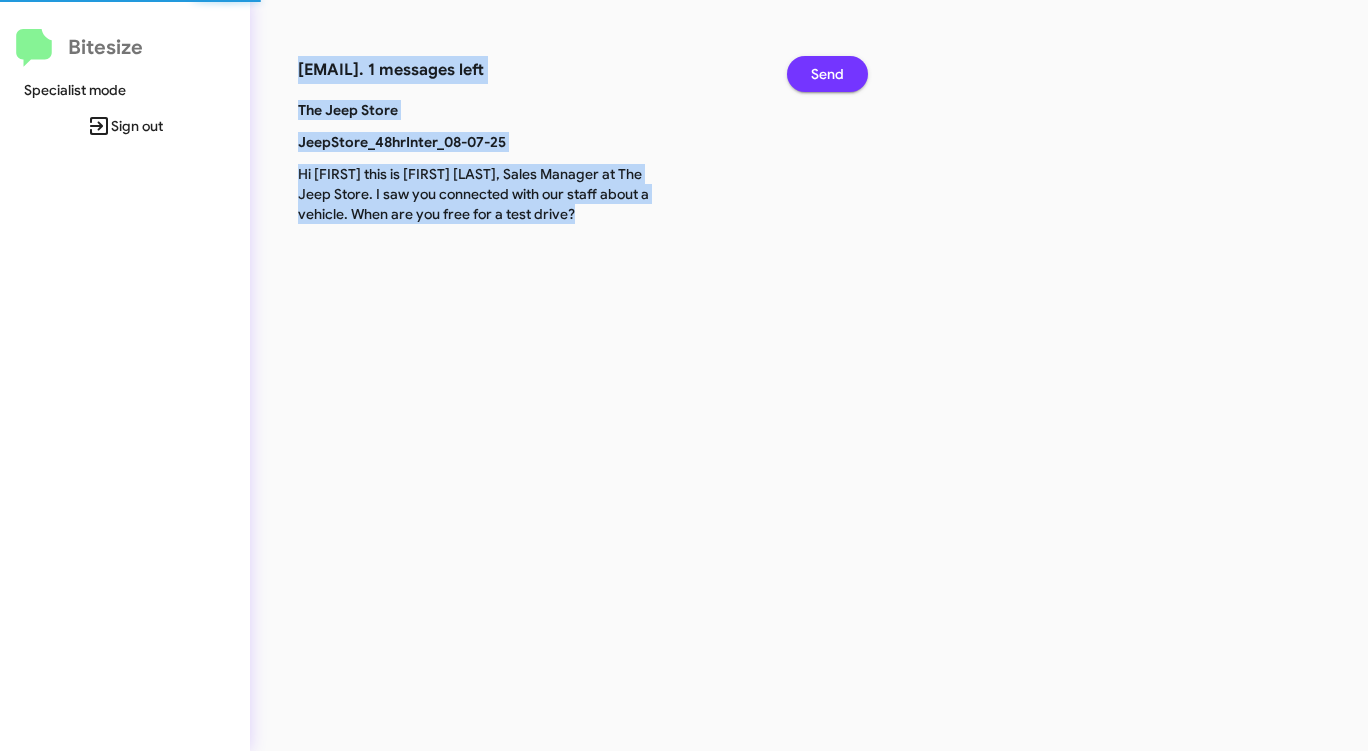 click on "Send" 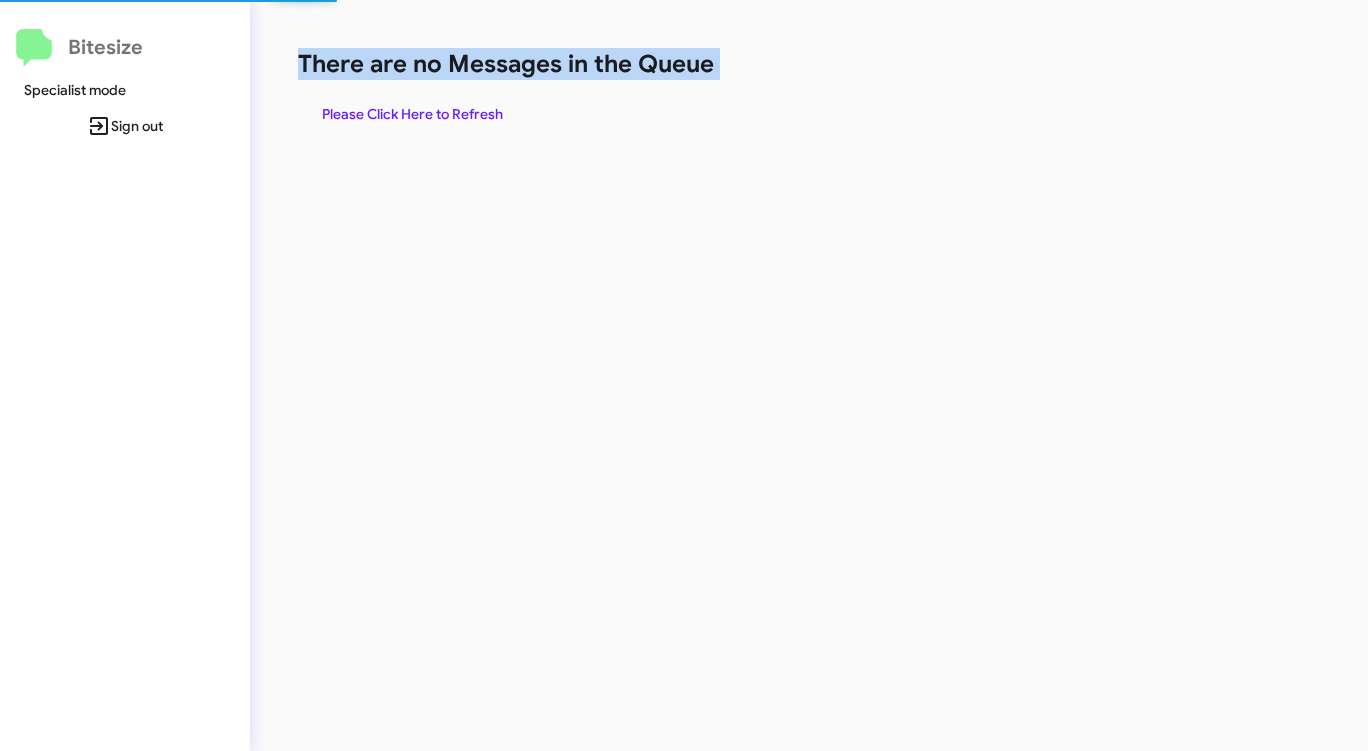 click on "There are no Messages in the Queue" 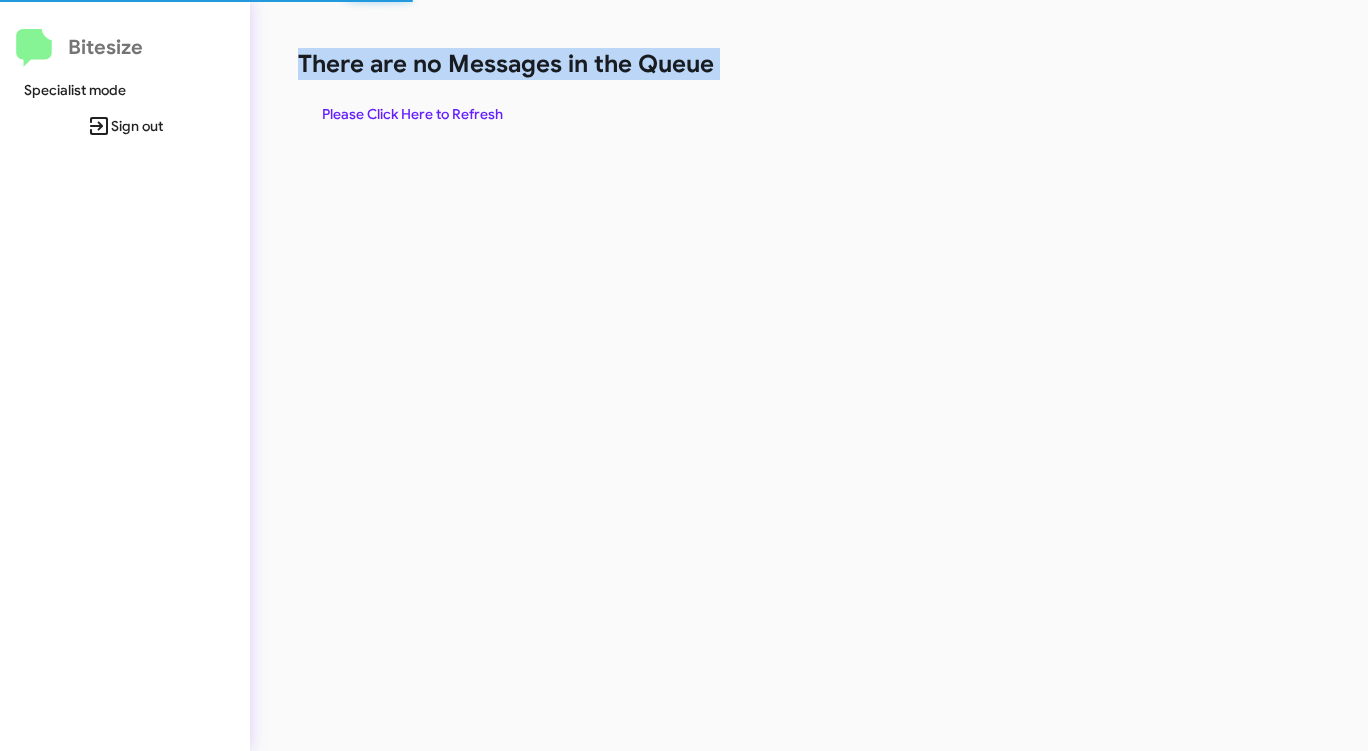click on "There are no Messages in the Queue" 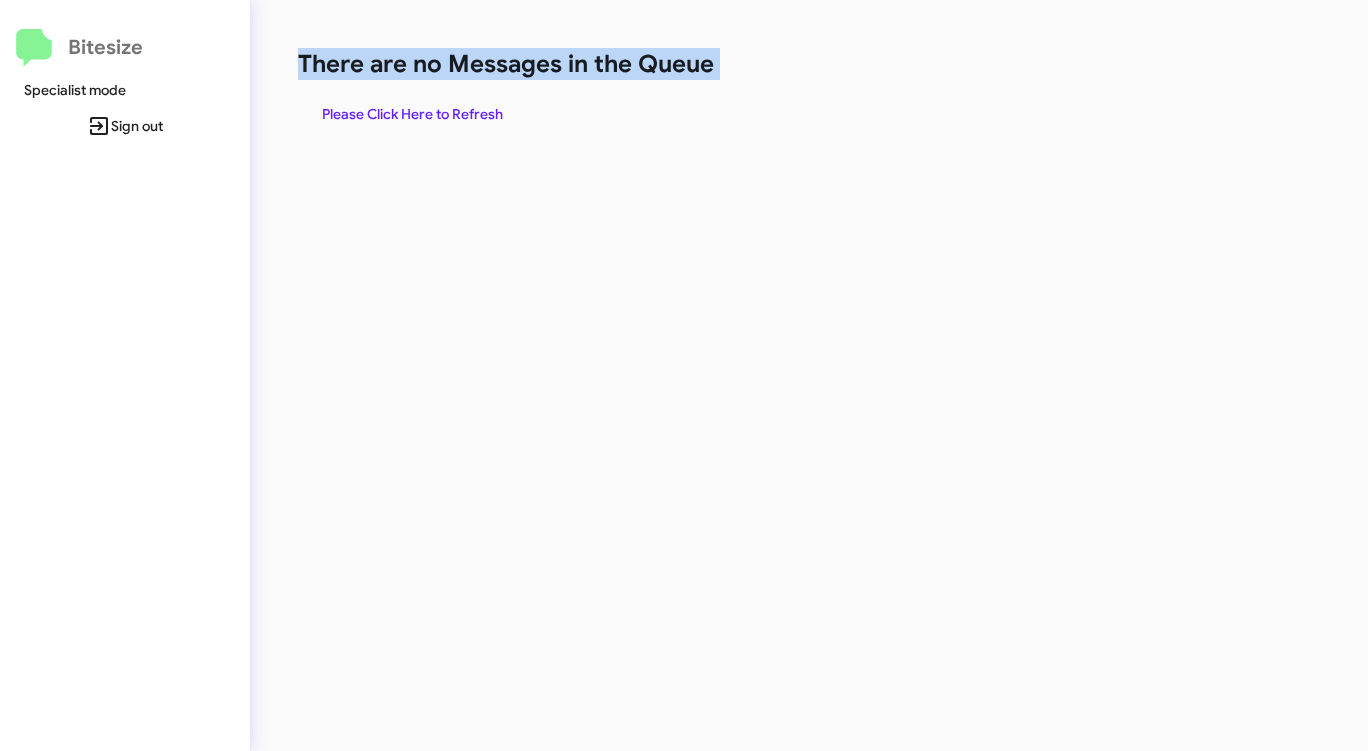 click on "Please Click Here to Refresh" 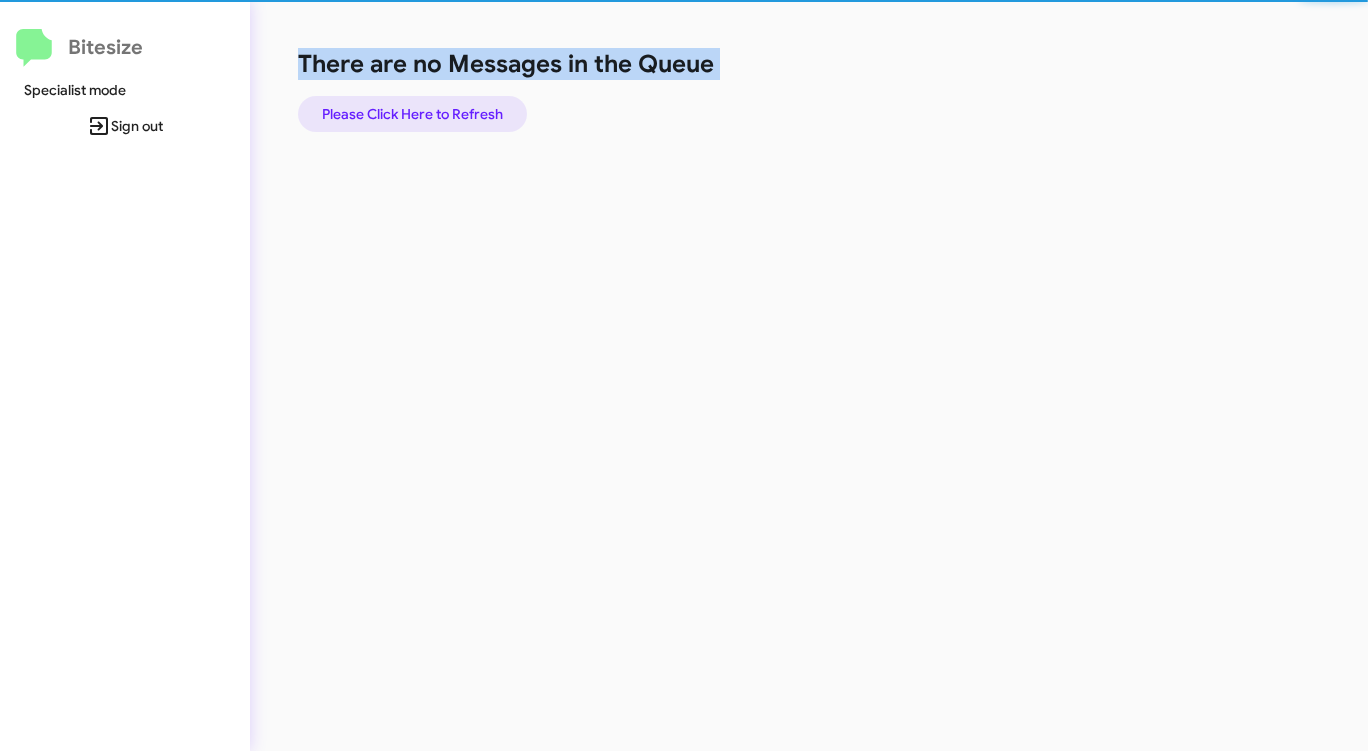 click on "Please Click Here to Refresh" 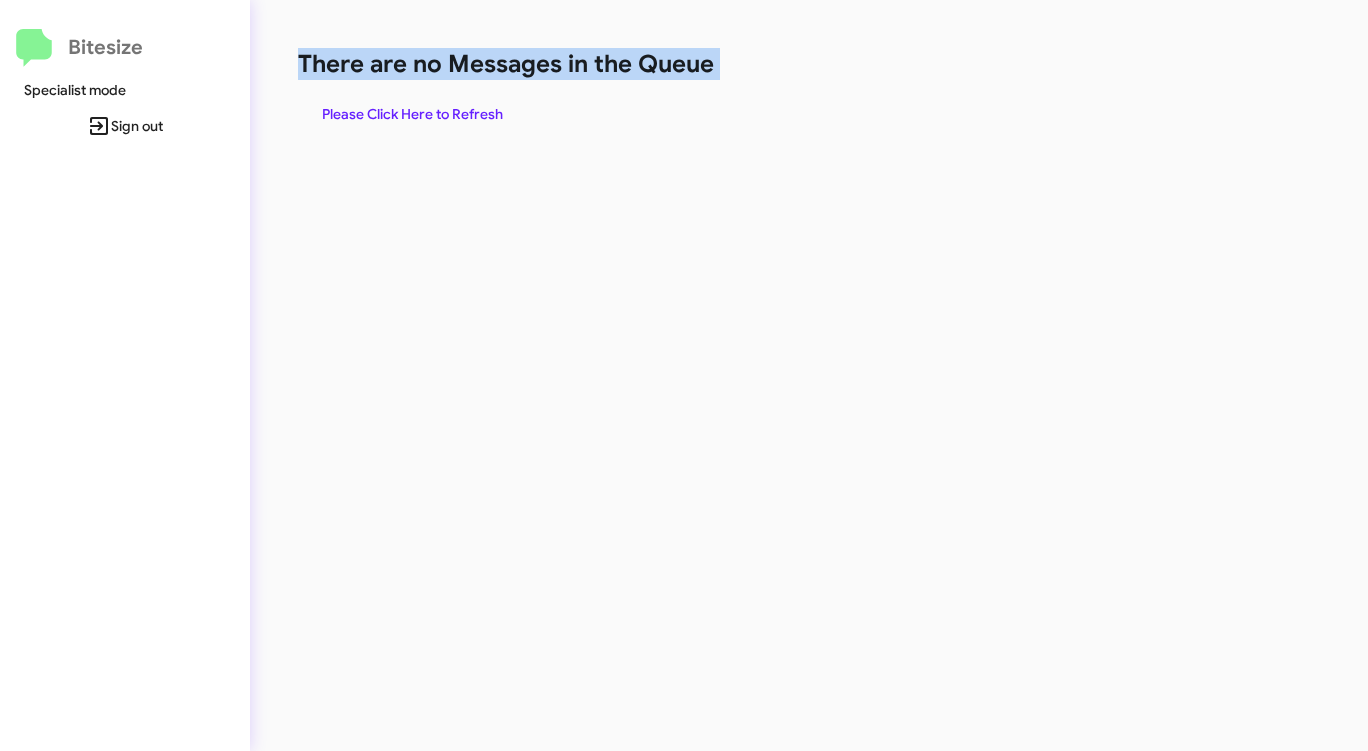 click on "There are no Messages in the Queue  Please Click Here to Refresh" 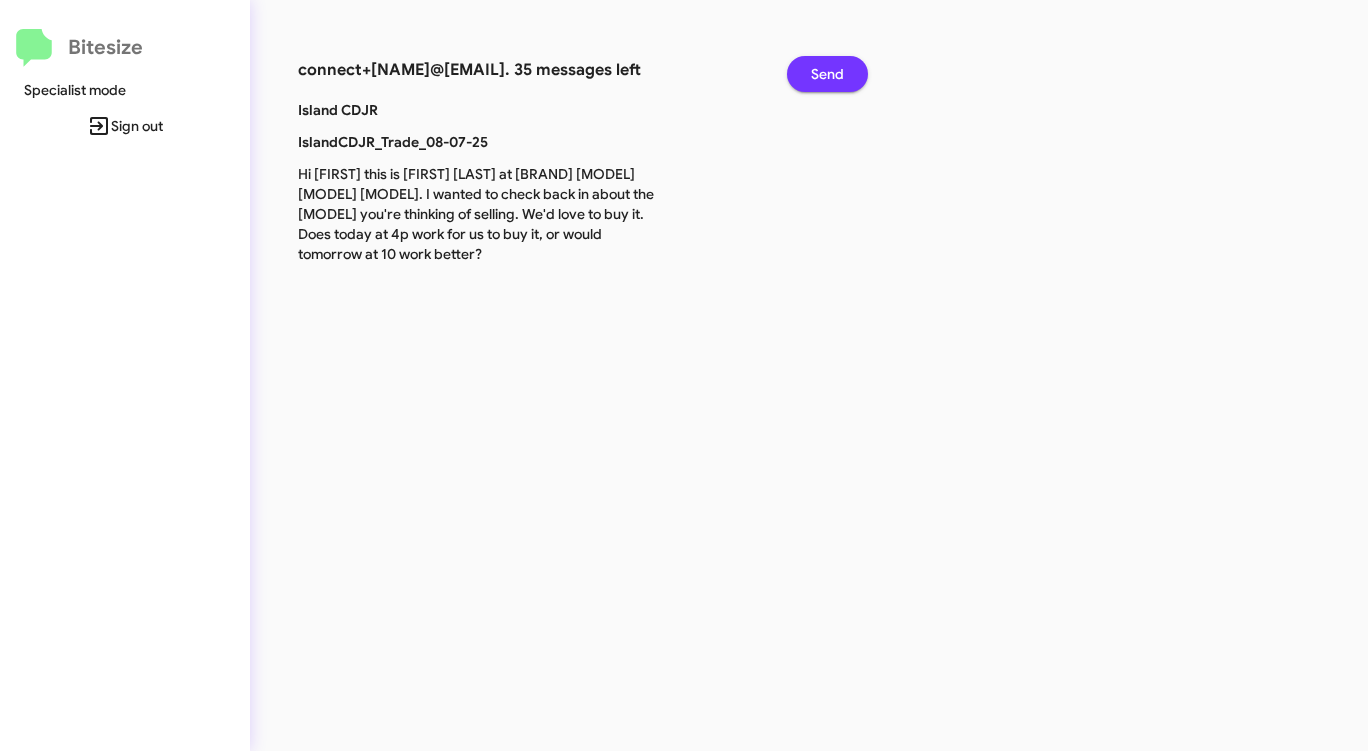 click on "Send" 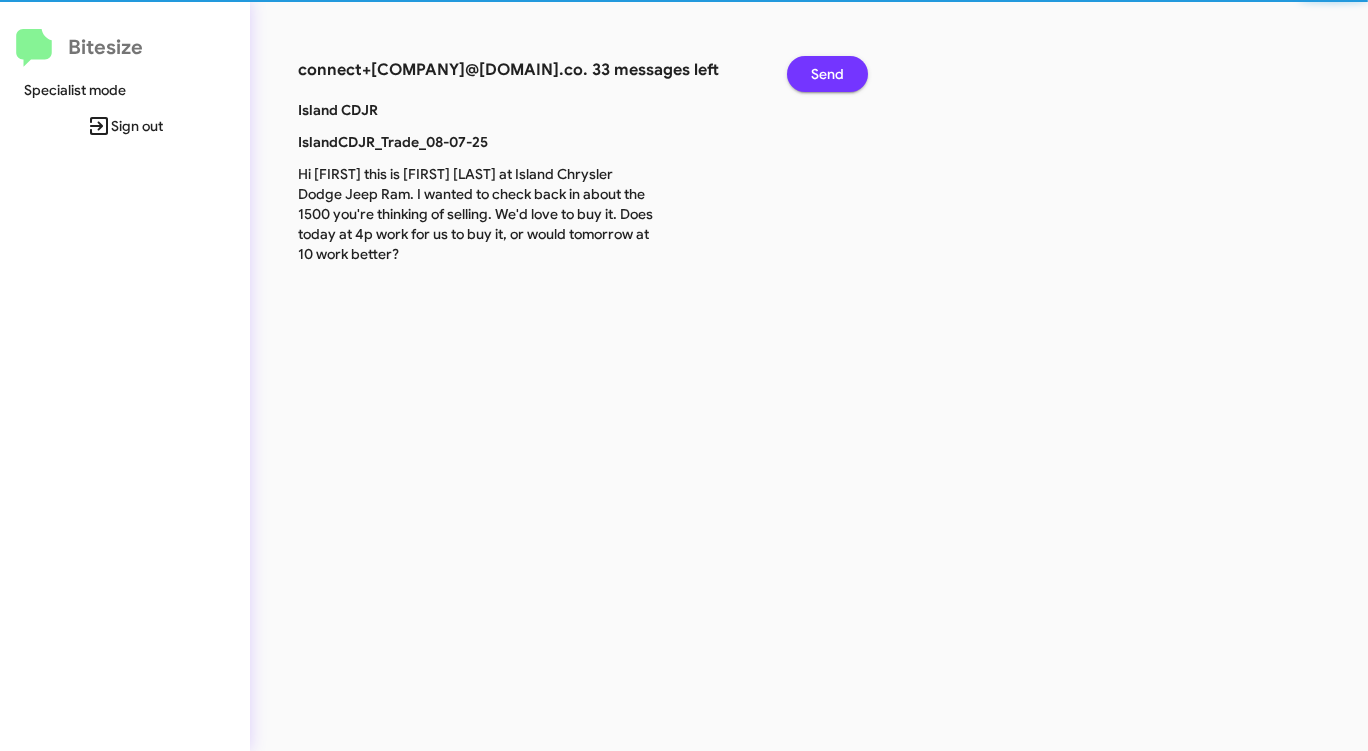 click on "Send" 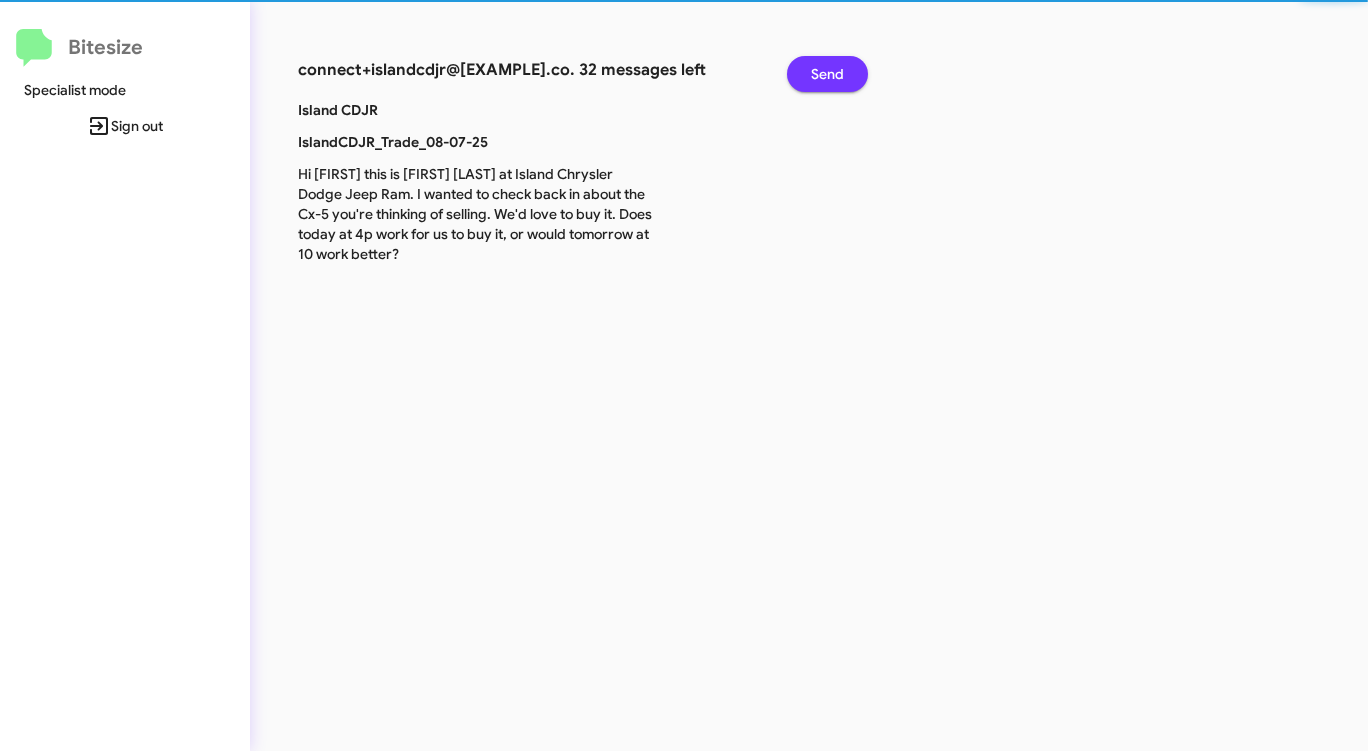 click on "Send" 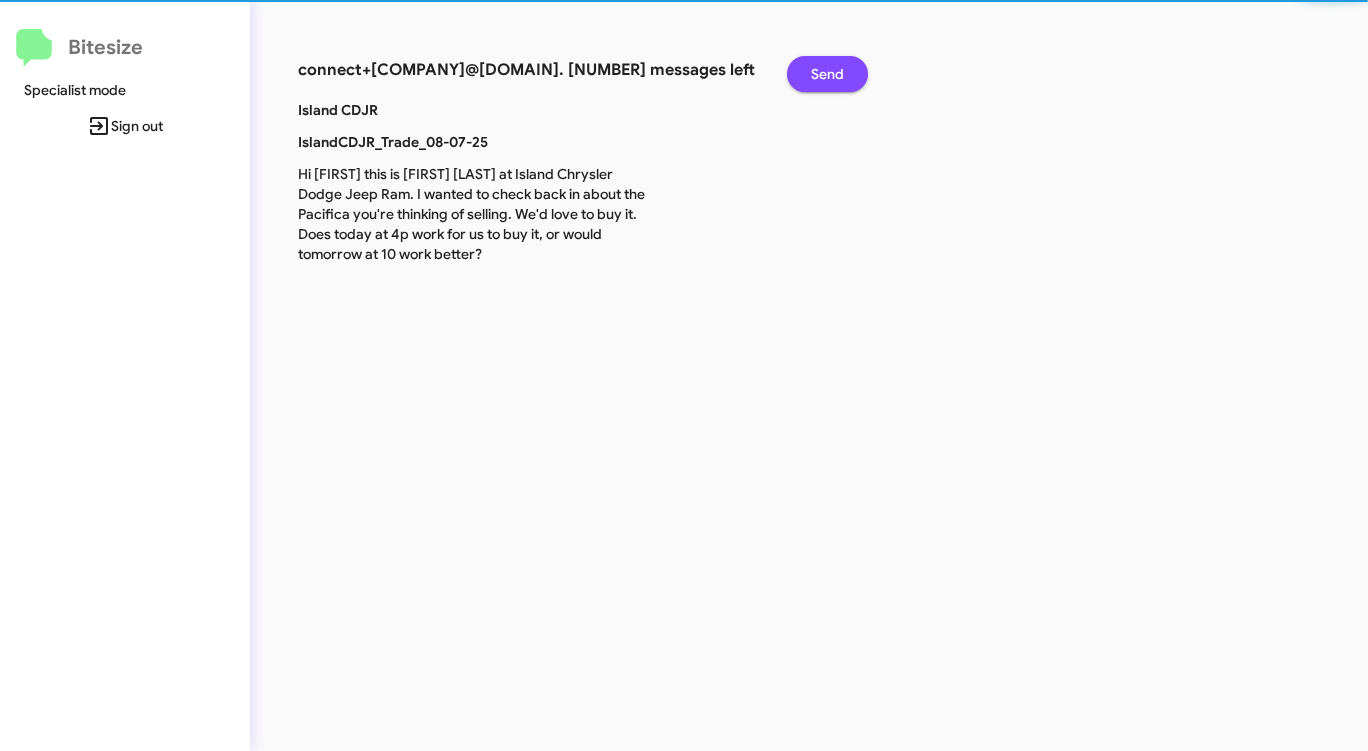 click on "Send" 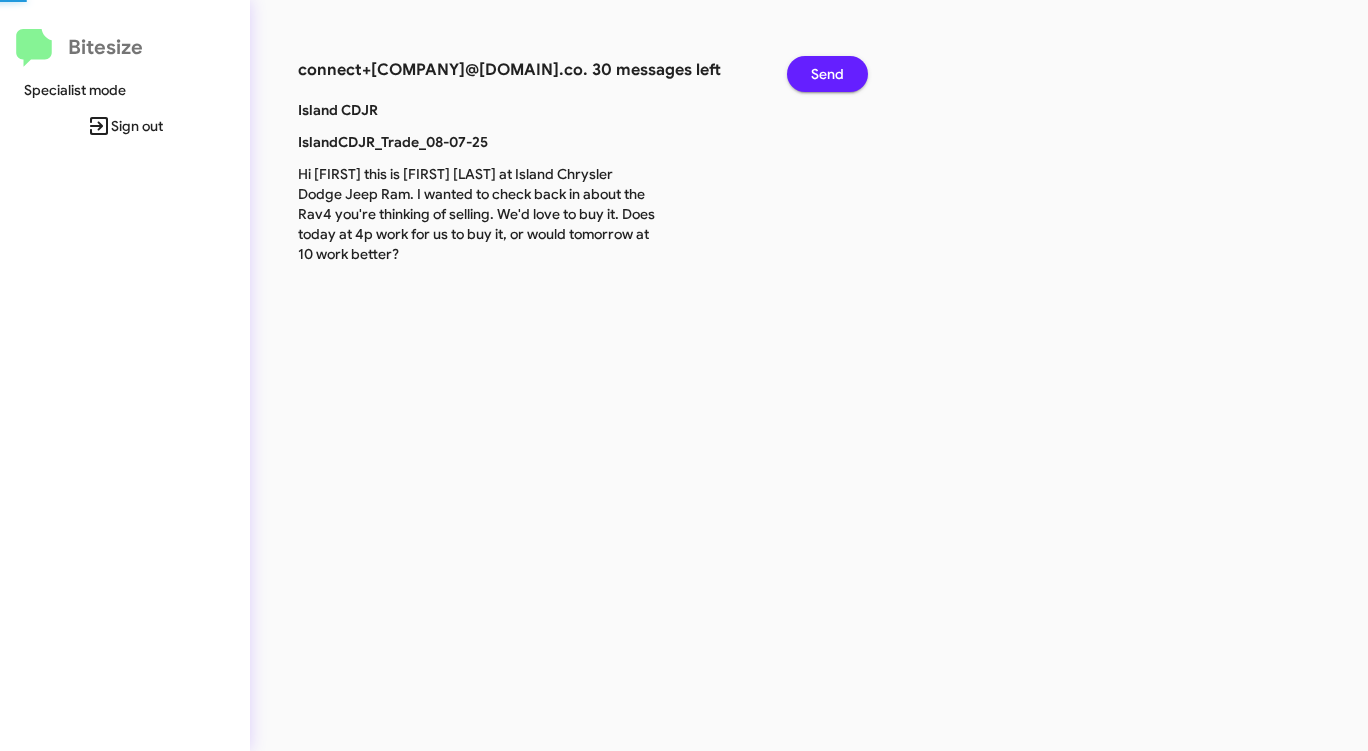 click on "Send" 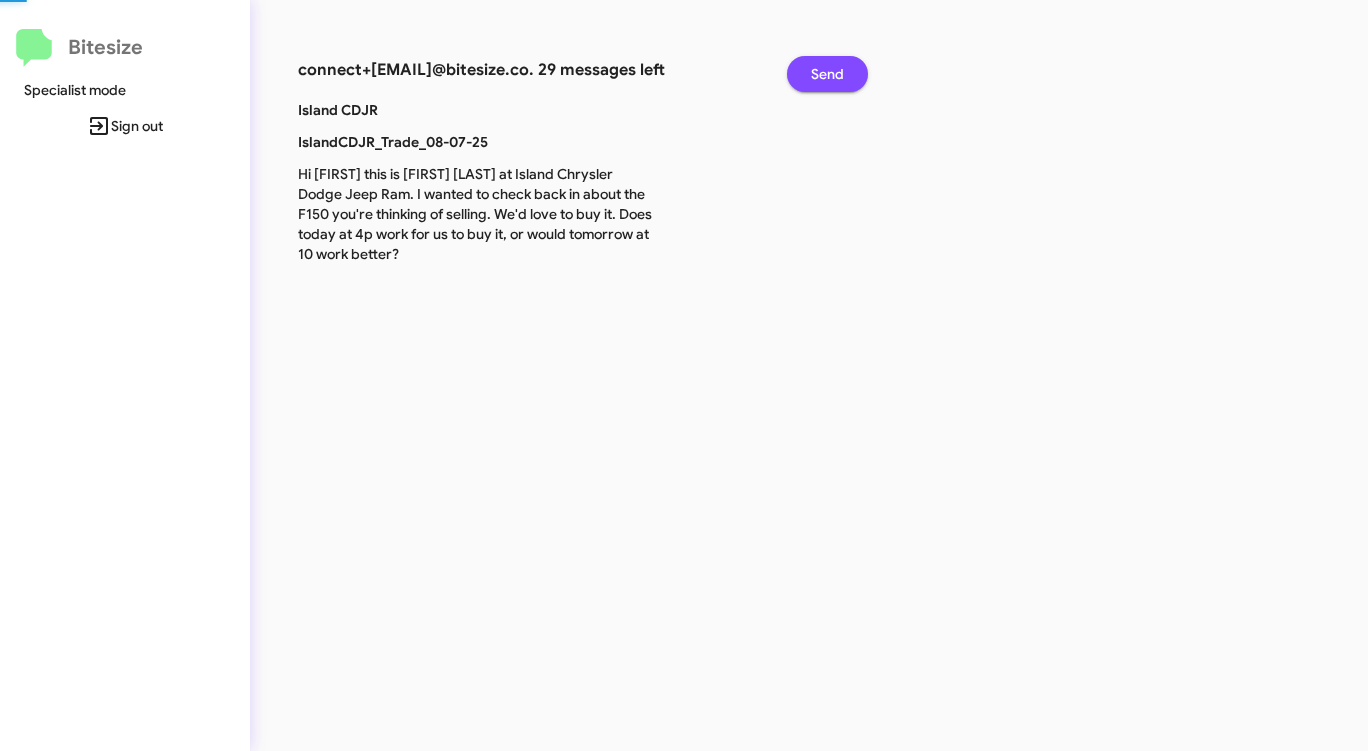 click on "Send" 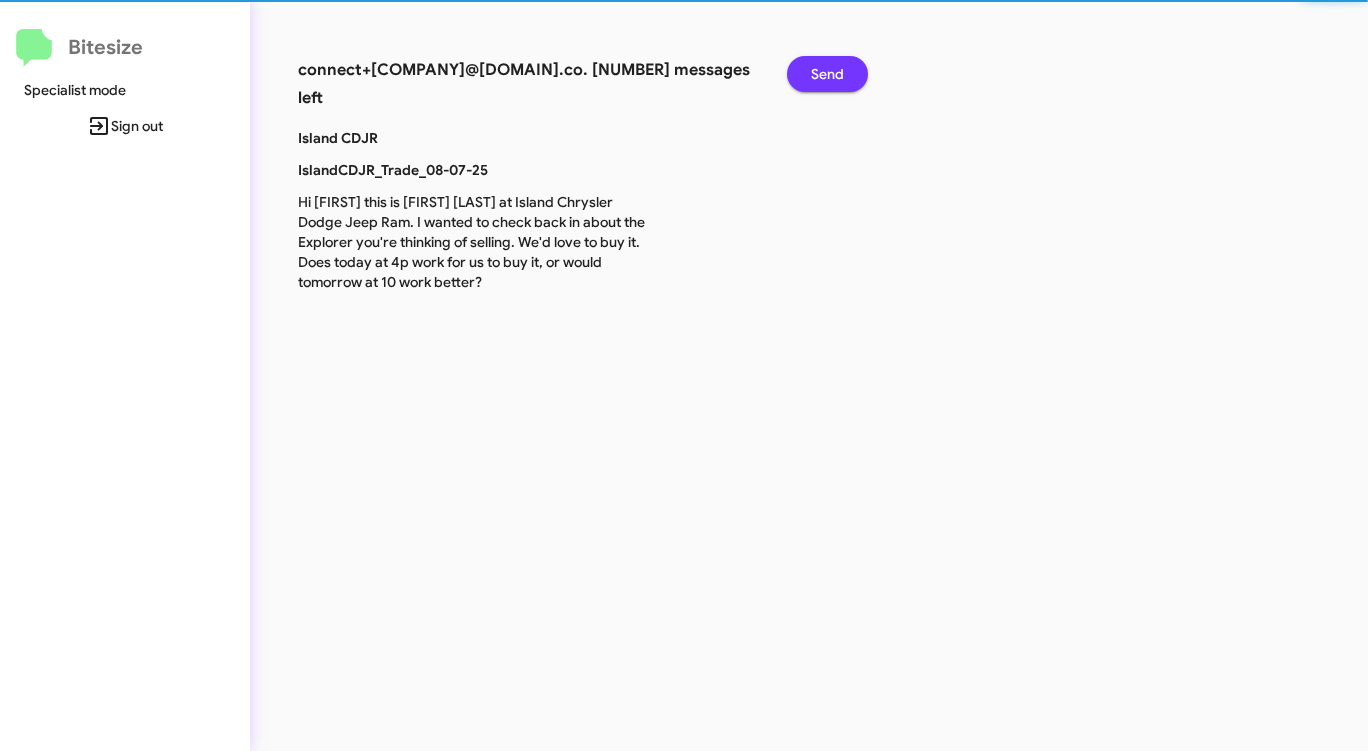 click on "Send" 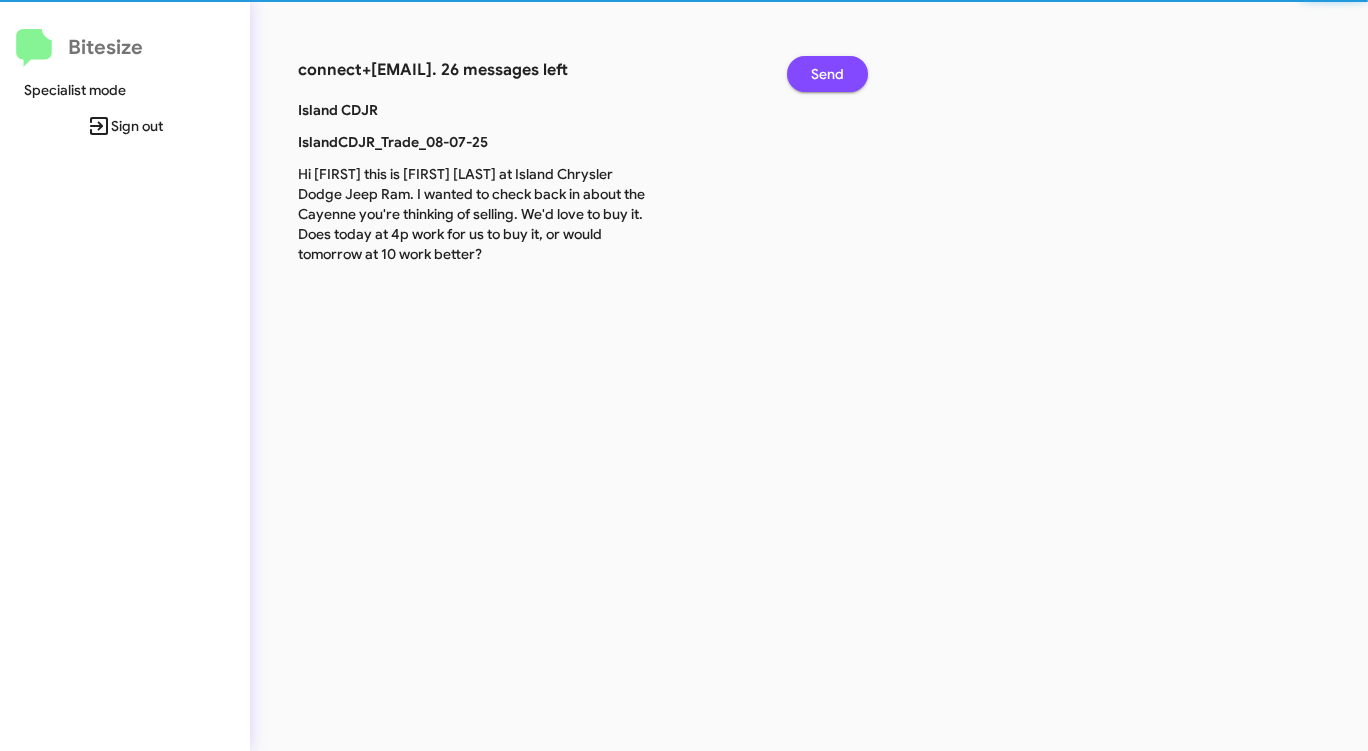 click on "Send" 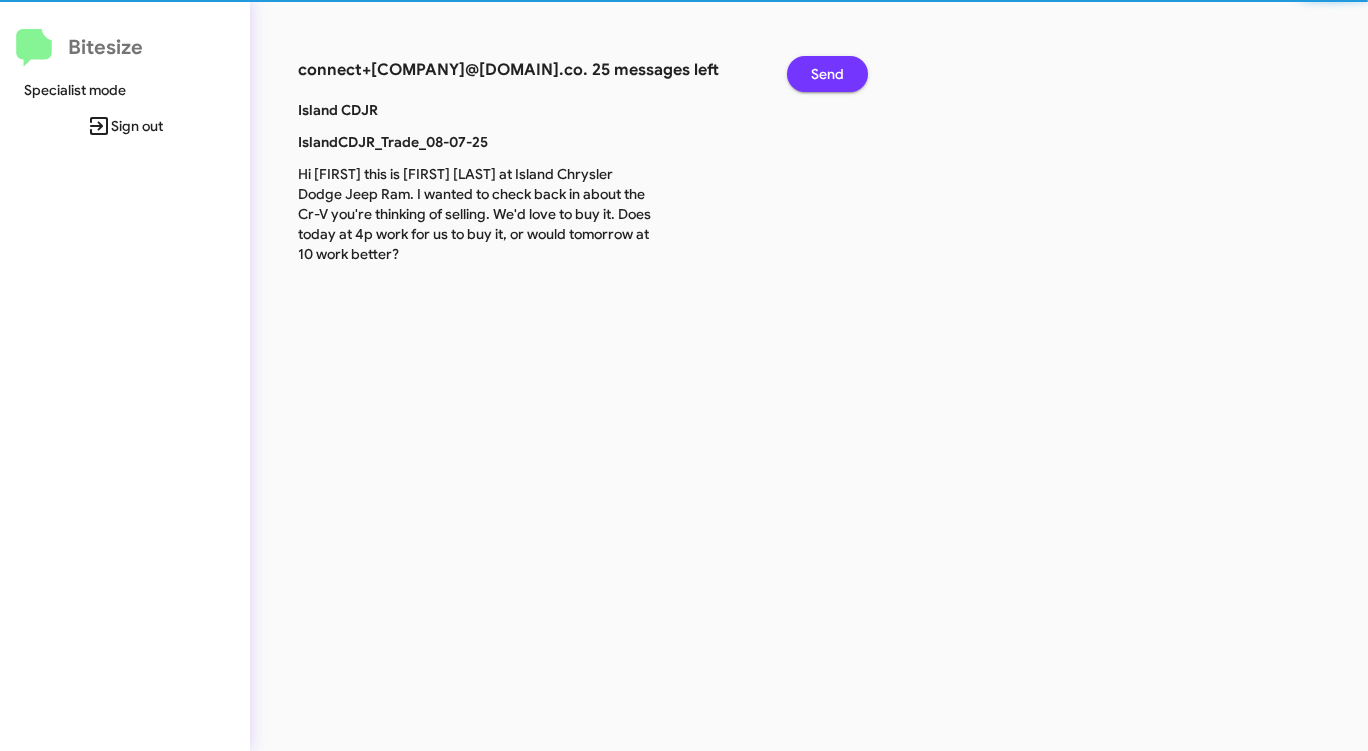 click on "Send" 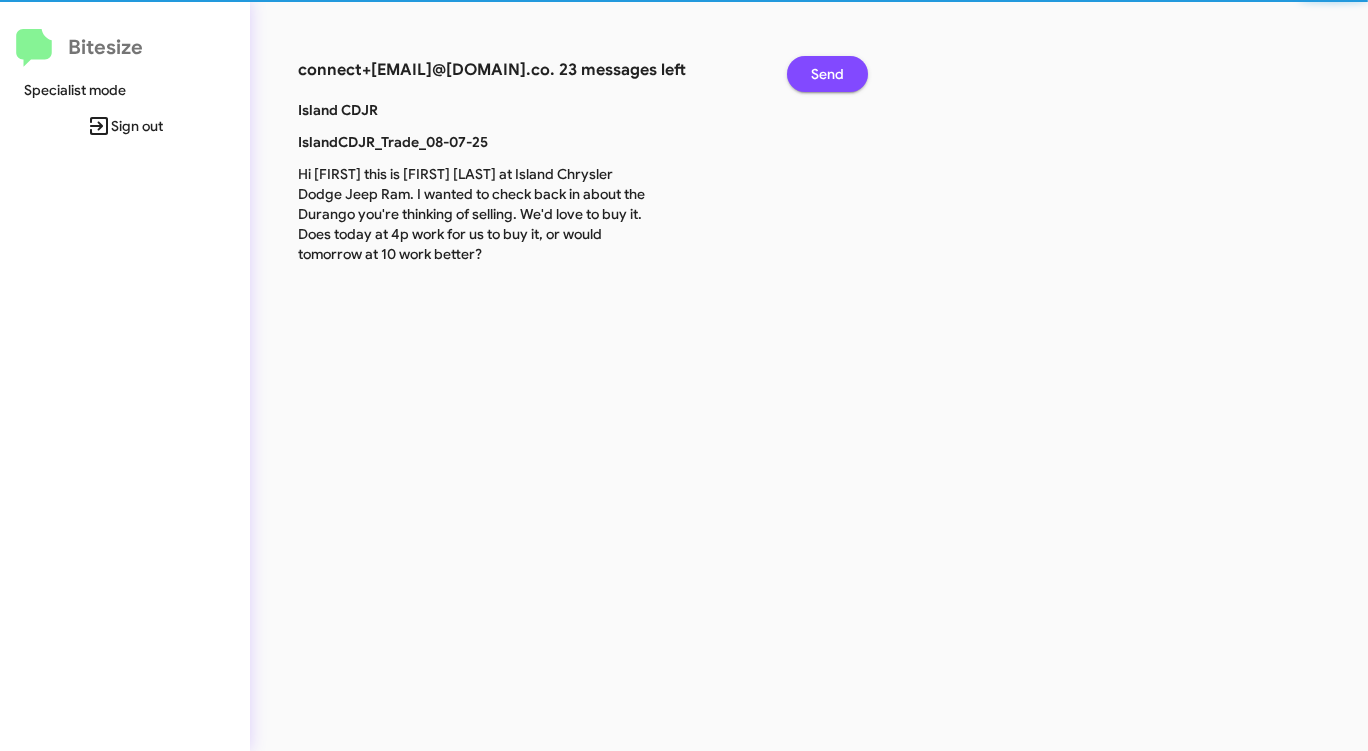 click on "Send" 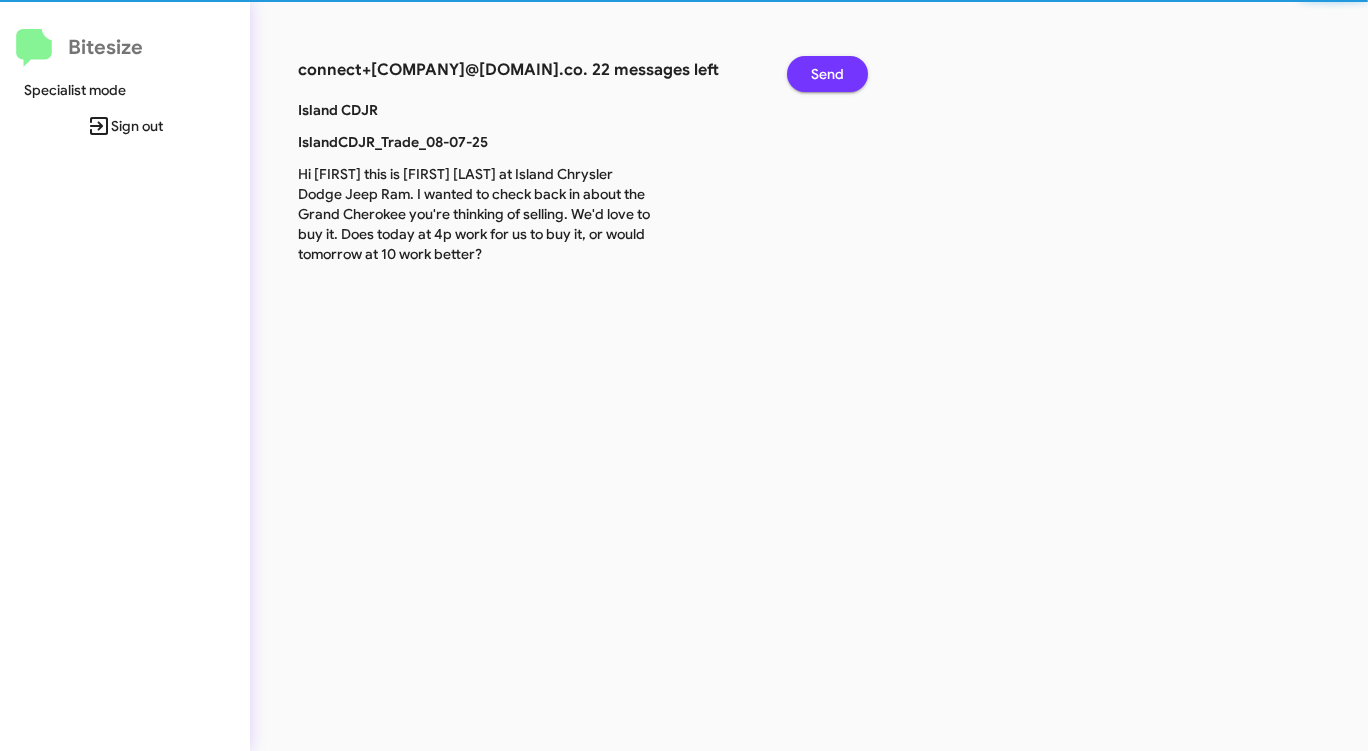 click on "Send" 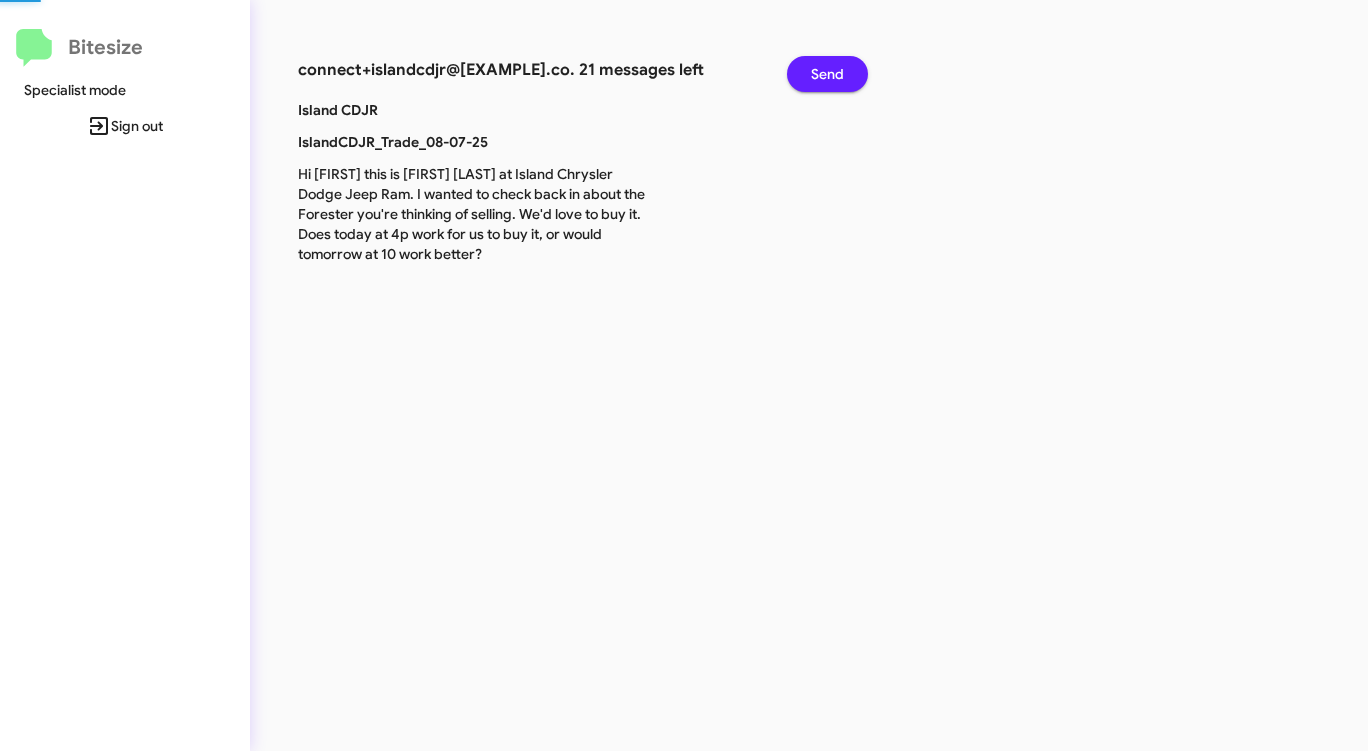 click on "Send" 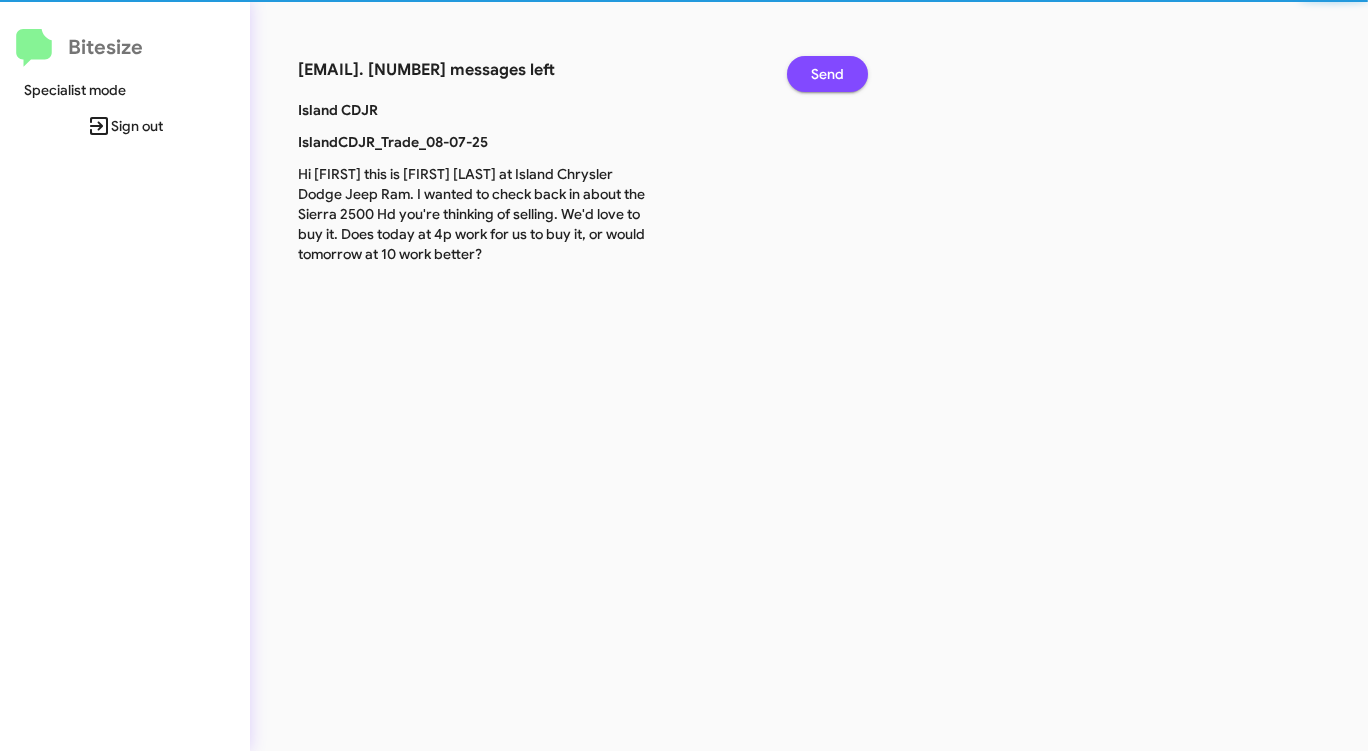 click on "Send" 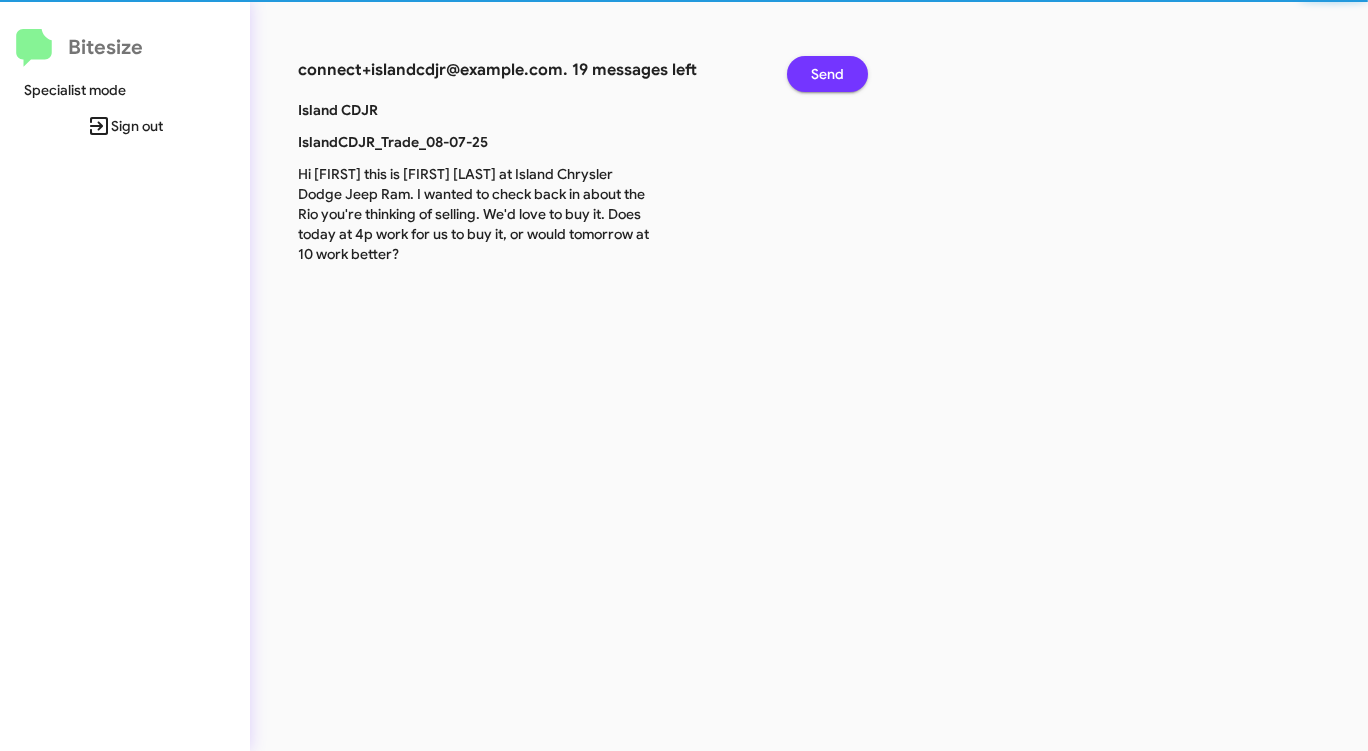click on "Send" 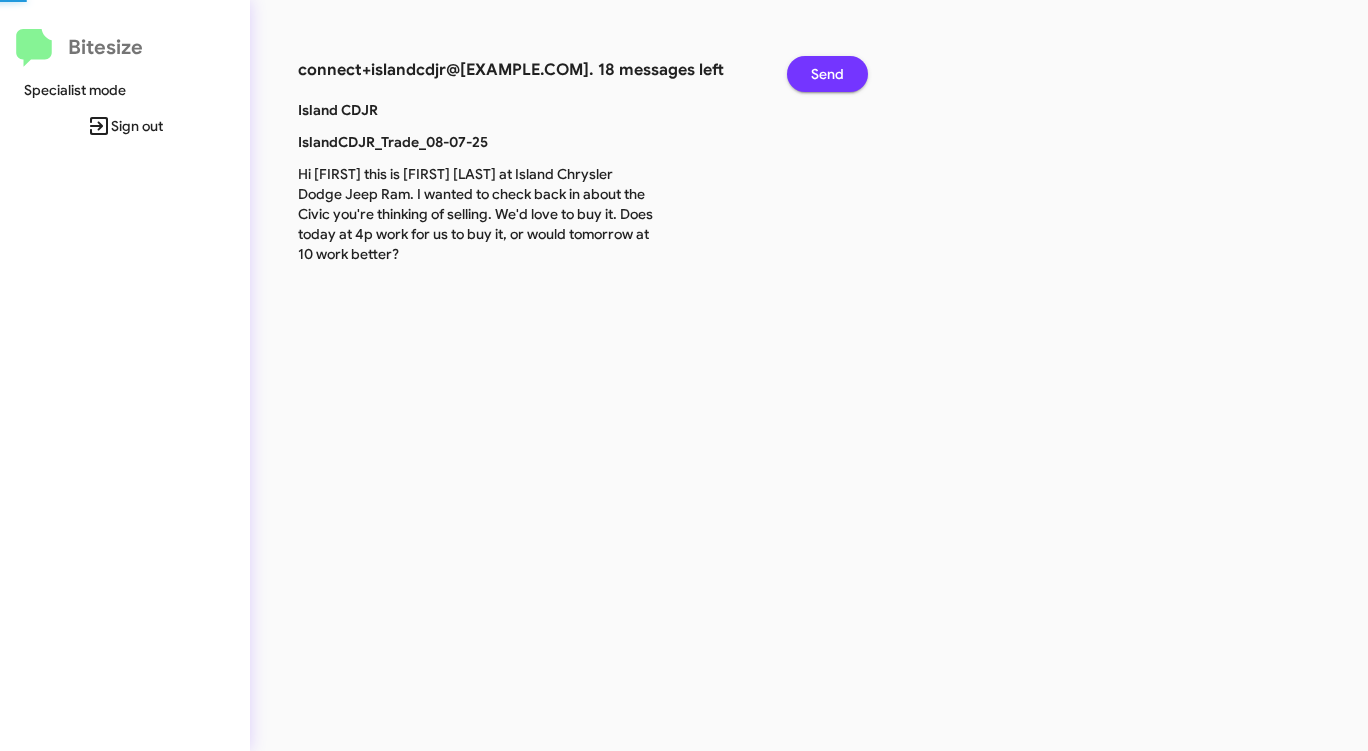 click on "Send" 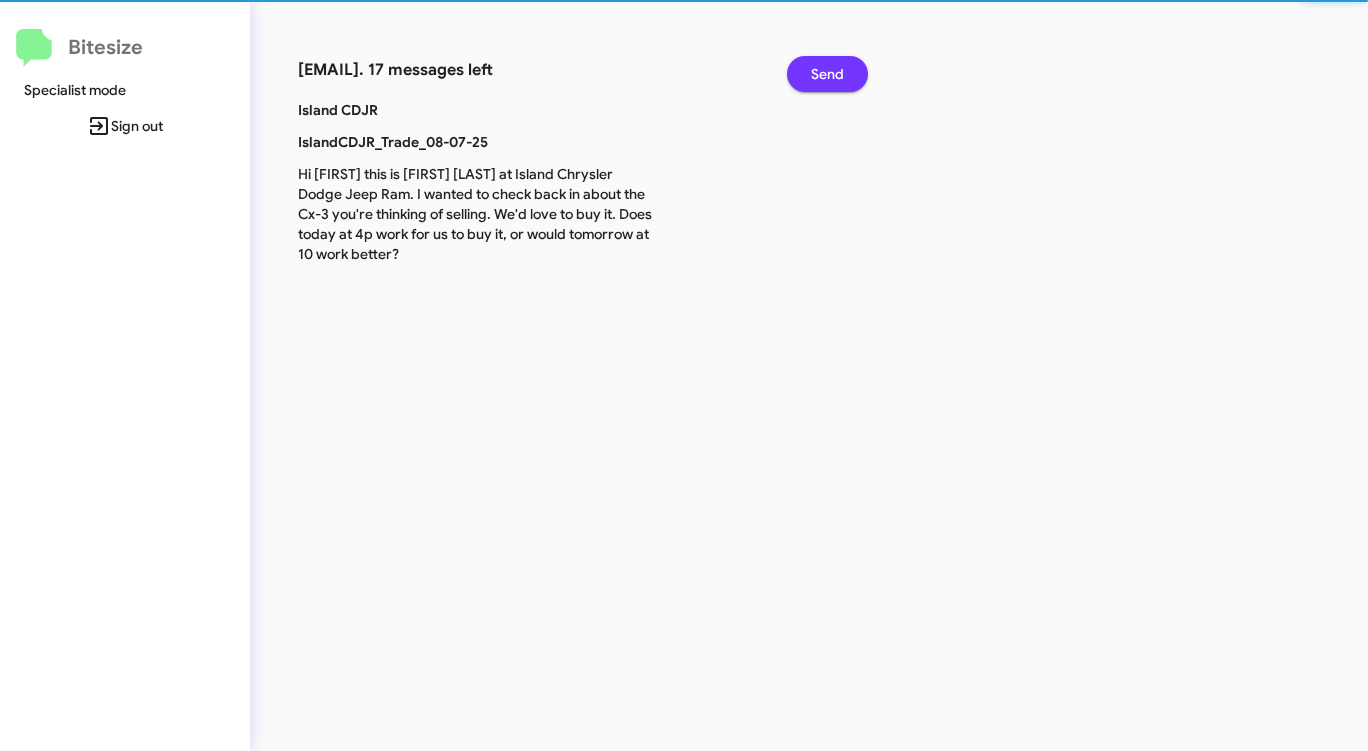 click on "Send" 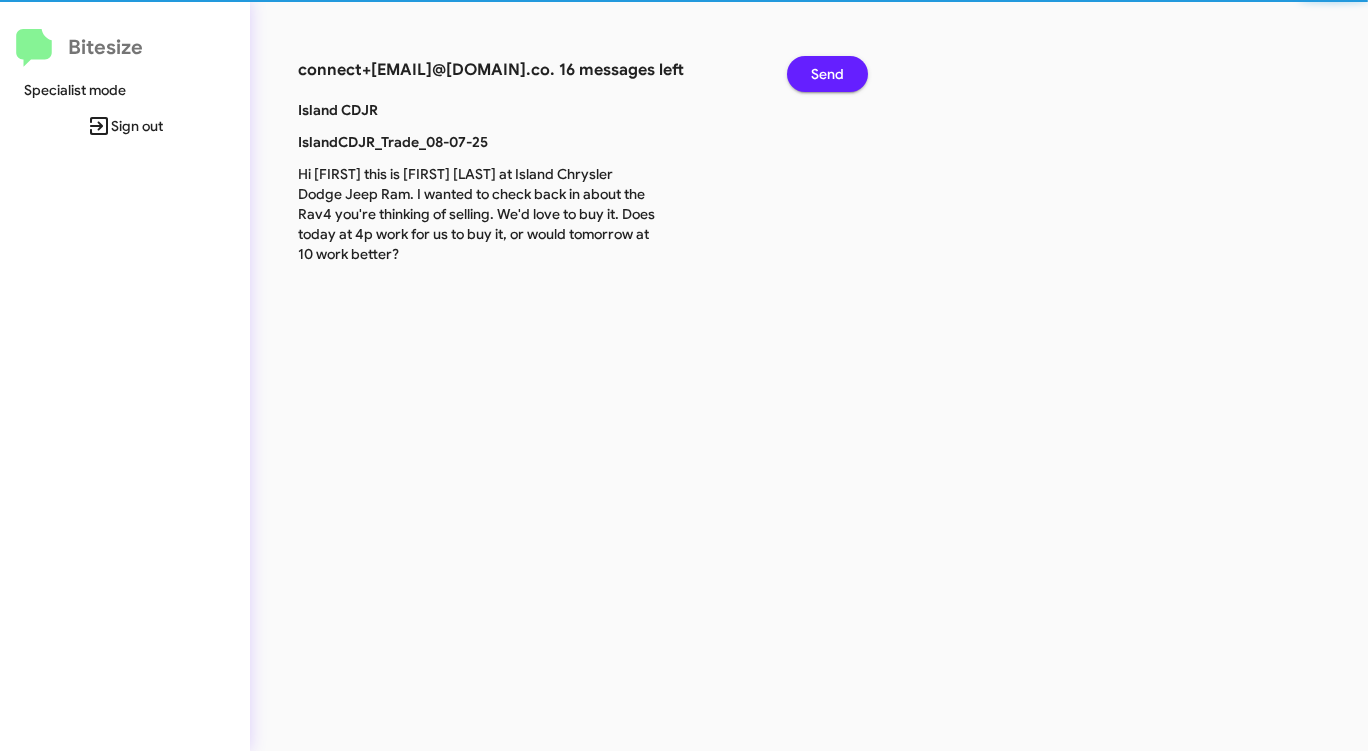click on "Send" 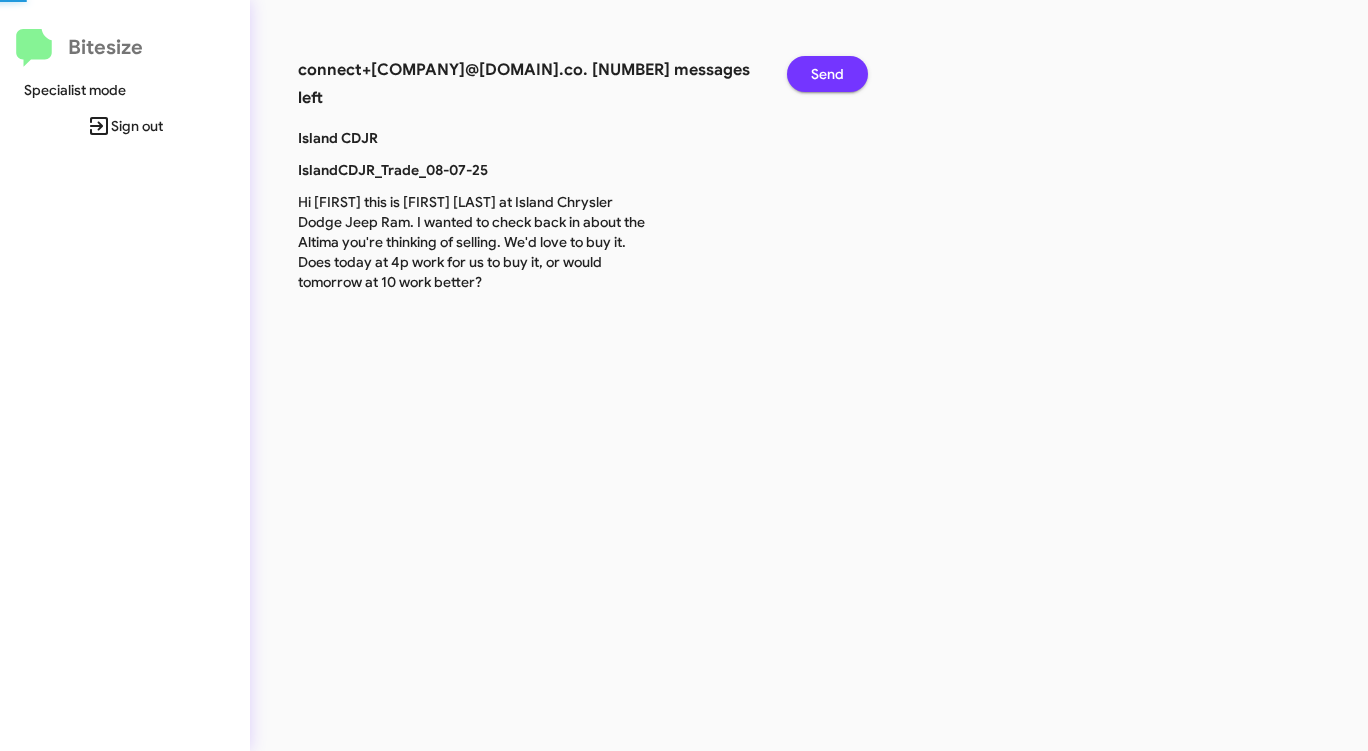 click on "Send" 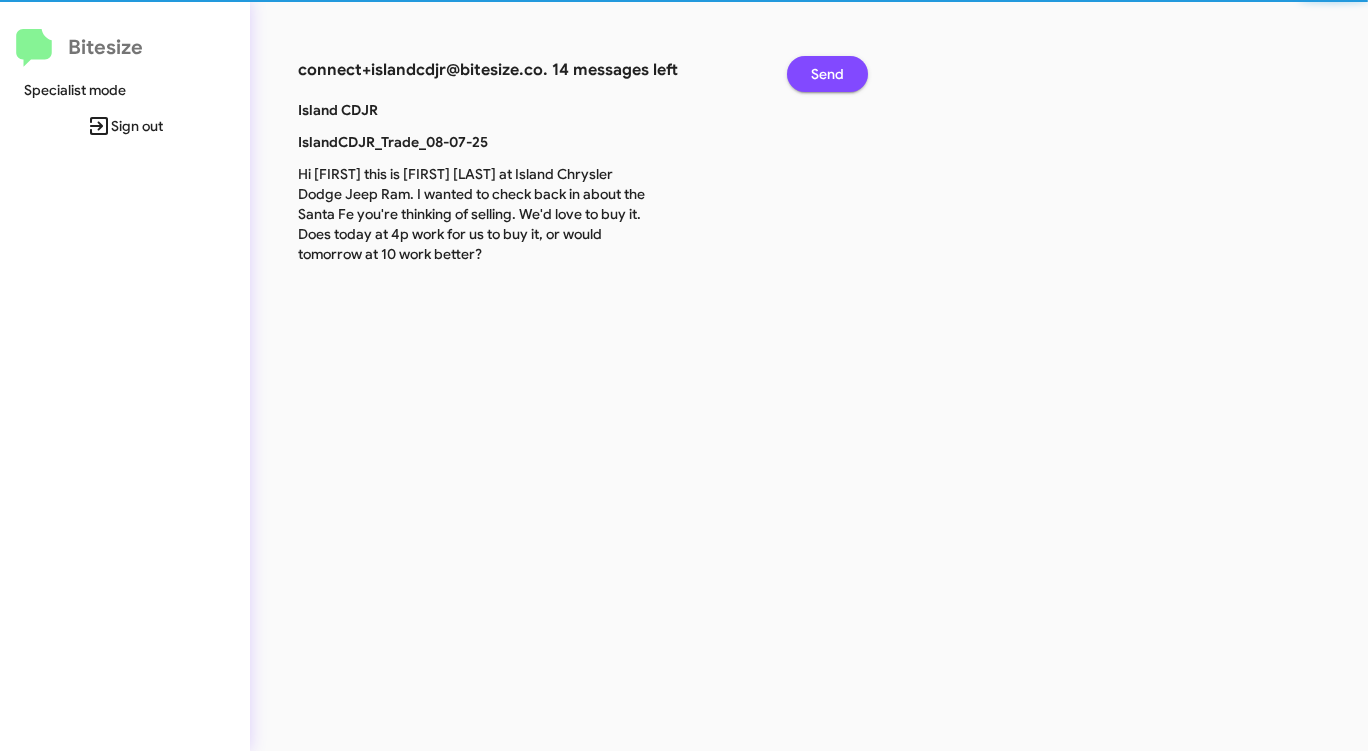 click on "Send" 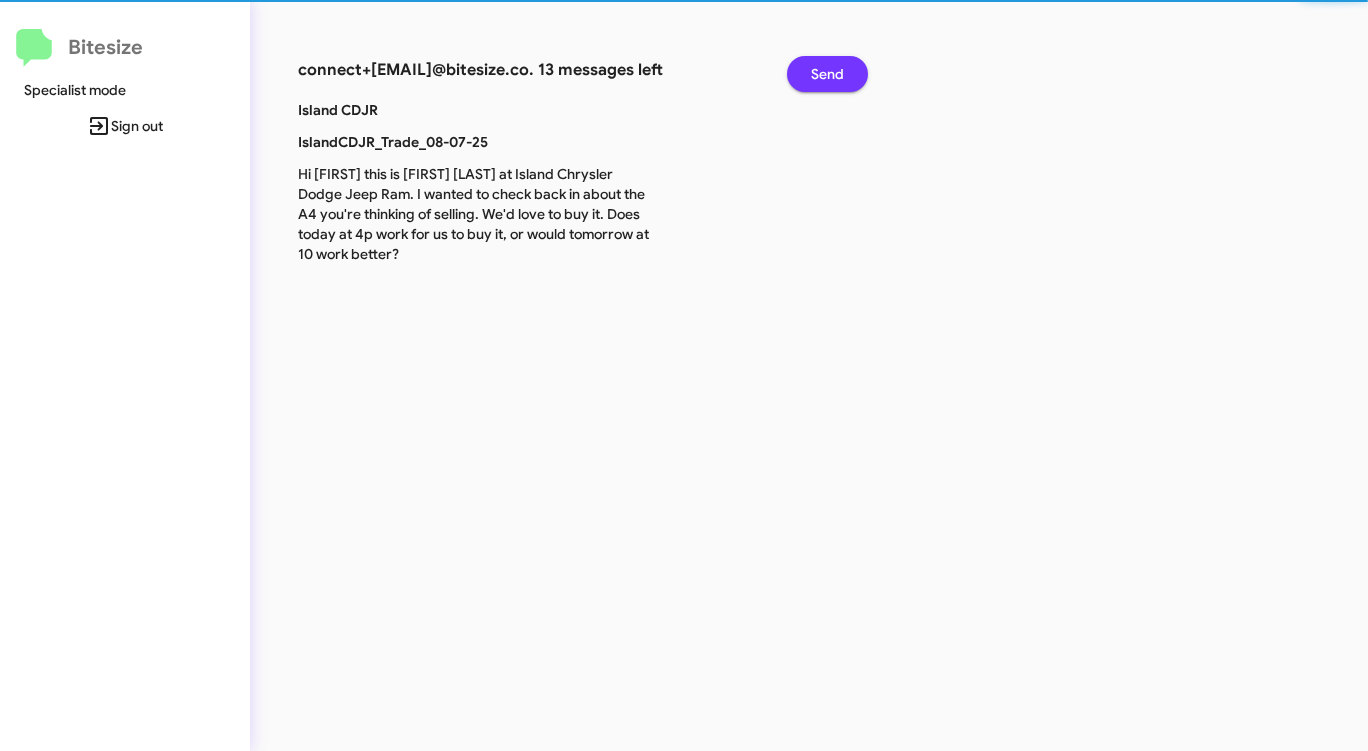 click on "Send" 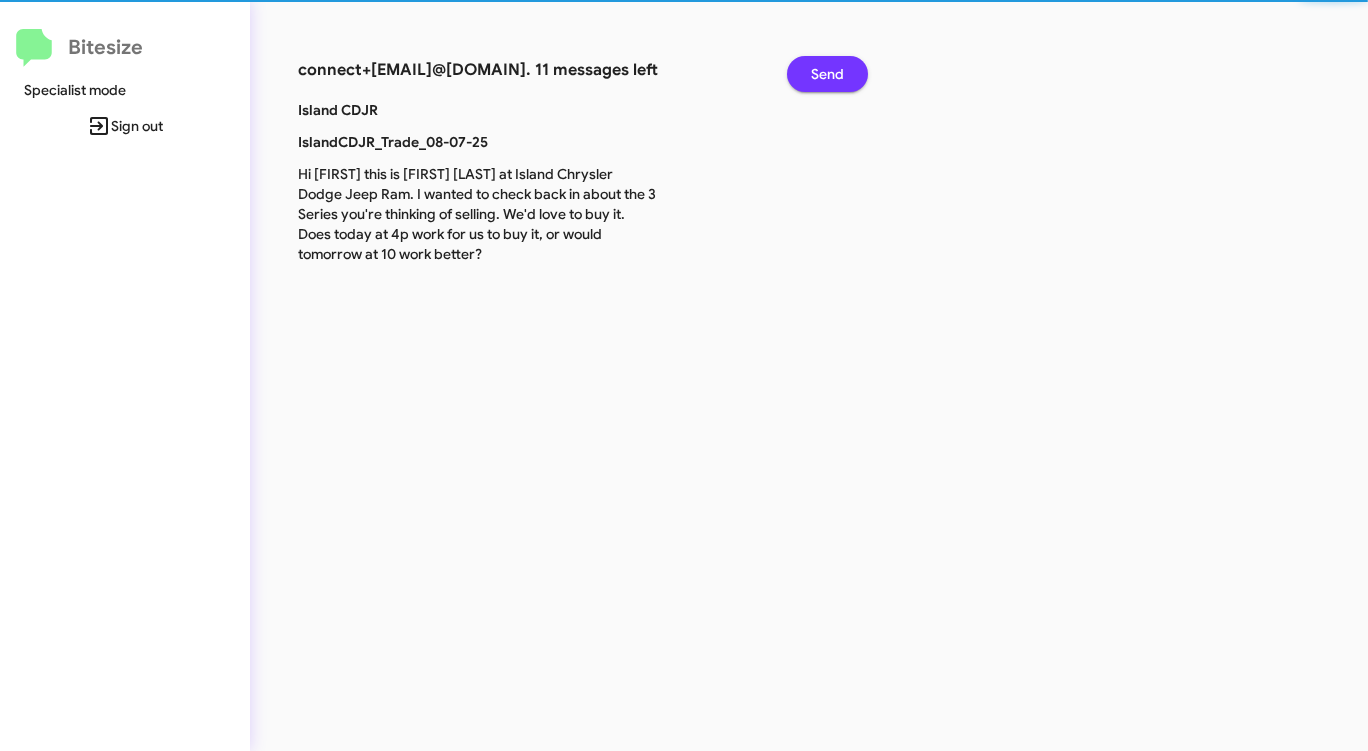 click on "Send" 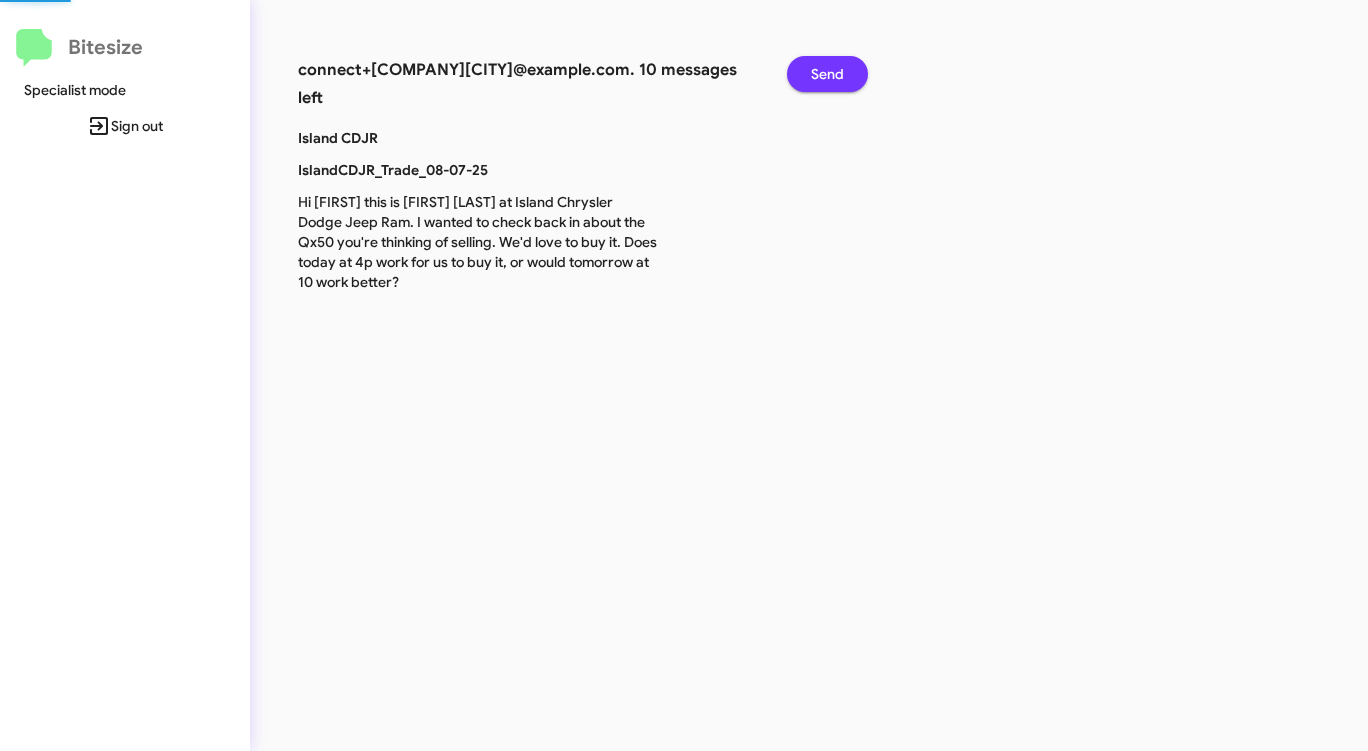 click on "Send" 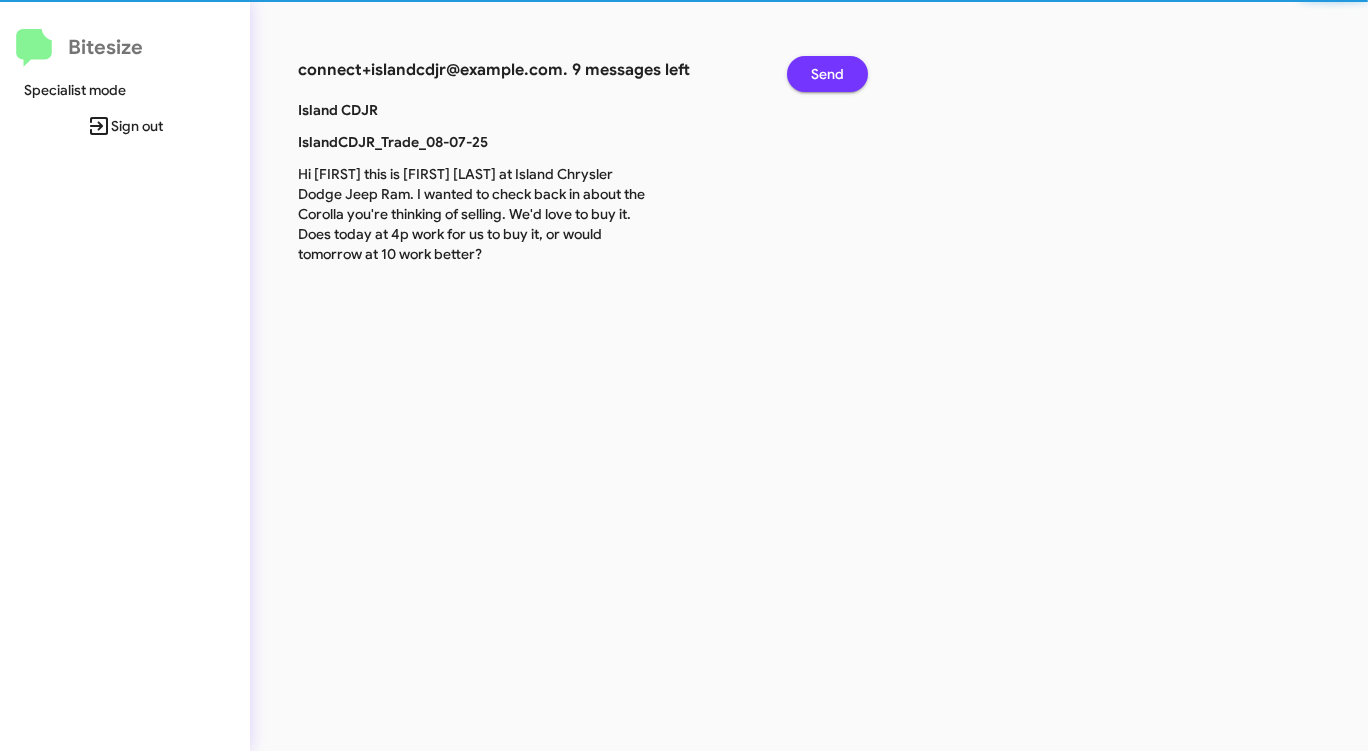 click on "Send" 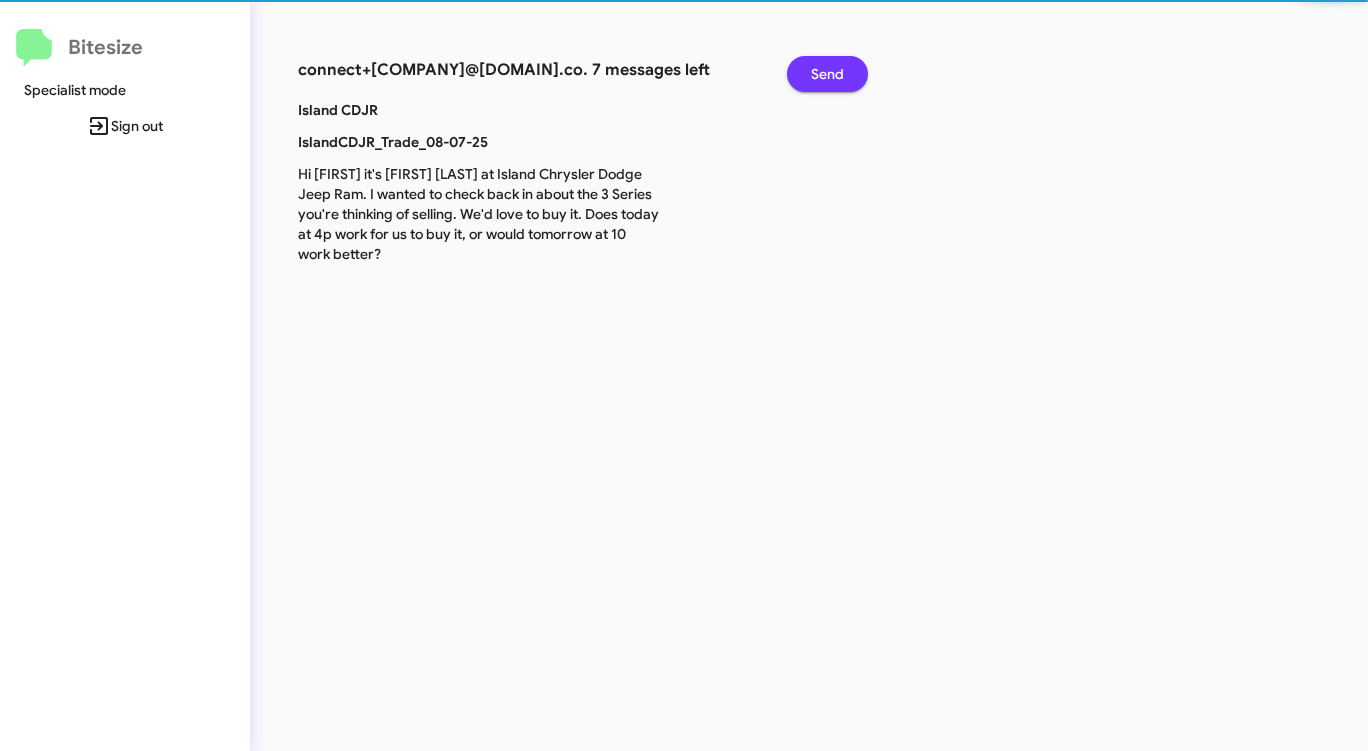 click on "Send" 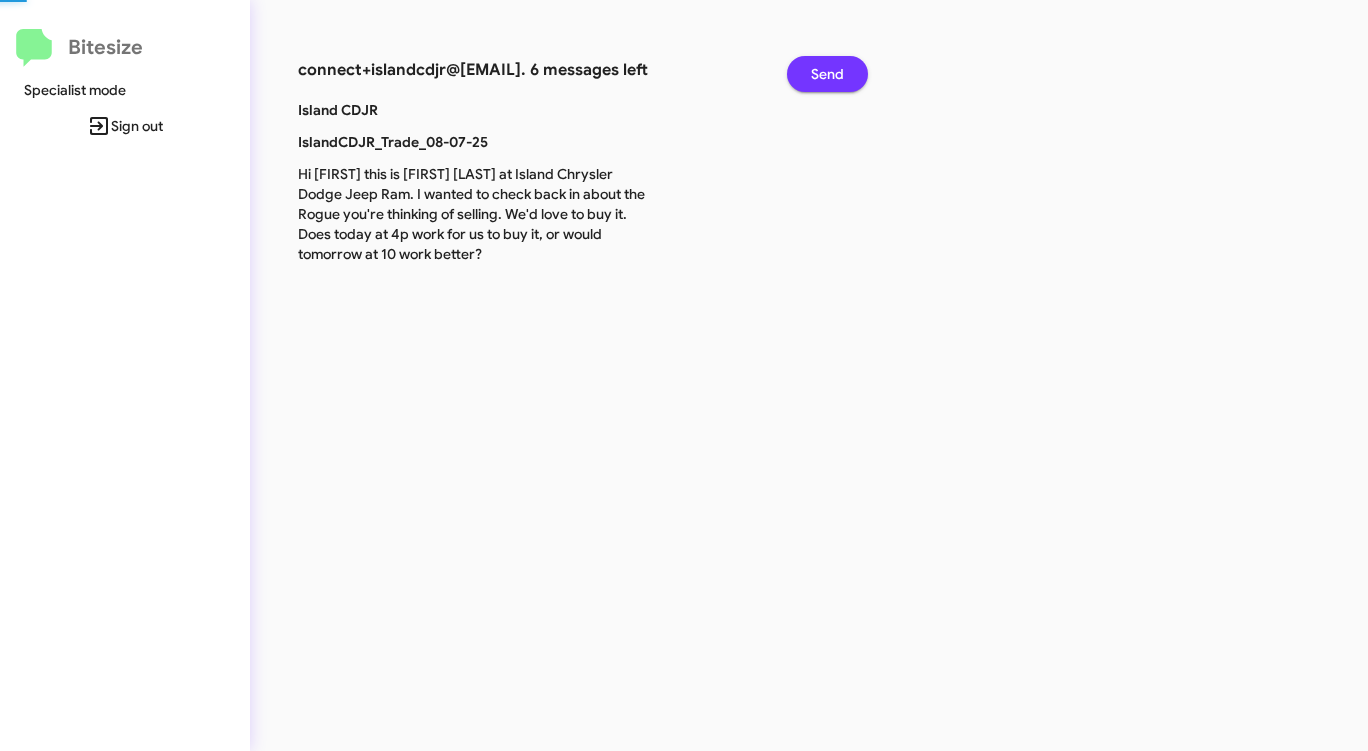click on "Send" 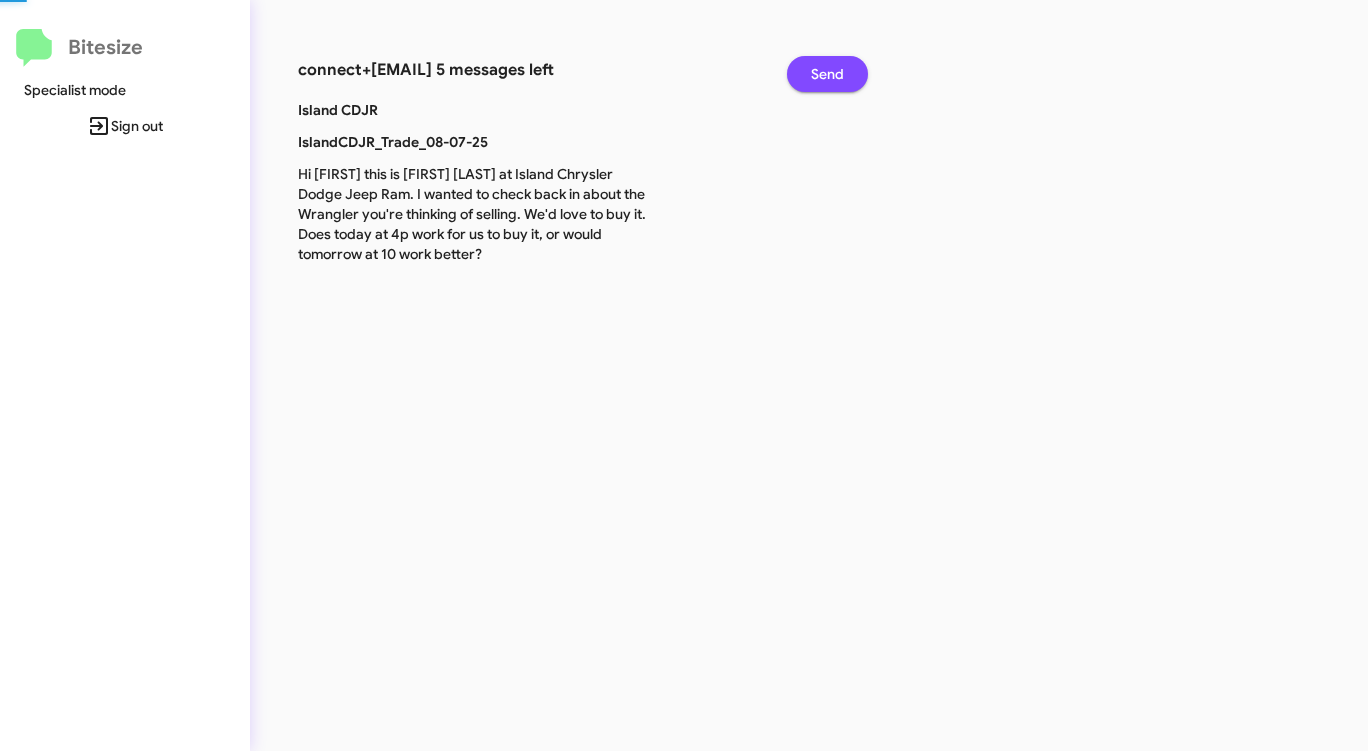click on "Send" 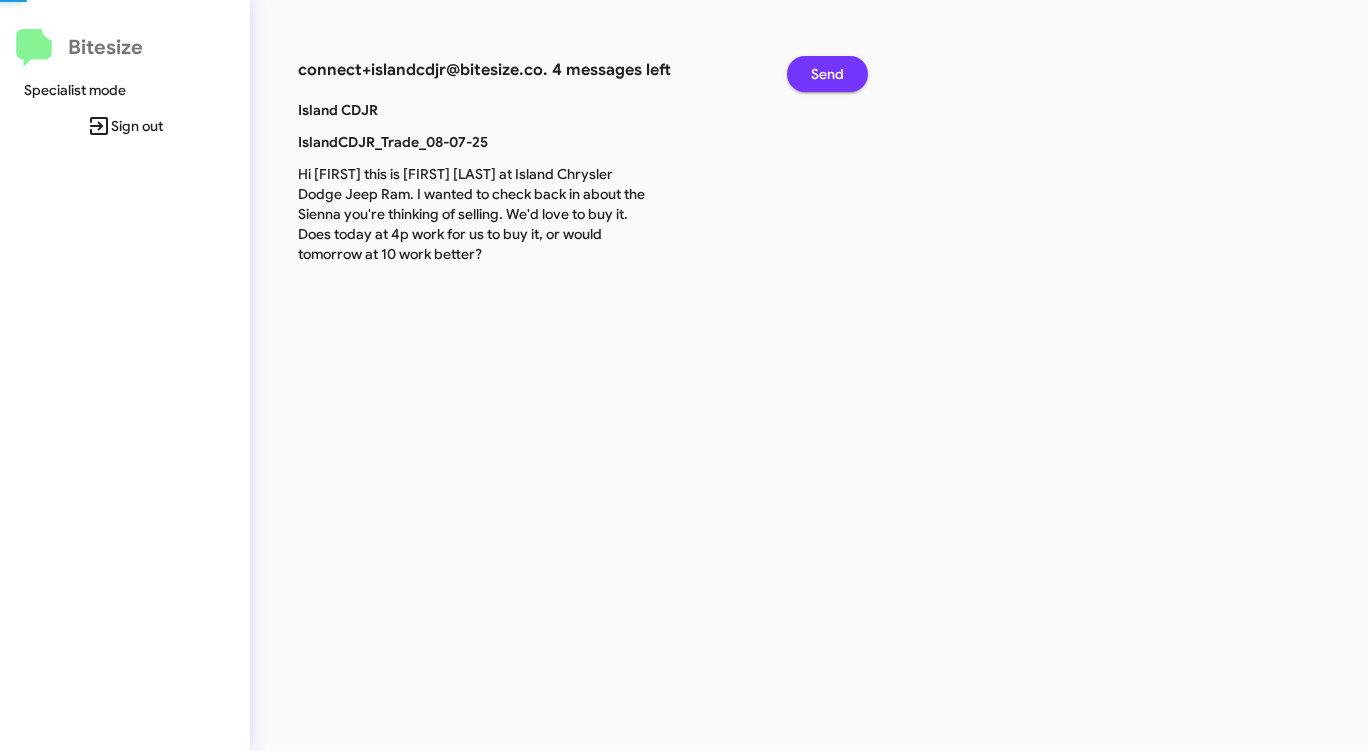 click on "Send" 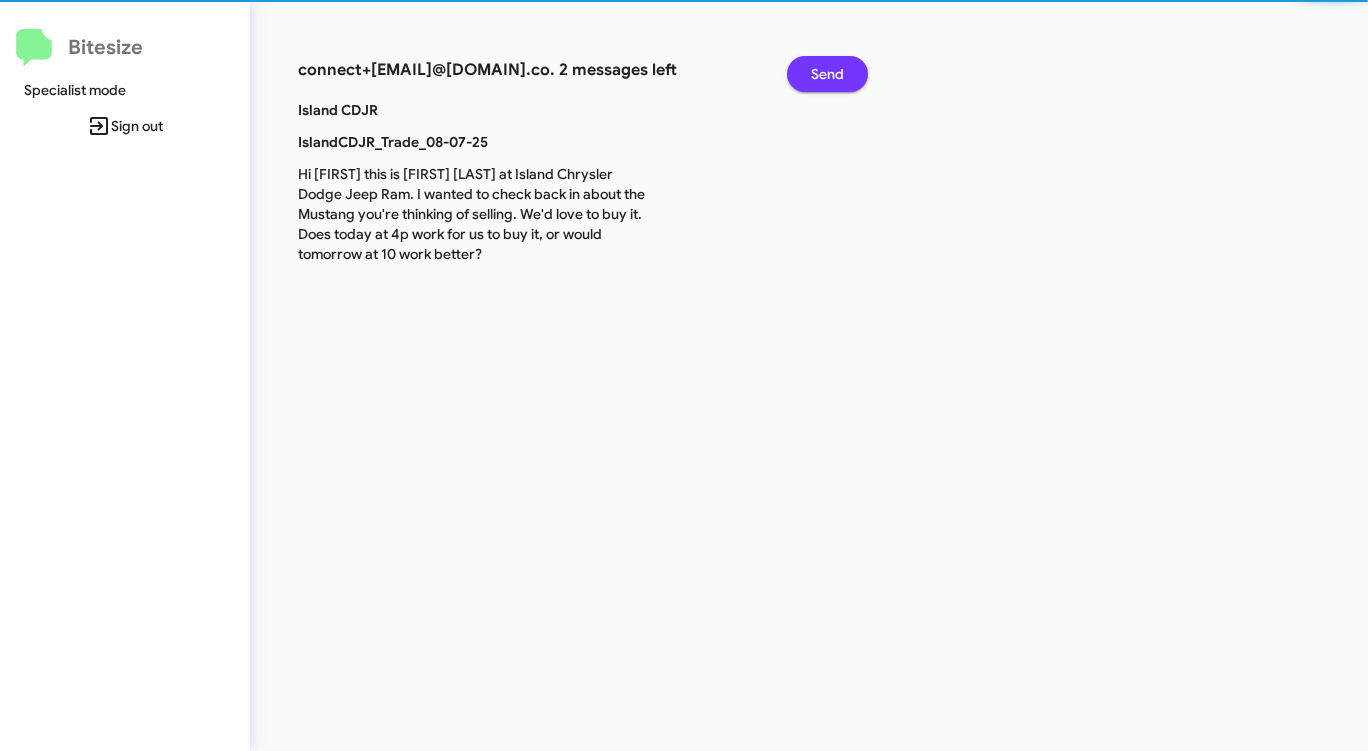 click on "Send" 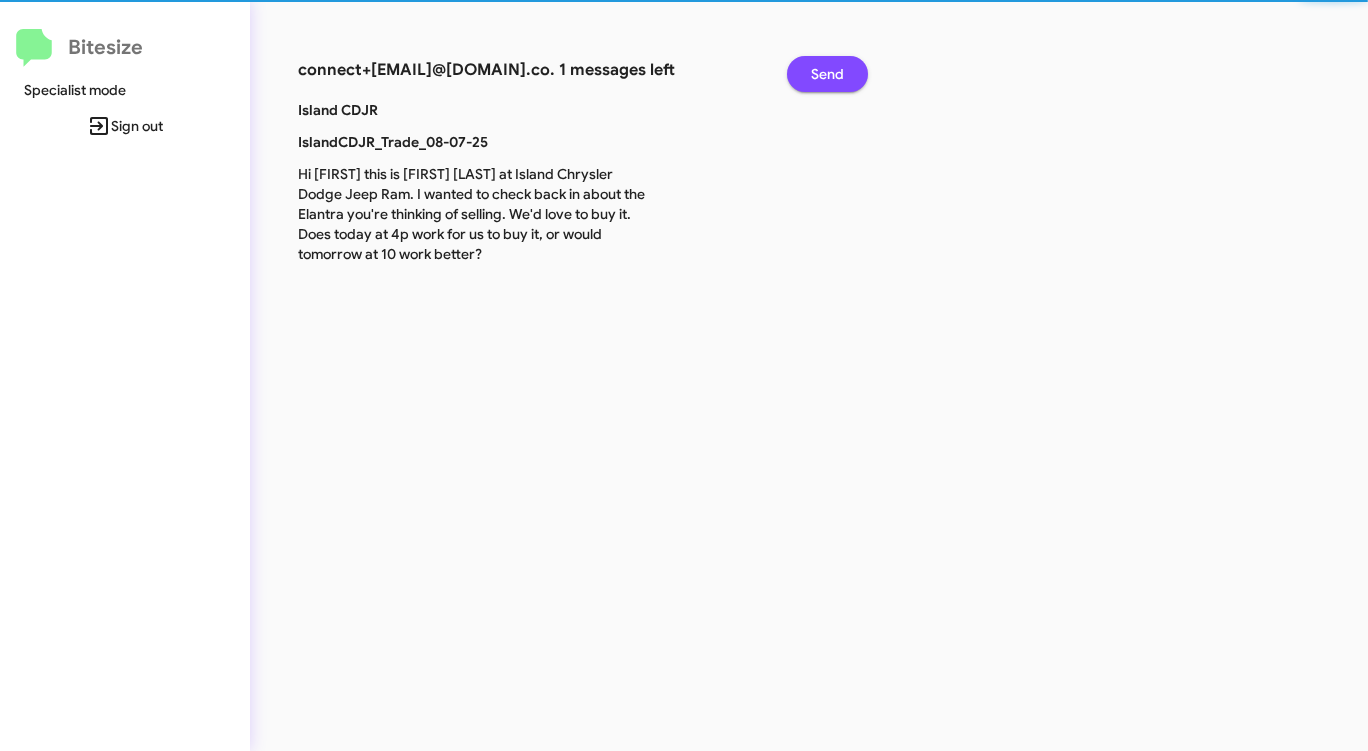 click on "Send" 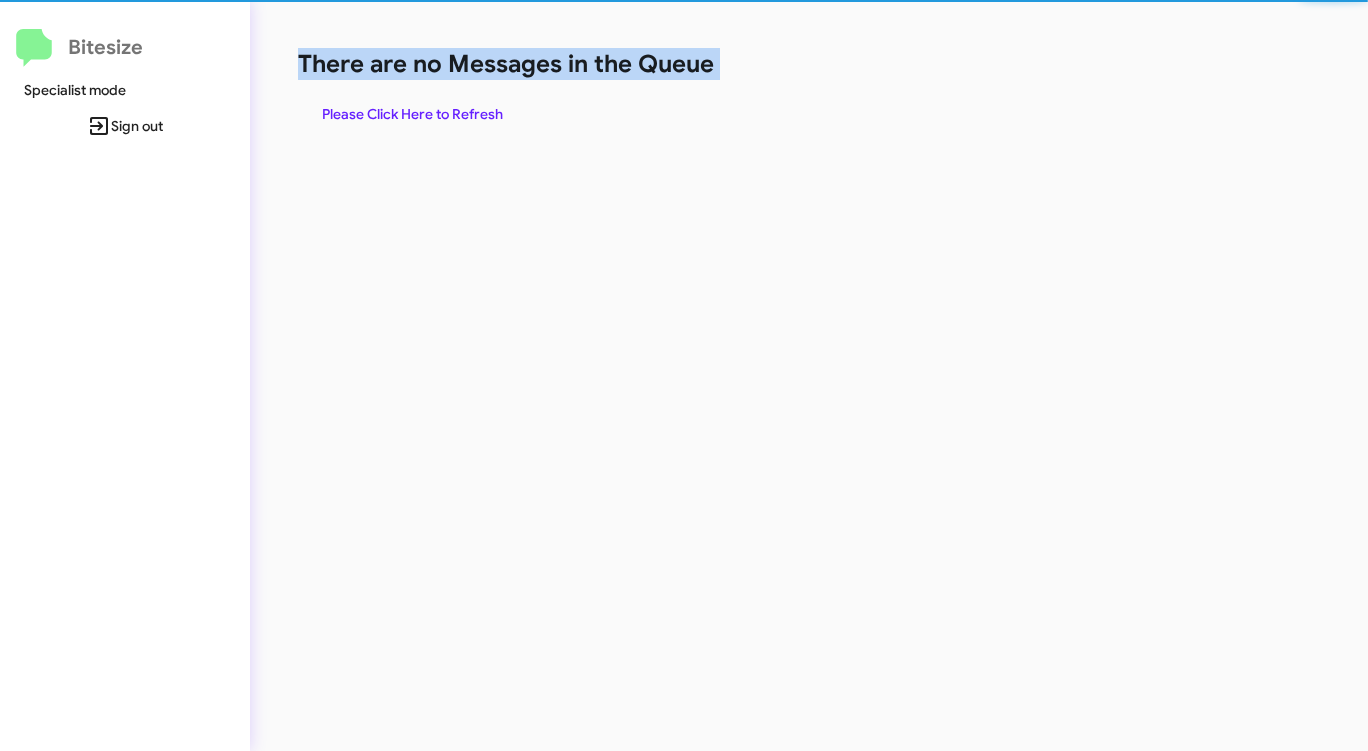 click on "There are no Messages in the Queue" 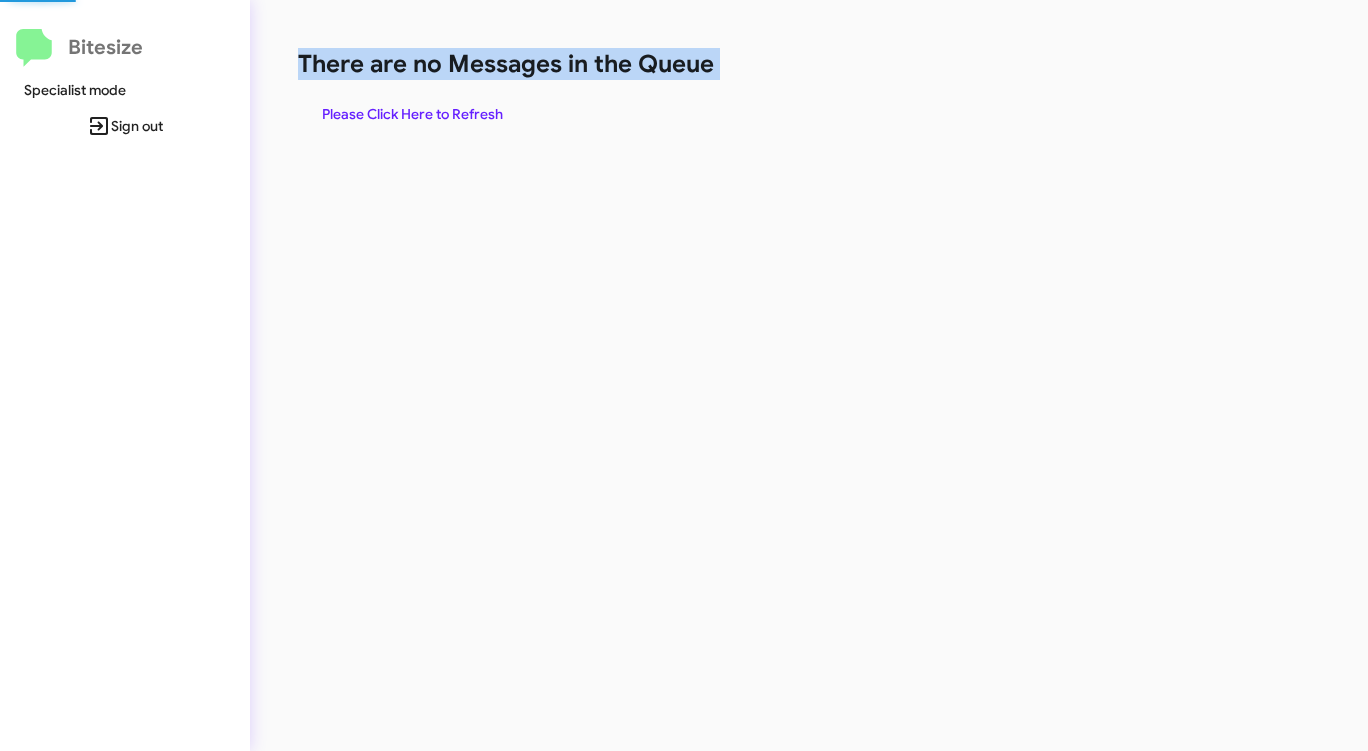 click on "There are no Messages in the Queue" 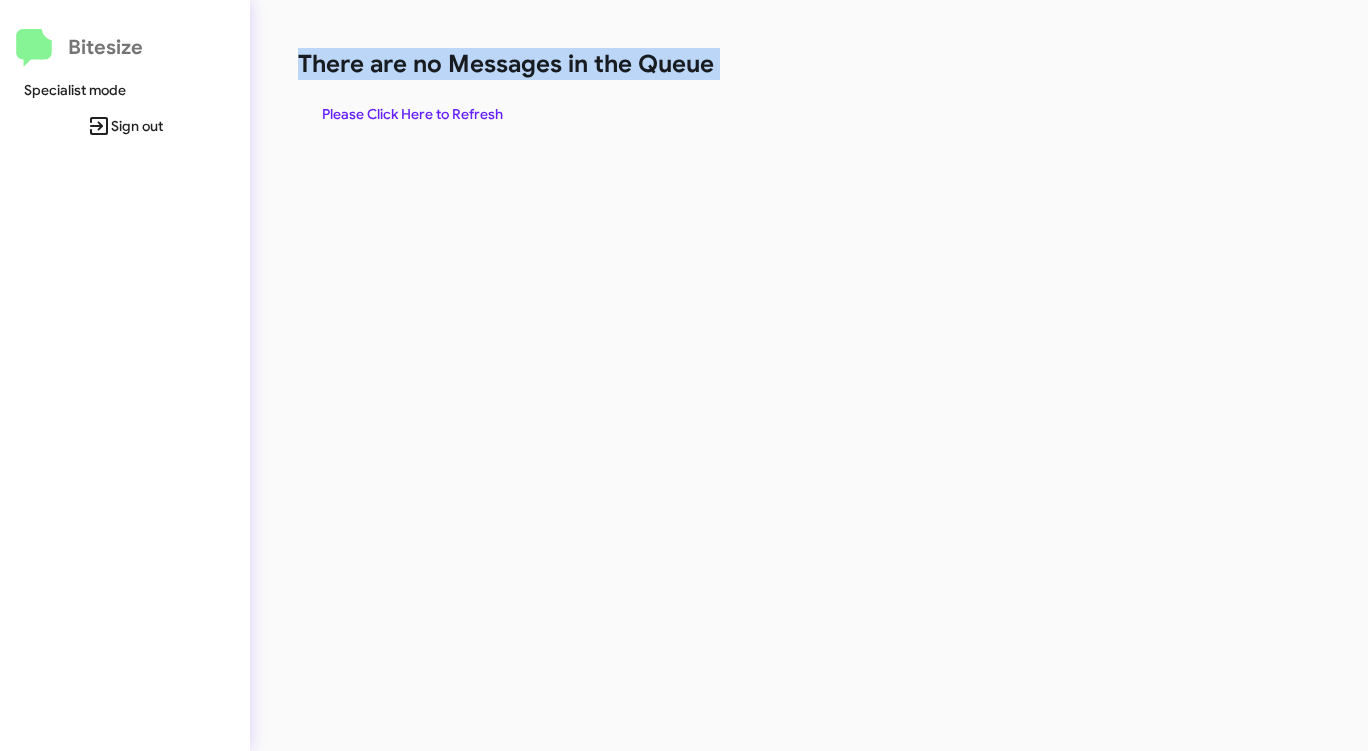 click on "There are no Messages in the Queue" 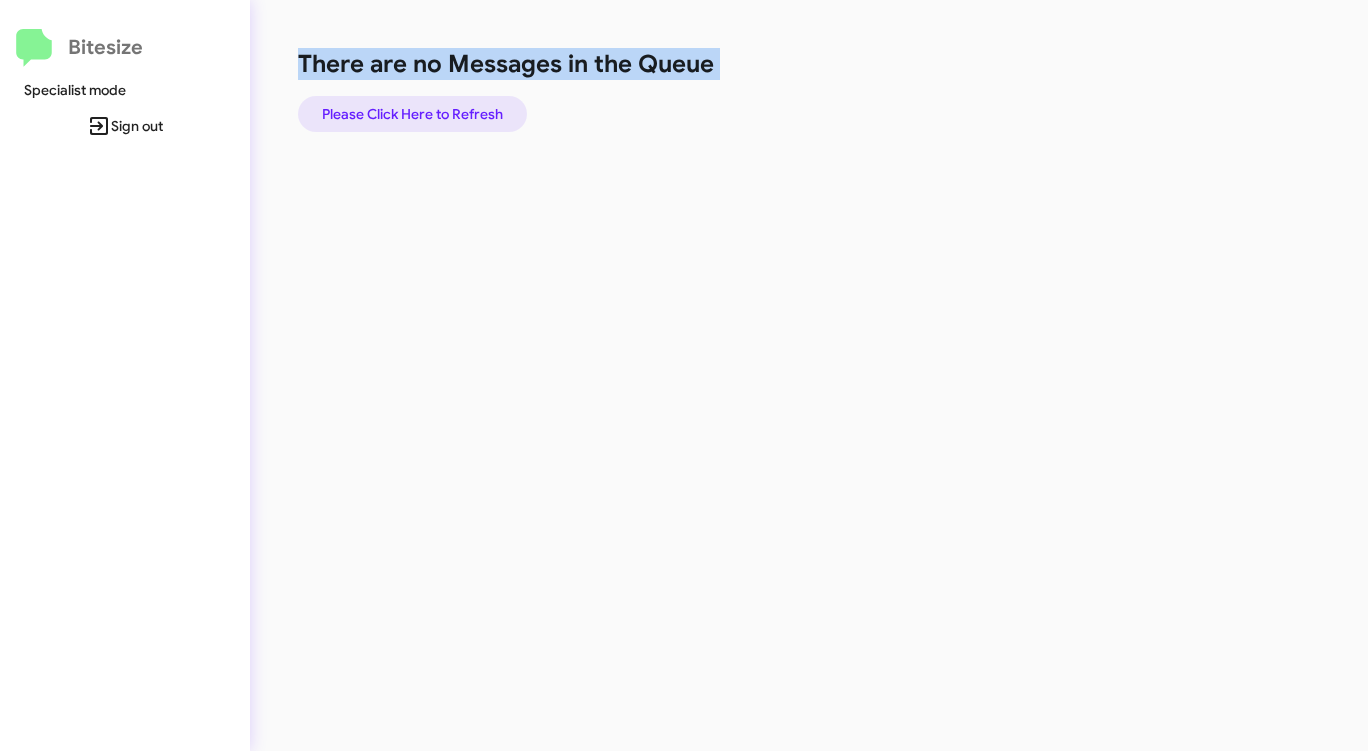 click on "Please Click Here to Refresh" 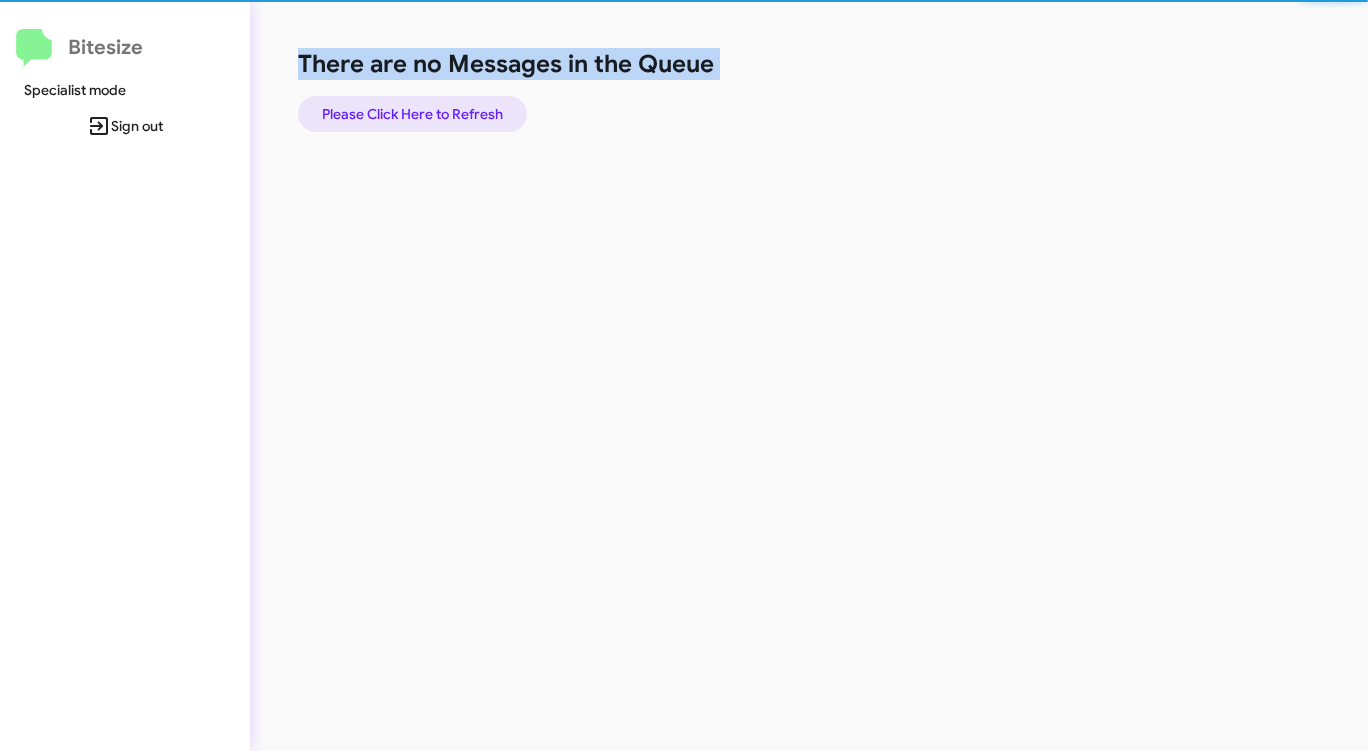 click on "Please Click Here to Refresh" 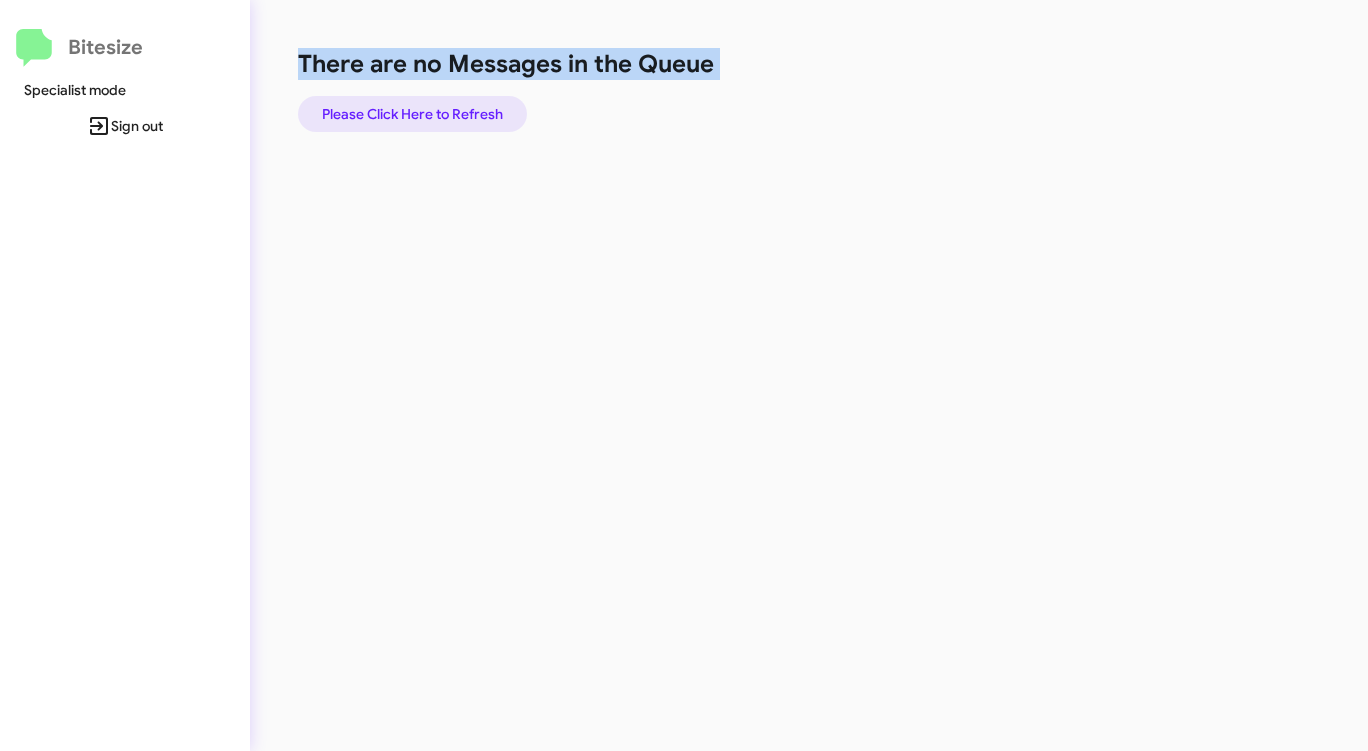 click on "Please Click Here to Refresh" 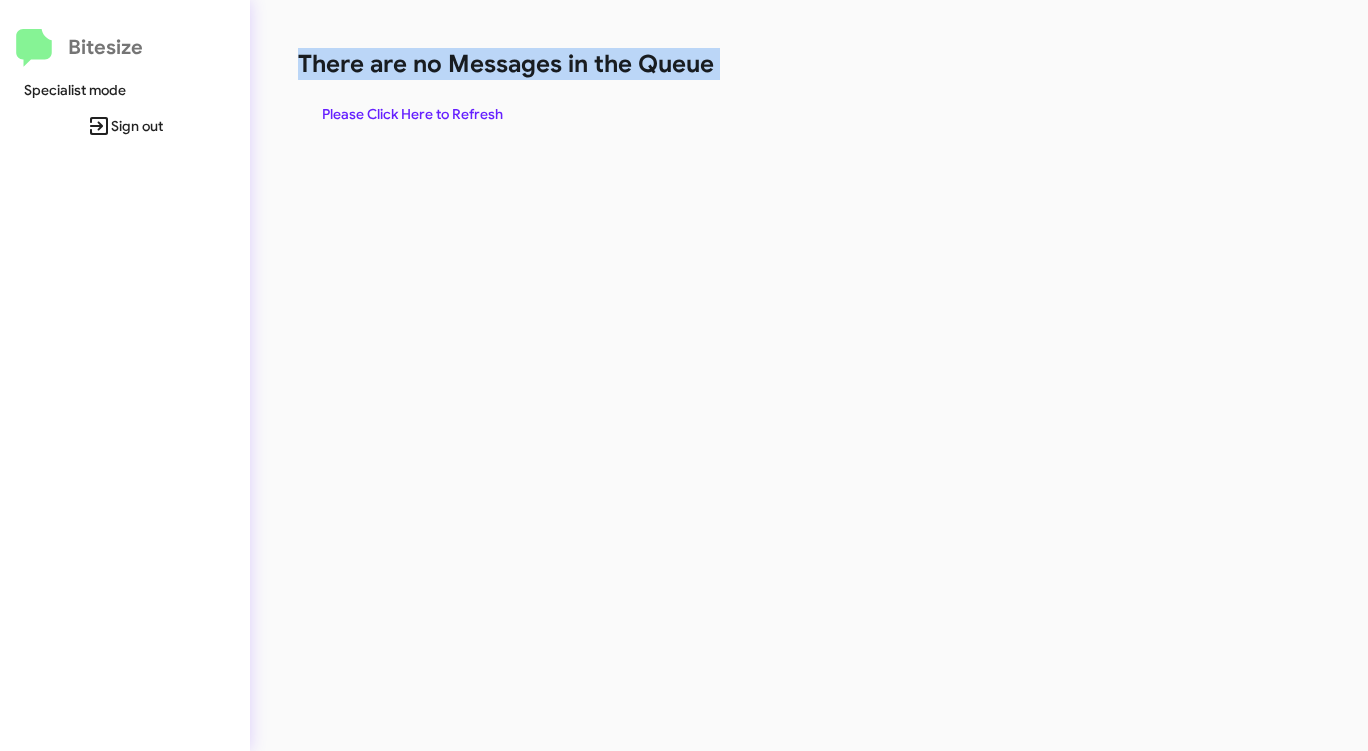 click on "There are no Messages in the Queue  Please Click Here to Refresh" 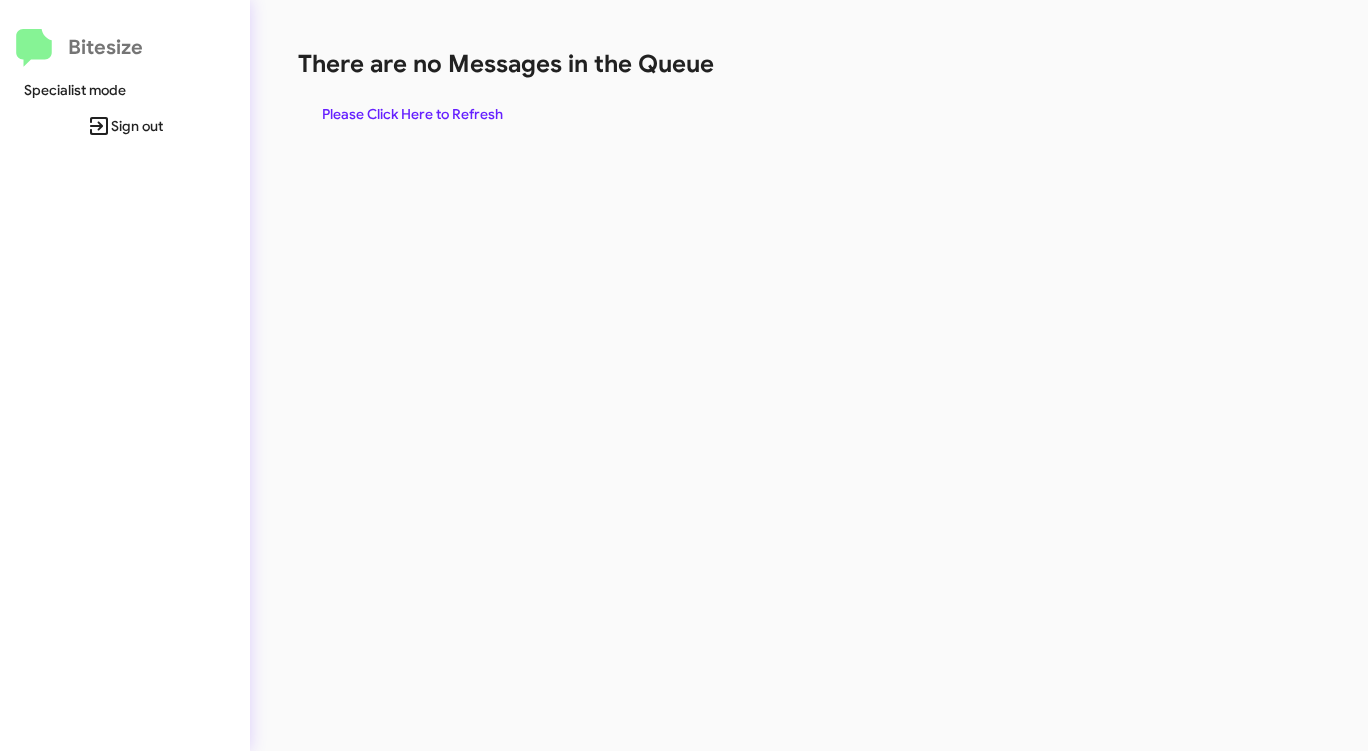 click on "There are no Messages in the Queue  Please Click Here to Refresh" 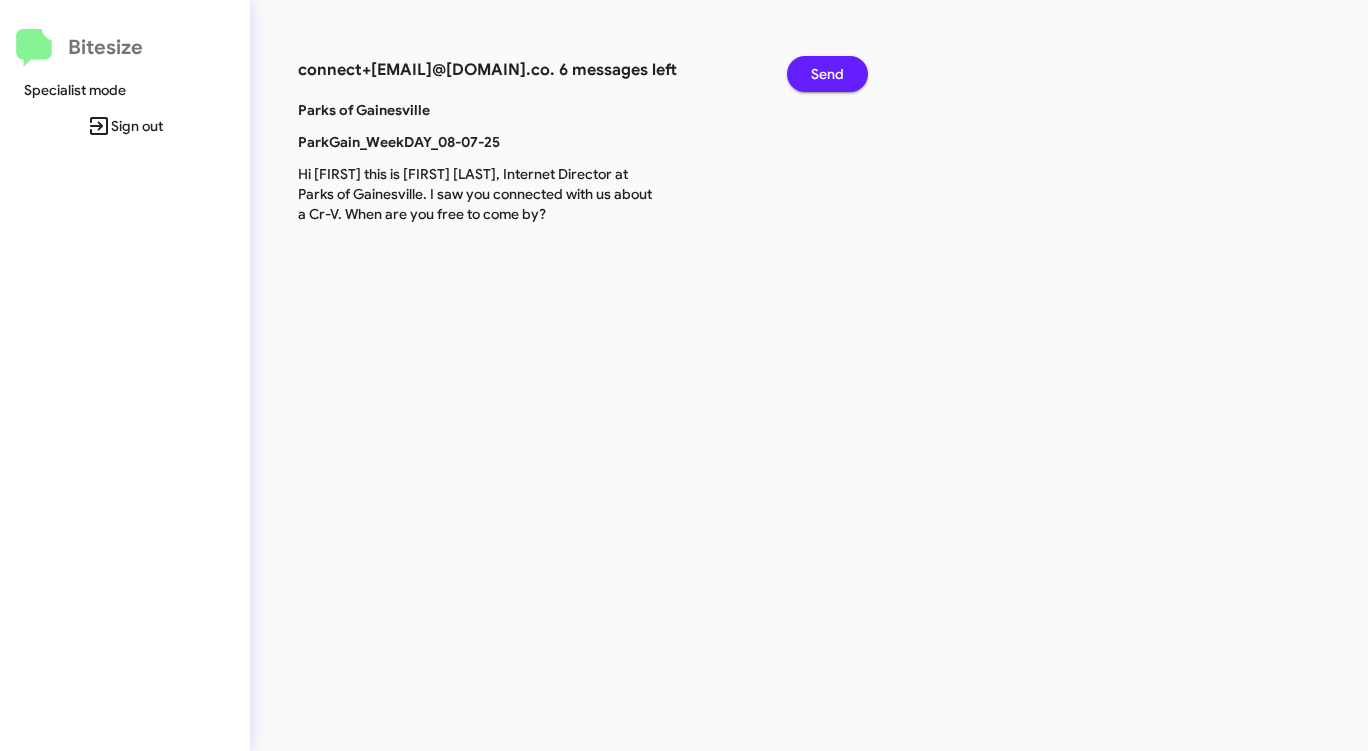 click on "Send" 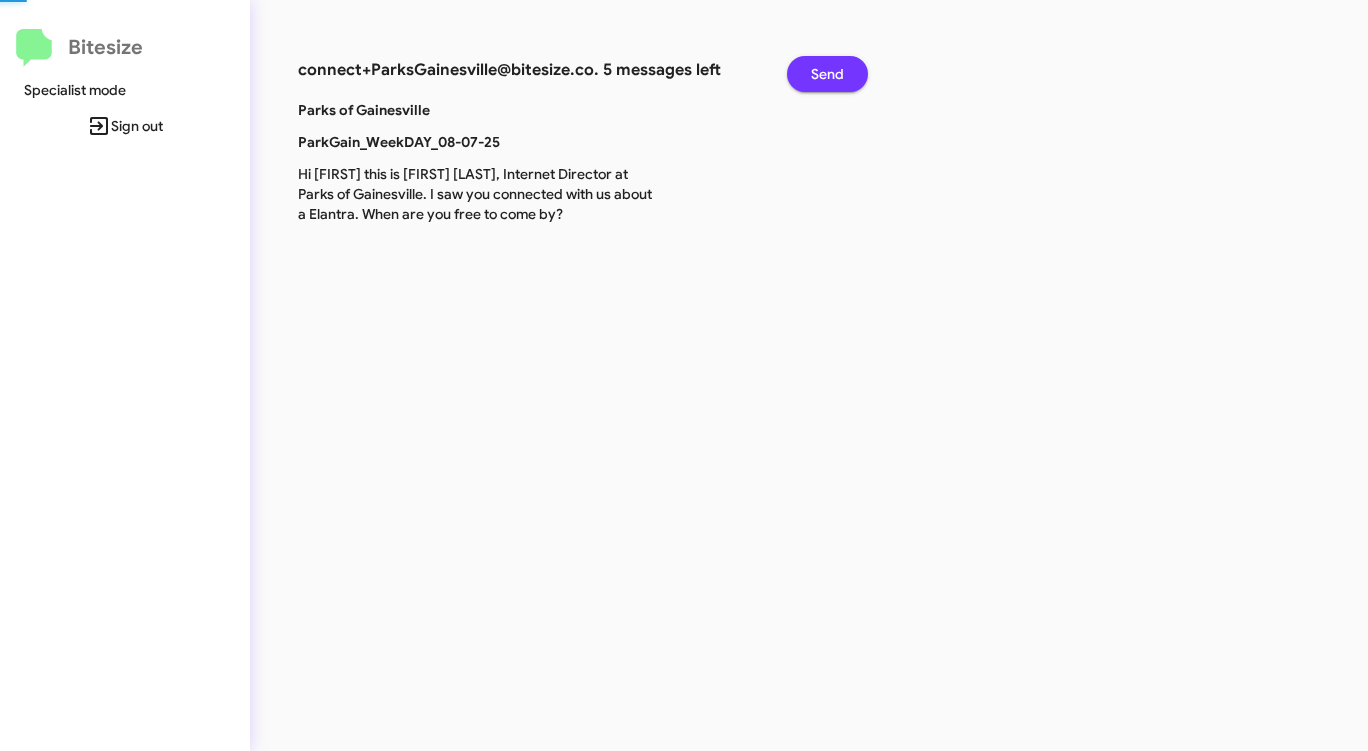 click on "Send" 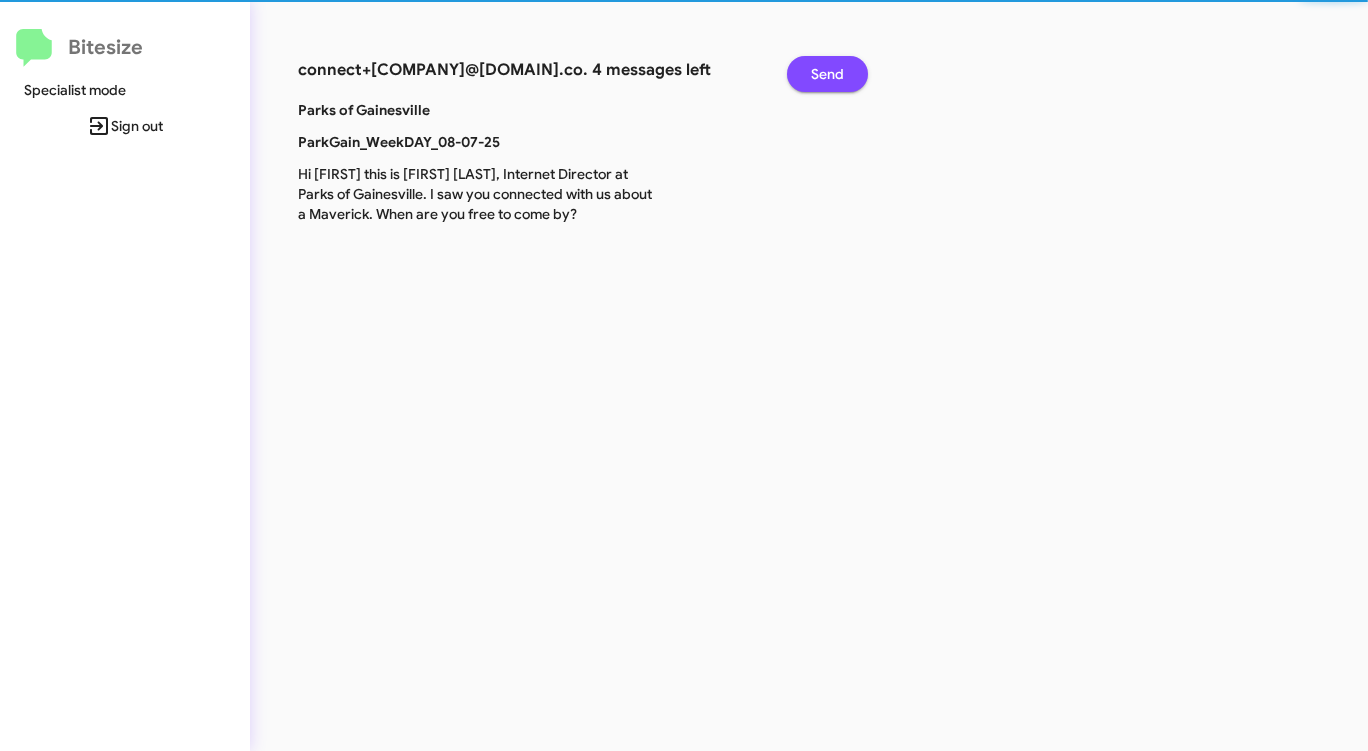 click on "Send" 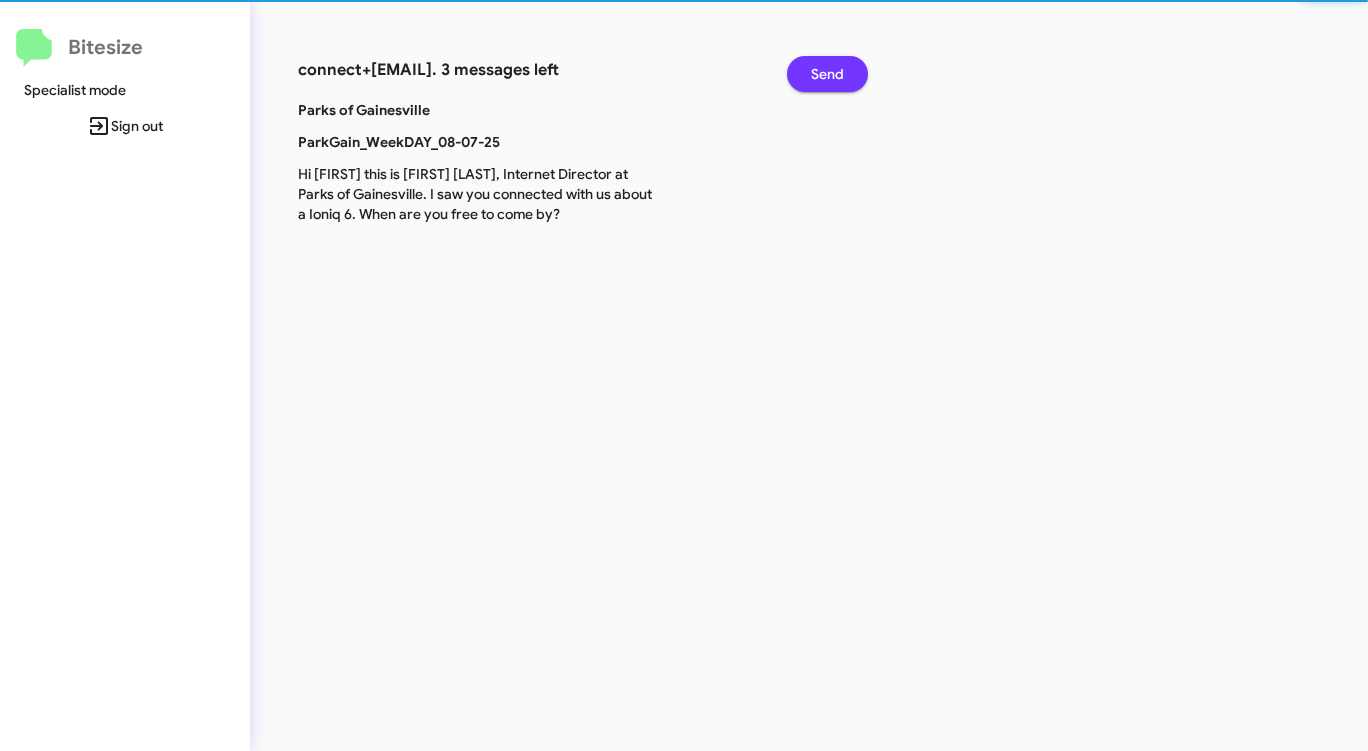 click on "Send" 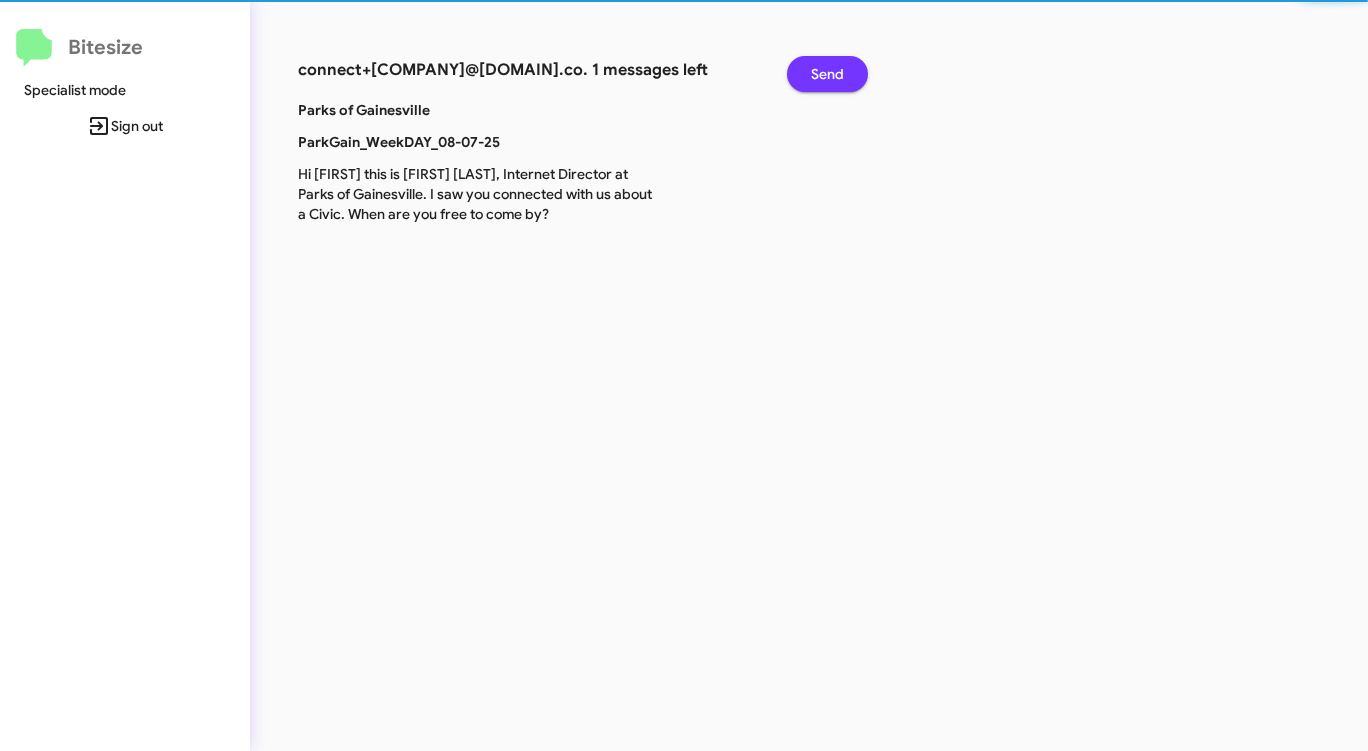 click on "Send" 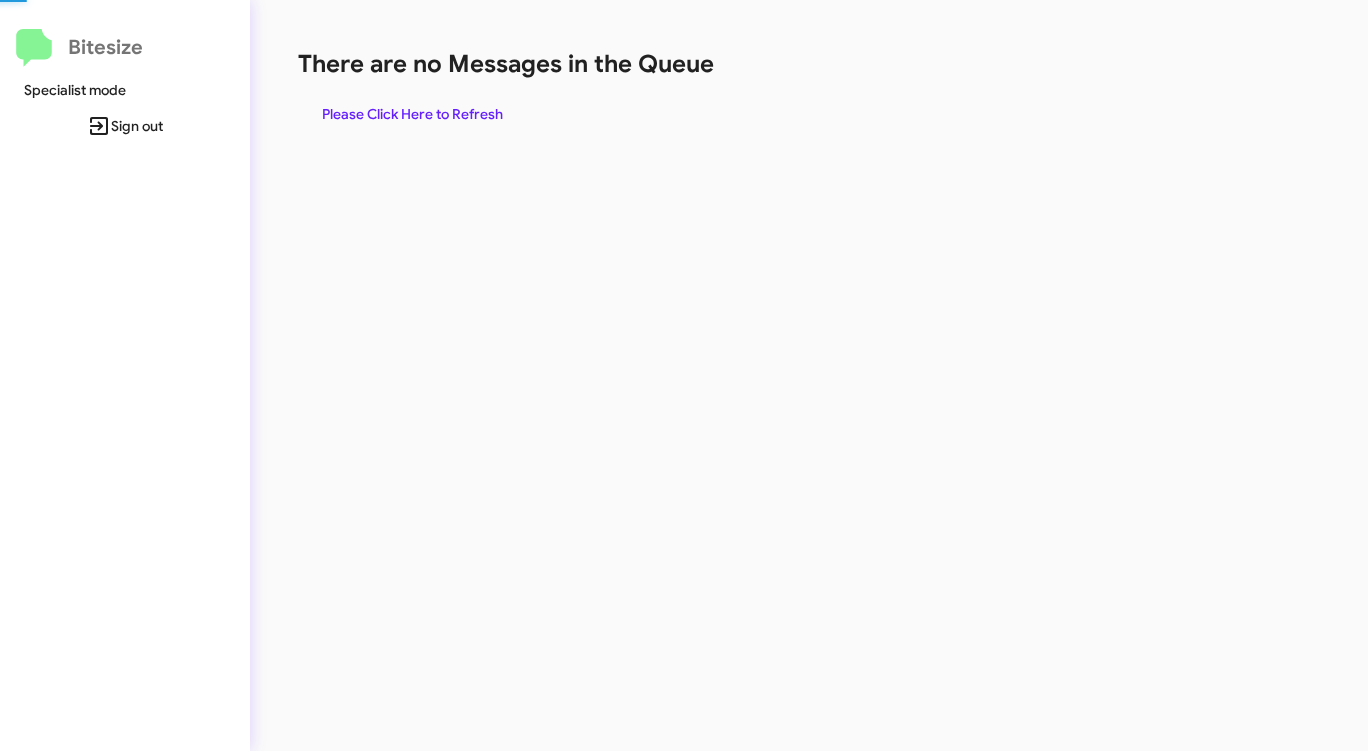 click on "There are no Messages in the Queue  Please Click Here to Refresh" 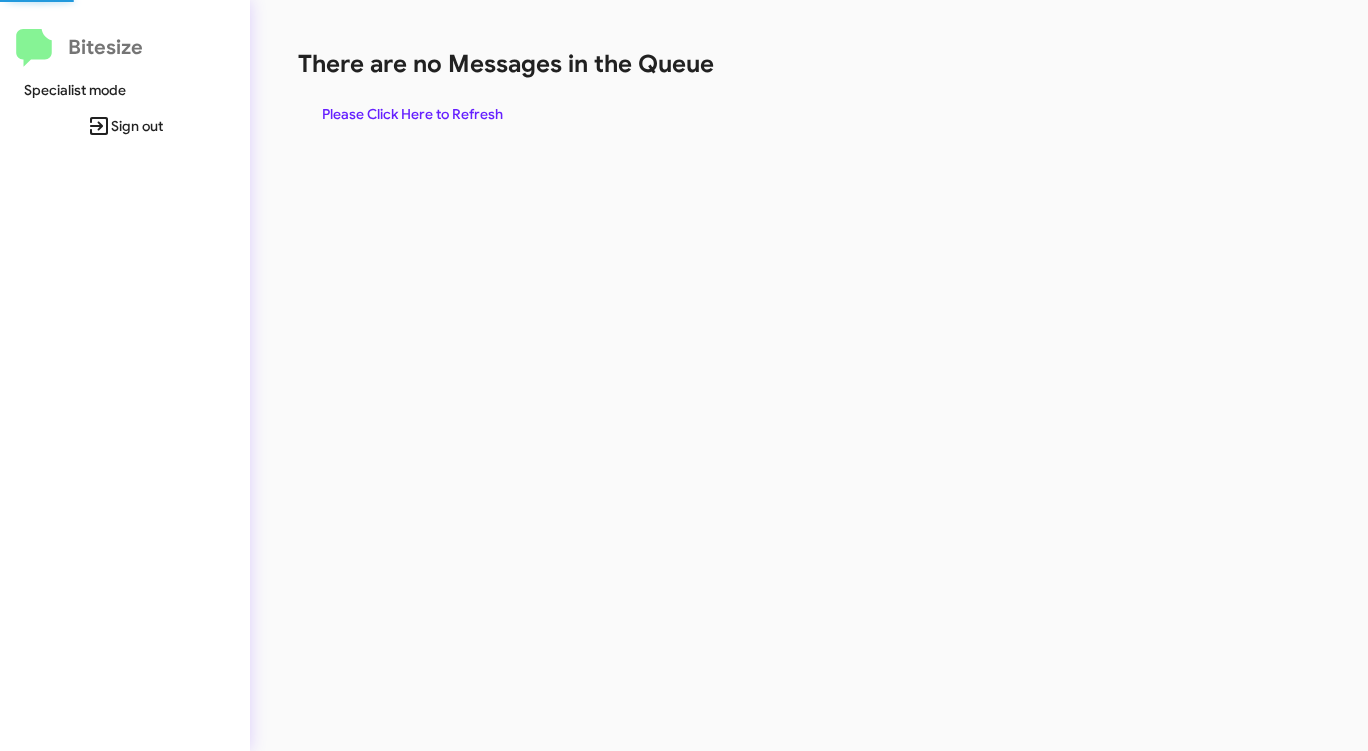 click on "There are no Messages in the Queue  Please Click Here to Refresh" 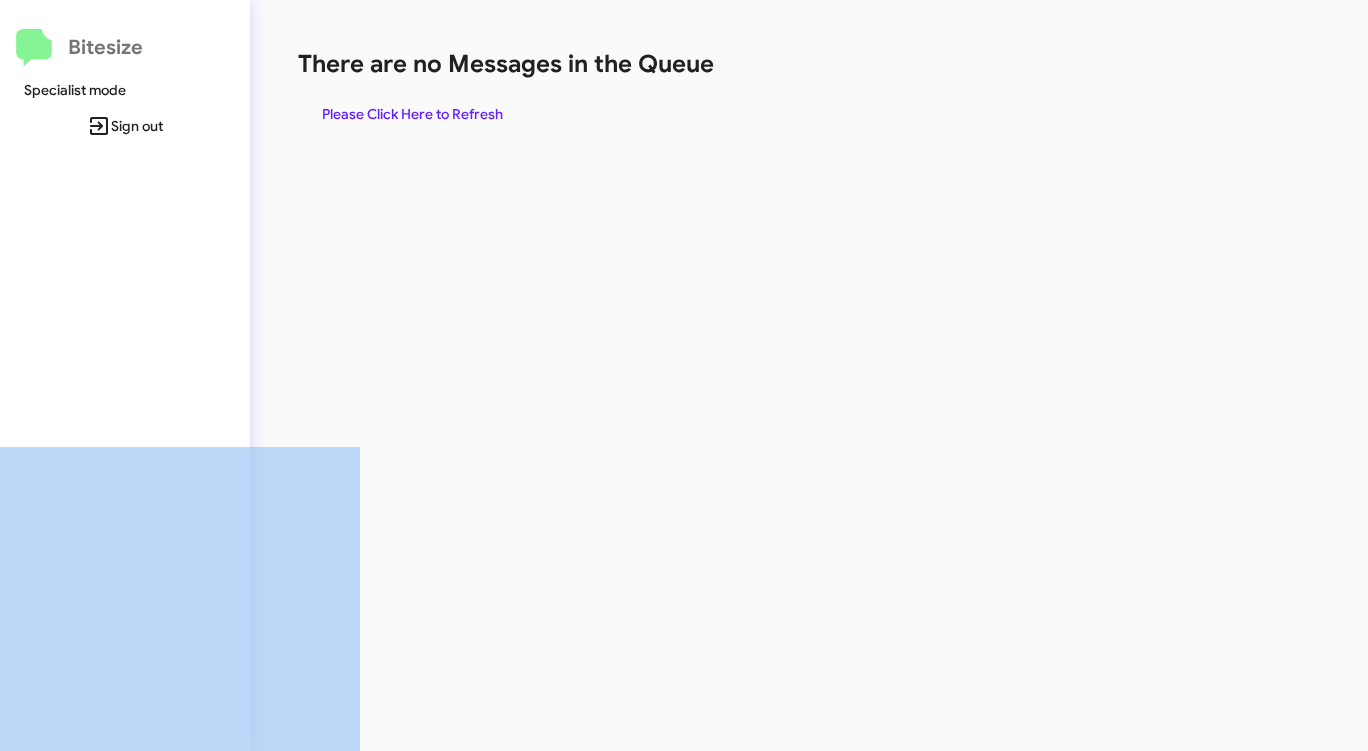 click on "There are no Messages in the Queue  Please Click Here to Refresh" 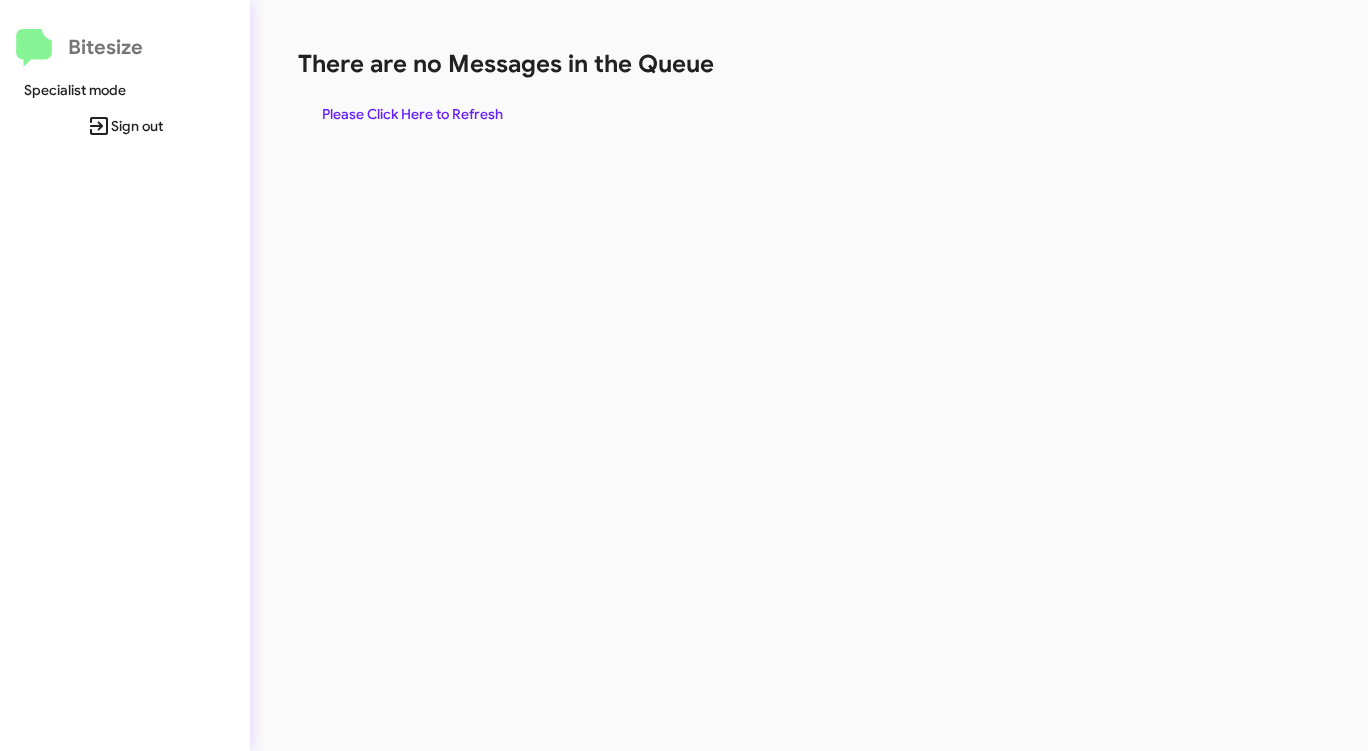 click on "There are no Messages in the Queue  Please Click Here to Refresh" 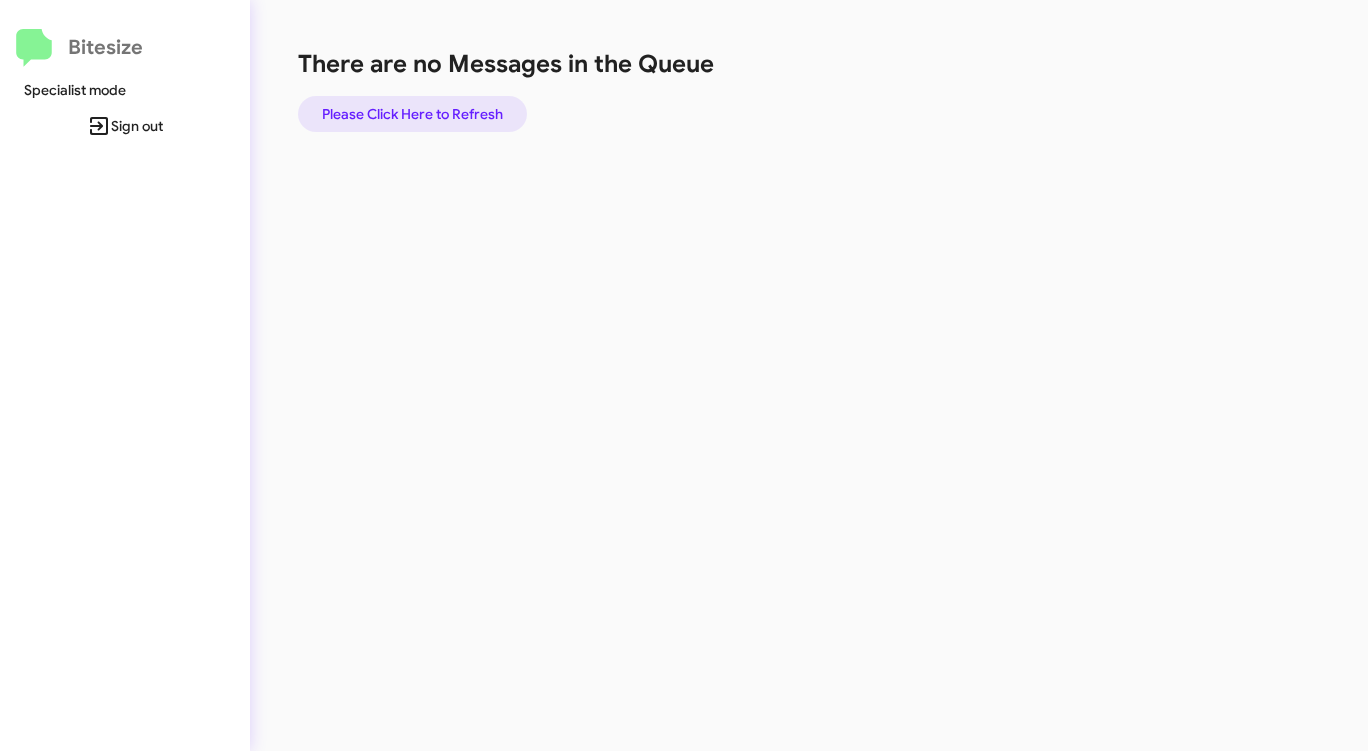 click on "Please Click Here to Refresh" 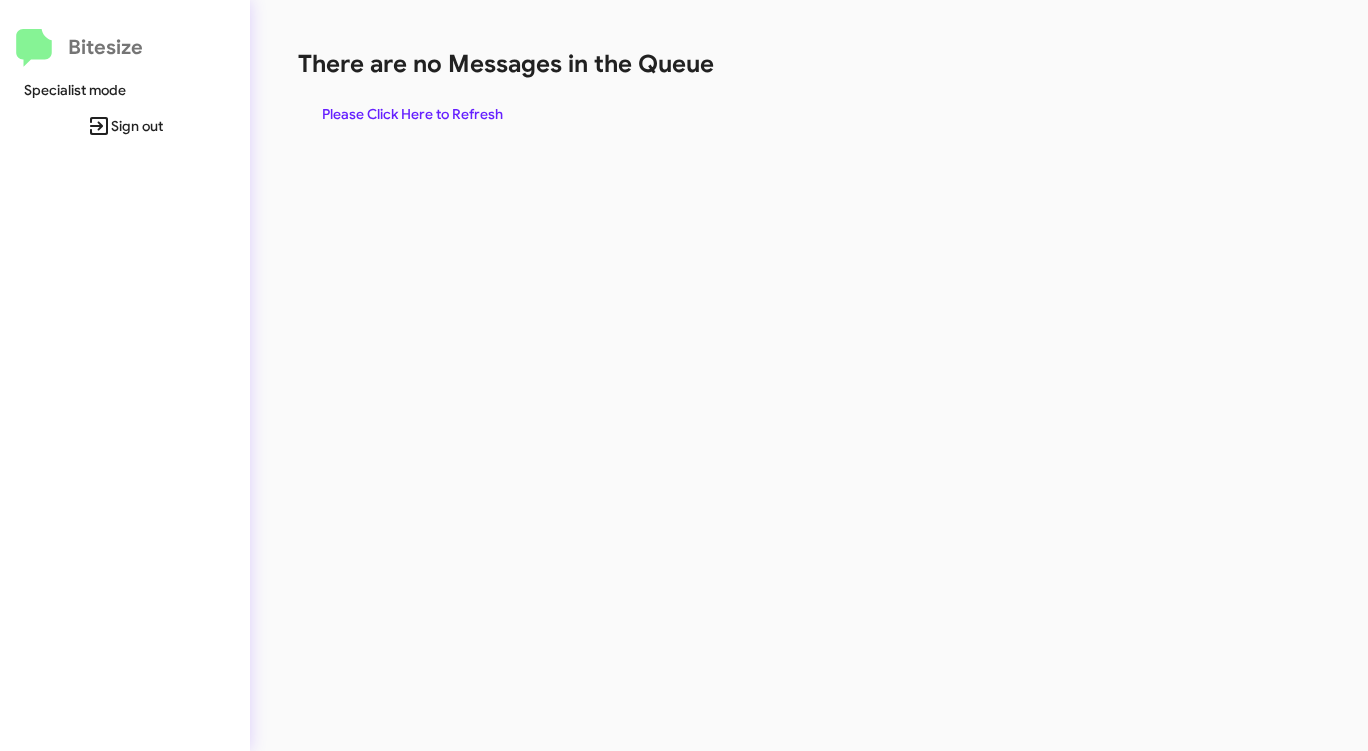 click on "There are no Messages in the Queue" 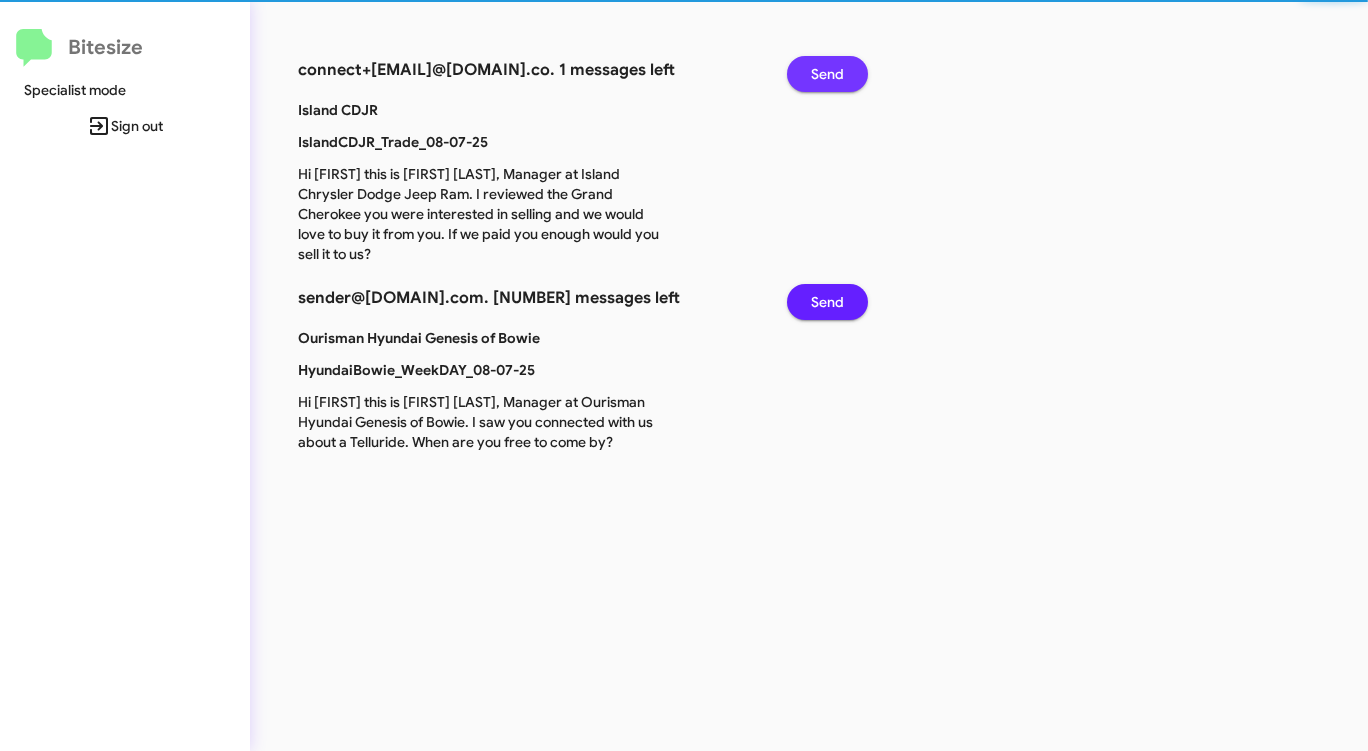 click on "Send" 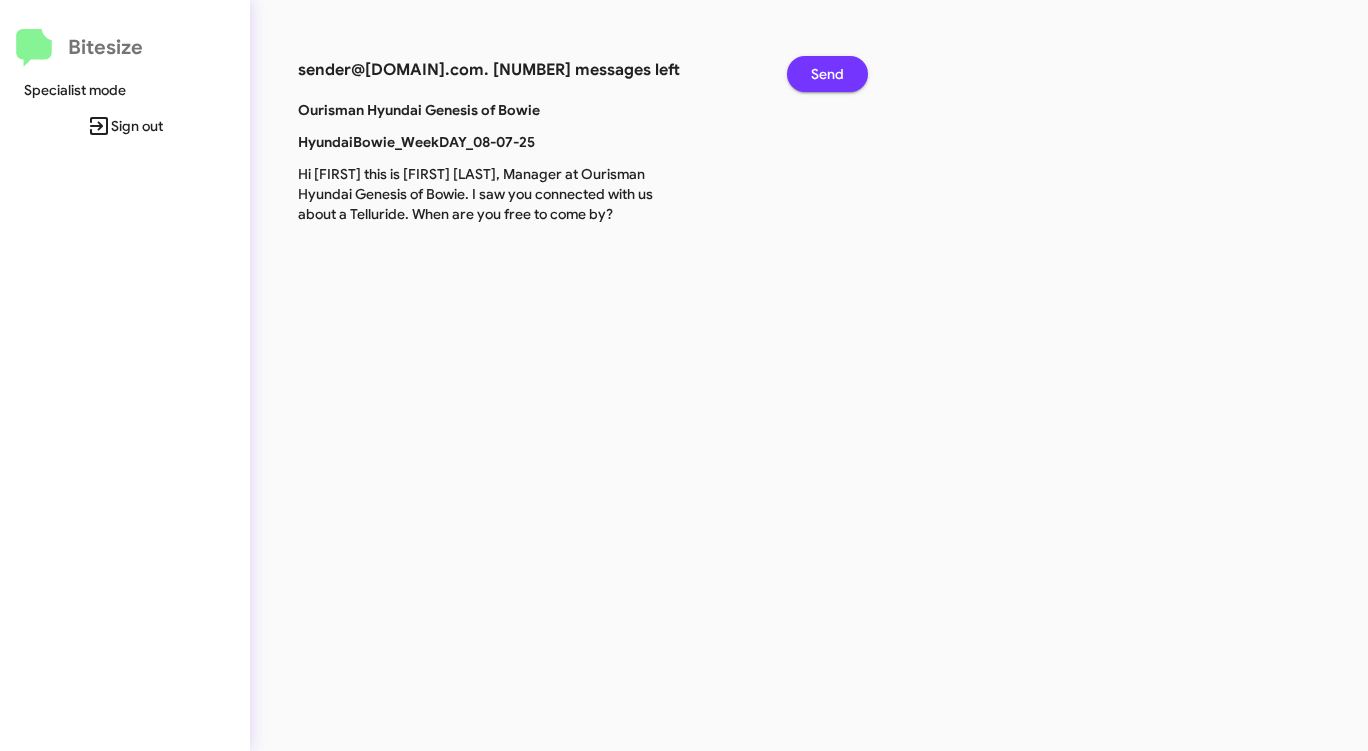 click on "Send" 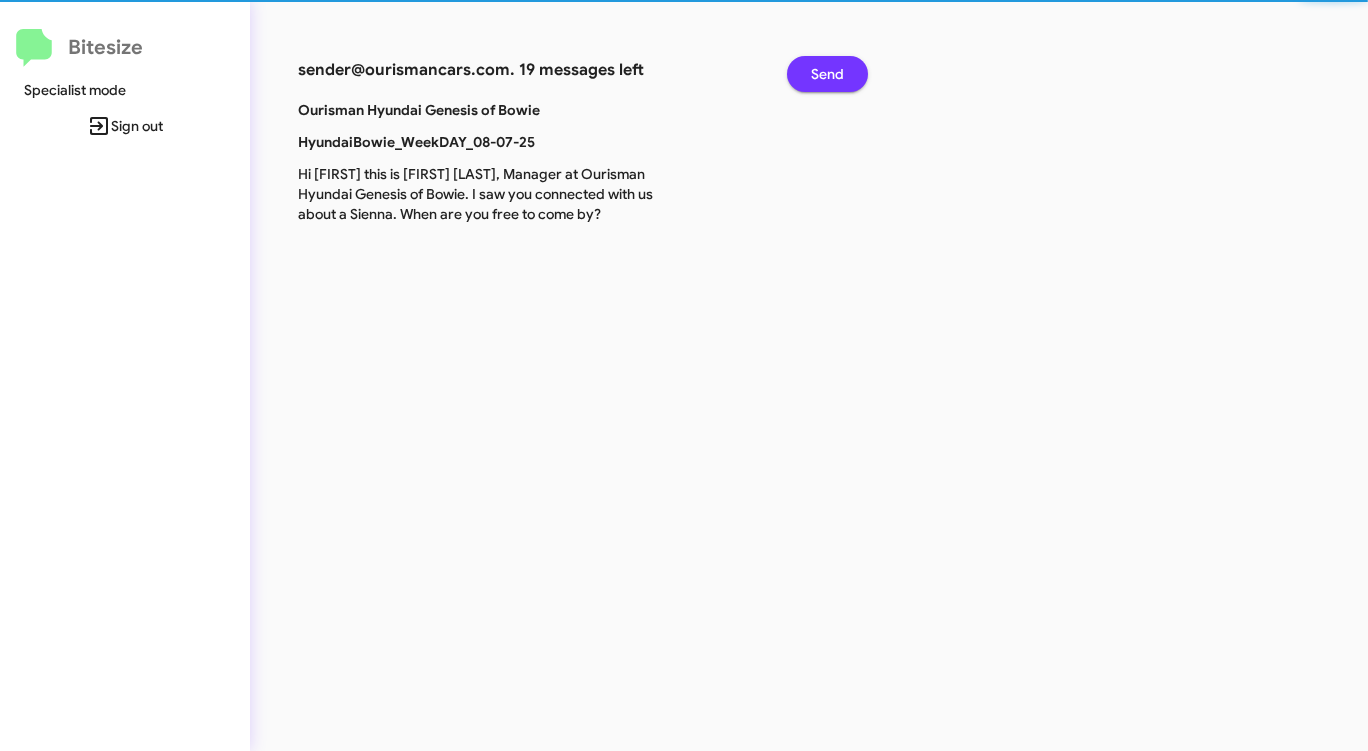 click on "Send" 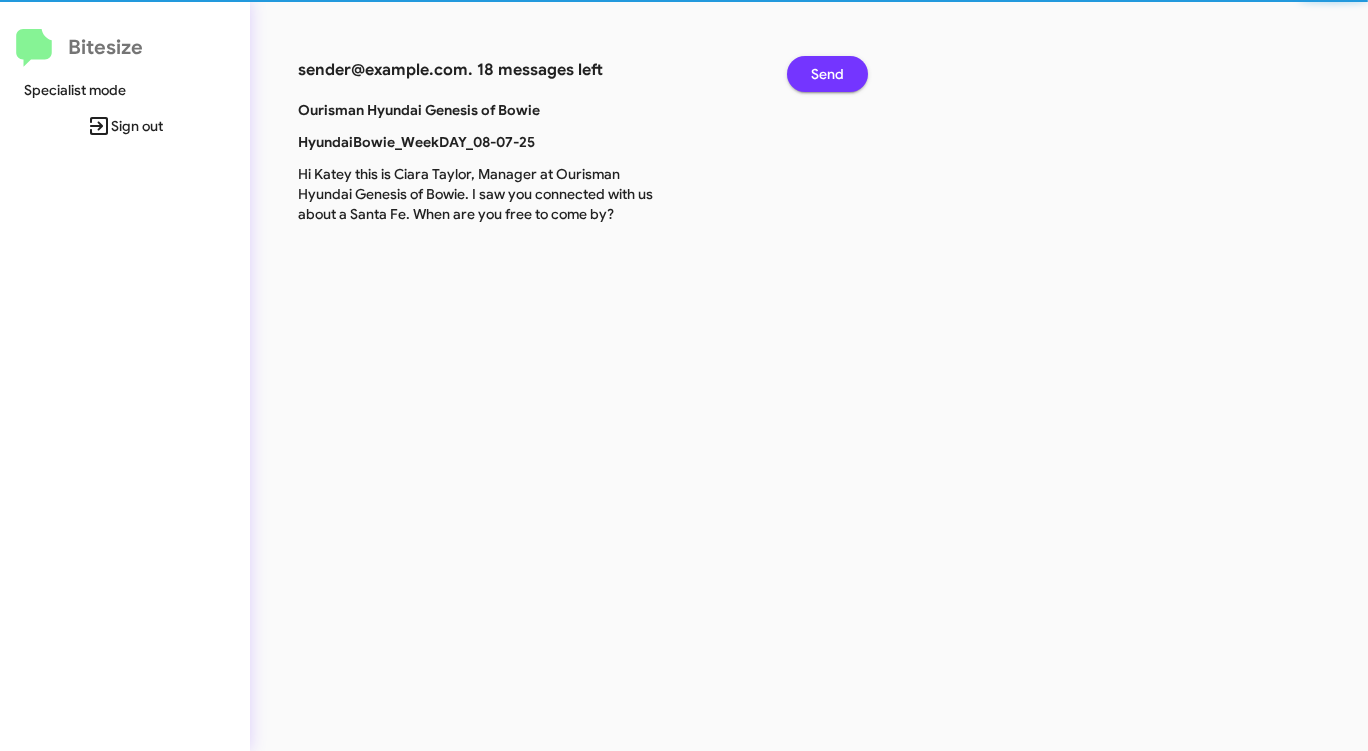 click on "Send" 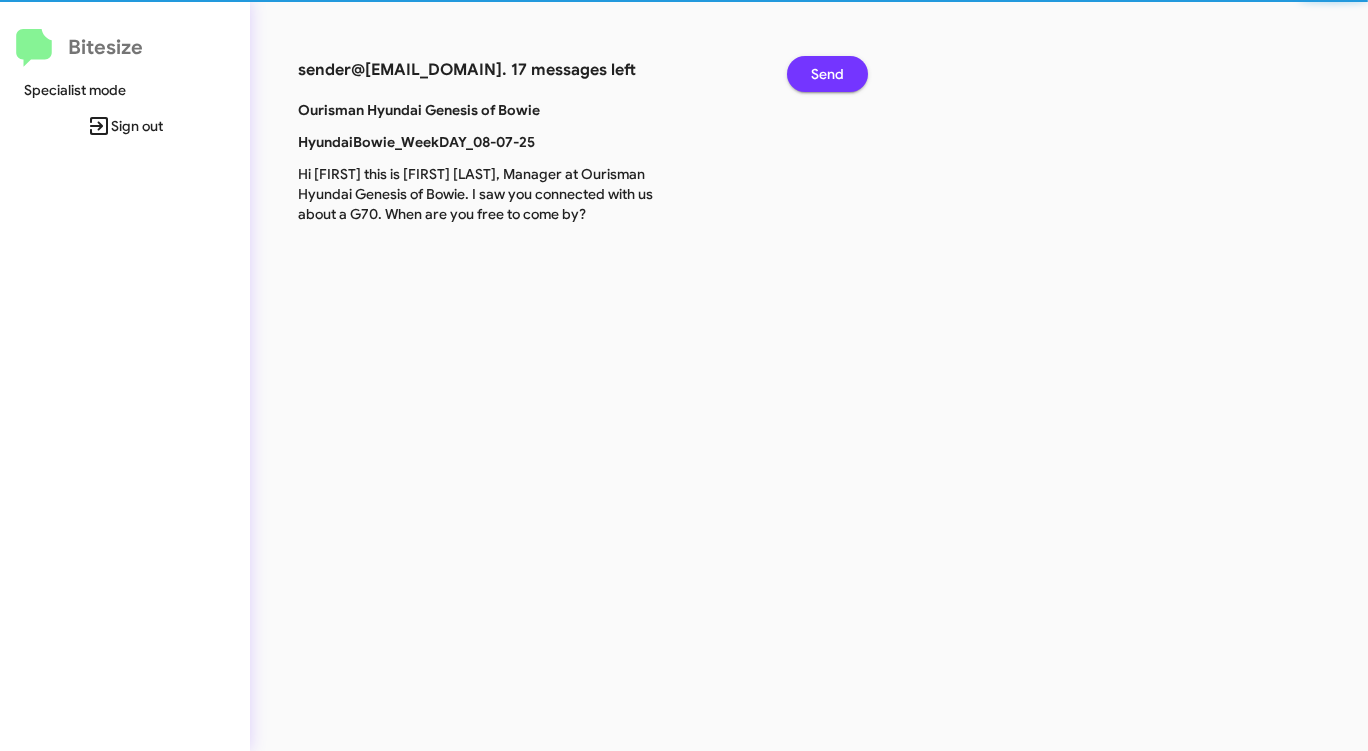 click on "Send" 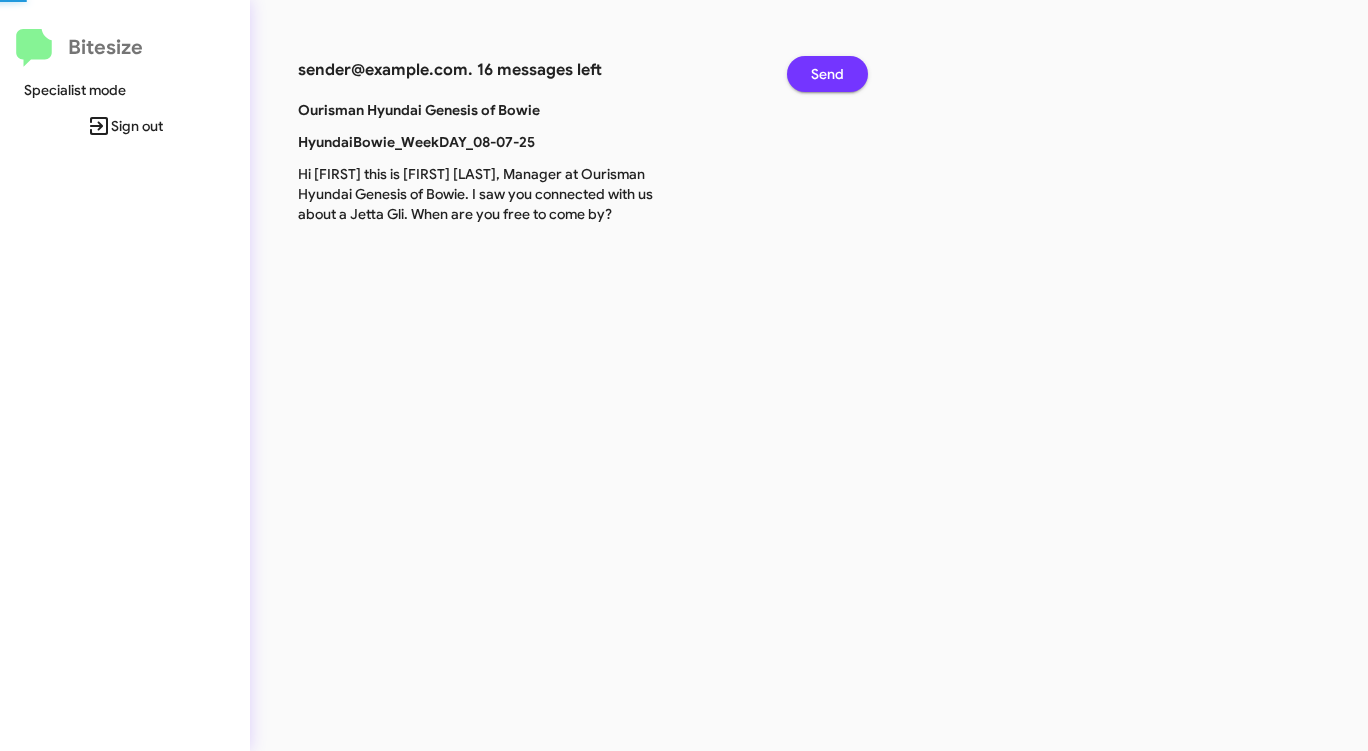 click on "Send" 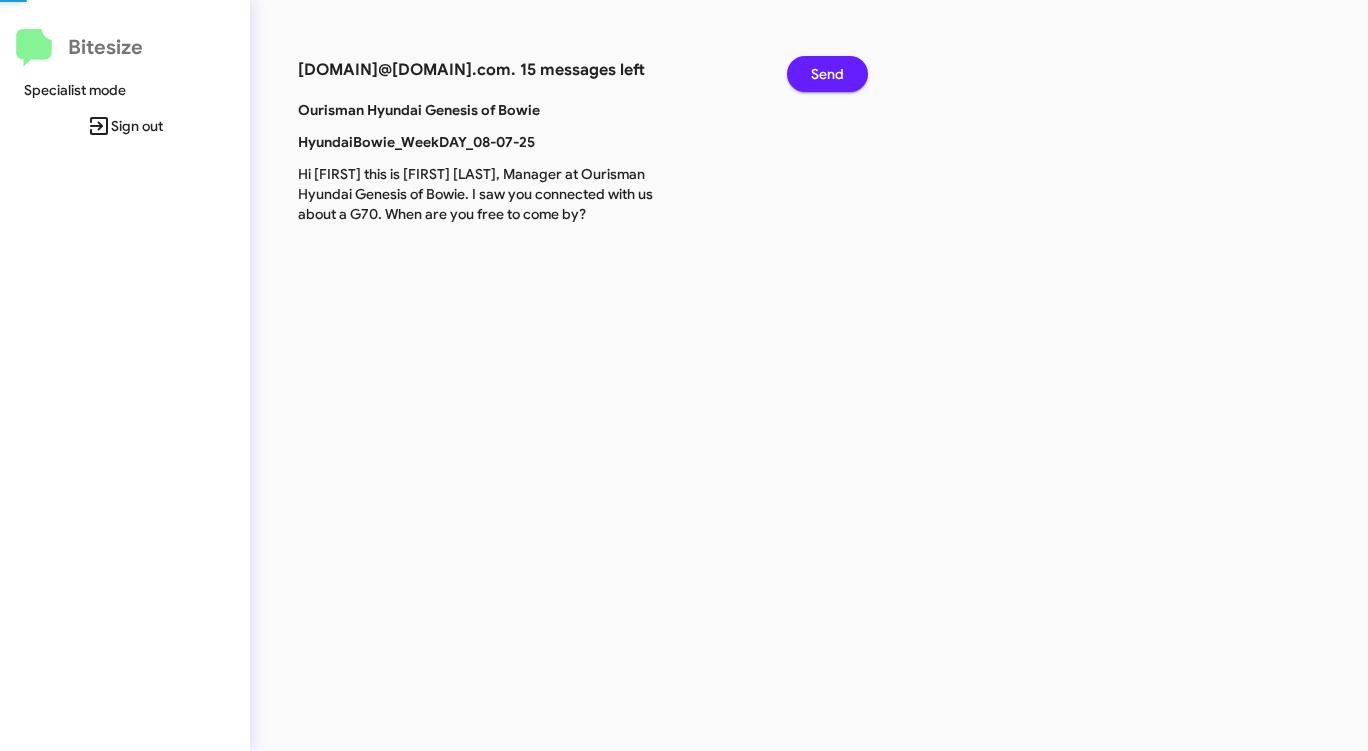 click on "Send" 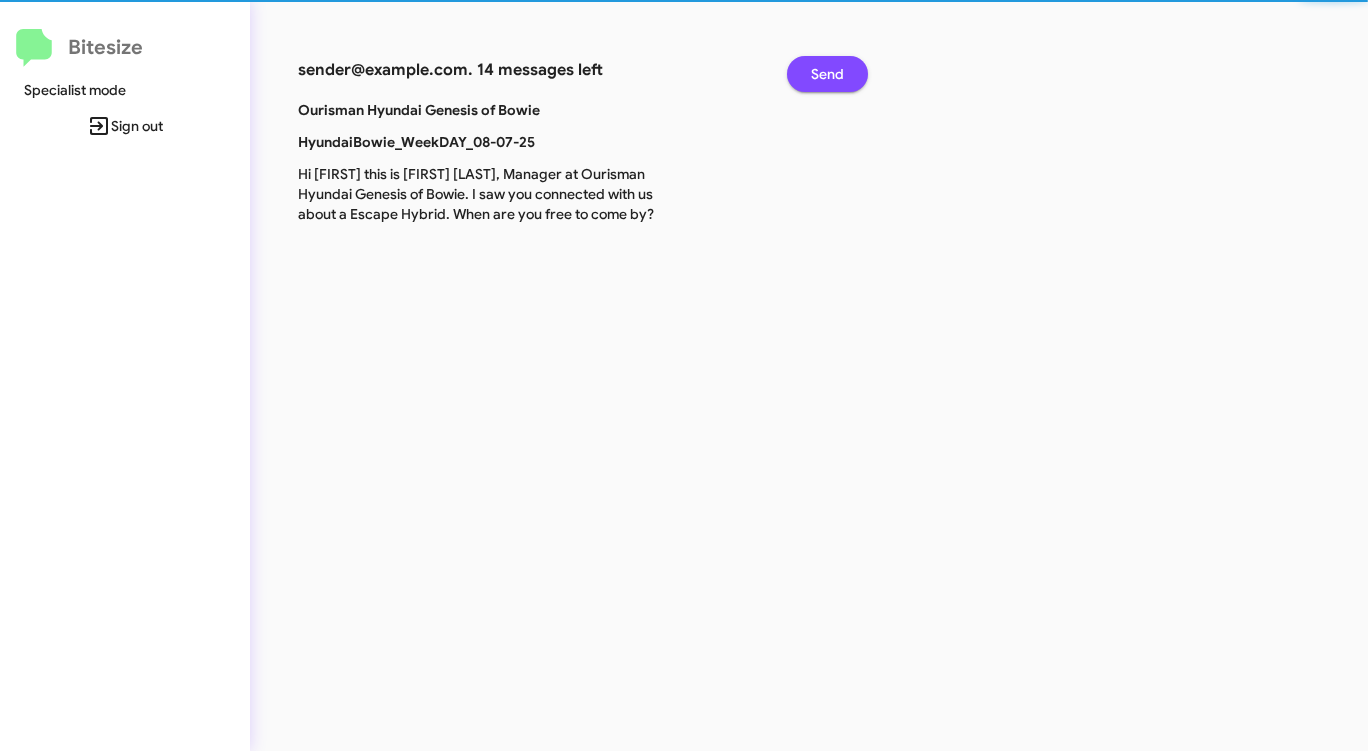 click on "Send" 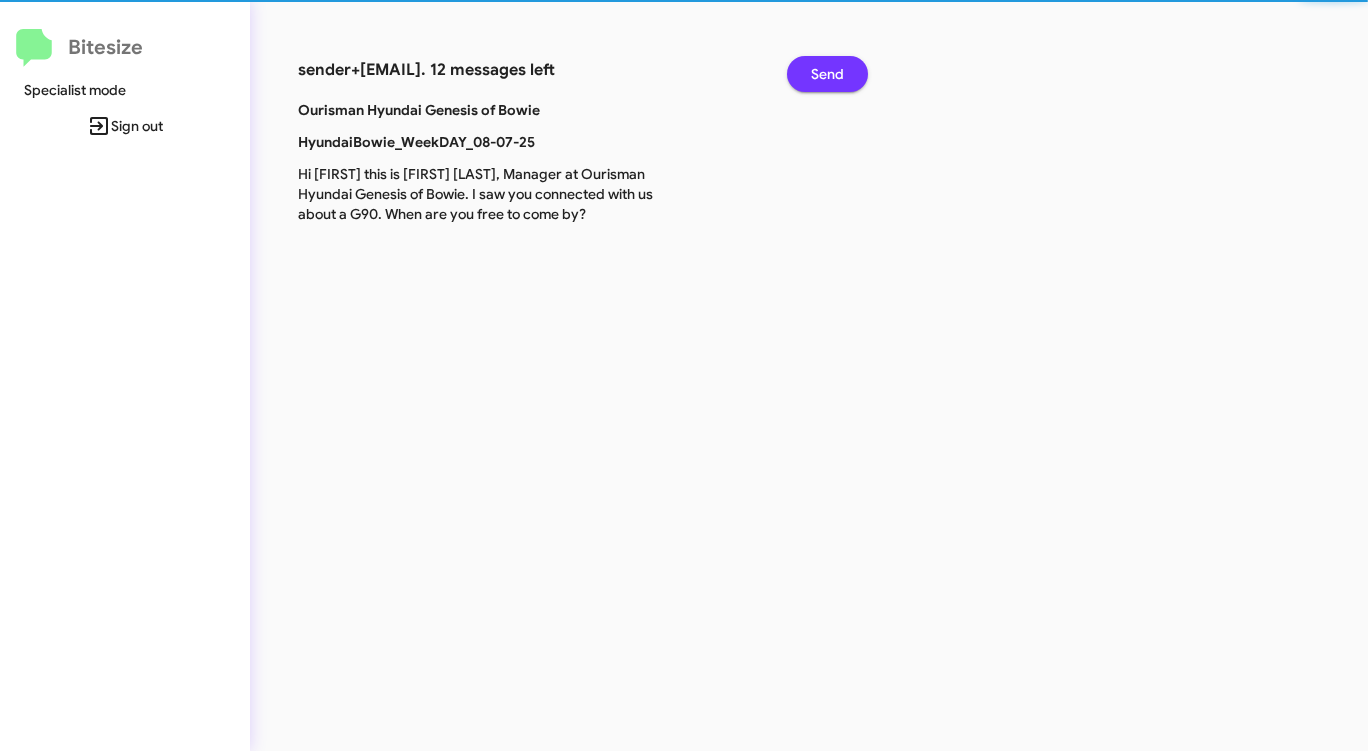 click on "Send" 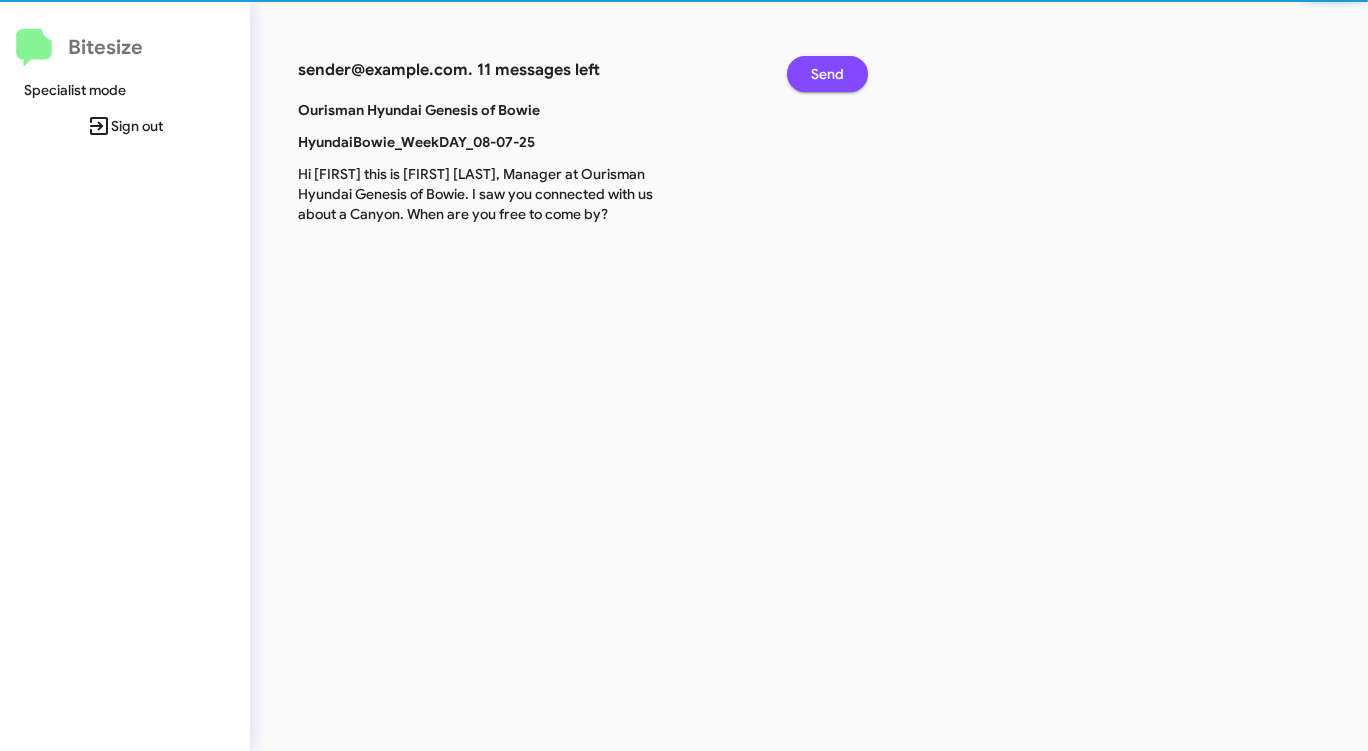 click on "Send" 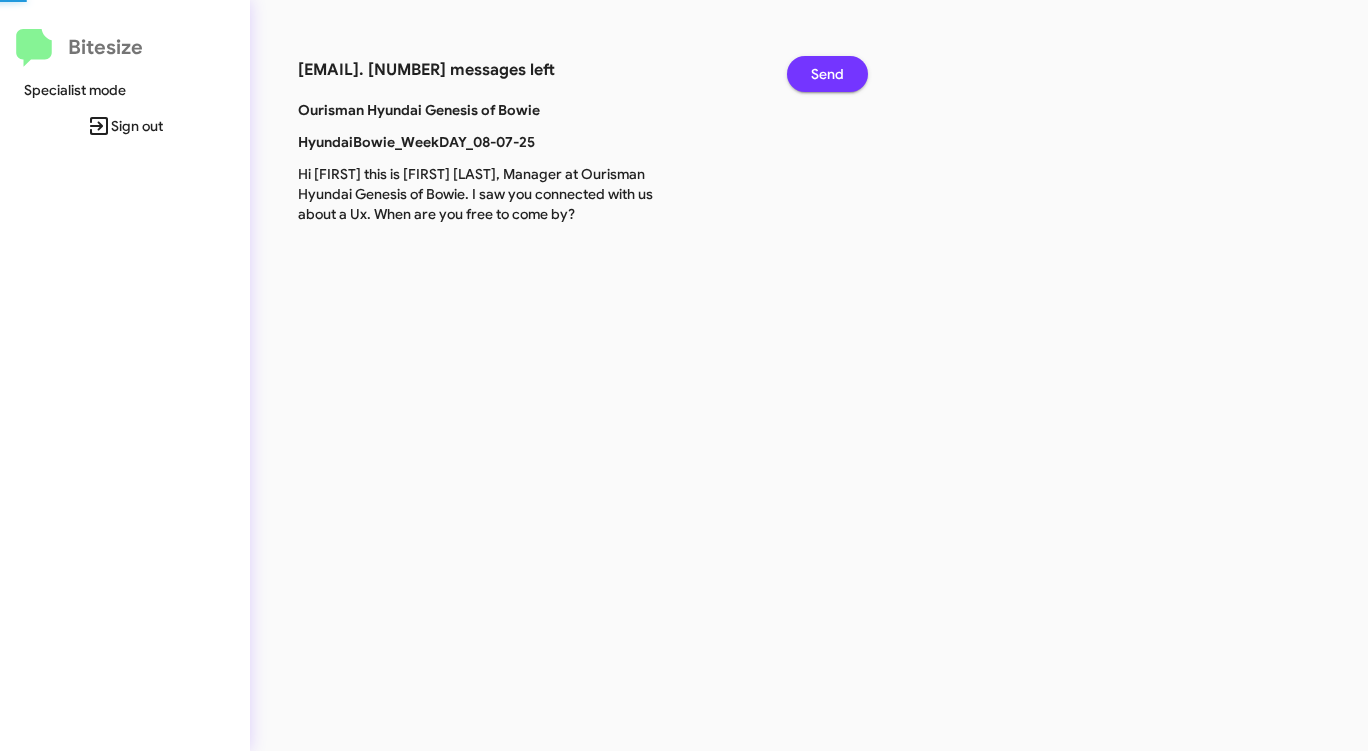 click on "Send" 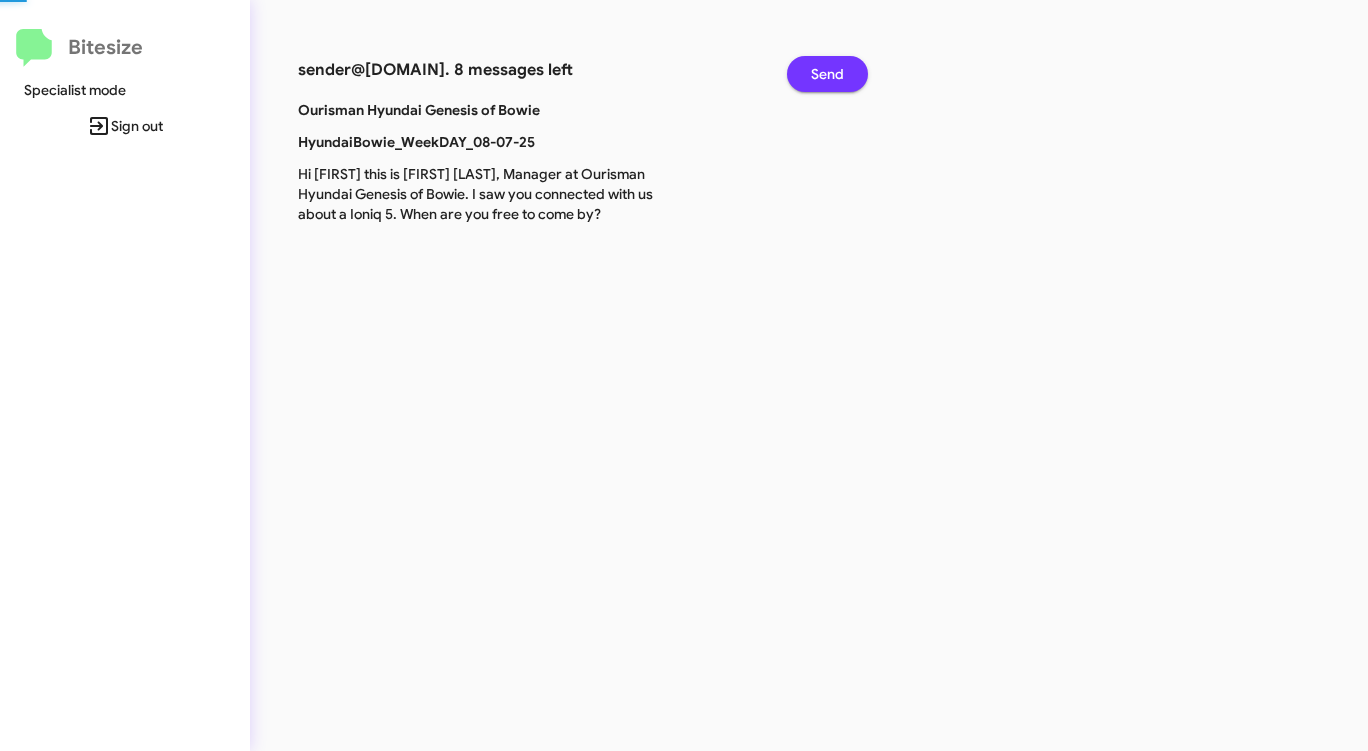 click on "Send" 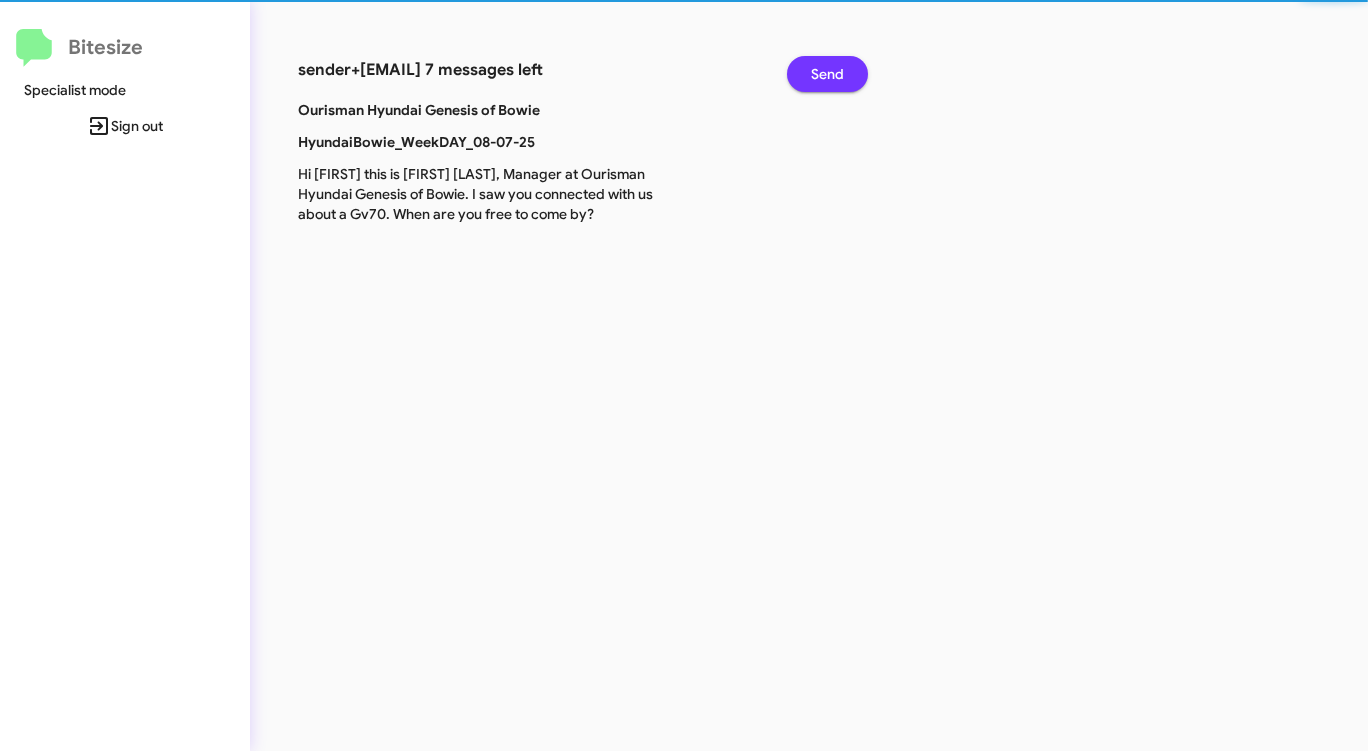 click on "Send" 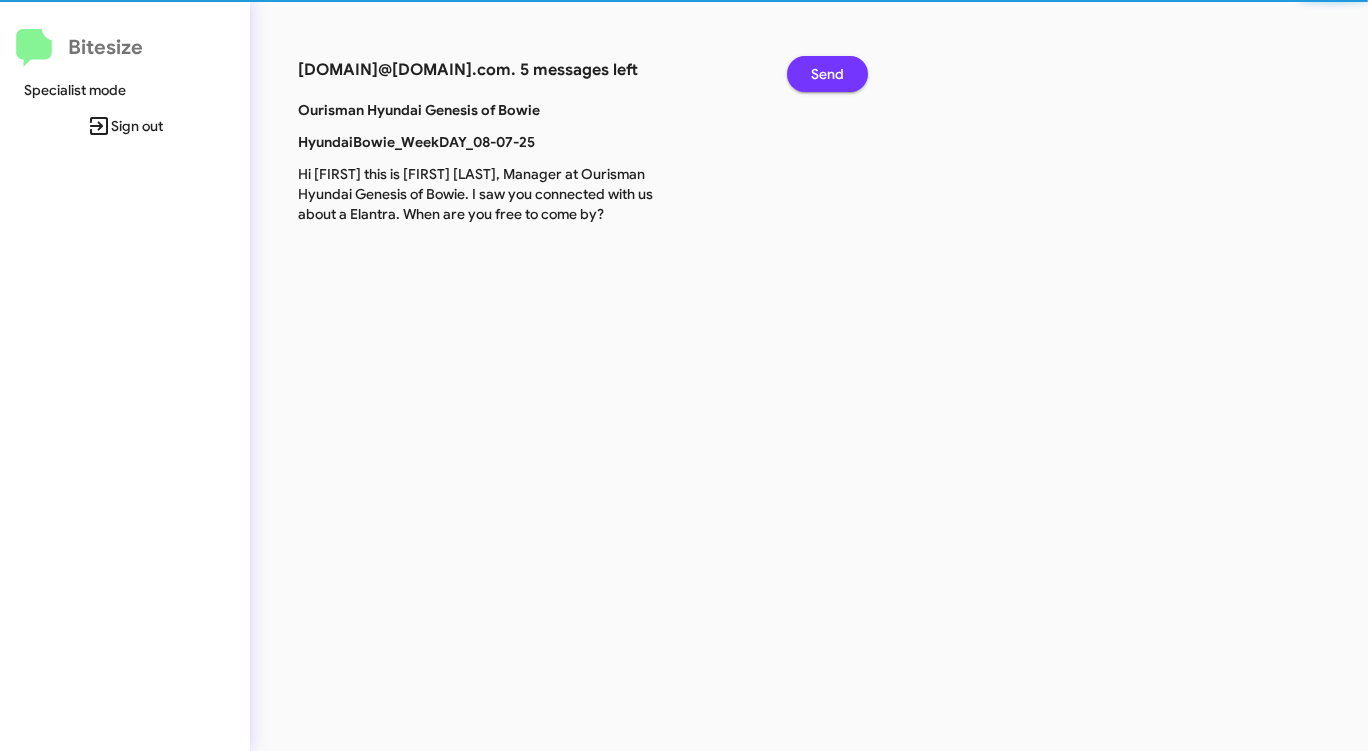 click on "Send" 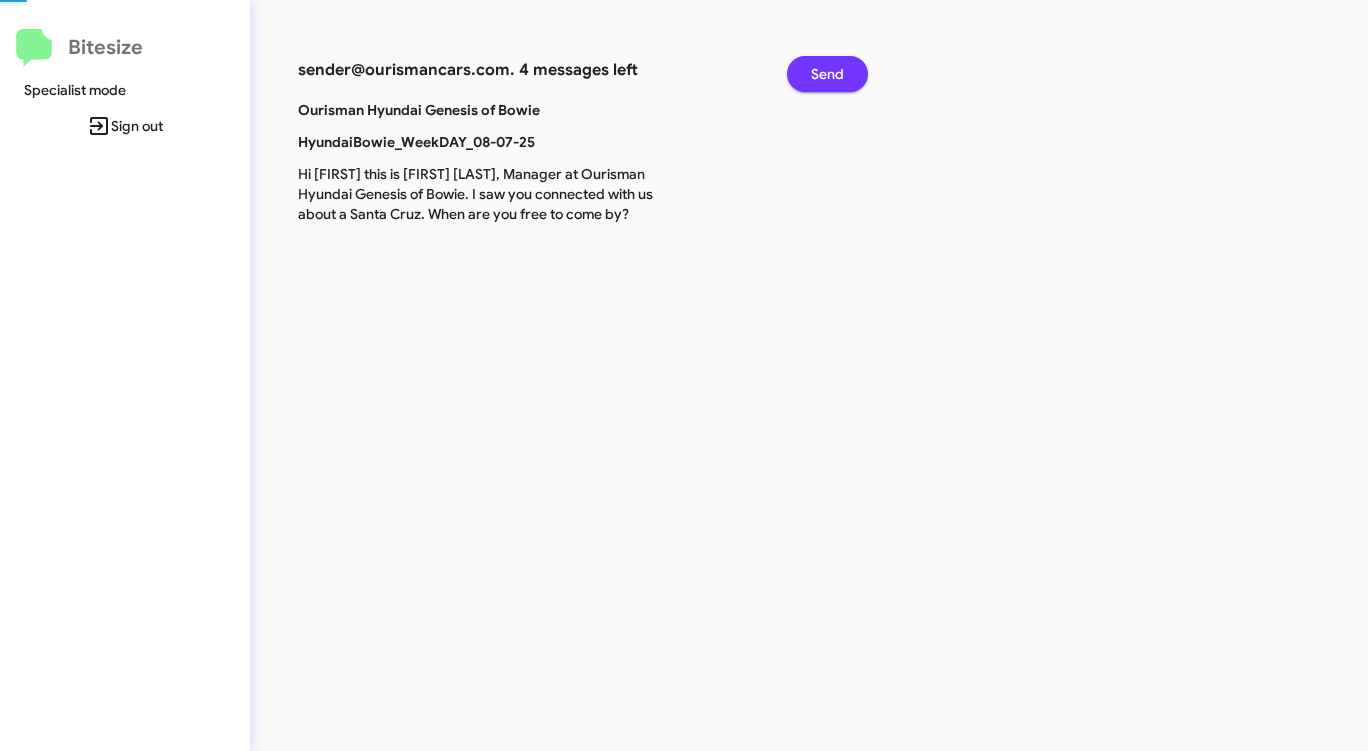 click on "Send" 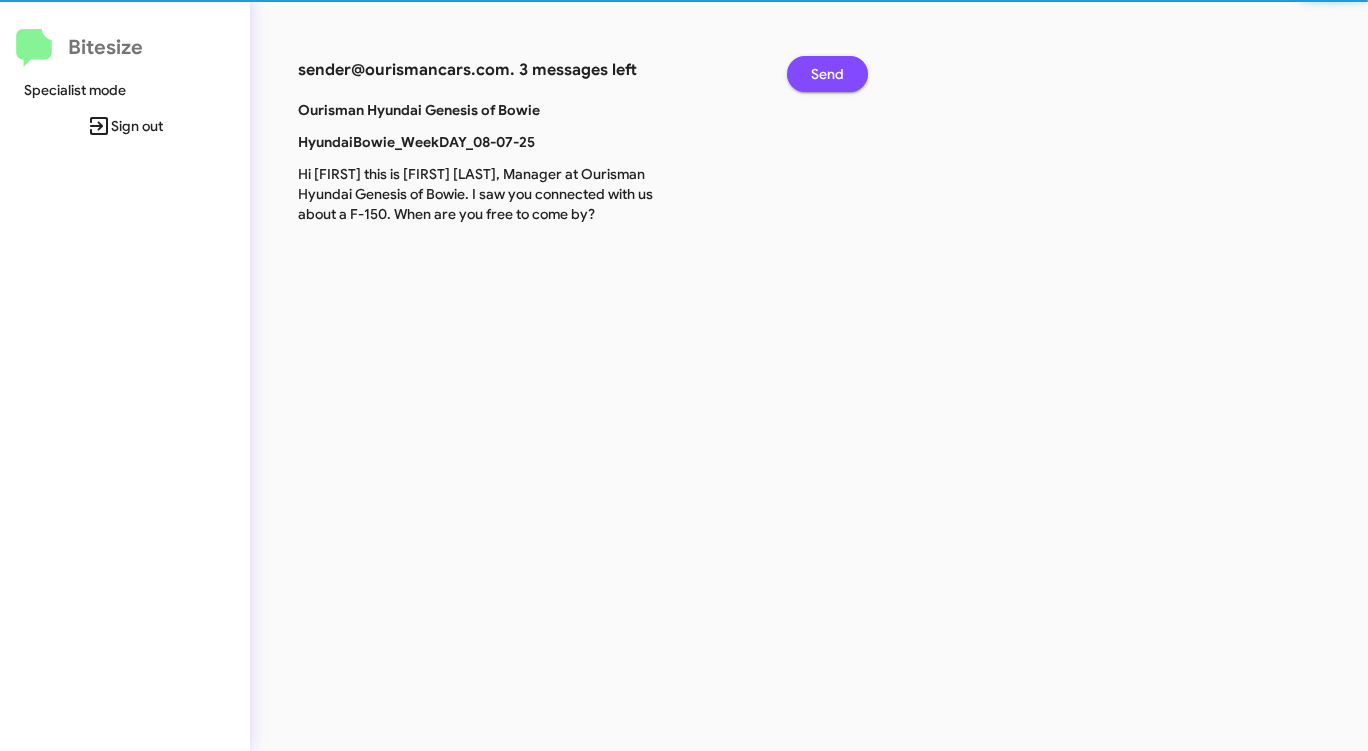 click on "Send" 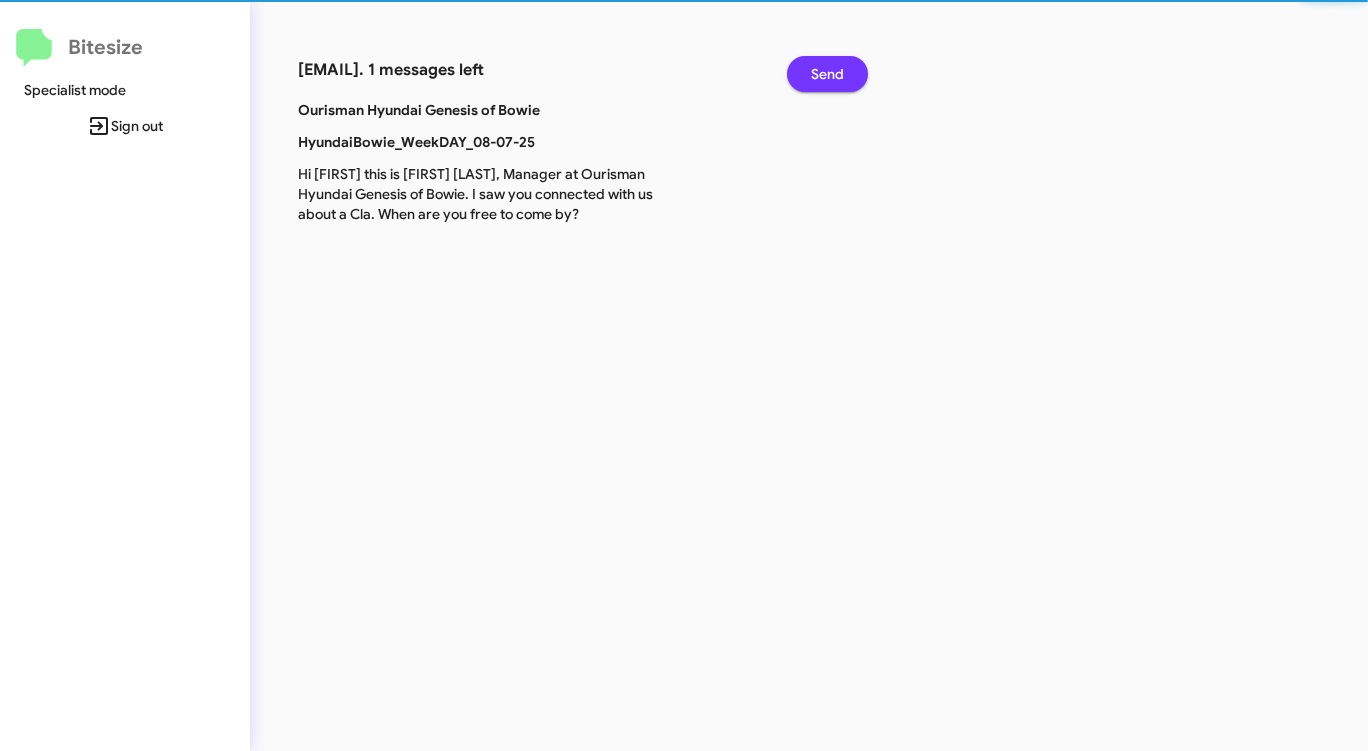 click on "Send" 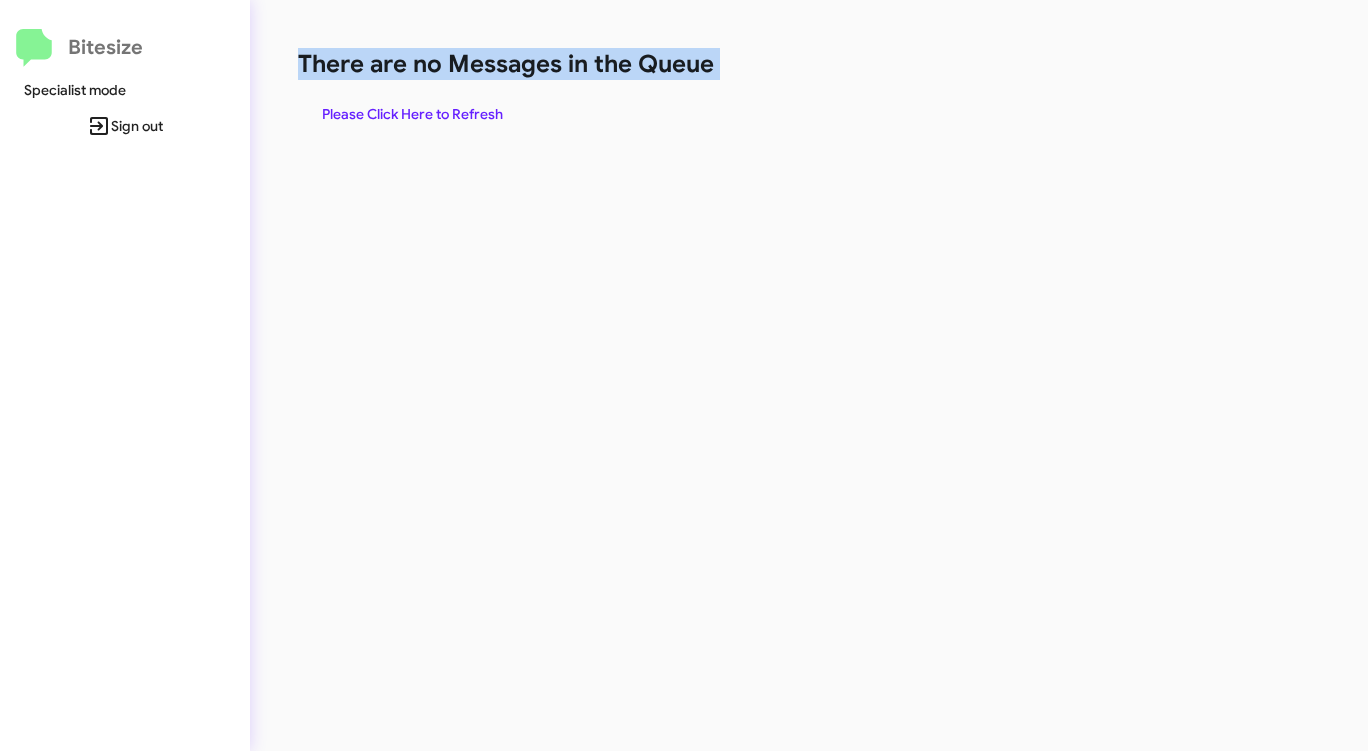 click on "There are no Messages in the Queue" 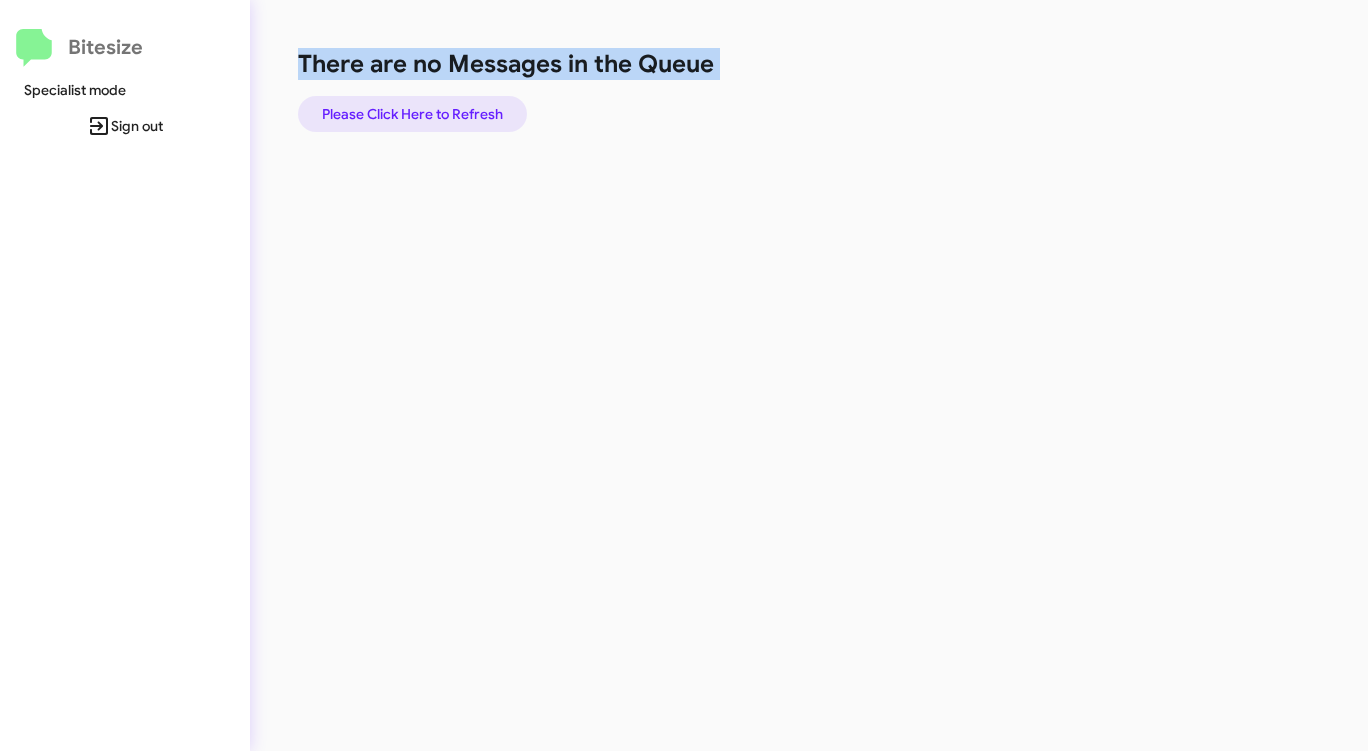 click on "Please Click Here to Refresh" 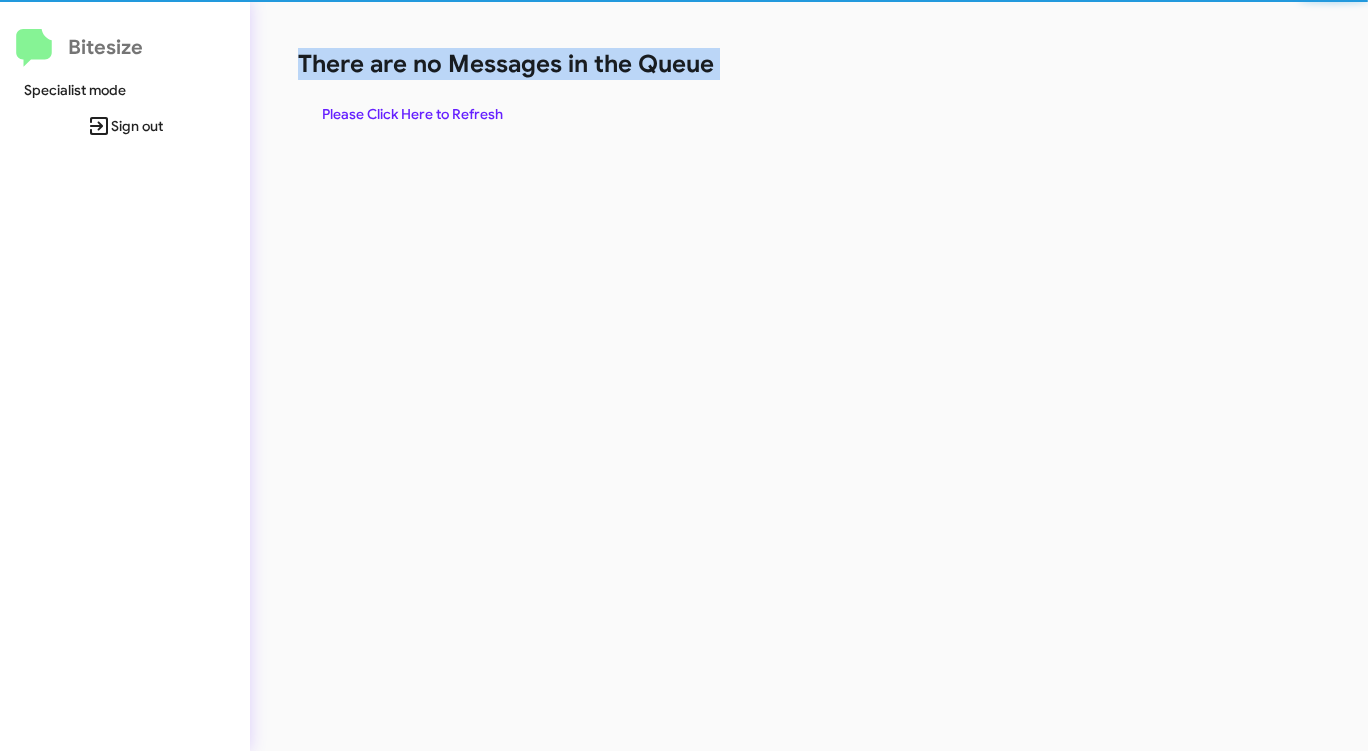click on "There are no Messages in the Queue  Please Click Here to Refresh" 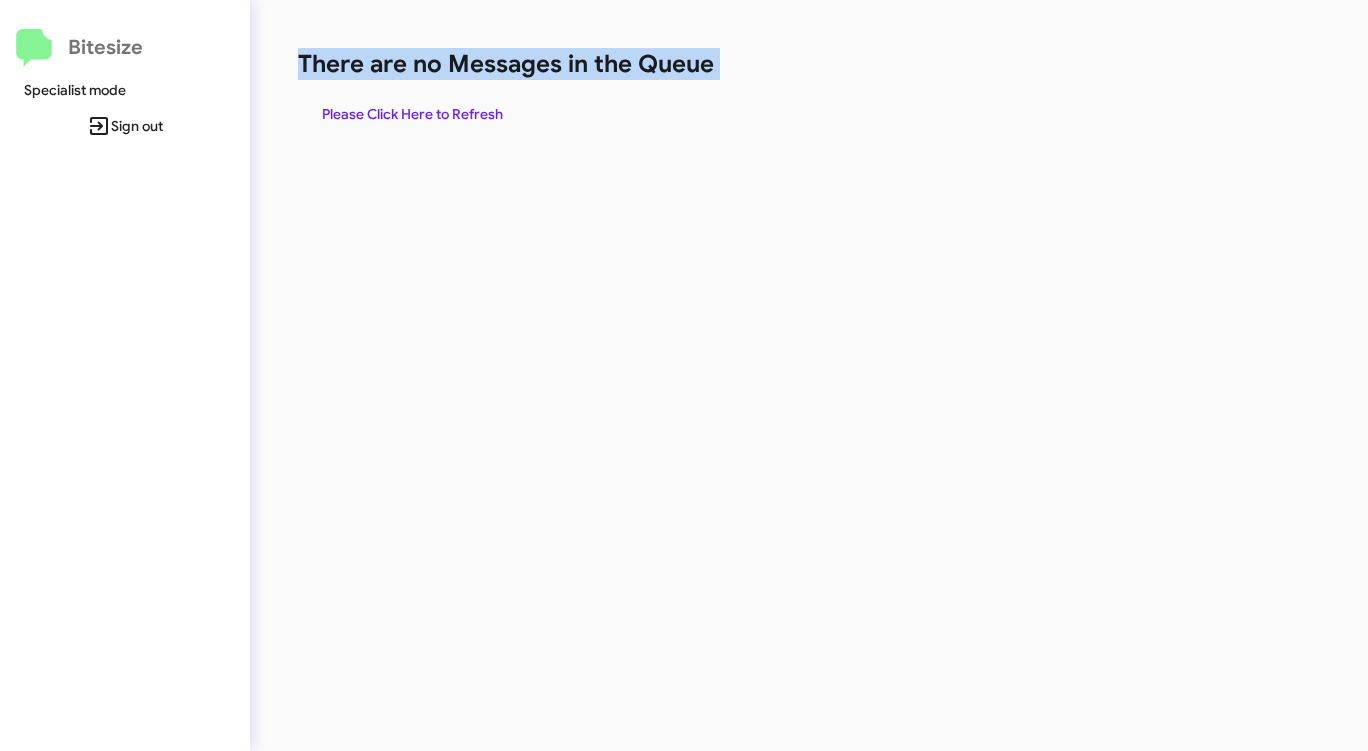 click on "Please Click Here to Refresh" 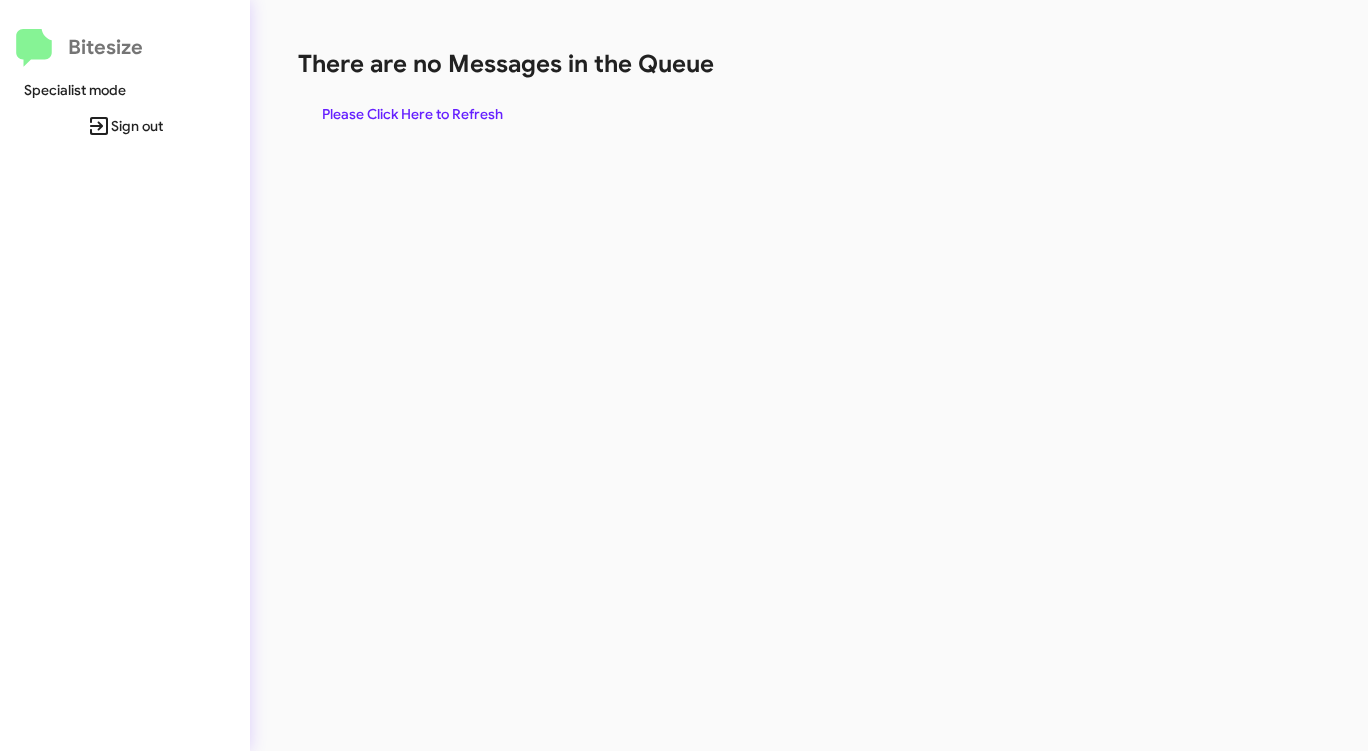 click on "There are no Messages in the Queue  Please Click Here to Refresh" 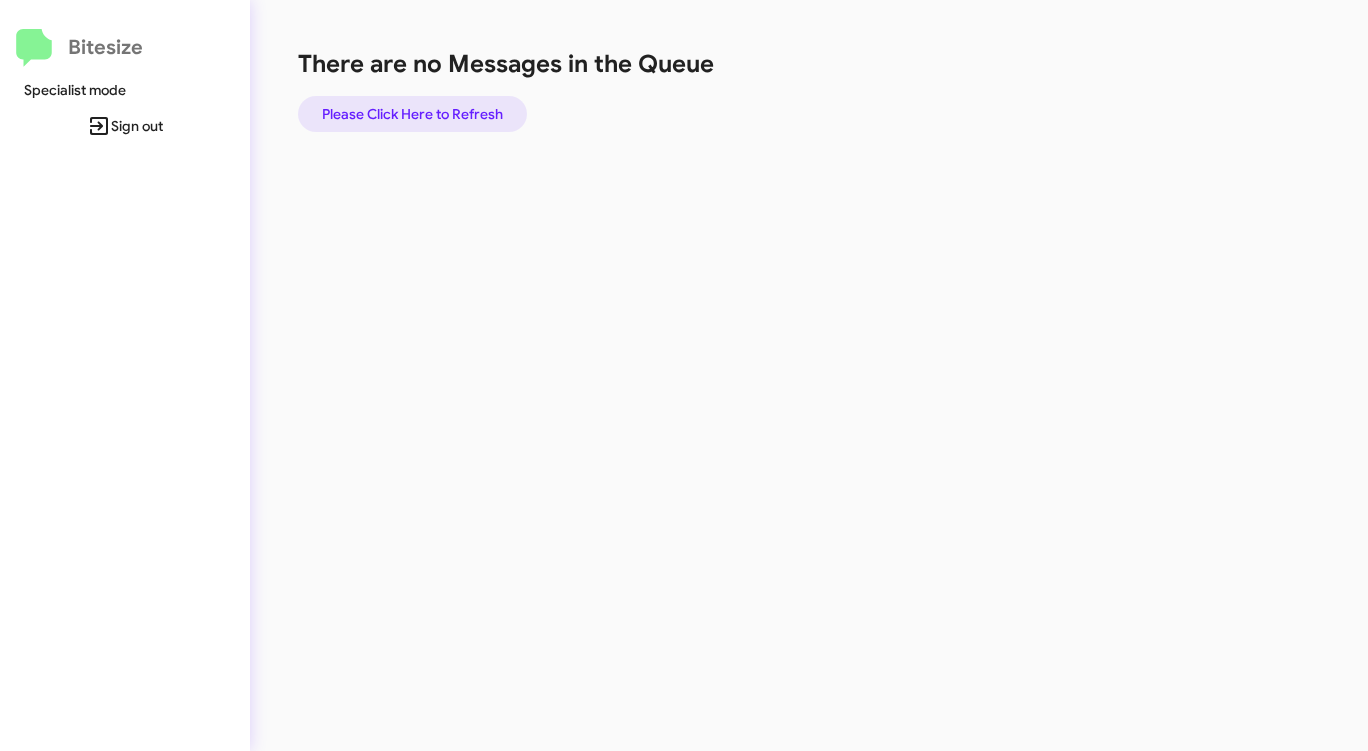 click on "Please Click Here to Refresh" 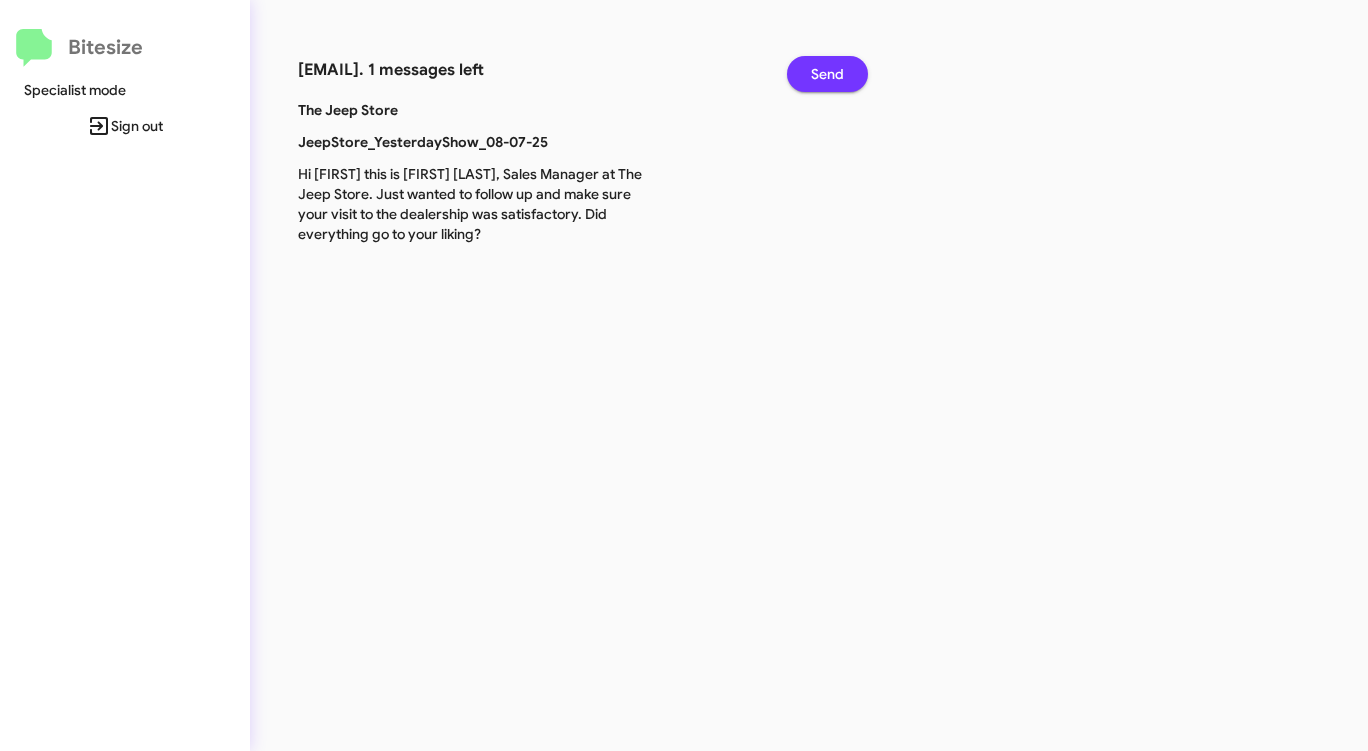 click on "Send" 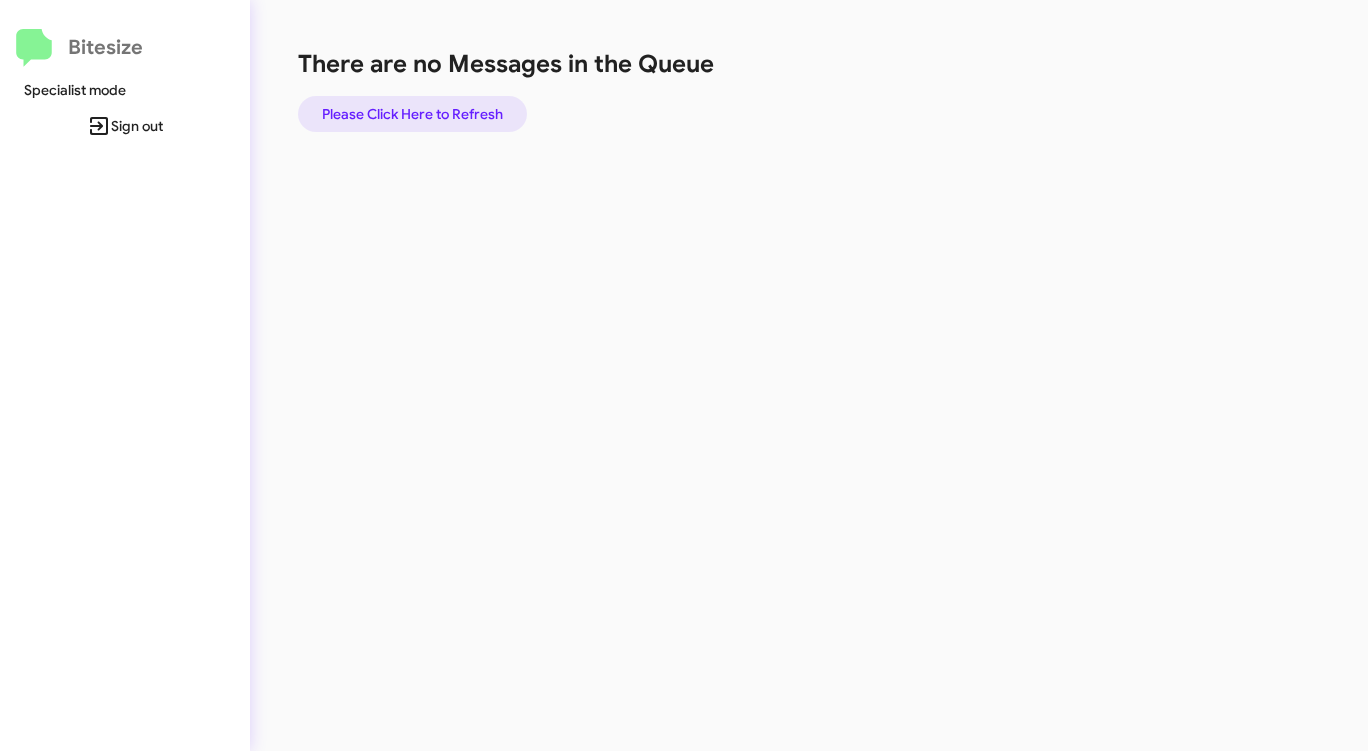 click on "Please Click Here to Refresh" 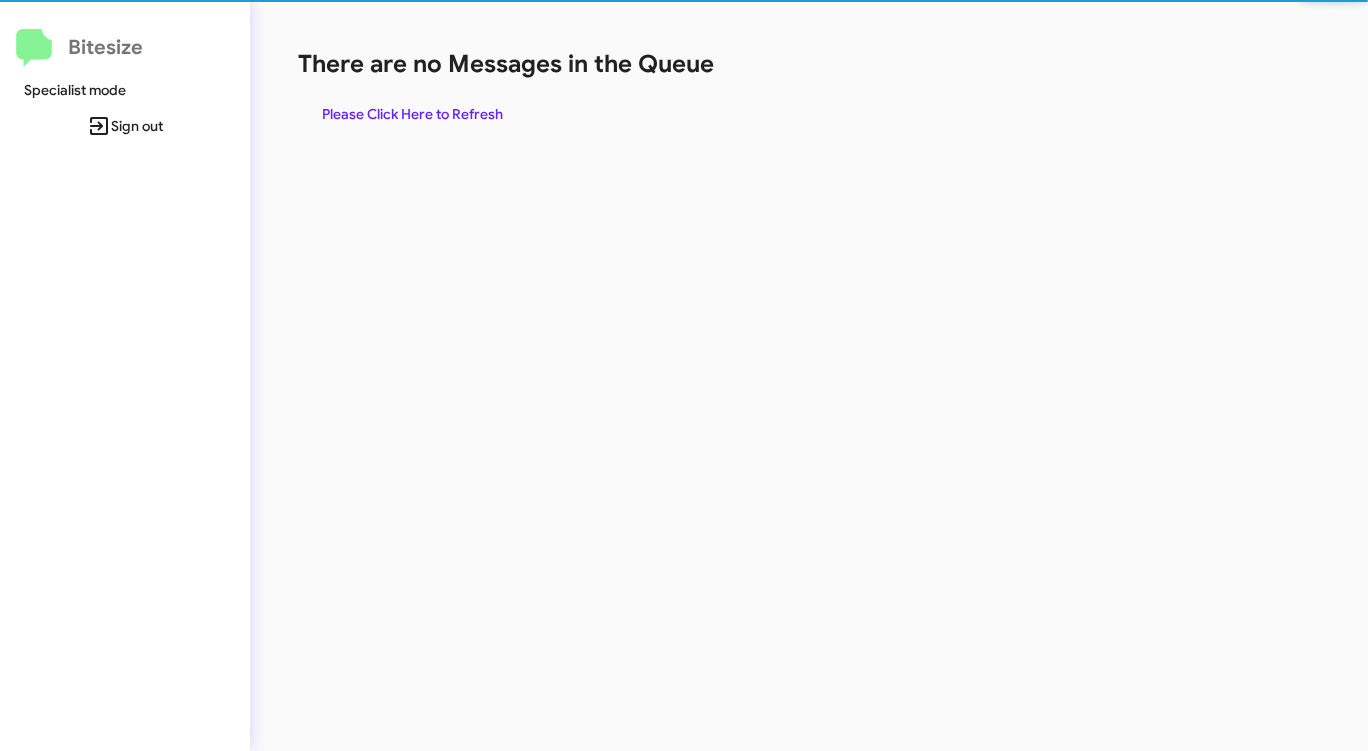 click on "Please Click Here to Refresh" 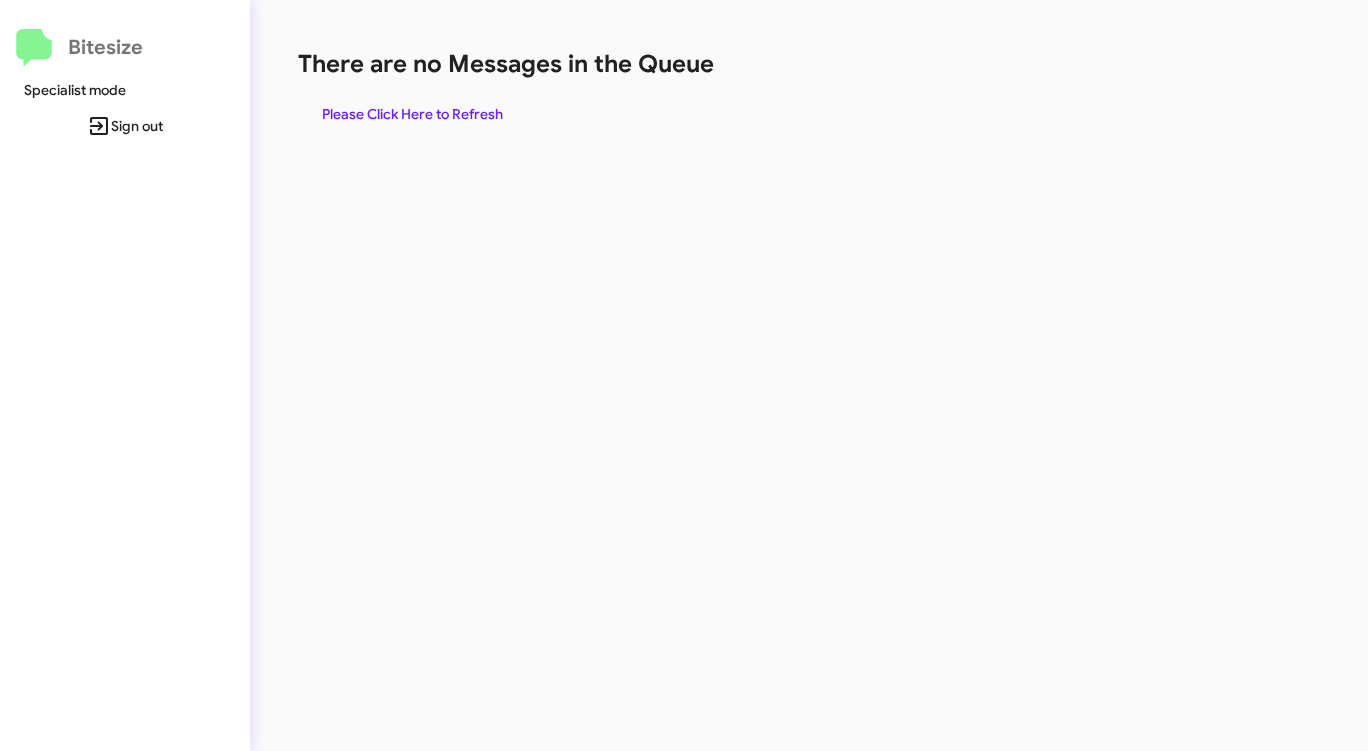 click on "There are no Messages in the Queue  Please Click Here to Refresh" 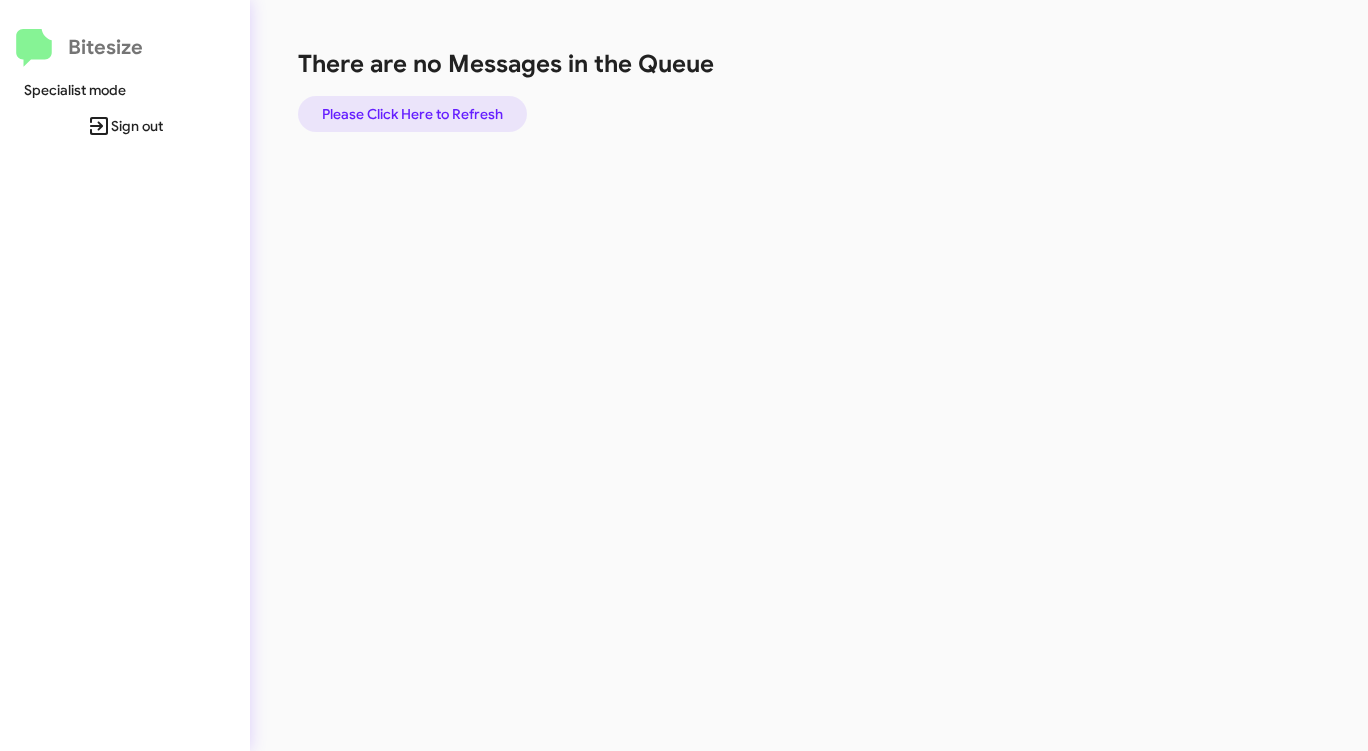 click on "Please Click Here to Refresh" 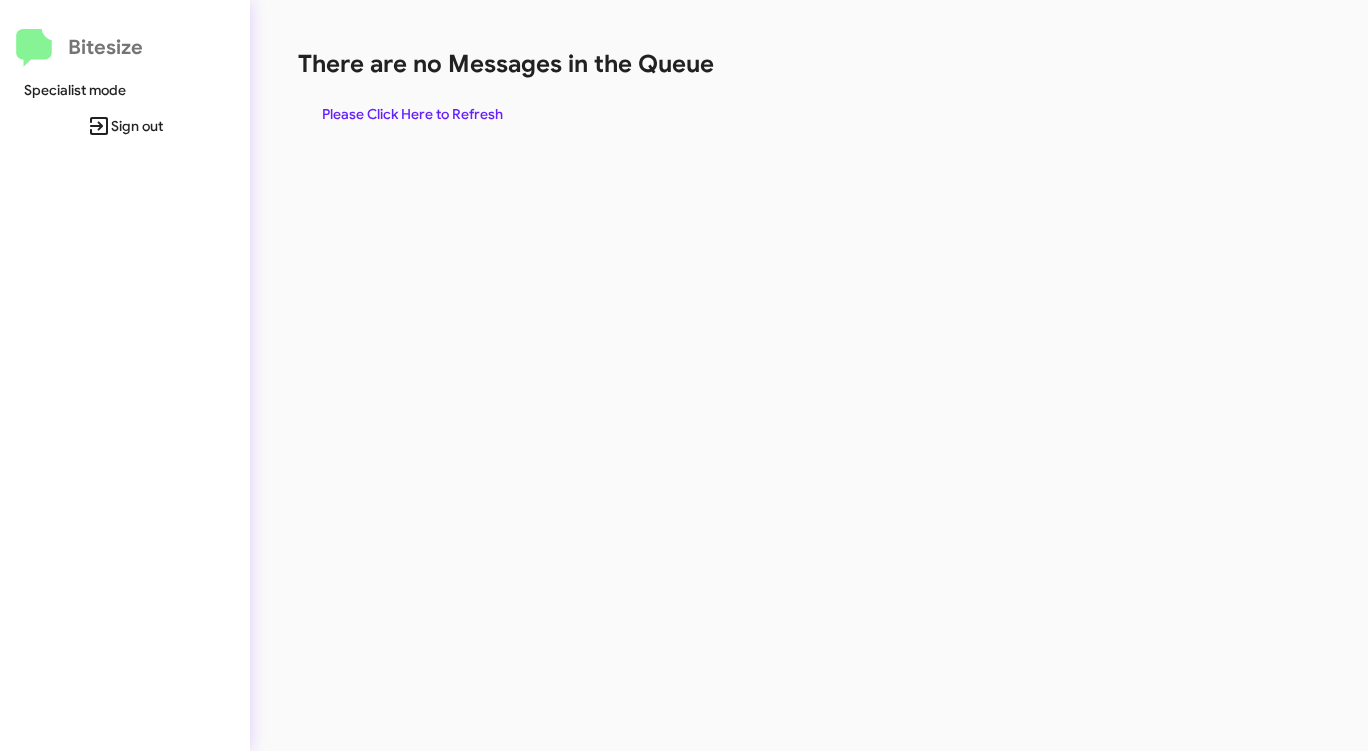 click on "There are no Messages in the Queue  Please Click Here to Refresh" 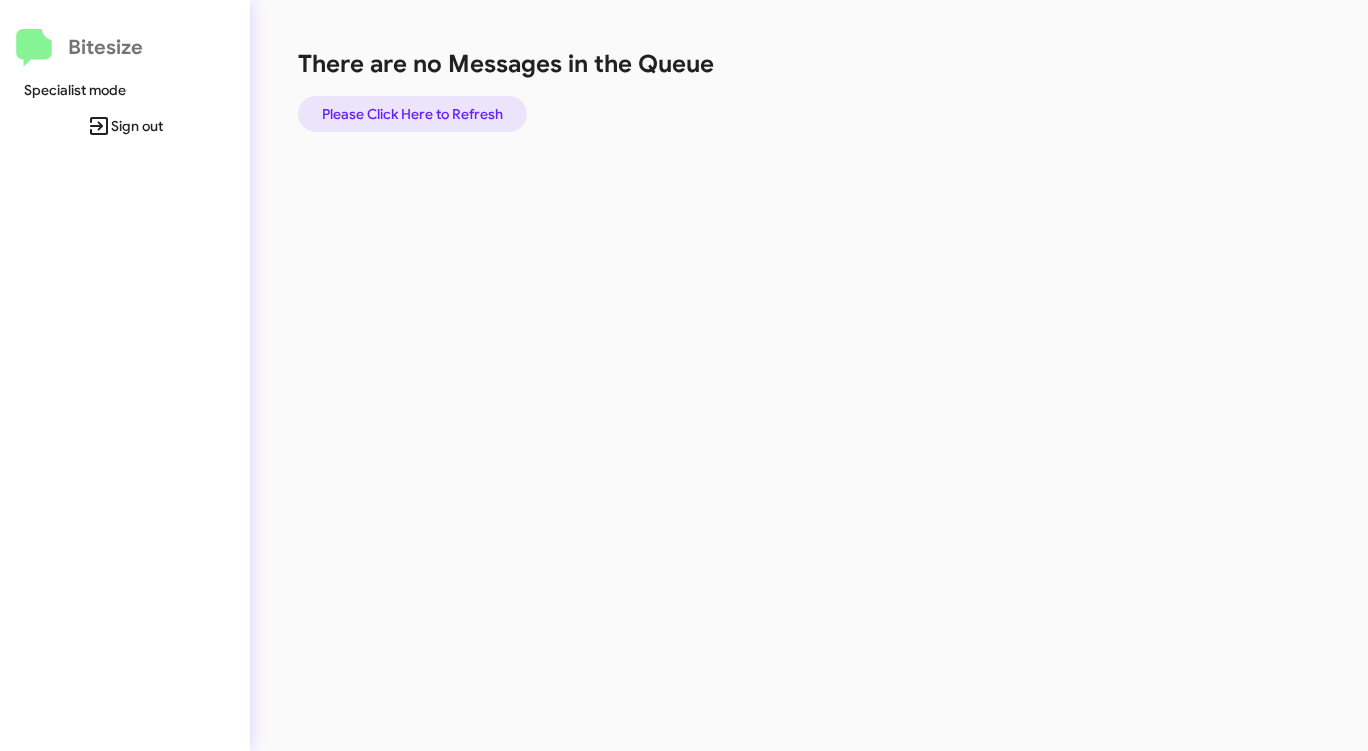 click on "Please Click Here to Refresh" 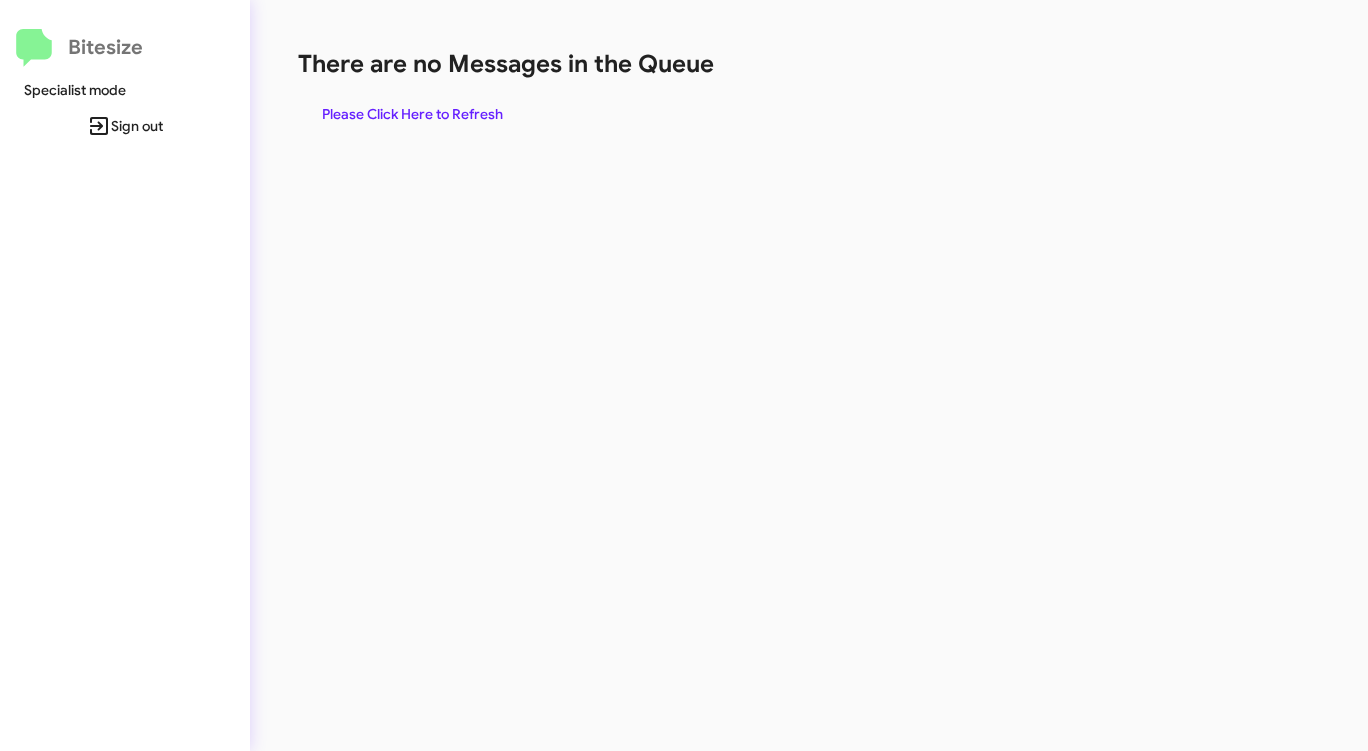click on "Please Click Here to Refresh" 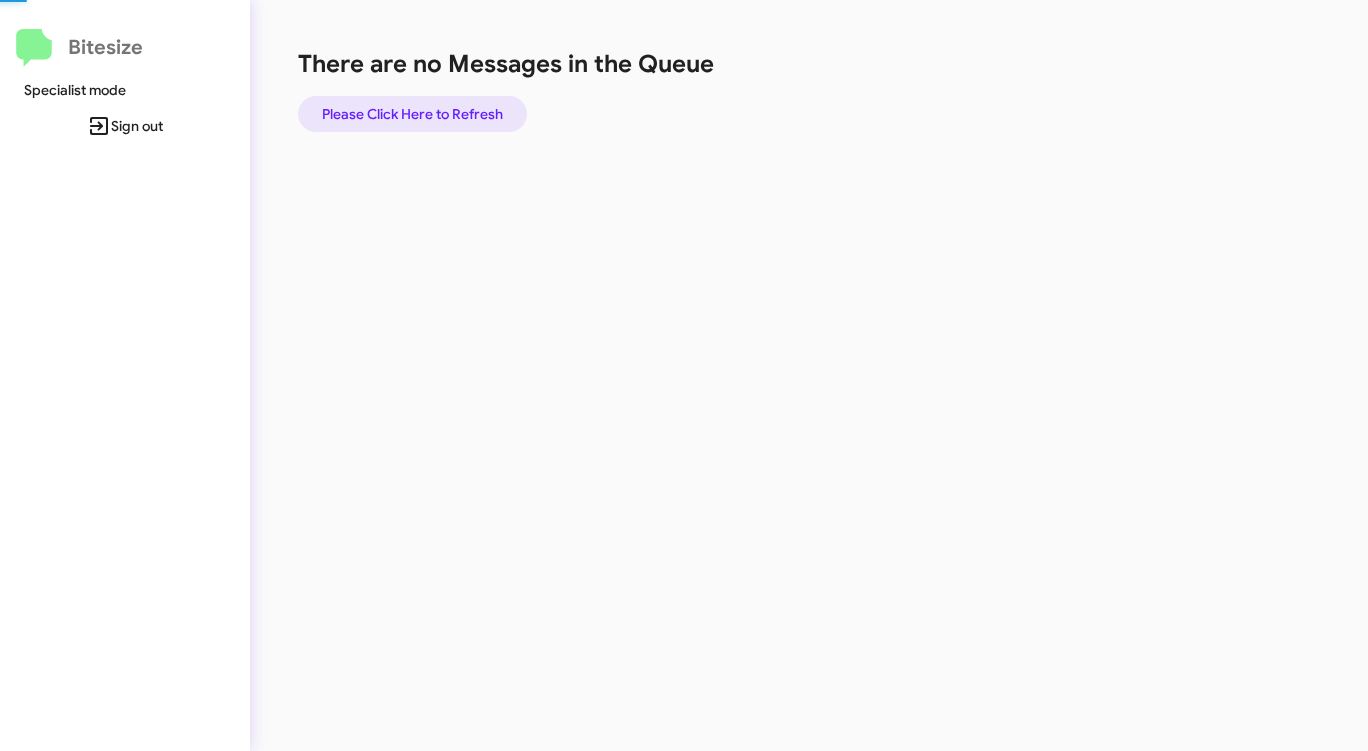 click on "Please Click Here to Refresh" 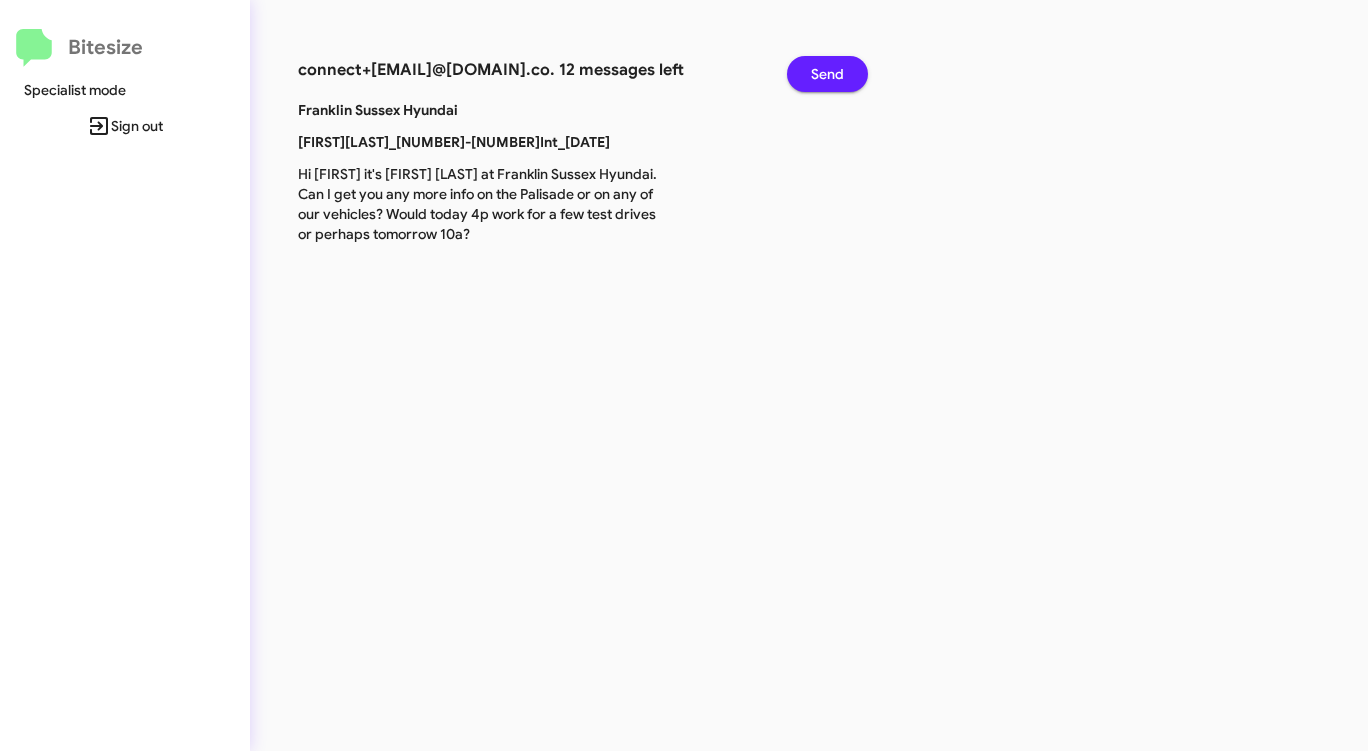 click on "Send" 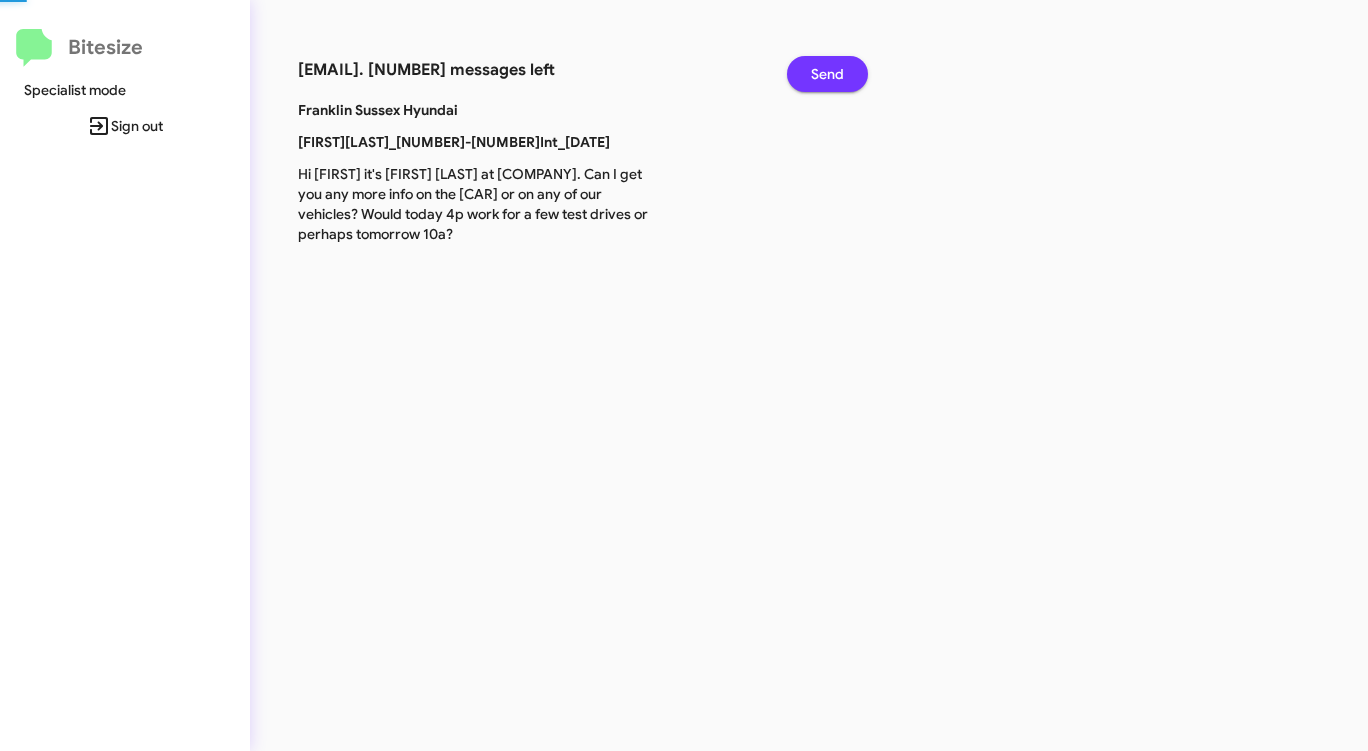 click on "Send" 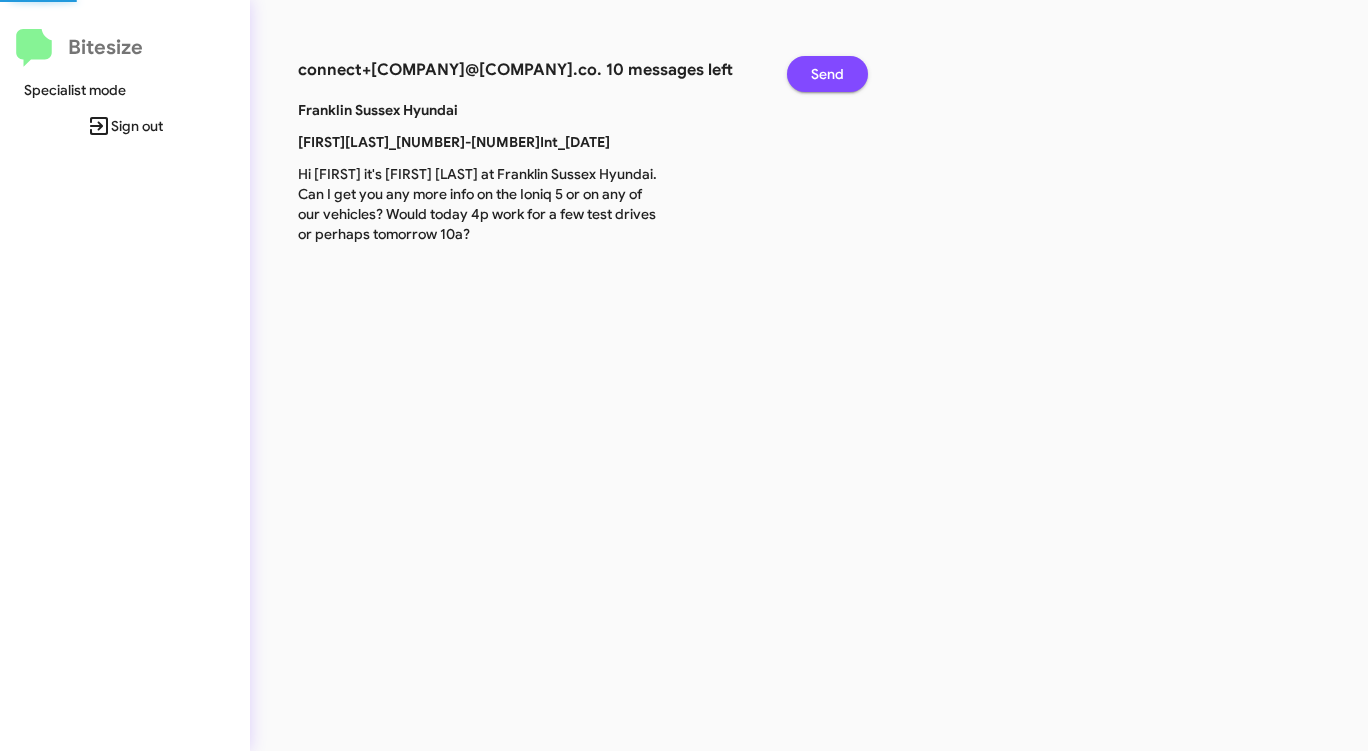 click on "Send" 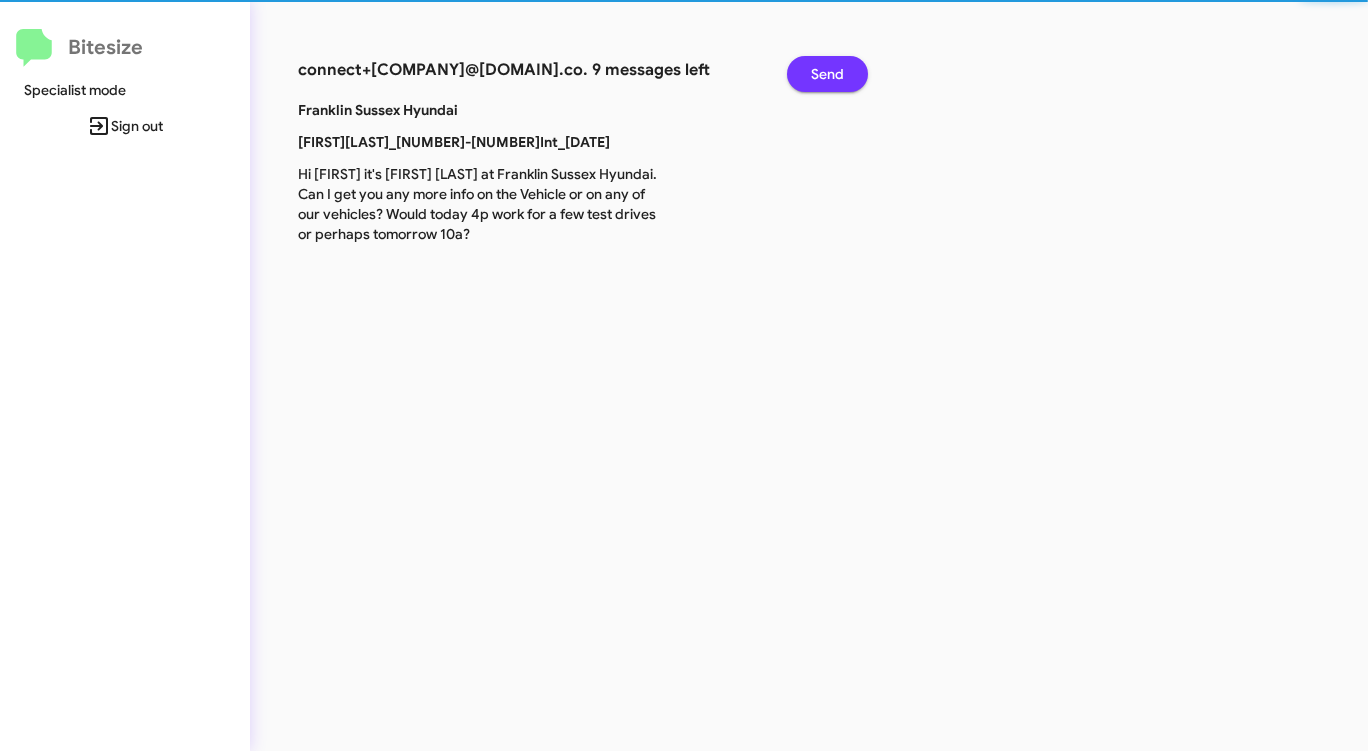 click on "Send" 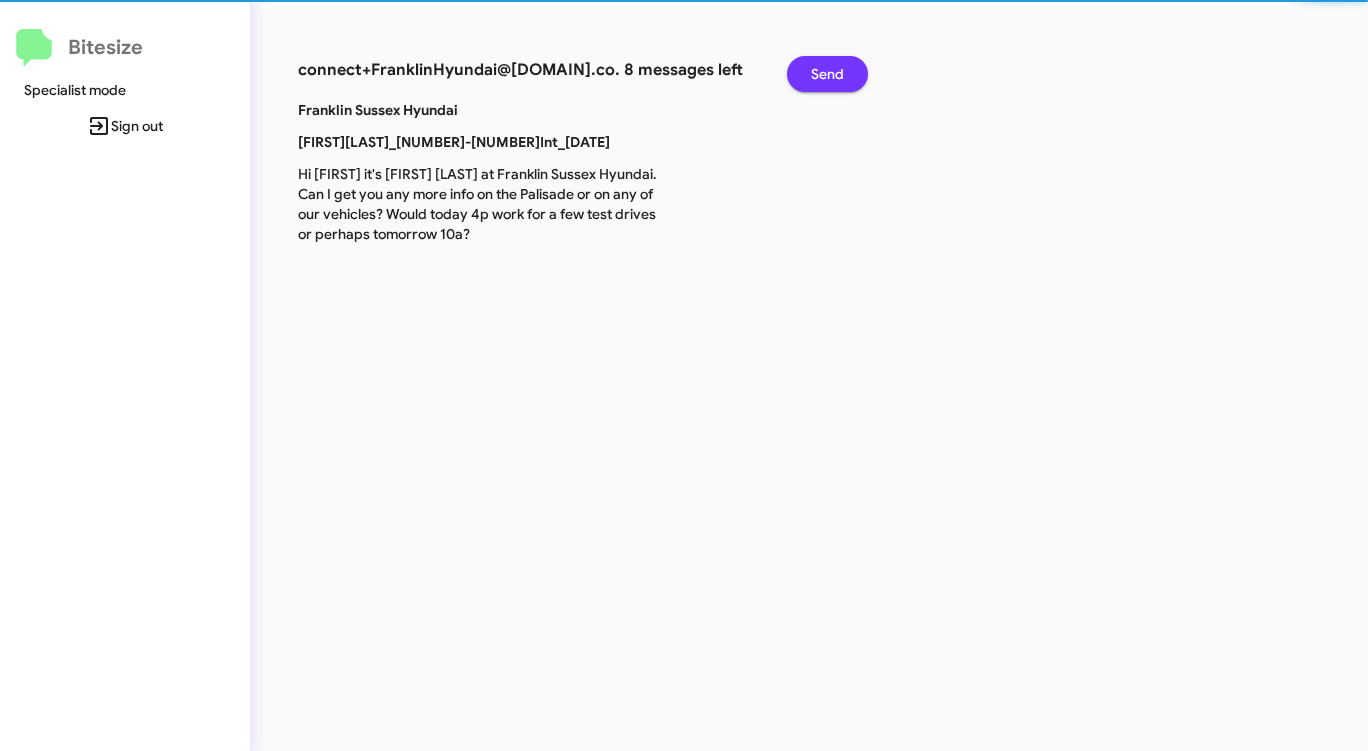 click on "Send" 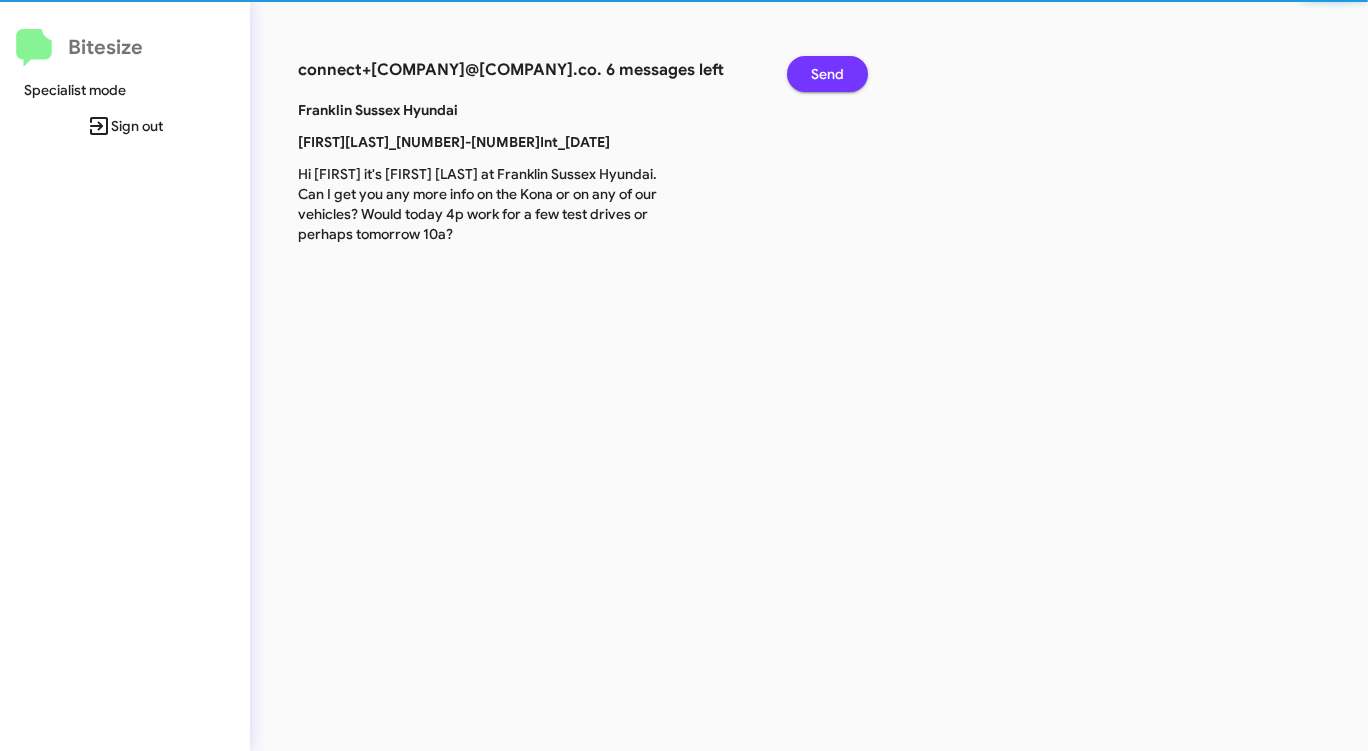 click on "Send" 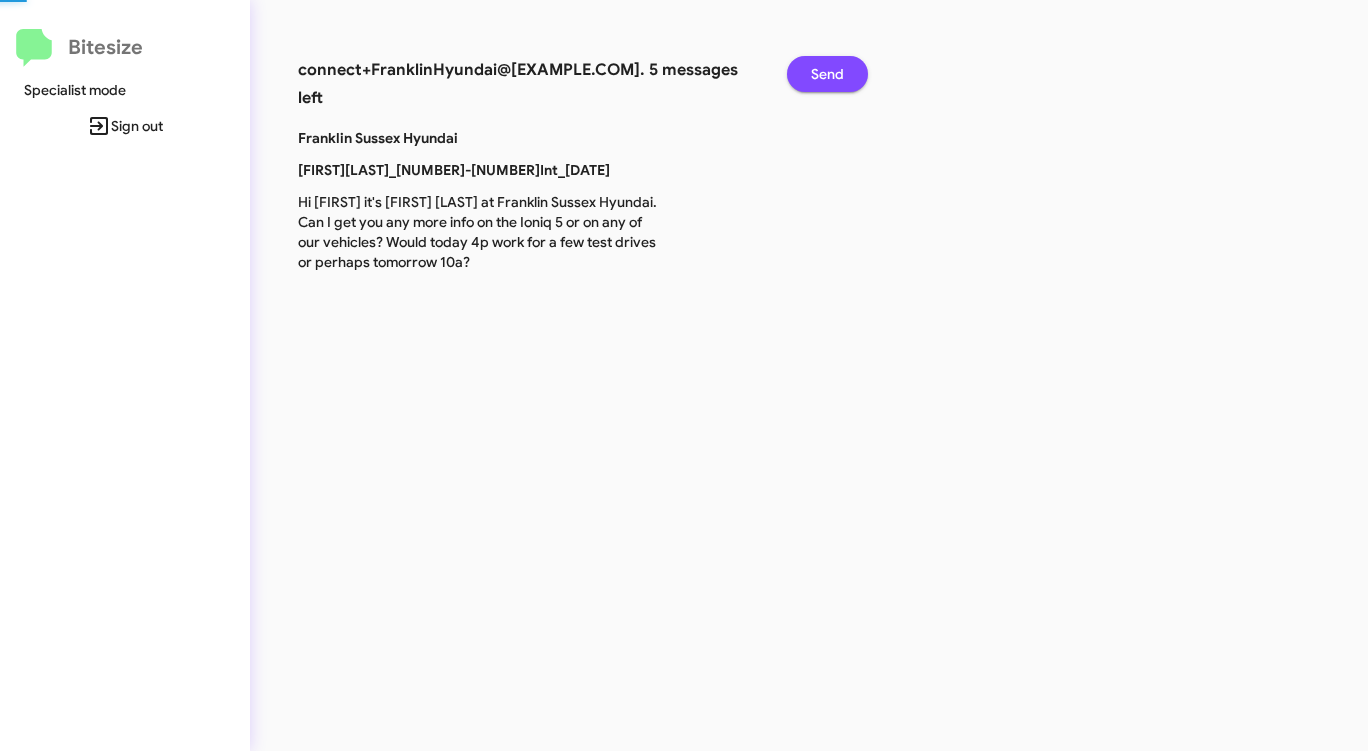 click on "Send" 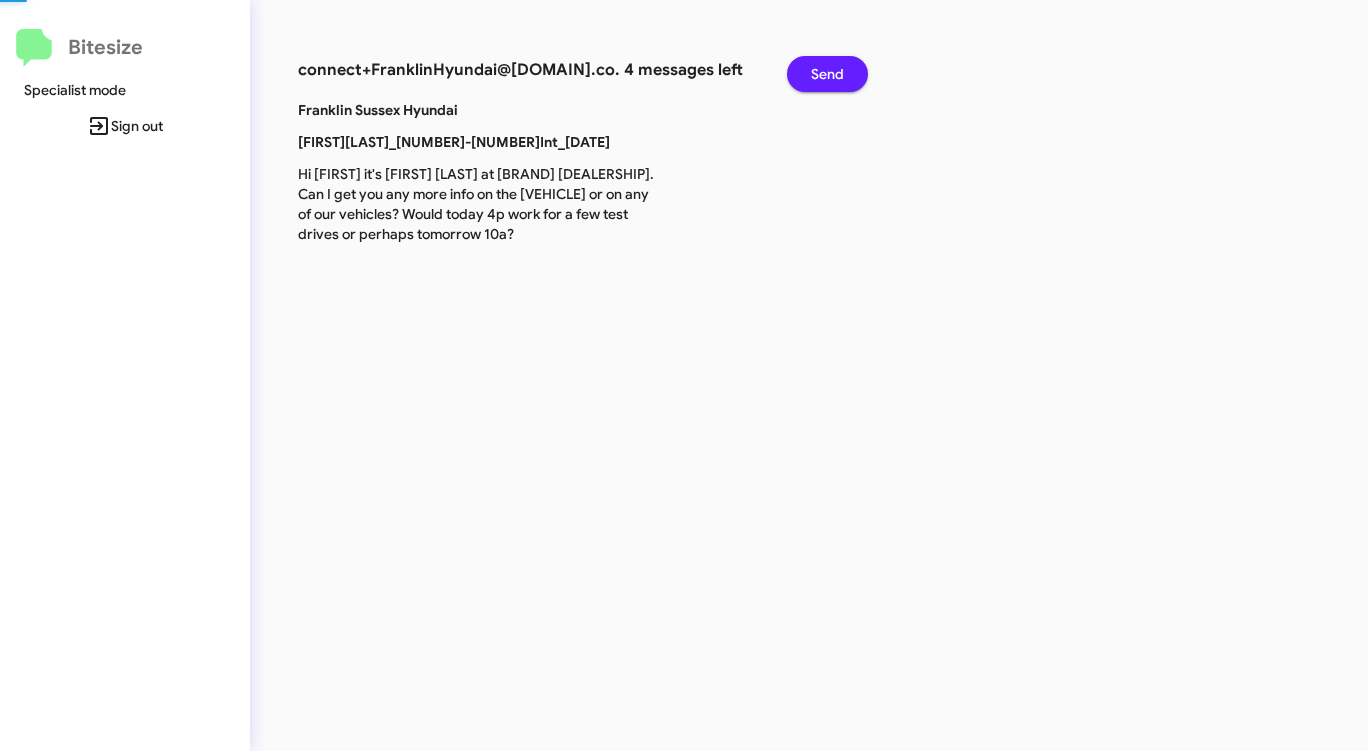 click on "Send" 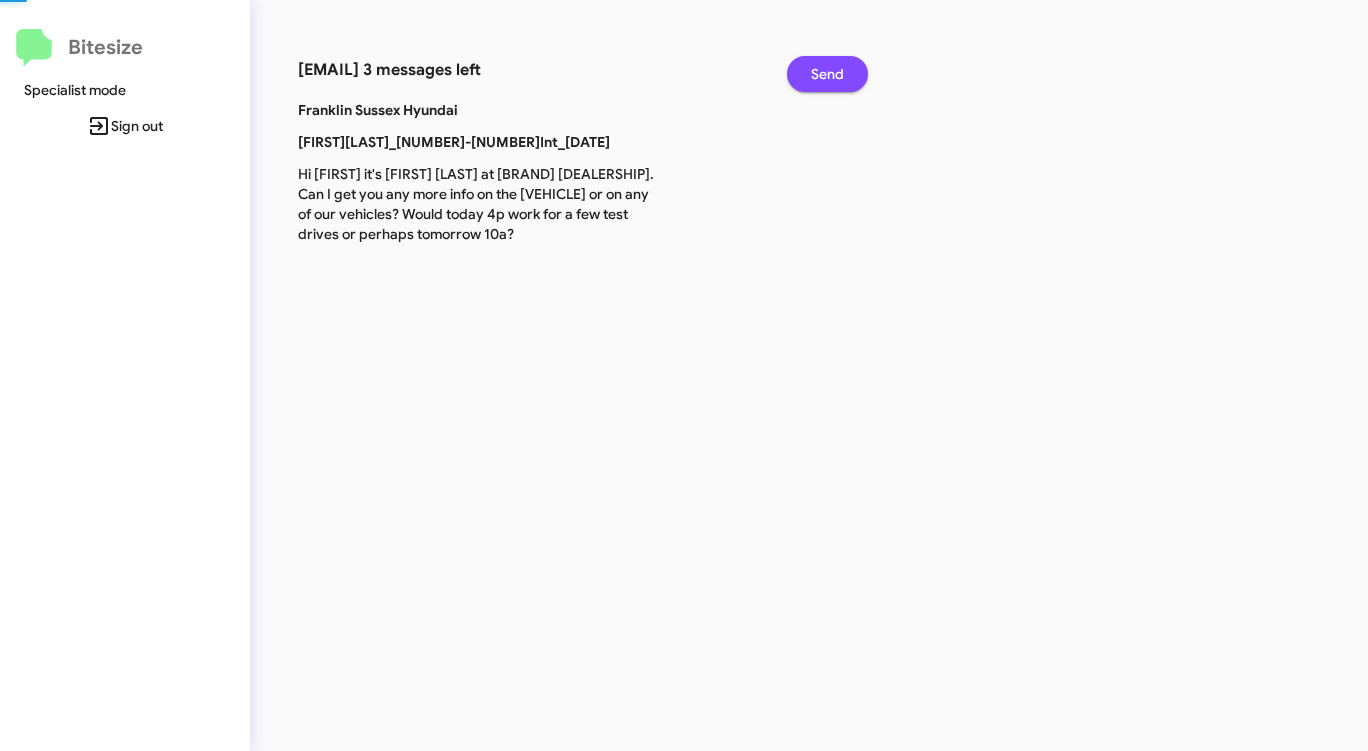 click on "Send" 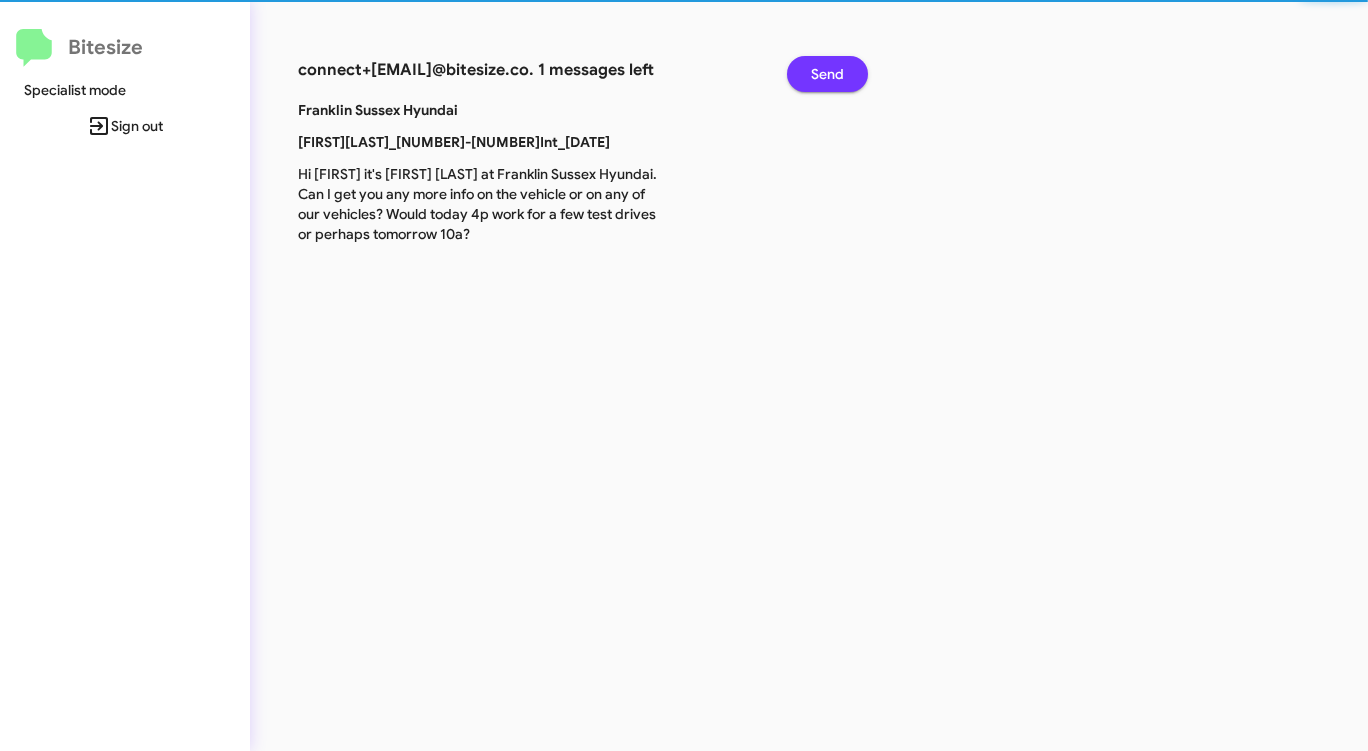 click on "Send" 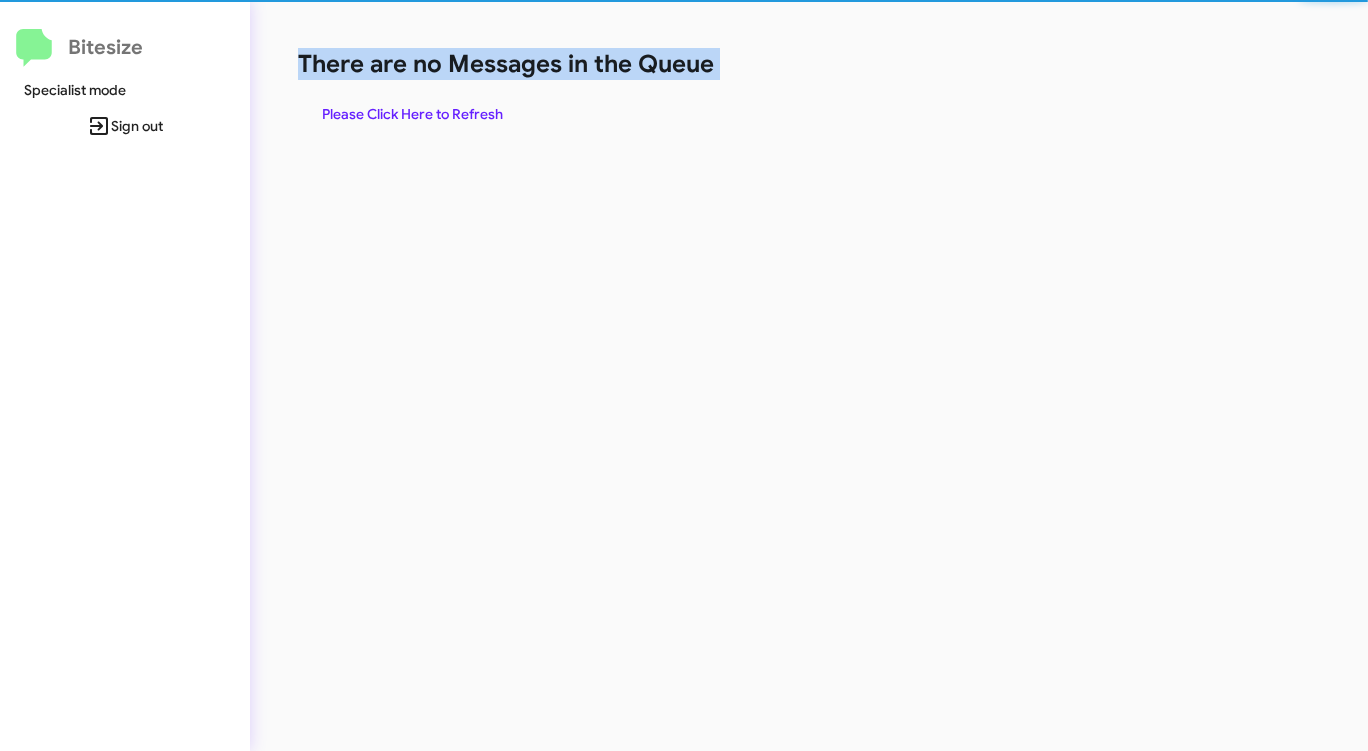 click on "There are no Messages in the Queue" 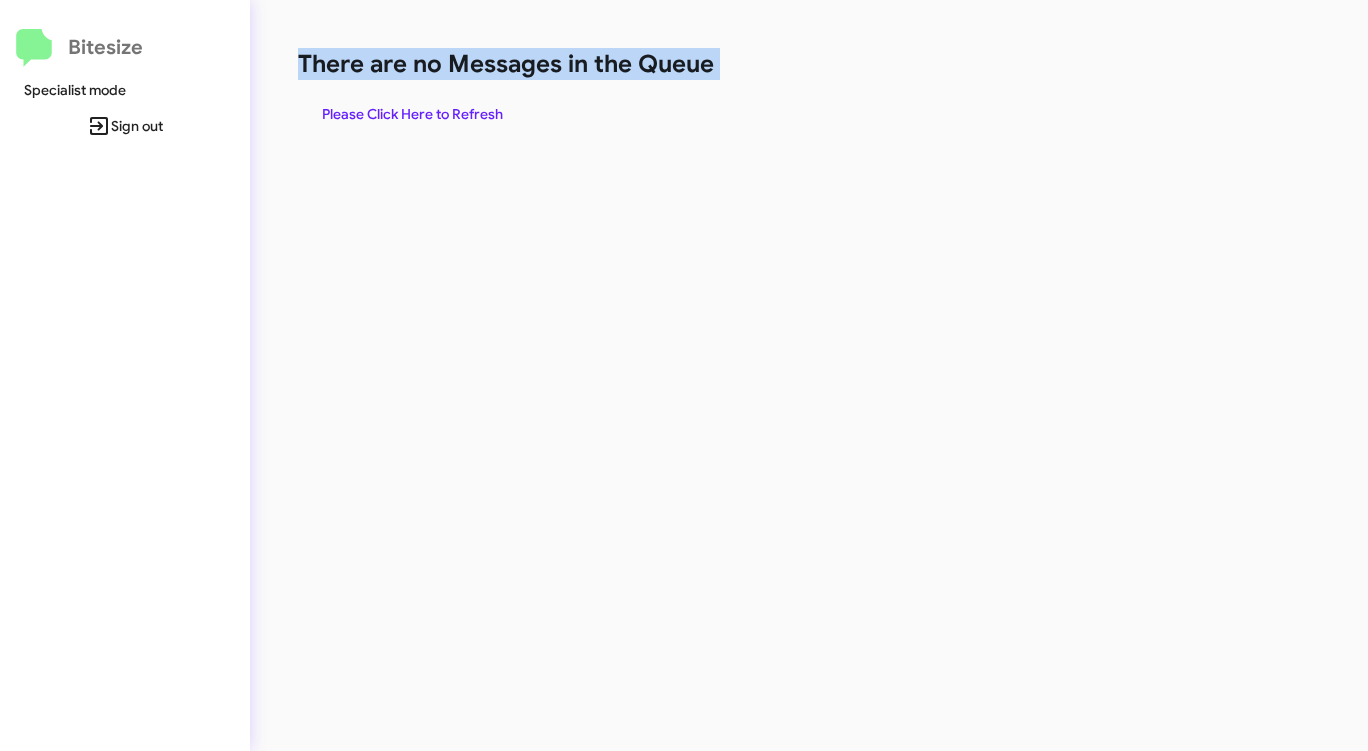 click on "There are no Messages in the Queue" 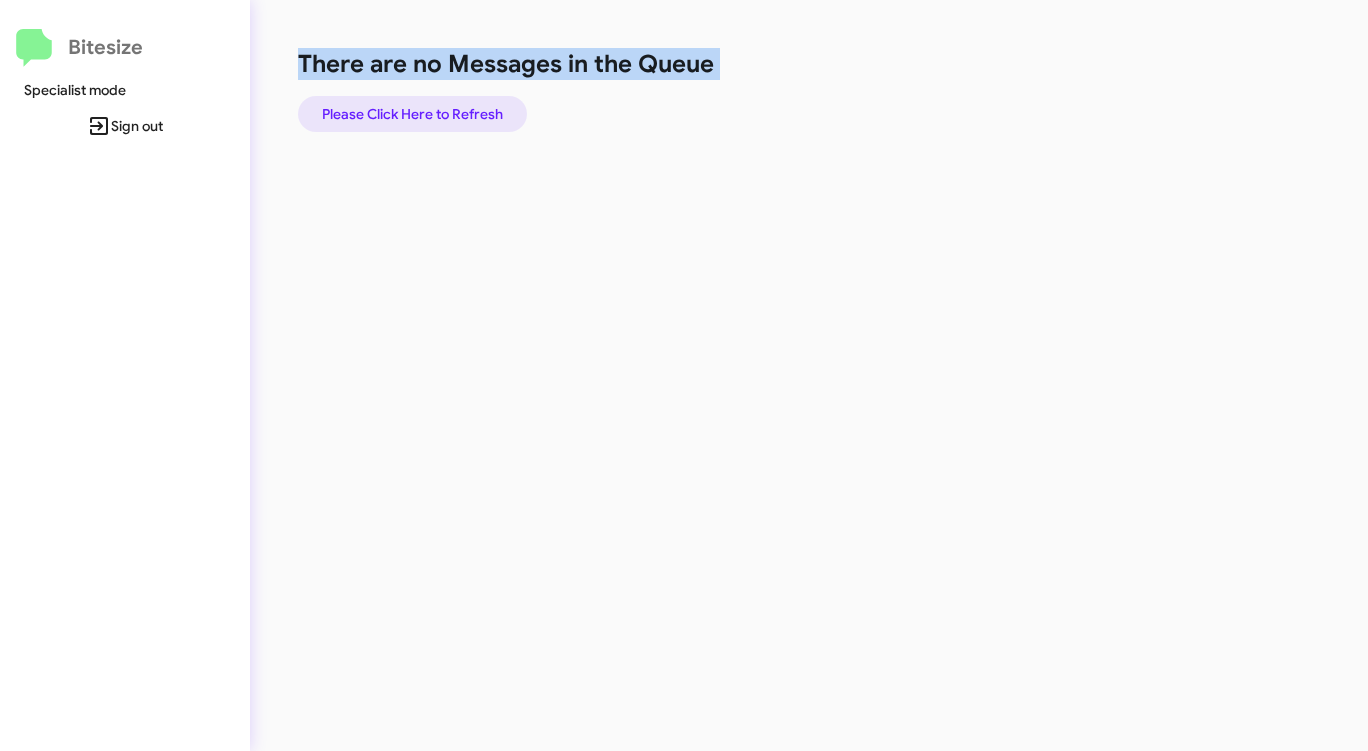 click on "Please Click Here to Refresh" 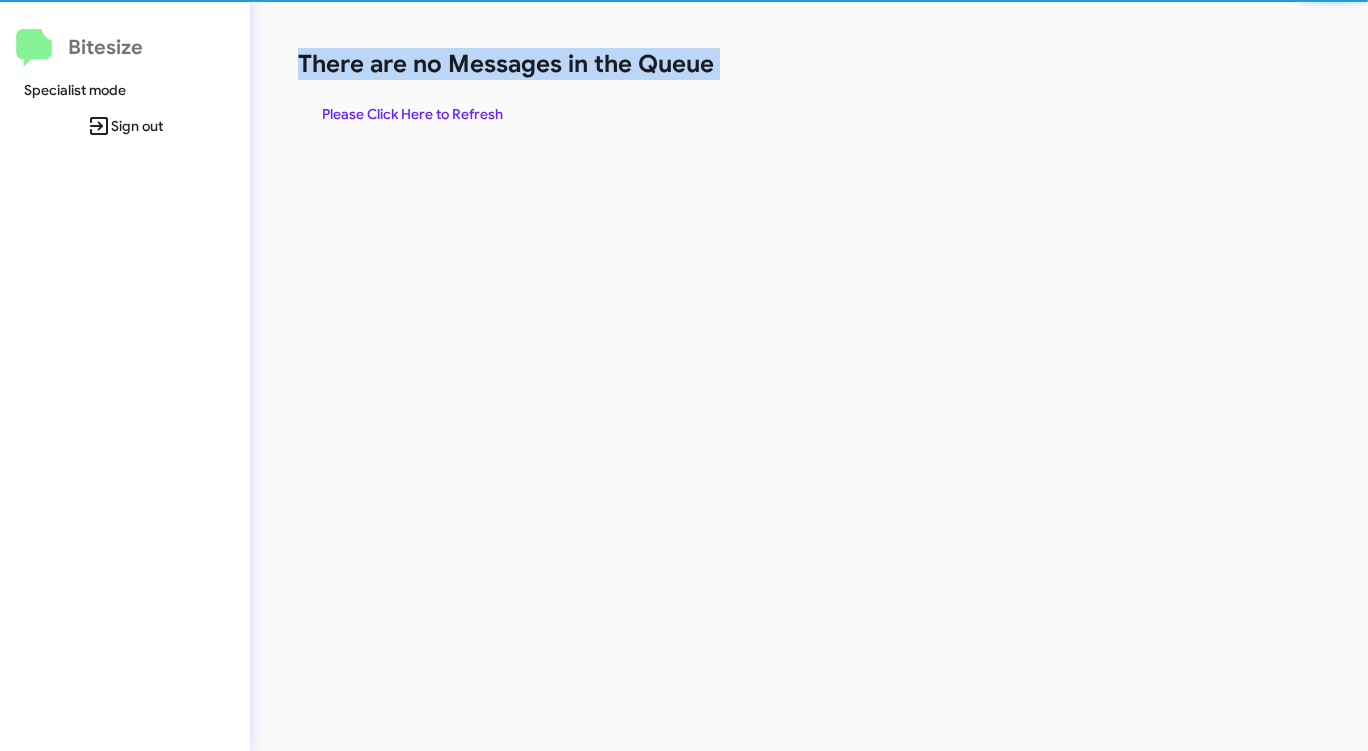 click on "Please Click Here to Refresh" 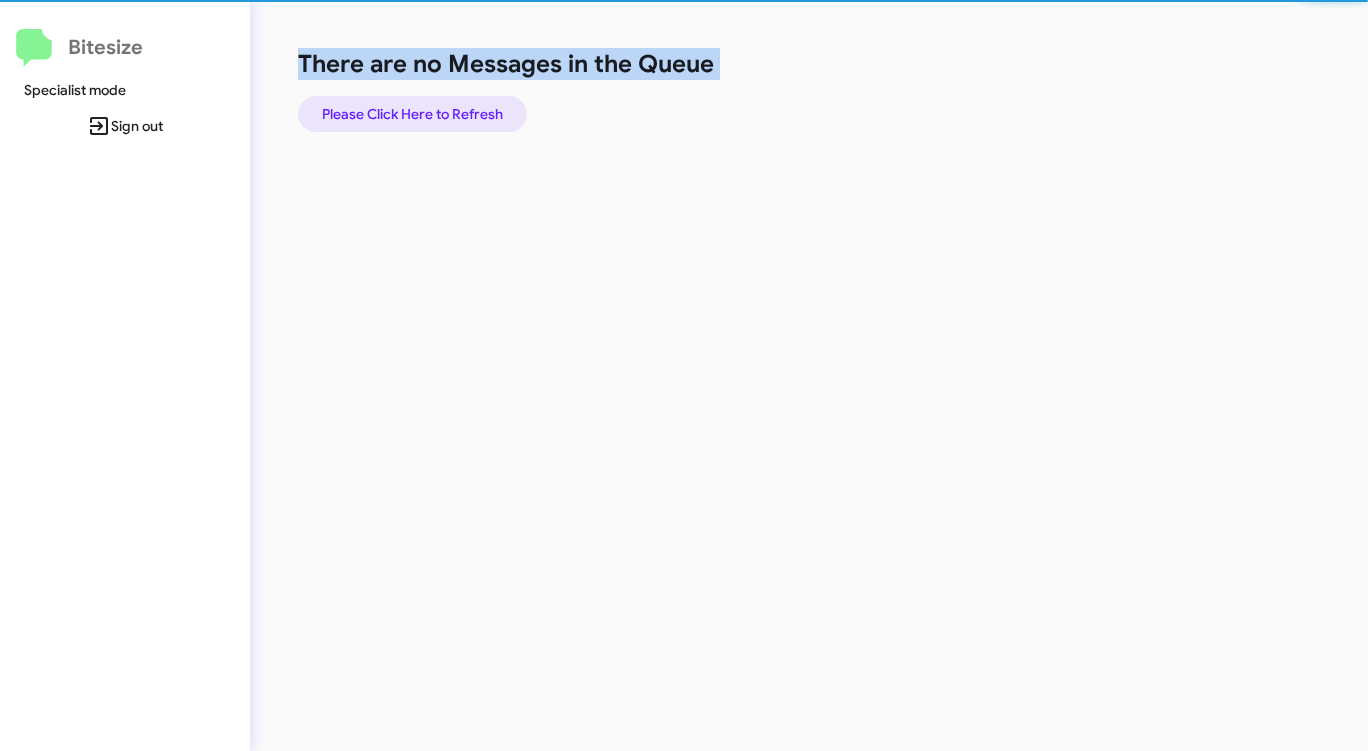click on "Please Click Here to Refresh" 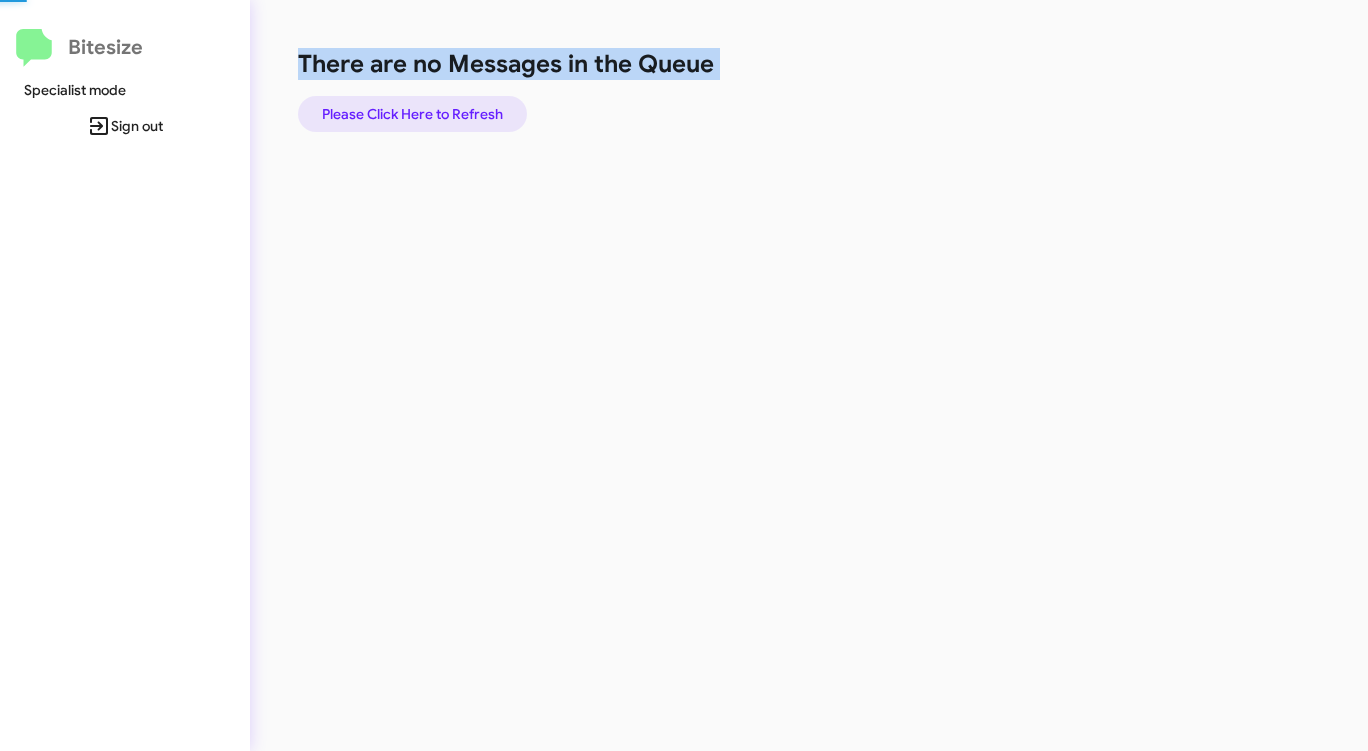 click on "Please Click Here to Refresh" 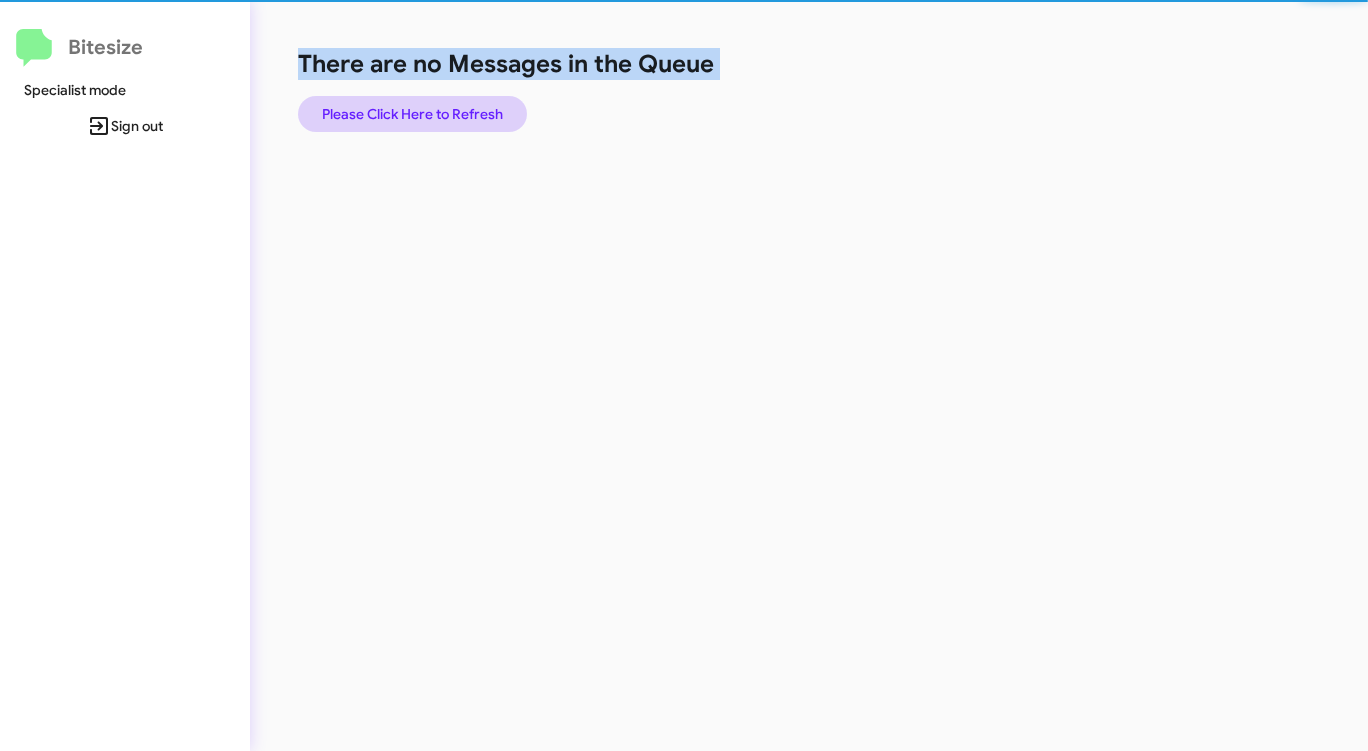 click on "Please Click Here to Refresh" 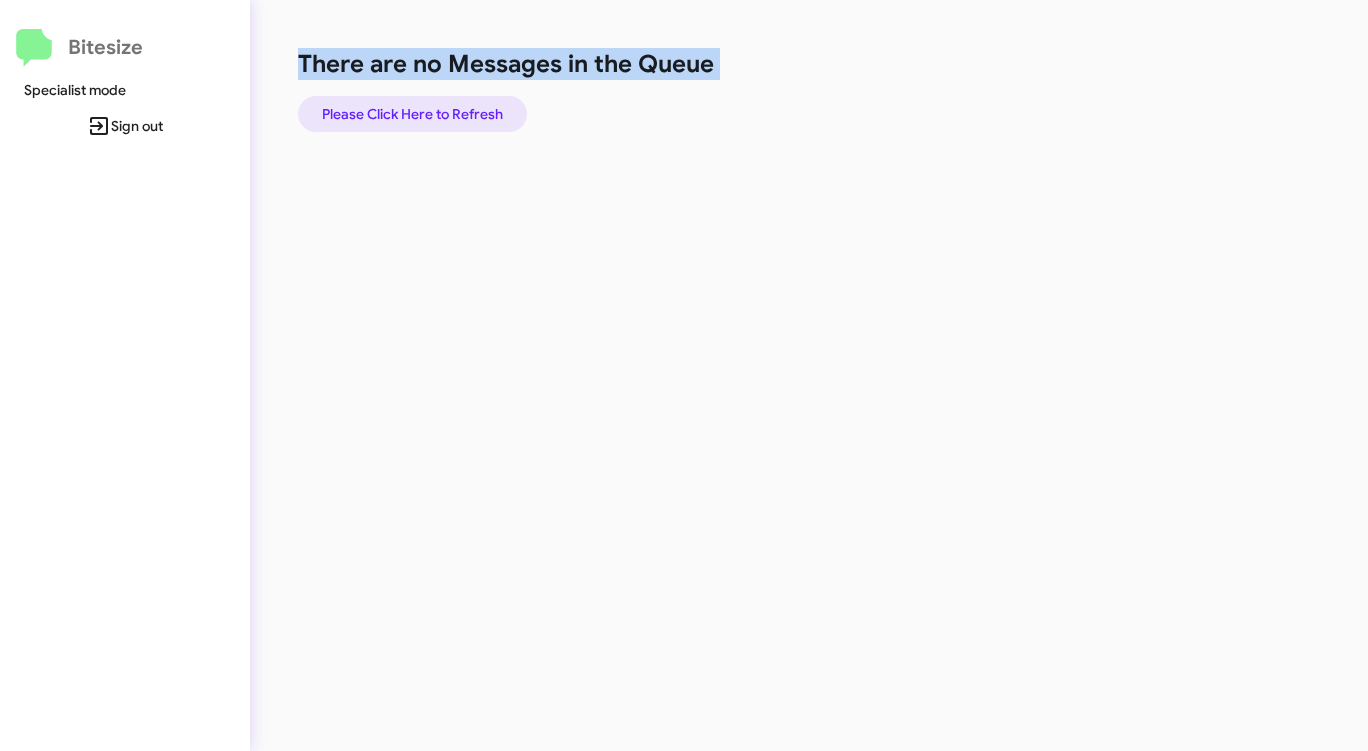 click on "Please Click Here to Refresh" 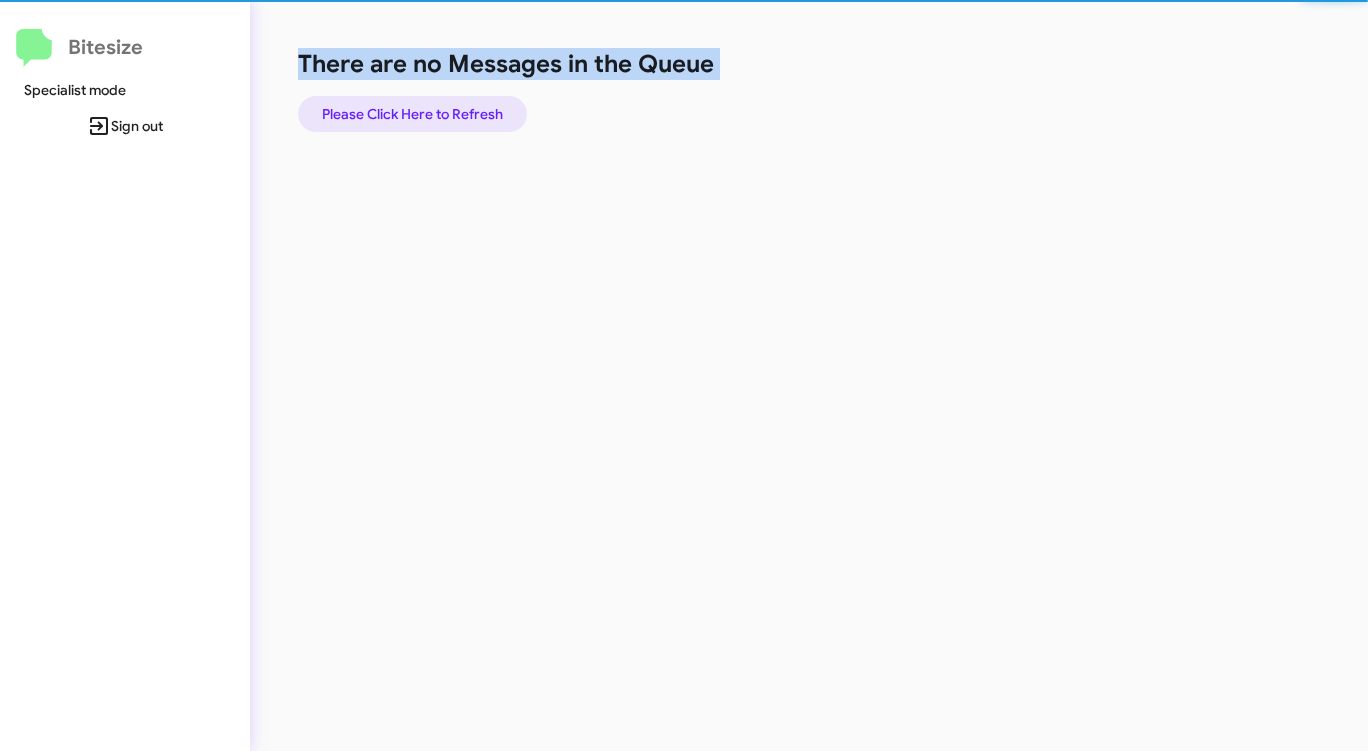 click on "Please Click Here to Refresh" 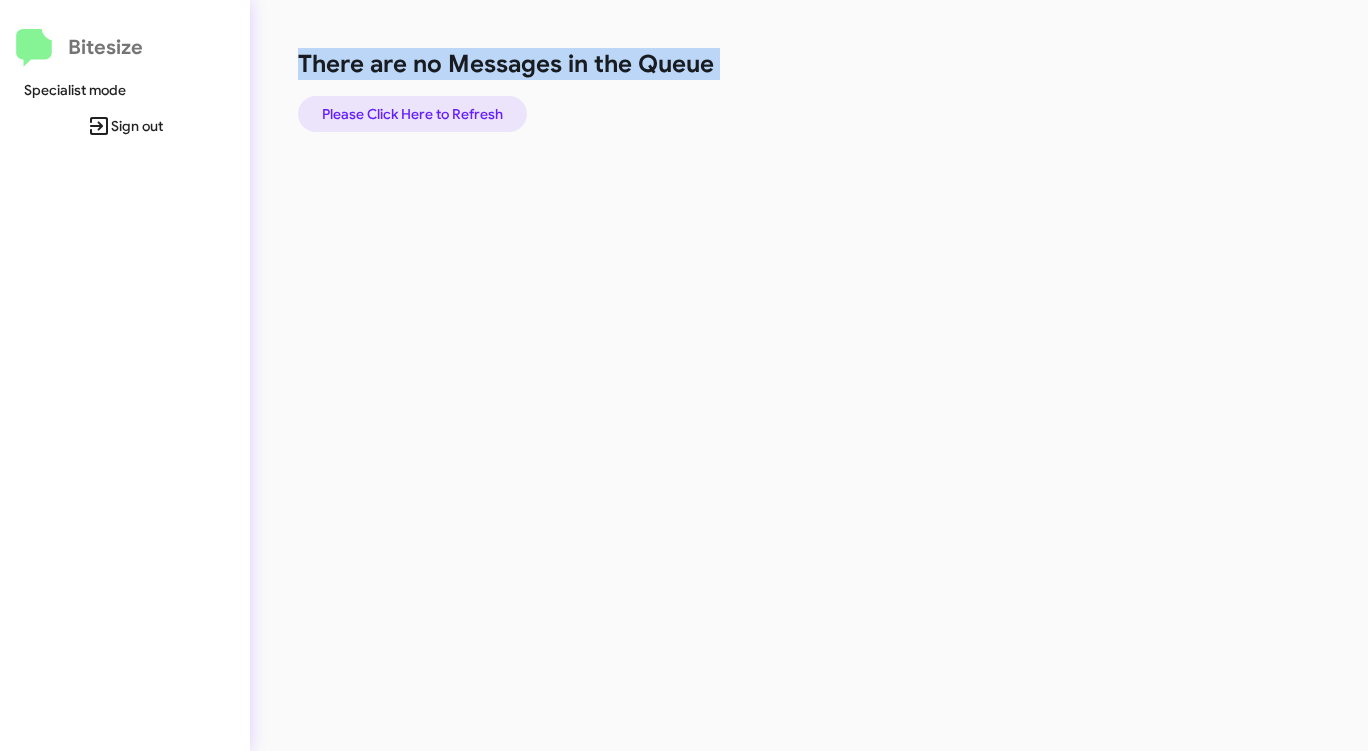click on "Please Click Here to Refresh" 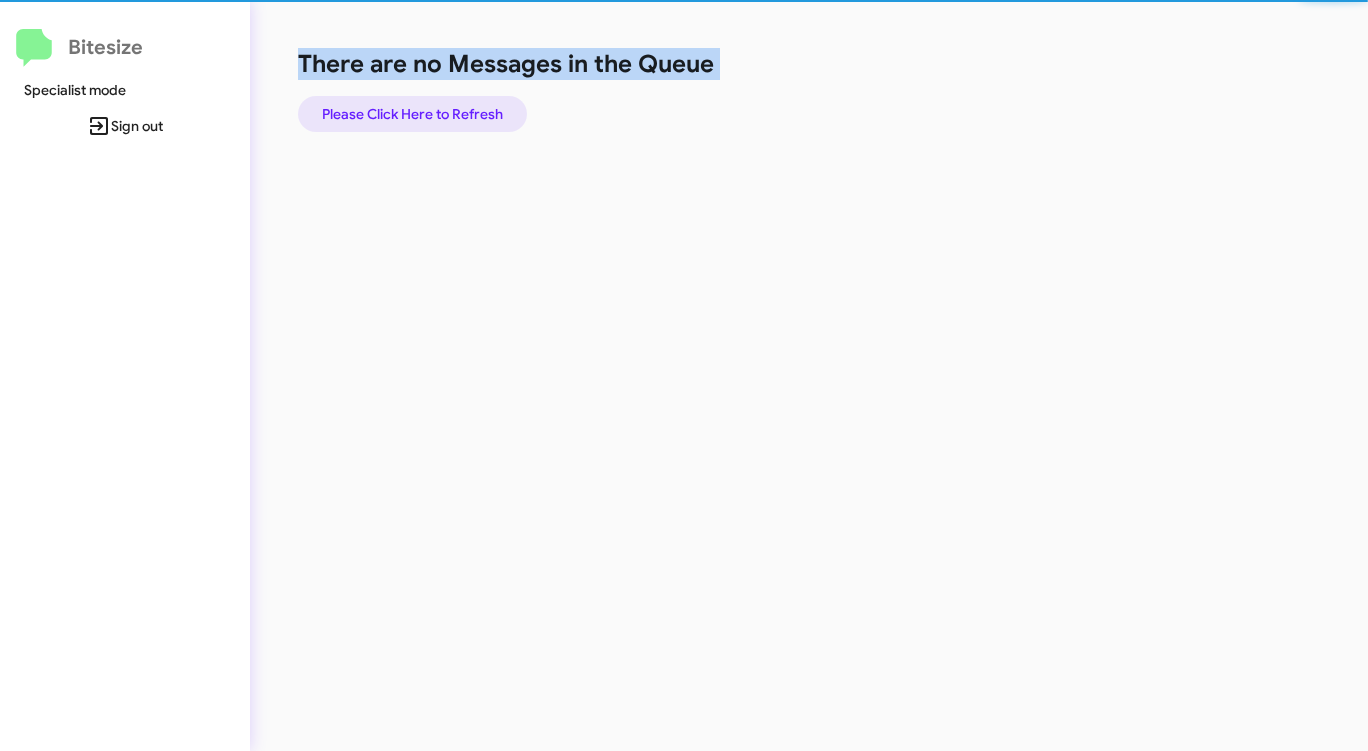 click on "Please Click Here to Refresh" 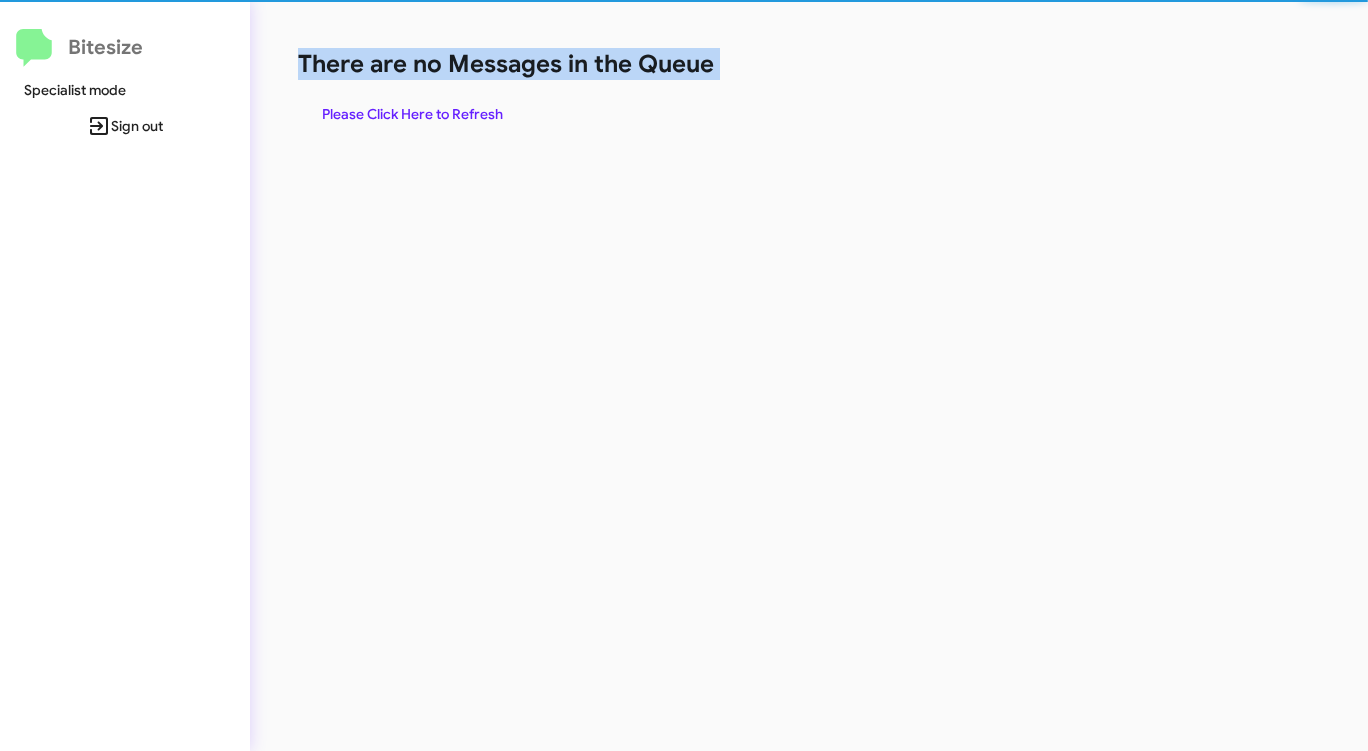 click on "Please Click Here to Refresh" 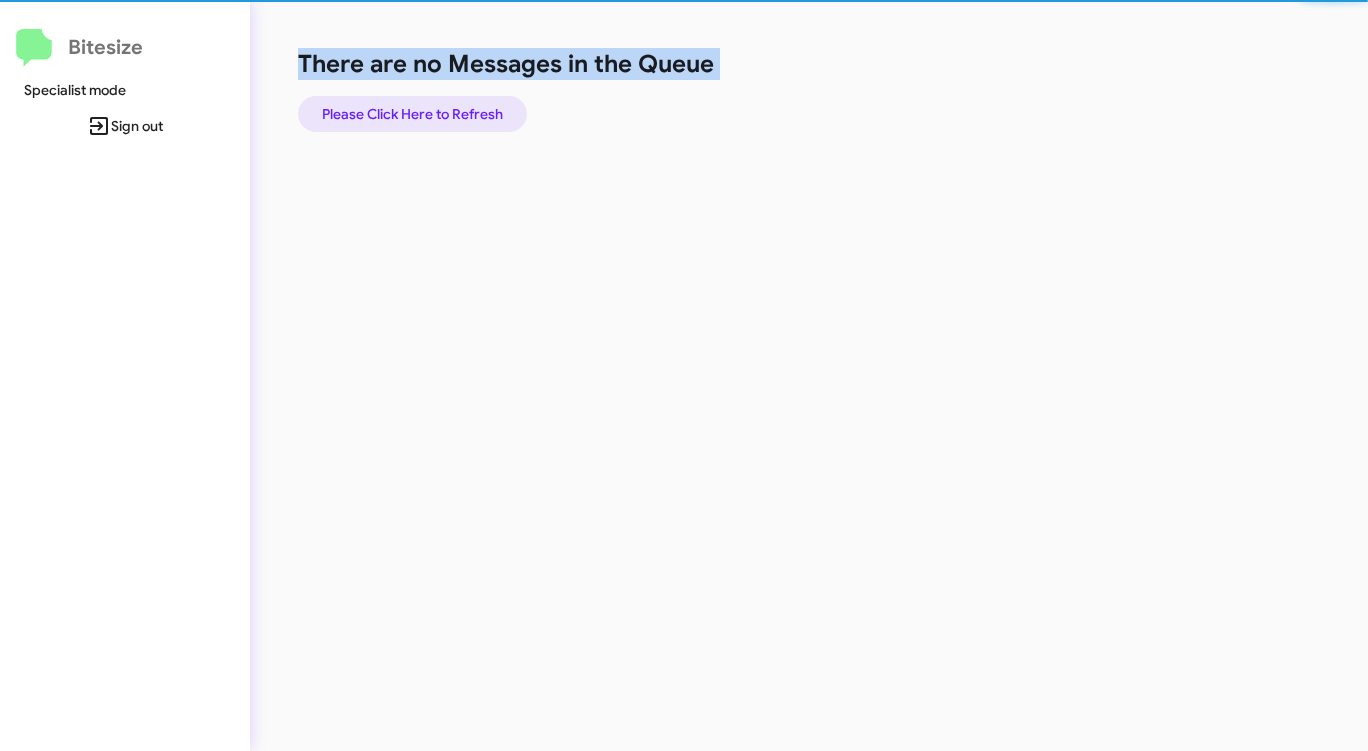 click on "Please Click Here to Refresh" 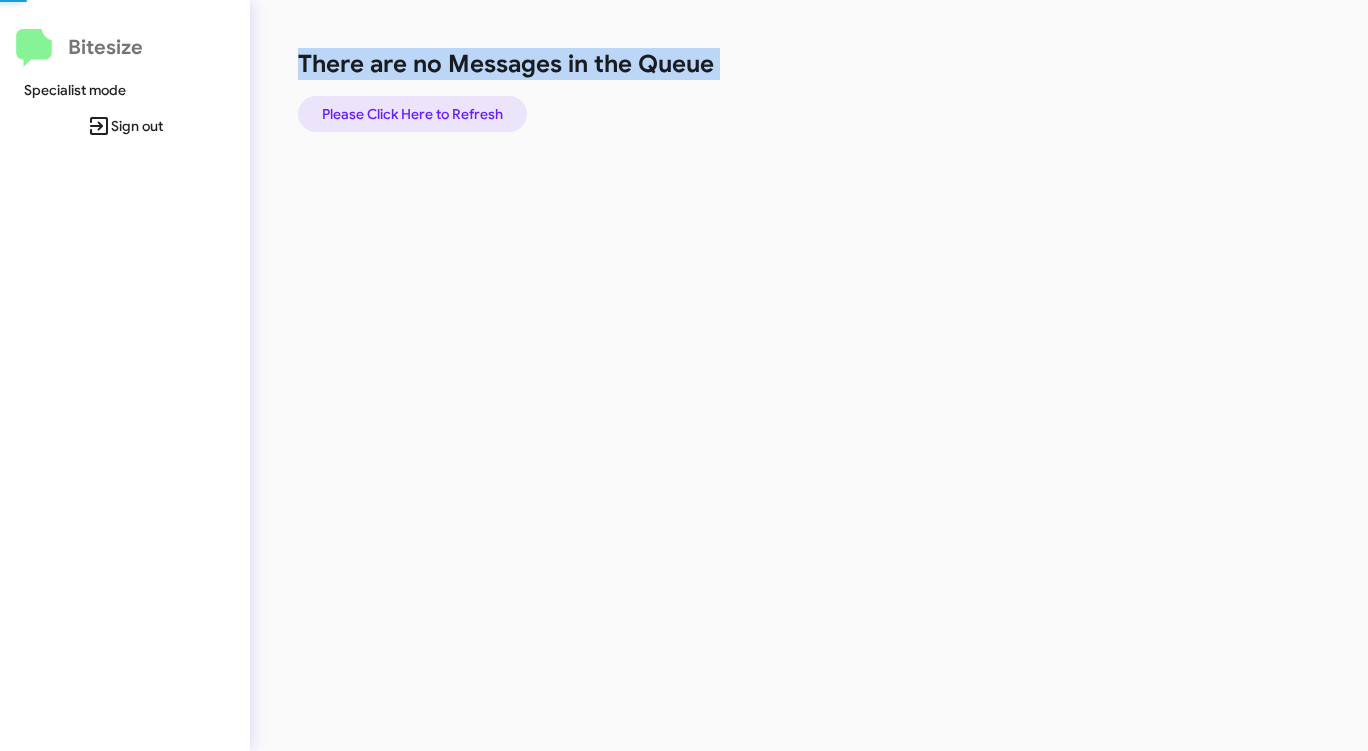 click on "Please Click Here to Refresh" 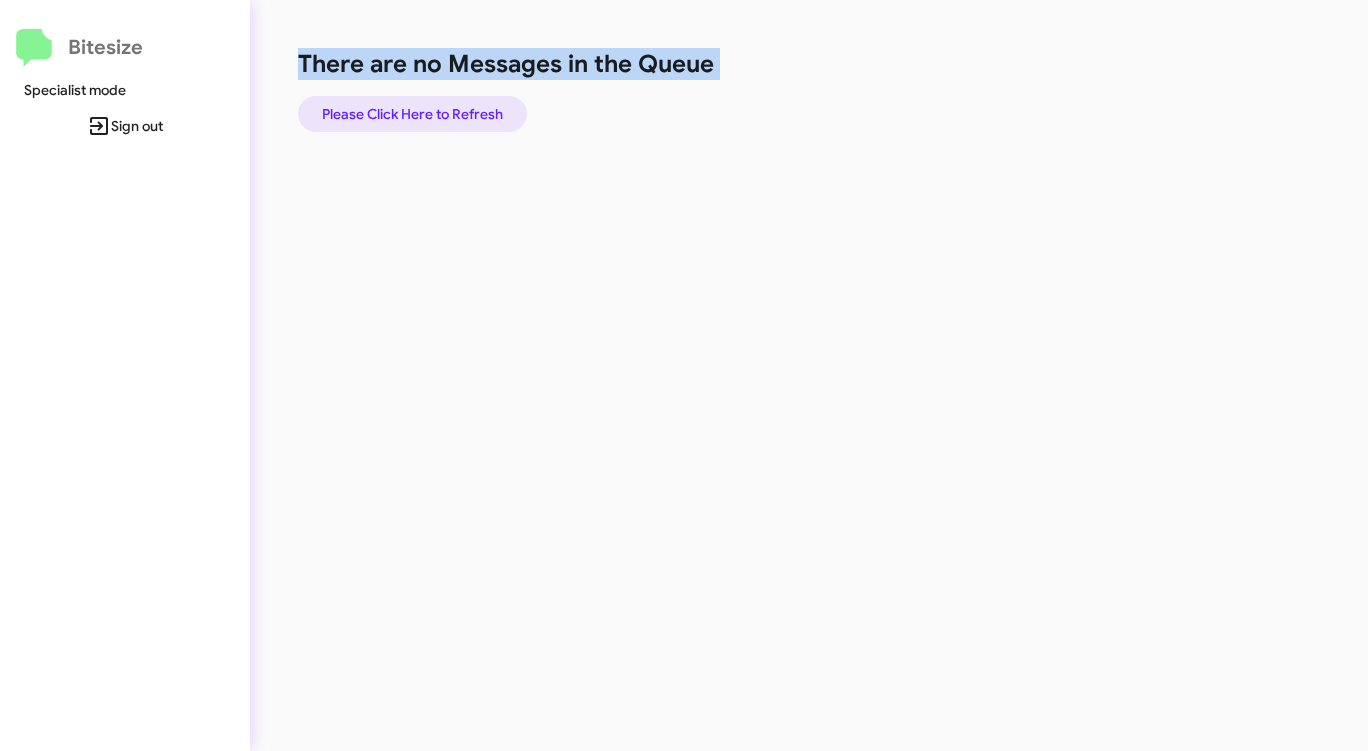 click on "Please Click Here to Refresh" 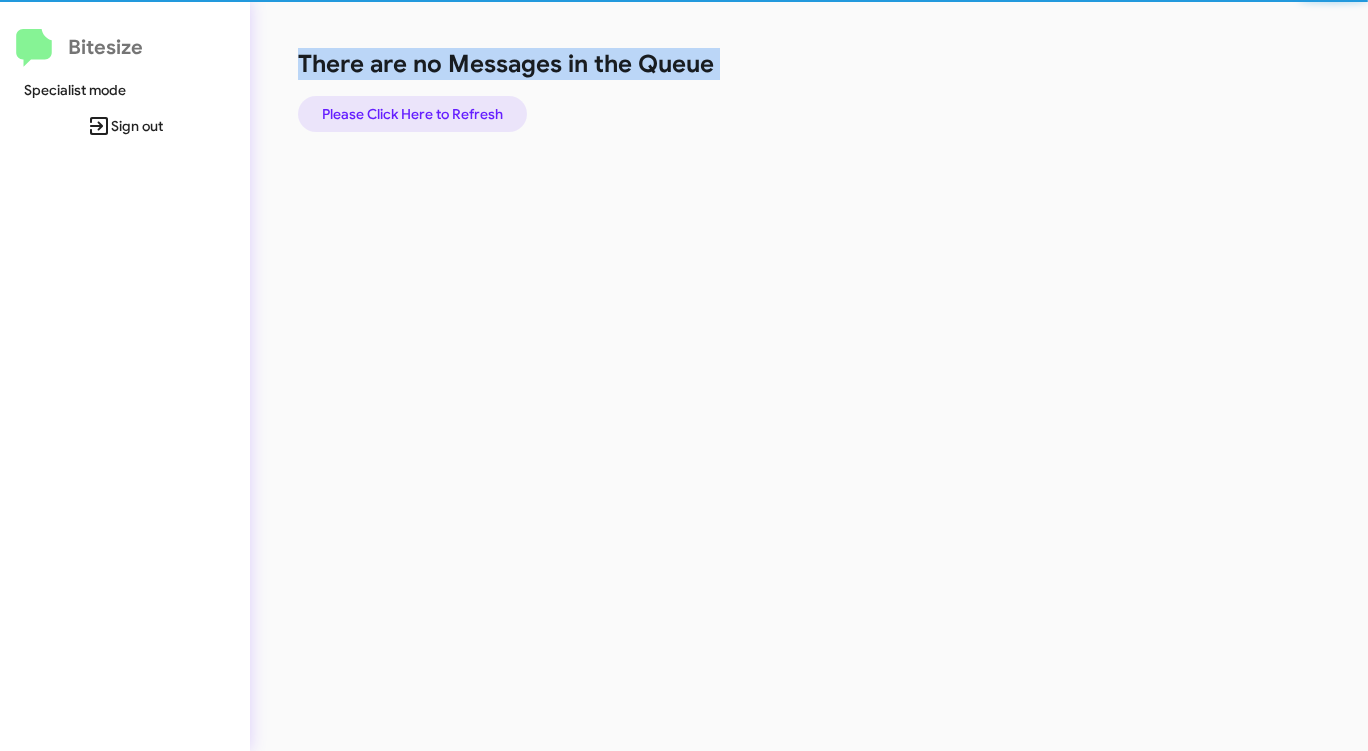 click on "Please Click Here to Refresh" 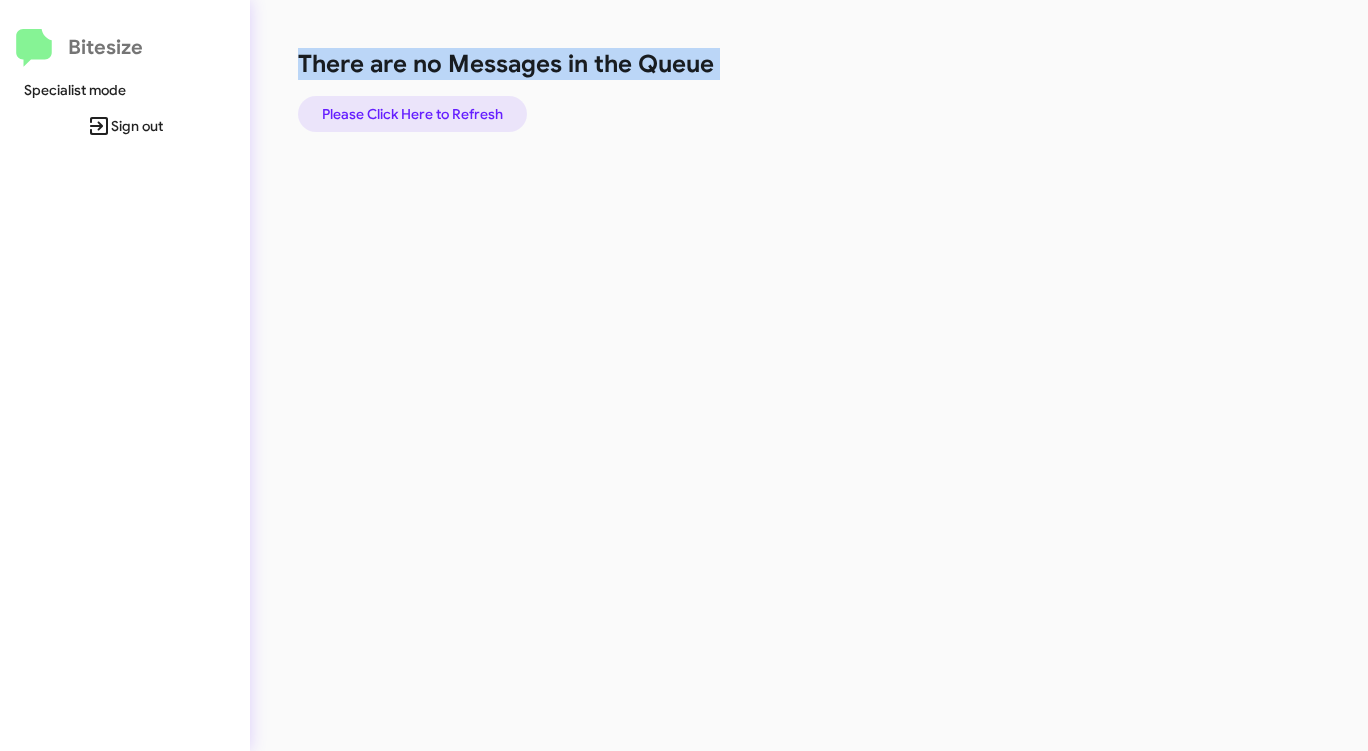 click on "Please Click Here to Refresh" 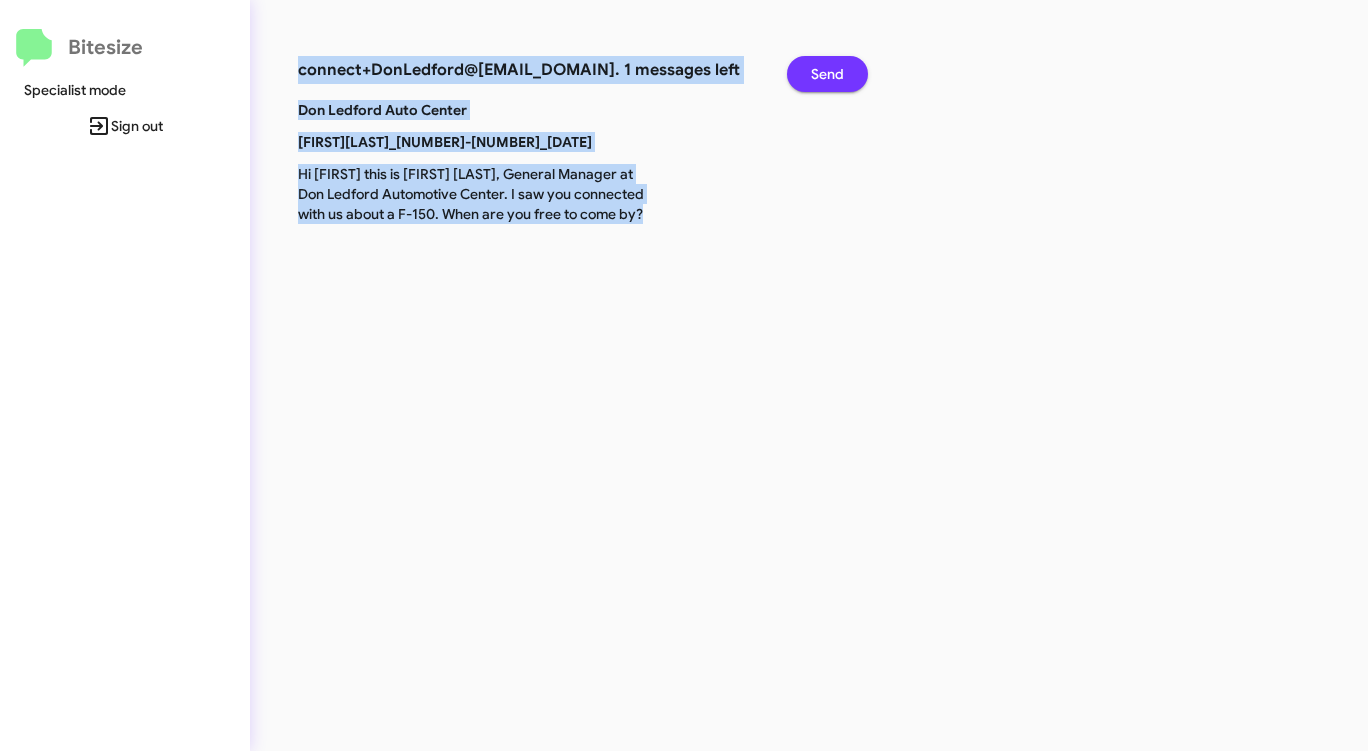 click on "Send" 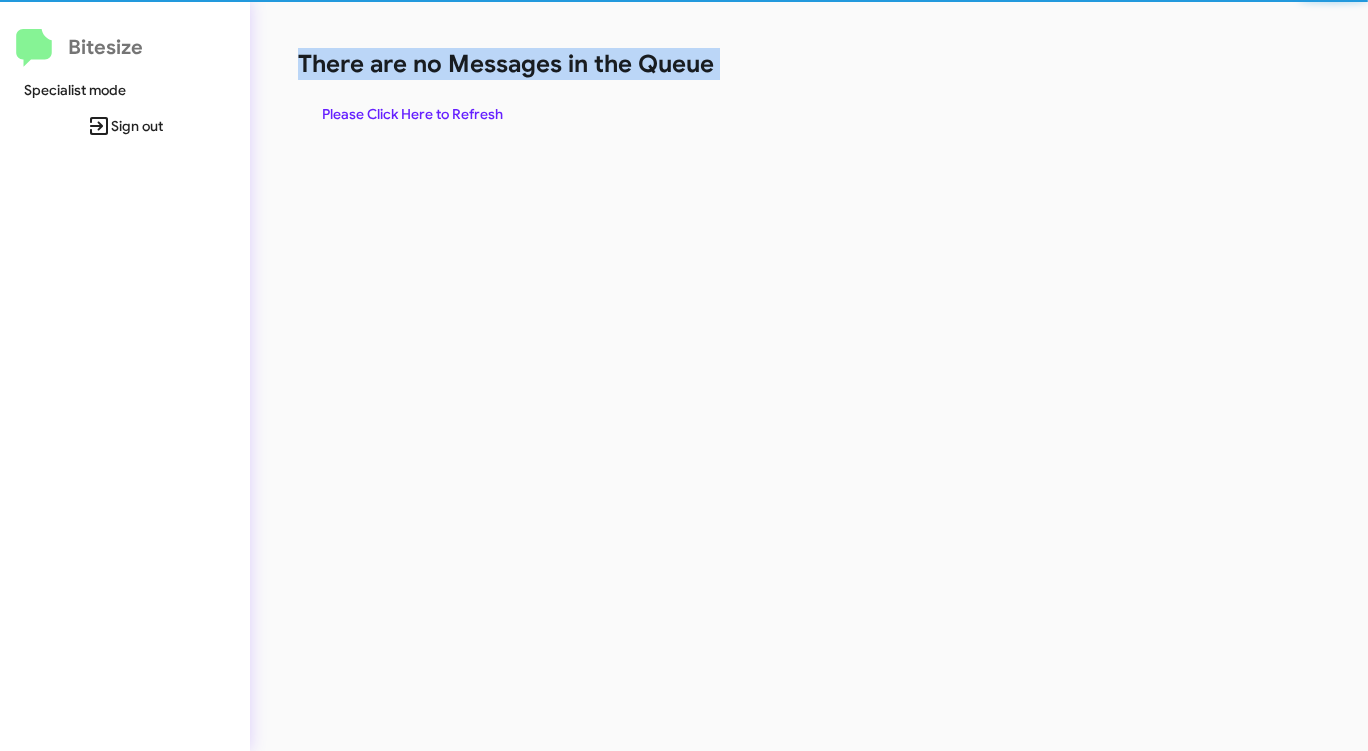 click on "There are no Messages in the Queue" 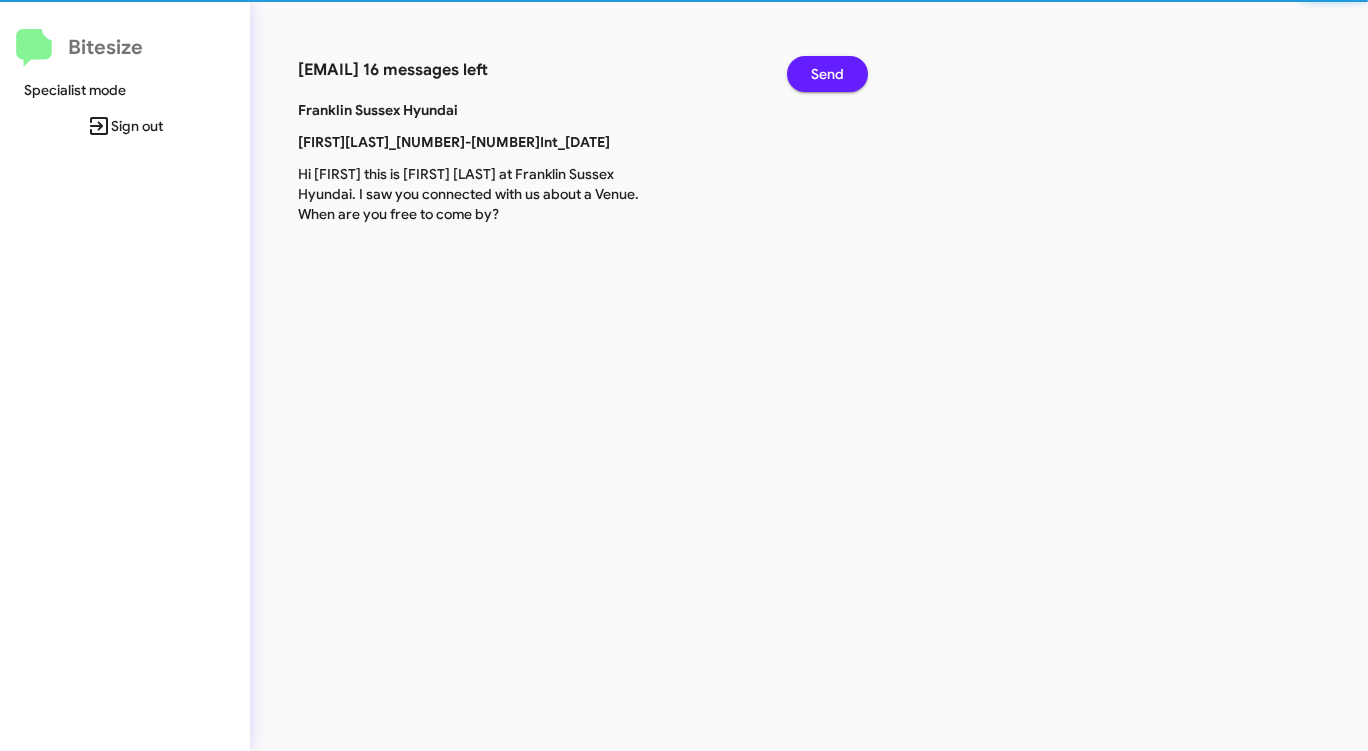 click on "Franklin Sussex Hyundai" 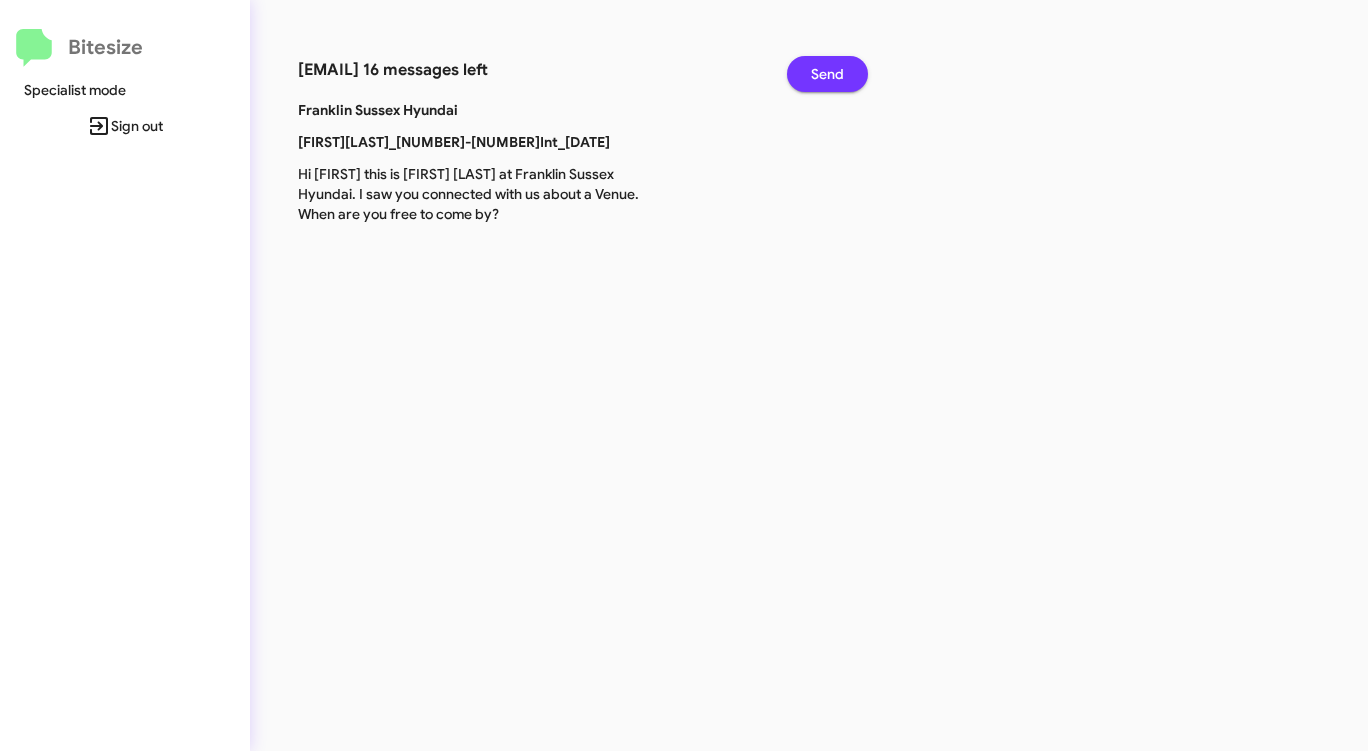click on "Send" 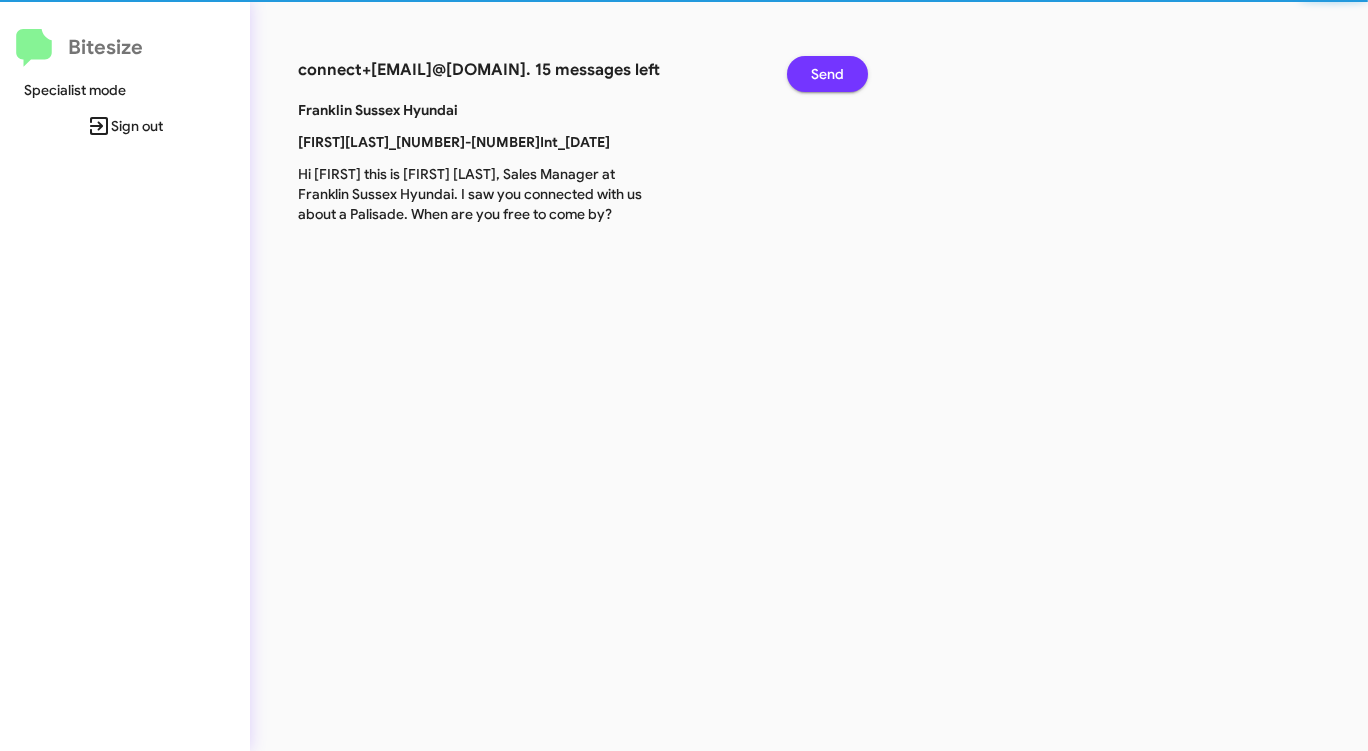 click on "Send" 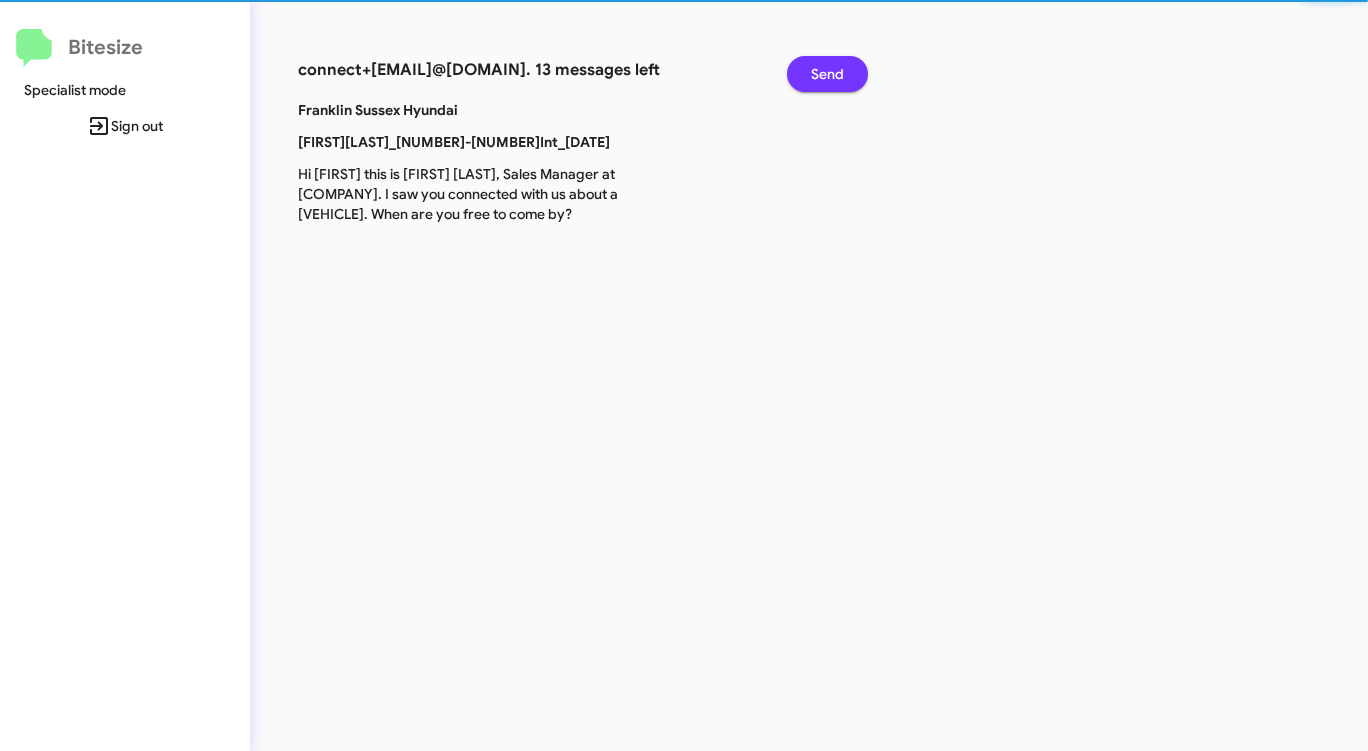 click on "Send" 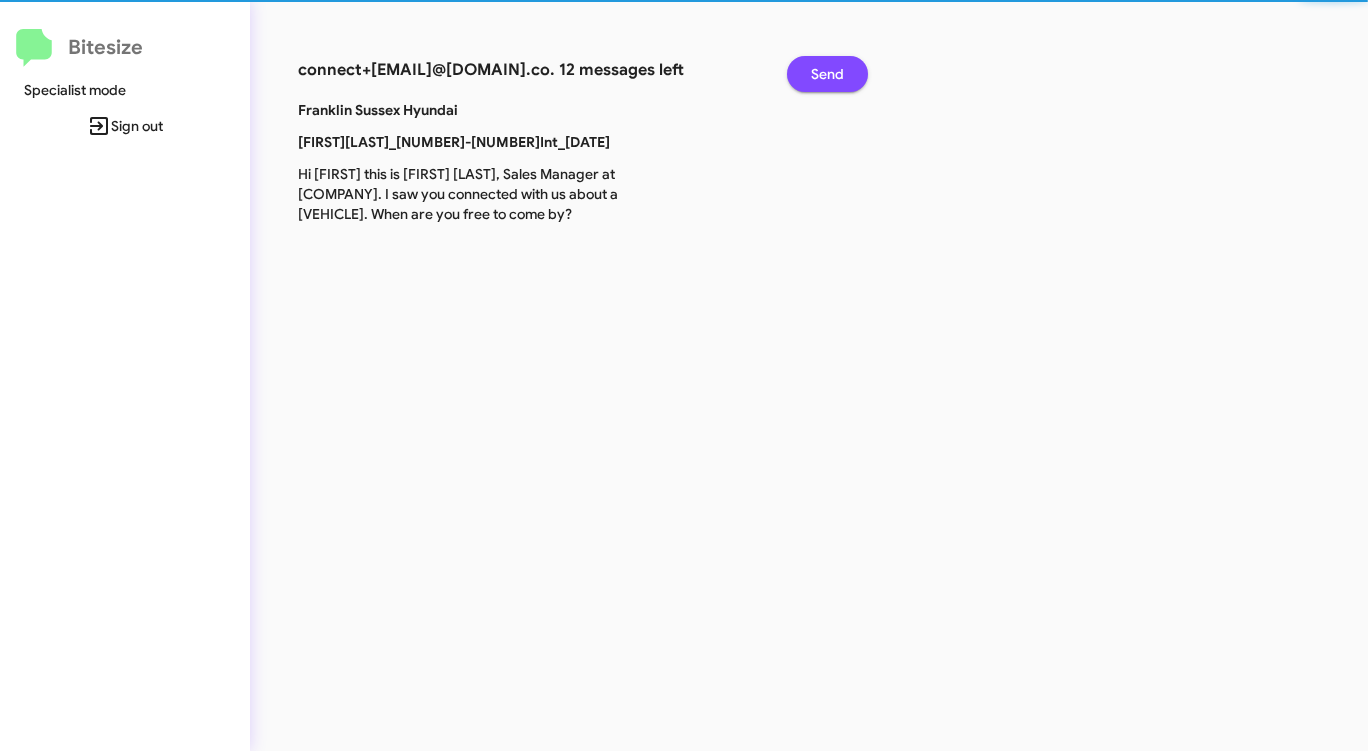 click on "Send" 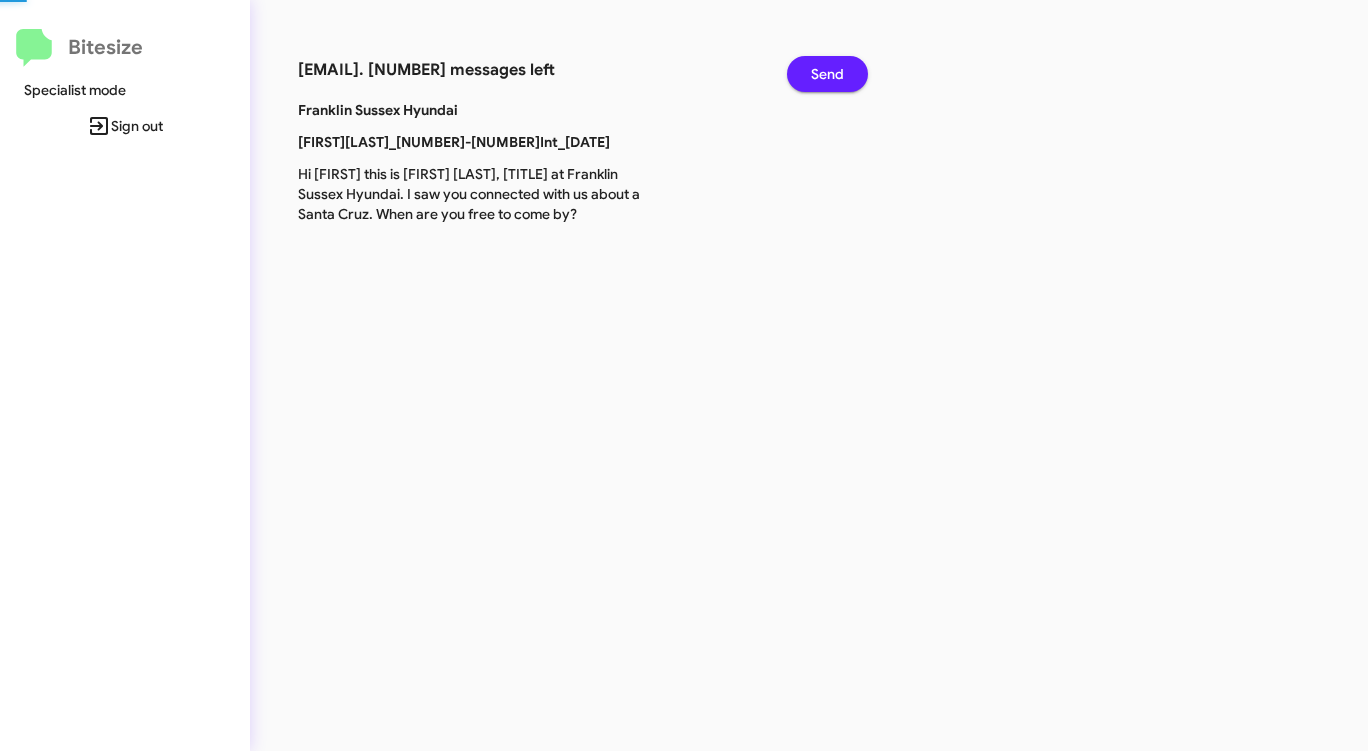click on "Send" 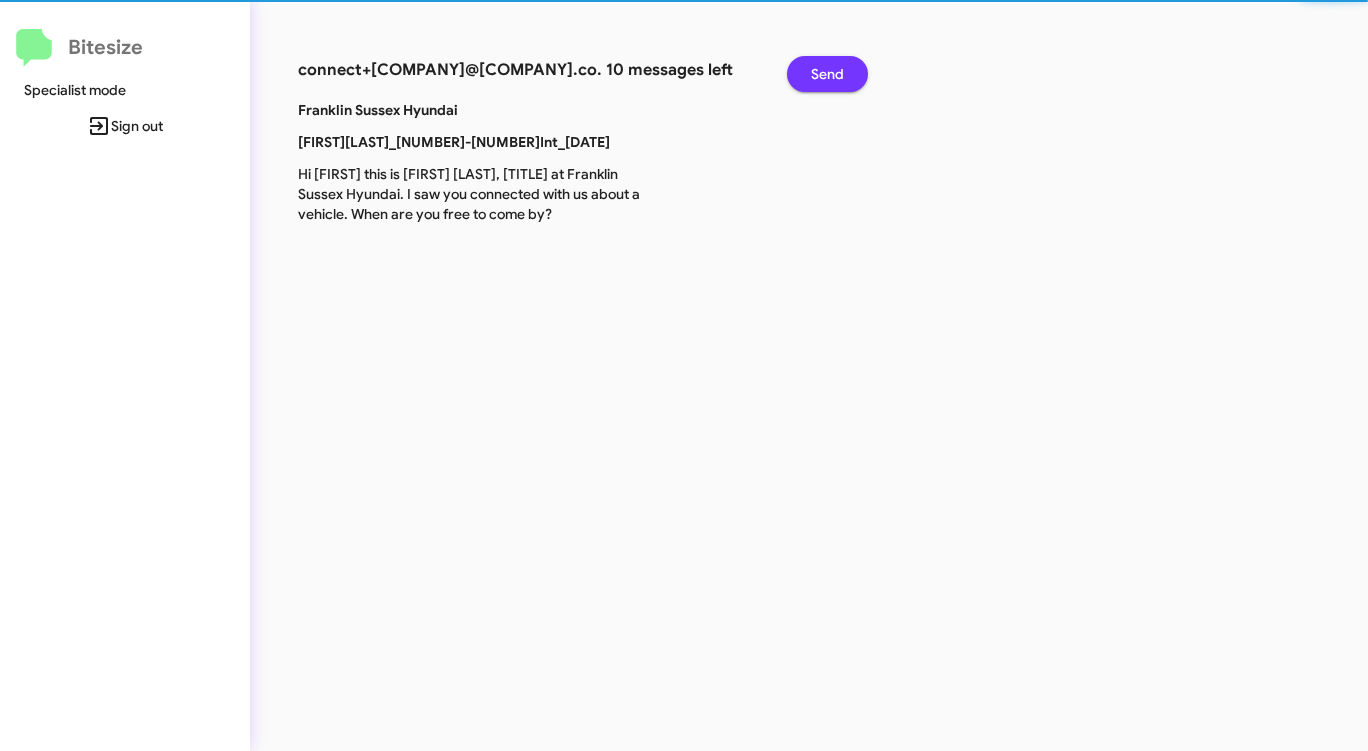 click on "Send" 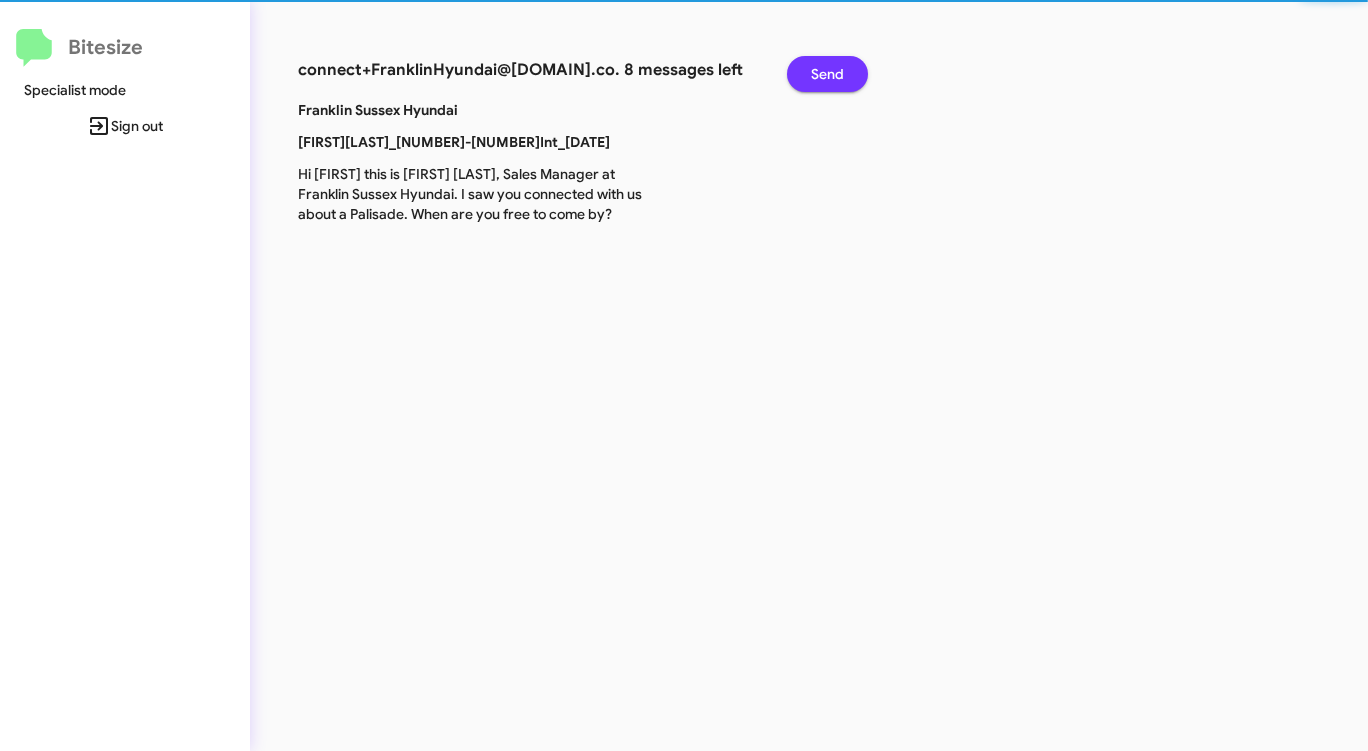 click on "Send" 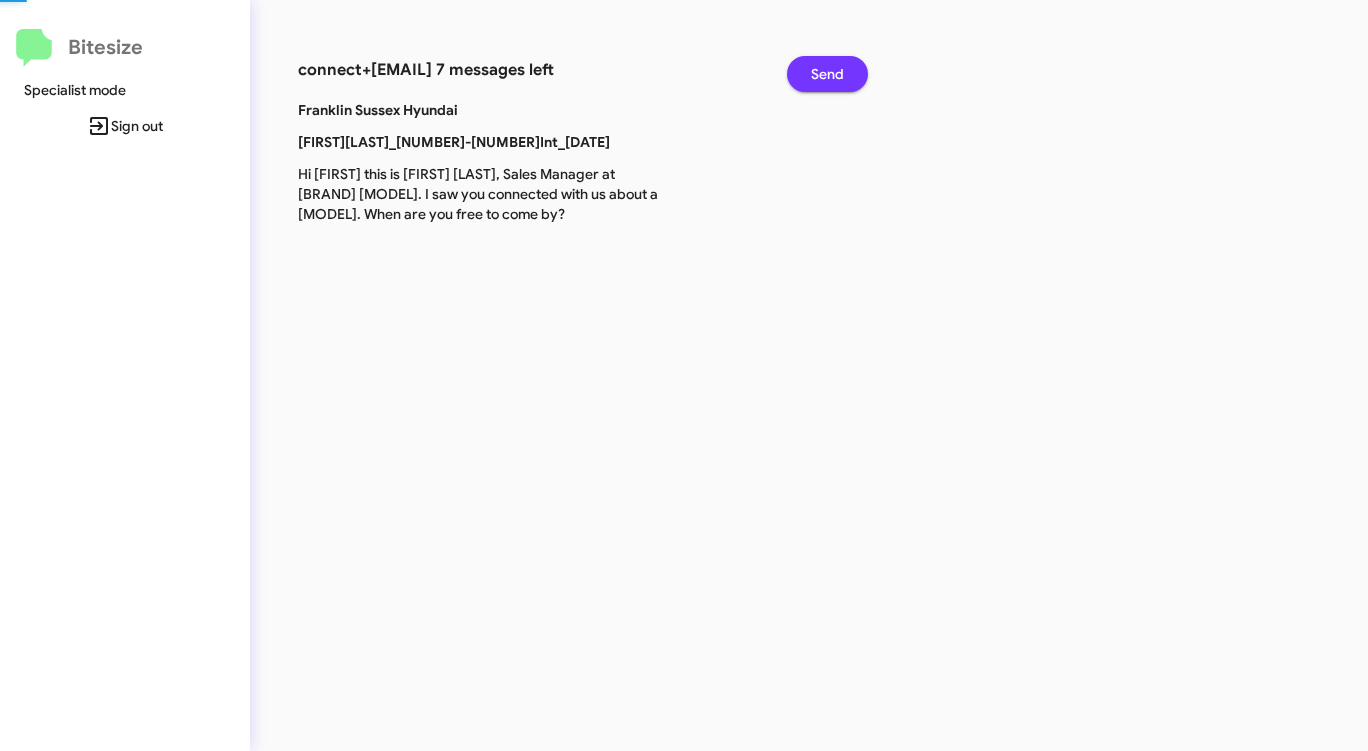 click on "Send" 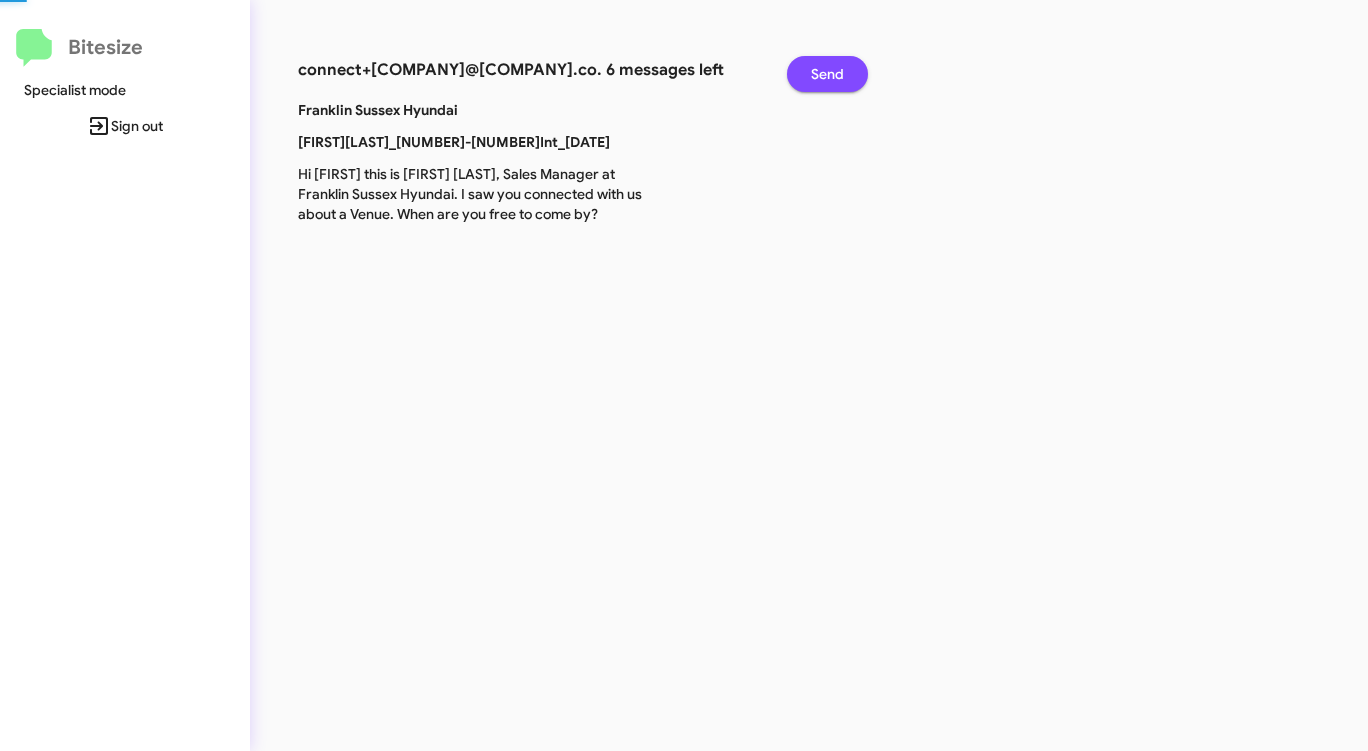 click on "Send" 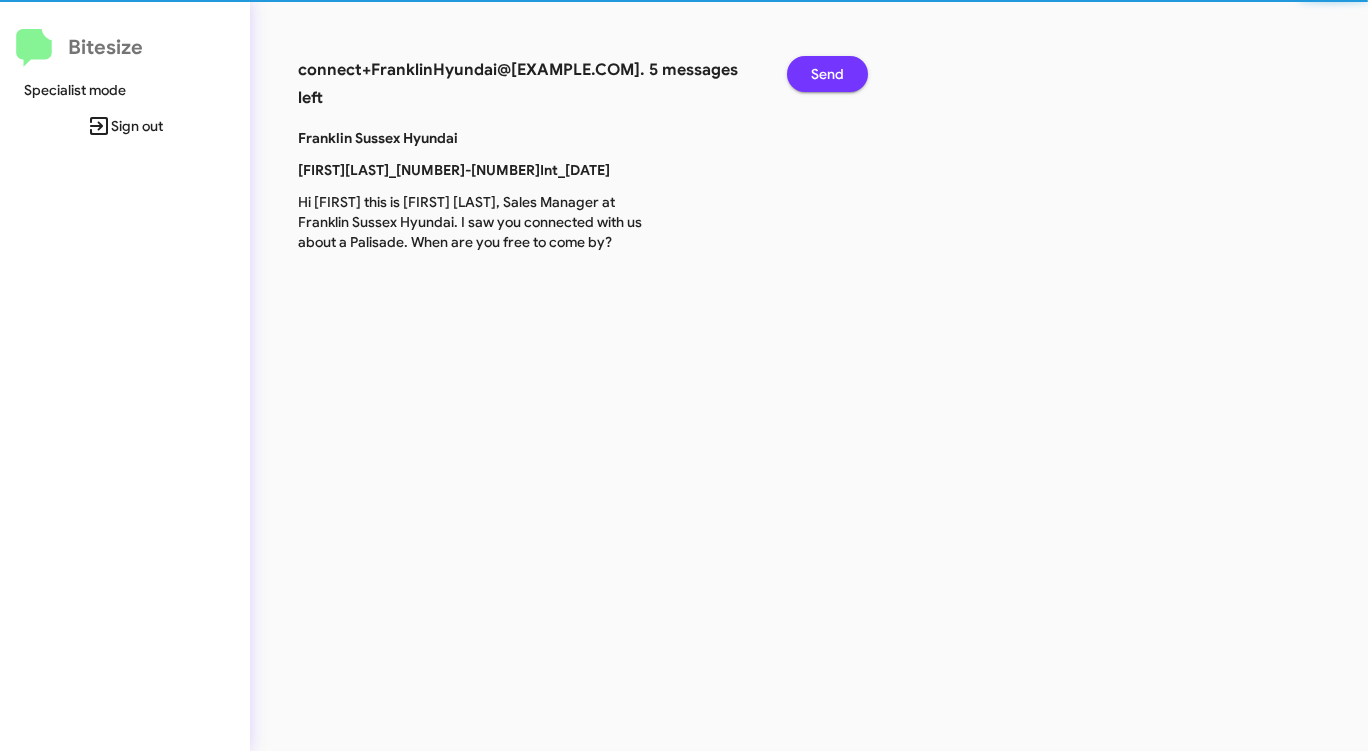 click on "Send" 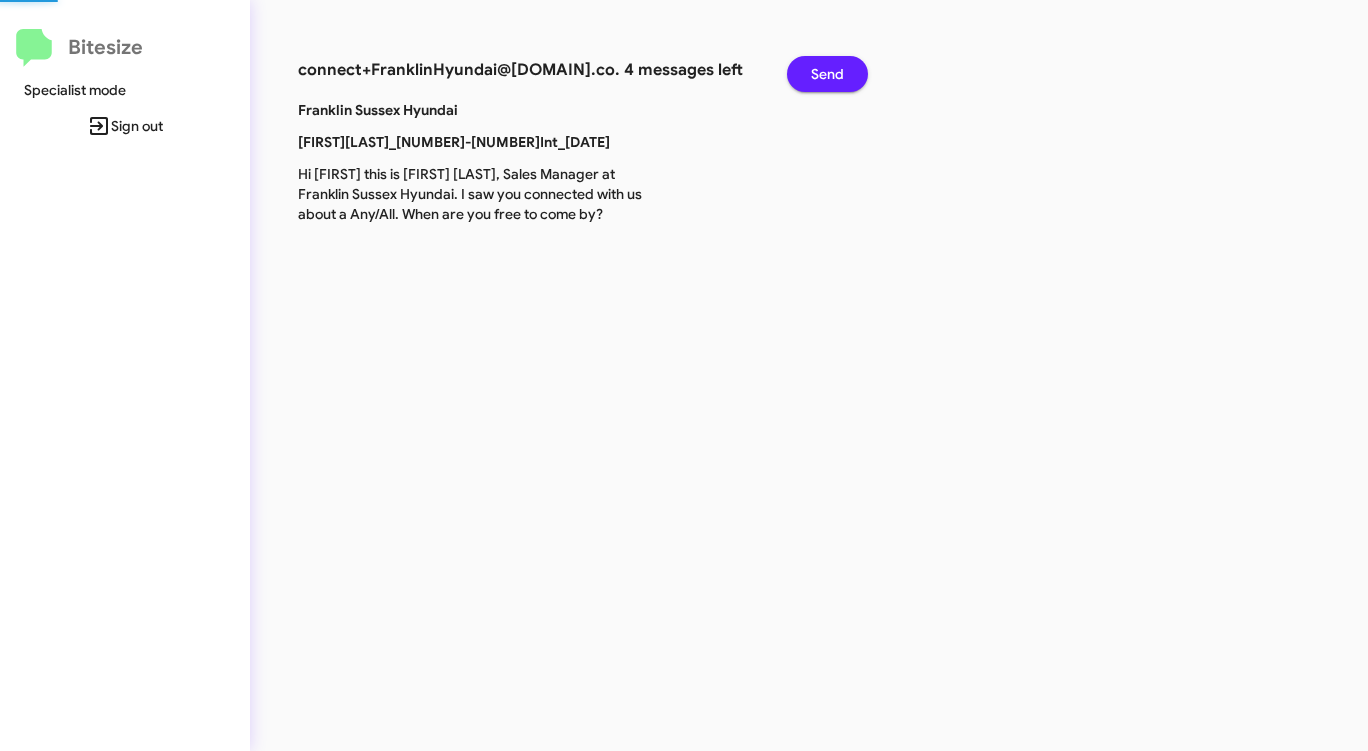 click on "Send" 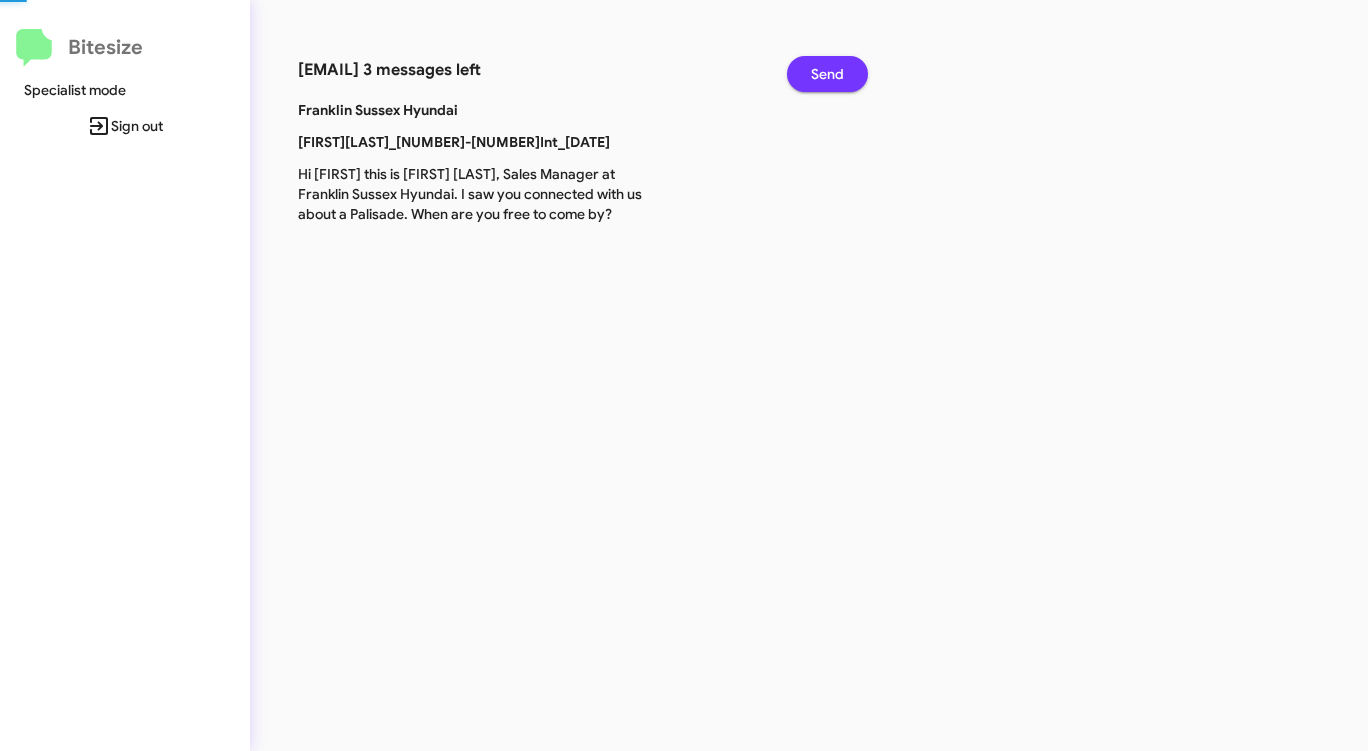 click on "Send" 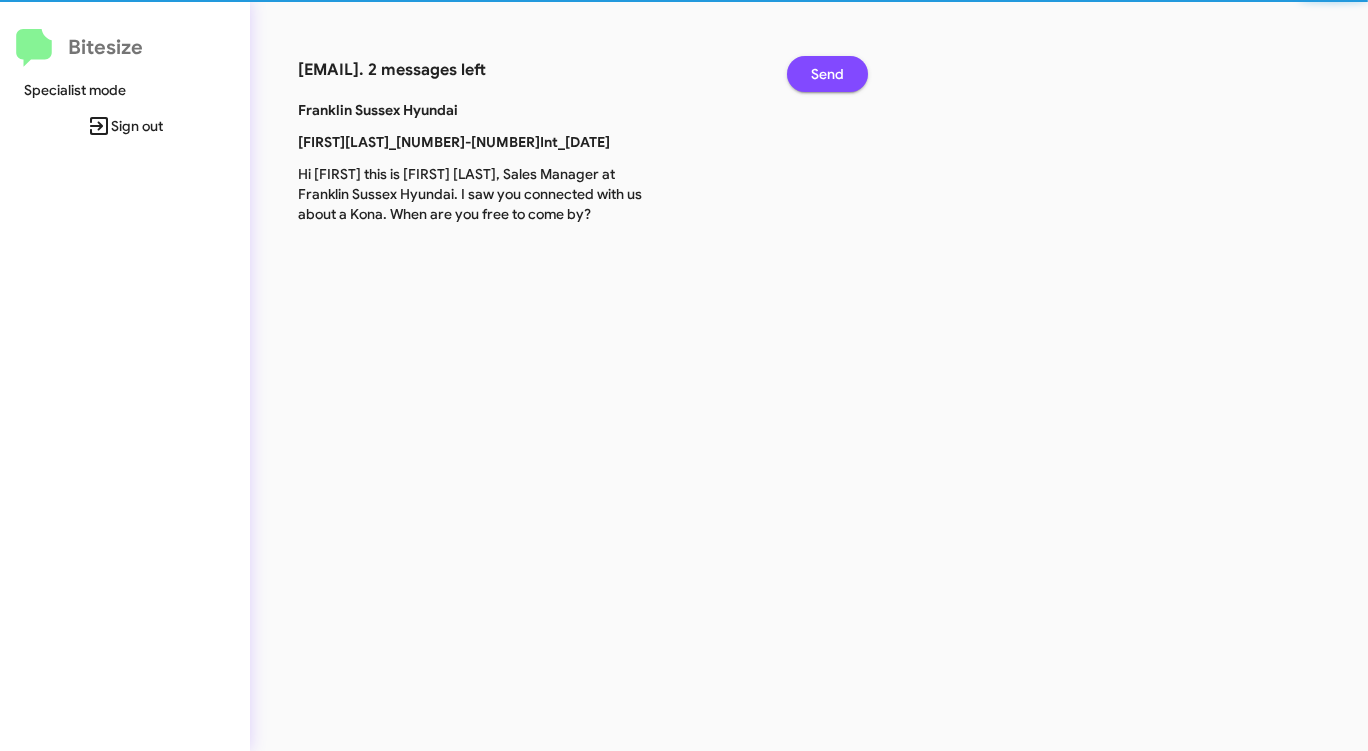 click on "Send" 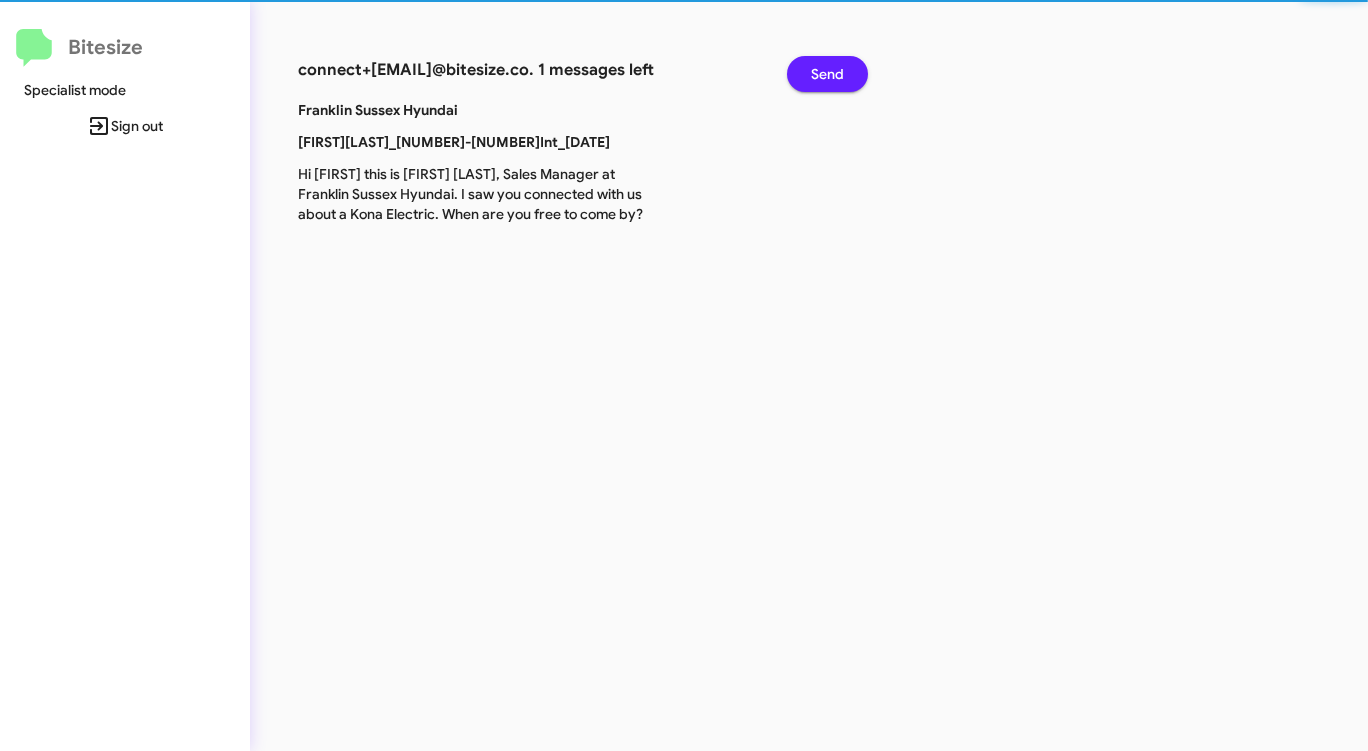 click on "Send" 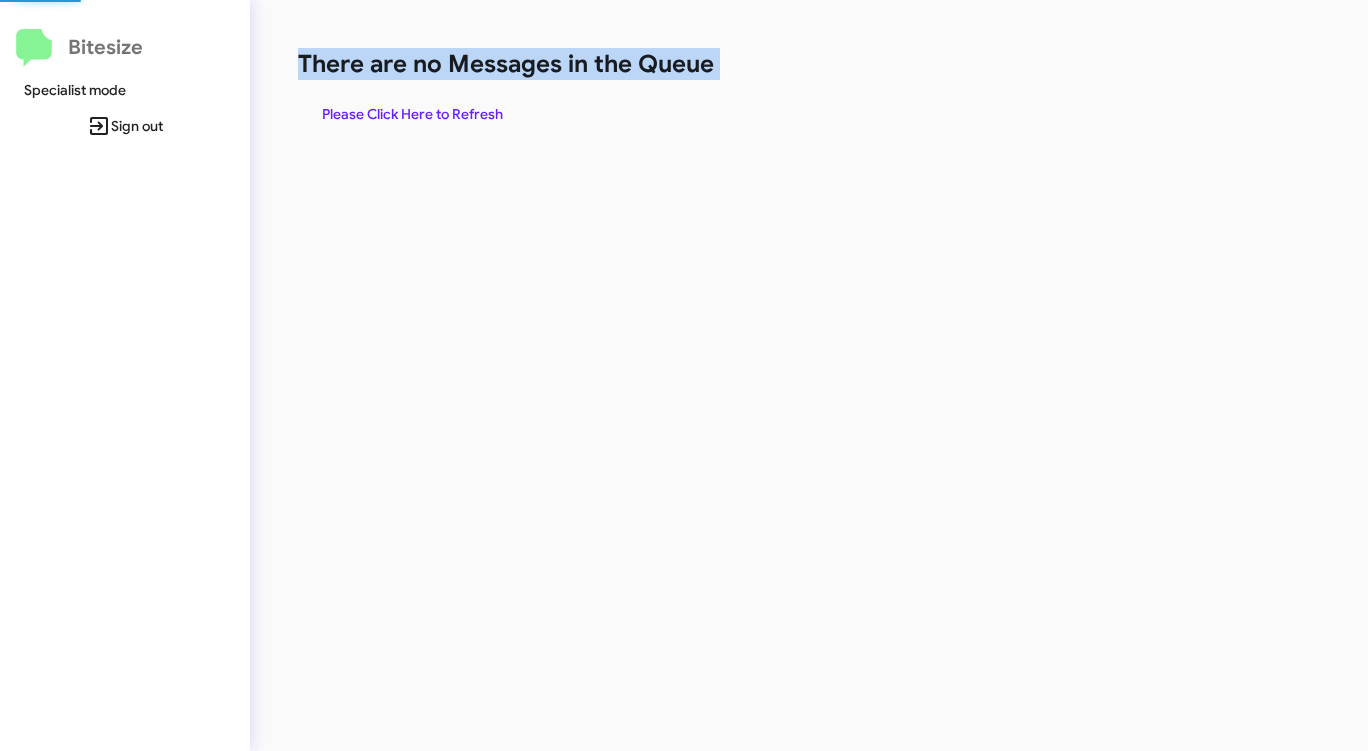 click on "There are no Messages in the Queue" 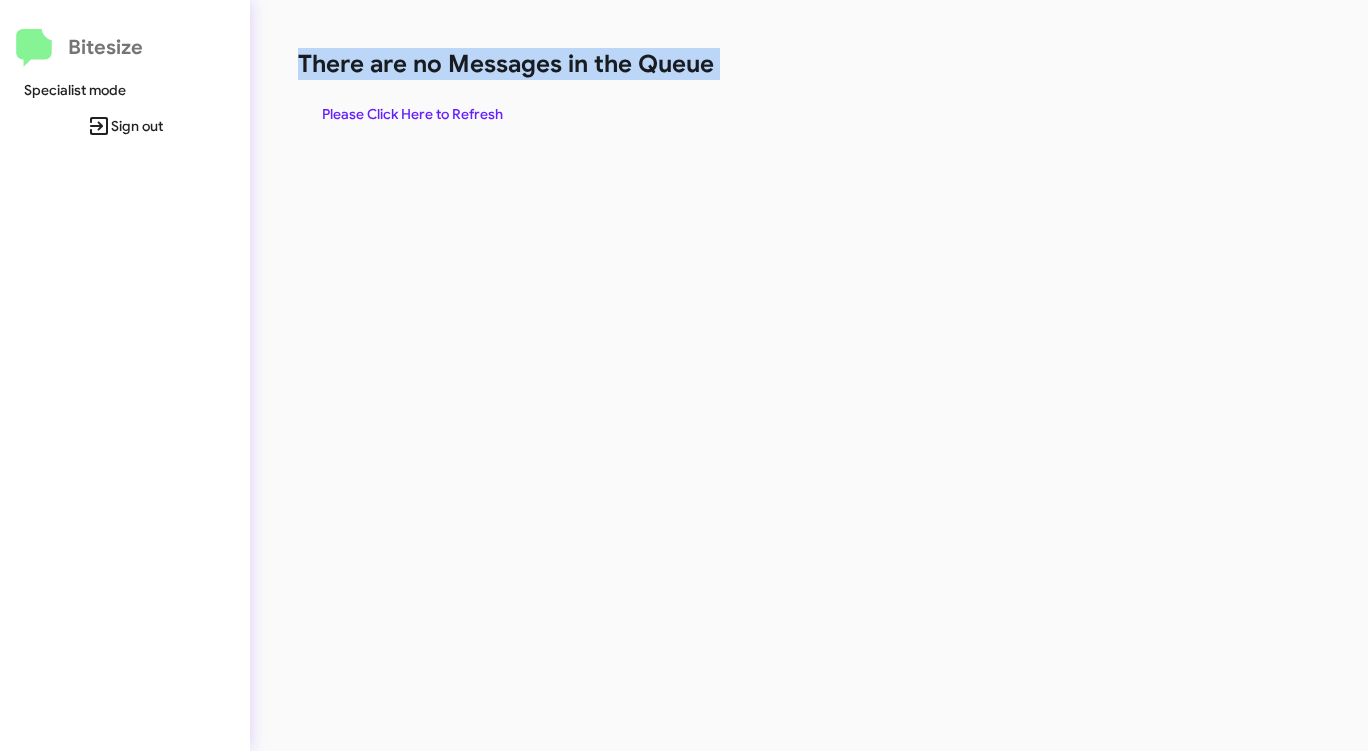 click on "There are no Messages in the Queue" 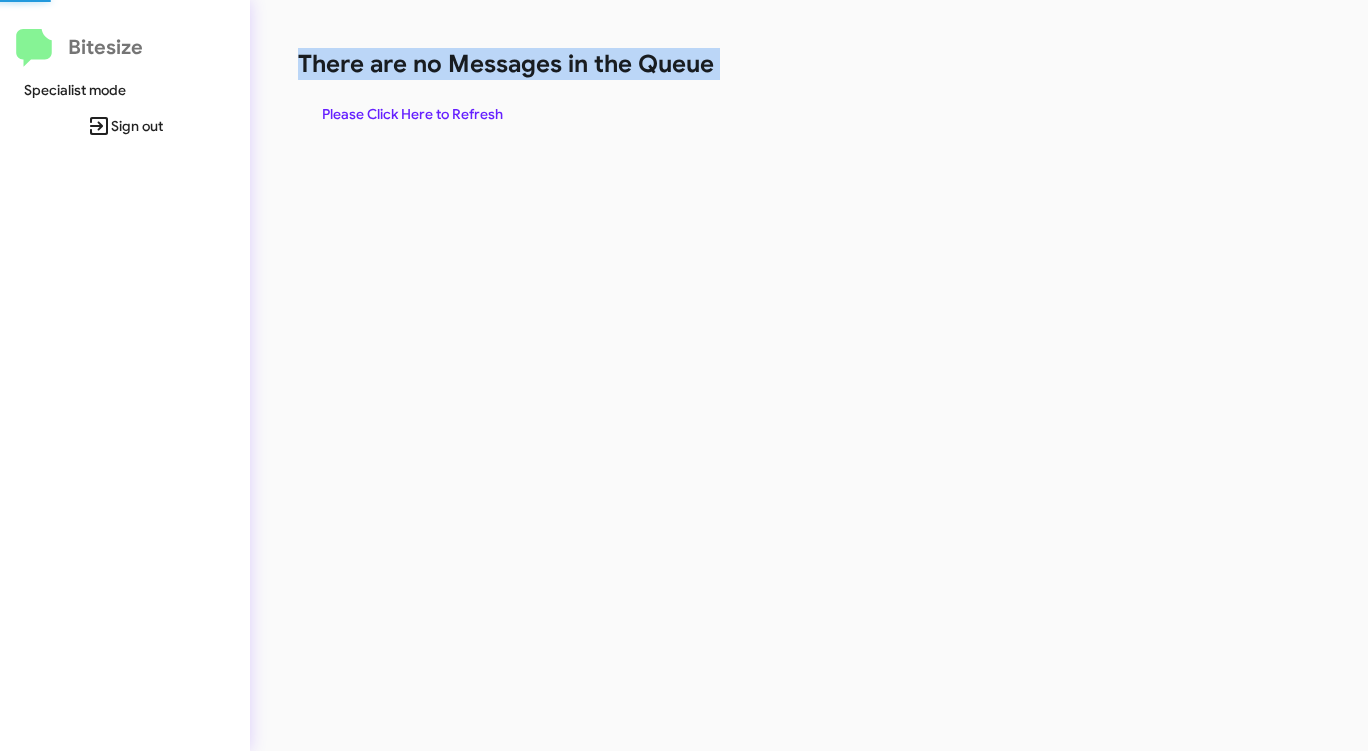click on "There are no Messages in the Queue" 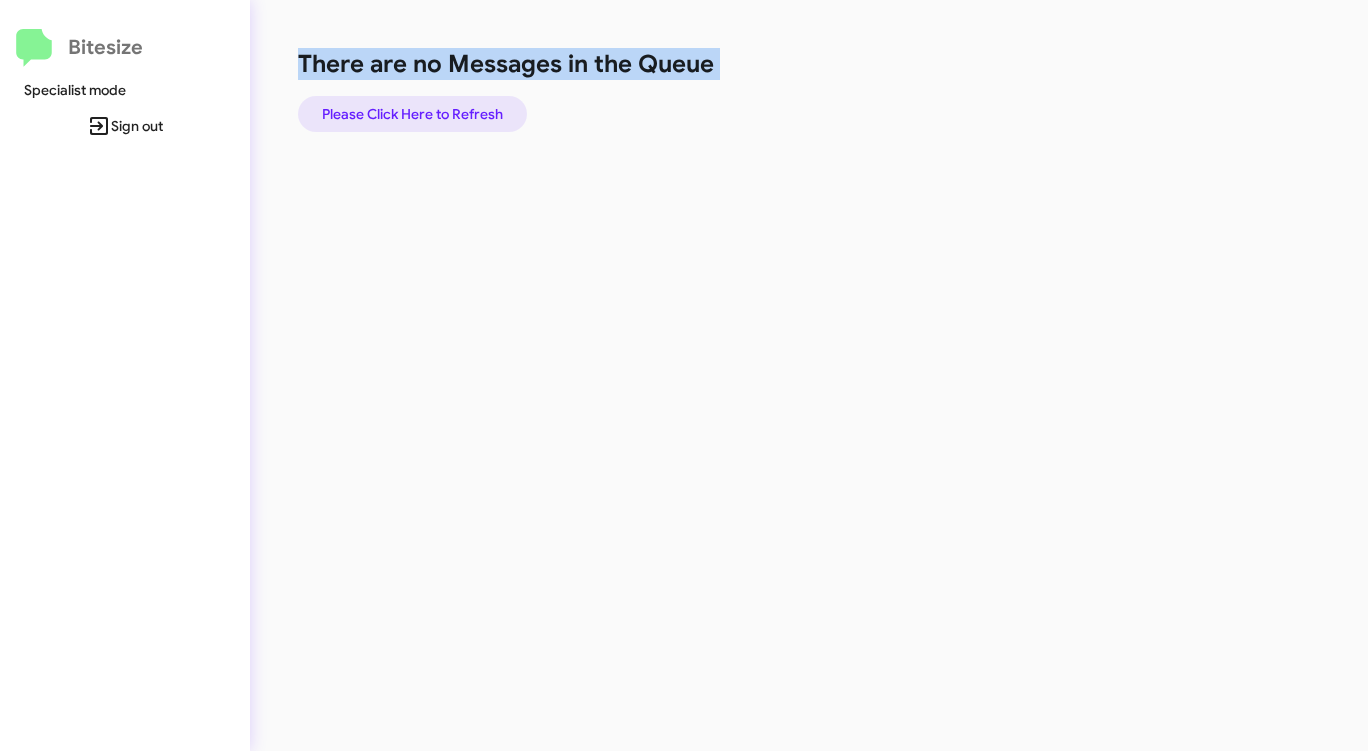 click on "Please Click Here to Refresh" 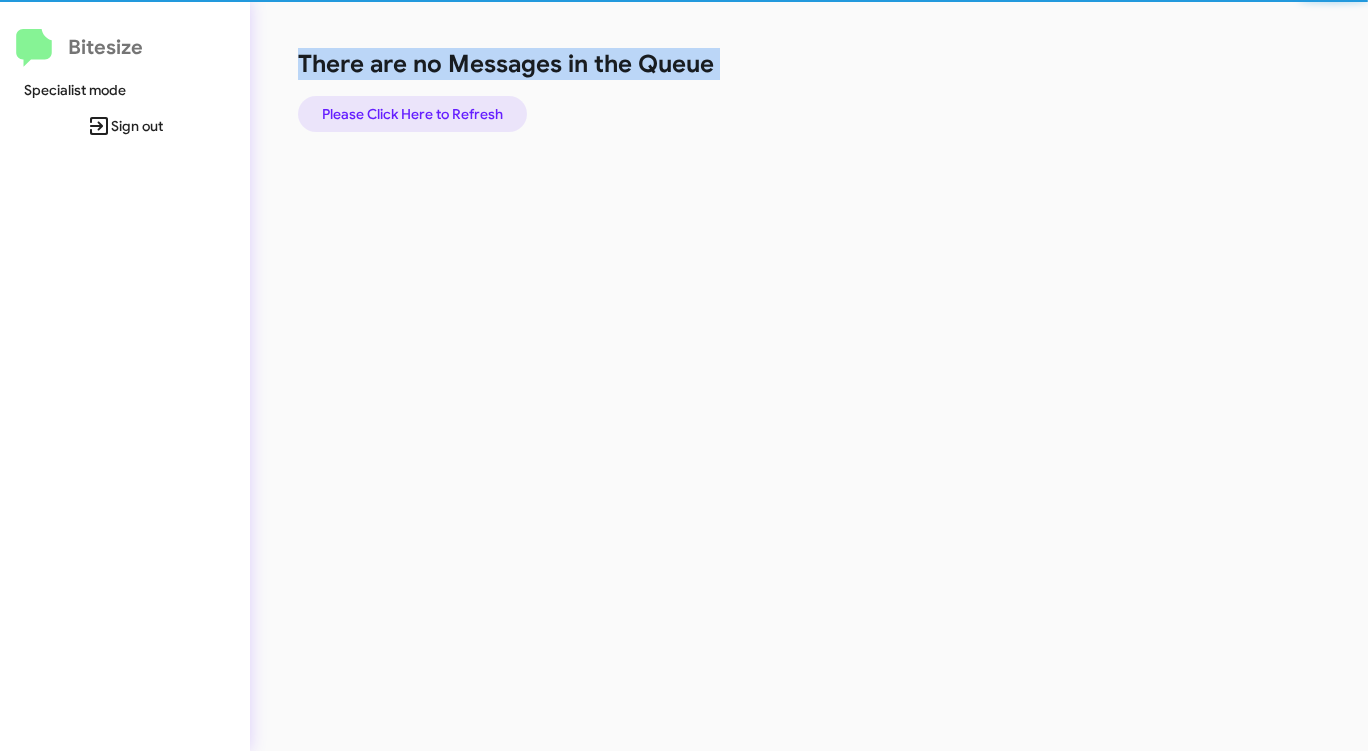 click on "Please Click Here to Refresh" 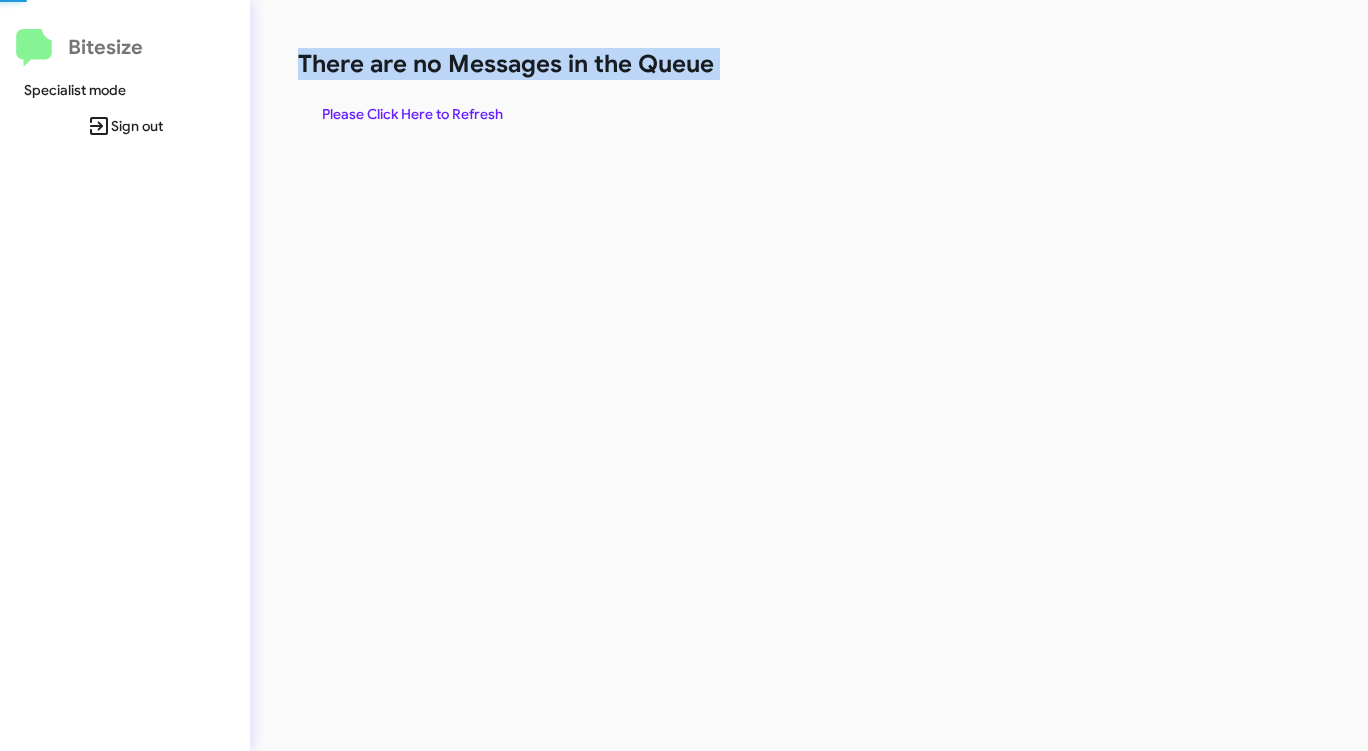 click on "Please Click Here to Refresh" 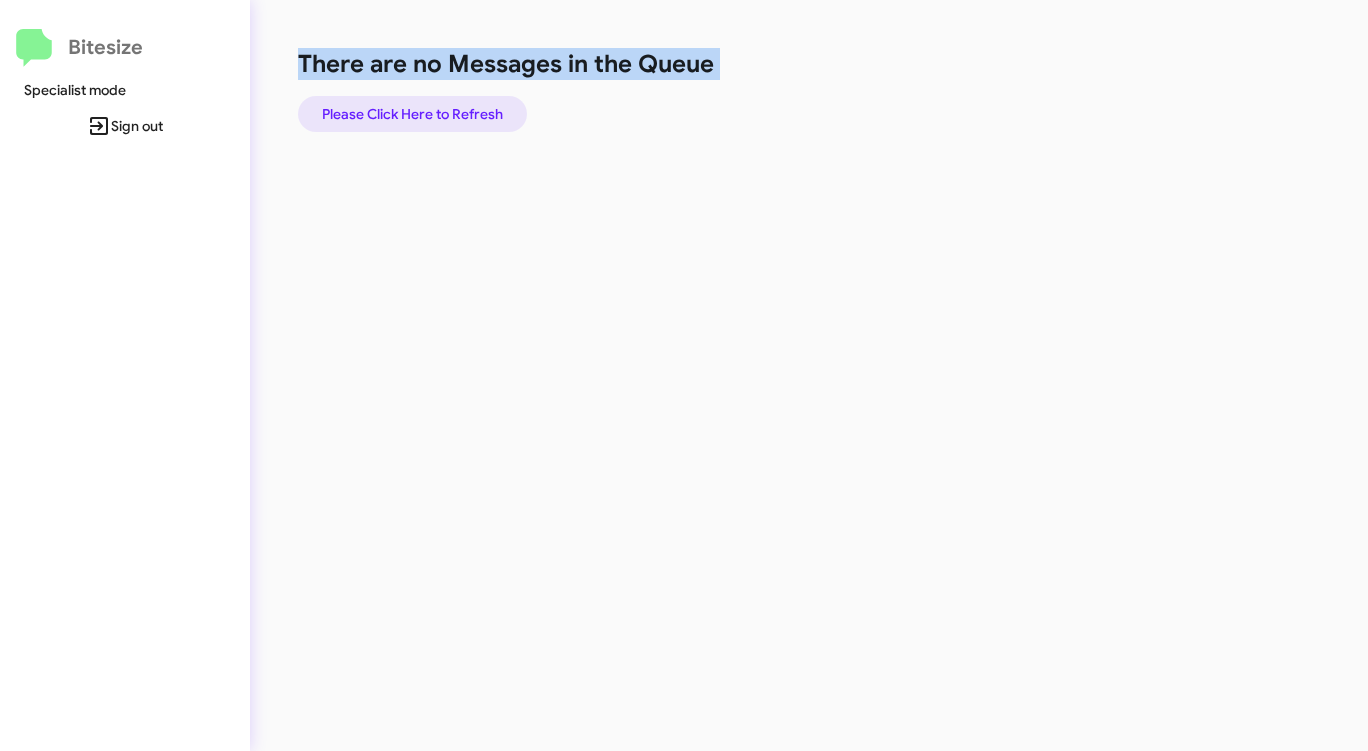 click on "Please Click Here to Refresh" 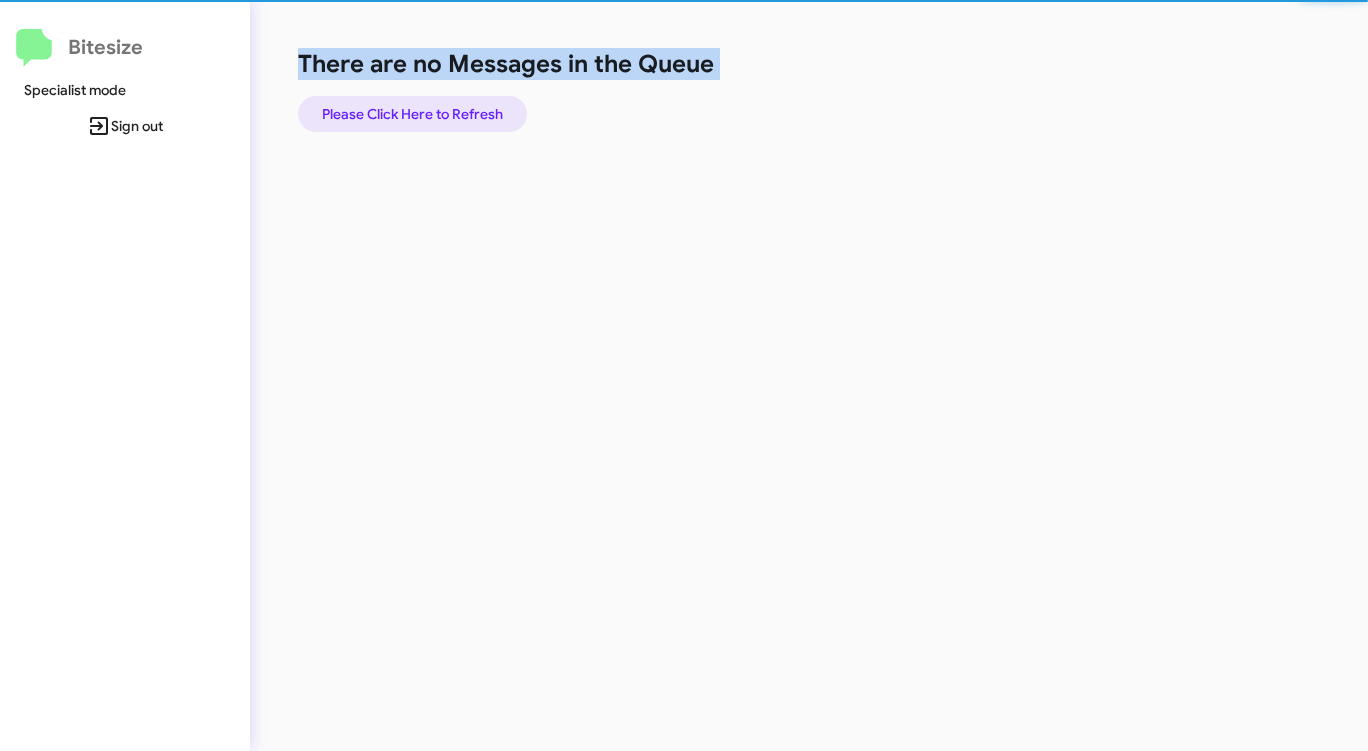 click on "Please Click Here to Refresh" 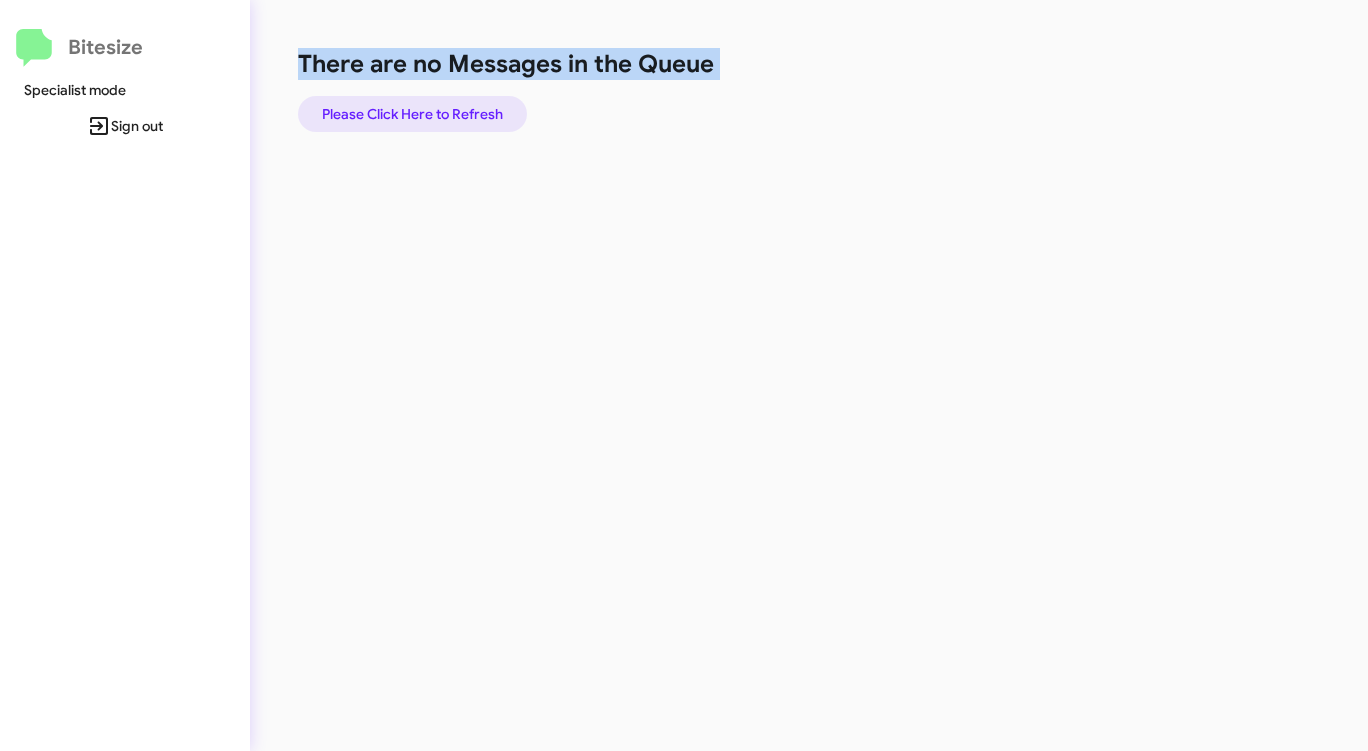 click on "Please Click Here to Refresh" 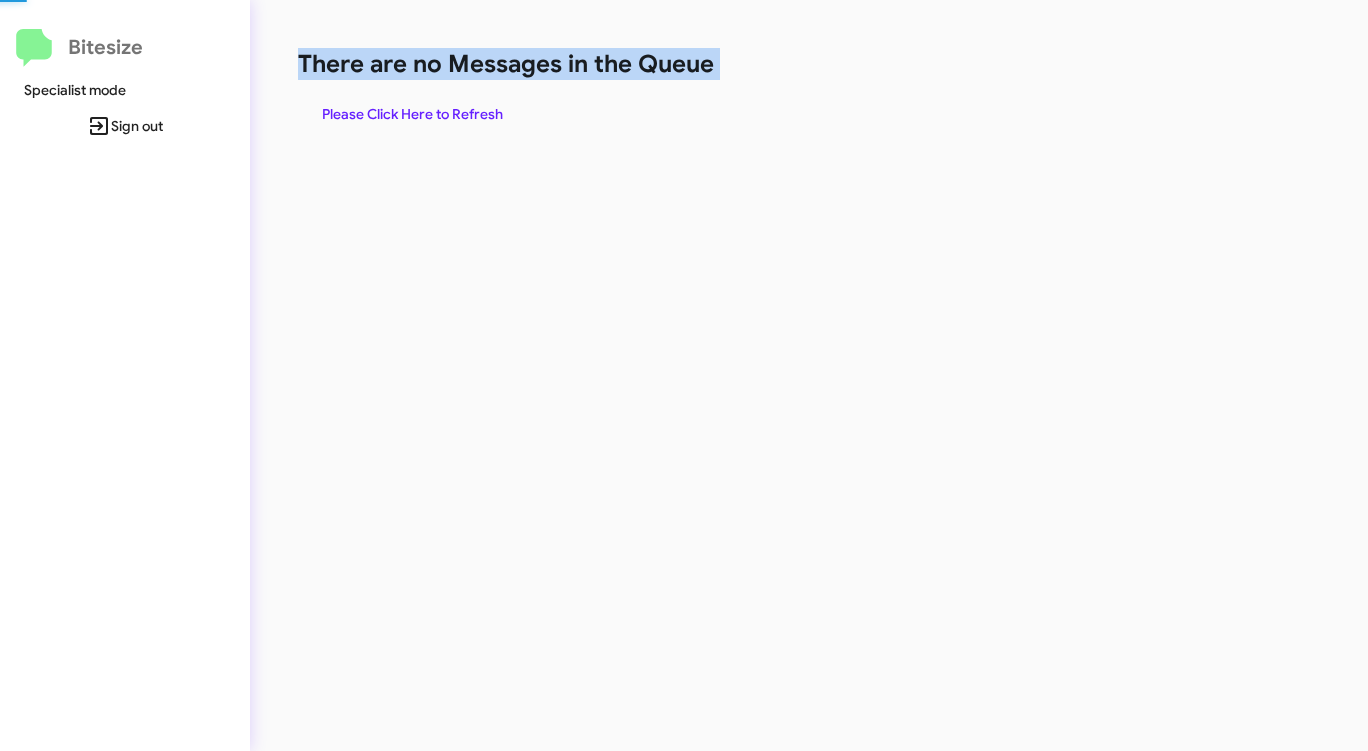click on "Please Click Here to Refresh" 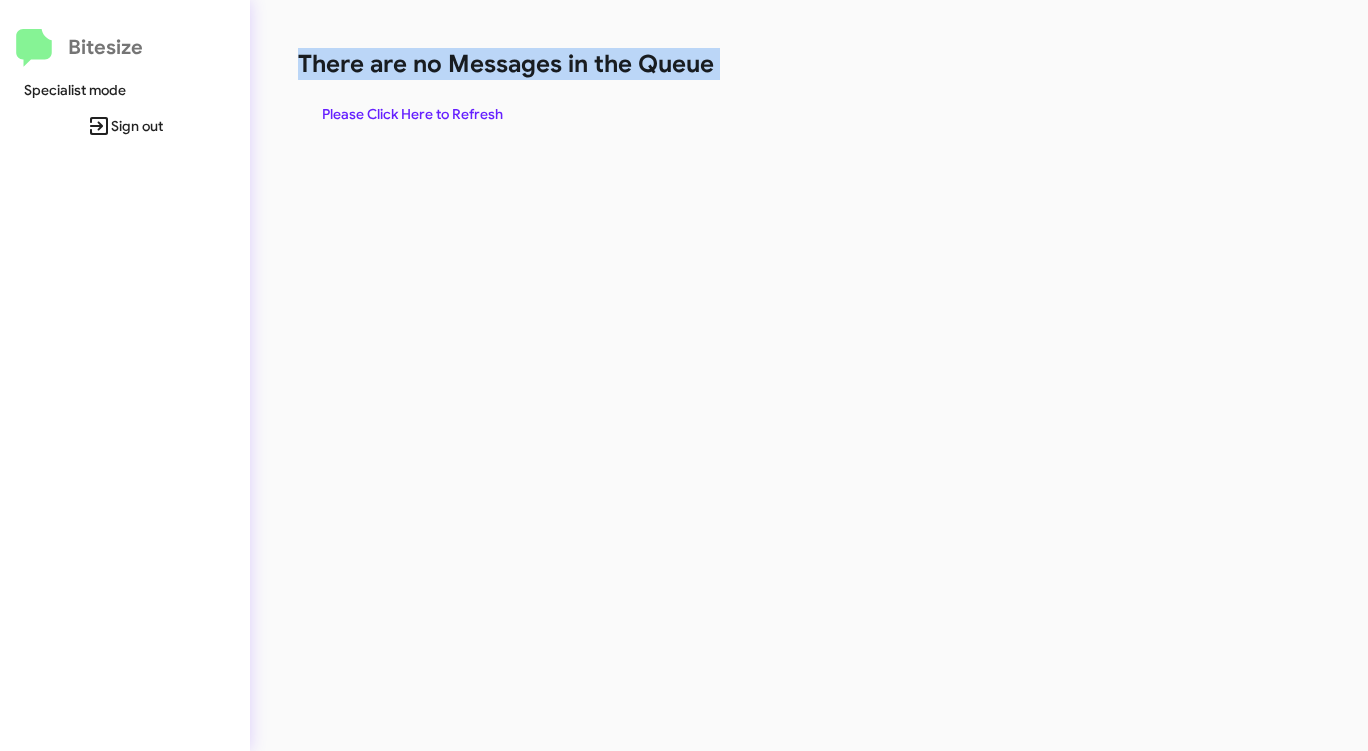 click on "Please Click Here to Refresh" 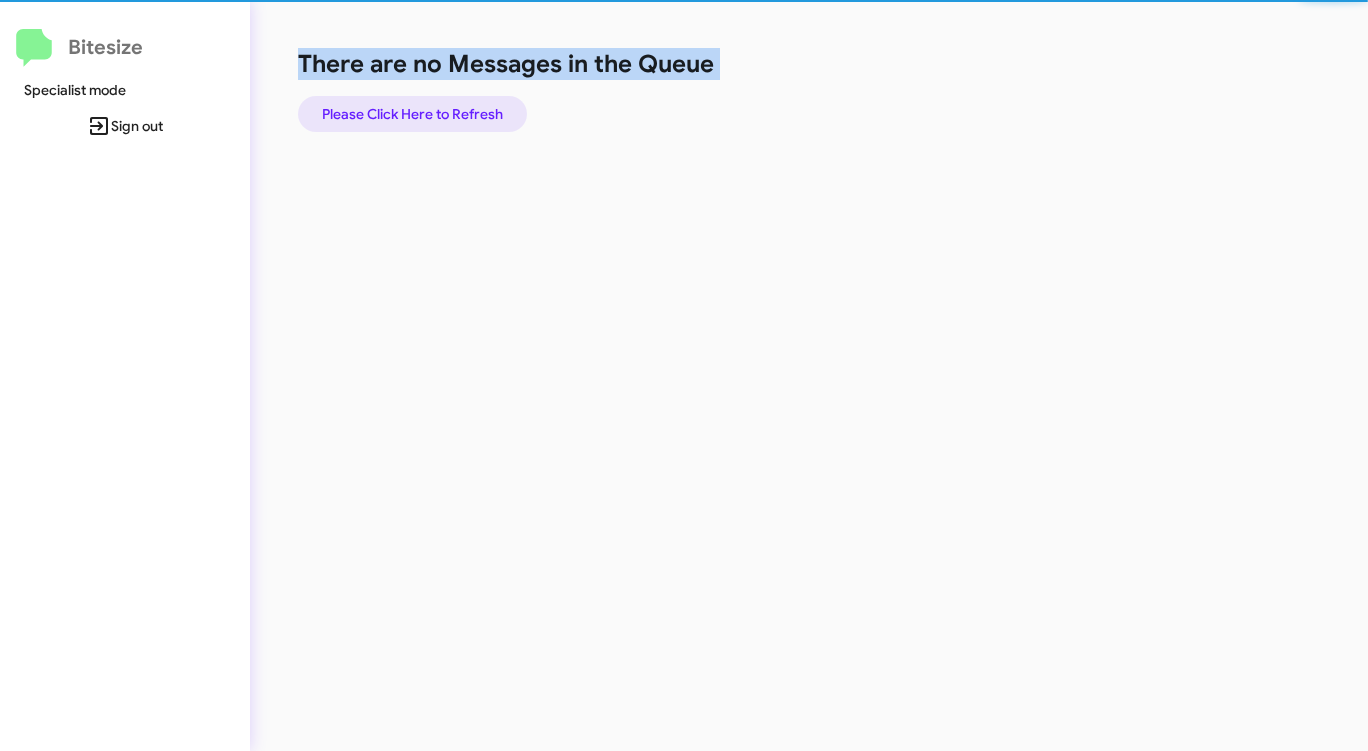 click on "Please Click Here to Refresh" 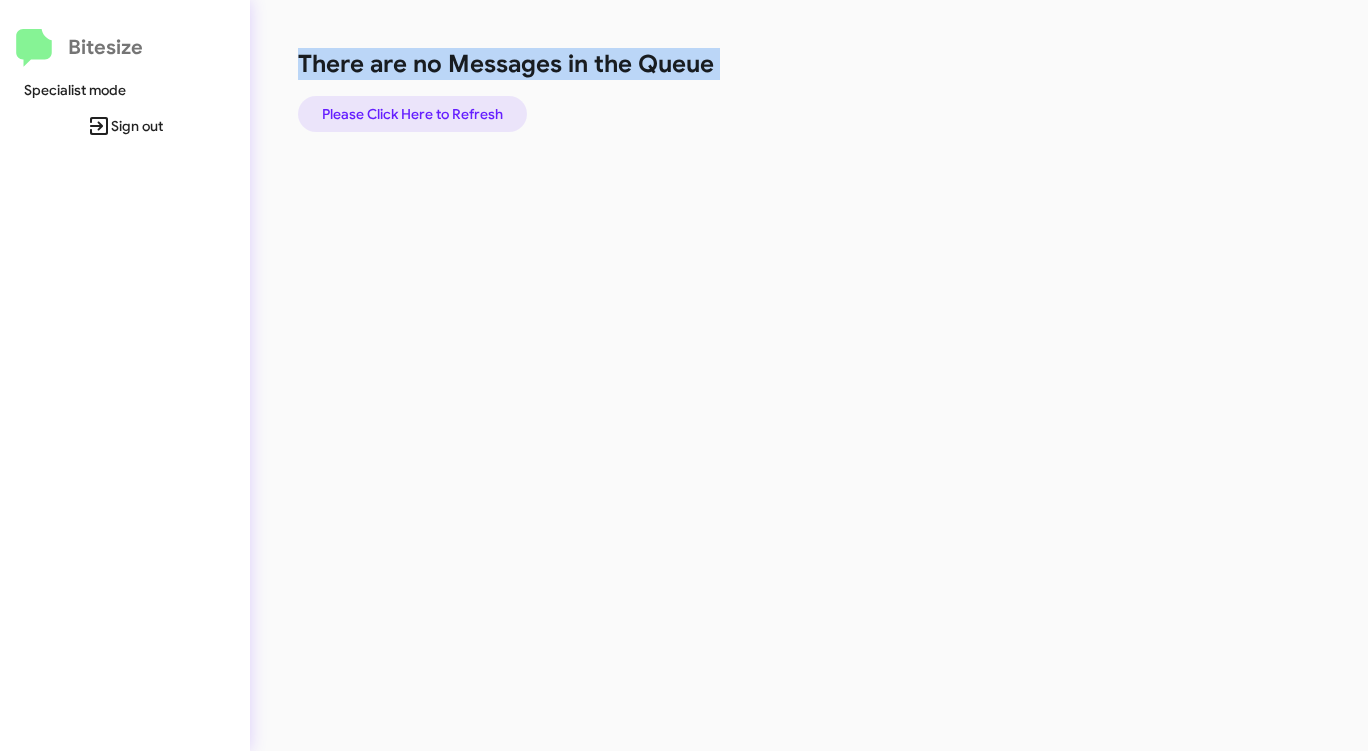 click on "Please Click Here to Refresh" 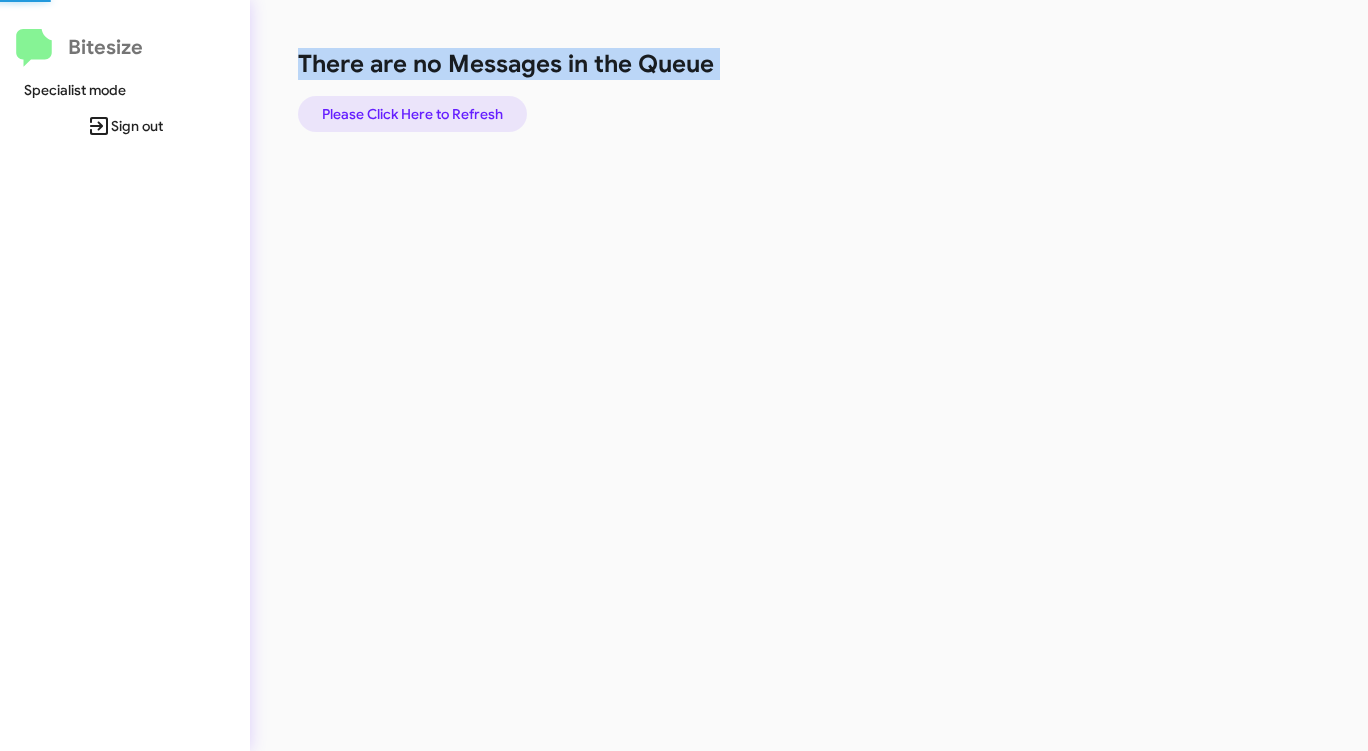click on "Please Click Here to Refresh" 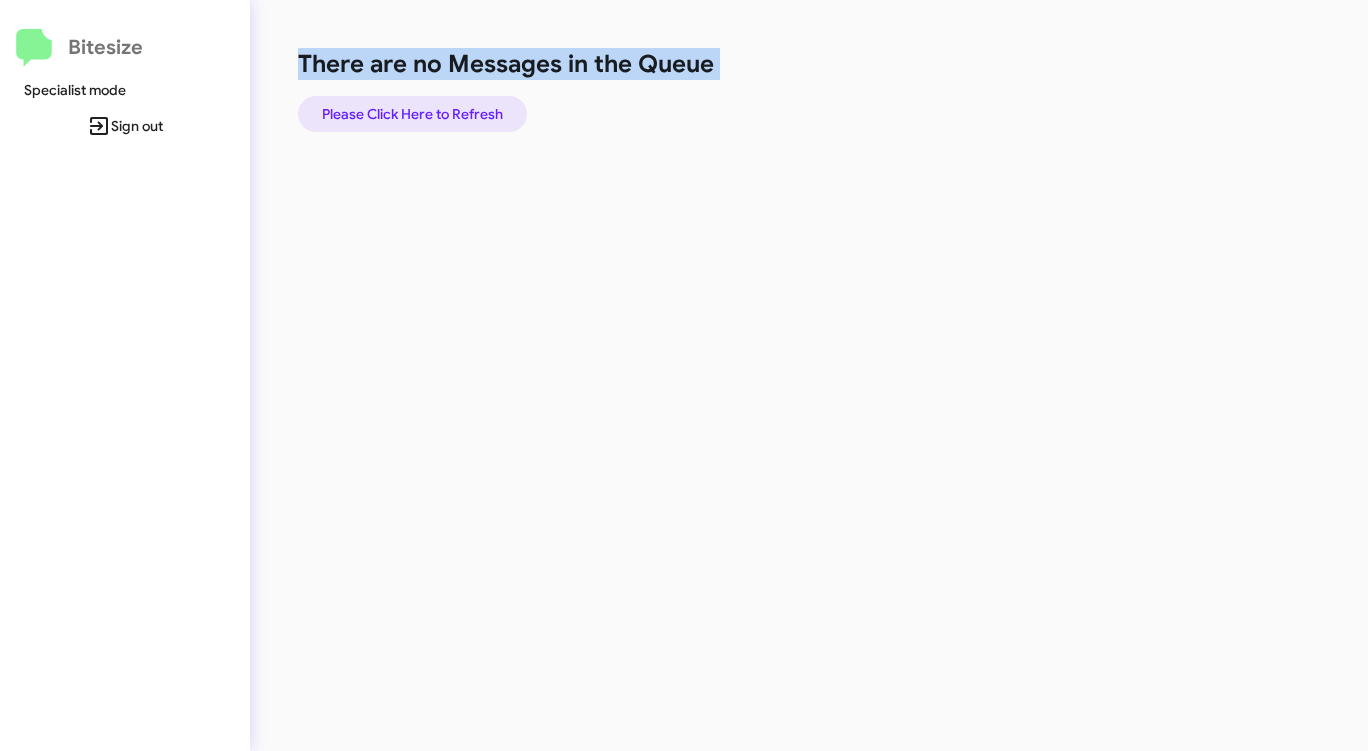 click on "Please Click Here to Refresh" 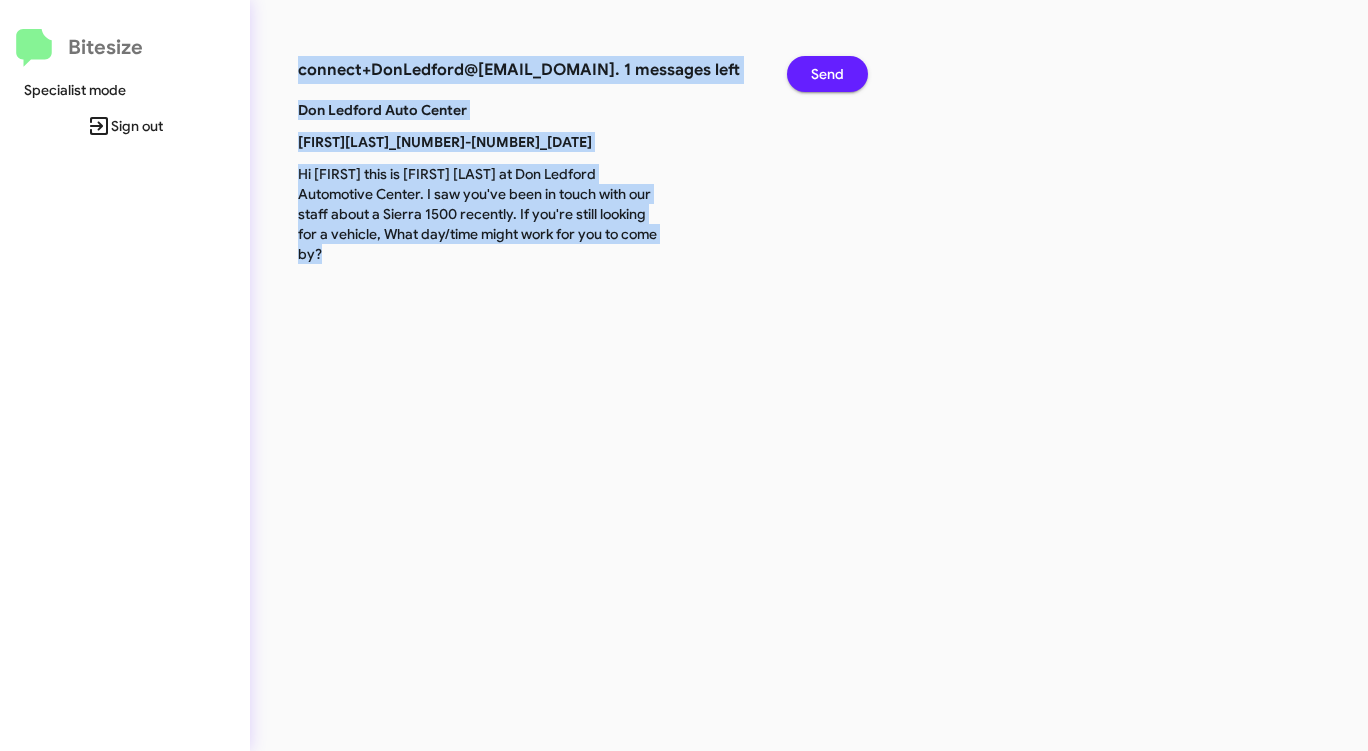 click on "Send" 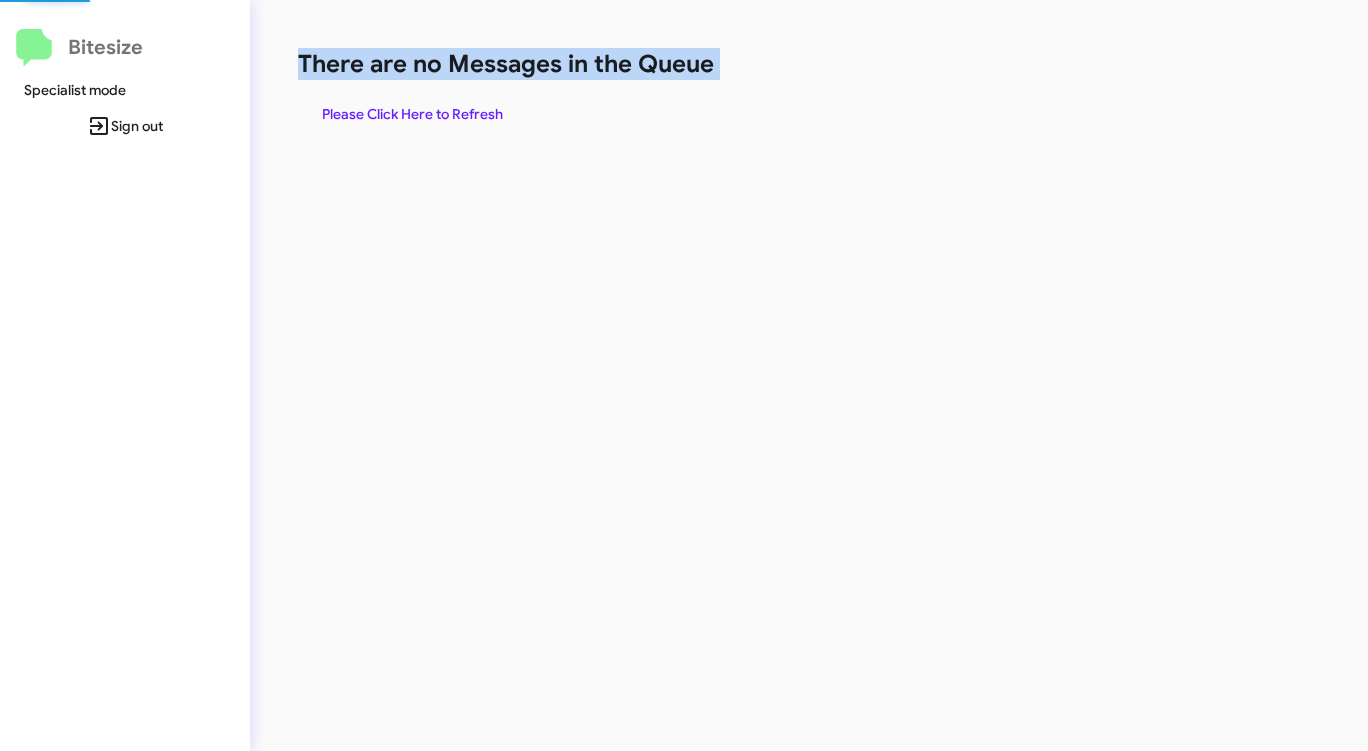 click on "There are no Messages in the Queue" 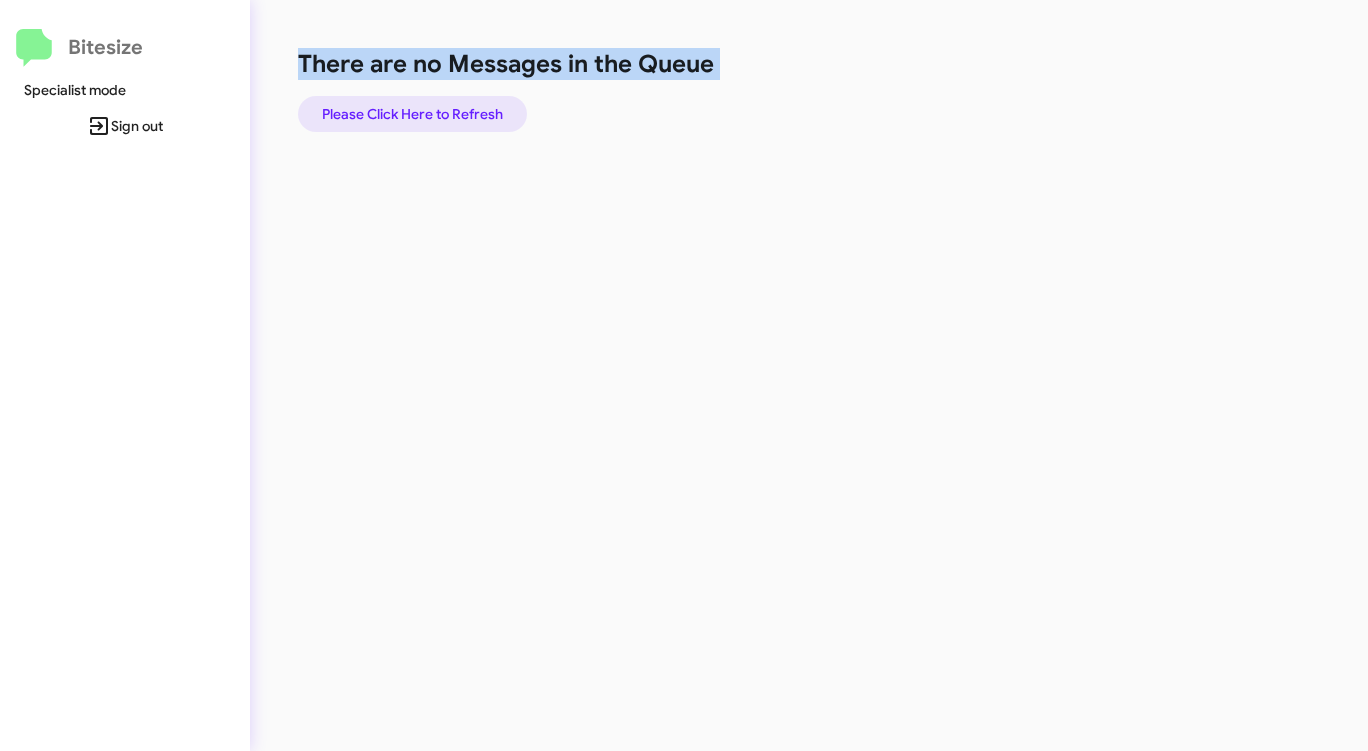 click on "Please Click Here to Refresh" 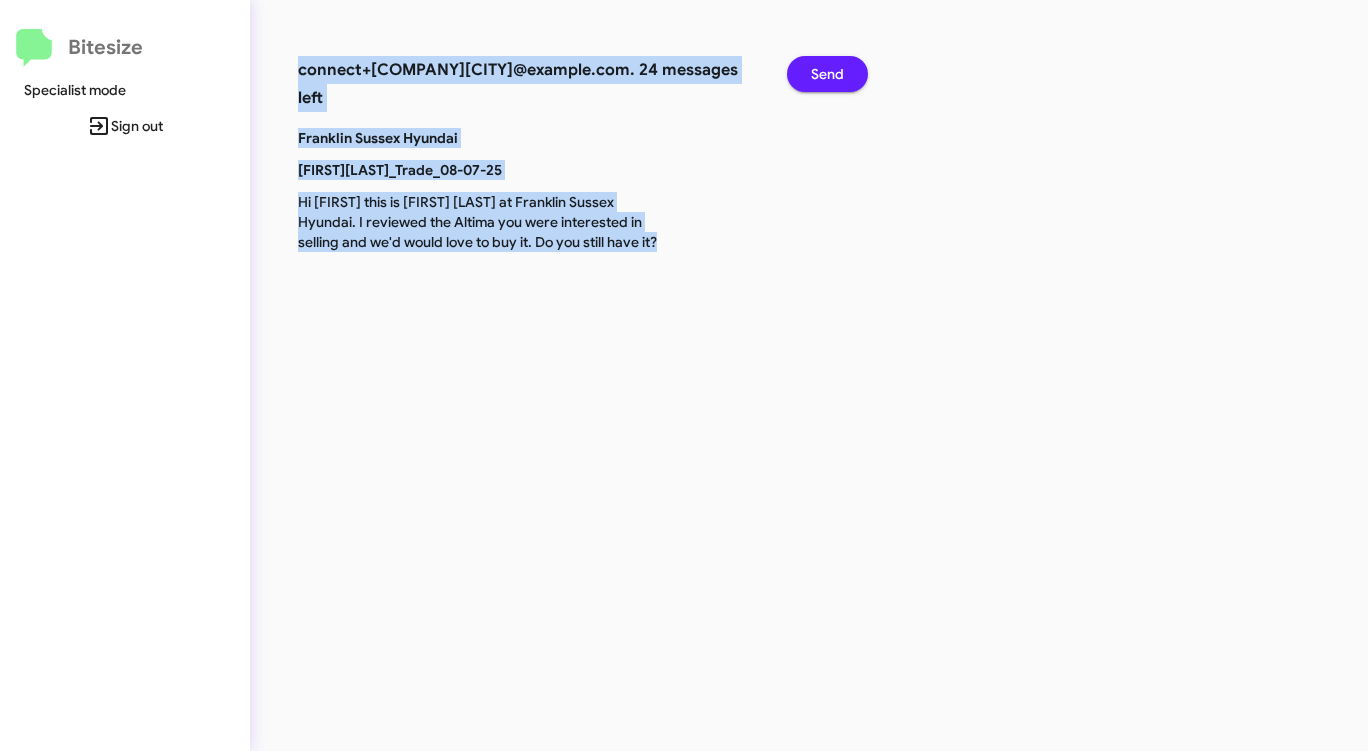 click on "Send" 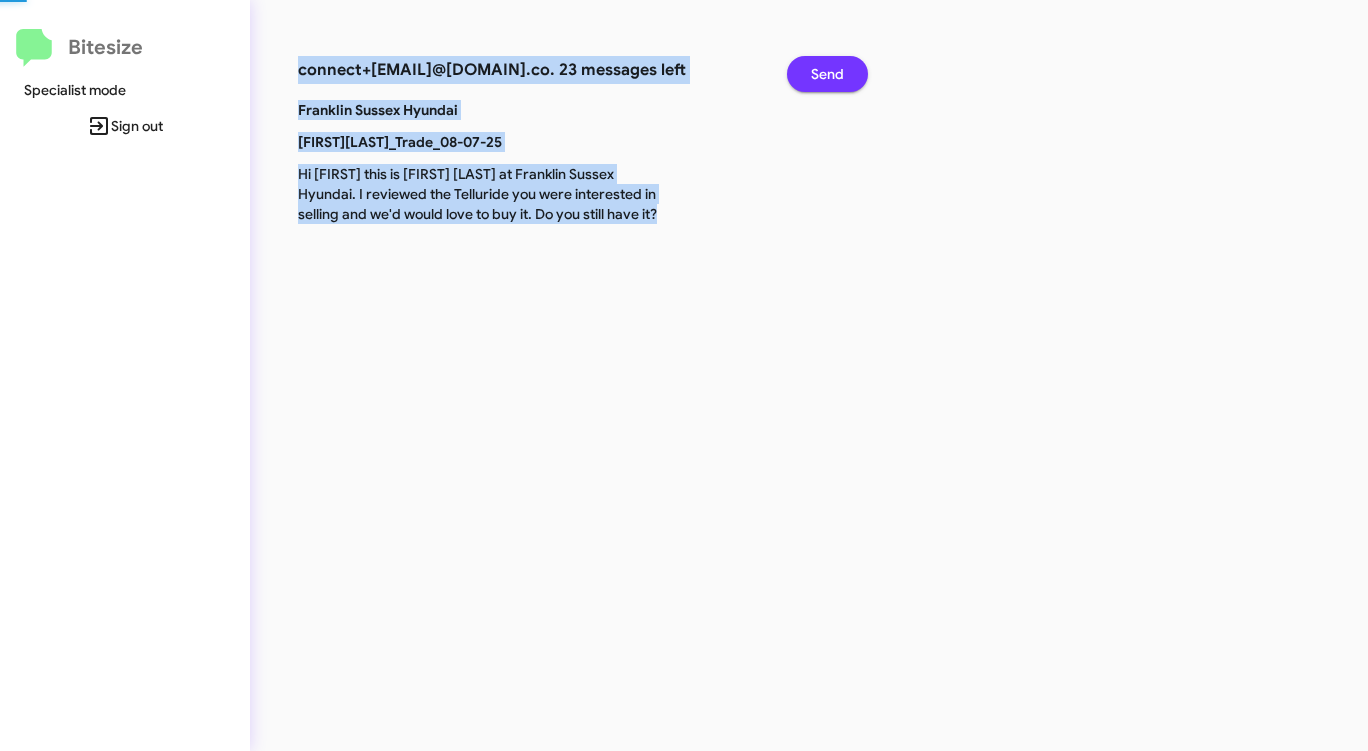 click on "Send" 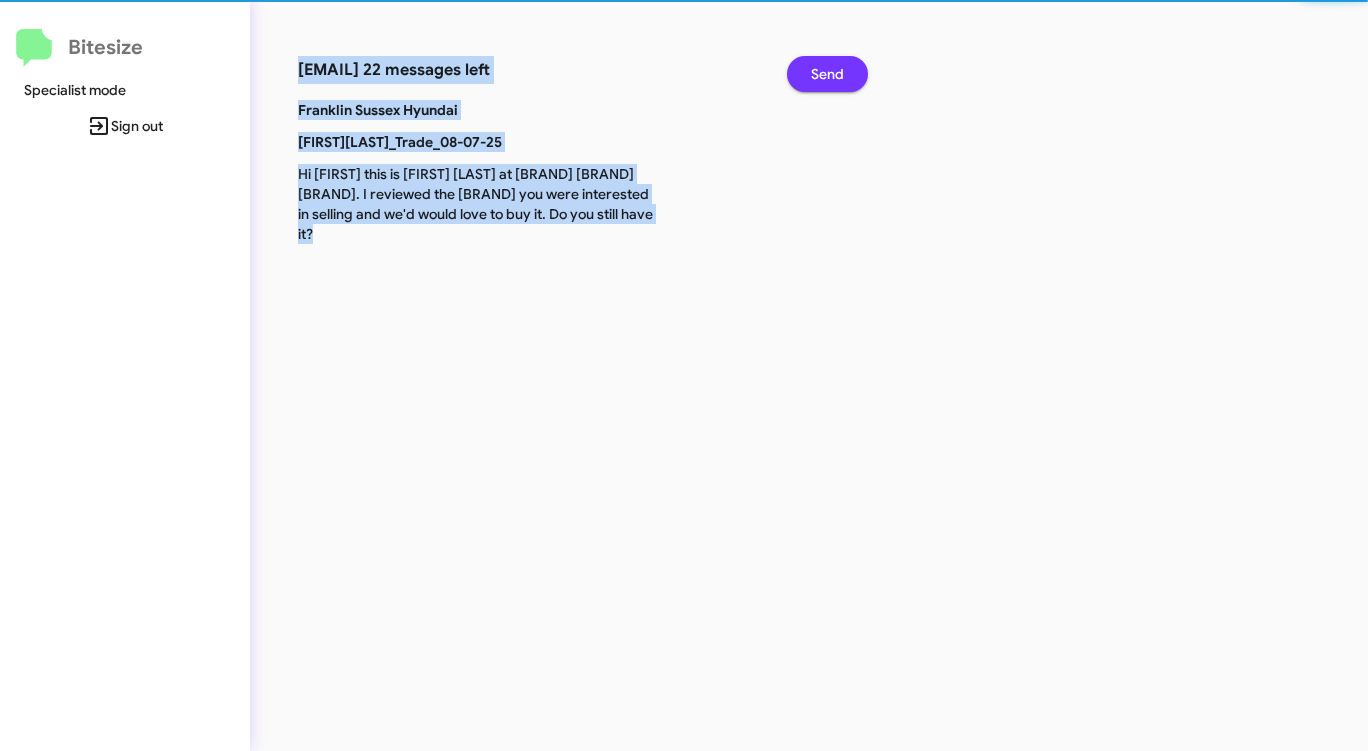 click on "Send" 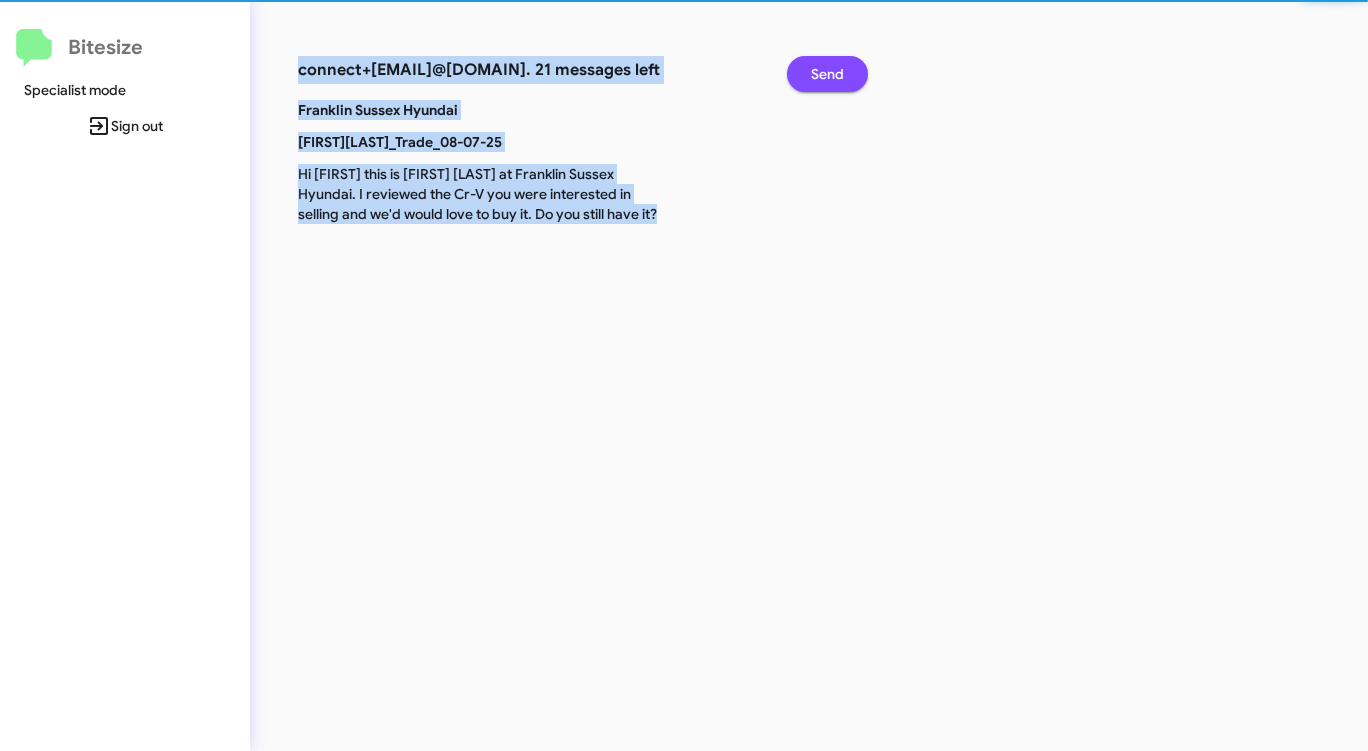 click on "Send" 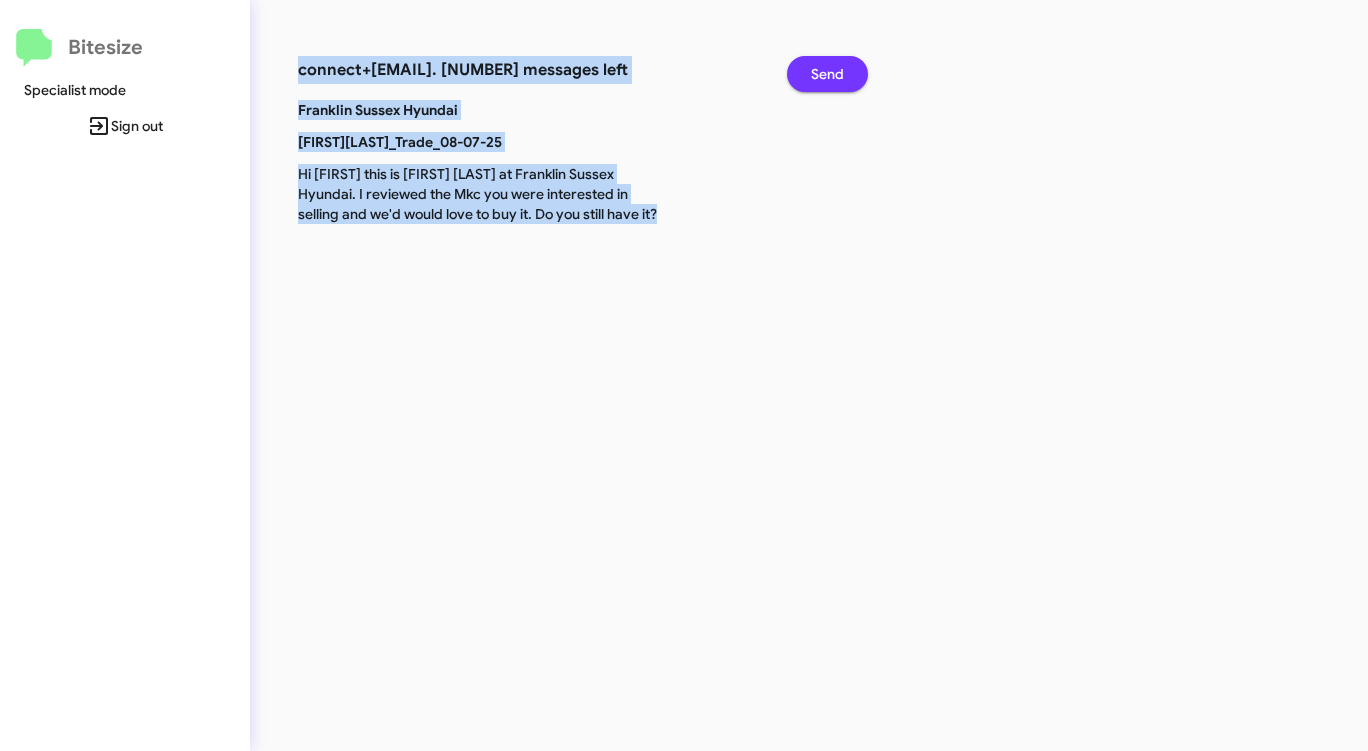 click on "Send" 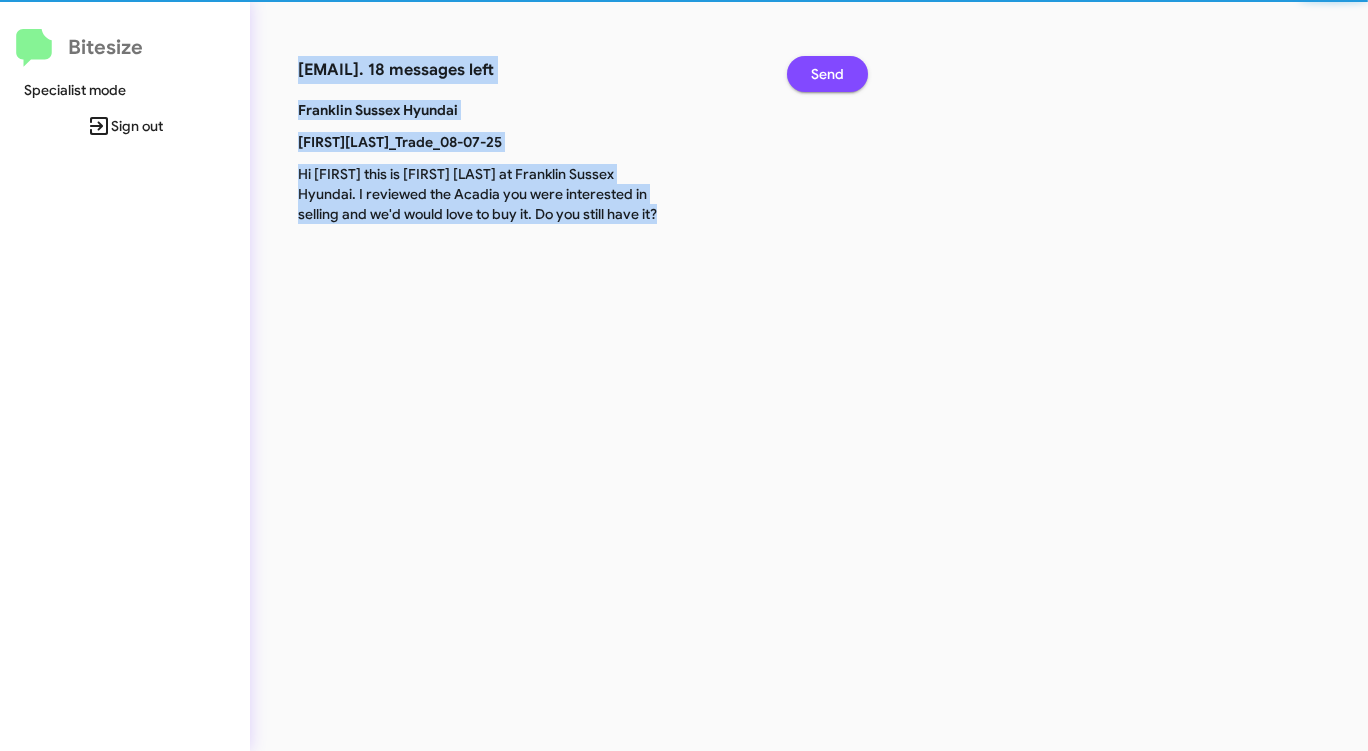 click on "Send" 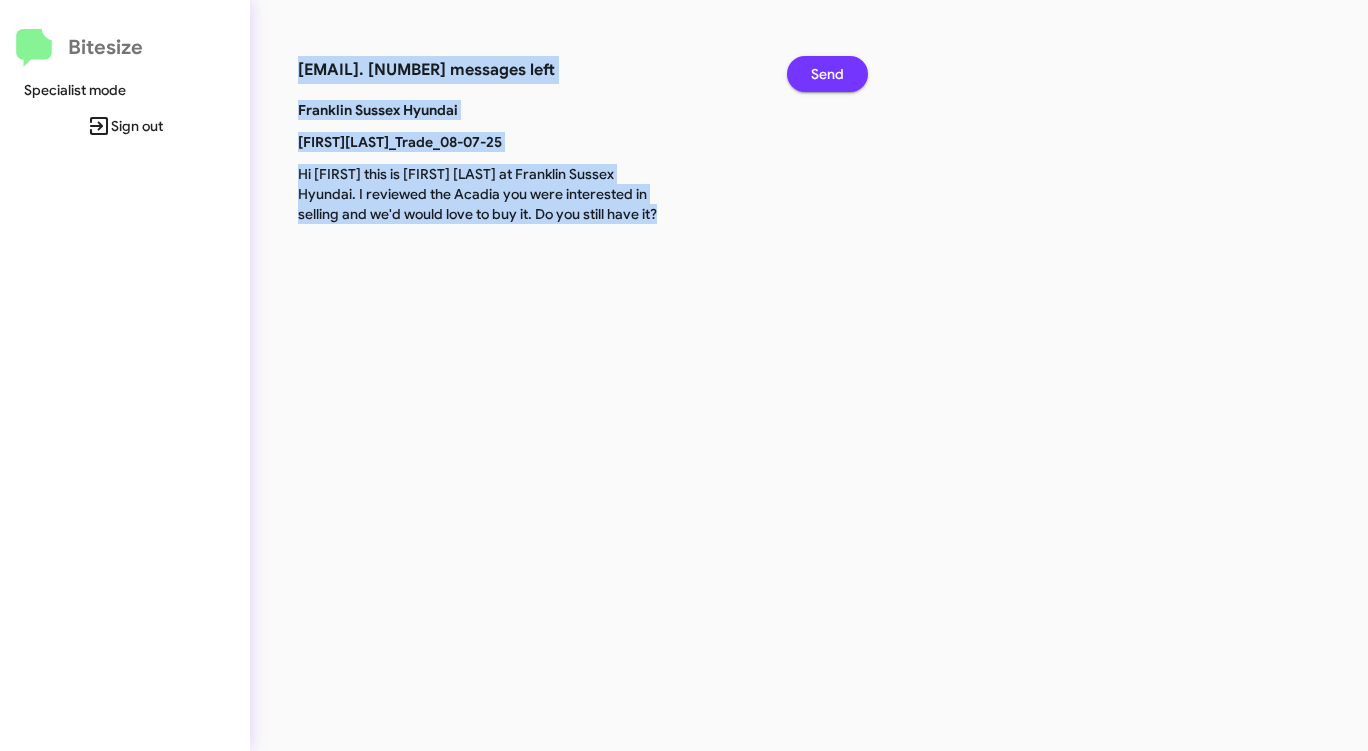 click on "Send" 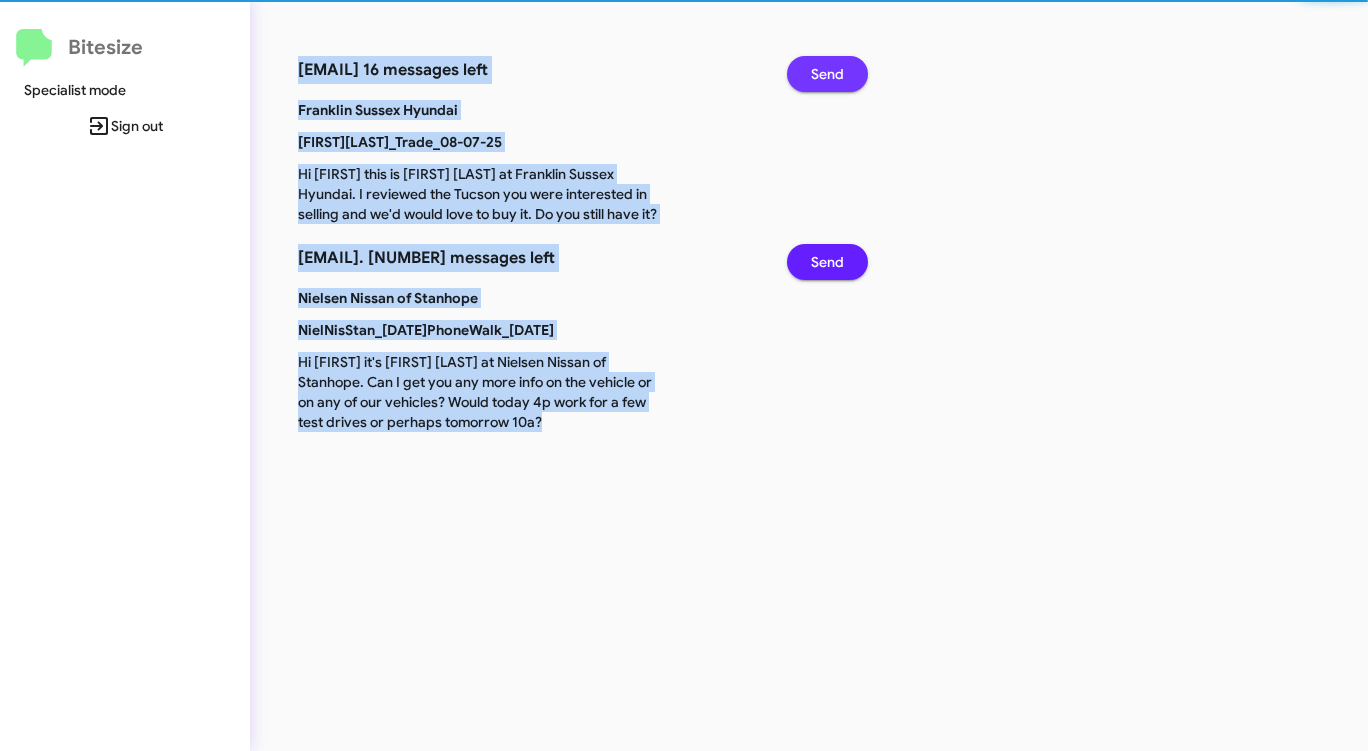 click on "Send" 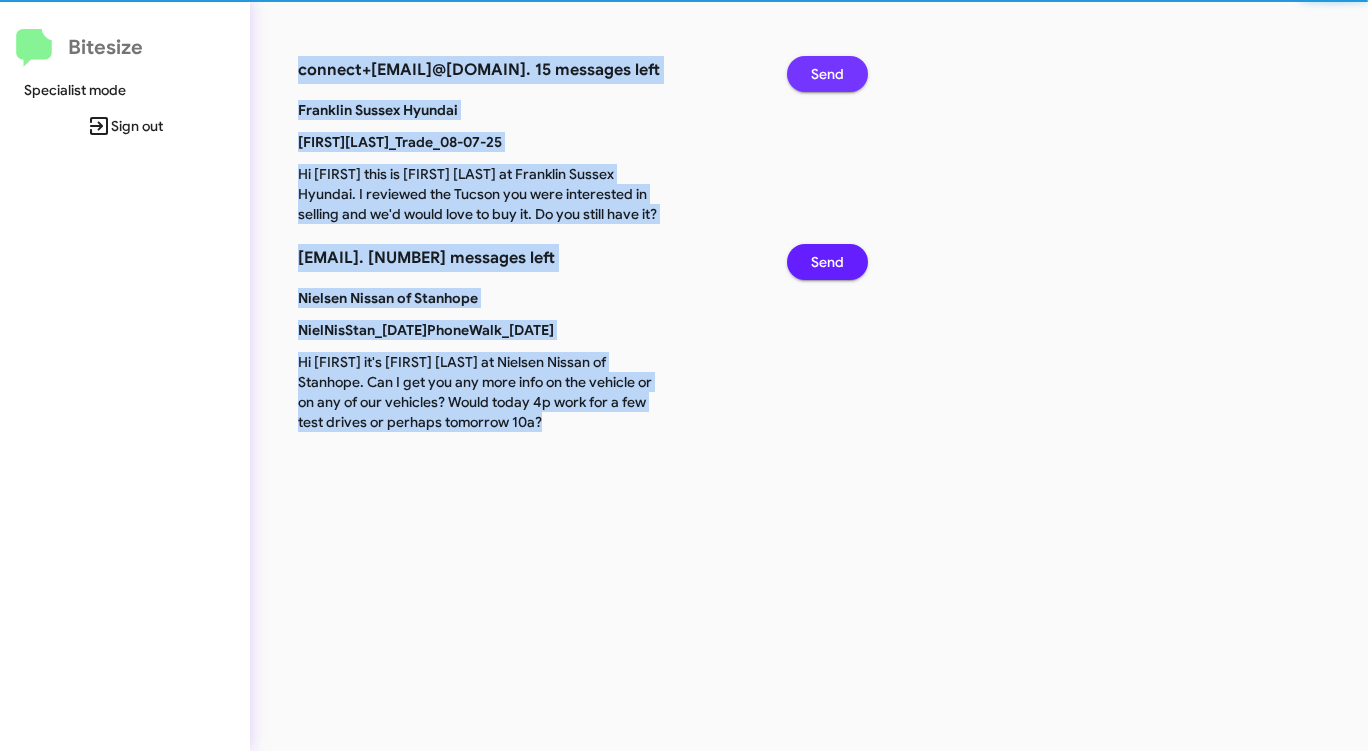 click on "Send" 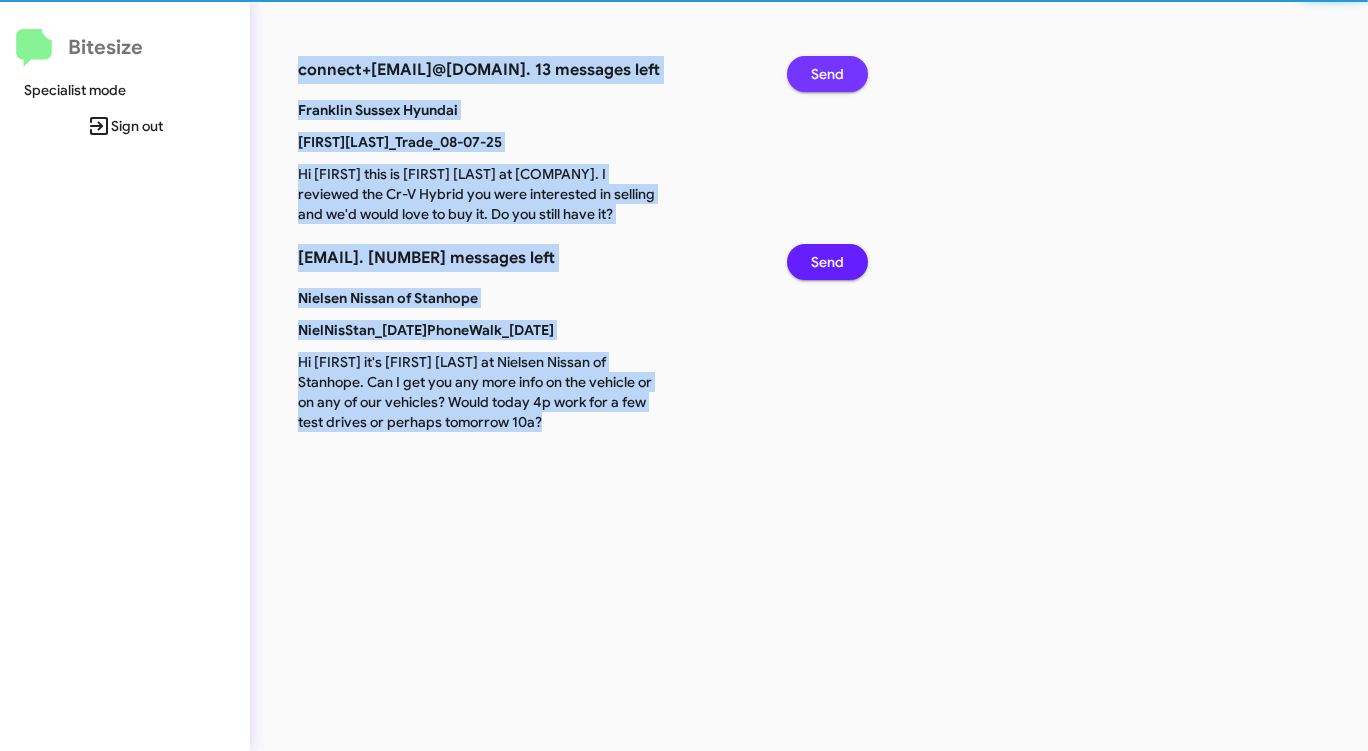click on "Send" 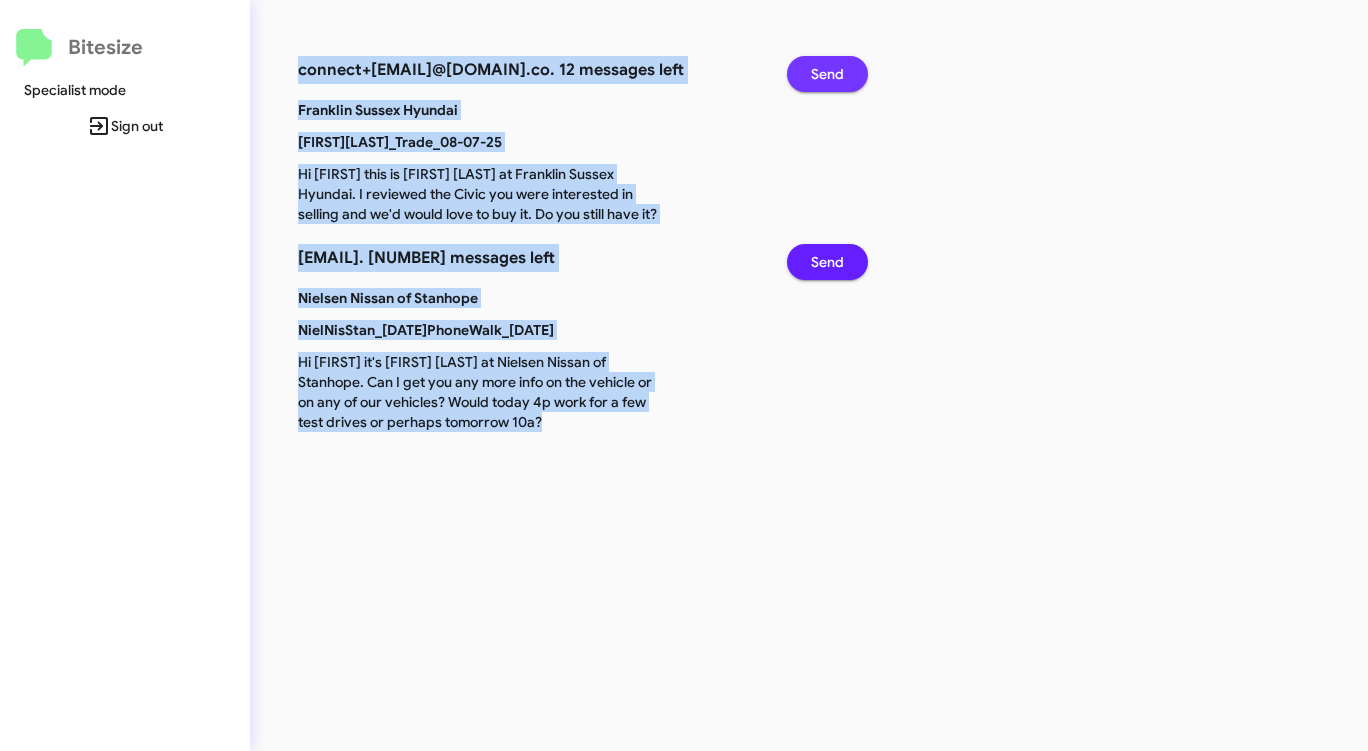 click on "Send" 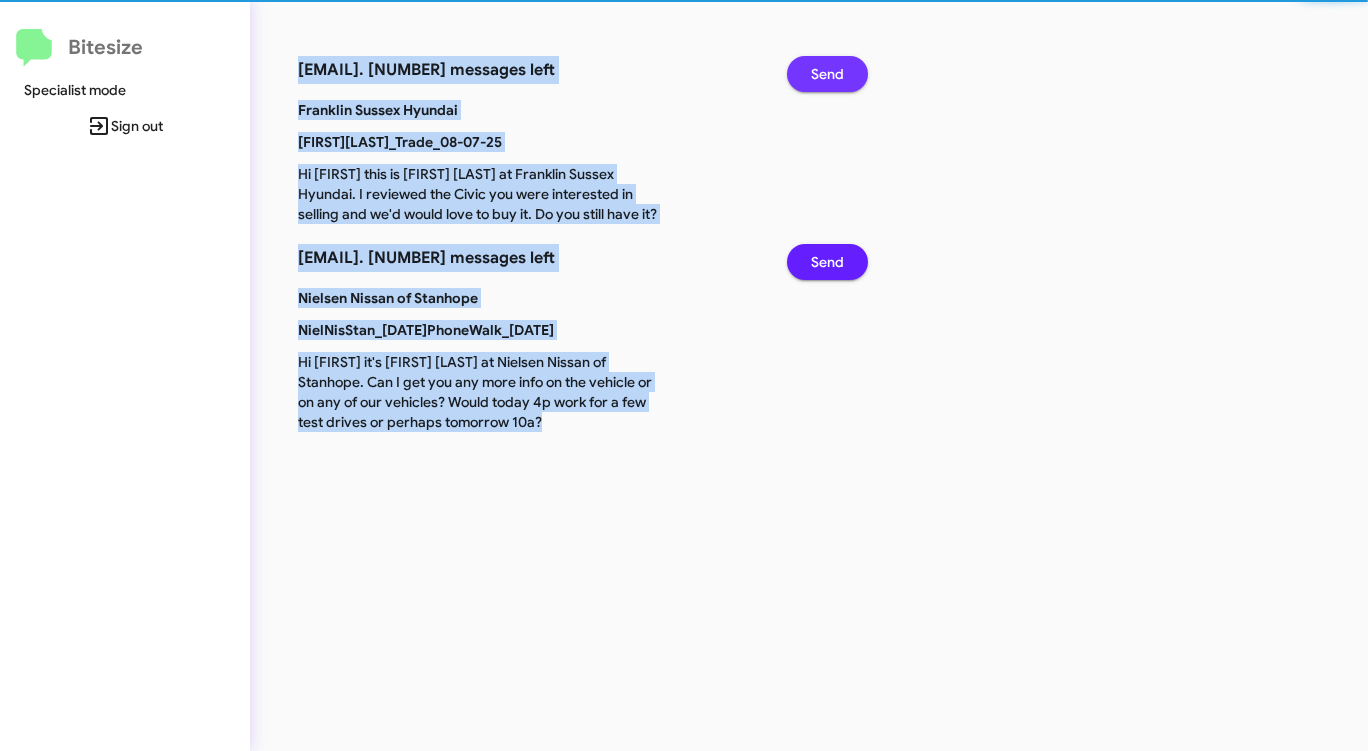 click on "Send" 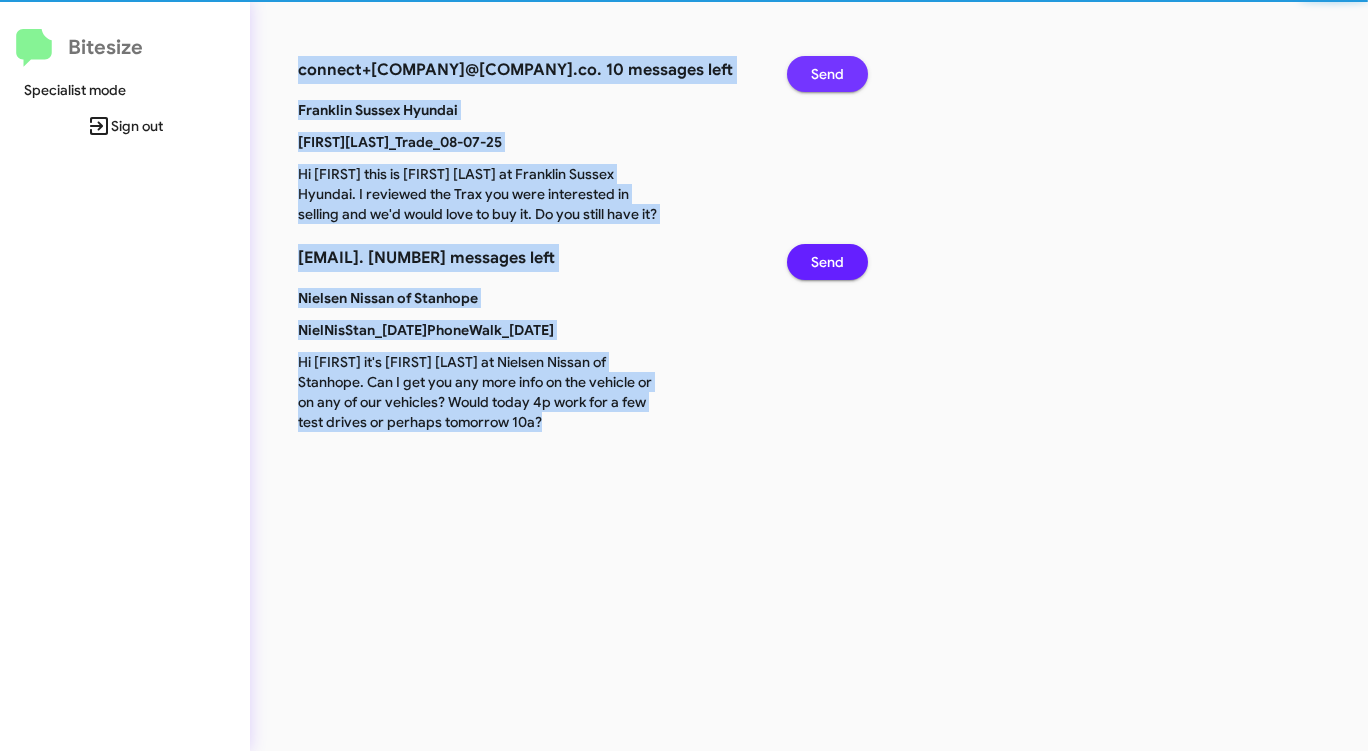 click on "Send" 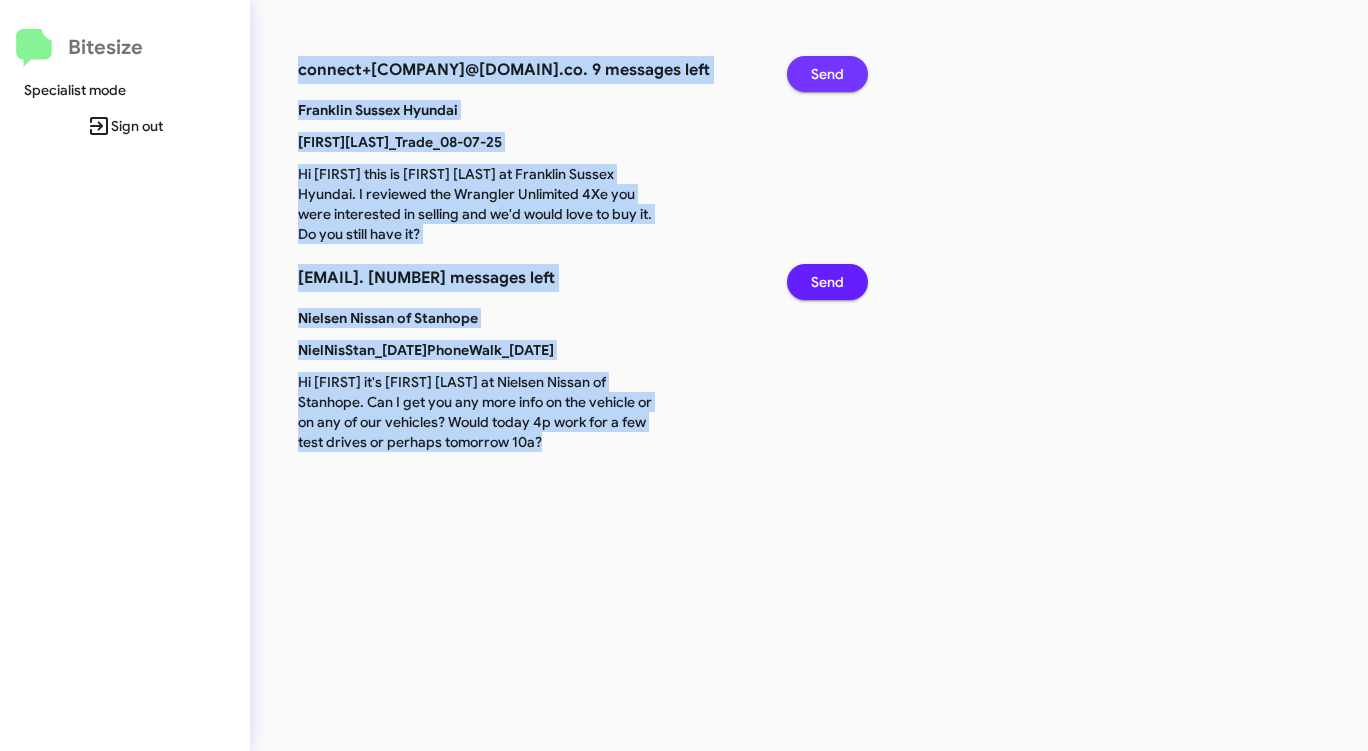 click on "Send" 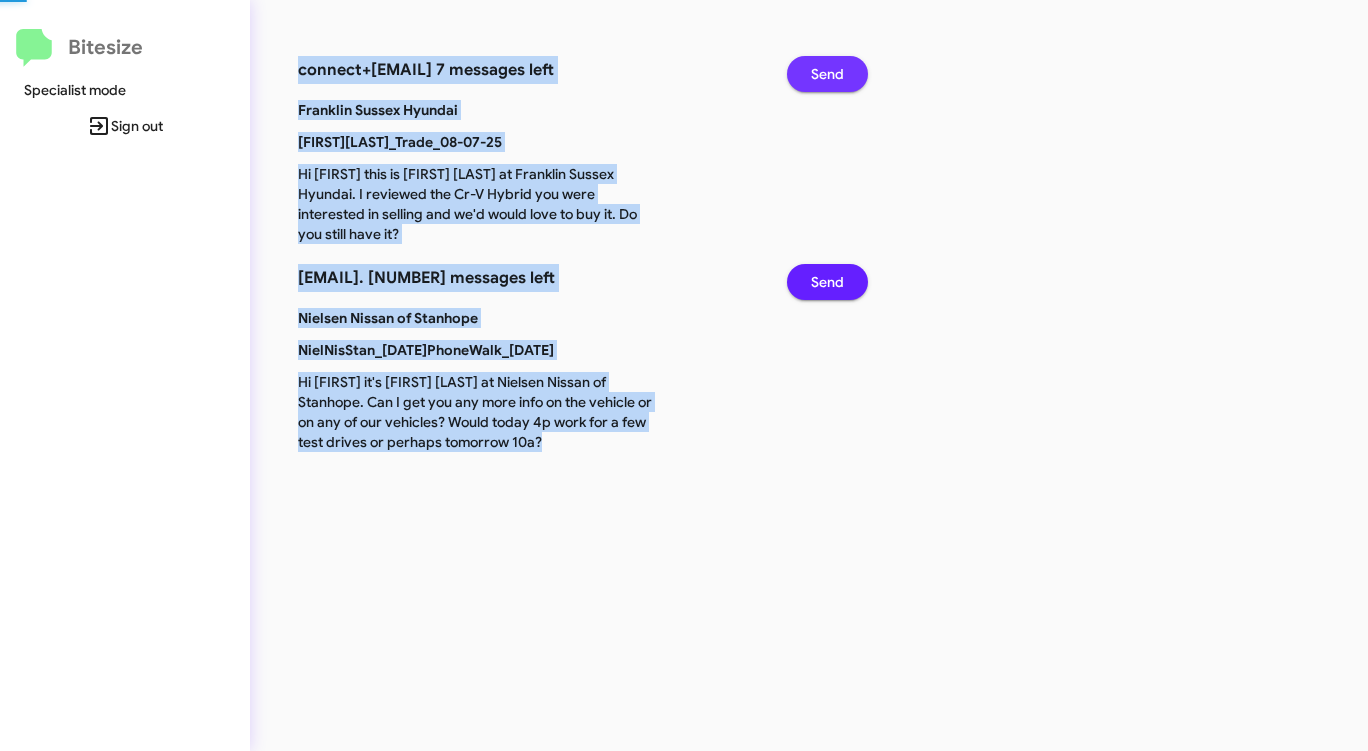 click on "Send" 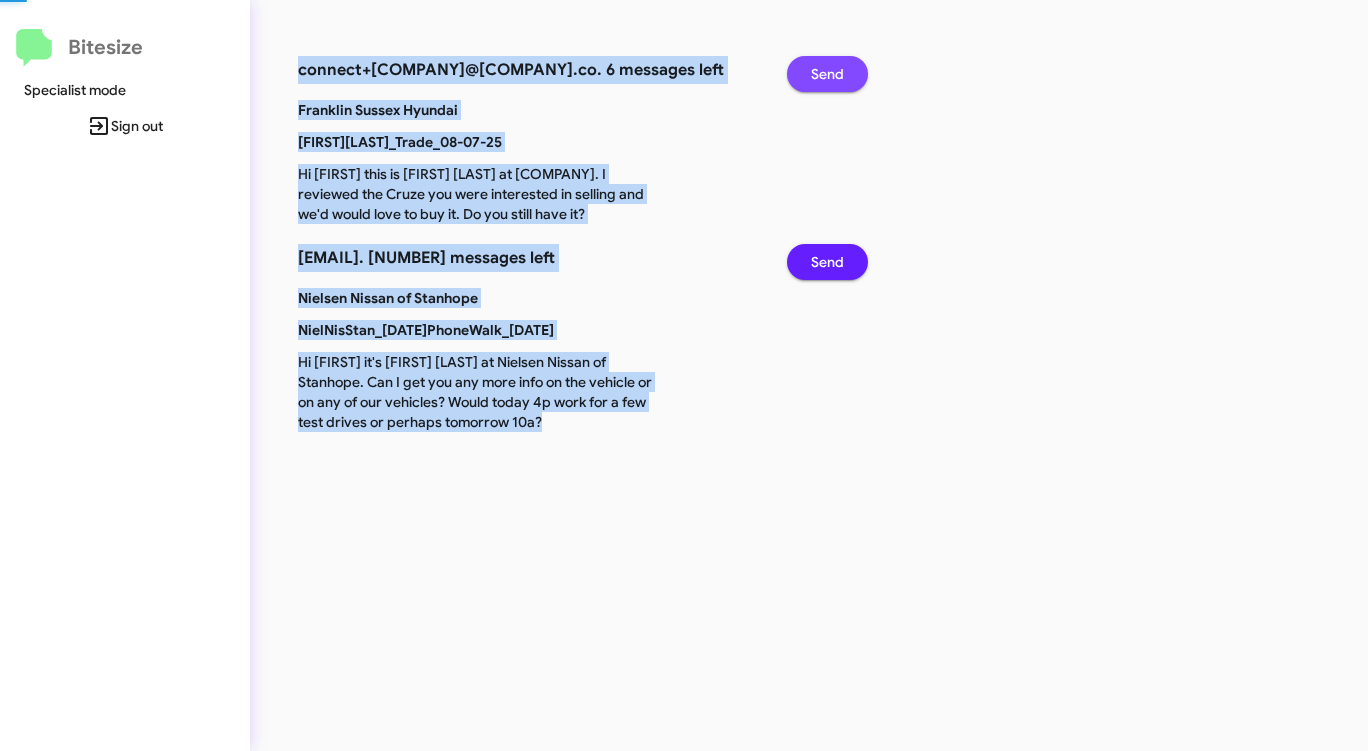click on "Send" 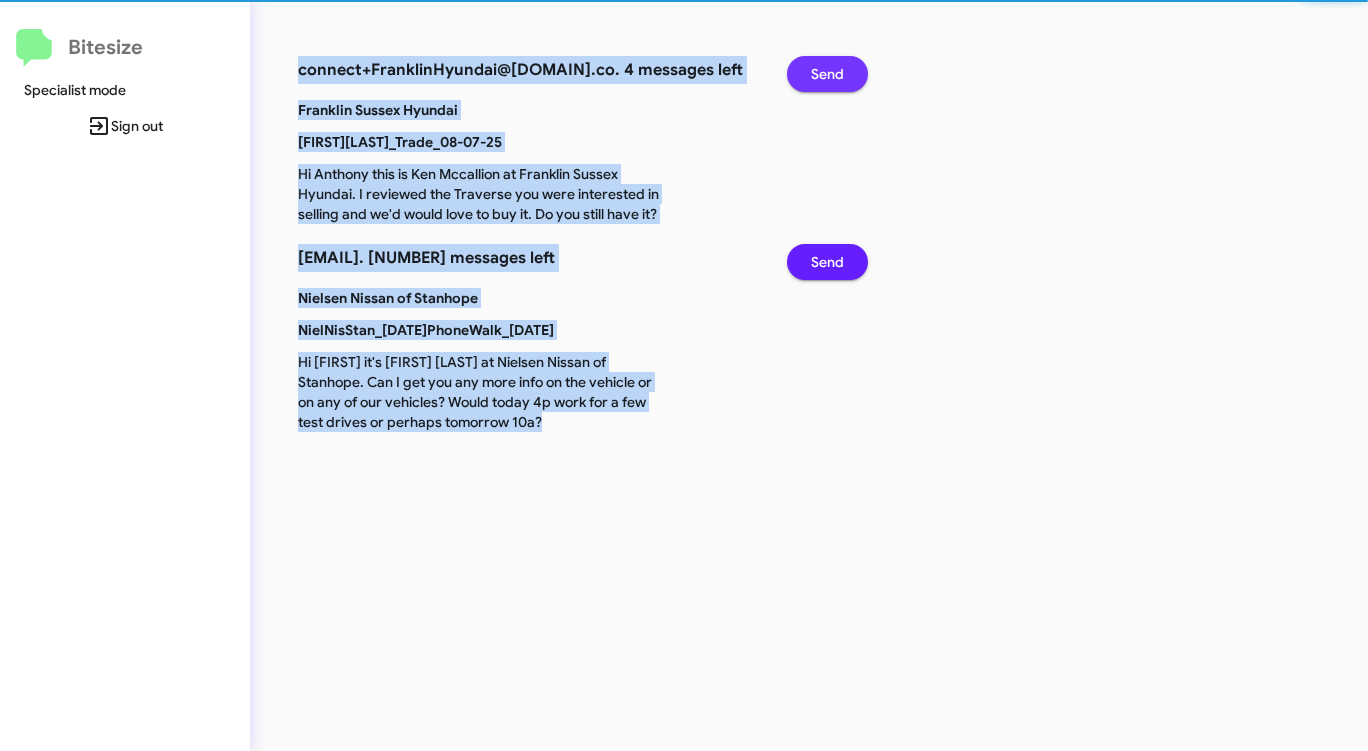 click on "Send" 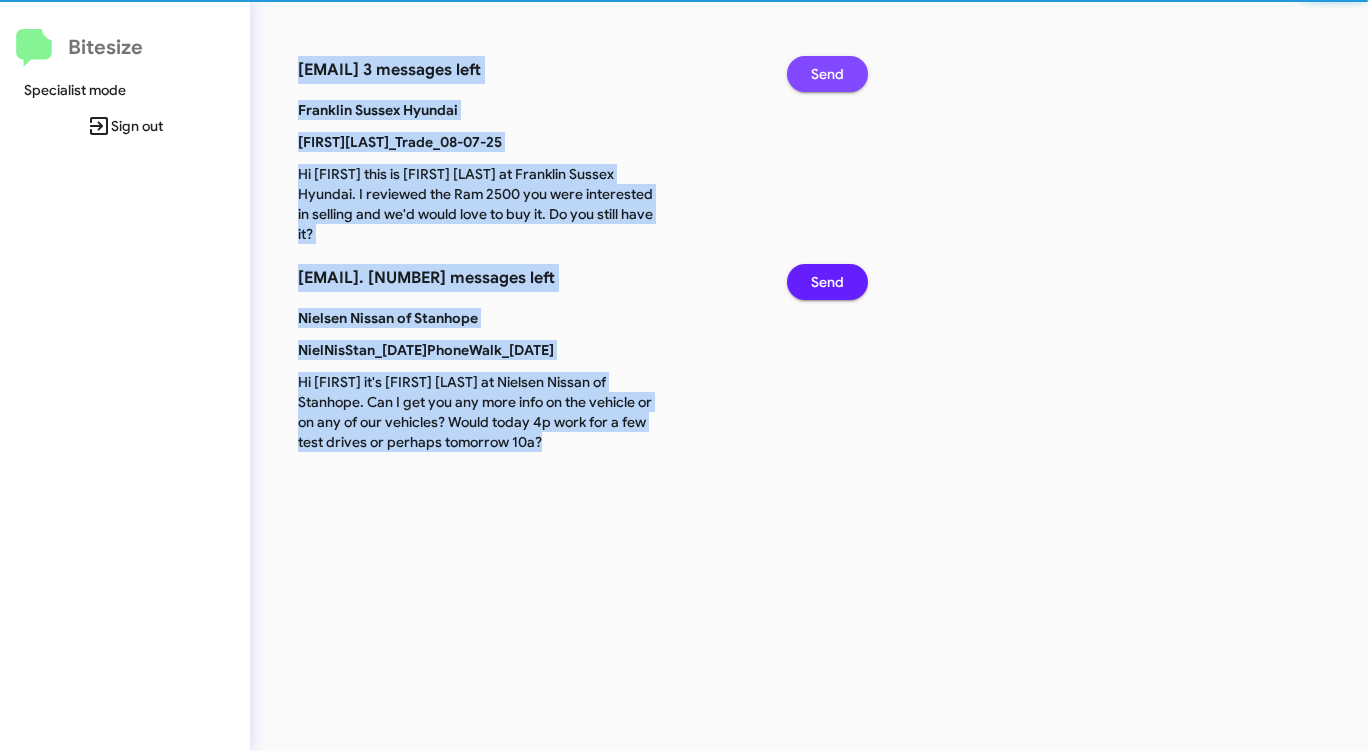 click on "Send" 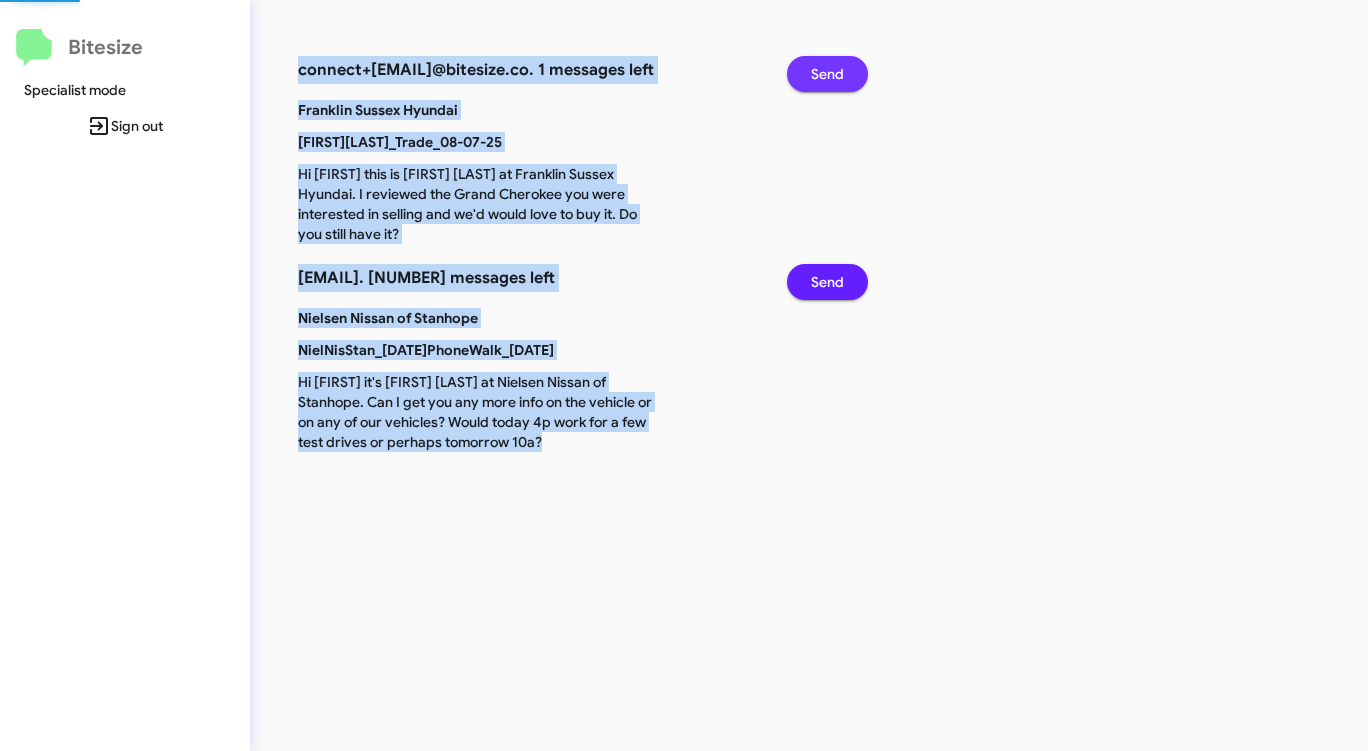 click on "Send" 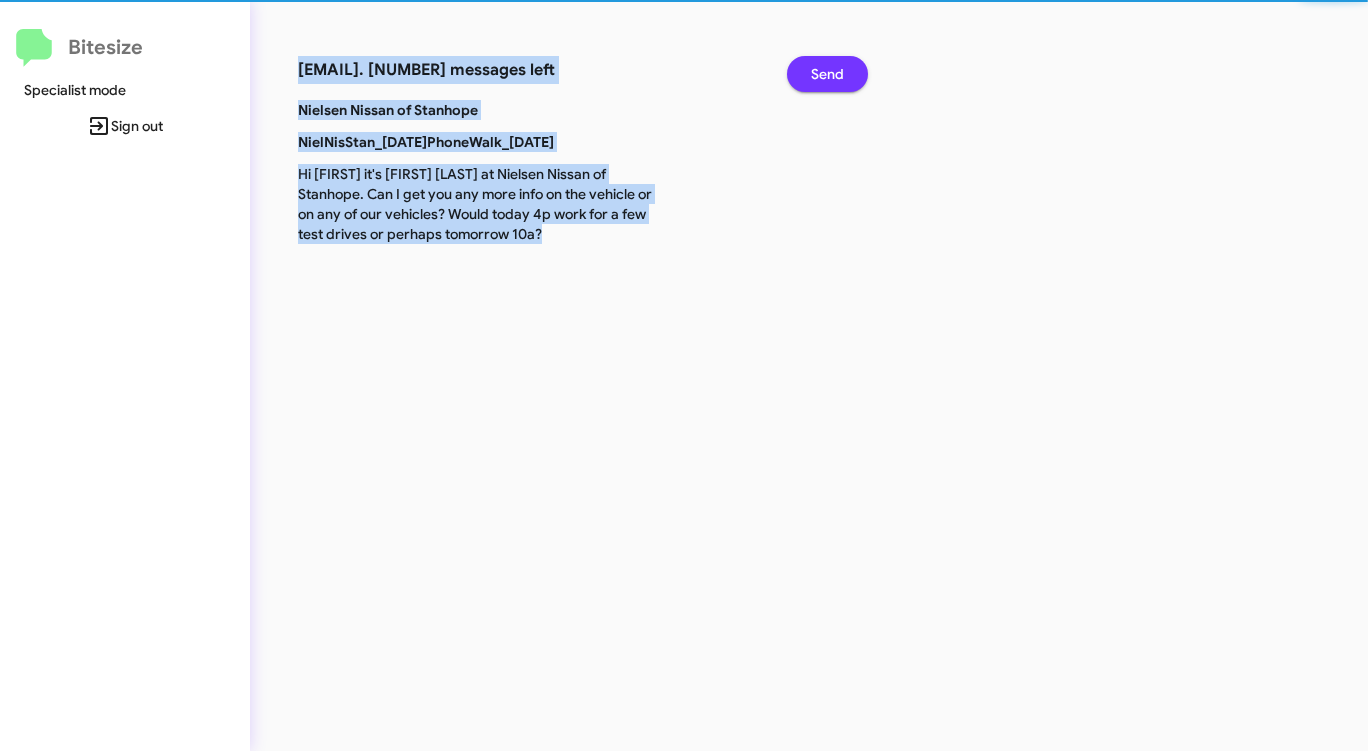 click on "Send" 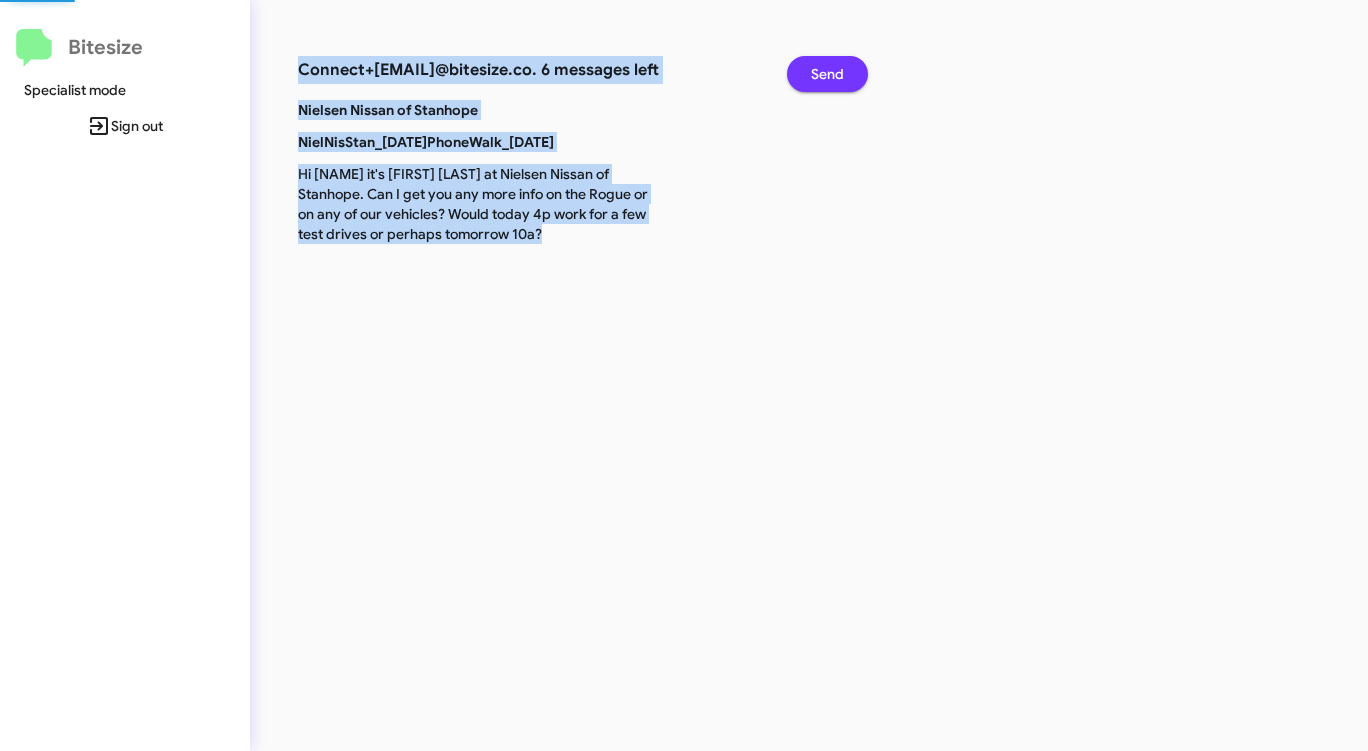 click on "Send" 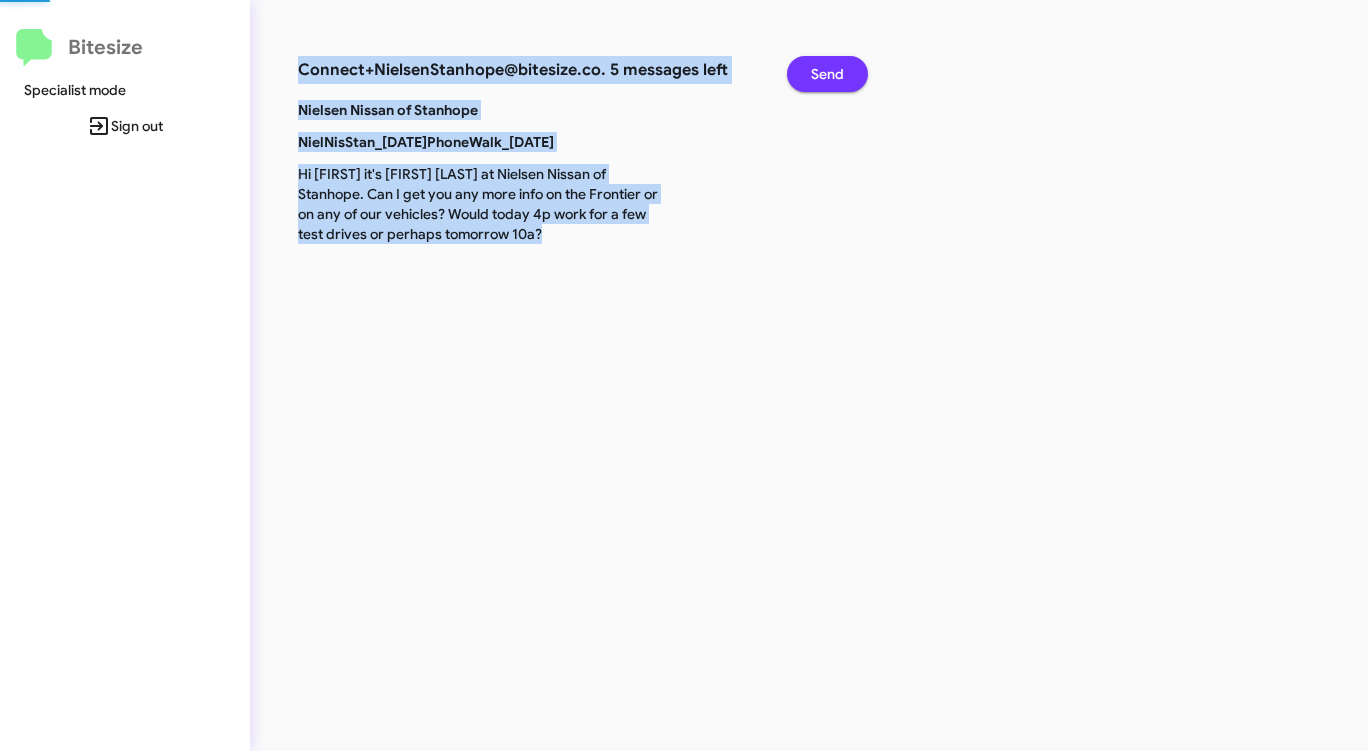 click on "Send" 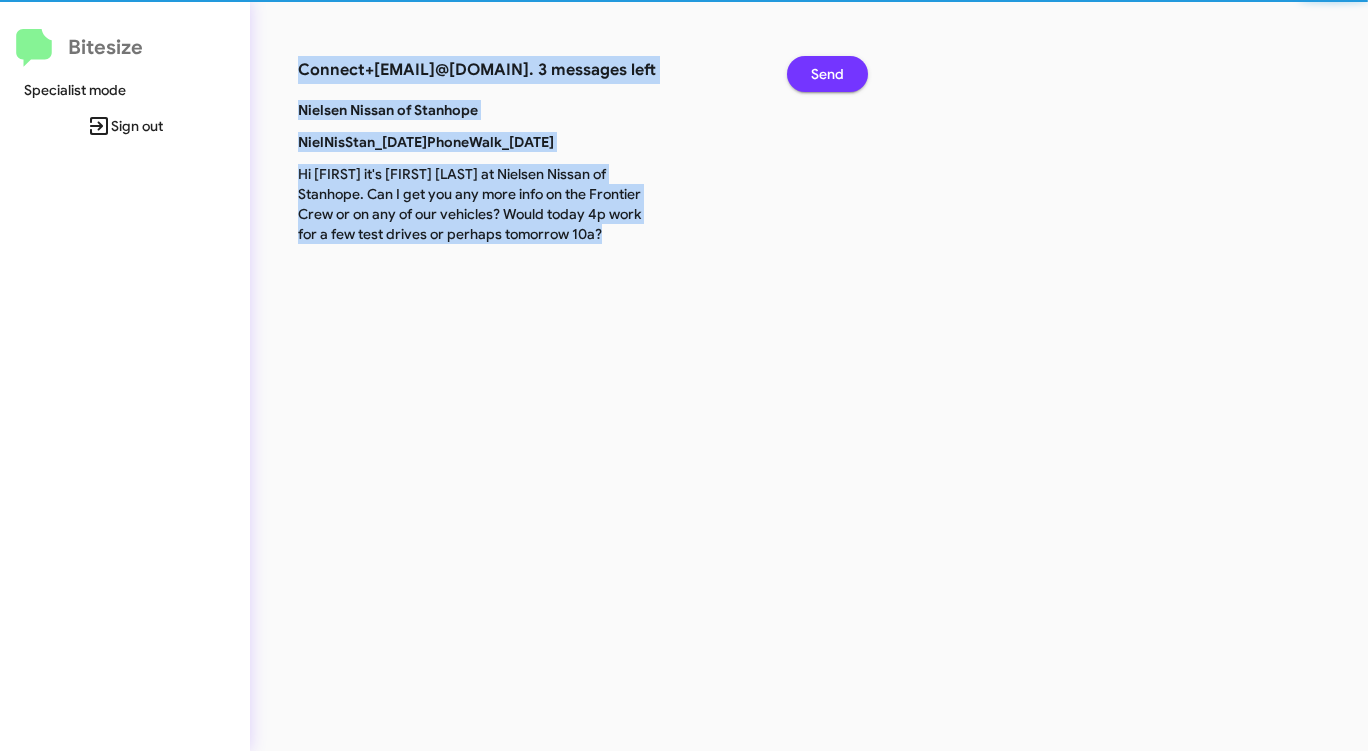 click on "Send" 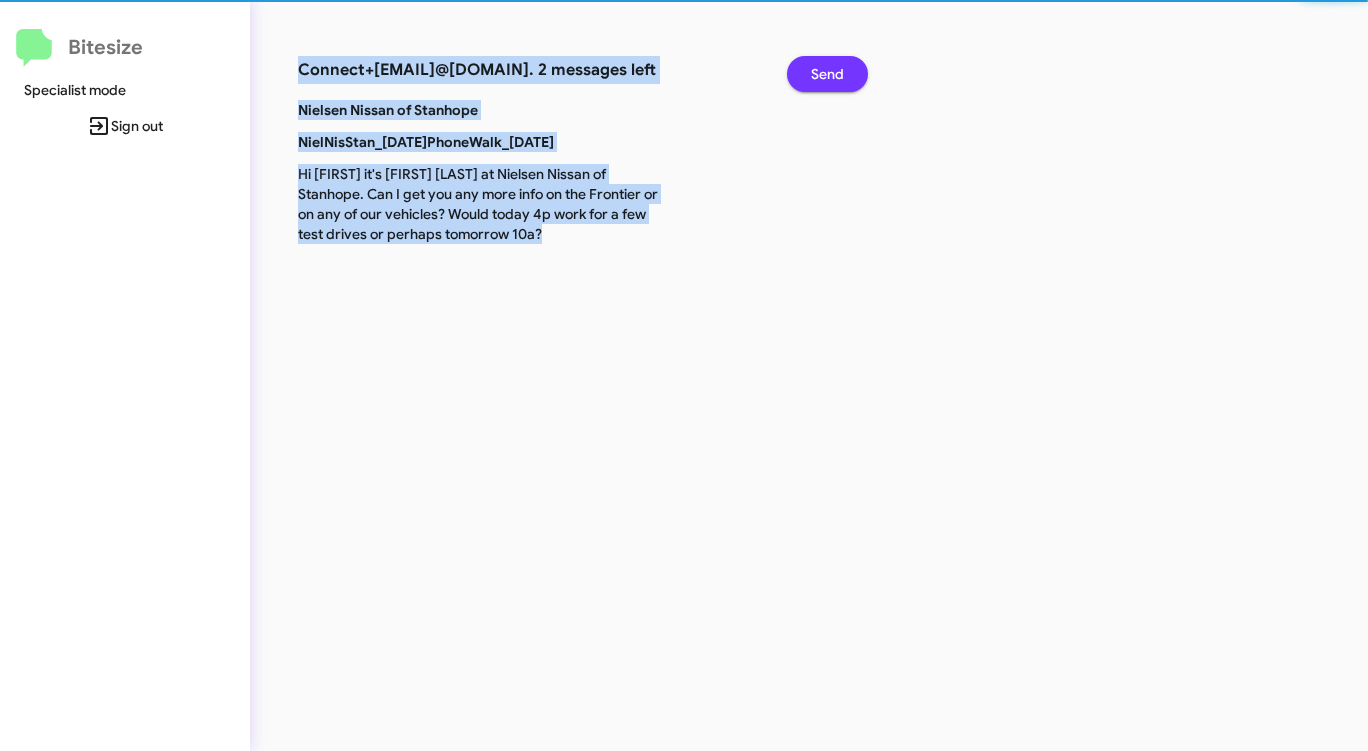 click on "Send" 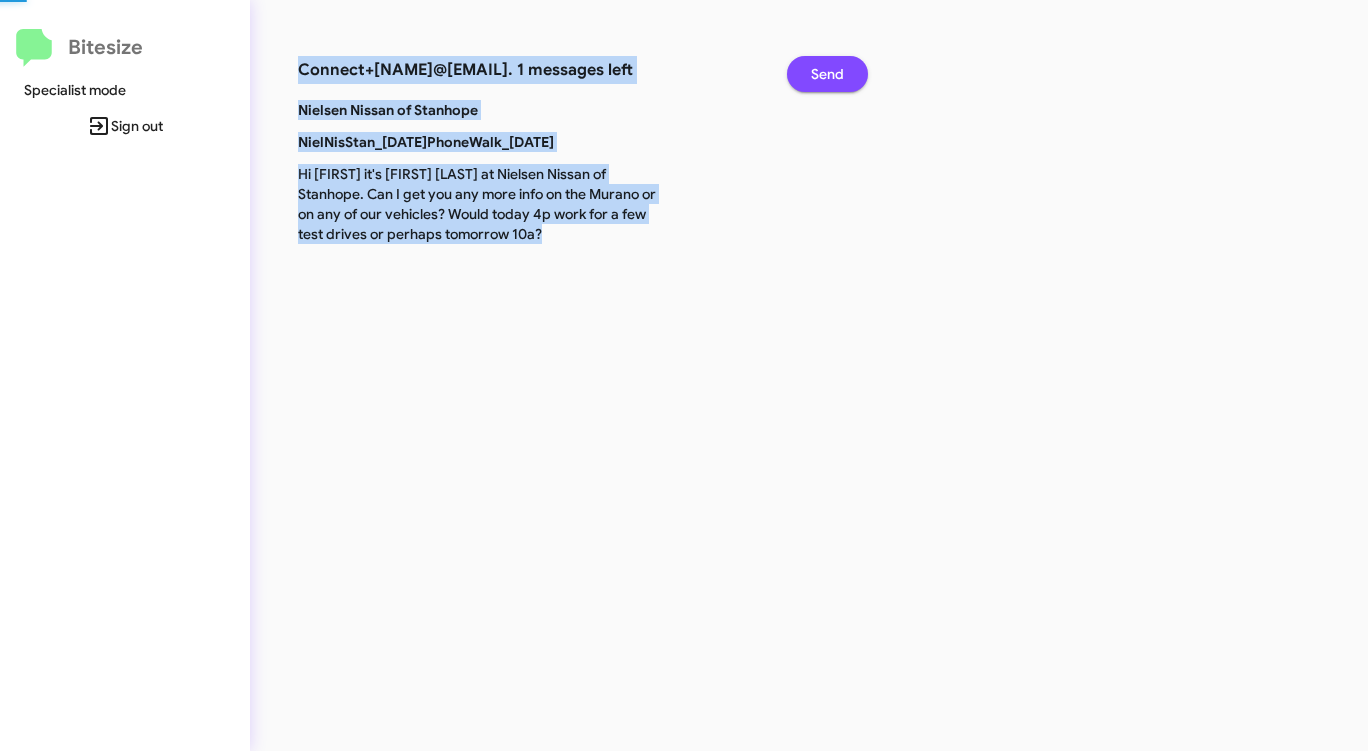 click on "Send" 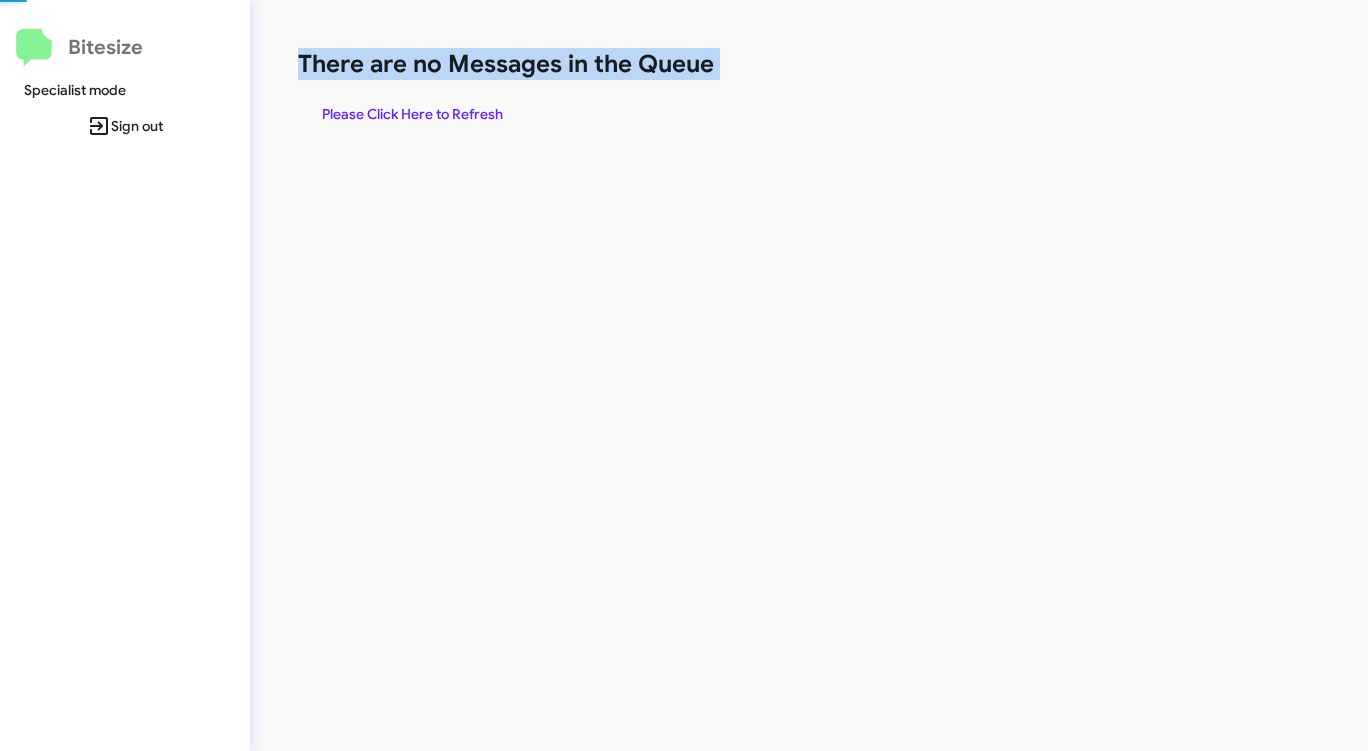 click on "There are no Messages in the Queue" 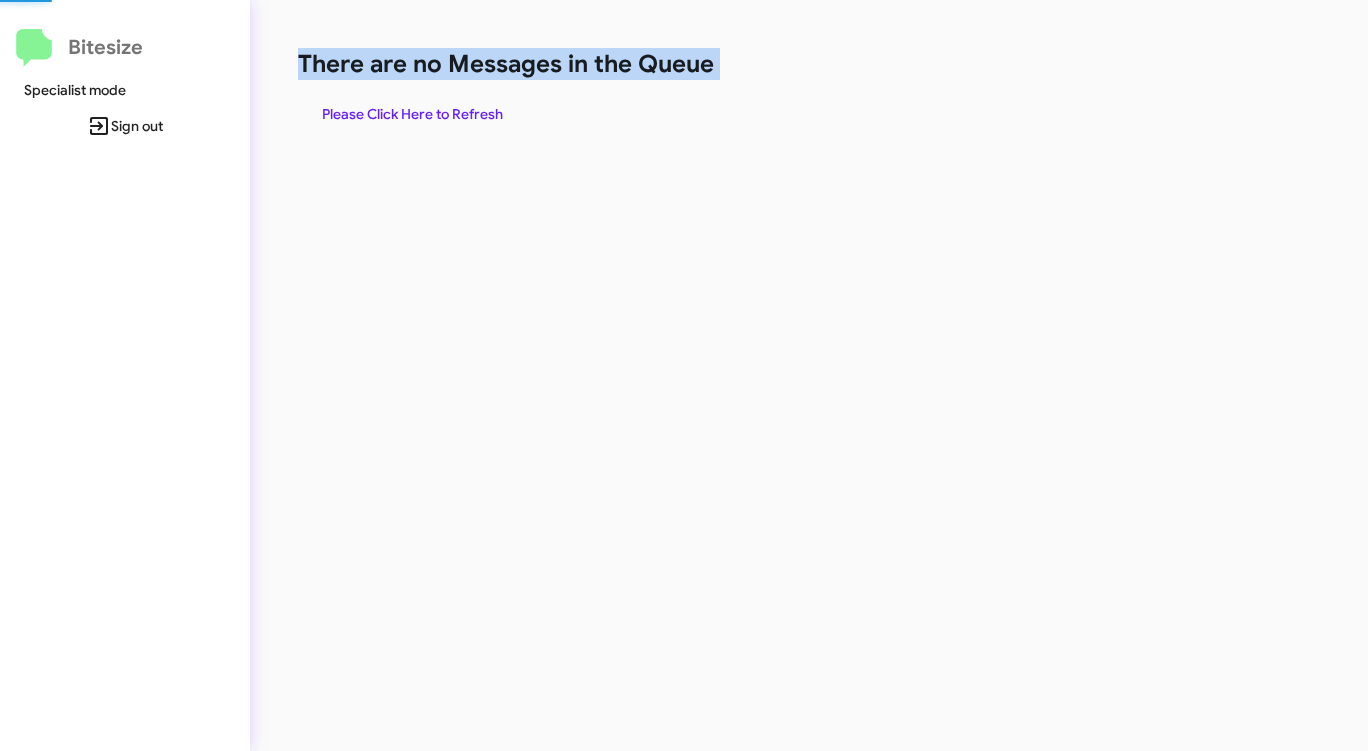 click on "There are no Messages in the Queue" 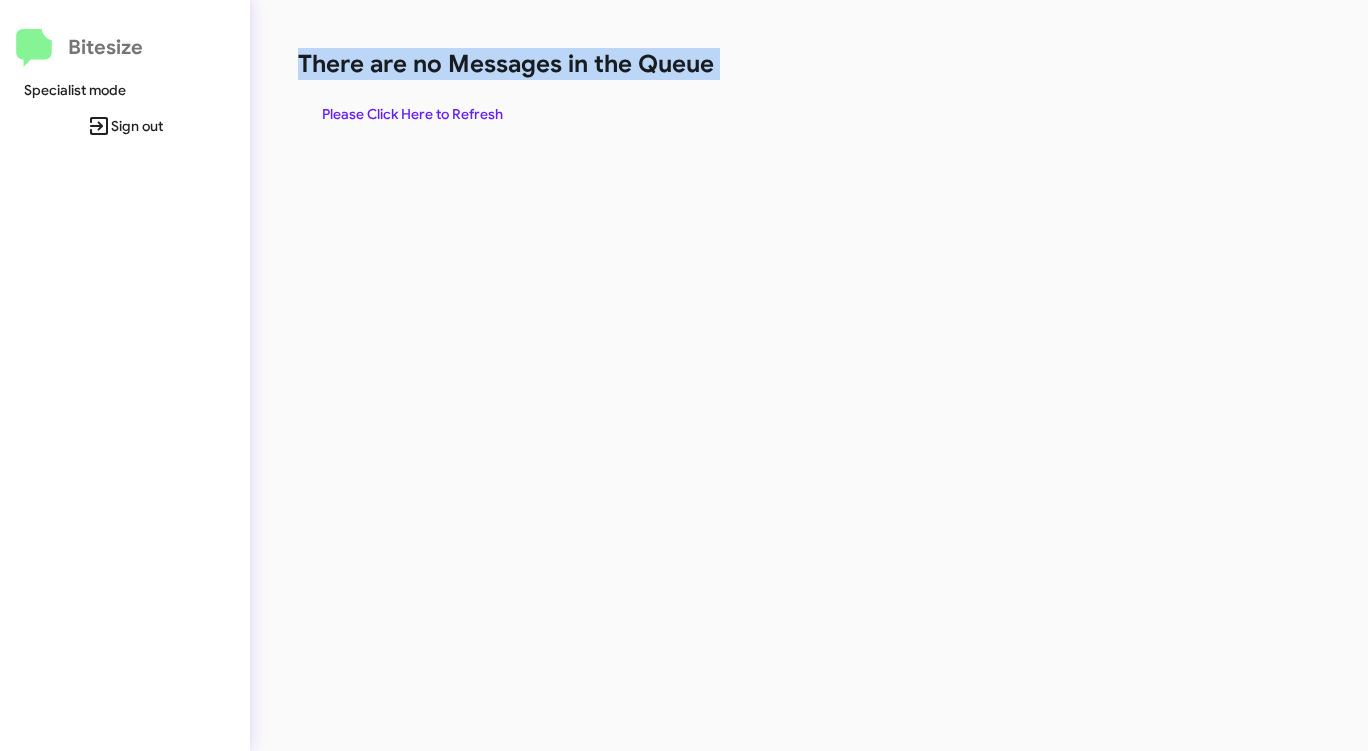 click on "There are no Messages in the Queue" 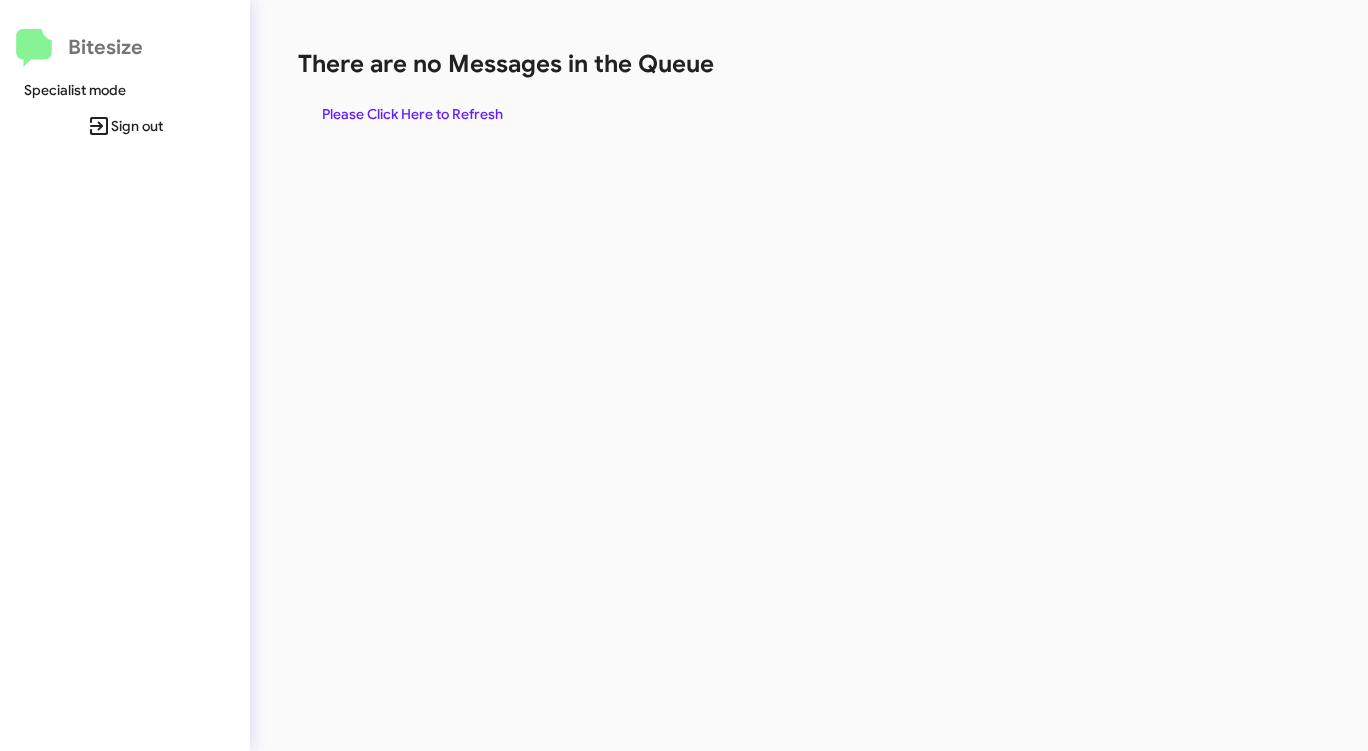 click on "Please Click Here to Refresh" 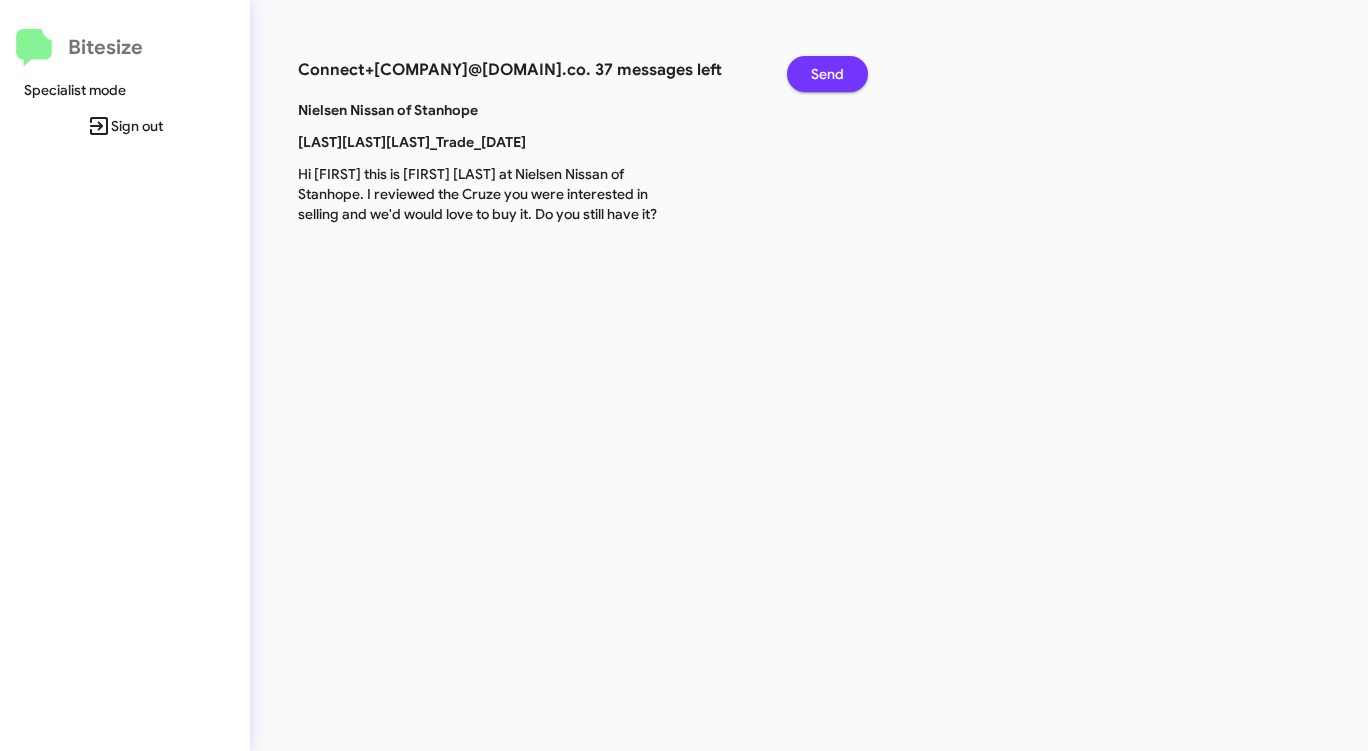 click on "Send" 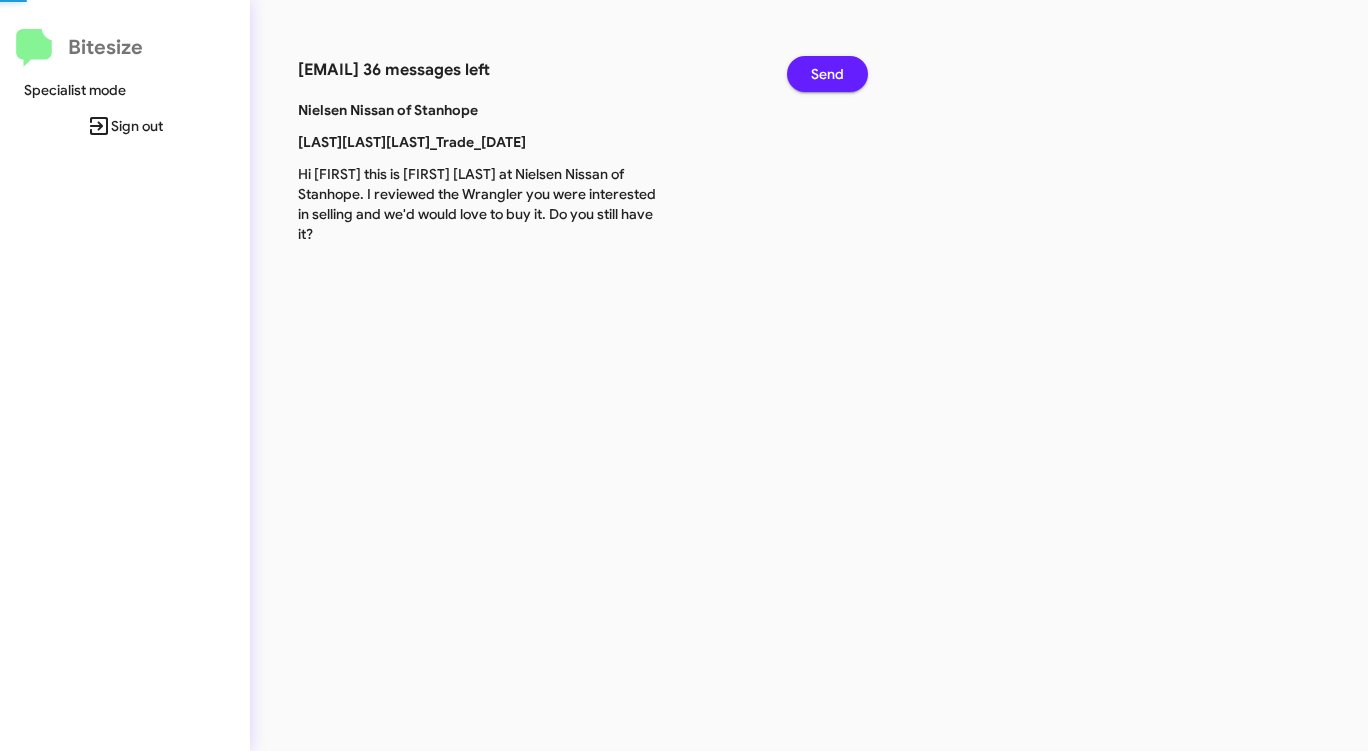 click on "Send" 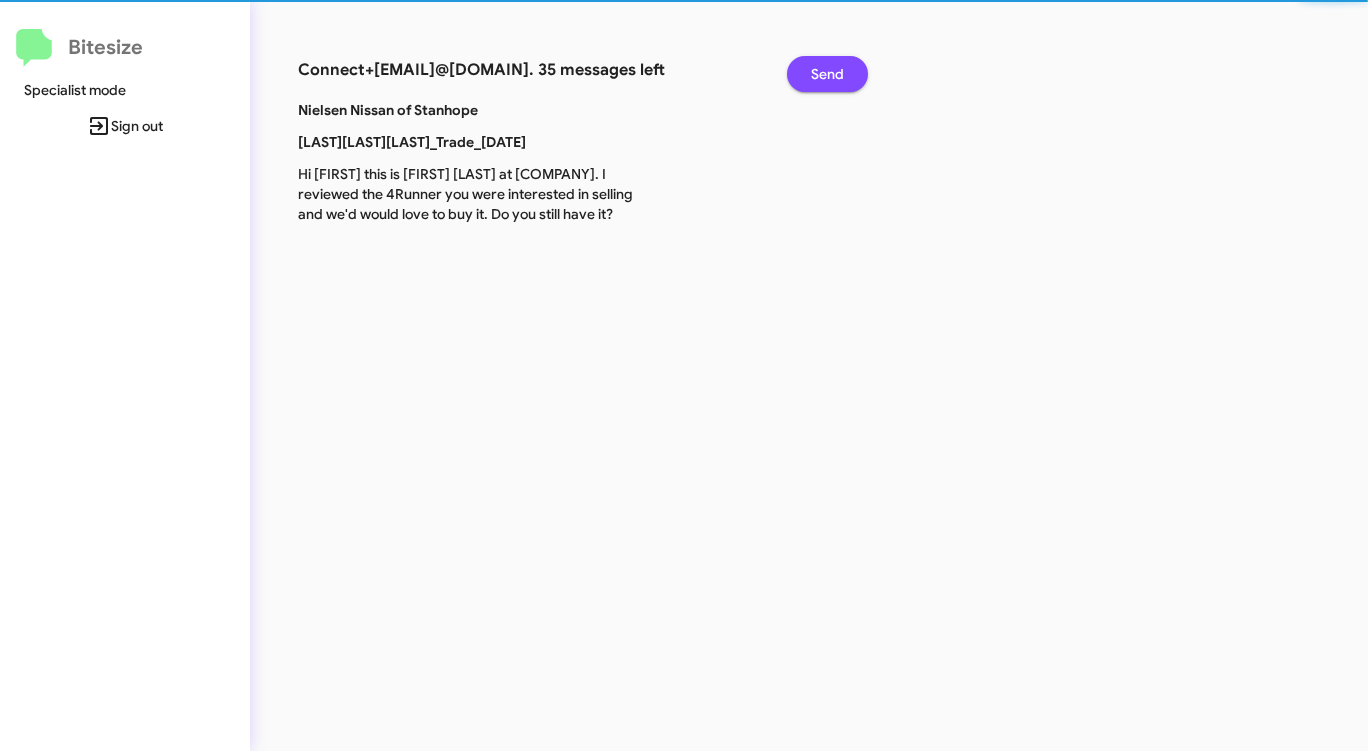 click on "Send" 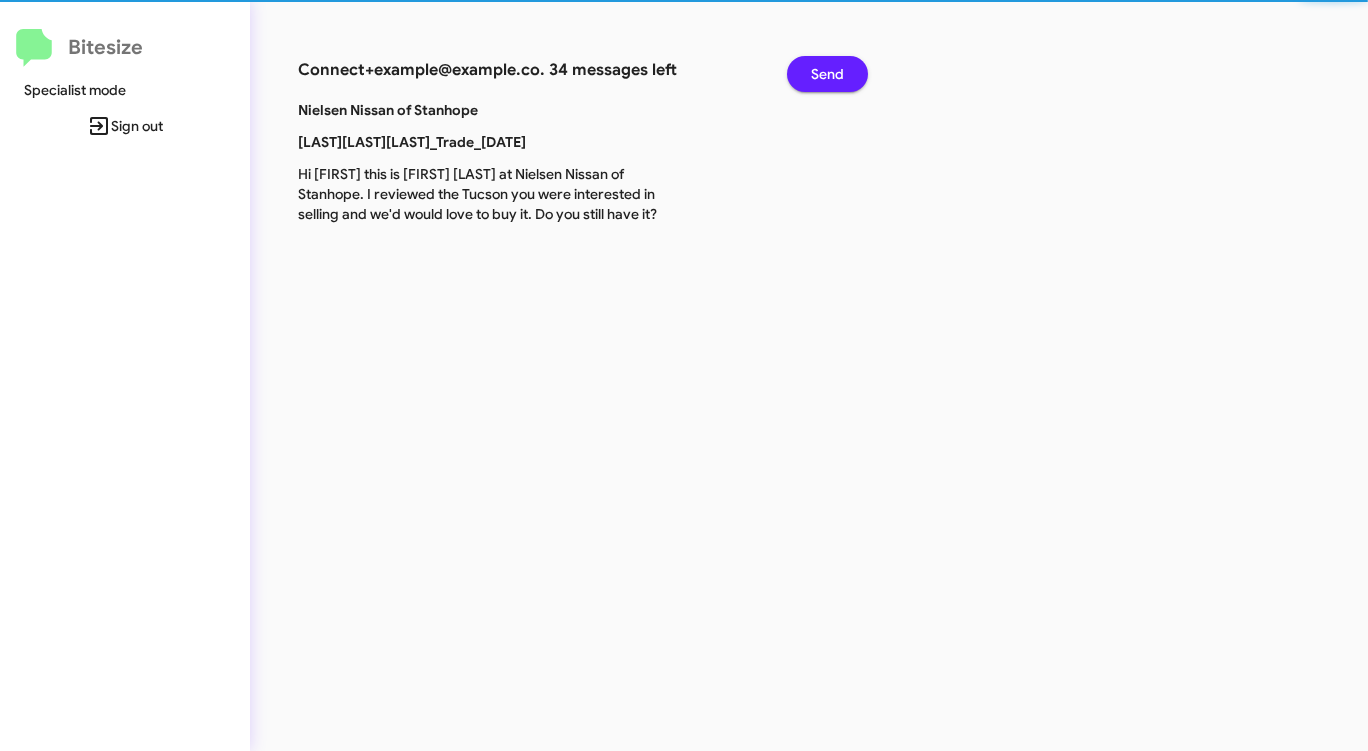 click on "Send" 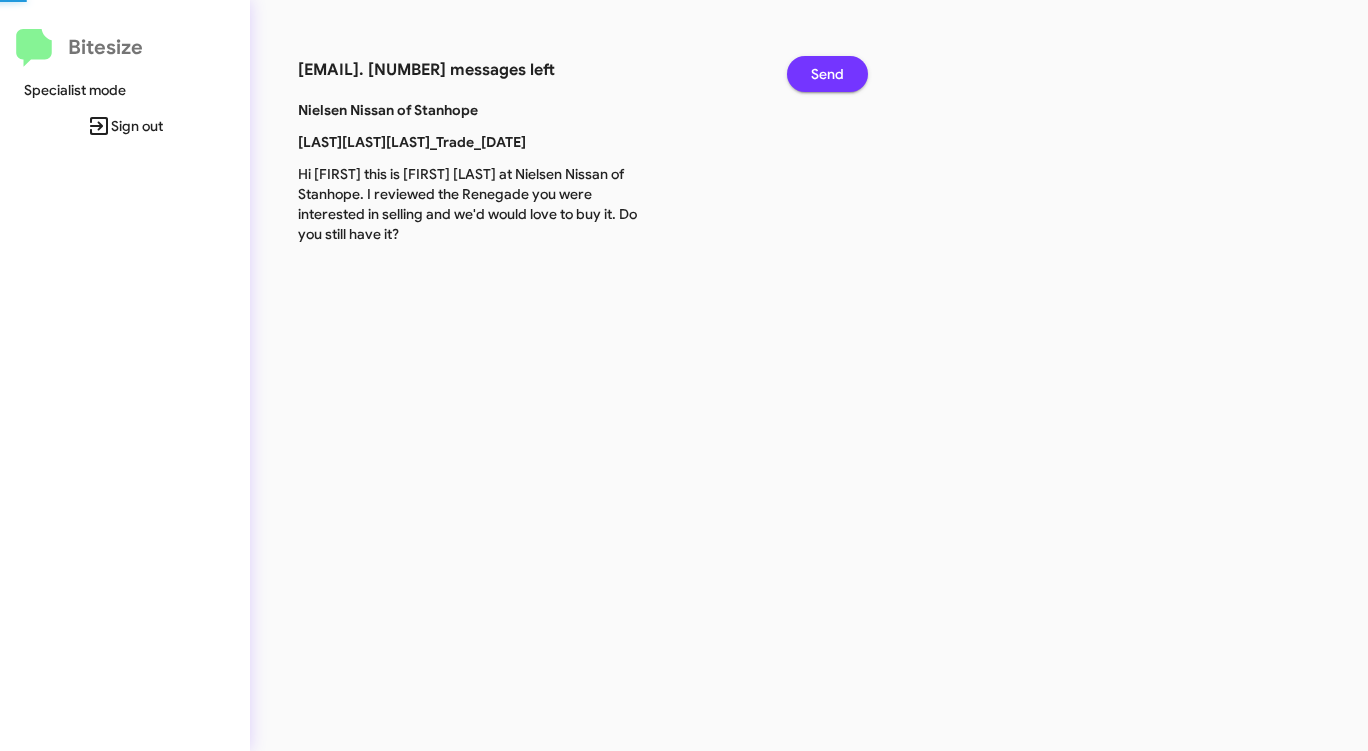 click on "Send" 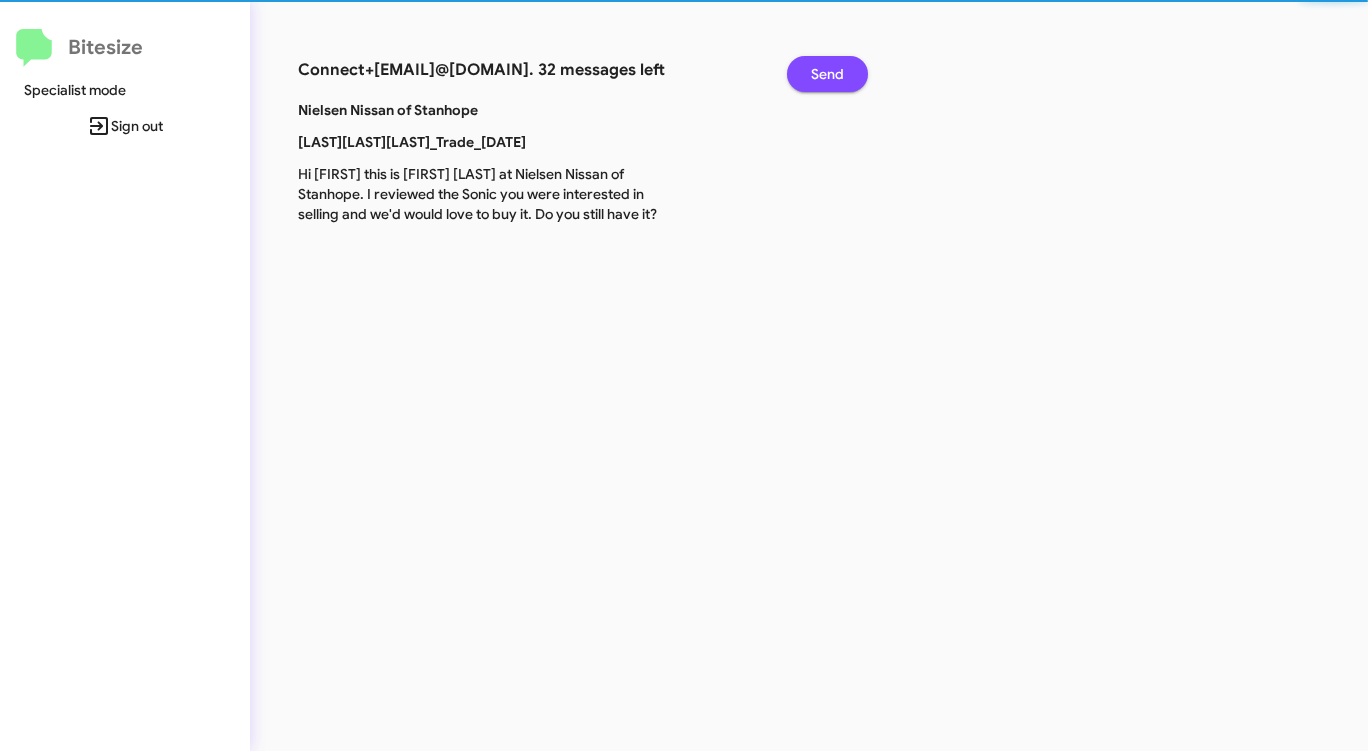 click on "Send" 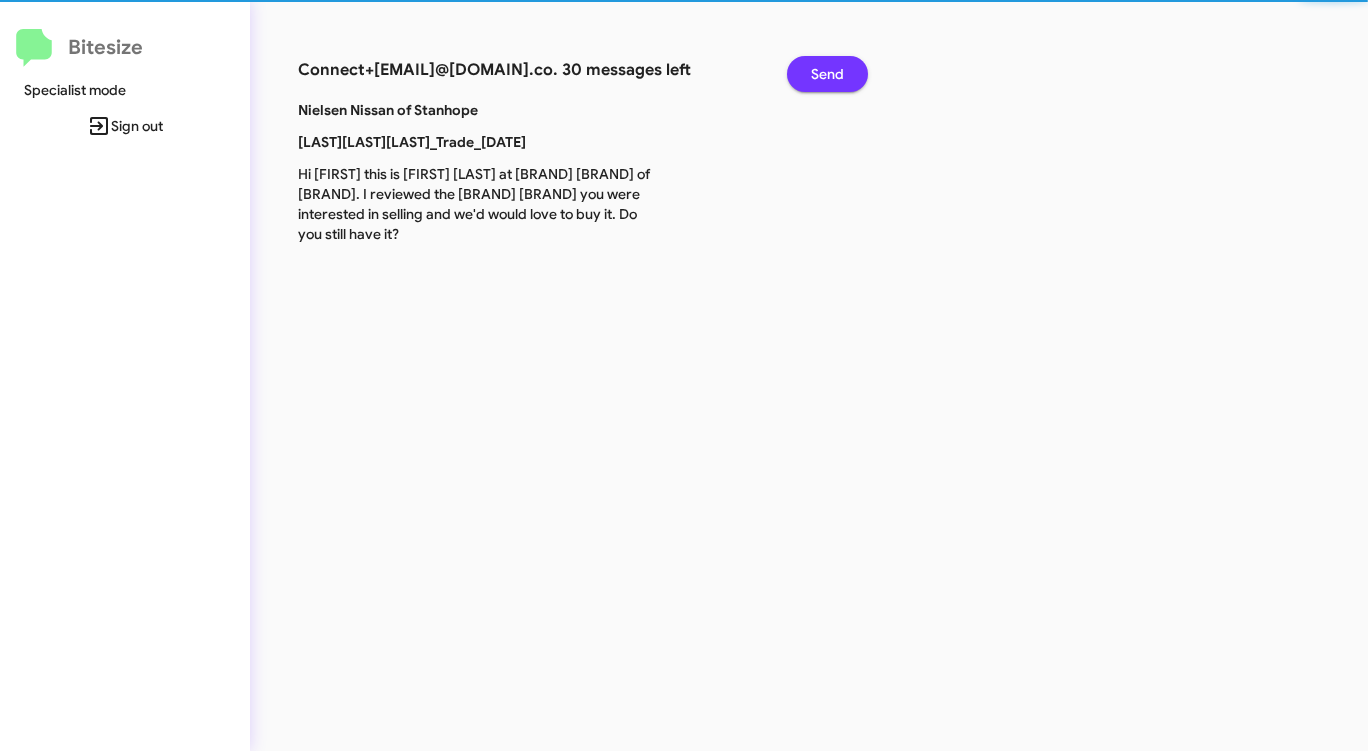 click on "Send" 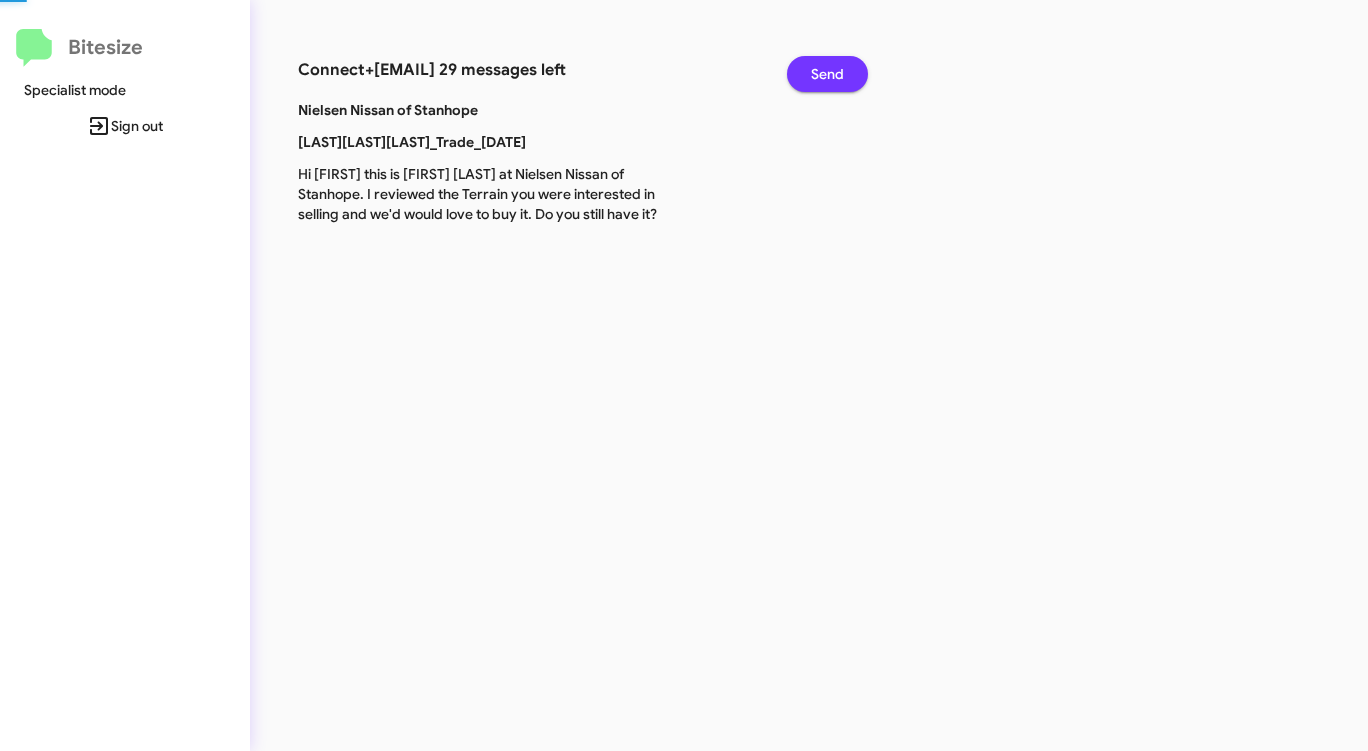 click on "Send" 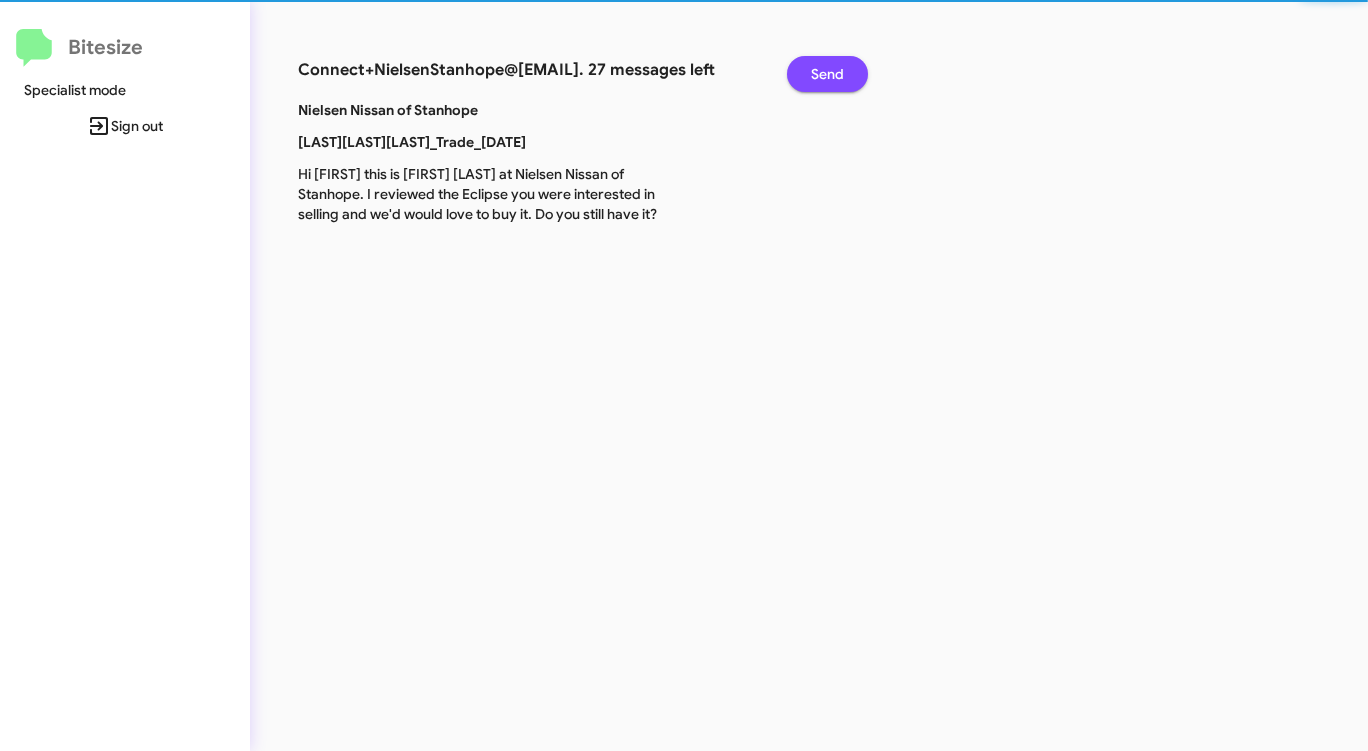click on "Send" 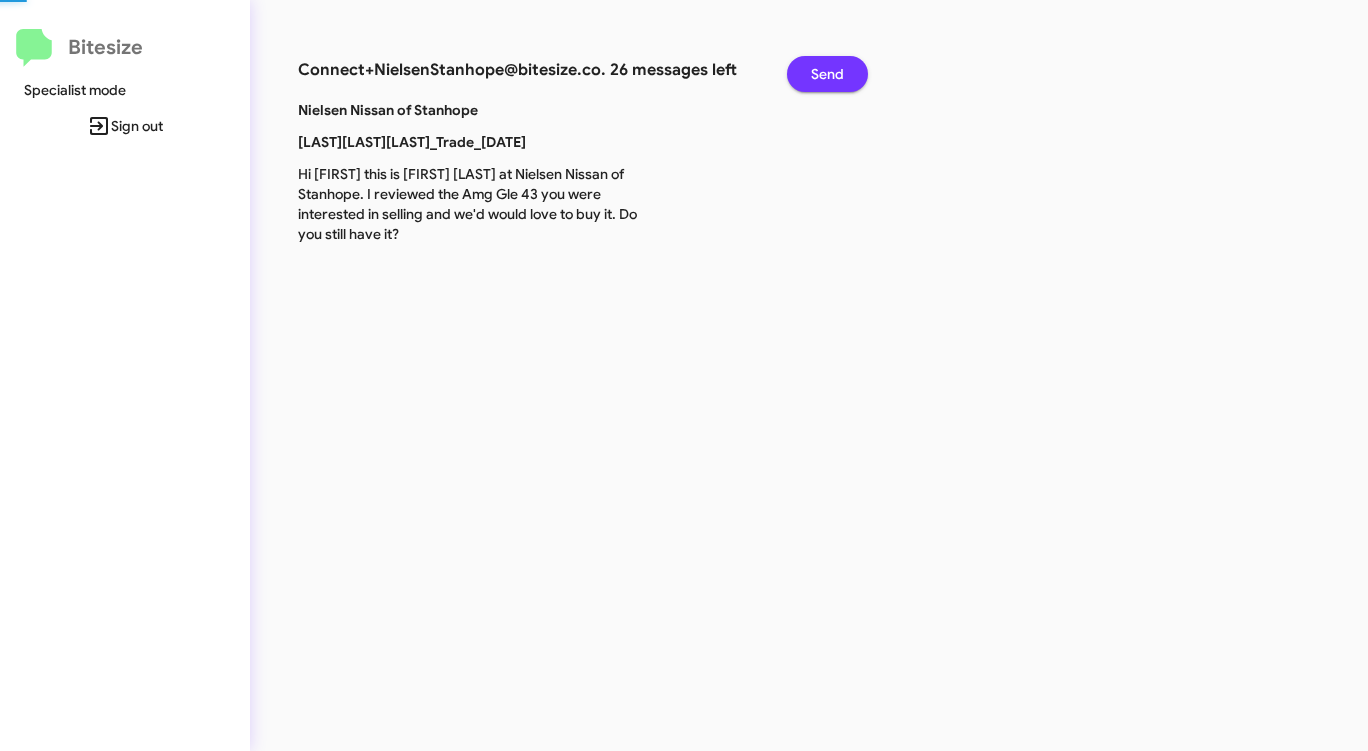 click on "Send" 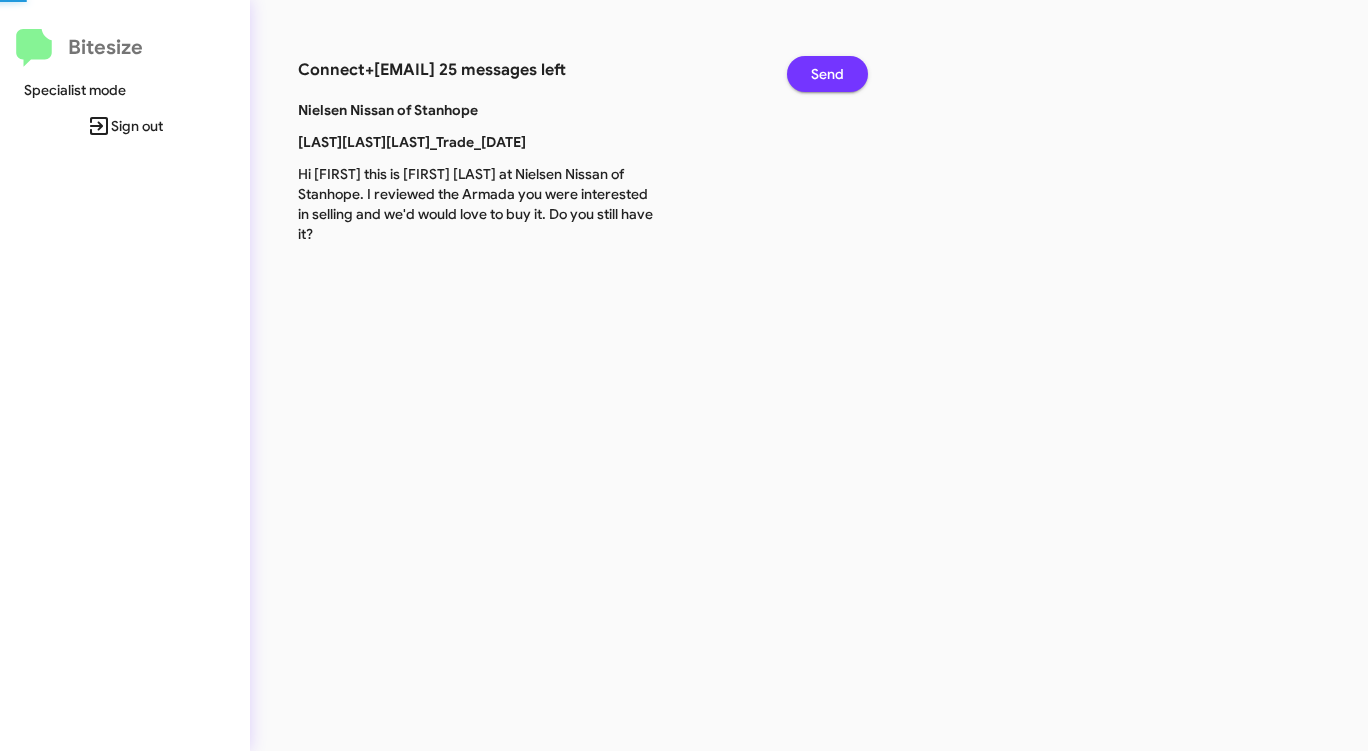click on "Send" 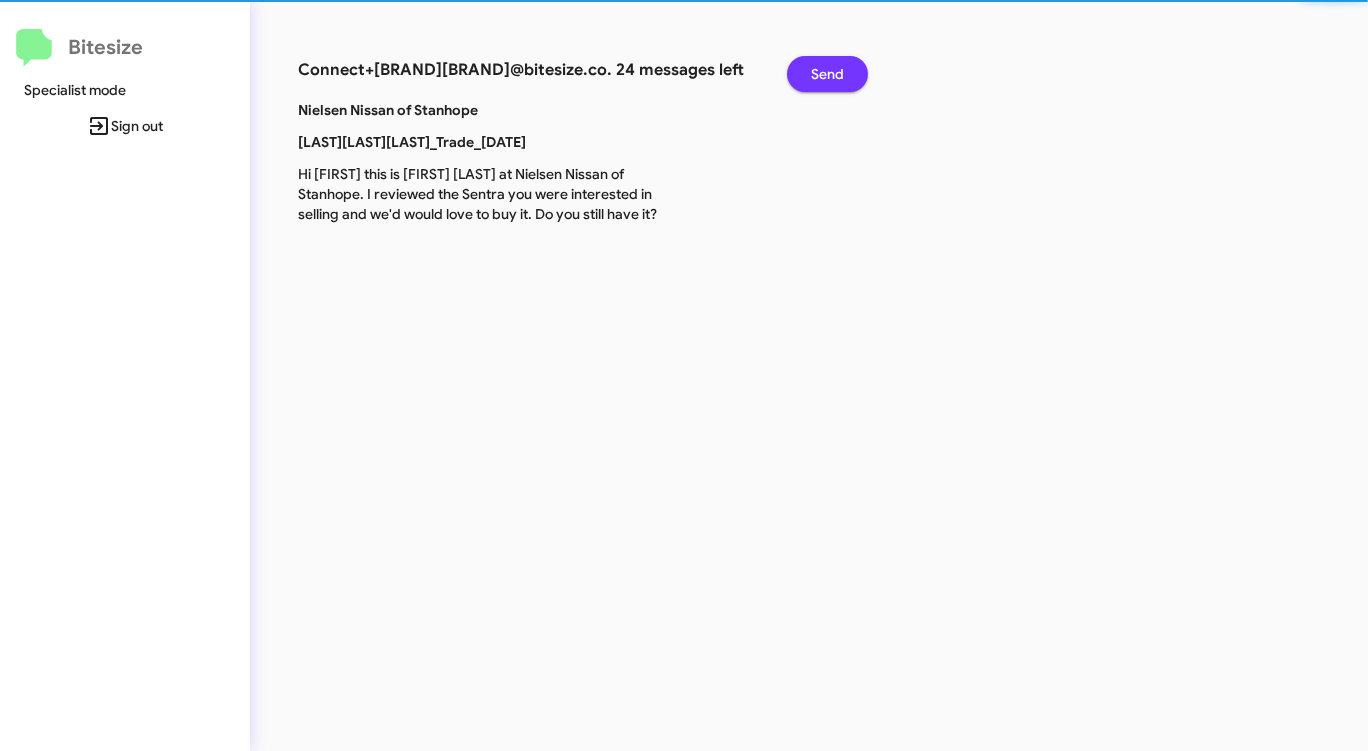 click on "Send" 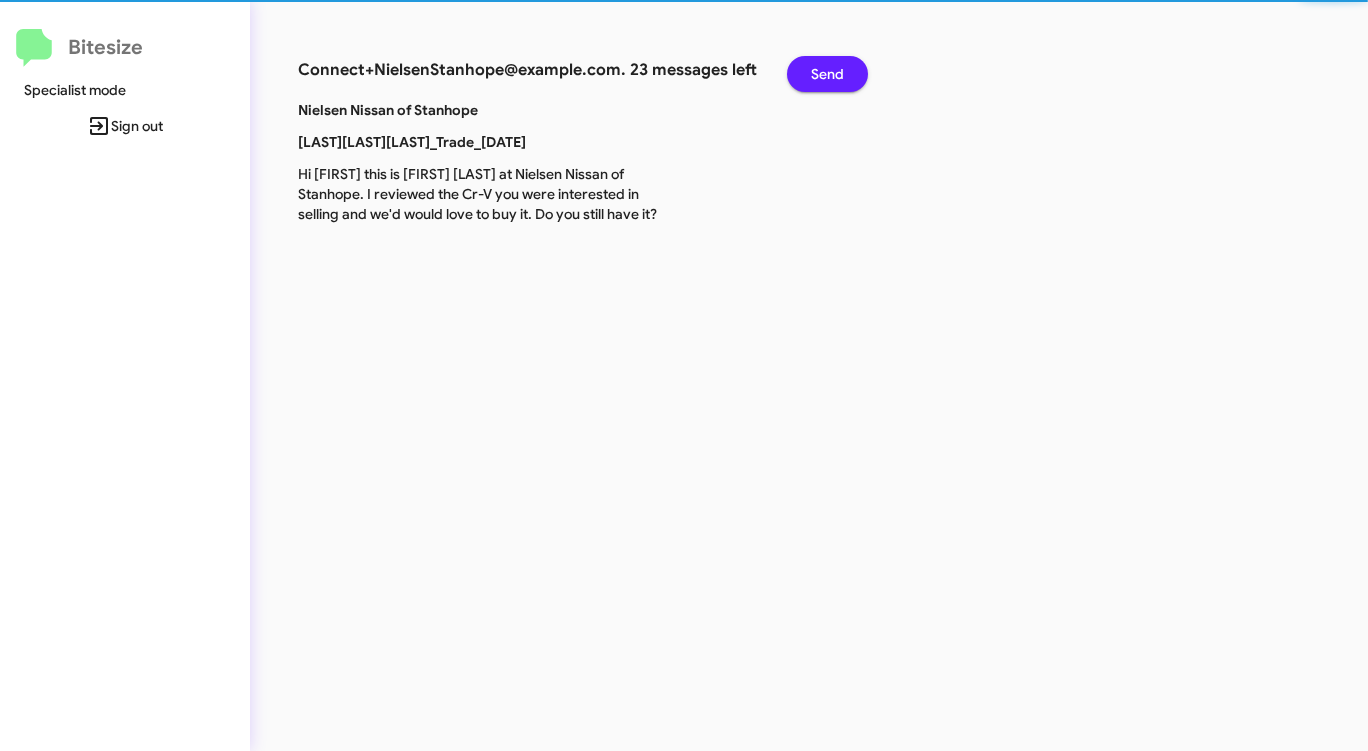 click on "Send" 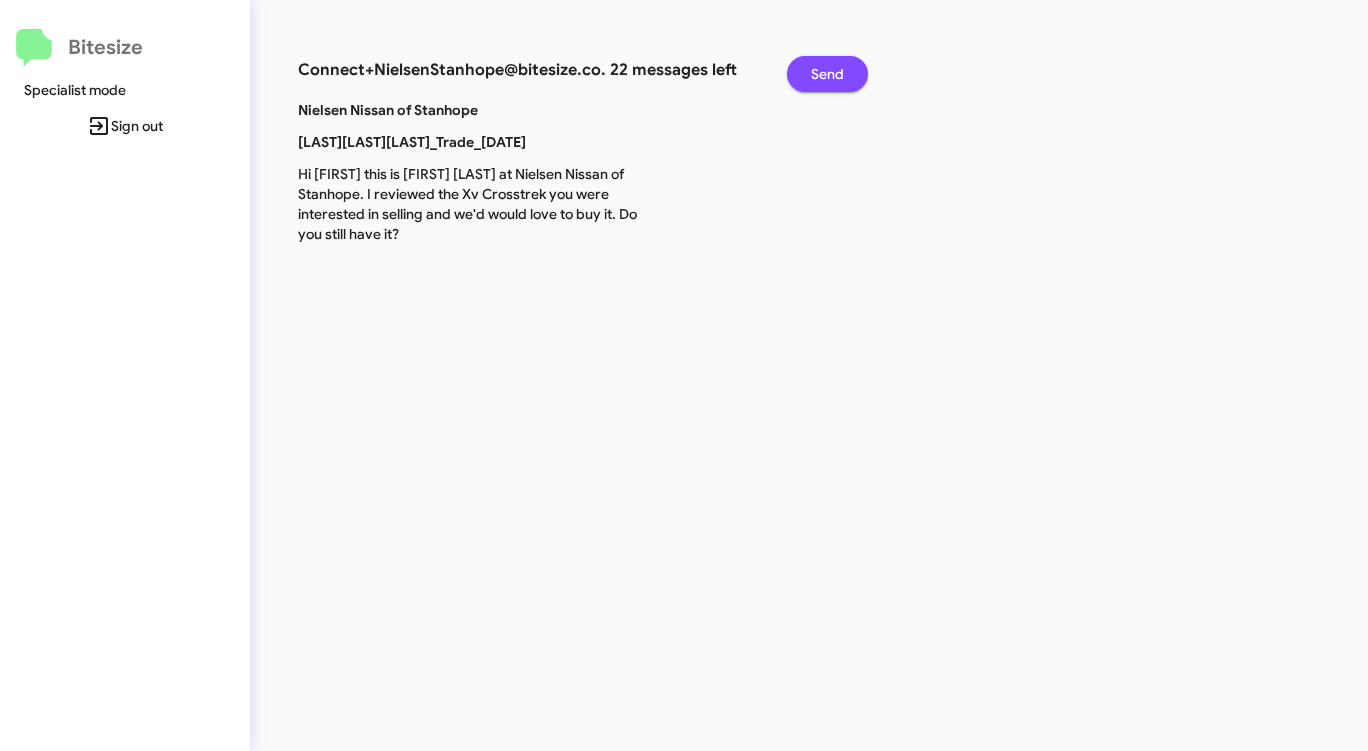 click on "Send" 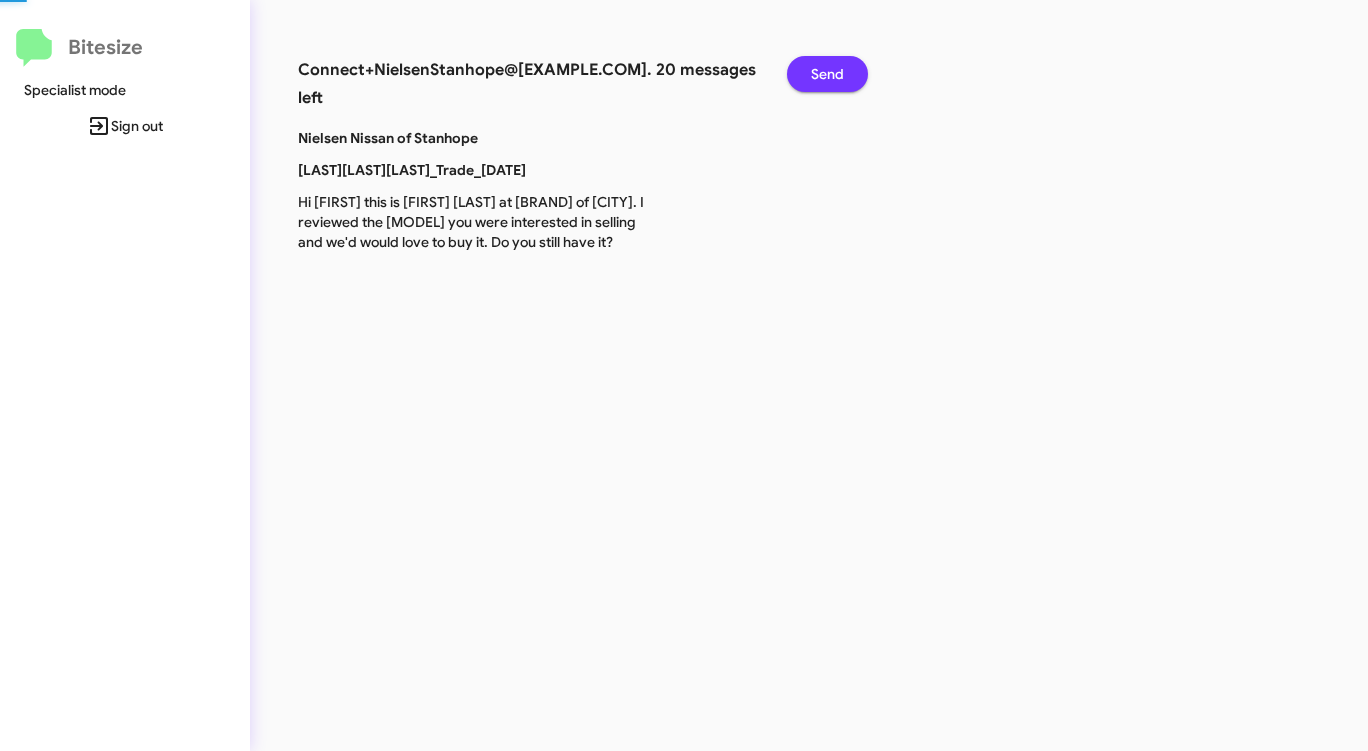 click on "Send" 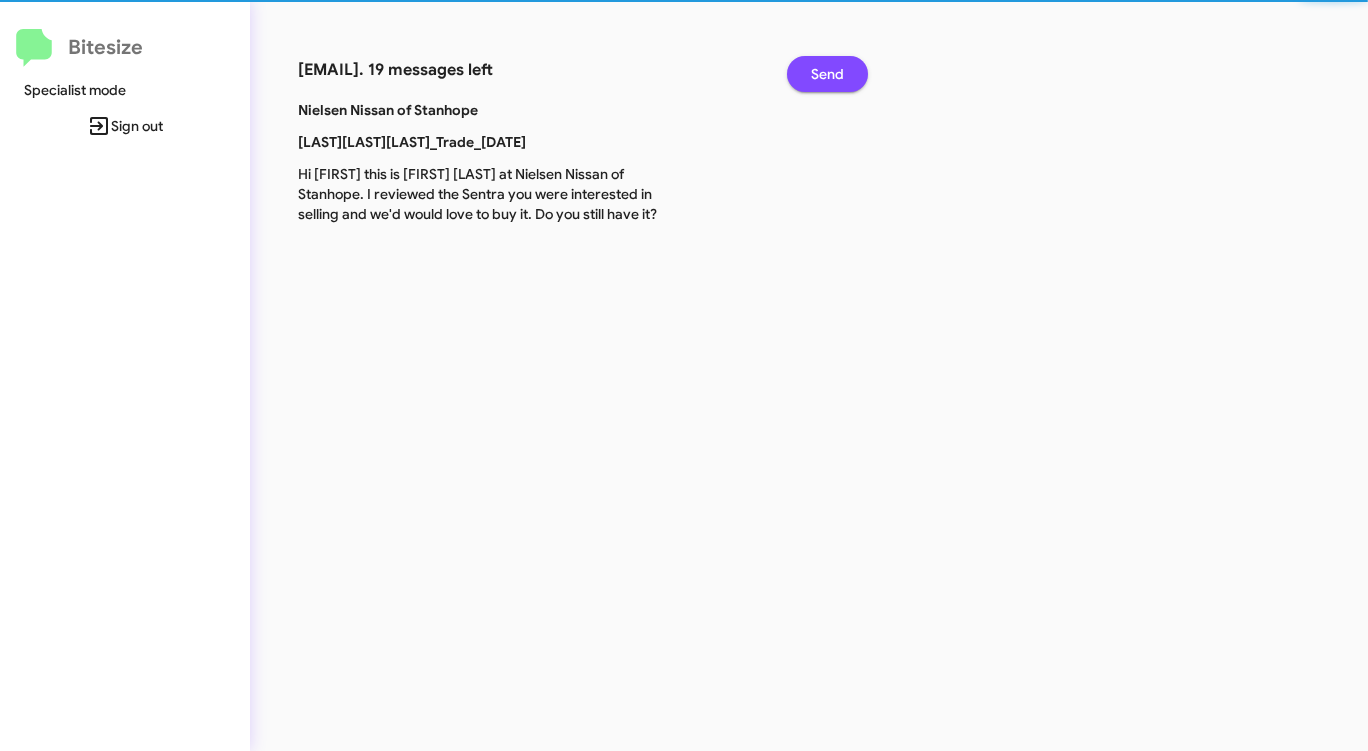 click on "Send" 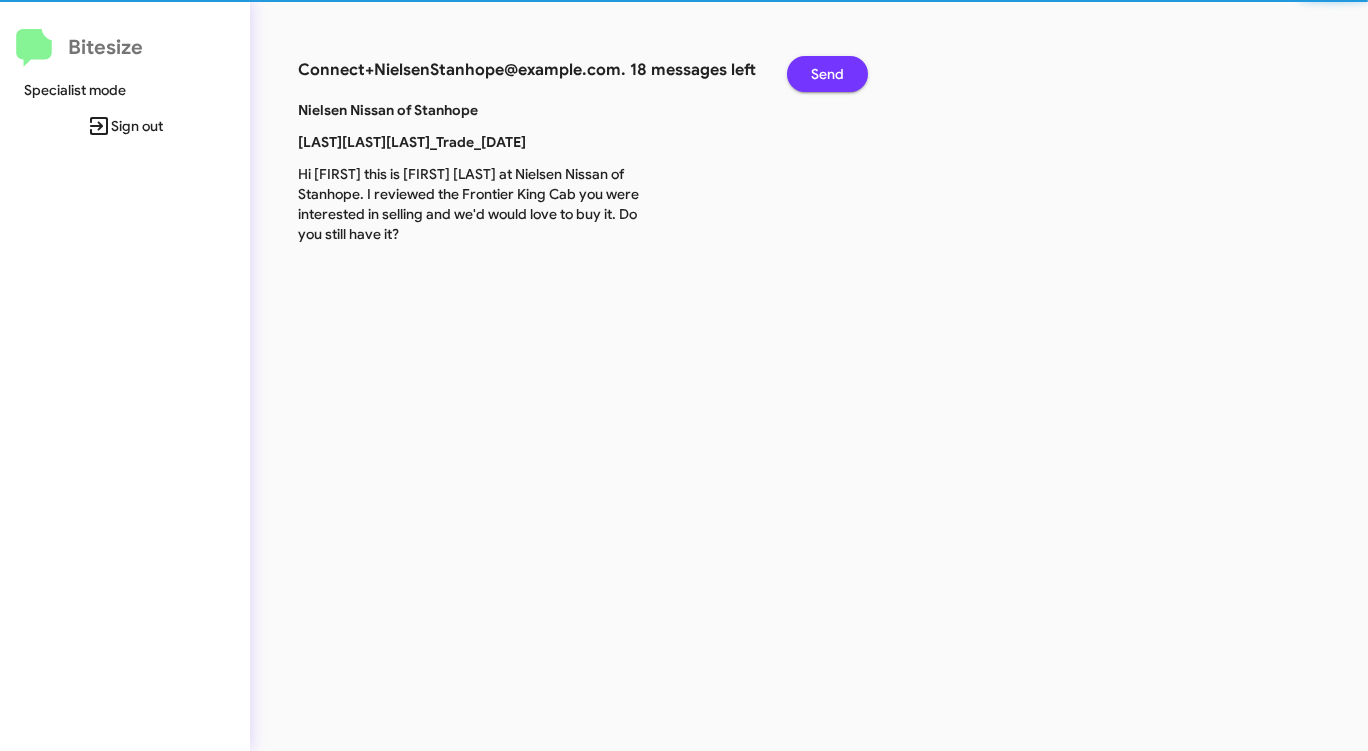 click on "Send" 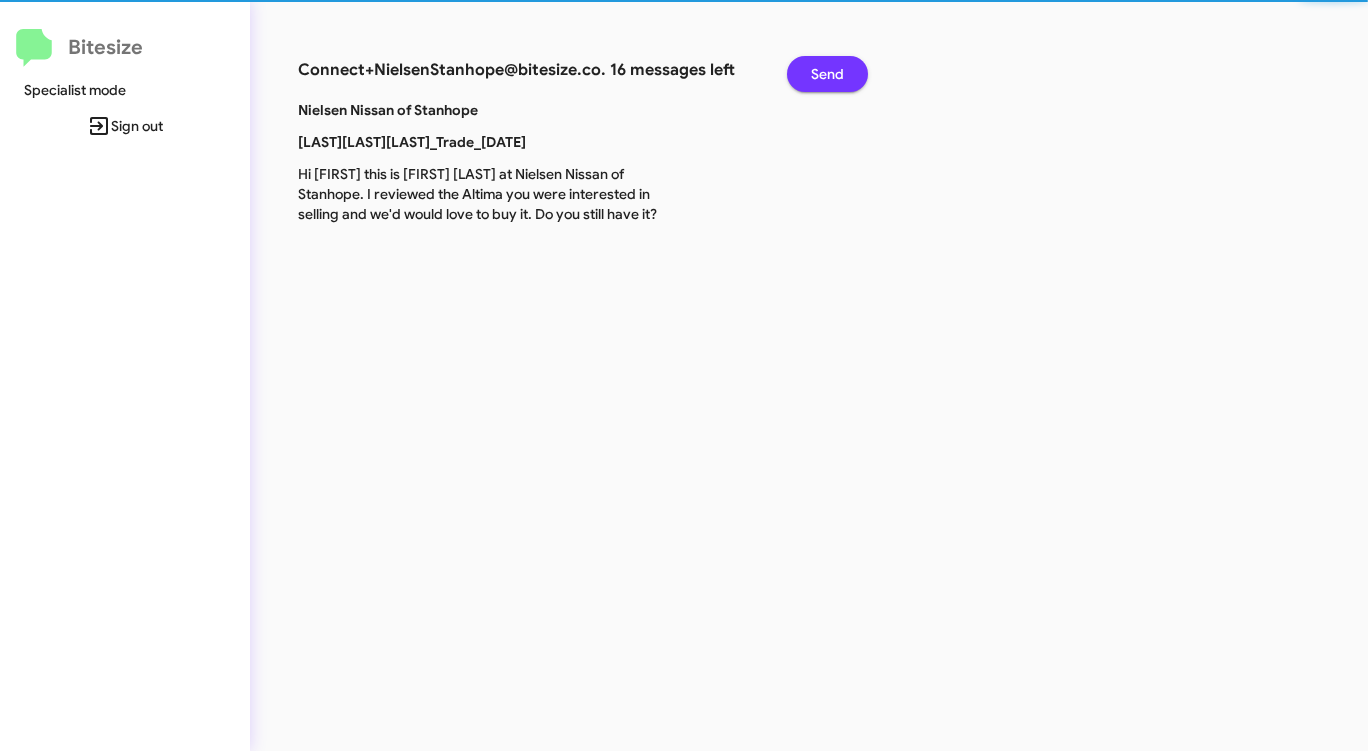 click on "Send" 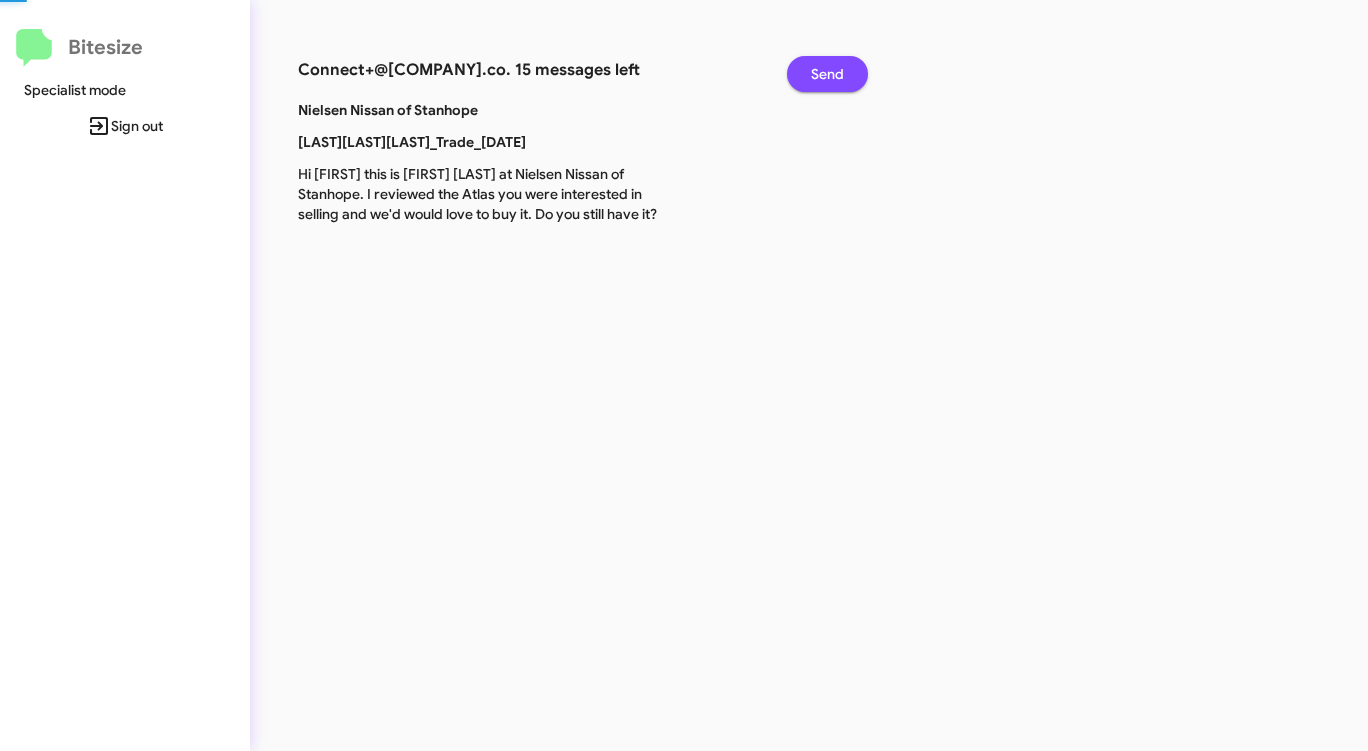 click on "Send" 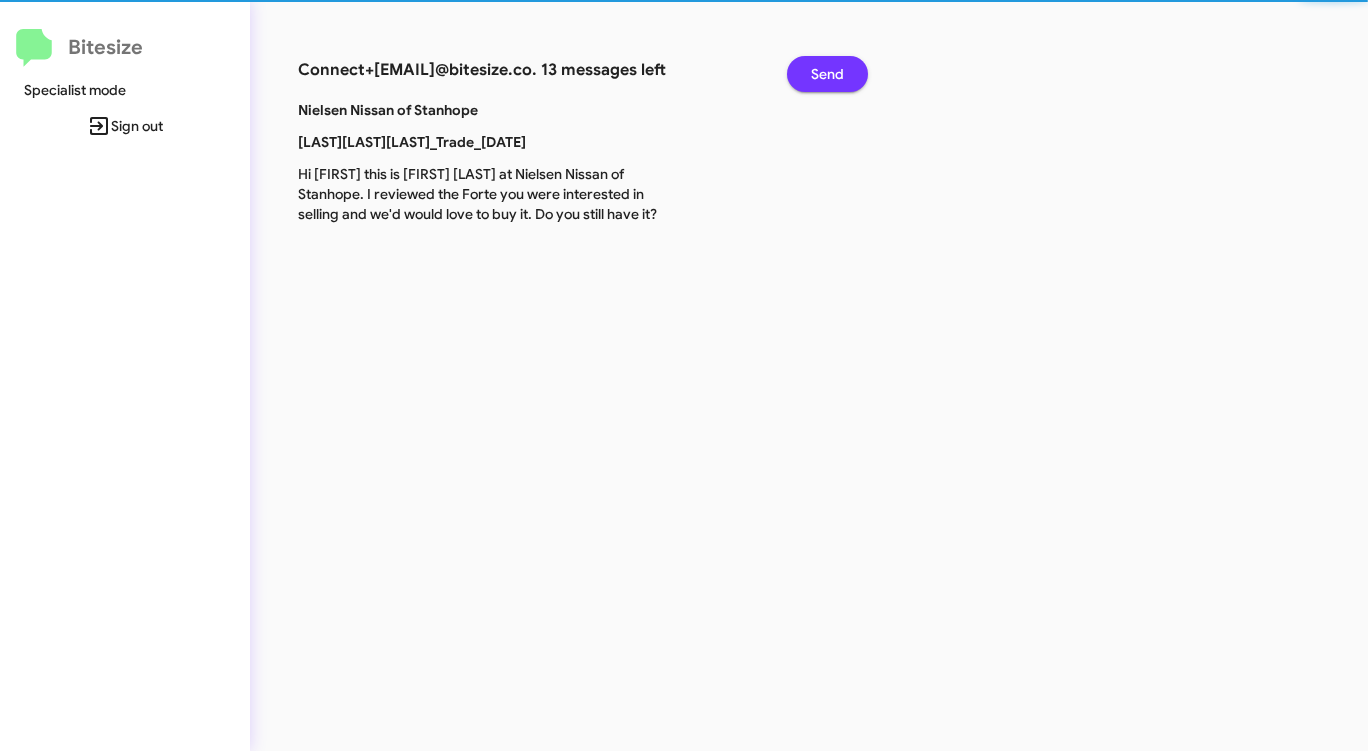 click on "Send" 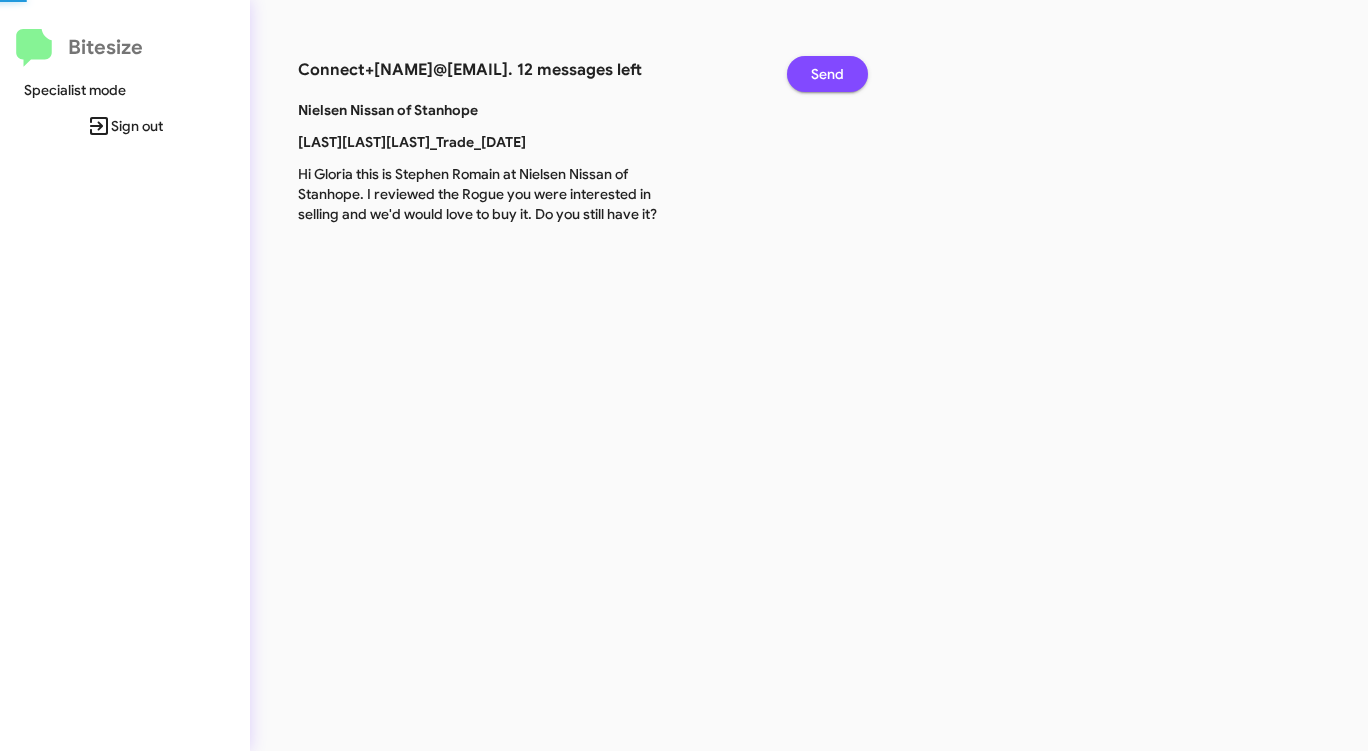 click on "Send" 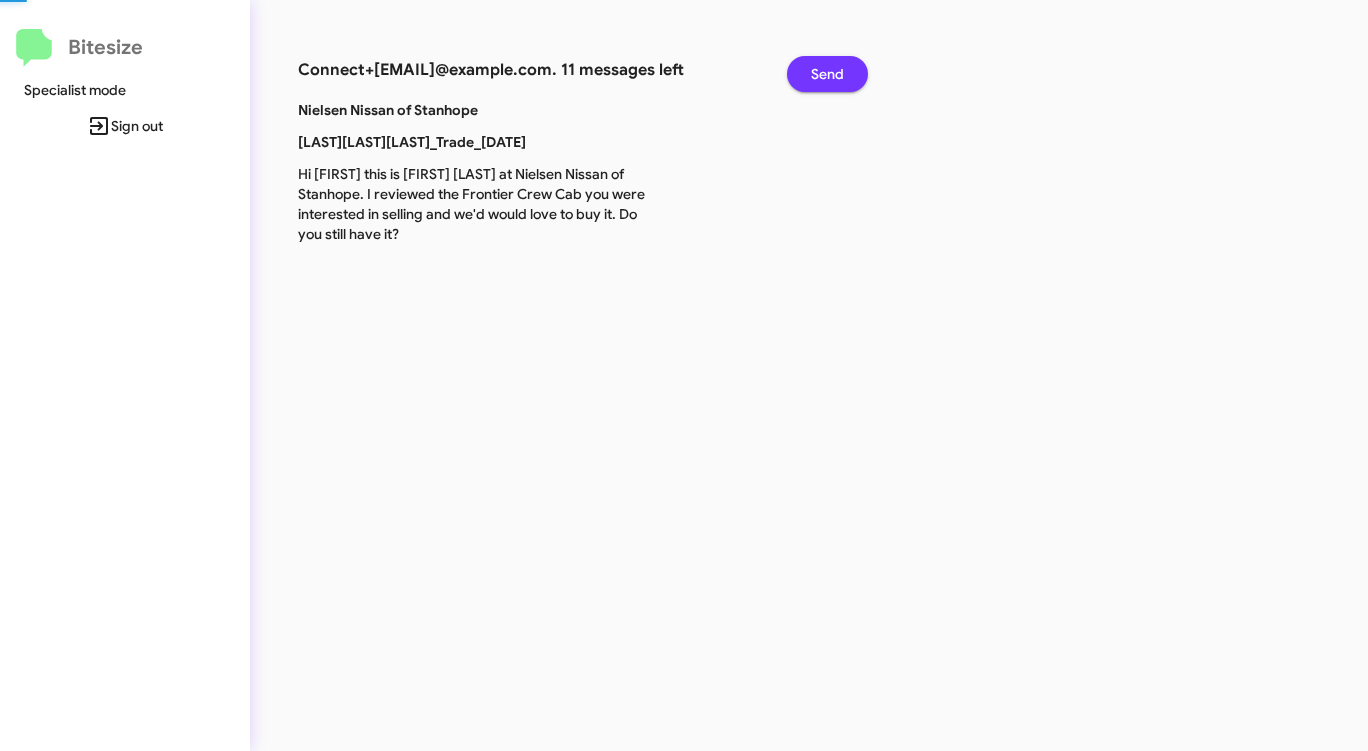 click on "Send" 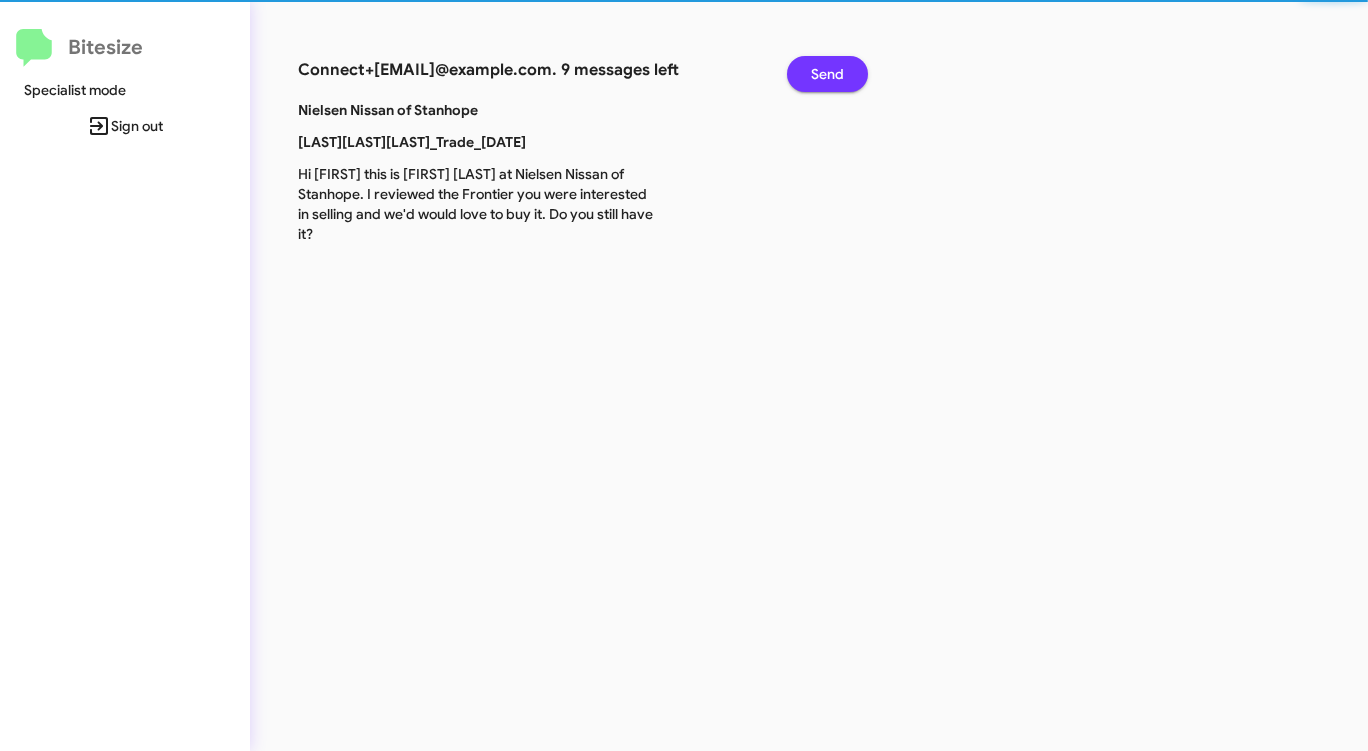 click on "Send" 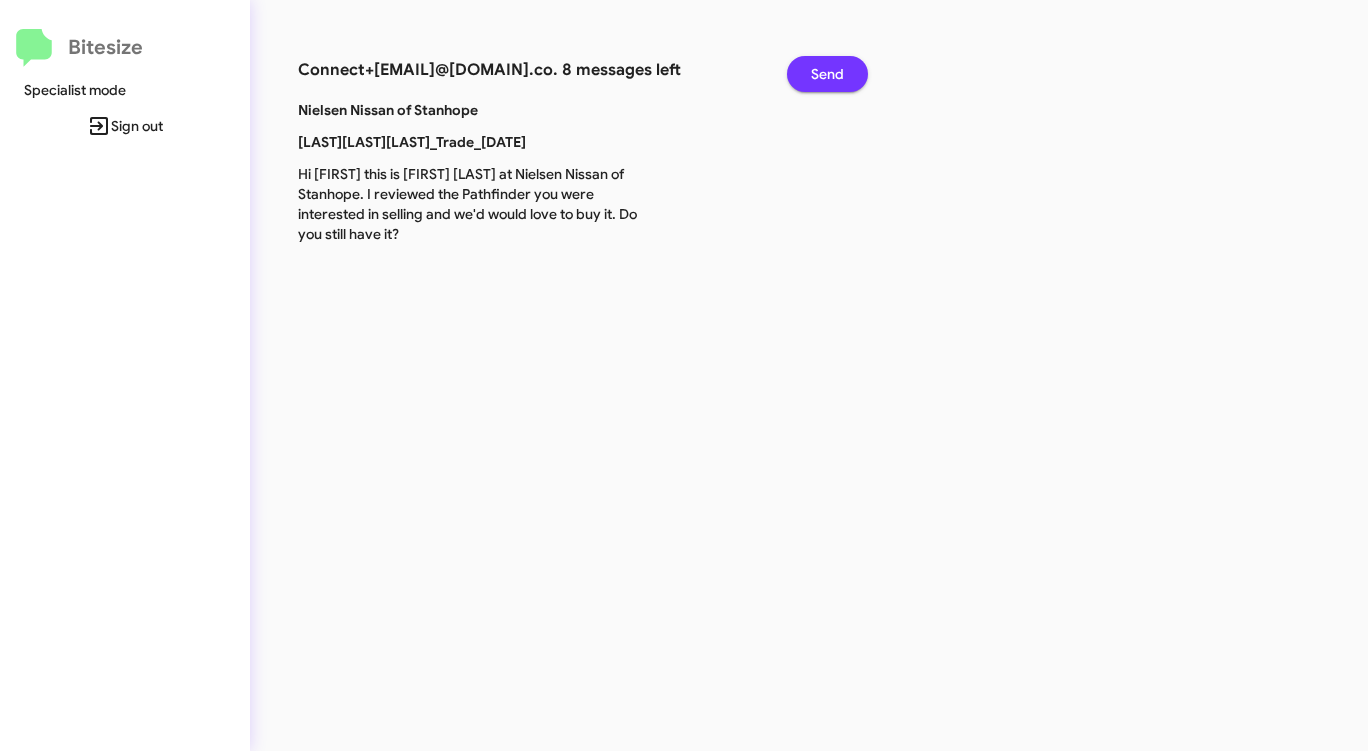 click on "Send" 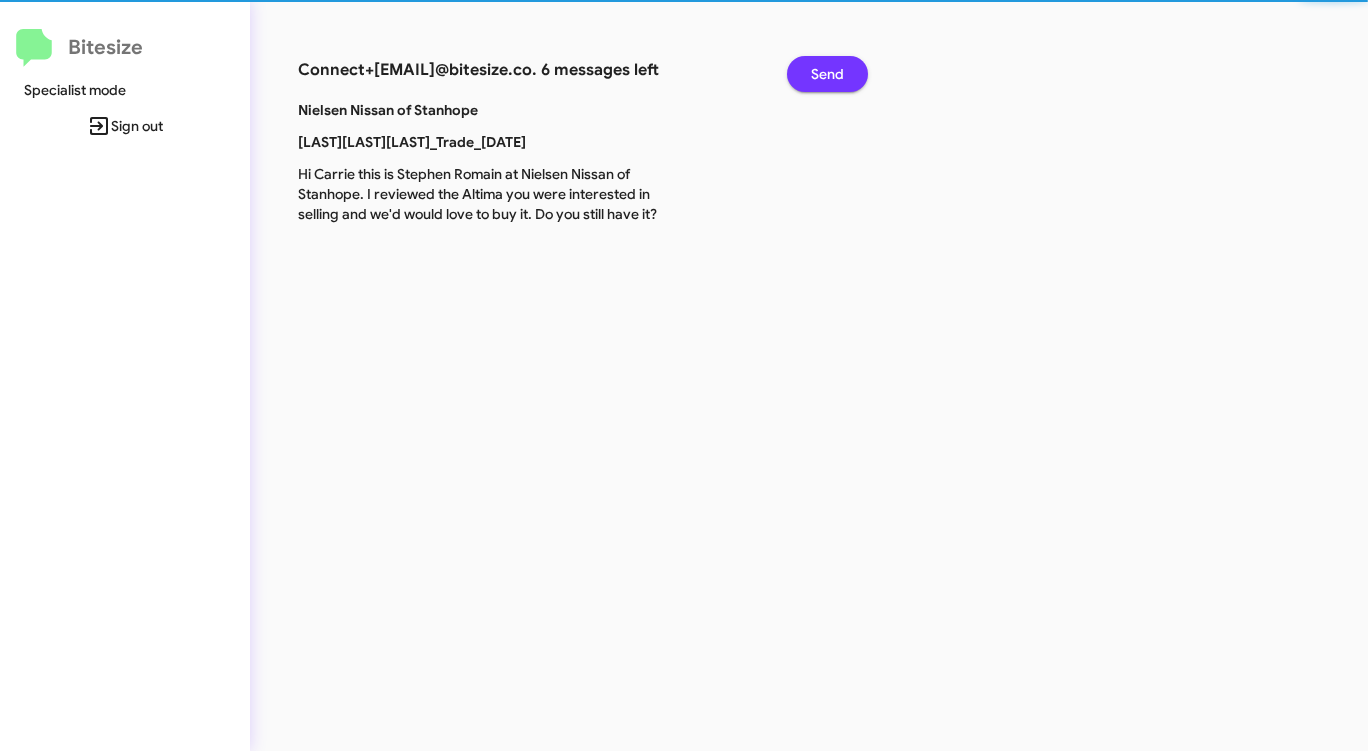 click on "Send" 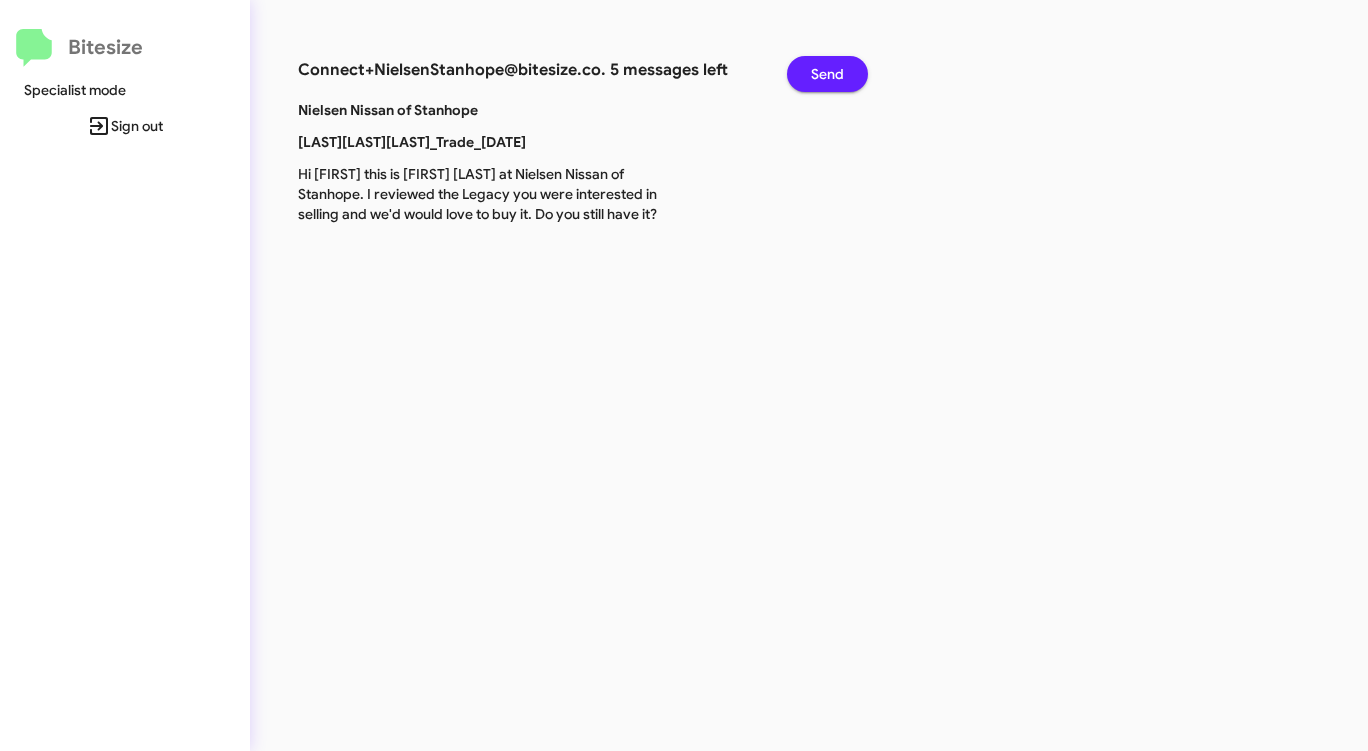 click on "Send" 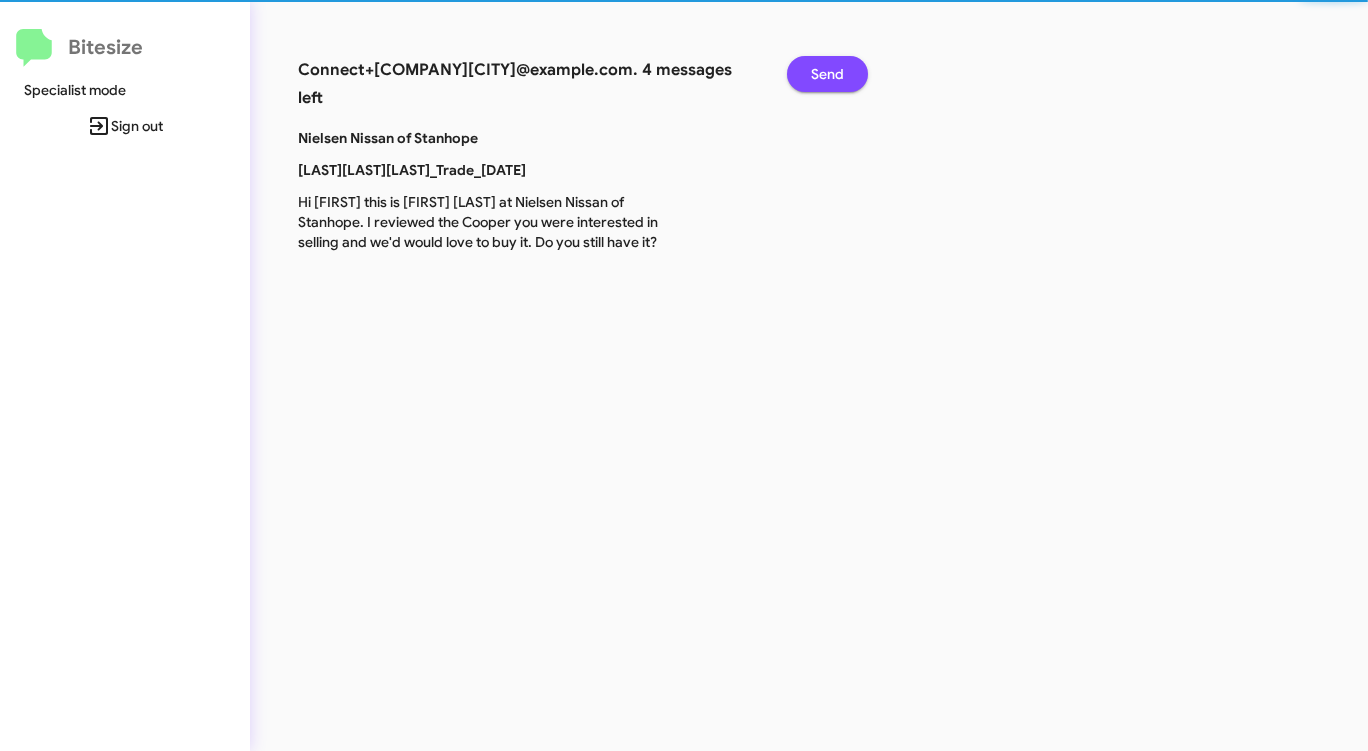 click on "Send" 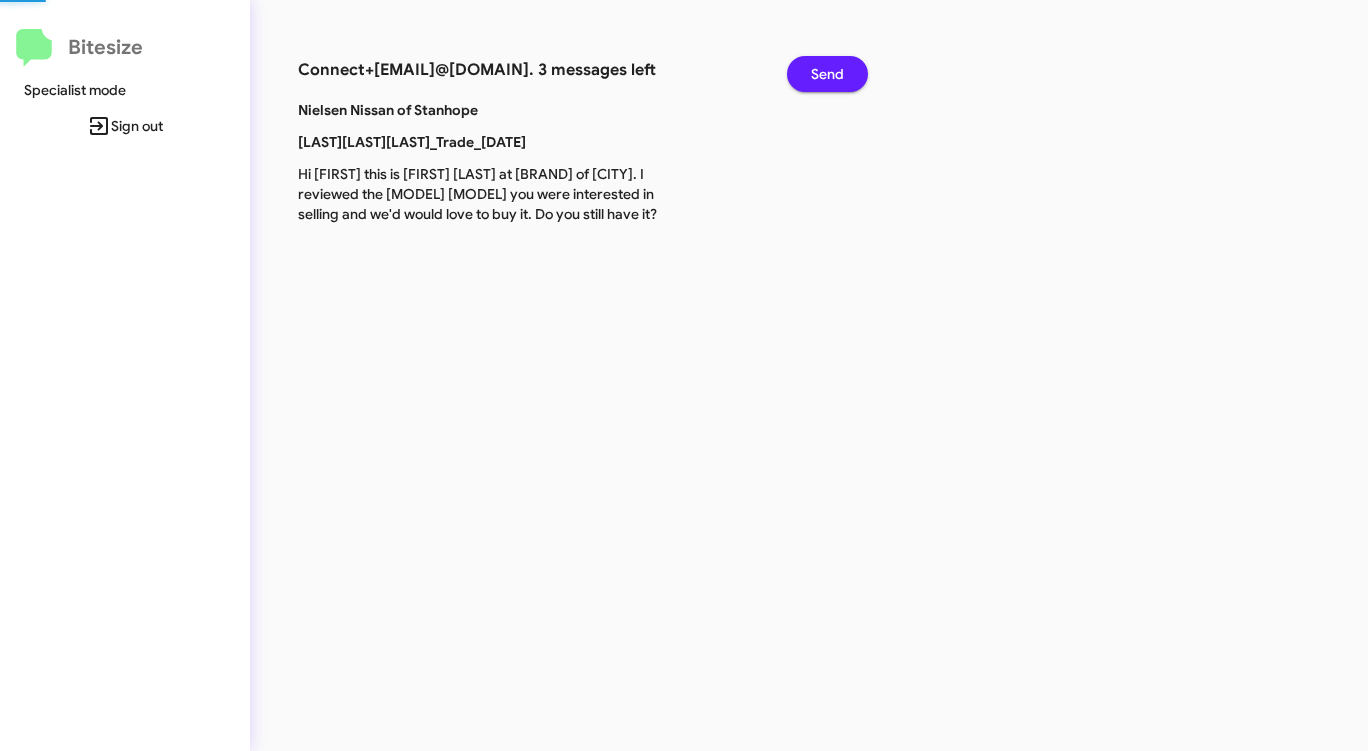 click on "Send" 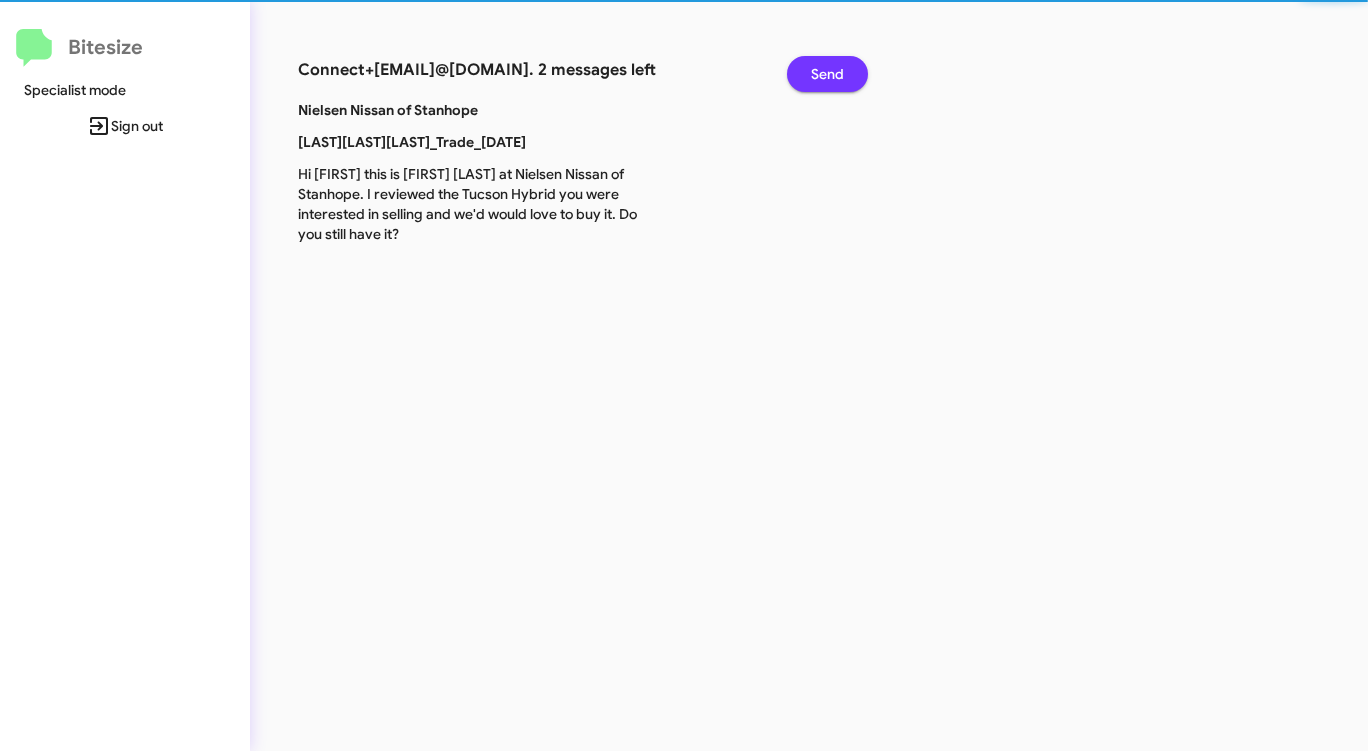 click on "Send" 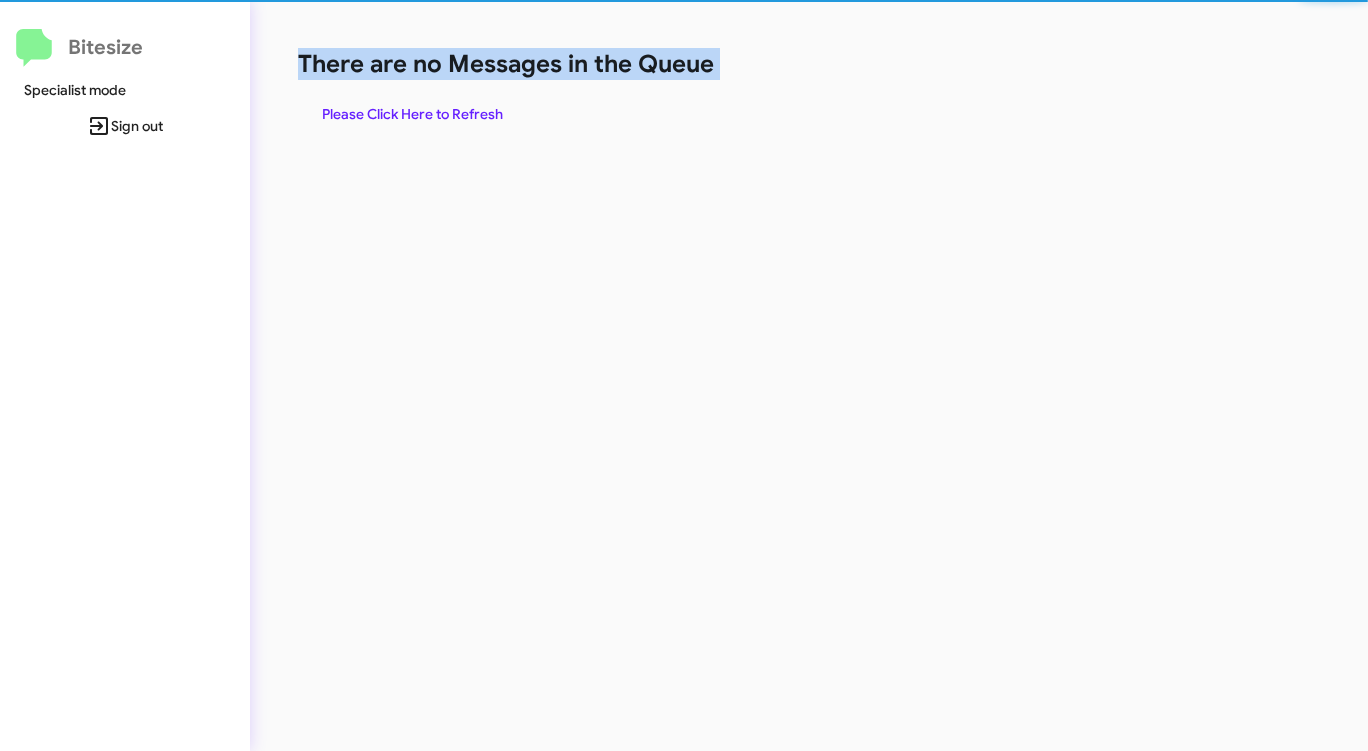 click on "There are no Messages in the Queue" 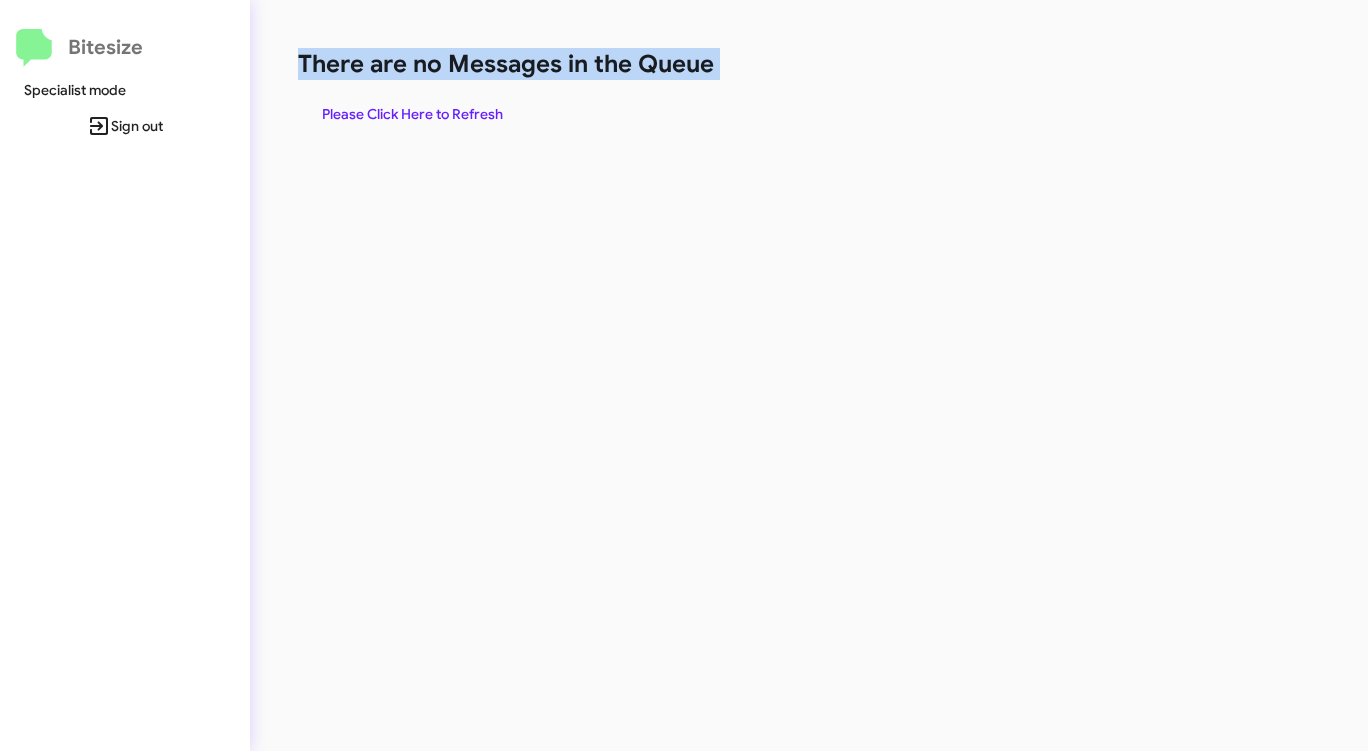 click on "There are no Messages in the Queue" 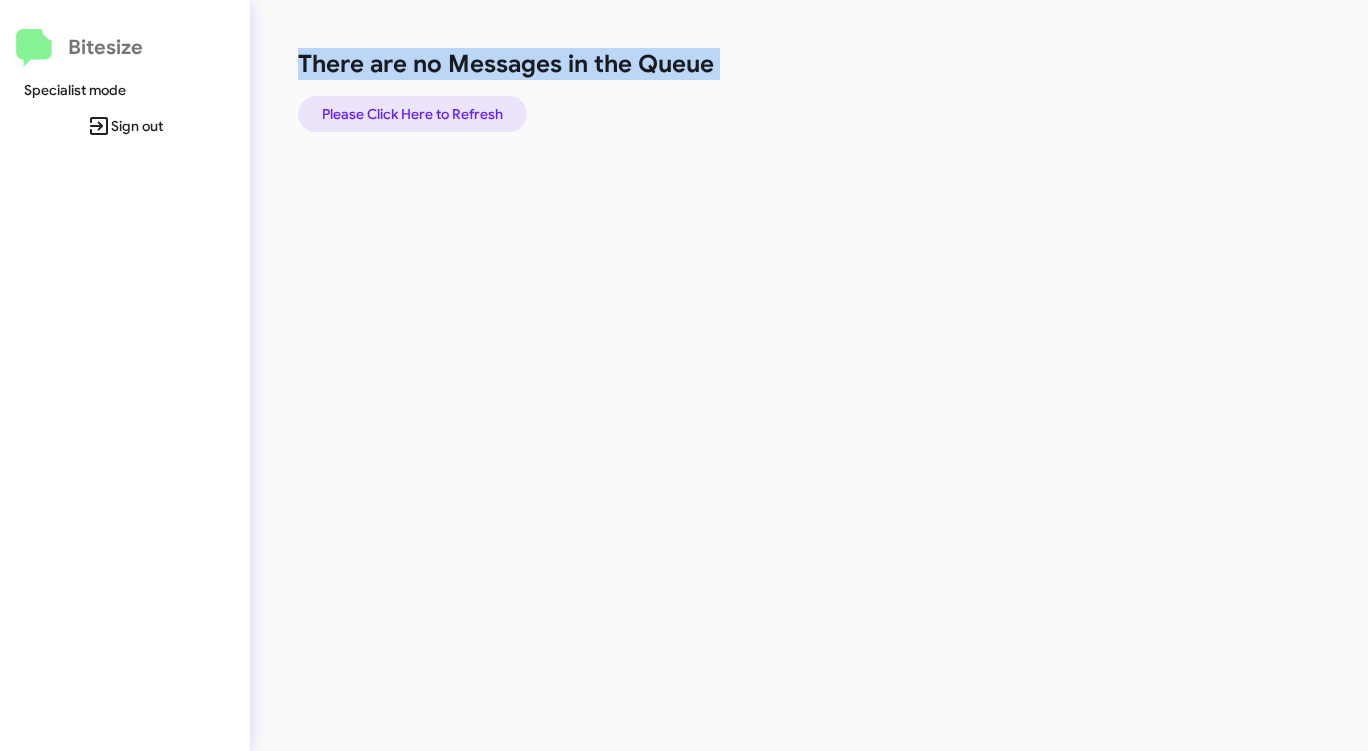 click on "Please Click Here to Refresh" 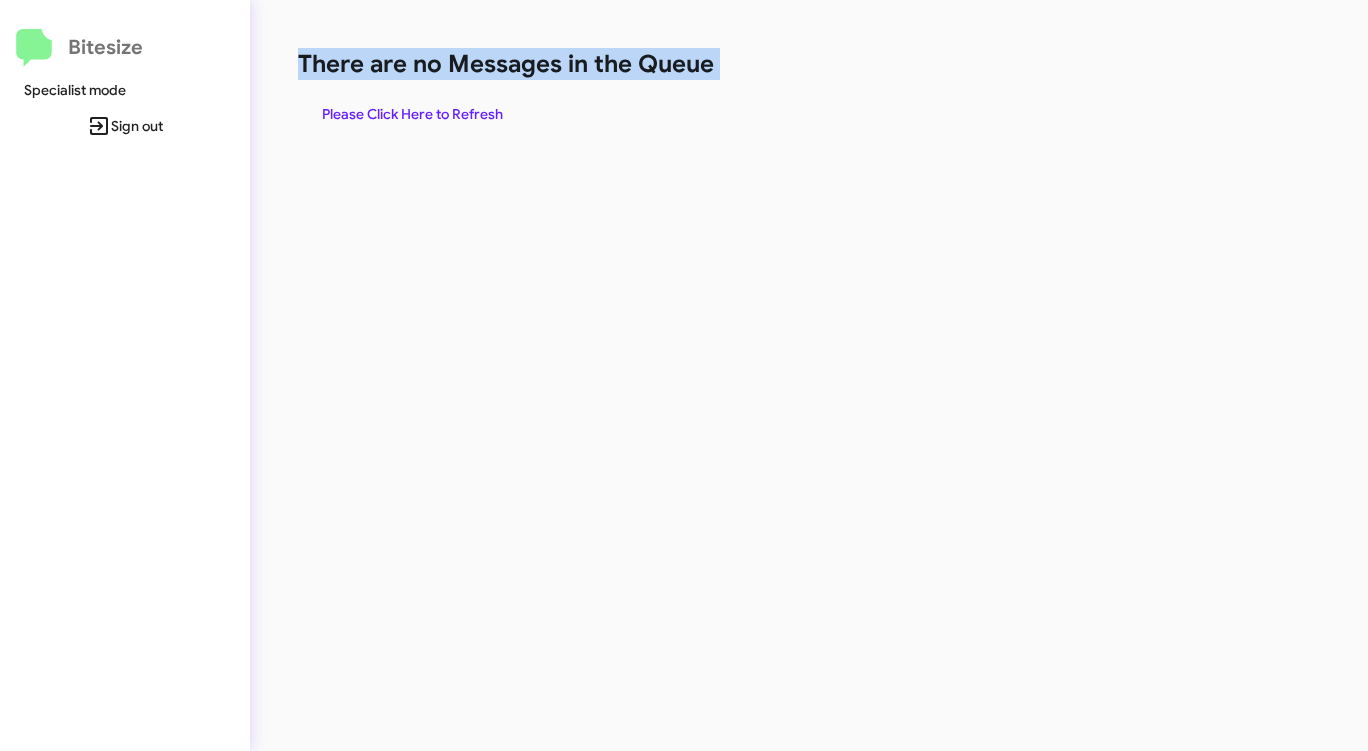 click on "There are no Messages in the Queue  Please Click Here to Refresh" 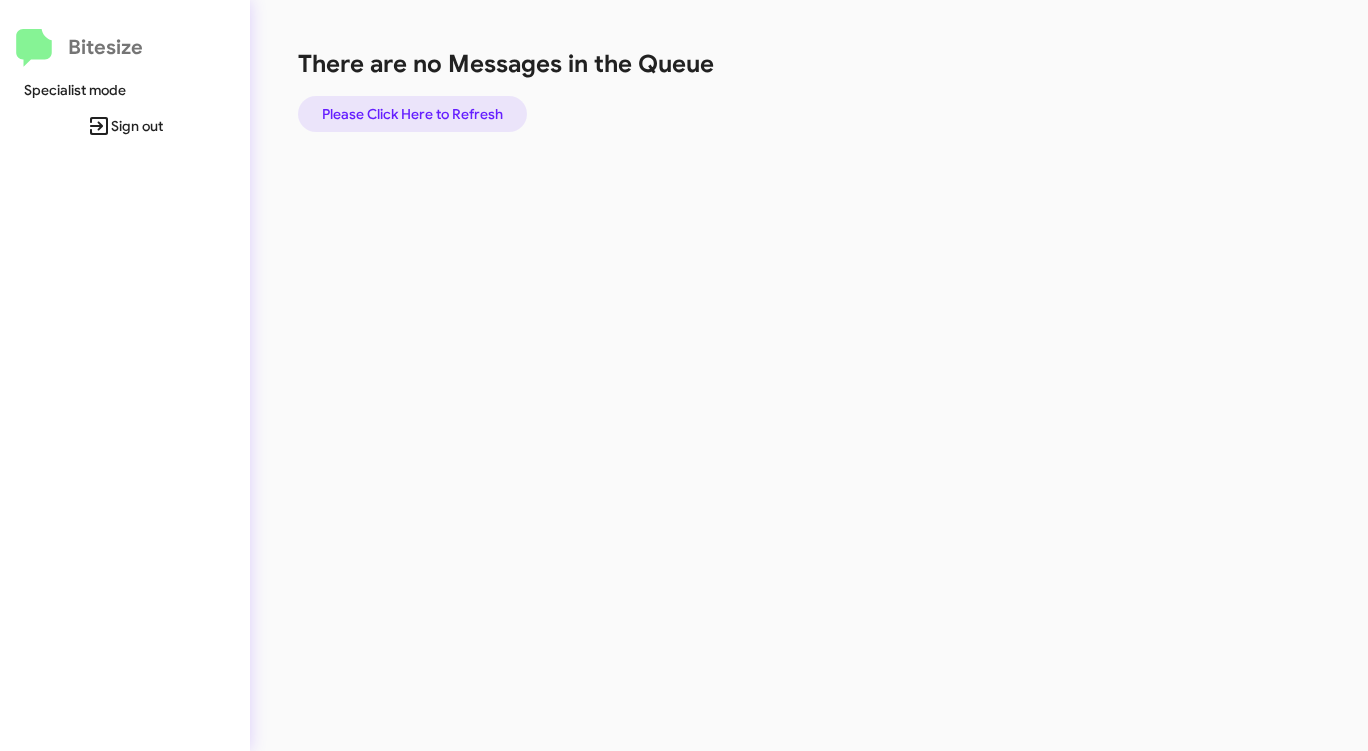 click on "Please Click Here to Refresh" 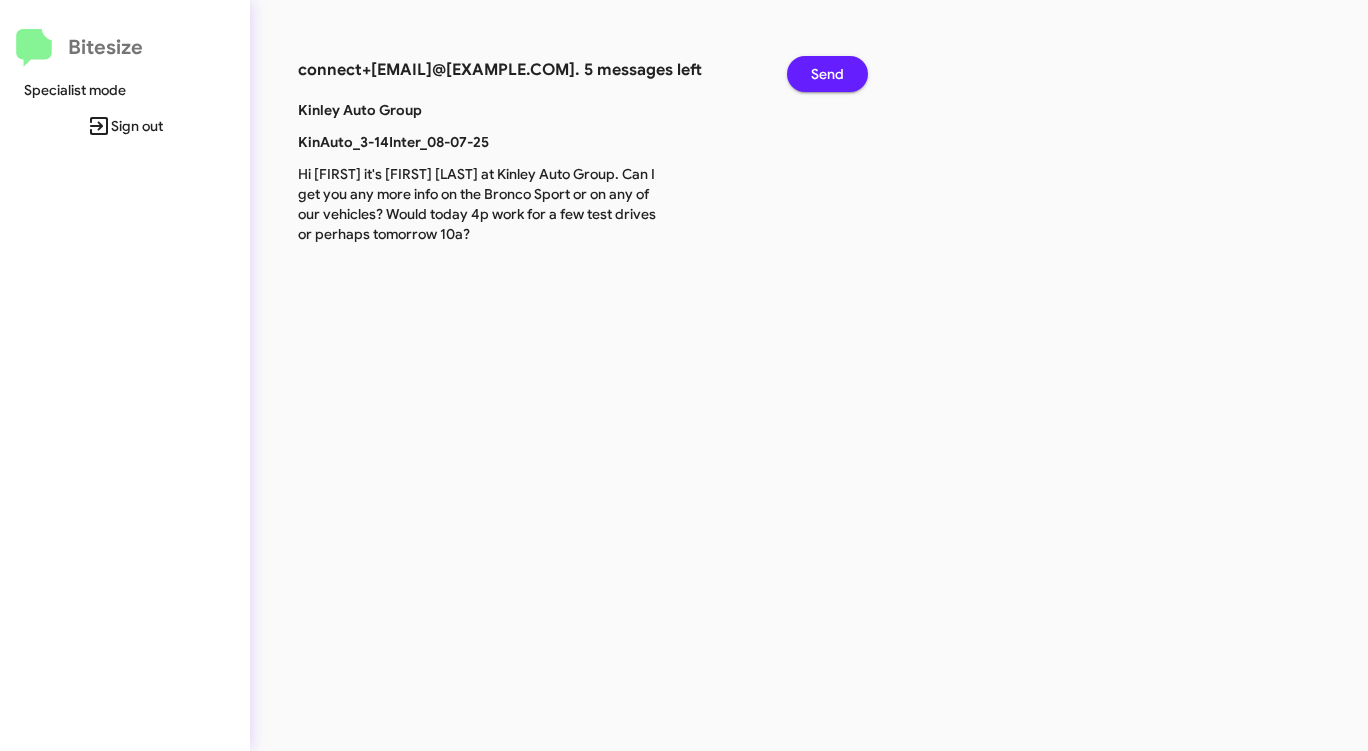 click on "Send" 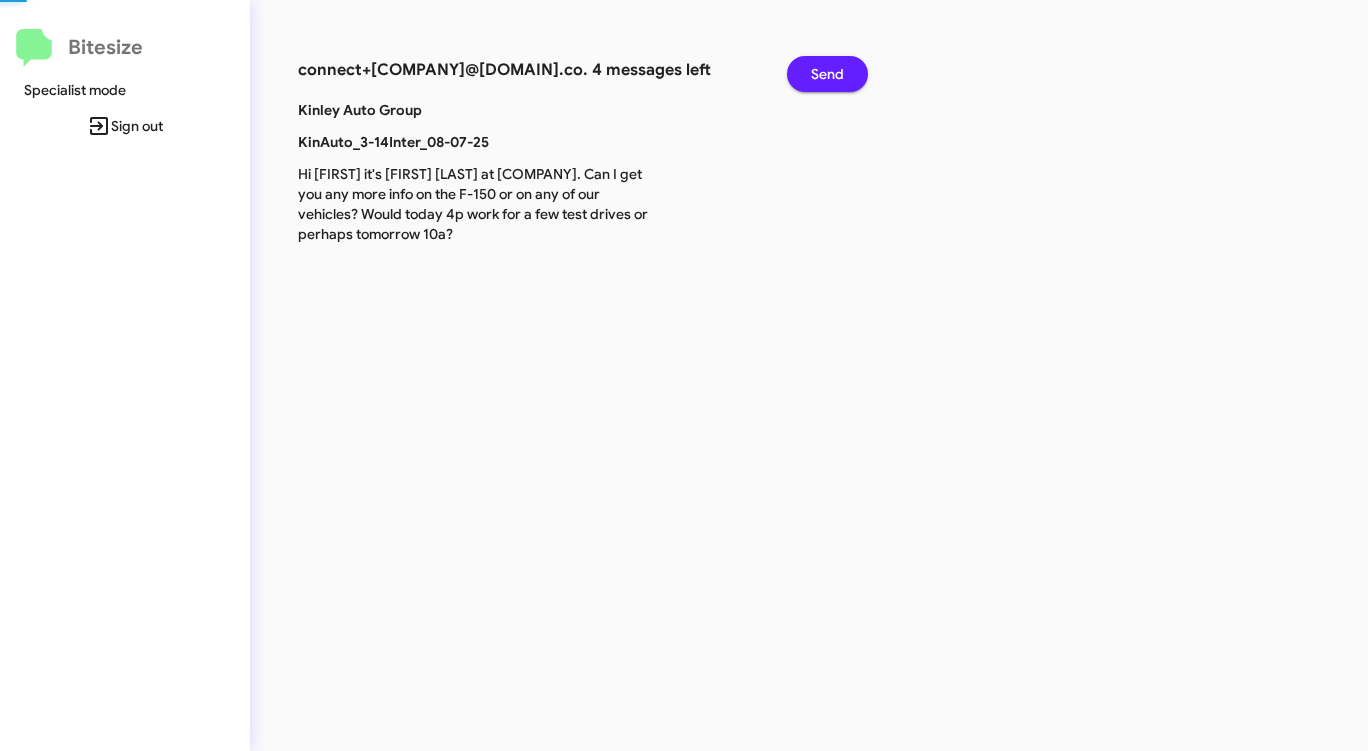 click on "Send" 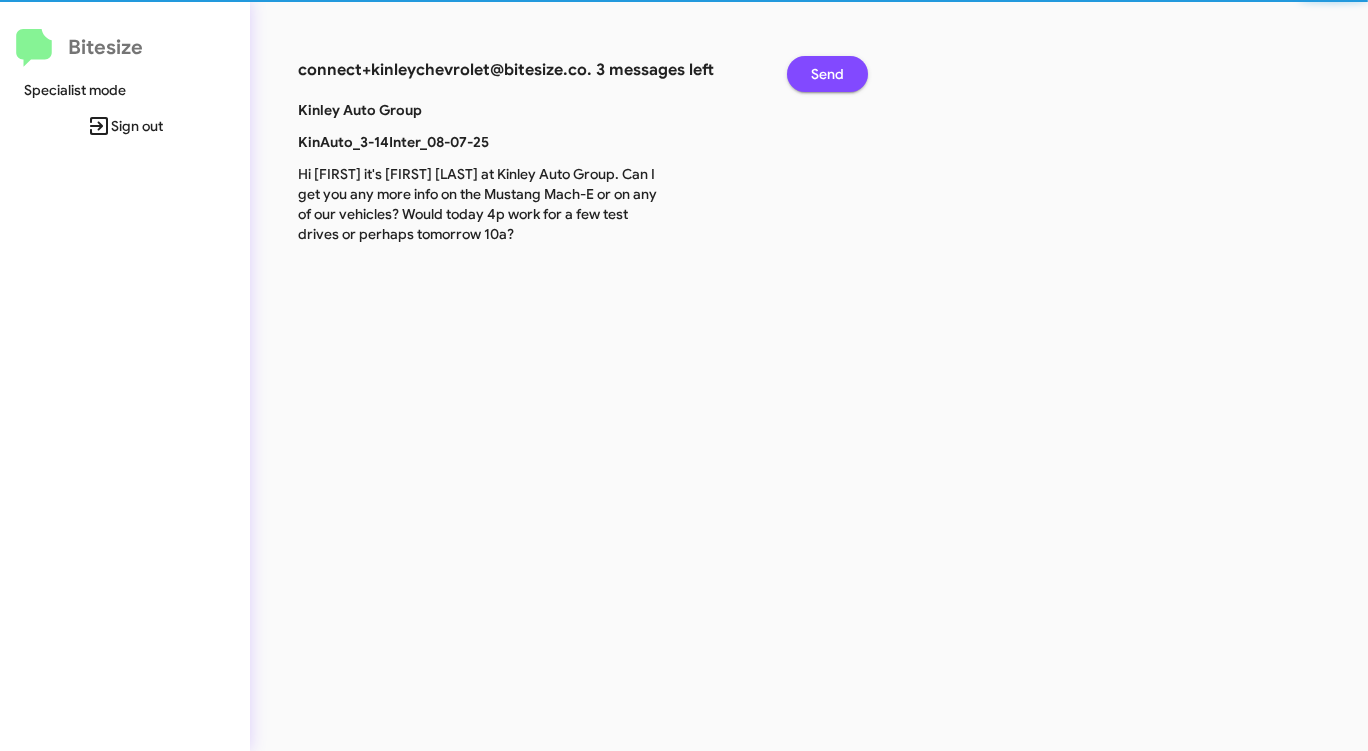 click on "Send" 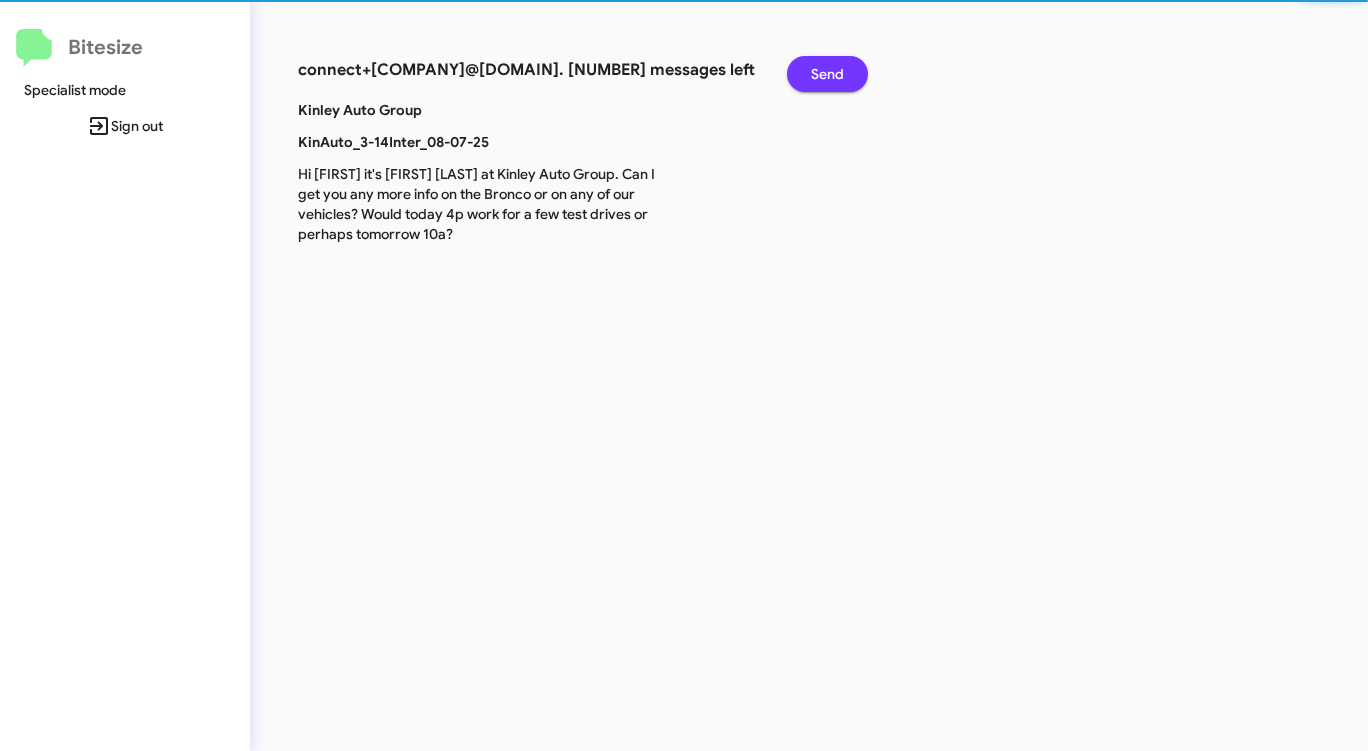 click on "Send" 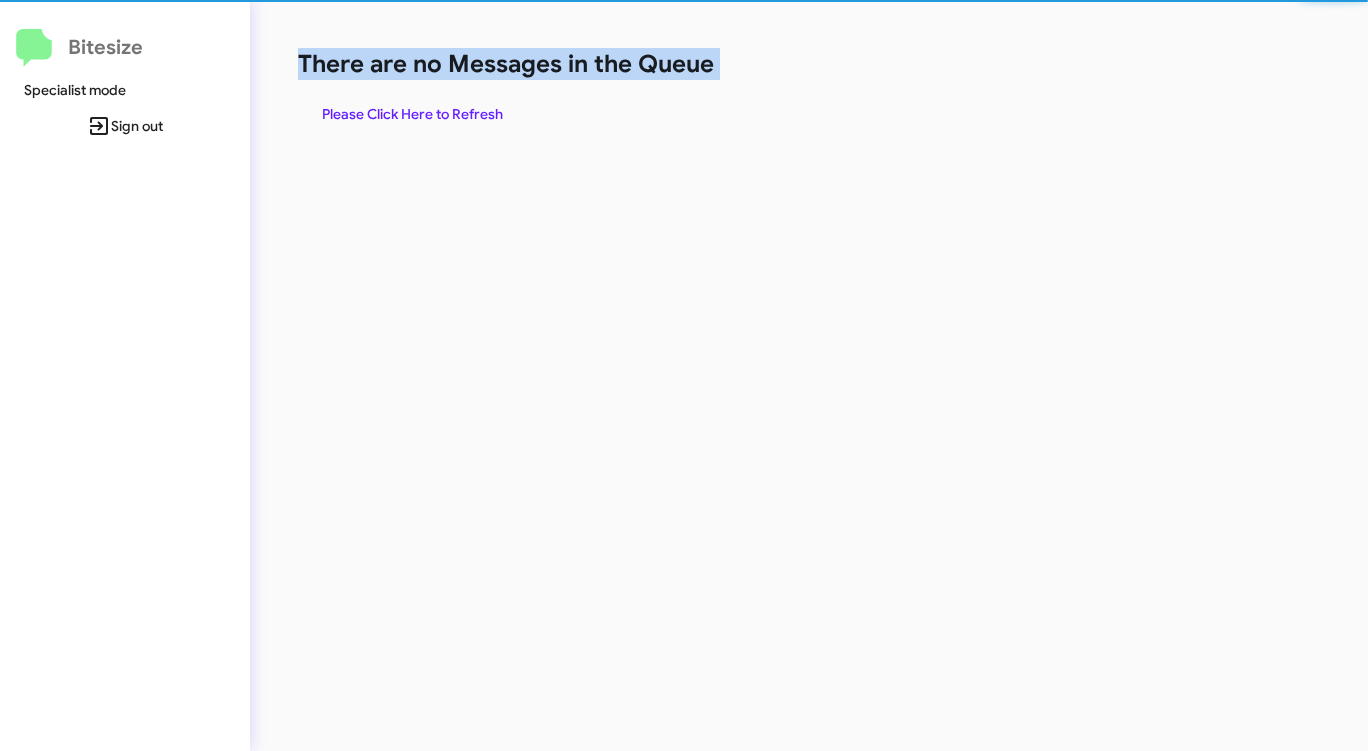 click on "There are no Messages in the Queue" 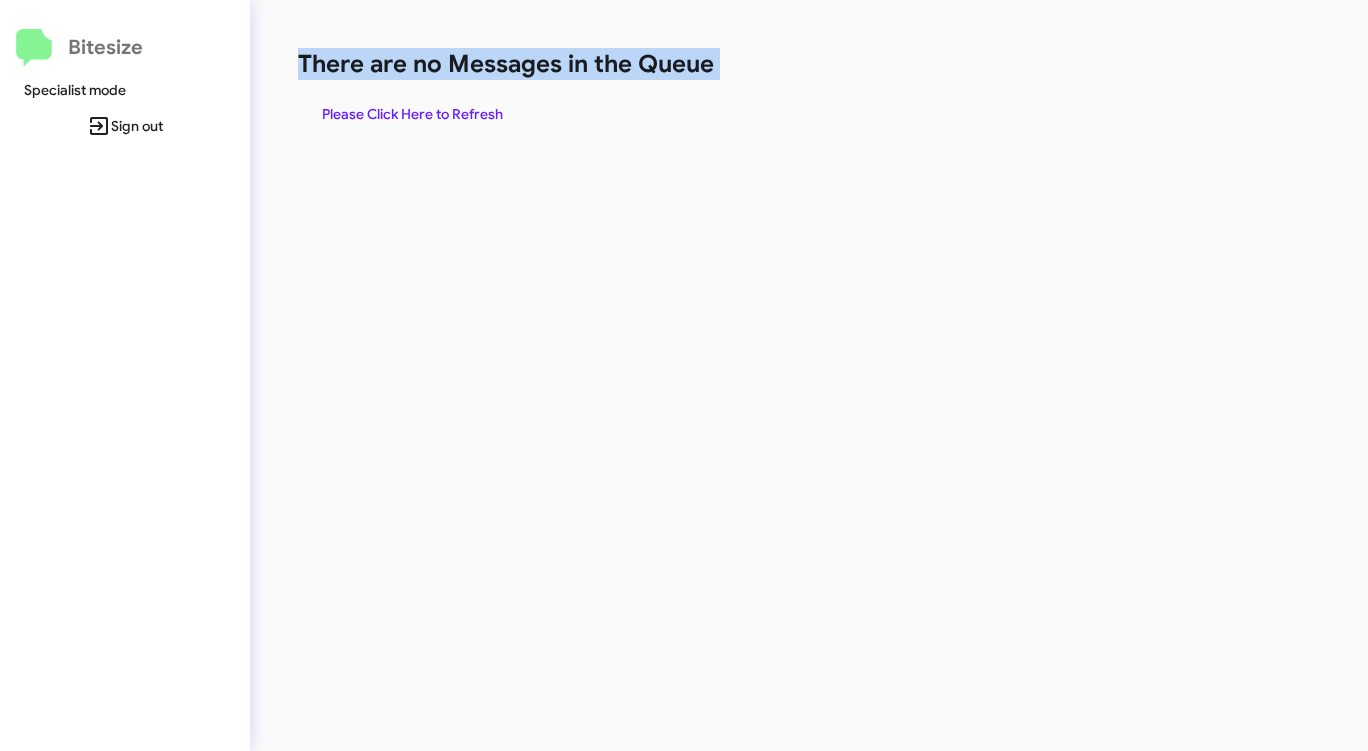 click on "There are no Messages in the Queue" 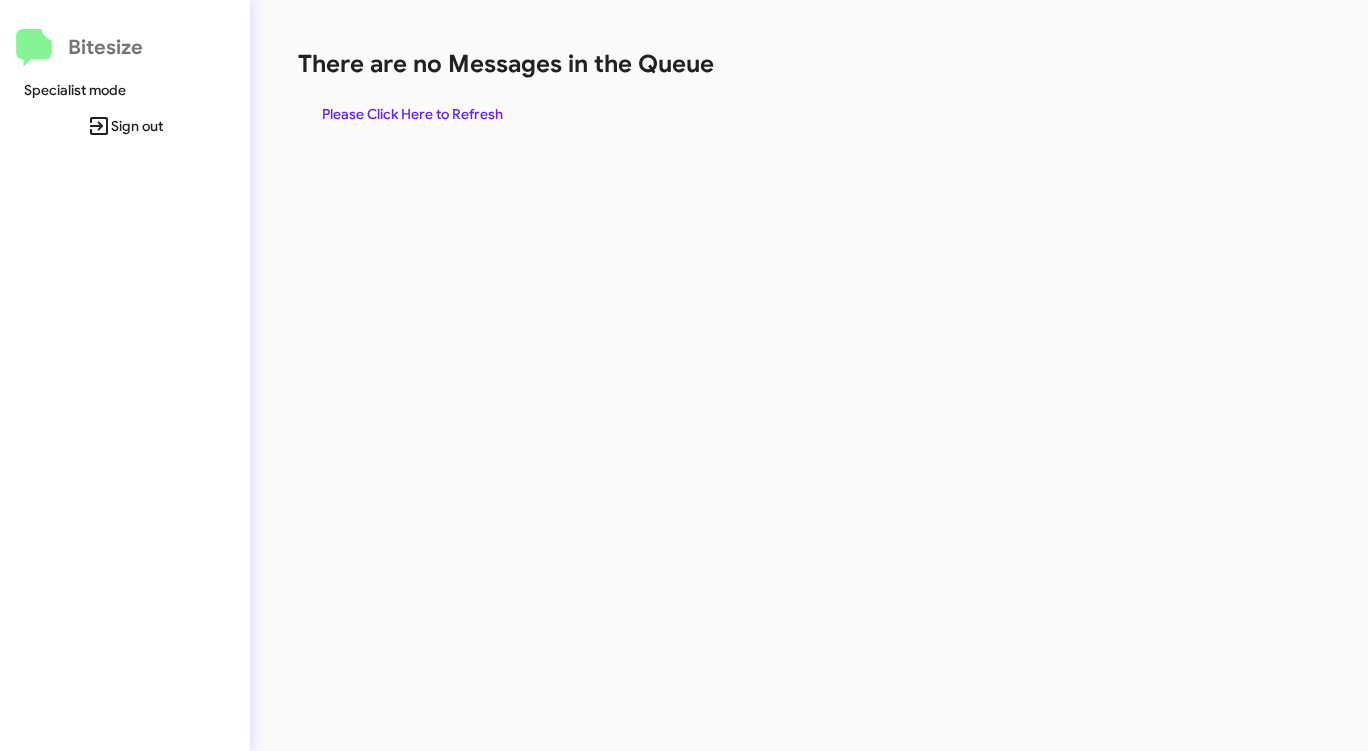 click on "There are no Messages in the Queue" 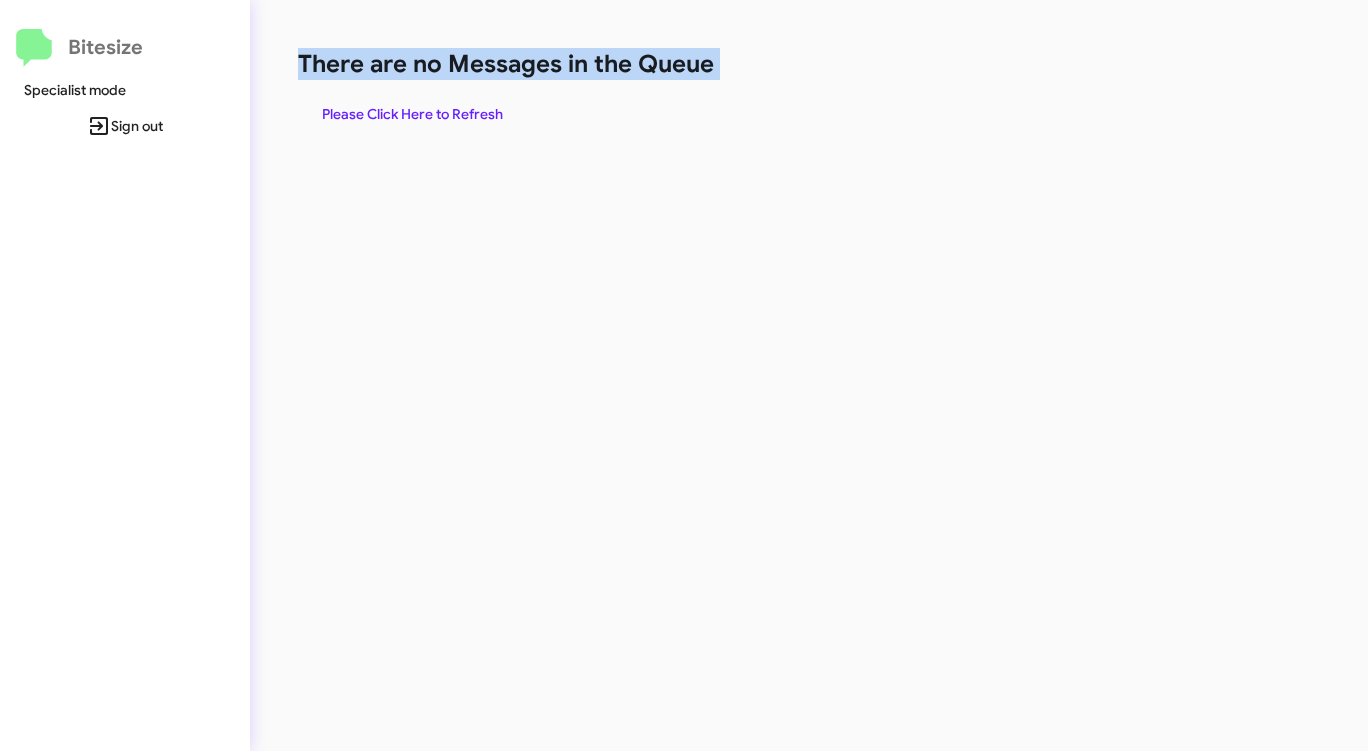 click on "There are no Messages in the Queue" 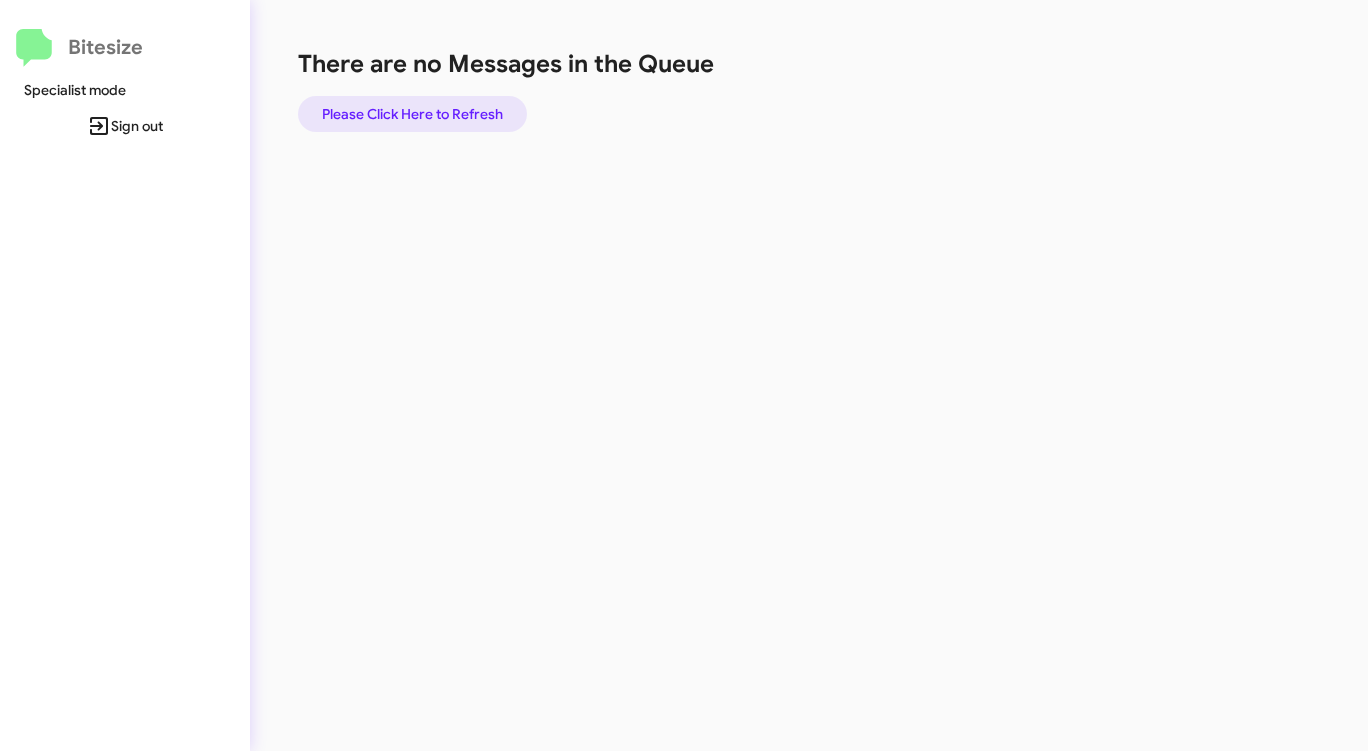 click on "Please Click Here to Refresh" 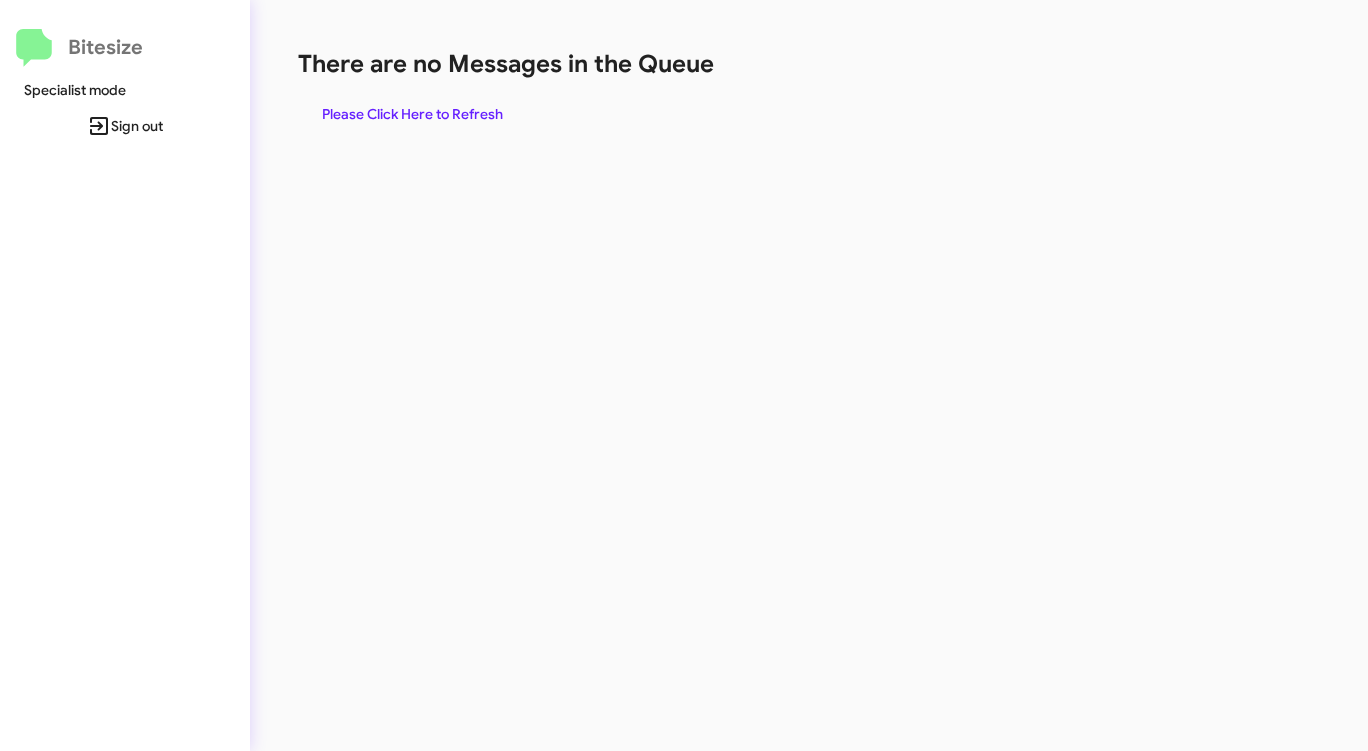 click on "There are no Messages in the Queue  Please Click Here to Refresh" 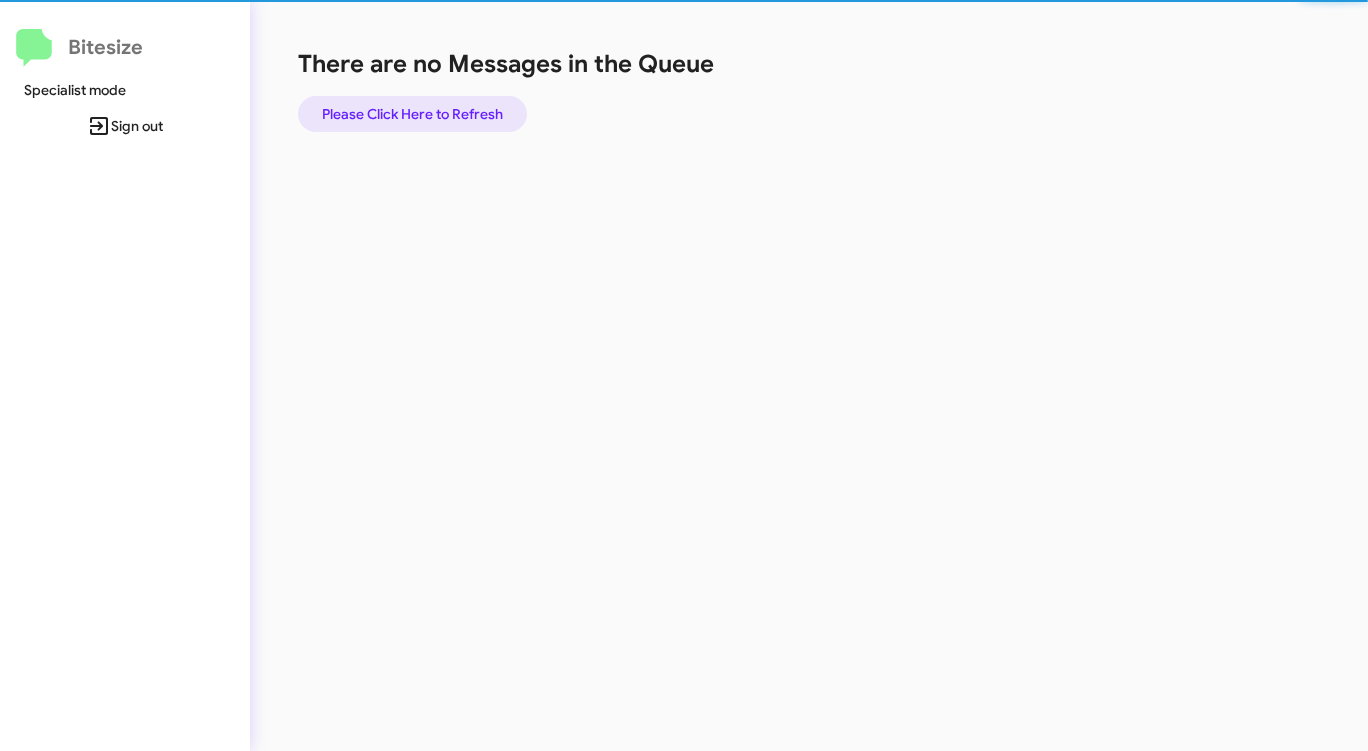 click on "Please Click Here to Refresh" 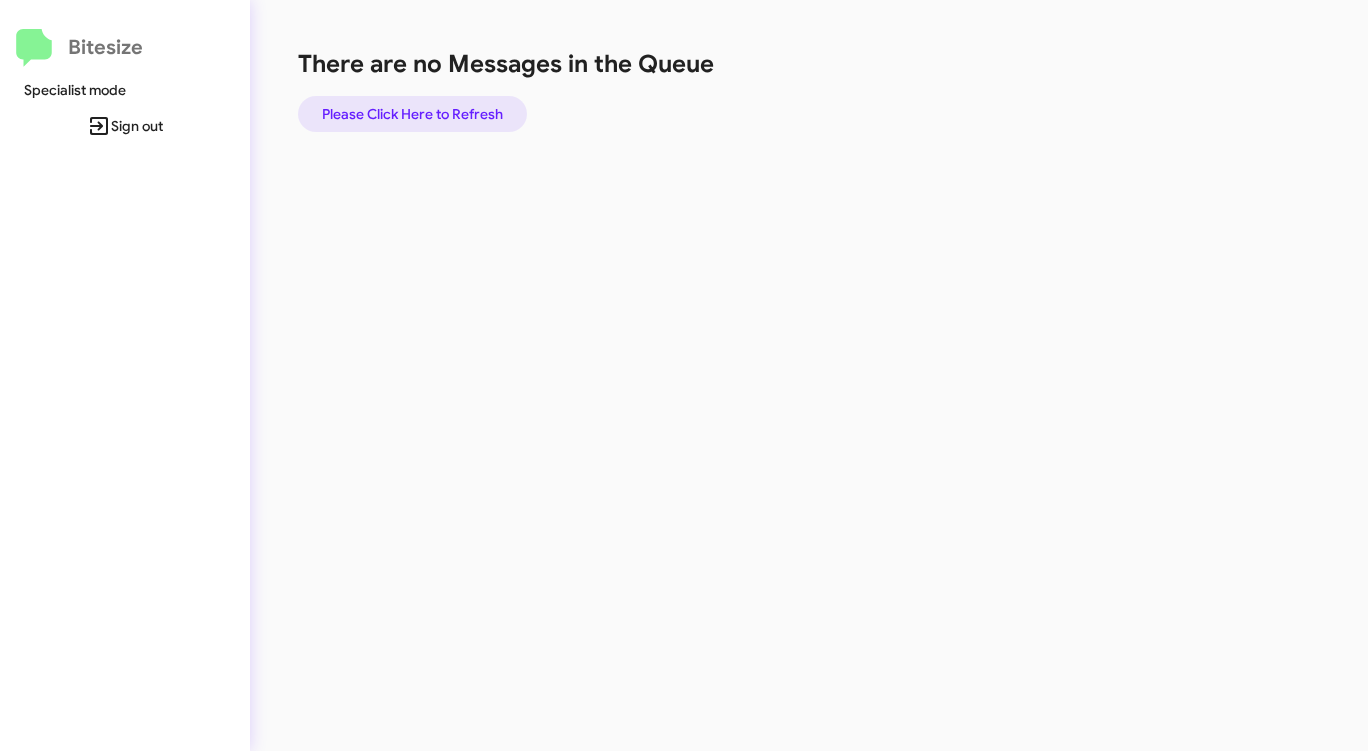 click on "Please Click Here to Refresh" 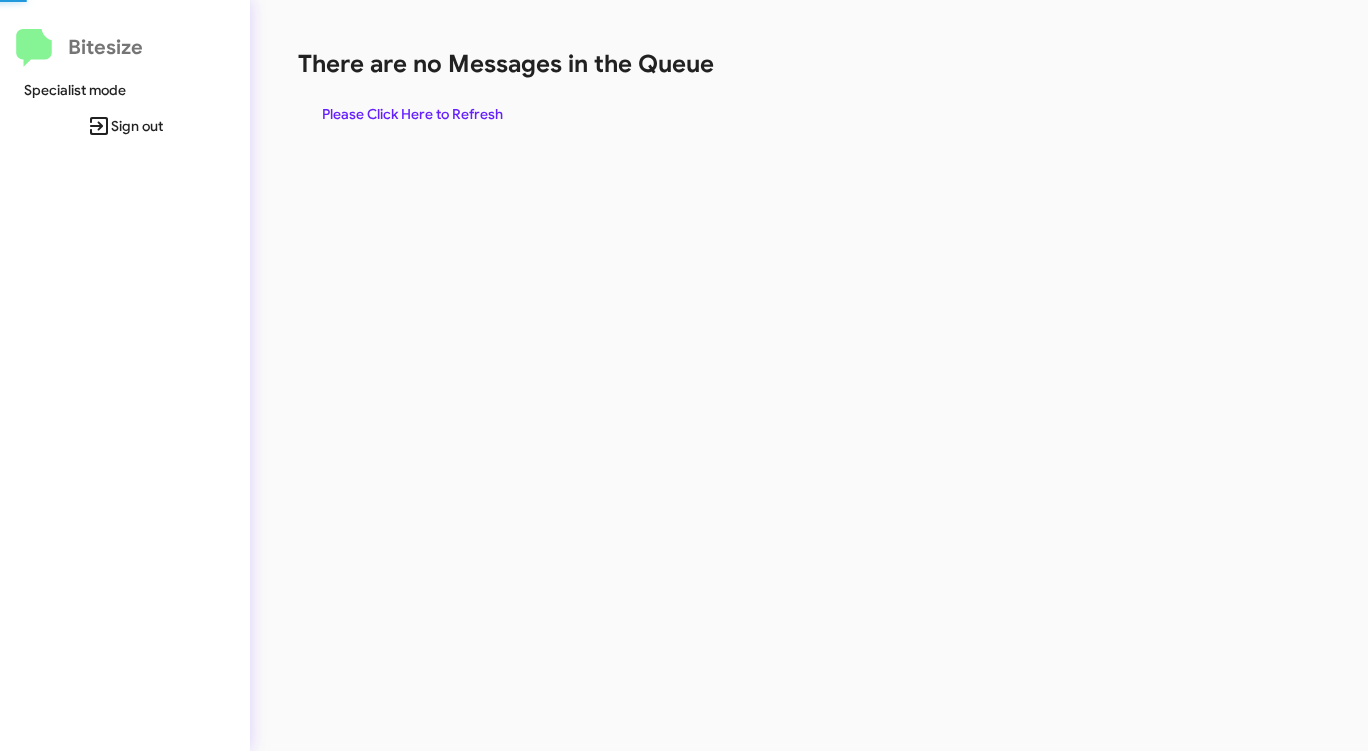 click on "Please Click Here to Refresh" 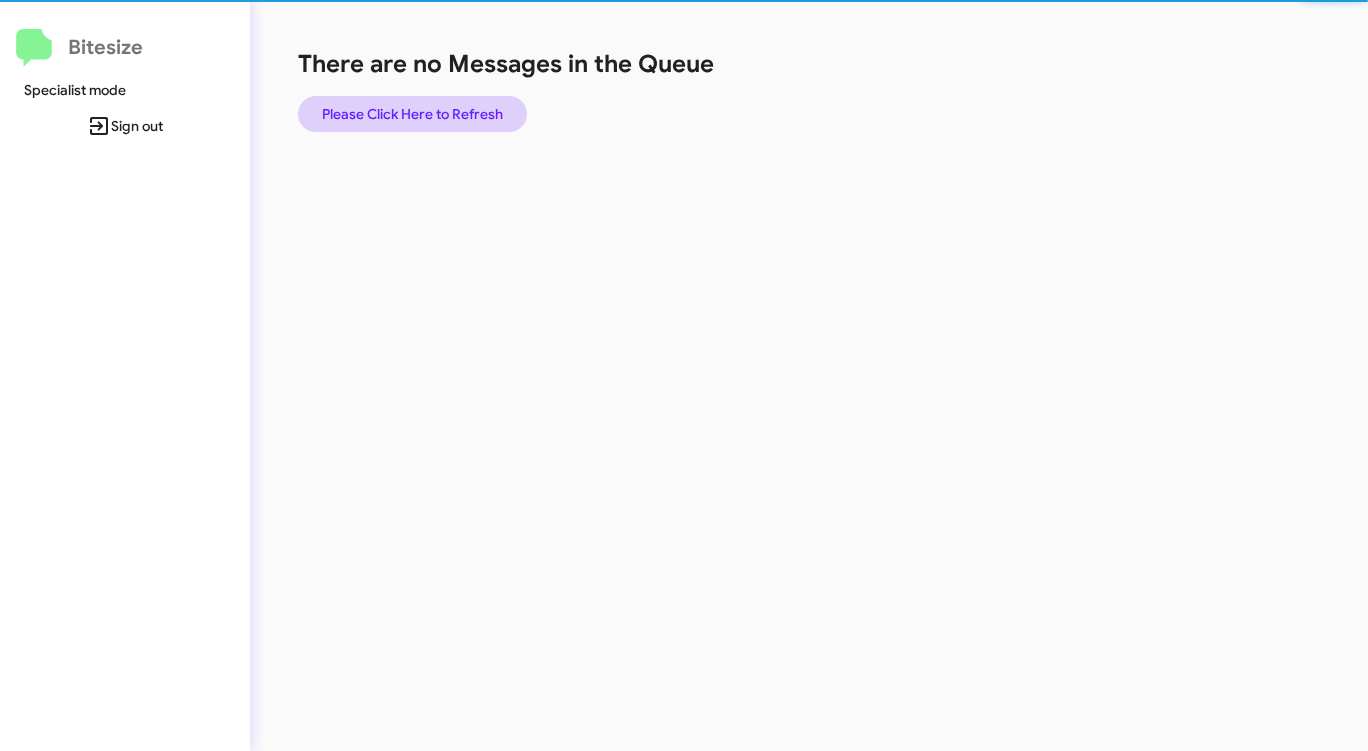 click on "Please Click Here to Refresh" 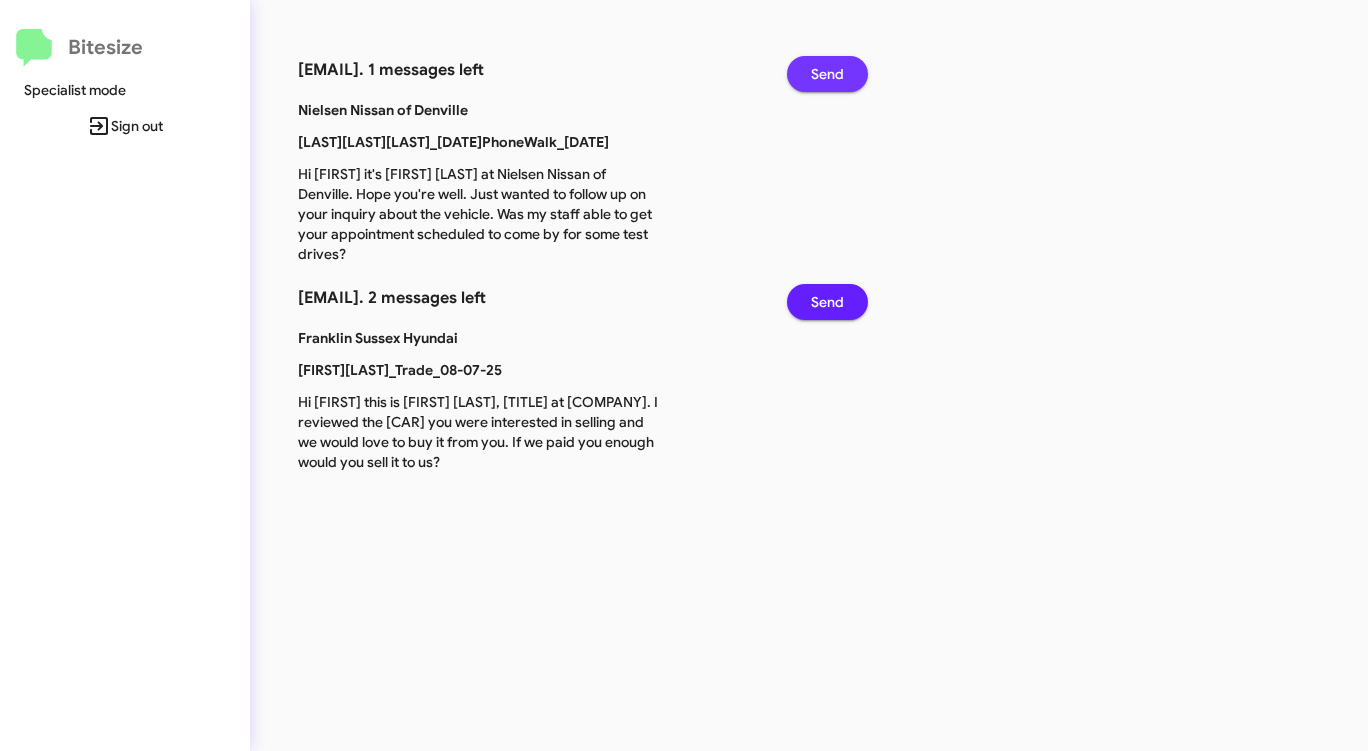 click on "Send" 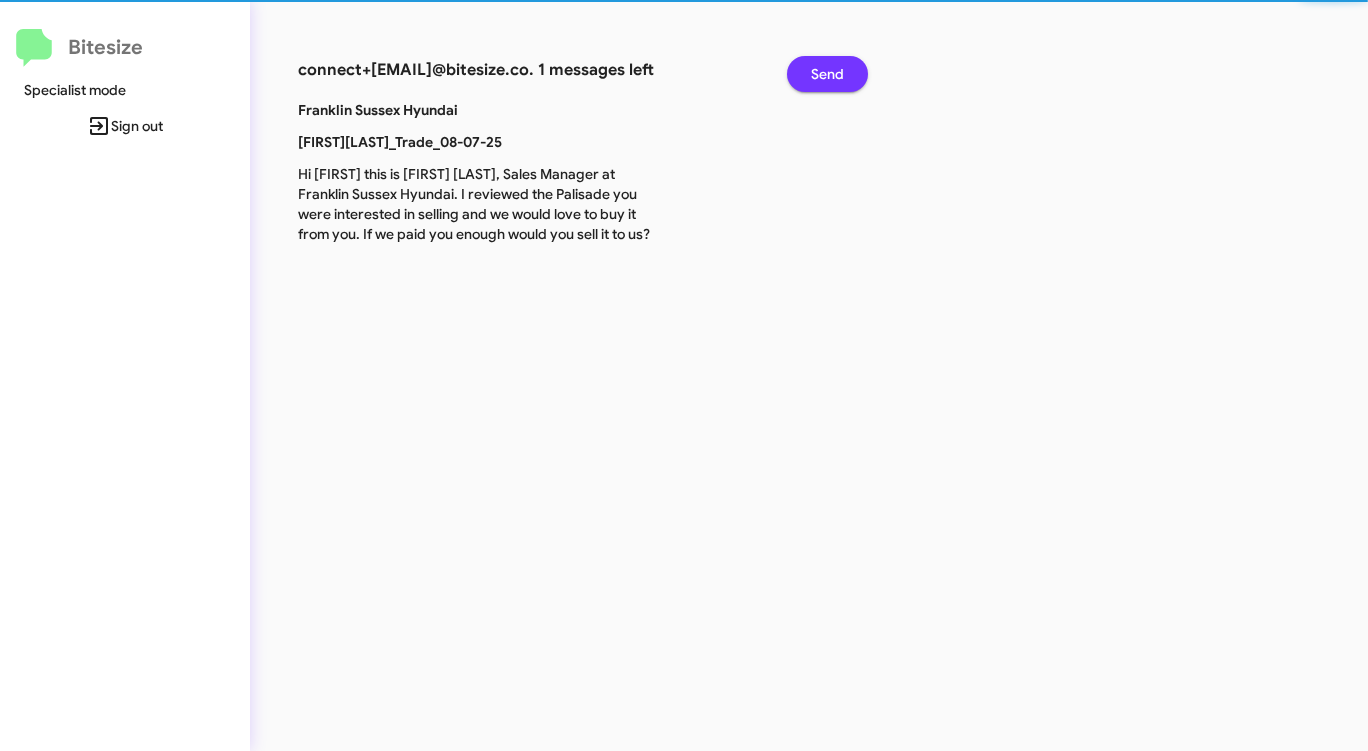 click on "Send" 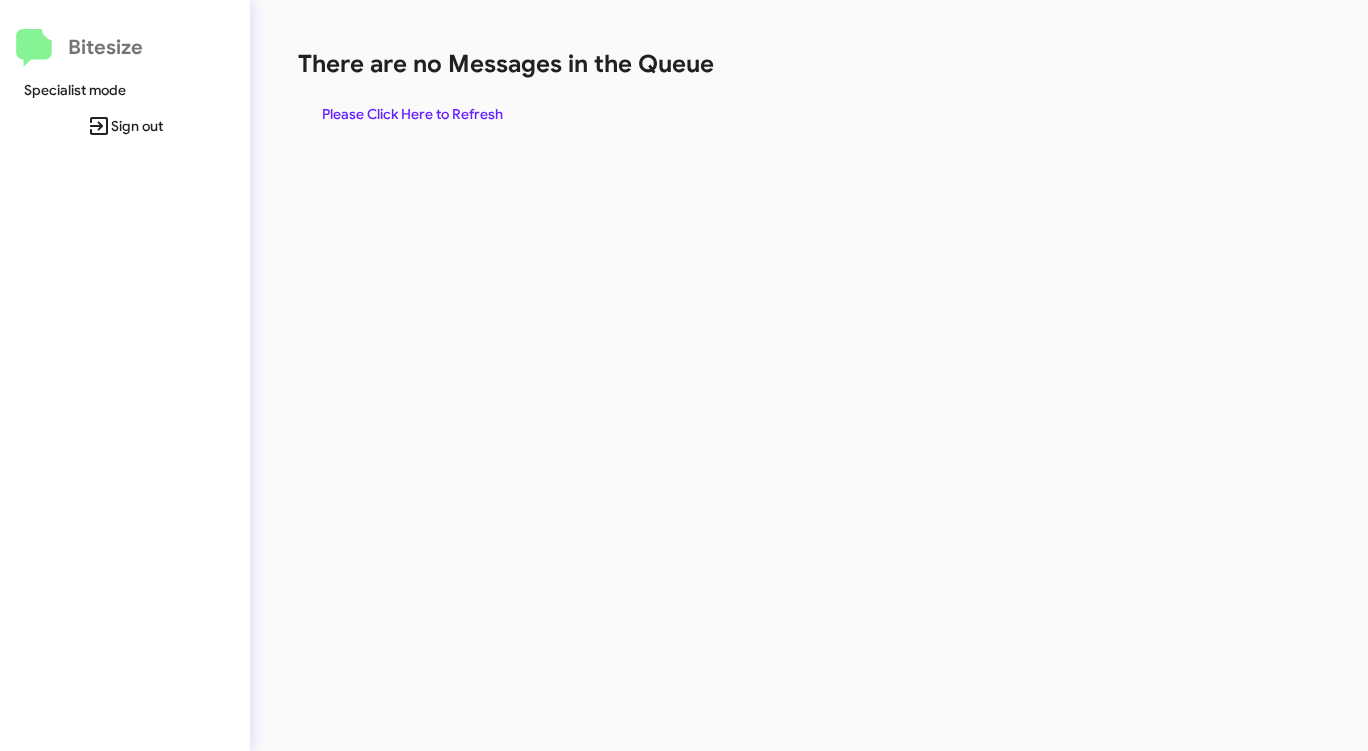 click on "There are no Messages in the Queue" 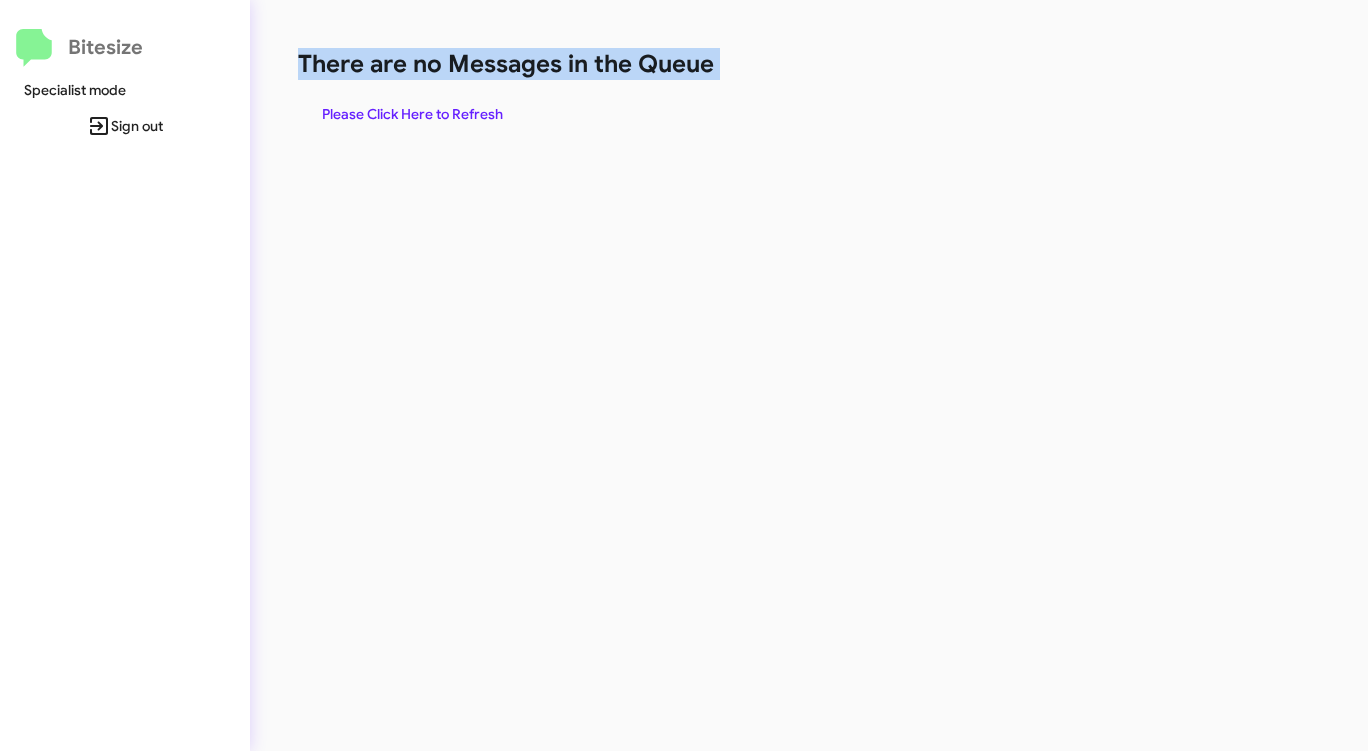 click on "There are no Messages in the Queue" 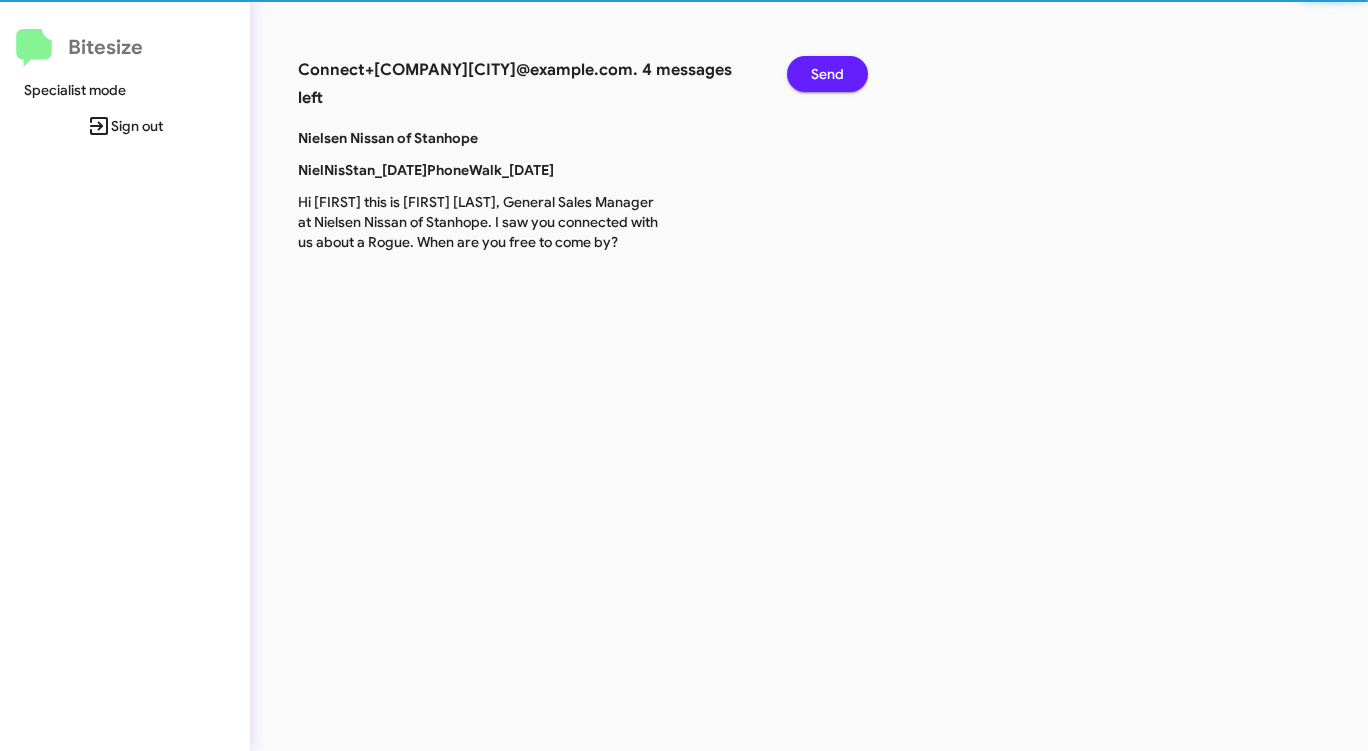 click on "Nielsen Nissan of Stanhope [LAST][LAST][LAST]_[DATE]PhoneWalk_[DATE] Hi [FIRST] this is [FIRST] [LAST], General Sales Manager at Nielsen Nissan of Stanhope. I saw you connected with us about a Rogue. When are you free to come by?" 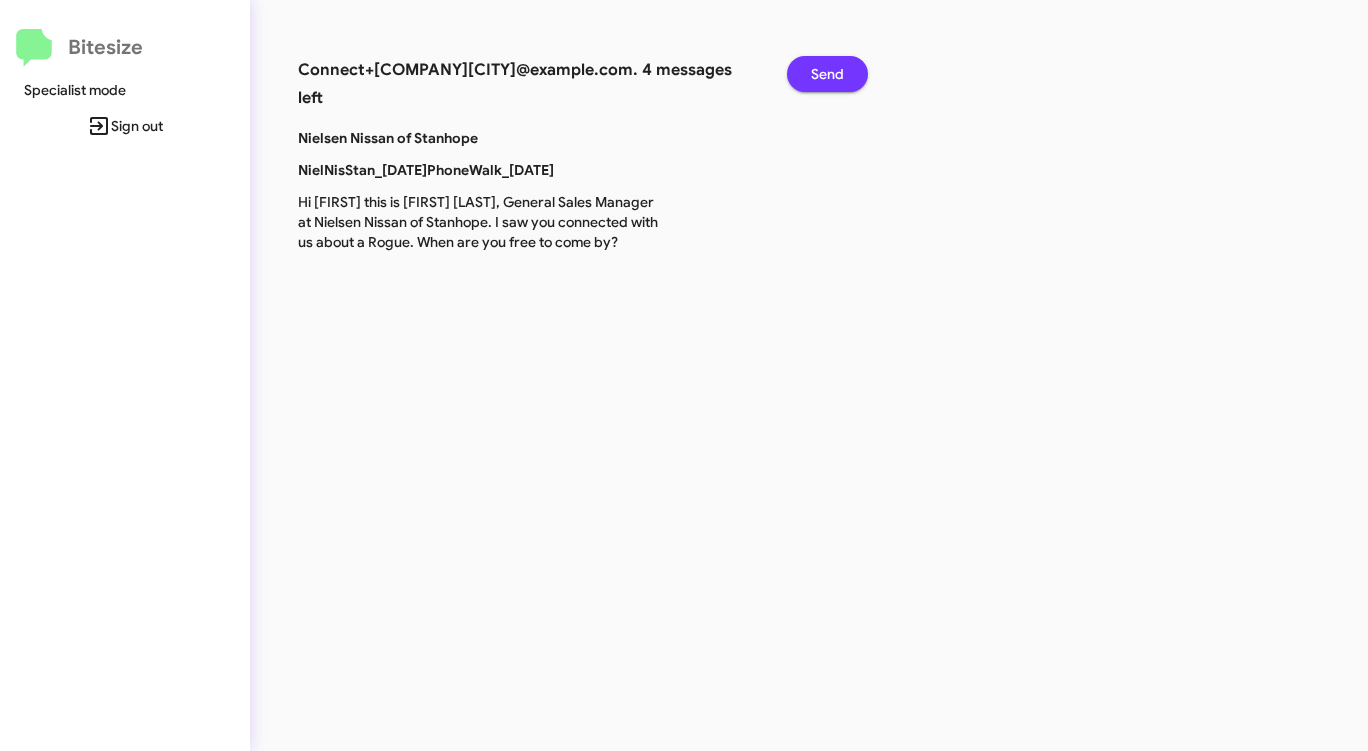 click on "Send" 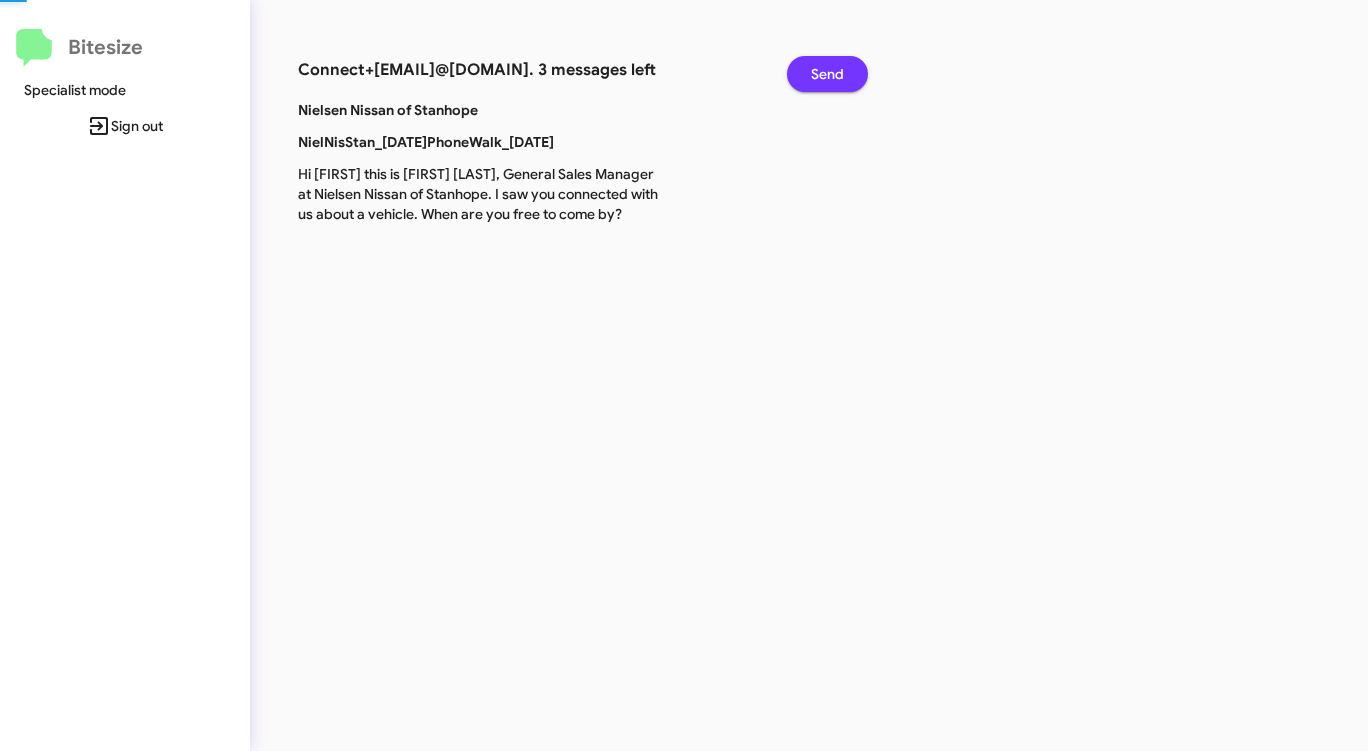 click on "Send" 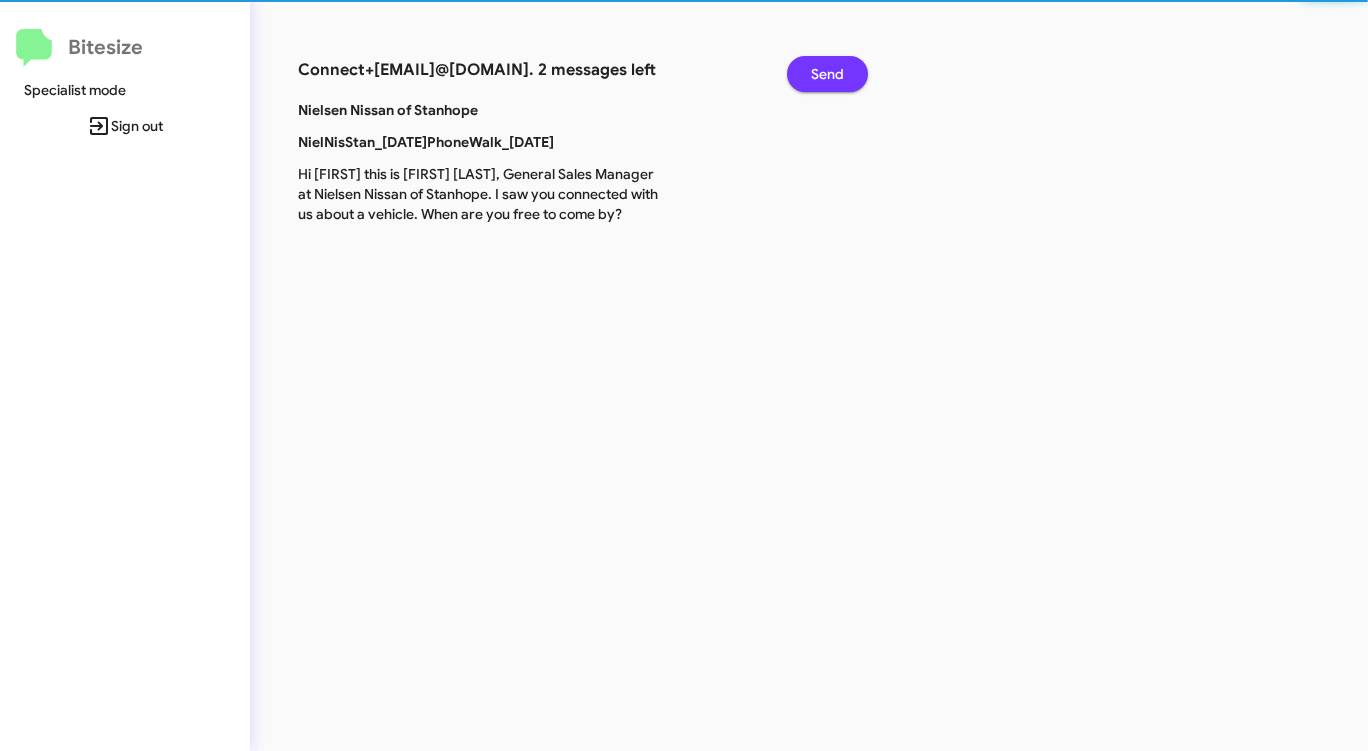 click on "Send" 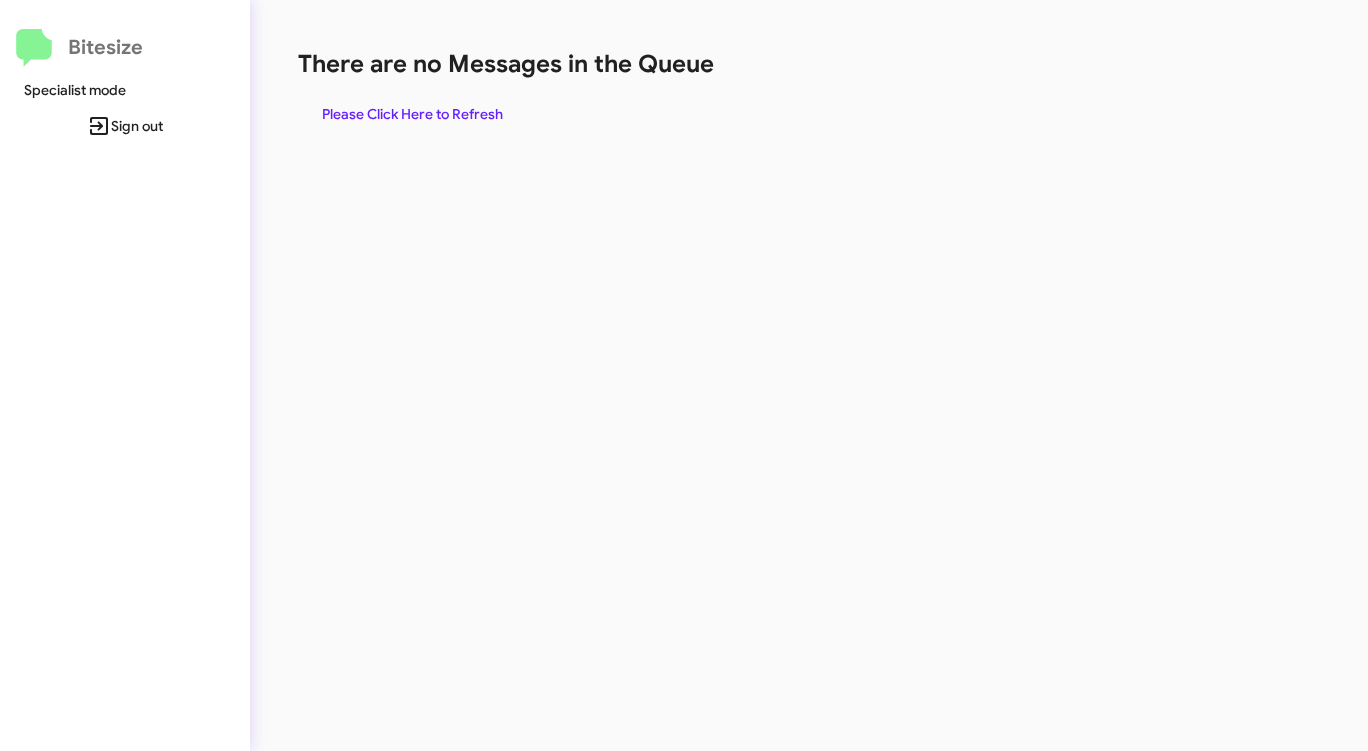 click on "There are no Messages in the Queue" 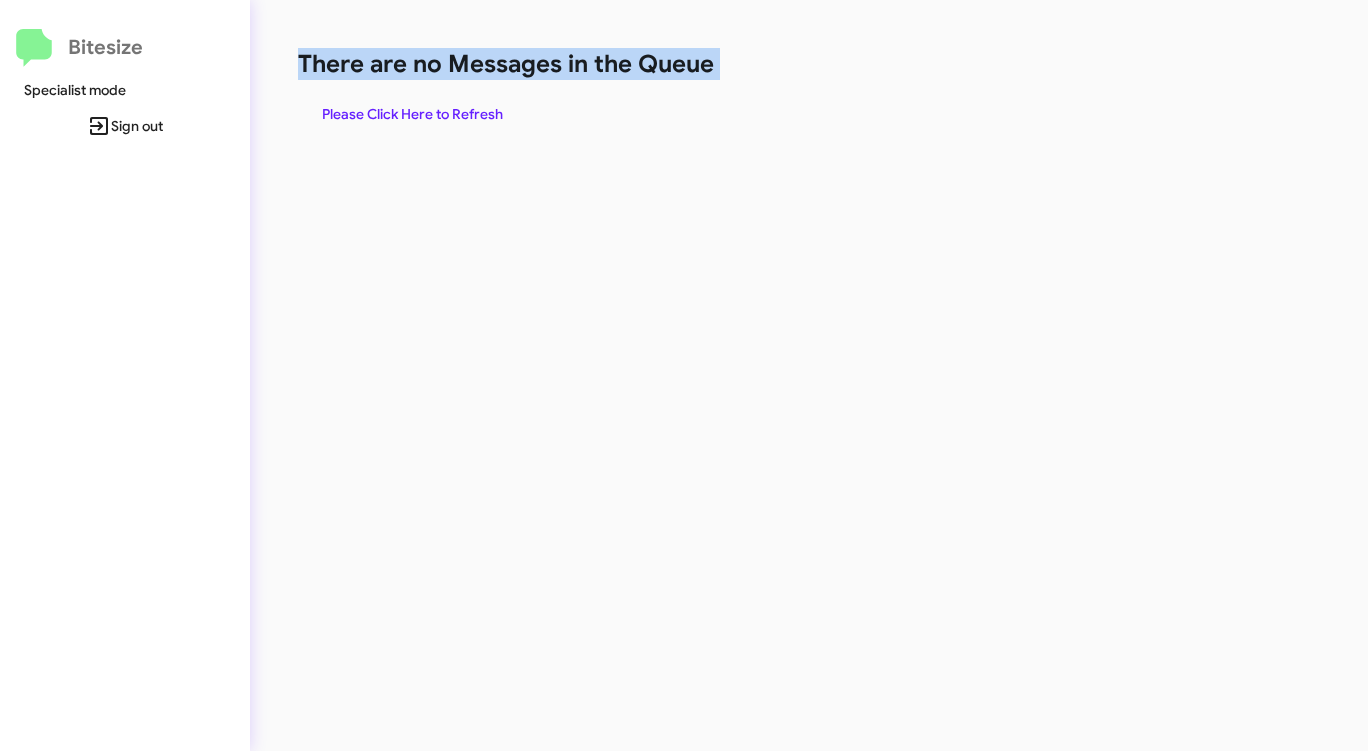 click on "There are no Messages in the Queue" 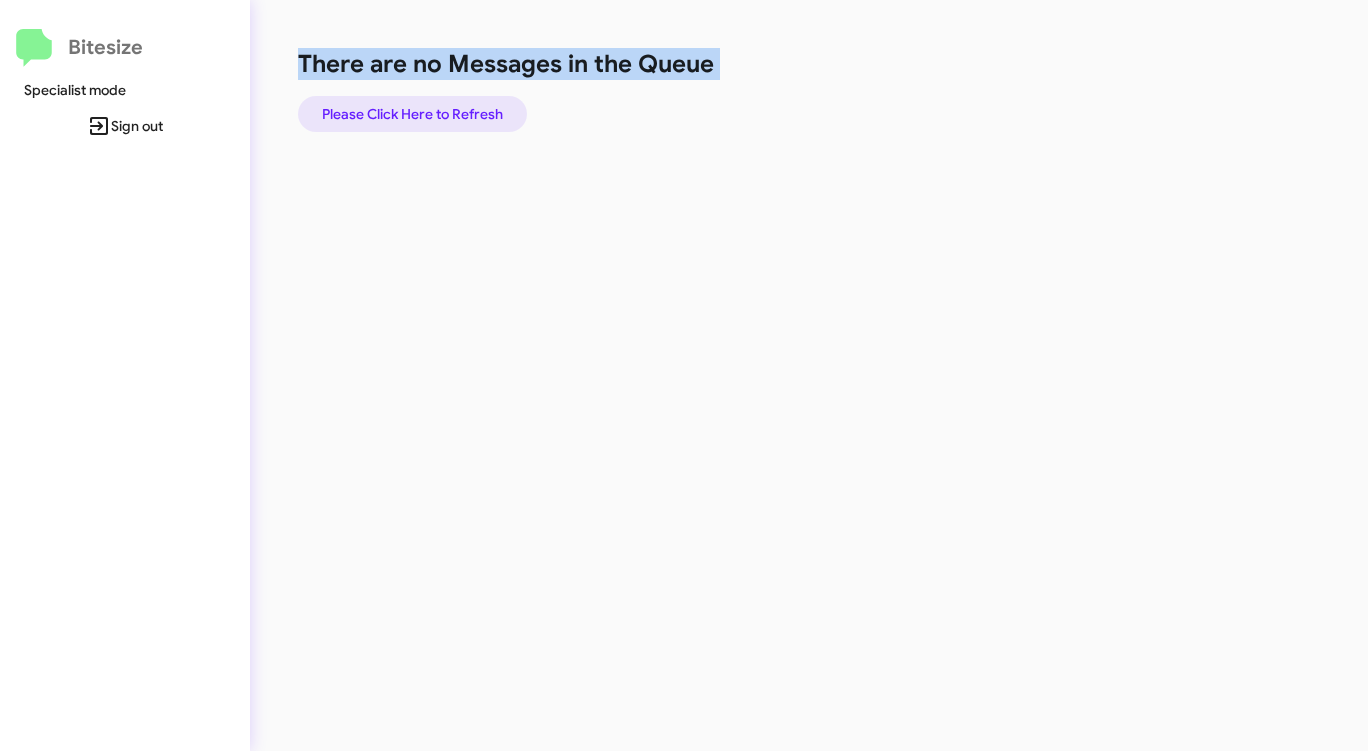 click on "Please Click Here to Refresh" 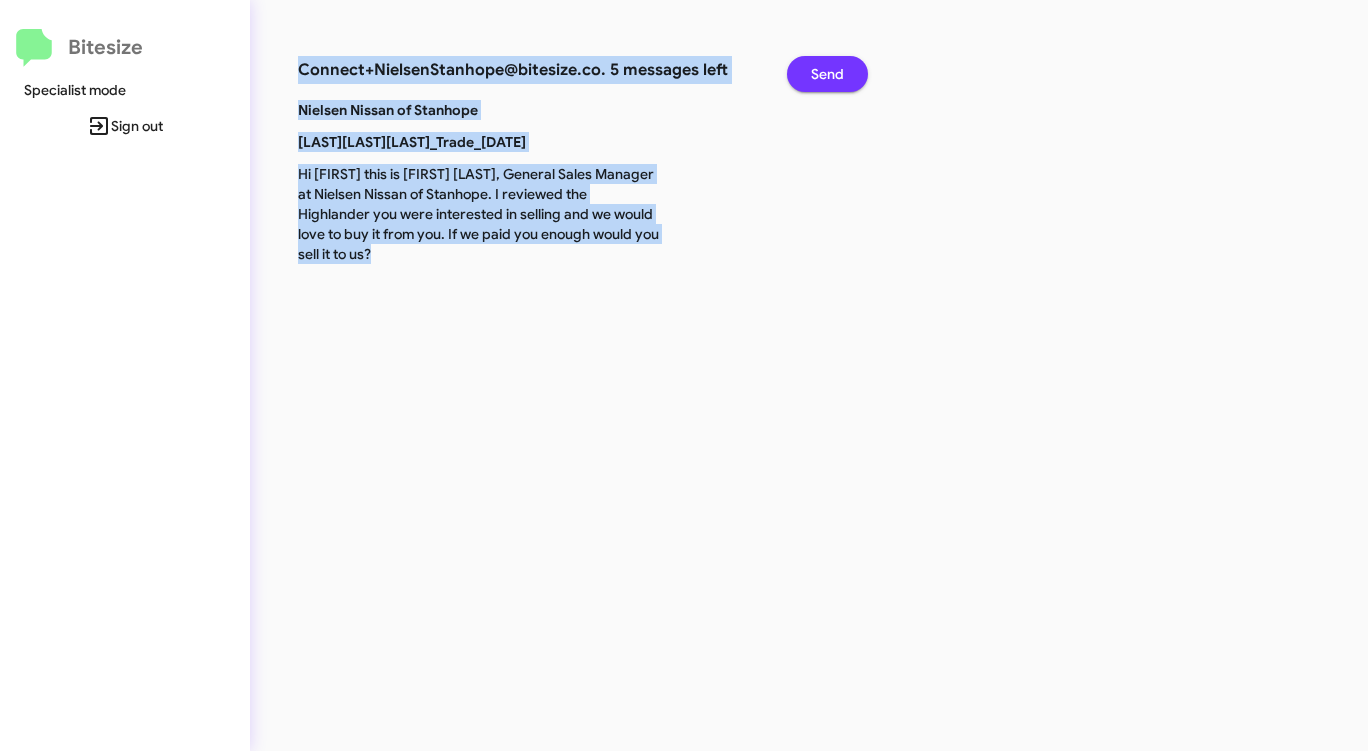 click on "Send" 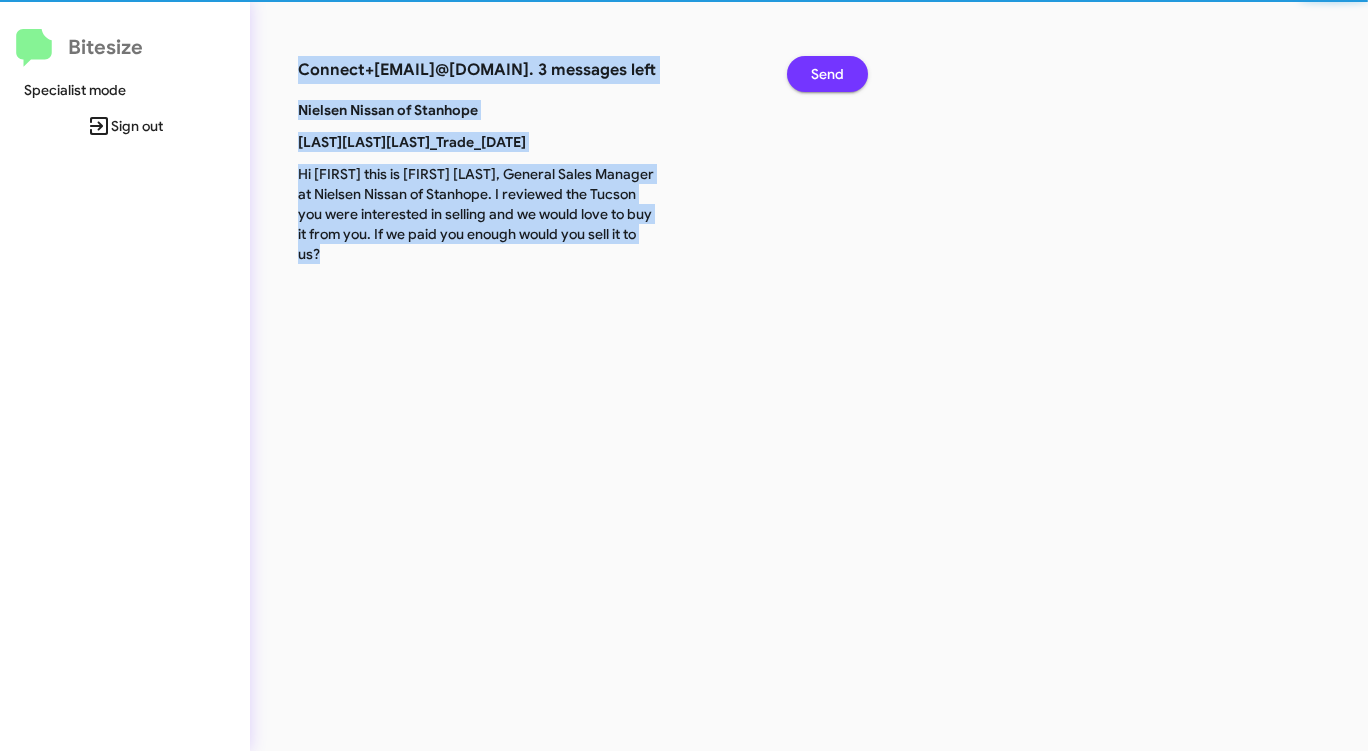click on "Send" 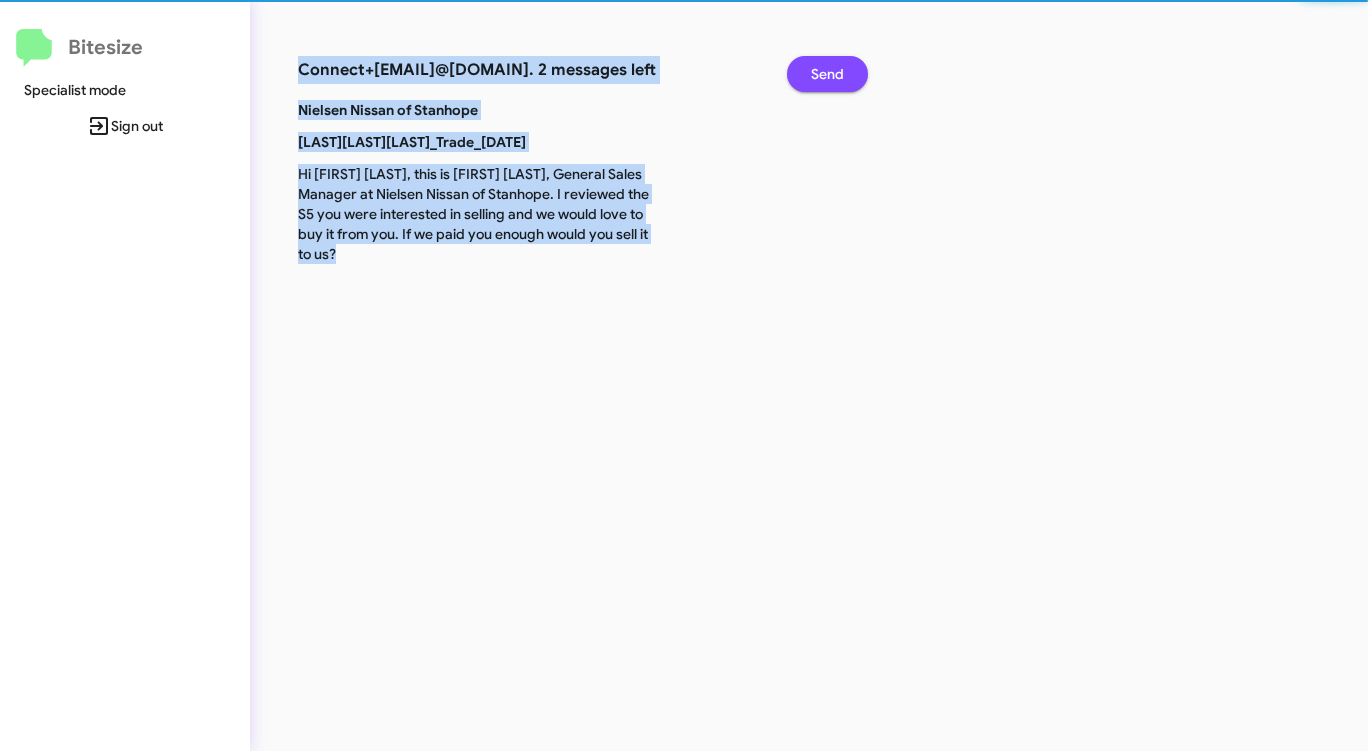 click on "Send" 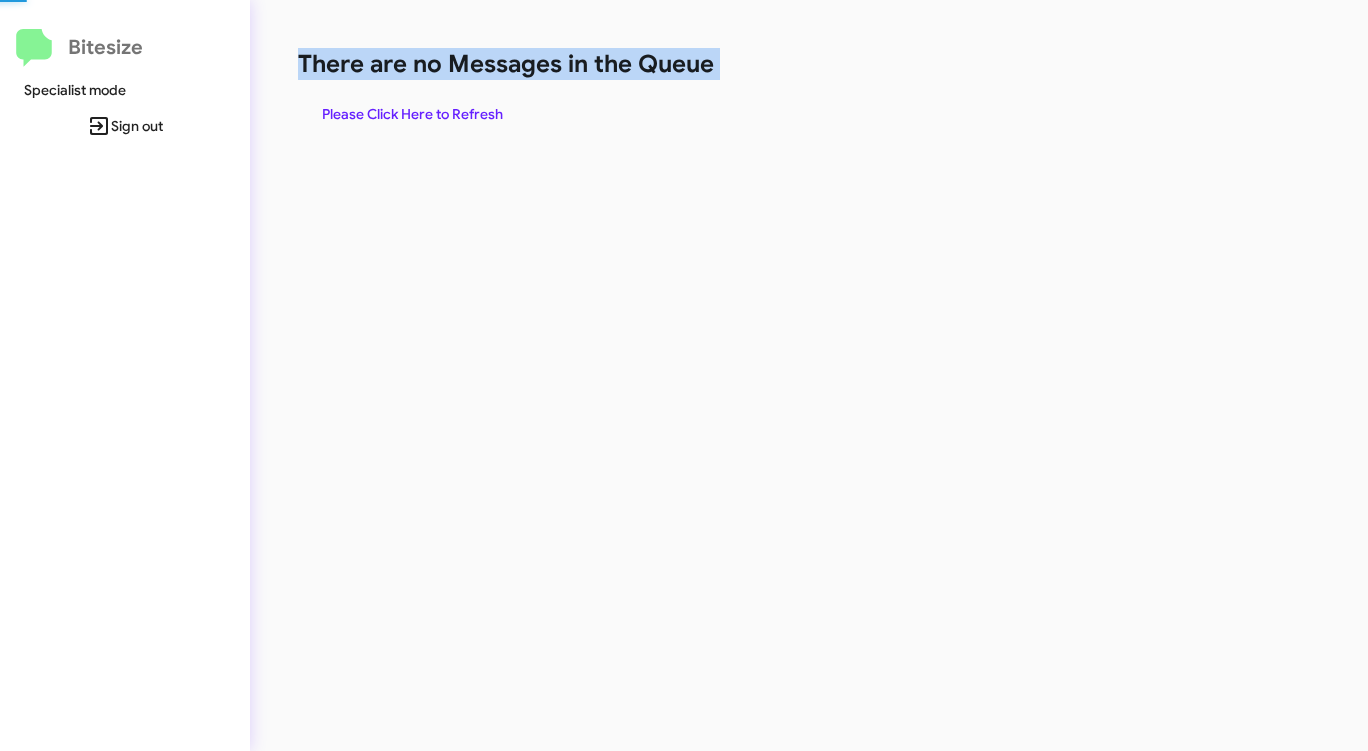 click on "There are no Messages in the Queue" 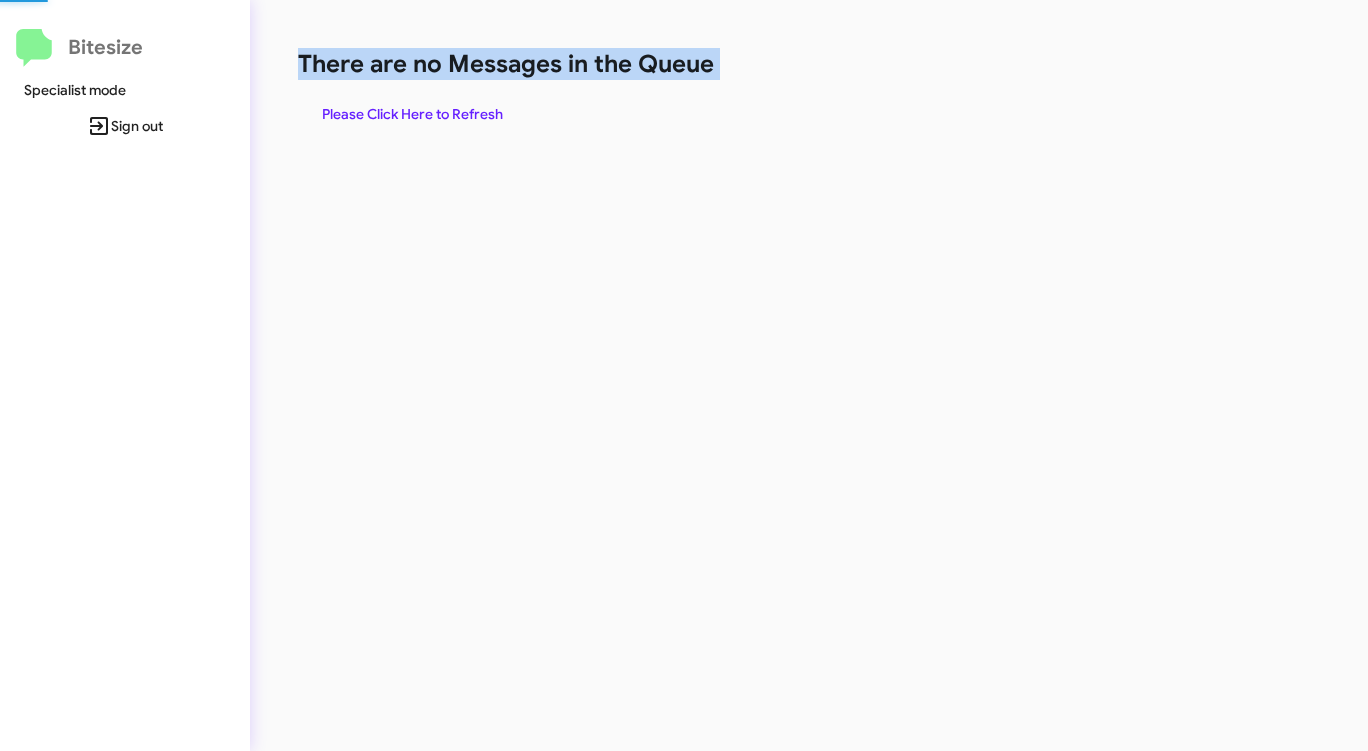 click on "There are no Messages in the Queue" 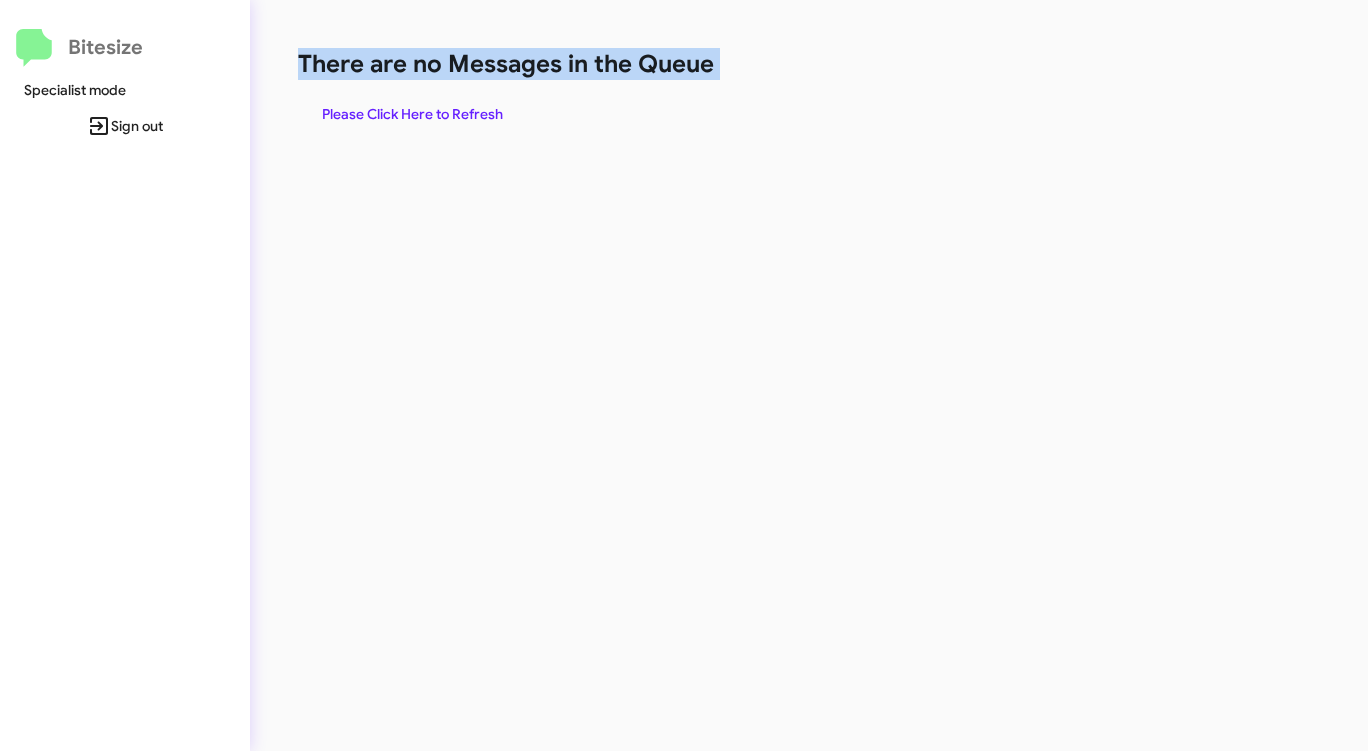 click on "There are no Messages in the Queue" 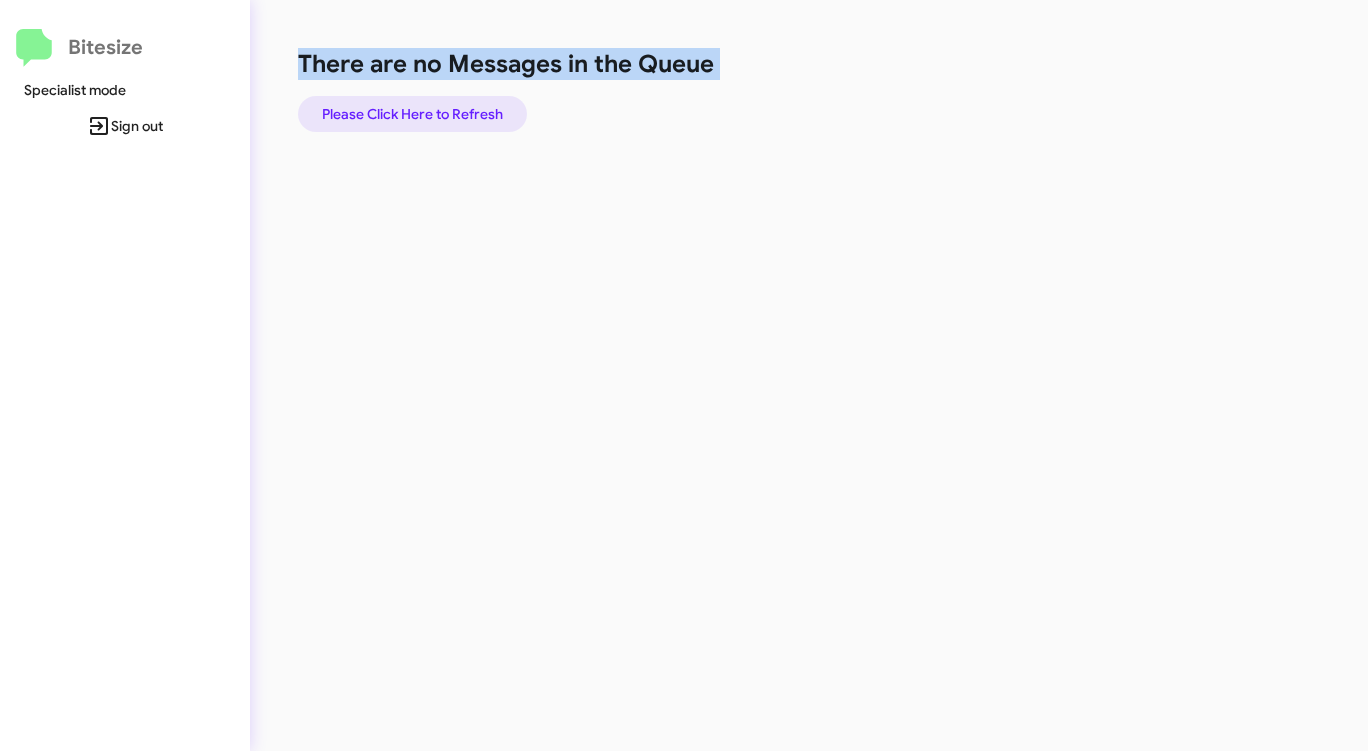 click on "Please Click Here to Refresh" 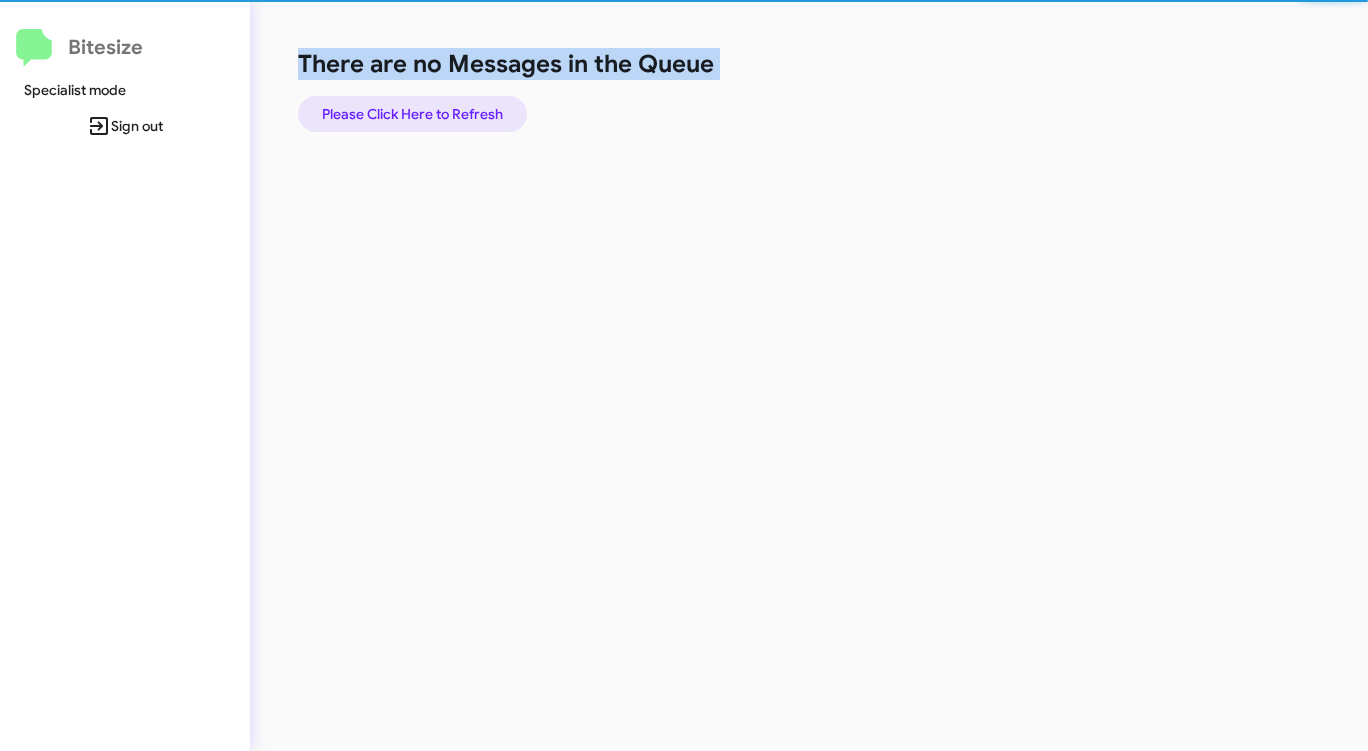 click on "Please Click Here to Refresh" 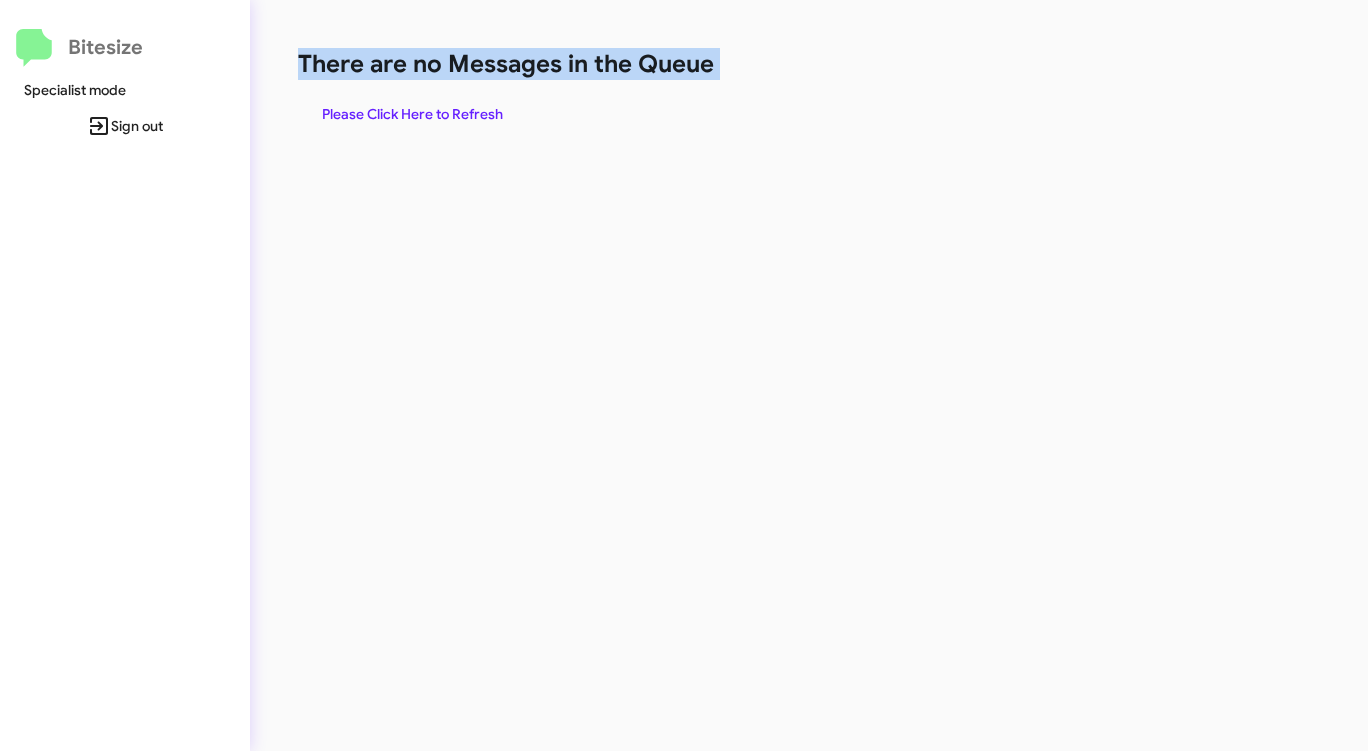 click on "There are no Messages in the Queue  Please Click Here to Refresh" 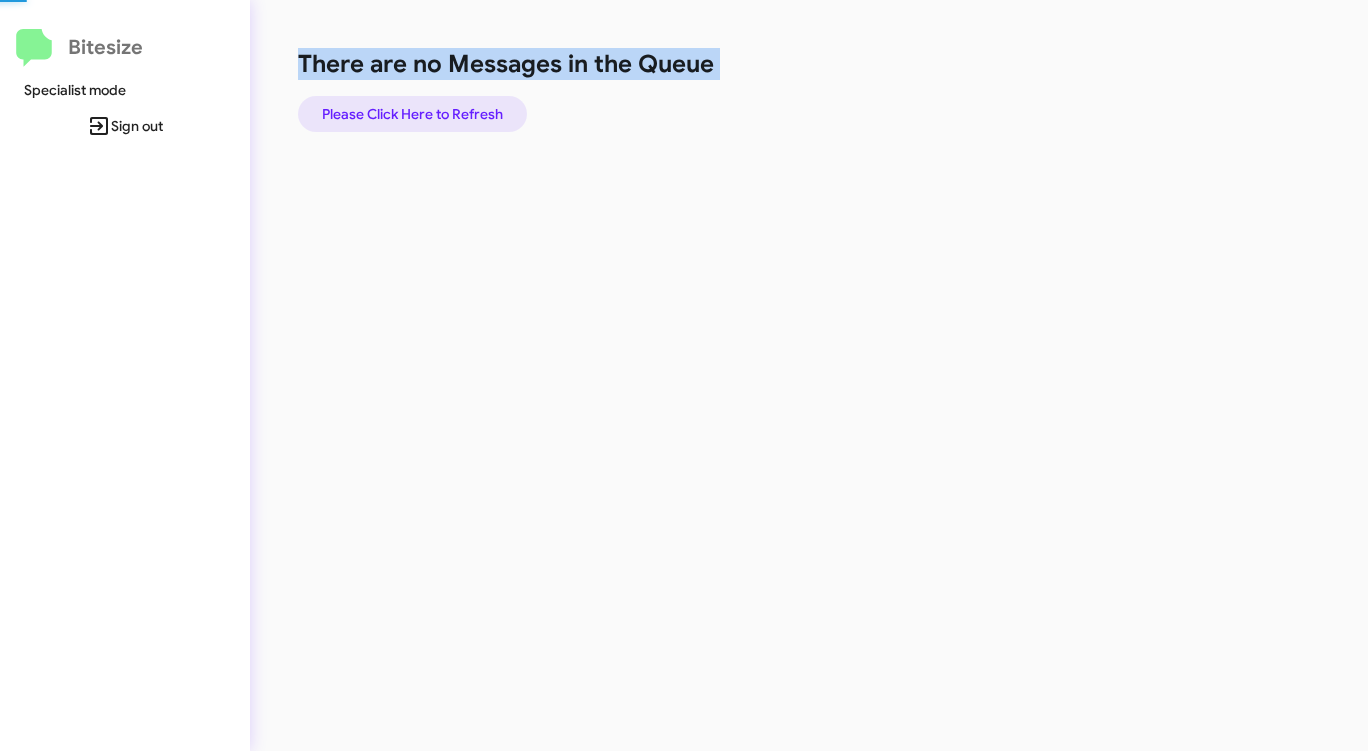 click on "Please Click Here to Refresh" 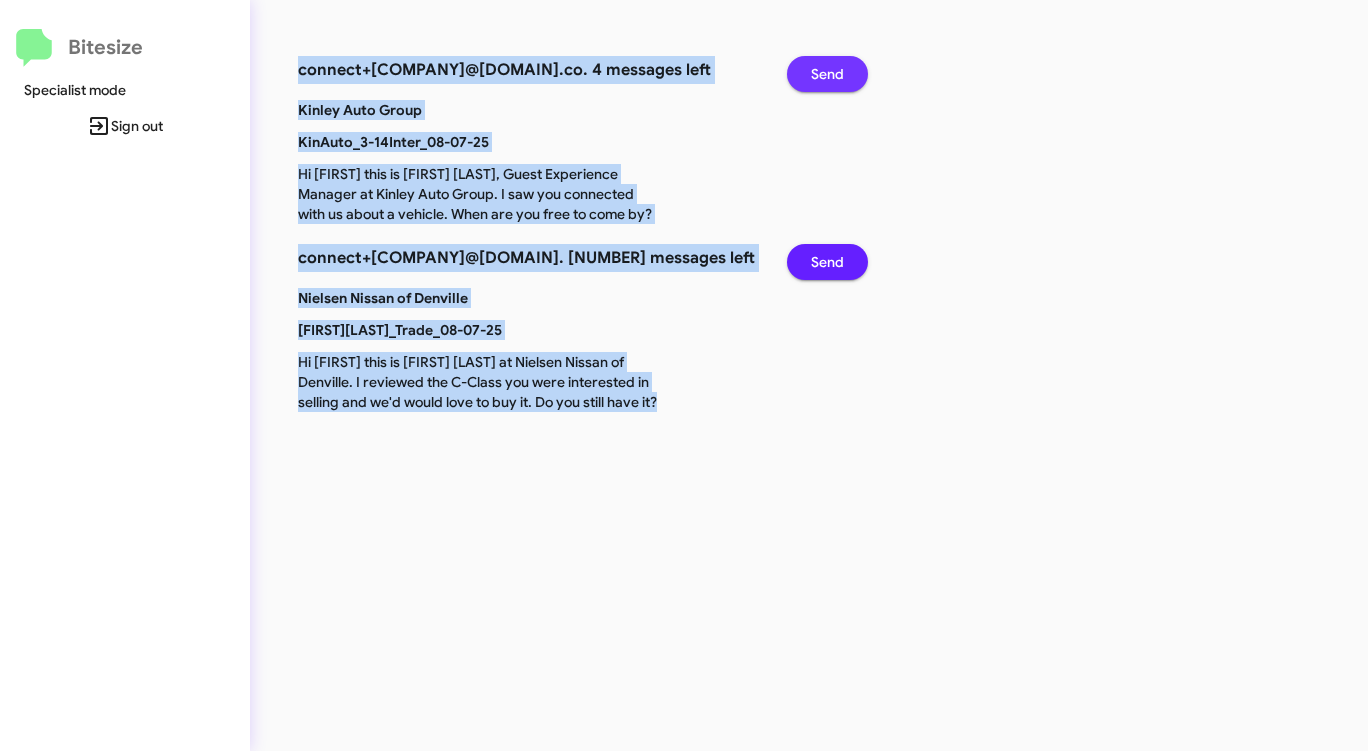 click on "Send" 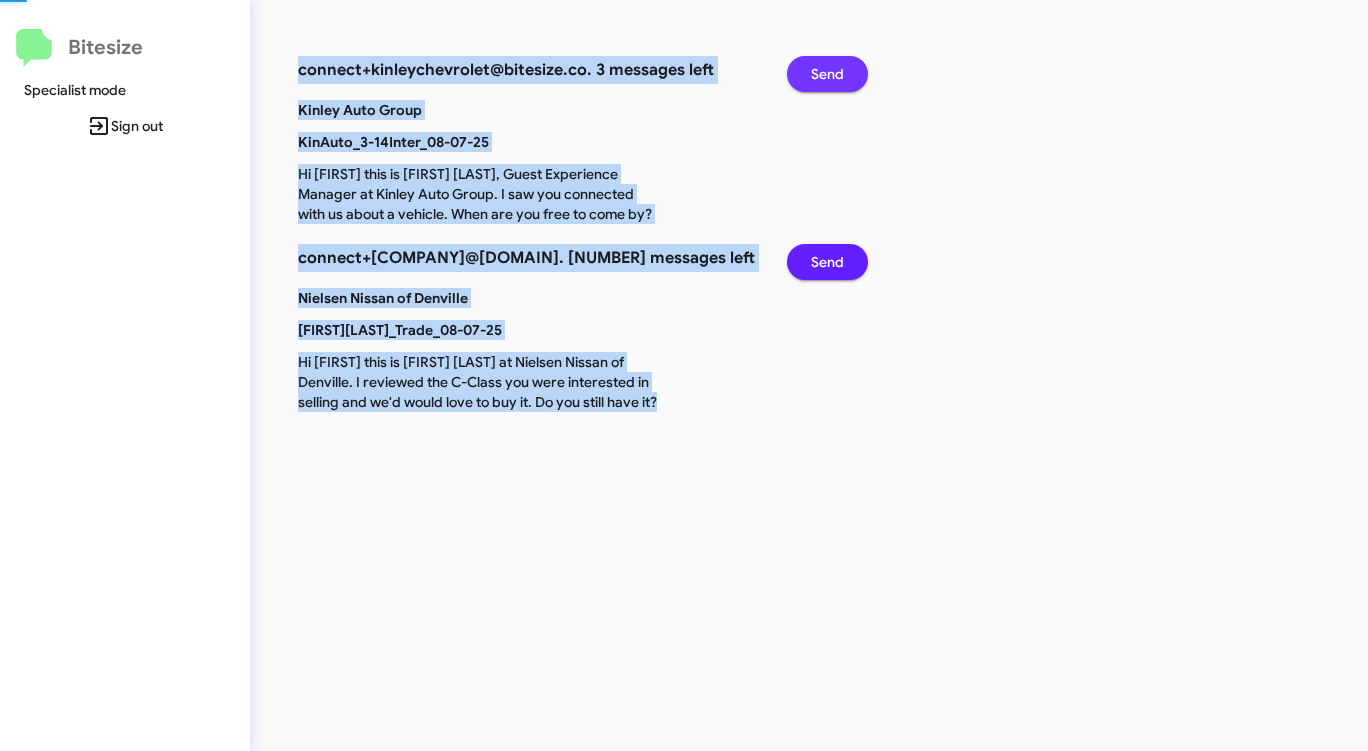 click on "Send" 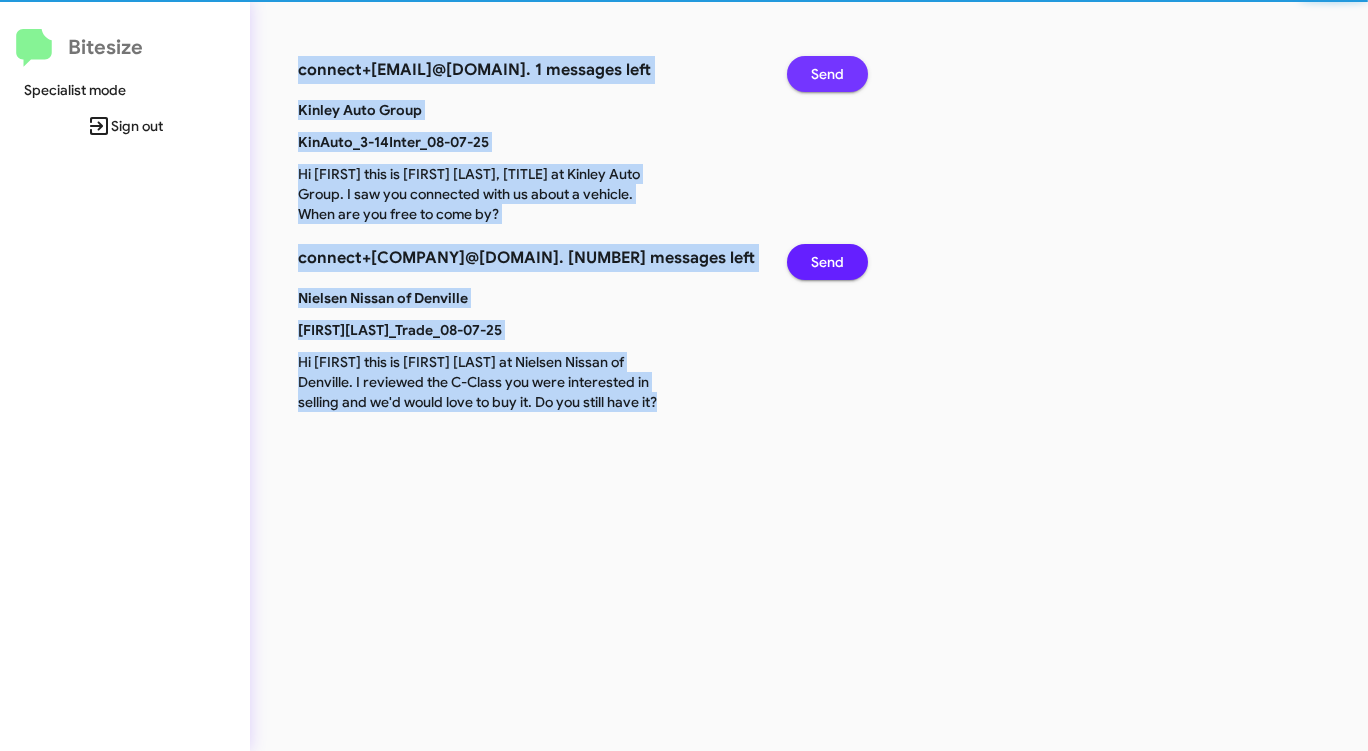 click on "Send" 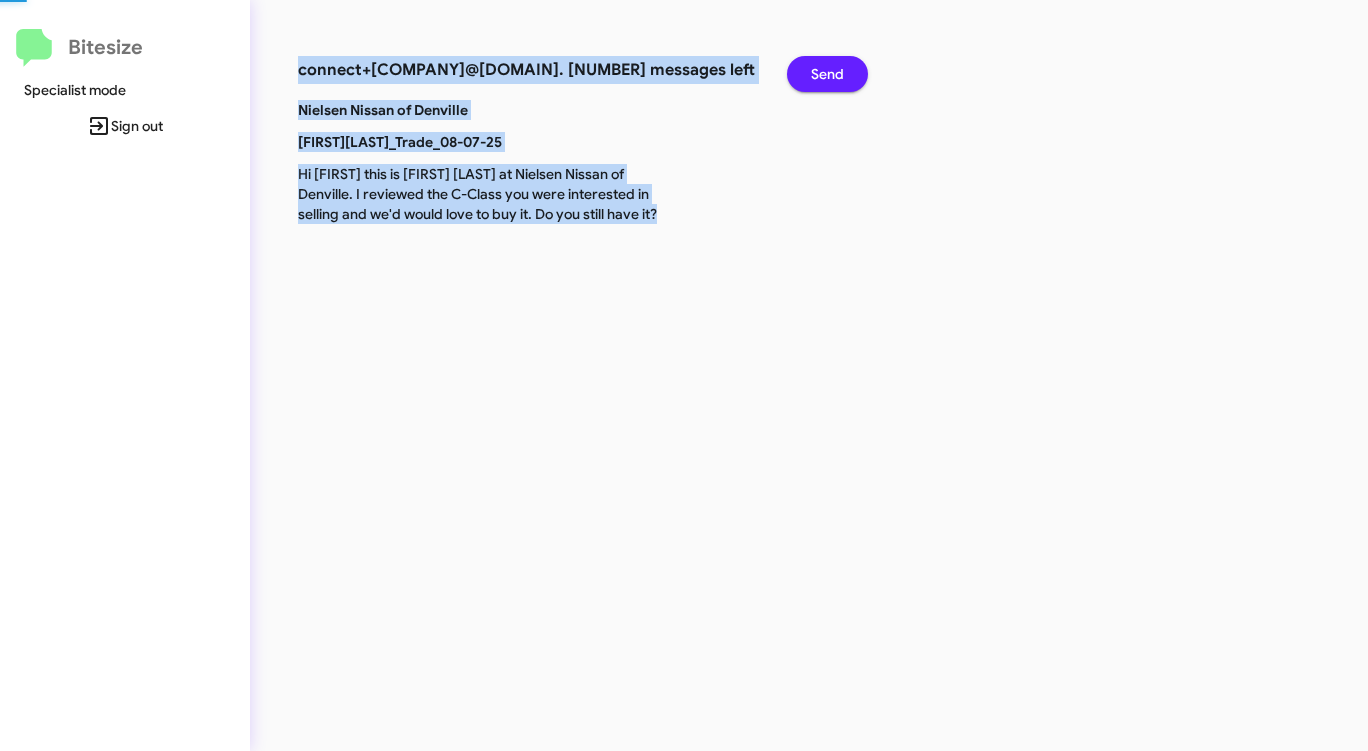 click on "Send" 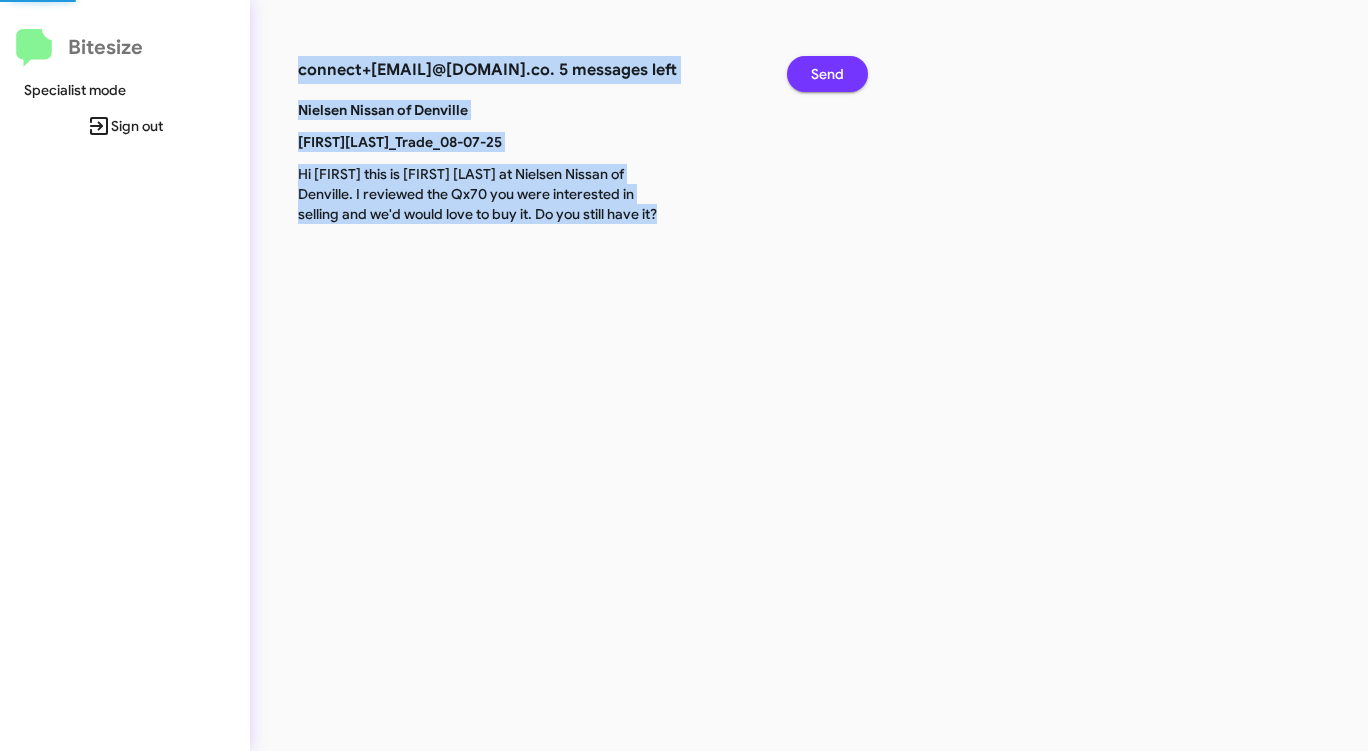 click on "Send" 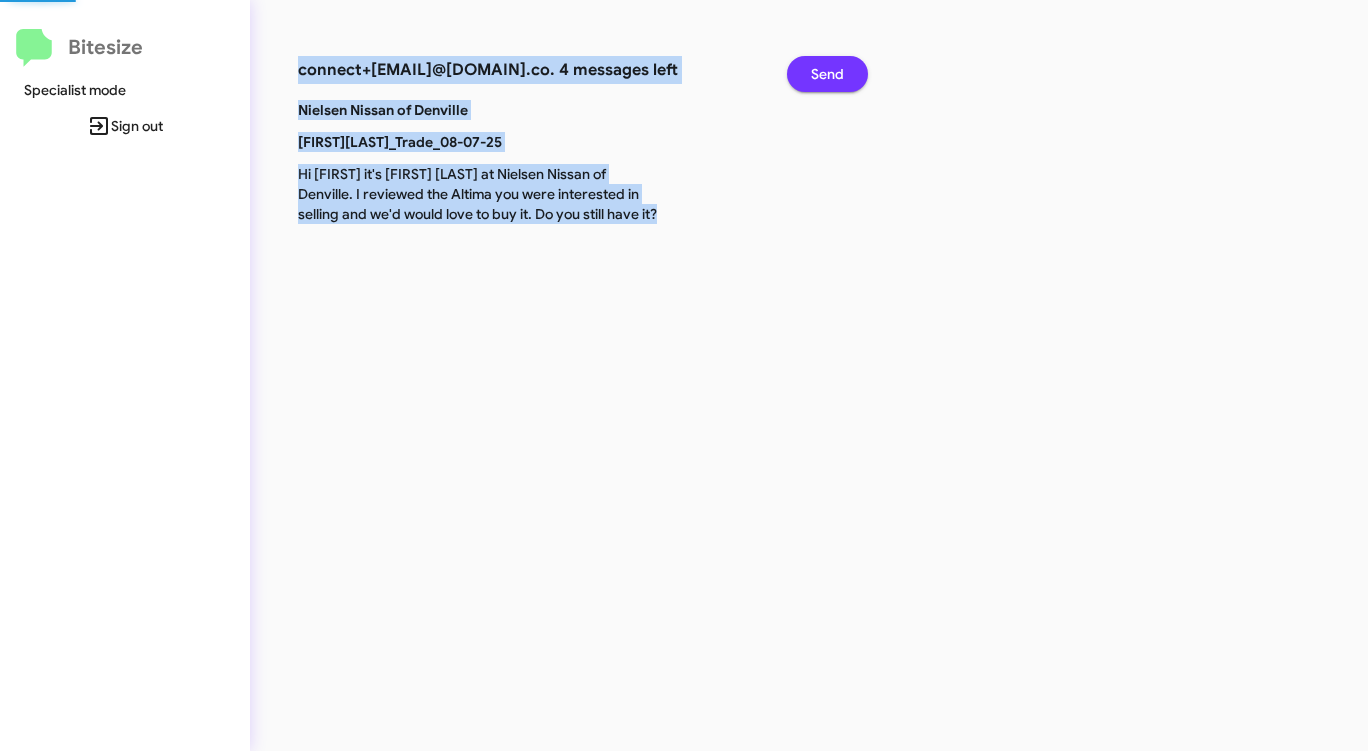 click on "Send" 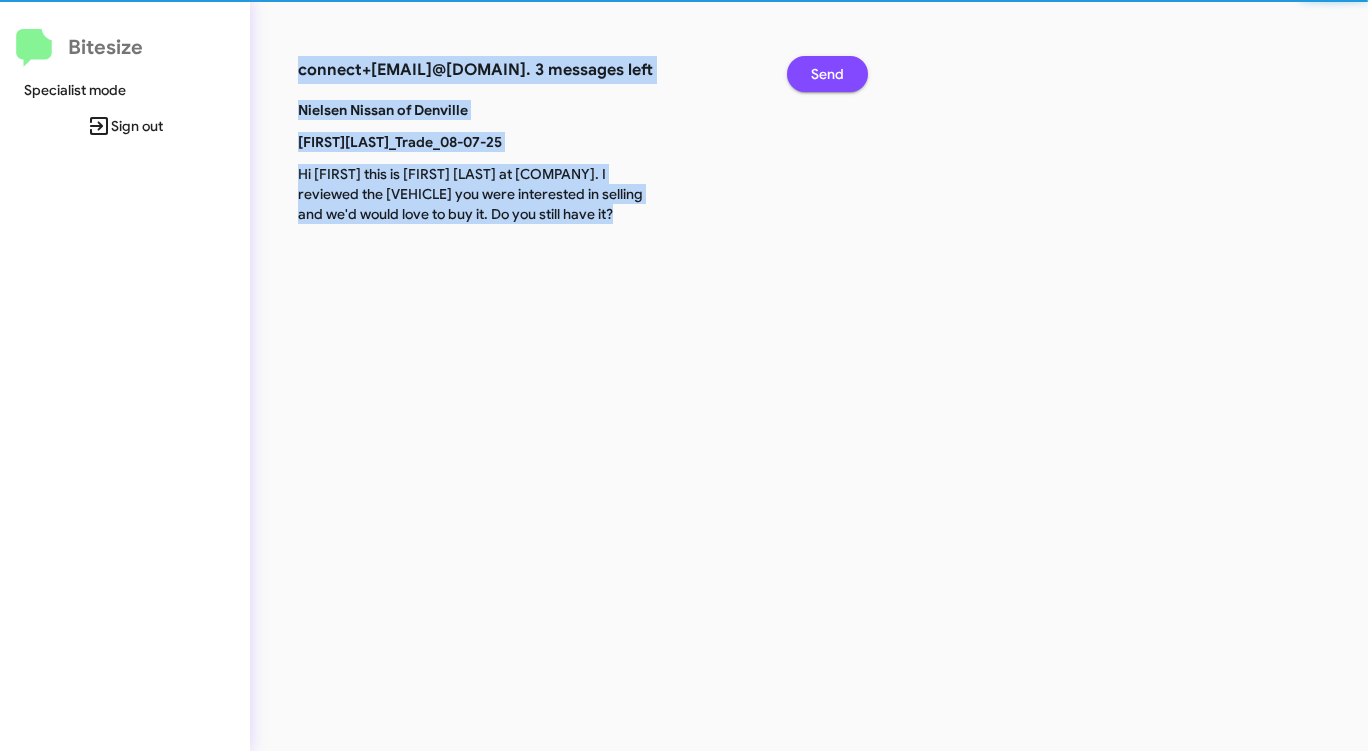 click on "Send" 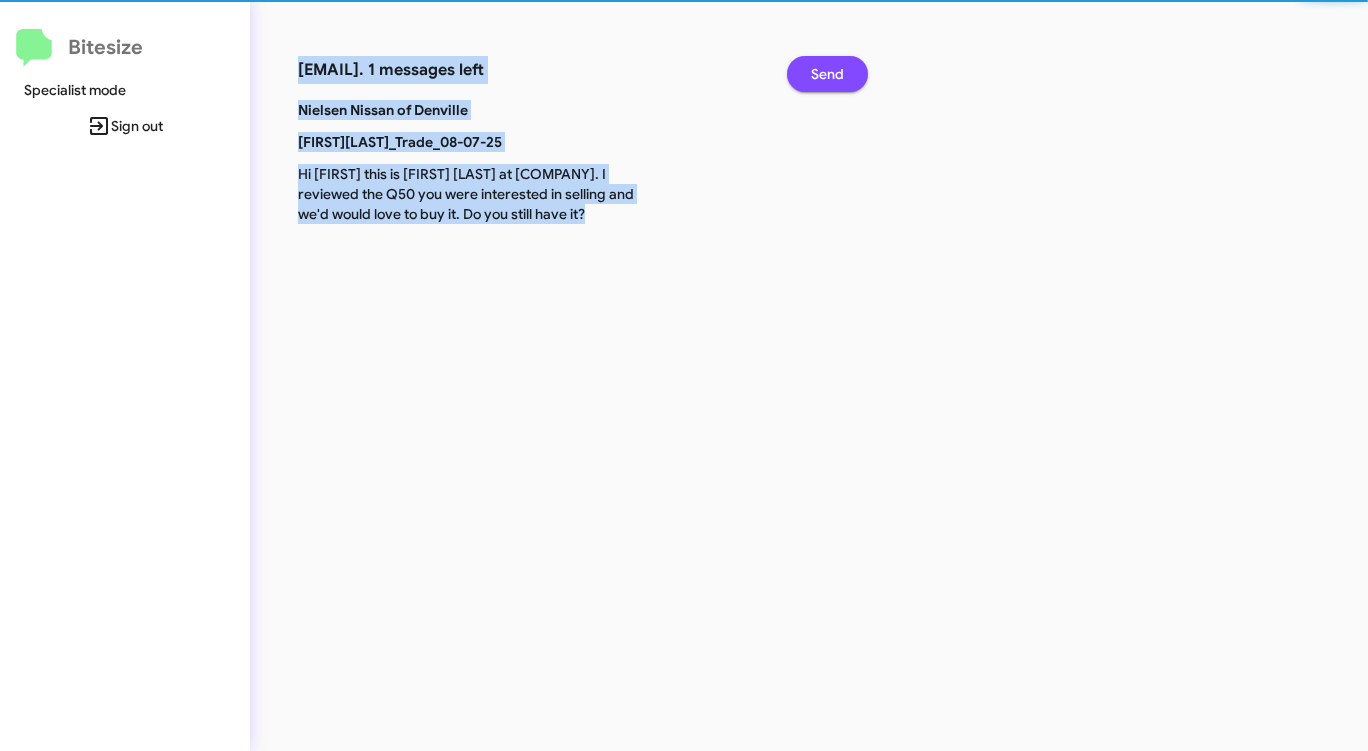 click on "Send" 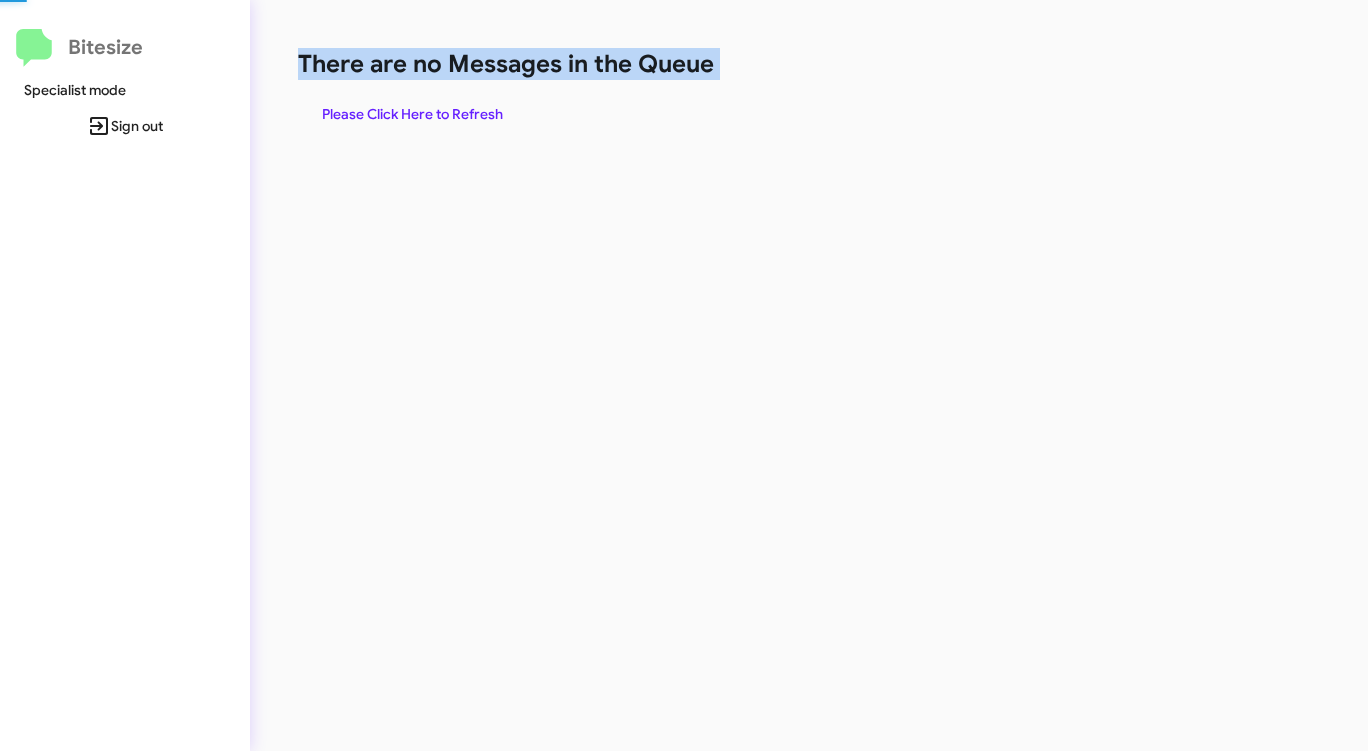 click on "There are no Messages in the Queue" 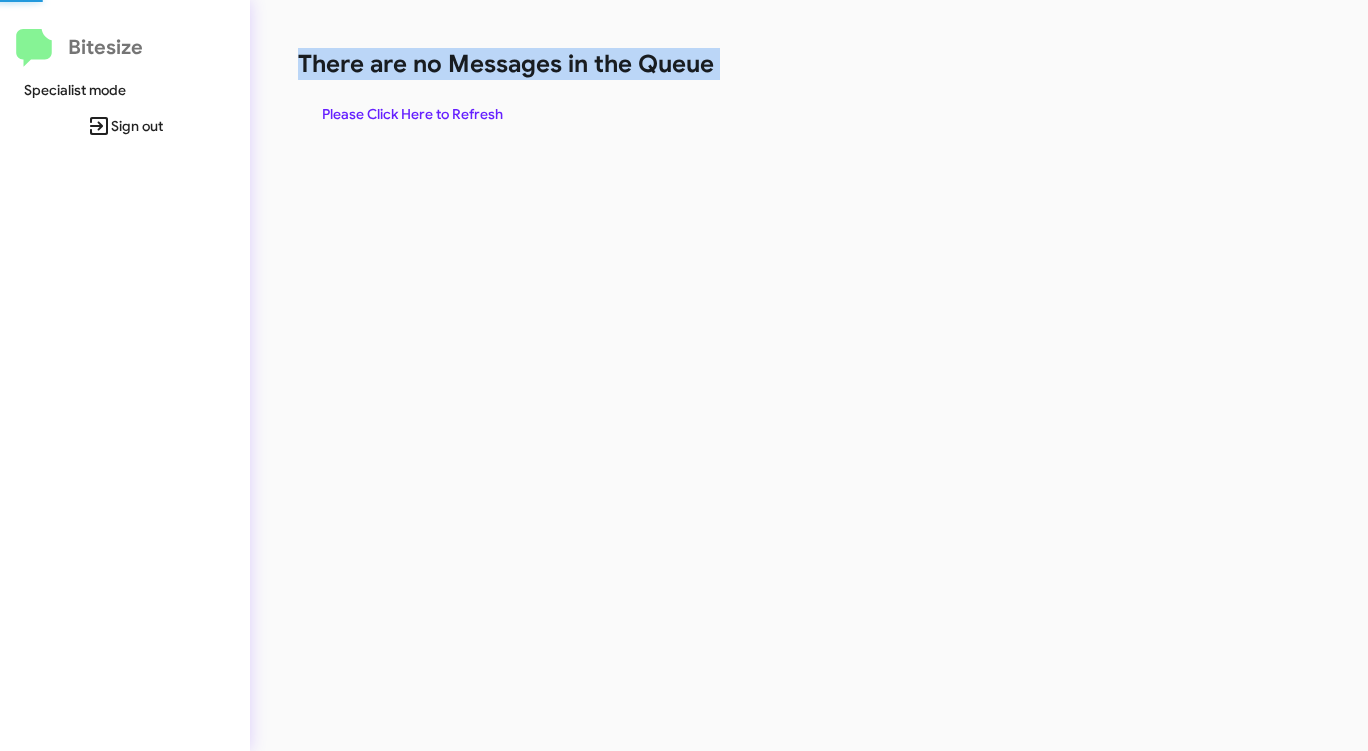 click on "There are no Messages in the Queue" 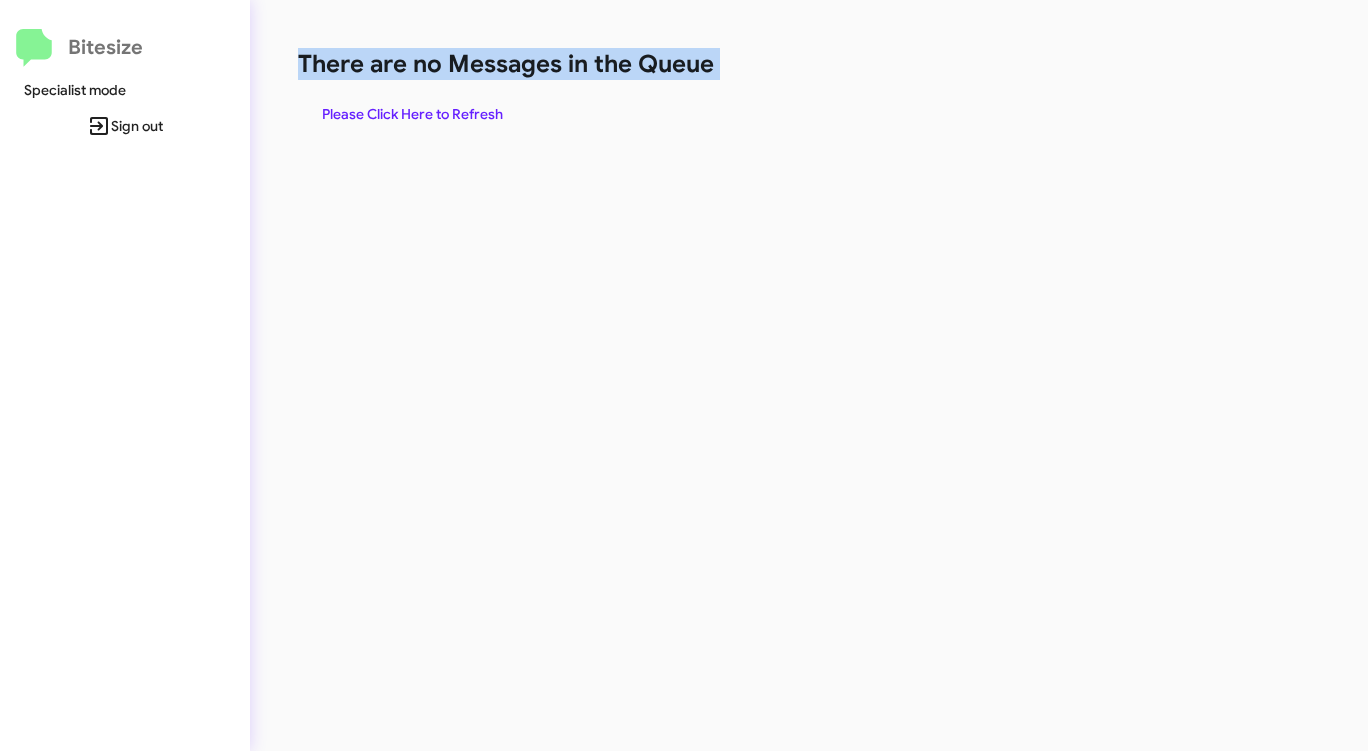 click on "There are no Messages in the Queue" 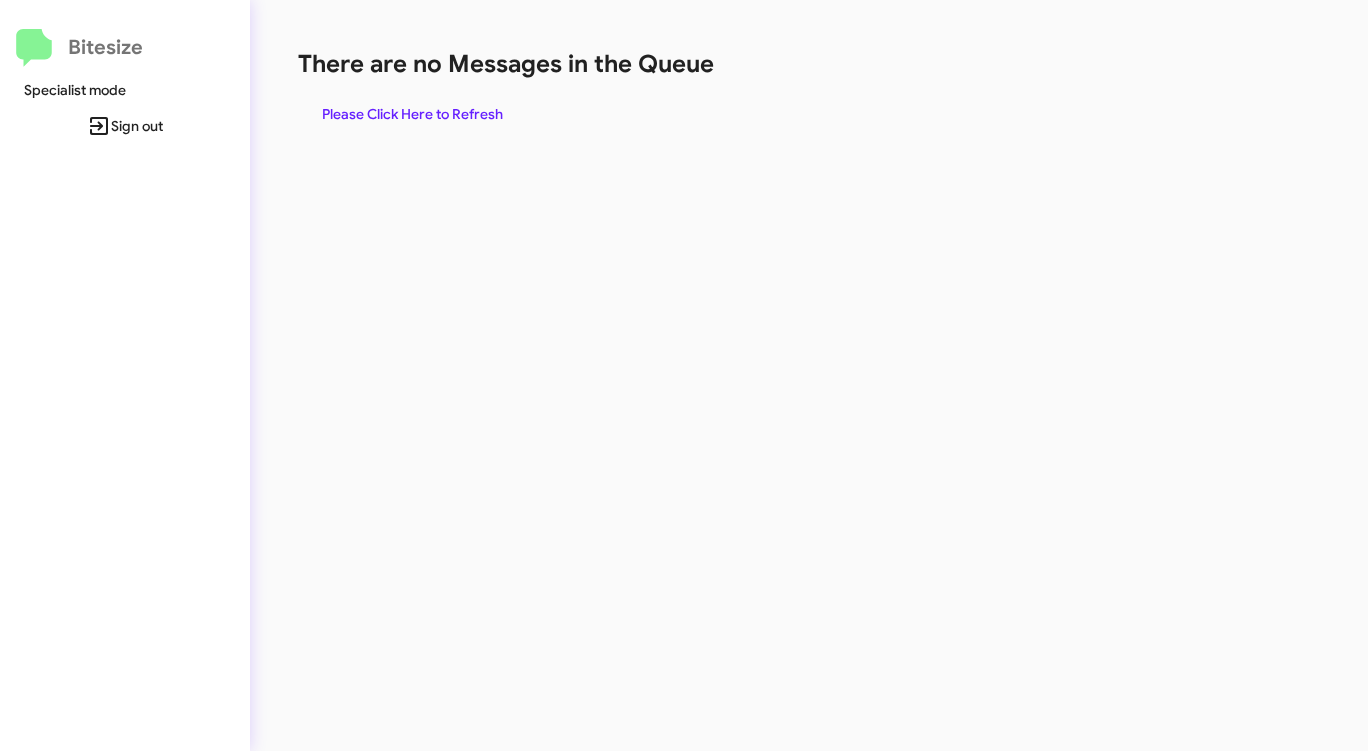 click on "There are no Messages in the Queue  Please Click Here to Refresh" 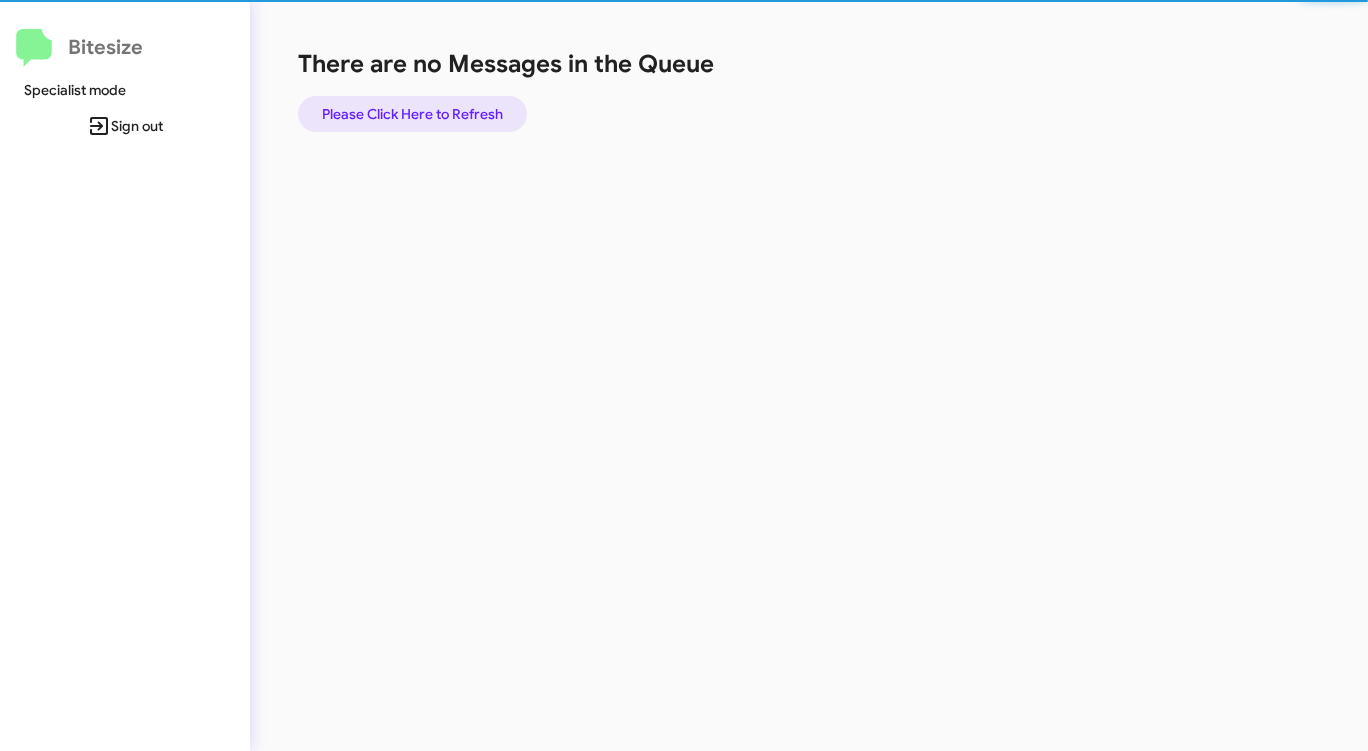 click on "Please Click Here to Refresh" 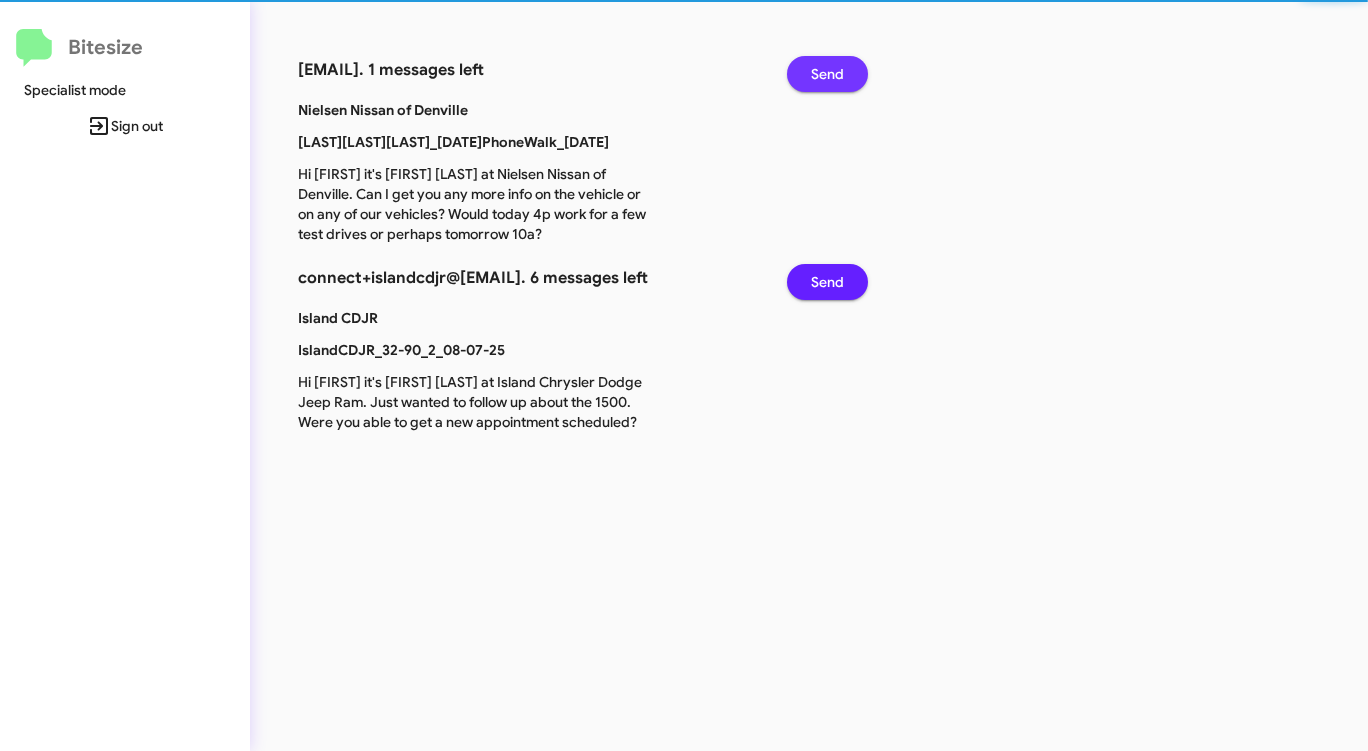 click on "Send" 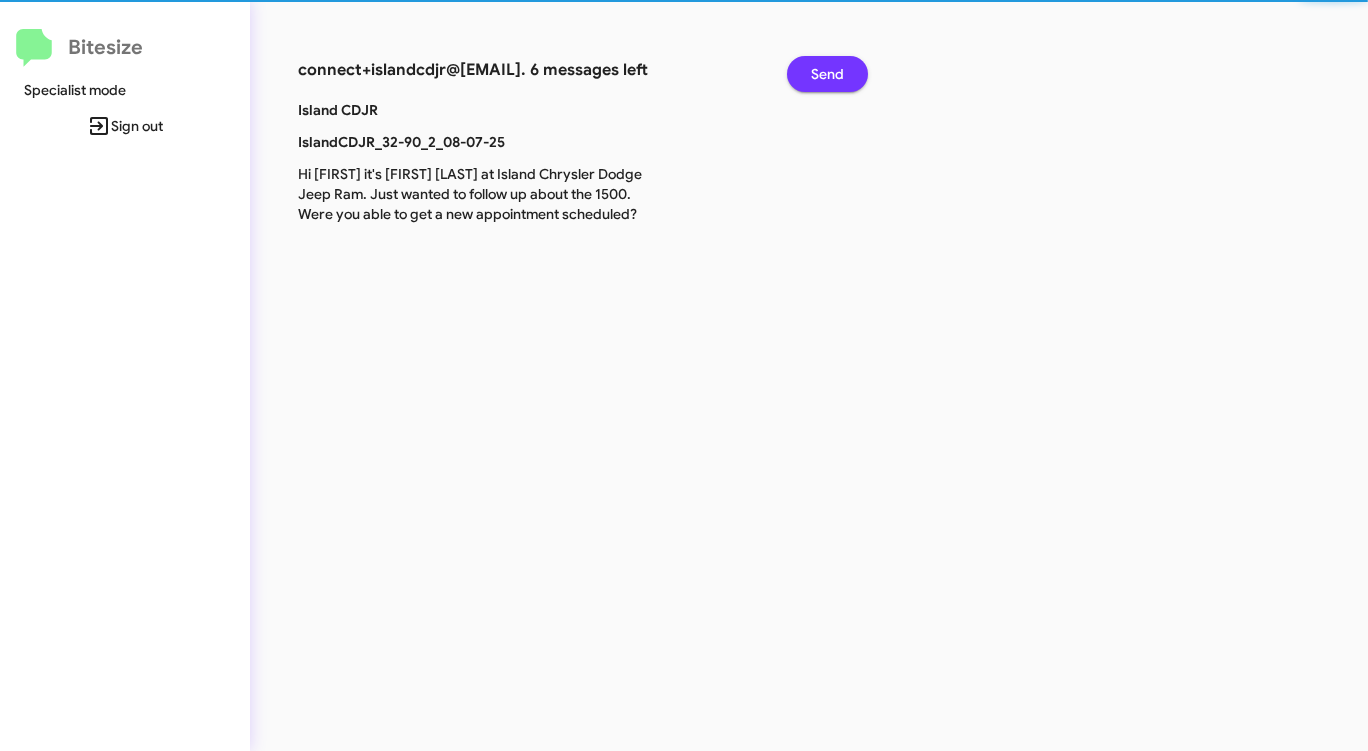 click on "Send" 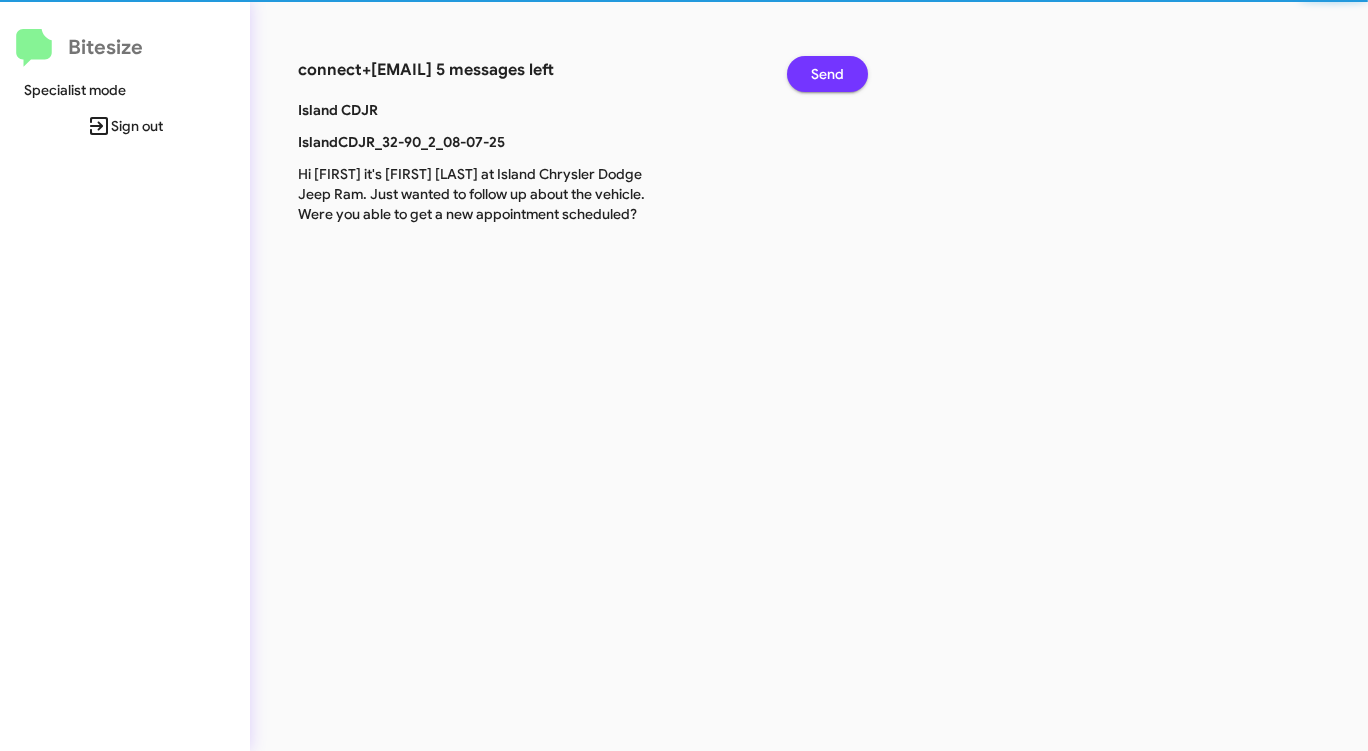 click on "Send" 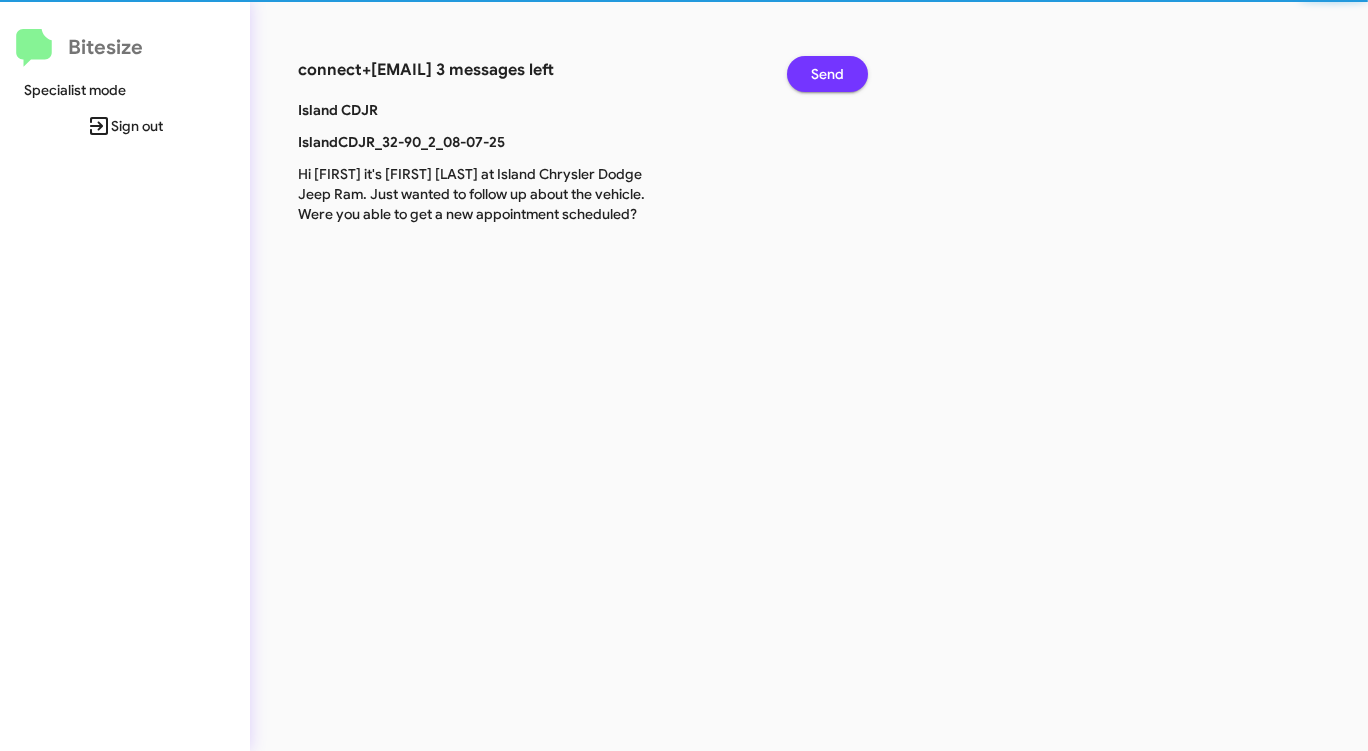 click on "Send" 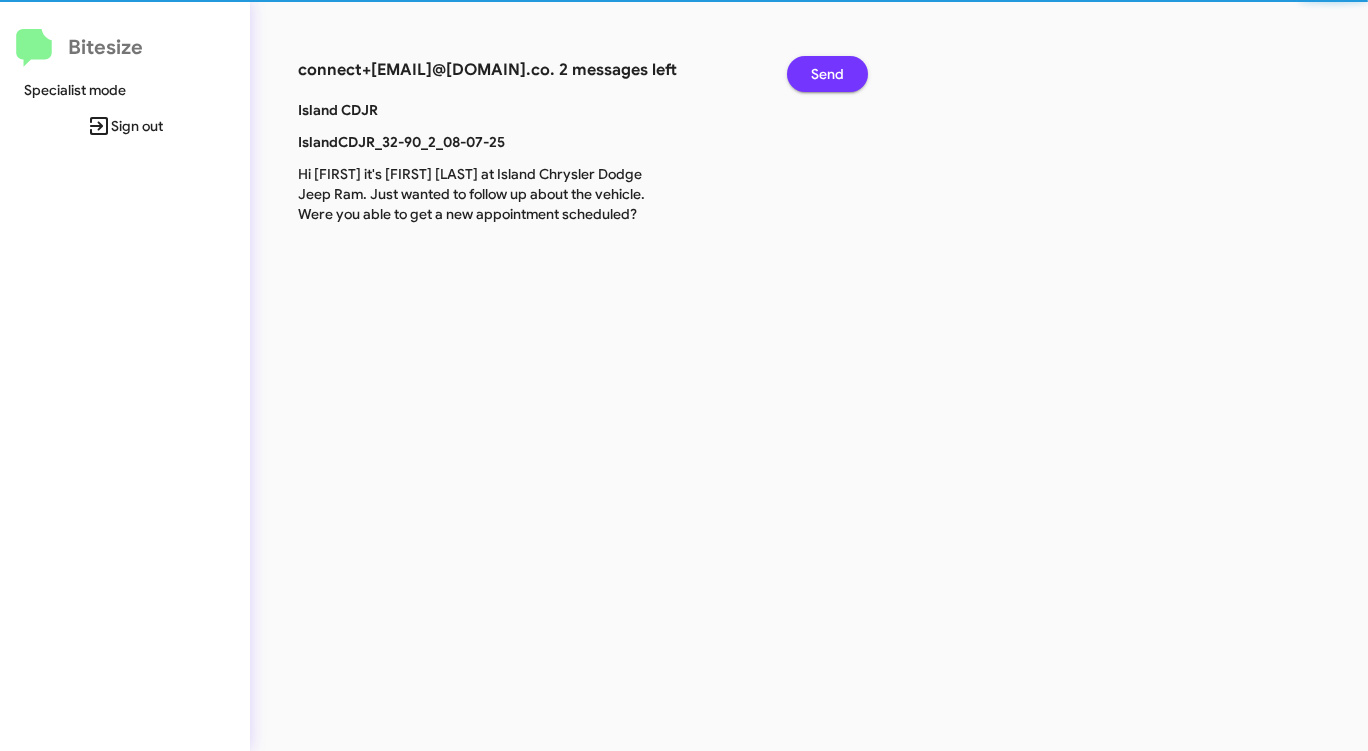 click on "Send" 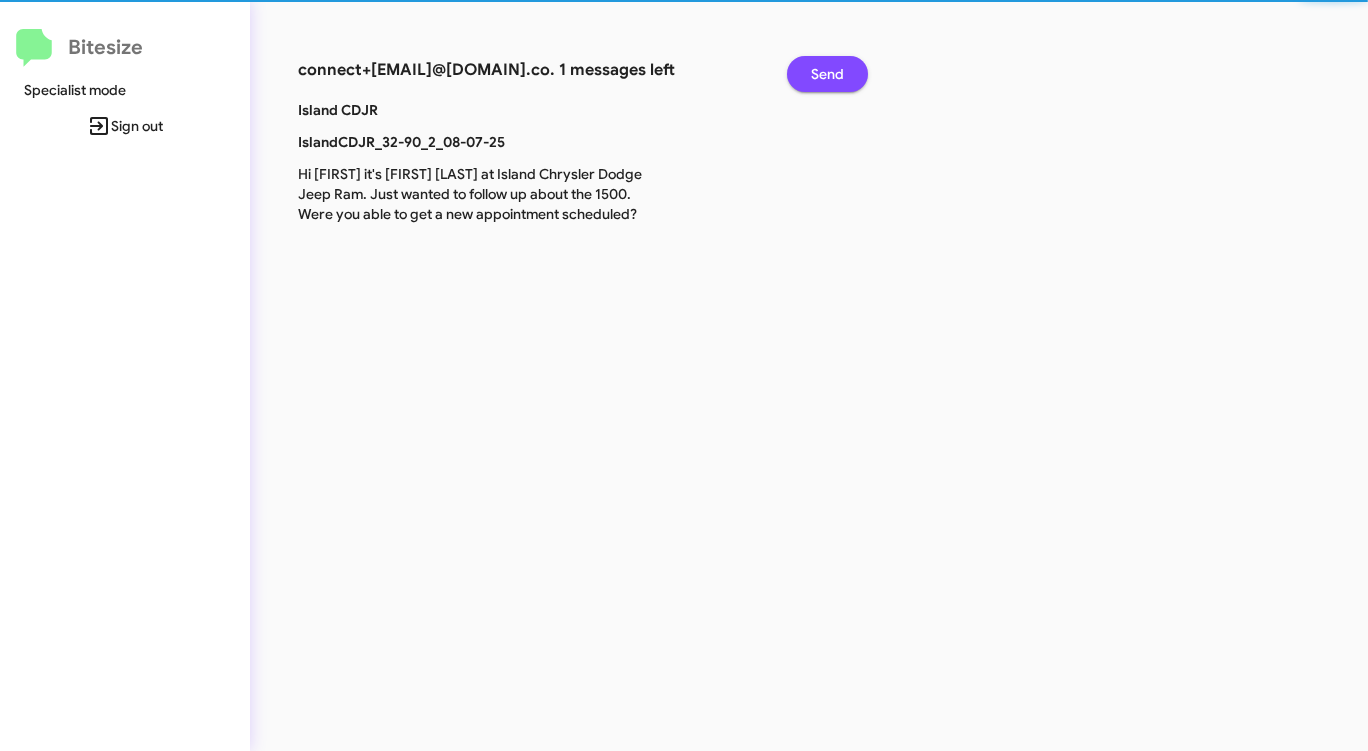 click on "Send" 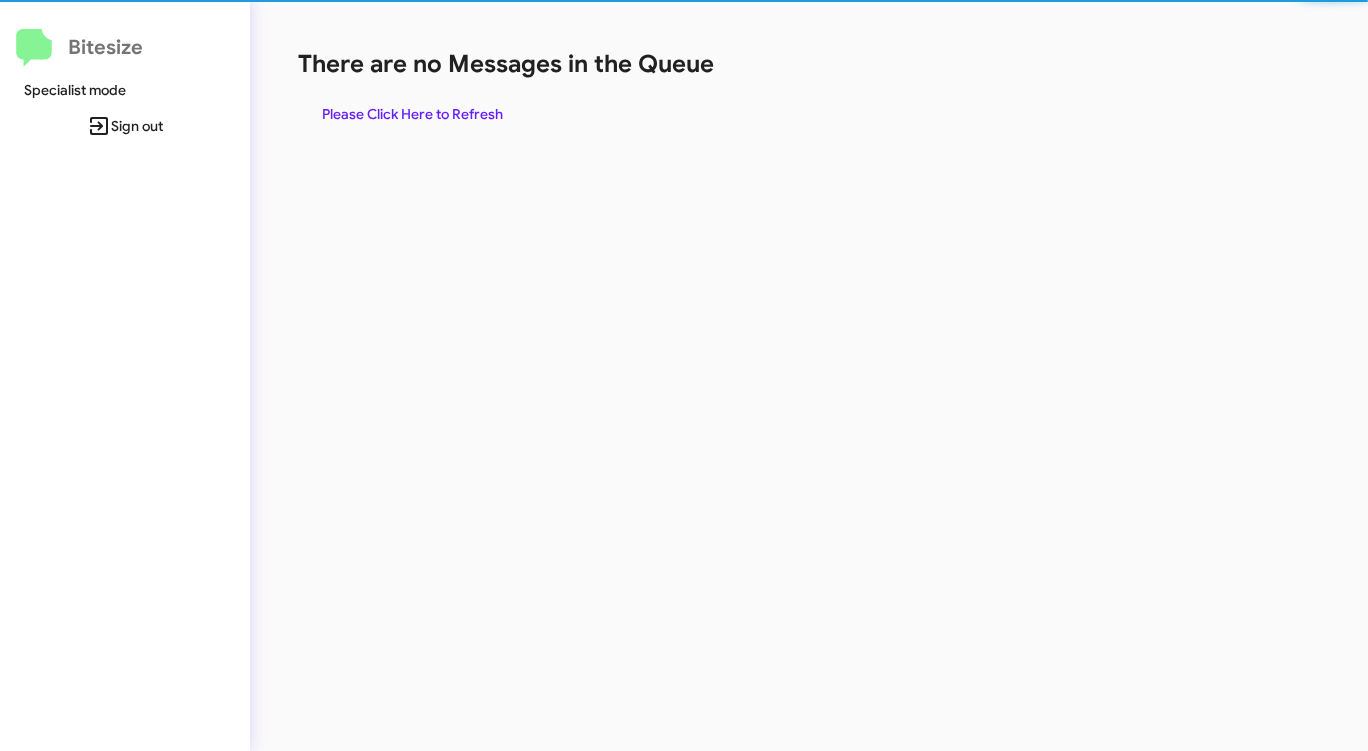 click on "There are no Messages in the Queue  Please Click Here to Refresh" 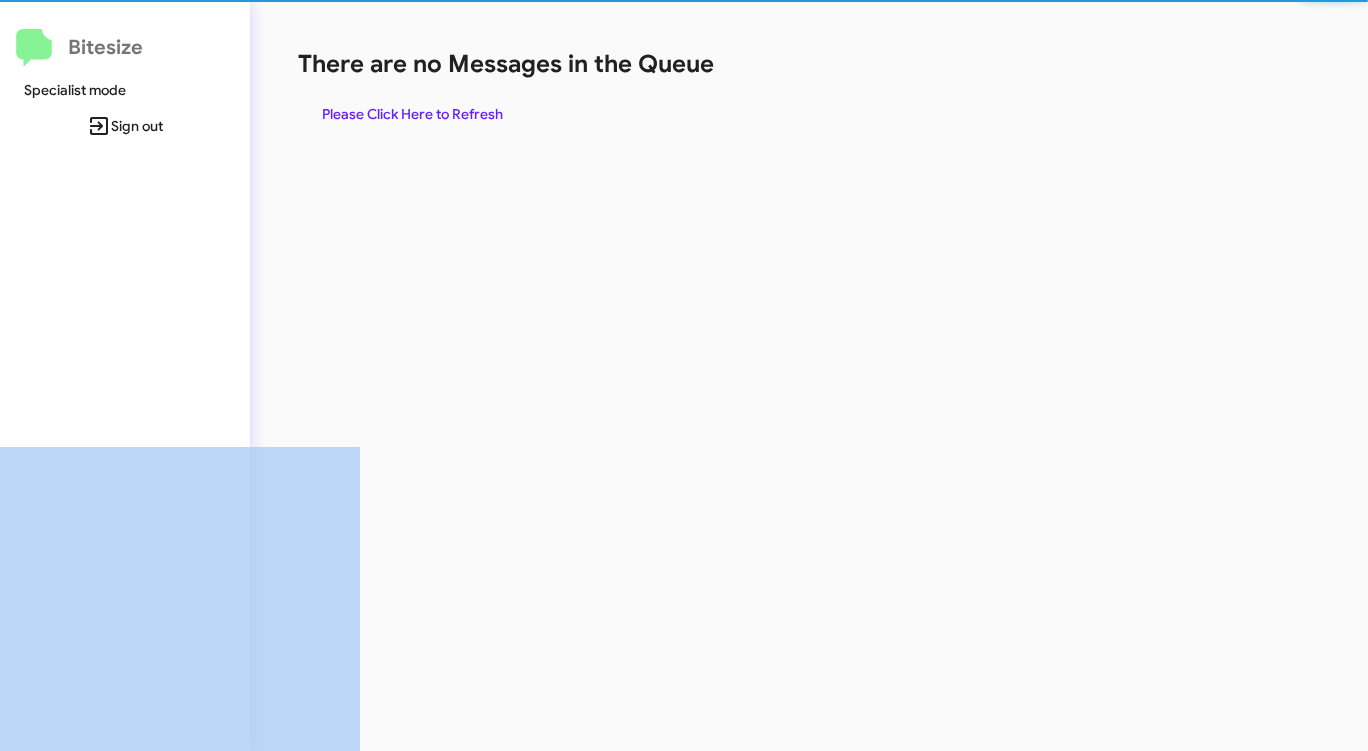 click on "There are no Messages in the Queue  Please Click Here to Refresh" 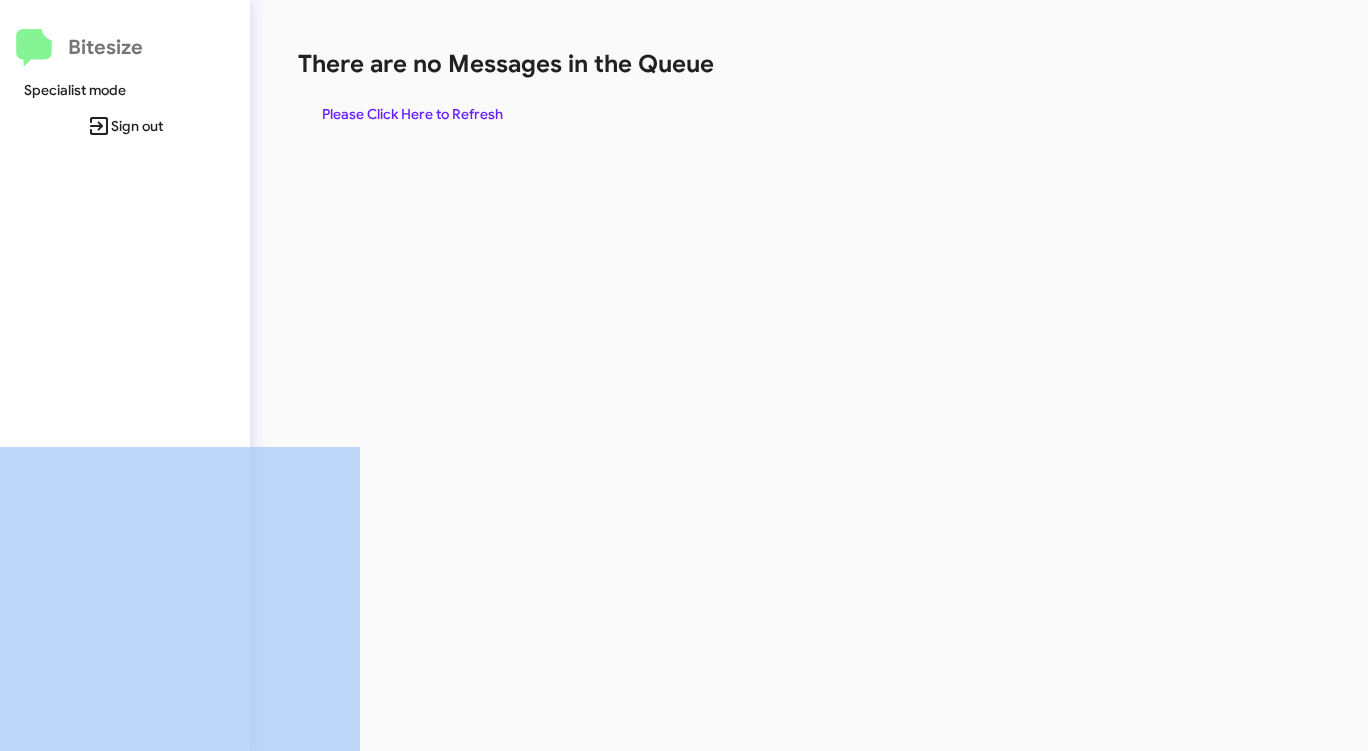 click on "There are no Messages in the Queue  Please Click Here to Refresh" 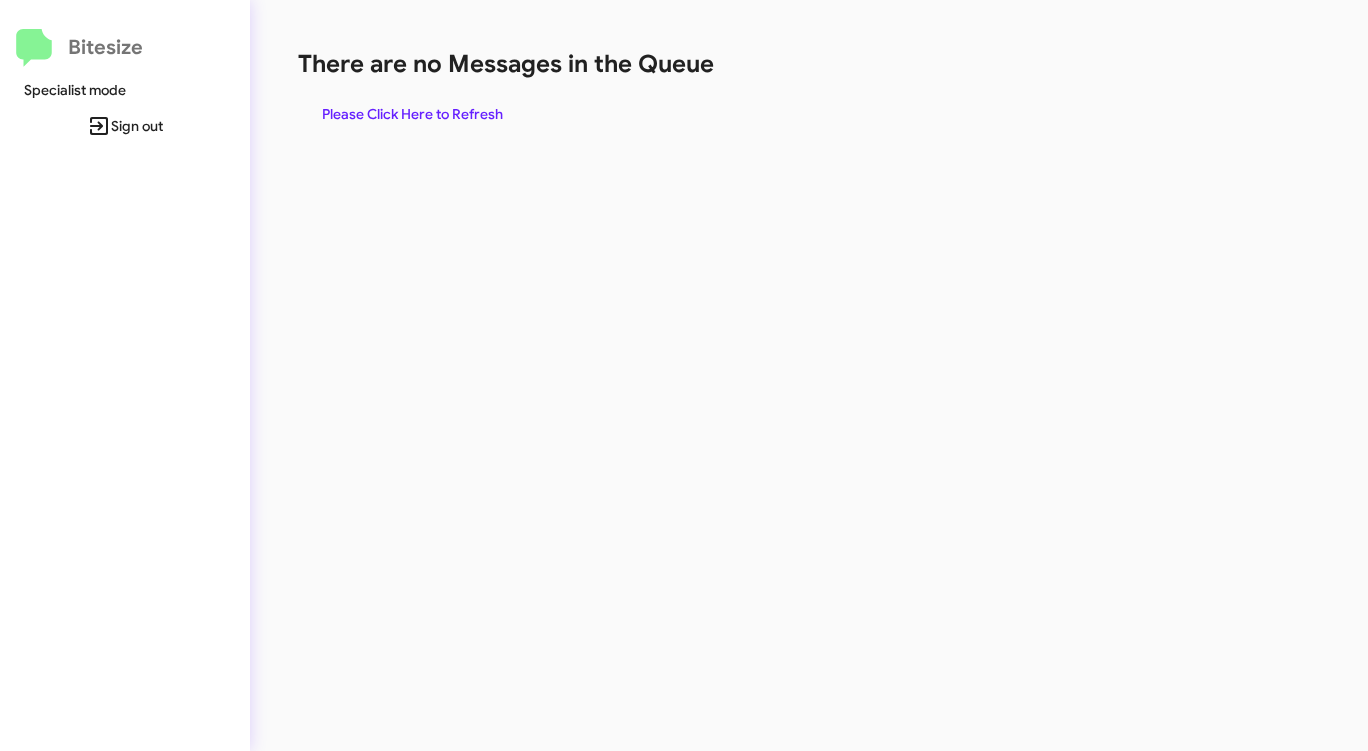 click on "There are no Messages in the Queue  Please Click Here to Refresh" 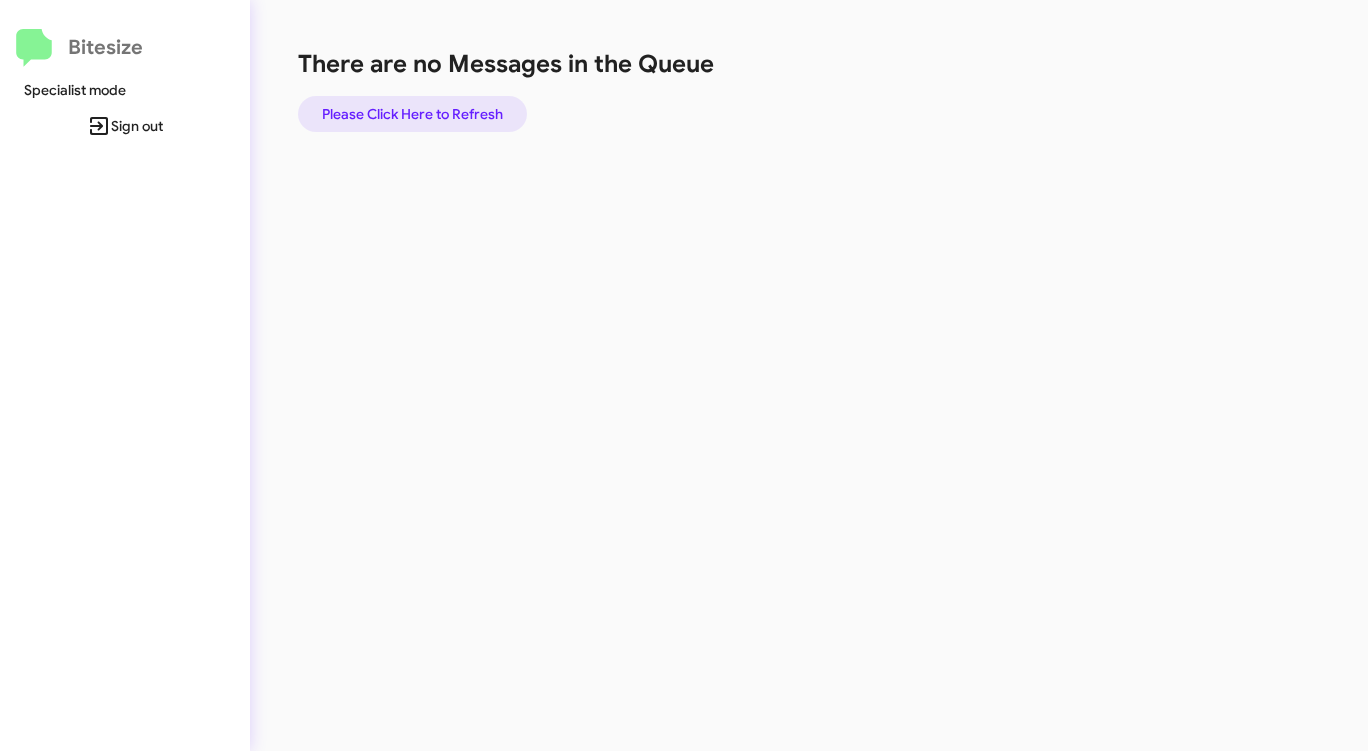 click on "Please Click Here to Refresh" 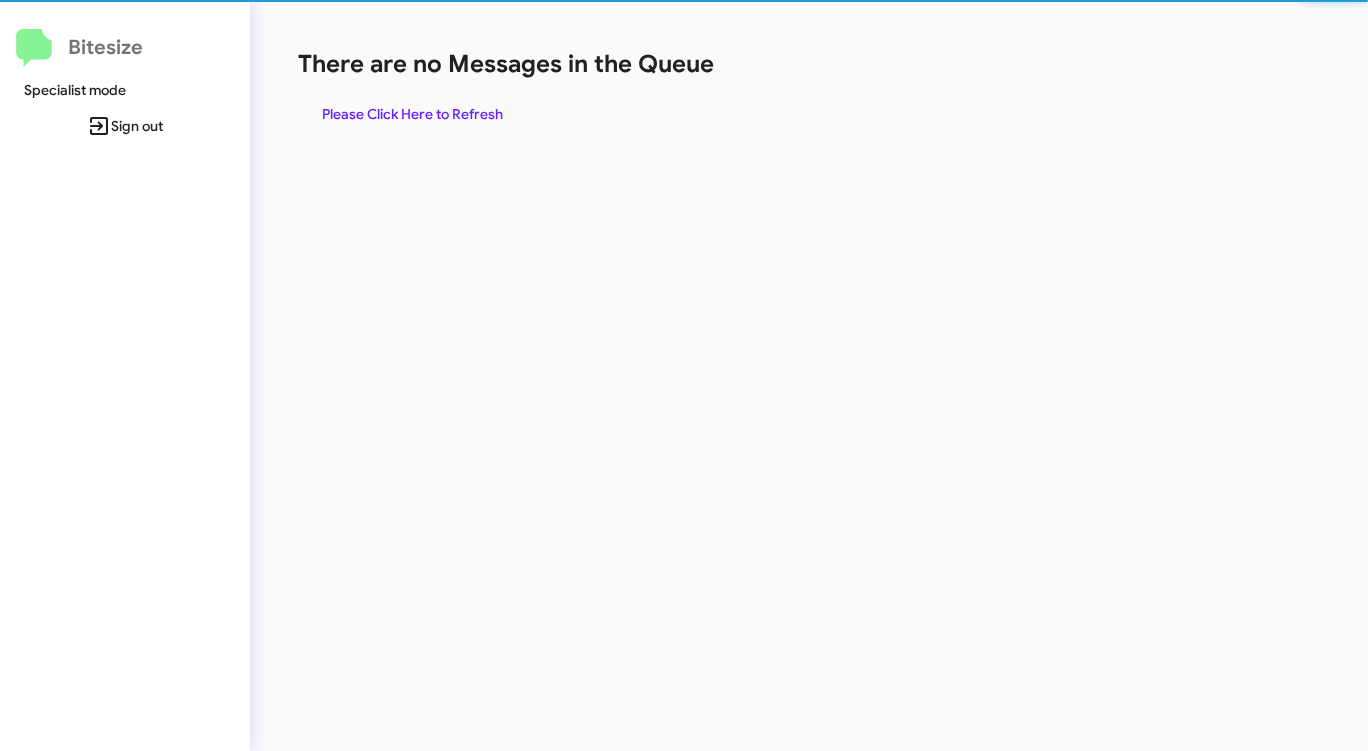 click on "Please Click Here to Refresh" 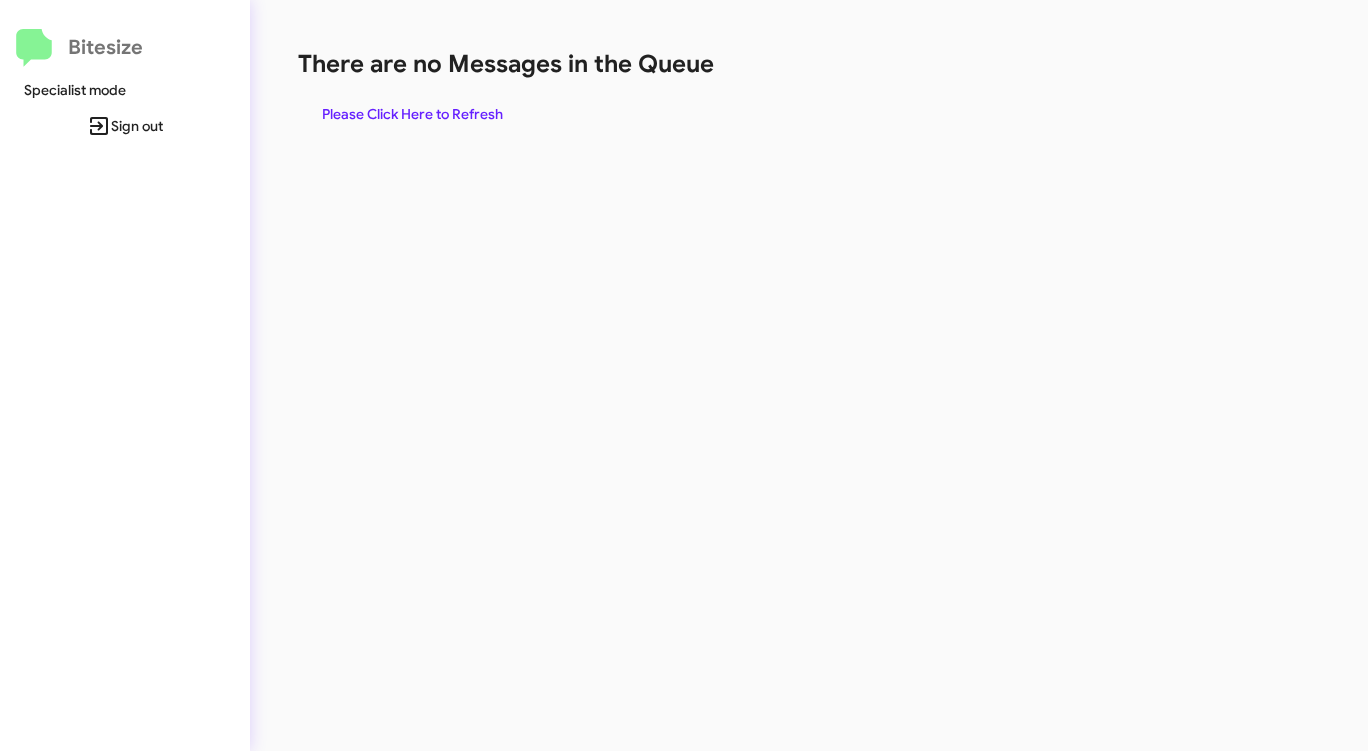 click on "There are no Messages in the Queue  Please Click Here to Refresh" 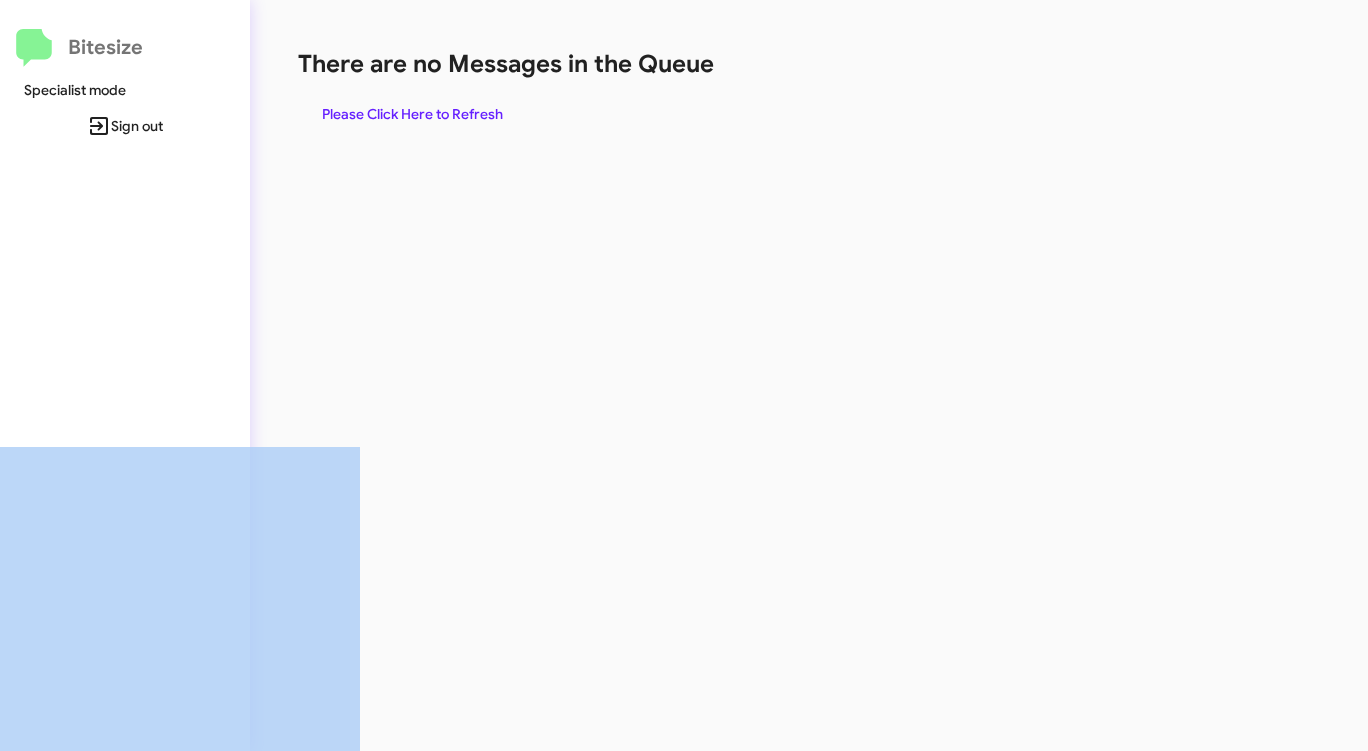 click on "There are no Messages in the Queue  Please Click Here to Refresh" 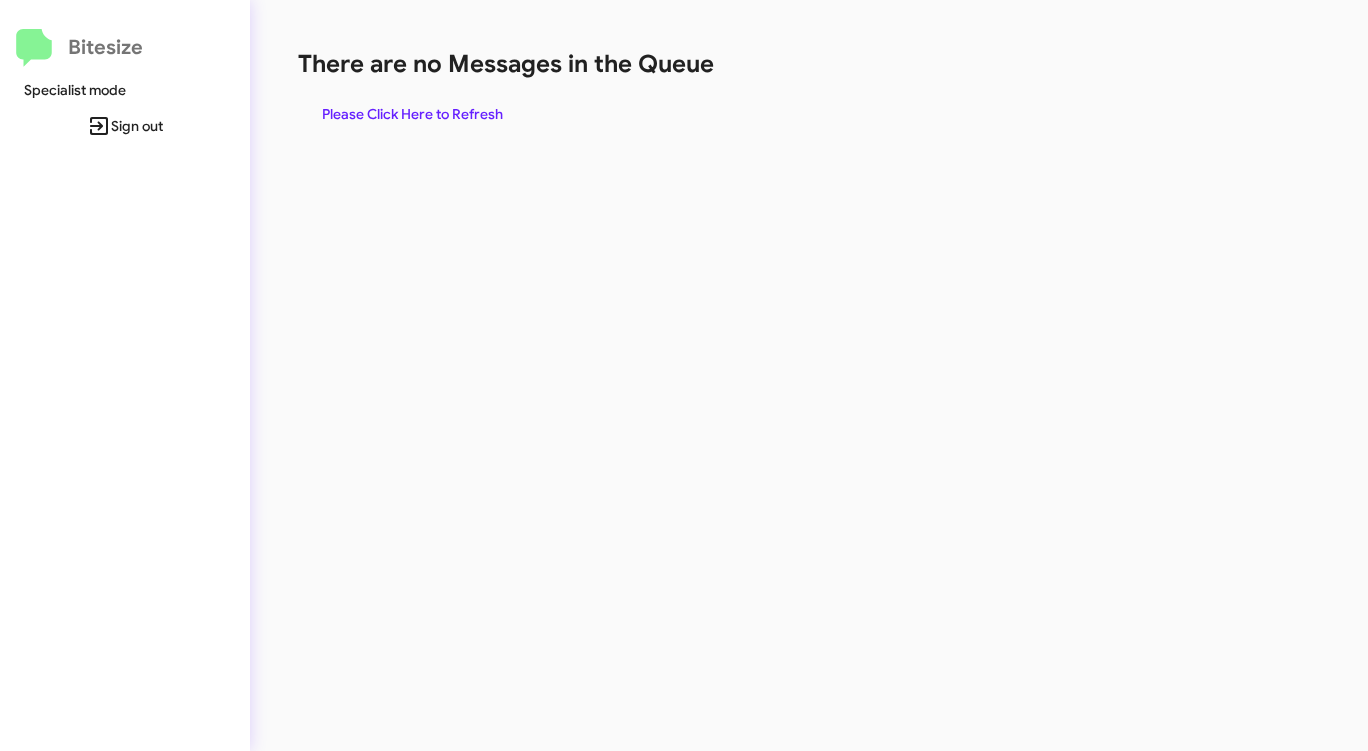 click on "There are no Messages in the Queue  Please Click Here to Refresh" 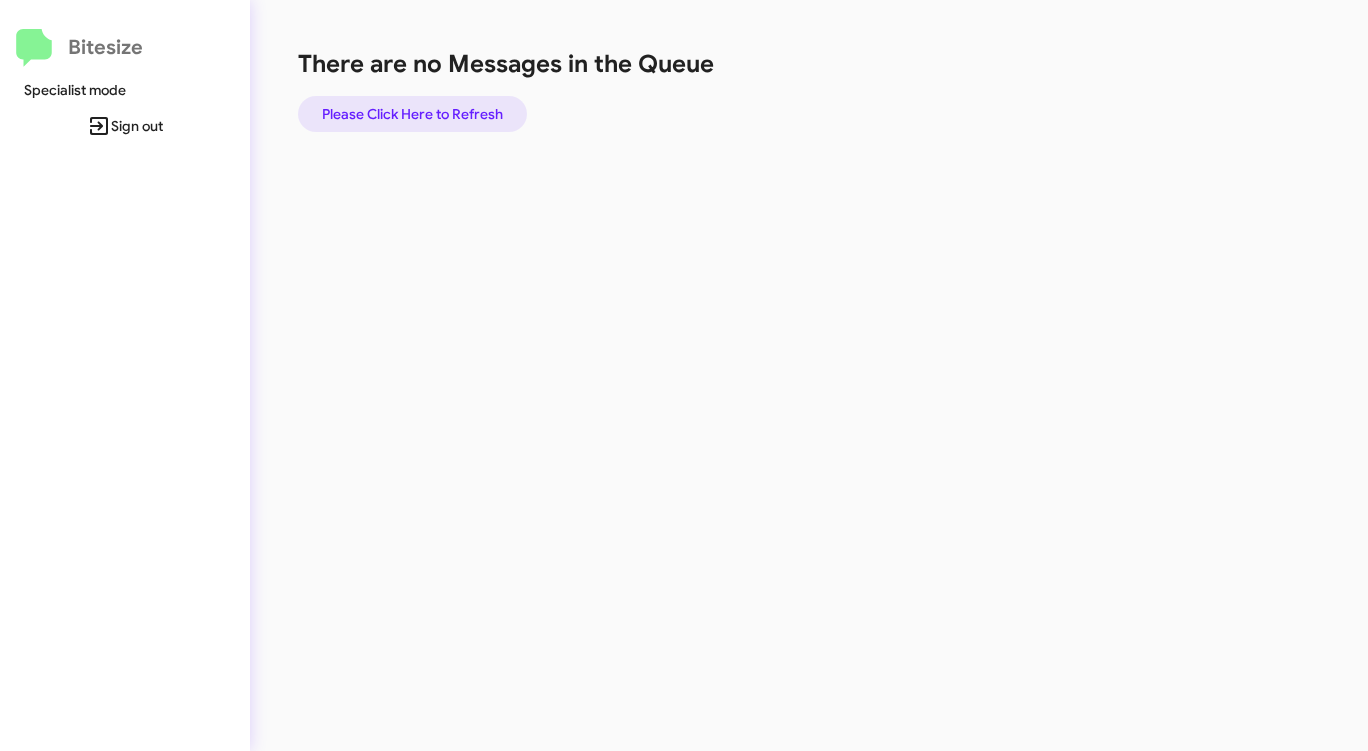 click on "Please Click Here to Refresh" 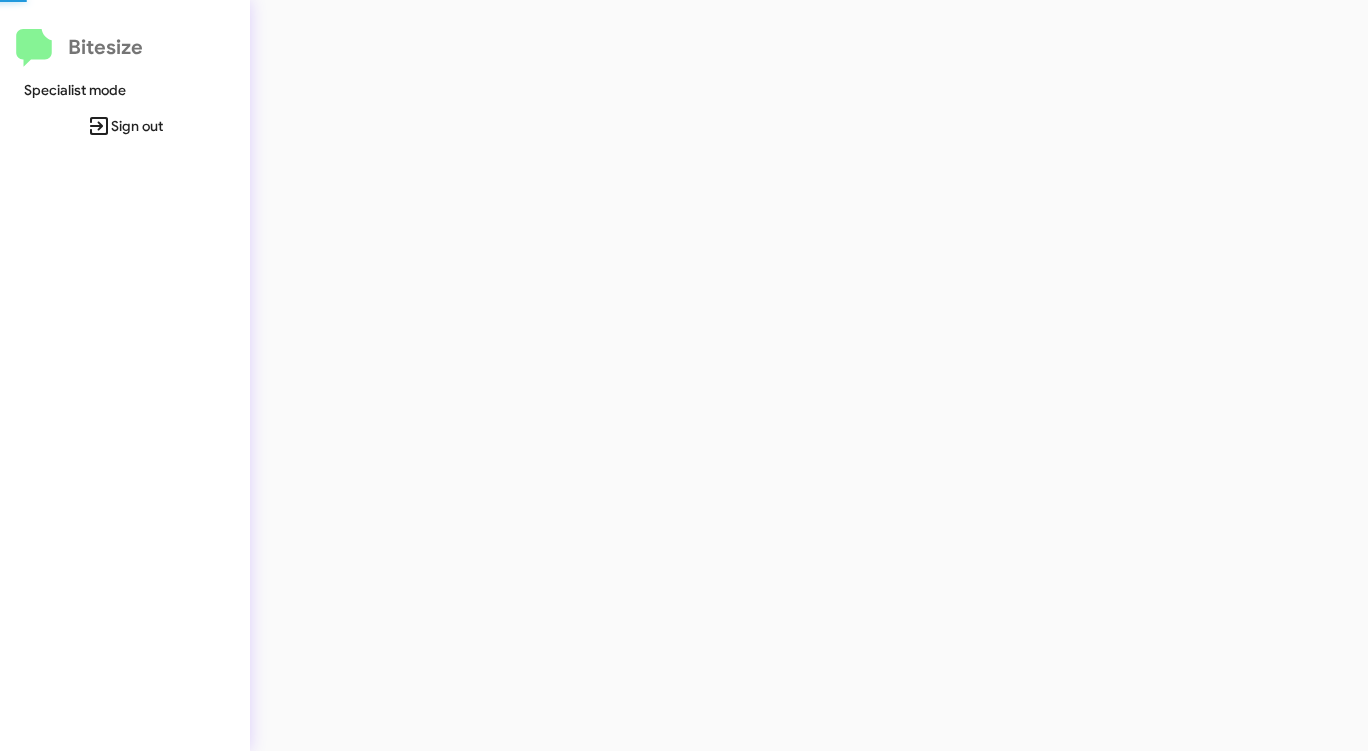 click 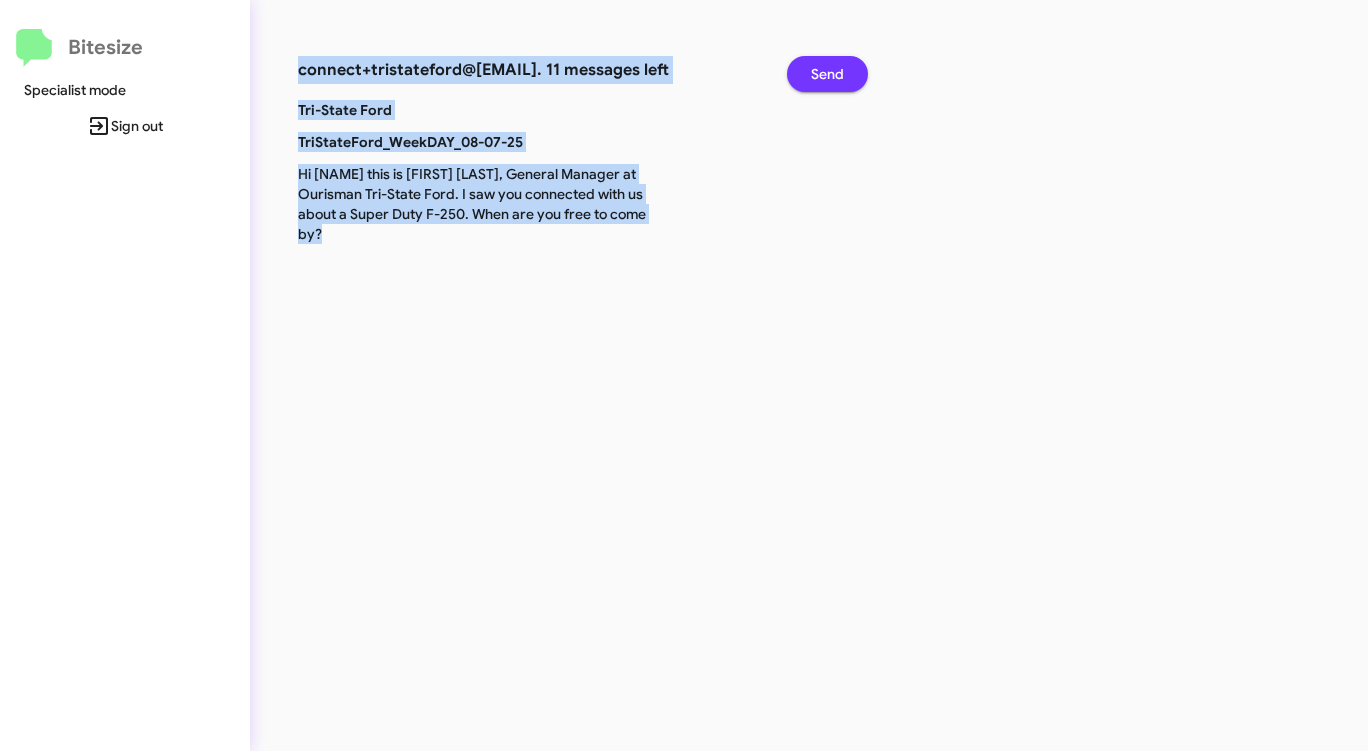 click on "Send" 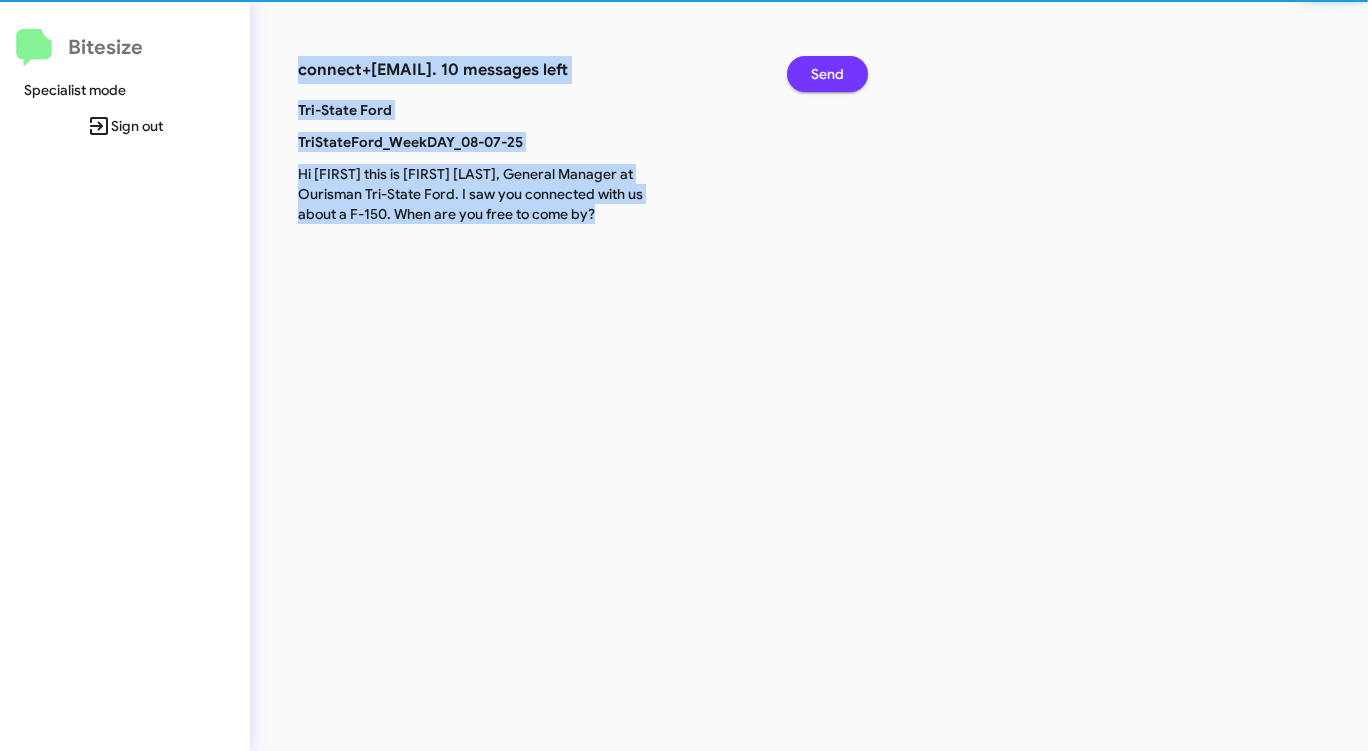 click on "Send" 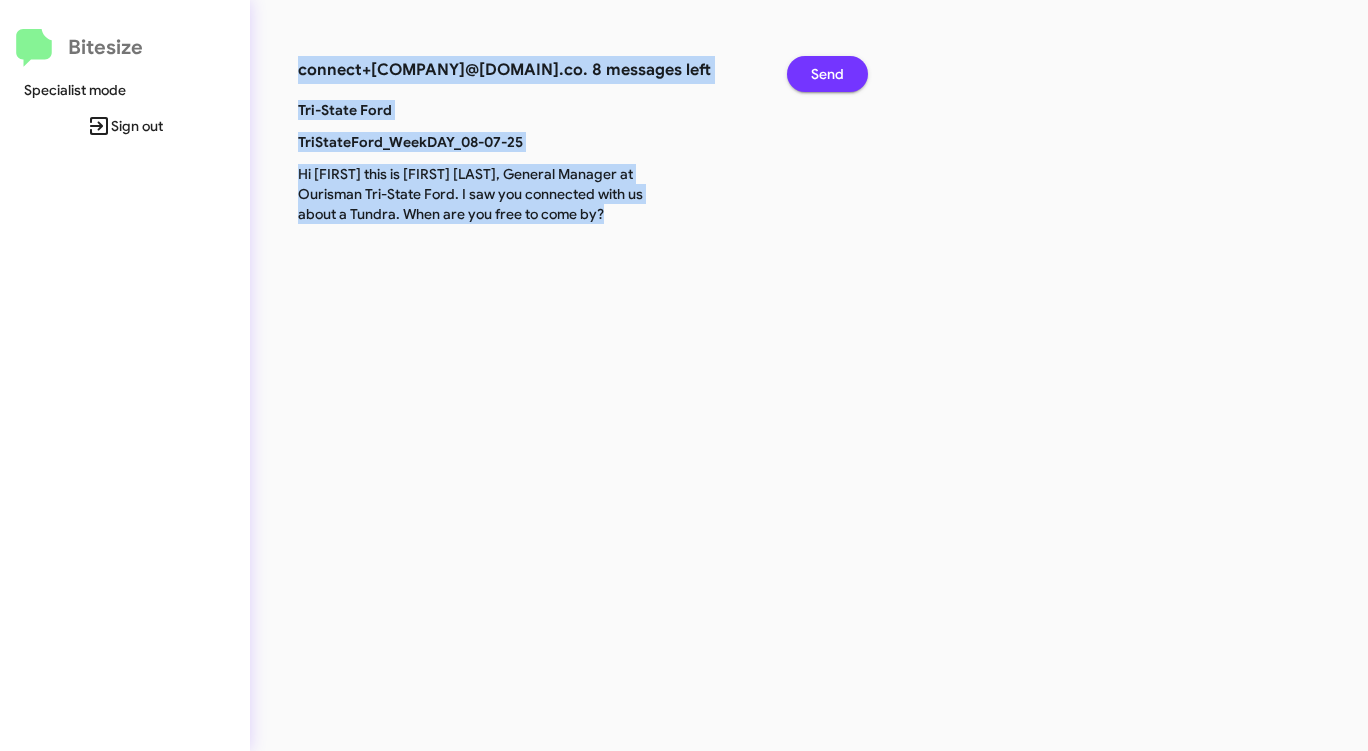 click on "Send" 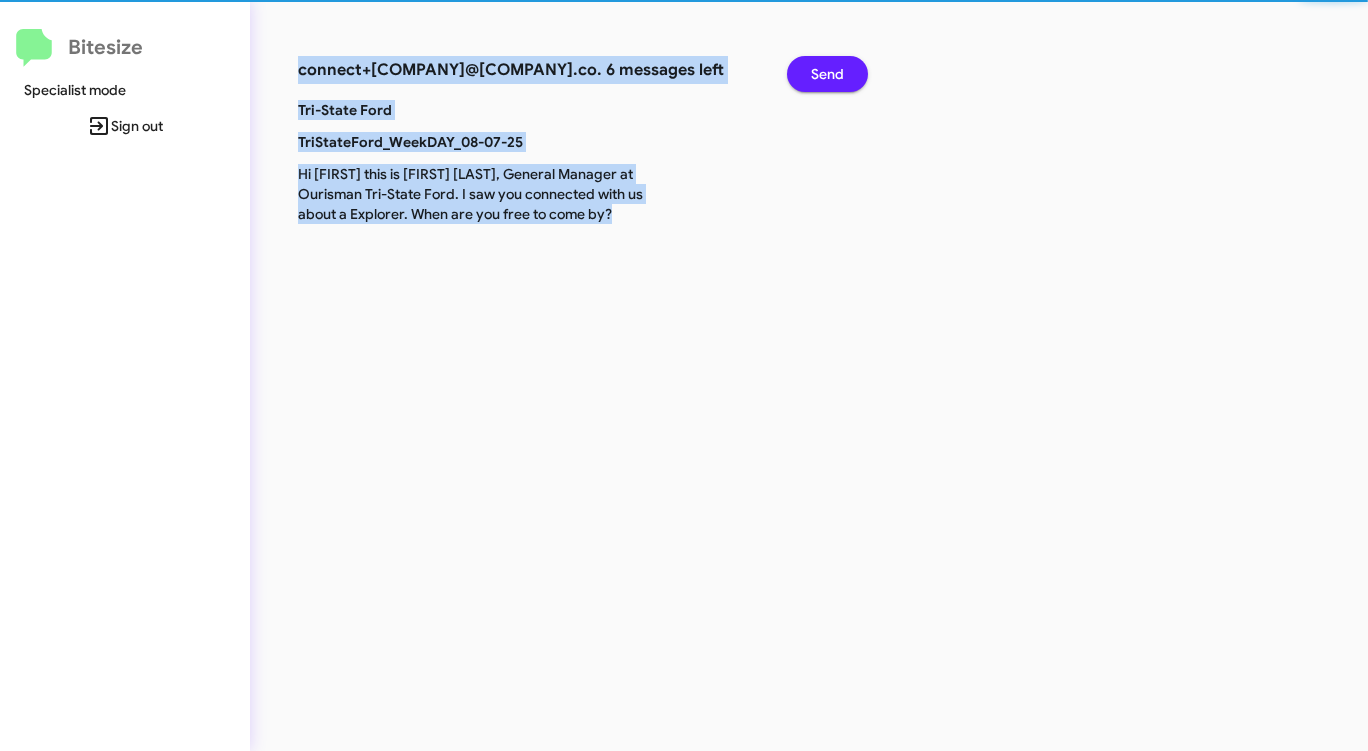 click on "Send" 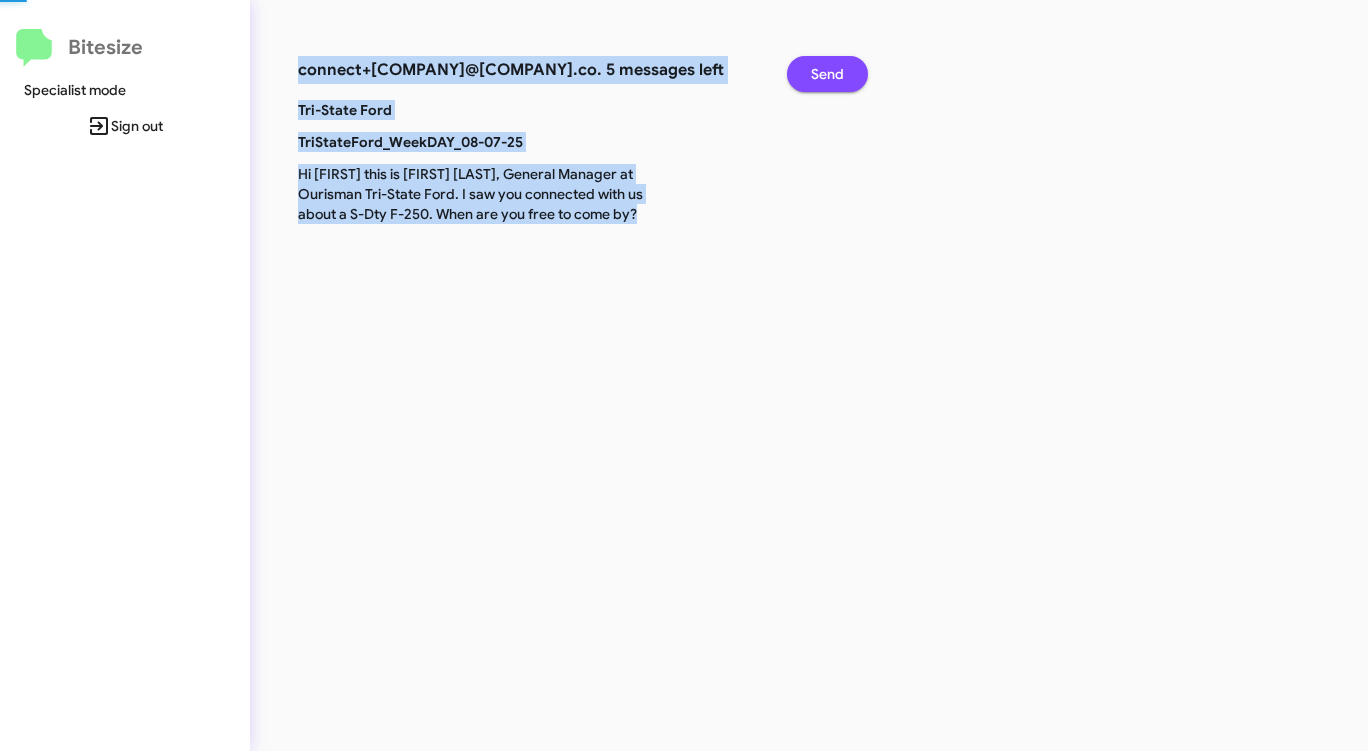 click on "Send" 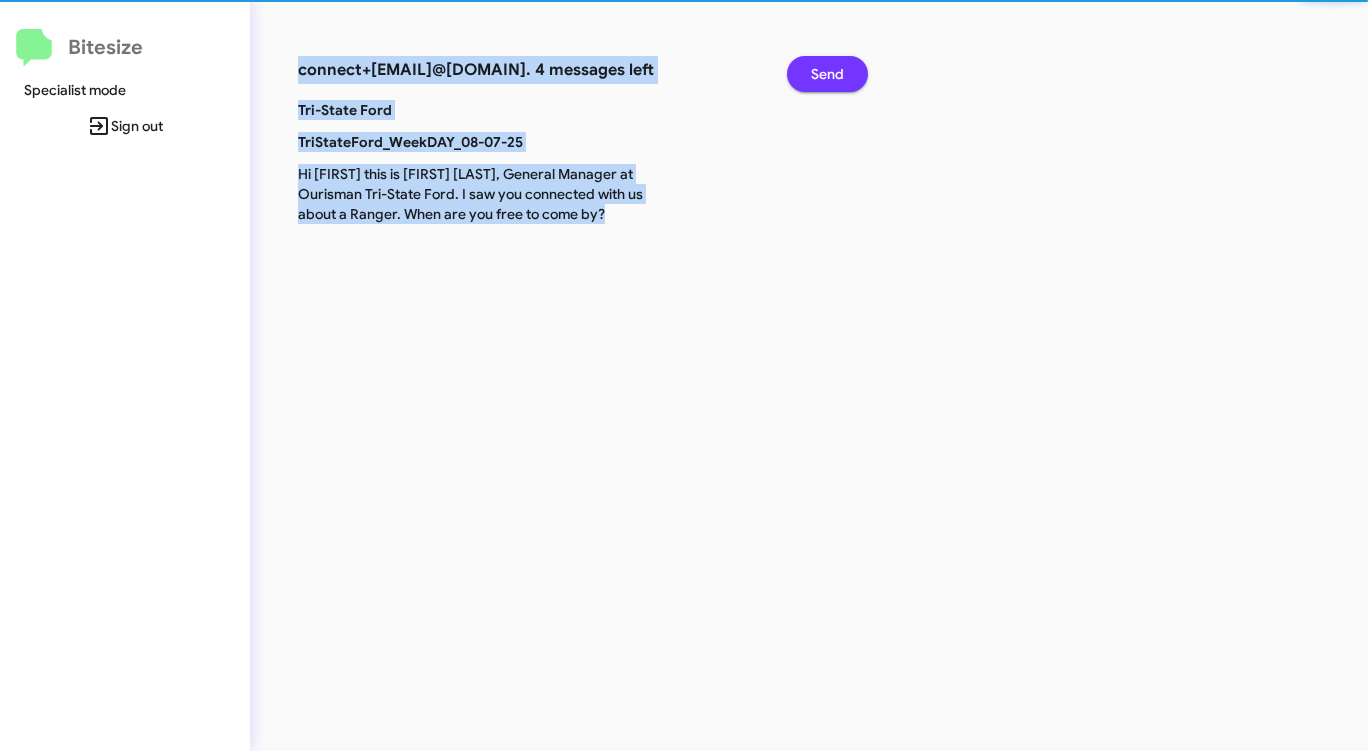 click on "Send" 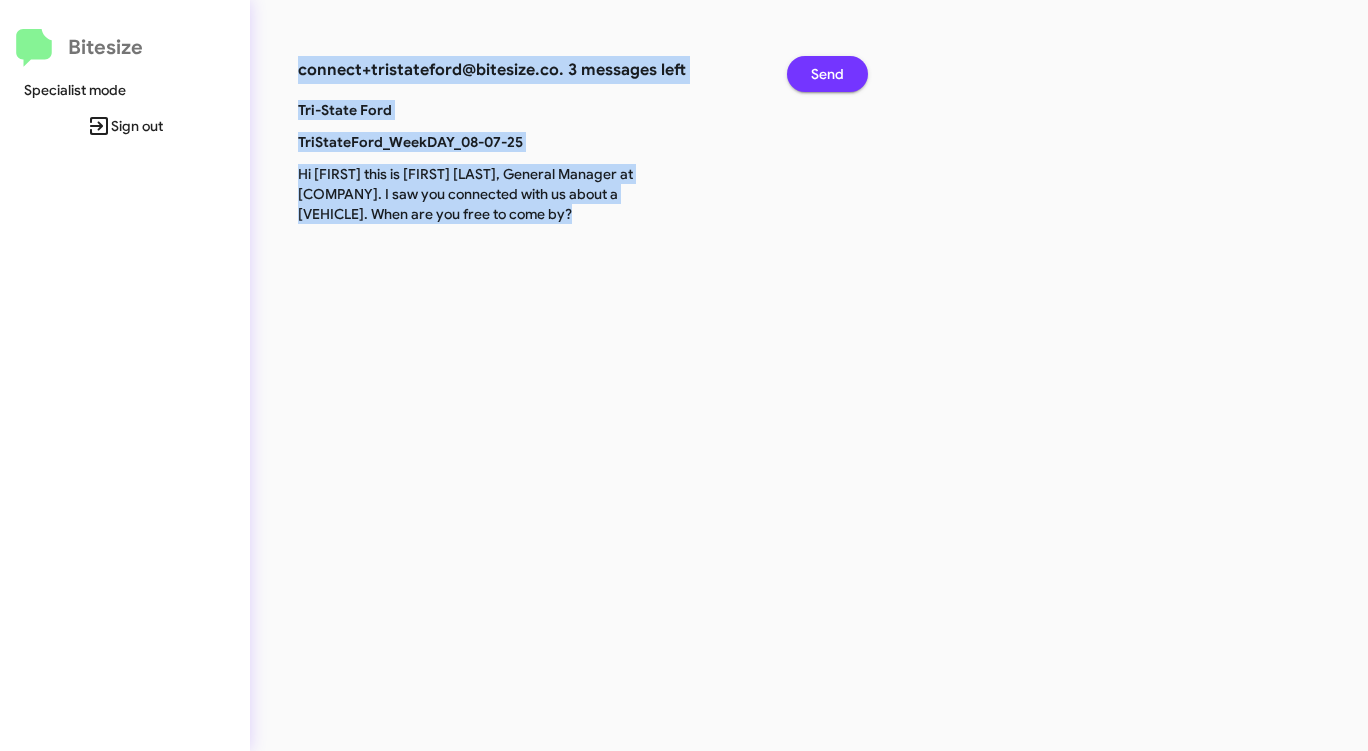 click on "Send" 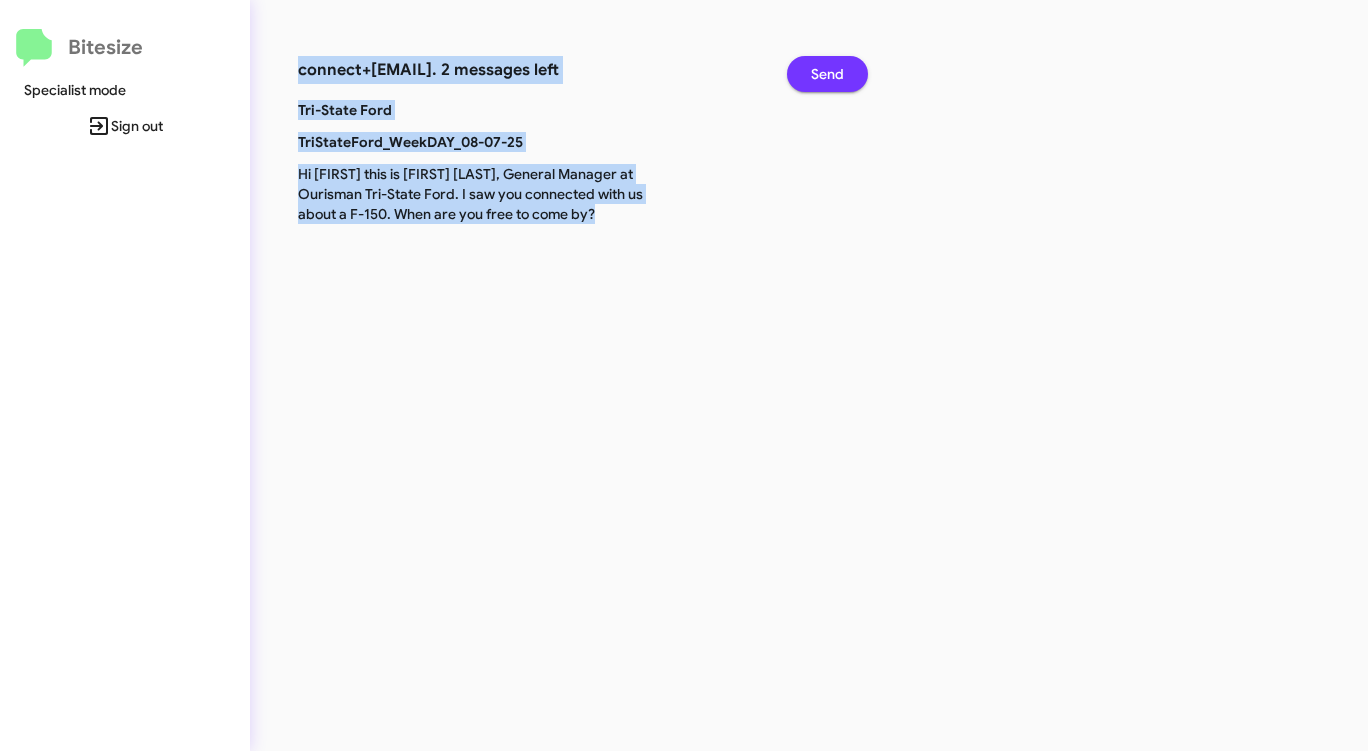 click on "Send" 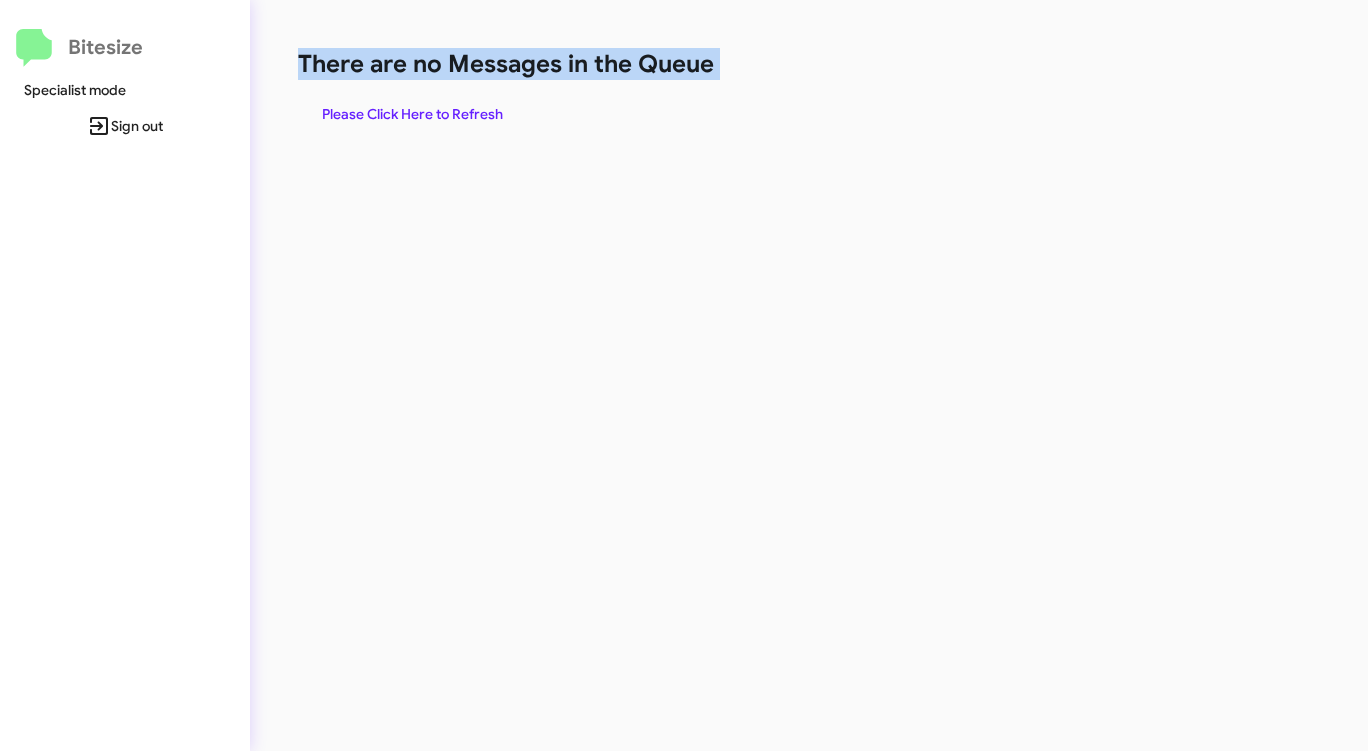 click on "There are no Messages in the Queue" 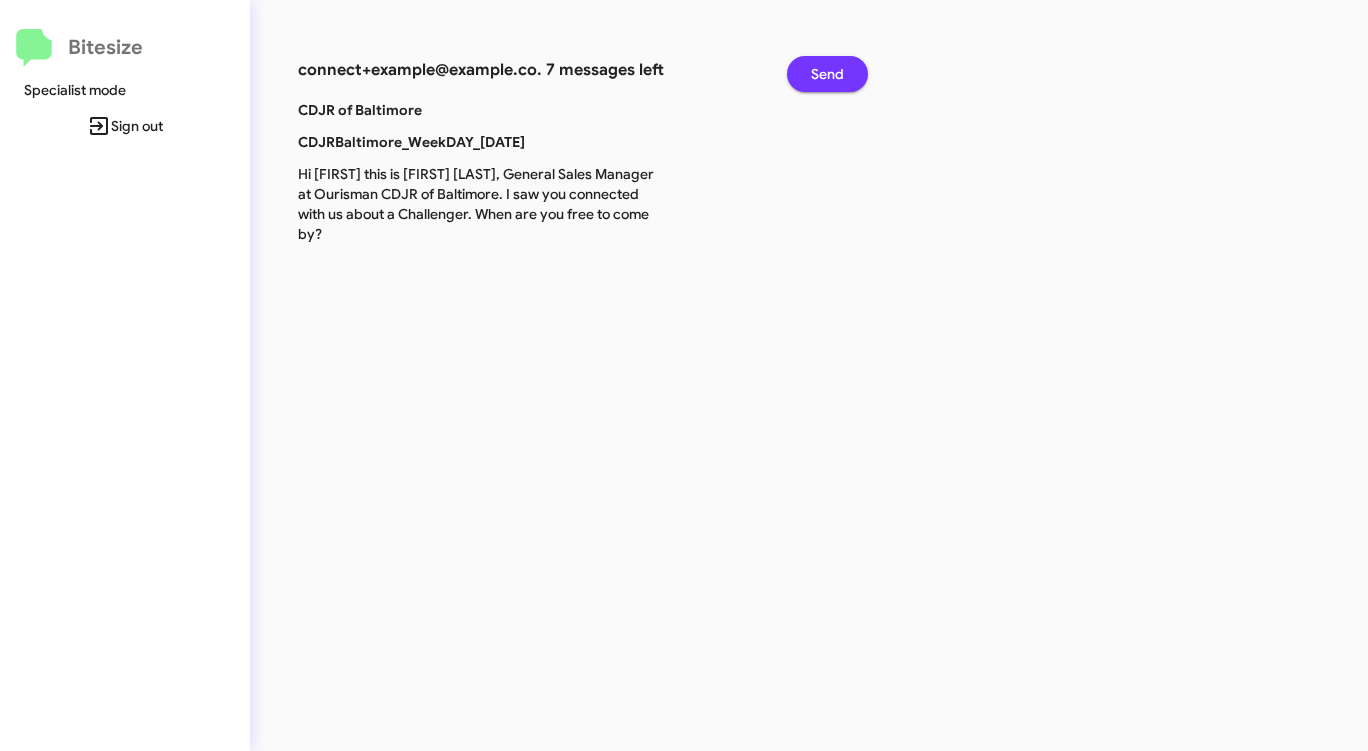 click on "Send" 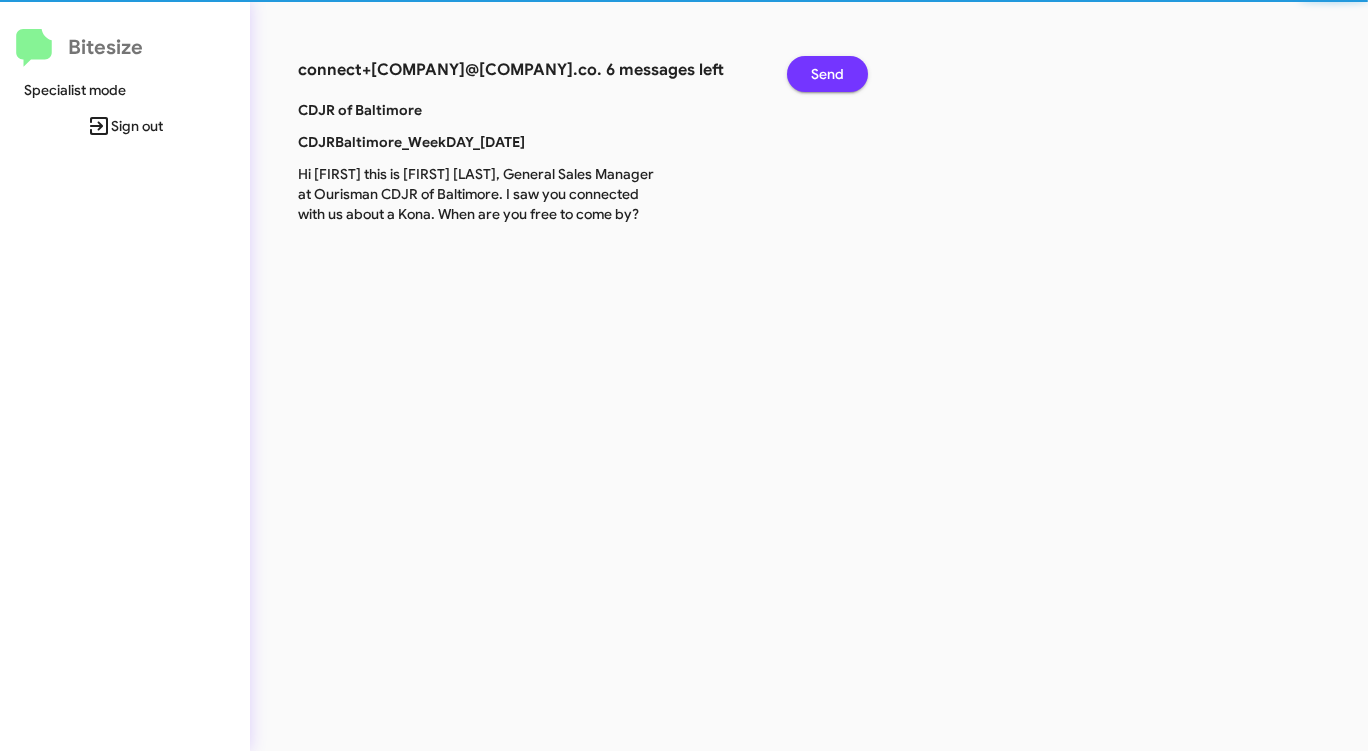 click on "Send" 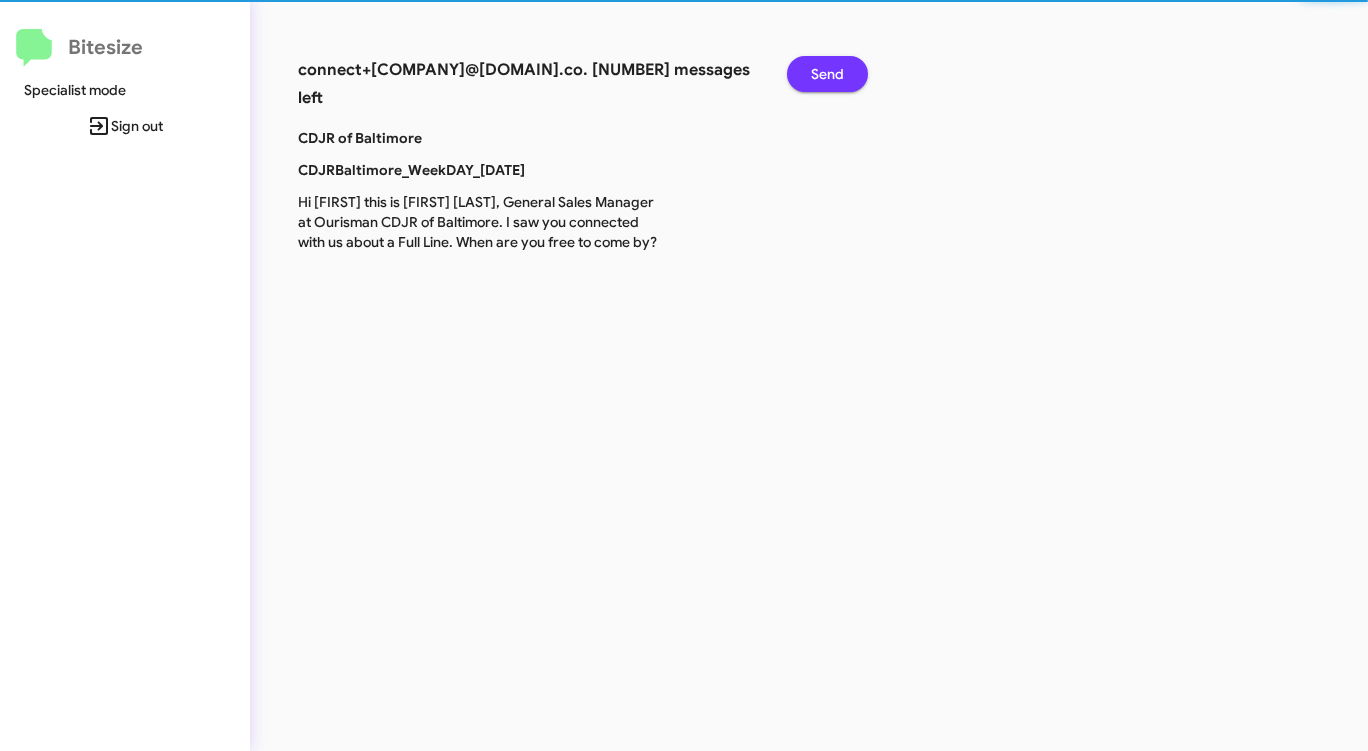 click on "Send" 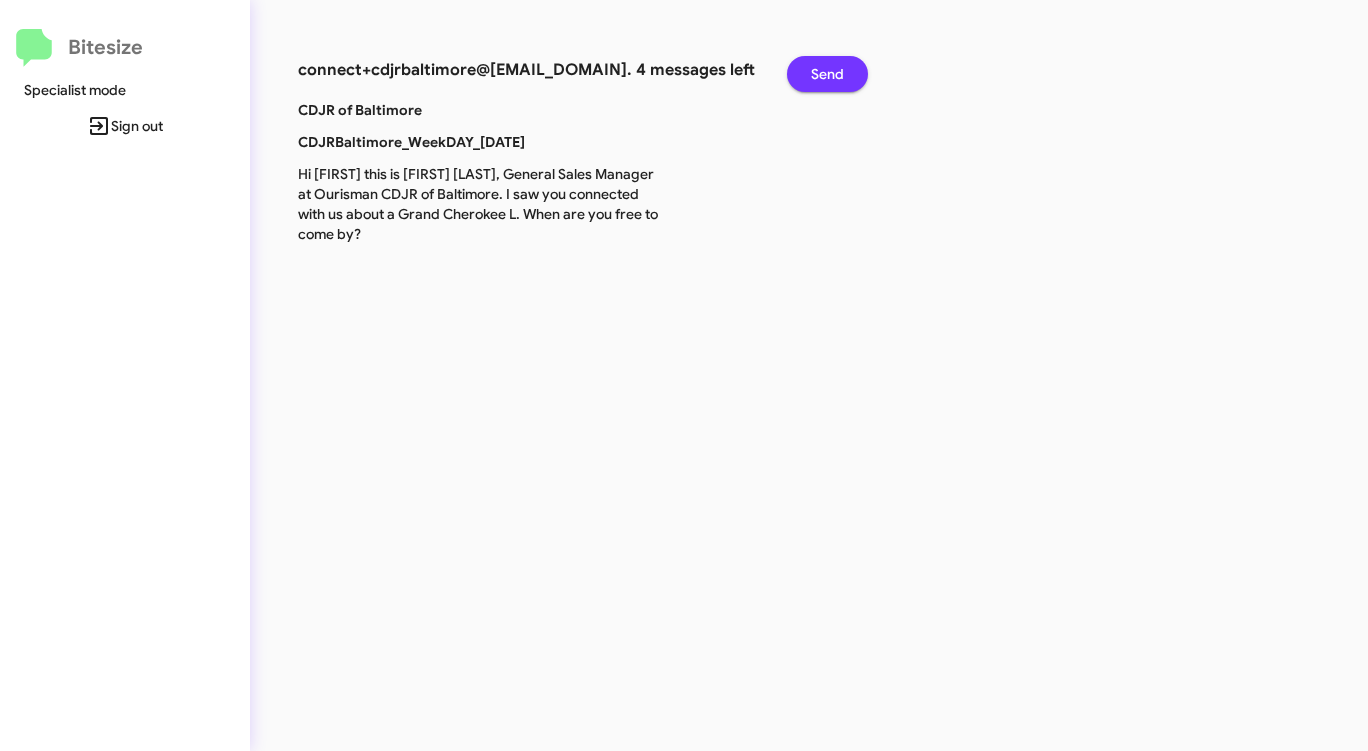 click on "Send" 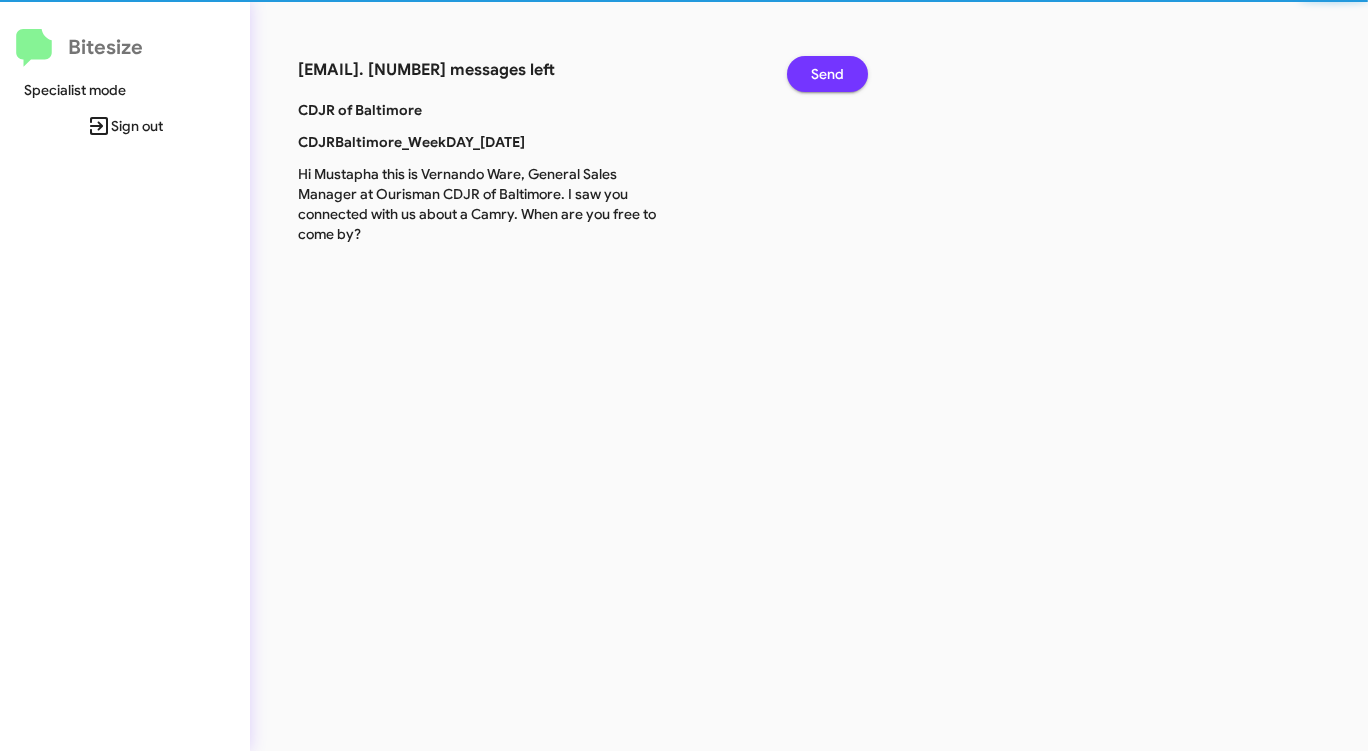 click on "Send" 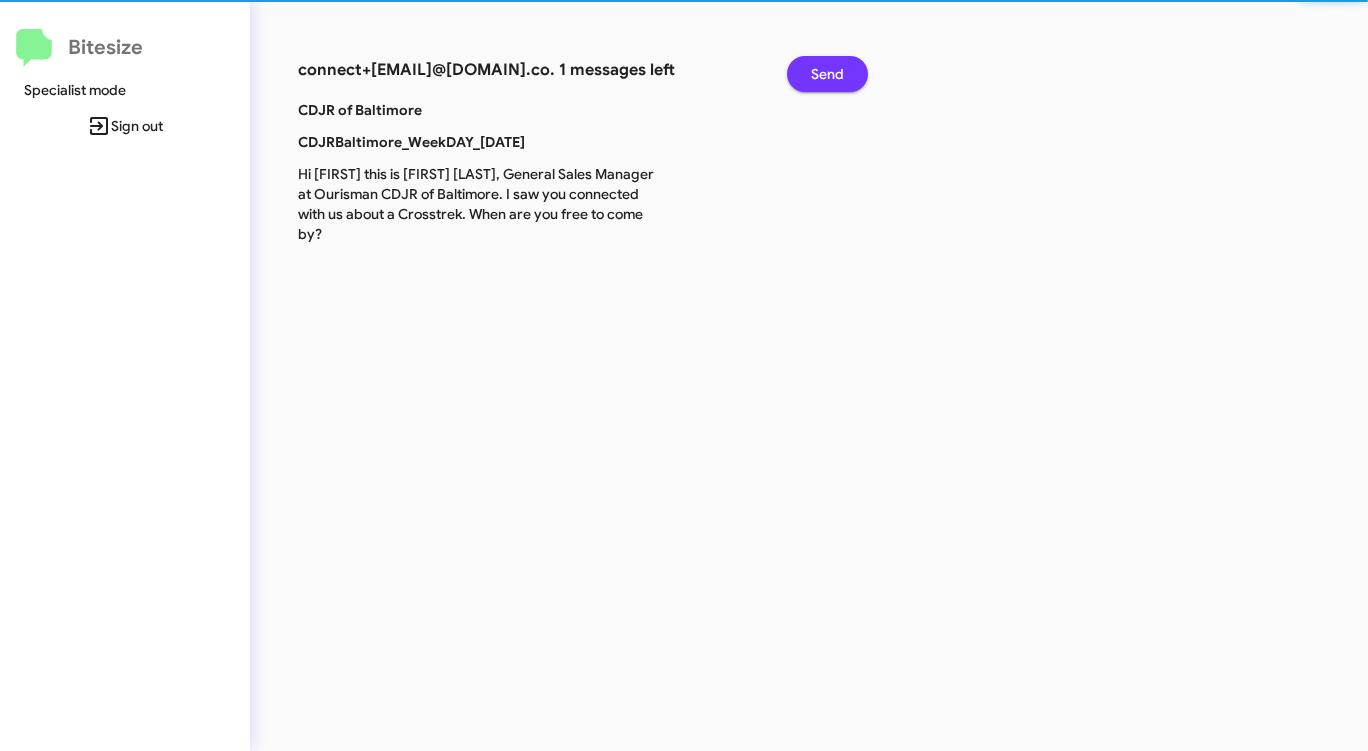 click on "Send" 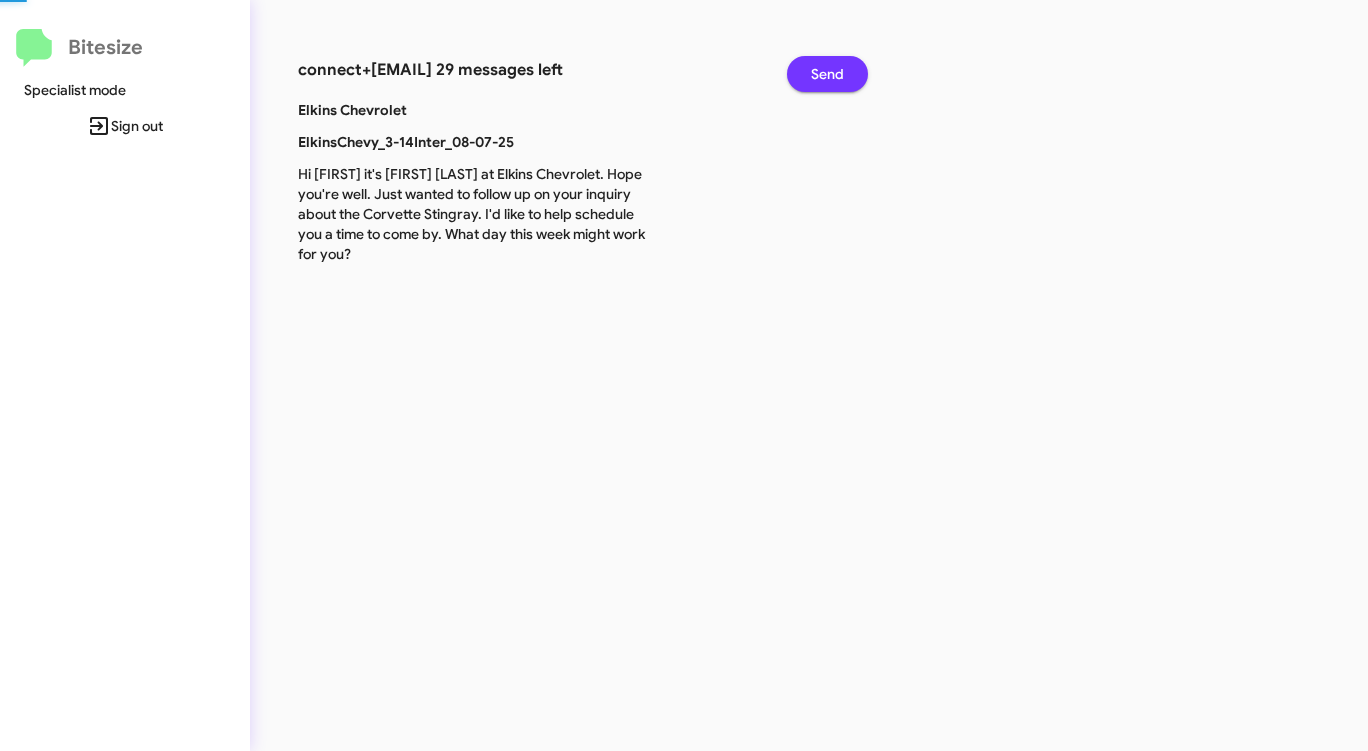 click on "Send" 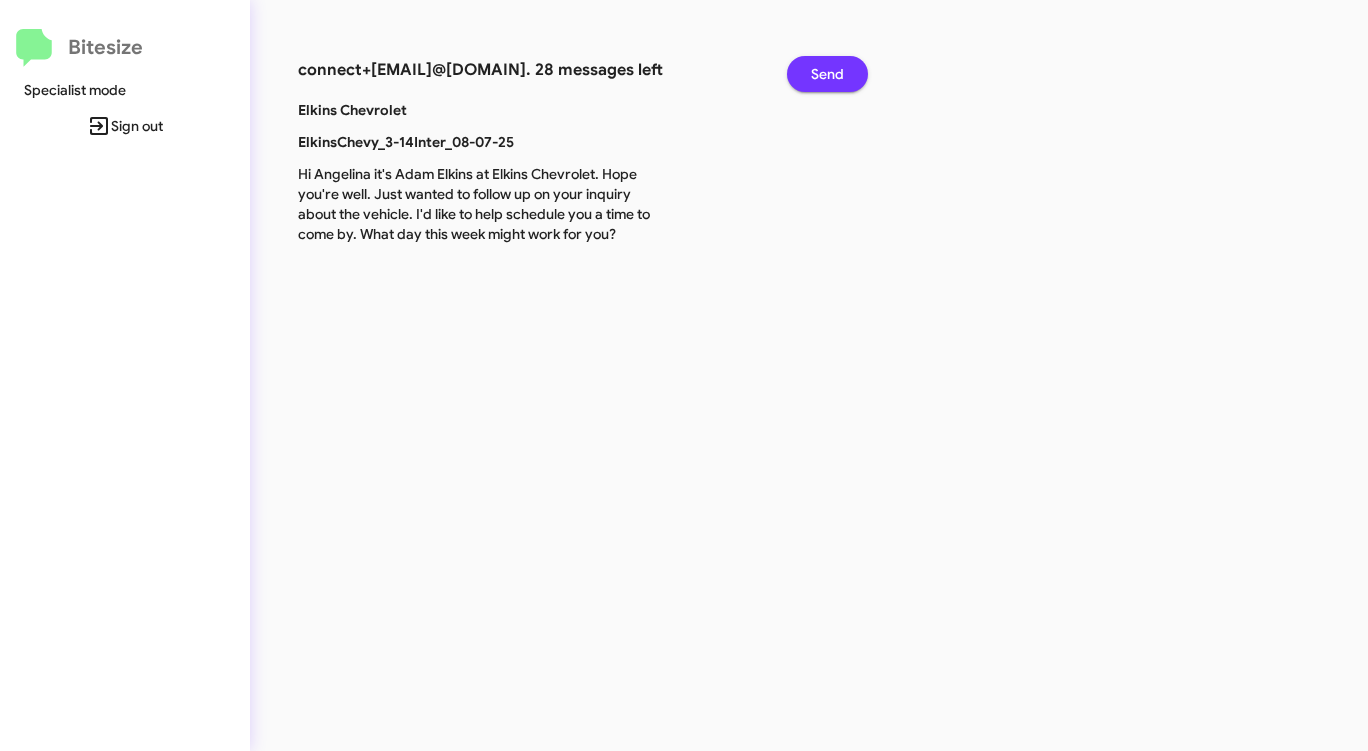 click on "Send" 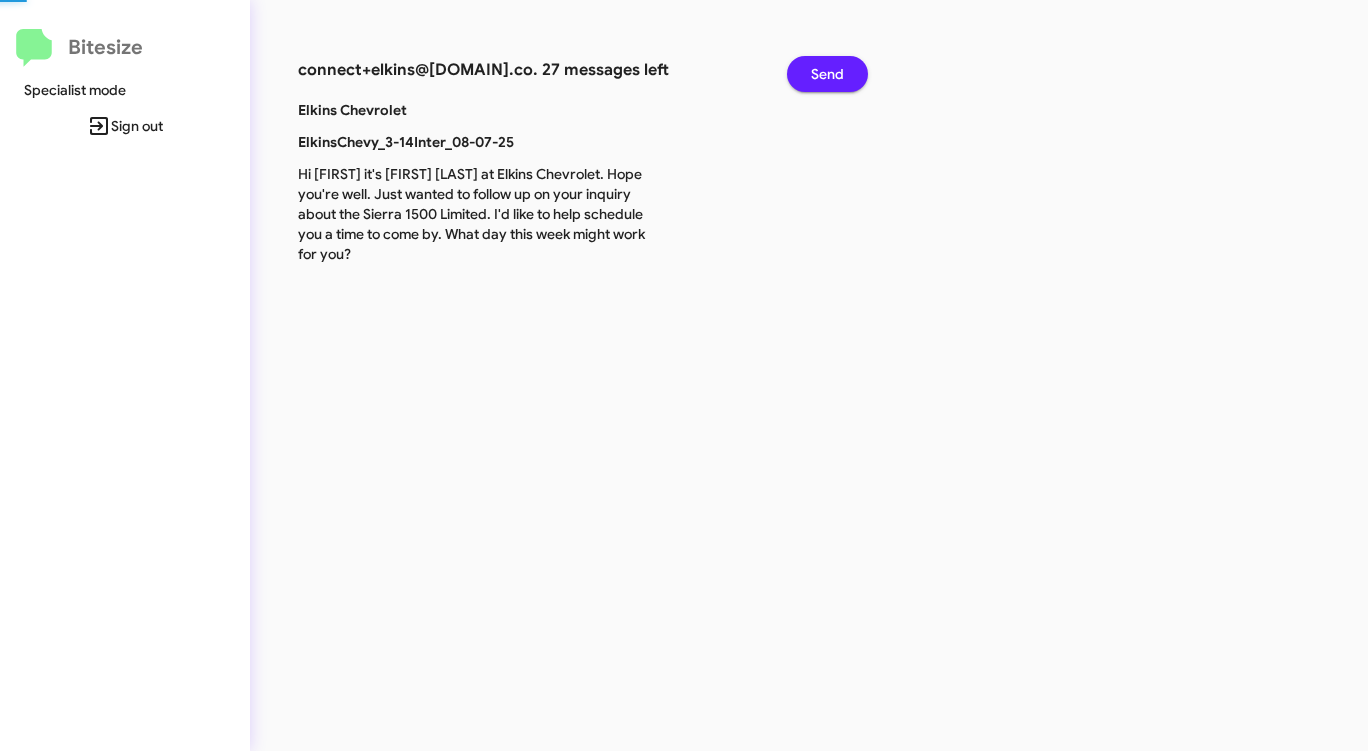click on "Send" 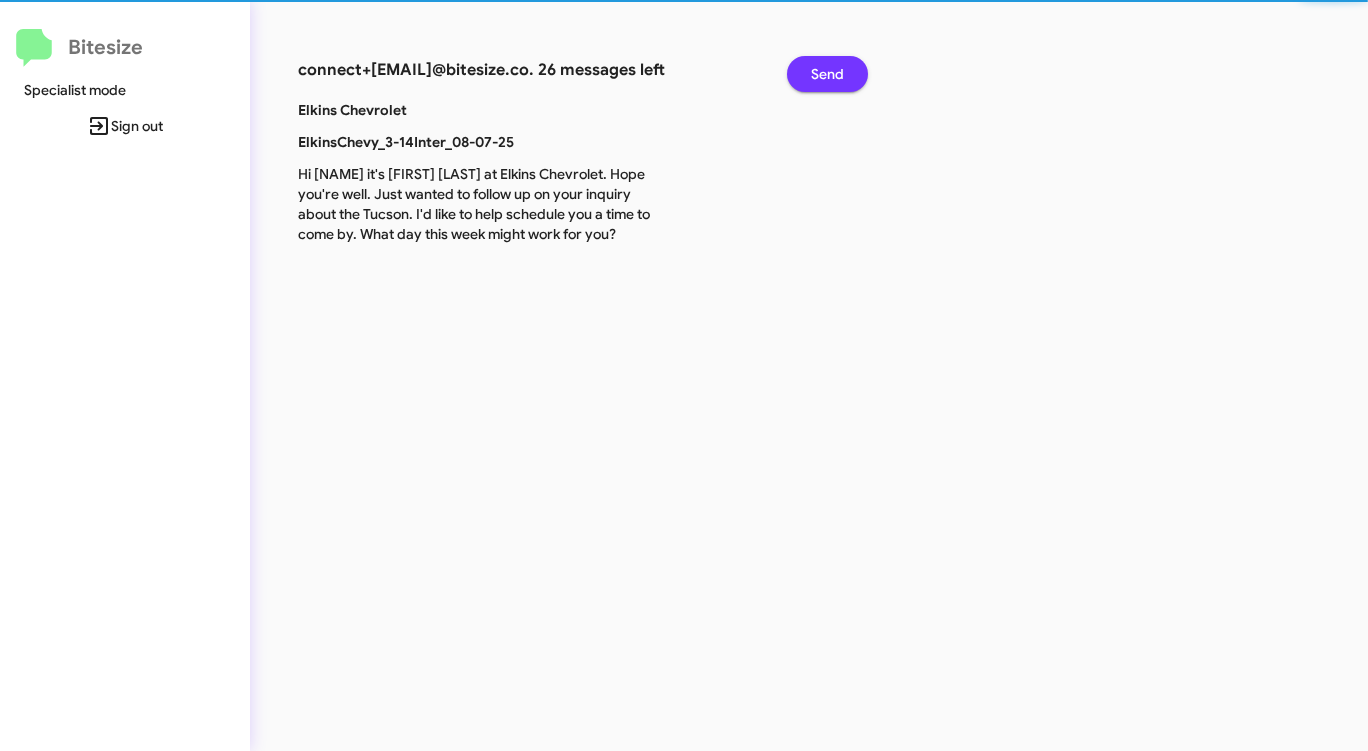 click on "Send" 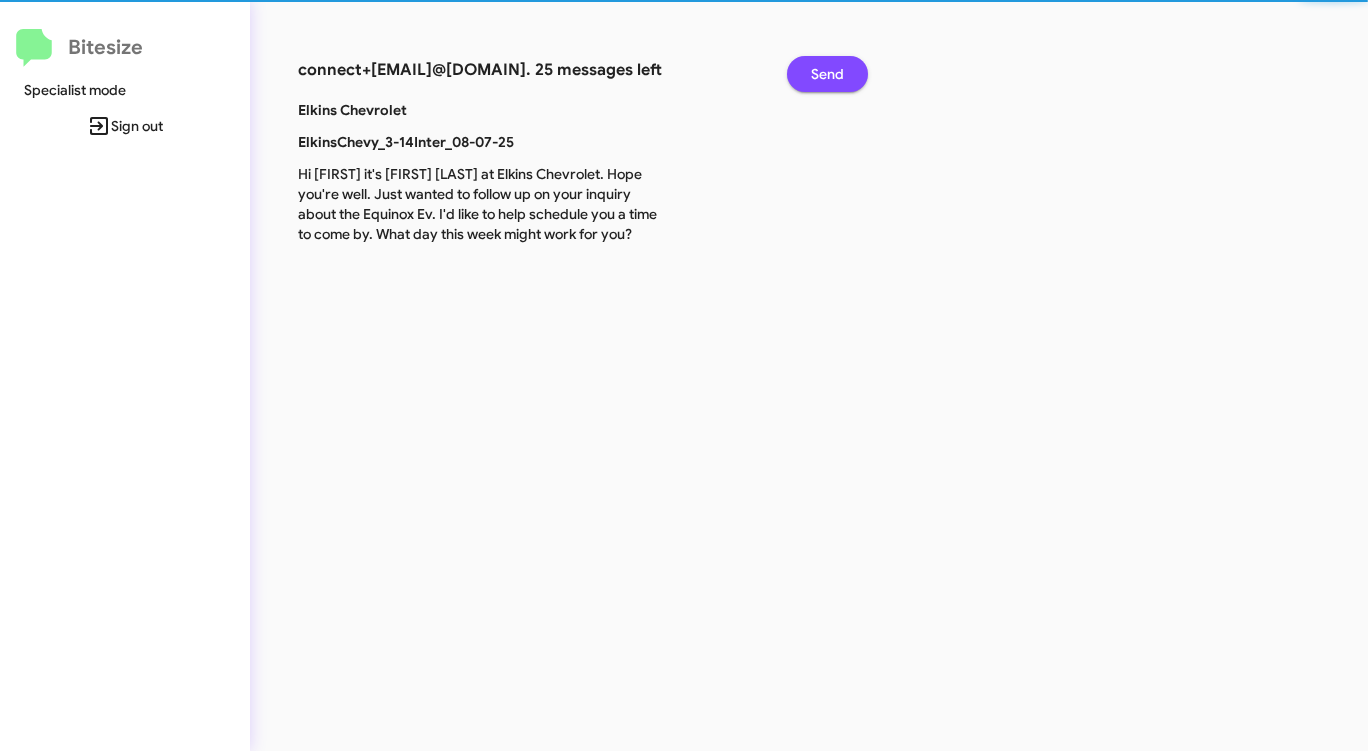 click on "Send" 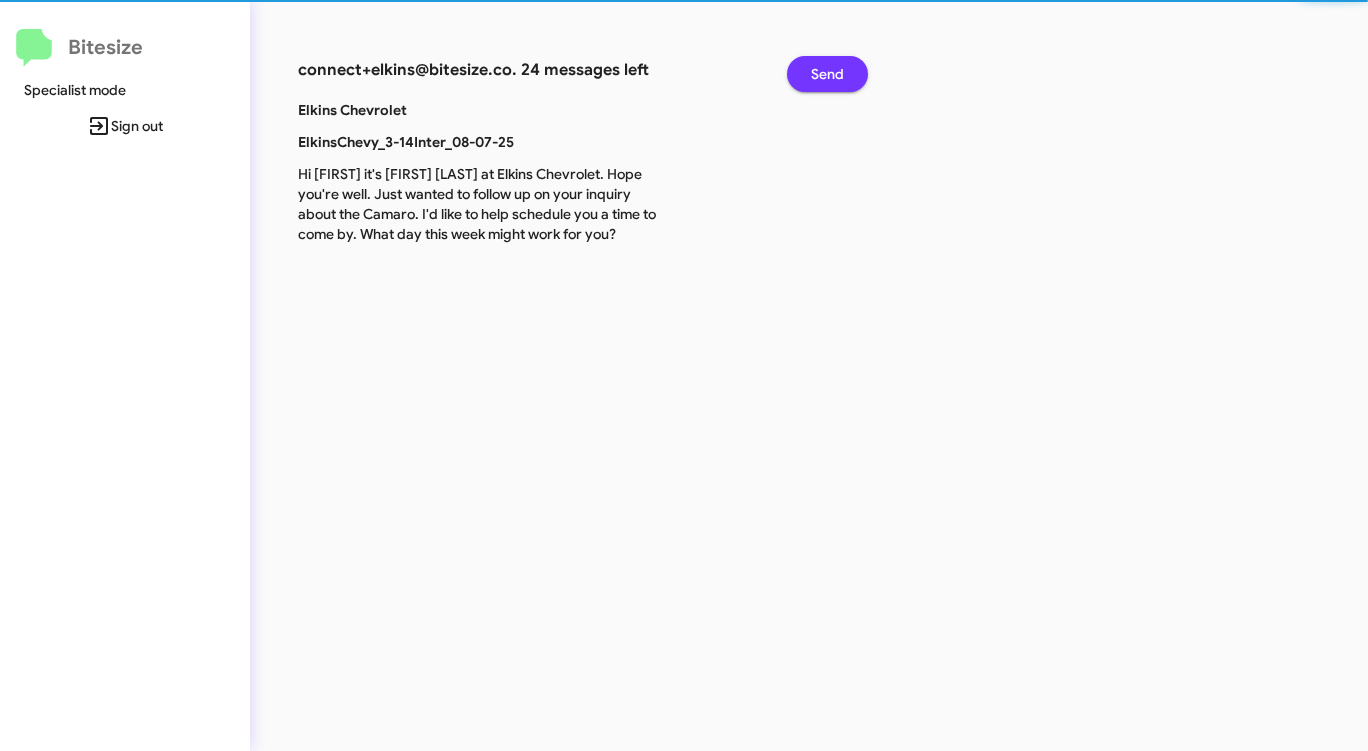 click on "Send" 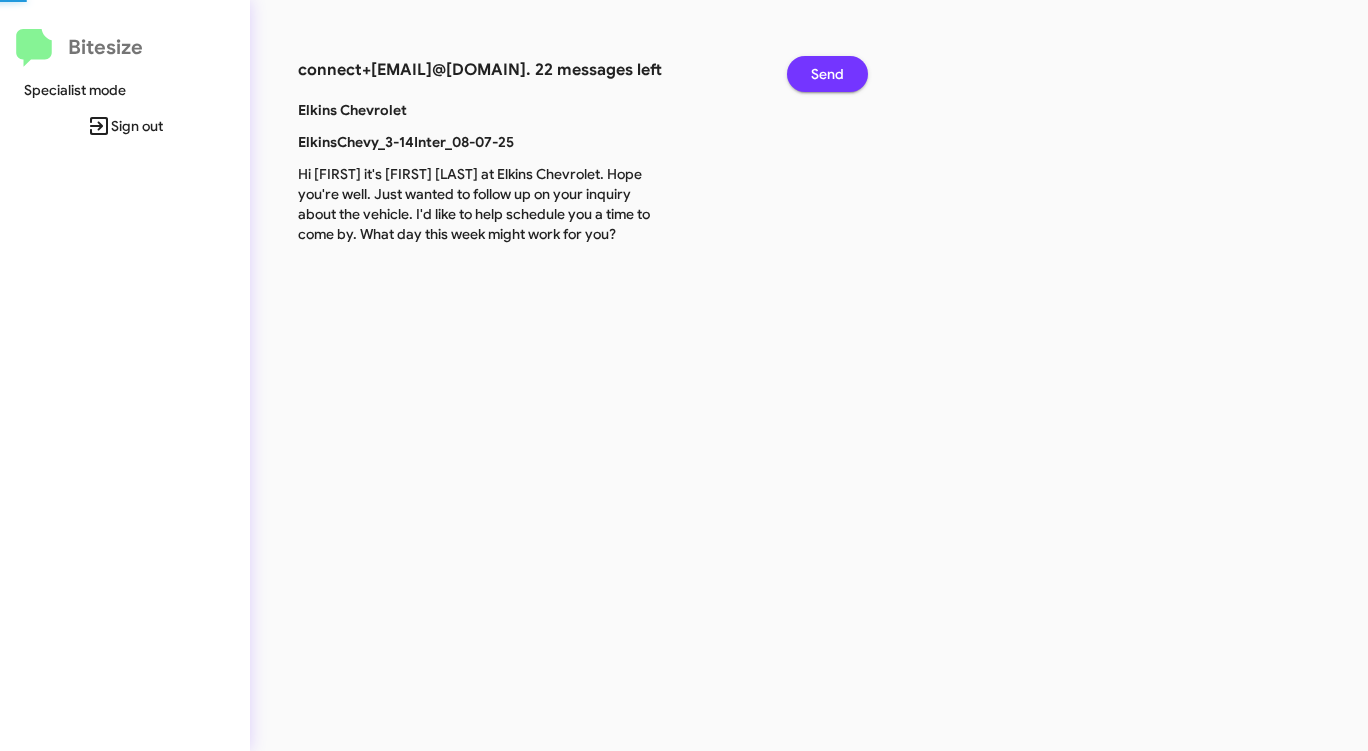 click on "Send" 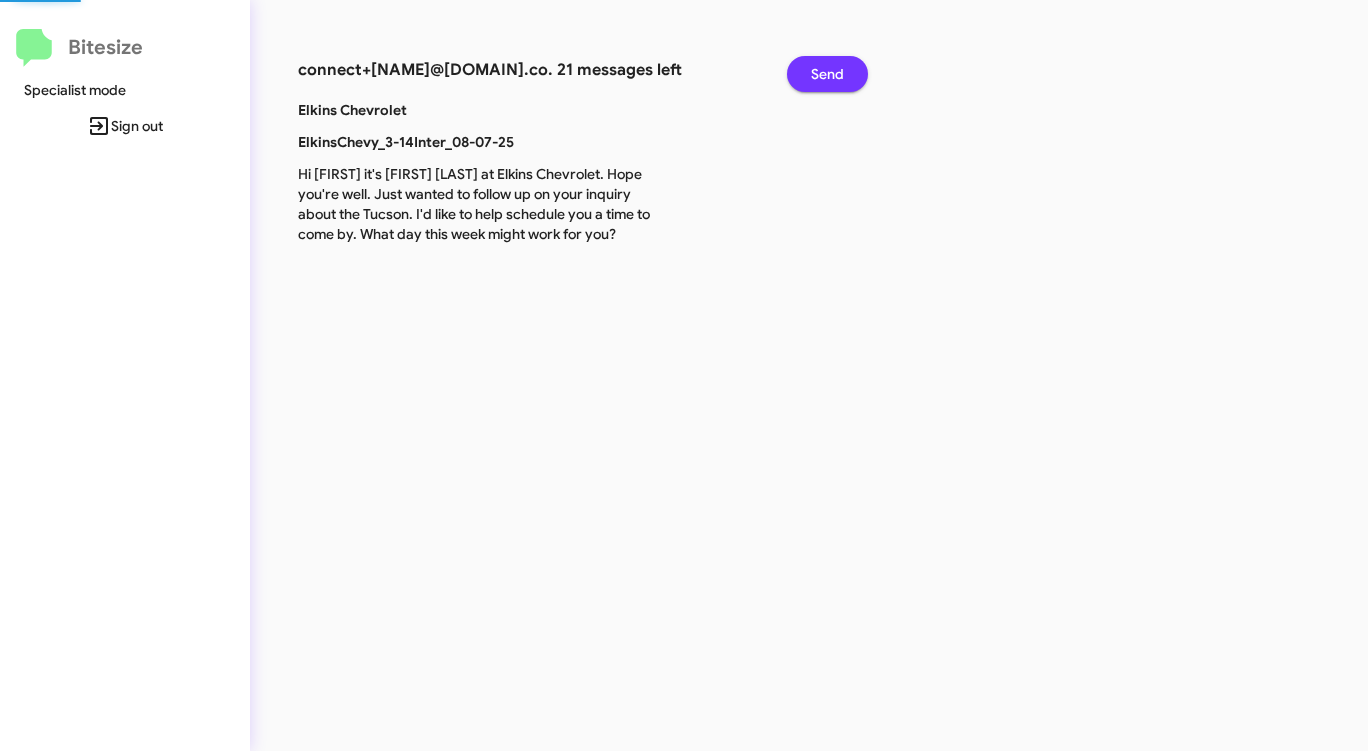 click on "Send" 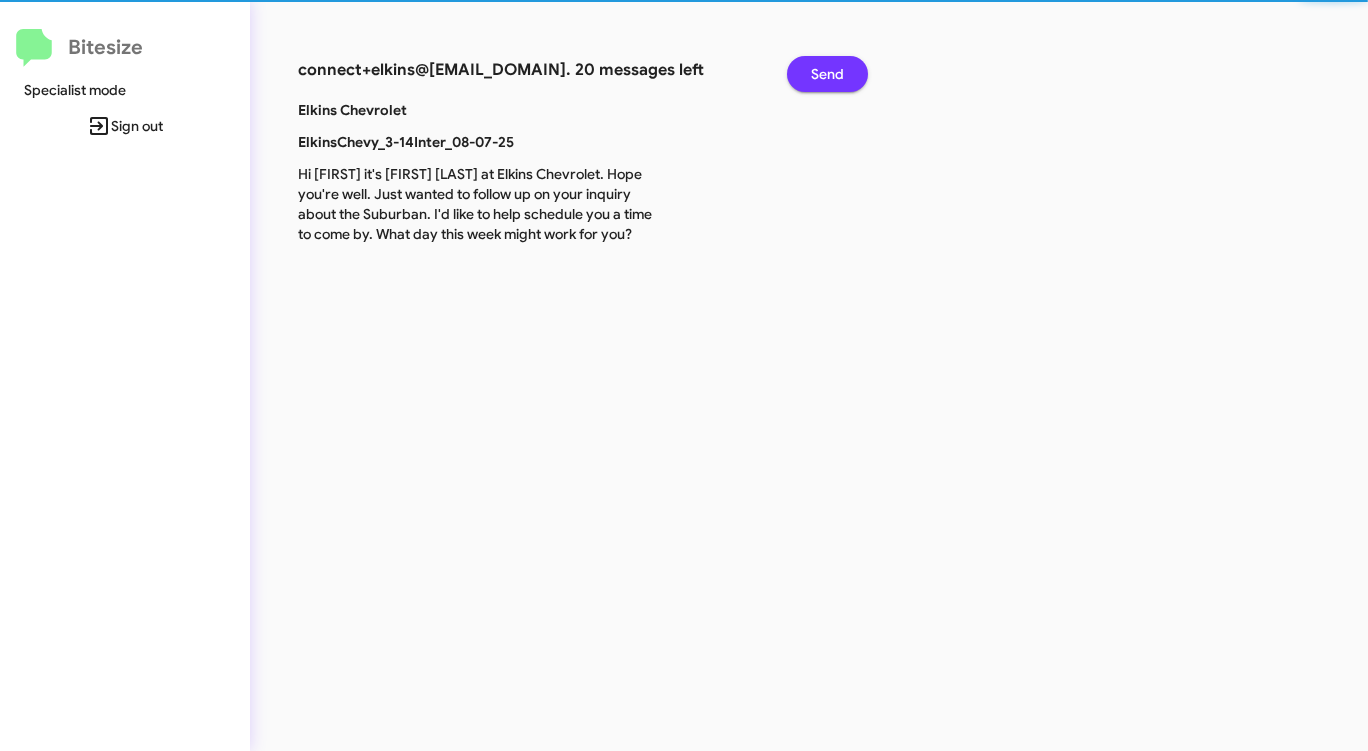click on "Send" 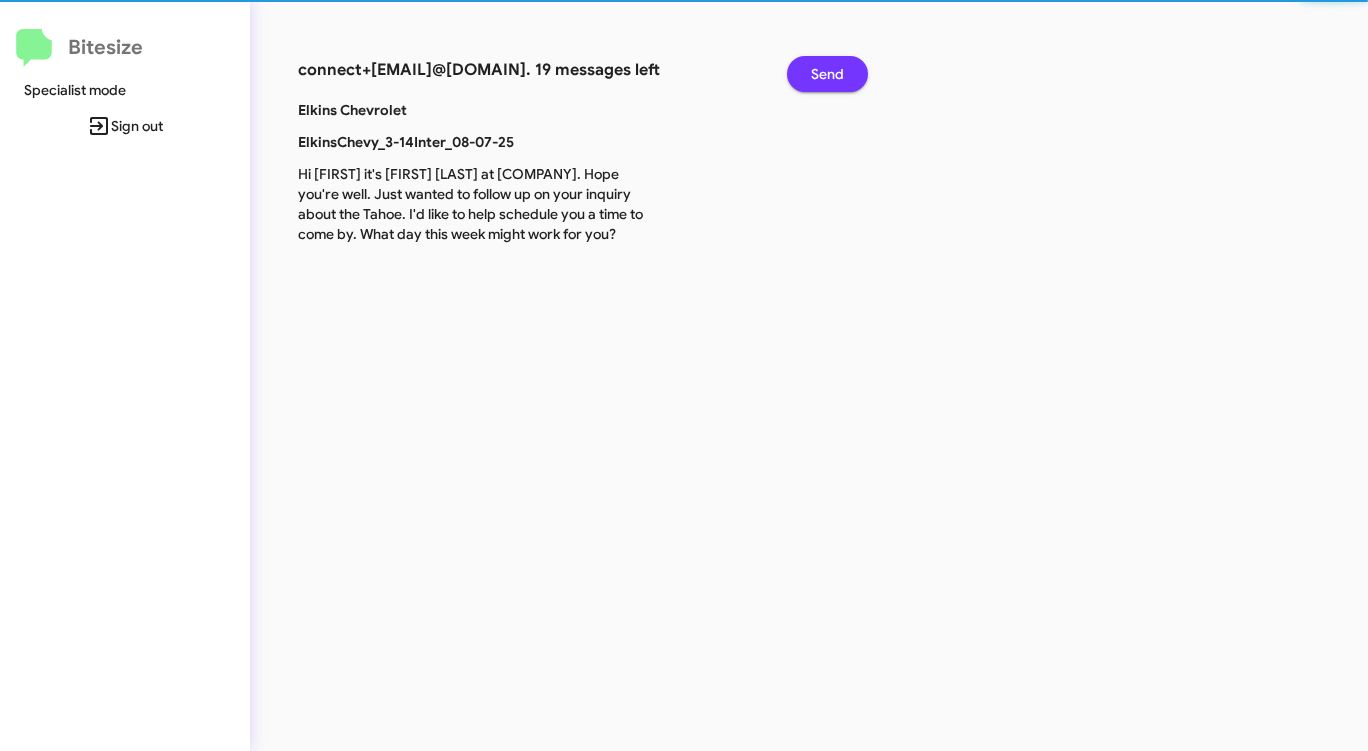 click on "Send" 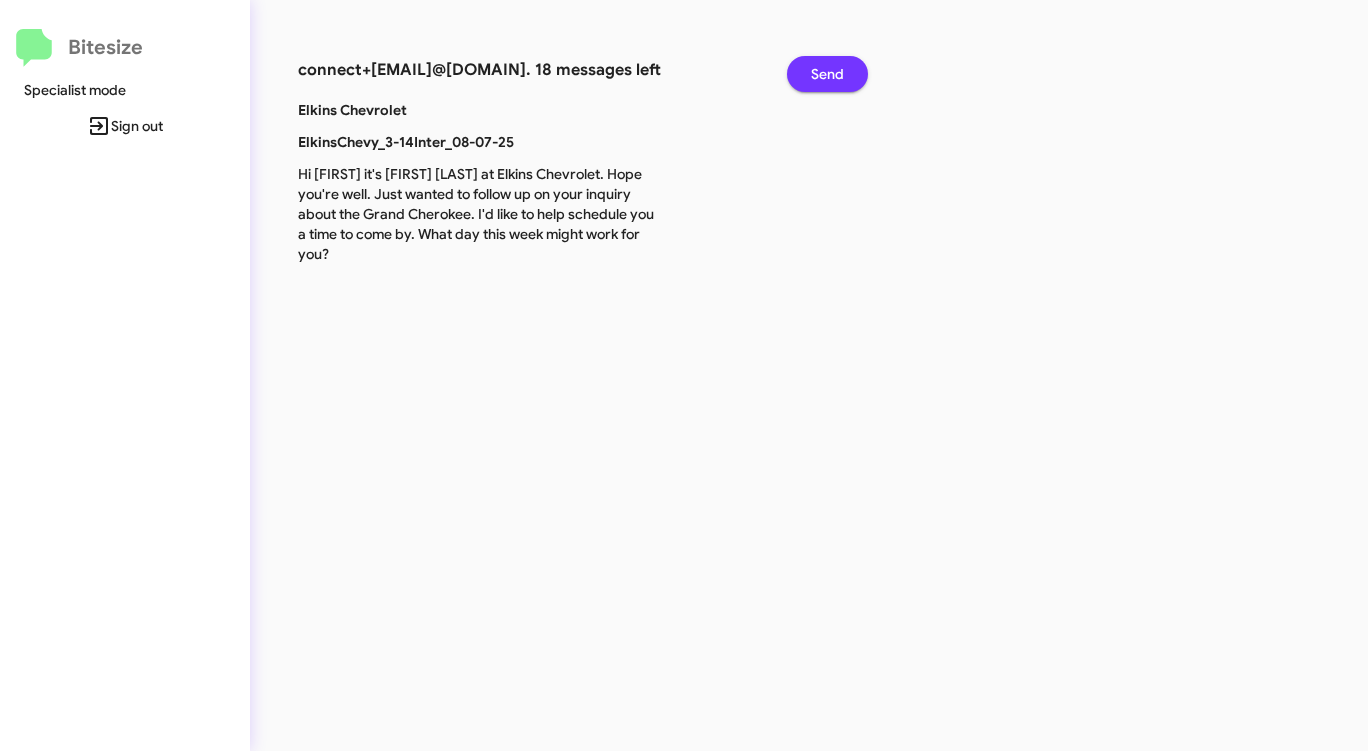 click on "Send" 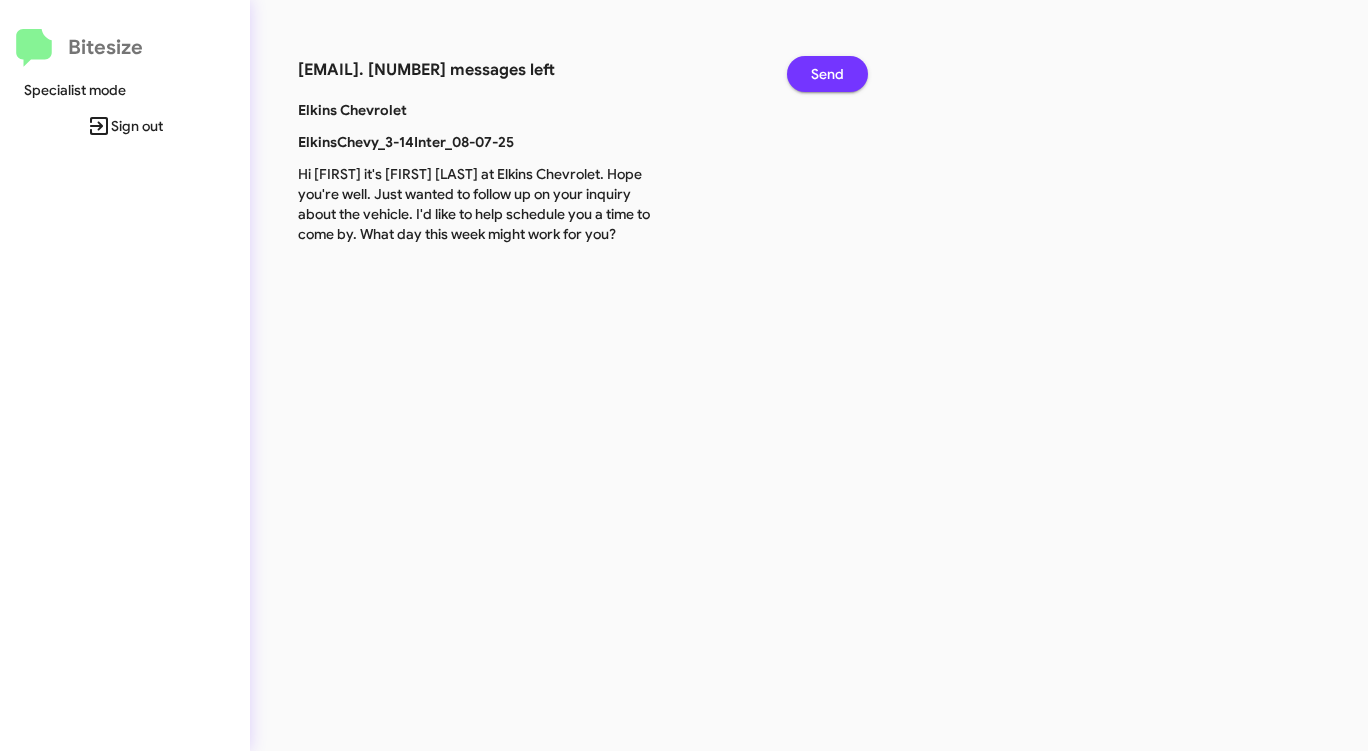 click on "Send" 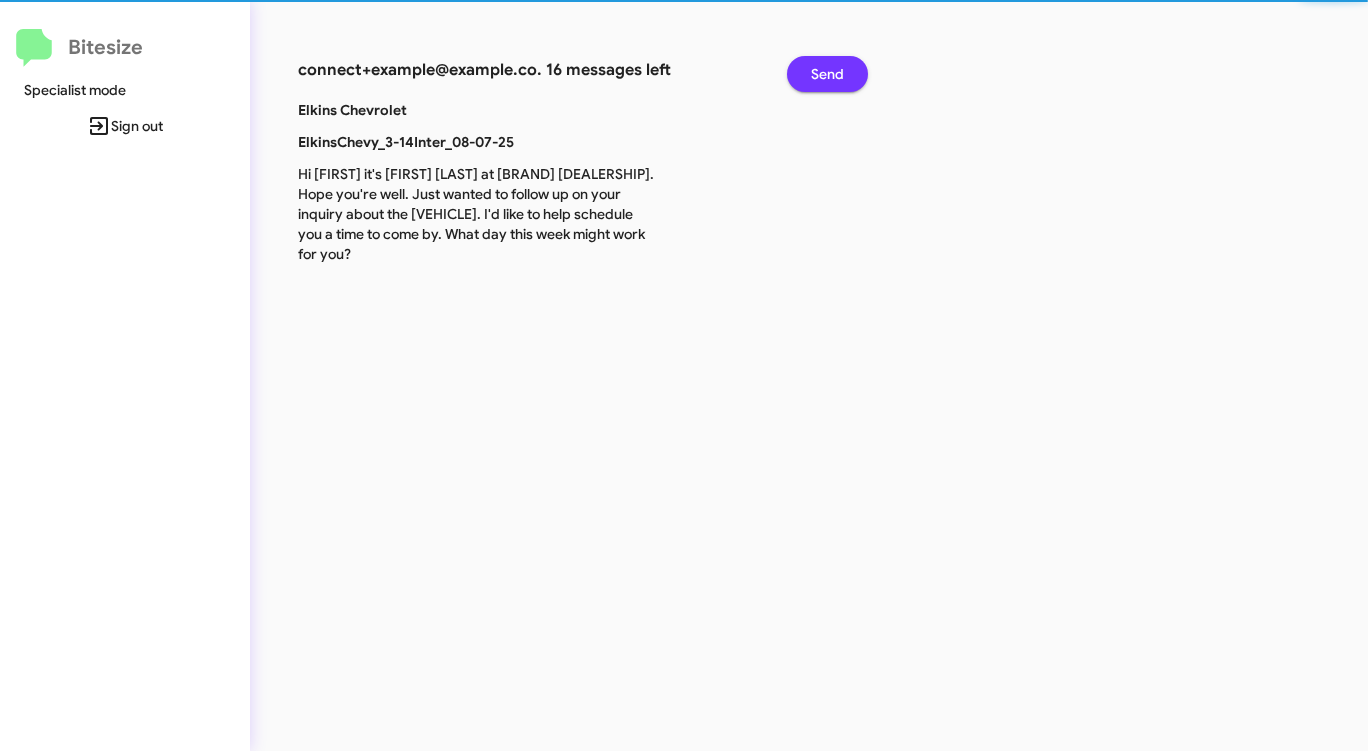 click on "Send" 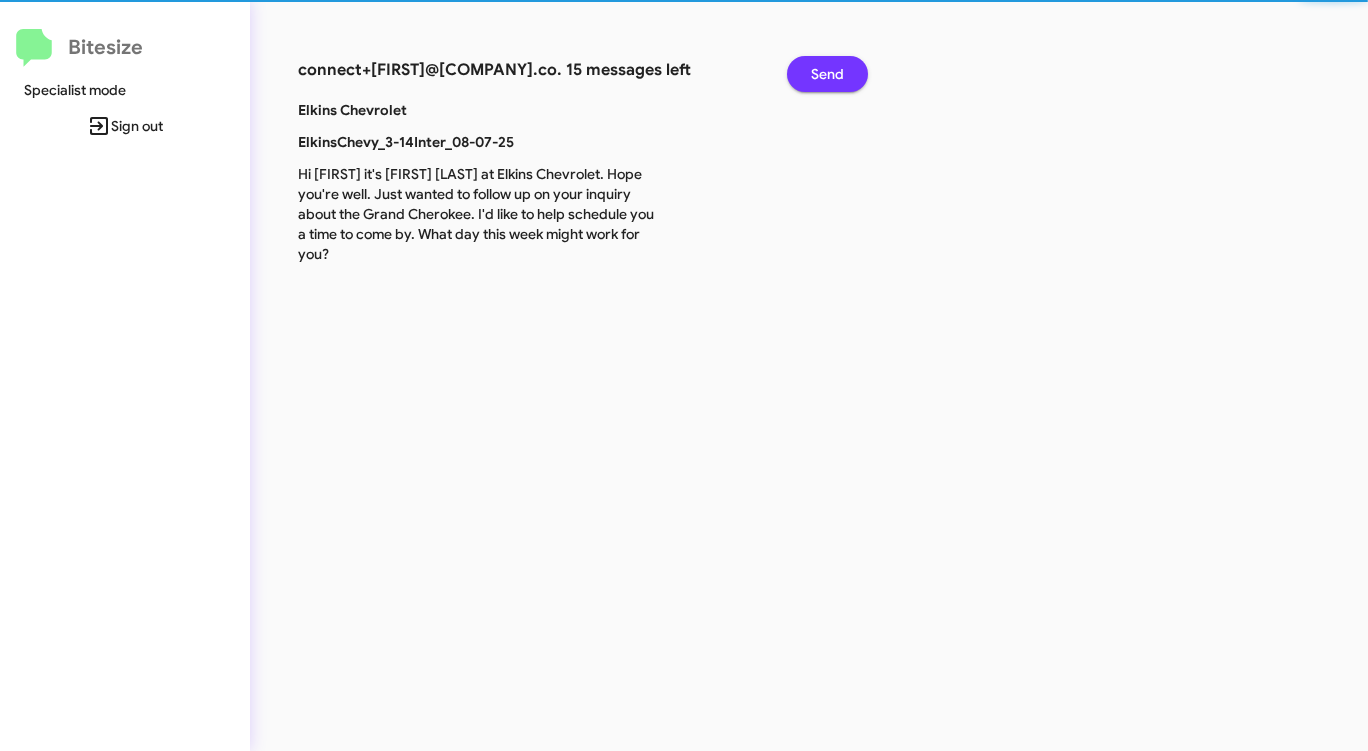 click on "Send" 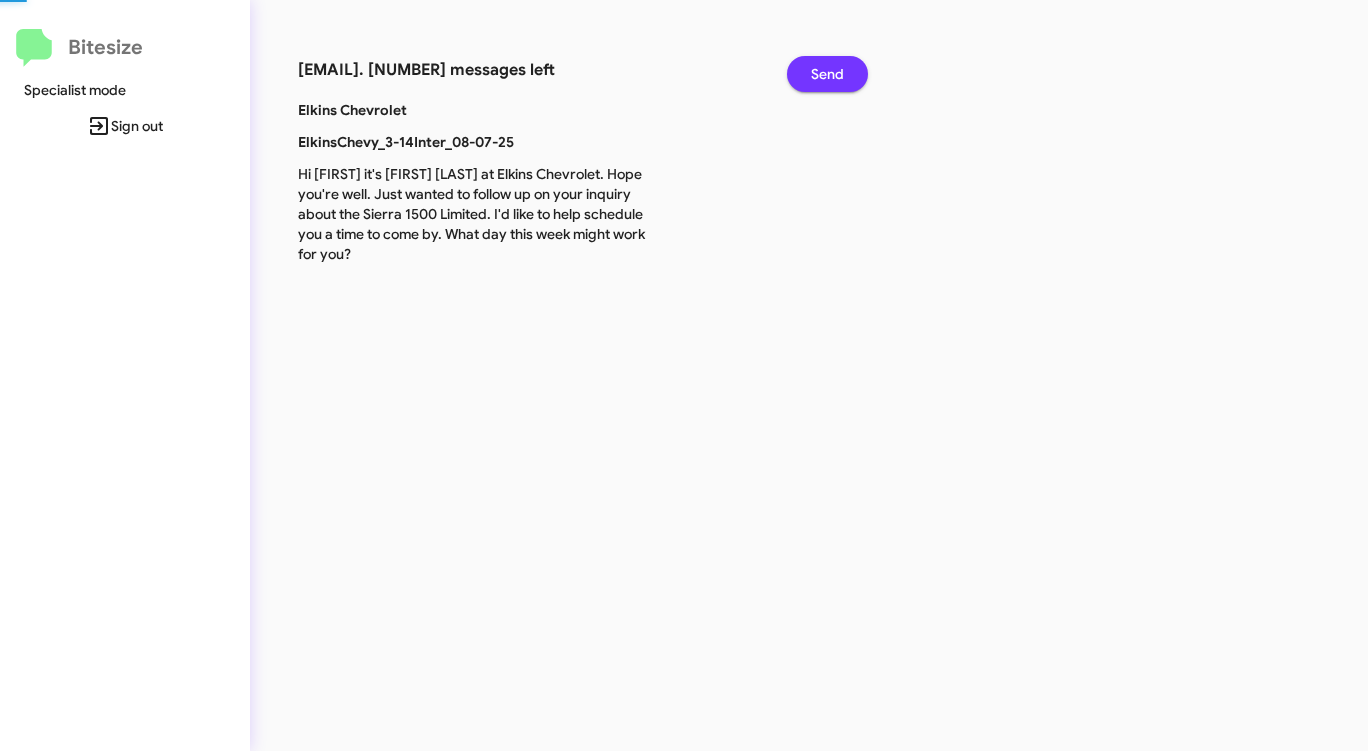click on "Send" 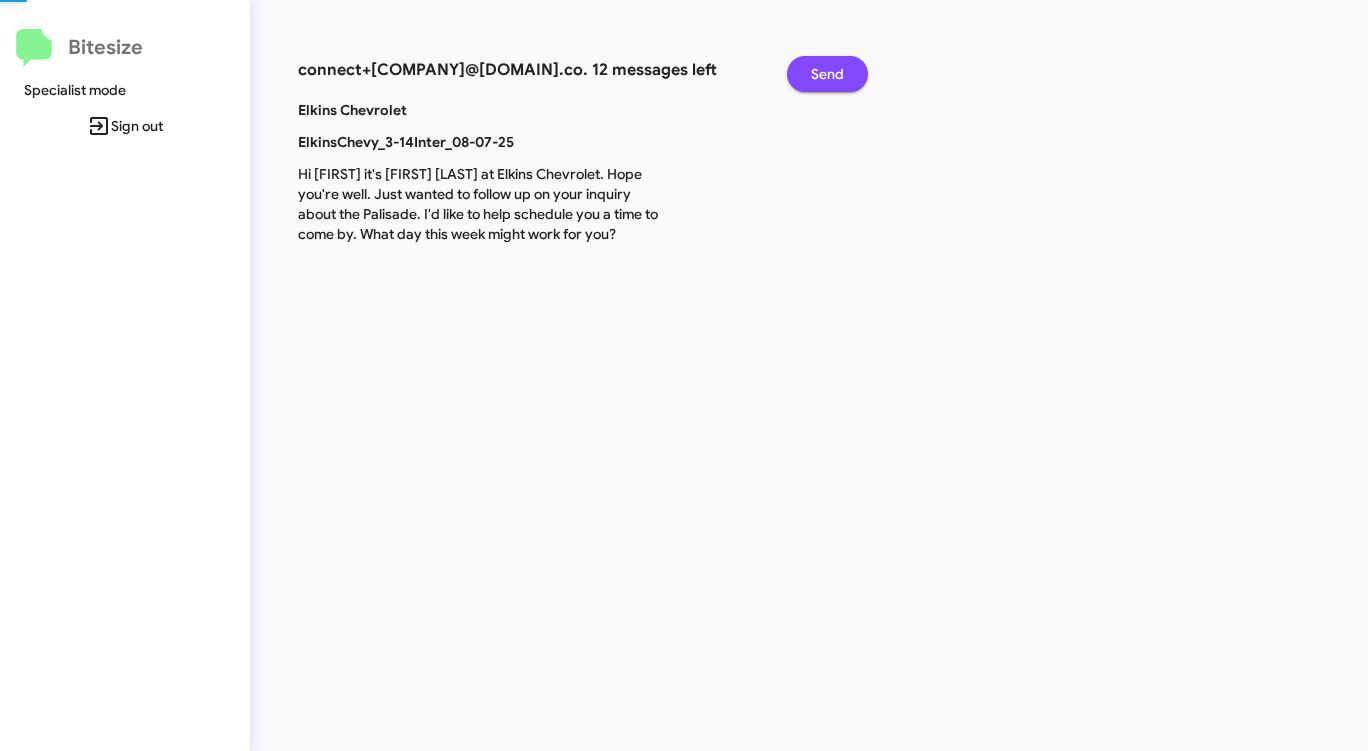 click on "Send" 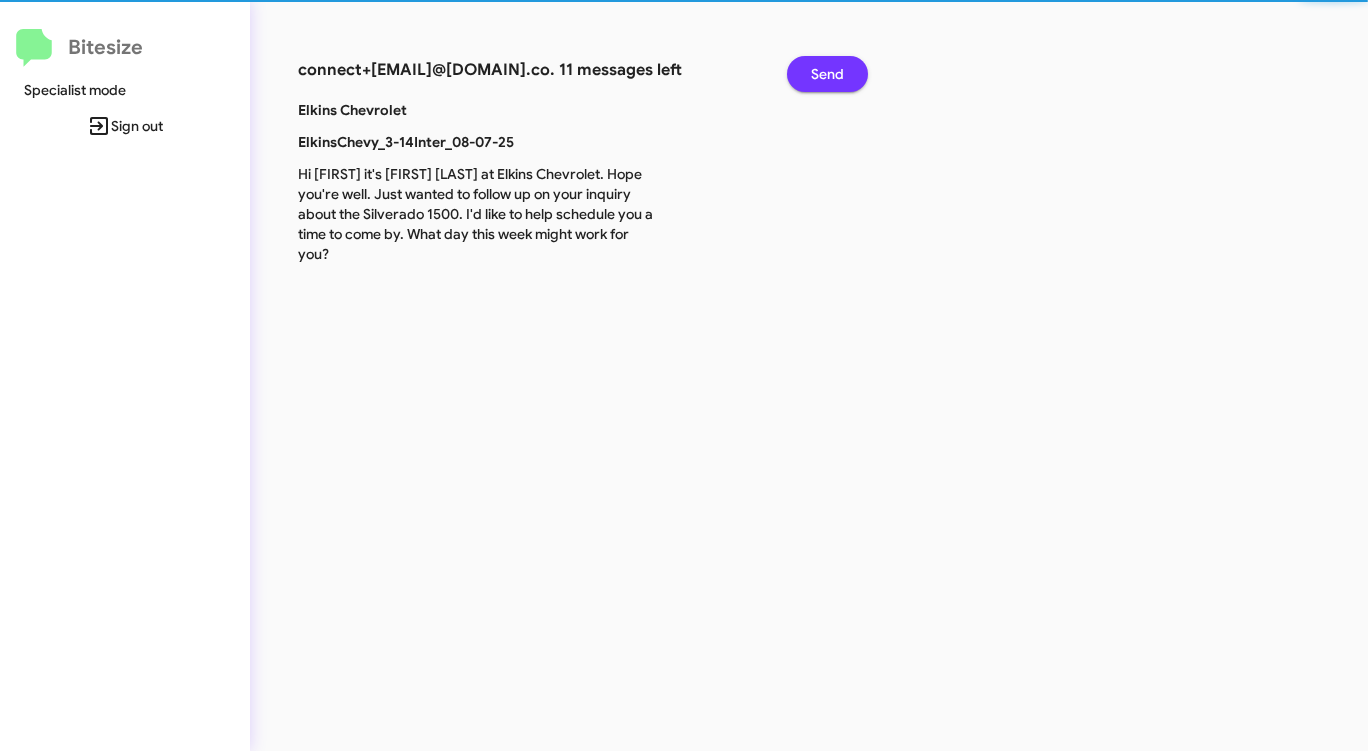 click on "Send" 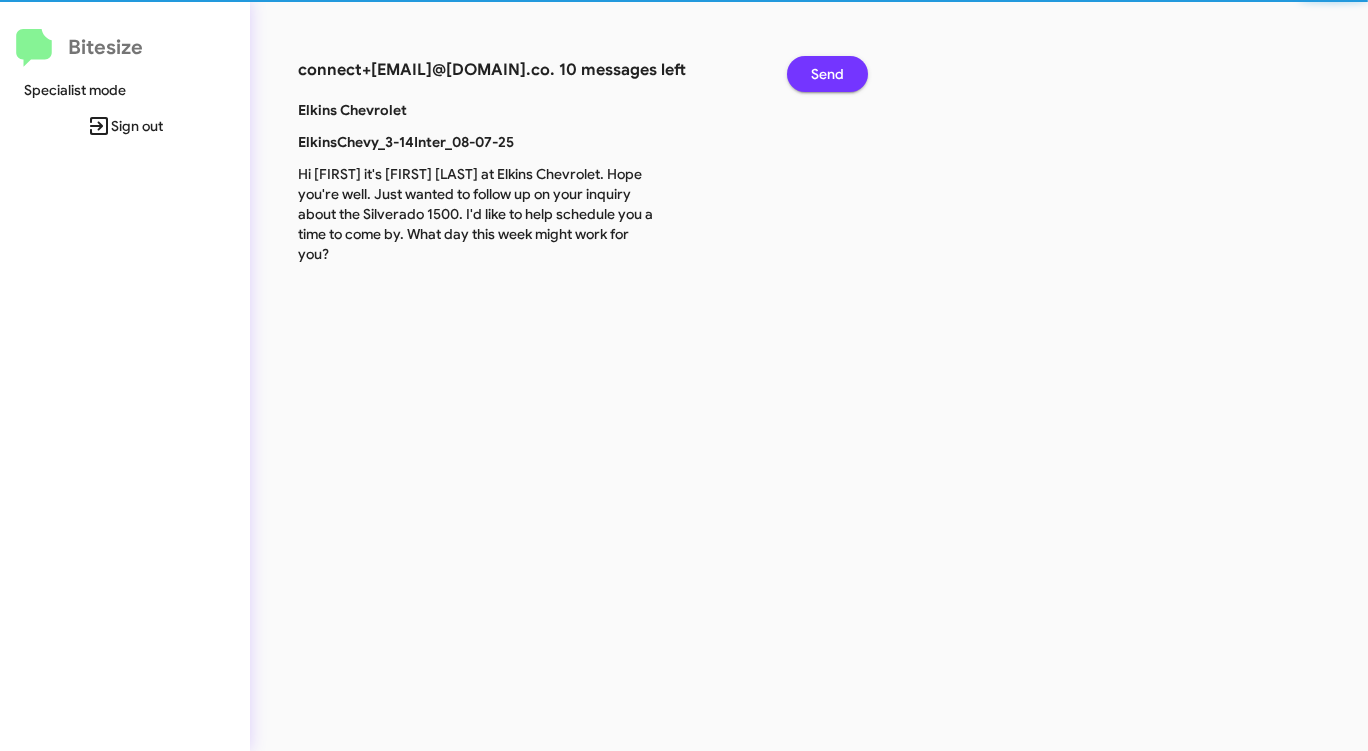click on "Send" 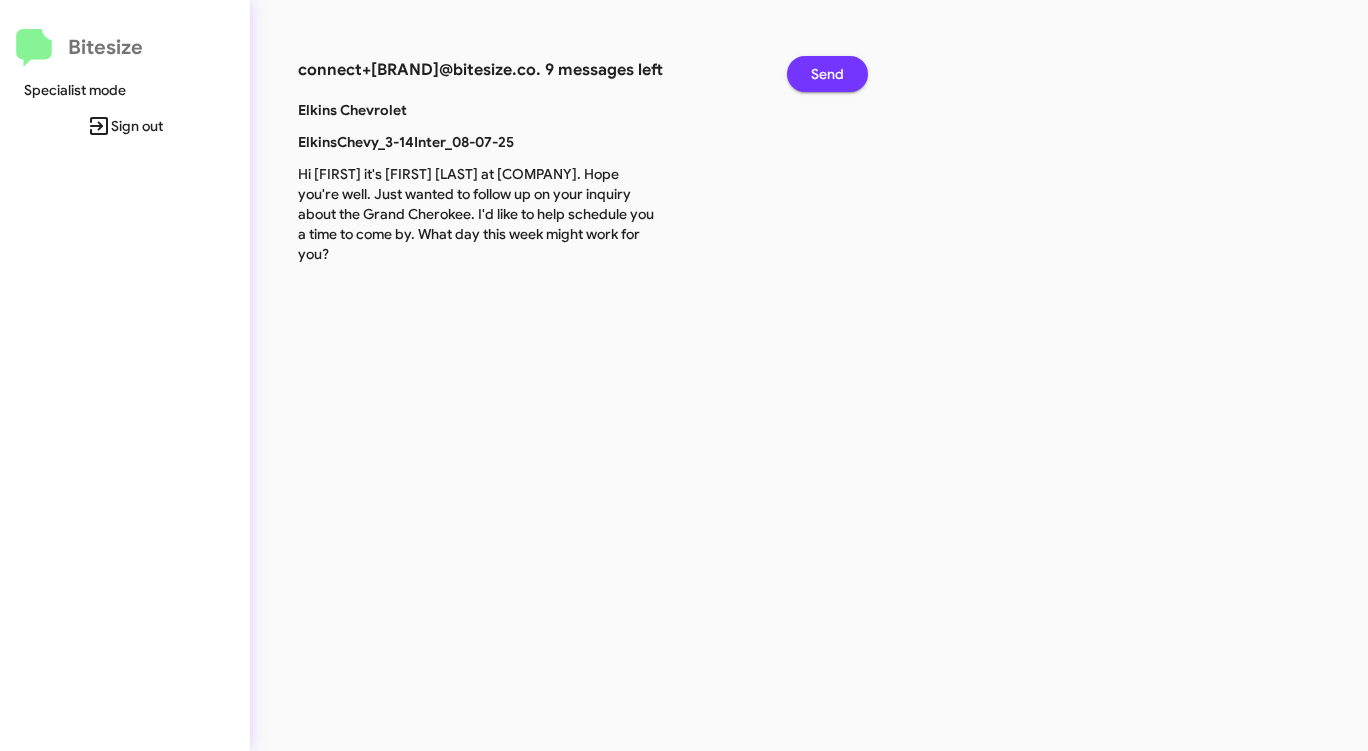 click on "Send" 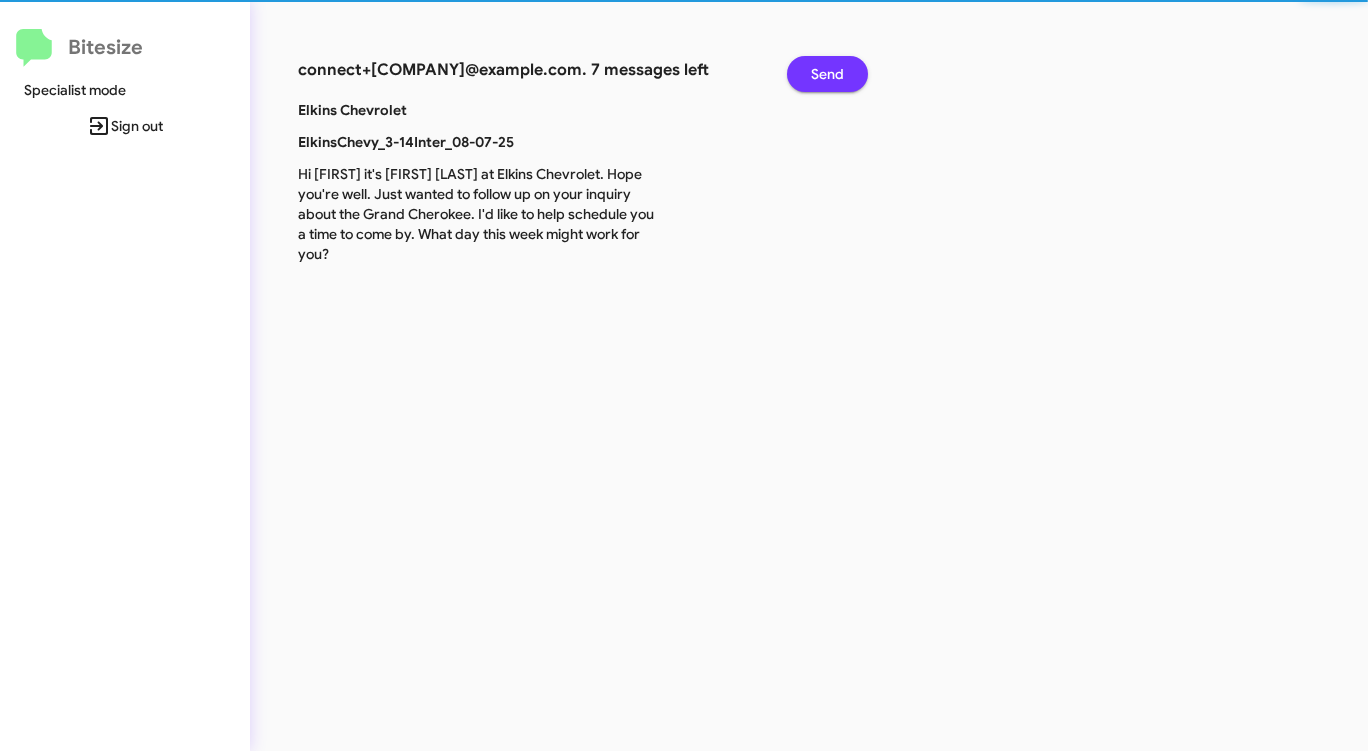 click on "Send" 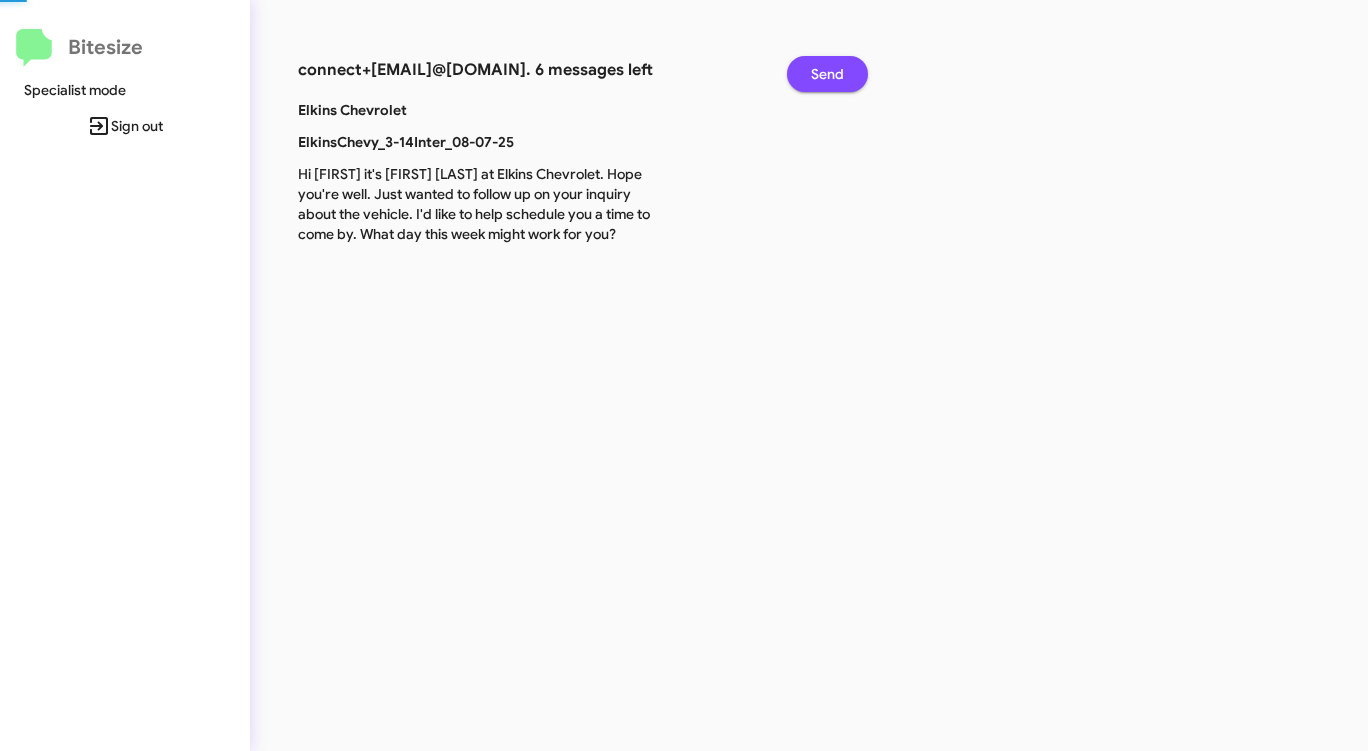 click on "Send" 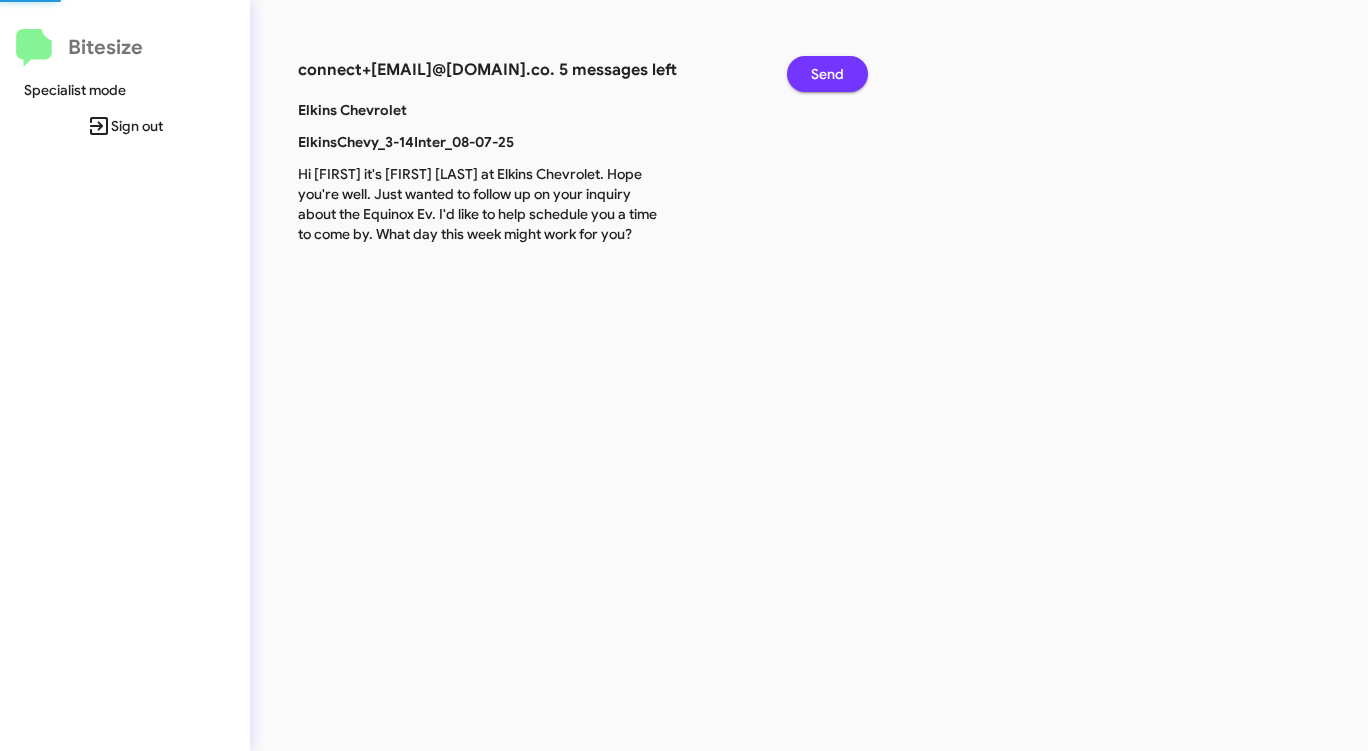 click on "Send" 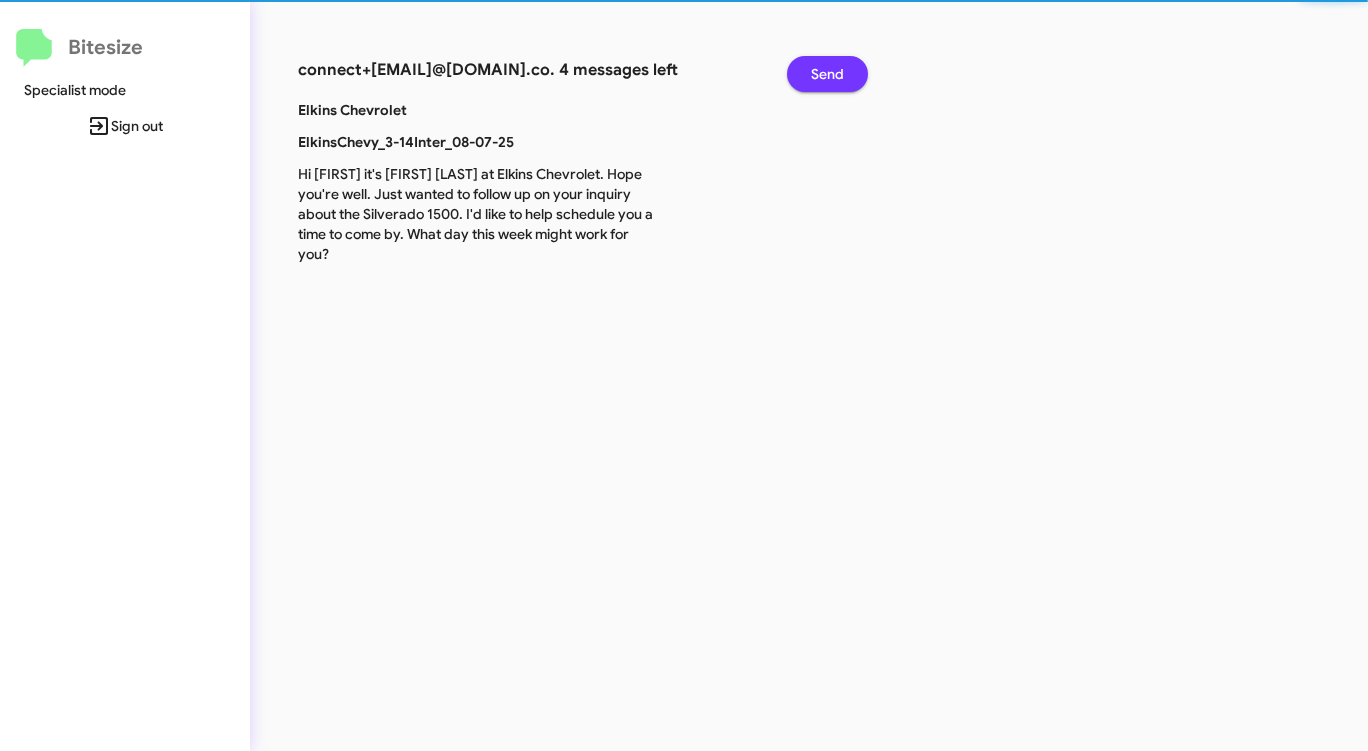 click on "Send" 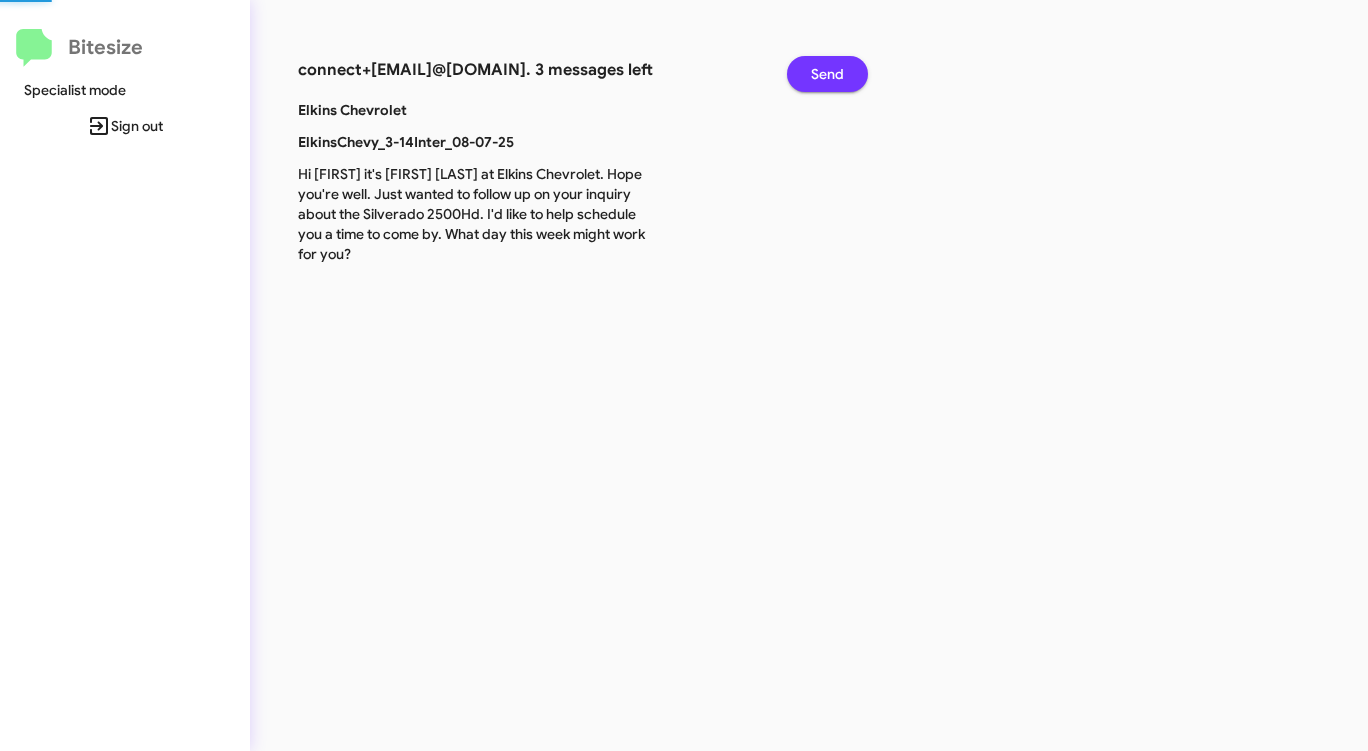 click on "Send" 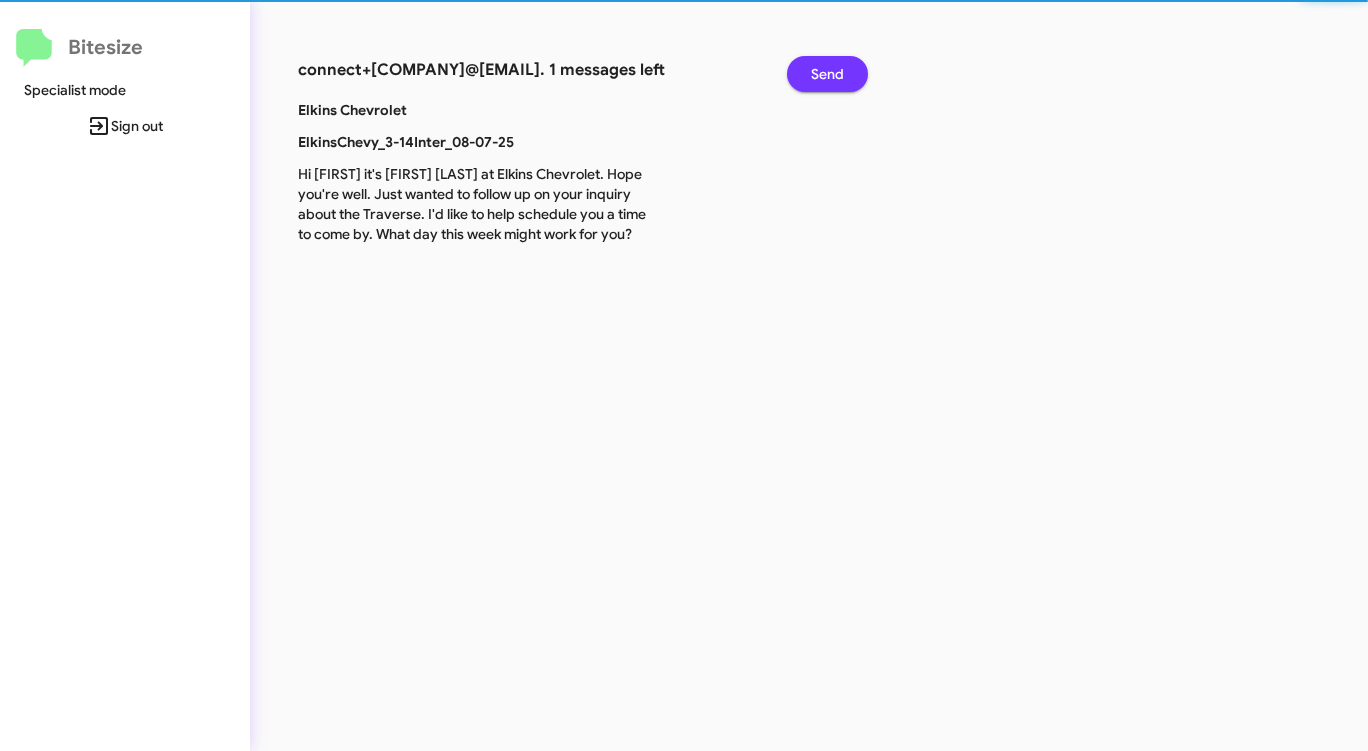 click on "Send" 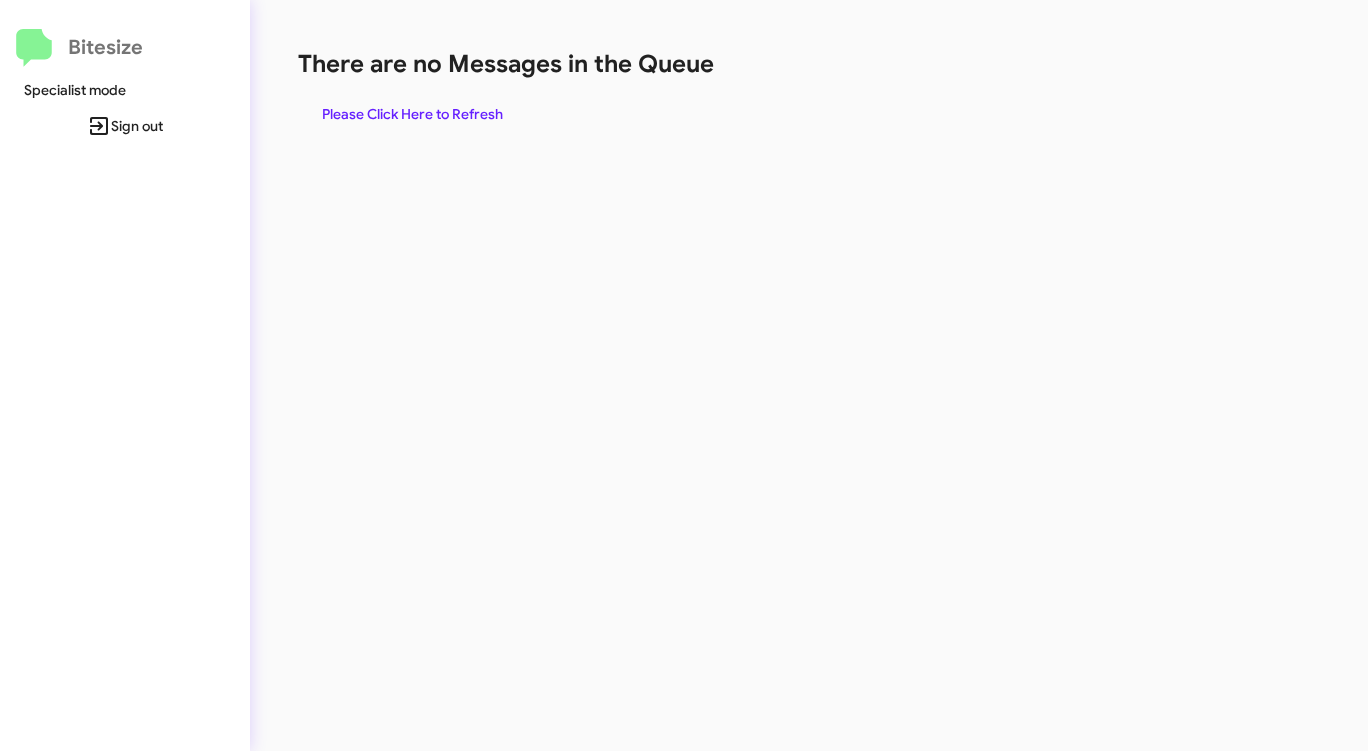 click on "There are no Messages in the Queue" 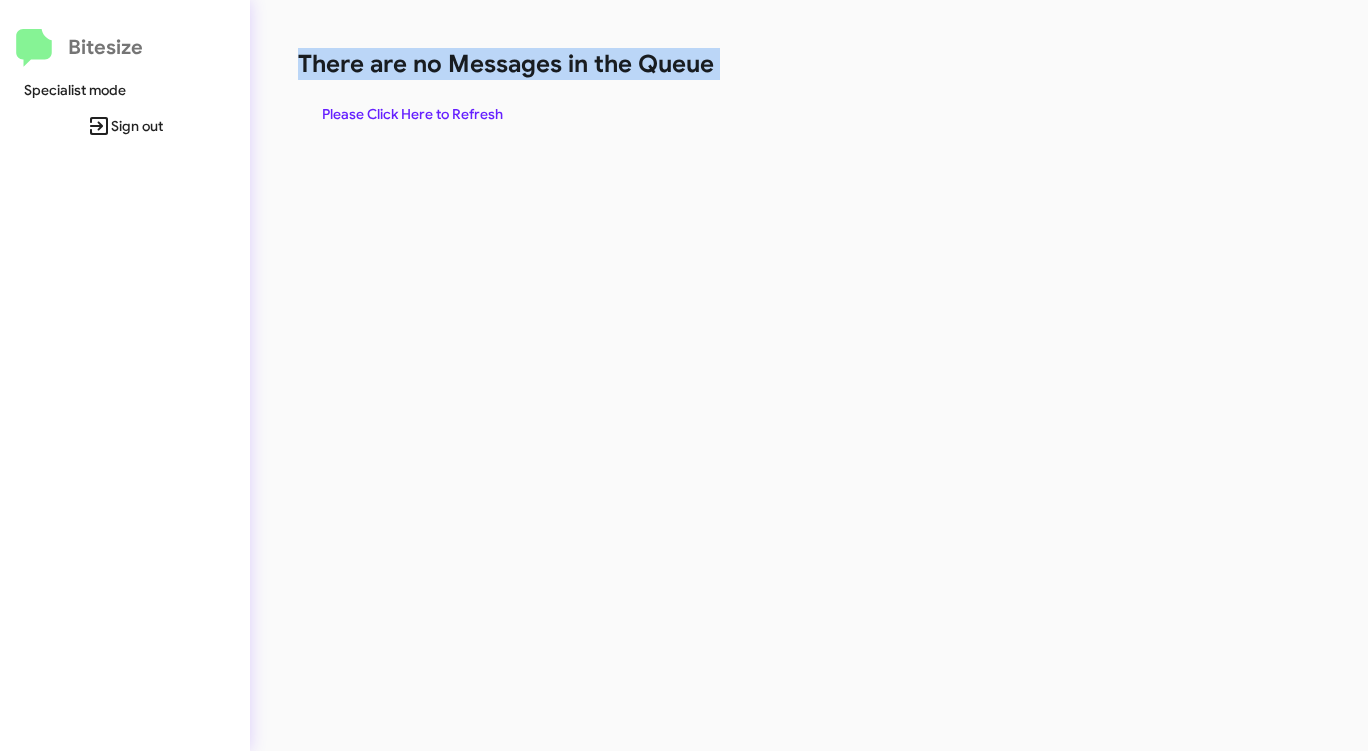 click on "There are no Messages in the Queue" 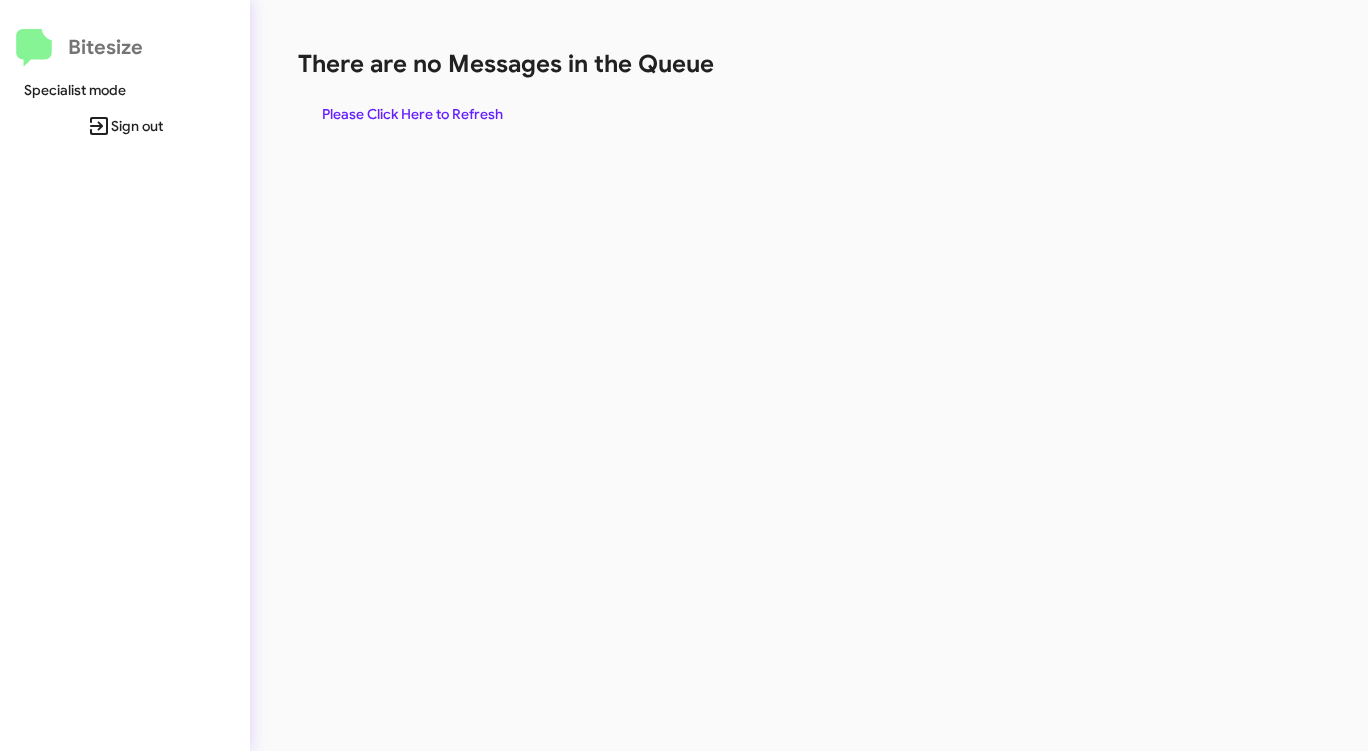 click on "There are no Messages in the Queue" 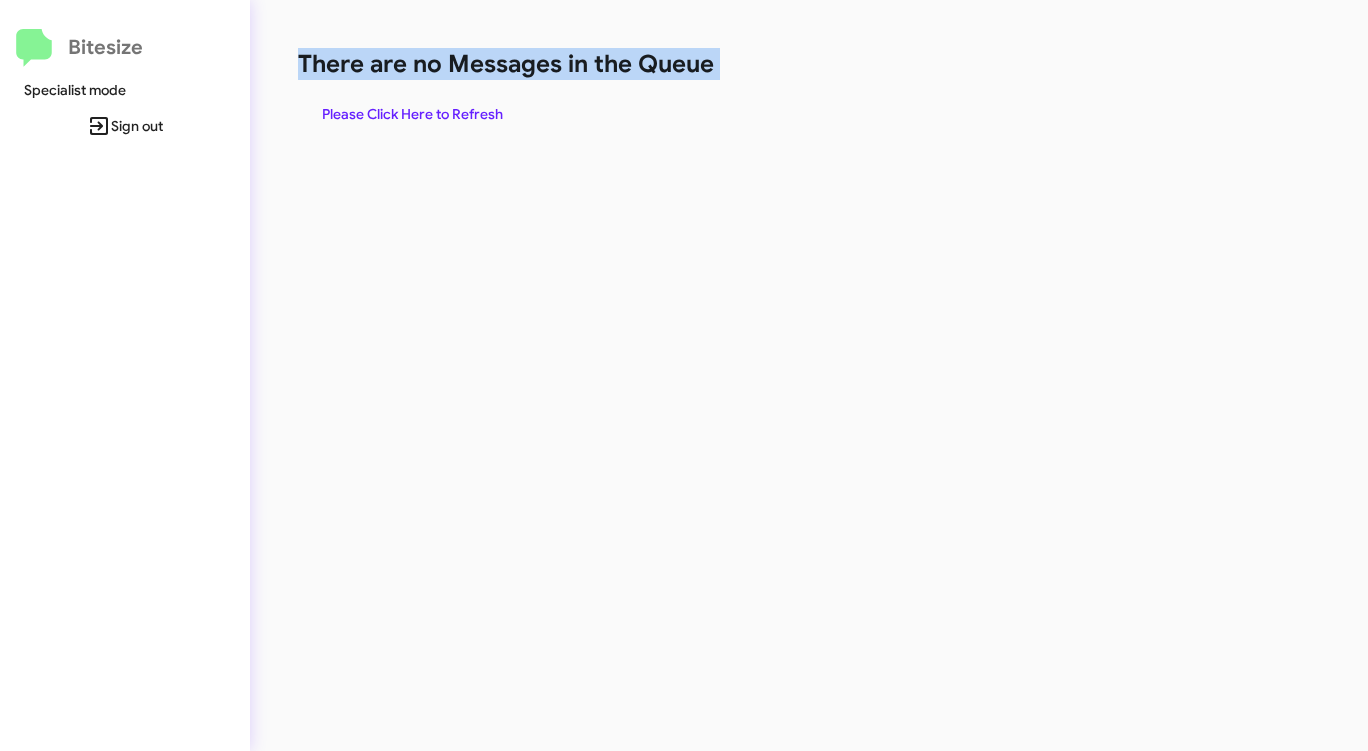 click on "There are no Messages in the Queue" 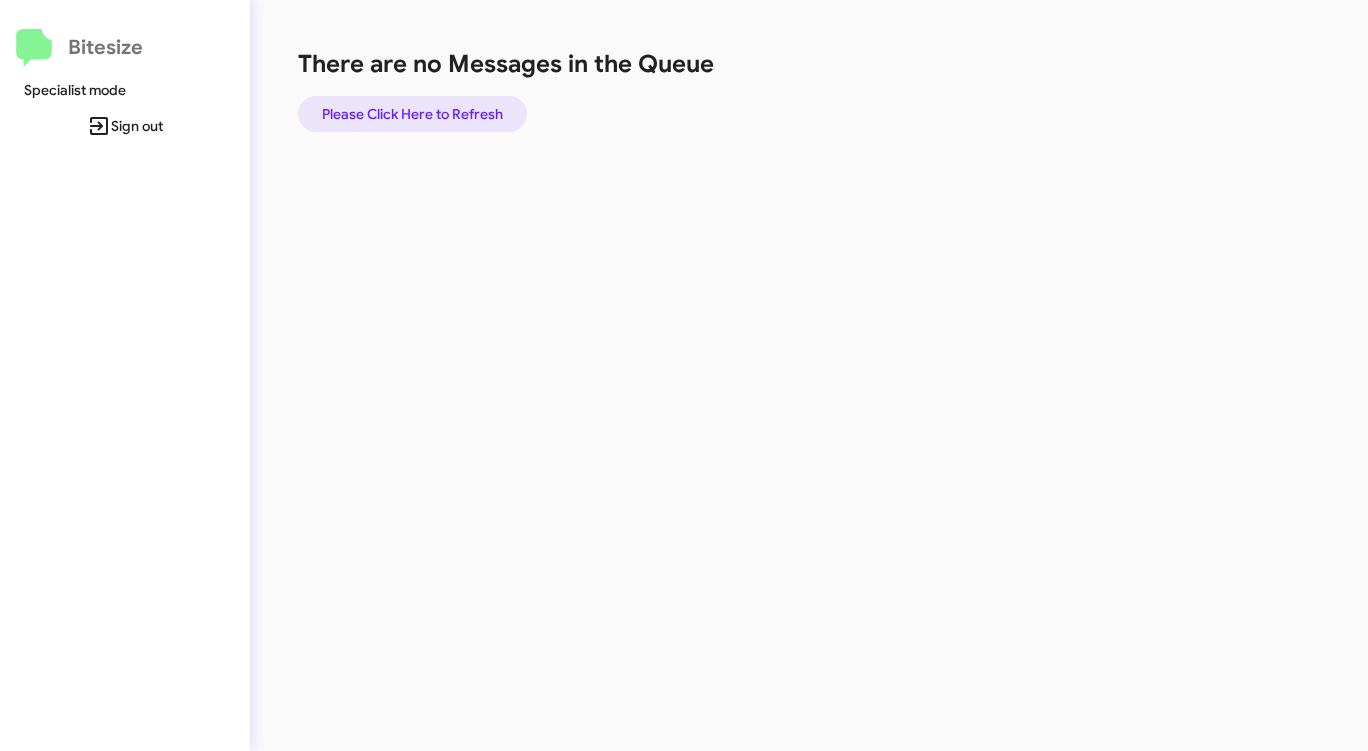 click on "Please Click Here to Refresh" 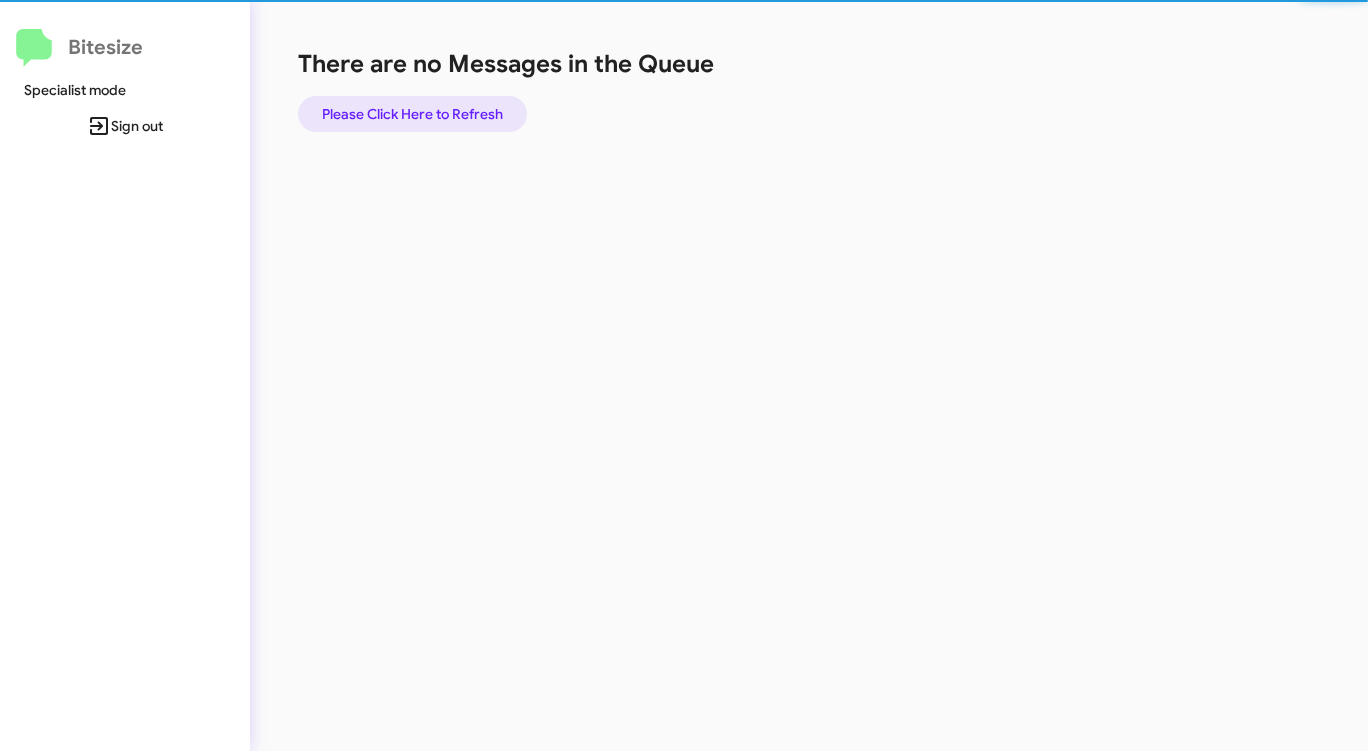 click on "Please Click Here to Refresh" 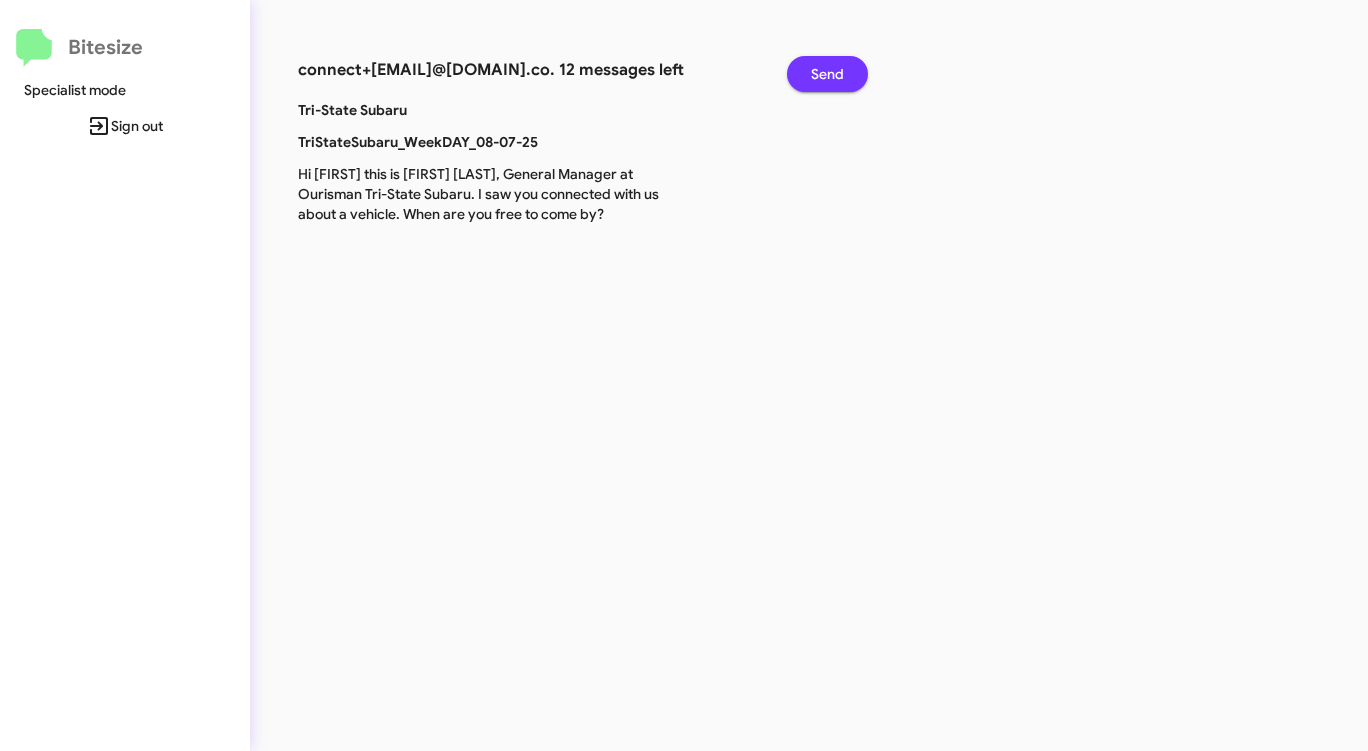 click on "Send" 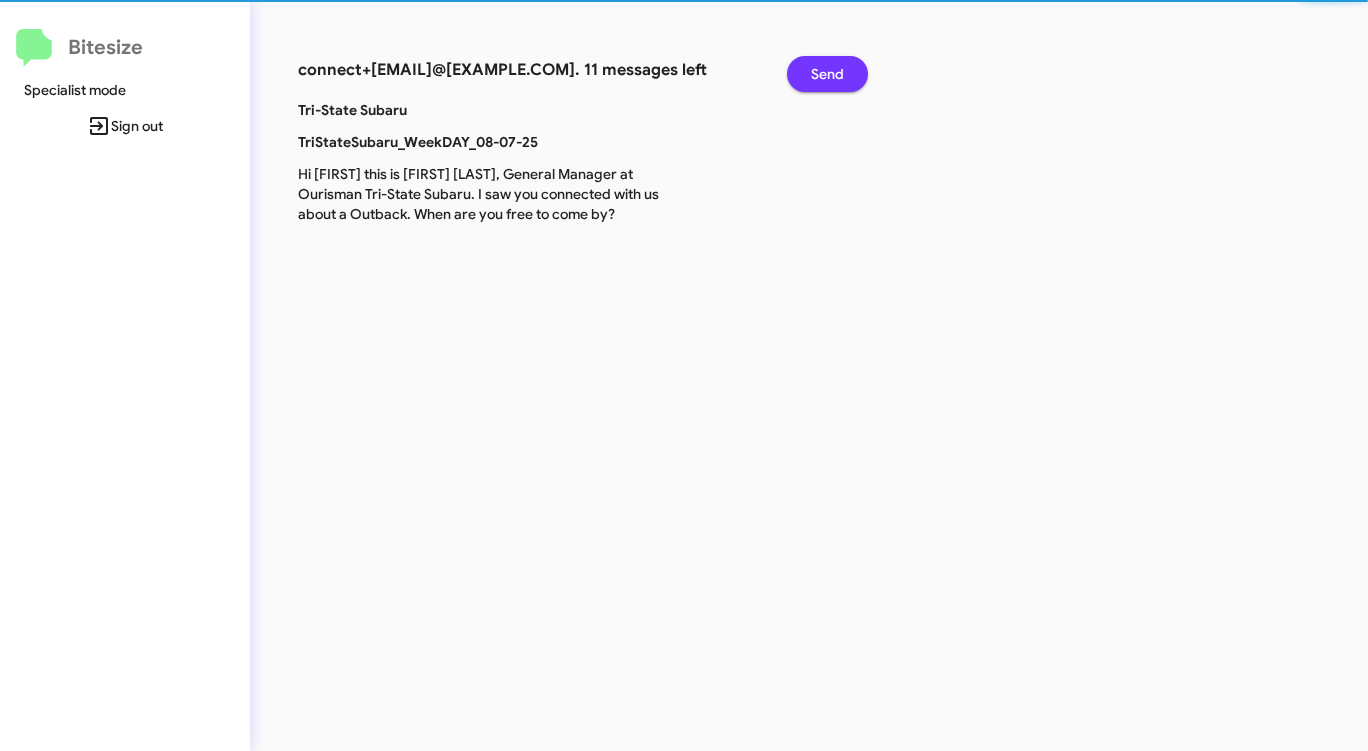 click on "Send" 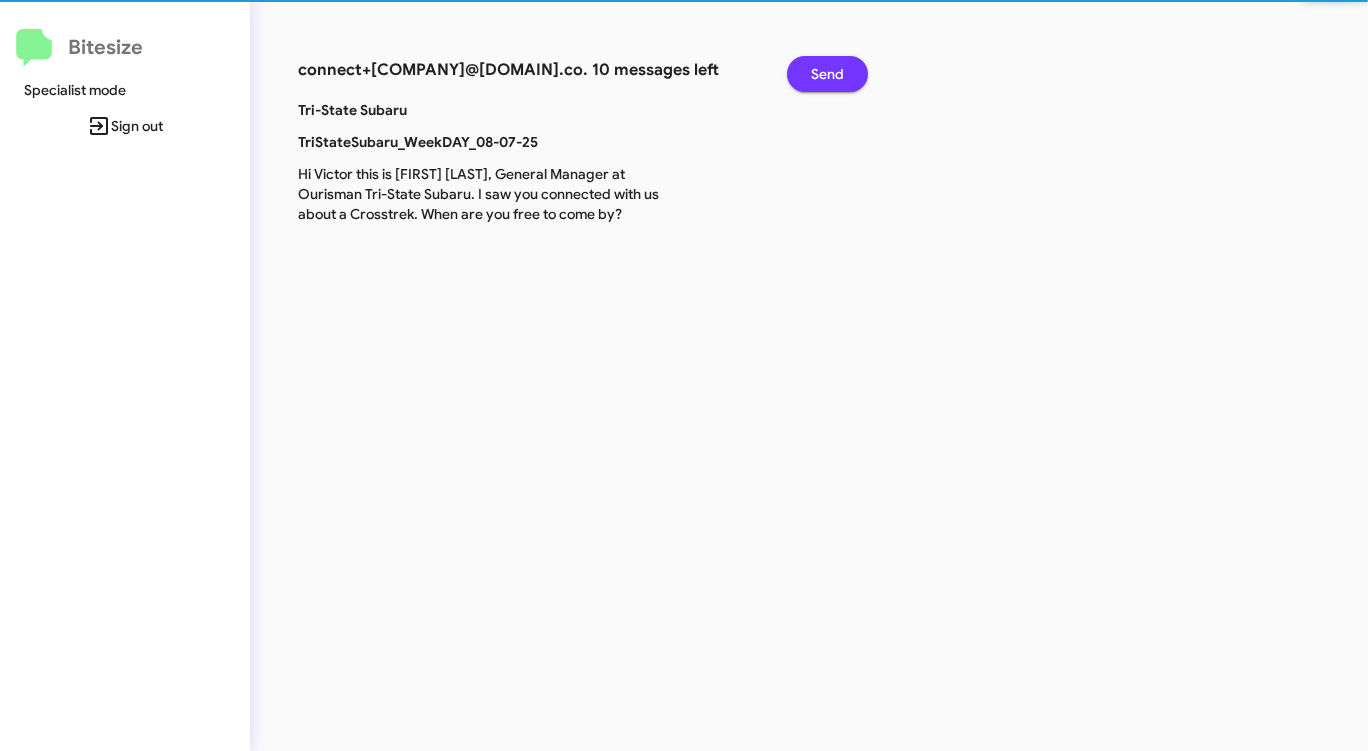 click on "Send" 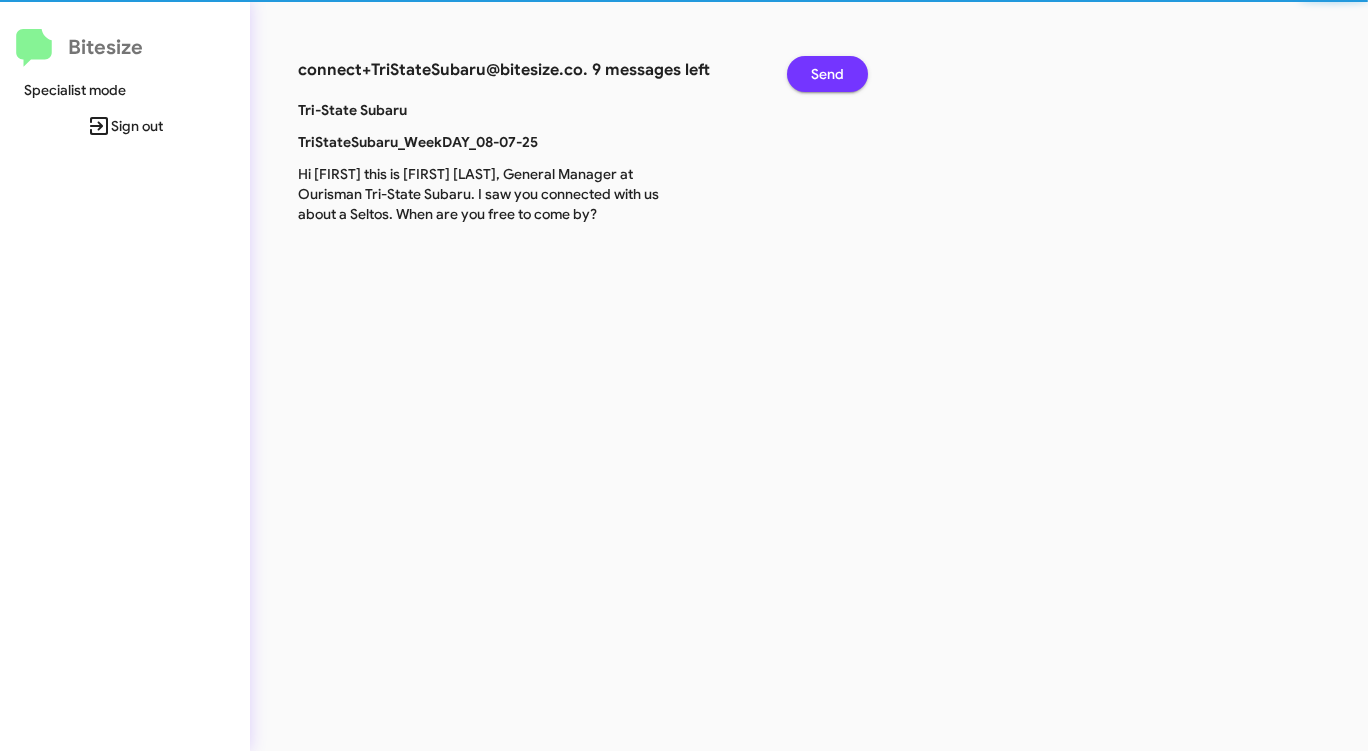 click on "Send" 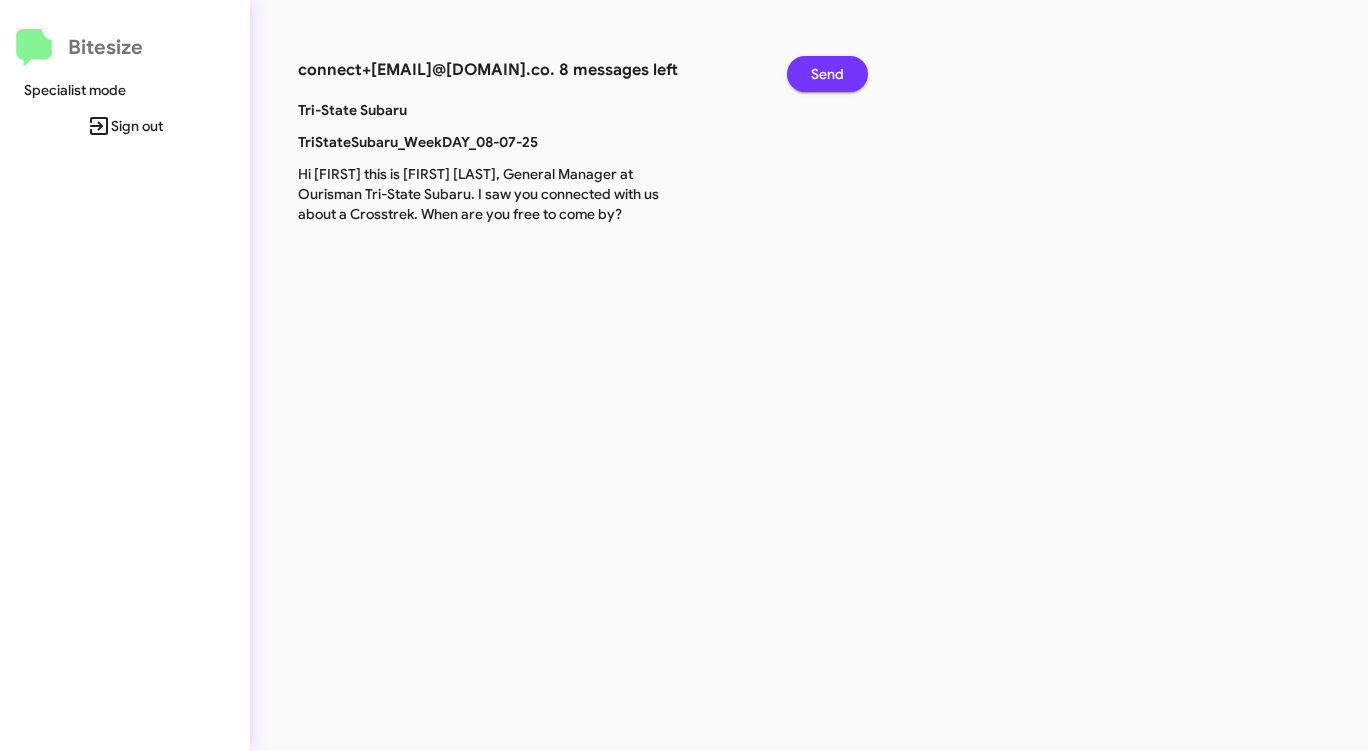 click on "Send" 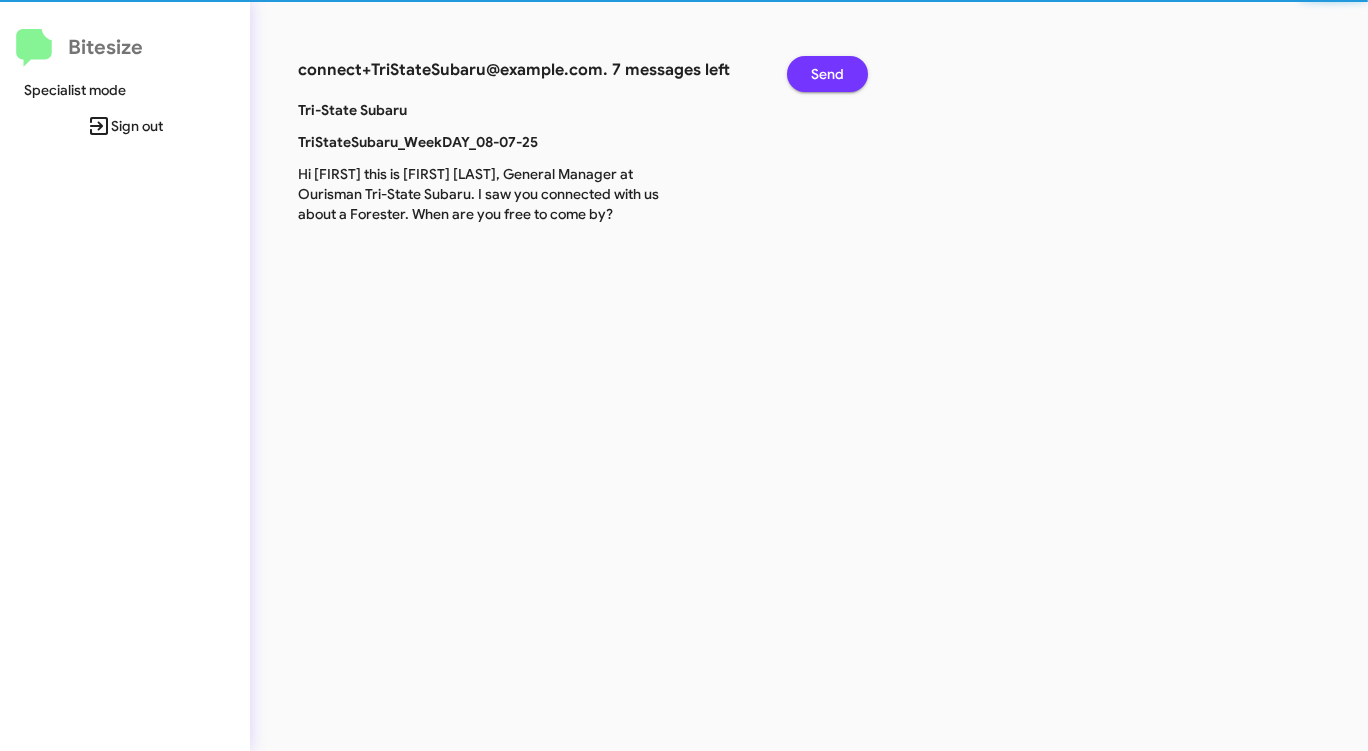 click on "Send" 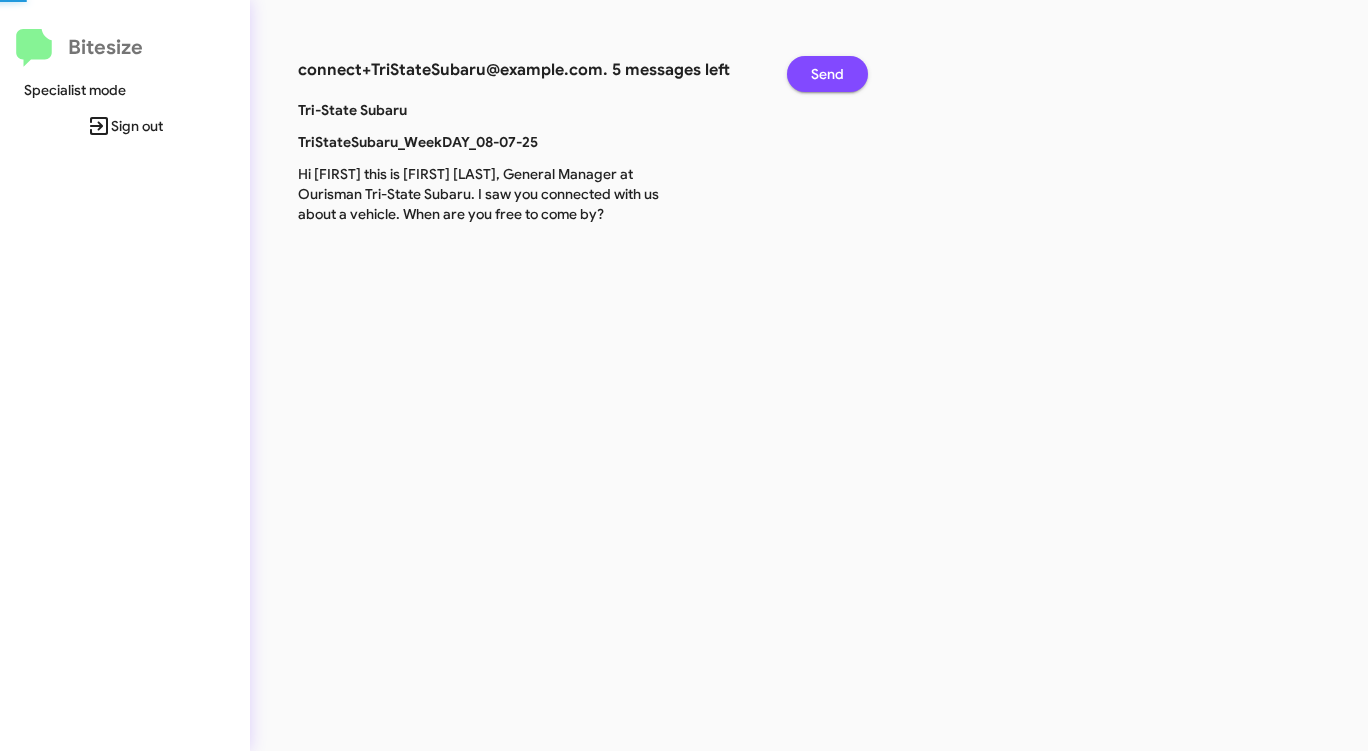 click on "Send" 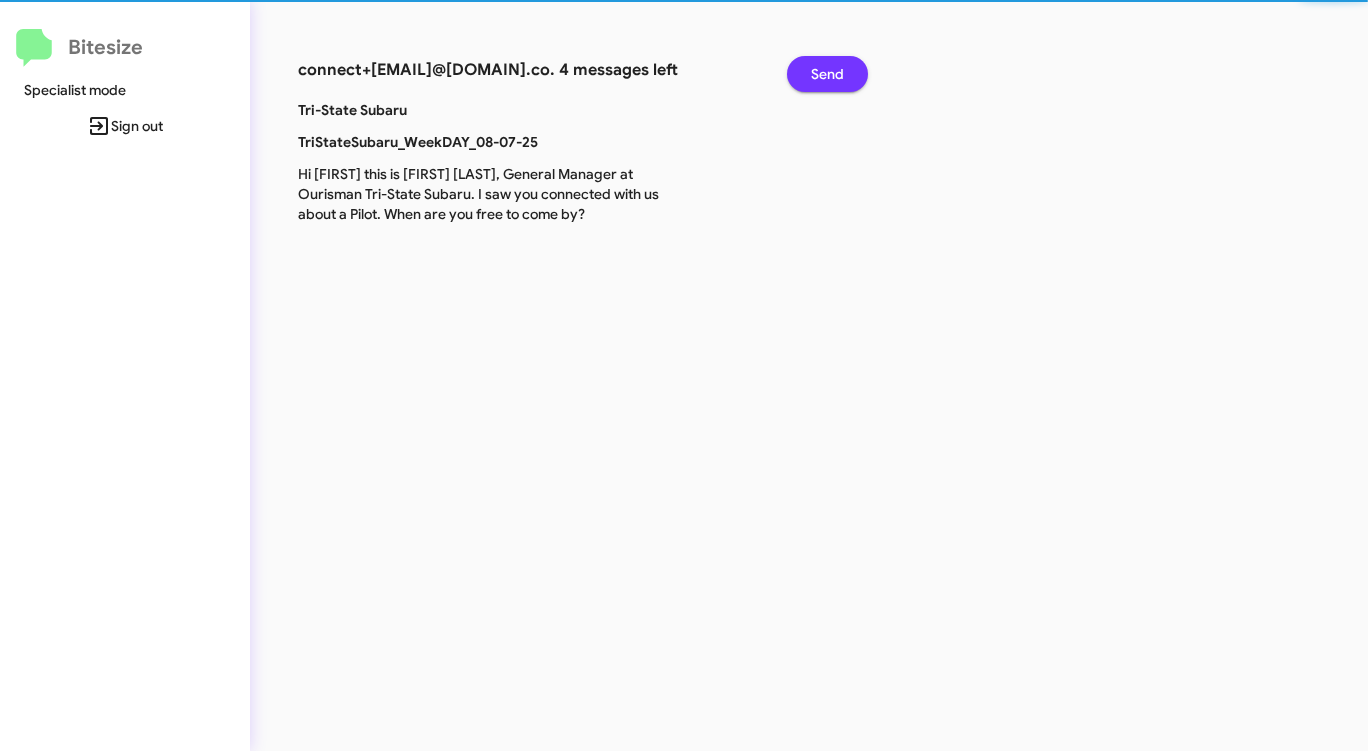 click on "Send" 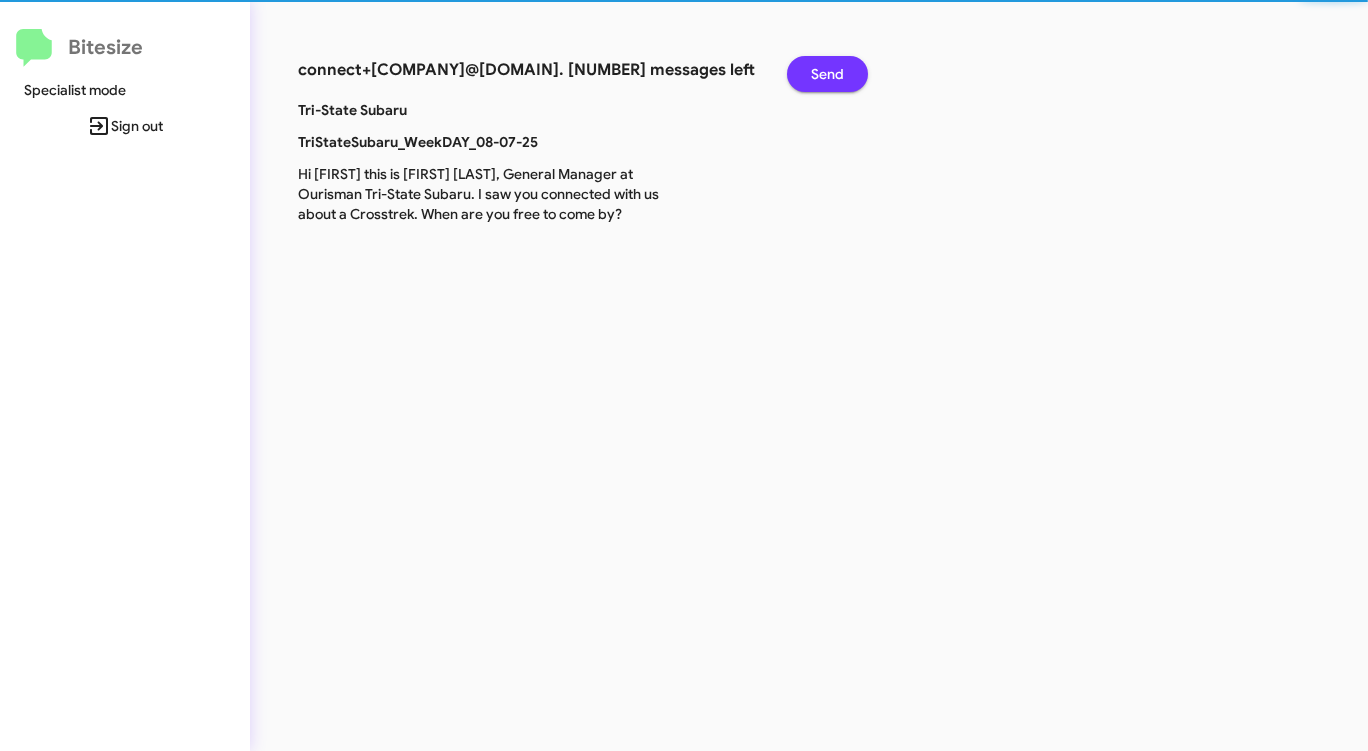click on "Send" 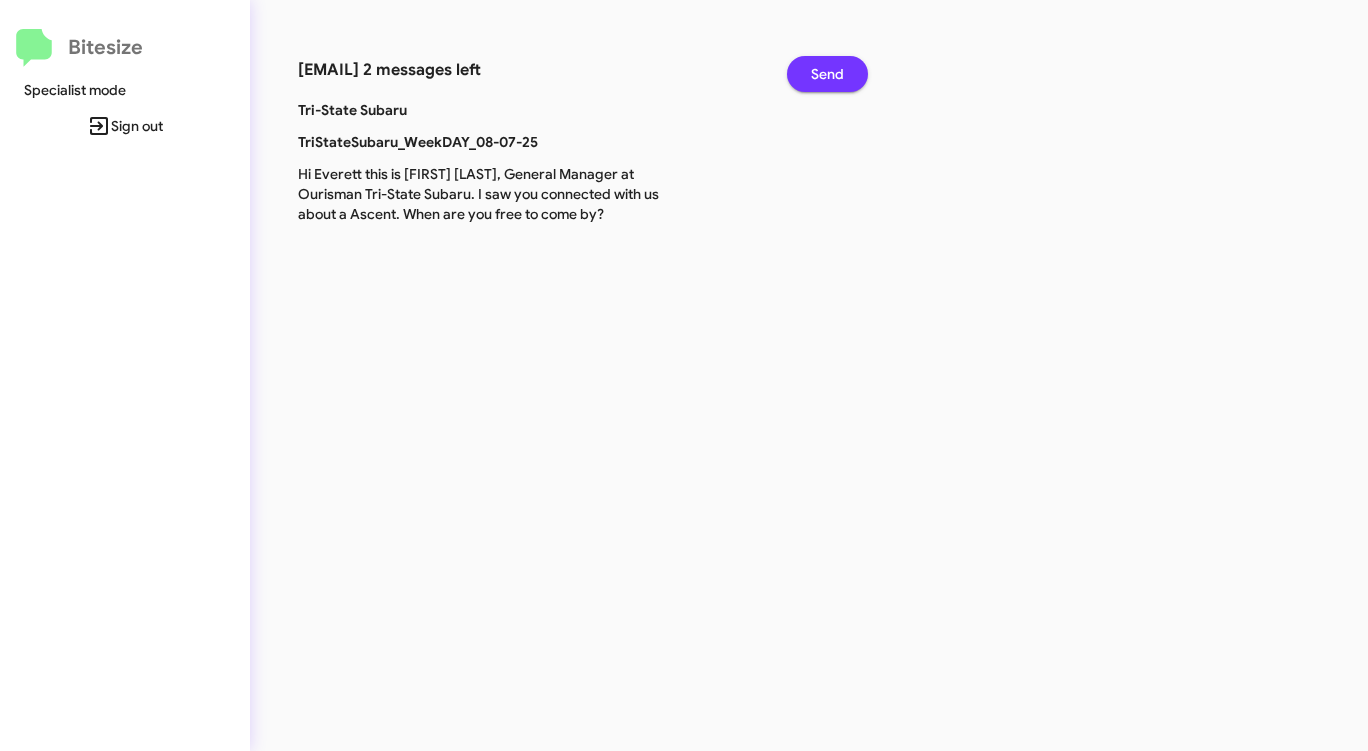 click on "Send" 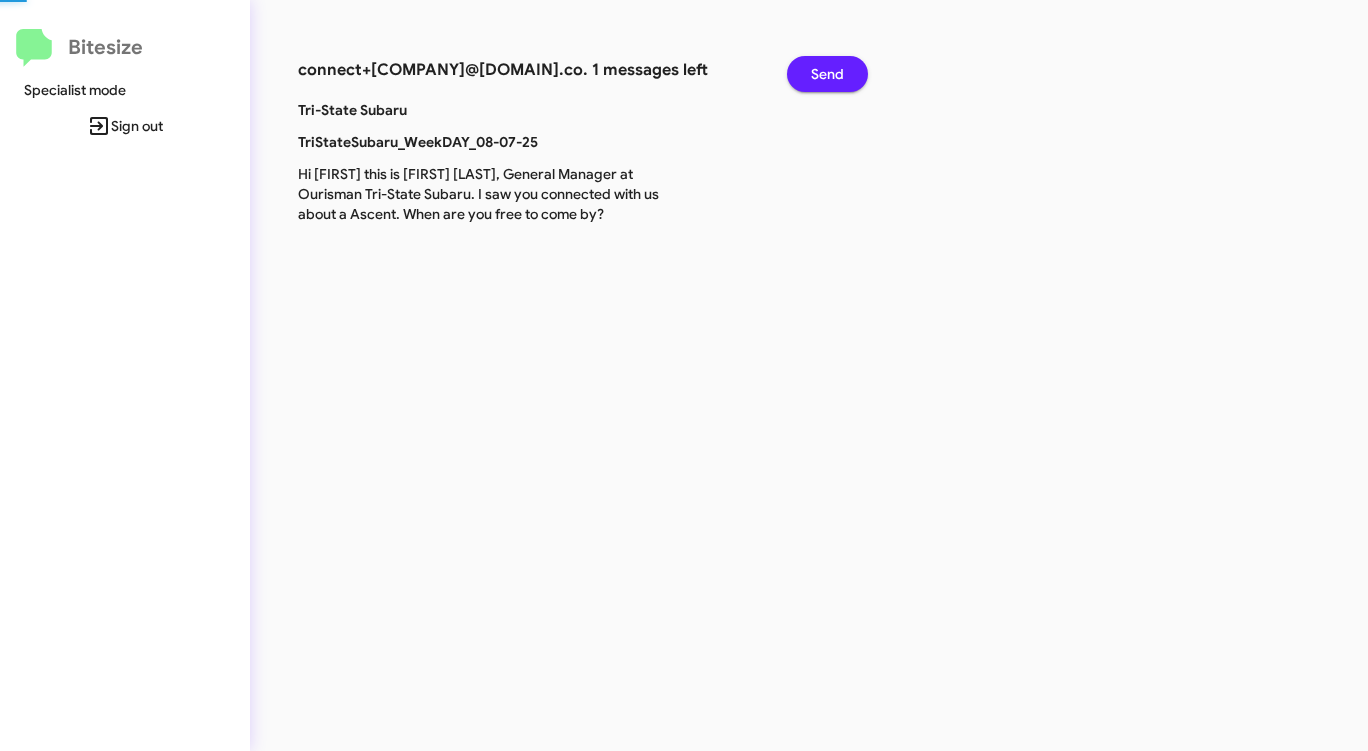 click on "Send" 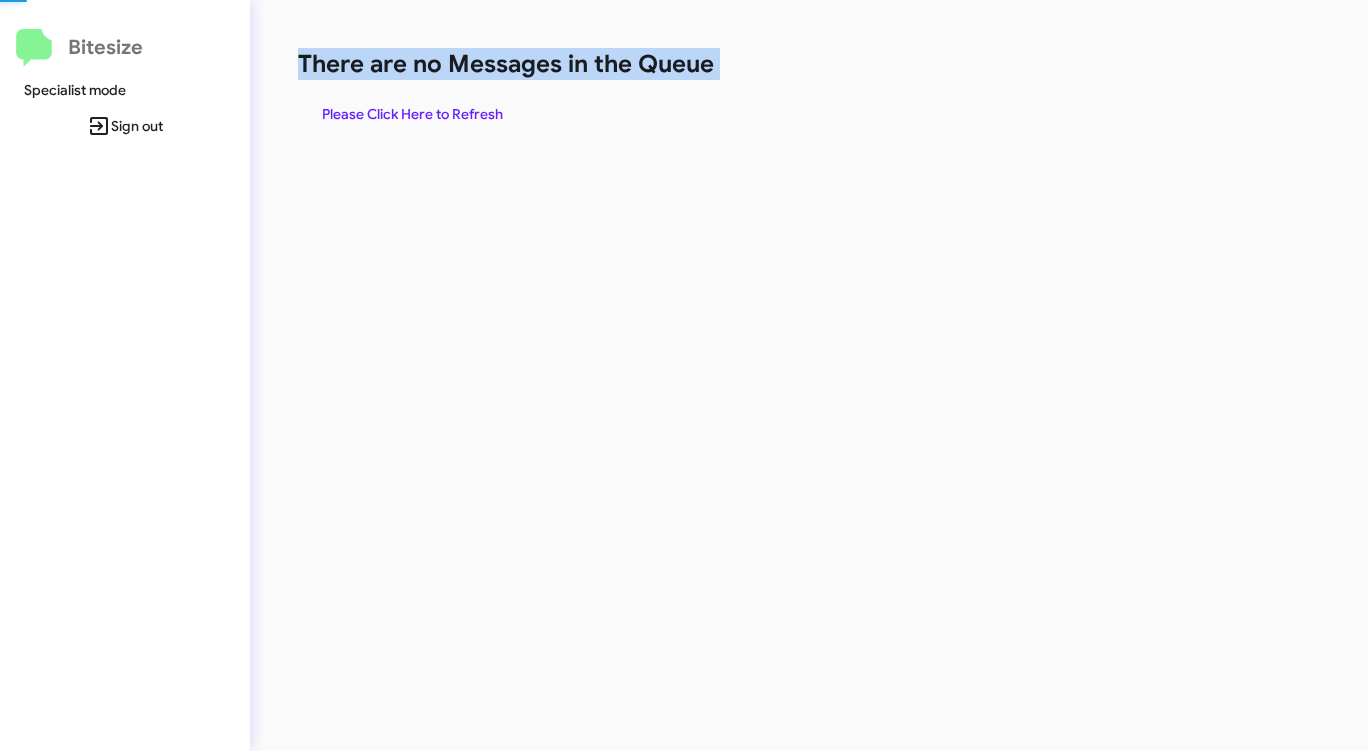 click on "There are no Messages in the Queue" 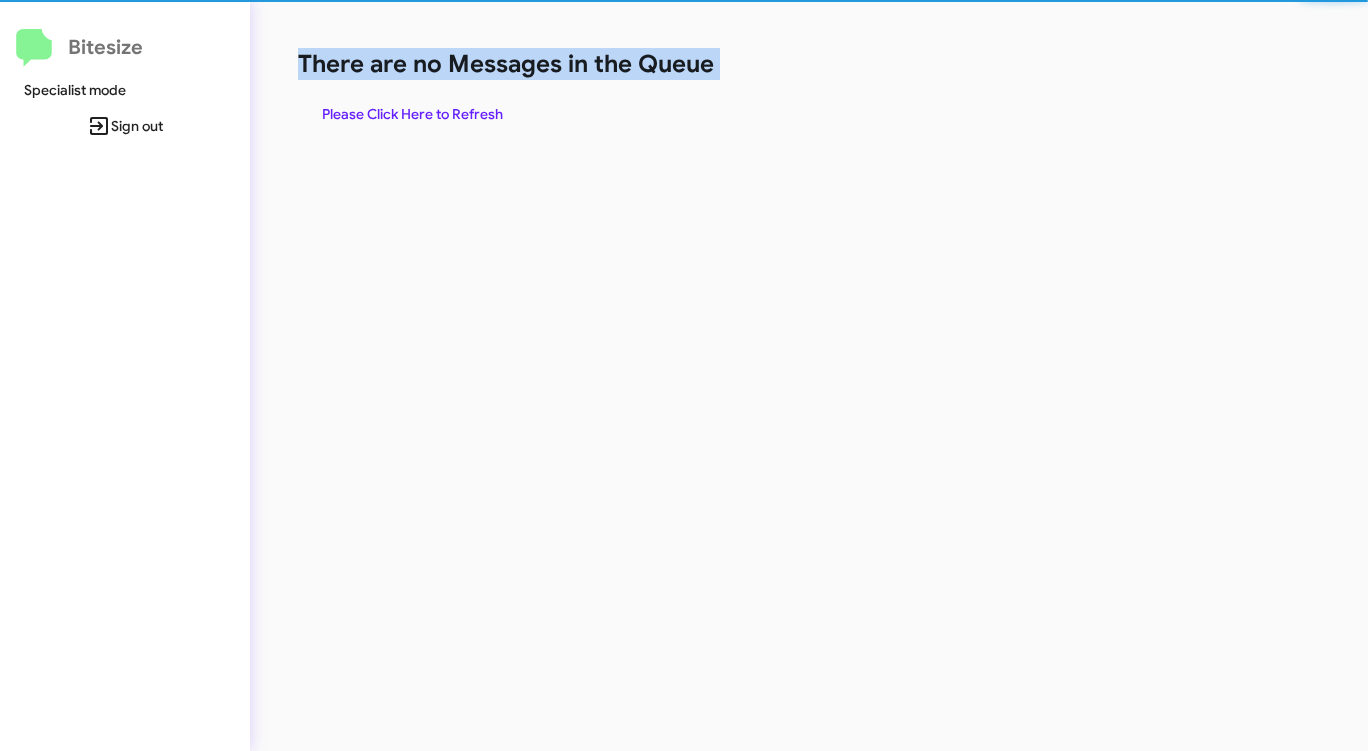 click on "There are no Messages in the Queue" 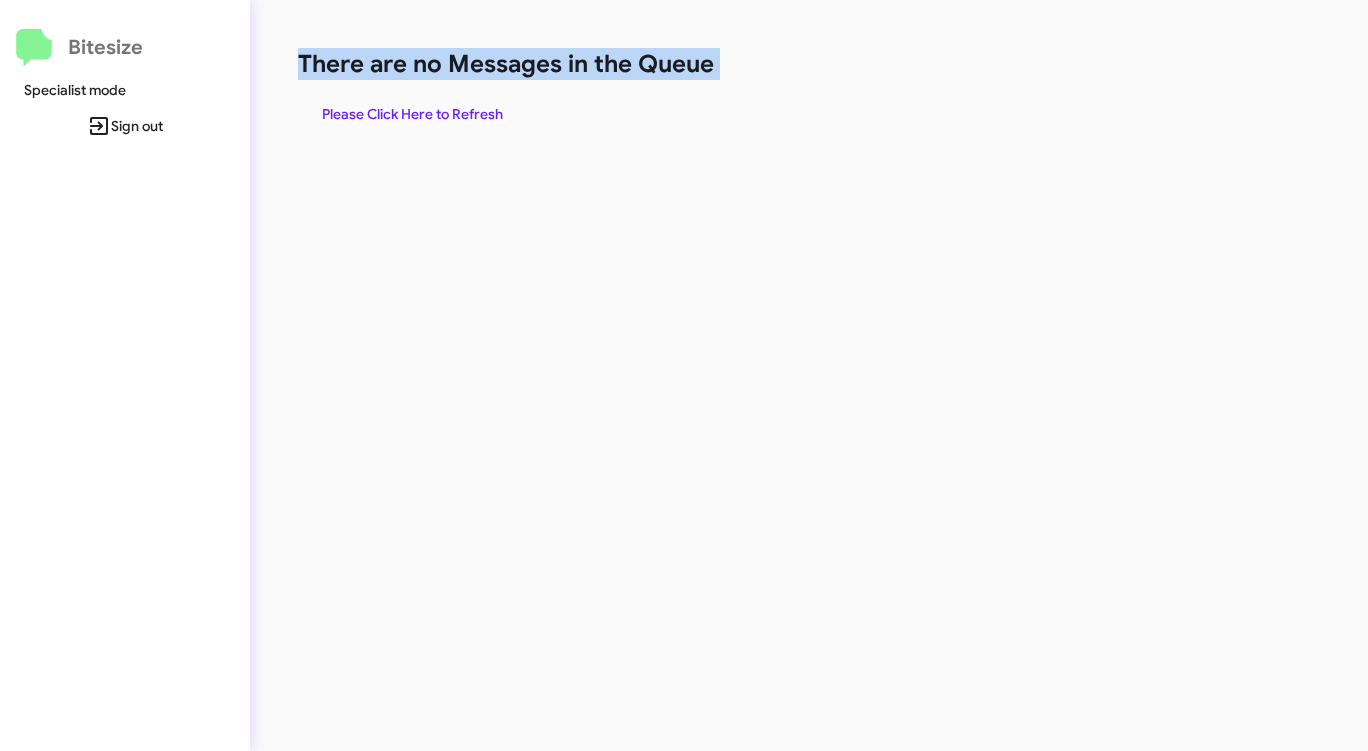 click on "There are no Messages in the Queue  Please Click Here to Refresh" 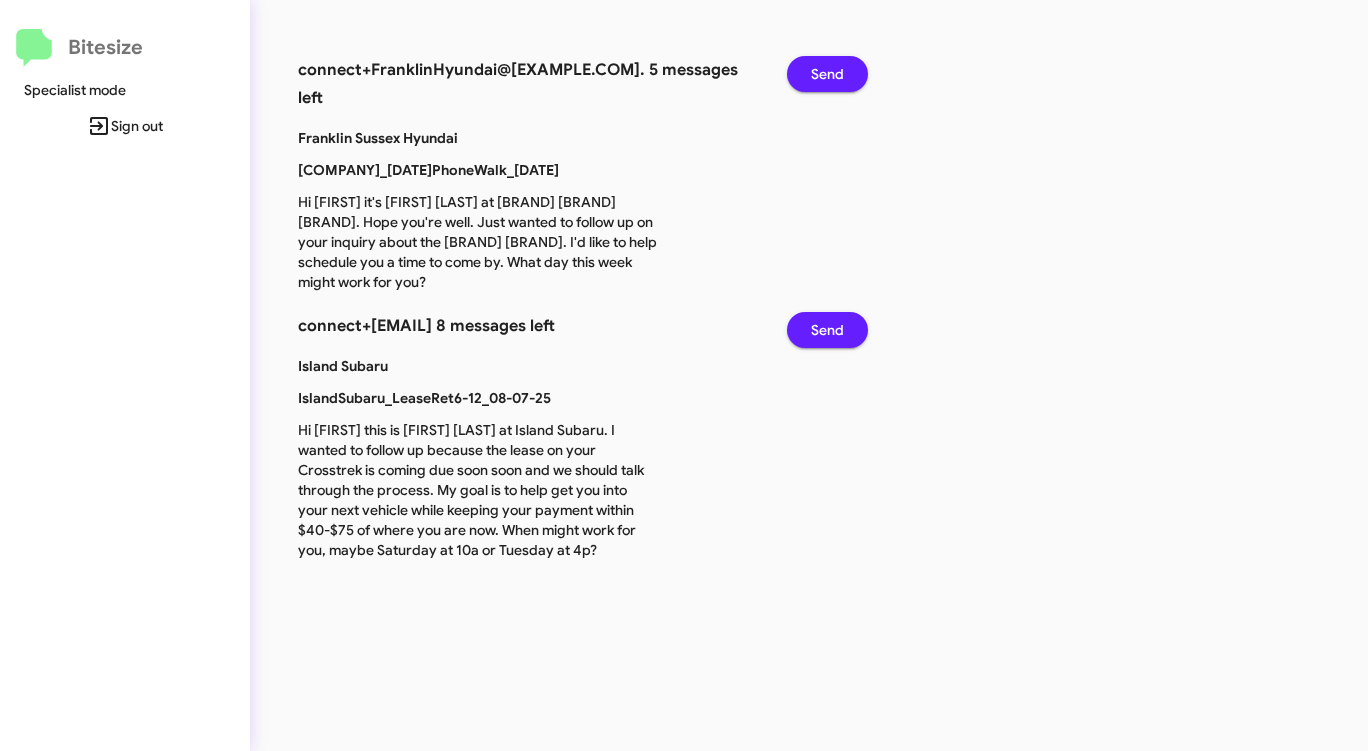 click on "Send" 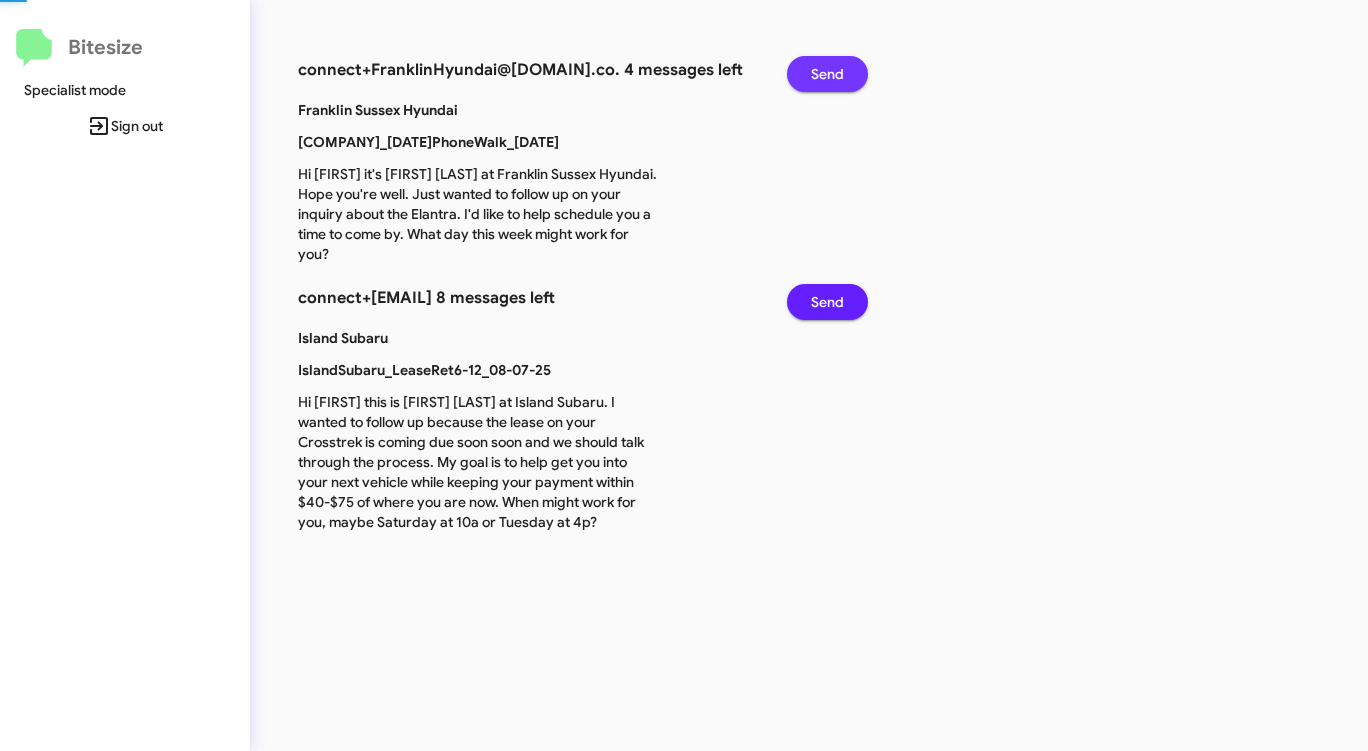 click on "Send" 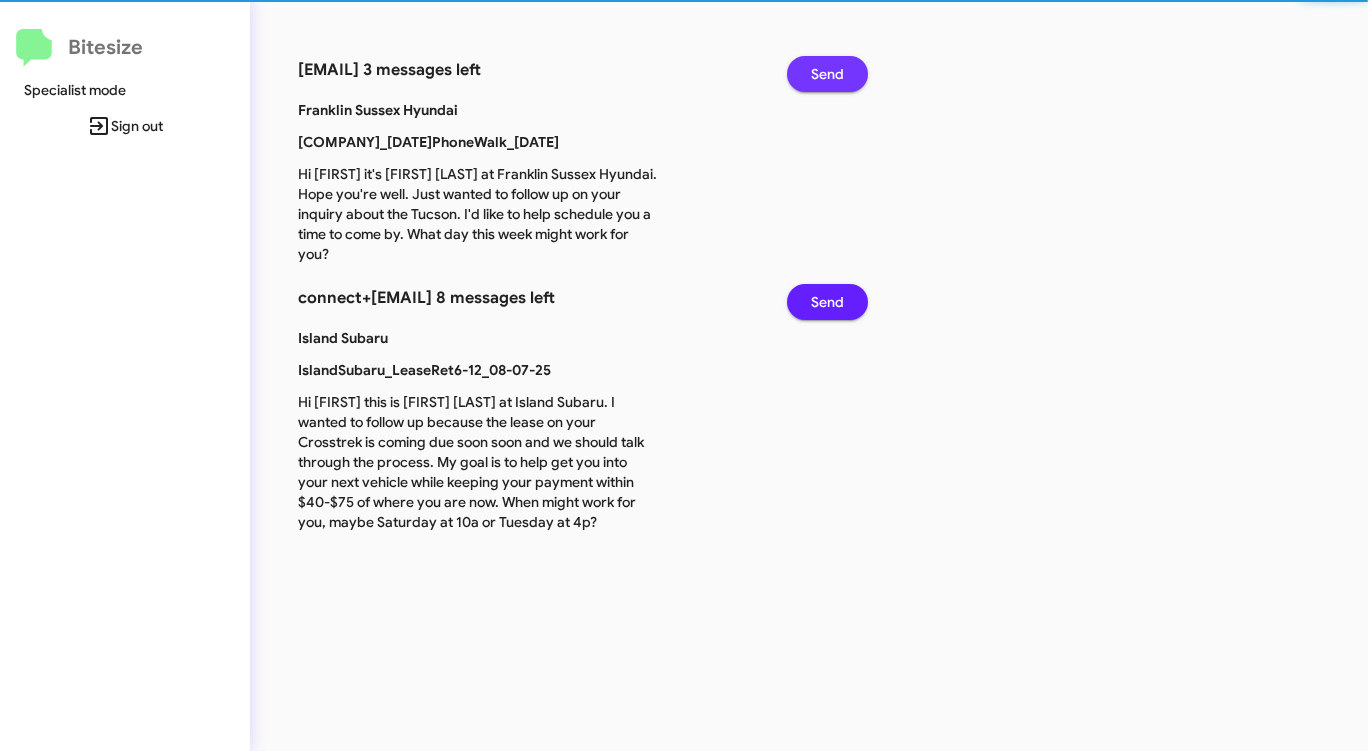 click on "Send" 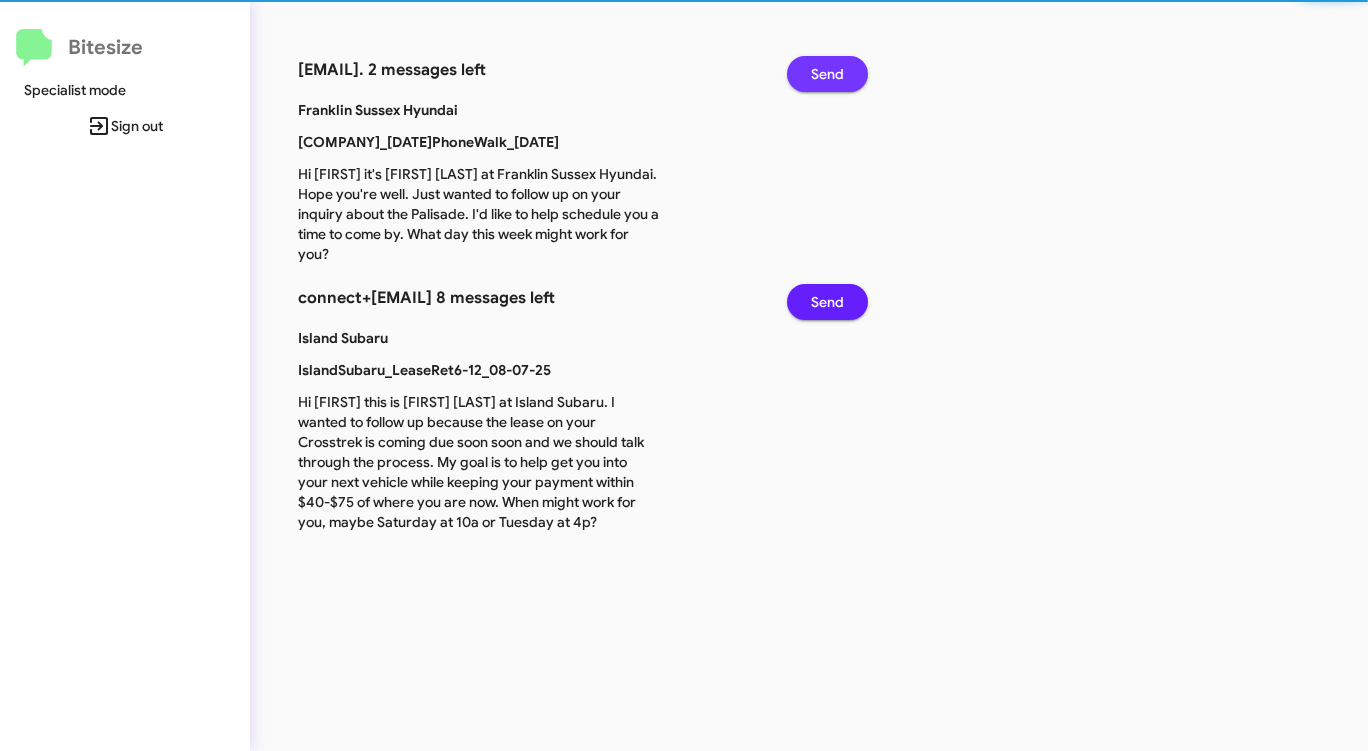 click on "Send" 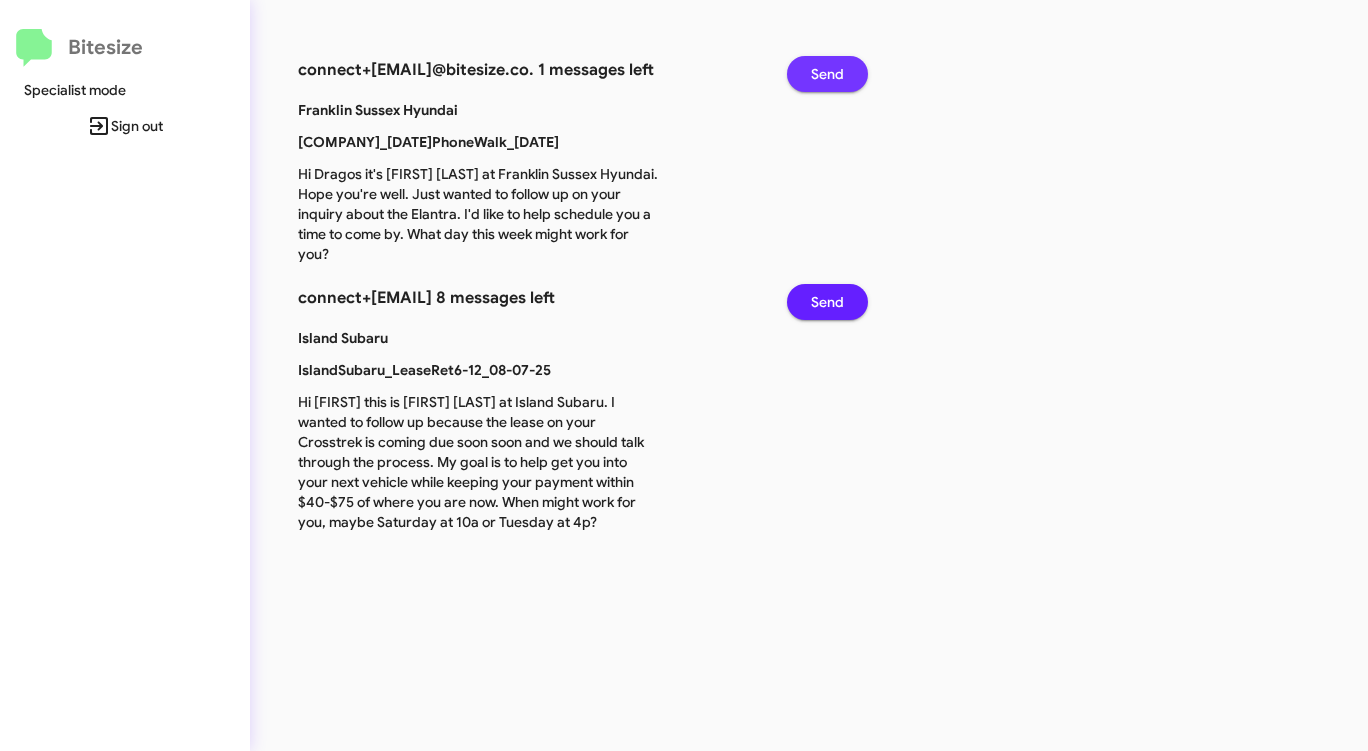 click on "Send" 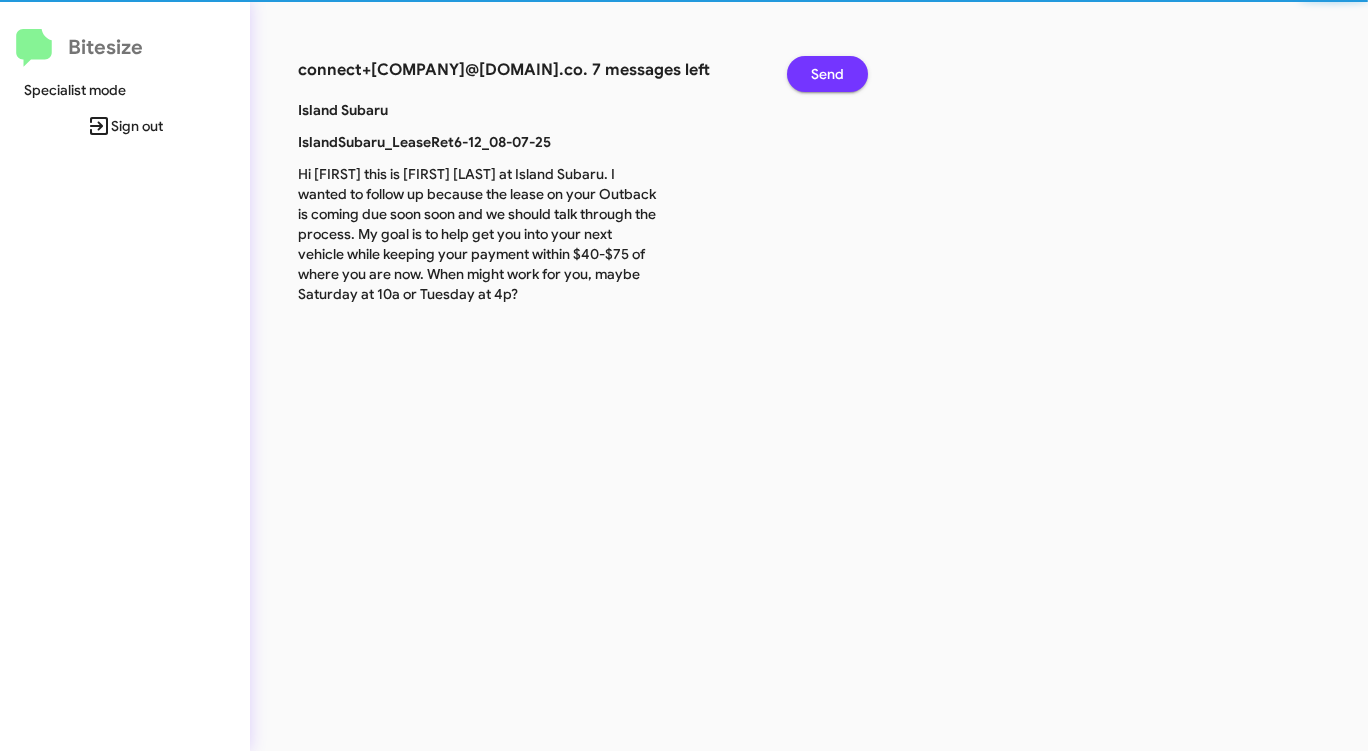 click on "Send" 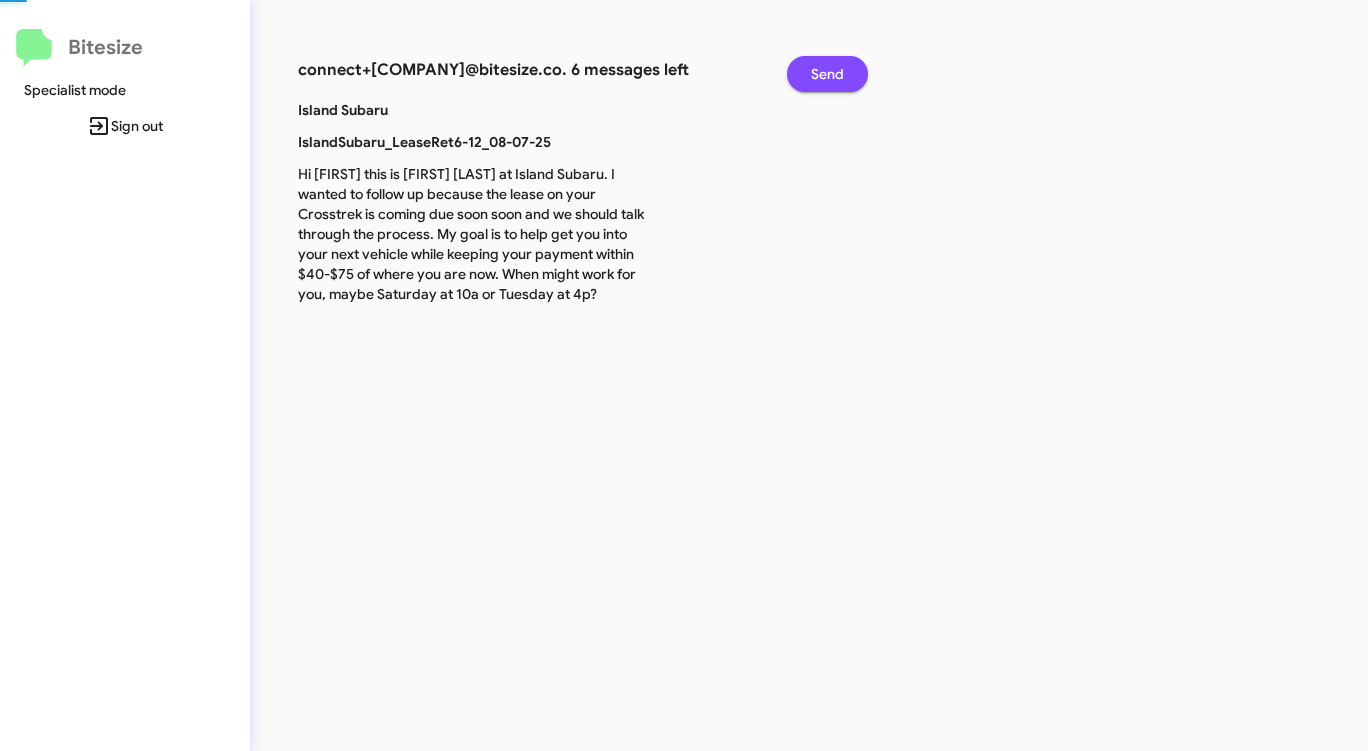 click on "Send" 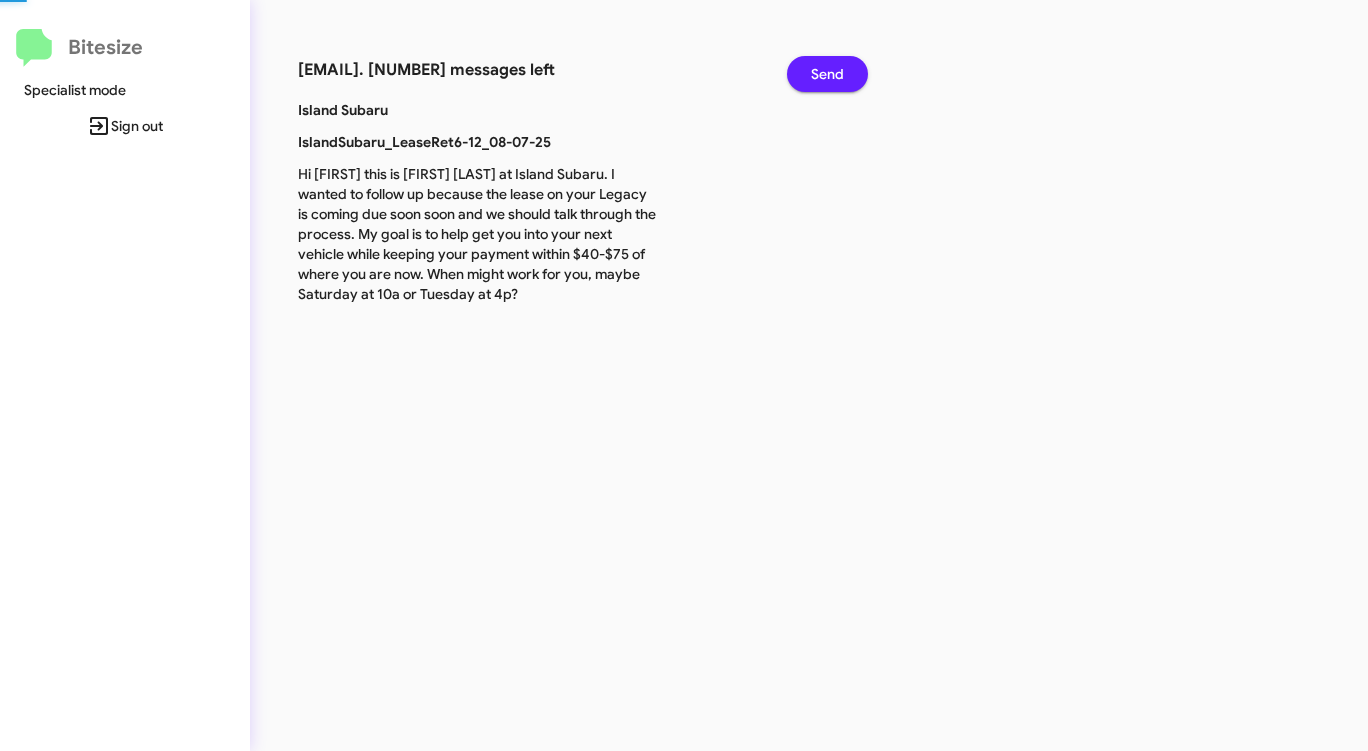 click on "Send" 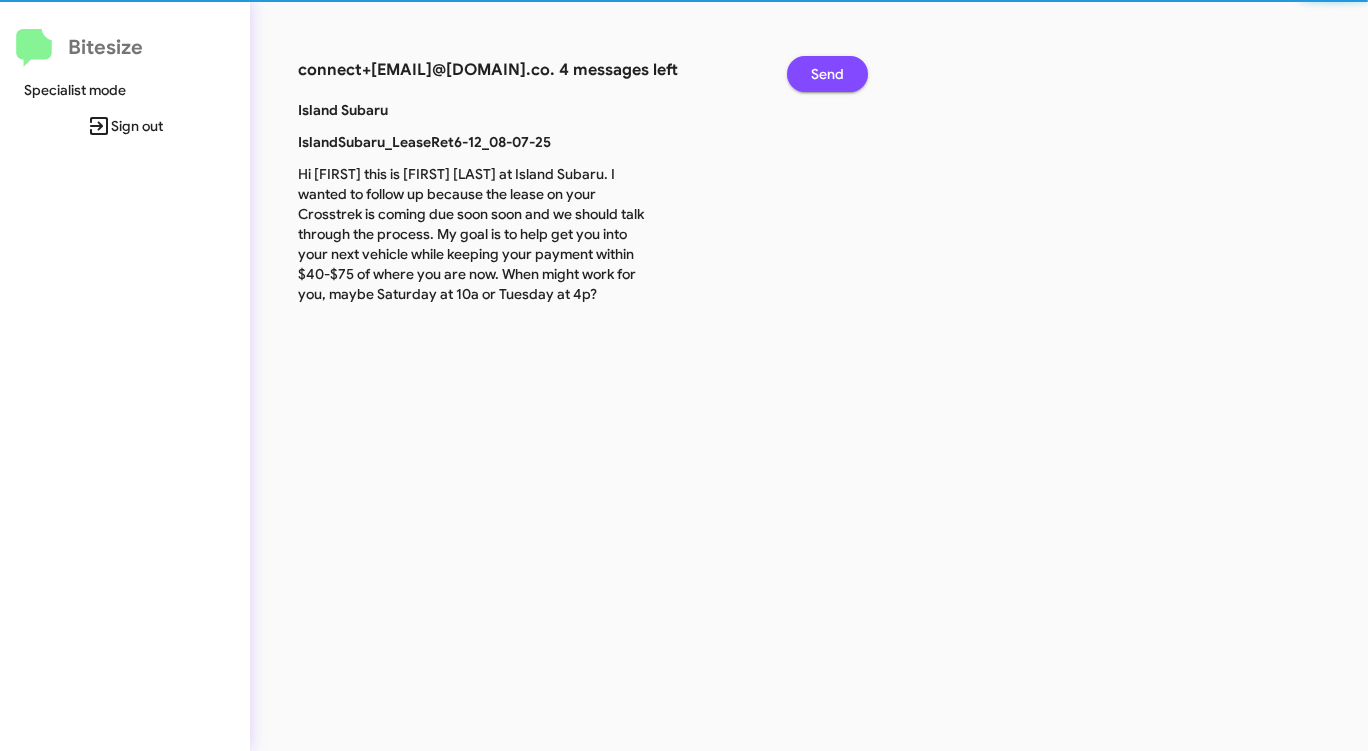 click on "Send" 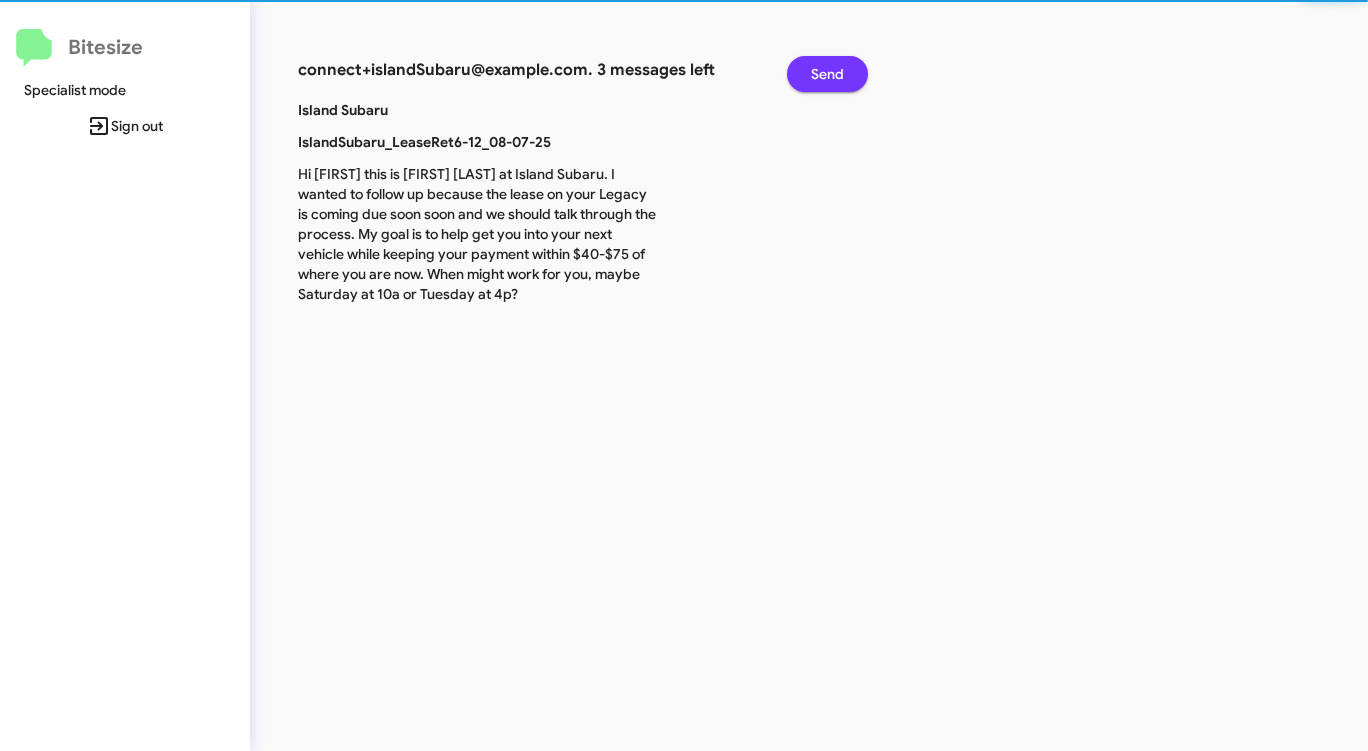 click on "Send" 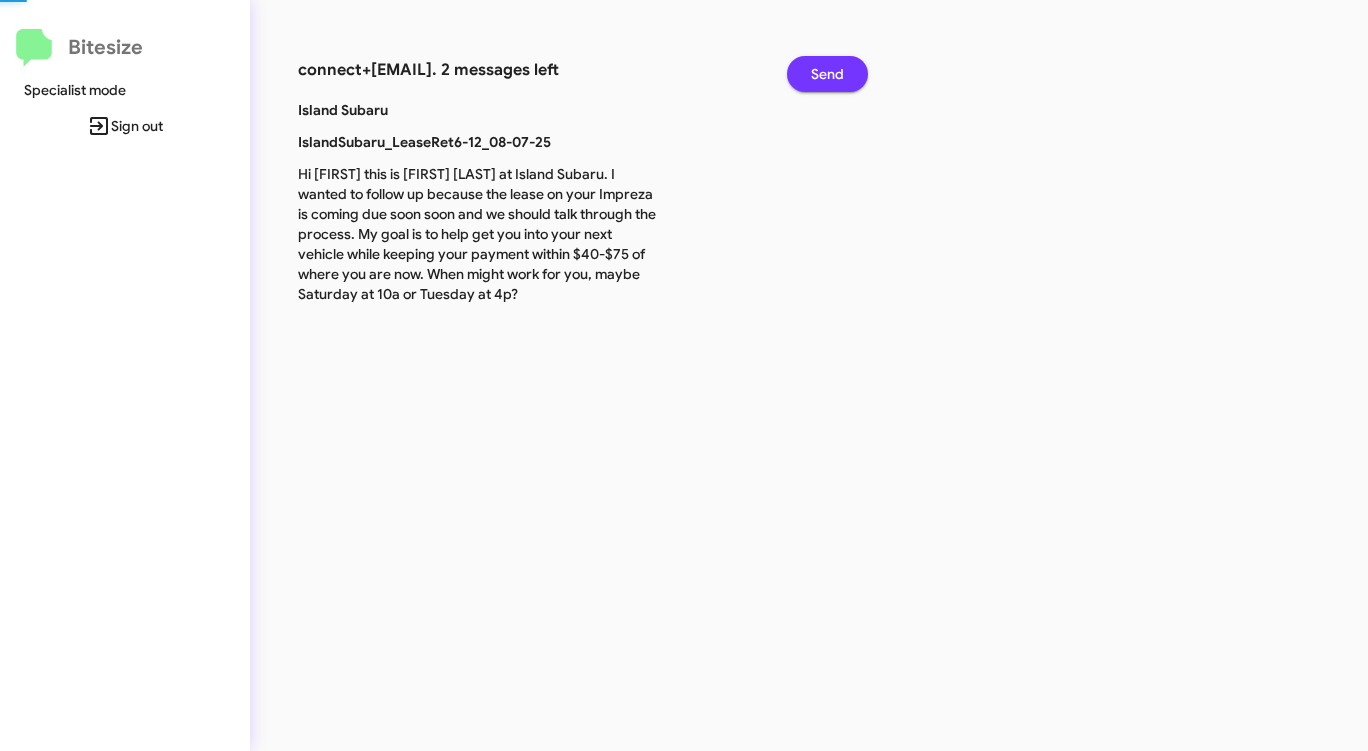 click on "Send" 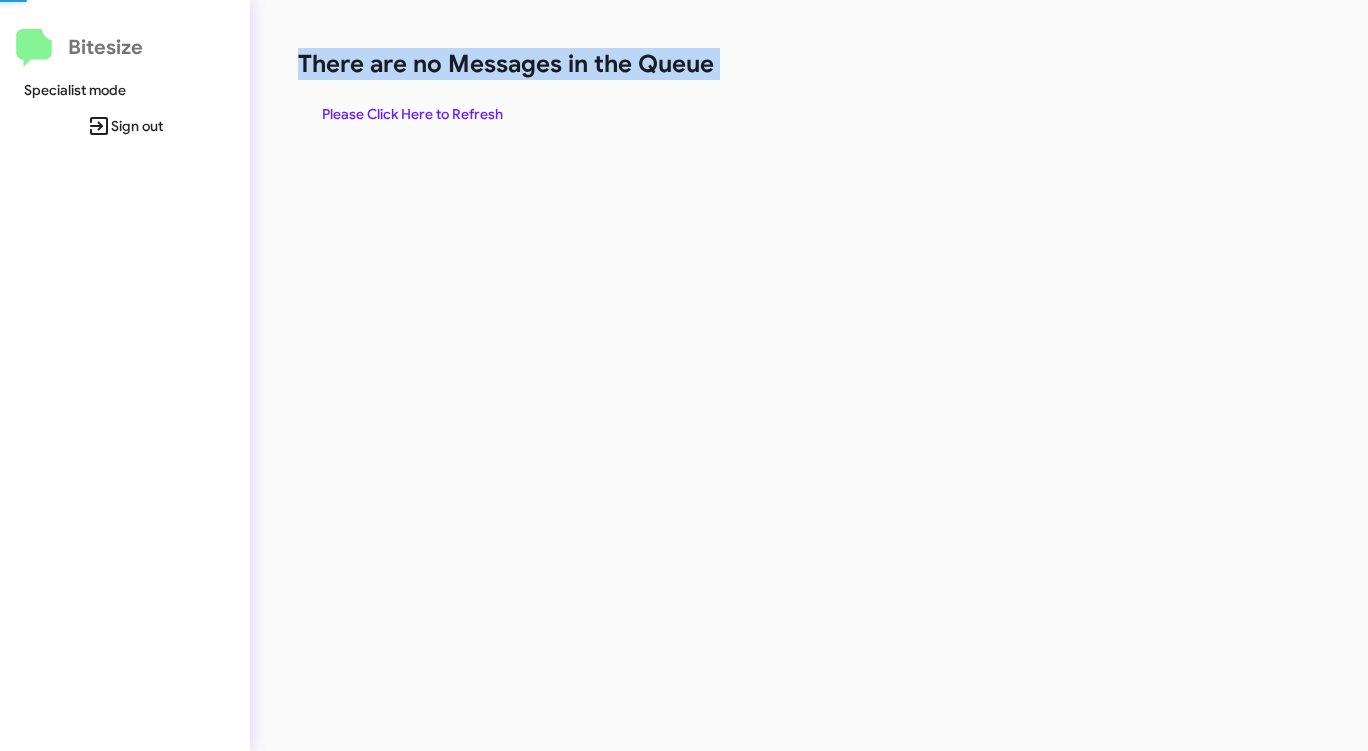 click on "There are no Messages in the Queue" 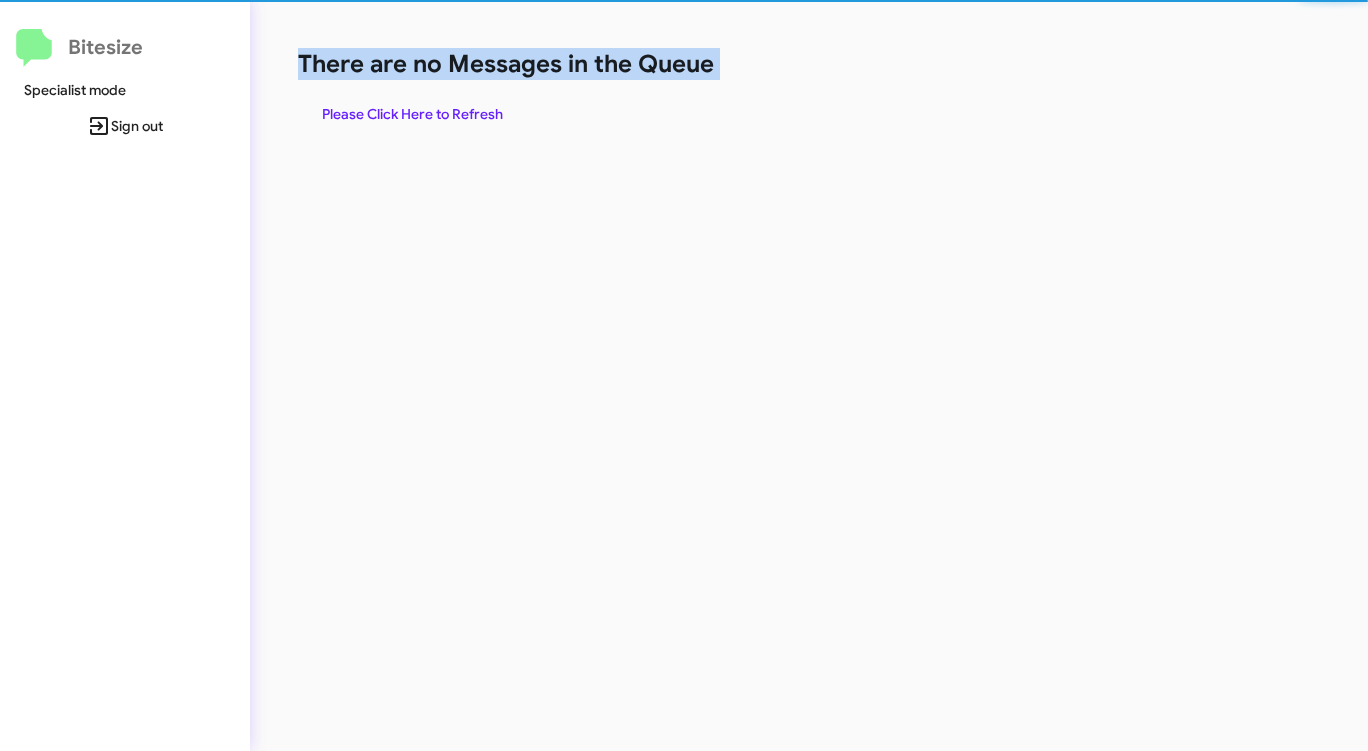 click on "There are no Messages in the Queue" 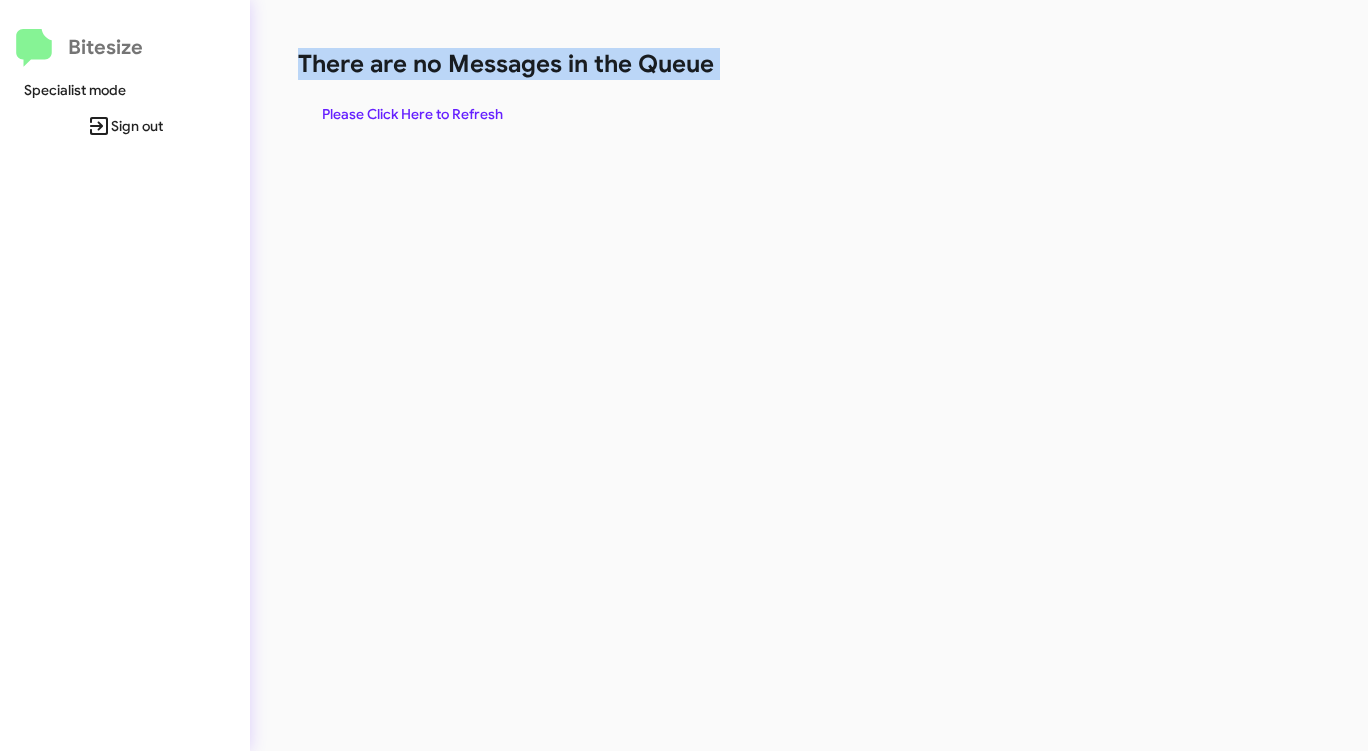 click on "There are no Messages in the Queue" 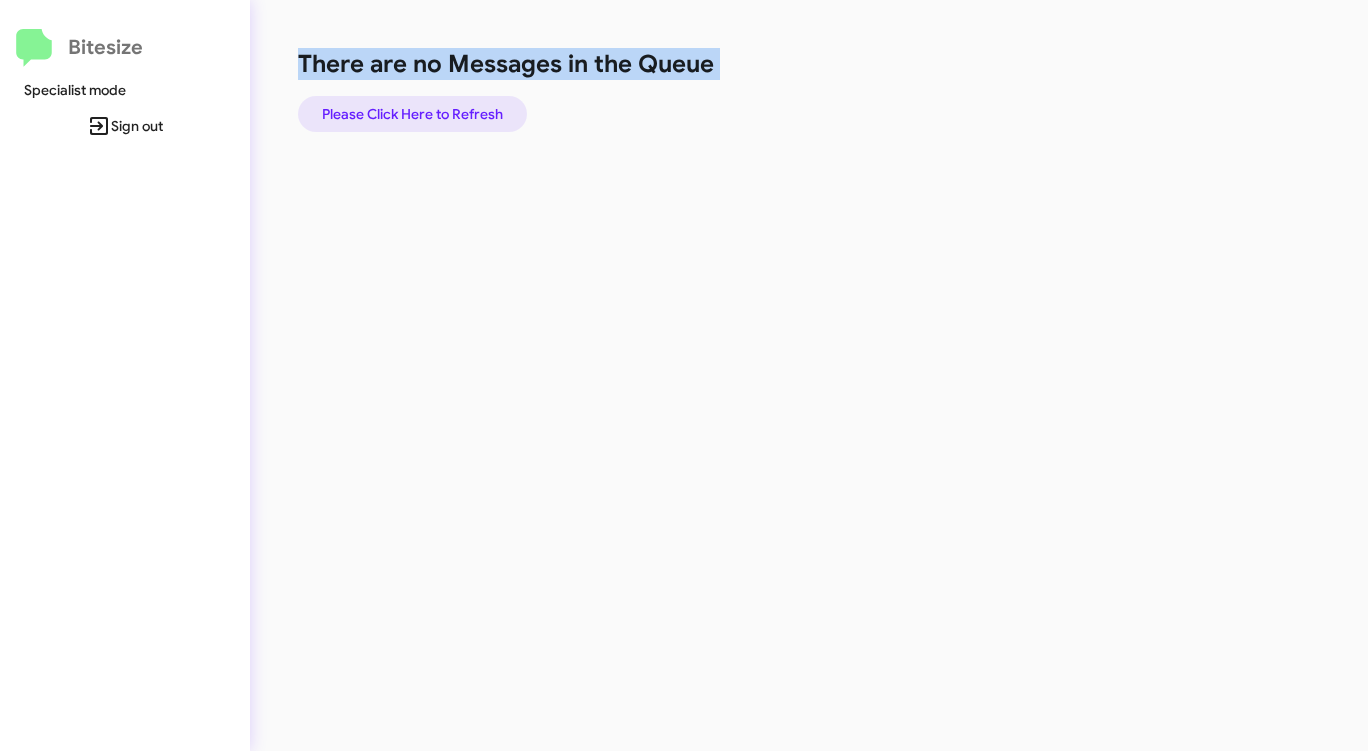 click on "Please Click Here to Refresh" 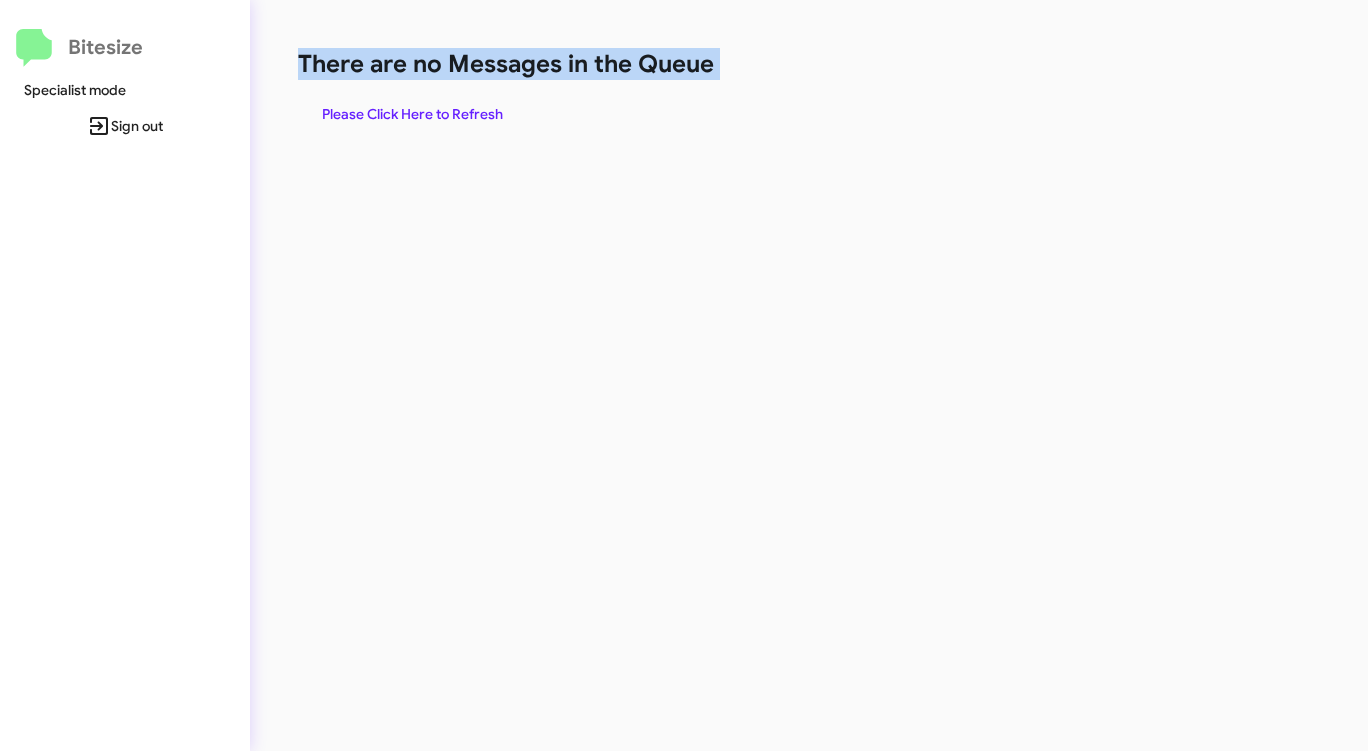 click on "There are no Messages in the Queue  Please Click Here to Refresh" 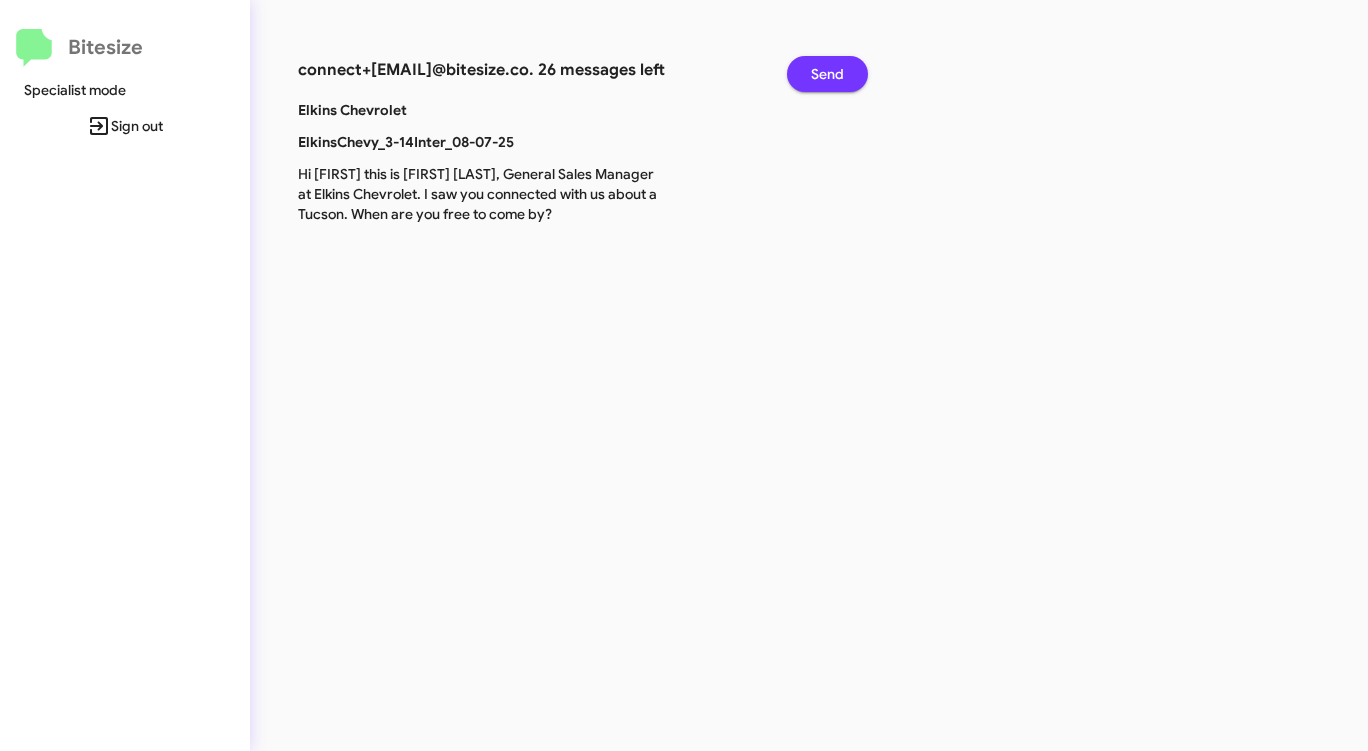 click on "Send" 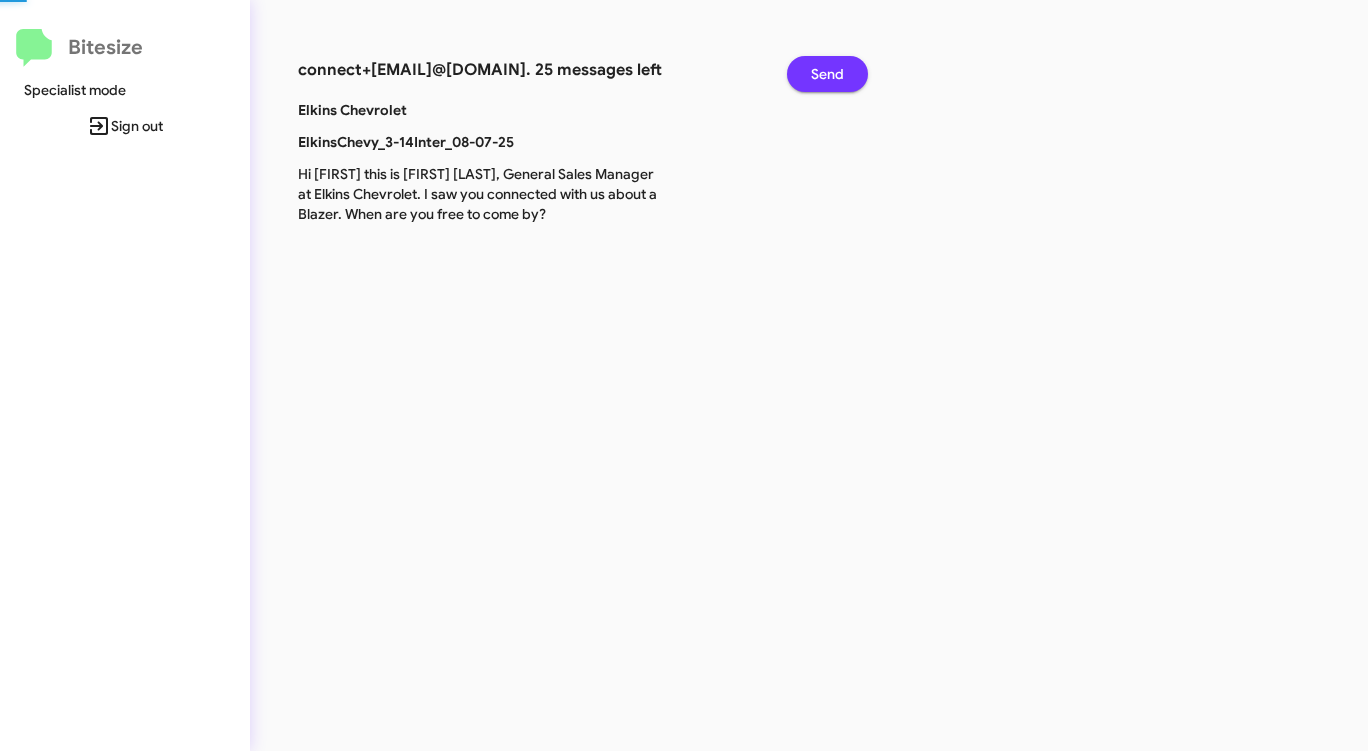 click on "Send" 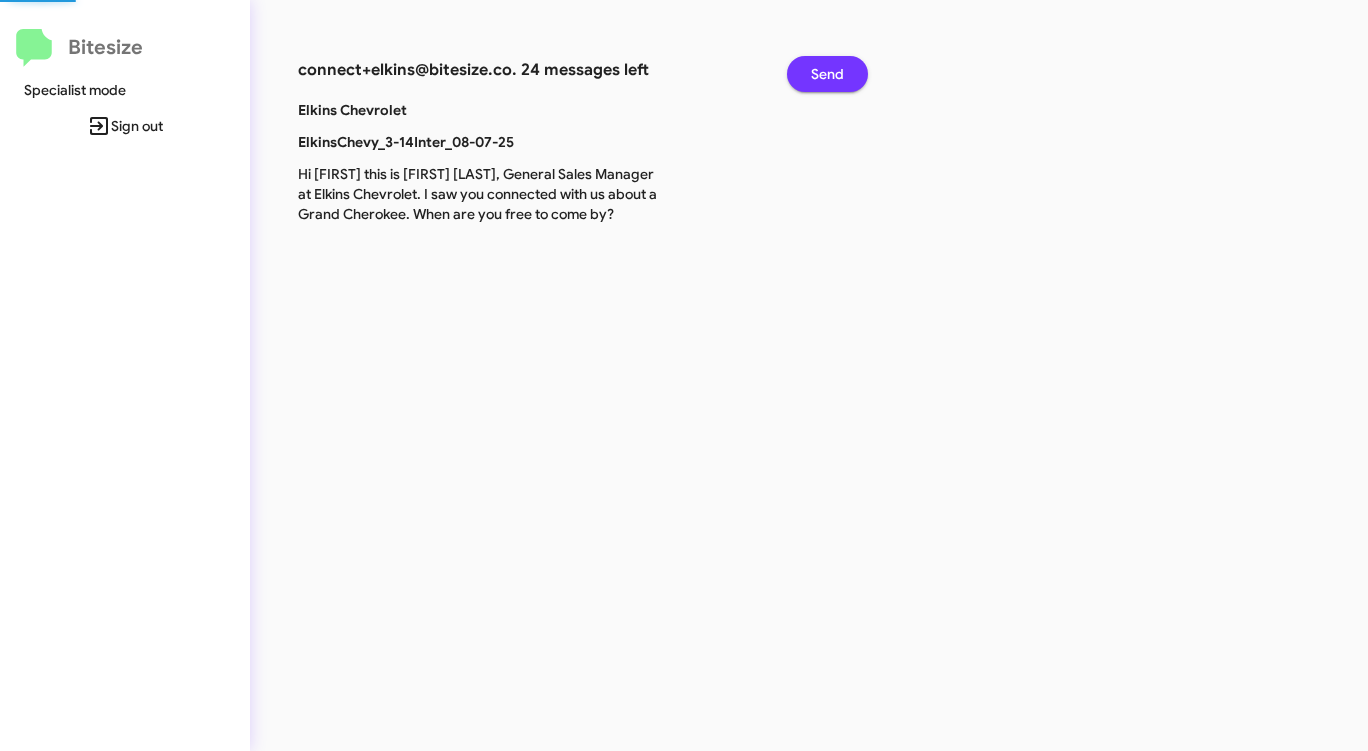 click on "Send" 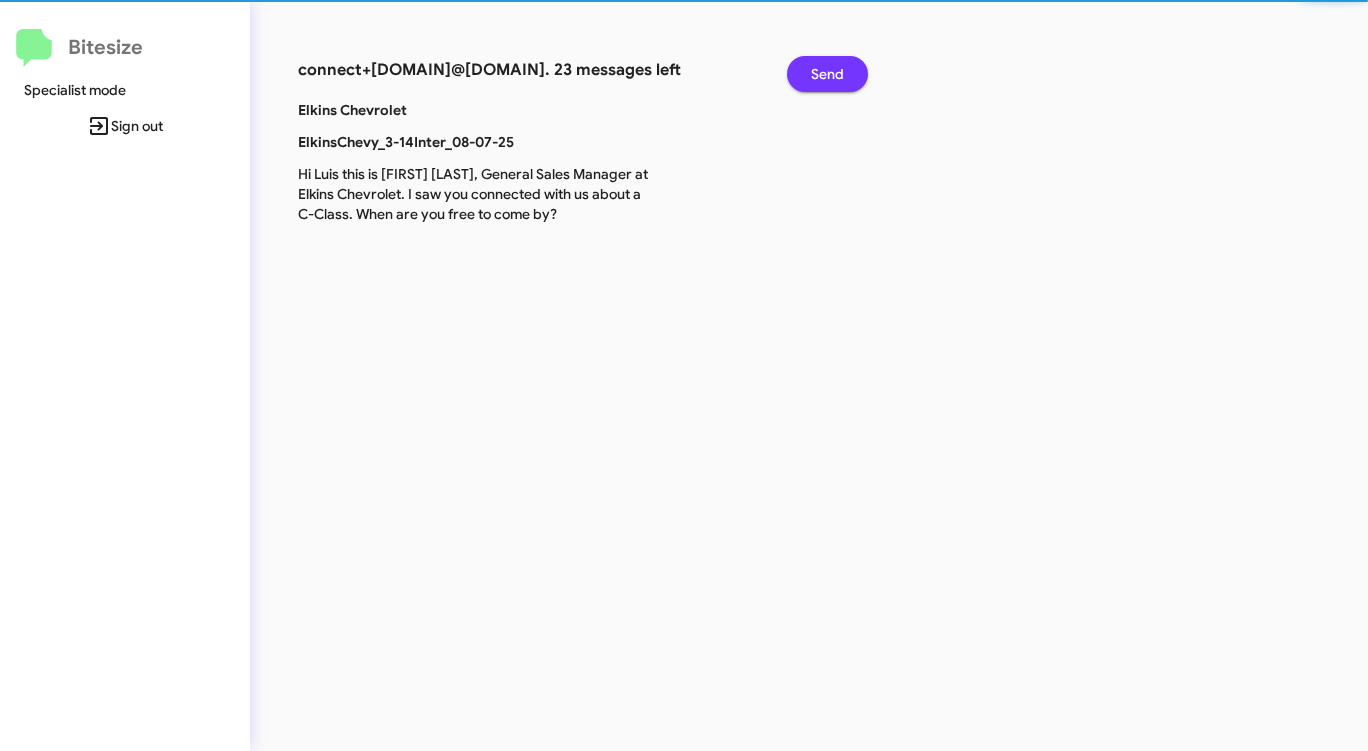 click on "Send" 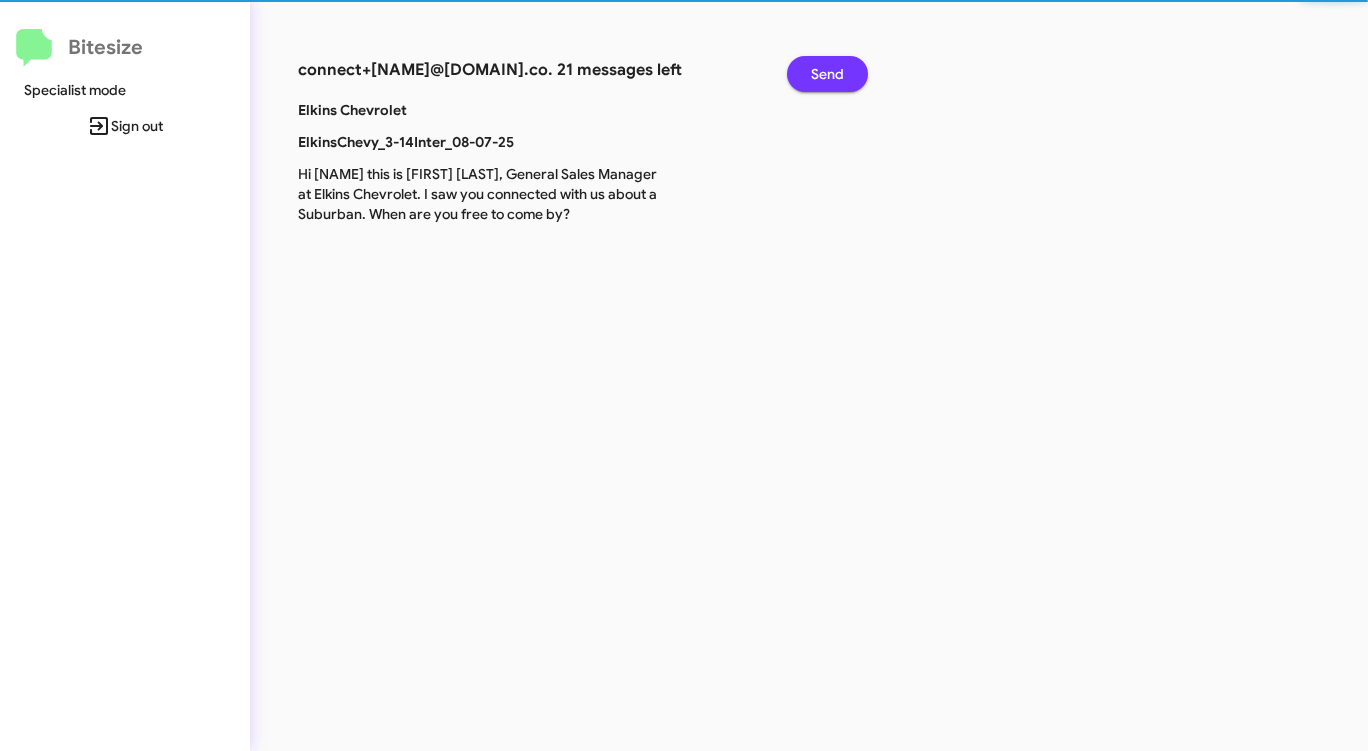 click on "Send" 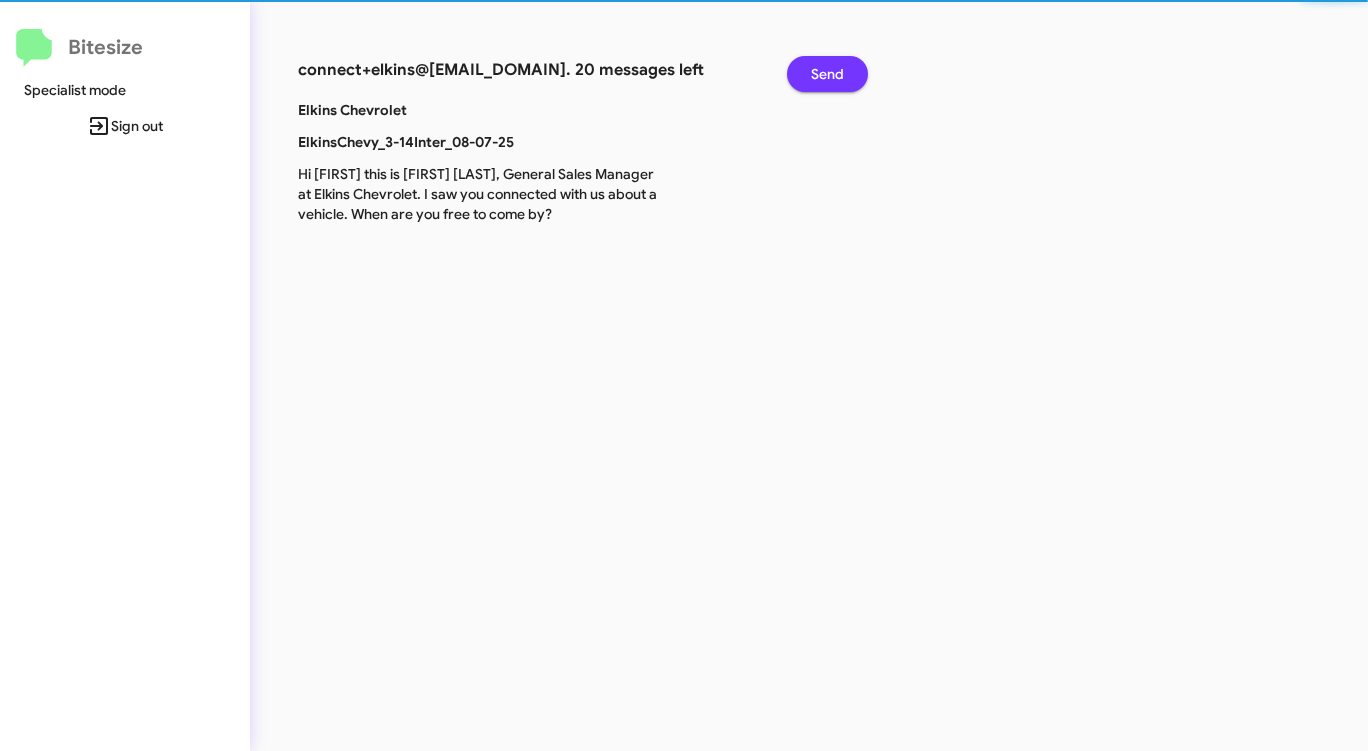 click on "Send" 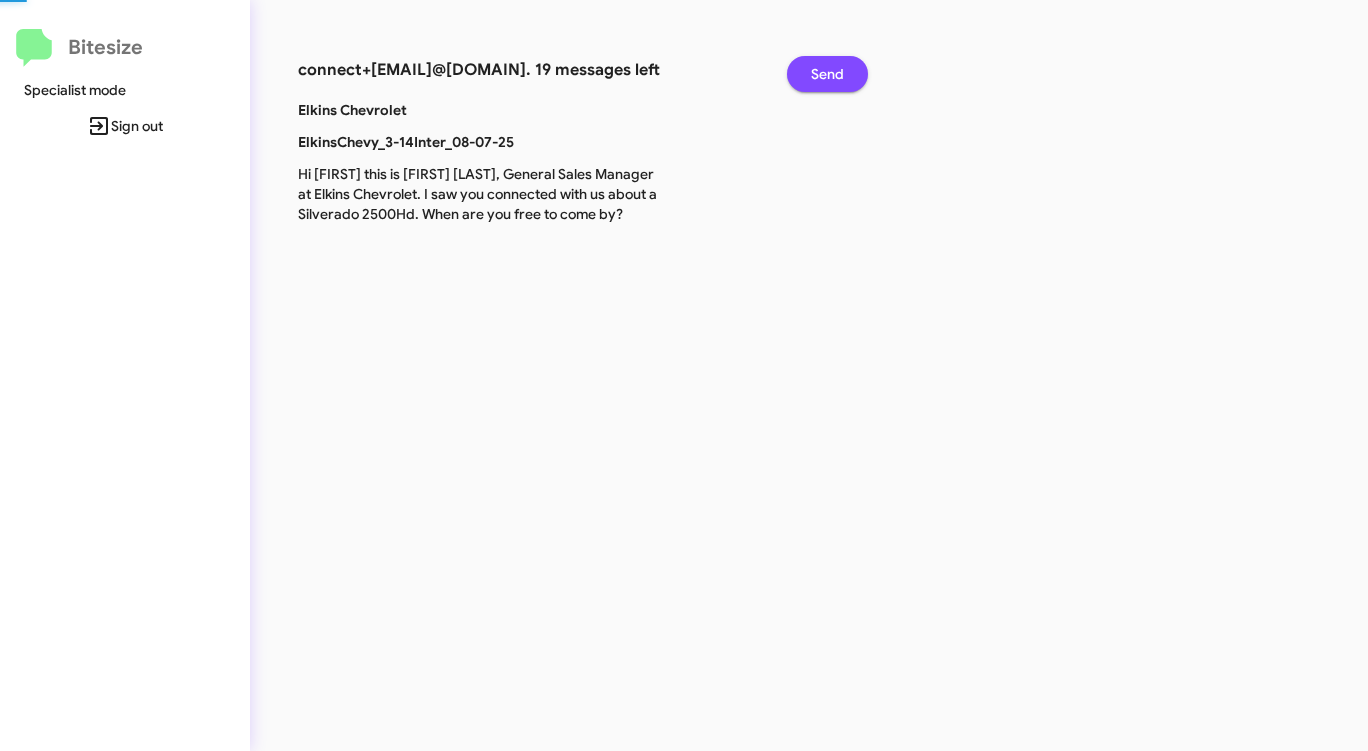 click on "Send" 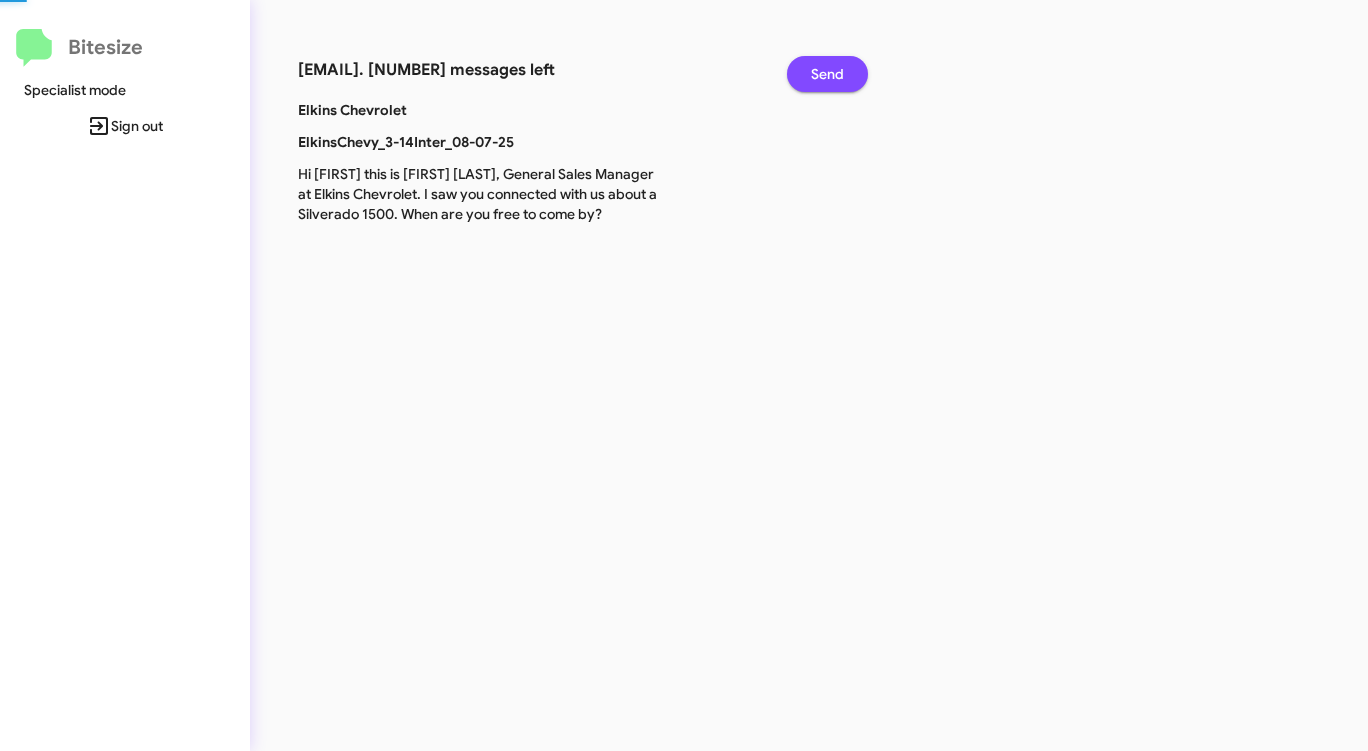 click on "Send" 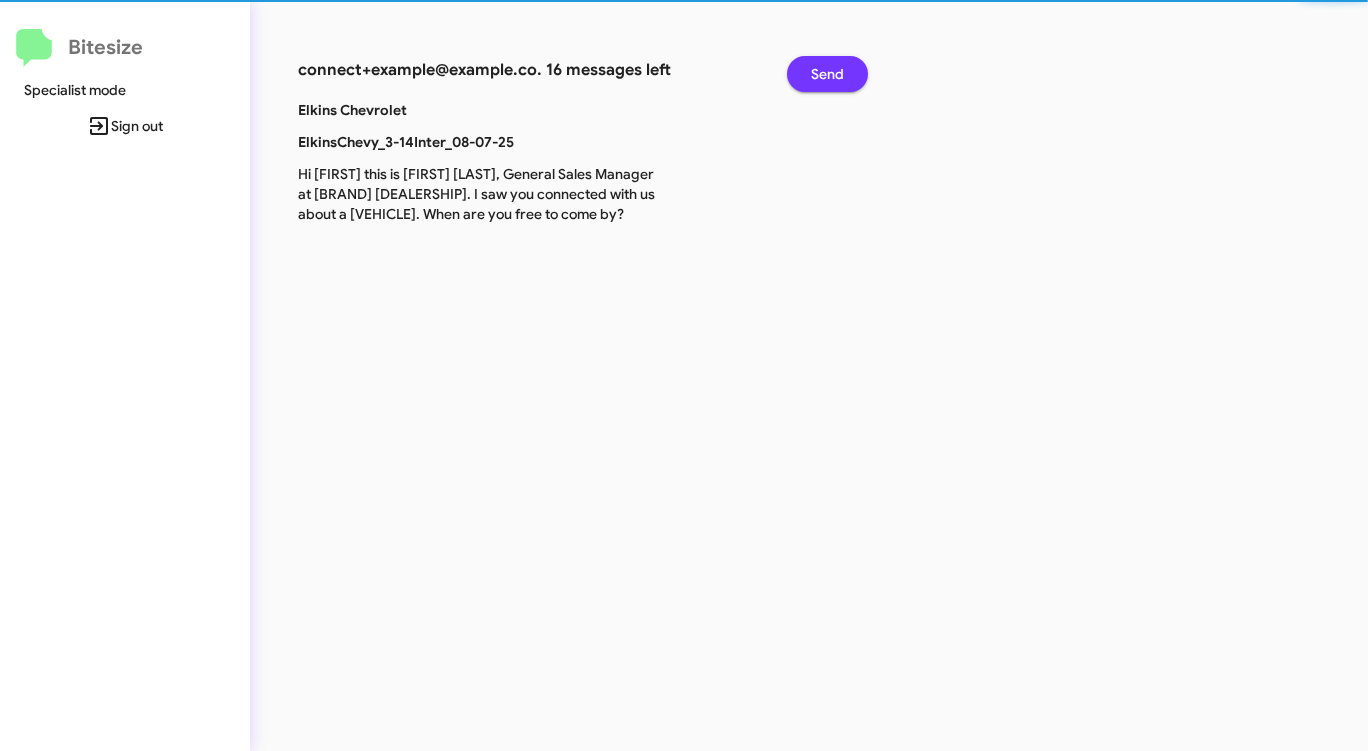 click on "Send" 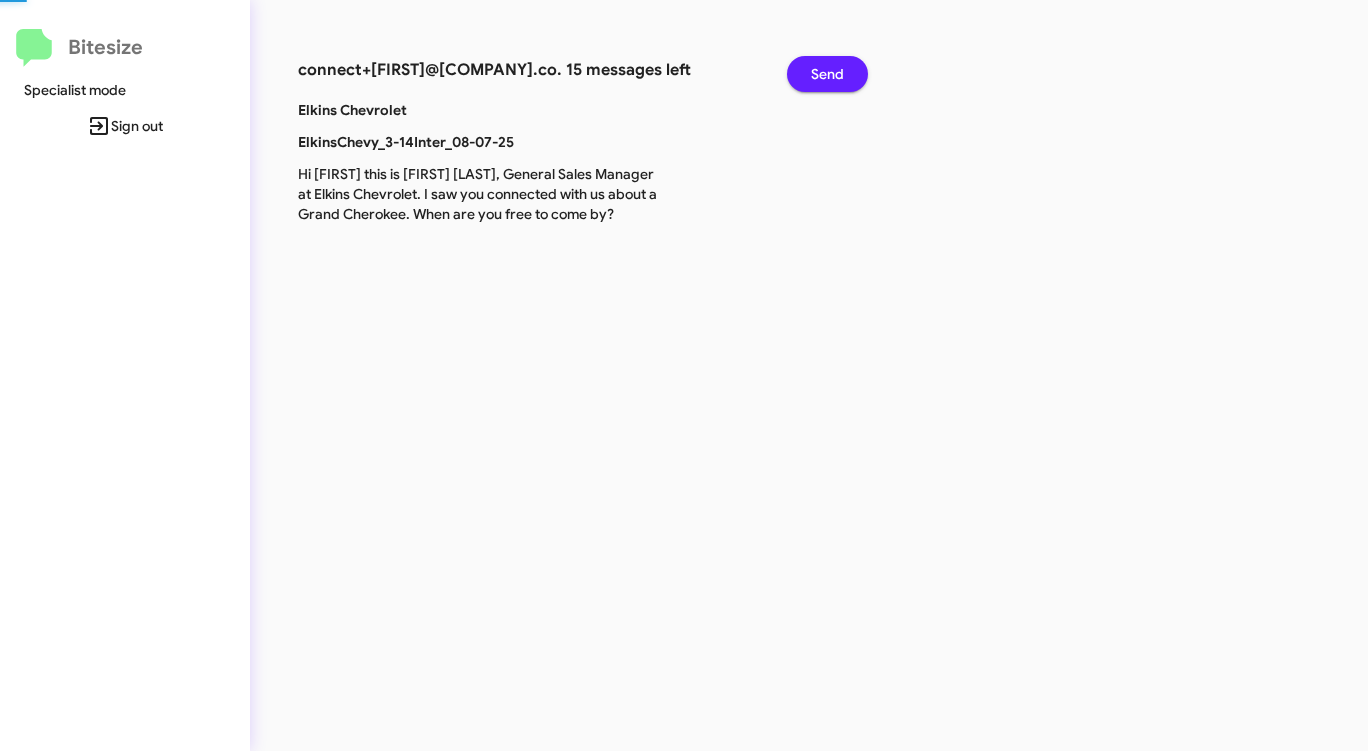 click on "Send" 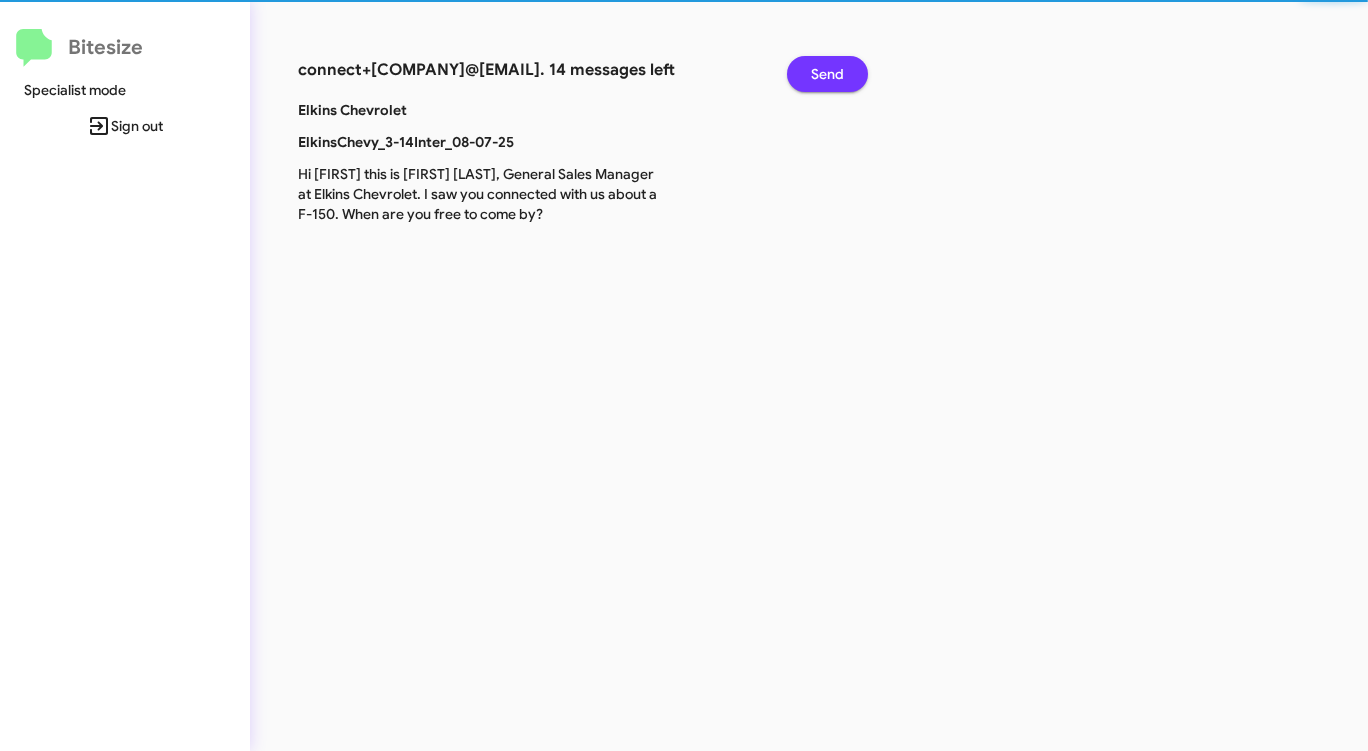 click on "Send" 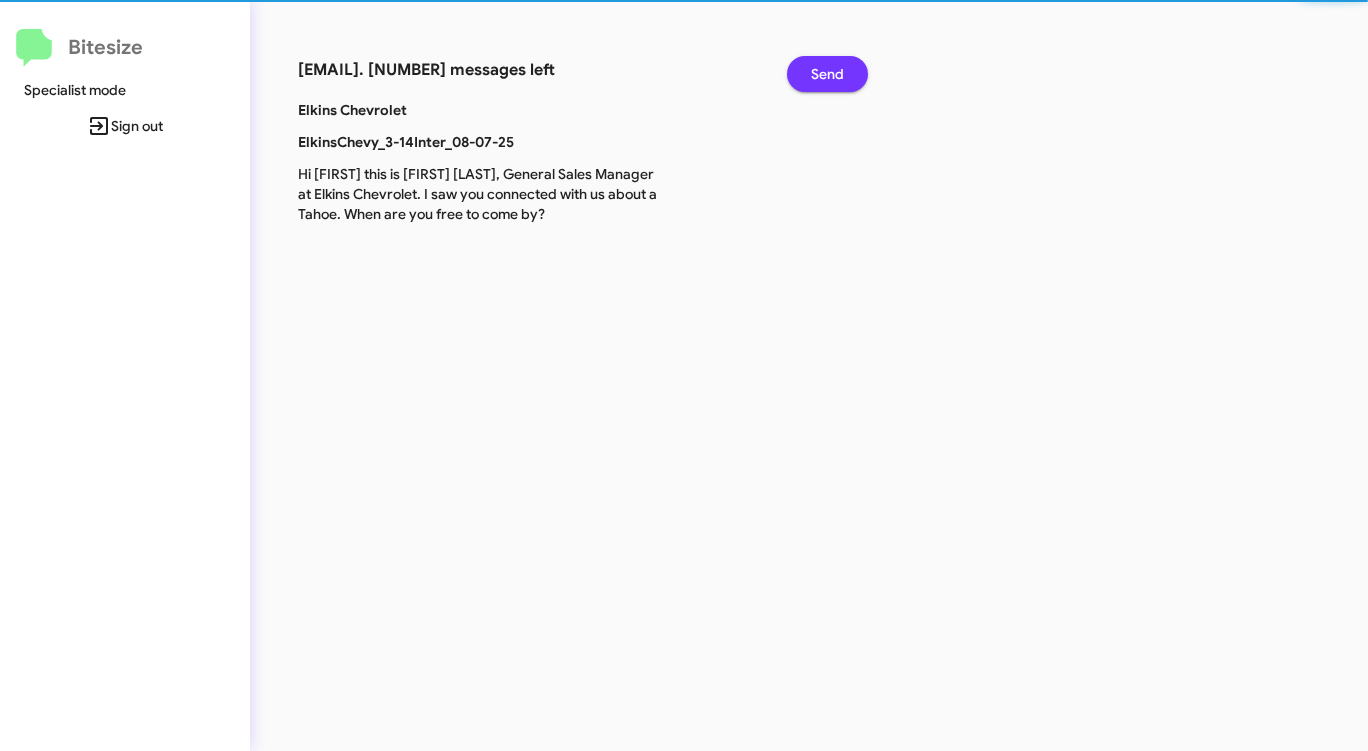 click on "Send" 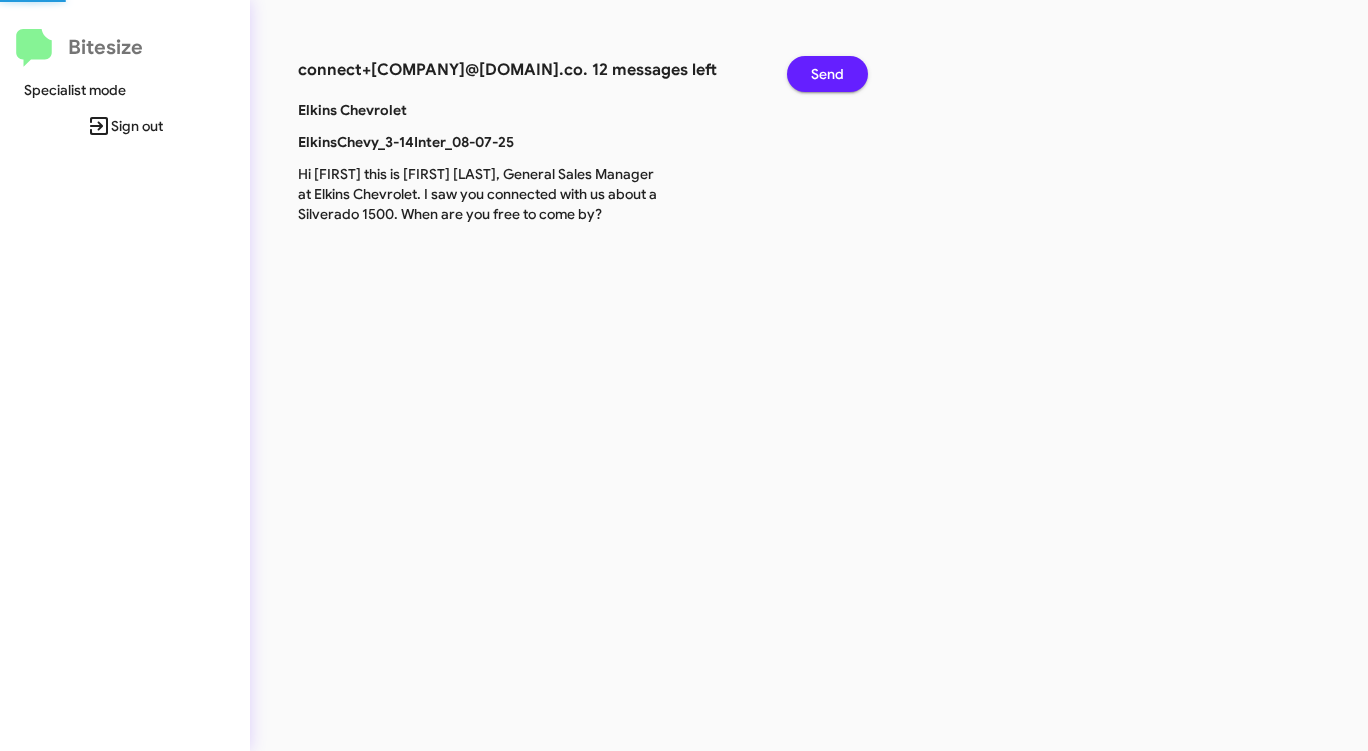 click on "Send" 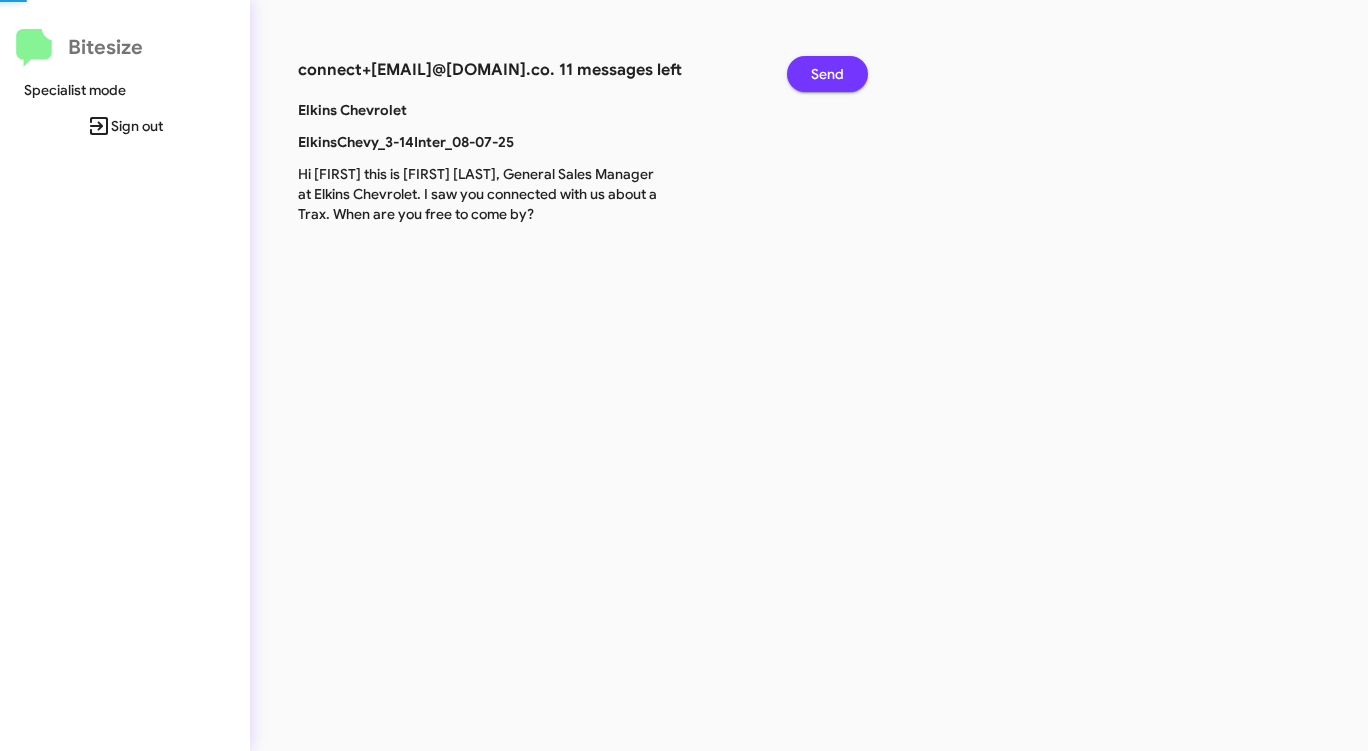 click on "Send" 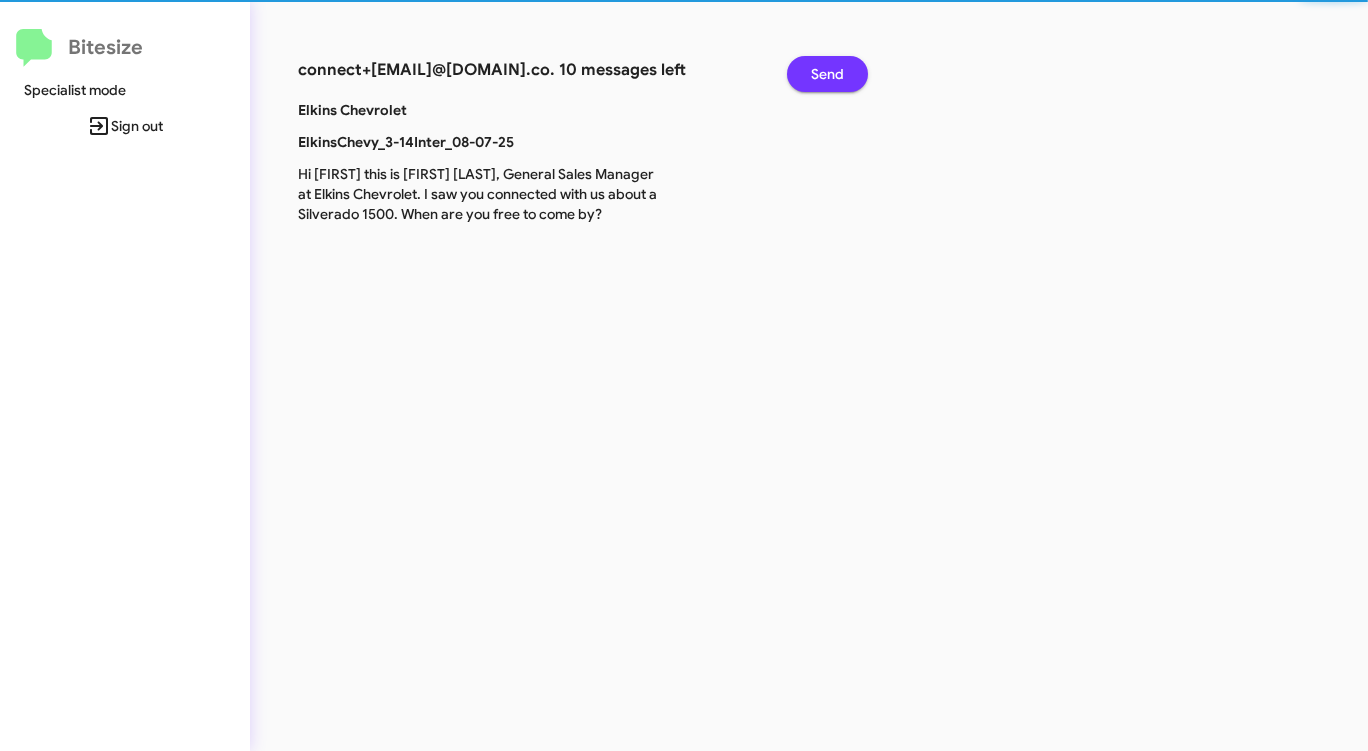 click on "Send" 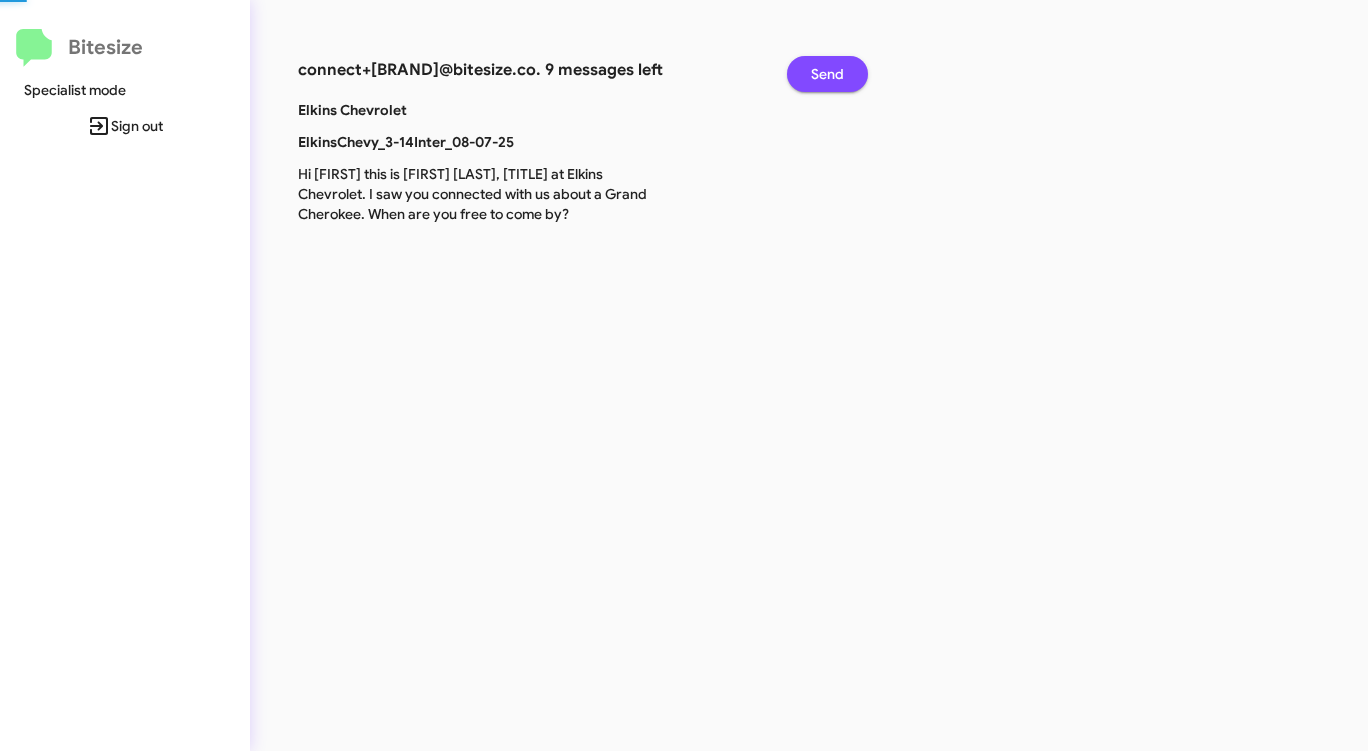 click on "Send" 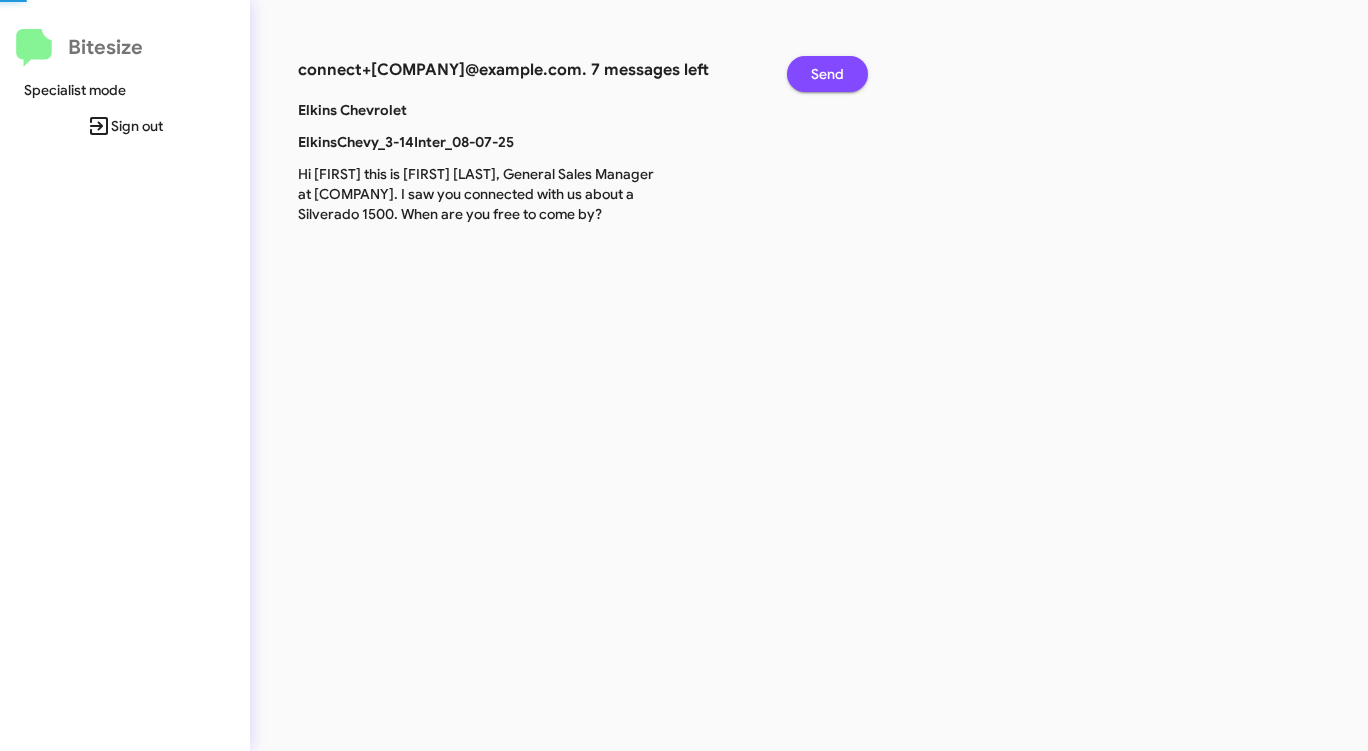 click on "Send" 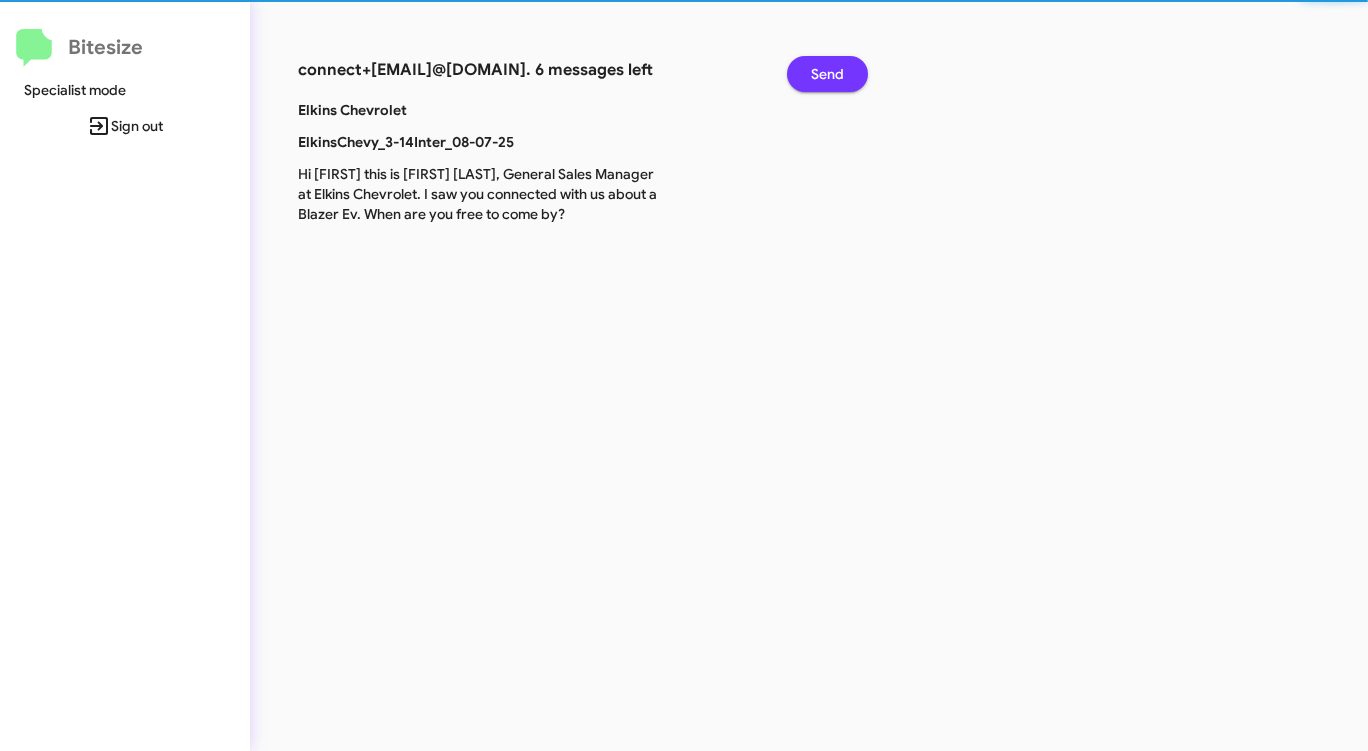 click on "Send" 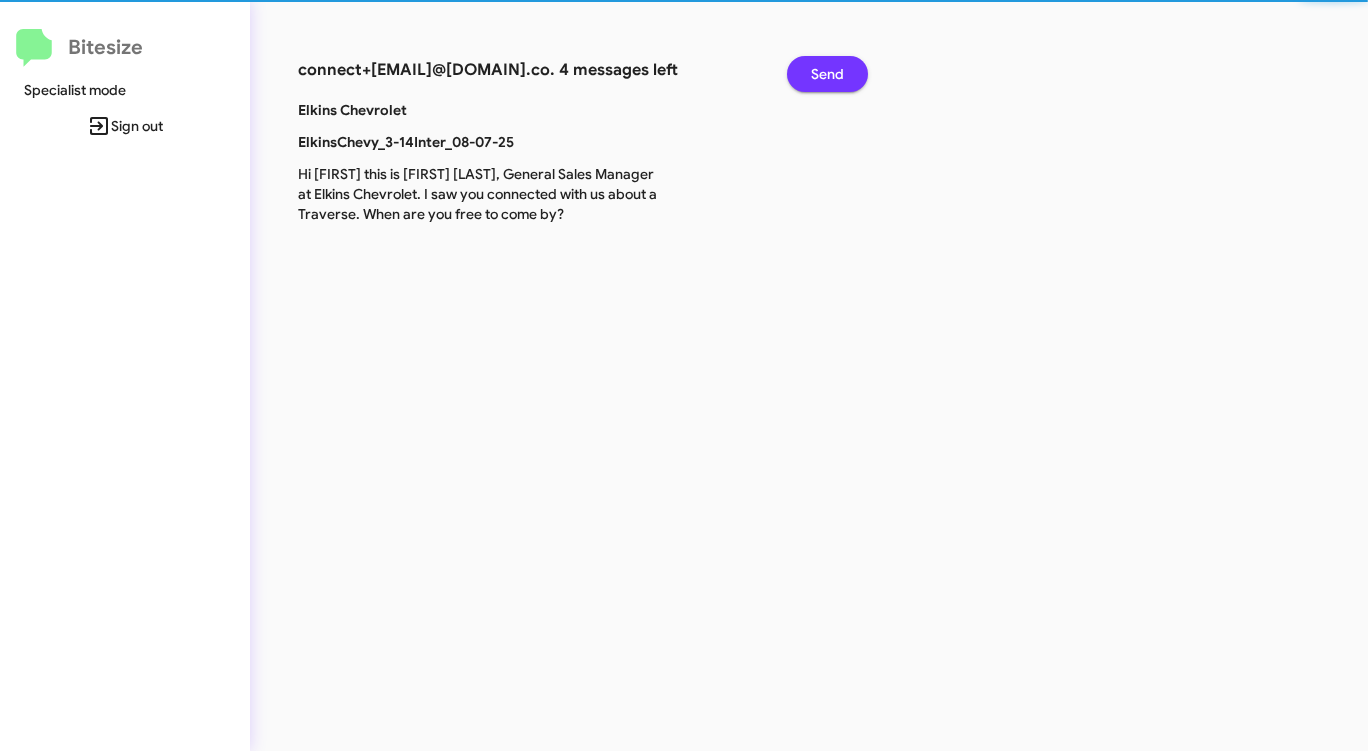 click on "Send" 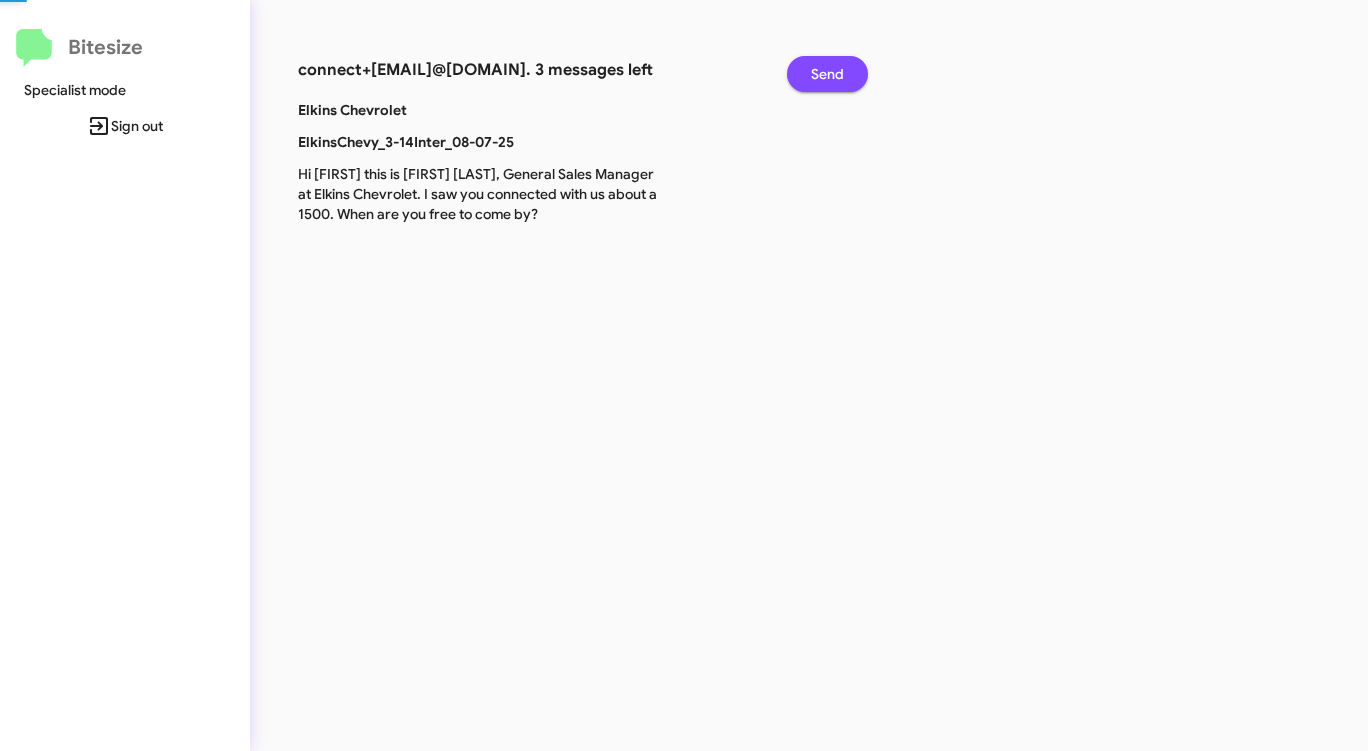 click on "Send" 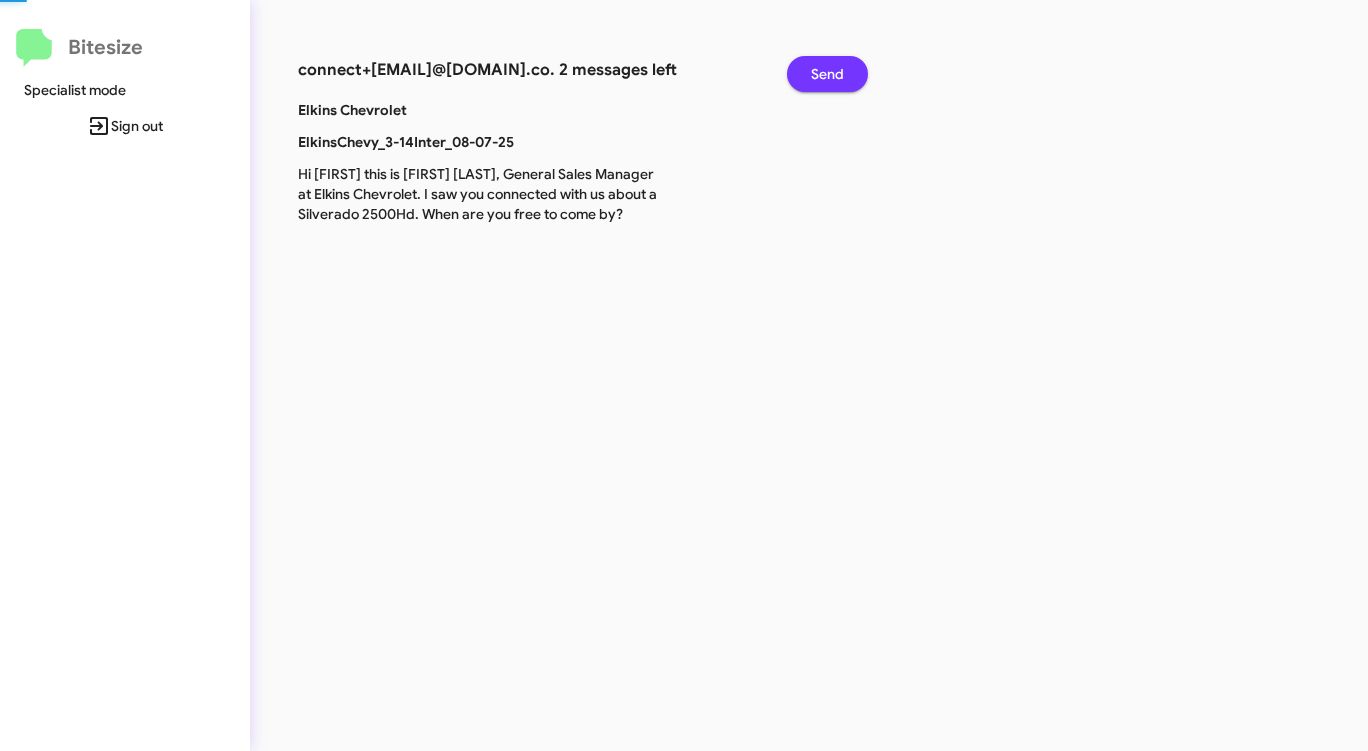 click on "Send" 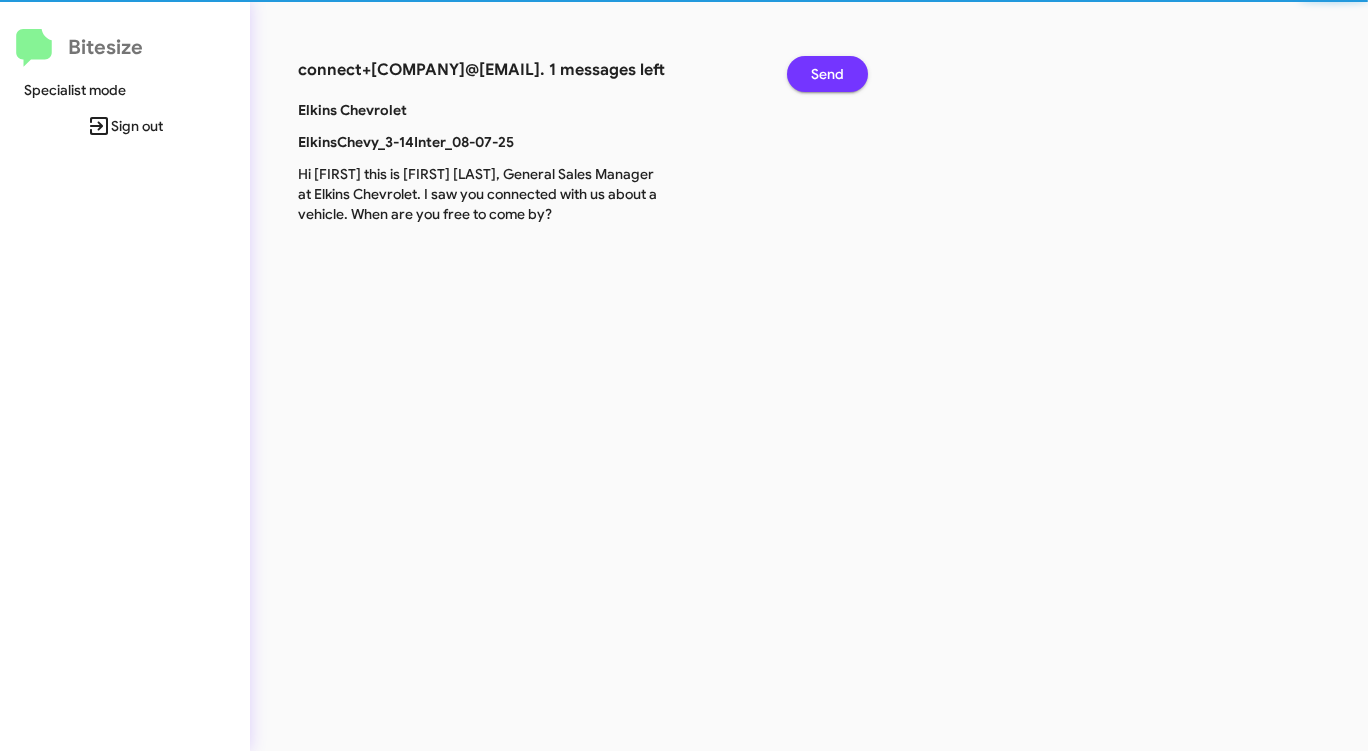click on "Send" 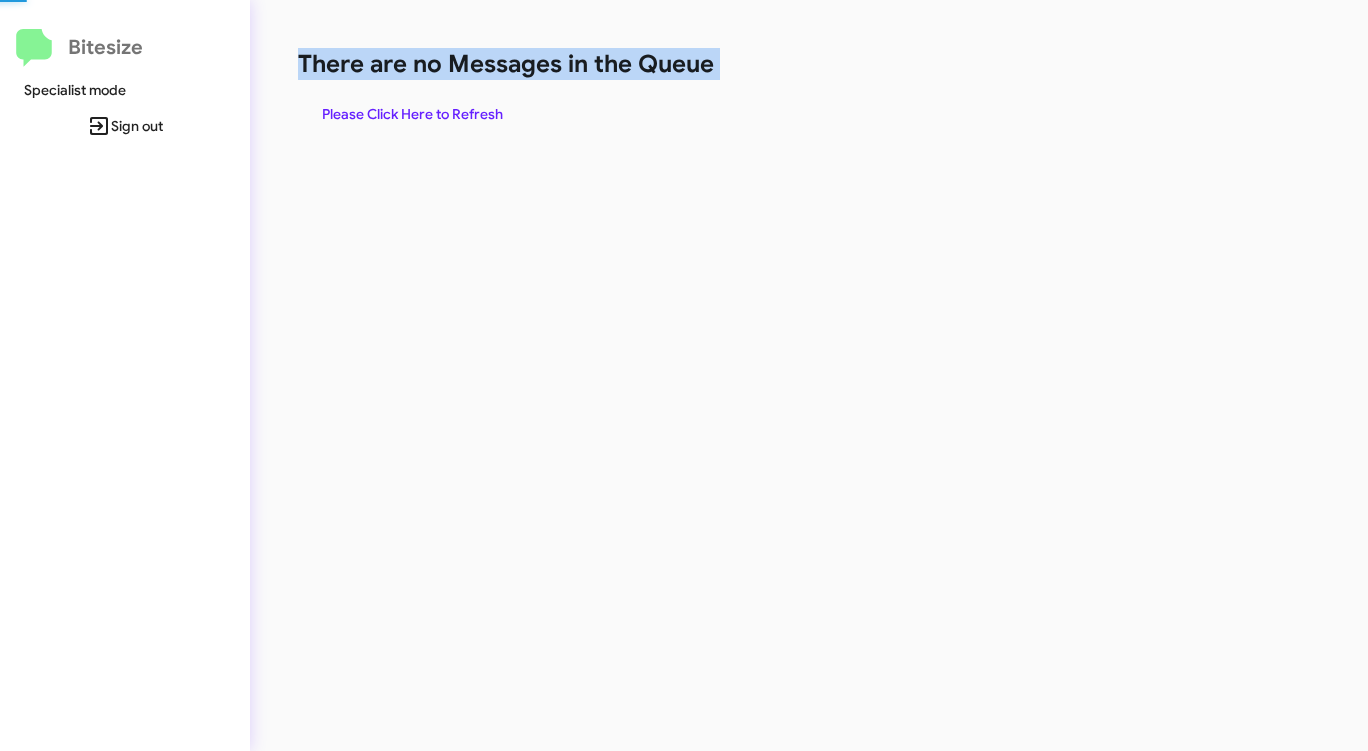 click on "There are no Messages in the Queue" 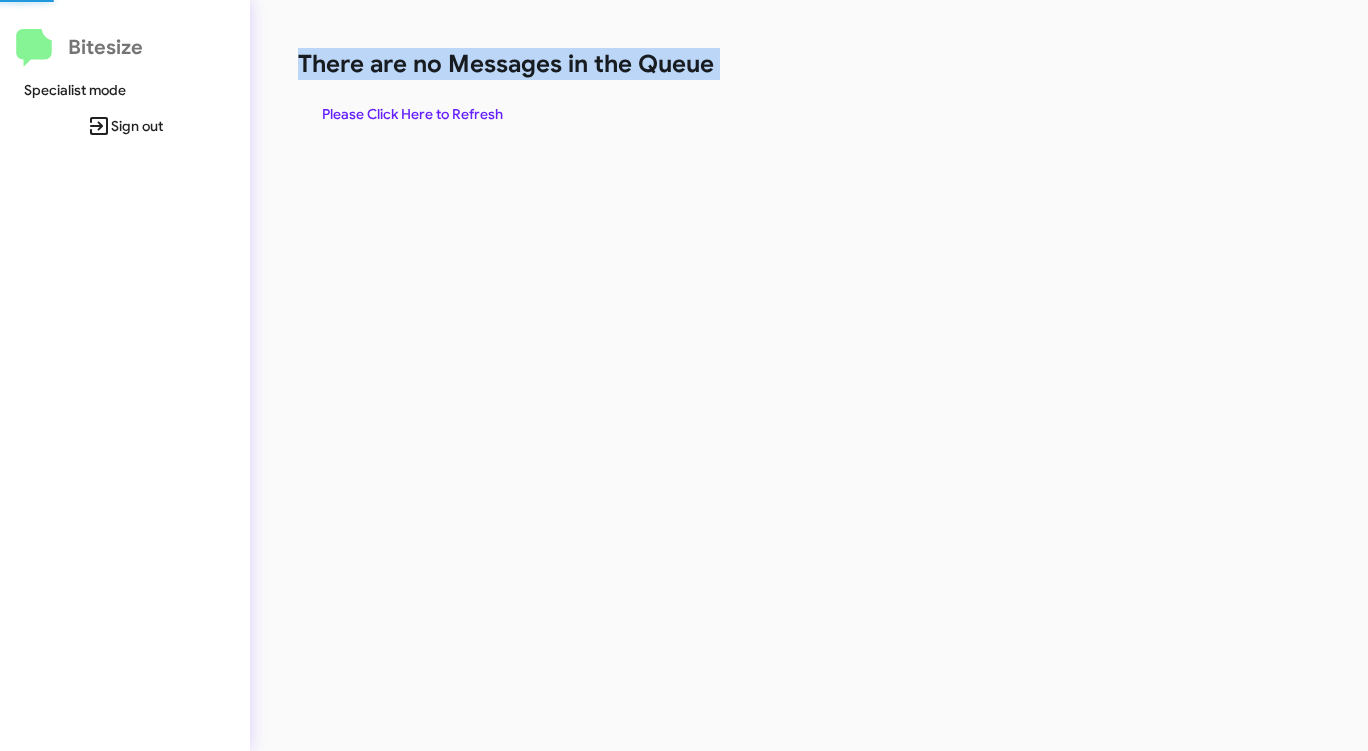 click on "There are no Messages in the Queue" 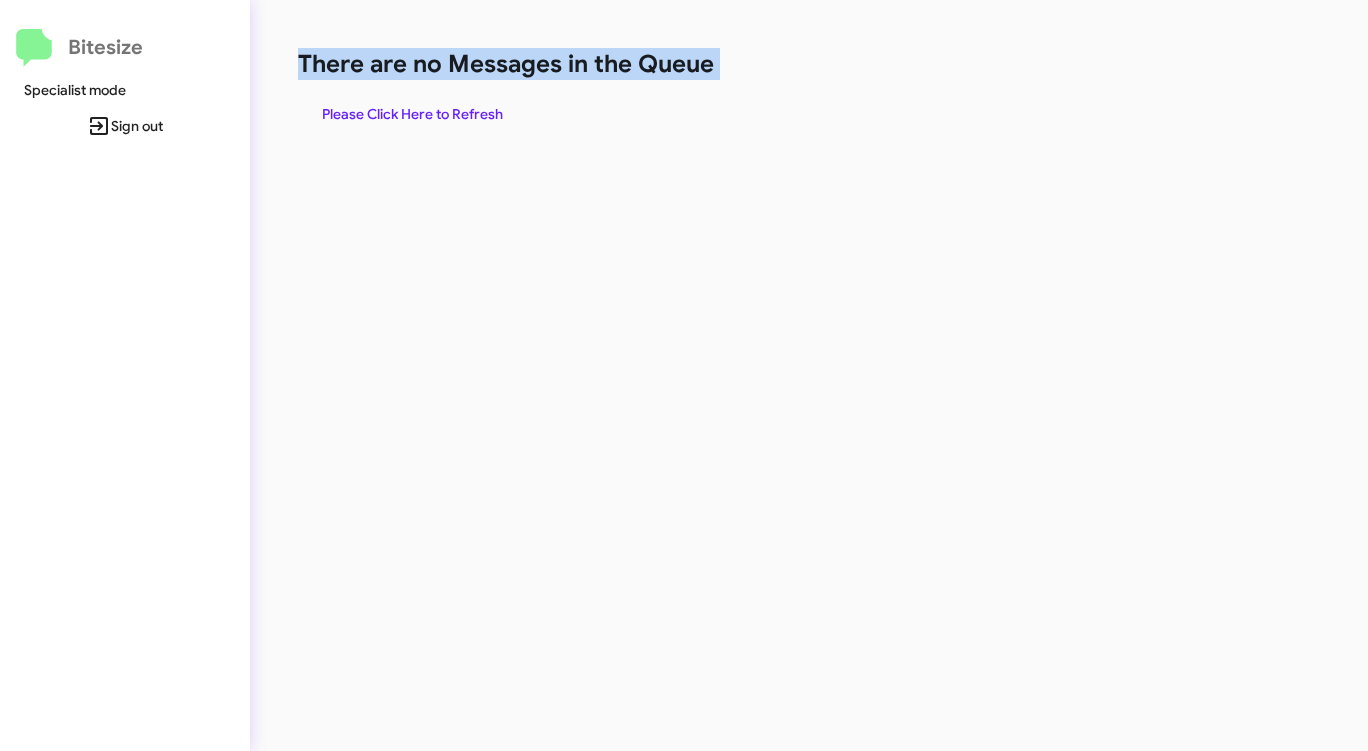 click on "There are no Messages in the Queue" 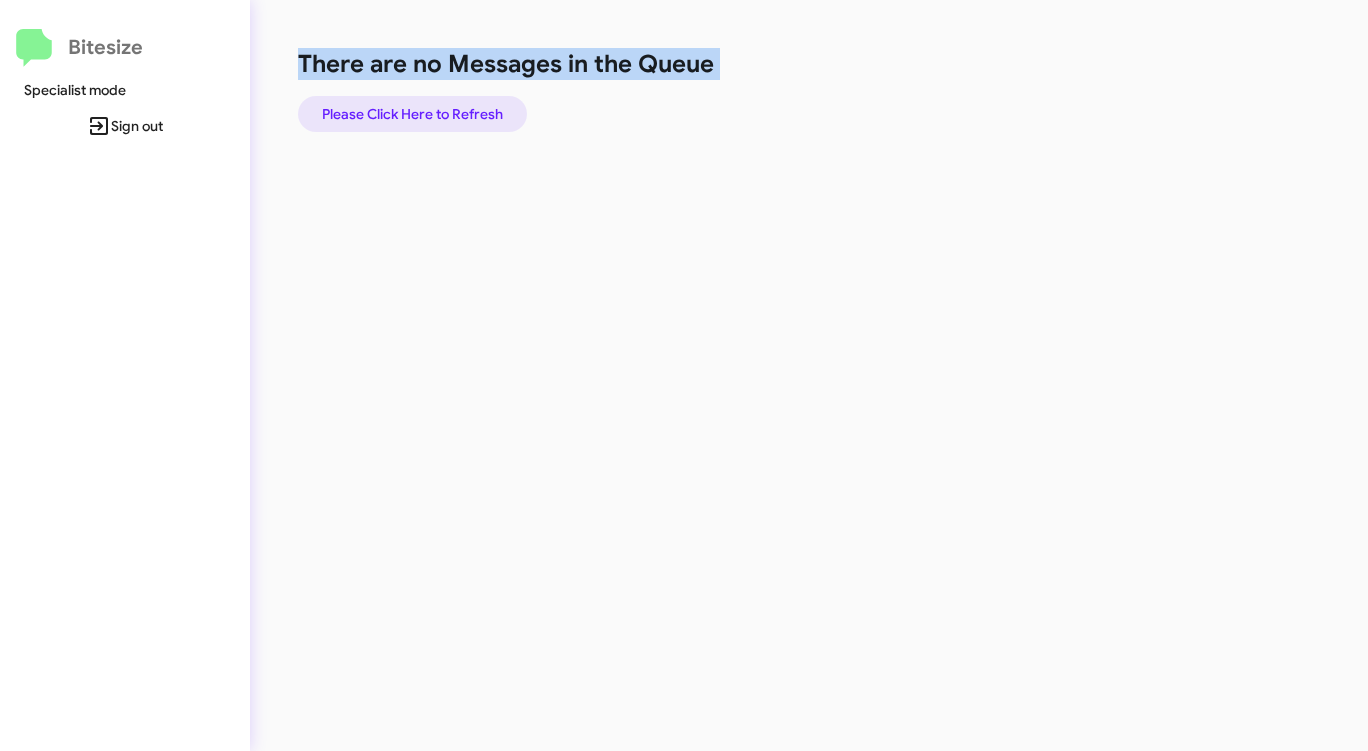 click on "Please Click Here to Refresh" 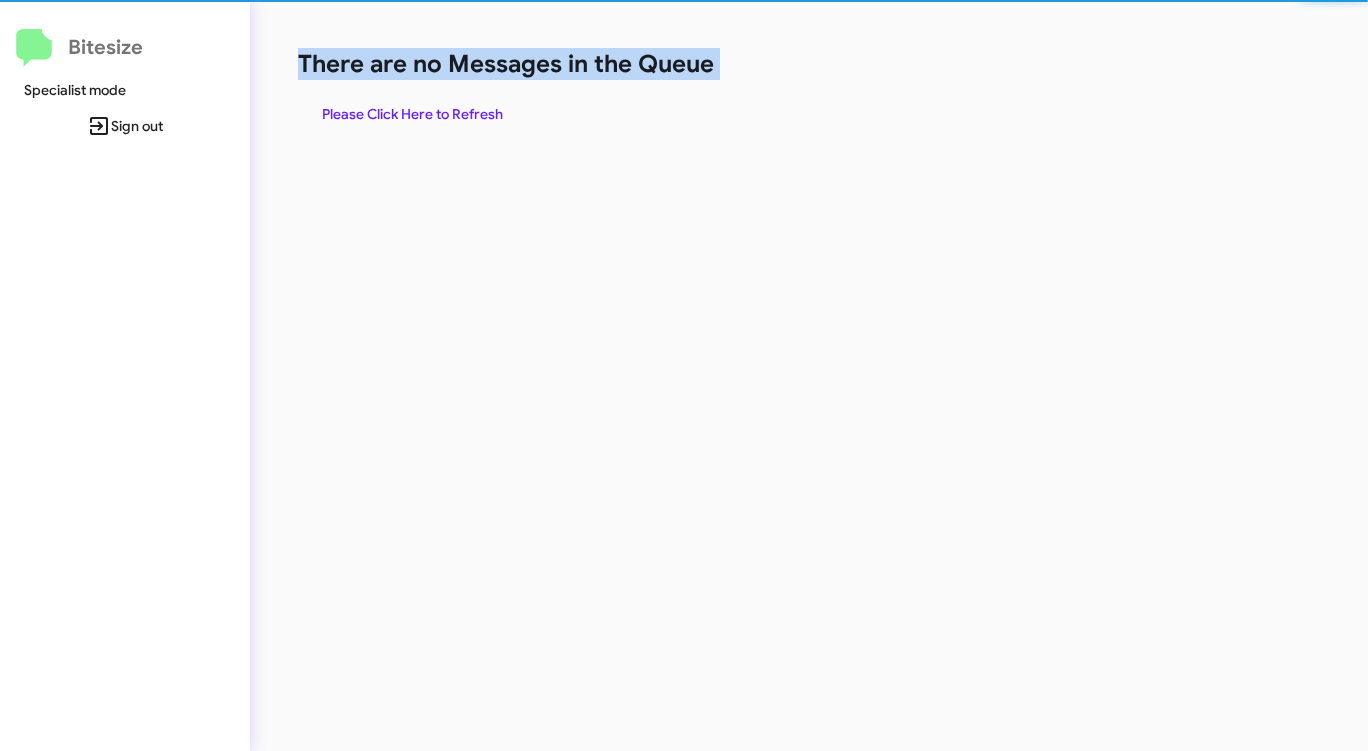 click on "Please Click Here to Refresh" 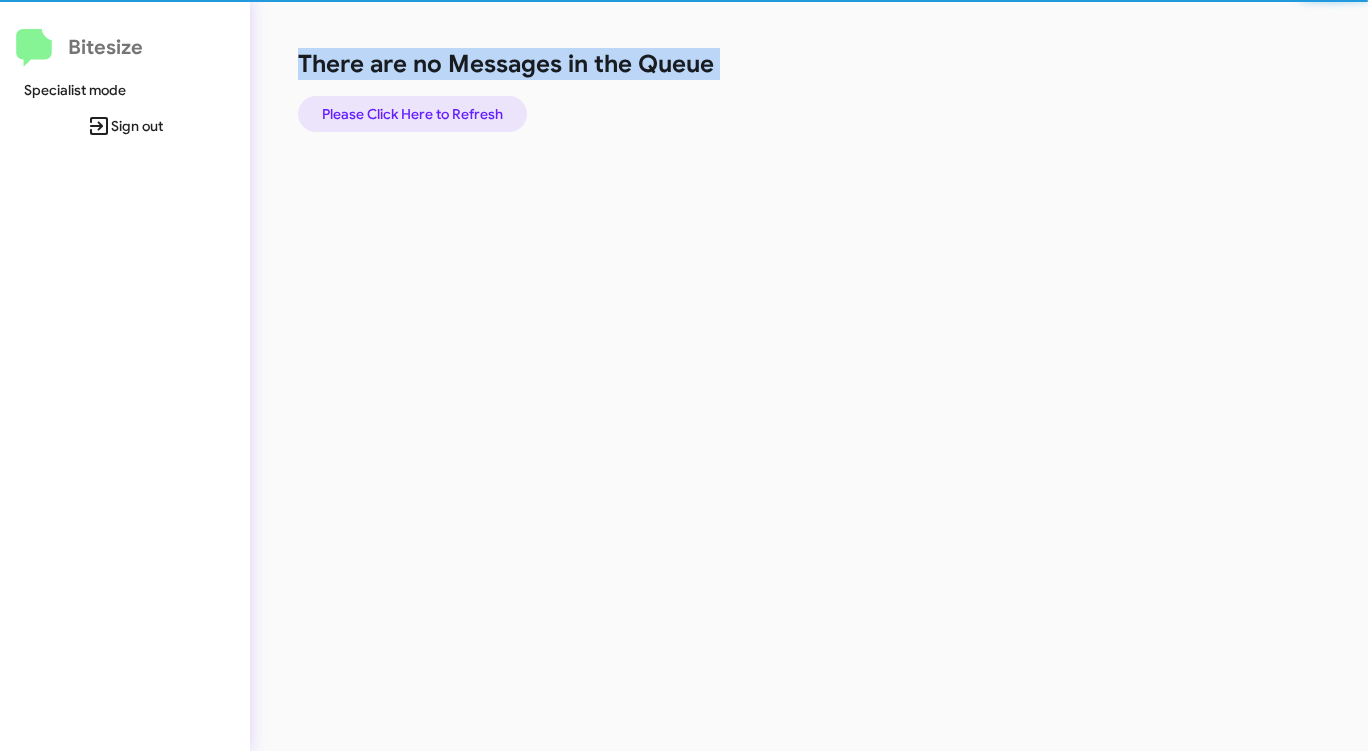 click on "Please Click Here to Refresh" 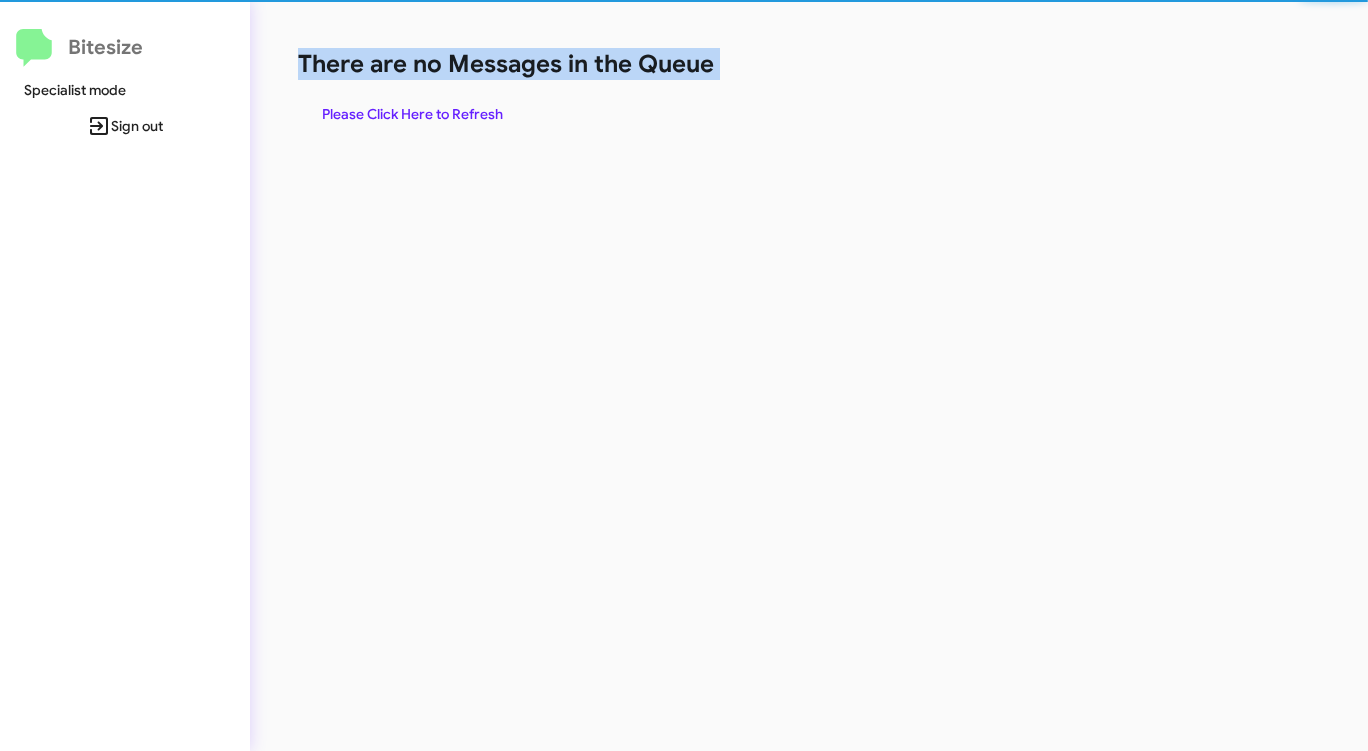 click on "Please Click Here to Refresh" 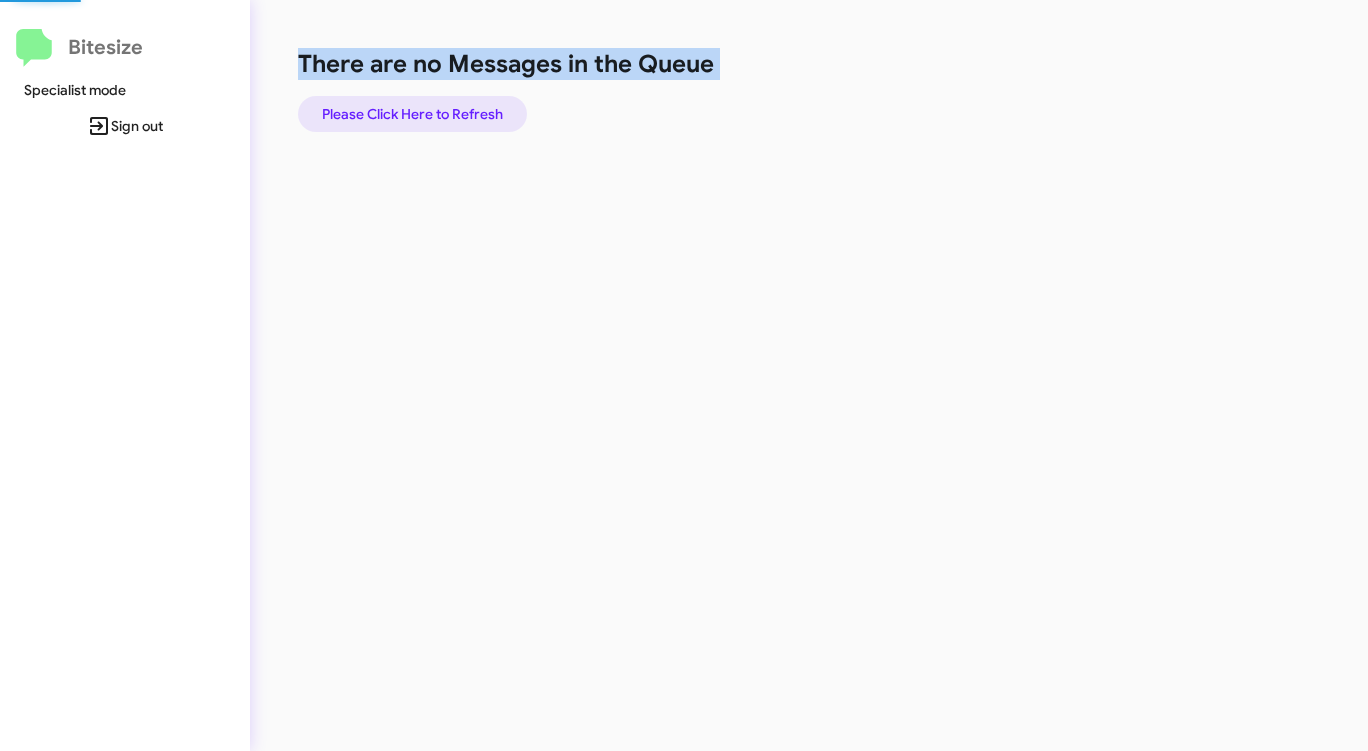 click on "Please Click Here to Refresh" 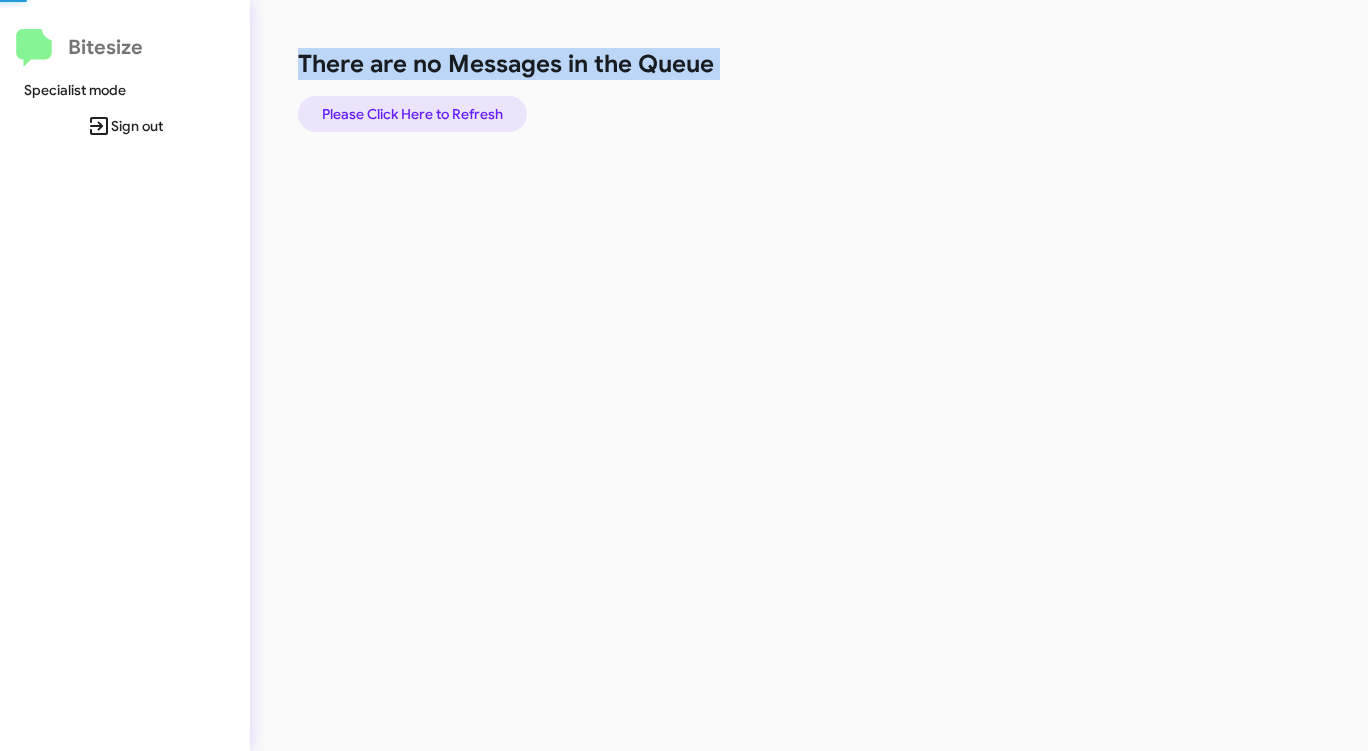 click on "Please Click Here to Refresh" 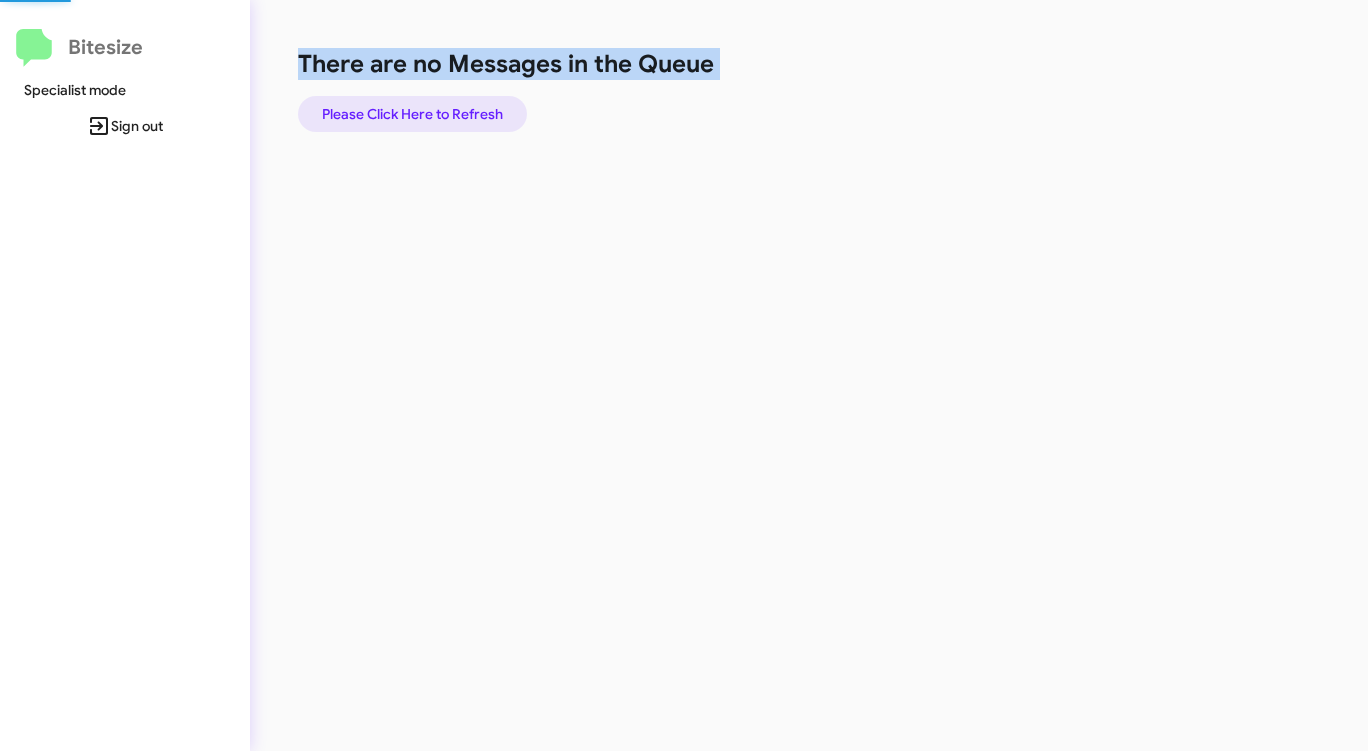 click on "Please Click Here to Refresh" 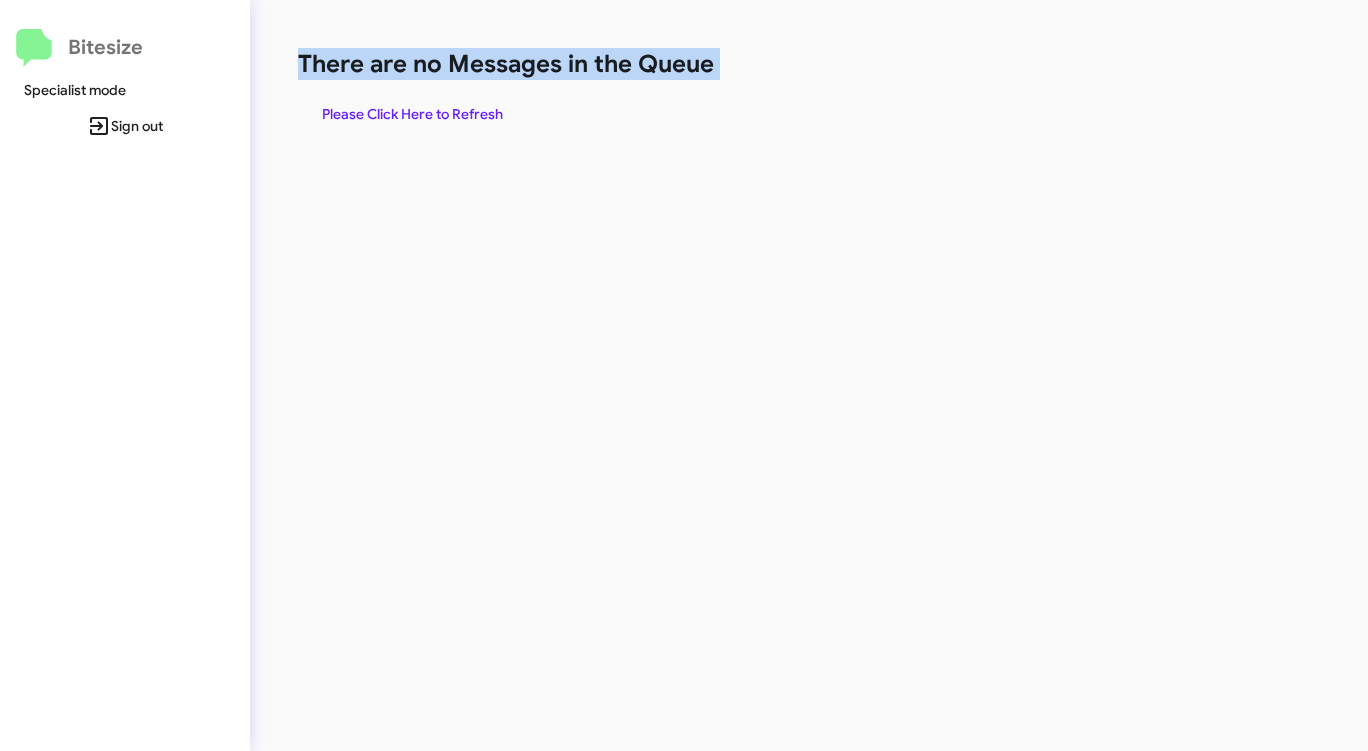 click on "There are no Messages in the Queue  Please Click Here to Refresh" 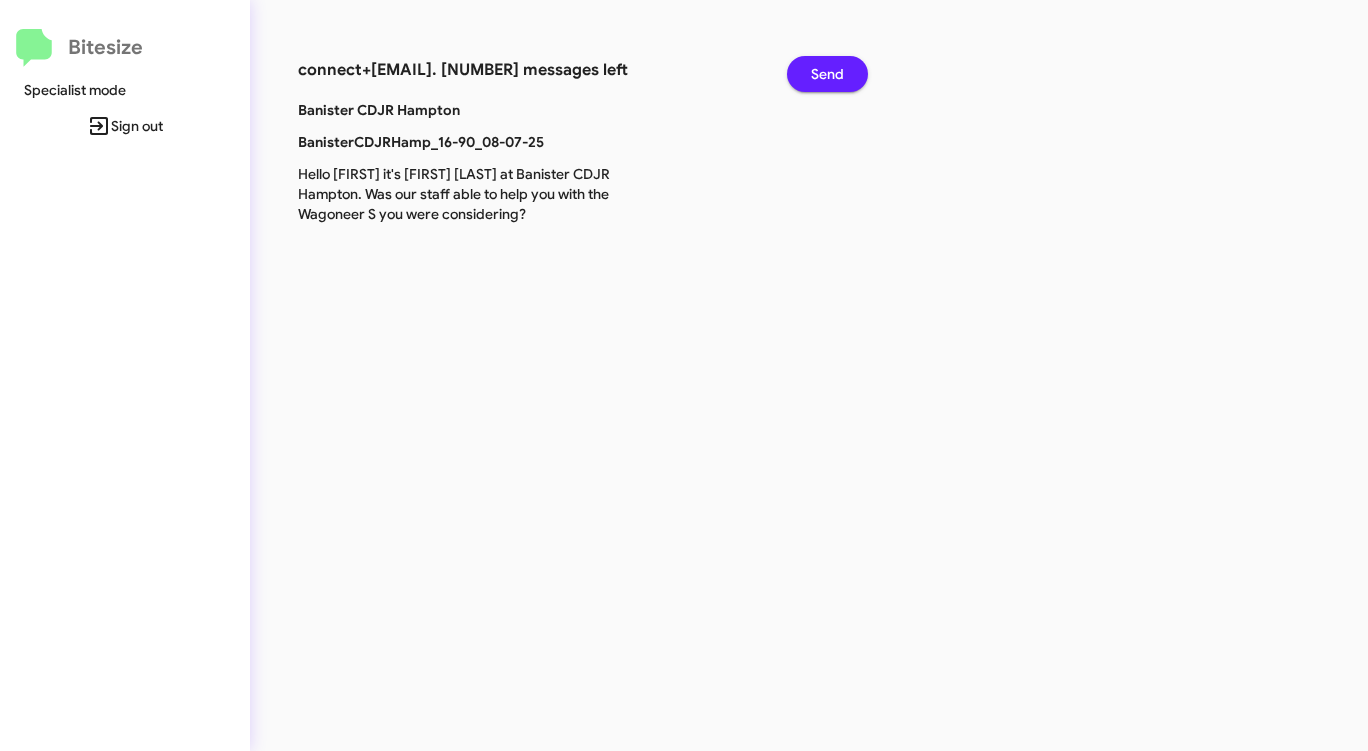 click on "Send" 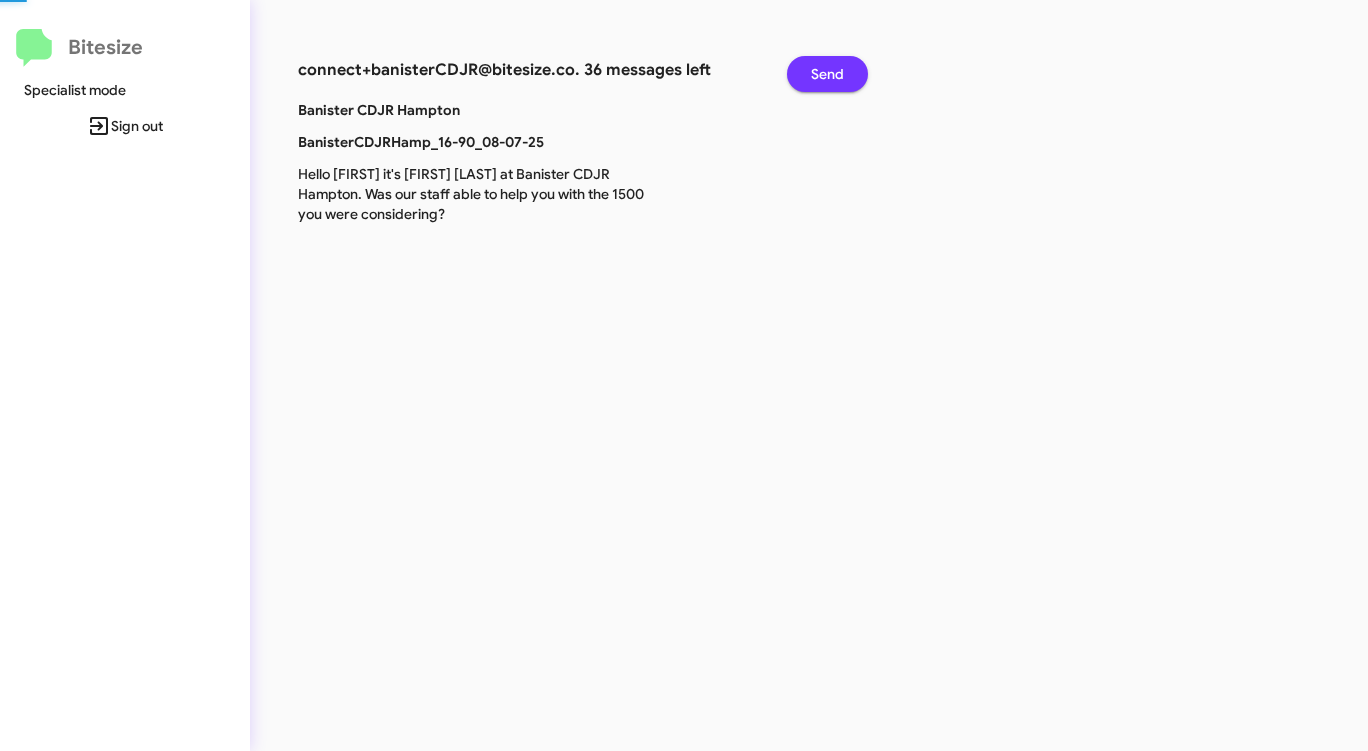 click on "Send" 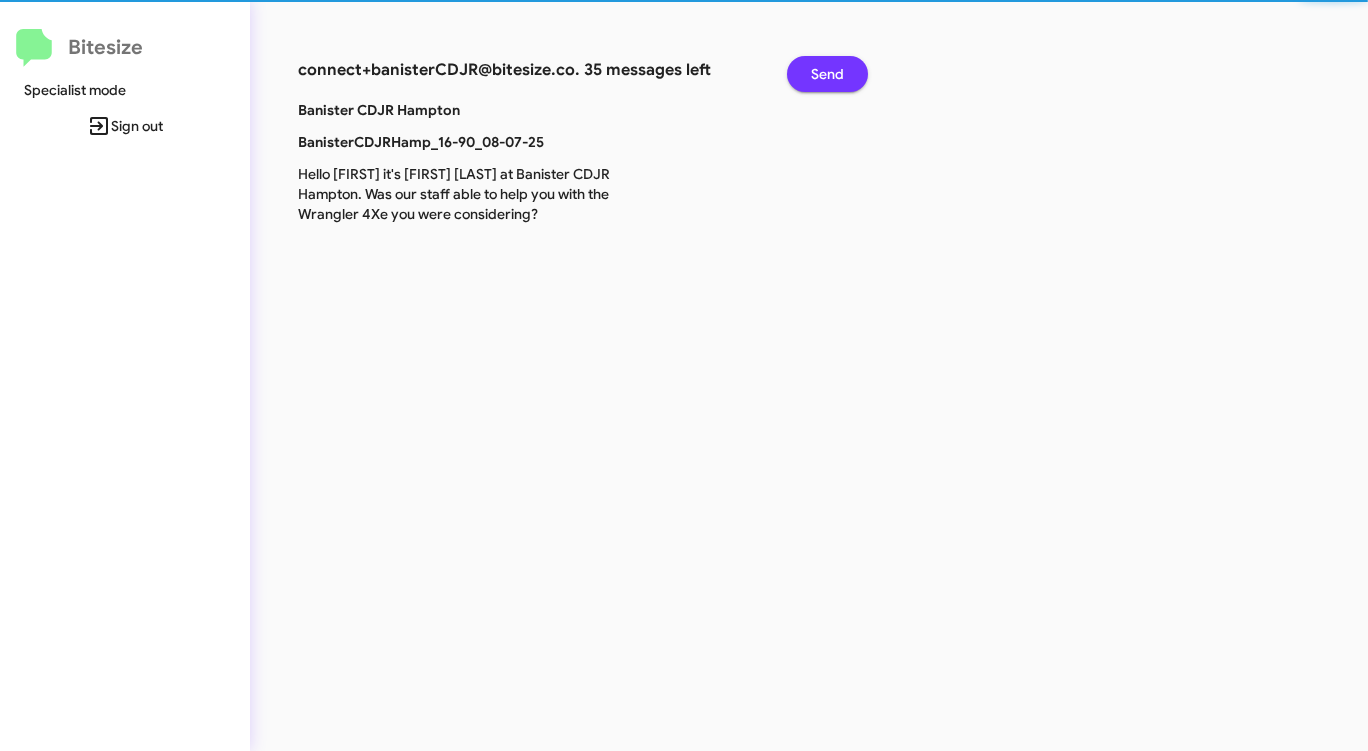 click on "Send" 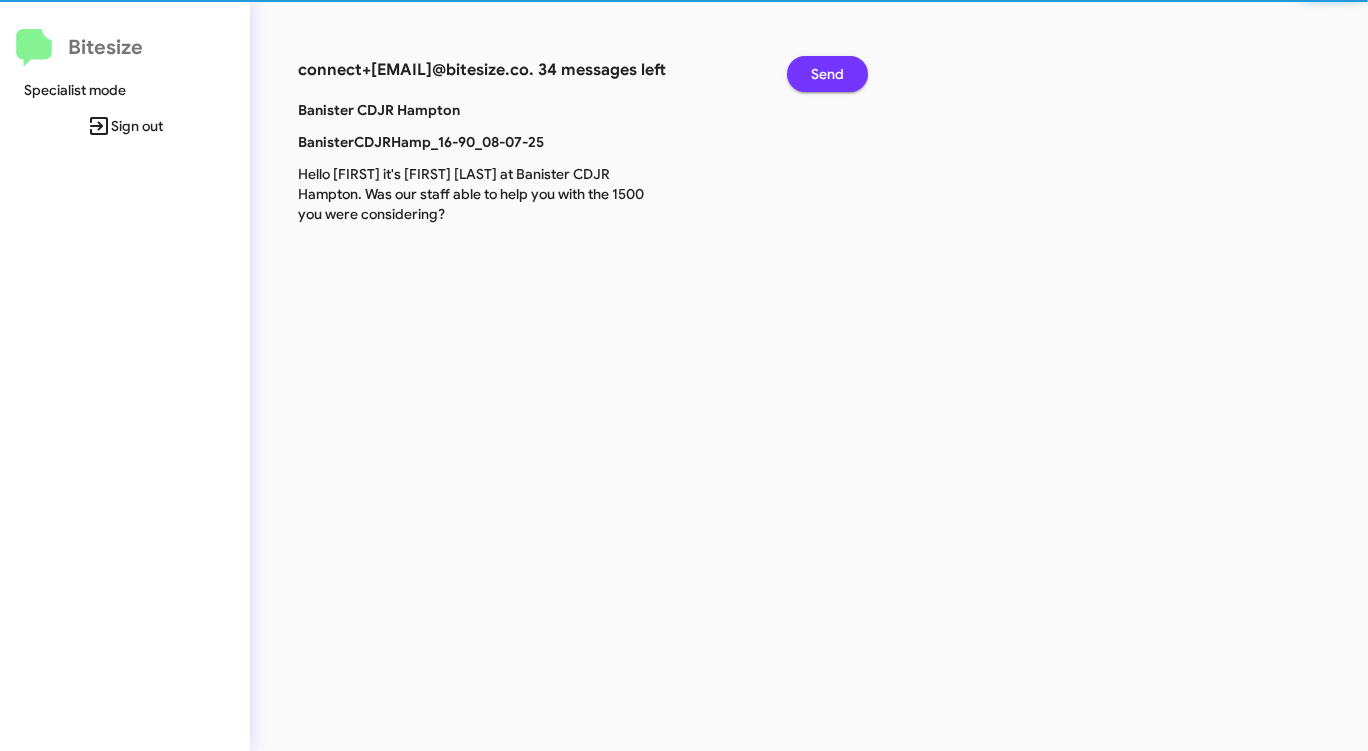 click on "Send" 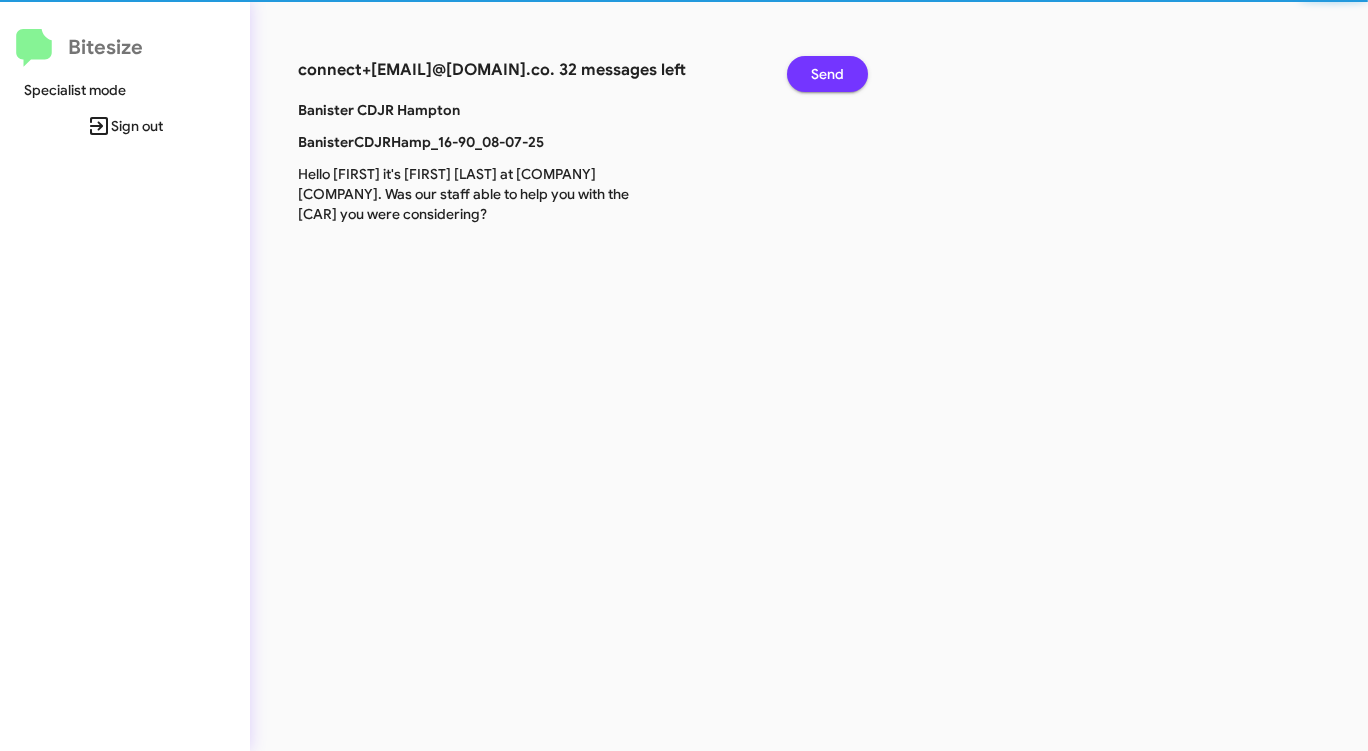 click on "Send" 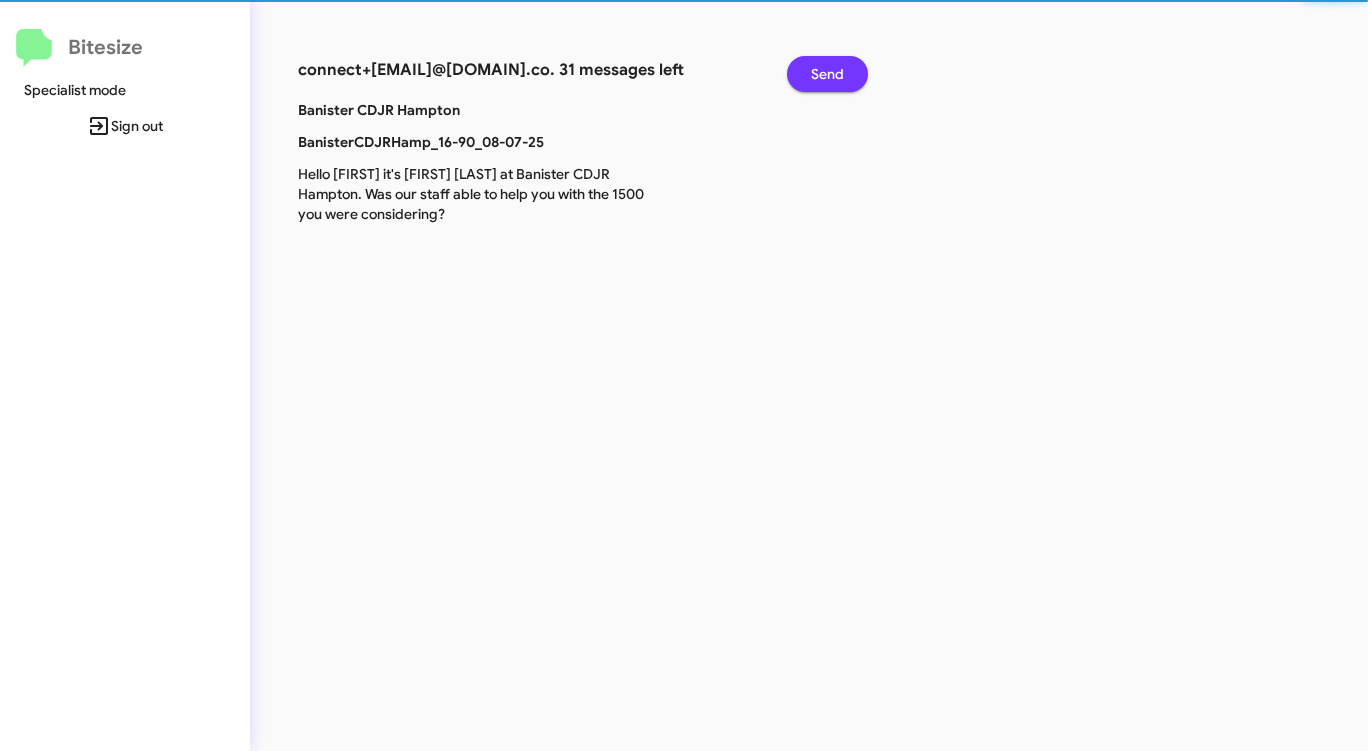 click on "Send" 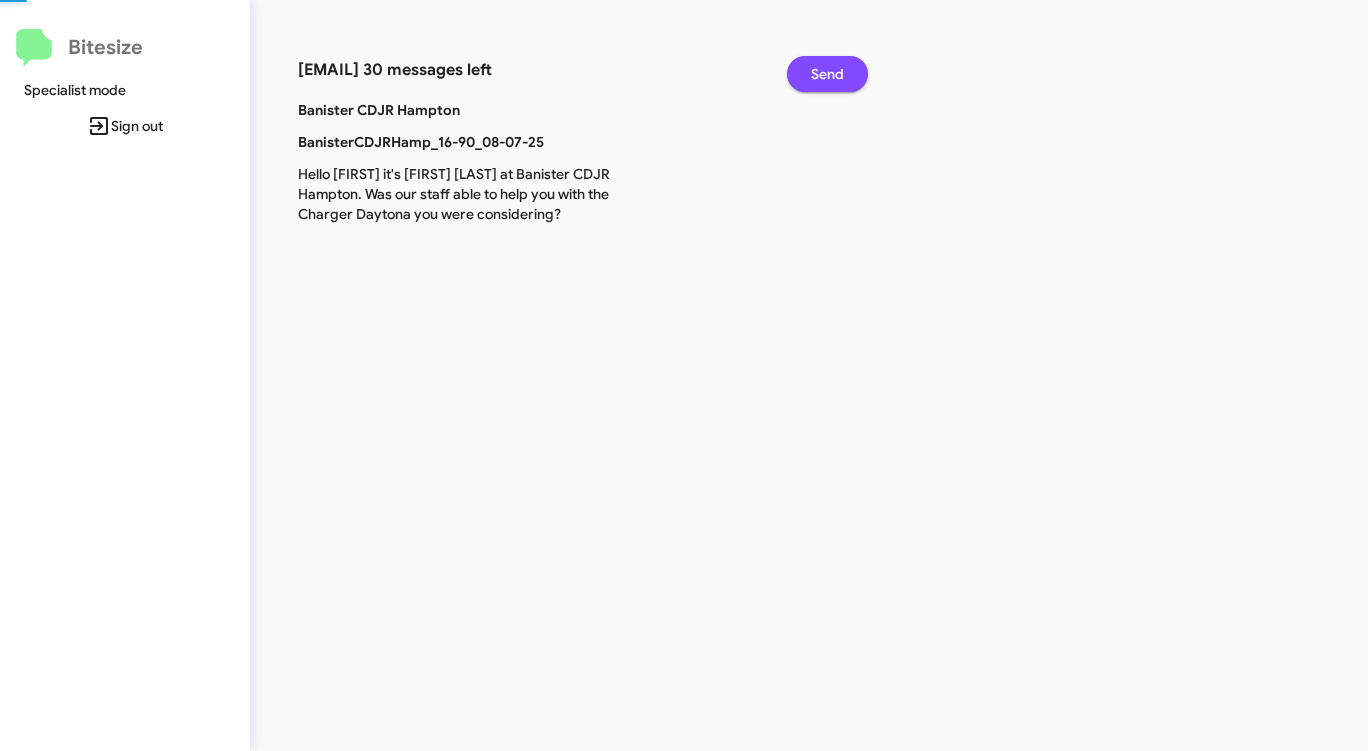 click on "Send" 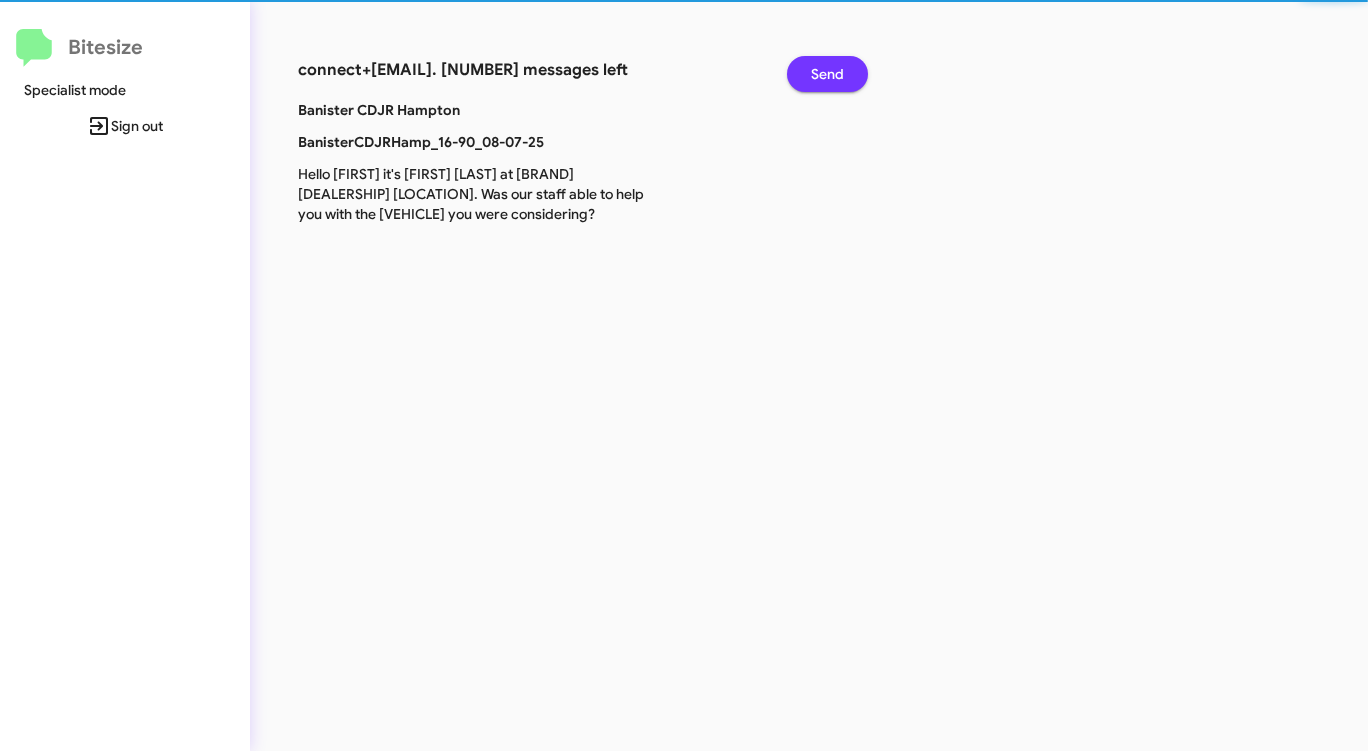 click on "Send" 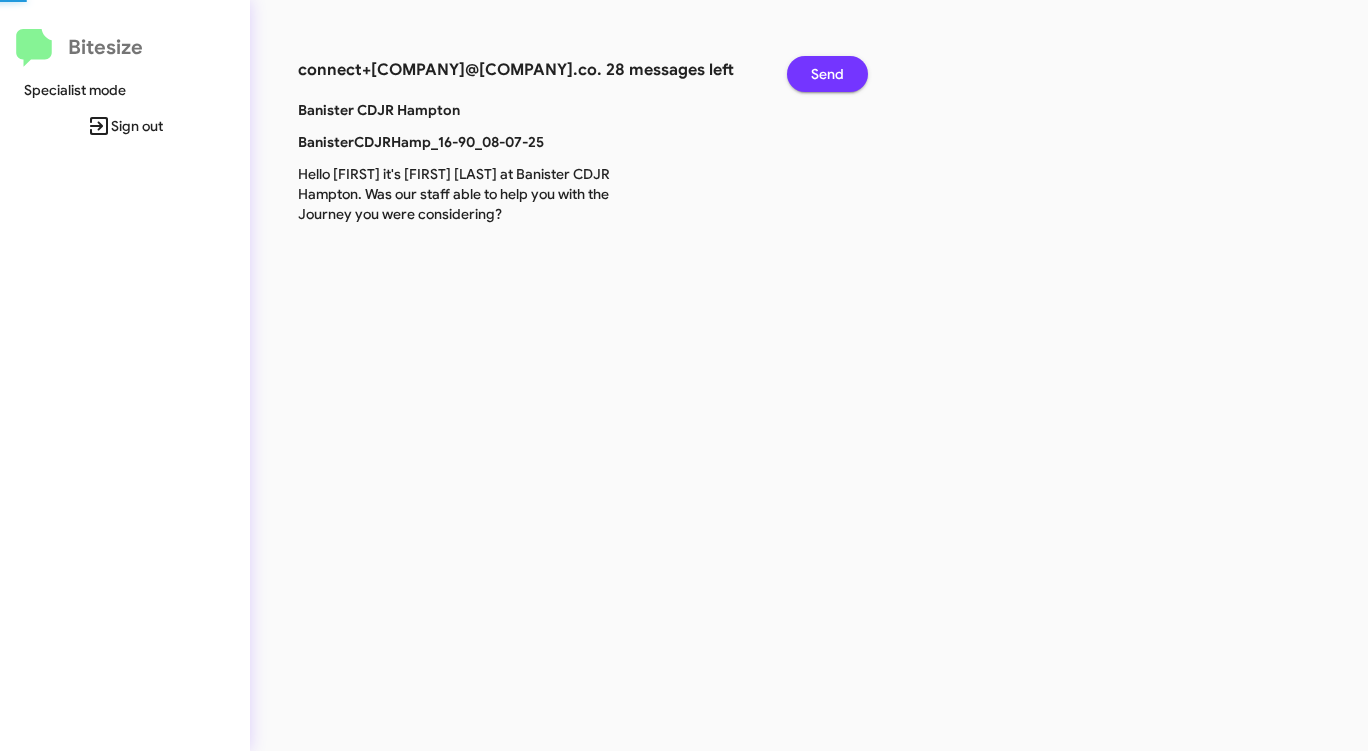 click on "Send" 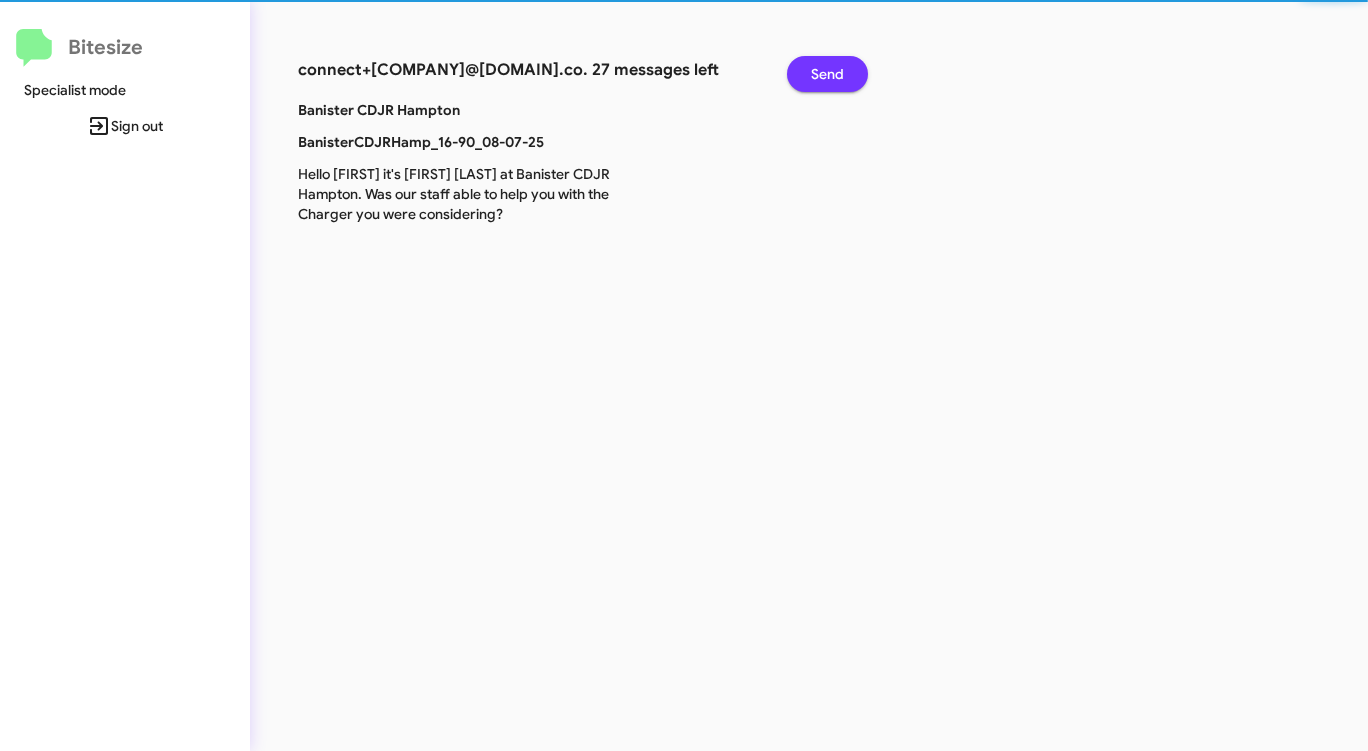 click on "Send" 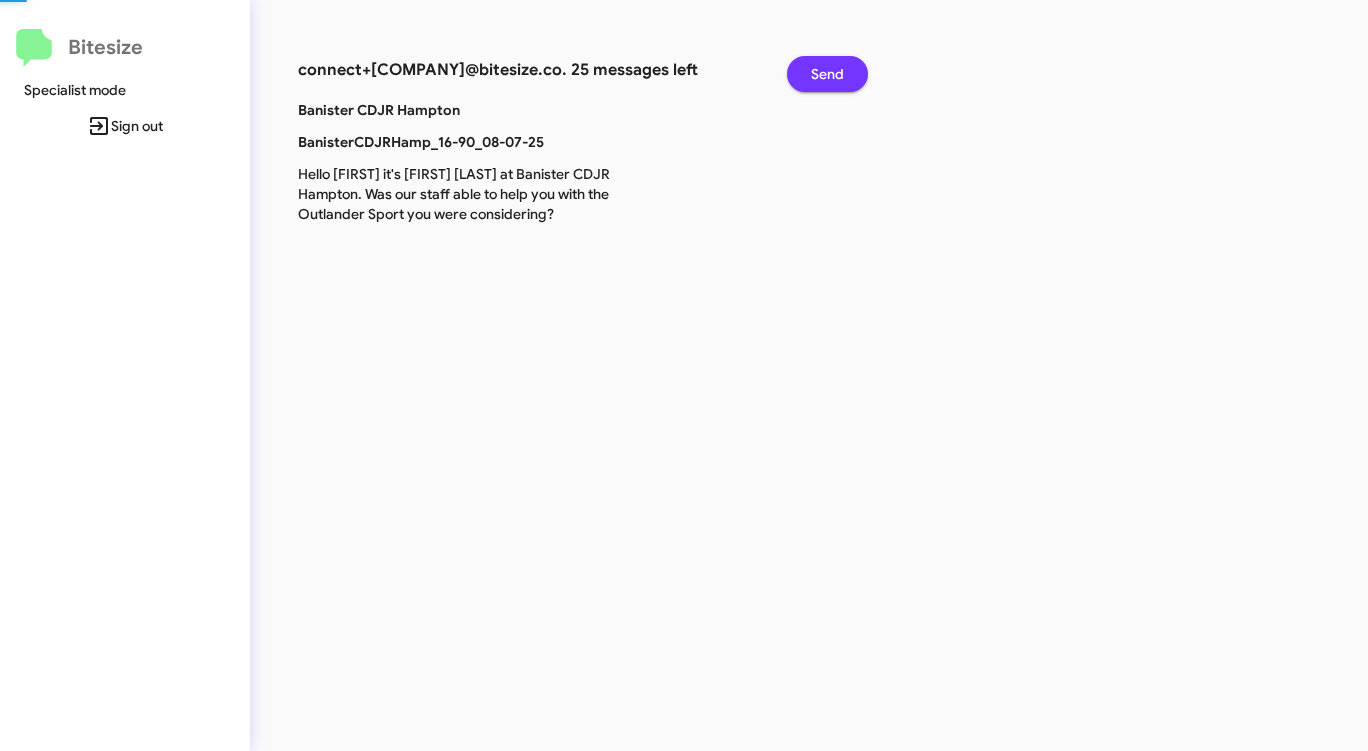 click on "Send" 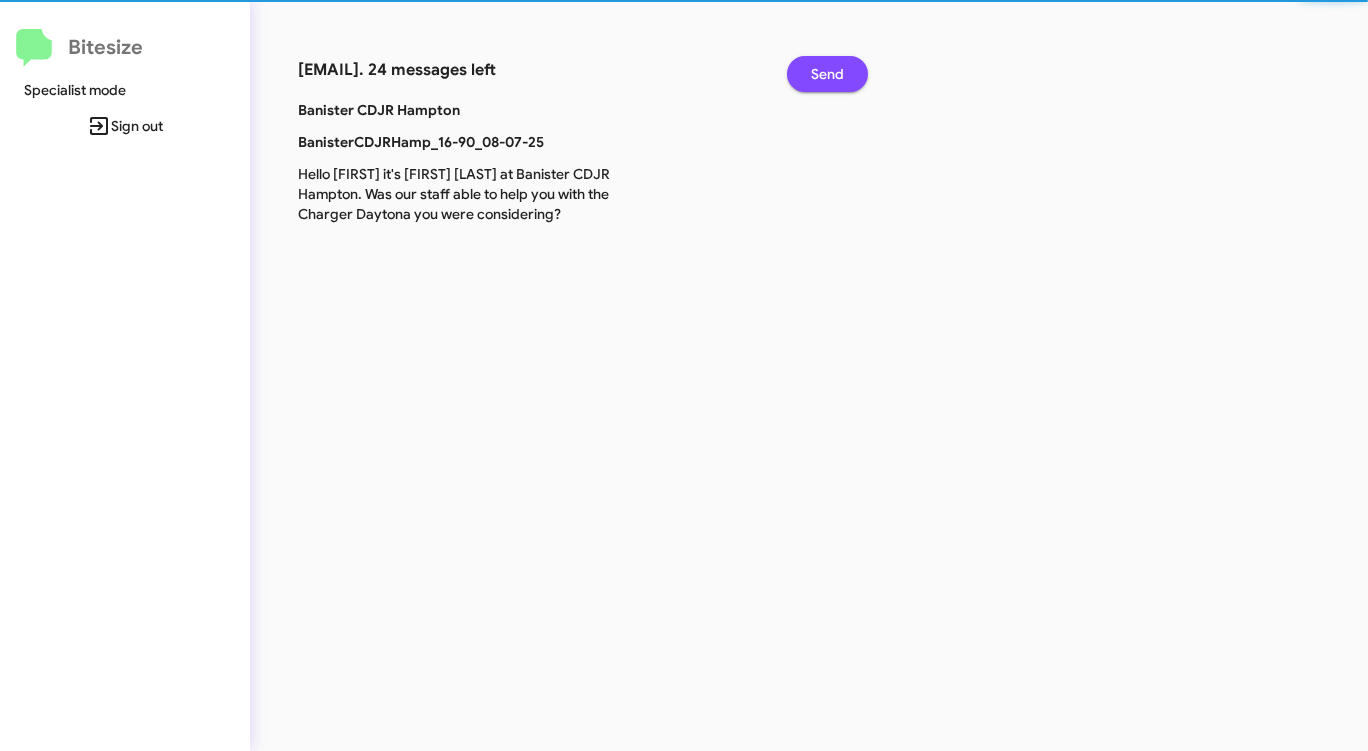 click on "Send" 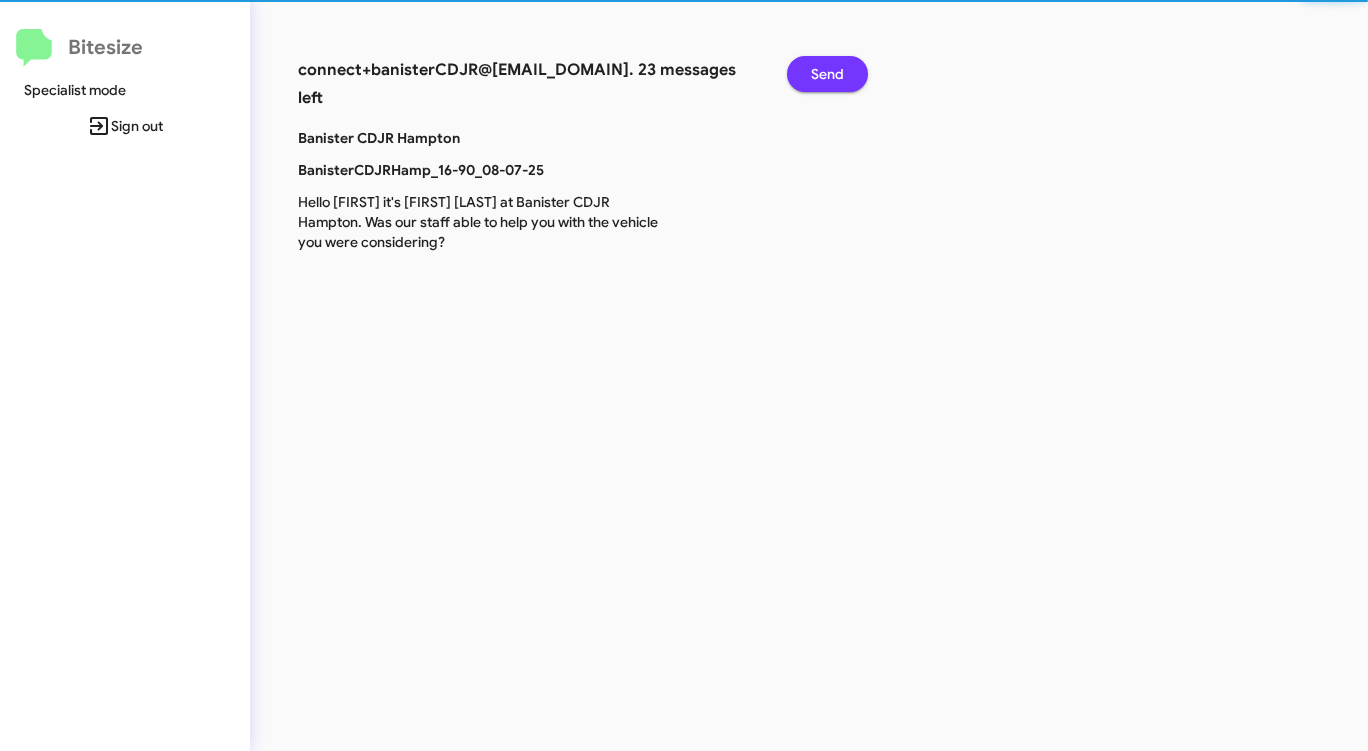 click on "Send" 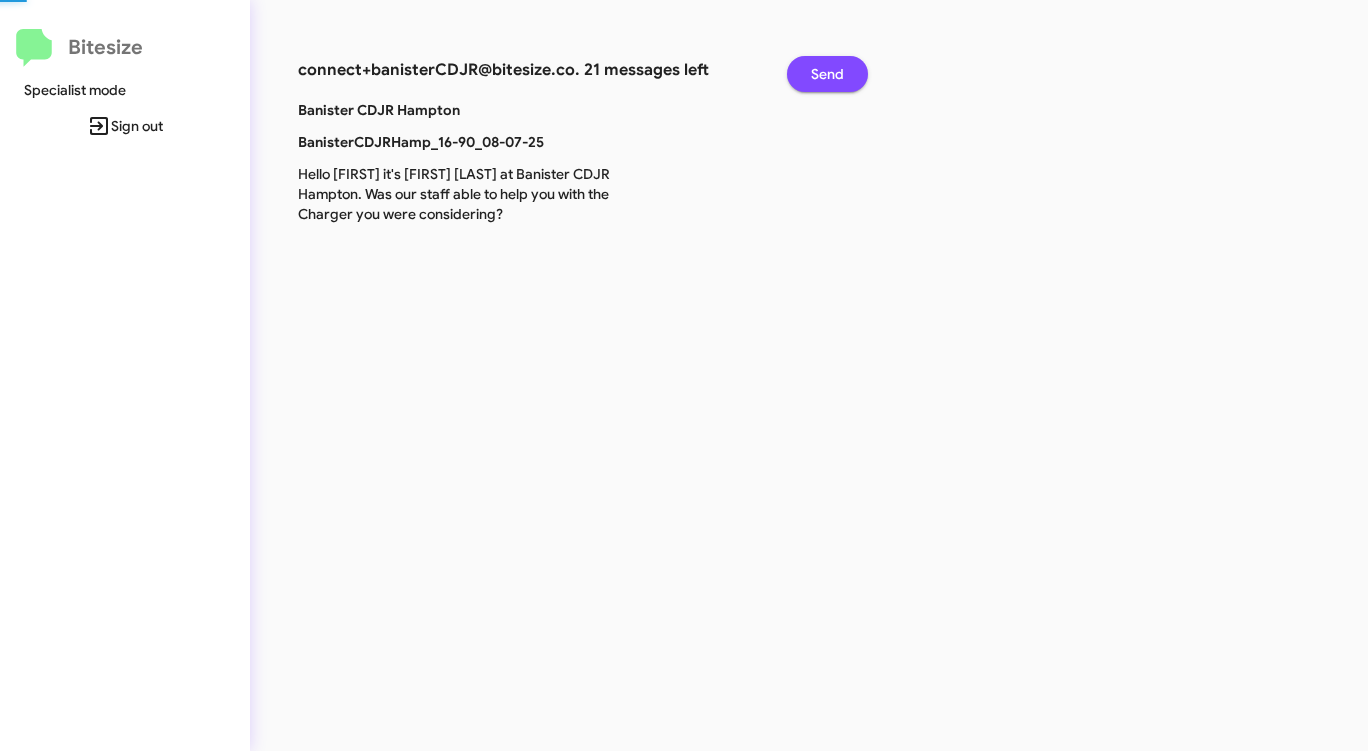 click on "Send" 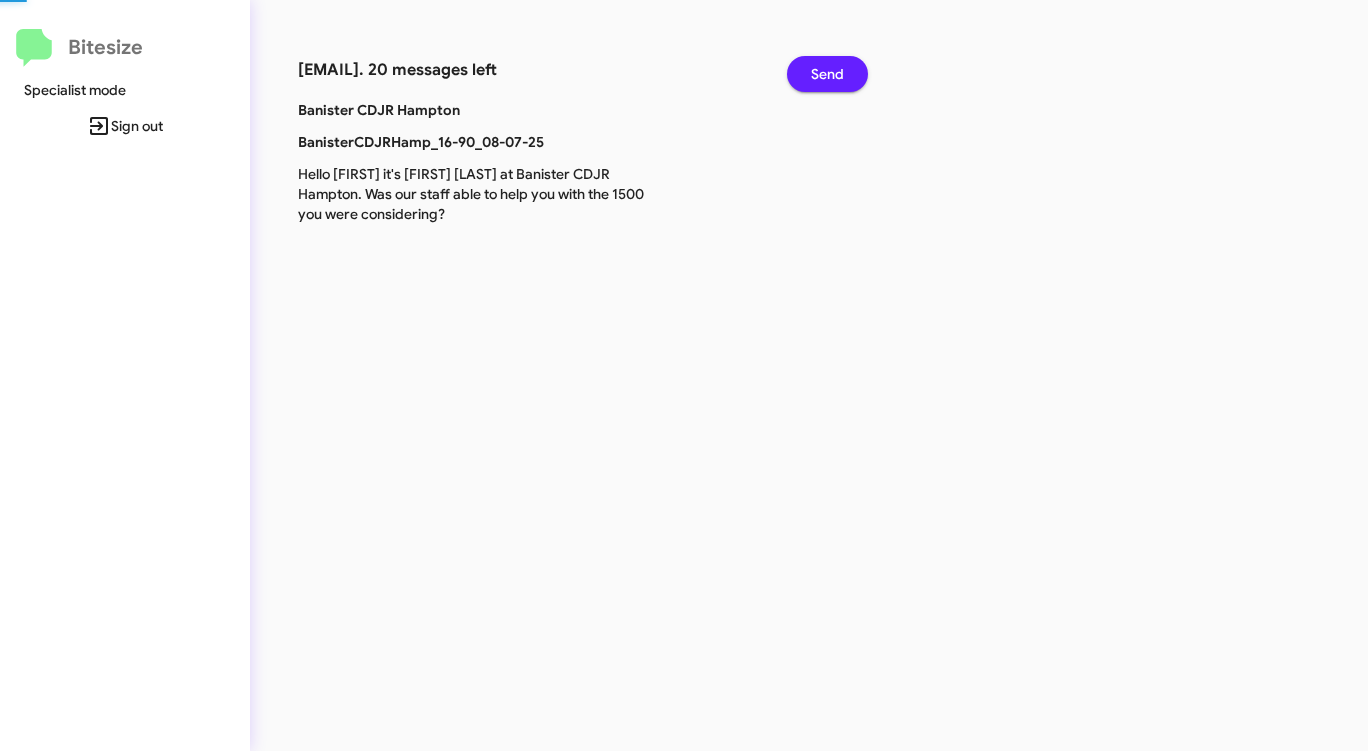 click on "Send" 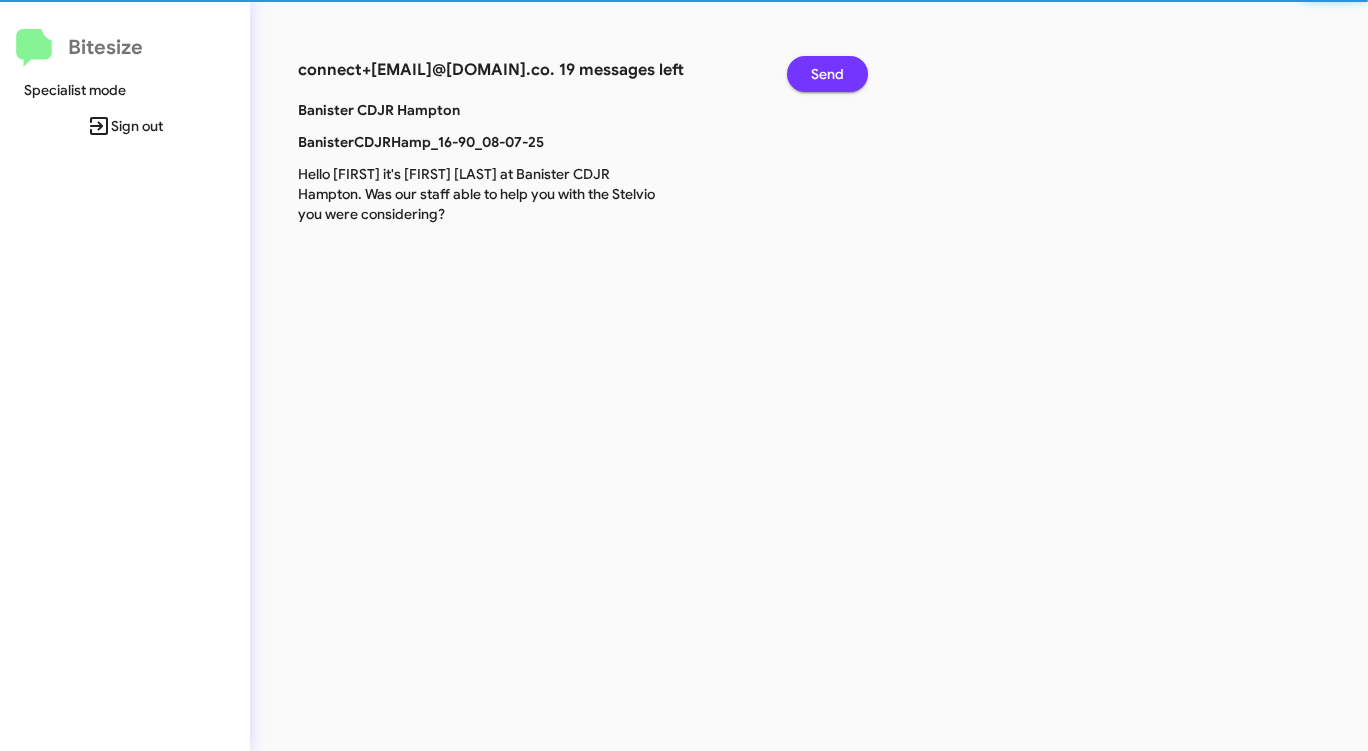 click on "Send" 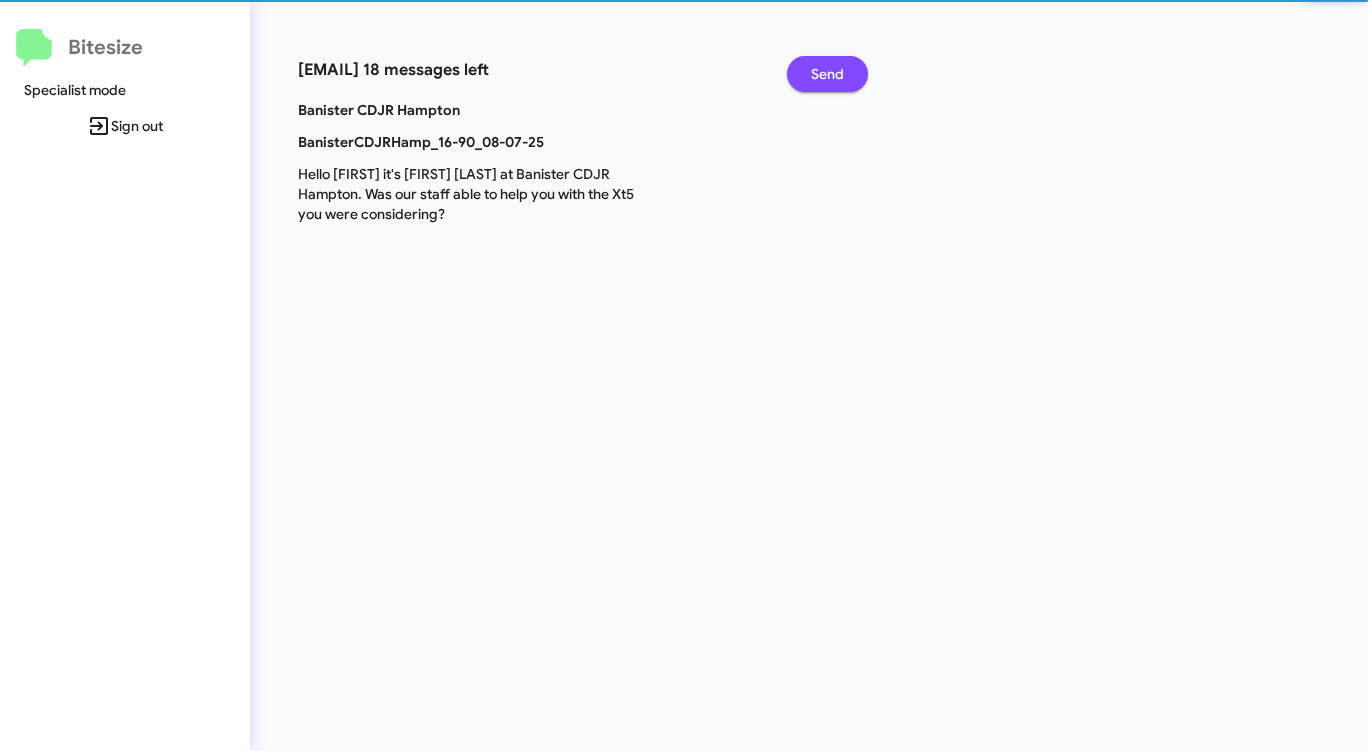 click on "Send" 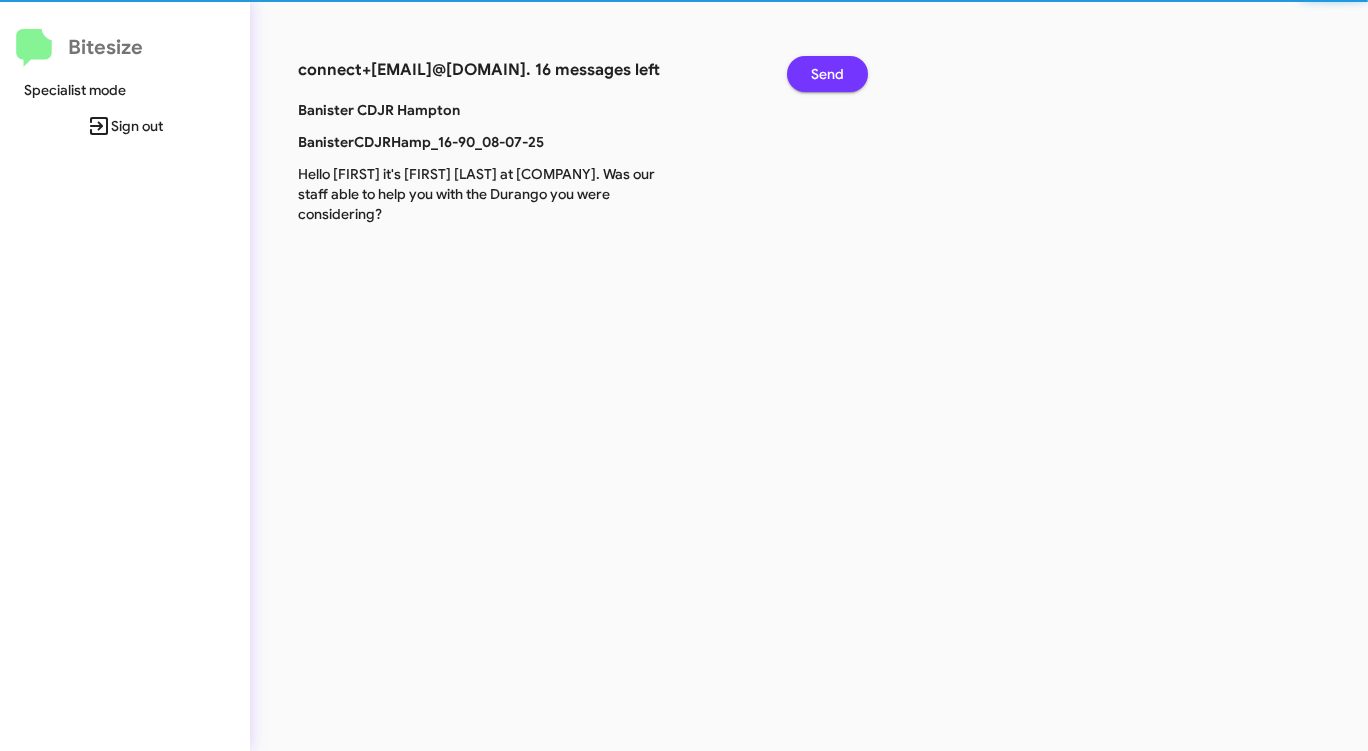 click on "Send" 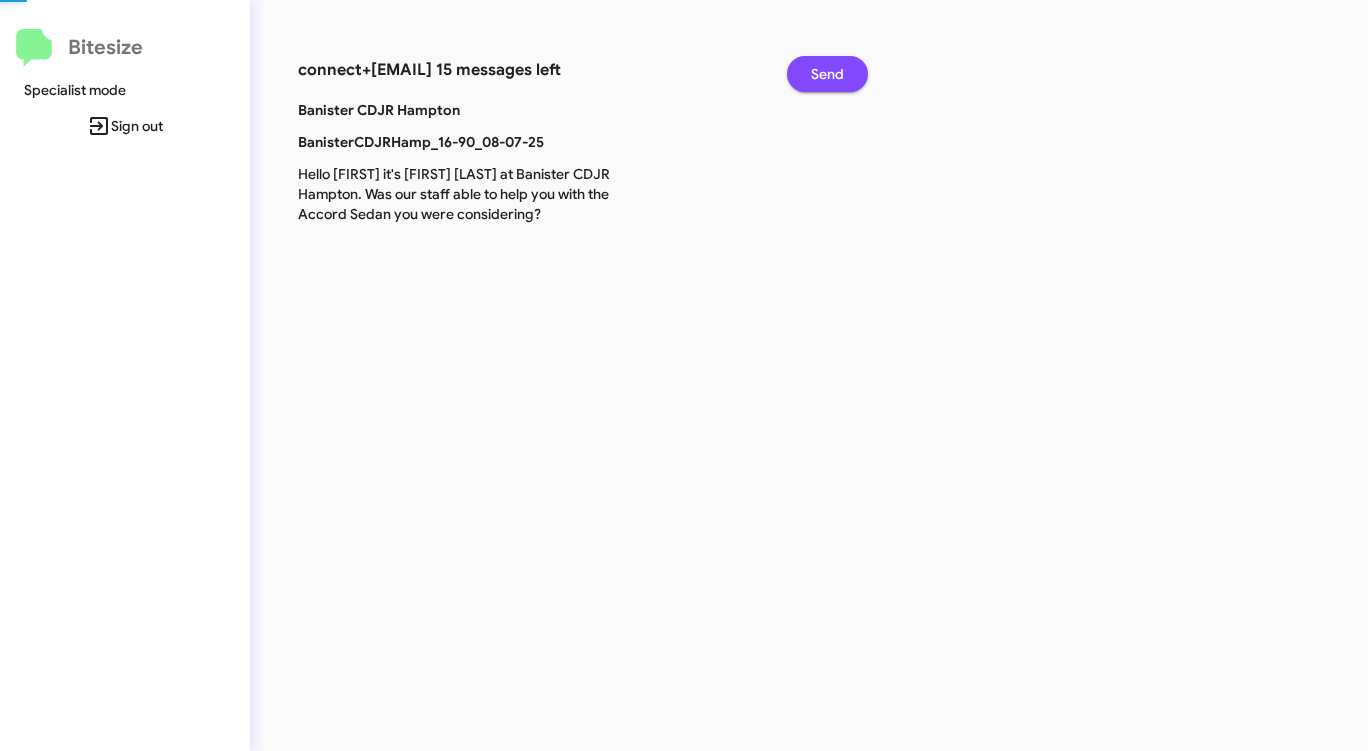 click on "Send" 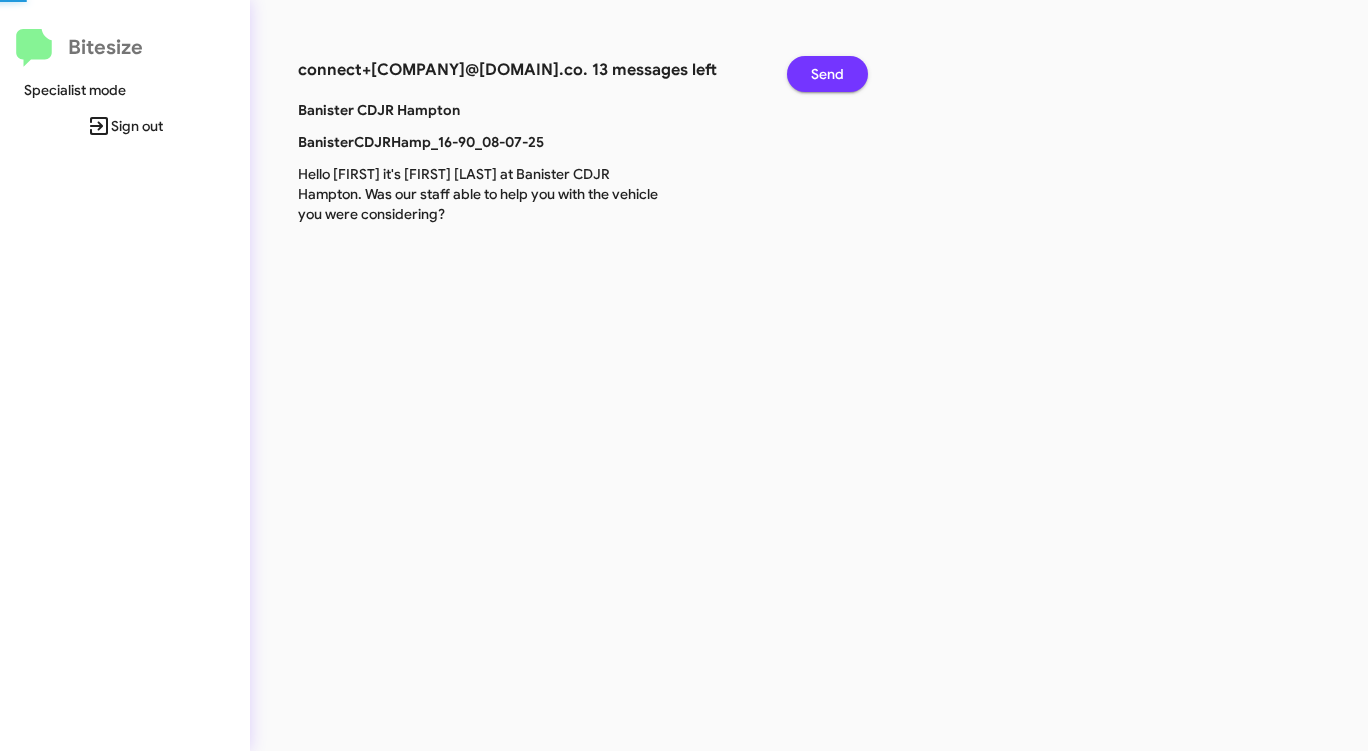click on "Send" 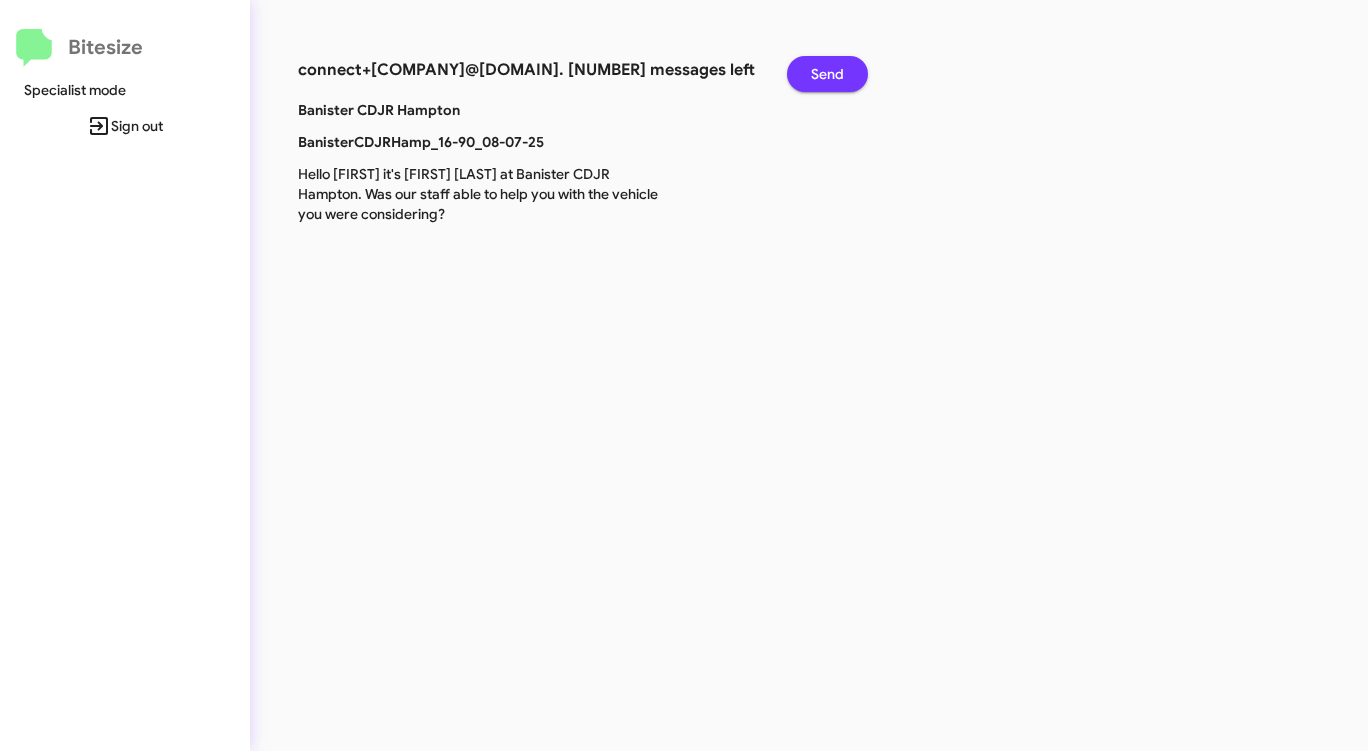 click on "Send" 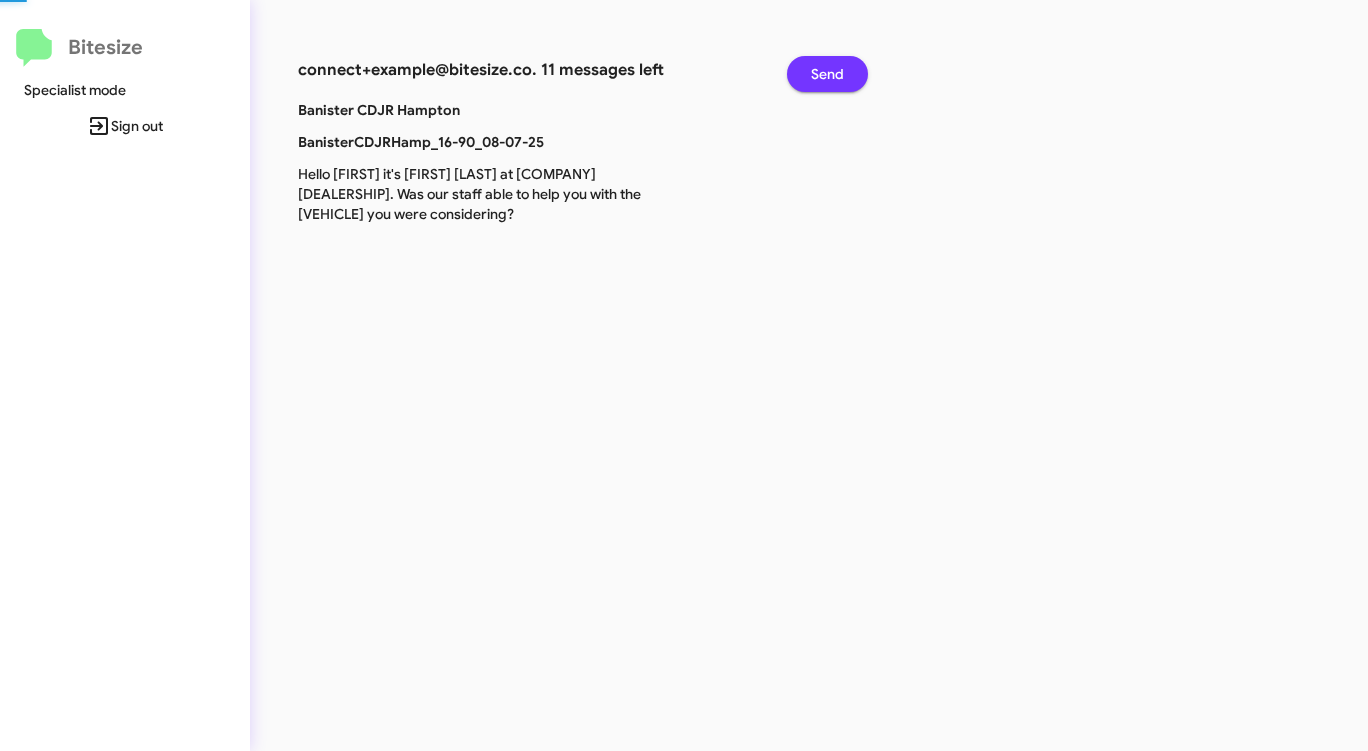click on "Send" 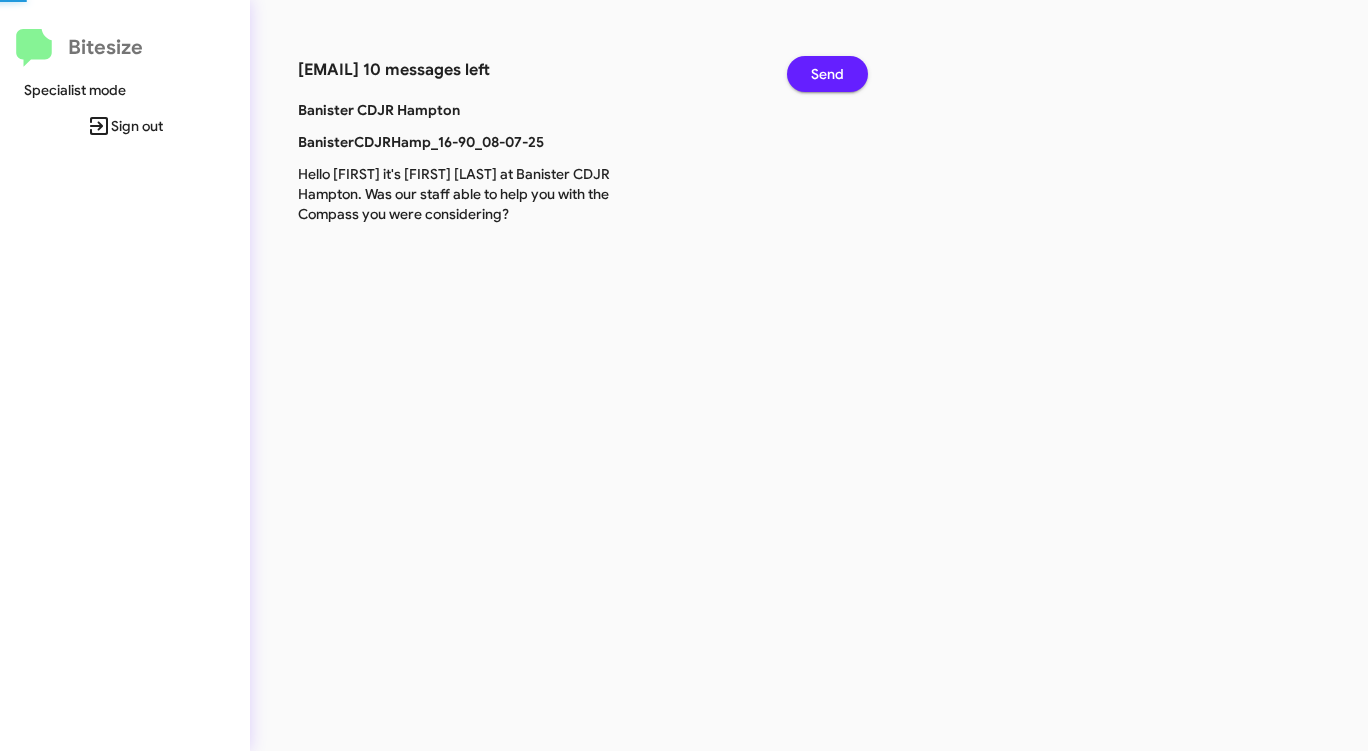 click on "Send" 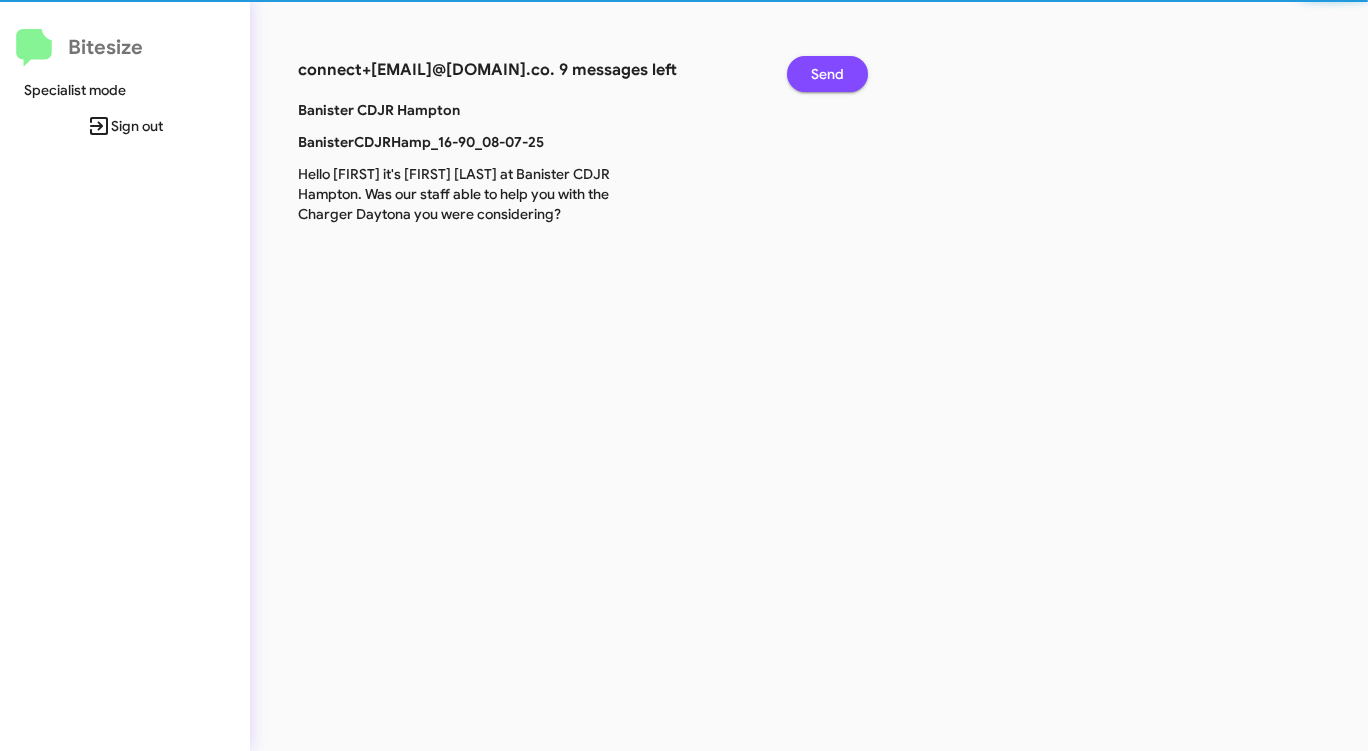 click on "Send" 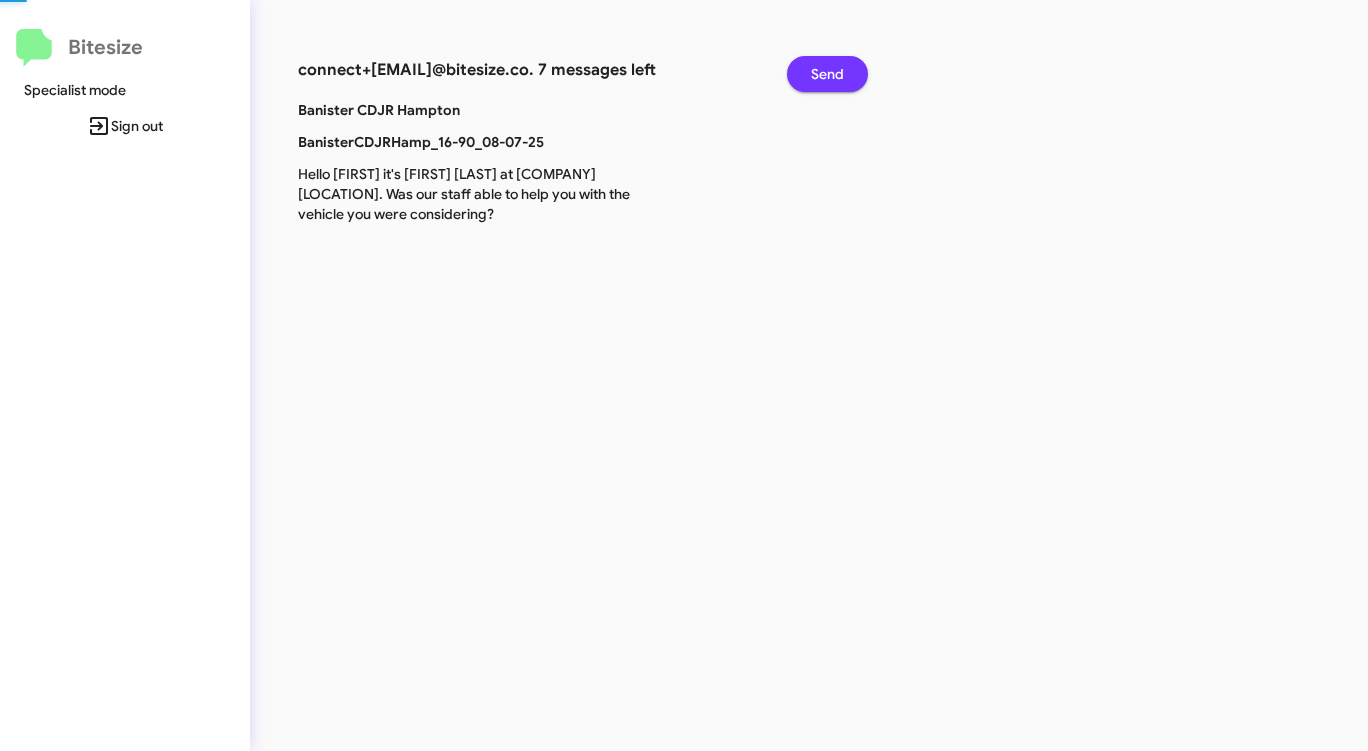 click on "Send" 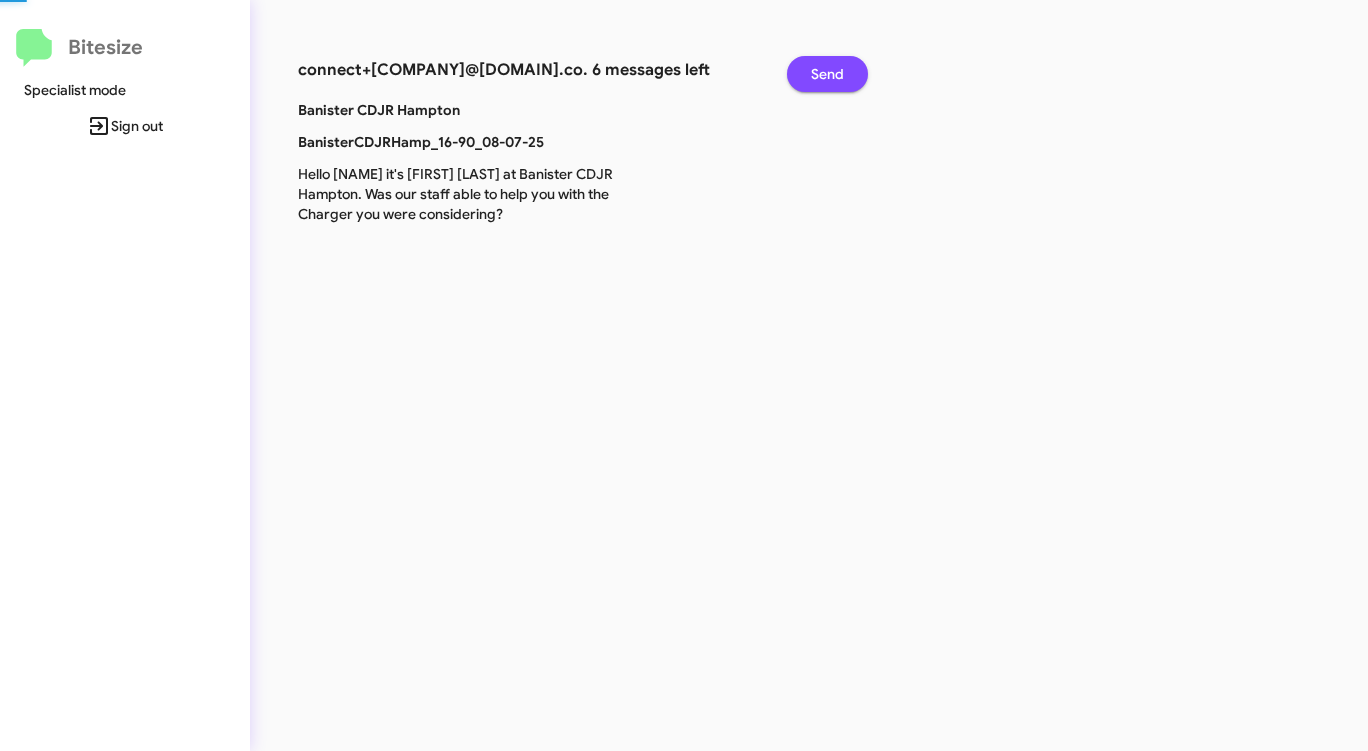 click on "Send" 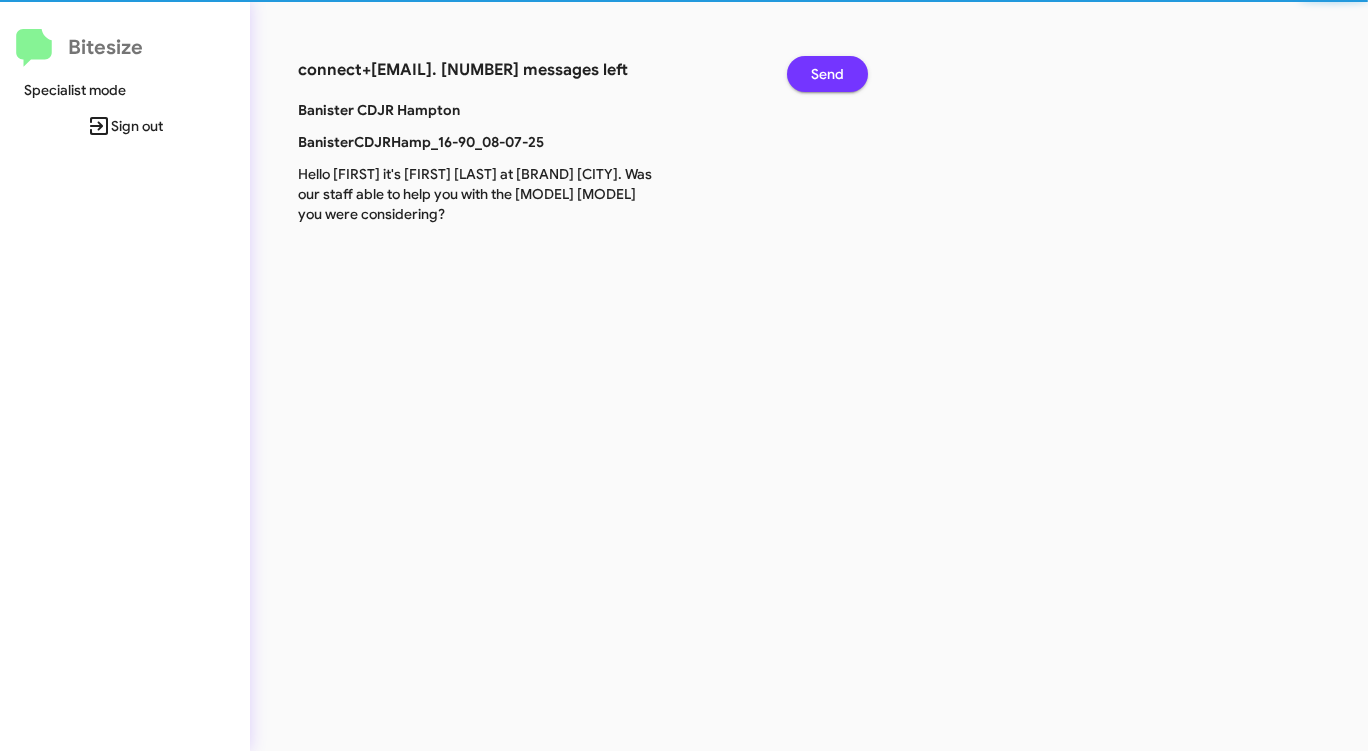 click on "Send" 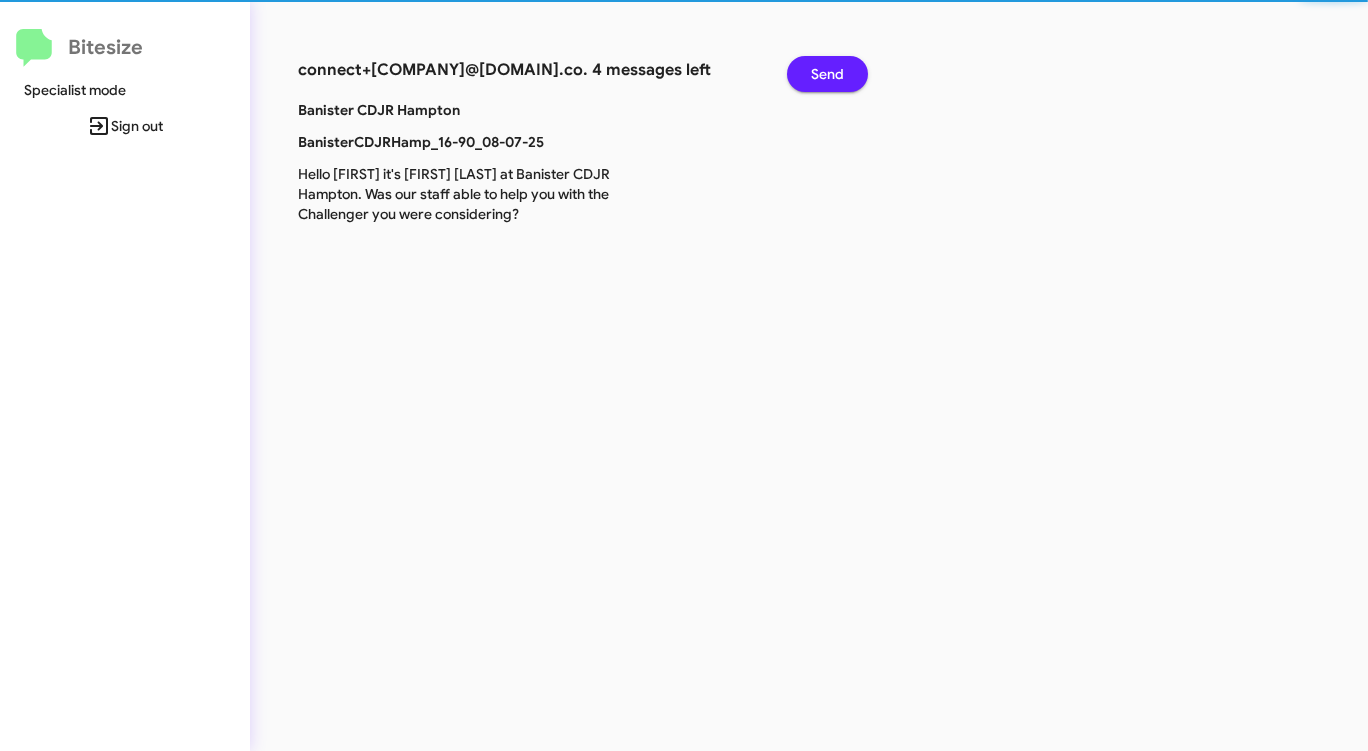 click on "Send" 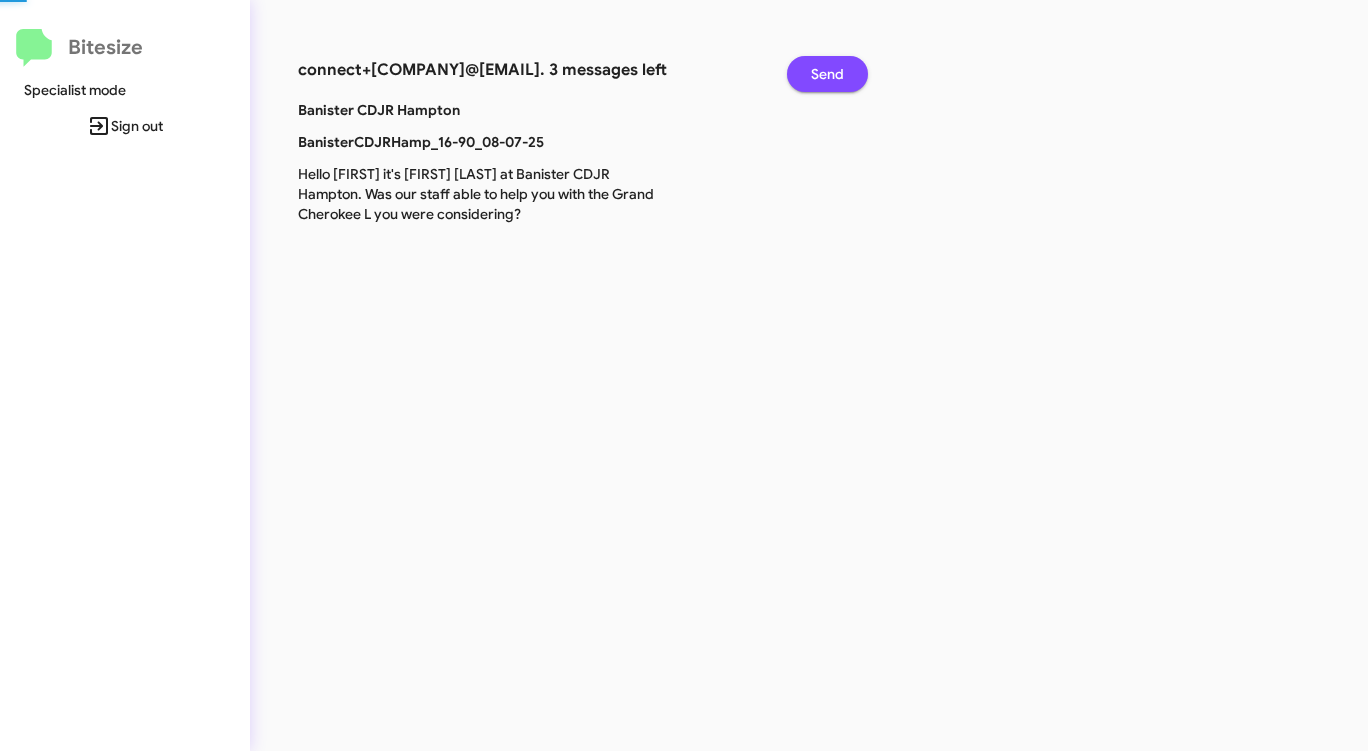 click on "Send" 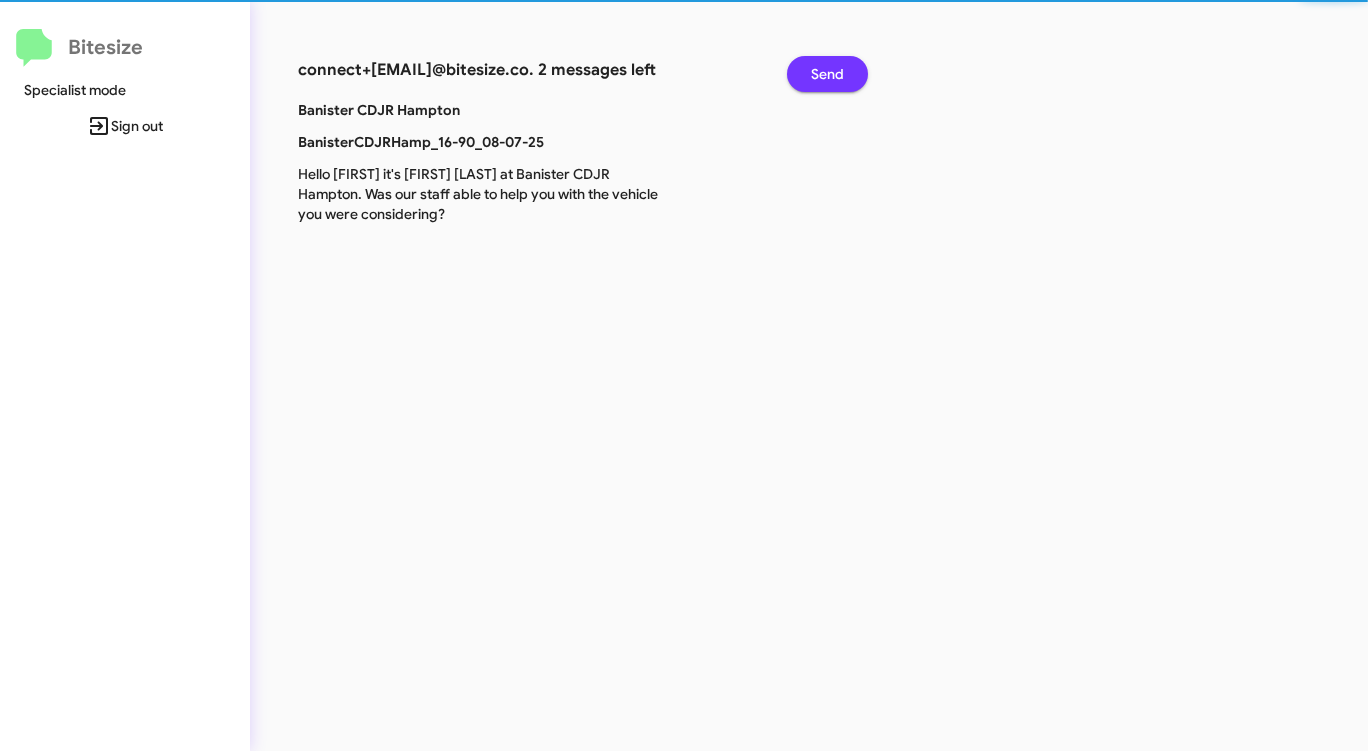 click on "Send" 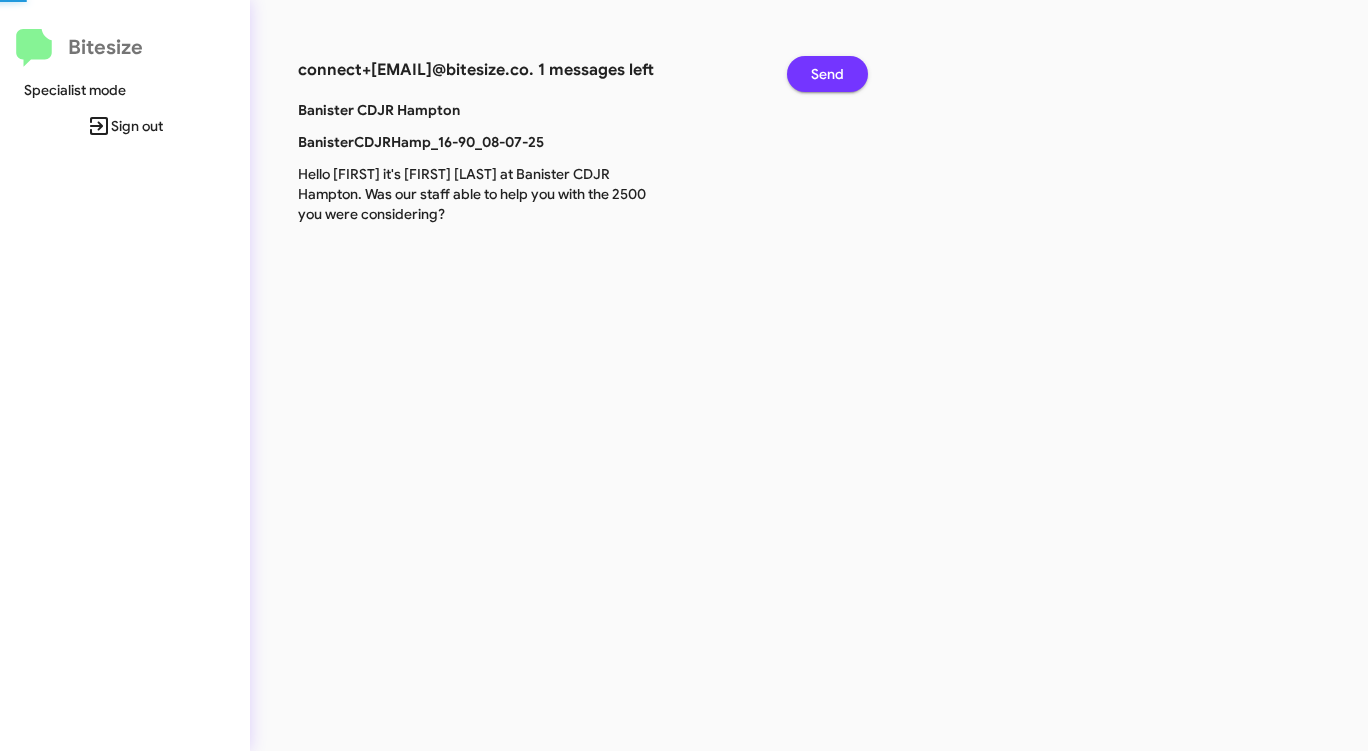 click on "Send" 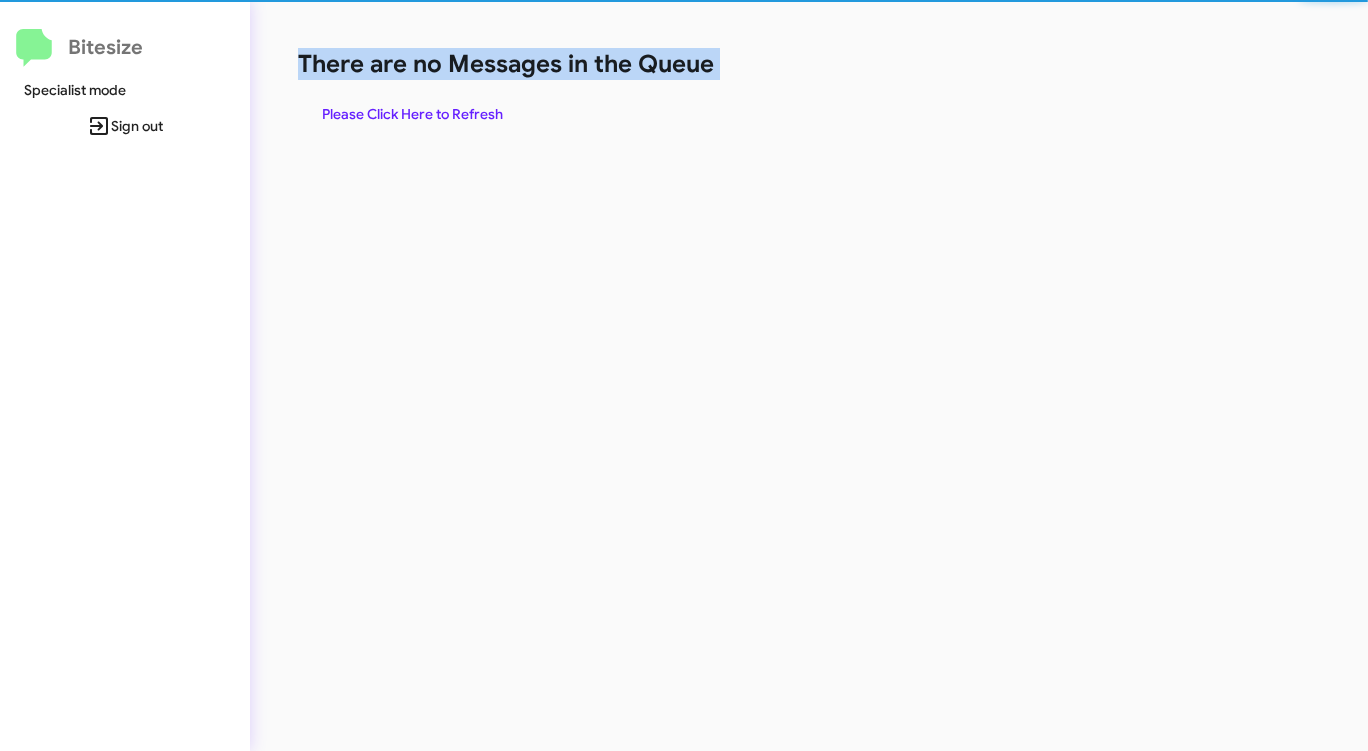 click on "There are no Messages in the Queue" 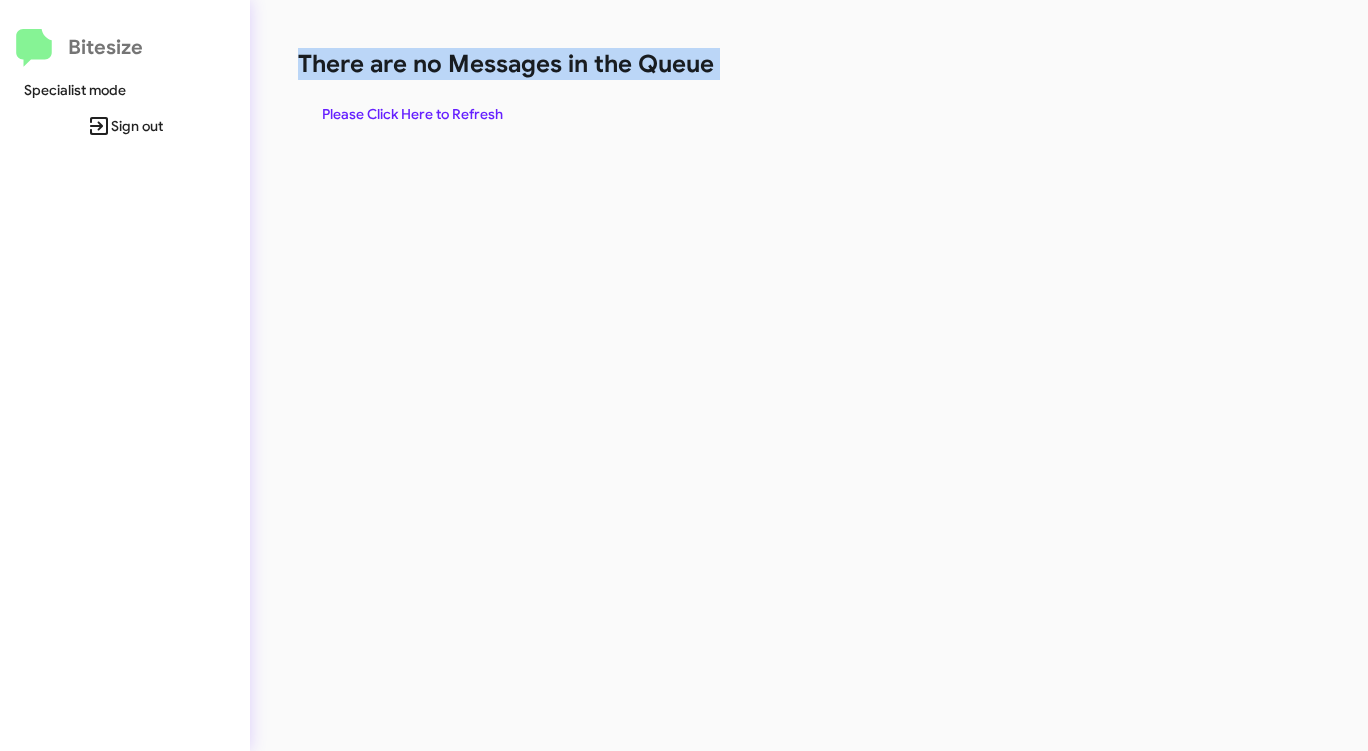 click on "There are no Messages in the Queue" 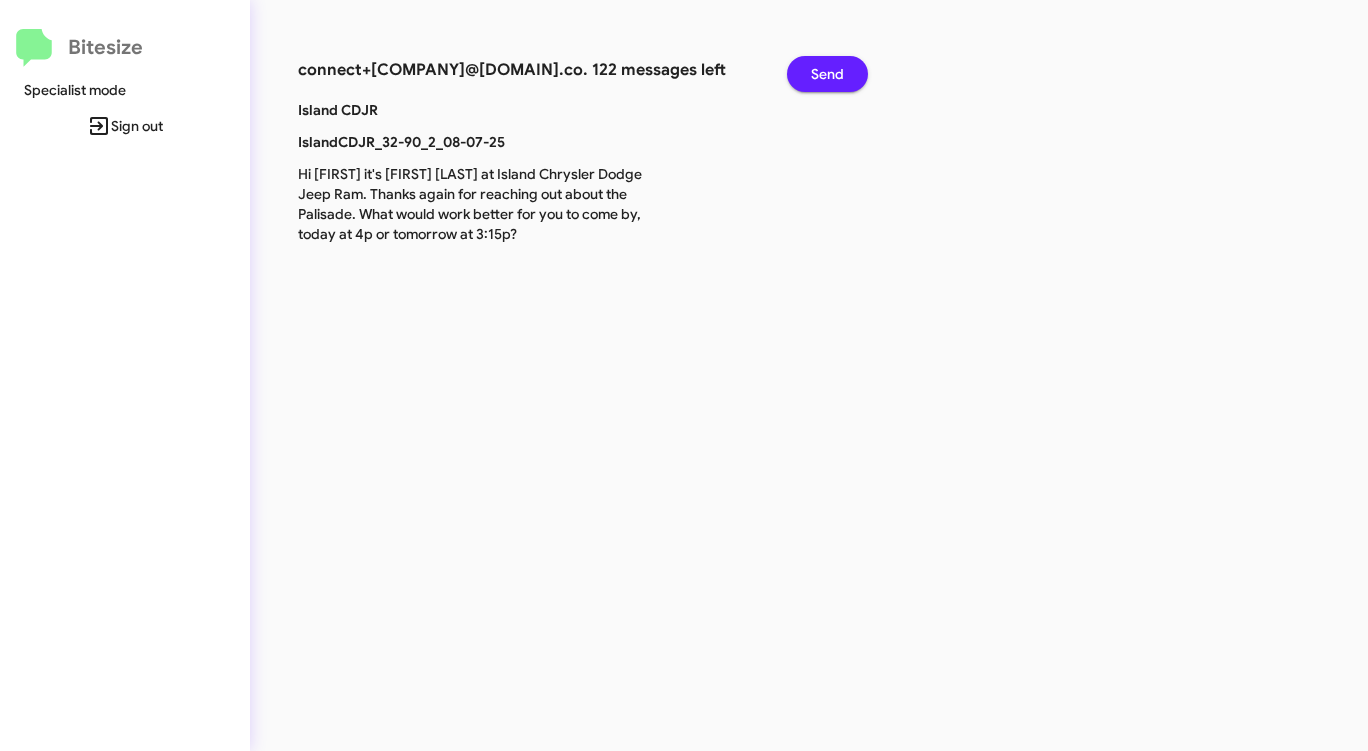 click on "Send" 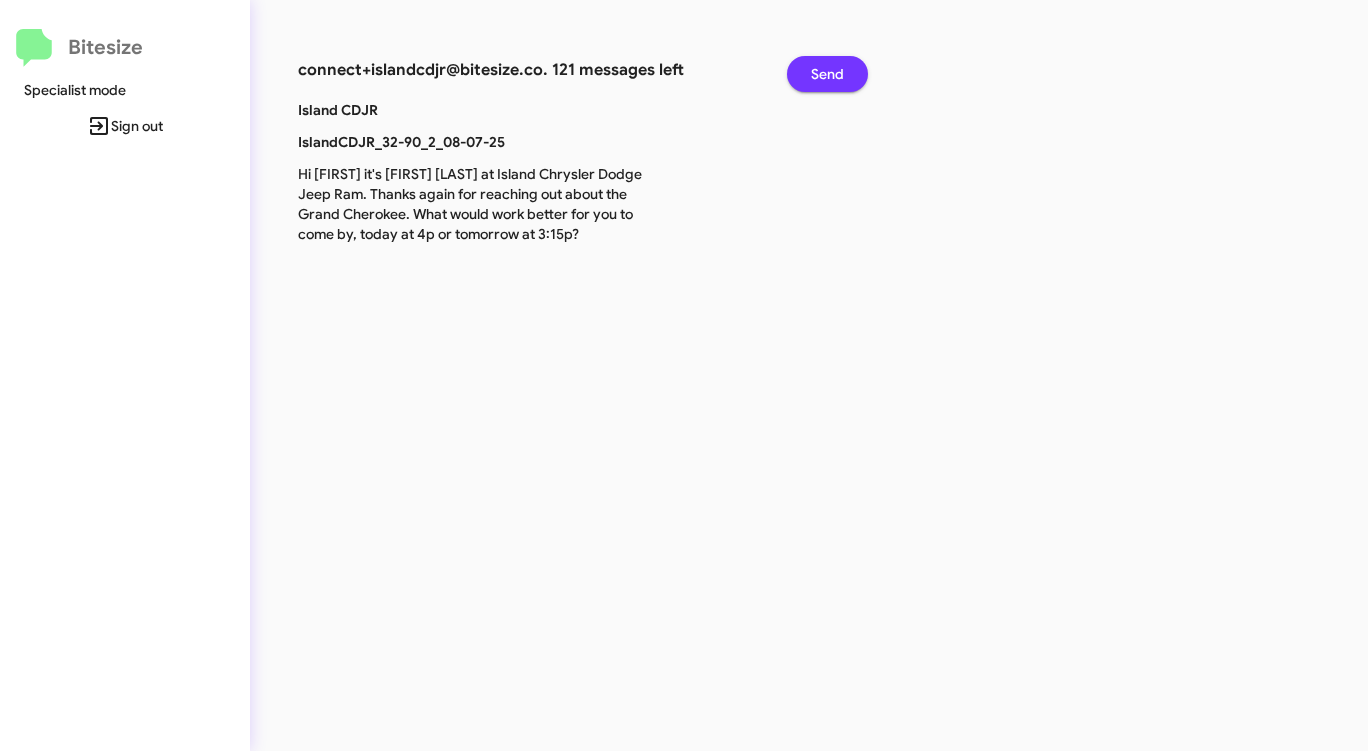 click on "Send" 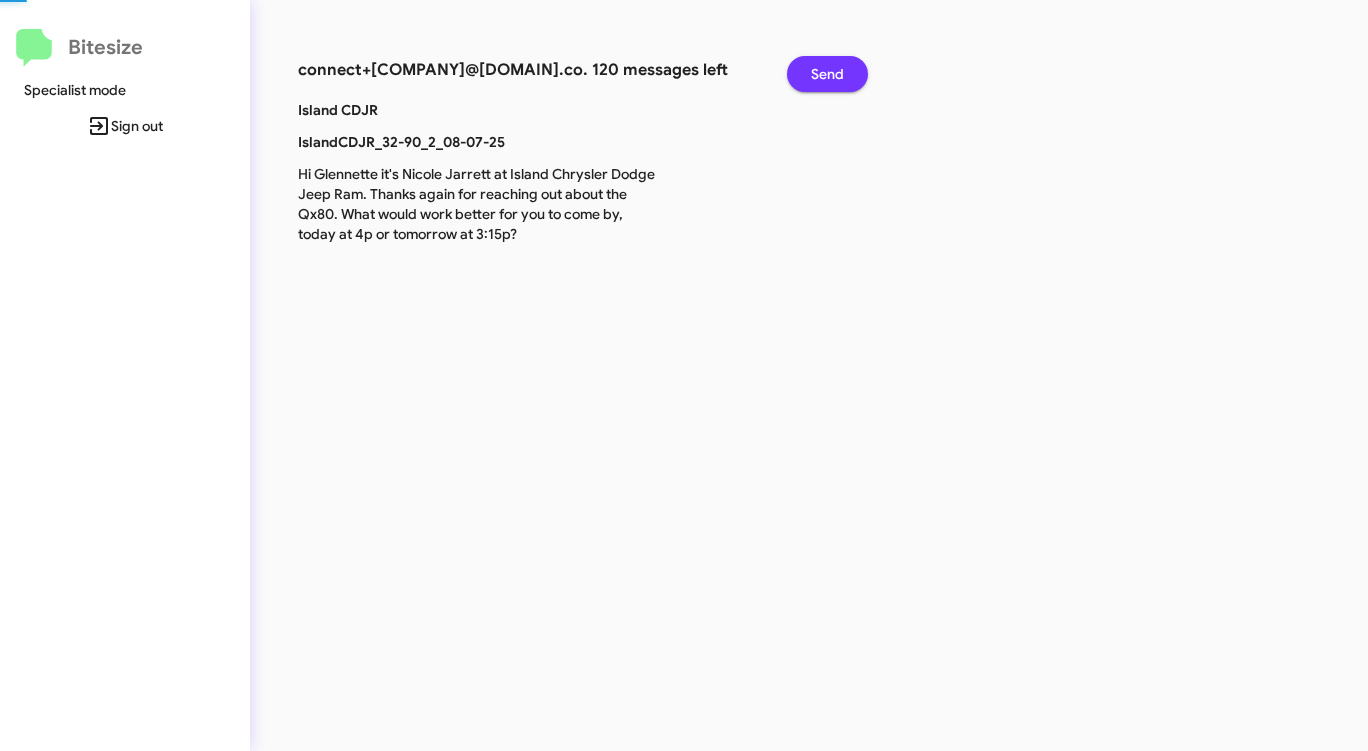 click on "Send" 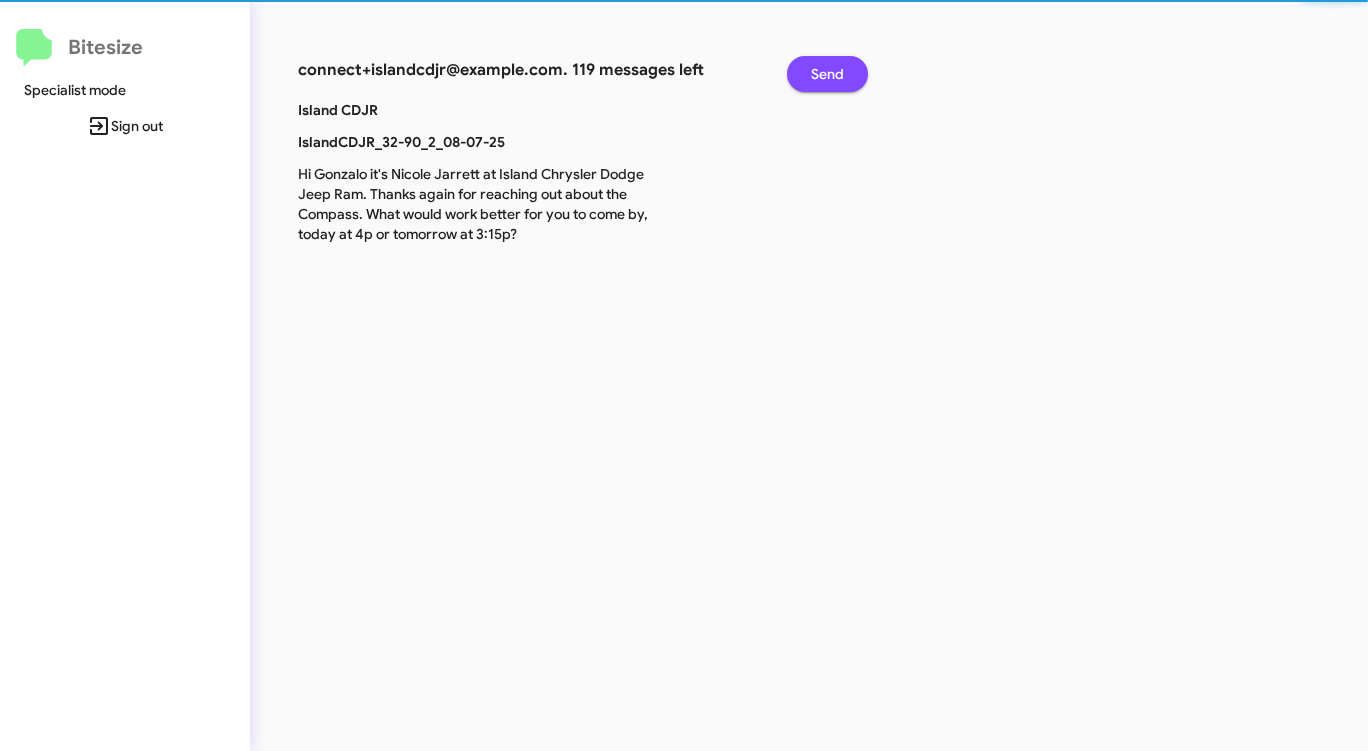 click on "Send" 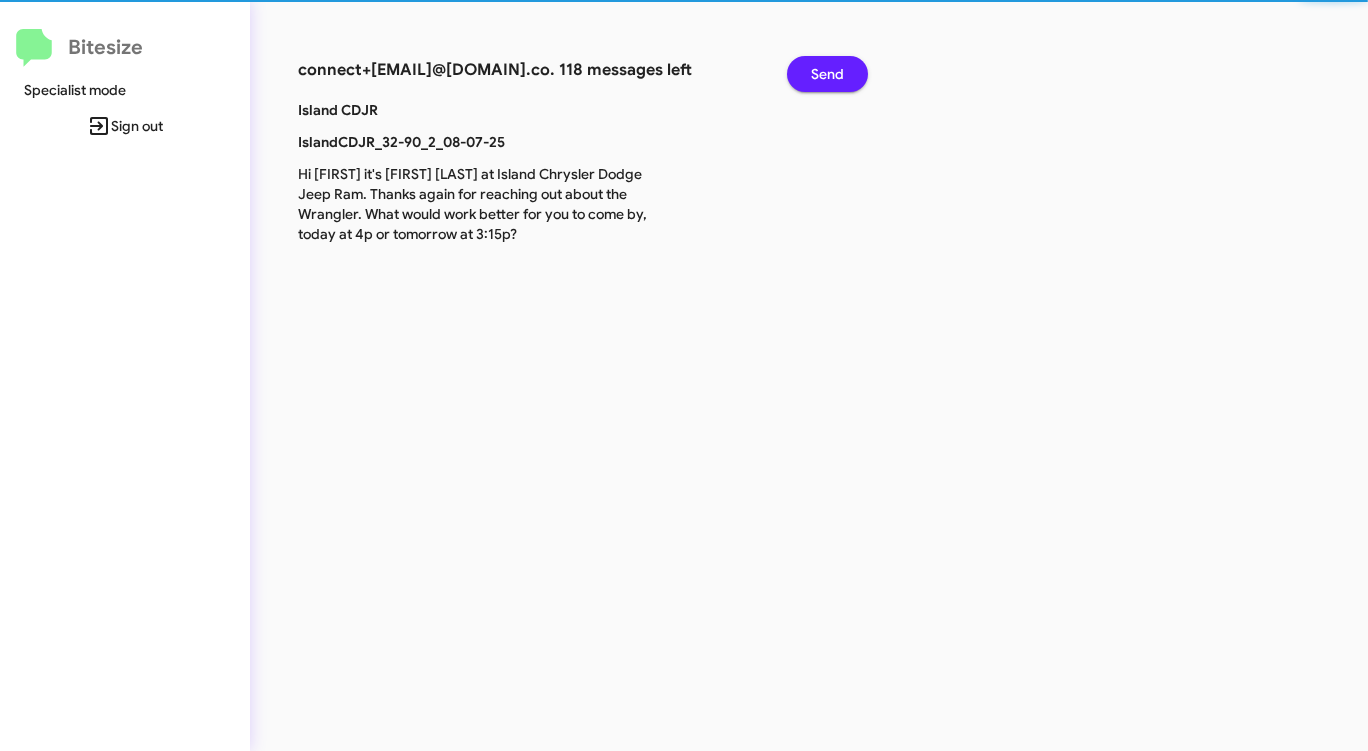 click on "Send" 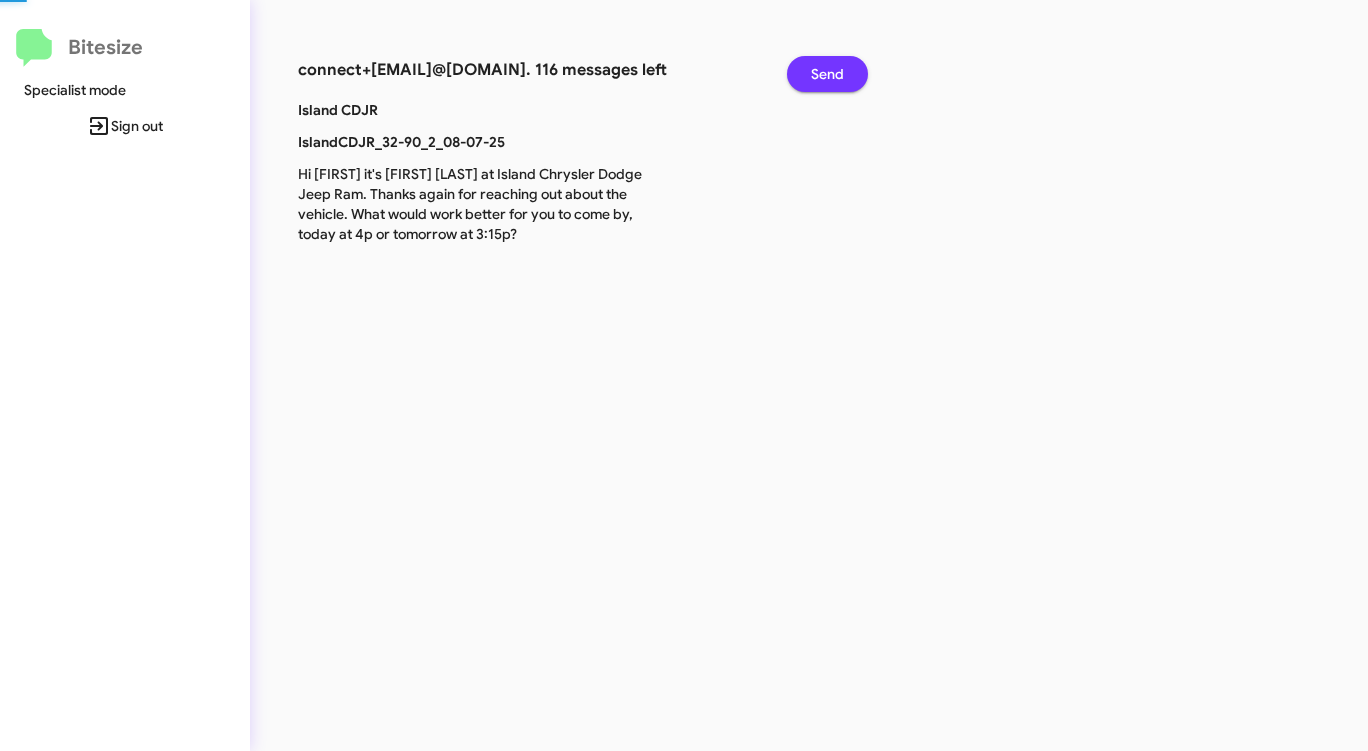 click on "Send" 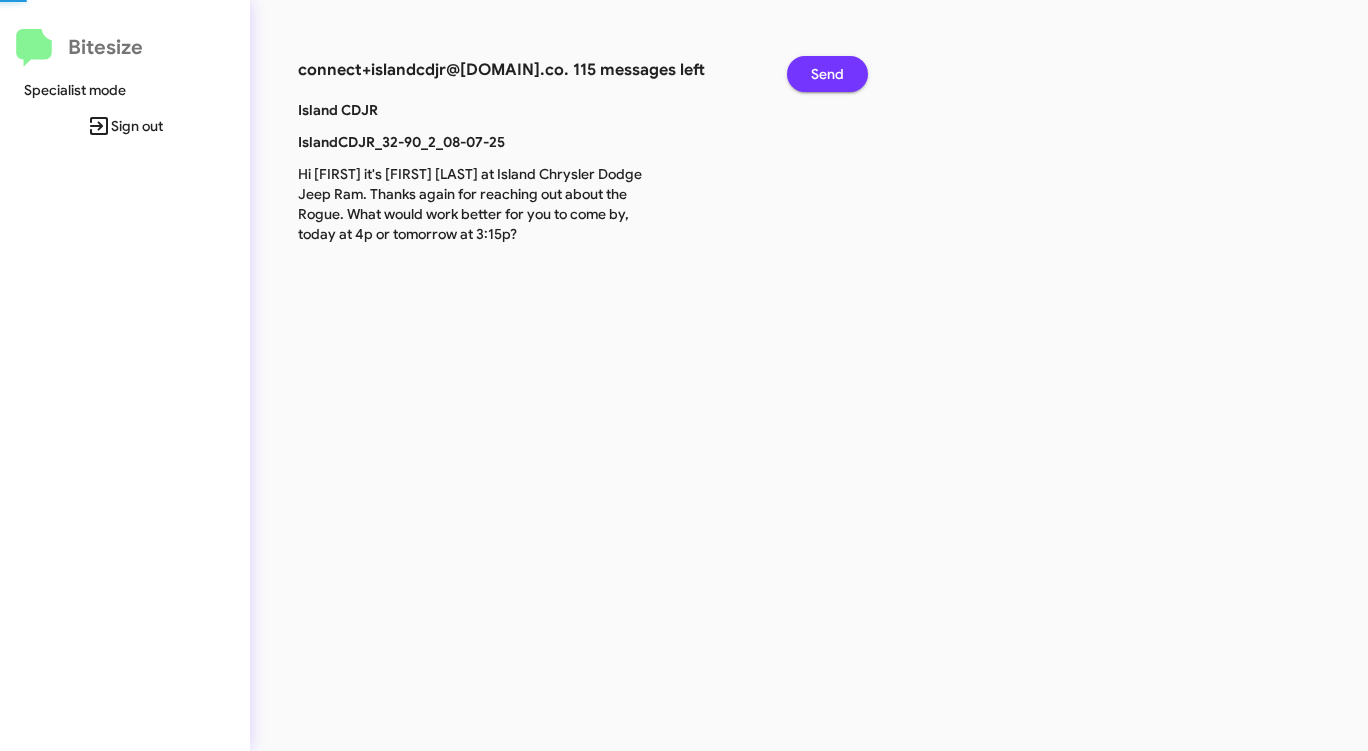 click on "Send" 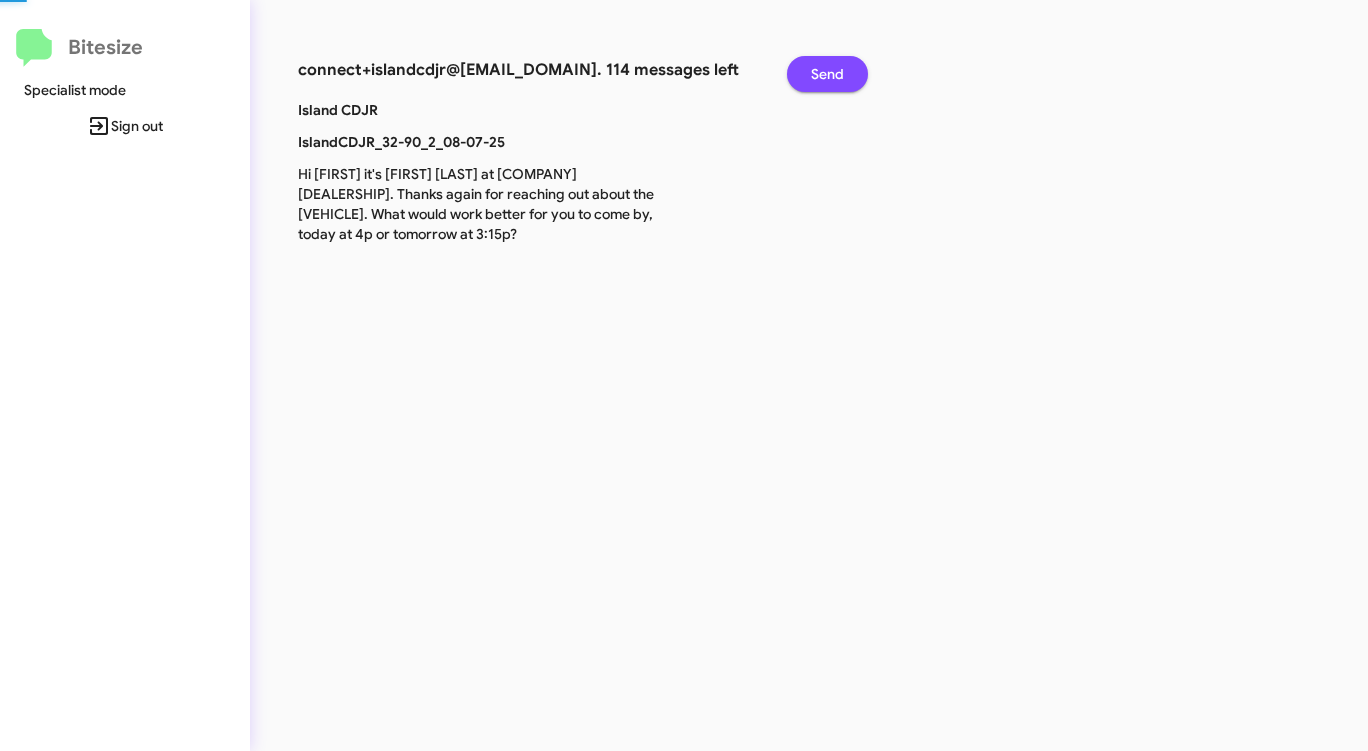 click on "Send" 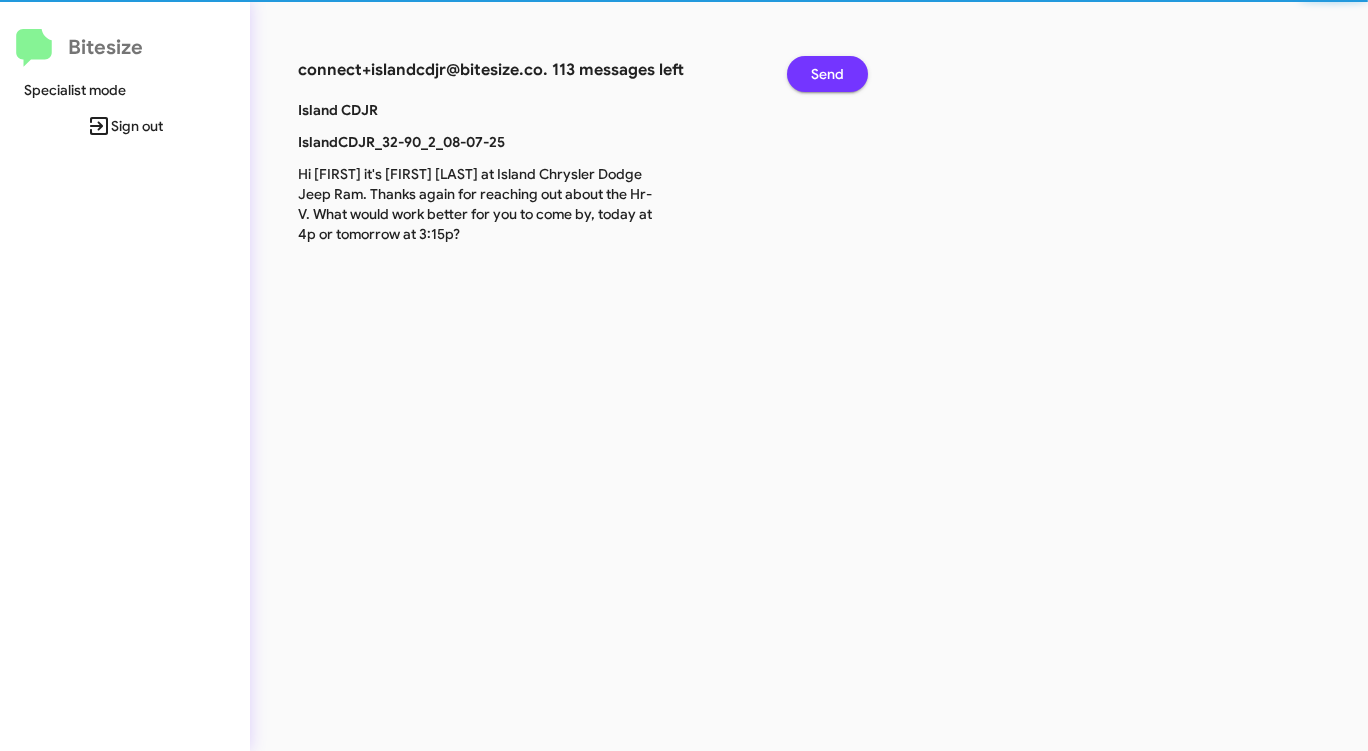 click on "Send" 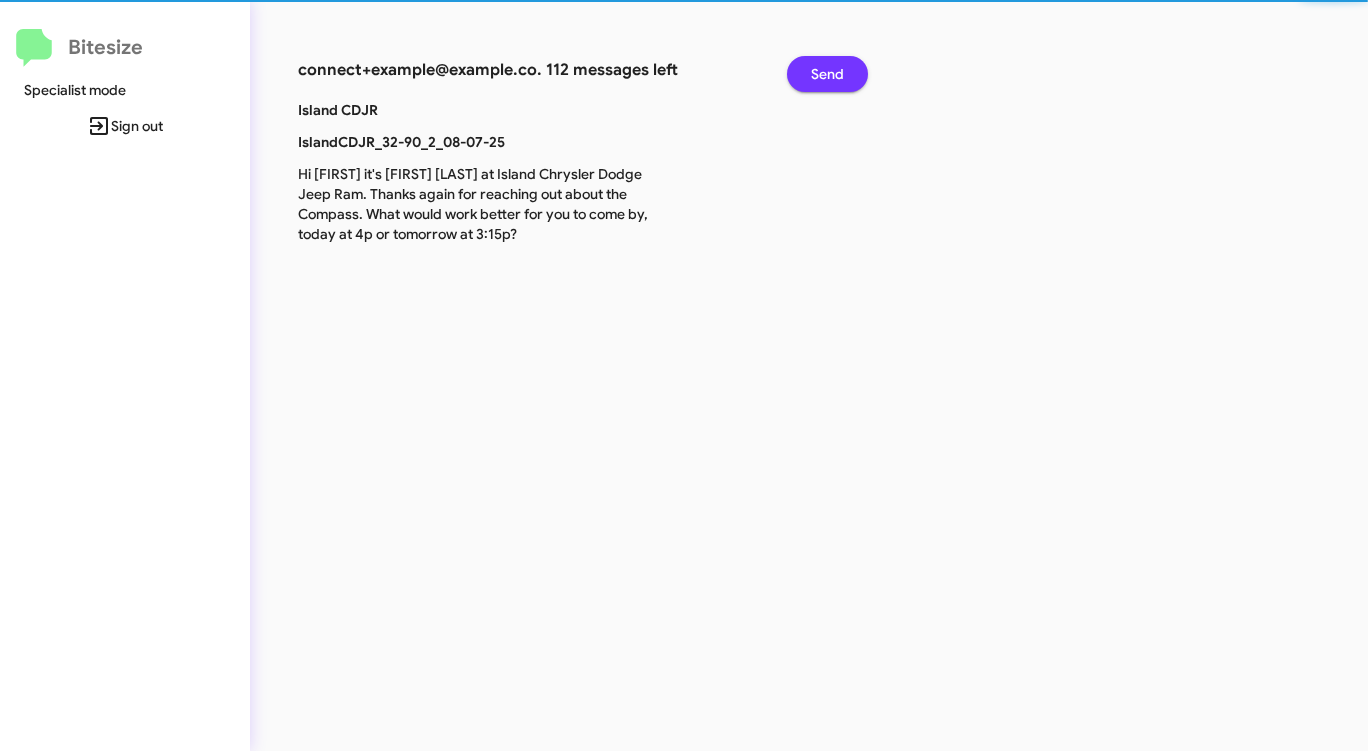click on "Send" 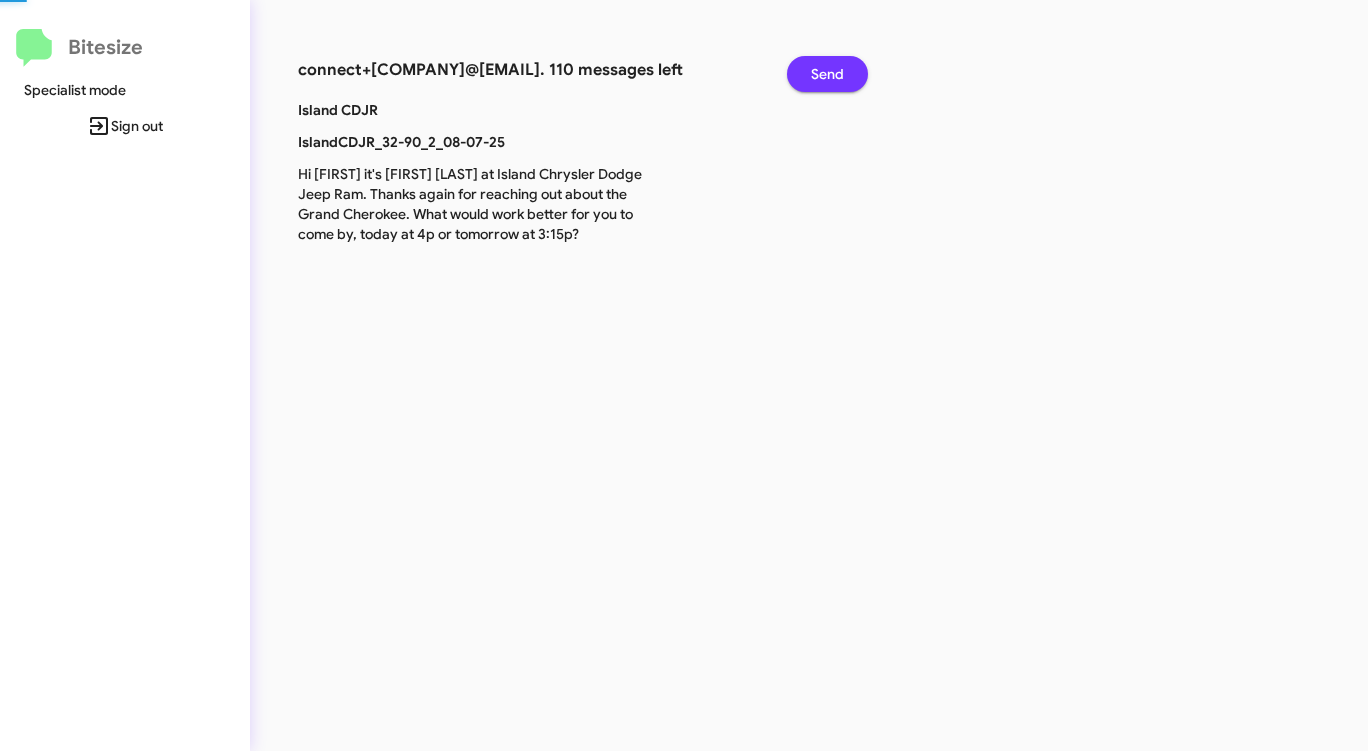 click on "Send" 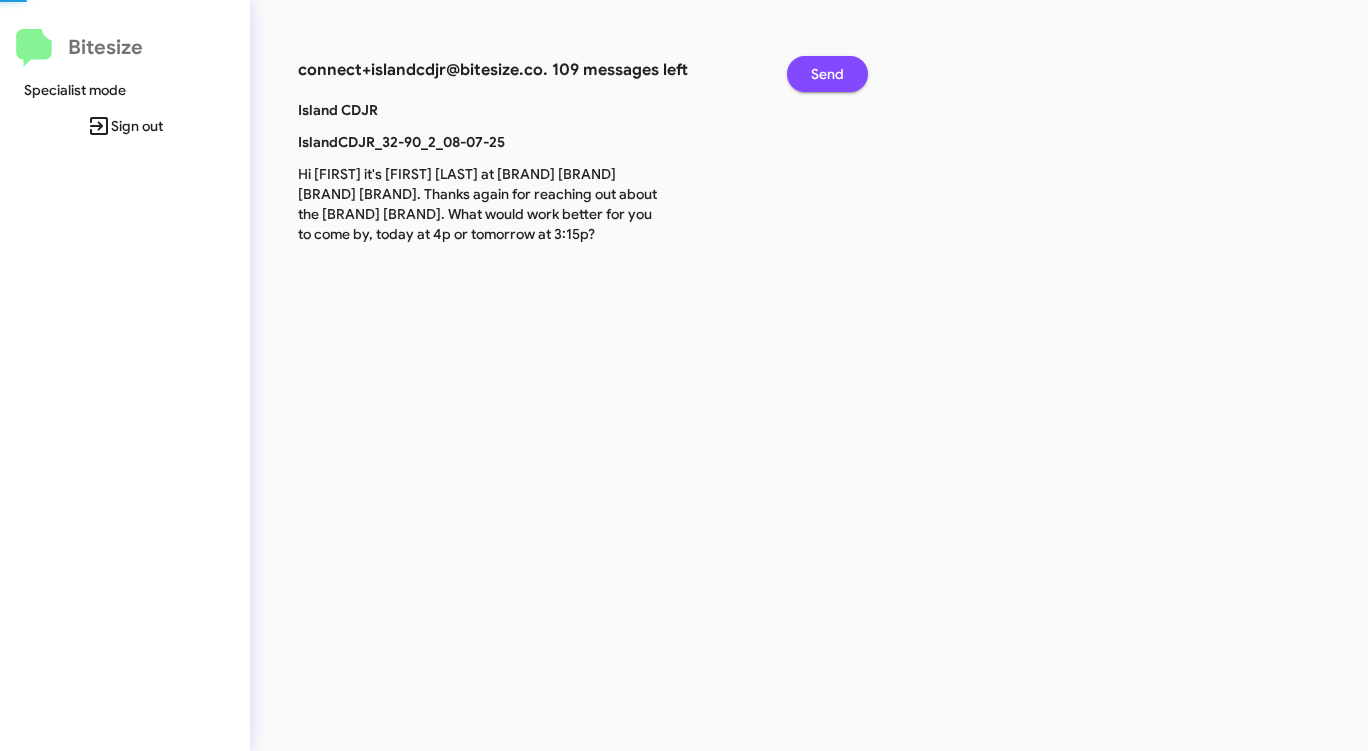 click on "Send" 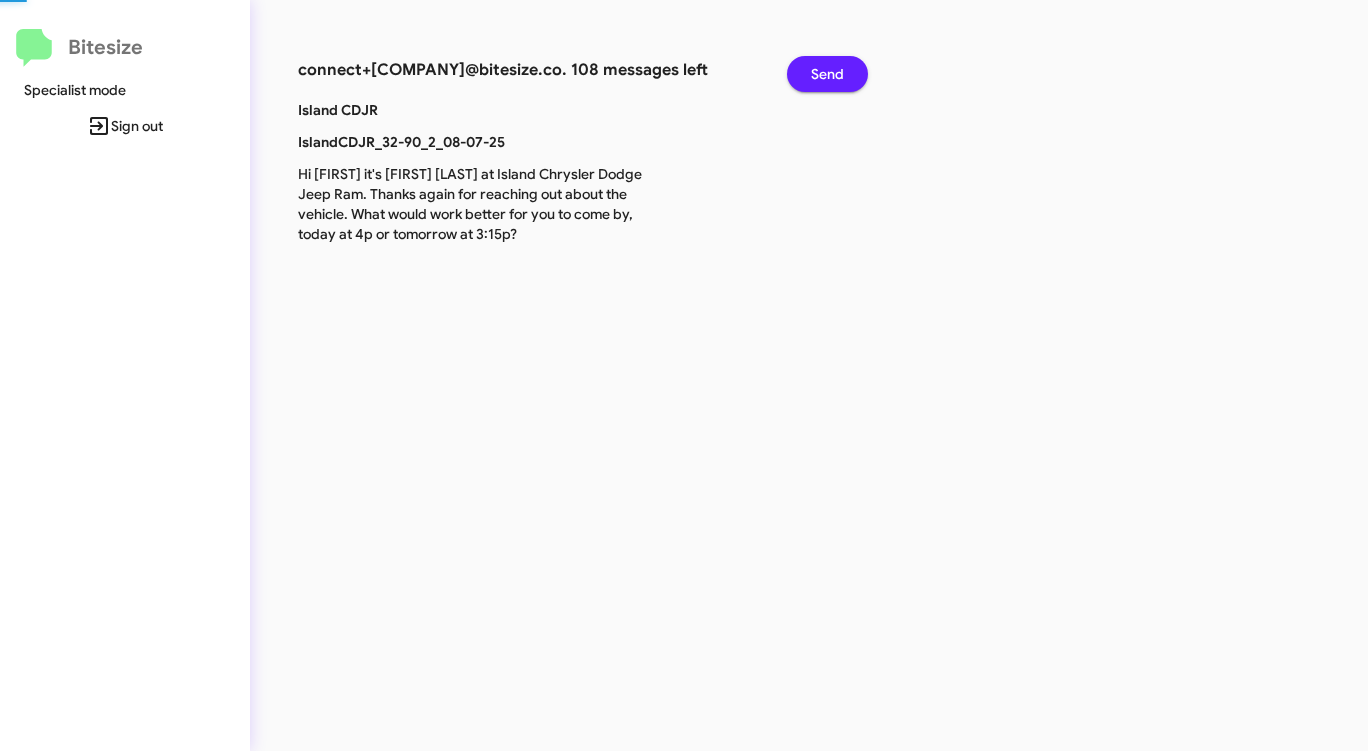 click on "Send" 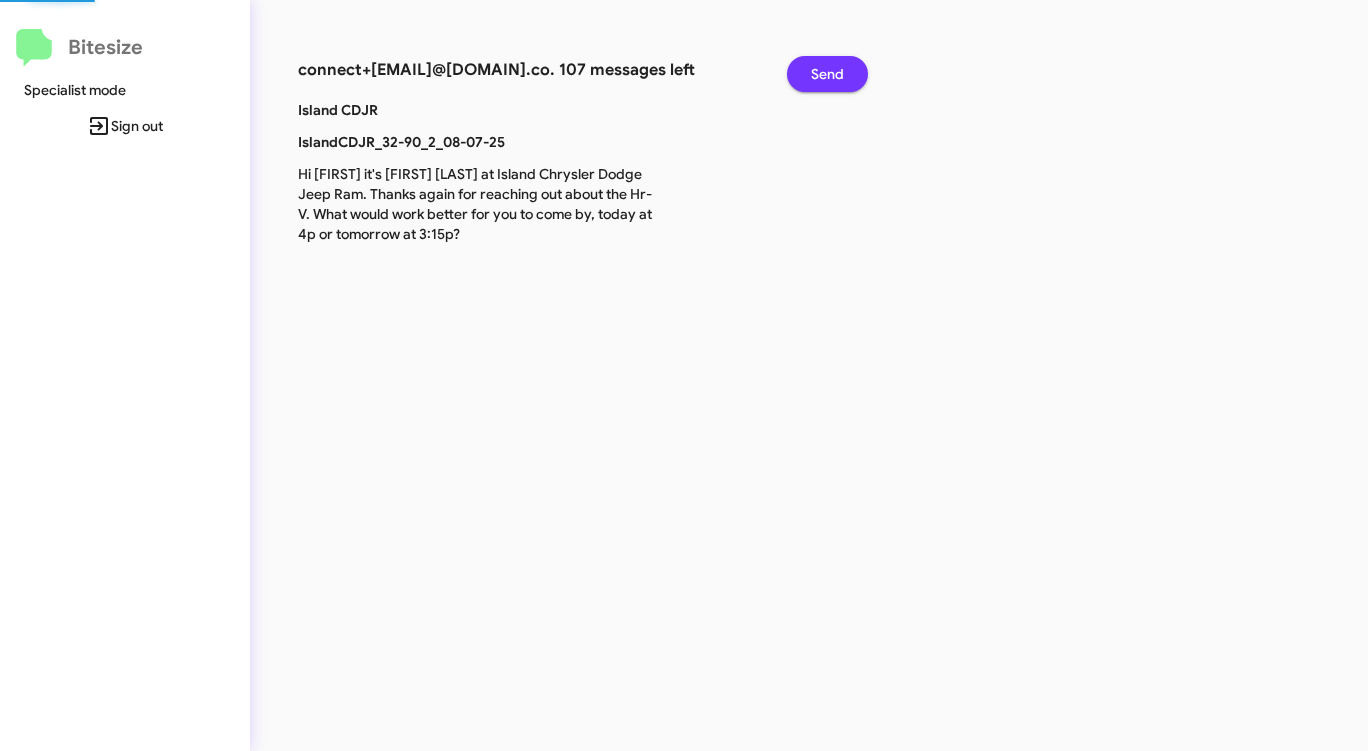 click on "Send" 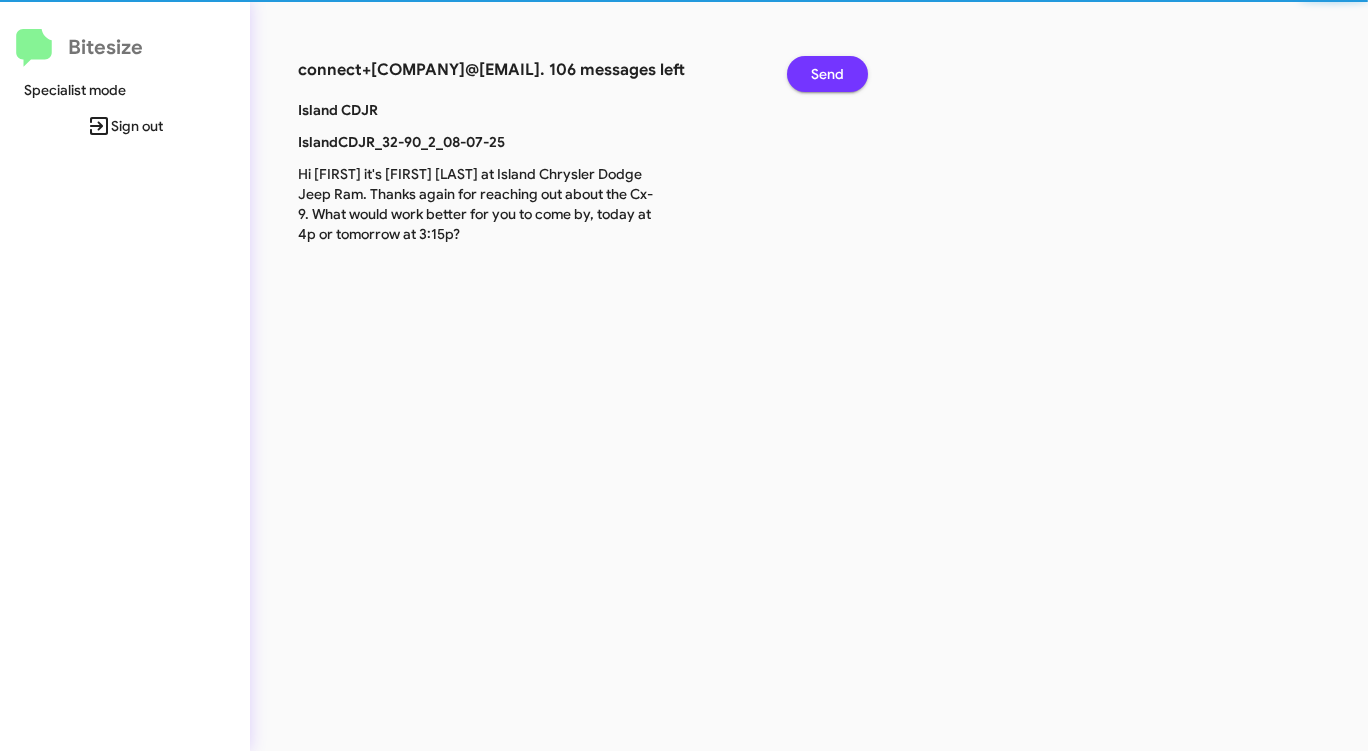 click on "Send" 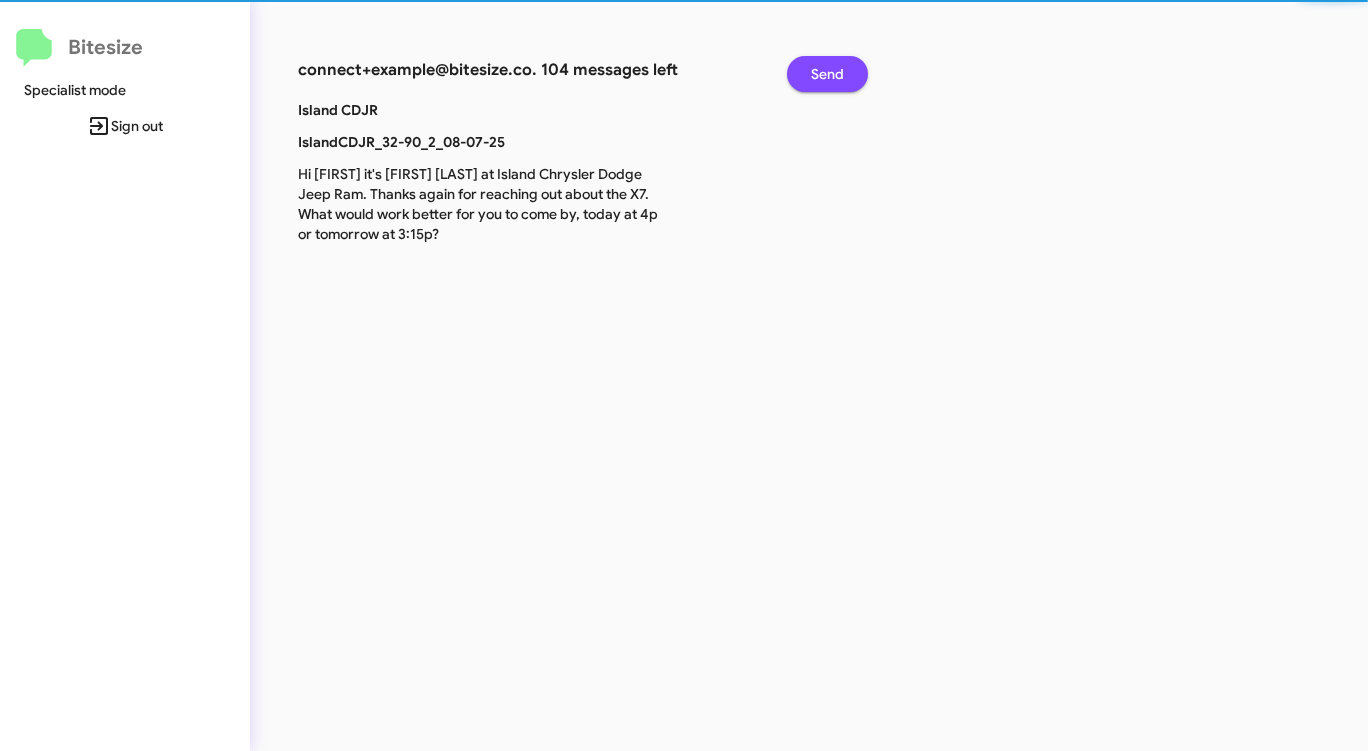 click on "Send" 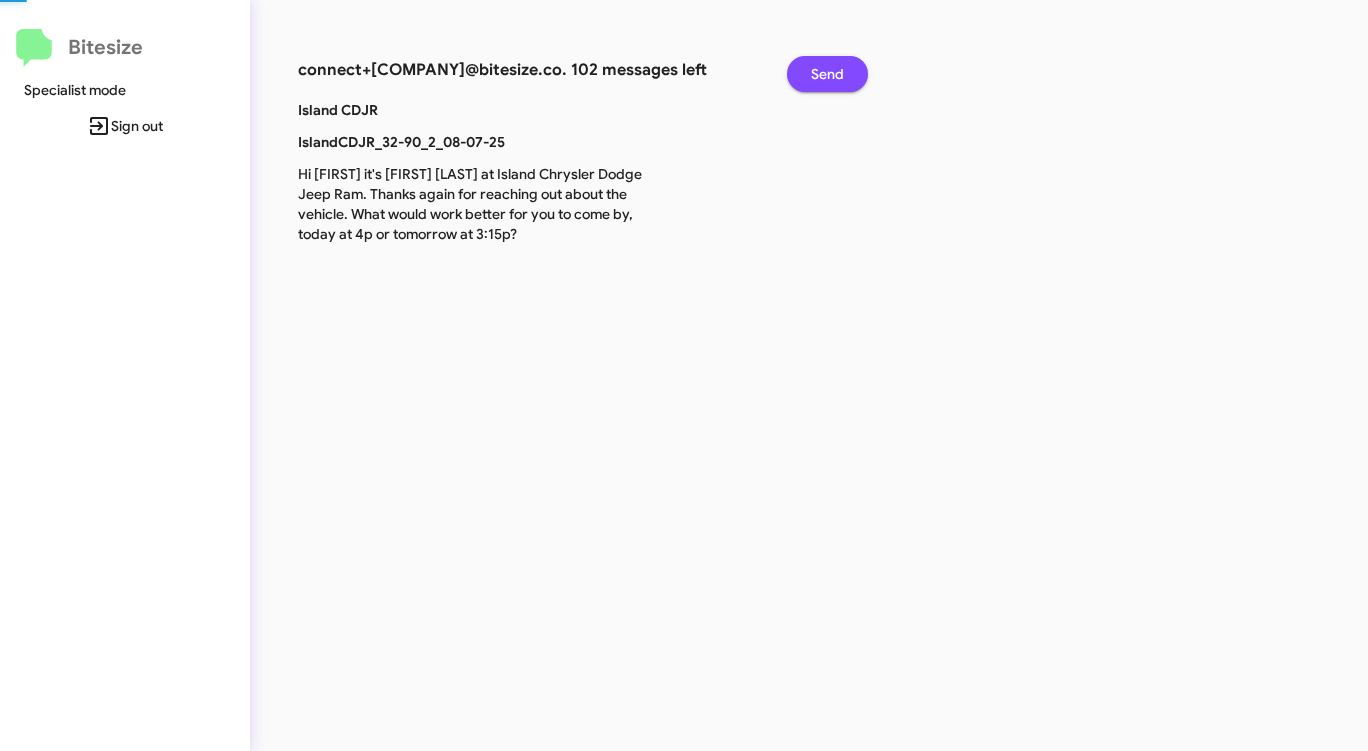 click on "Send" 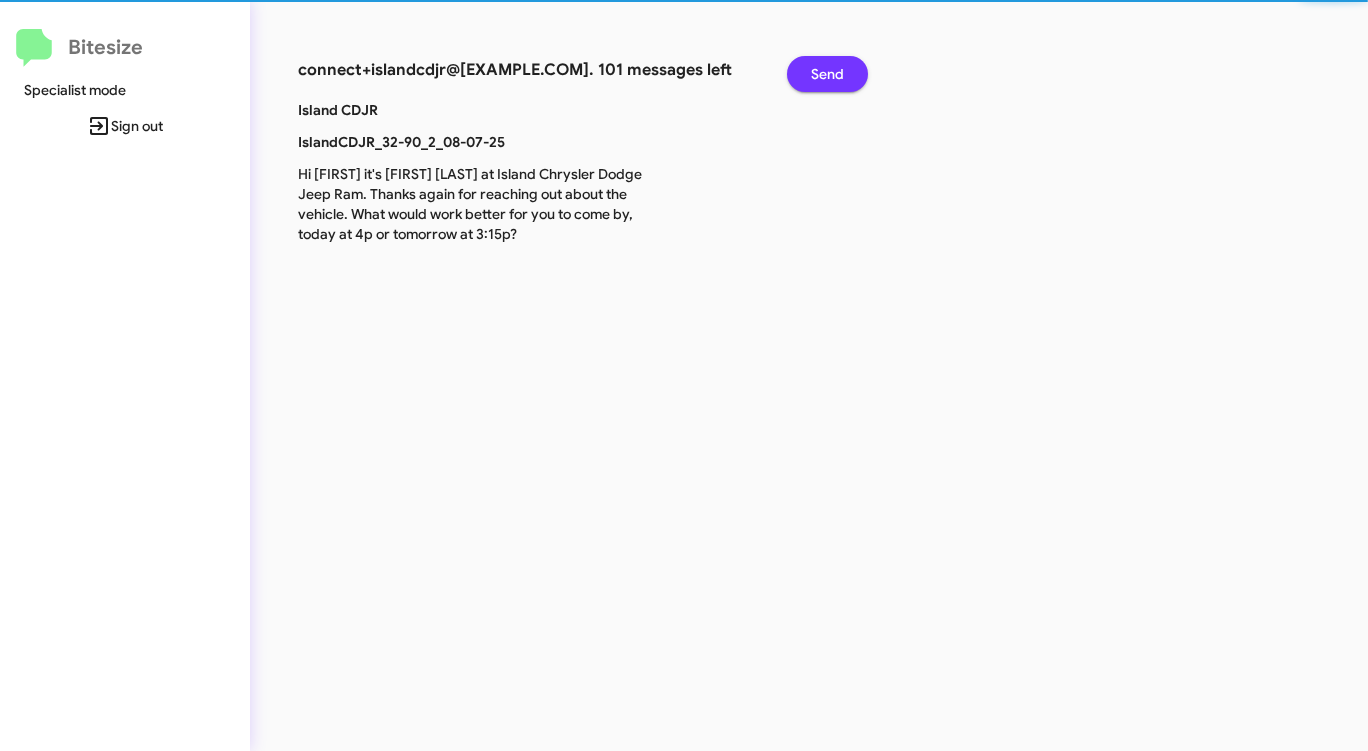 click on "Send" 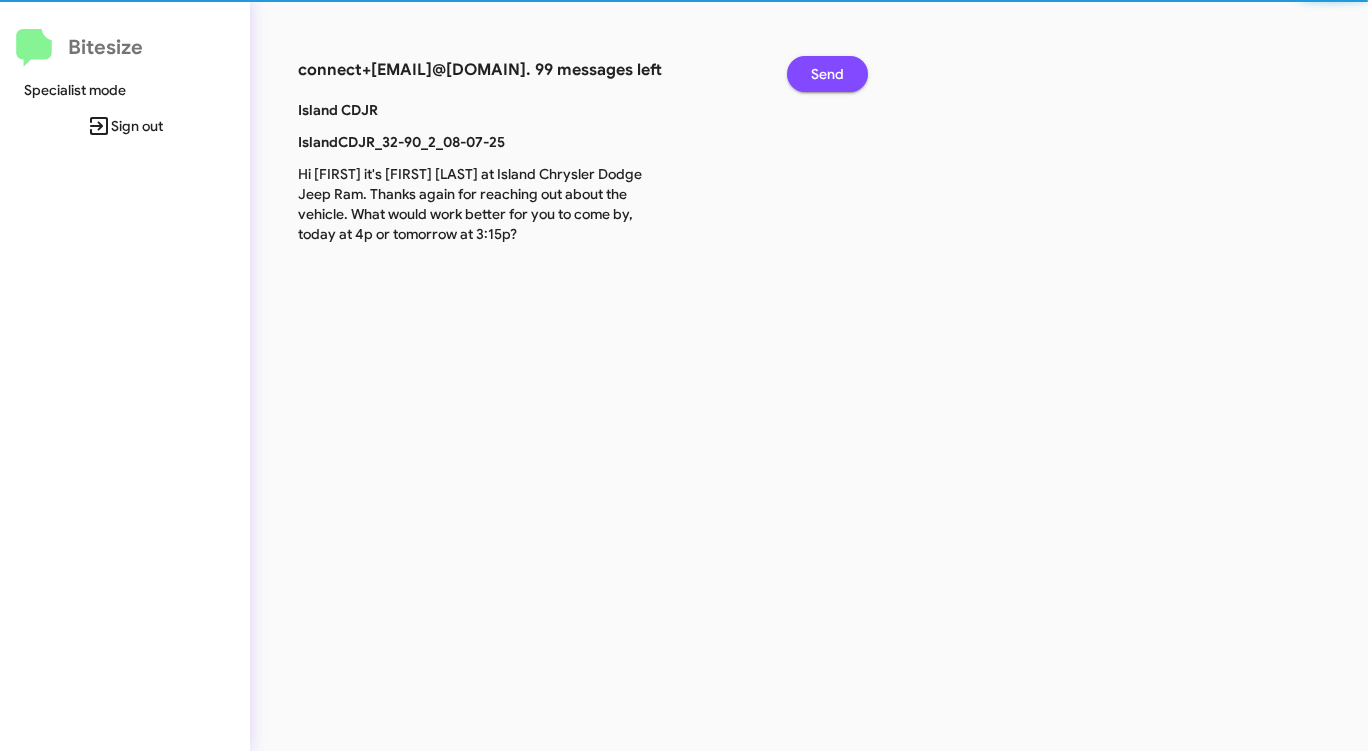 click on "Send" 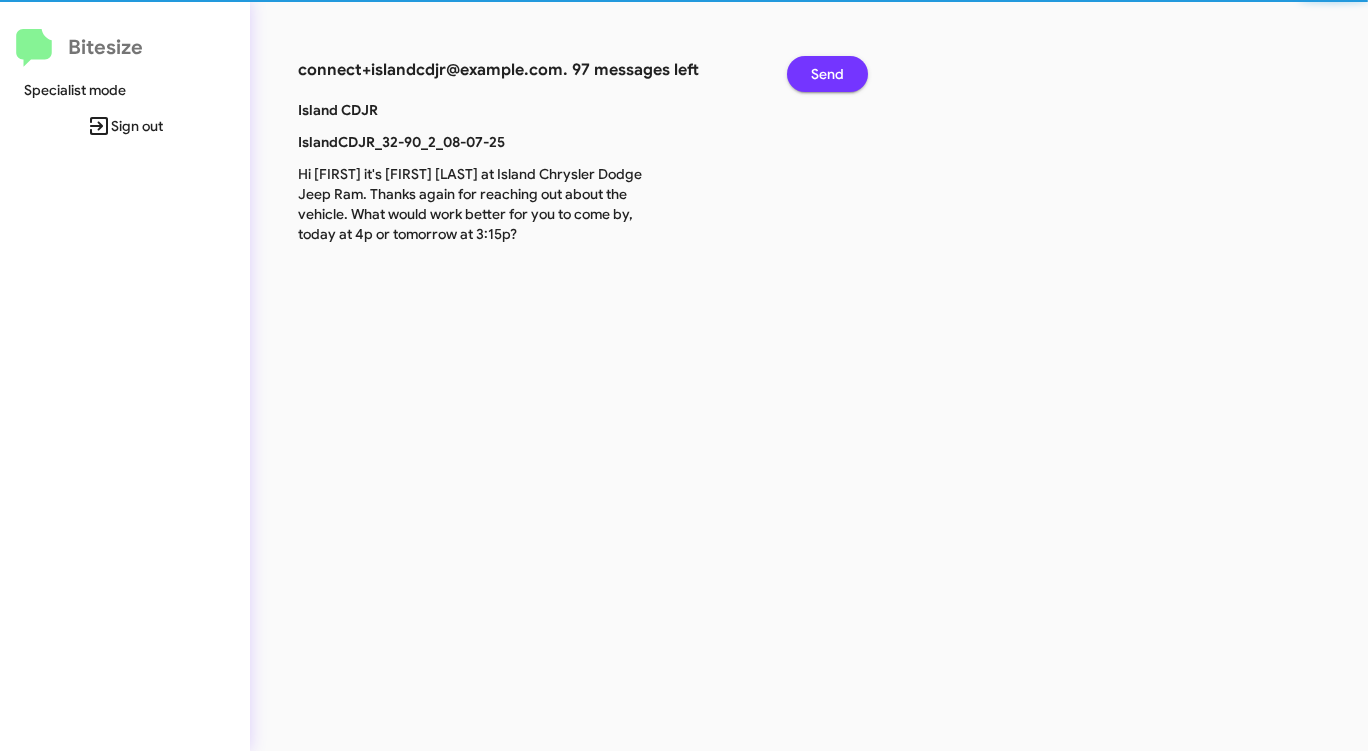 click on "Send" 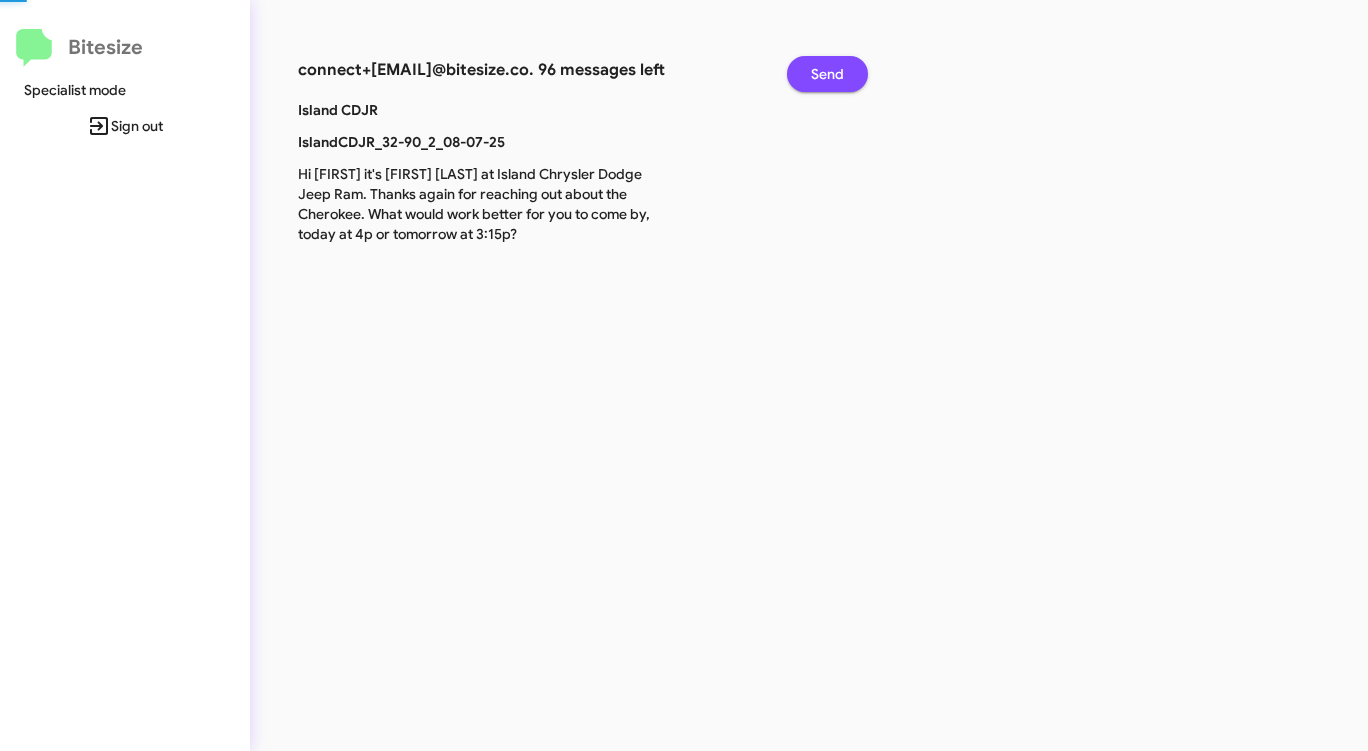click on "Send" 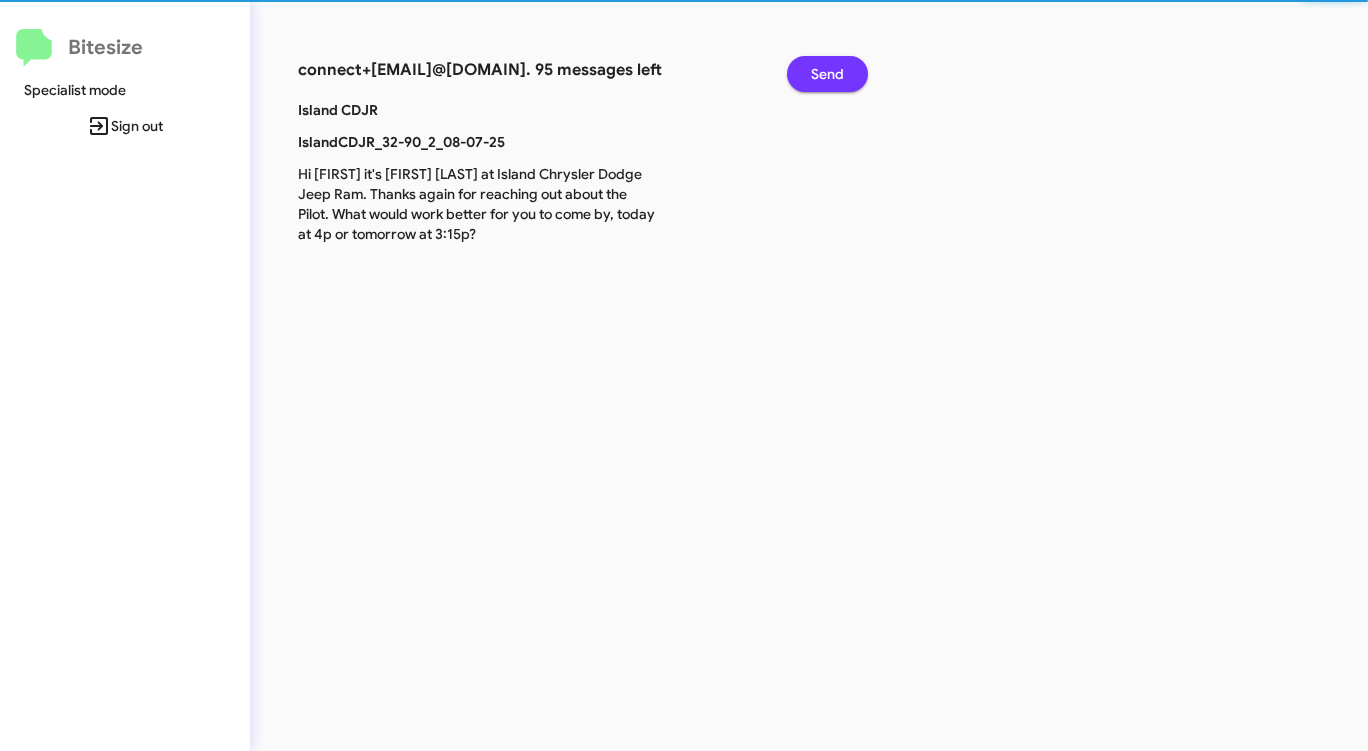 click on "Send" 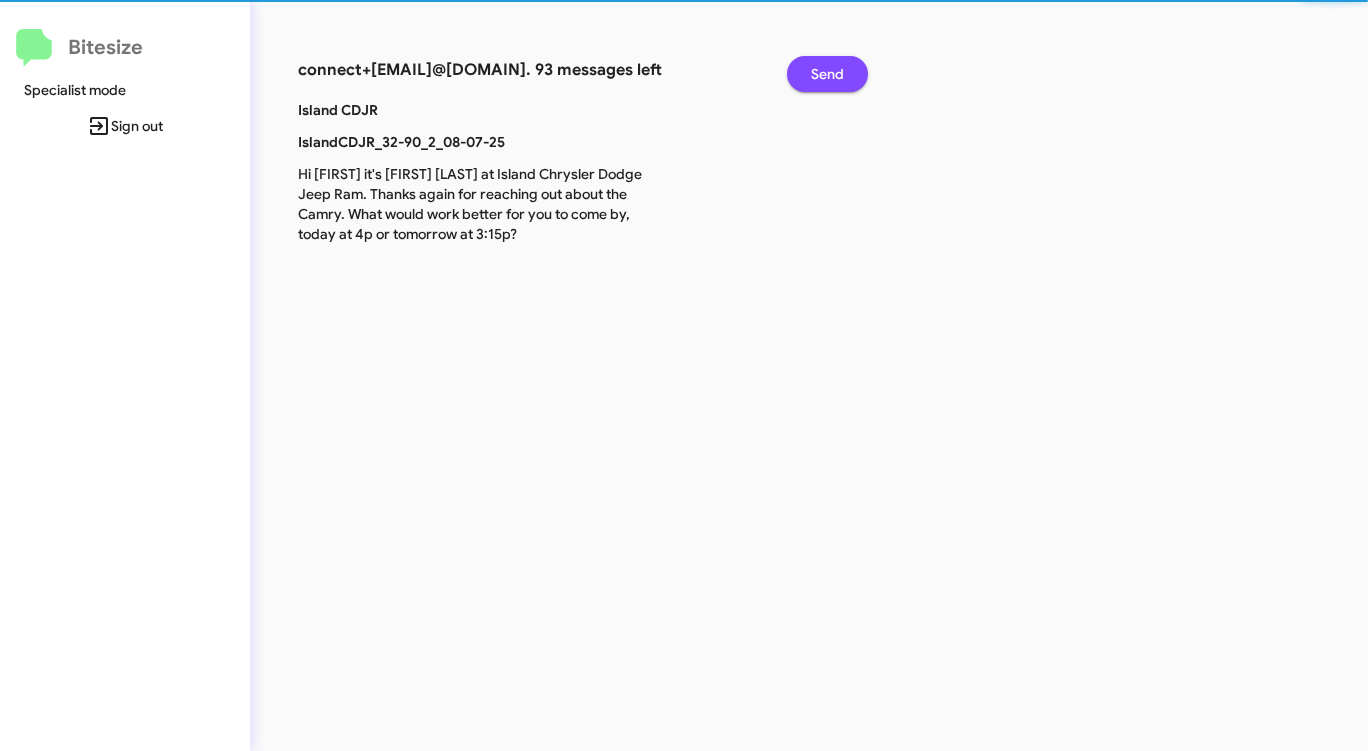 click on "Send" 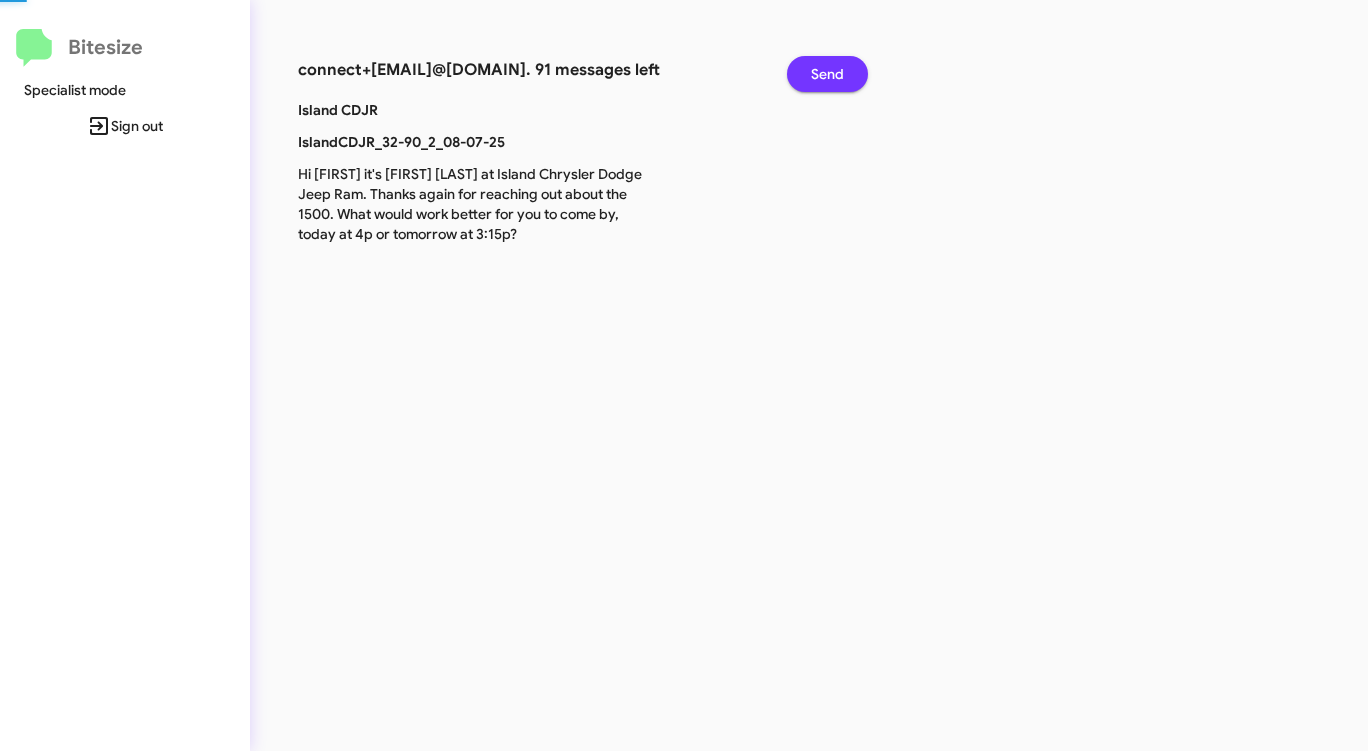 click on "Send" 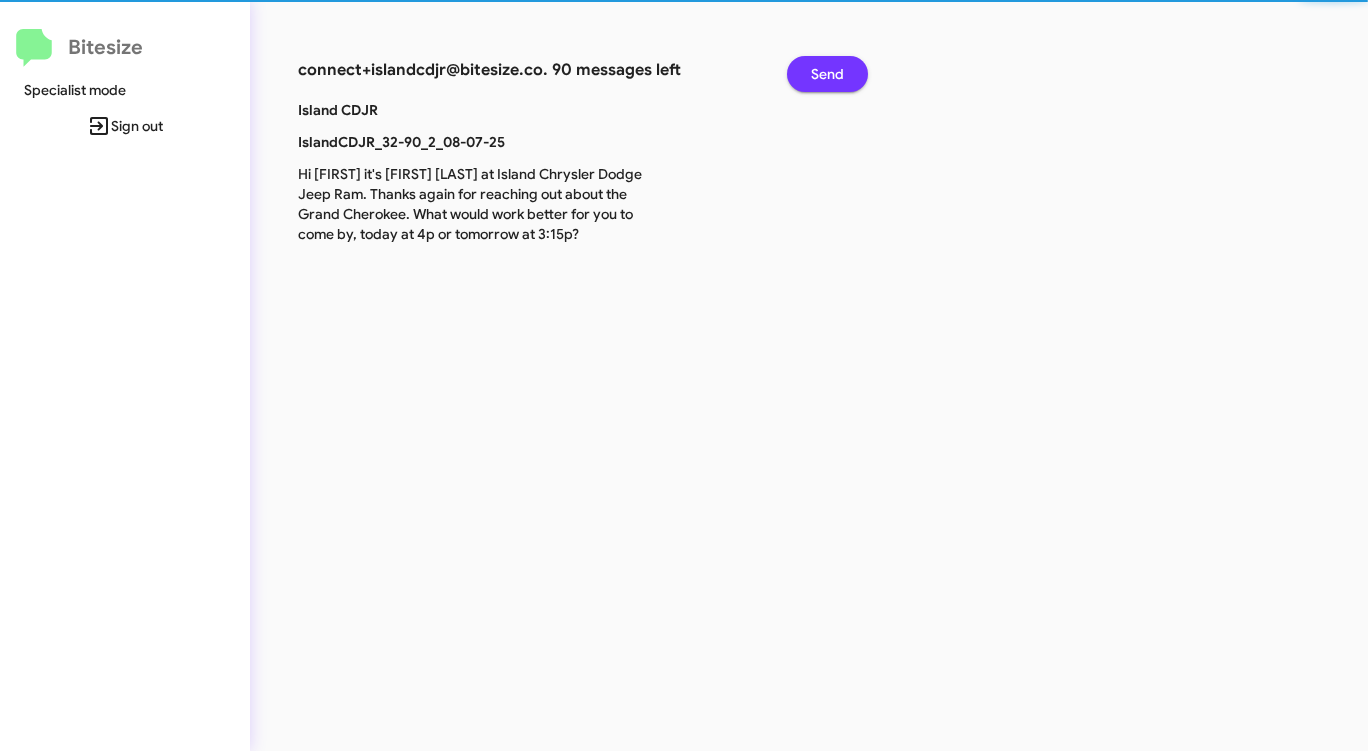 click on "Send" 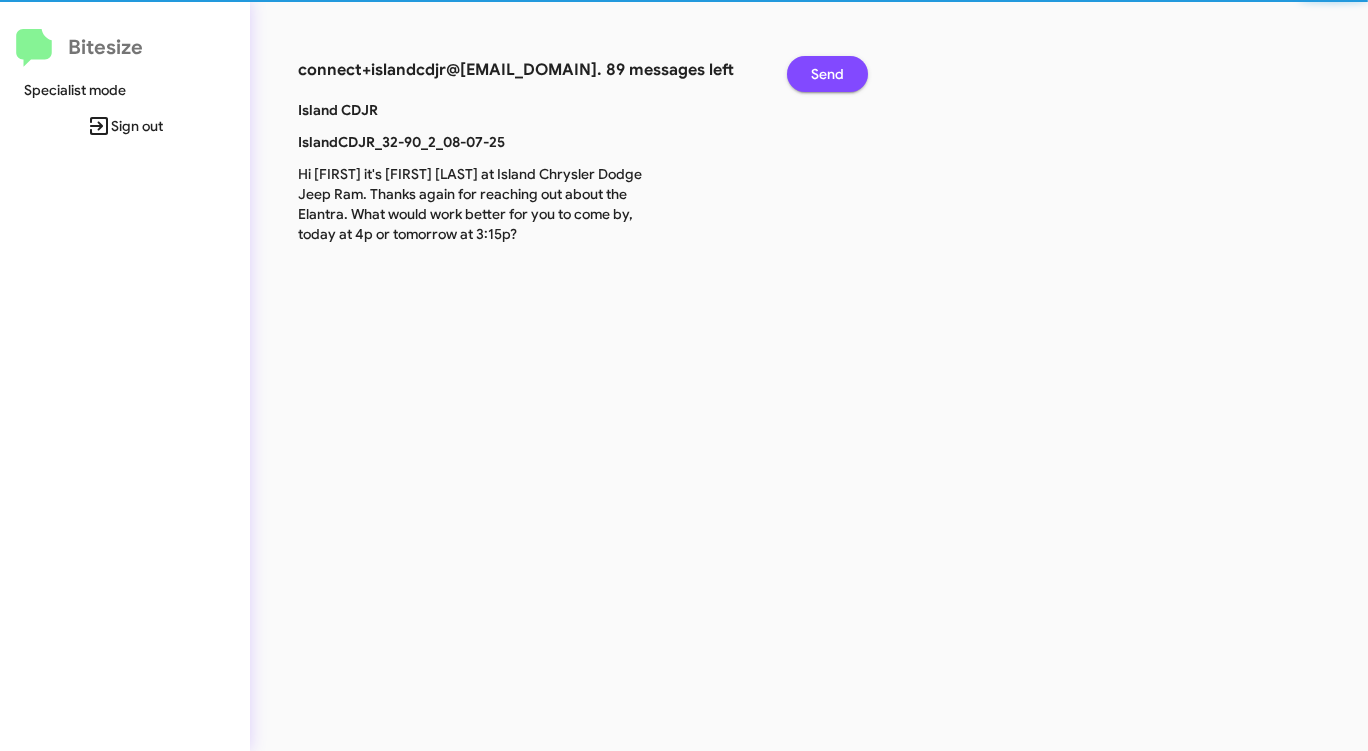 click on "Send" 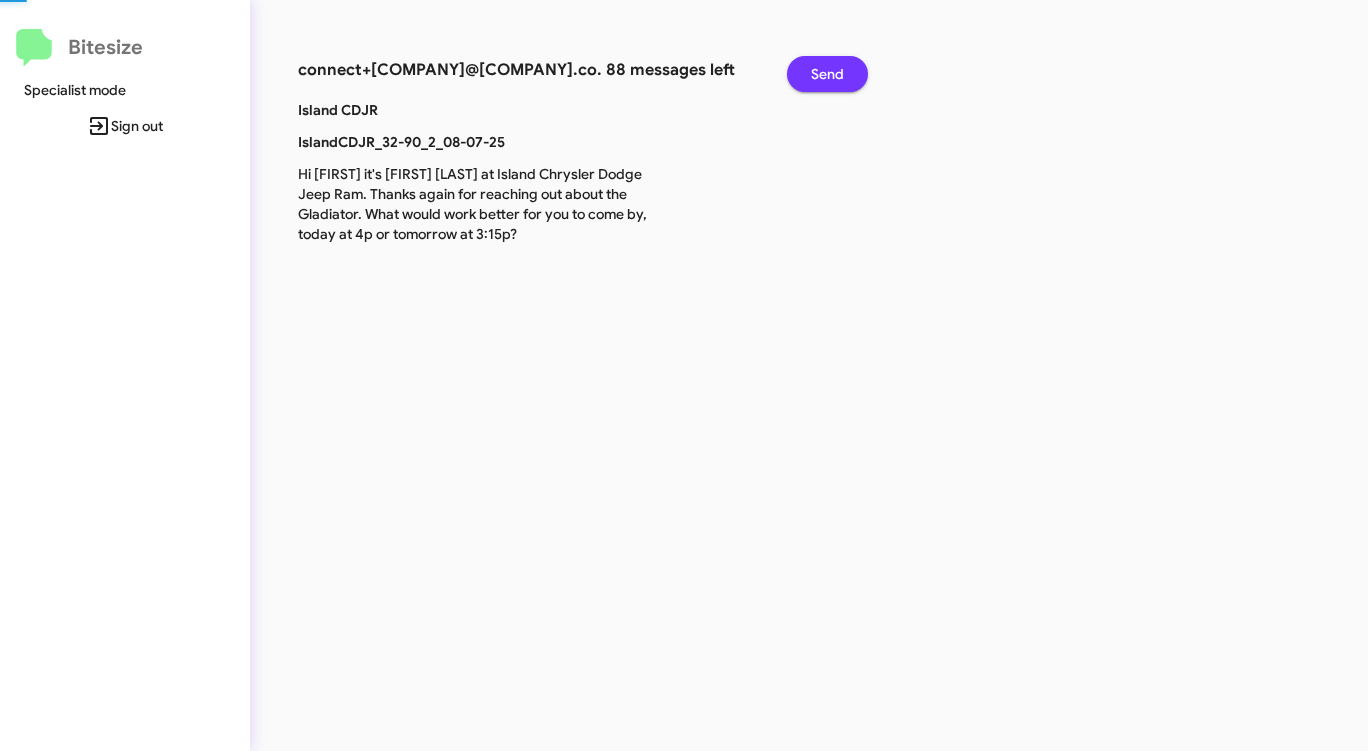 click on "Send" 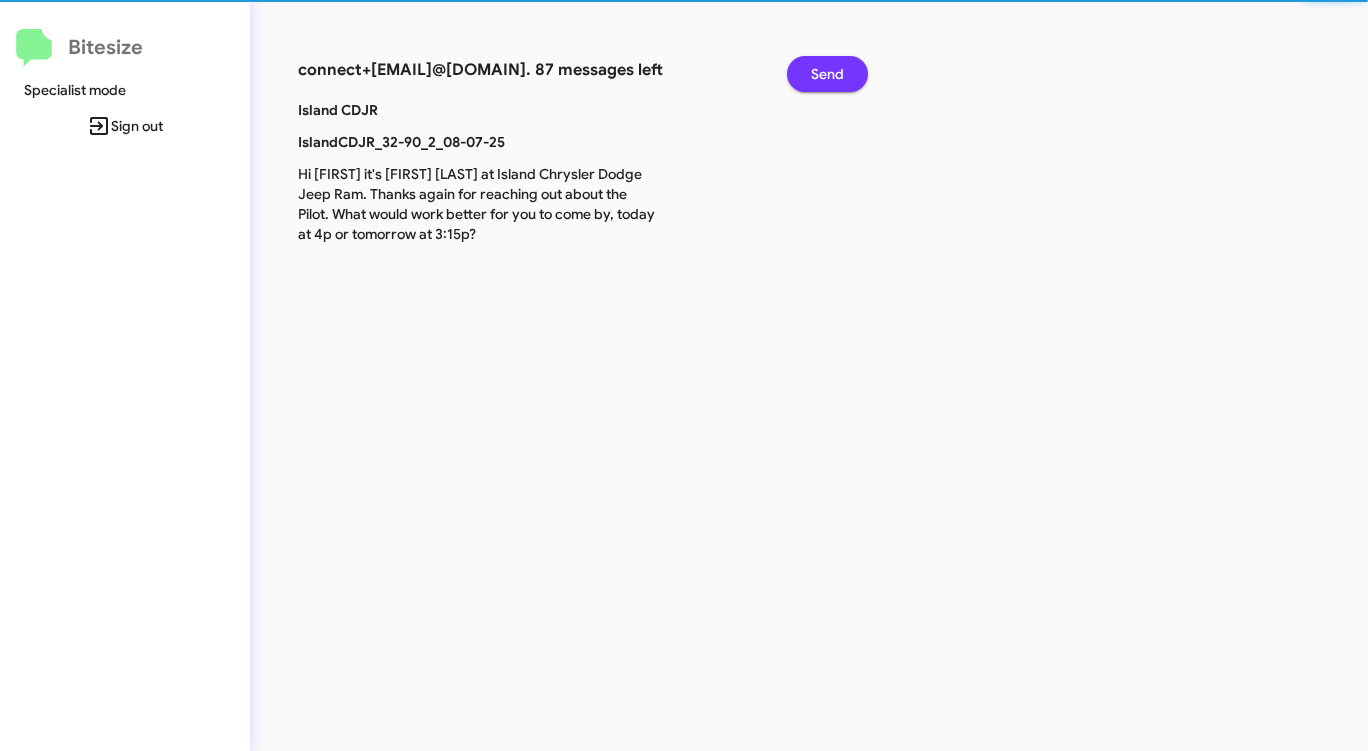 click on "Send" 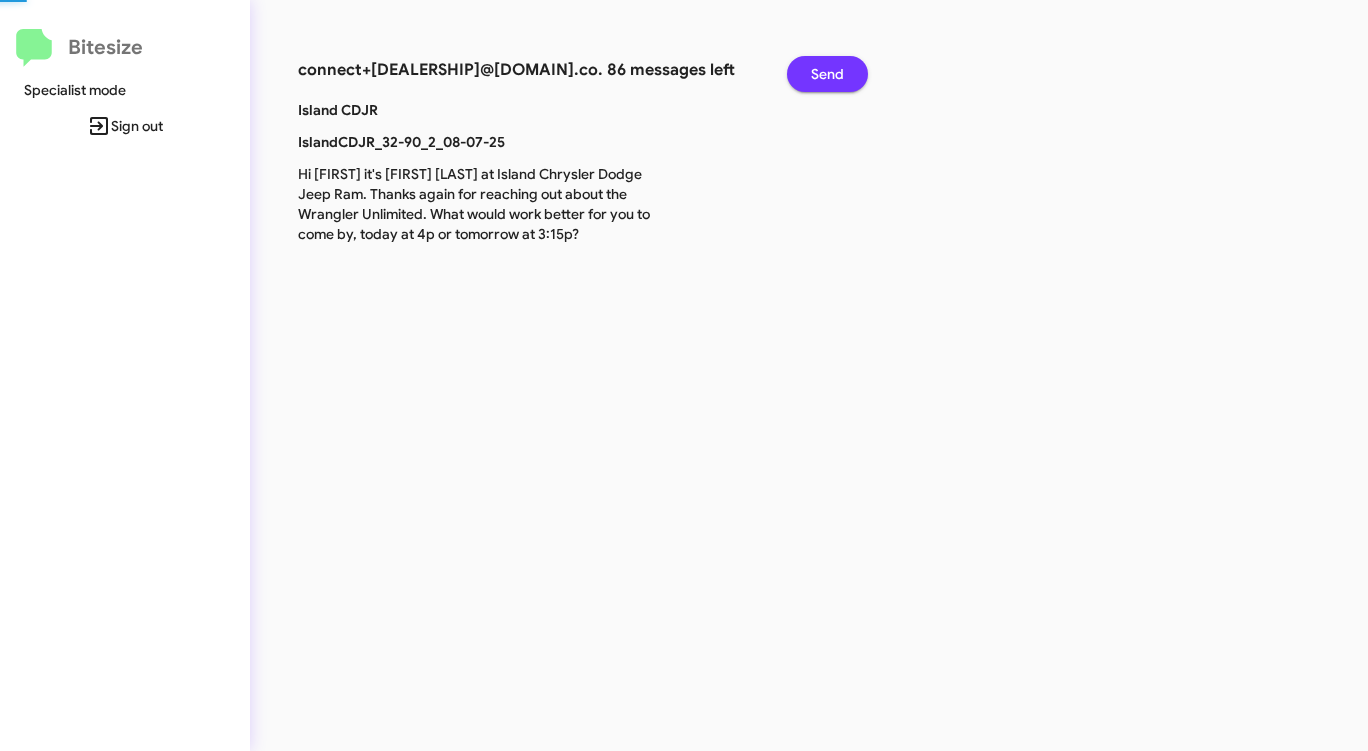 click on "Send" 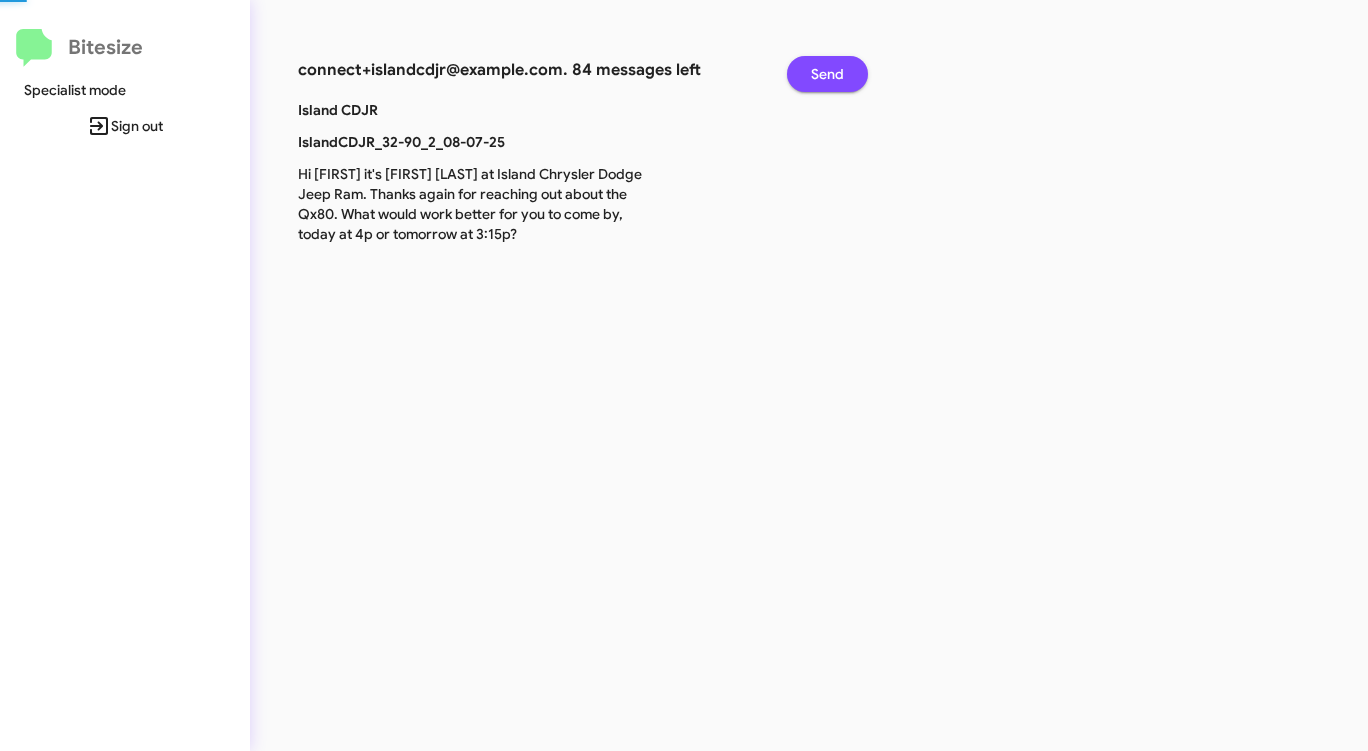 click on "Send" 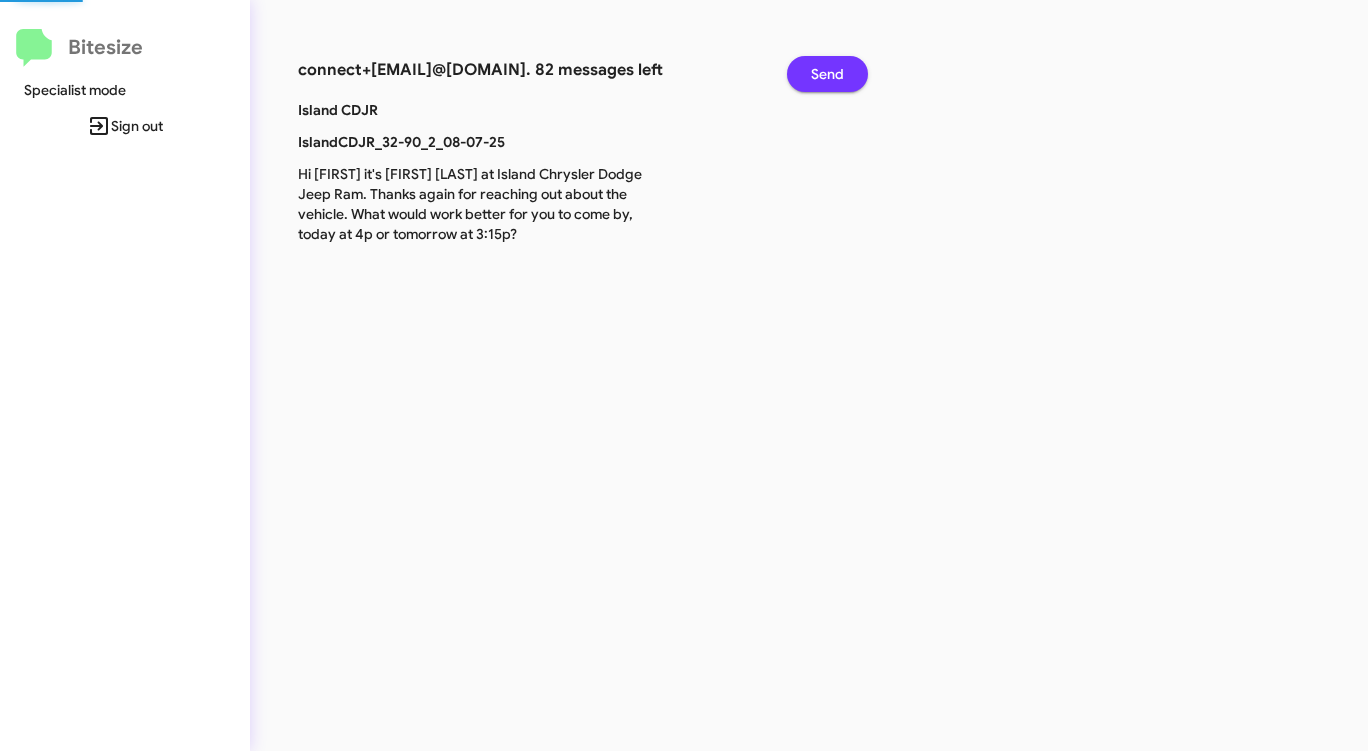 click on "Send" 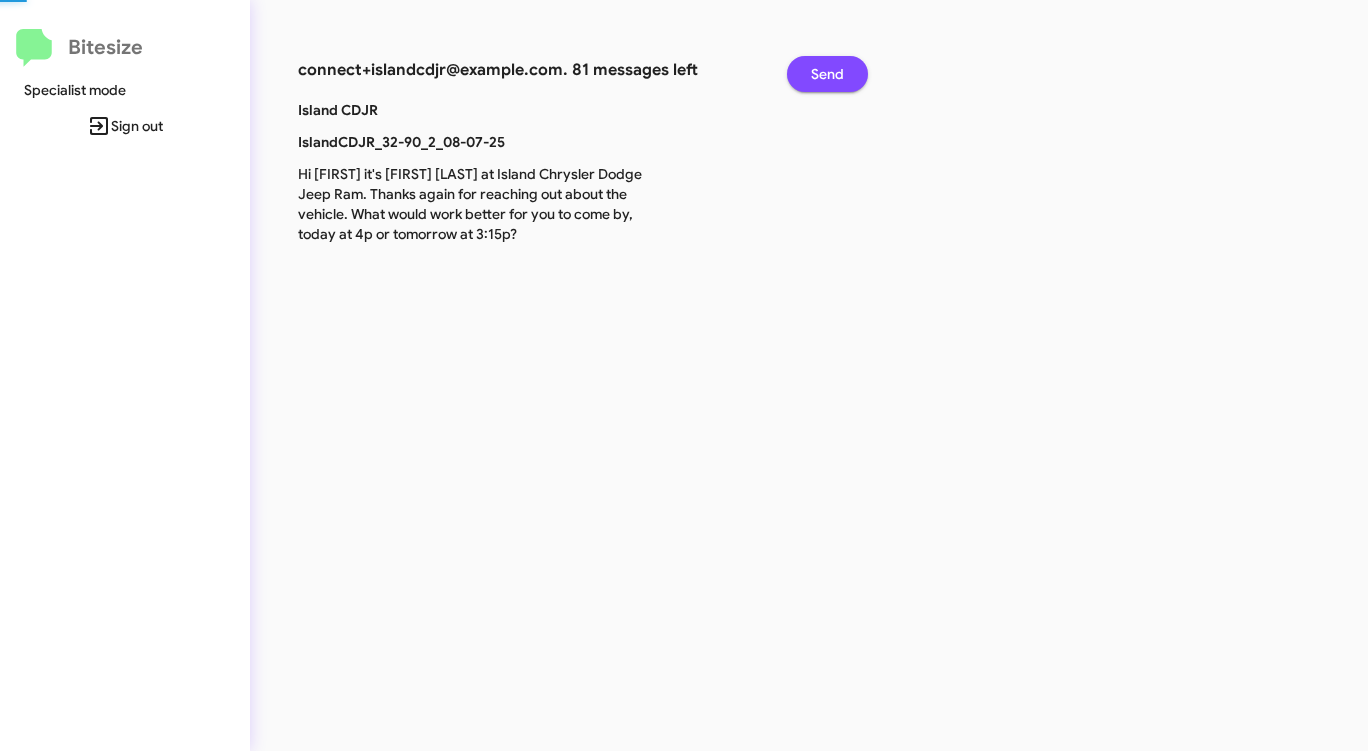 click on "Send" 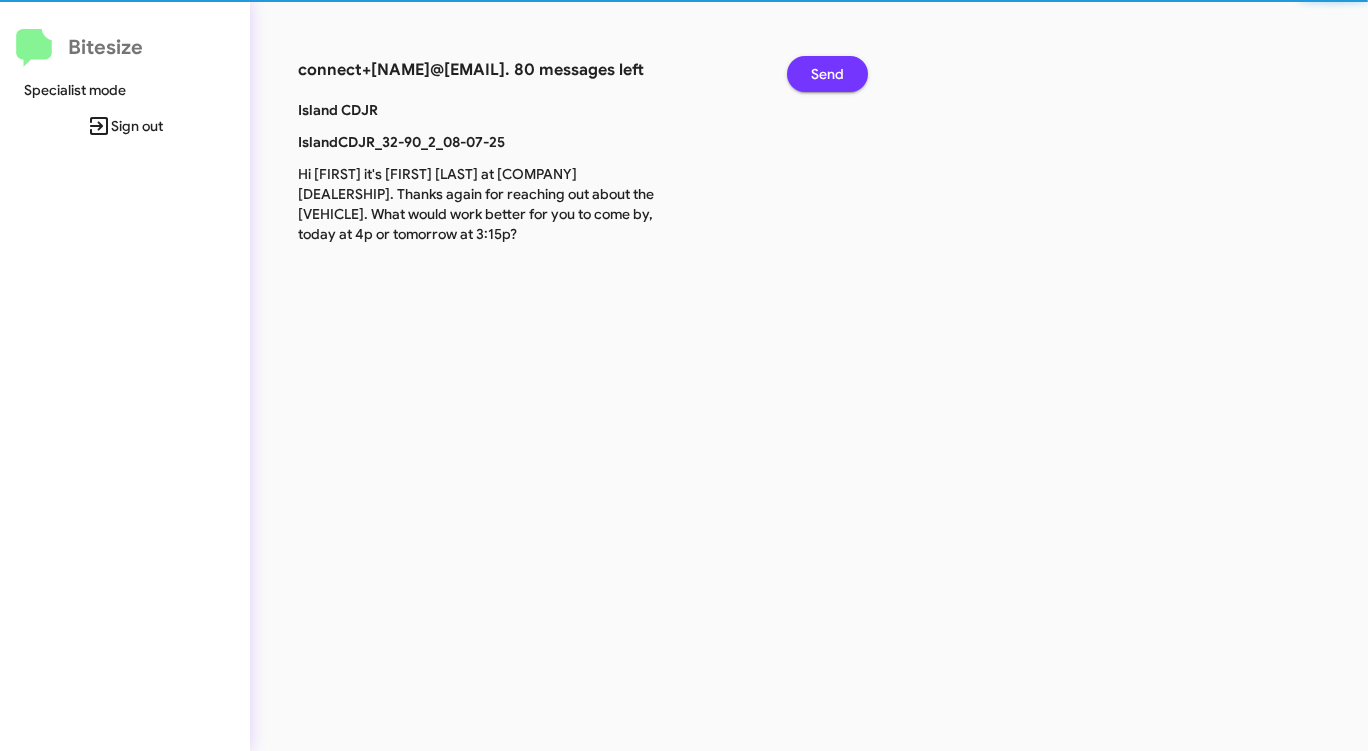 click on "Send" 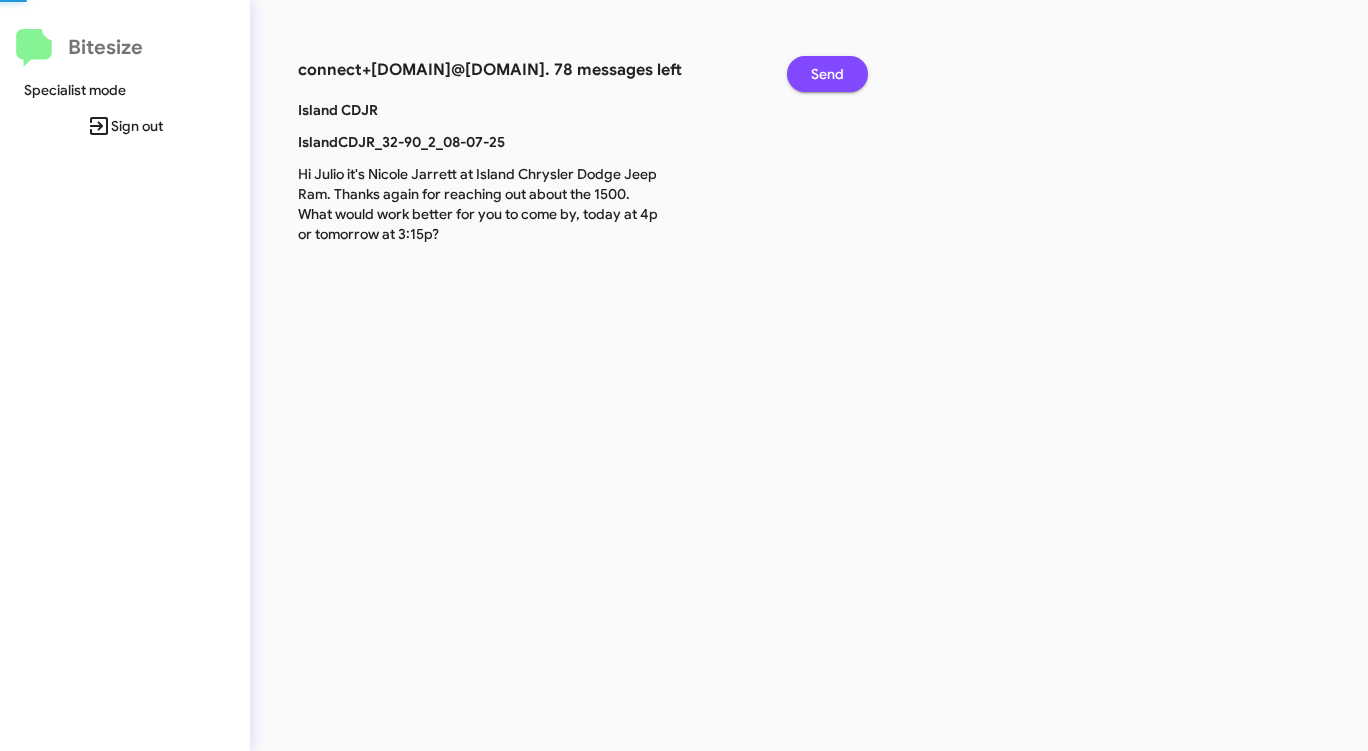 click on "Send" 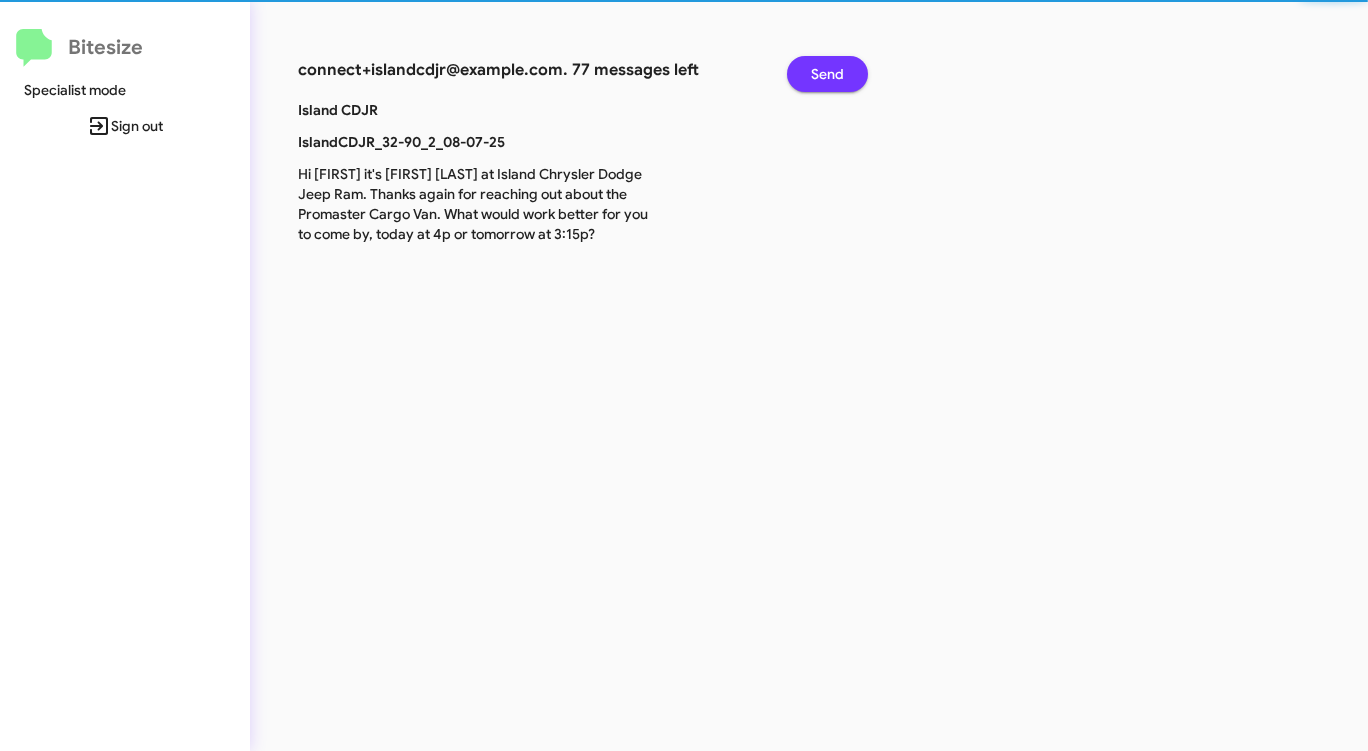 click on "Send" 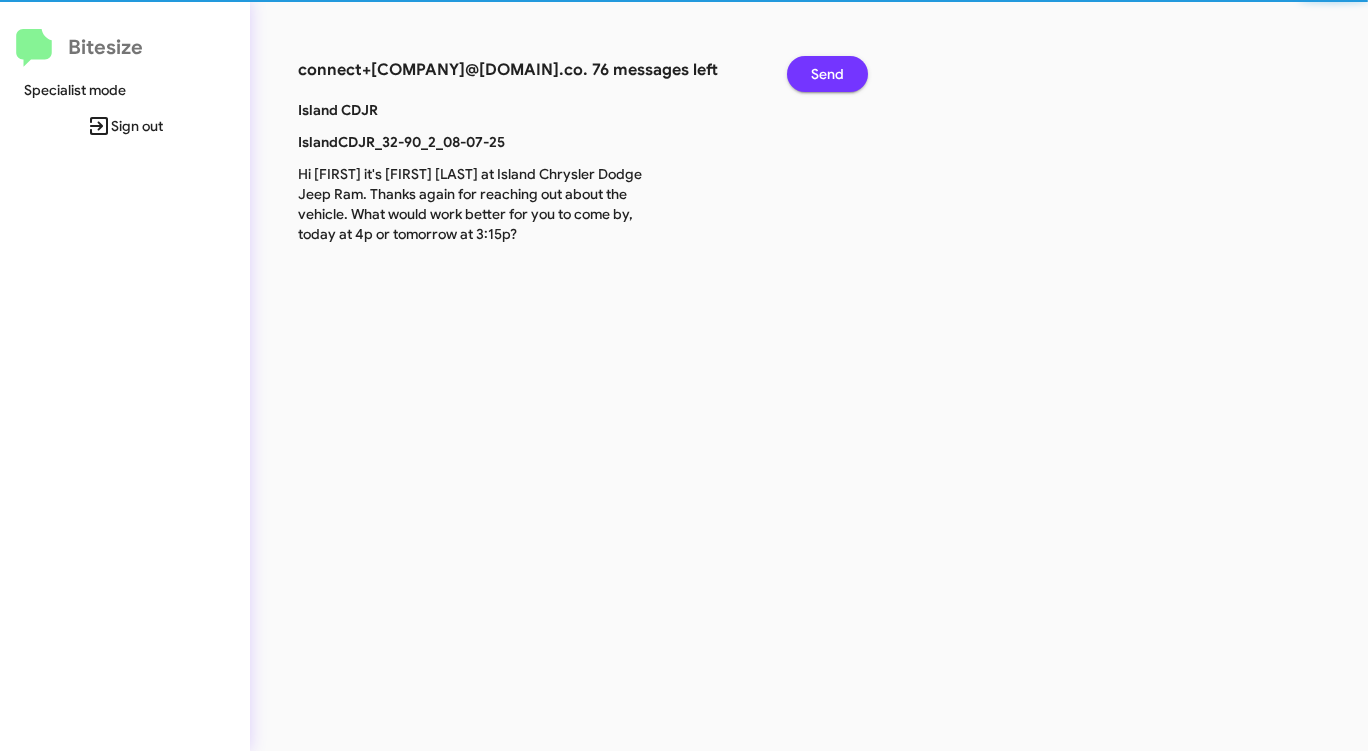 click on "Send" 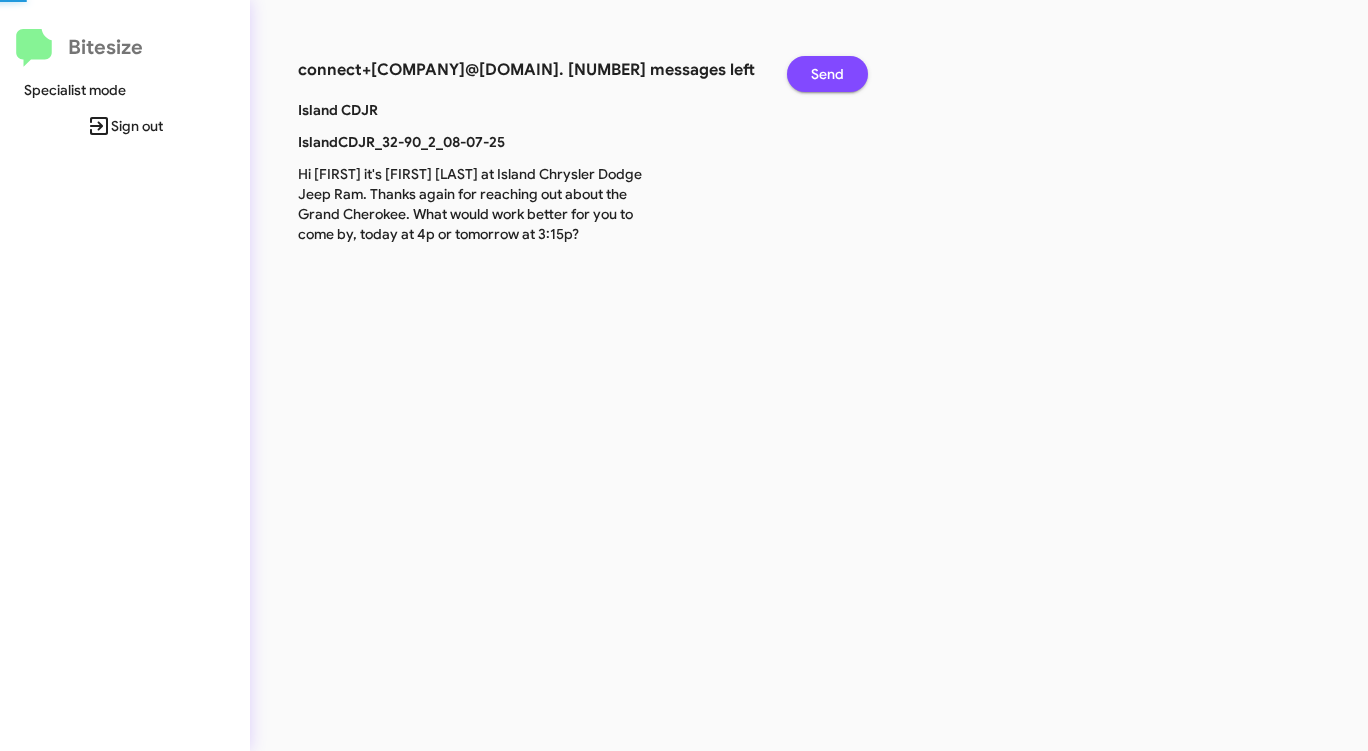 click on "Send" 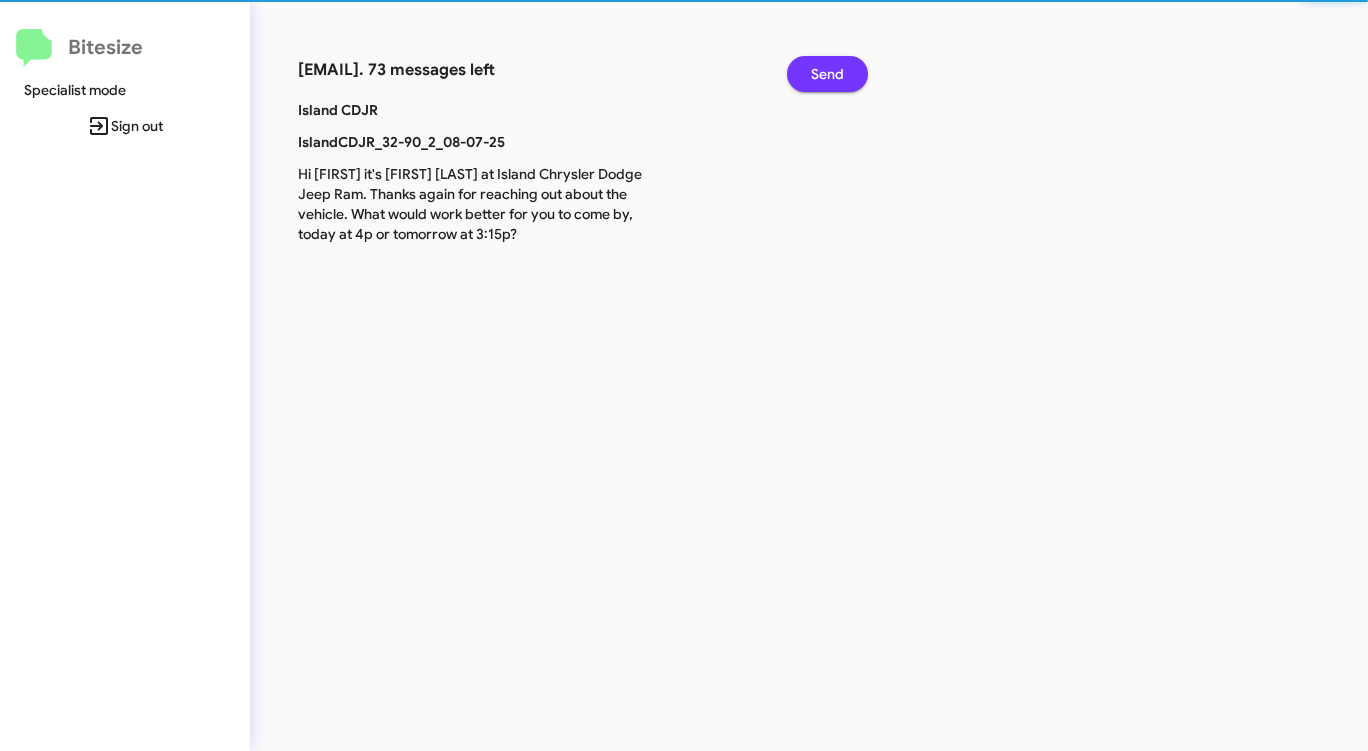 click on "Send" 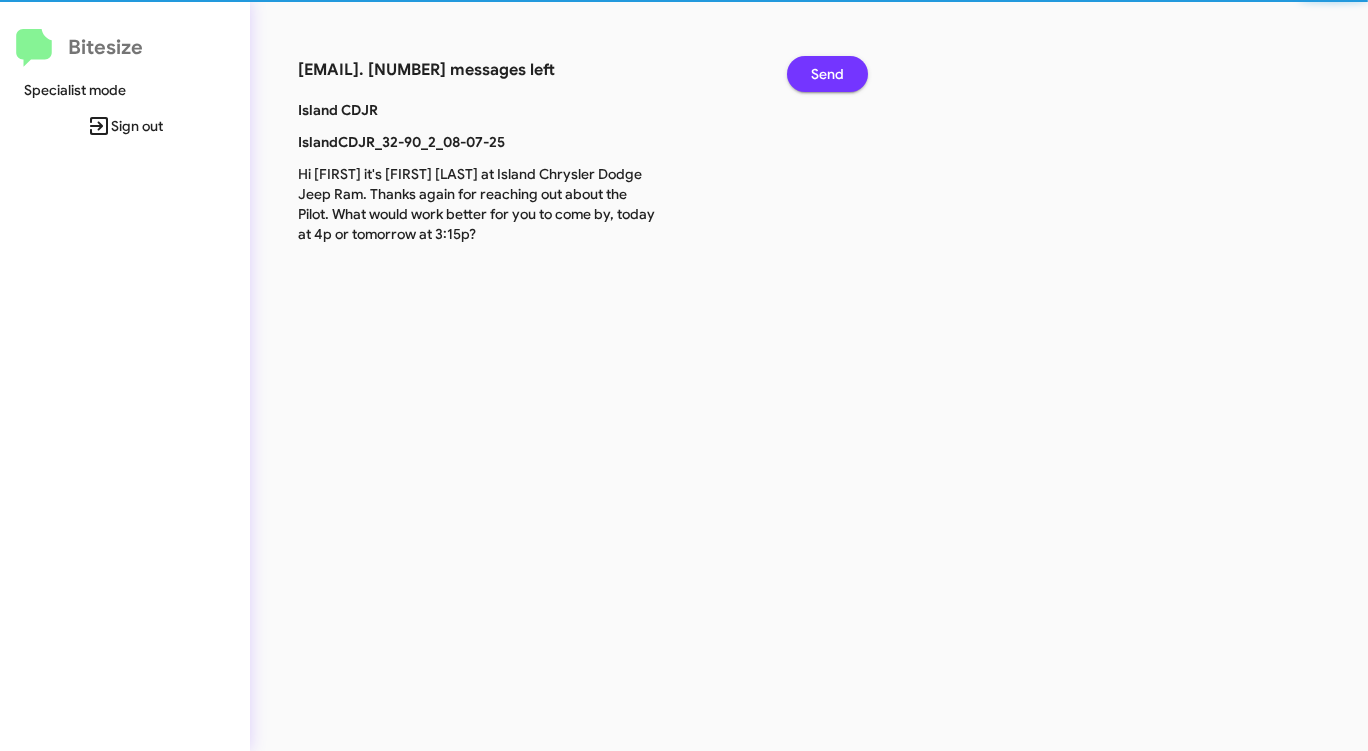 click on "Send" 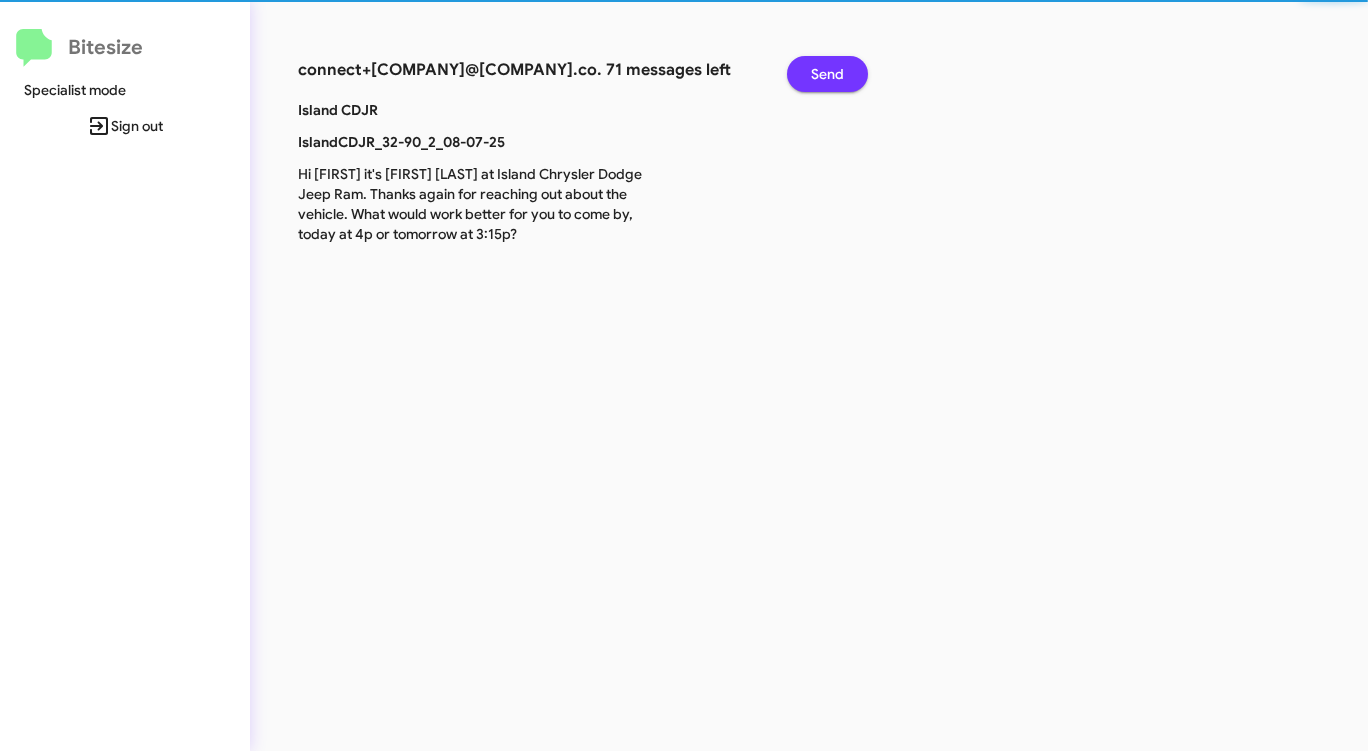 click on "Send" 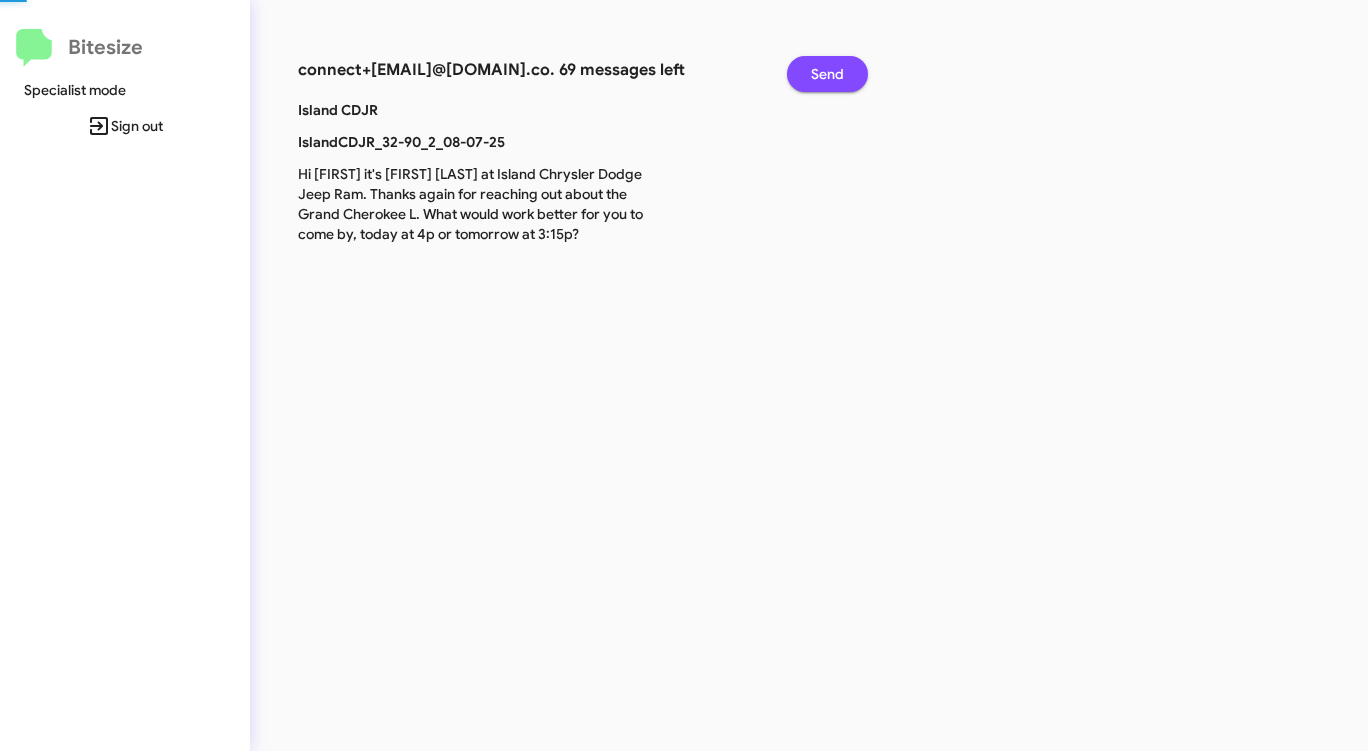 click on "Send" 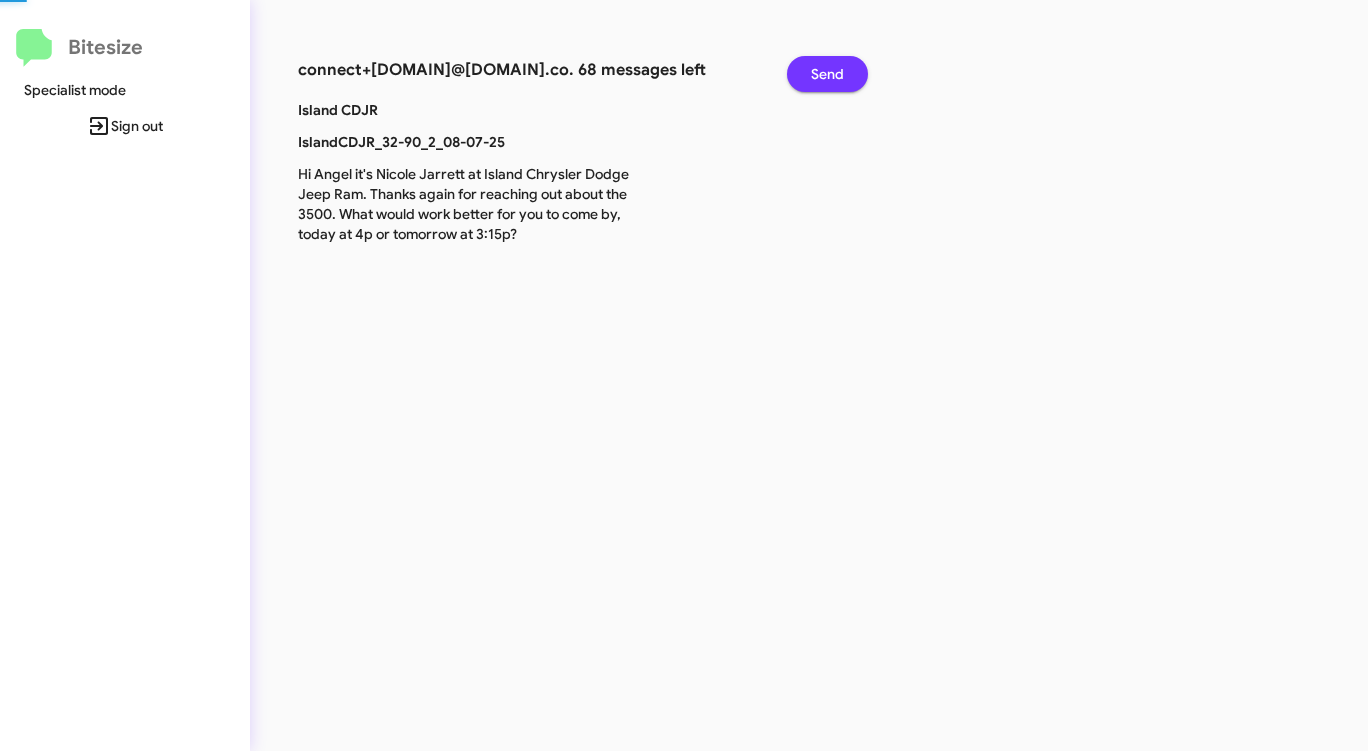 click on "Send" 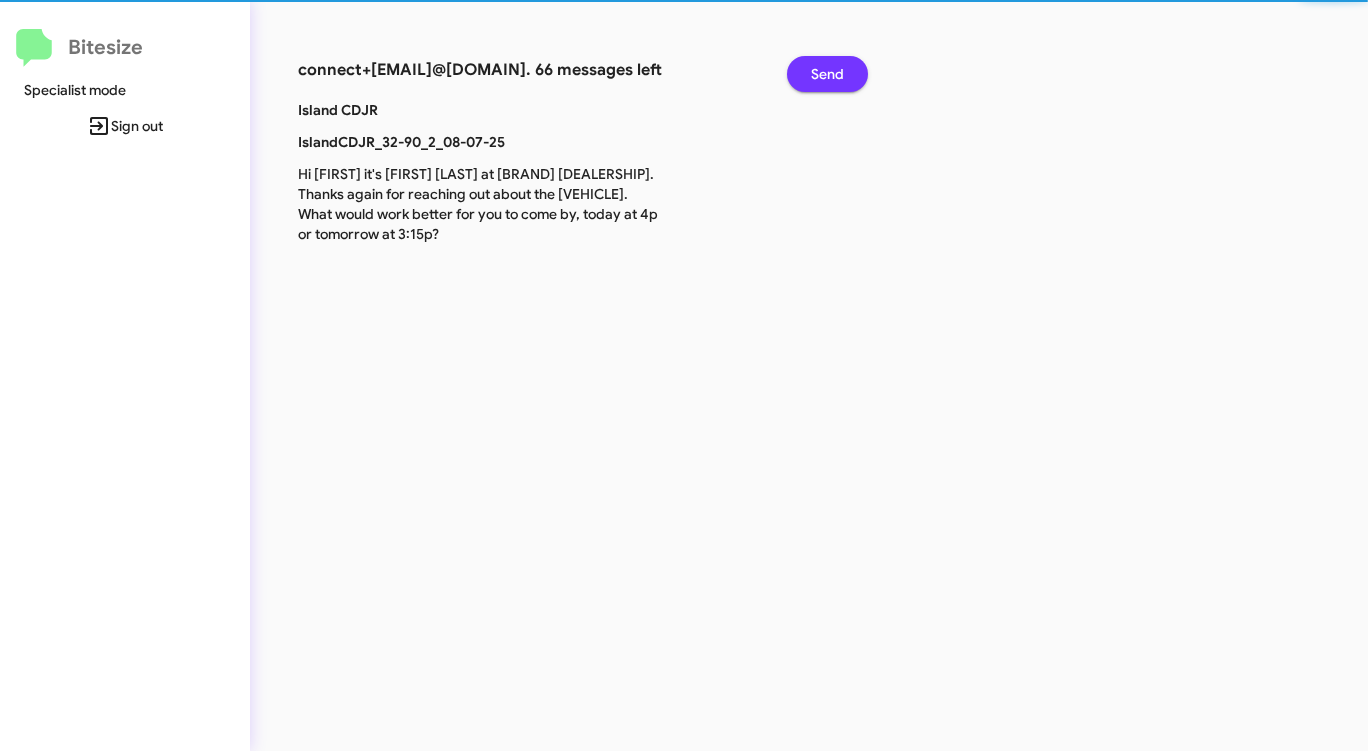 click on "Send" 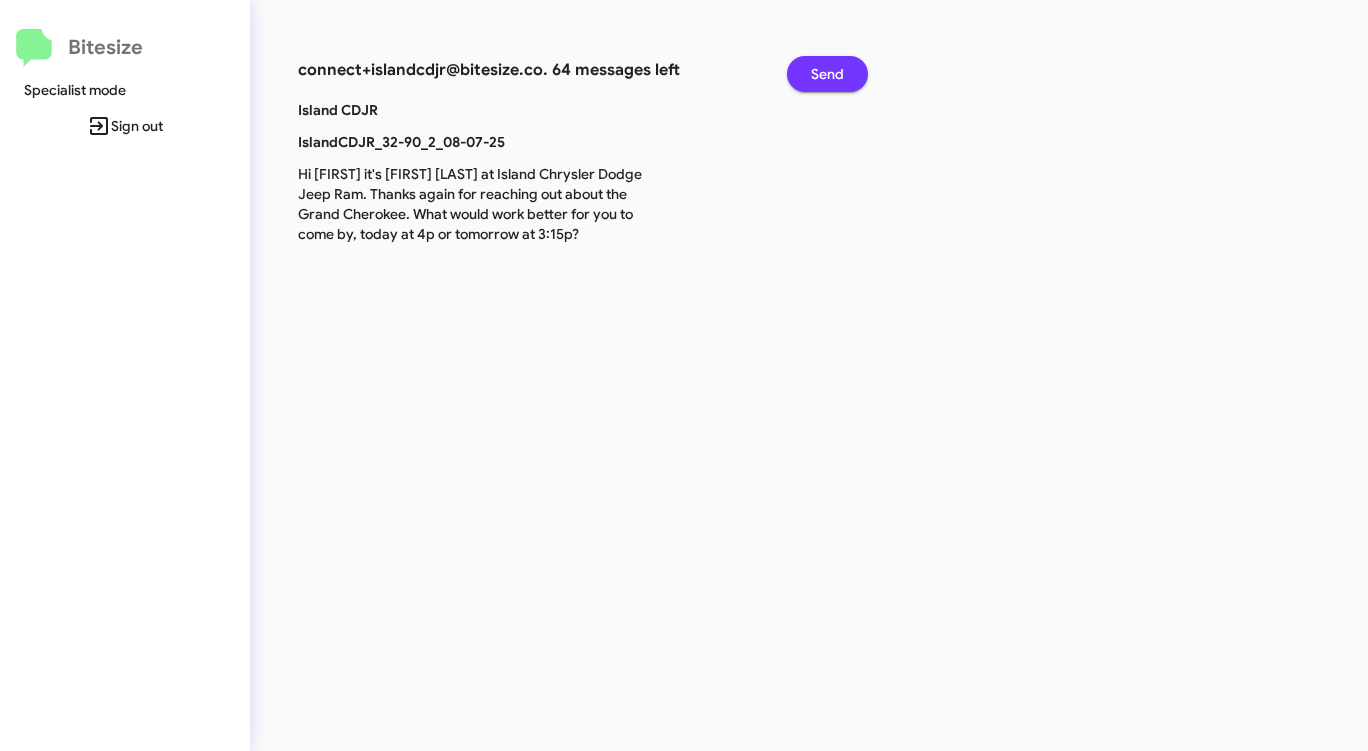 click on "Send" 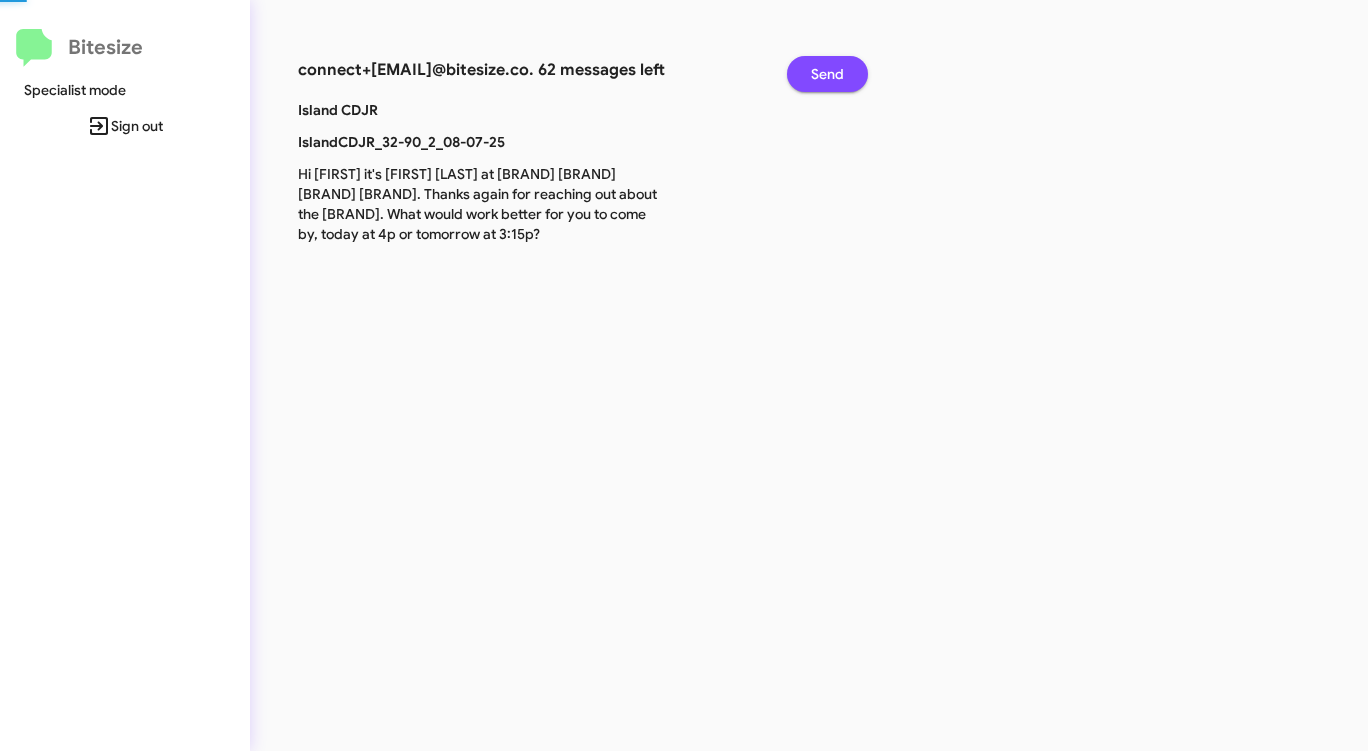 click on "Send" 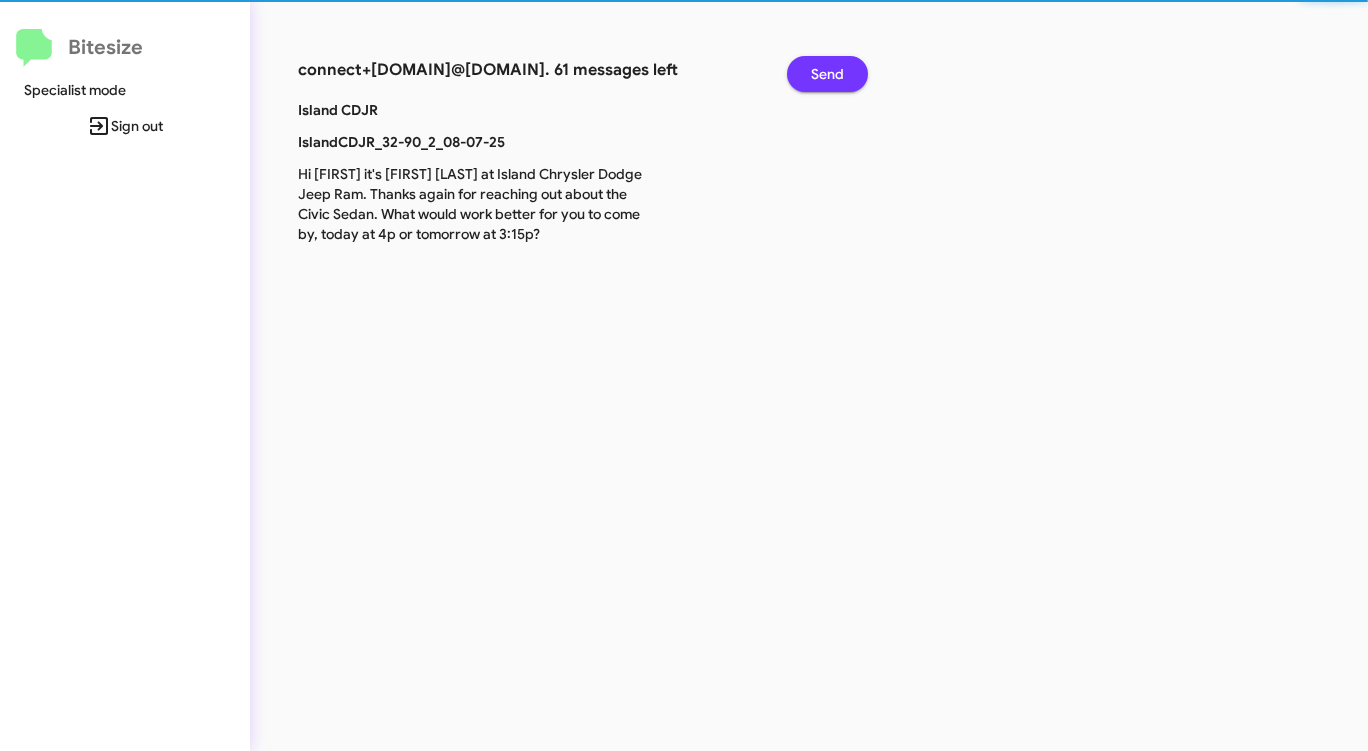 click on "Send" 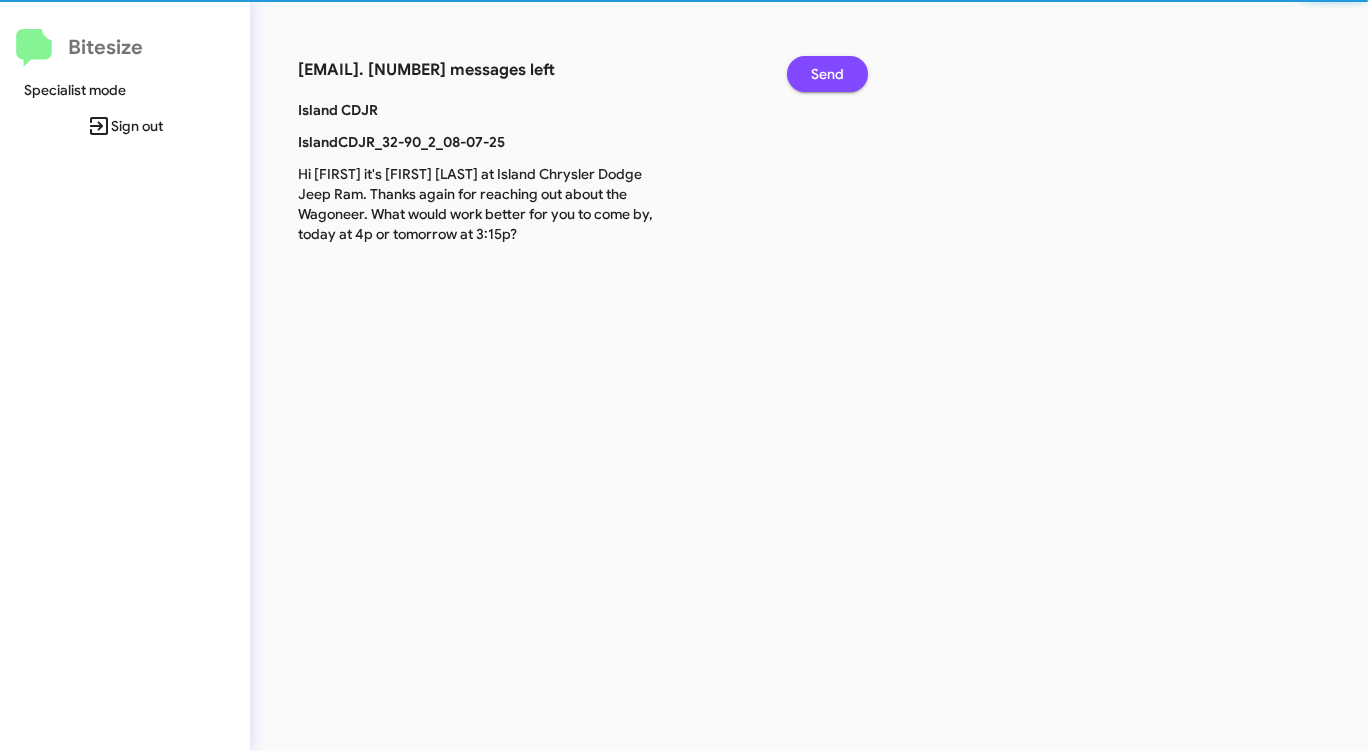 click on "Send" 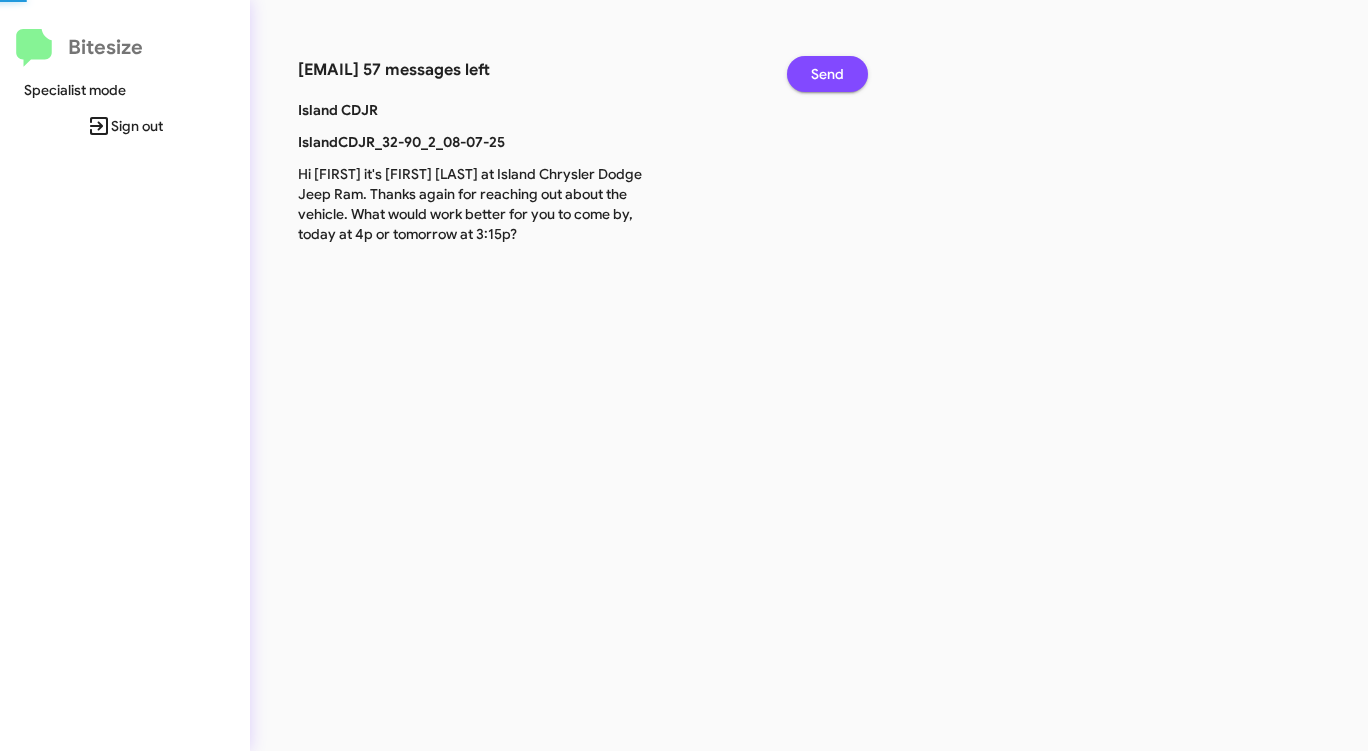 click on "Send" 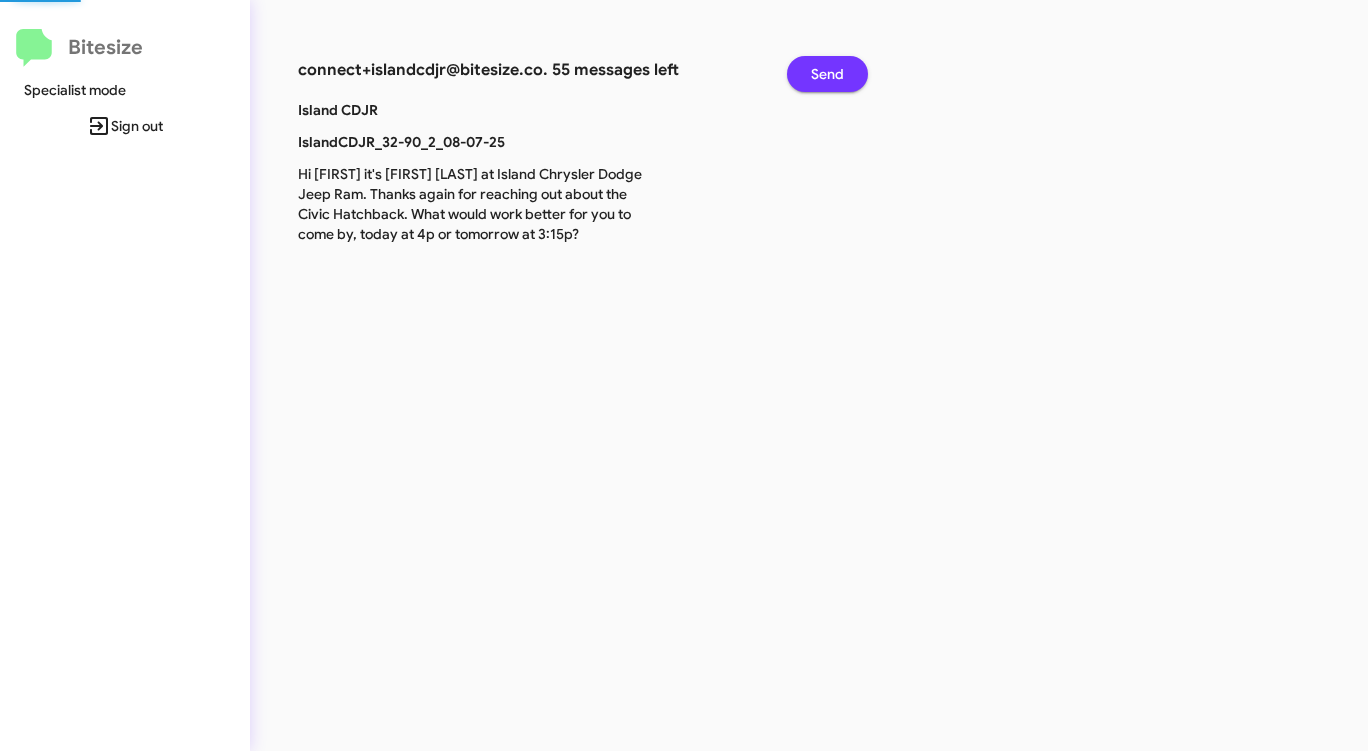 click on "Send" 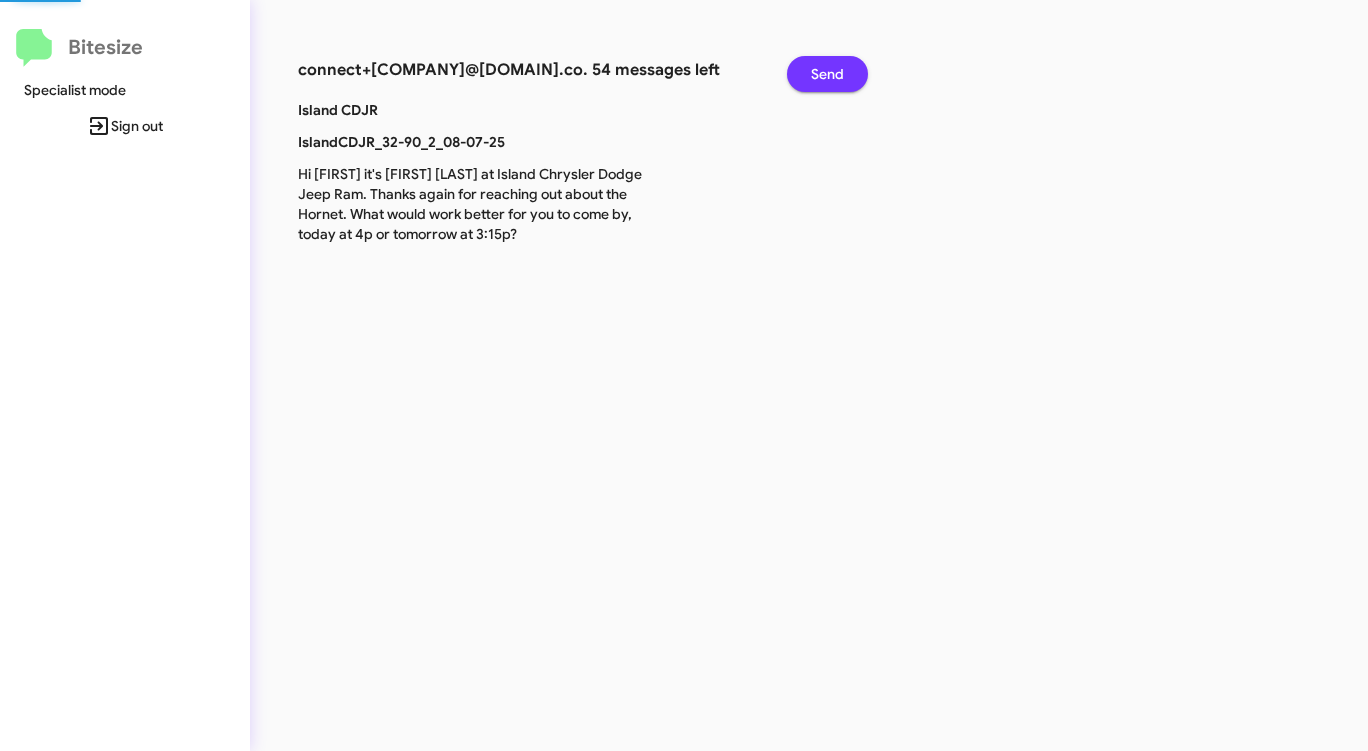 click on "Send" 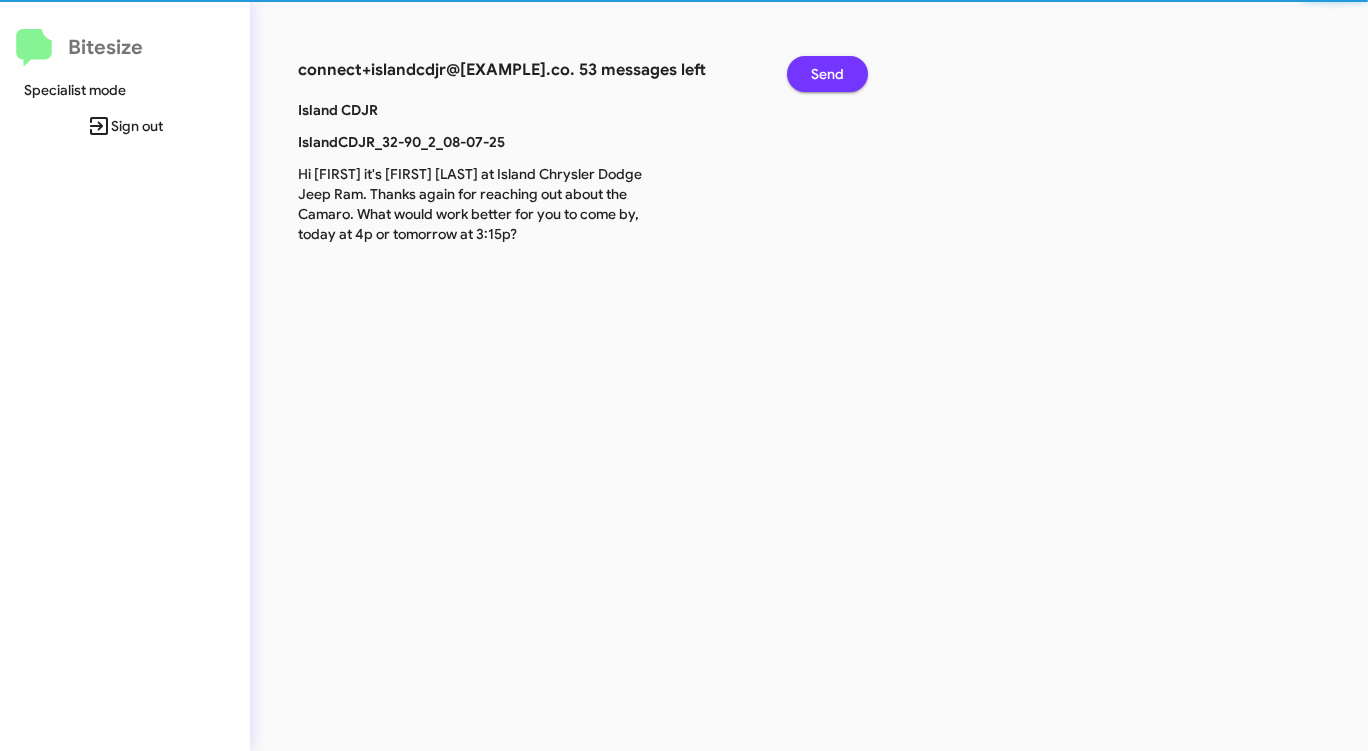 click on "Send" 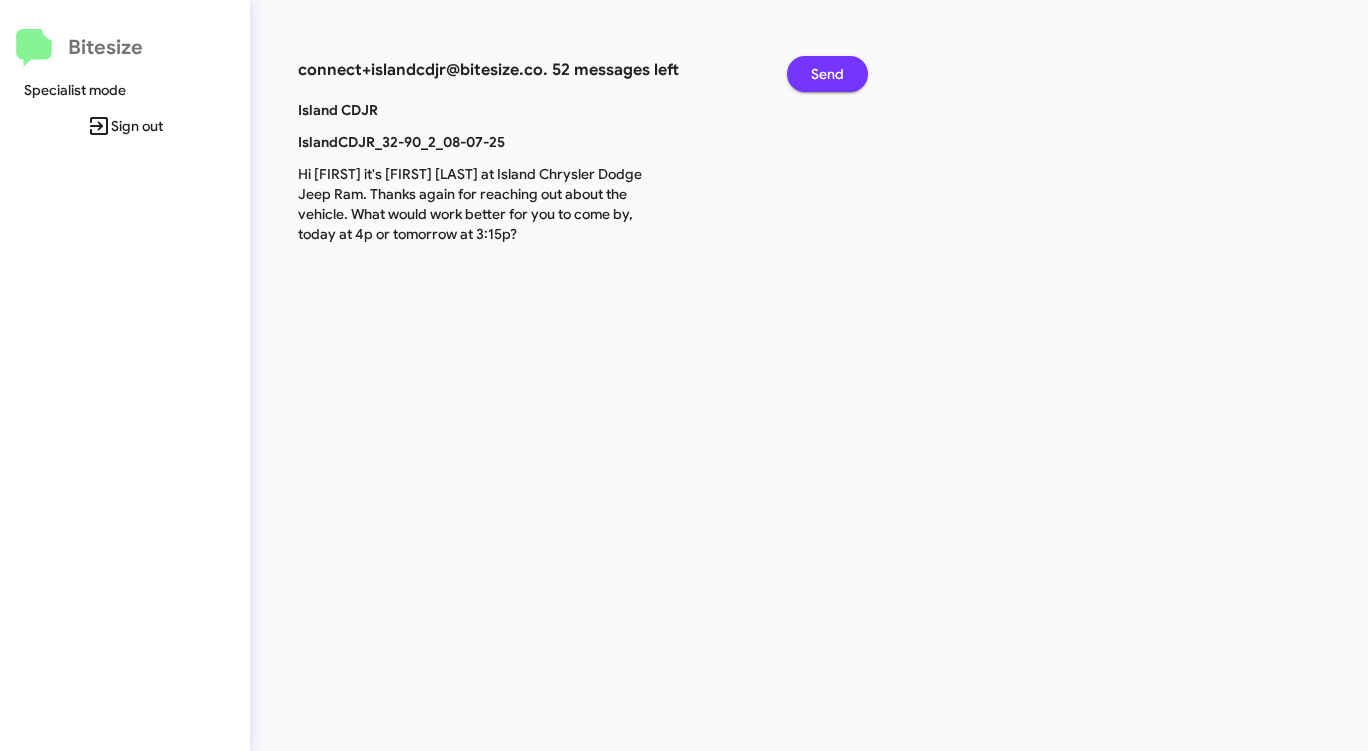 click on "Send" 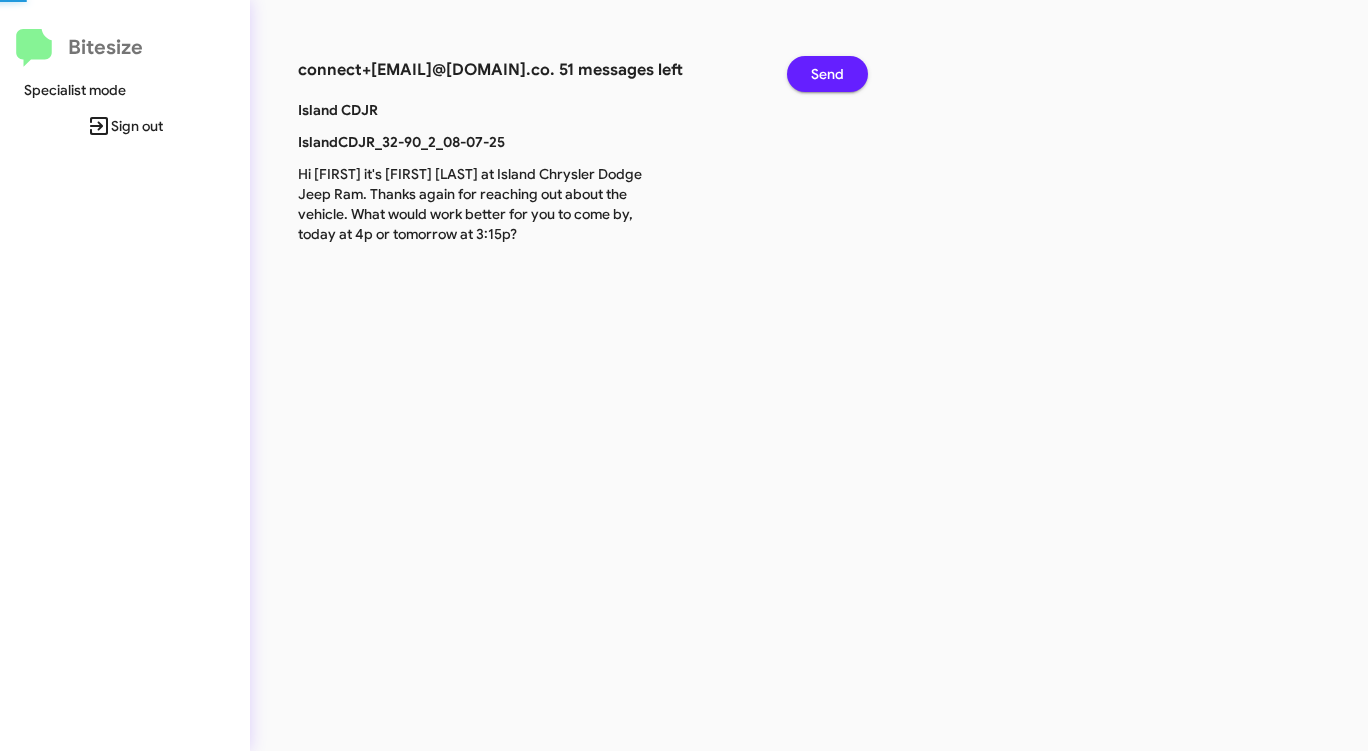 click on "Send" 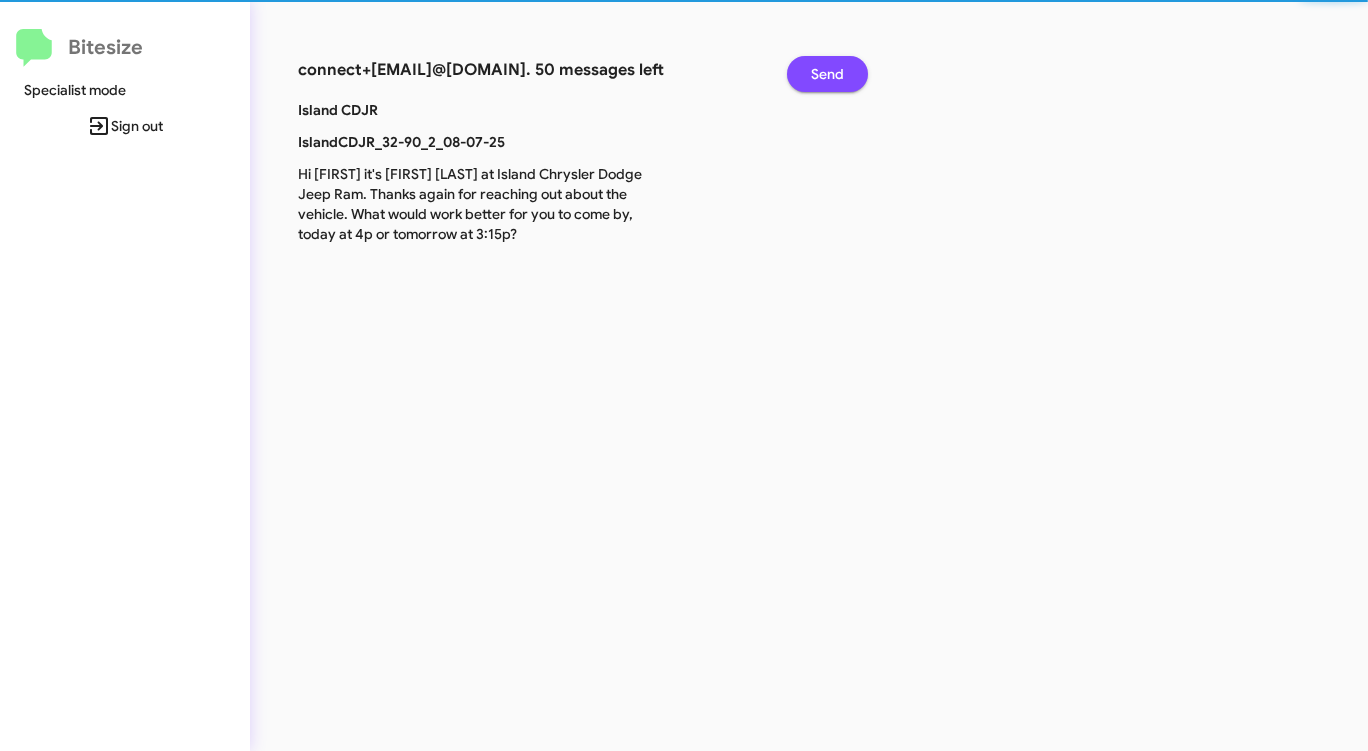 click on "Send" 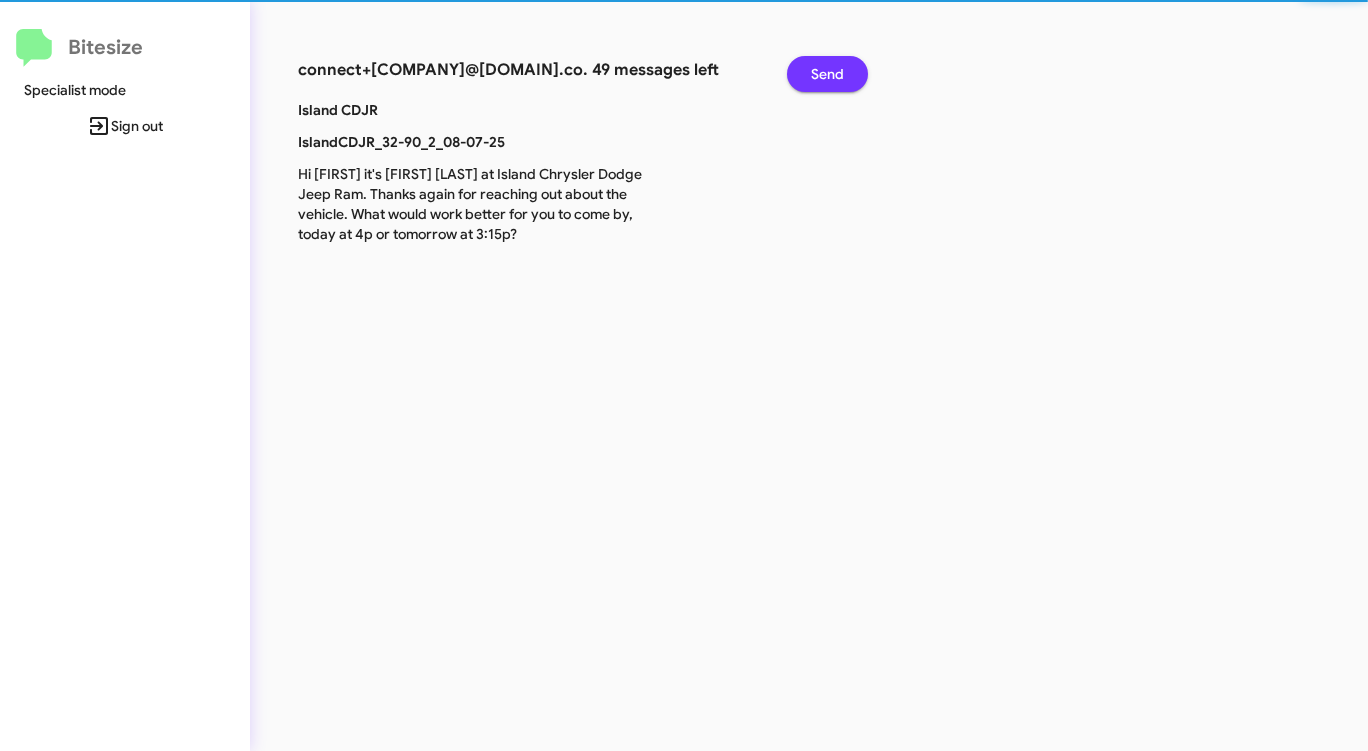click on "Send" 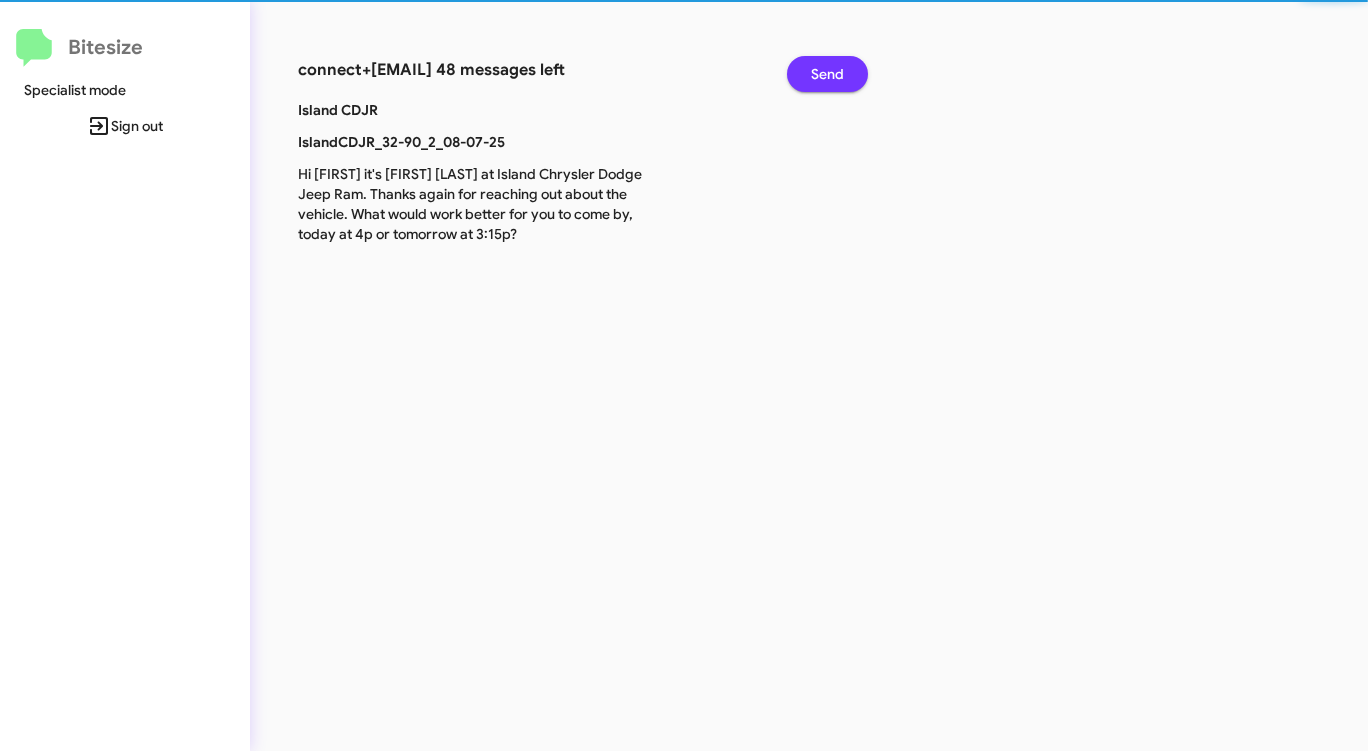 click on "Send" 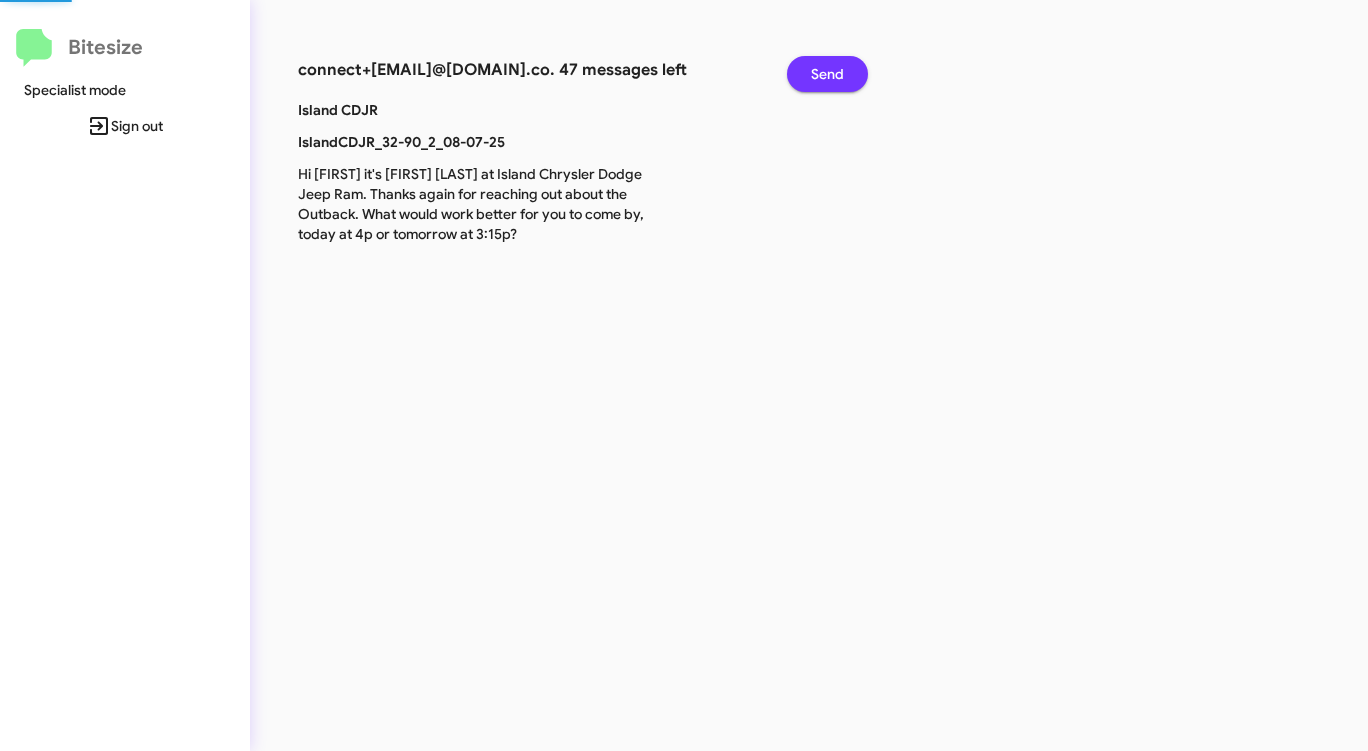 click on "Send" 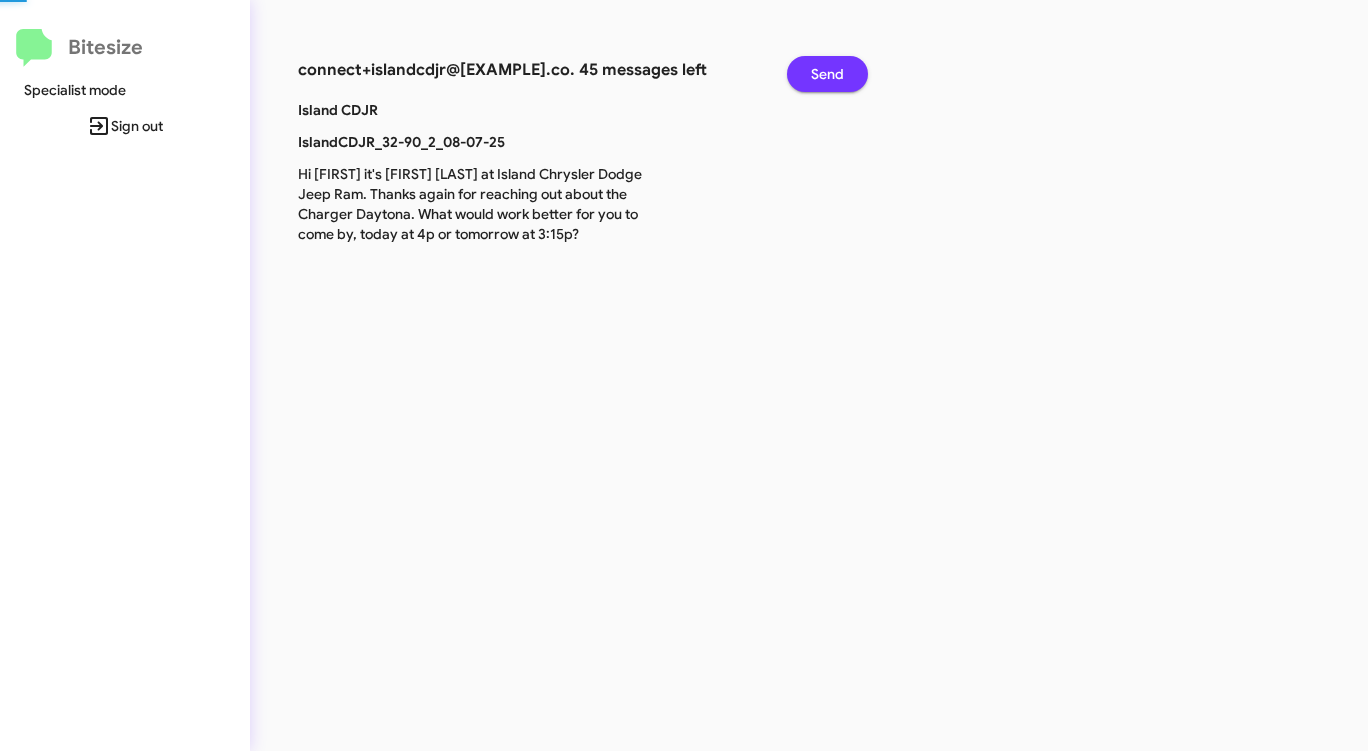 click on "Send" 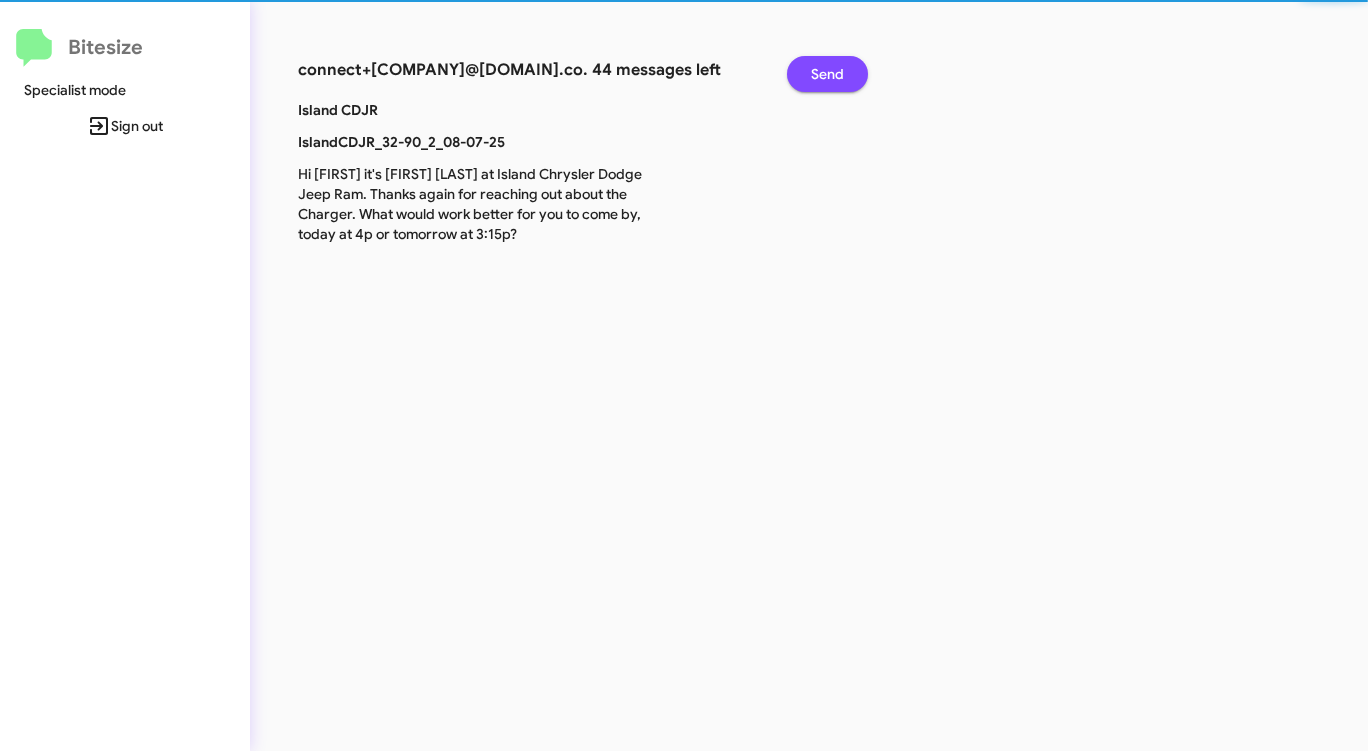 click on "Send" 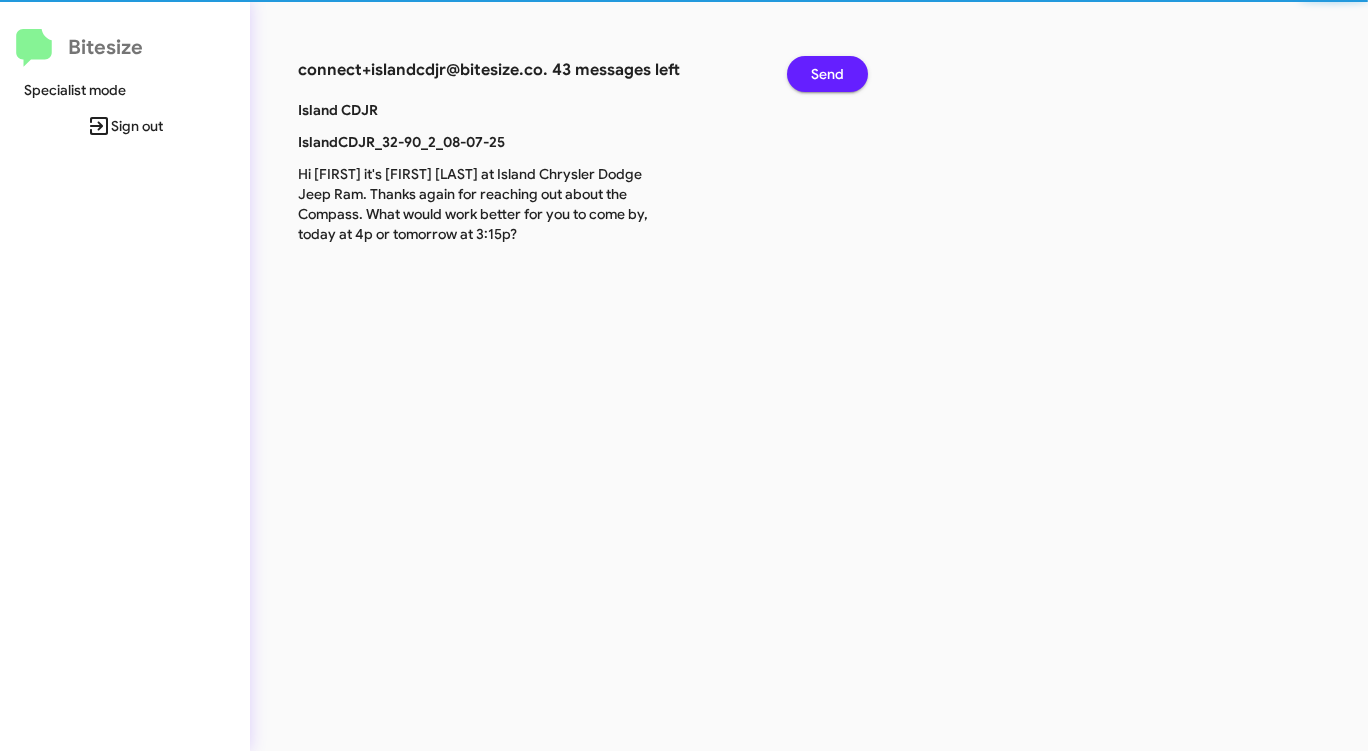 click on "Send" 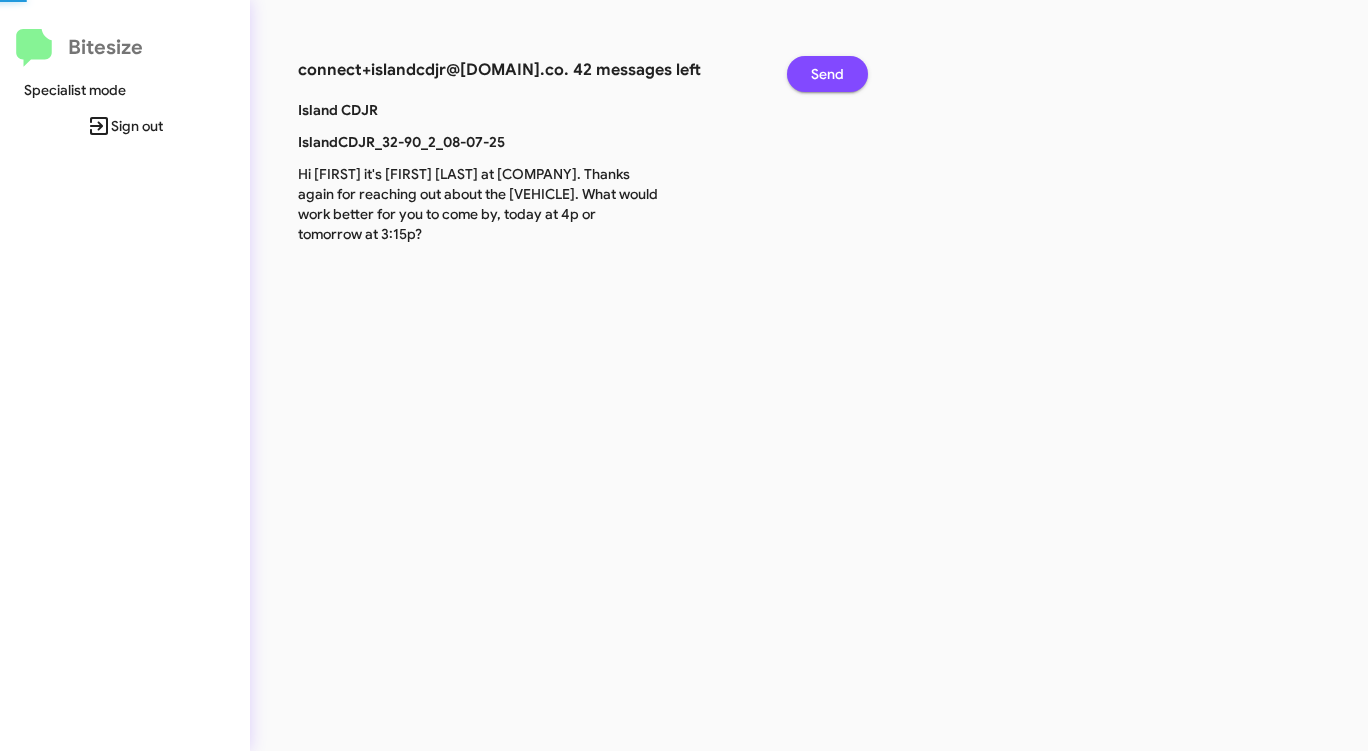 click on "Send" 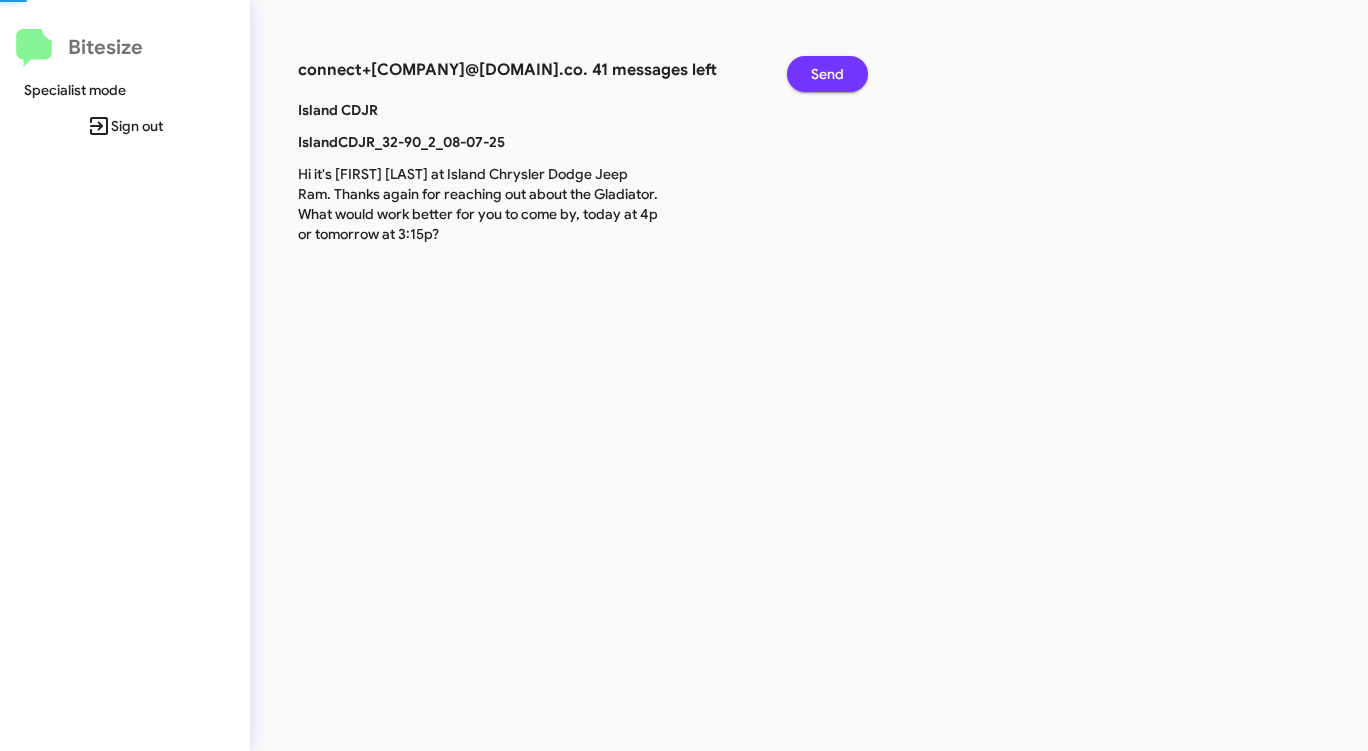 click on "Send" 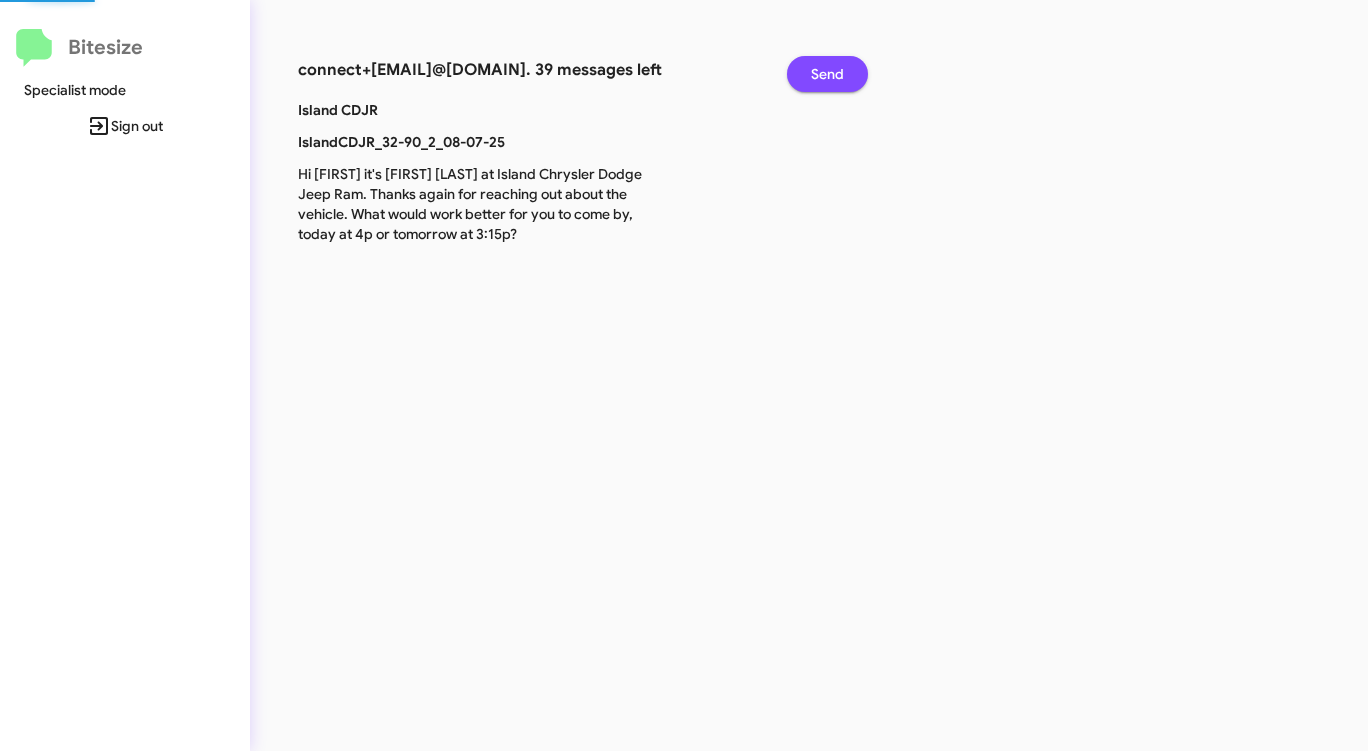 click on "Send" 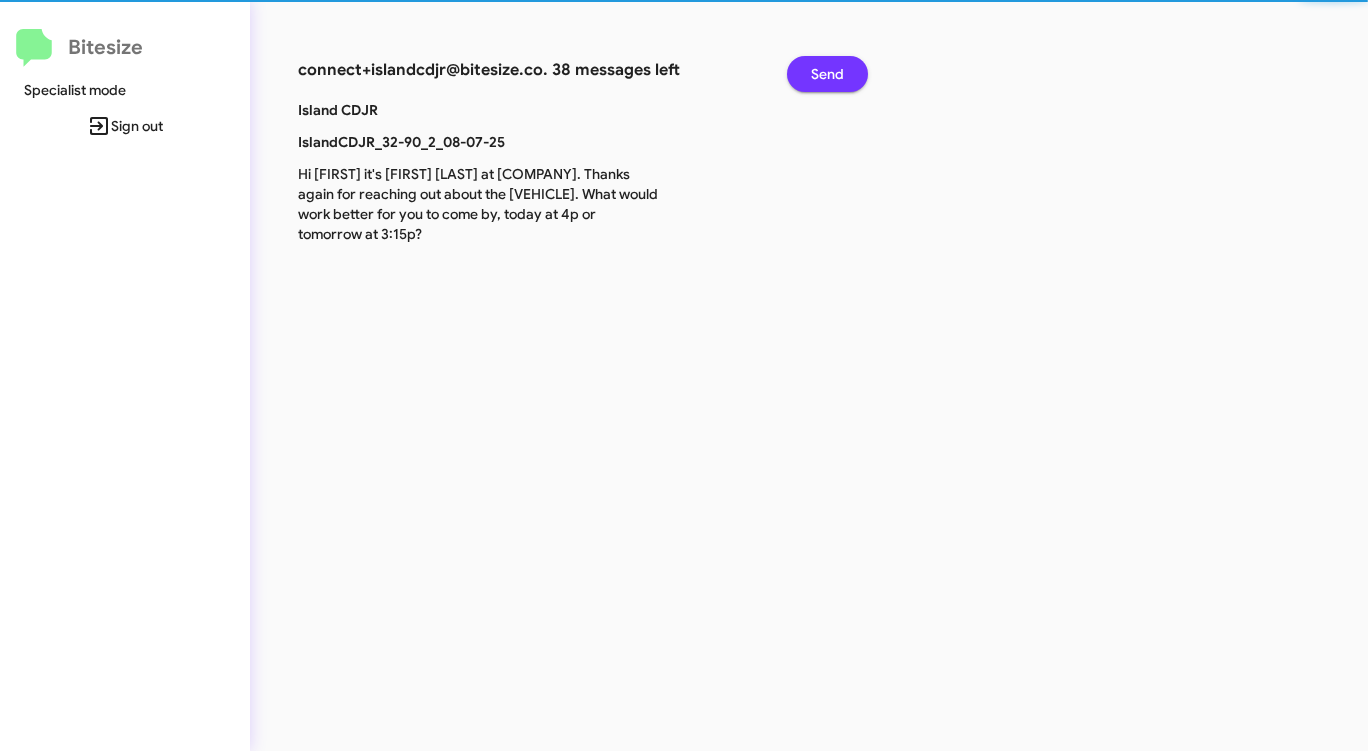 click on "Send" 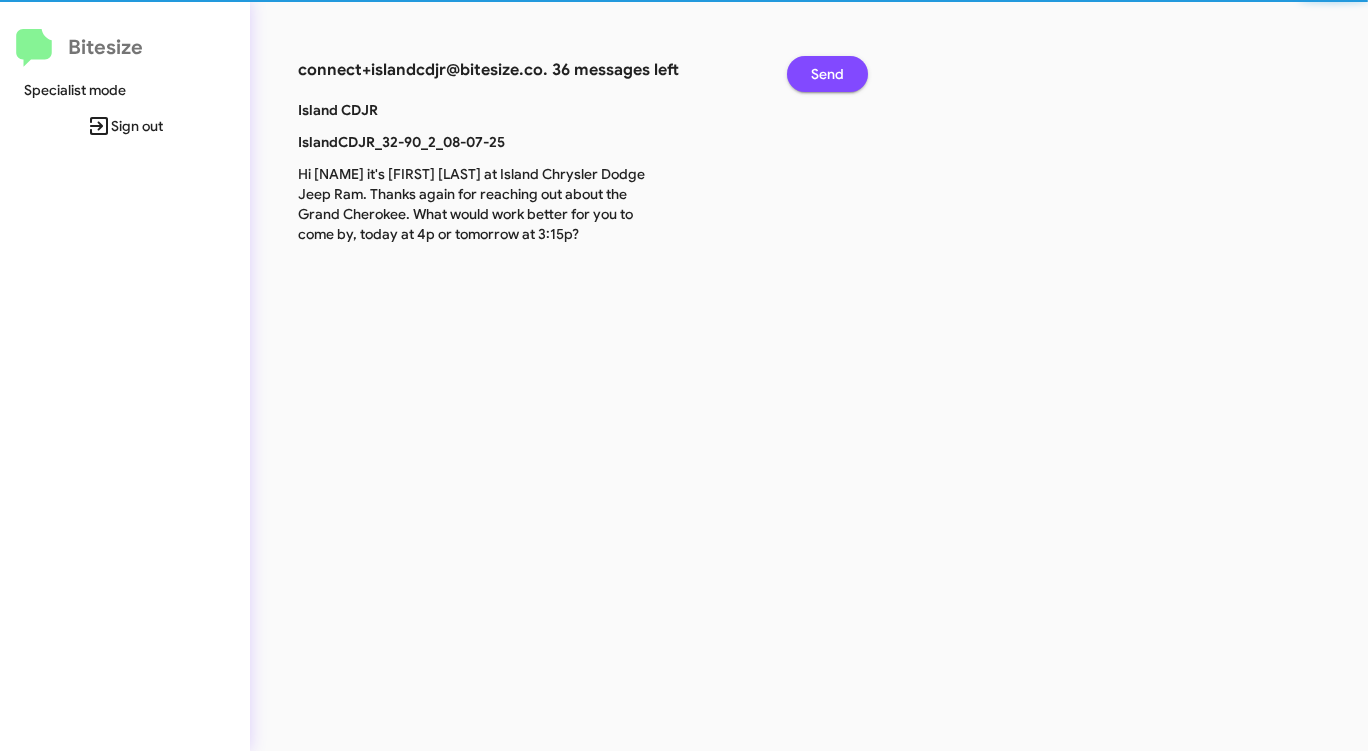 click on "Send" 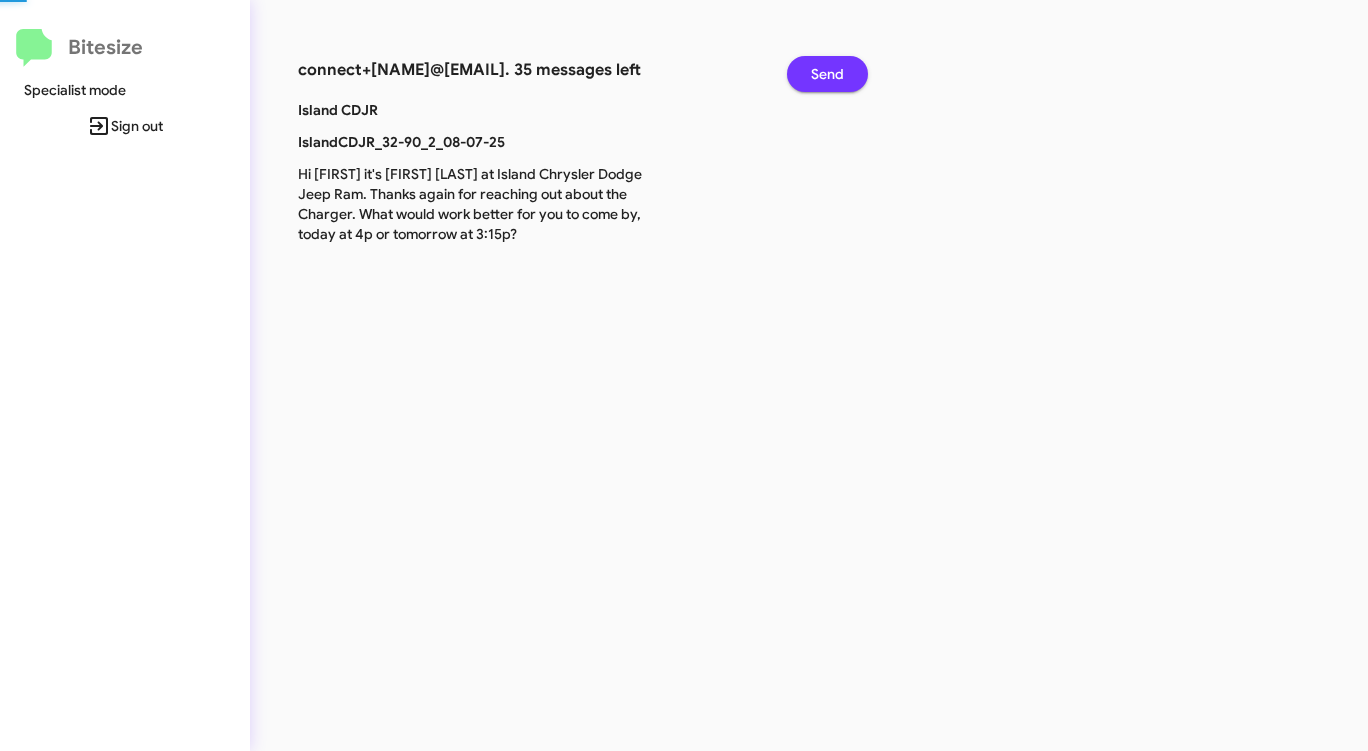 click on "Send" 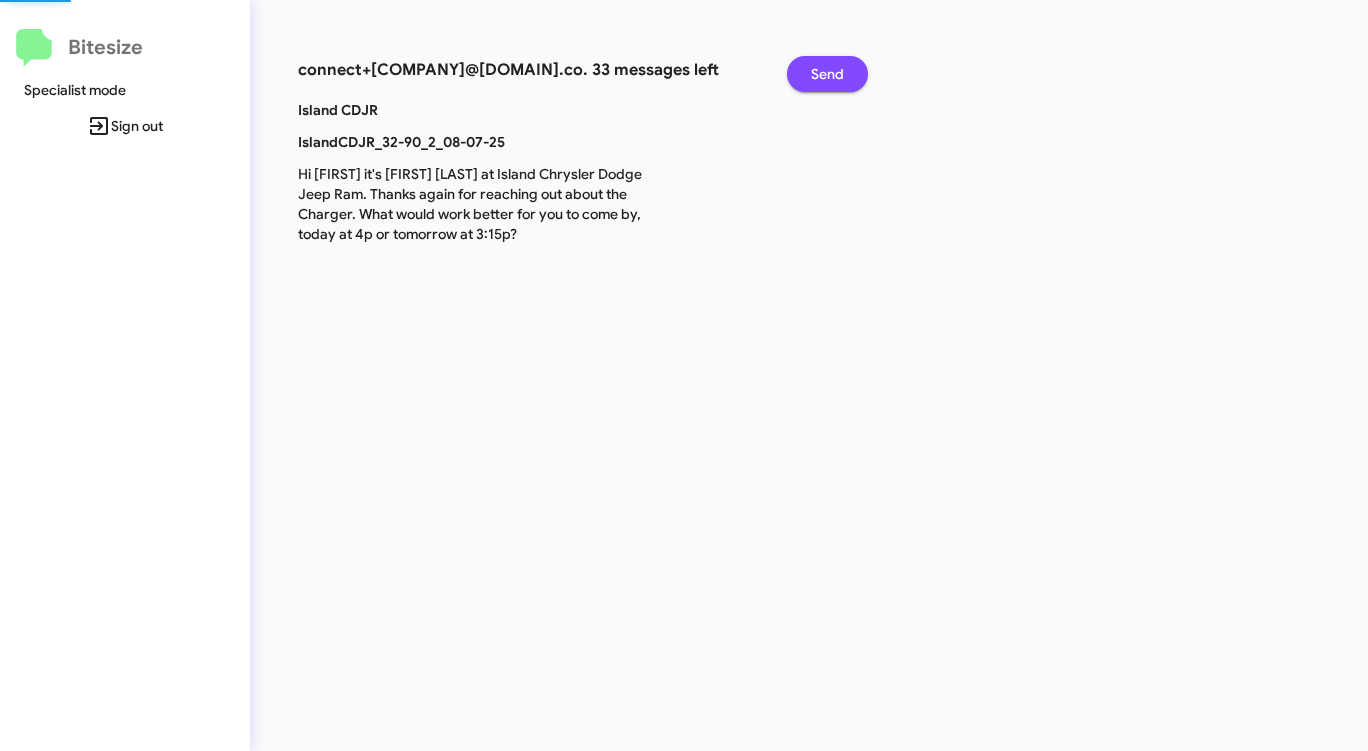 click on "Send" 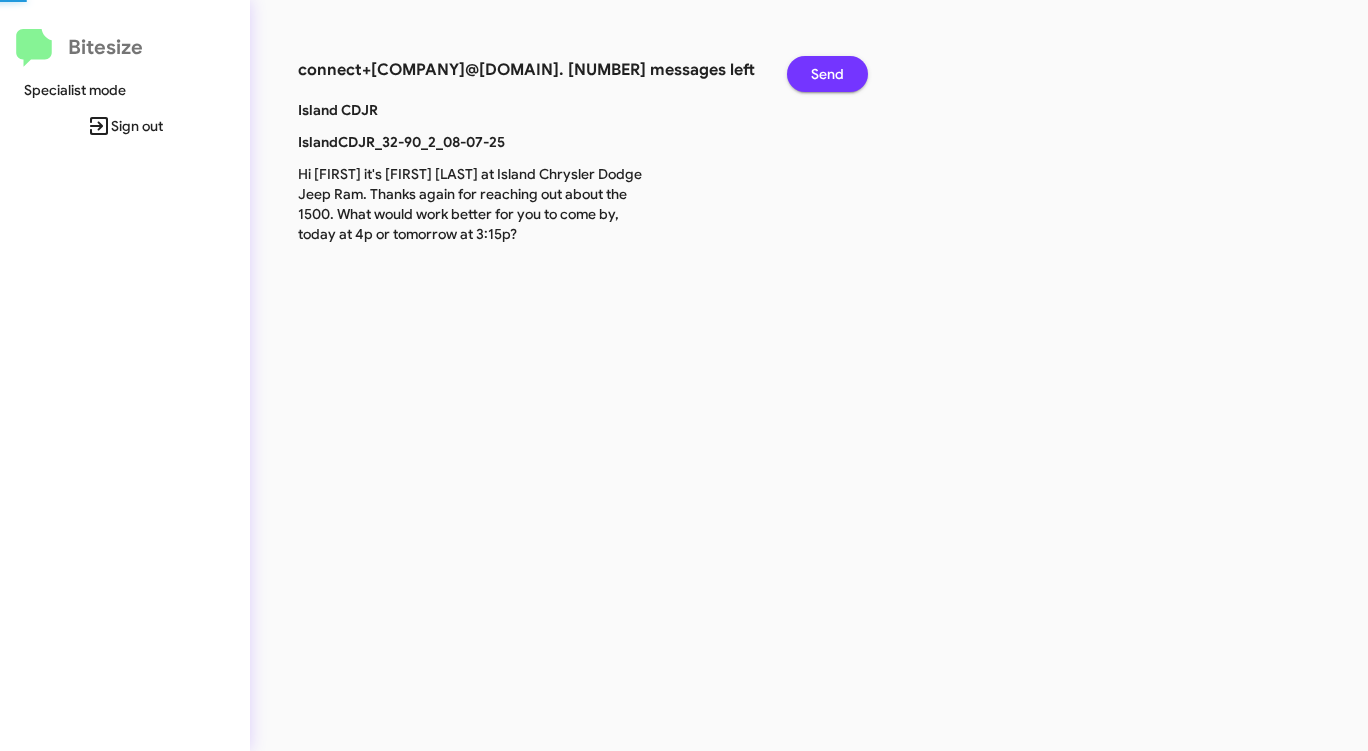 click on "Send" 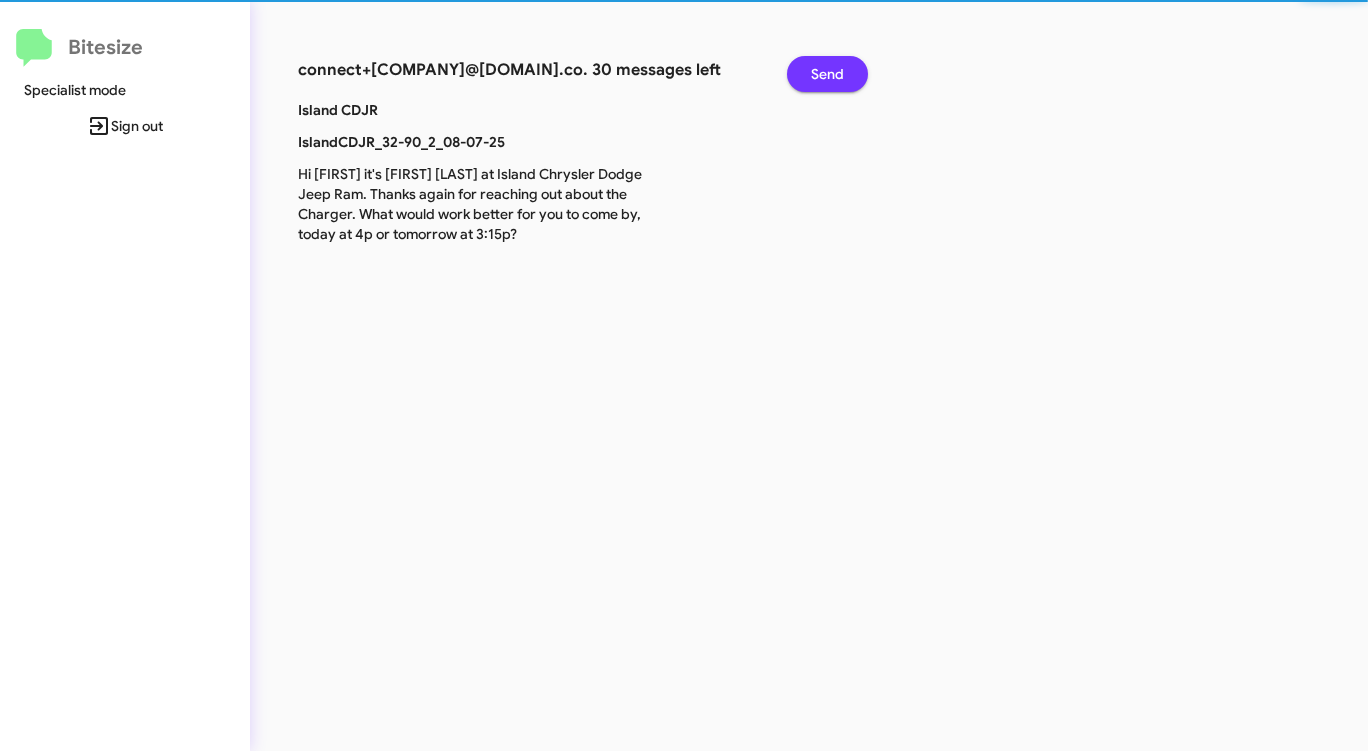 click on "Send" 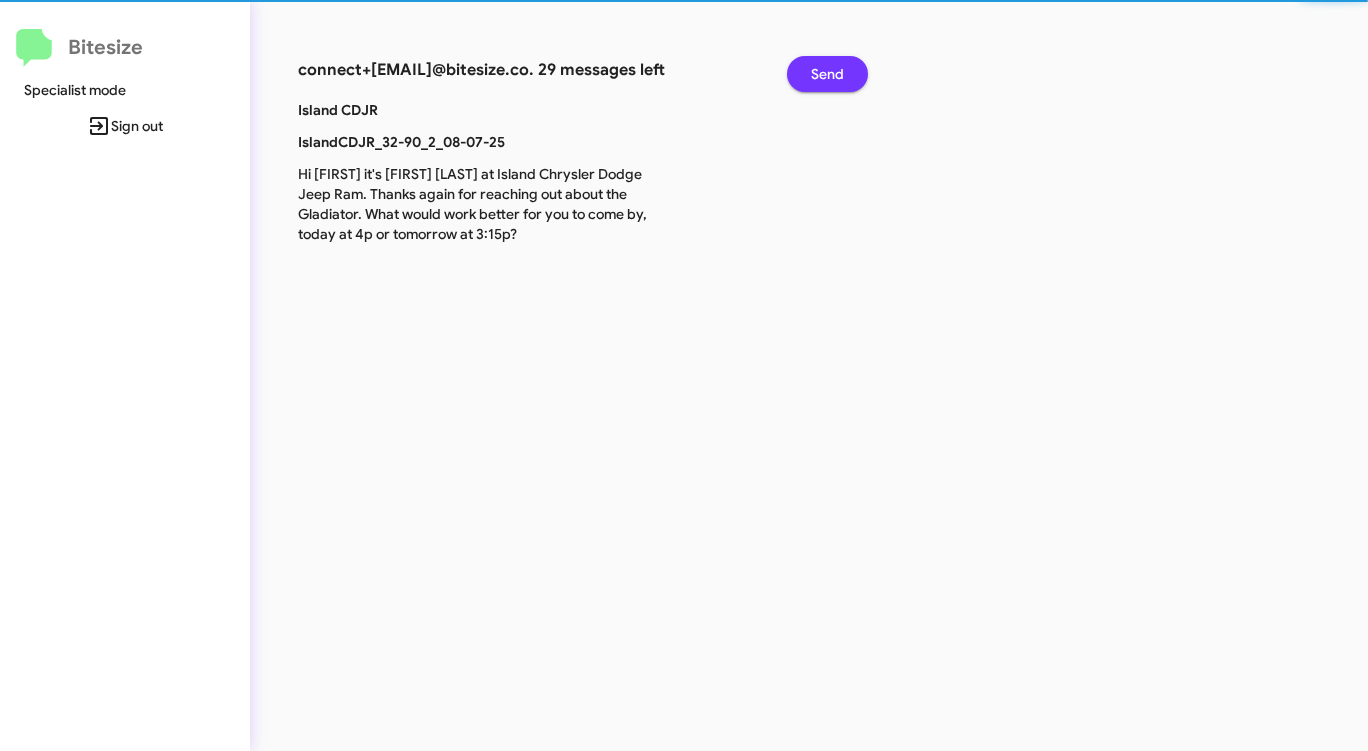 click on "Send" 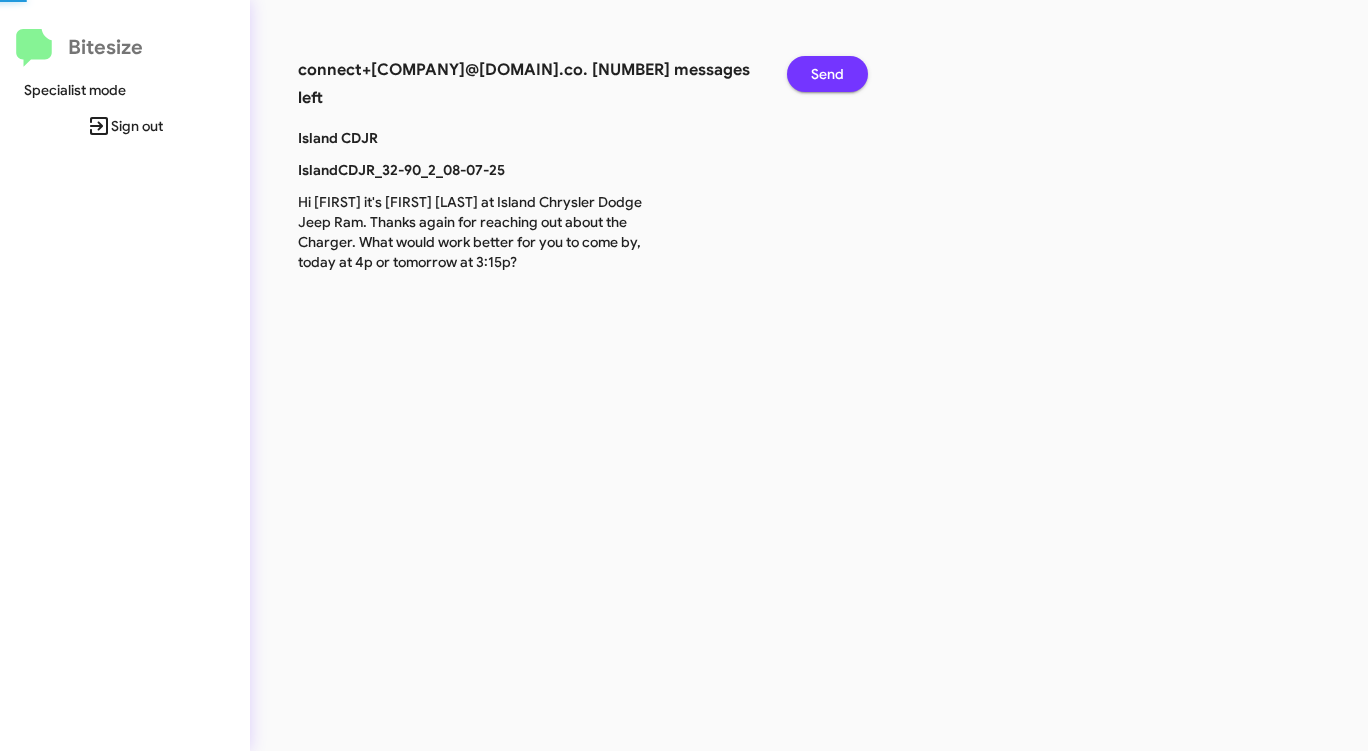 click on "Send" 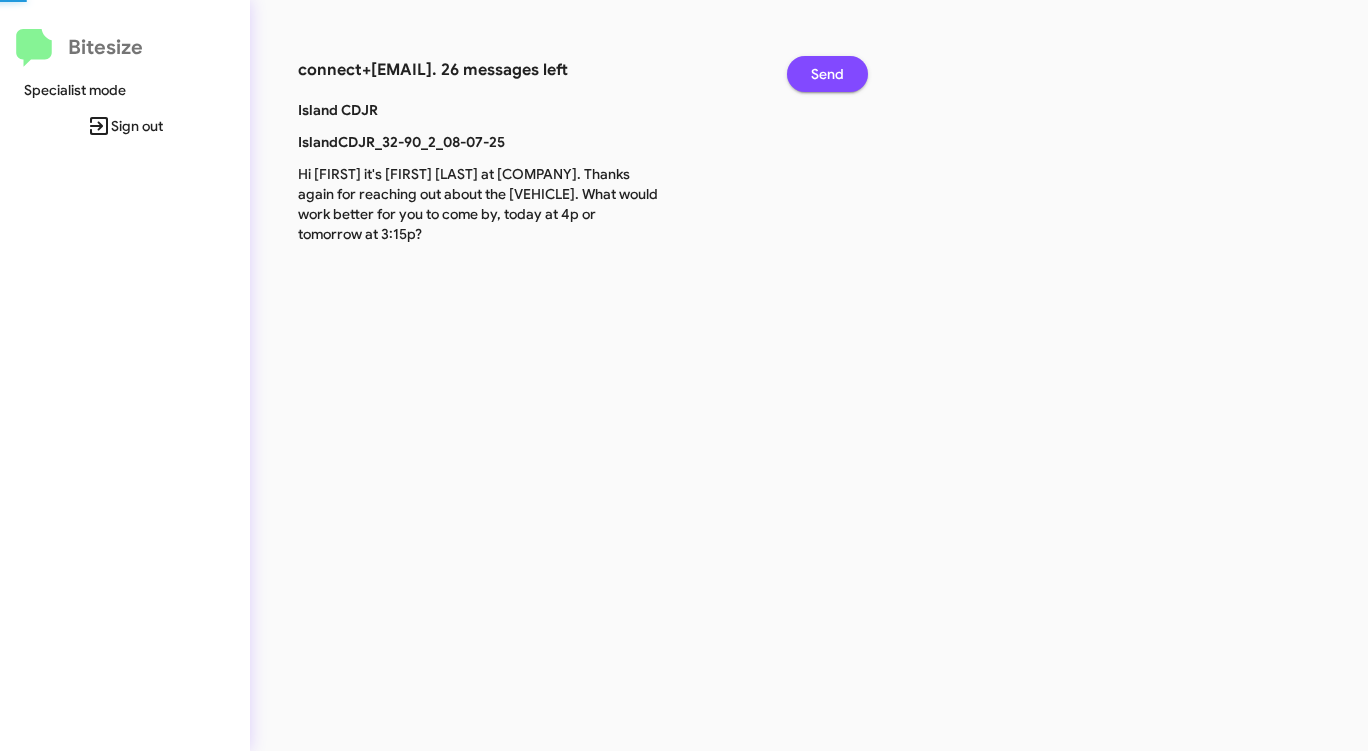 click on "Send" 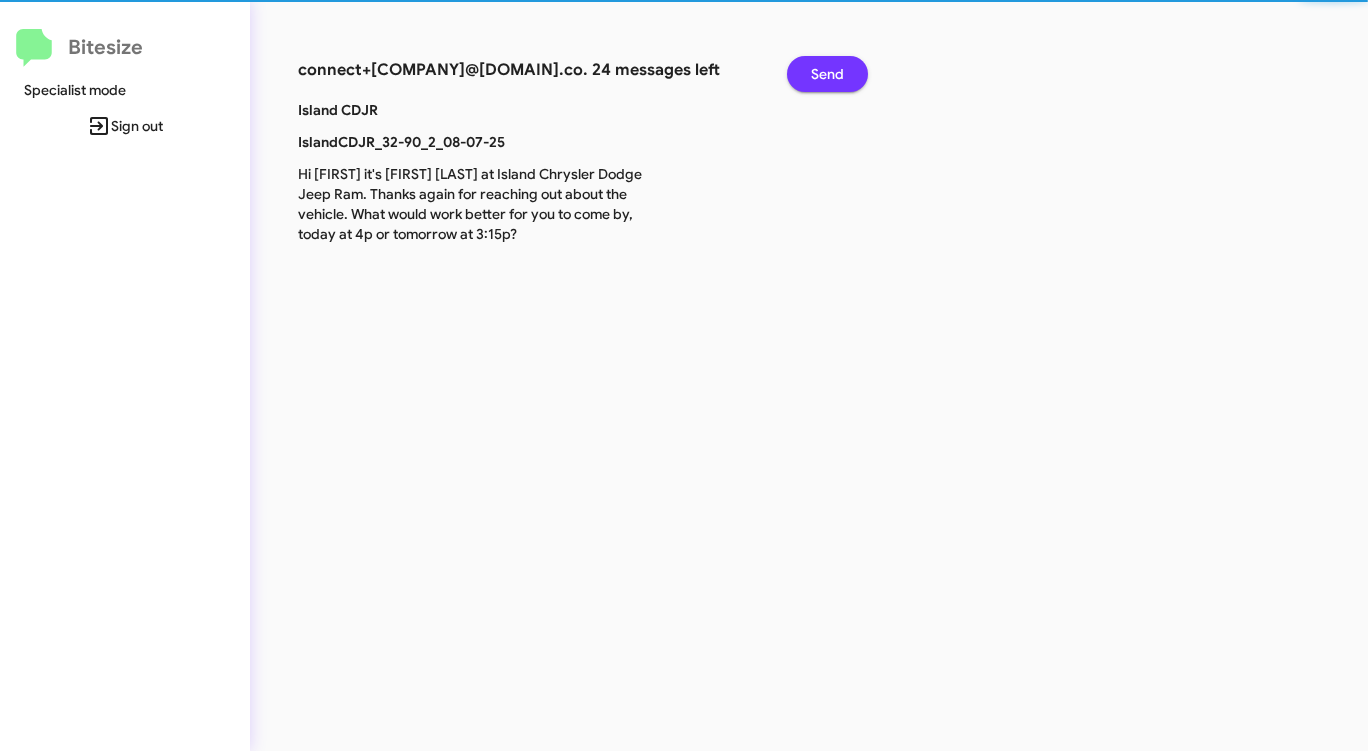 click on "Send" 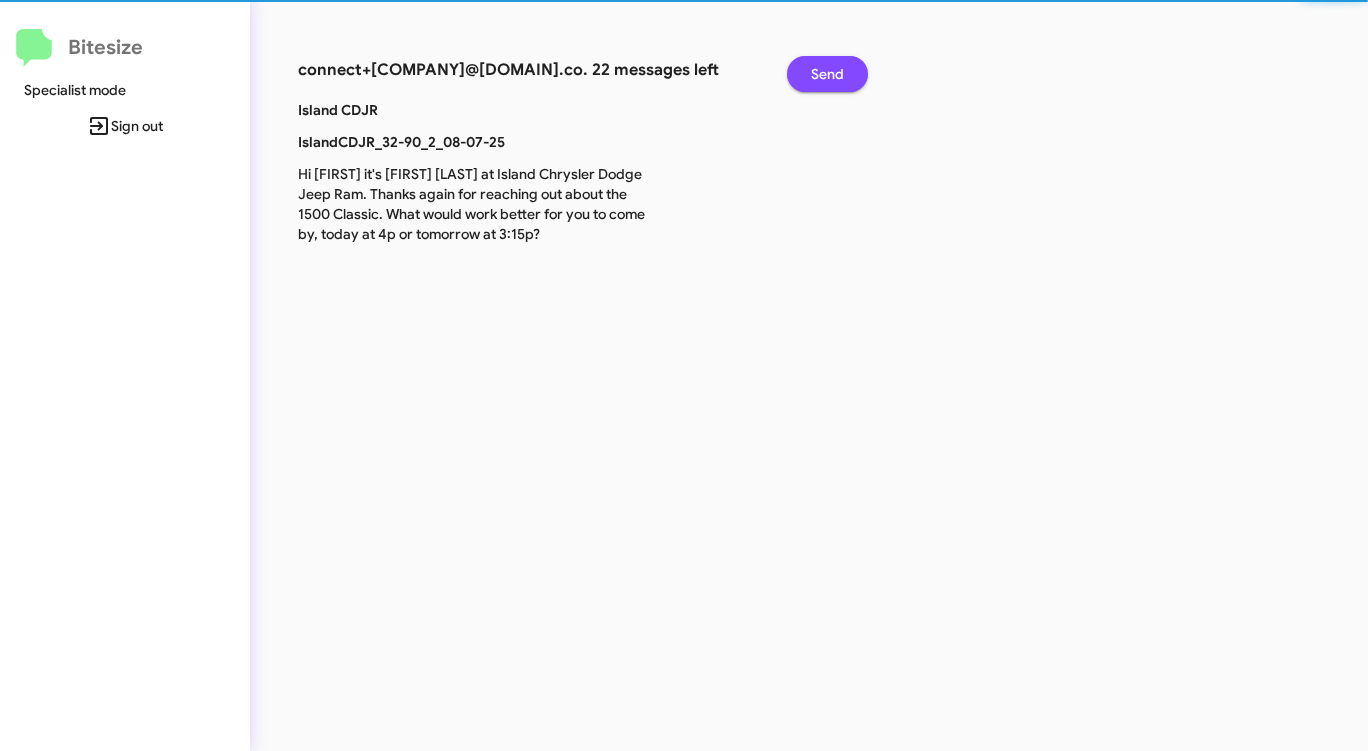 click on "Send" 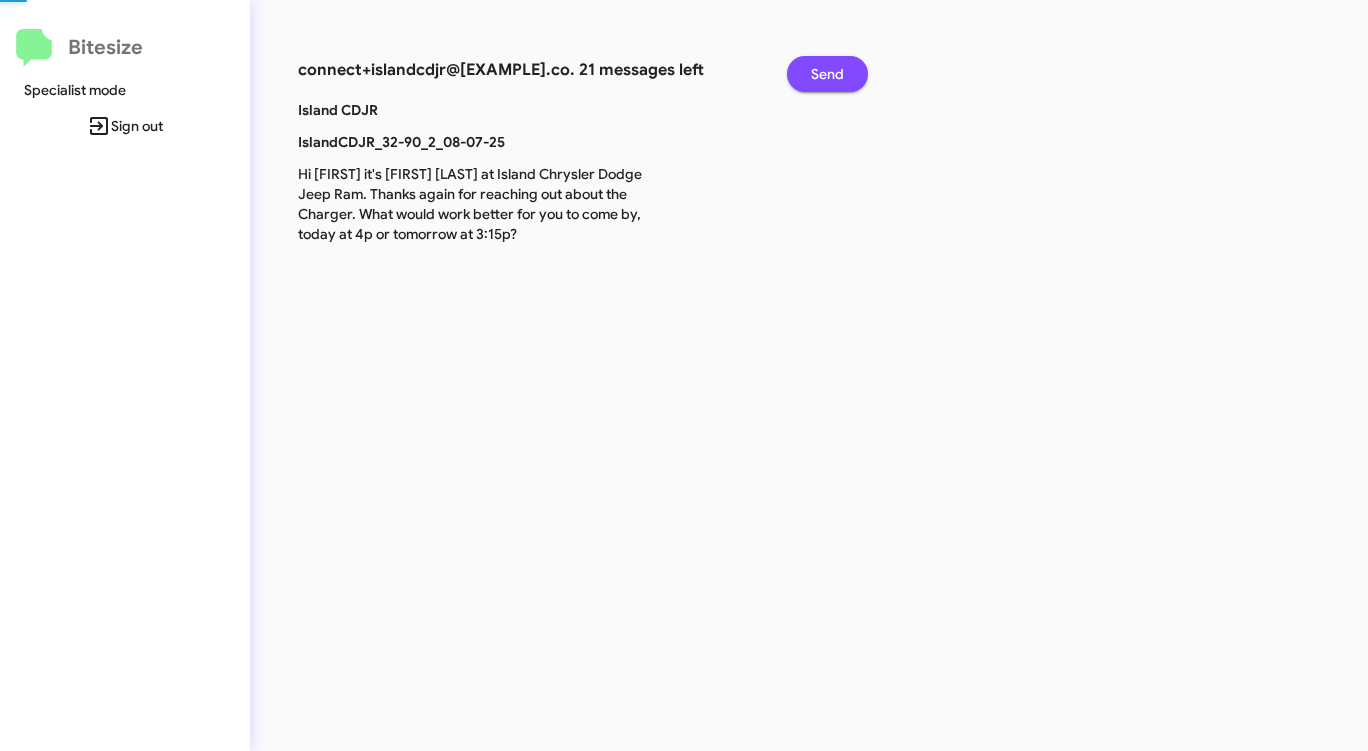 click on "Send" 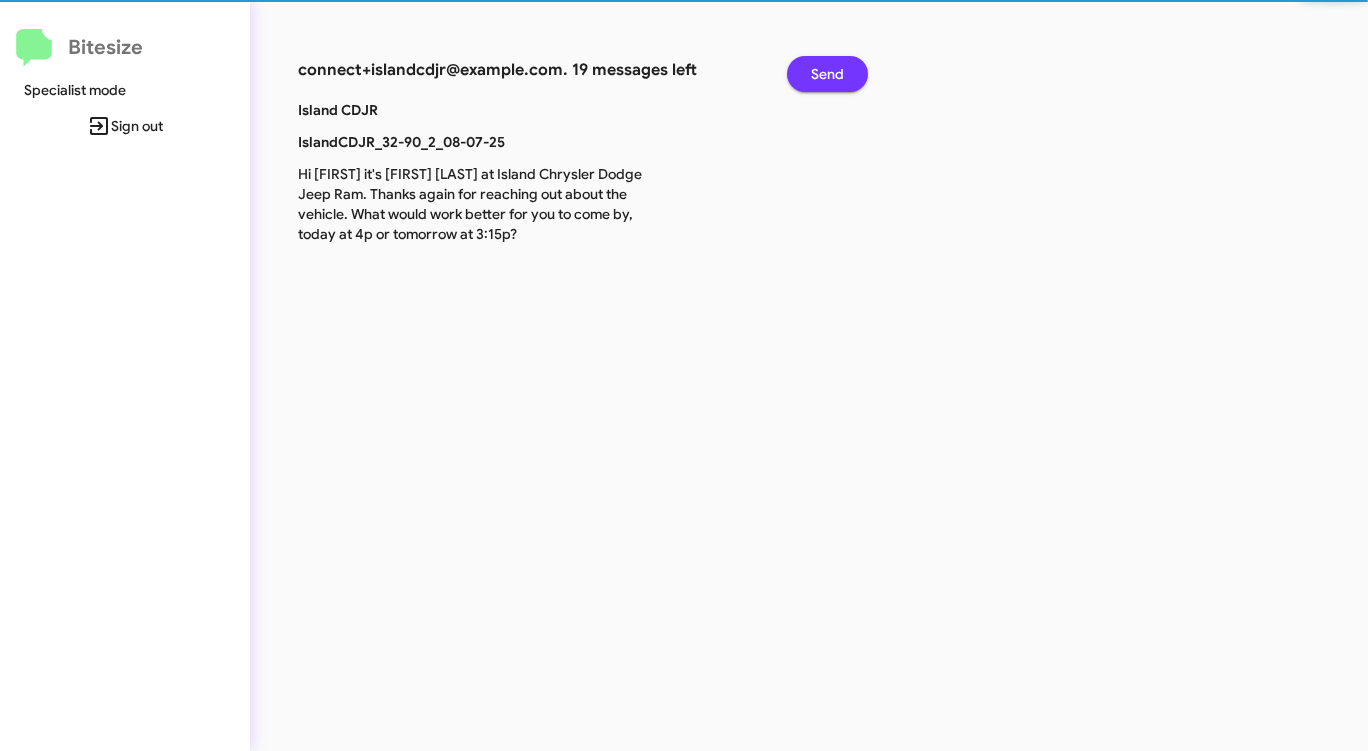 click on "Send" 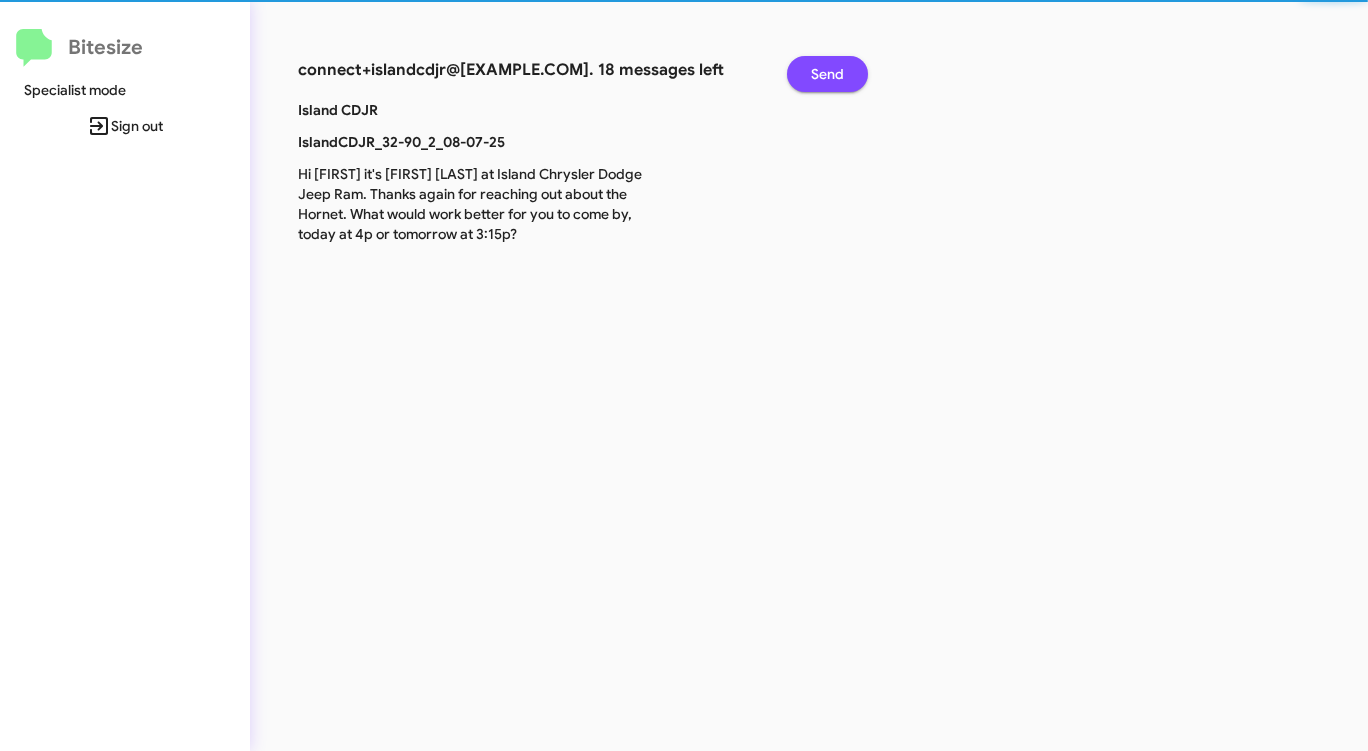 click on "Send" 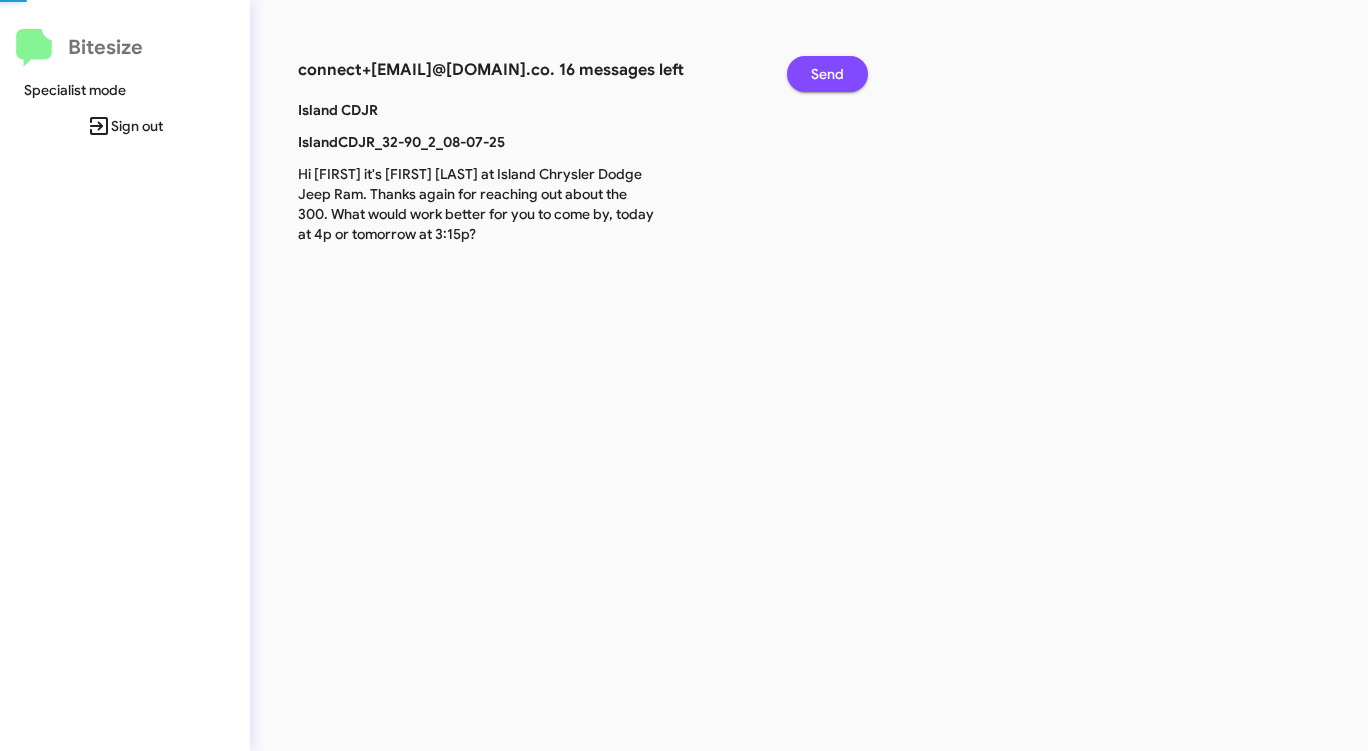 click on "Send" 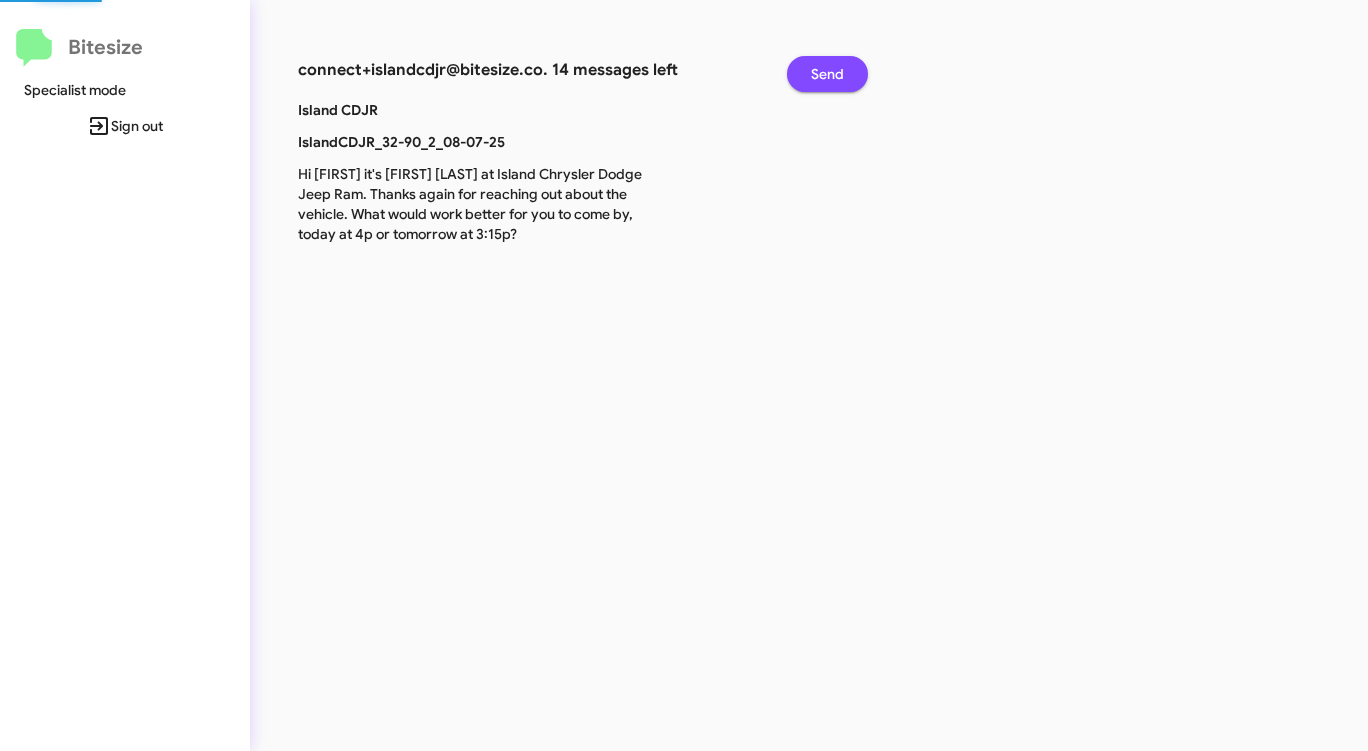 click on "Send" 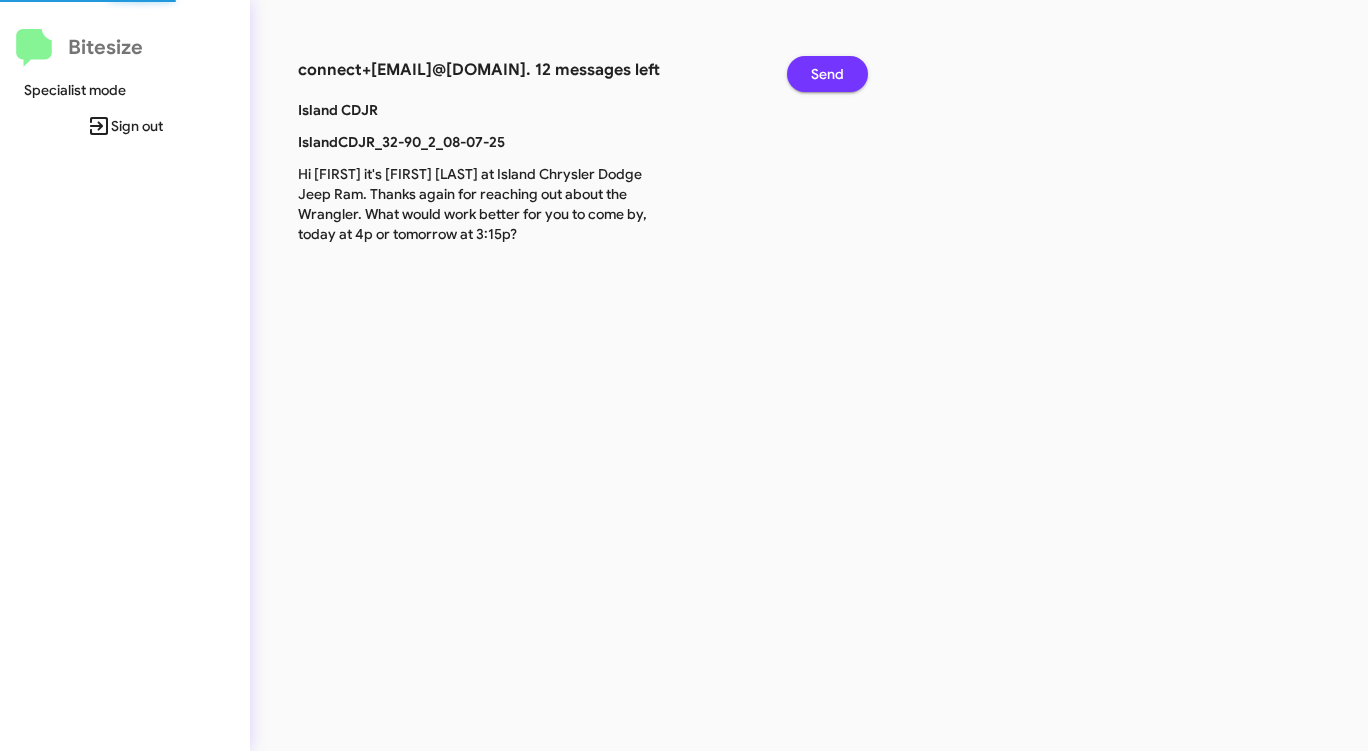 click on "Send" 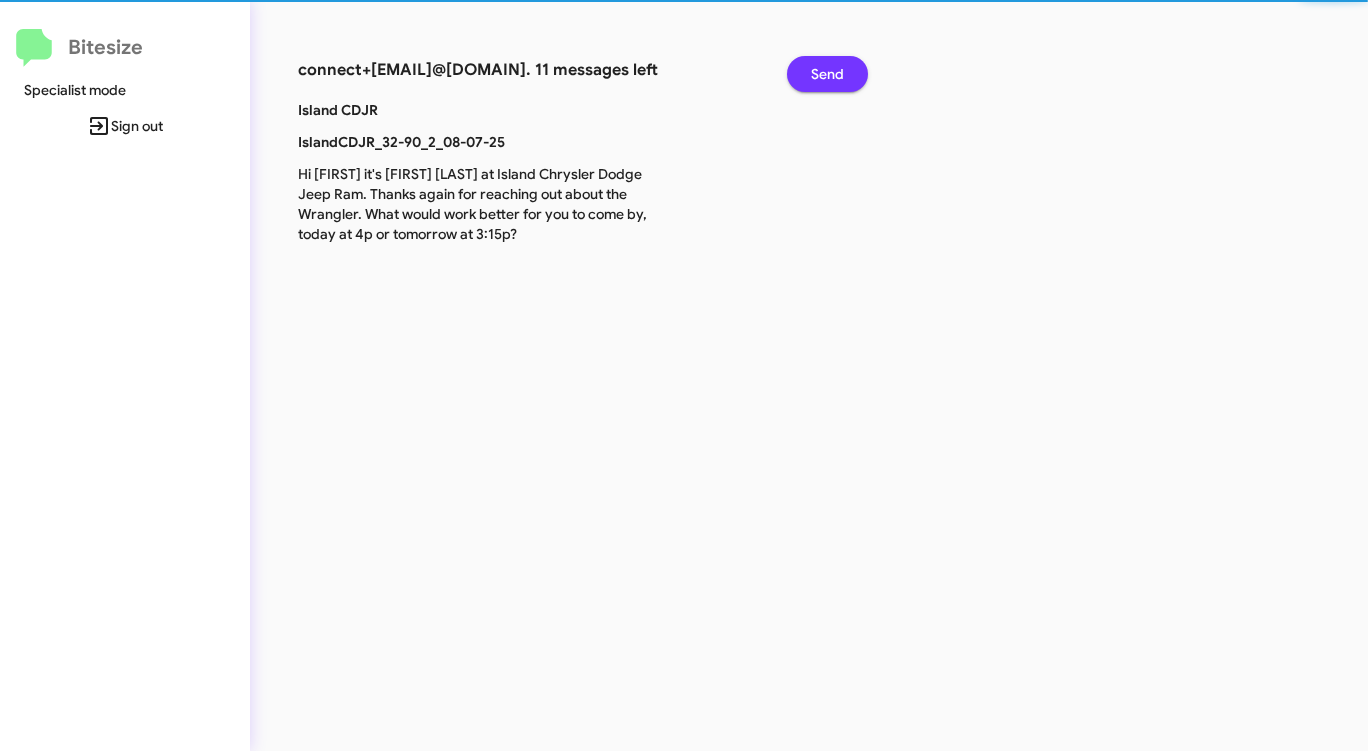 click on "Send" 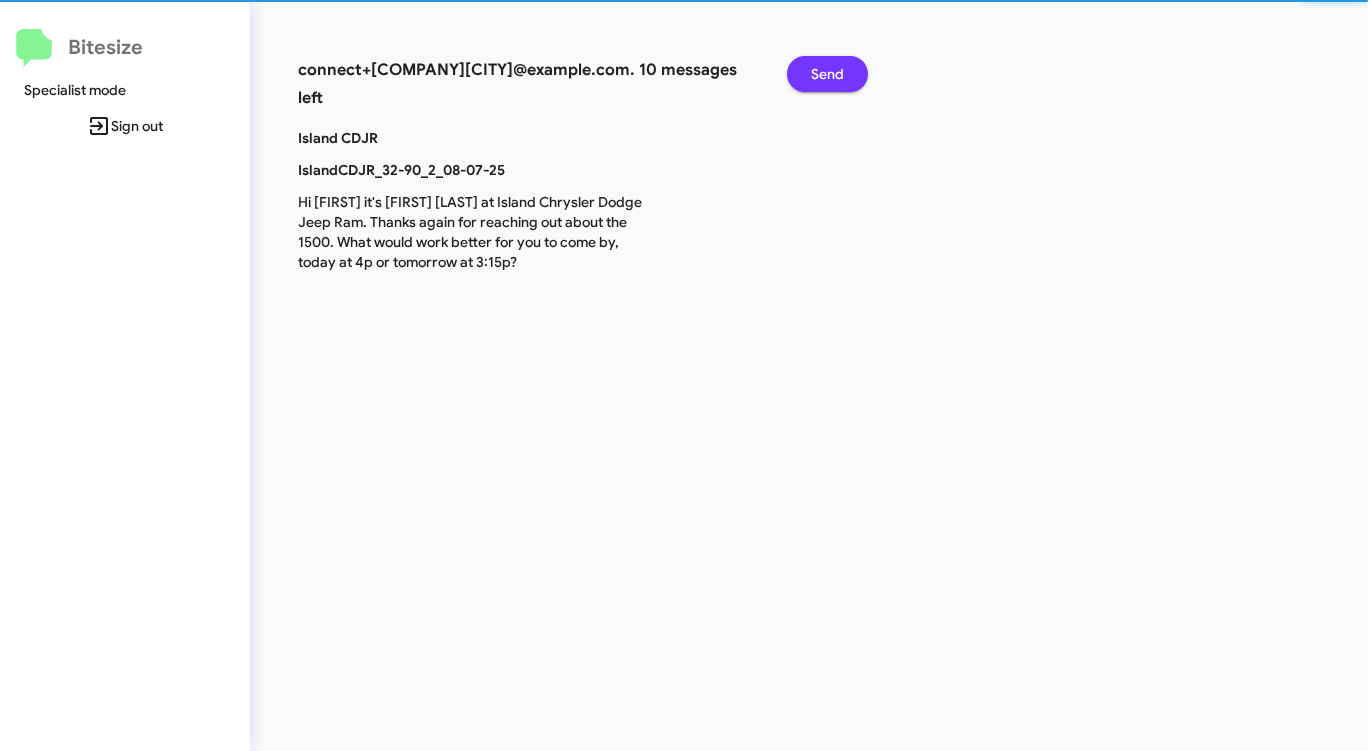 click on "Send" 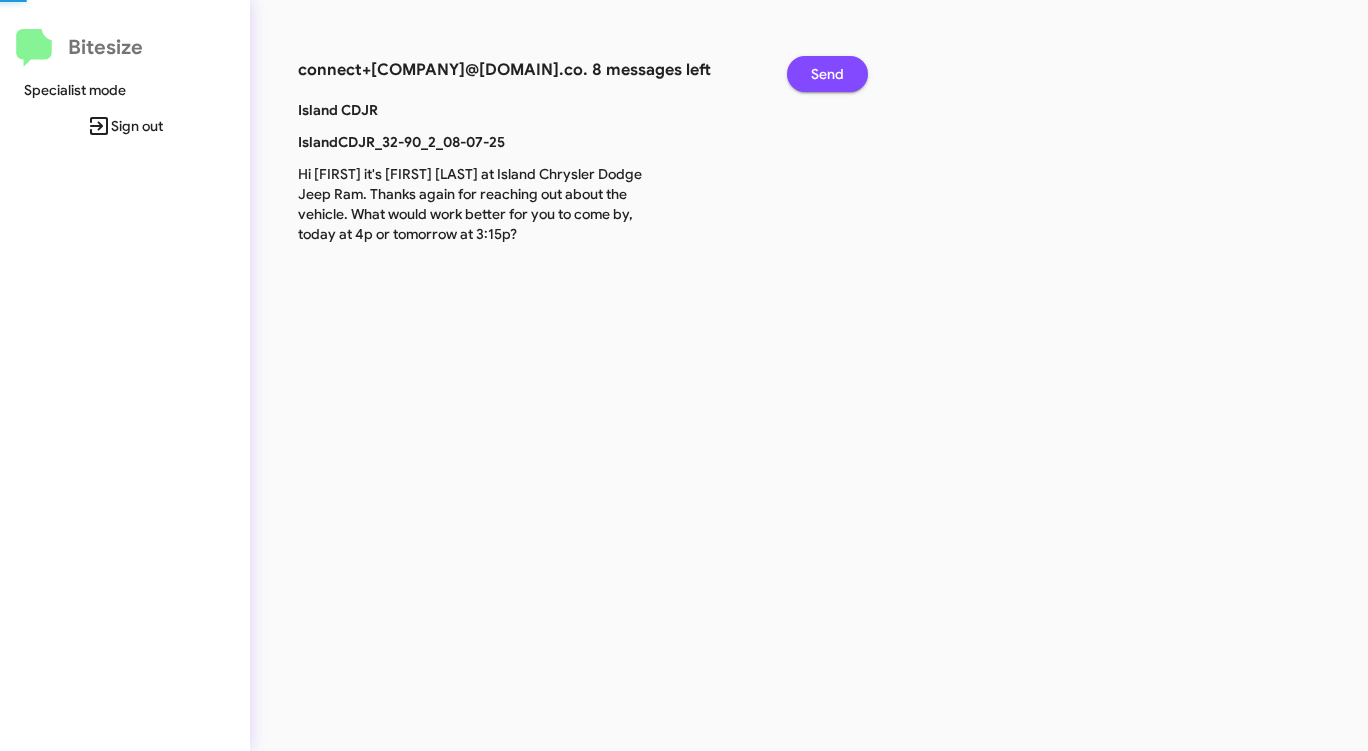 click on "Send" 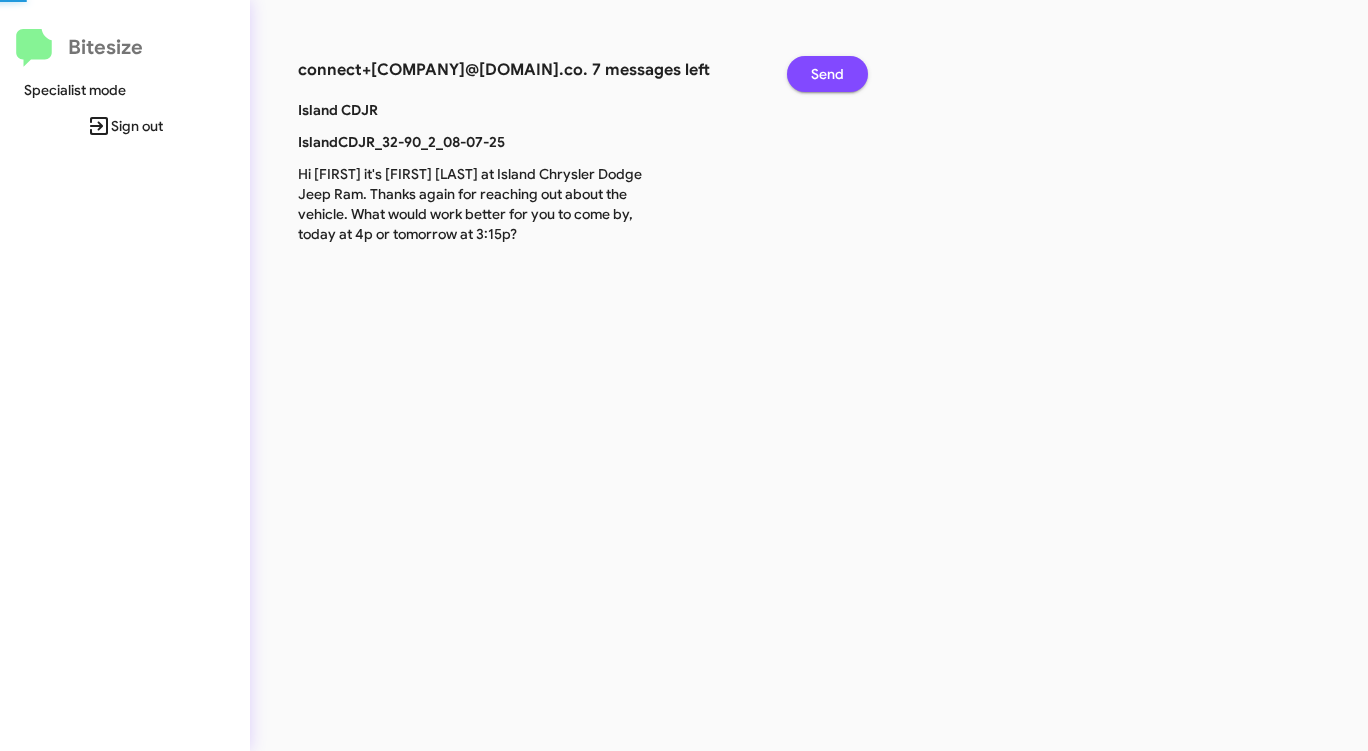 click on "Send" 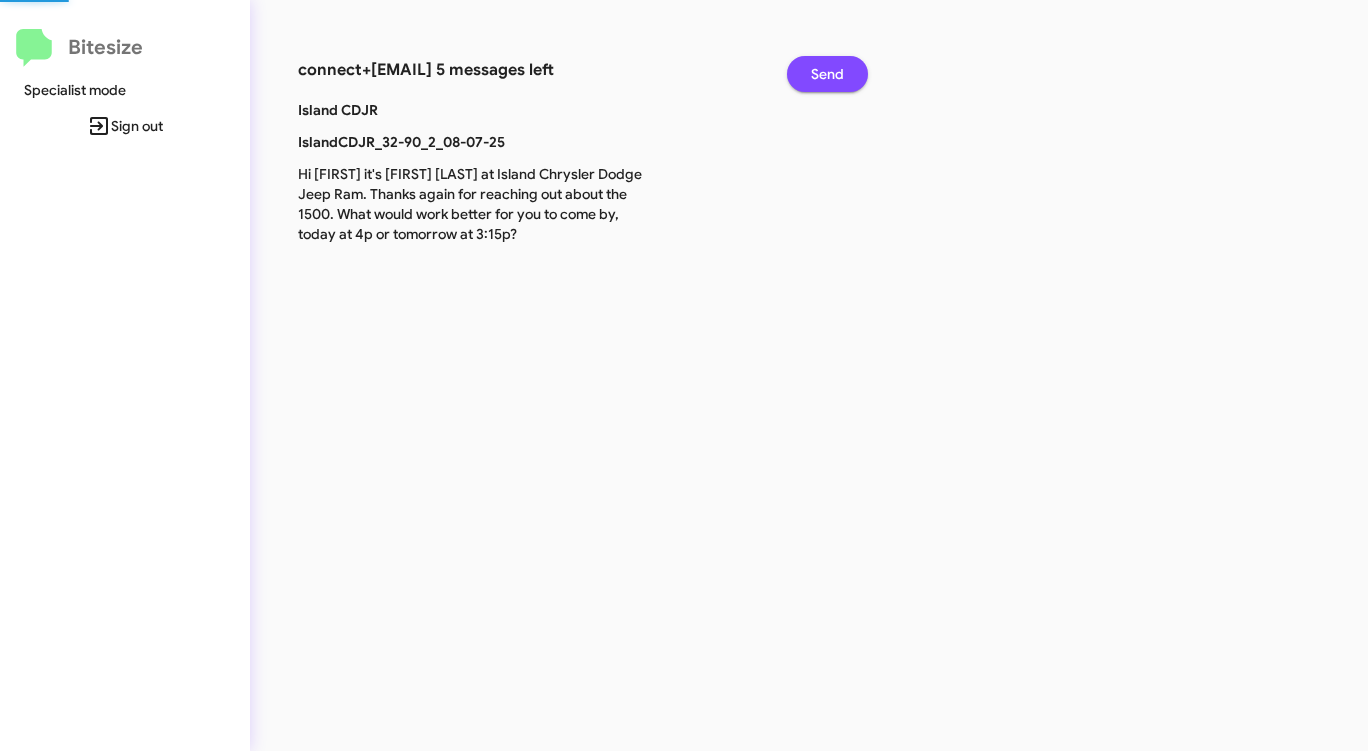 click on "Send" 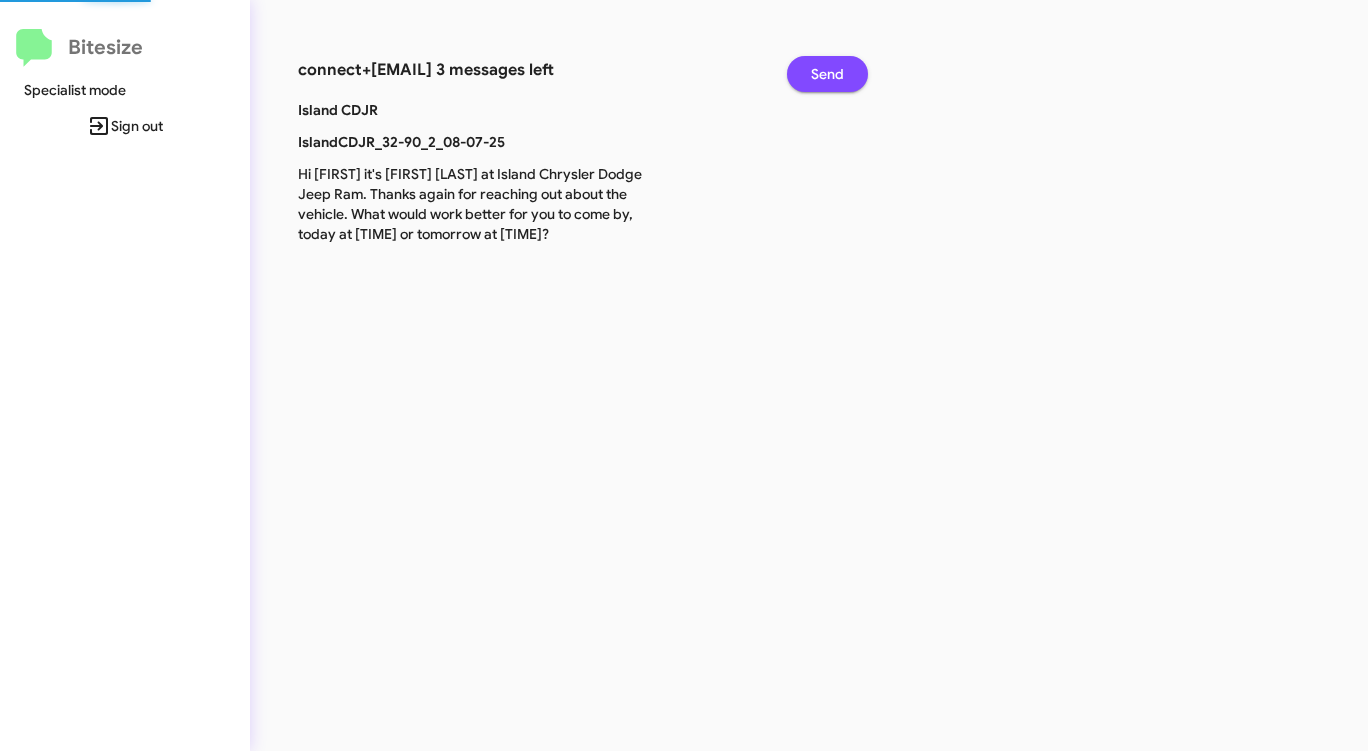 click on "Send" 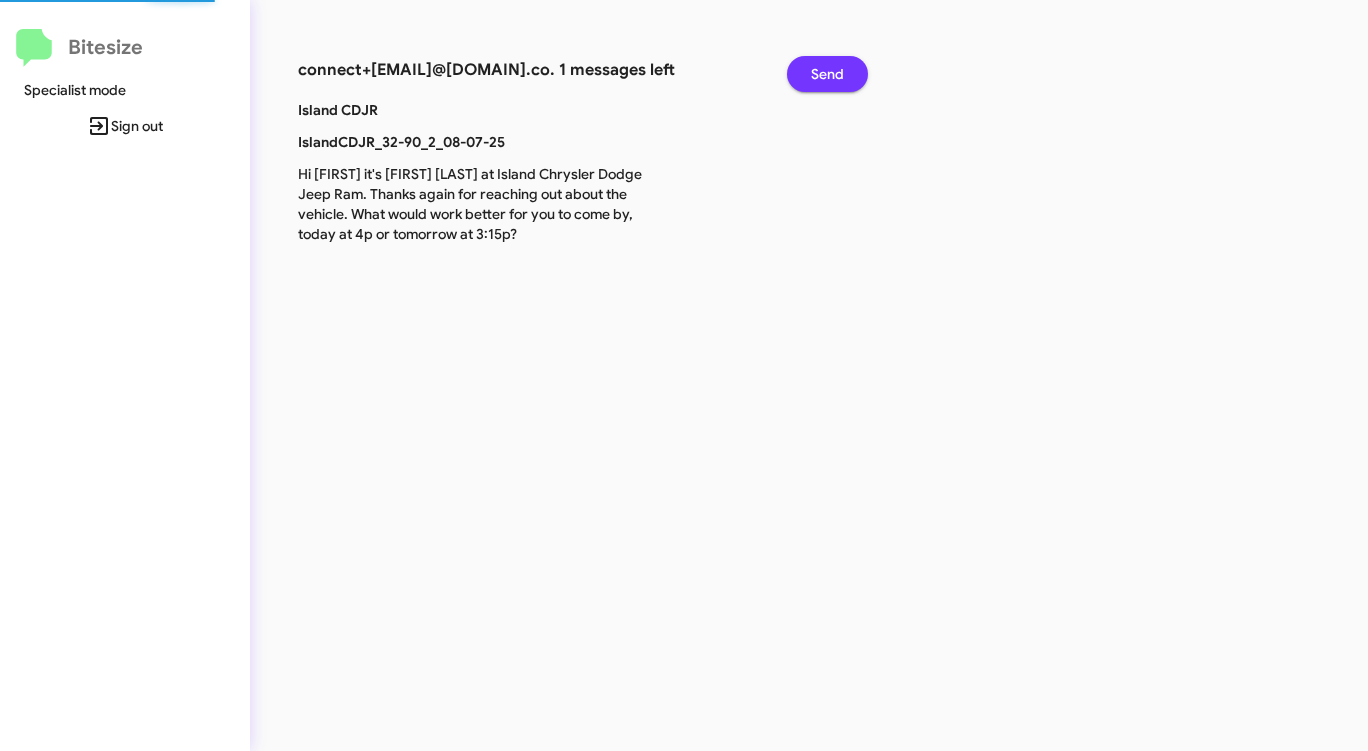 click on "Send" 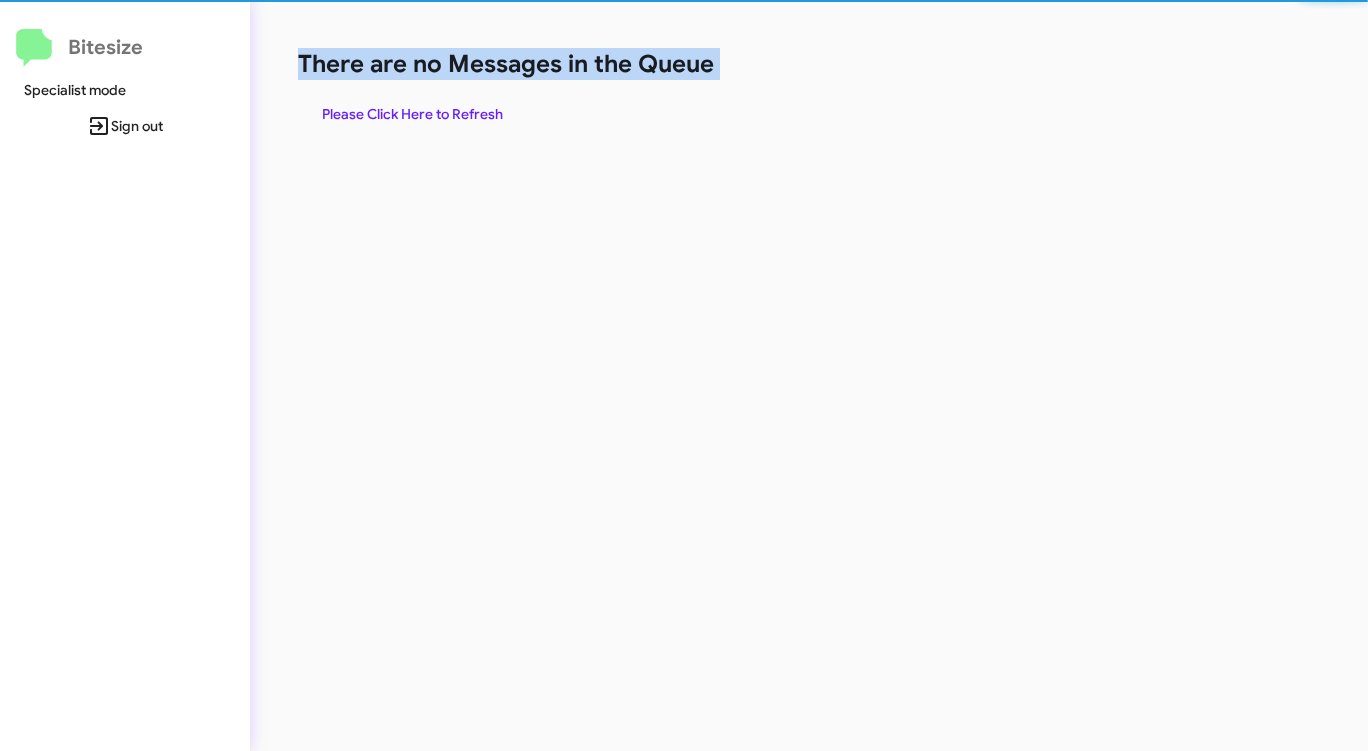 click on "There are no Messages in the Queue" 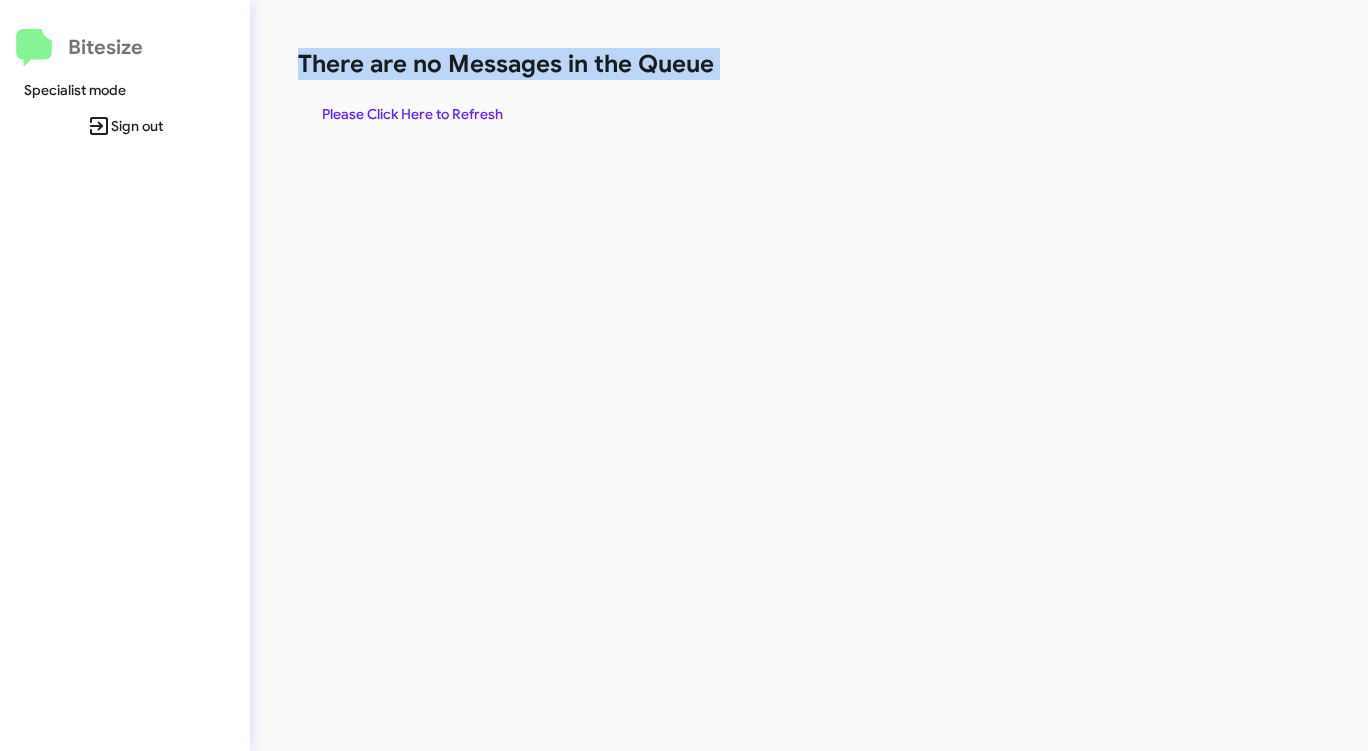 click on "There are no Messages in the Queue" 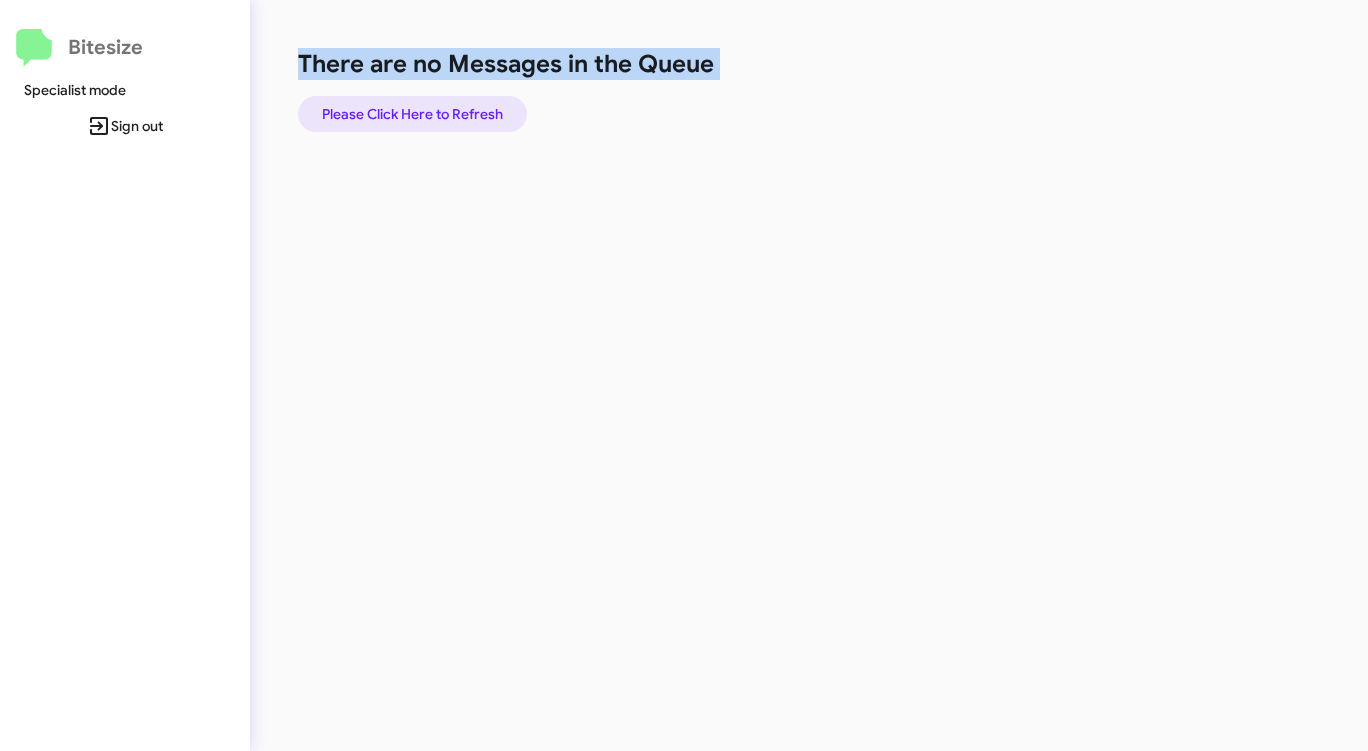 click on "Please Click Here to Refresh" 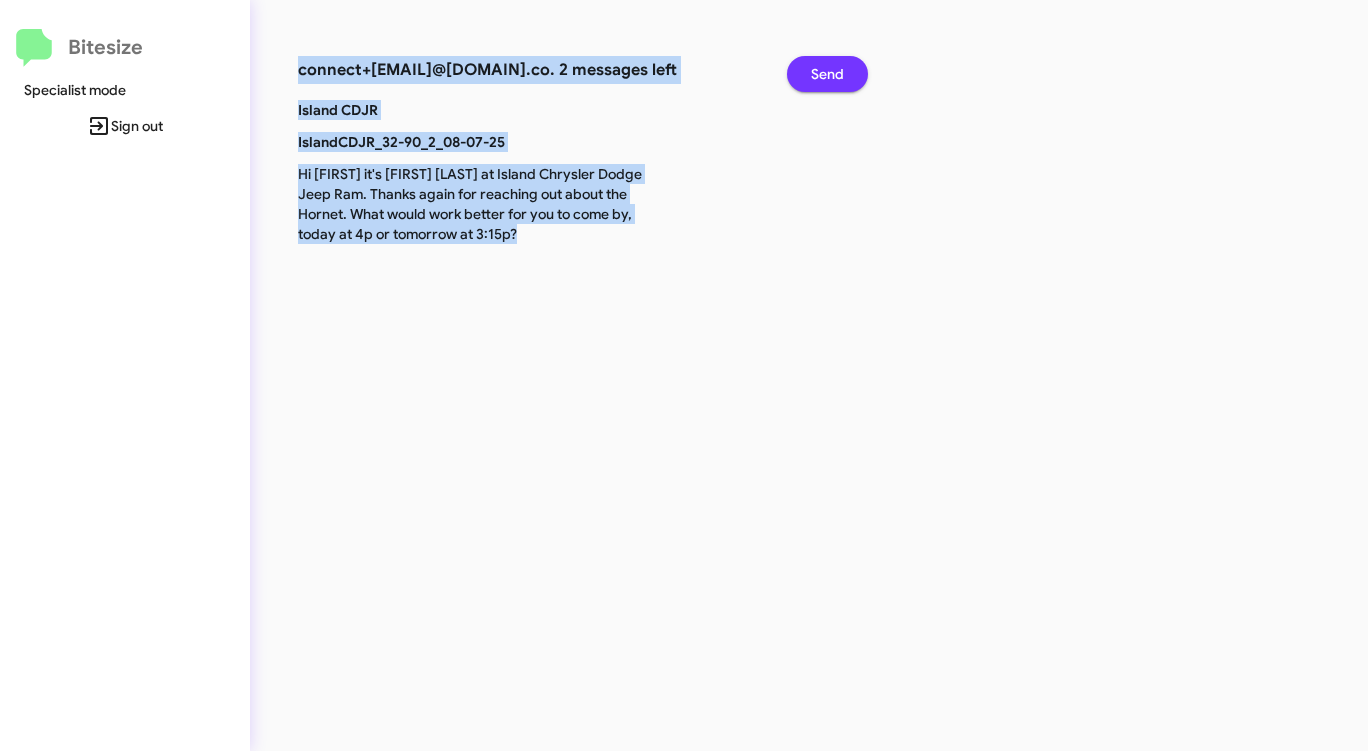 click on "Send" 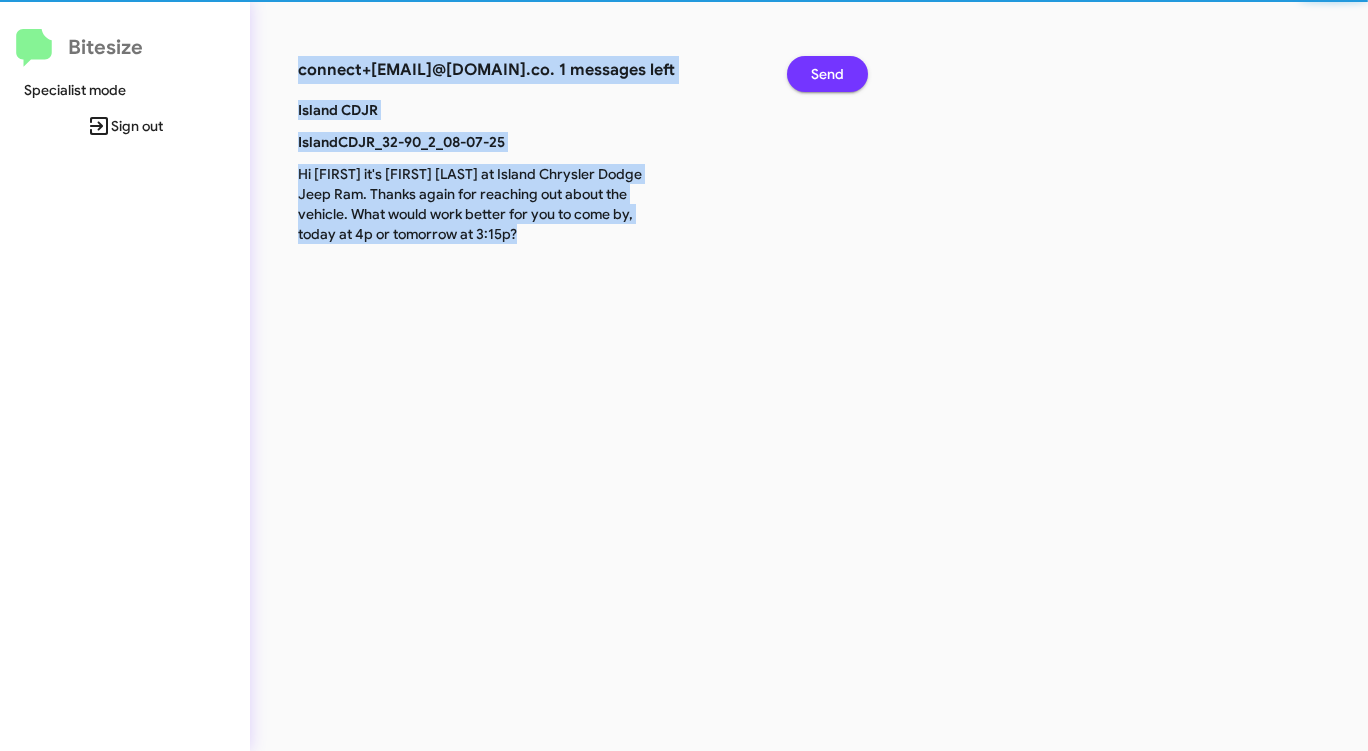 click on "Send" 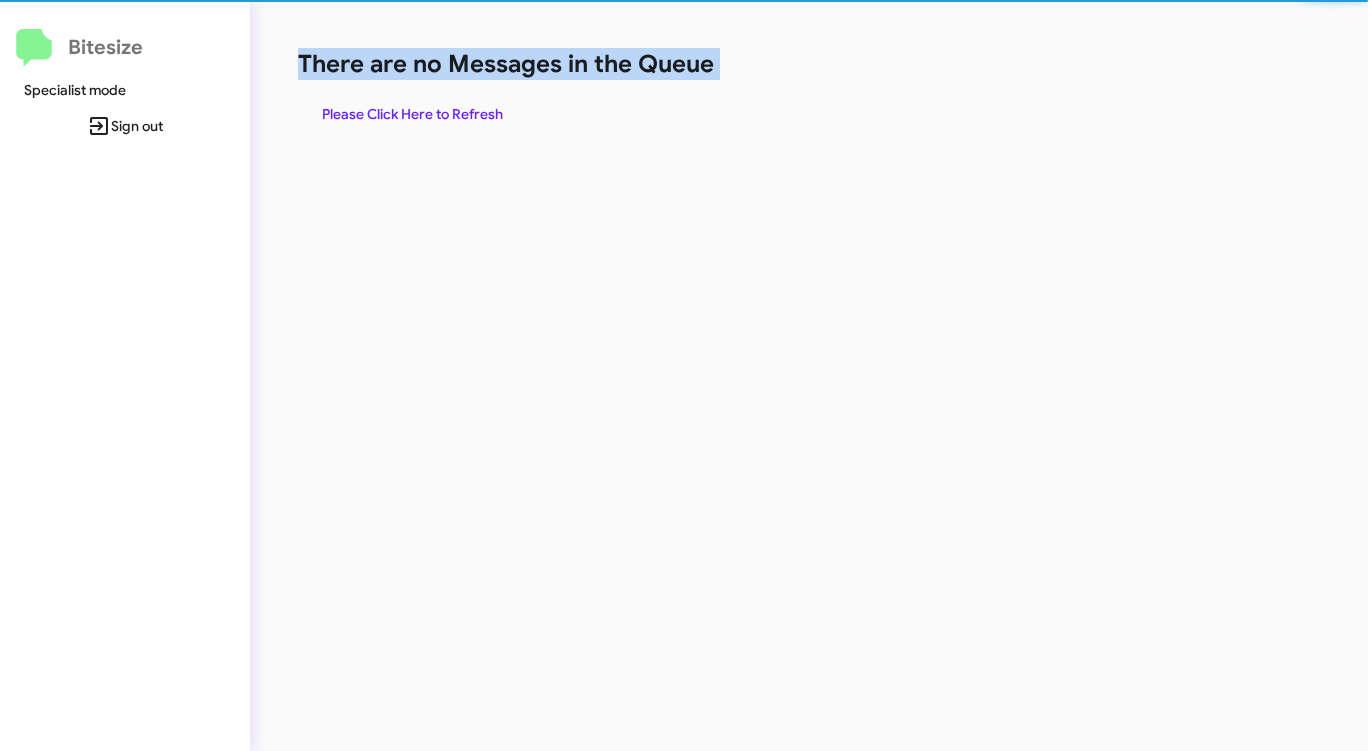 click on "There are no Messages in the Queue" 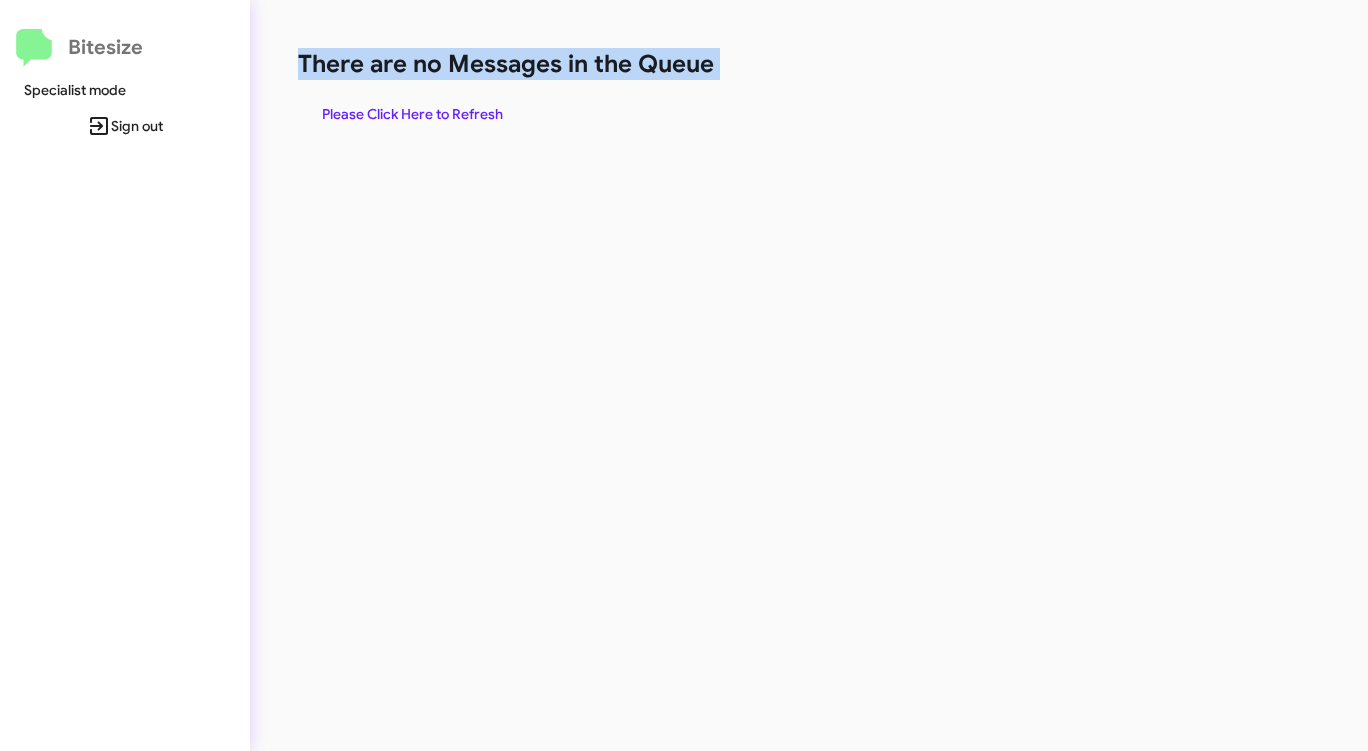 click on "There are no Messages in the Queue  Please Click Here to Refresh" 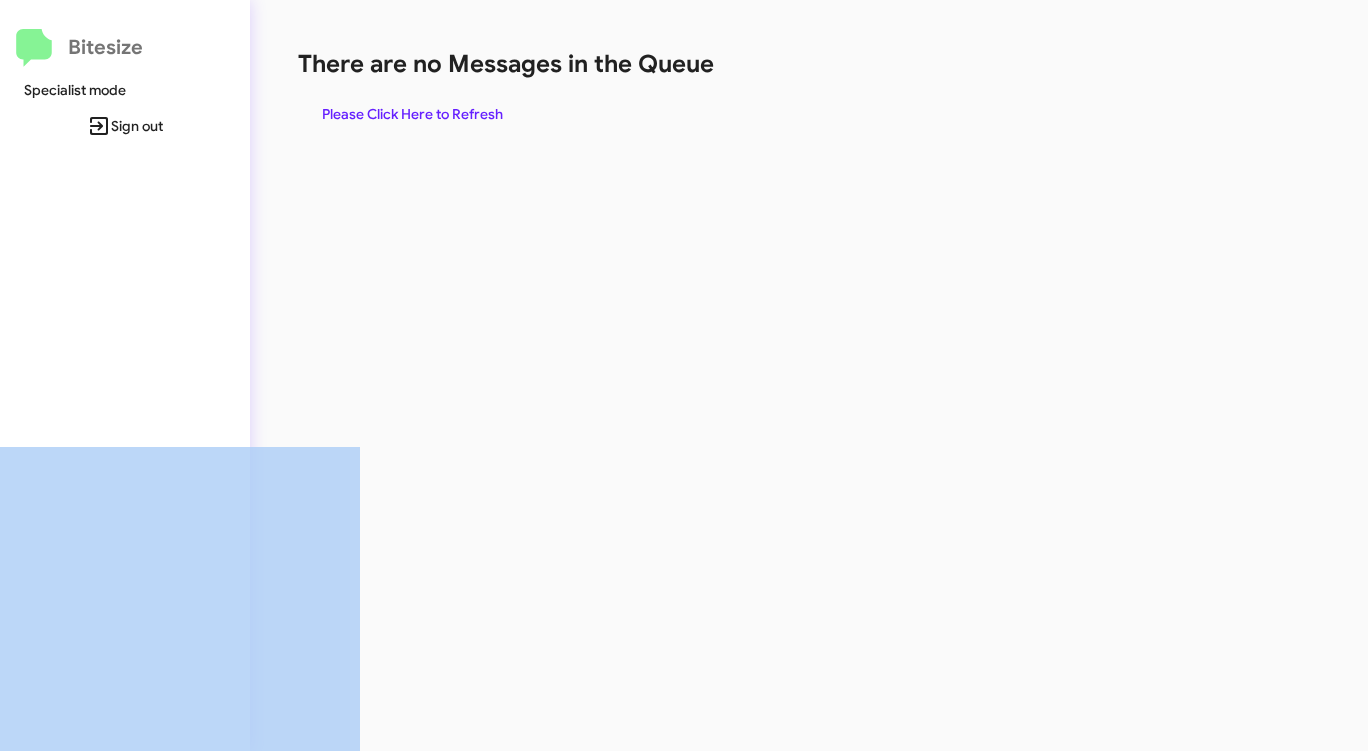 click on "There are no Messages in the Queue  Please Click Here to Refresh" 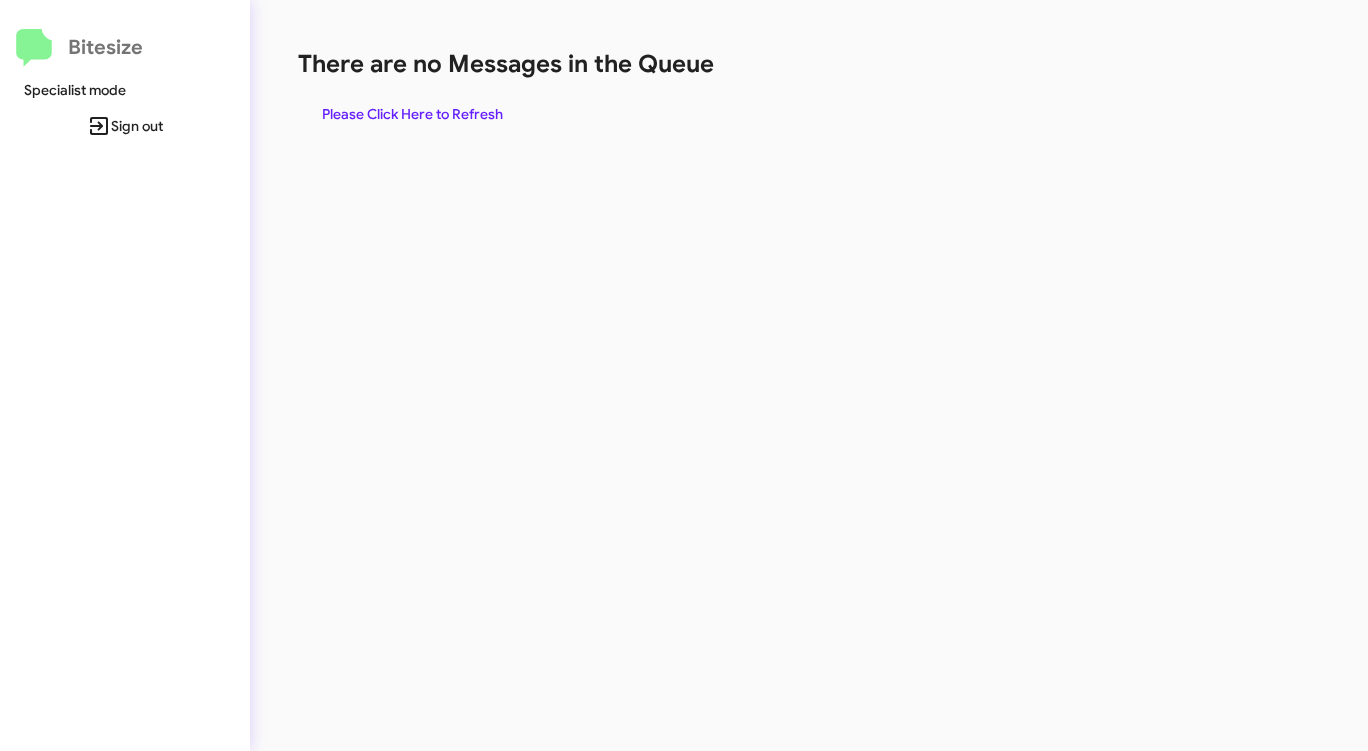 click on "There are no Messages in the Queue  Please Click Here to Refresh" 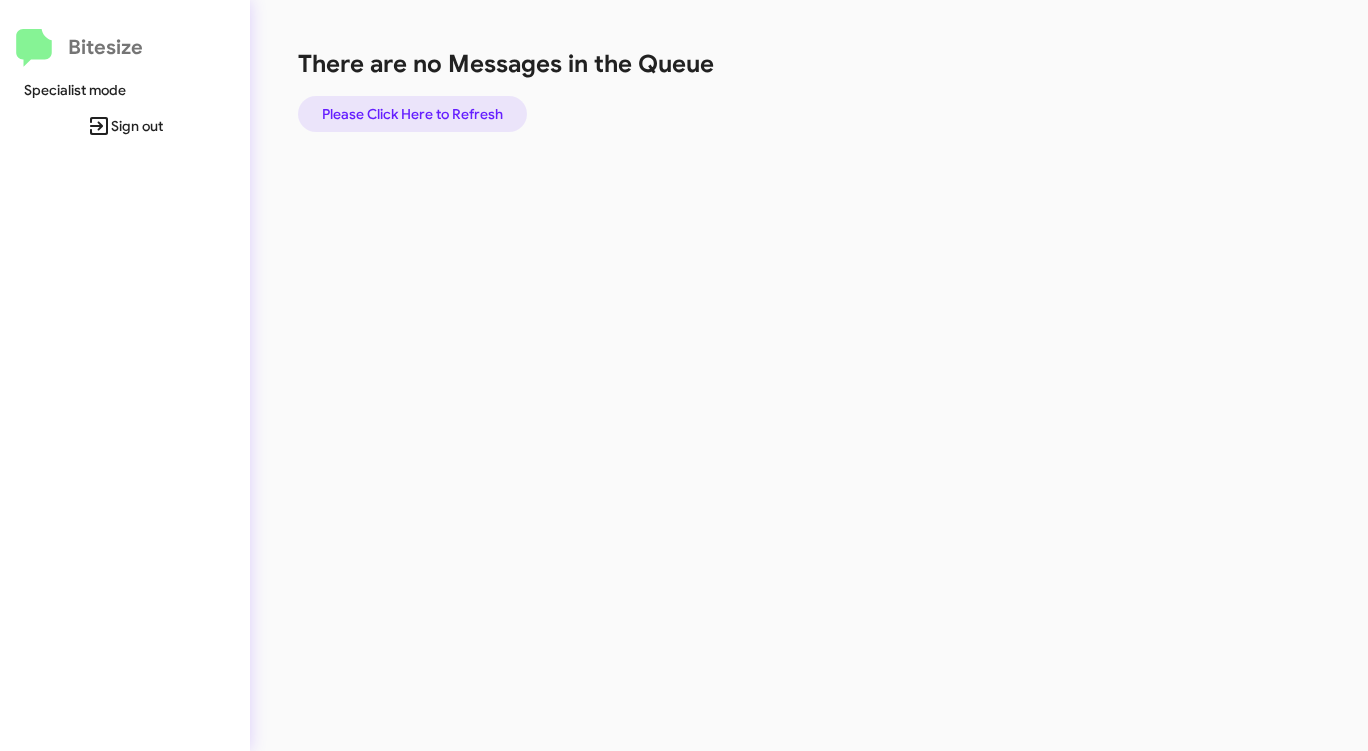 click on "Please Click Here to Refresh" 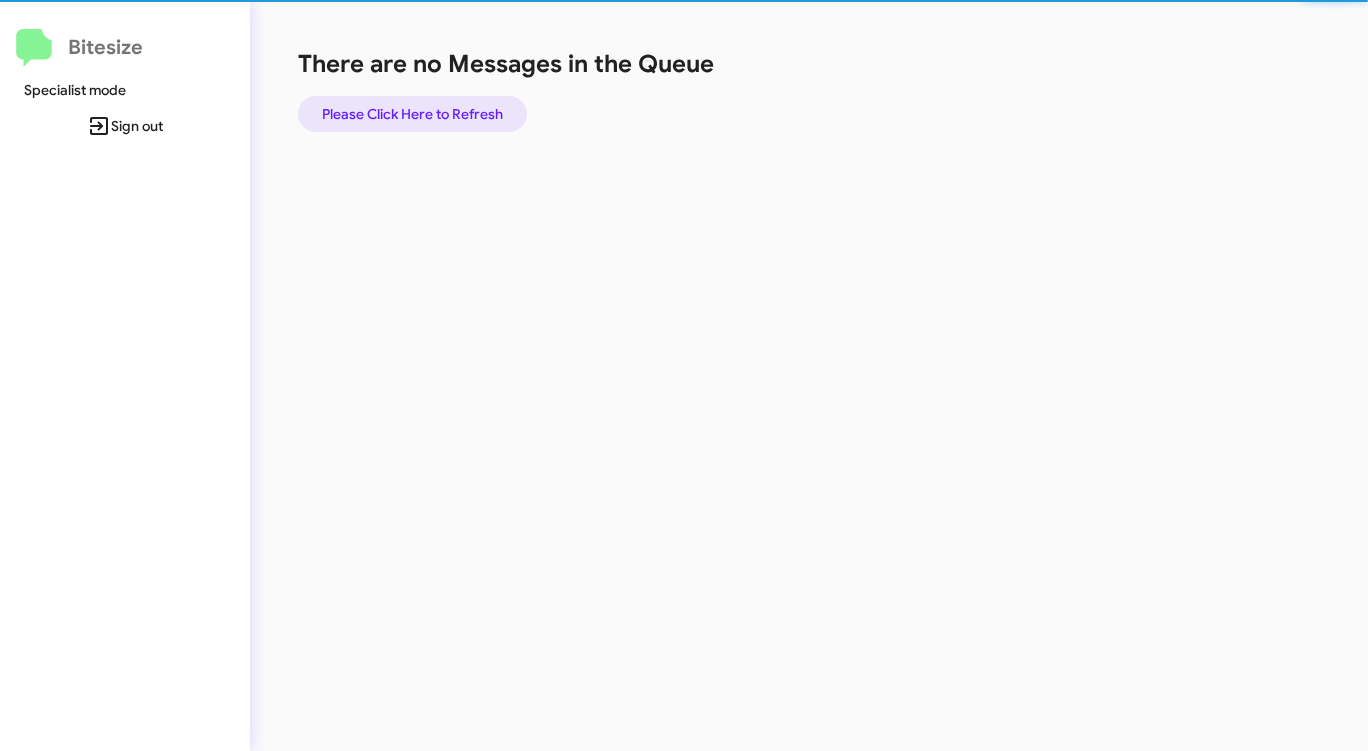 click on "Please Click Here to Refresh" 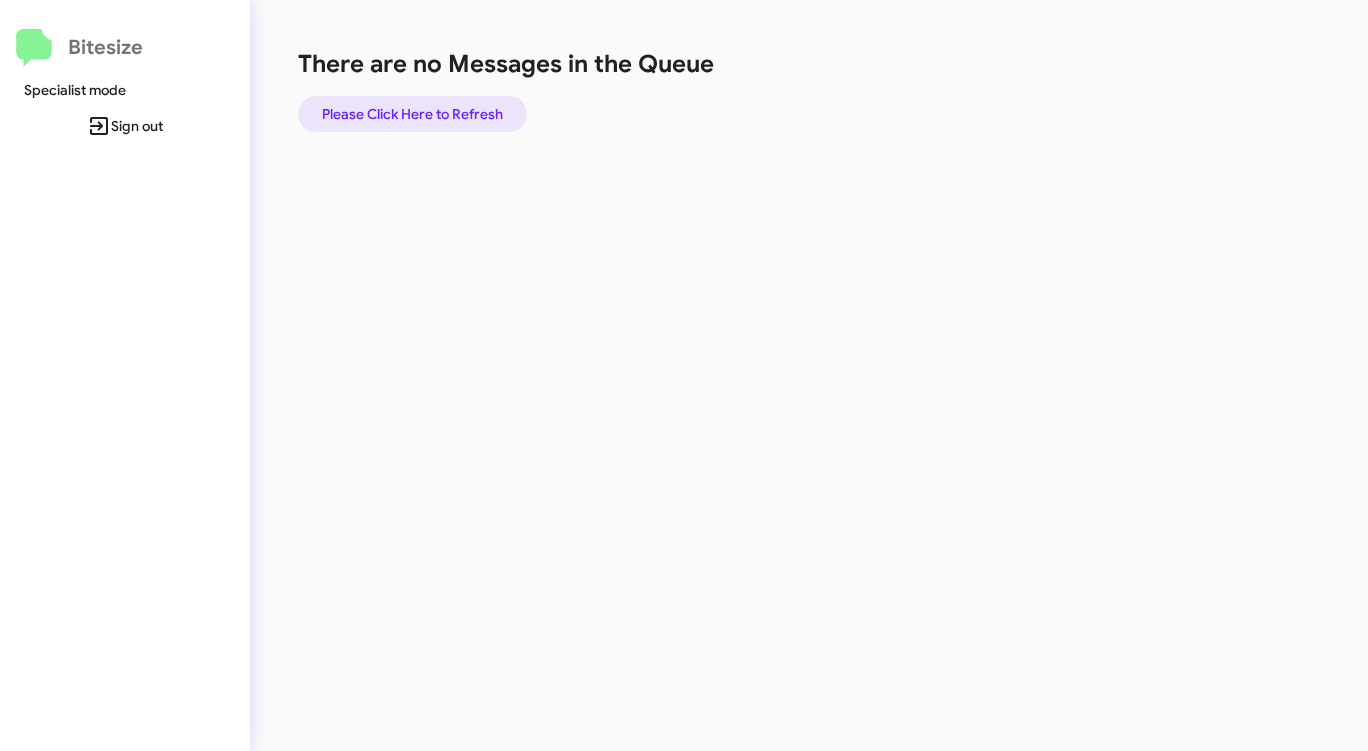 click on "Please Click Here to Refresh" 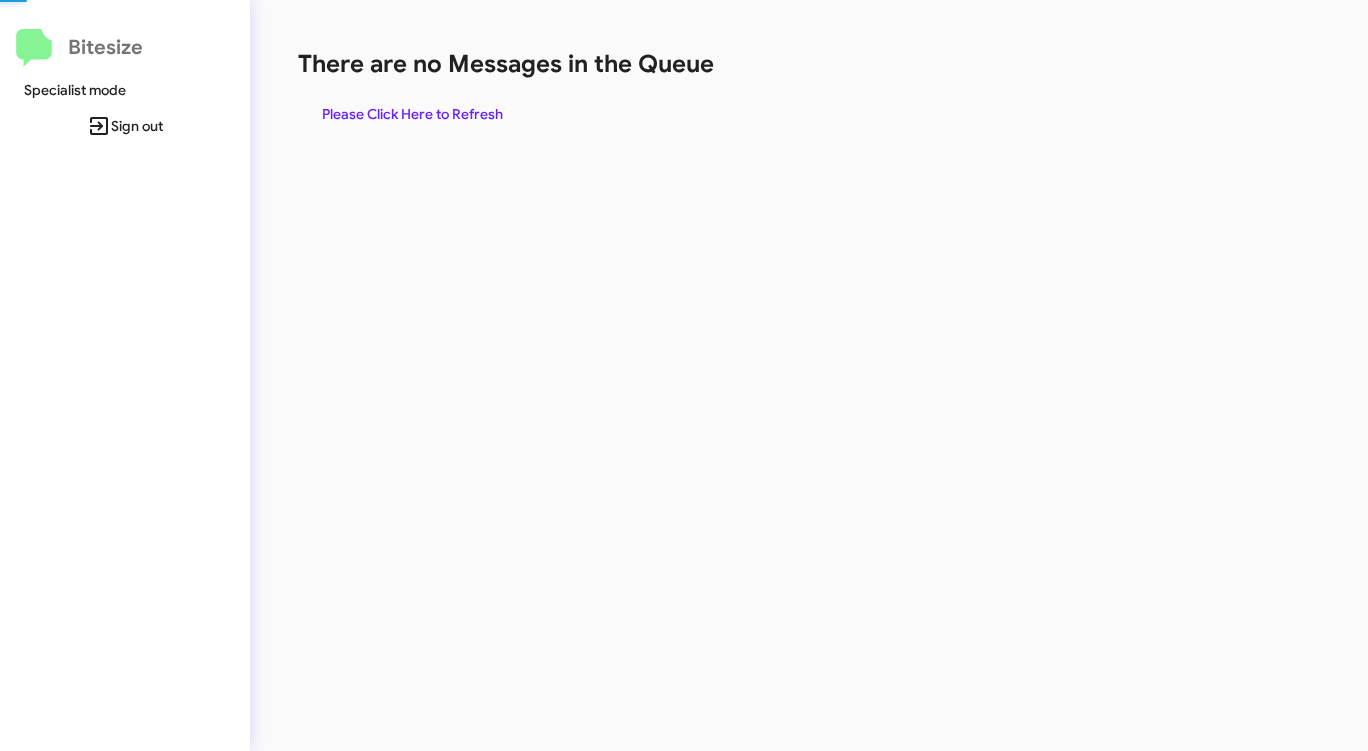 click on "Please Click Here to Refresh" 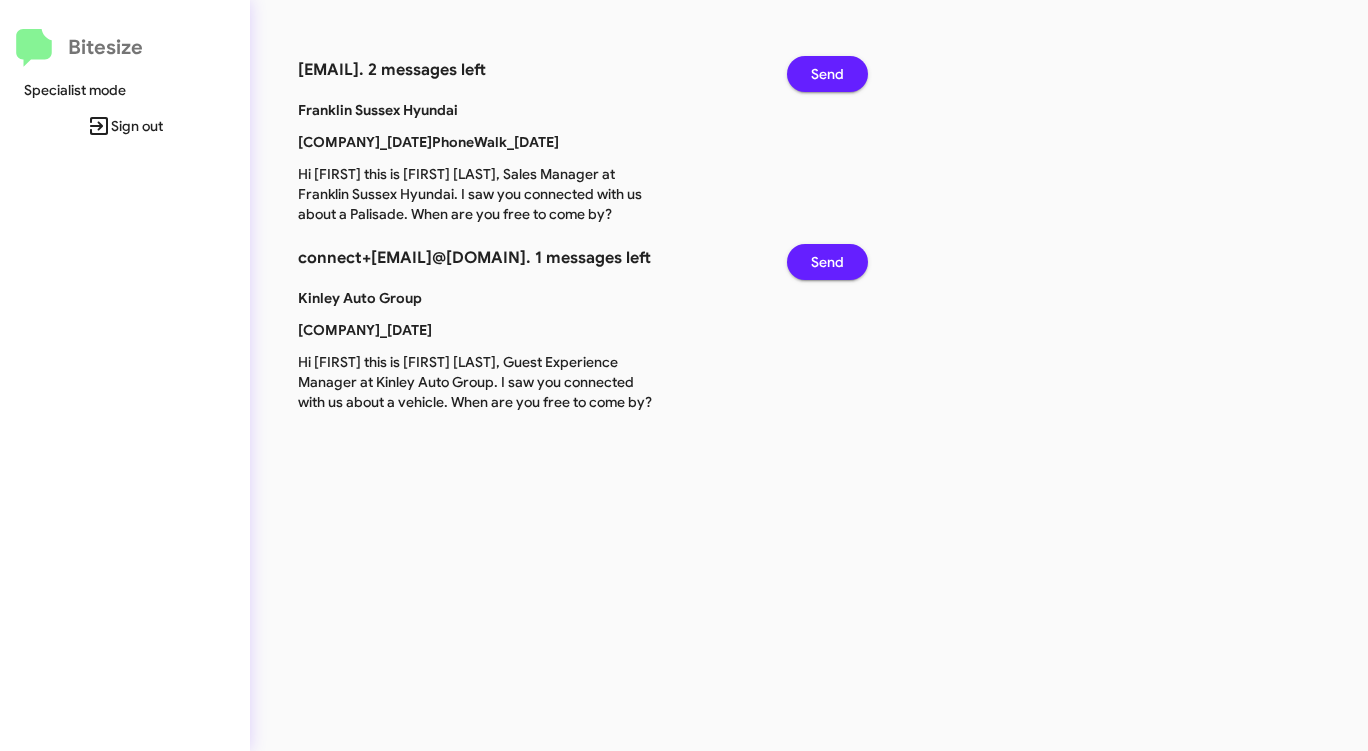 click on "Send" 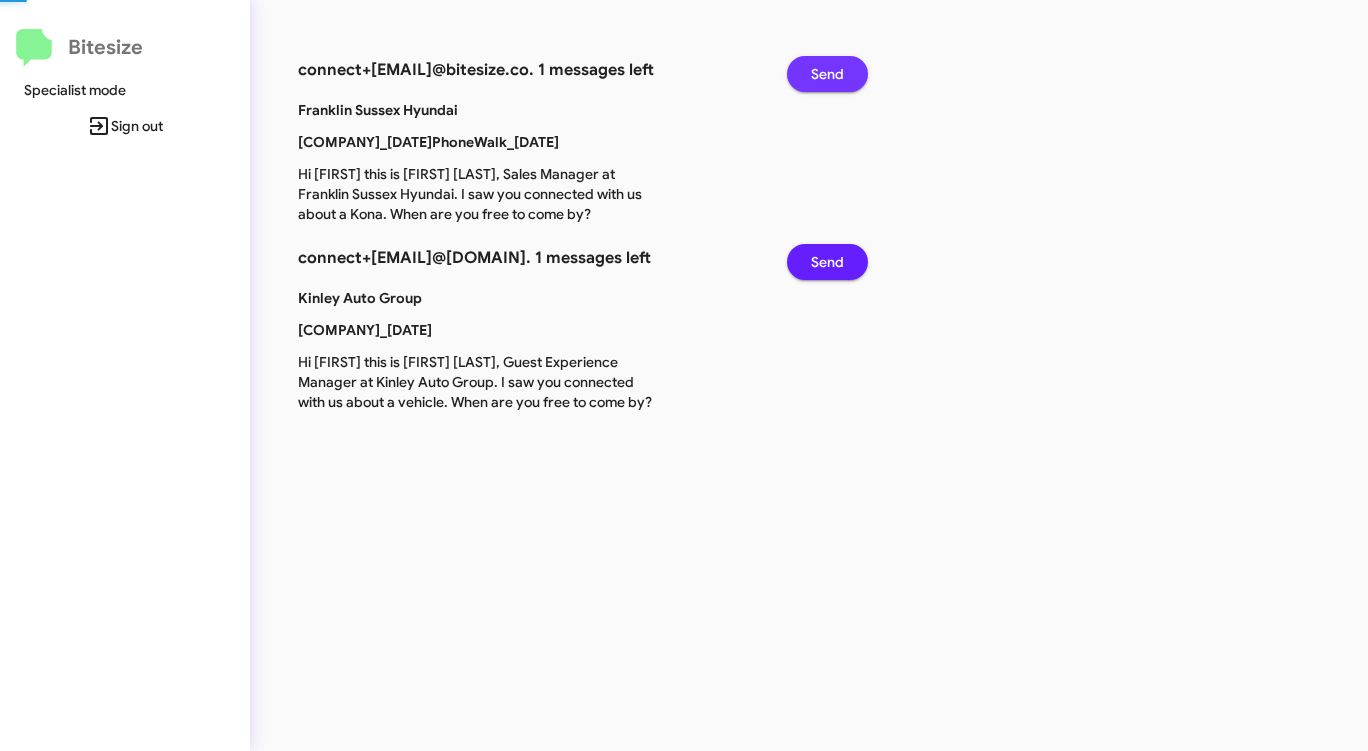 click on "Send" 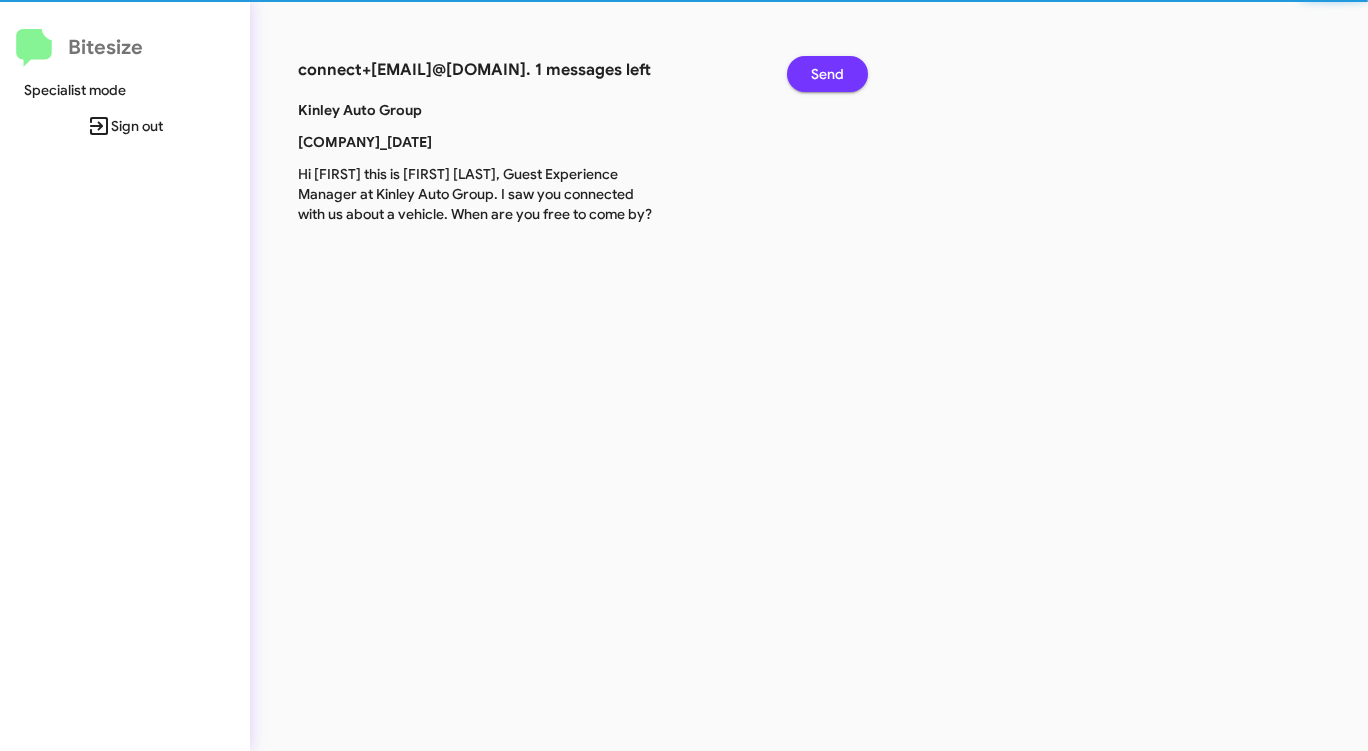 click on "Send" 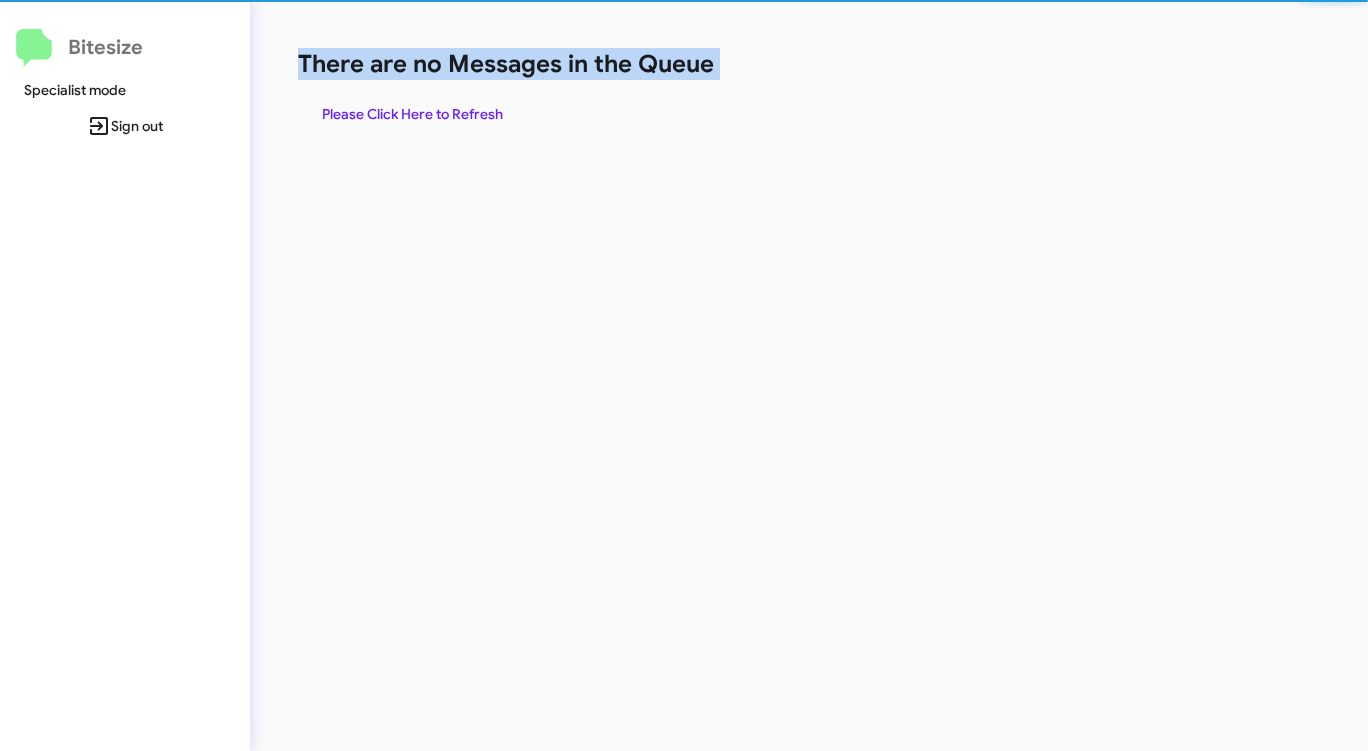 click on "There are no Messages in the Queue" 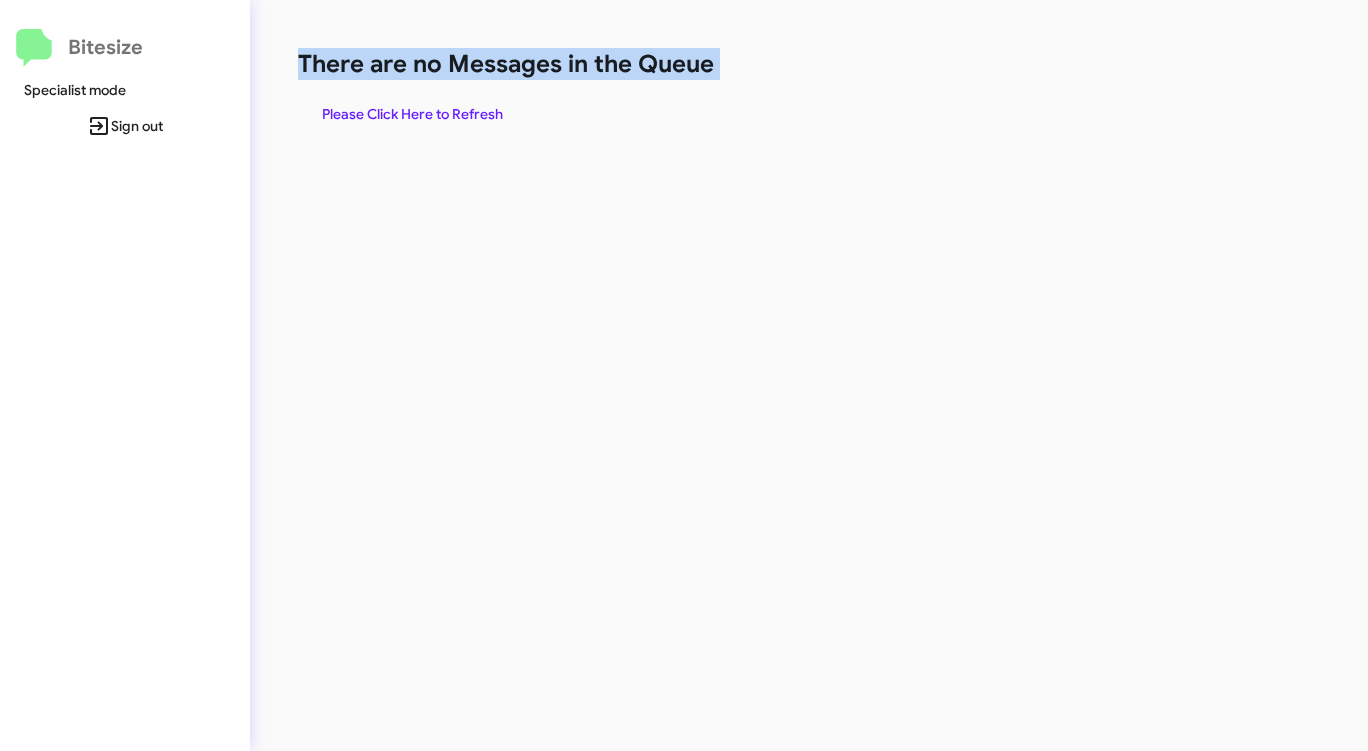 click on "There are no Messages in the Queue" 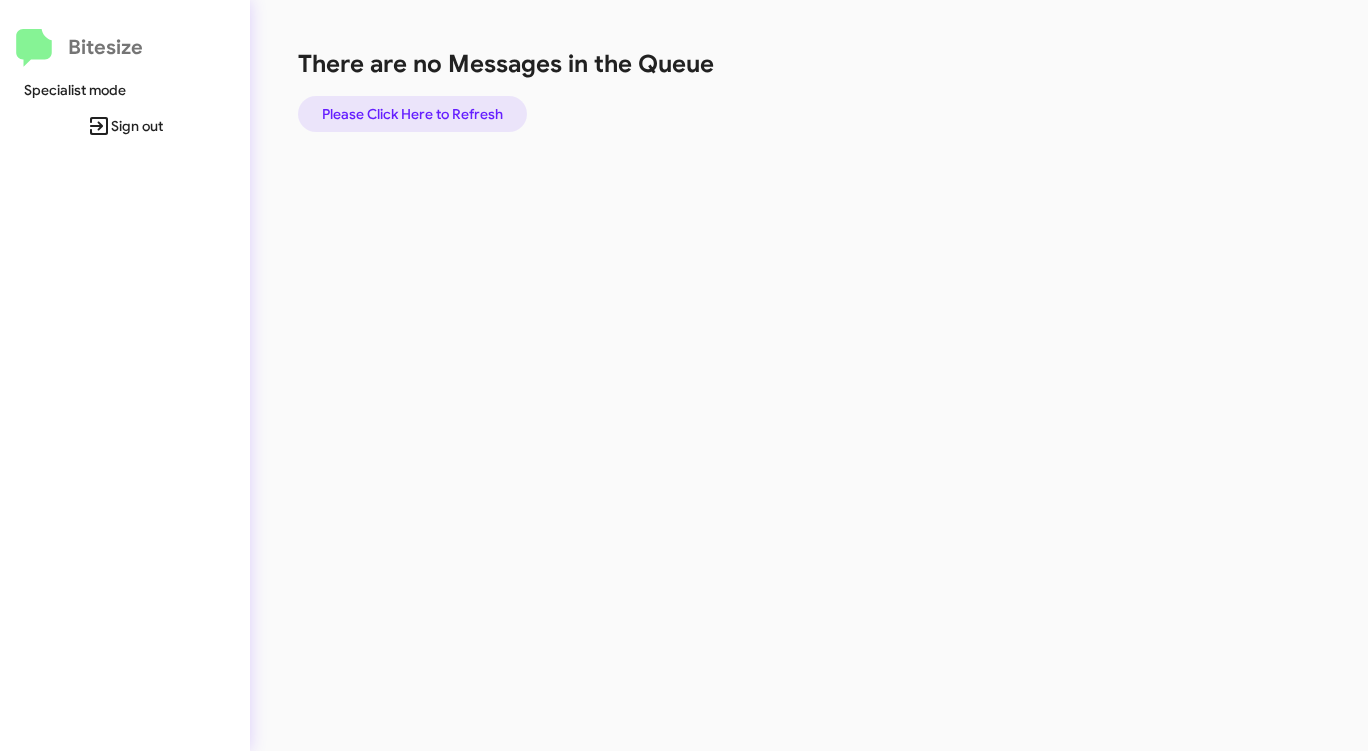 click on "Please Click Here to Refresh" 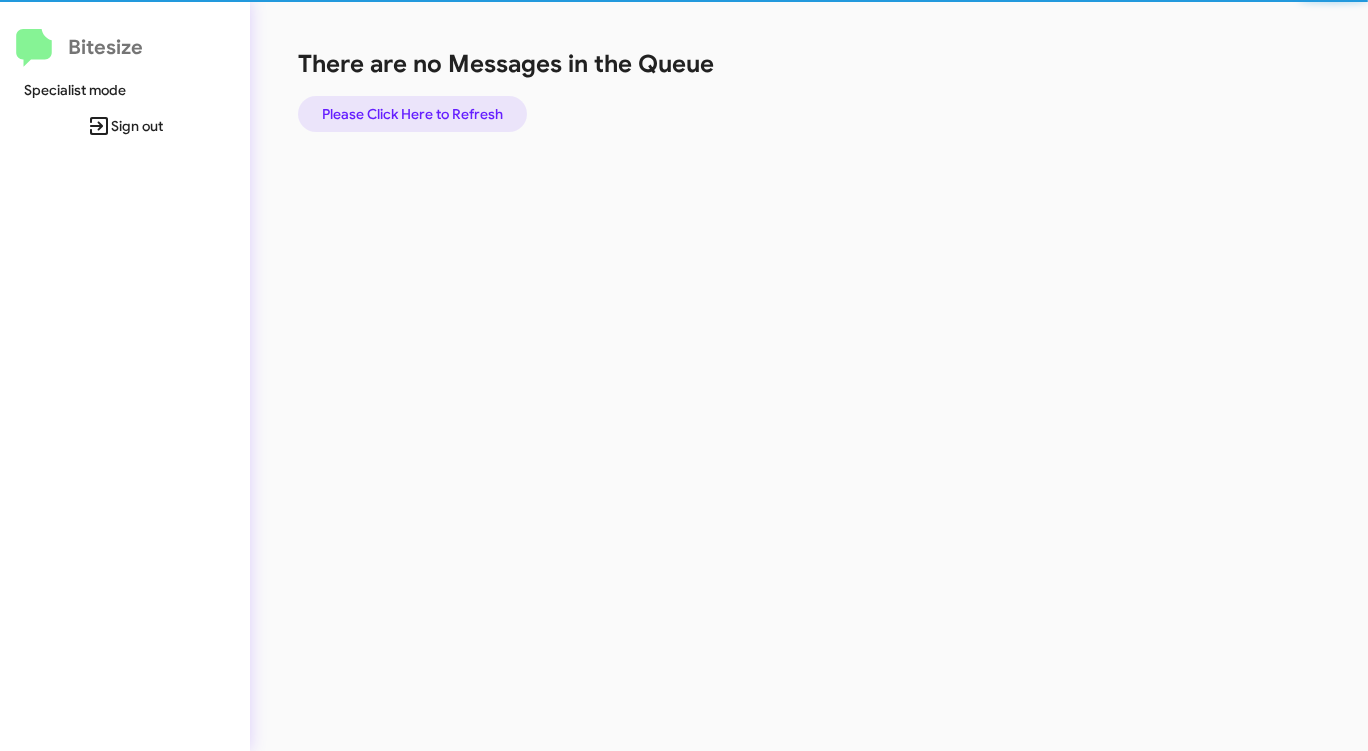 click on "Please Click Here to Refresh" 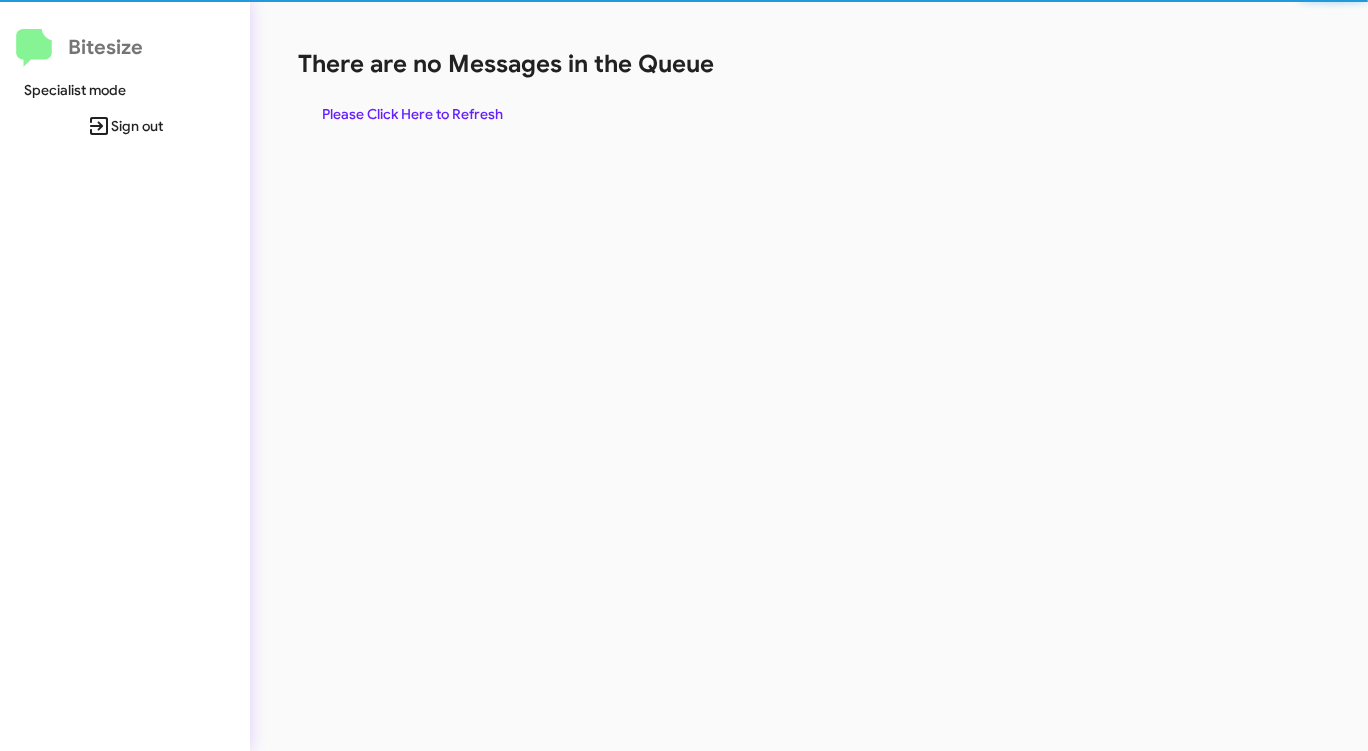 click on "There are no Messages in the Queue  Please Click Here to Refresh" 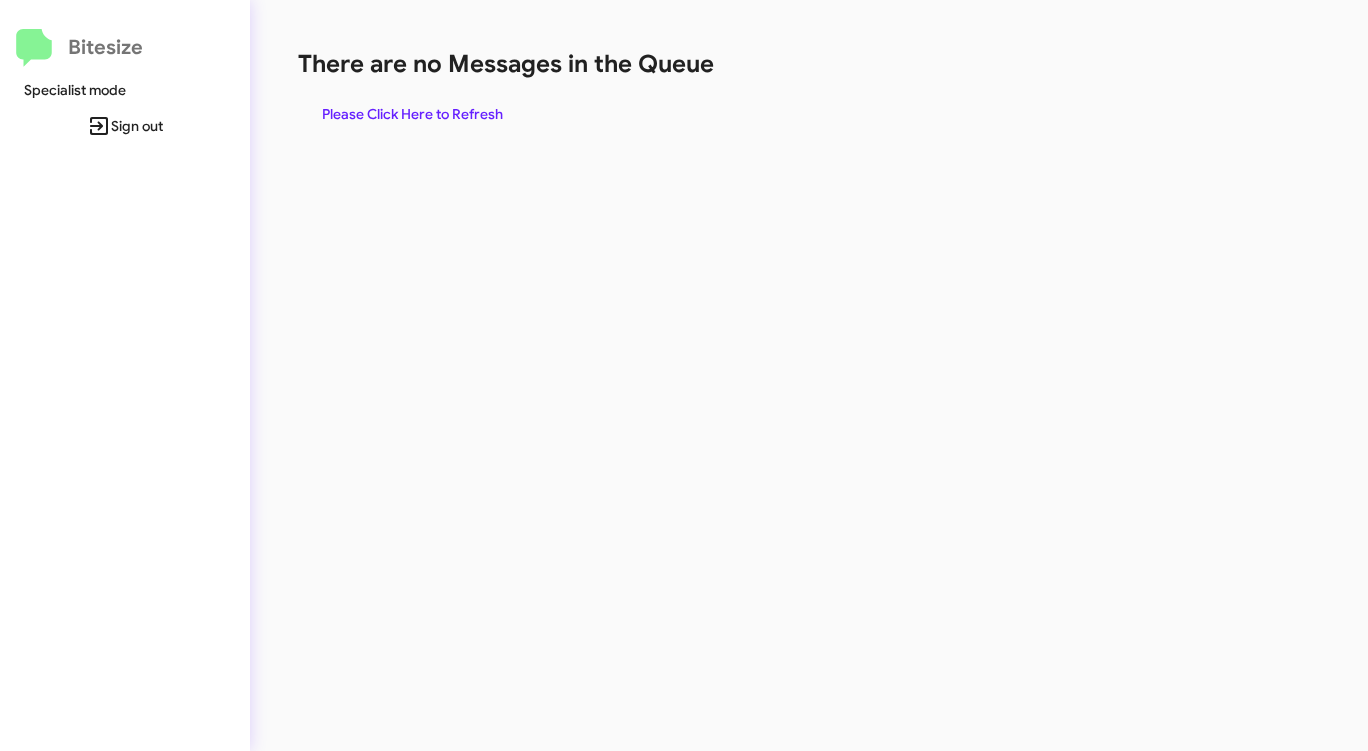click on "Please Click Here to Refresh" 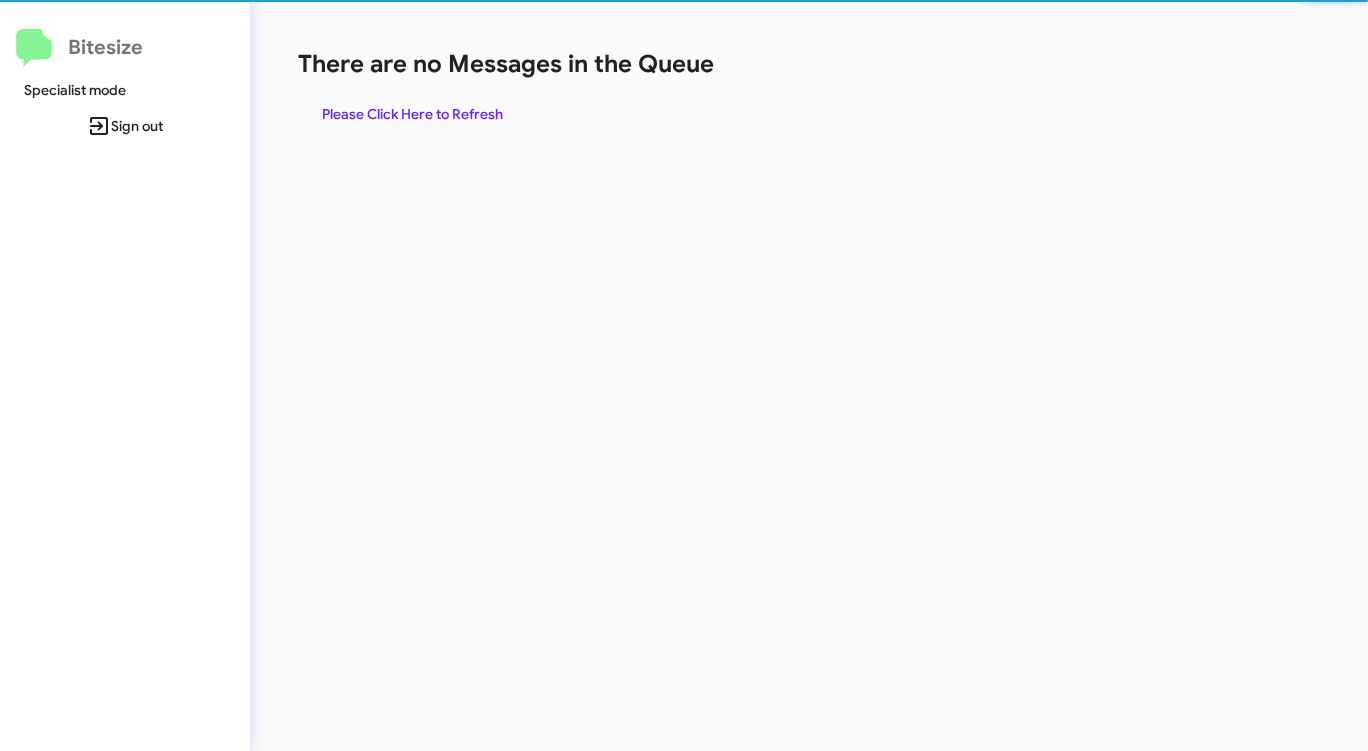 click on "Please Click Here to Refresh" 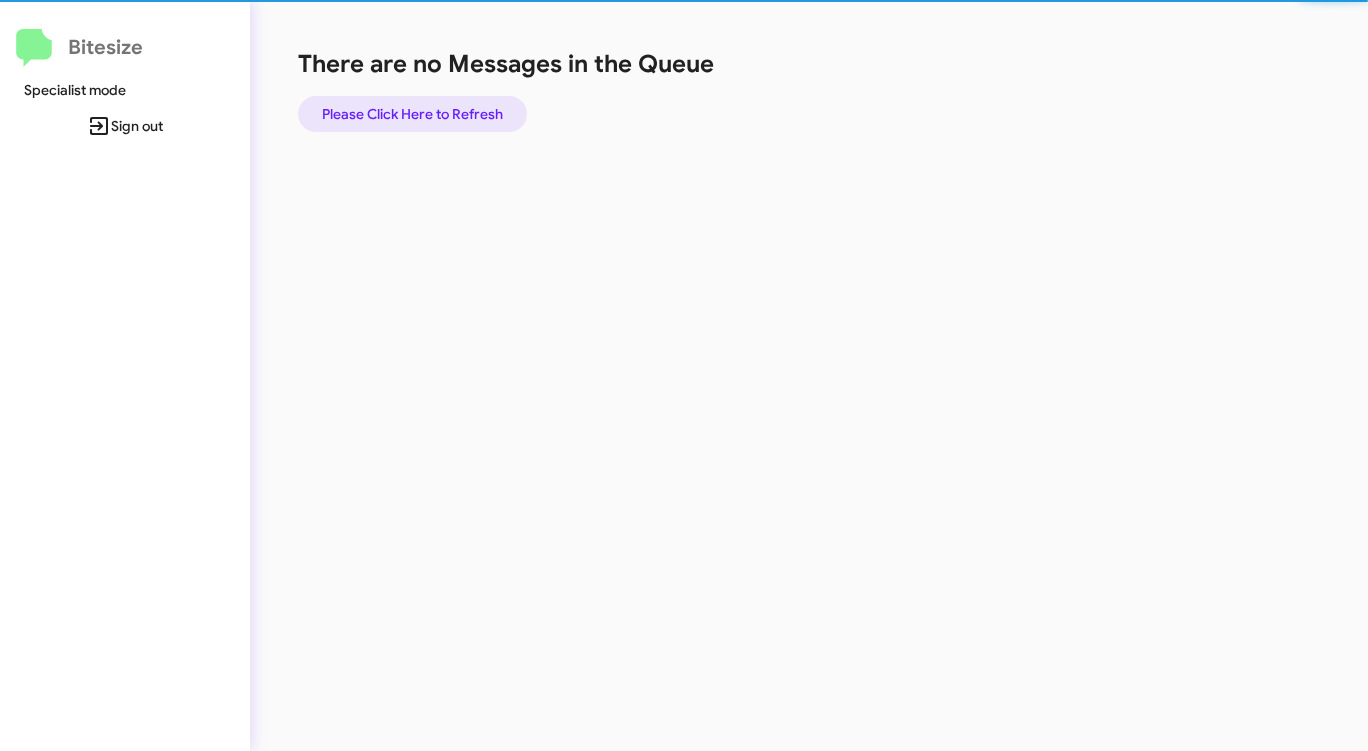 click on "Please Click Here to Refresh" 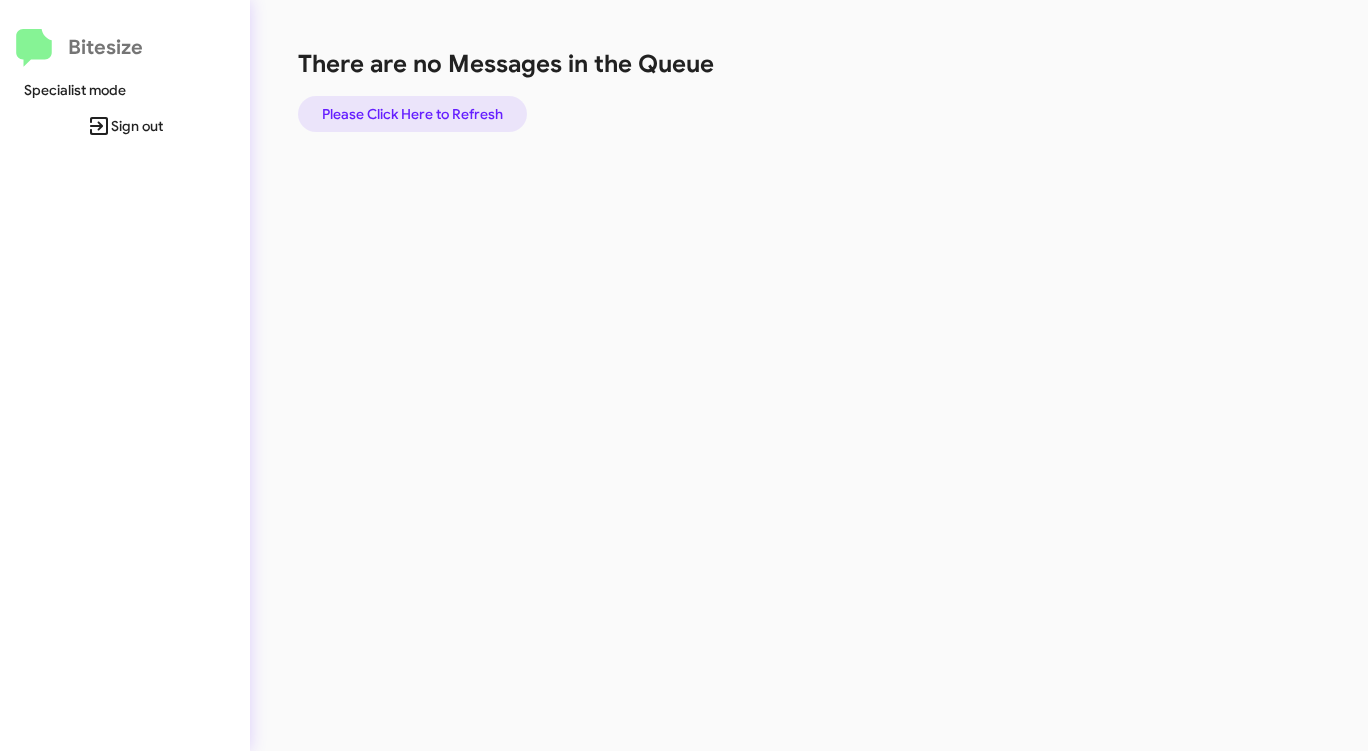 click on "Please Click Here to Refresh" 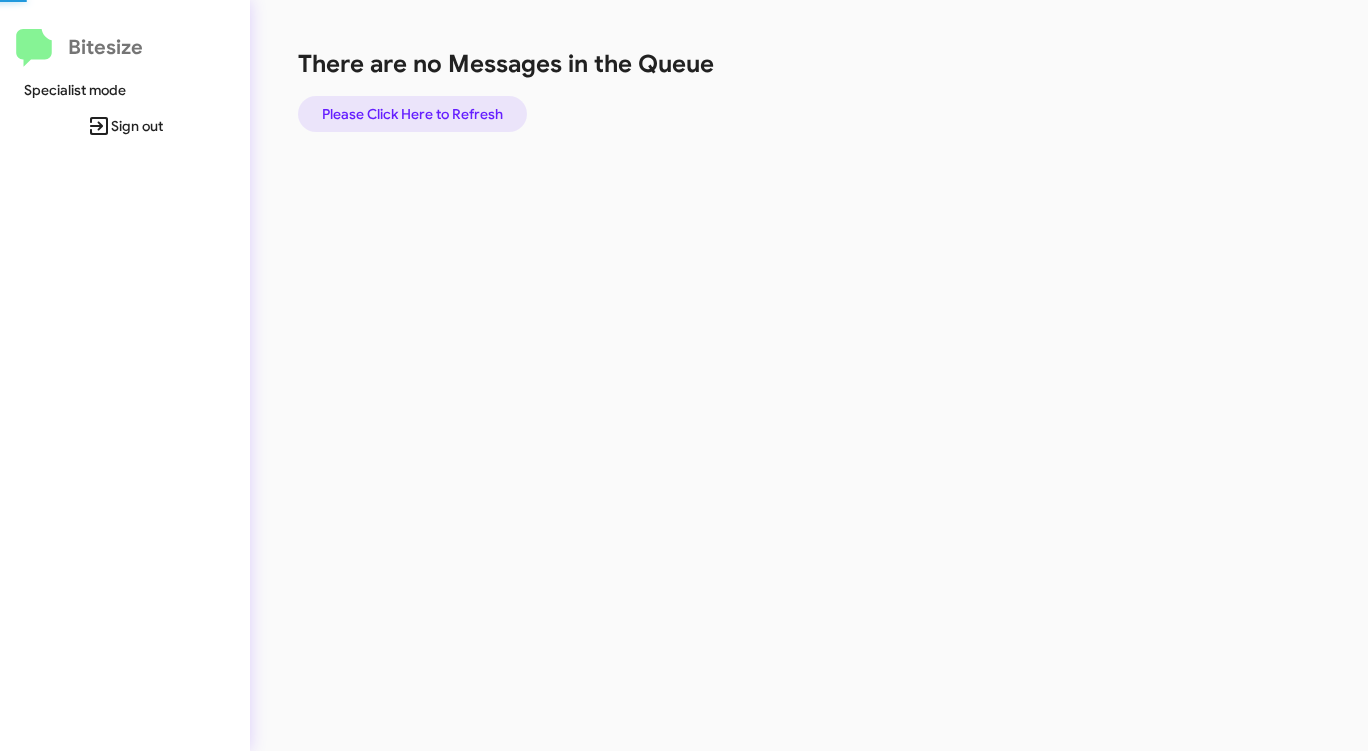 click on "Please Click Here to Refresh" 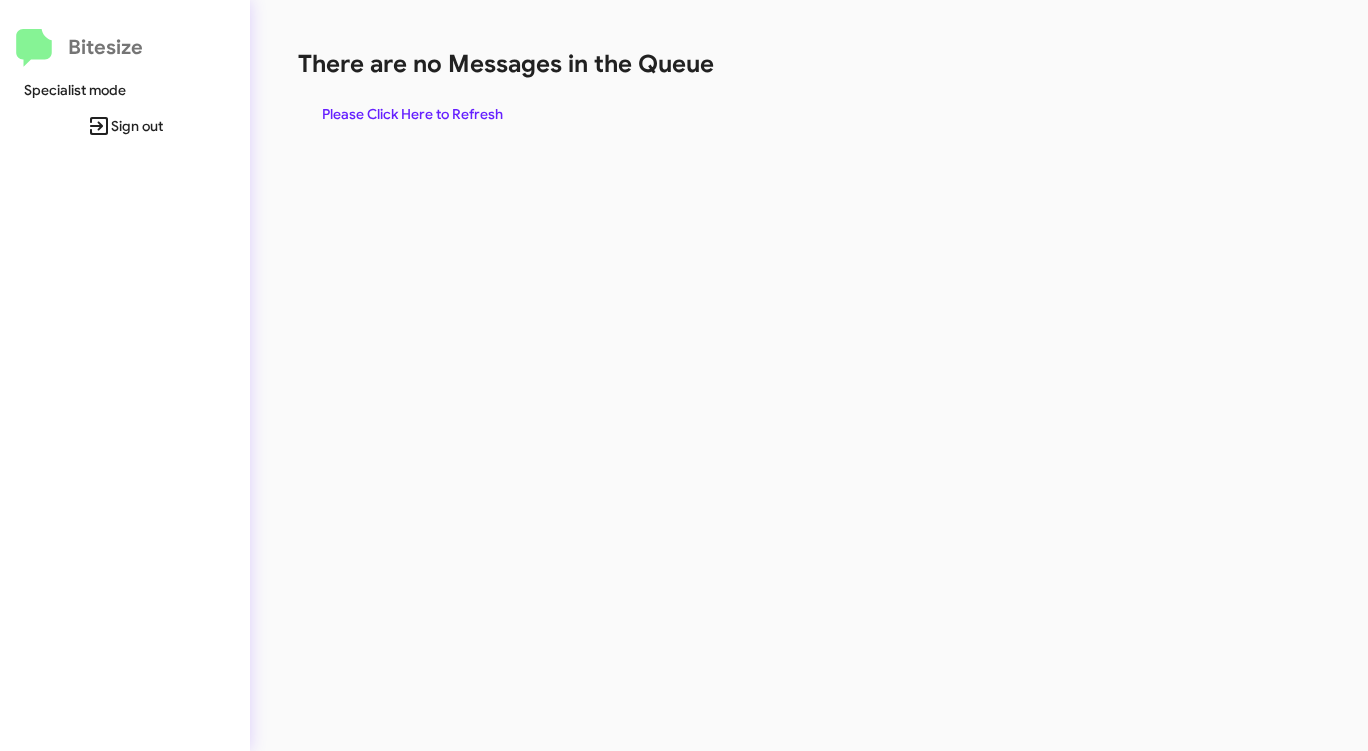 click on "There are no Messages in the Queue  Please Click Here to Refresh" 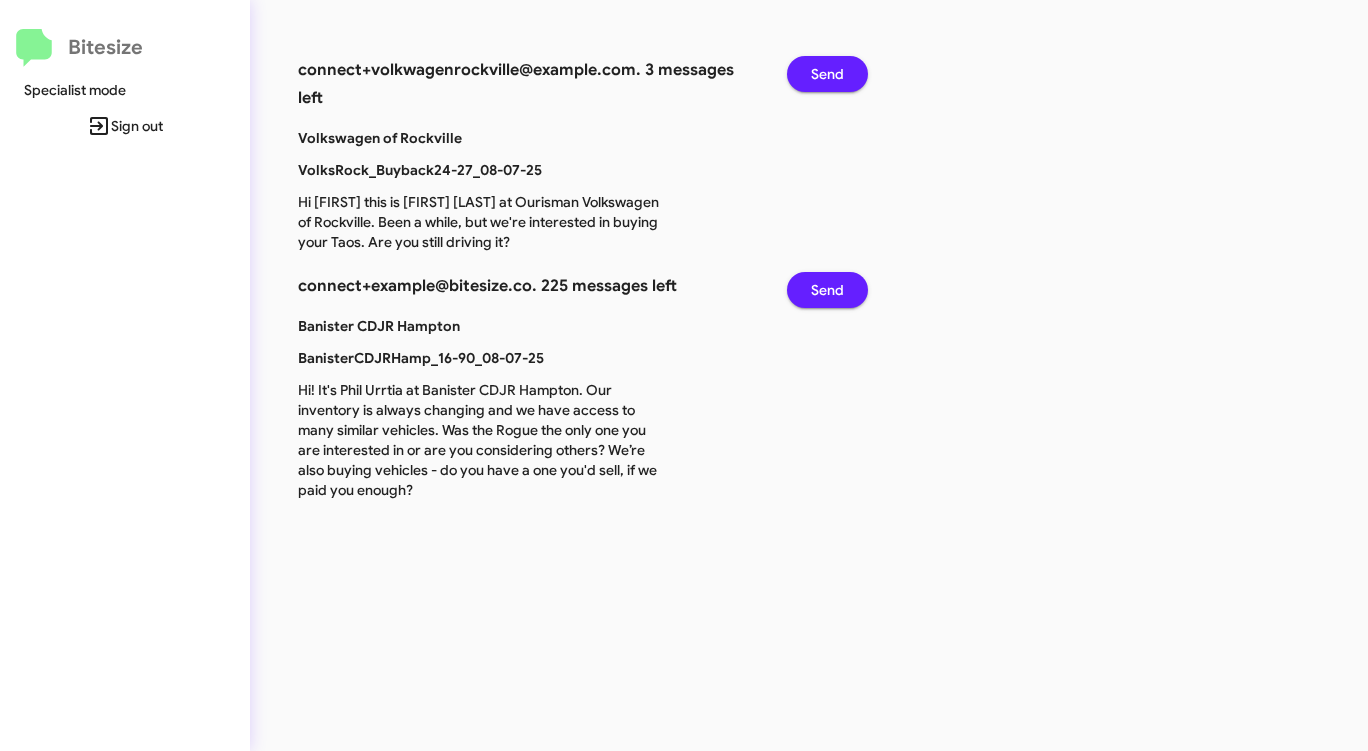 click on "Send" 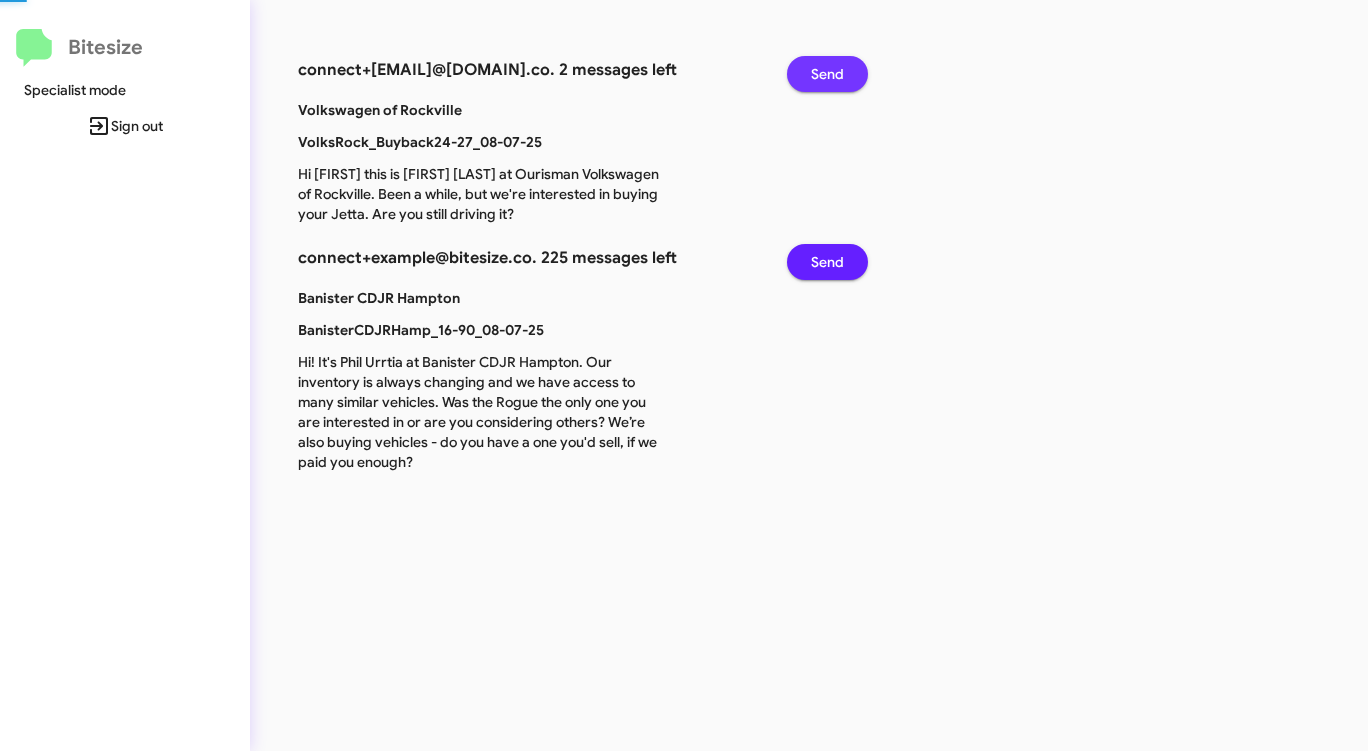 click on "Send" 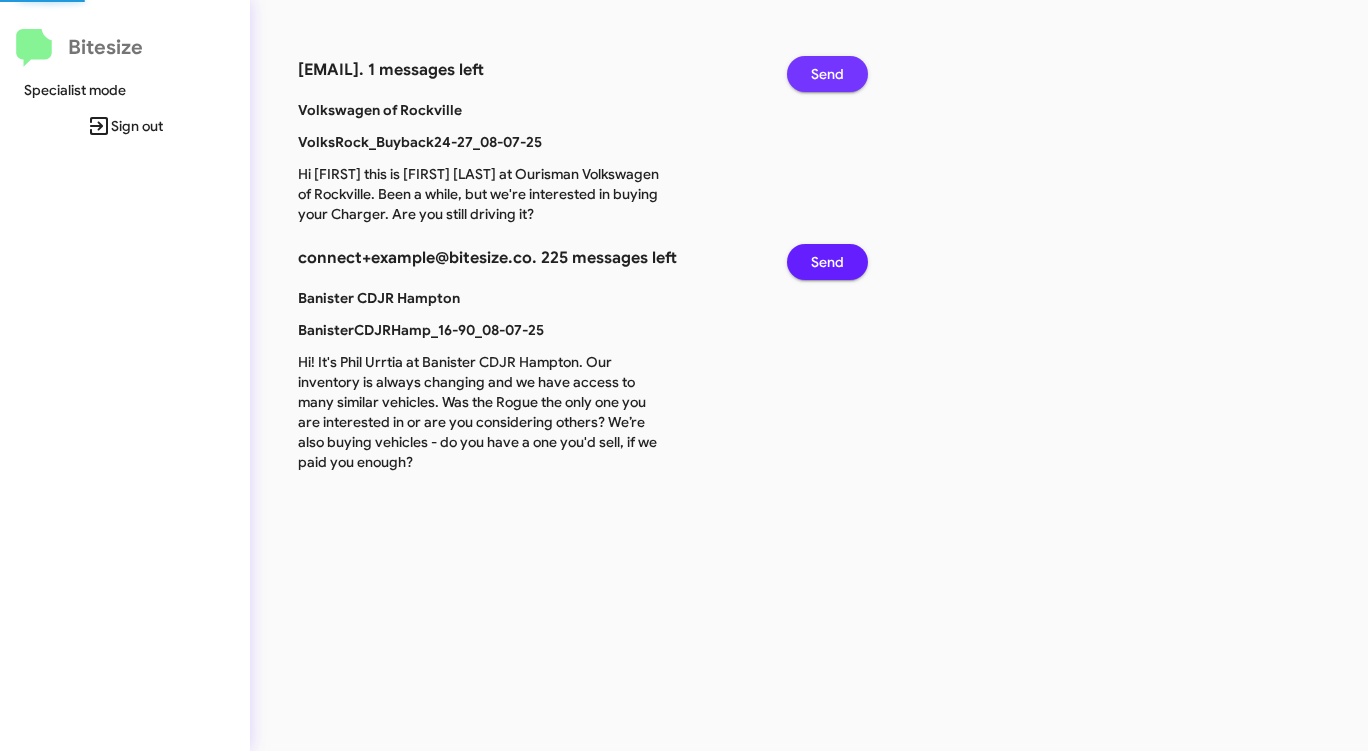 click on "Send" 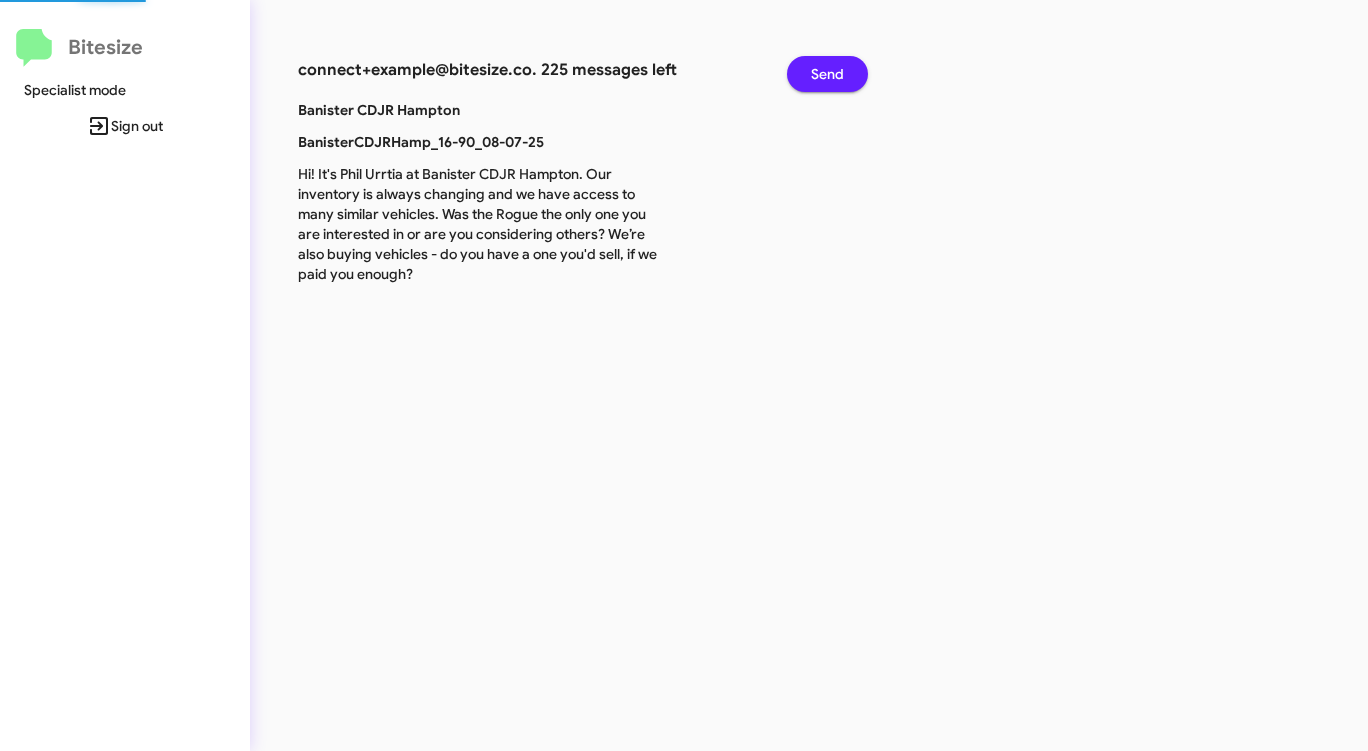 click on "Send" 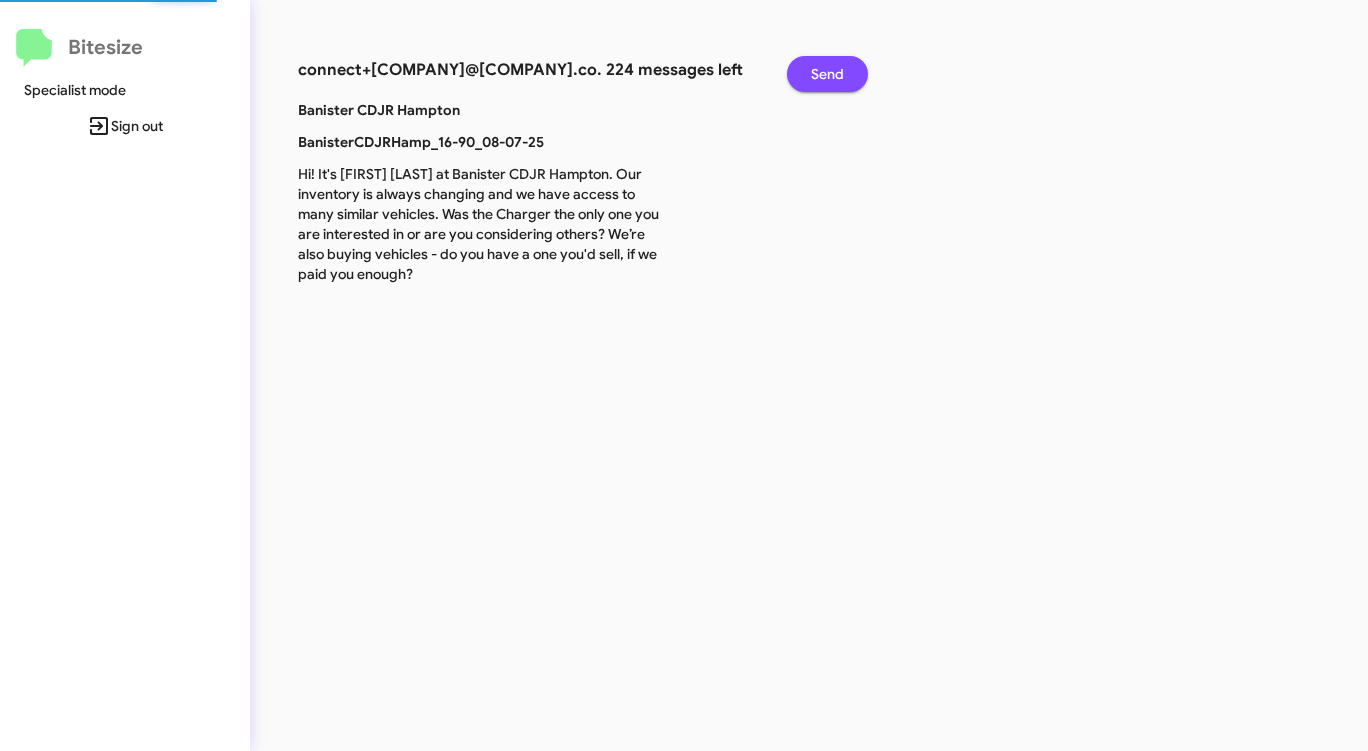 click on "Send" 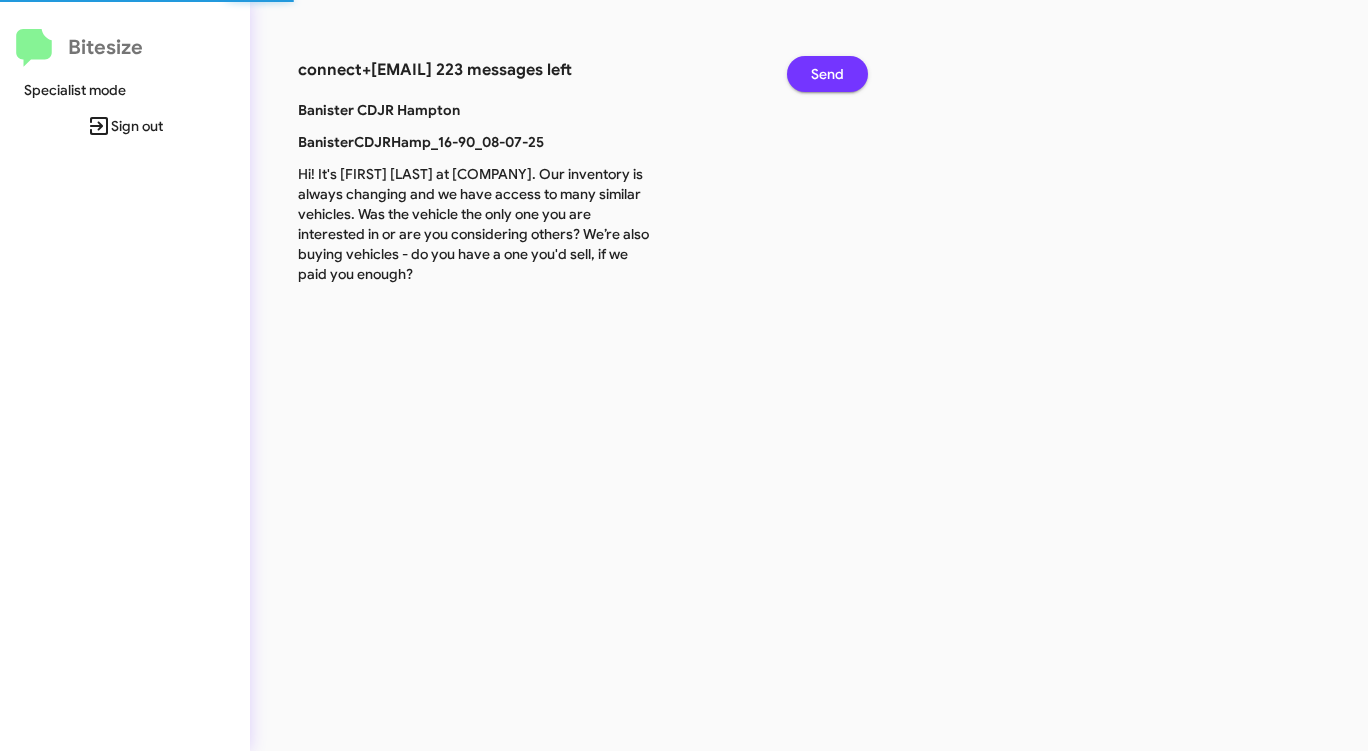 click on "Send" 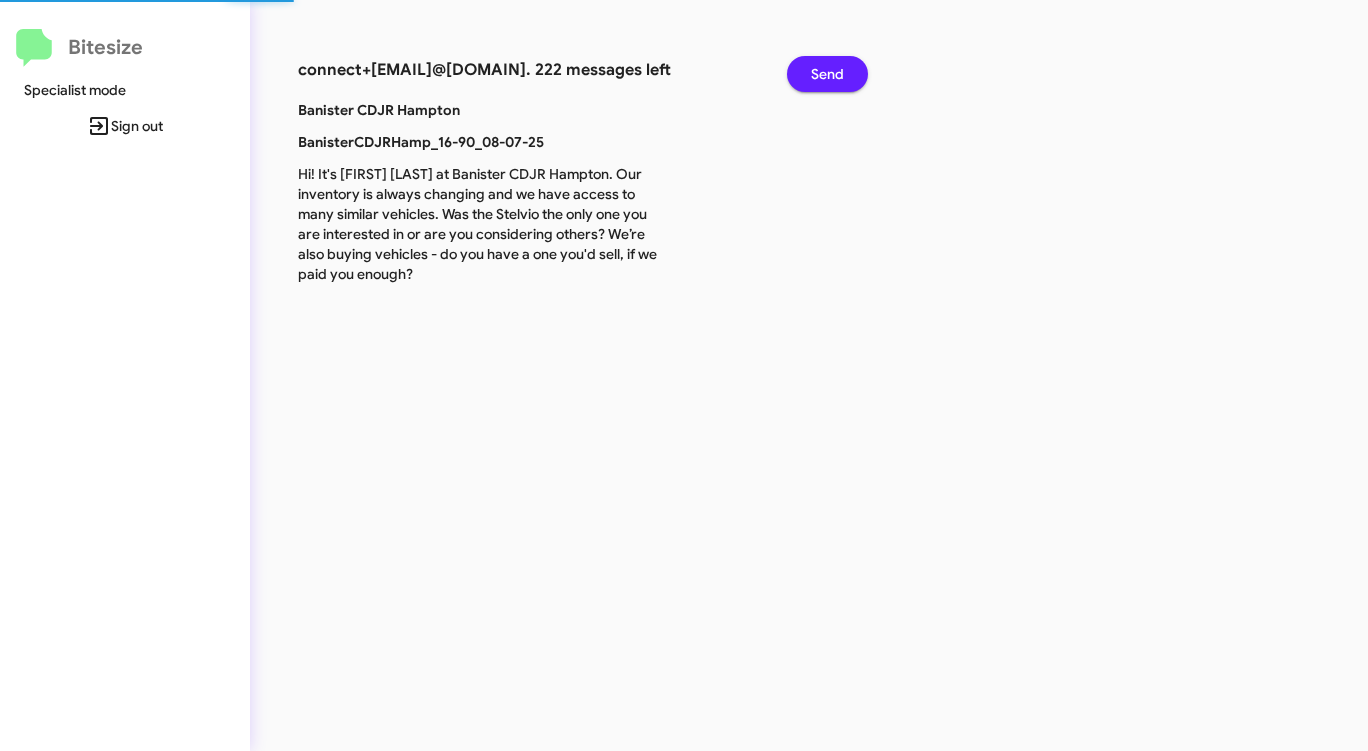 click on "Send" 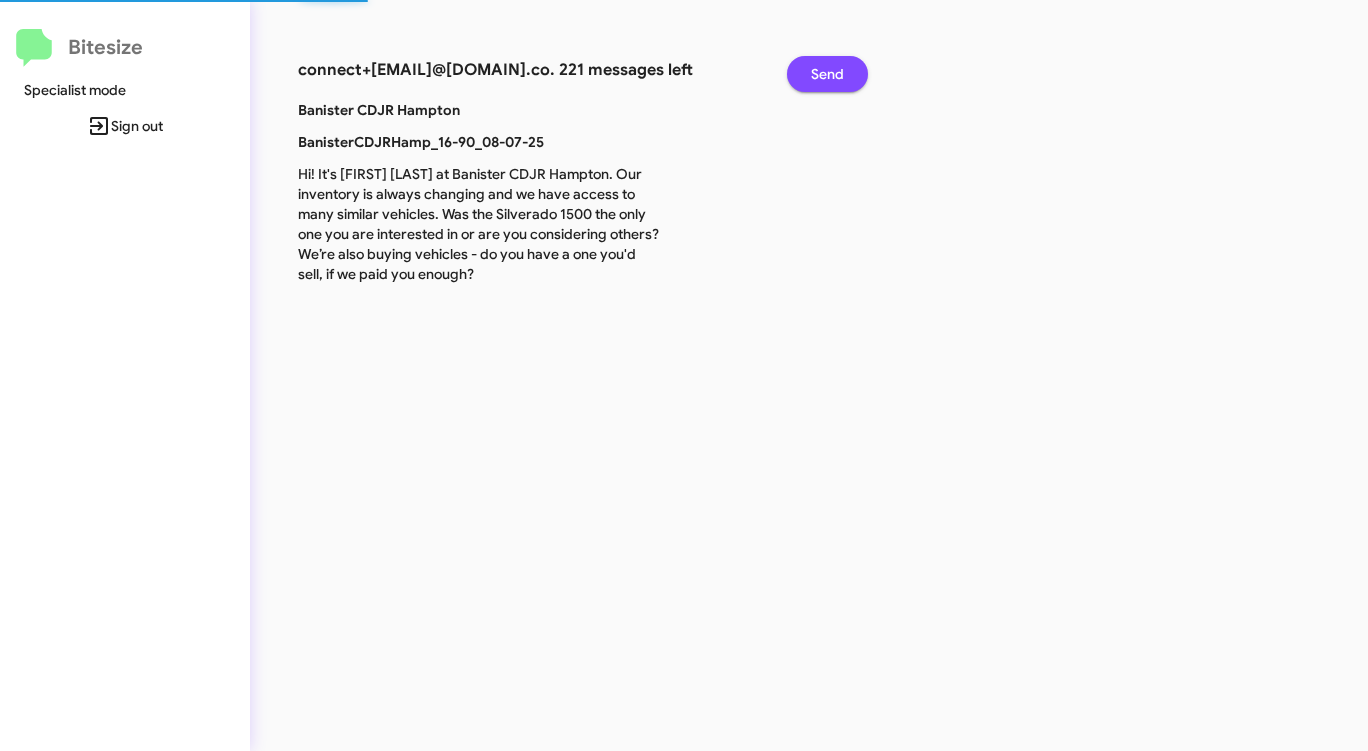 click on "Send" 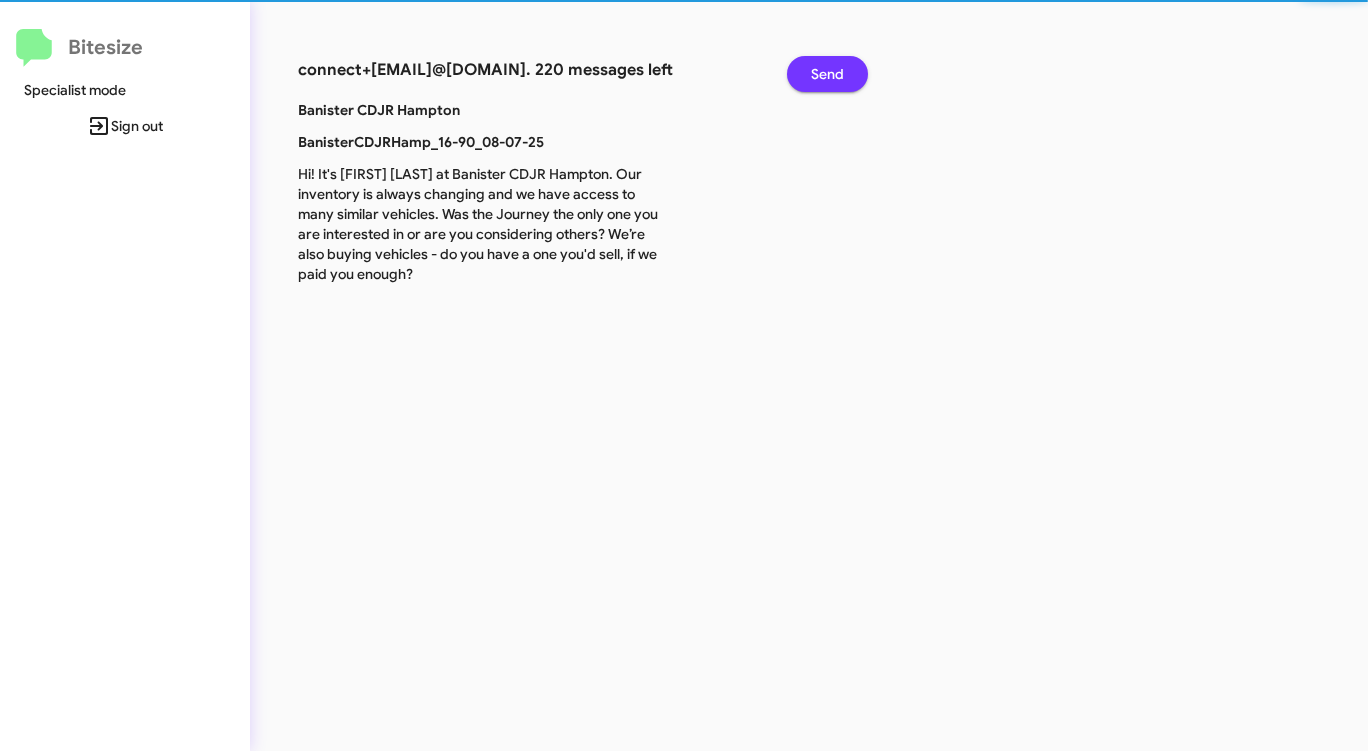 click on "Send" 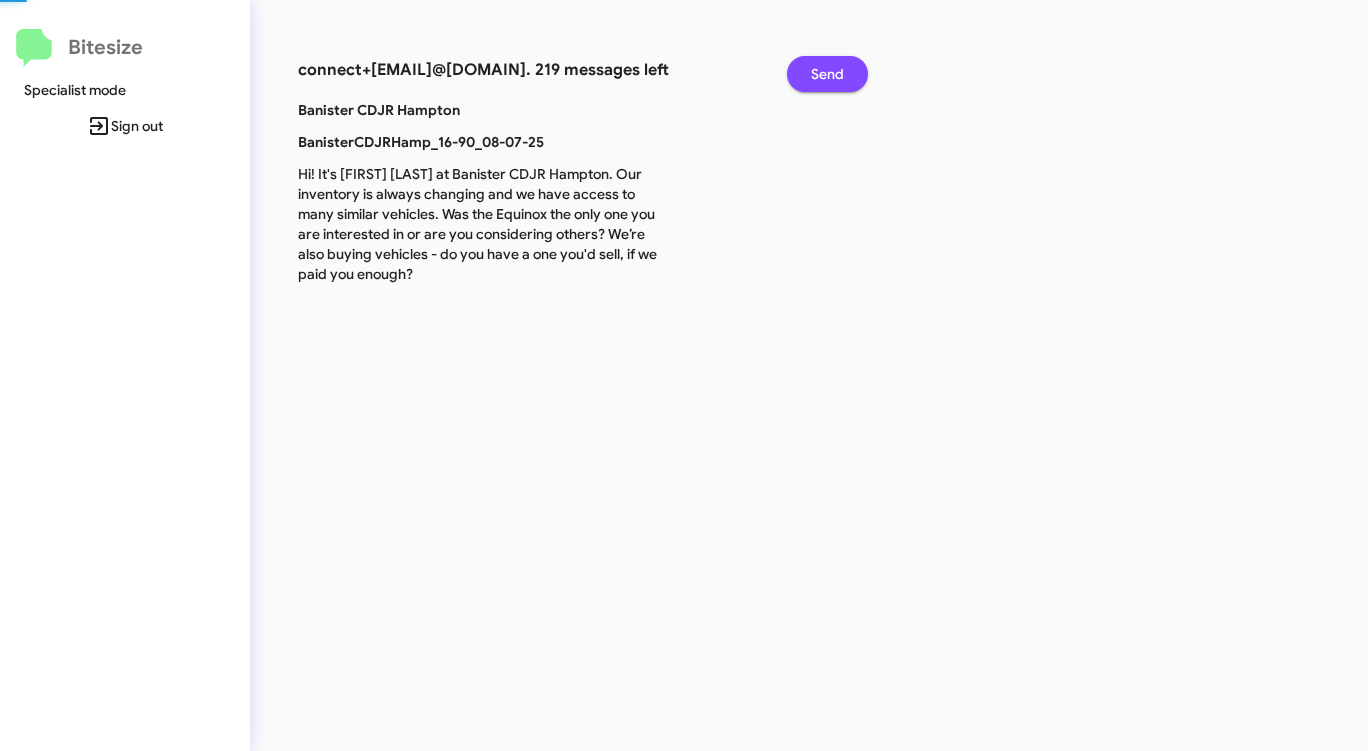 click on "Send" 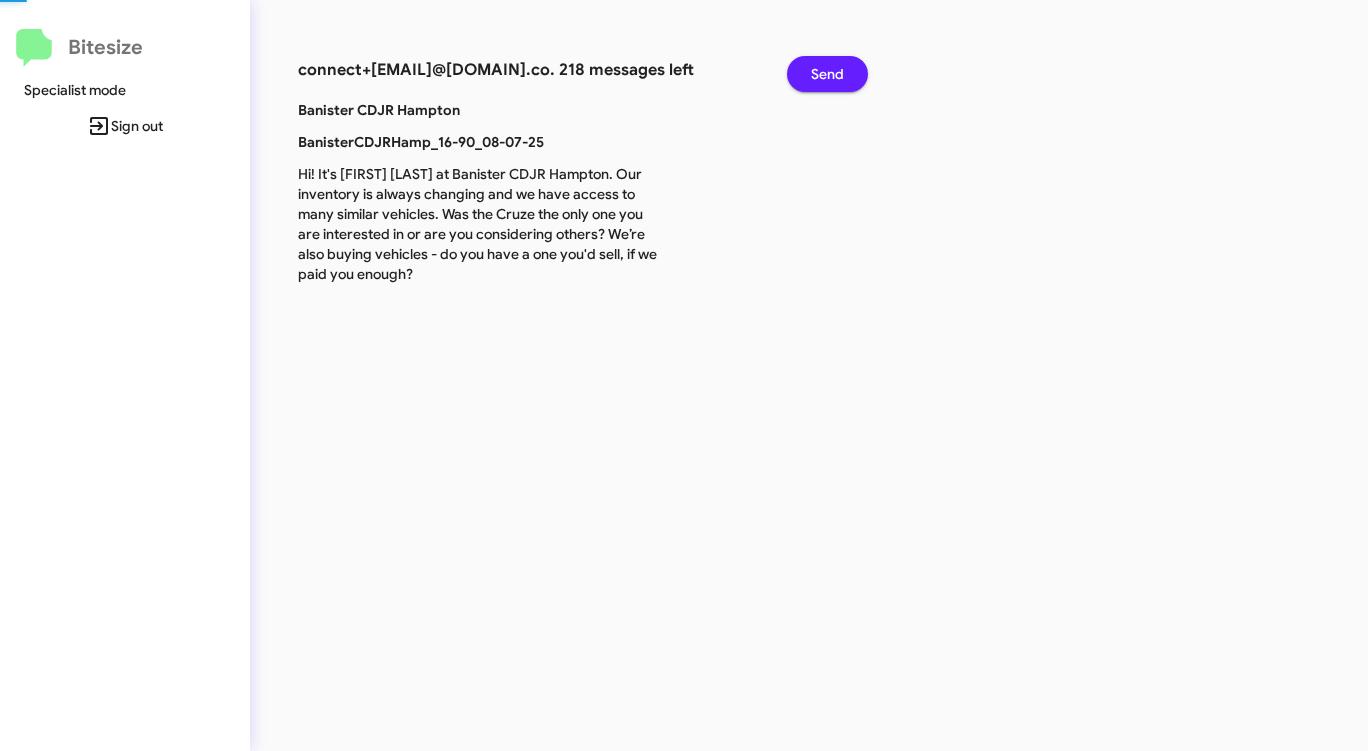 click on "Send" 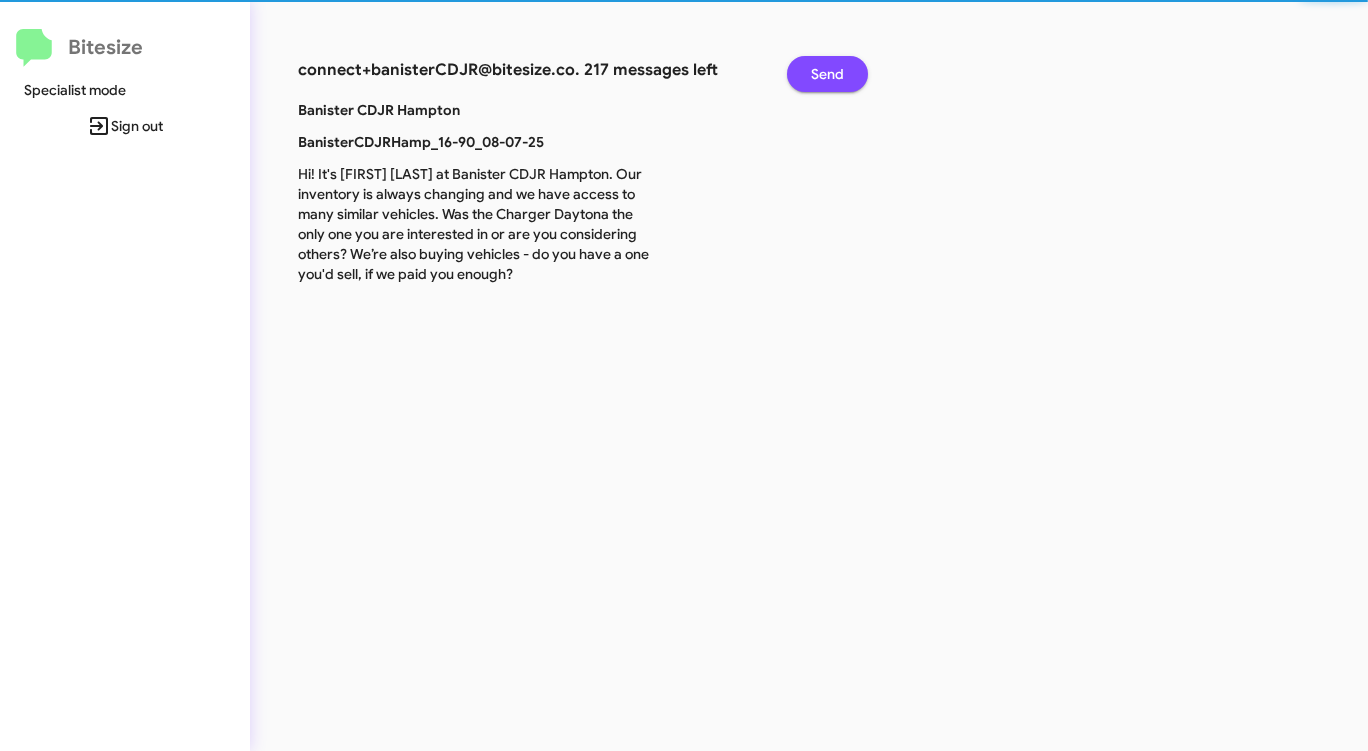 click on "Send" 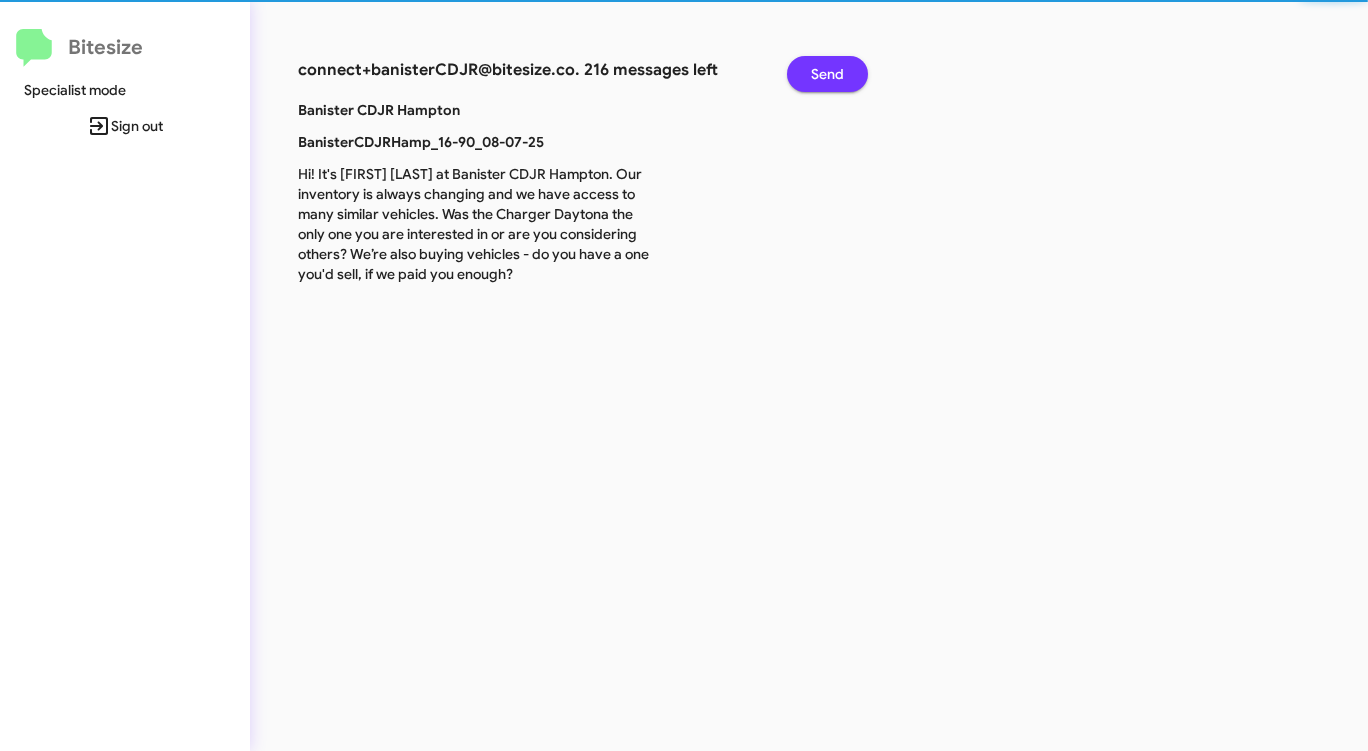 click on "Send" 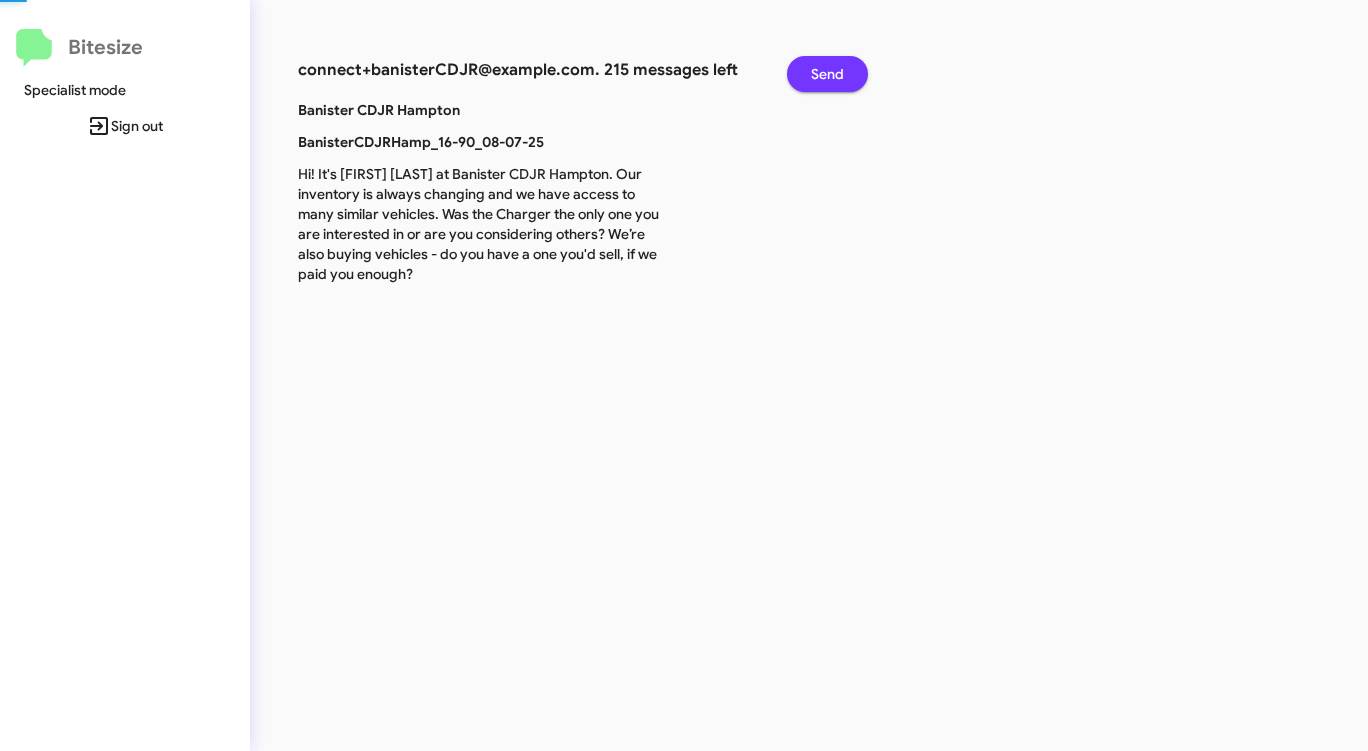 click on "Send" 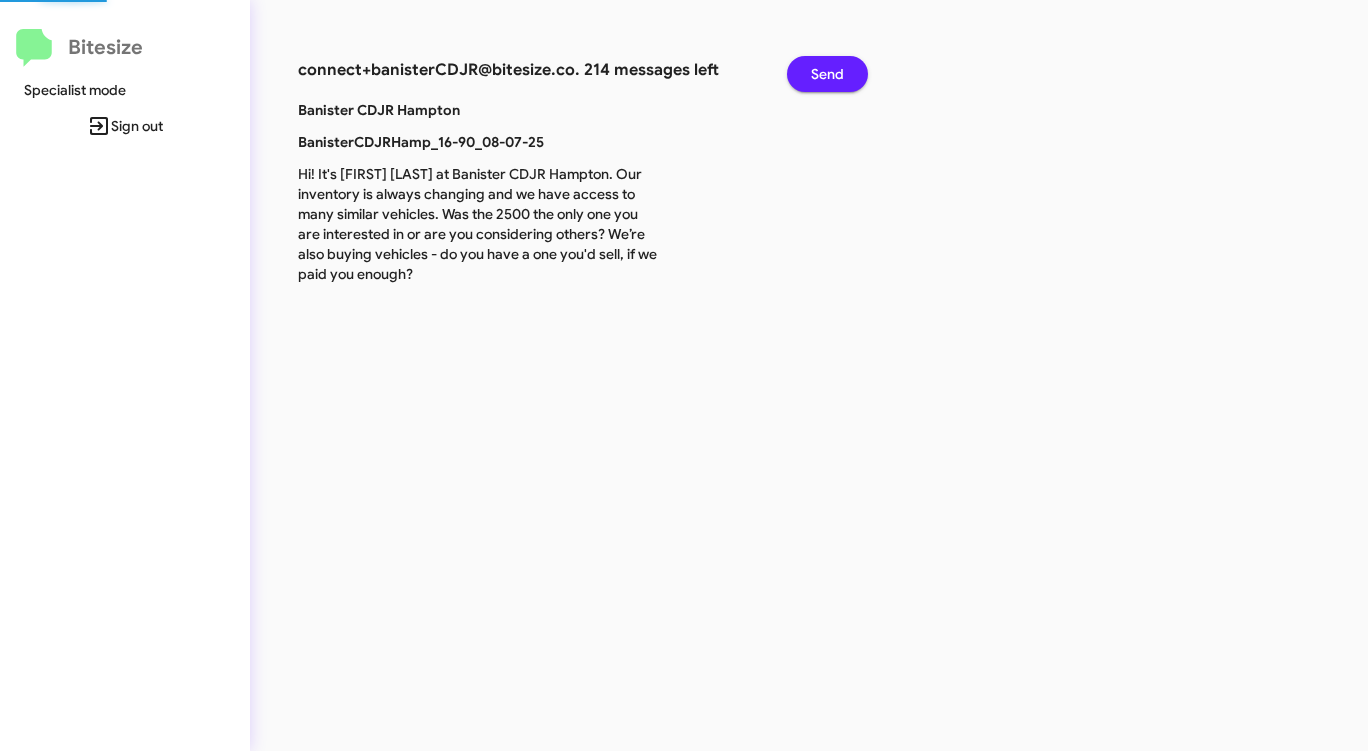 click on "Send" 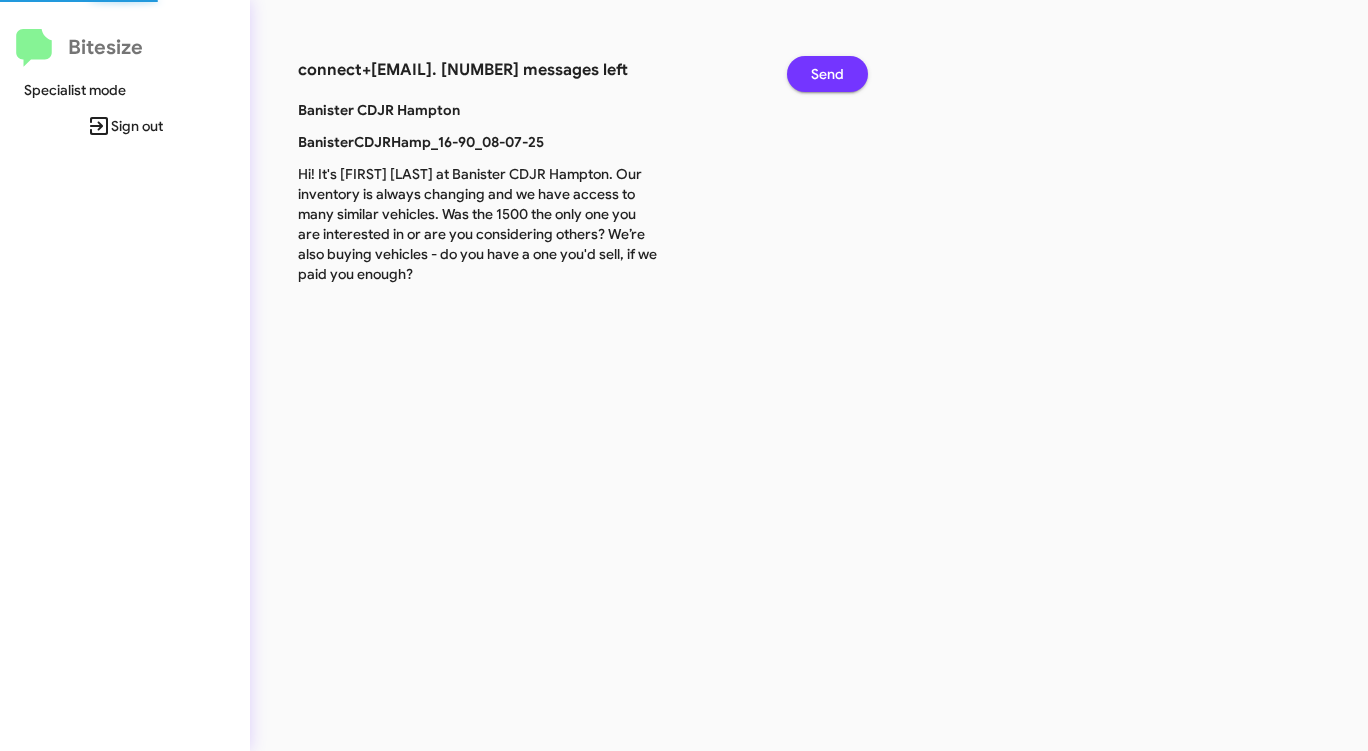 click on "Send" 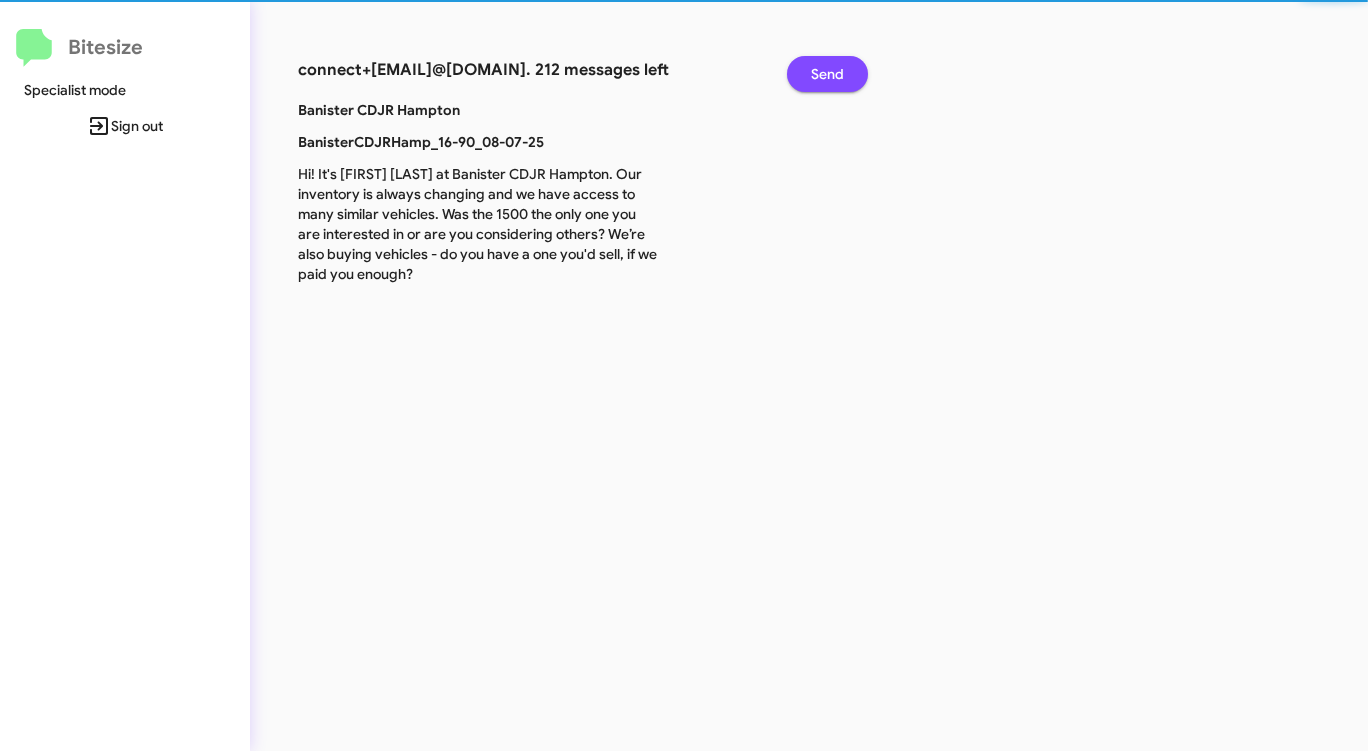 click on "Send" 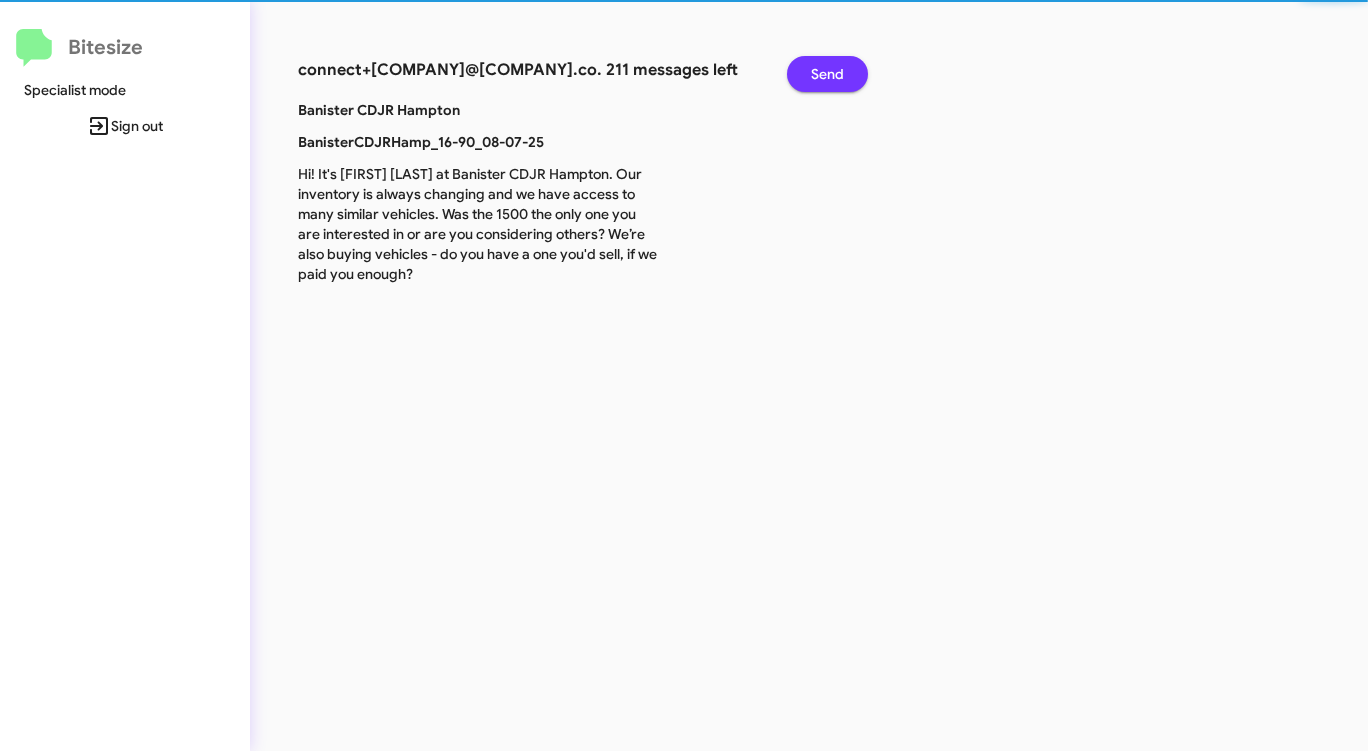 click on "Send" 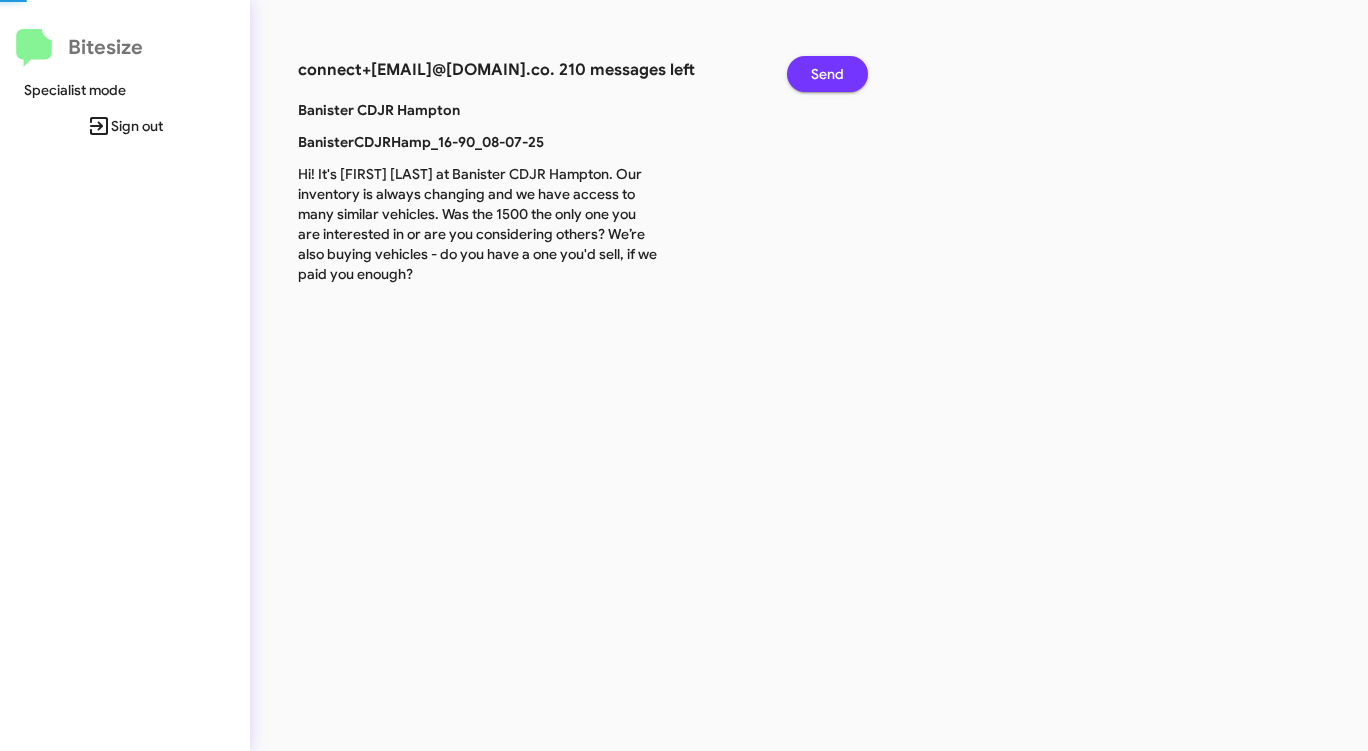 click on "Send" 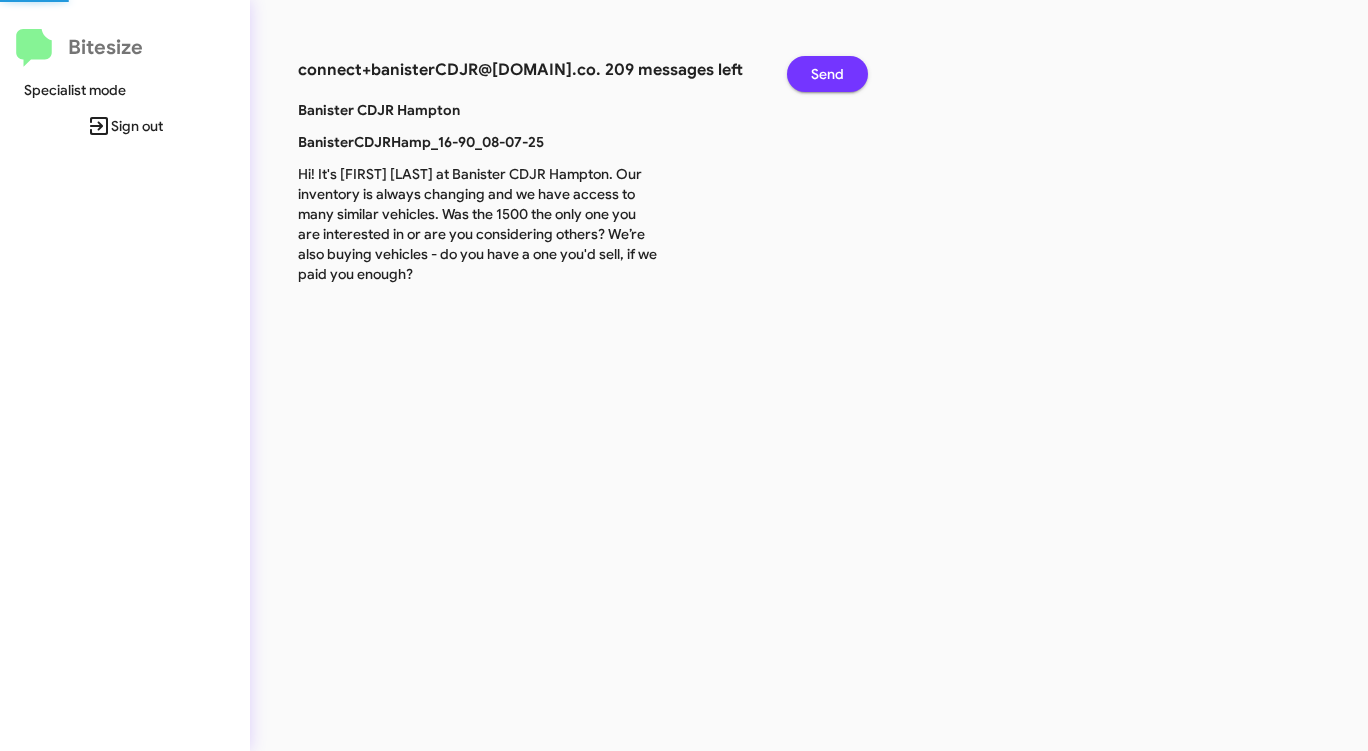 click on "Send" 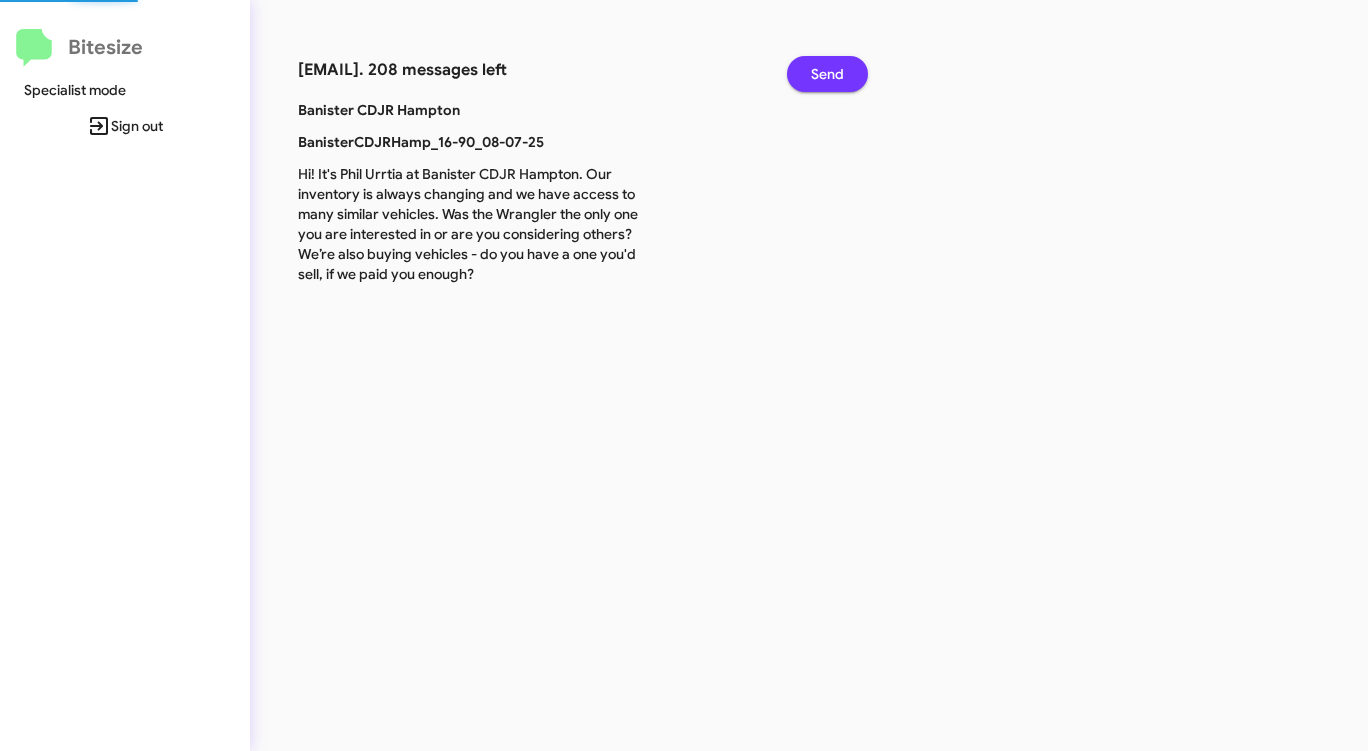 click on "Send" 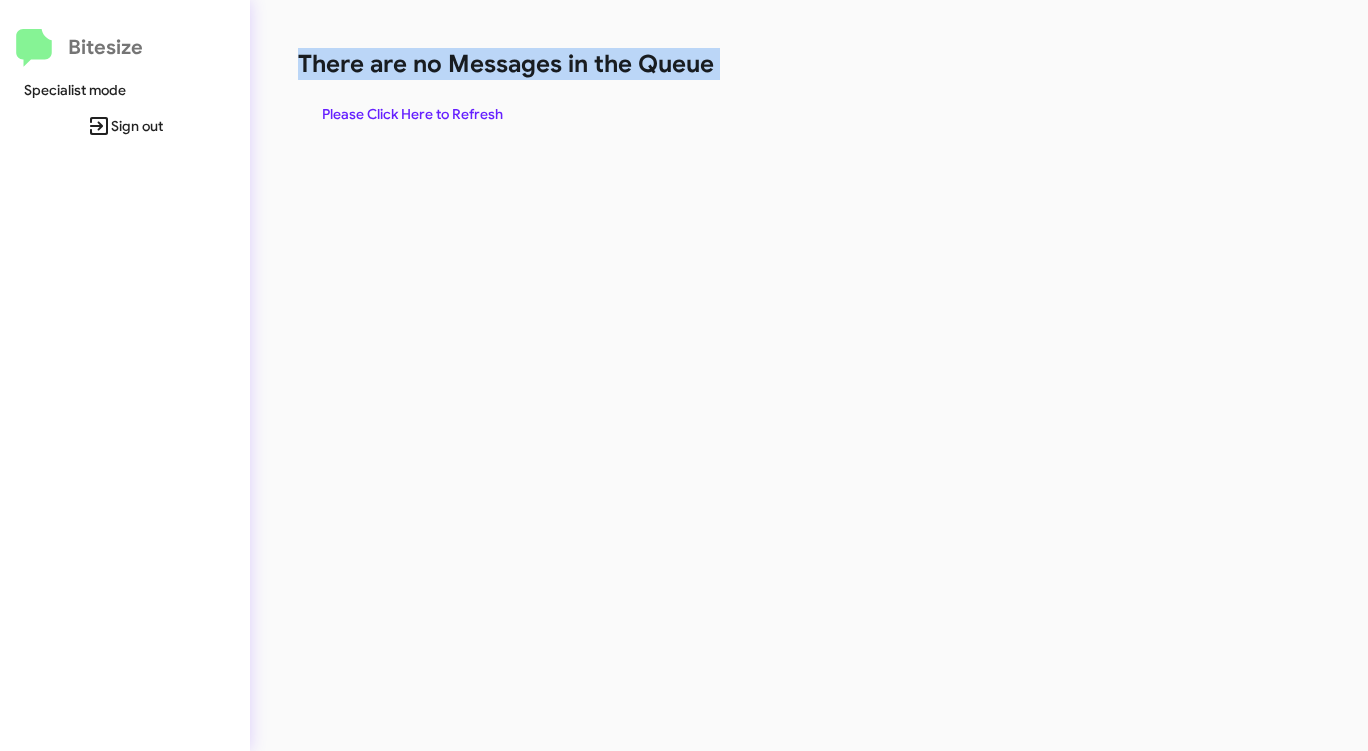 drag, startPoint x: 791, startPoint y: 98, endPoint x: 769, endPoint y: 106, distance: 23.409399 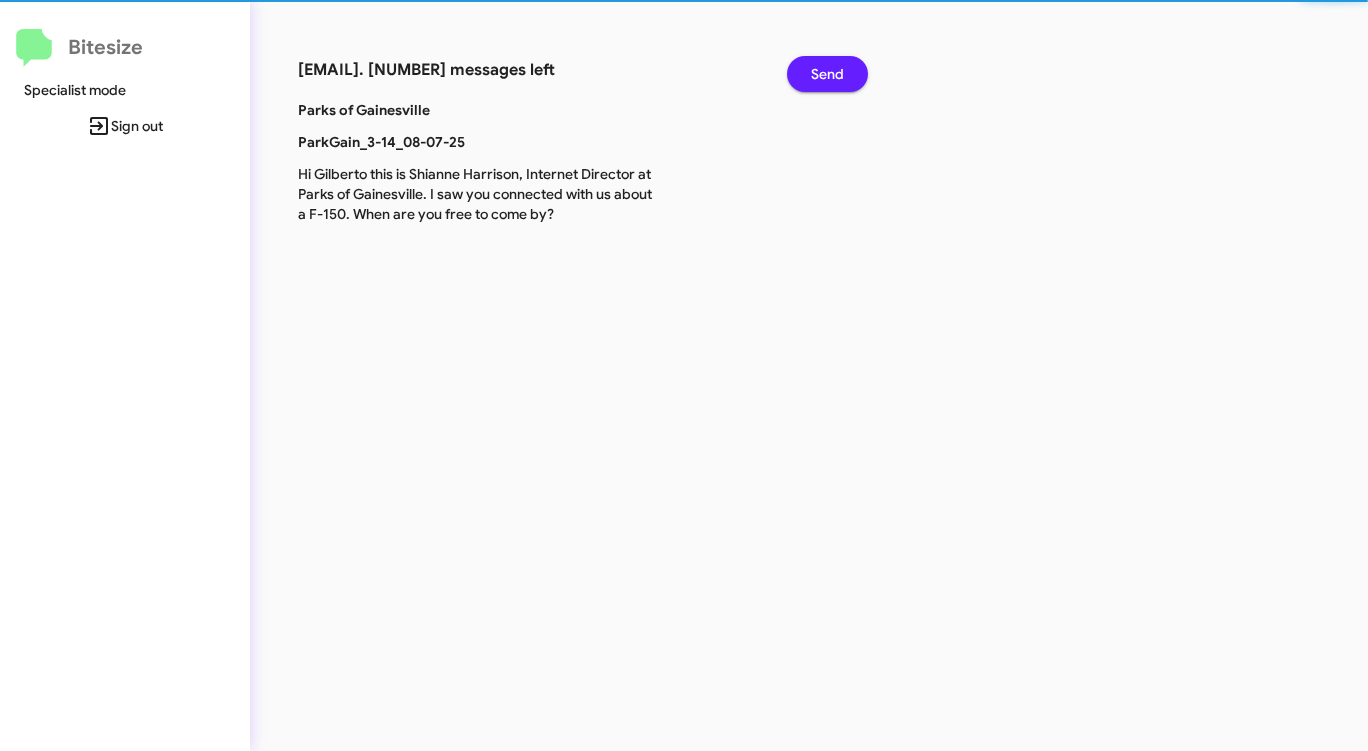 drag, startPoint x: 485, startPoint y: 147, endPoint x: 505, endPoint y: 172, distance: 32.01562 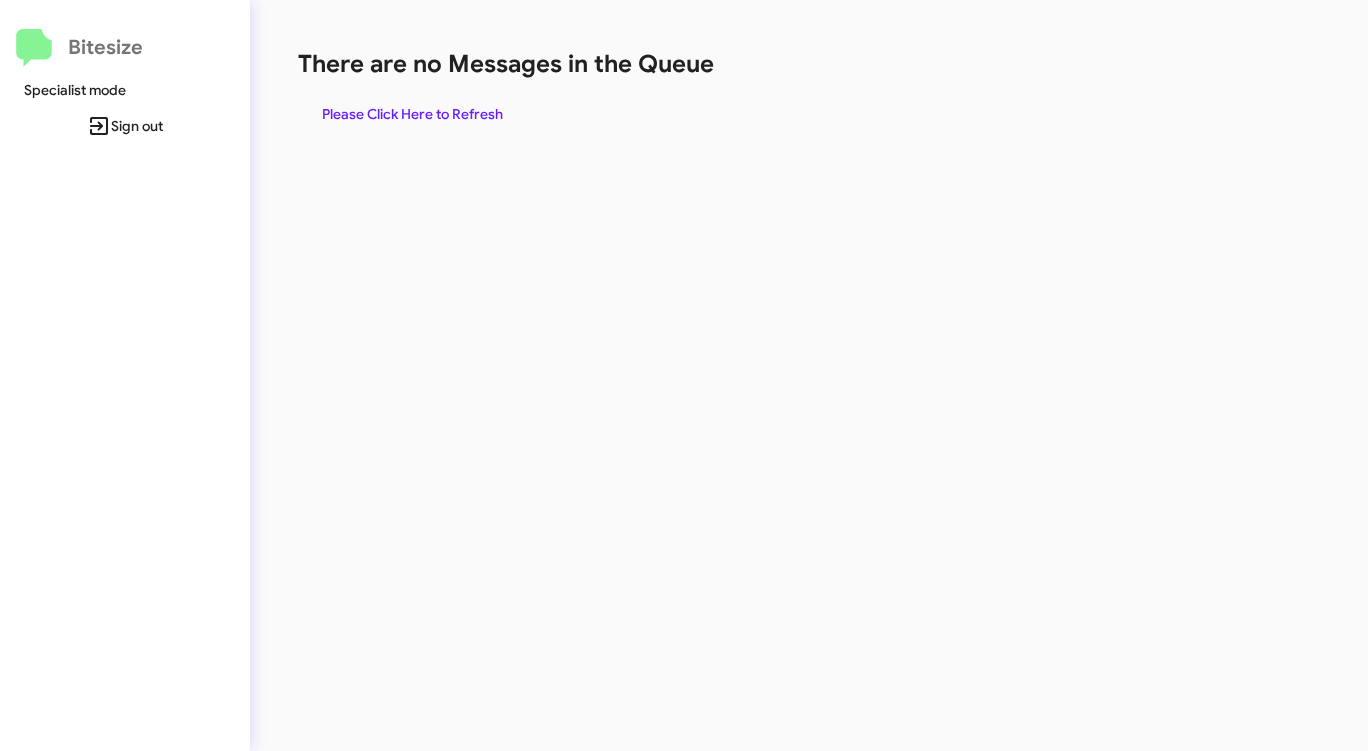 drag, startPoint x: 812, startPoint y: 81, endPoint x: 680, endPoint y: 89, distance: 132.2422 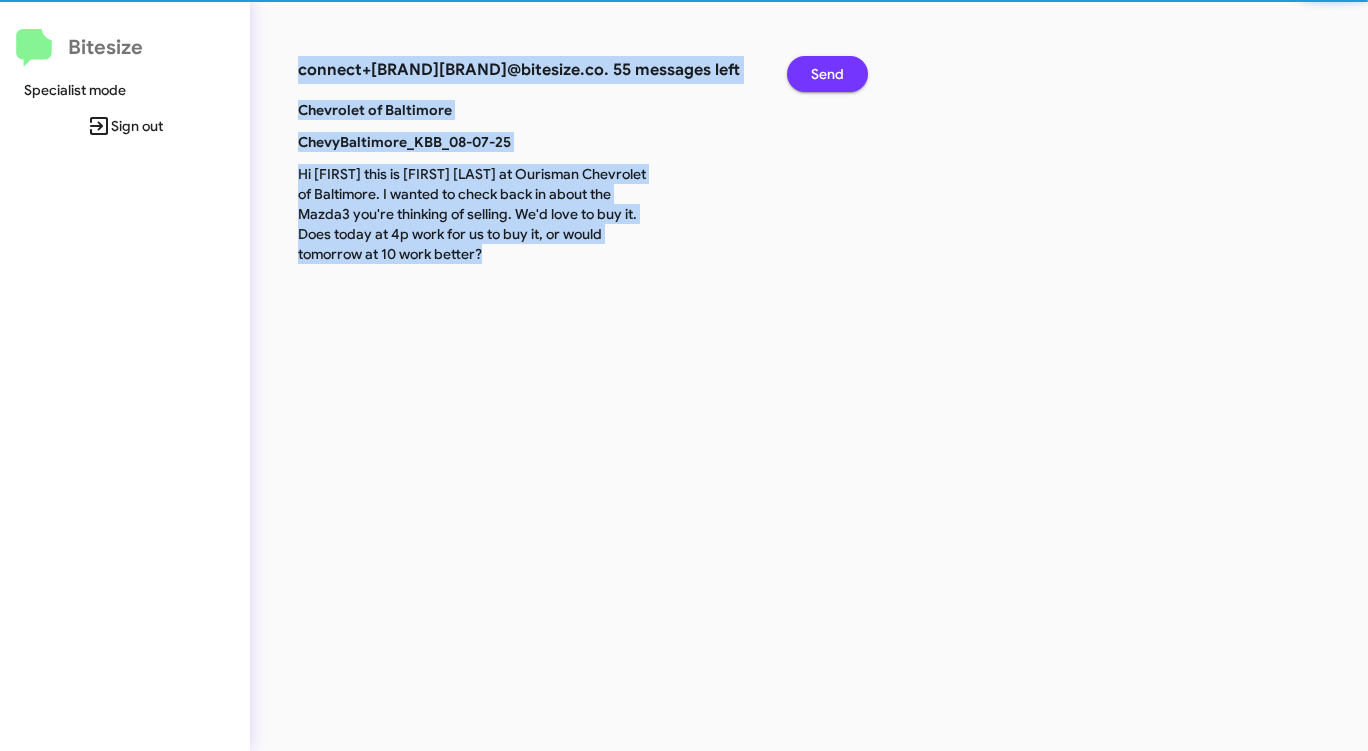 drag, startPoint x: 812, startPoint y: 74, endPoint x: 835, endPoint y: 72, distance: 23.086792 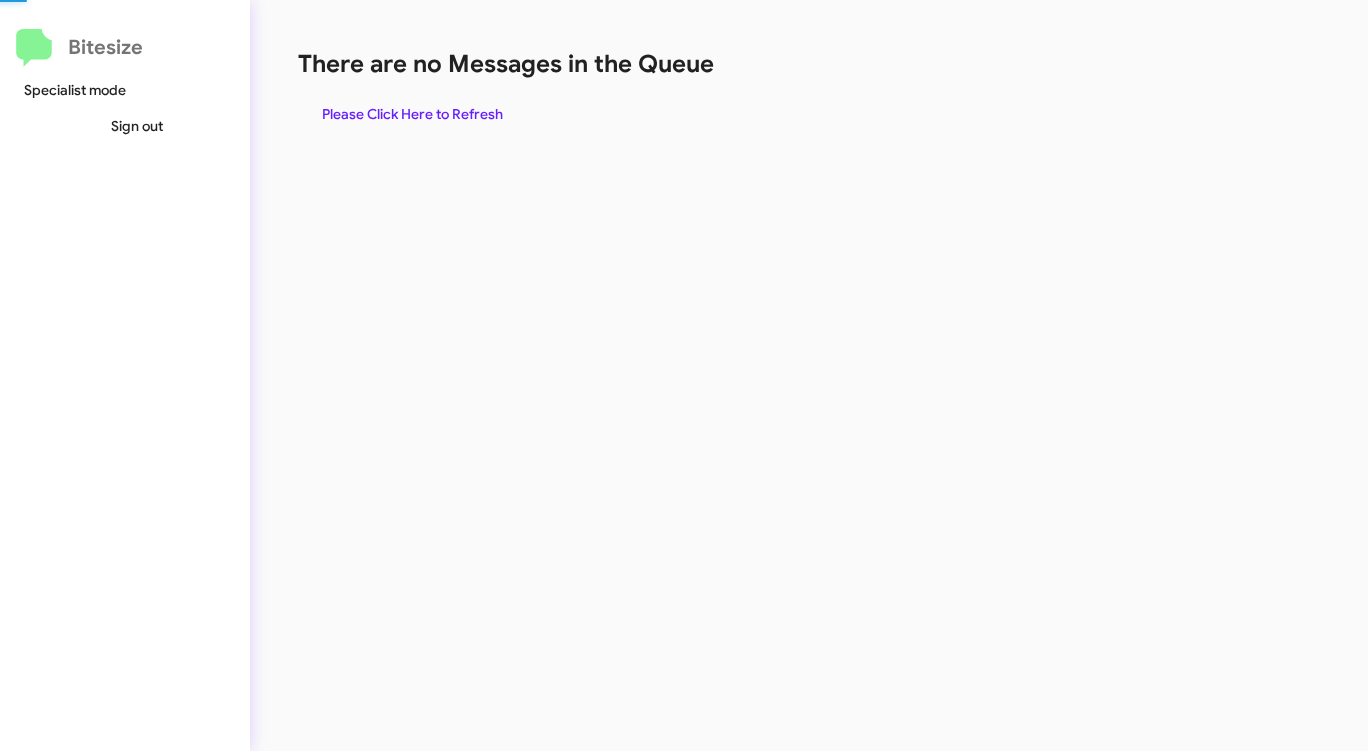 scroll, scrollTop: 0, scrollLeft: 0, axis: both 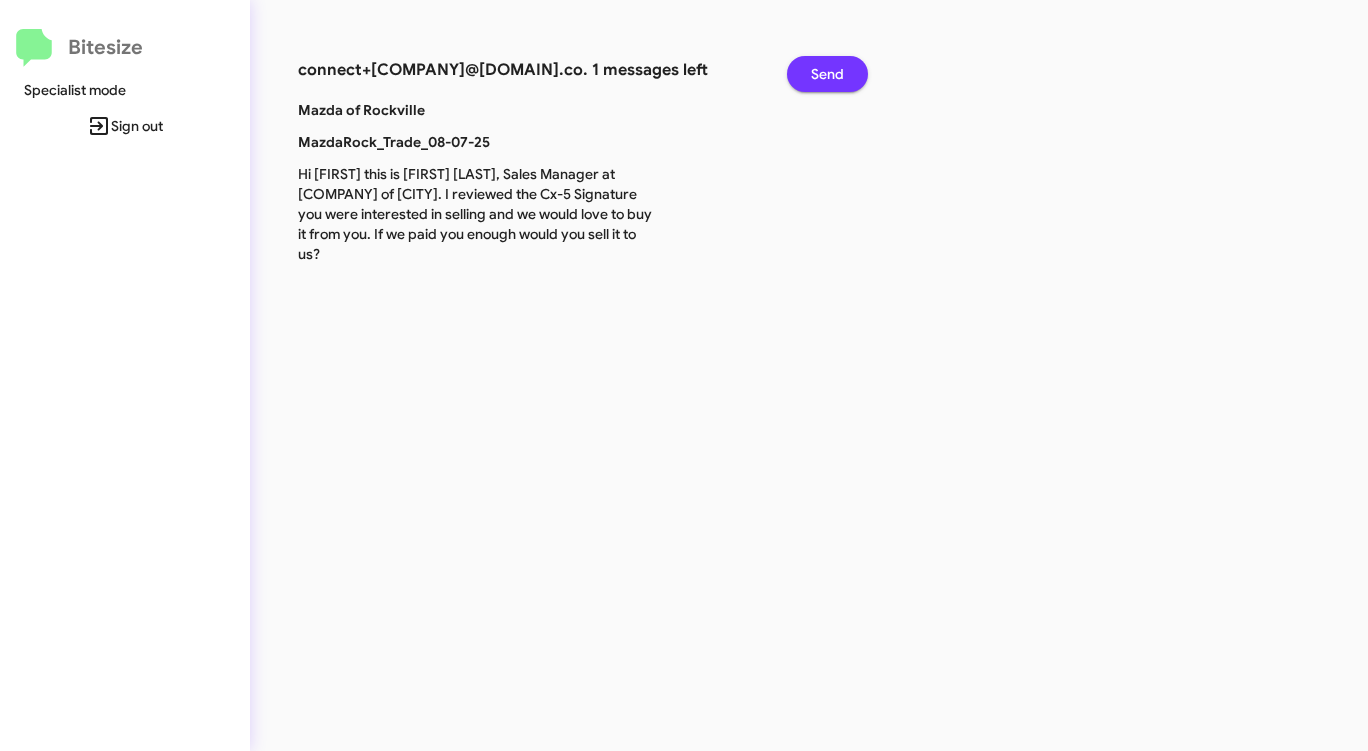 click on "Send" 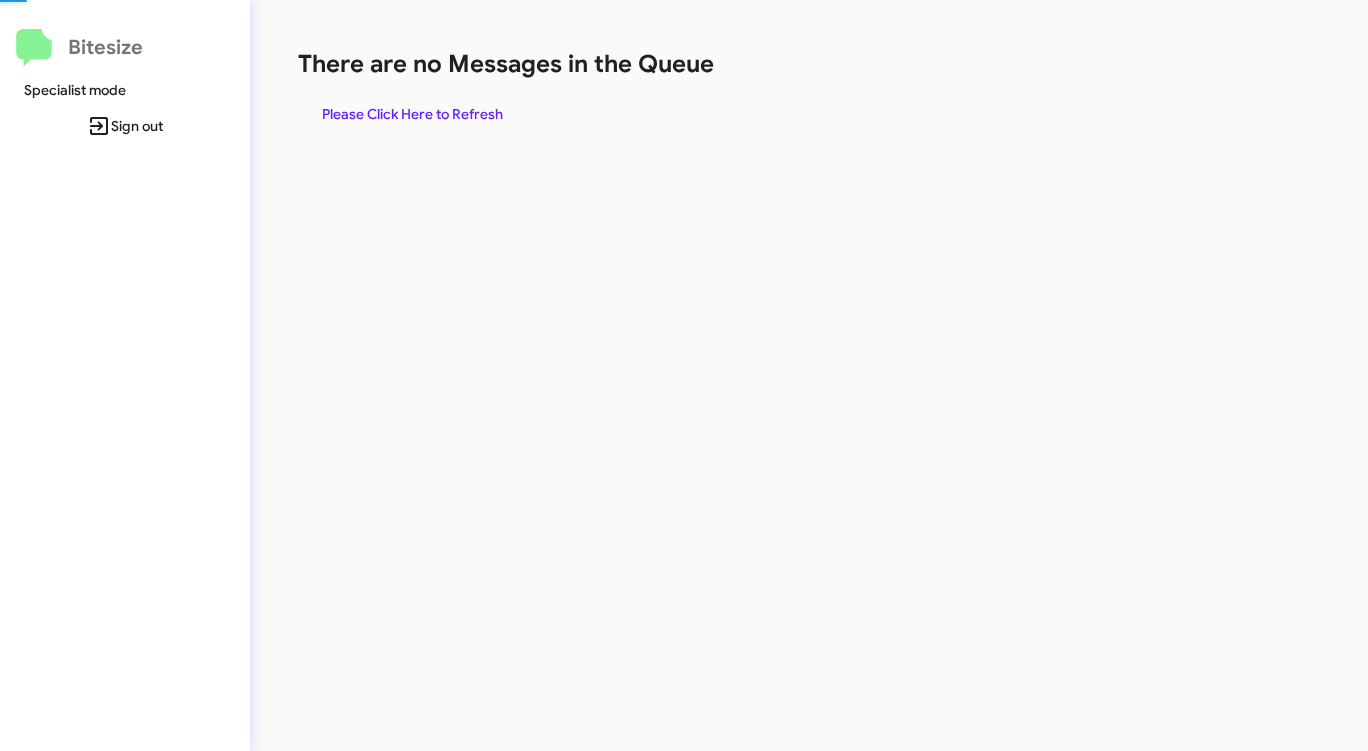click on "There are no Messages in the Queue" 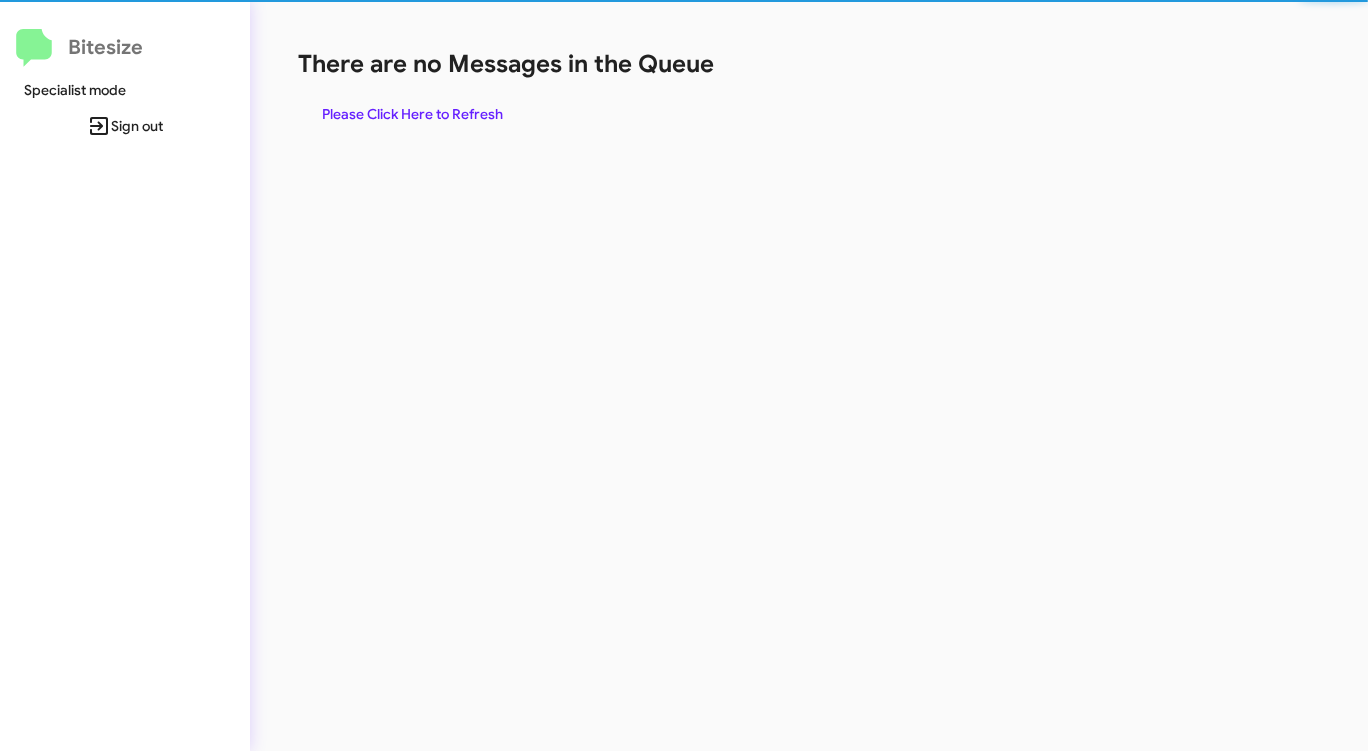 click on "Please Click Here to Refresh" 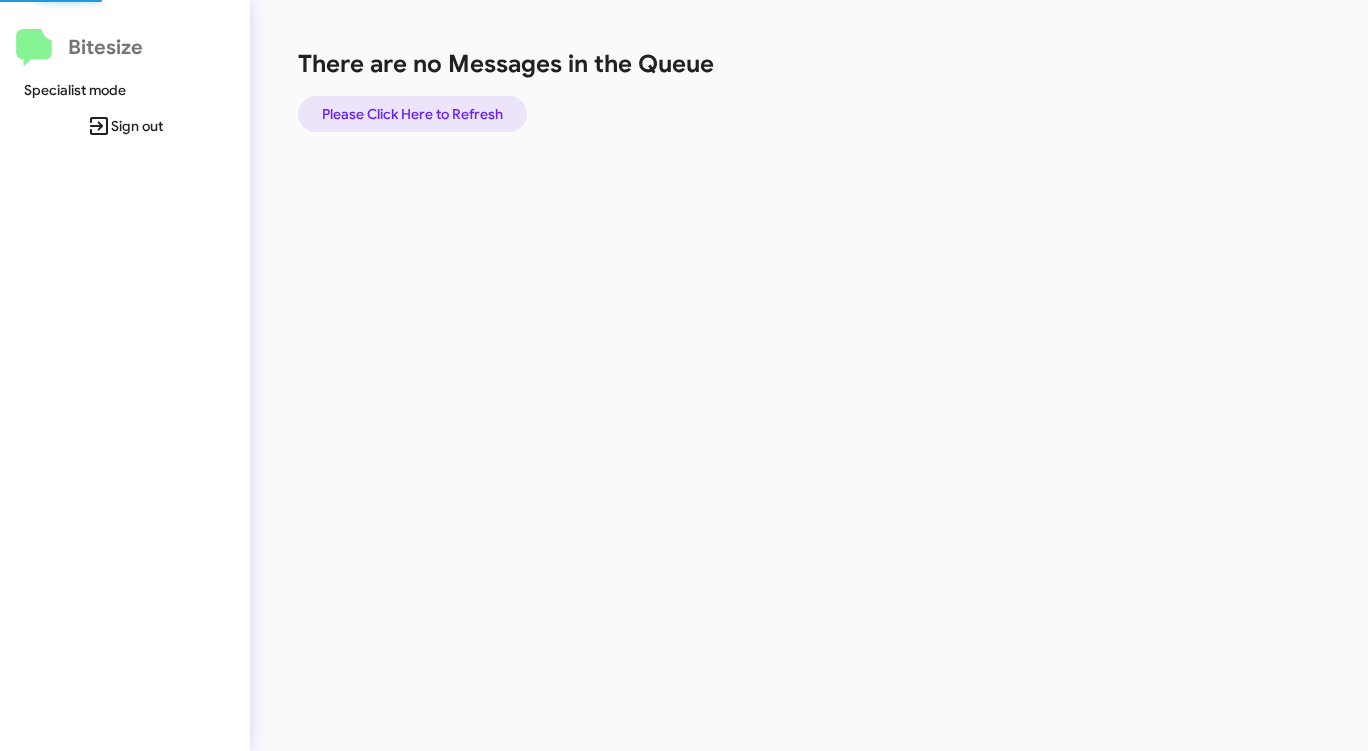 click on "Please Click Here to Refresh" 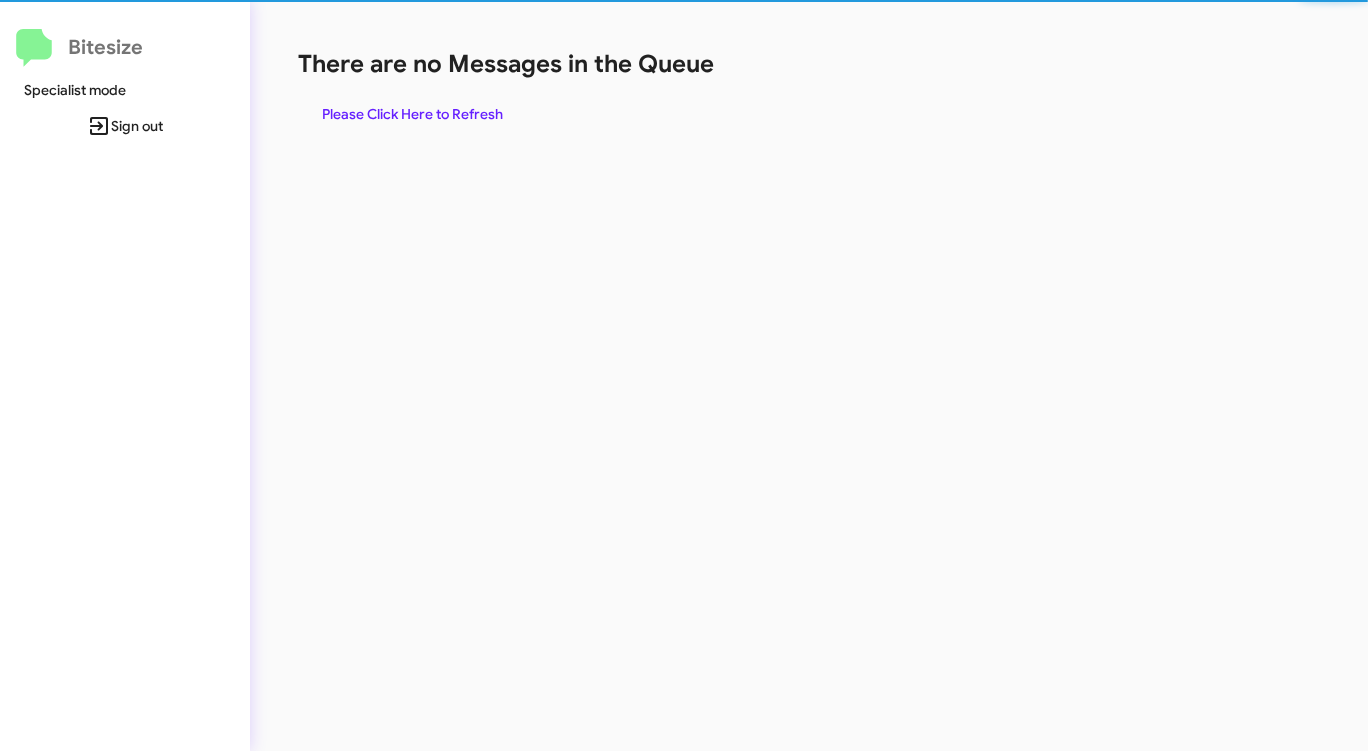 click on "Please Click Here to Refresh" 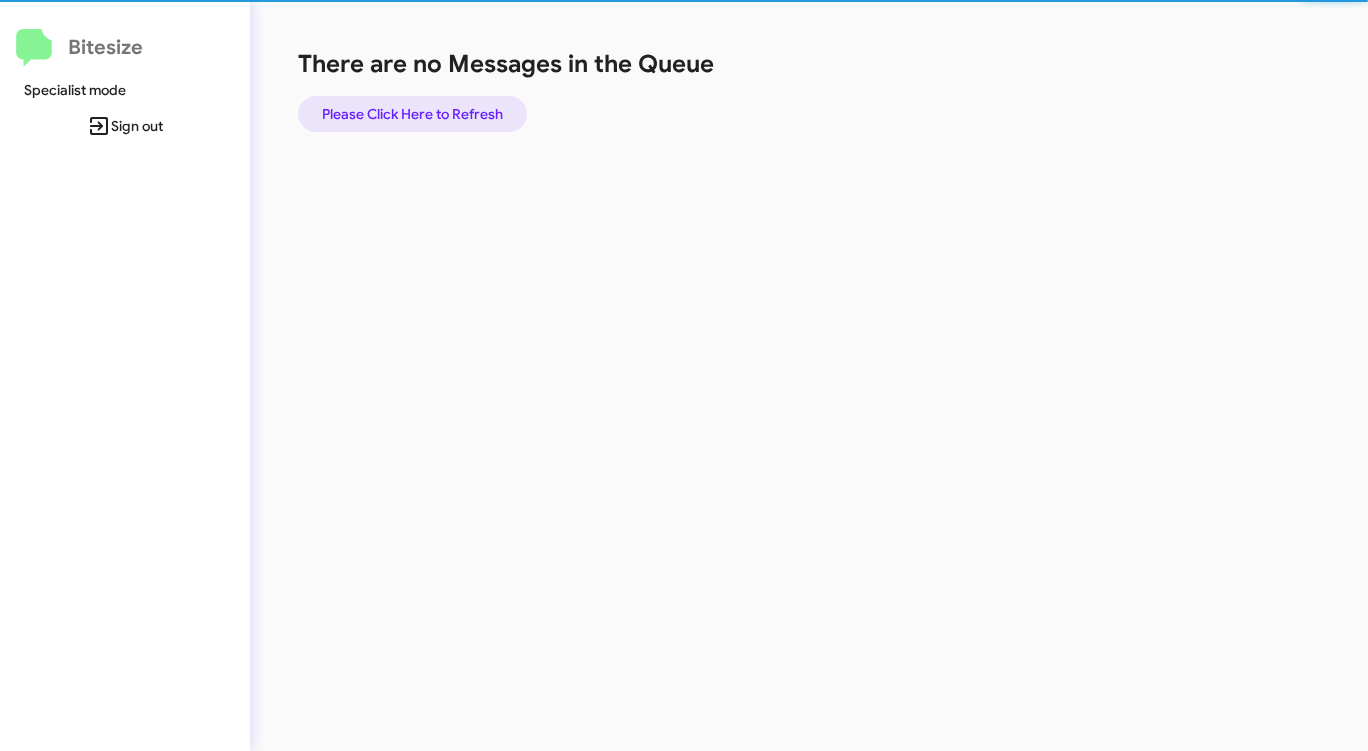 click on "Please Click Here to Refresh" 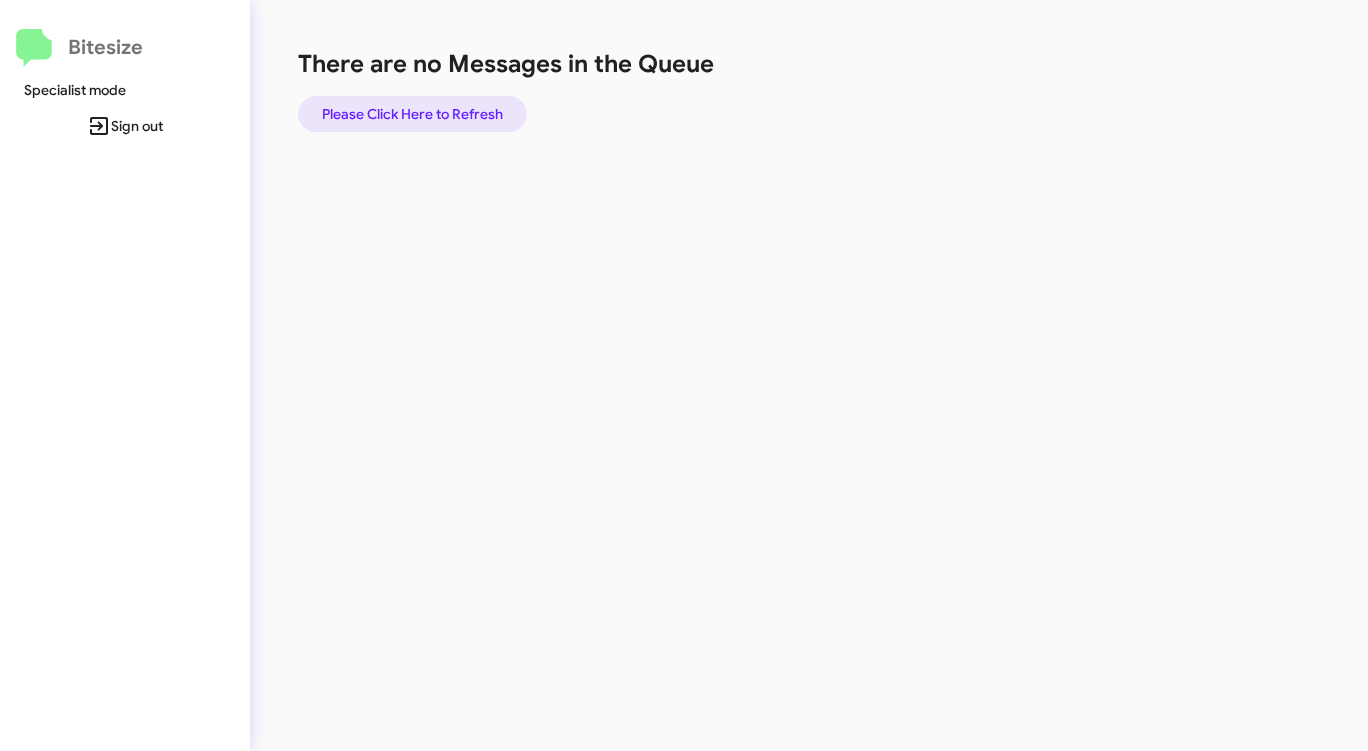 click on "Please Click Here to Refresh" 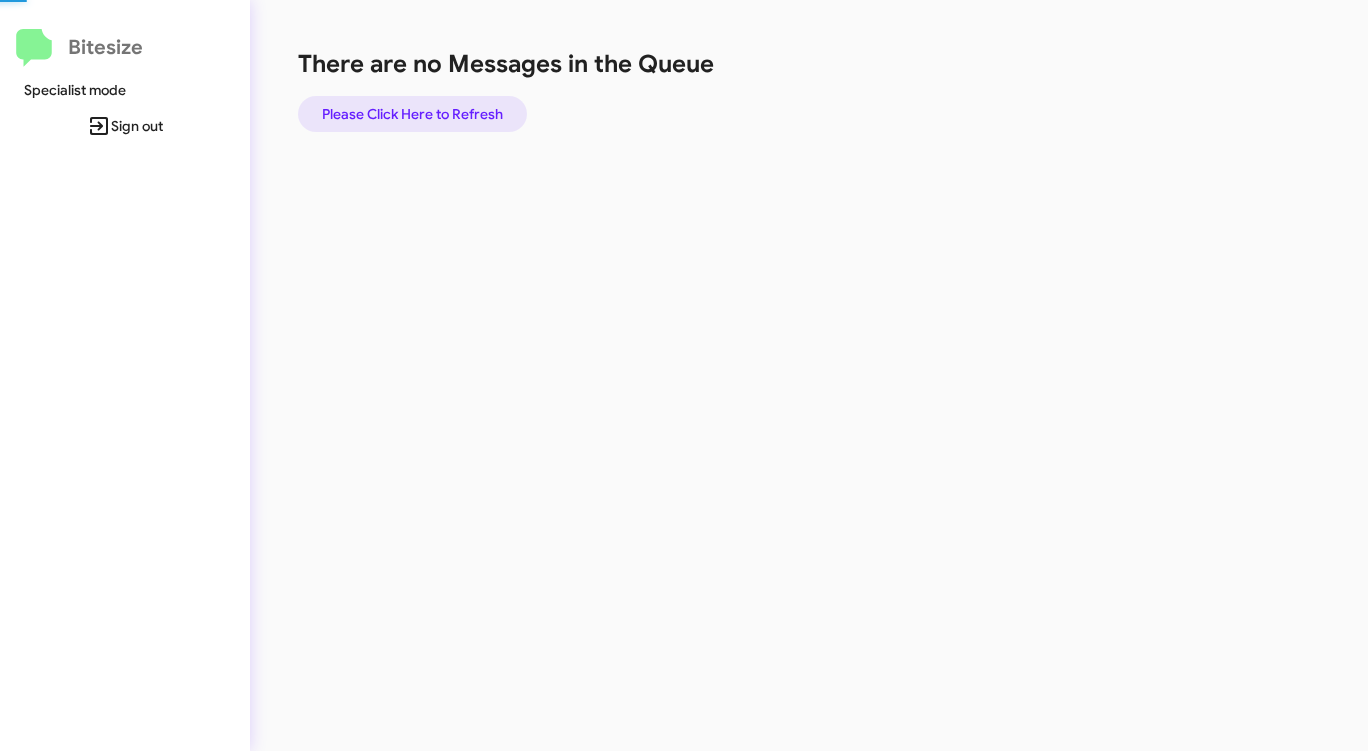 click on "Please Click Here to Refresh" 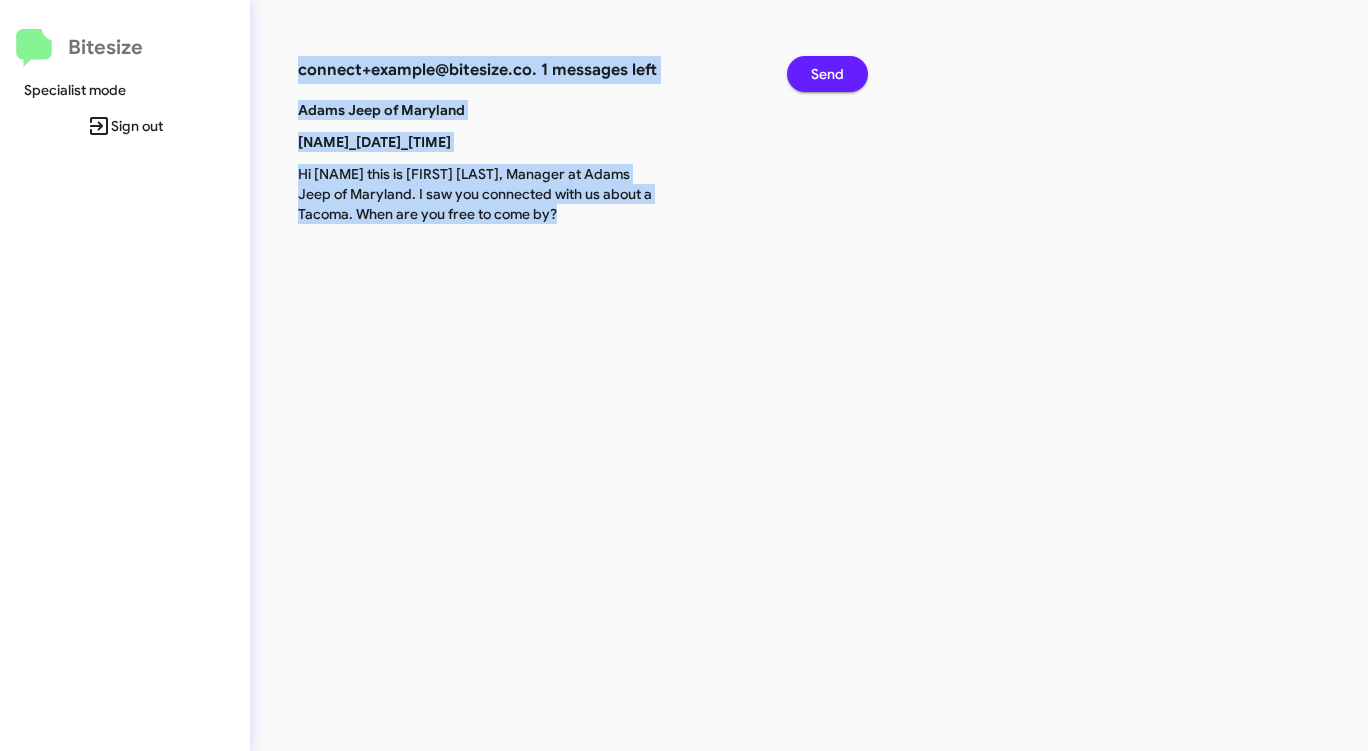 click on "Send" 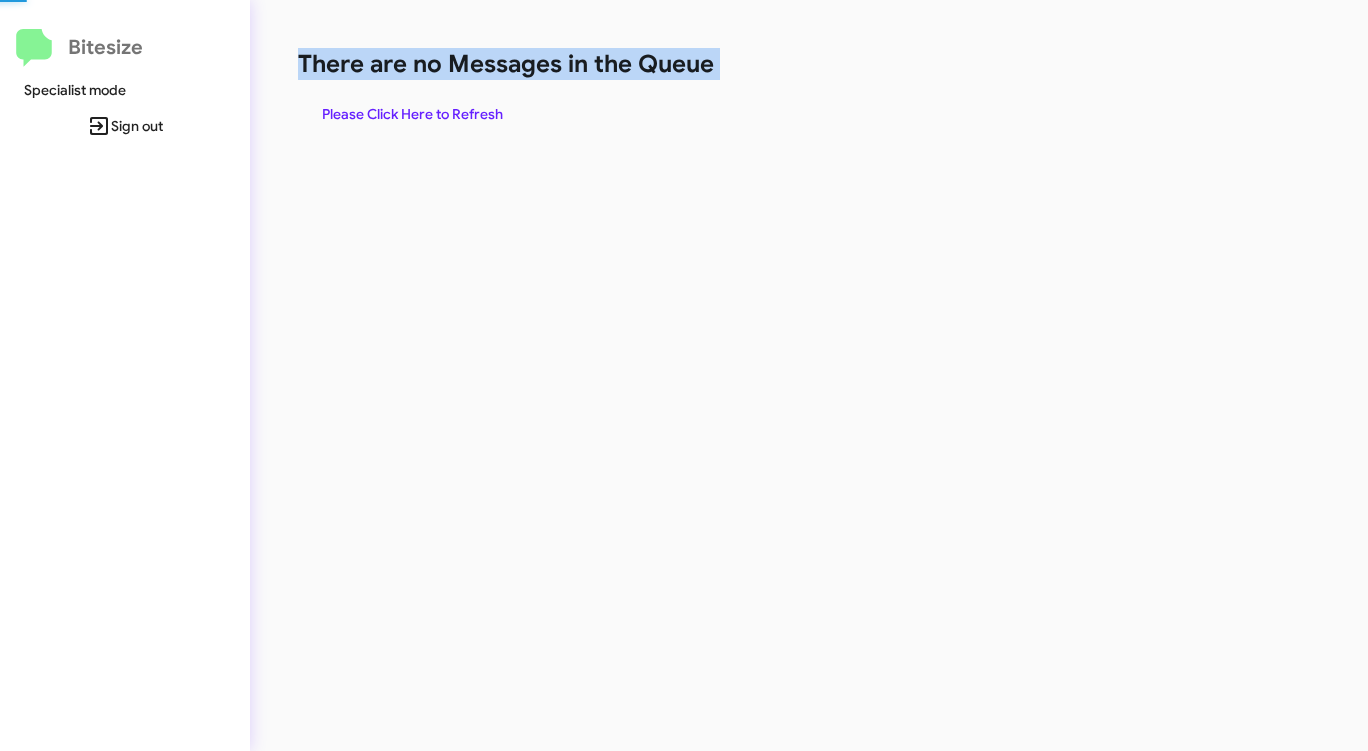 click on "There are no Messages in the Queue  Please Click Here to Refresh" 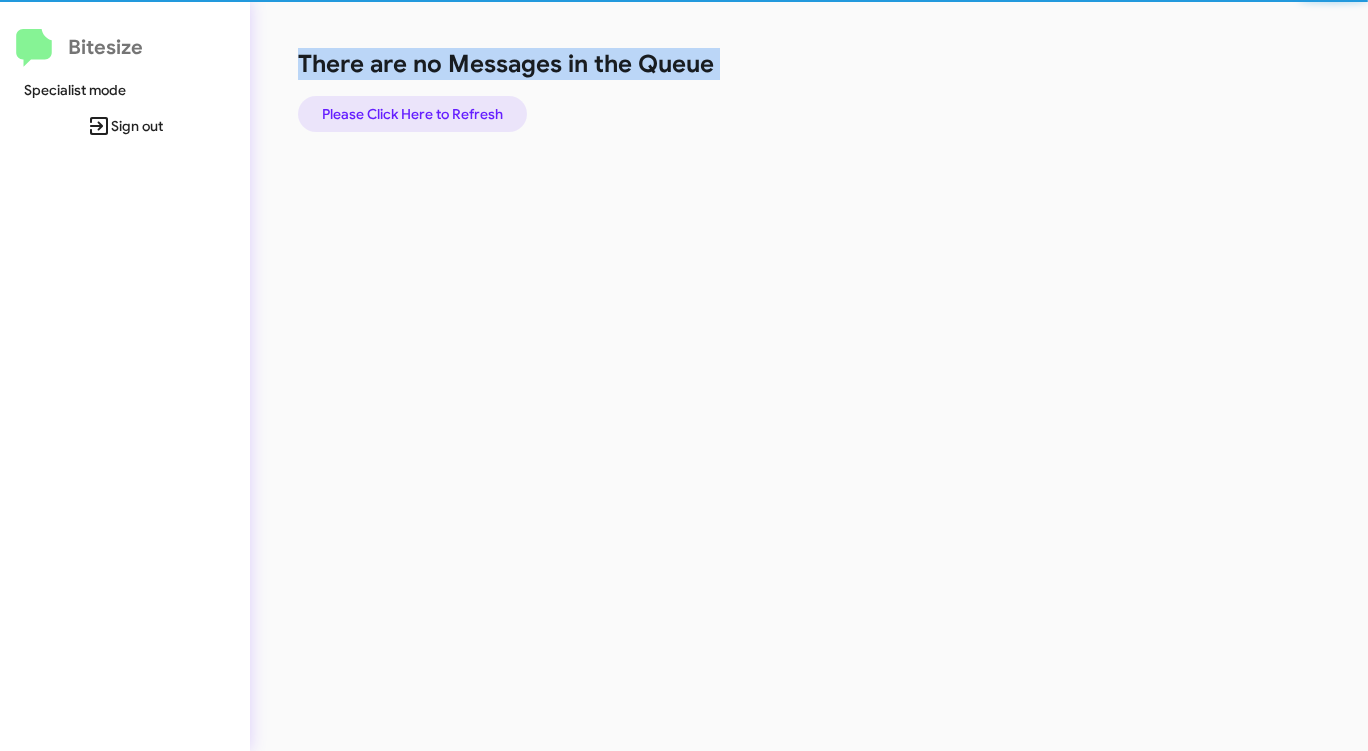 click on "Please Click Here to Refresh" 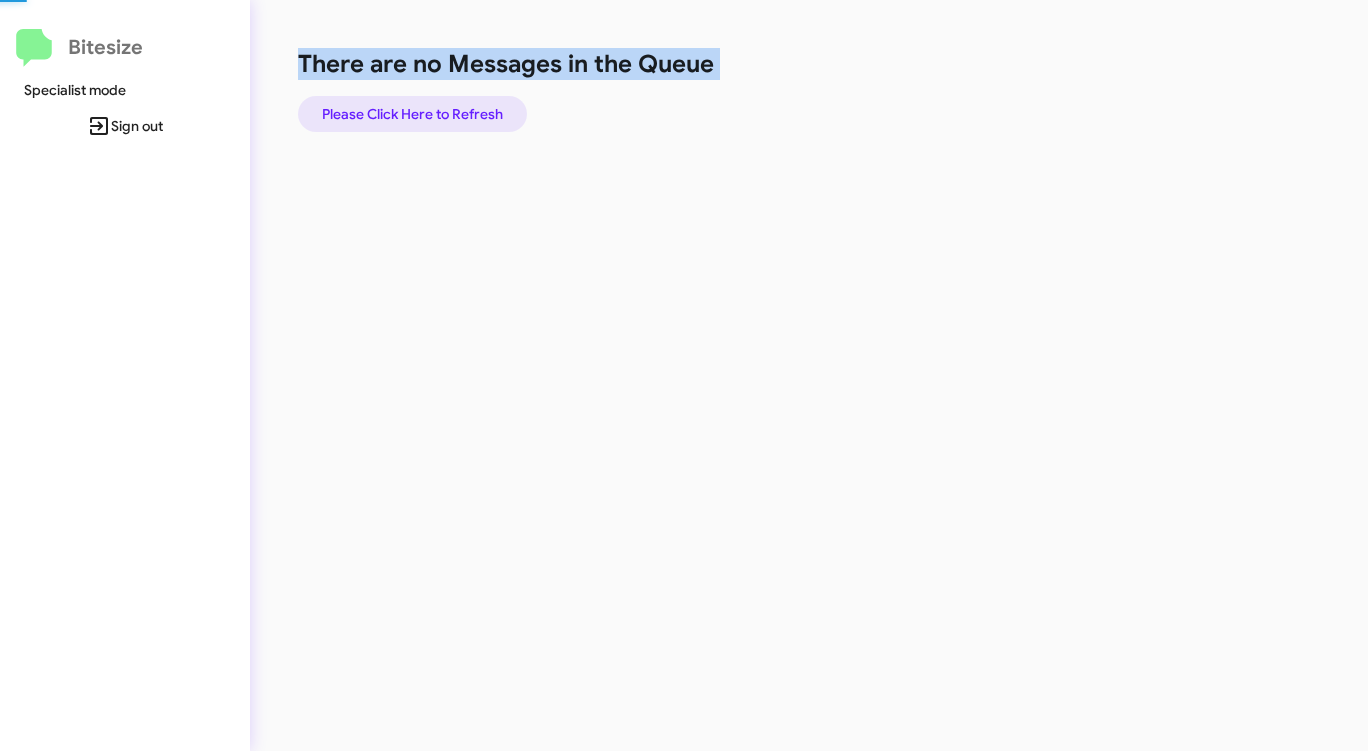 click on "Please Click Here to Refresh" 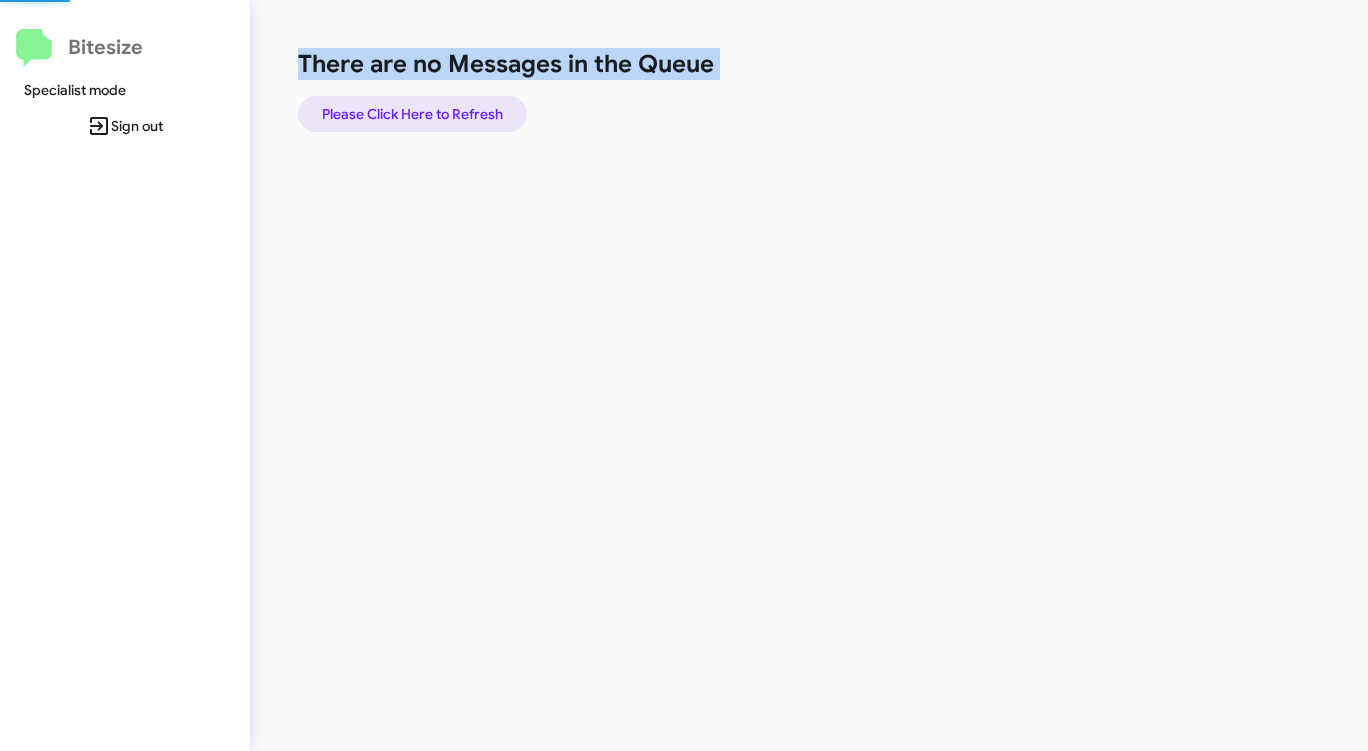 click on "Please Click Here to Refresh" 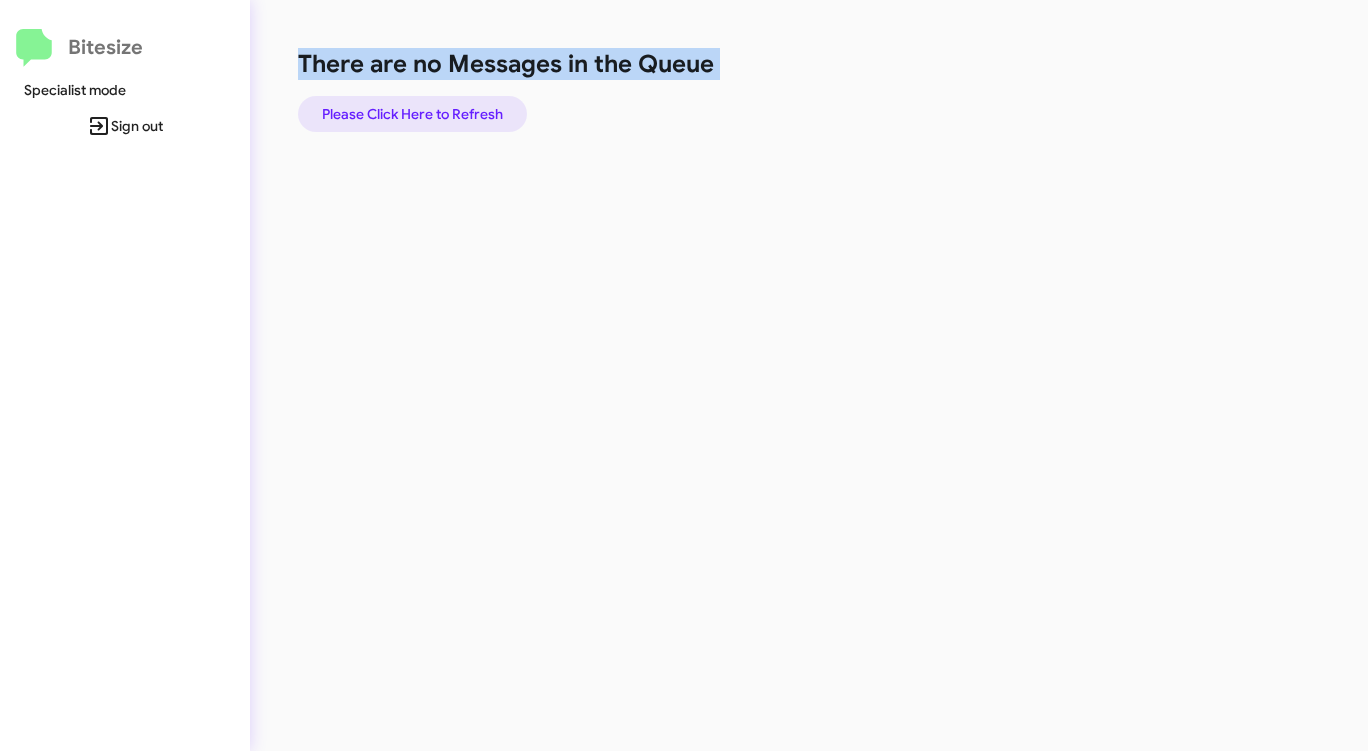 click on "Please Click Here to Refresh" 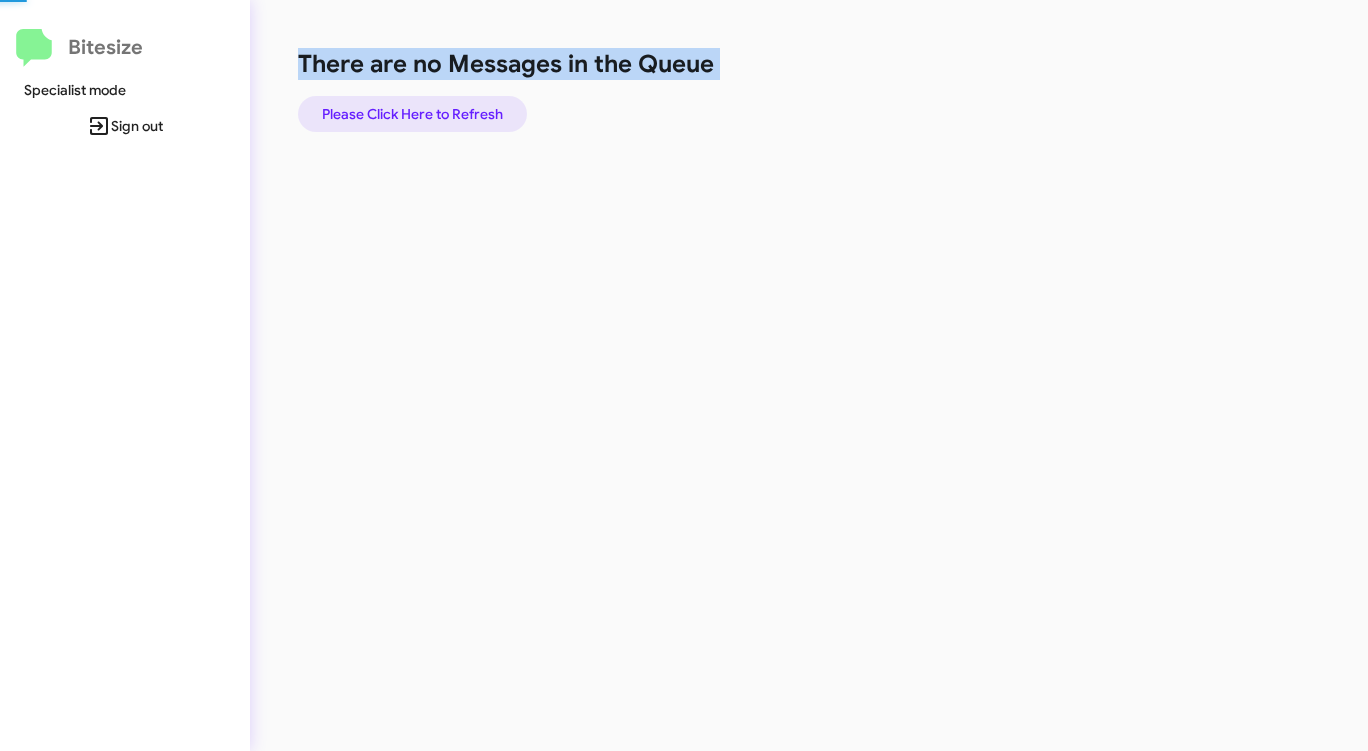 click on "Please Click Here to Refresh" 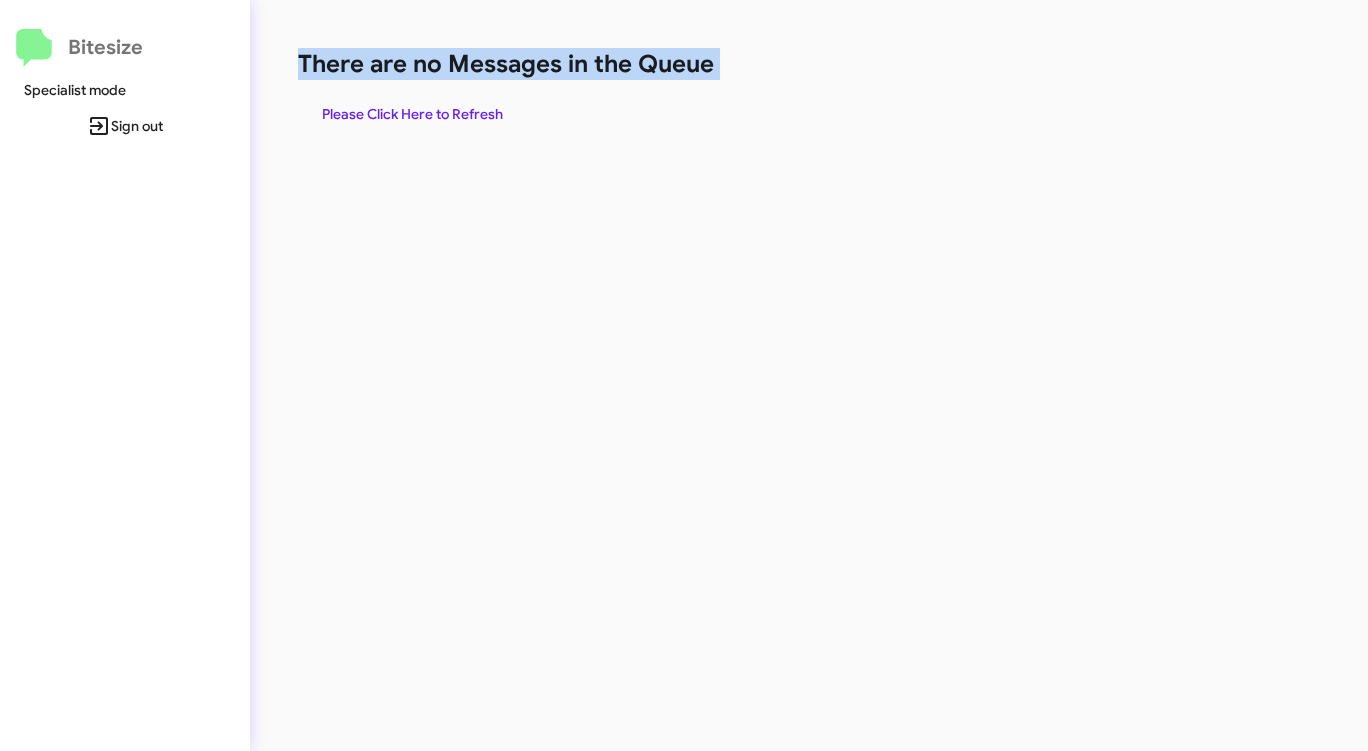 click on "Please Click Here to Refresh" 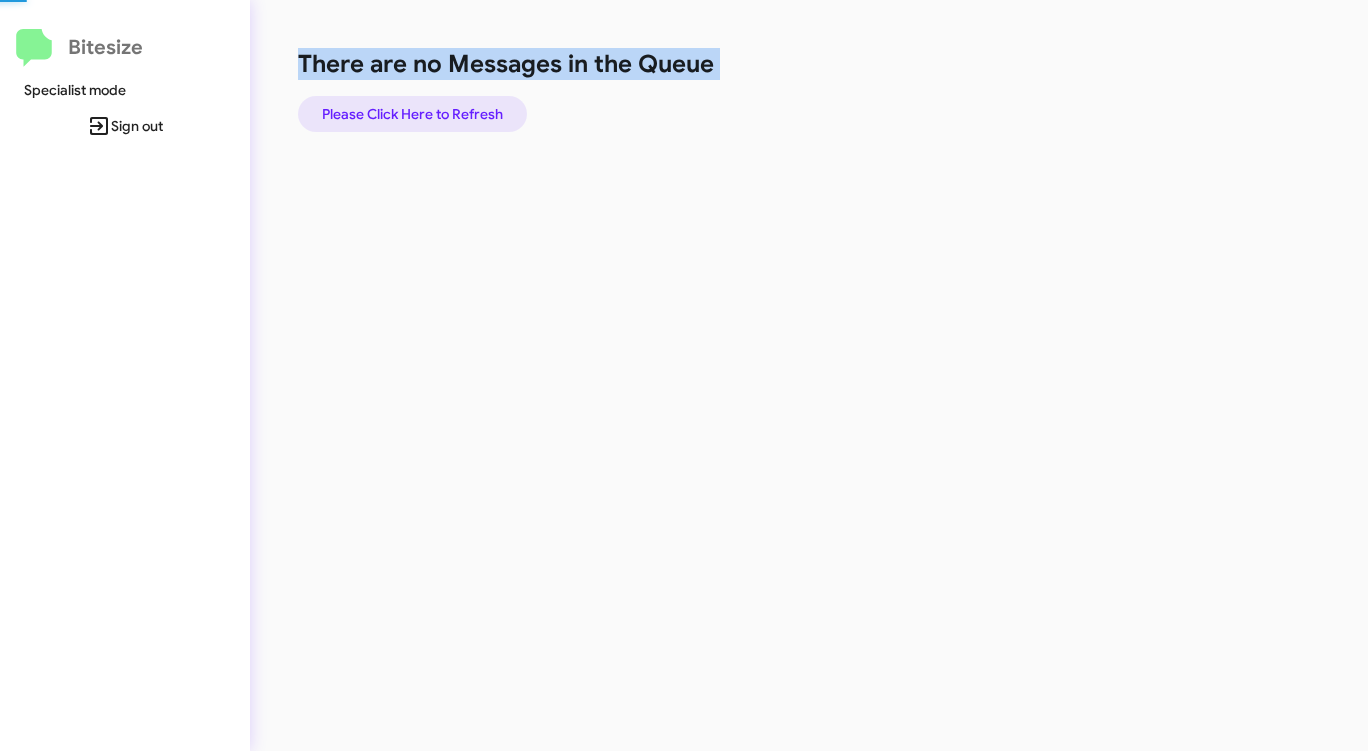 click on "Please Click Here to Refresh" 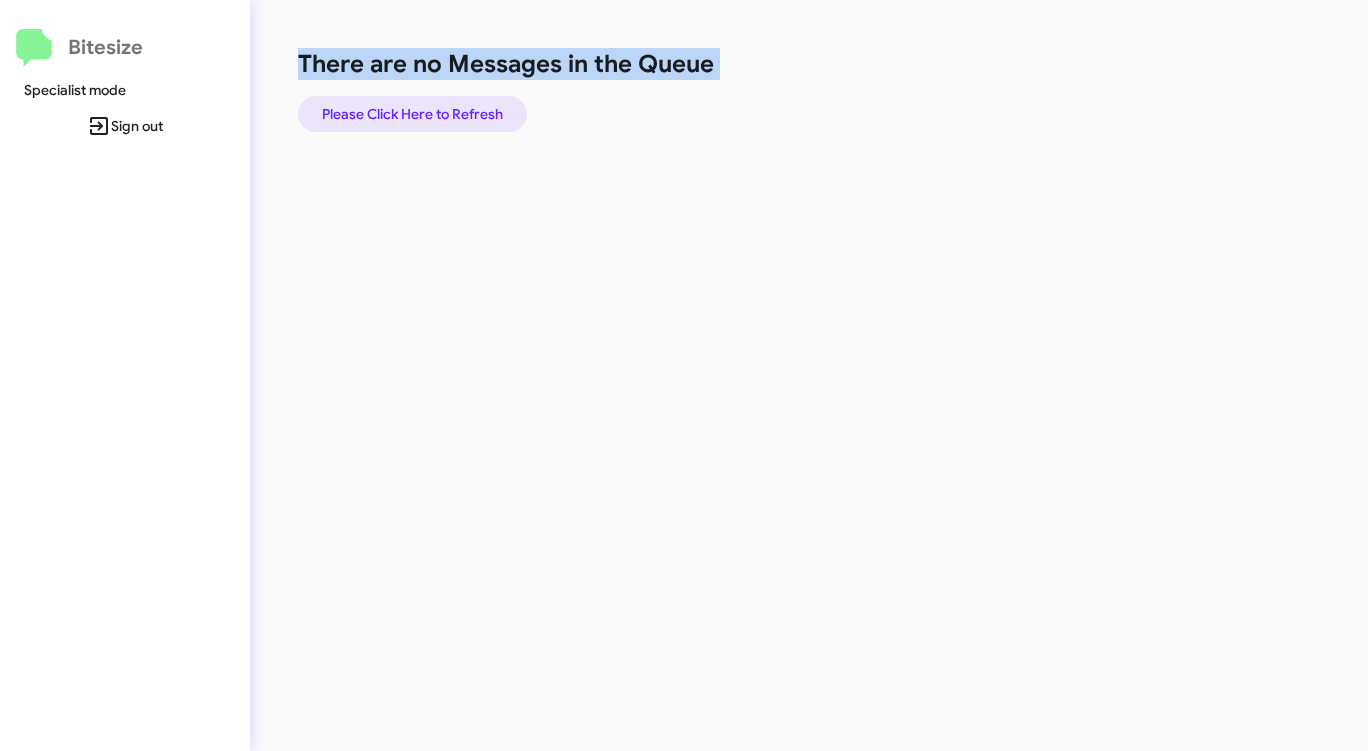 click on "Please Click Here to Refresh" 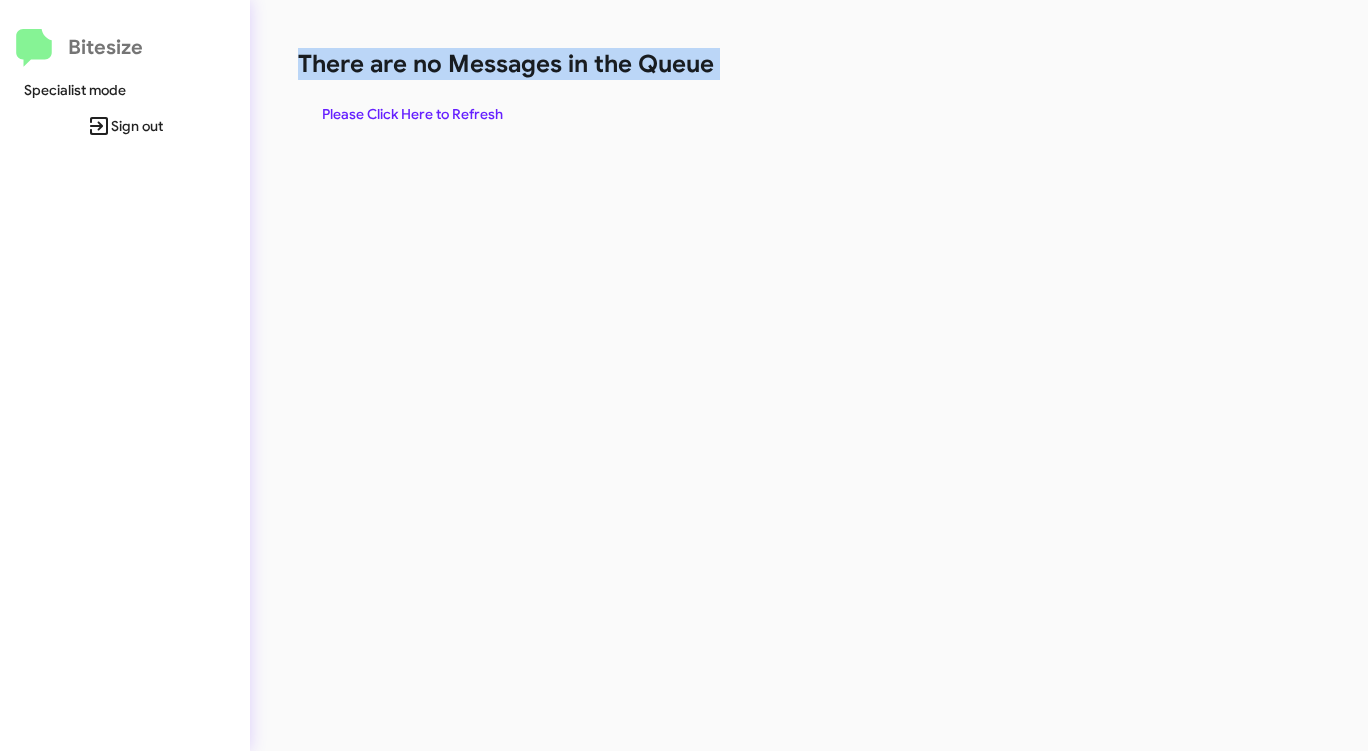 click on "There are no Messages in the Queue  Please Click Here to Refresh" 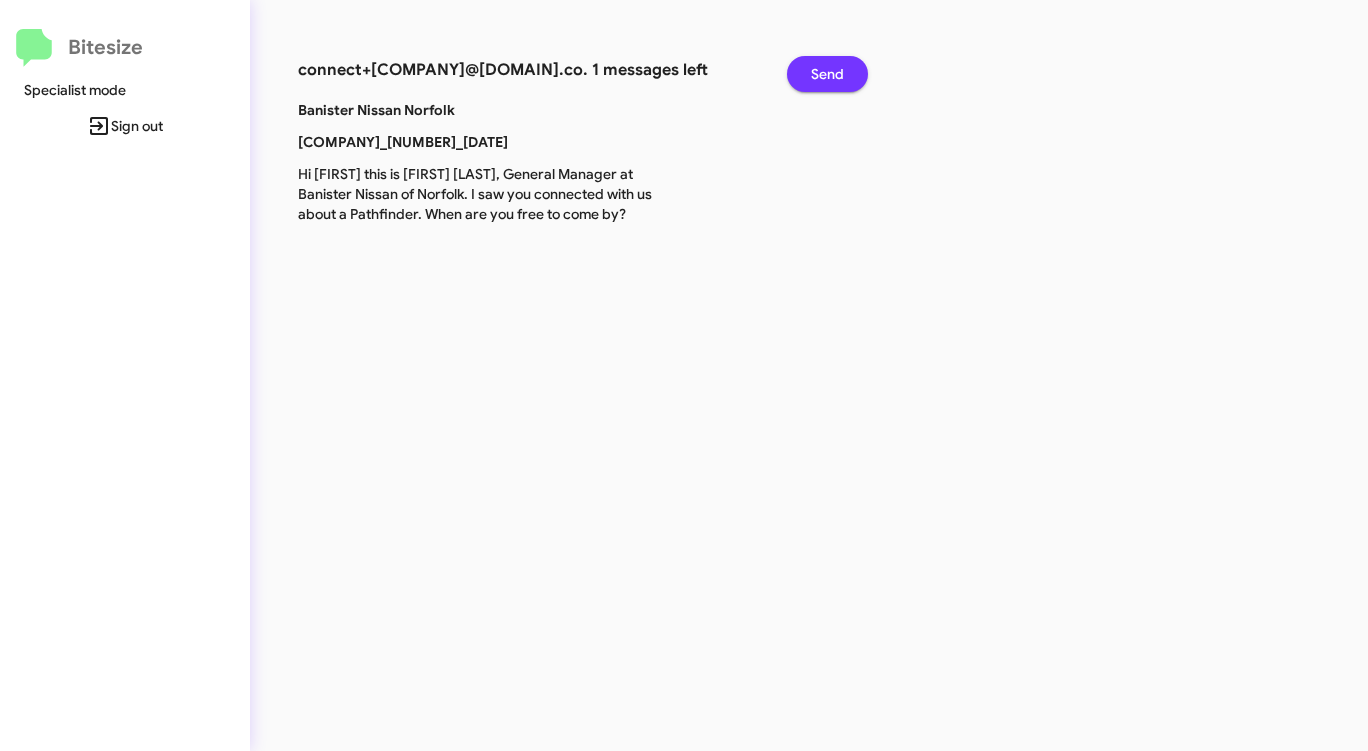 click on "Send" 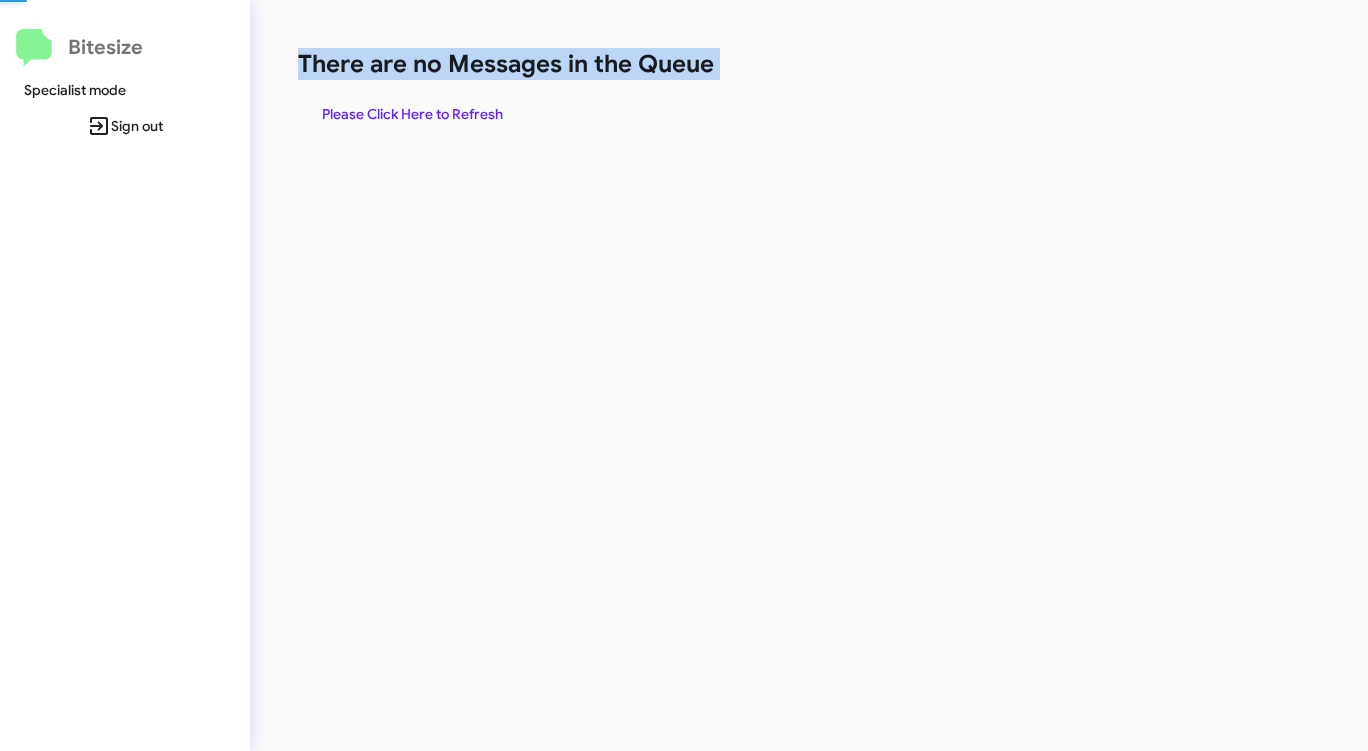 click on "There are no Messages in the Queue" 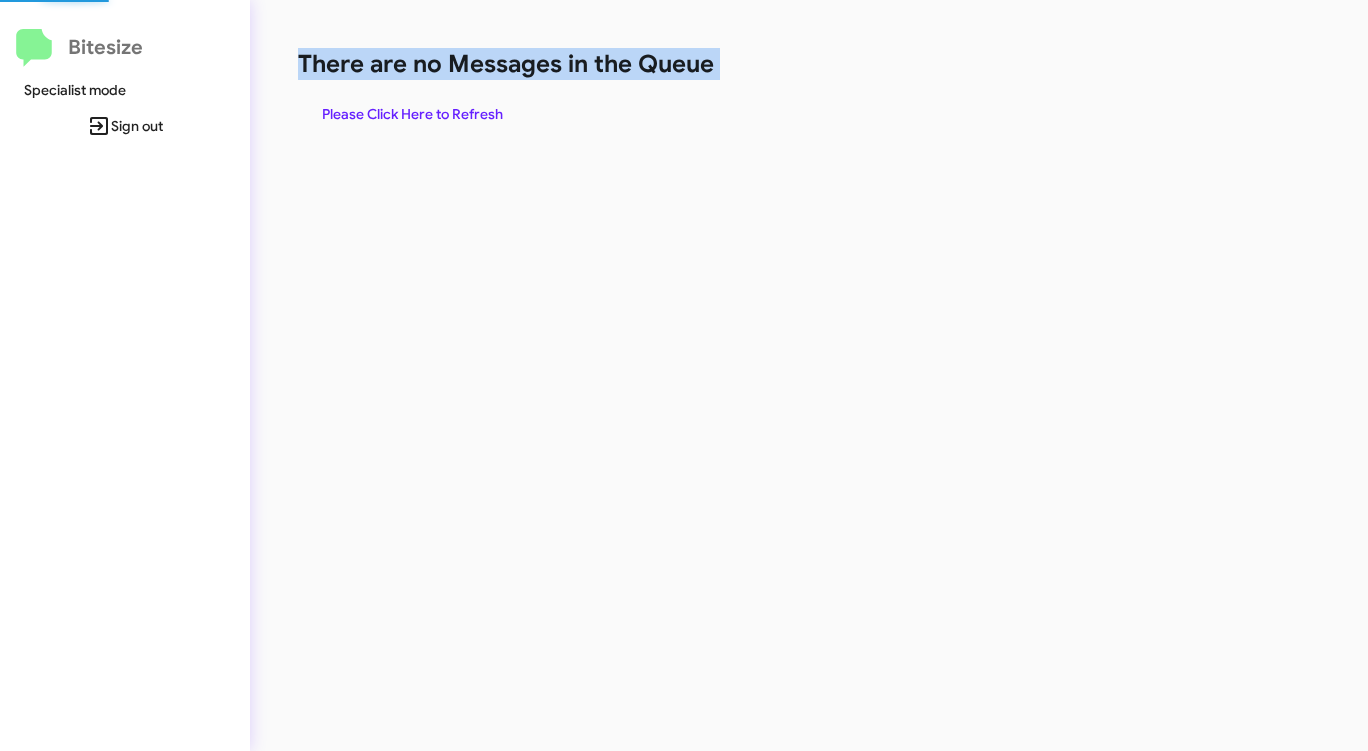 drag, startPoint x: 835, startPoint y: 75, endPoint x: 819, endPoint y: 84, distance: 18.35756 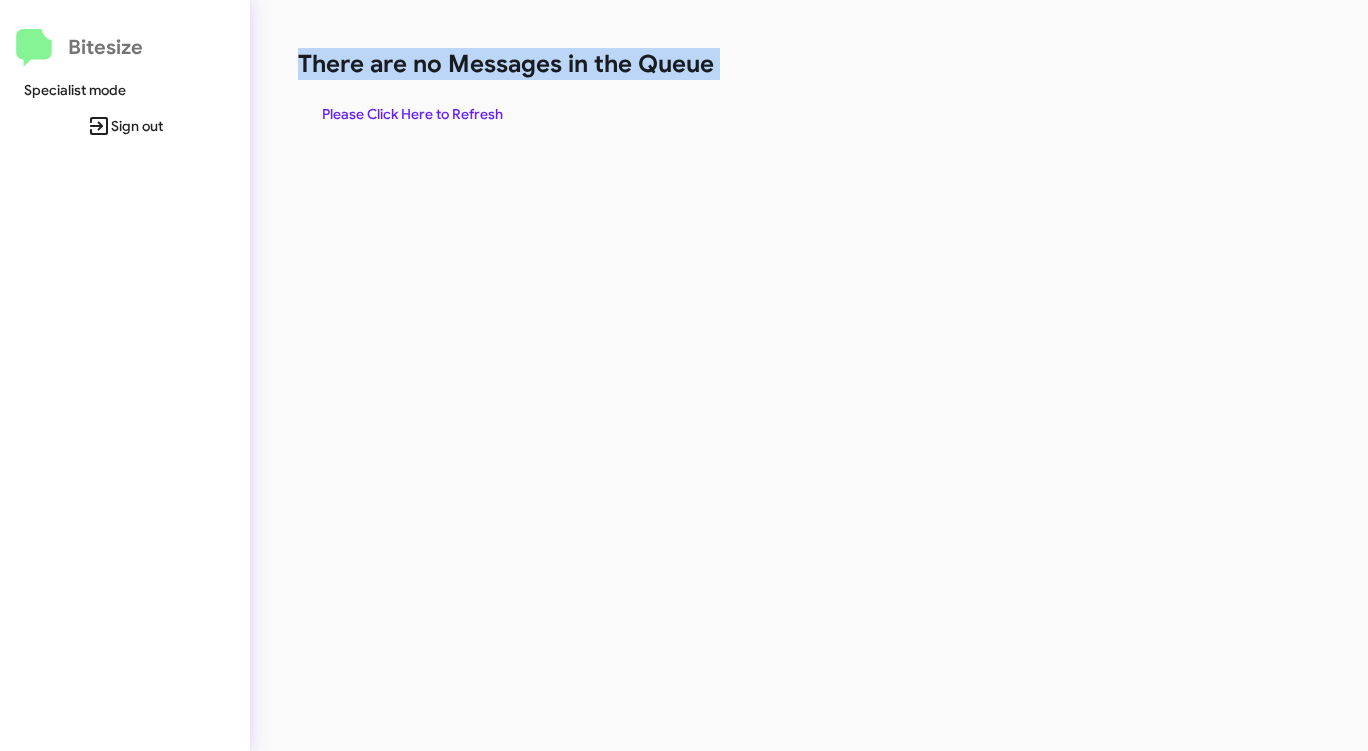 click on "There are no Messages in the Queue  Please Click Here to Refresh" 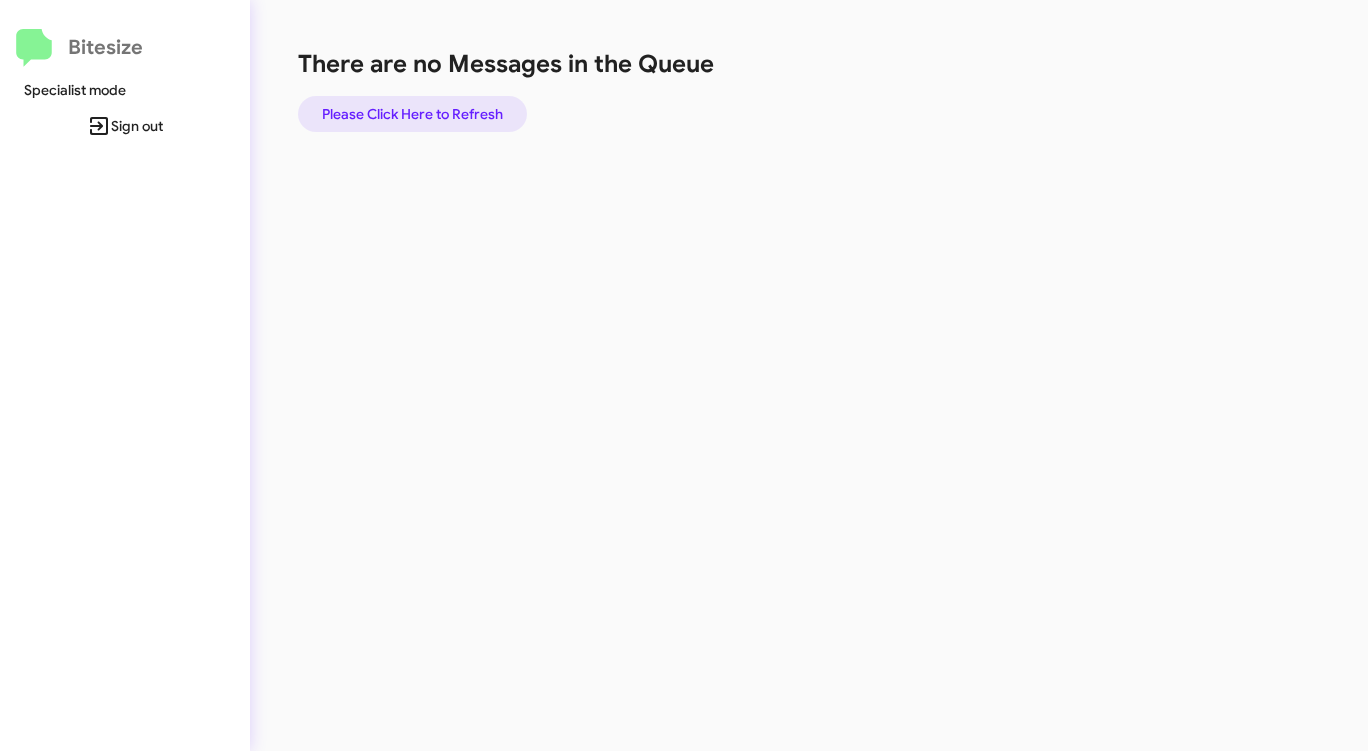 click on "Please Click Here to Refresh" 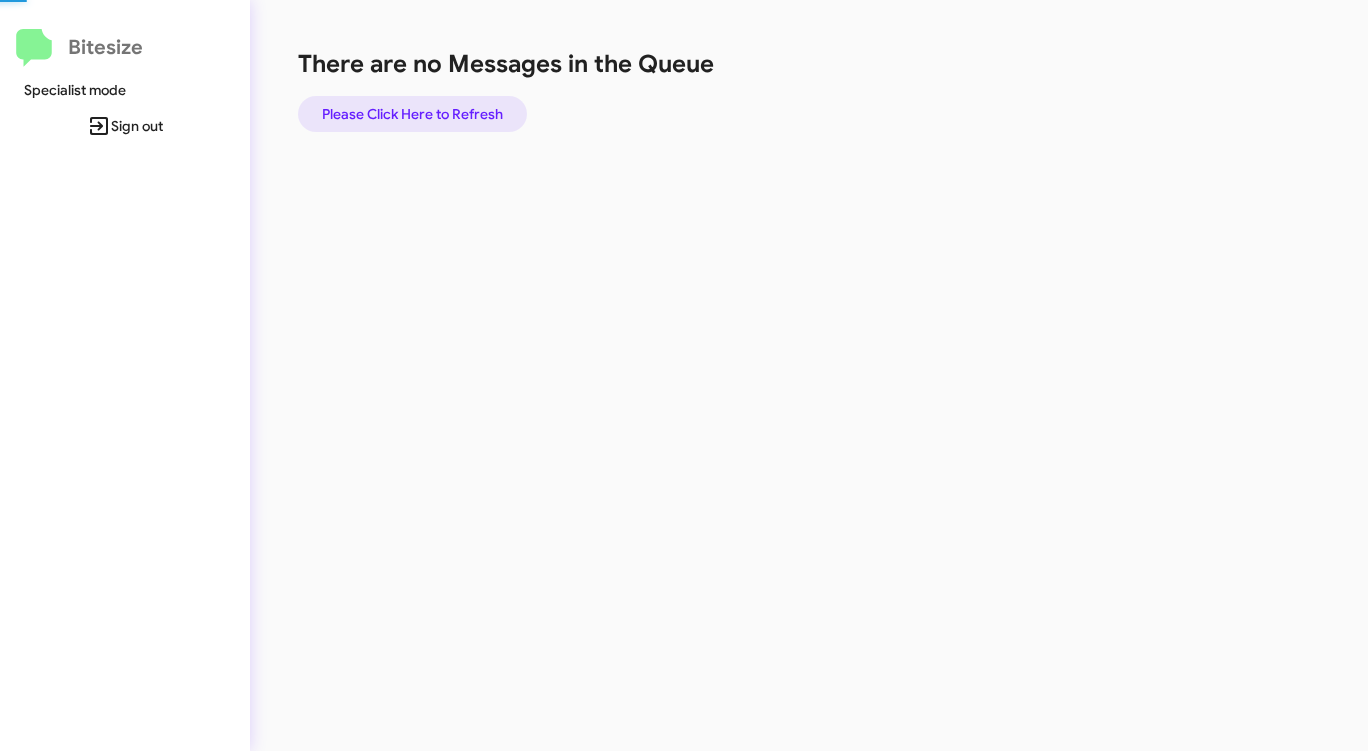 click on "Please Click Here to Refresh" 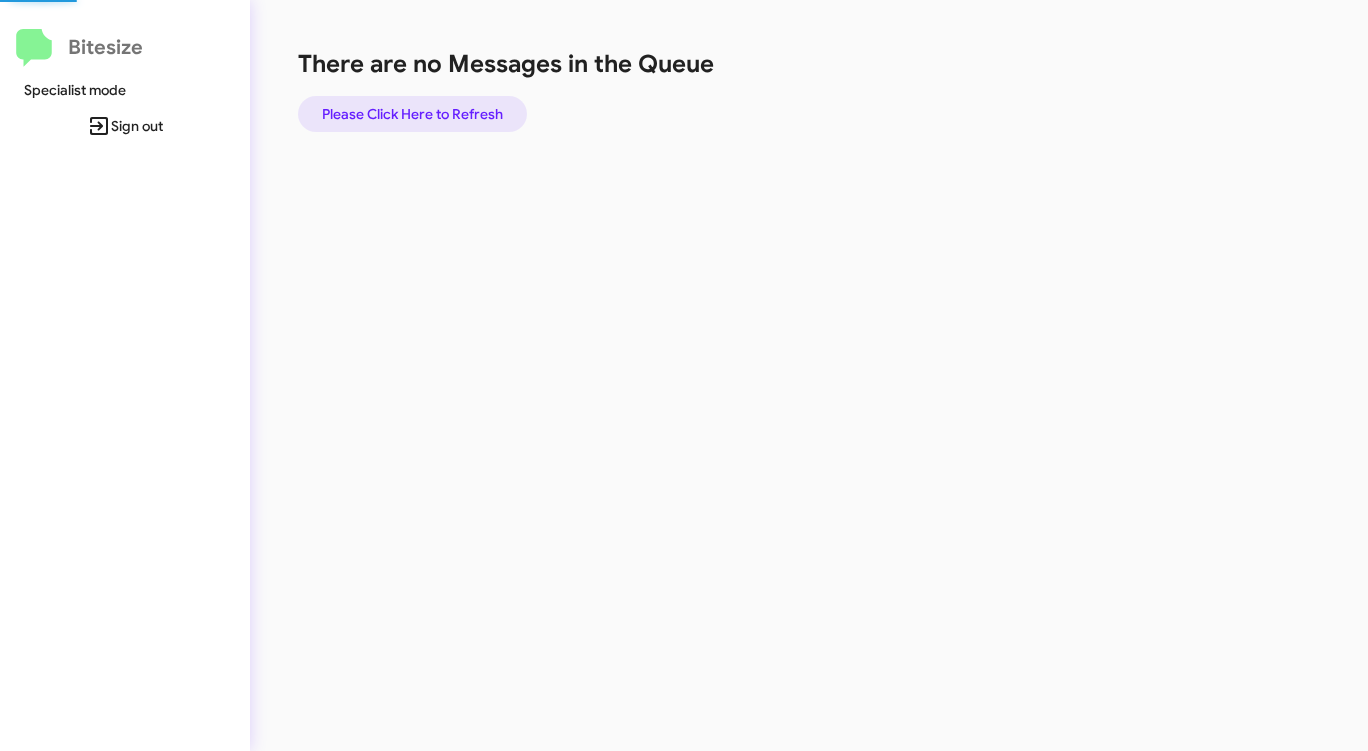 click on "Please Click Here to Refresh" 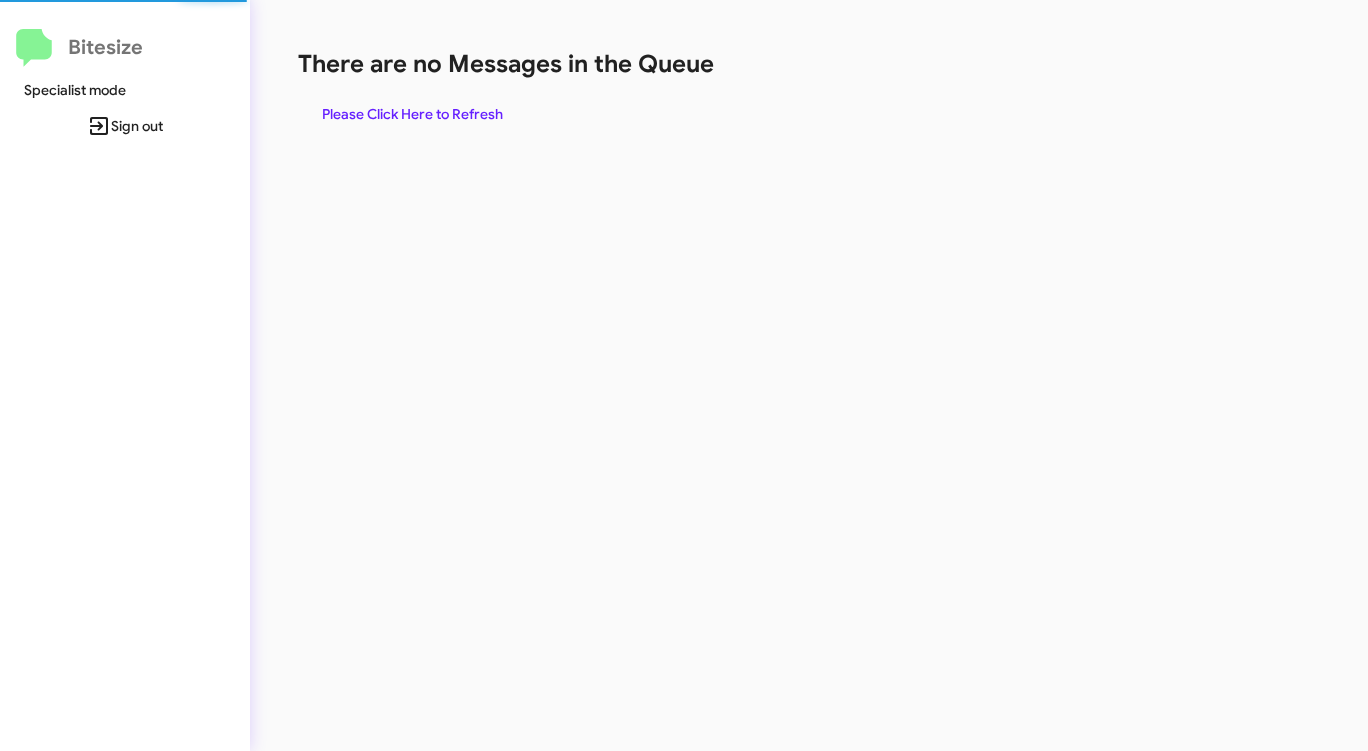 click on "Please Click Here to Refresh" 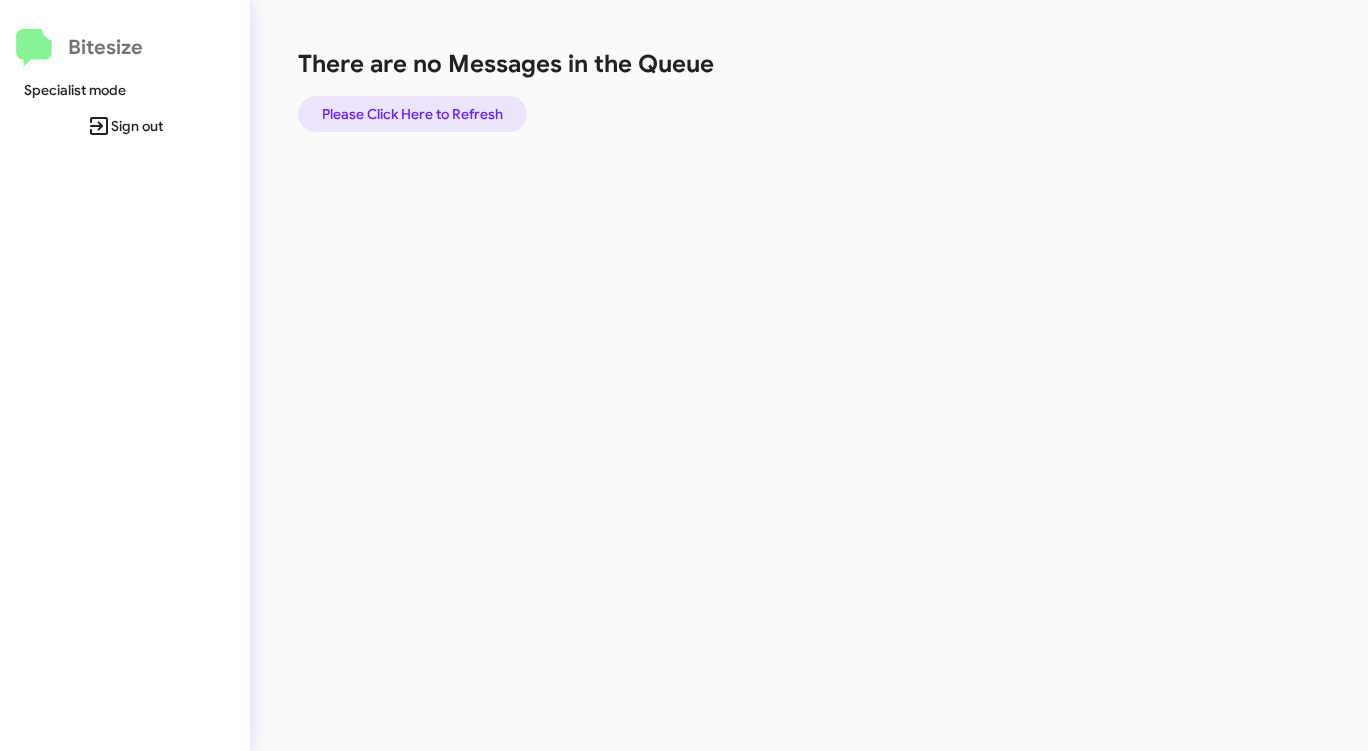 click on "Please Click Here to Refresh" 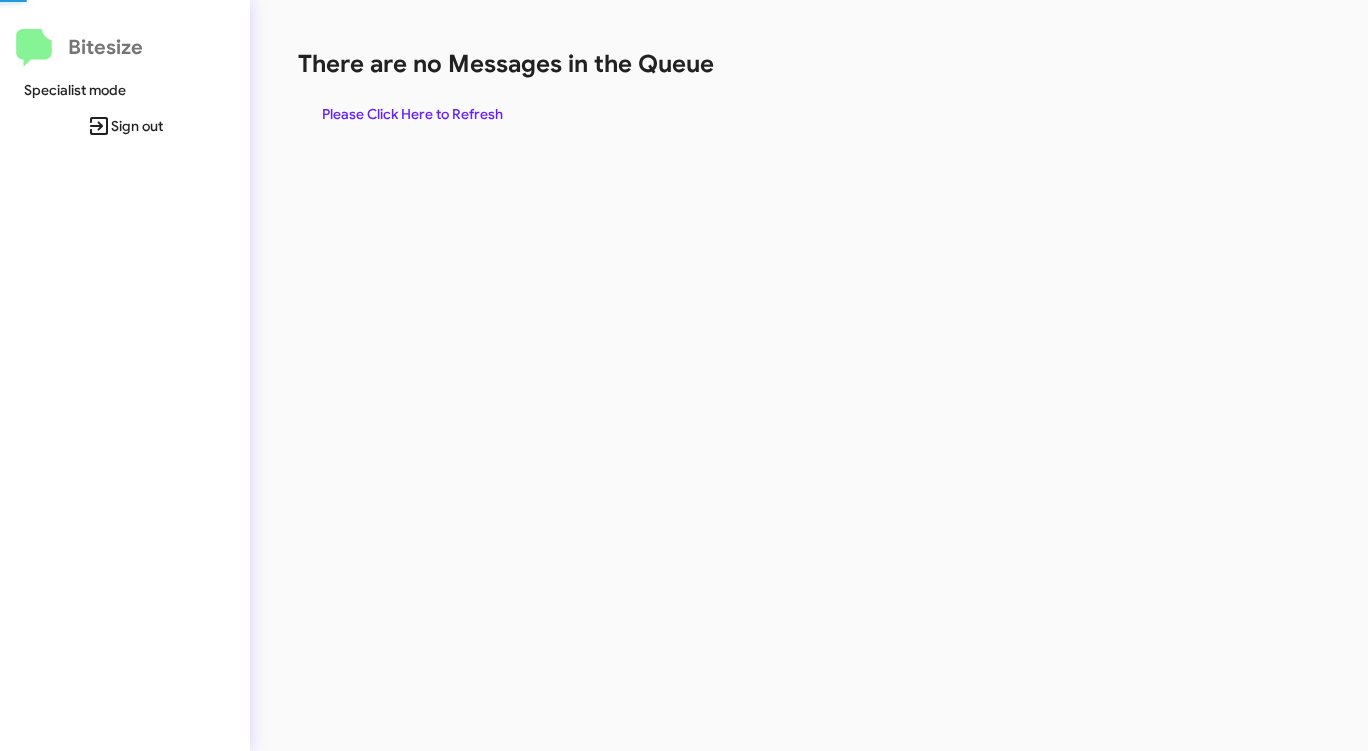 click on "Please Click Here to Refresh" 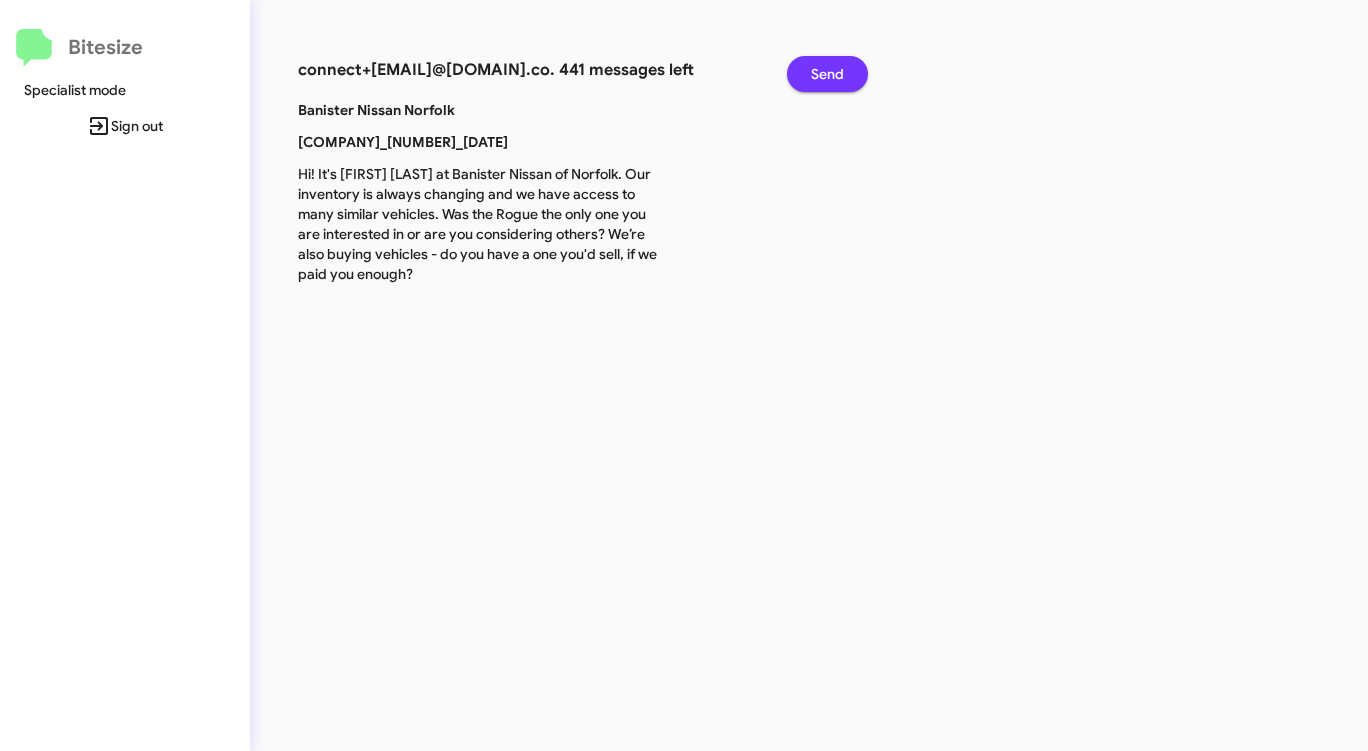 click on "Send" 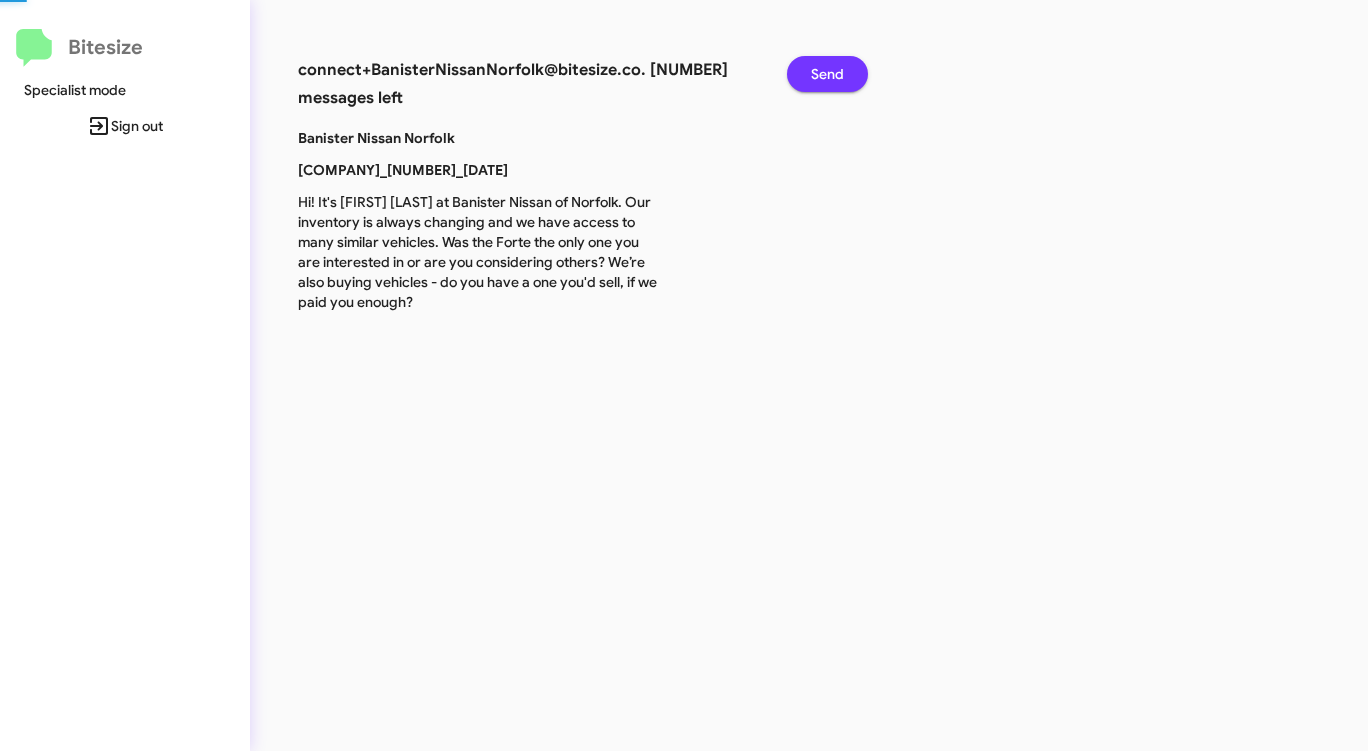 click on "Send" 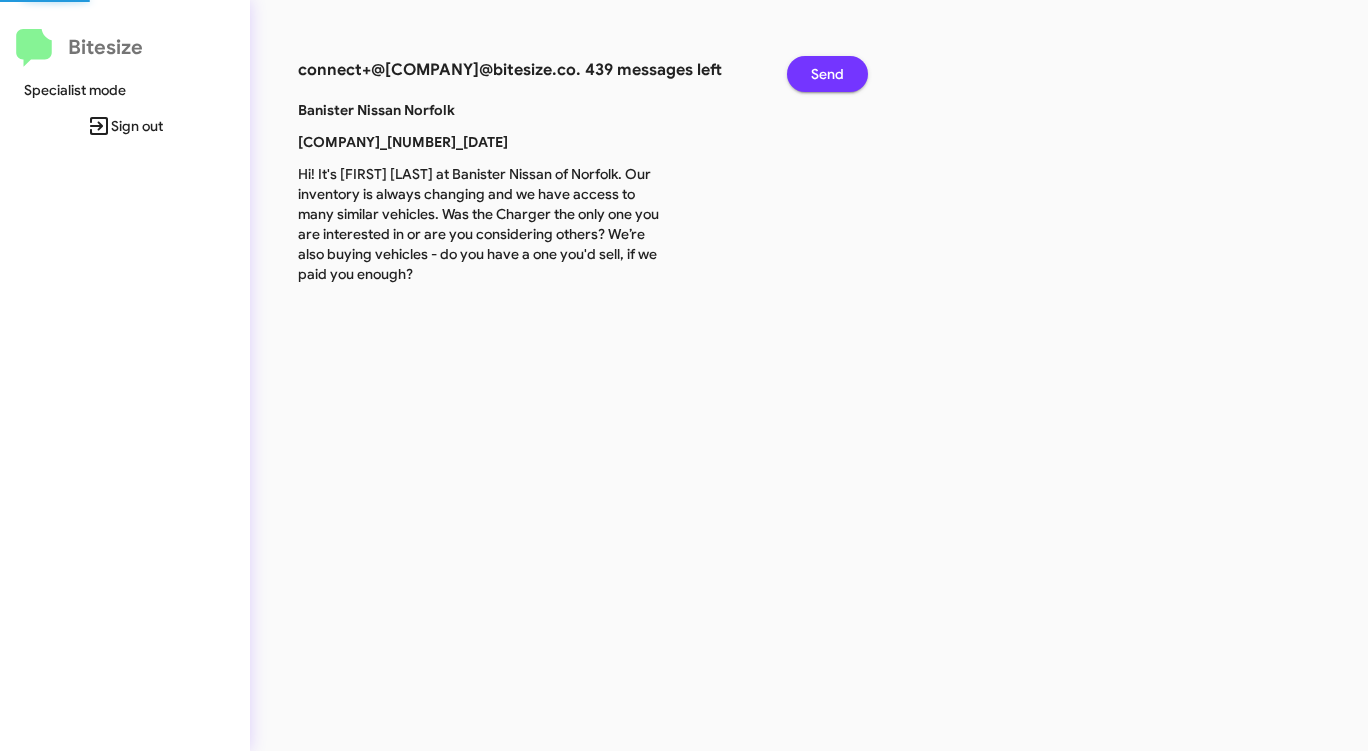 click on "Send" 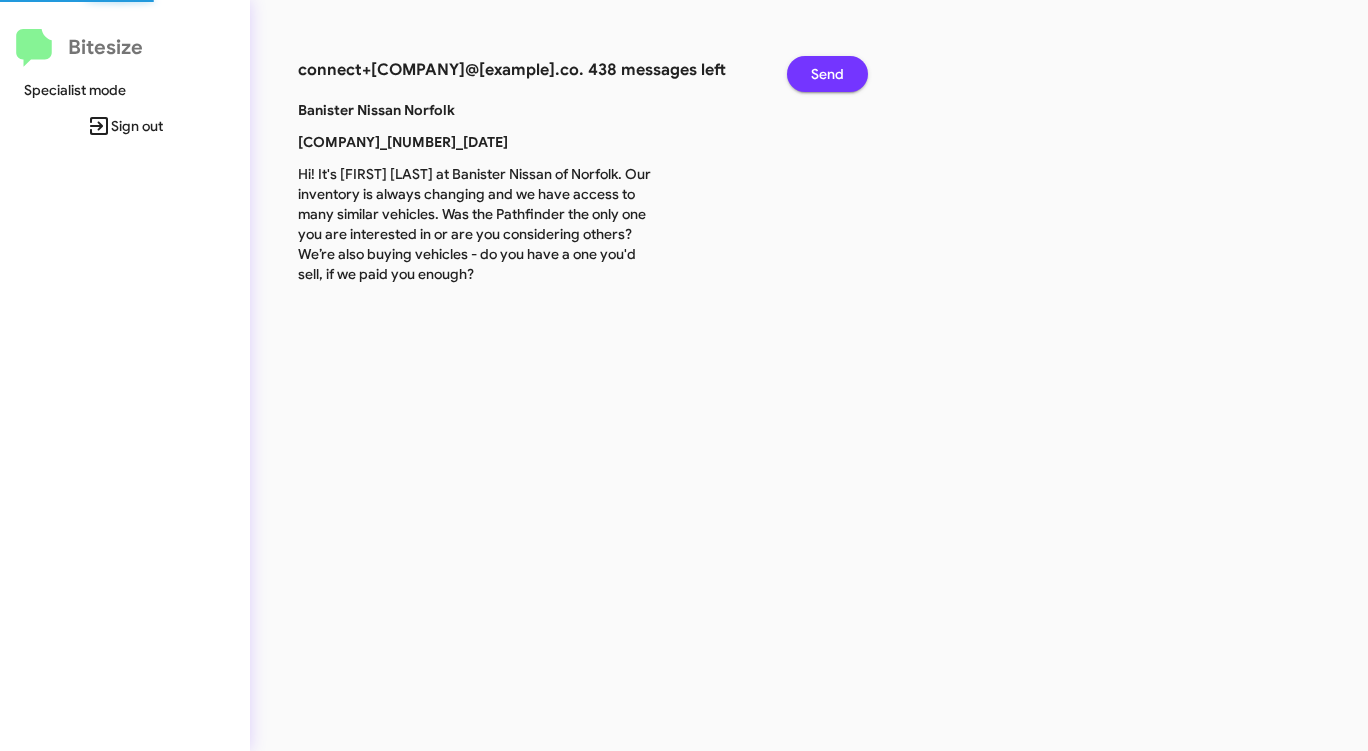 click on "Send" 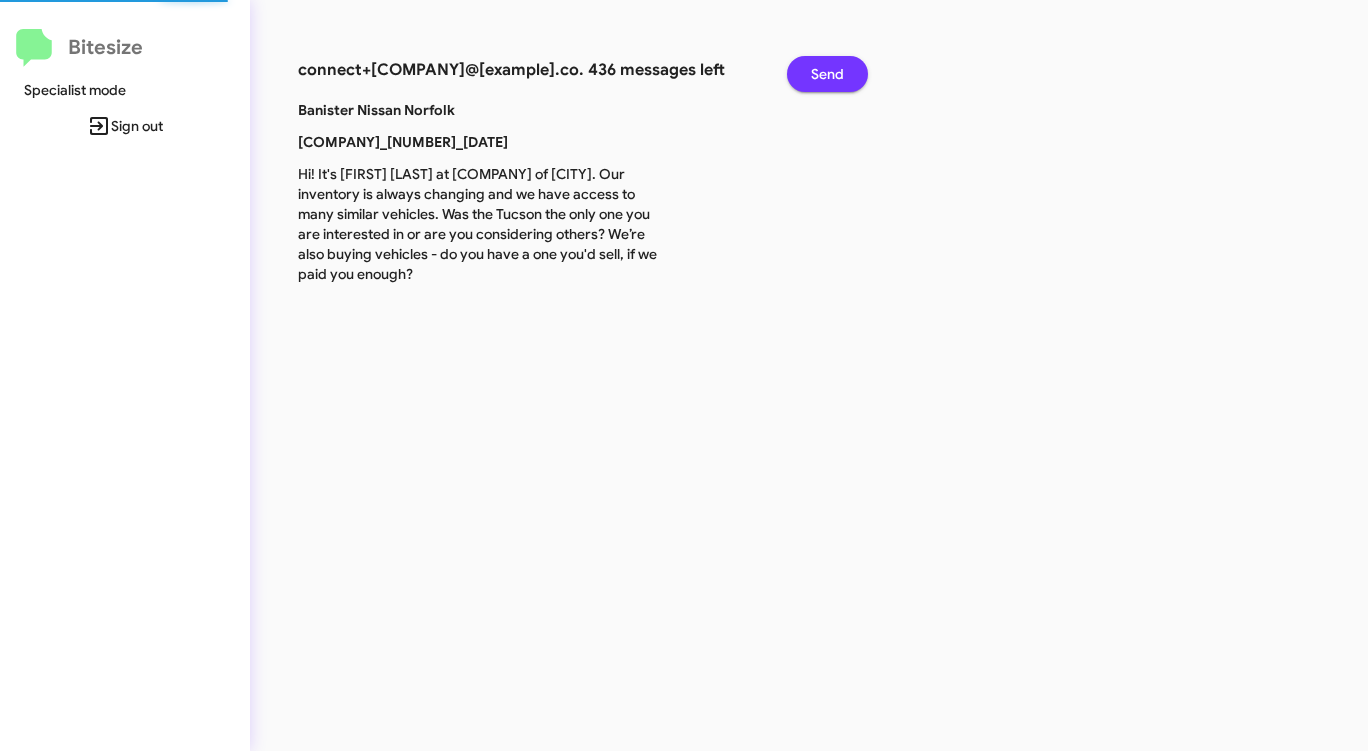 click on "Send" 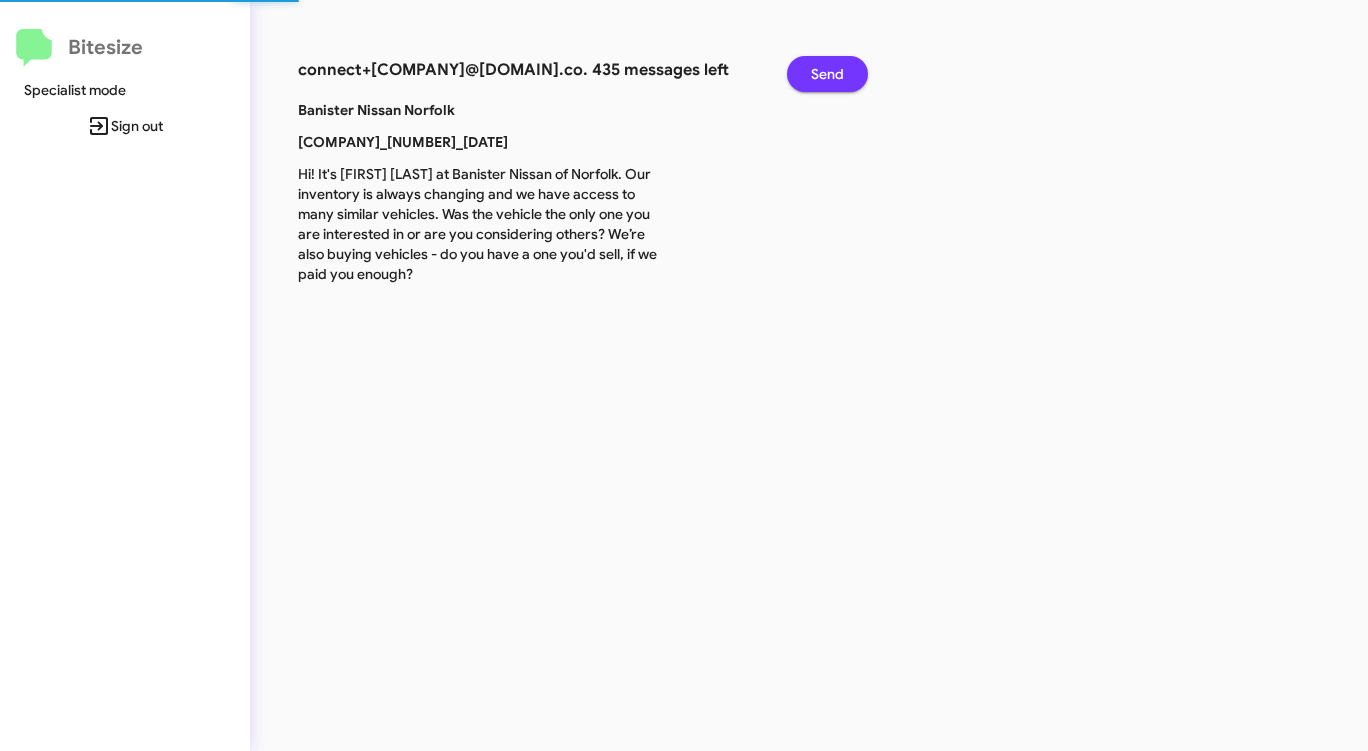 click on "Send" 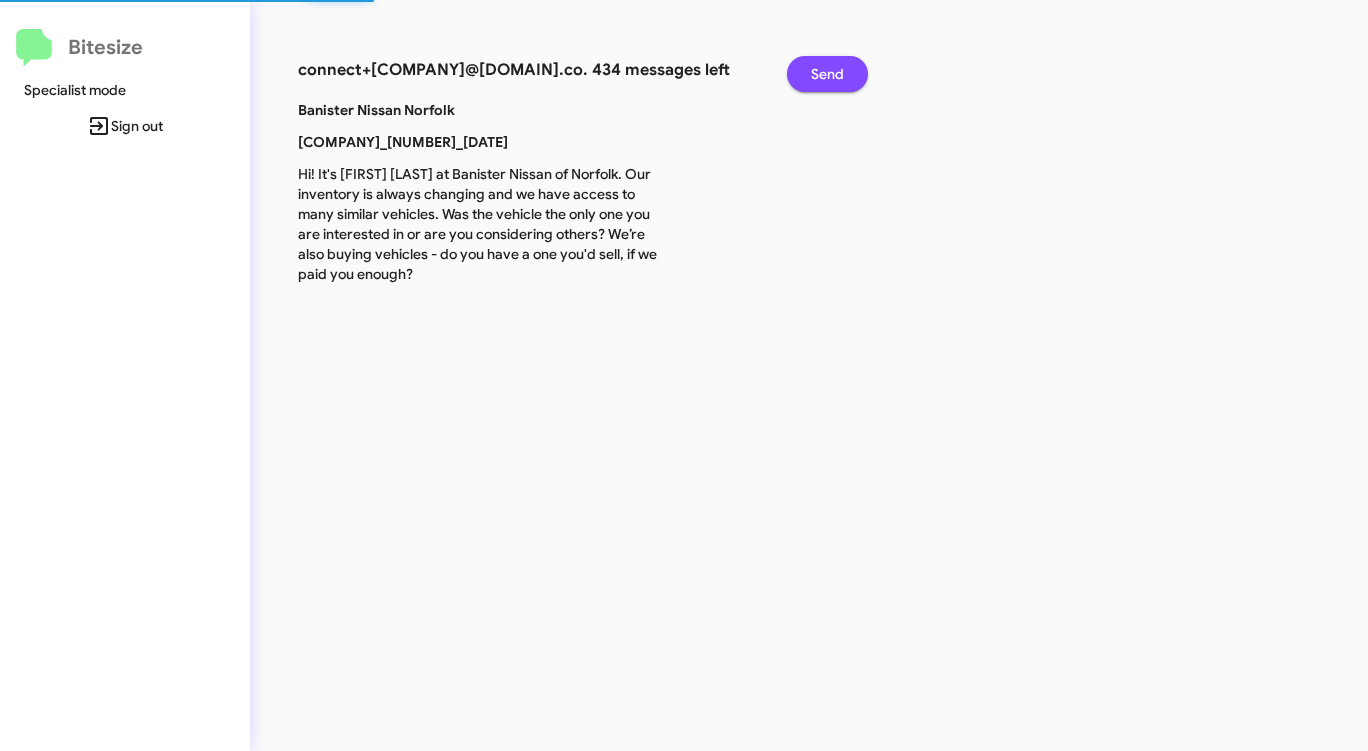 click on "Send" 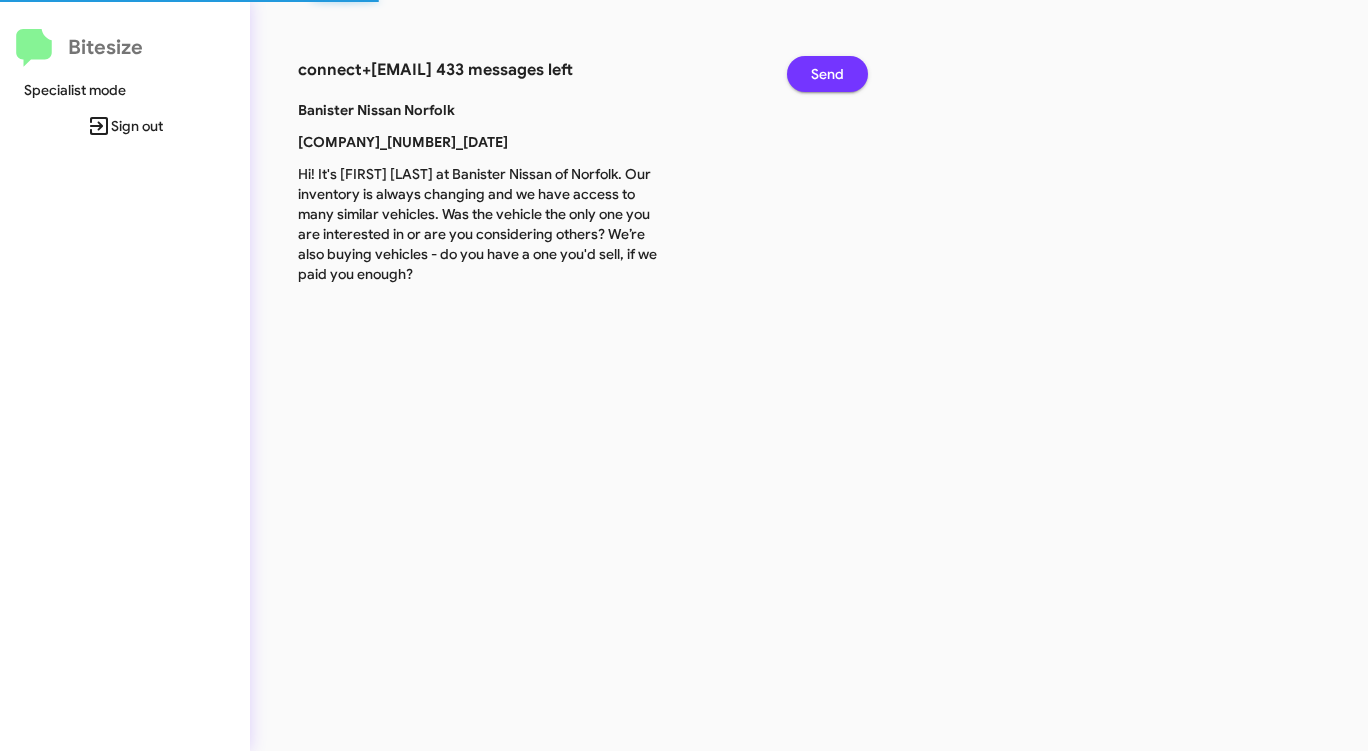 click on "Send" 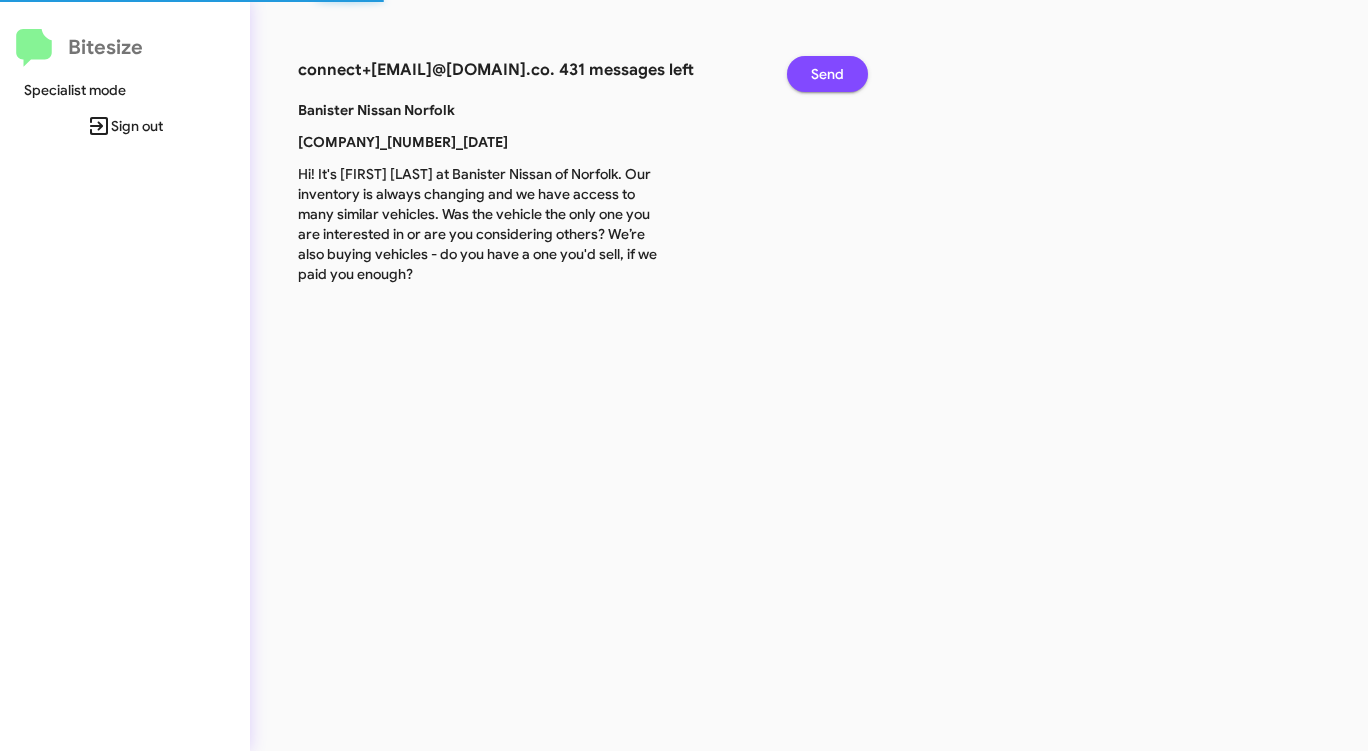 click on "Send" 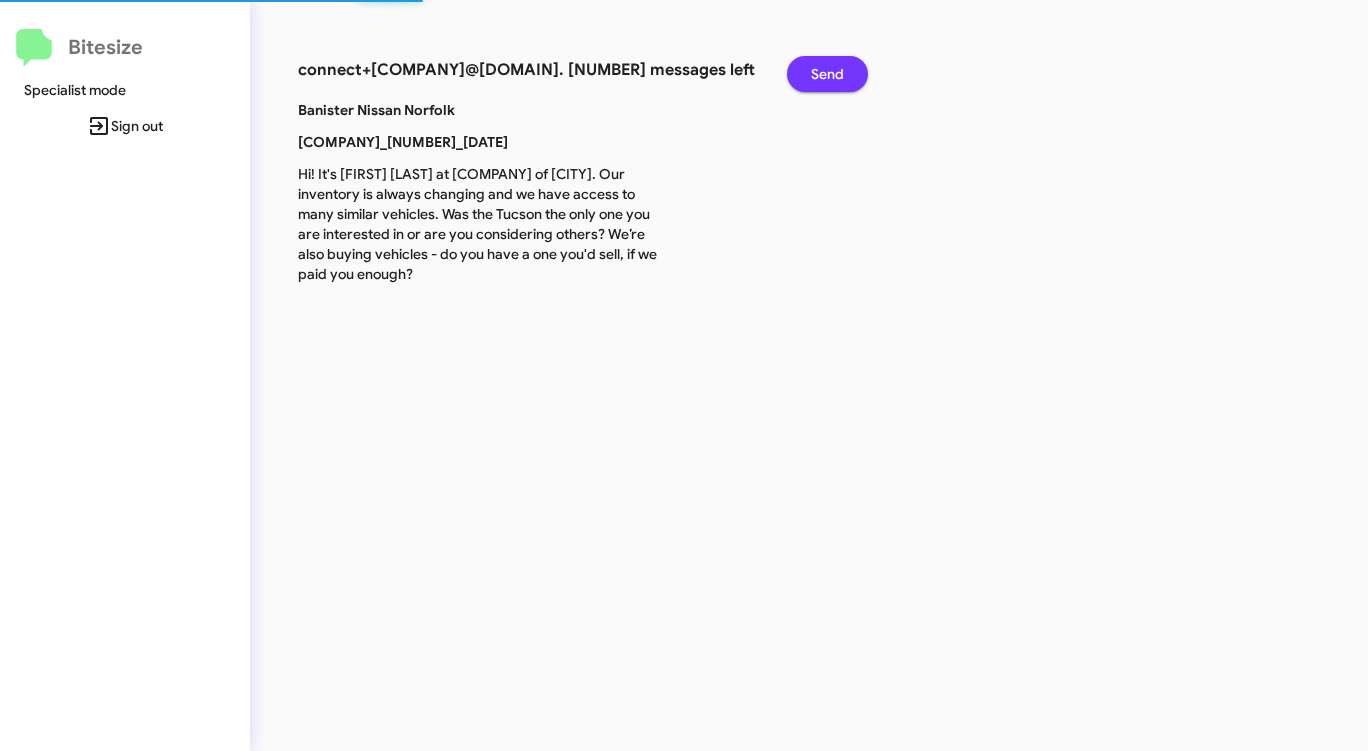click on "Send" 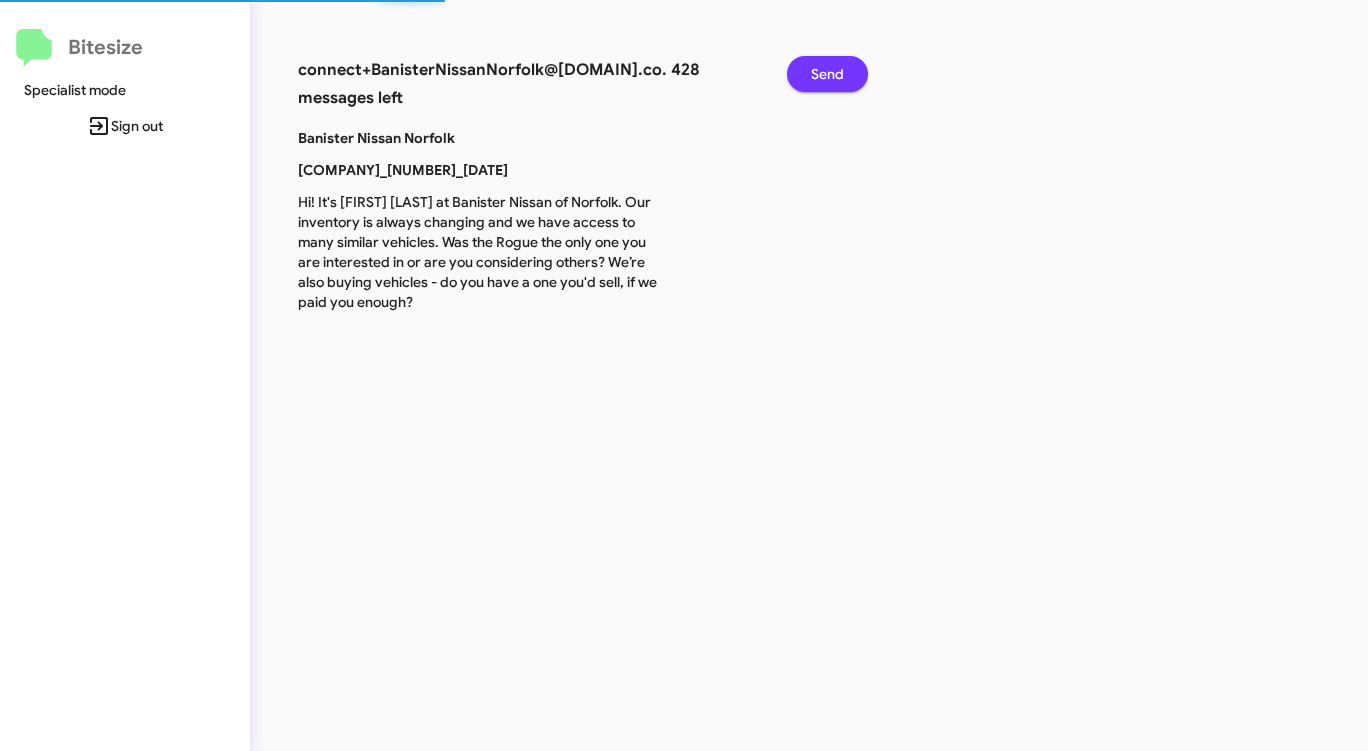 click on "Send" 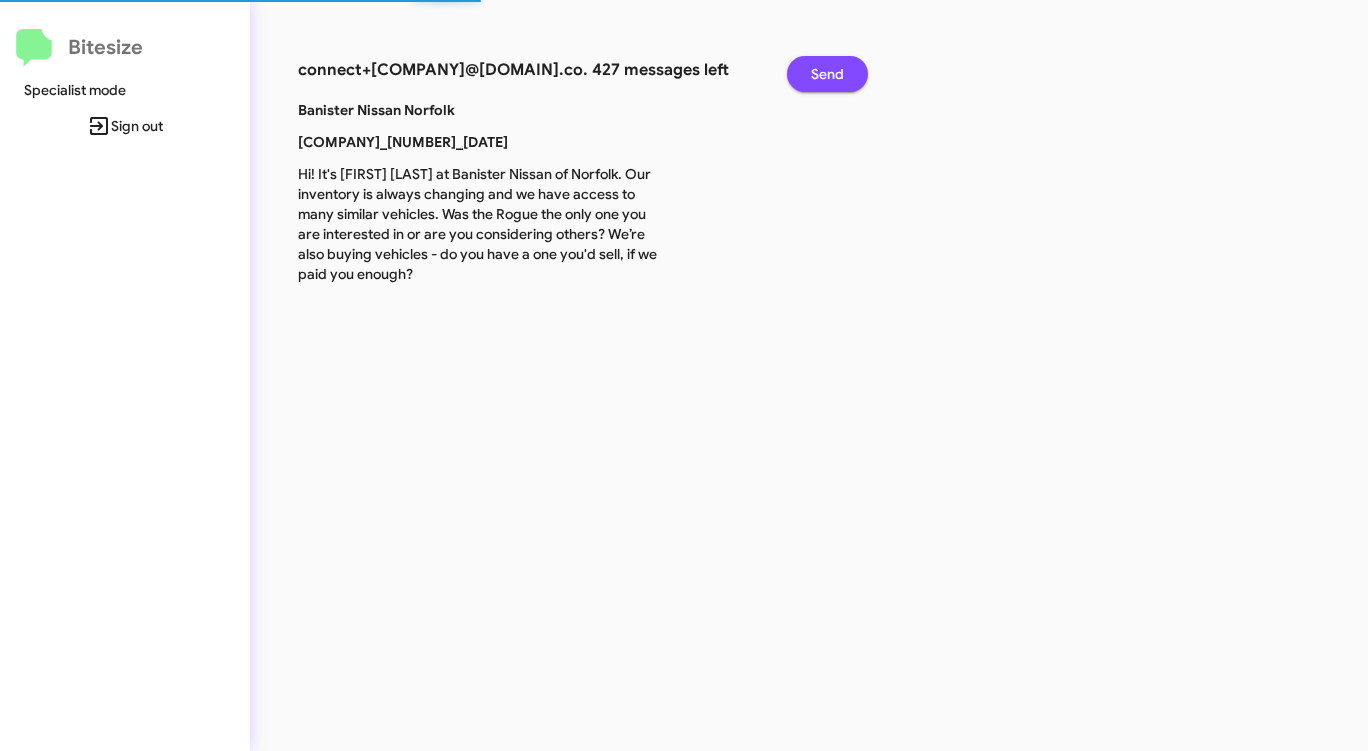 click on "Send" 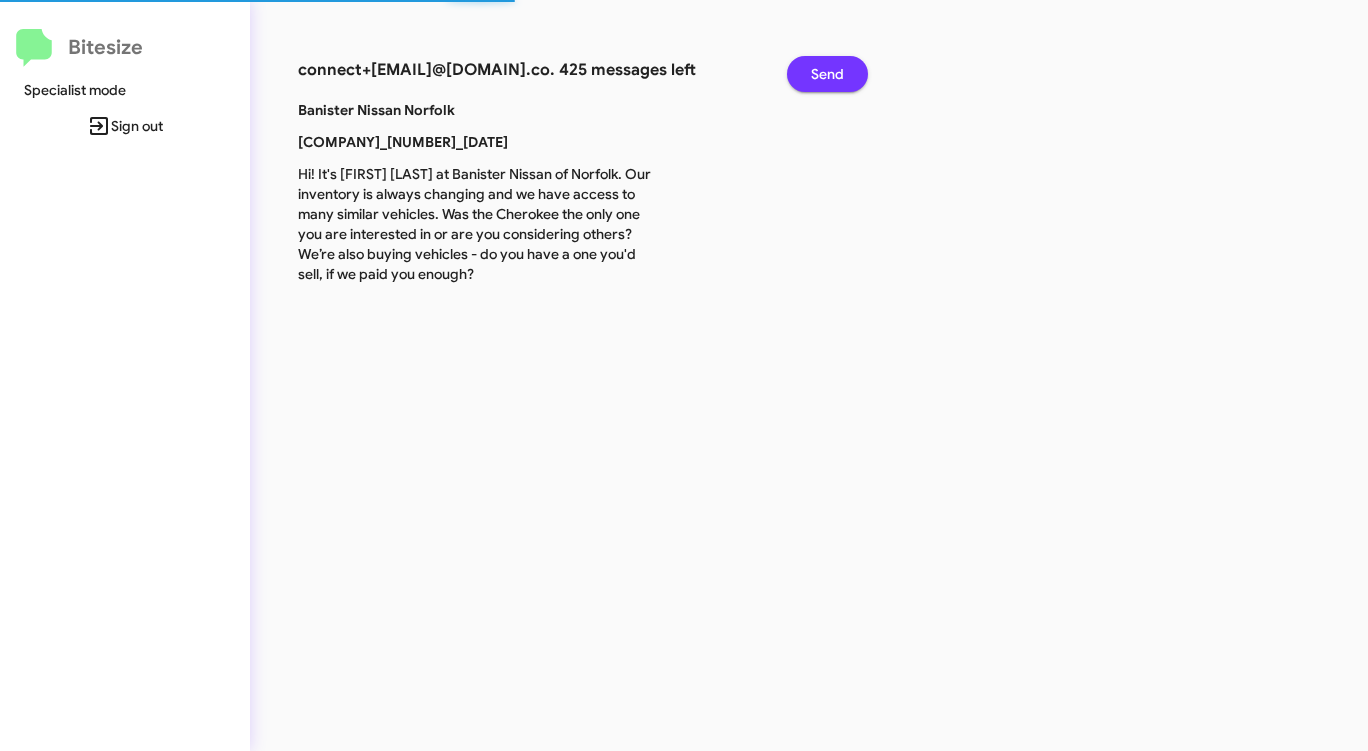 click on "Send" 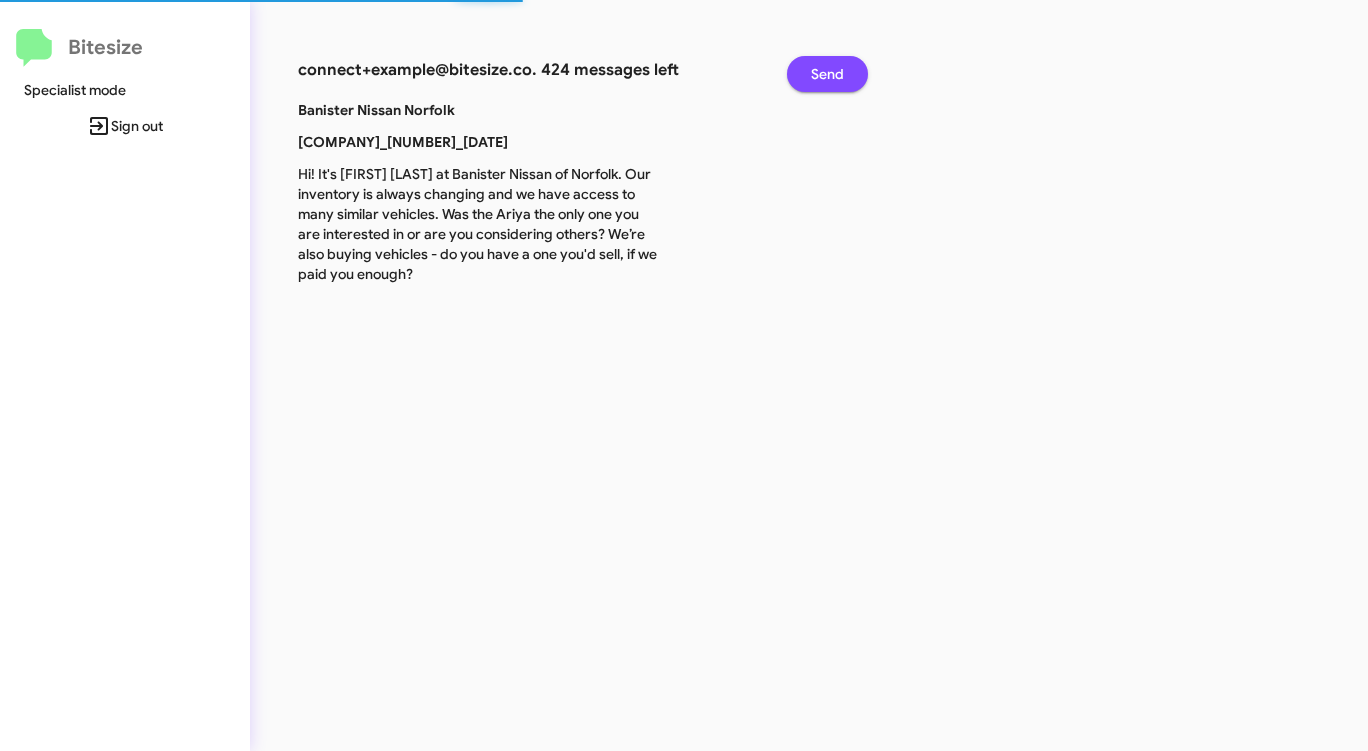 click on "Send" 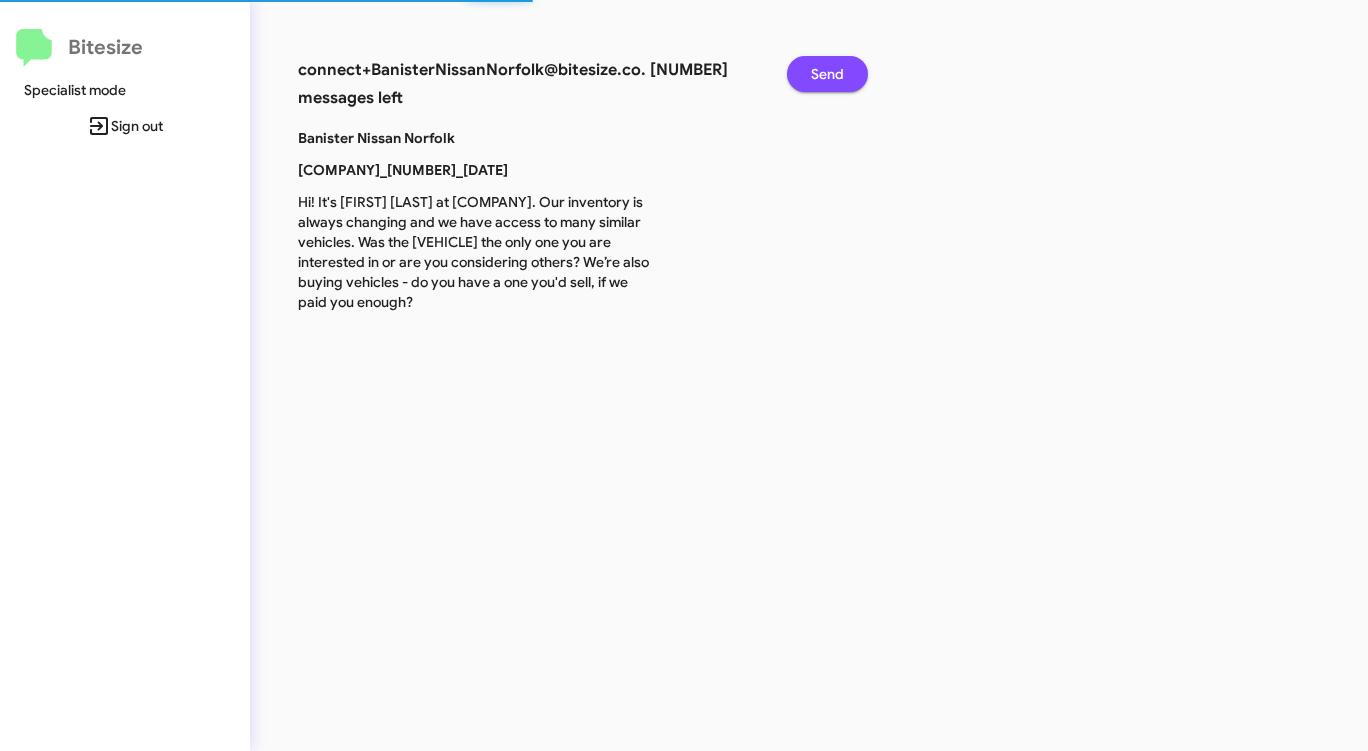 click on "Send" 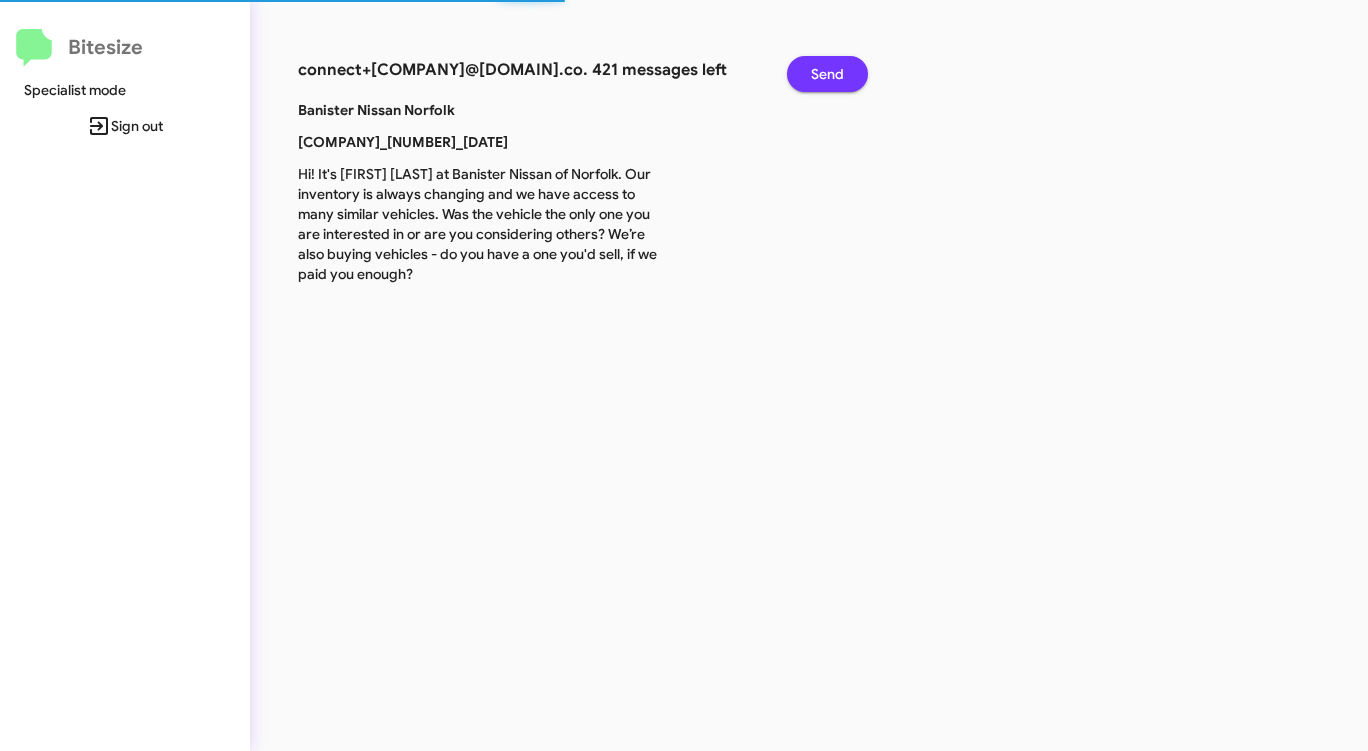 click on "Send" 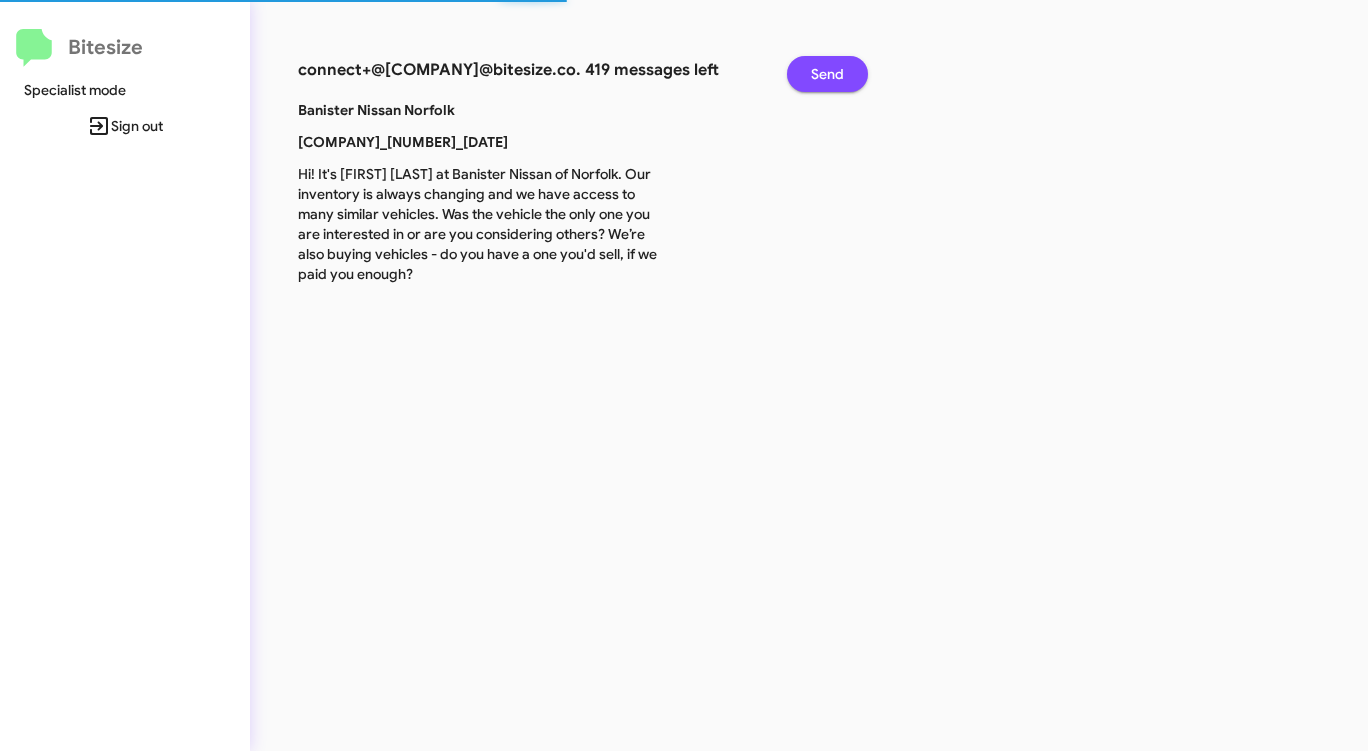 click on "Send" 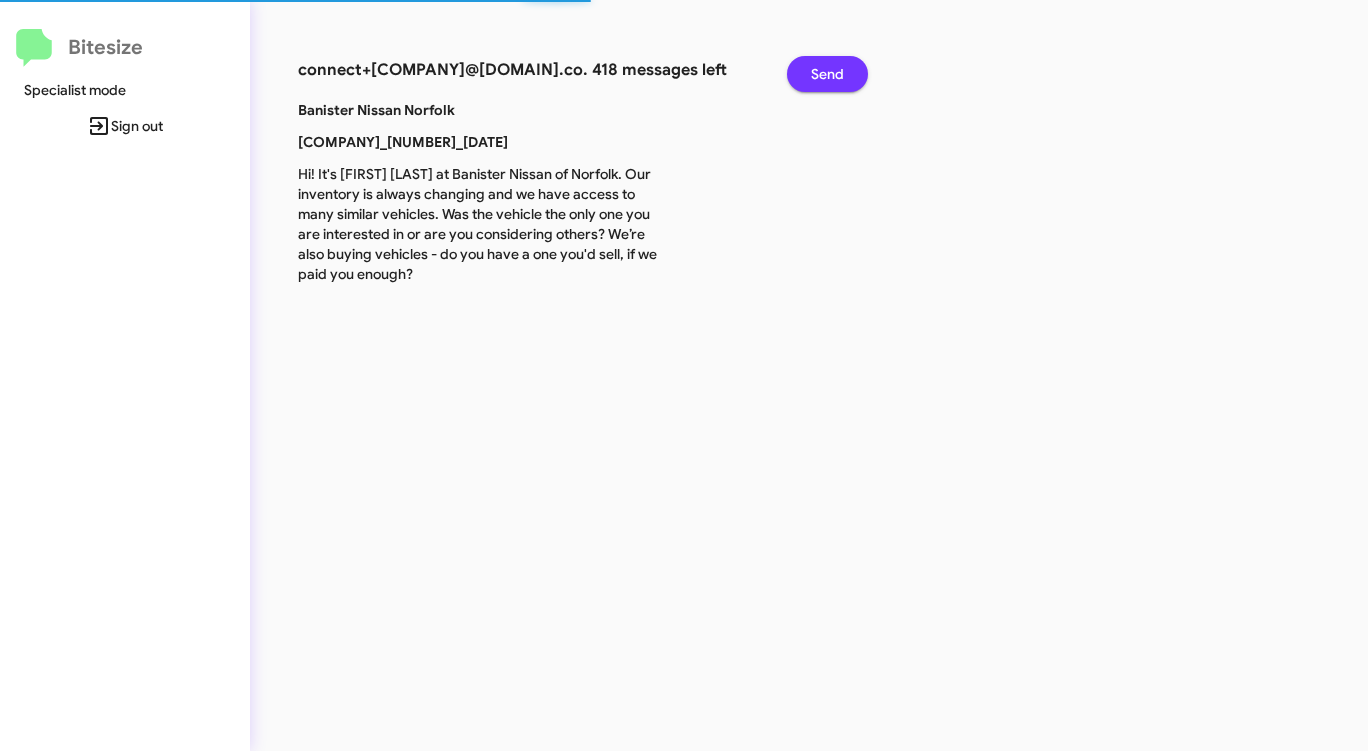 click on "Send" 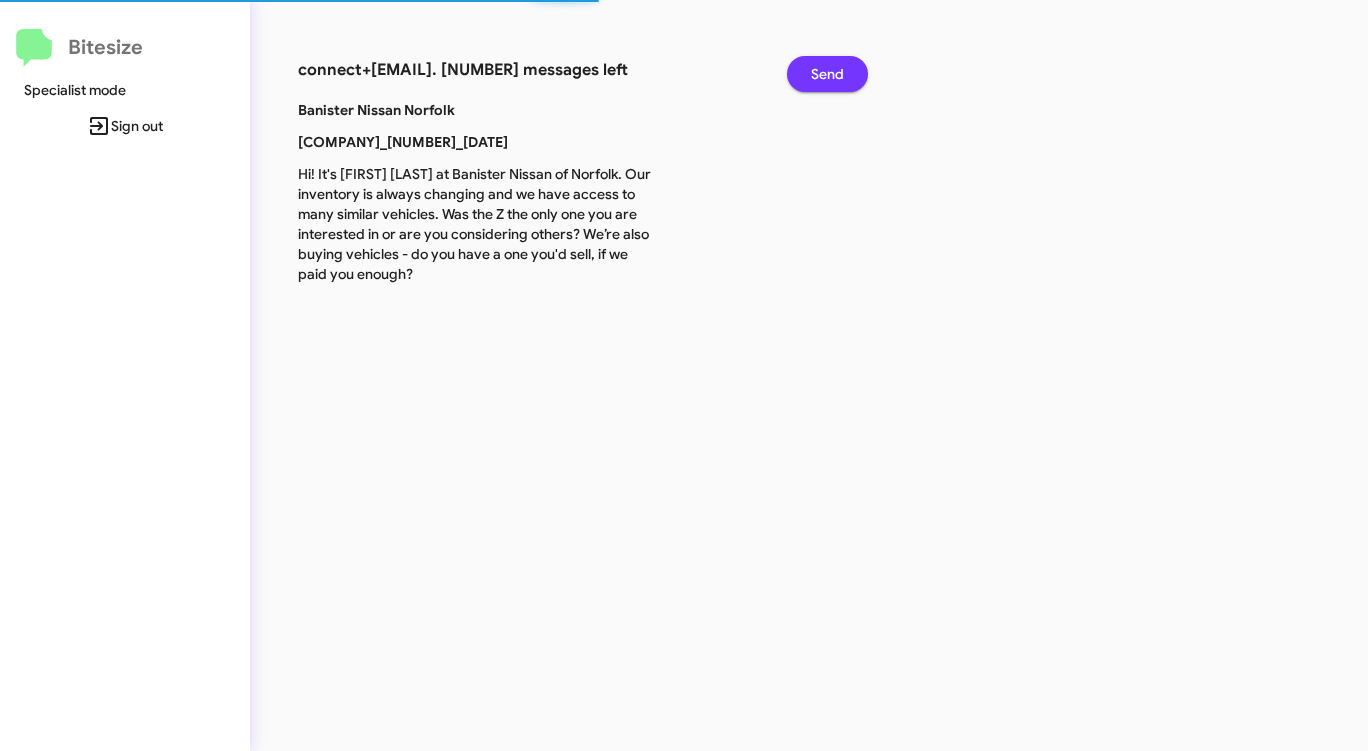 click on "Send" 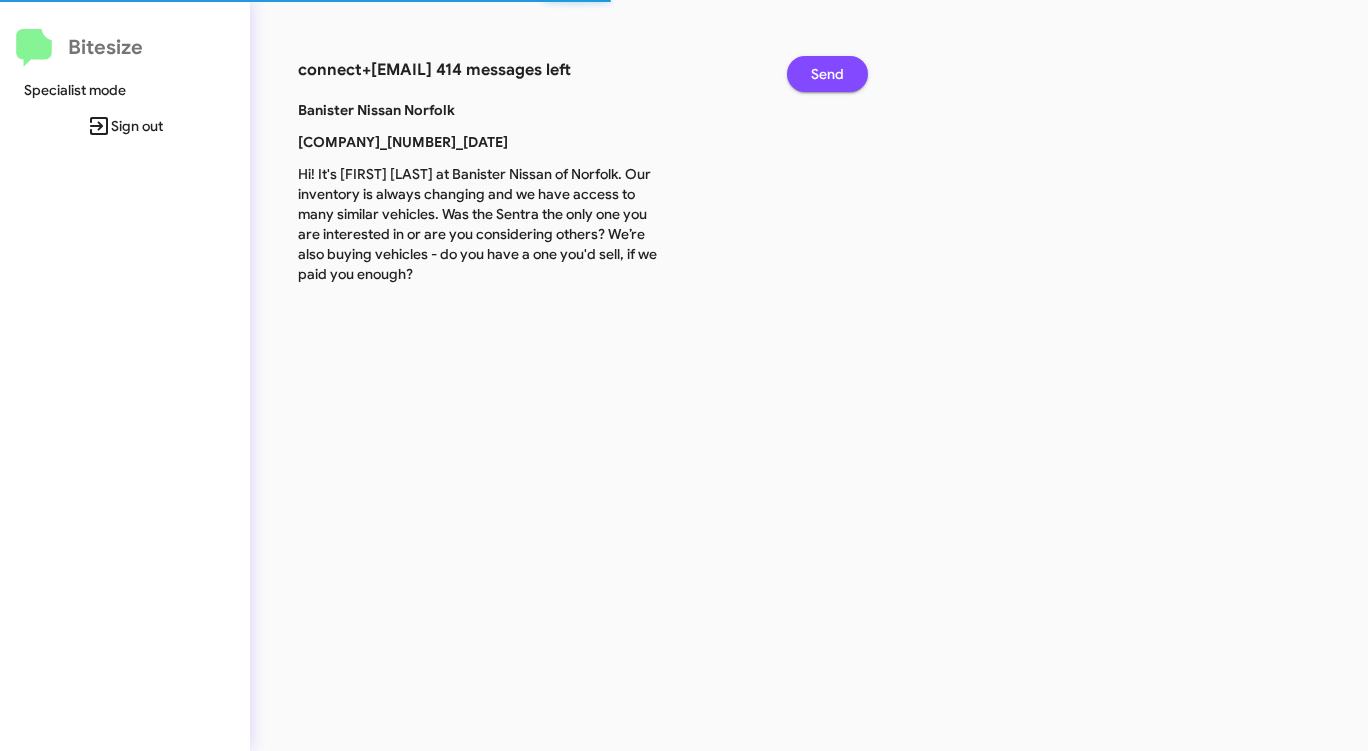 click on "Send" 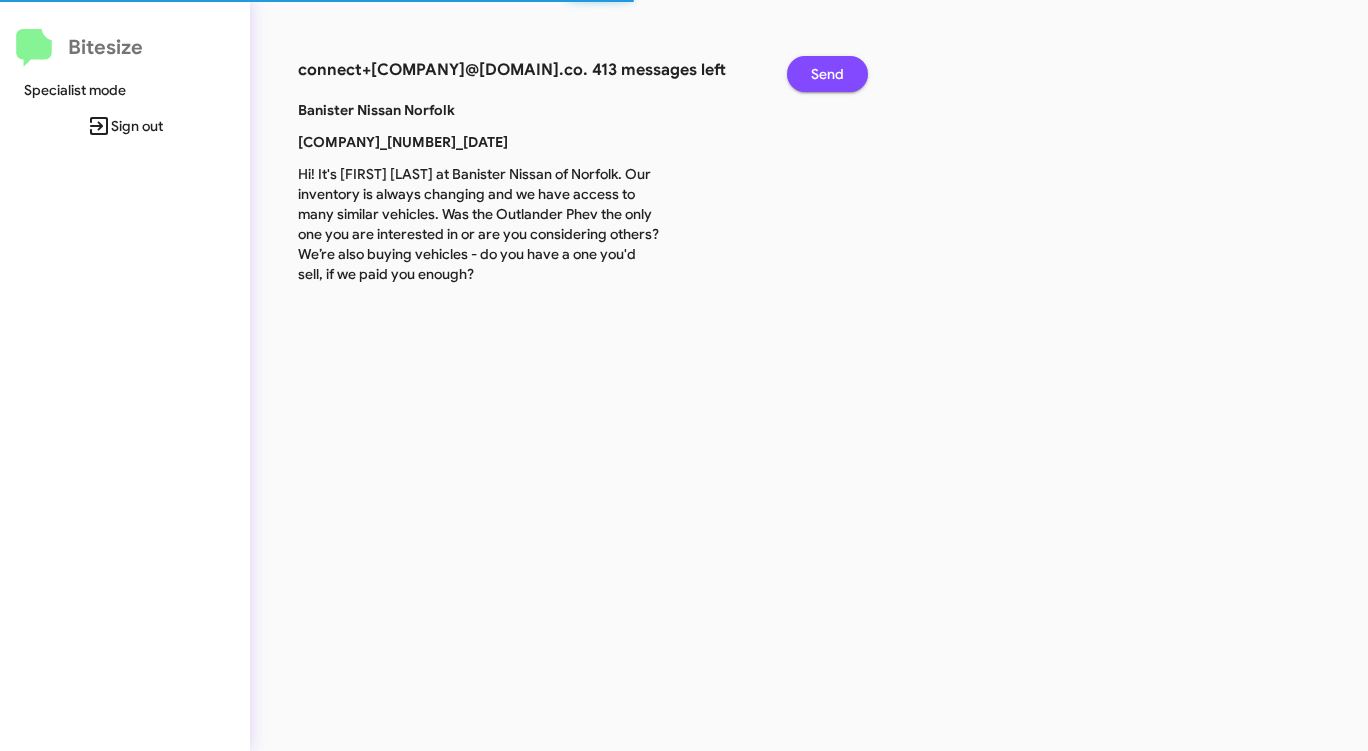 click on "Send" 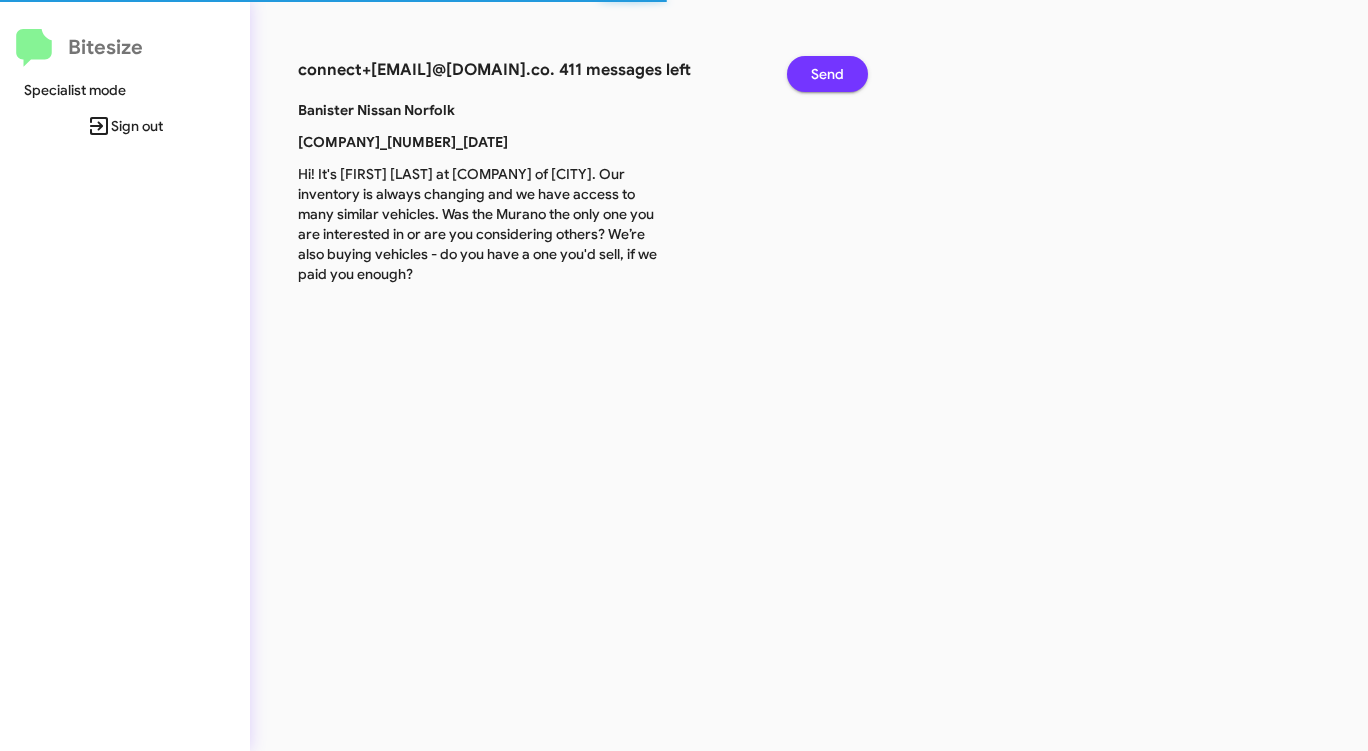 click on "Send" 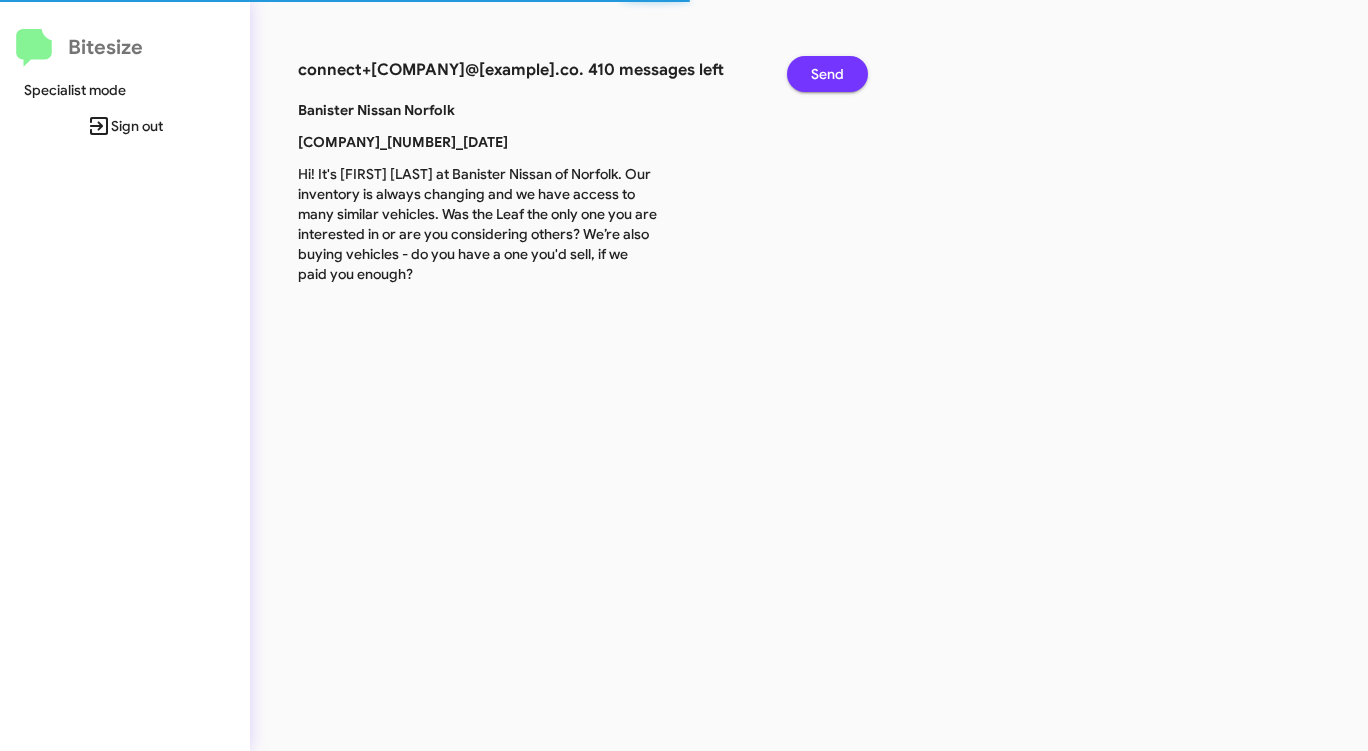 click on "Send" 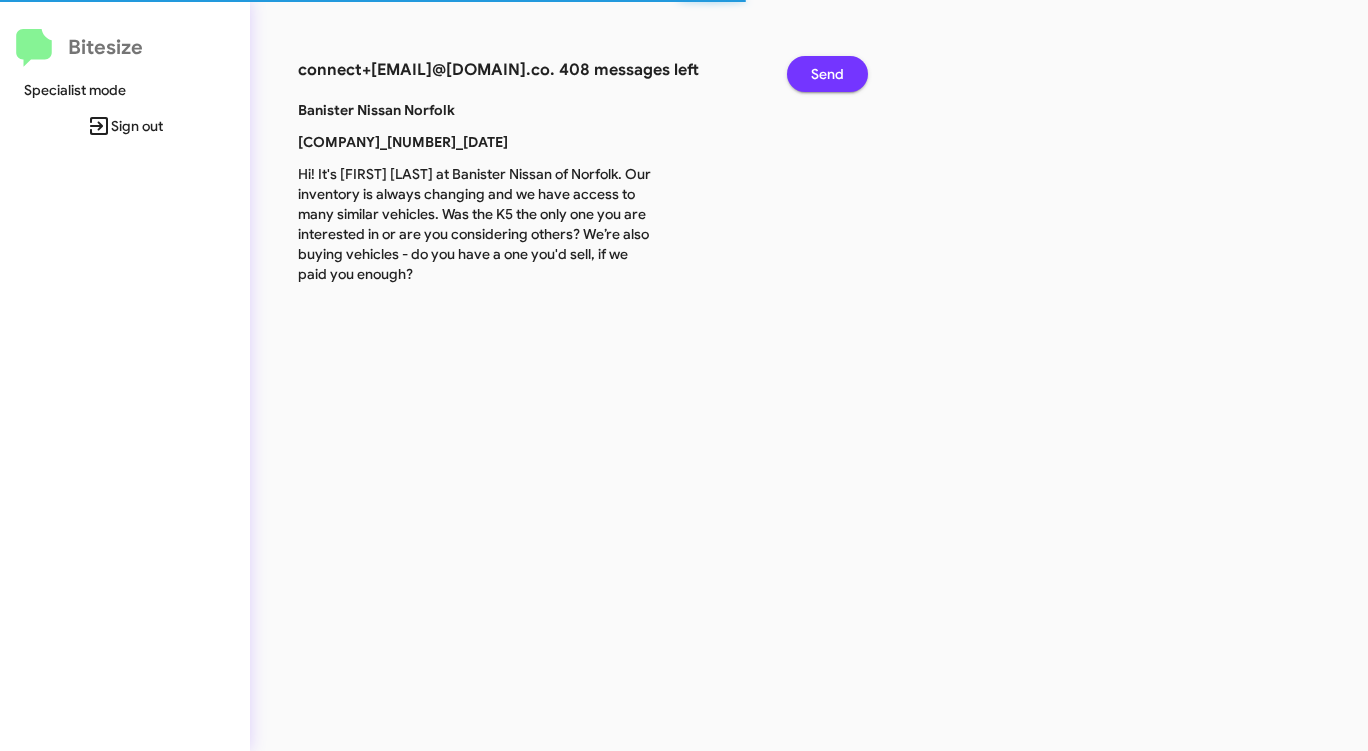 click on "Send" 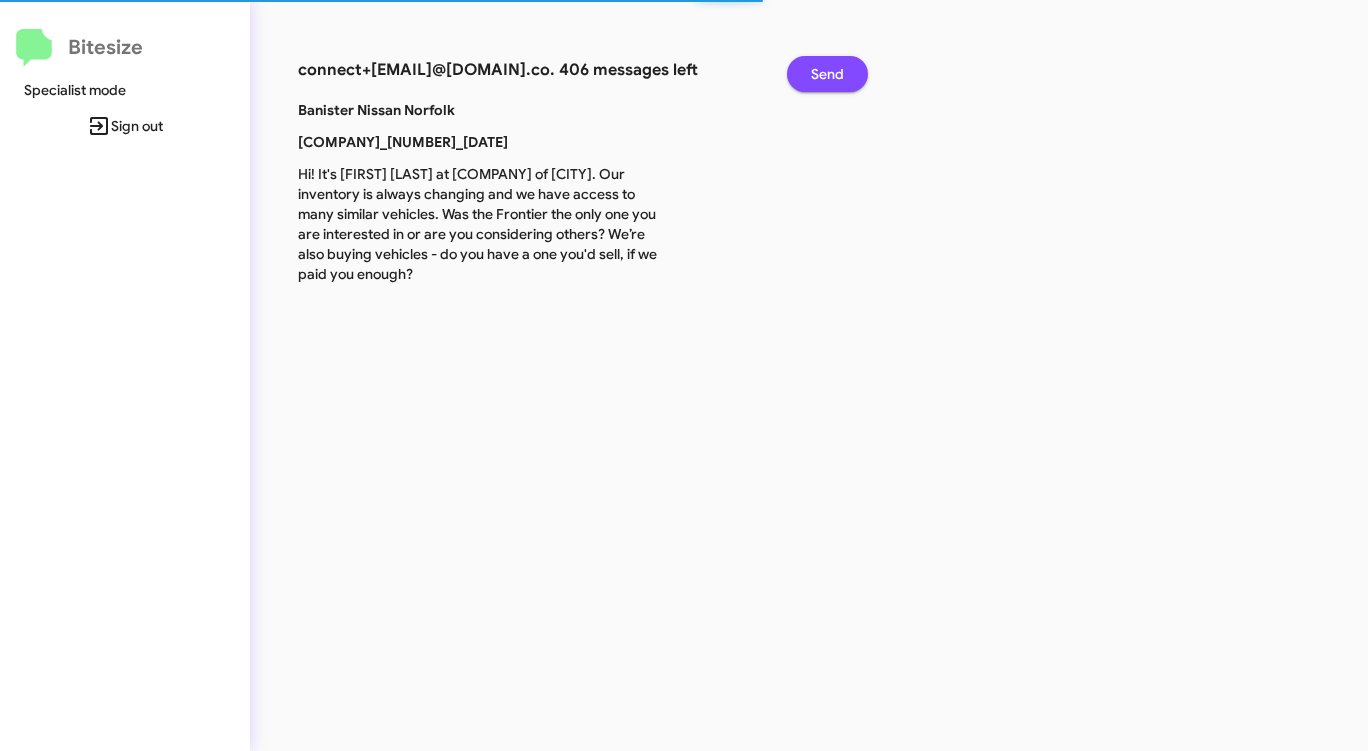 click on "Send" 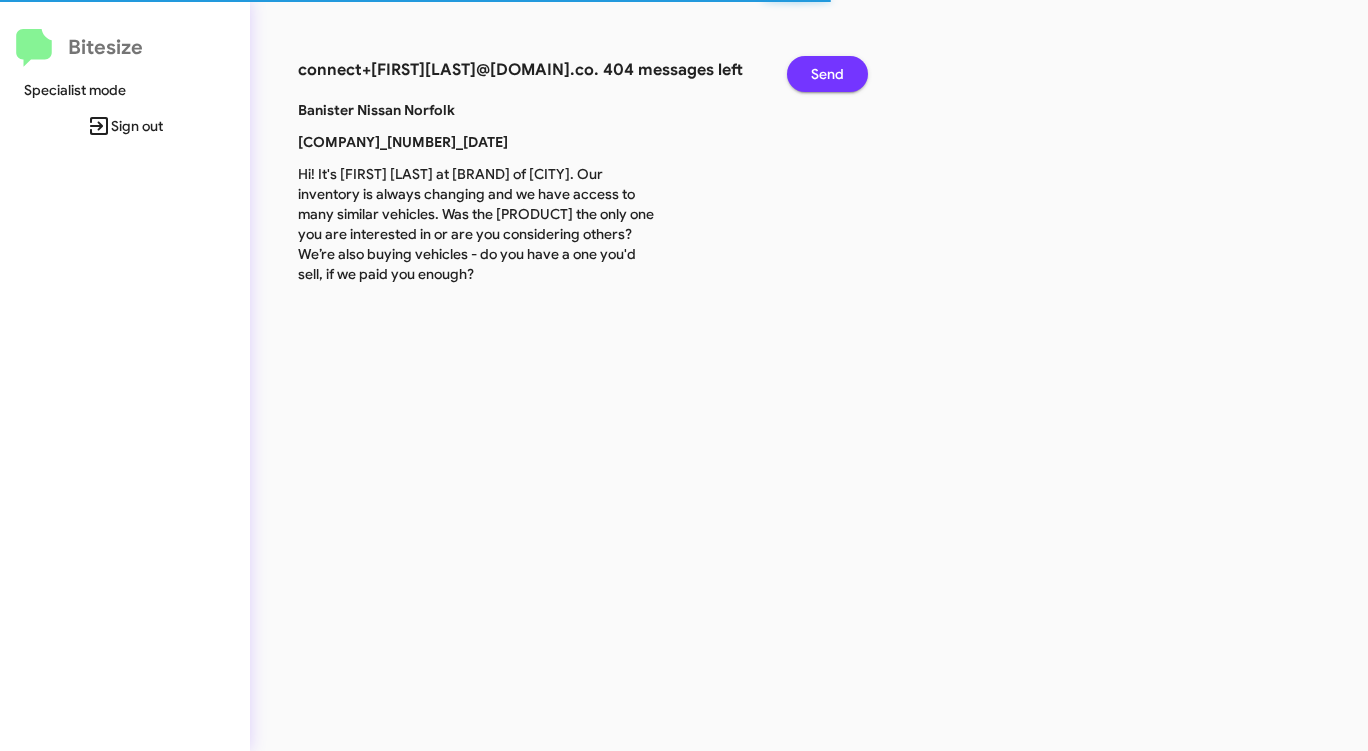 click on "Send" 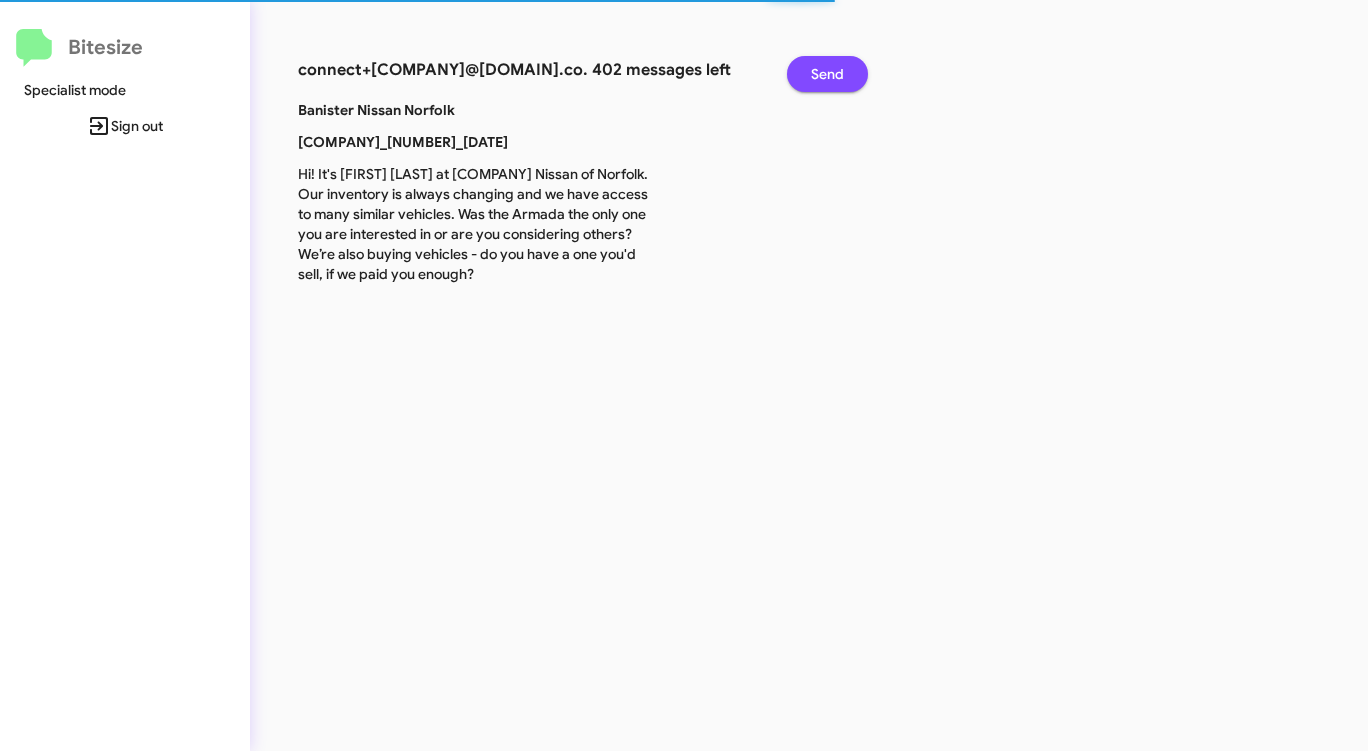 click on "Send" 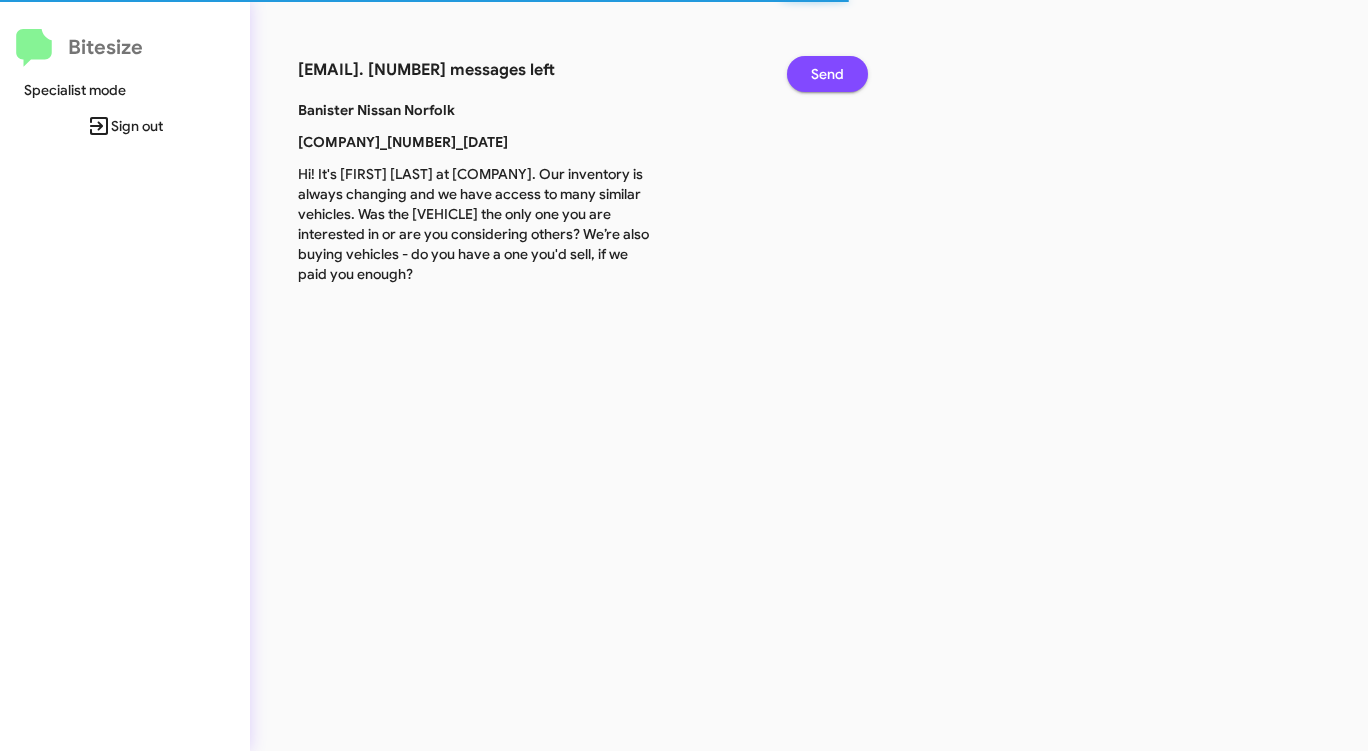 click on "Send" 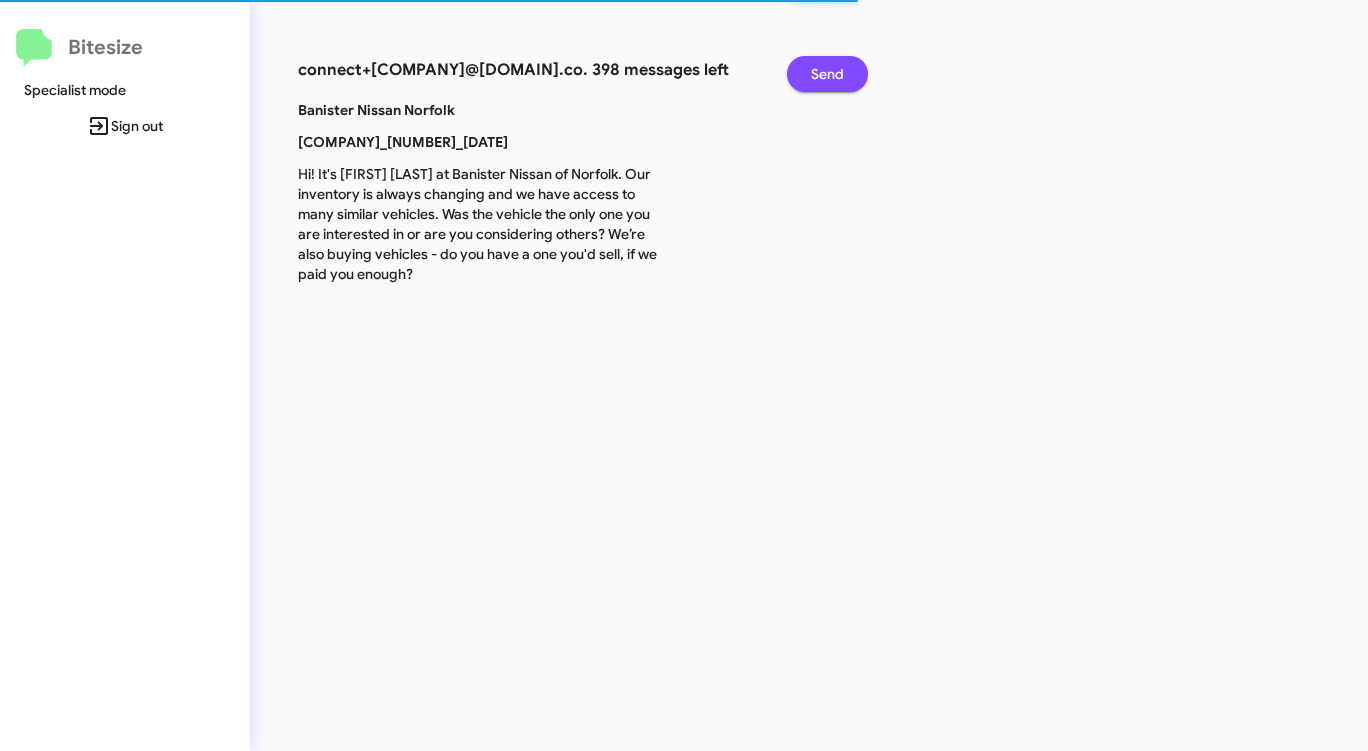 click on "Send" 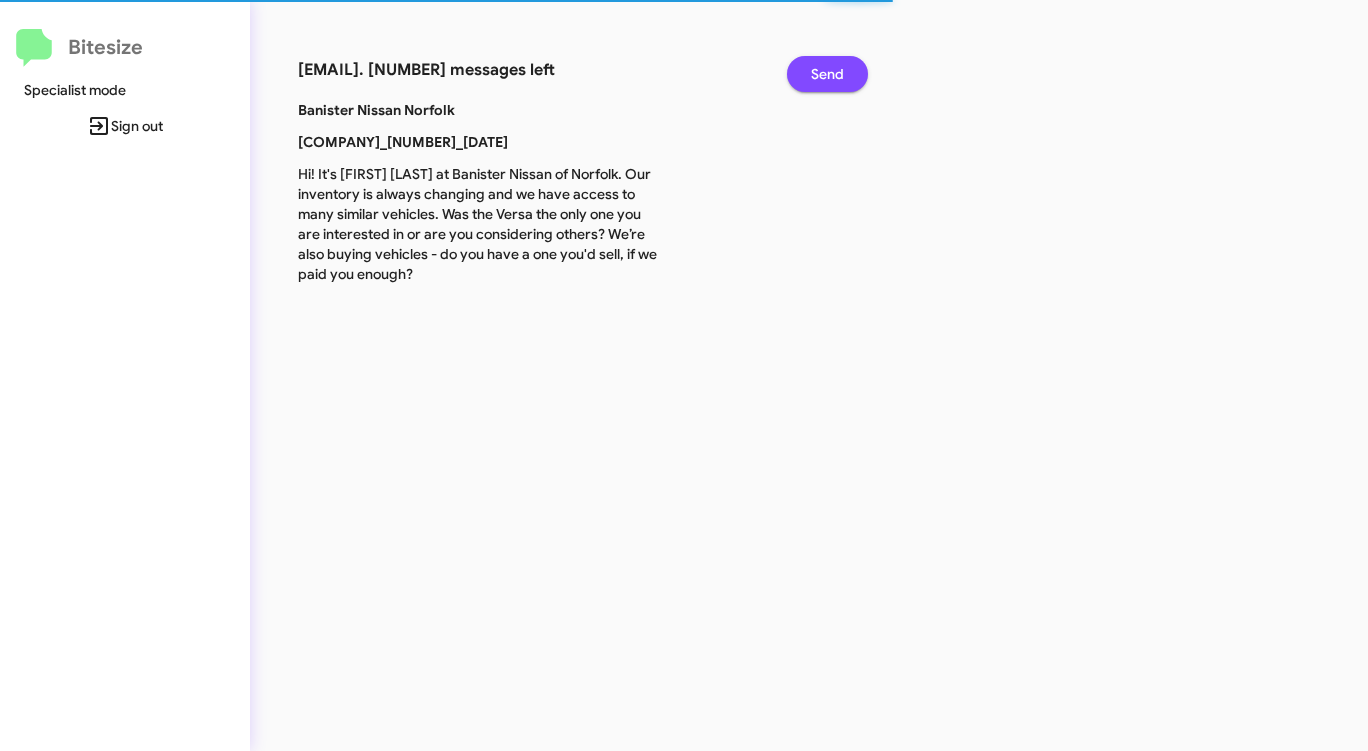 click on "Send" 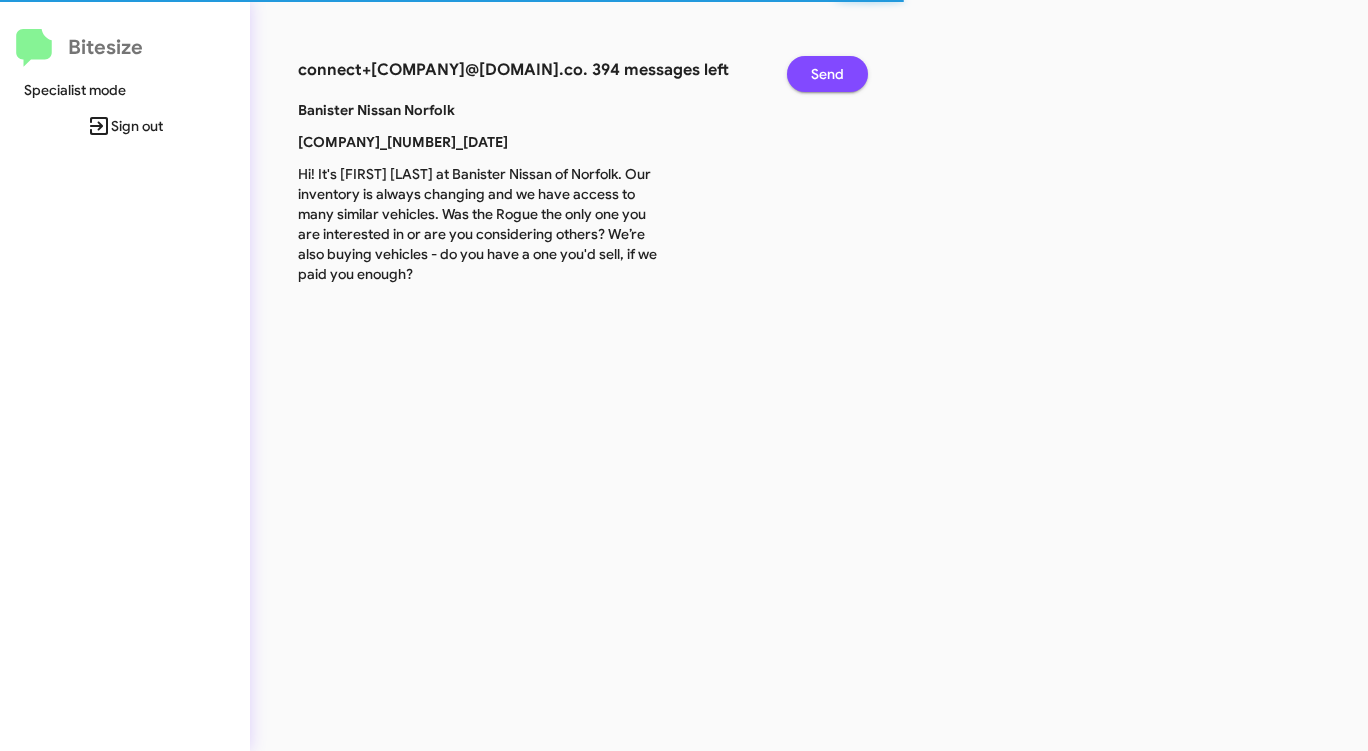 click on "Send" 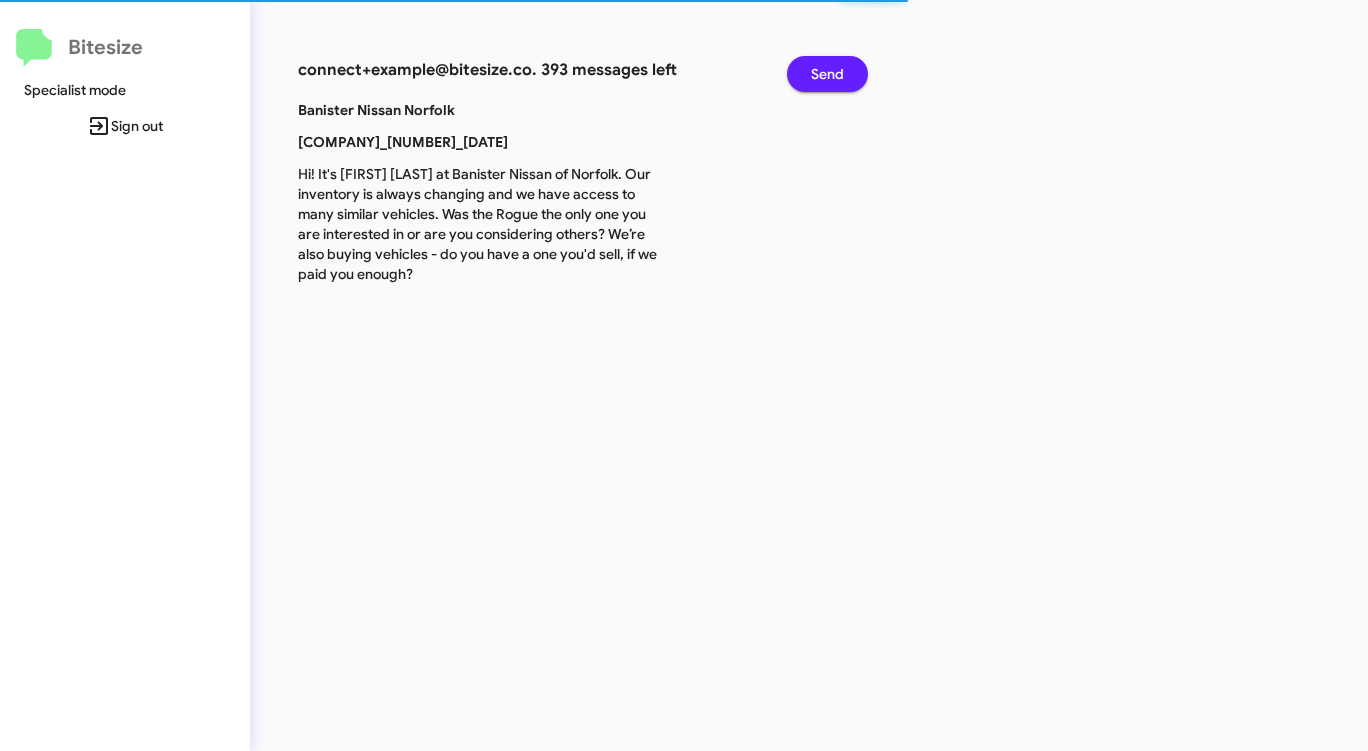 click on "Send" 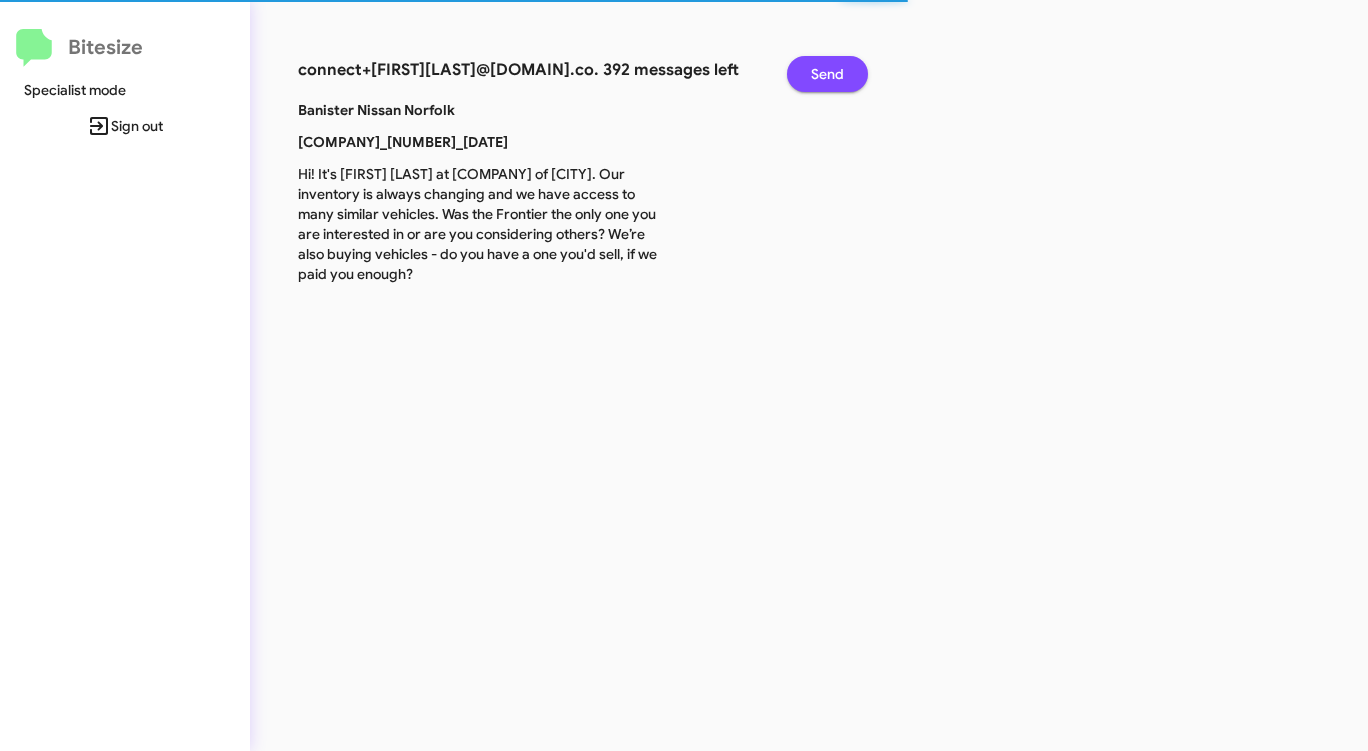 click on "Send" 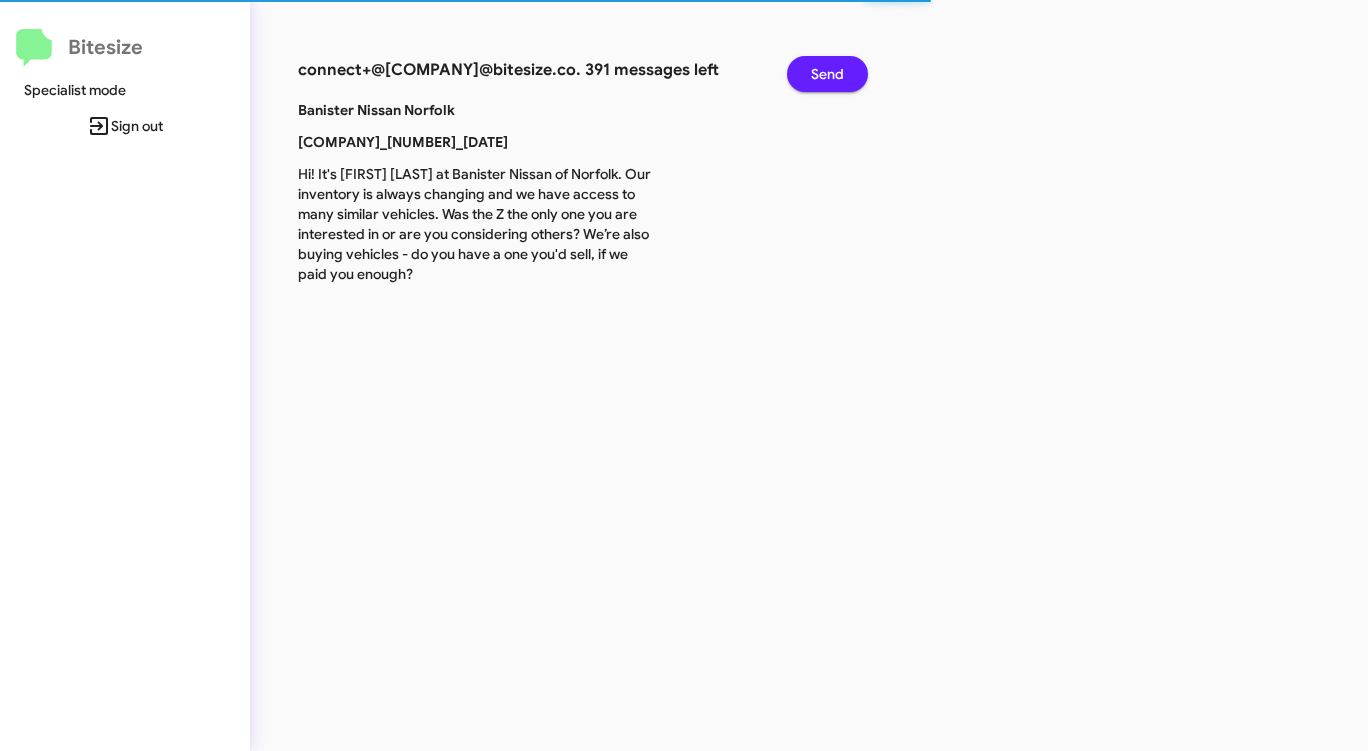 click on "Send" 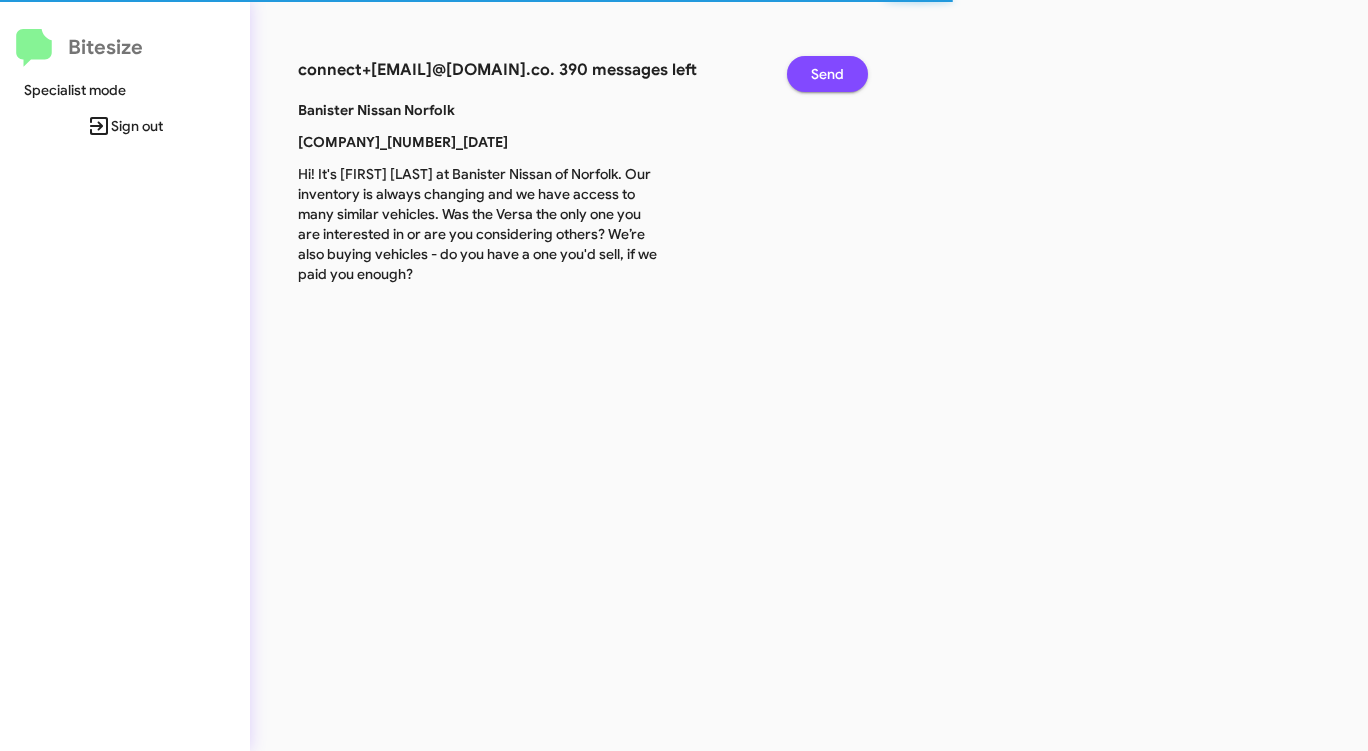 click on "Send" 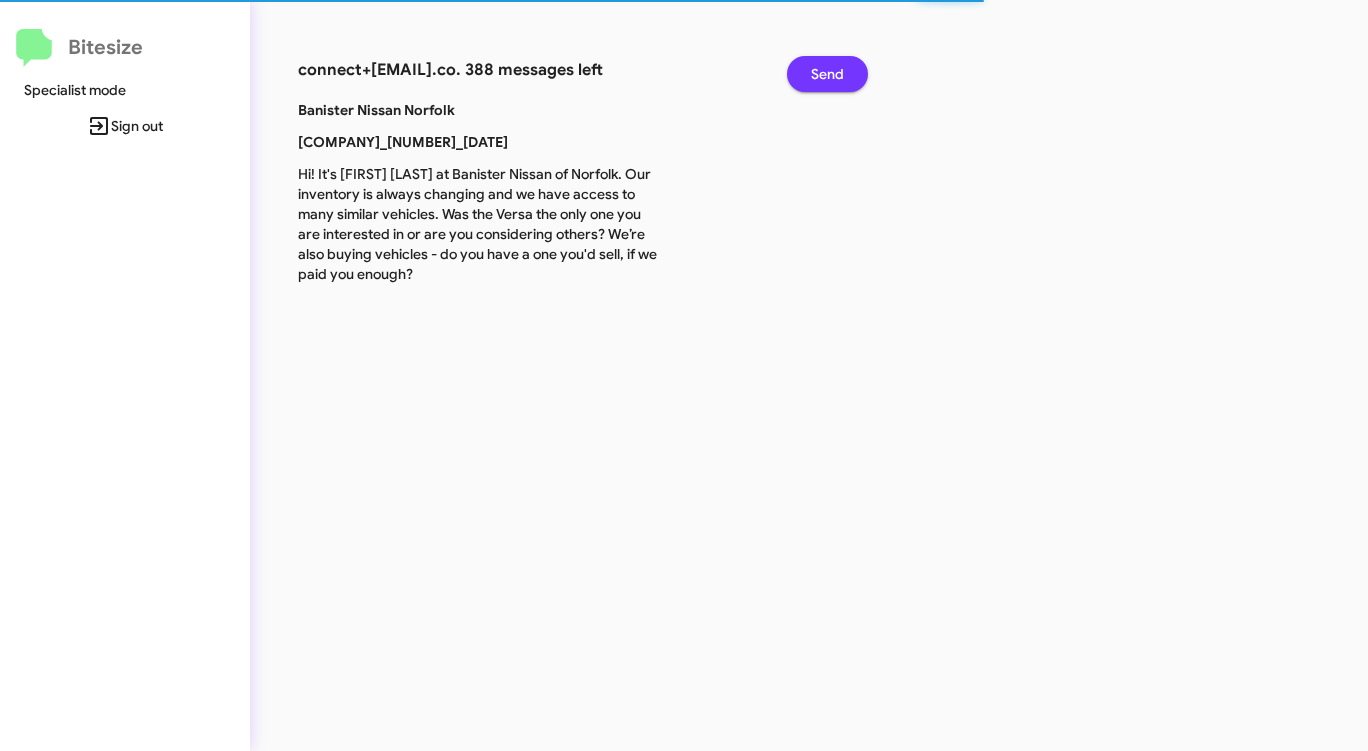 click on "Send" 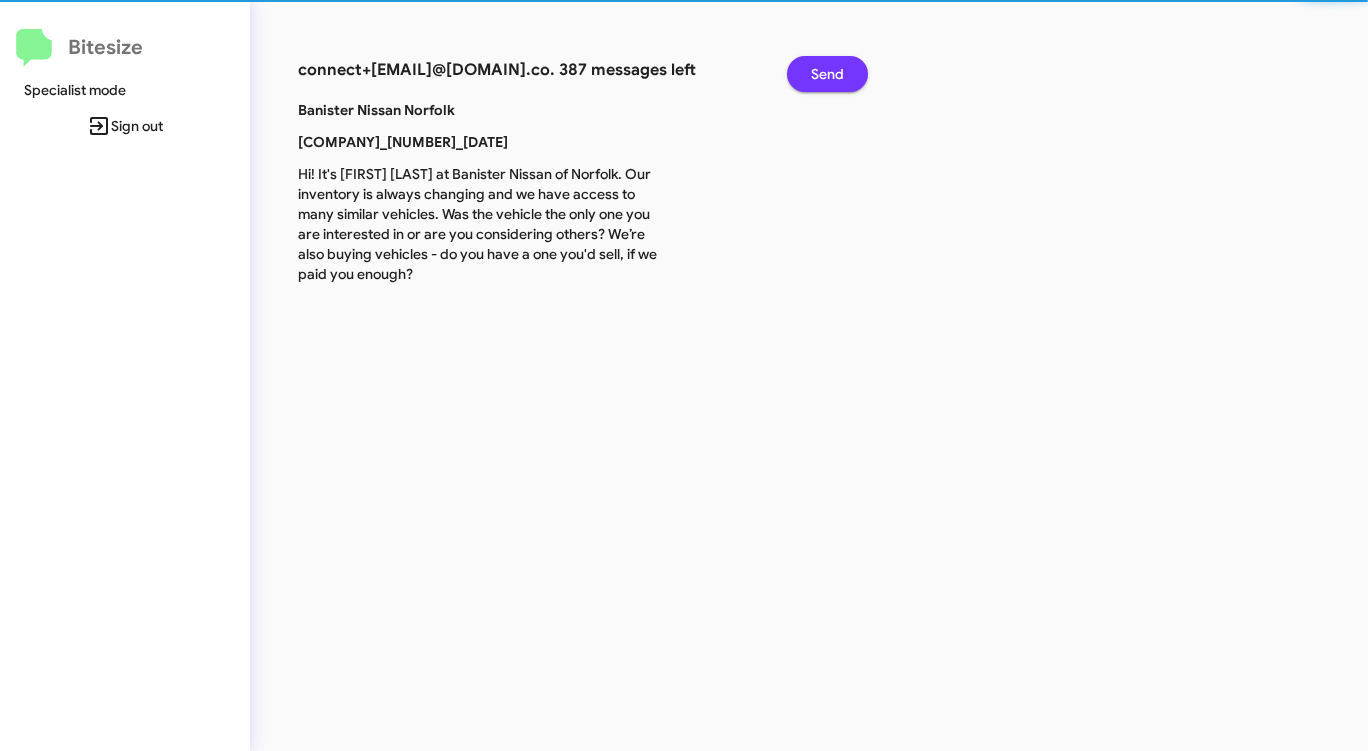 click on "Send" 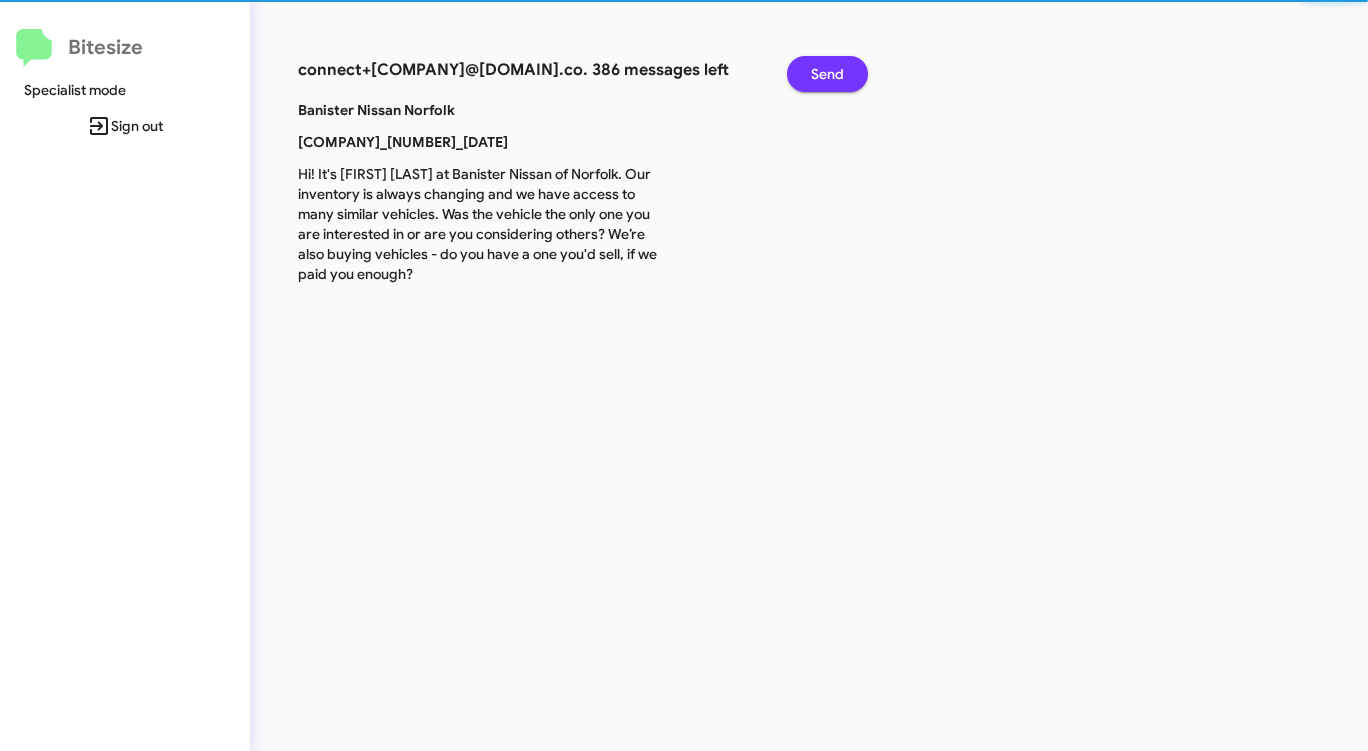 click on "Send" 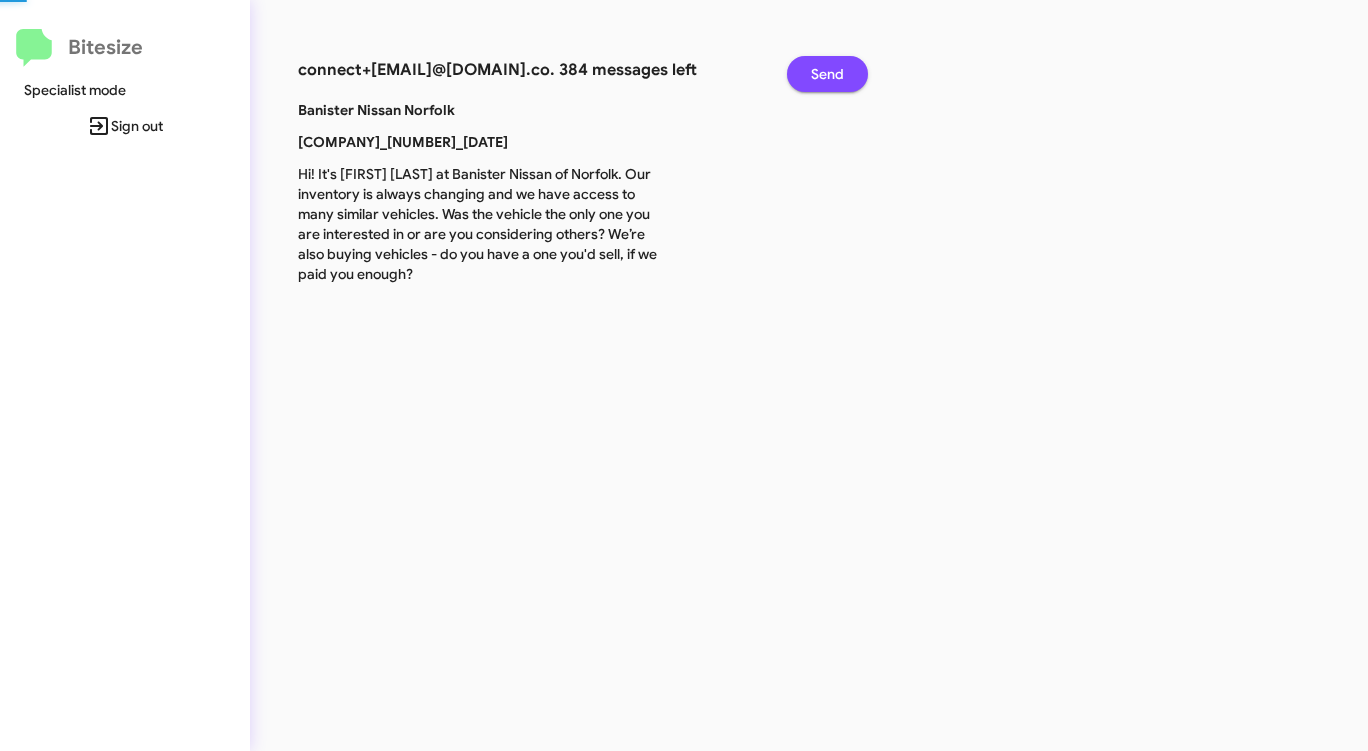 click on "Send" 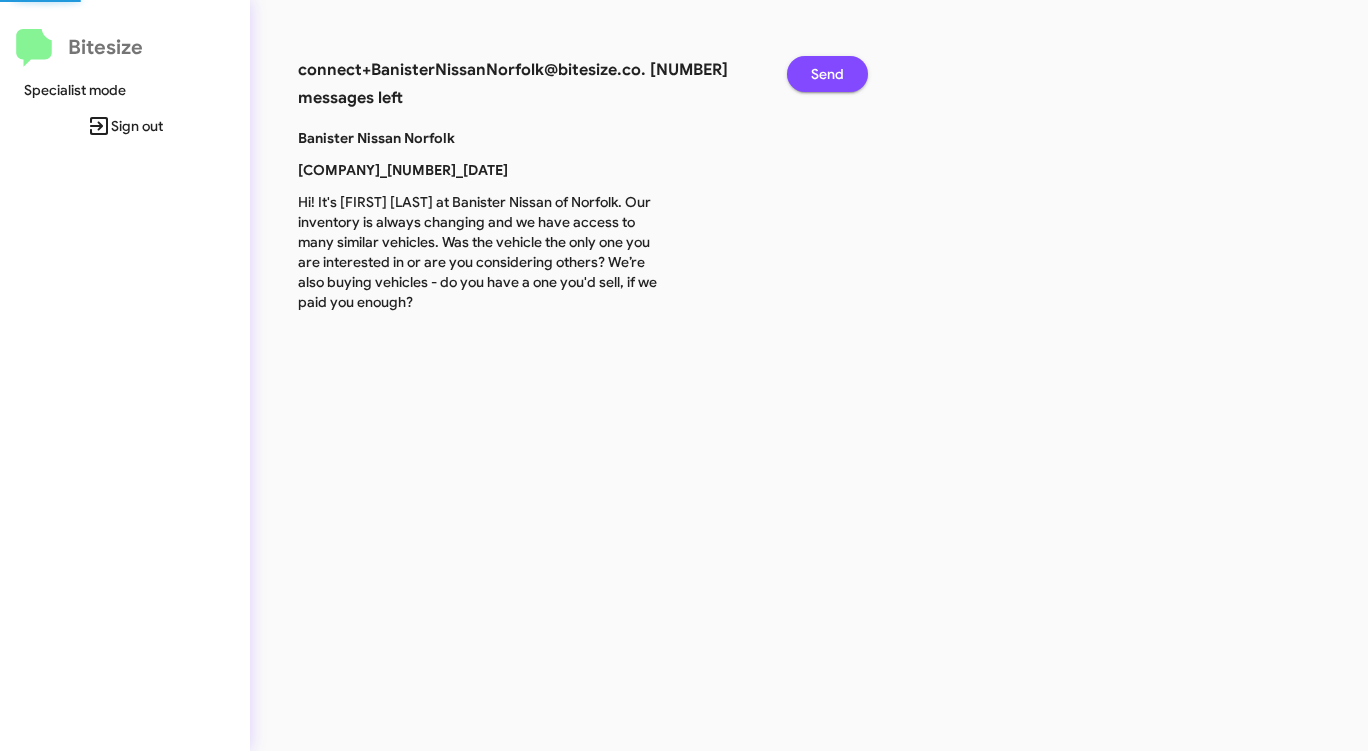 click on "Send" 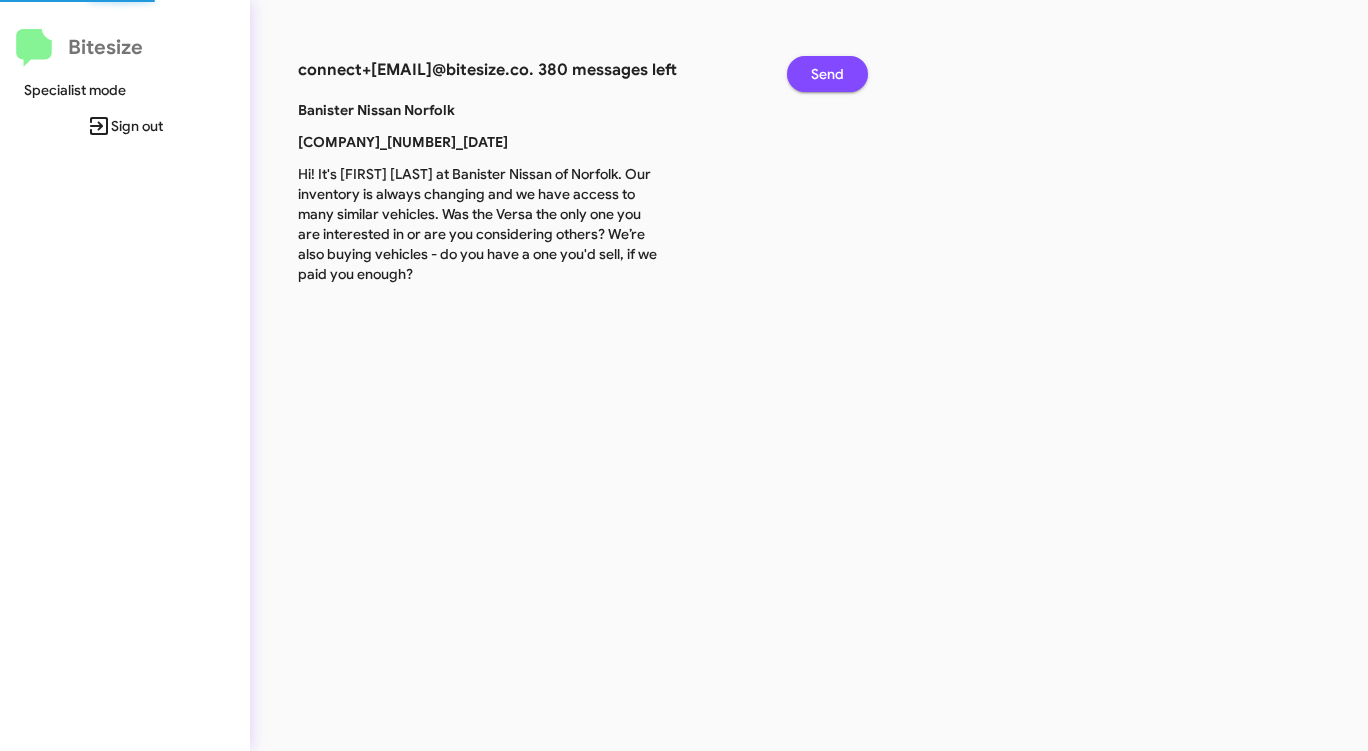 click on "Send" 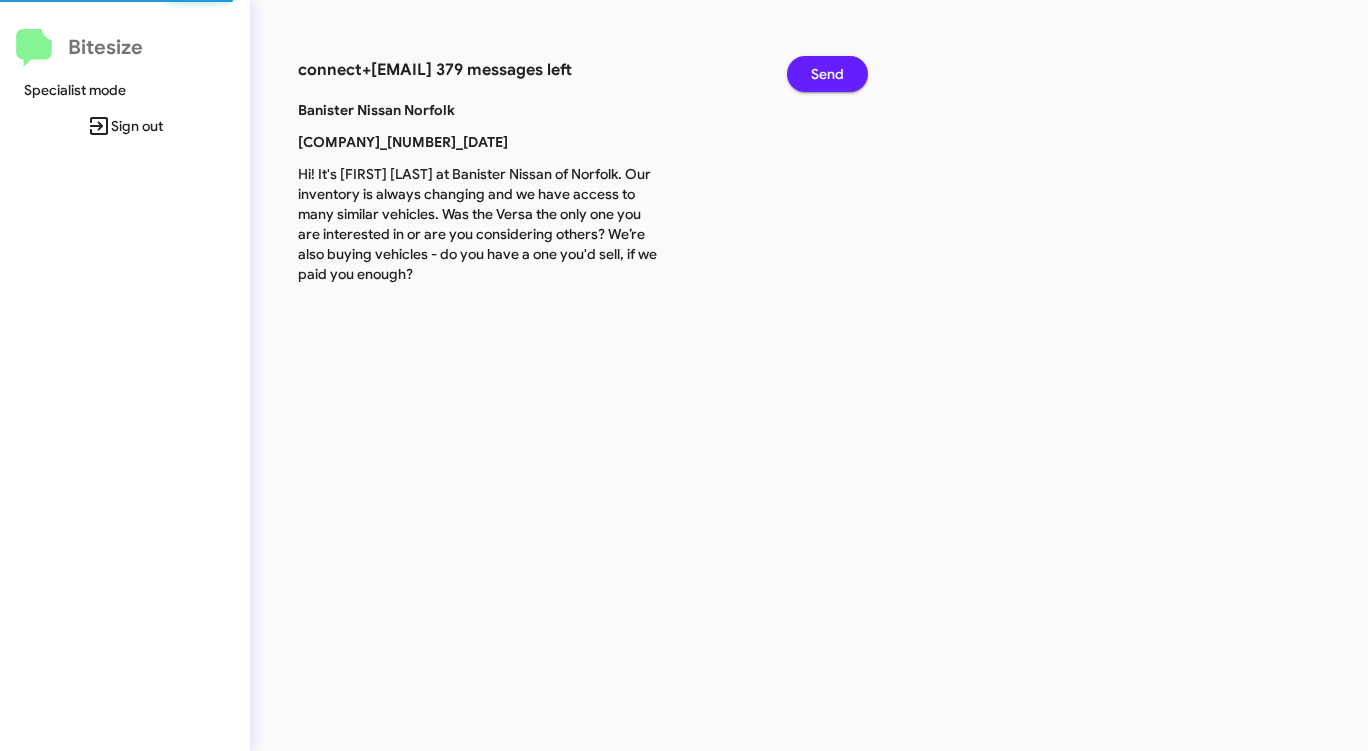 click on "Send" 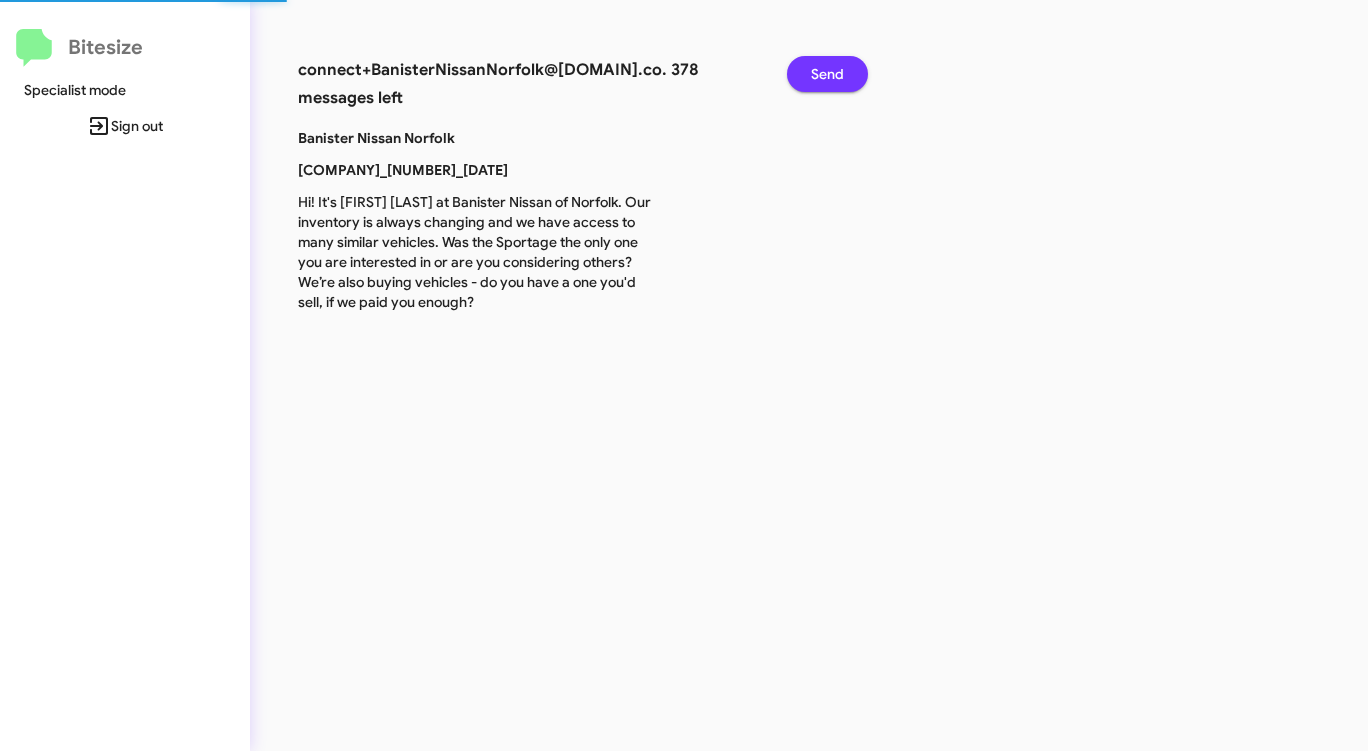 click on "Send" 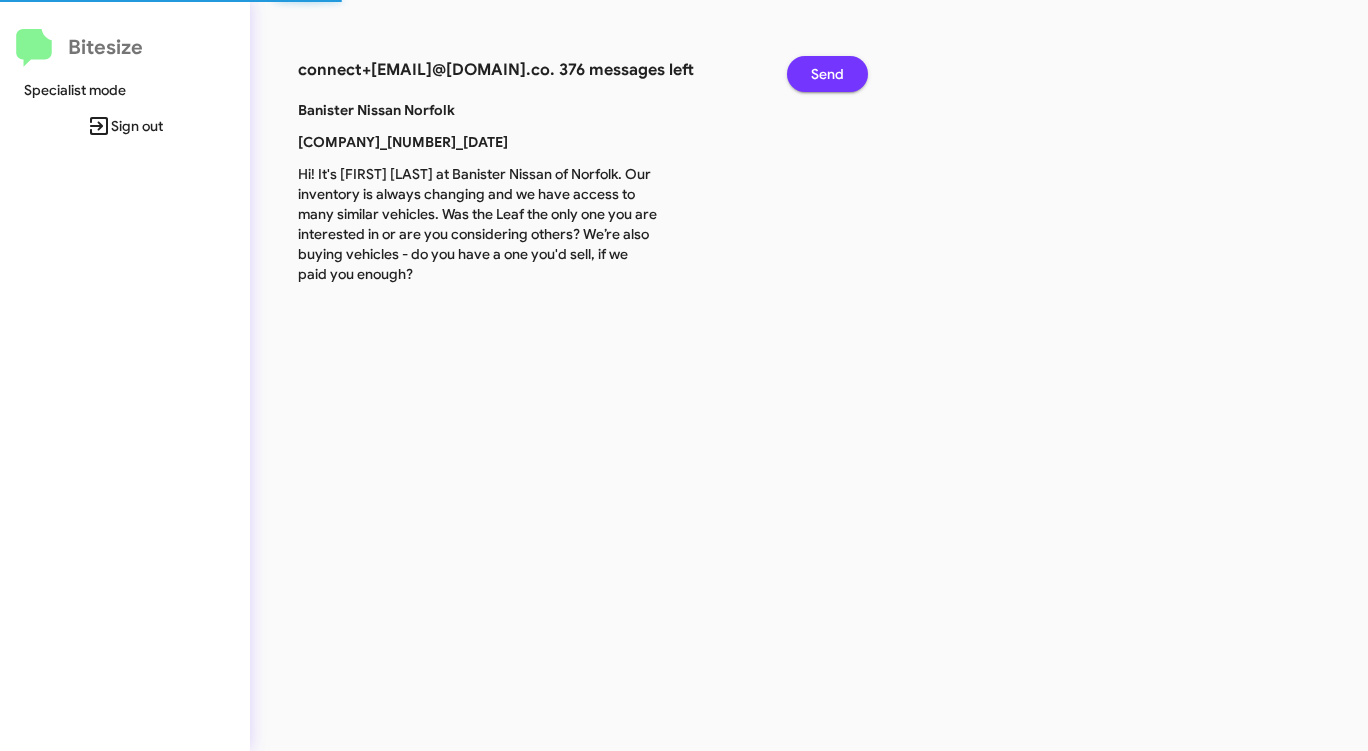 click on "Send" 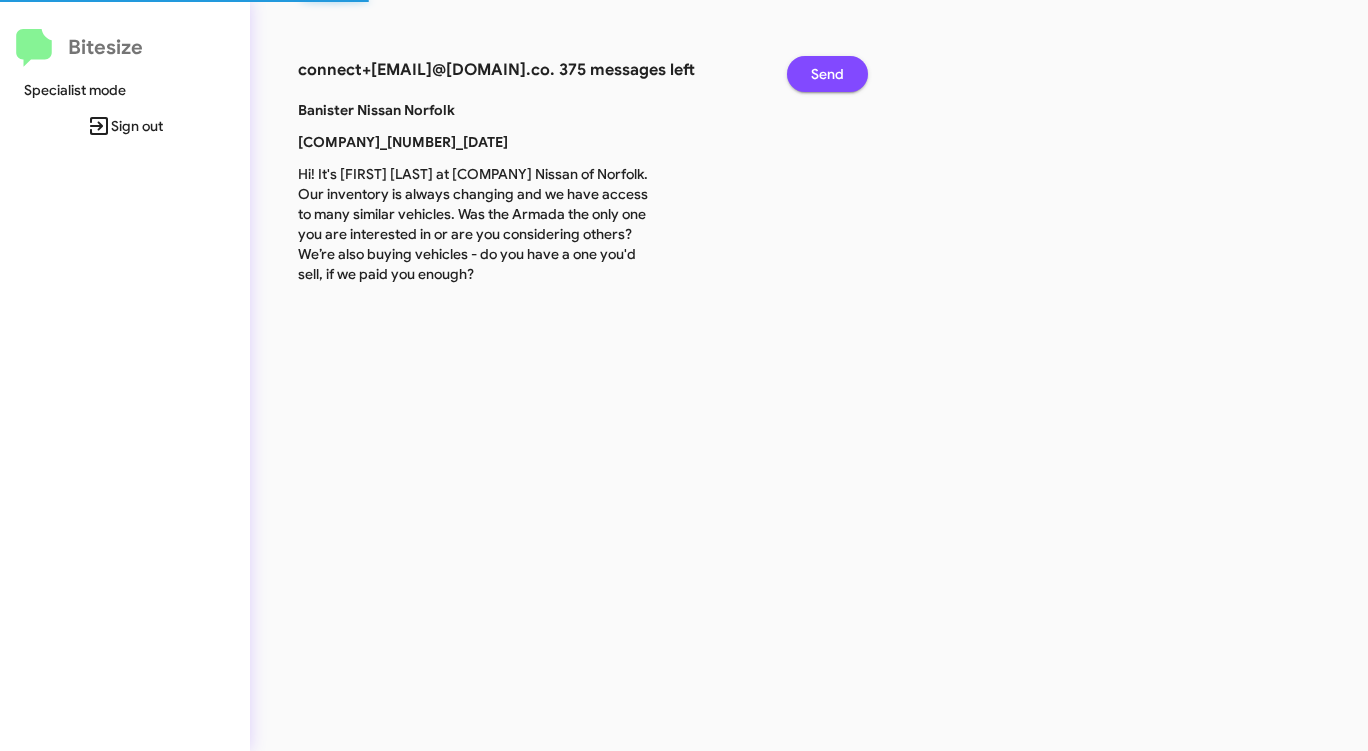 click on "Send" 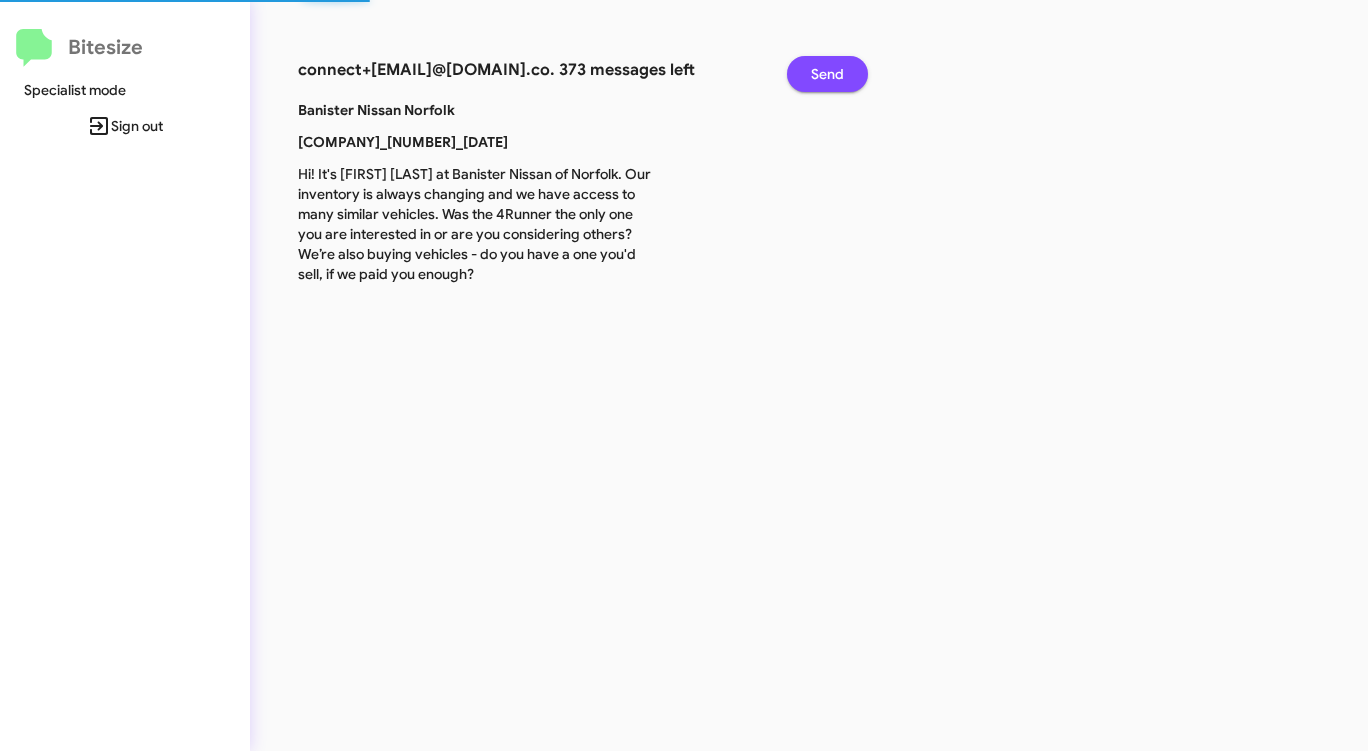 click on "Send" 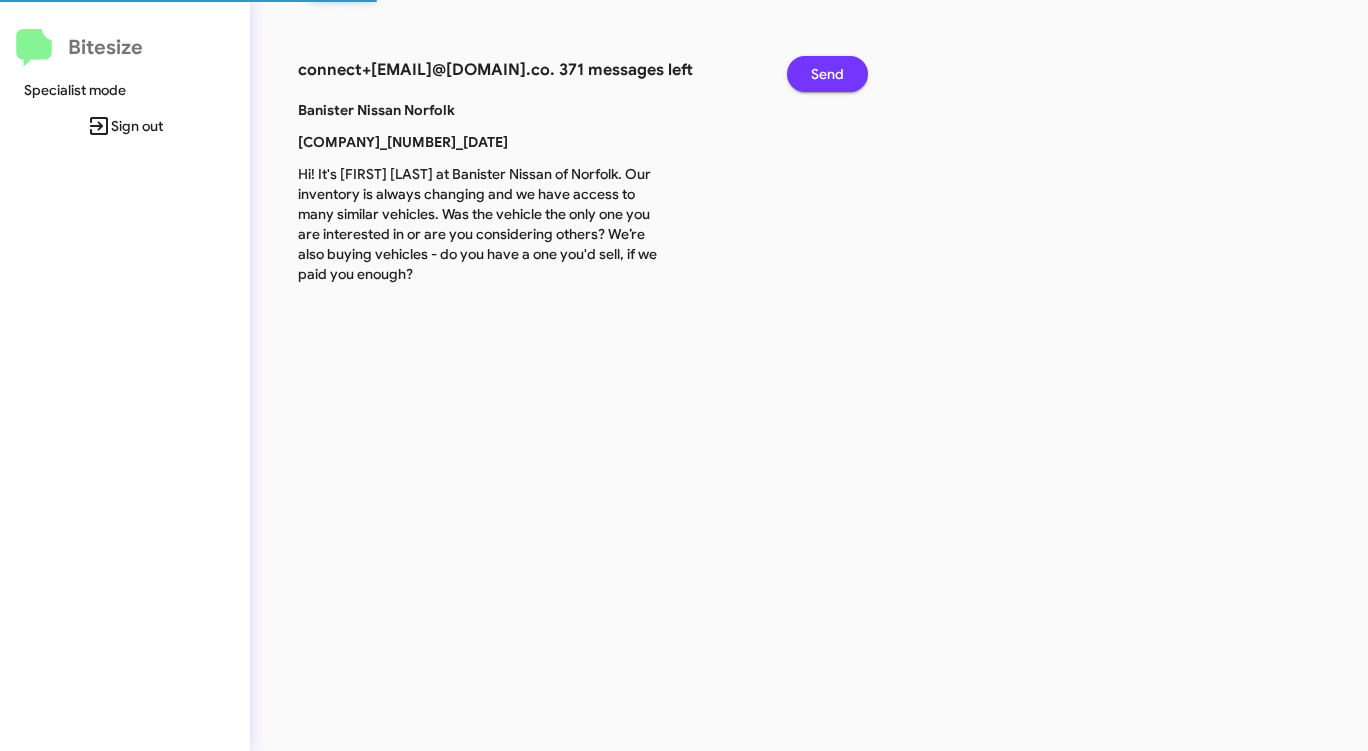 click on "Send" 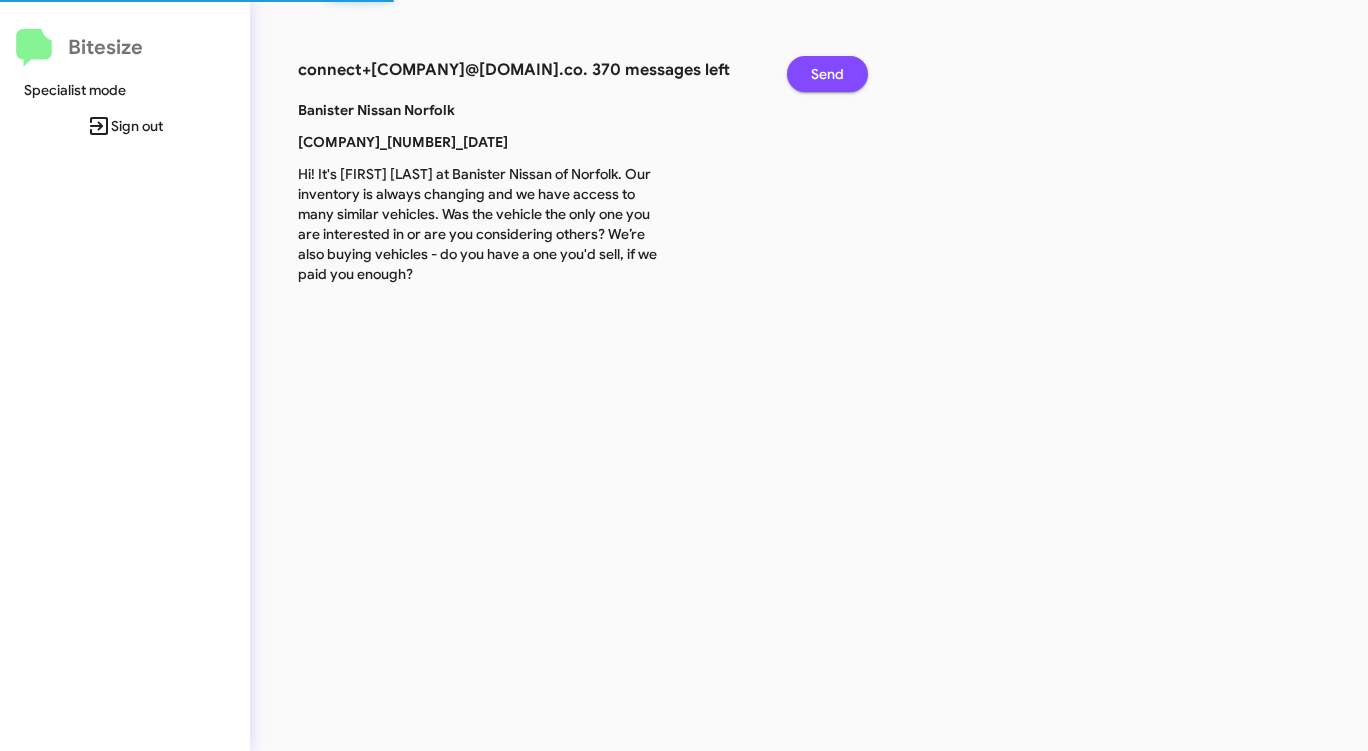 click on "Send" 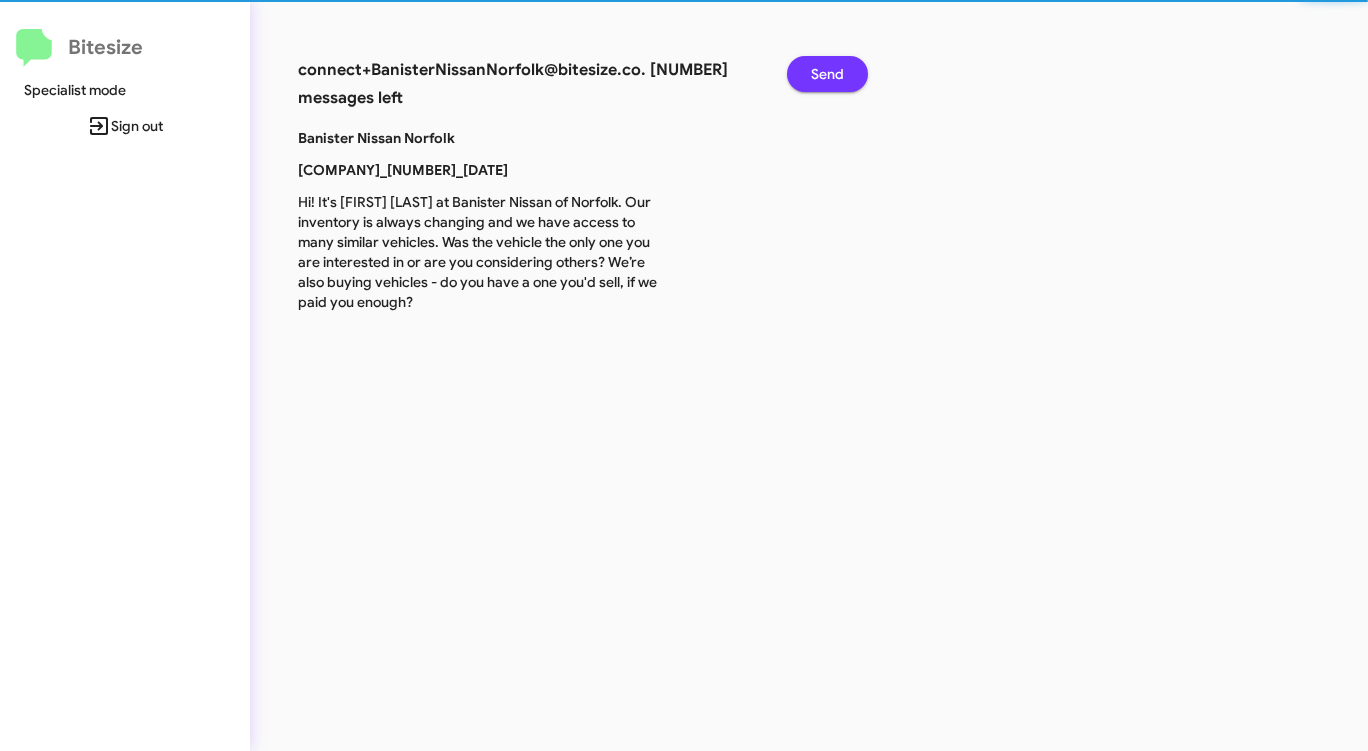 click on "Send" 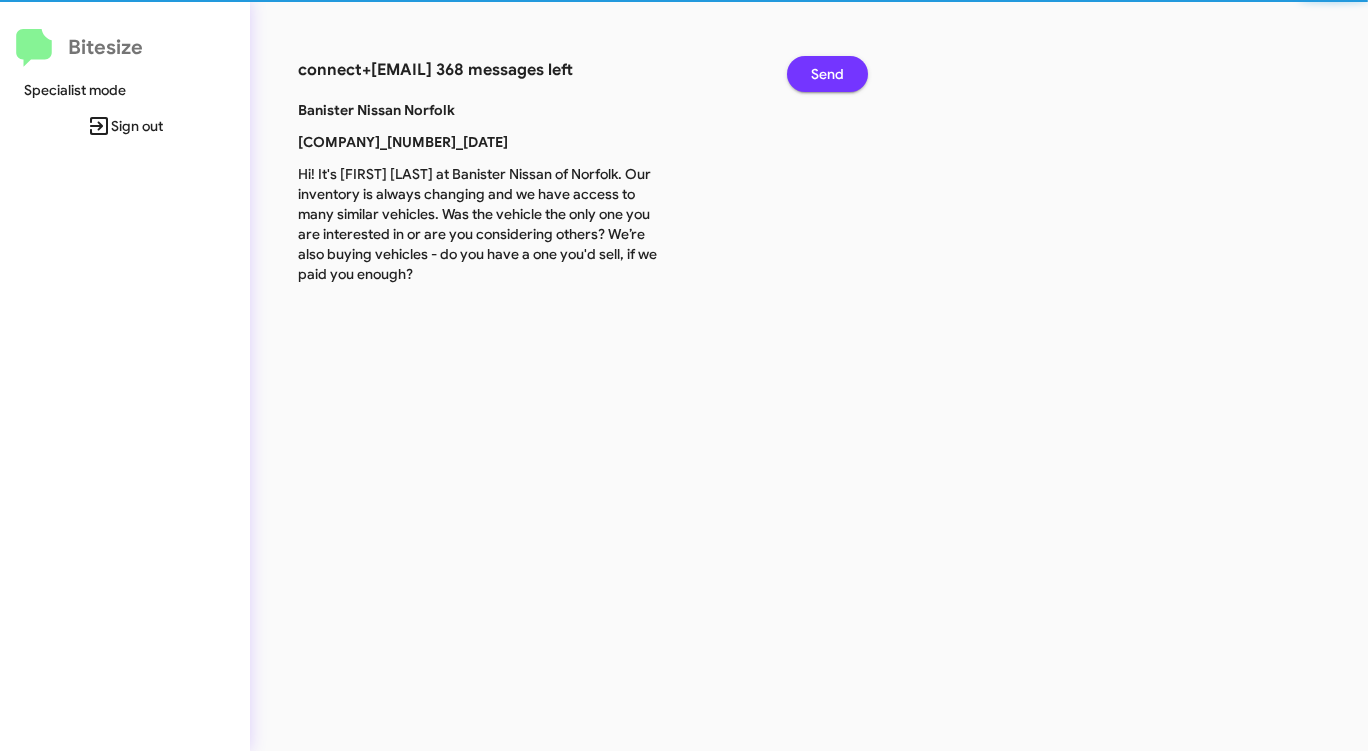 click on "Send" 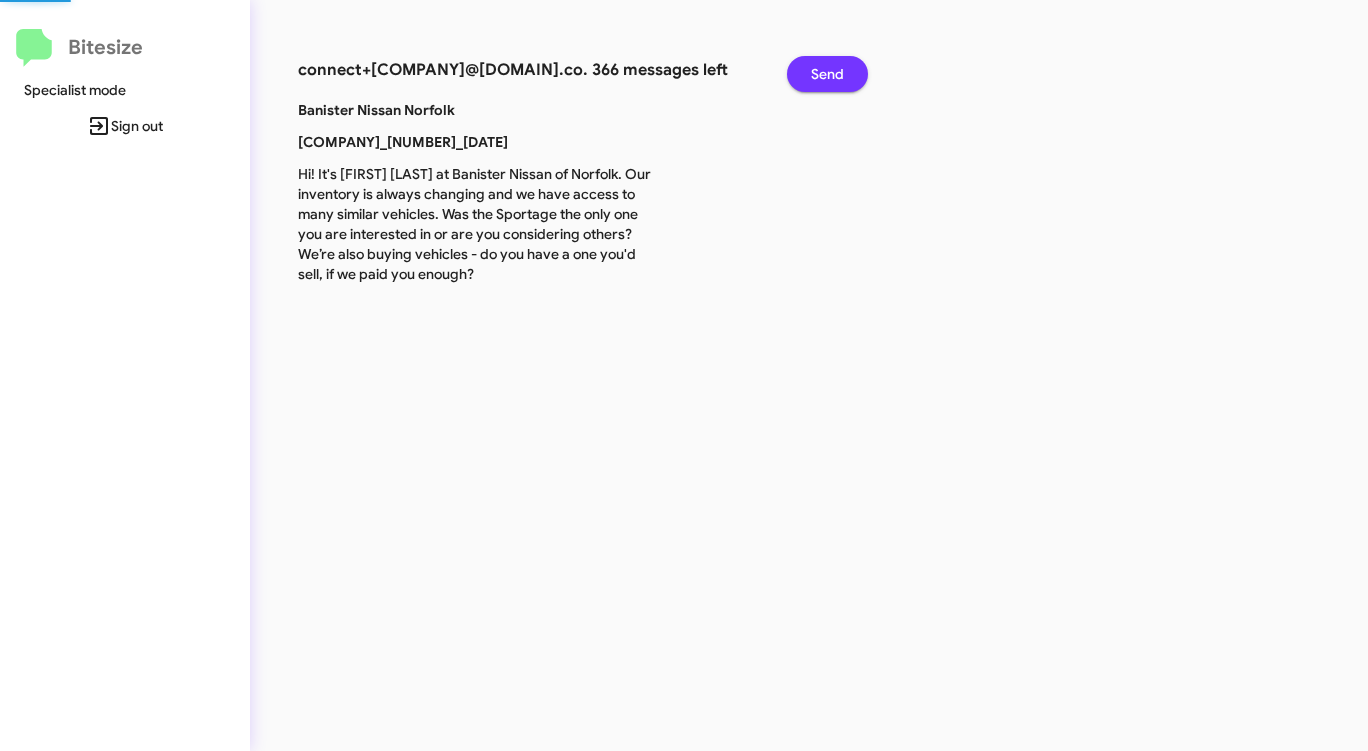 click on "Send" 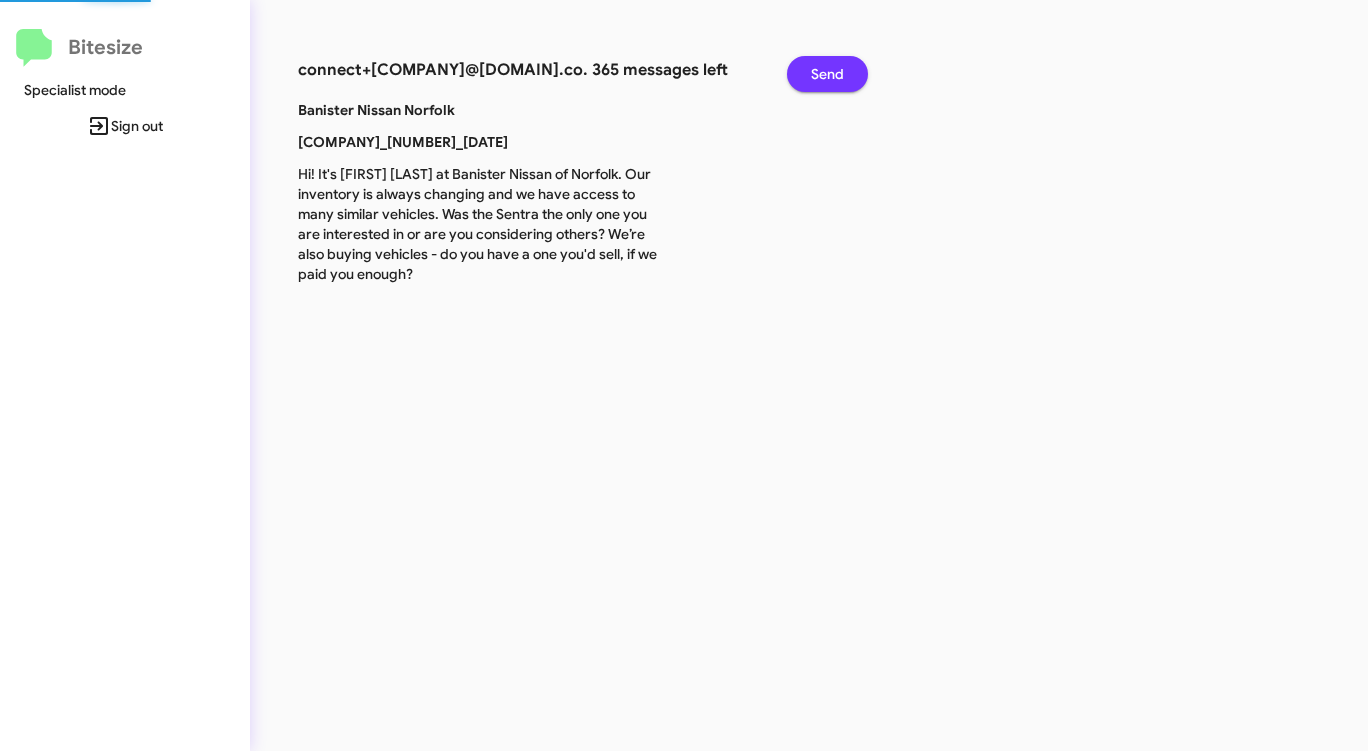 click on "Send" 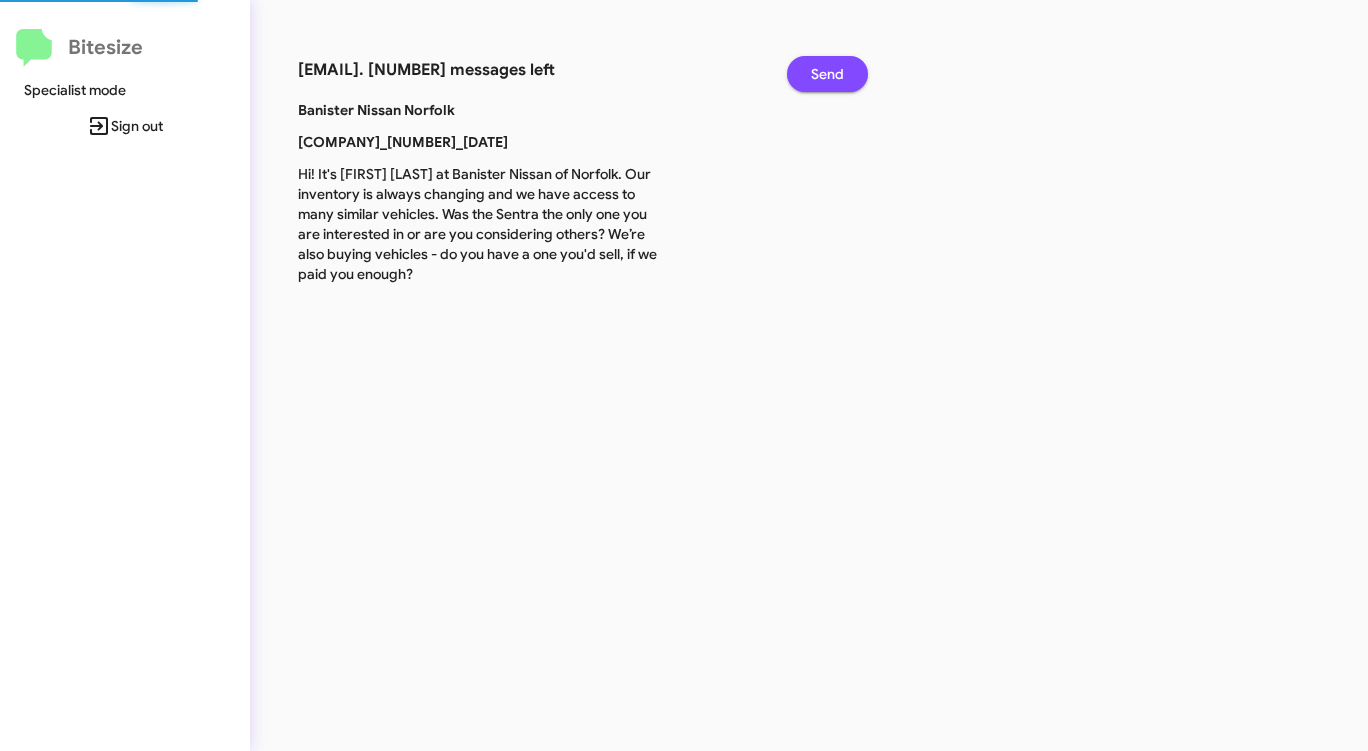 click on "Send" 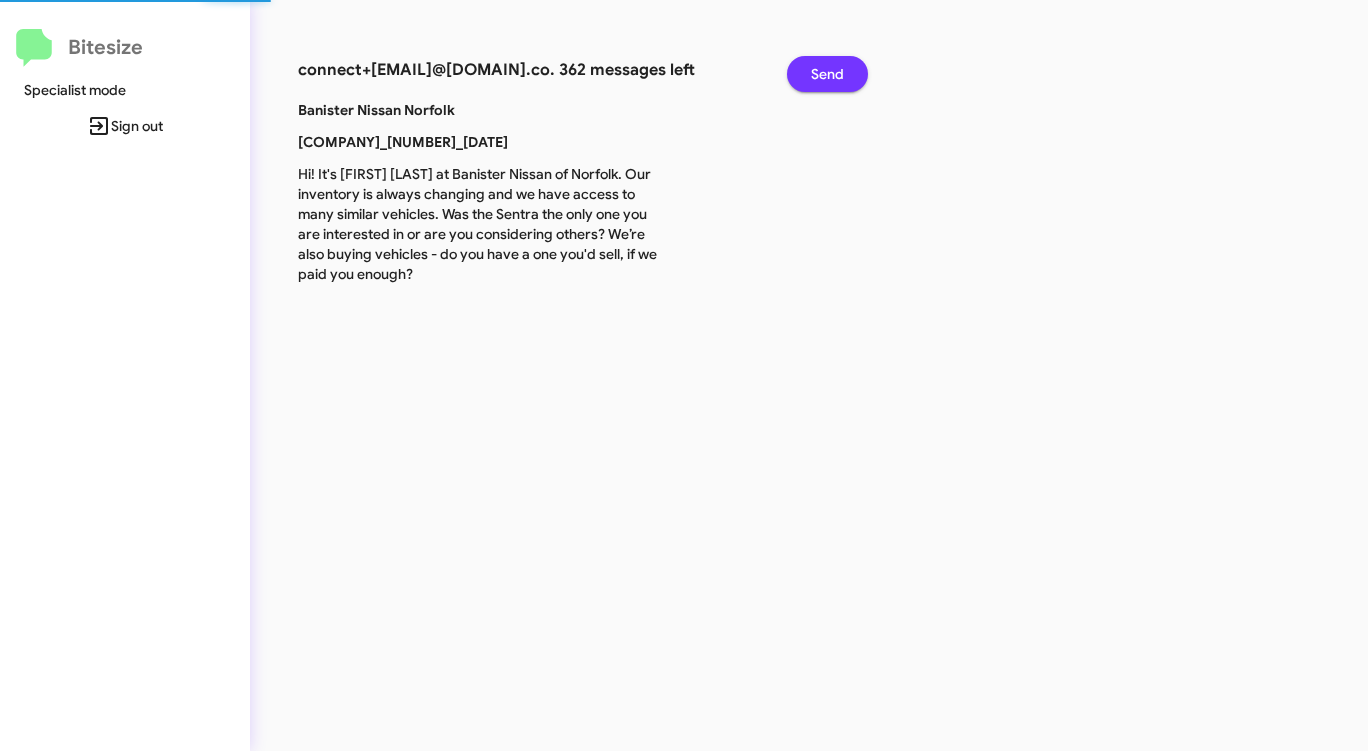 click on "Send" 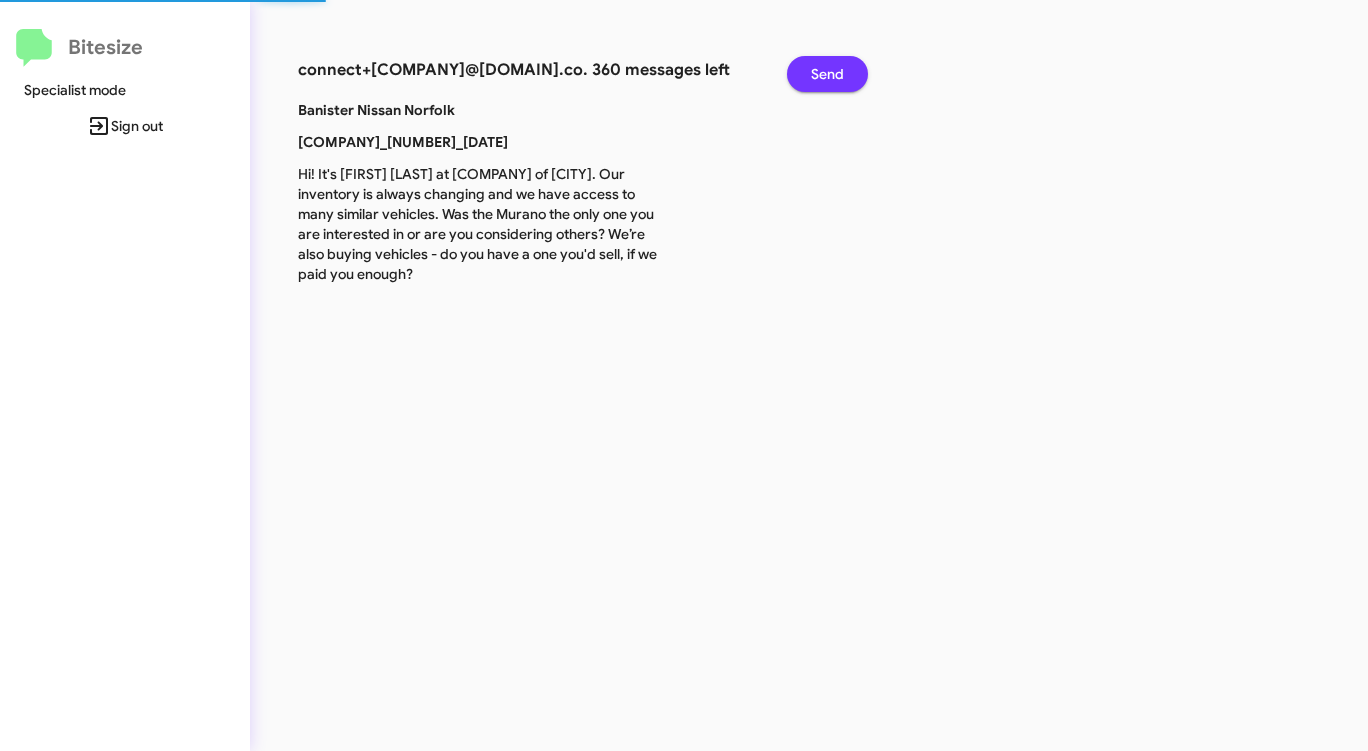 click on "Send" 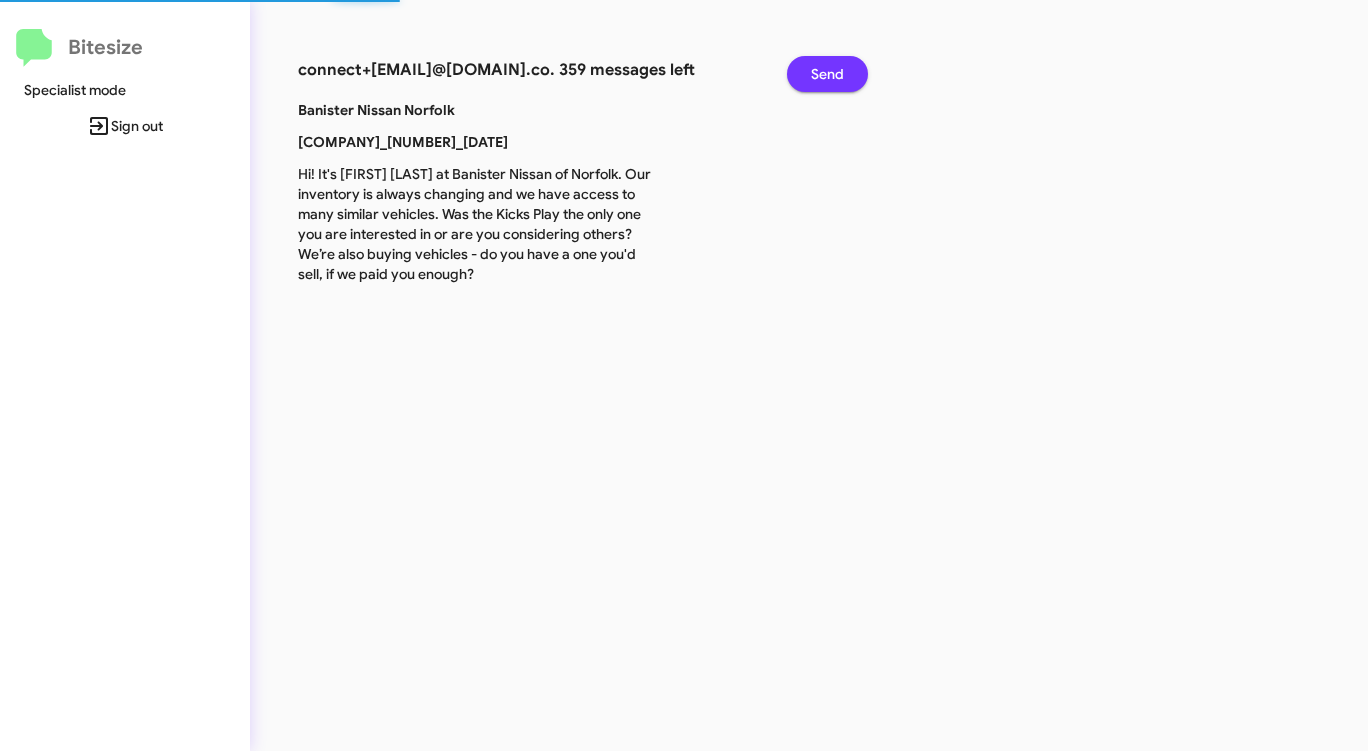 click on "Send" 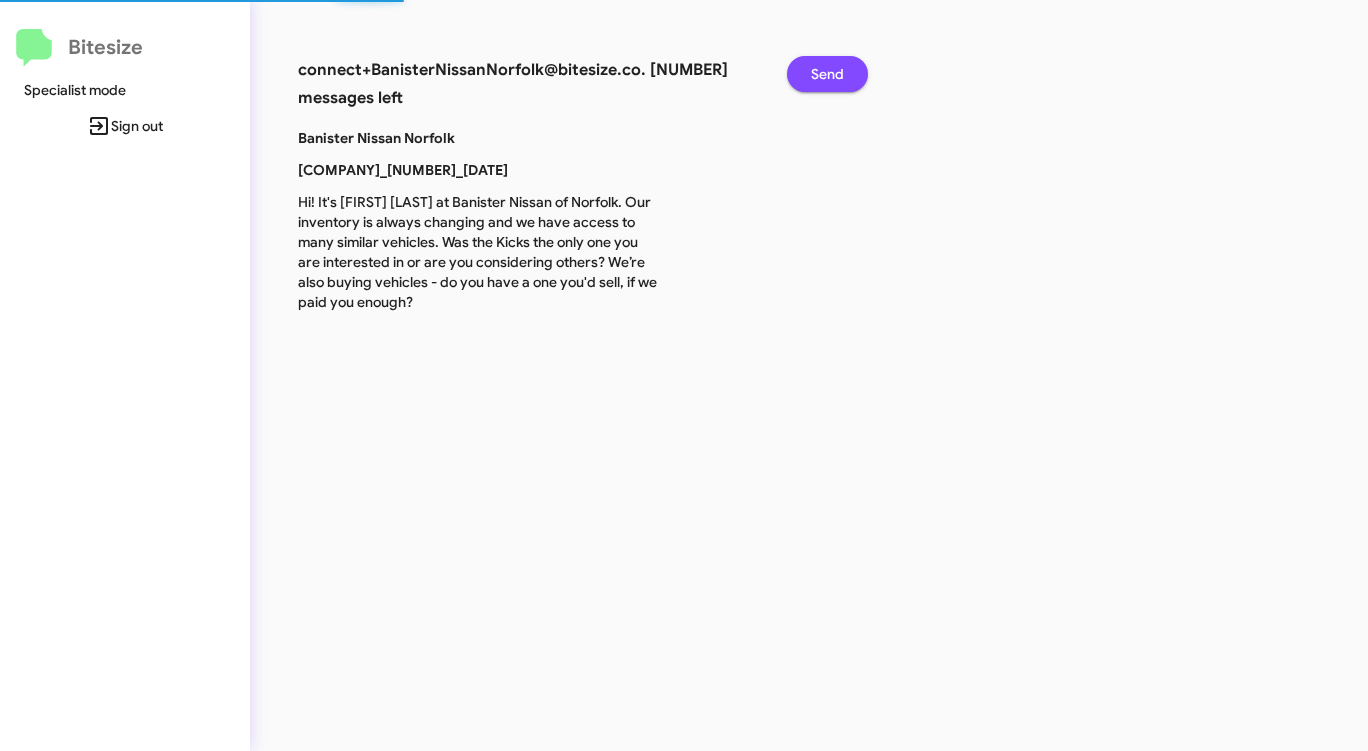 click on "Send" 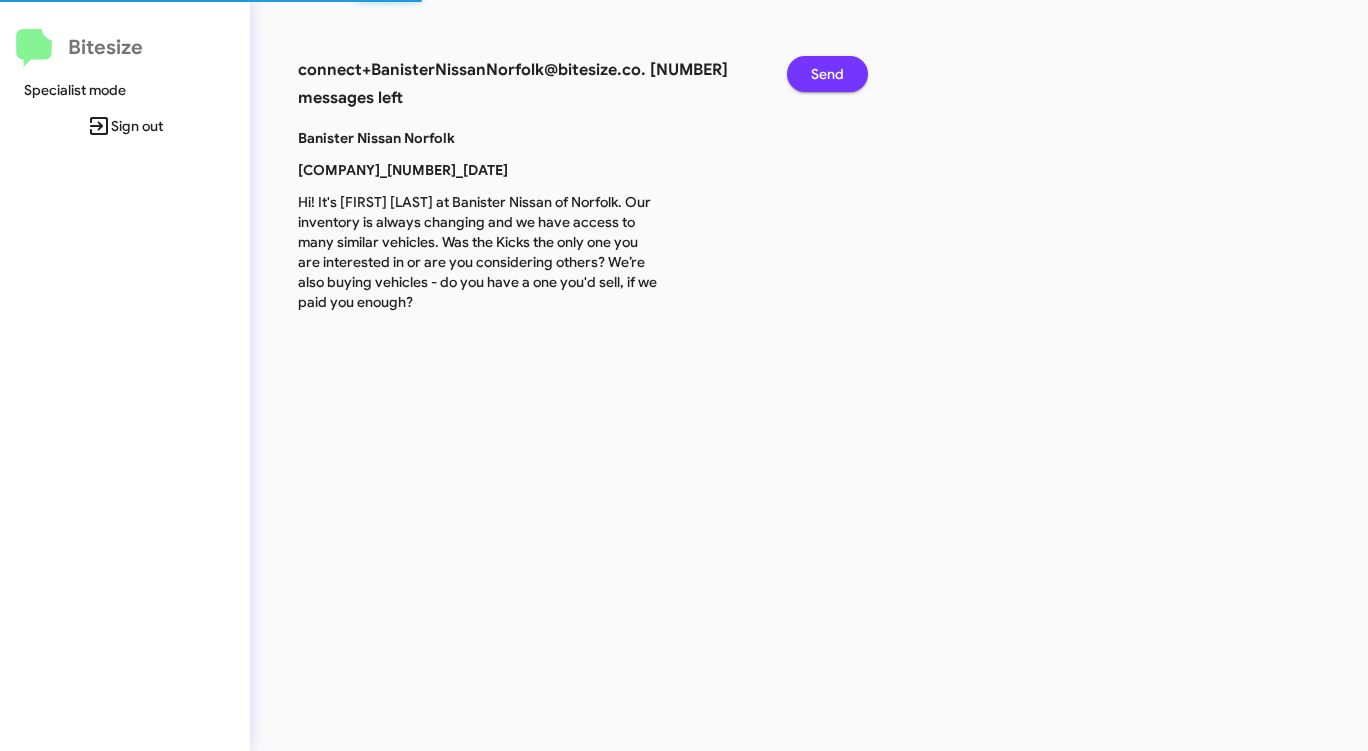 click on "Send" 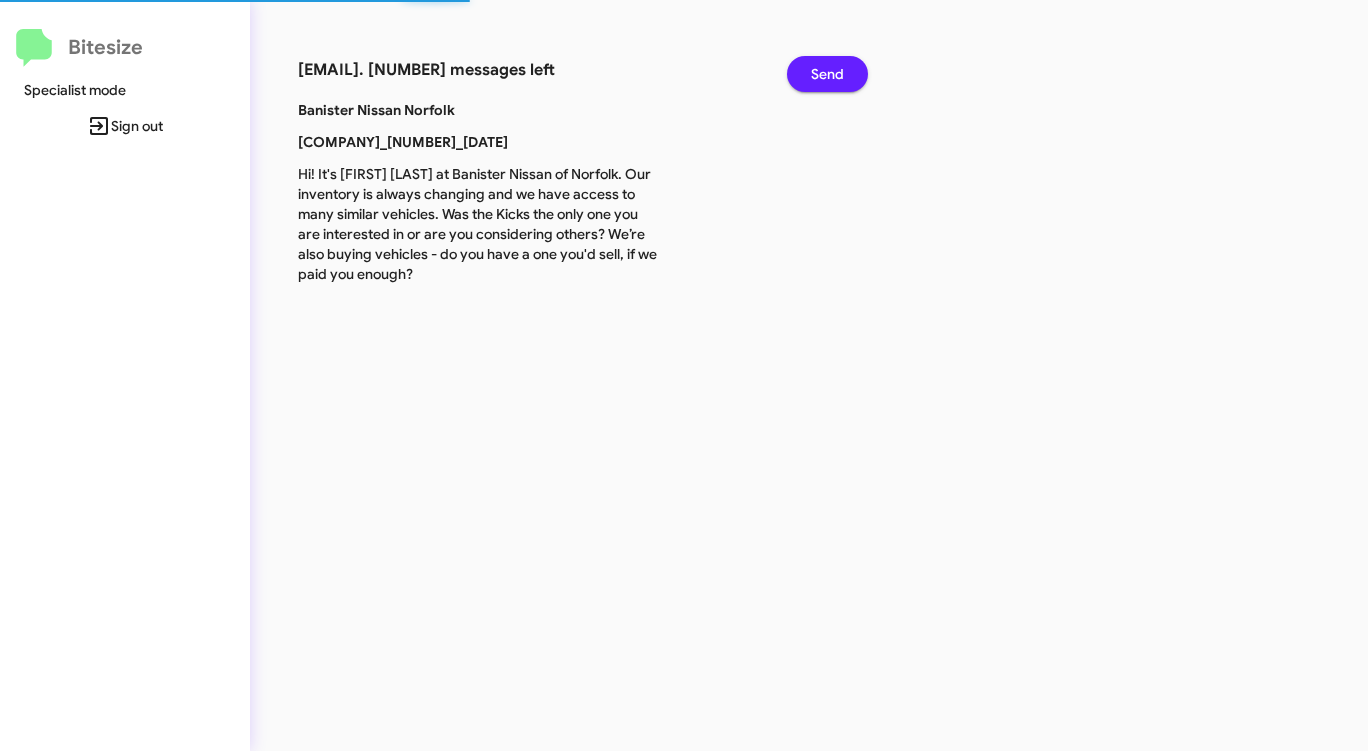 click on "Send" 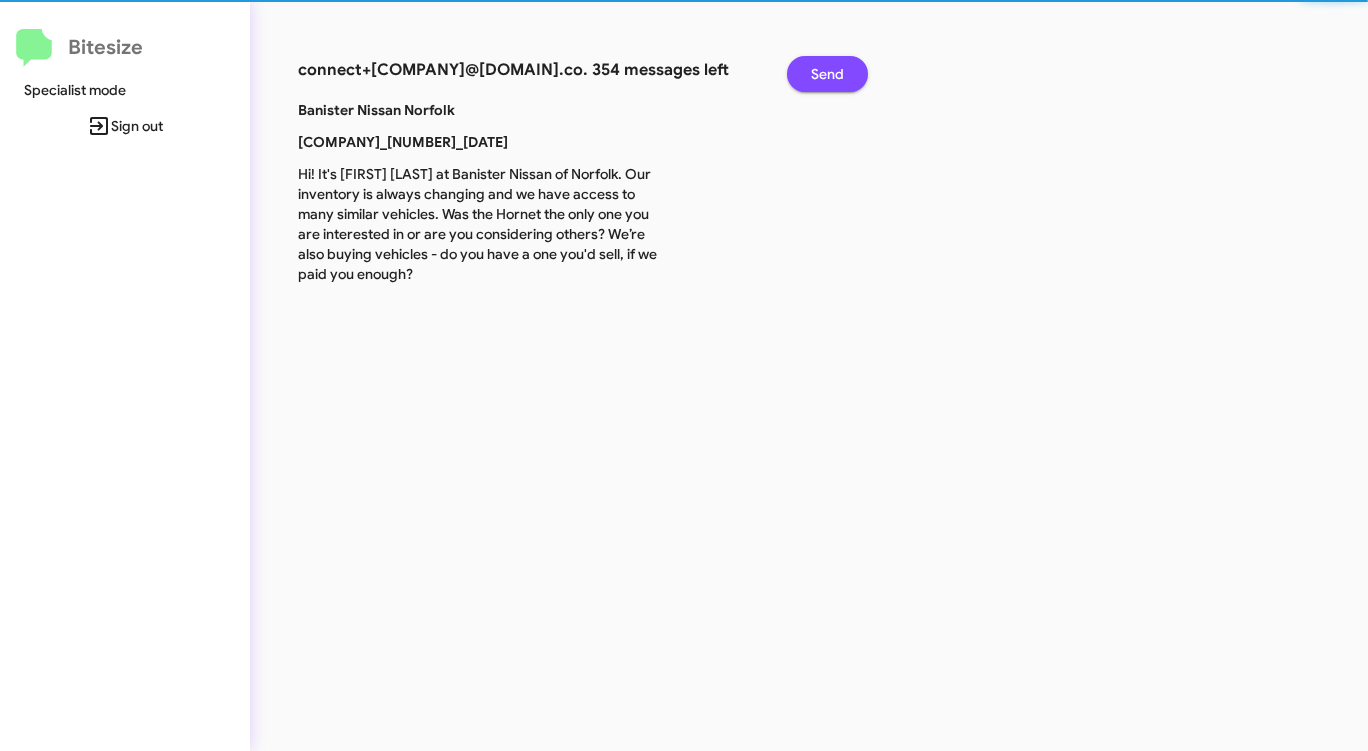 click on "Send" 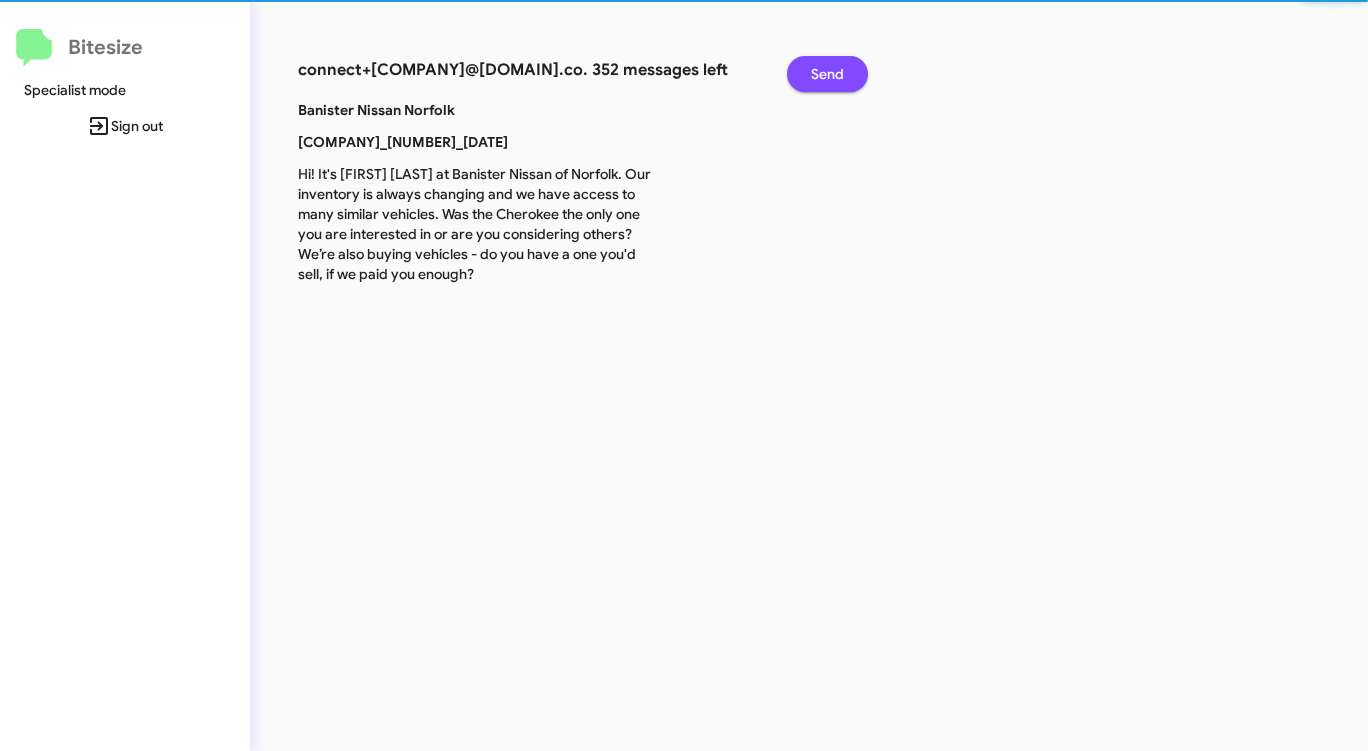 click on "Send" 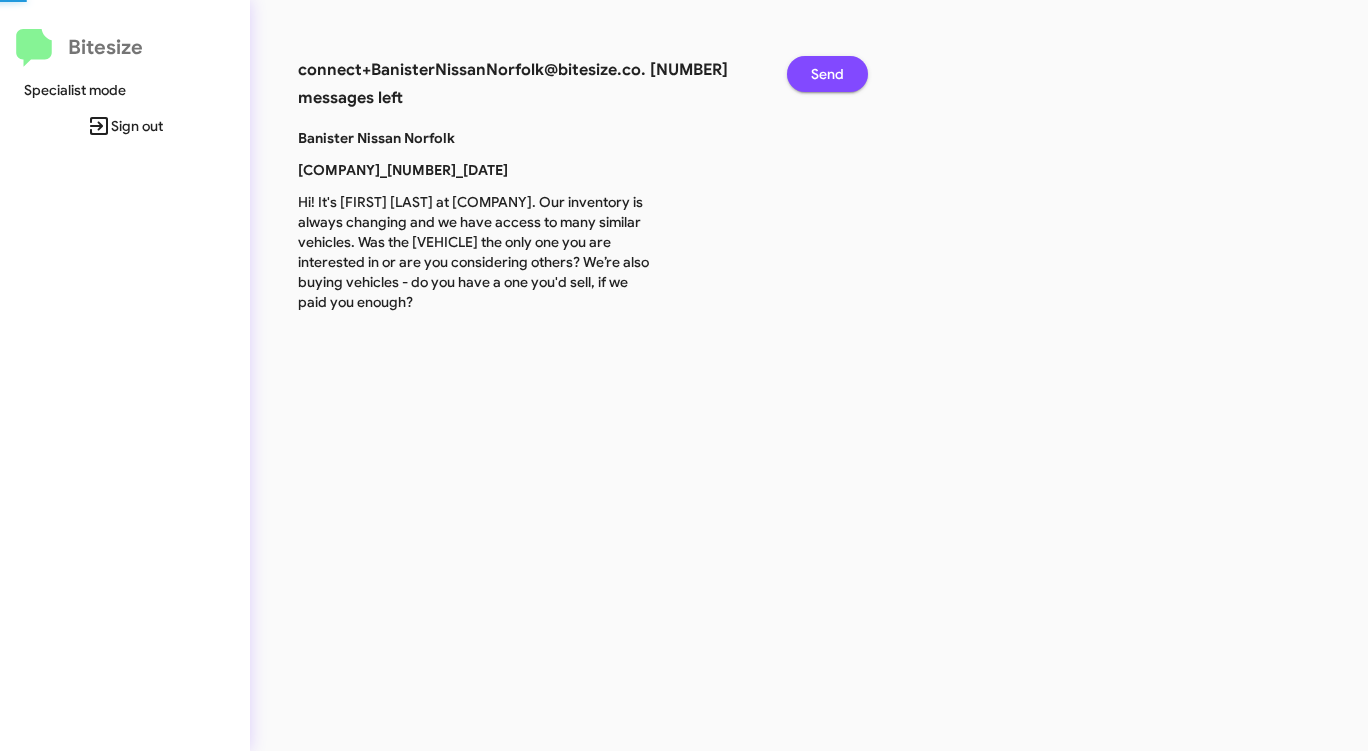 click on "Send" 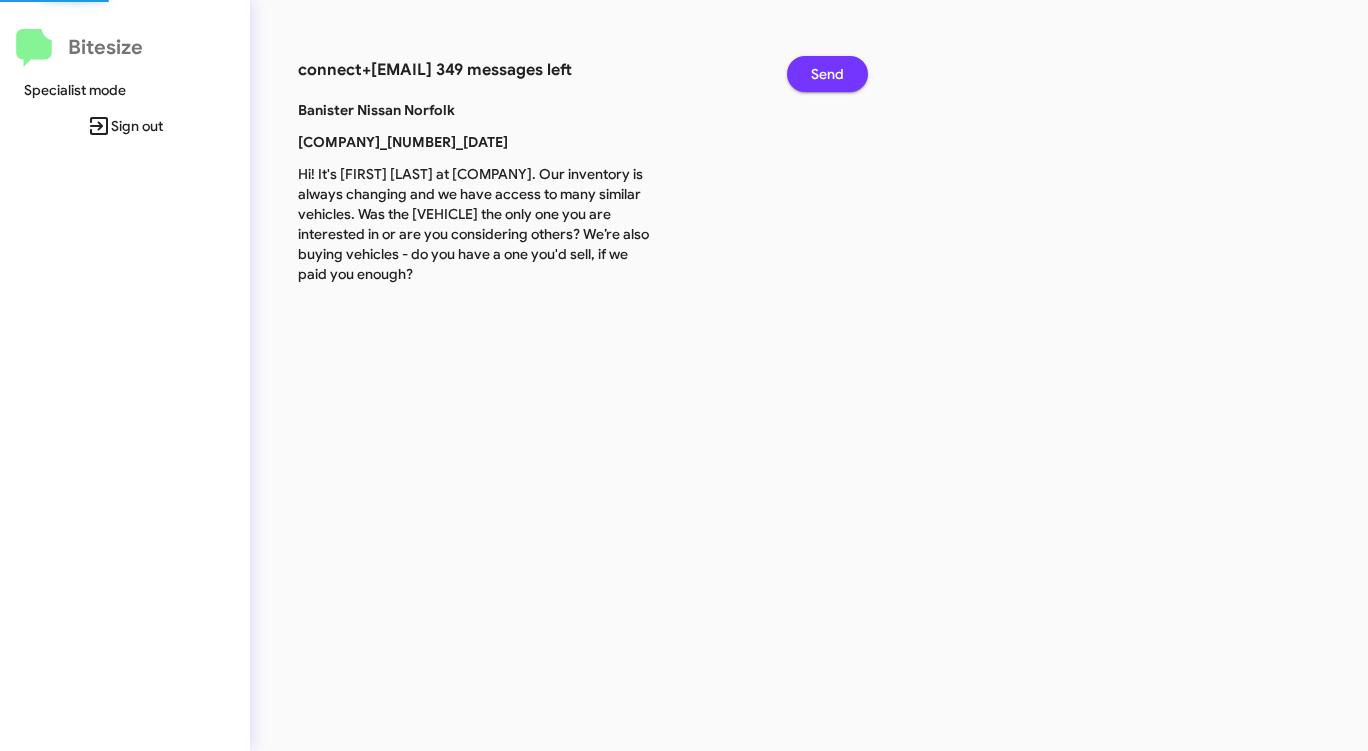 click on "Send" 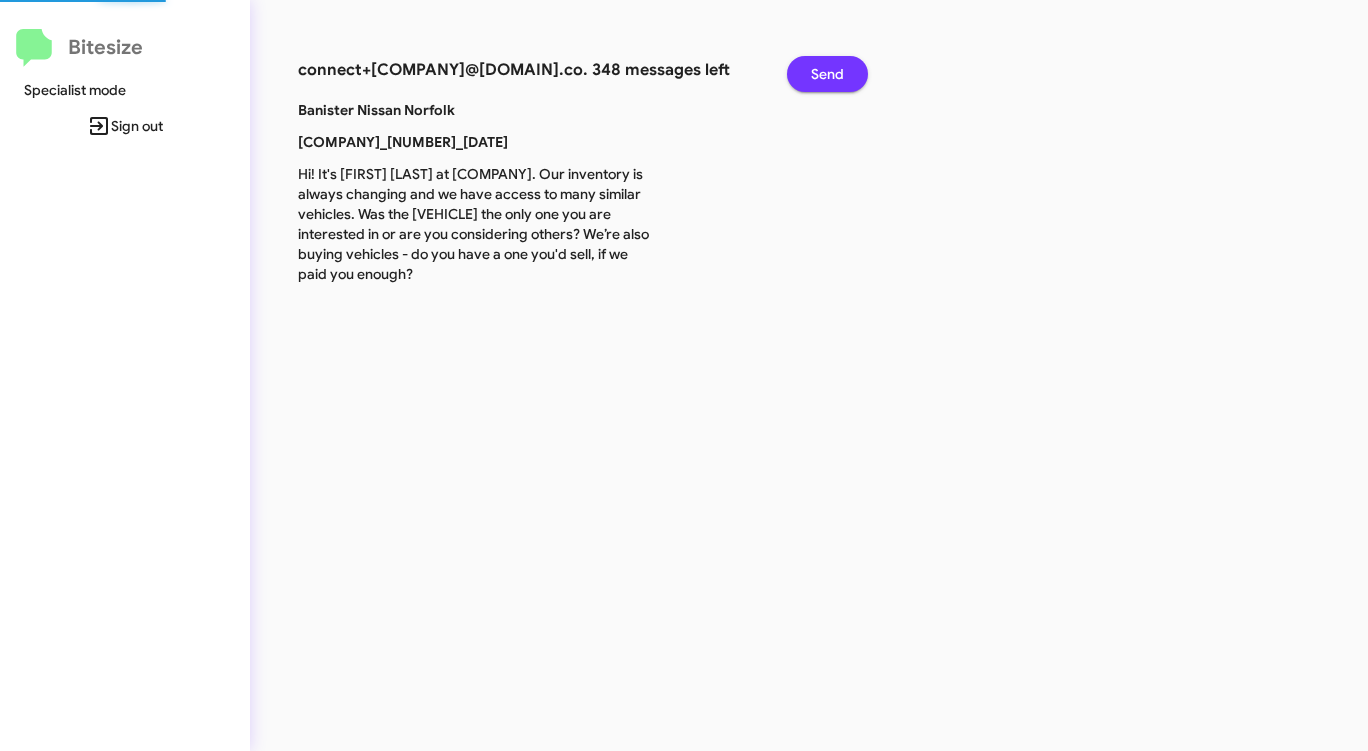 click on "Send" 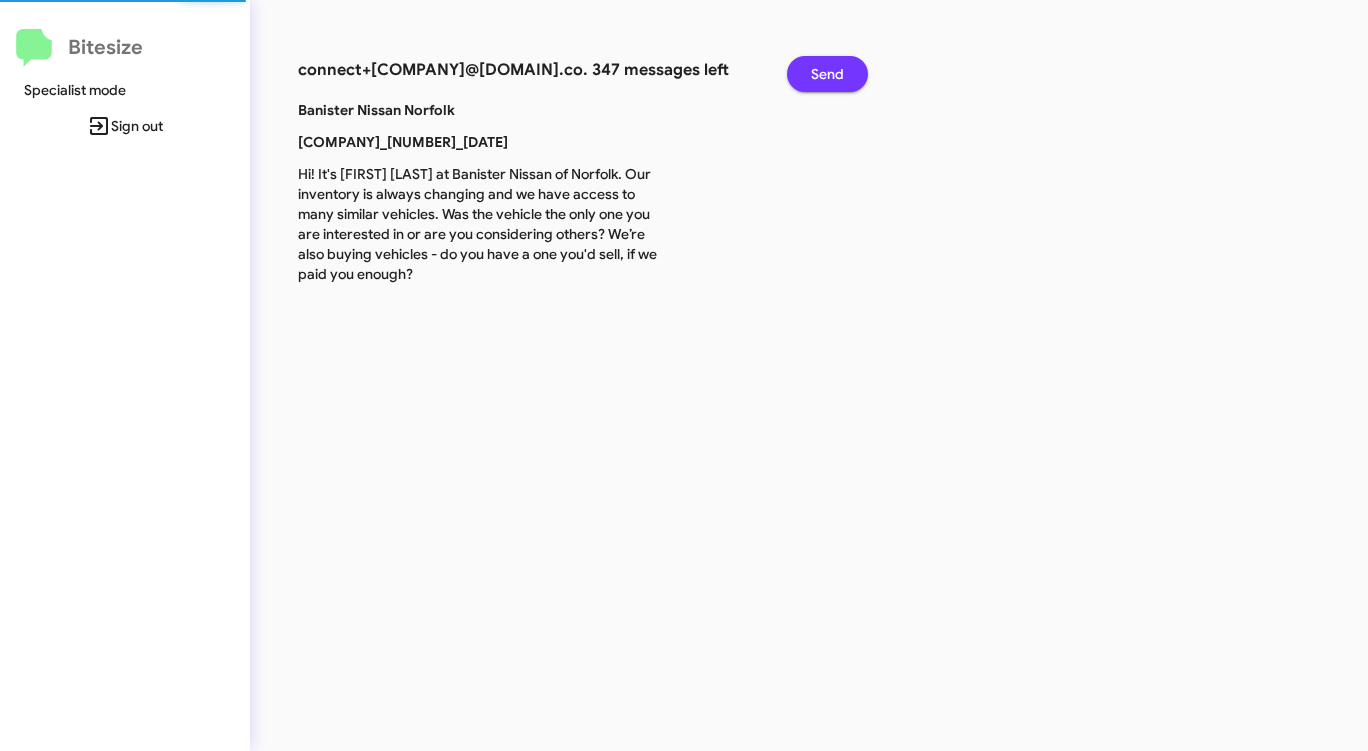 click on "Send" 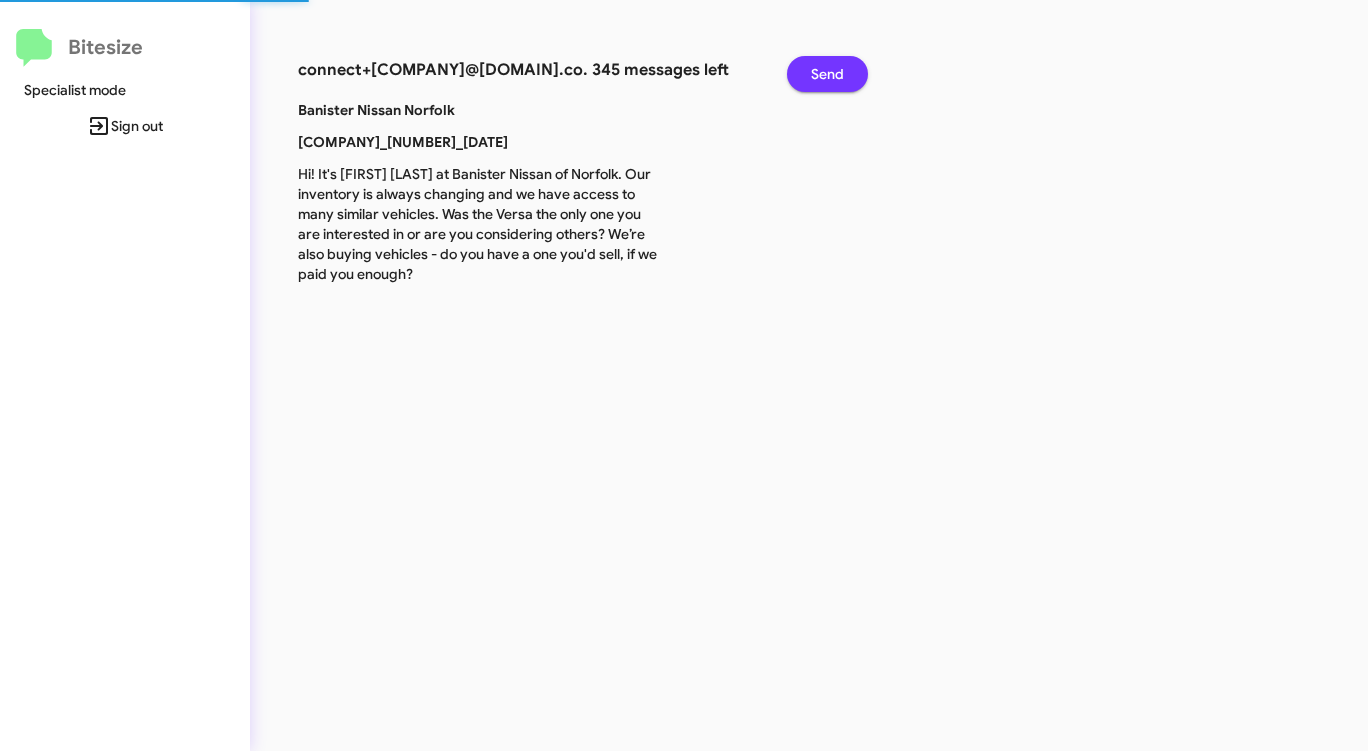 click on "Send" 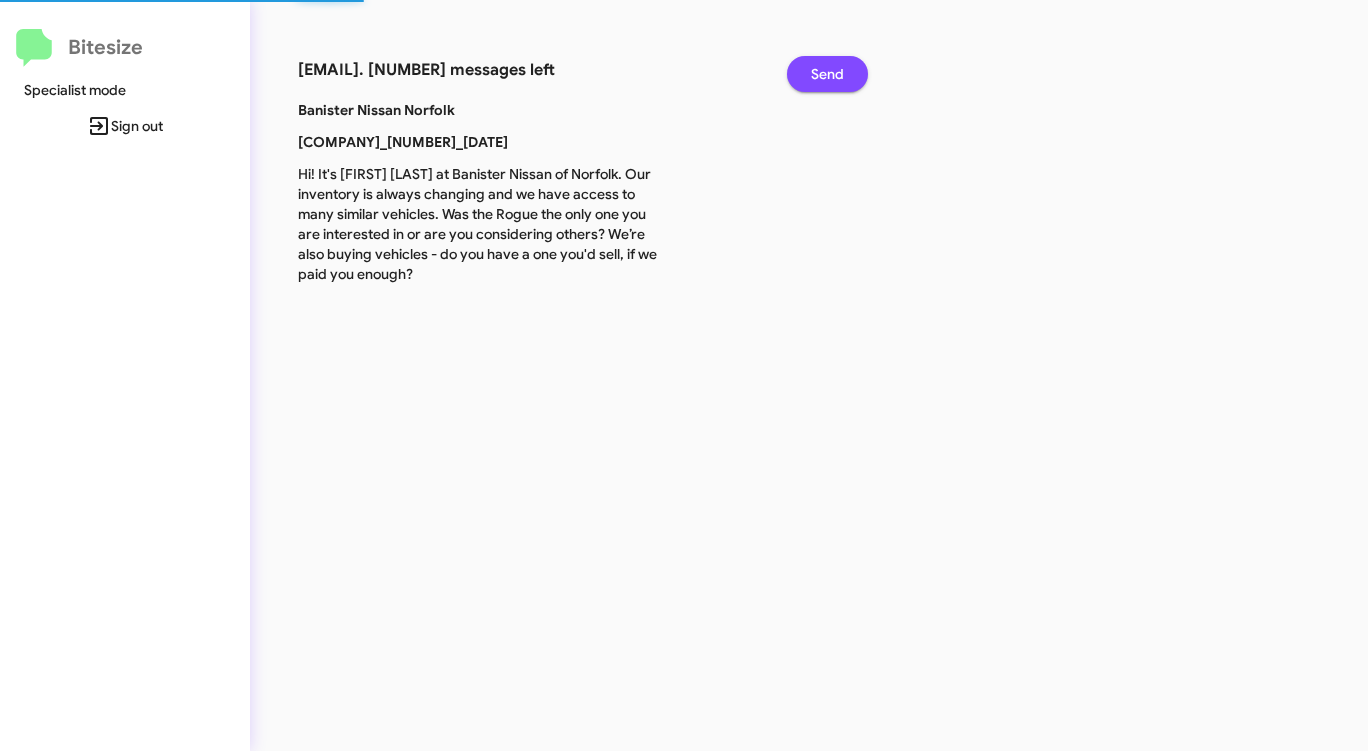 click on "Send" 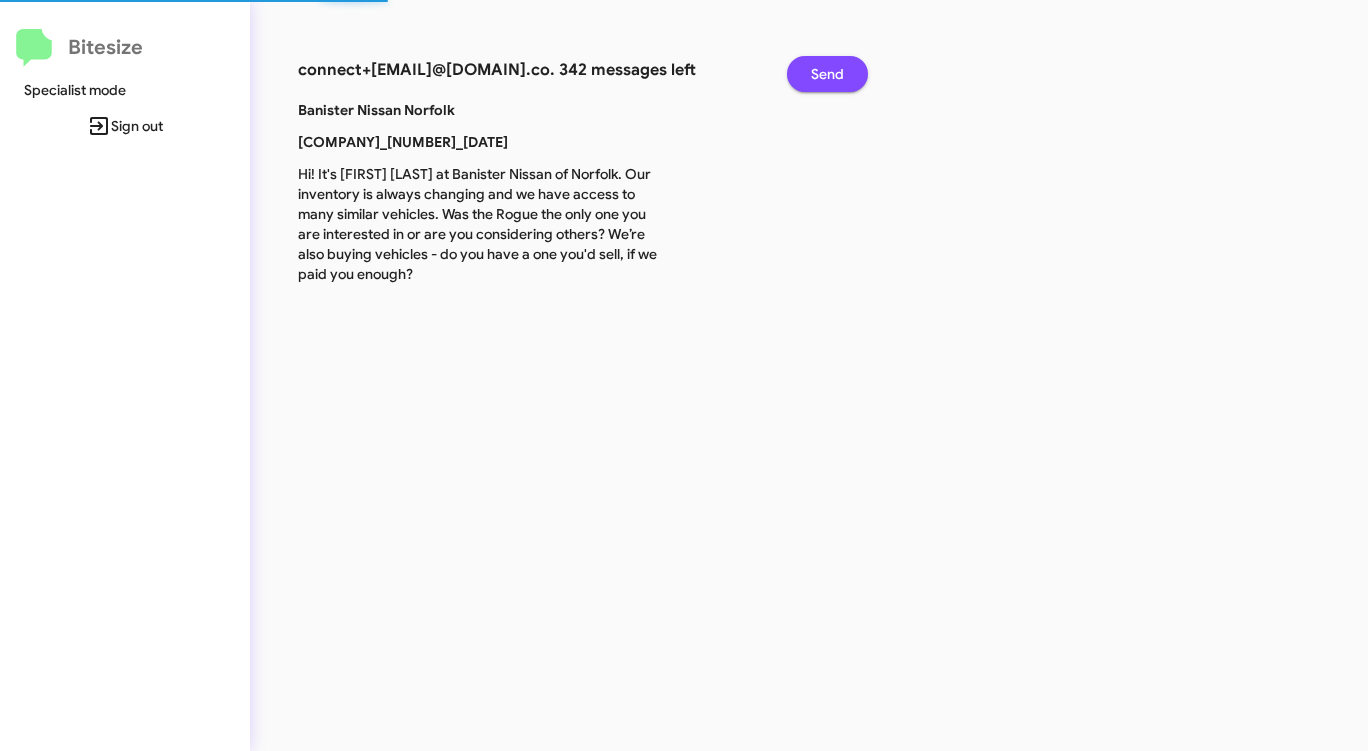 click on "Send" 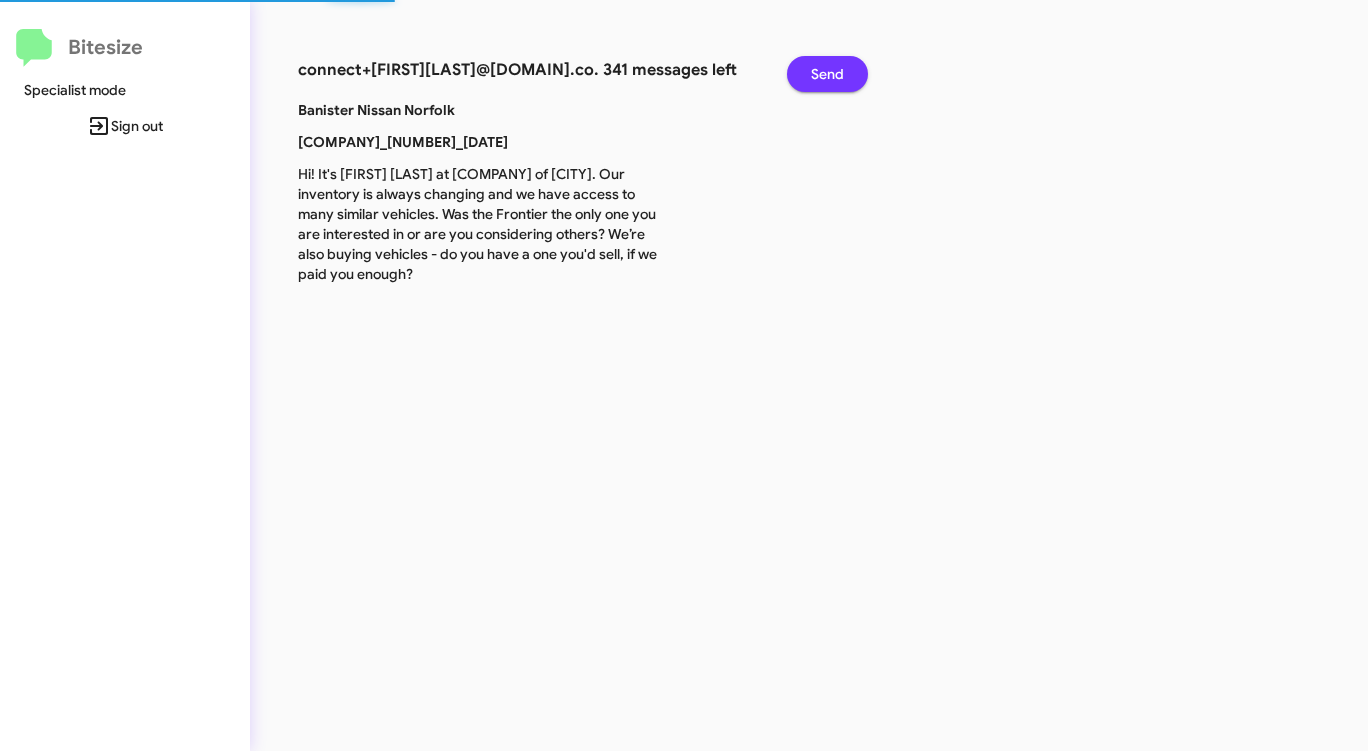 click on "Send" 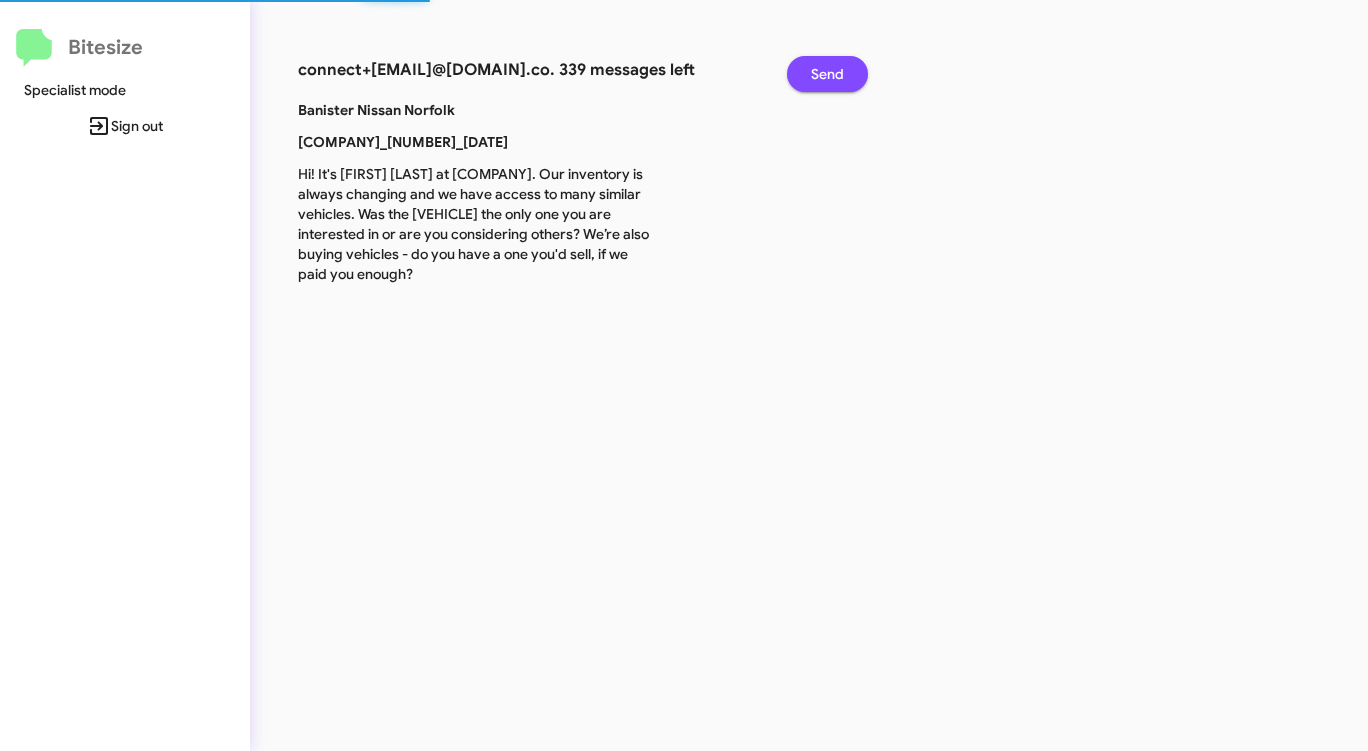 click on "Send" 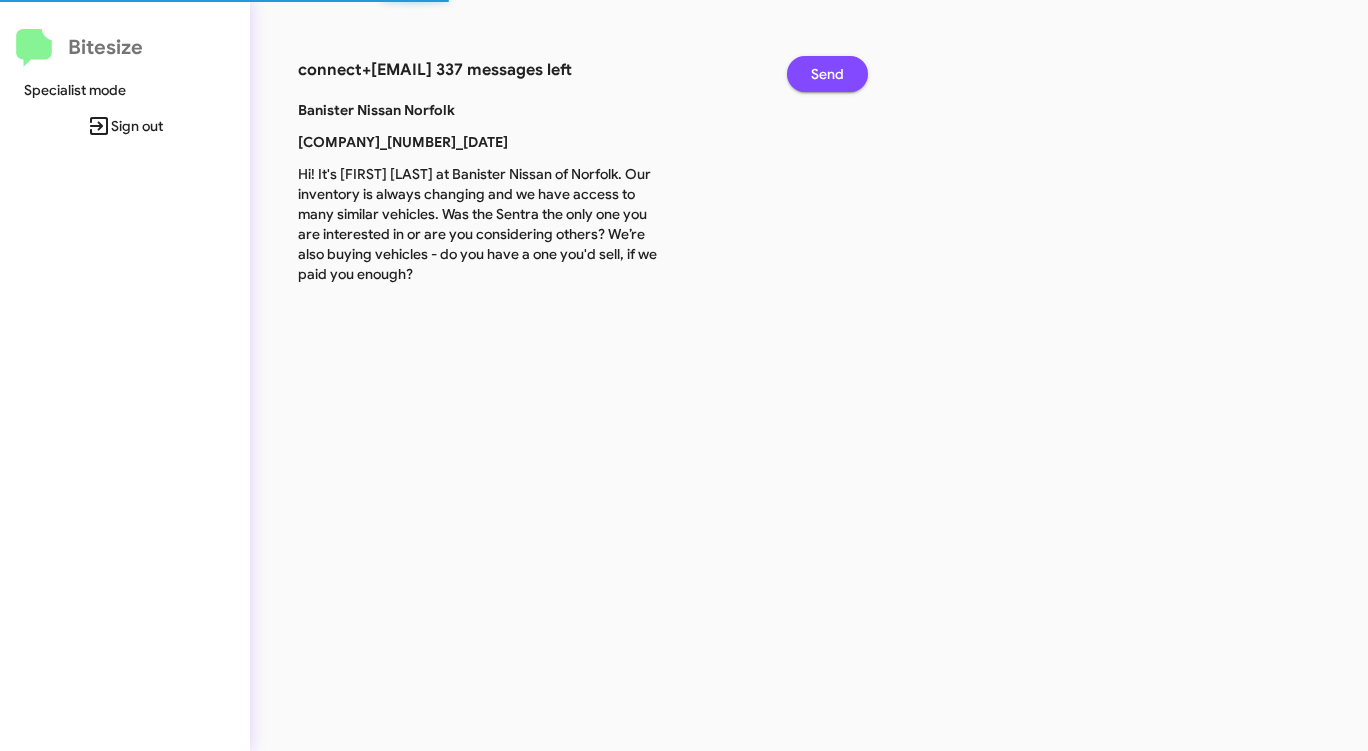 click on "Send" 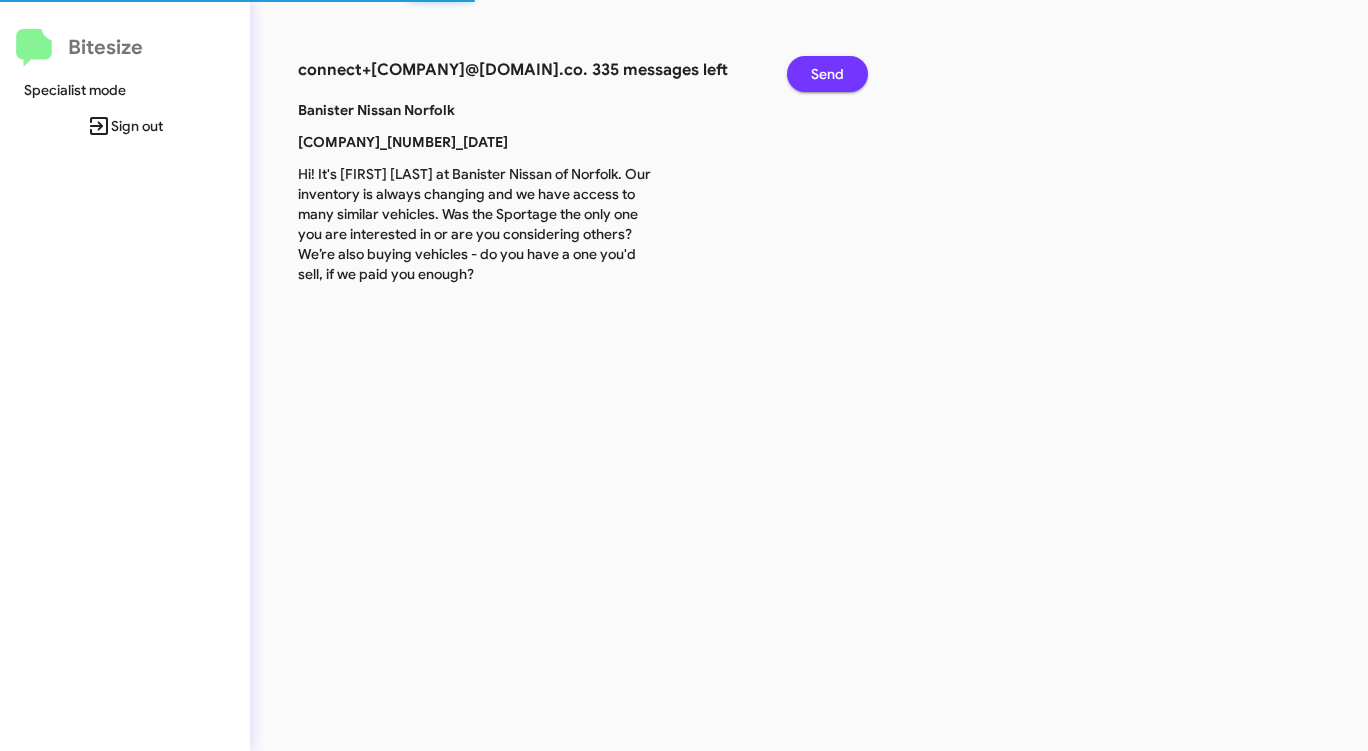 click on "Send" 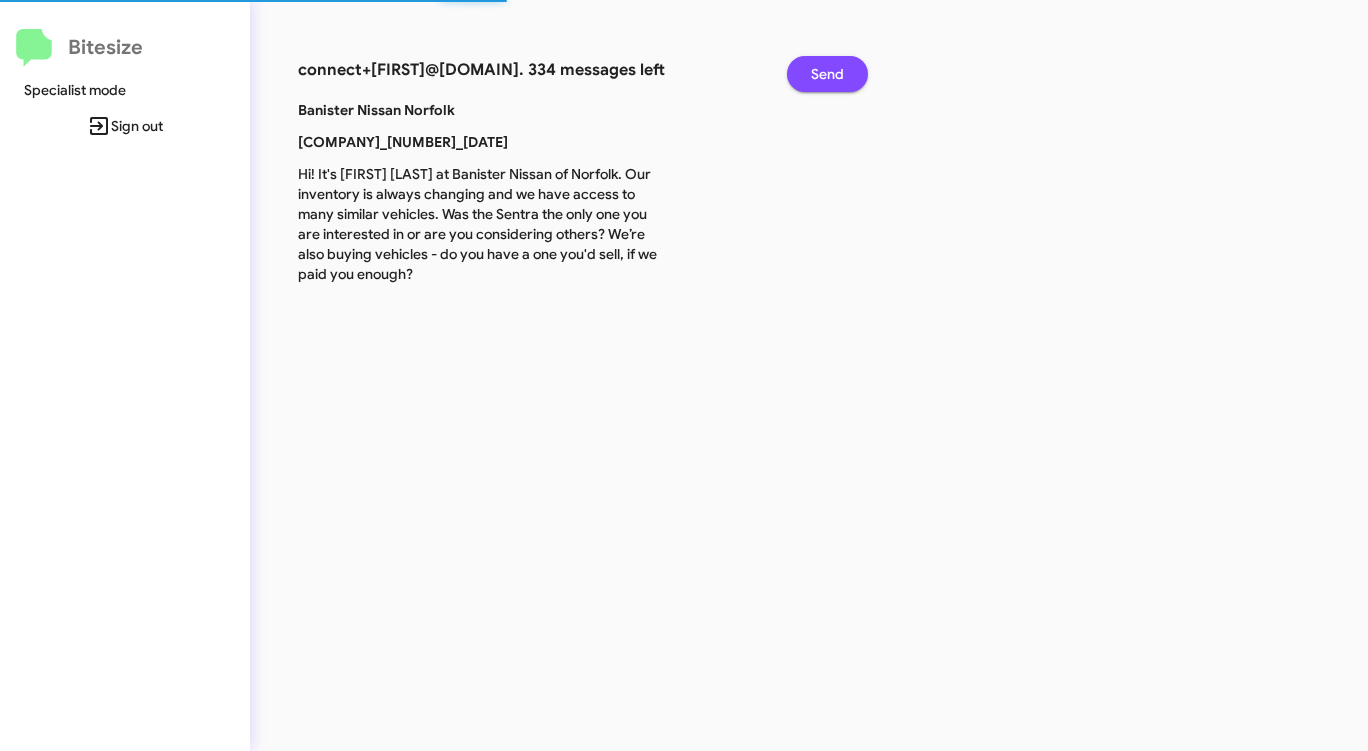 click on "Send" 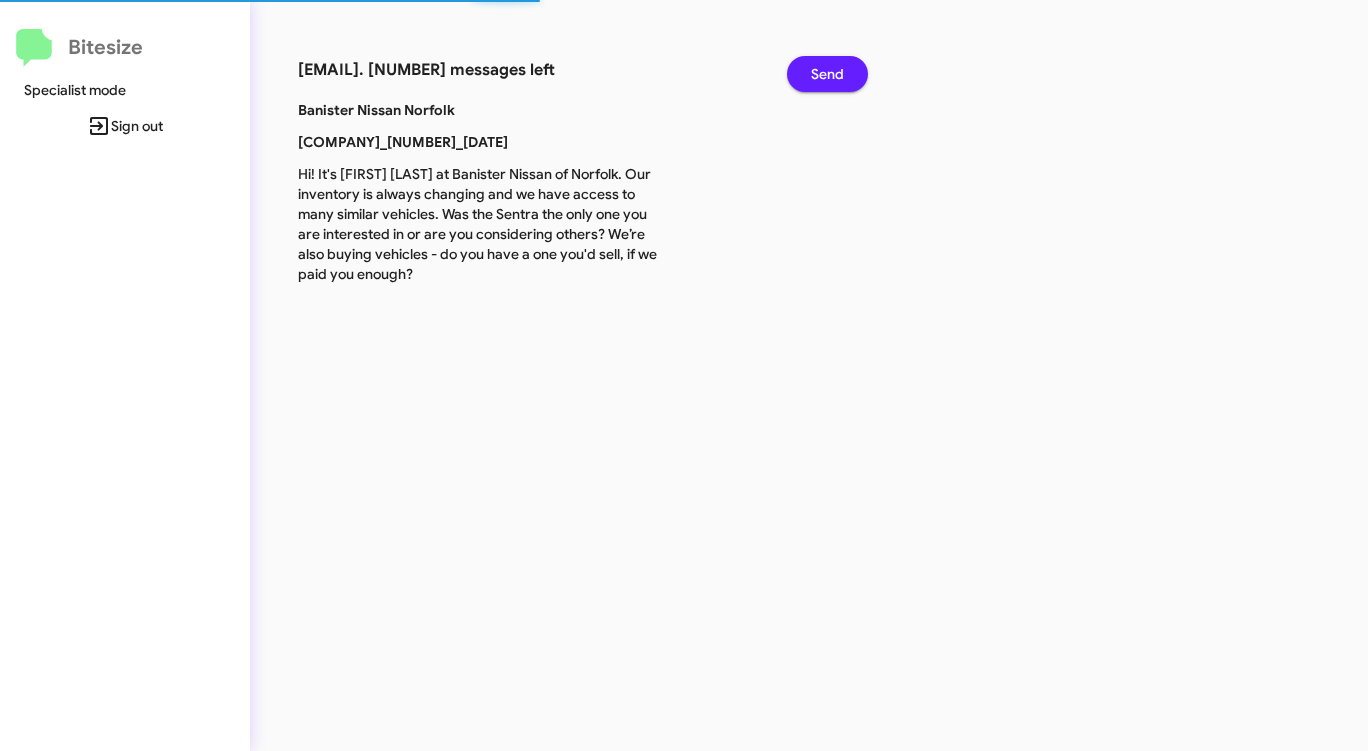 click on "Send" 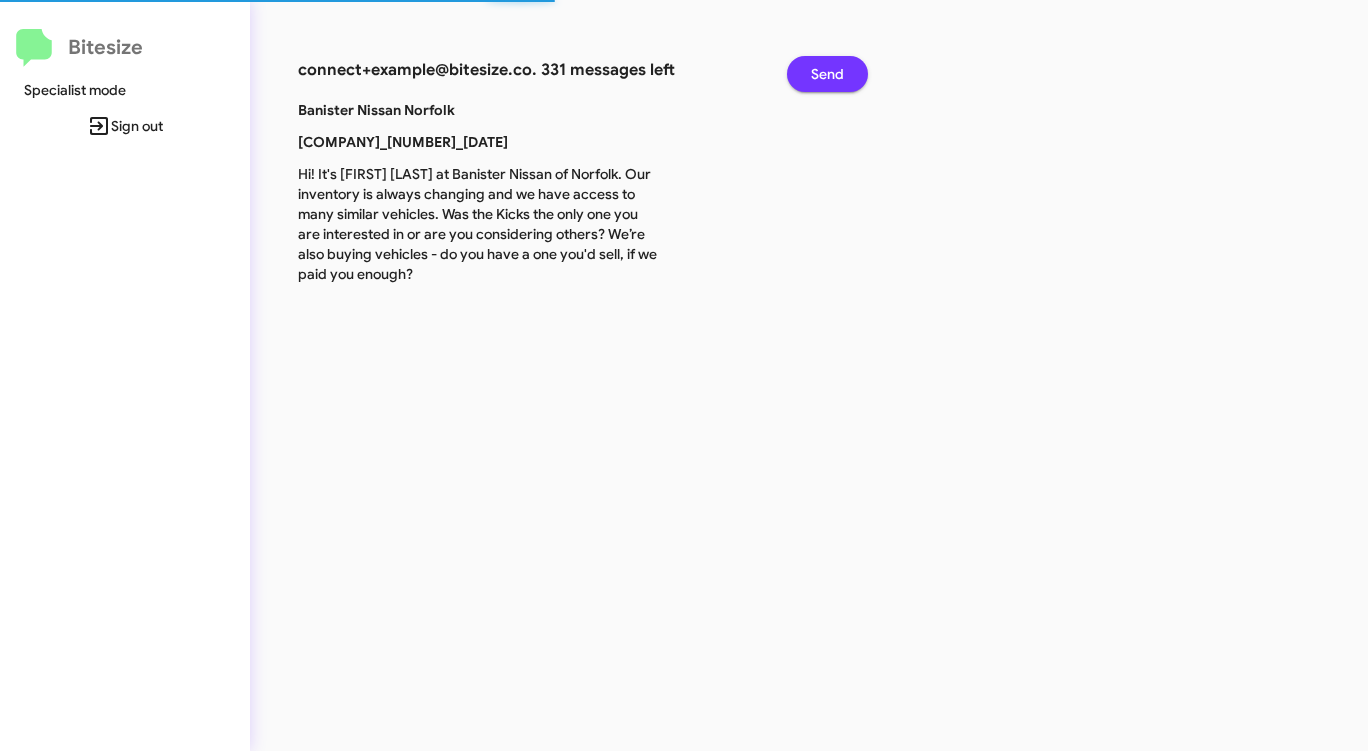 click on "Send" 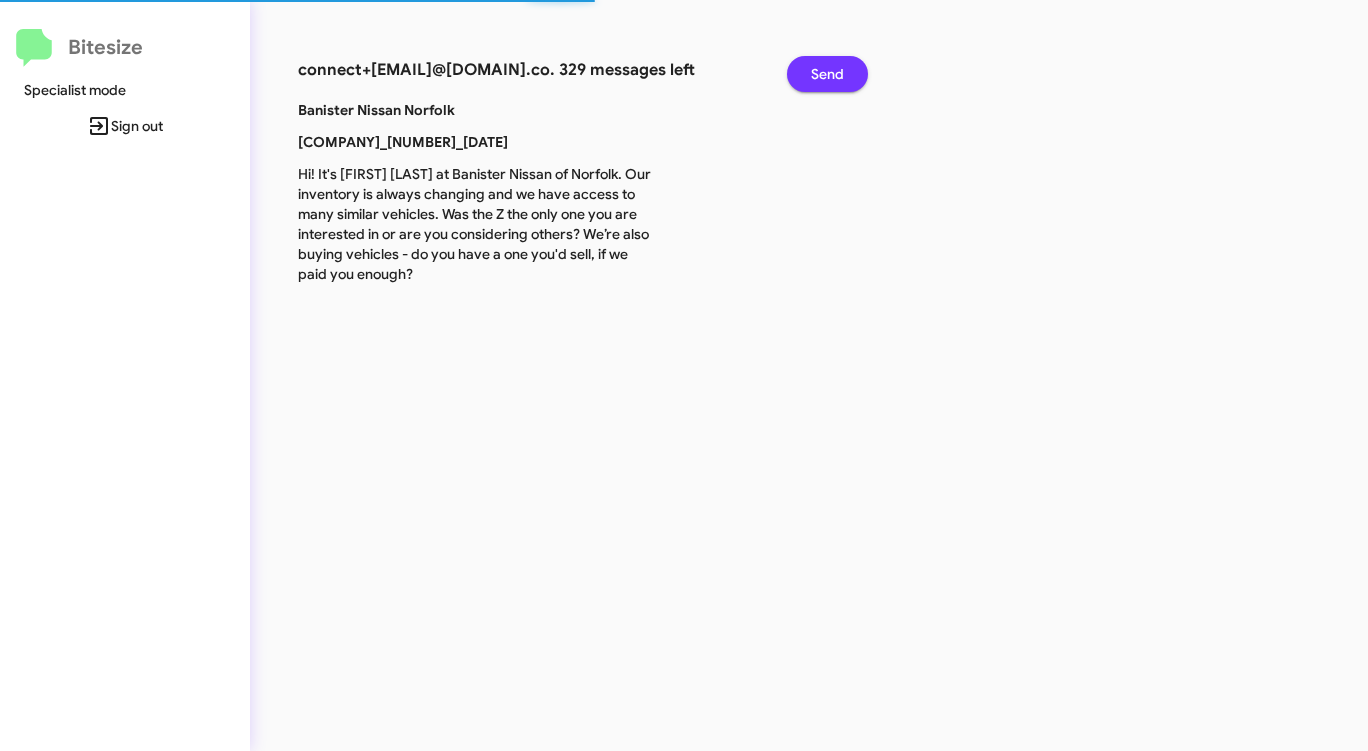 click on "Send" 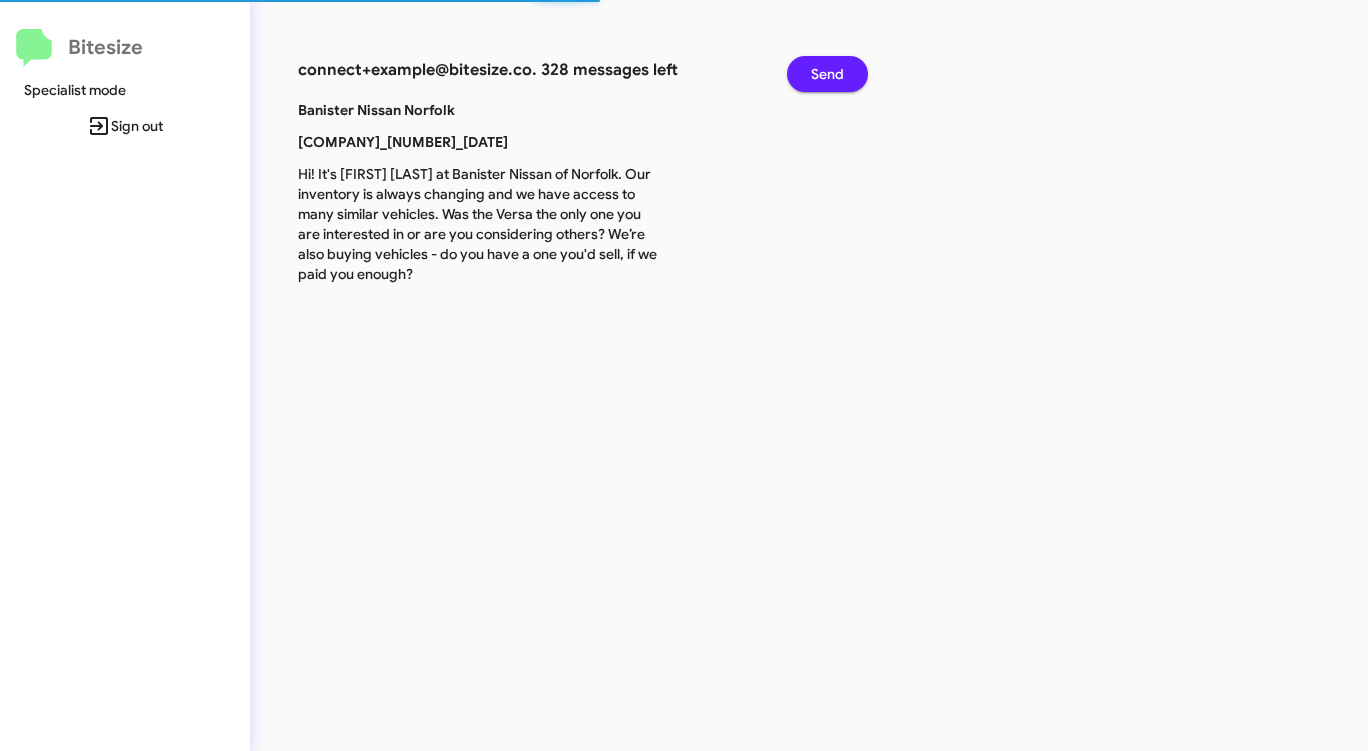 click on "Send" 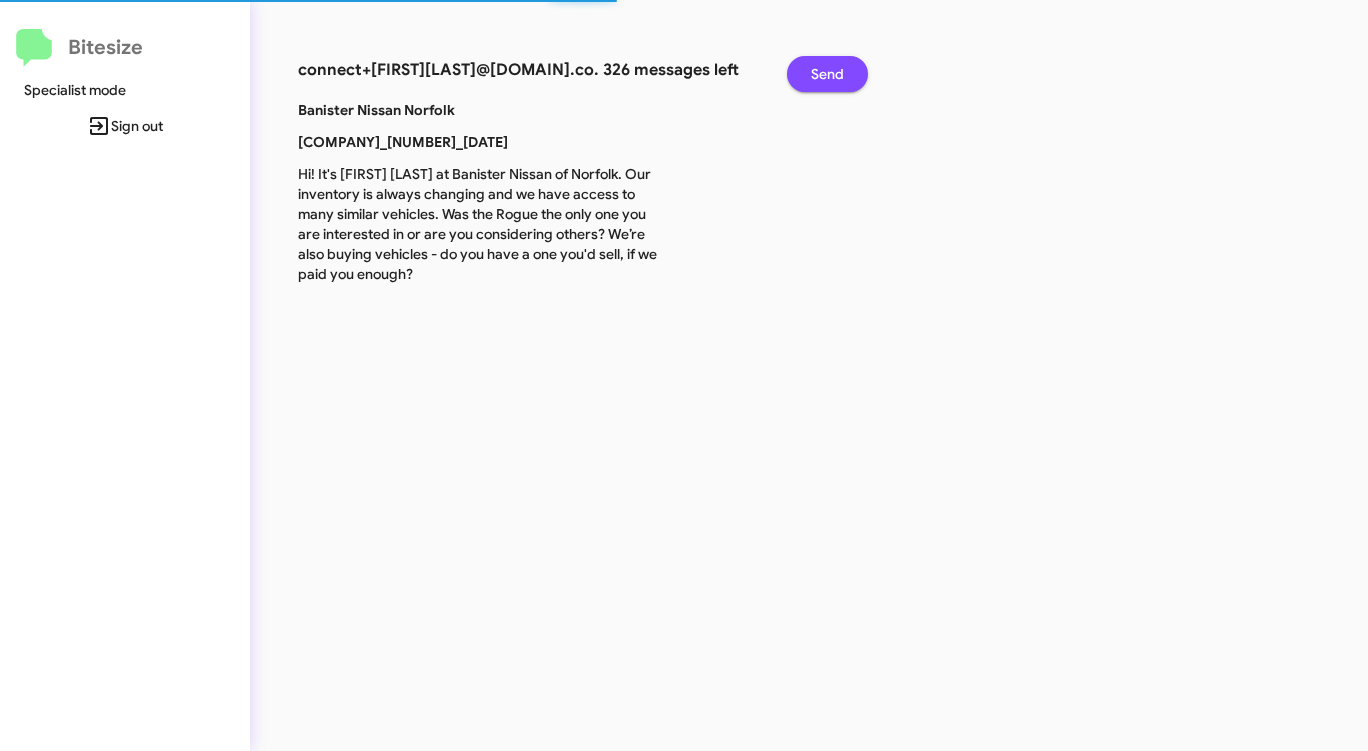 click on "Send" 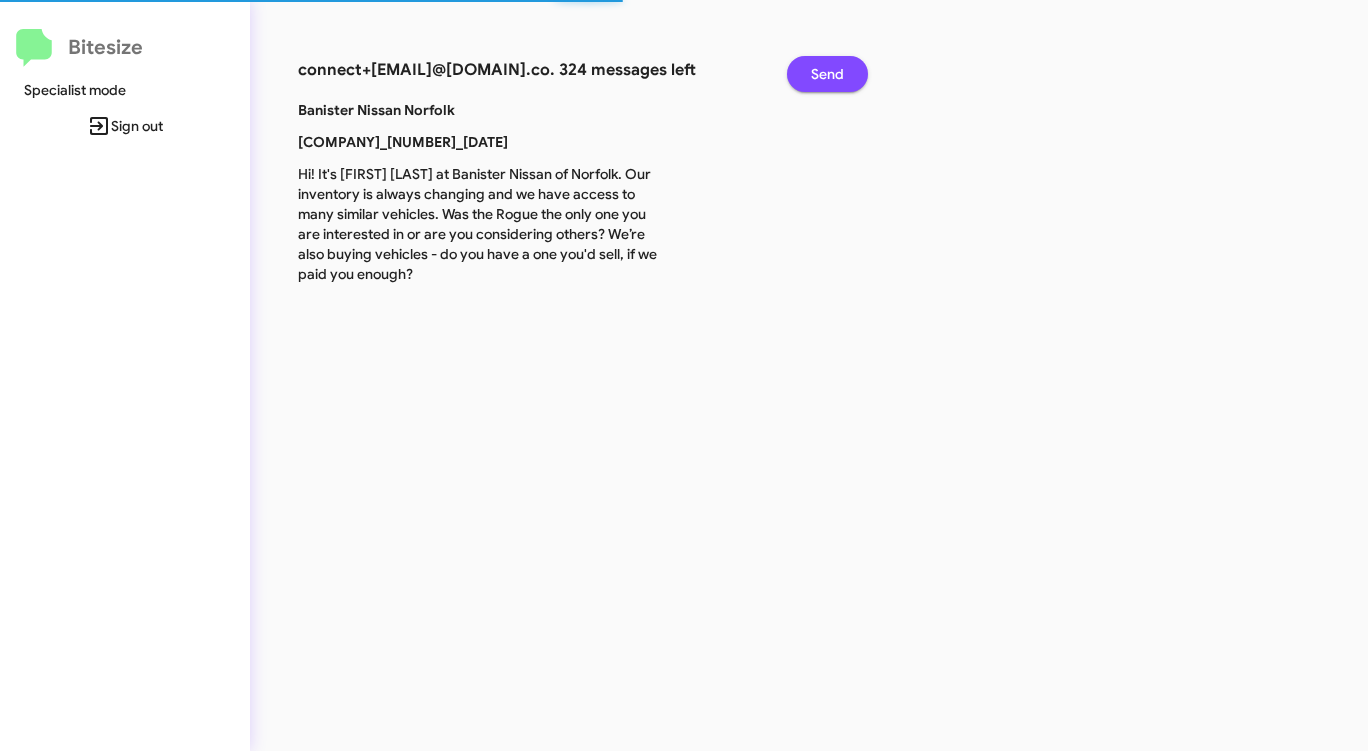 click on "Send" 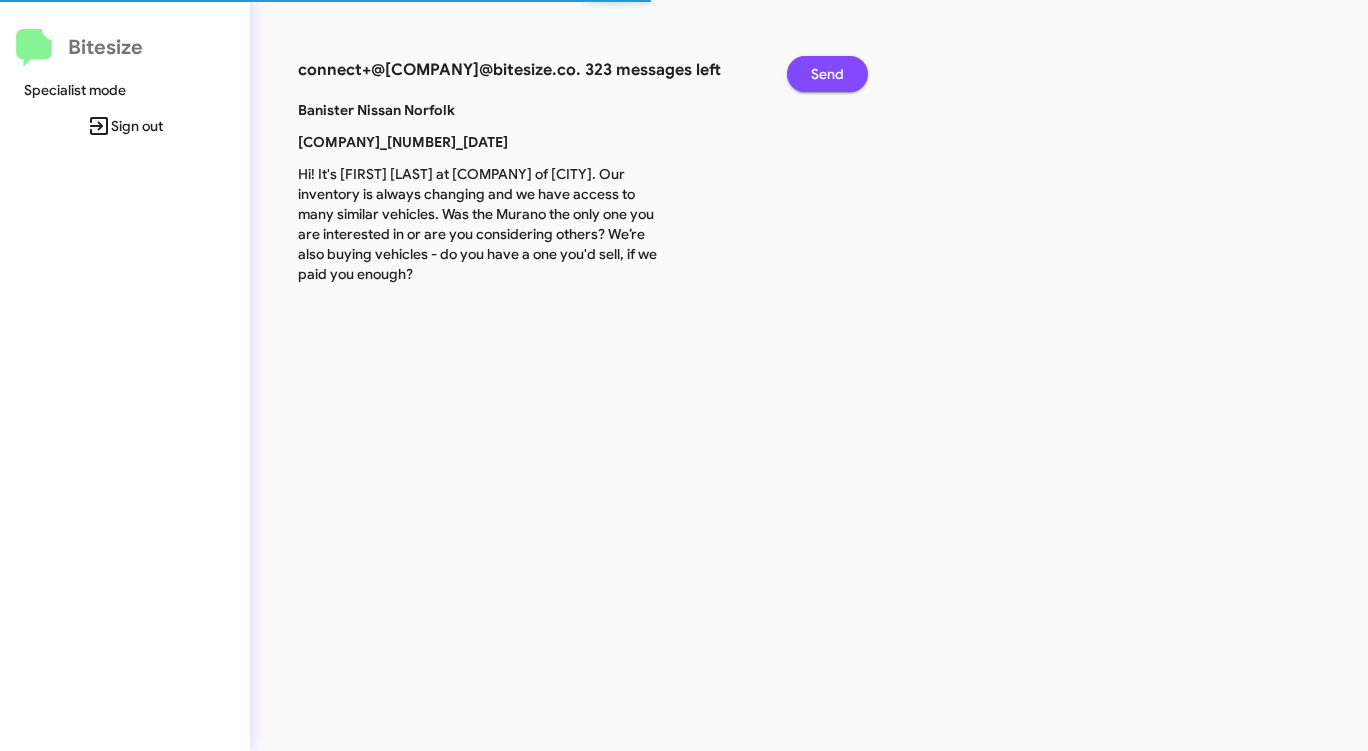 click on "Send" 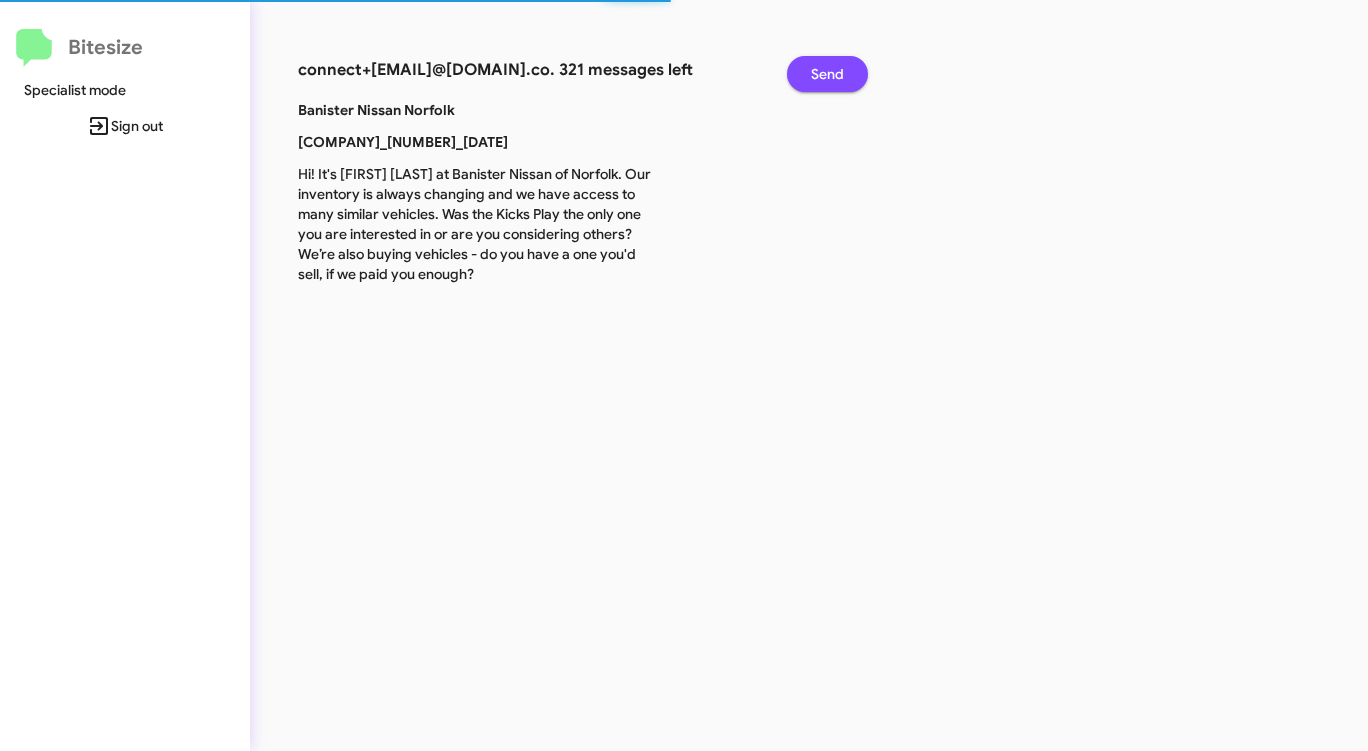 click on "Send" 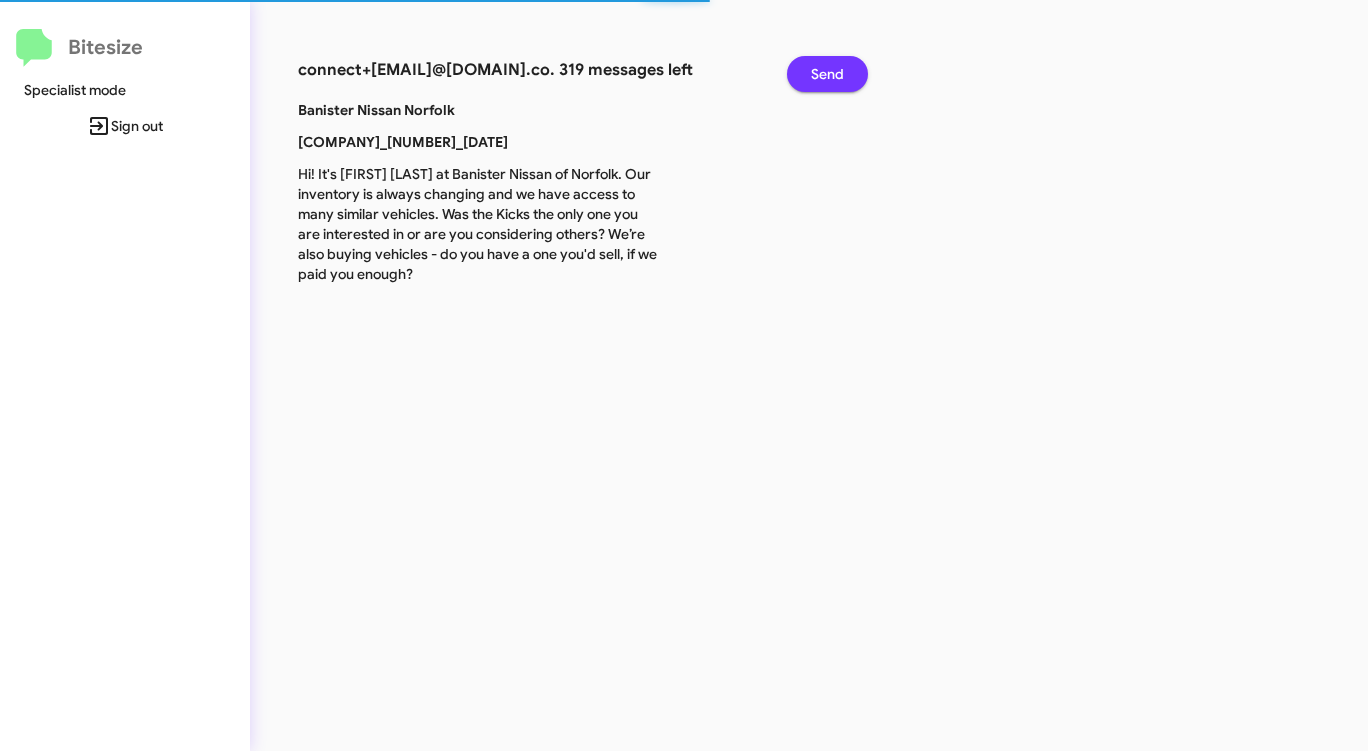 click on "Send" 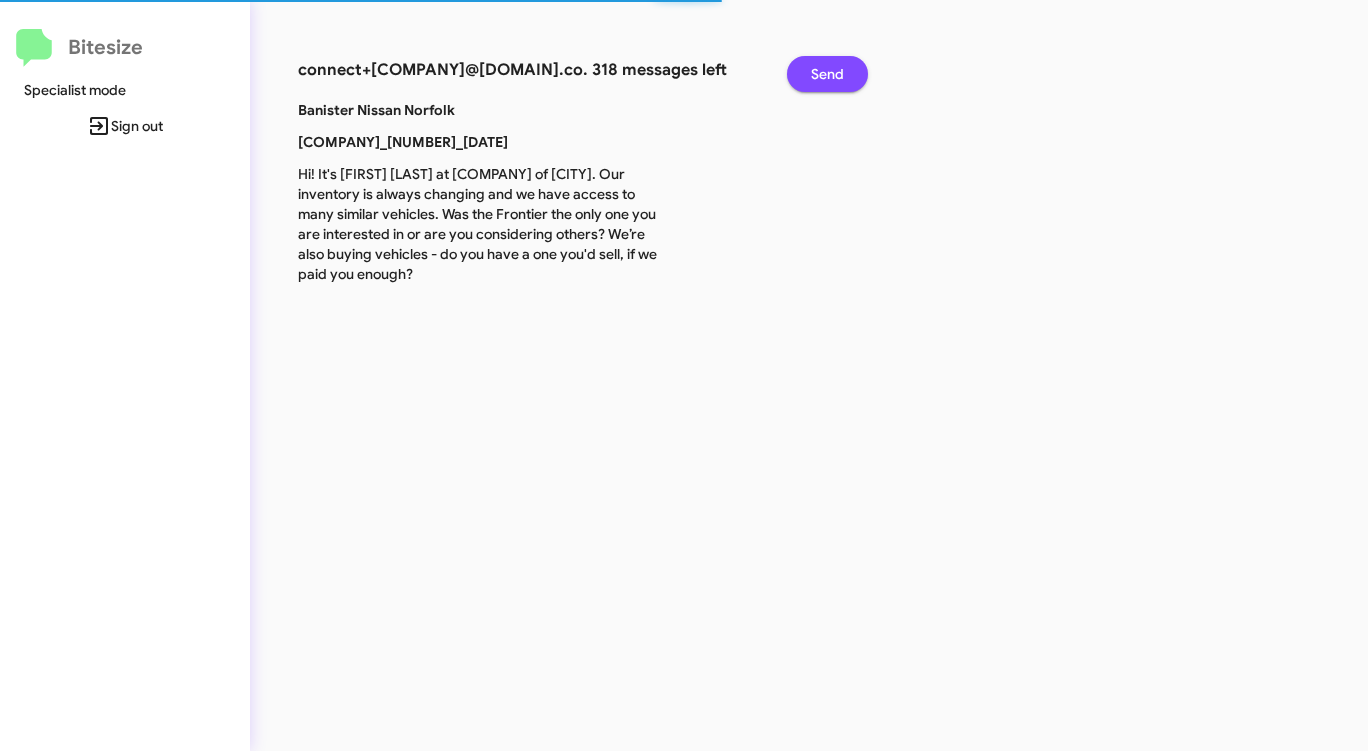 click on "Send" 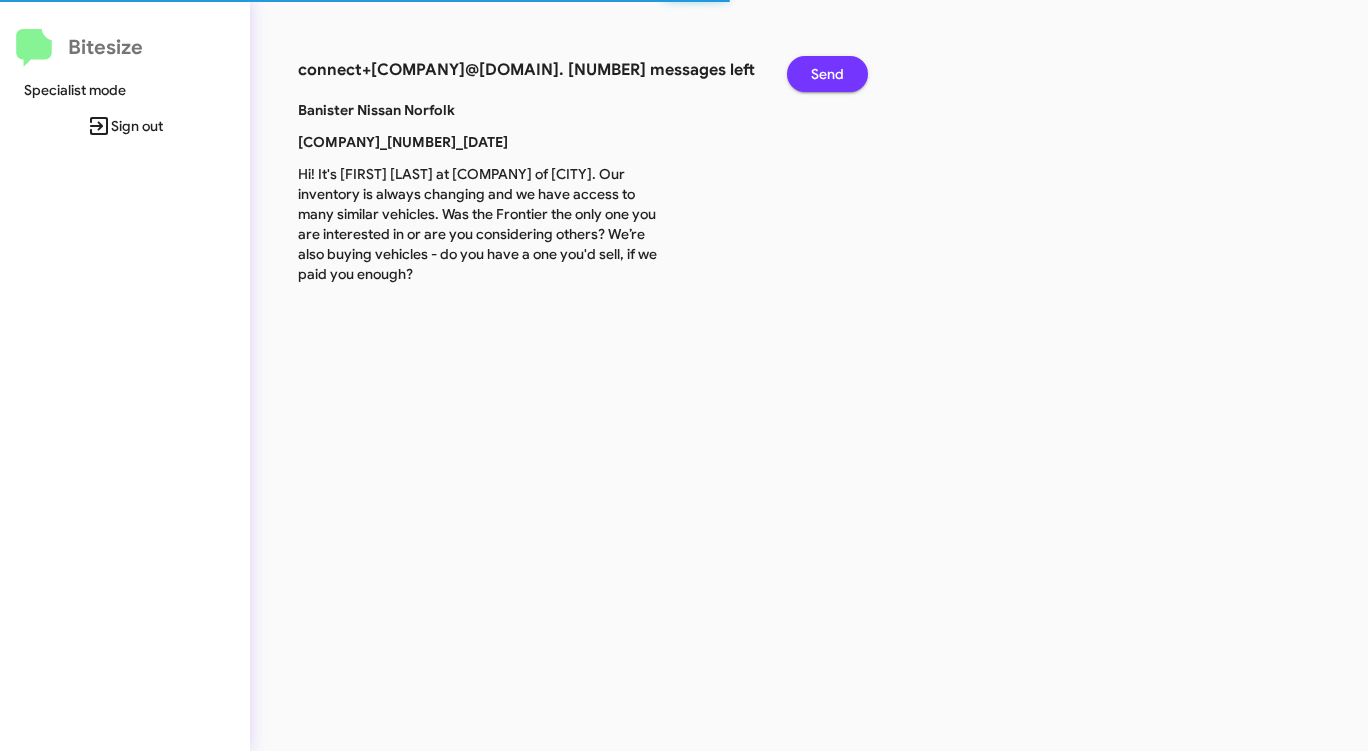 click on "Send" 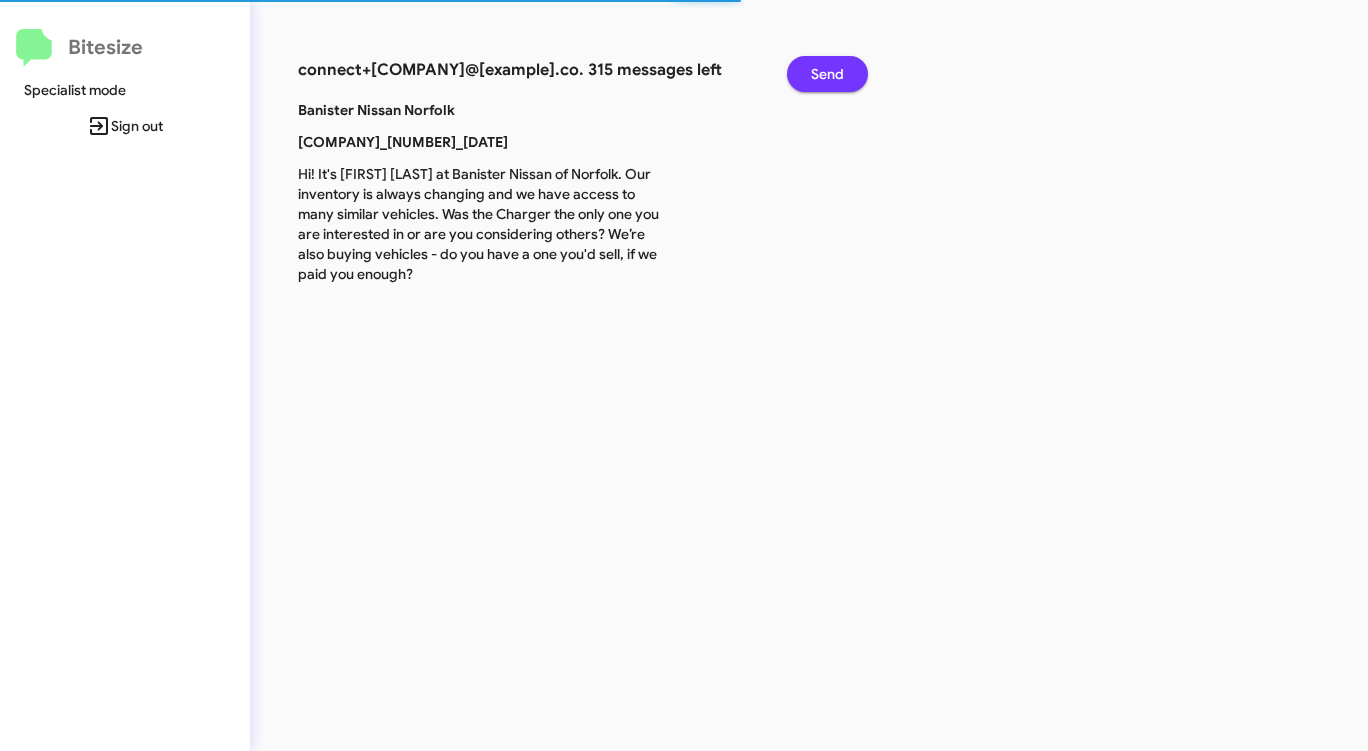 click on "Send" 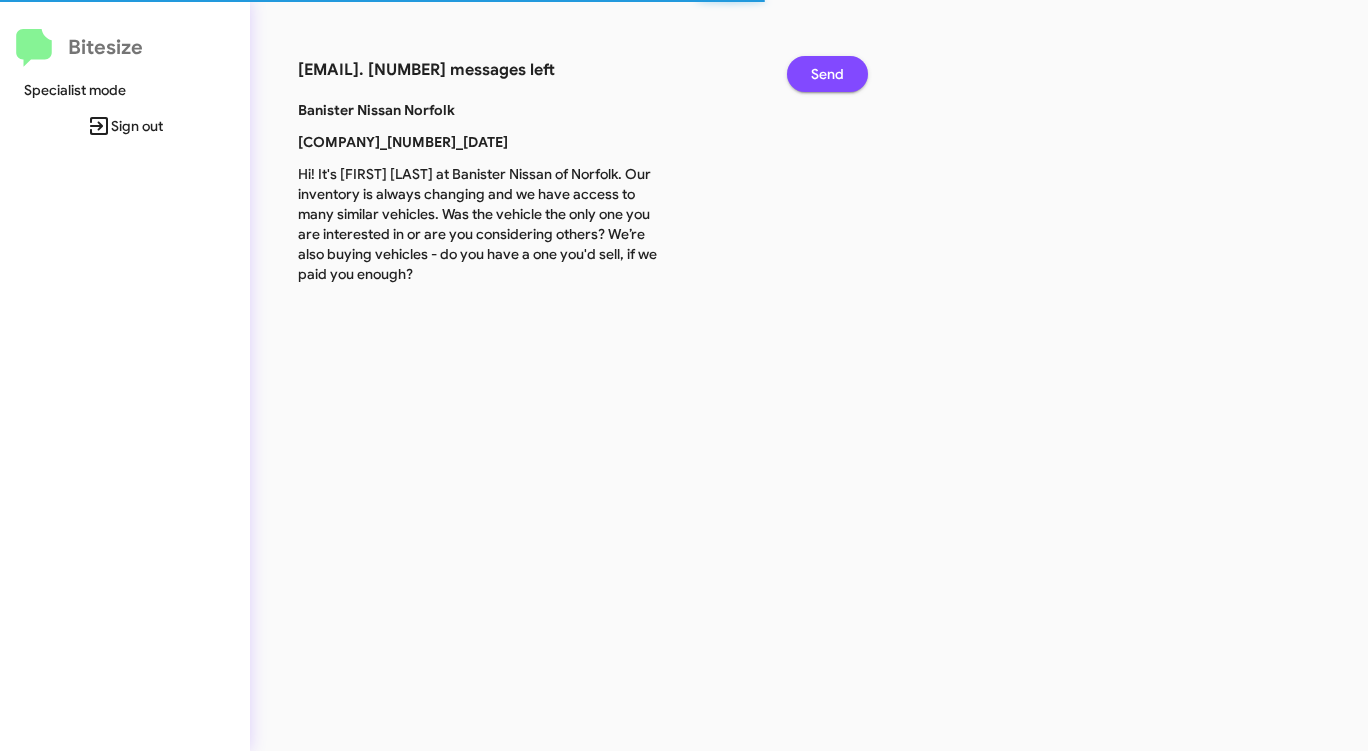click on "Send" 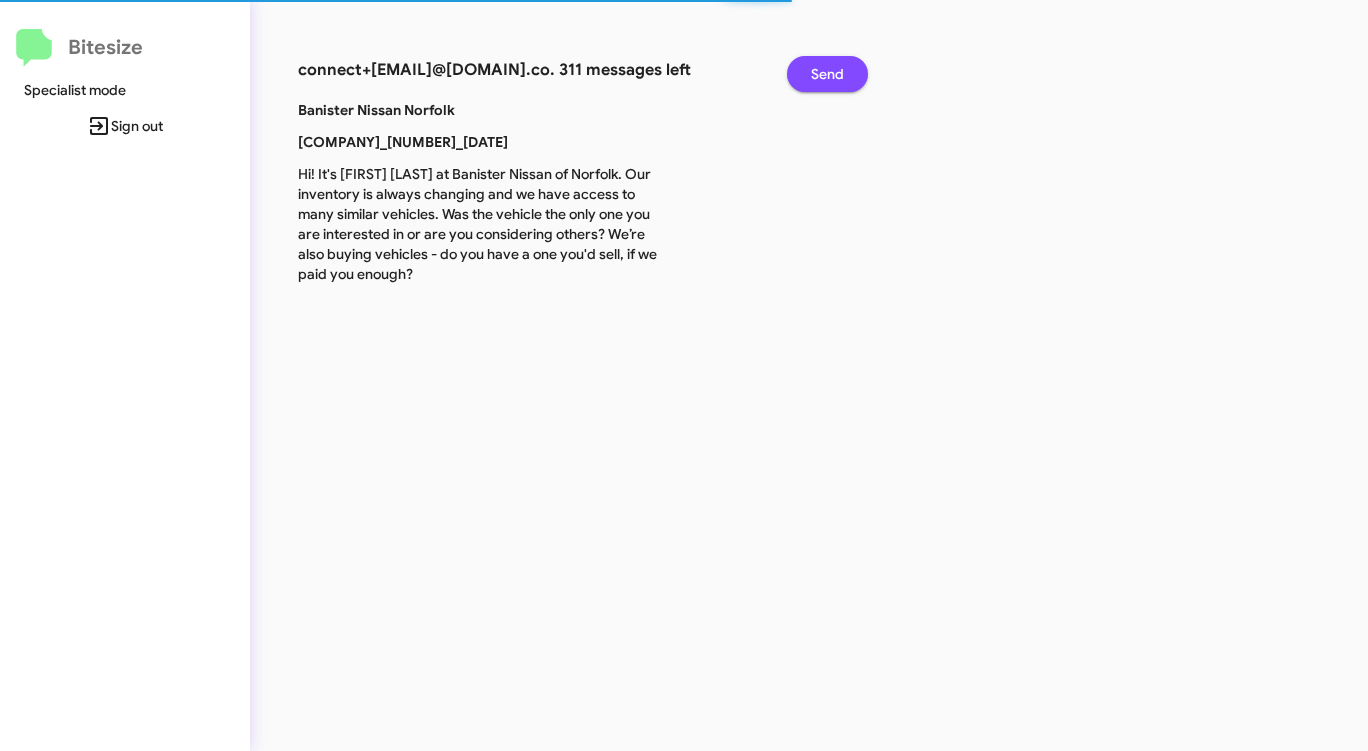 click on "Send" 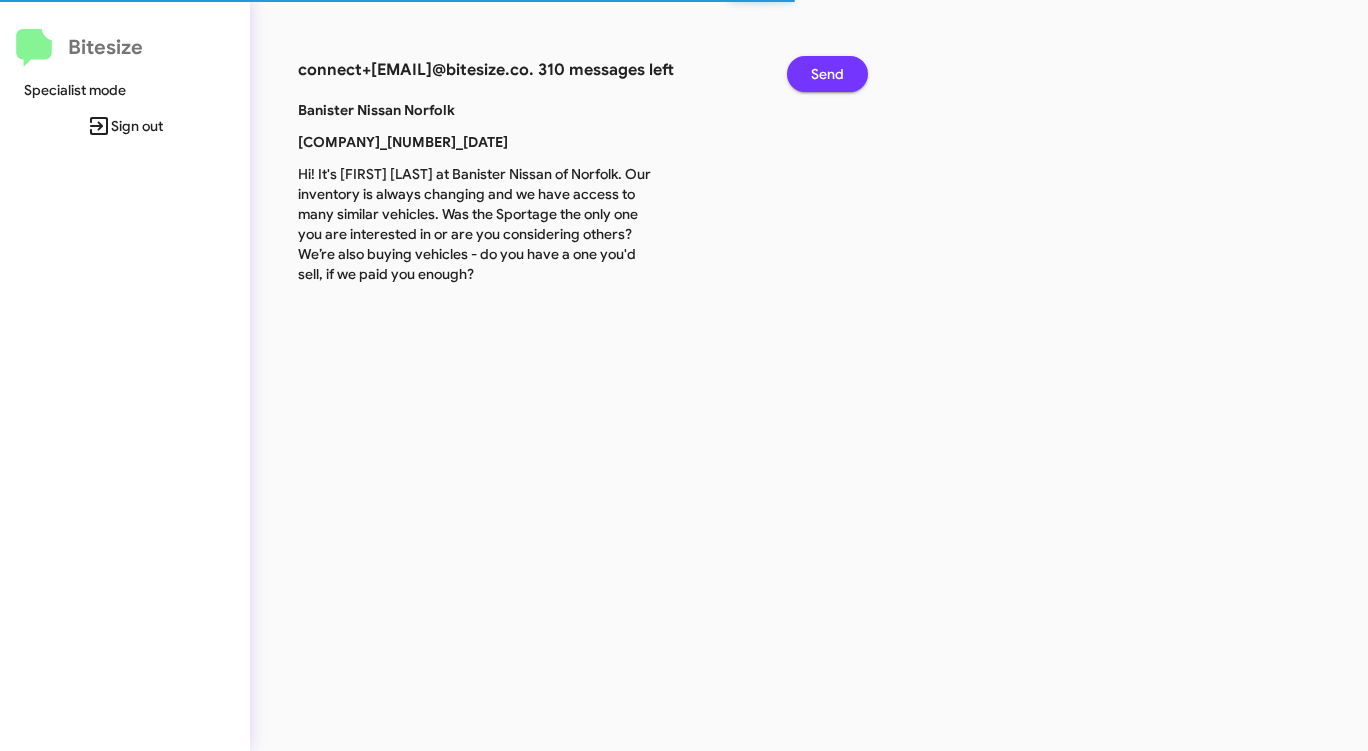 click on "Send" 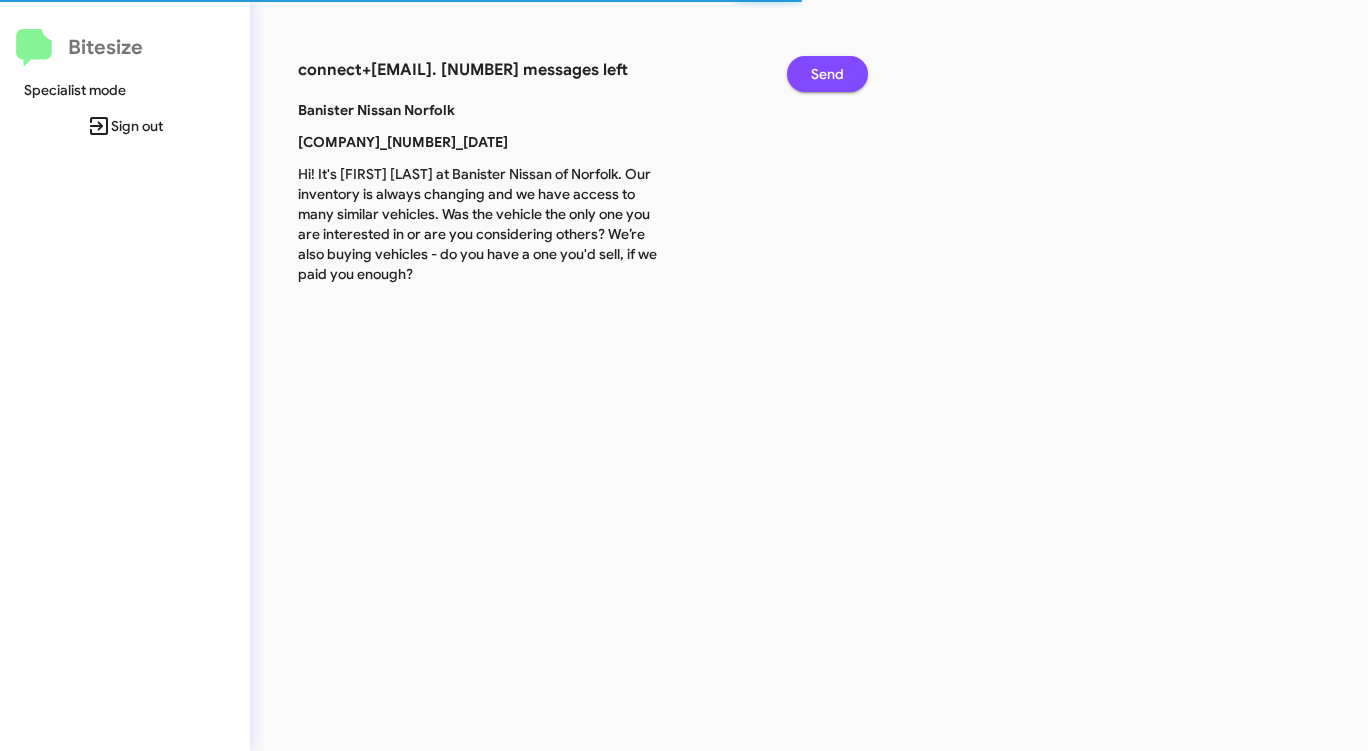 click on "Send" 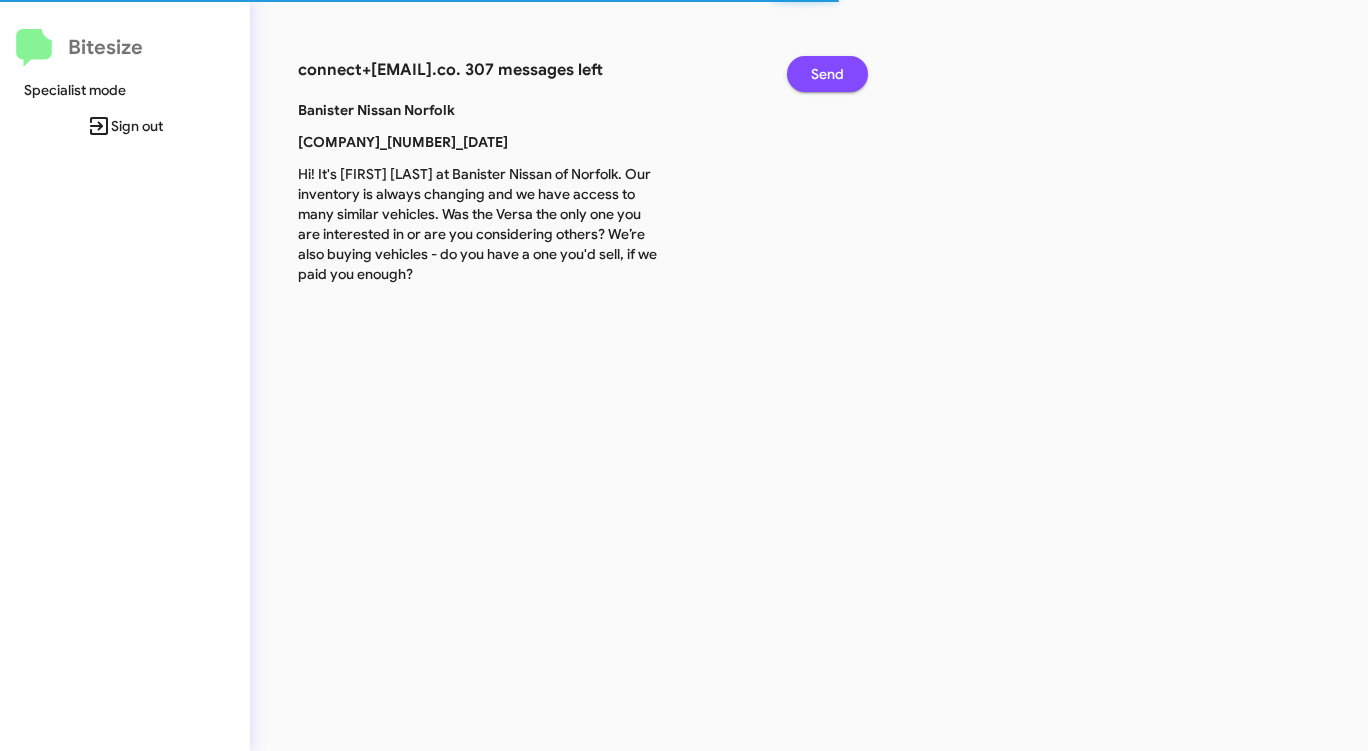 click on "Send" 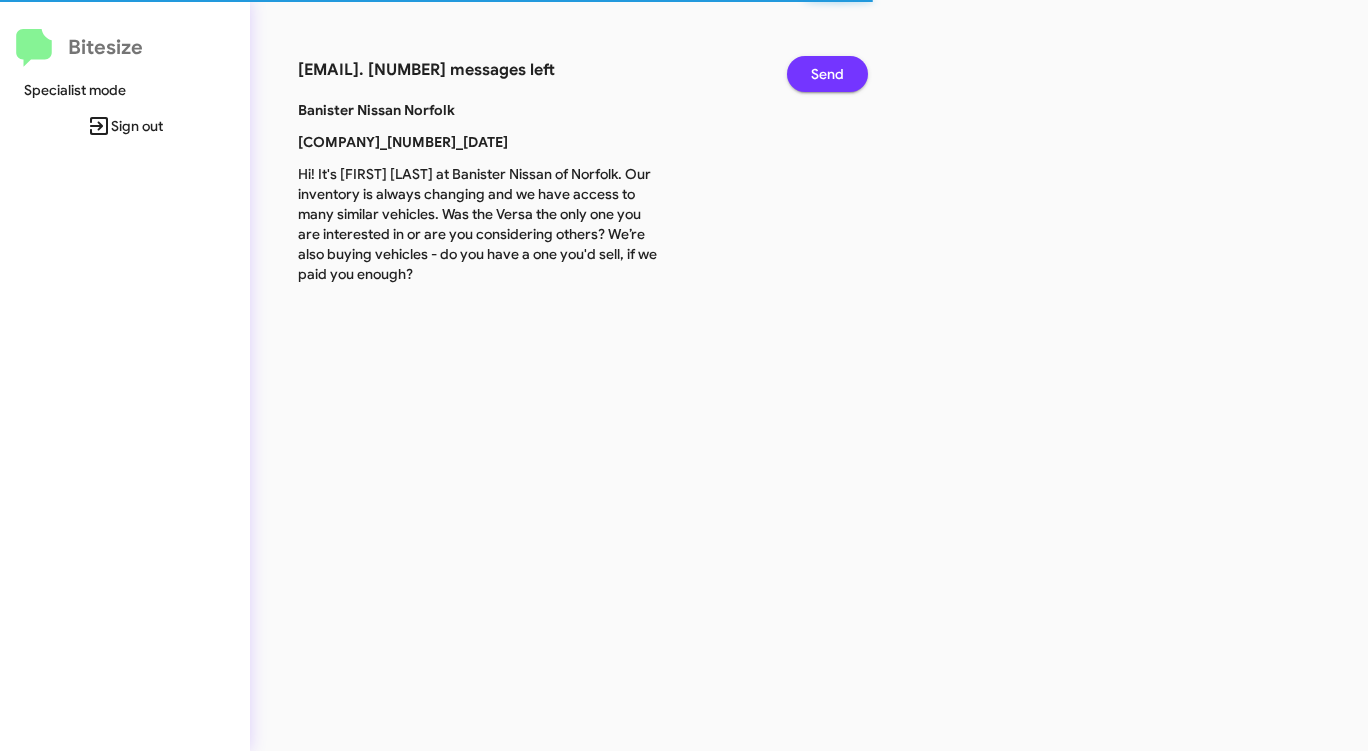 click on "Send" 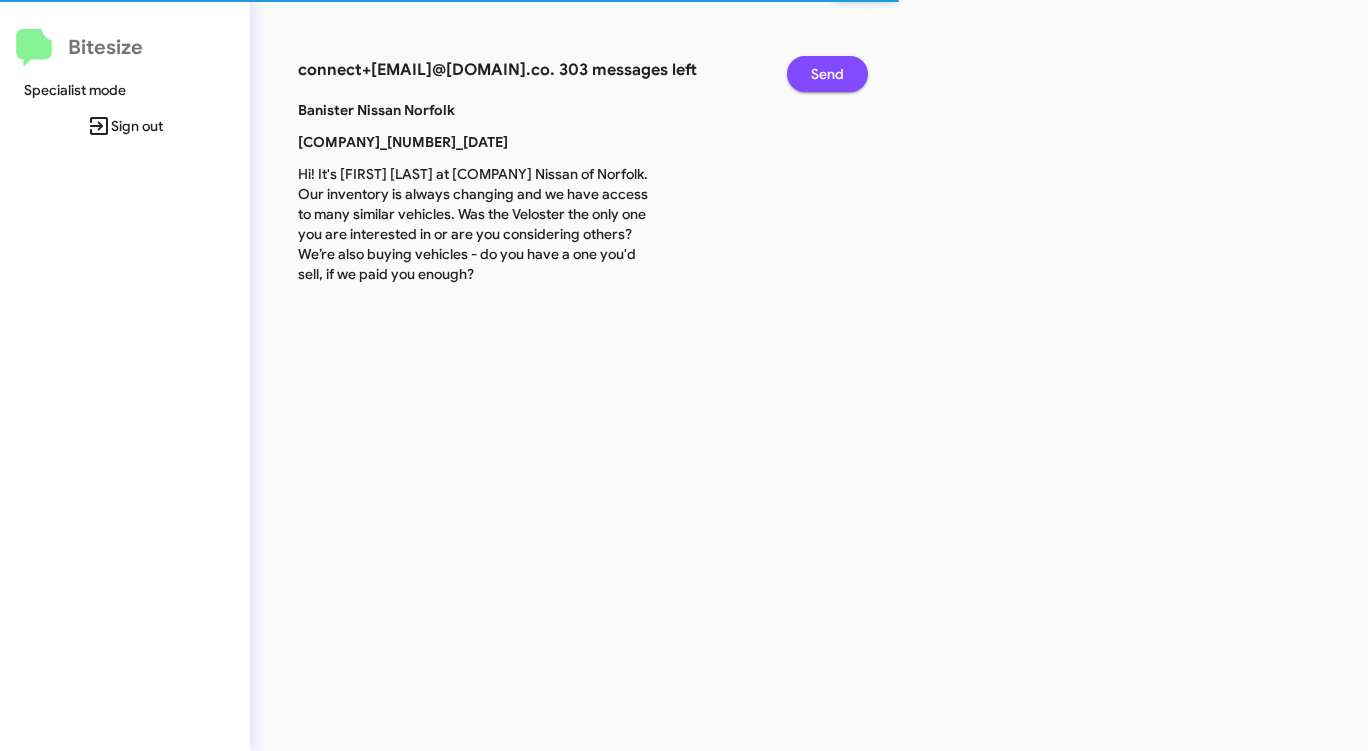 click on "Send" 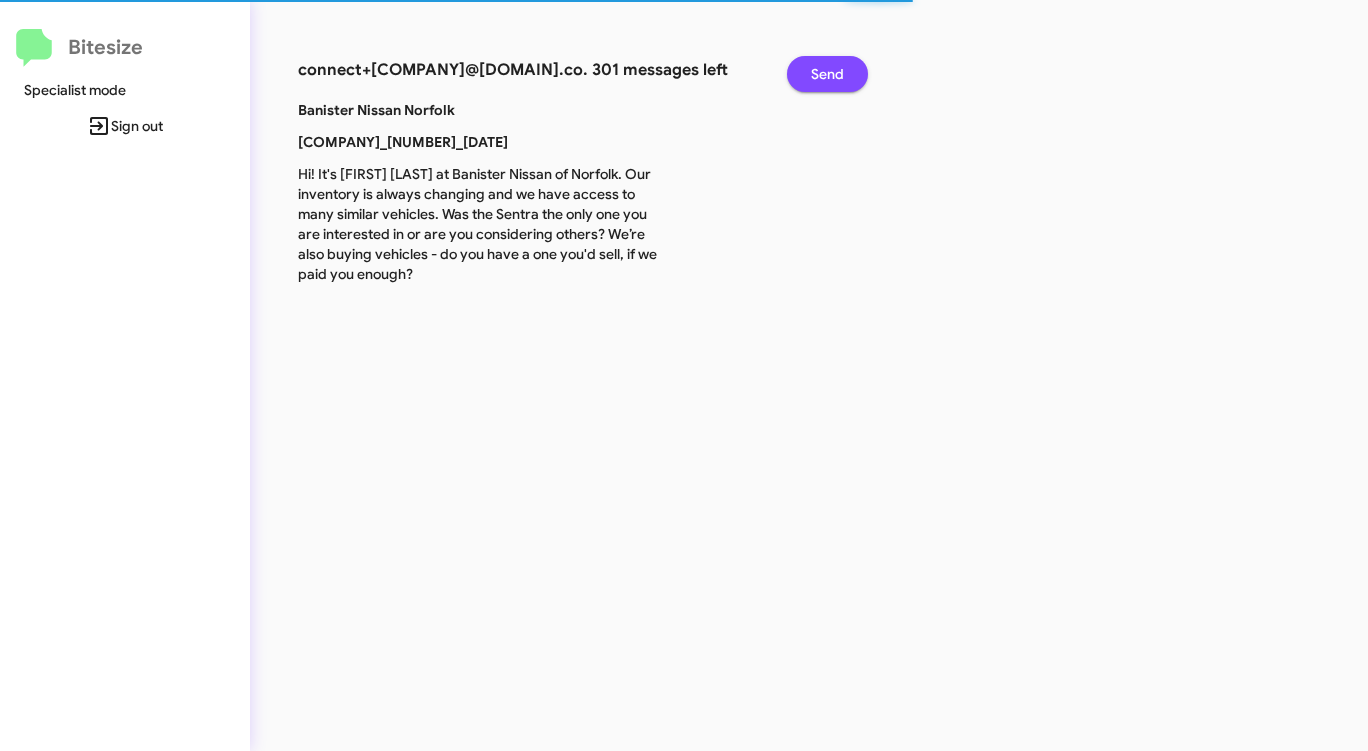 click on "Send" 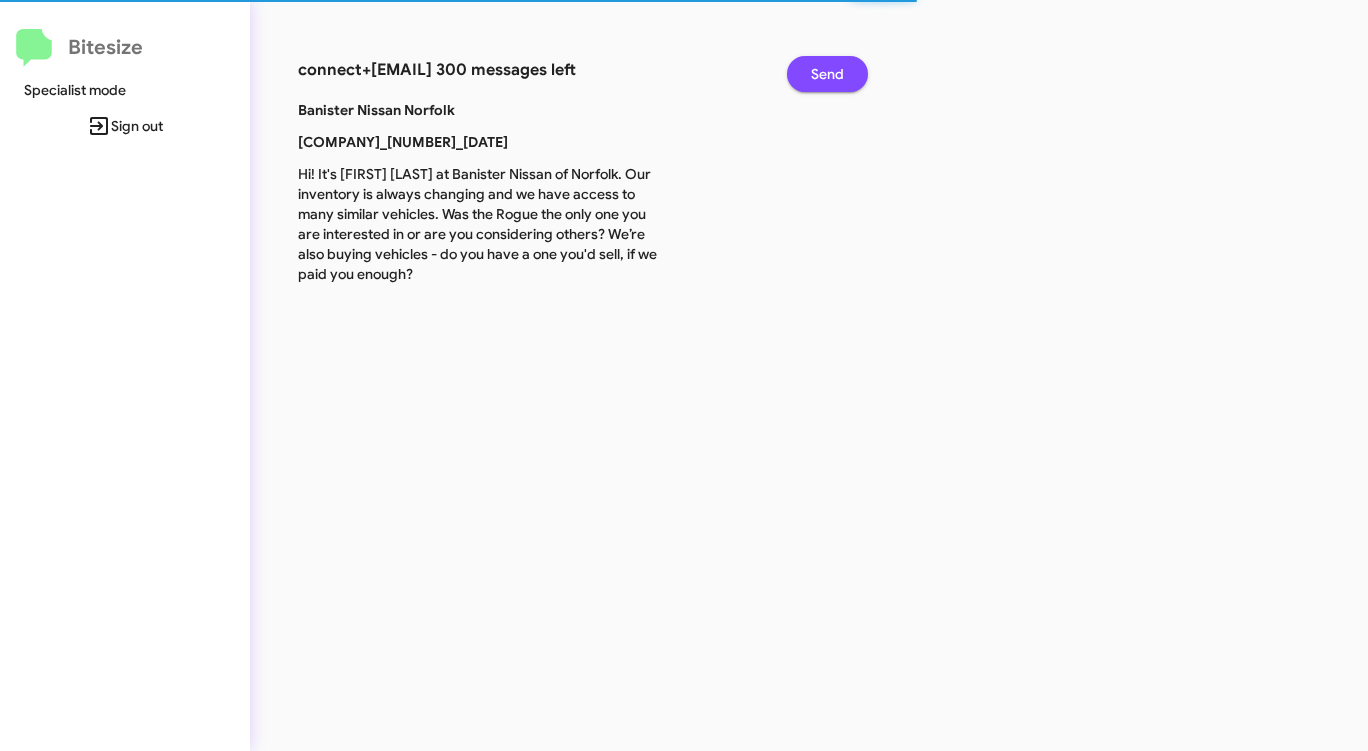 click on "Send" 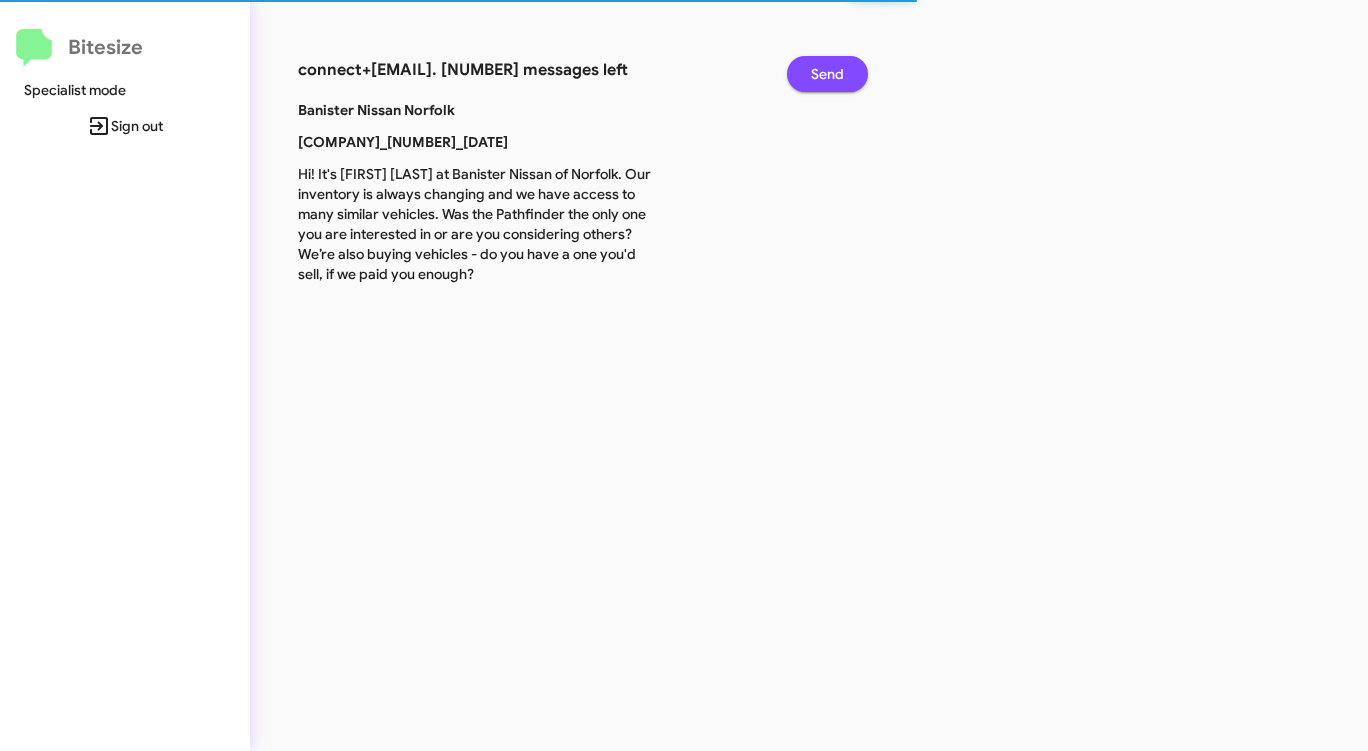 click on "Send" 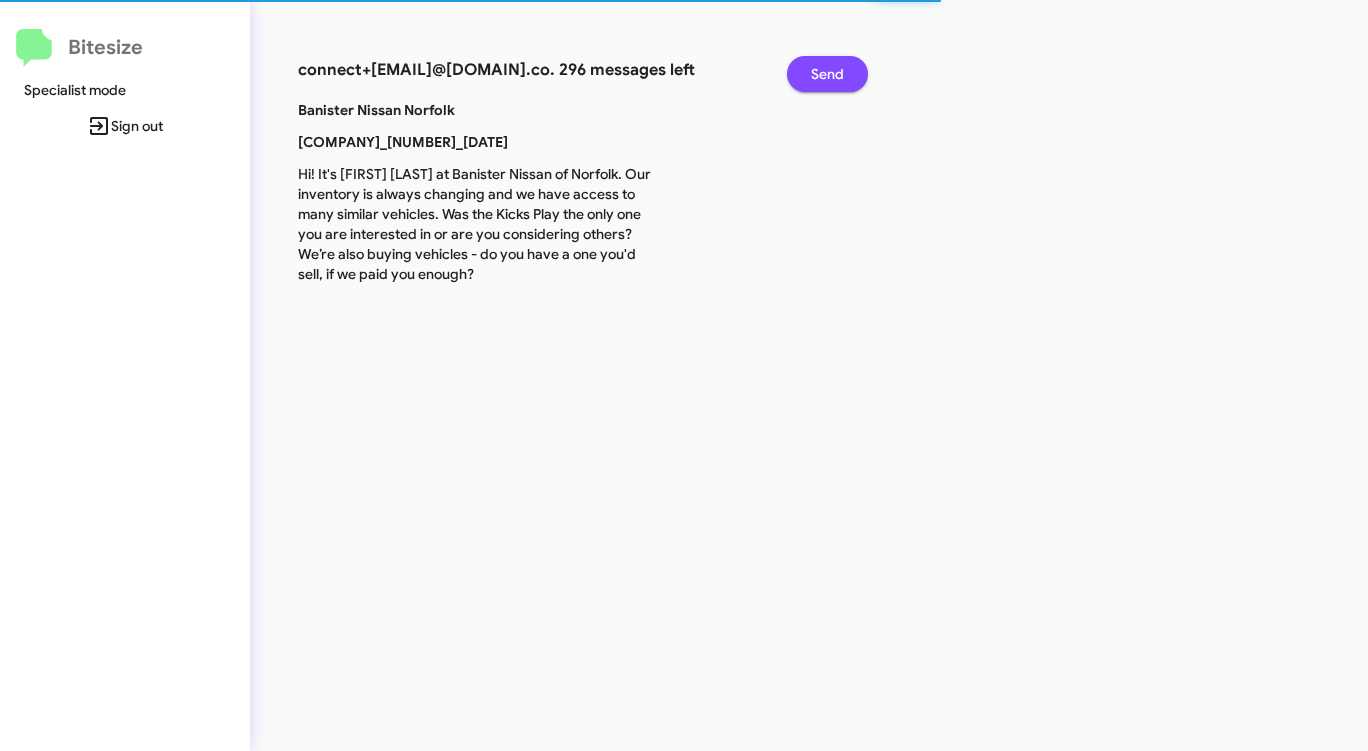 click on "Send" 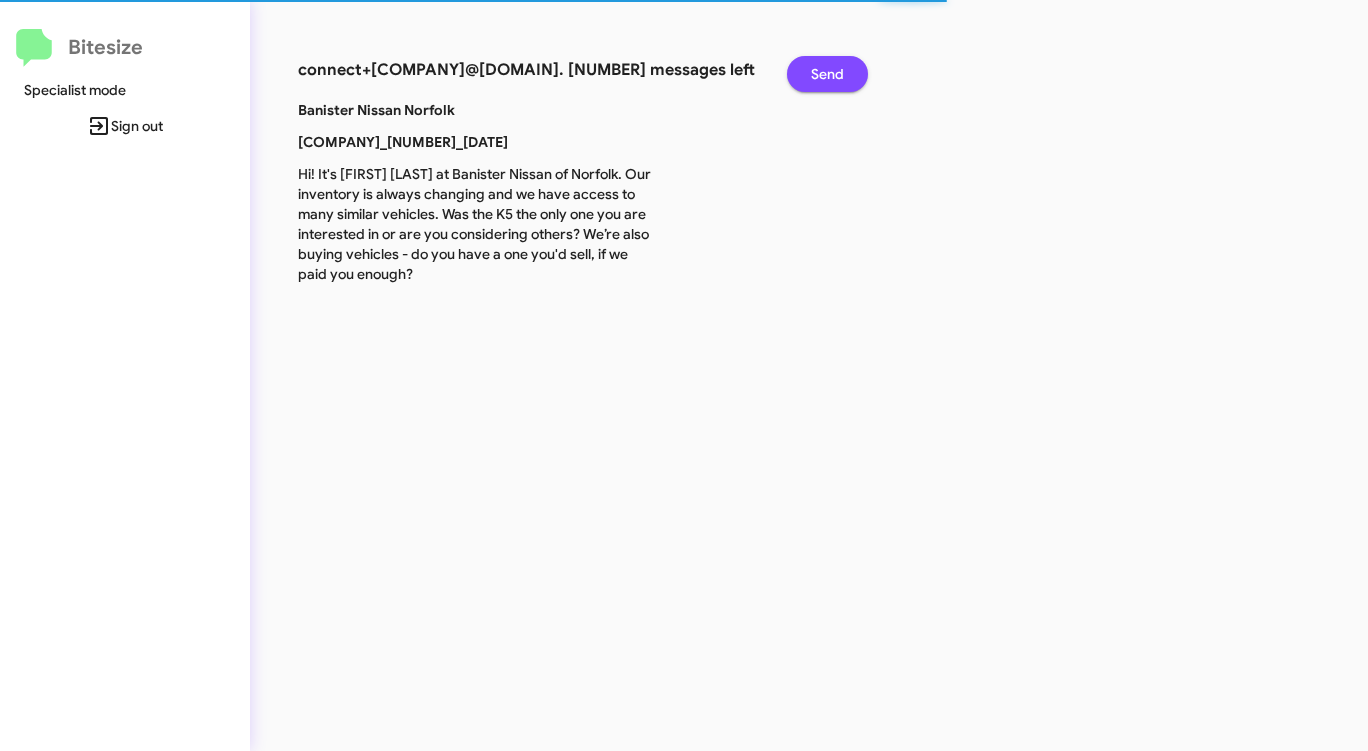 click on "Send" 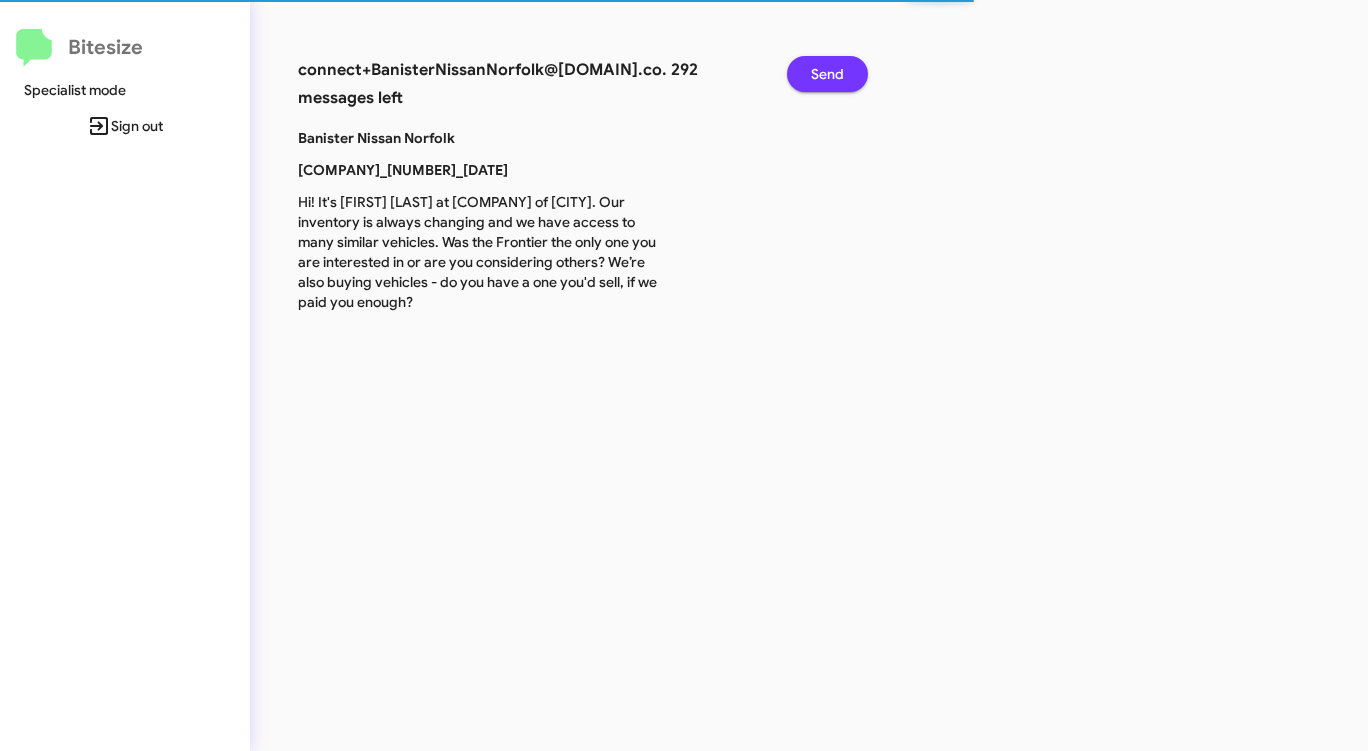 click on "Send" 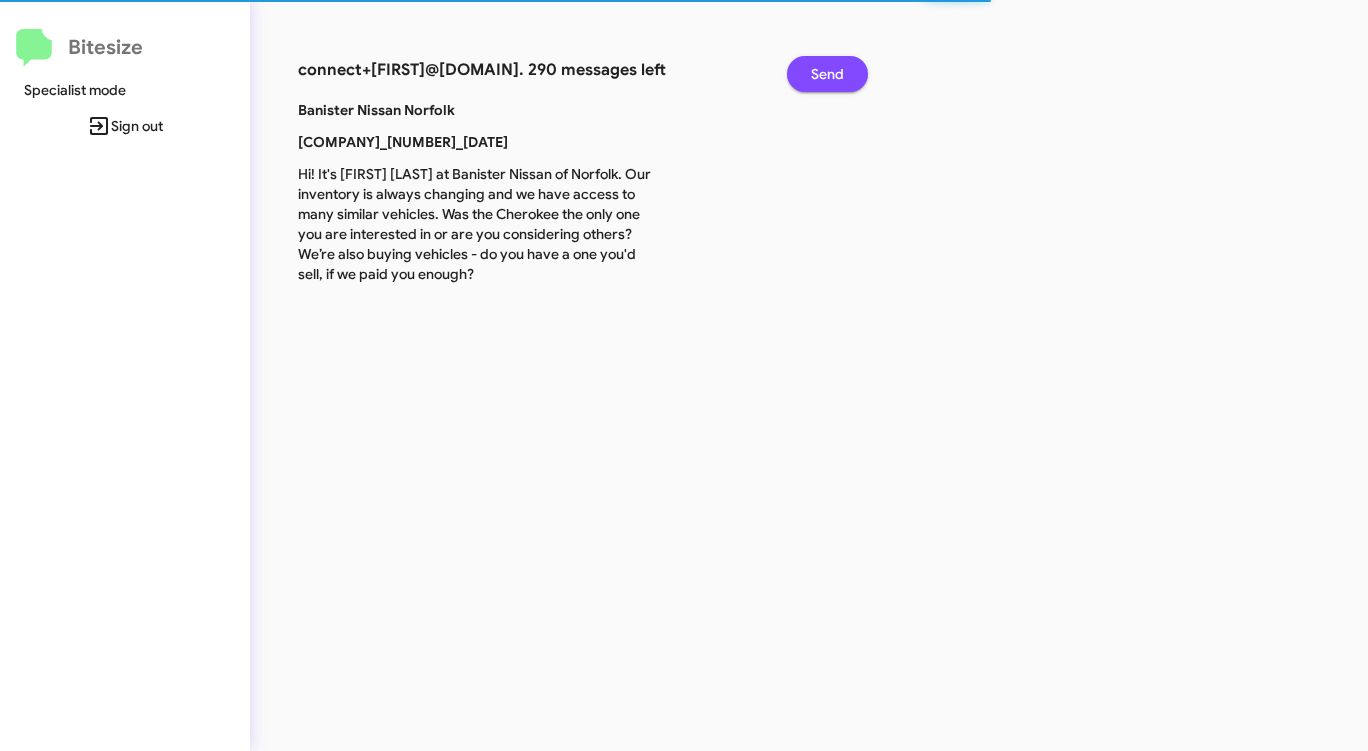 click on "Send" 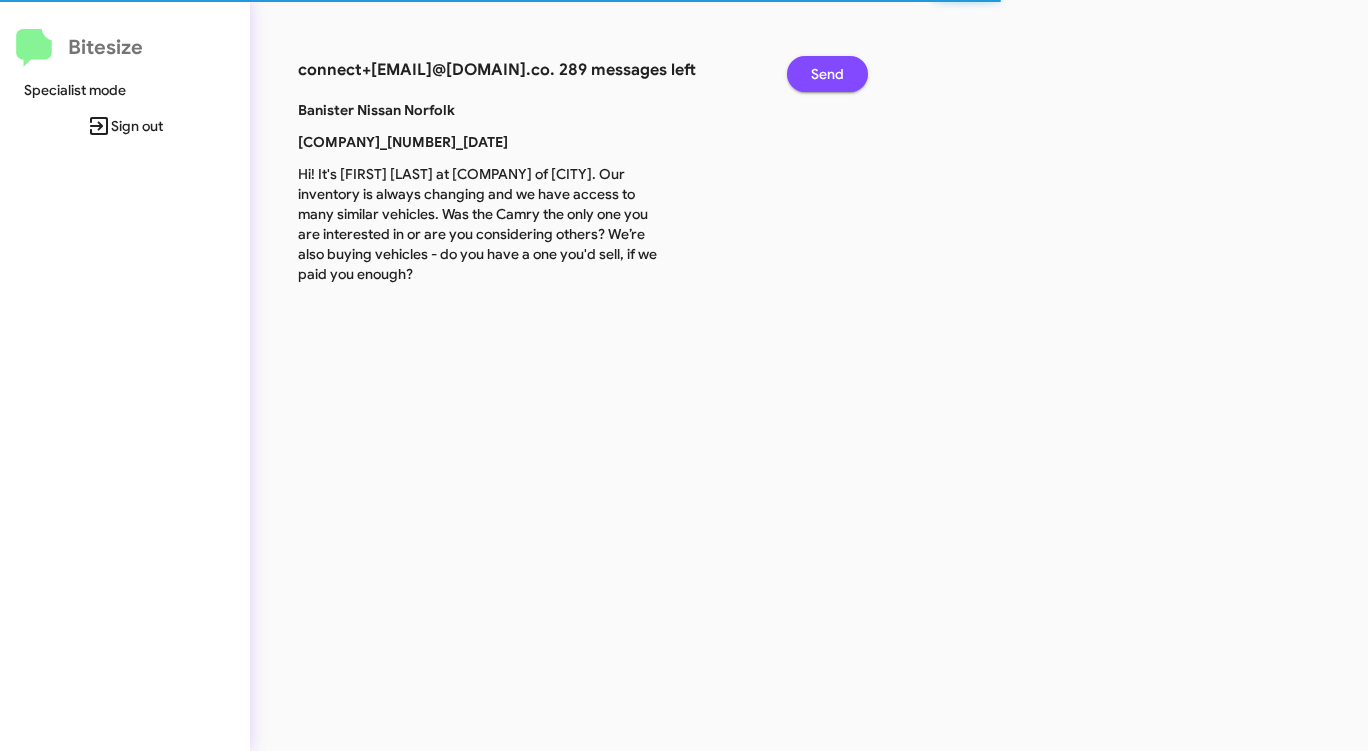 click on "Send" 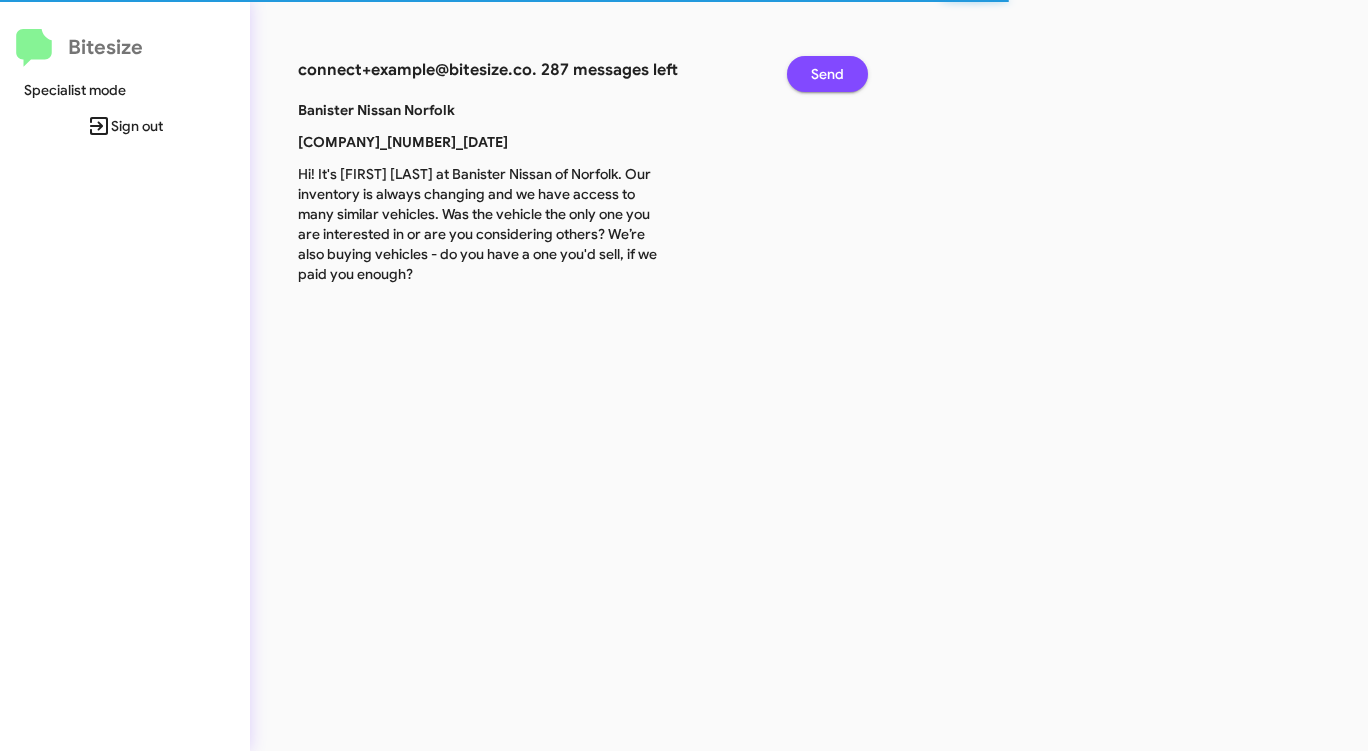 click on "Send" 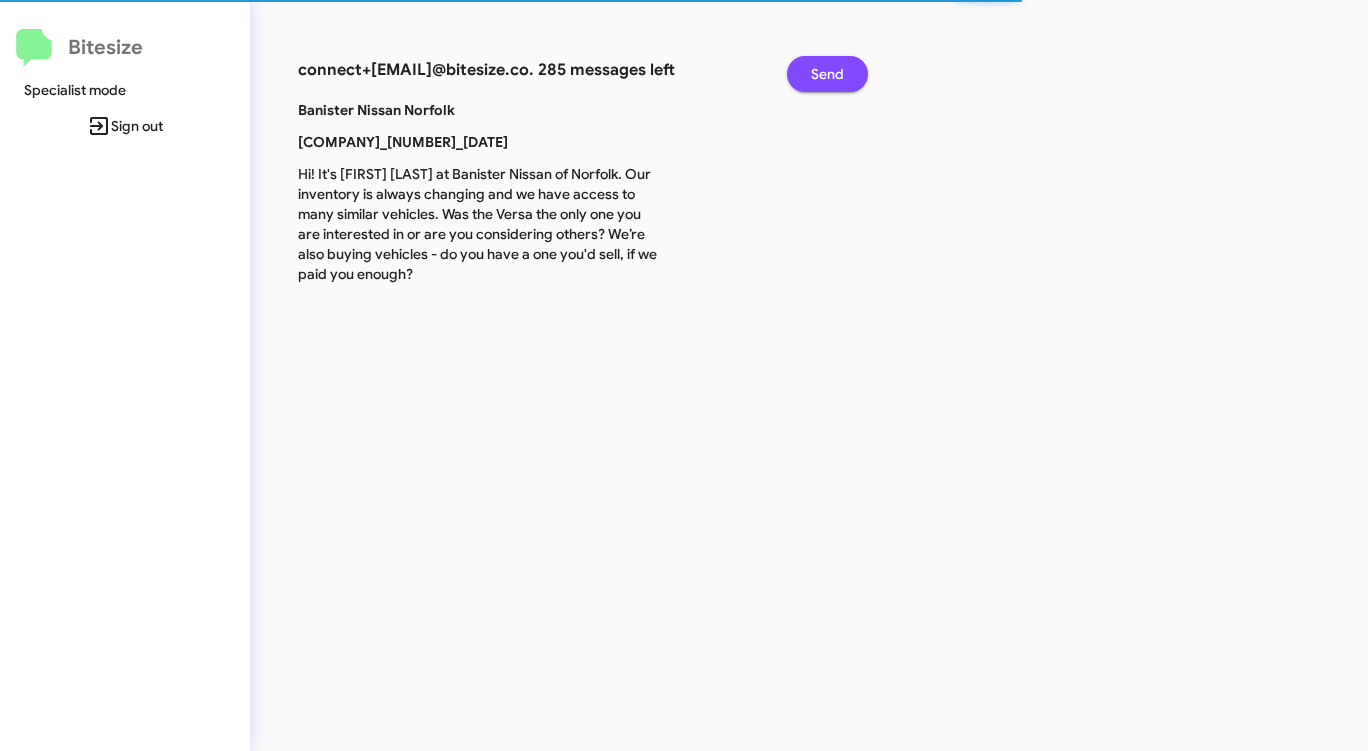 click on "Send" 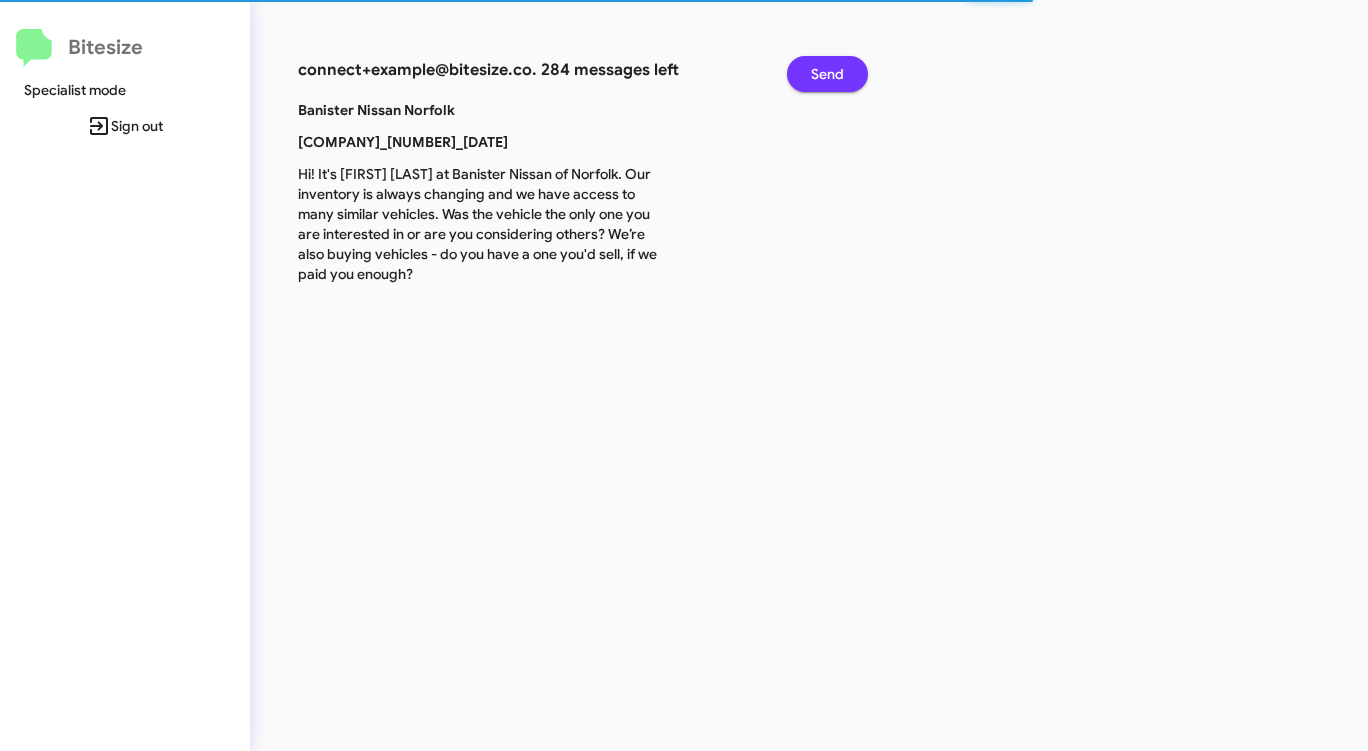 click on "Send" 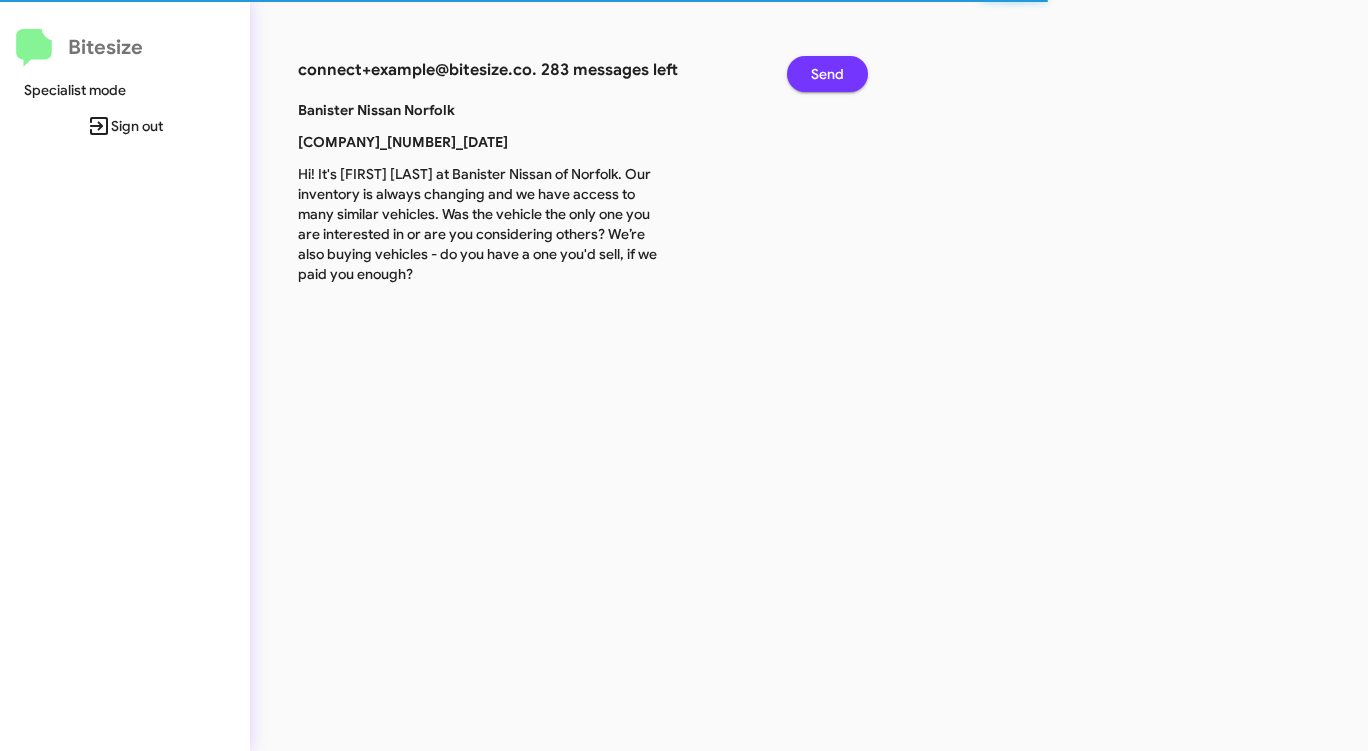 click on "Send" 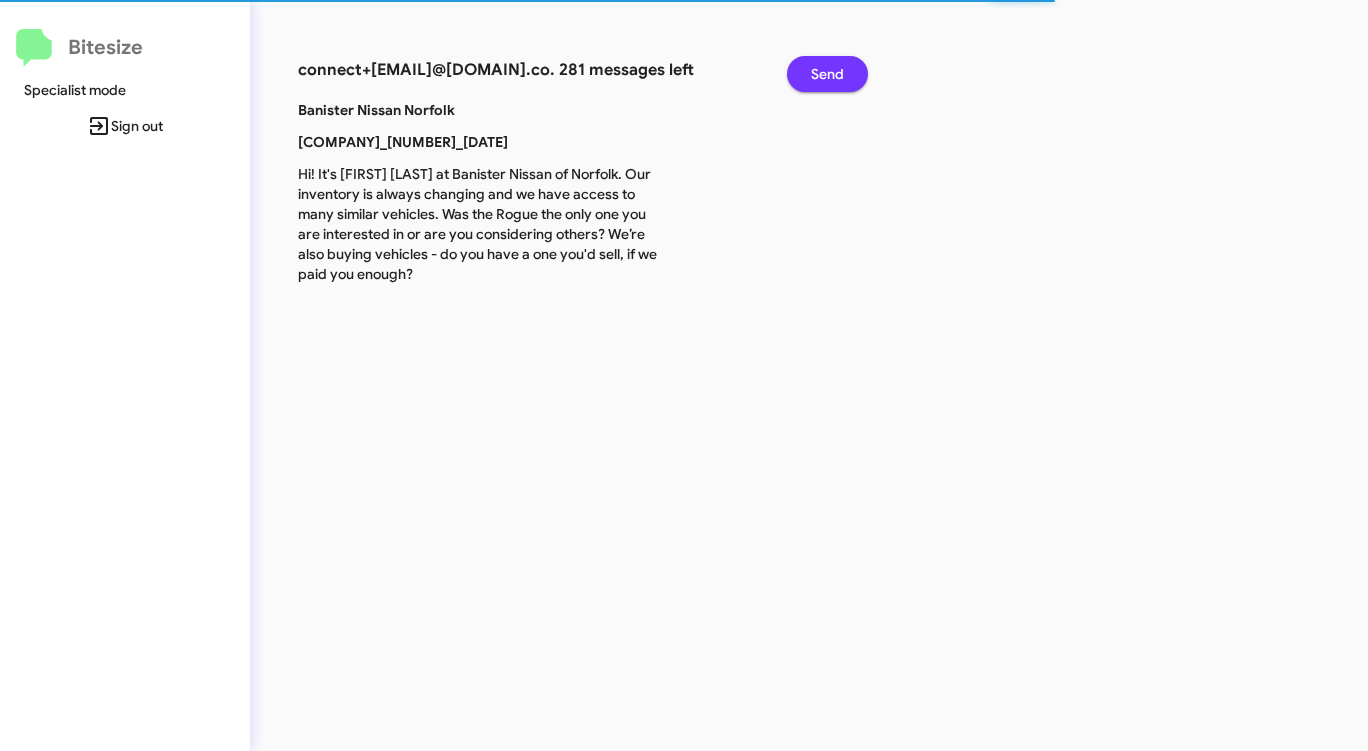 click on "Send" 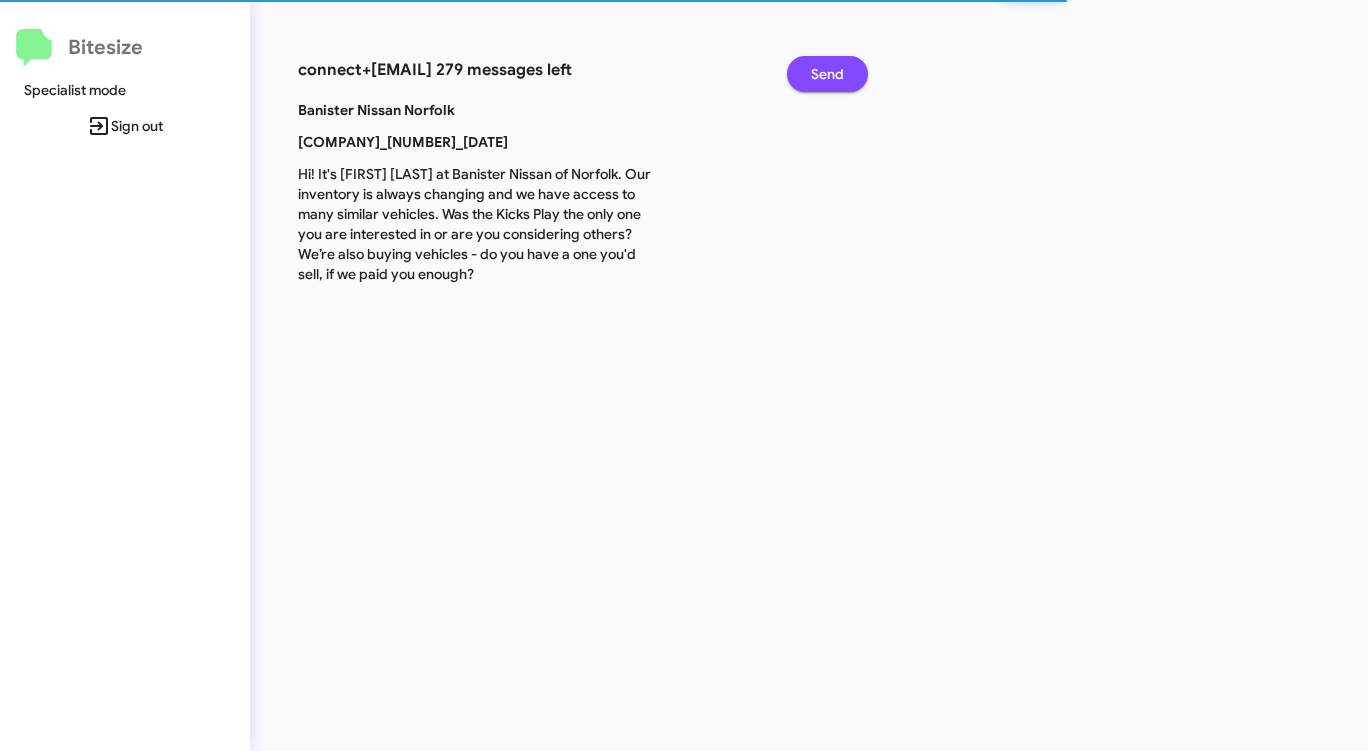 click on "Send" 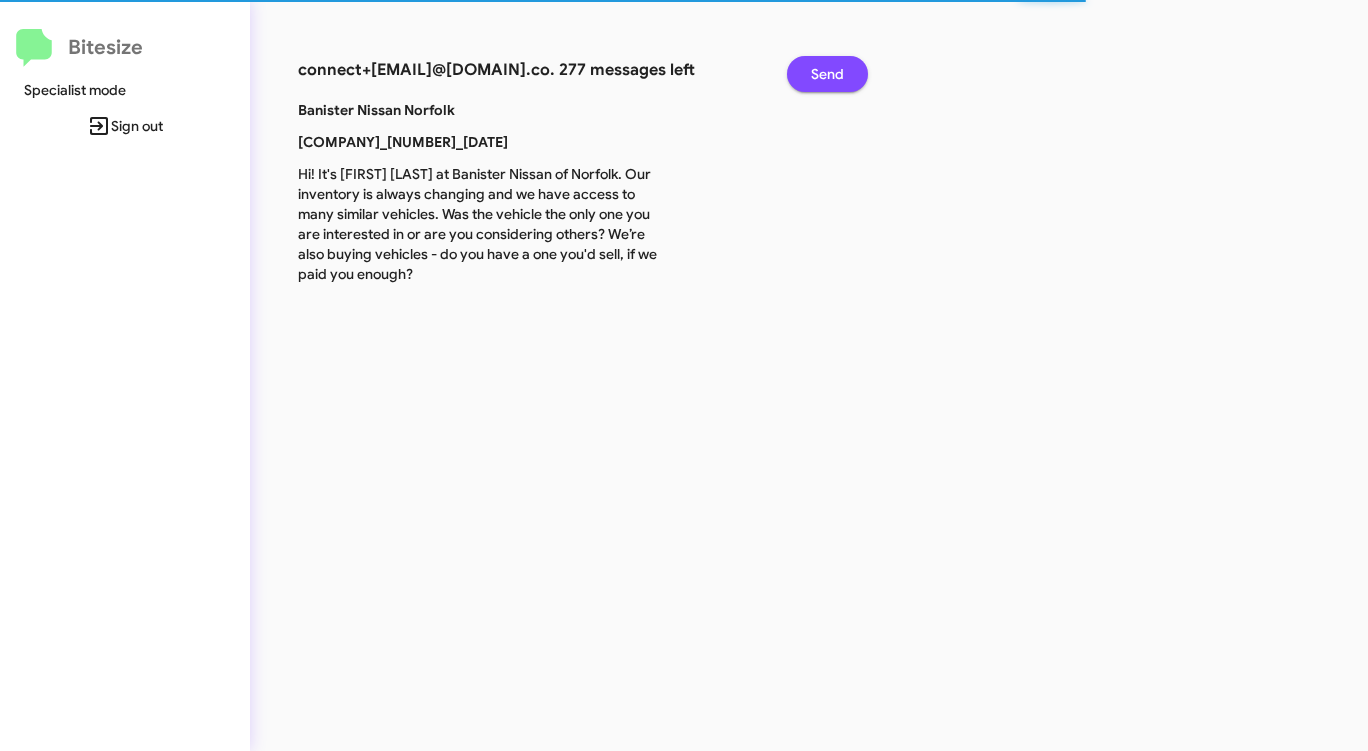 click on "Send" 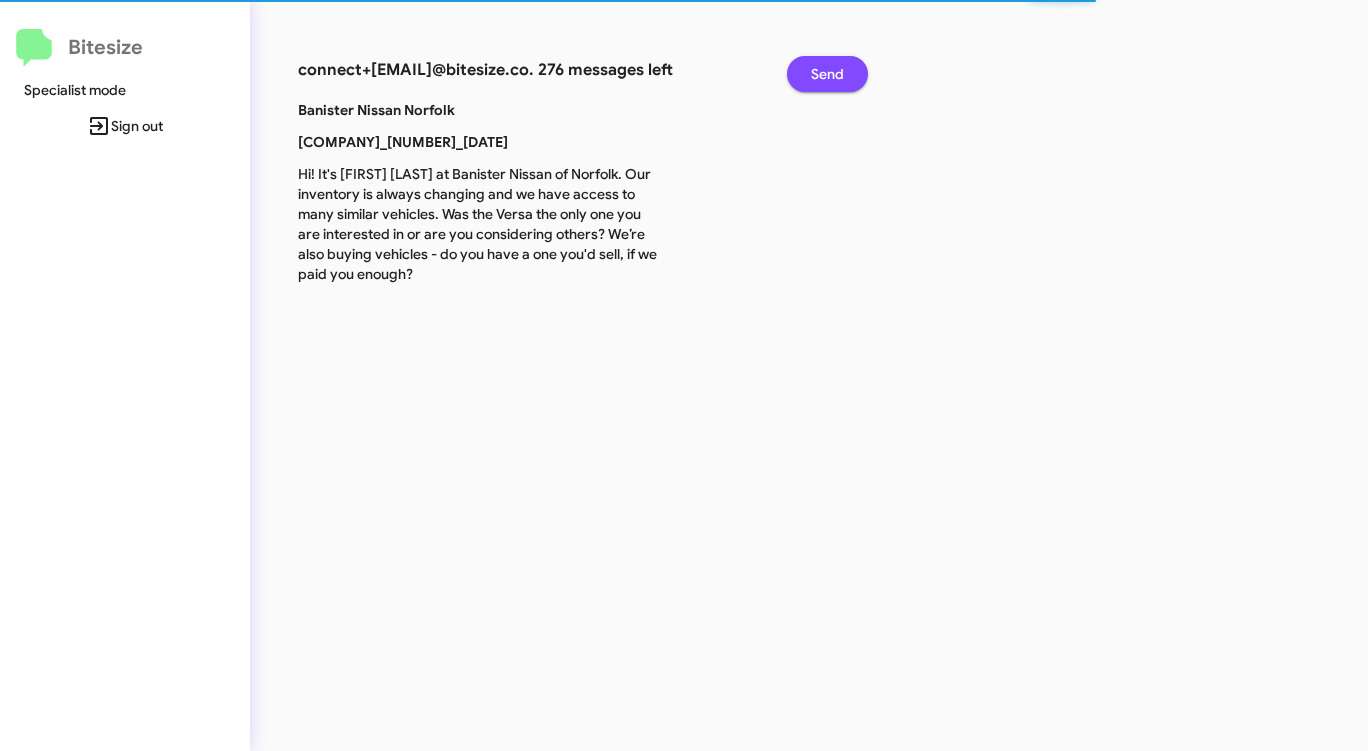 click on "Send" 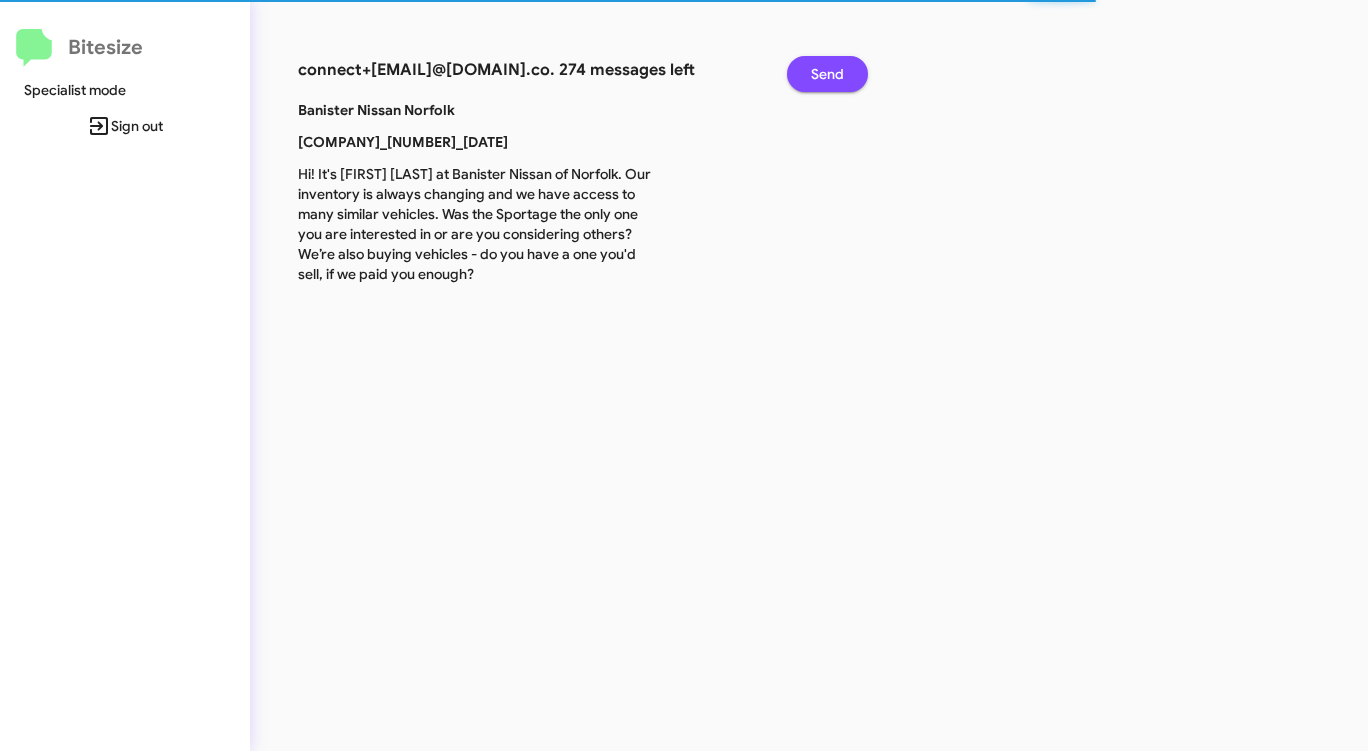 click on "Send" 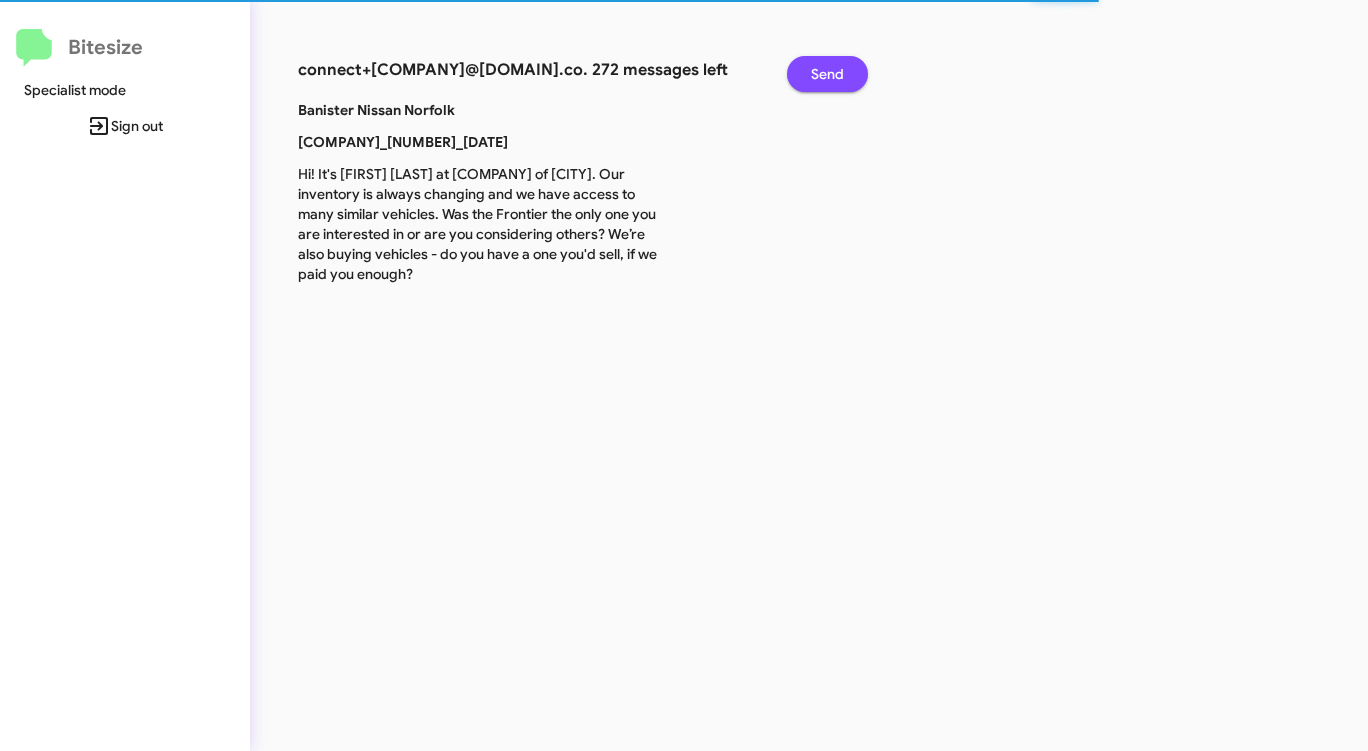 click on "Send" 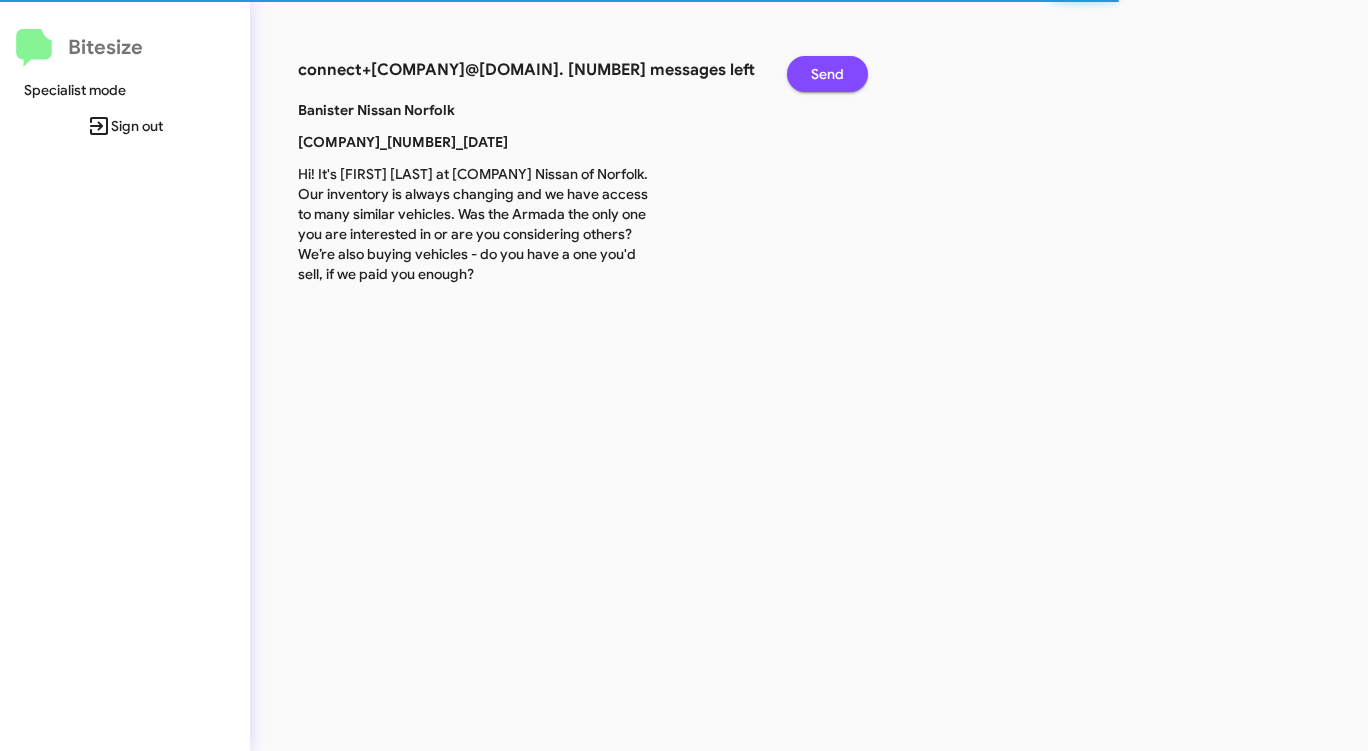 click on "Send" 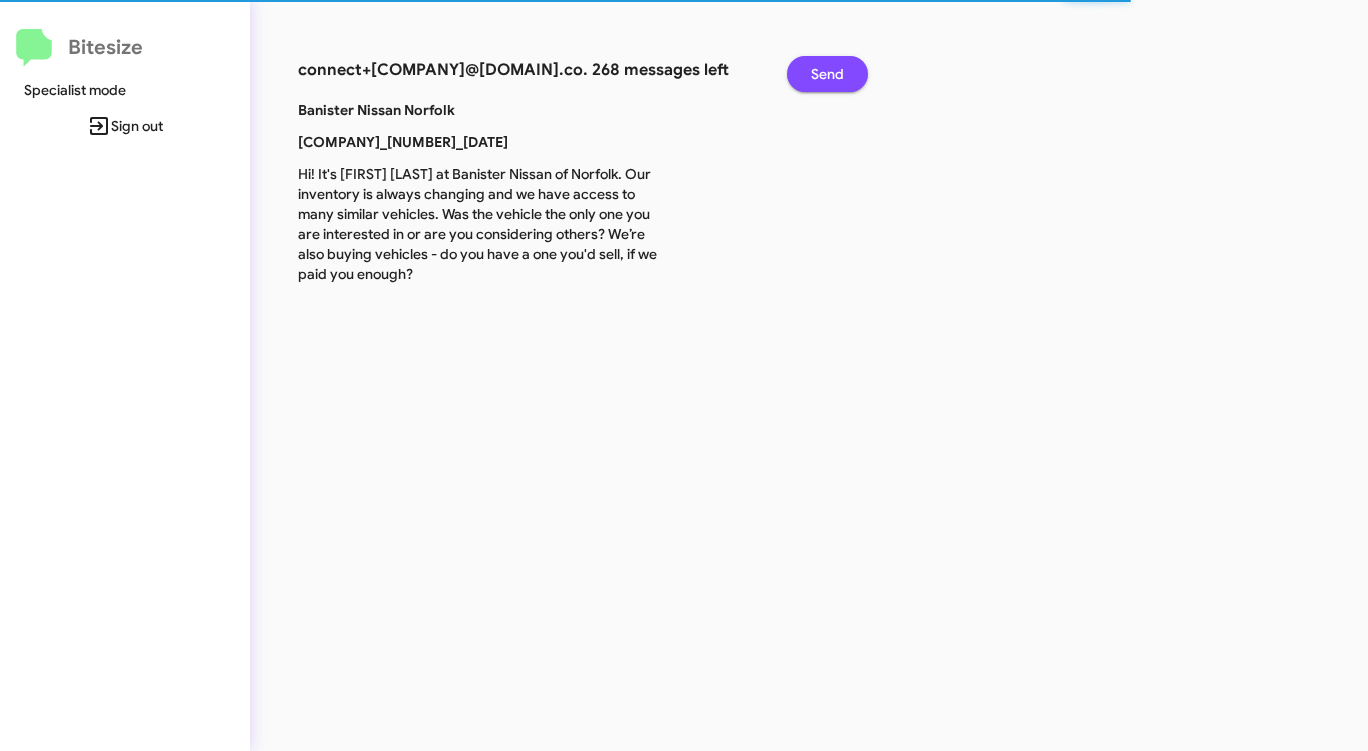 click on "Send" 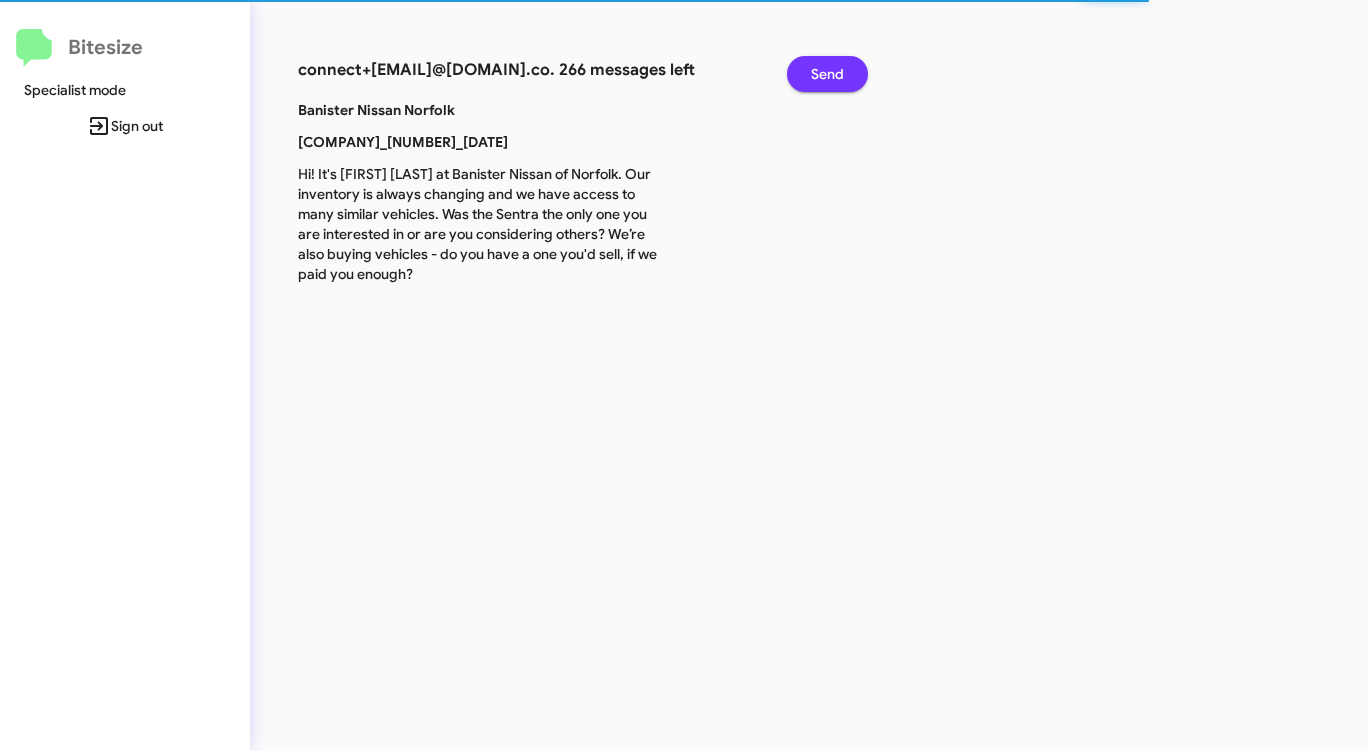 click on "Send" 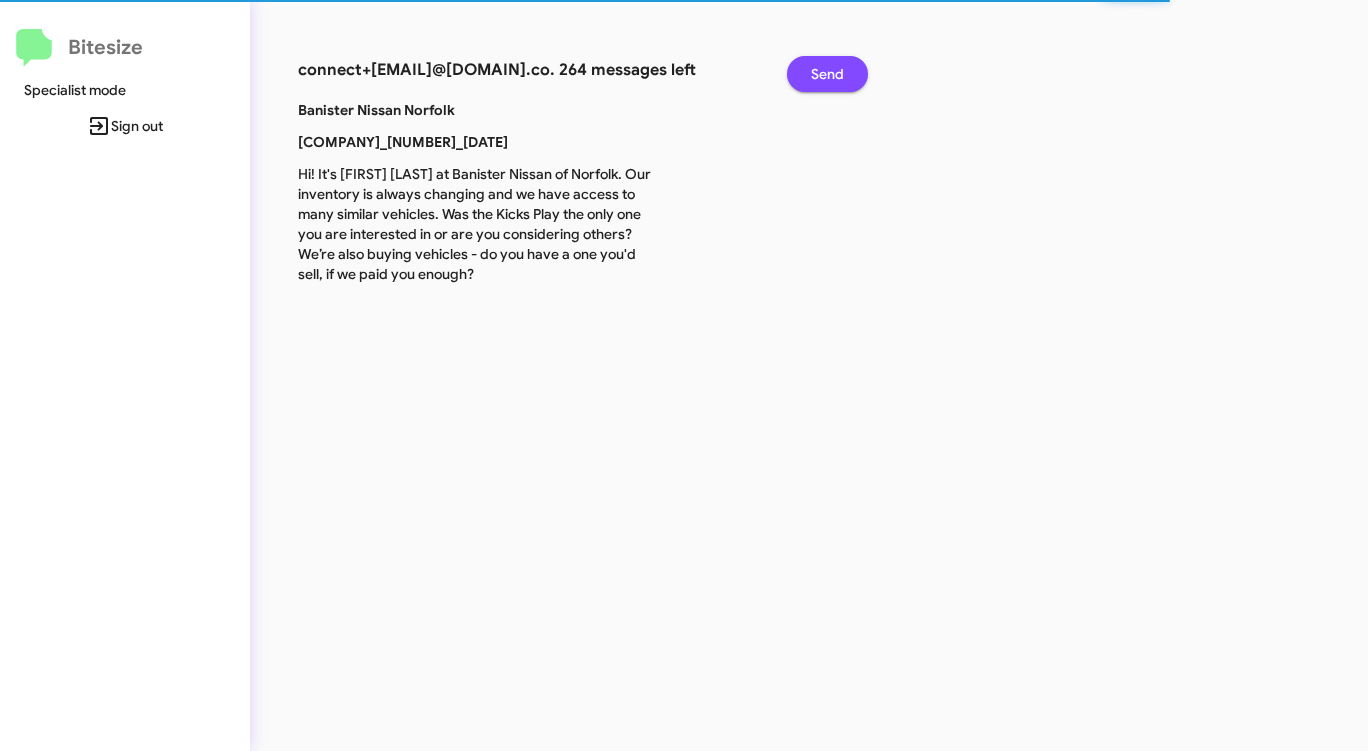 click on "Send" 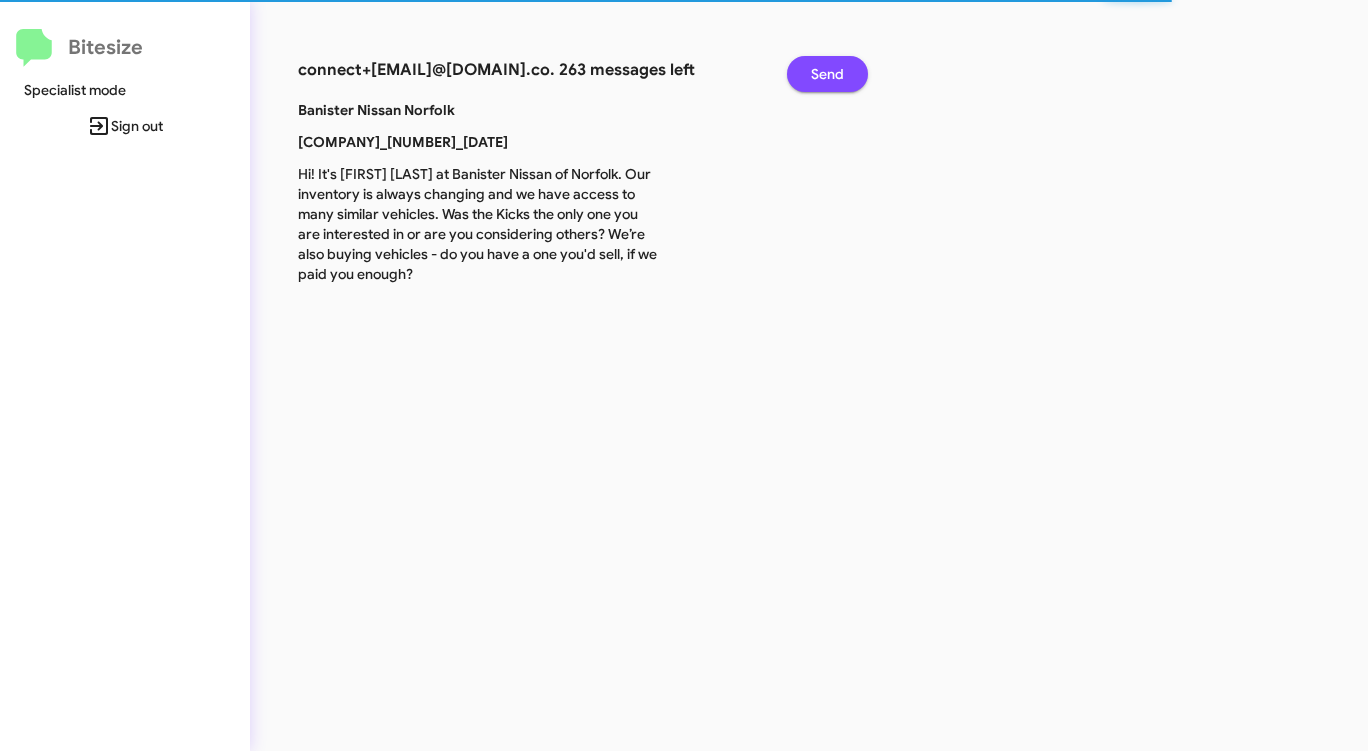 click on "Send" 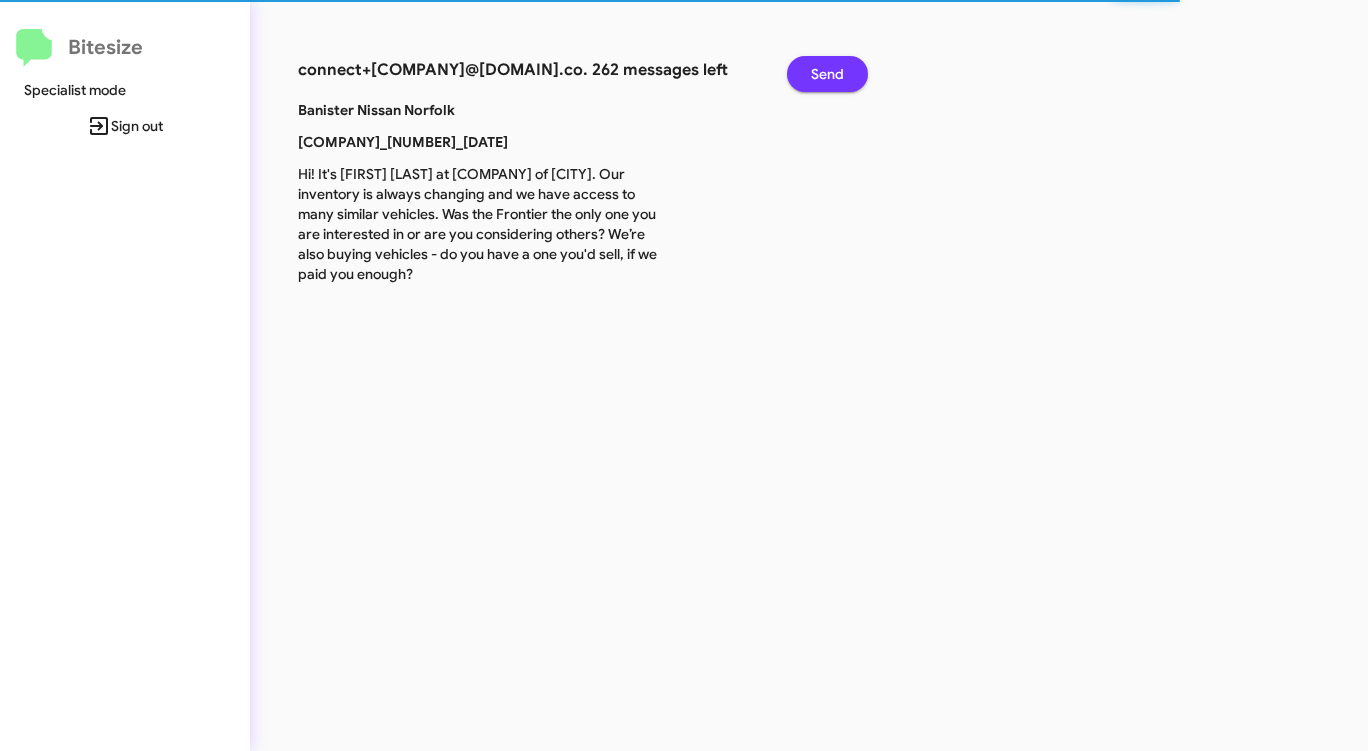click on "Send" 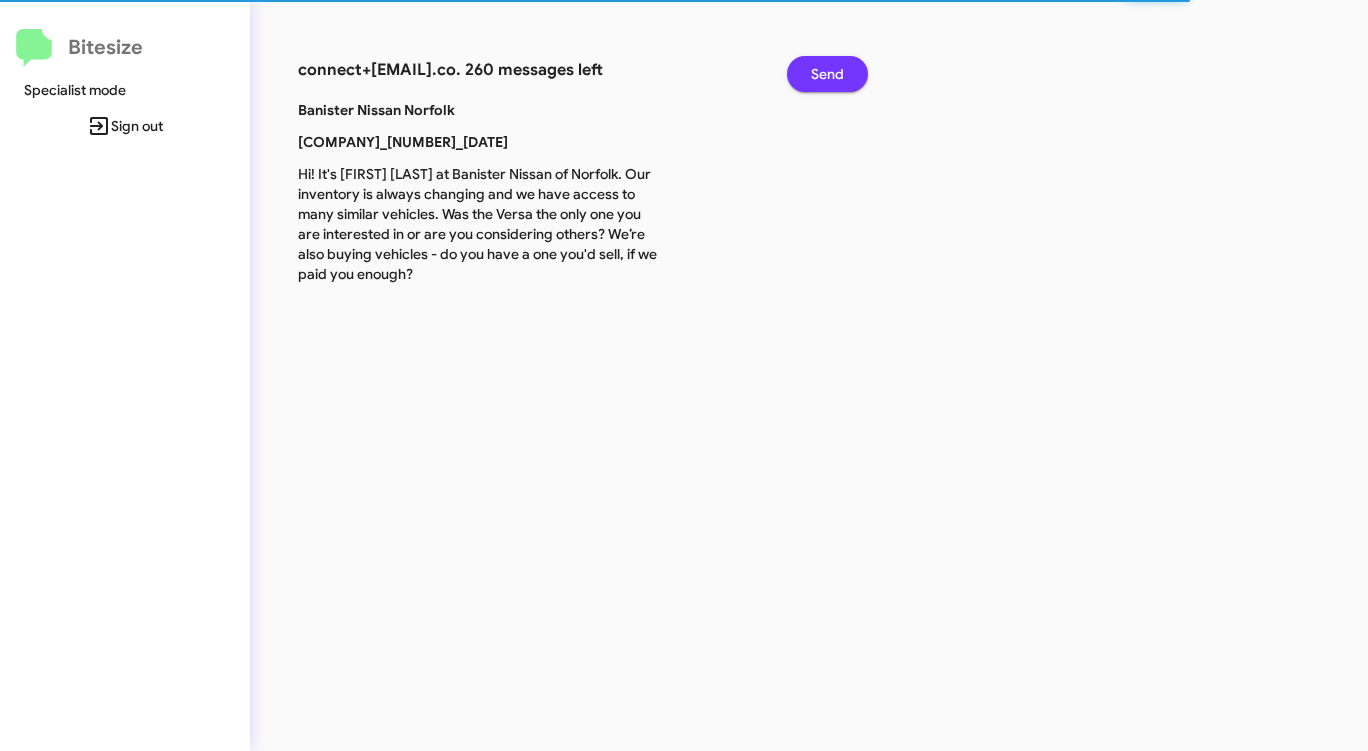 click on "Send" 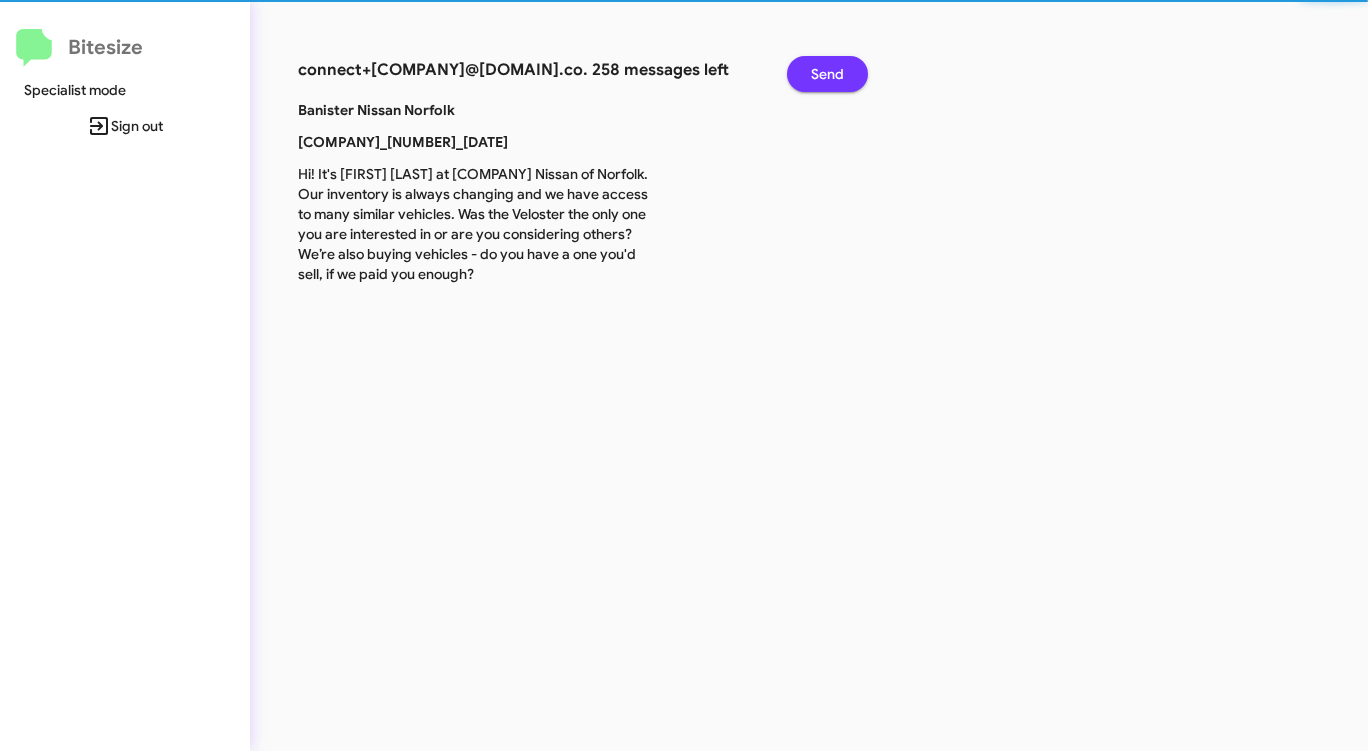 click on "Send" 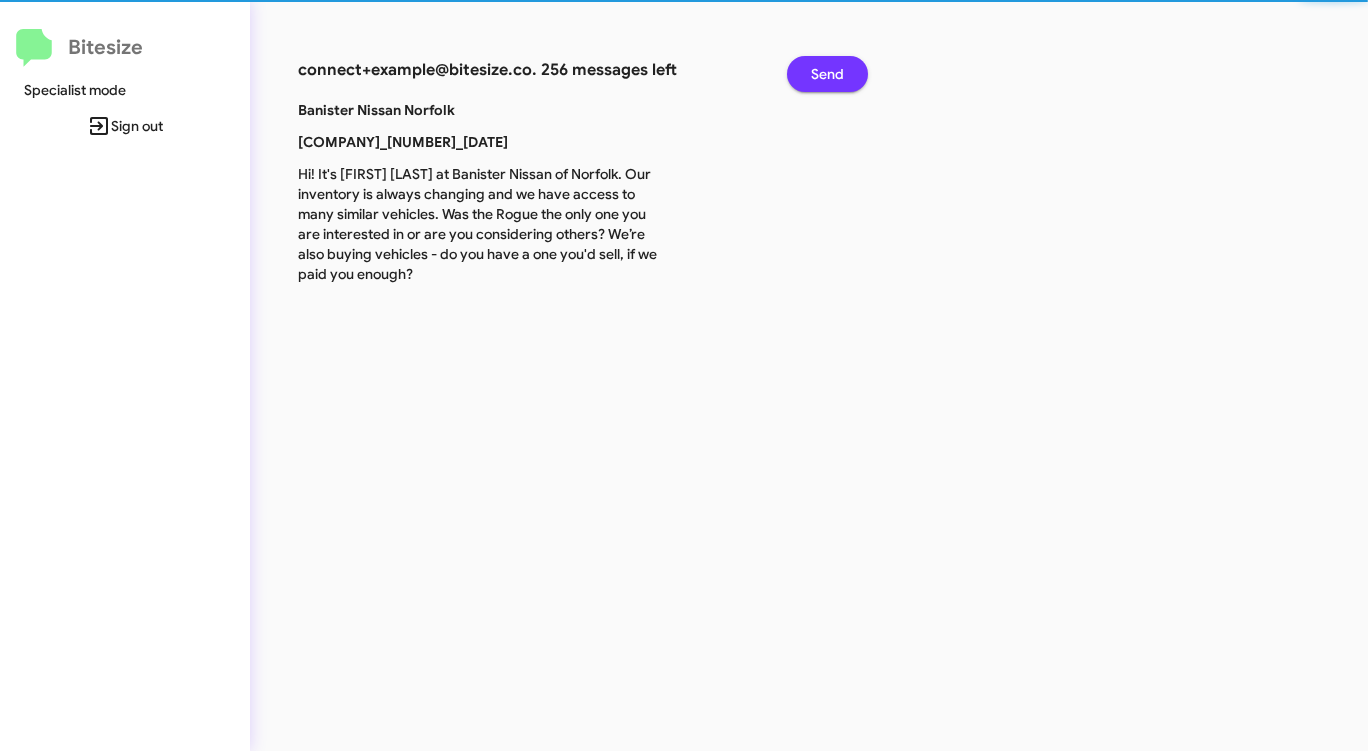 click on "Send" 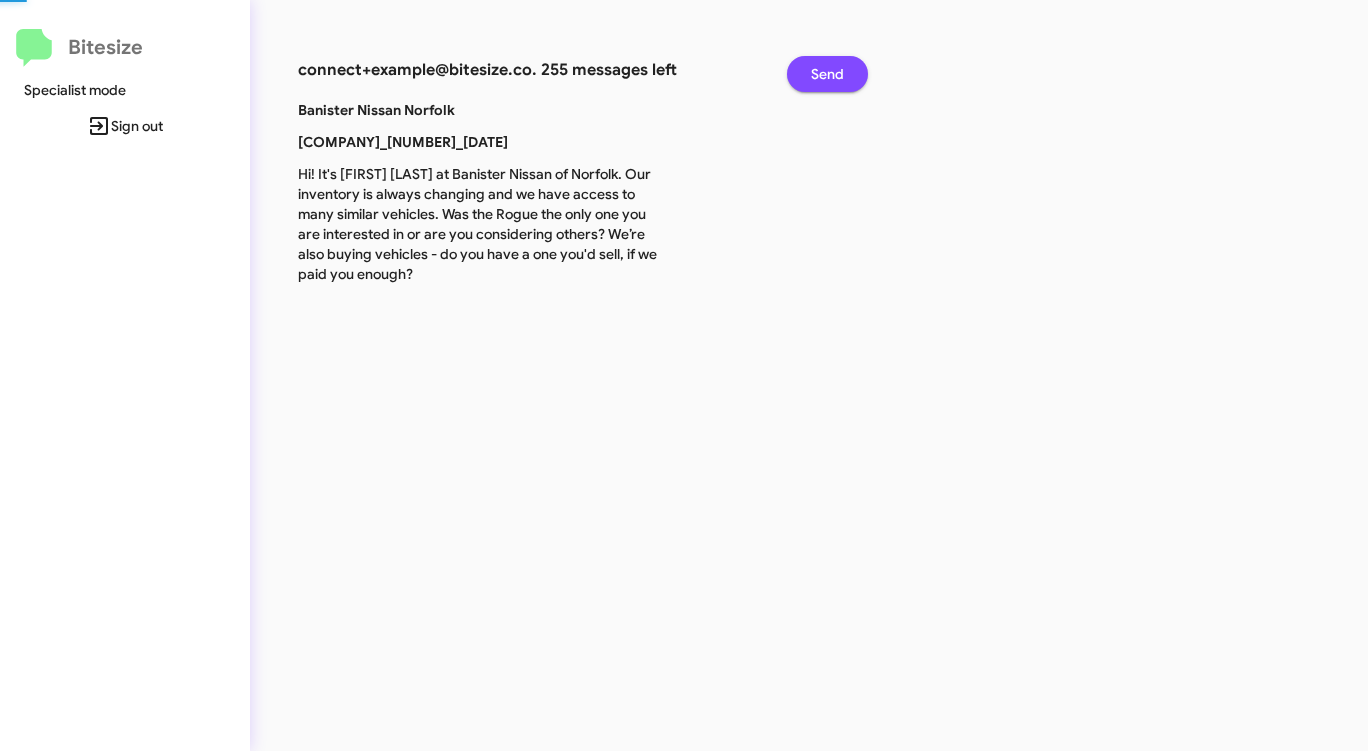 click on "Send" 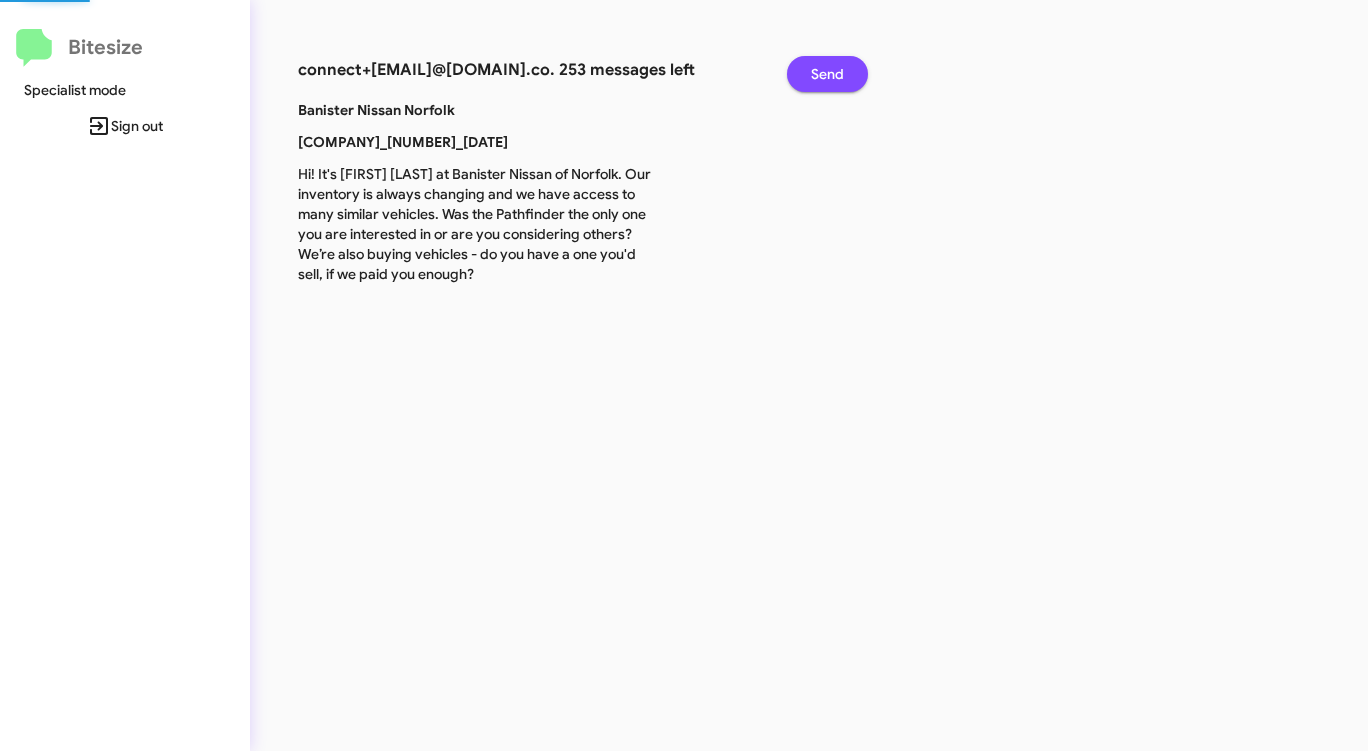 click on "Send" 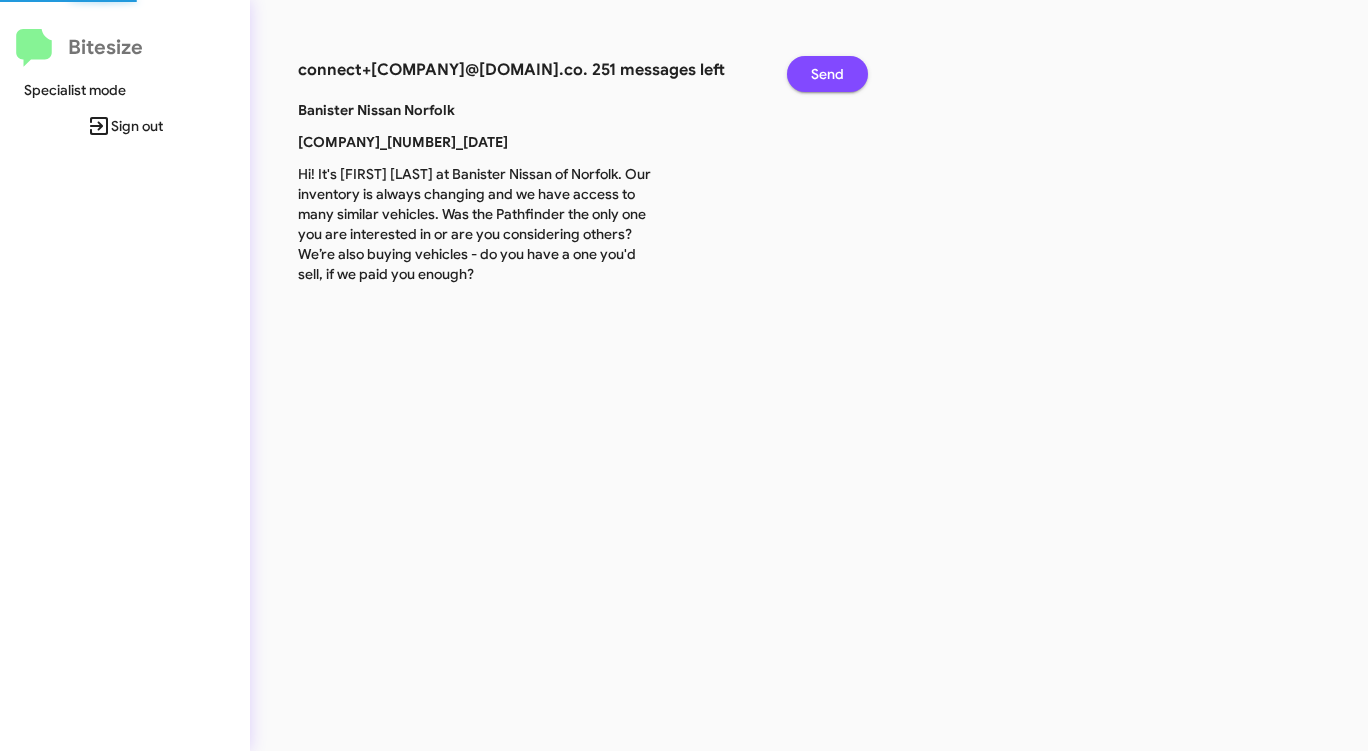 click on "Send" 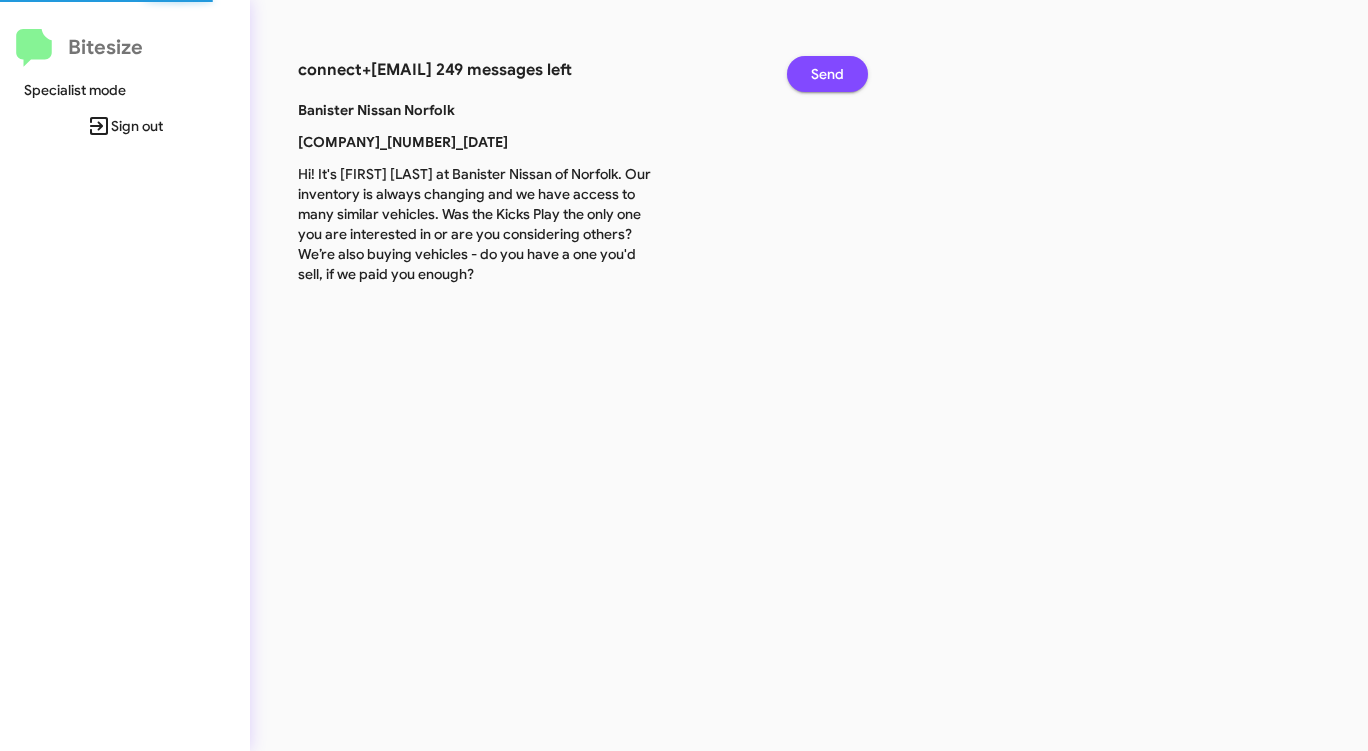 click on "Send" 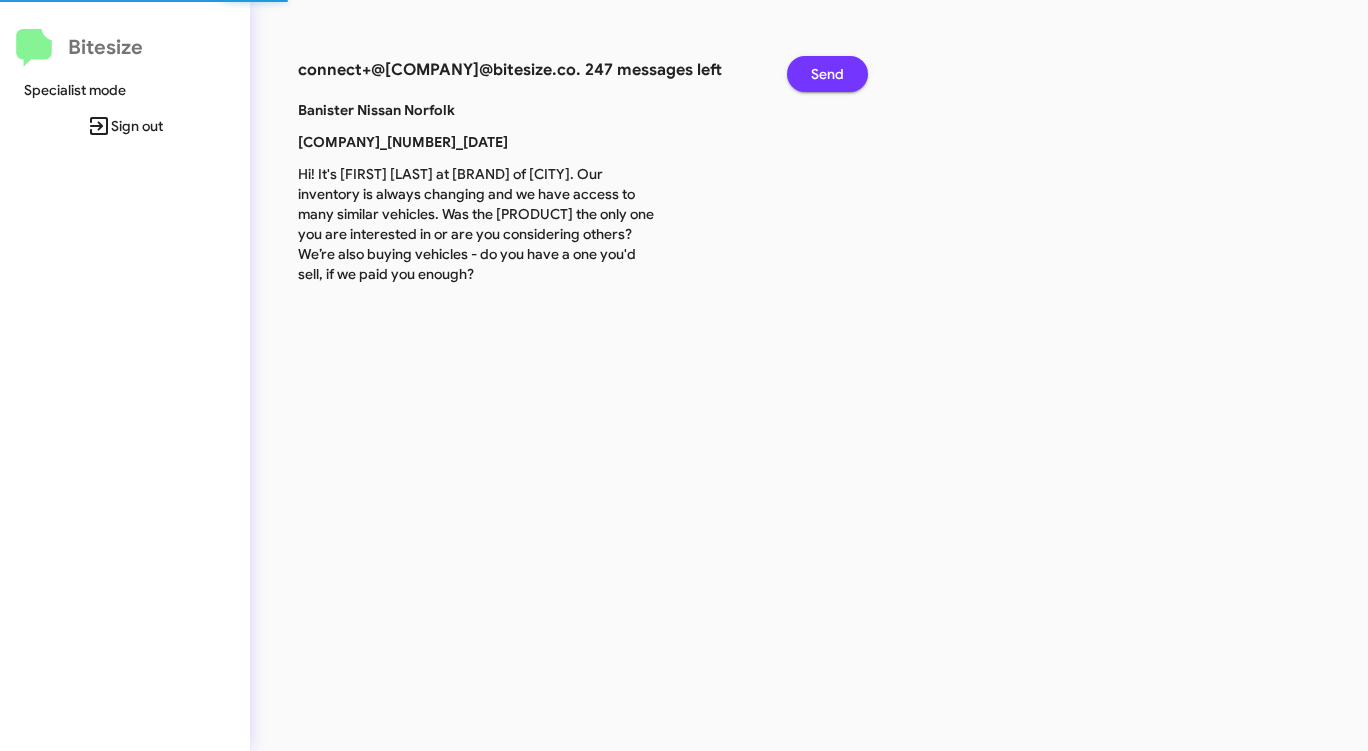 click on "Send" 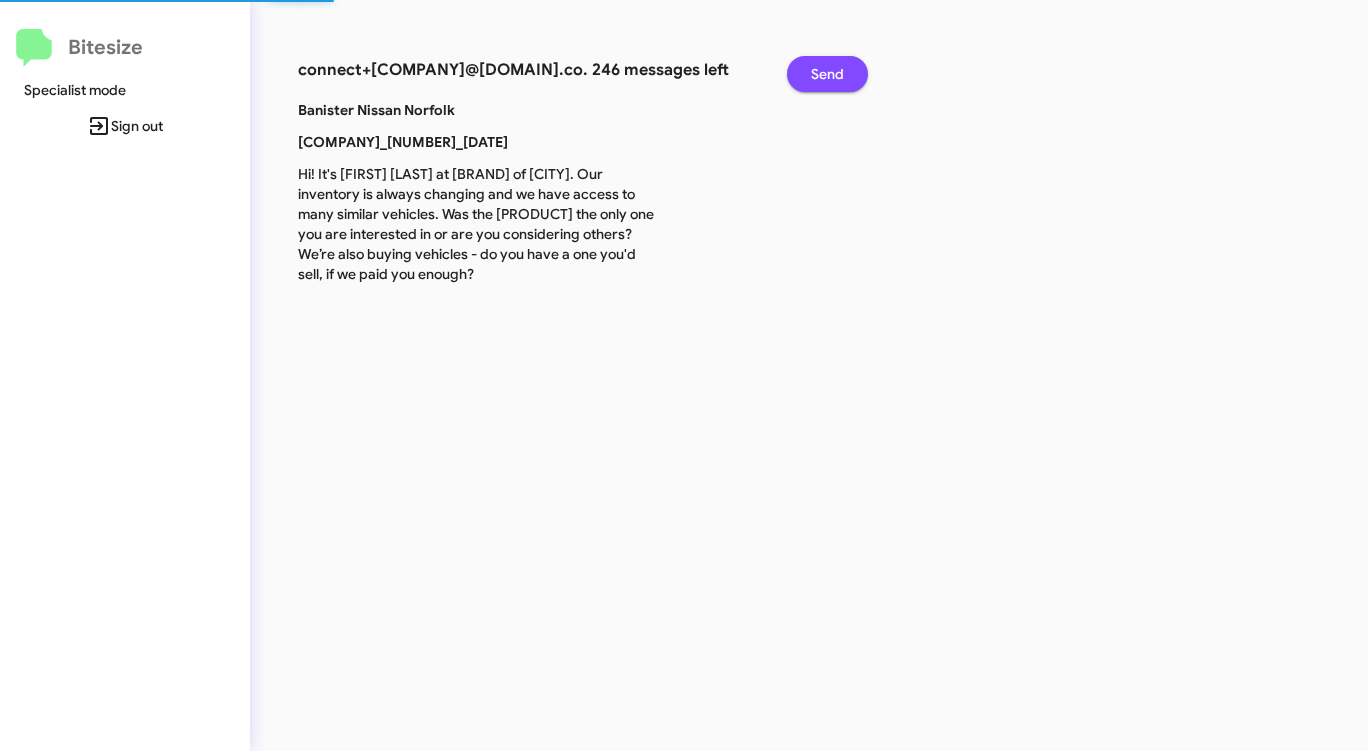 click on "Send" 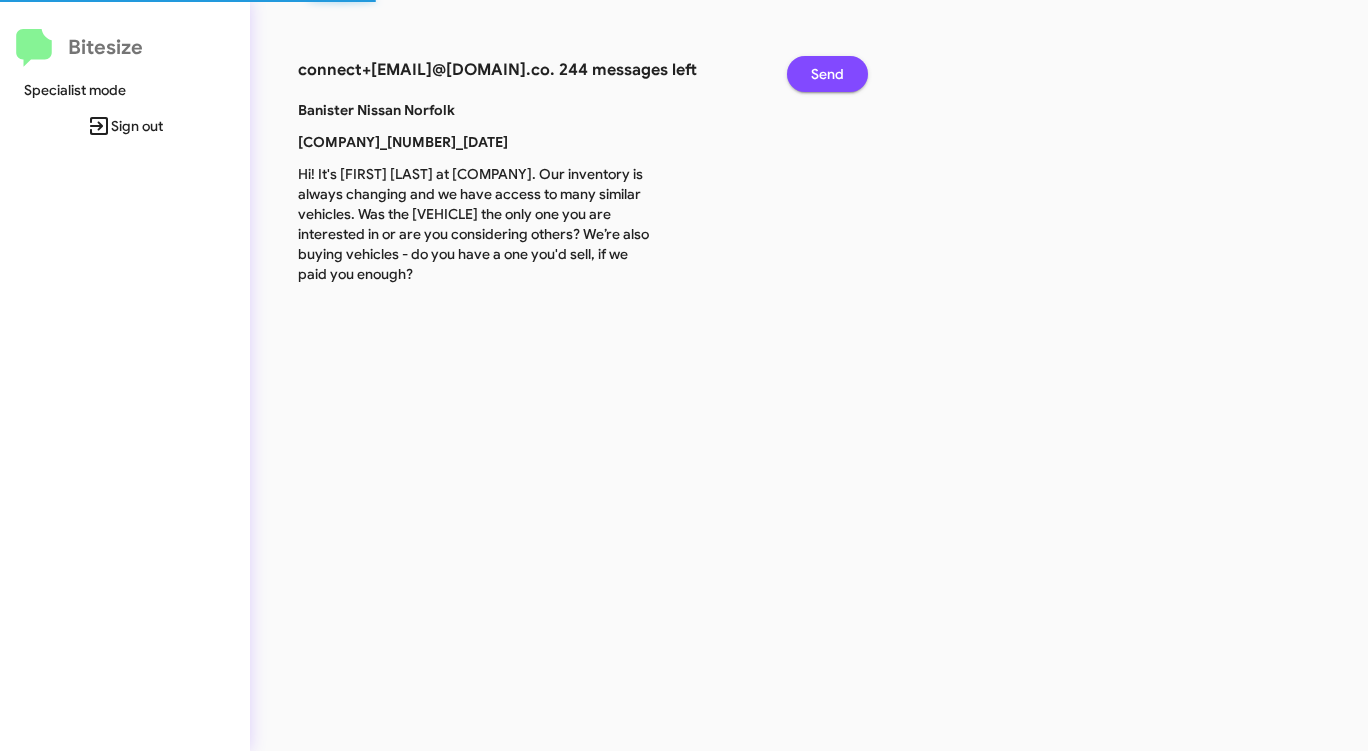 click on "Send" 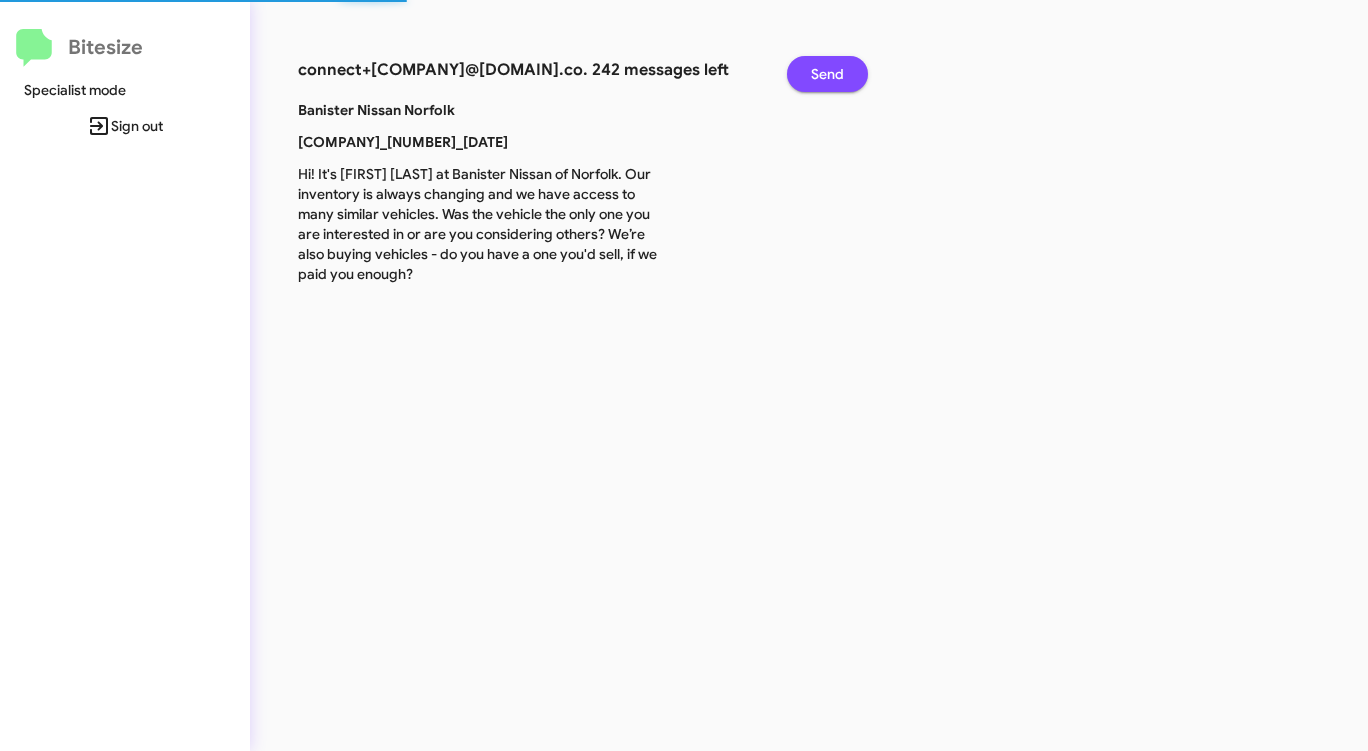 click on "Send" 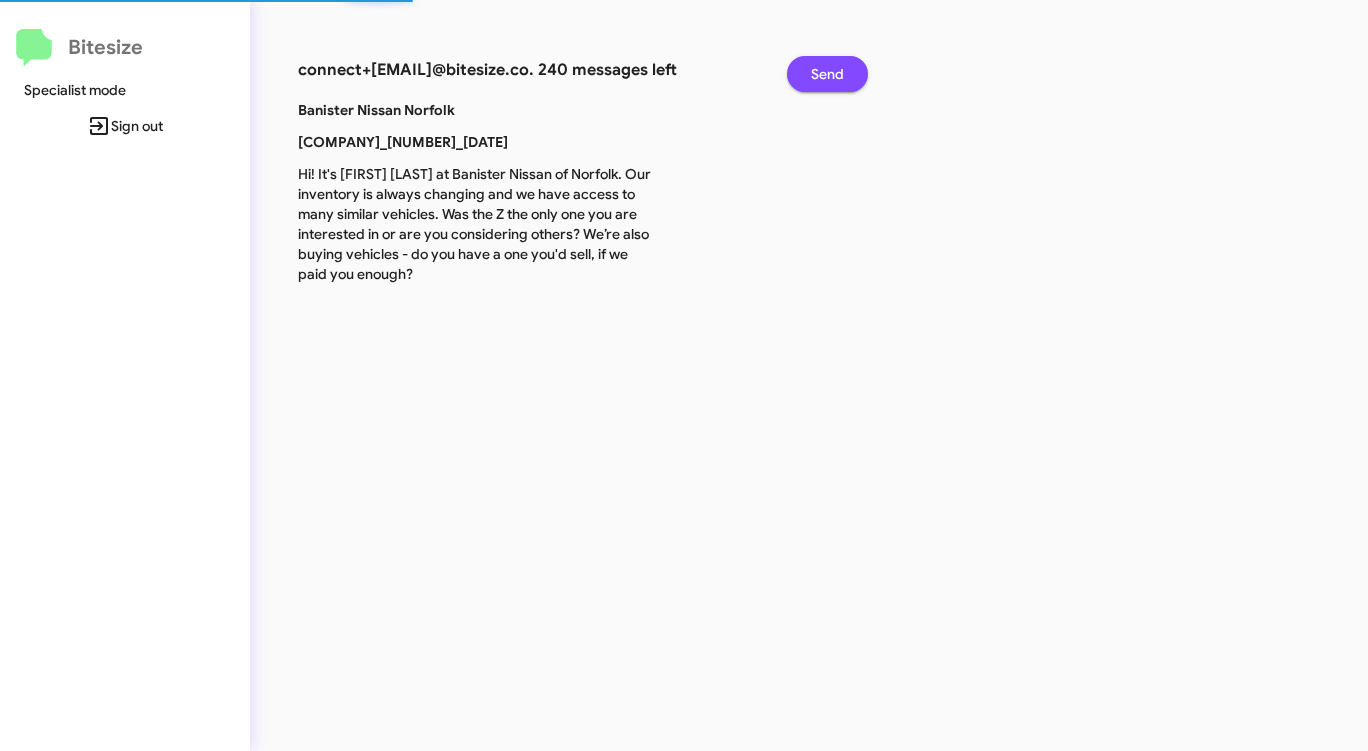 click on "Send" 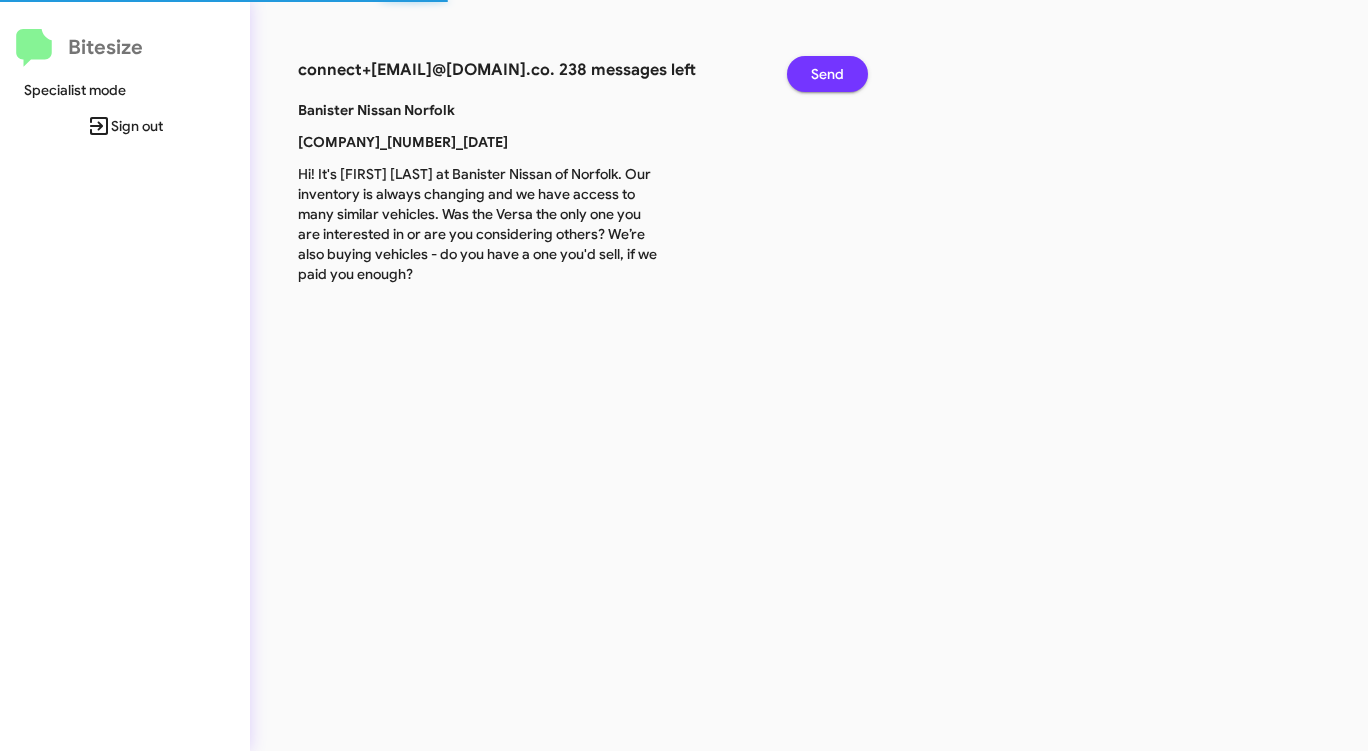 click on "Send" 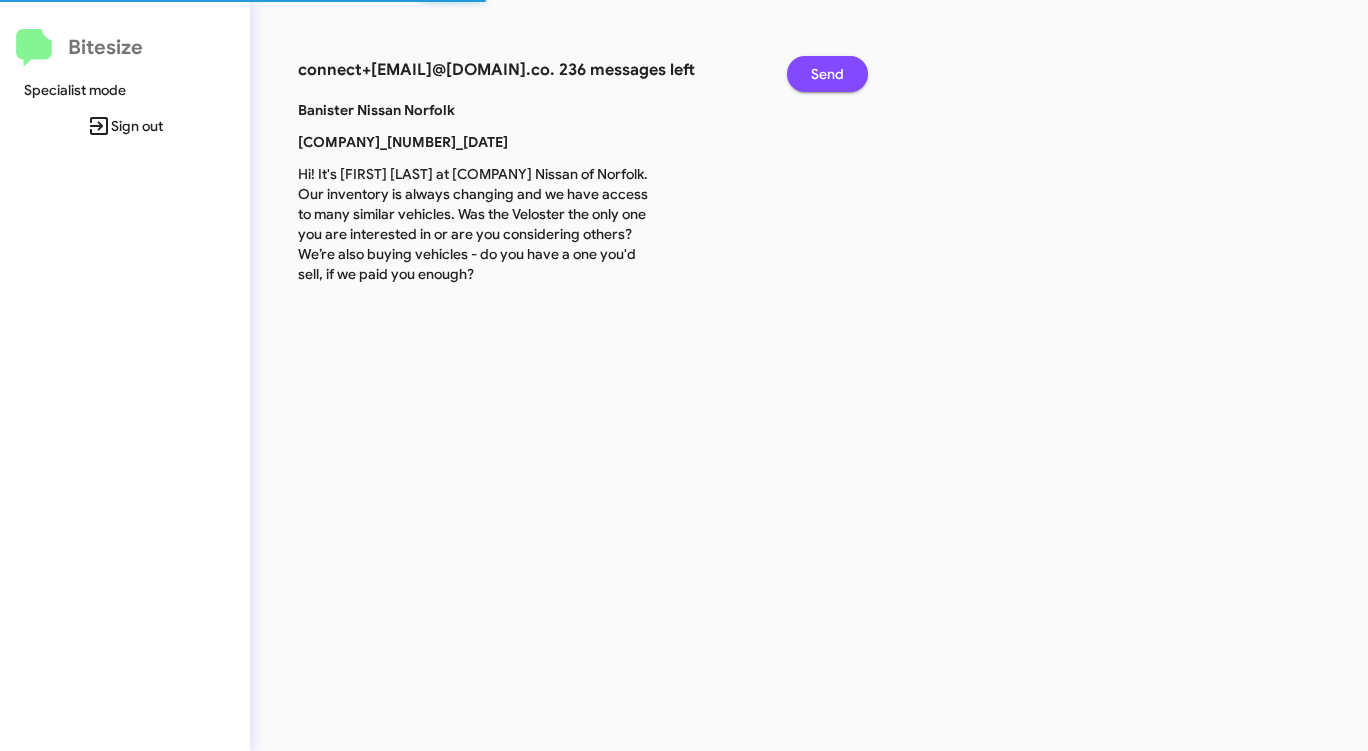 click on "Send" 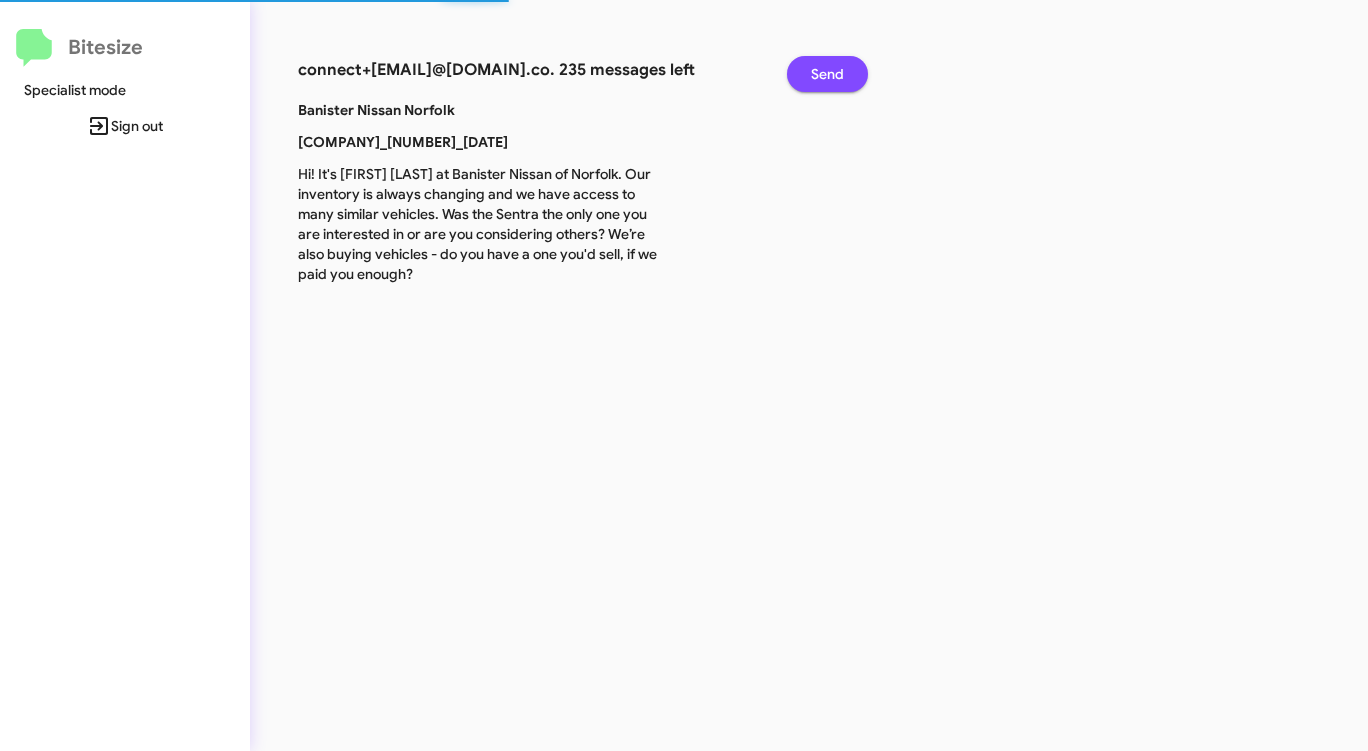 click on "Send" 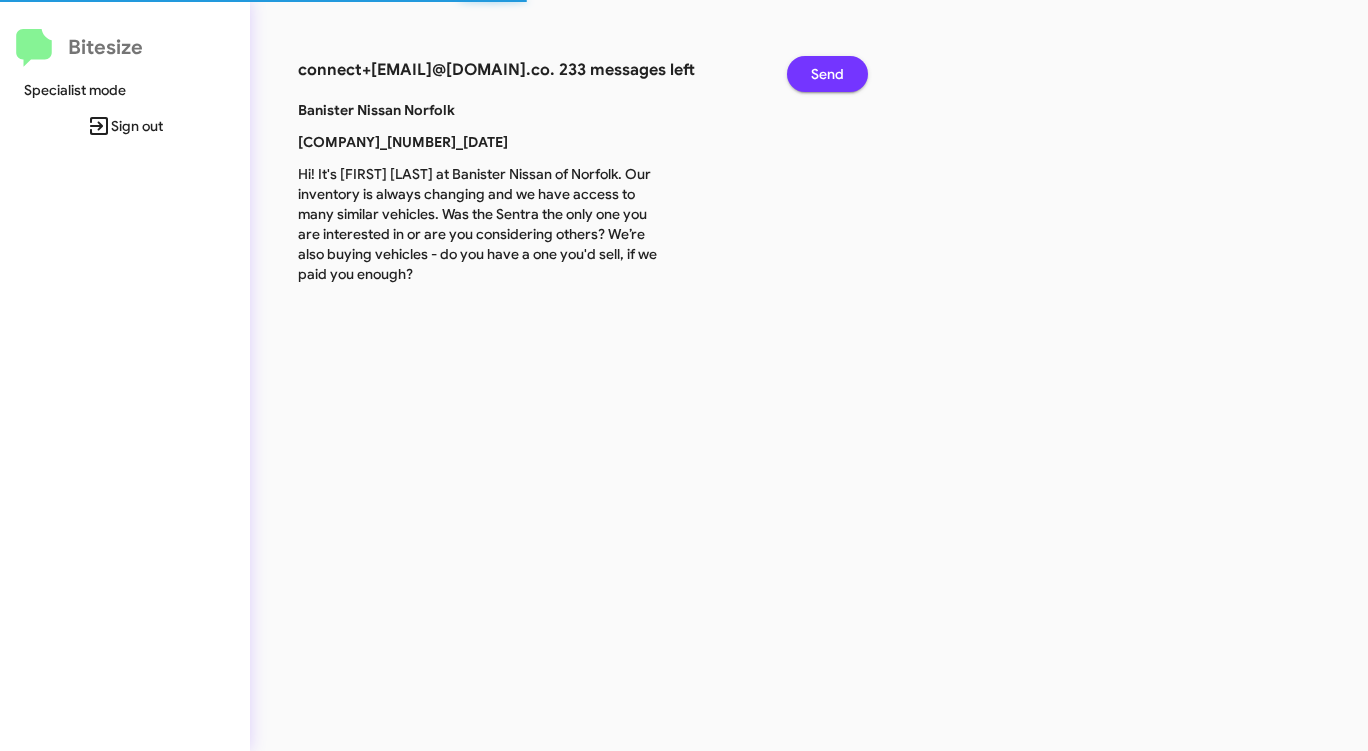 click on "Send" 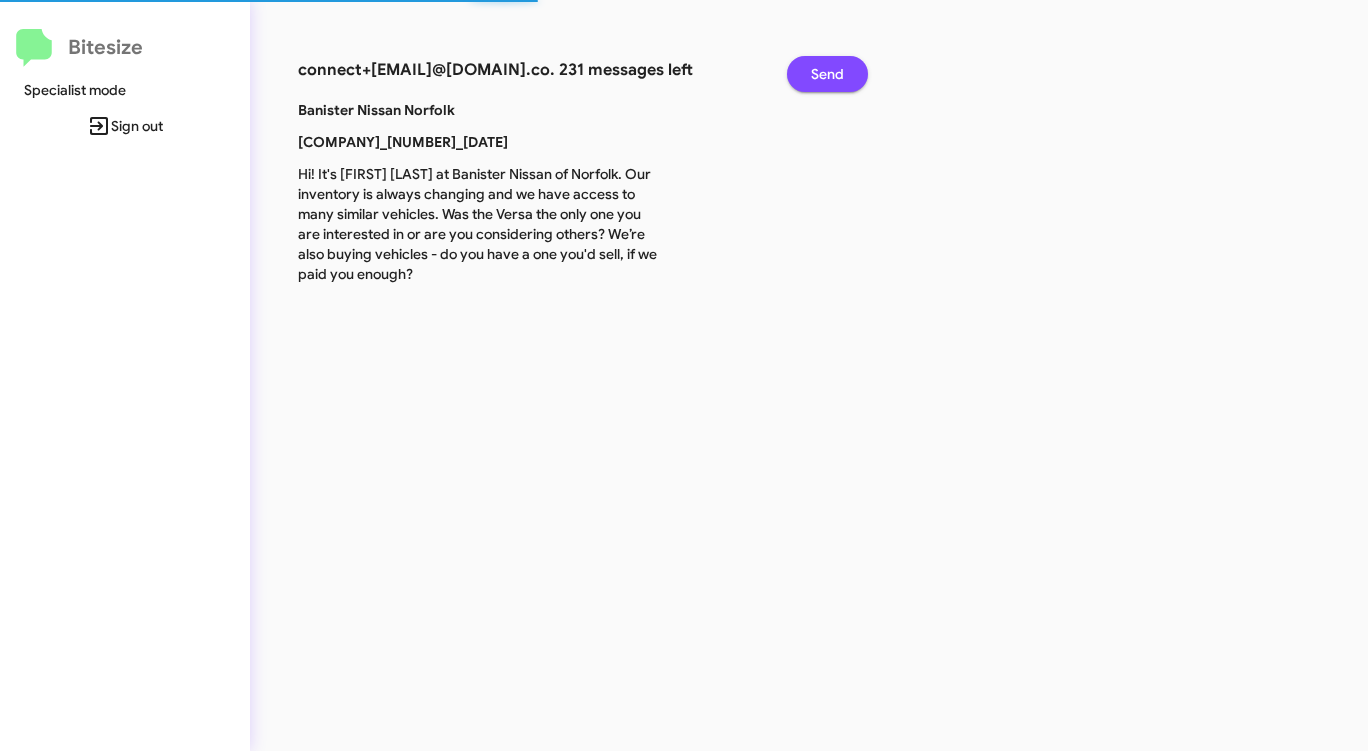 click on "Send" 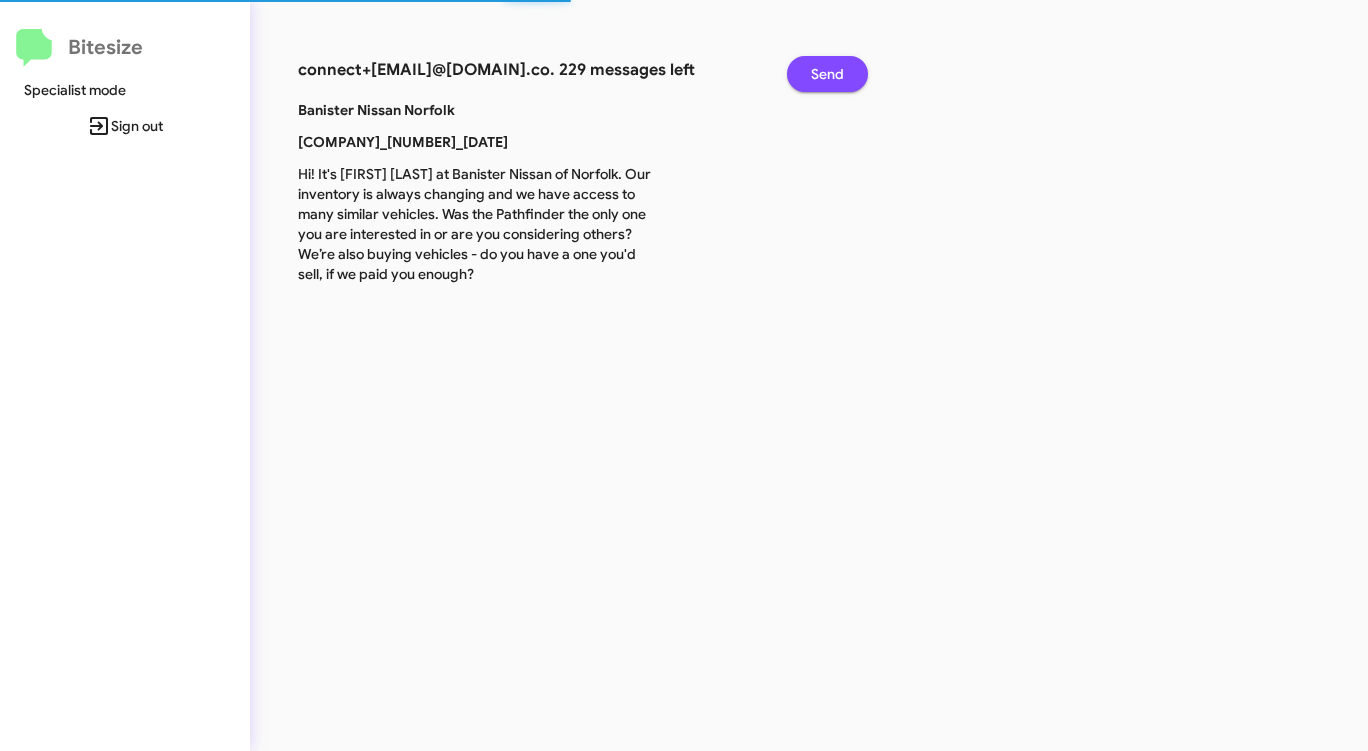 click on "Send" 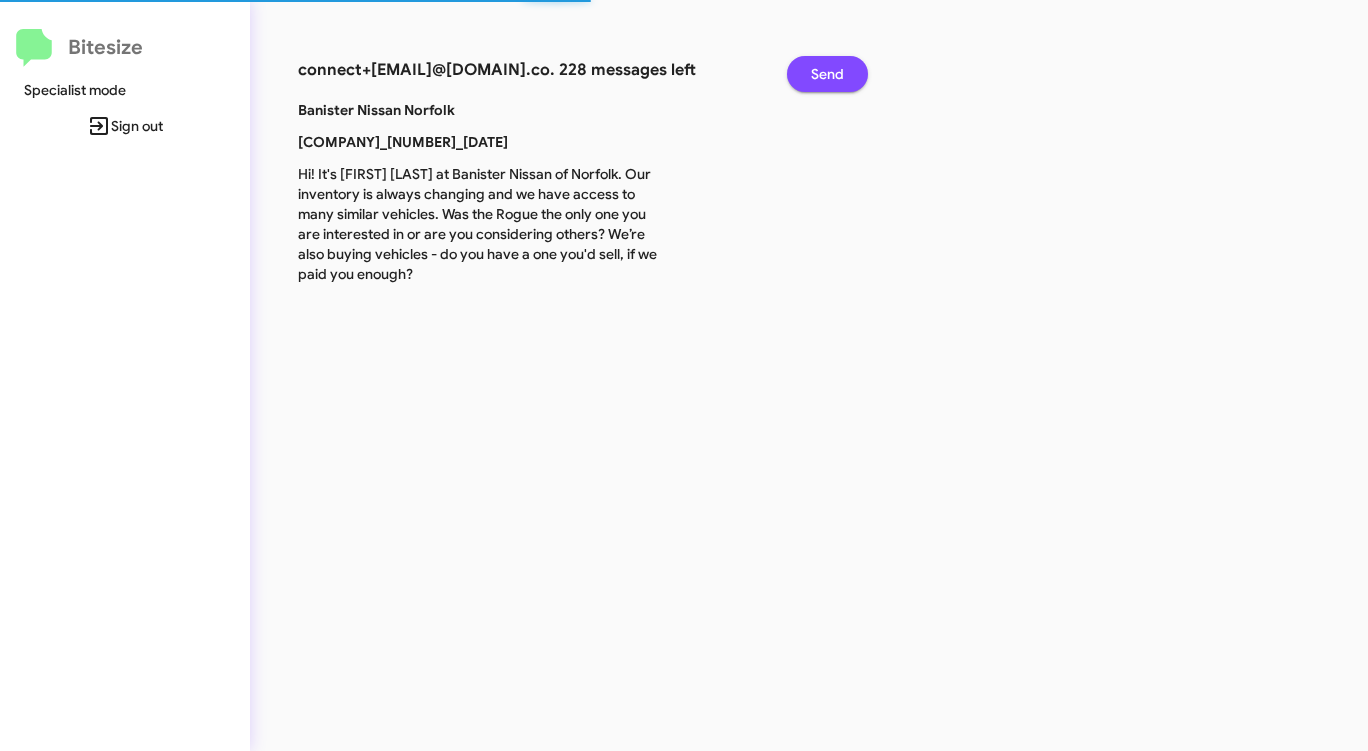 click on "Send" 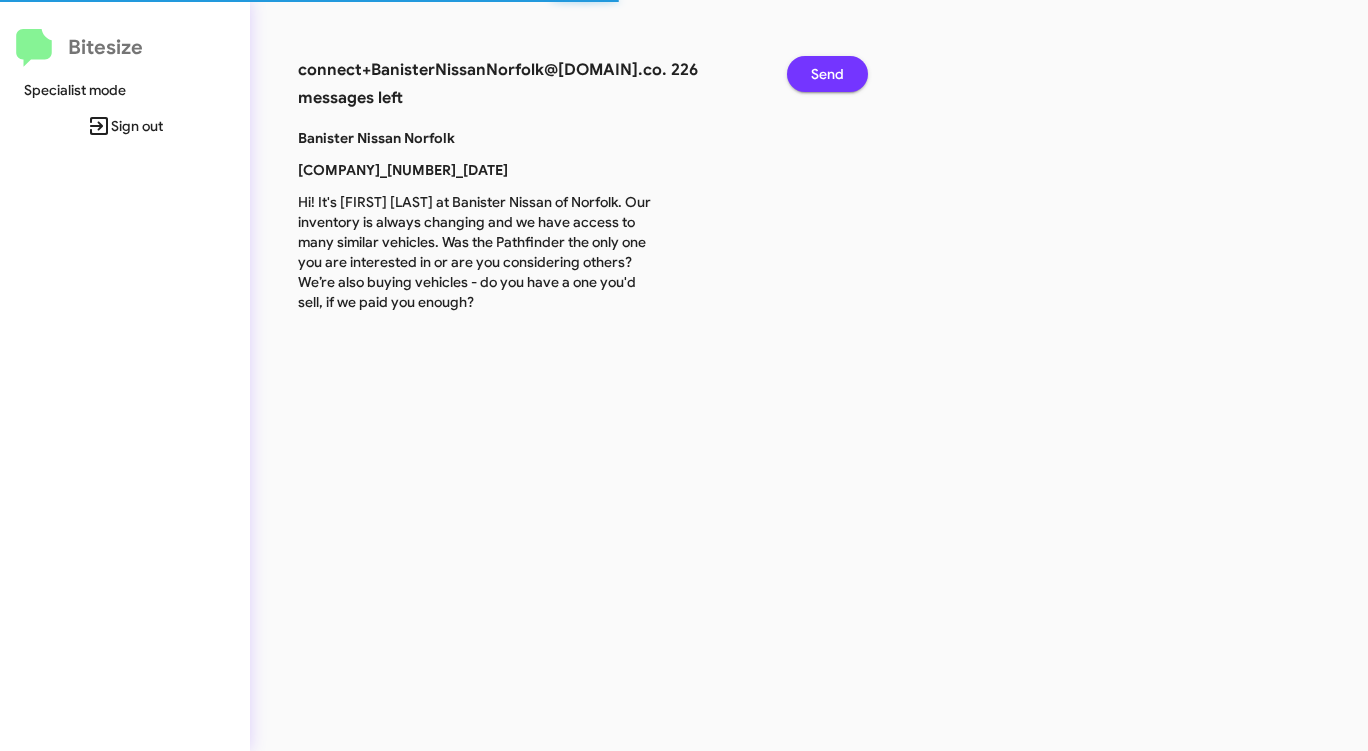 click on "Send" 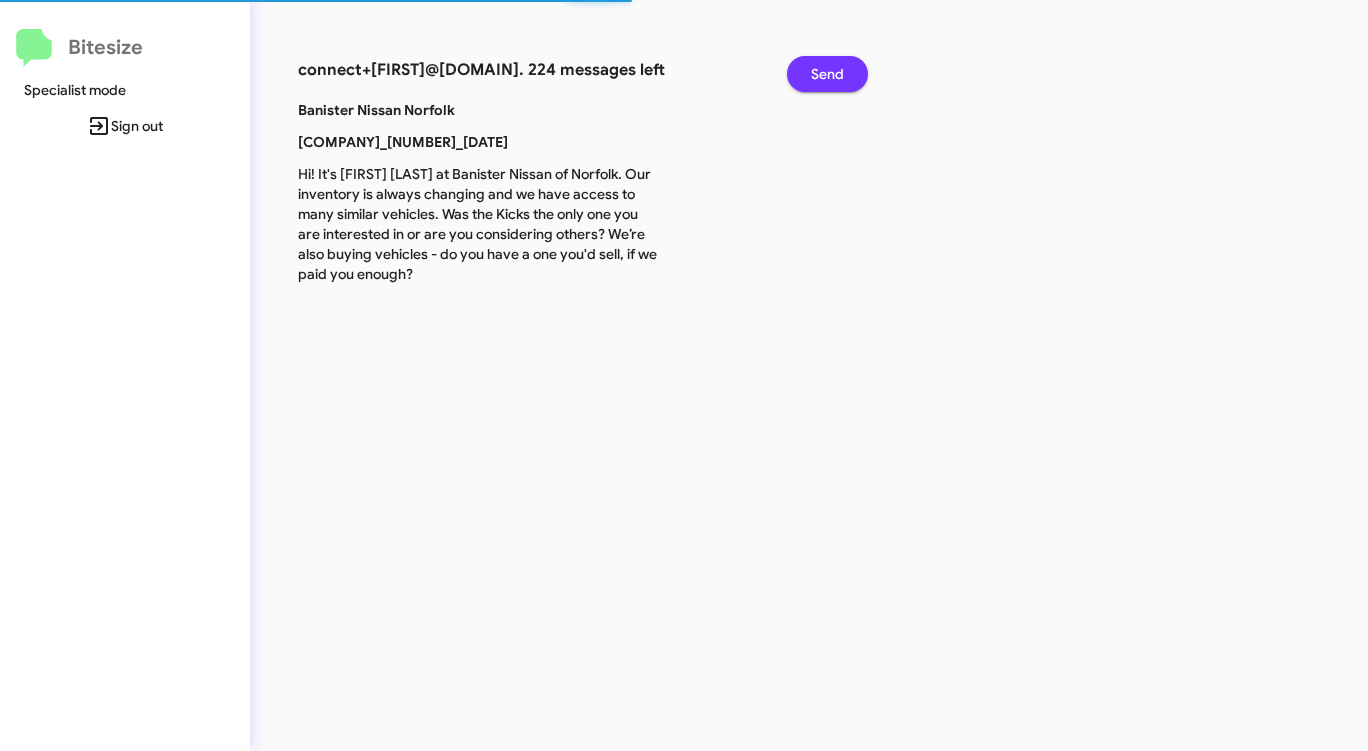 click on "Send" 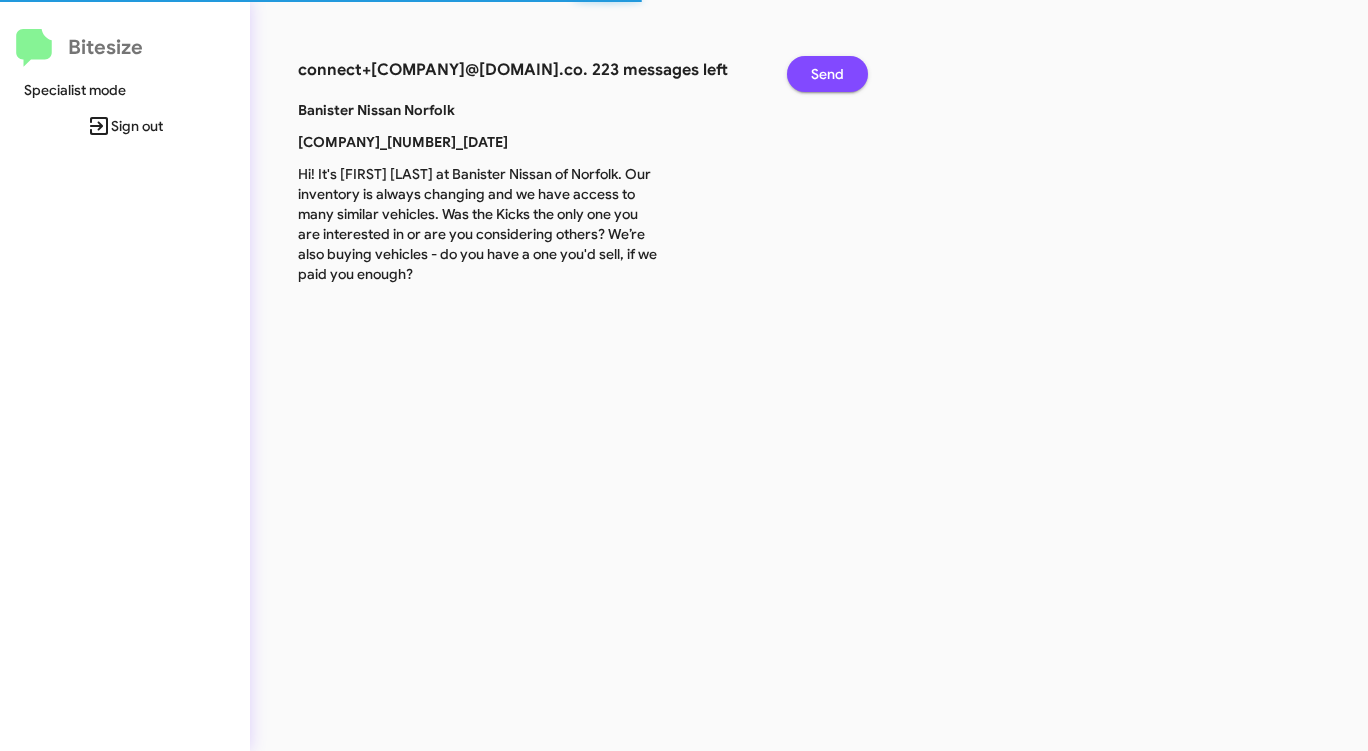 click on "Send" 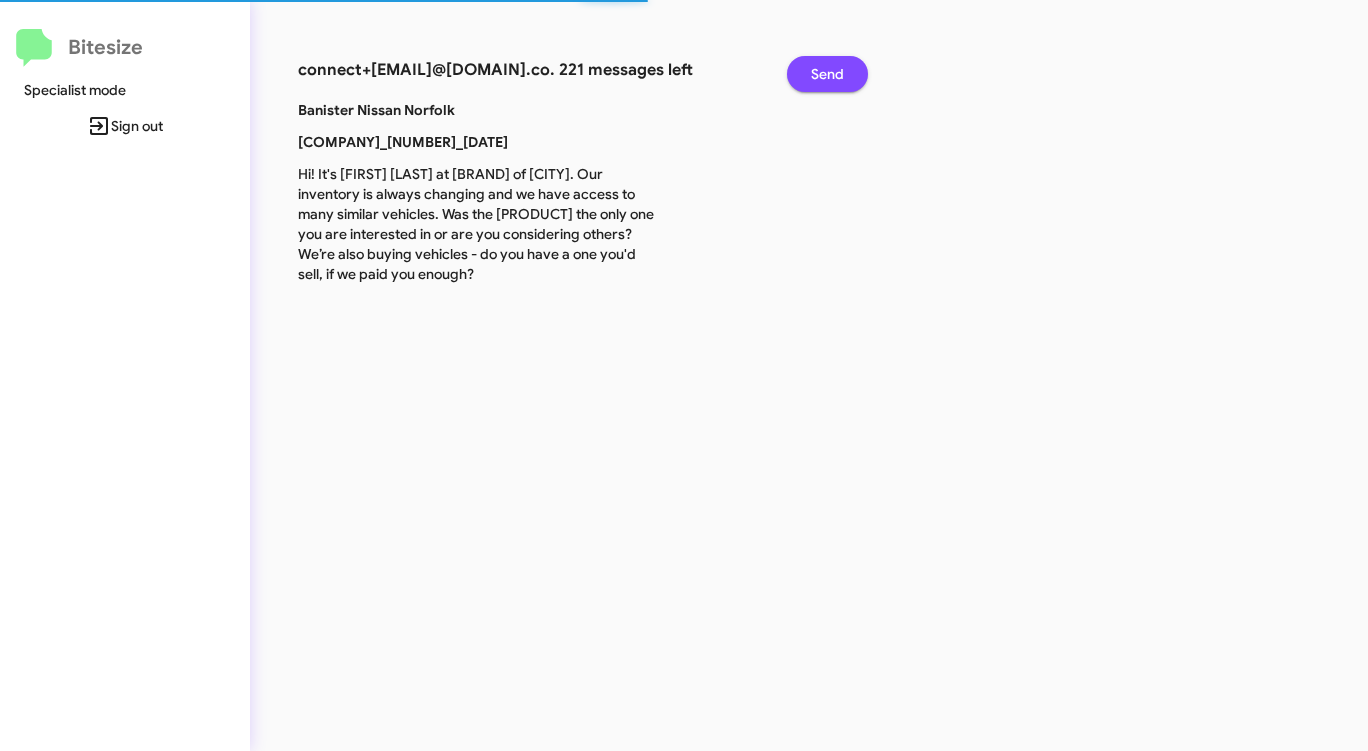 click on "Send" 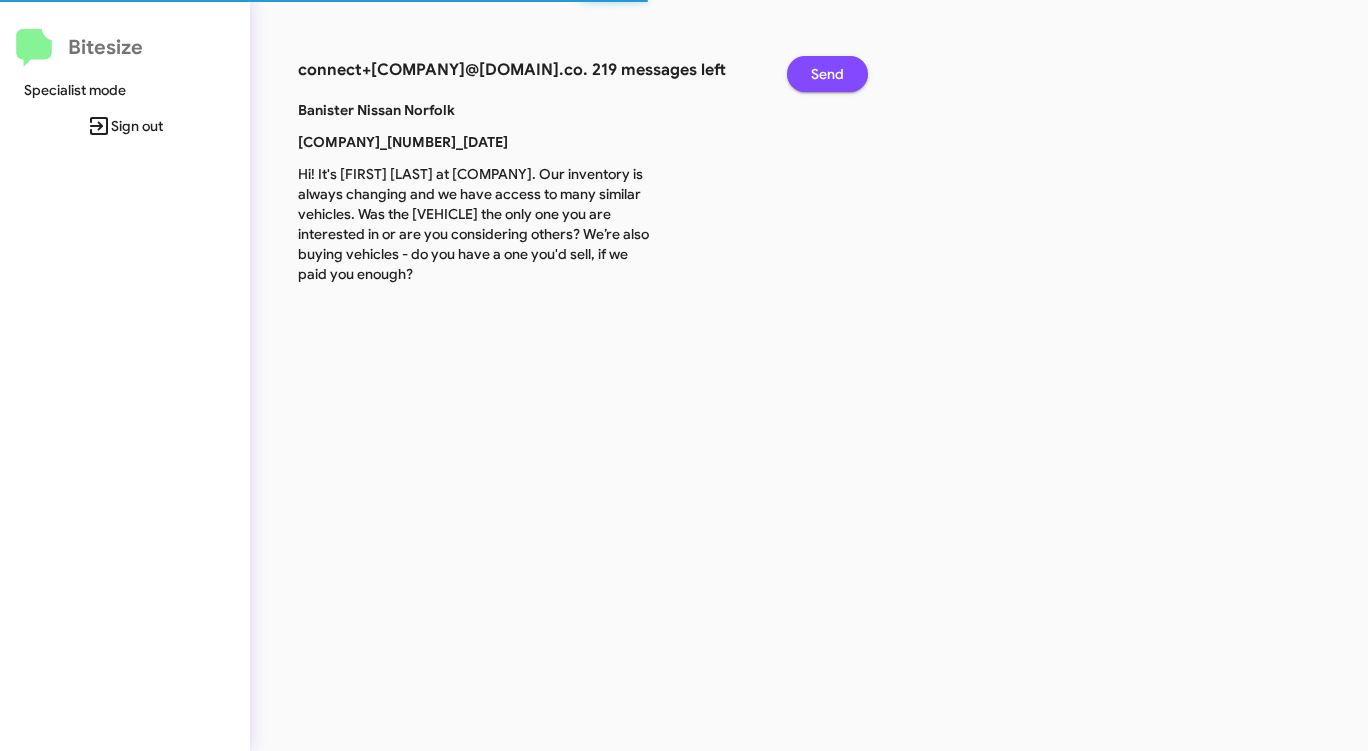 click on "Send" 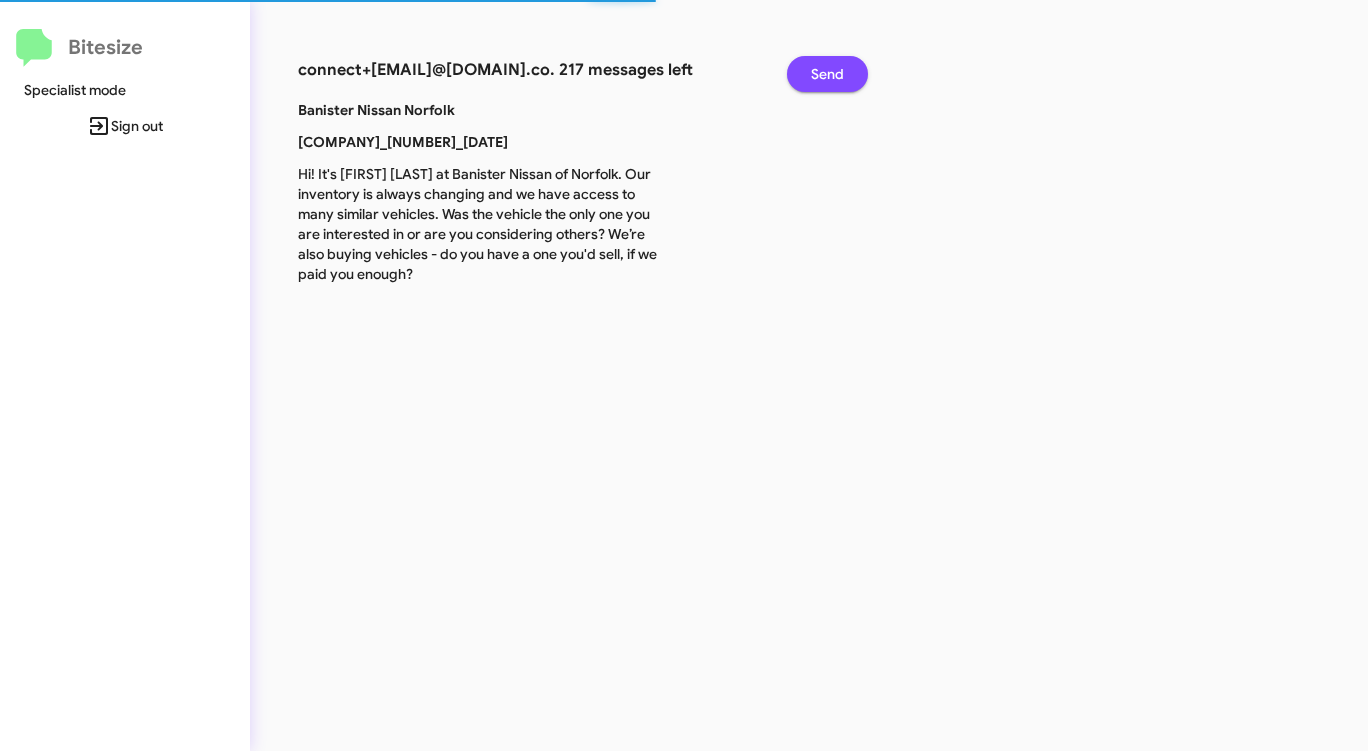 click on "Send" 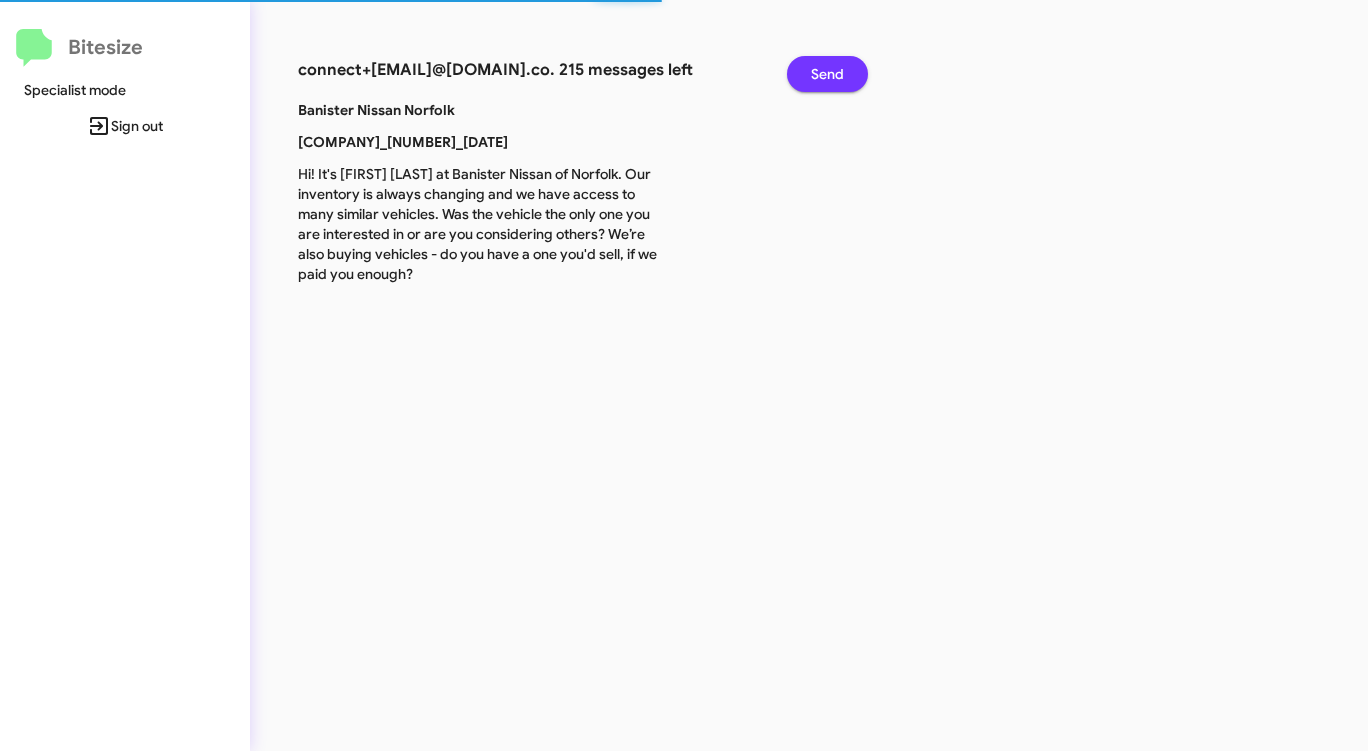 click on "Send" 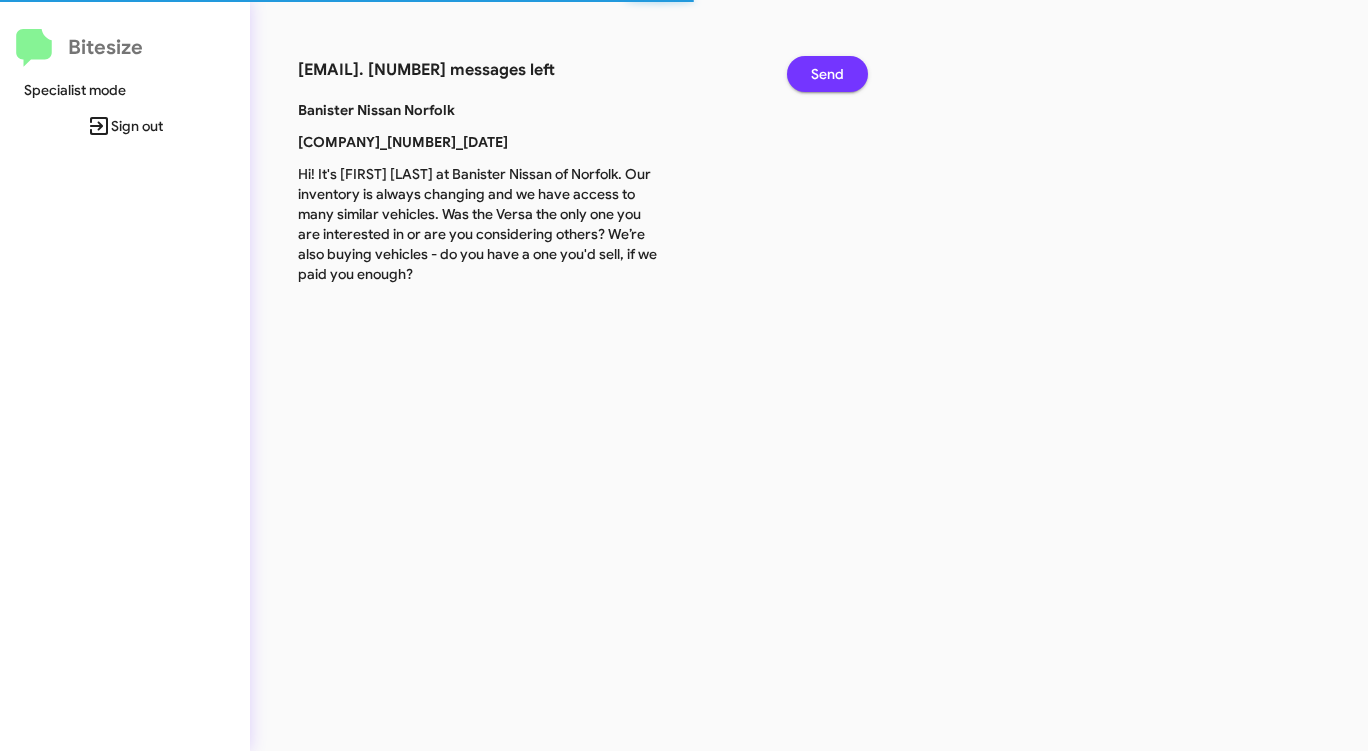 click on "Send" 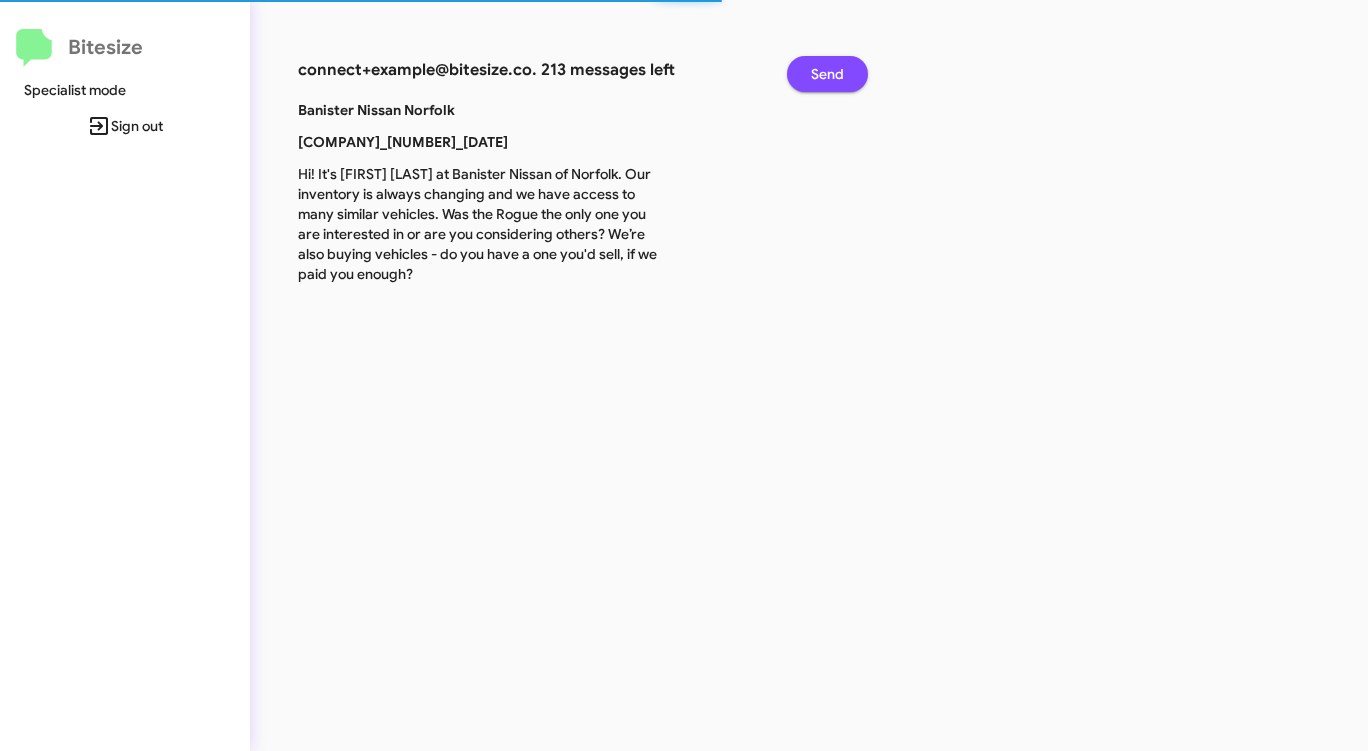 click on "Send" 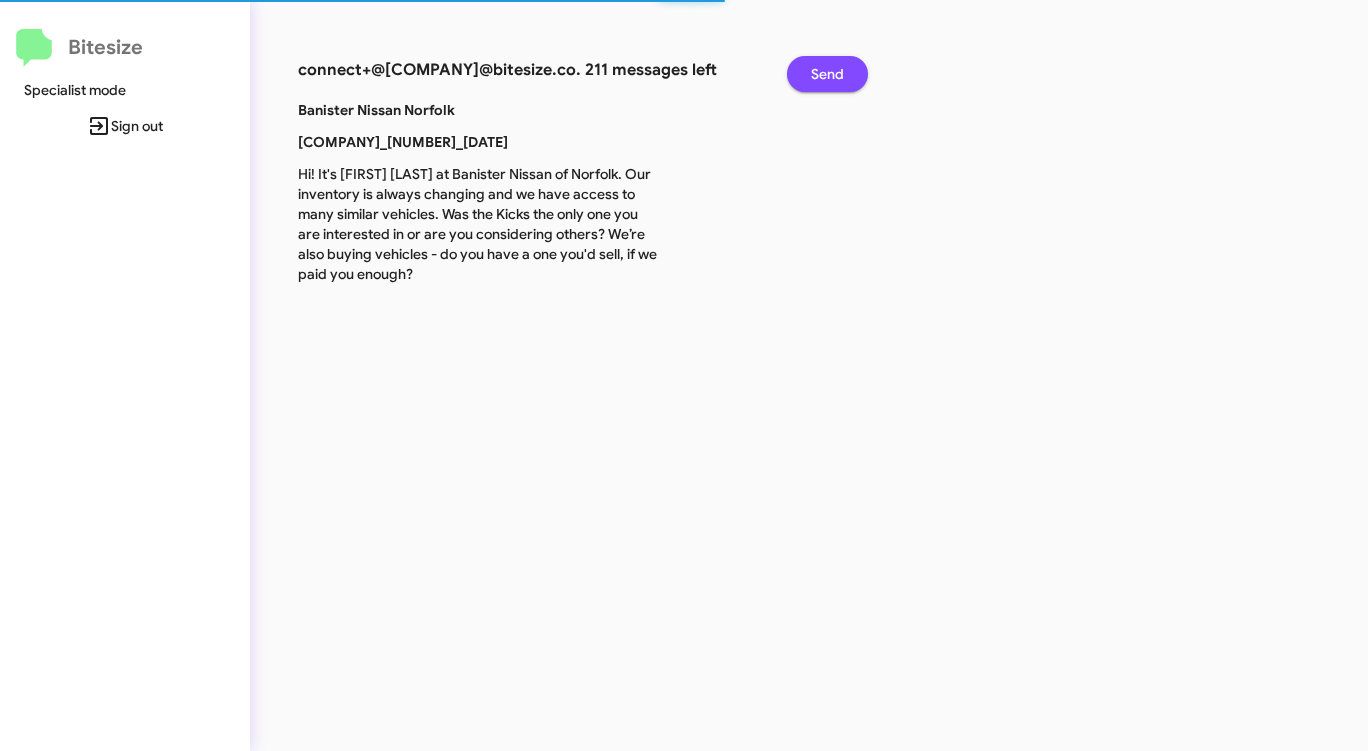 click on "Send" 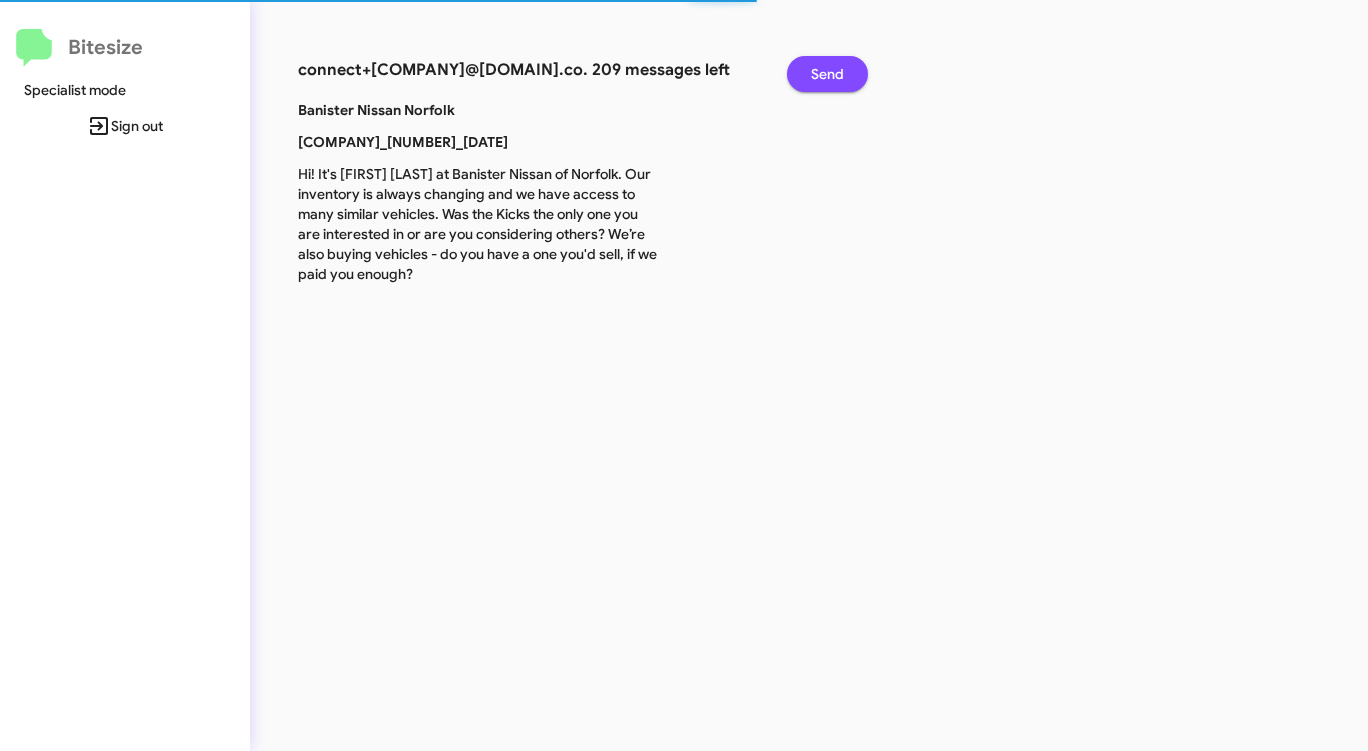 click on "Send" 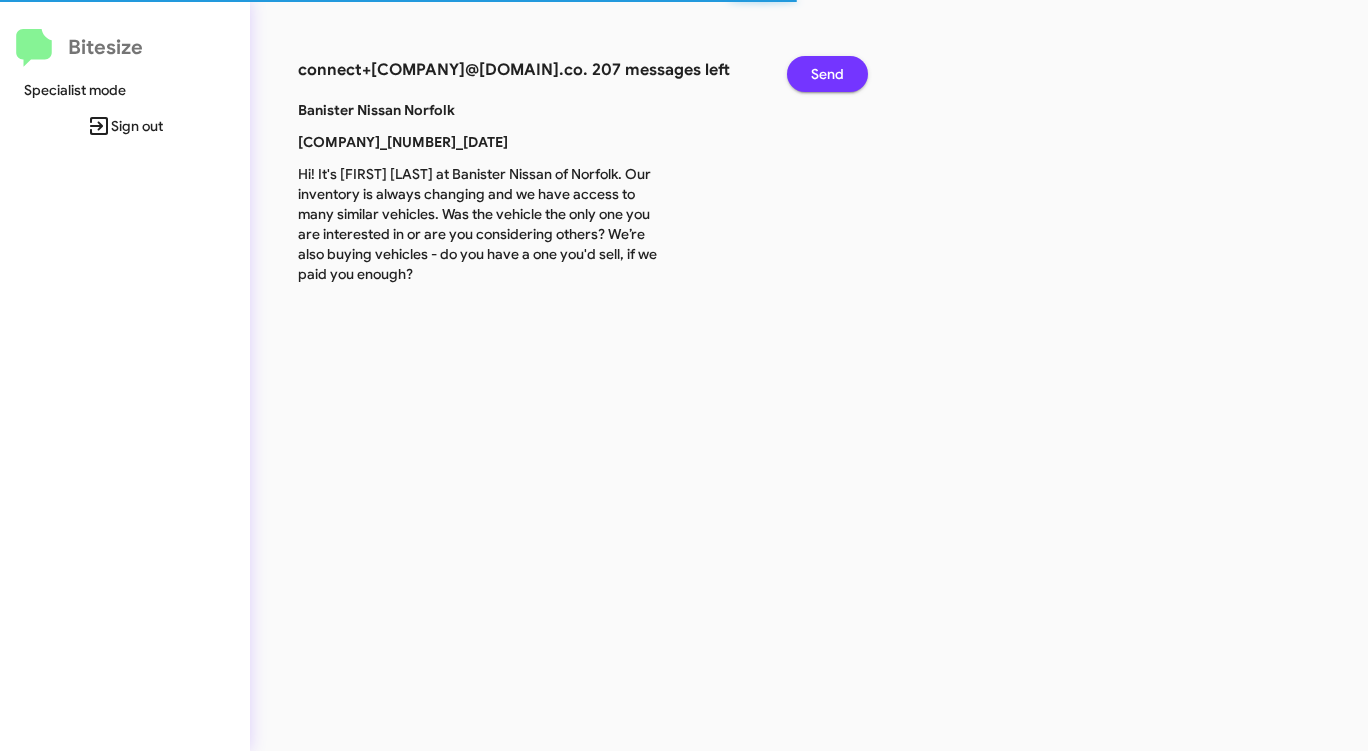 click on "Send" 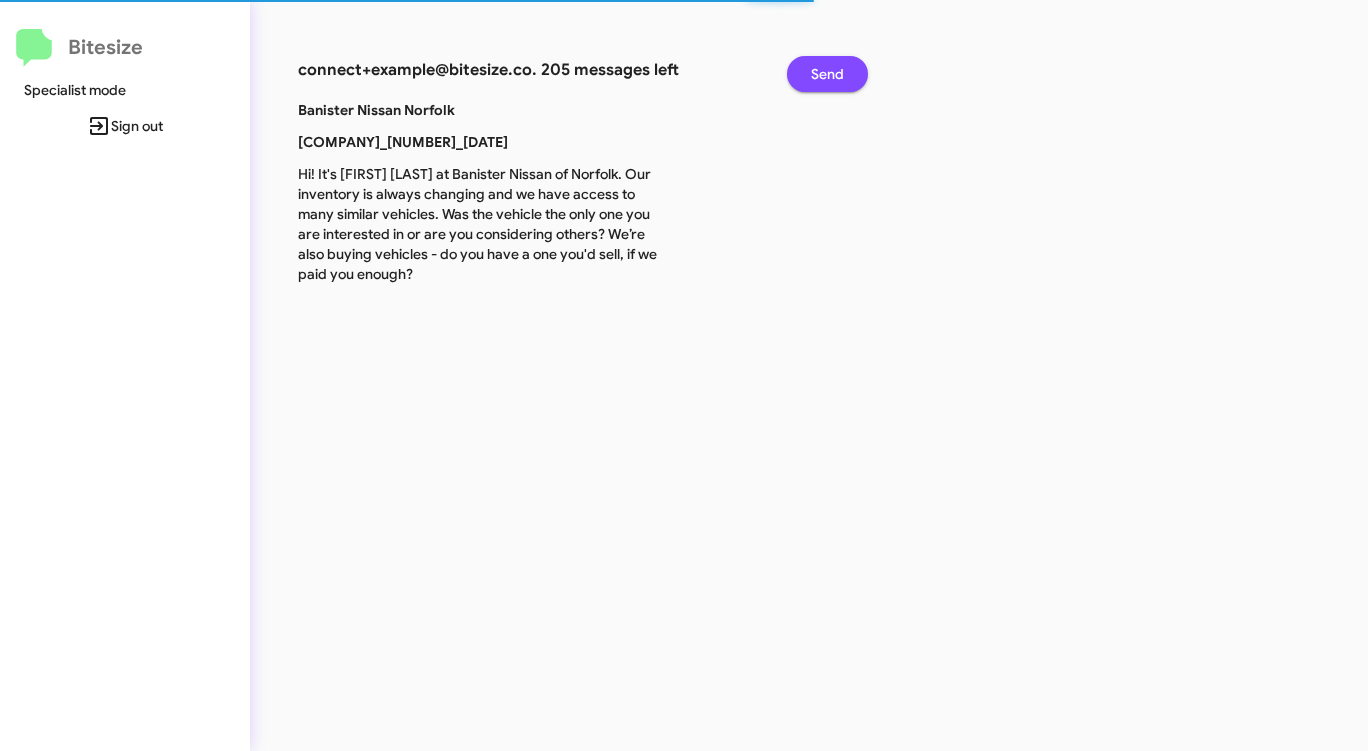 click on "Send" 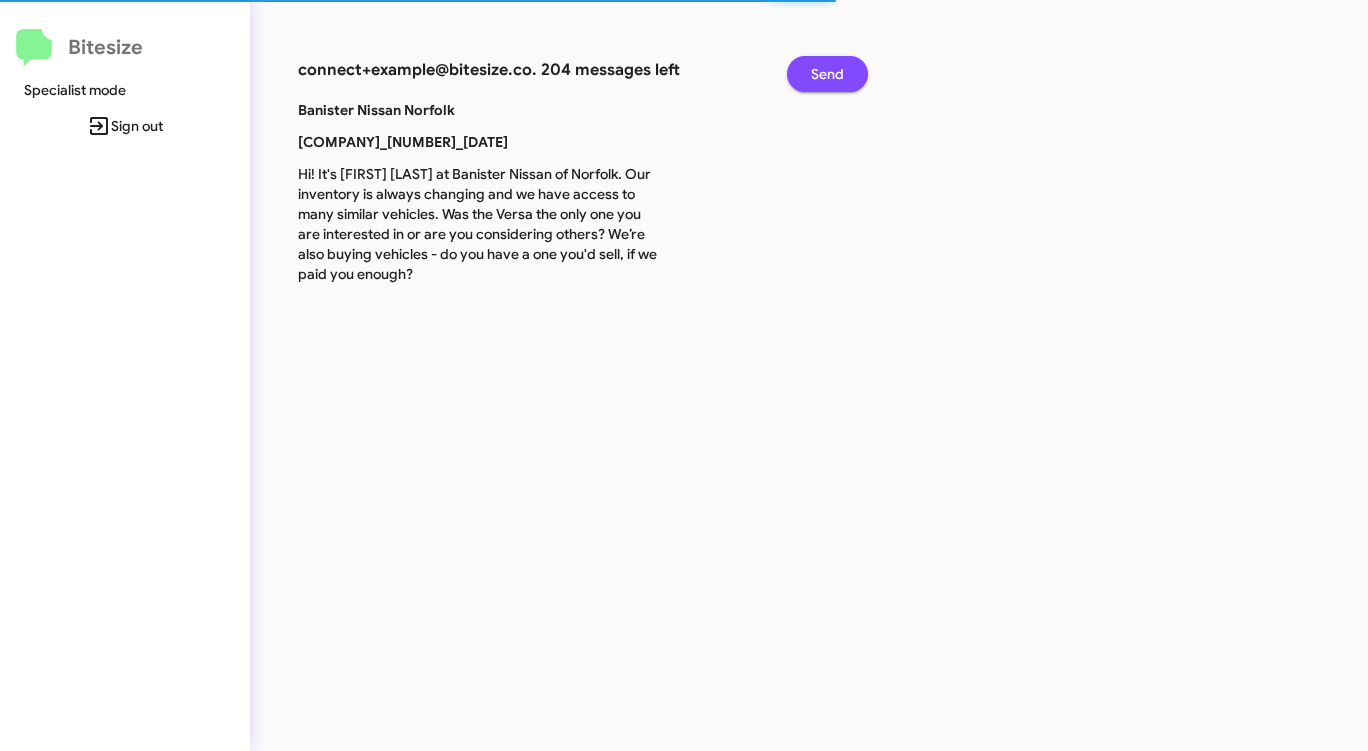 click on "Send" 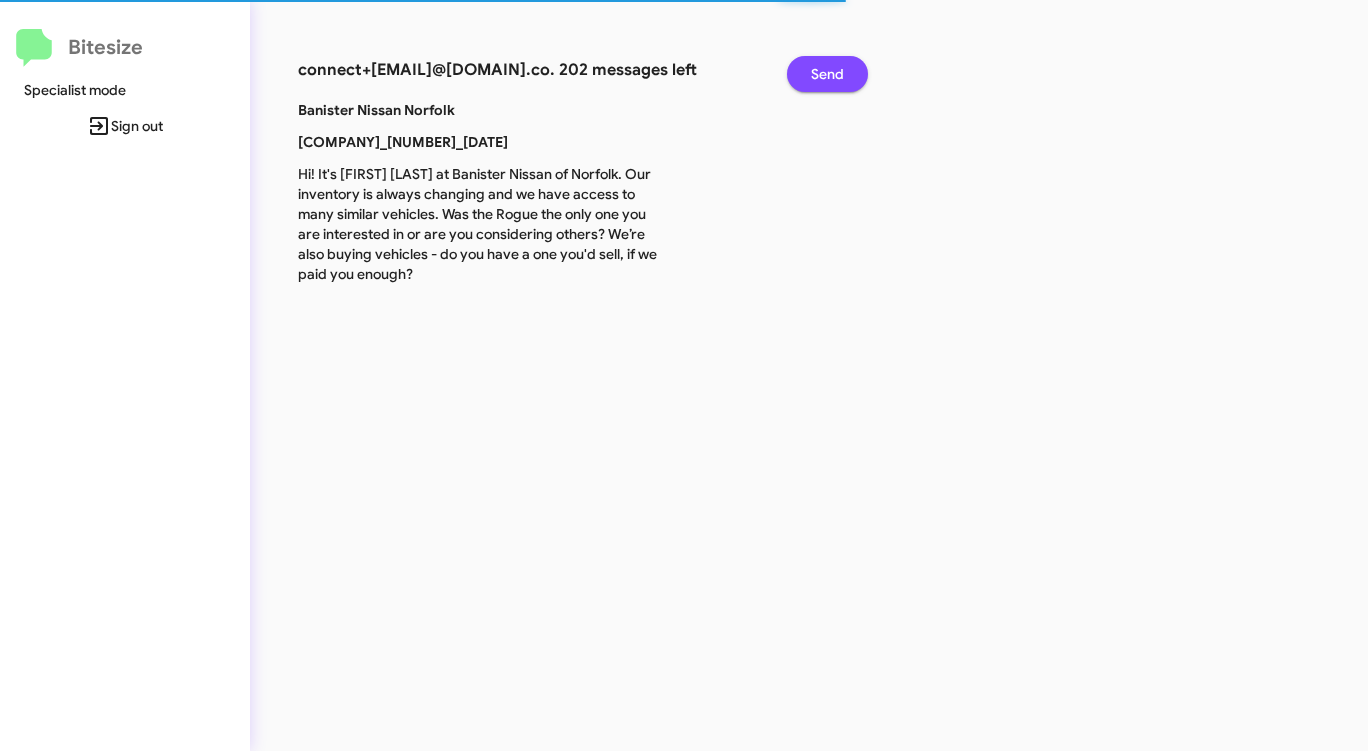 click on "Send" 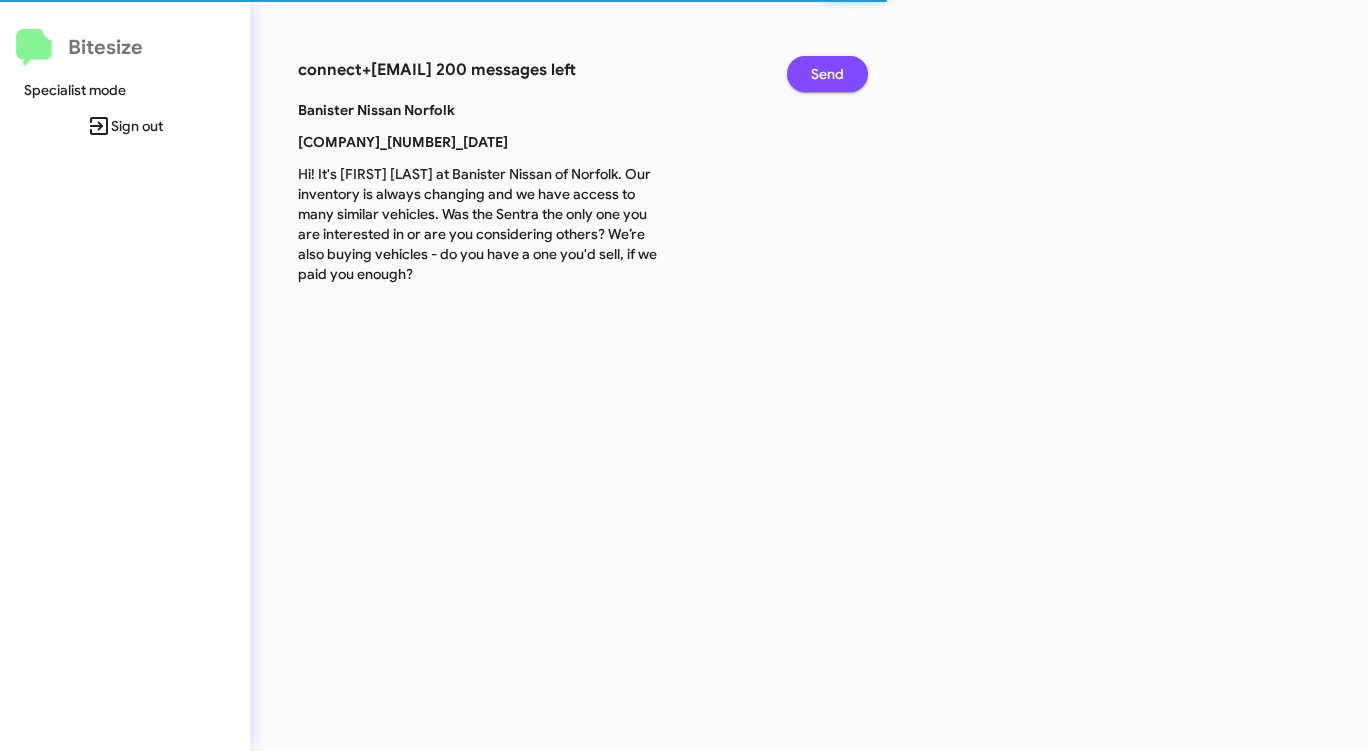 click on "Send" 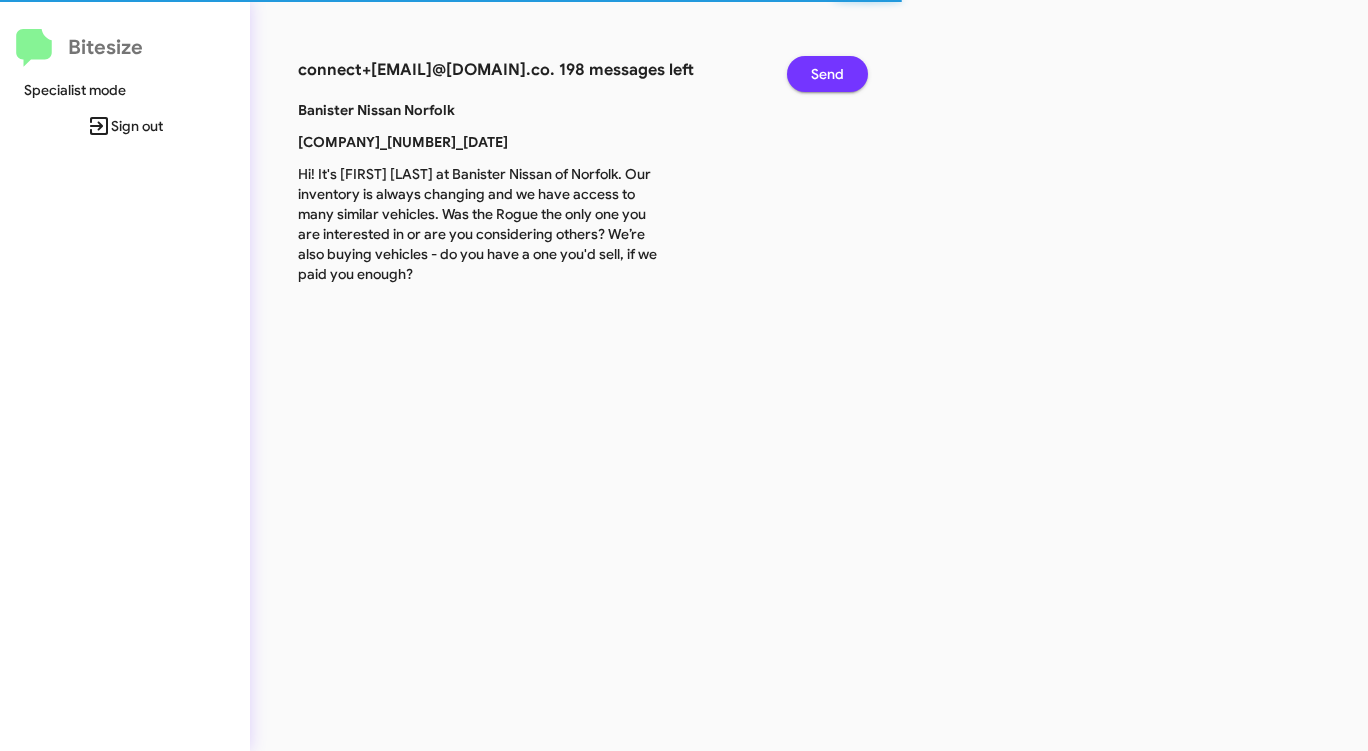 click on "Send" 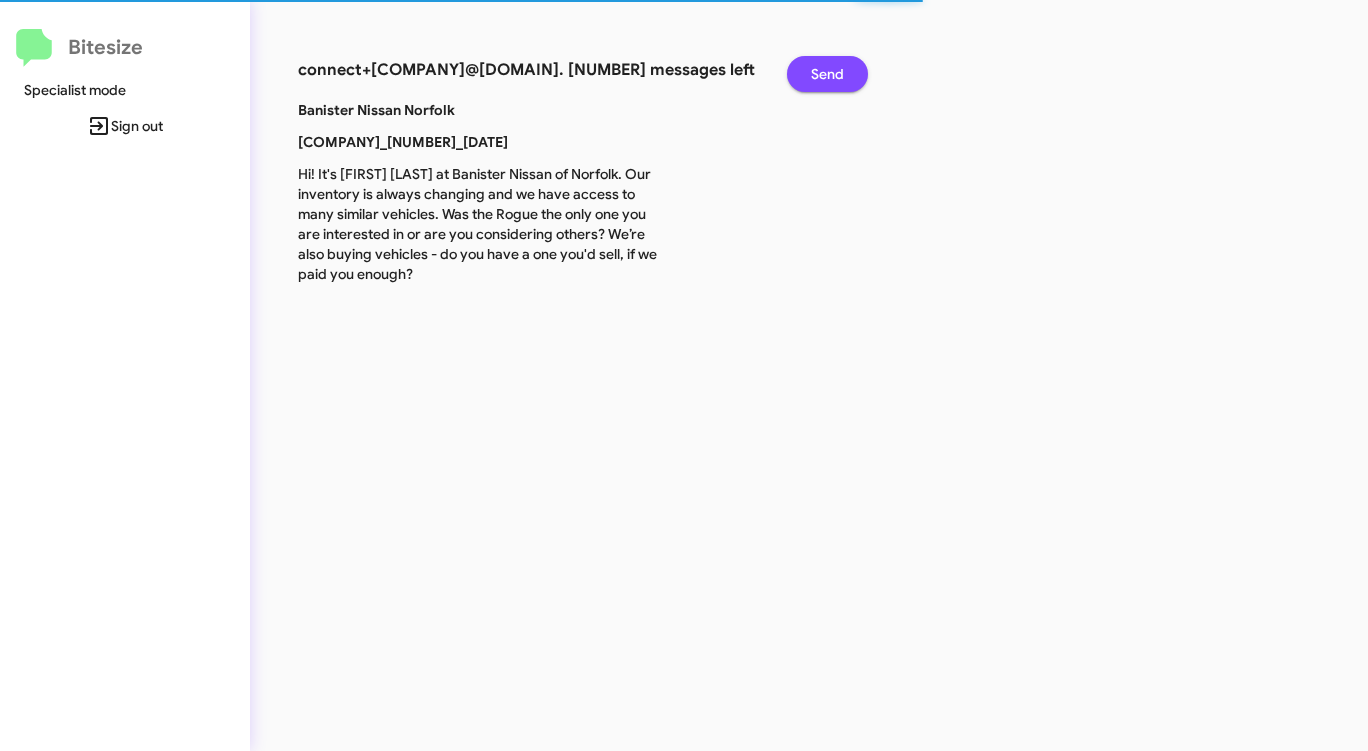 click on "Send" 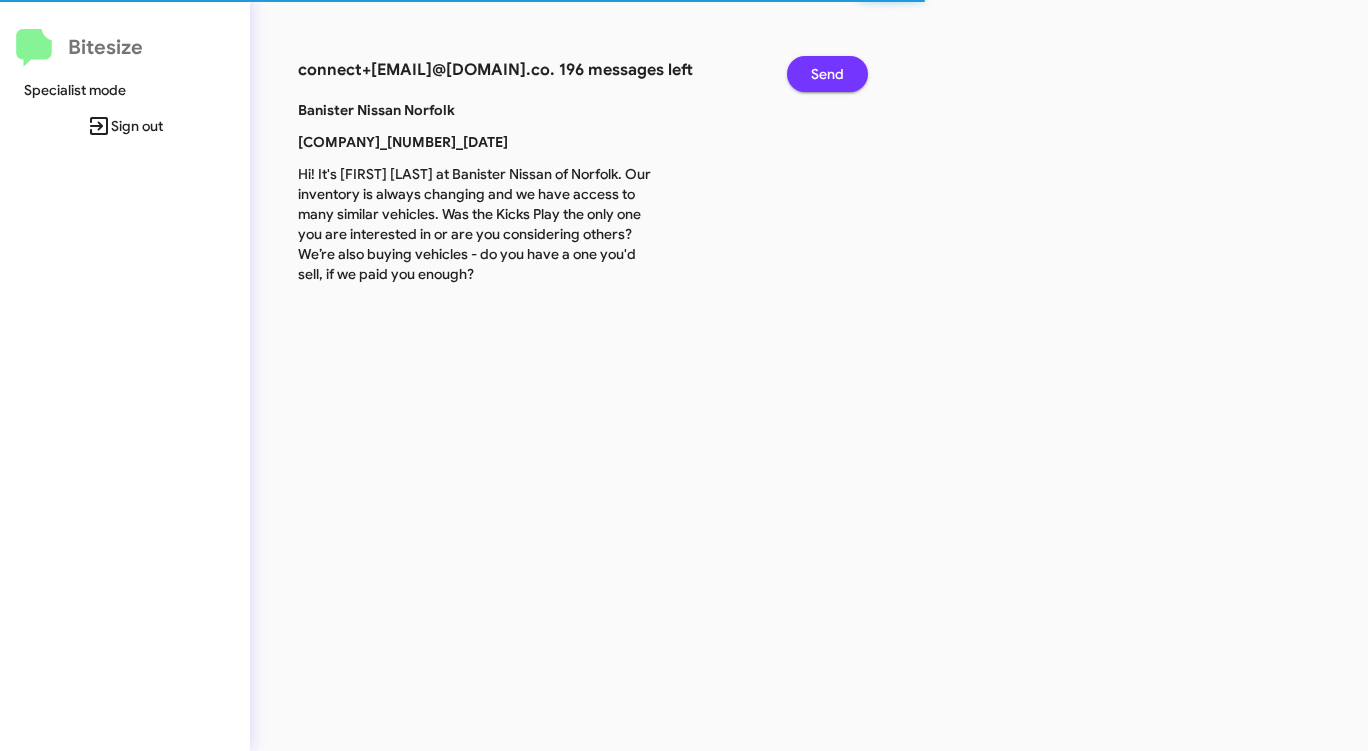 click on "Send" 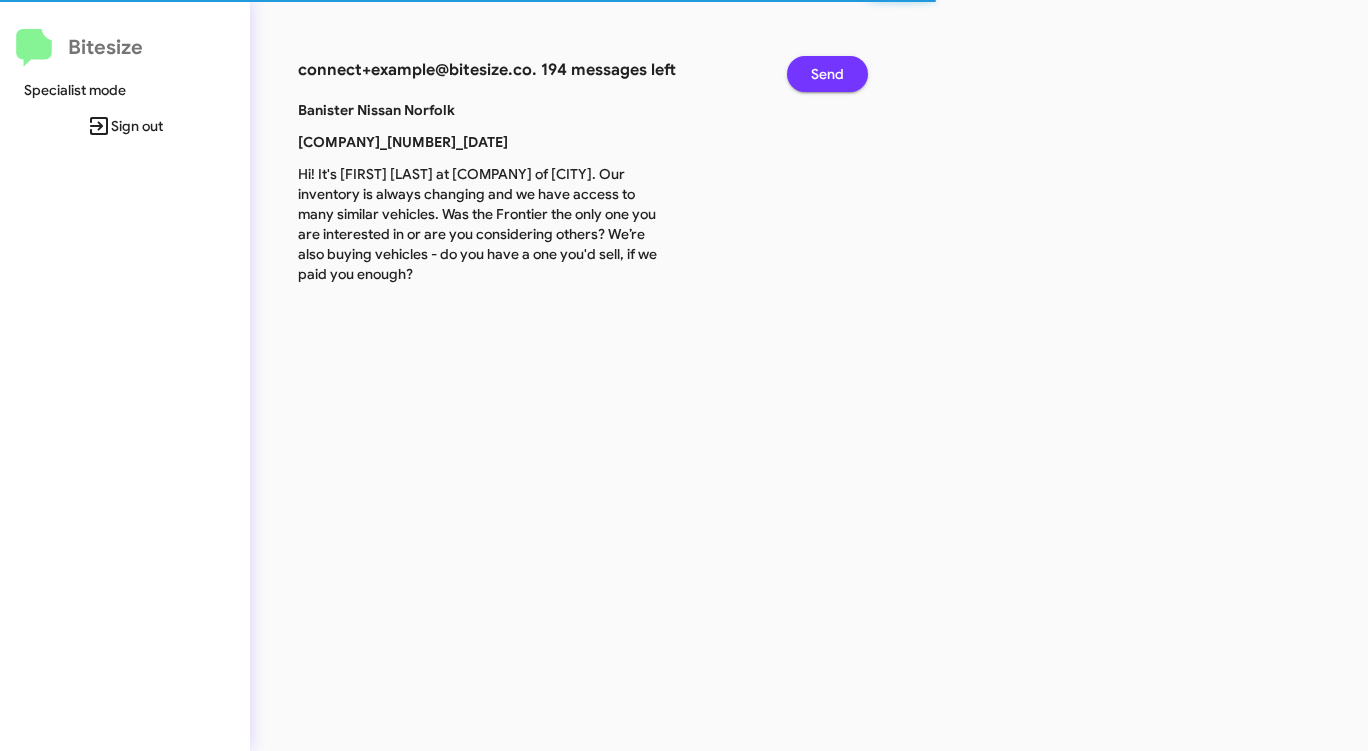 click on "Send" 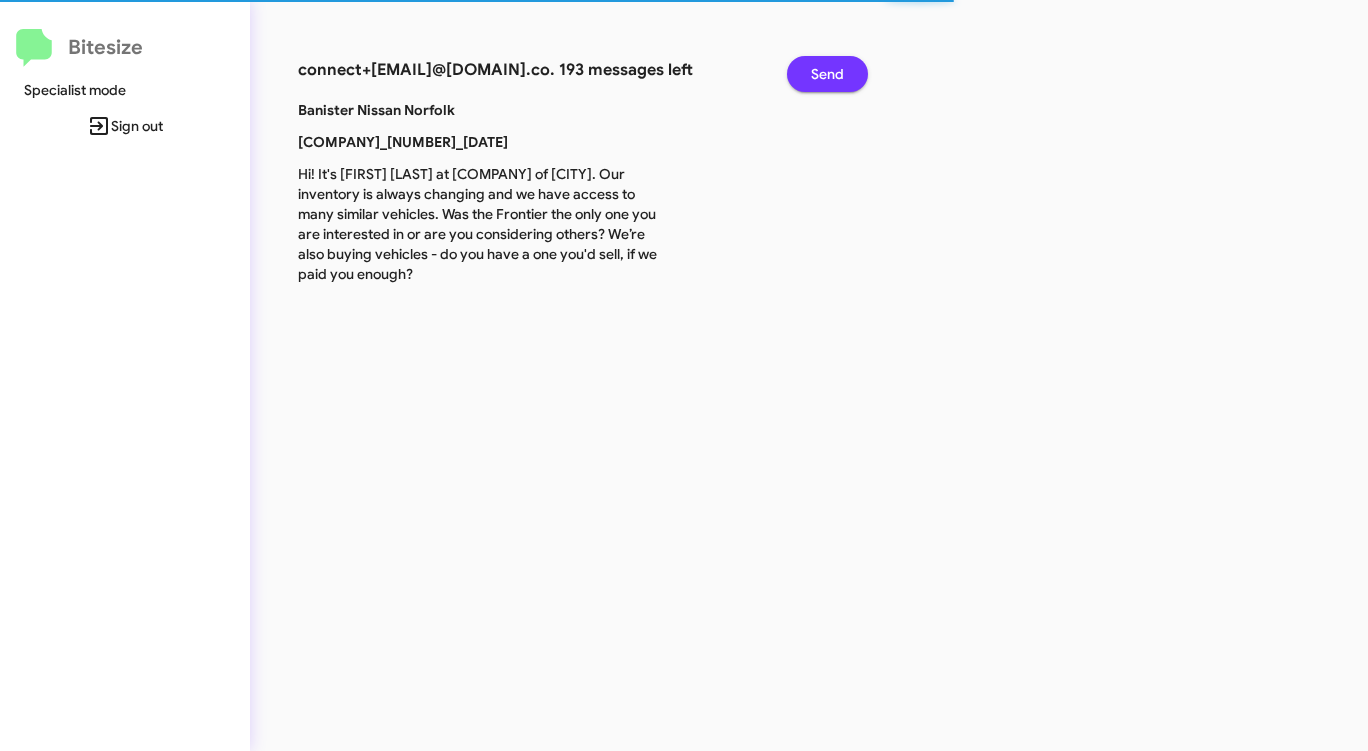 click on "Send" 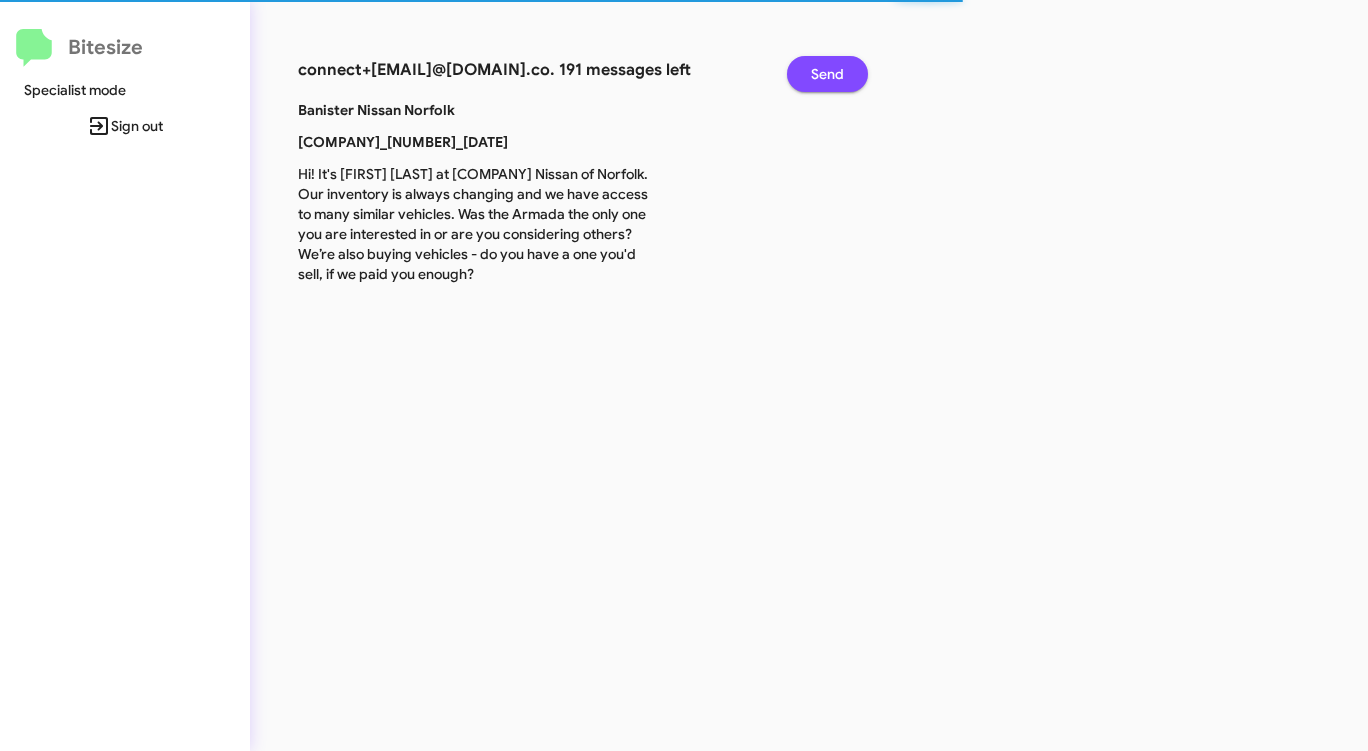 click on "Send" 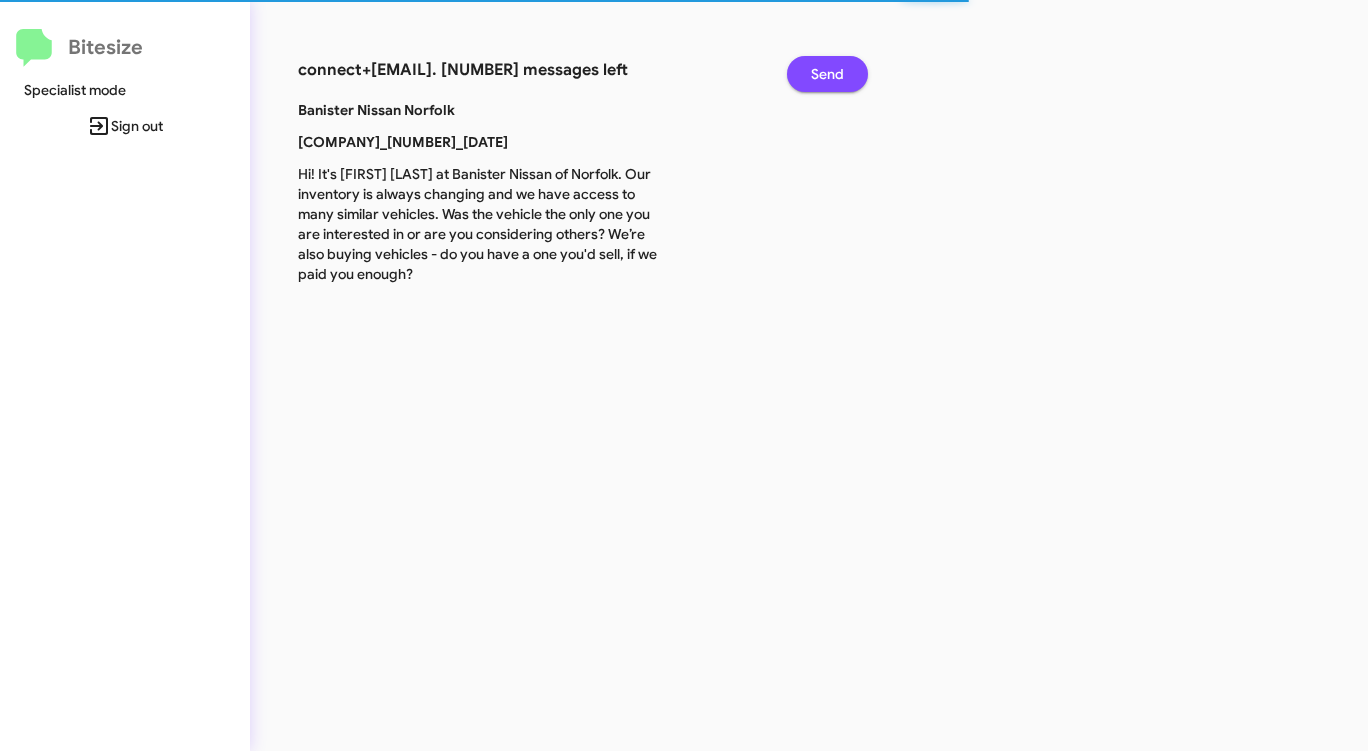 click on "Send" 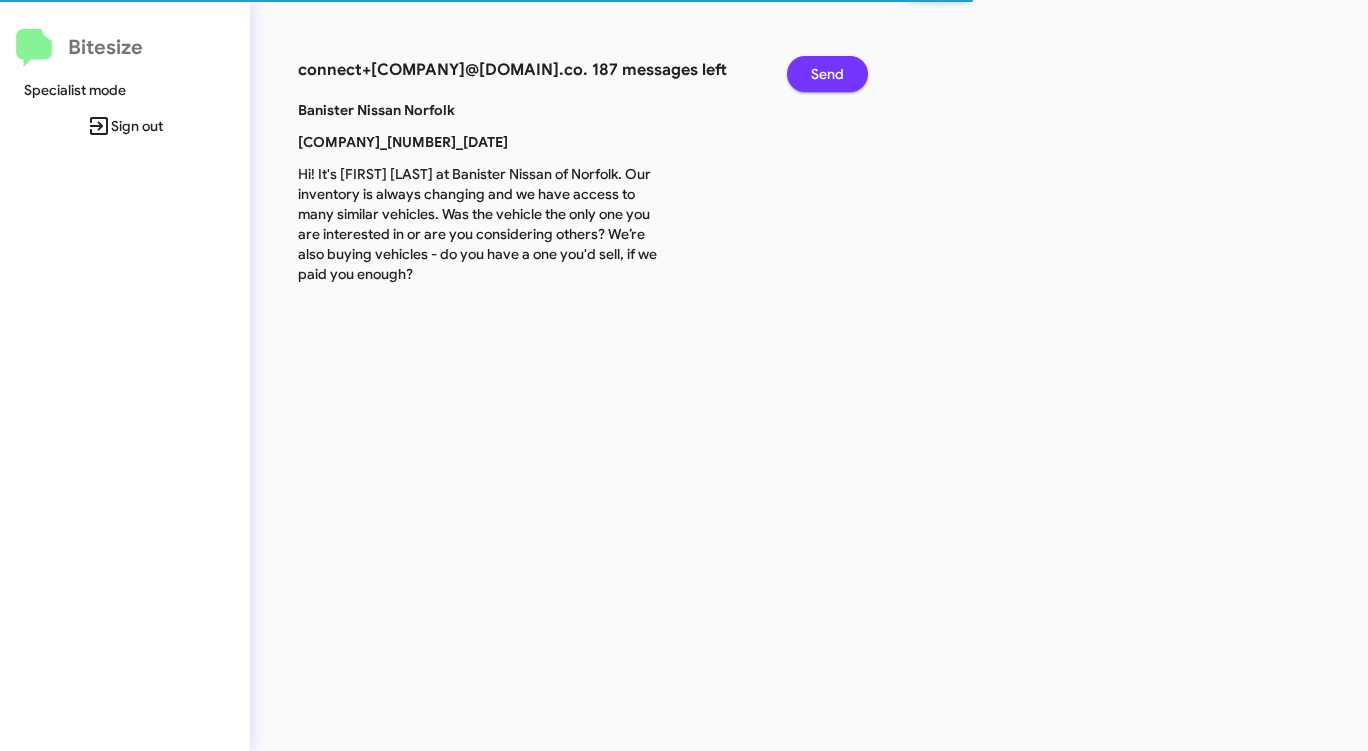 click on "Send" 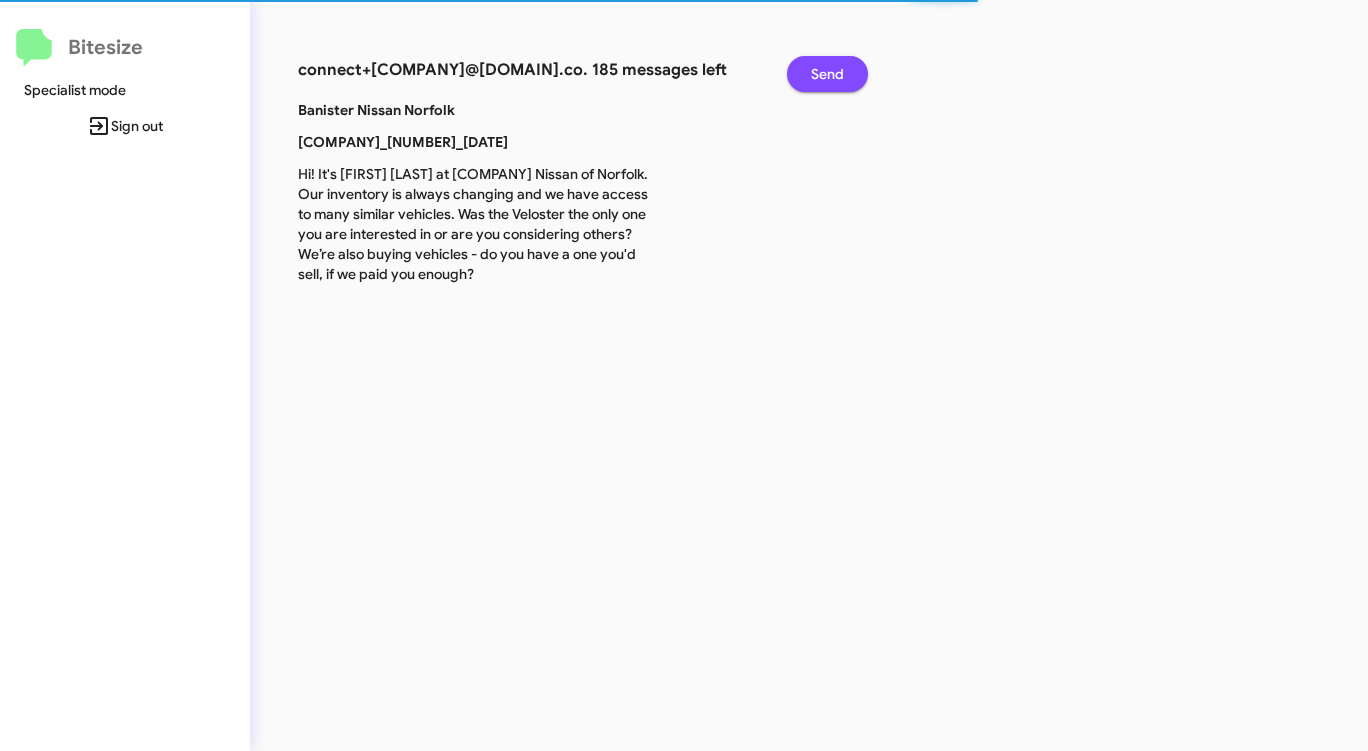 click on "Send" 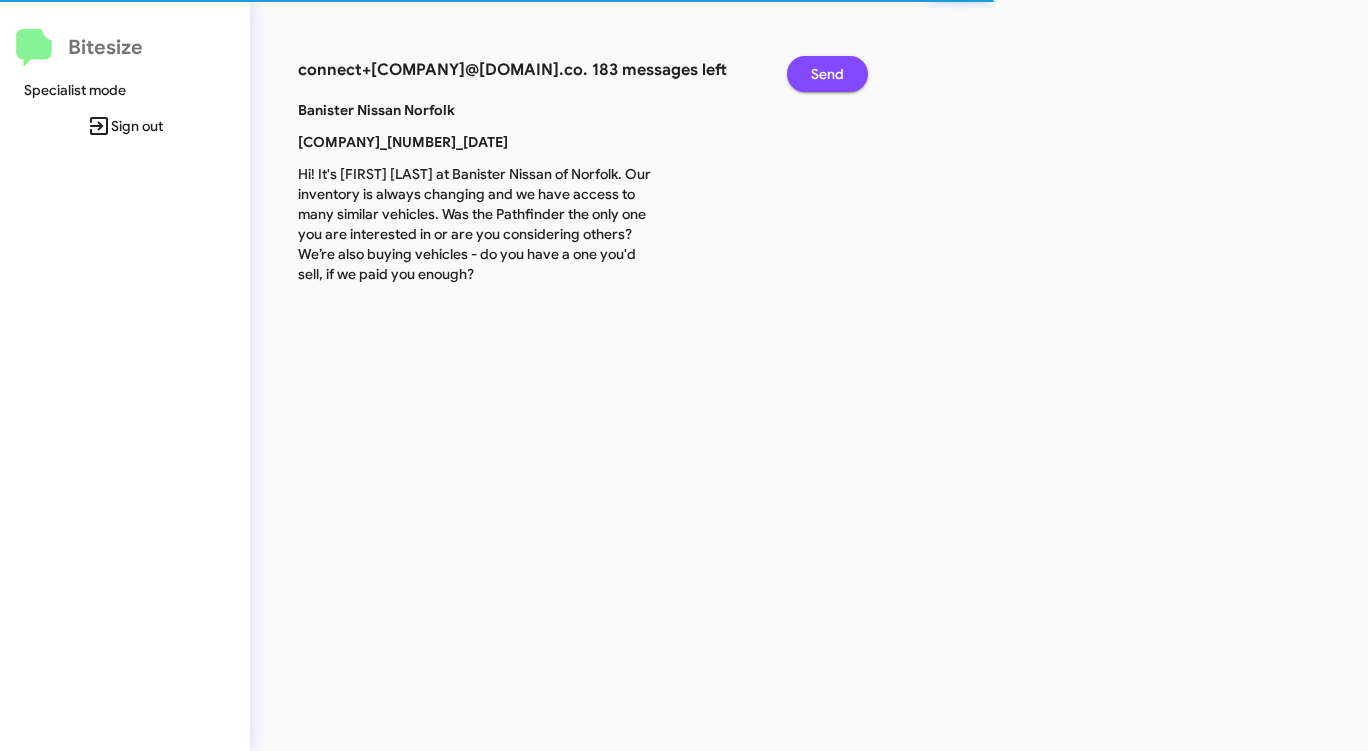 click on "Send" 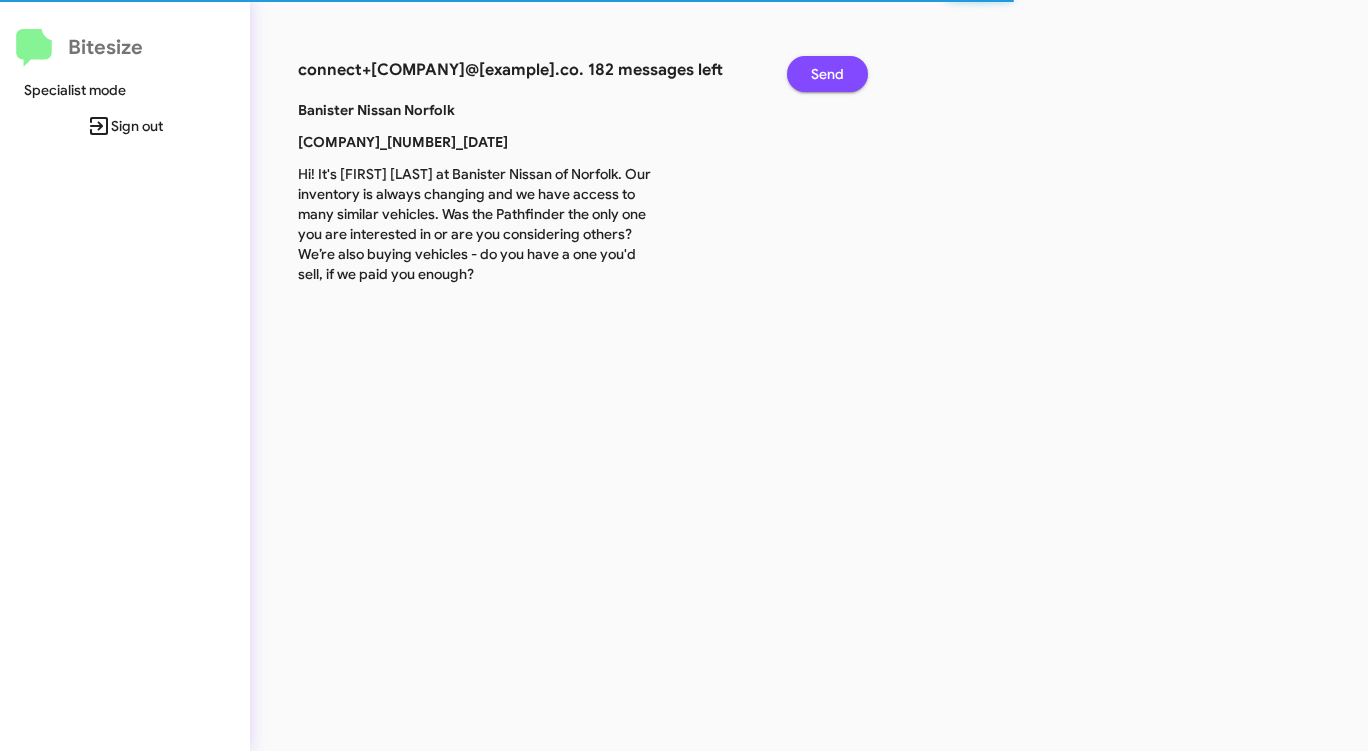 click on "Send" 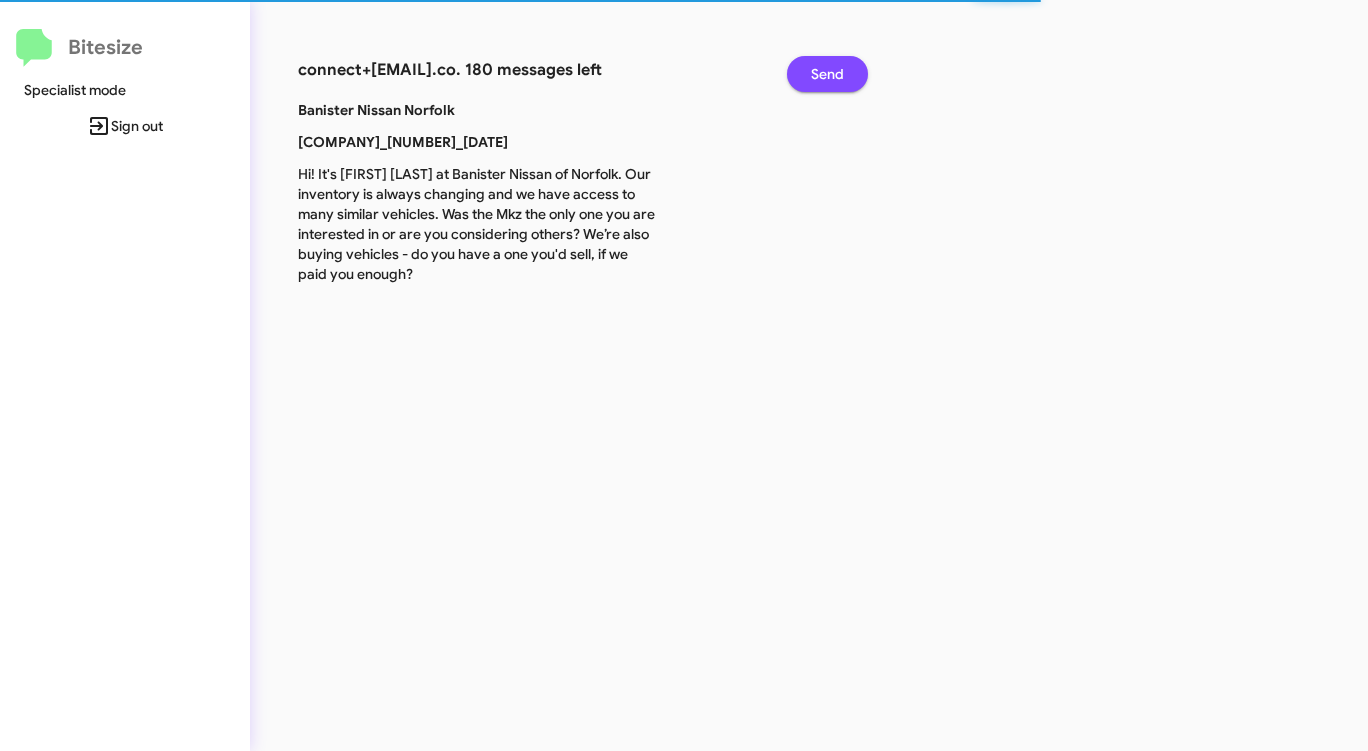 click on "Send" 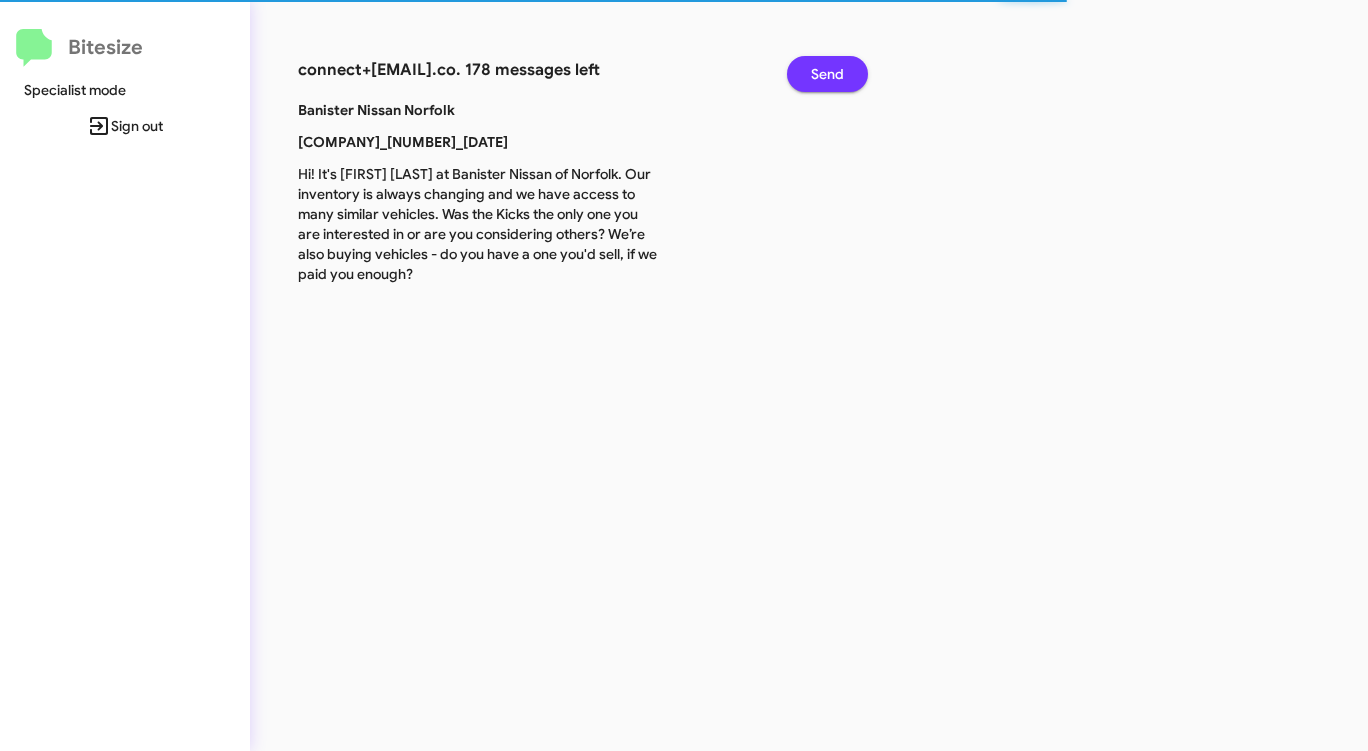 click on "Send" 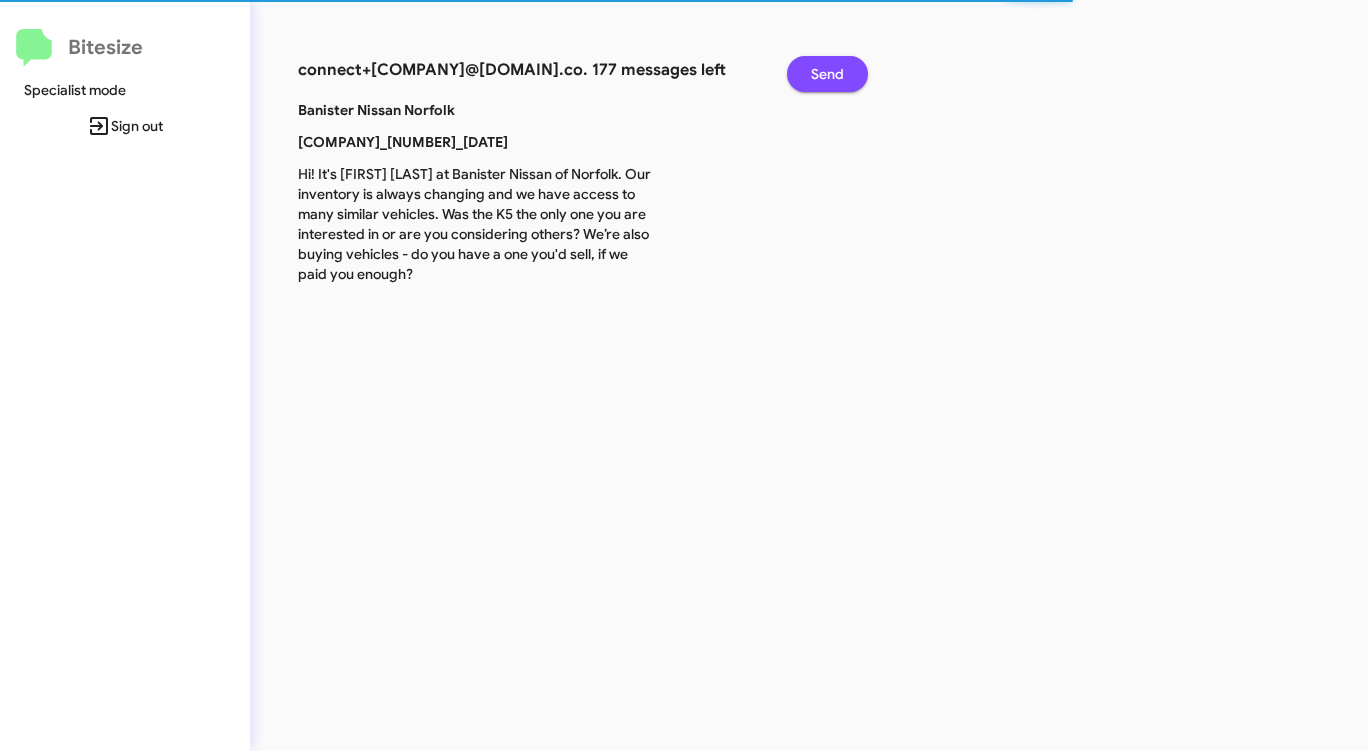 click on "Send" 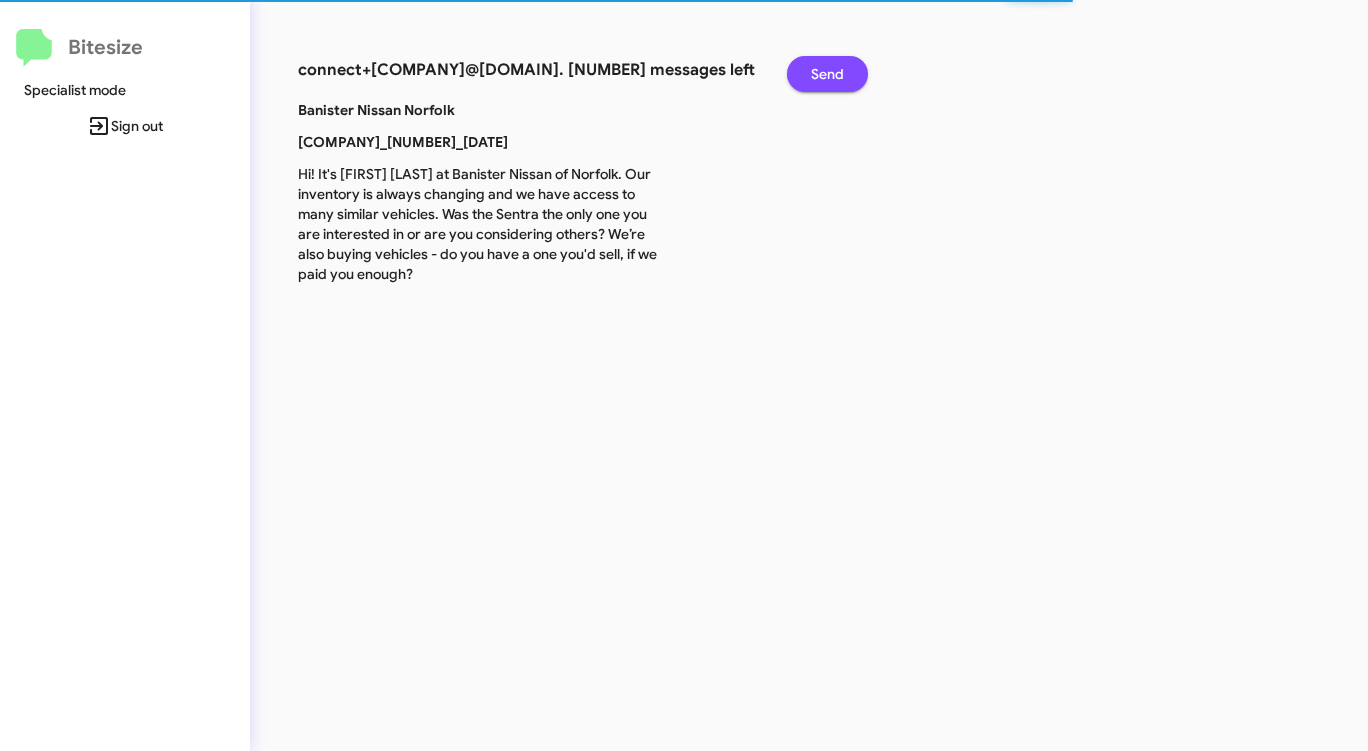 click on "Send" 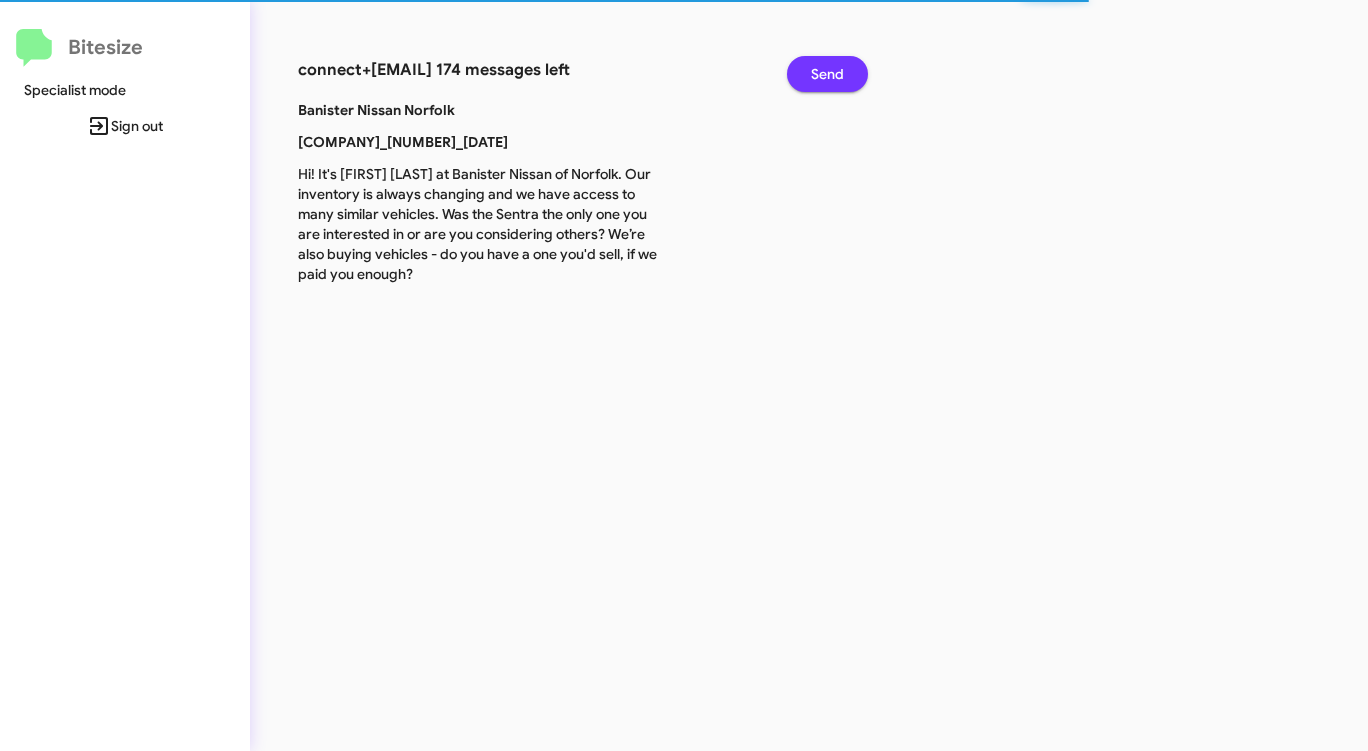 click on "Send" 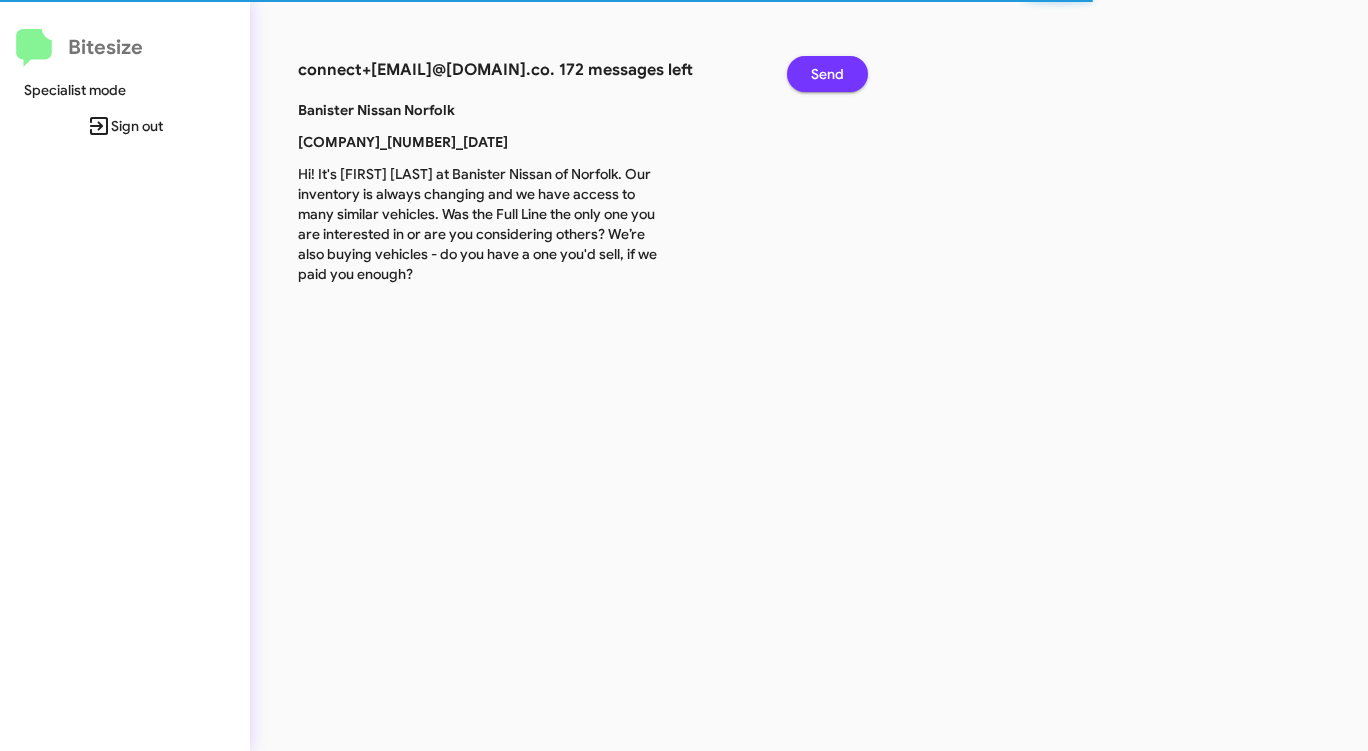 click on "Send" 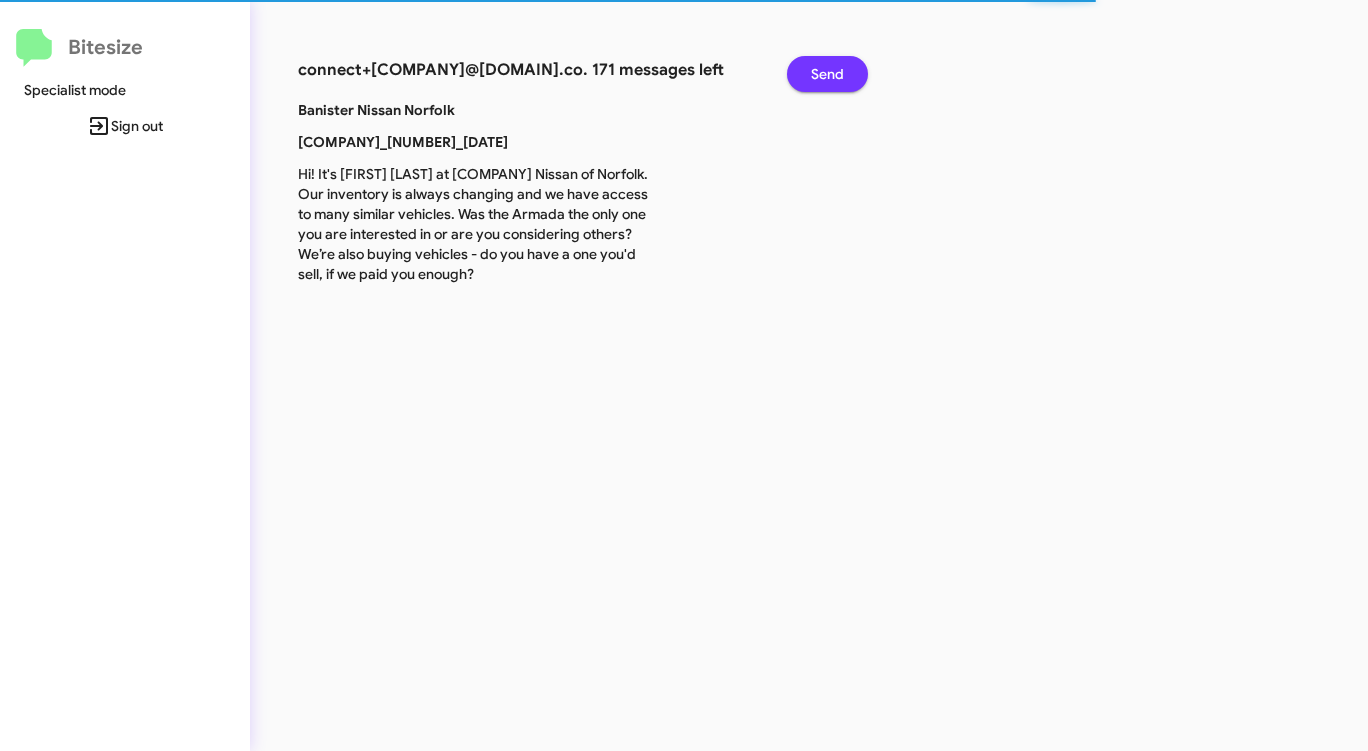 click on "Send" 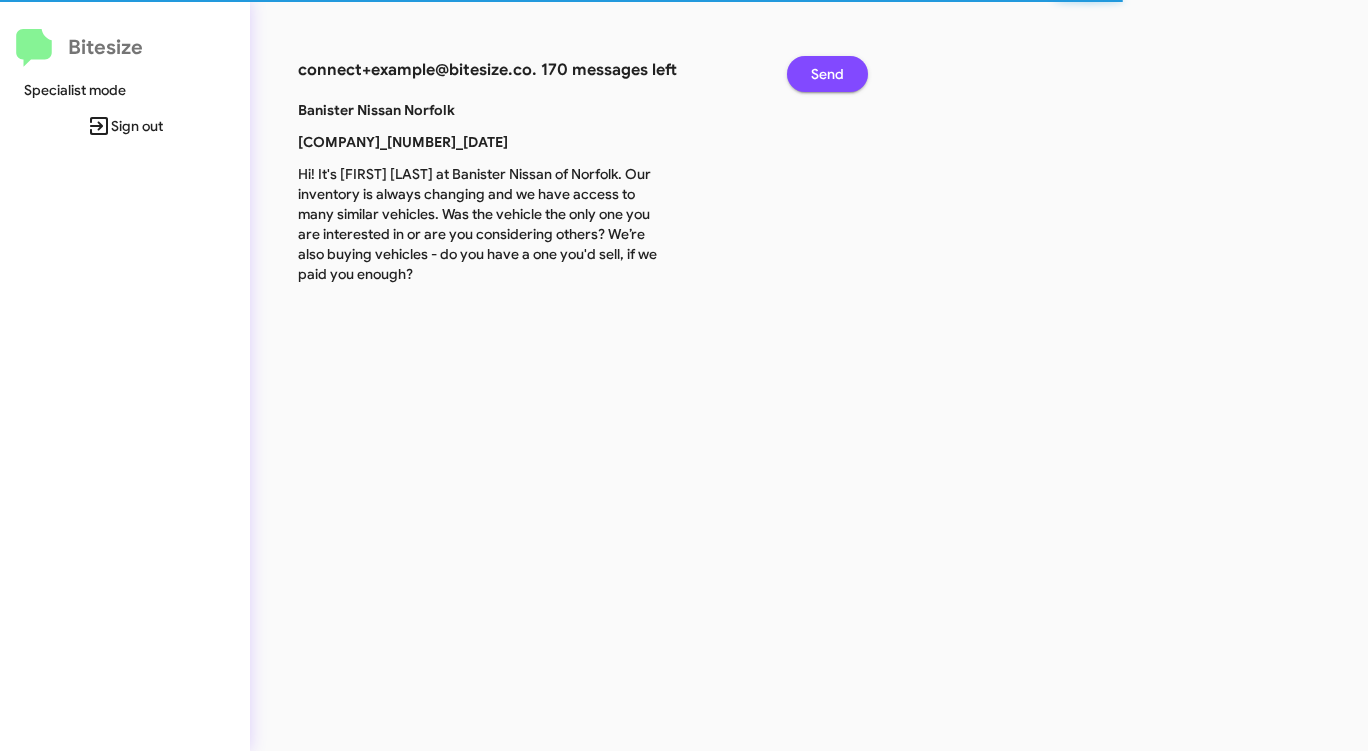 click on "Send" 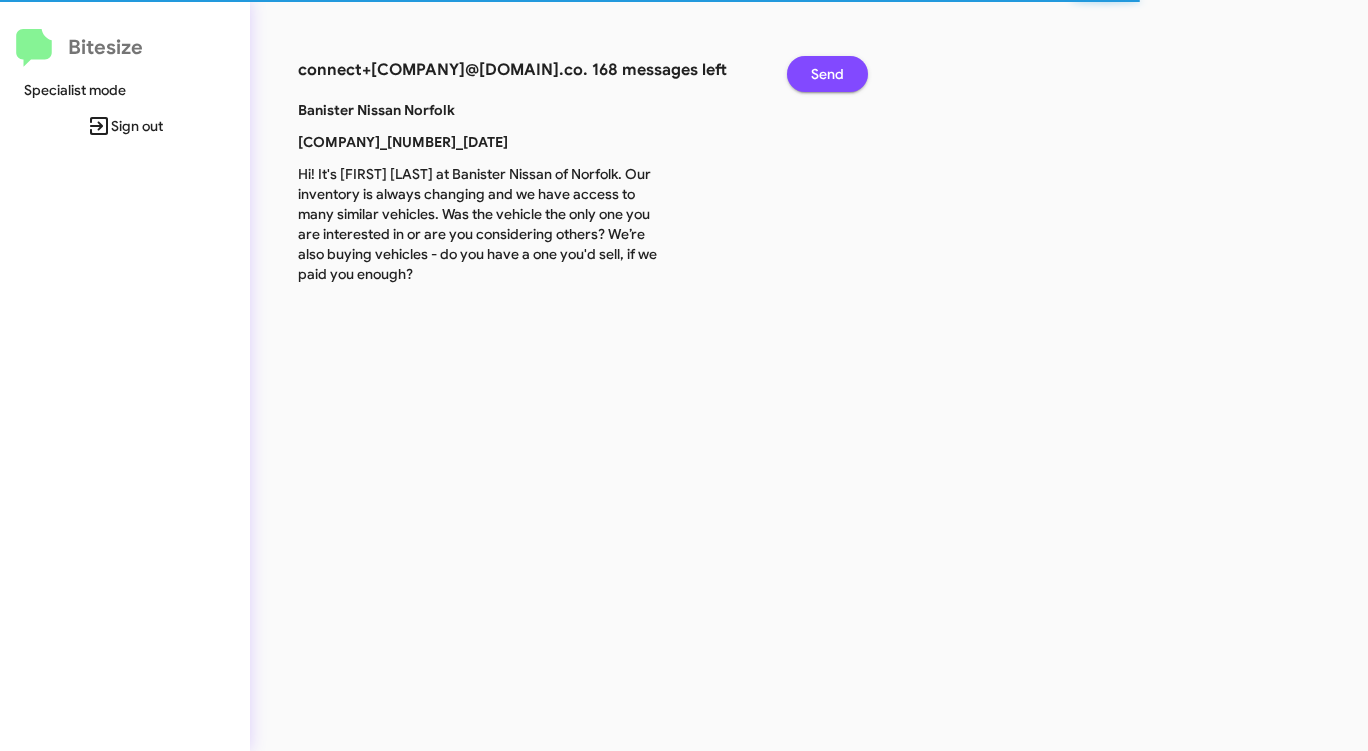 click on "Send" 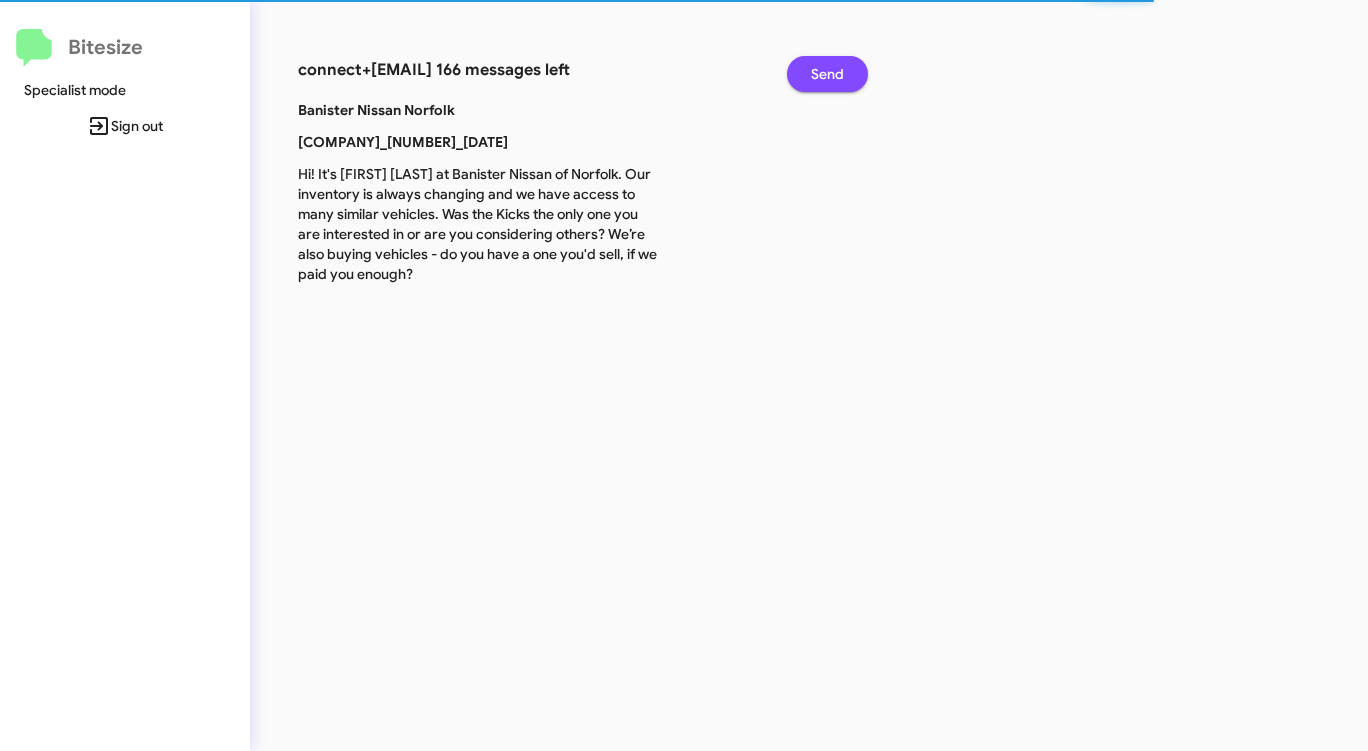 click on "Send" 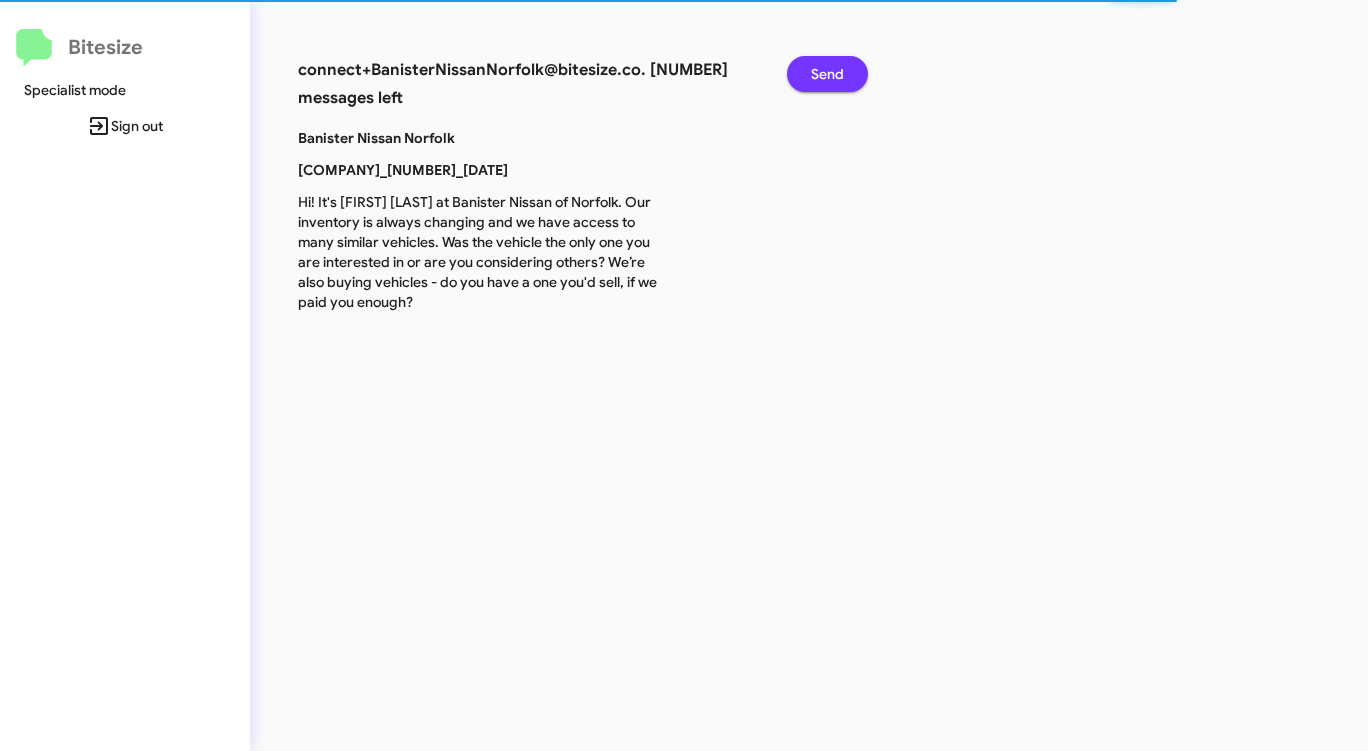 click on "Send" 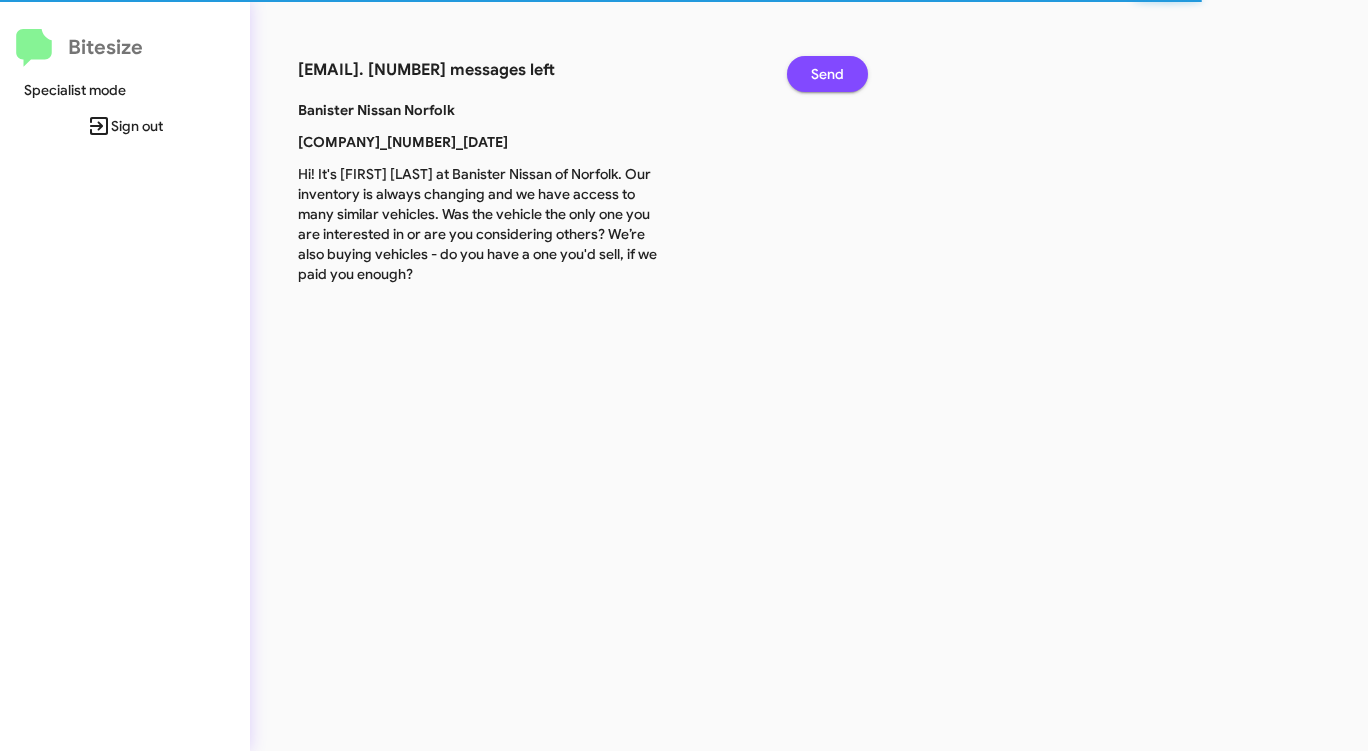 click on "Send" 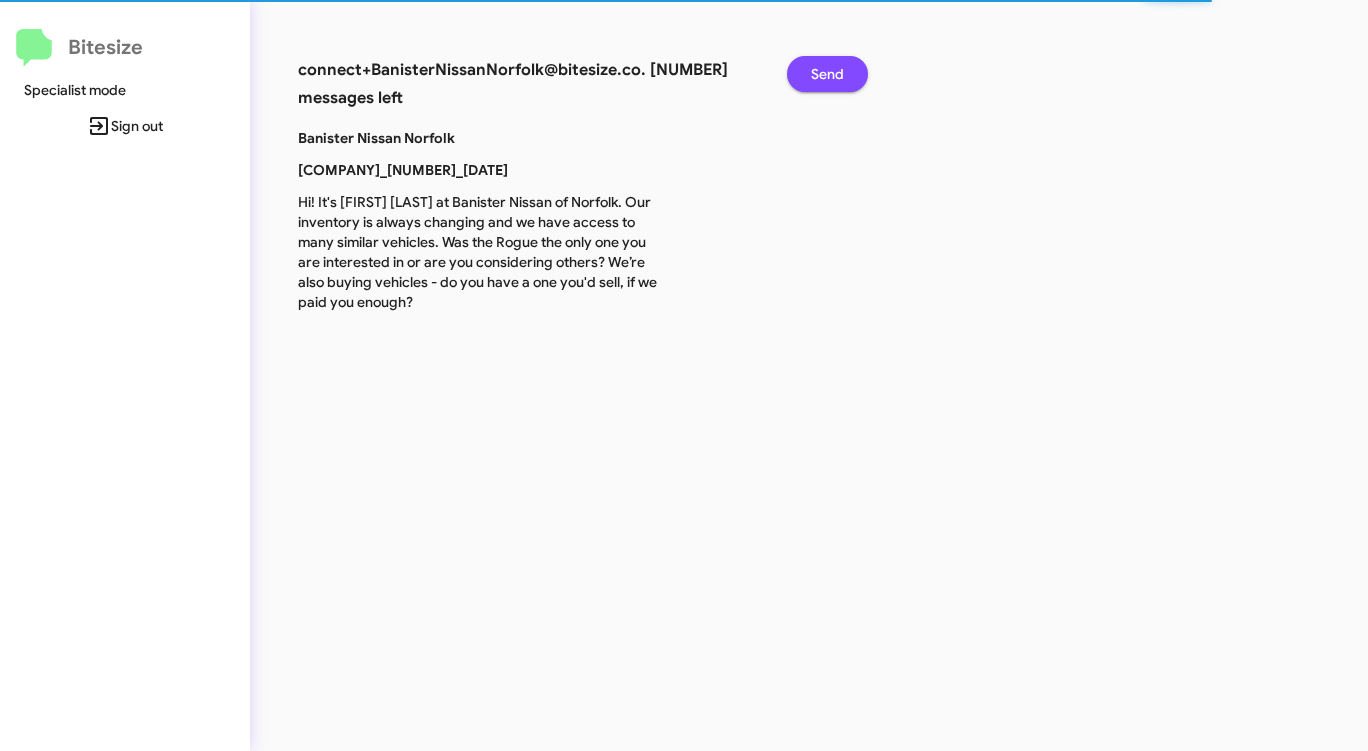 click on "Send" 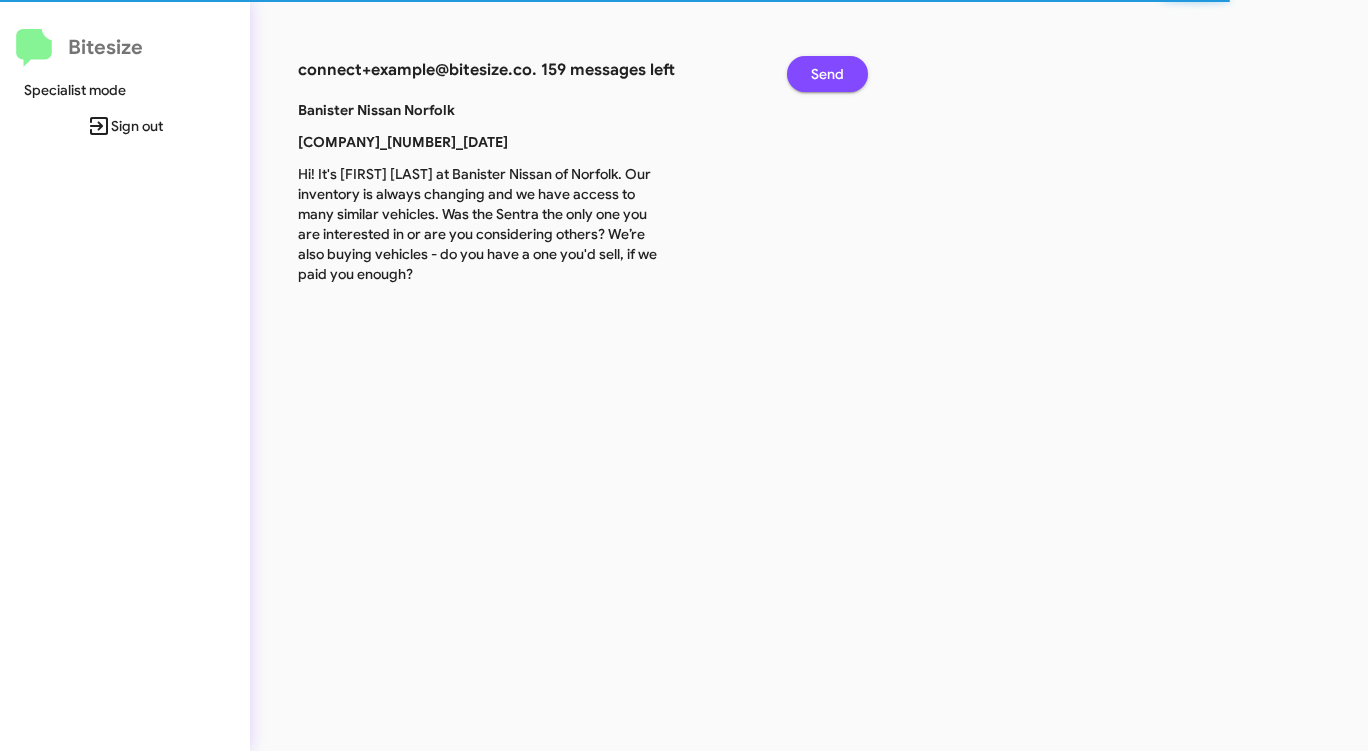 click on "Send" 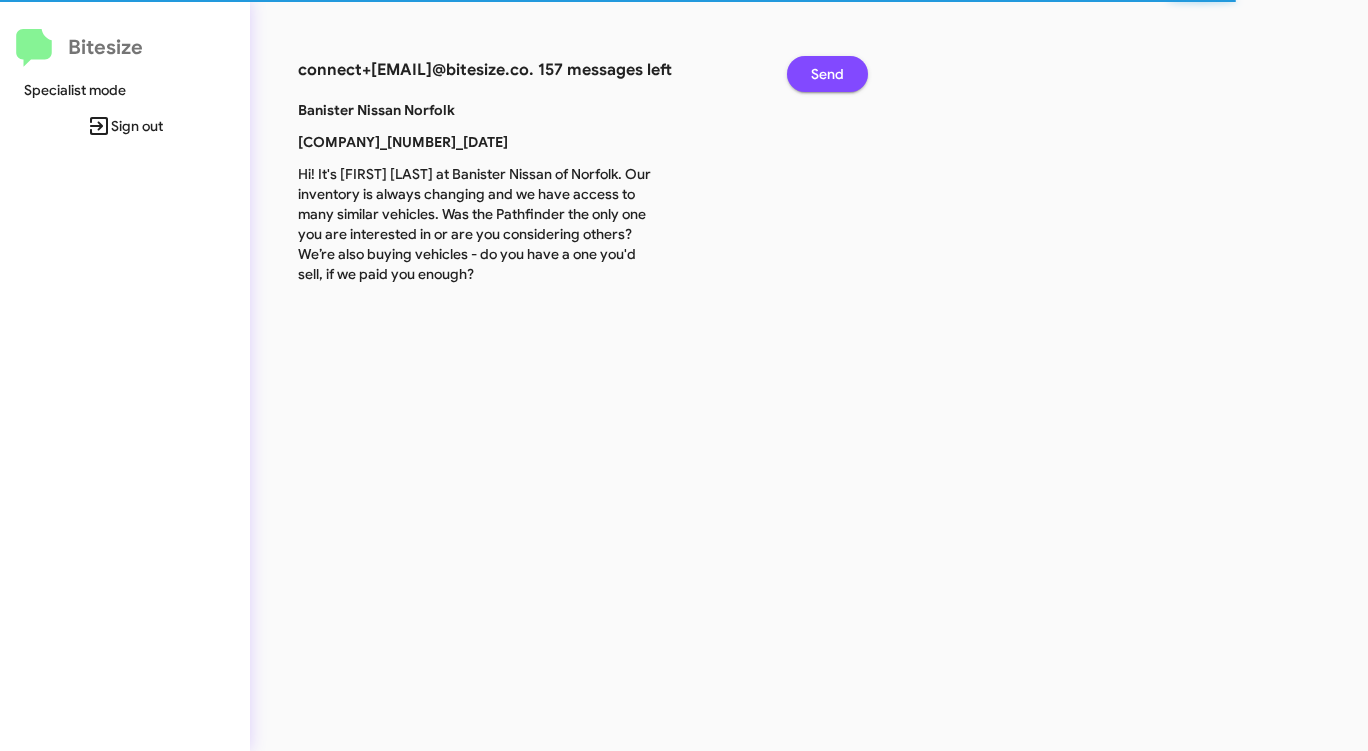 click on "Send" 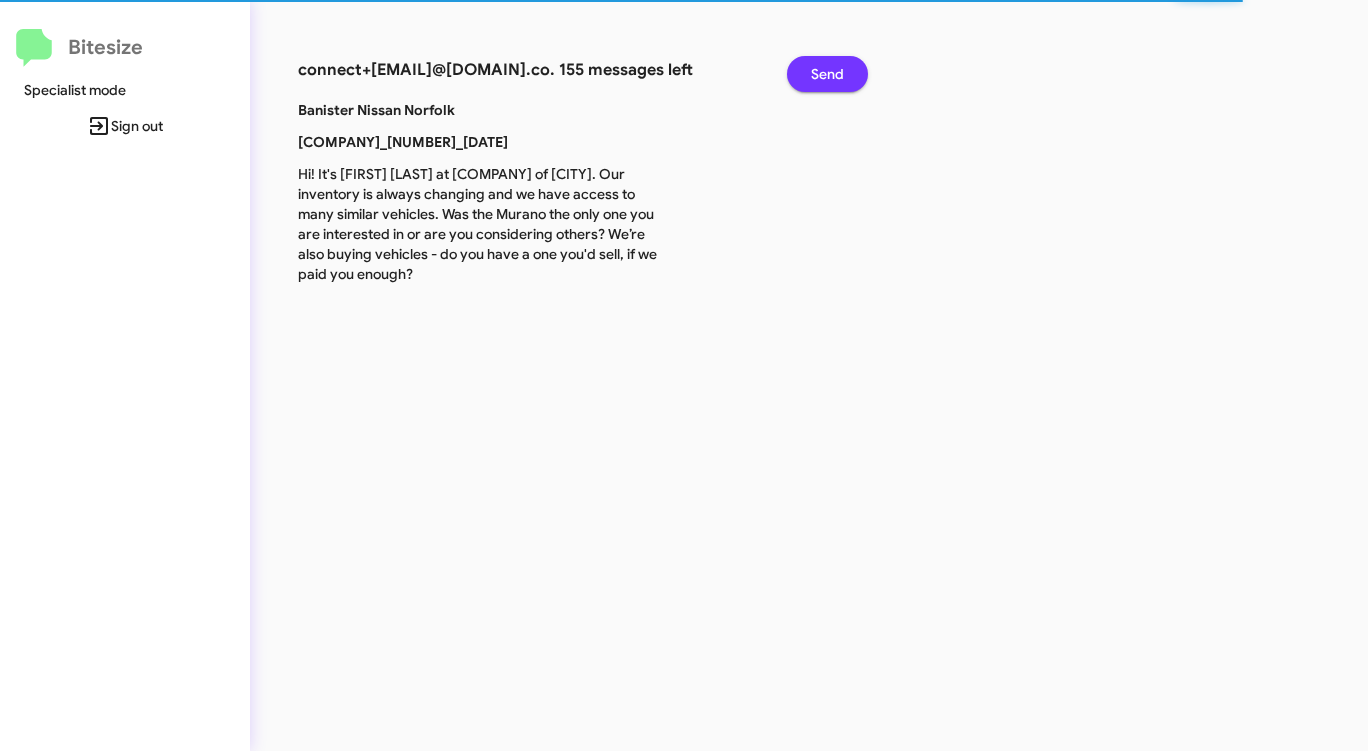 click on "Send" 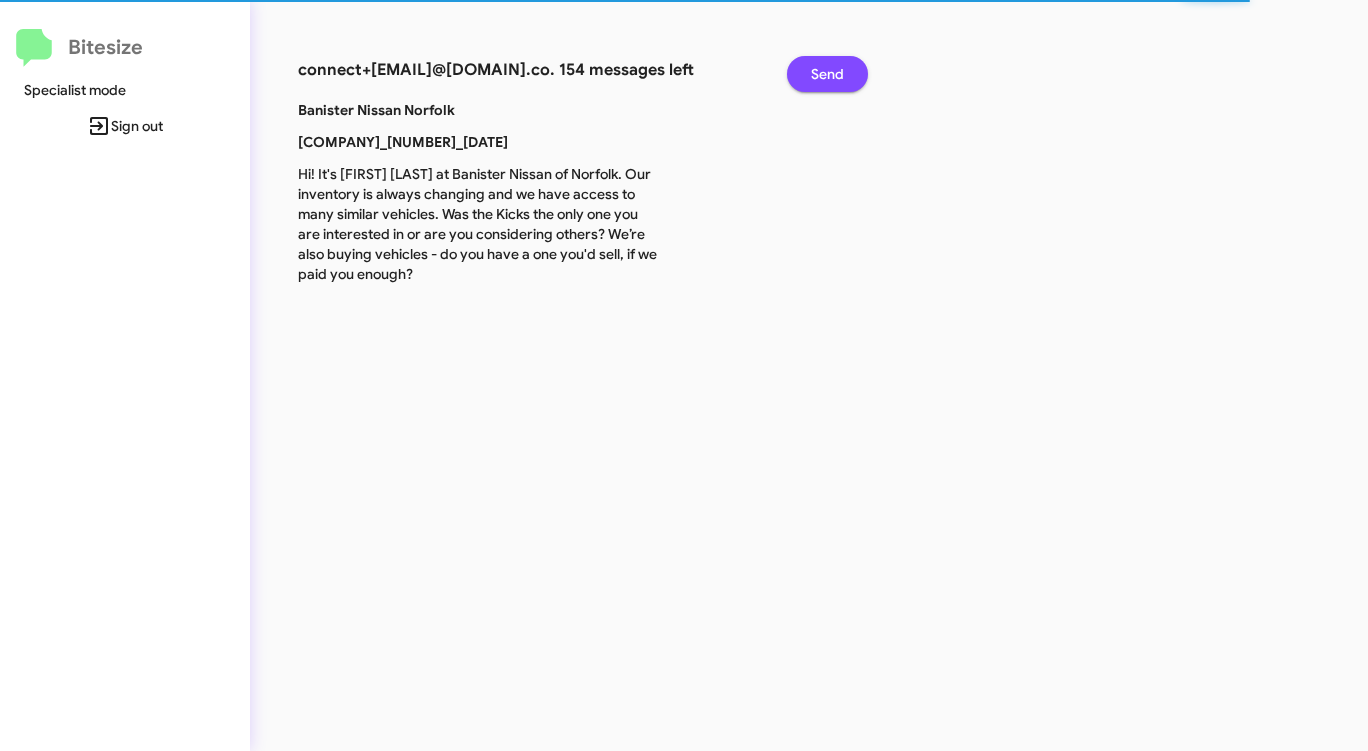 click on "Send" 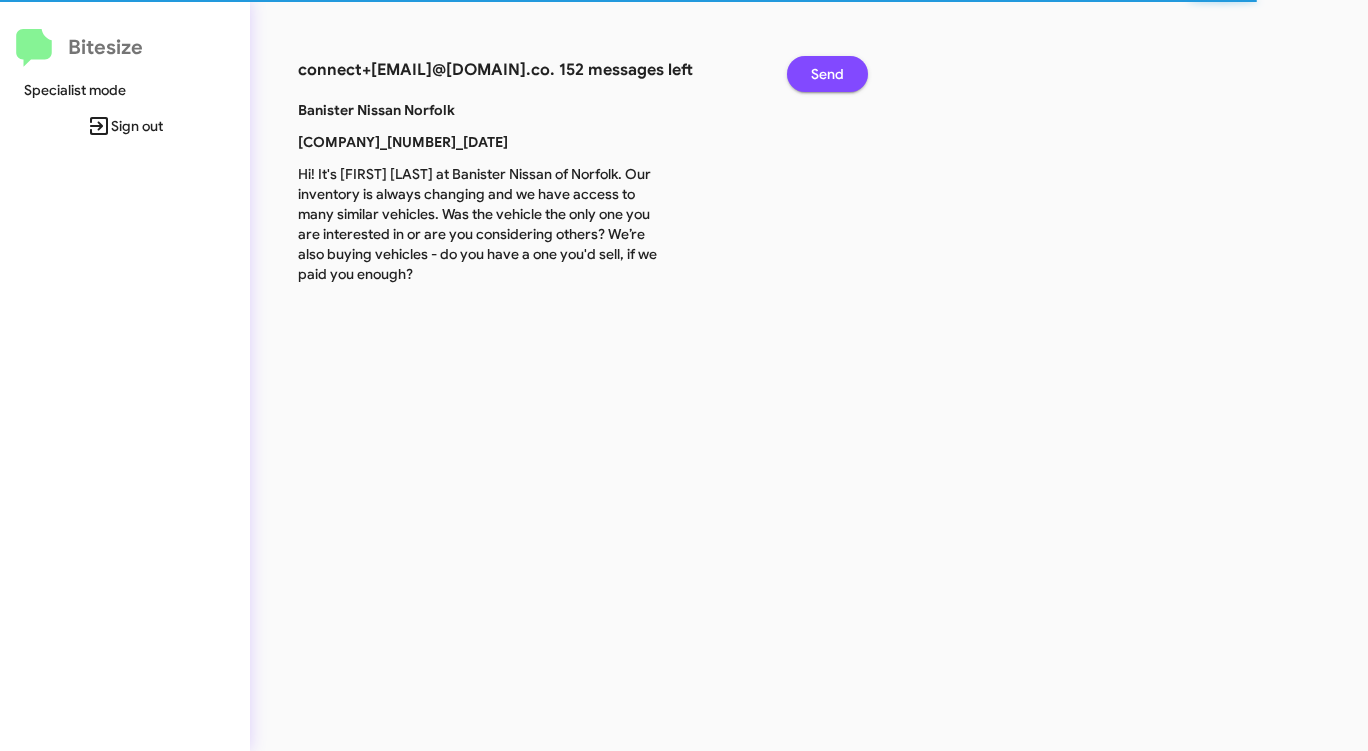 click on "Send" 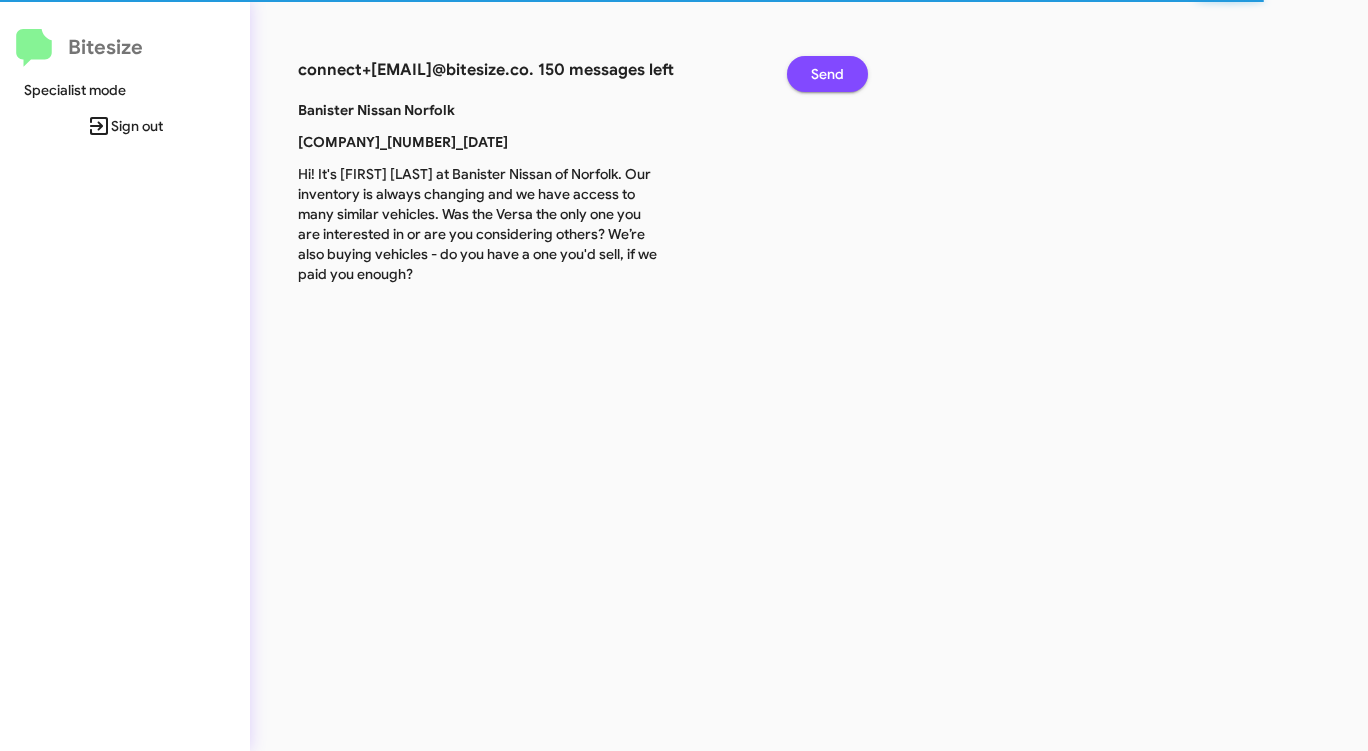 click on "Send" 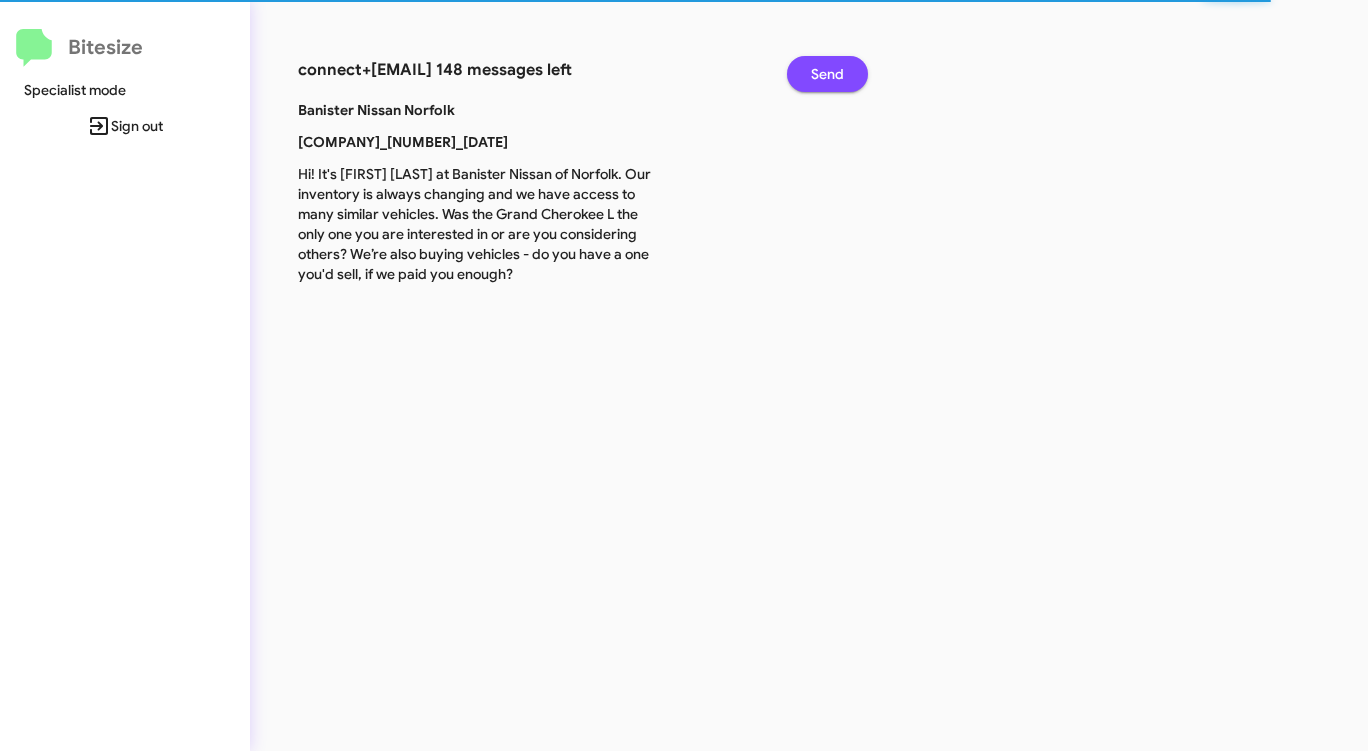 click on "Send" 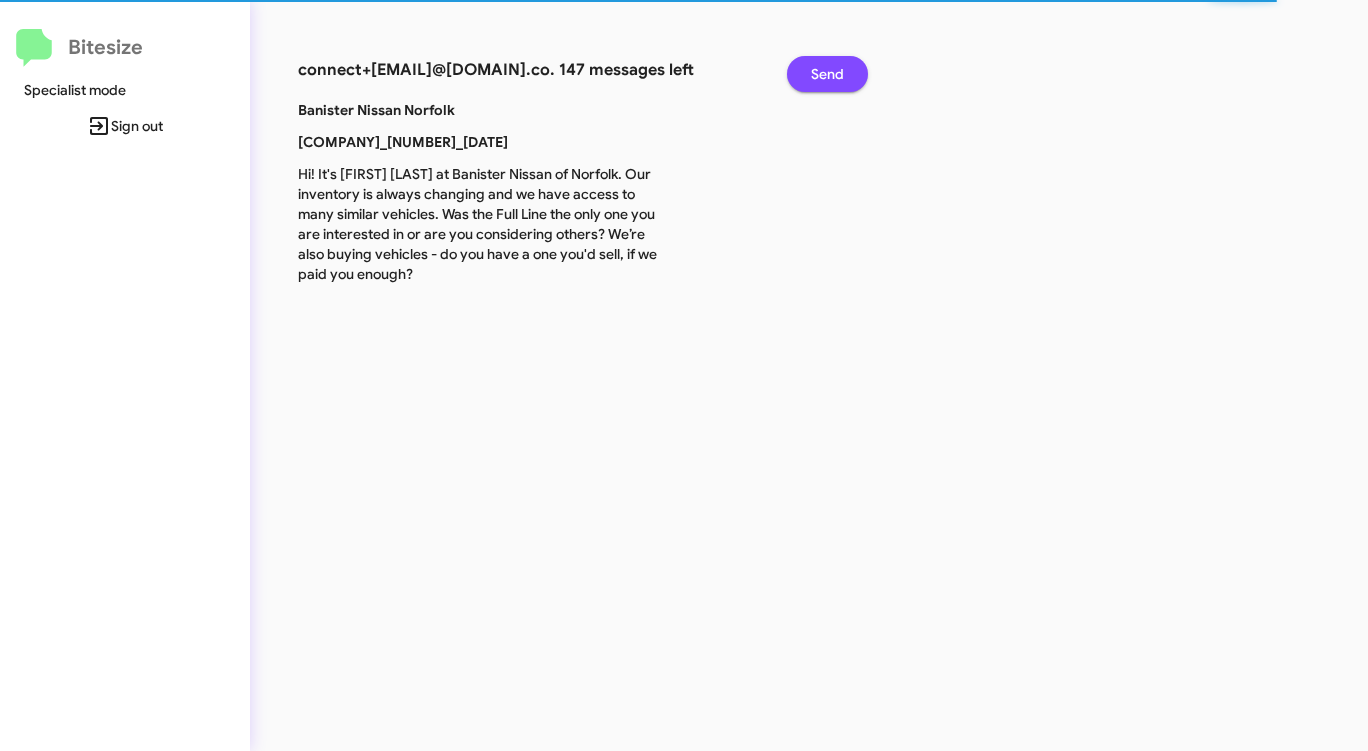 click on "Send" 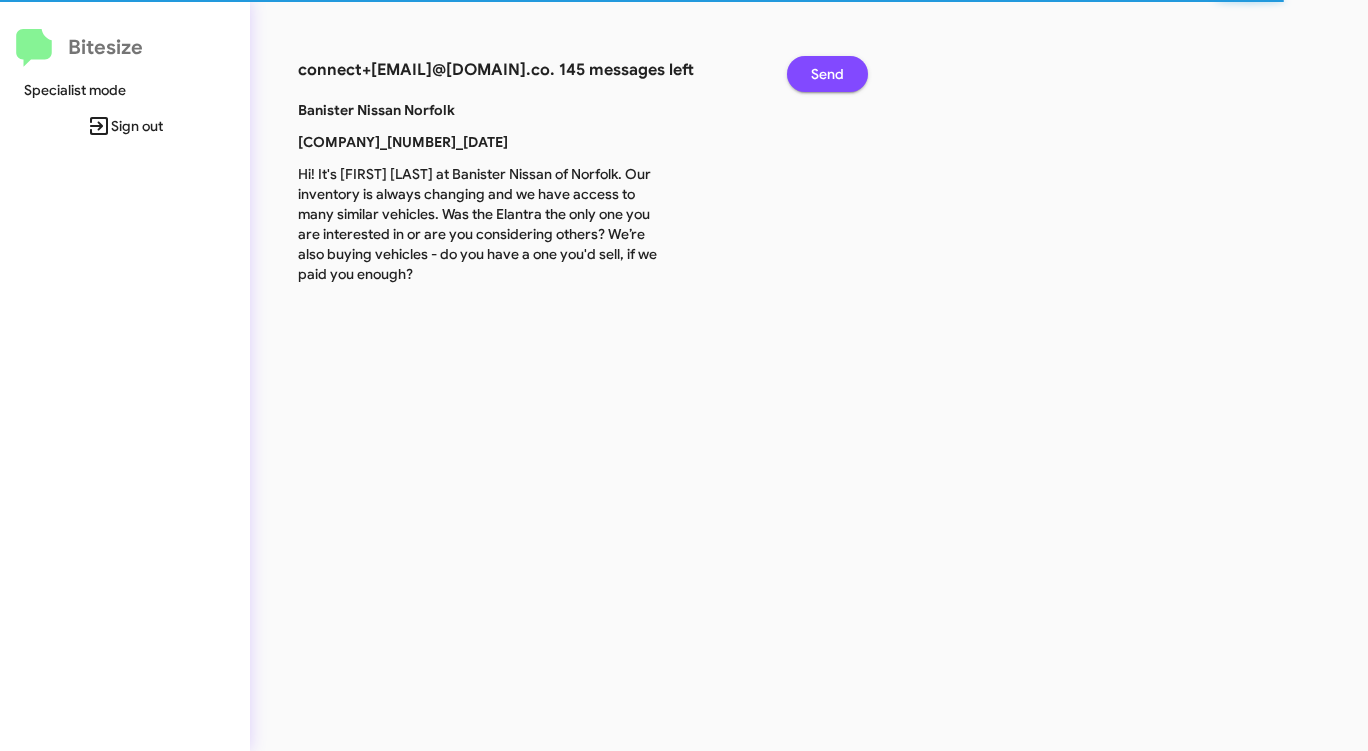 click on "Send" 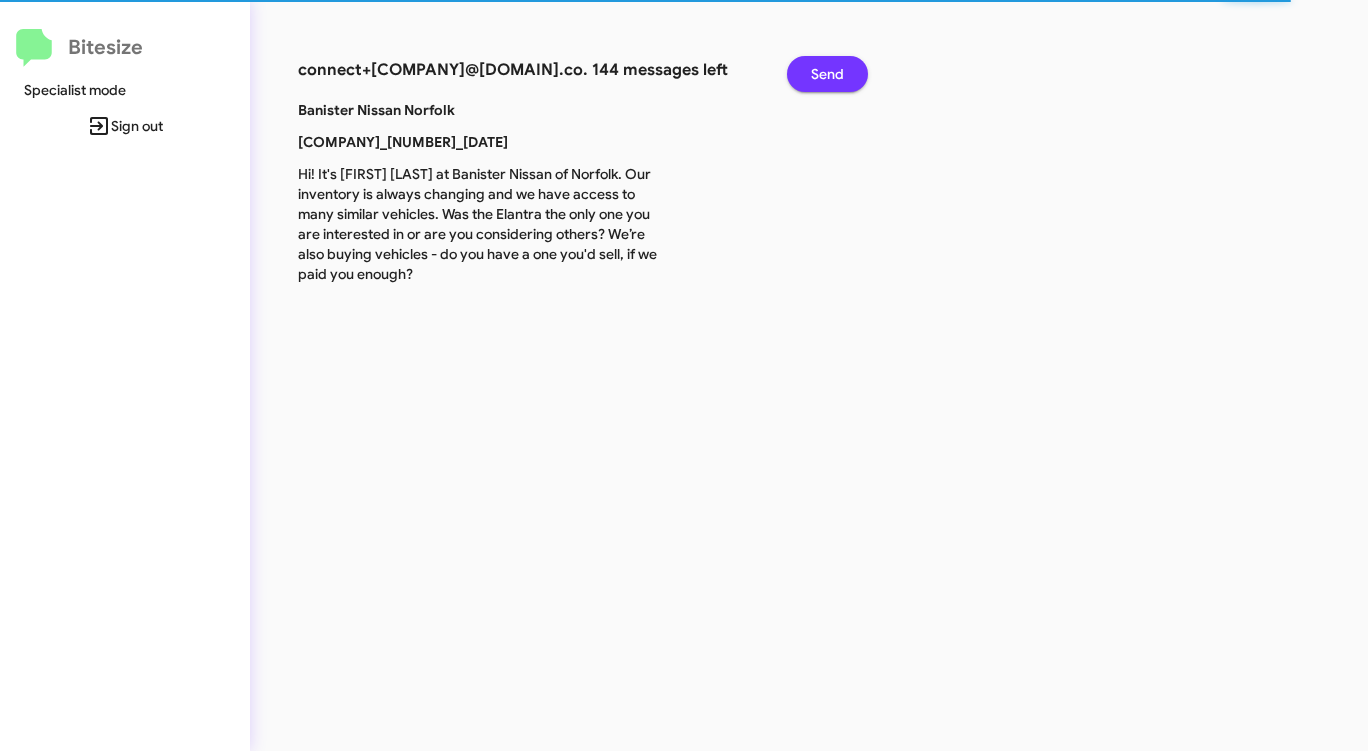 click on "Send" 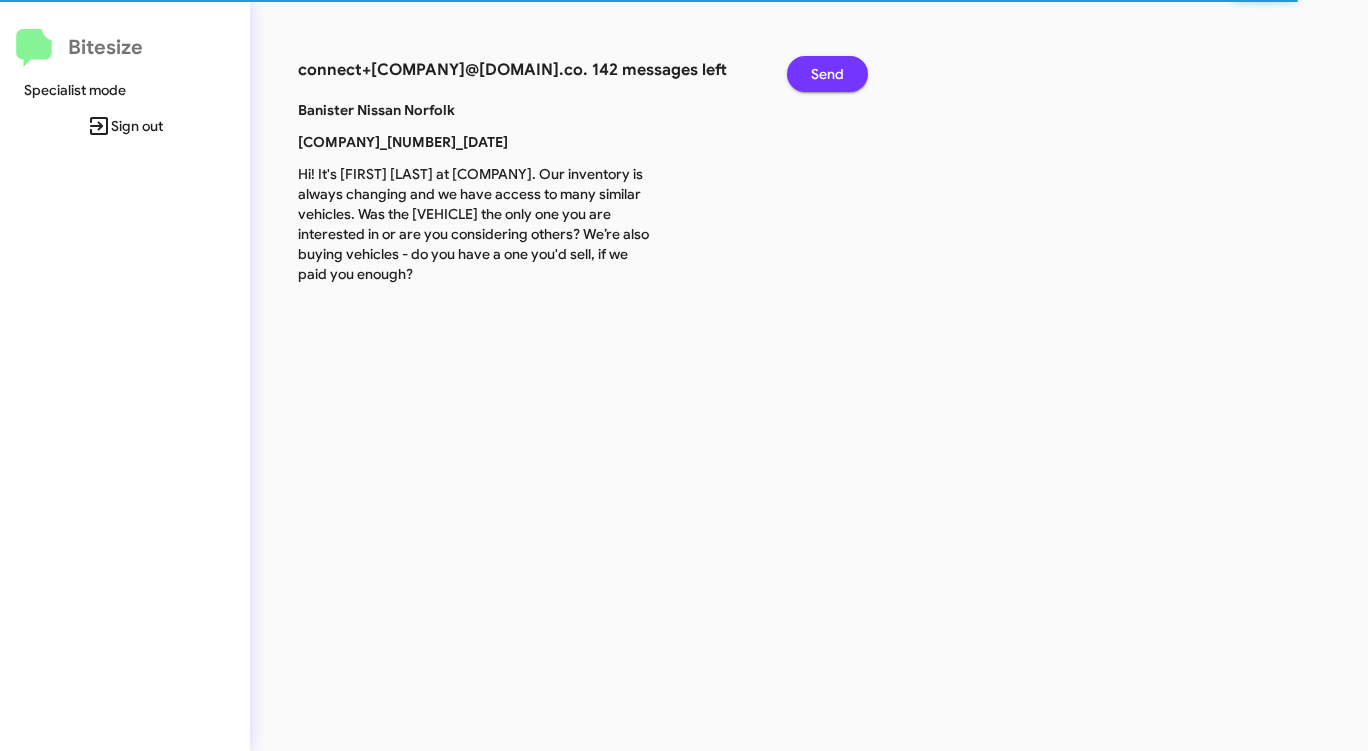 click on "Send" 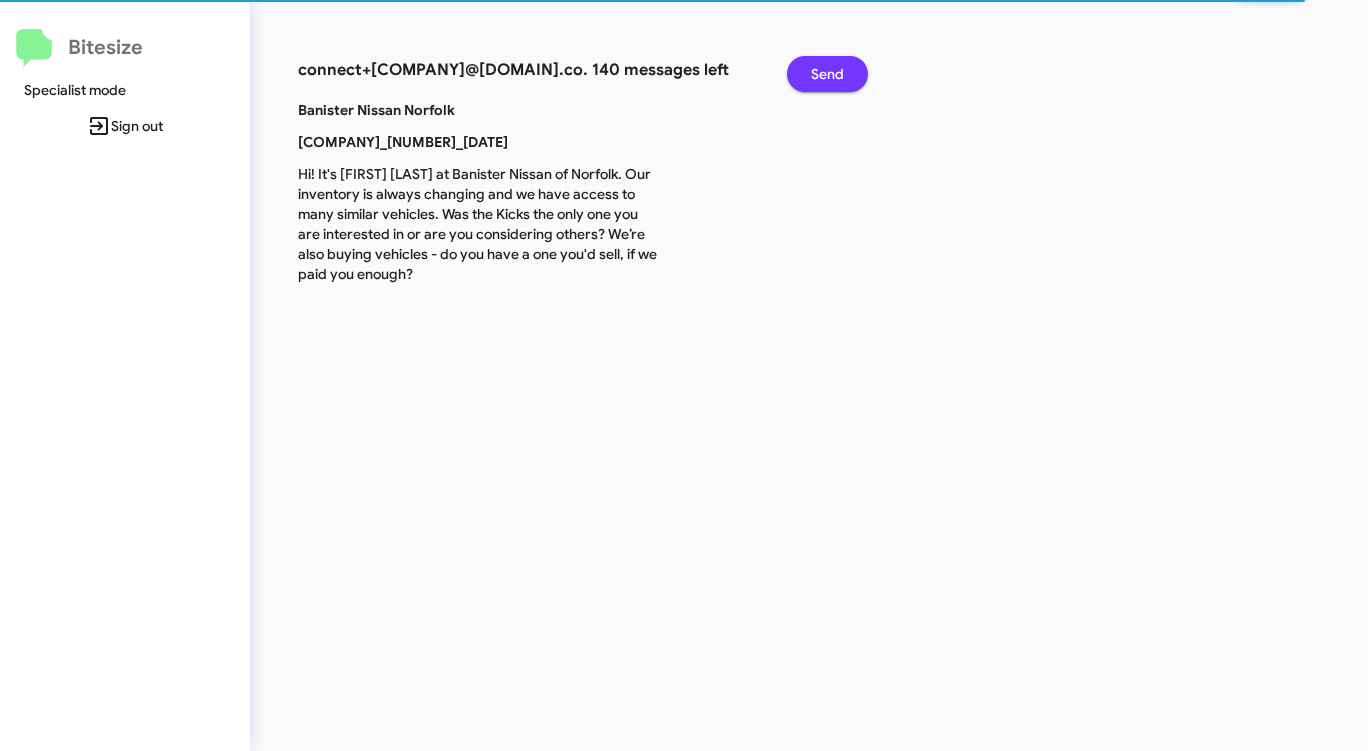 click on "Send" 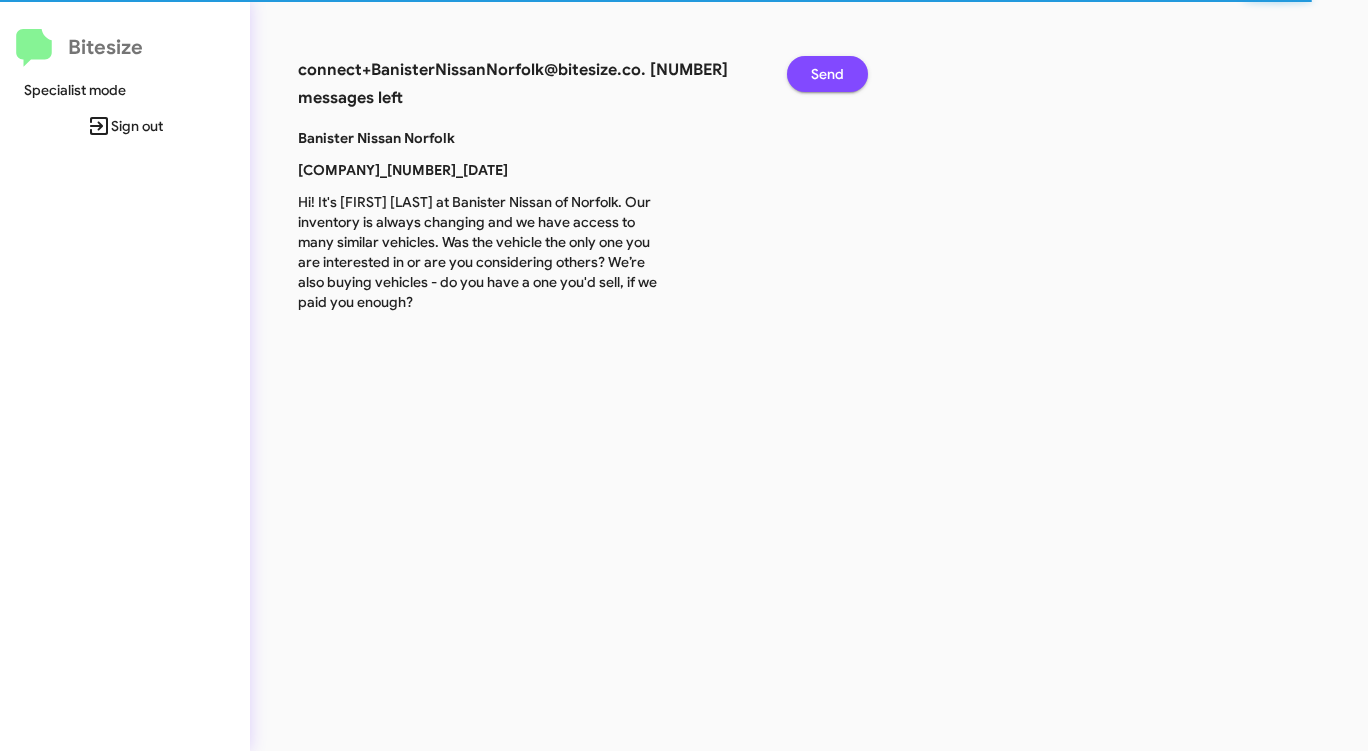 click on "Send" 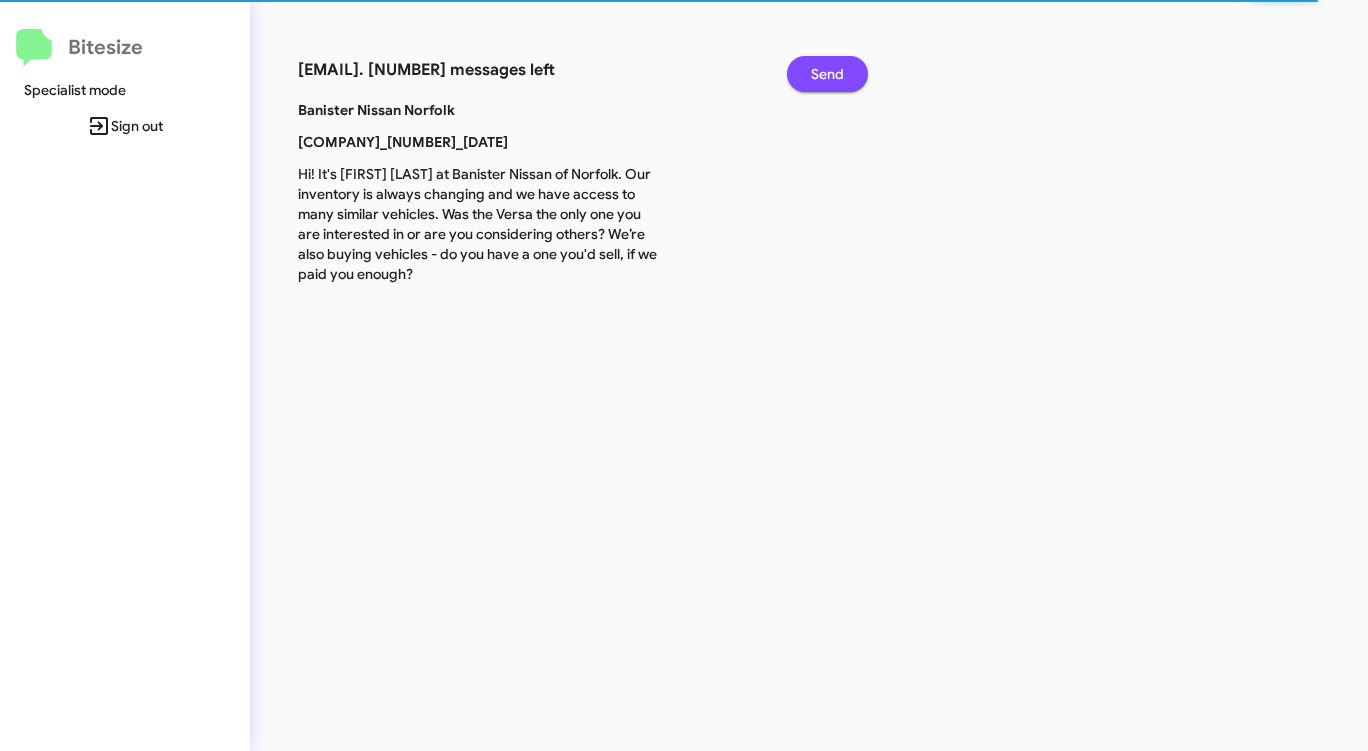 click on "Send" 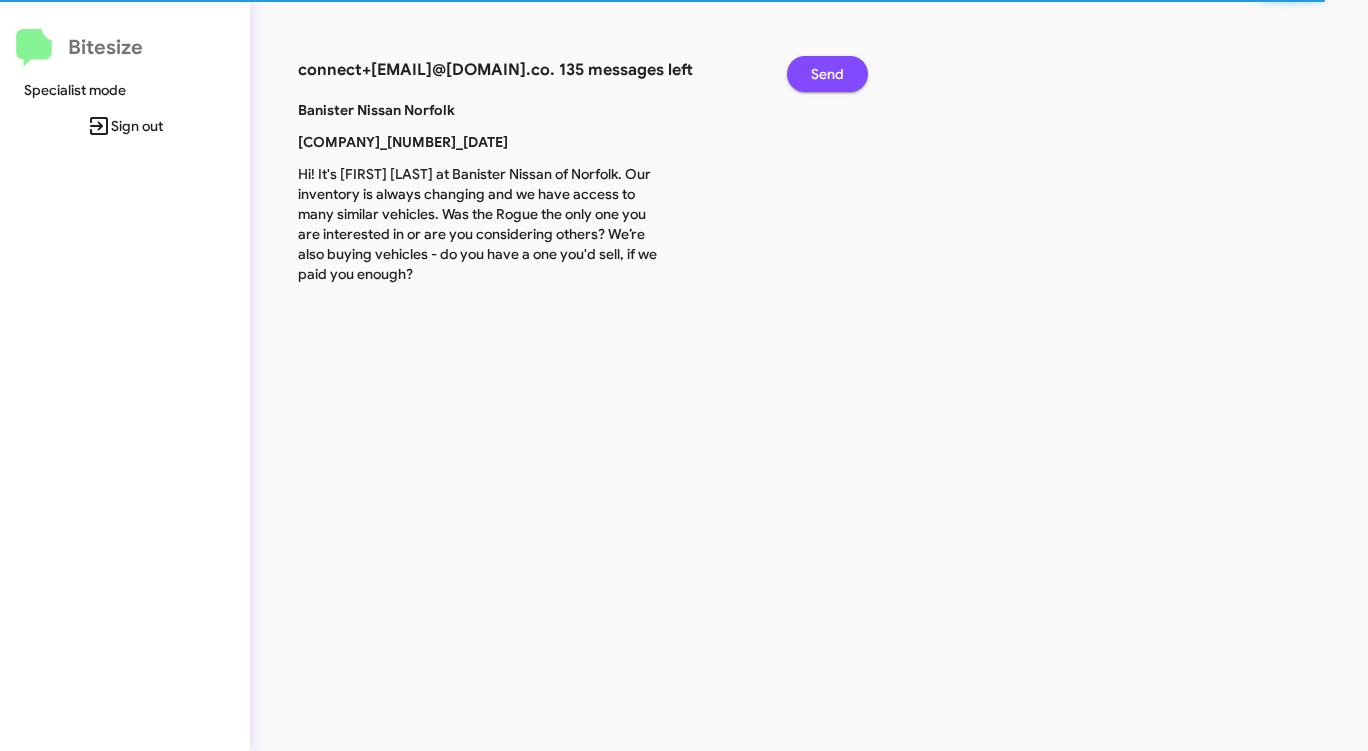 click on "Send" 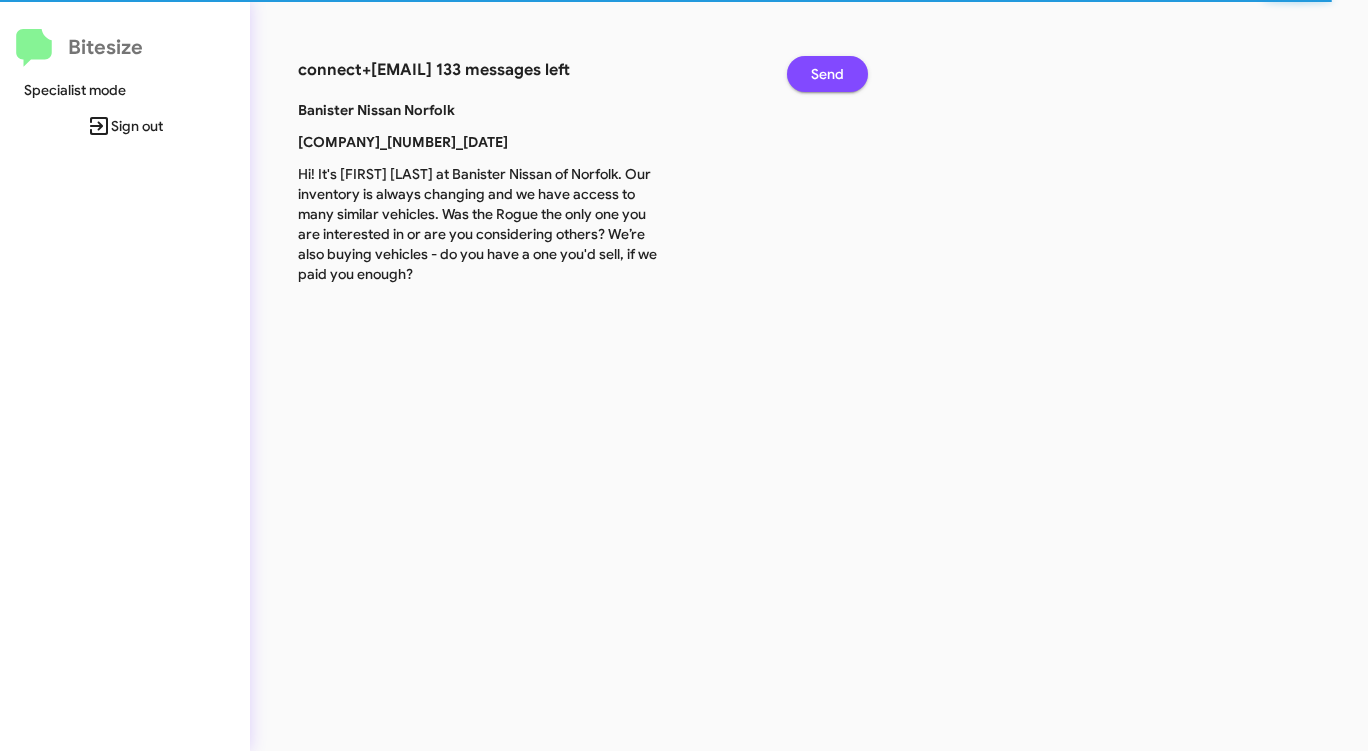 click on "Send" 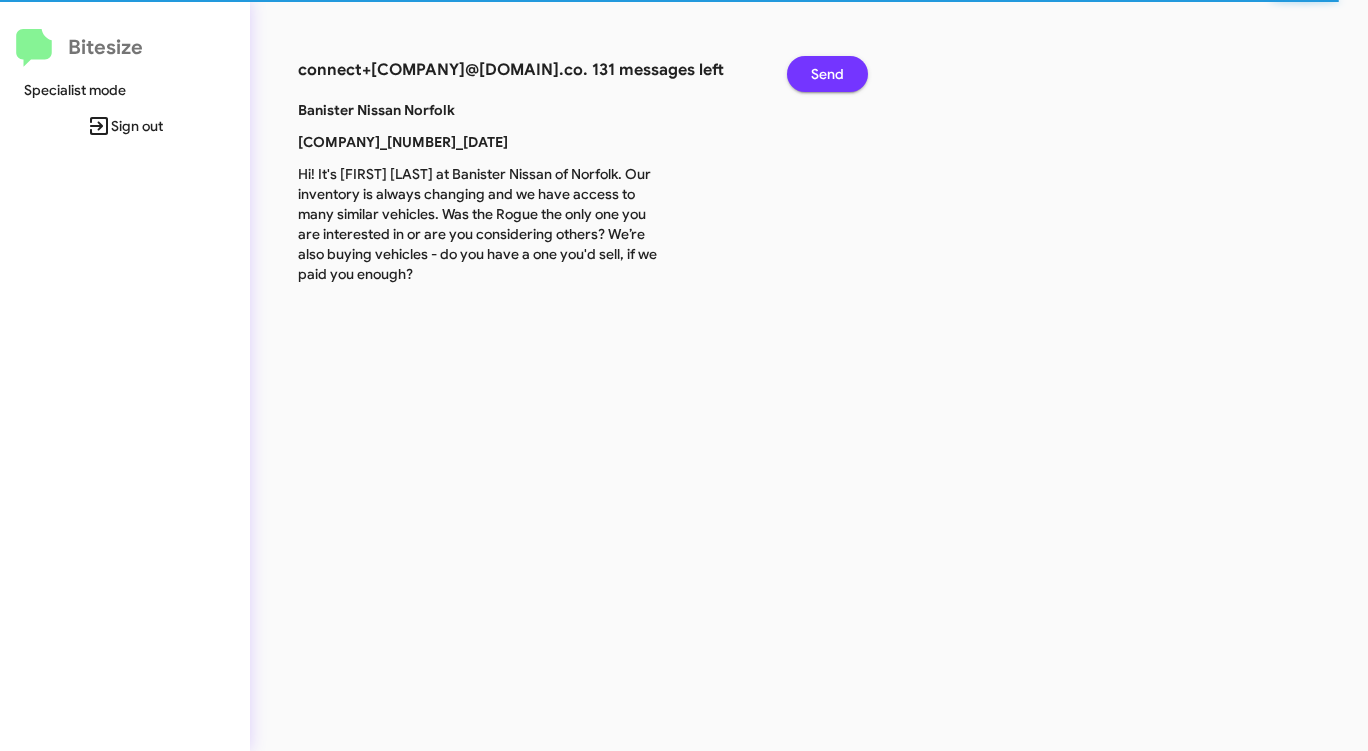 click on "Send" 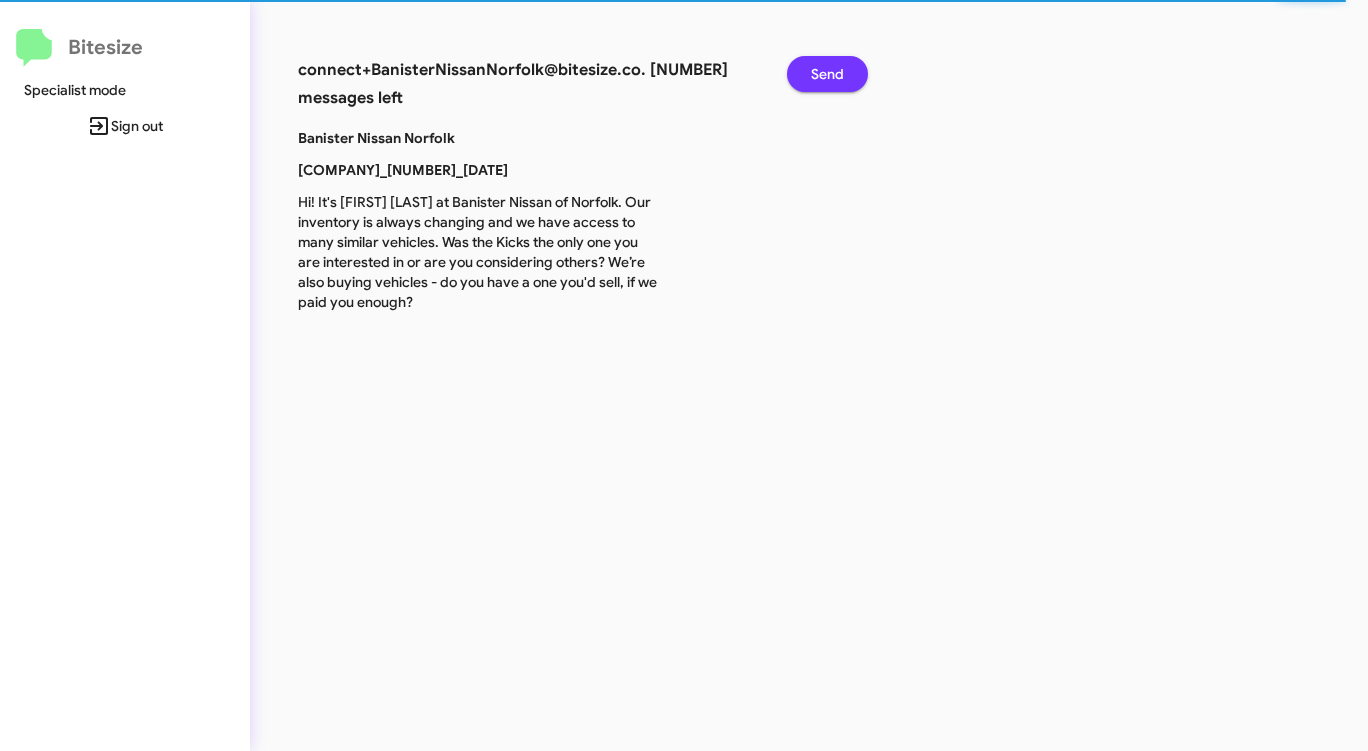 click on "Send" 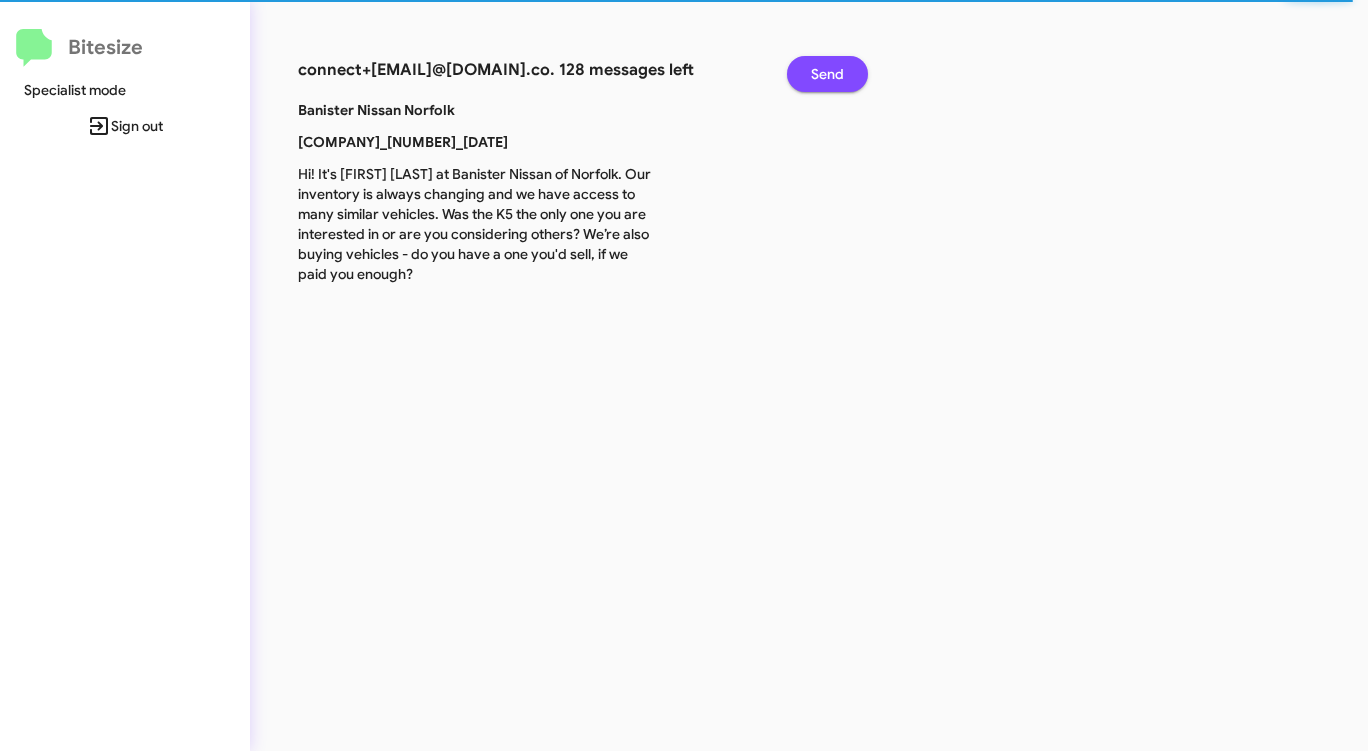 click on "Send" 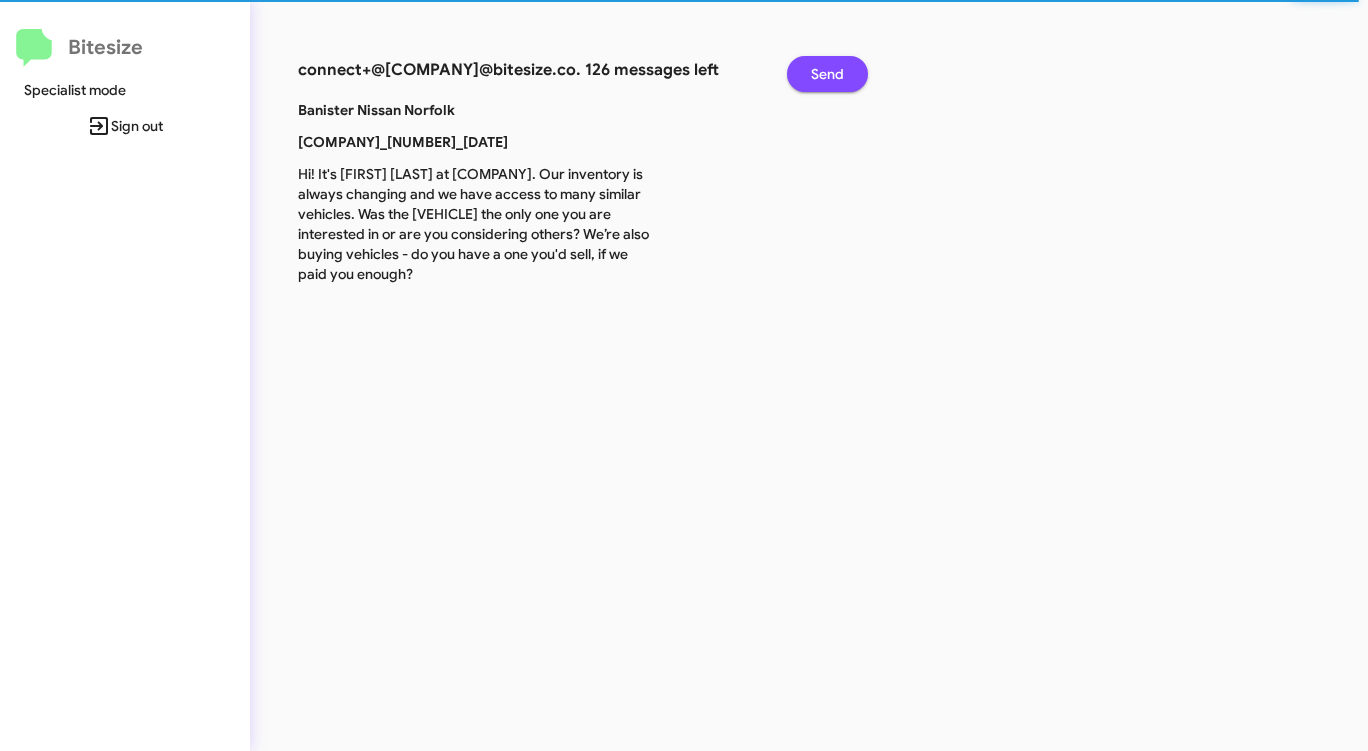 click on "Send" 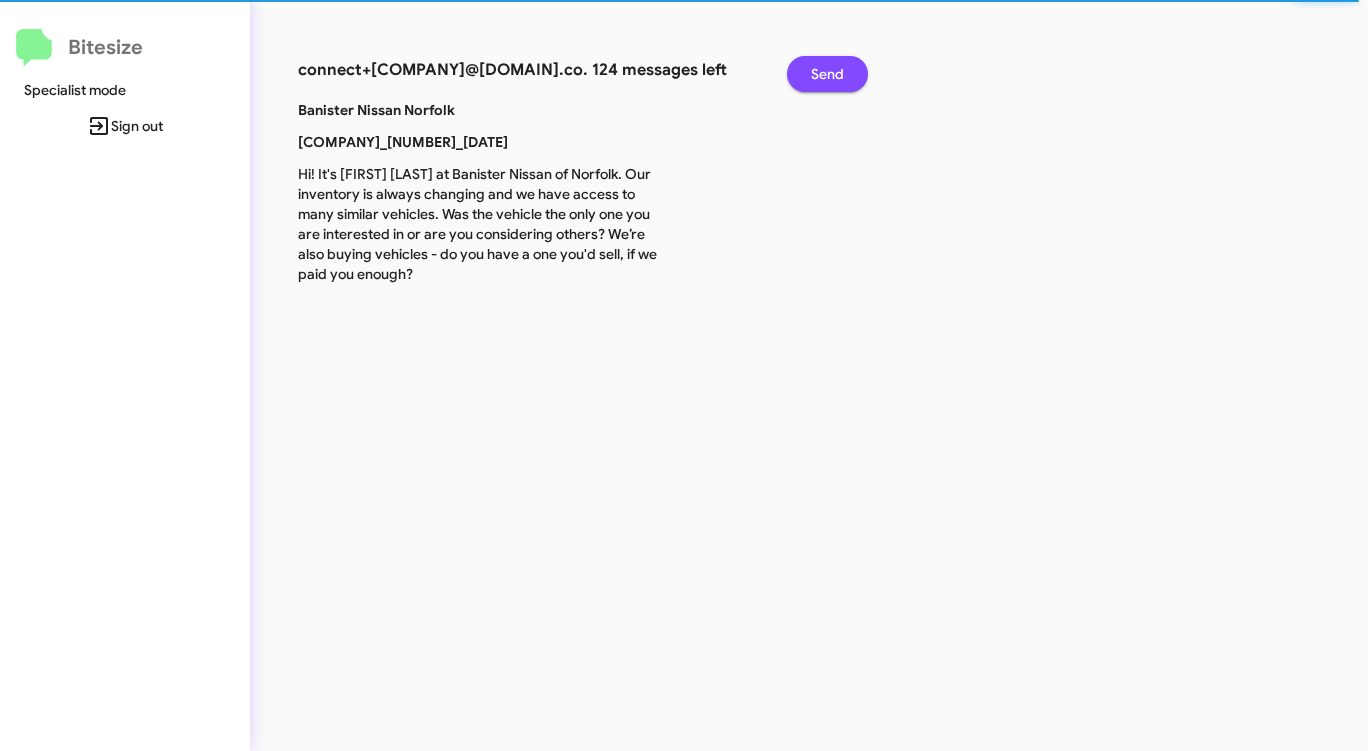 click on "Send" 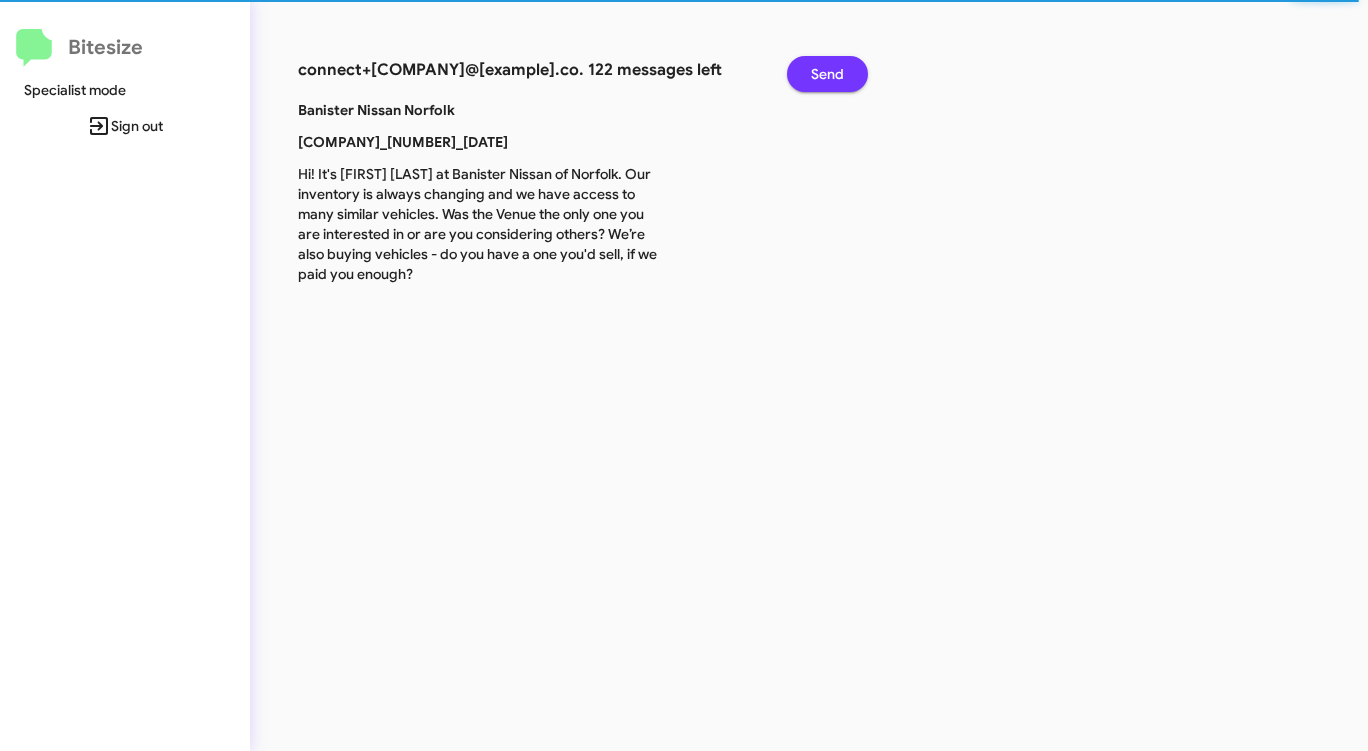 click on "Send" 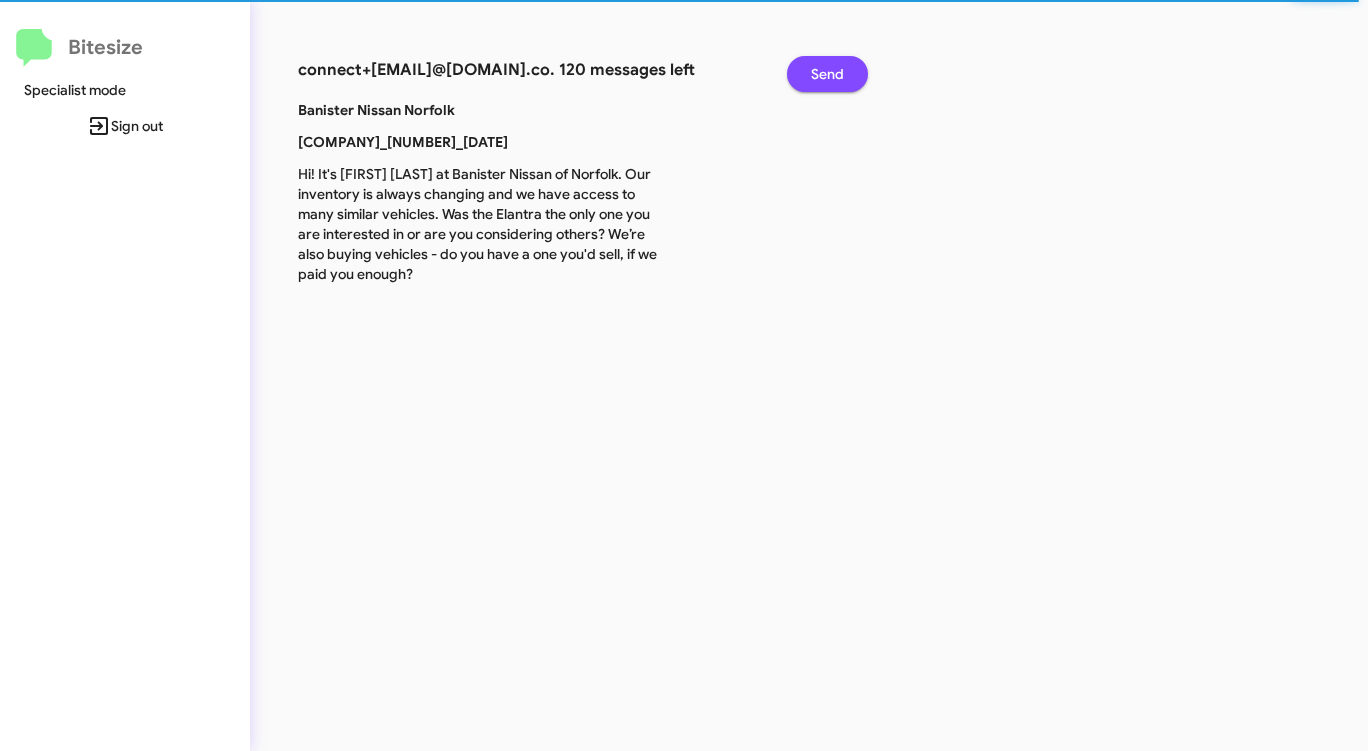 click on "Send" 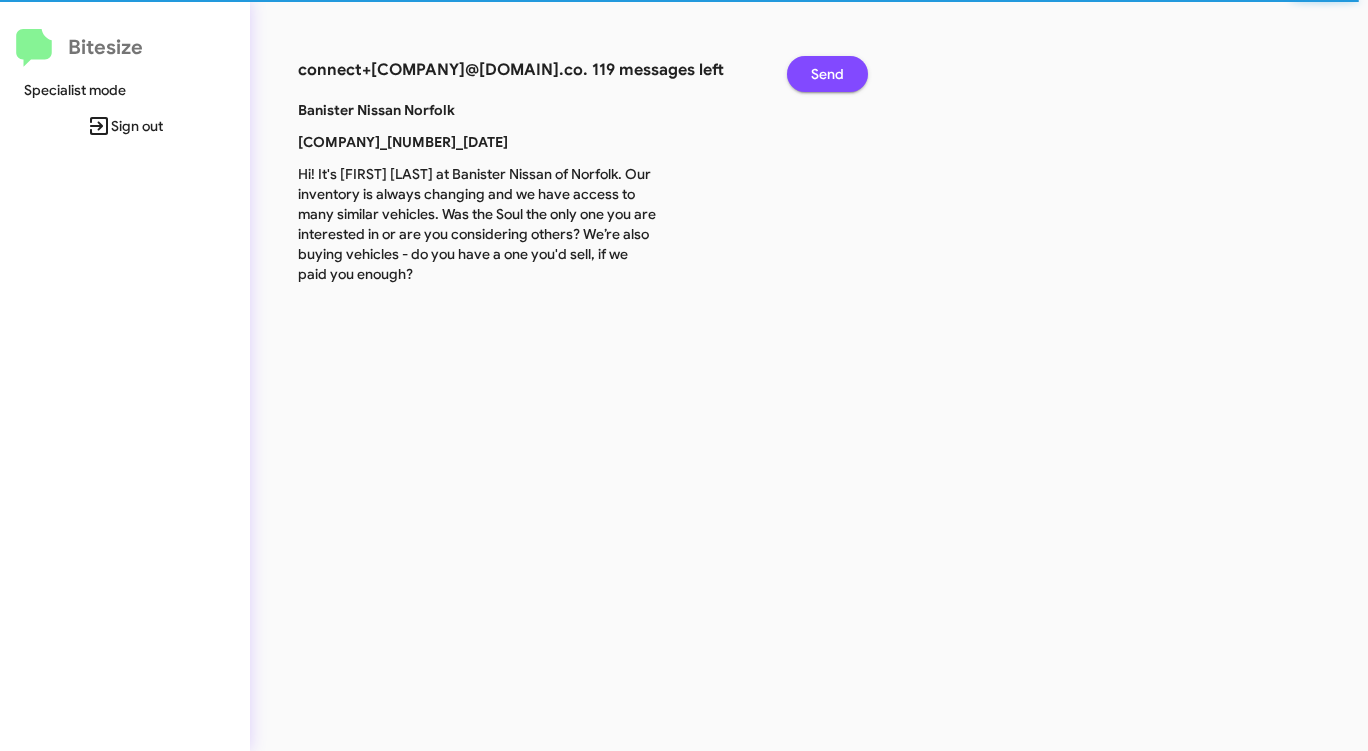 click on "Send" 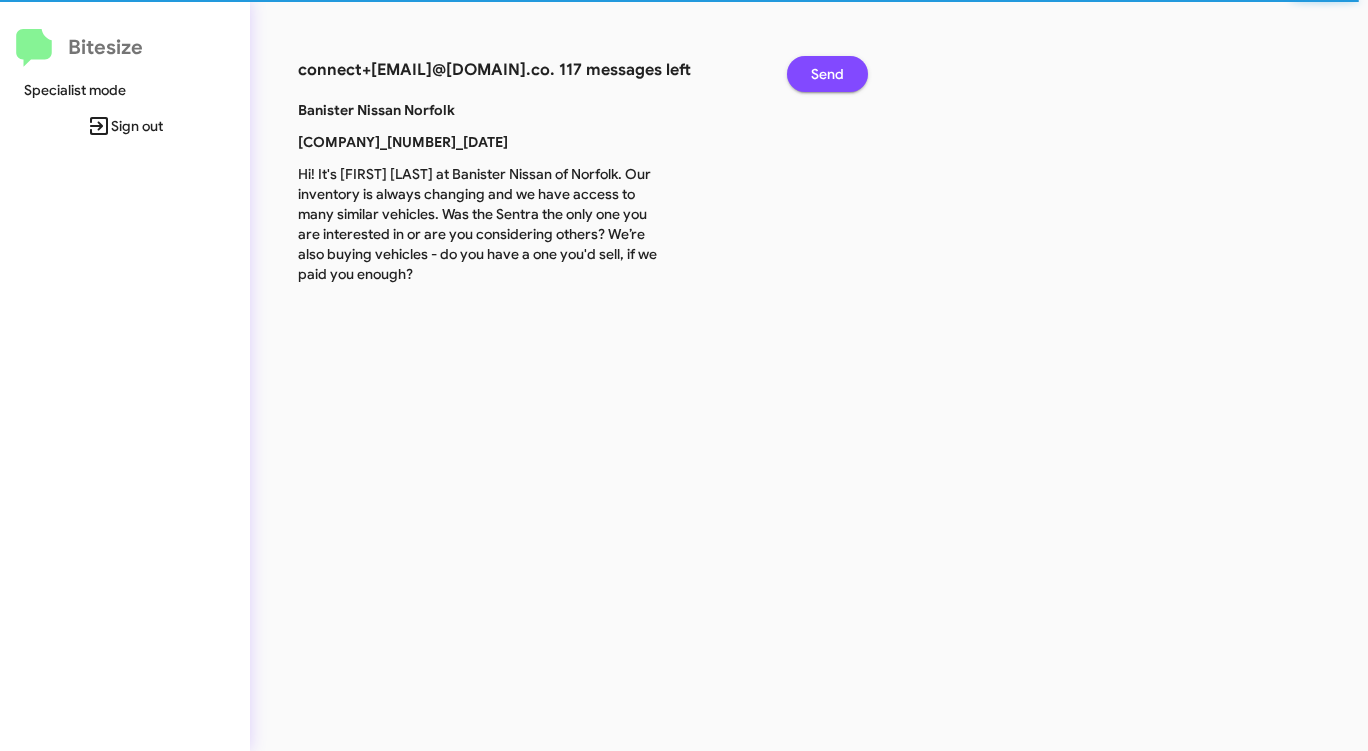 click on "Send" 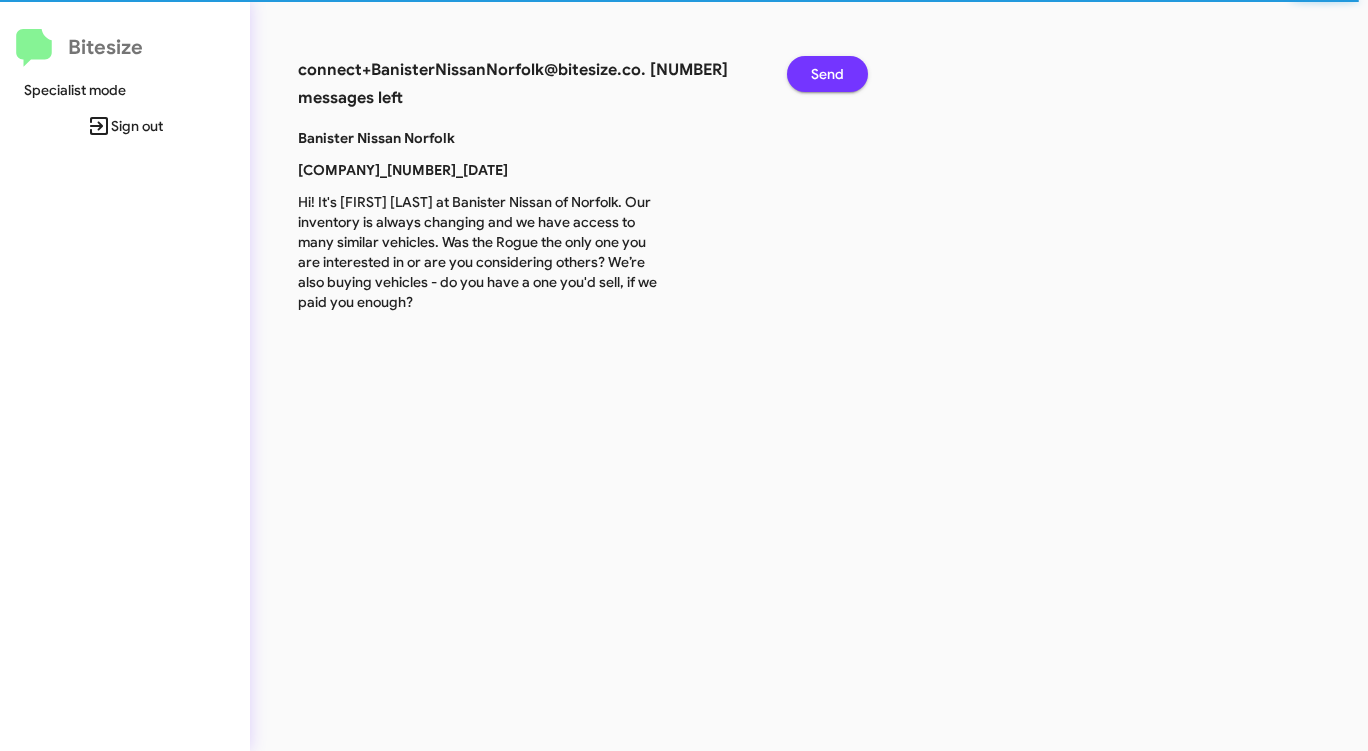 click on "Send" 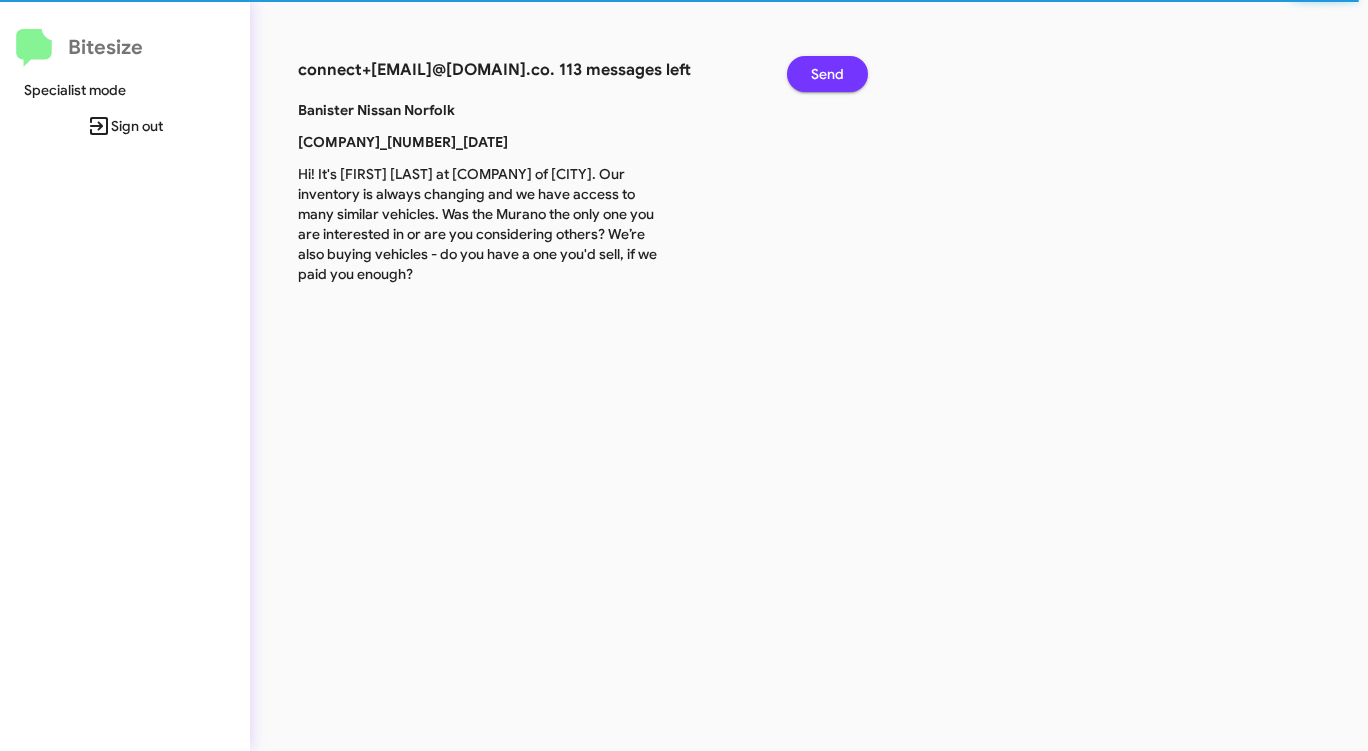 click on "Send" 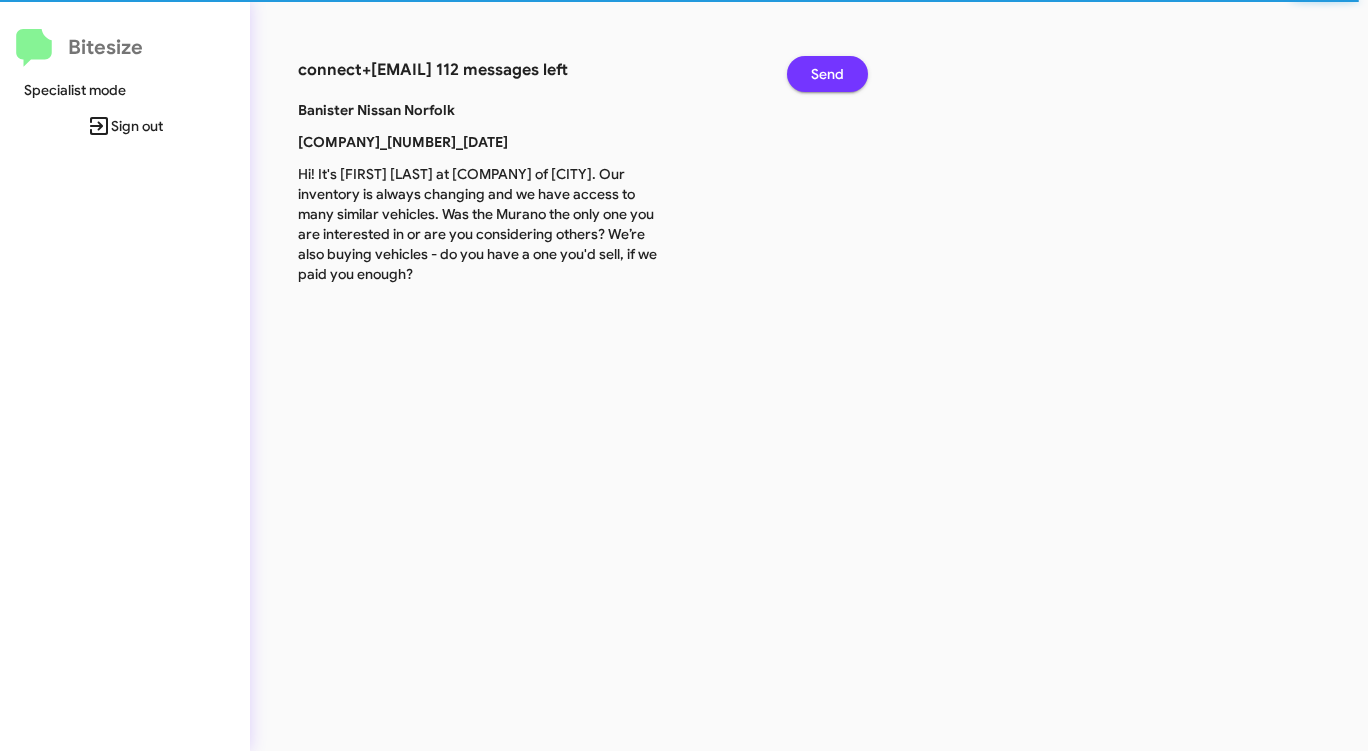click on "Send" 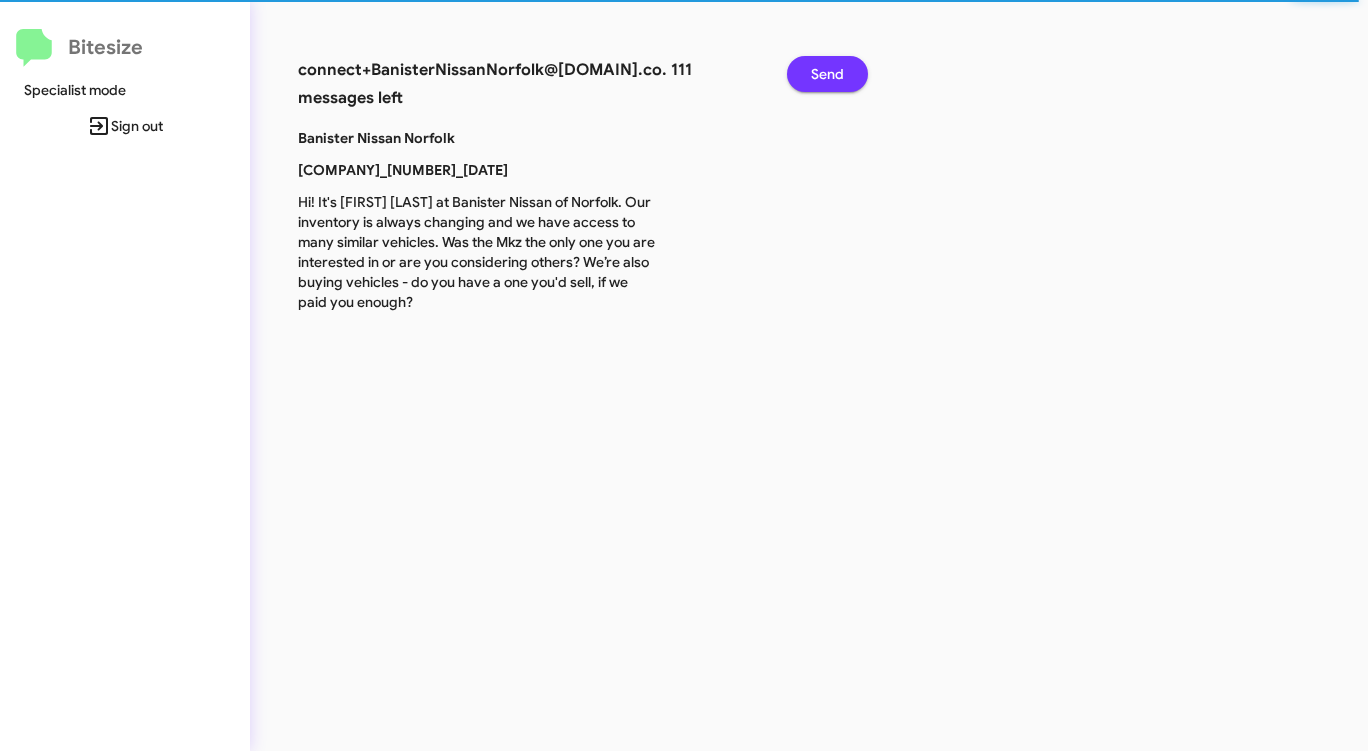 click on "Send" 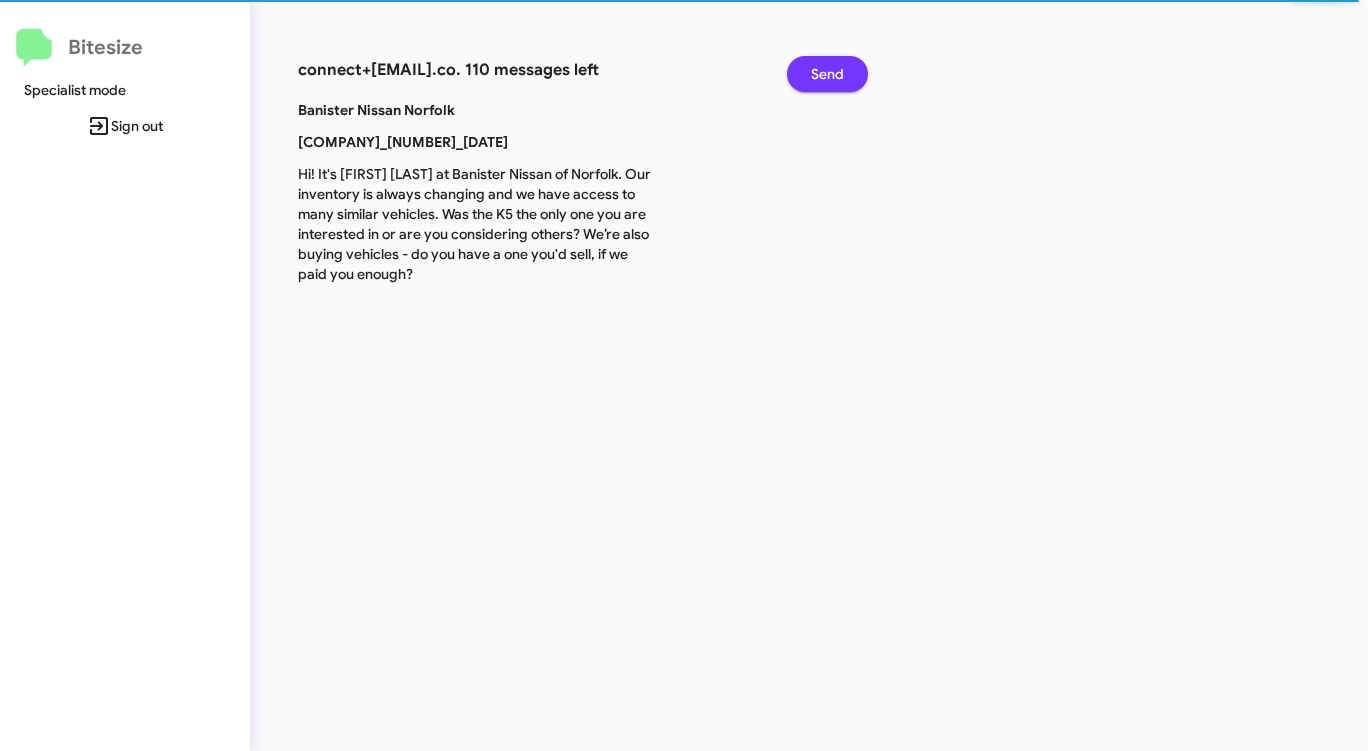 click on "Send" 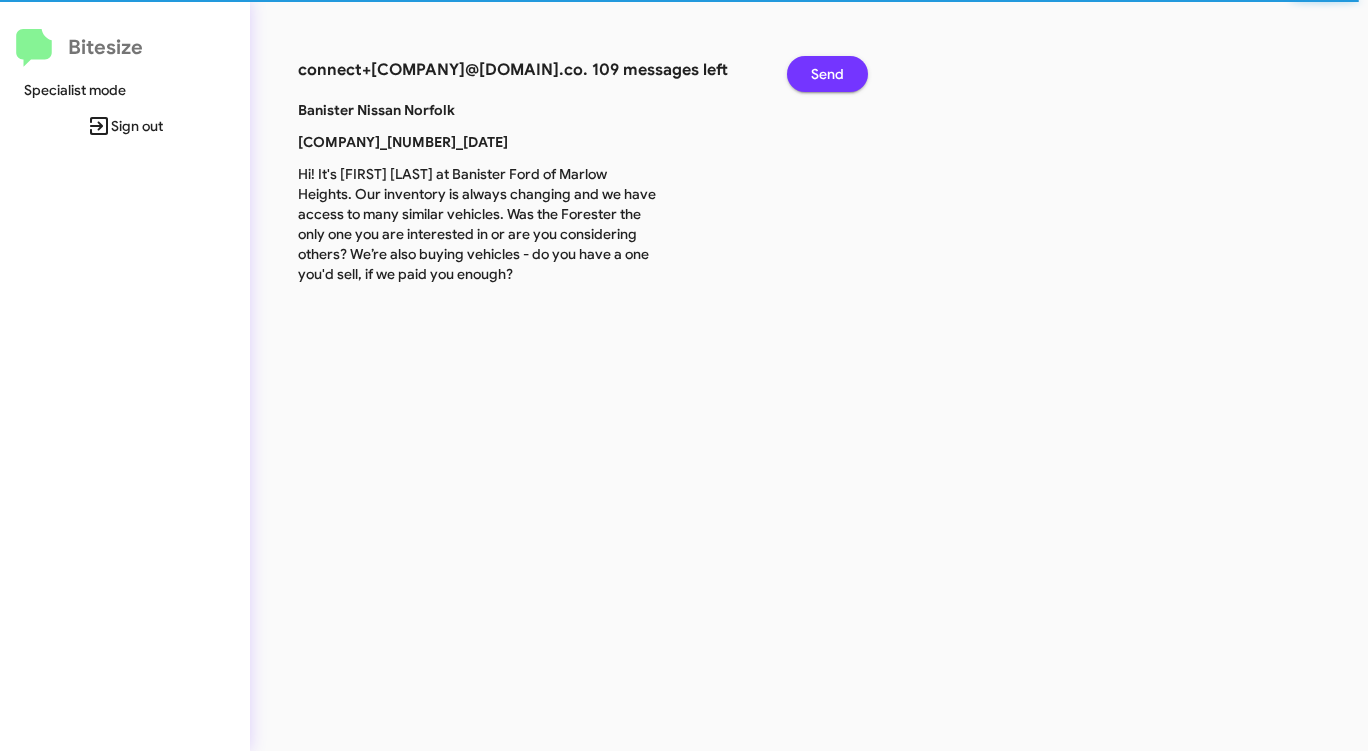 click on "Send" 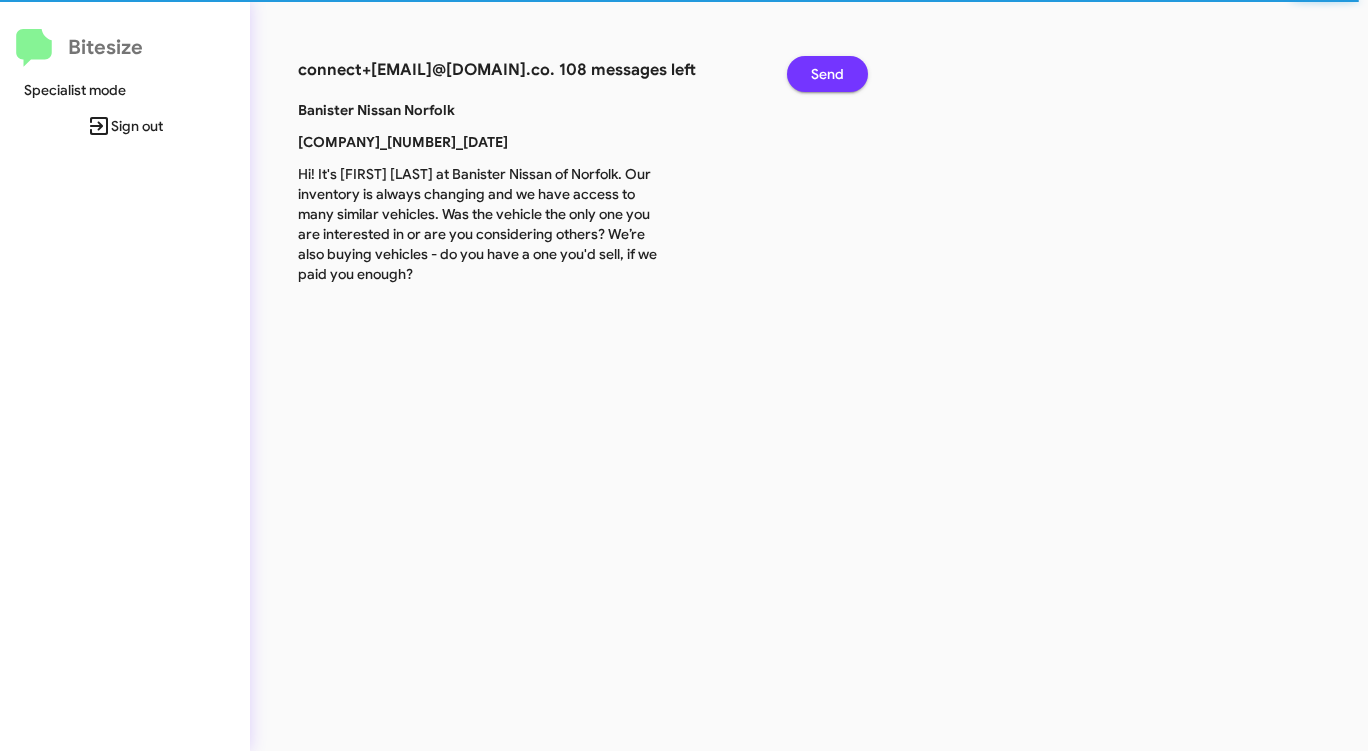 click on "Send" 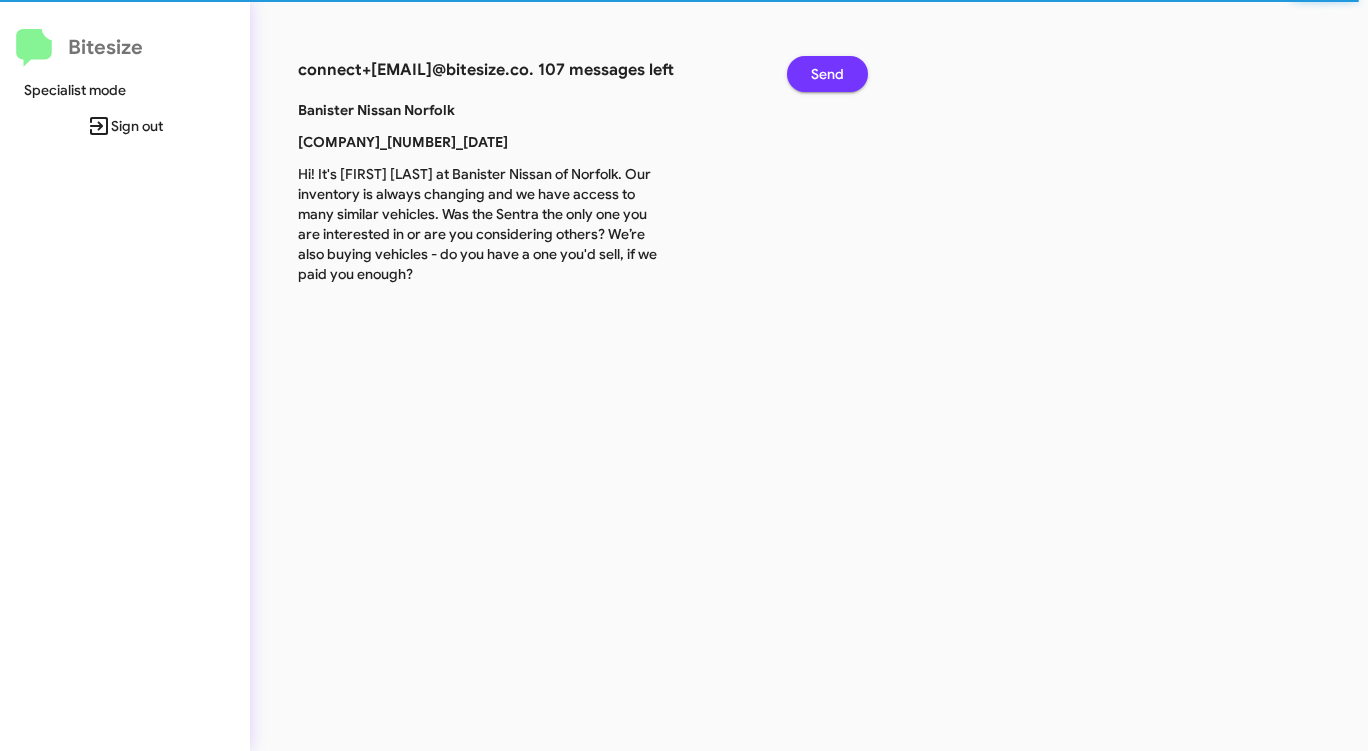 click on "Send" 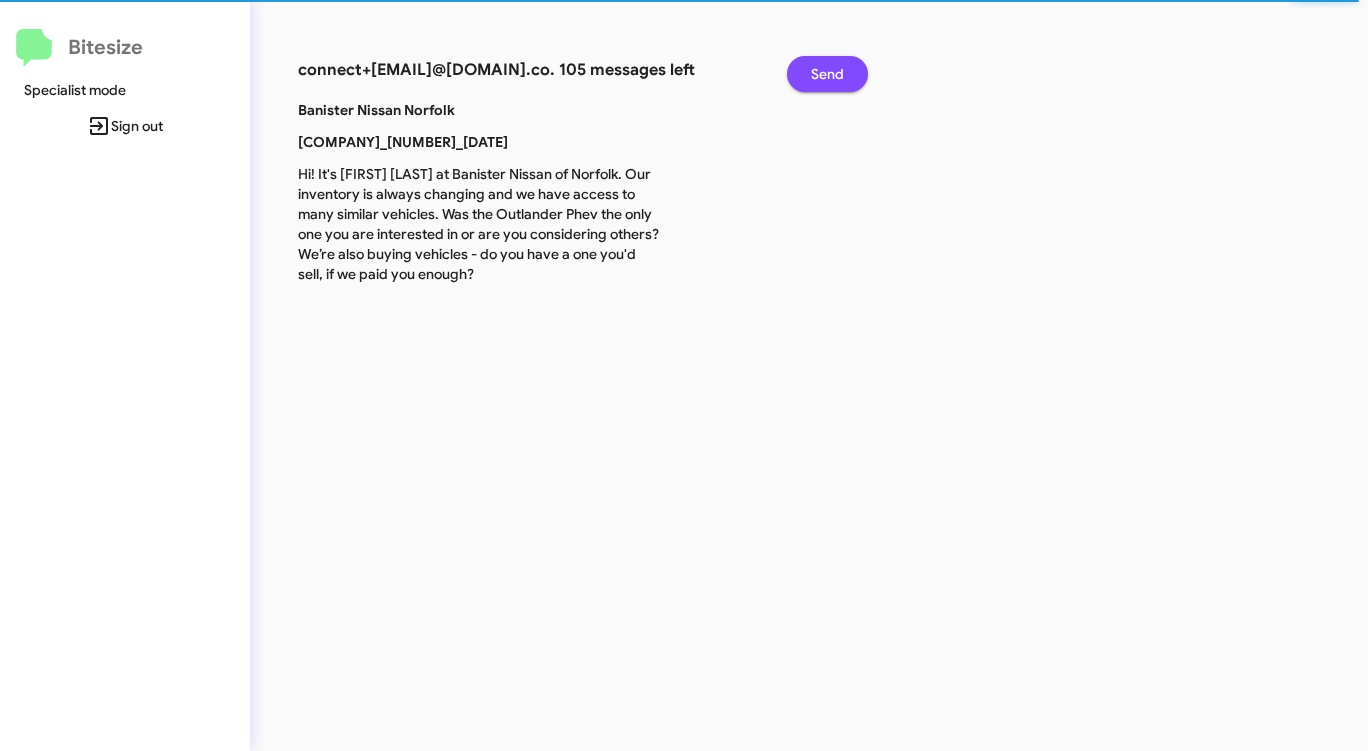 click on "Send" 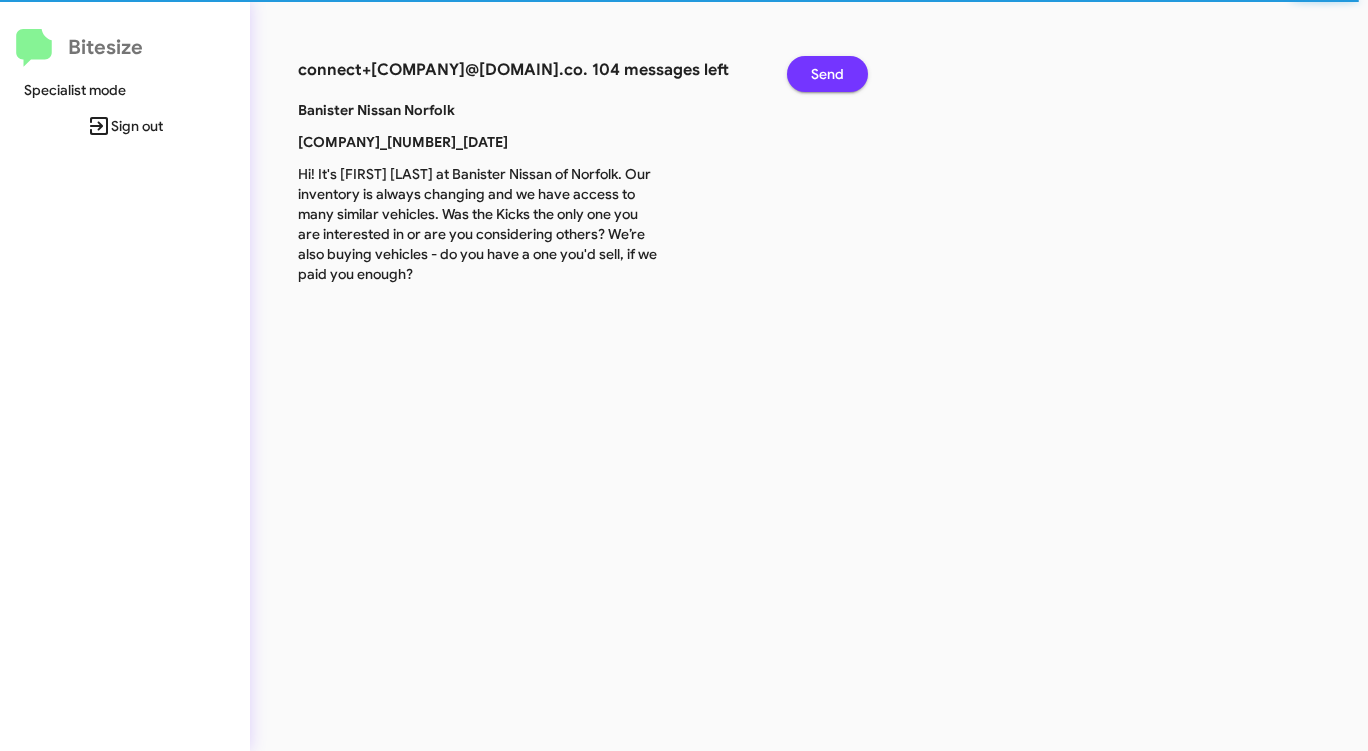 click on "Send" 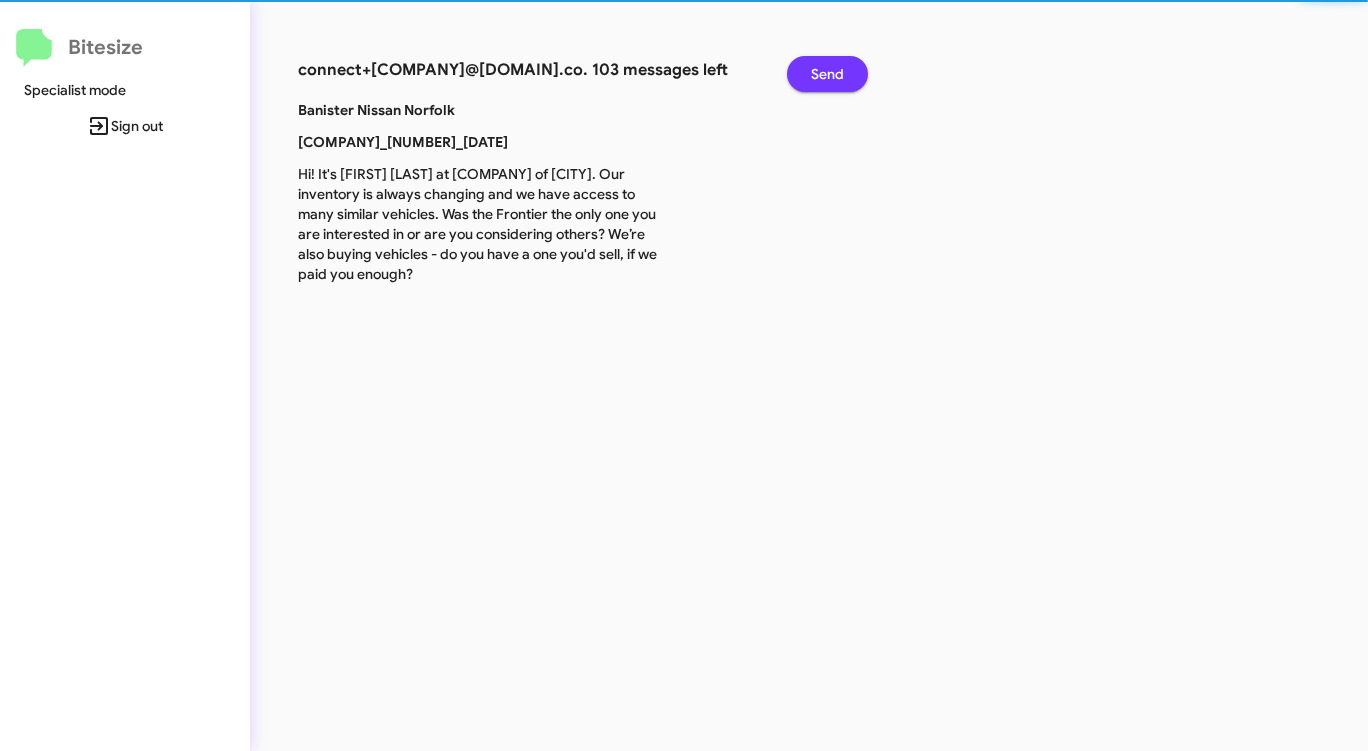 click on "Send" 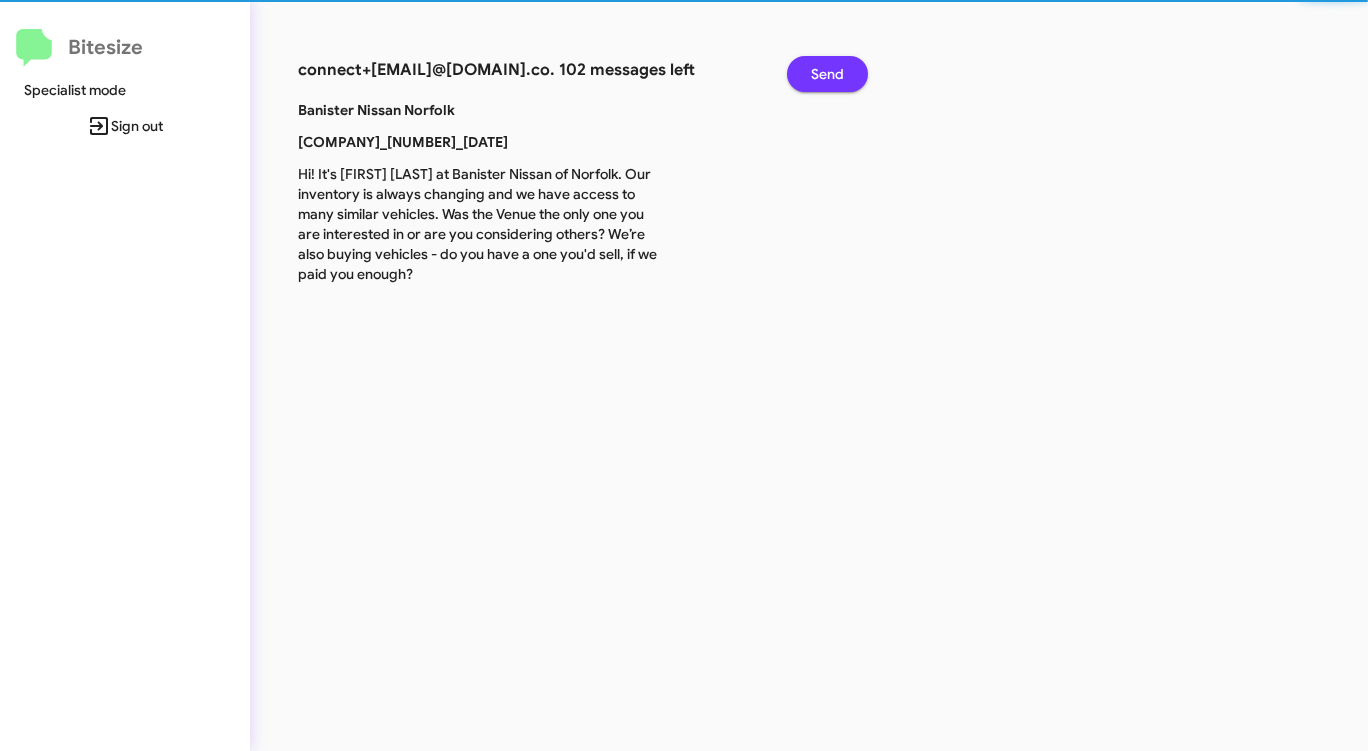 click on "Send" 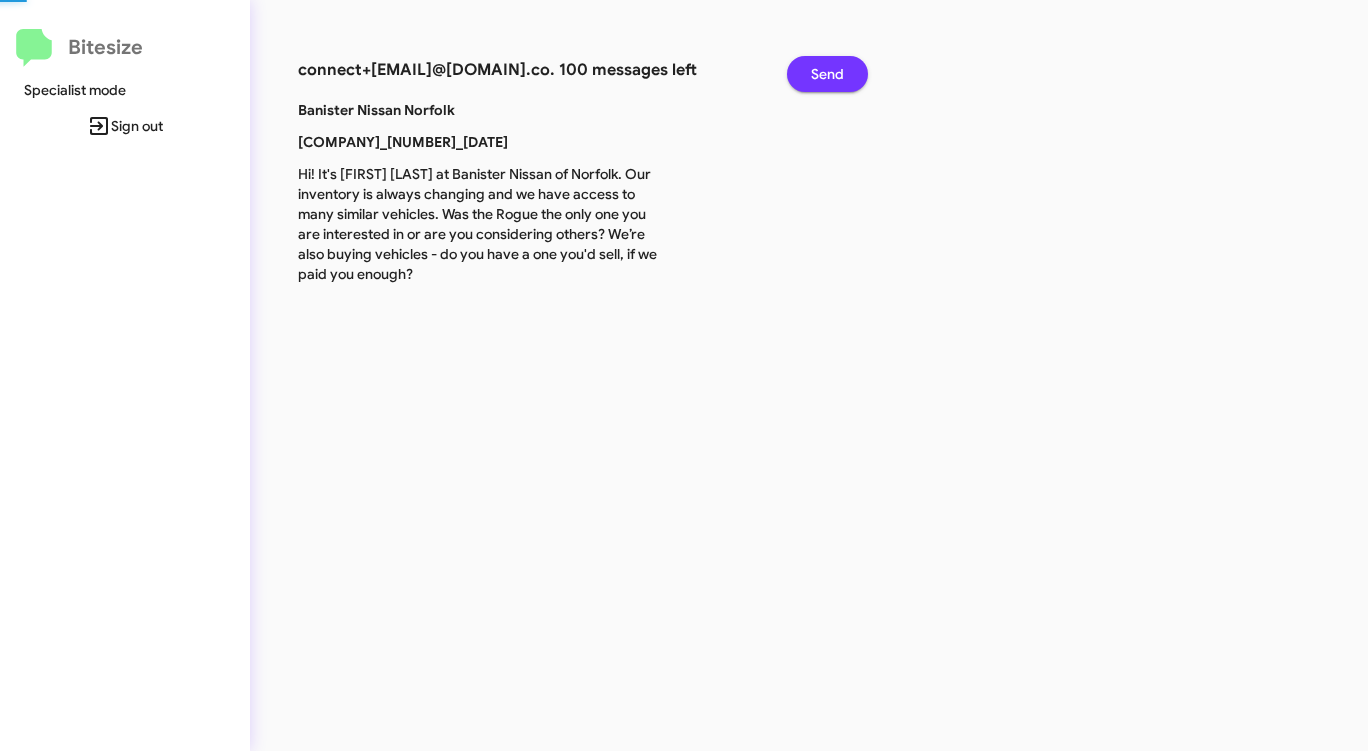 click on "Send" 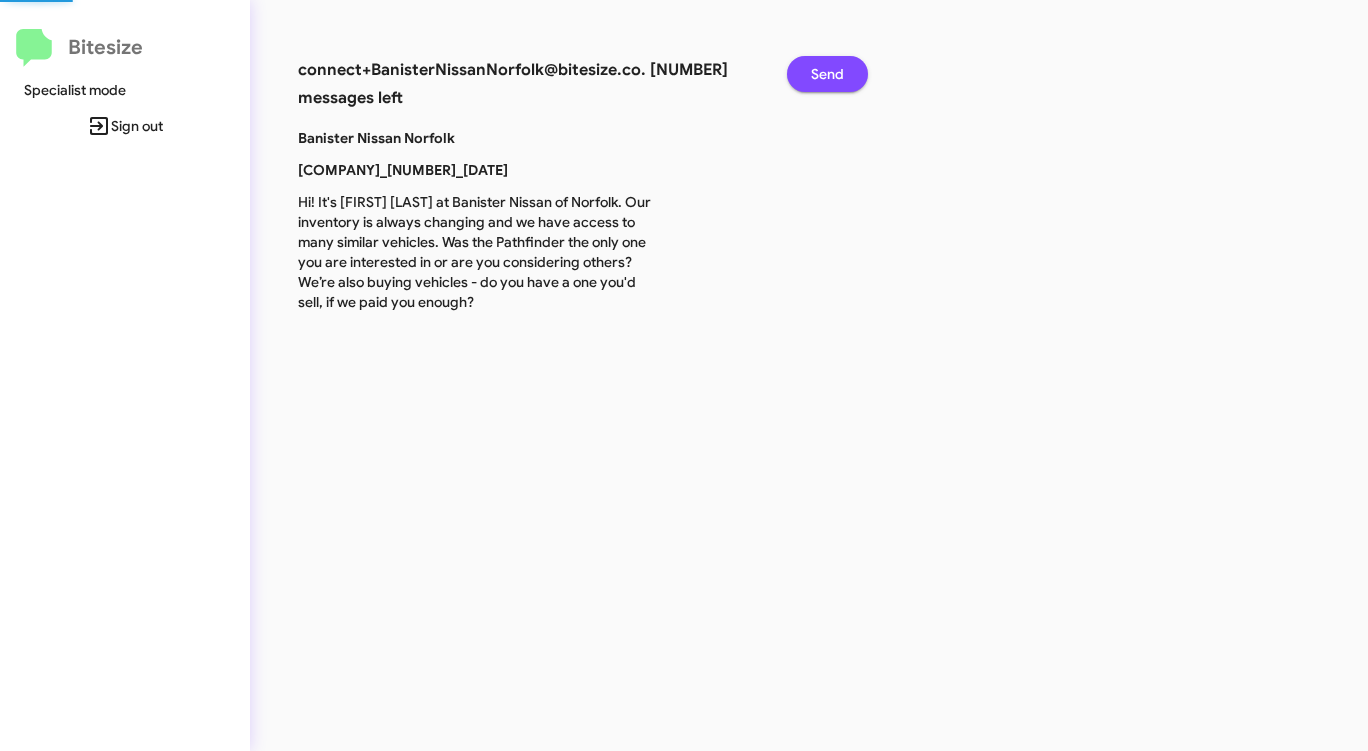 click on "Send" 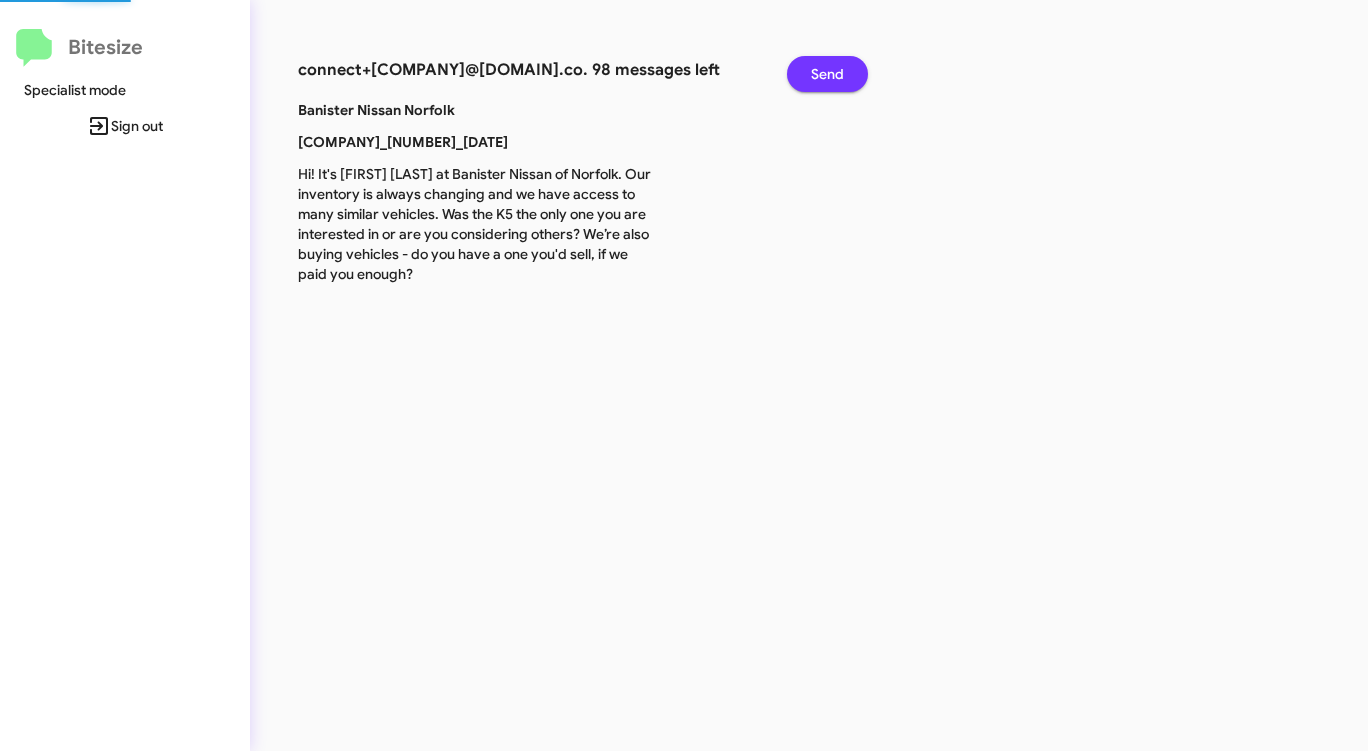 click on "Send" 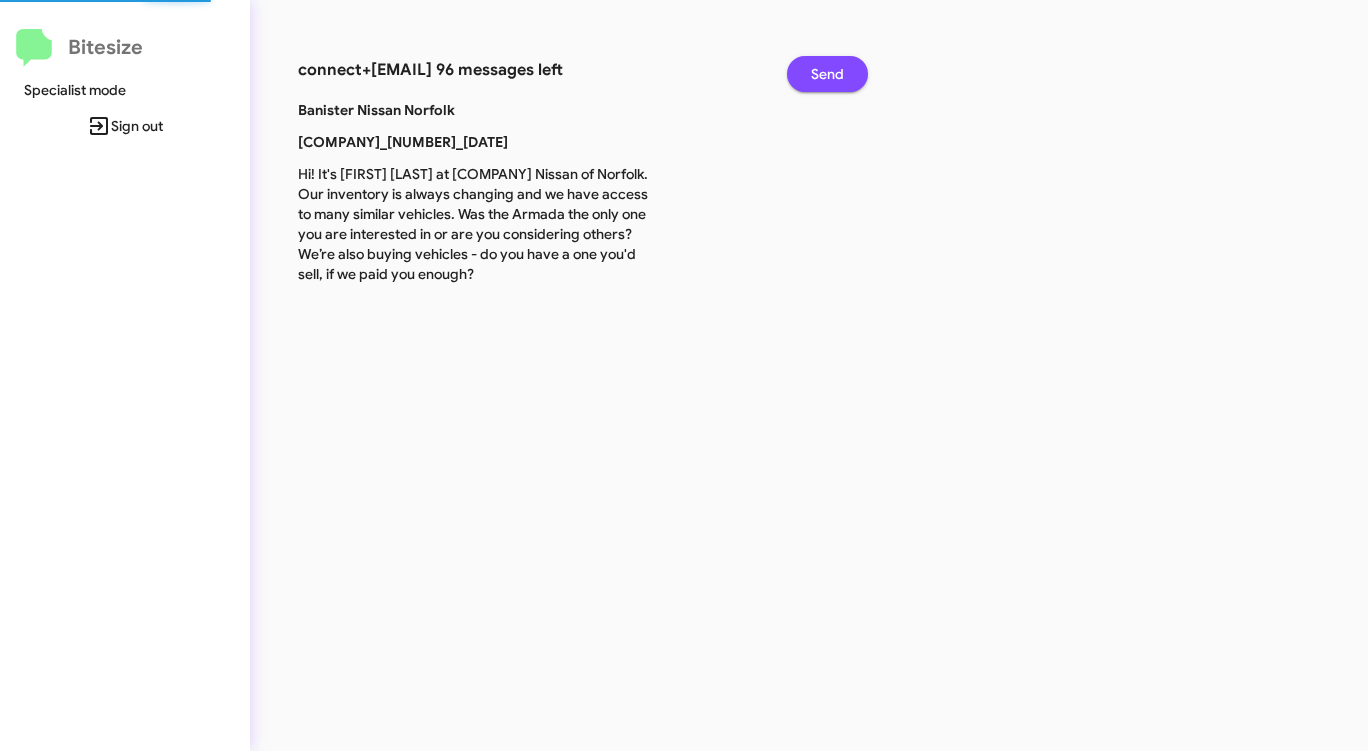 click on "Send" 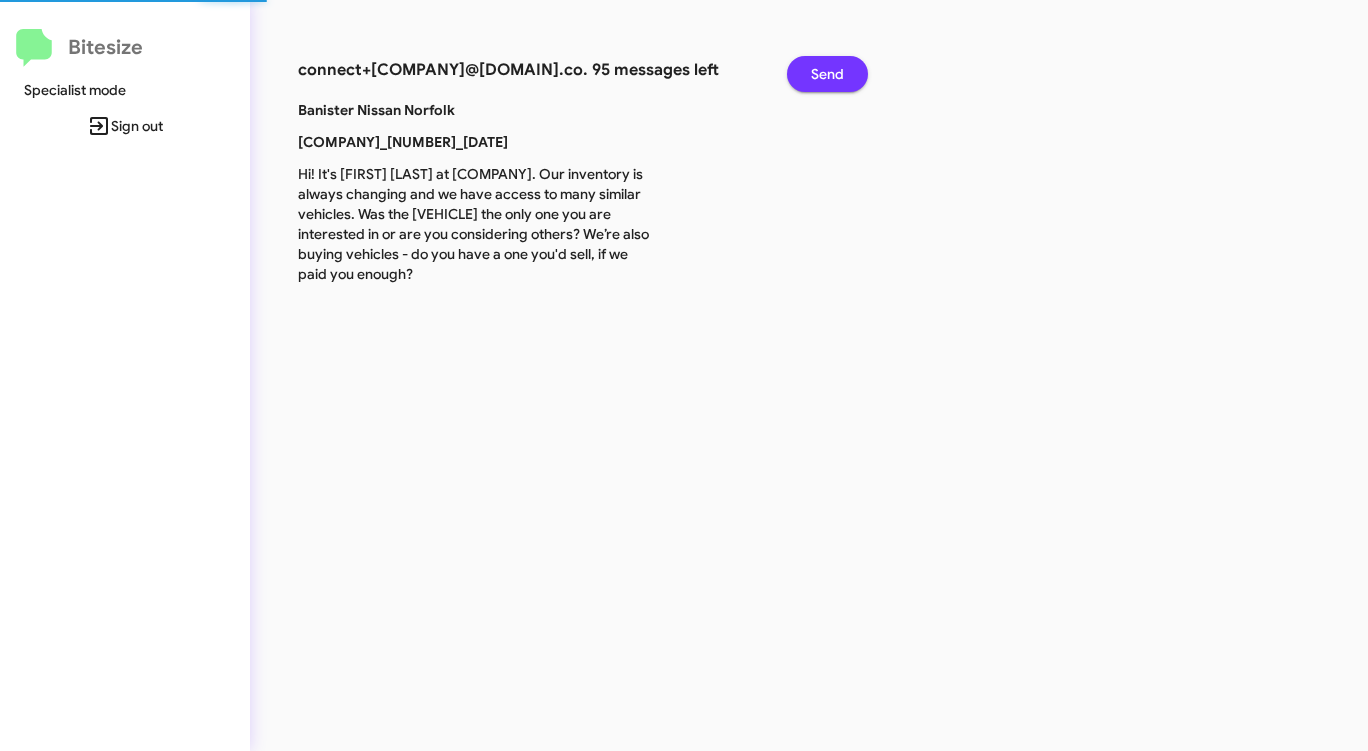 click on "Send" 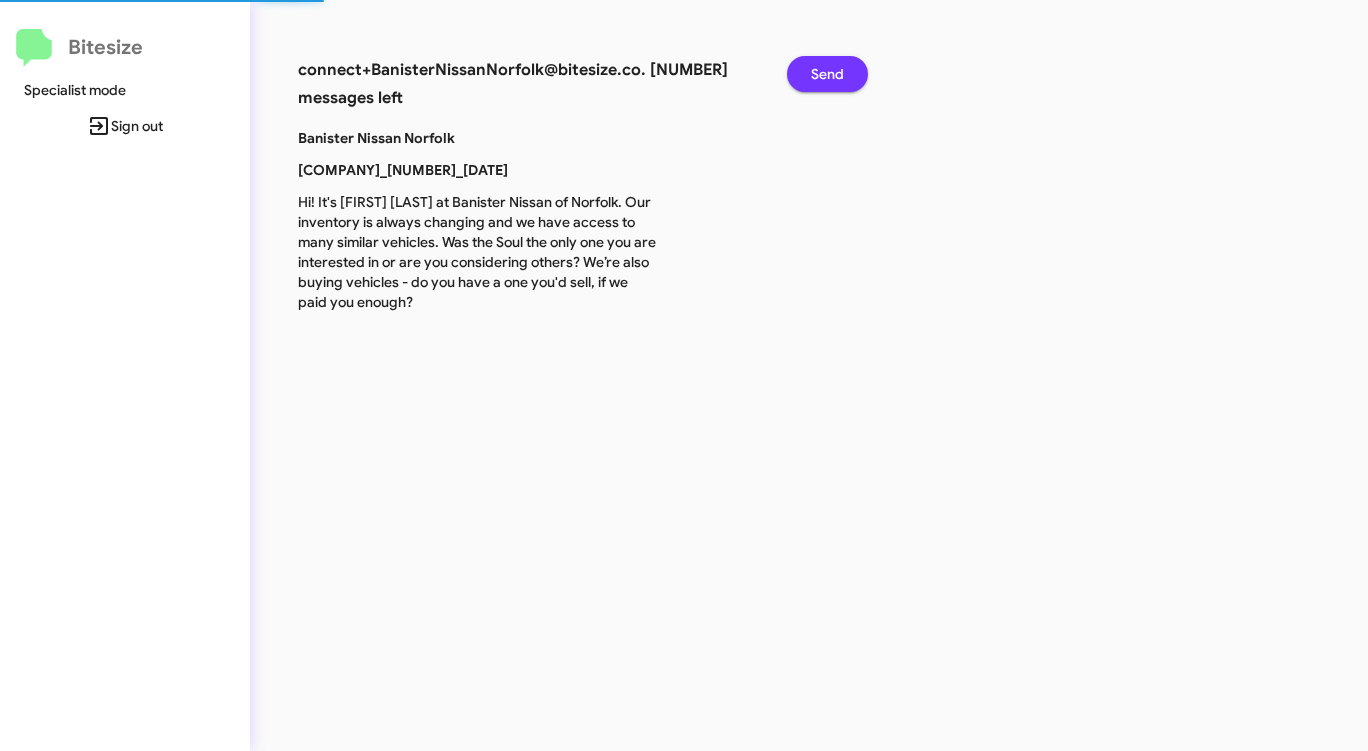 click on "Send" 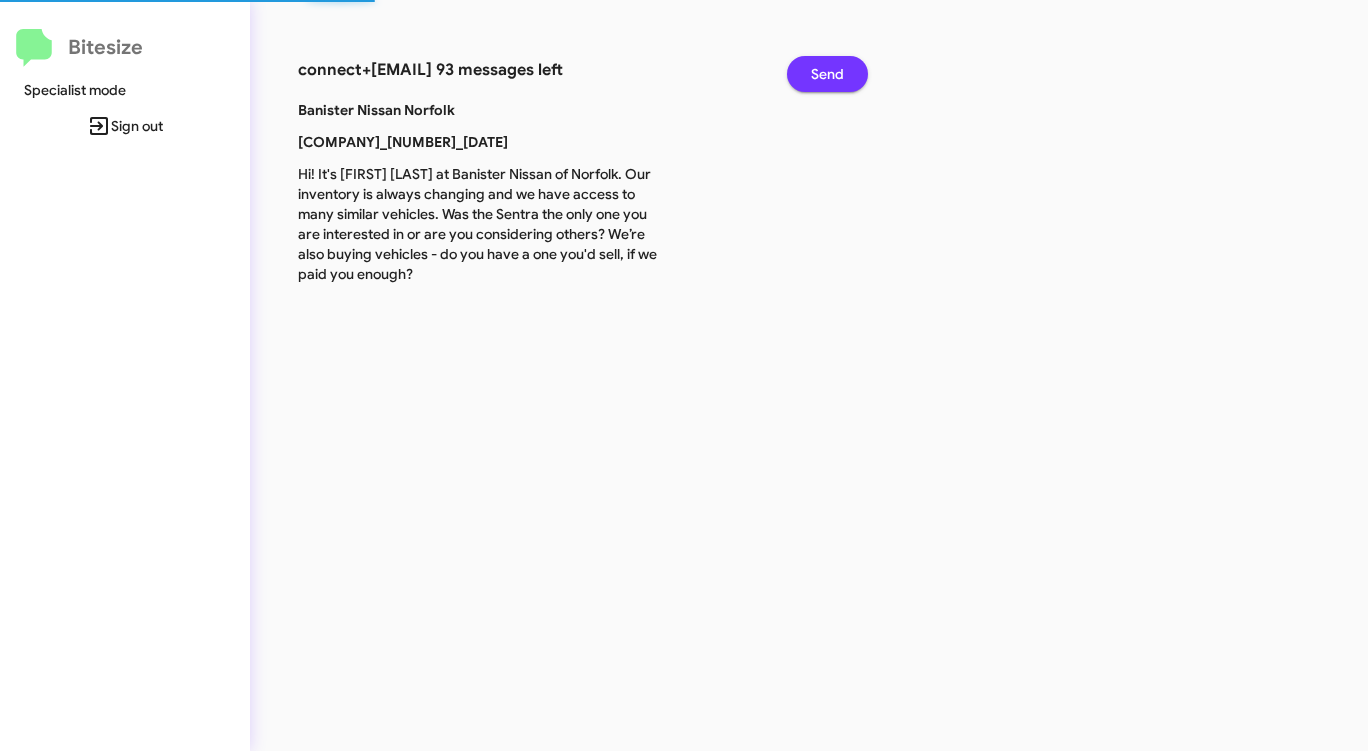 click on "Send" 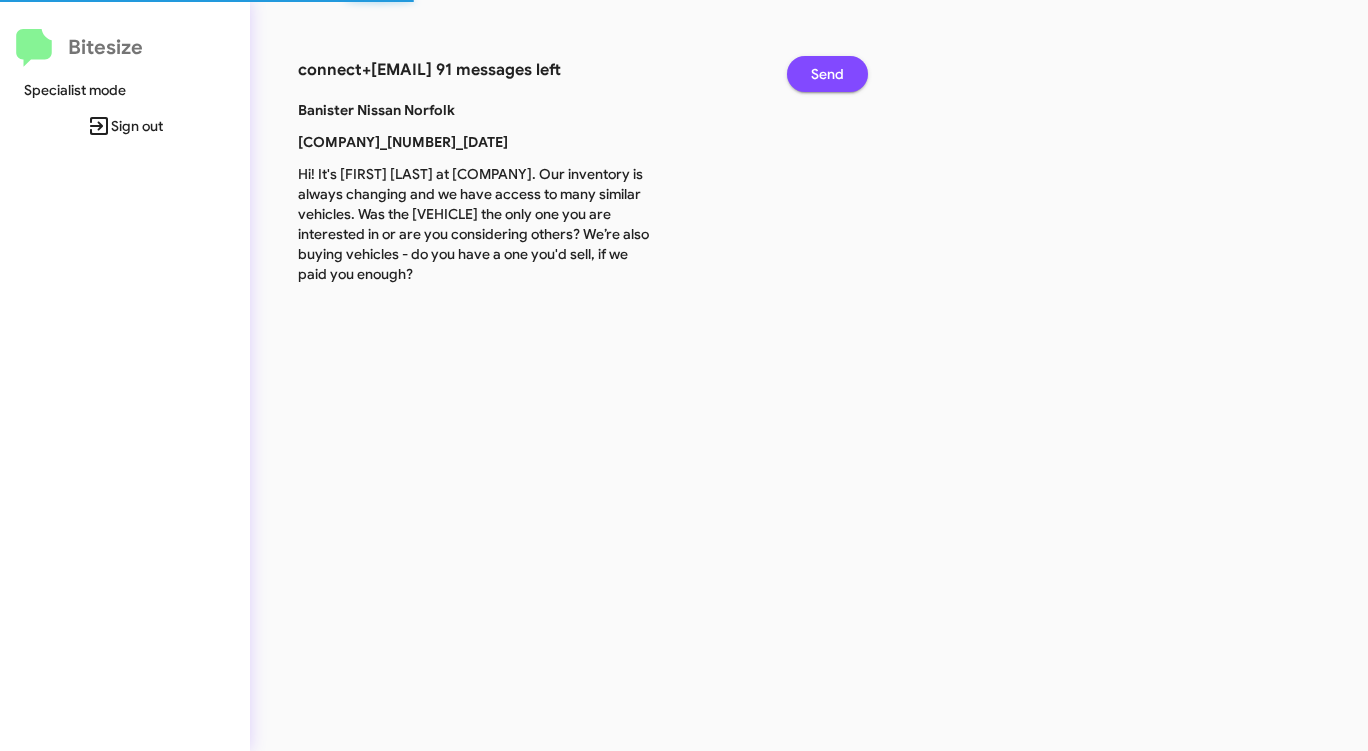 click on "Send" 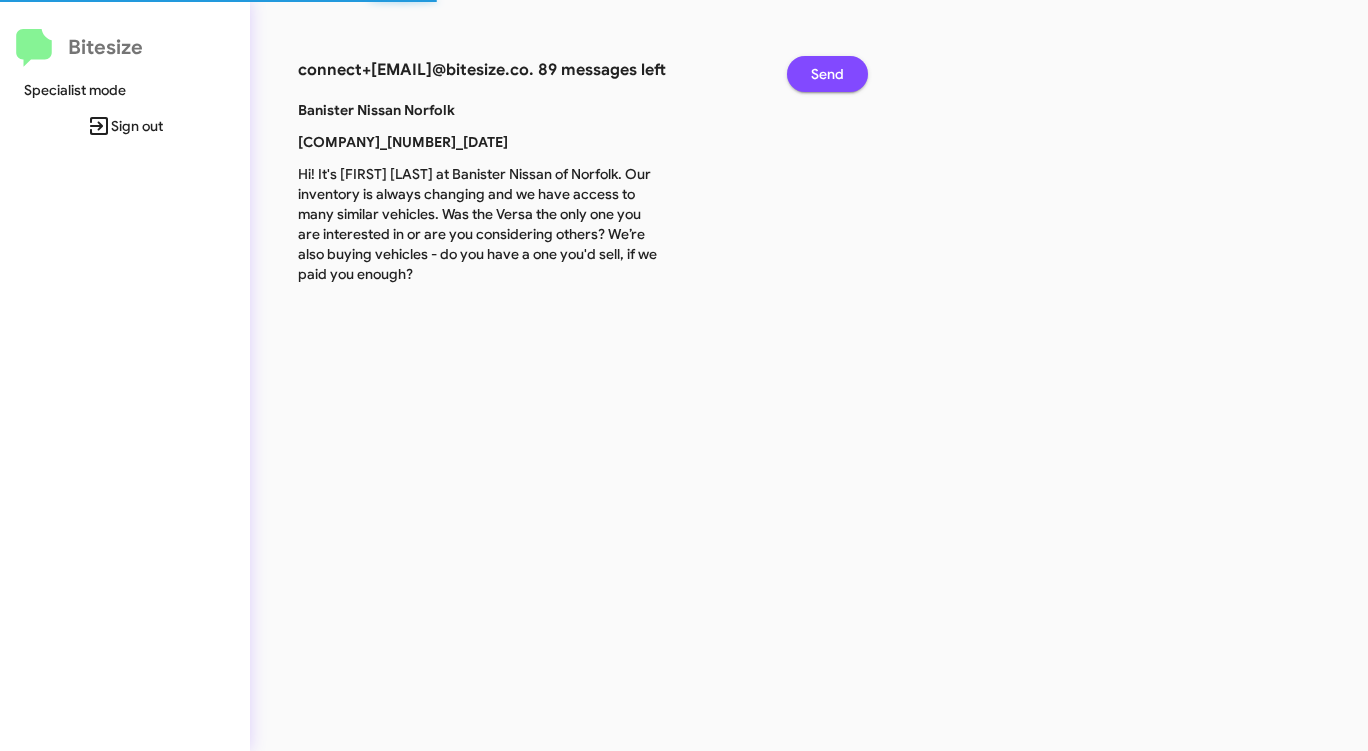 click on "Send" 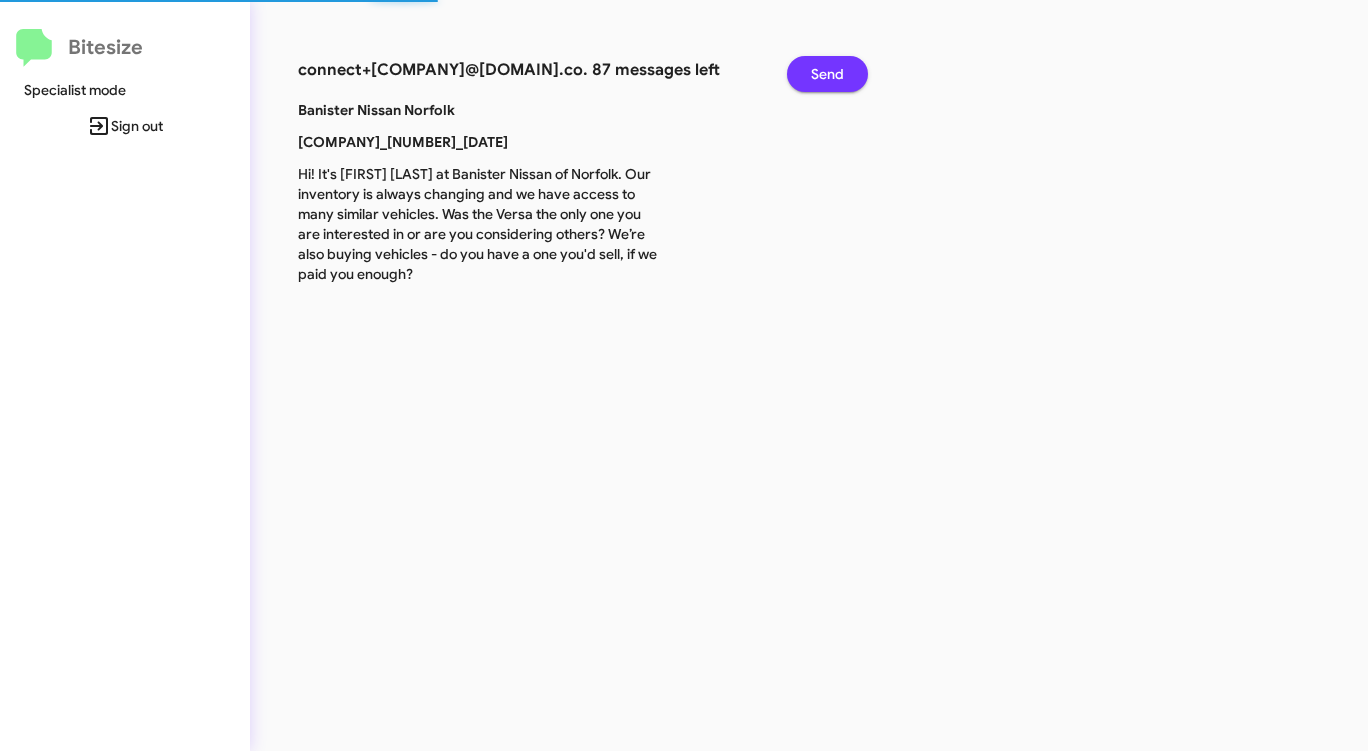 click on "Send" 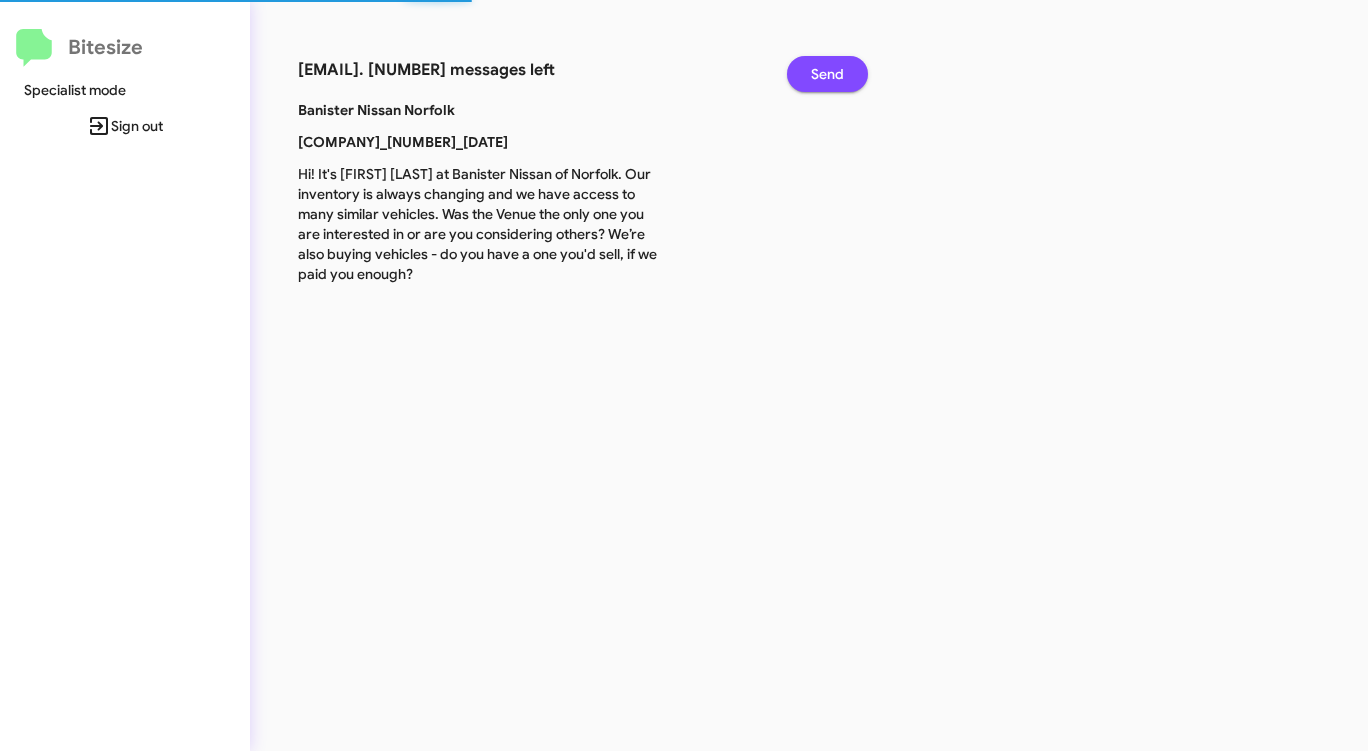click on "Send" 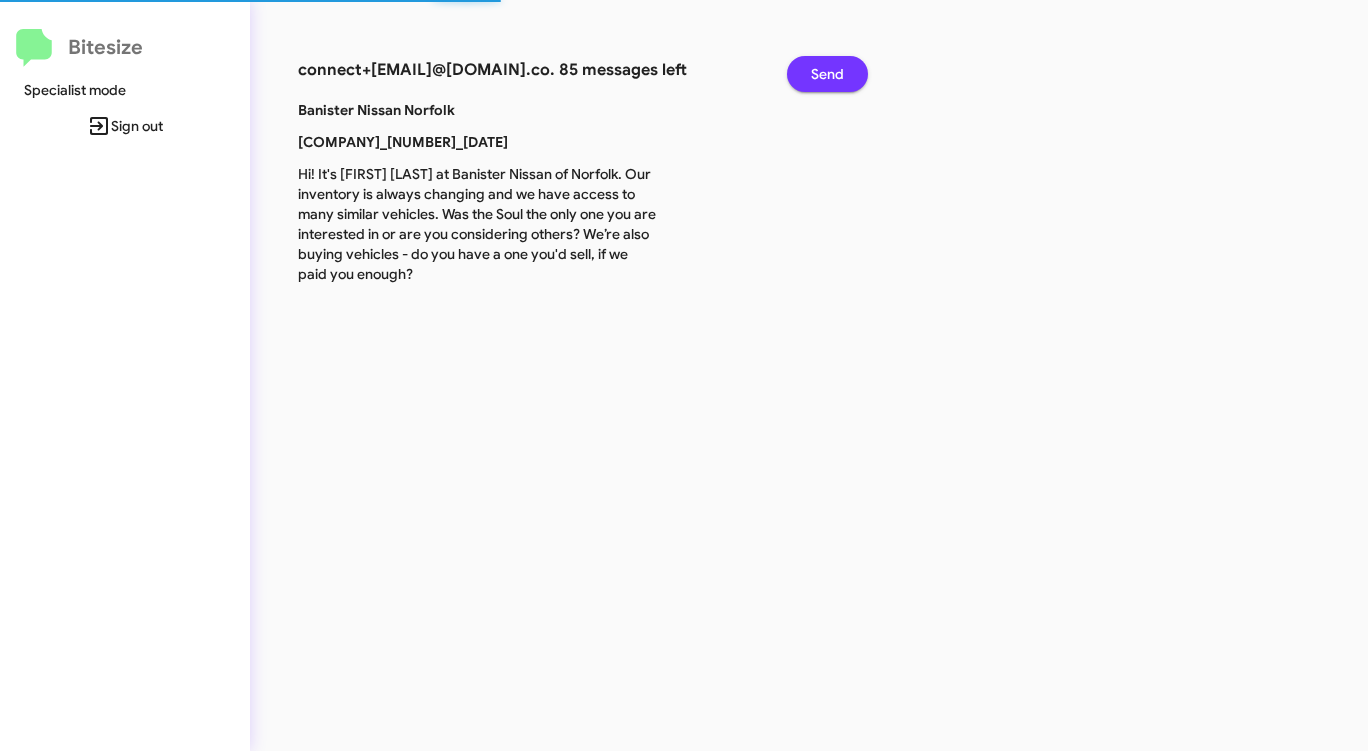 click on "Send" 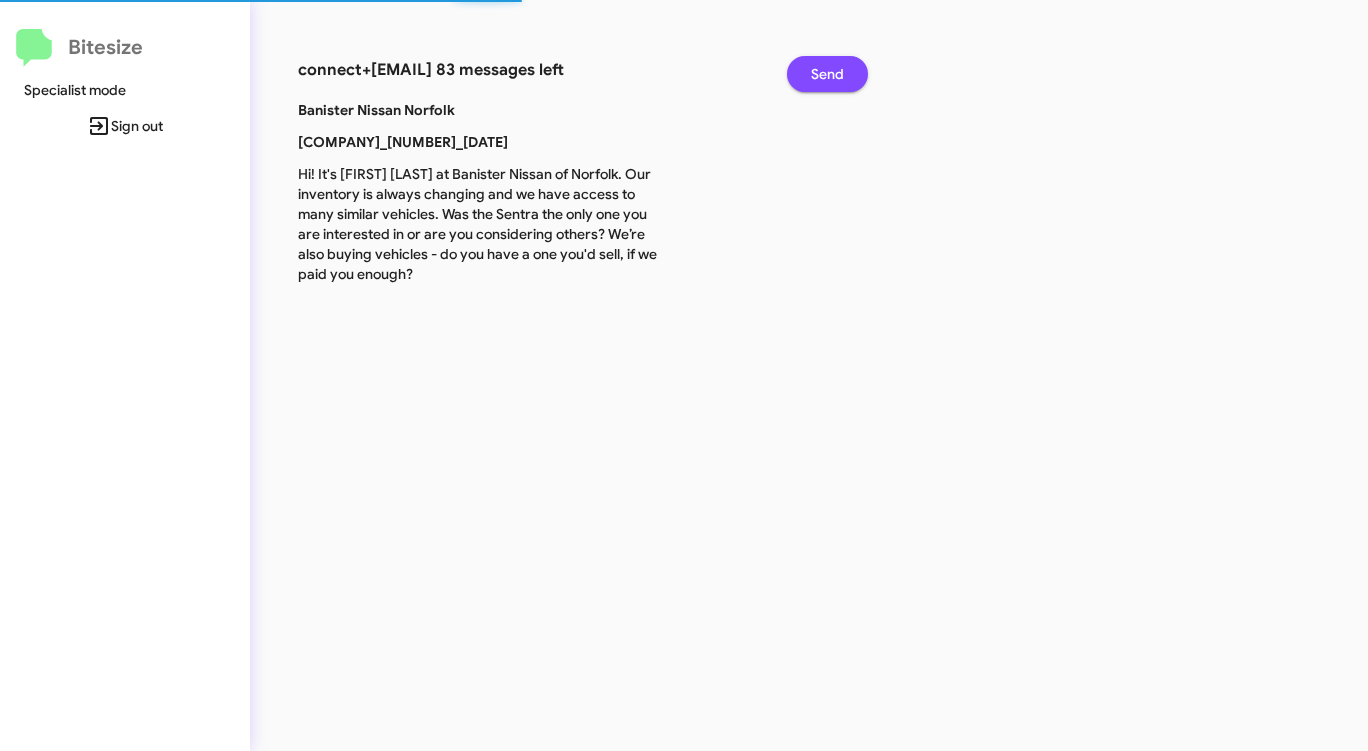 click on "Send" 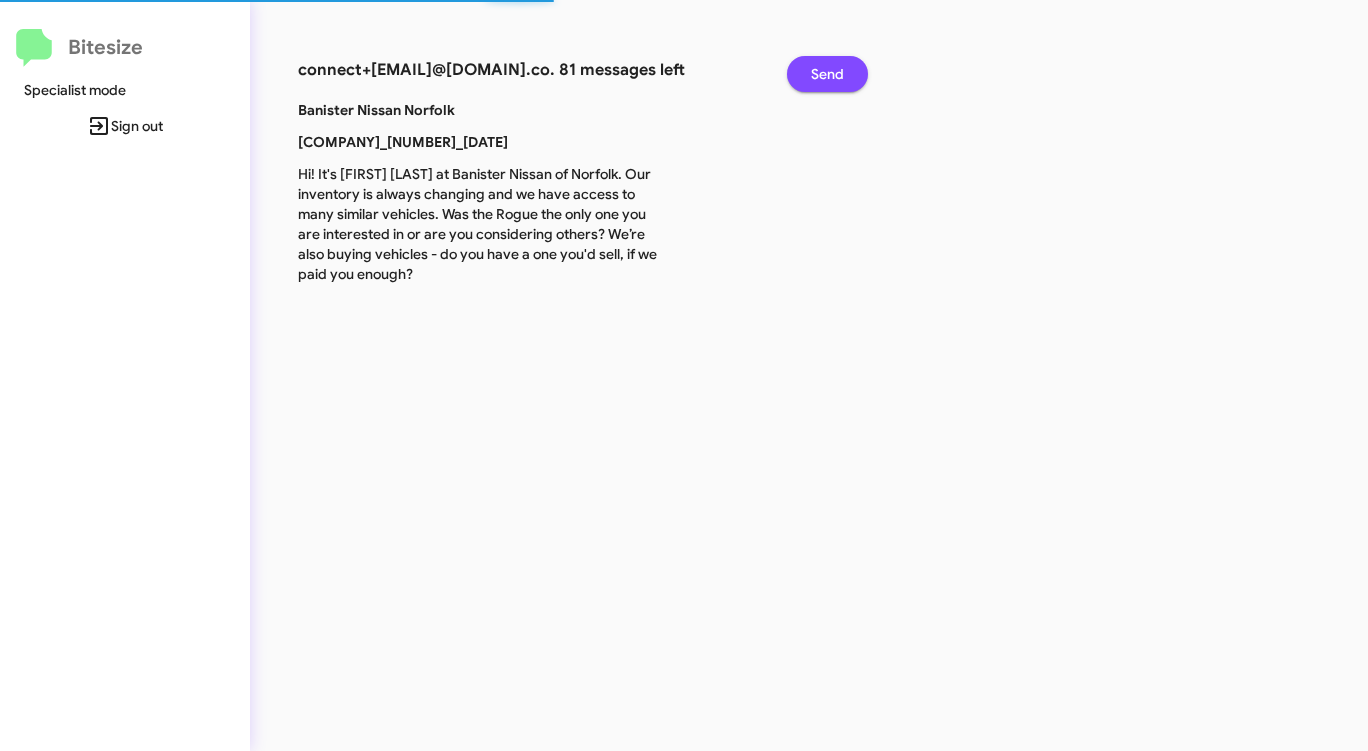 click on "Send" 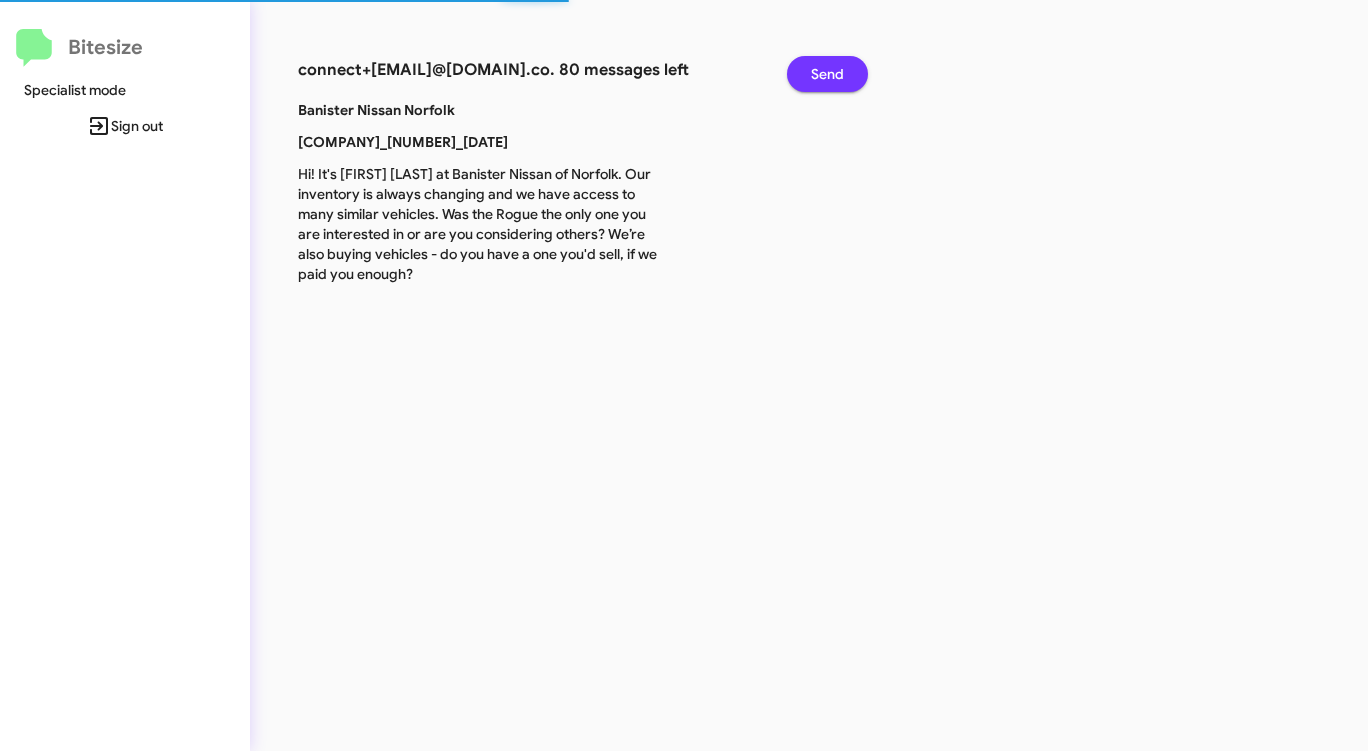 click on "Send" 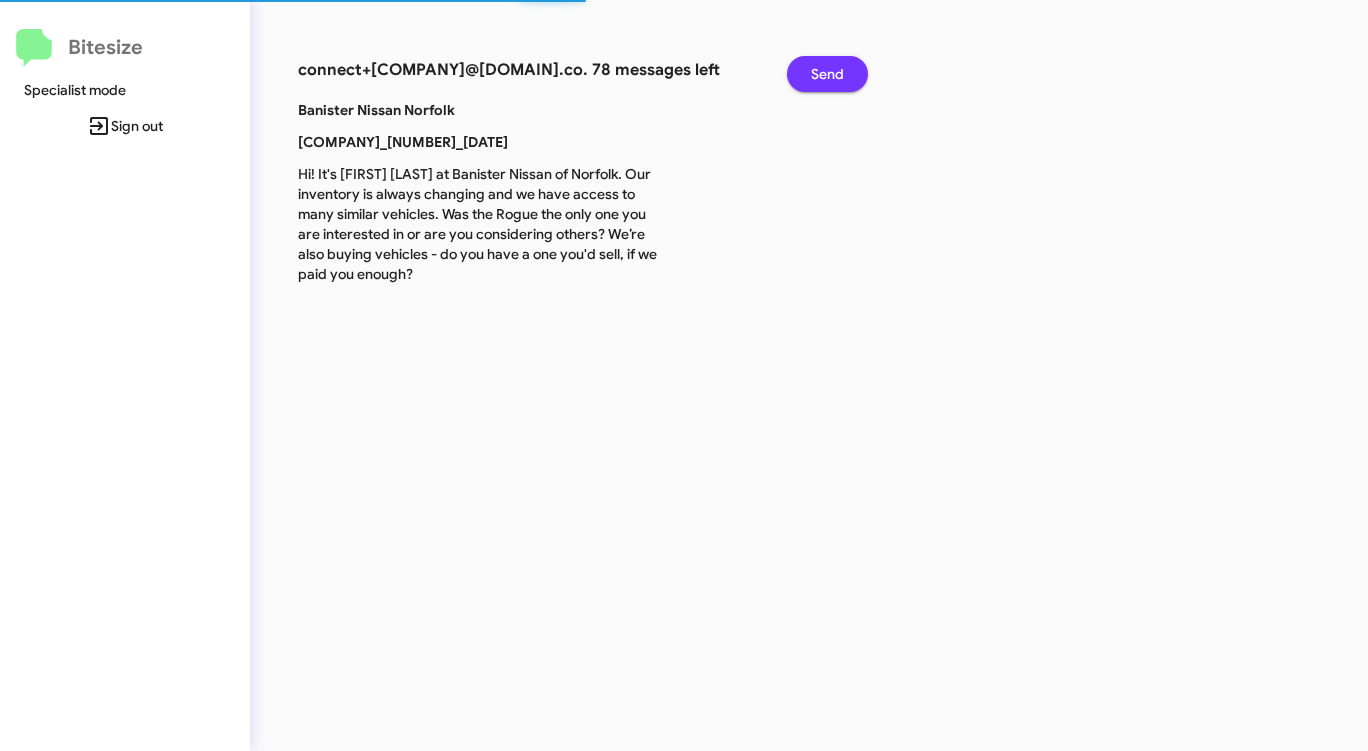 click on "Send" 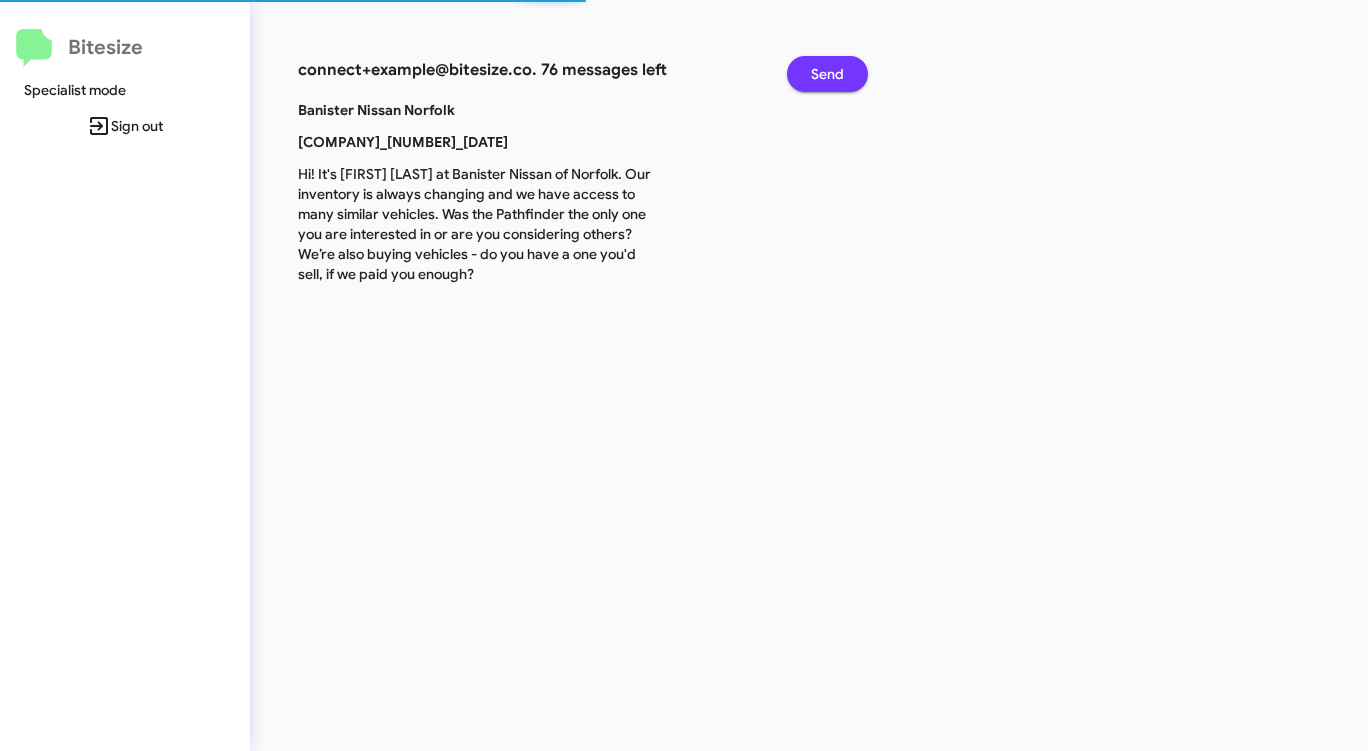 click on "Send" 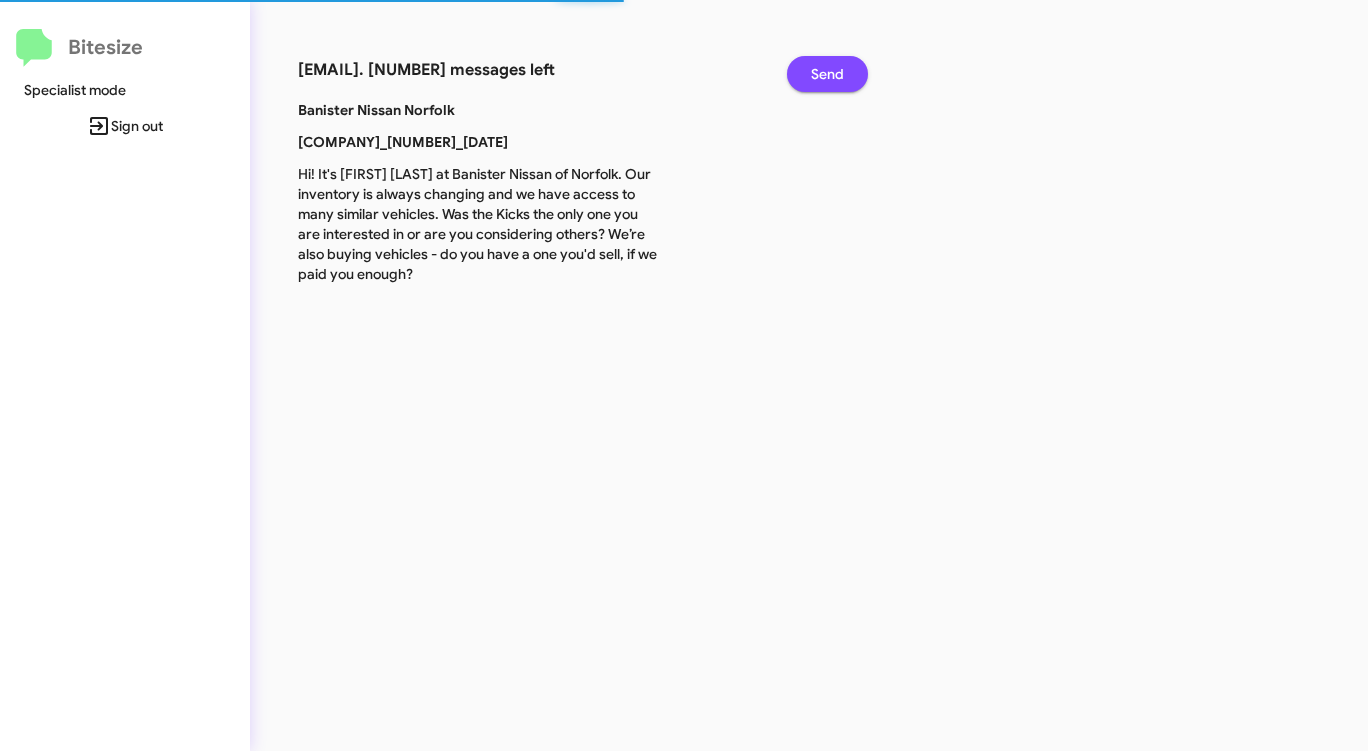 click on "Send" 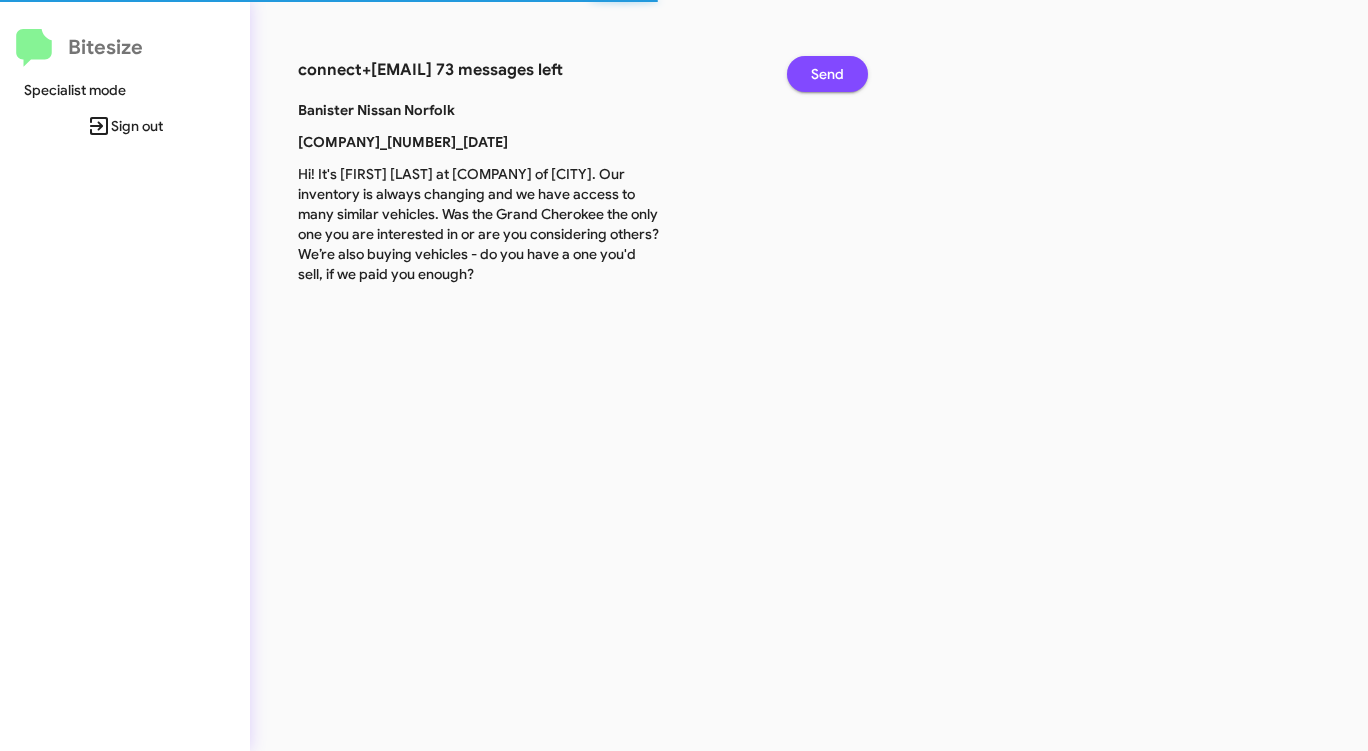 click on "Send" 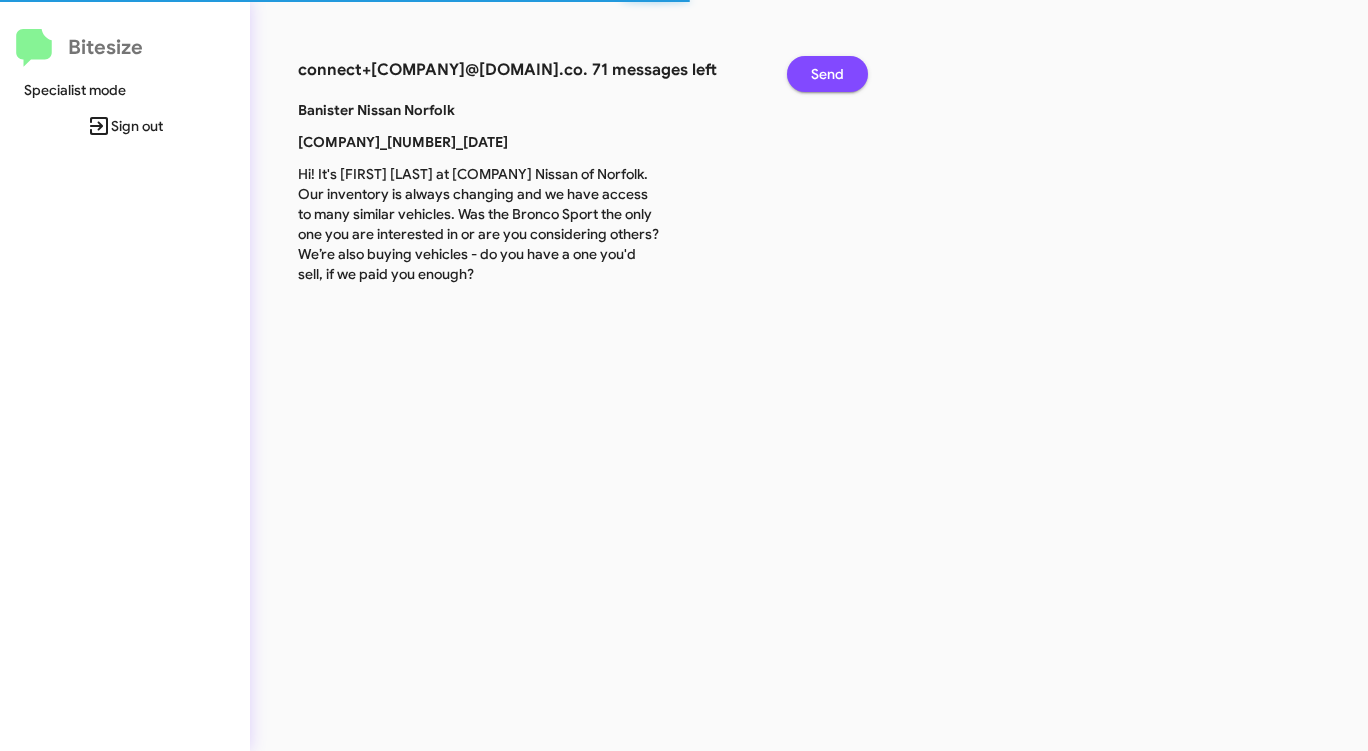 click on "Send" 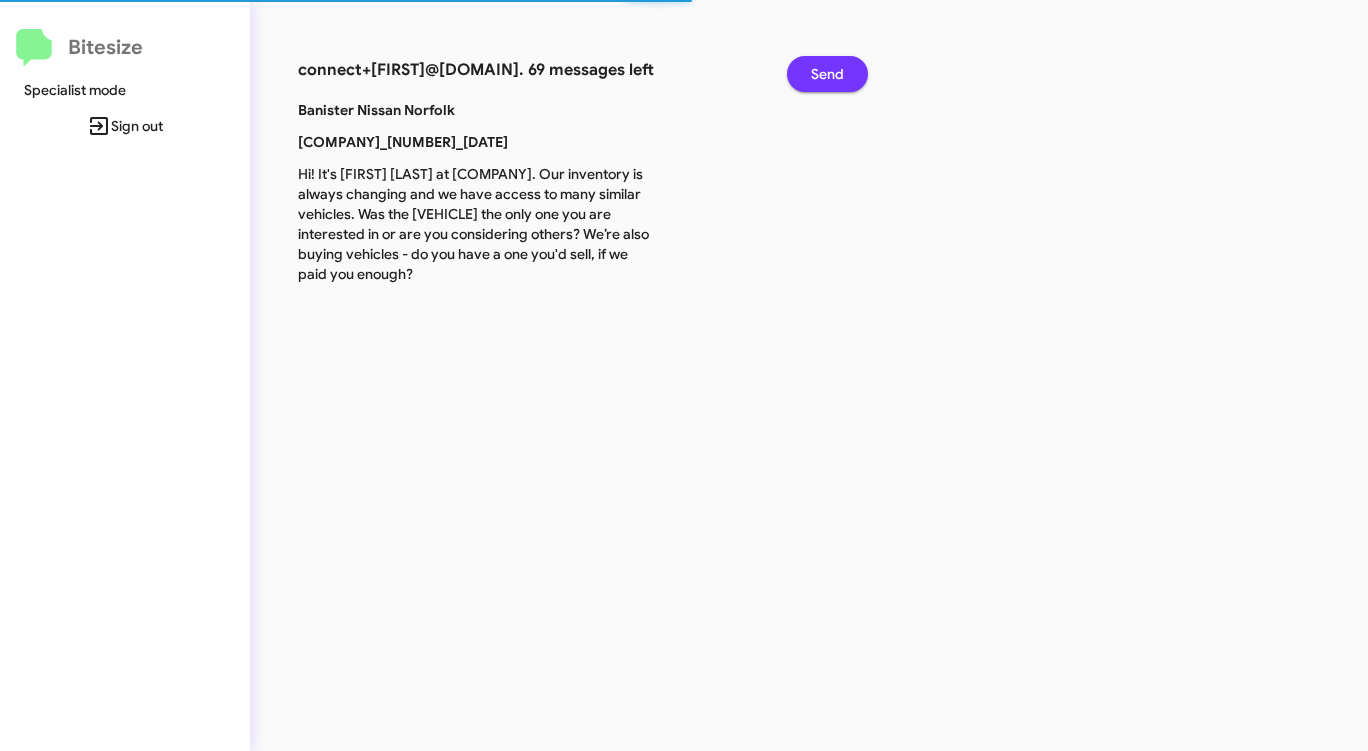 click on "Send" 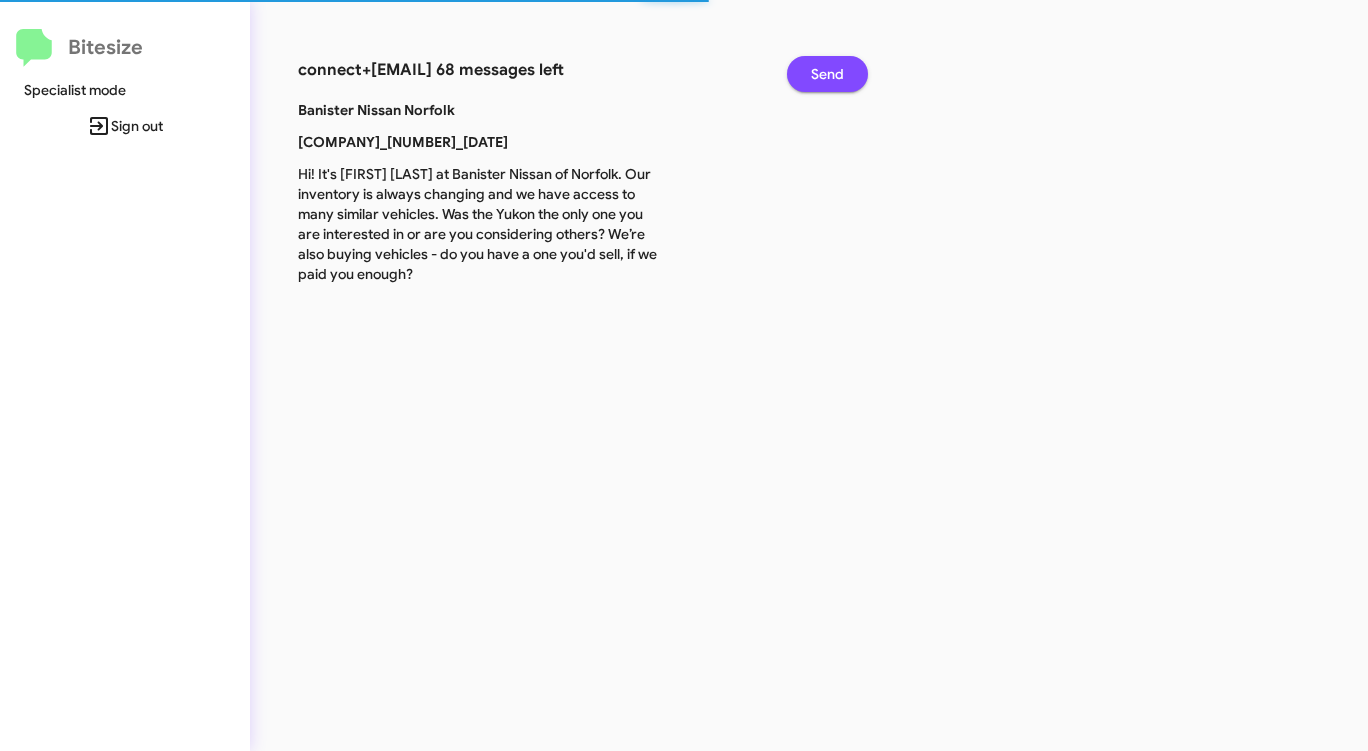 click on "Send" 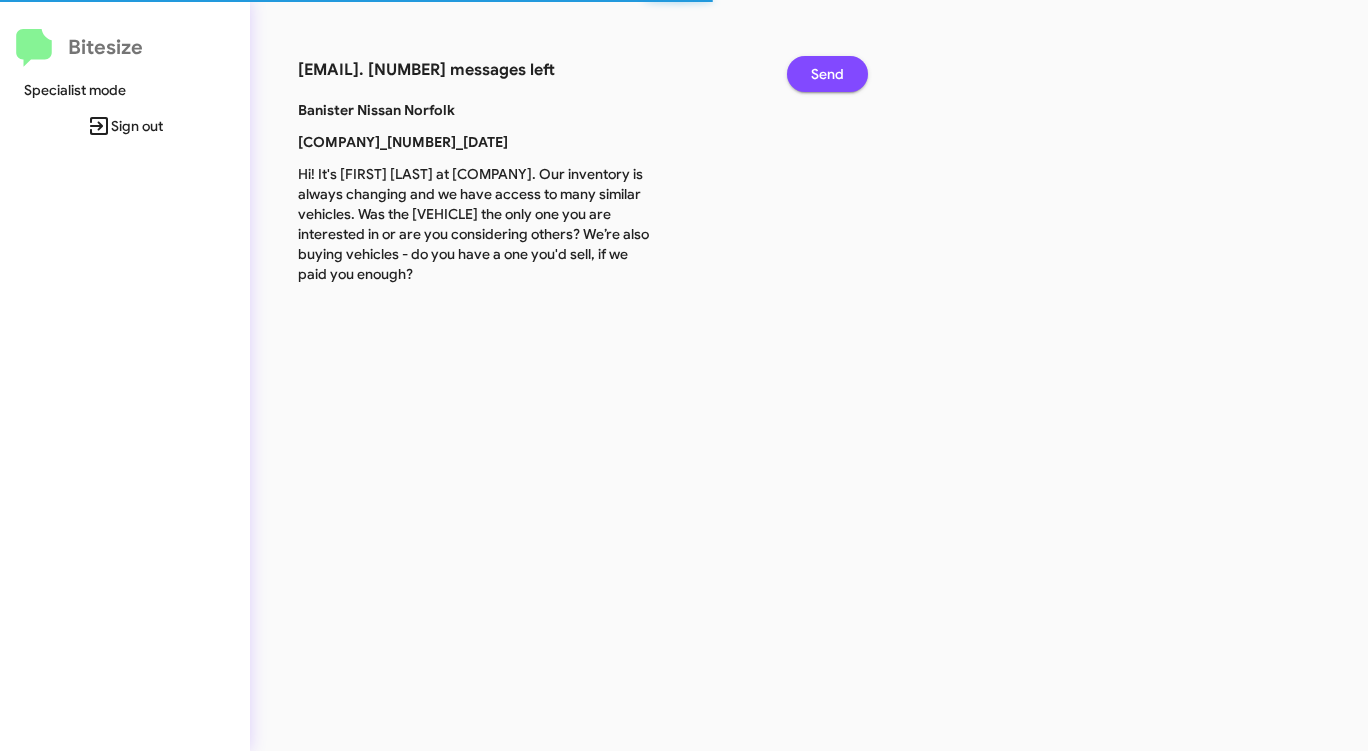 click on "Send" 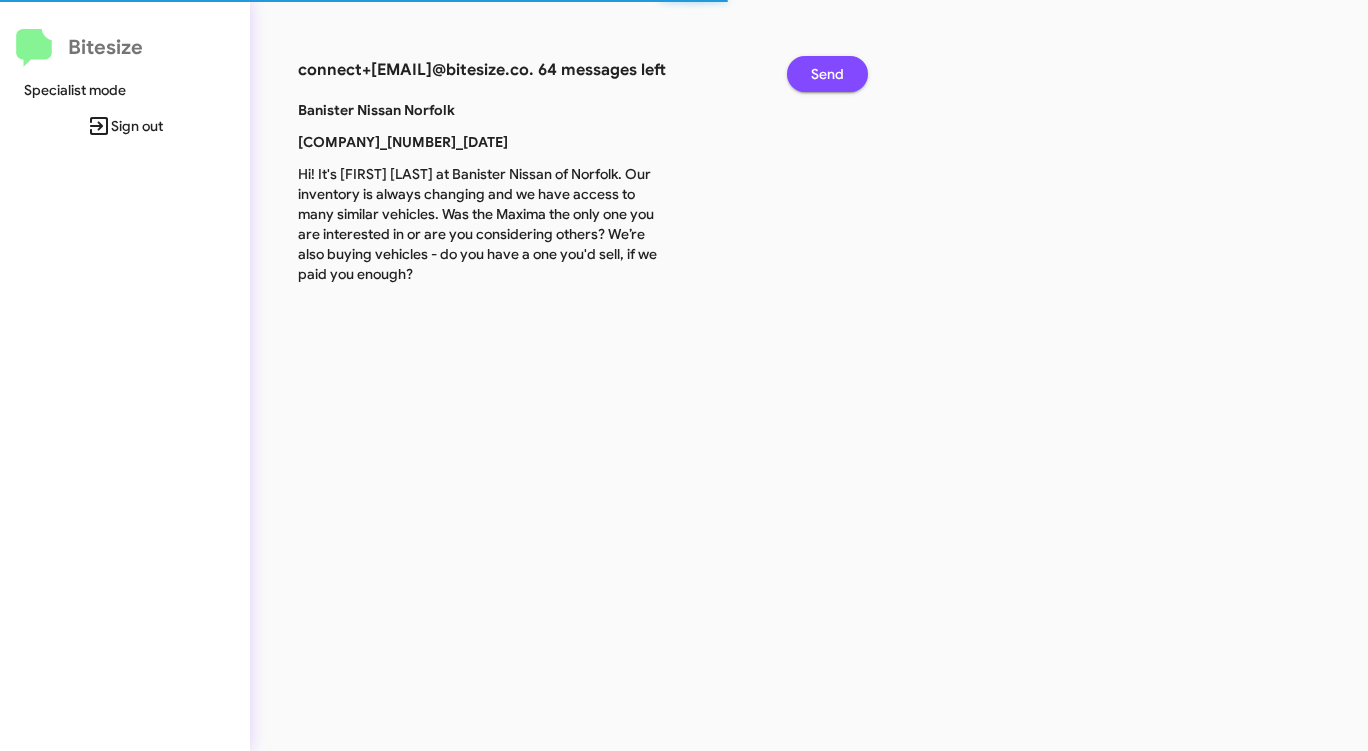click on "Send" 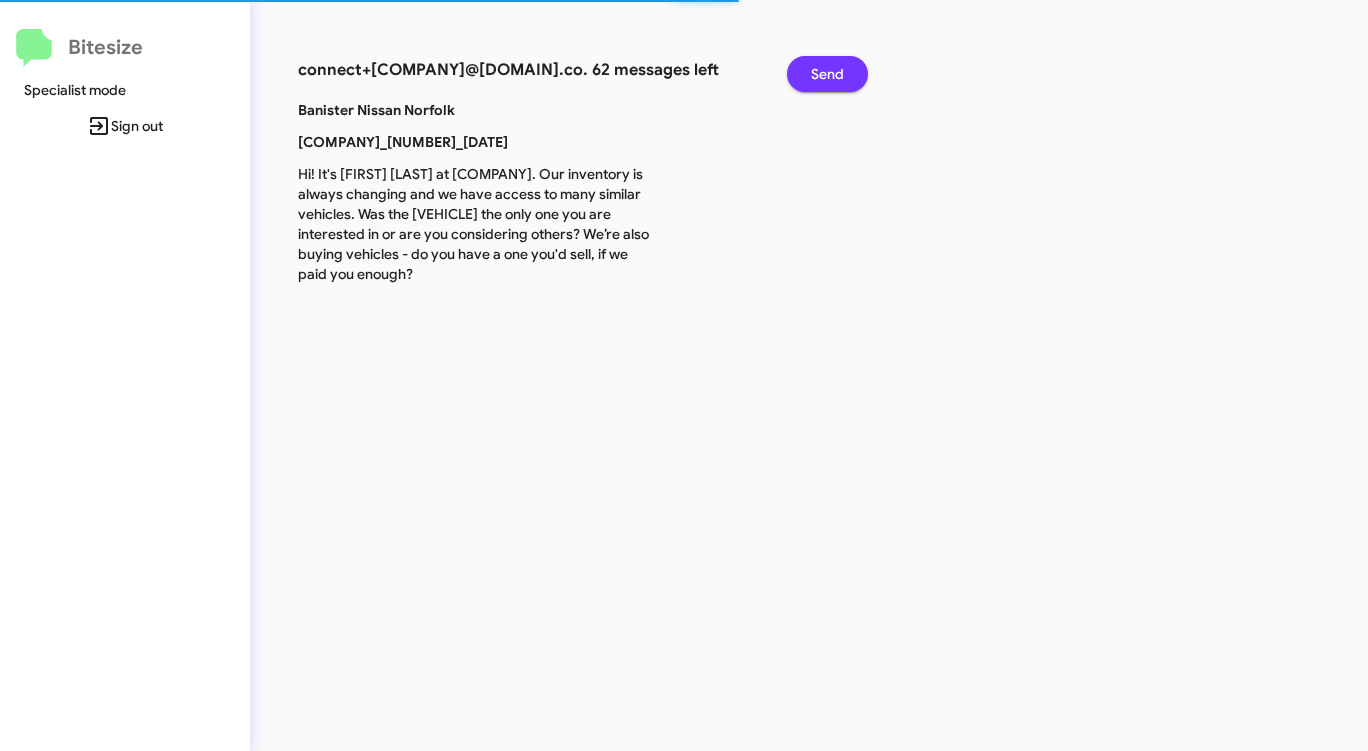 click on "Send" 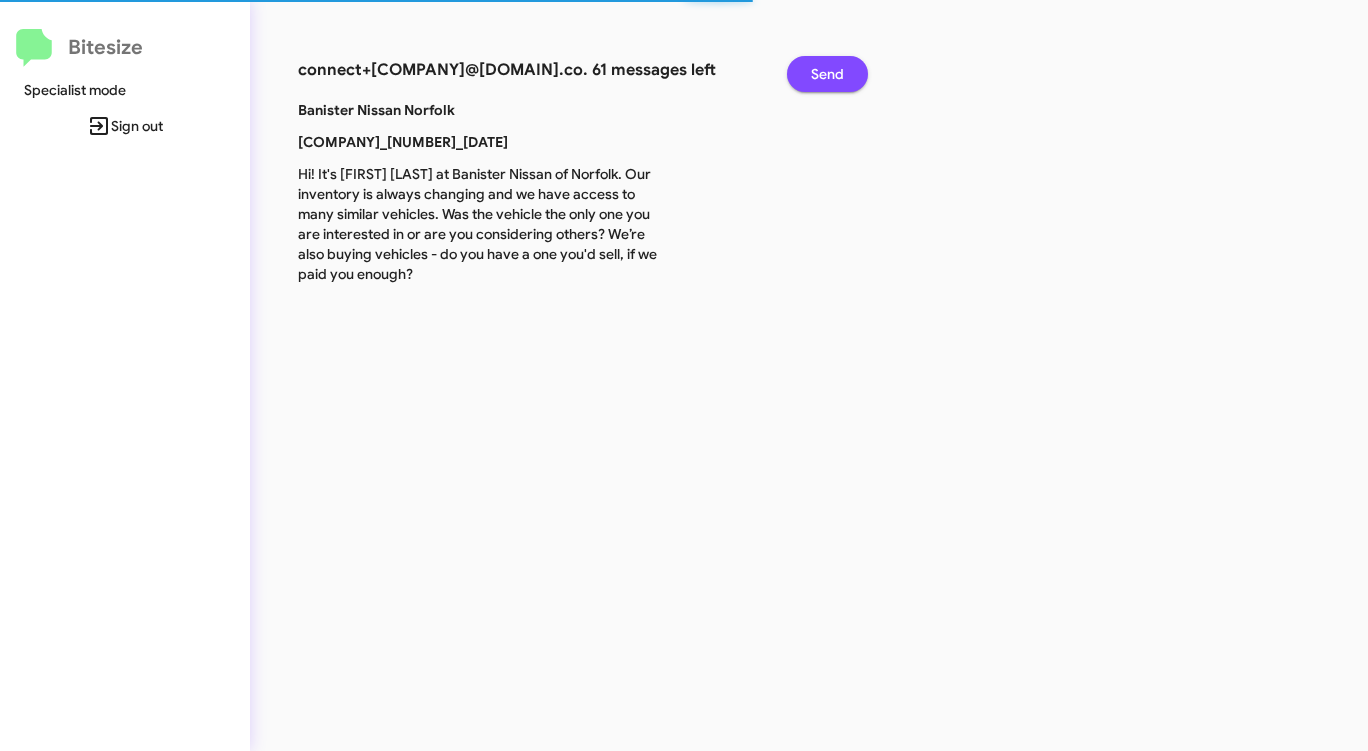click on "Send" 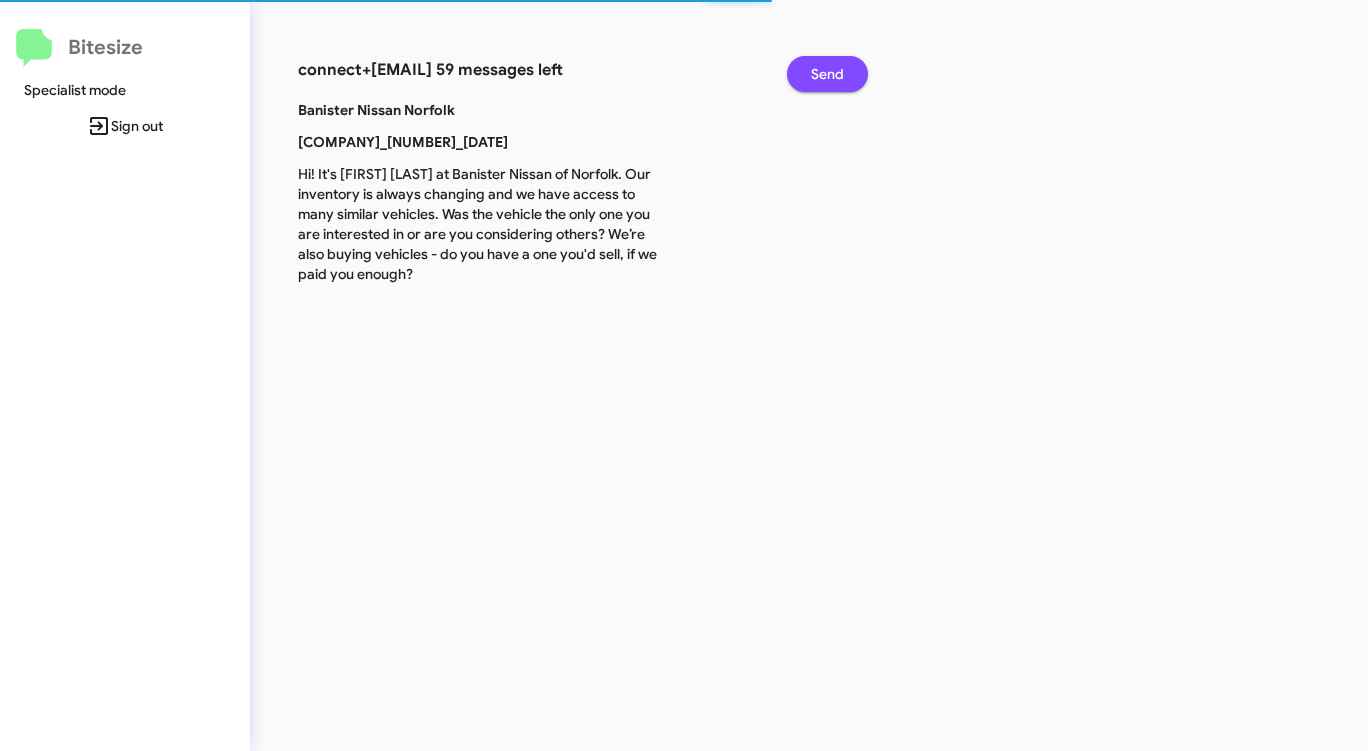 click on "Send" 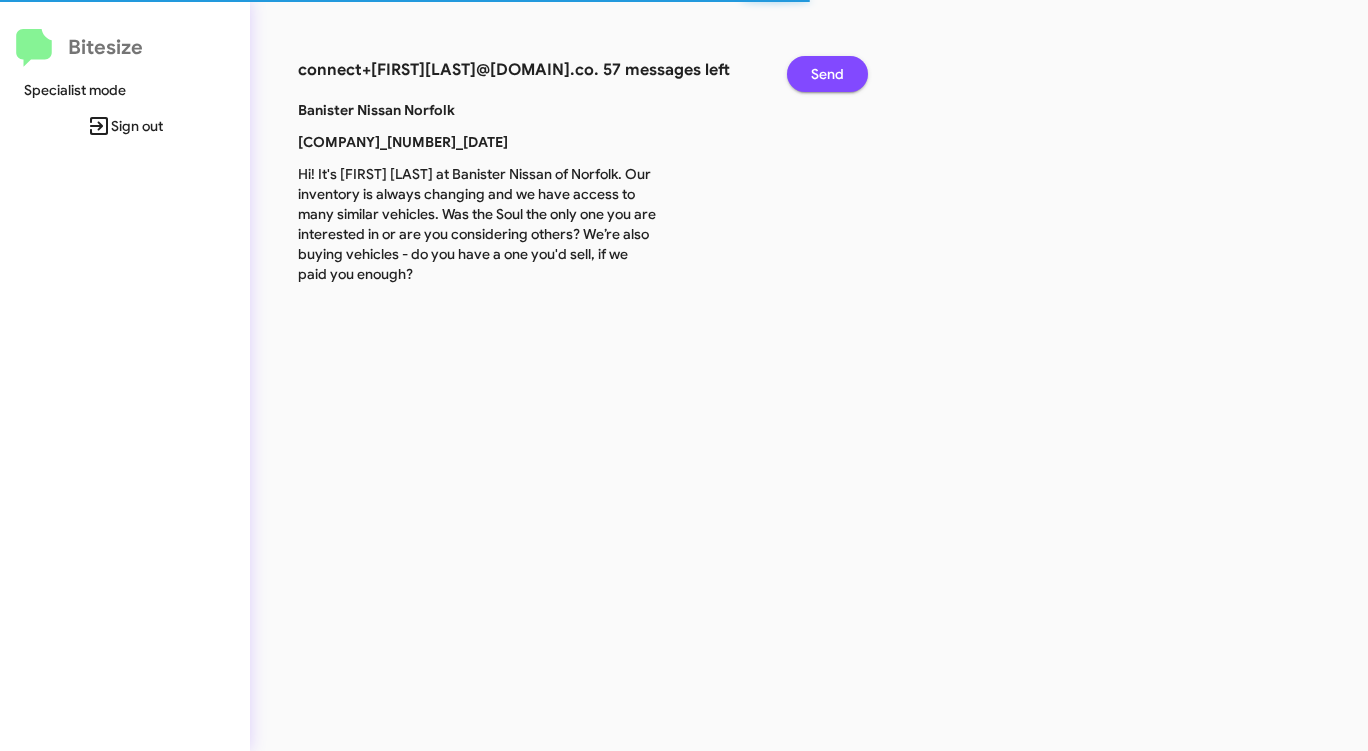 click on "Send" 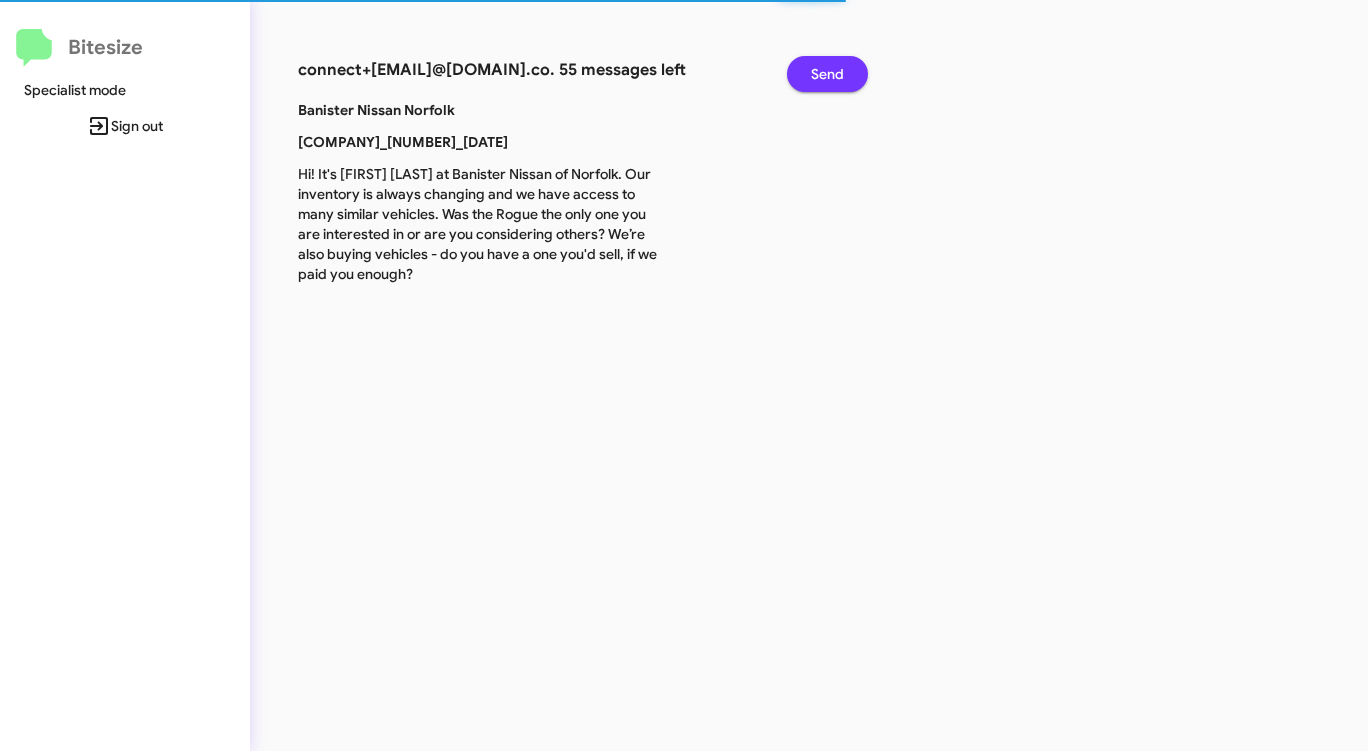 click on "Send" 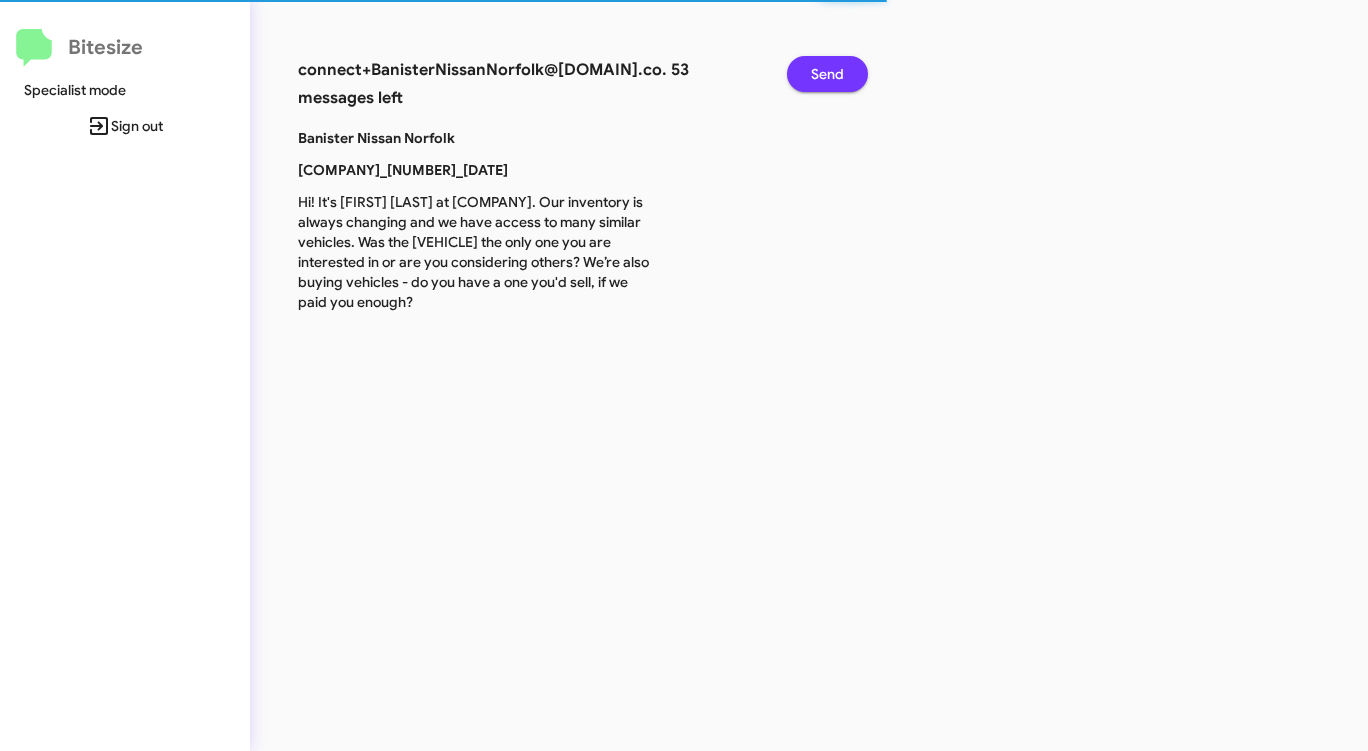 click on "Send" 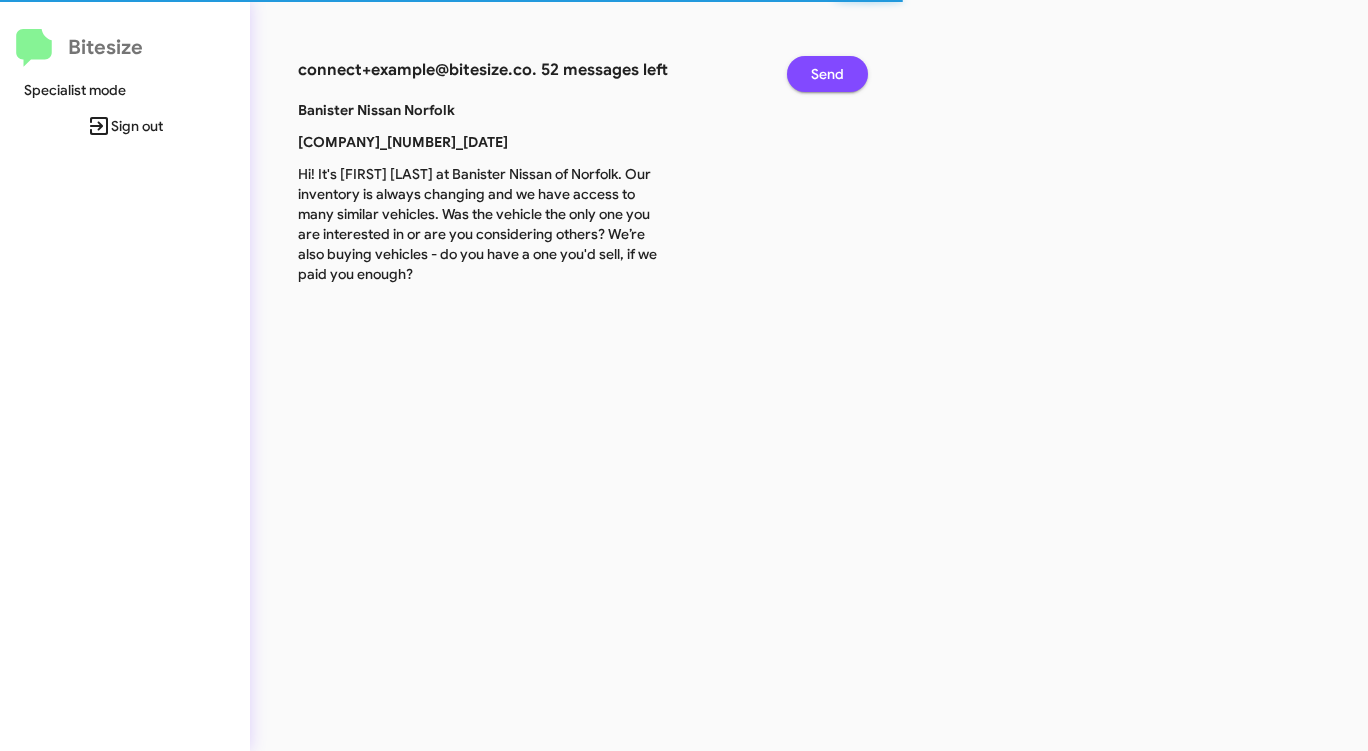 click on "Send" 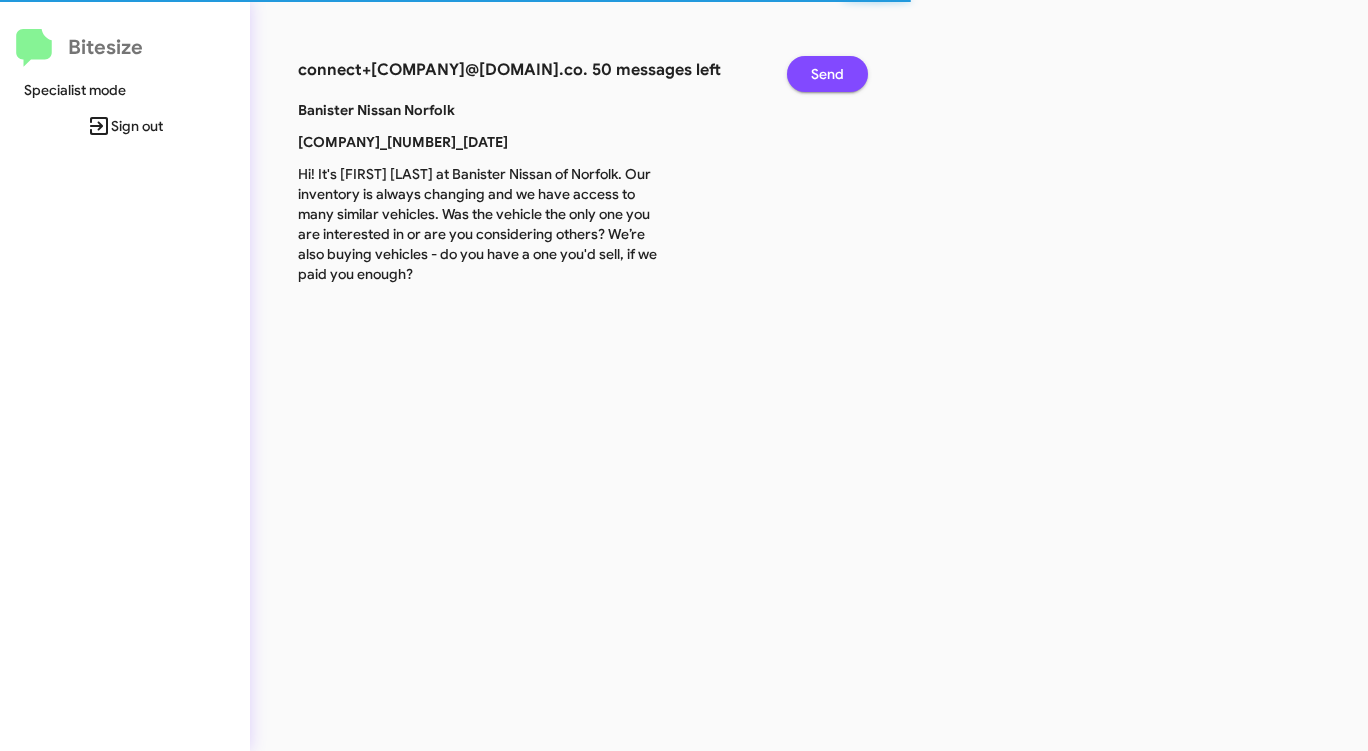 click on "Send" 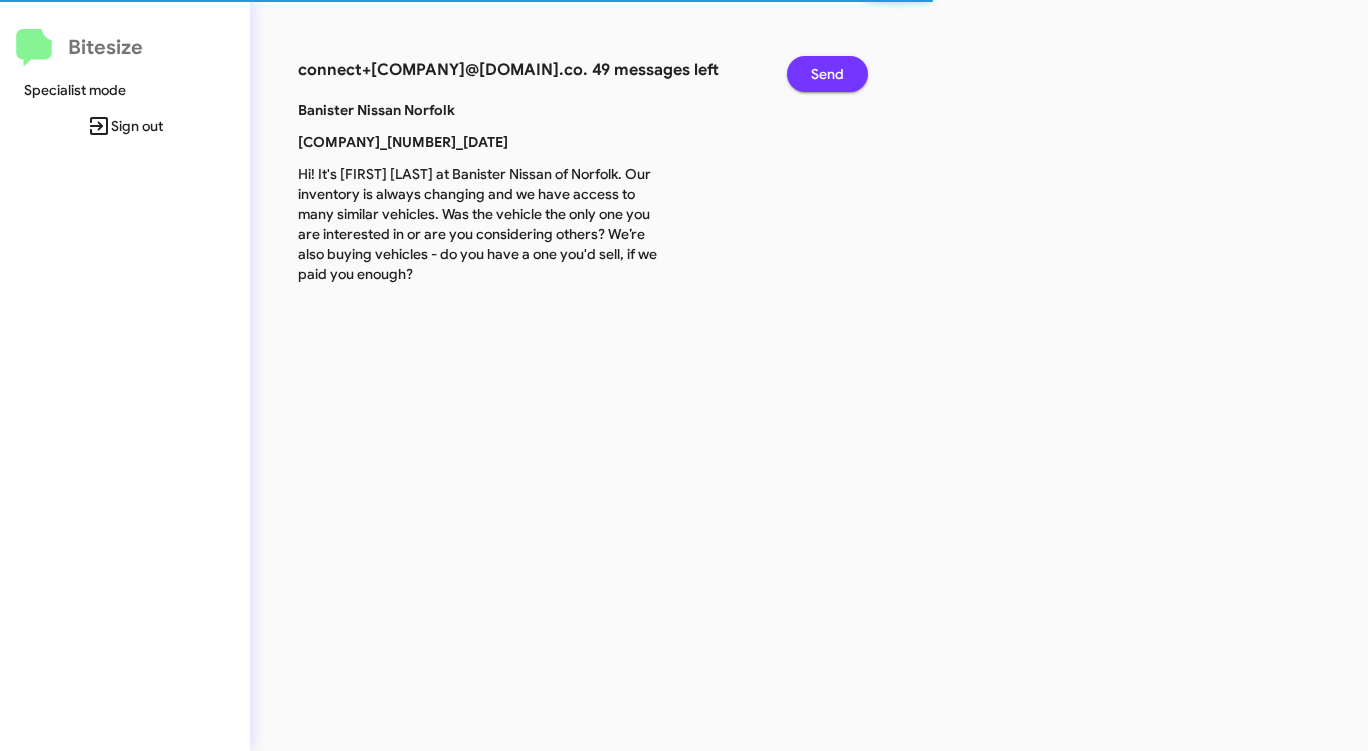 click on "Send" 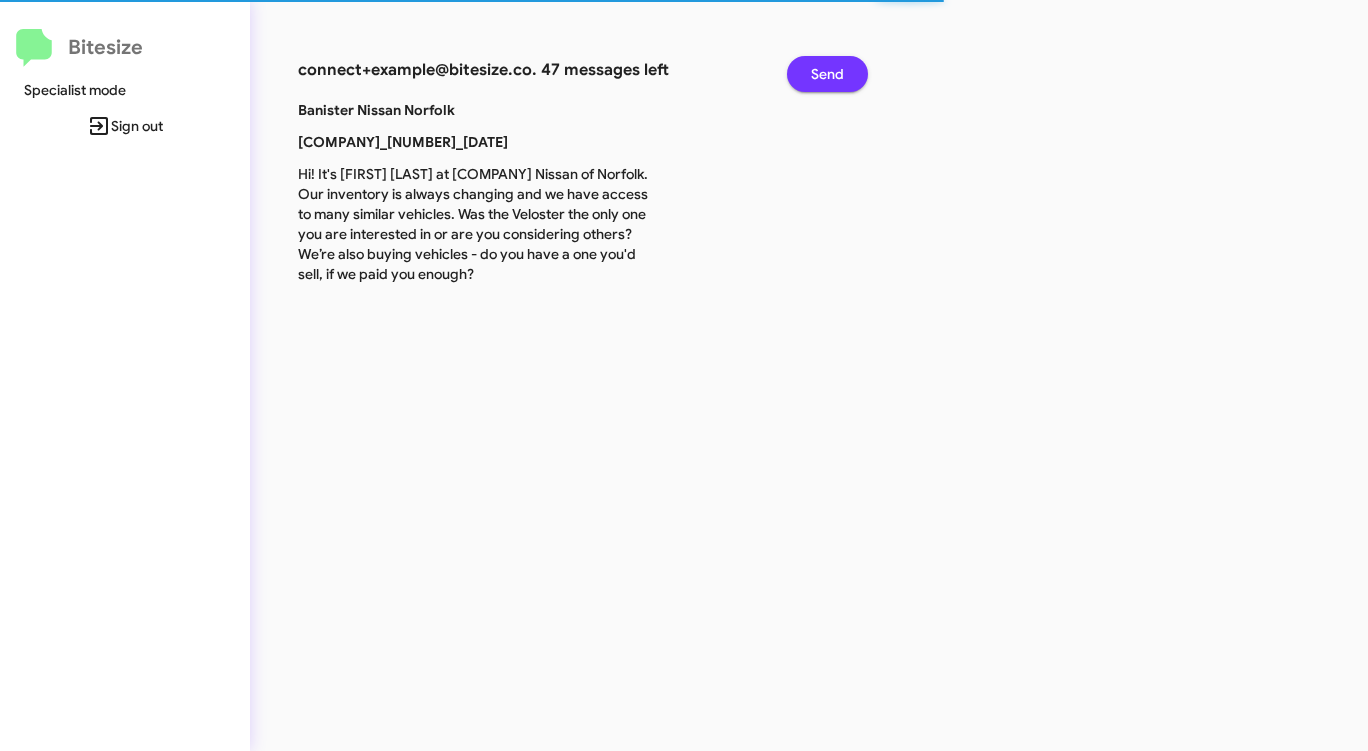 click on "Send" 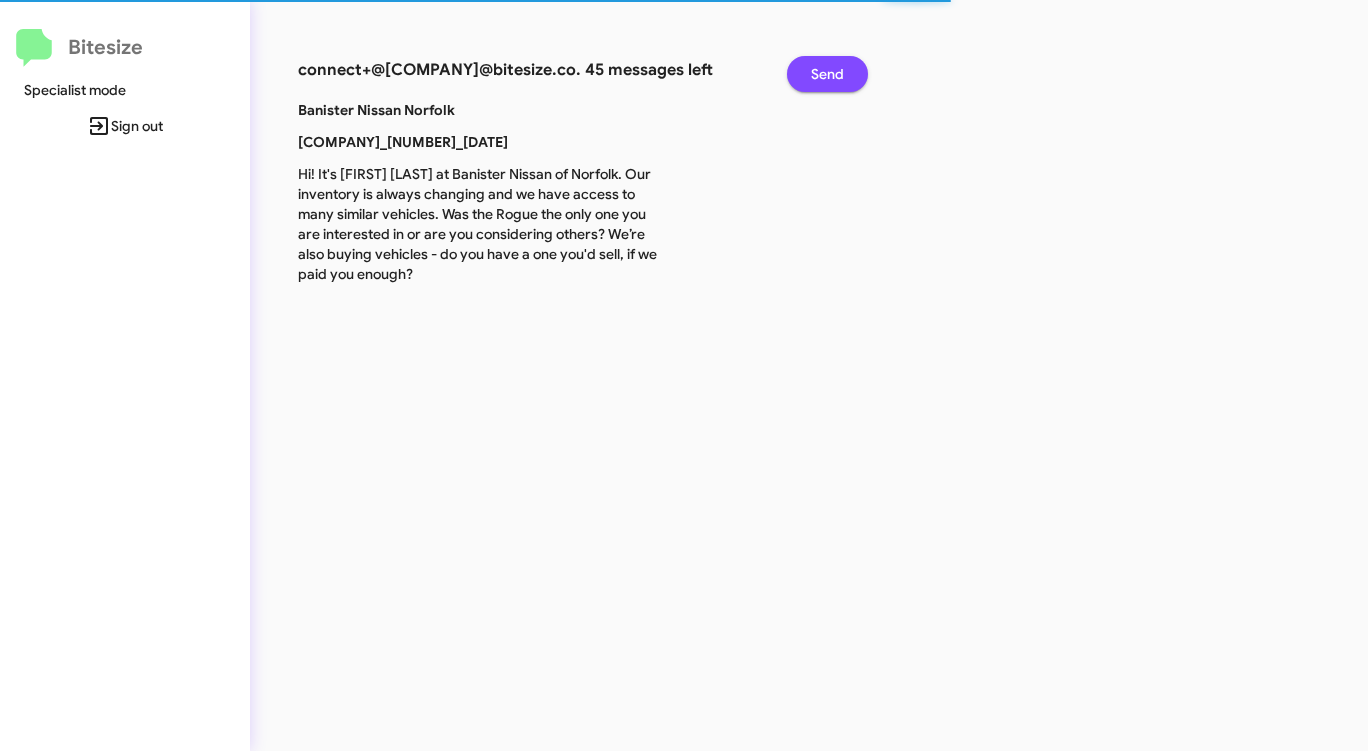 click on "Send" 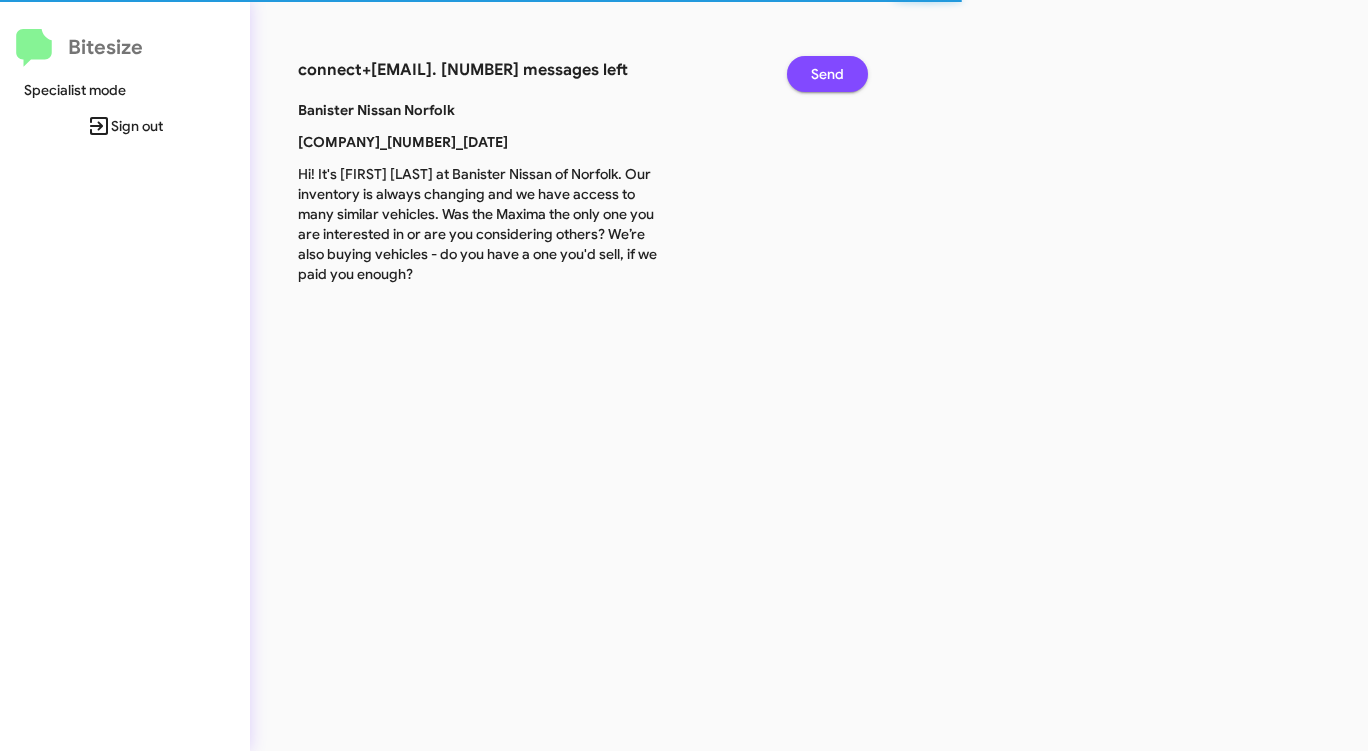 click on "Send" 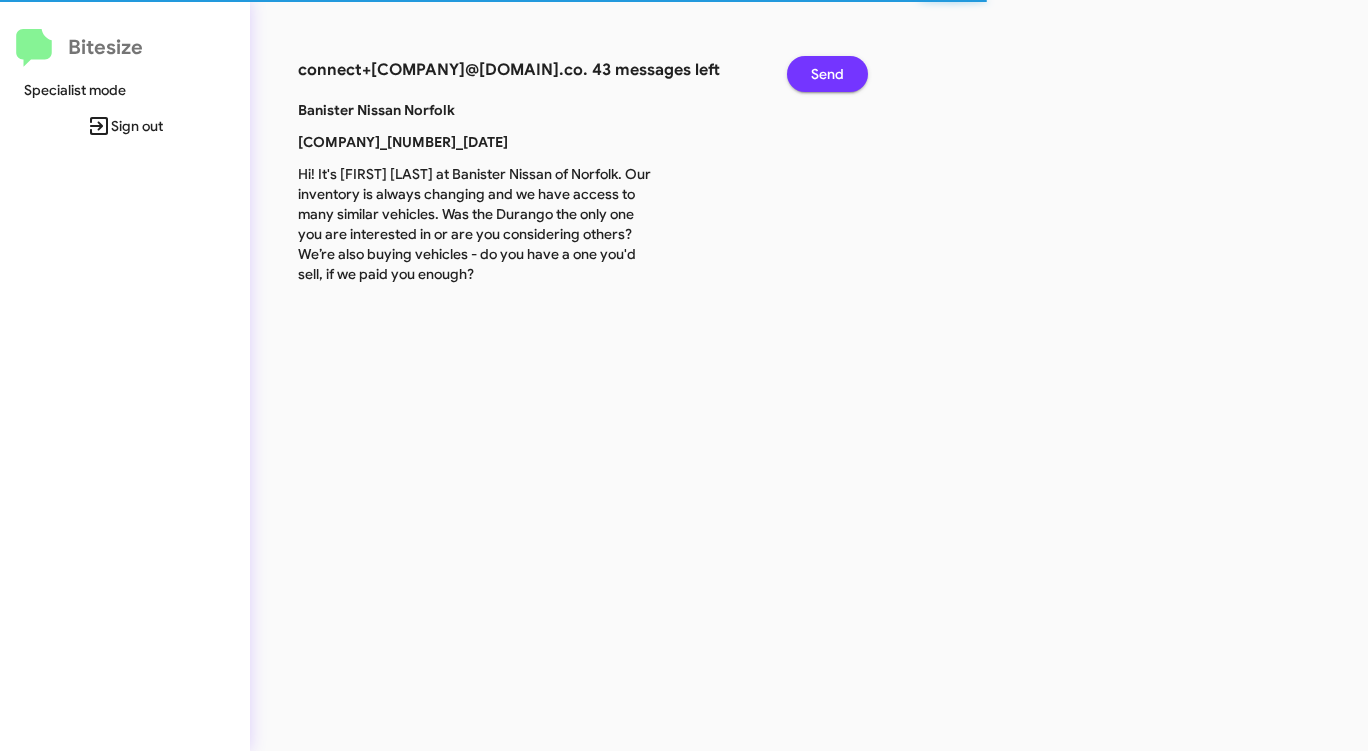 click on "Send" 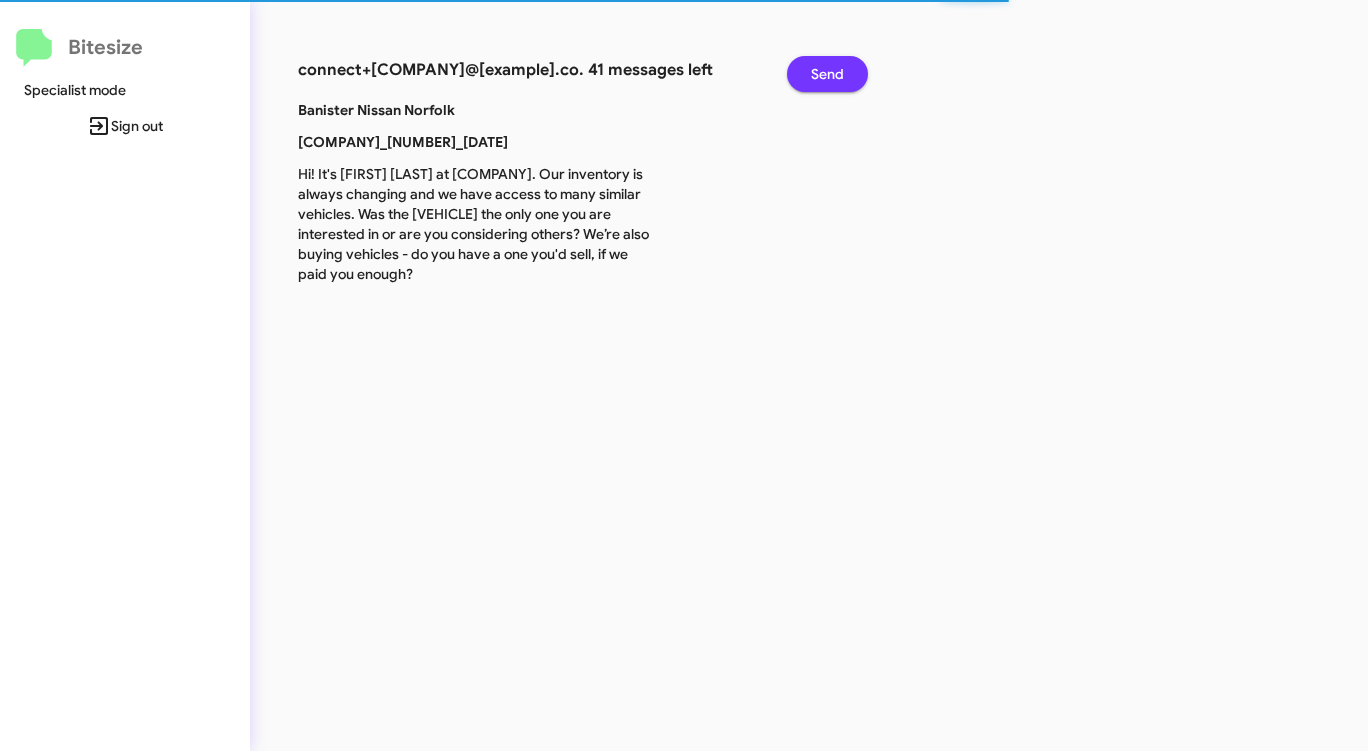 click on "Send" 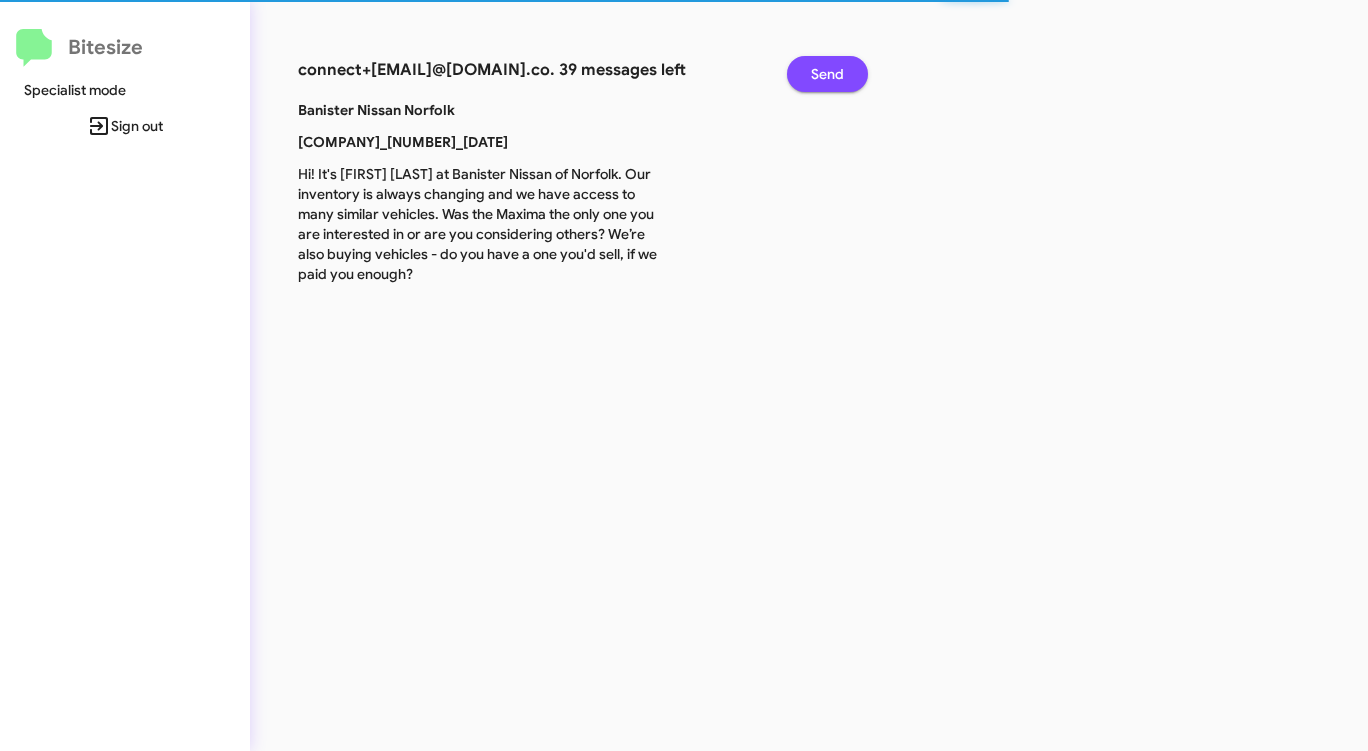 click on "Send" 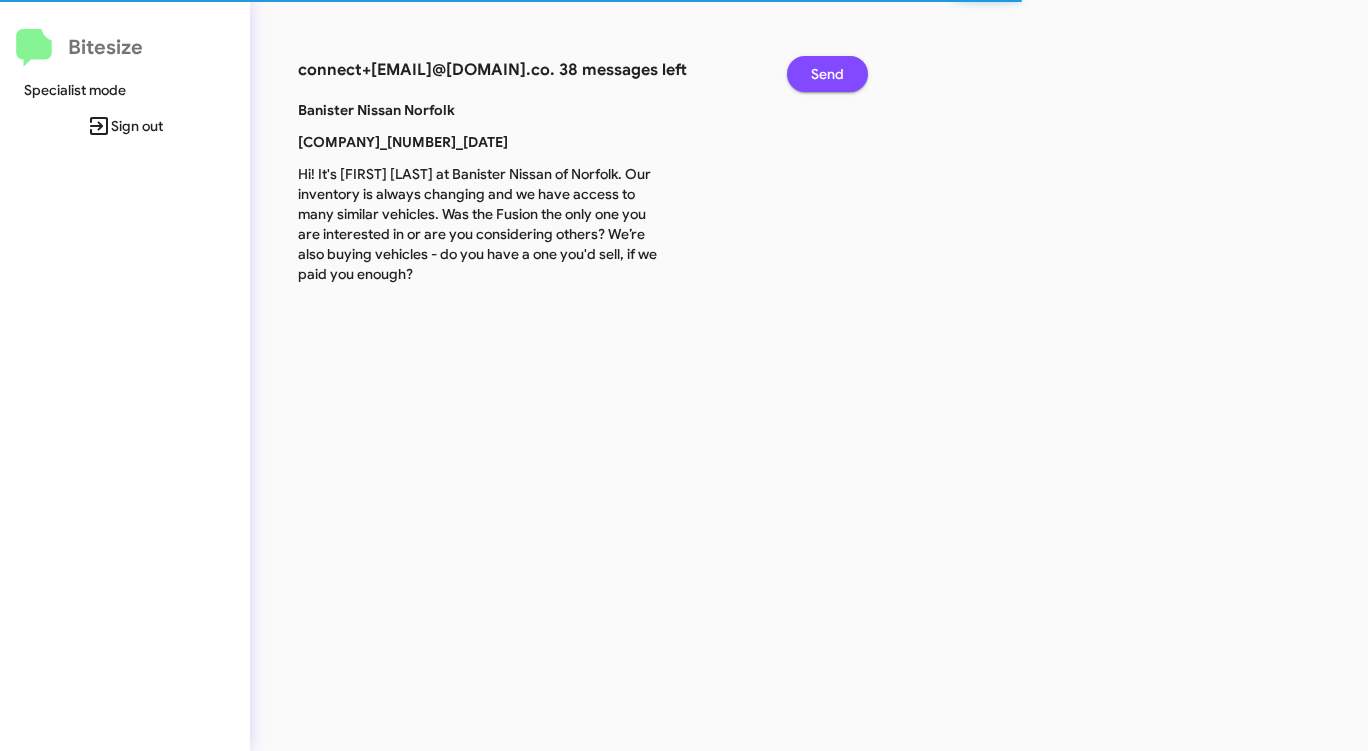 click on "Send" 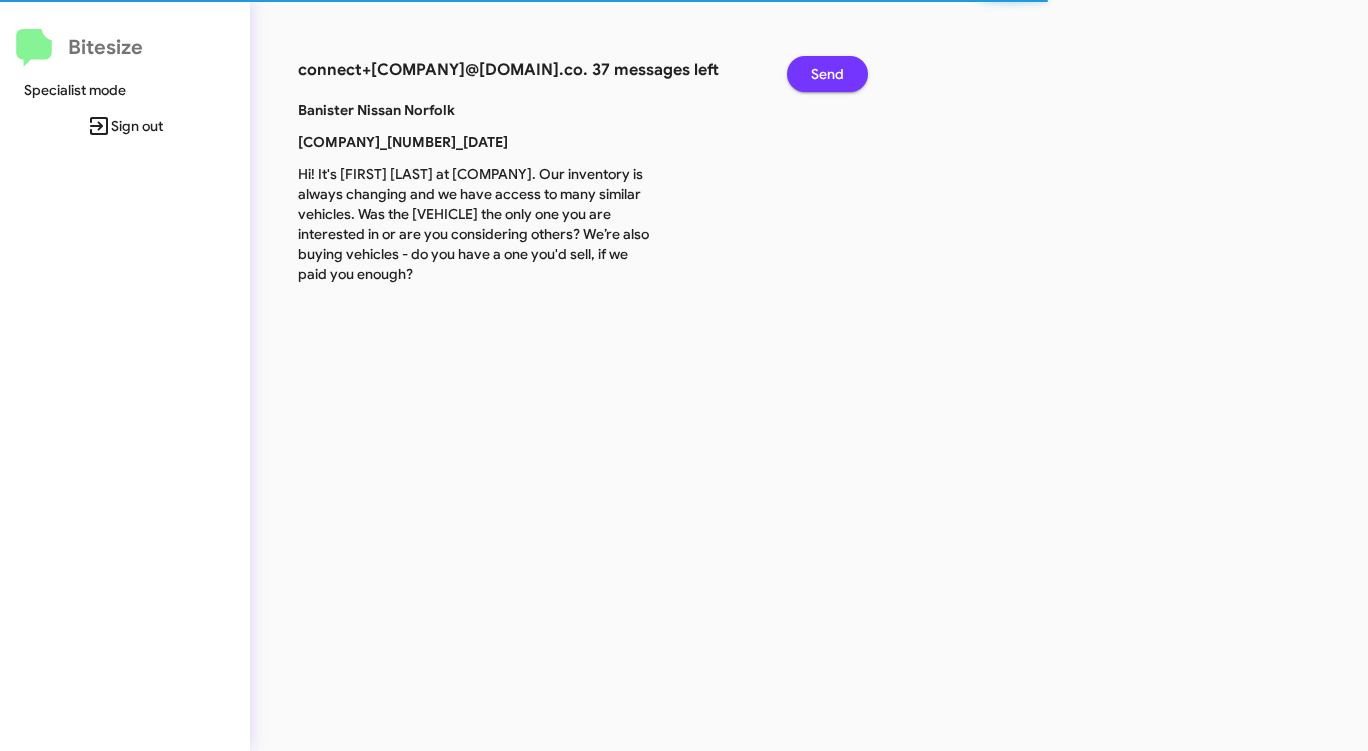 click on "Send" 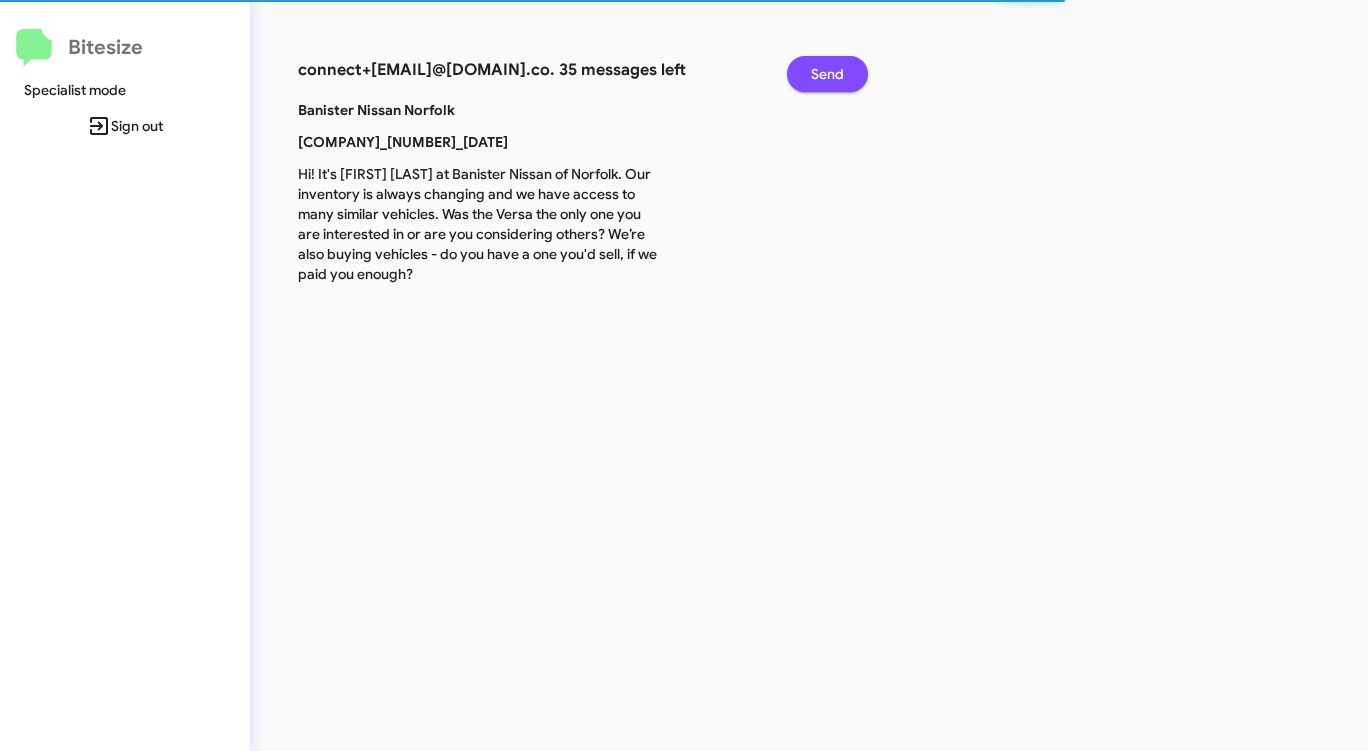 click on "Send" 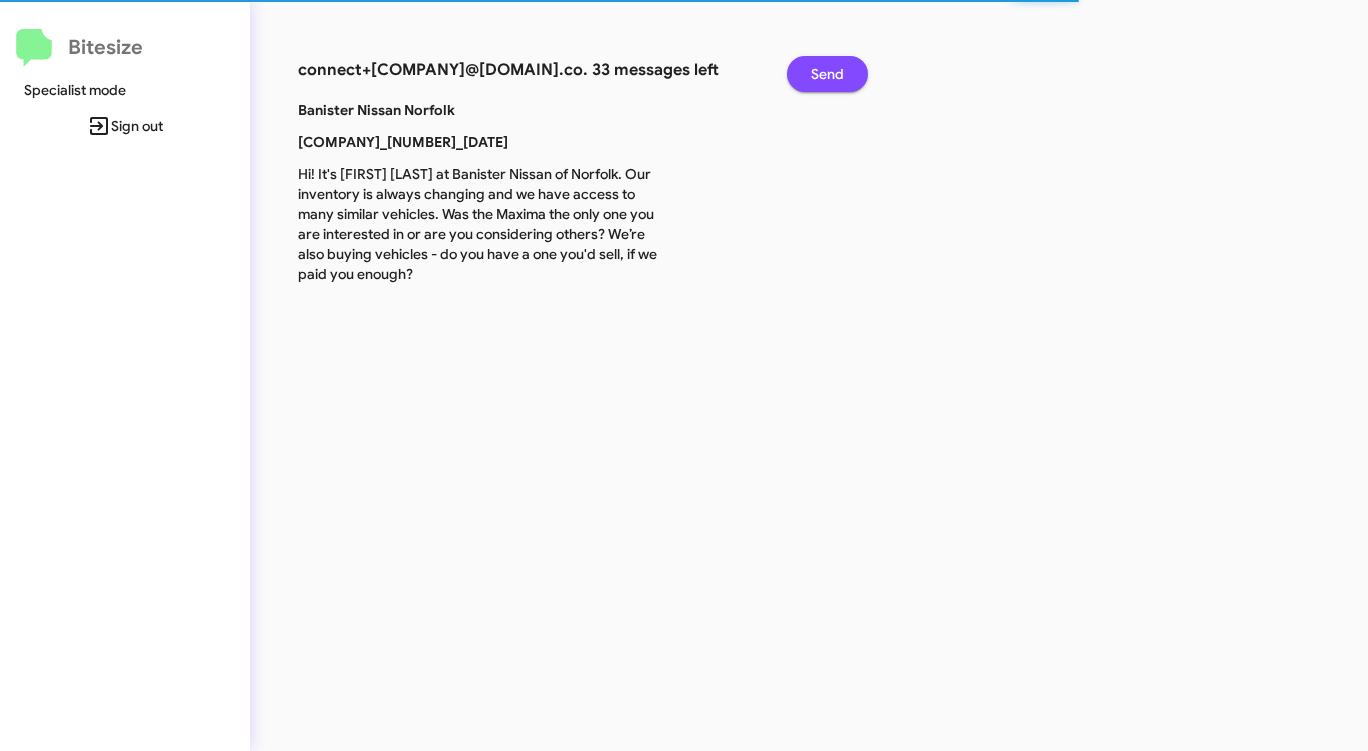 click on "Send" 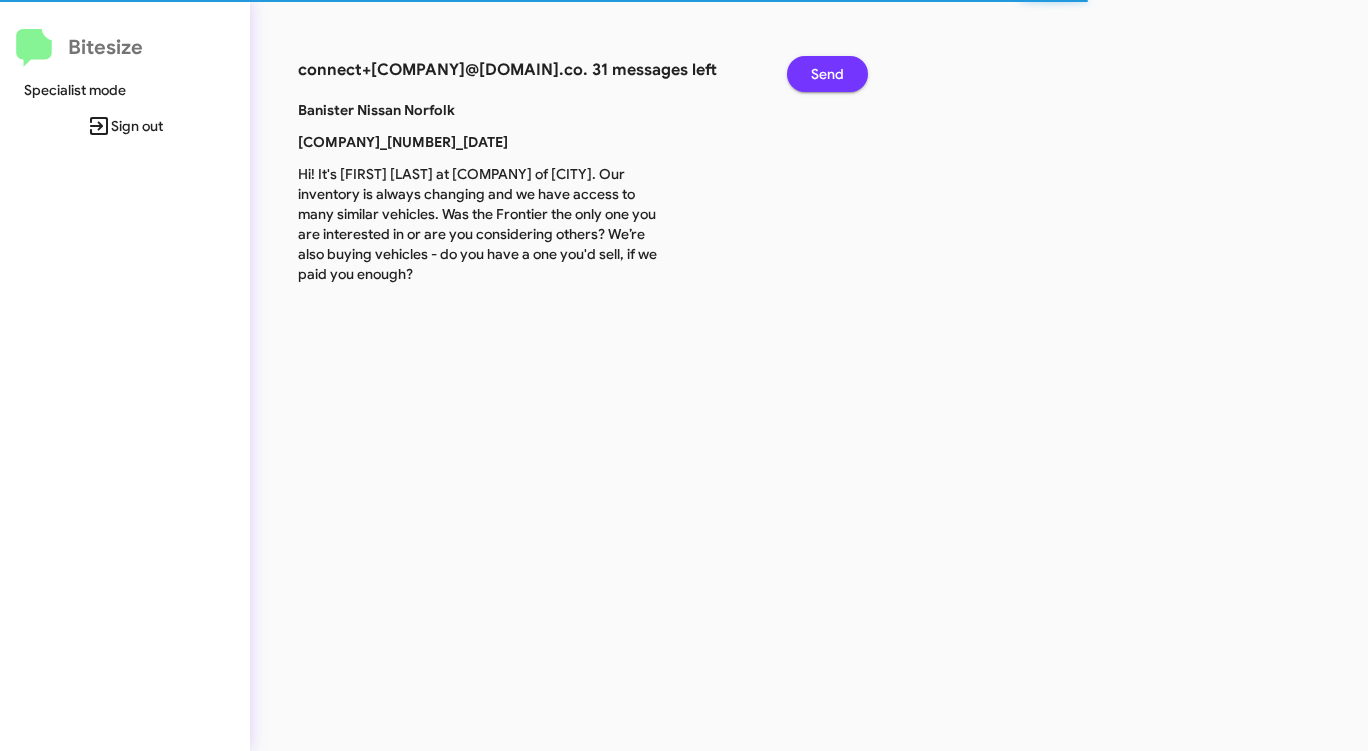 click on "Send" 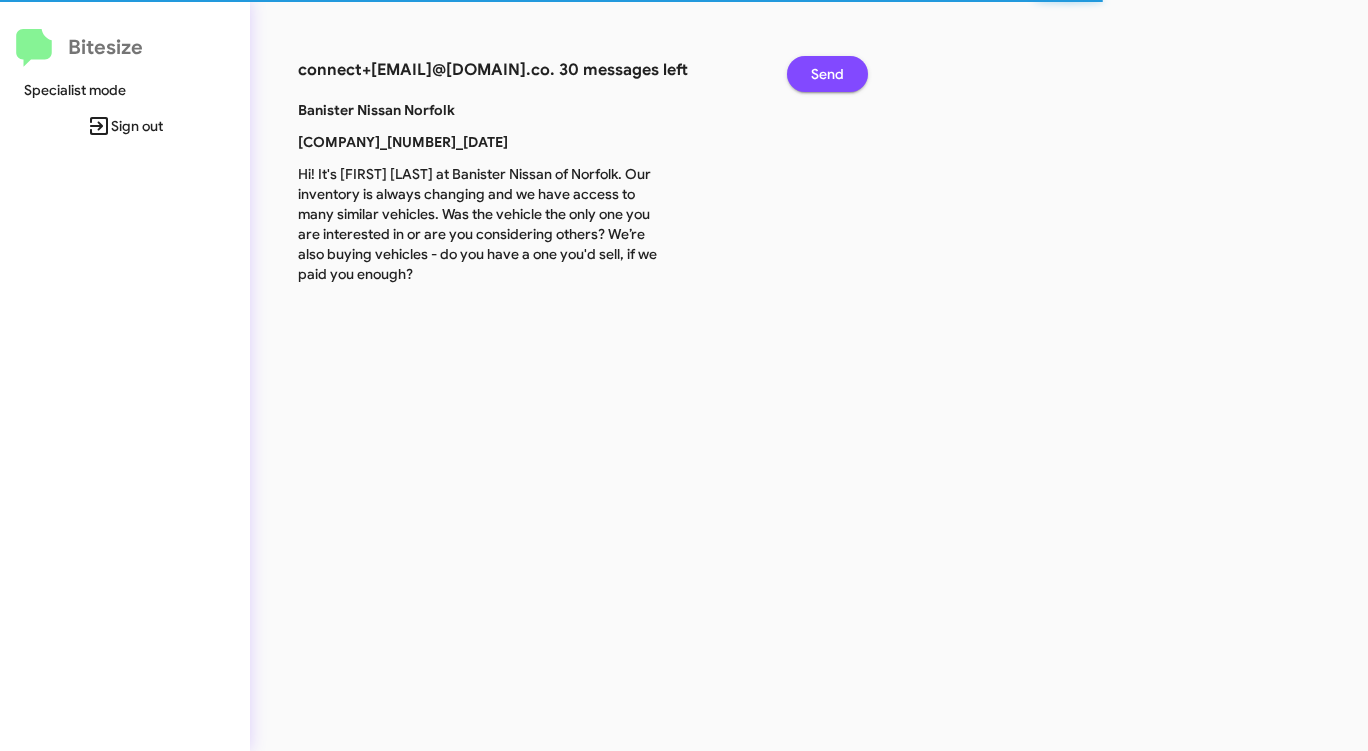 click on "Send" 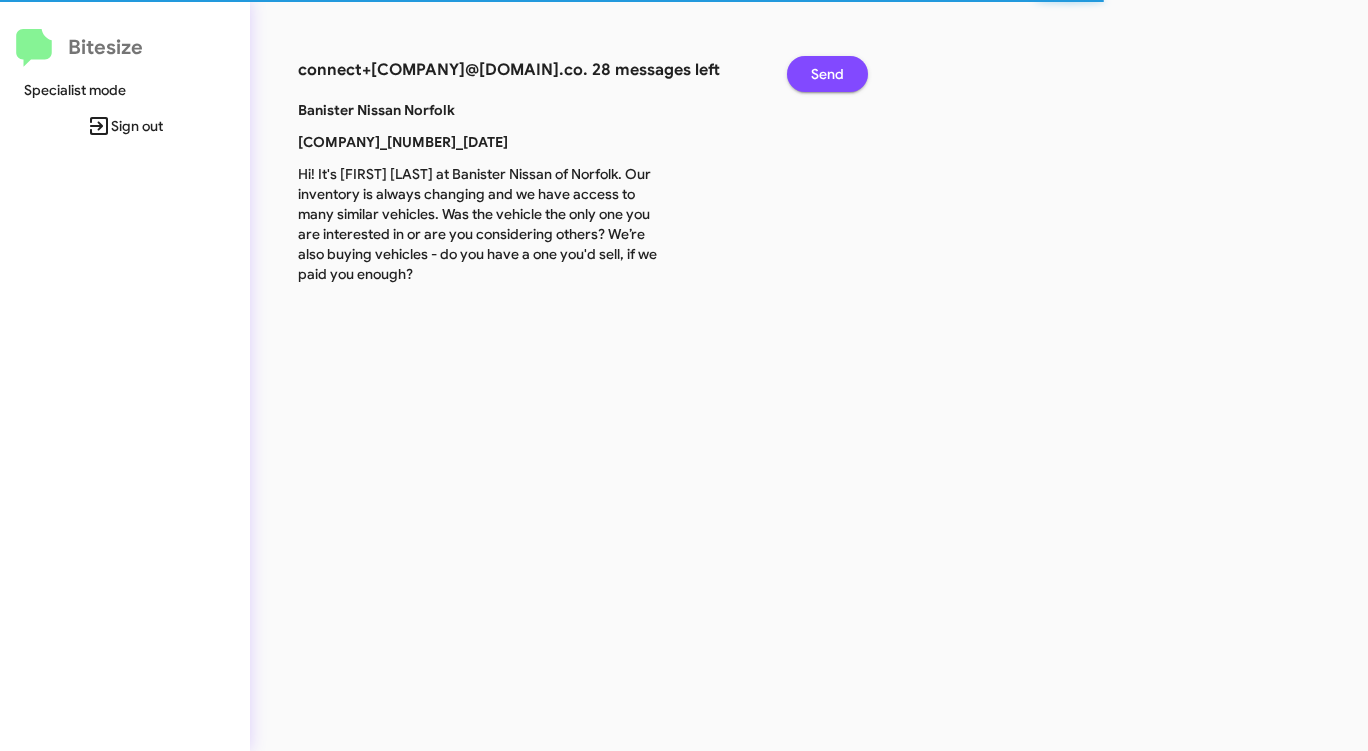 click on "Send" 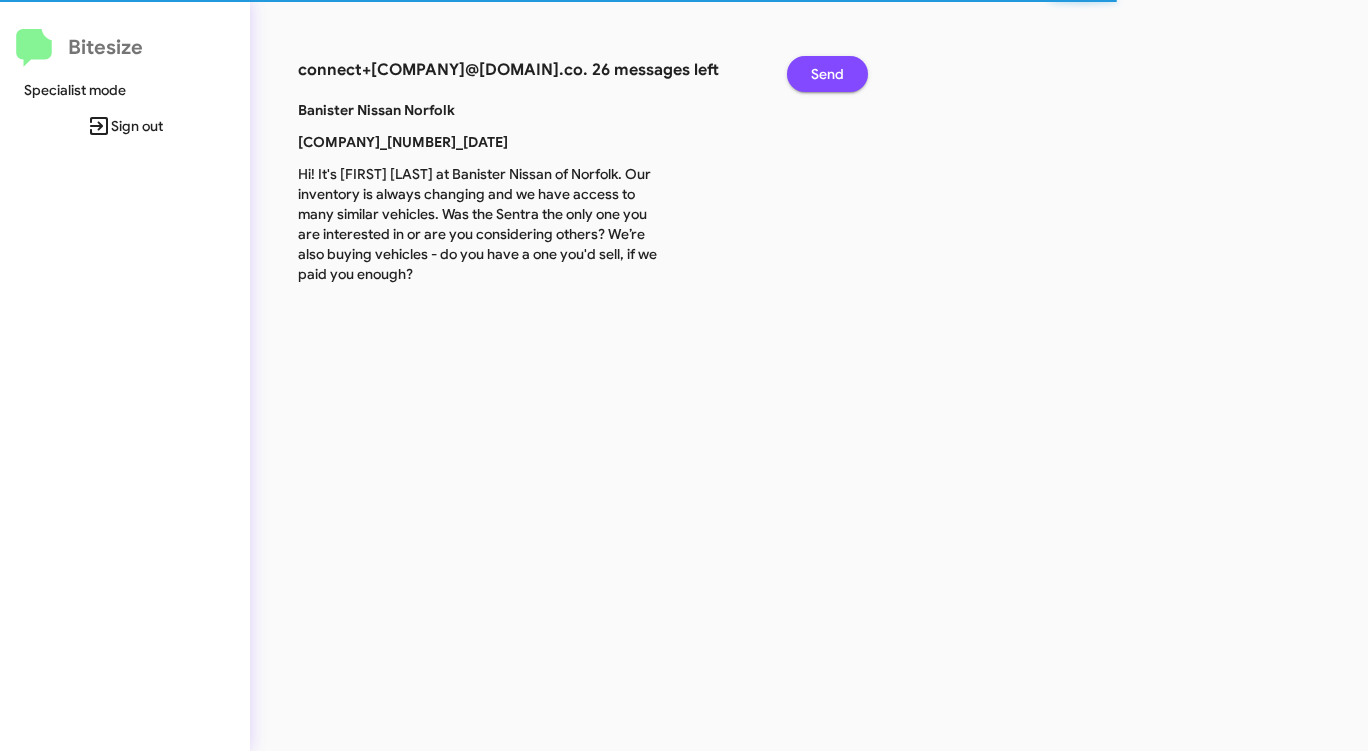 click on "Send" 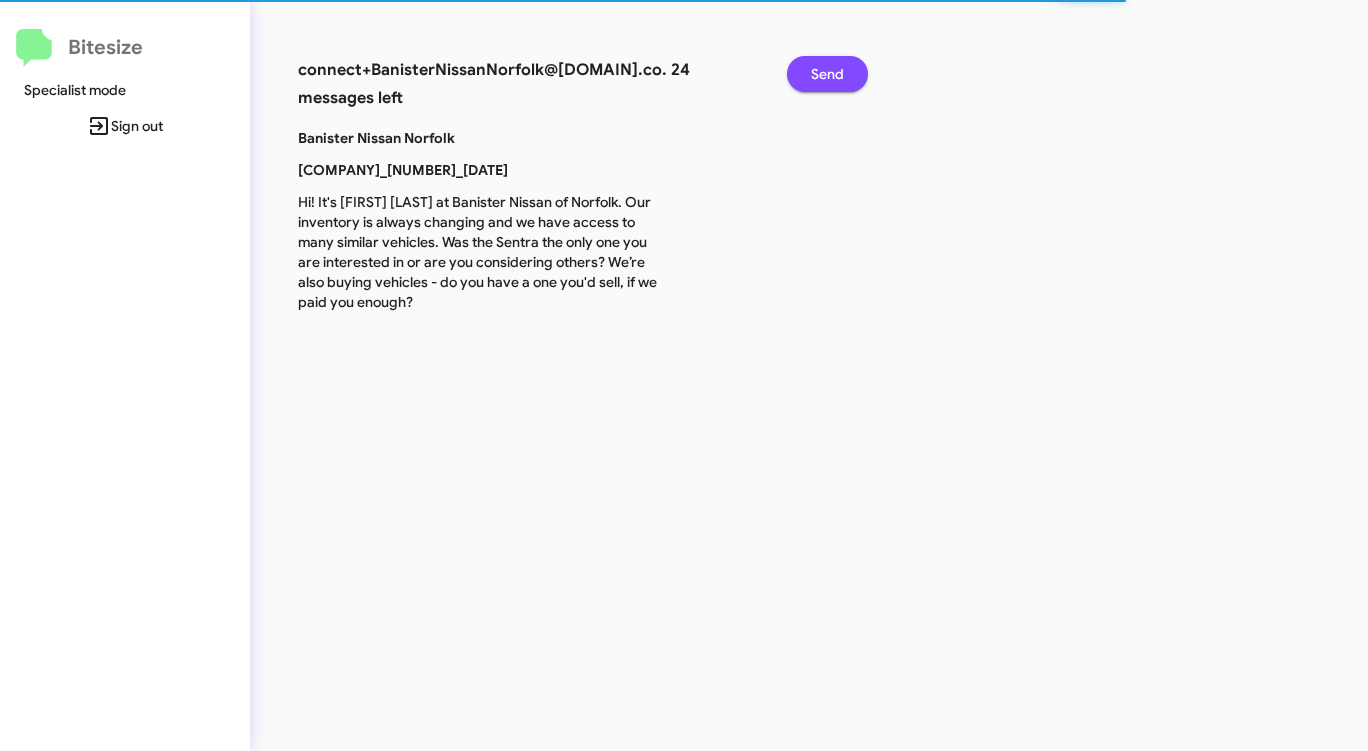 click on "Send" 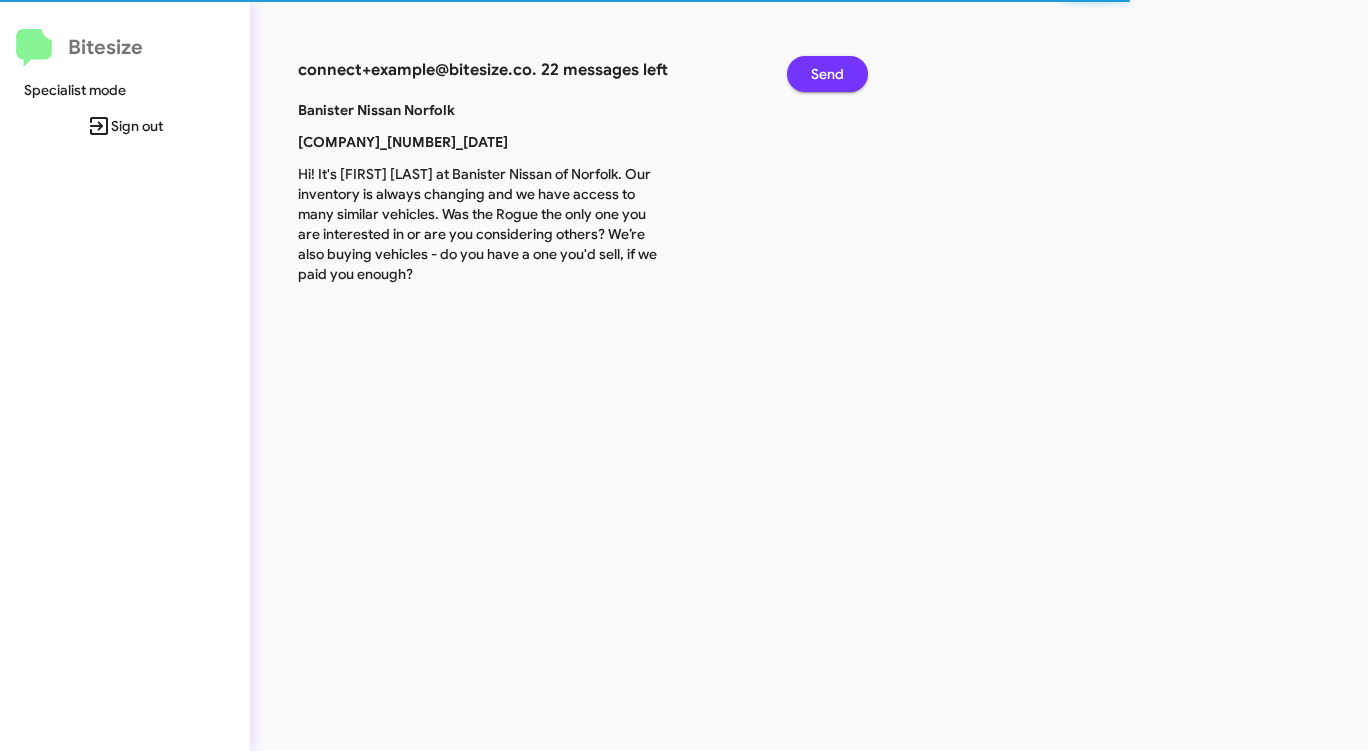 click on "Send" 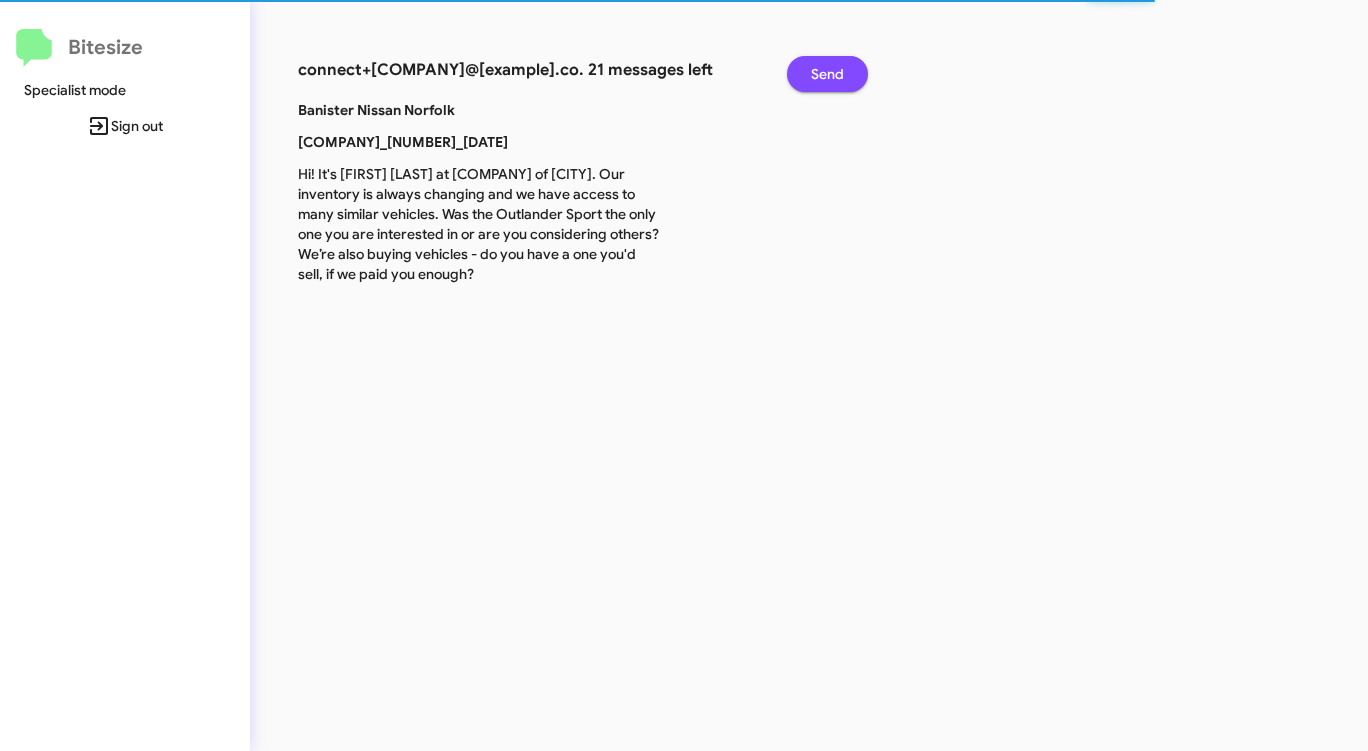 click on "Send" 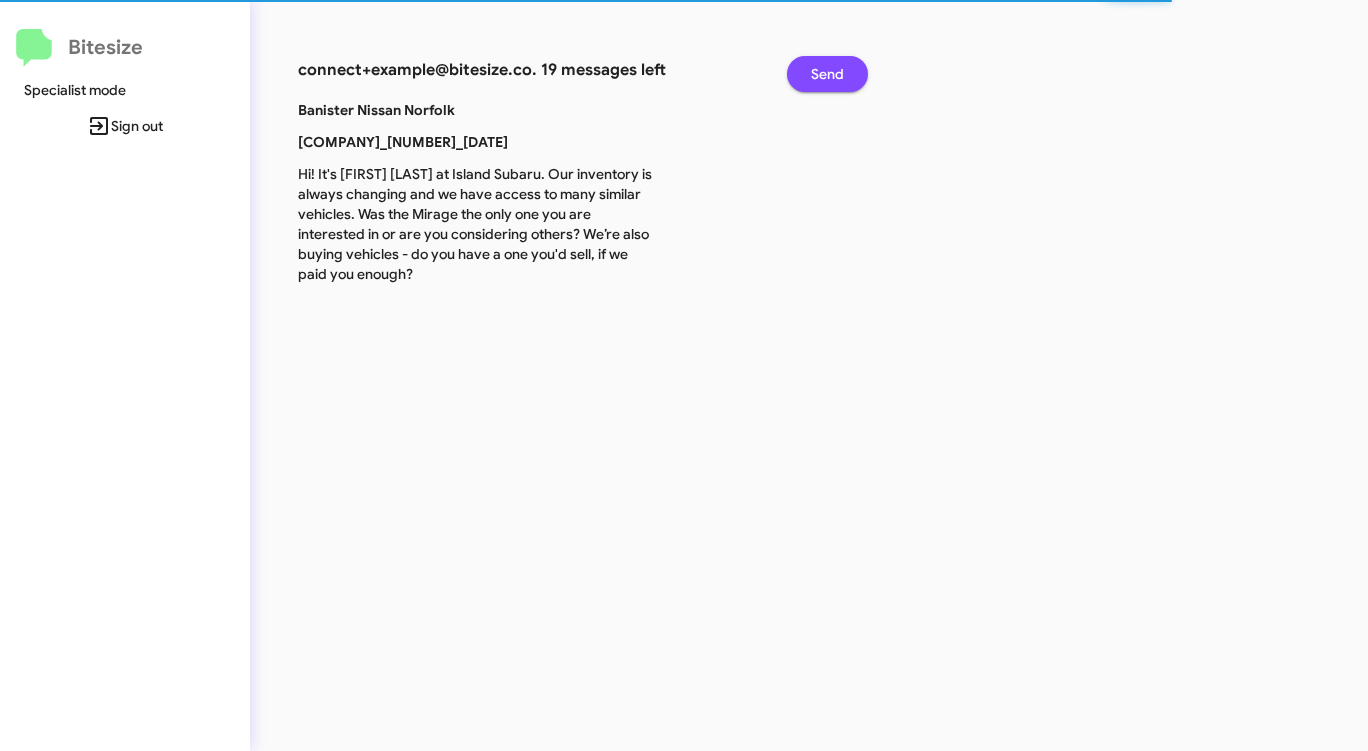 click on "Send" 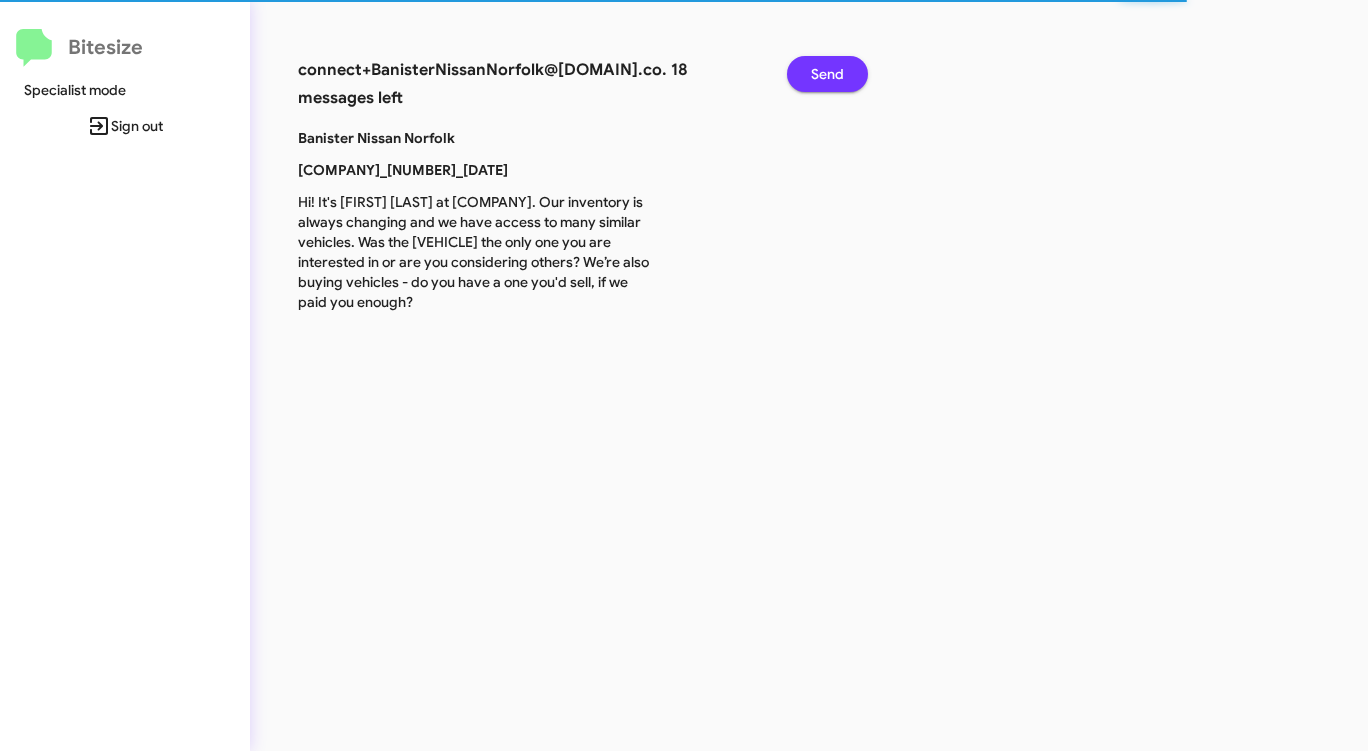 click on "Send" 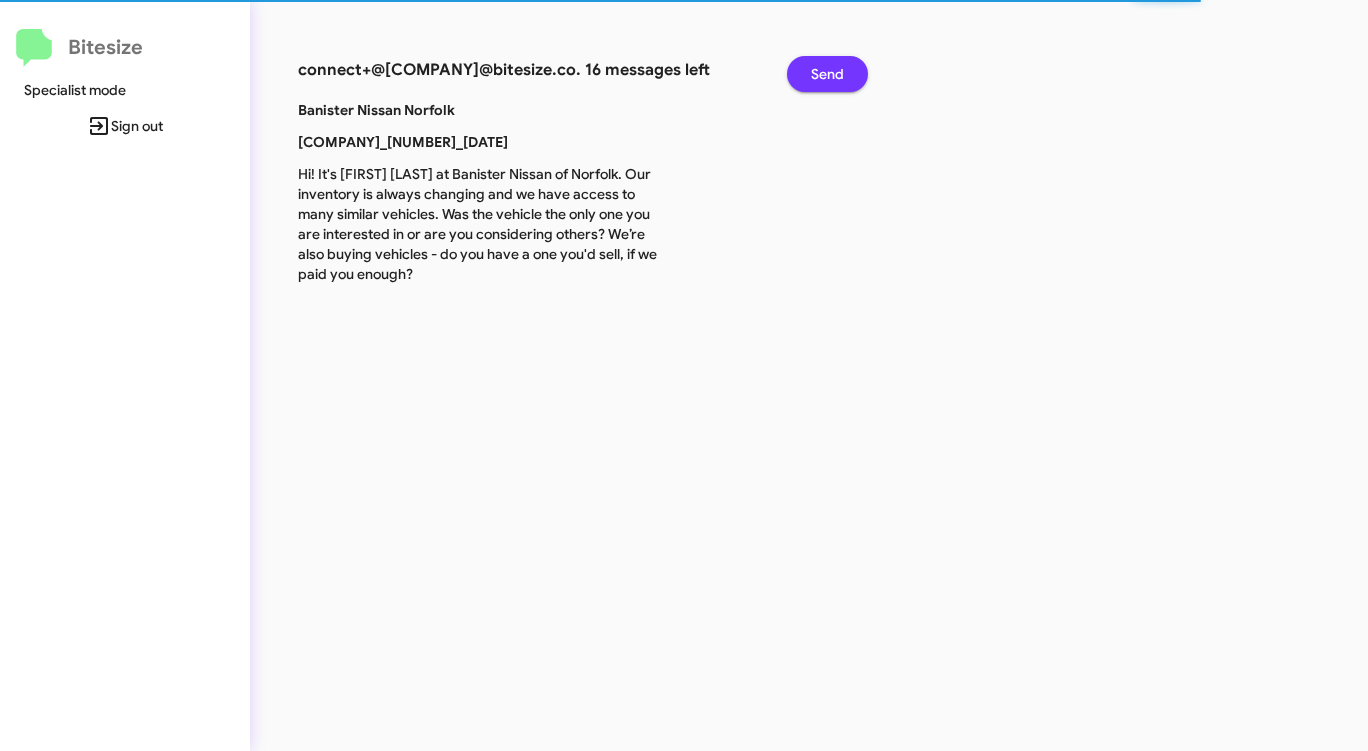 click on "Send" 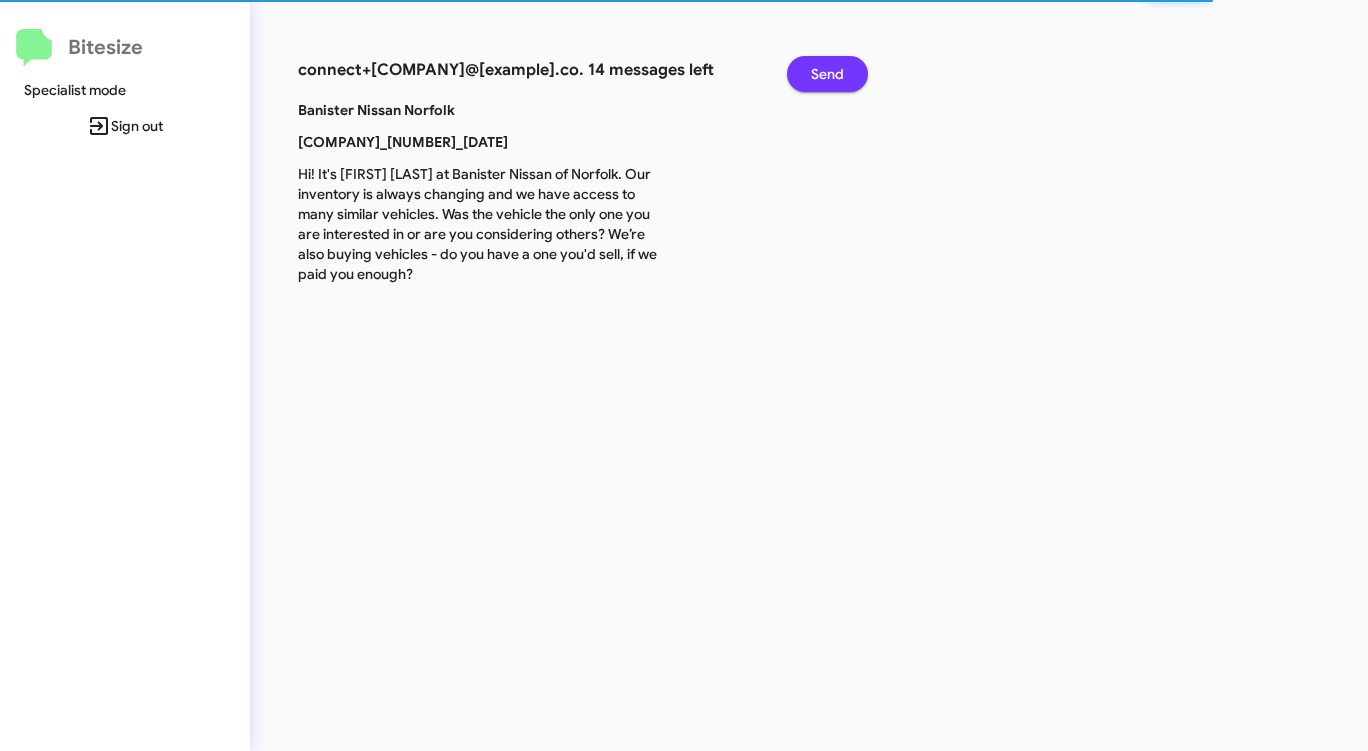 click on "Send" 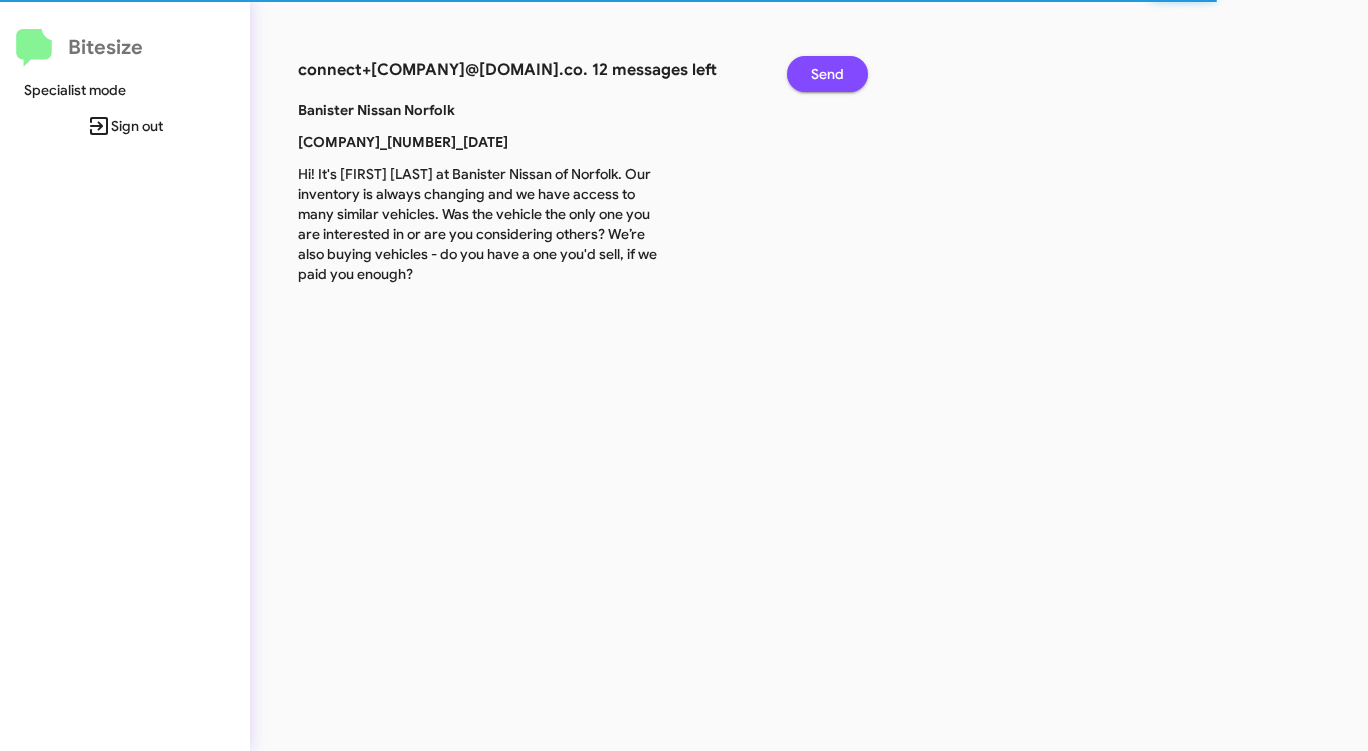 click on "Send" 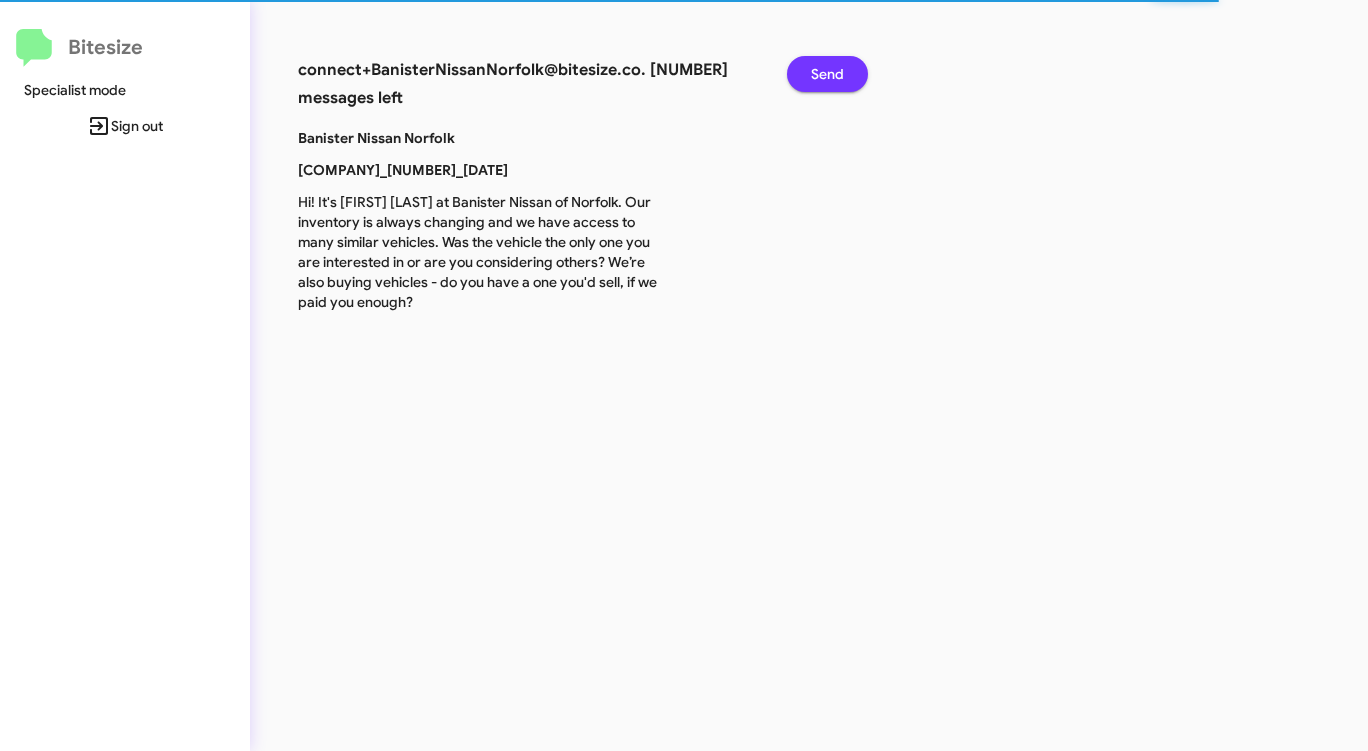 click on "Send" 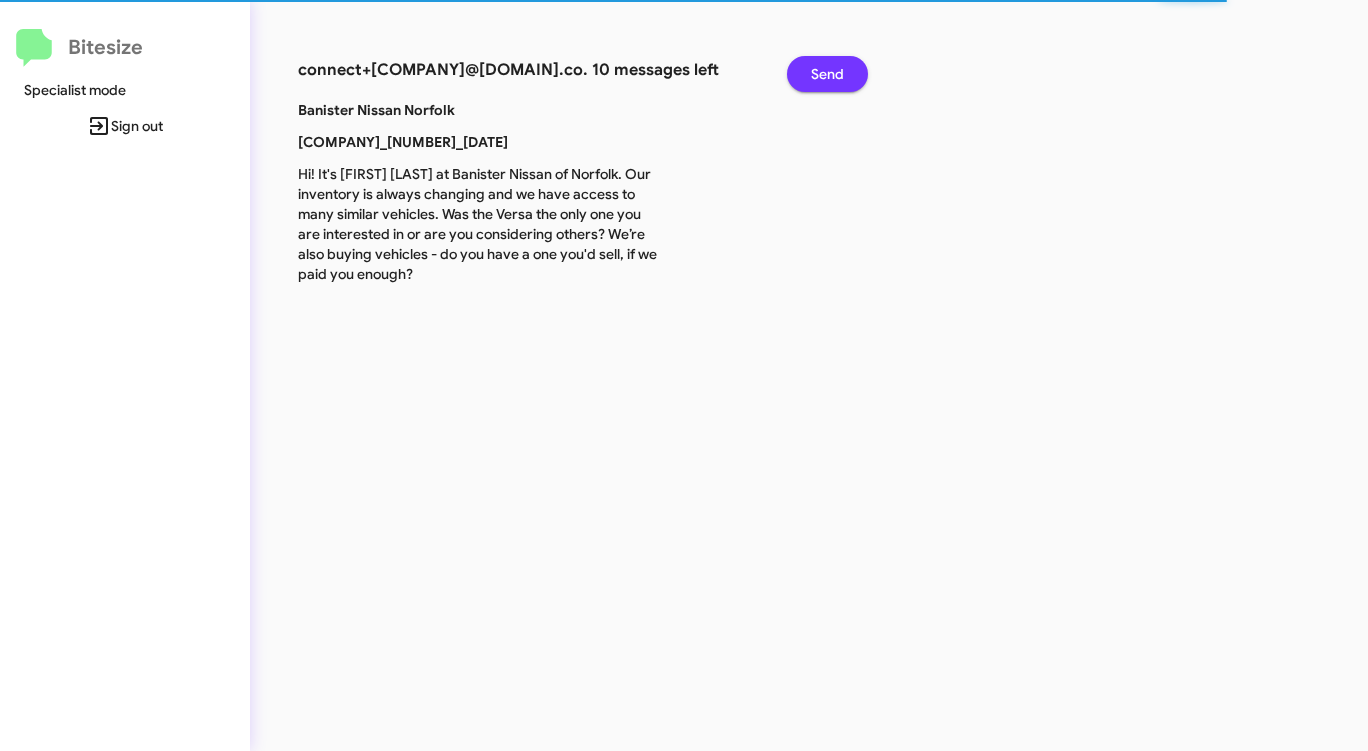 click on "Send" 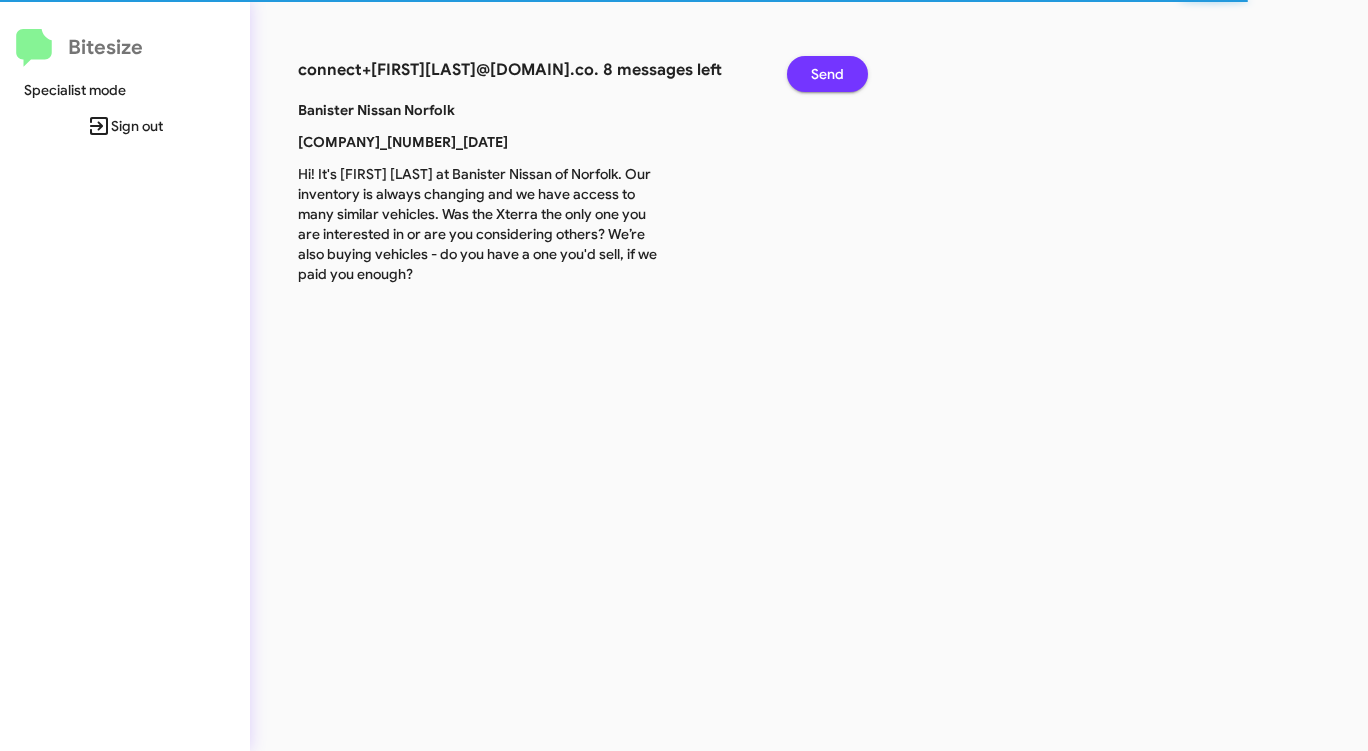 click on "Send" 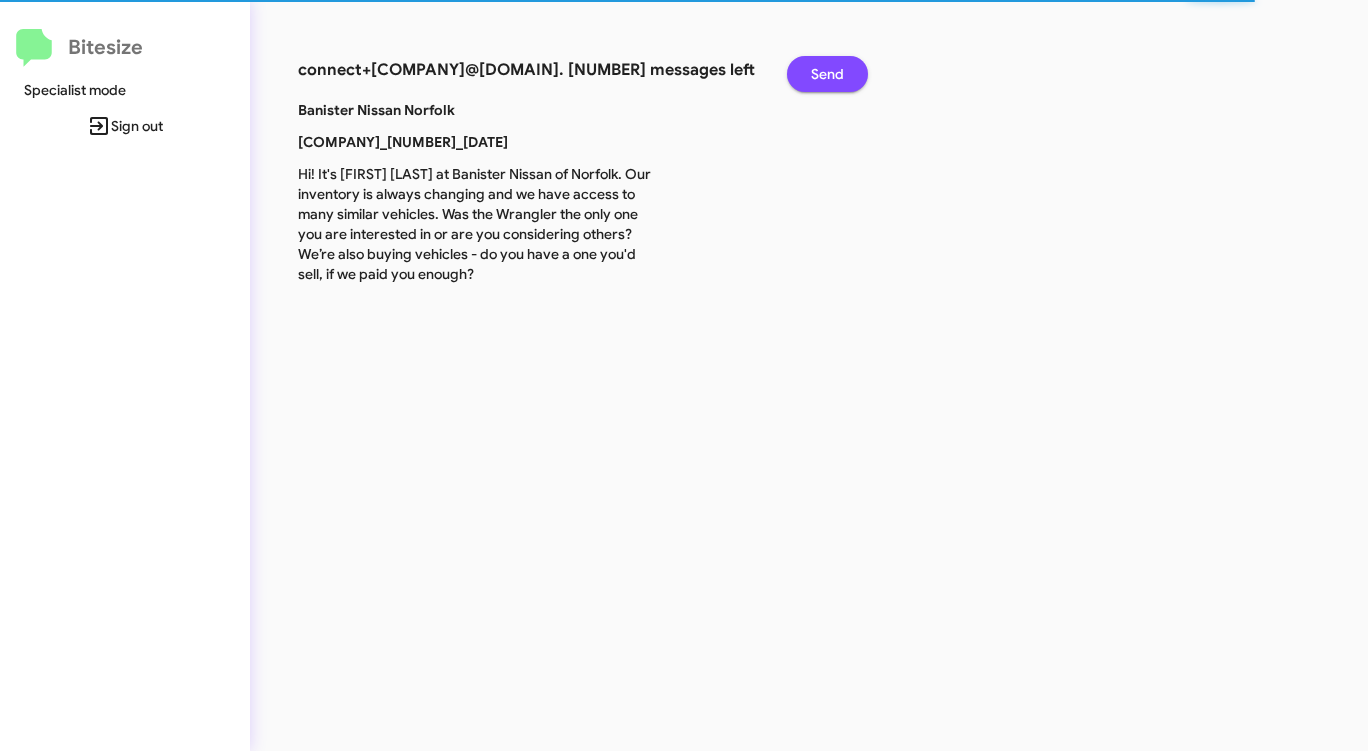 click on "Send" 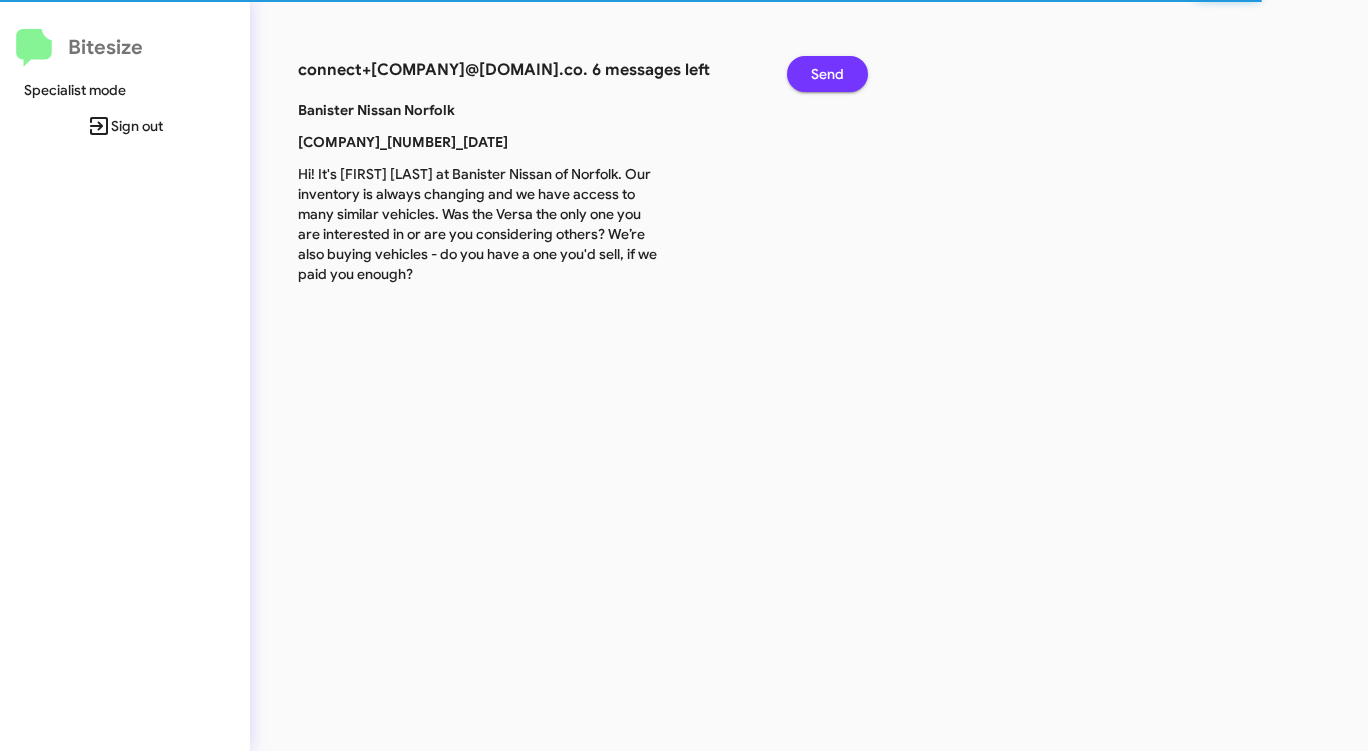 click on "Send" 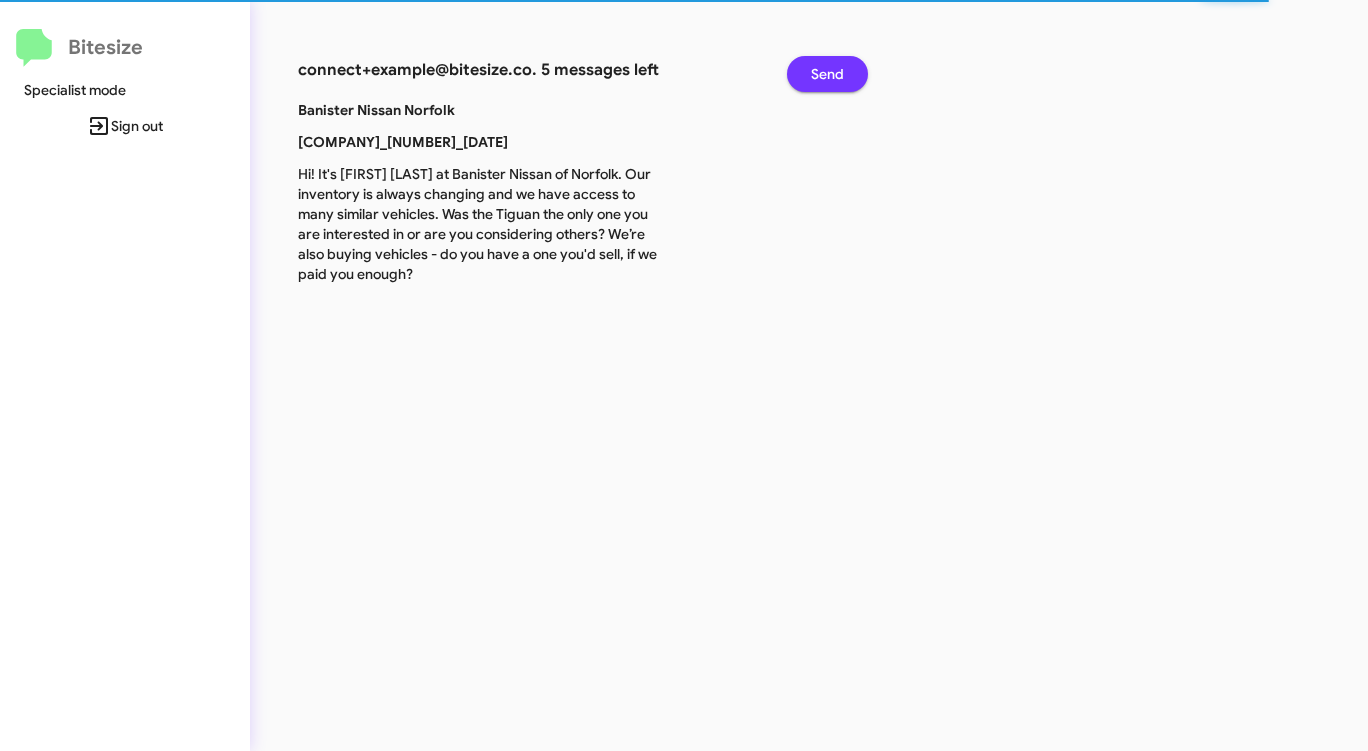 click on "Send" 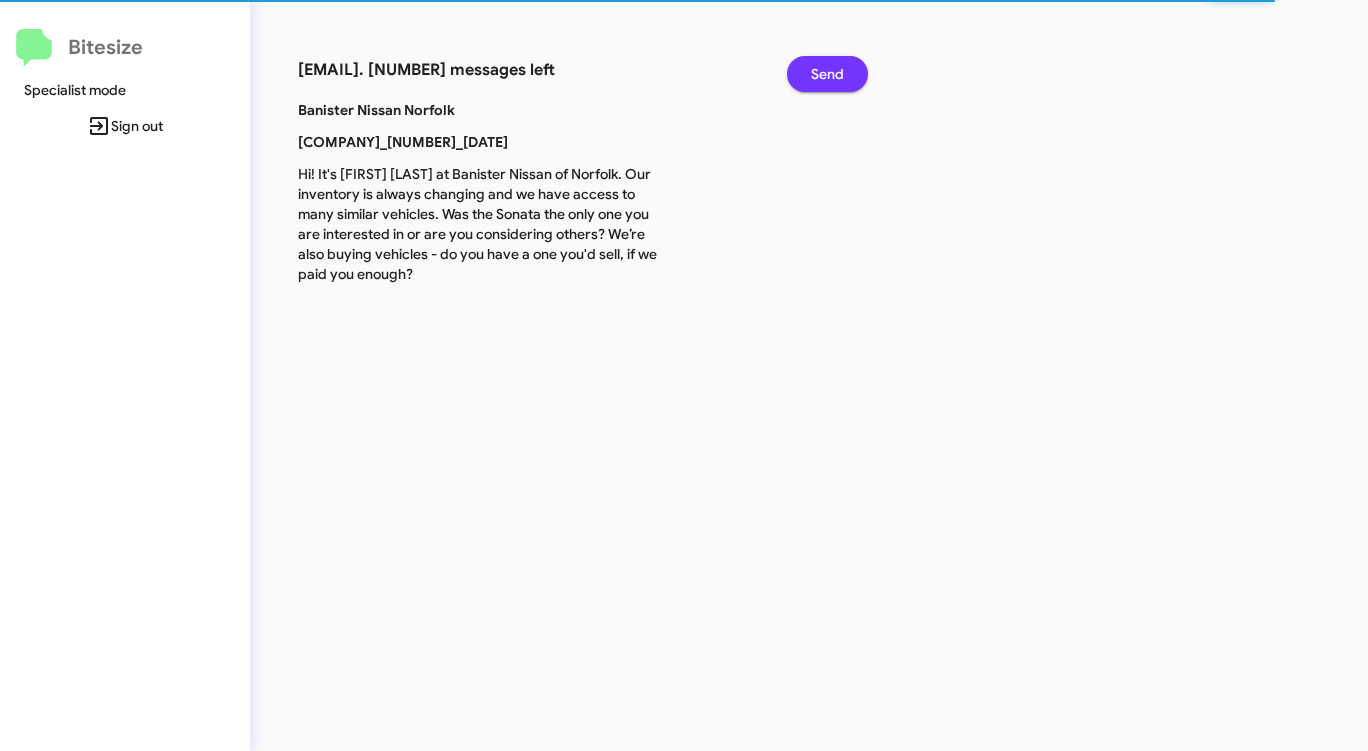 click on "Send" 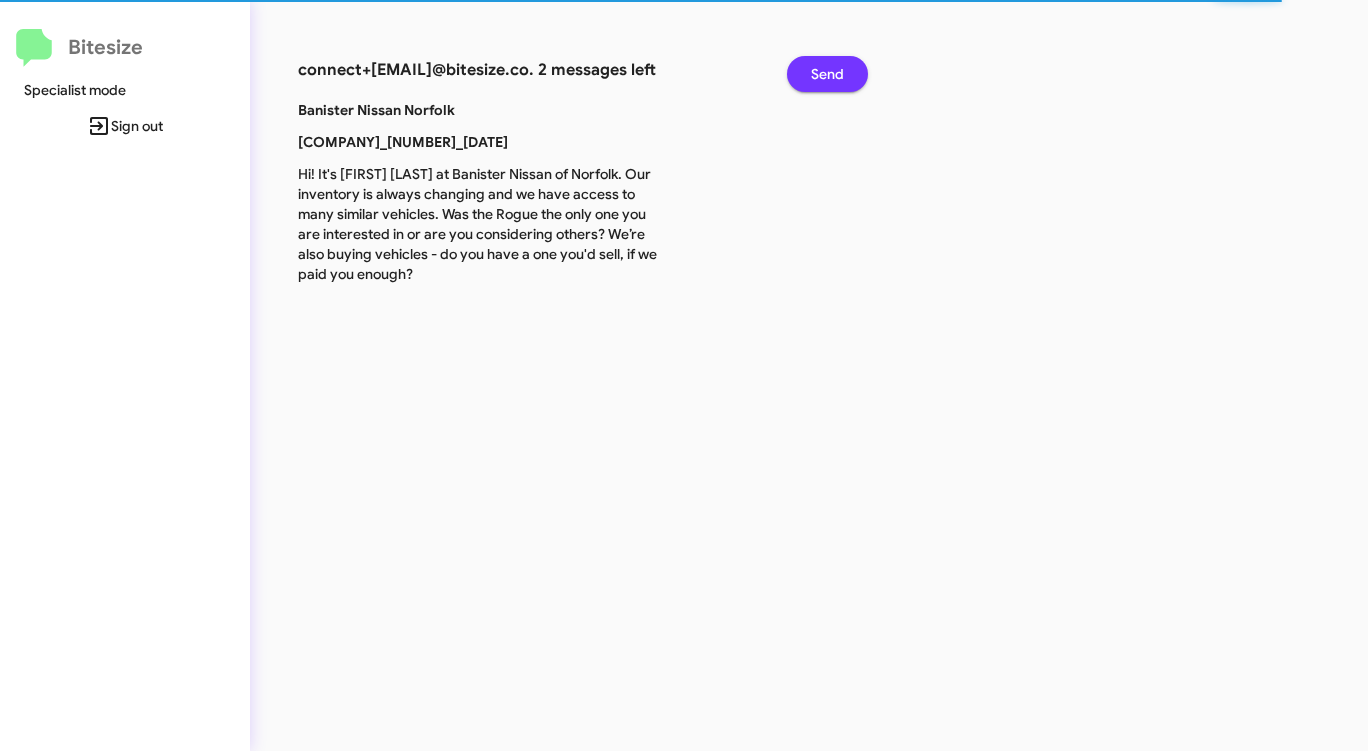 click on "Send" 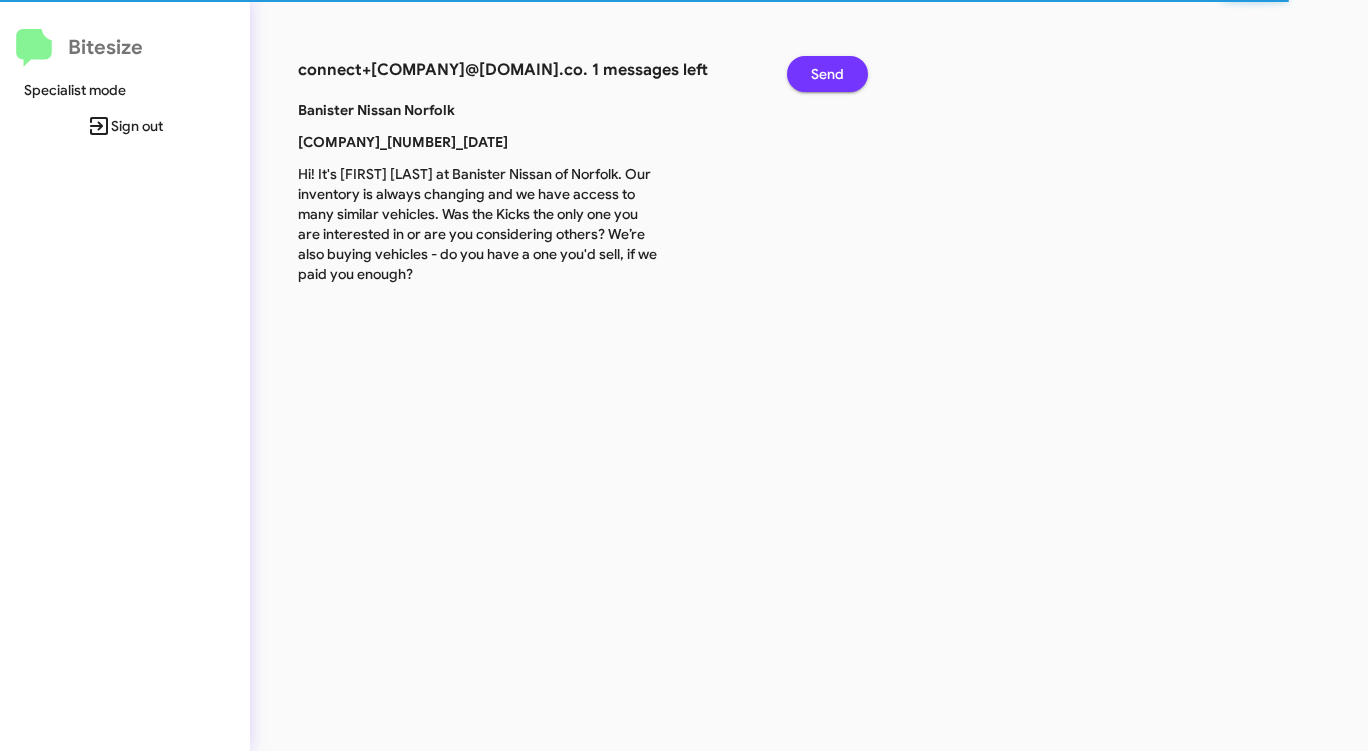 click on "Send" 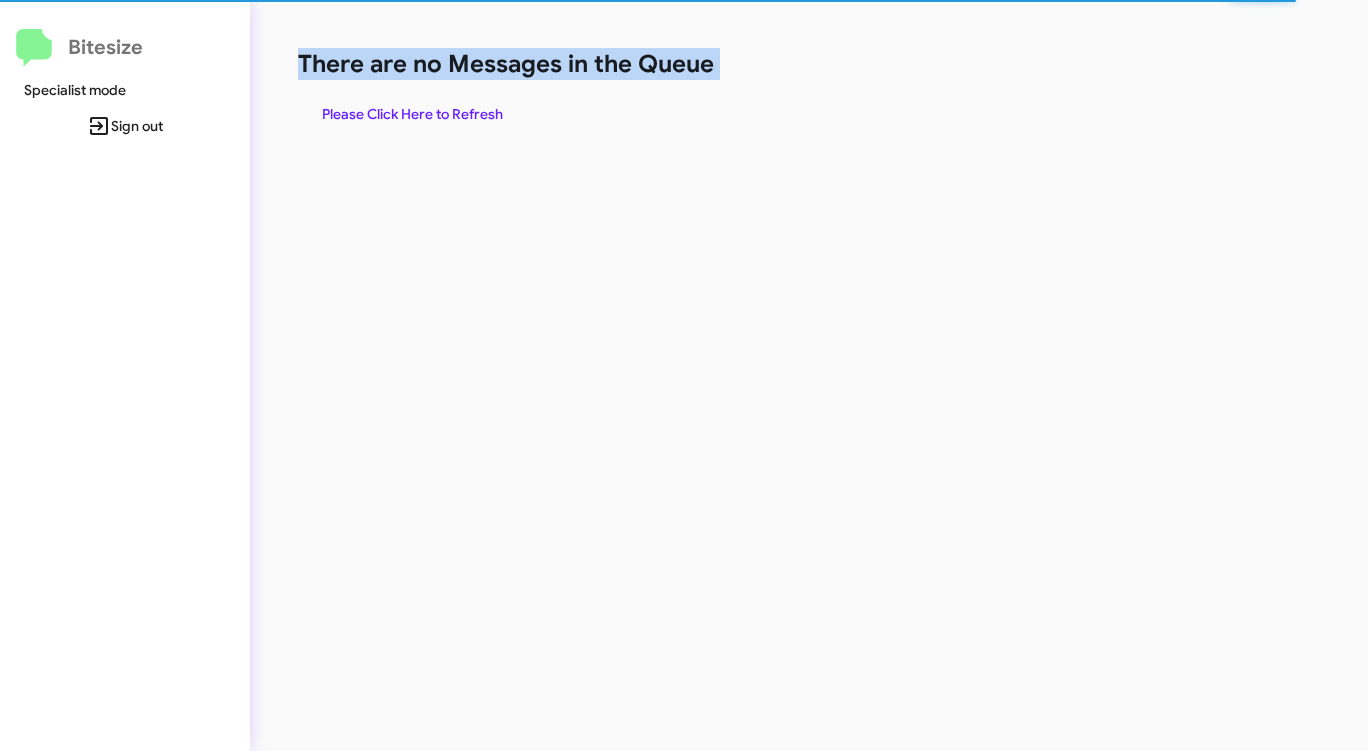 click on "There are no Messages in the Queue" 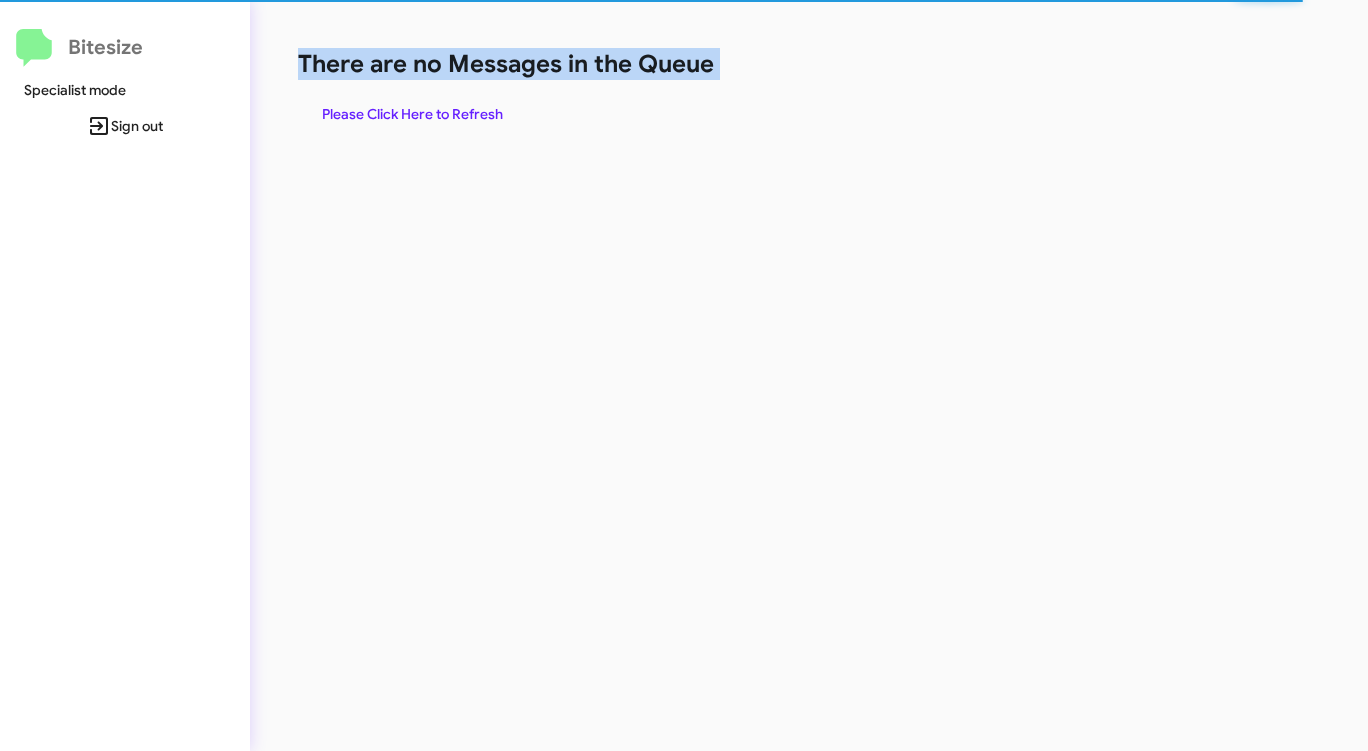 click on "There are no Messages in the Queue" 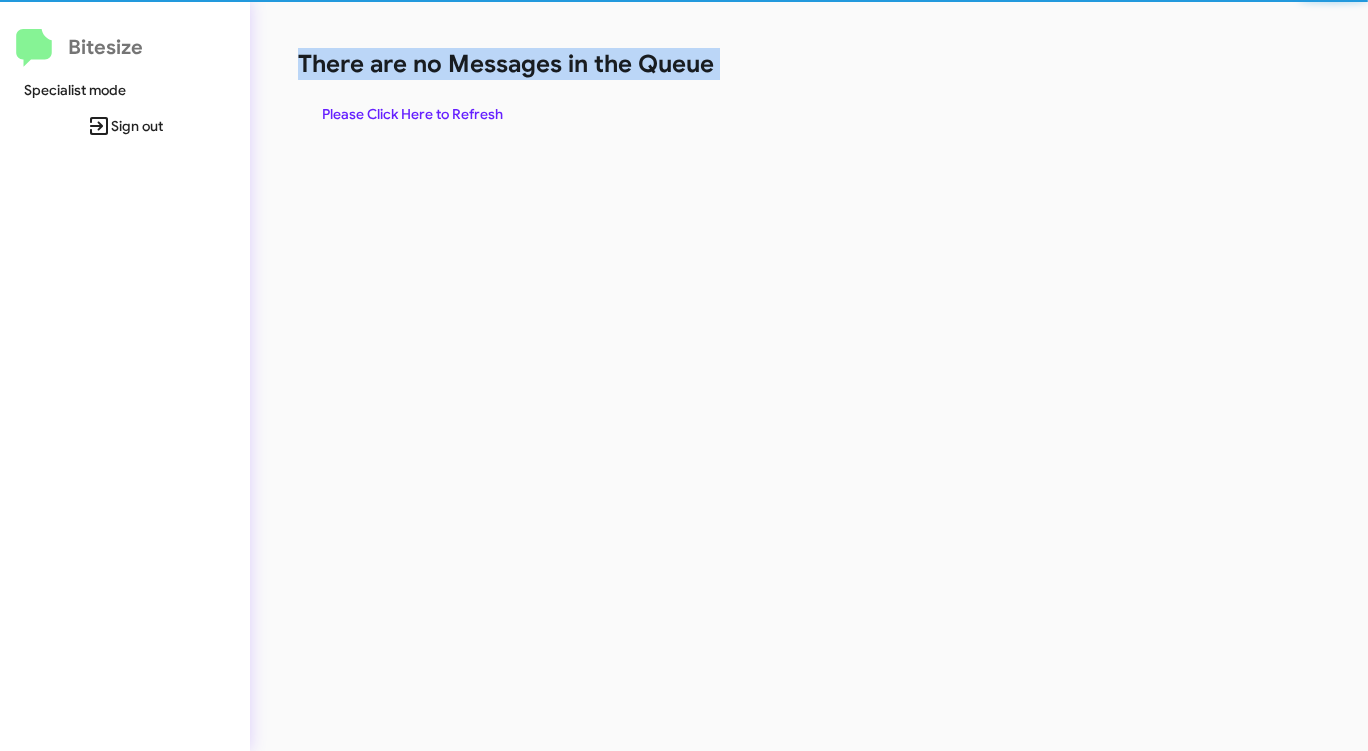click on "There are no Messages in the Queue" 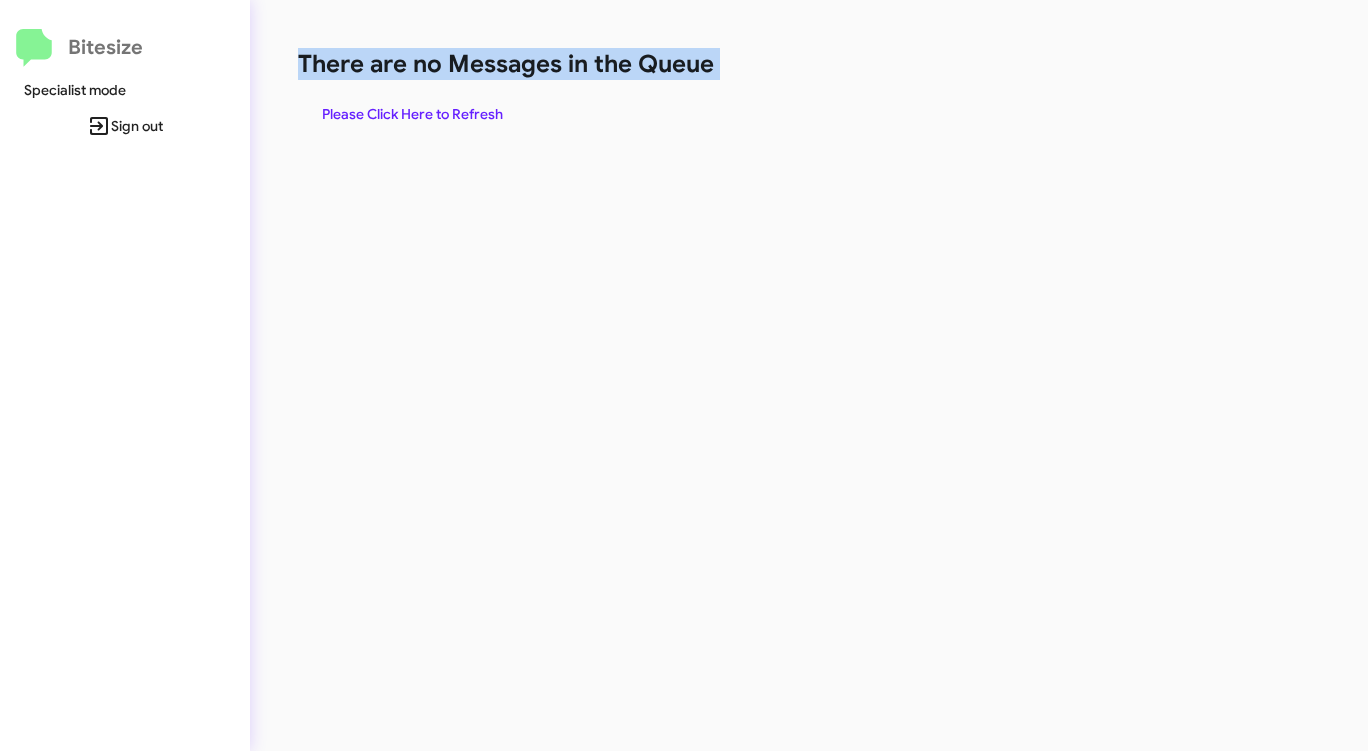 click on "There are no Messages in the Queue" 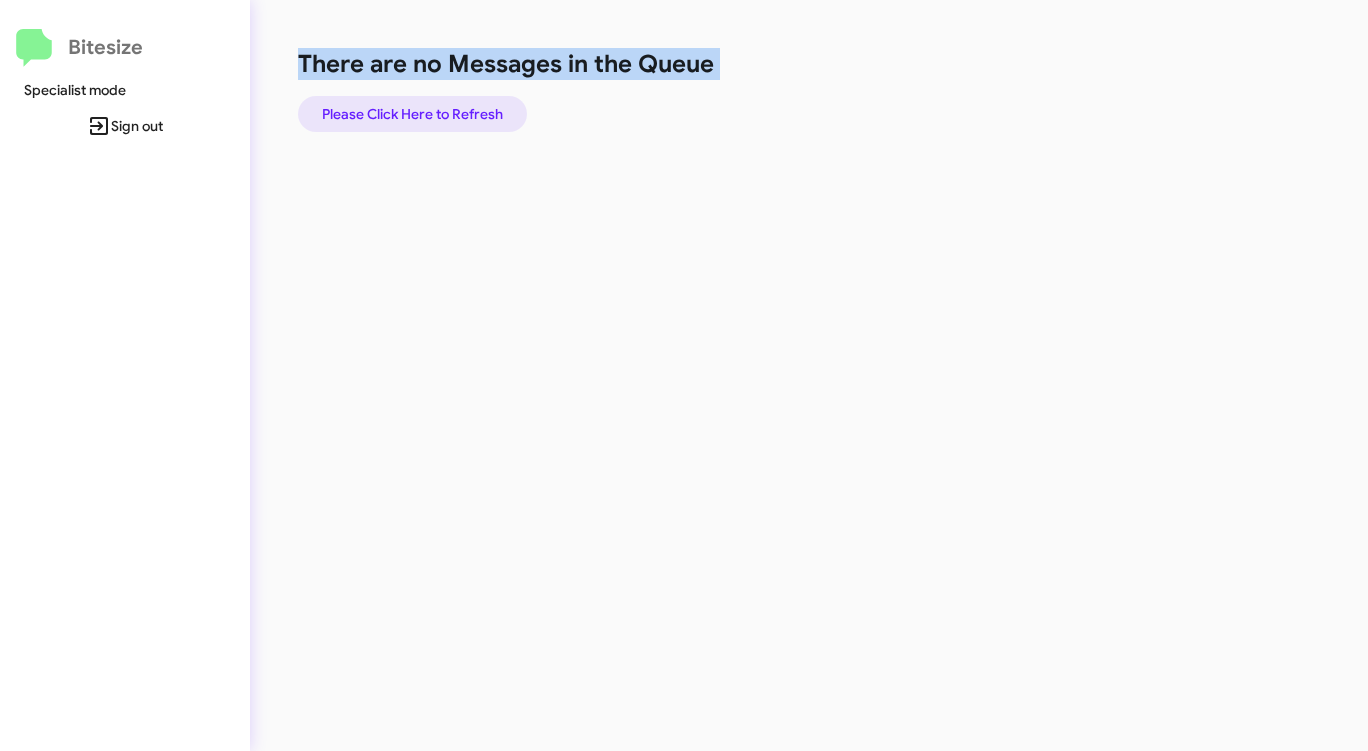 click on "Please Click Here to Refresh" 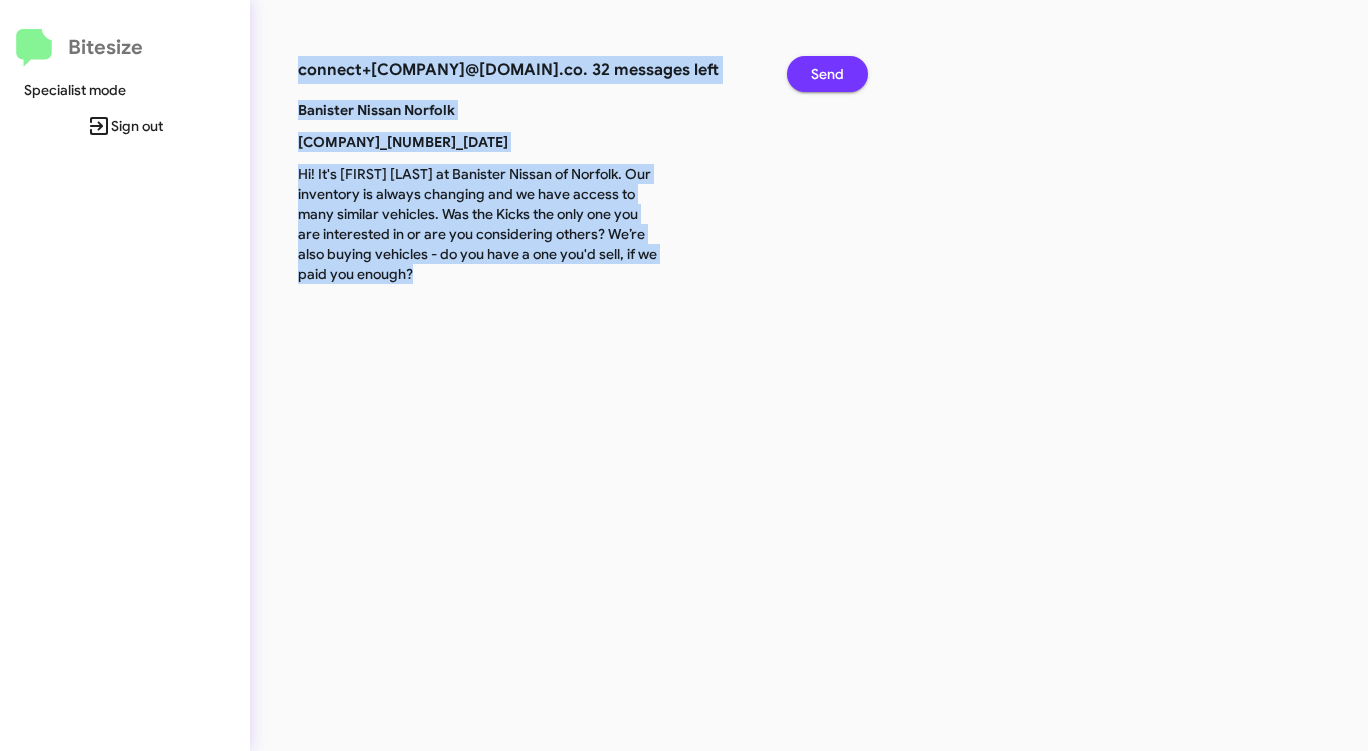 click on "Send" 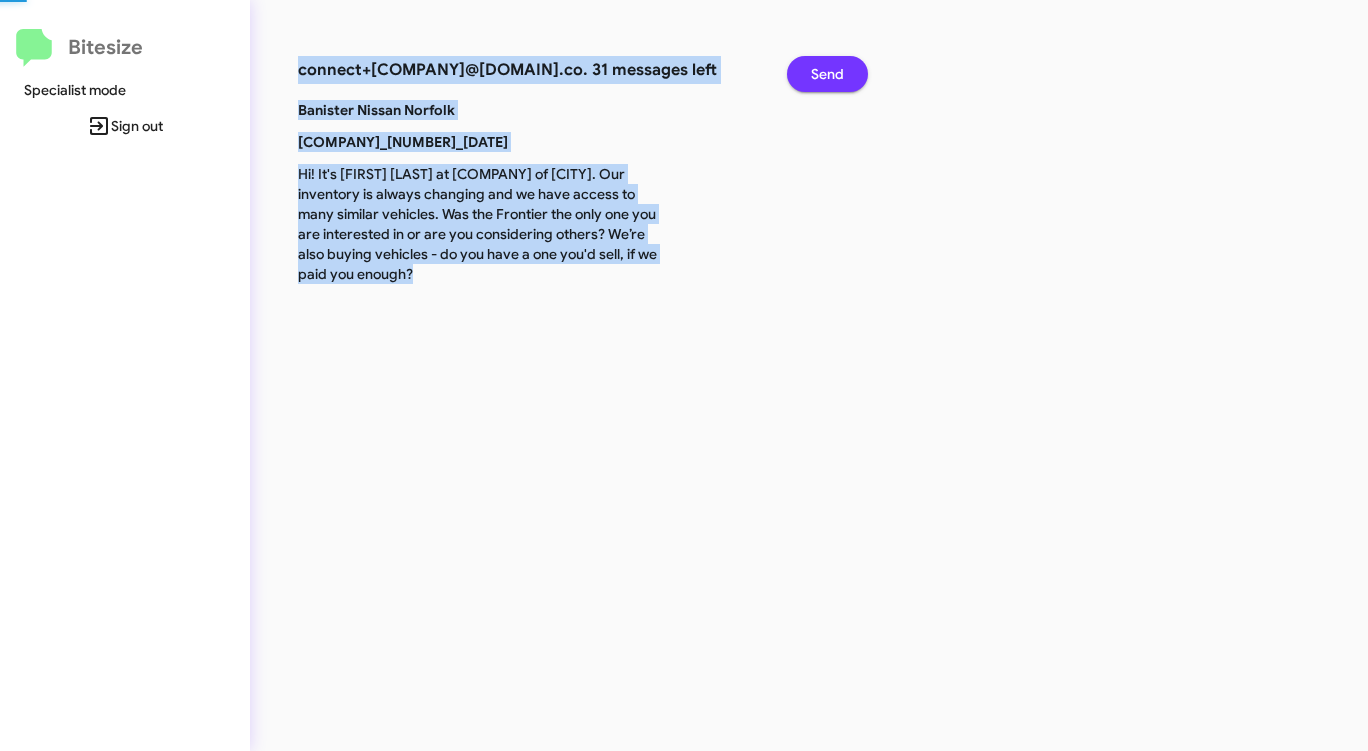 click on "Send" 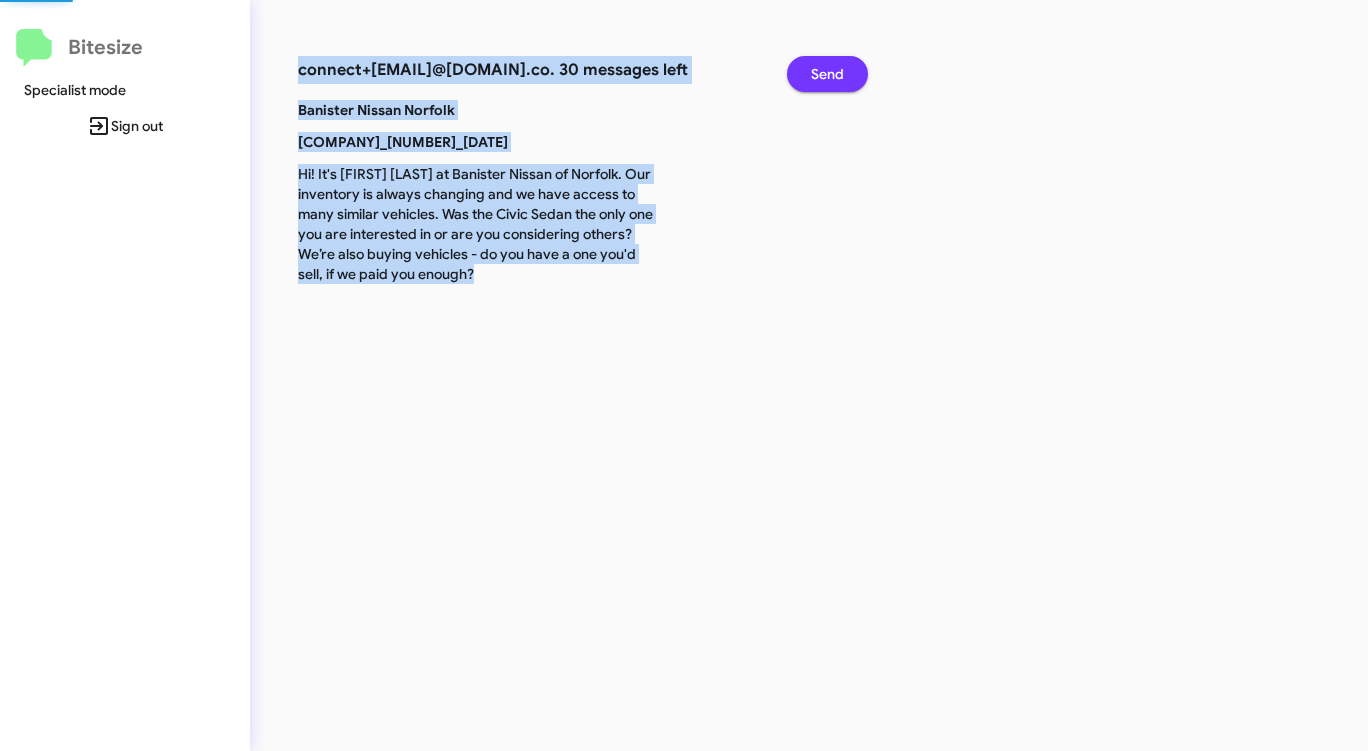 click on "Send" 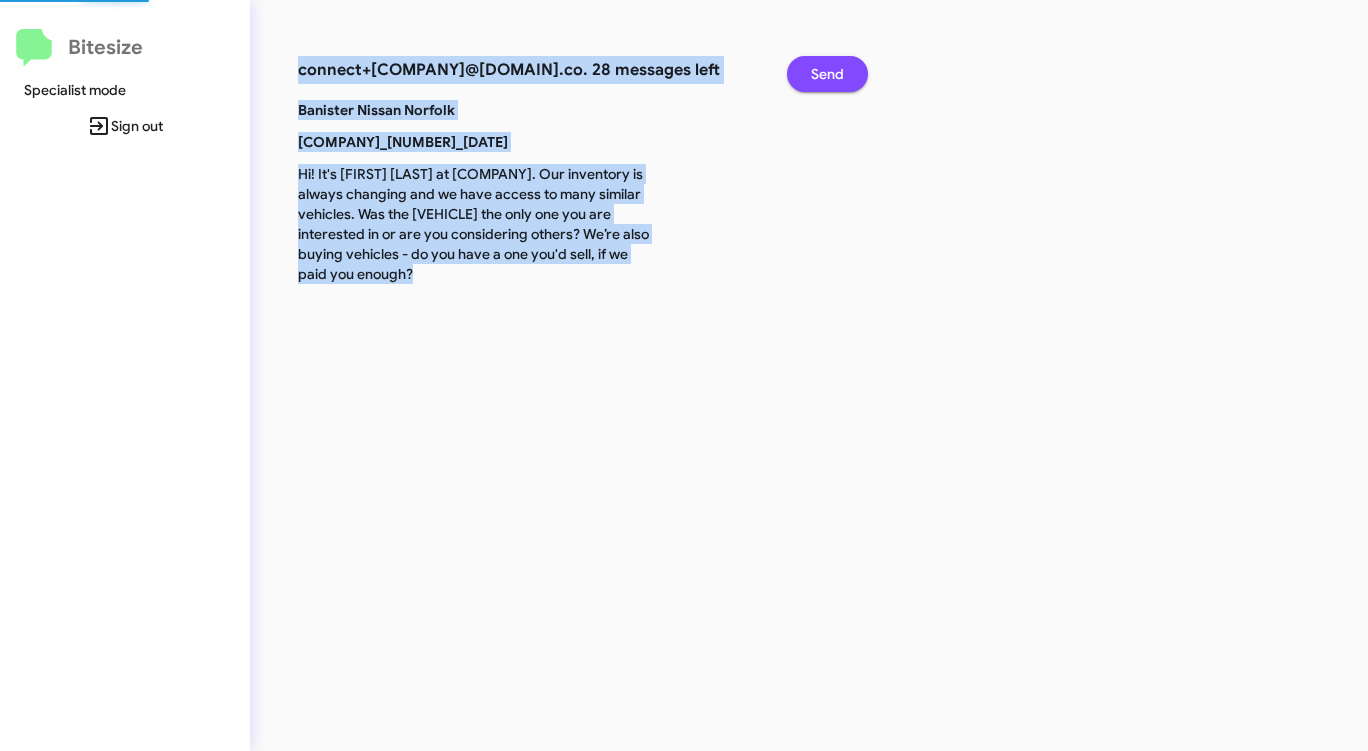 click on "Send" 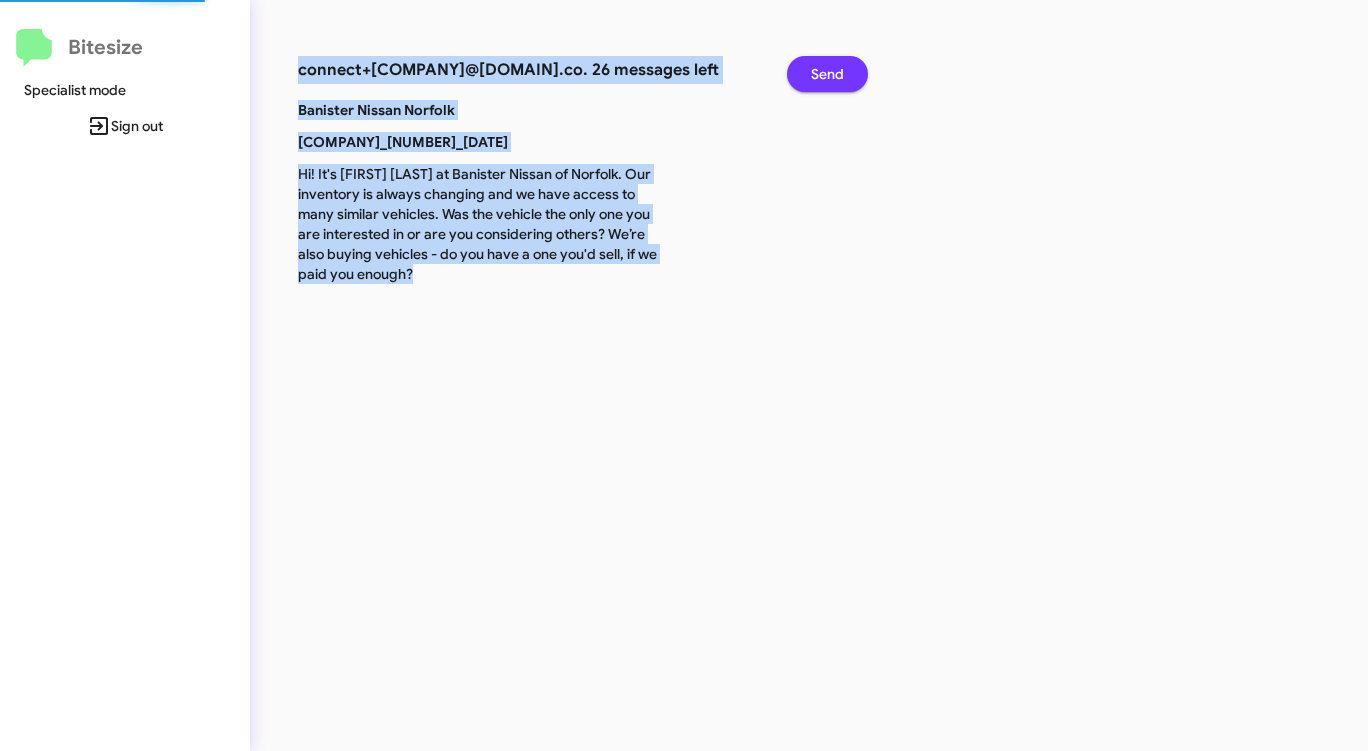 click on "Send" 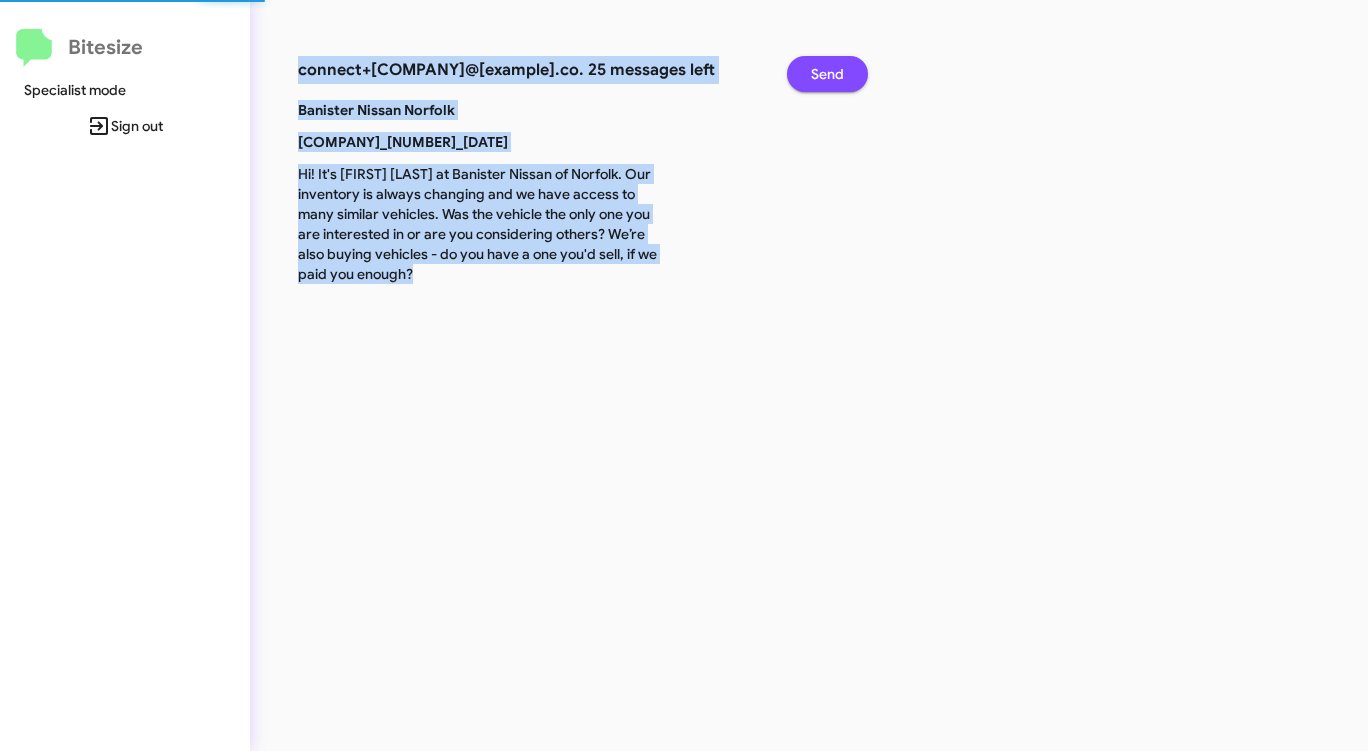 click on "Send" 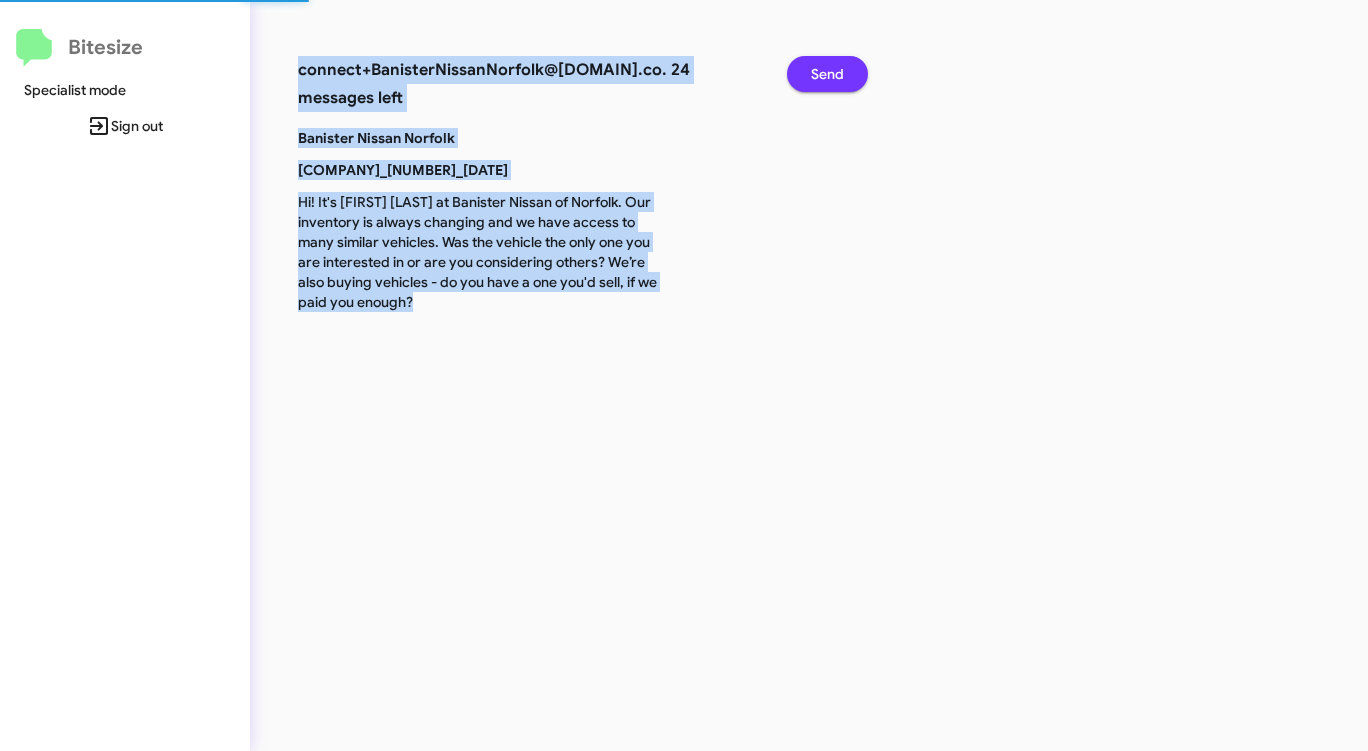 click on "Send" 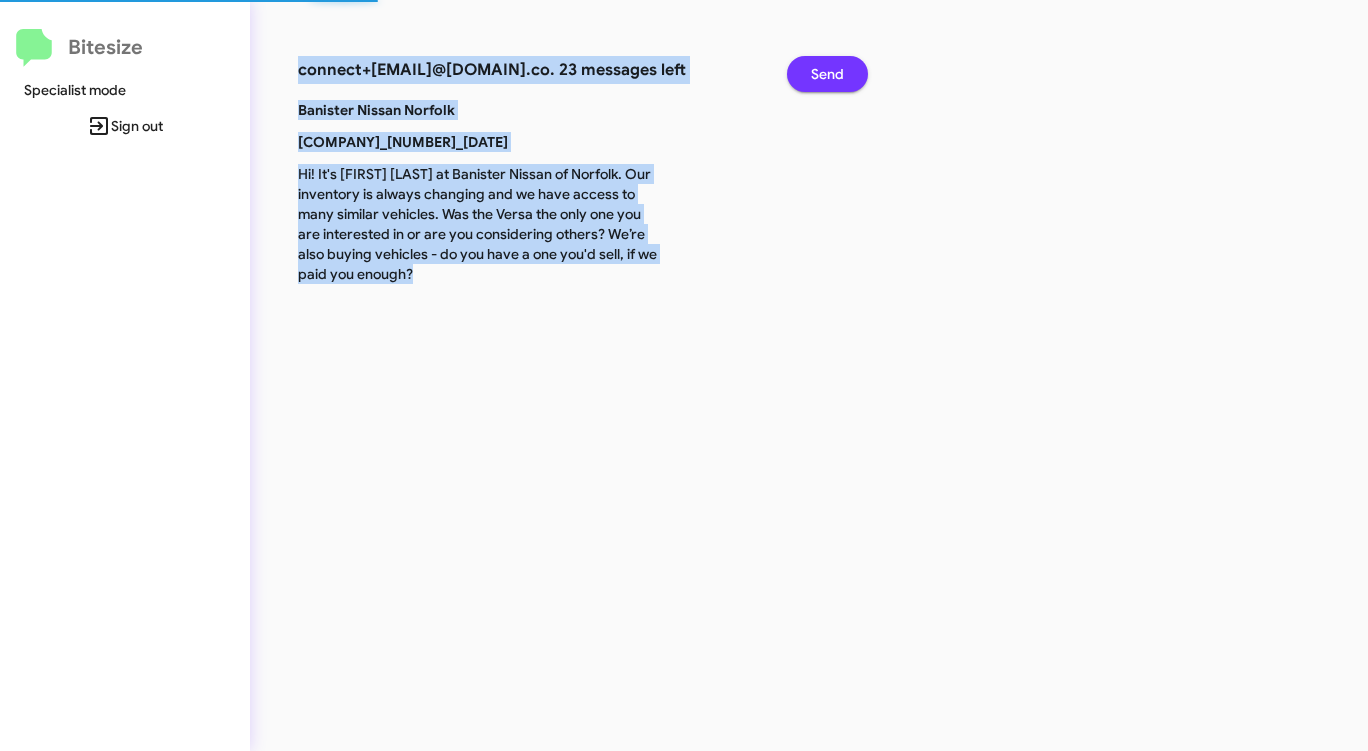 click on "Send" 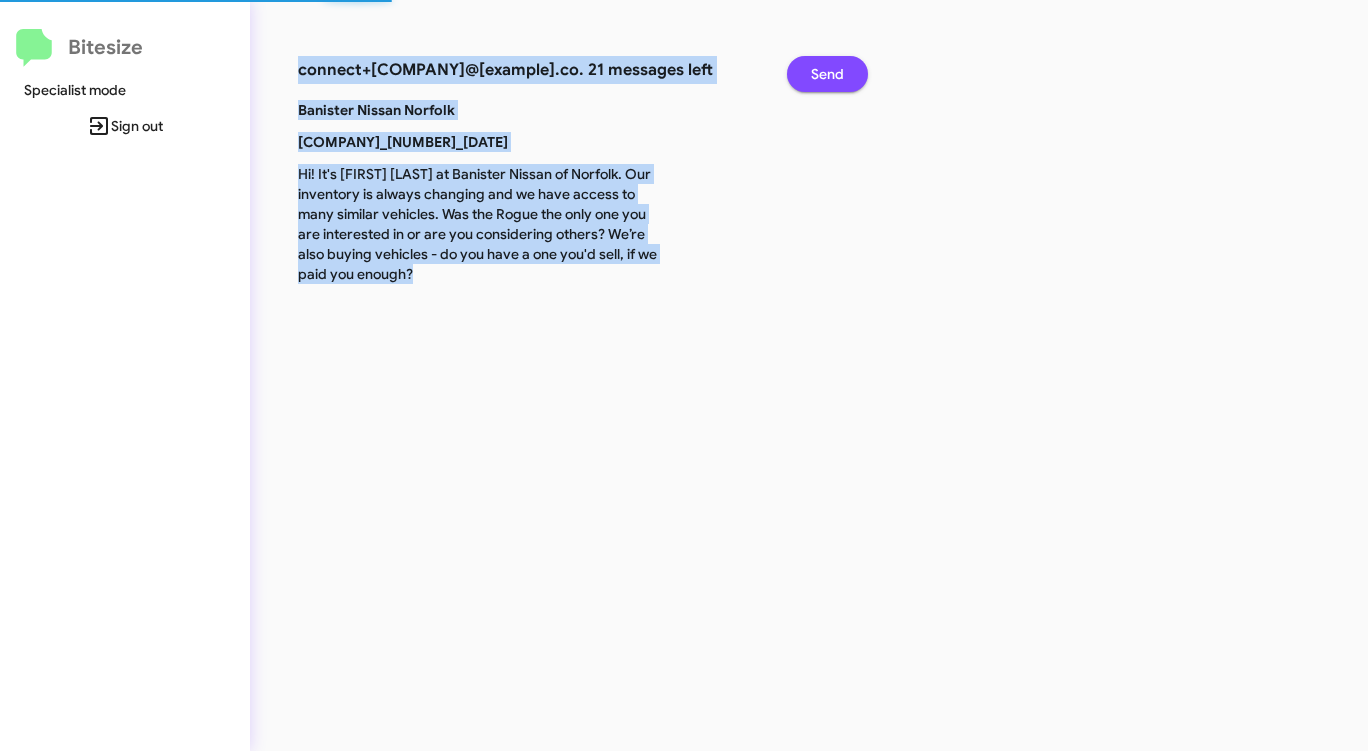 click on "Send" 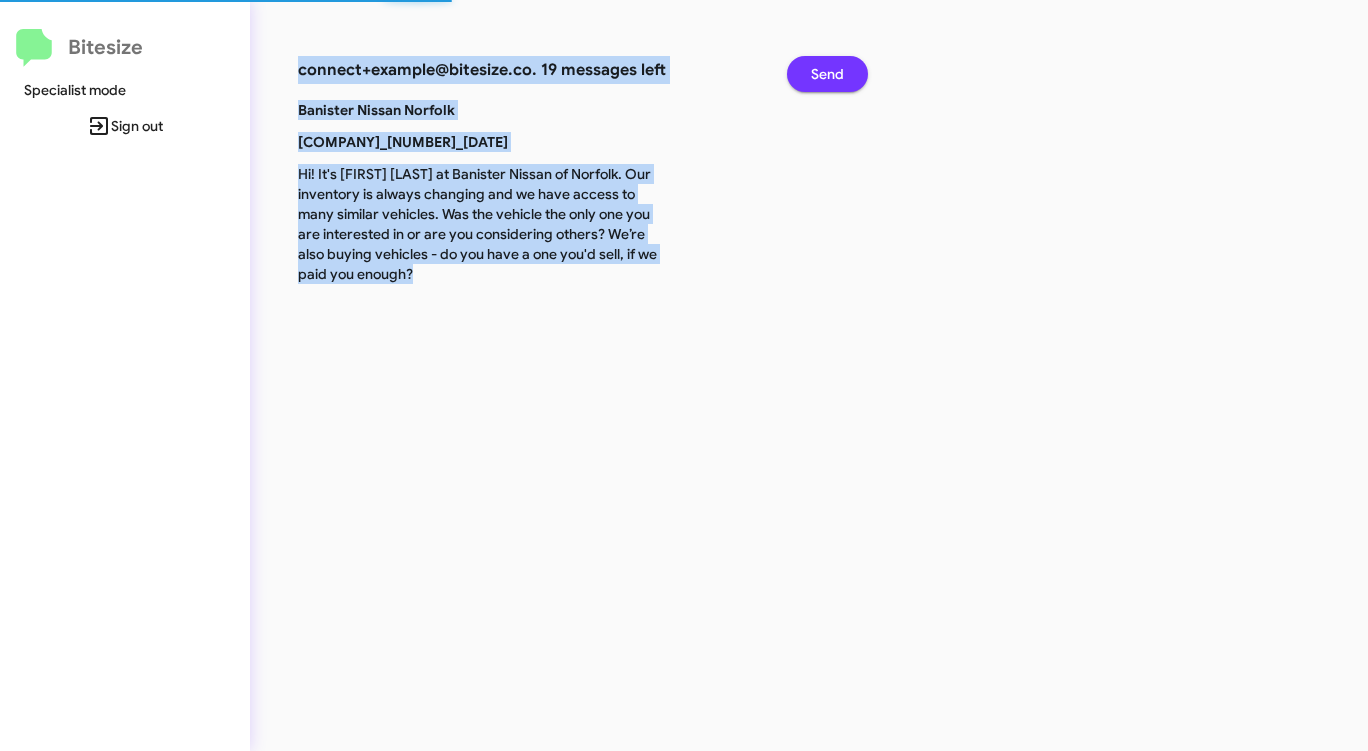 click on "Send" 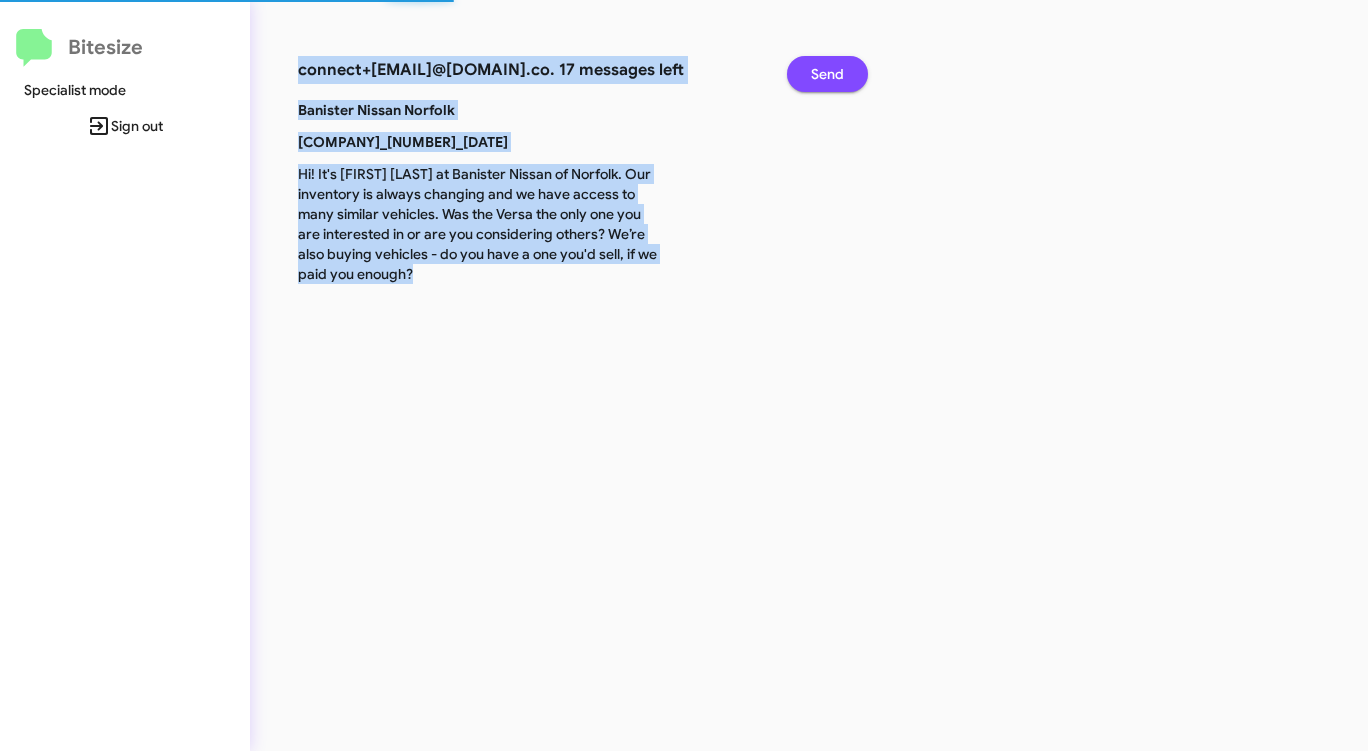 click on "Send" 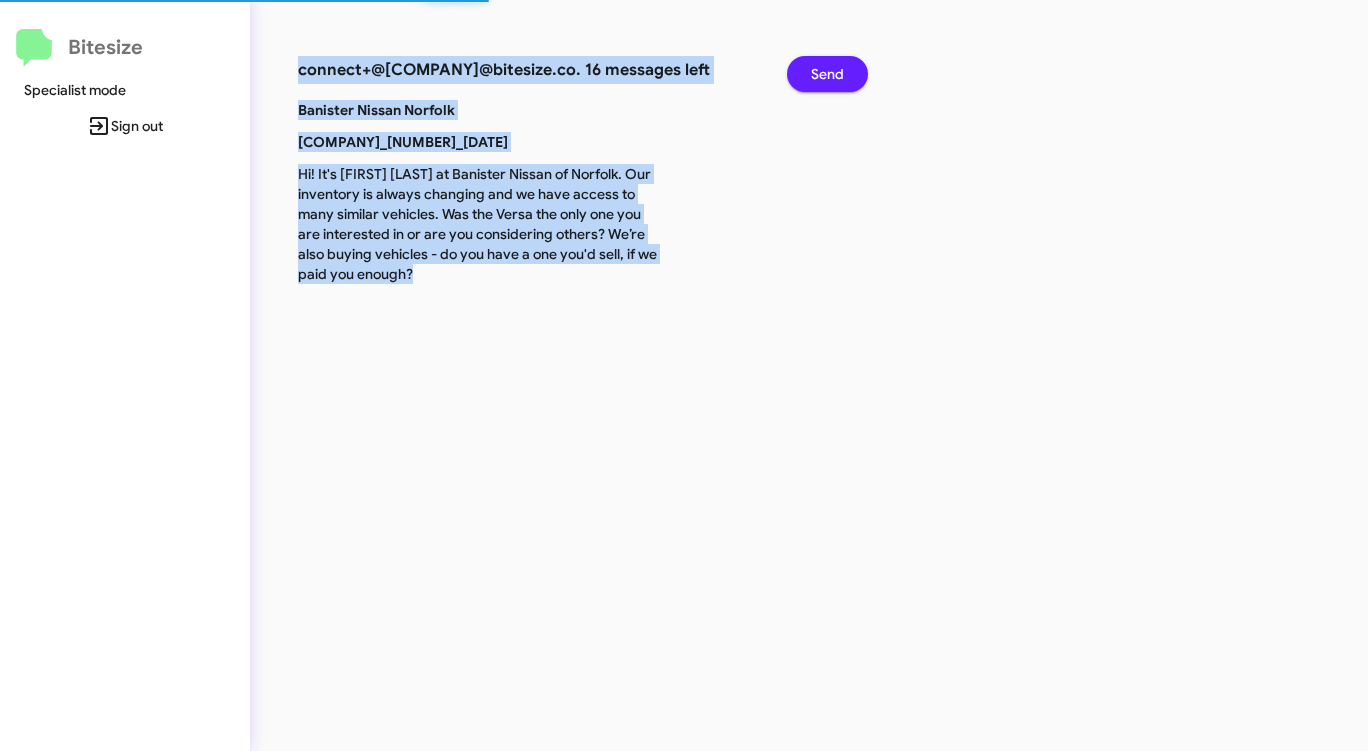 click on "Send" 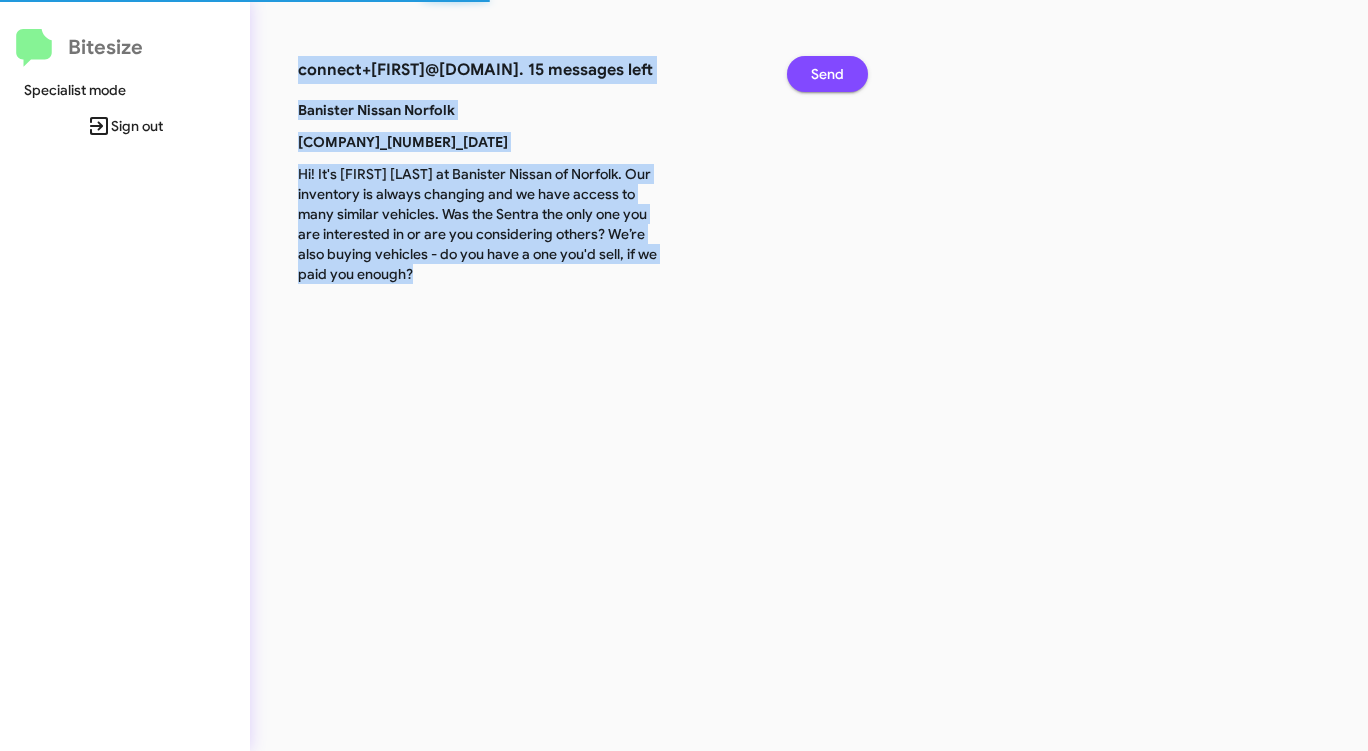 click on "Send" 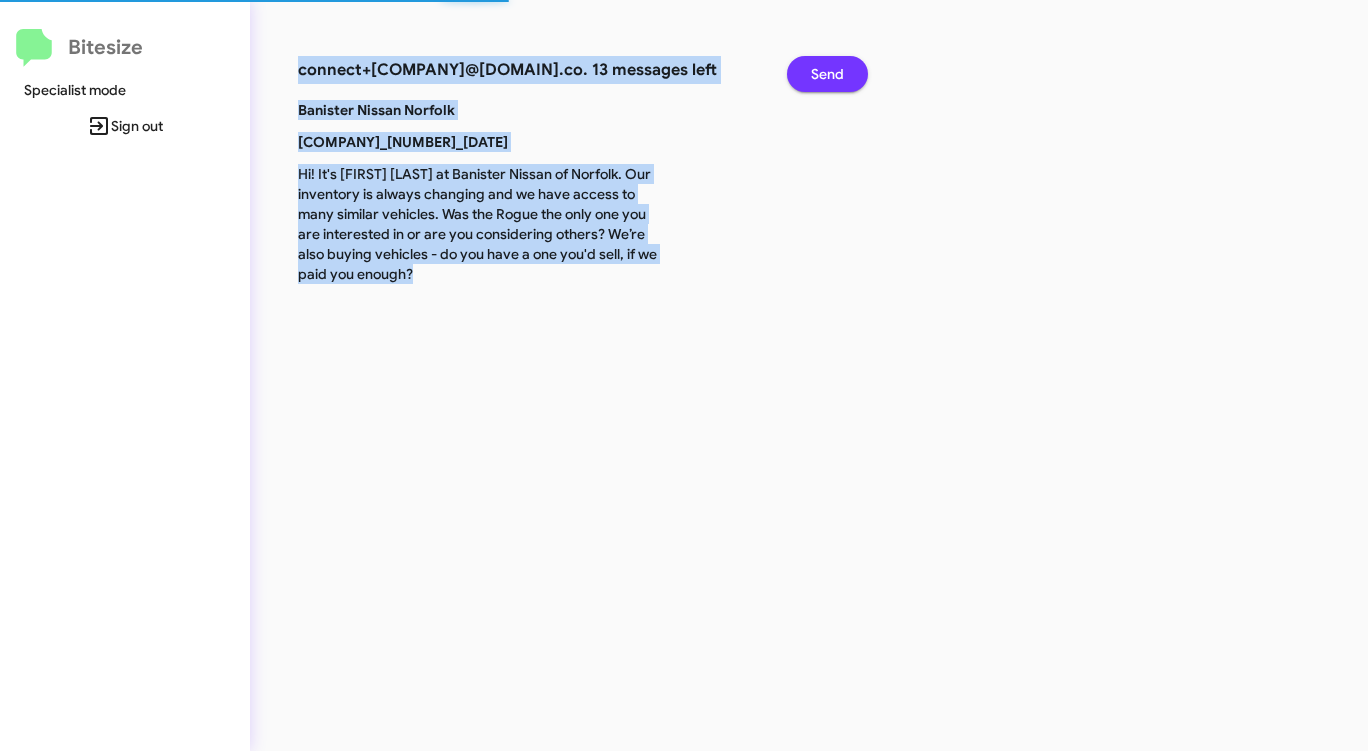 click on "Send" 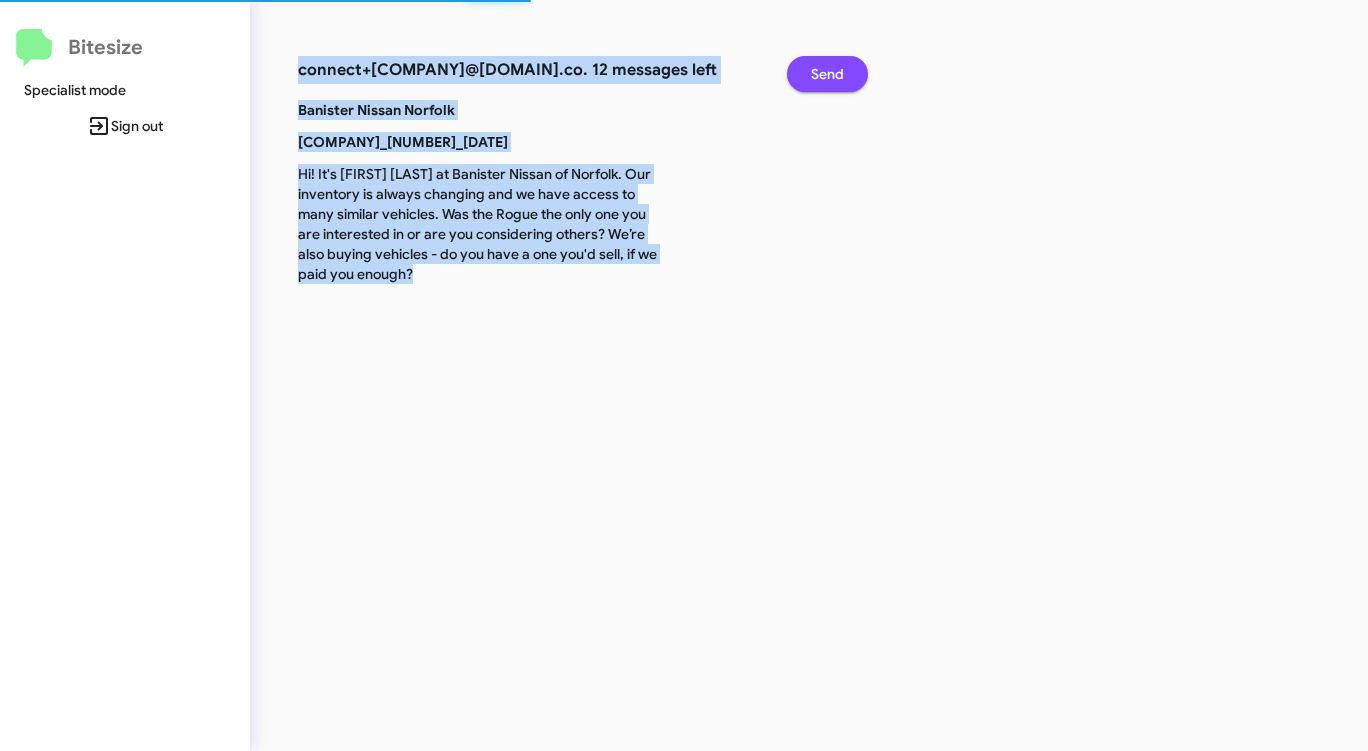 click on "Send" 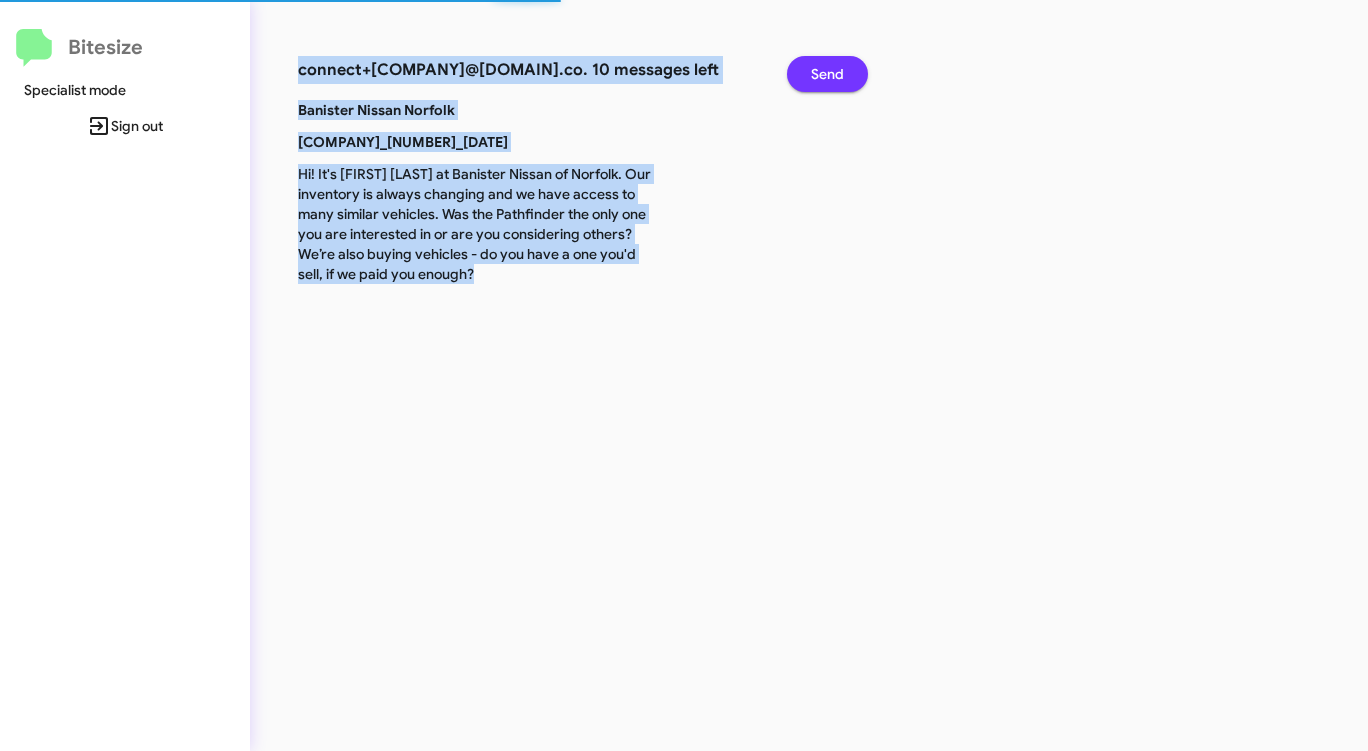 click on "Send" 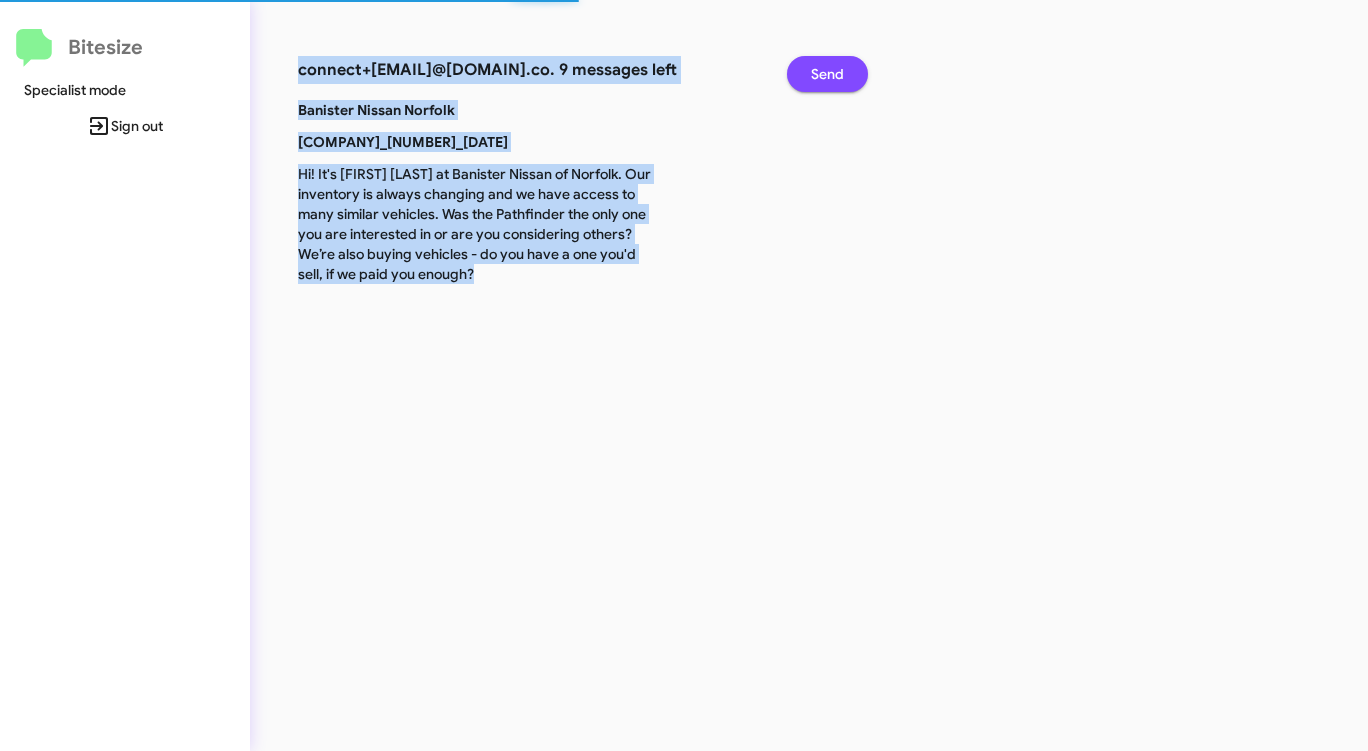 click on "Send" 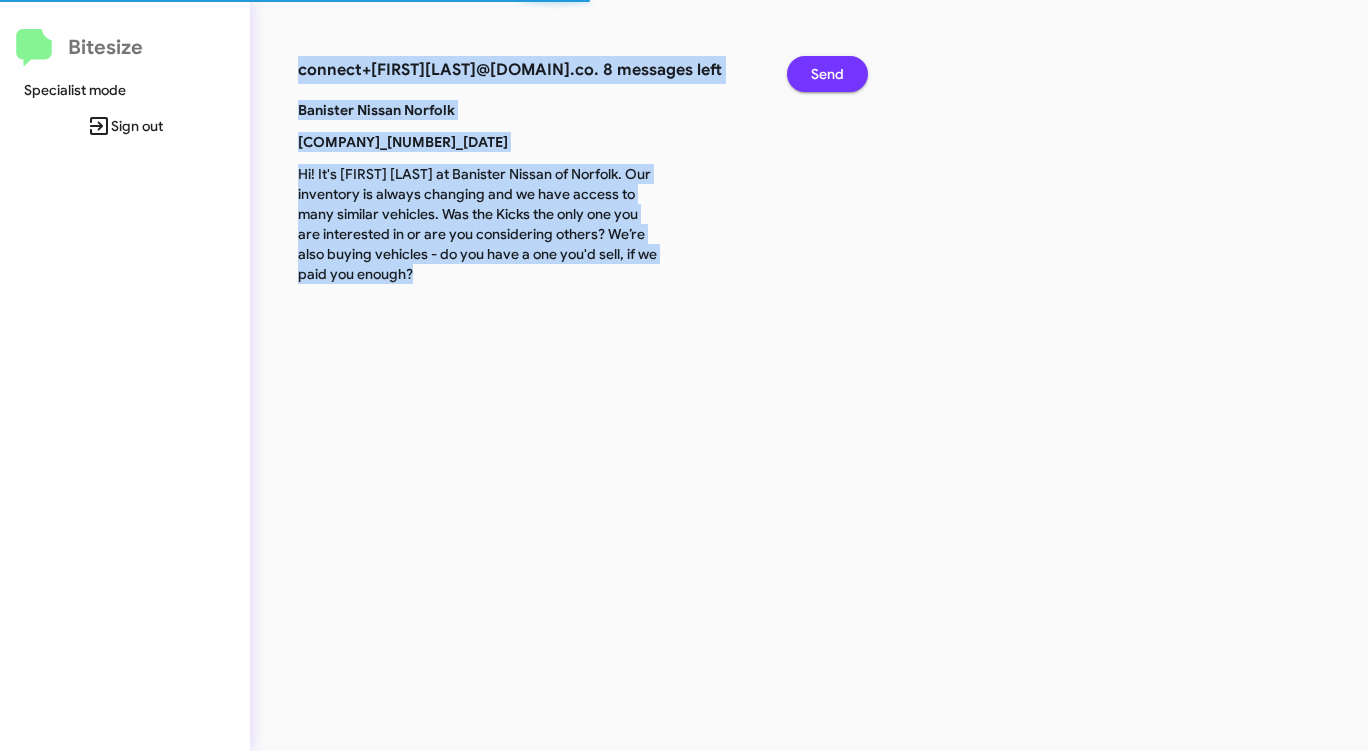 click on "Send" 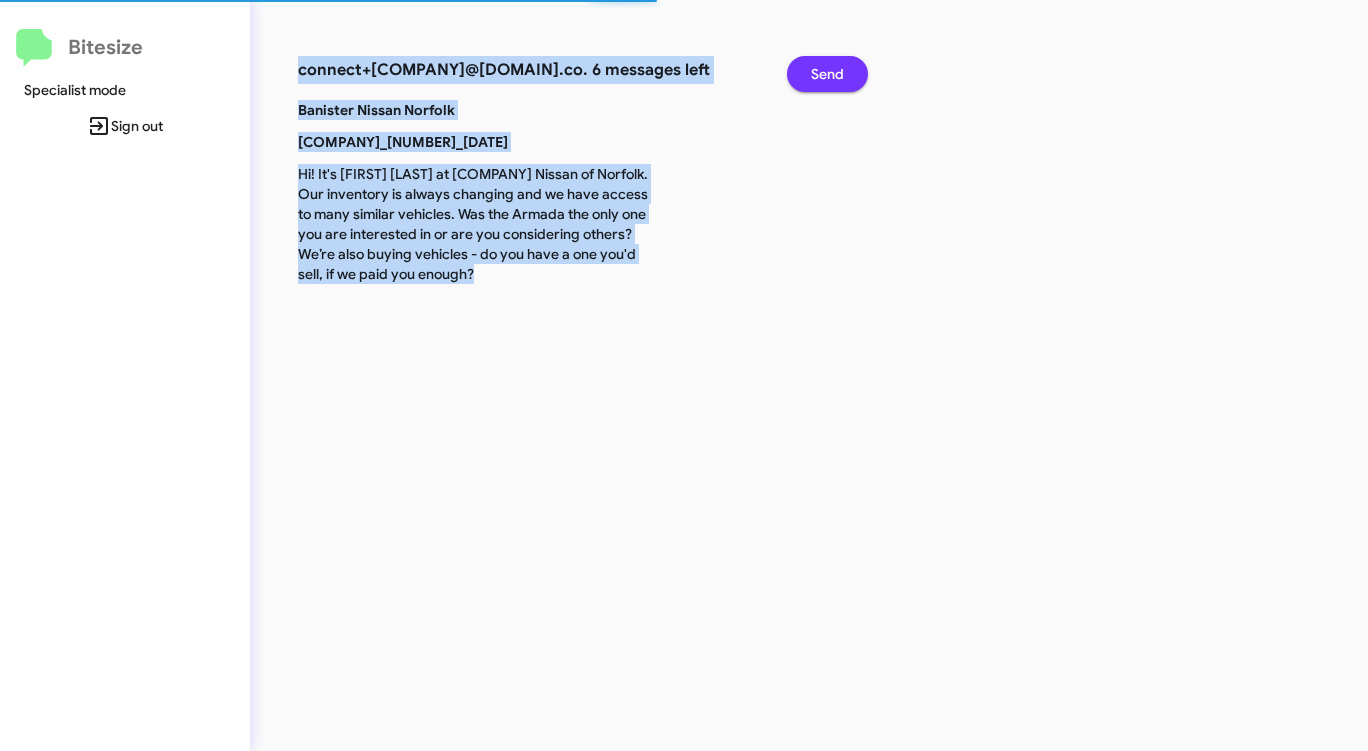 click on "Send" 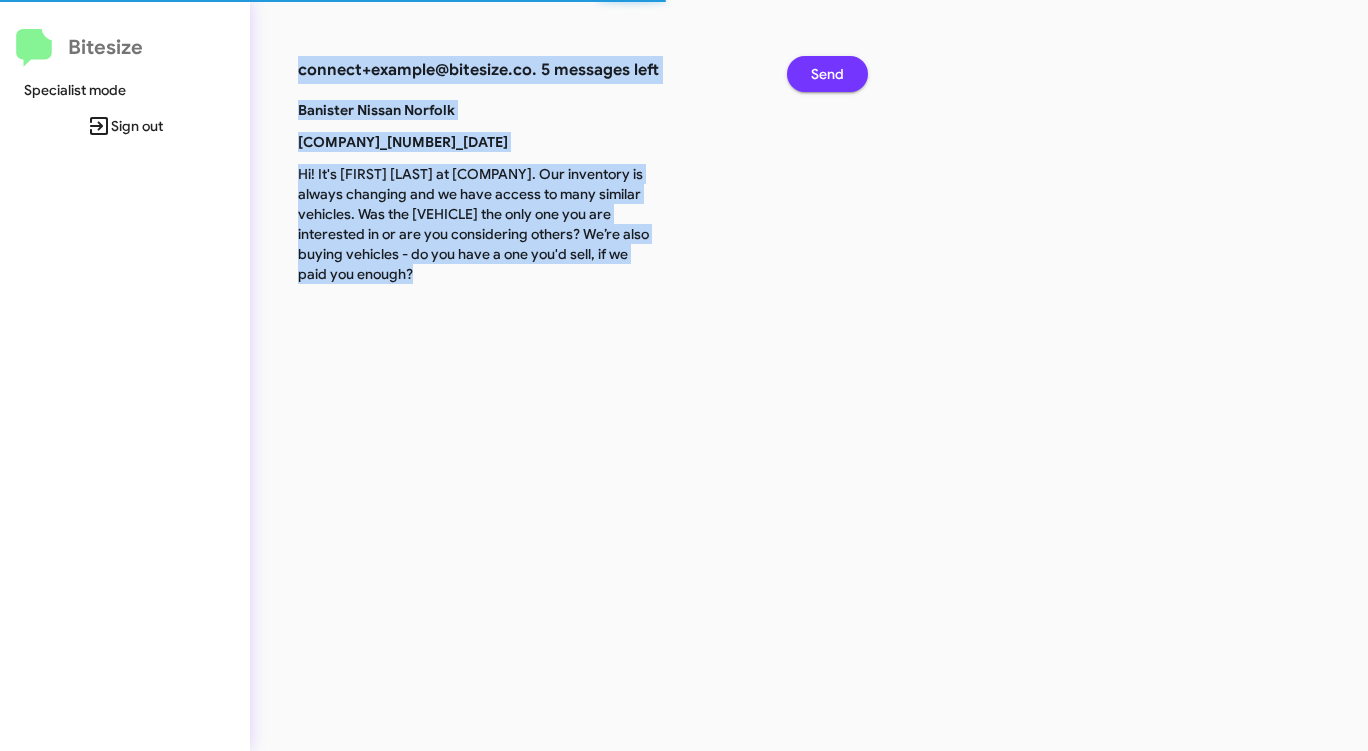 click on "Send" 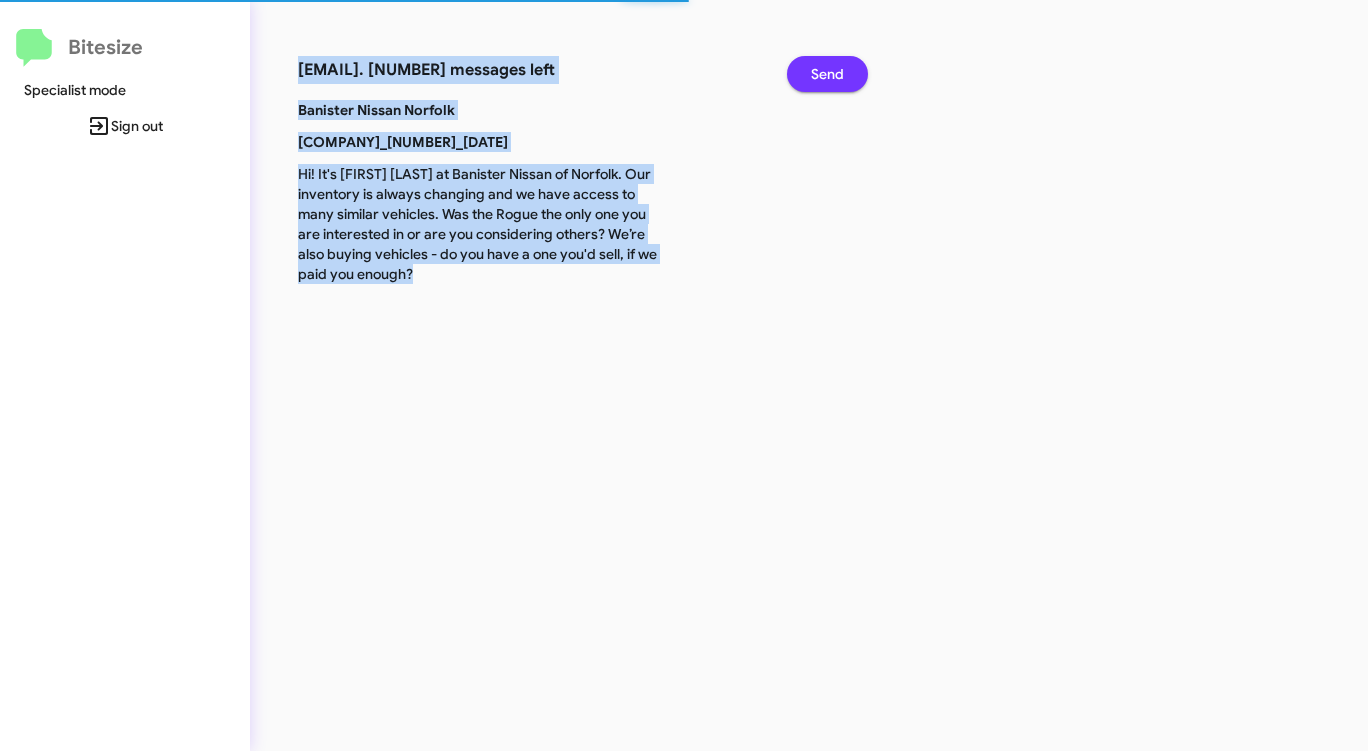 click on "Send" 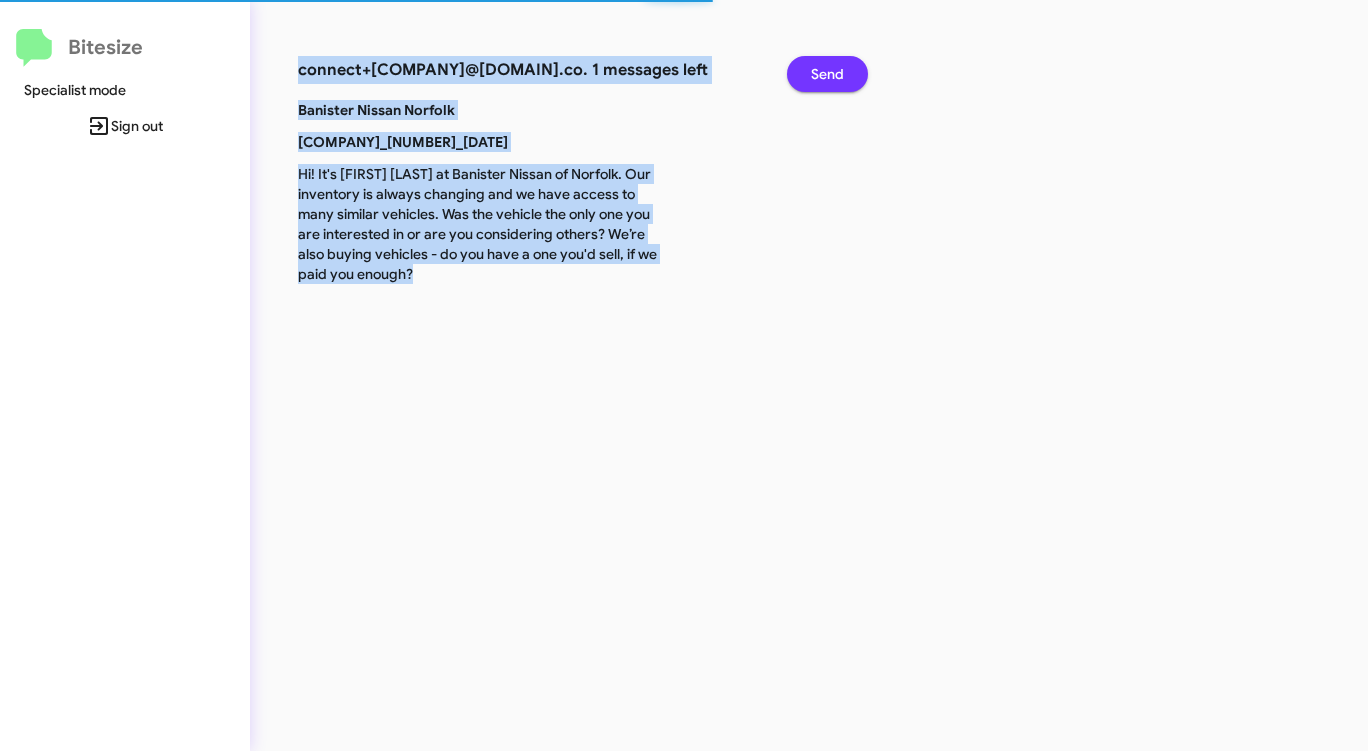 click on "Send" 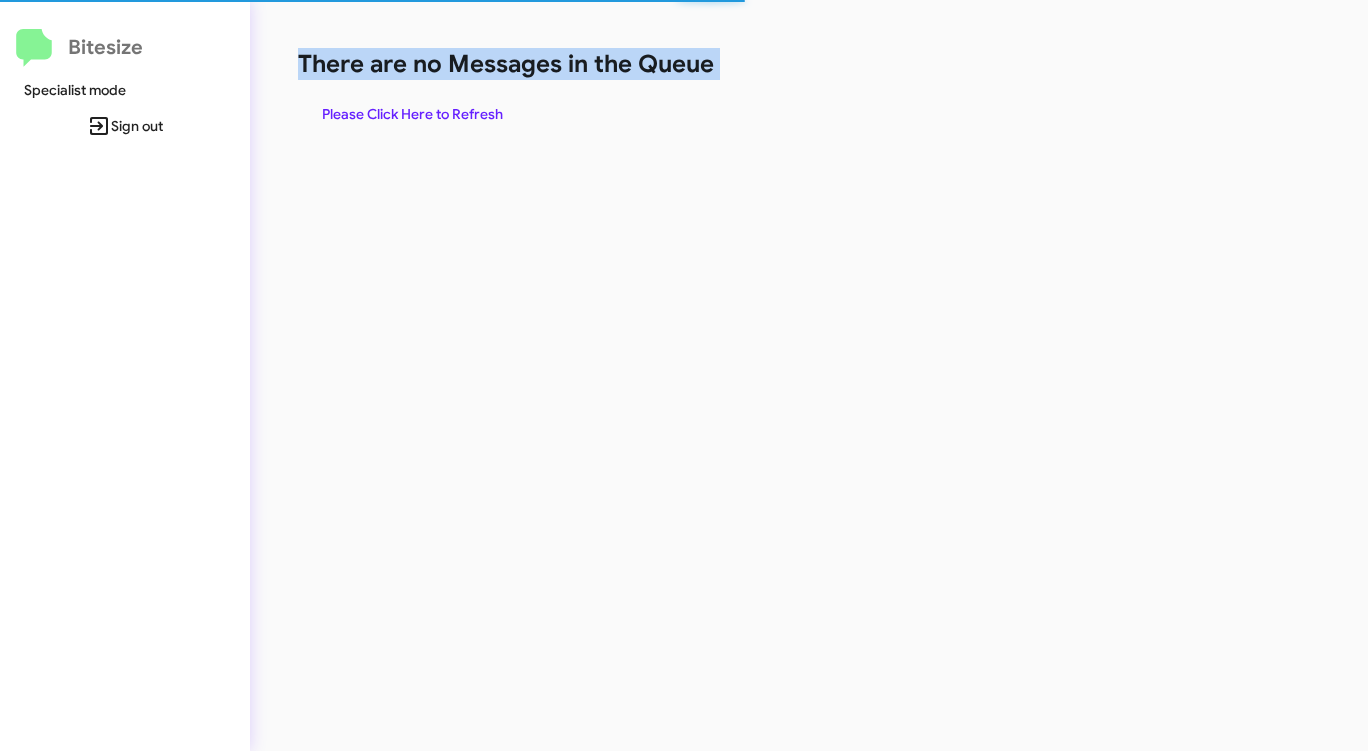 click on "There are no Messages in the Queue" 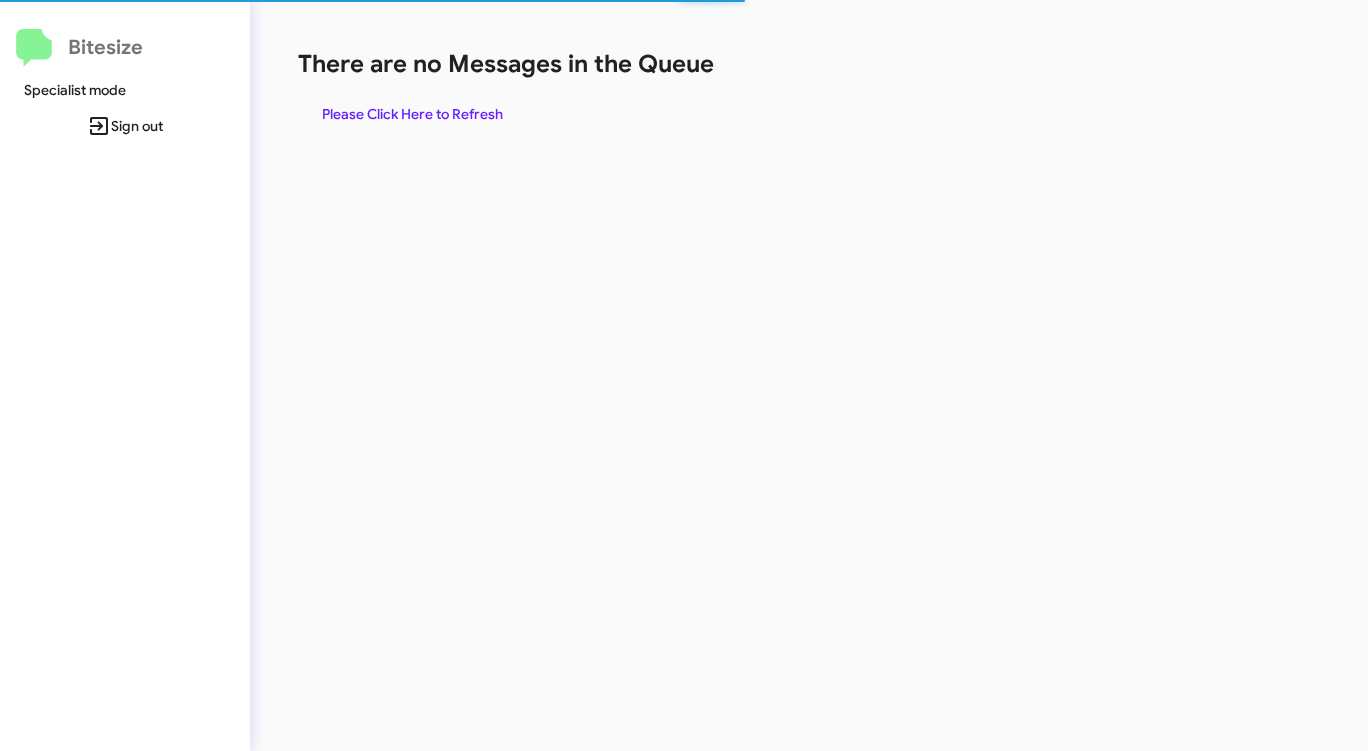 click on "There are no Messages in the Queue" 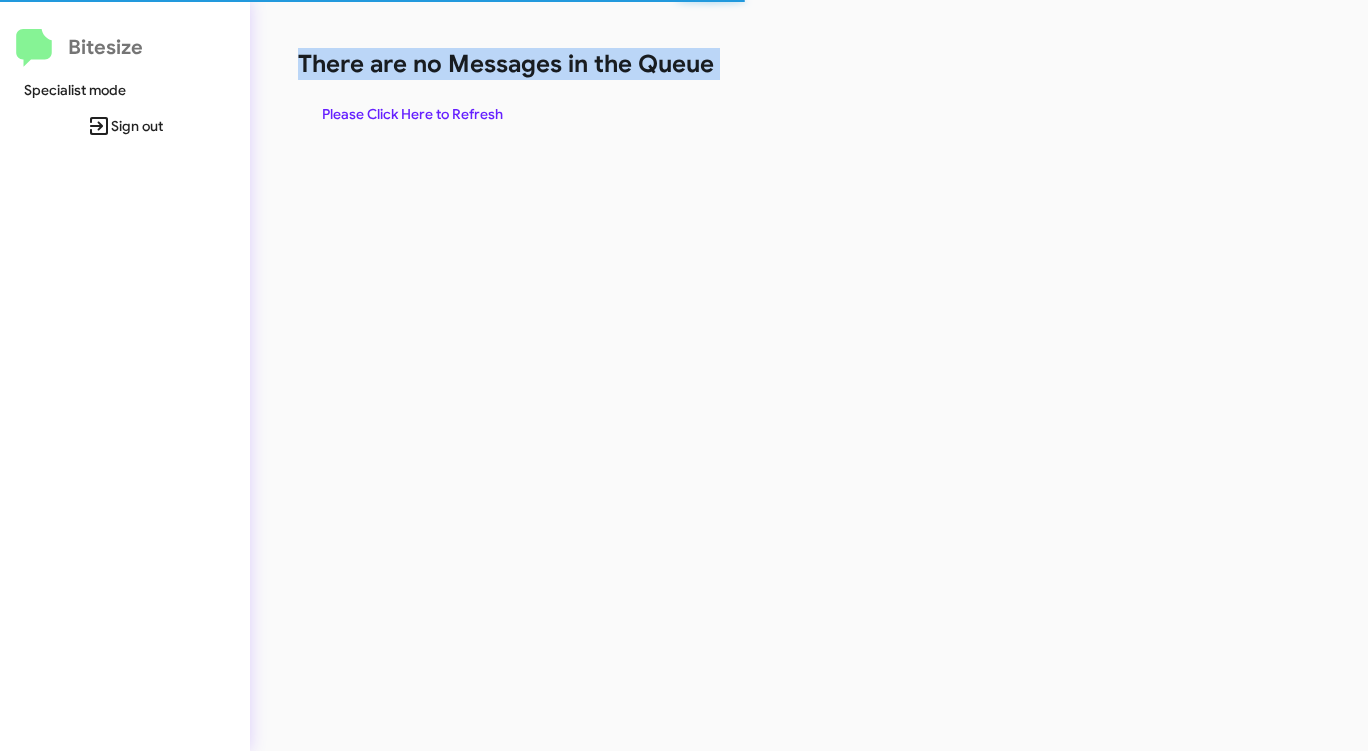 click on "There are no Messages in the Queue" 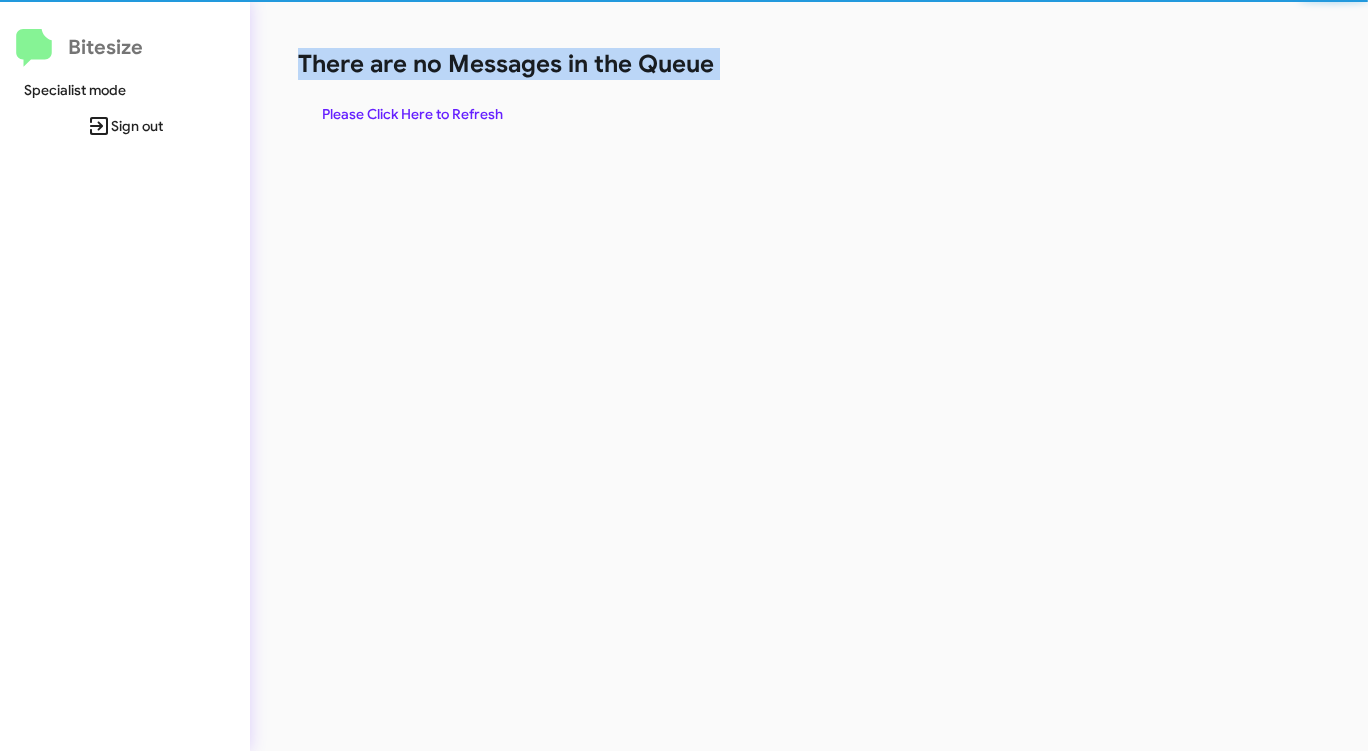 click on "There are no Messages in the Queue" 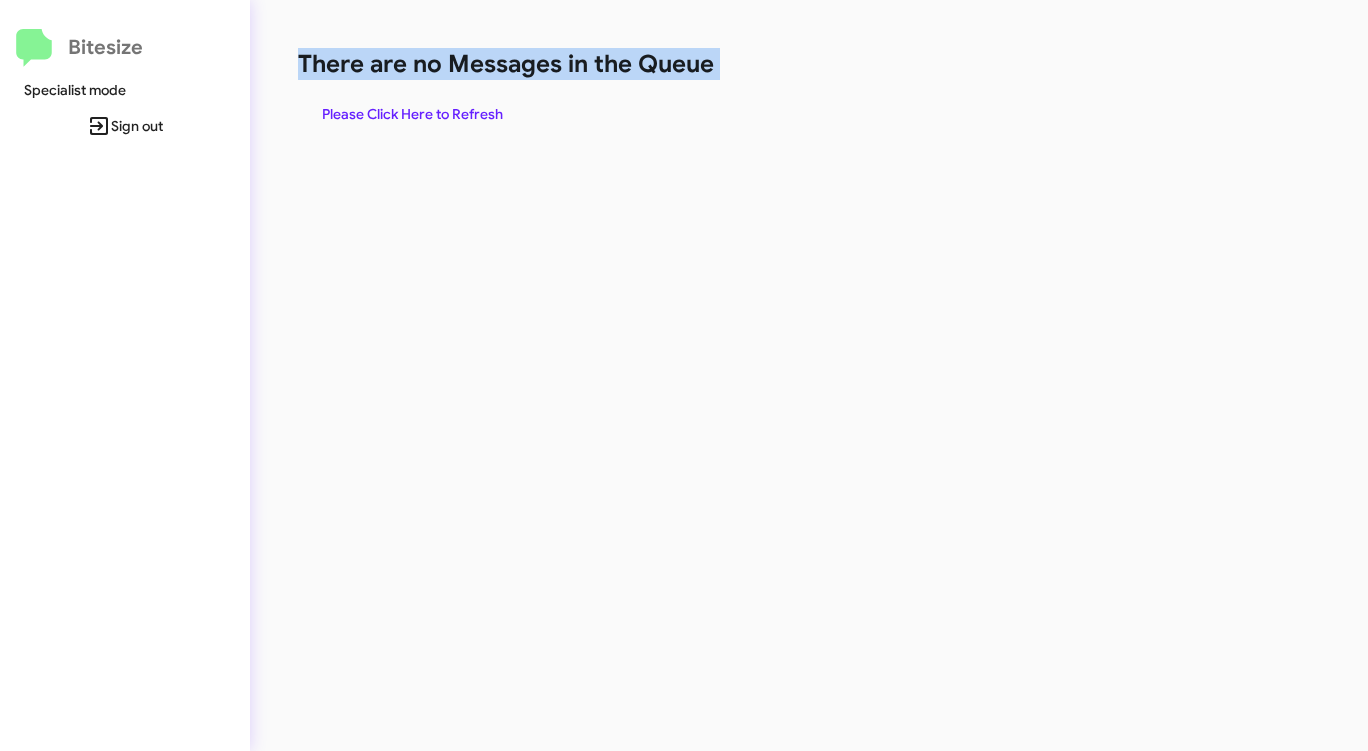 click on "There are no Messages in the Queue" 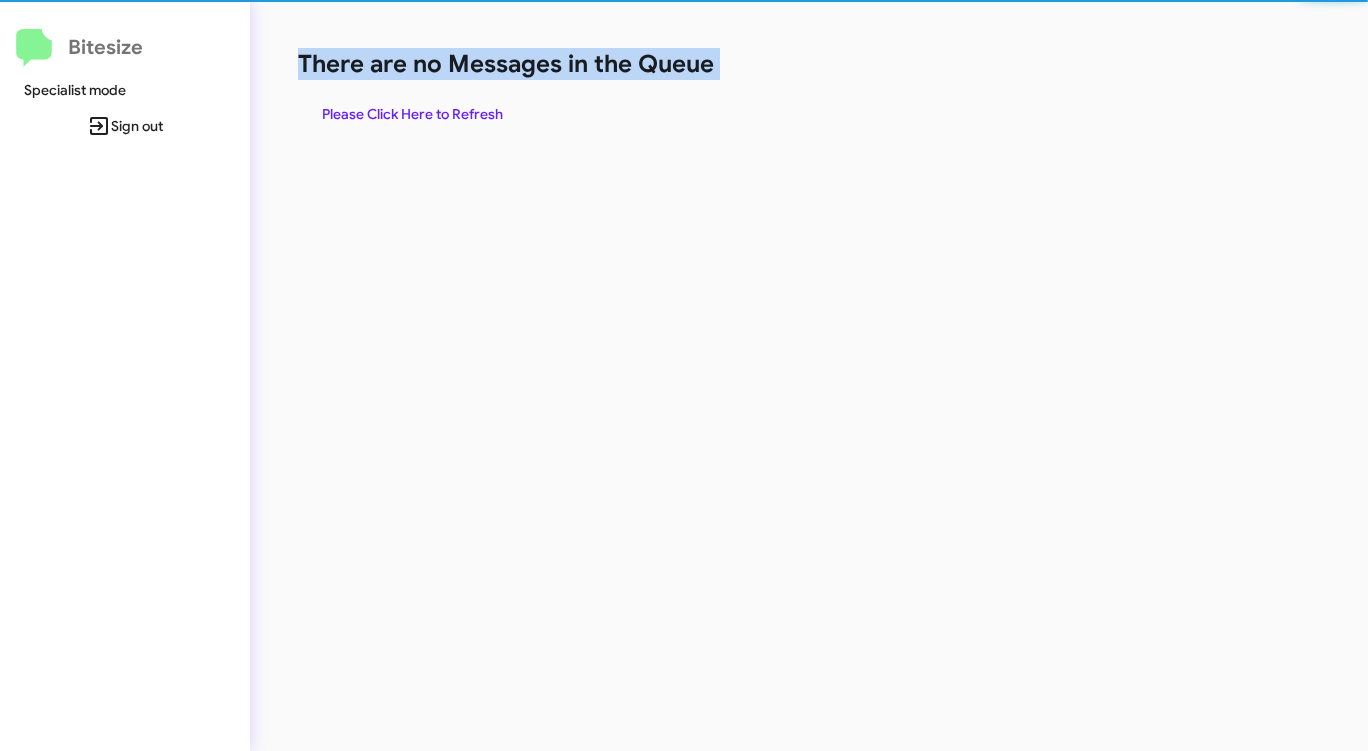 click on "Please Click Here to Refresh" 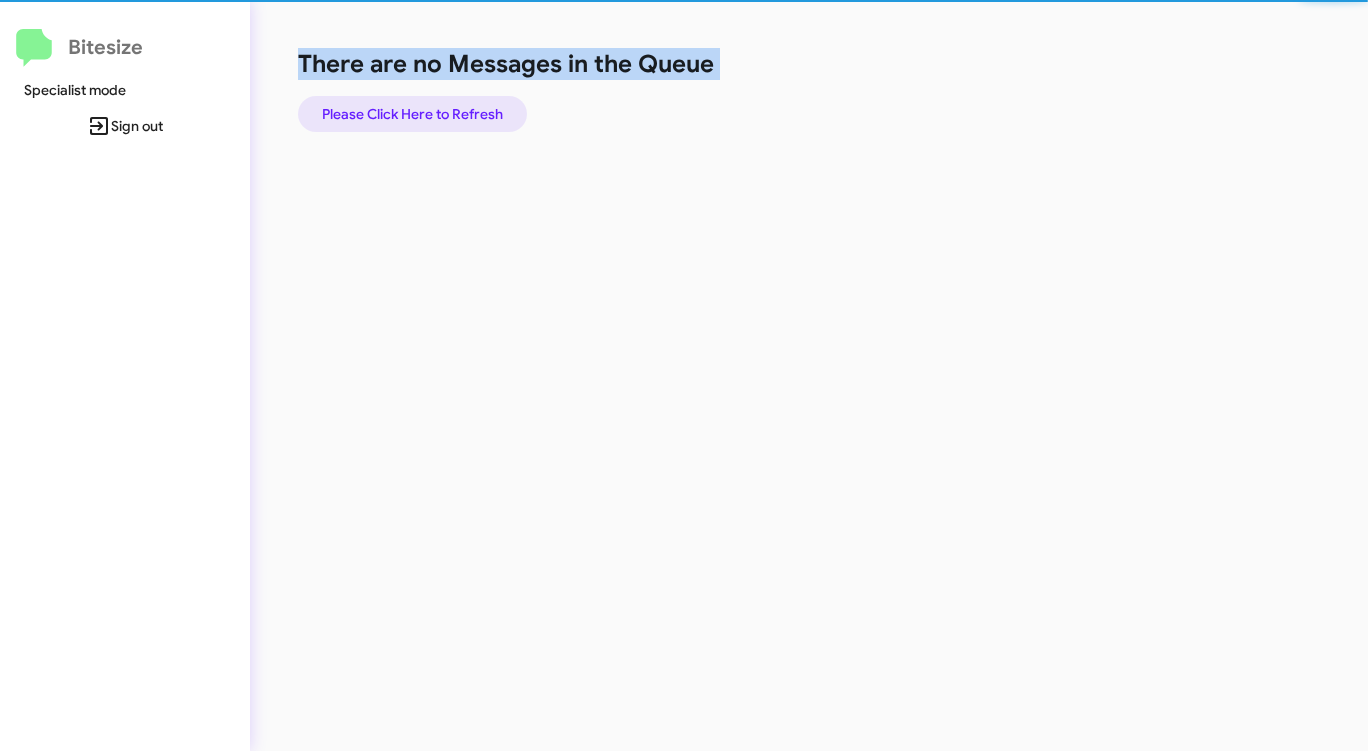click on "Please Click Here to Refresh" 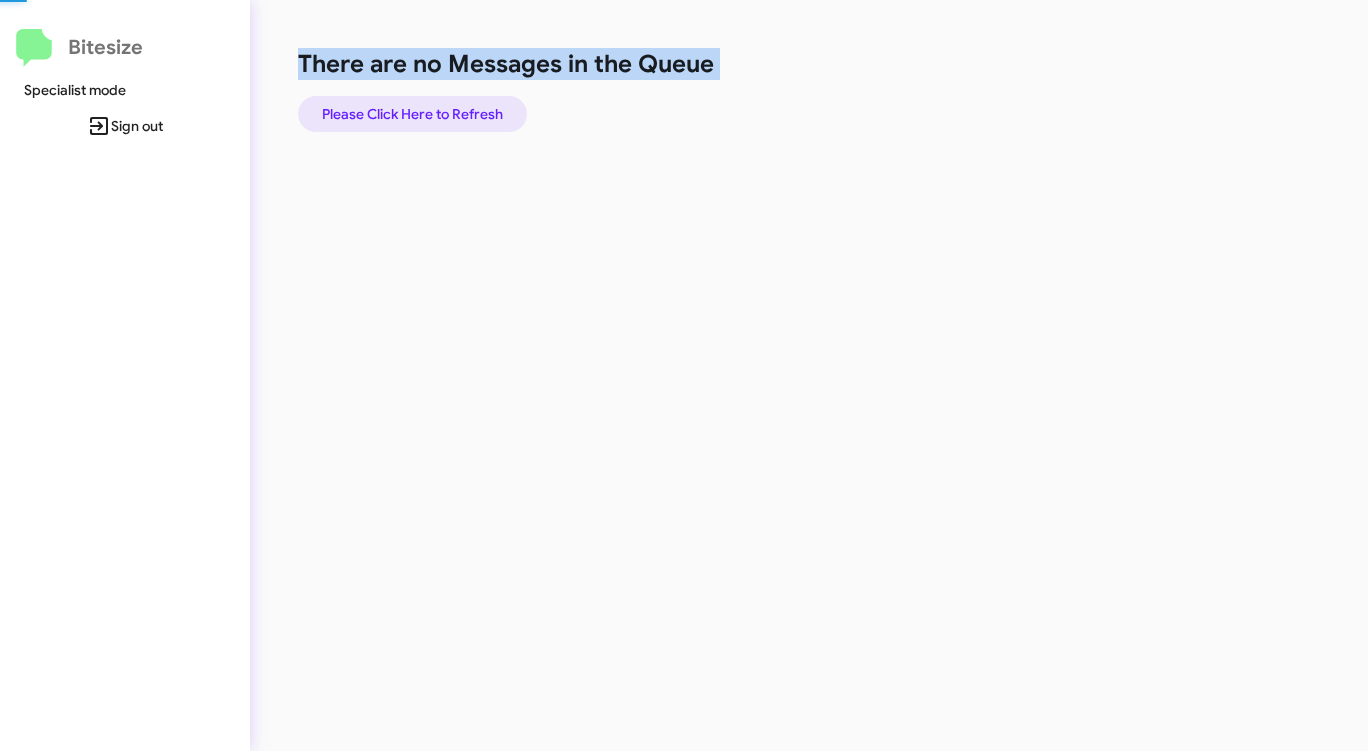 click on "Please Click Here to Refresh" 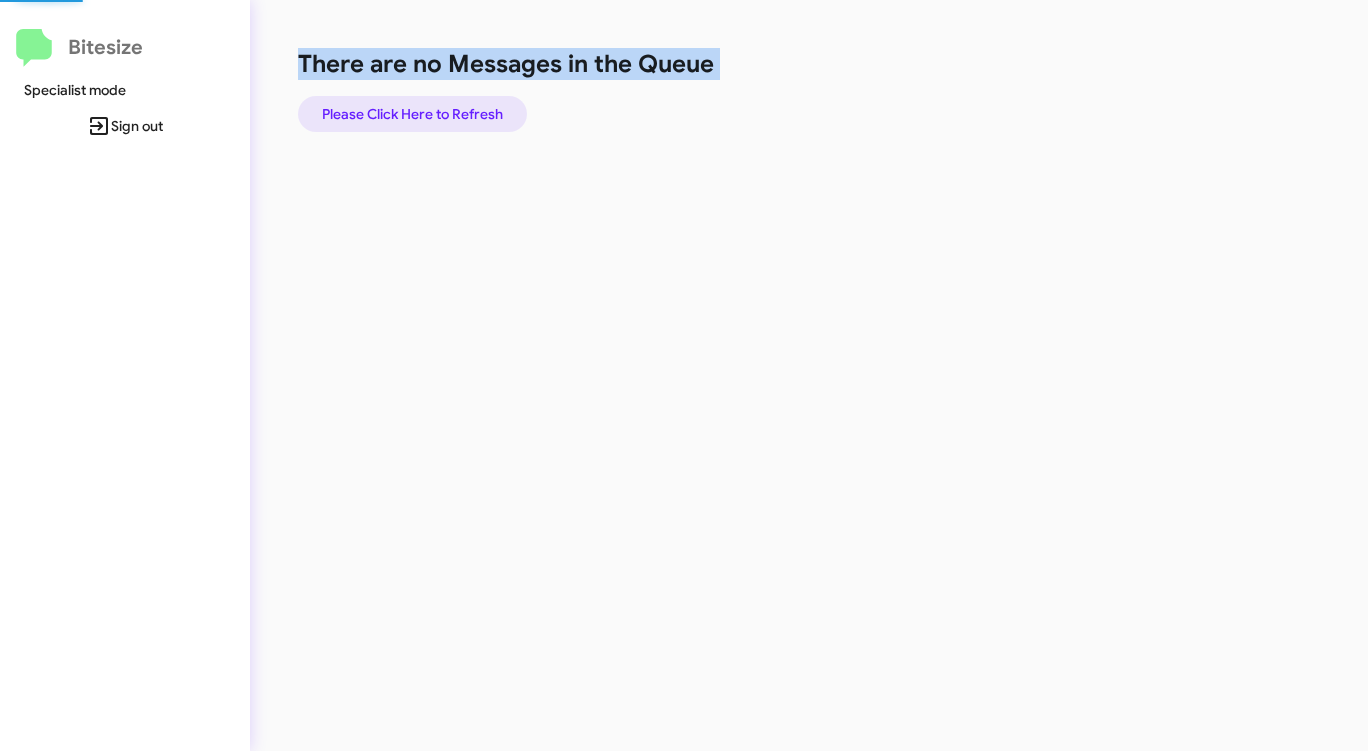 click on "Please Click Here to Refresh" 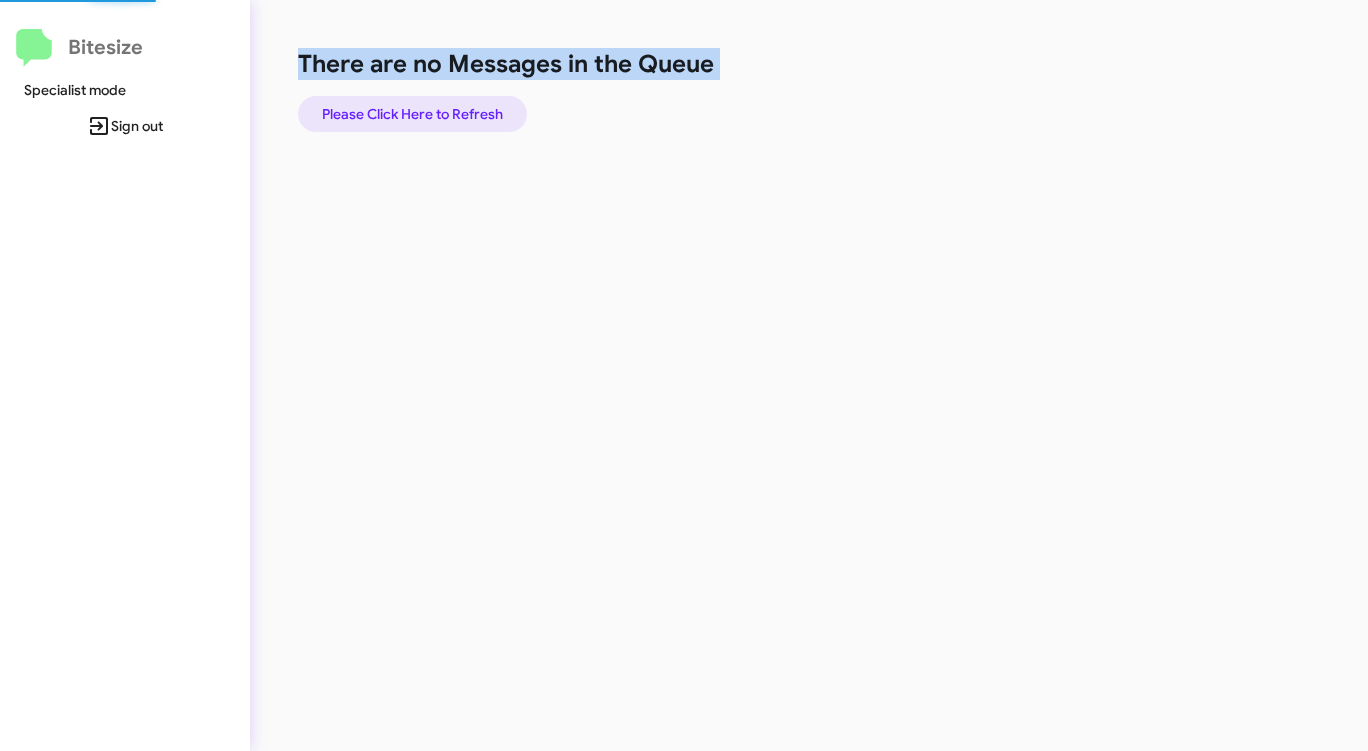 click on "Please Click Here to Refresh" 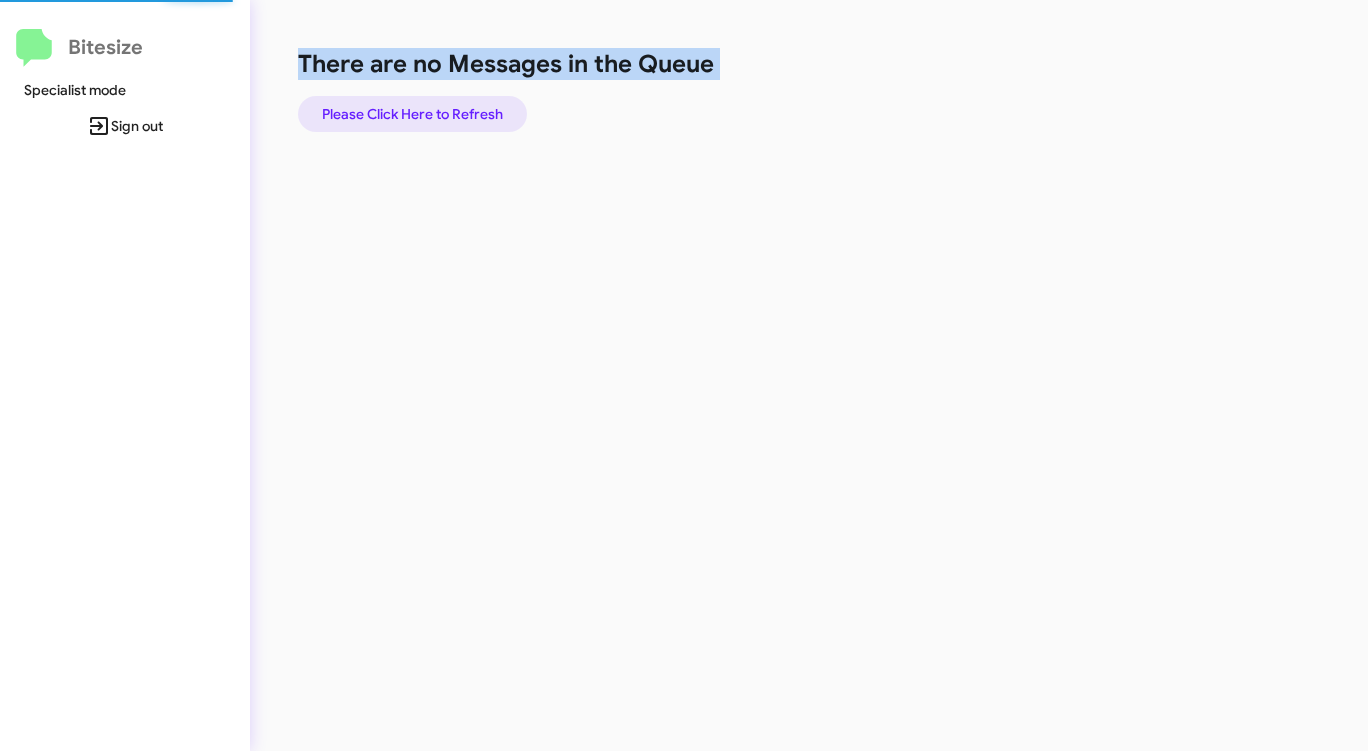 click on "Please Click Here to Refresh" 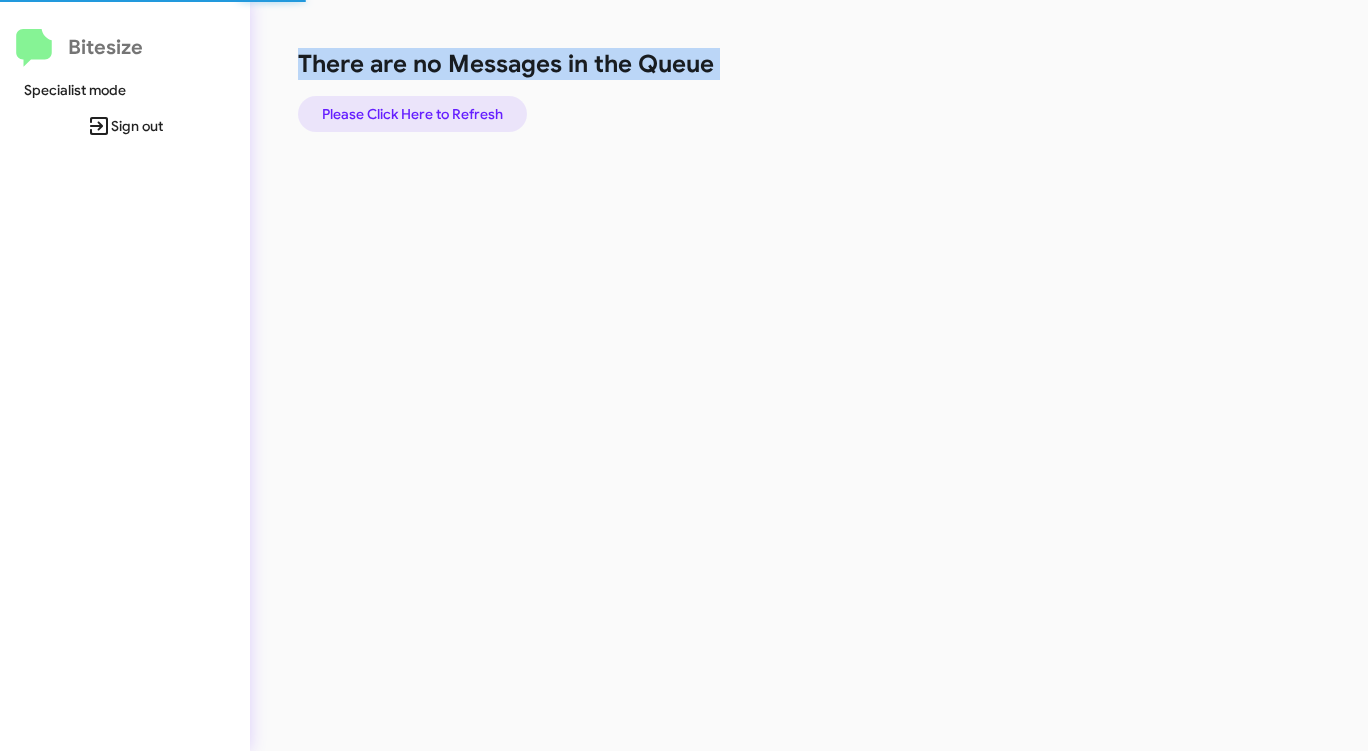 click on "Please Click Here to Refresh" 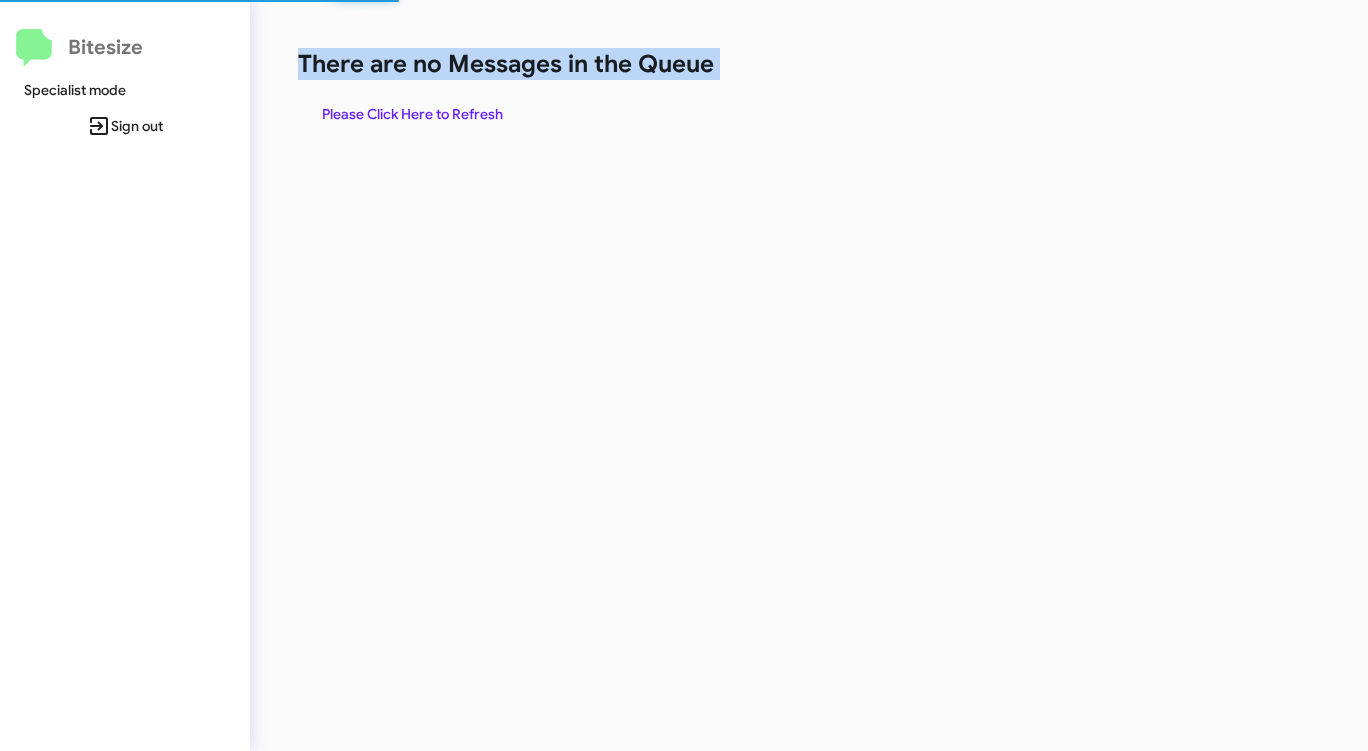 click on "Please Click Here to Refresh" 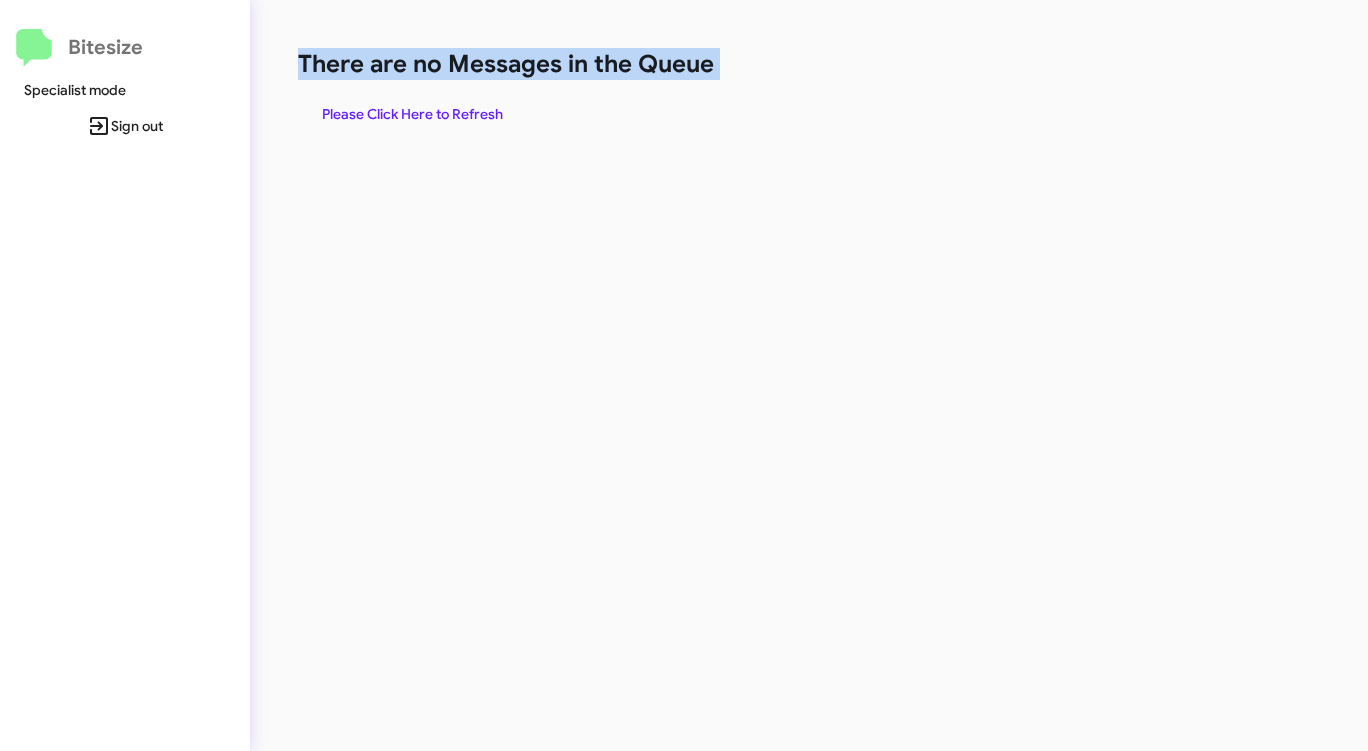 click on "Please Click Here to Refresh" 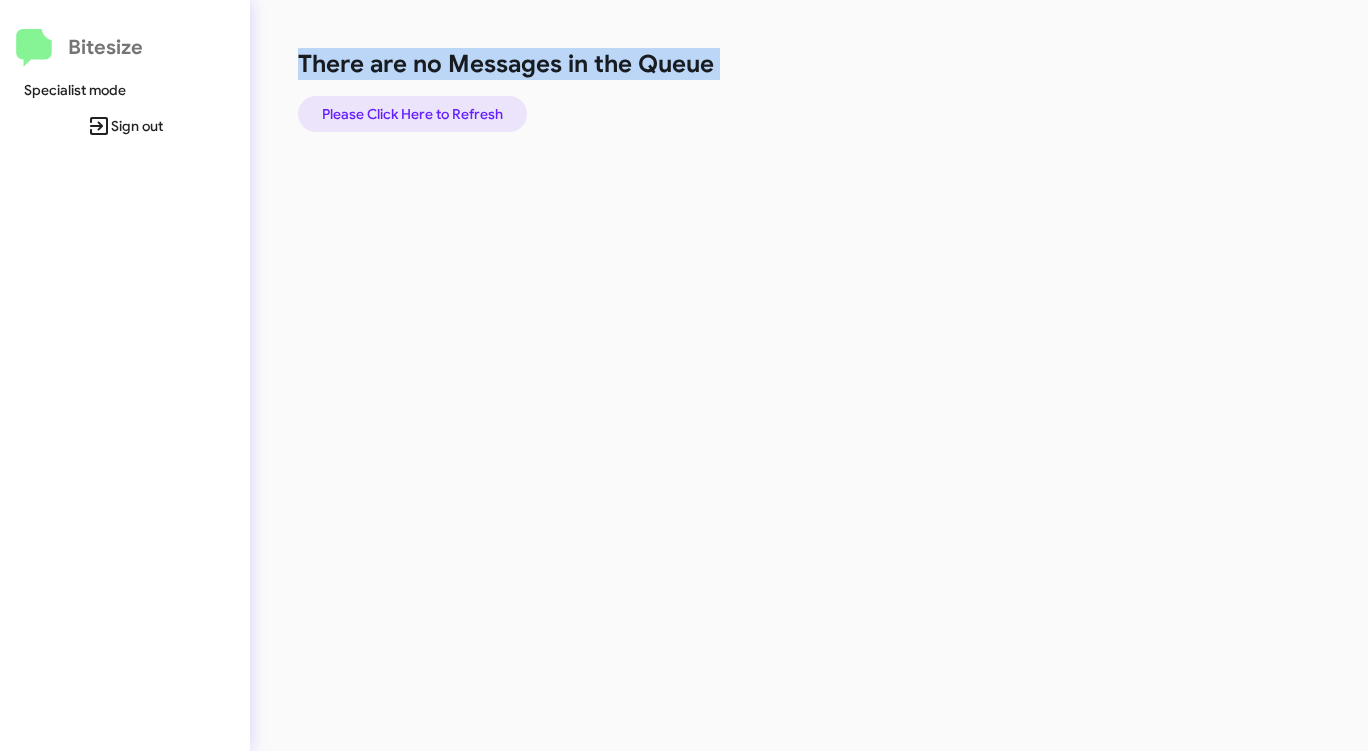 click on "Please Click Here to Refresh" 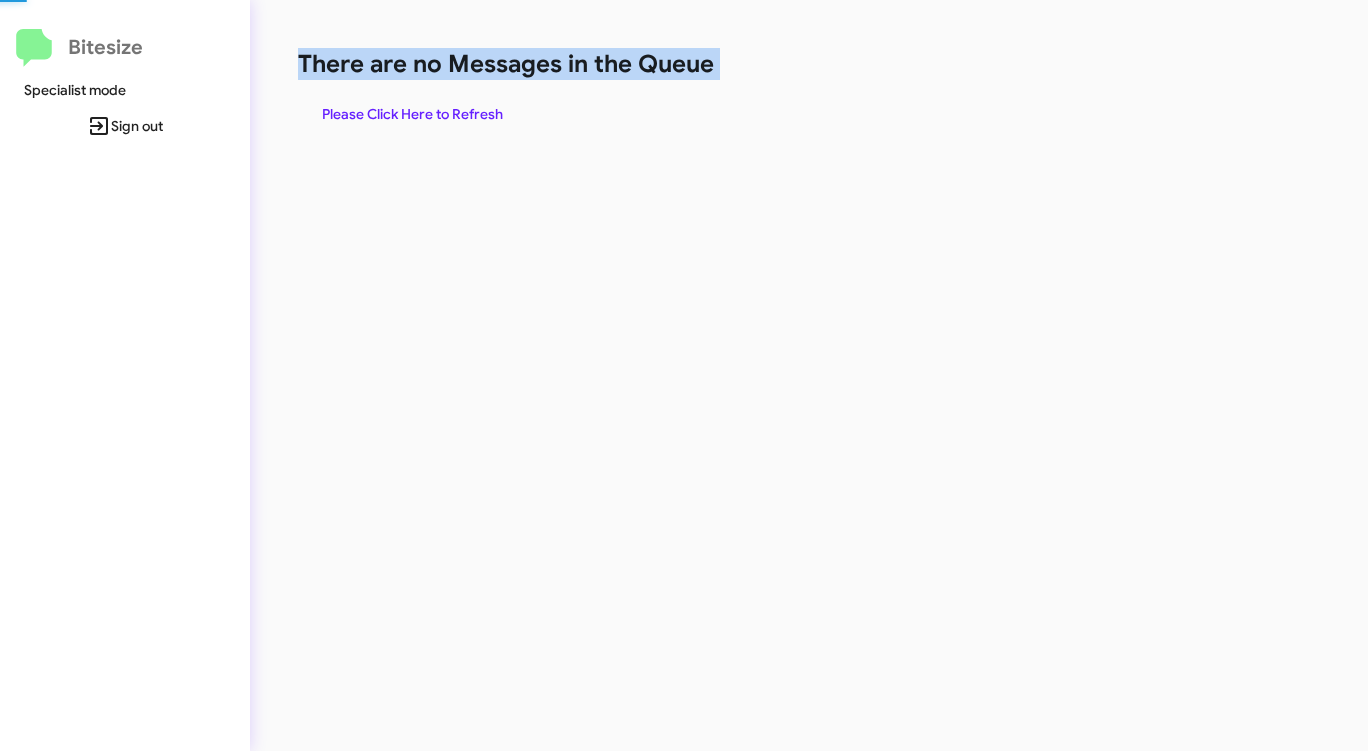 click on "Please Click Here to Refresh" 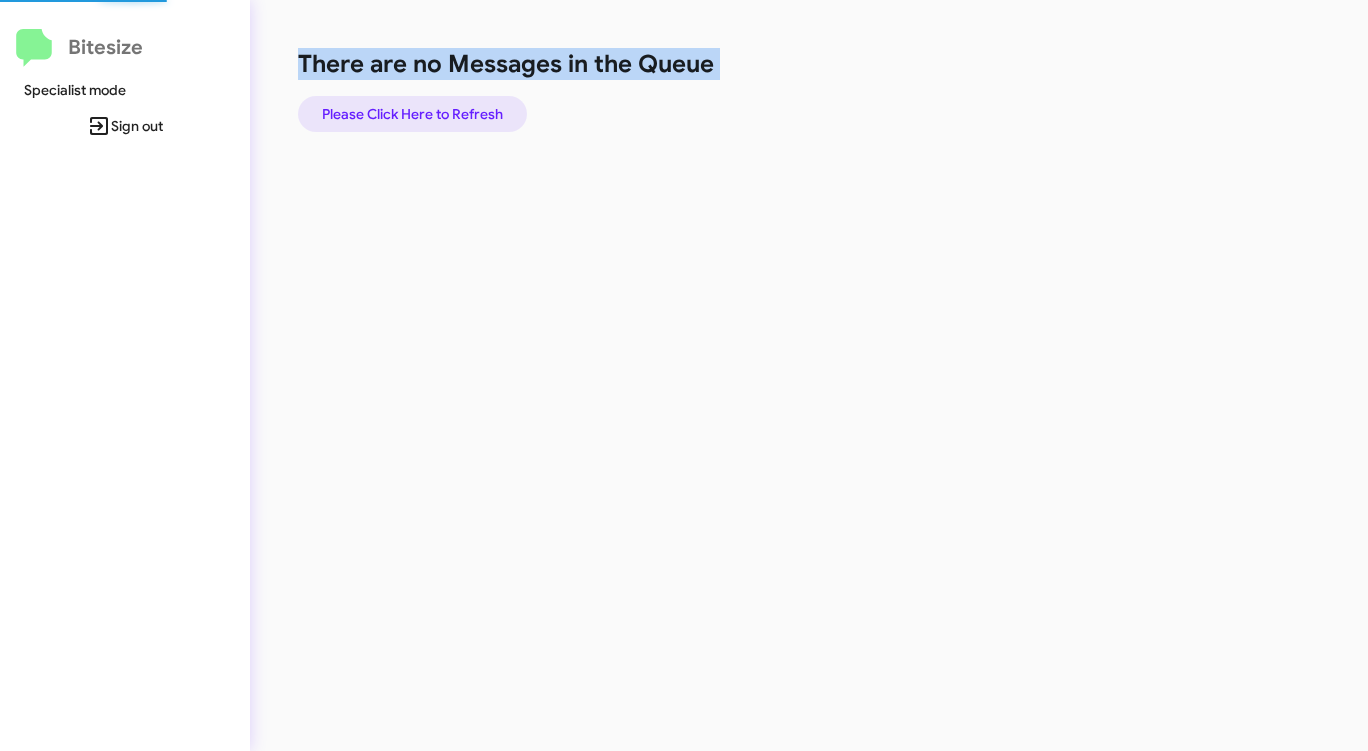 click on "Please Click Here to Refresh" 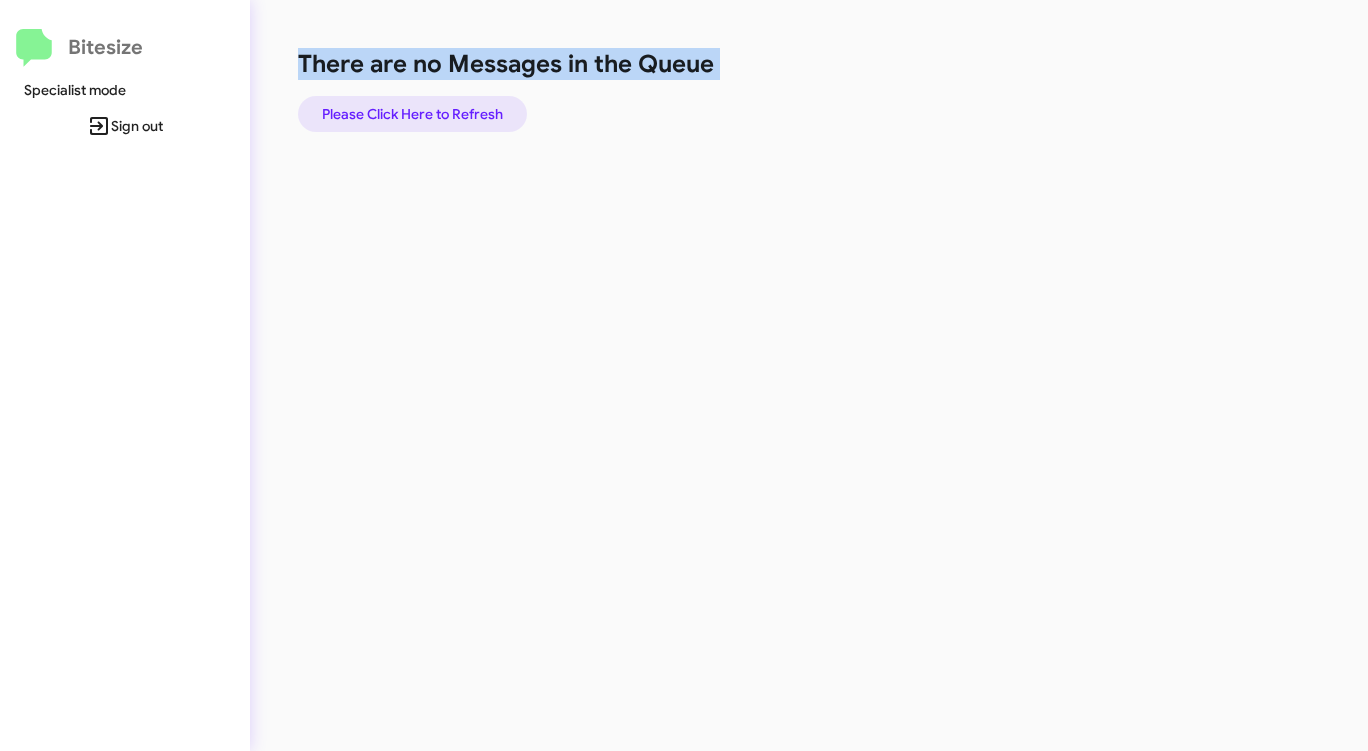 click on "Please Click Here to Refresh" 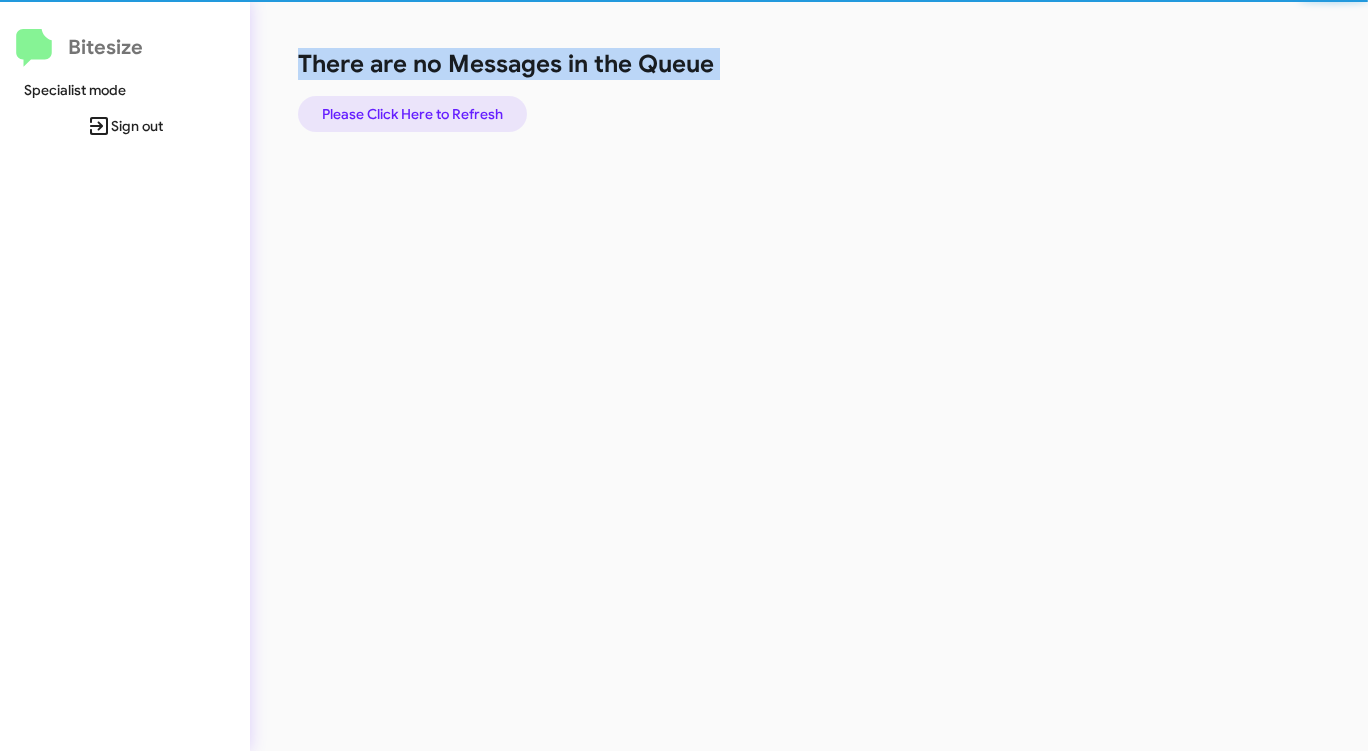 click on "Please Click Here to Refresh" 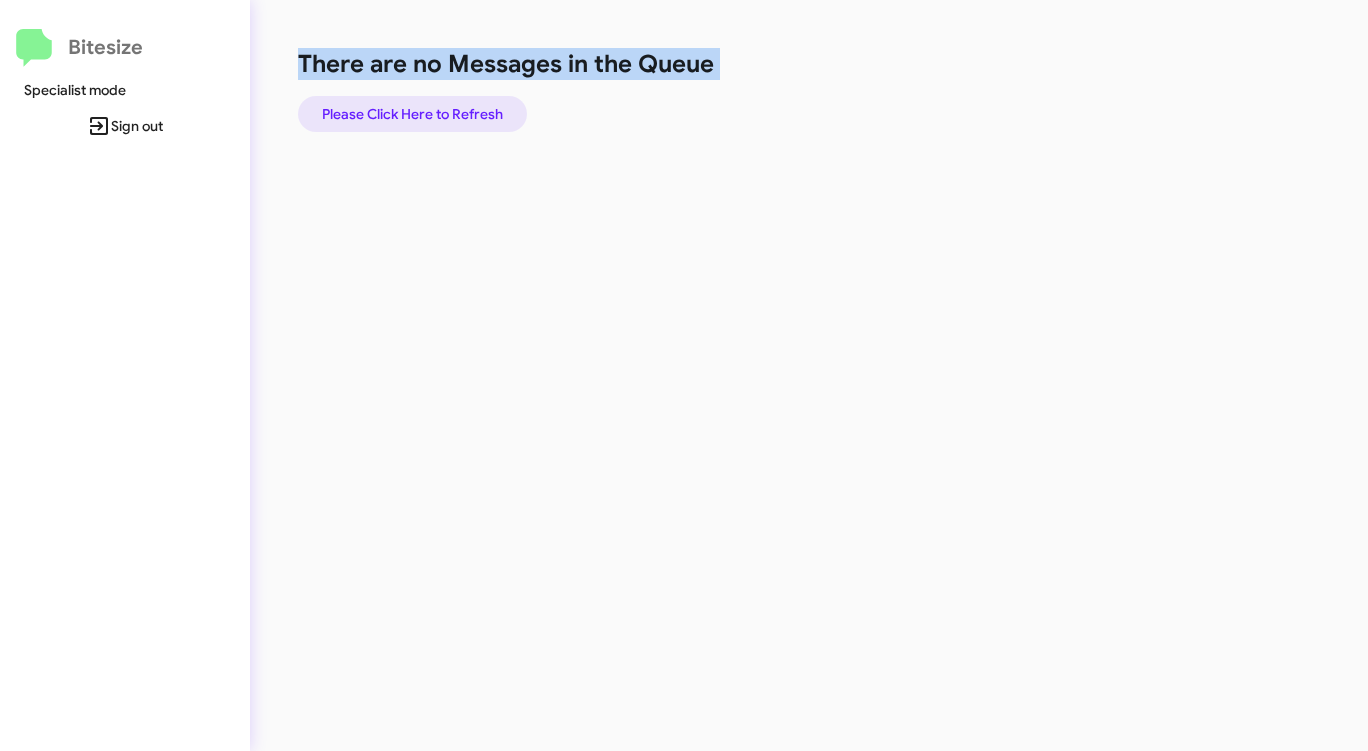 click on "Please Click Here to Refresh" 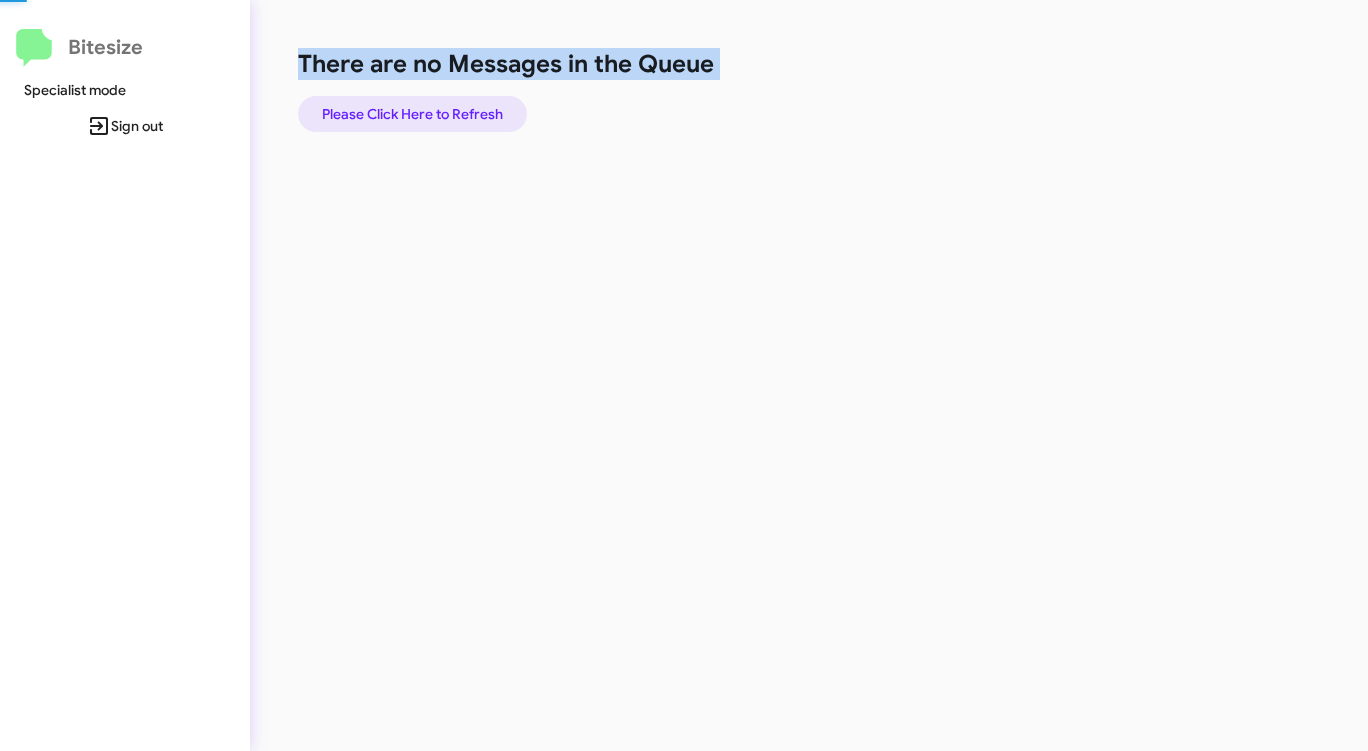 click on "Please Click Here to Refresh" 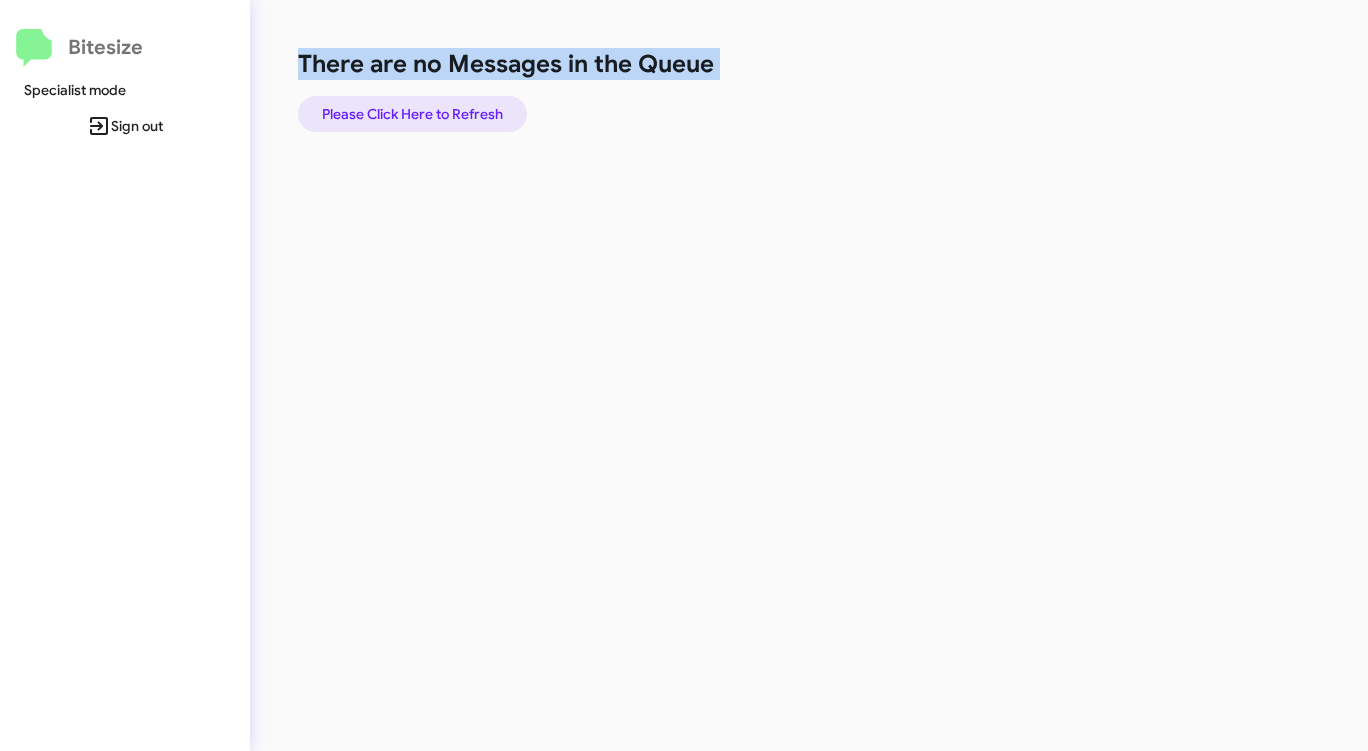 click on "Please Click Here to Refresh" 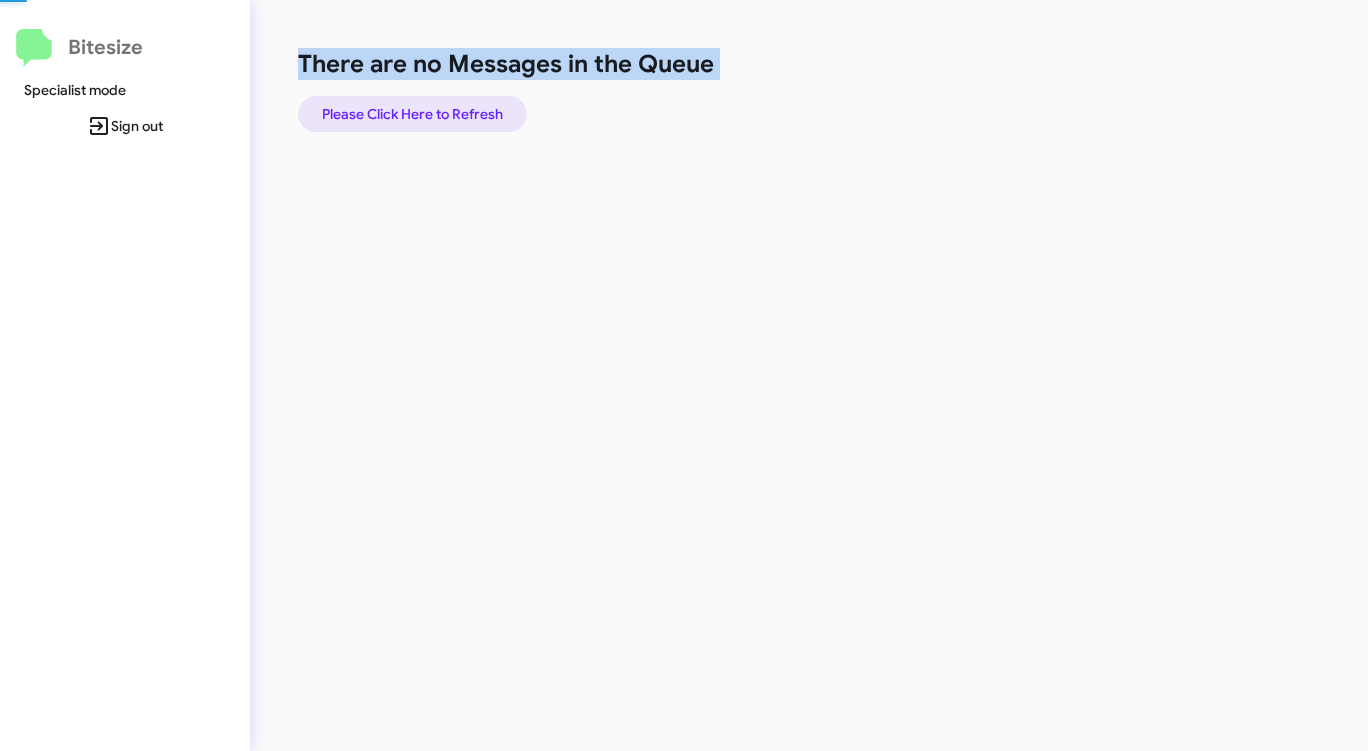 click on "Please Click Here to Refresh" 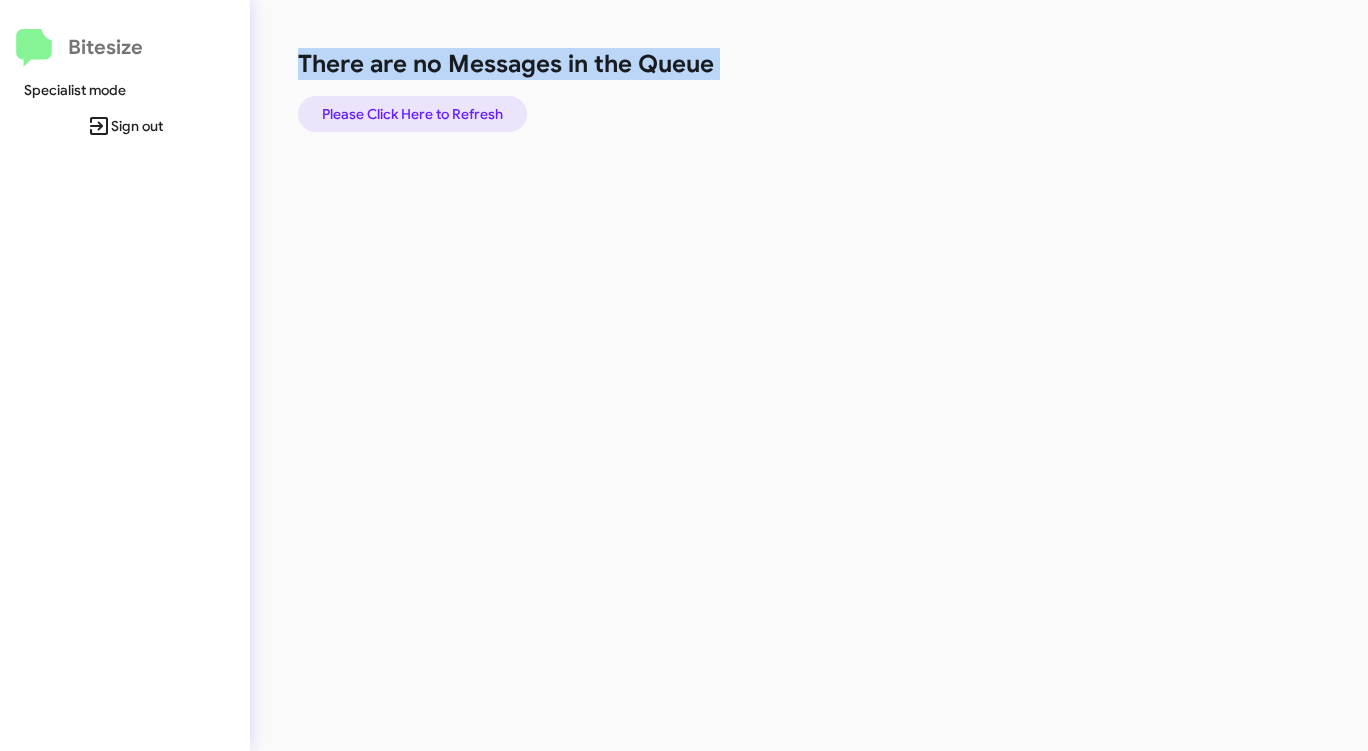 click on "Please Click Here to Refresh" 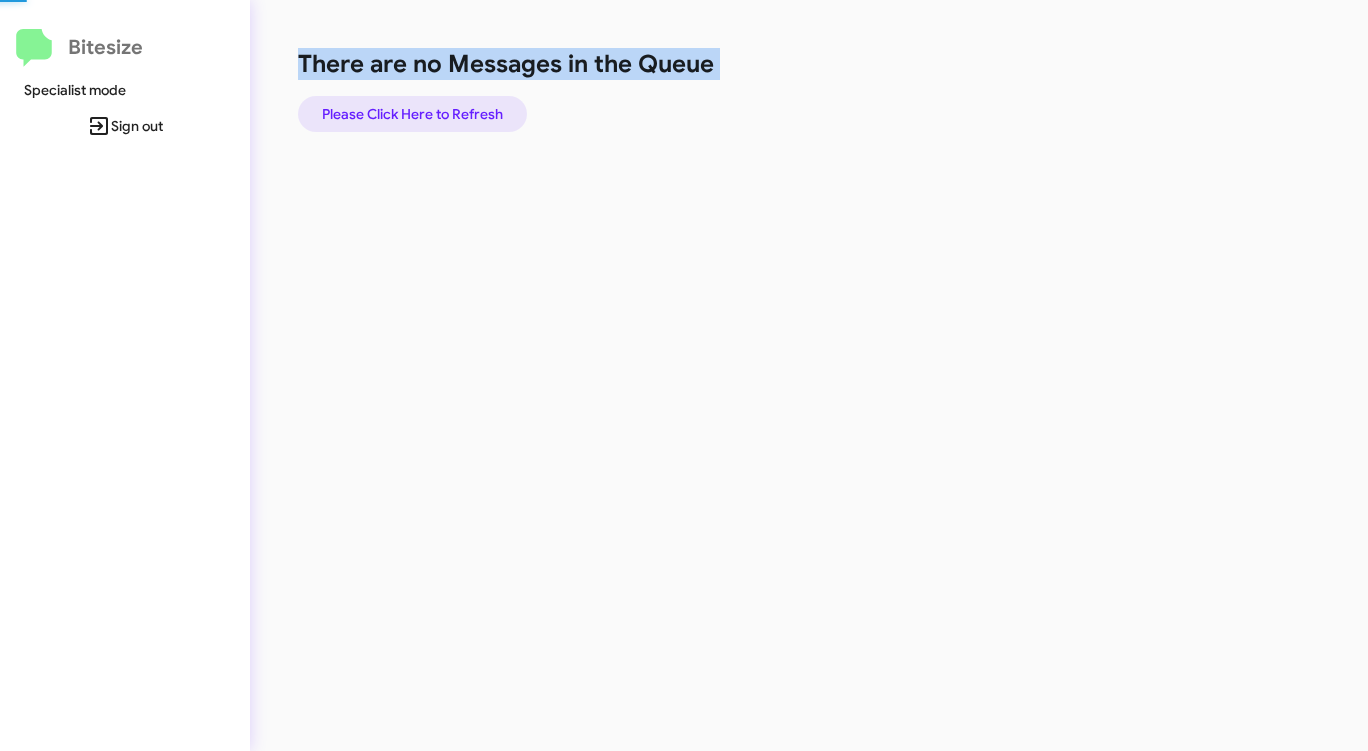 click on "Please Click Here to Refresh" 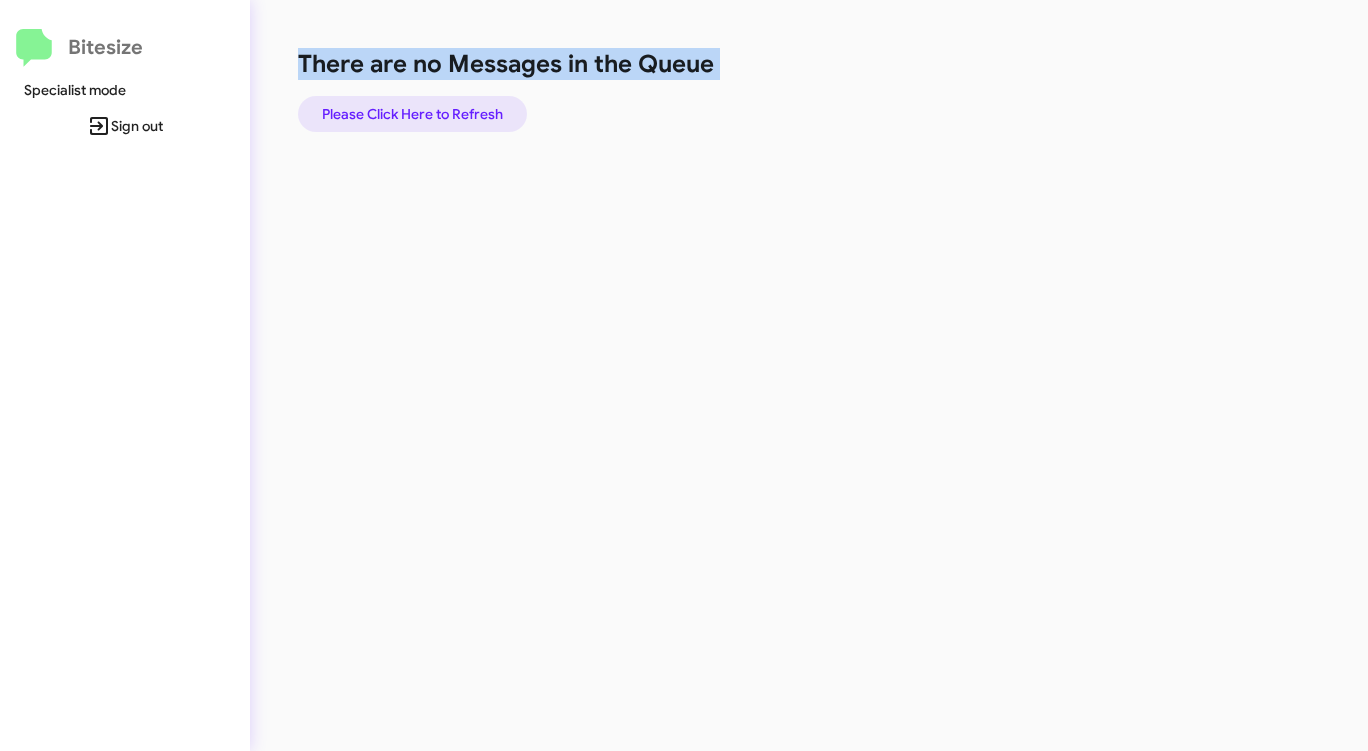 click on "Please Click Here to Refresh" 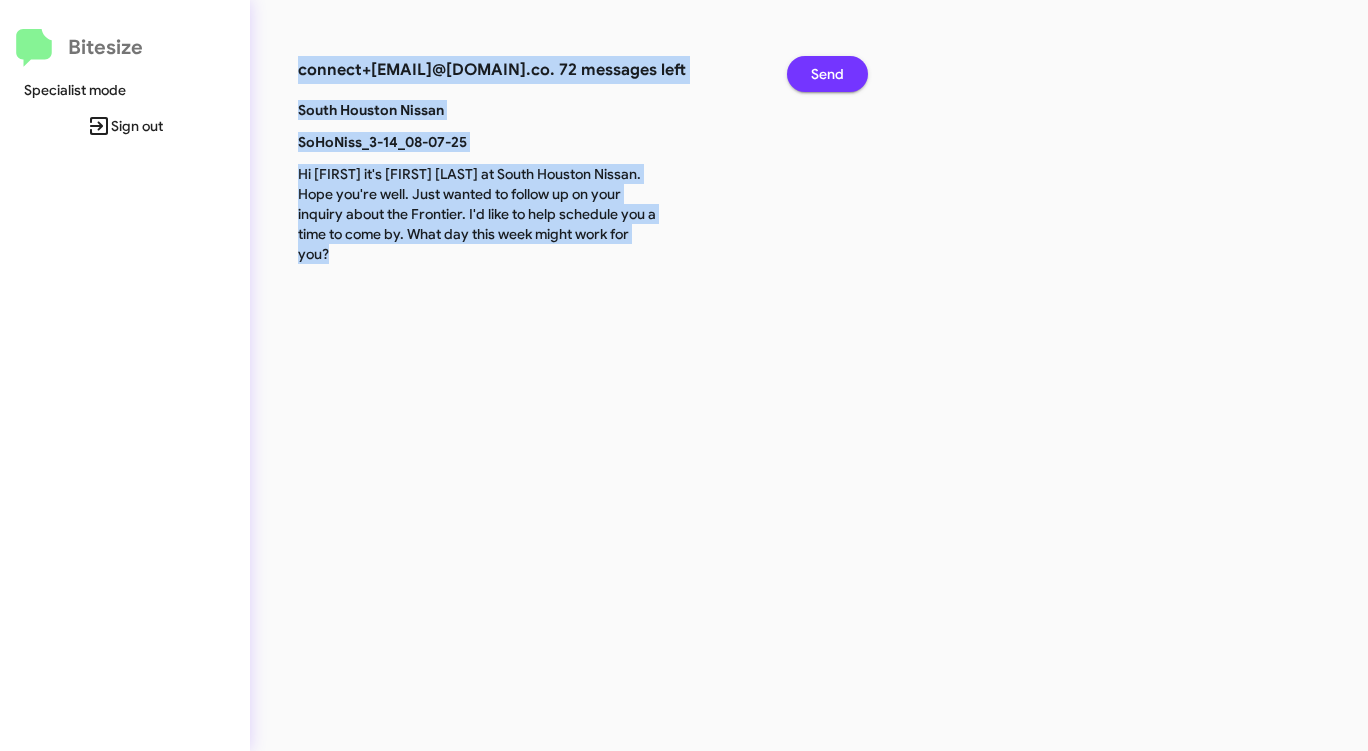 click on "Send" 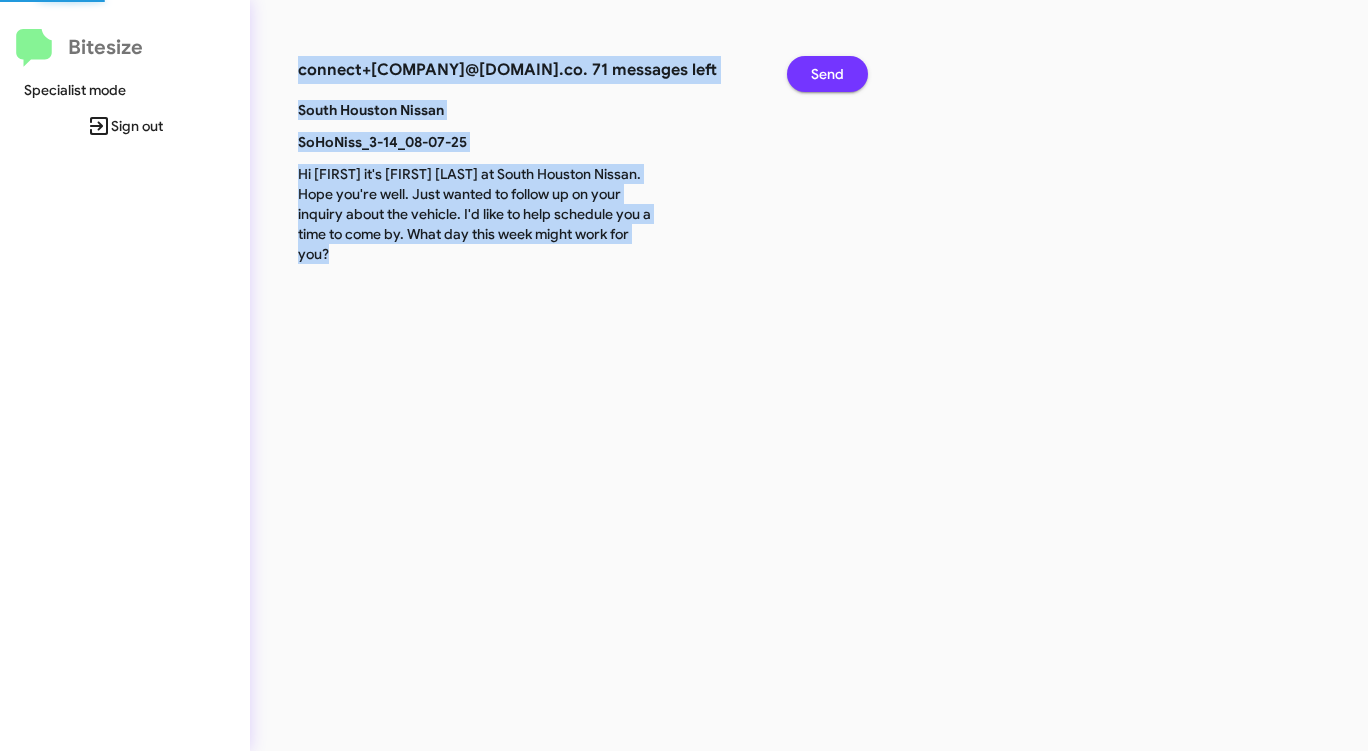 click on "Send" 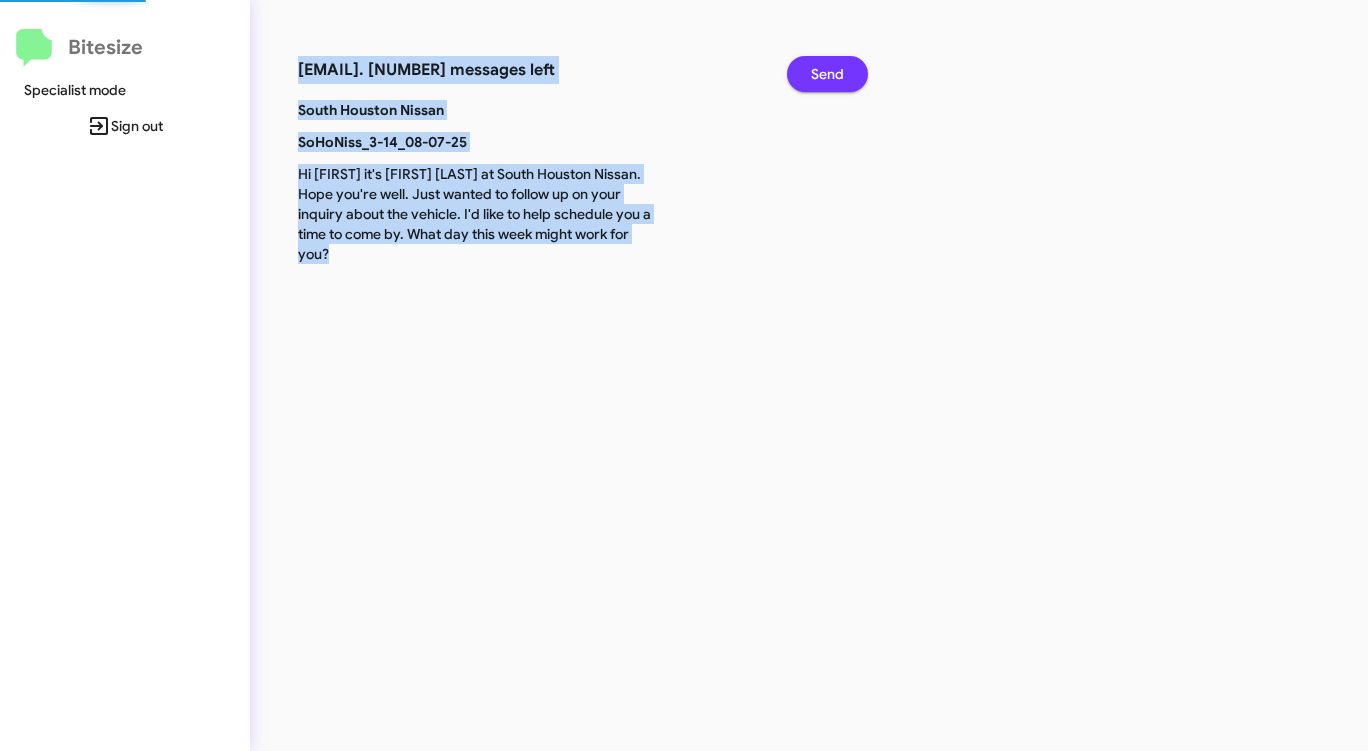 click on "Send" 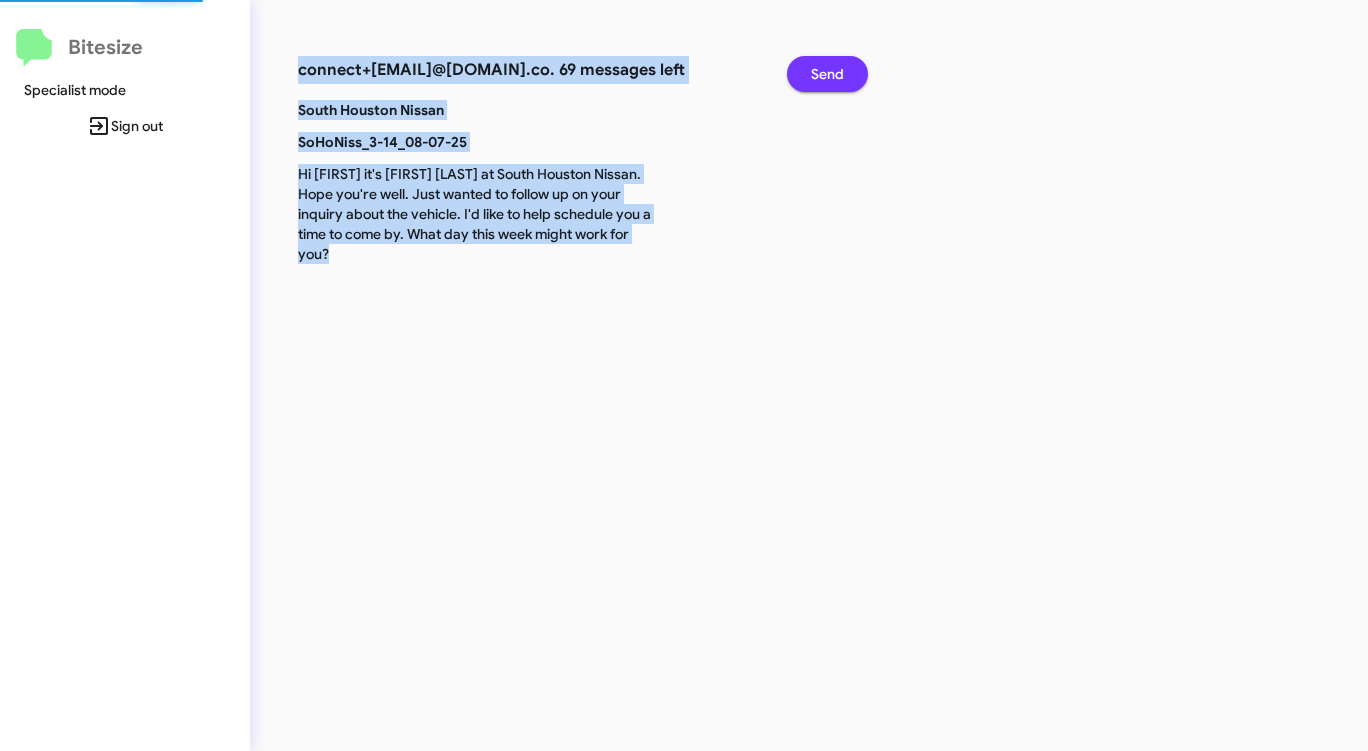 click on "Send" 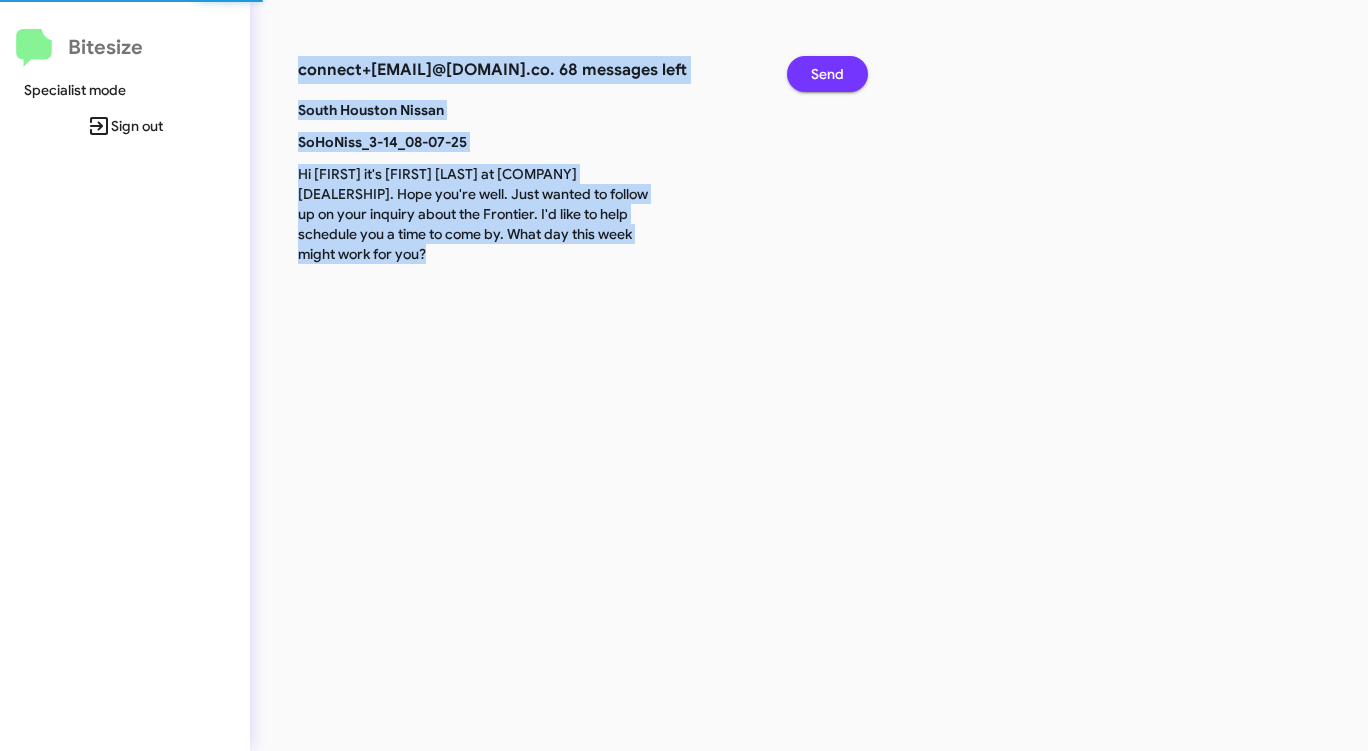 click on "Send" 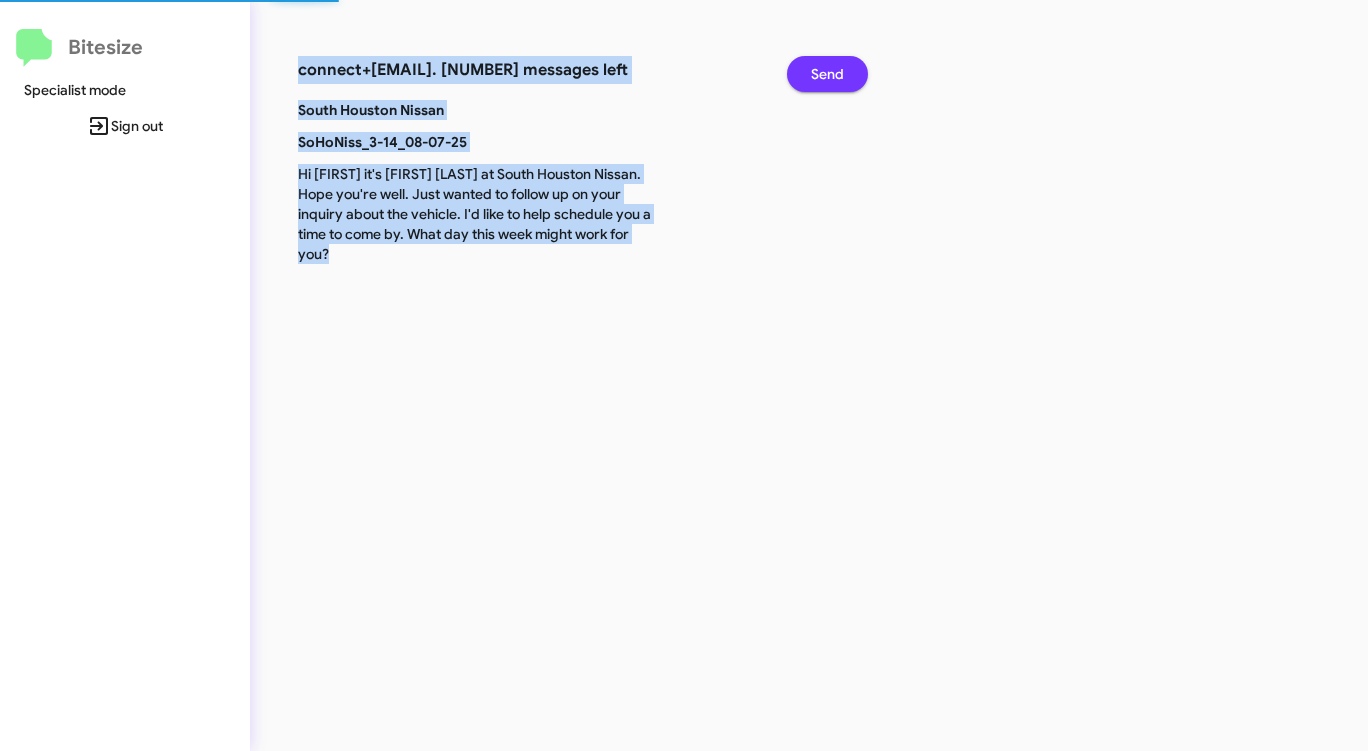 click on "Send" 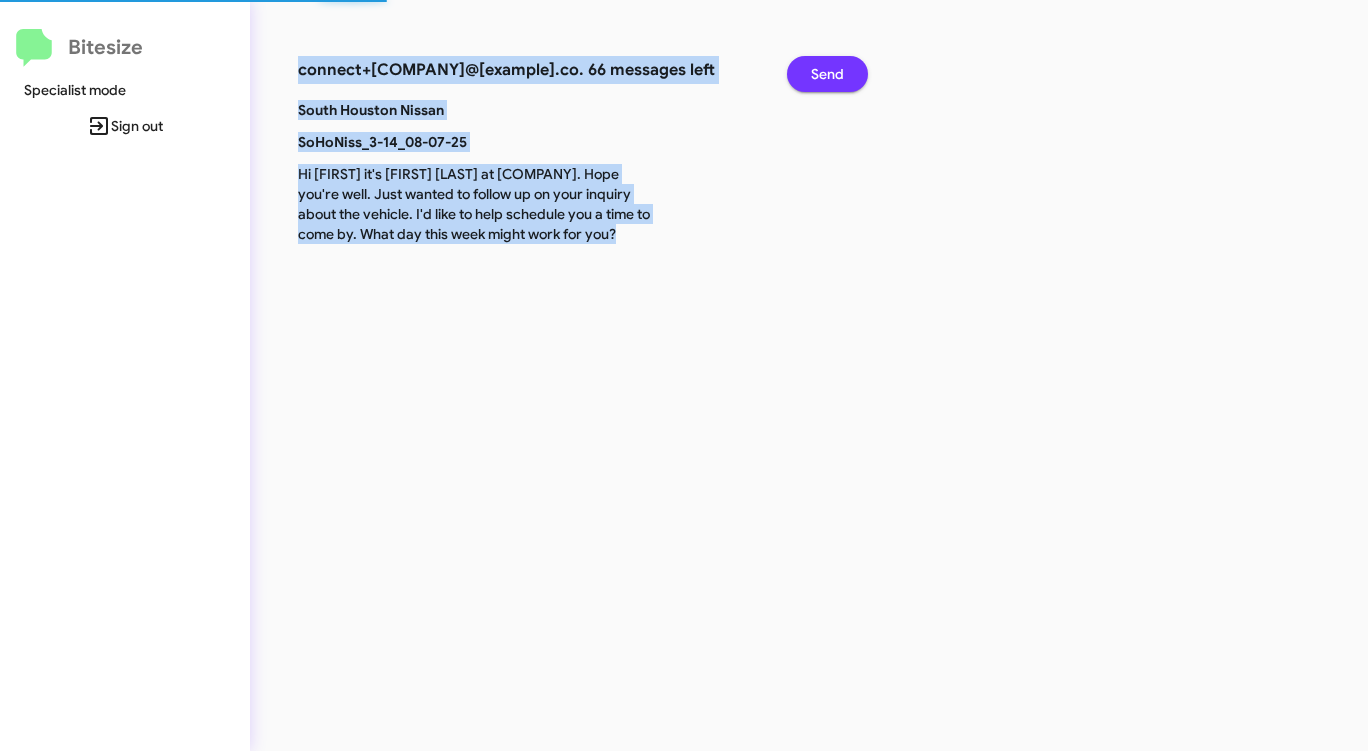 click on "Send" 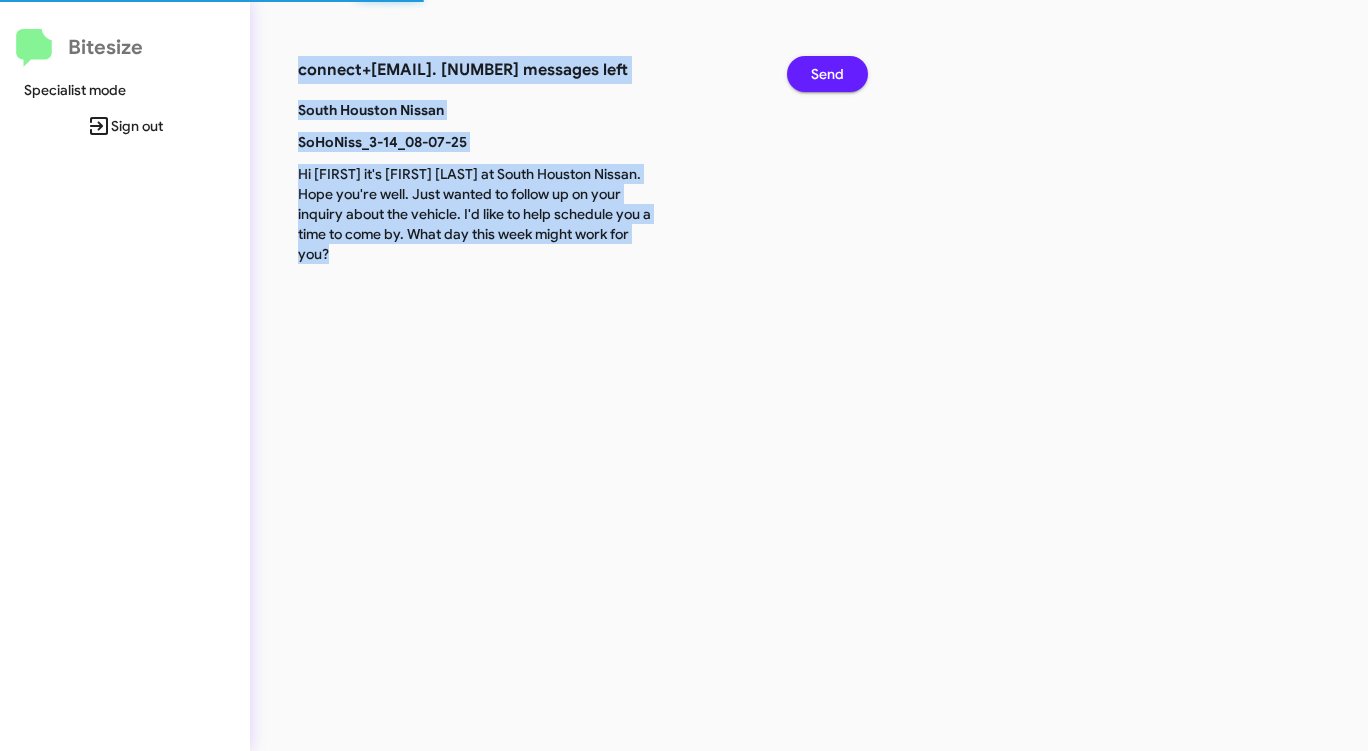 click on "Send" 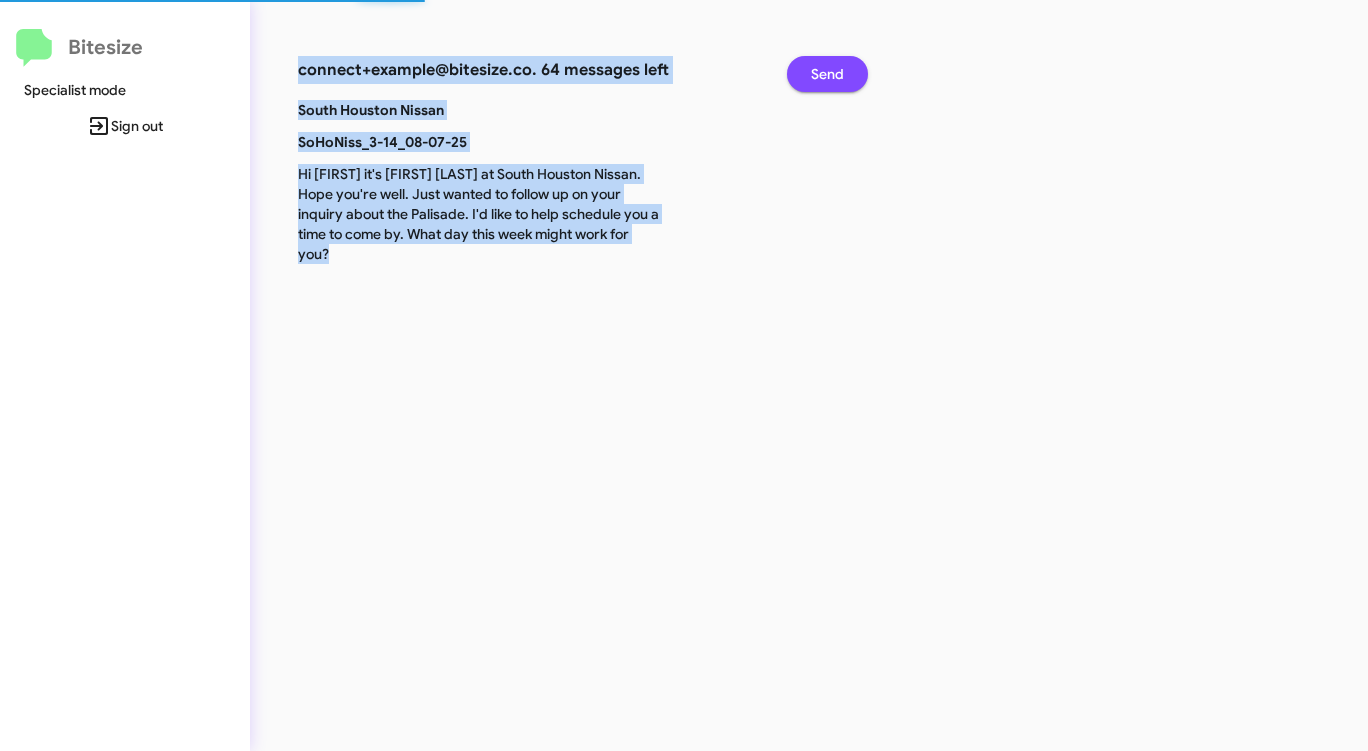click on "Send" 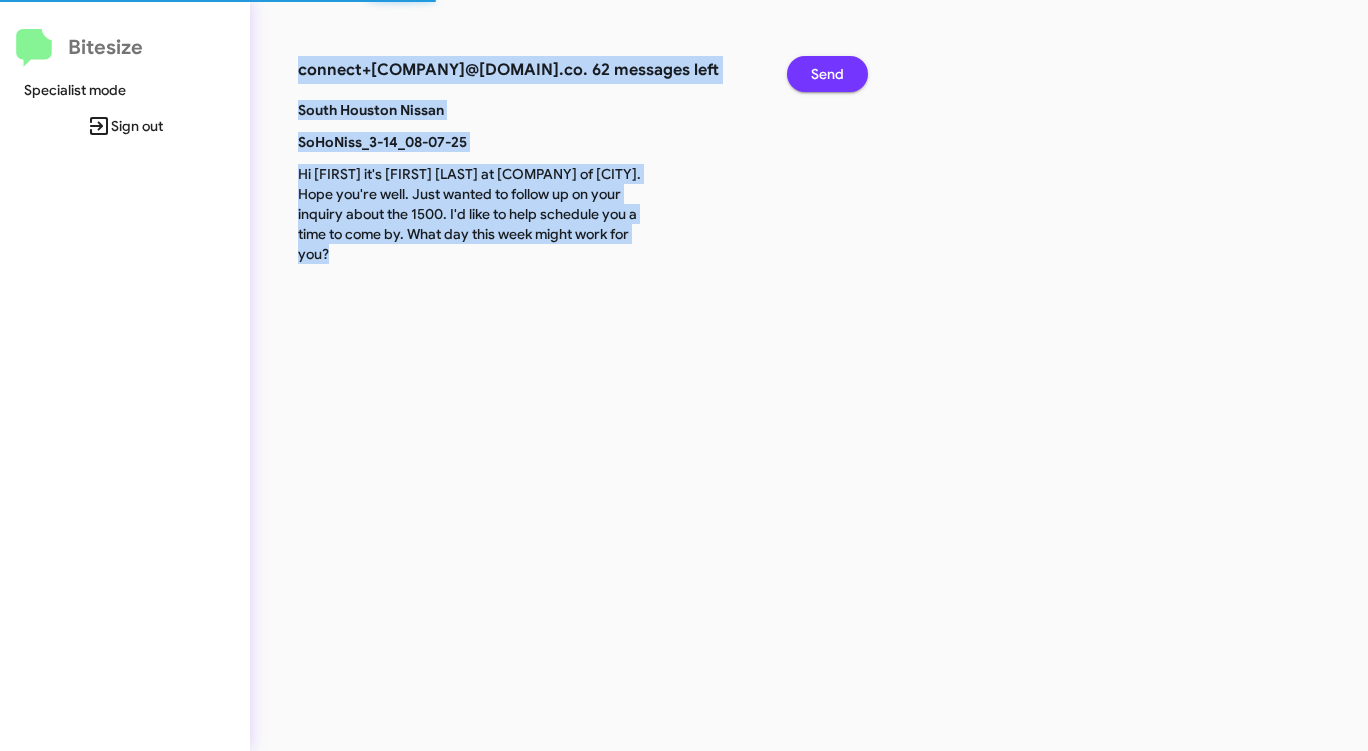 click on "Send" 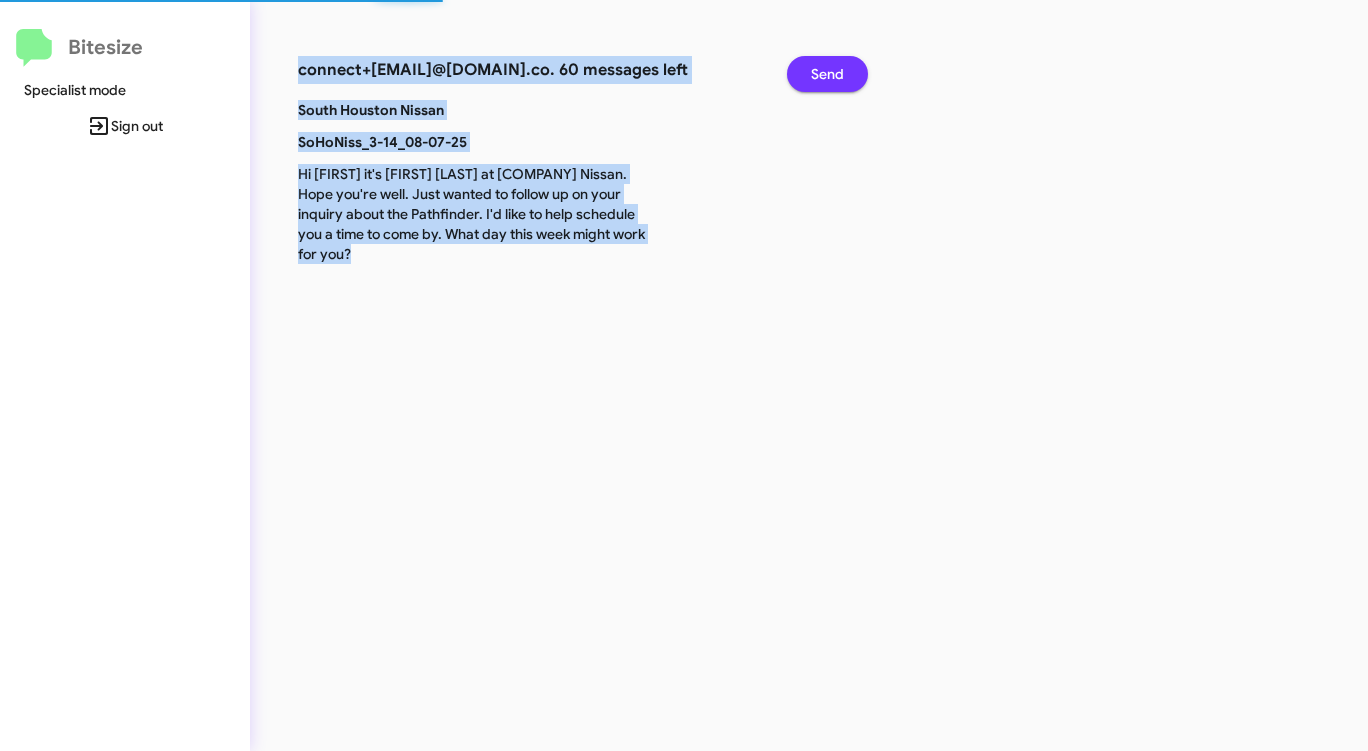 click on "Send" 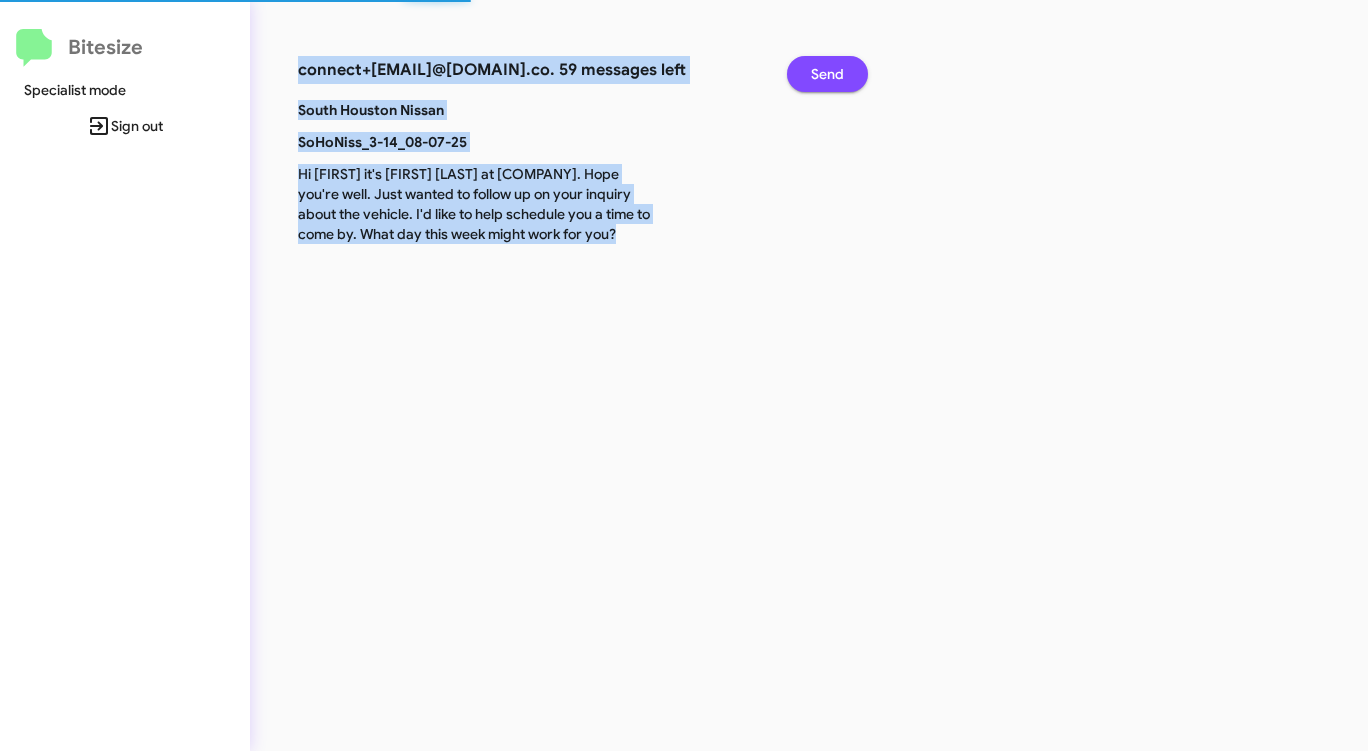 click on "Send" 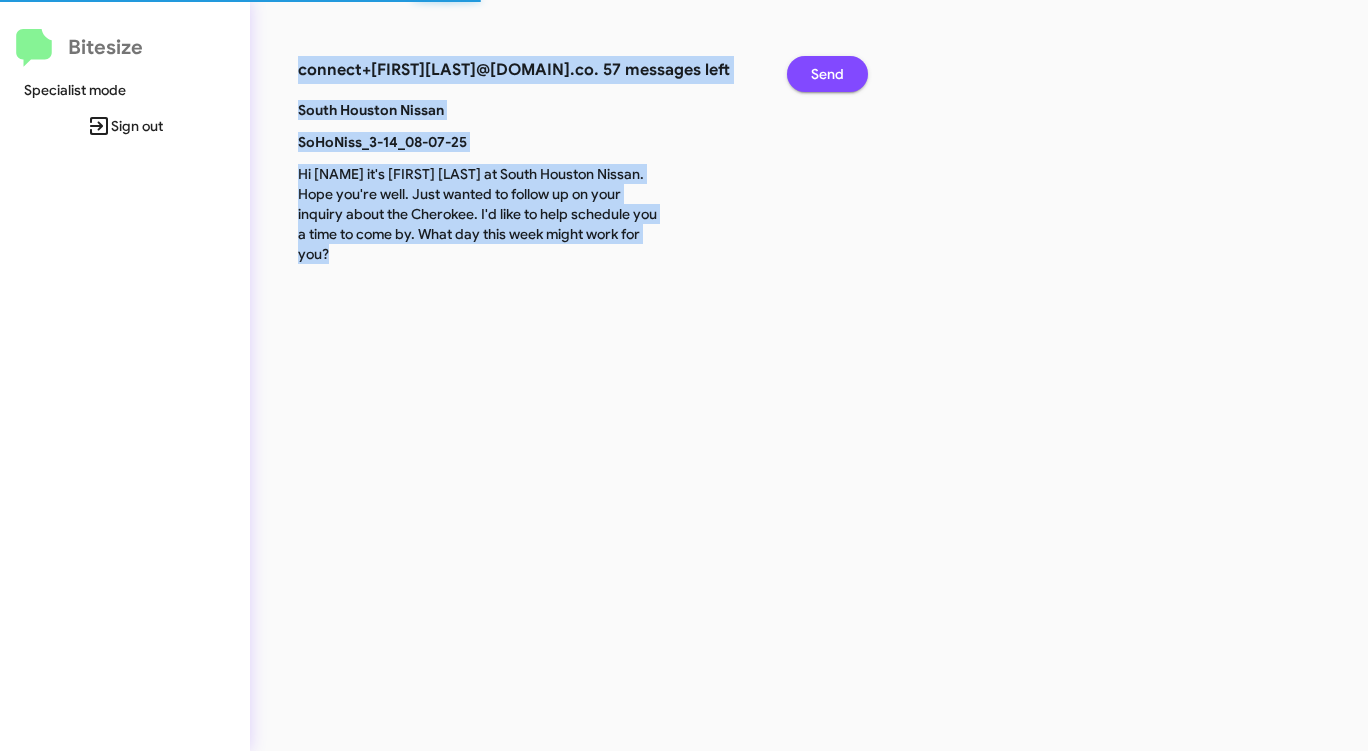 click on "Send" 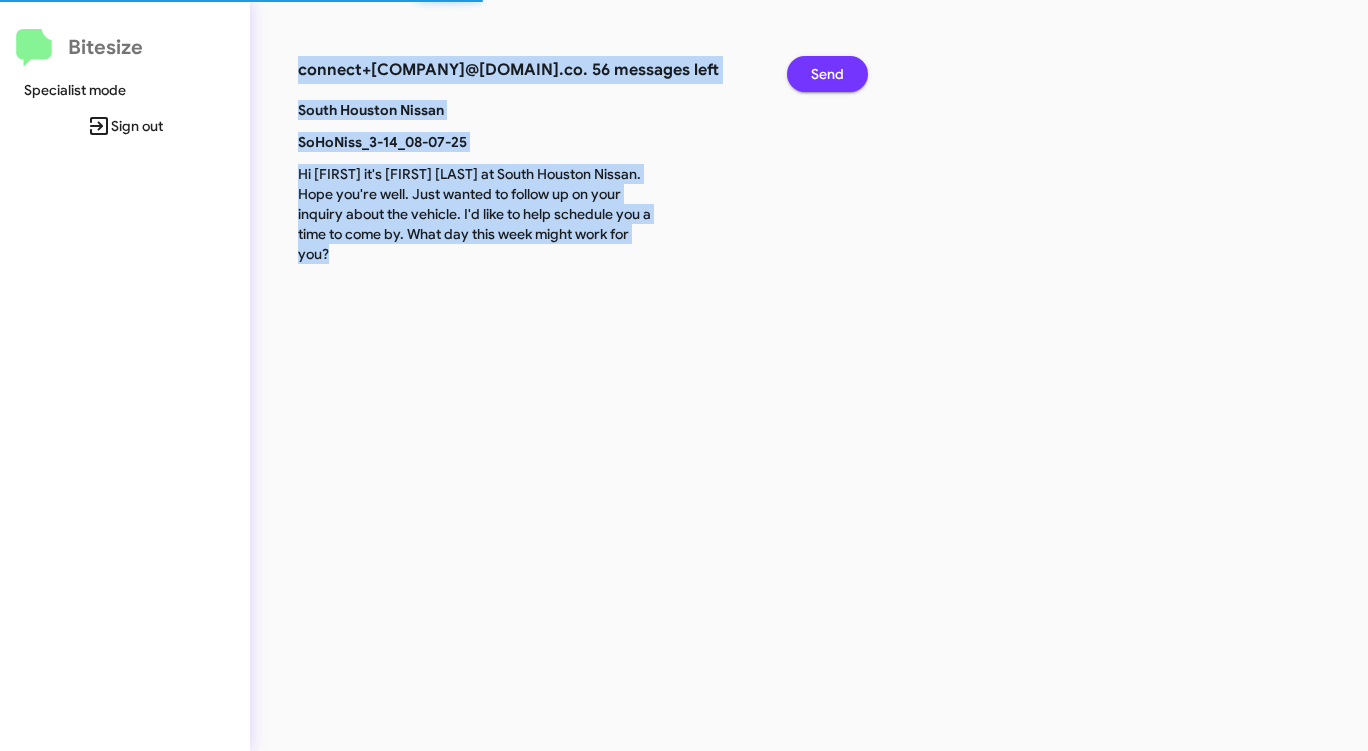 click on "Send" 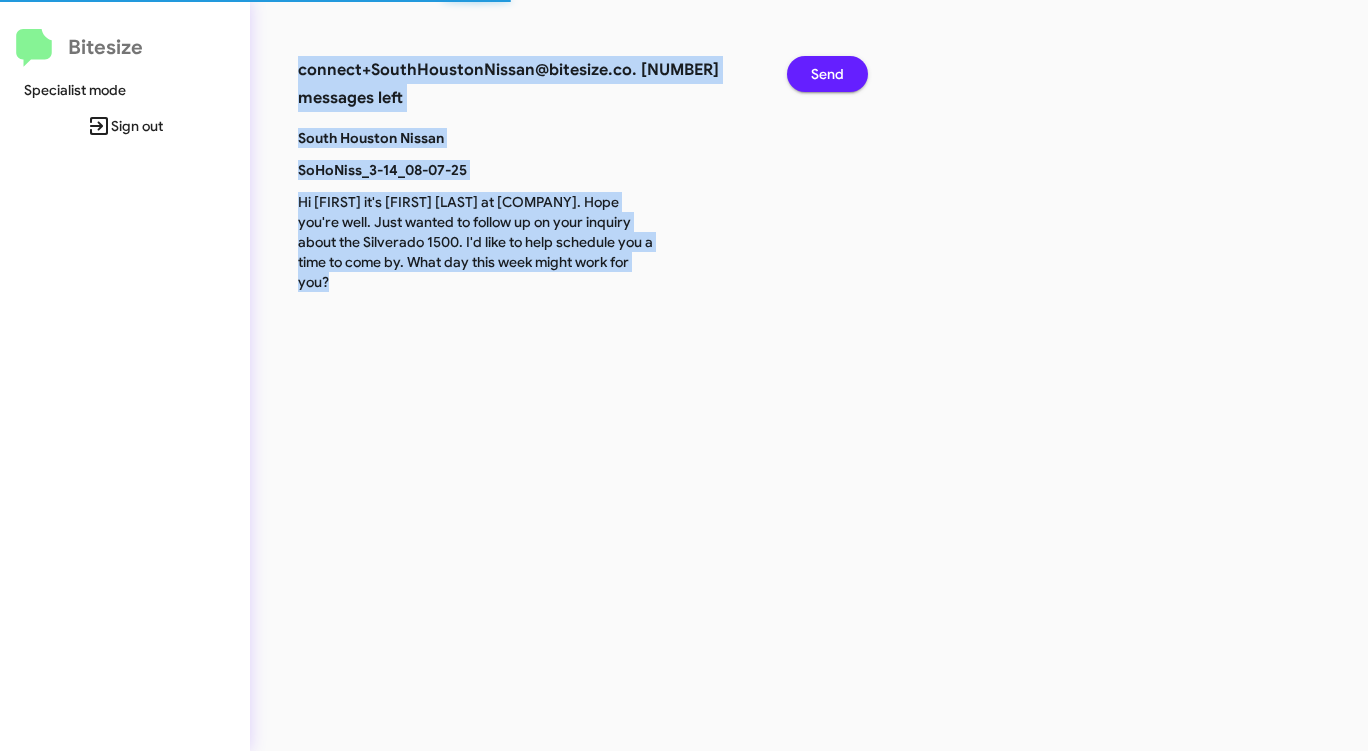 click on "Send" 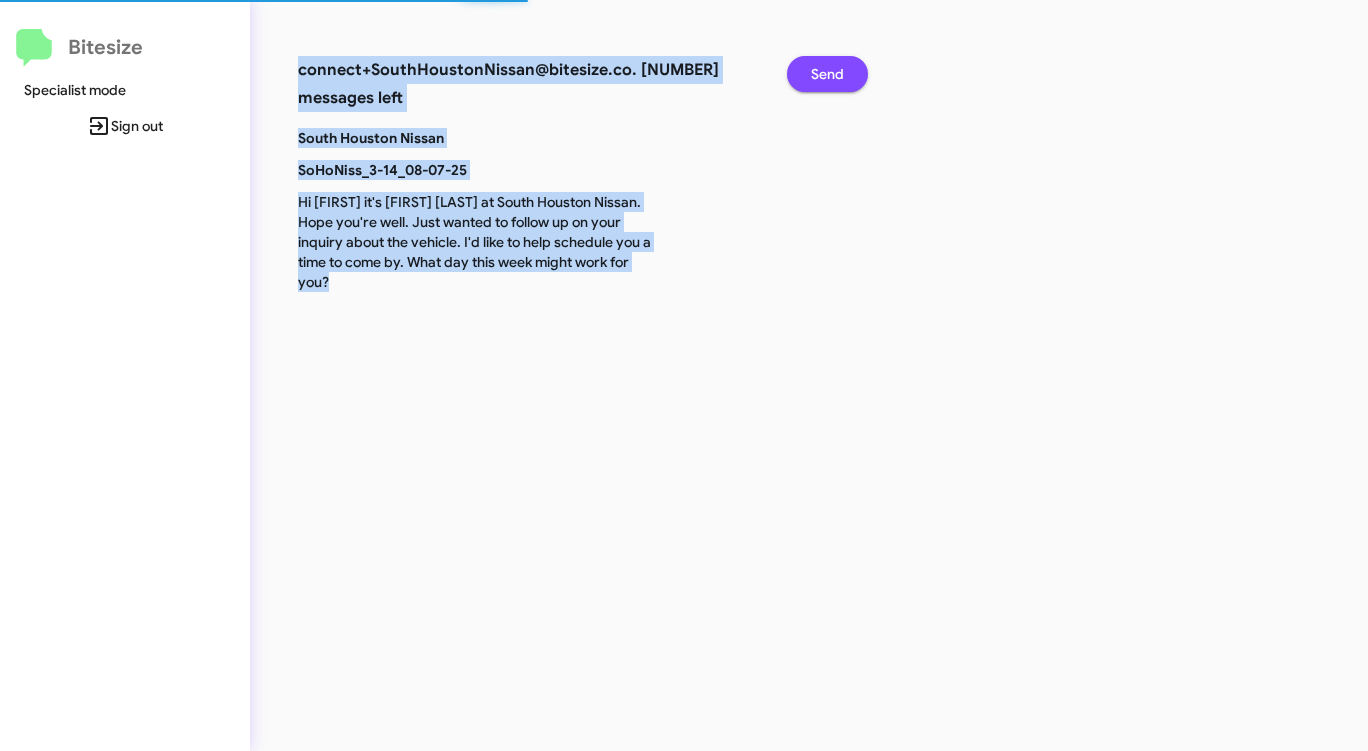click on "Send" 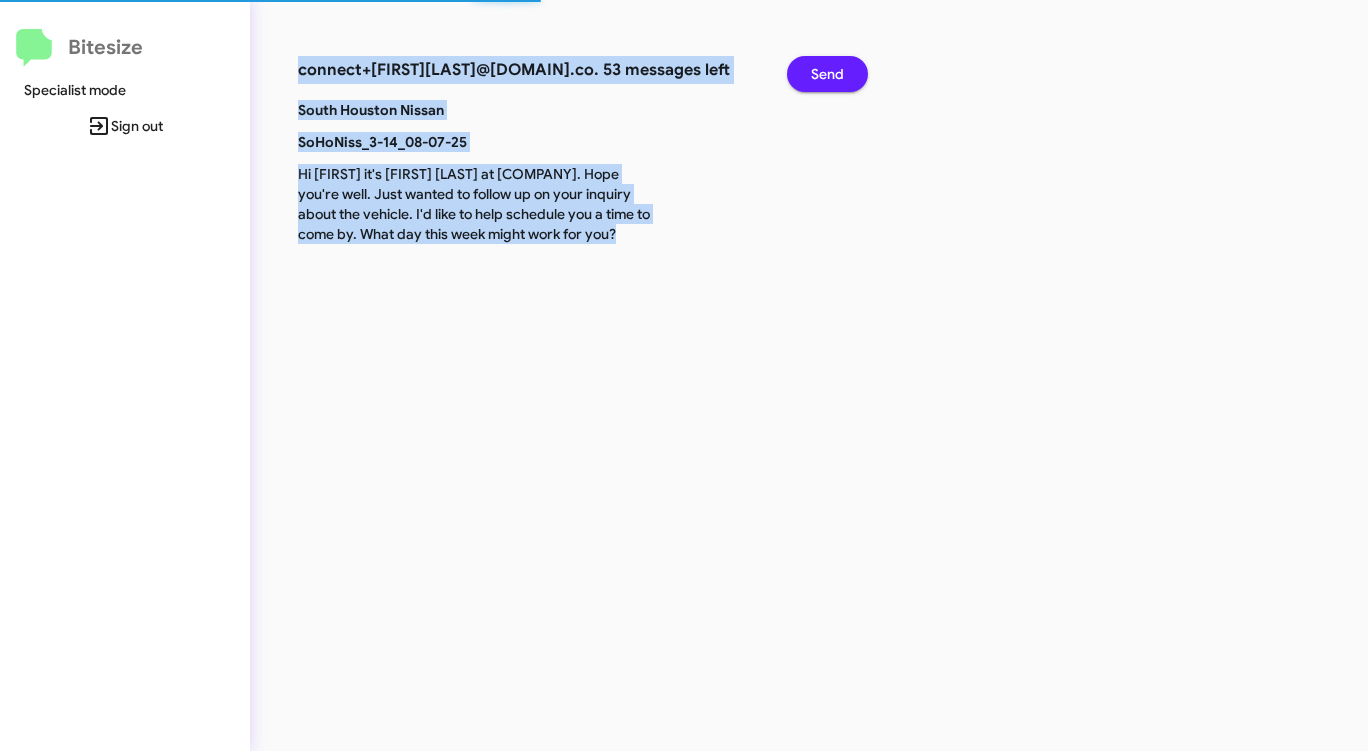 click on "Send" 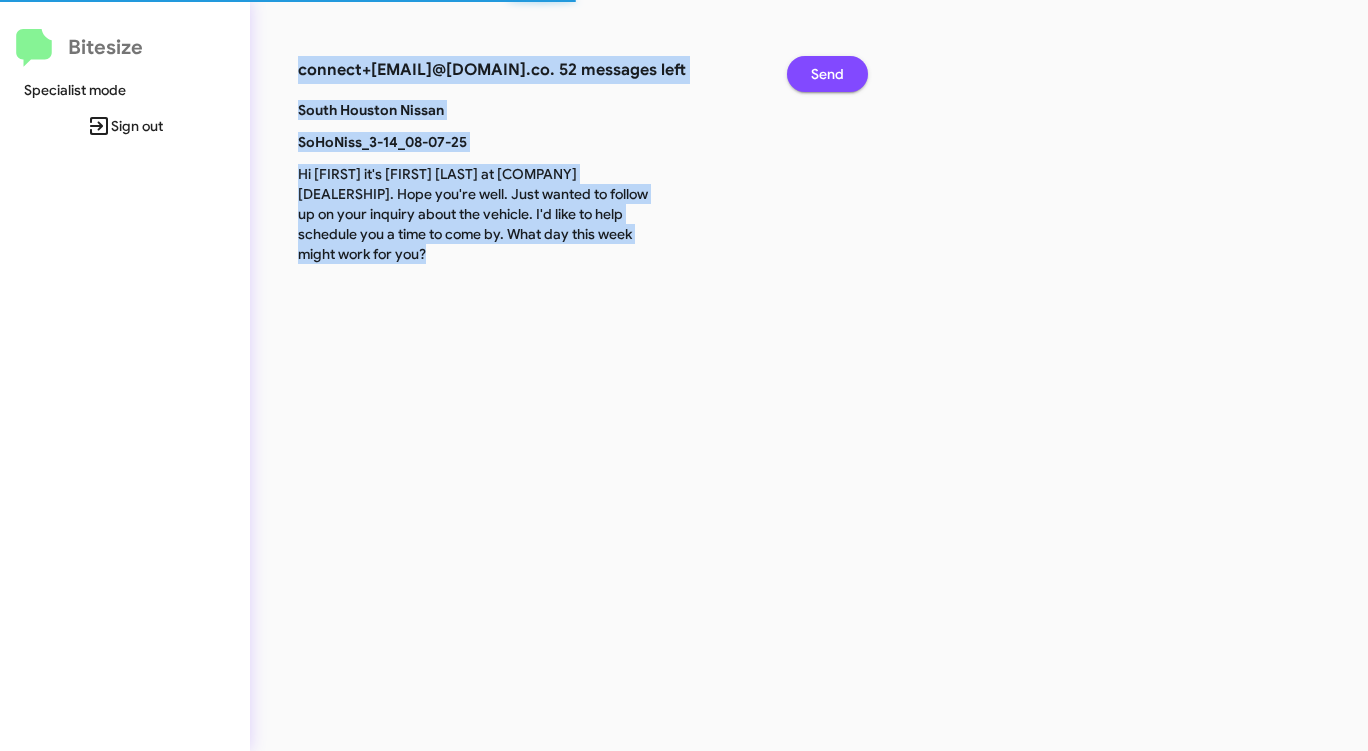 click on "Send" 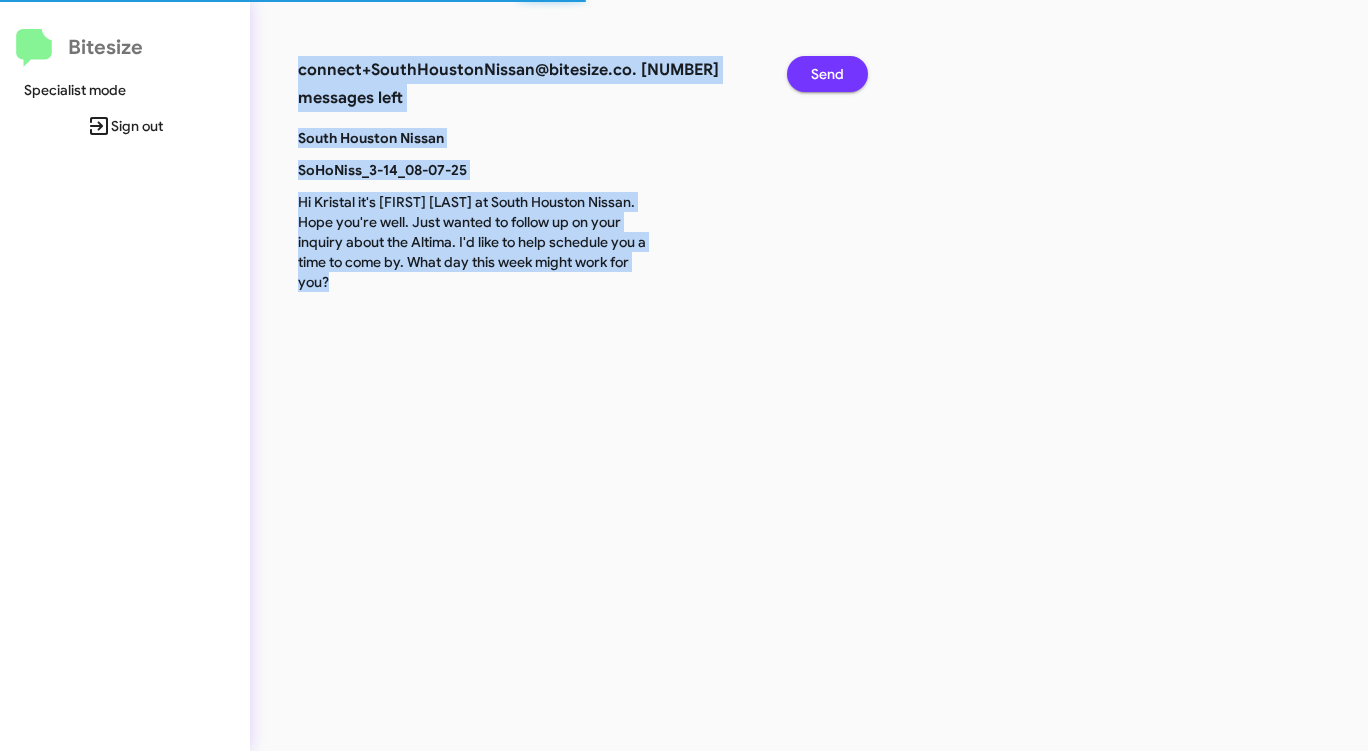 click on "Send" 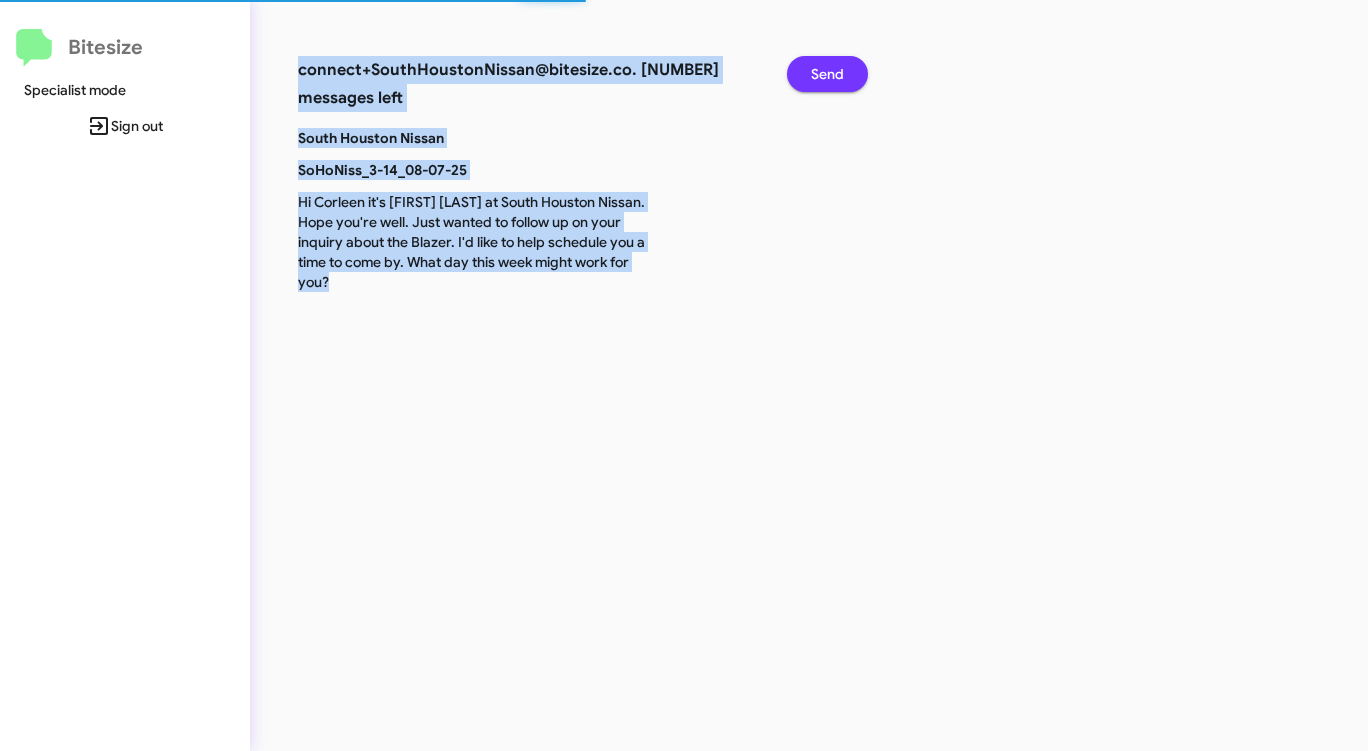 click on "Send" 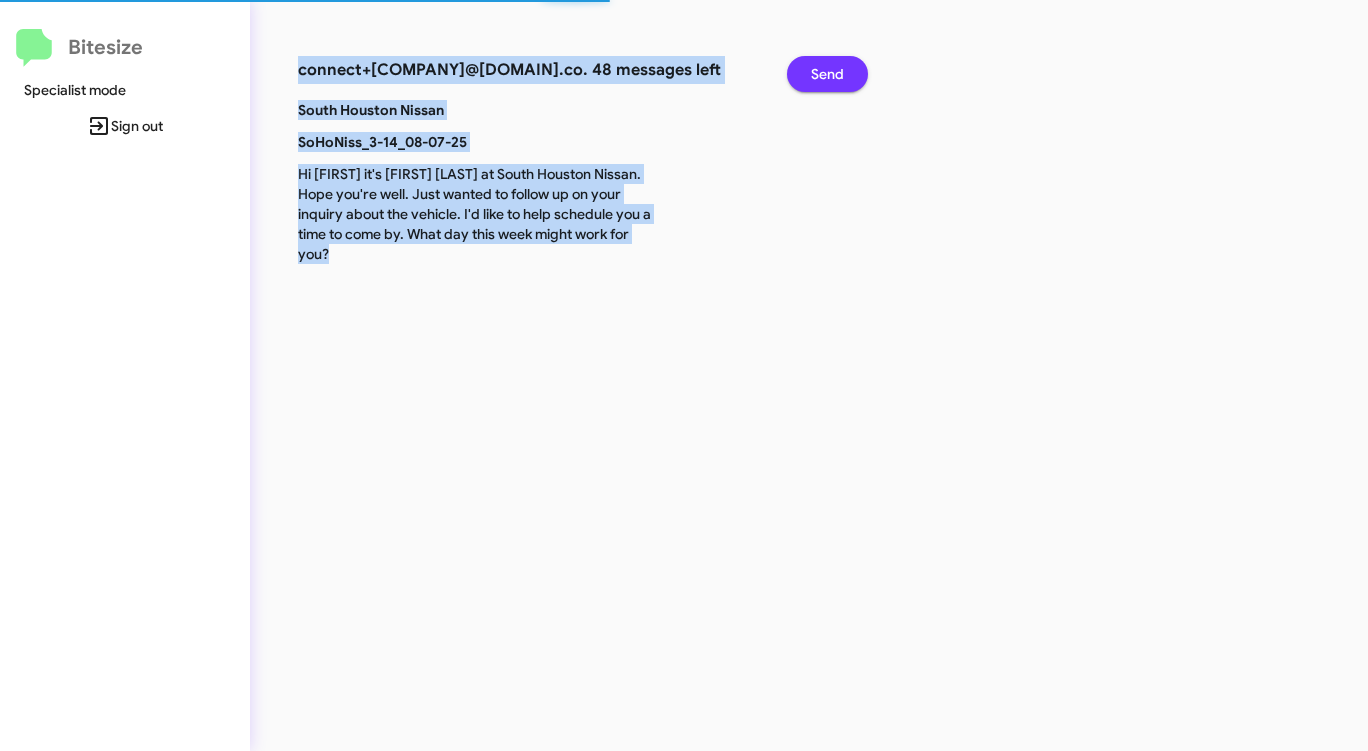 click on "Send" 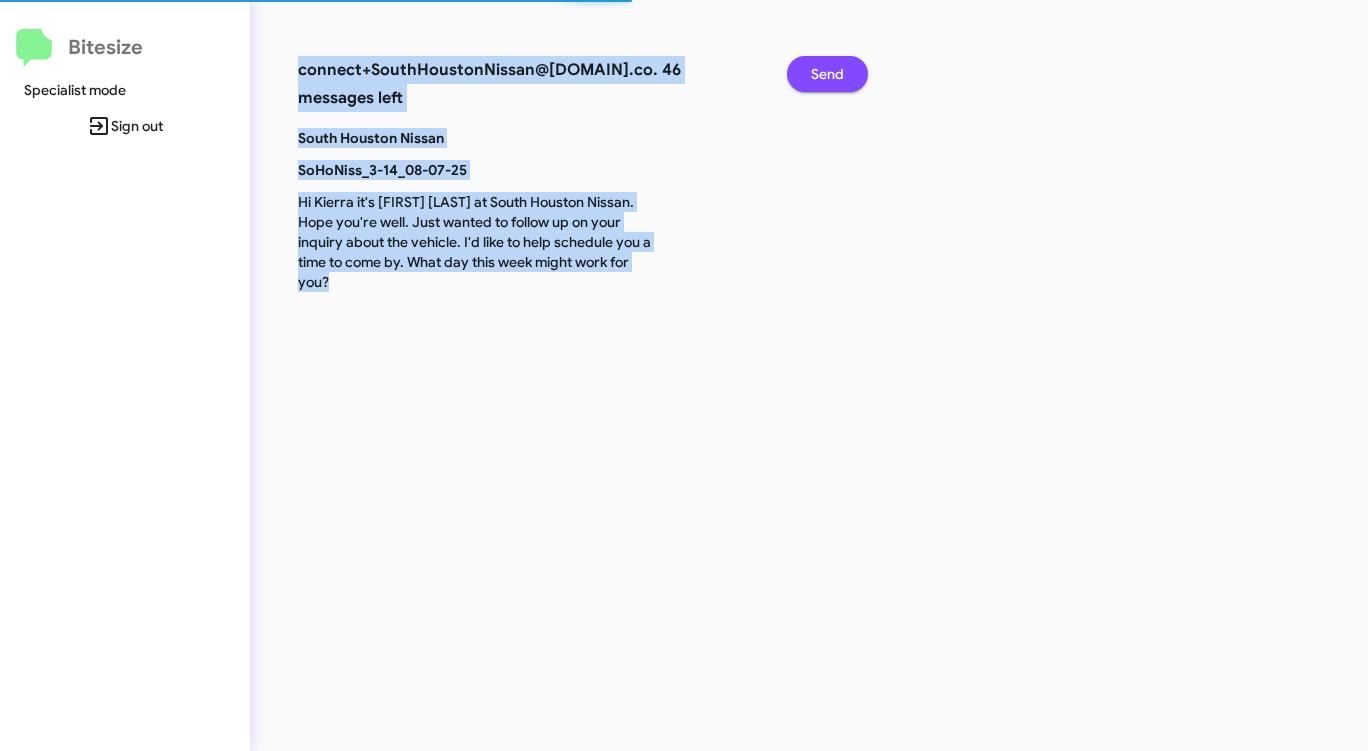 click on "Send" 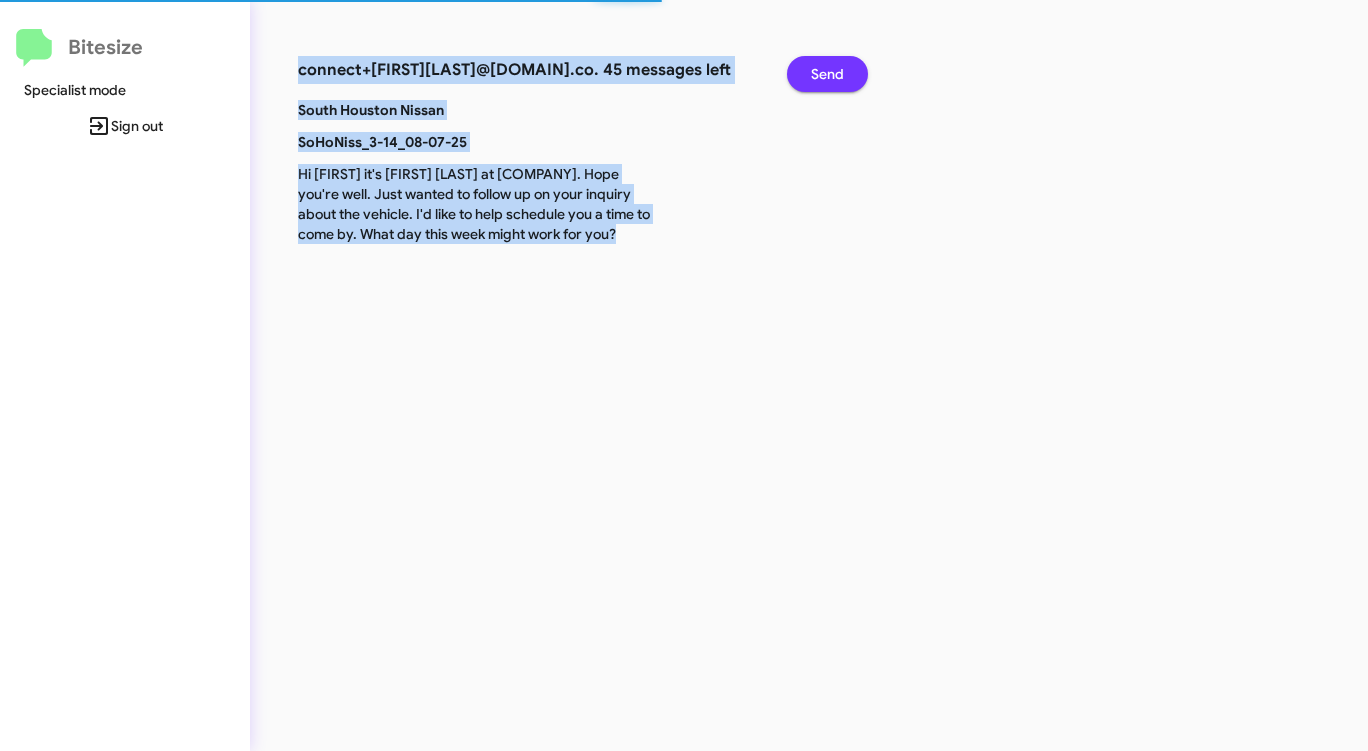 click on "Send" 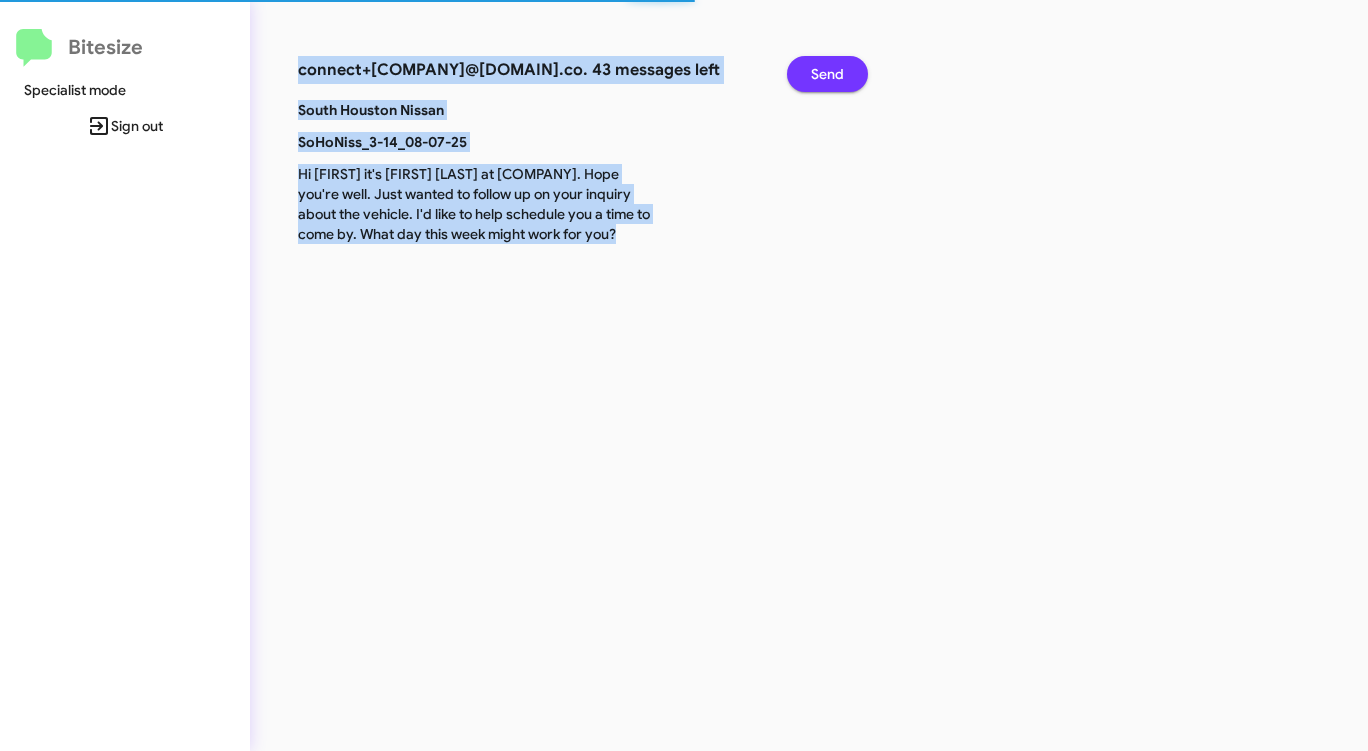 click on "Send" 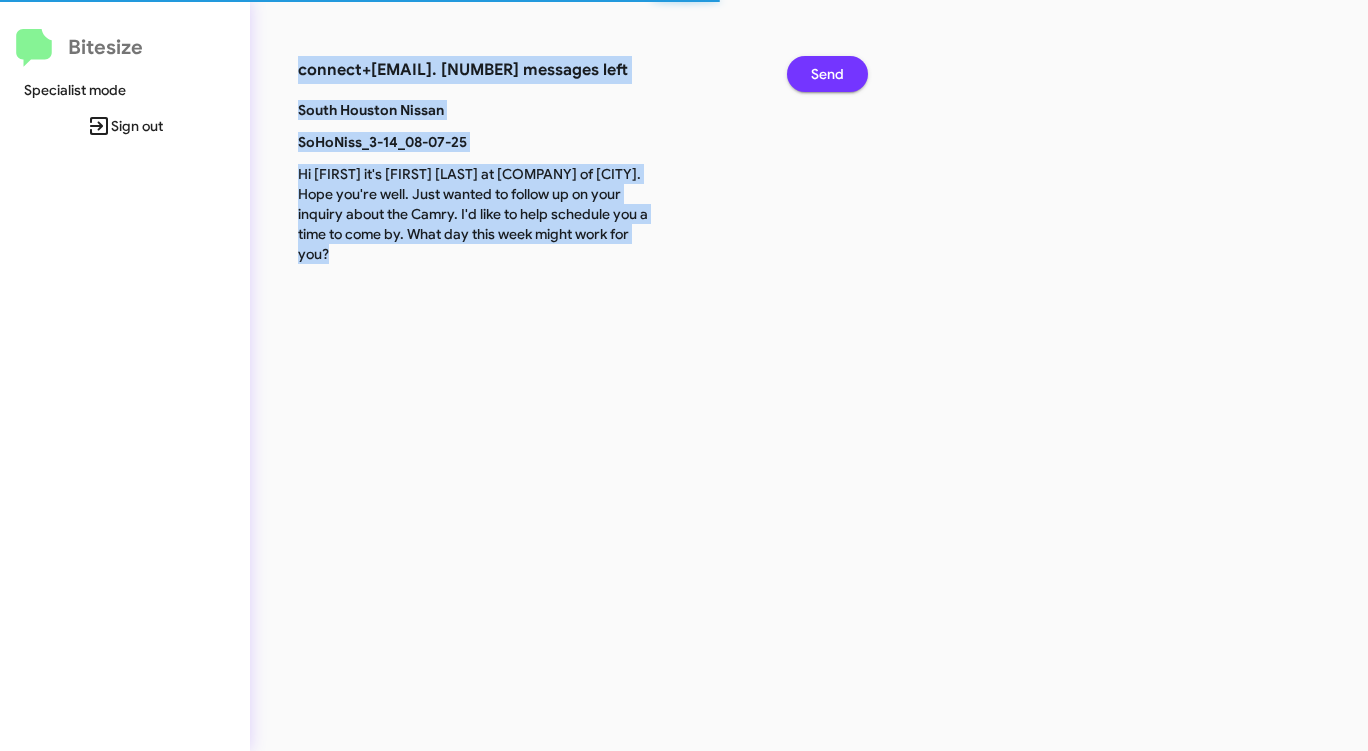 click on "Send" 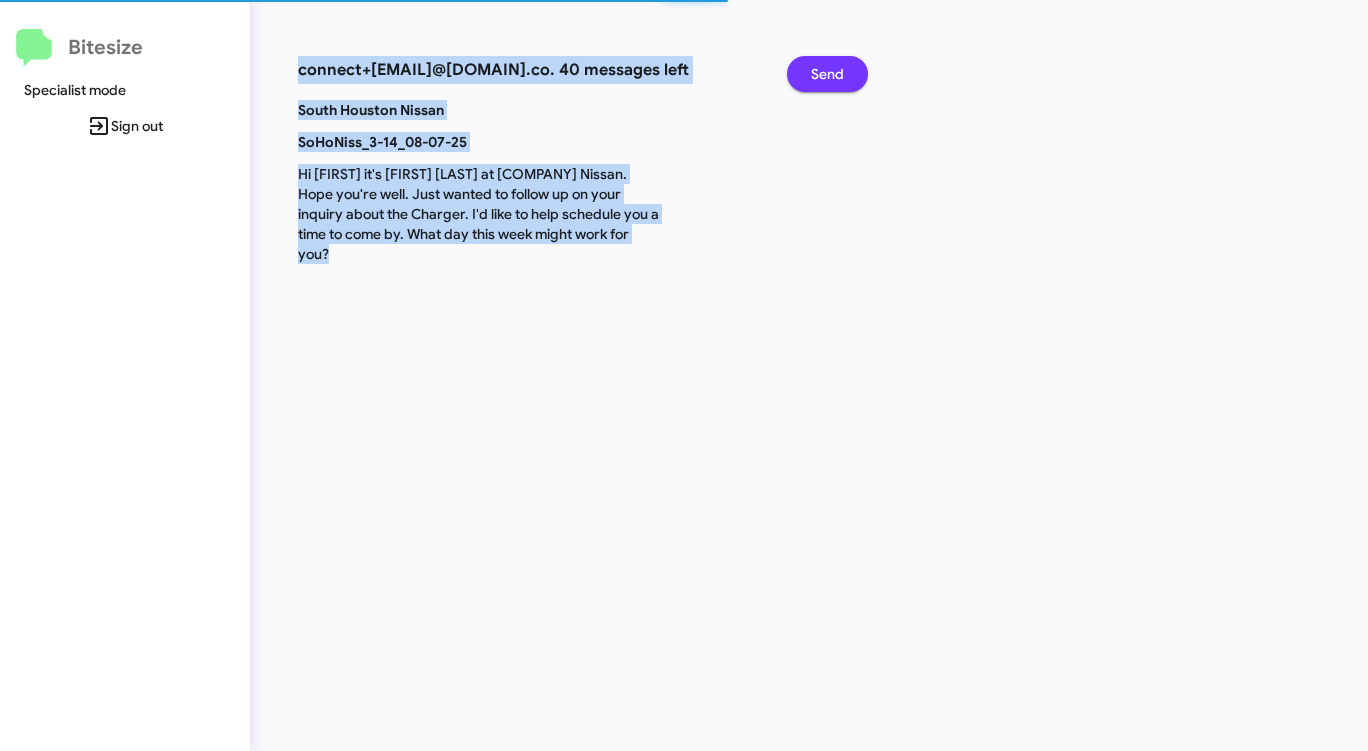 click on "Send" 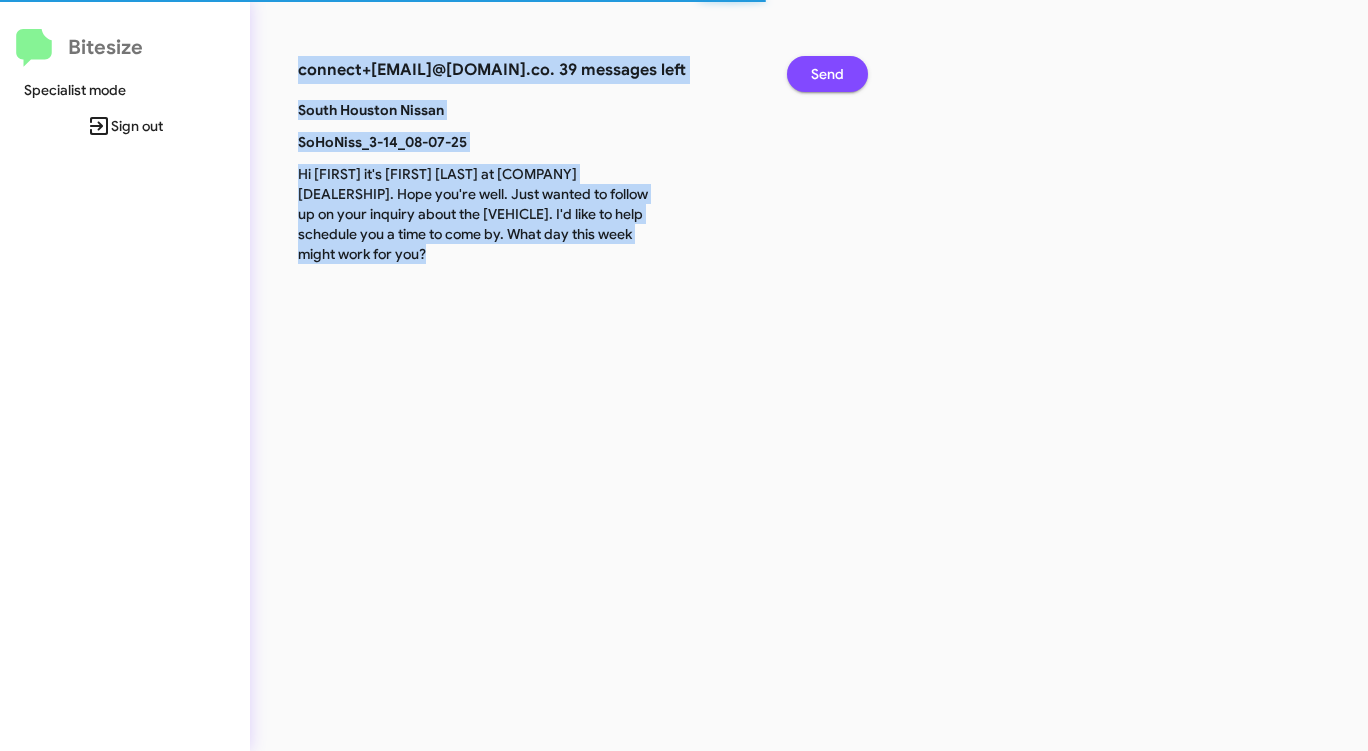 click on "Send" 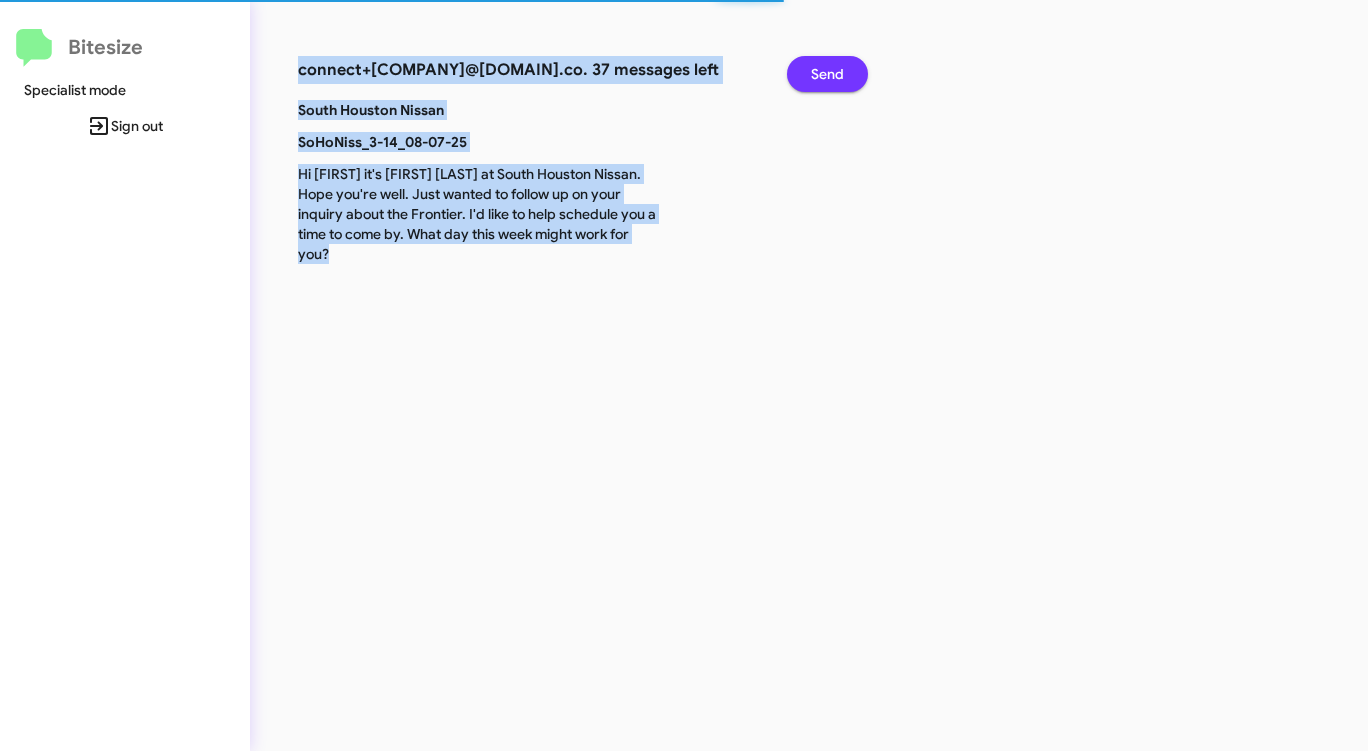 click on "Send" 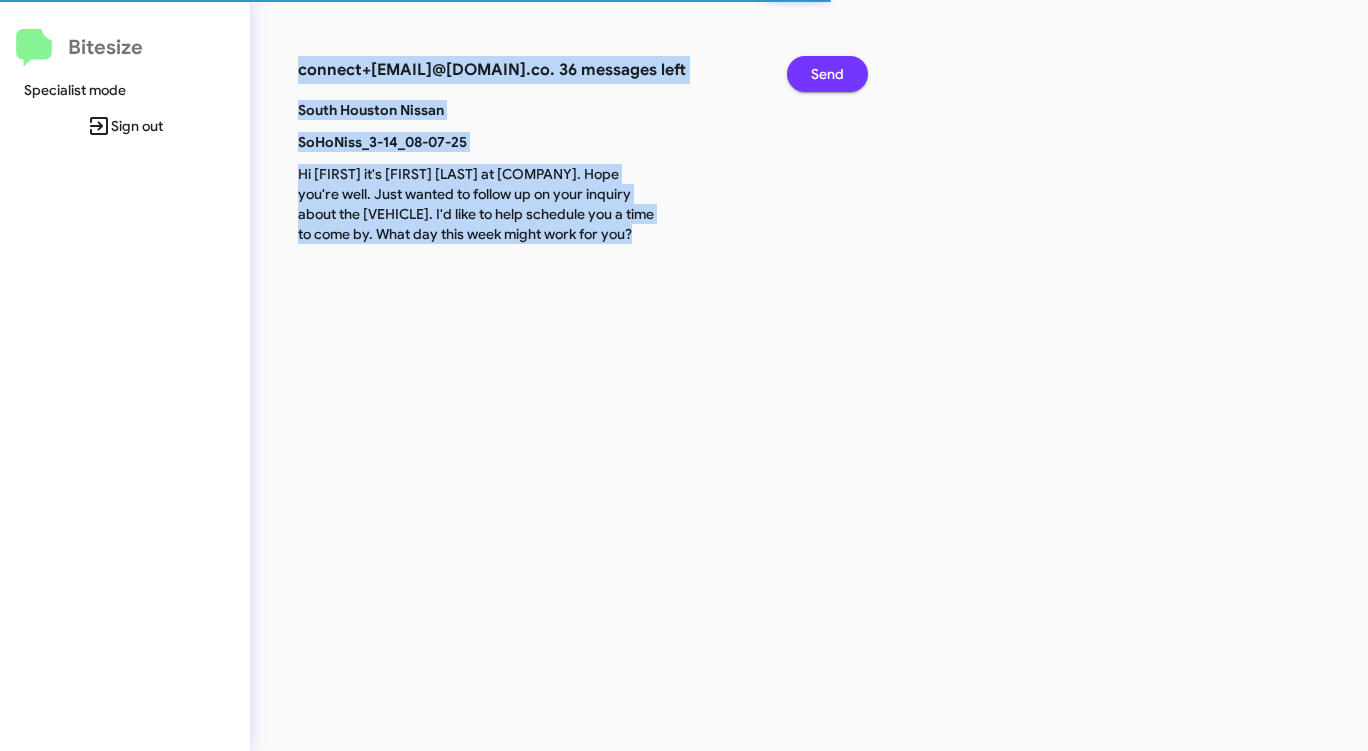 click on "Send" 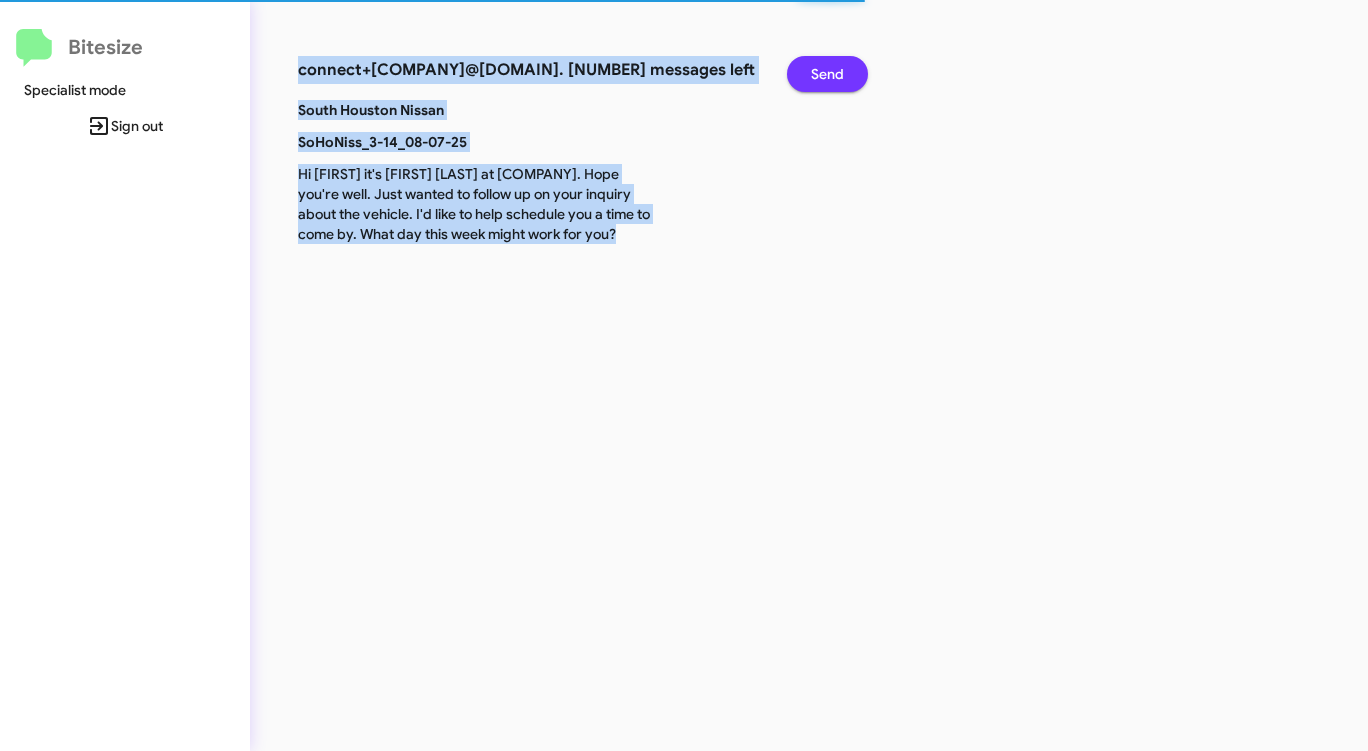 click on "Send" 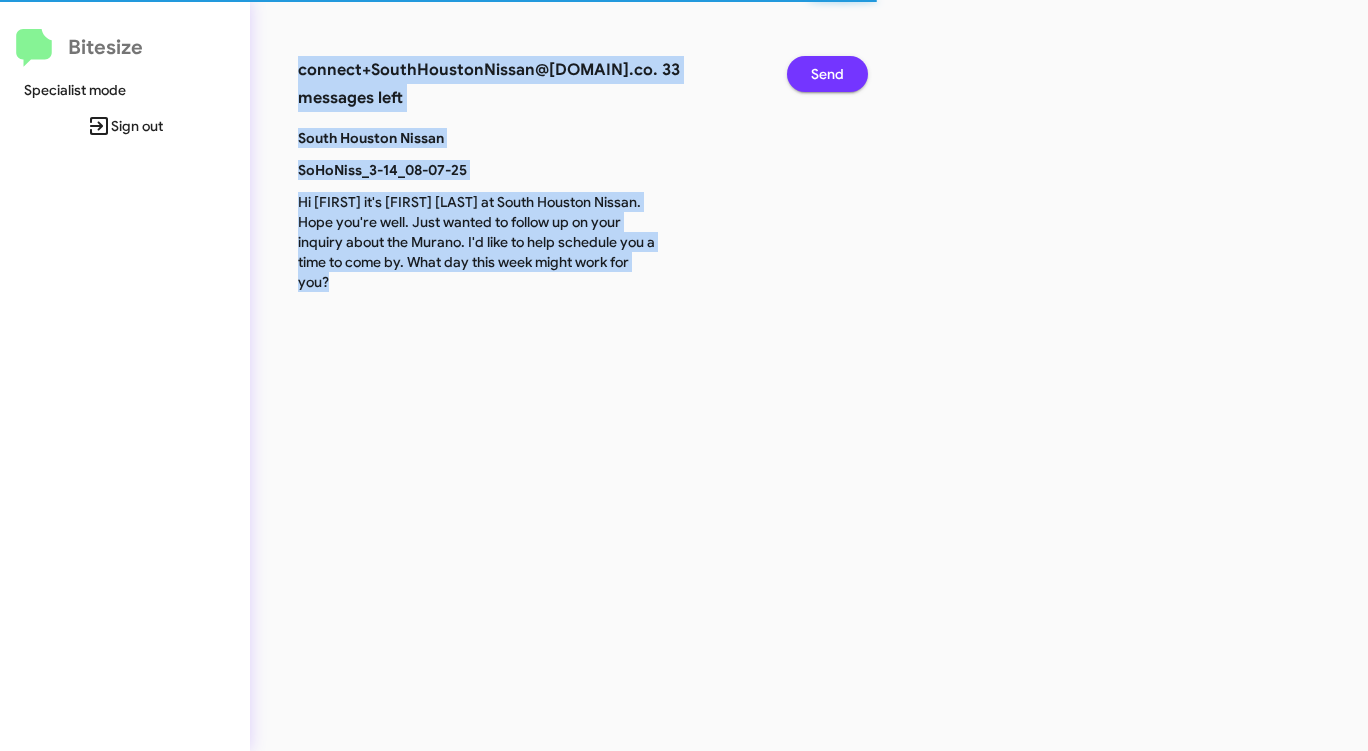 click on "Send" 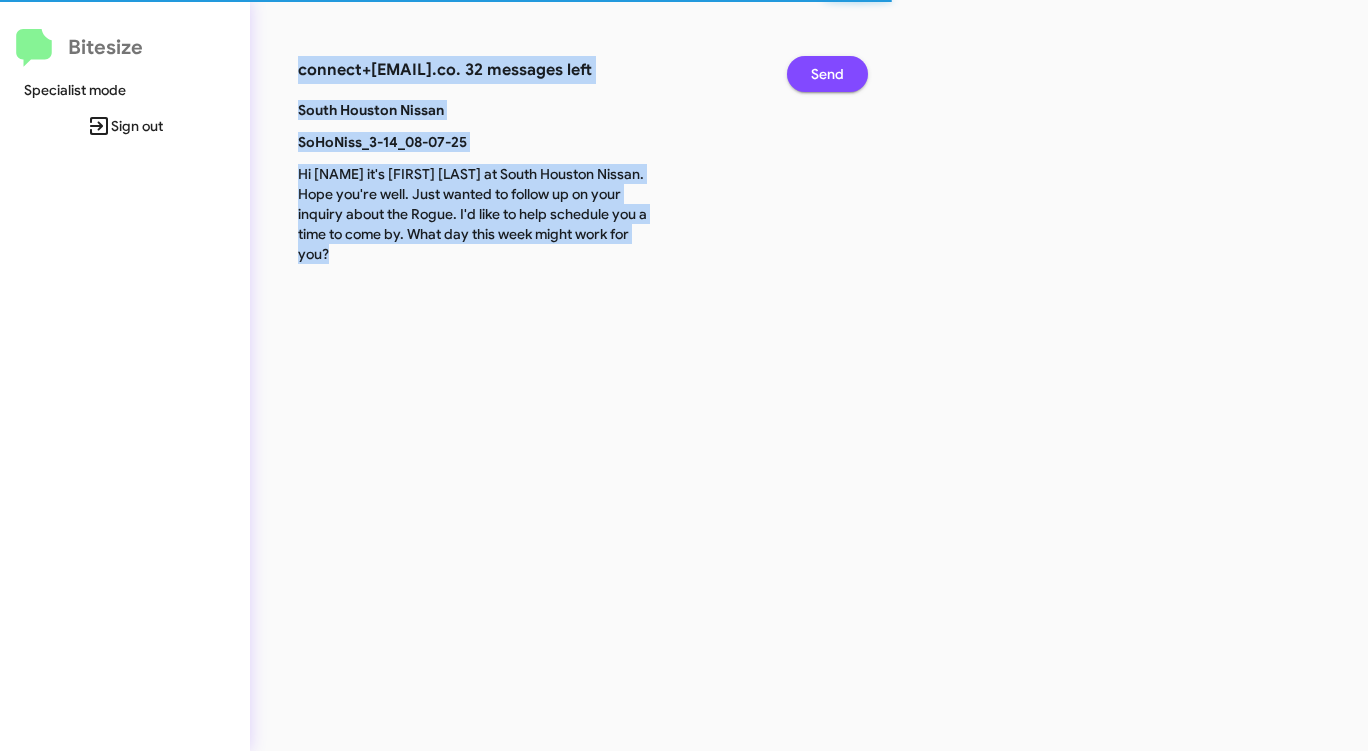 click on "Send" 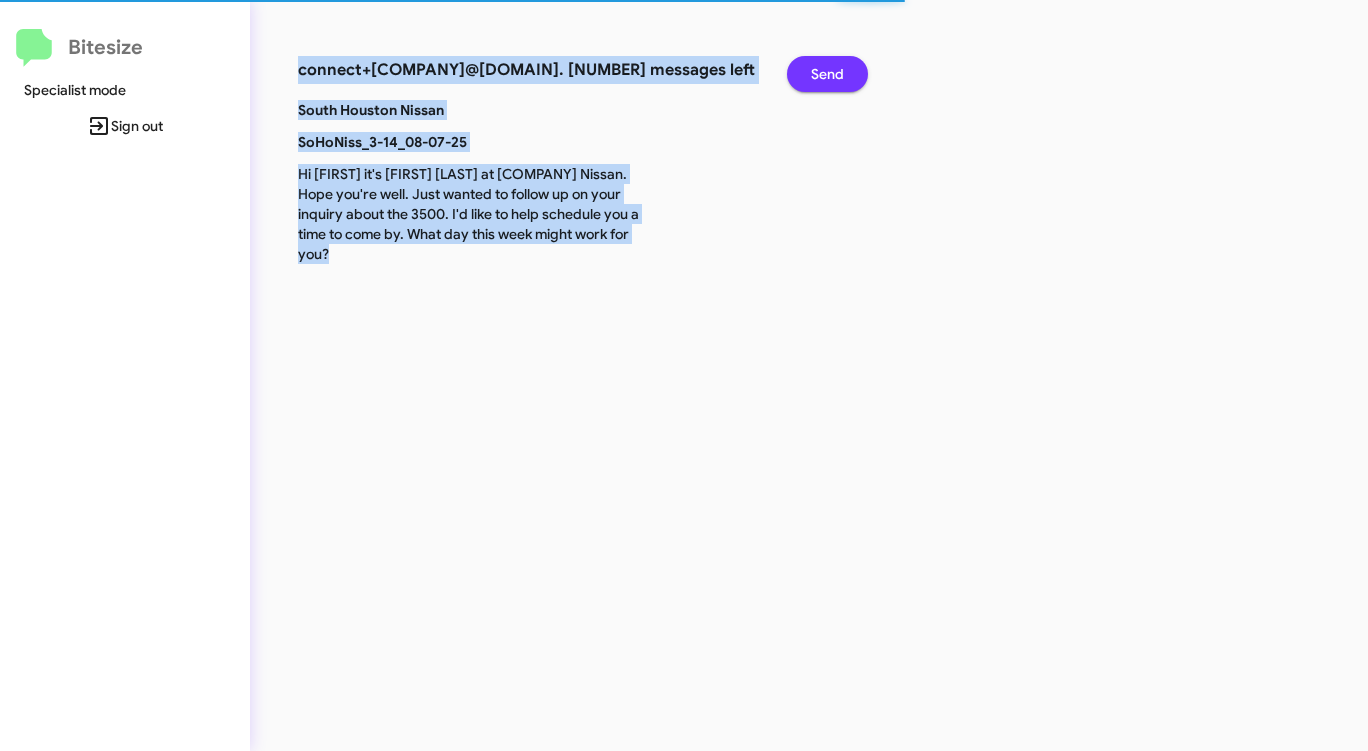 click on "Send" 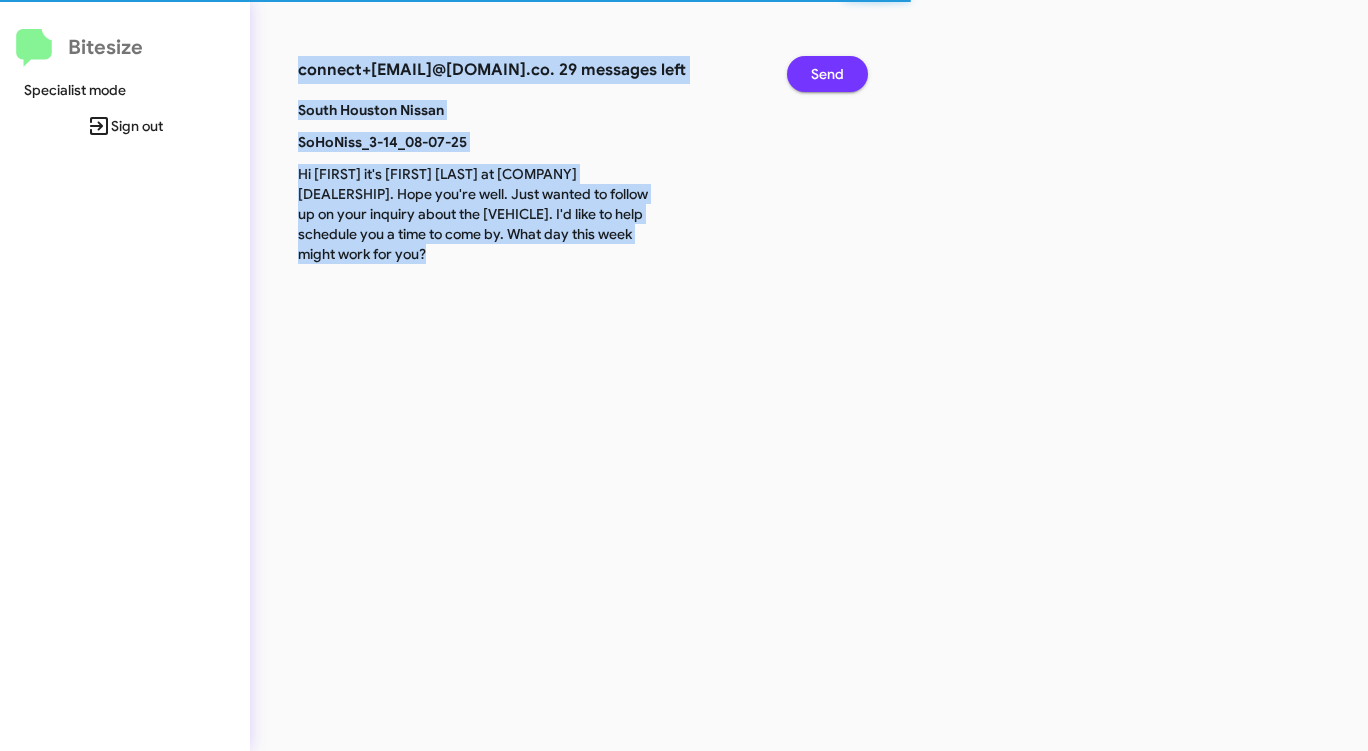 click on "Send" 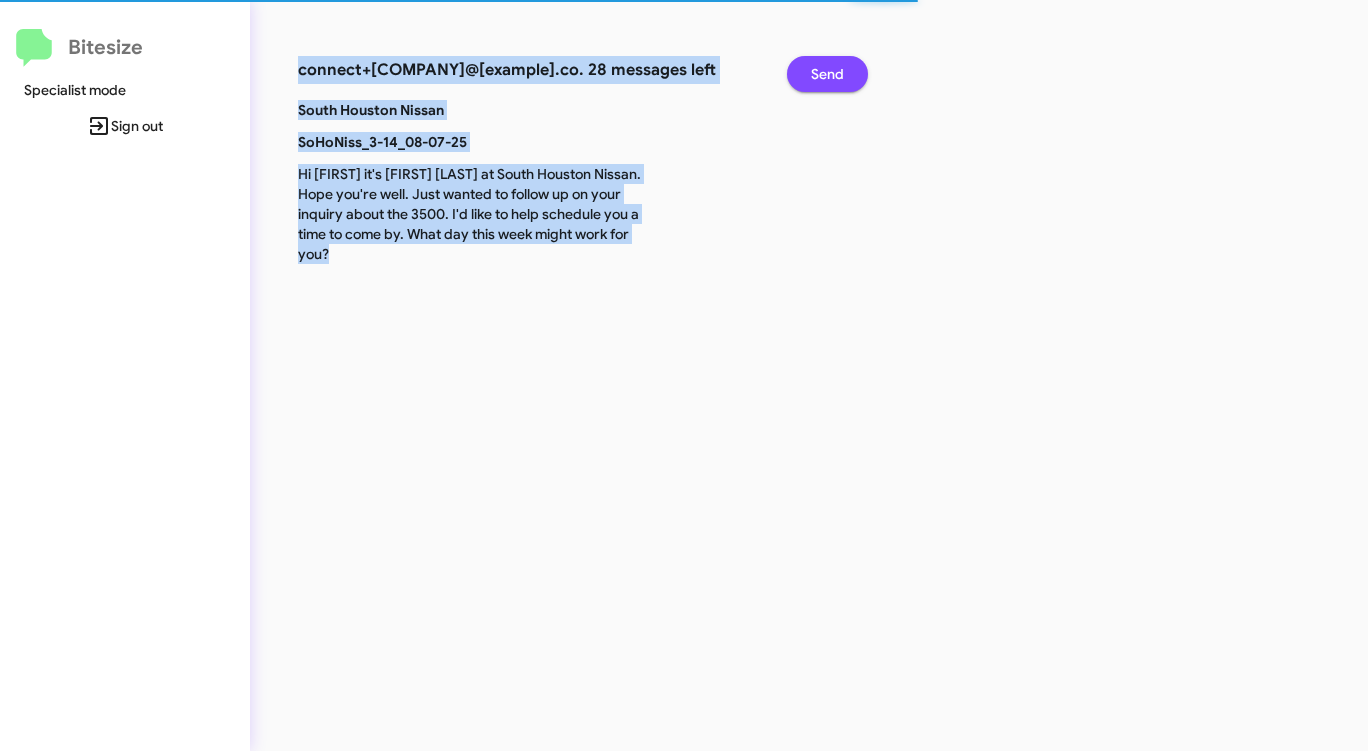 click on "Send" 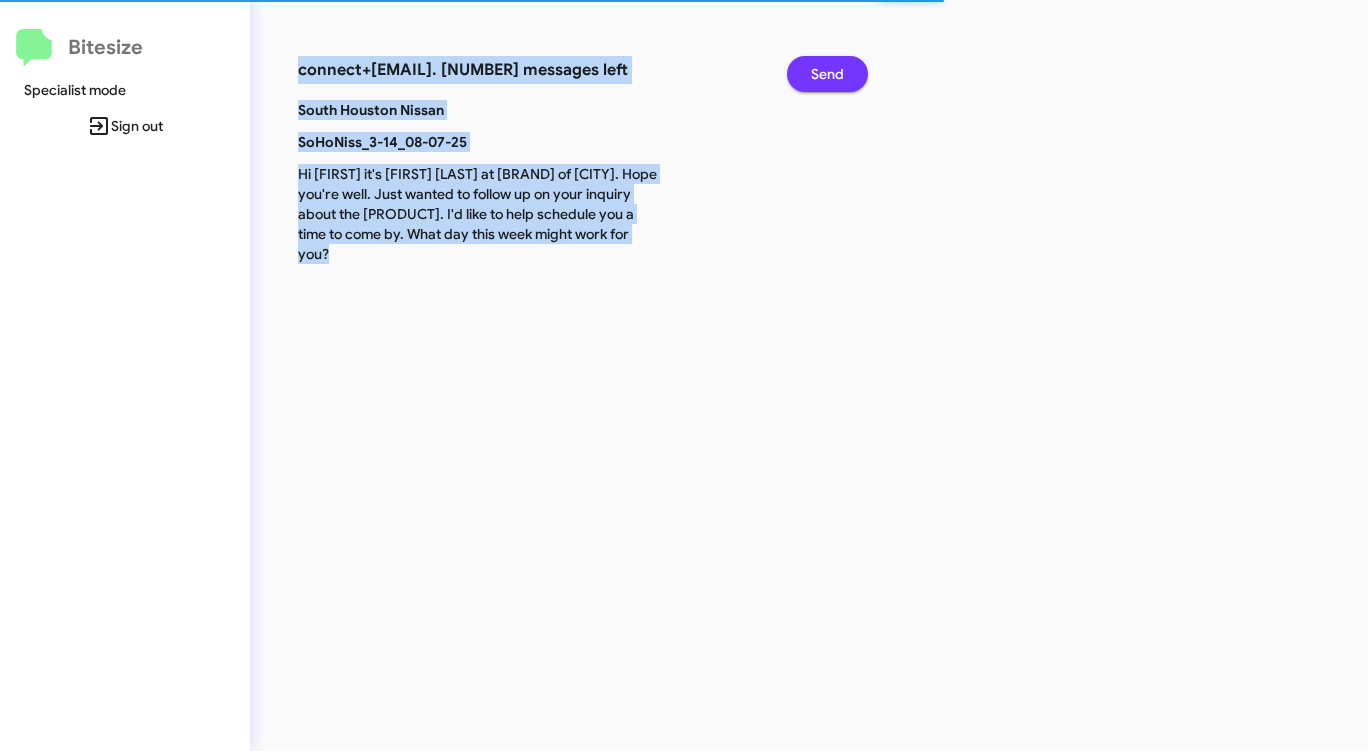 click on "Send" 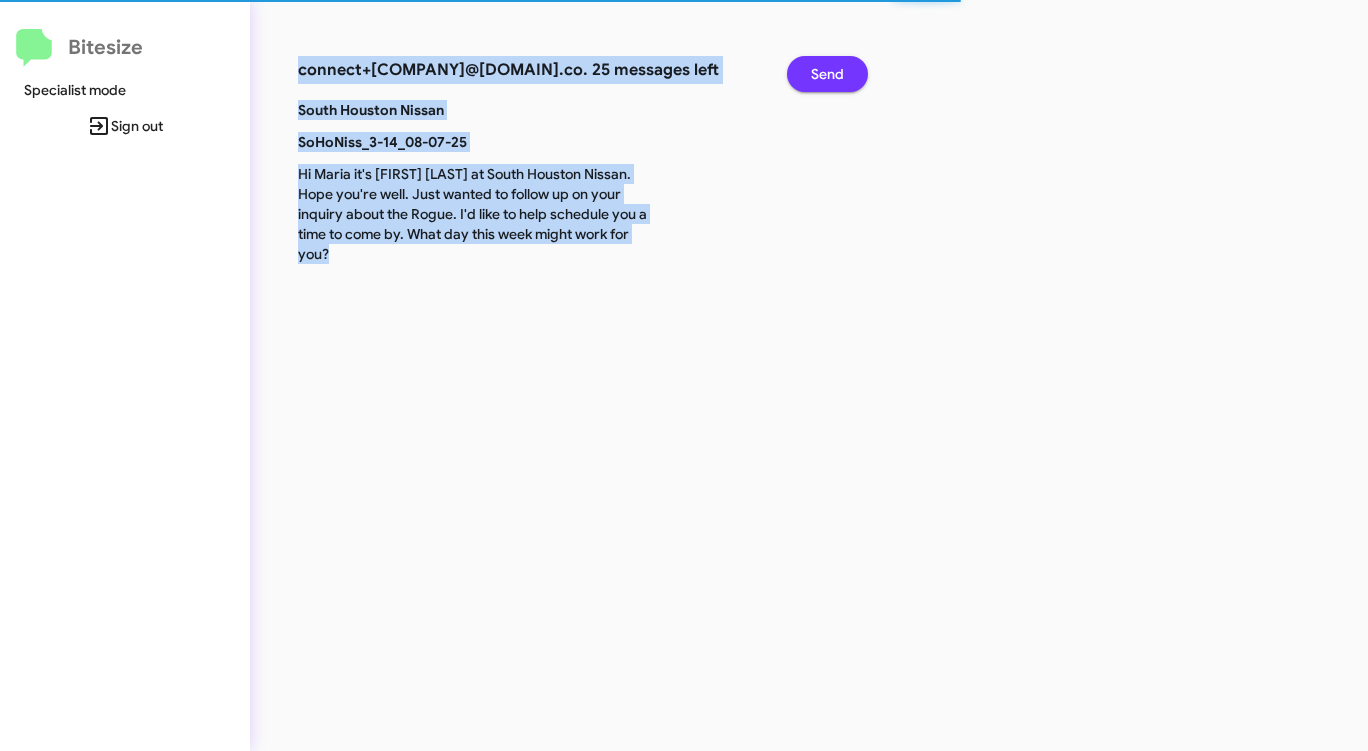 click on "Send" 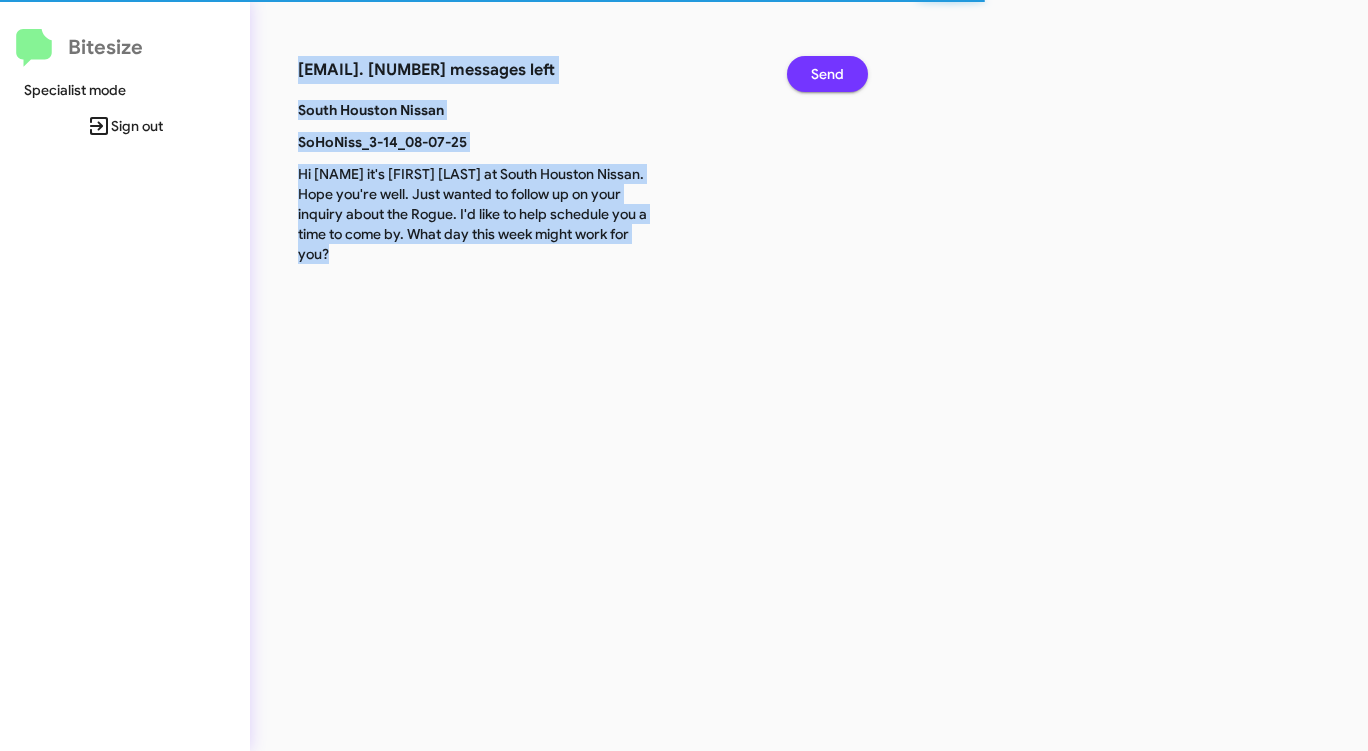 click on "Send" 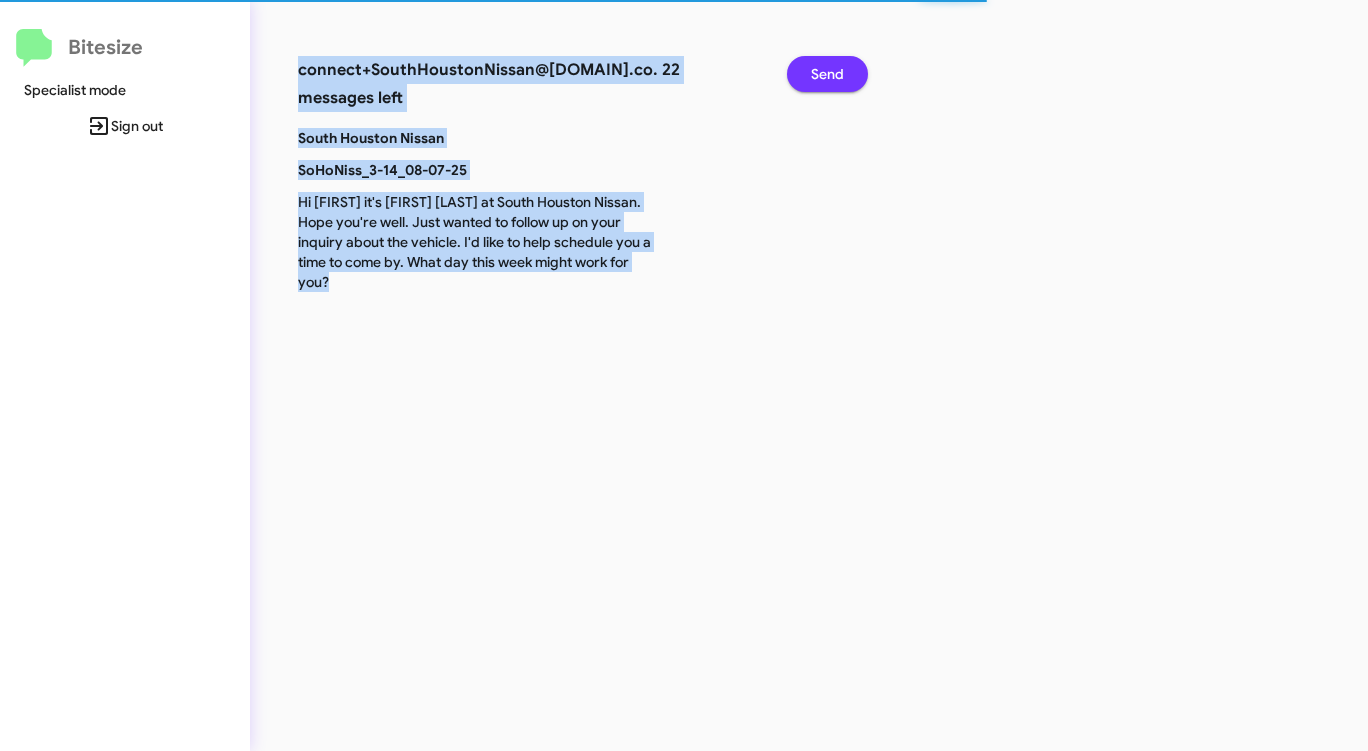 click on "Send" 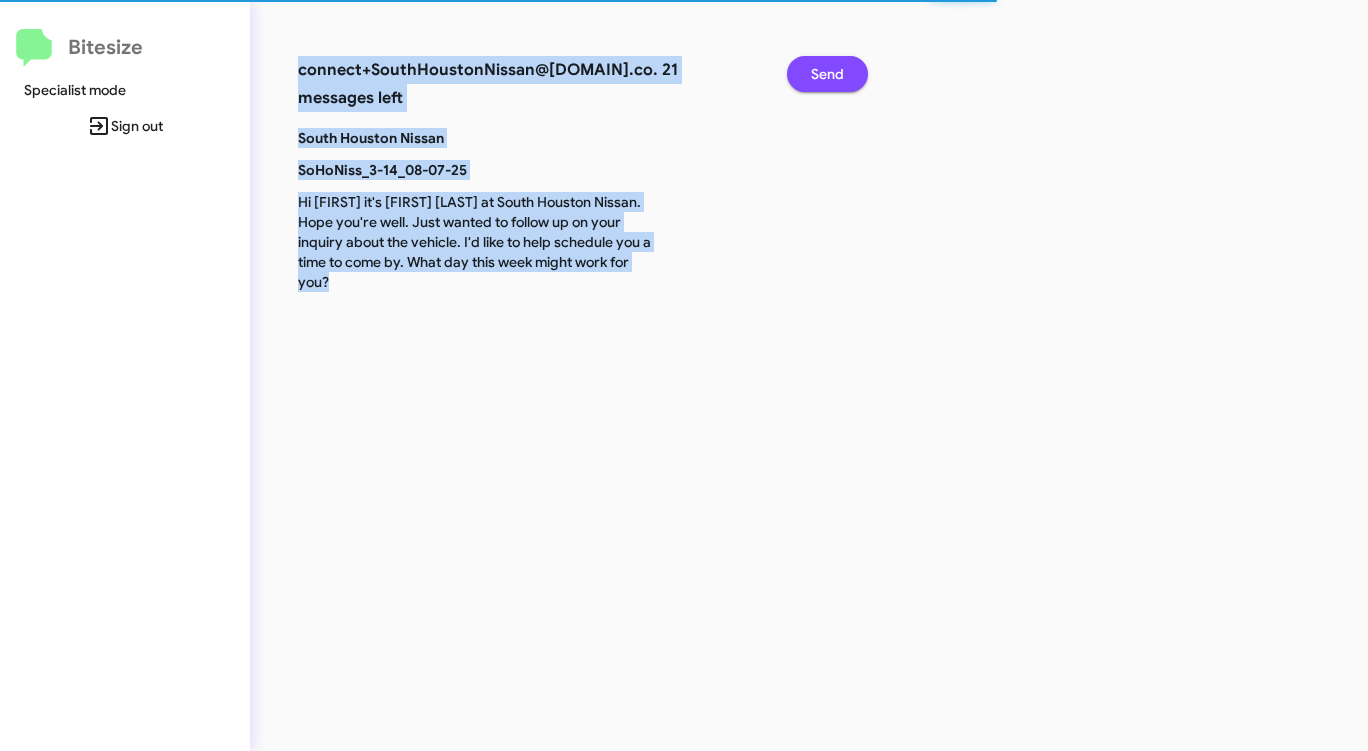 click on "Send" 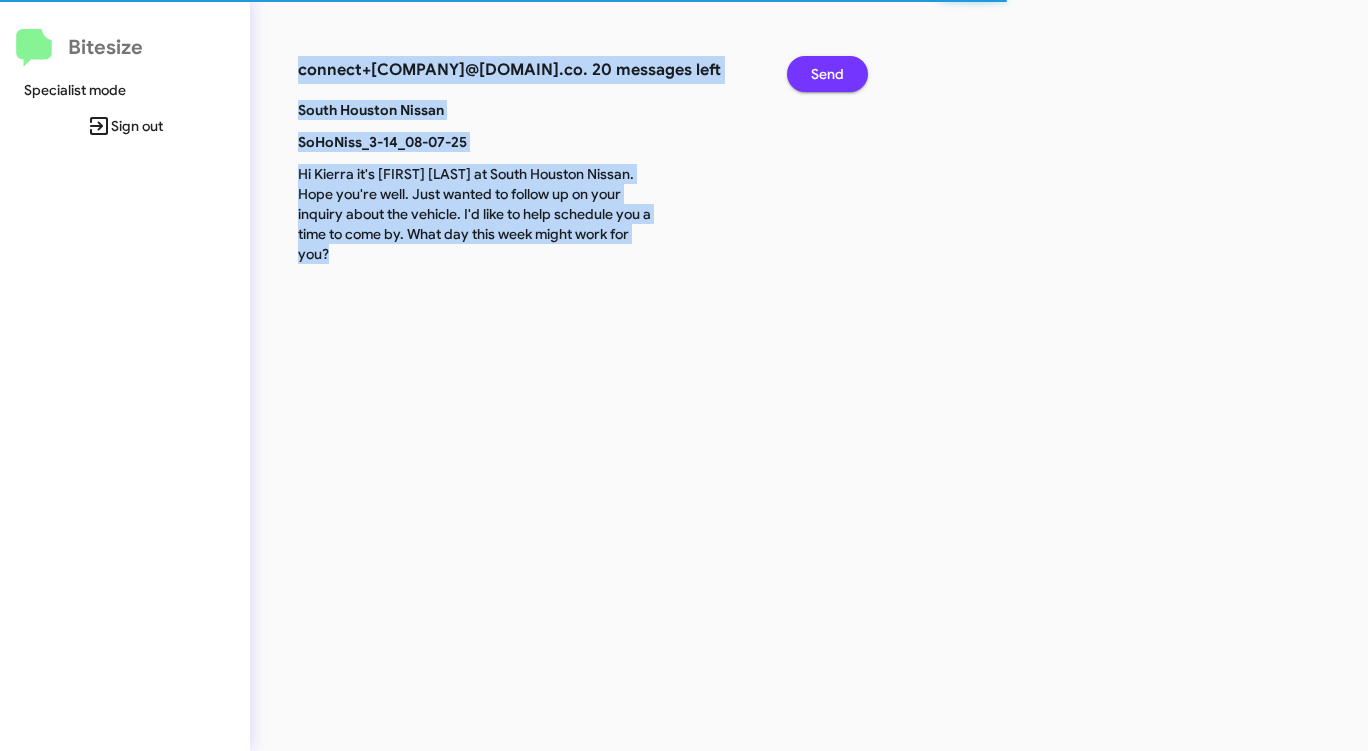 click on "Send" 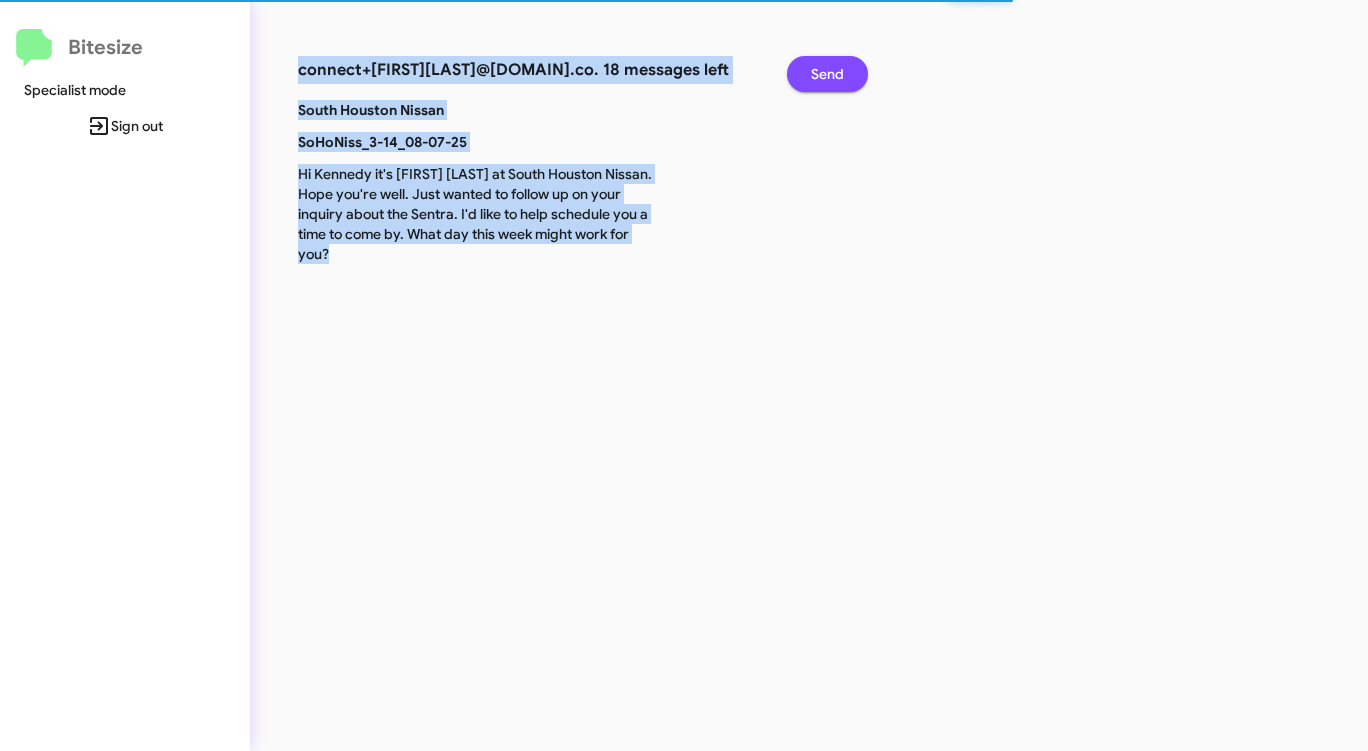 click on "Send" 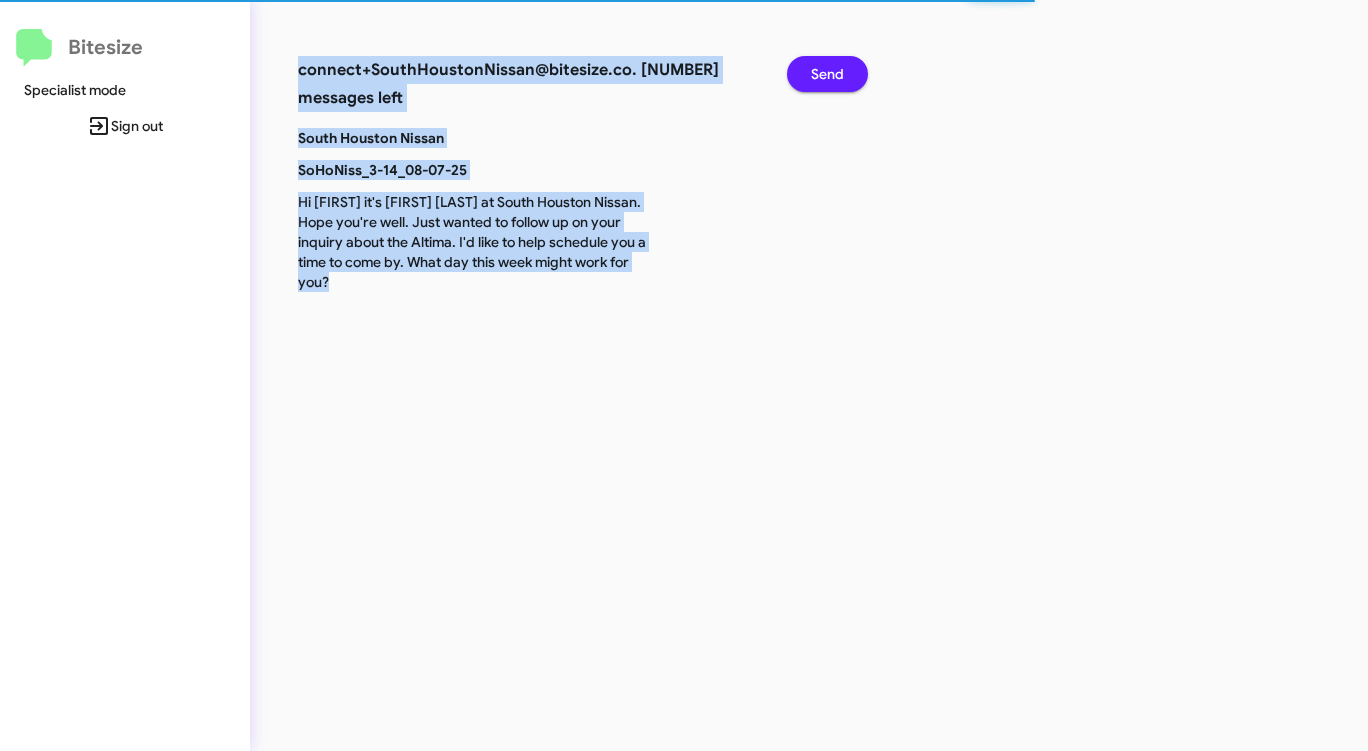 click on "Send" 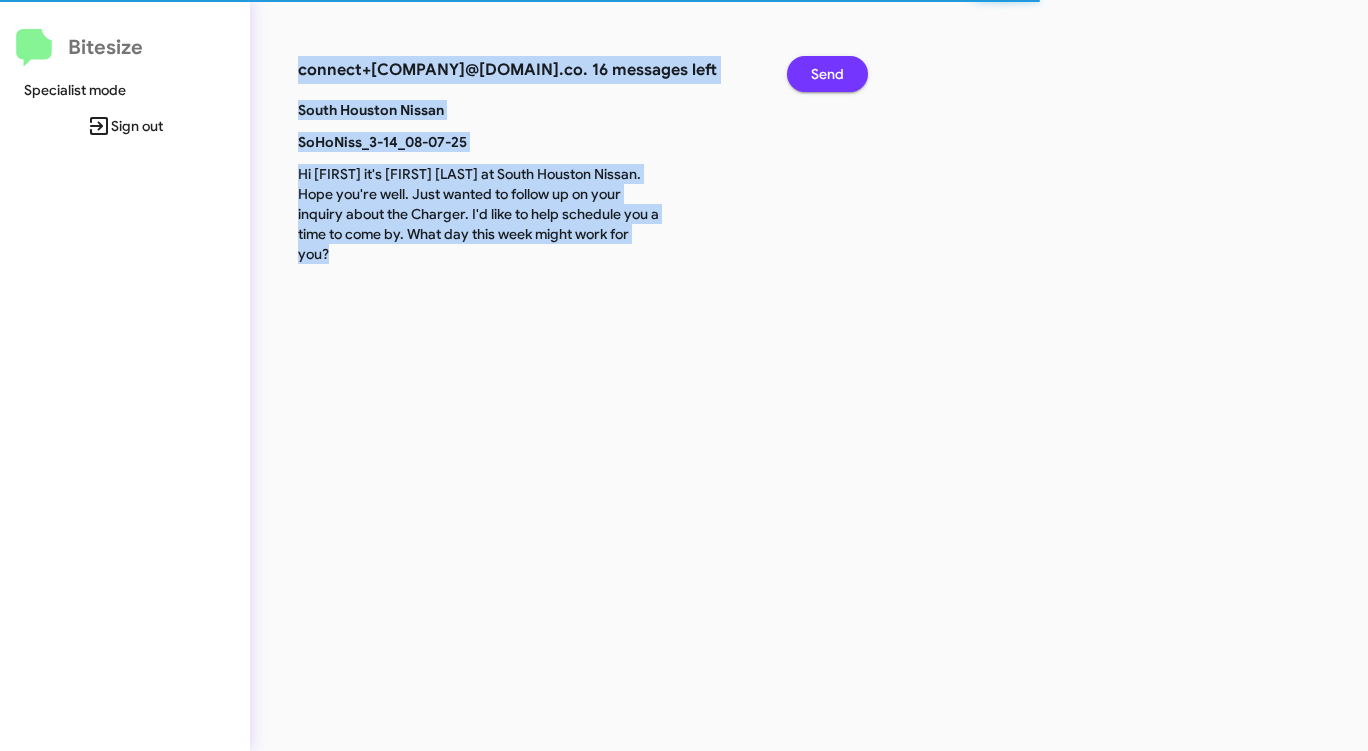 click on "Send" 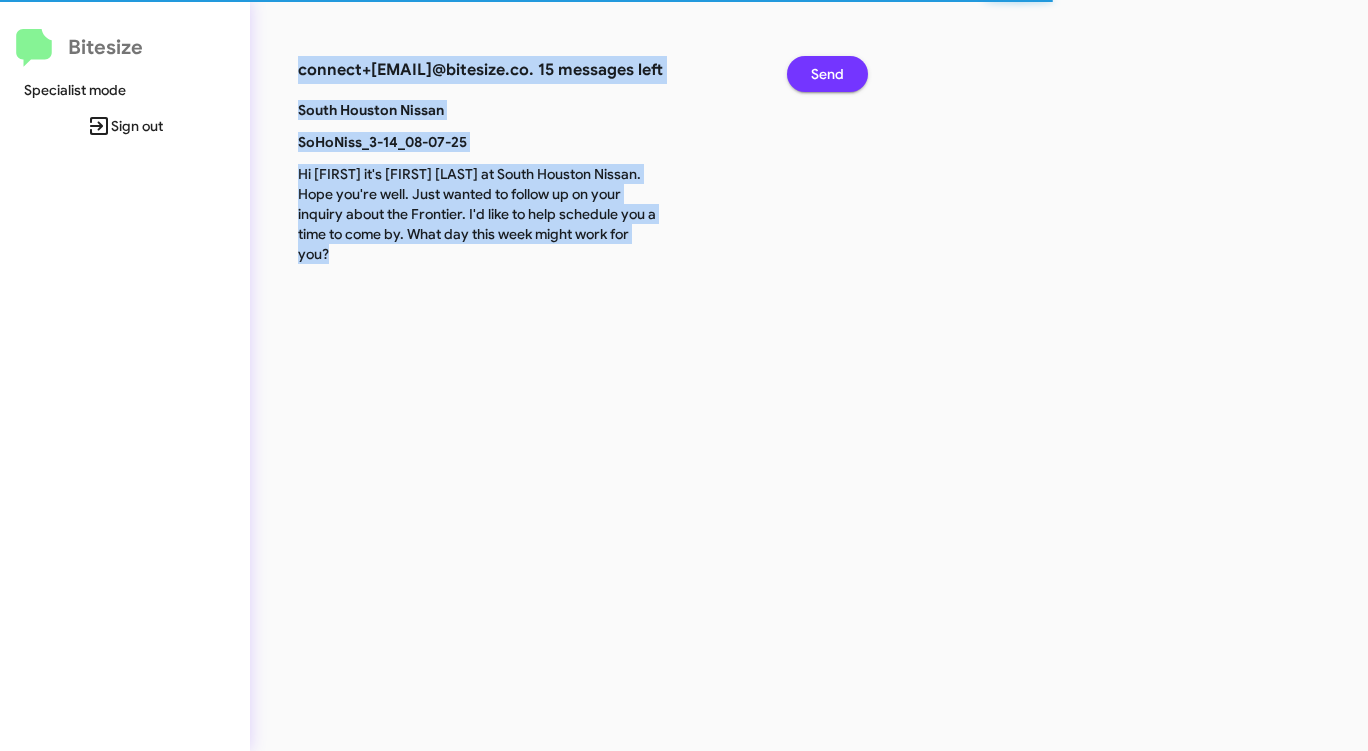 click on "Send" 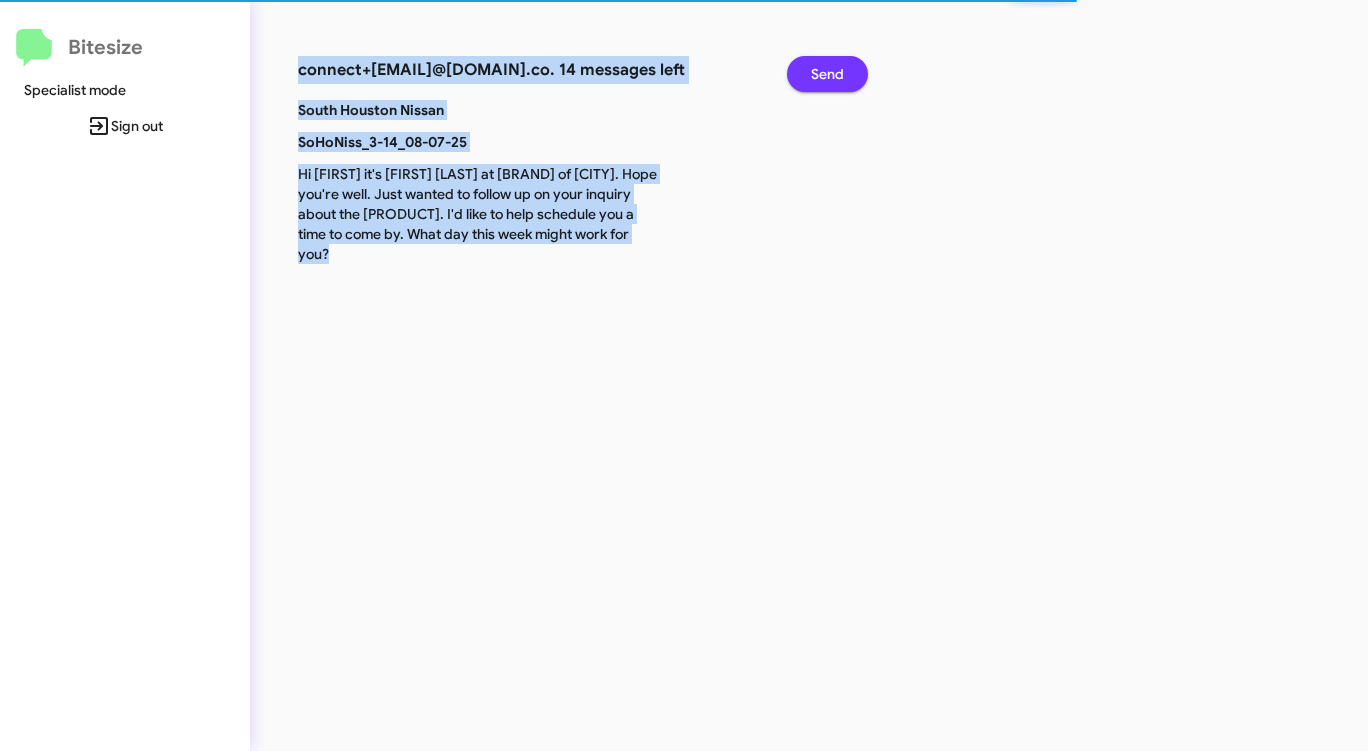 click on "Send" 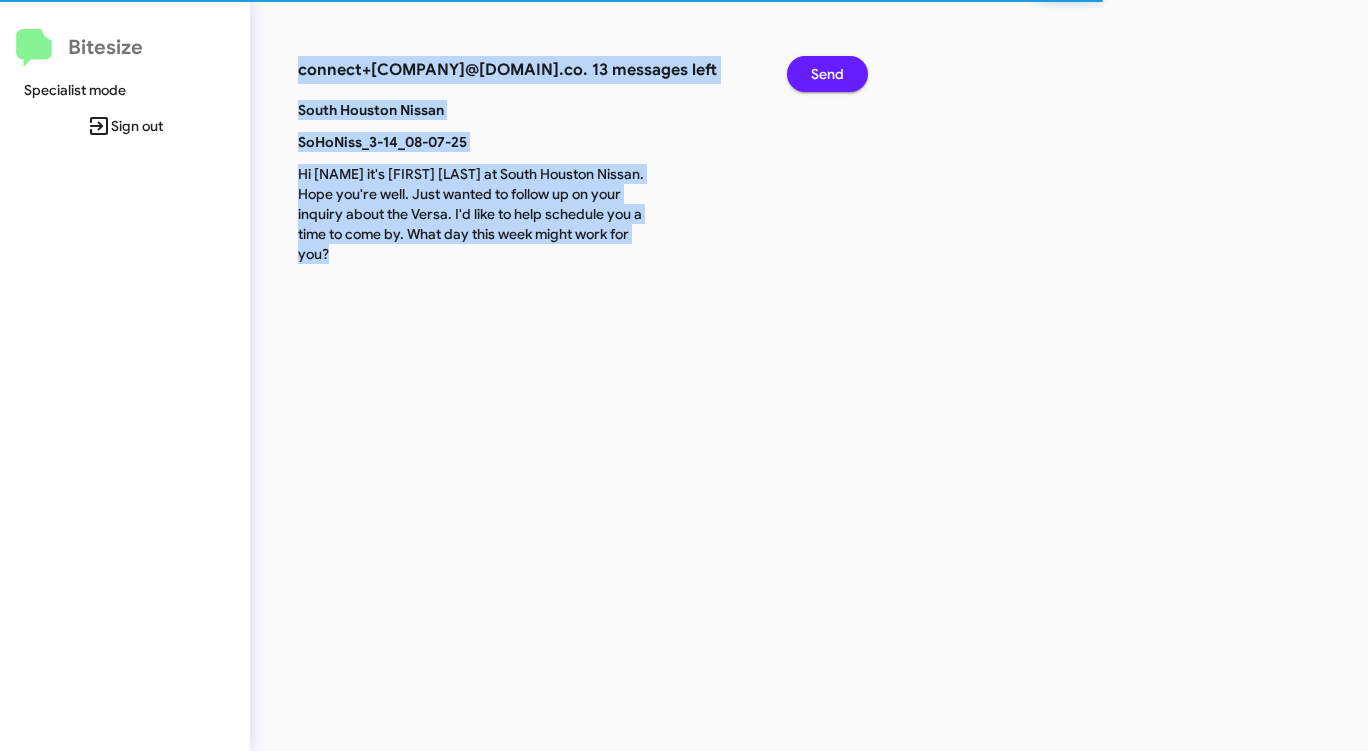 click on "Send" 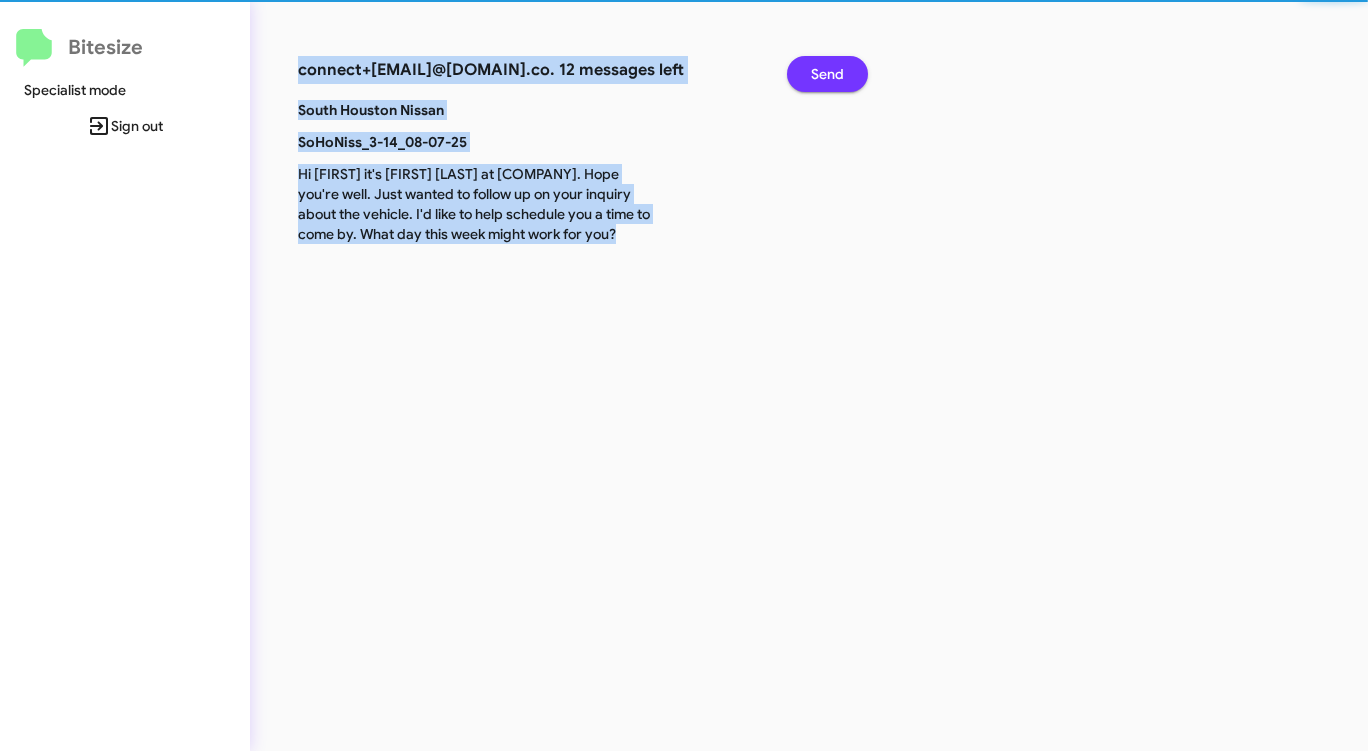 click on "Send" 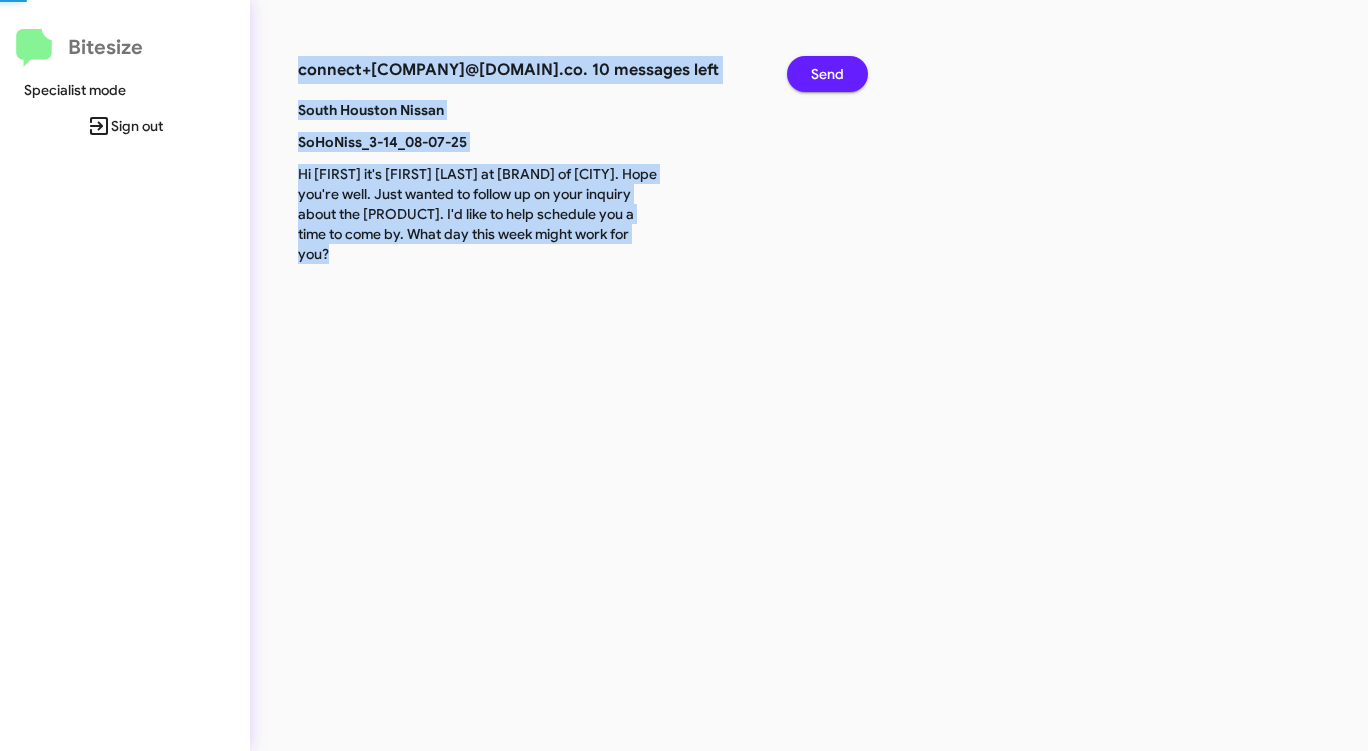 click on "Send" 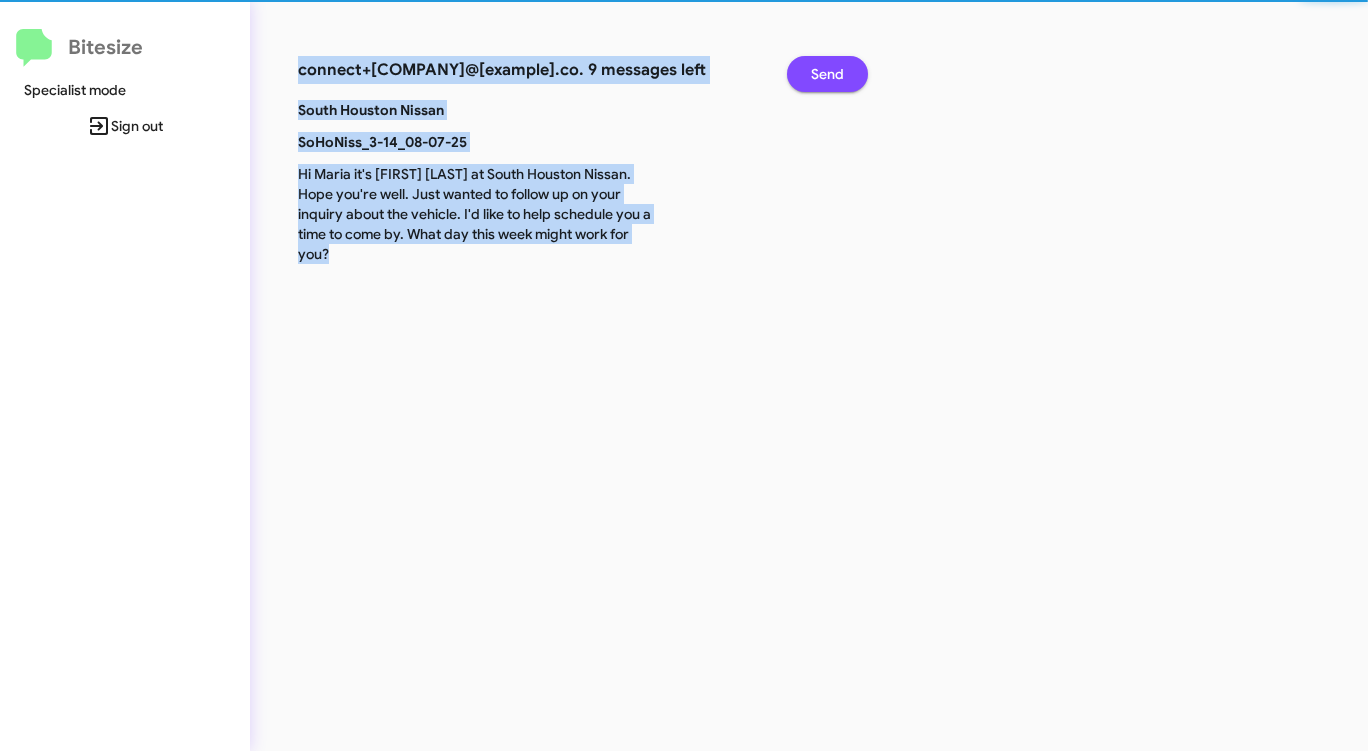 click on "Send" 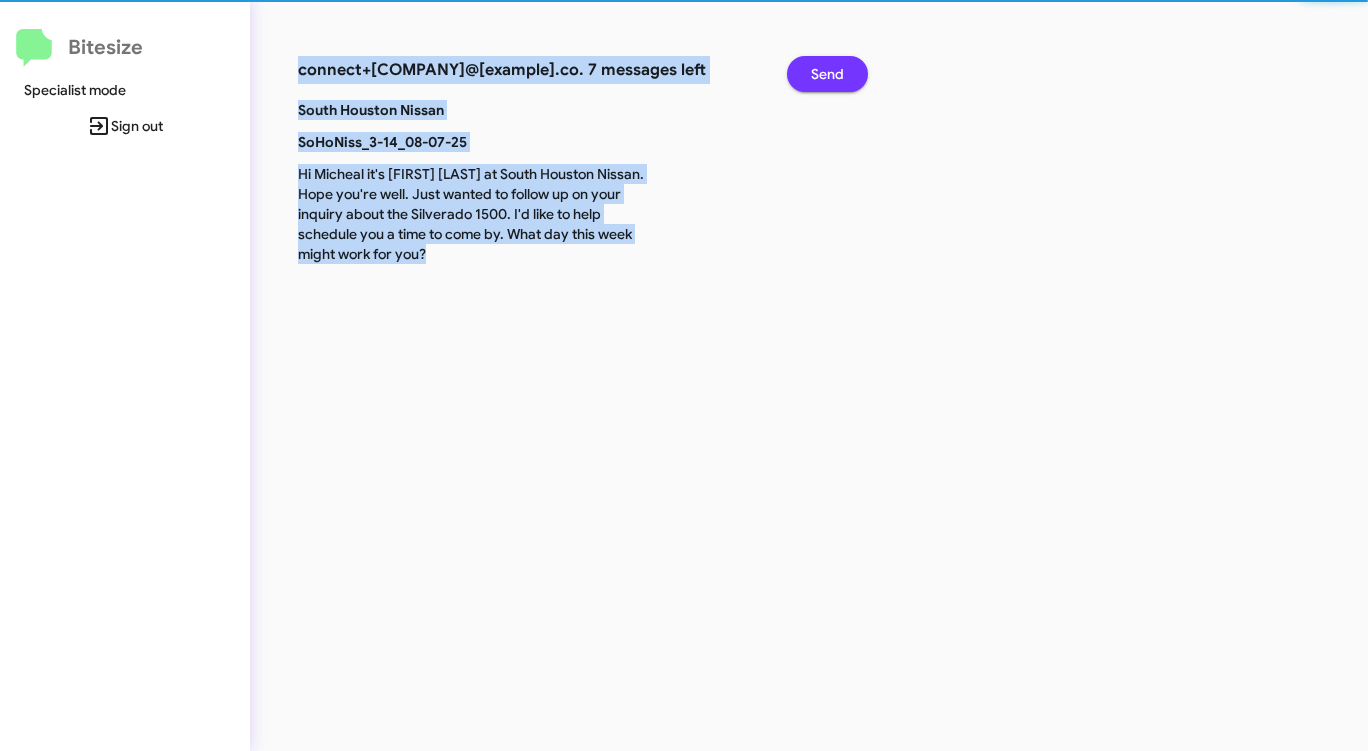 click on "Send" 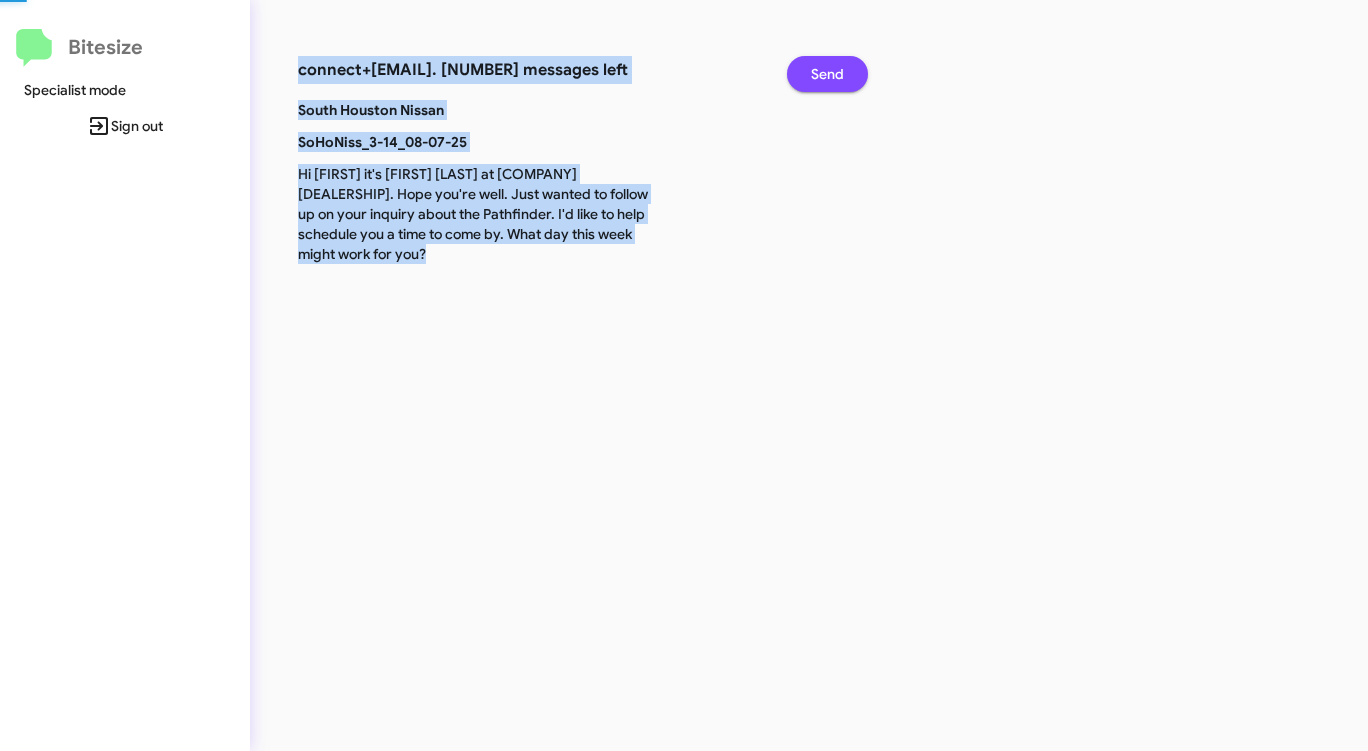 click on "Send" 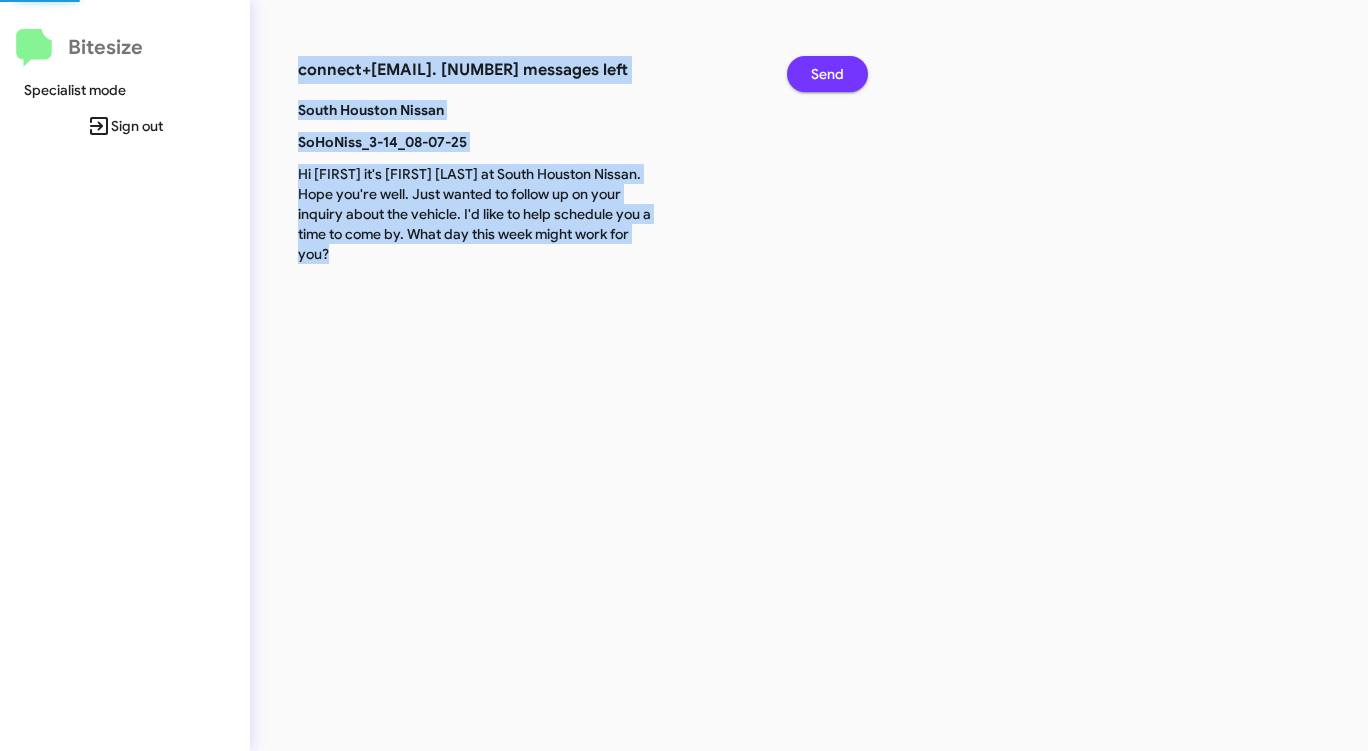 click on "Send" 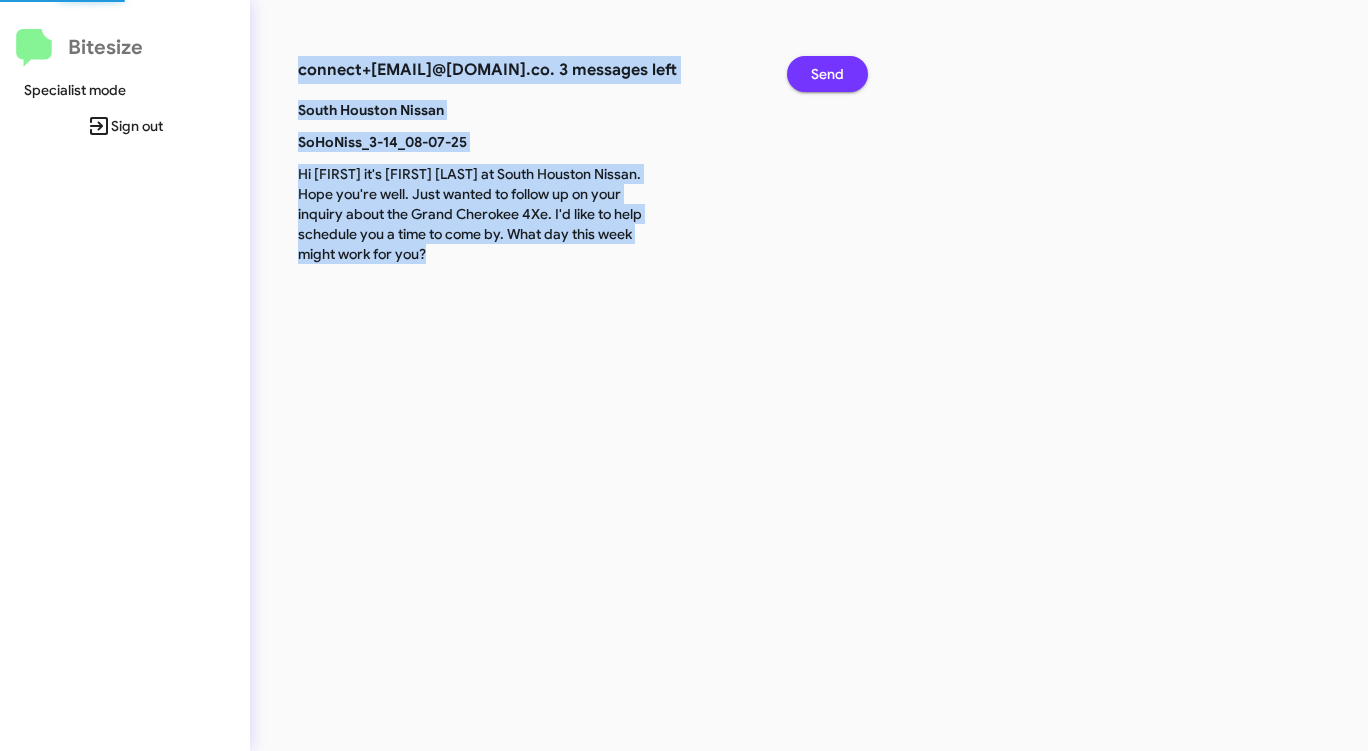 click on "Send" 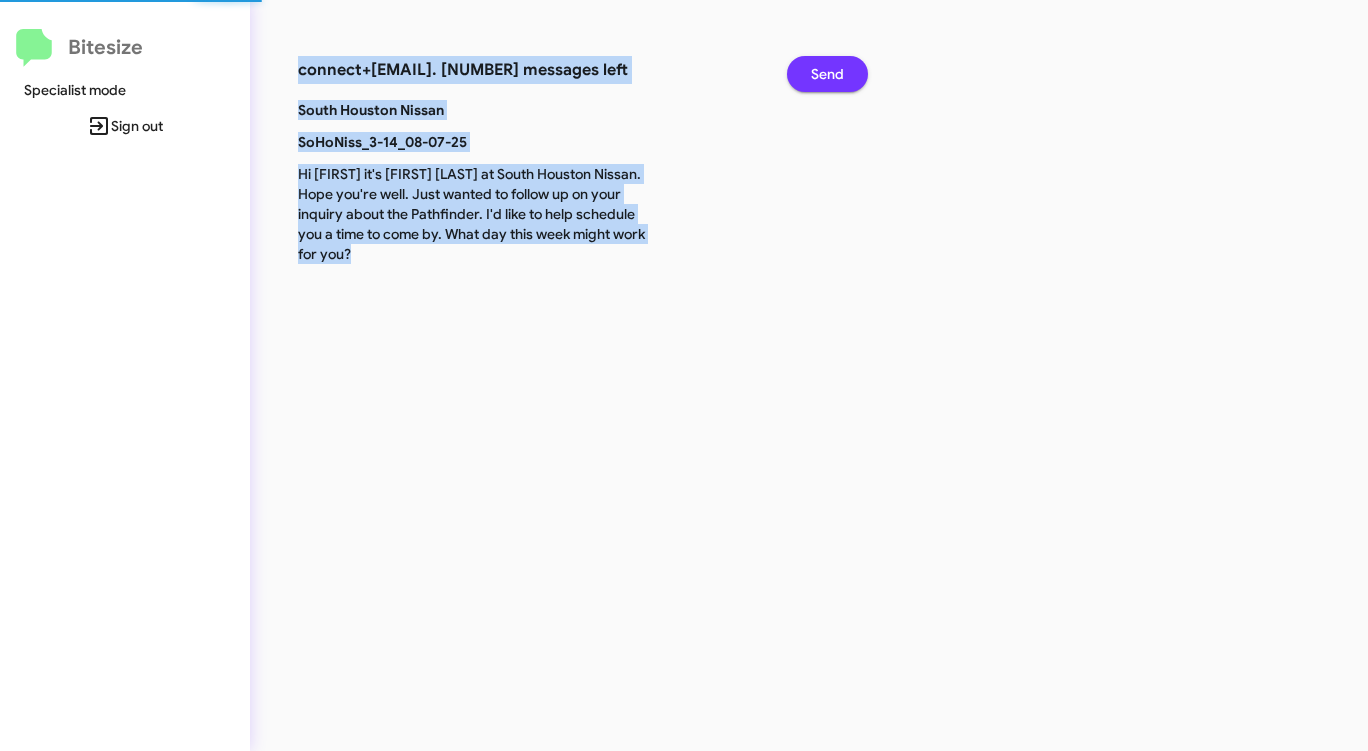click on "Send" 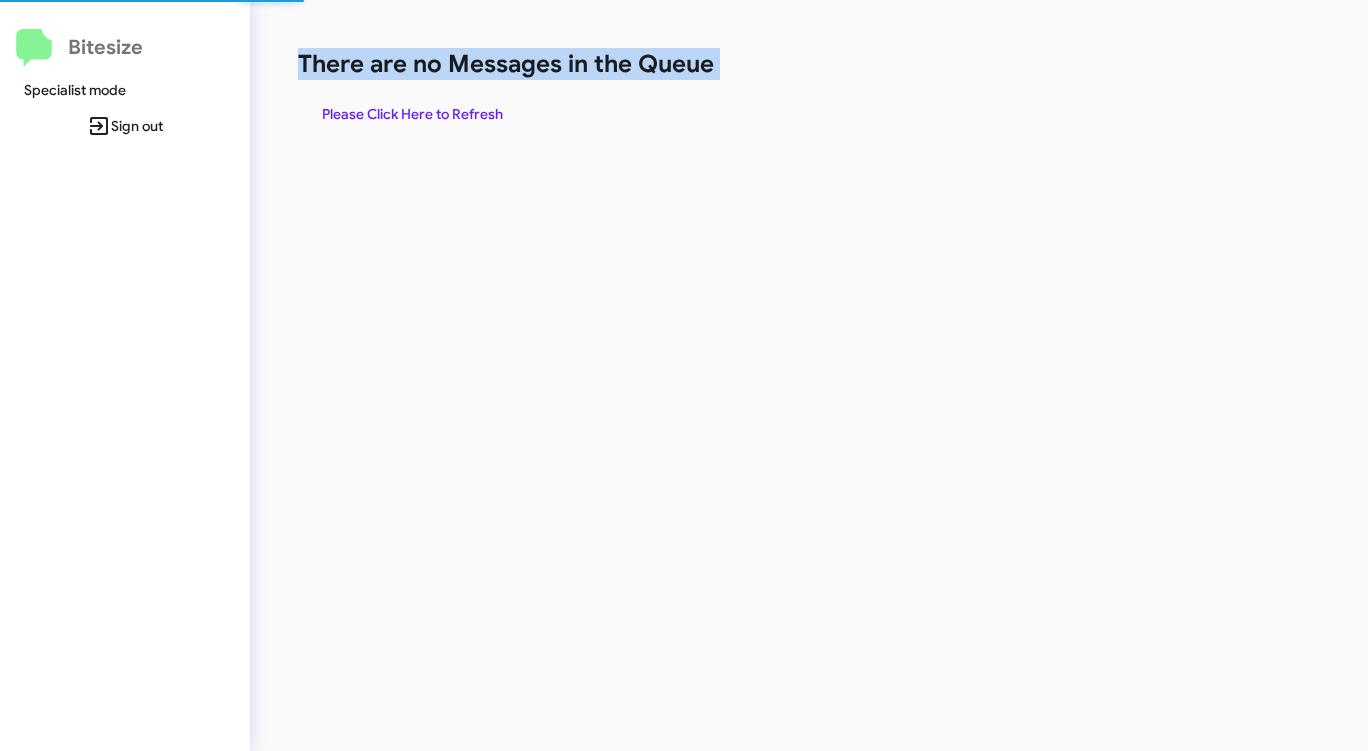click on "There are no Messages in the Queue" 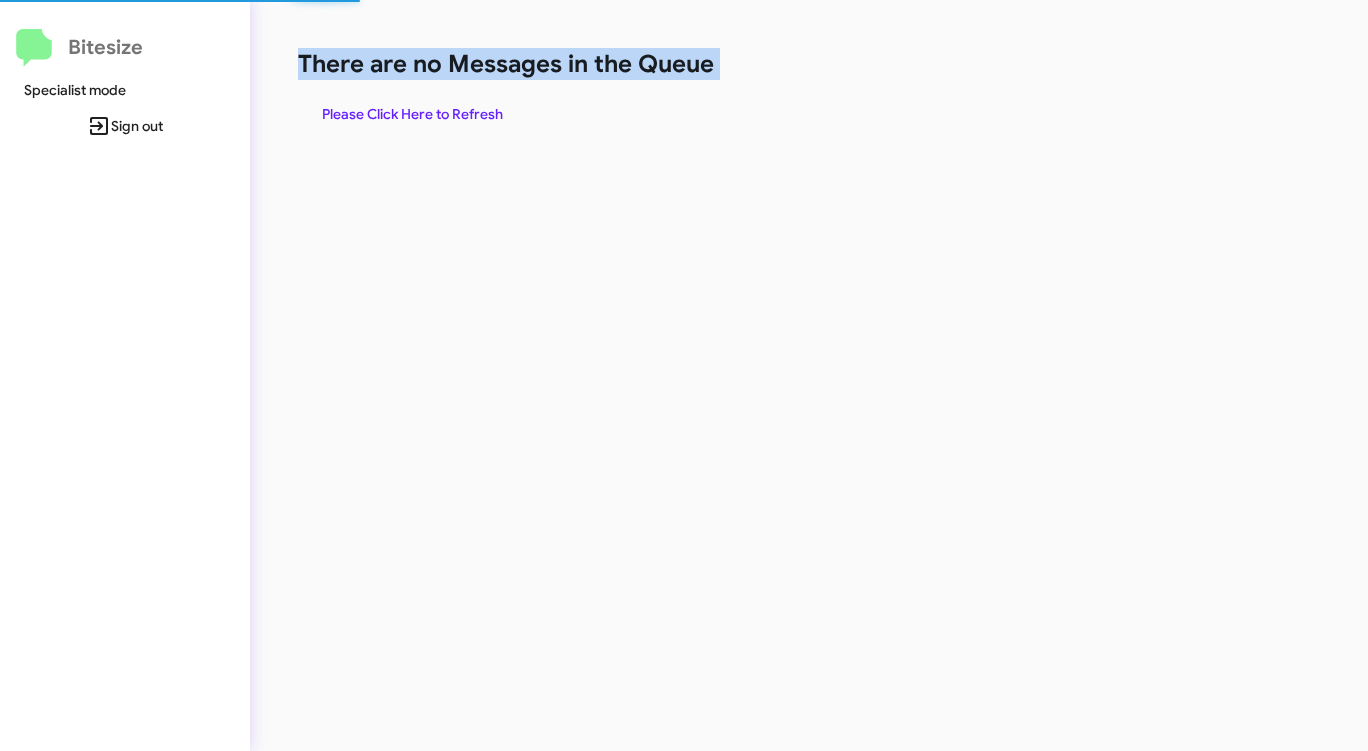 click on "There are no Messages in the Queue" 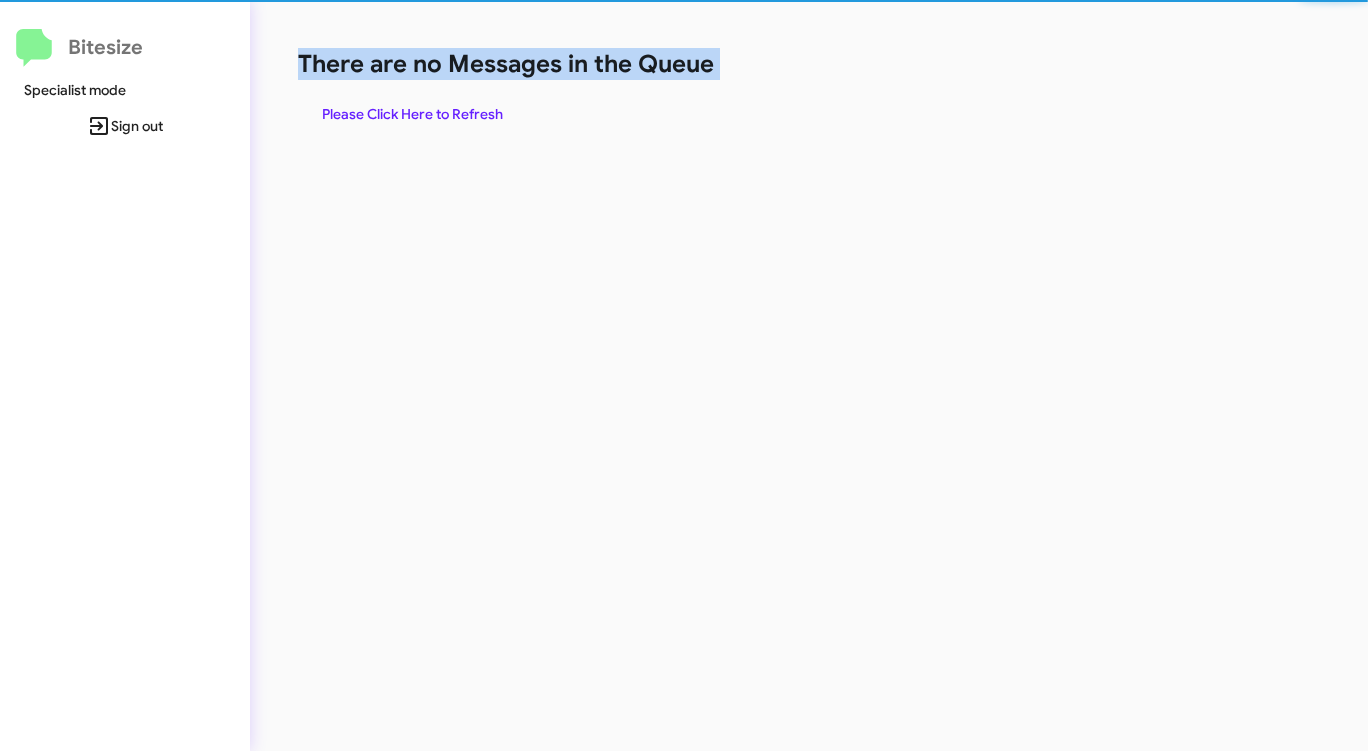 click on "There are no Messages in the Queue" 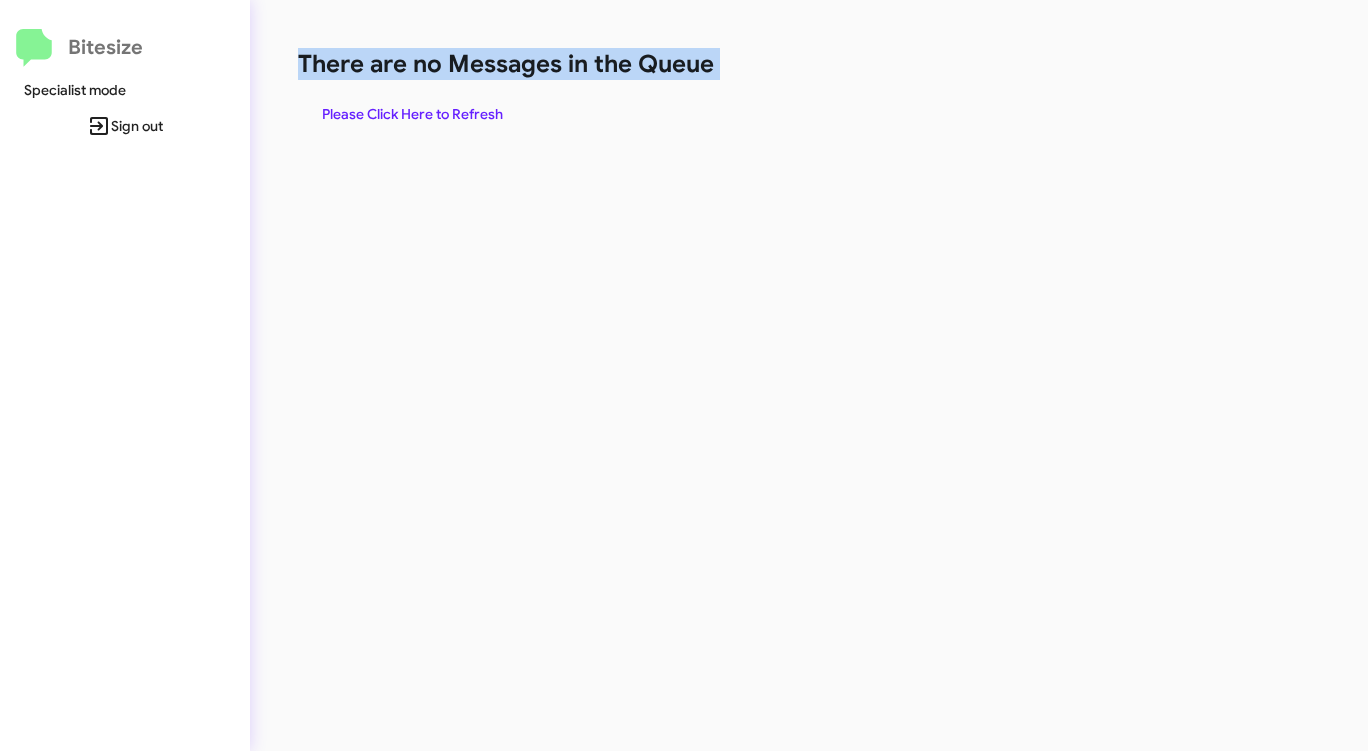 click on "There are no Messages in the Queue" 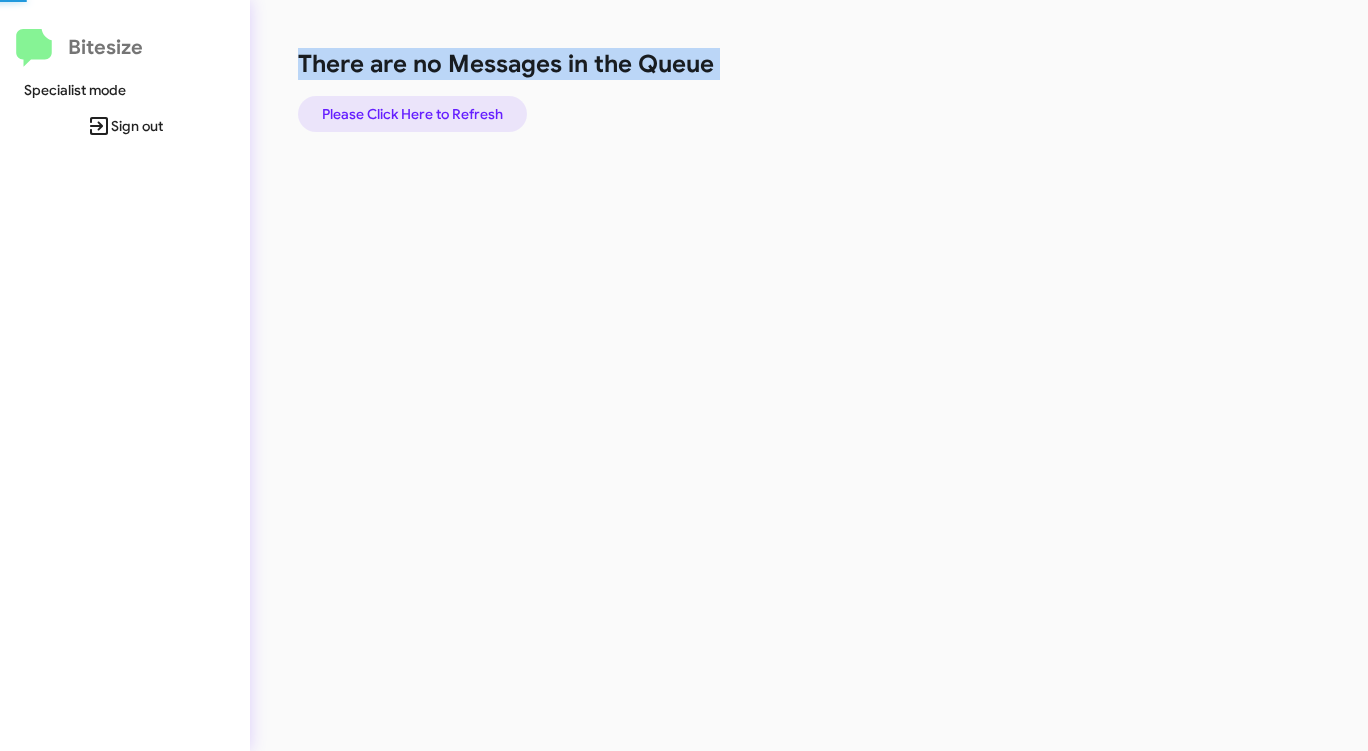 click on "Please Click Here to Refresh" 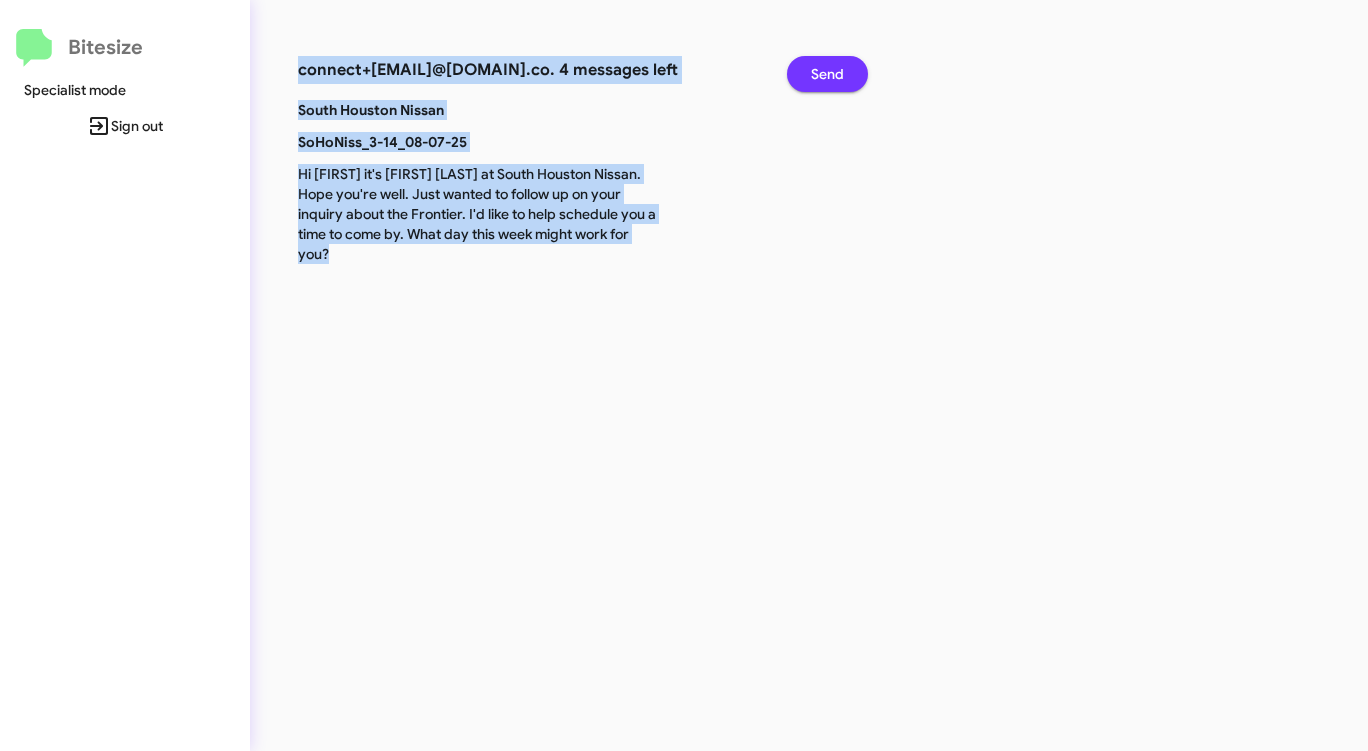 click on "Send" 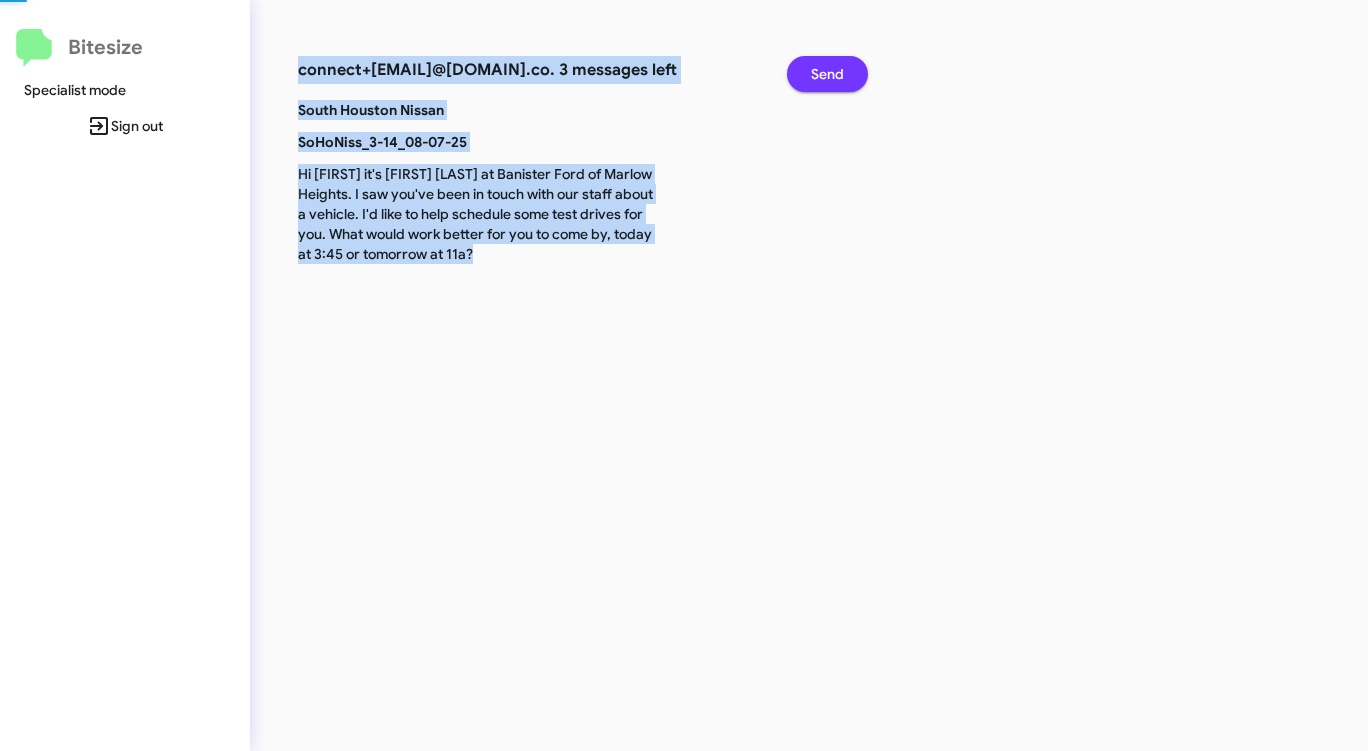 click on "Send" 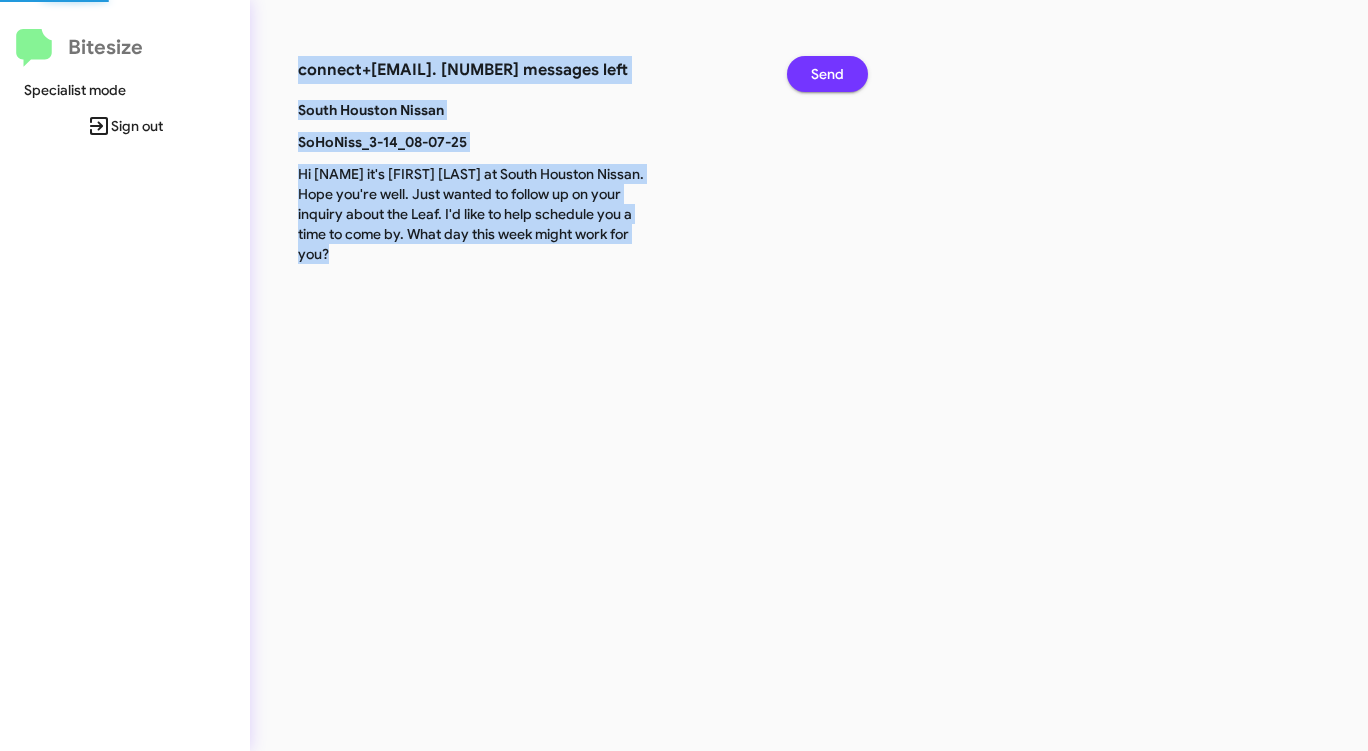 click on "Send" 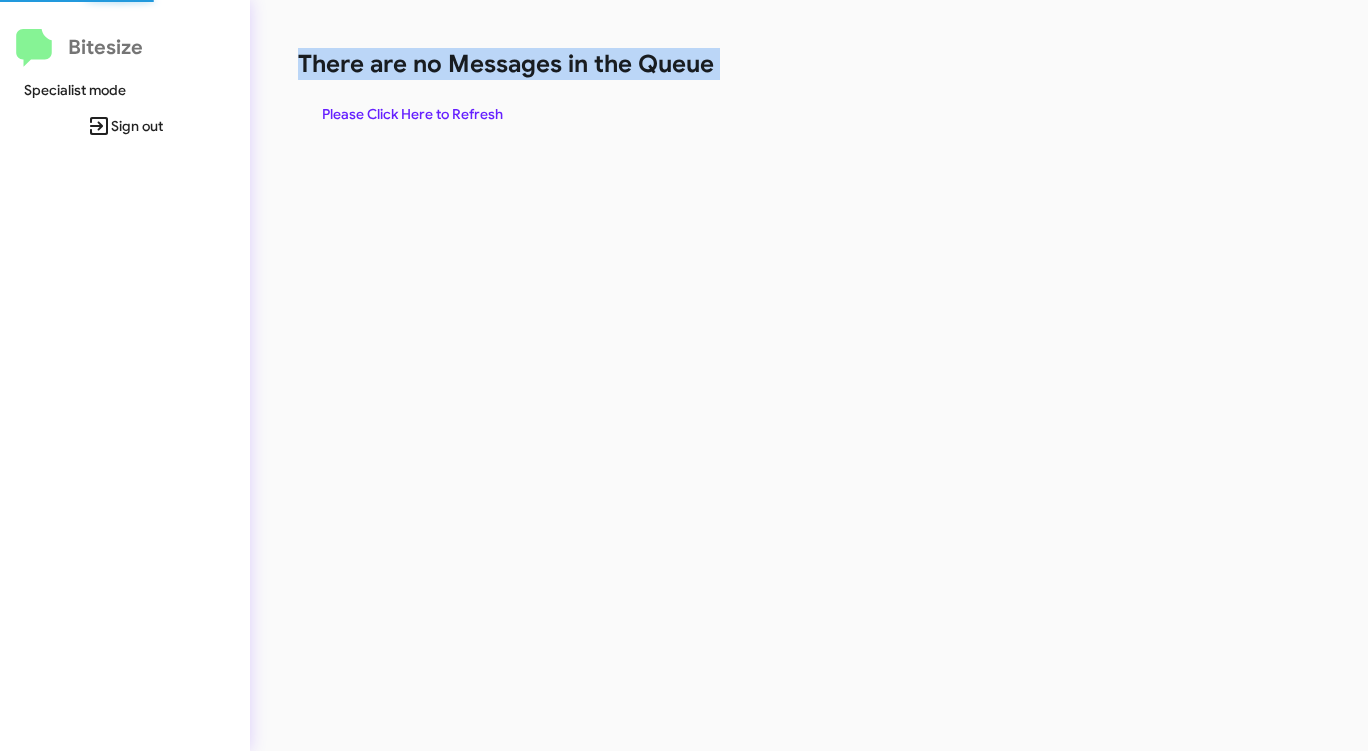 click on "There are no Messages in the Queue" 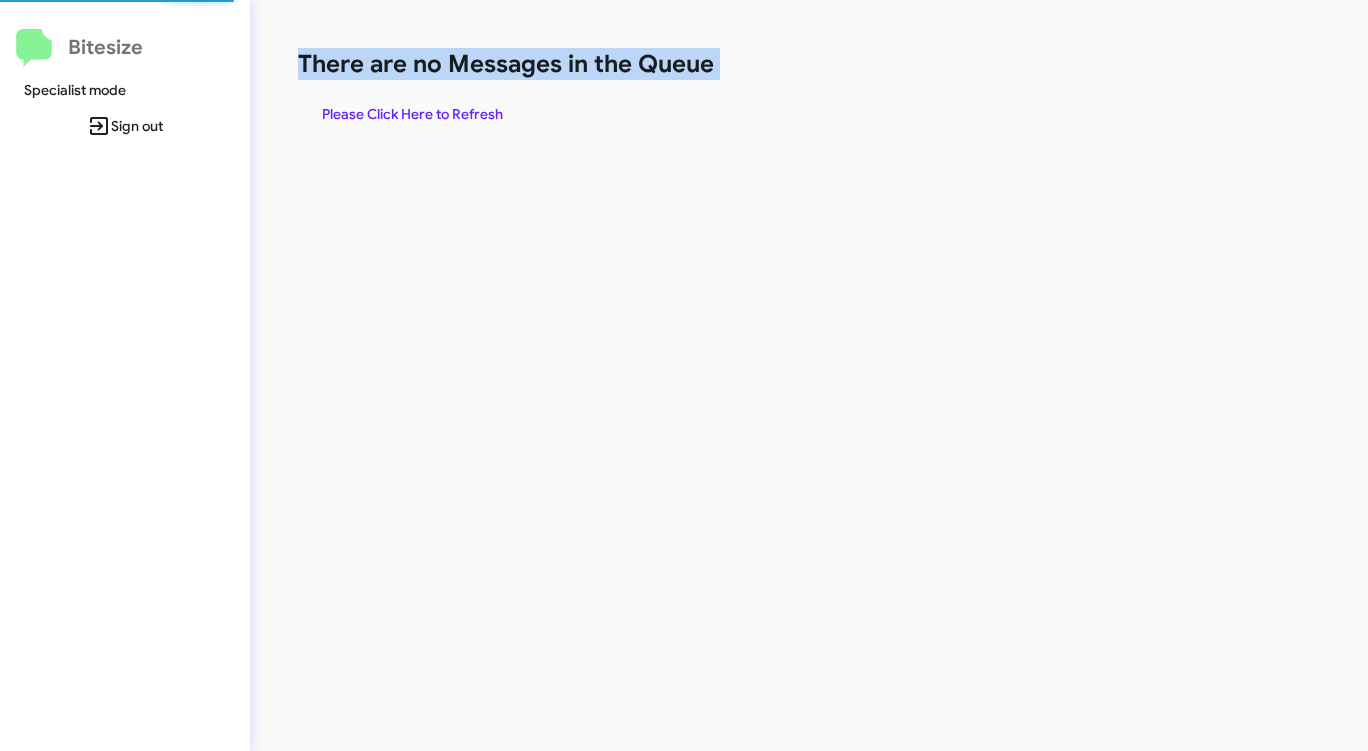 click on "There are no Messages in the Queue" 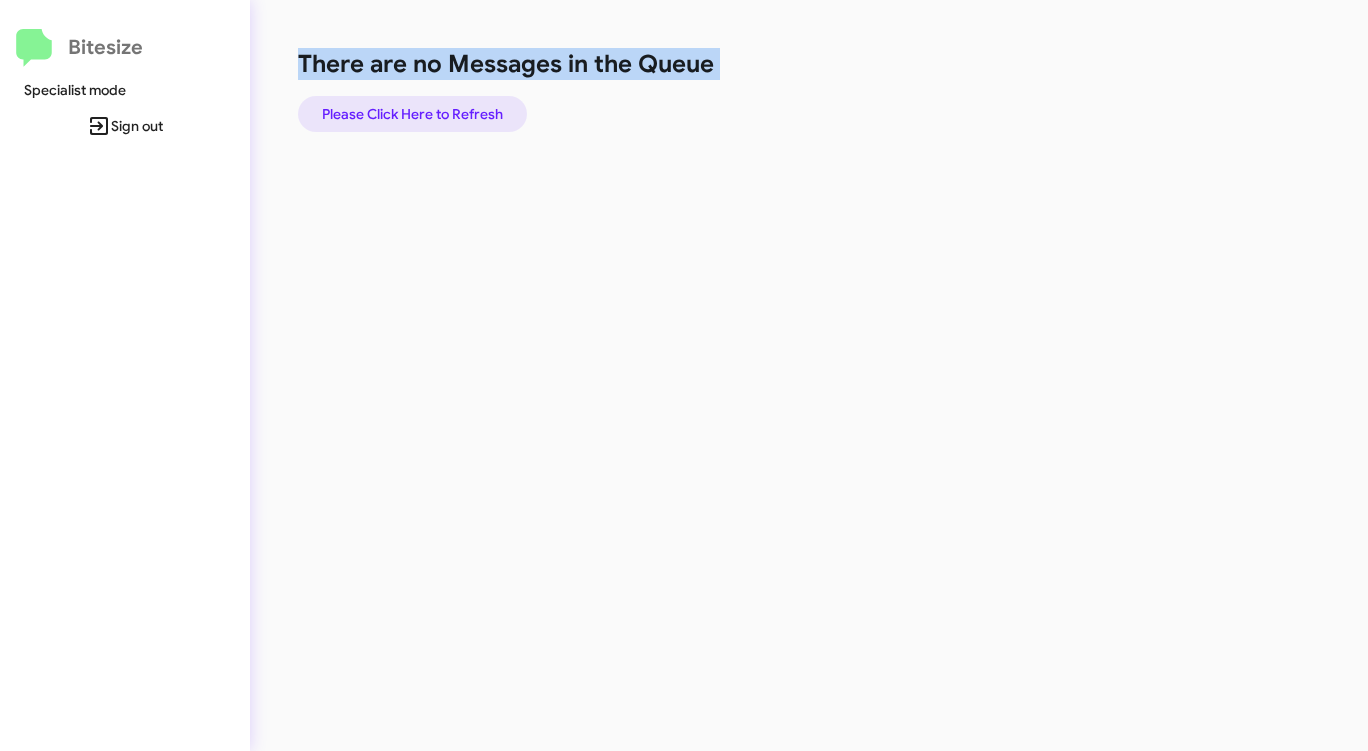 click on "Please Click Here to Refresh" 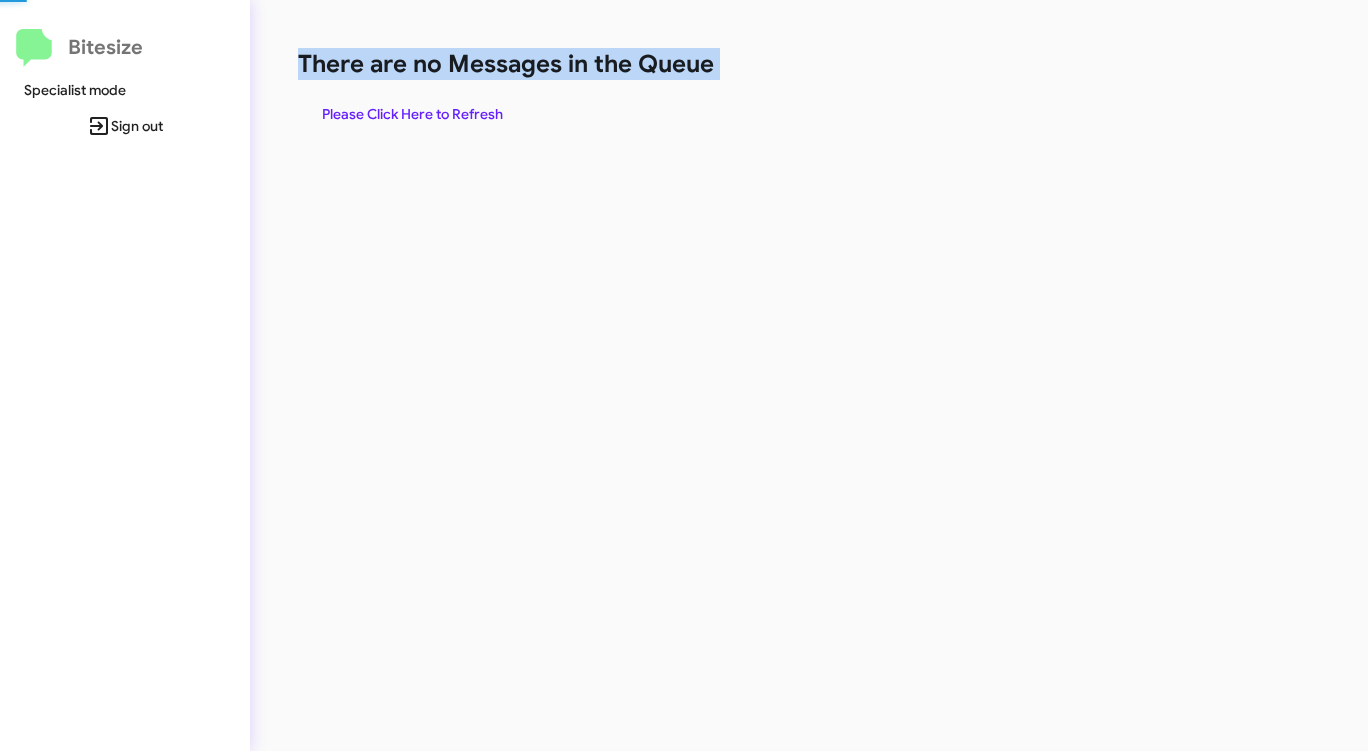 click on "Please Click Here to Refresh" 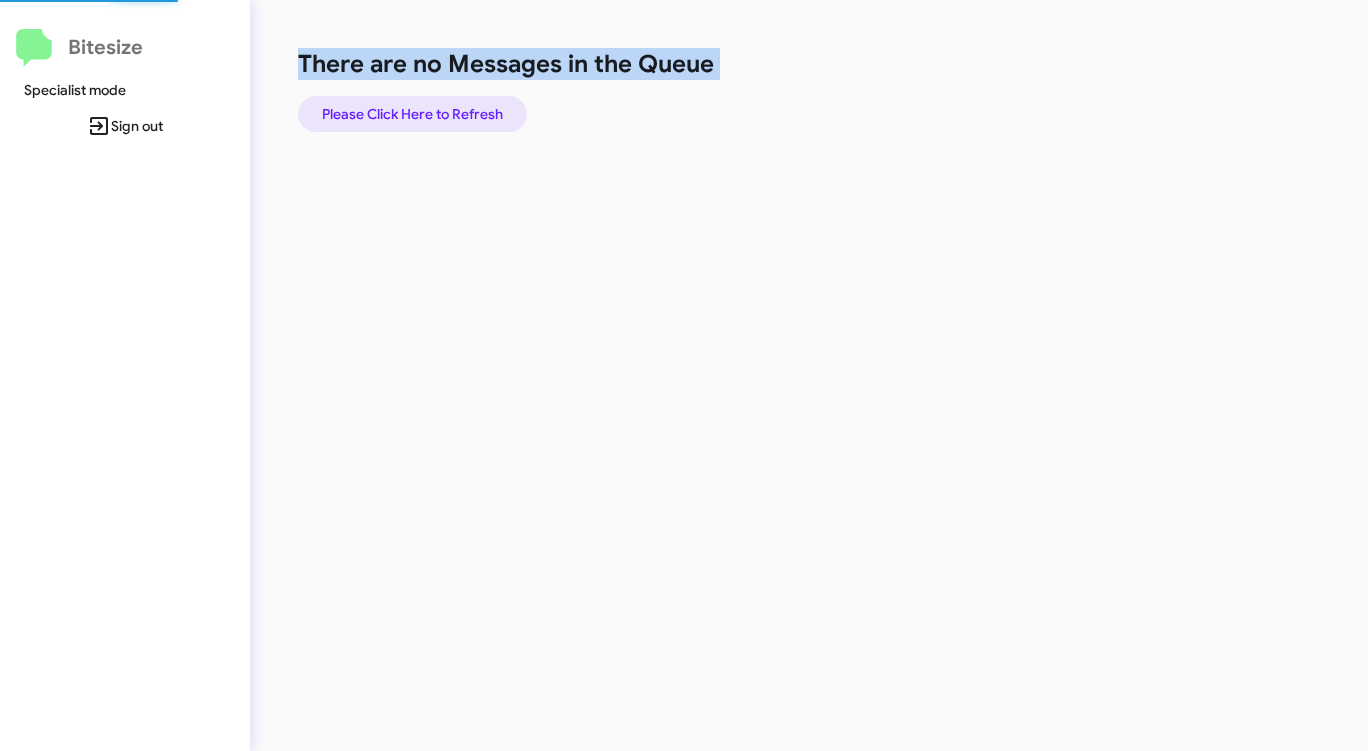 click on "Please Click Here to Refresh" 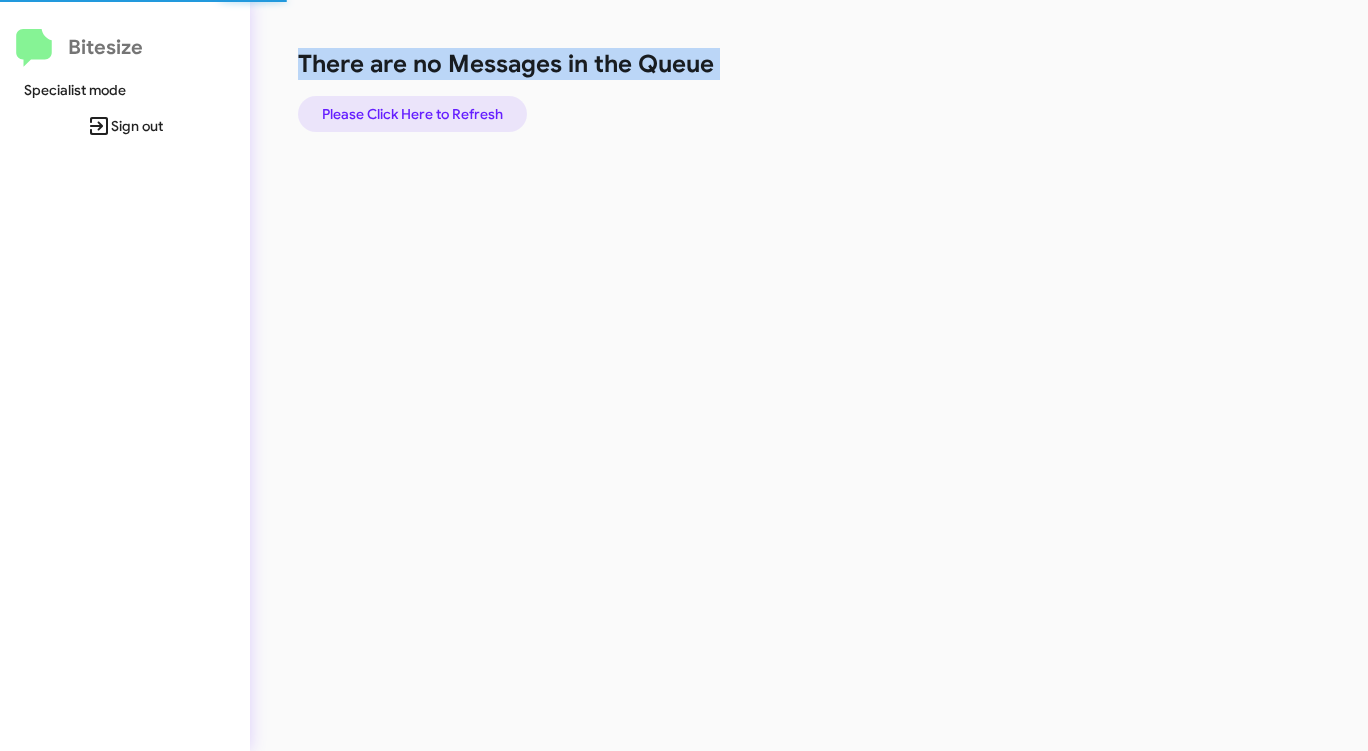 click on "Please Click Here to Refresh" 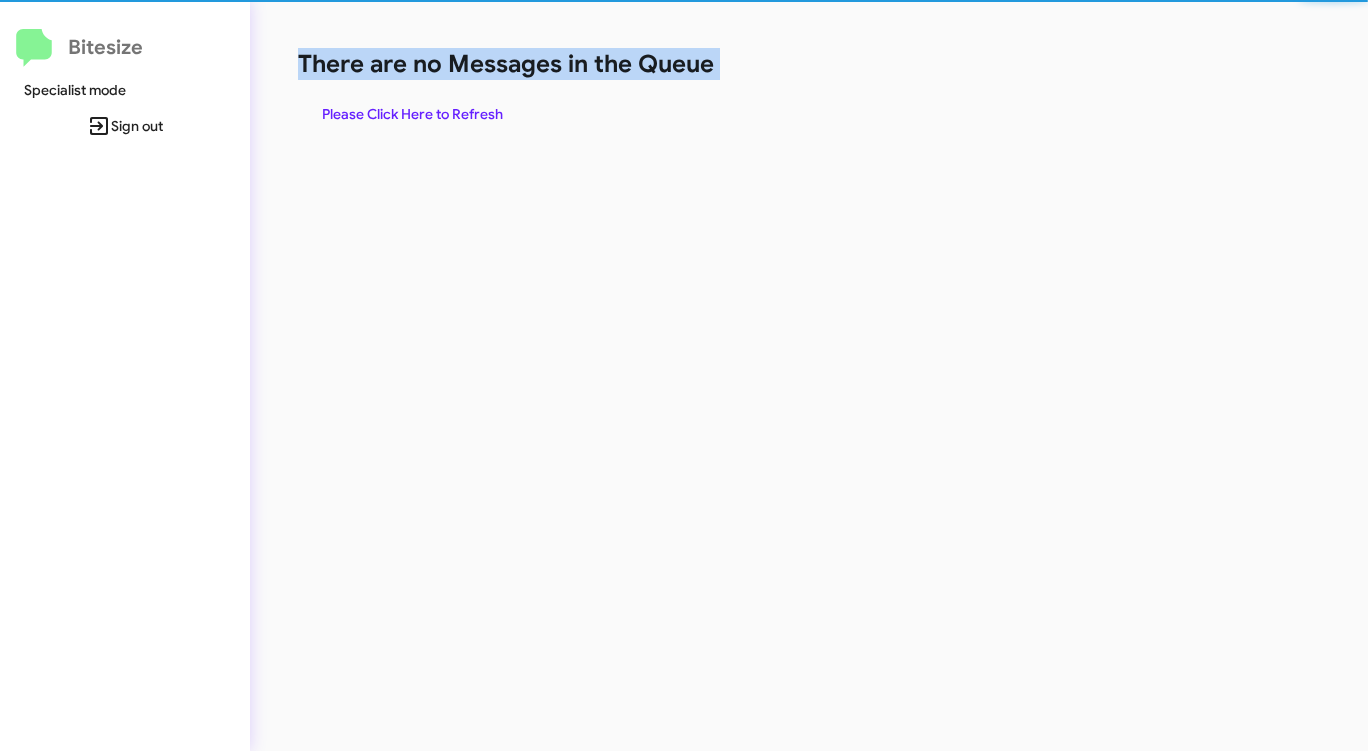 click on "Please Click Here to Refresh" 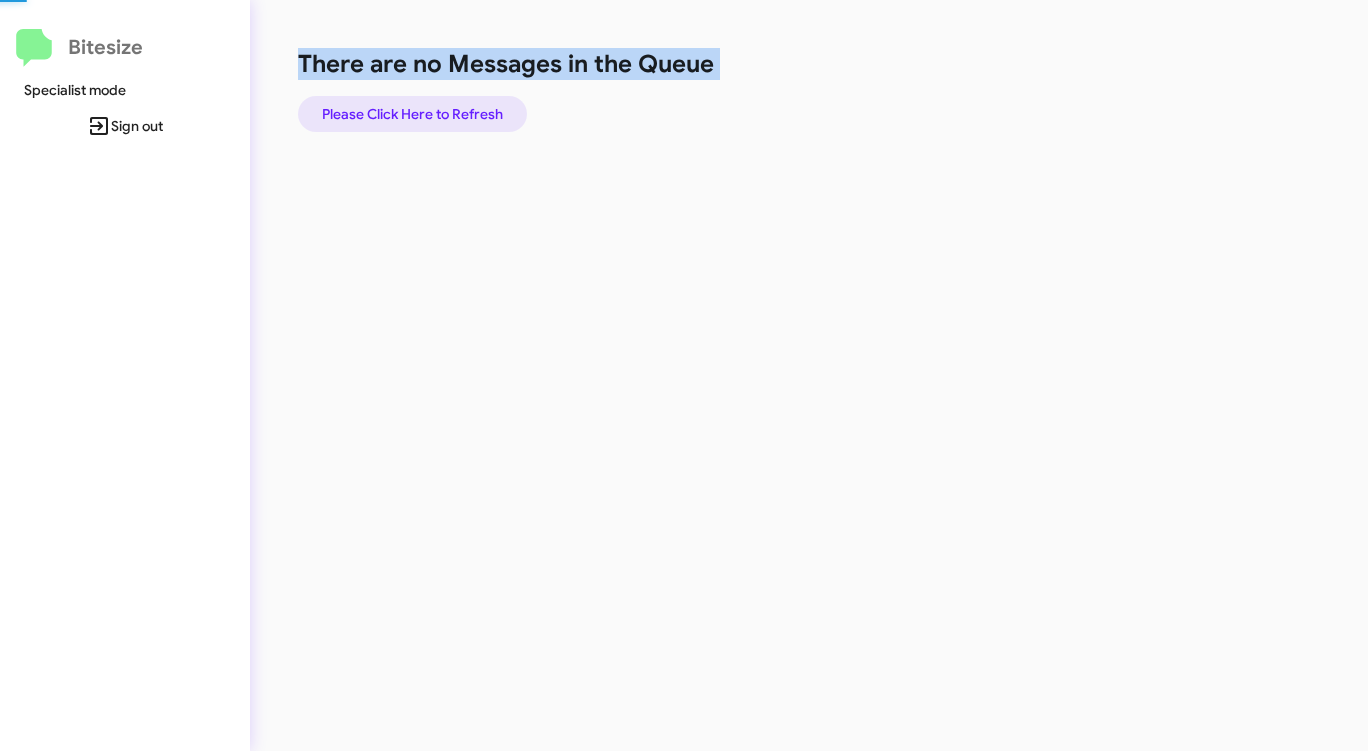 click on "Please Click Here to Refresh" 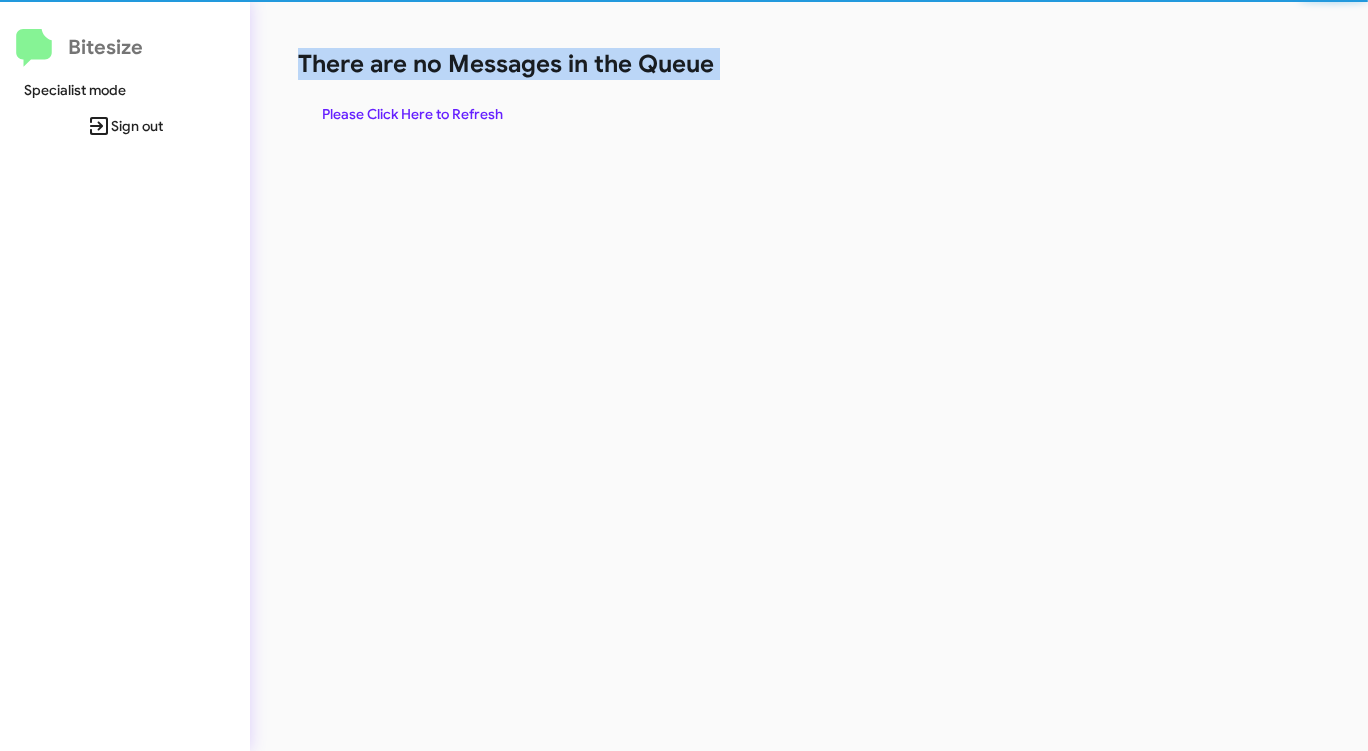 click on "Please Click Here to Refresh" 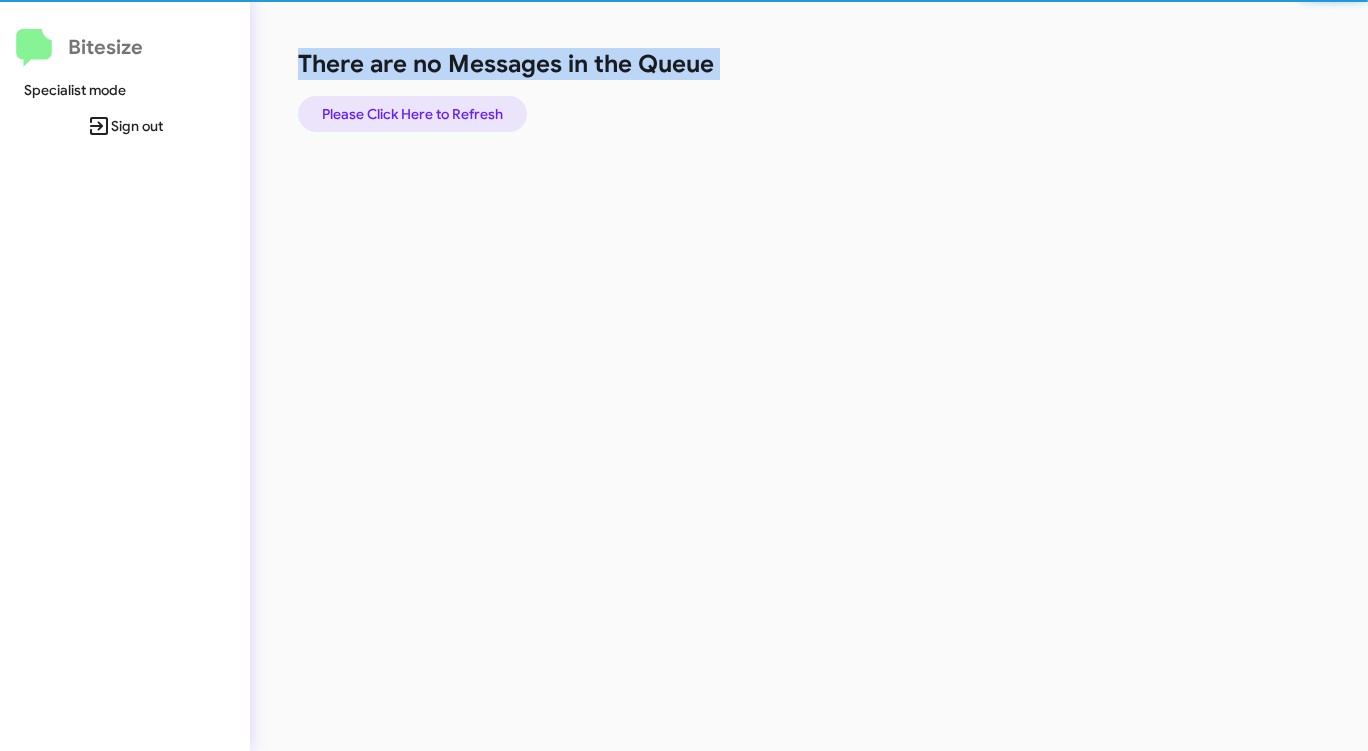 click on "Please Click Here to Refresh" 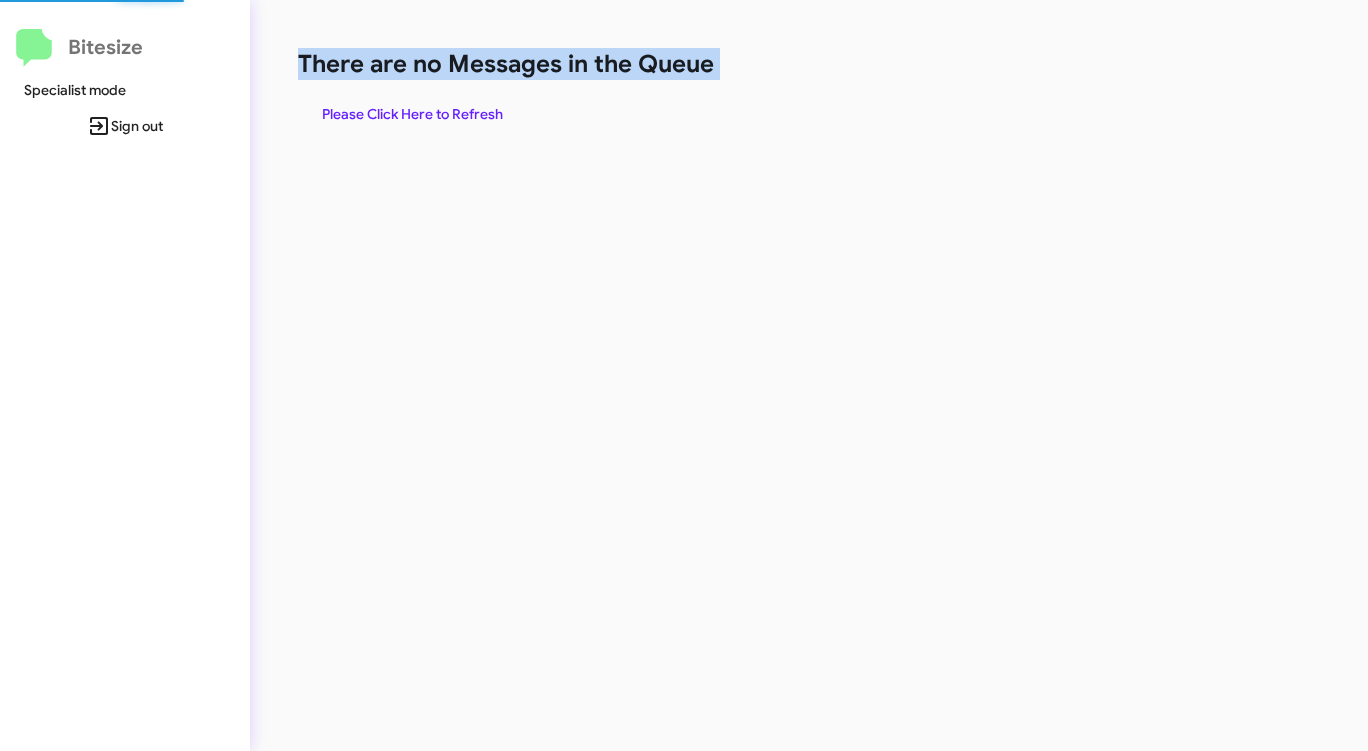 click on "Please Click Here to Refresh" 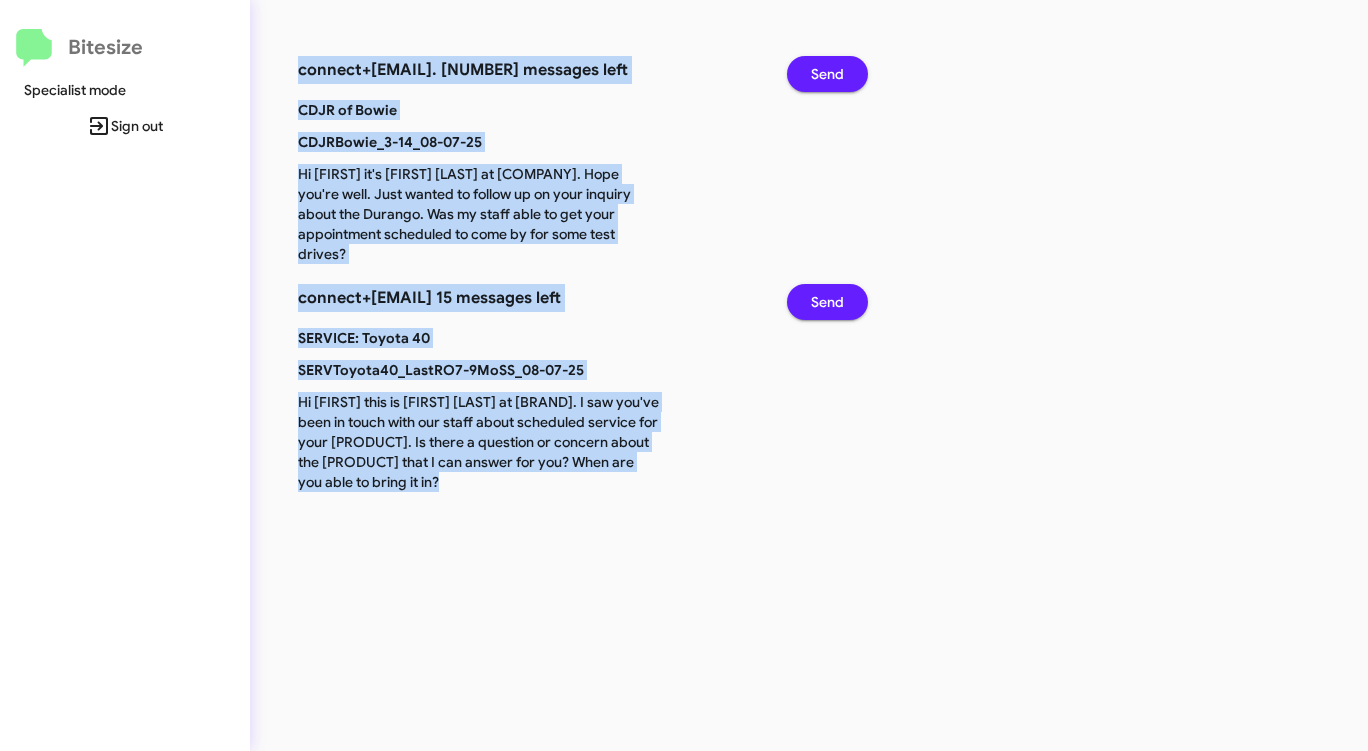 click on "Send" 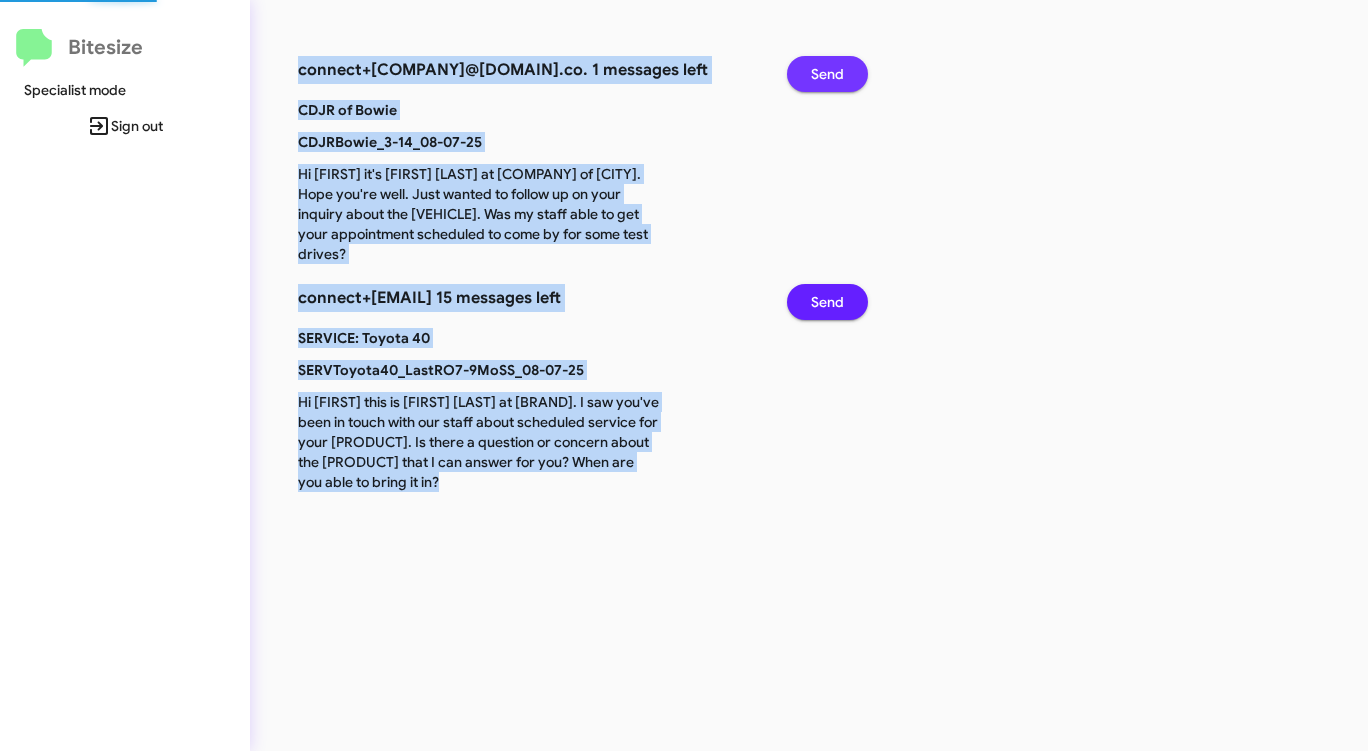 click on "Send" 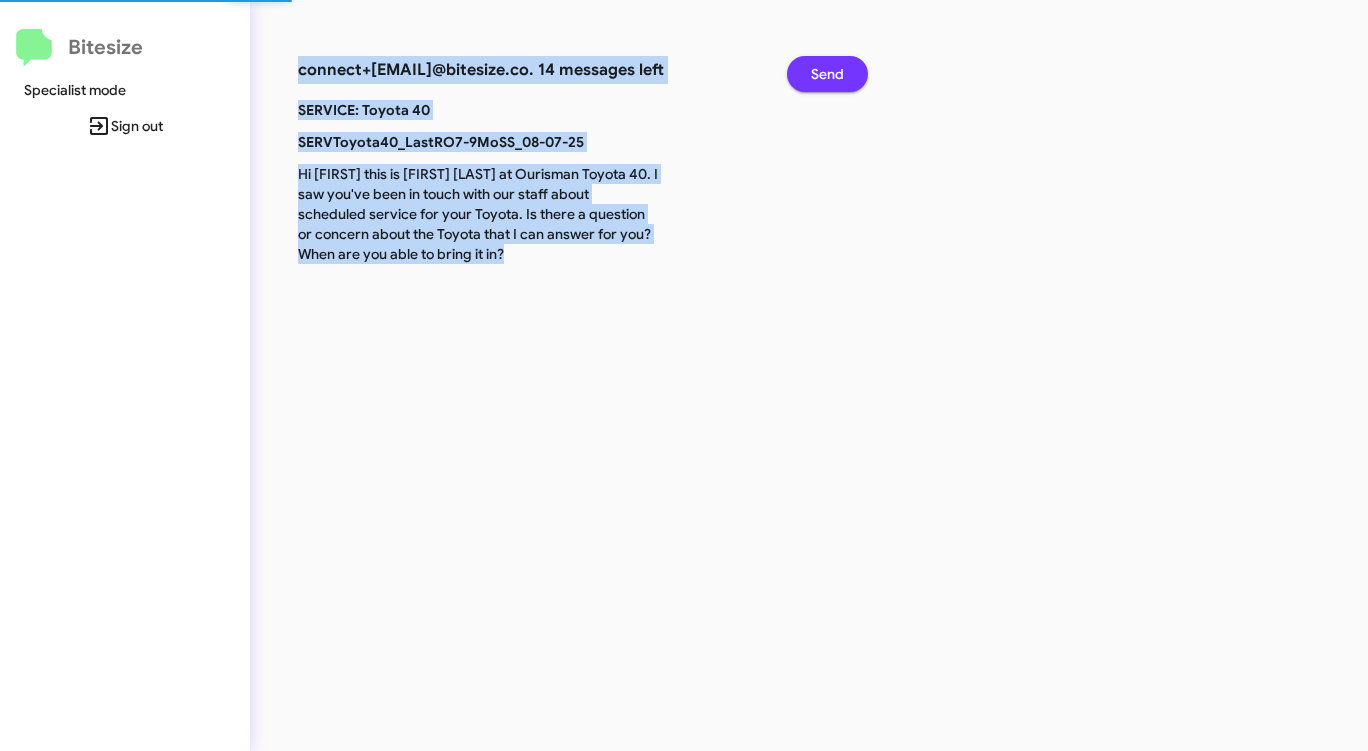 click on "Send" 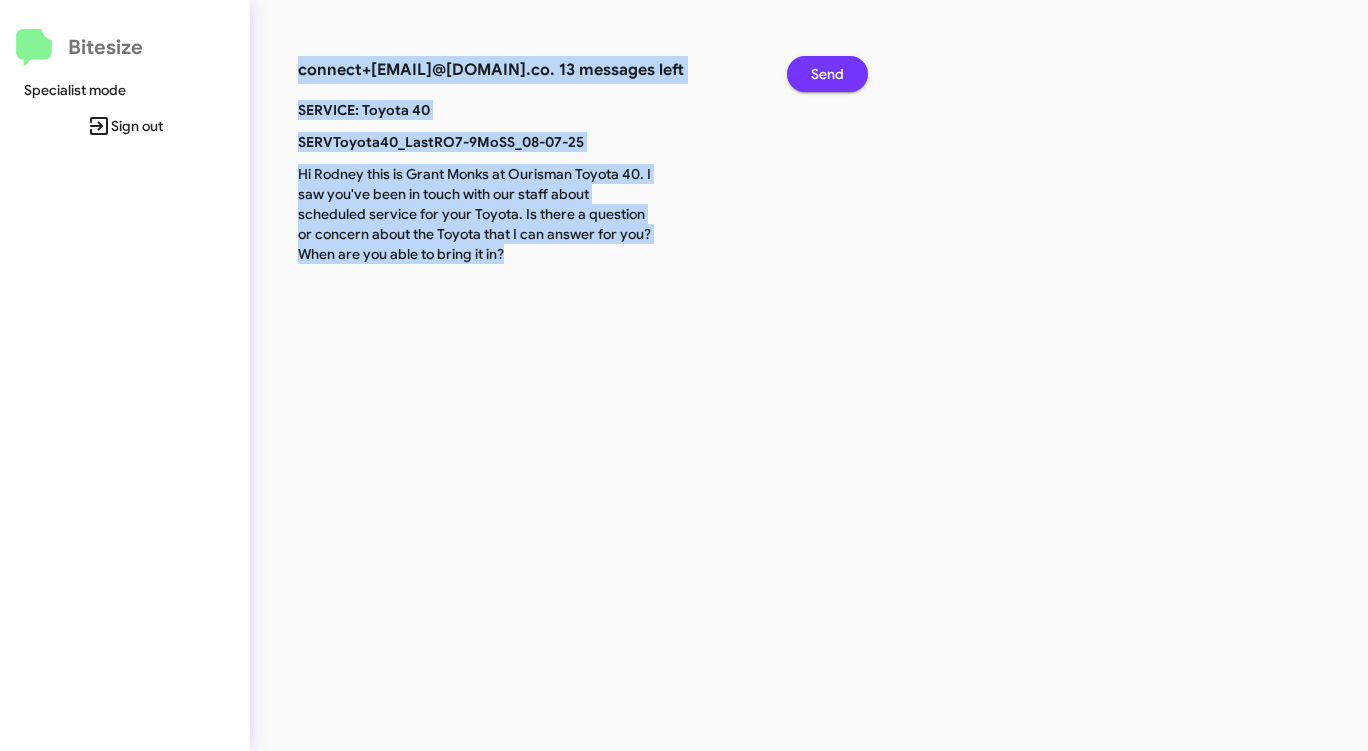 click on "Send" 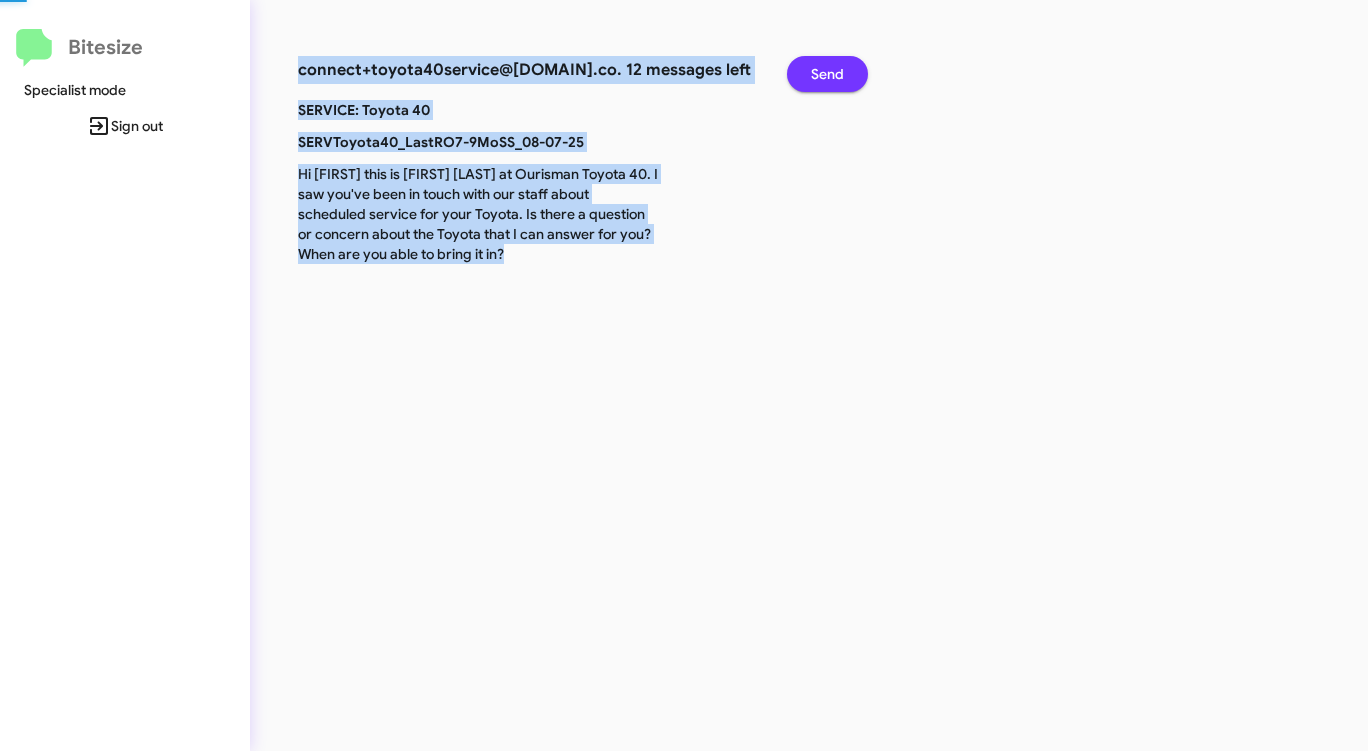 click on "Send" 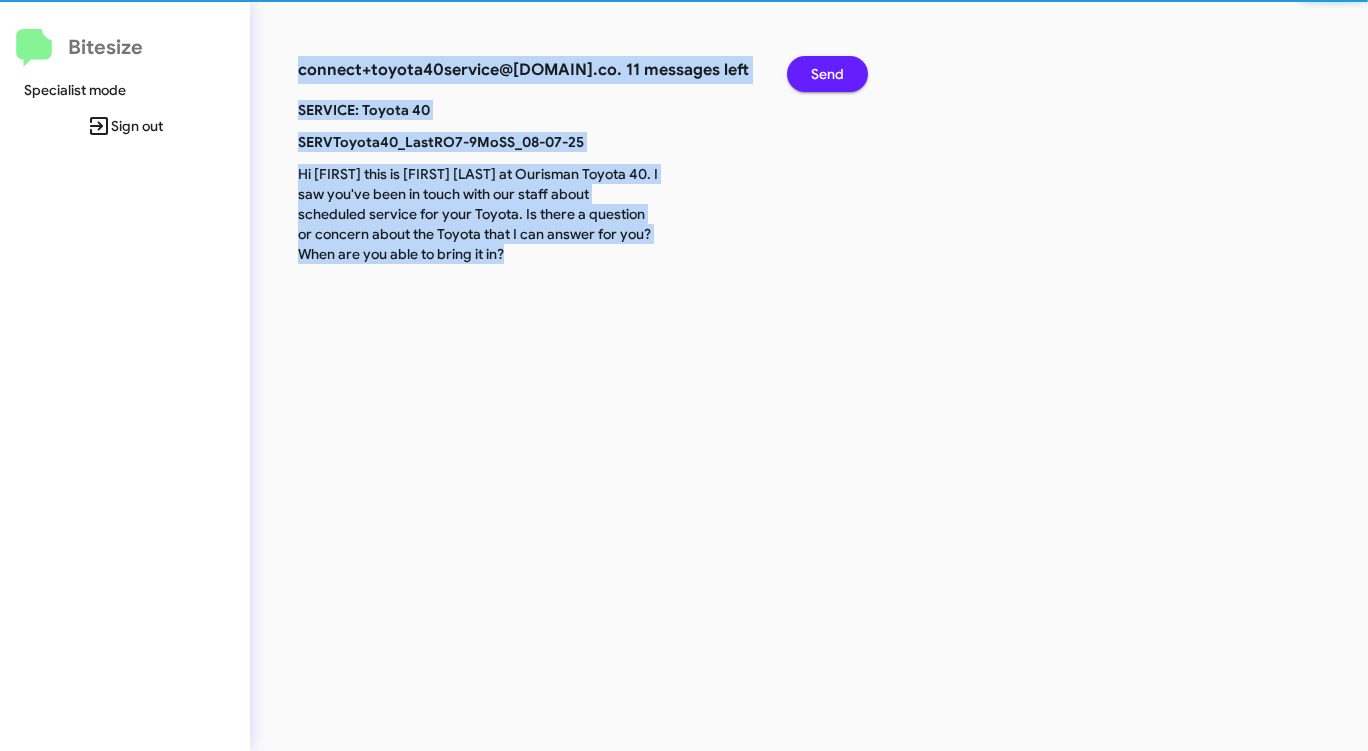 click on "Send" 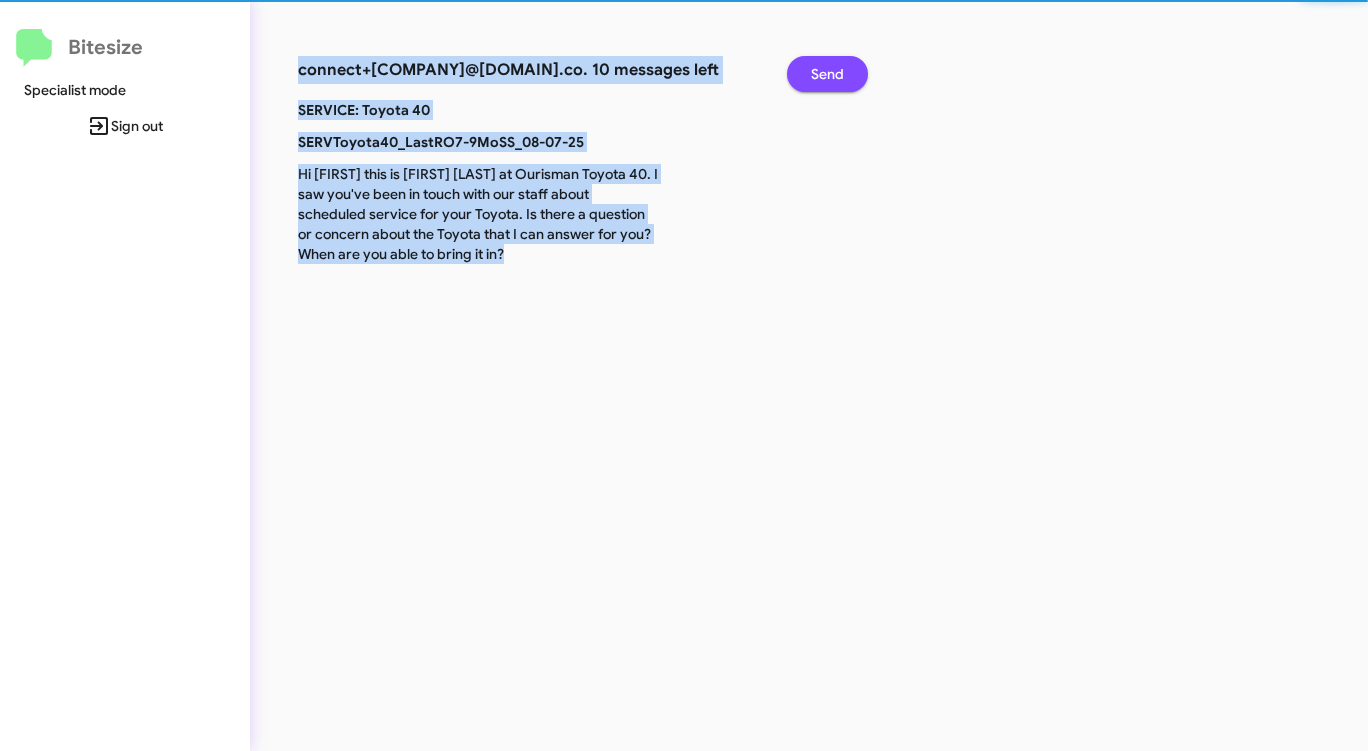 click on "Send" 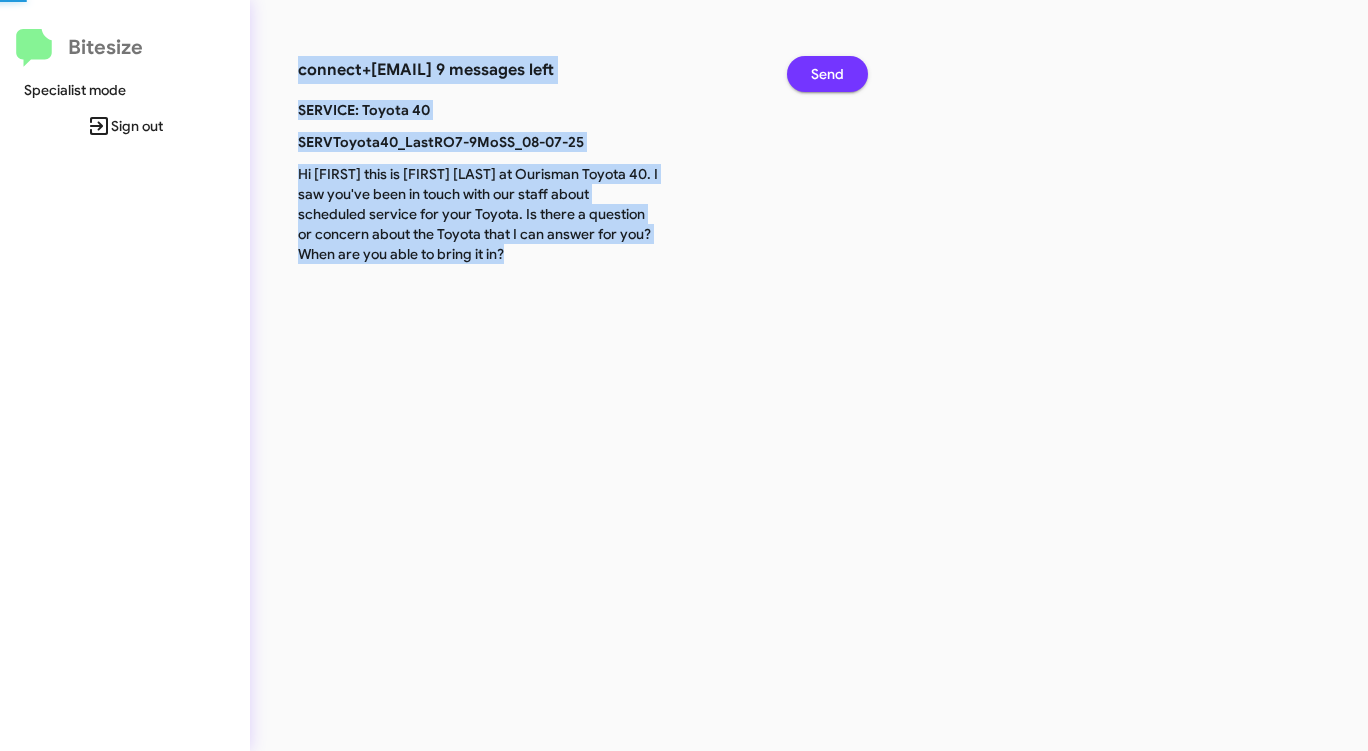 click on "Send" 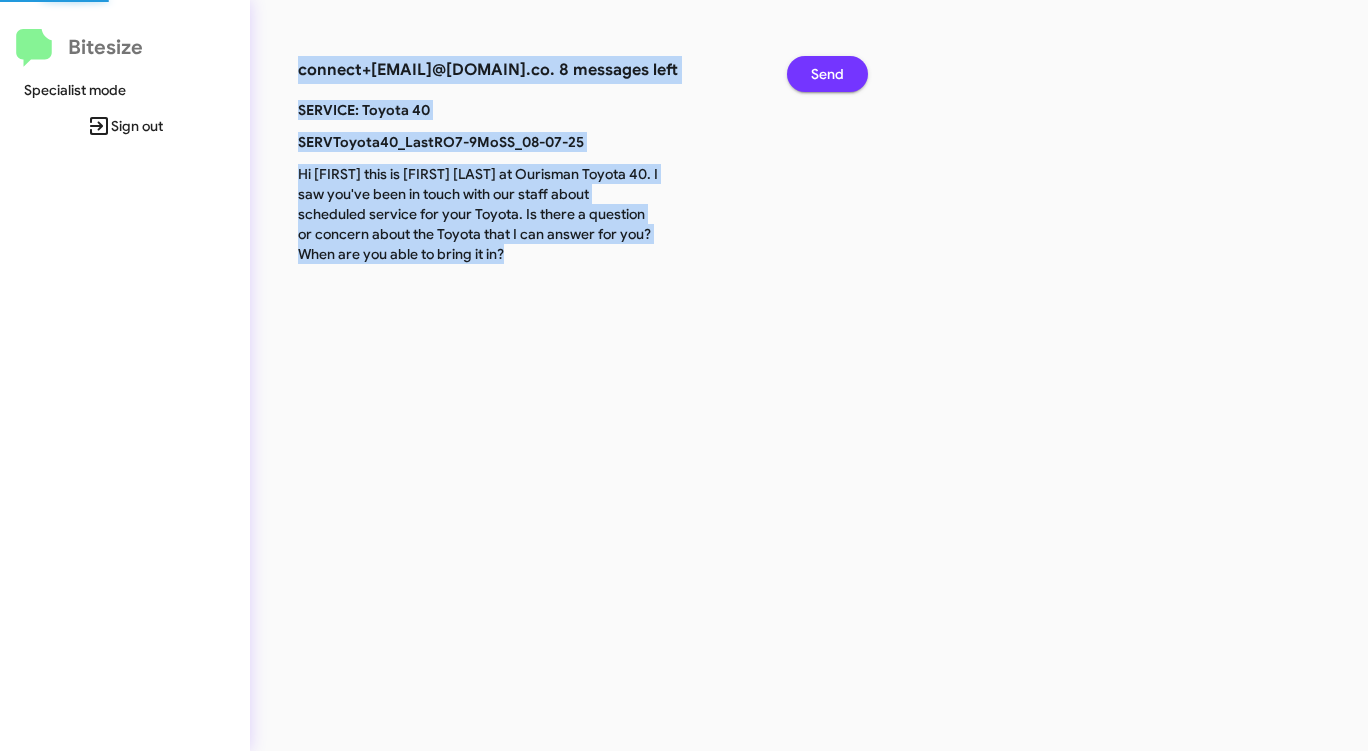 click on "Send" 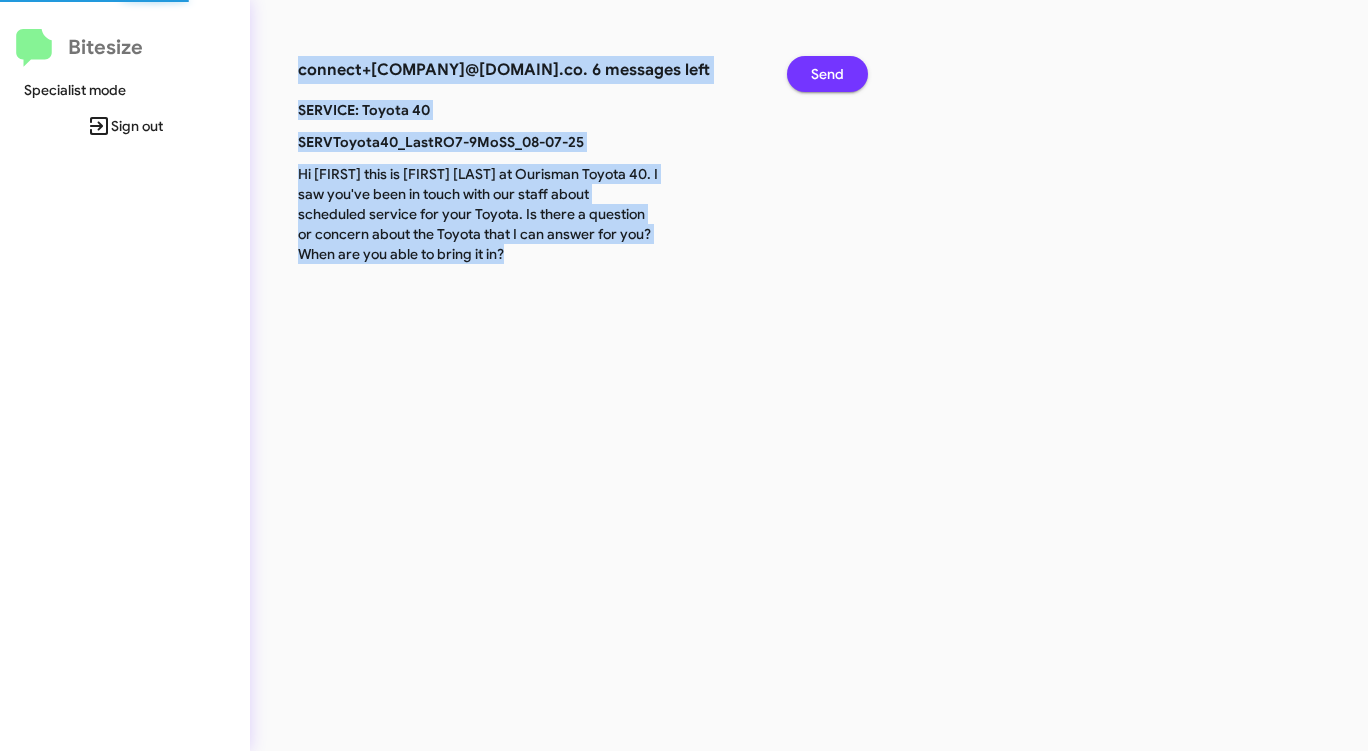 click on "Send" 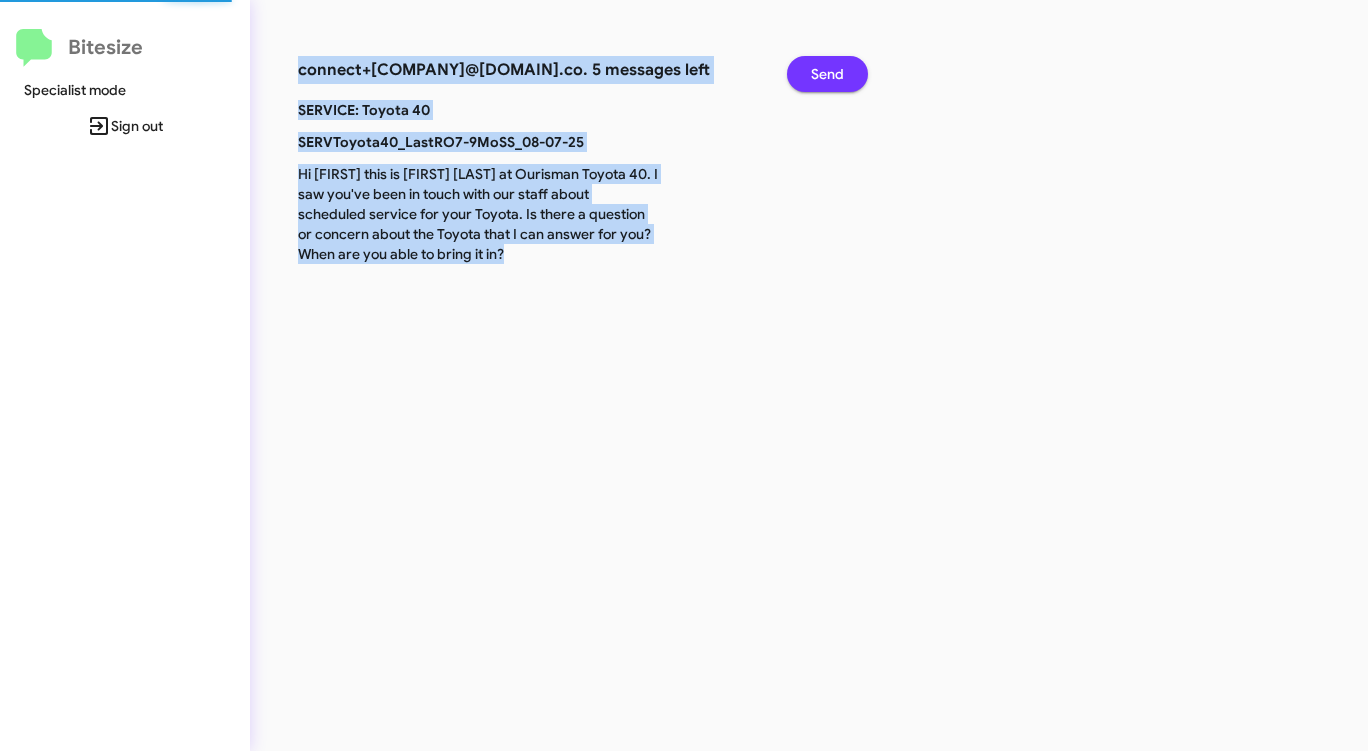click on "Send" 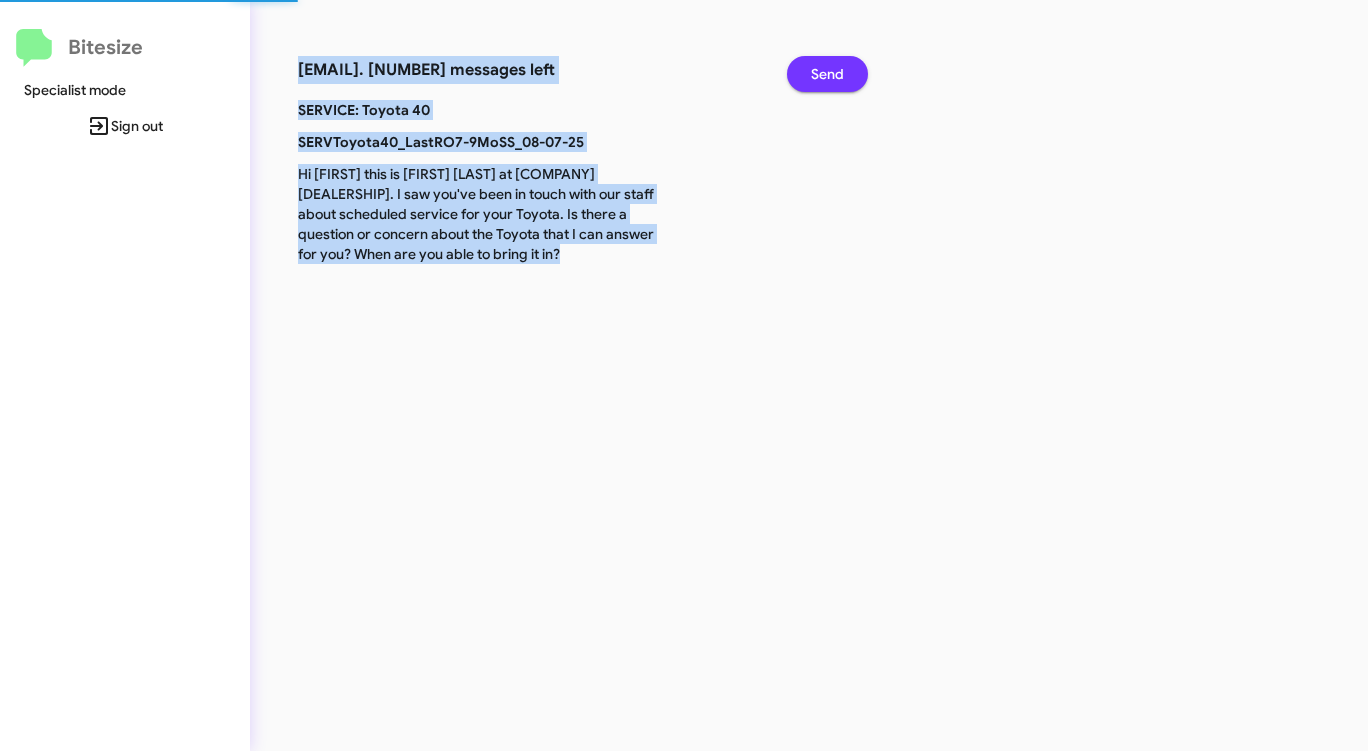click on "Send" 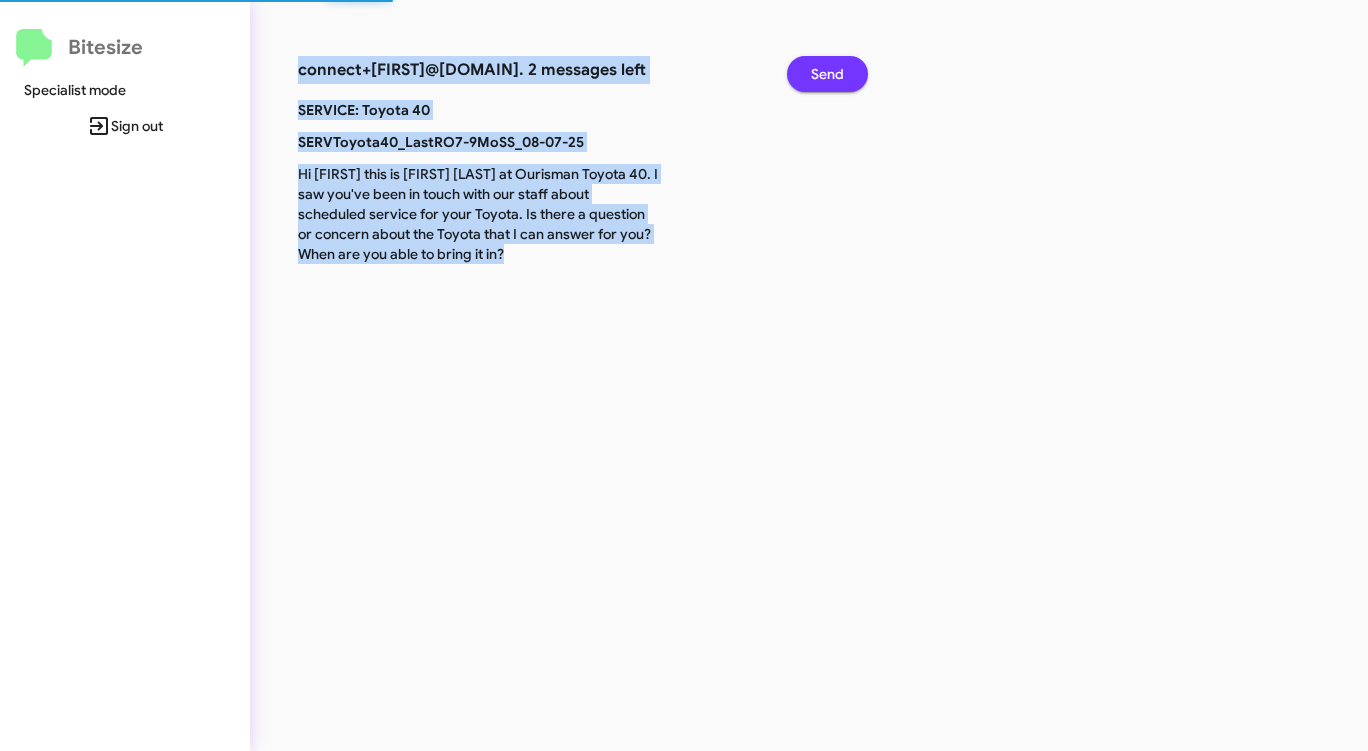 click on "Send" 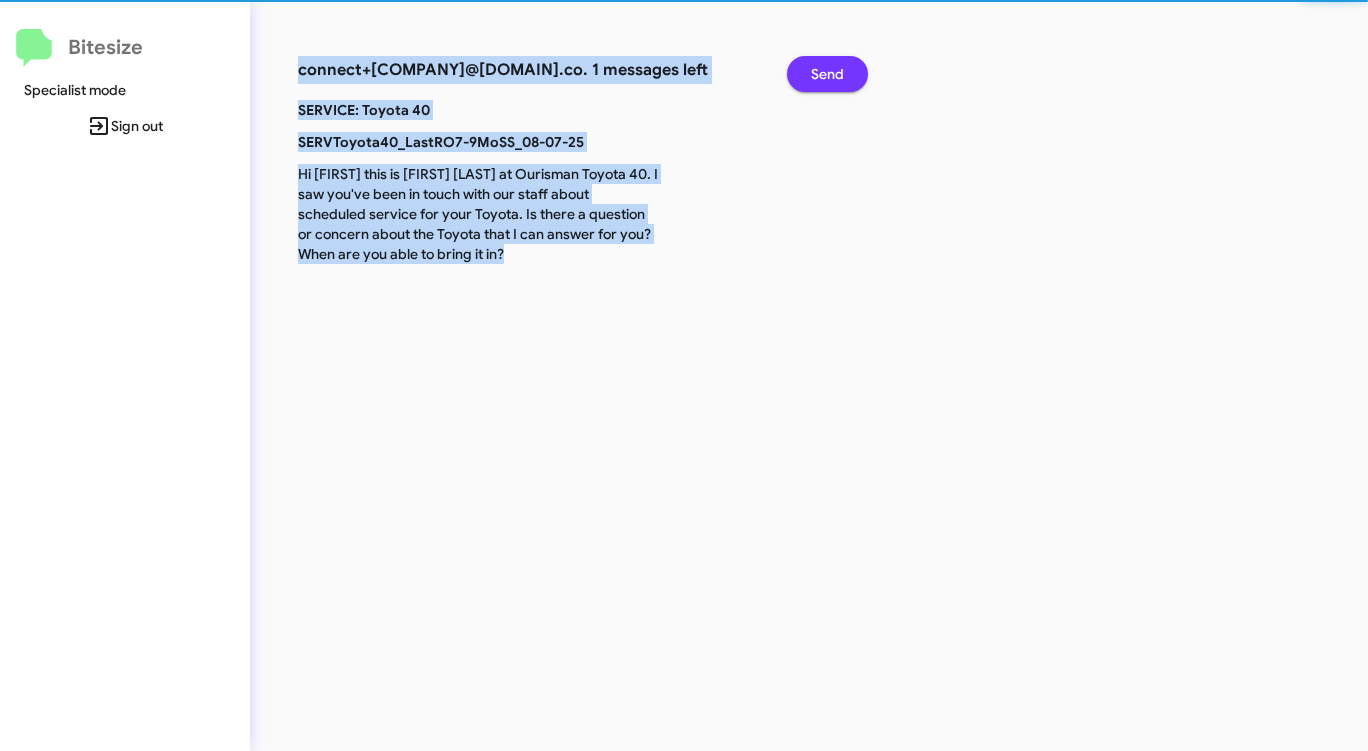 click on "Send" 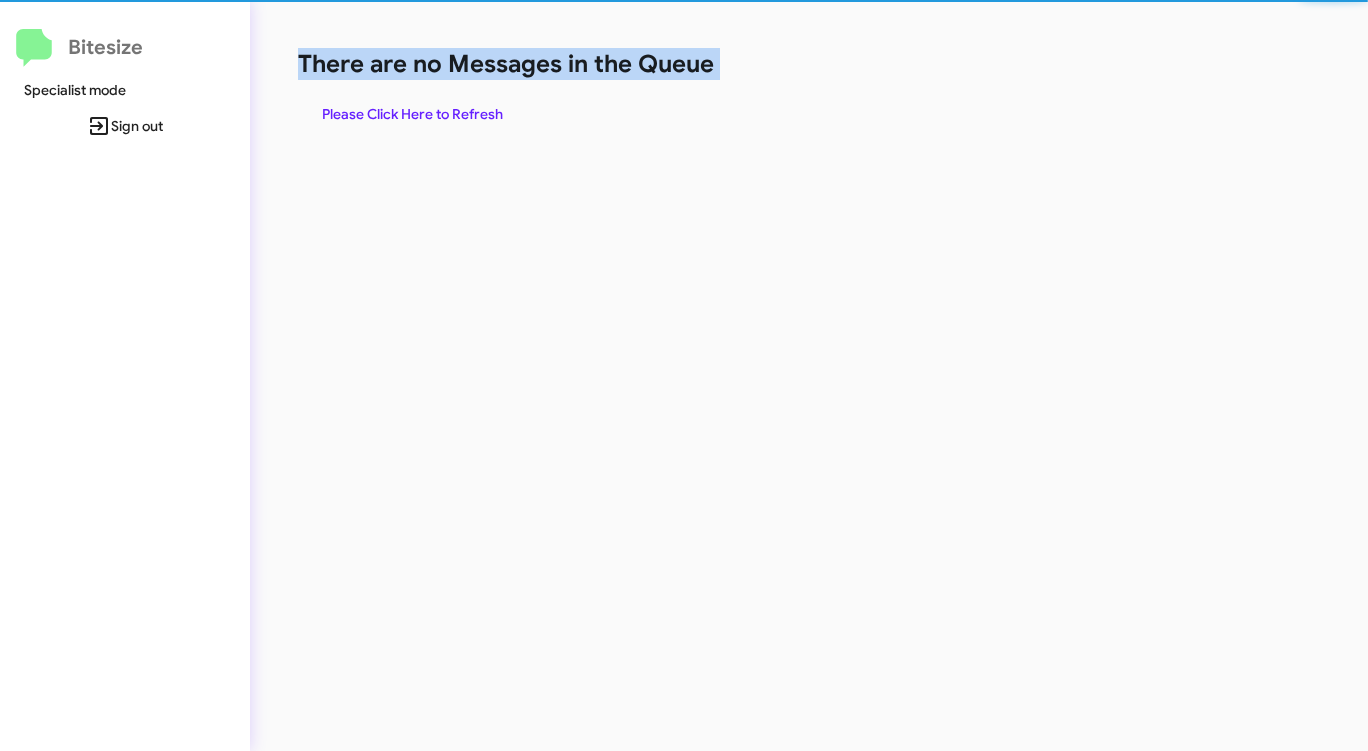 click on "There are no Messages in the Queue" 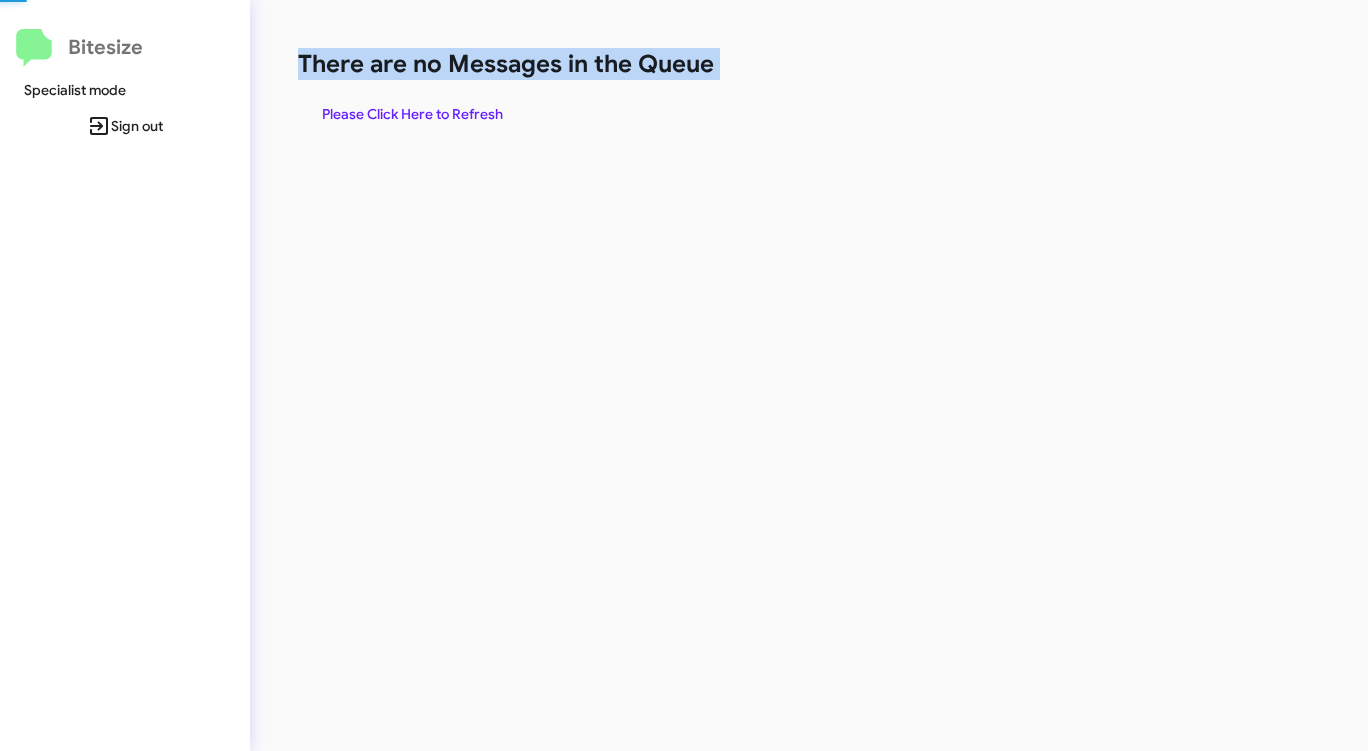 click on "There are no Messages in the Queue" 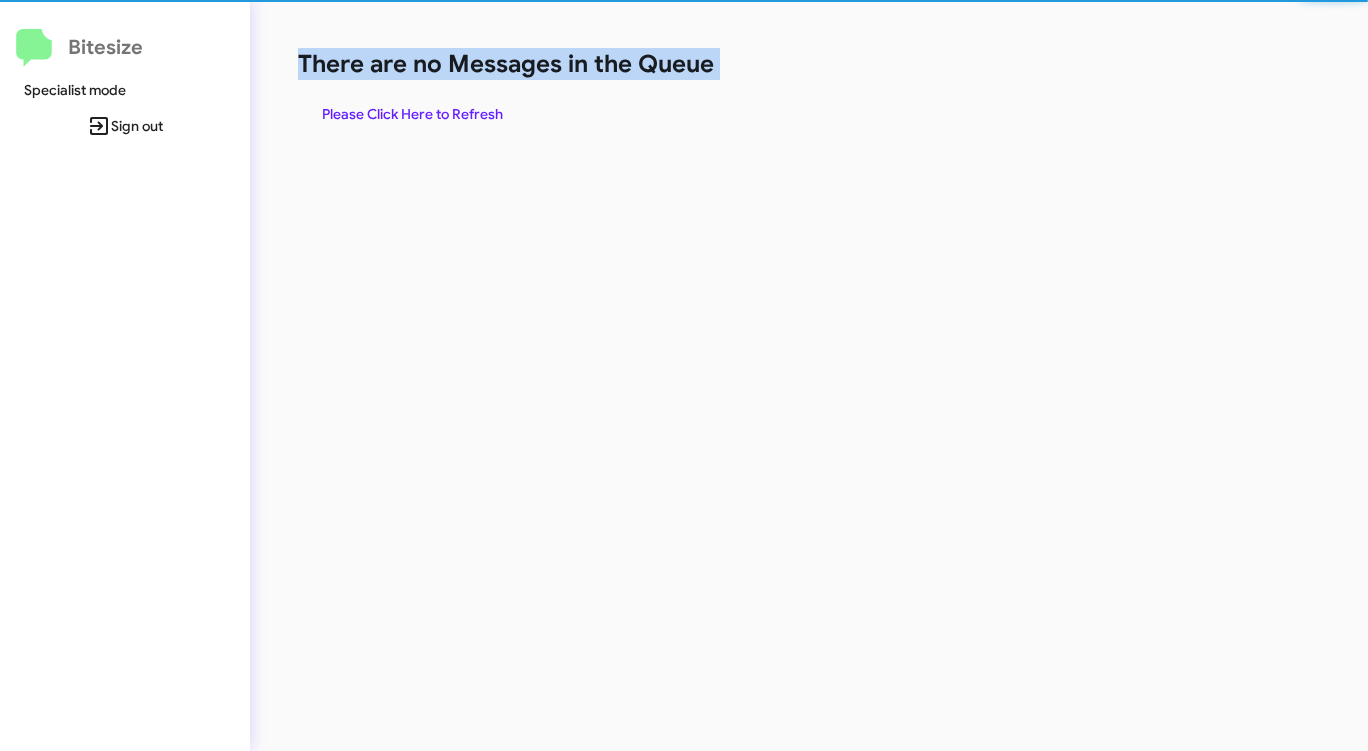 click on "There are no Messages in the Queue" 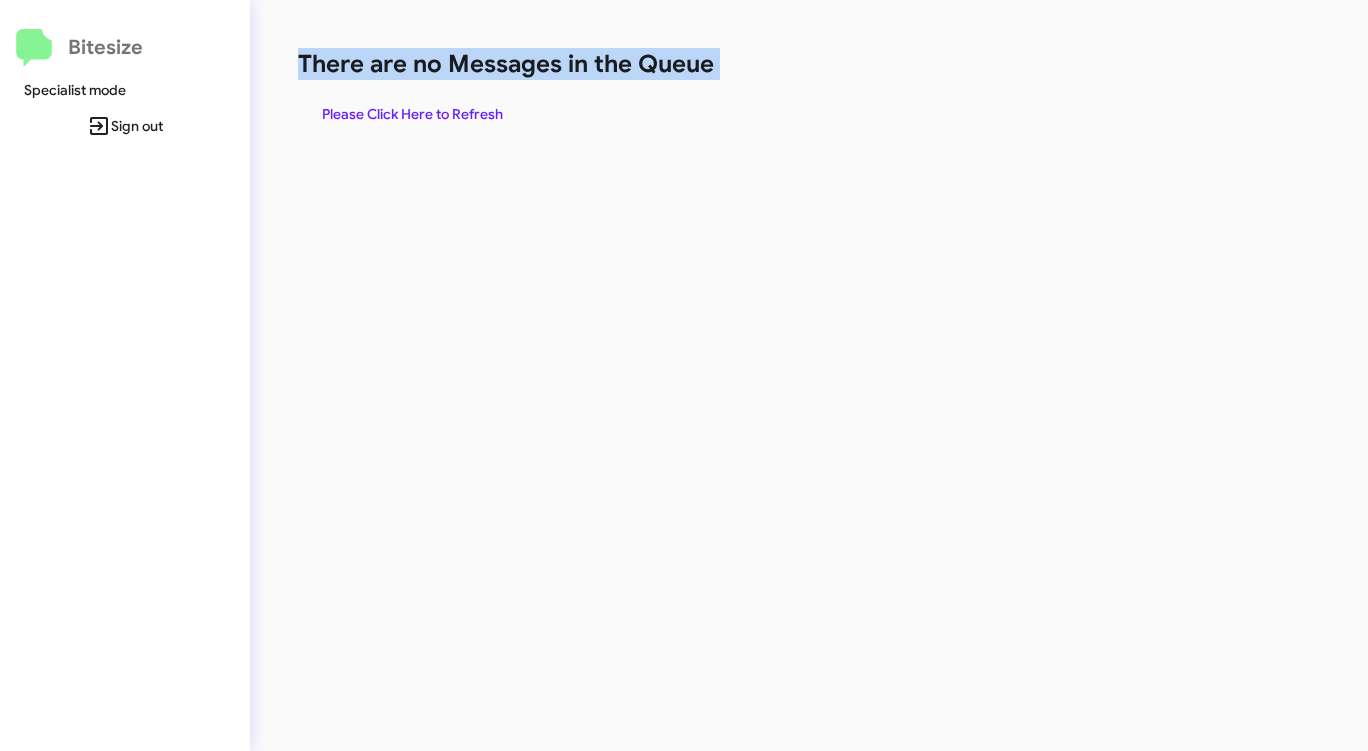 click on "Please Click Here to Refresh" 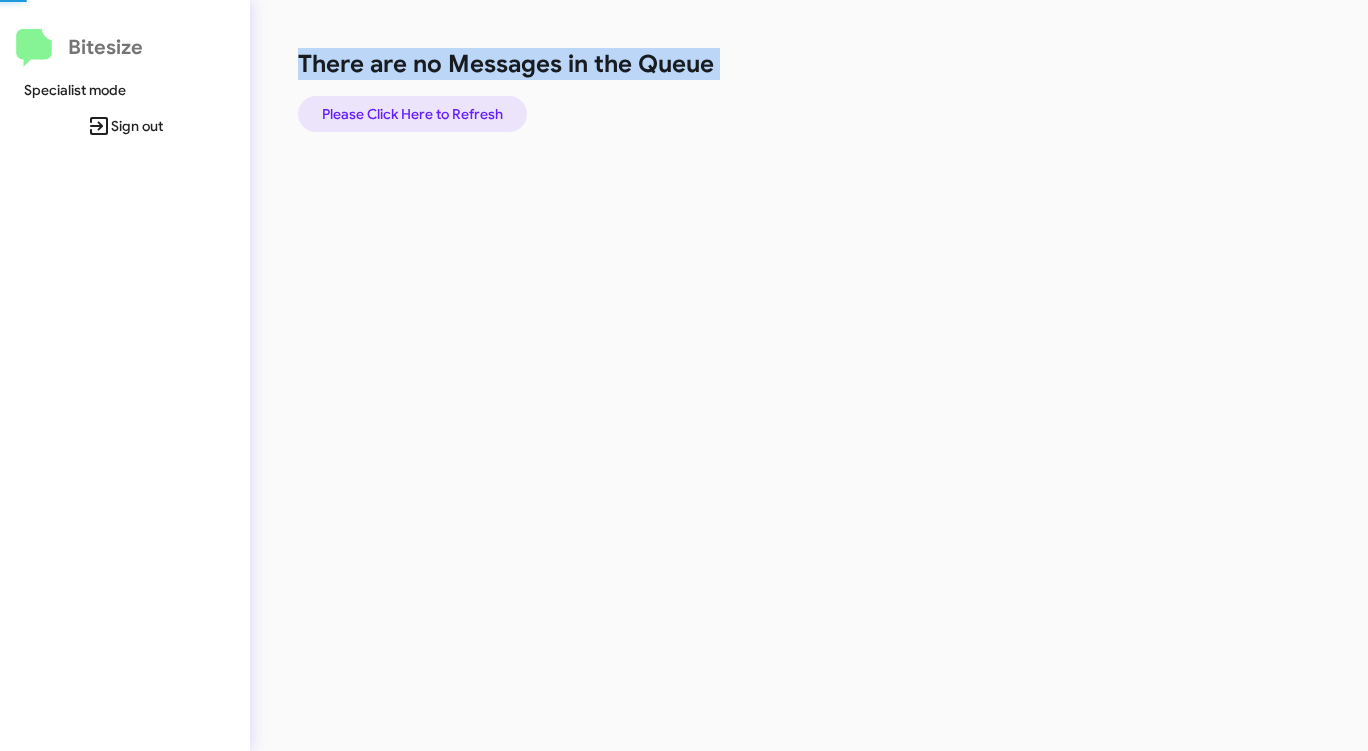 click on "Please Click Here to Refresh" 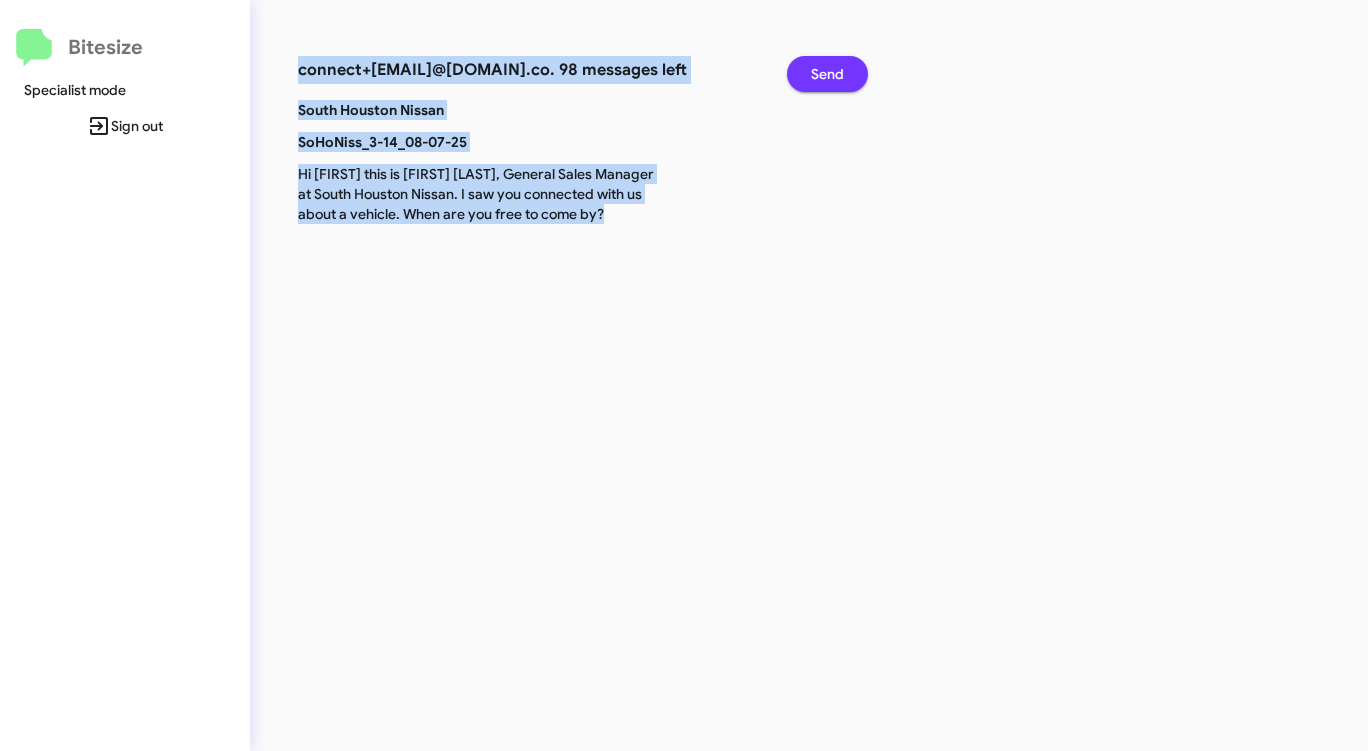 click on "Send" 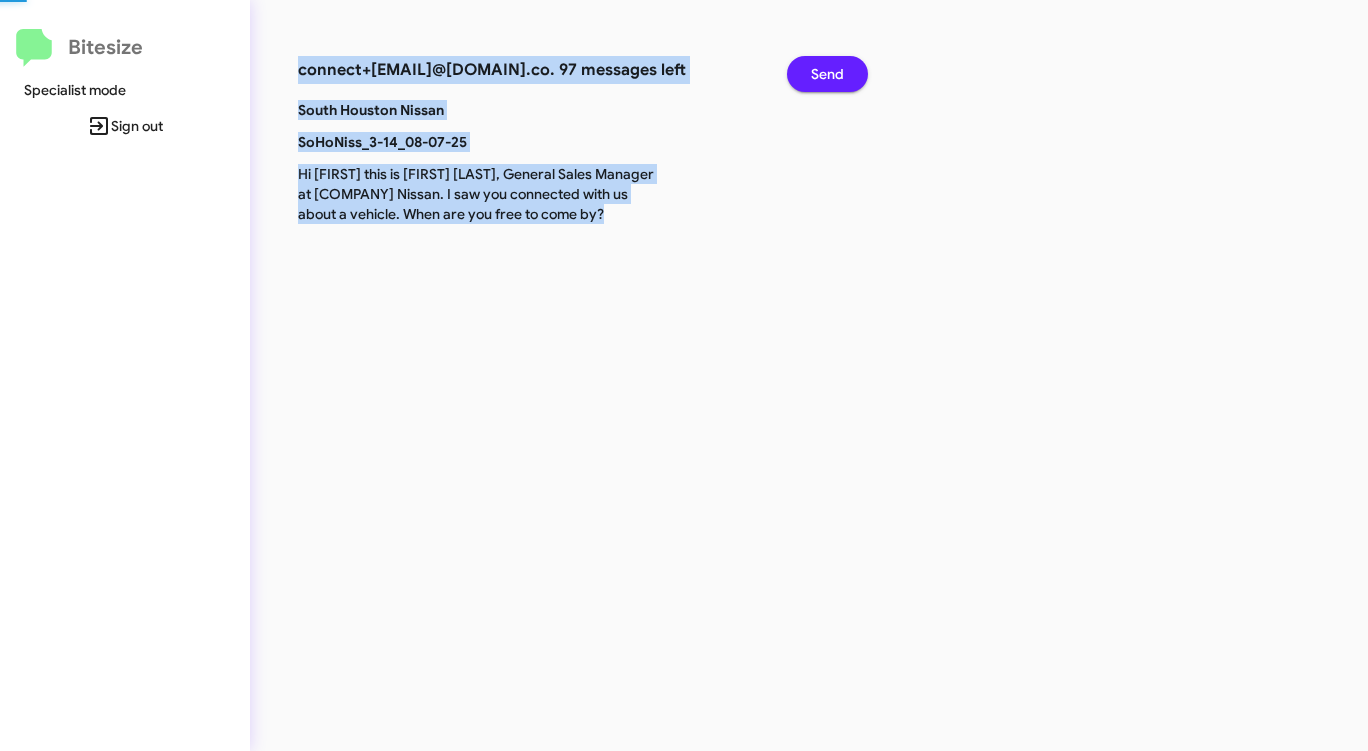 click on "Send" 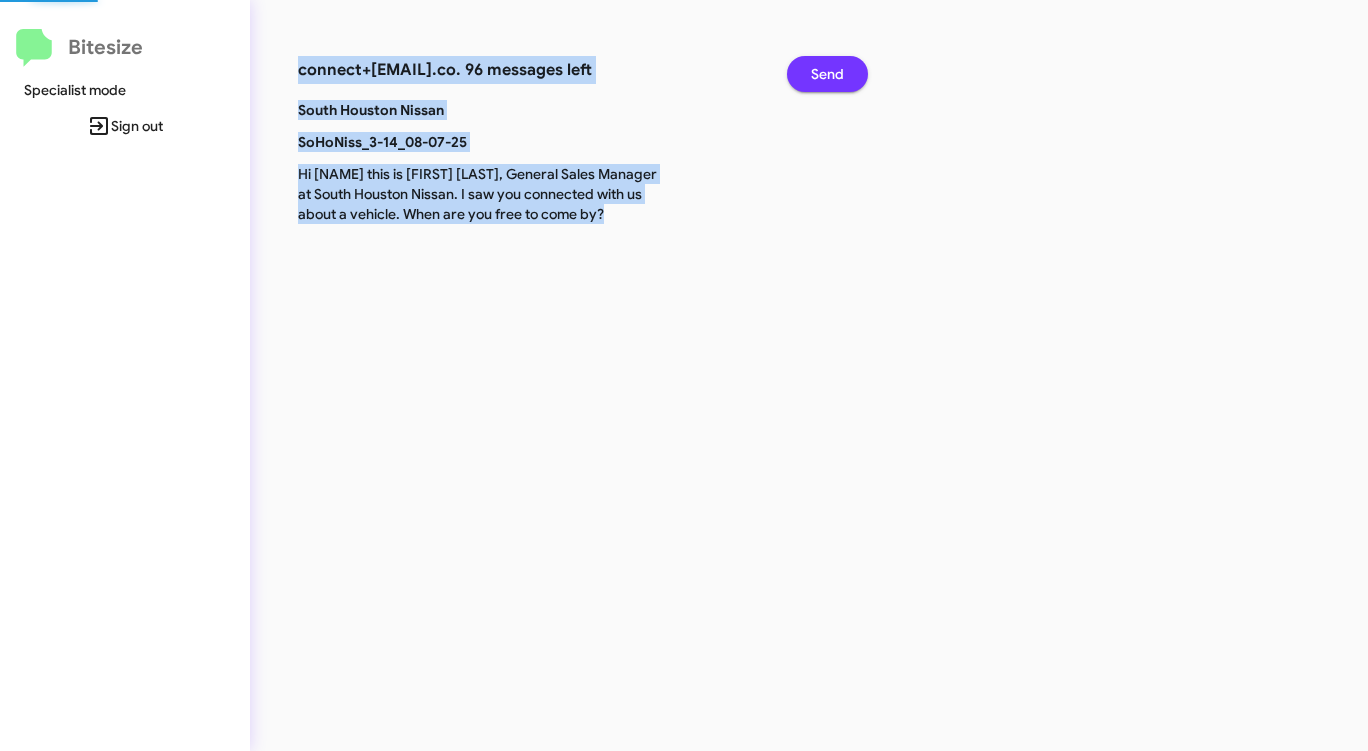 click on "Send" 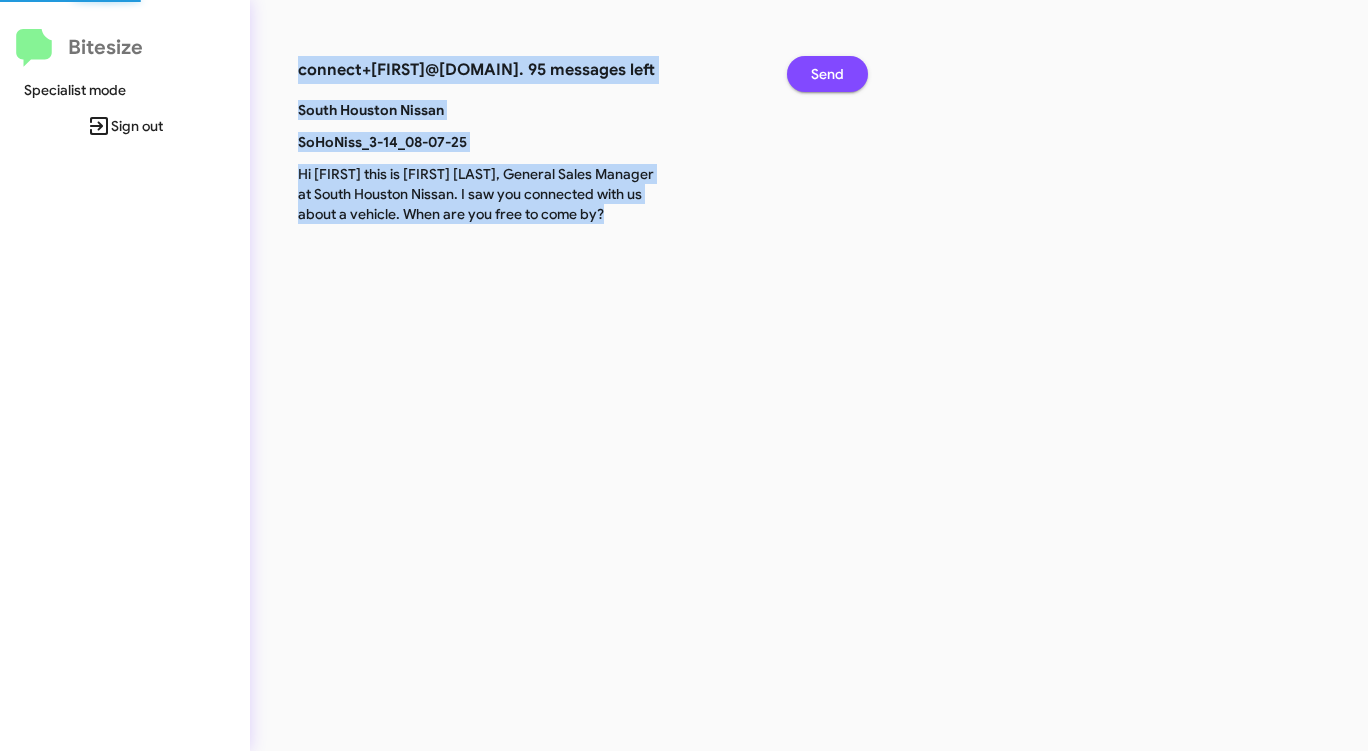 click on "Send" 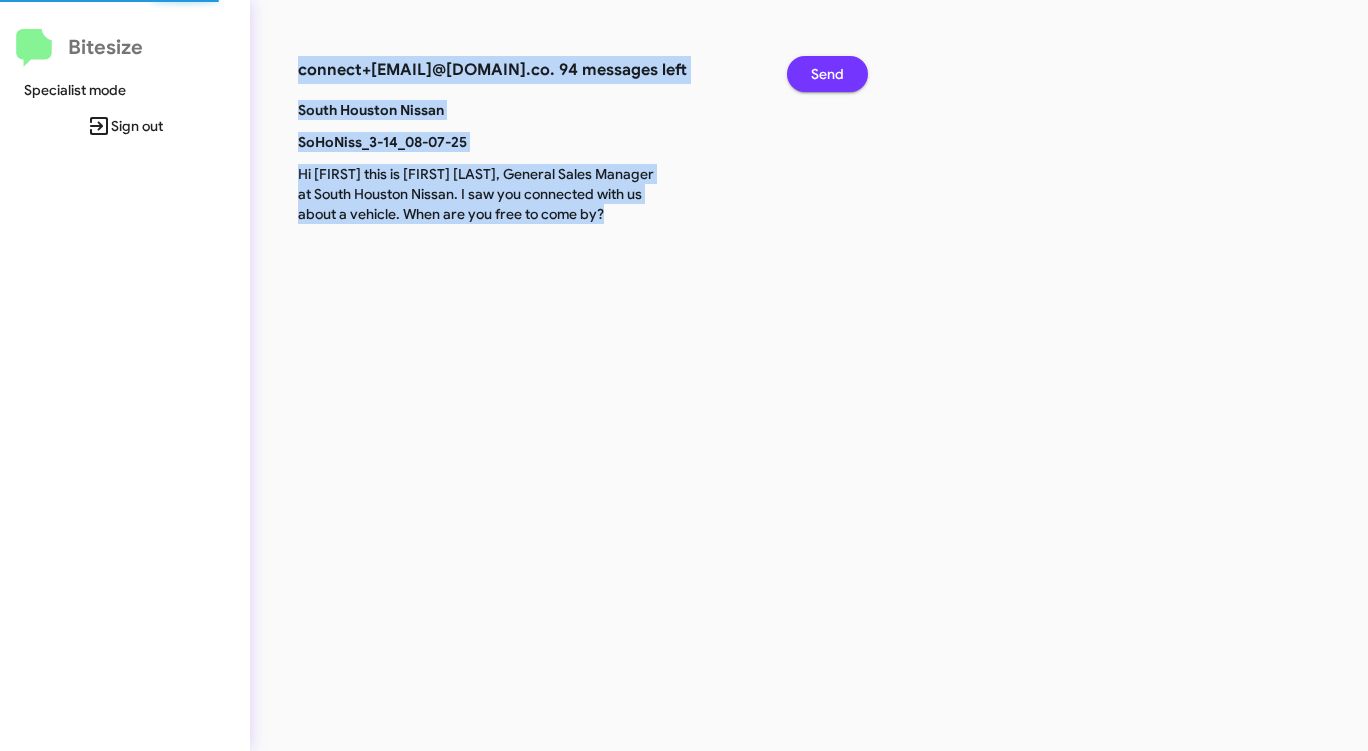 click on "Send" 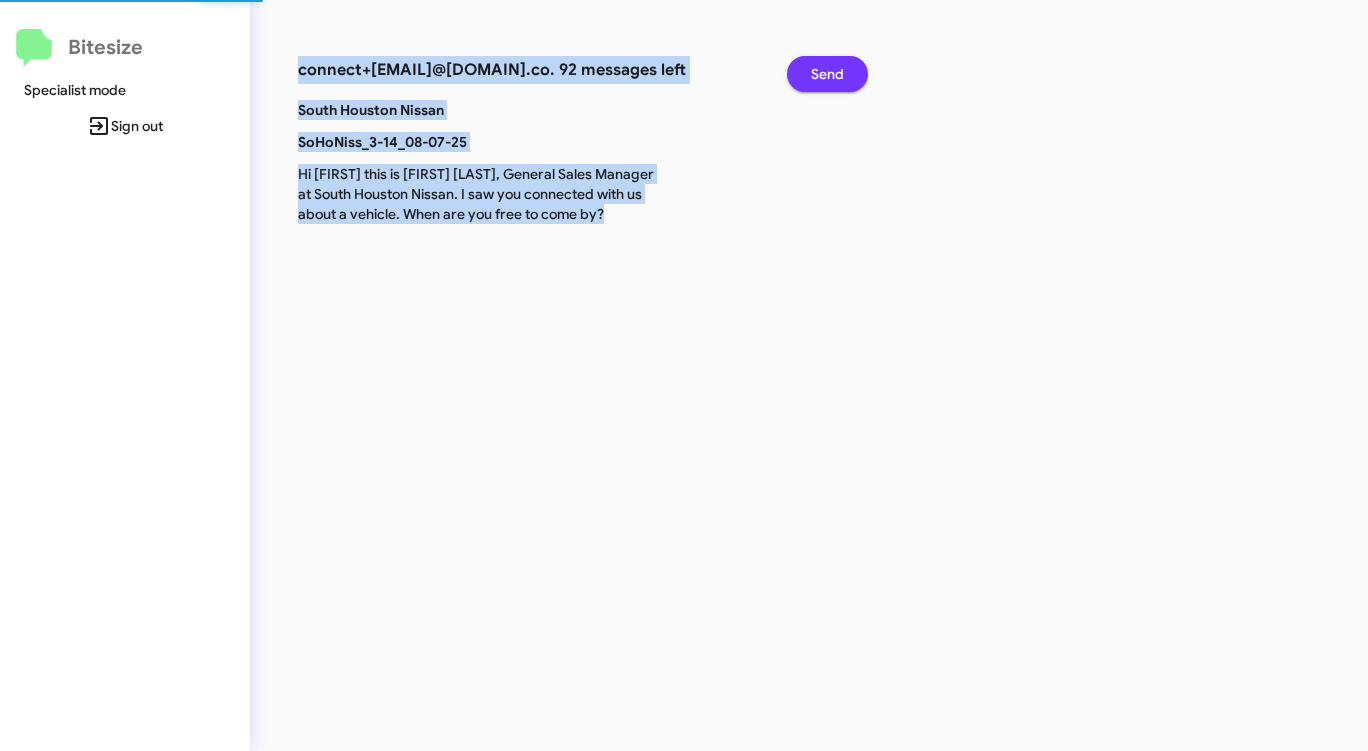 click on "Send" 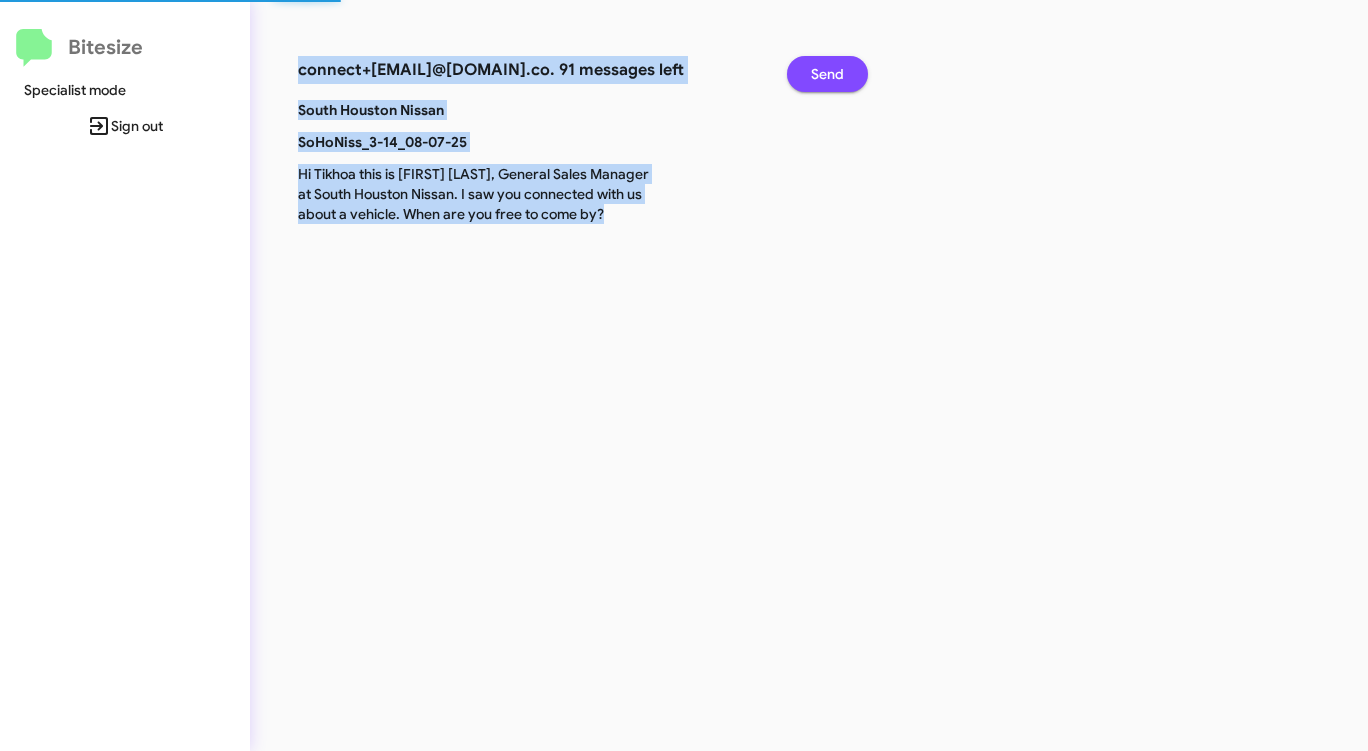 click on "Send" 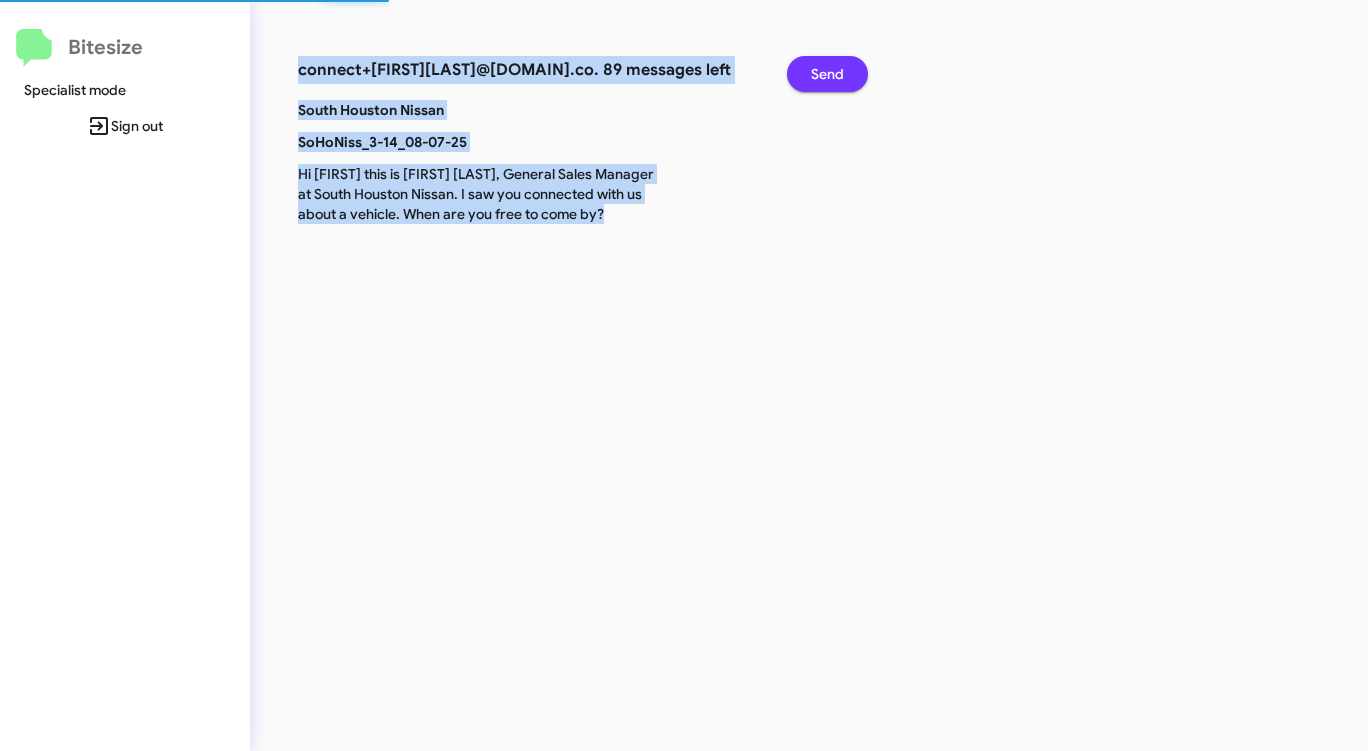click on "Send" 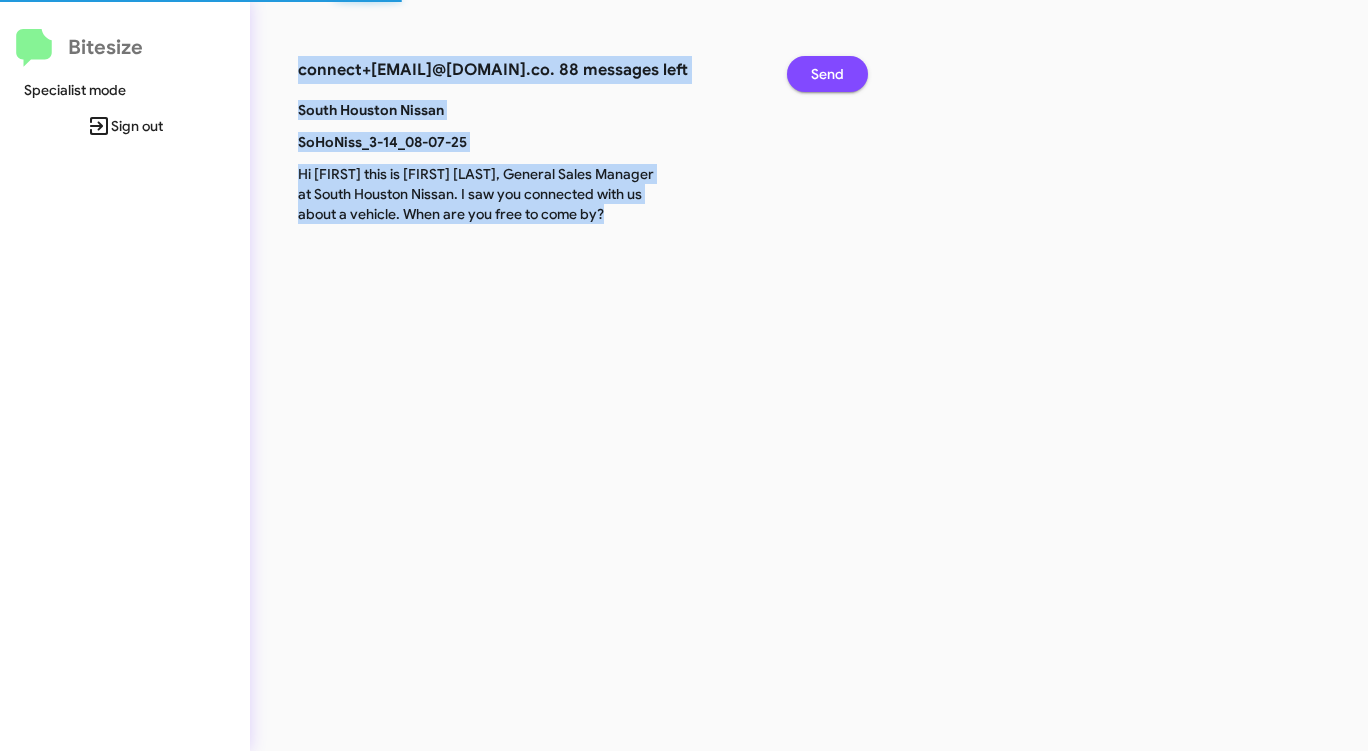 click on "Send" 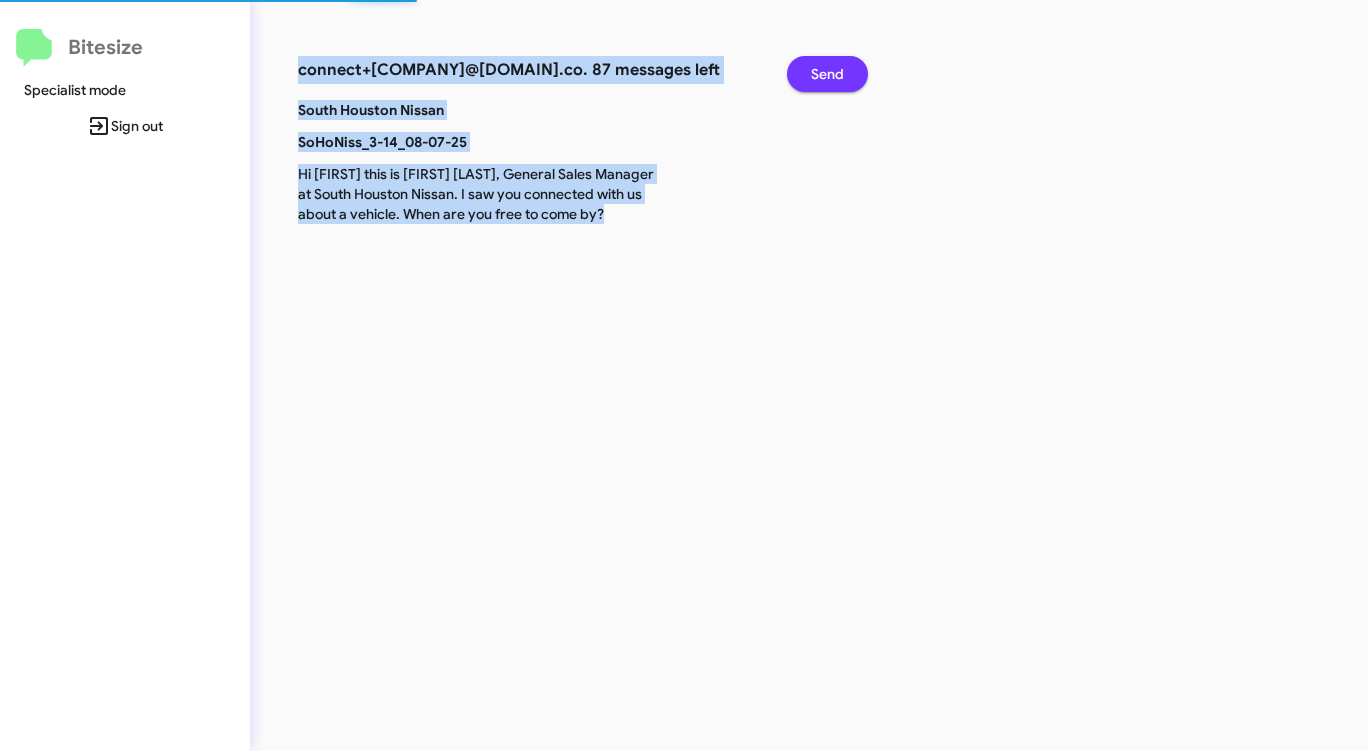 click on "Send" 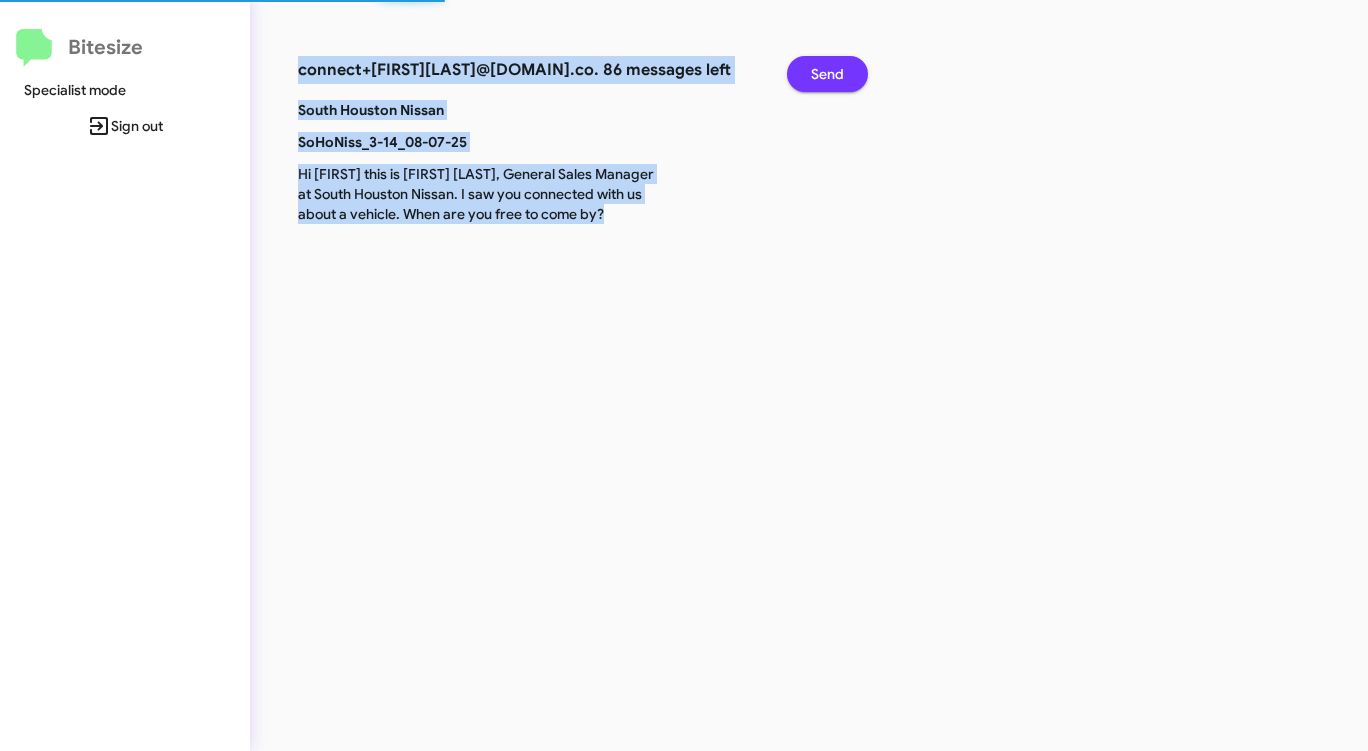 click on "Send" 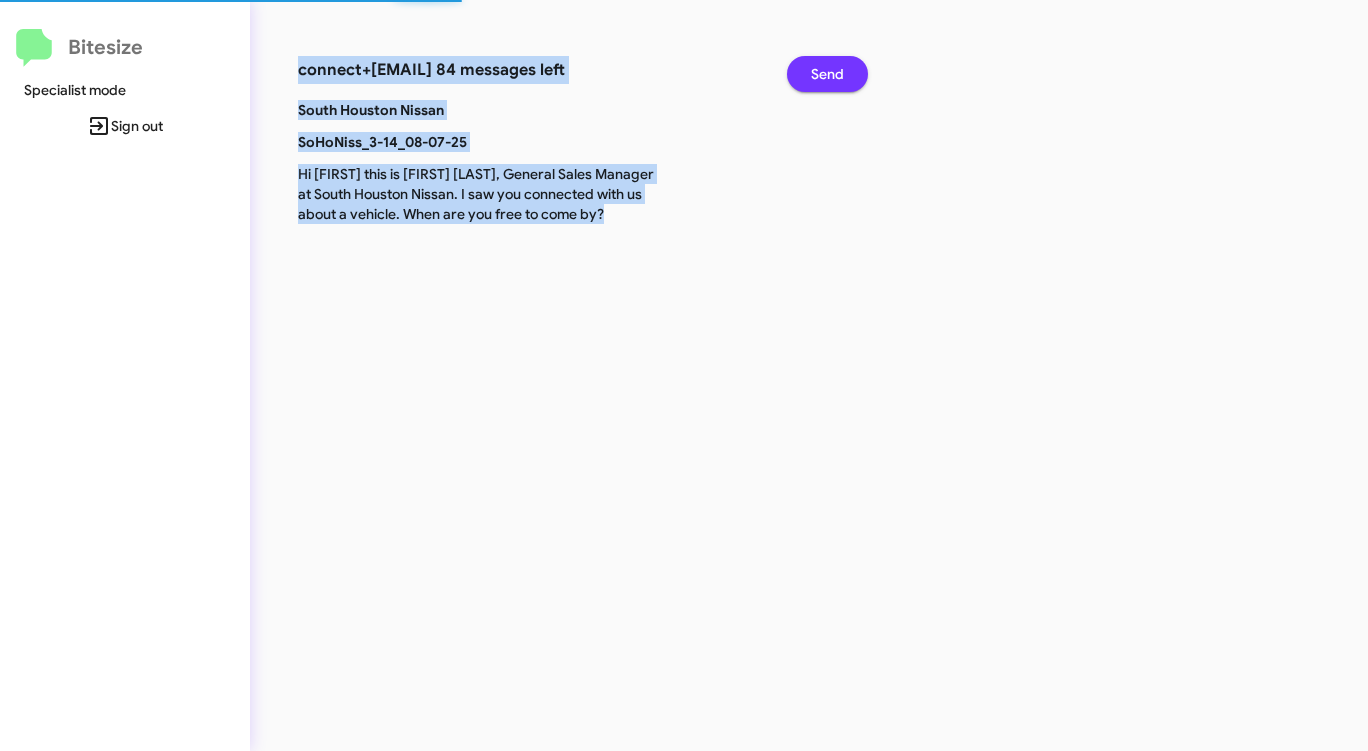 click on "Send" 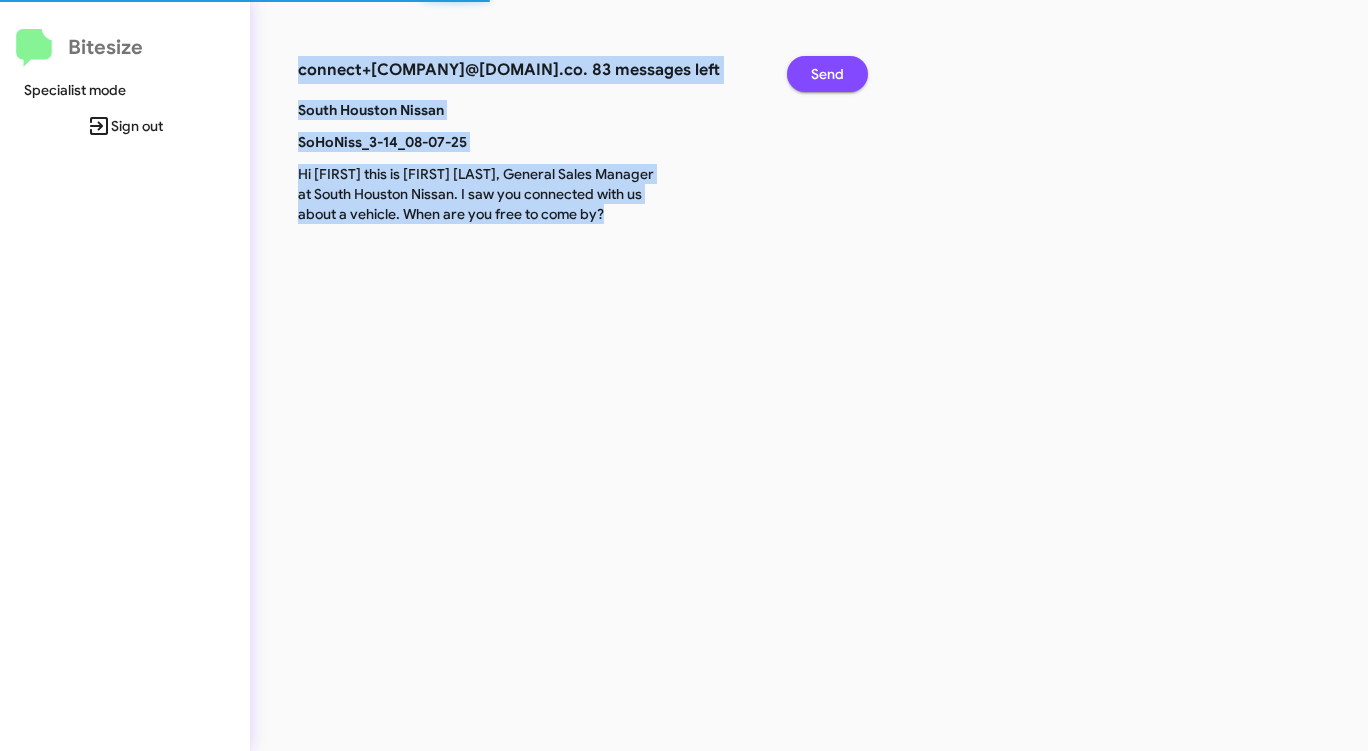 click on "Send" 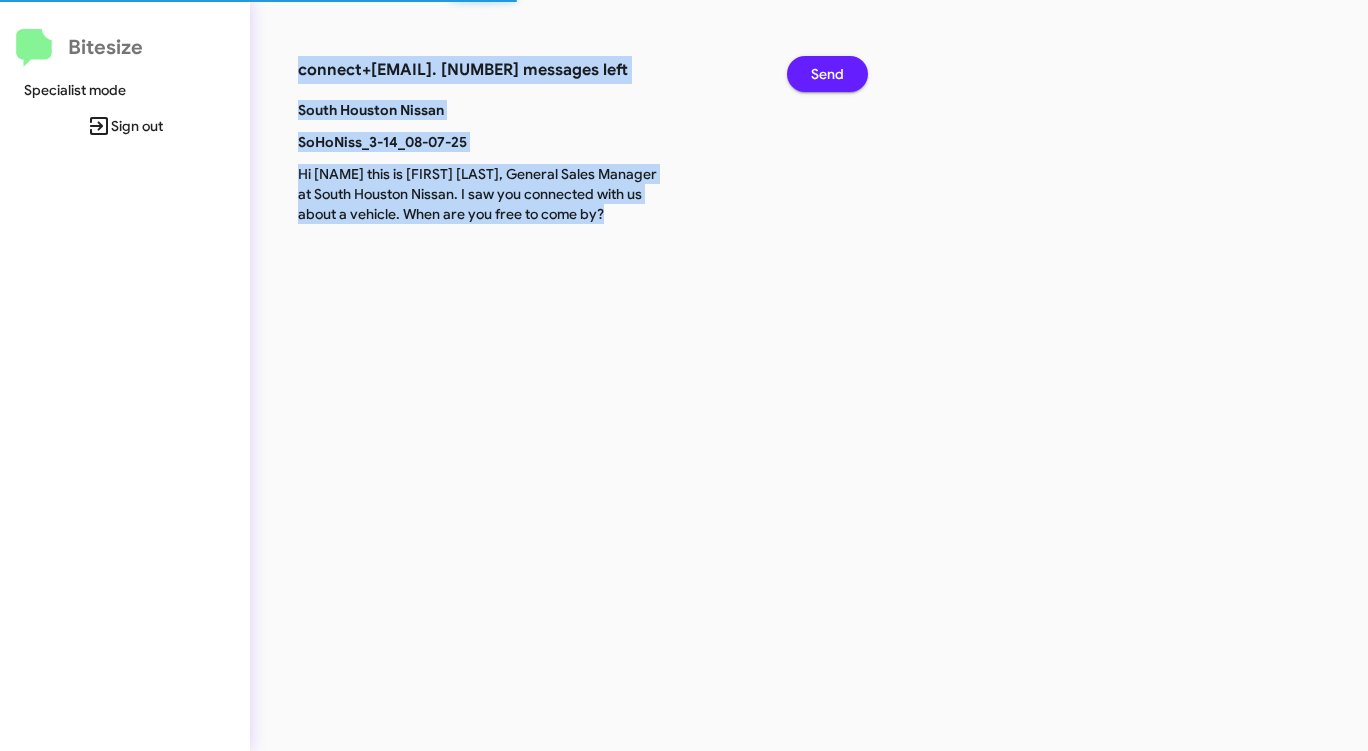 click on "Send" 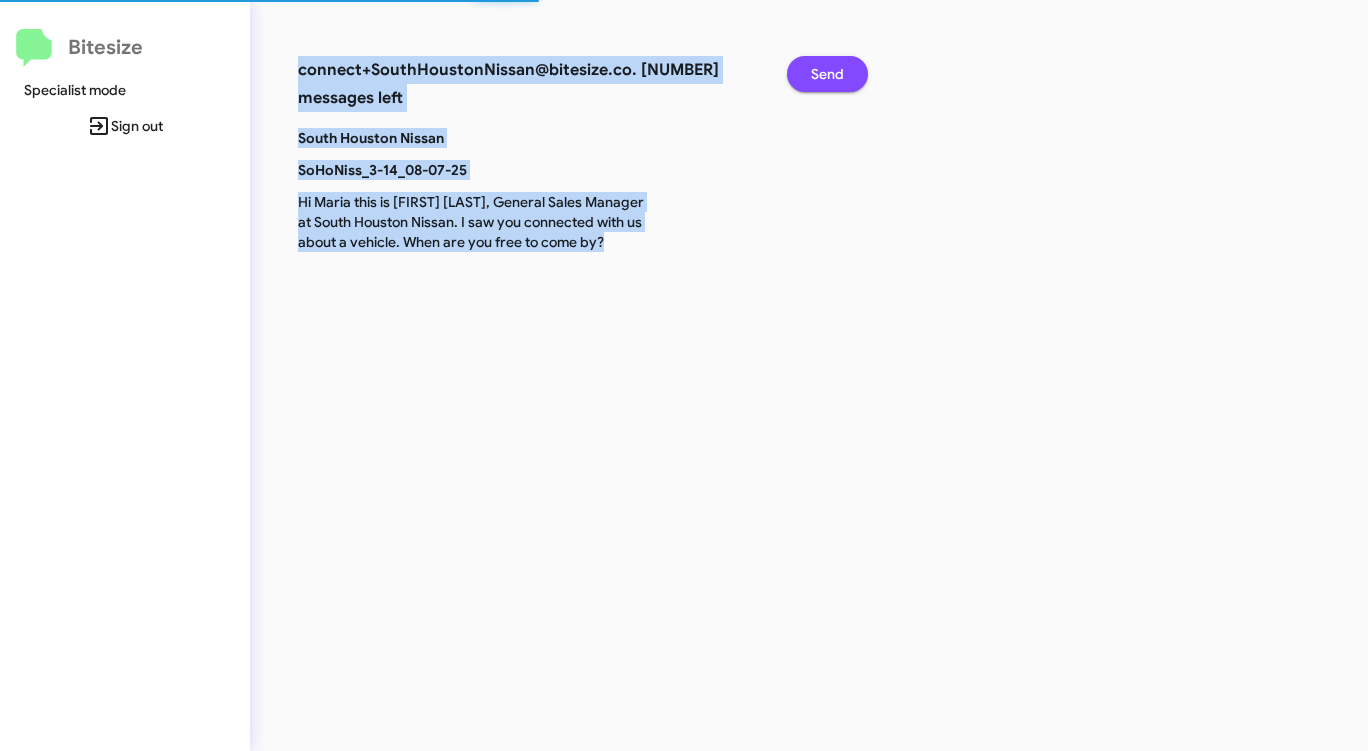 click on "Send" 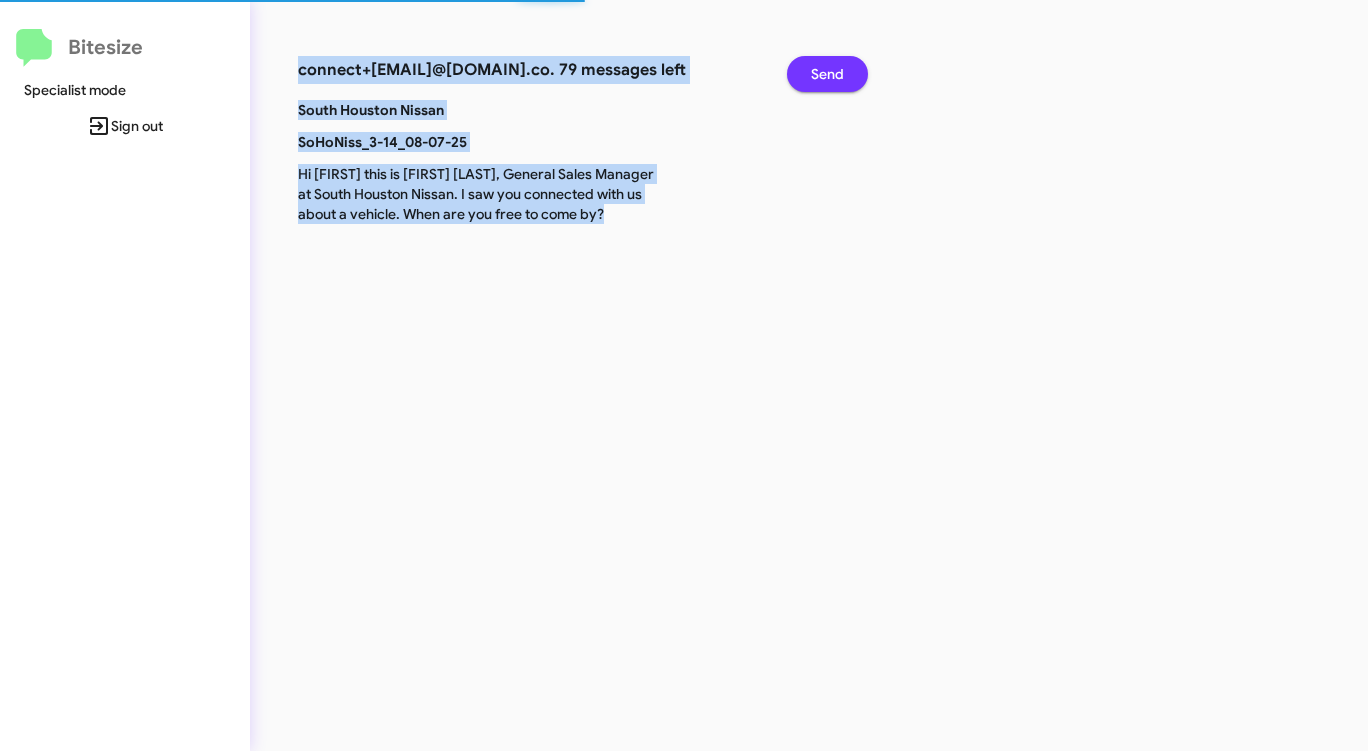 click on "Send" 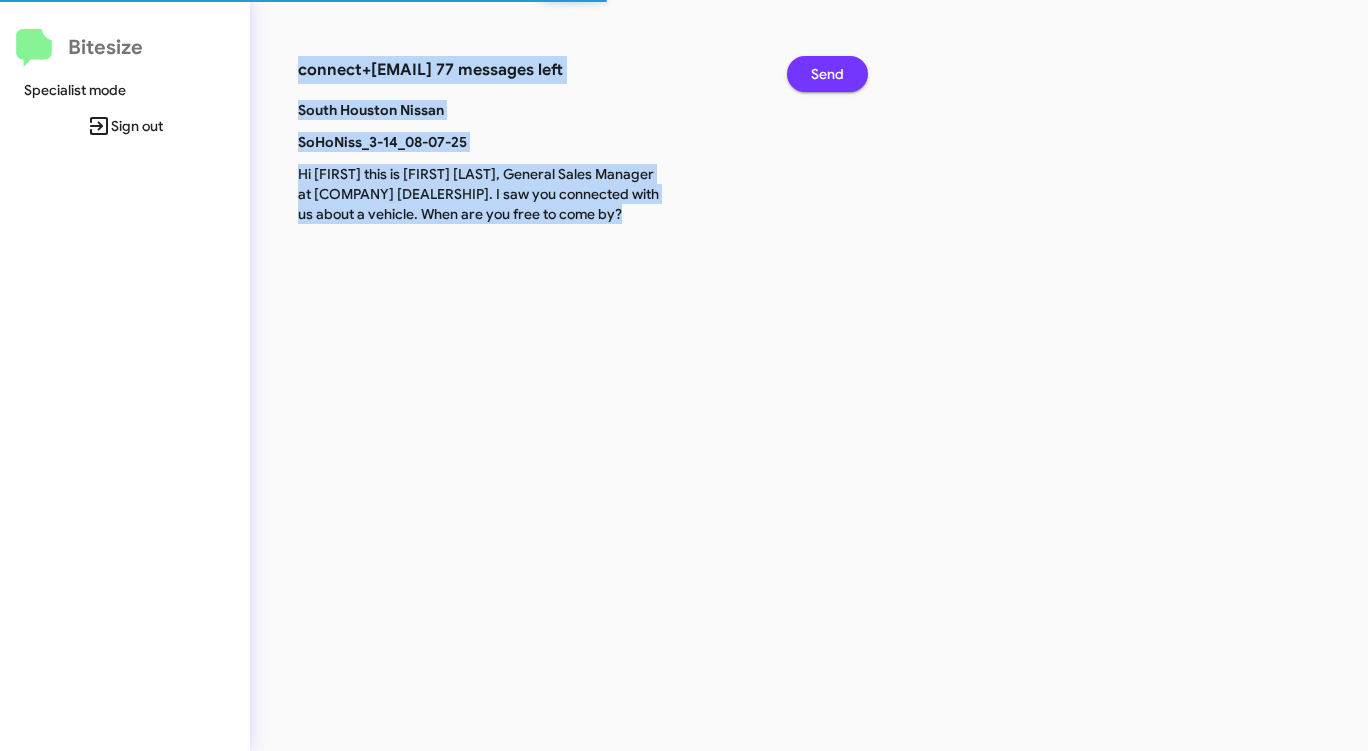 click on "Send" 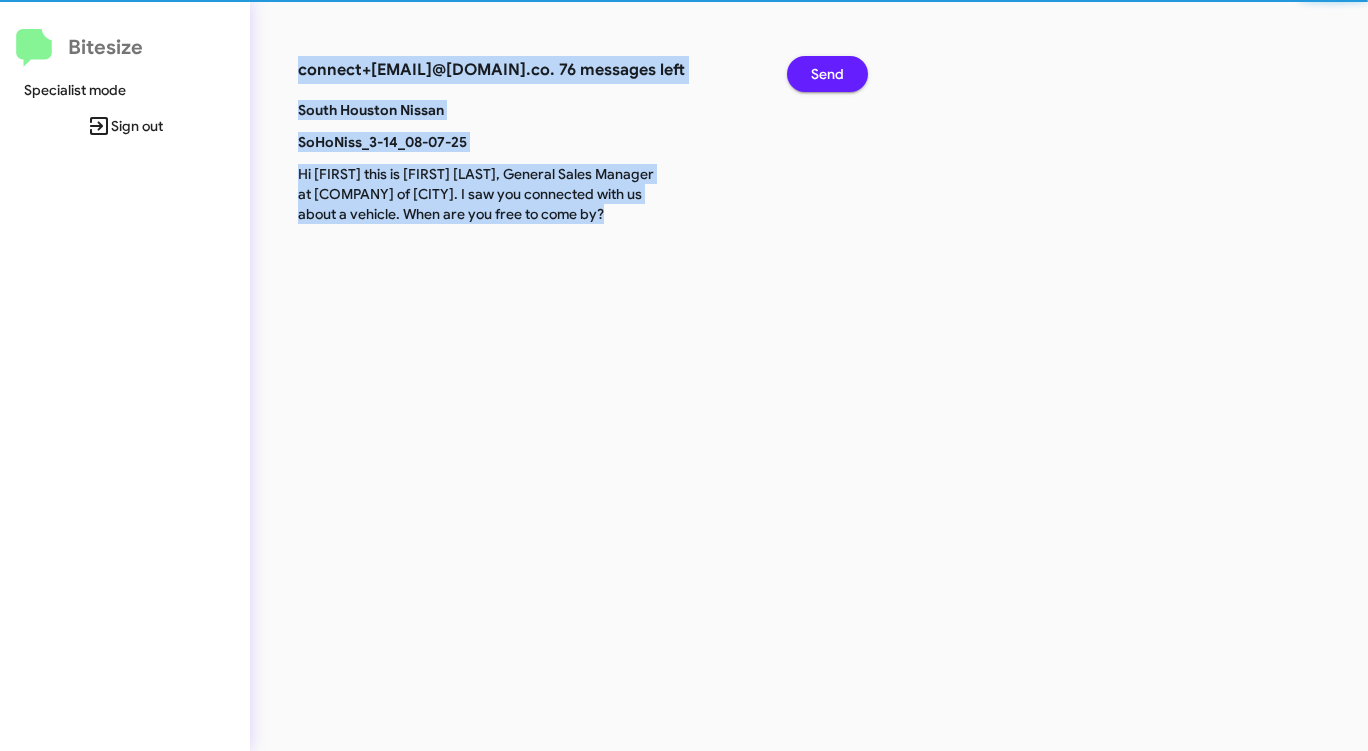 click on "Send" 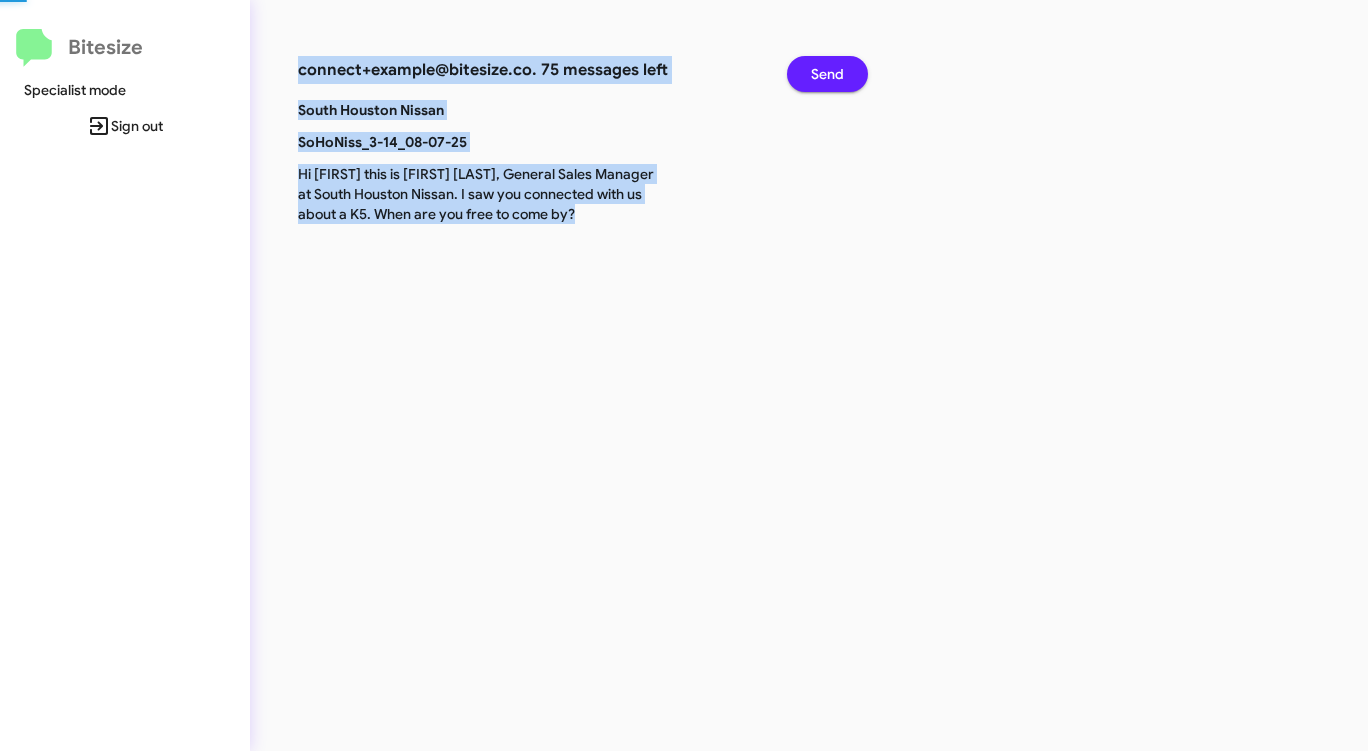 click on "Send" 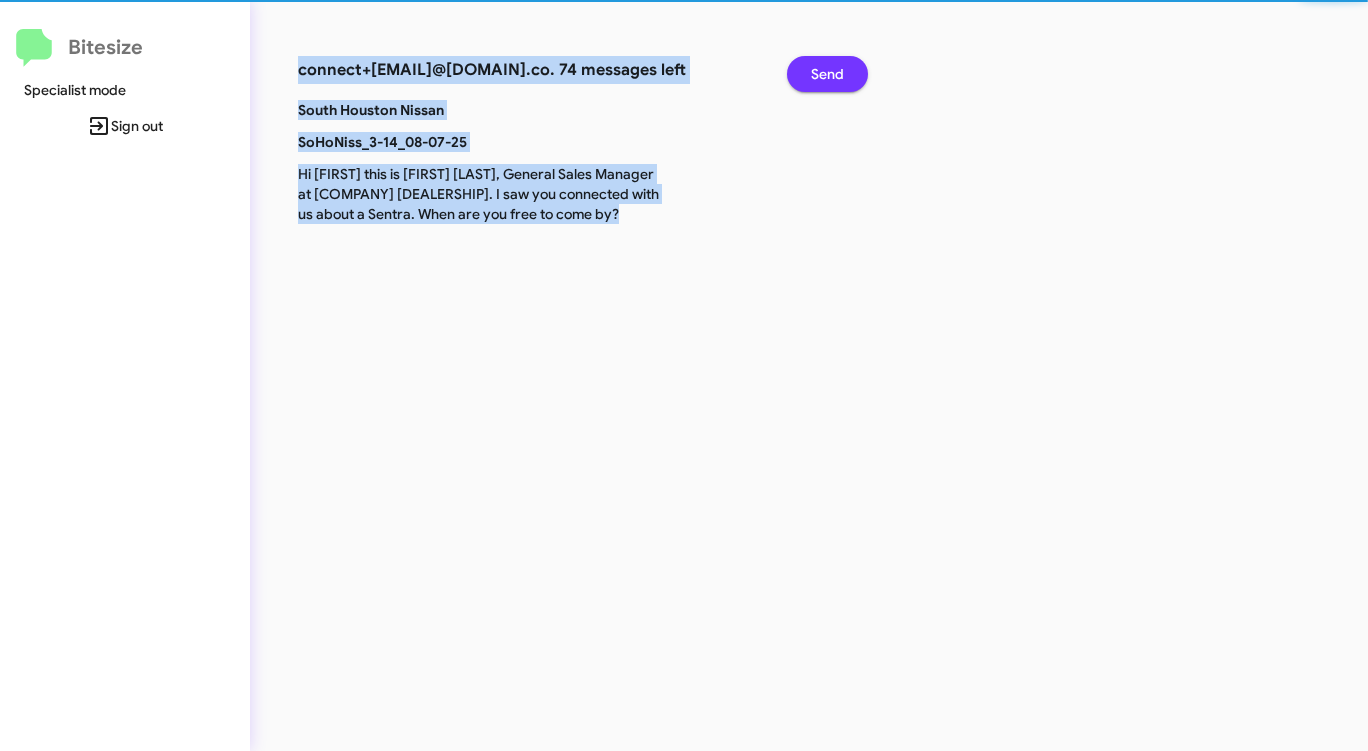 click on "Send" 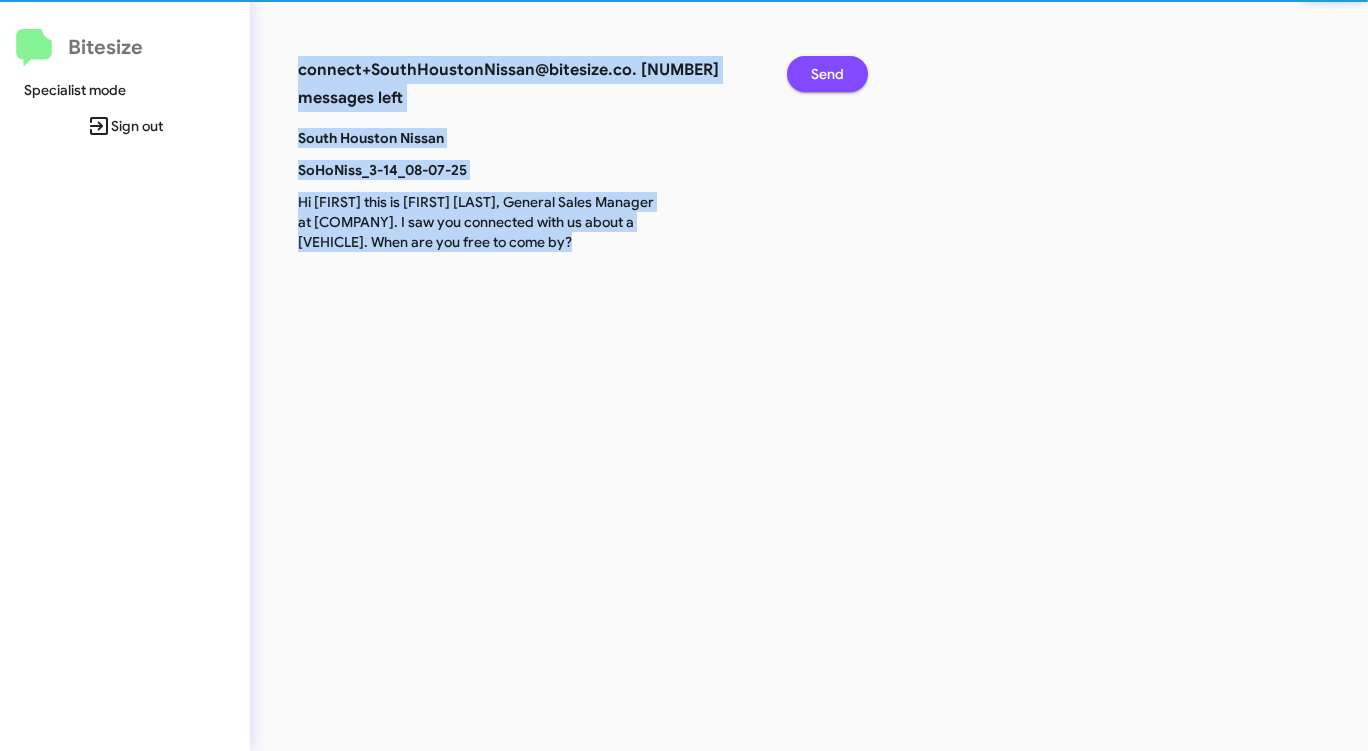 click on "Send" 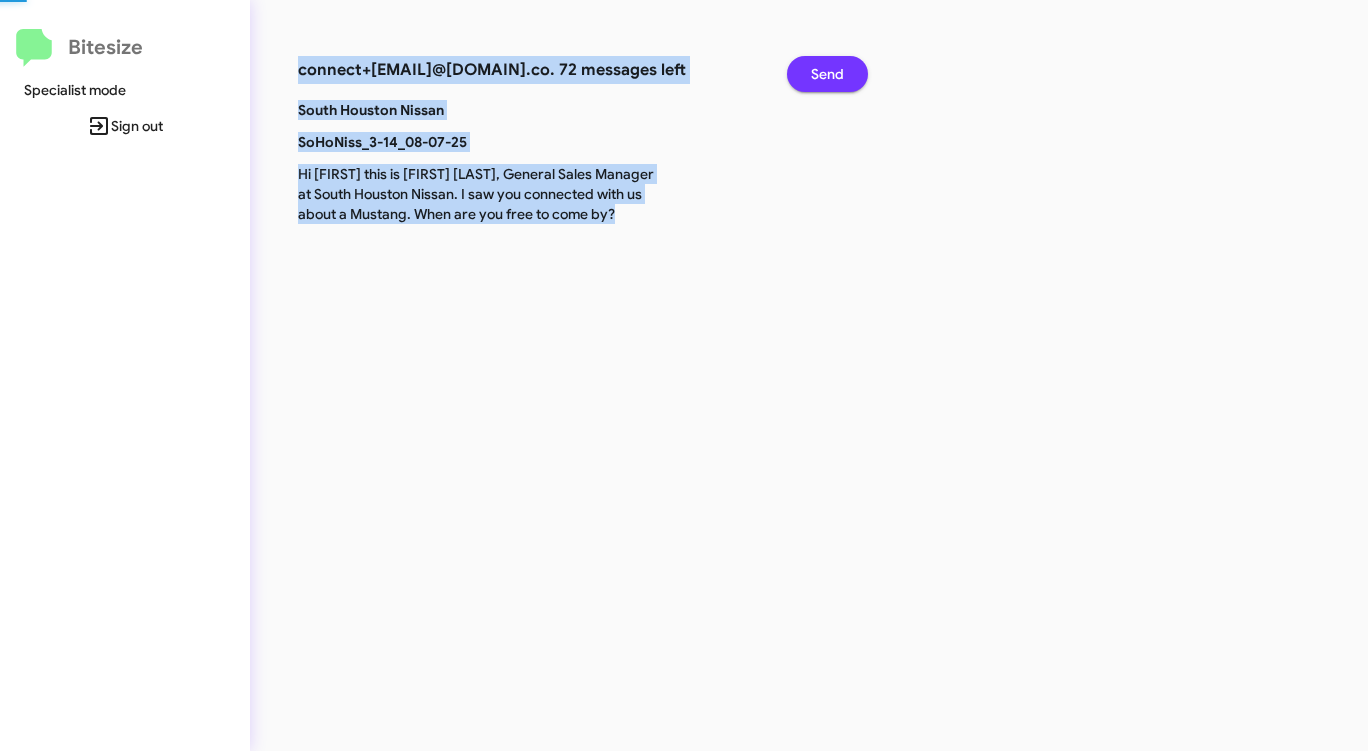 click on "Send" 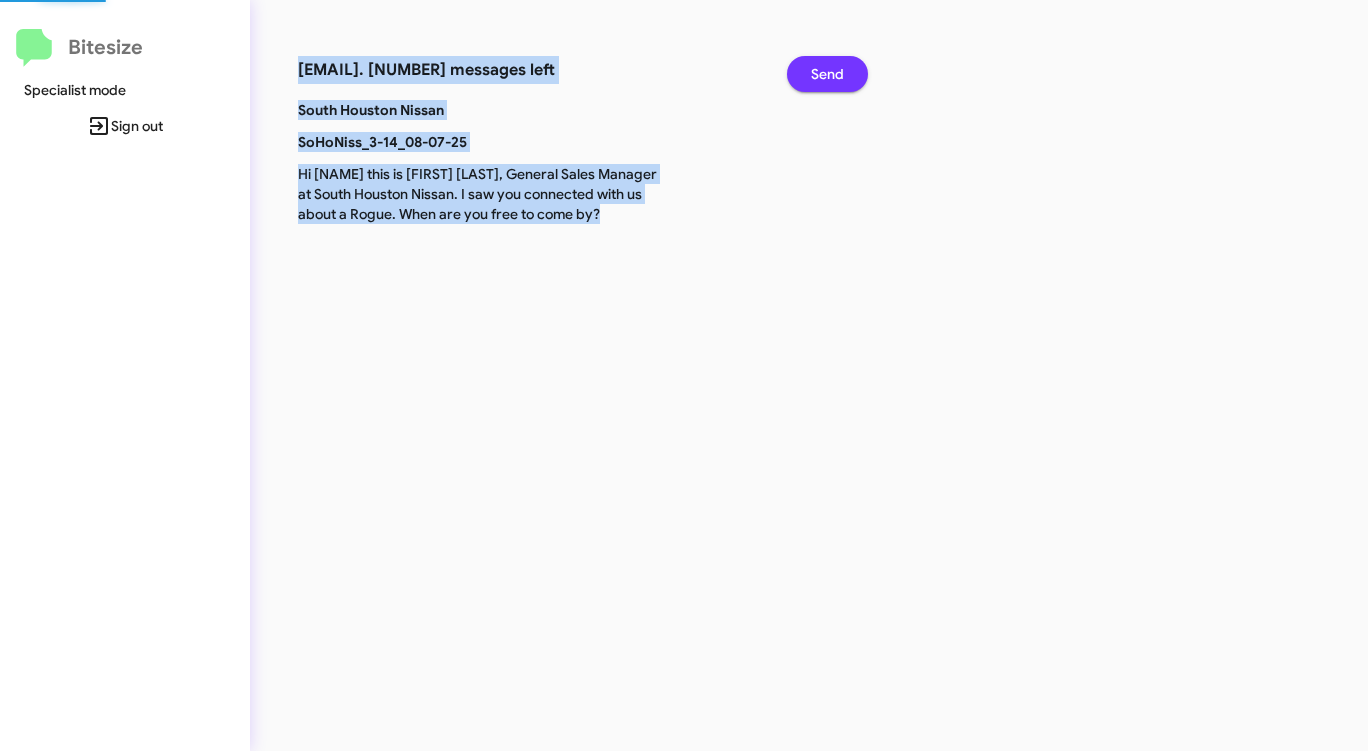 click on "Send" 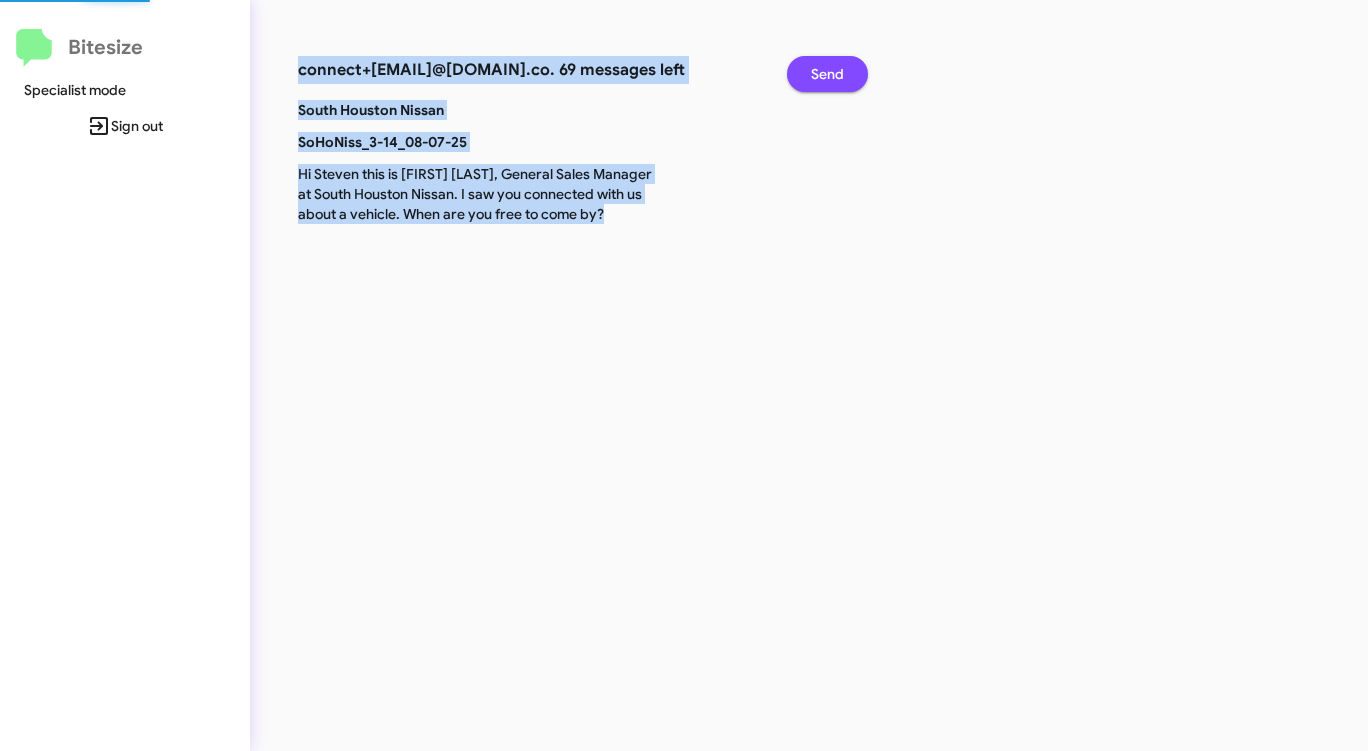 click on "Send" 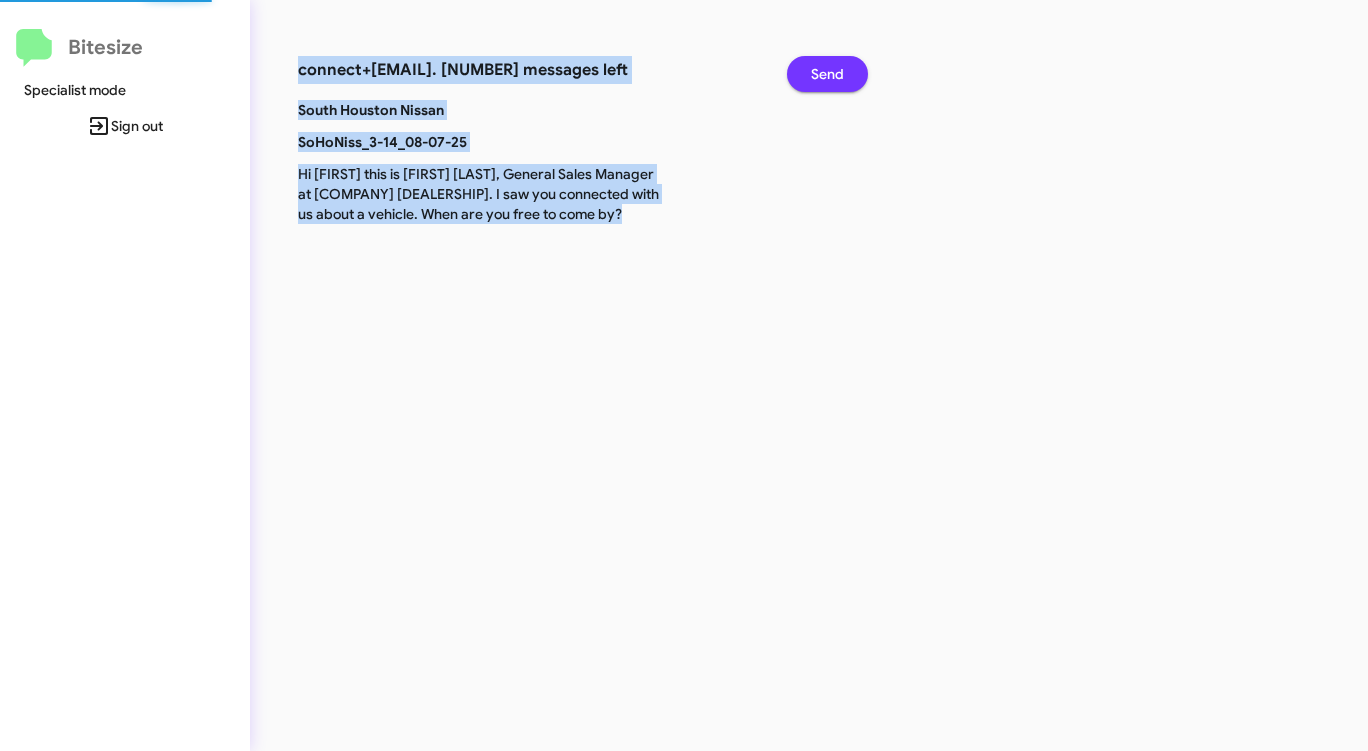 click on "Send" 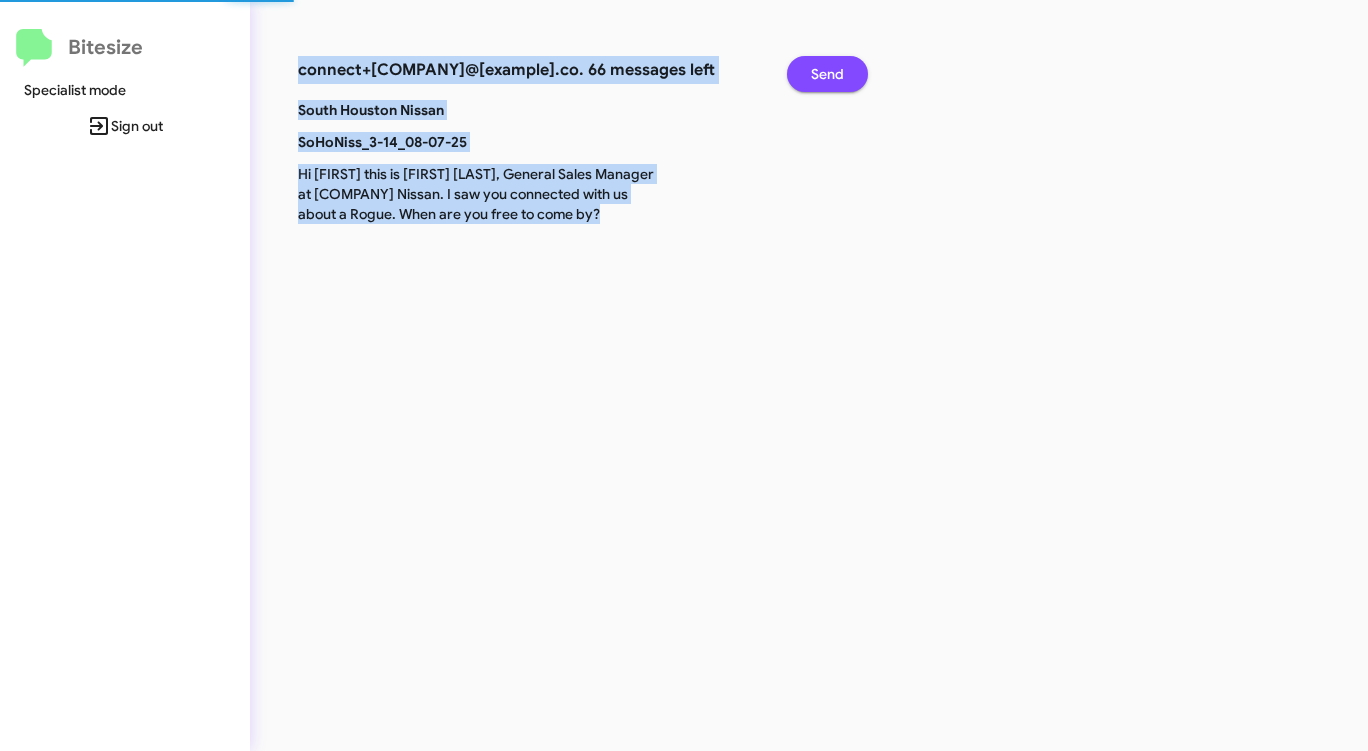 click on "Send" 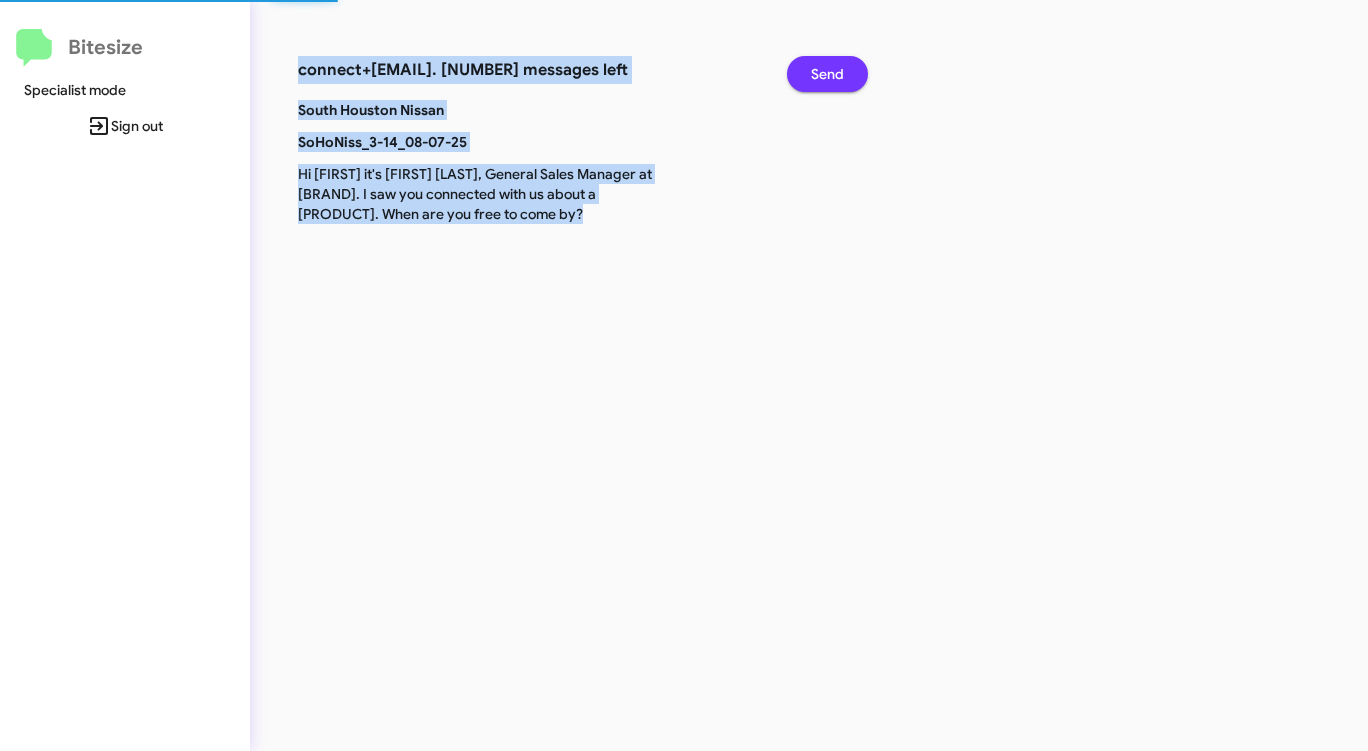 click on "Send" 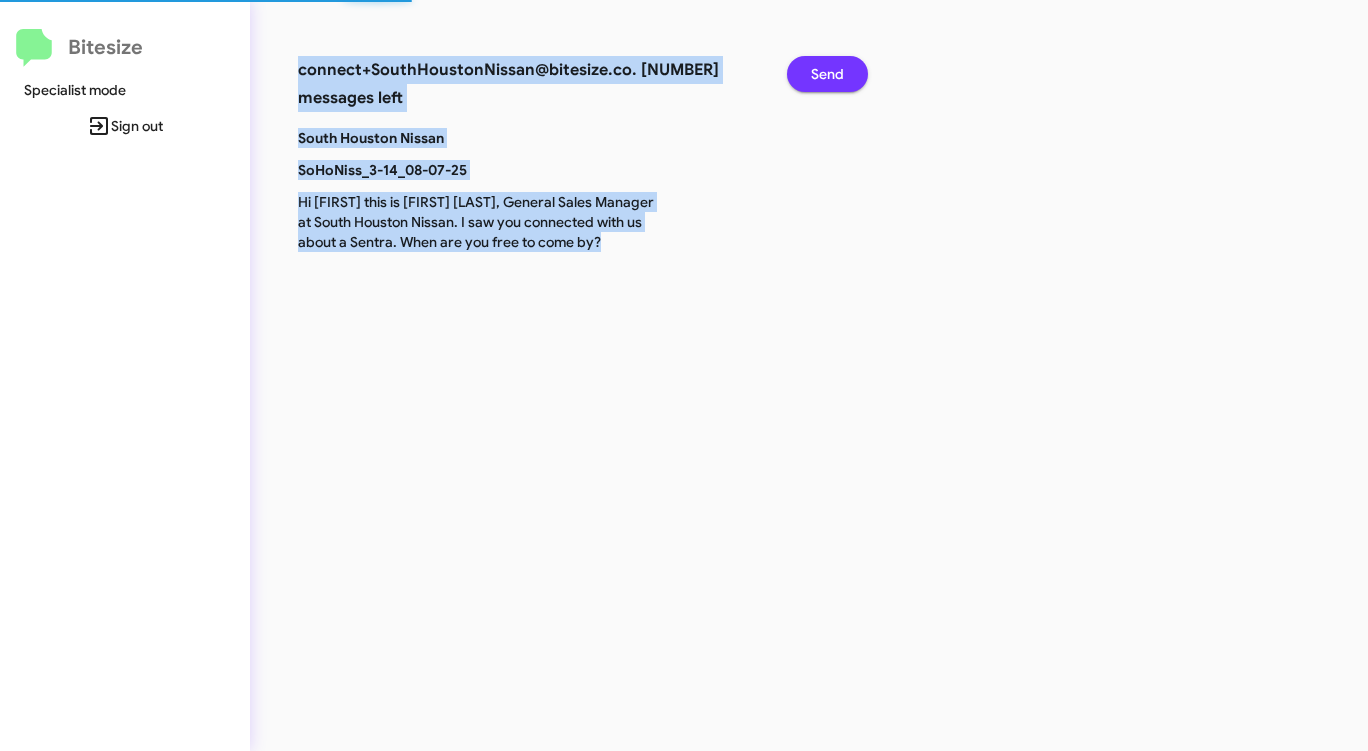 click on "Send" 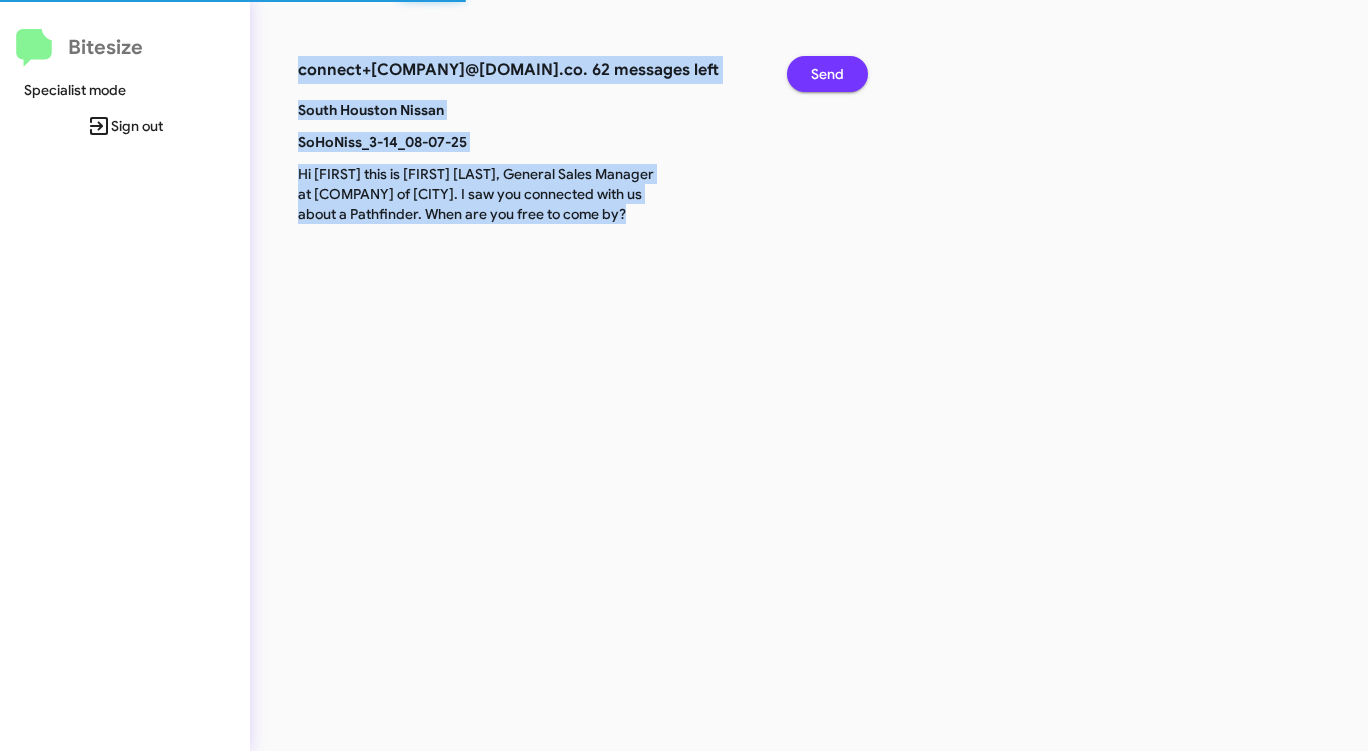 click on "Send" 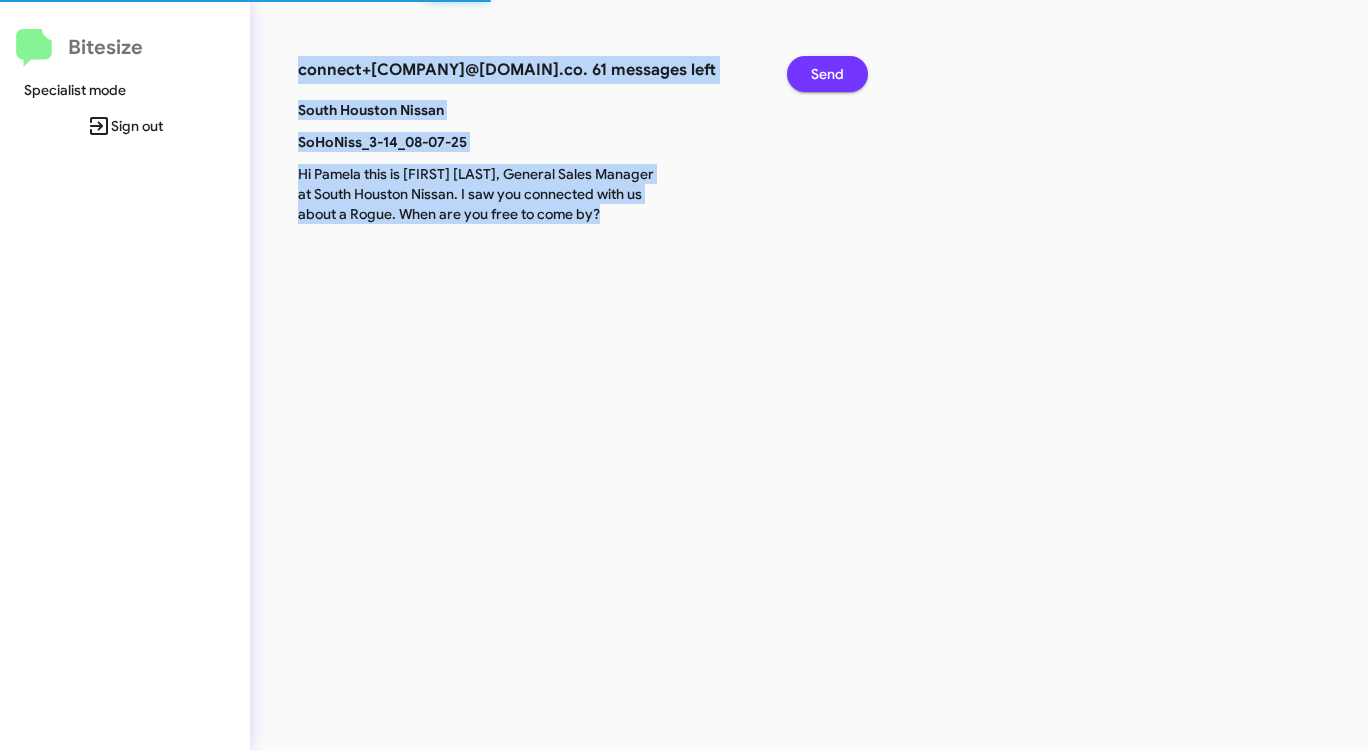 click on "Send" 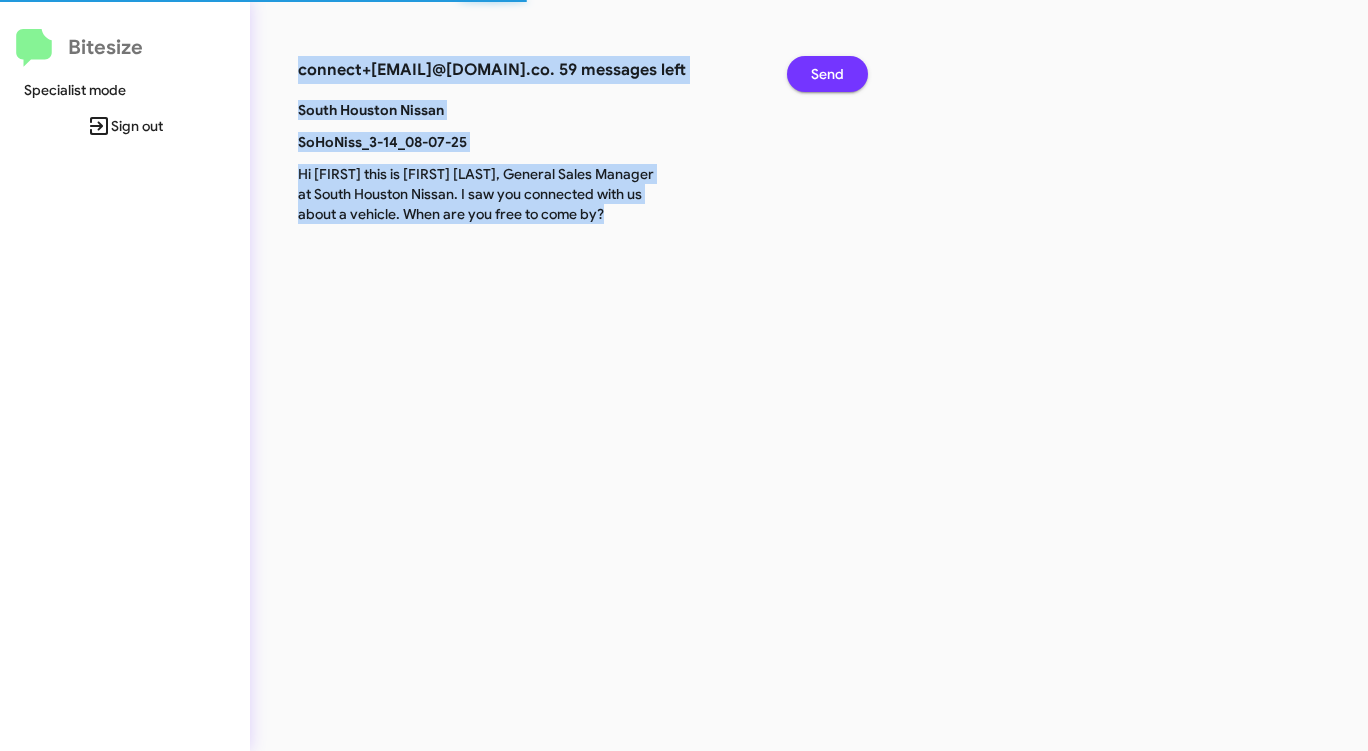 click on "Send" 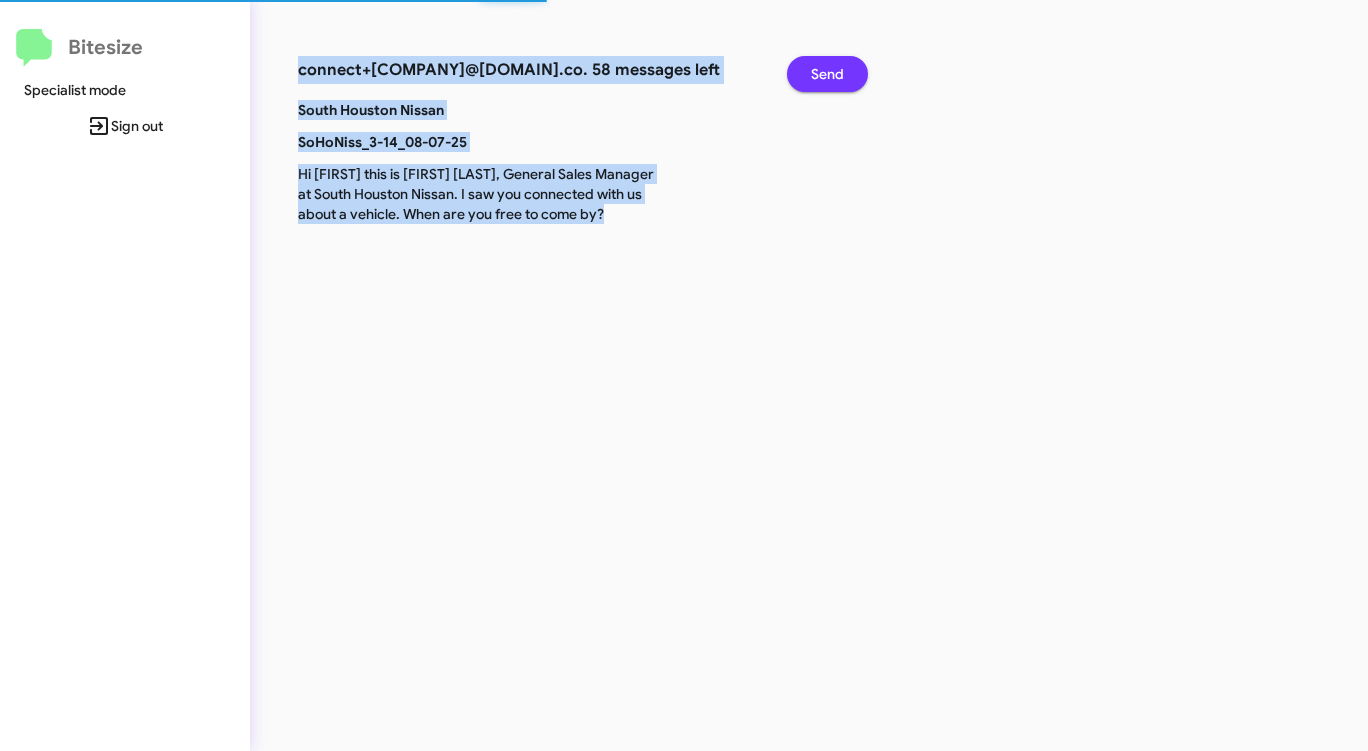 click on "Send" 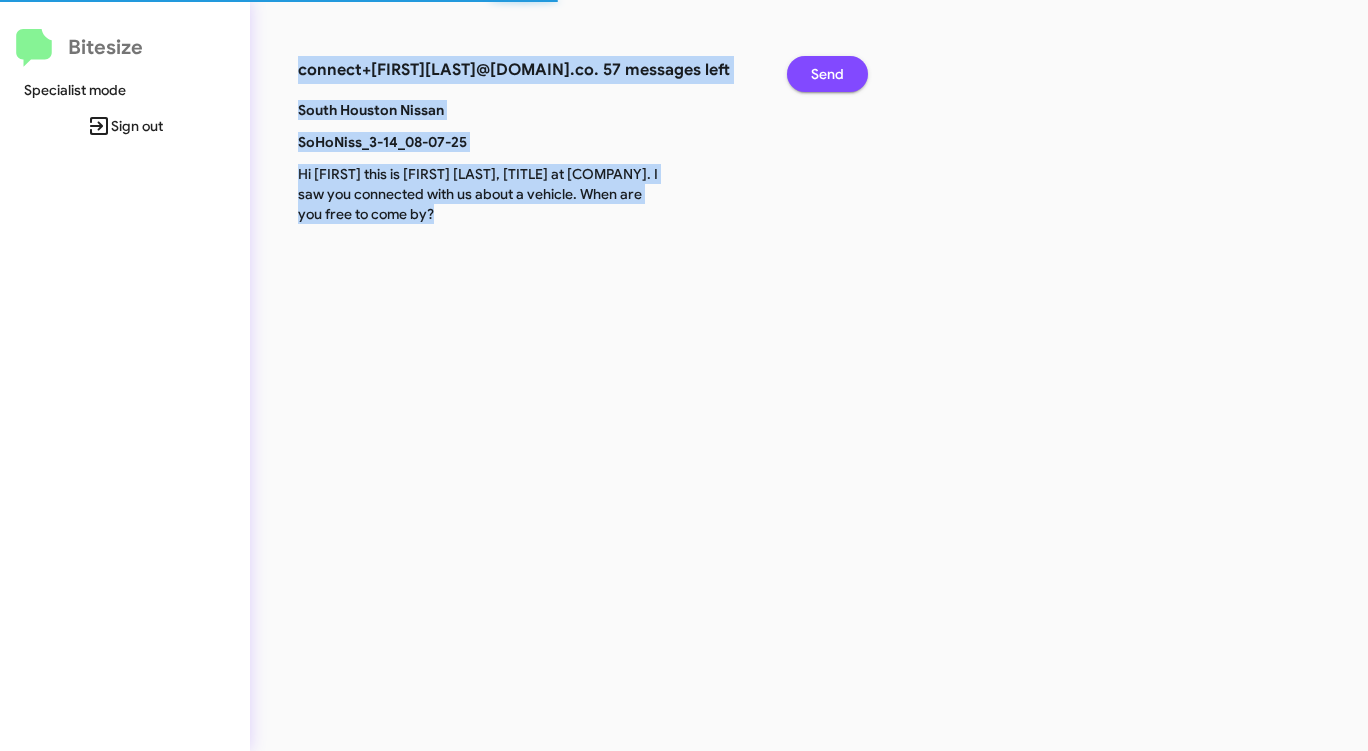 click on "Send" 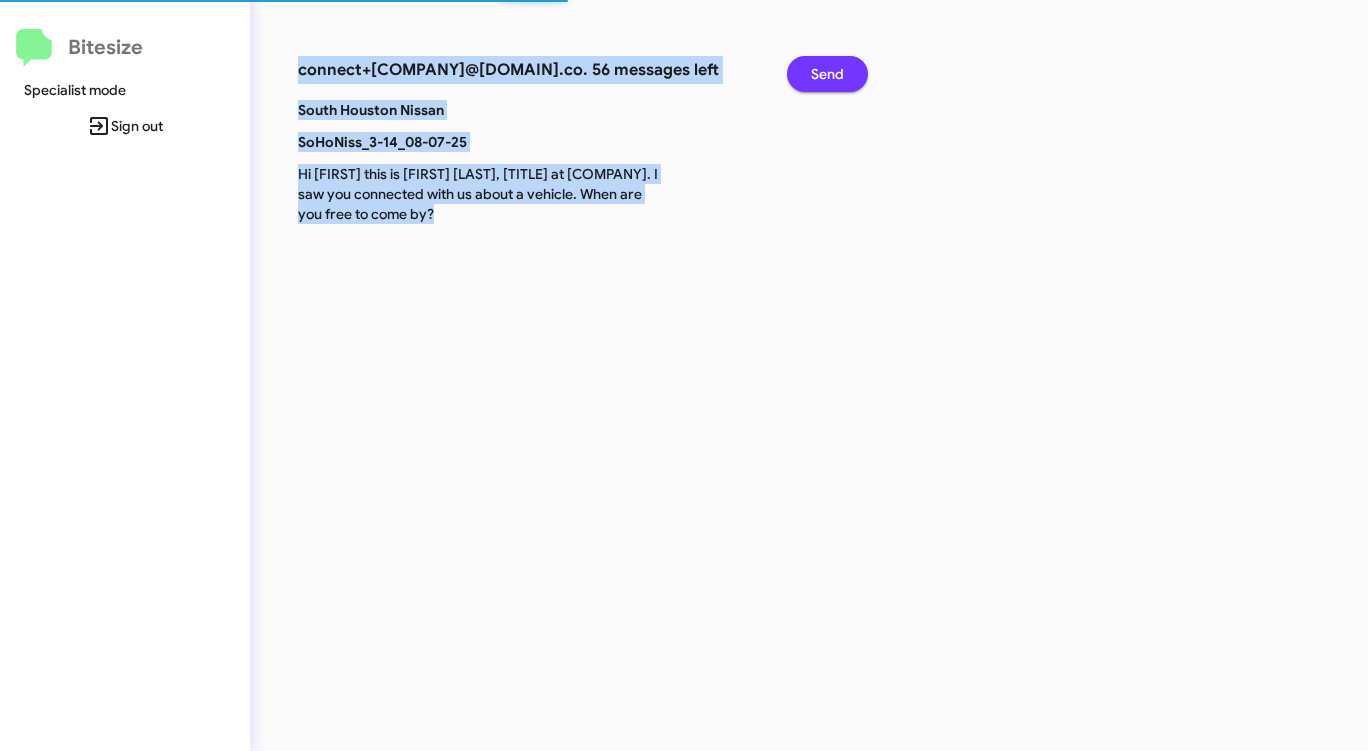 click on "Send" 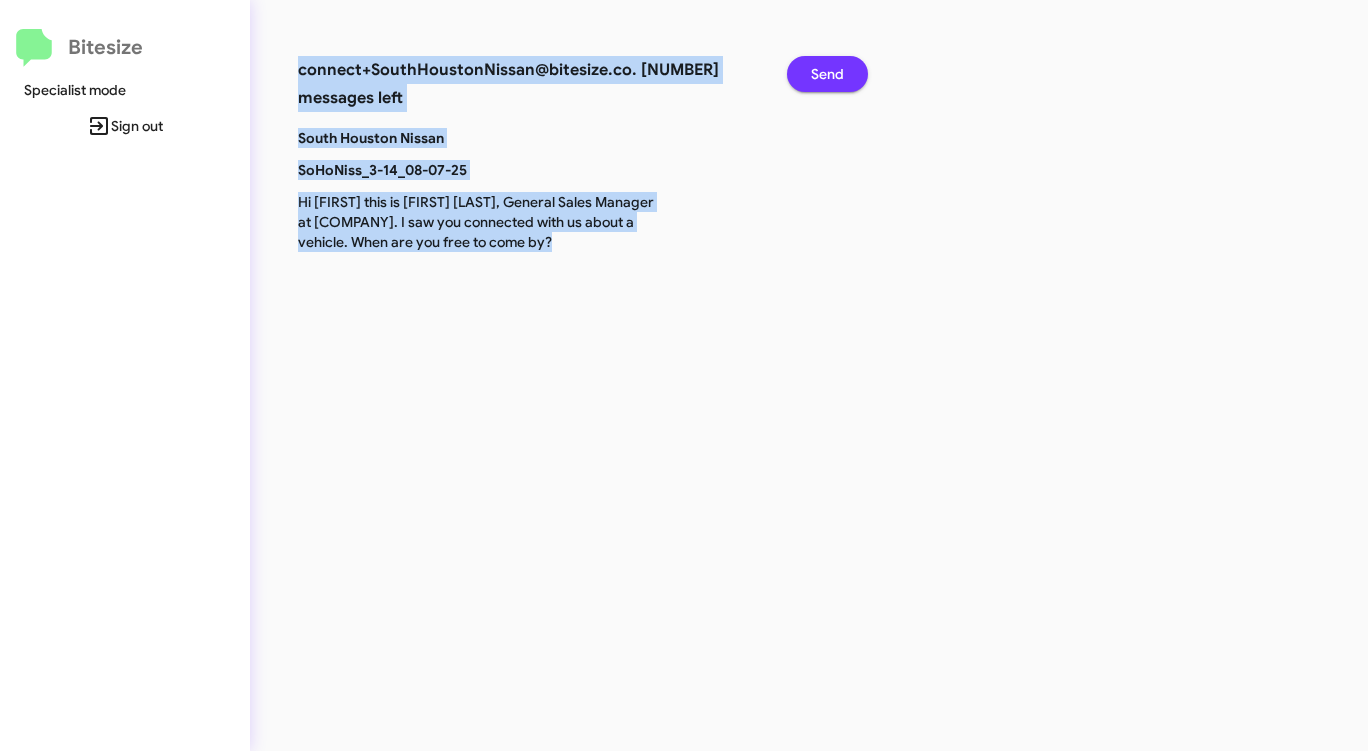click on "Send" 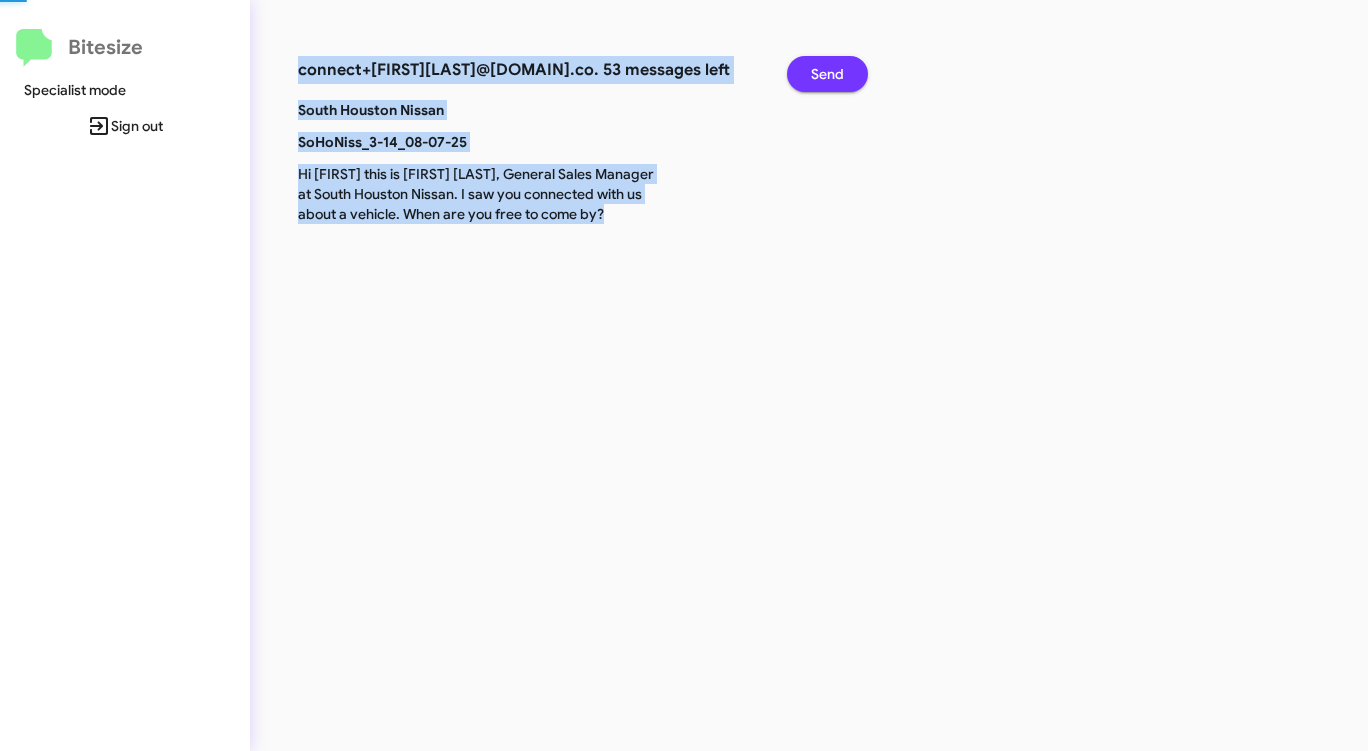 click on "Send" 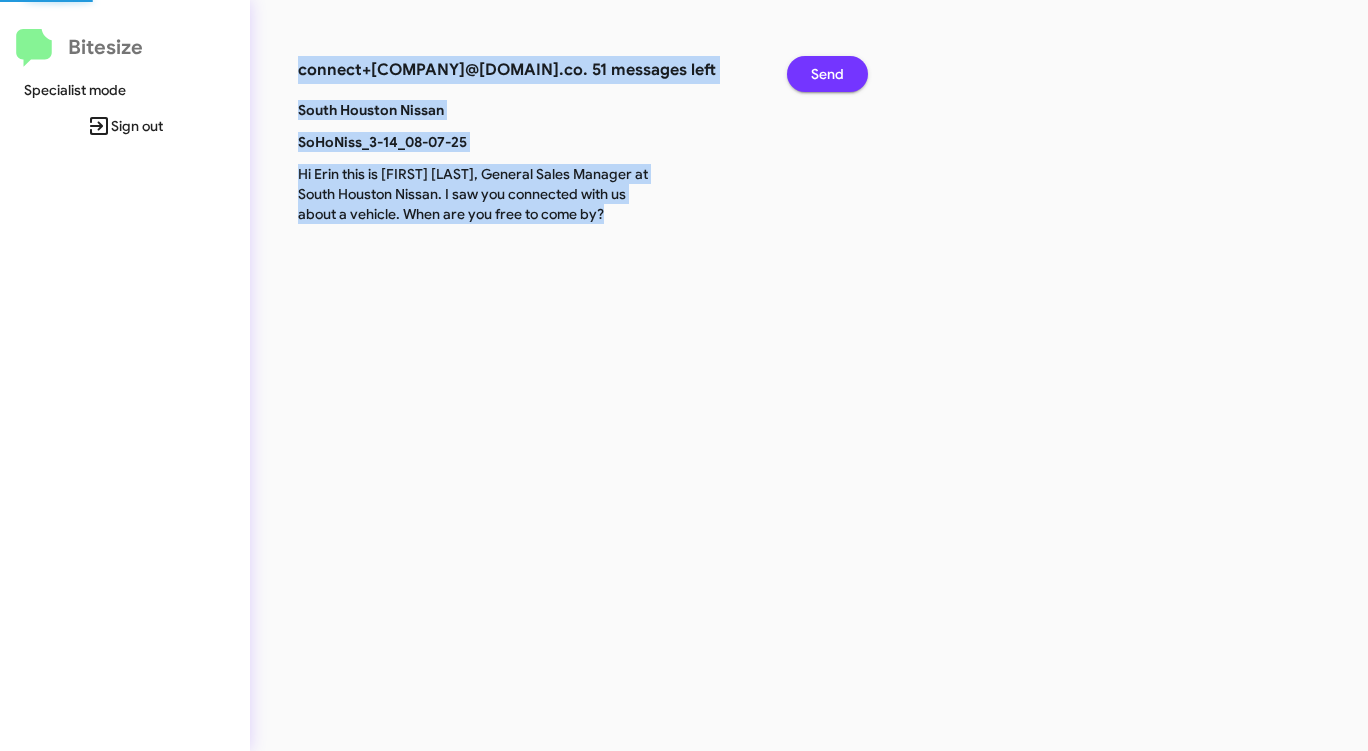 click on "Send" 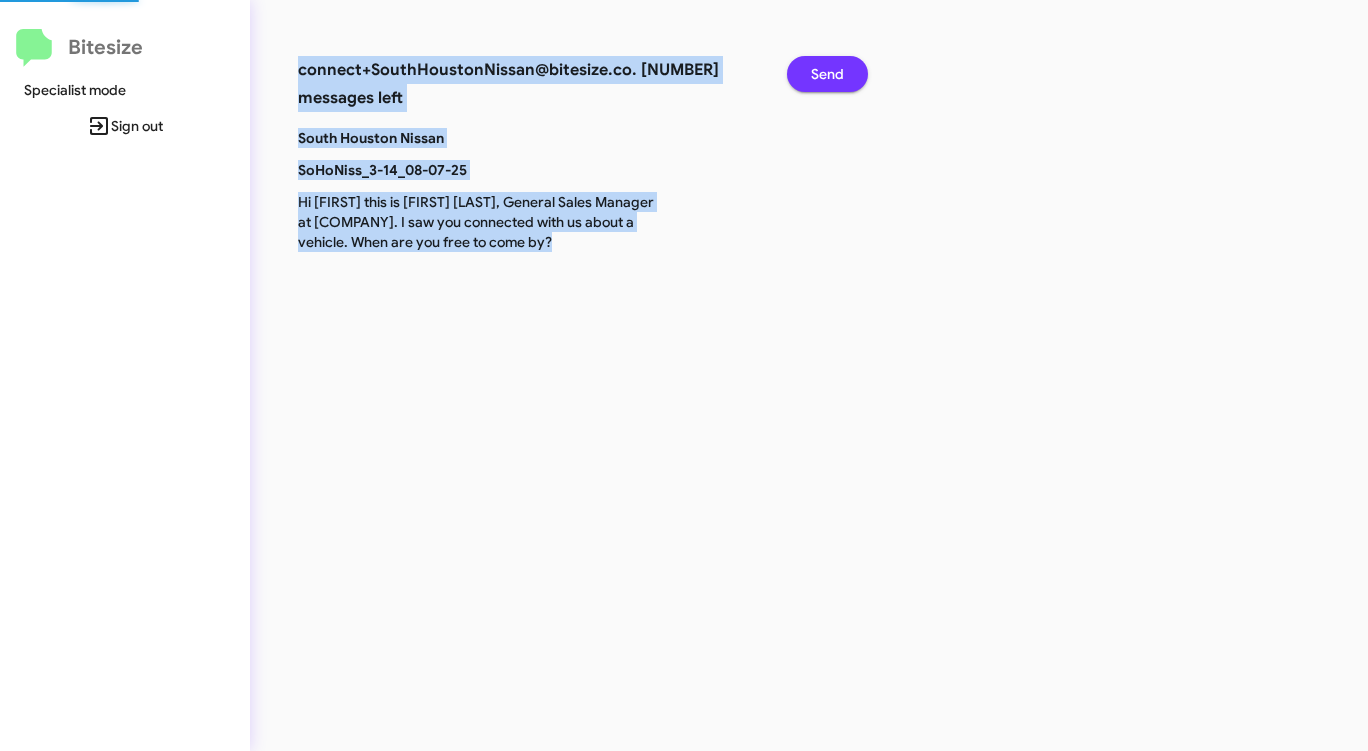 click on "Send" 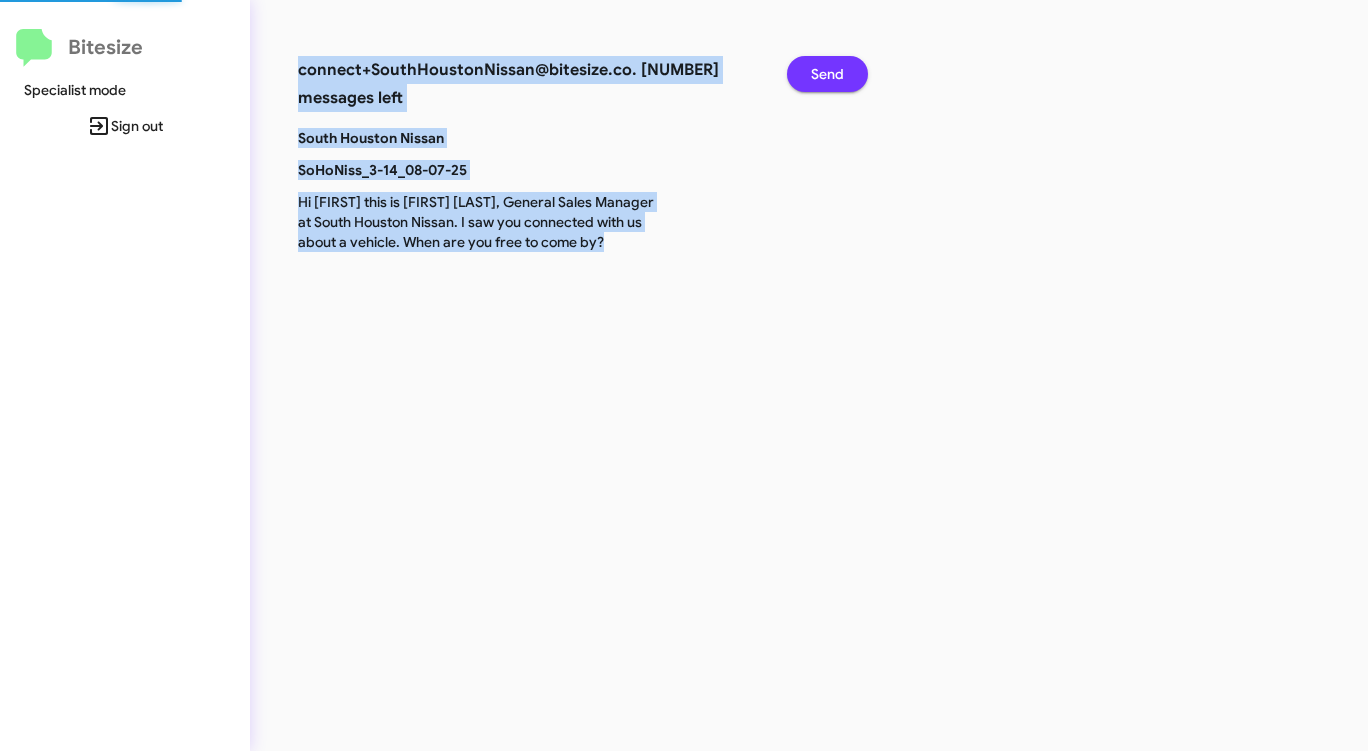 click on "Send" 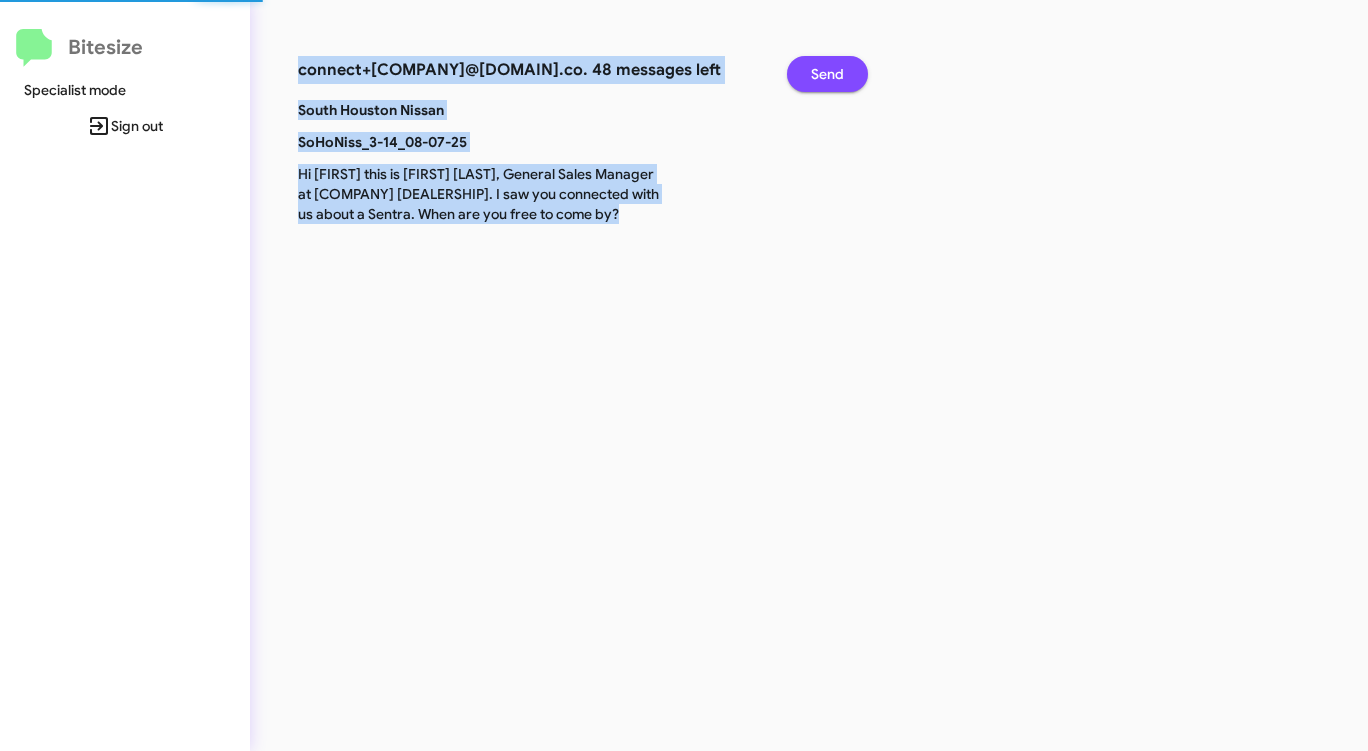 click on "Send" 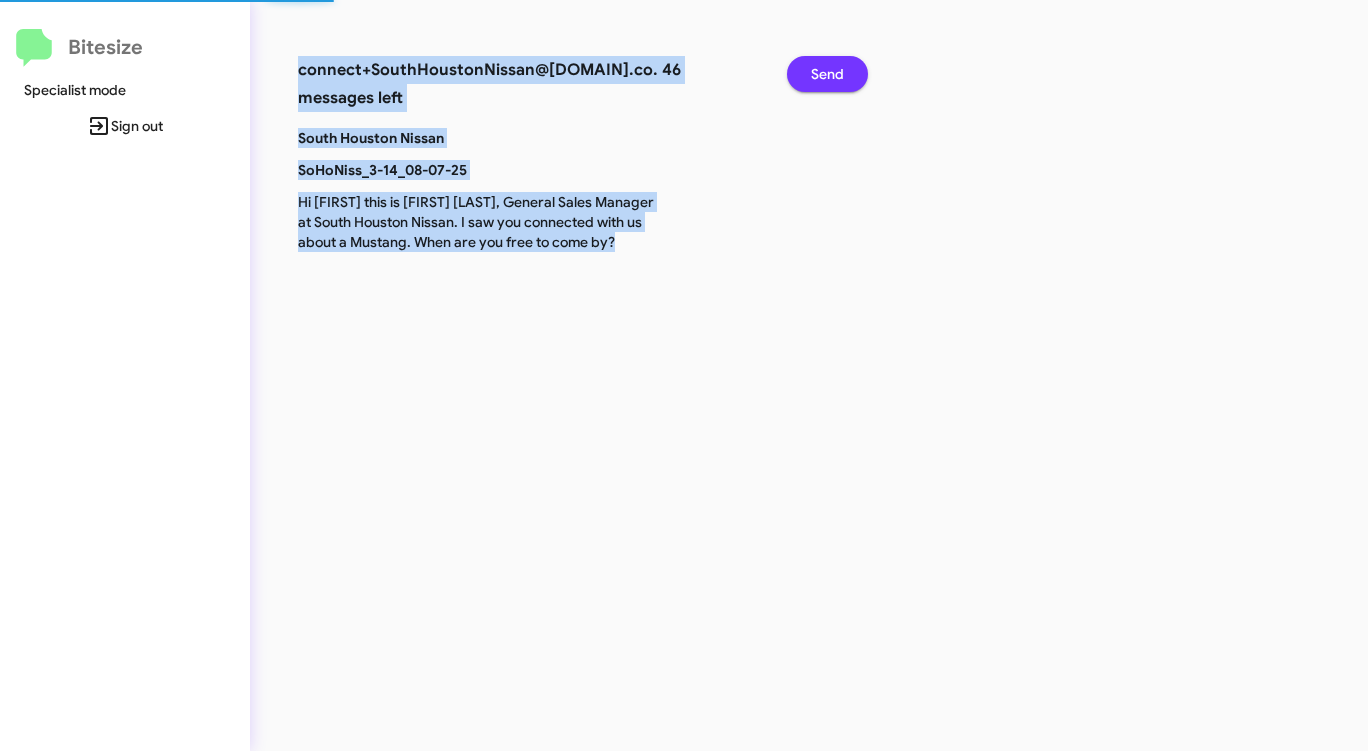 click on "Send" 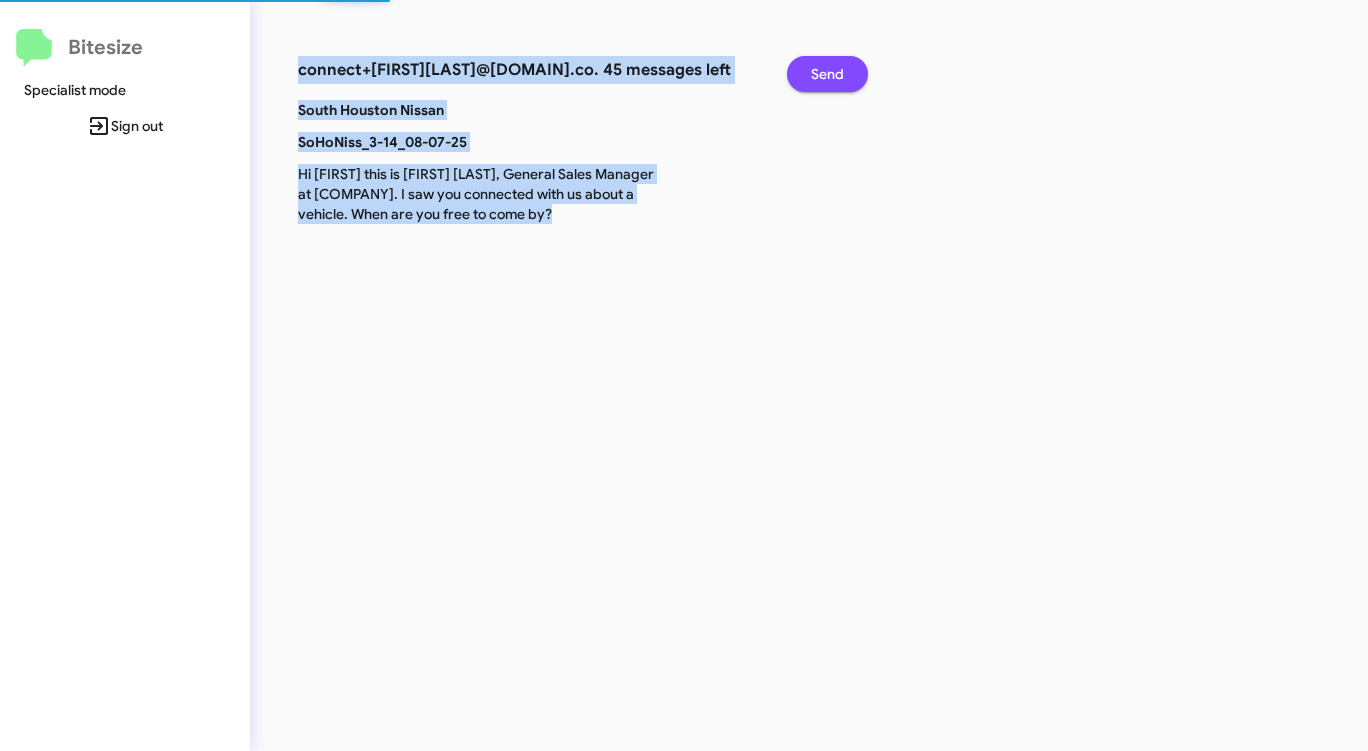 click on "Send" 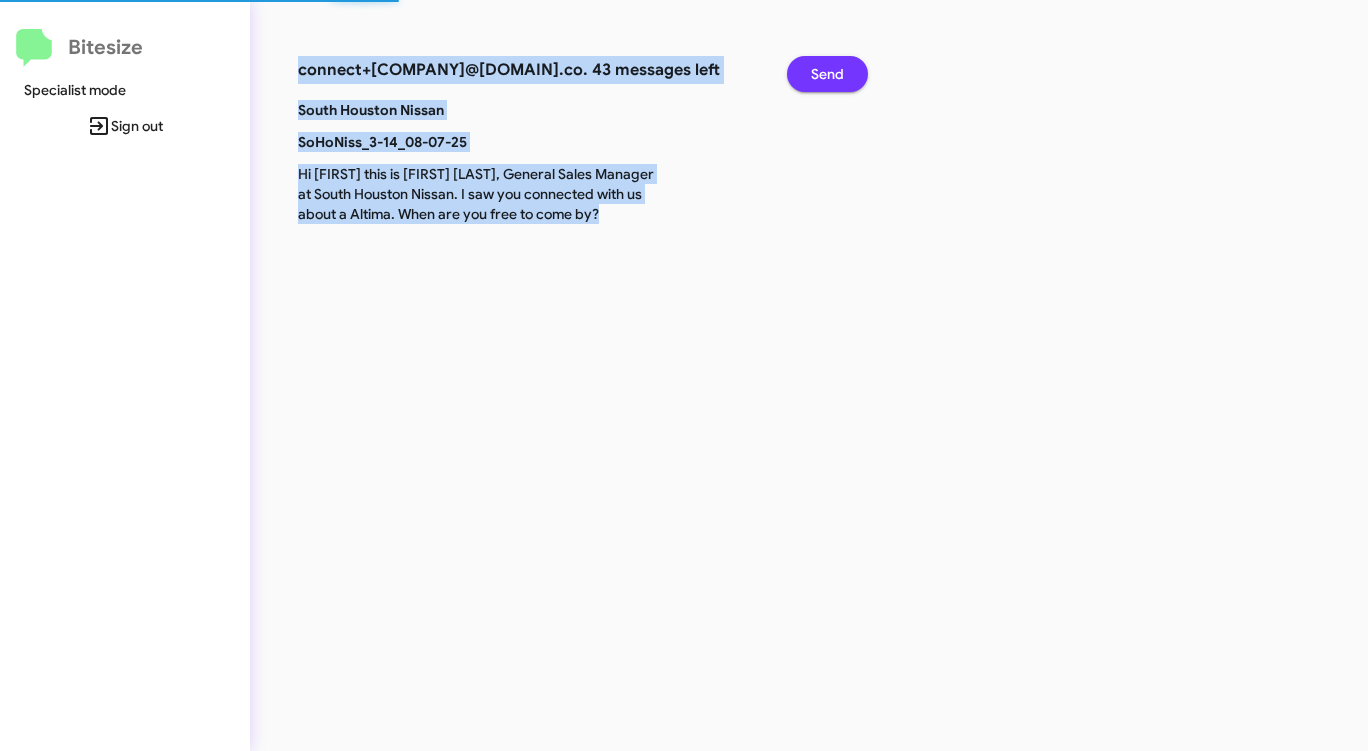 click on "Send" 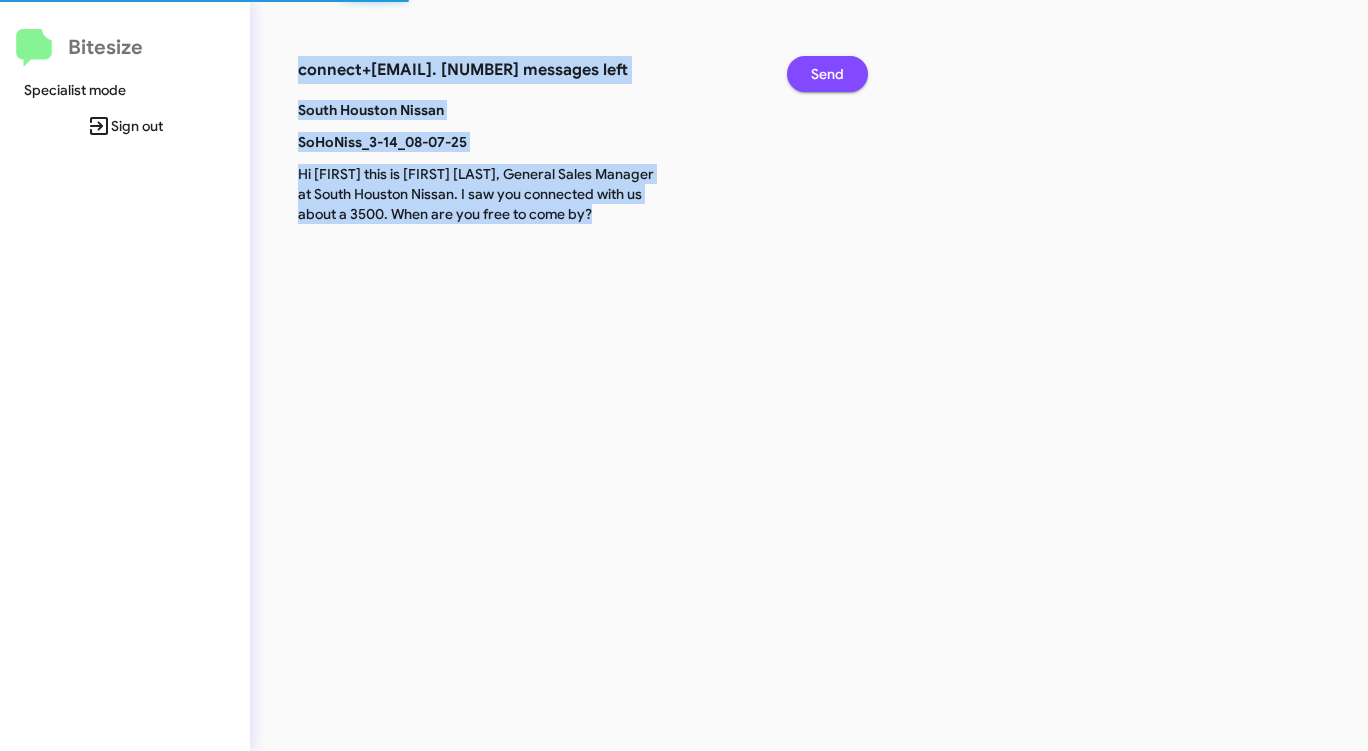 click on "Send" 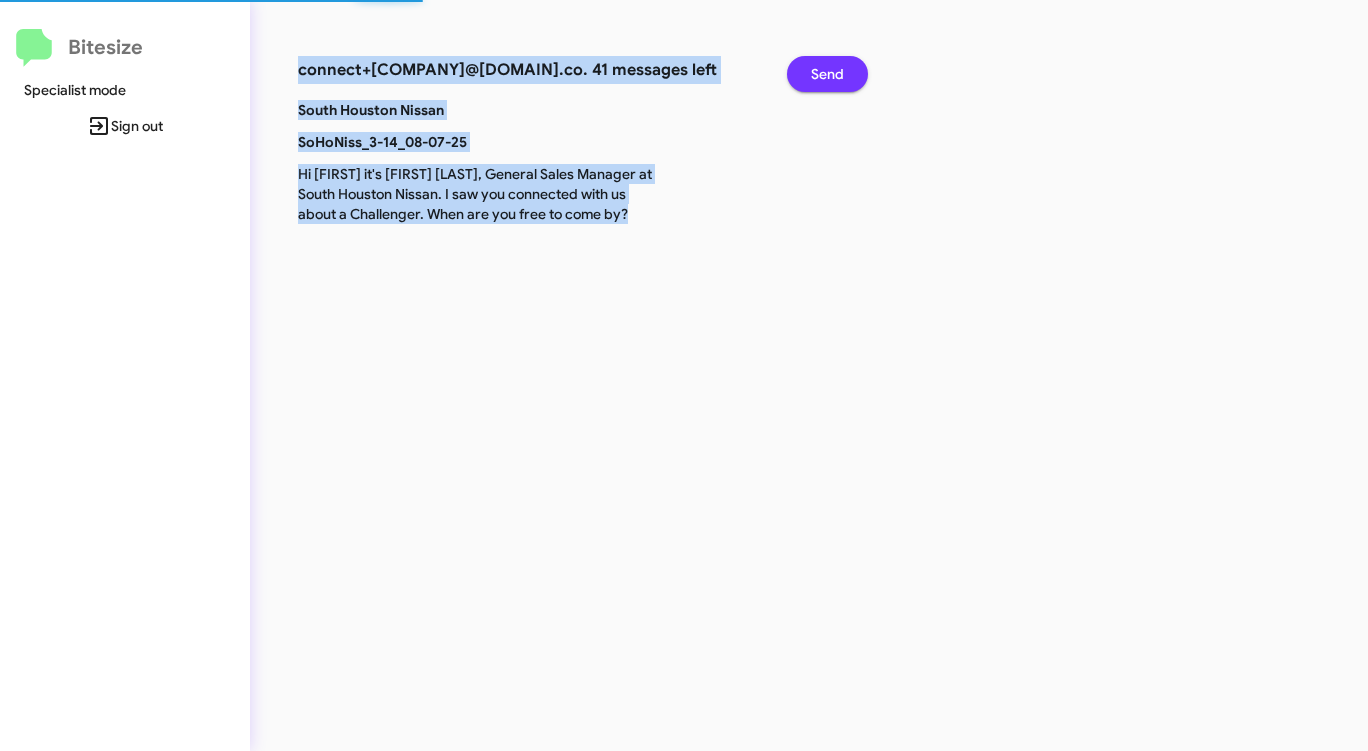 click on "Send" 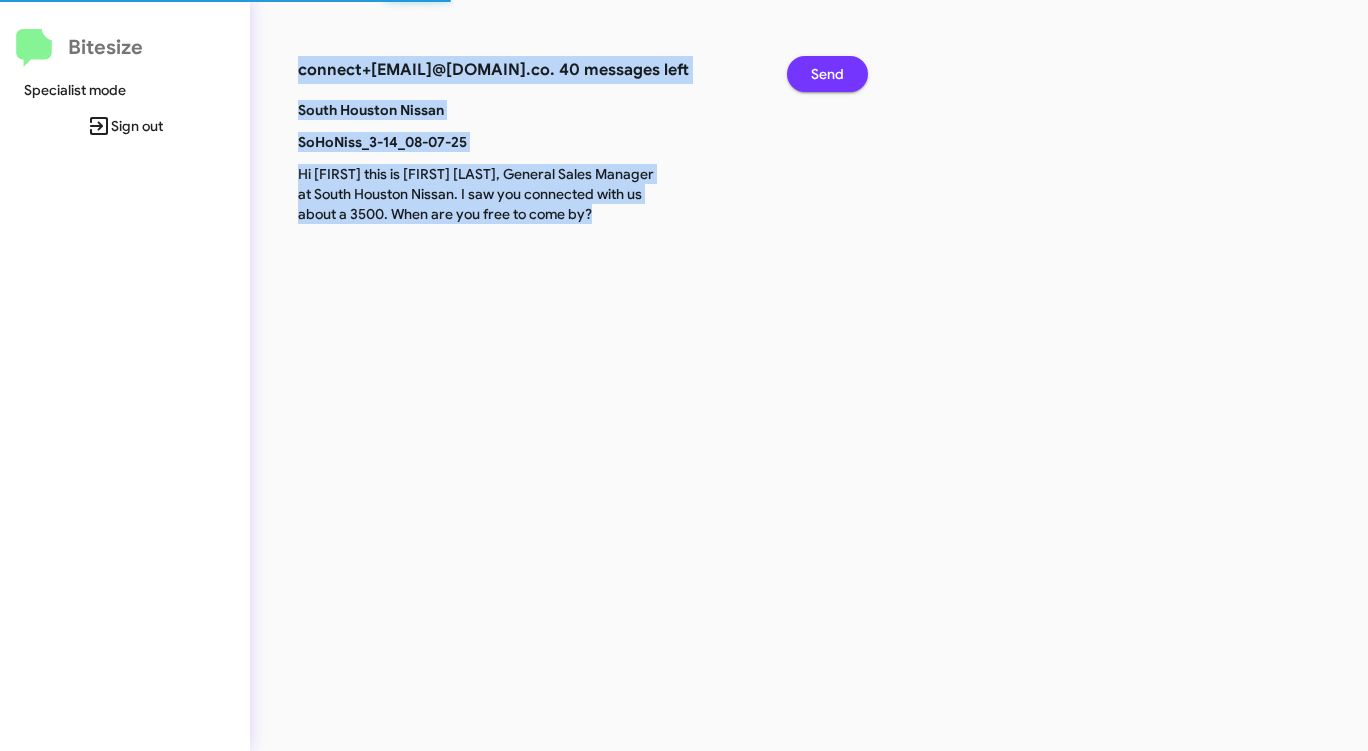 click on "Send" 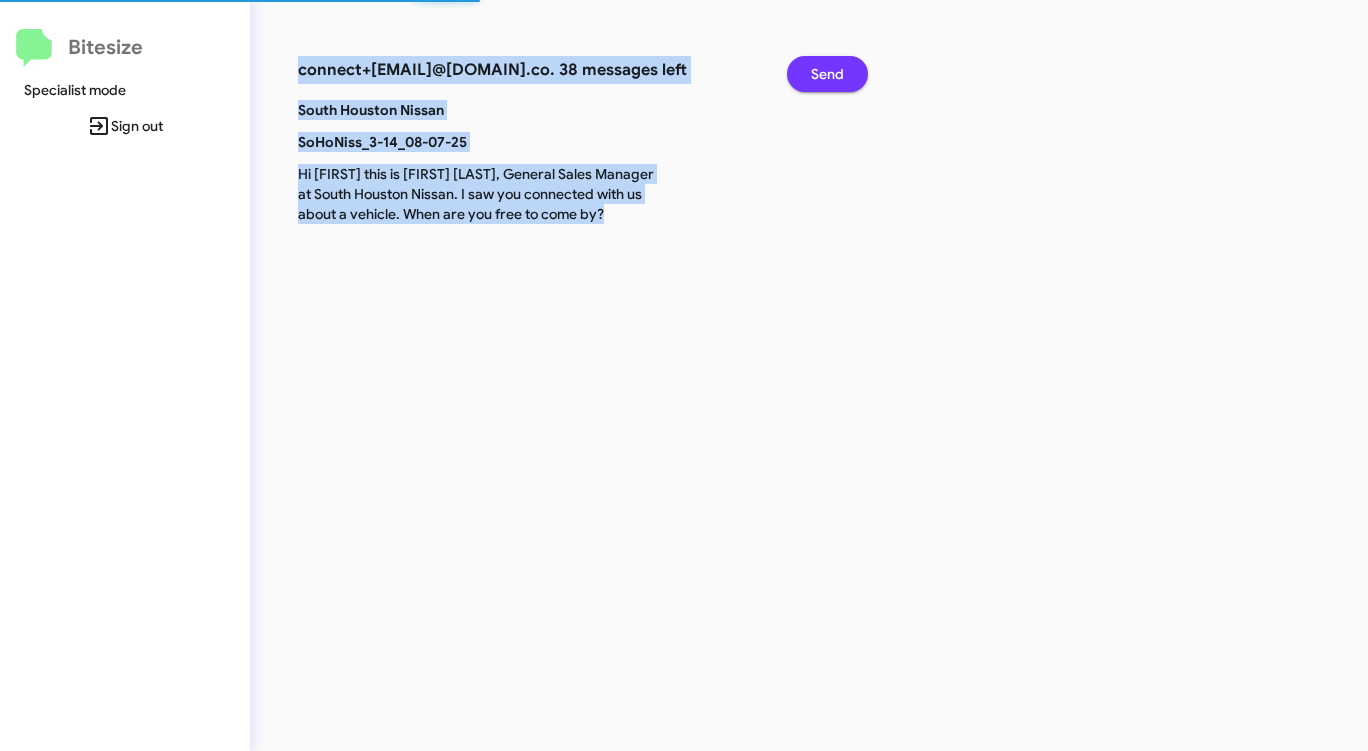click on "Send" 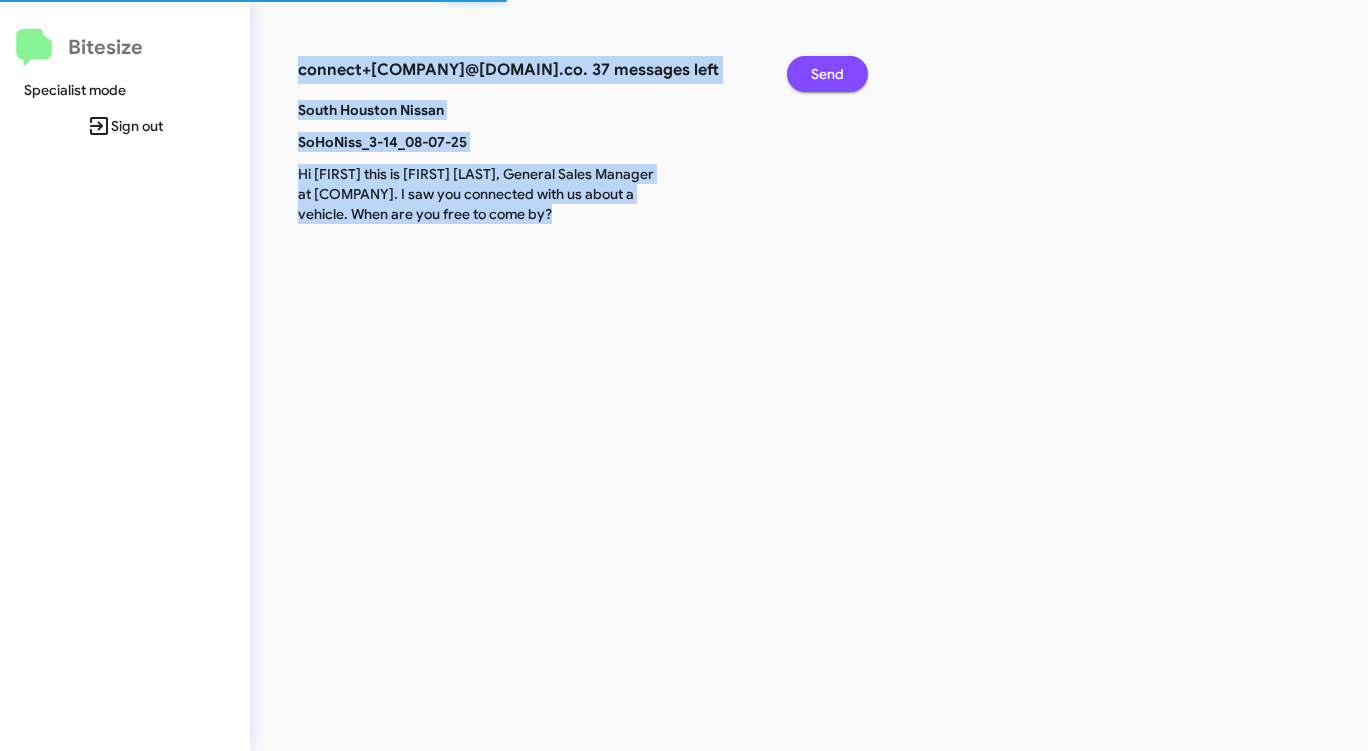 click on "Send" 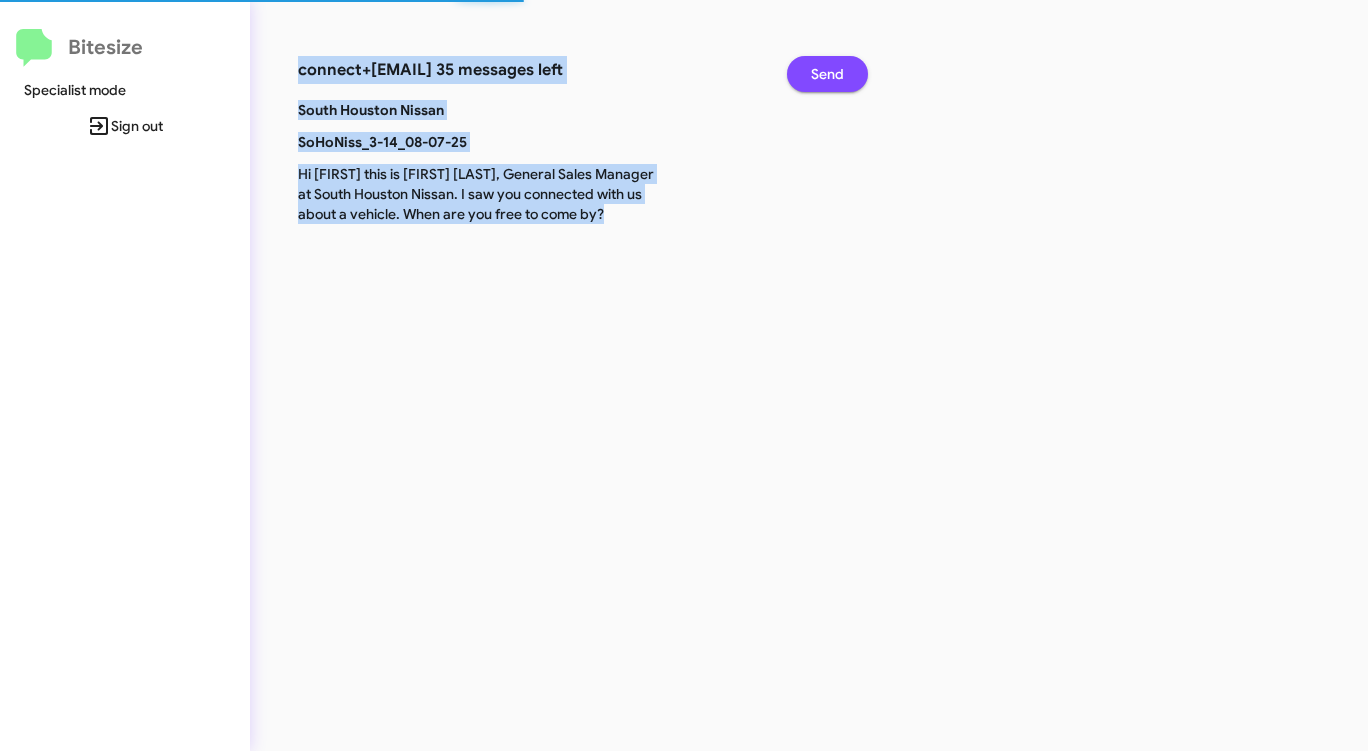 click on "Send" 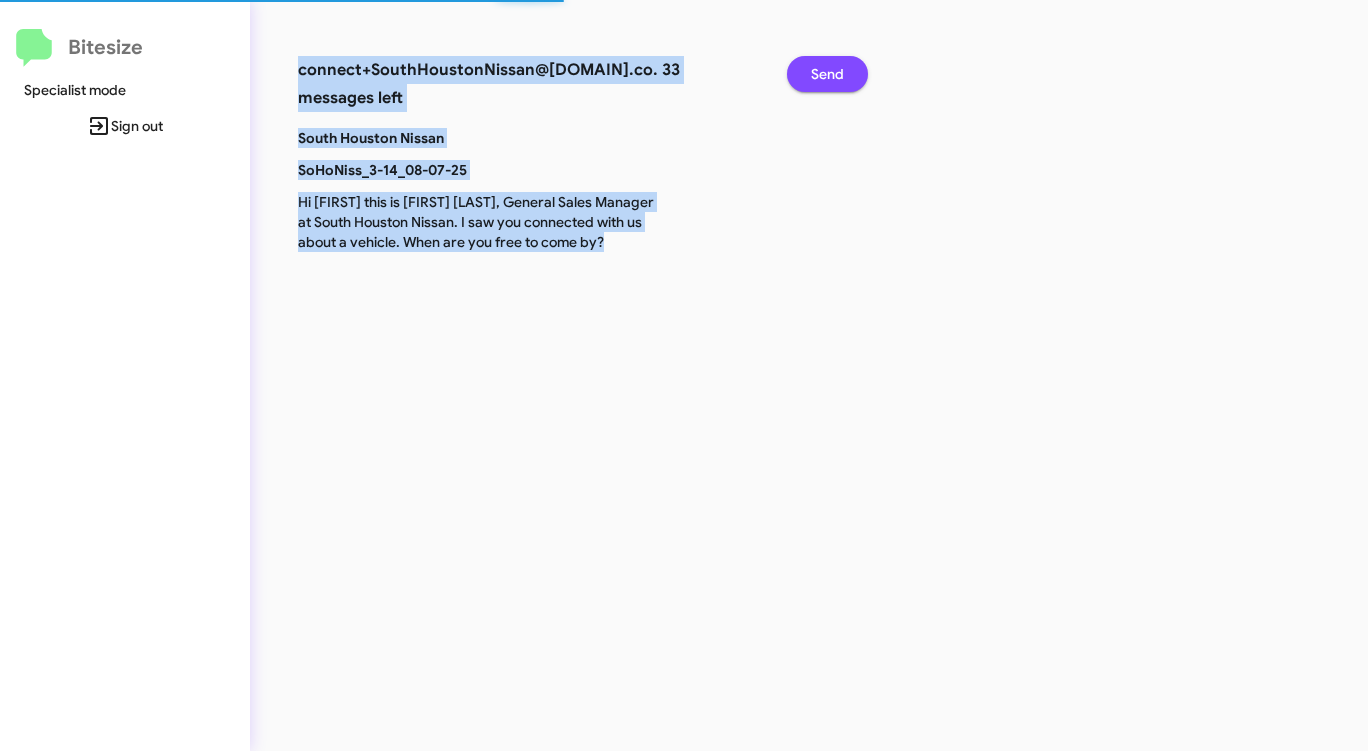 click on "Send" 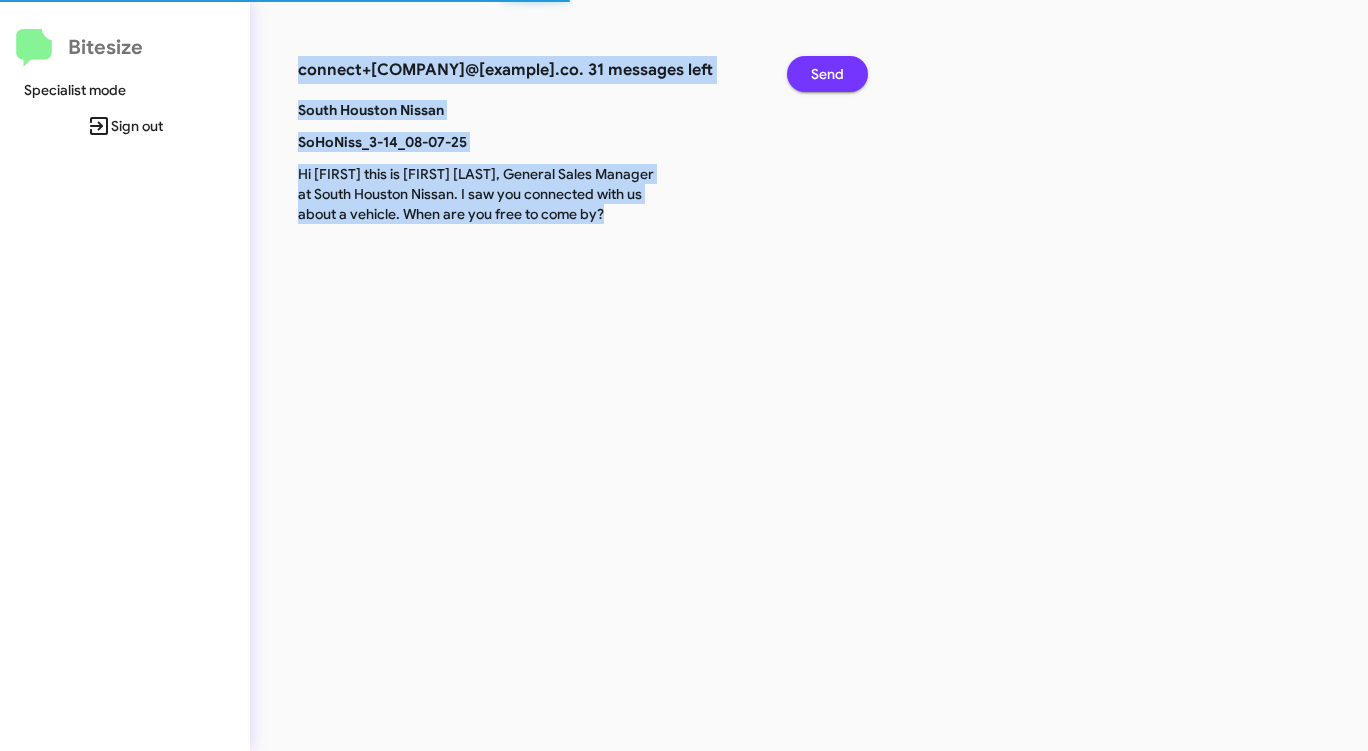 click on "Send" 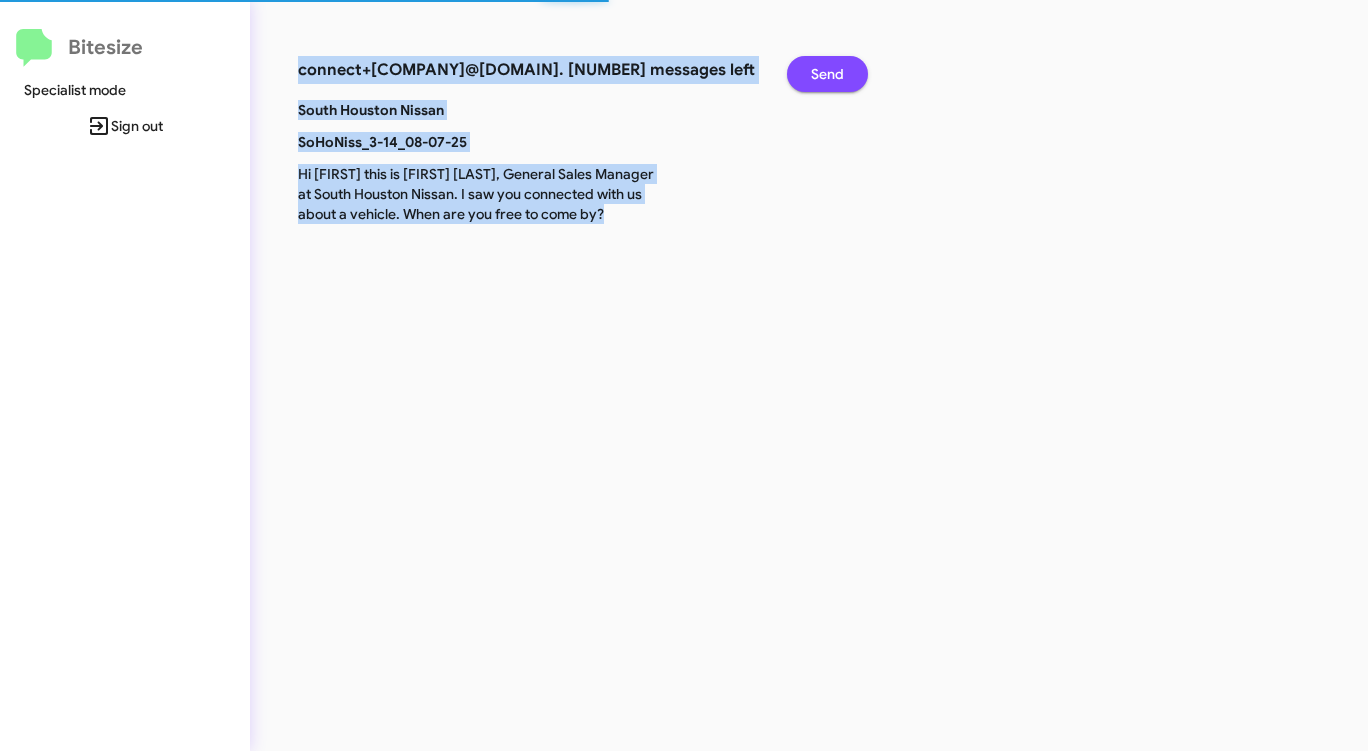 click on "Send" 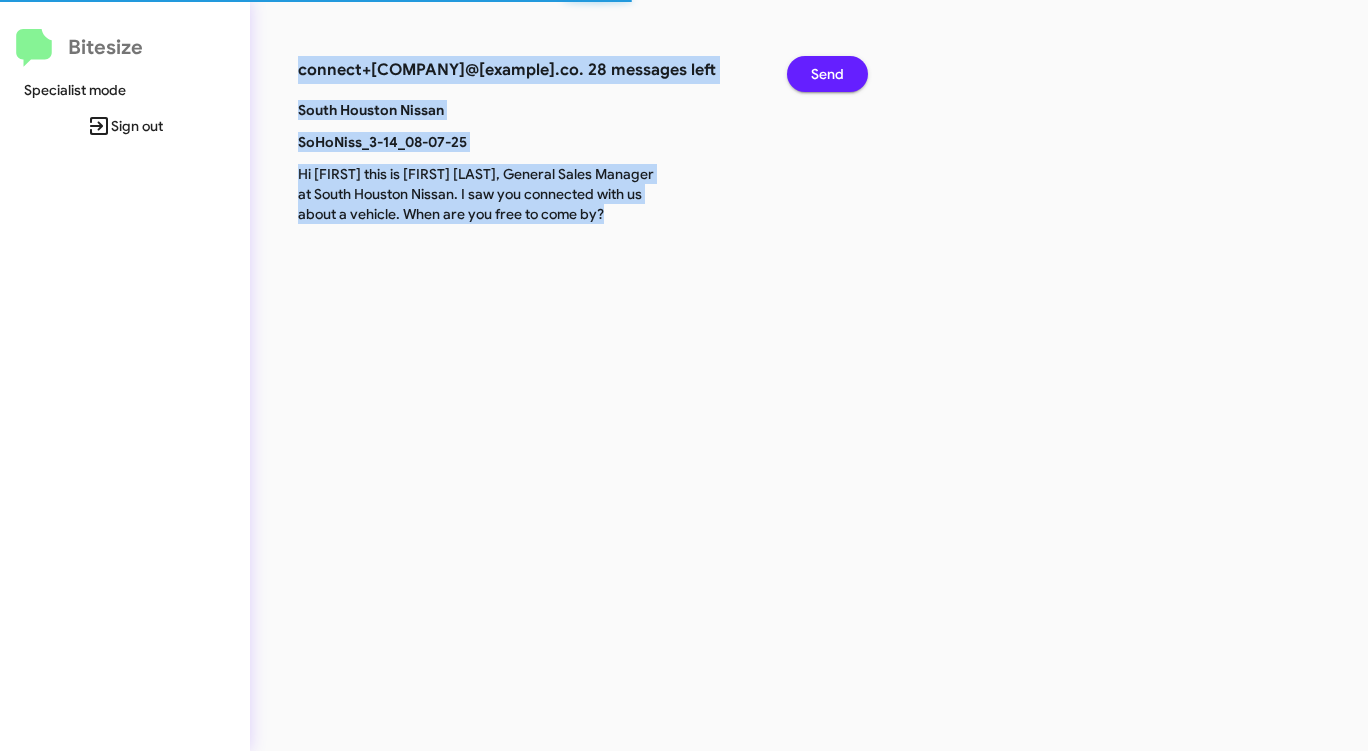 click on "Send" 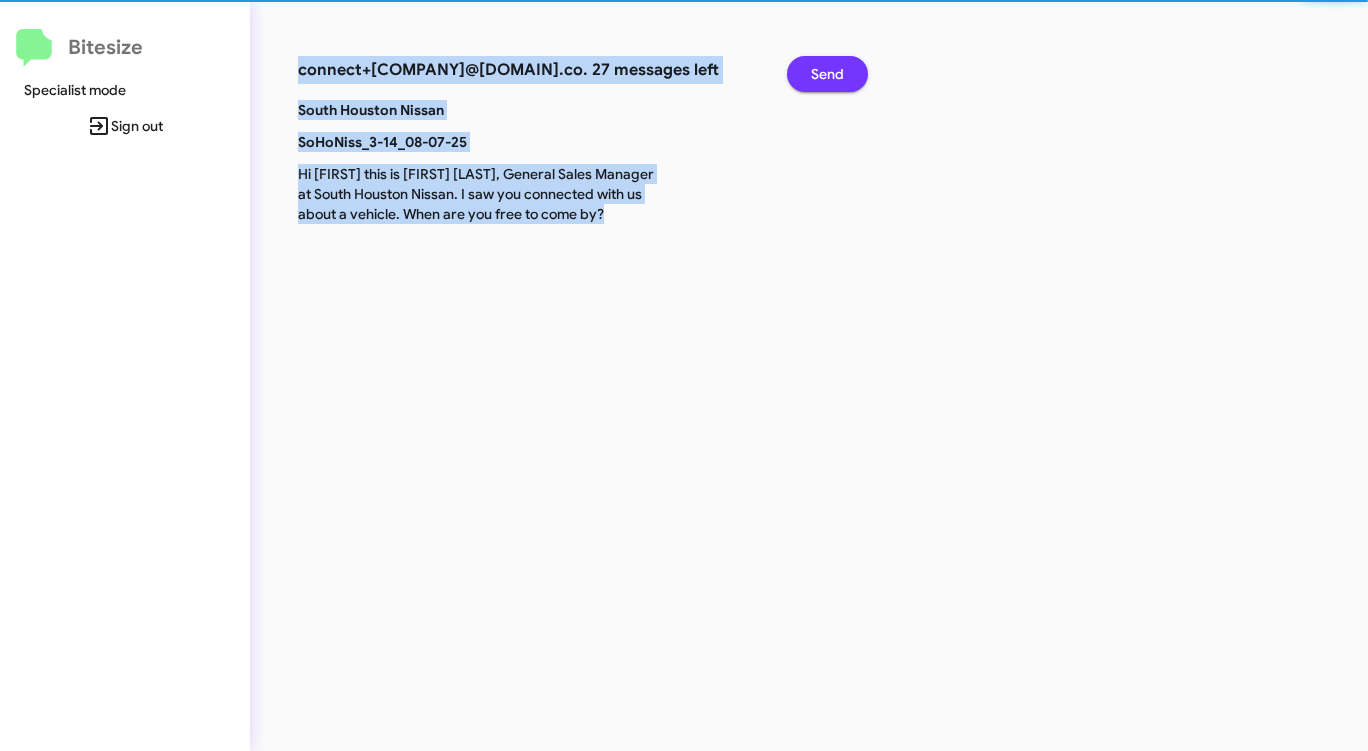 click on "Send" 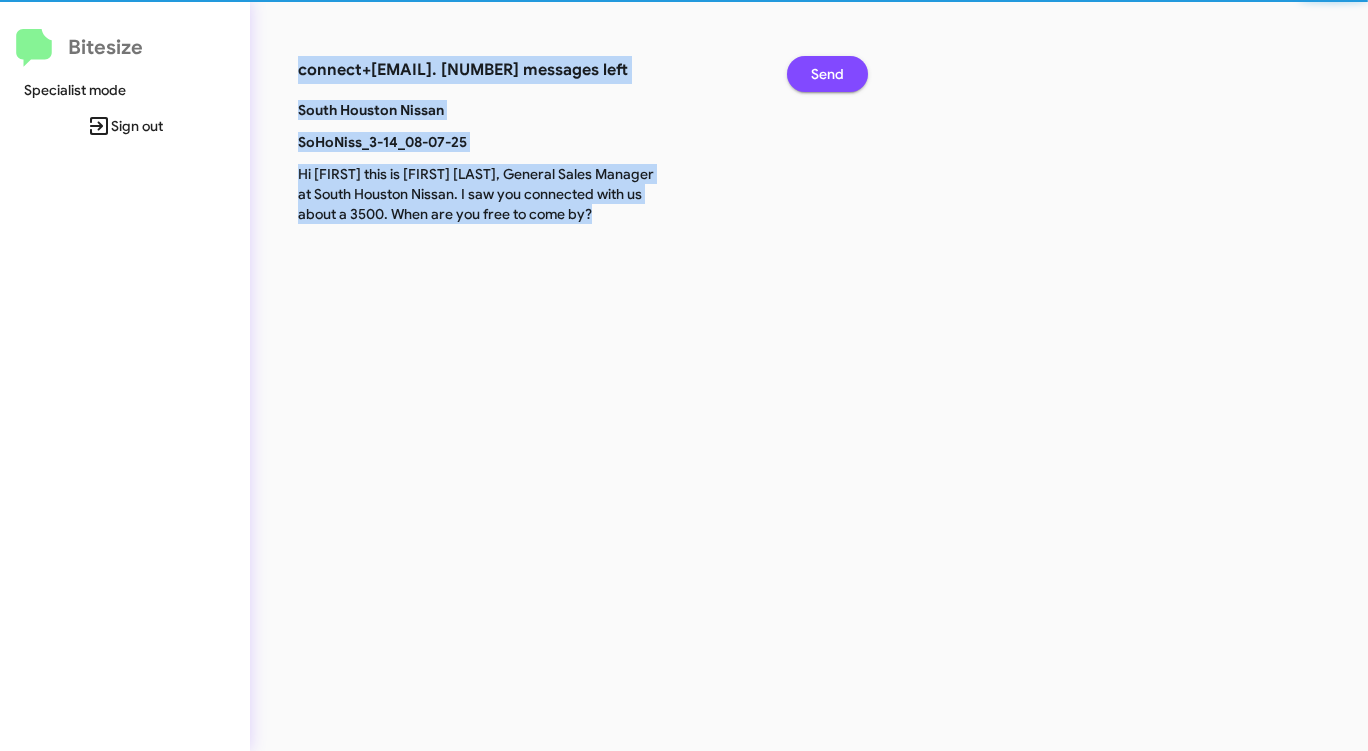 click on "Send" 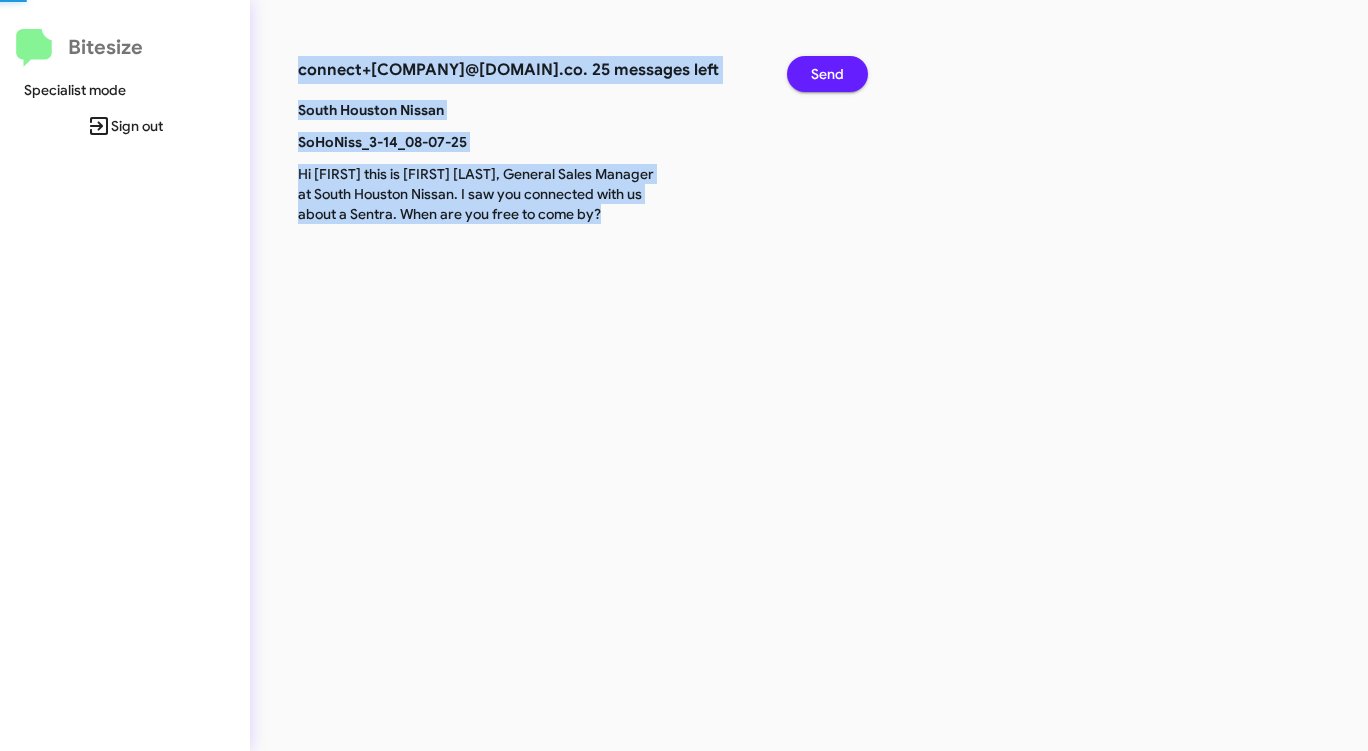 click on "Send" 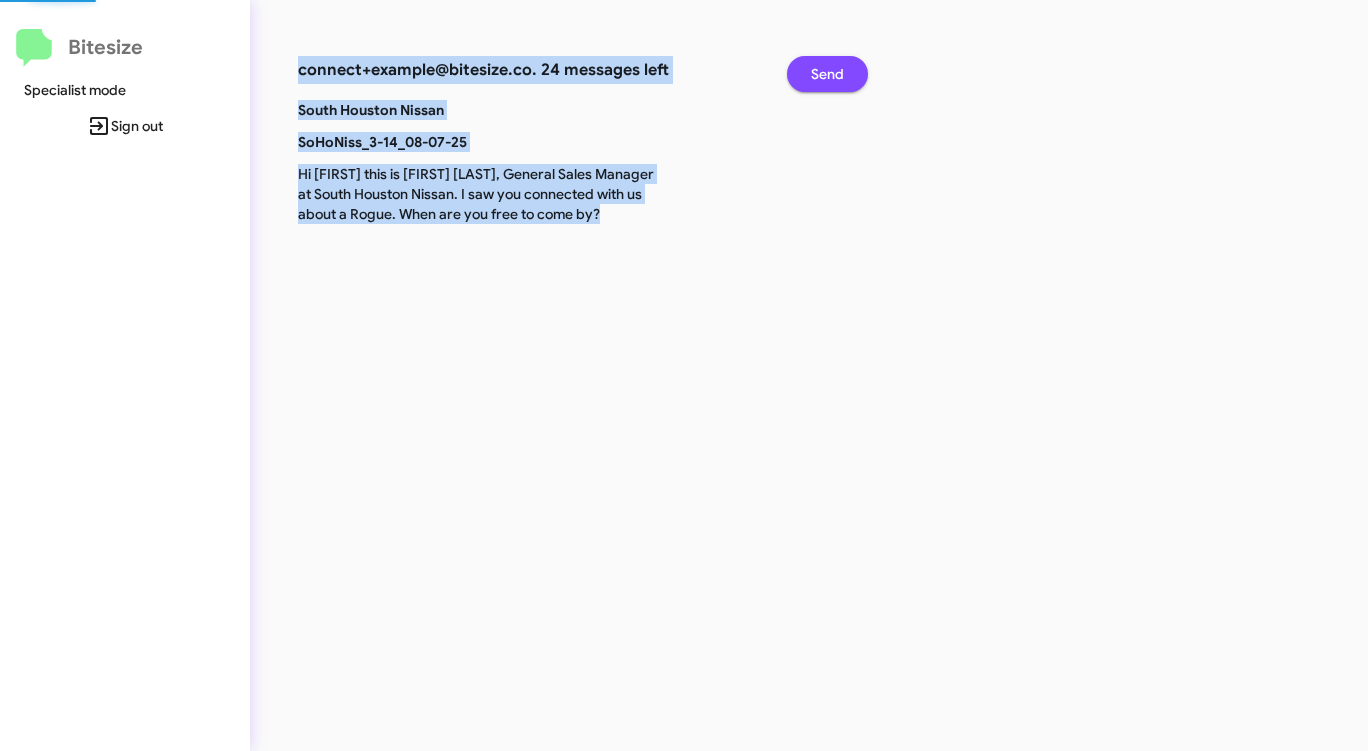 click on "Send" 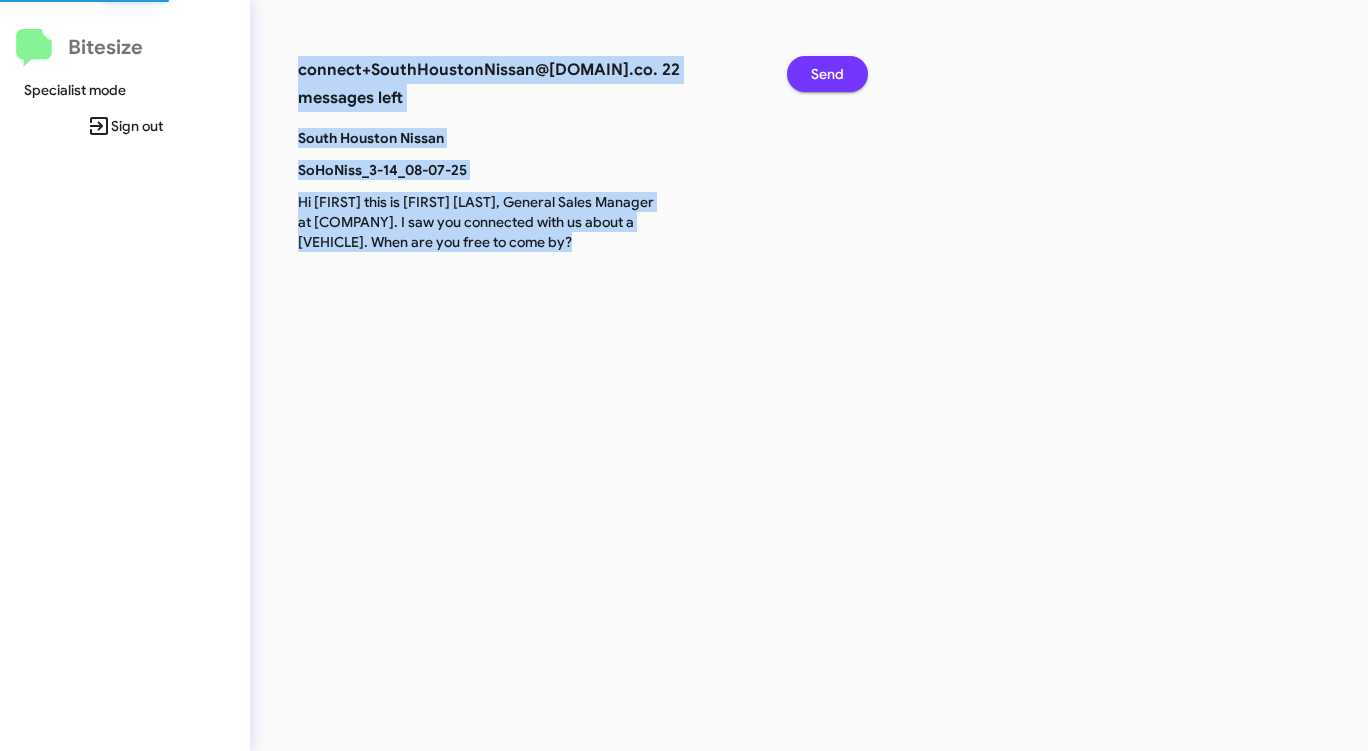 click on "Send" 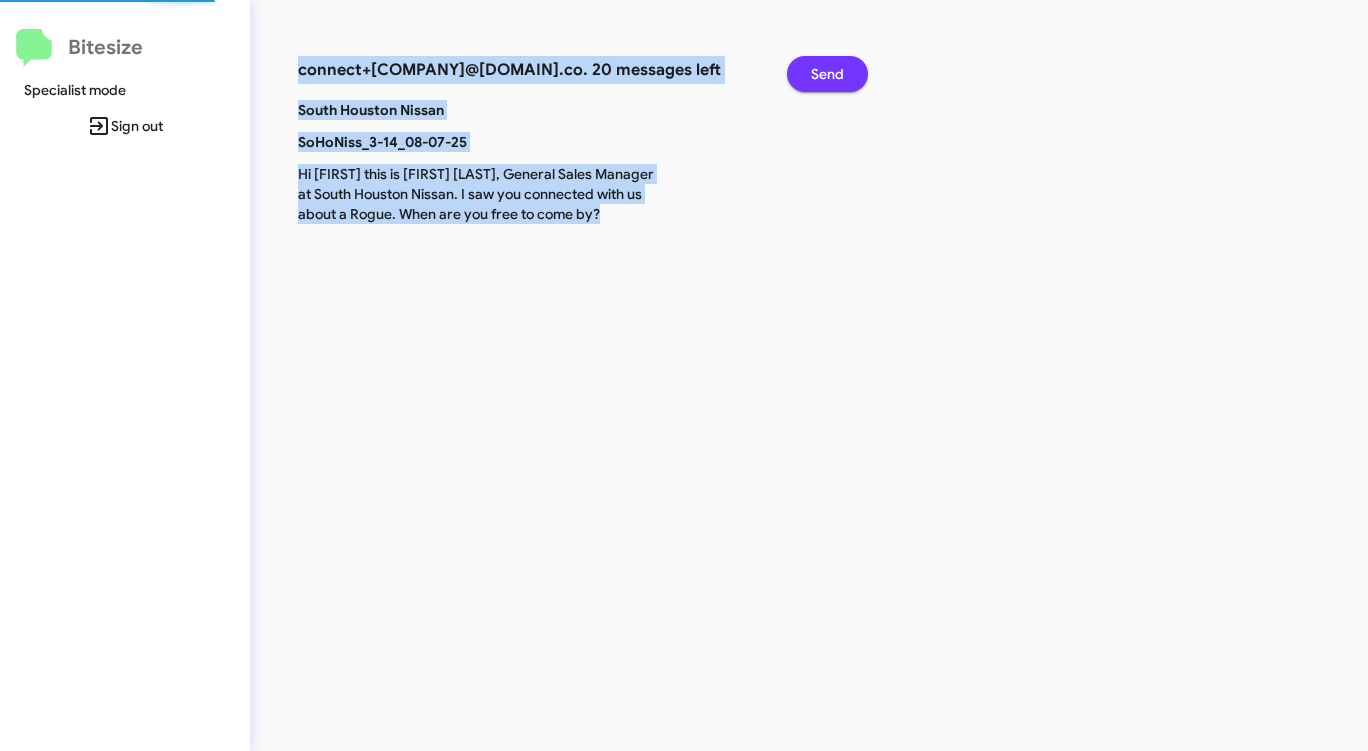 click on "Send" 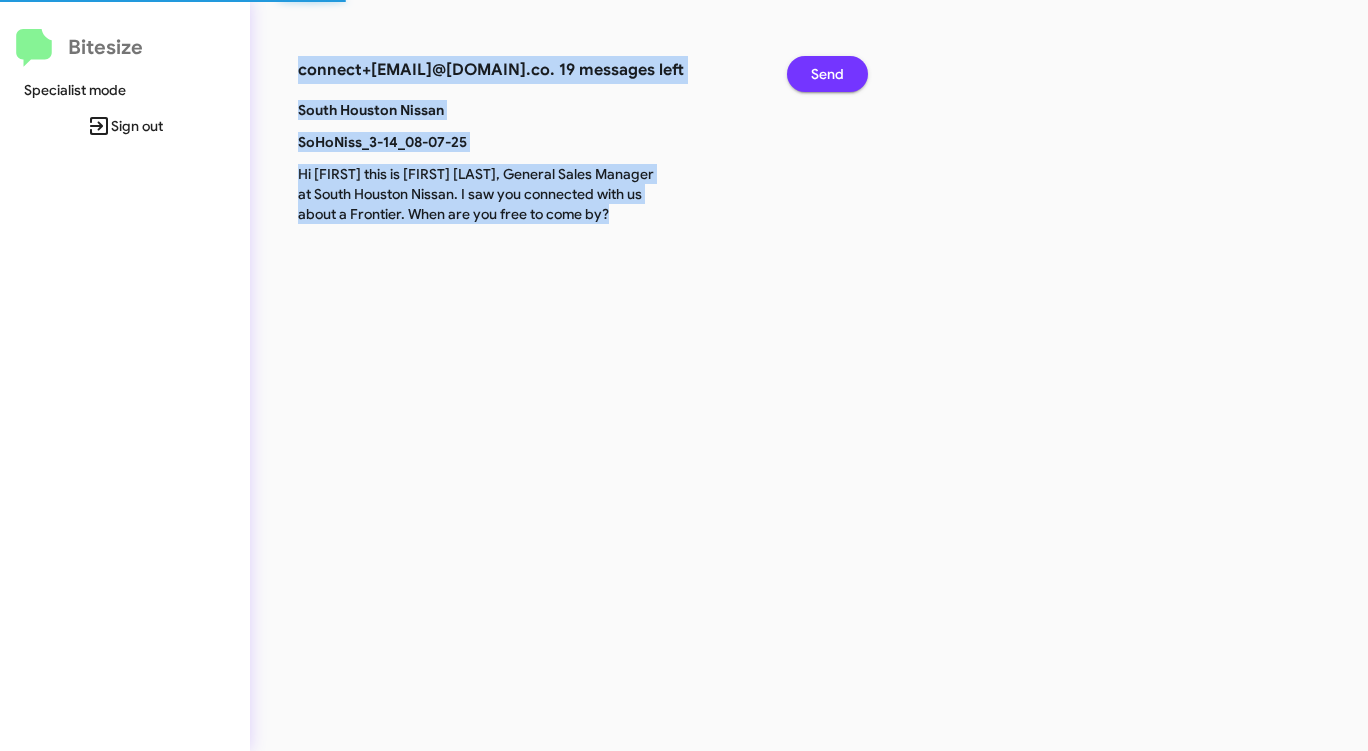 click on "Send" 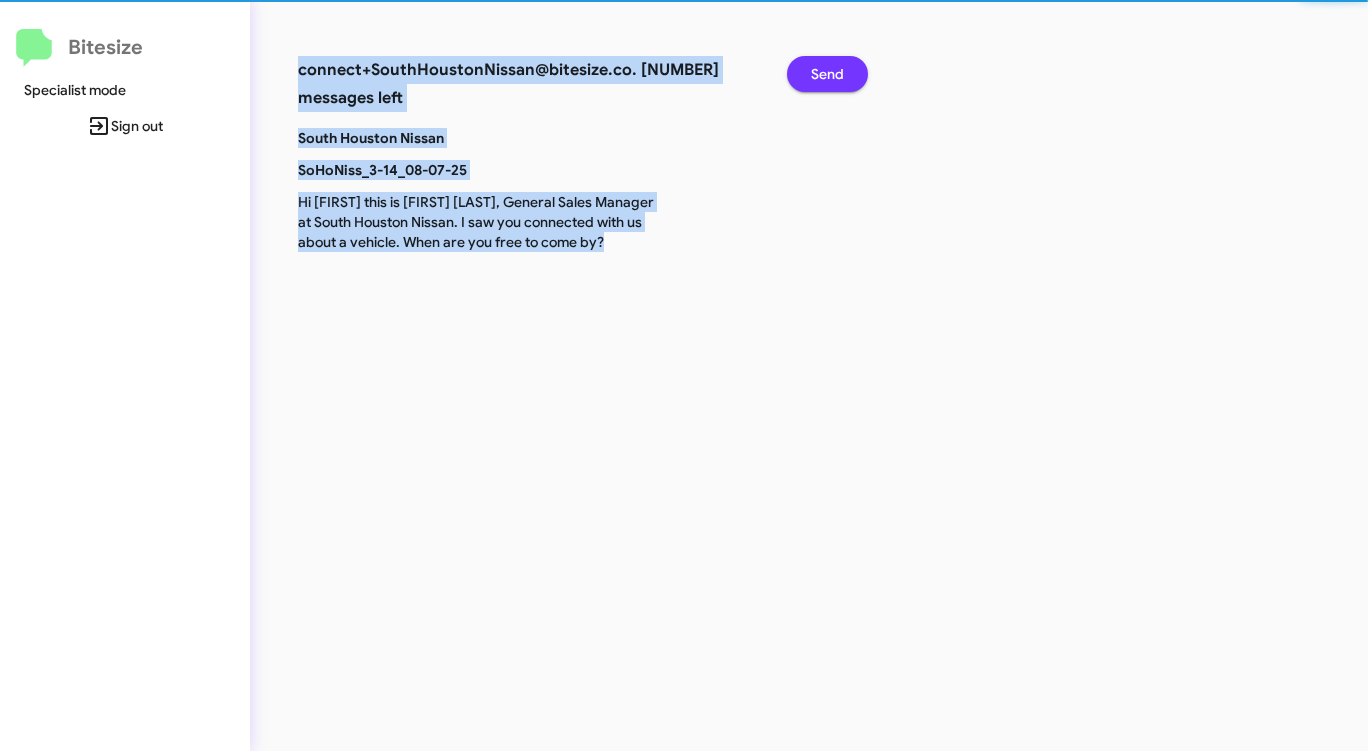 click on "Send" 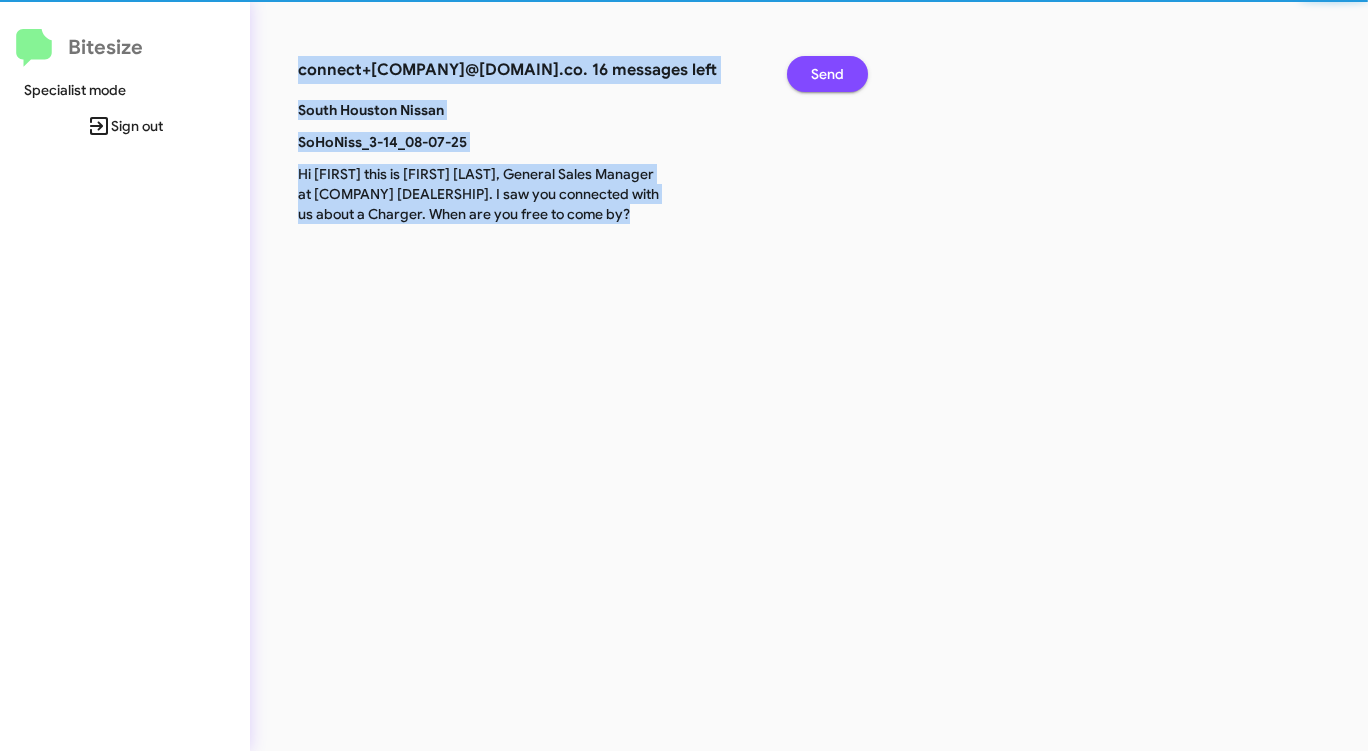 click on "Send" 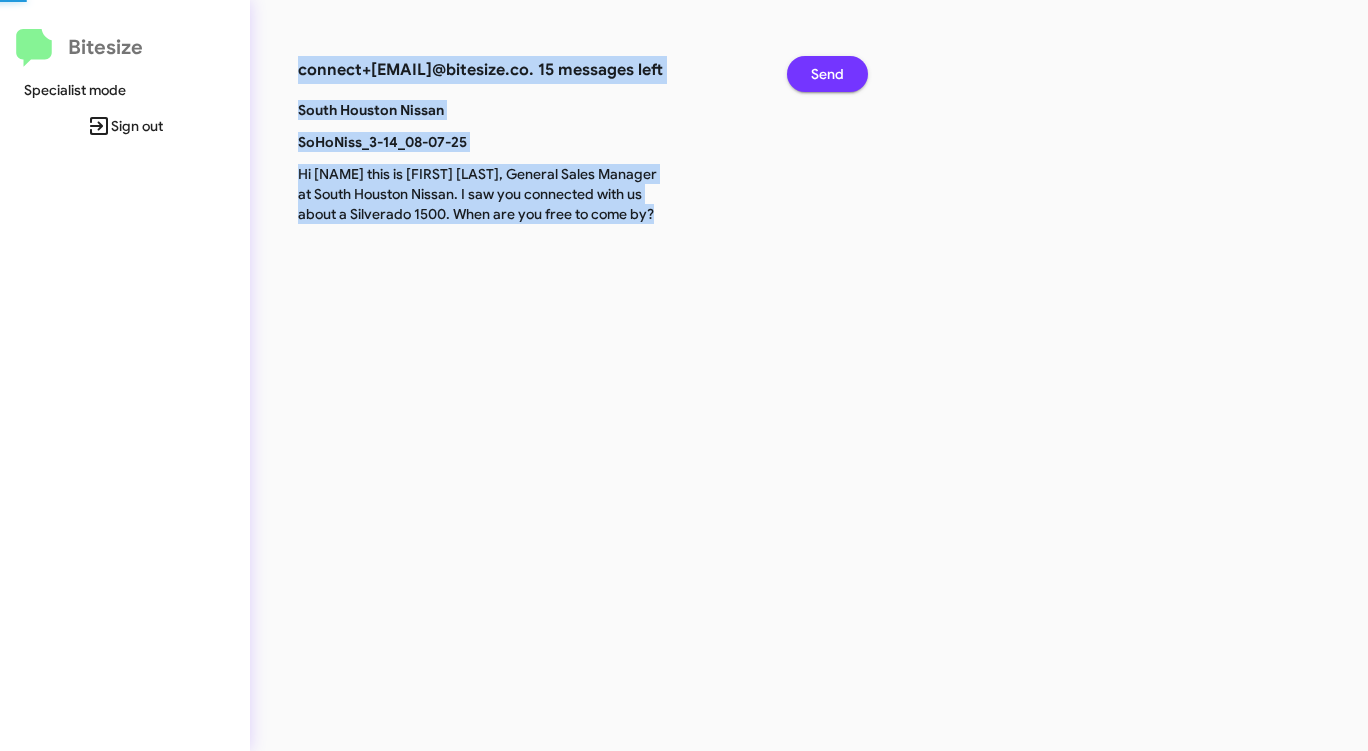 click on "Send" 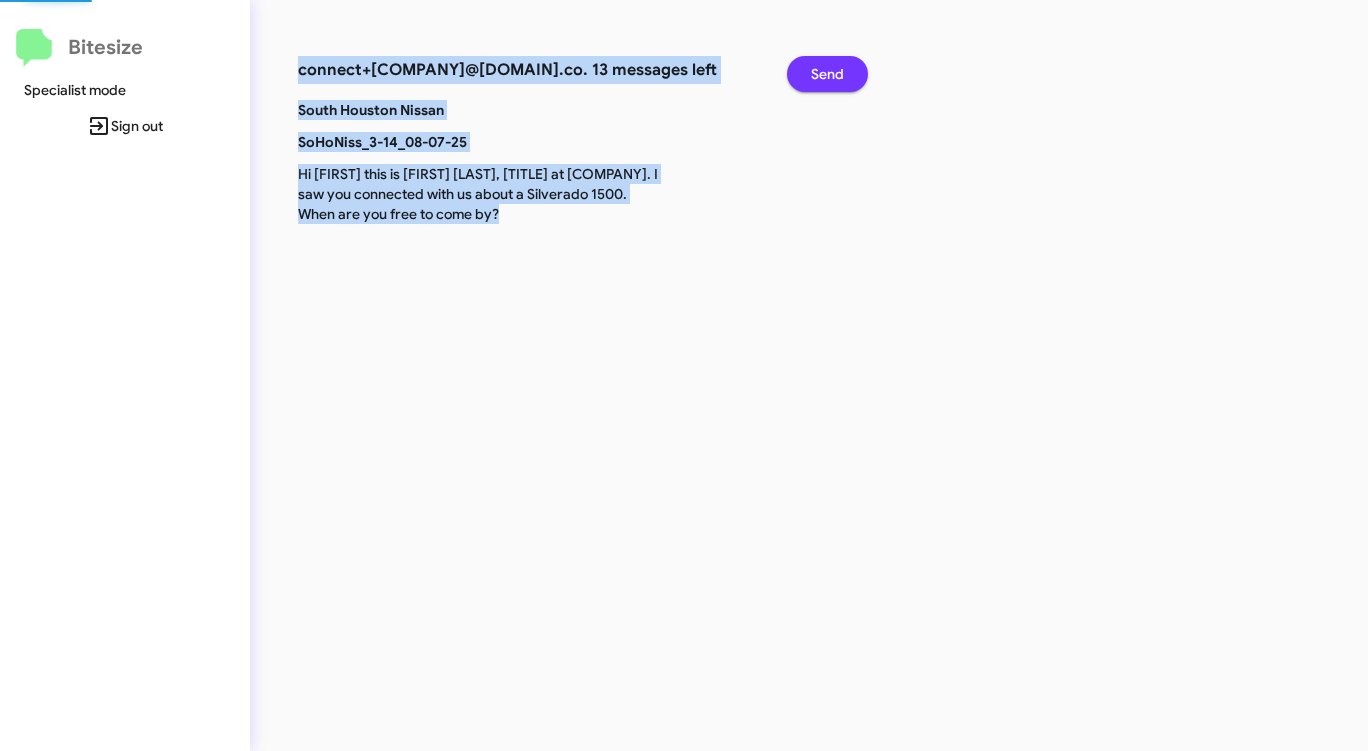 click on "Send" 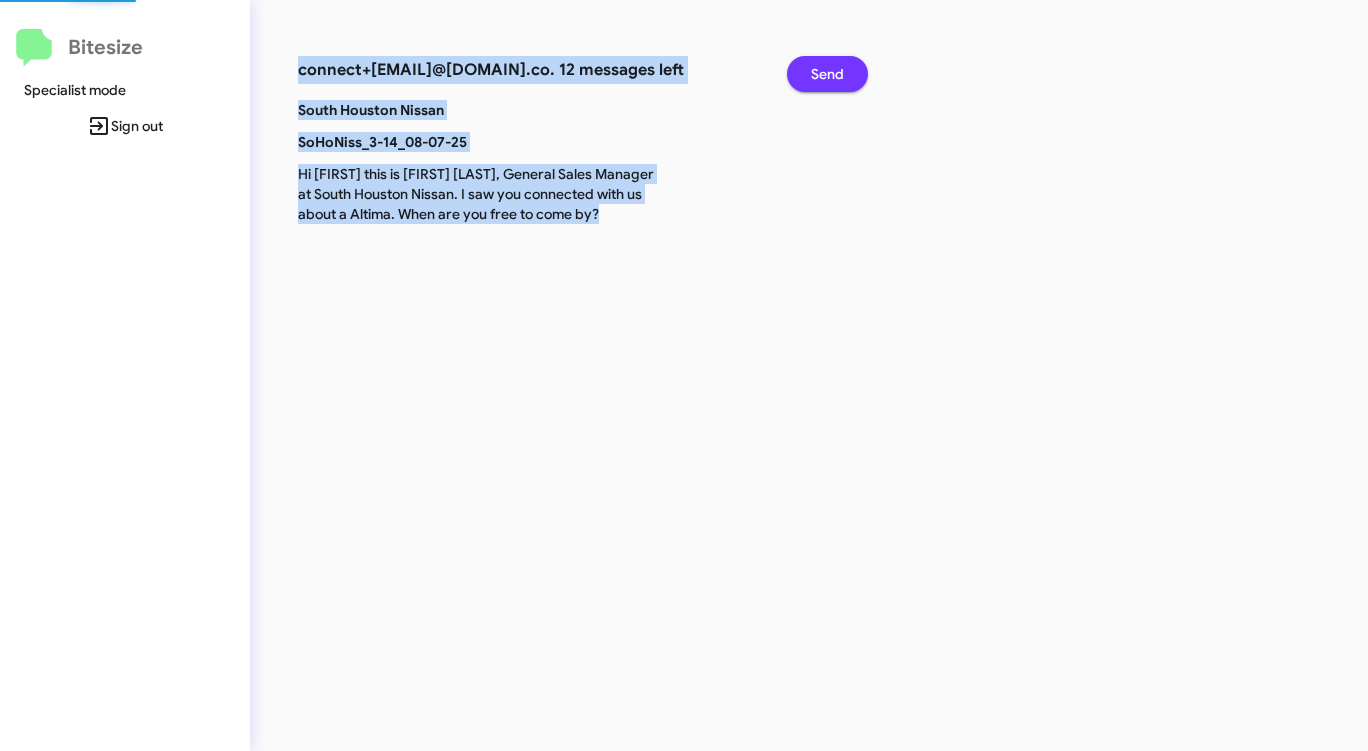click on "Send" 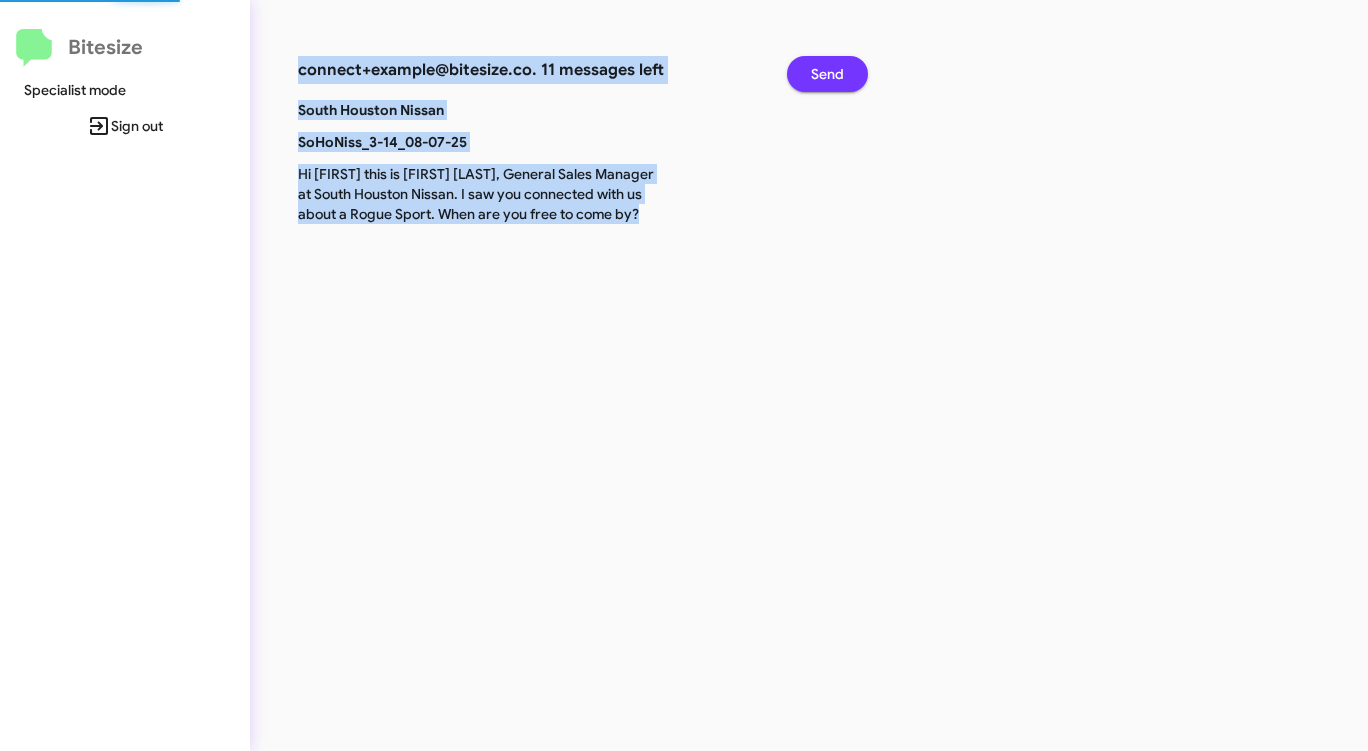 click on "Send" 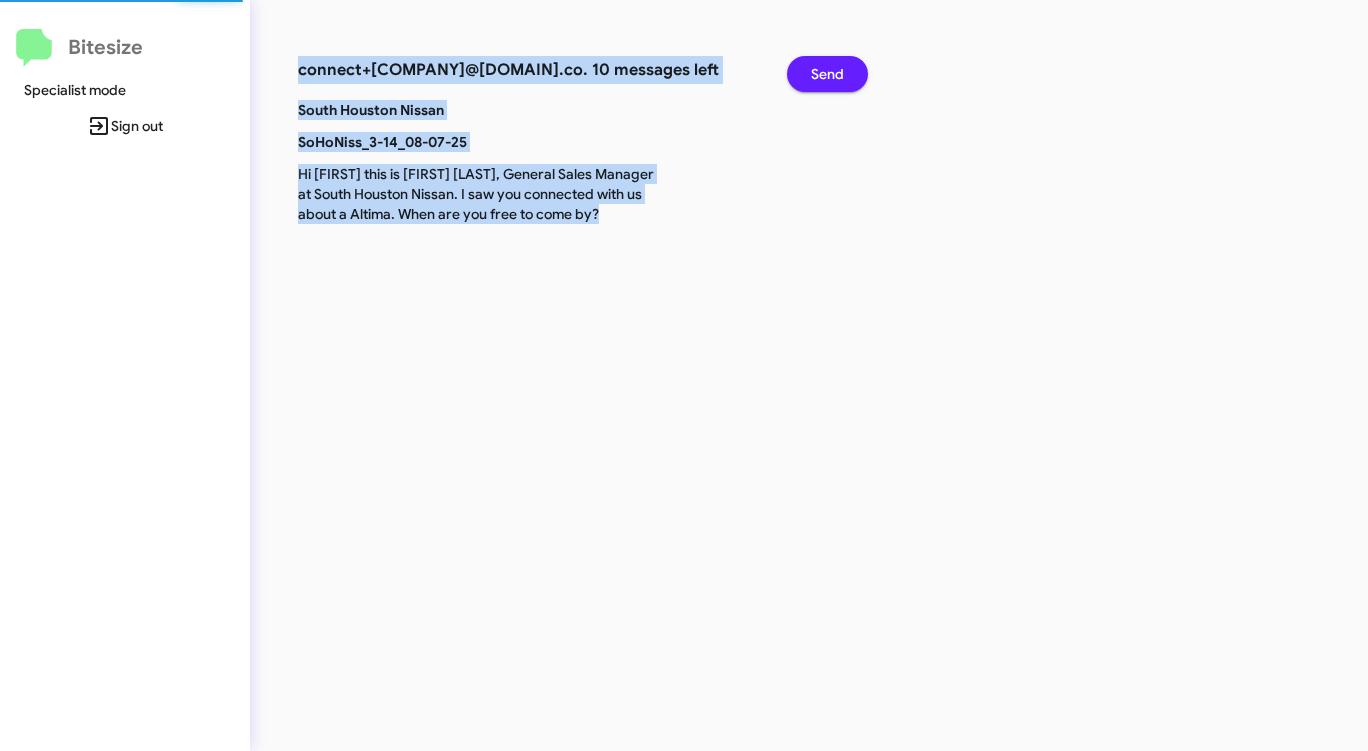 click 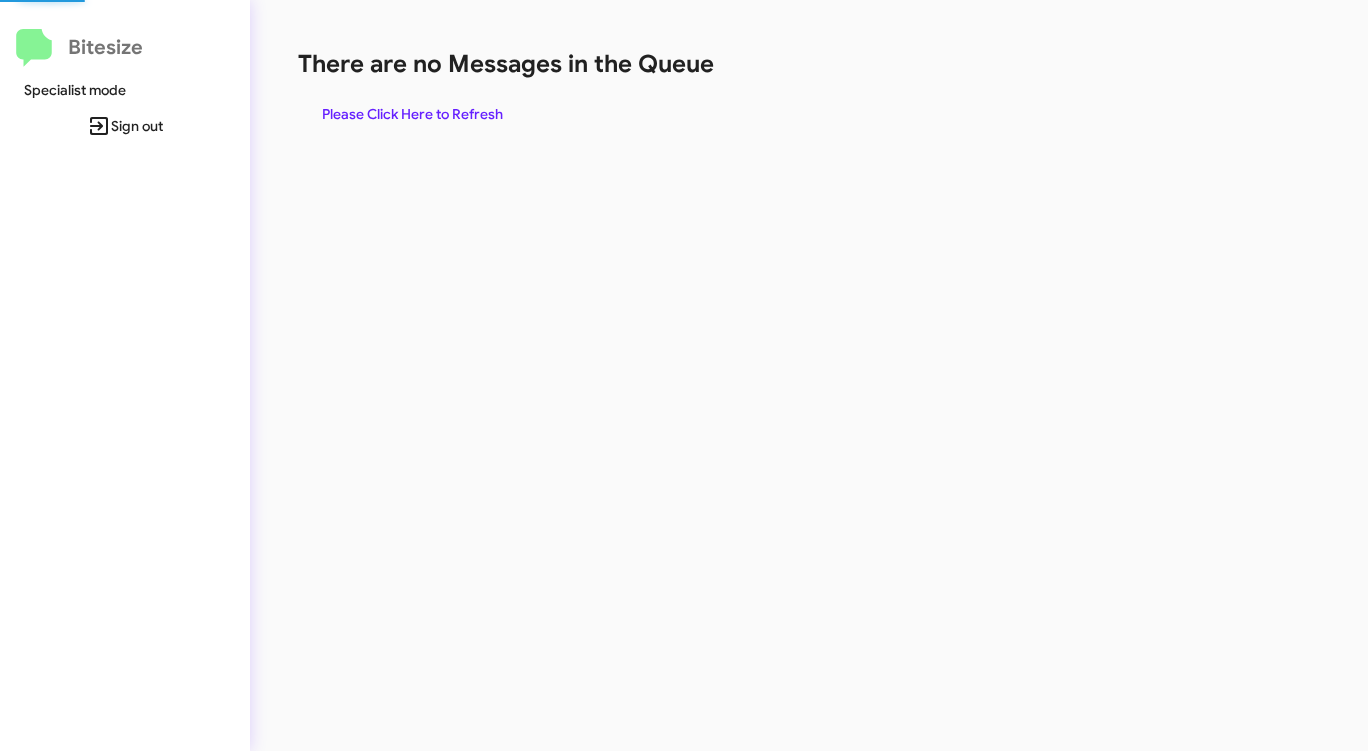 scroll, scrollTop: 0, scrollLeft: 0, axis: both 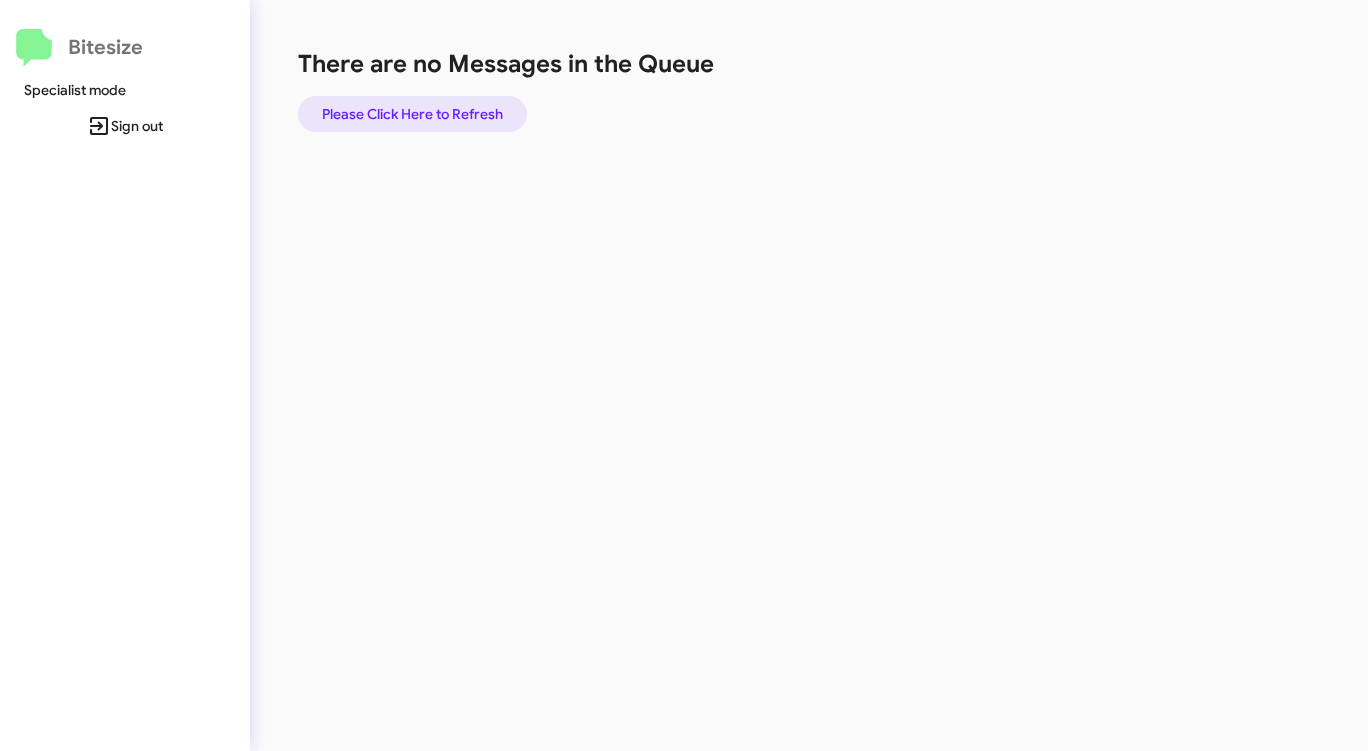 click on "Please Click Here to Refresh" 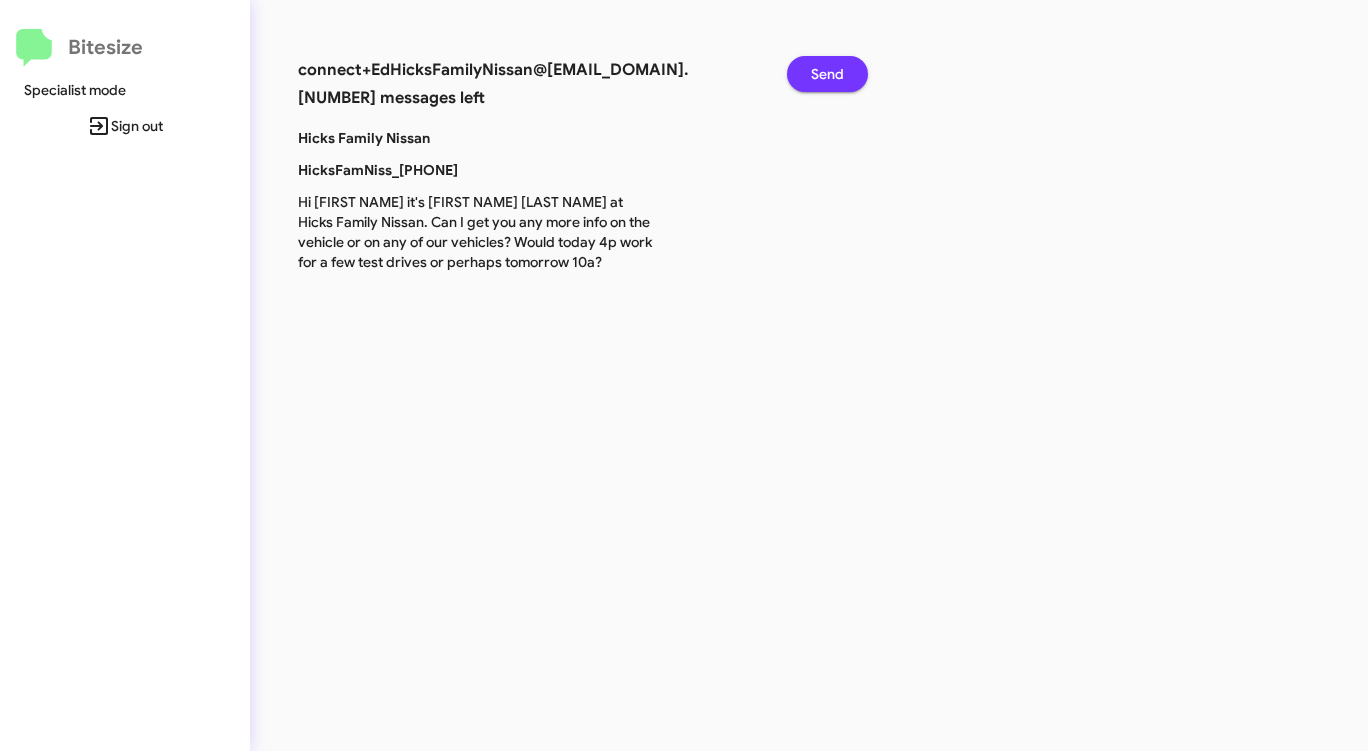 click on "Send" 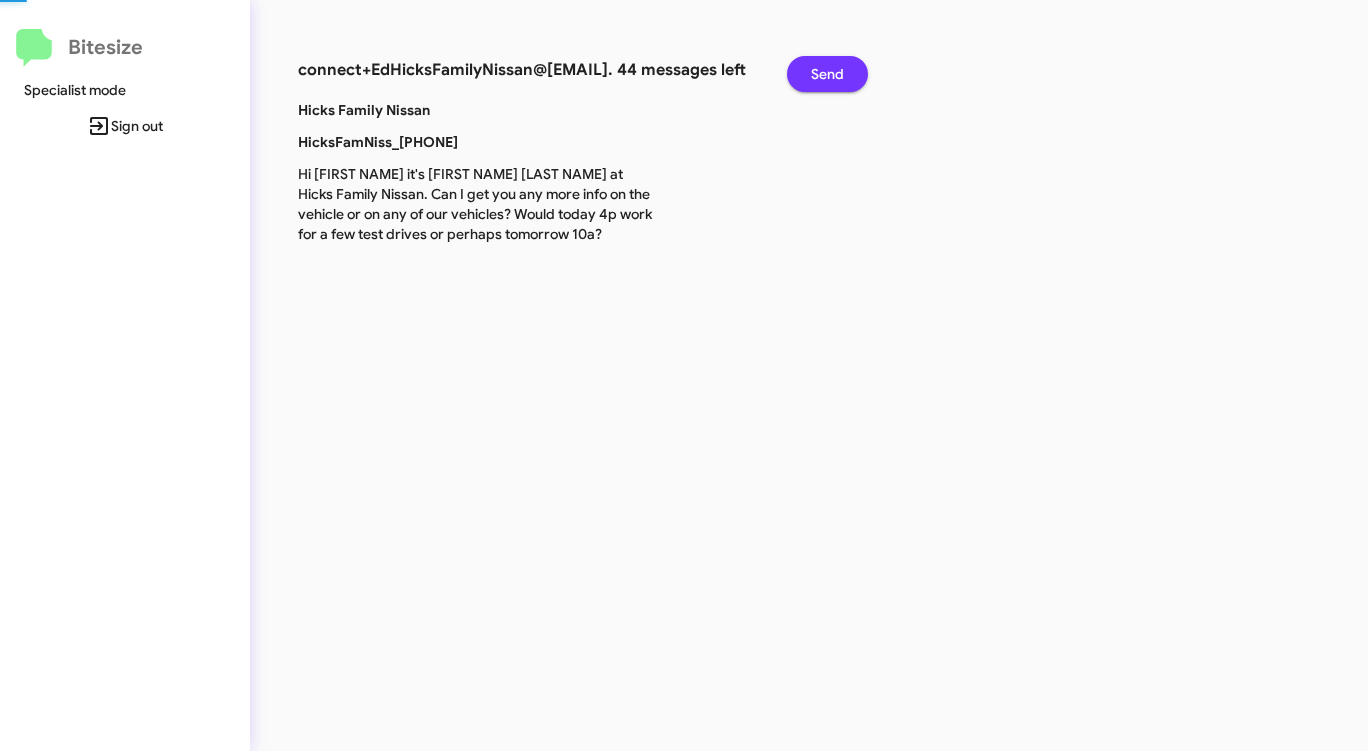 click on "Send" 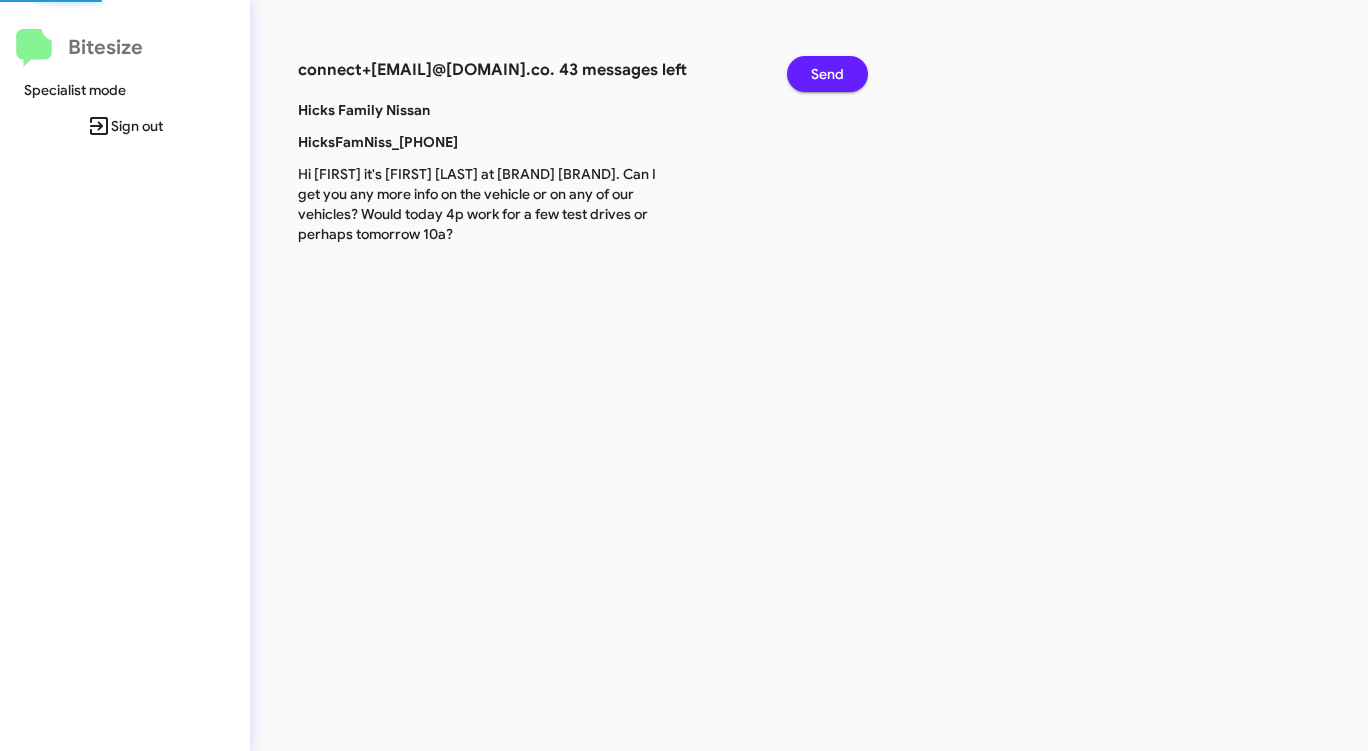 click on "Send" 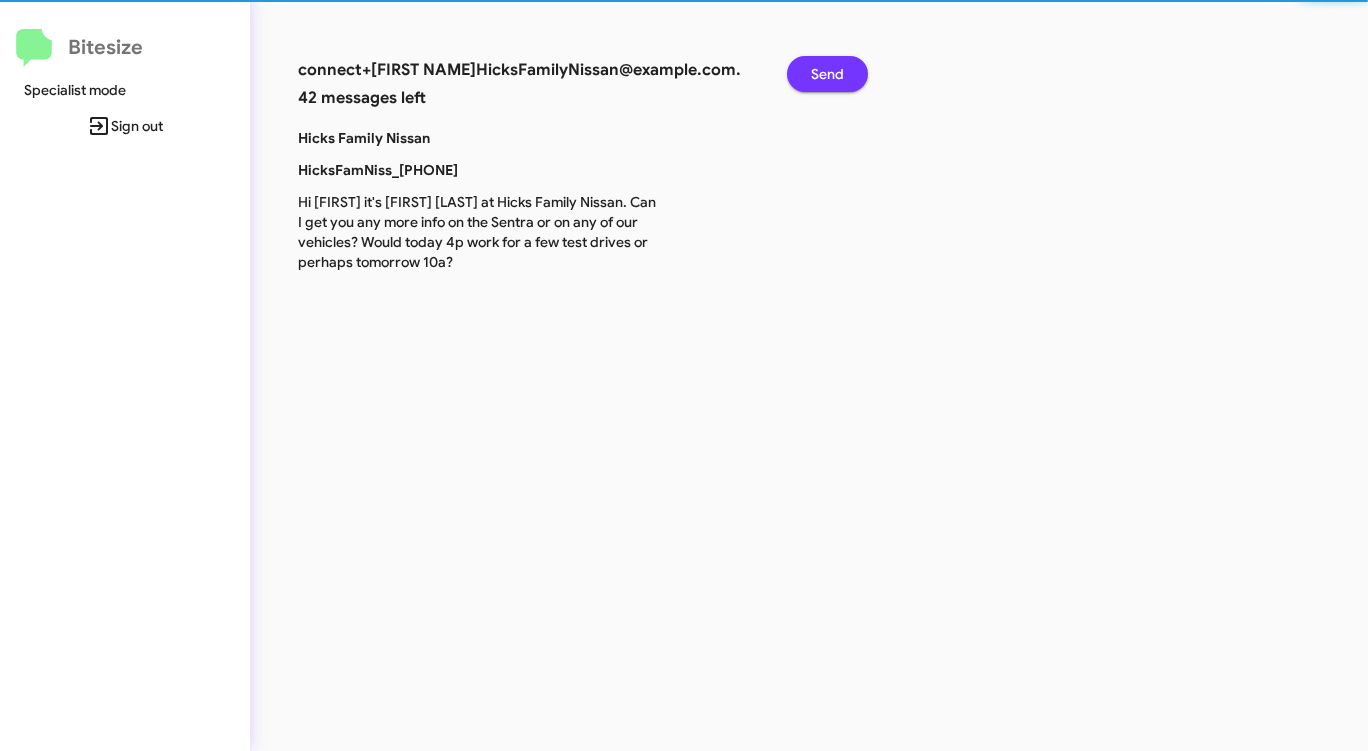 click on "Send" 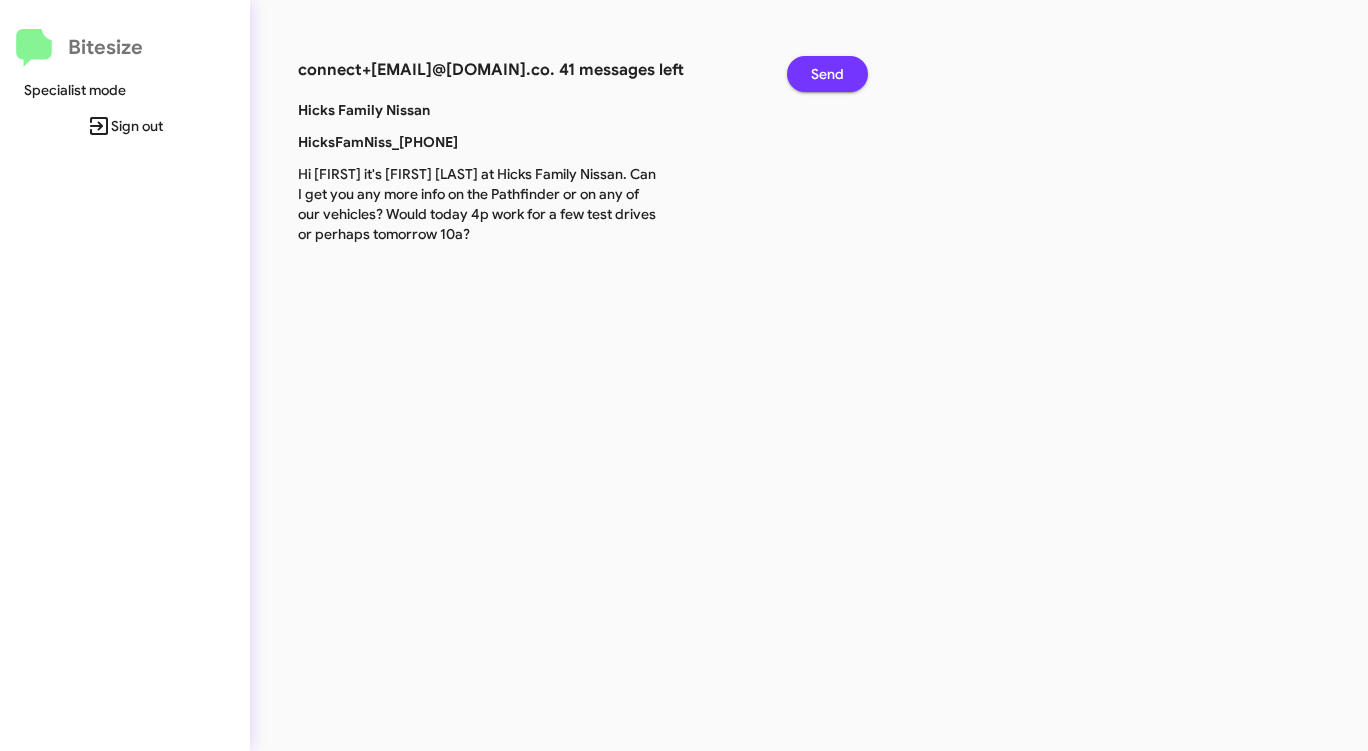 click on "Send" 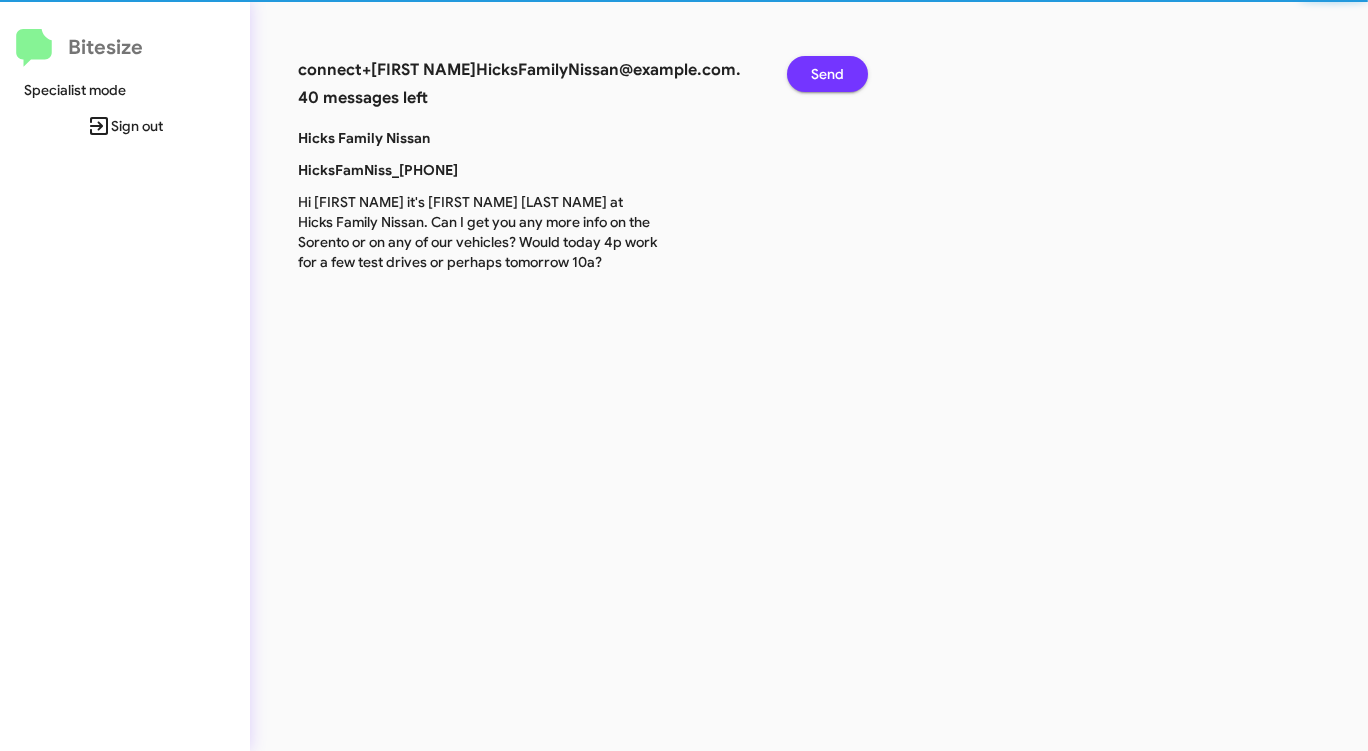 click on "Send" 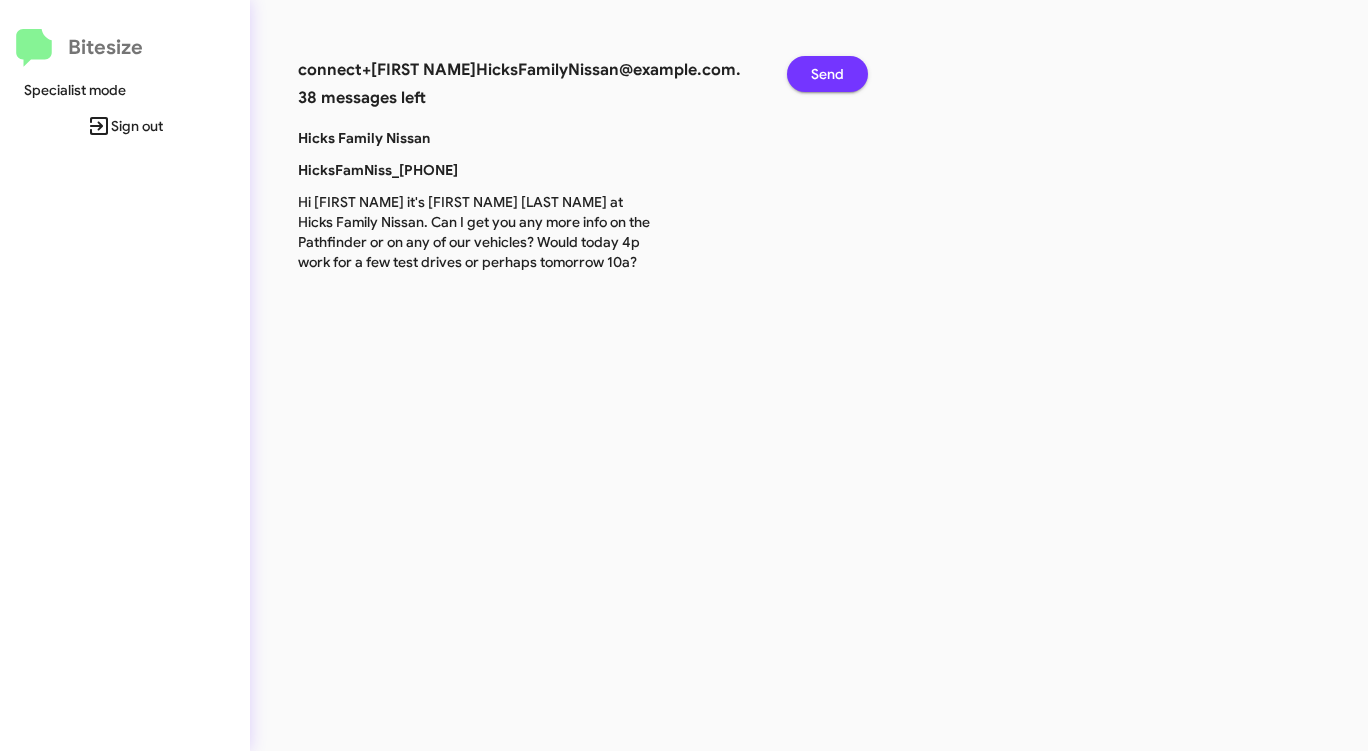 click on "Send" 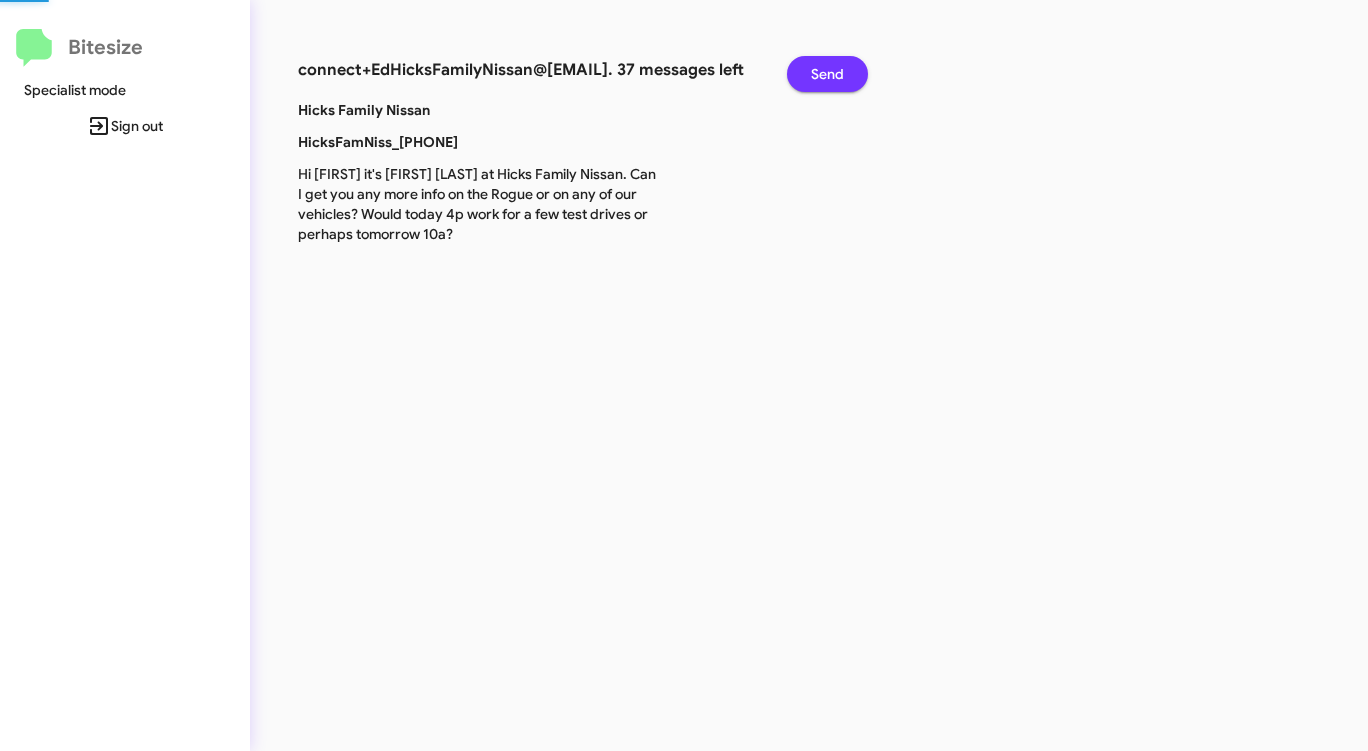click on "Send" 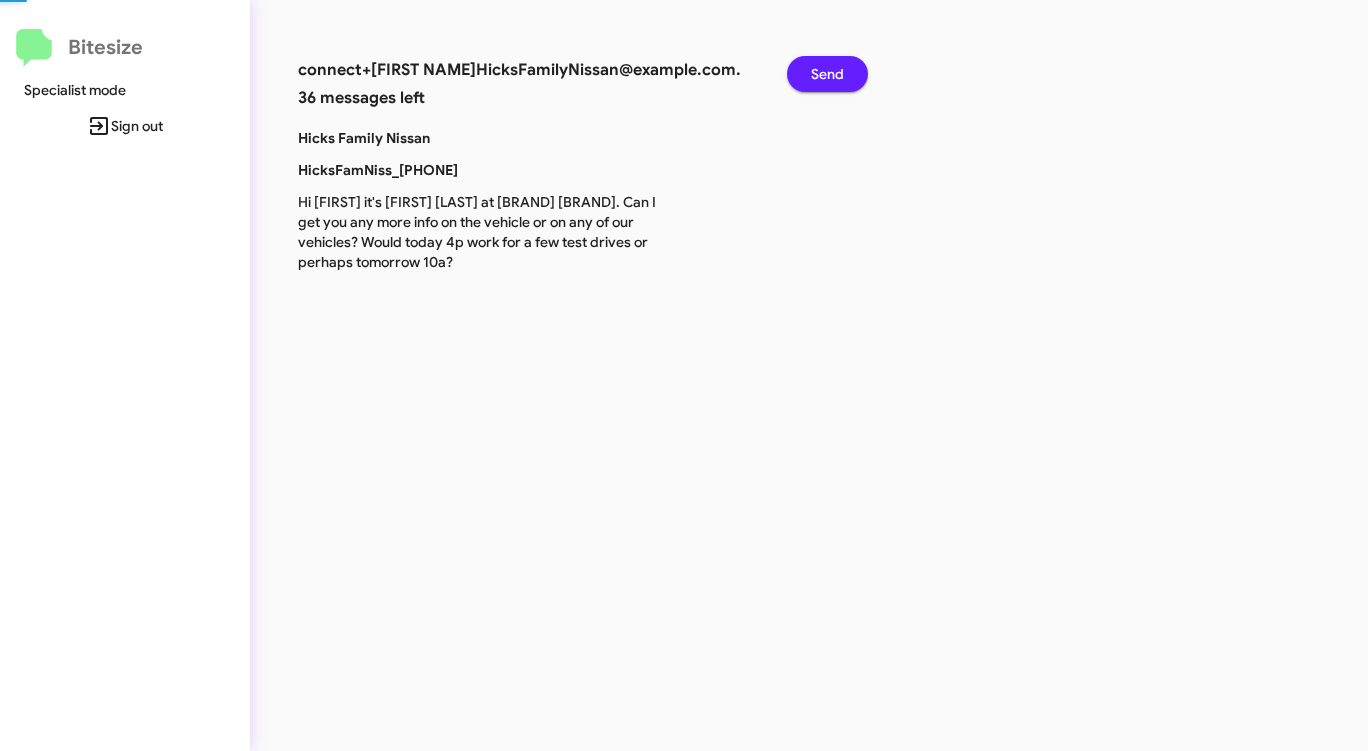 click on "Send" 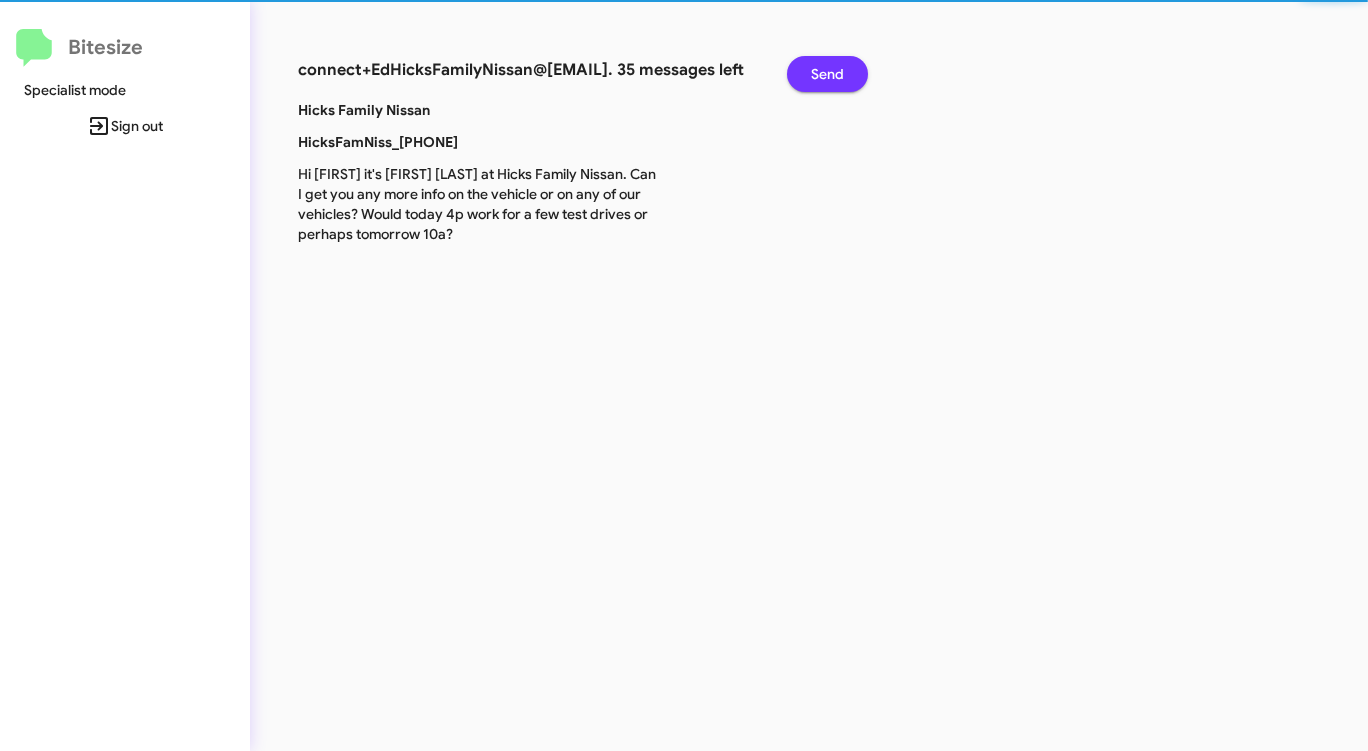 click on "Send" 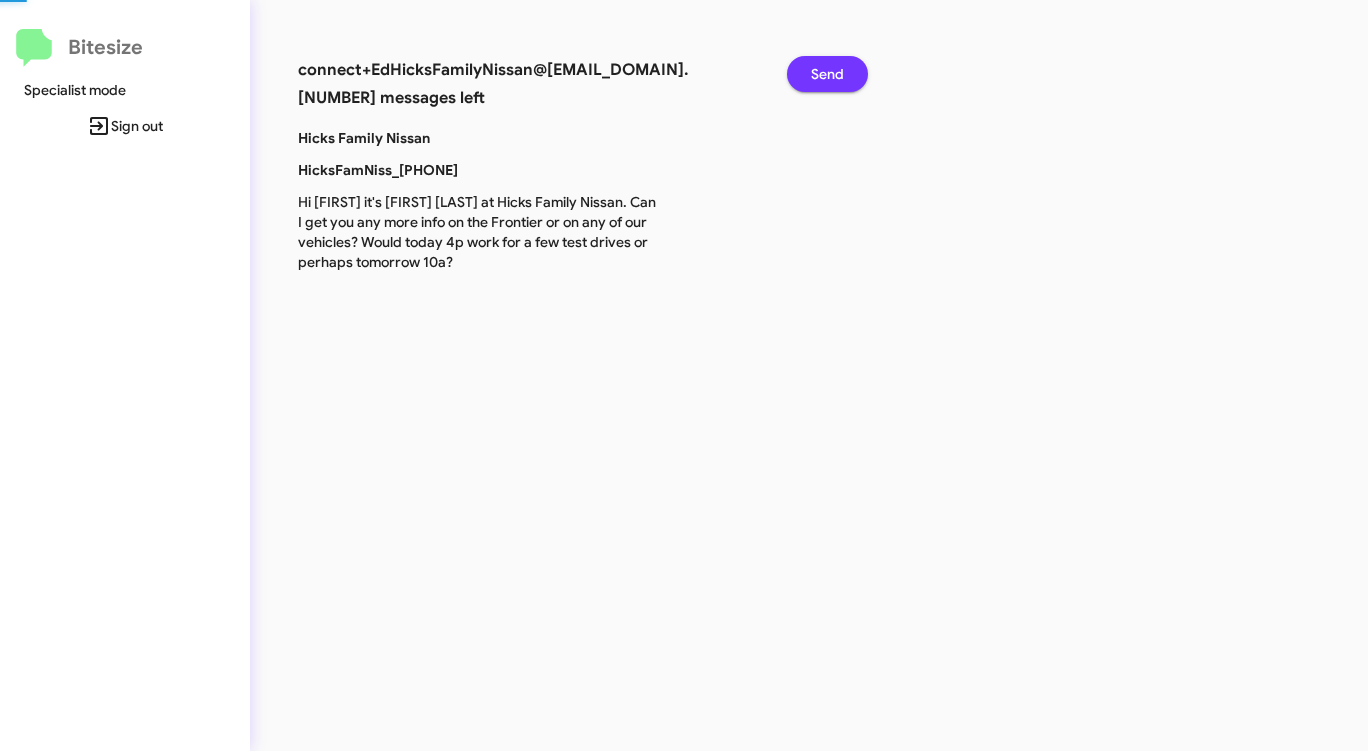 click on "Send" 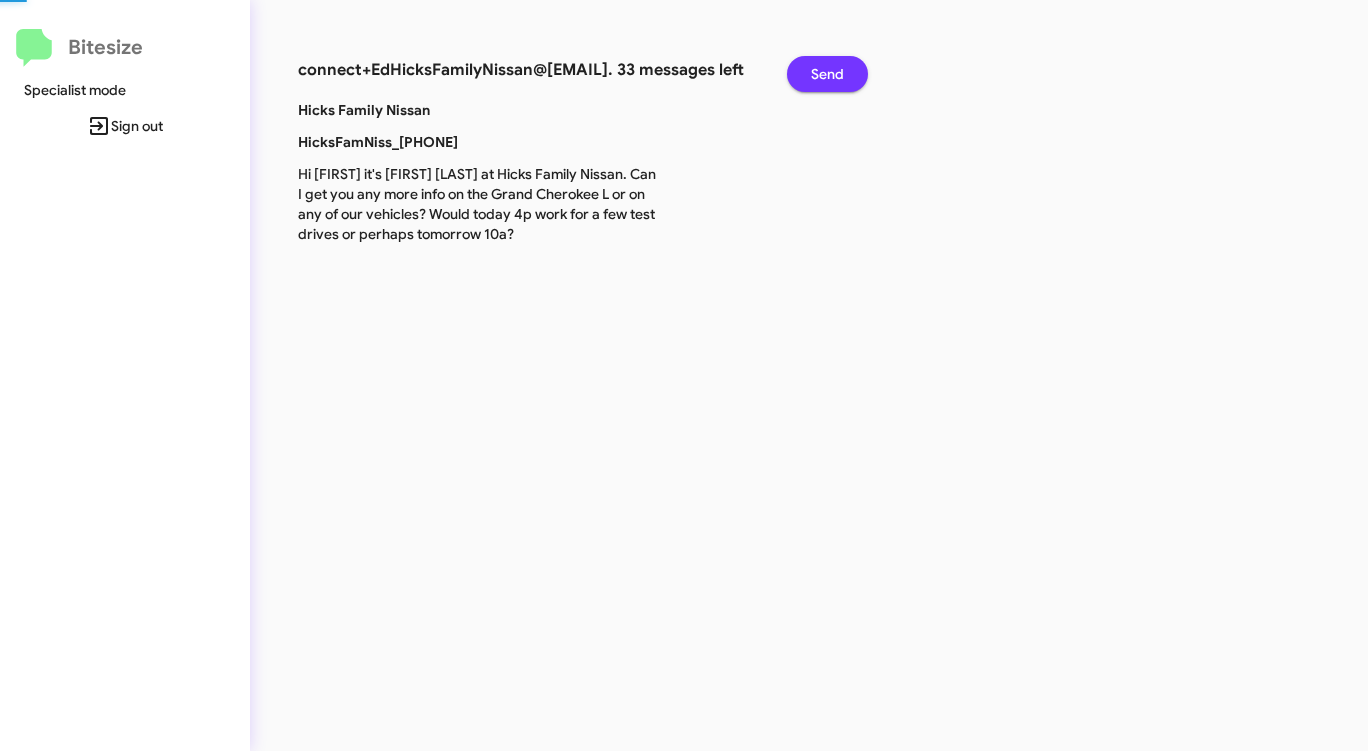 click on "Send" 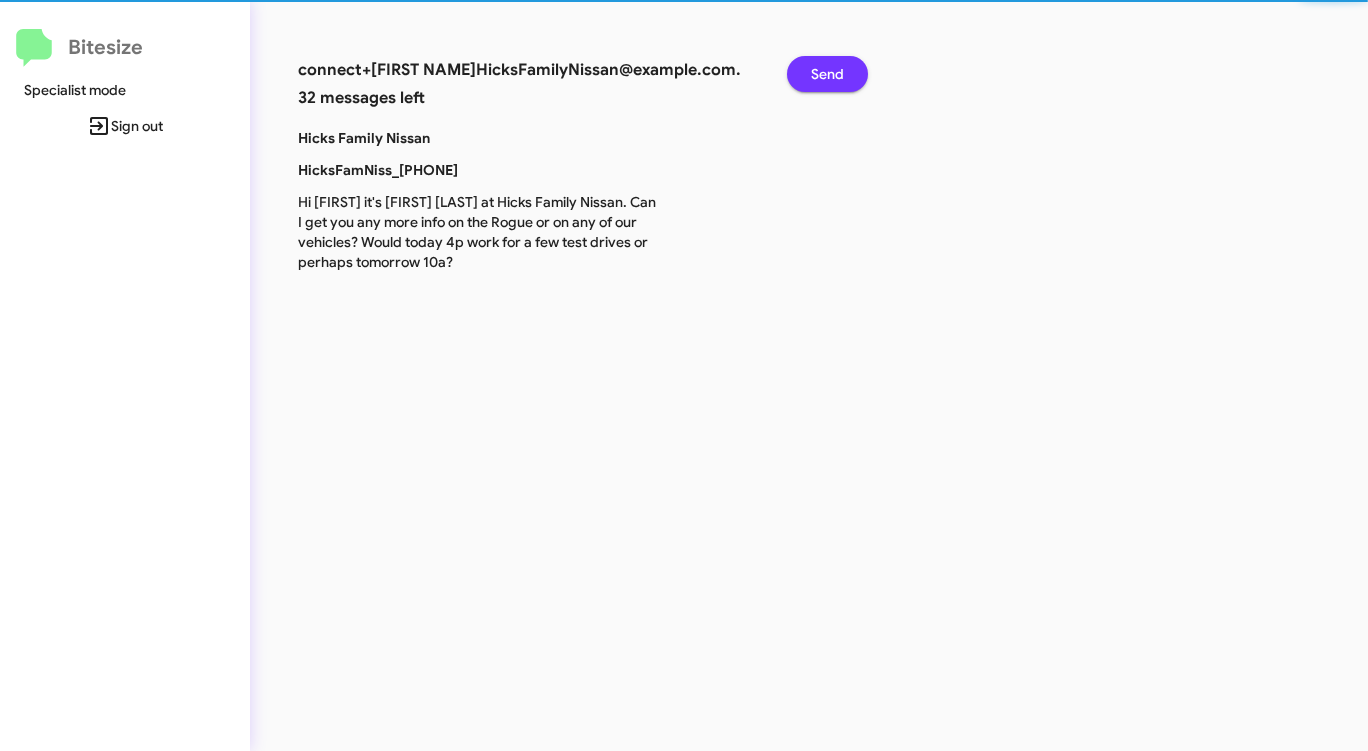 click on "Send" 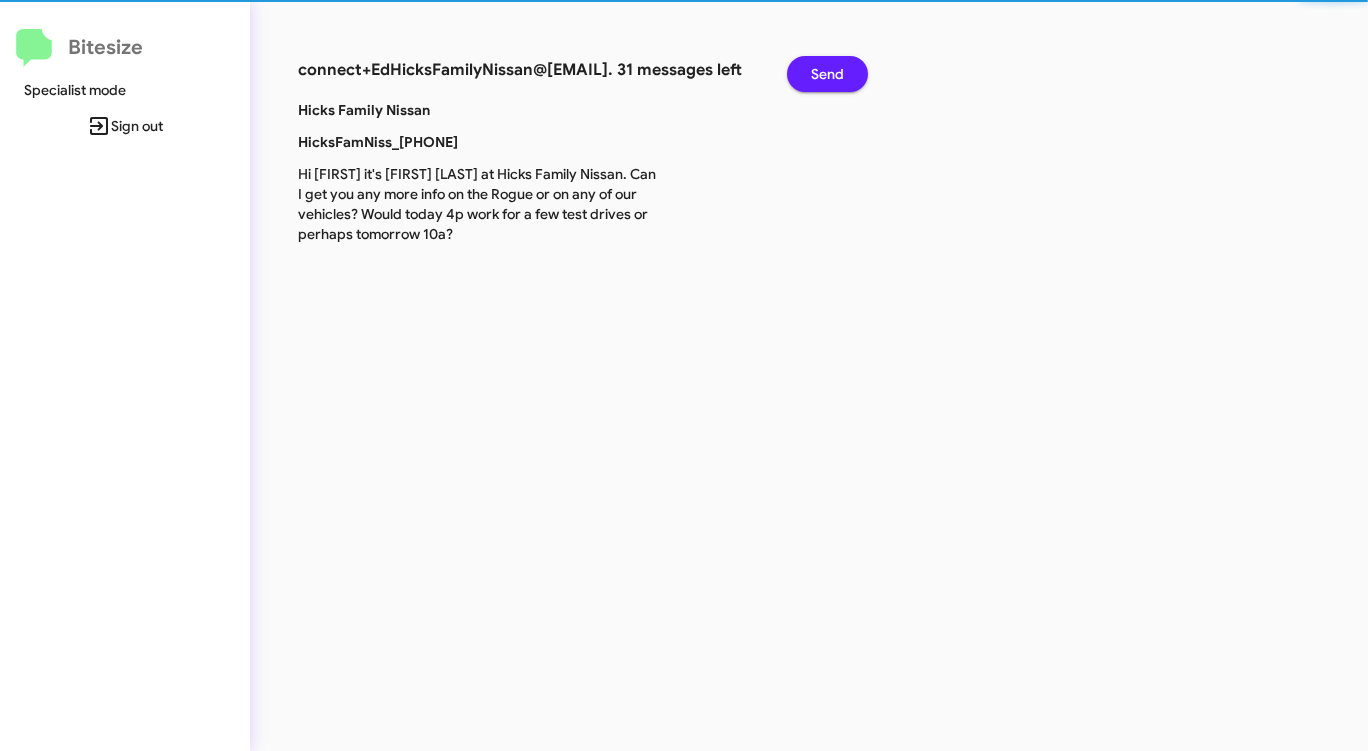 click on "Send" 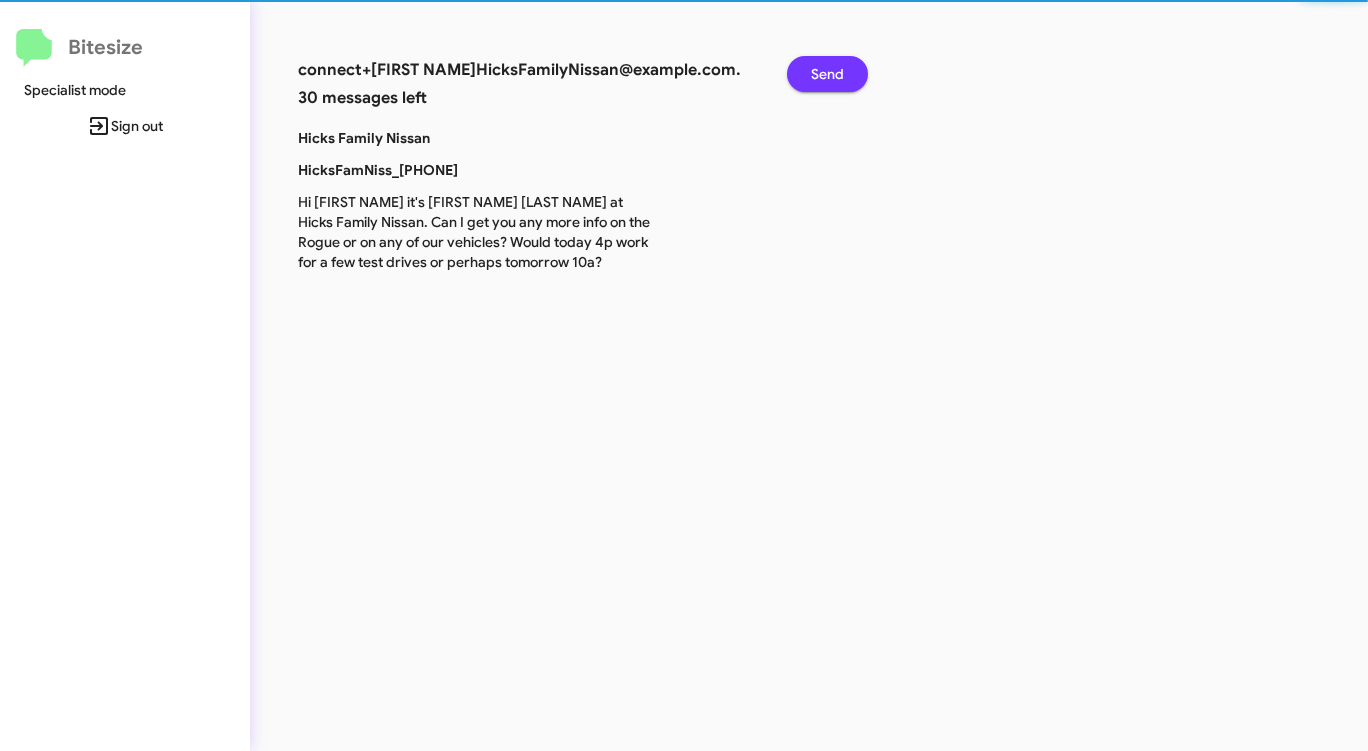 click on "Send" 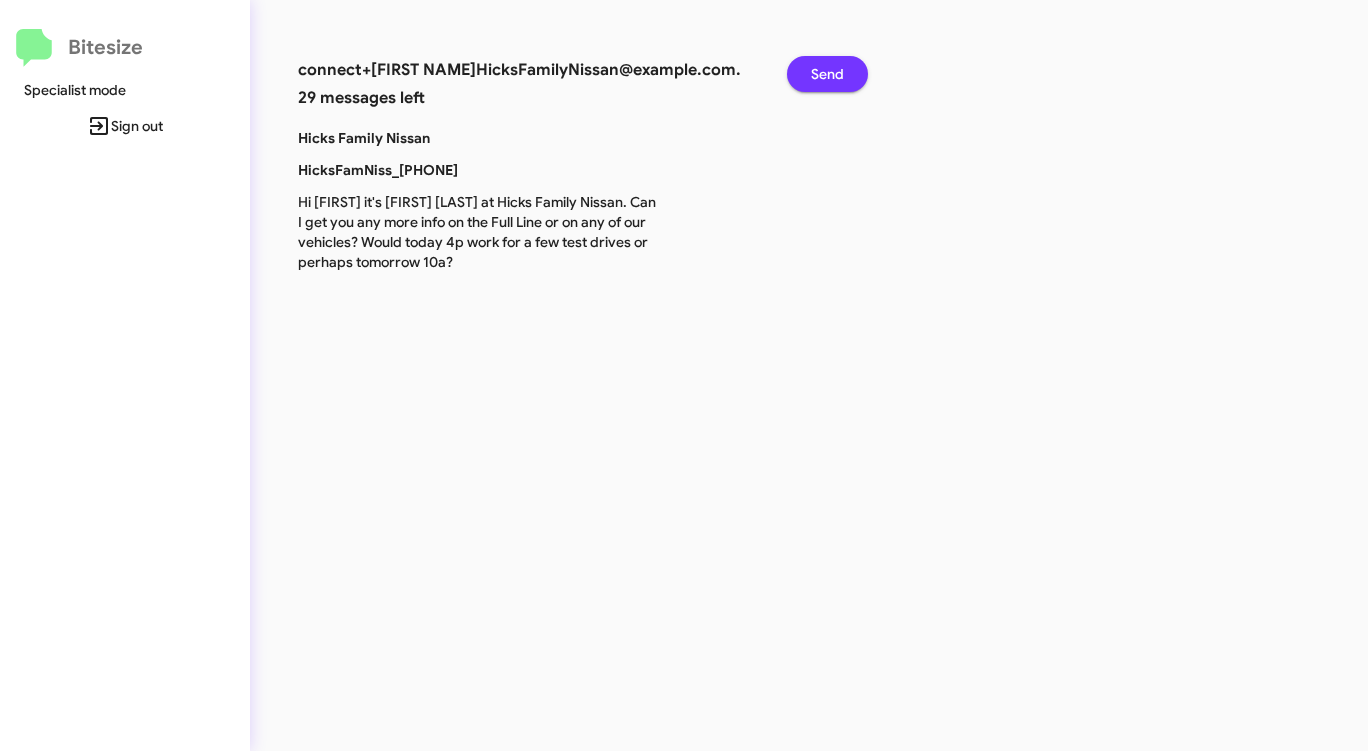 click on "Send" 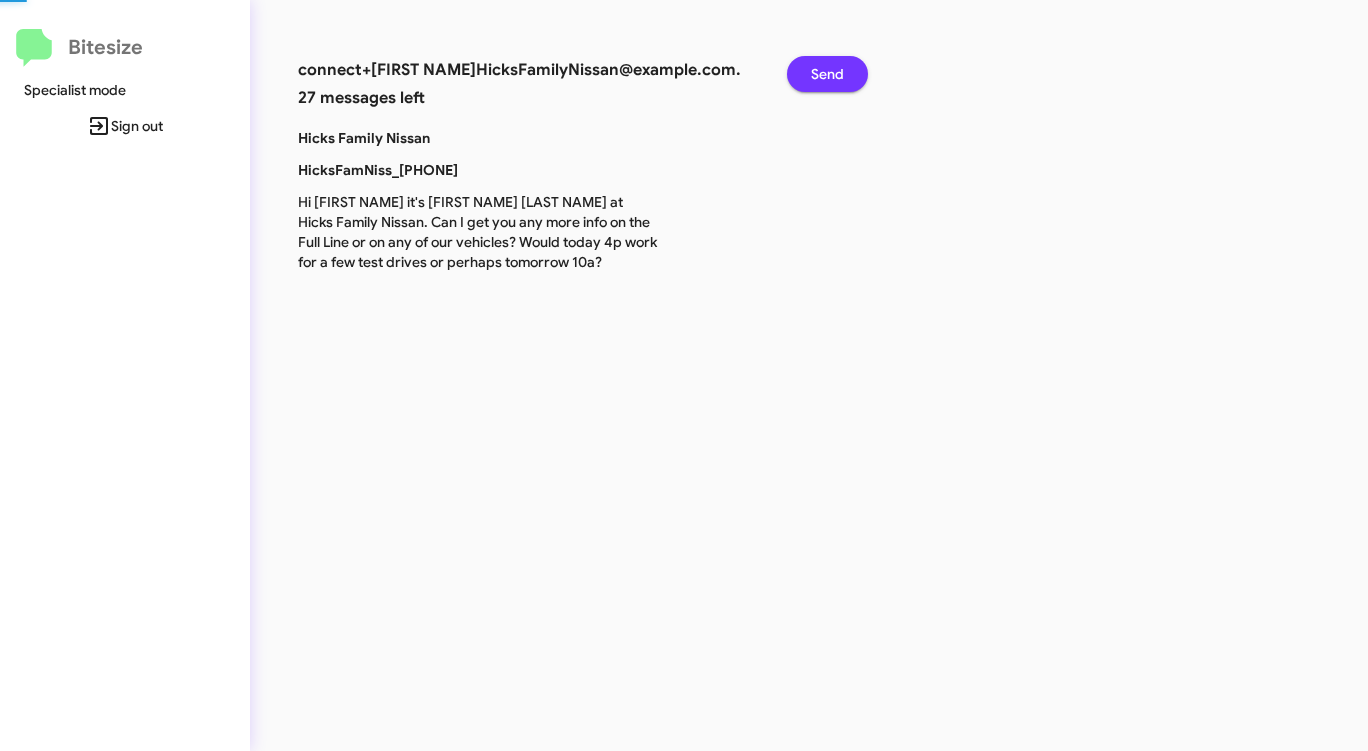 click on "Send" 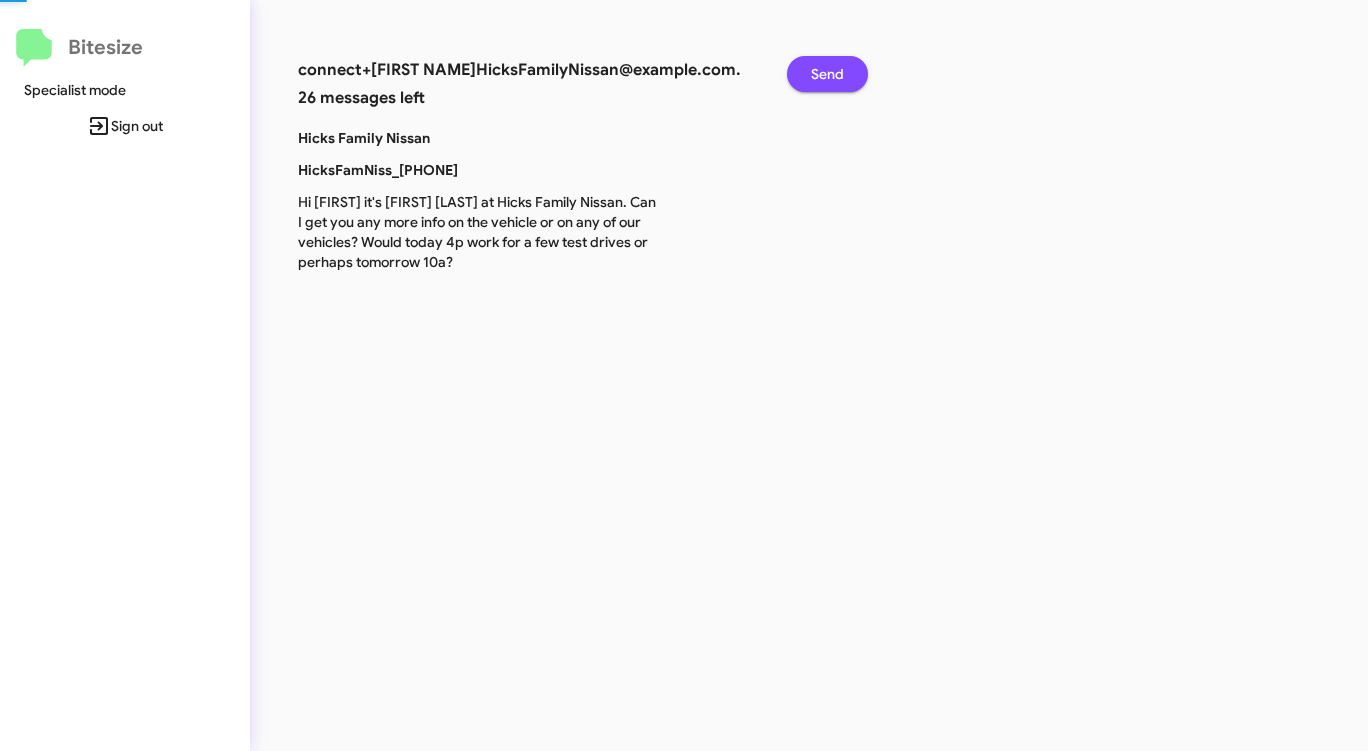 click on "Send" 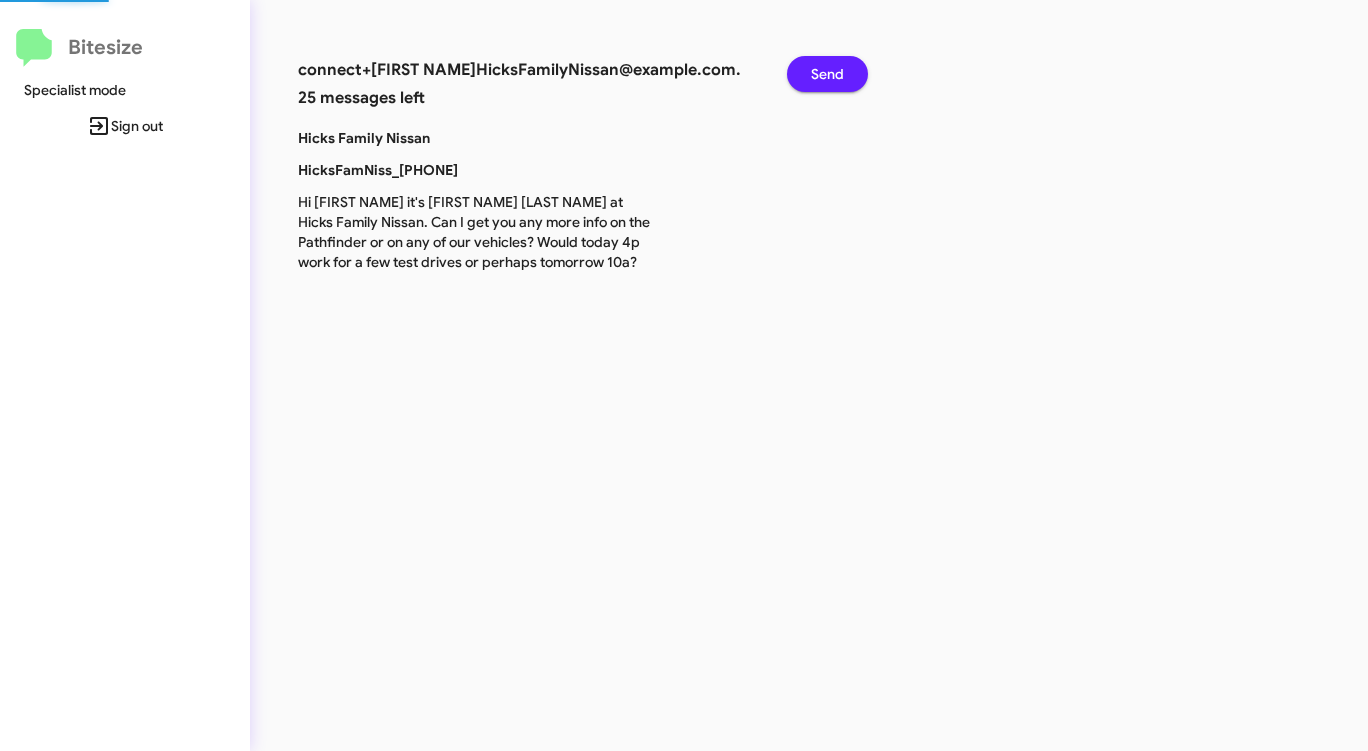 click on "Send" 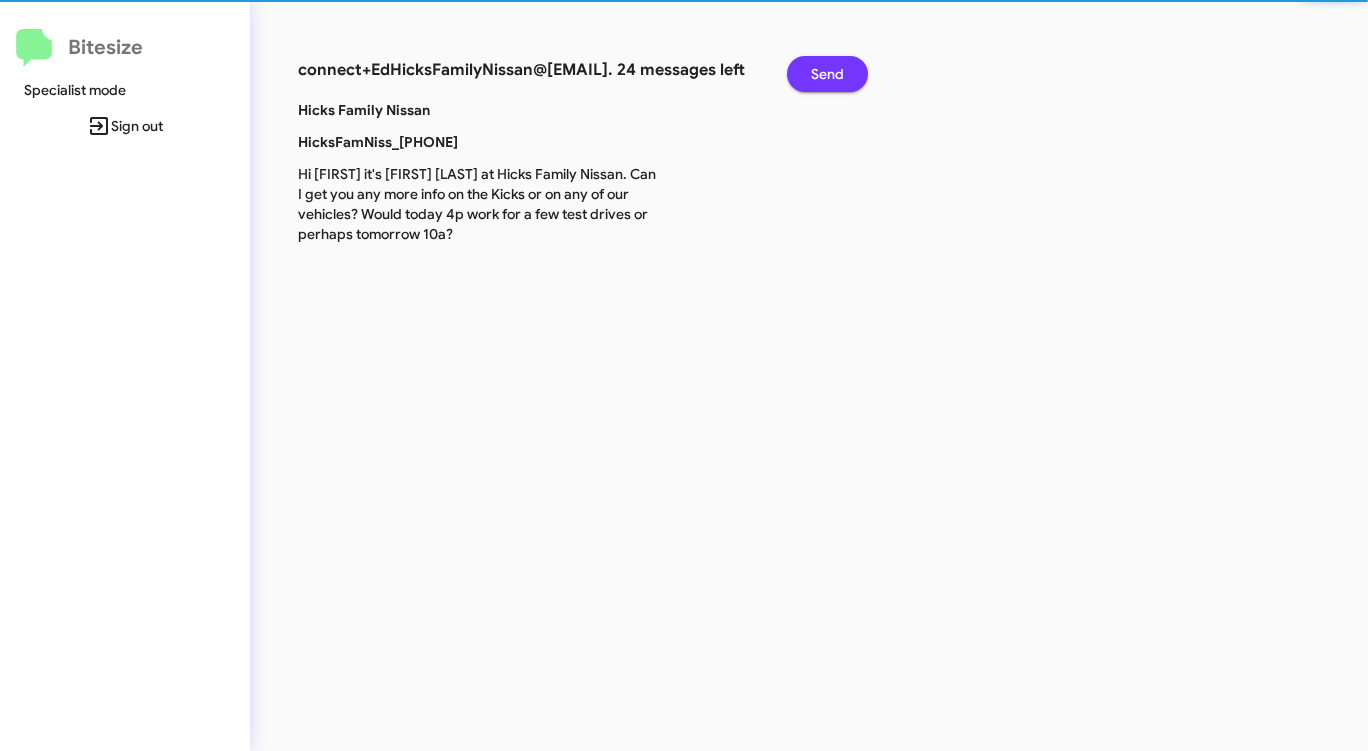 click on "Send" 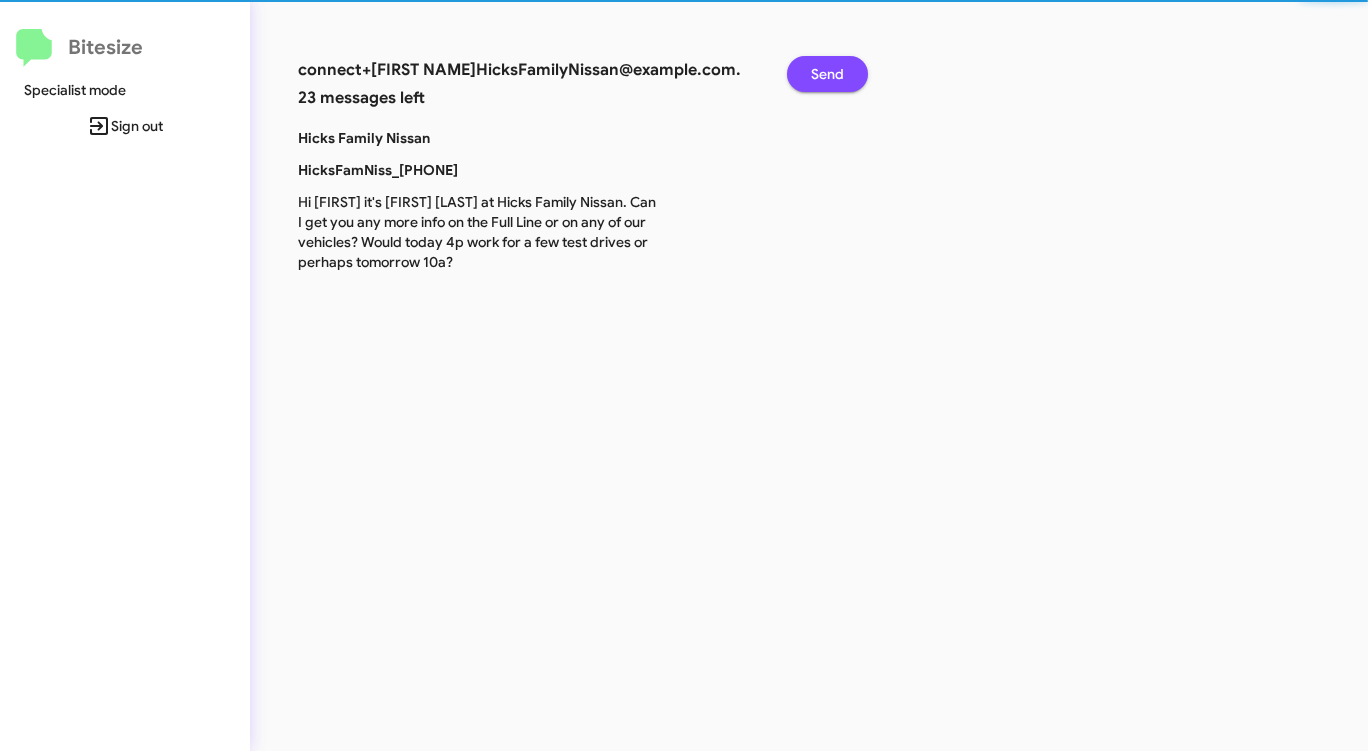 click on "Send" 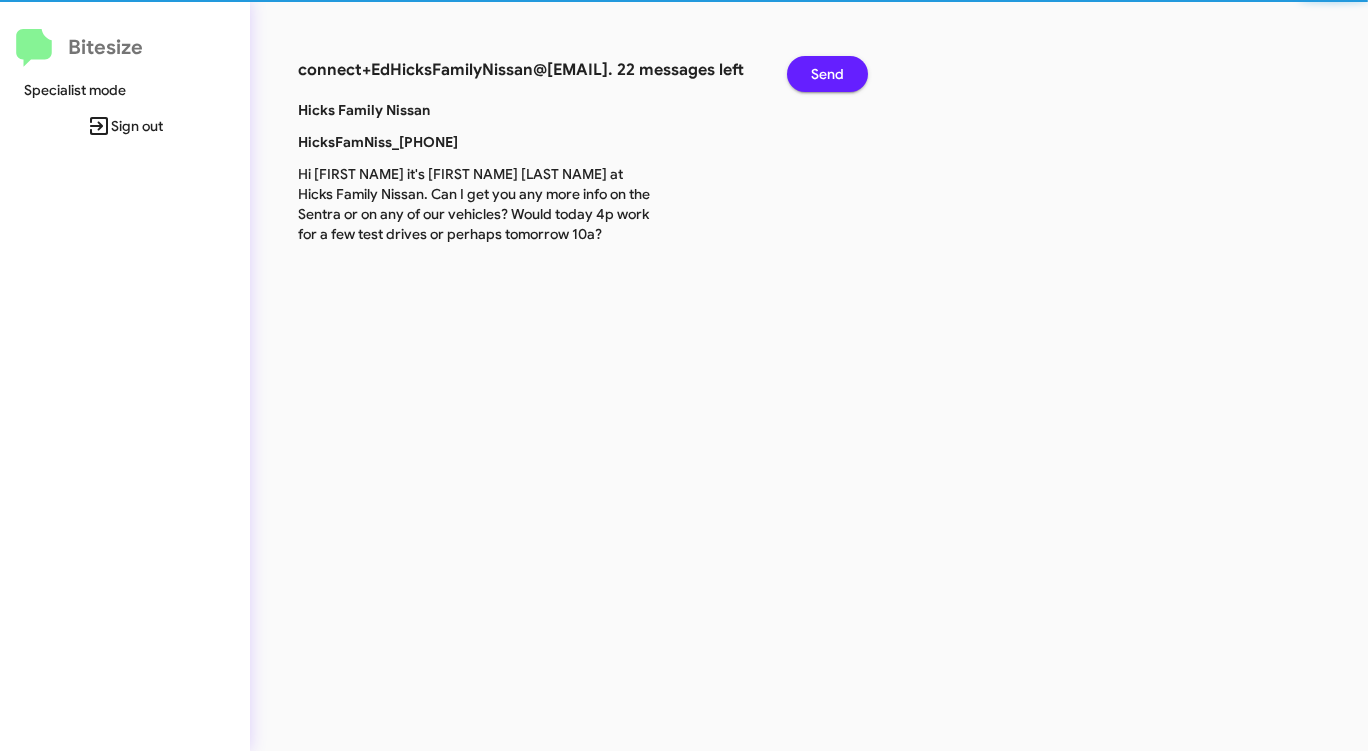 click on "Send" 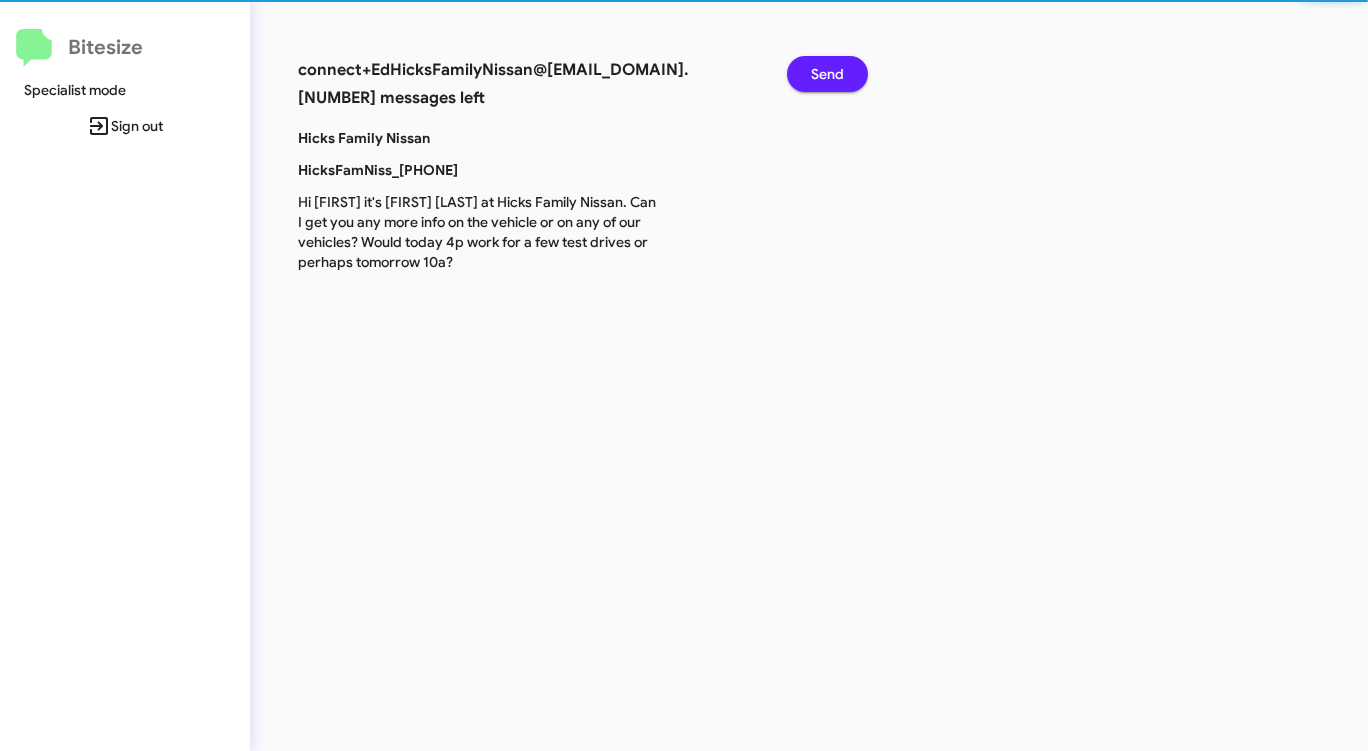 click on "Send" 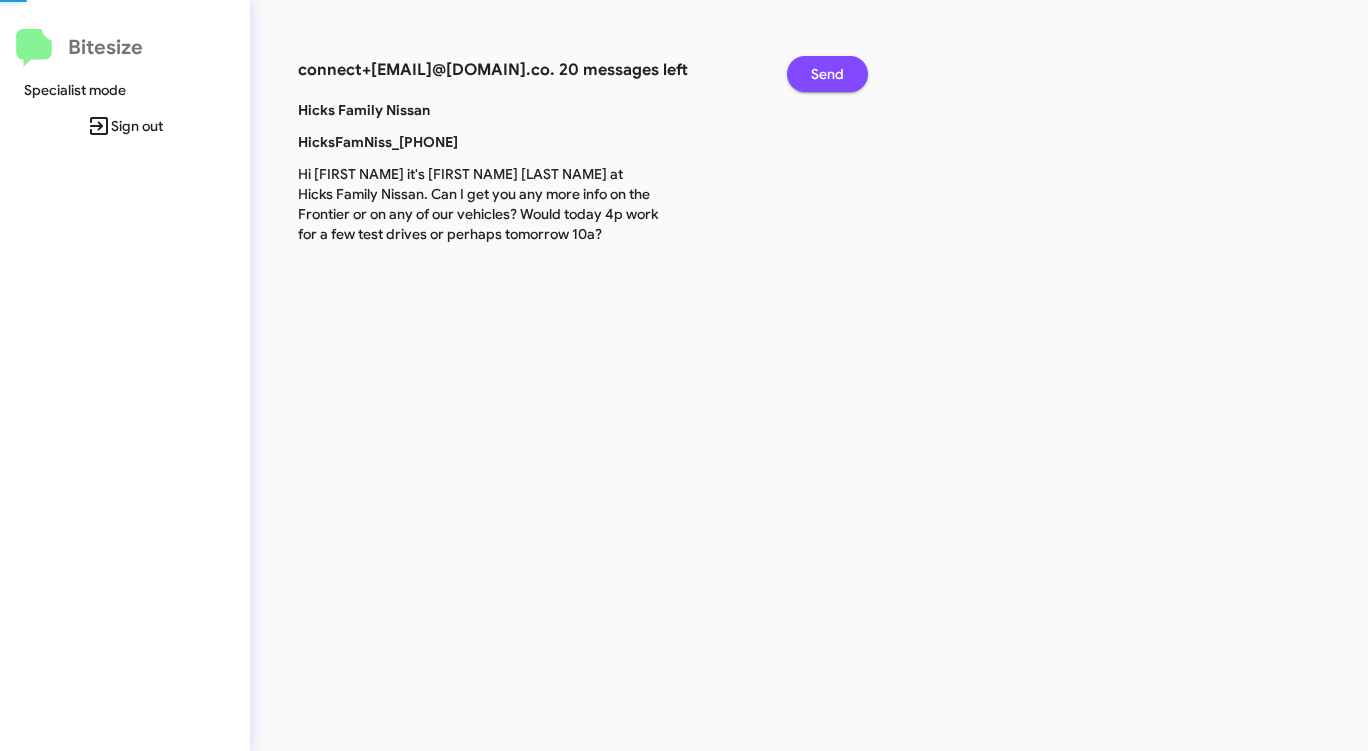 click on "Send" 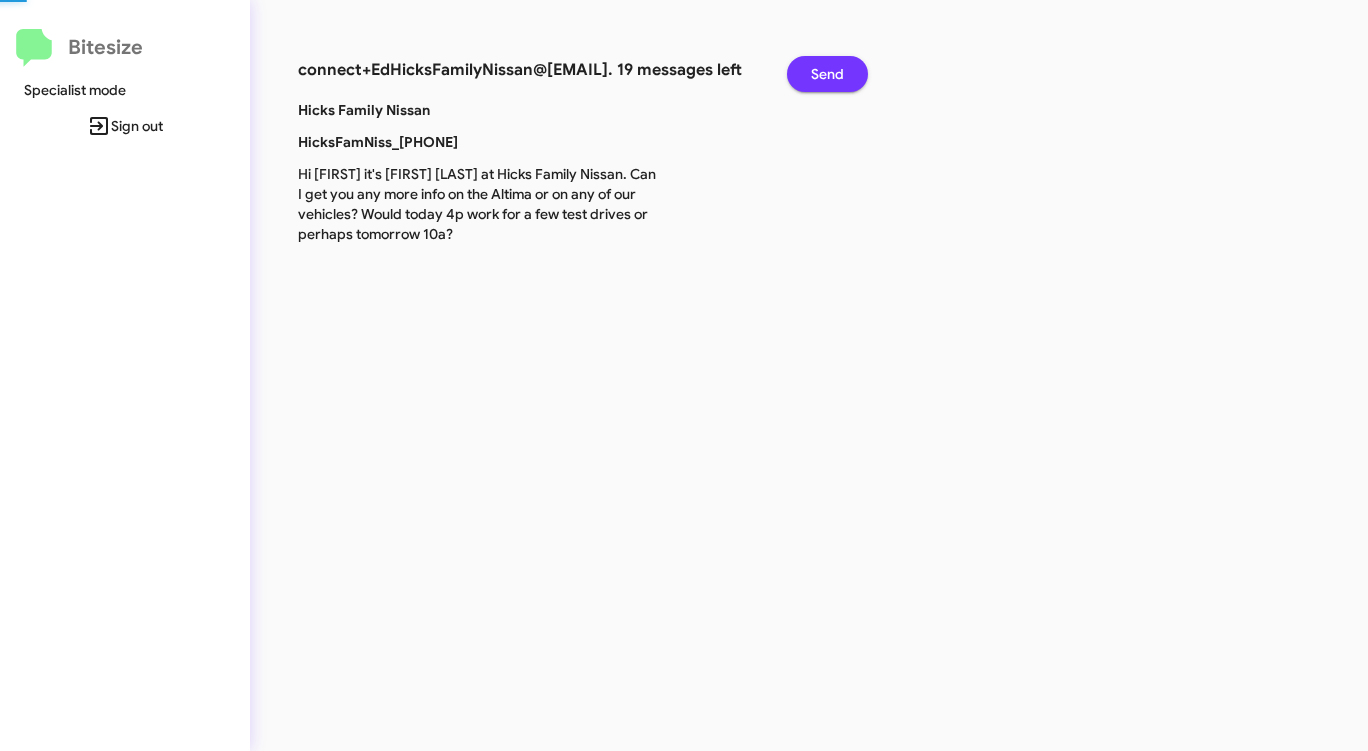 click on "Send" 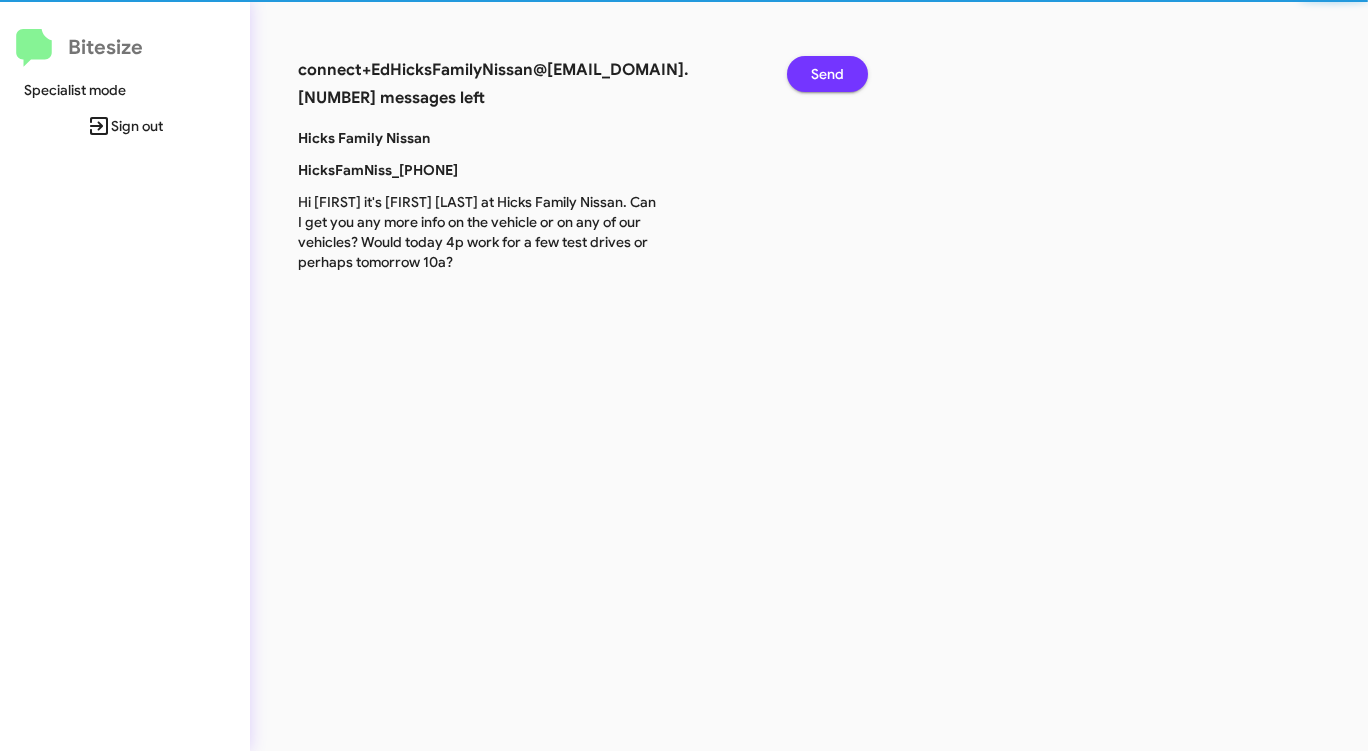 click on "Send" 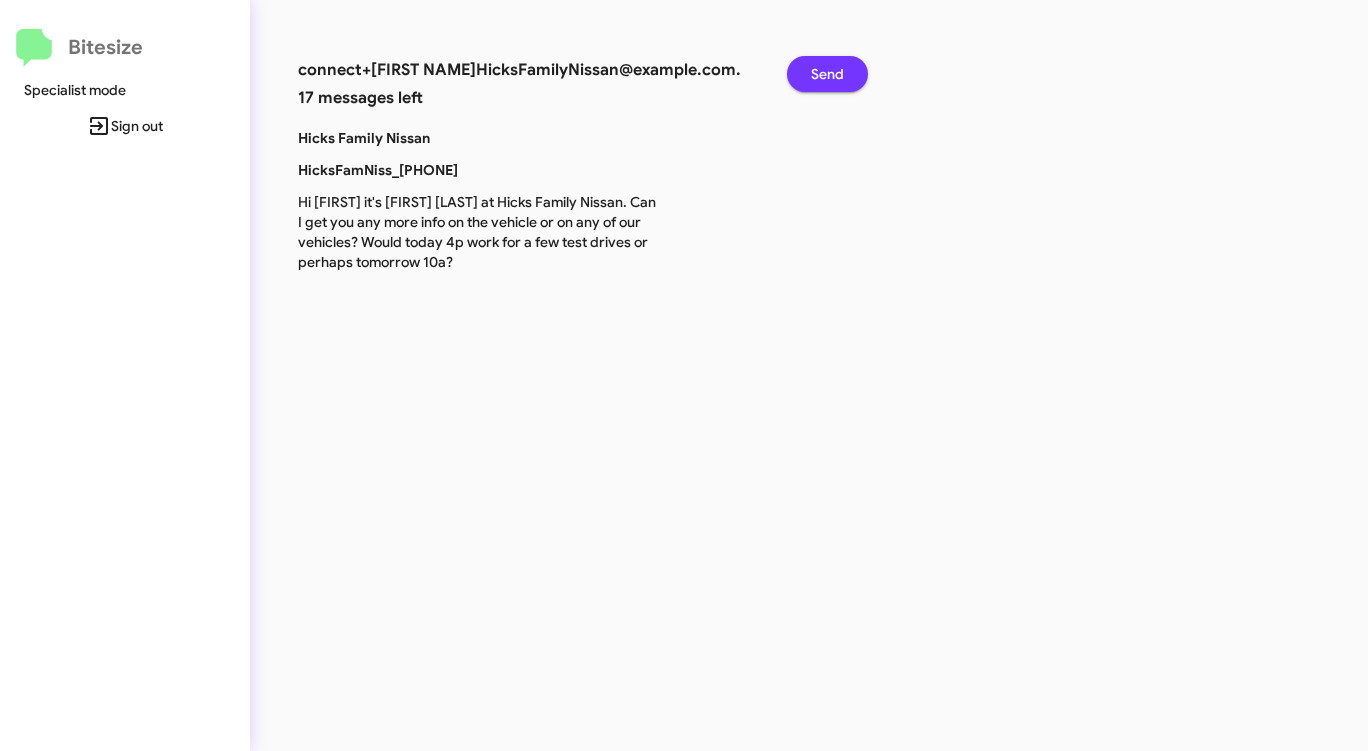 click on "Send" 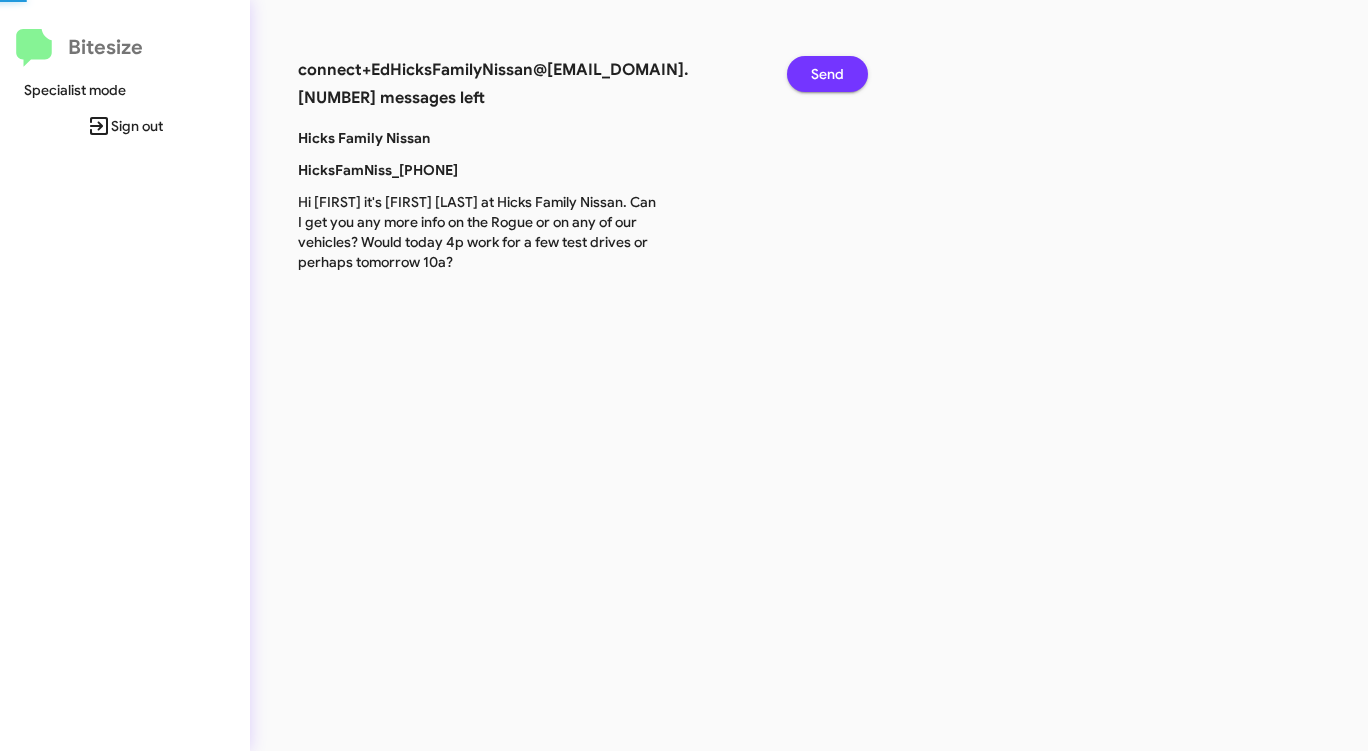click on "Send" 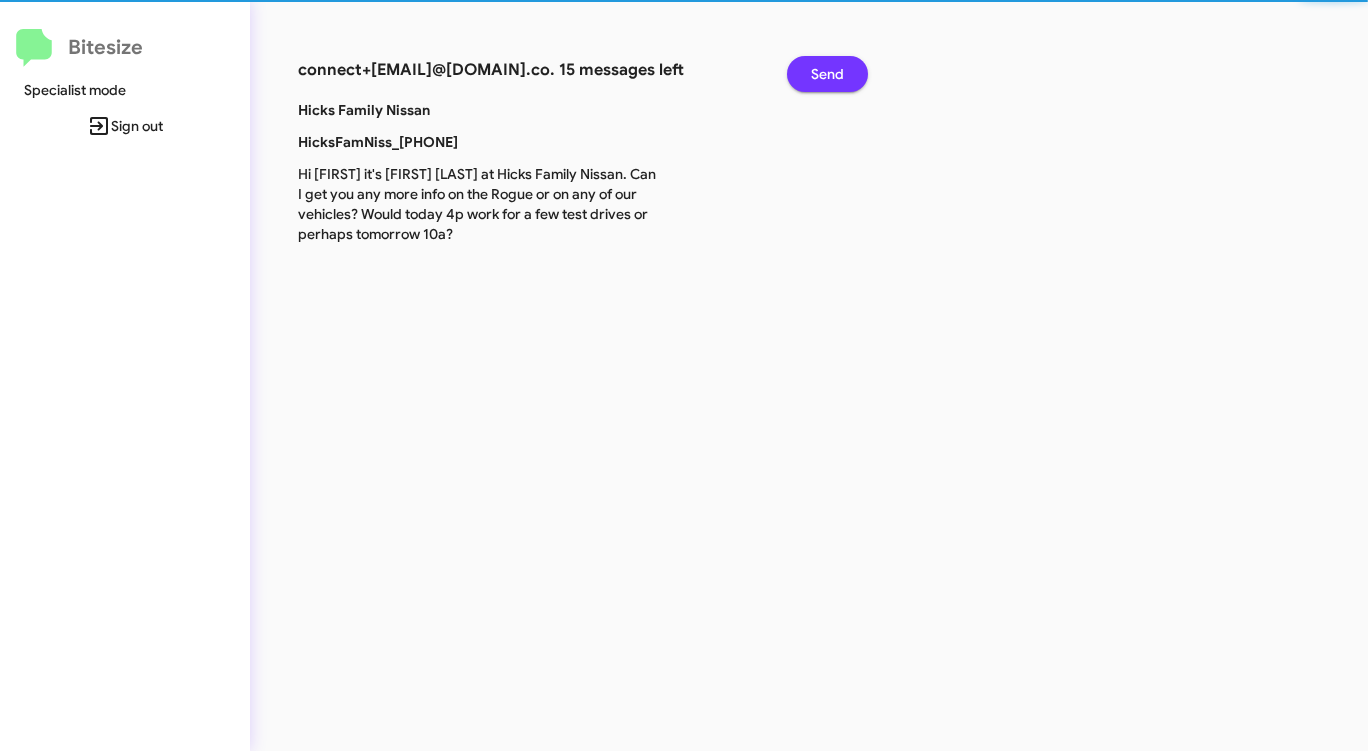 click on "Send" 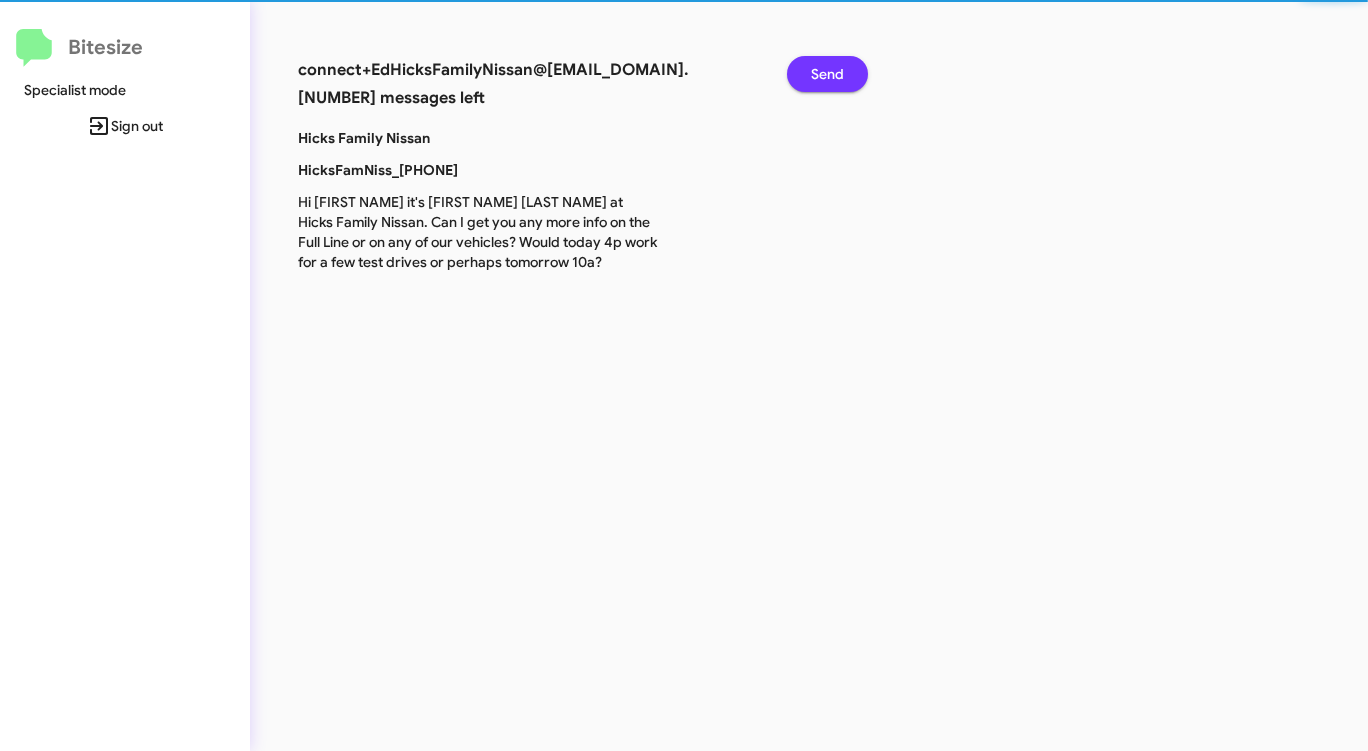 click on "Send" 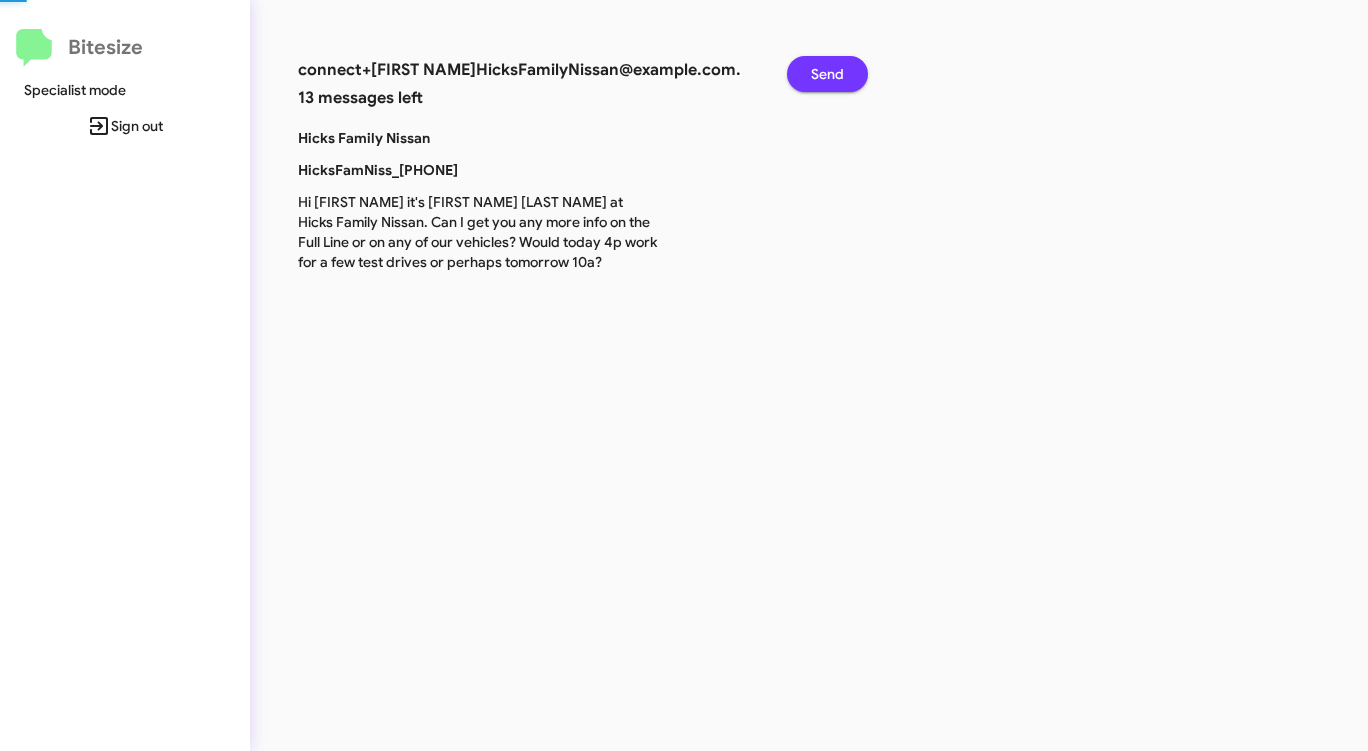 click on "Send" 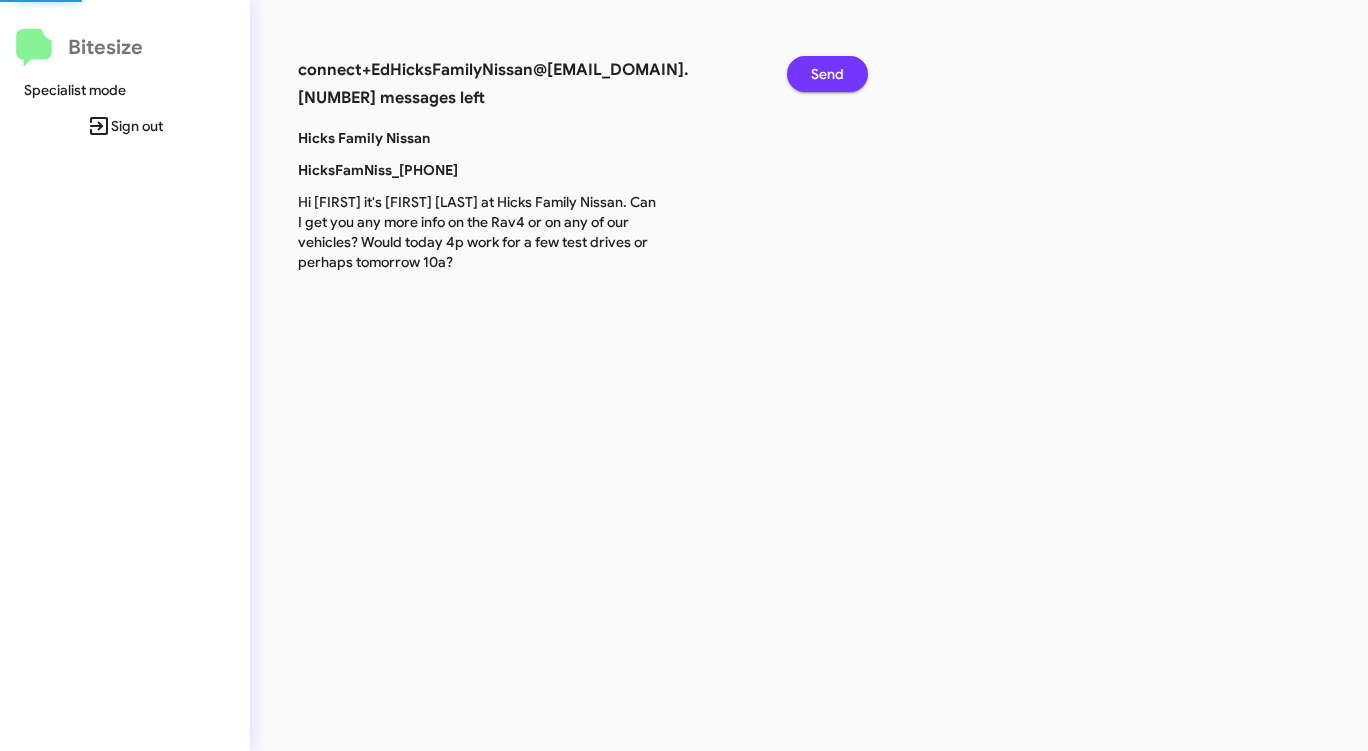 click on "Send" 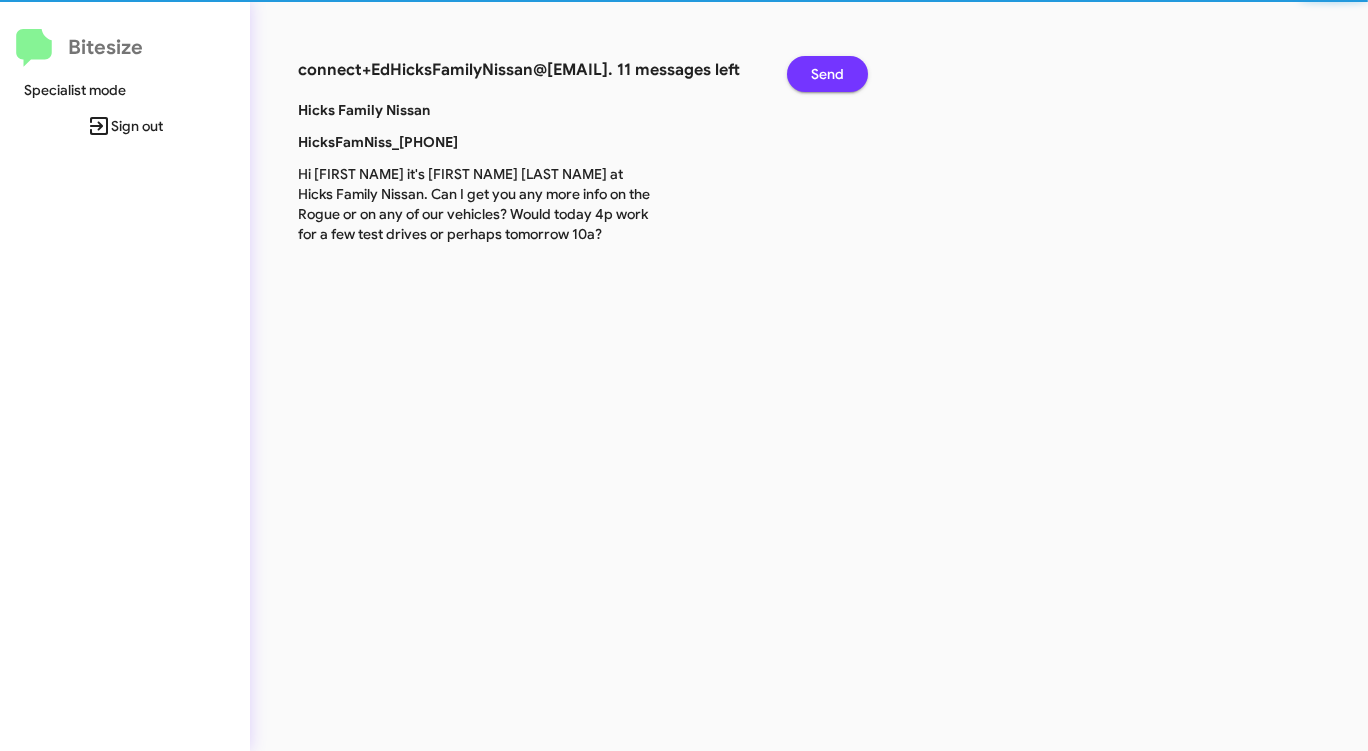 click on "Send" 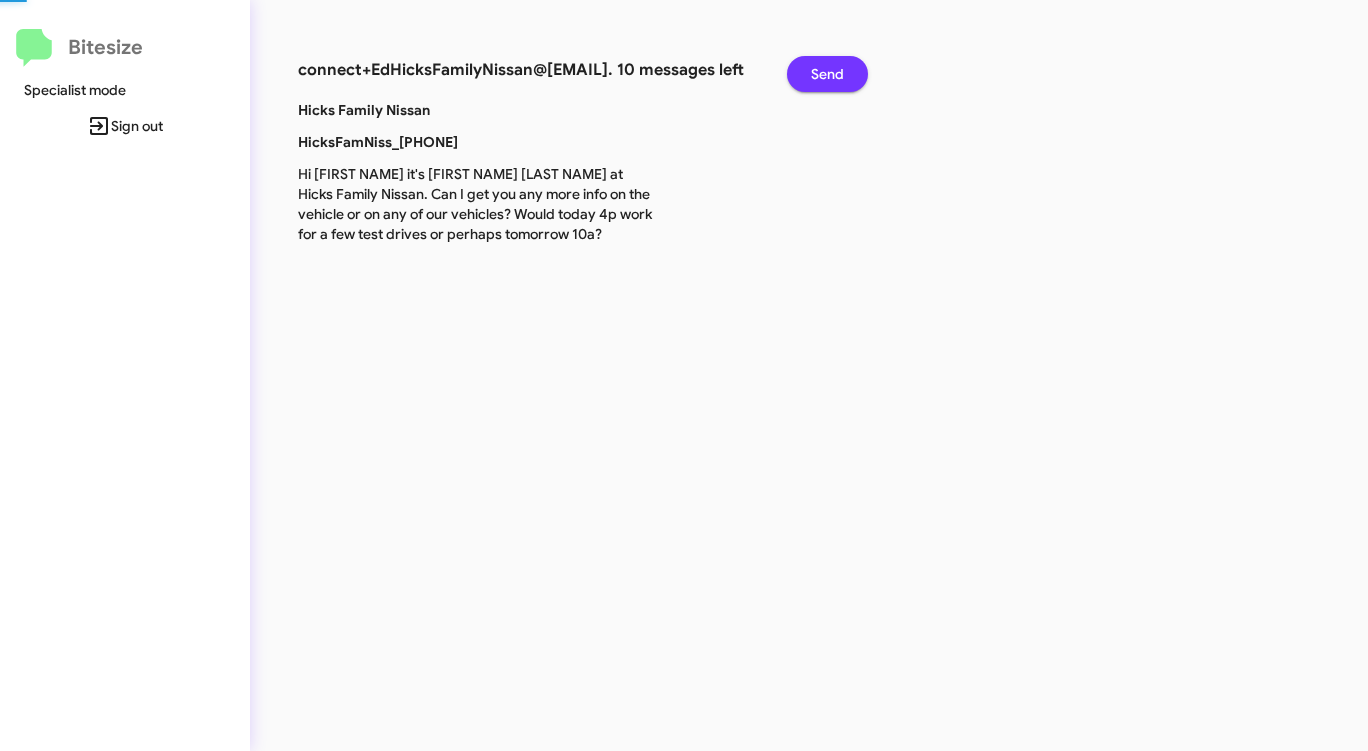 click on "Send" 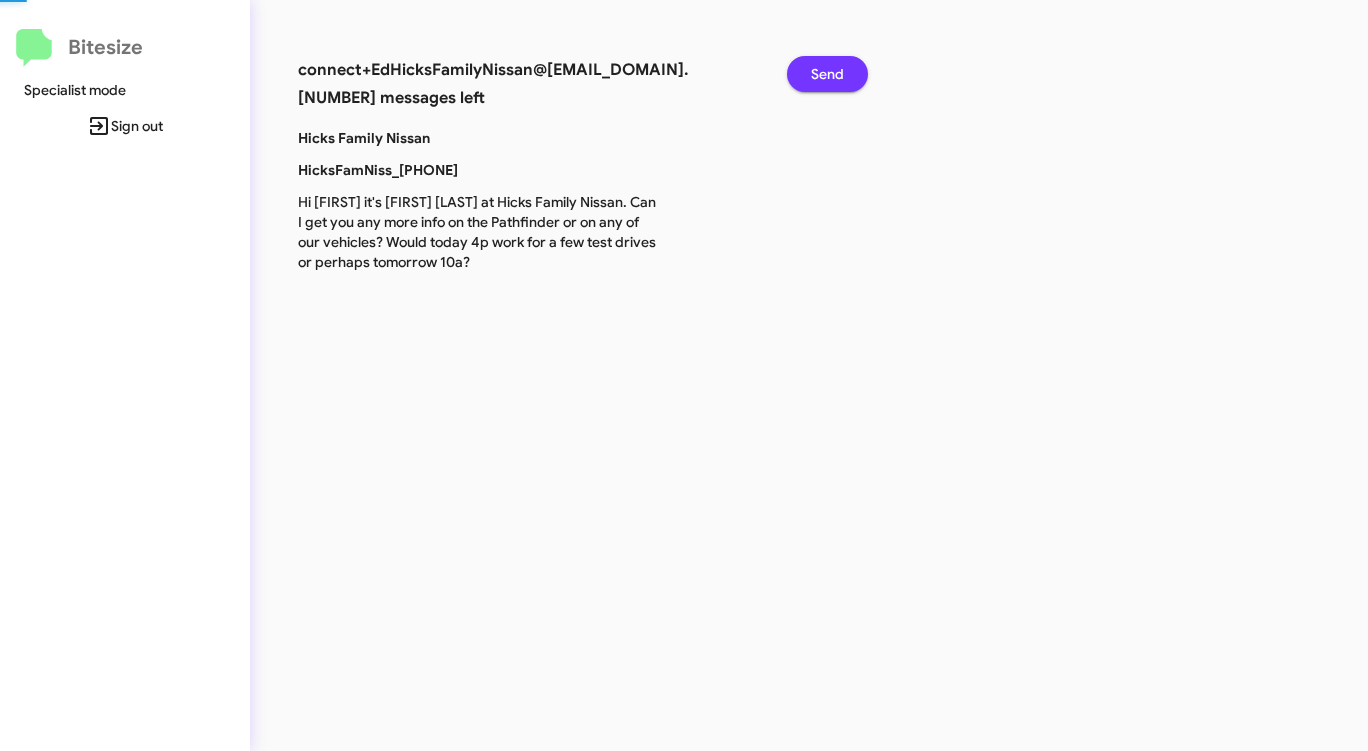 click on "Send" 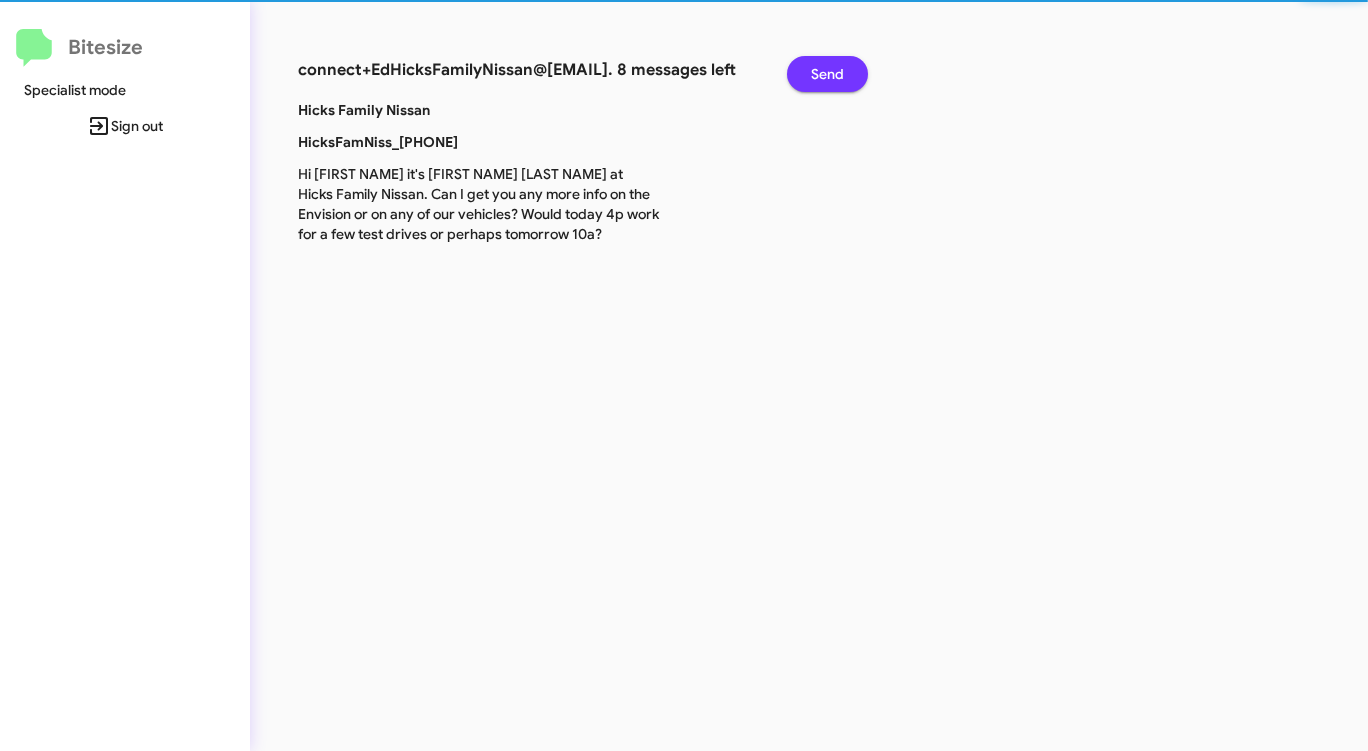 click on "Send" 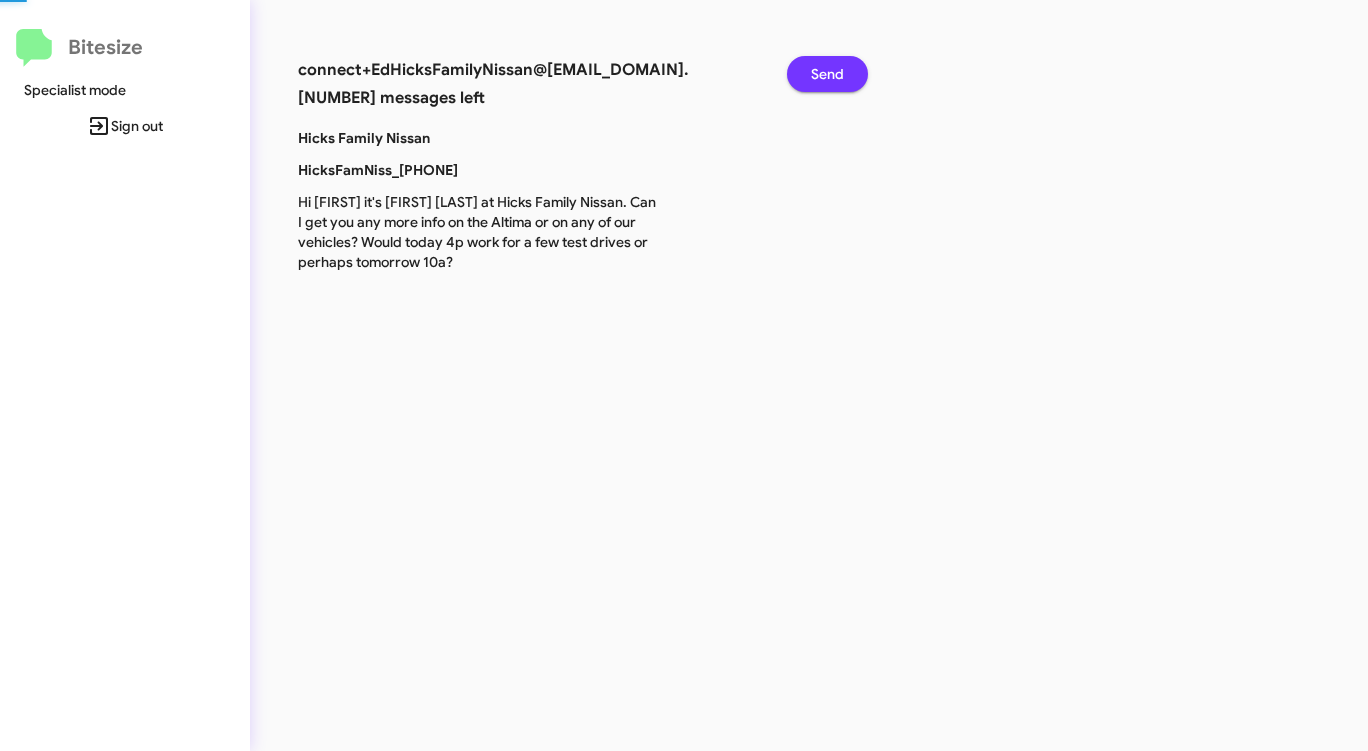 click on "Send" 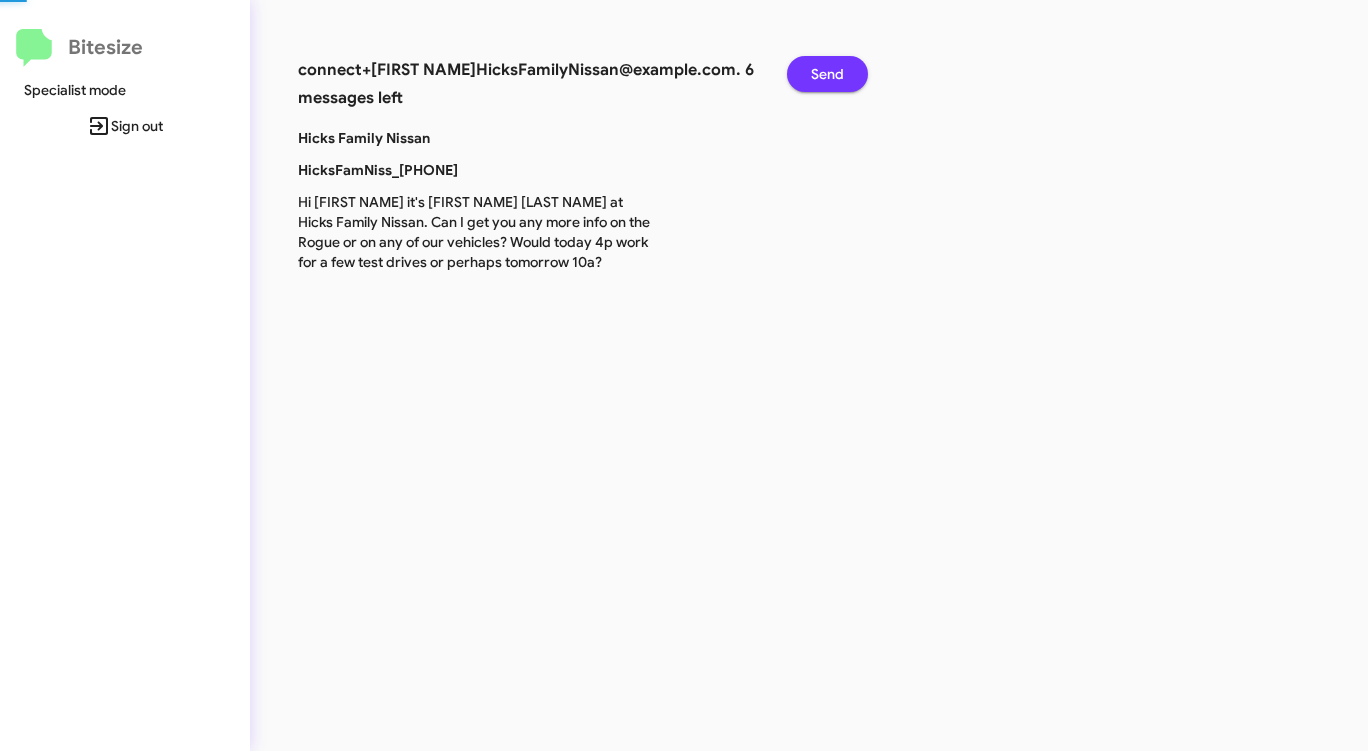click on "Send" 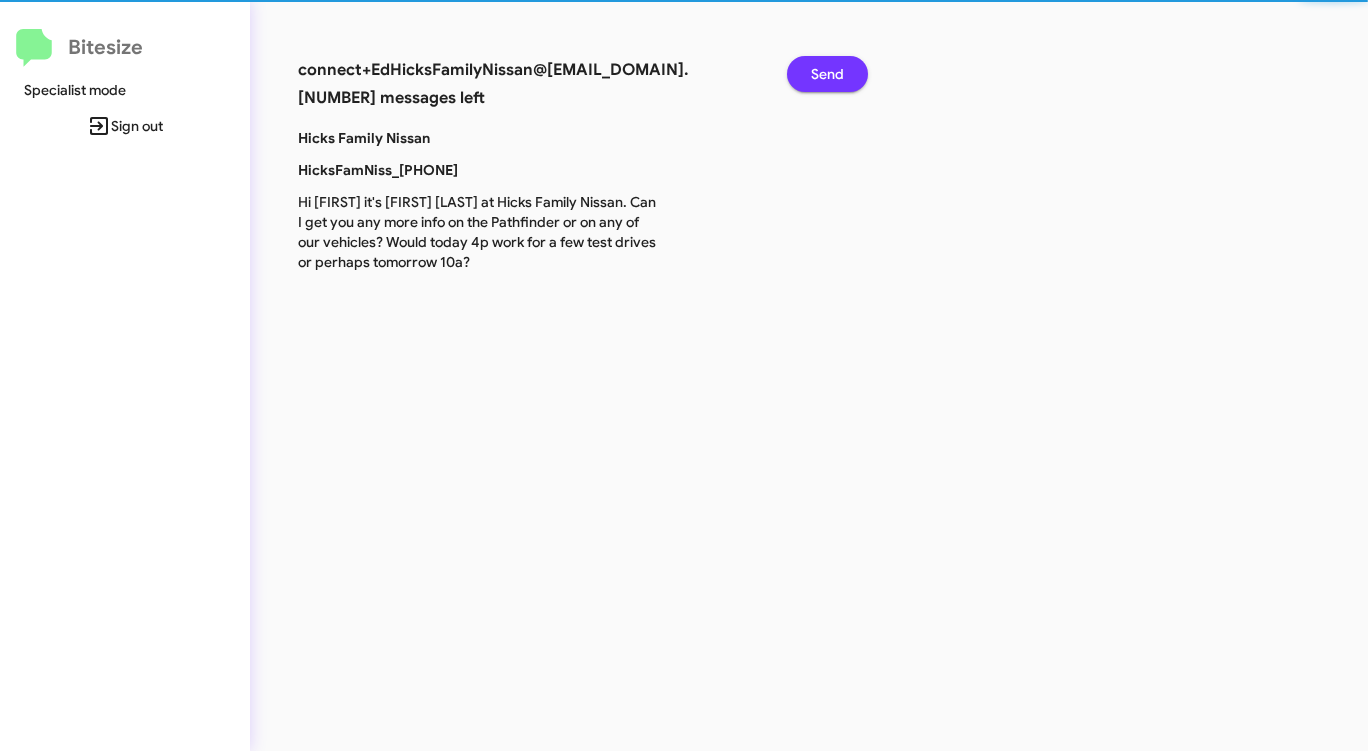 click on "Send" 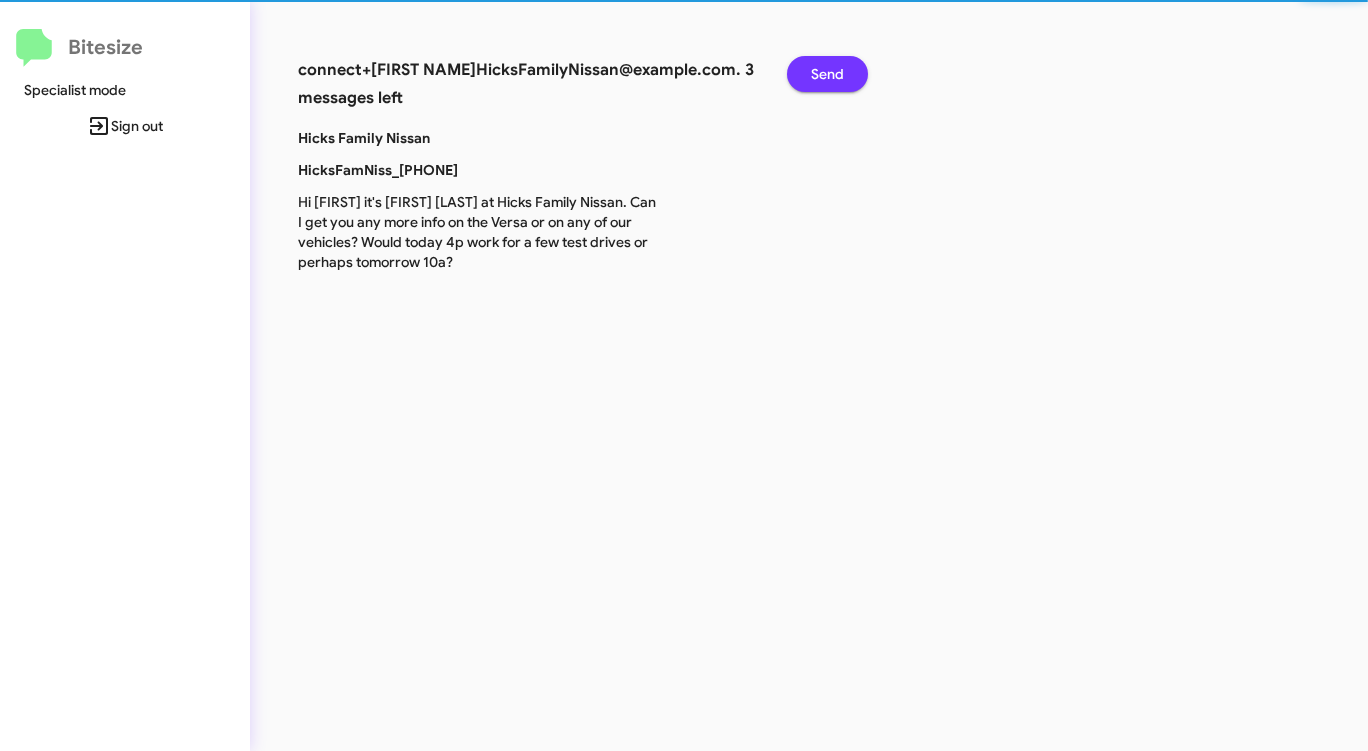 click on "Send" 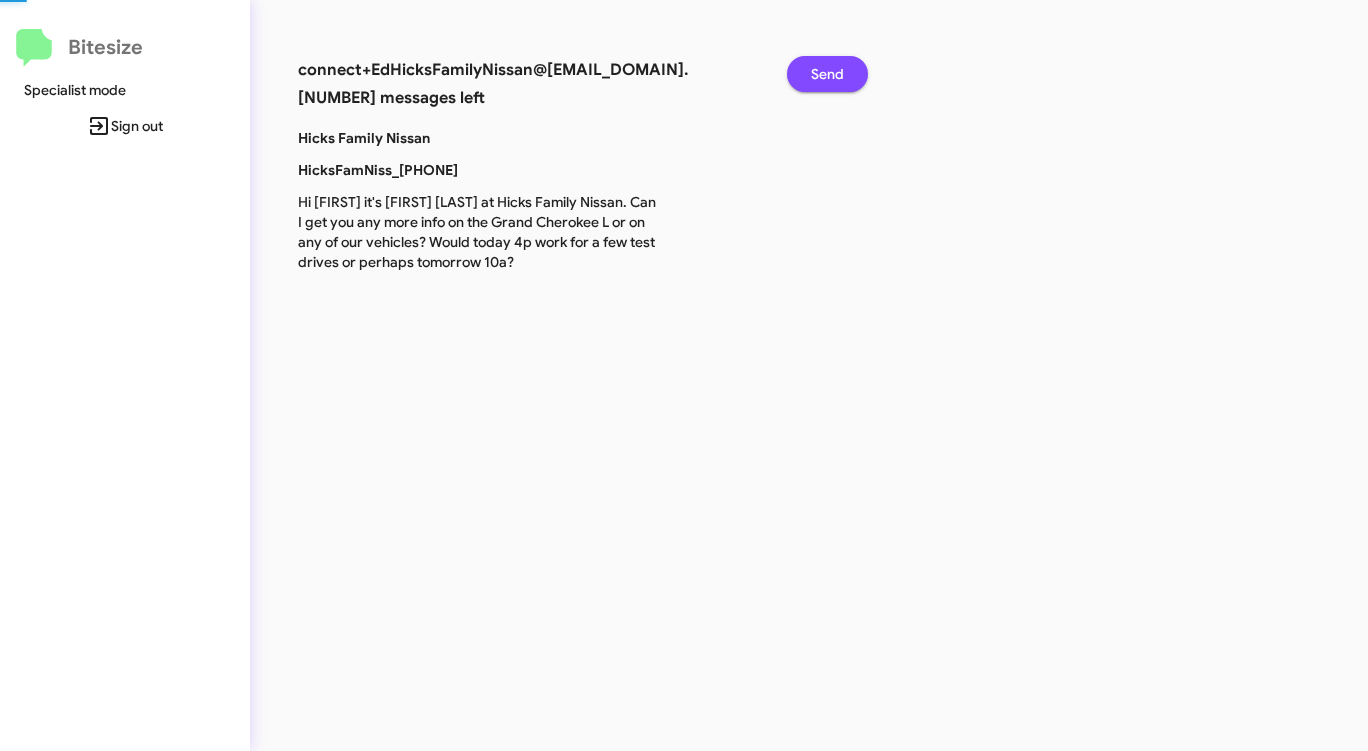 click on "Send" 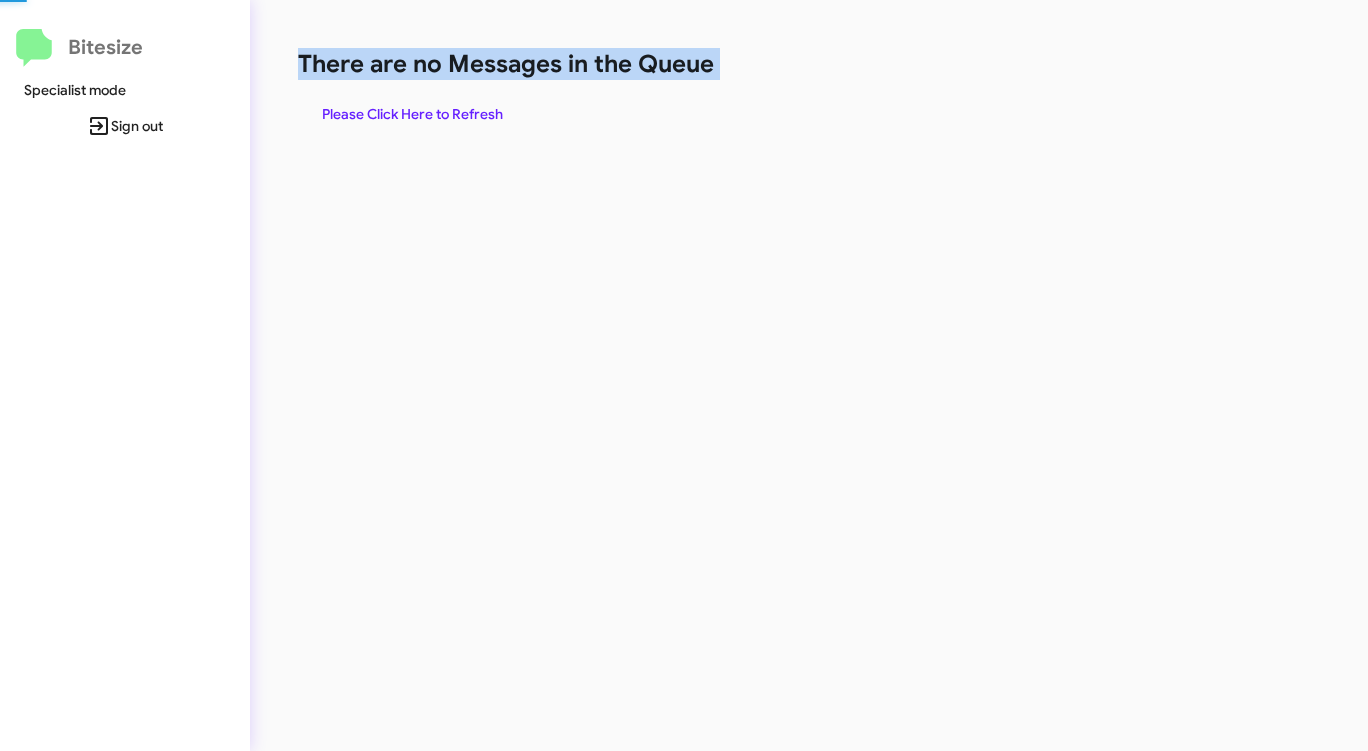click on "There are no Messages in the Queue" 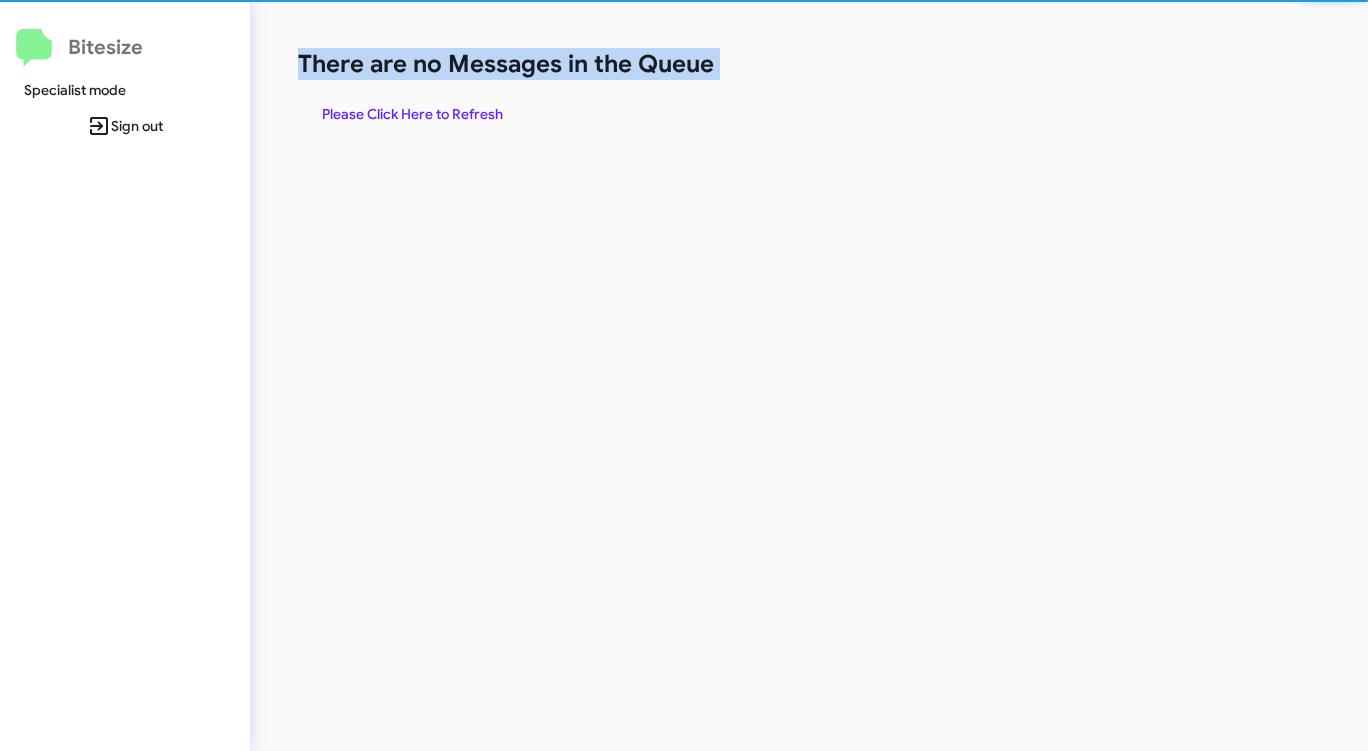 click on "There are no Messages in the Queue" 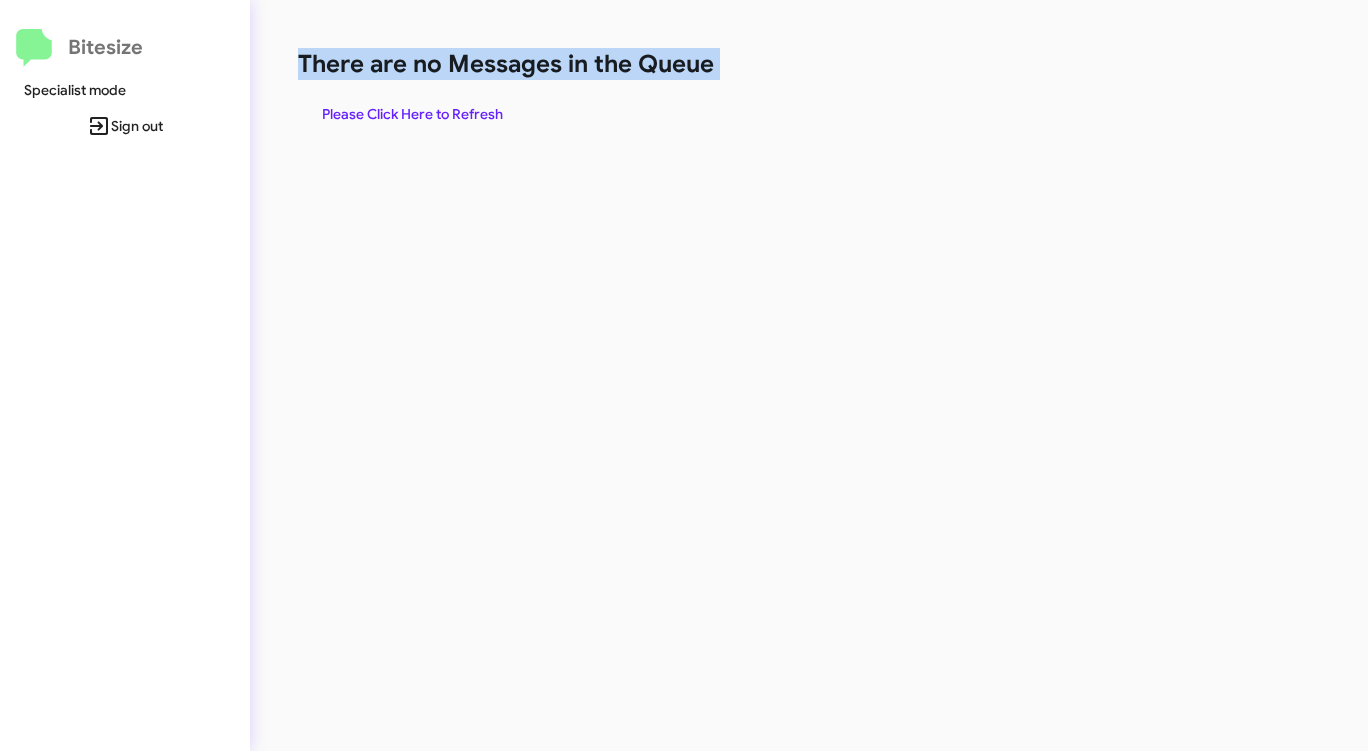 click on "There are no Messages in the Queue" 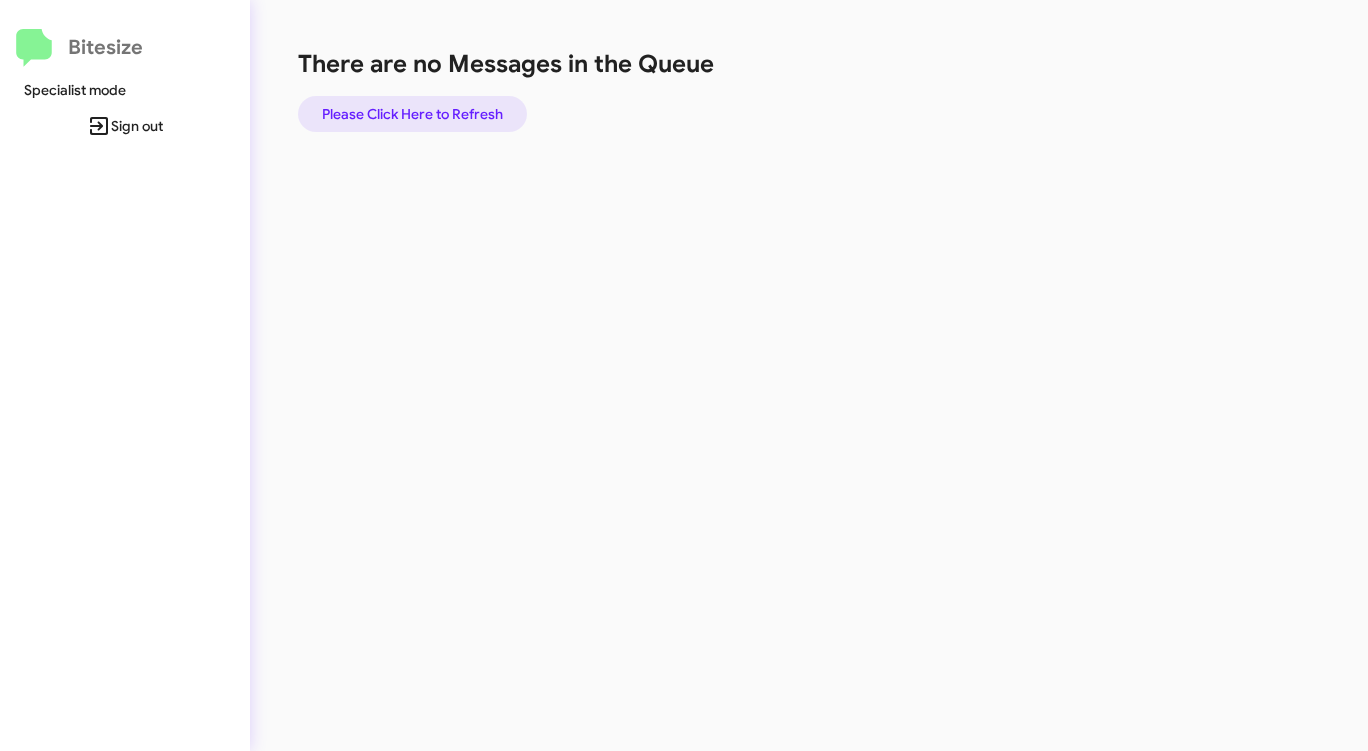 click on "Please Click Here to Refresh" 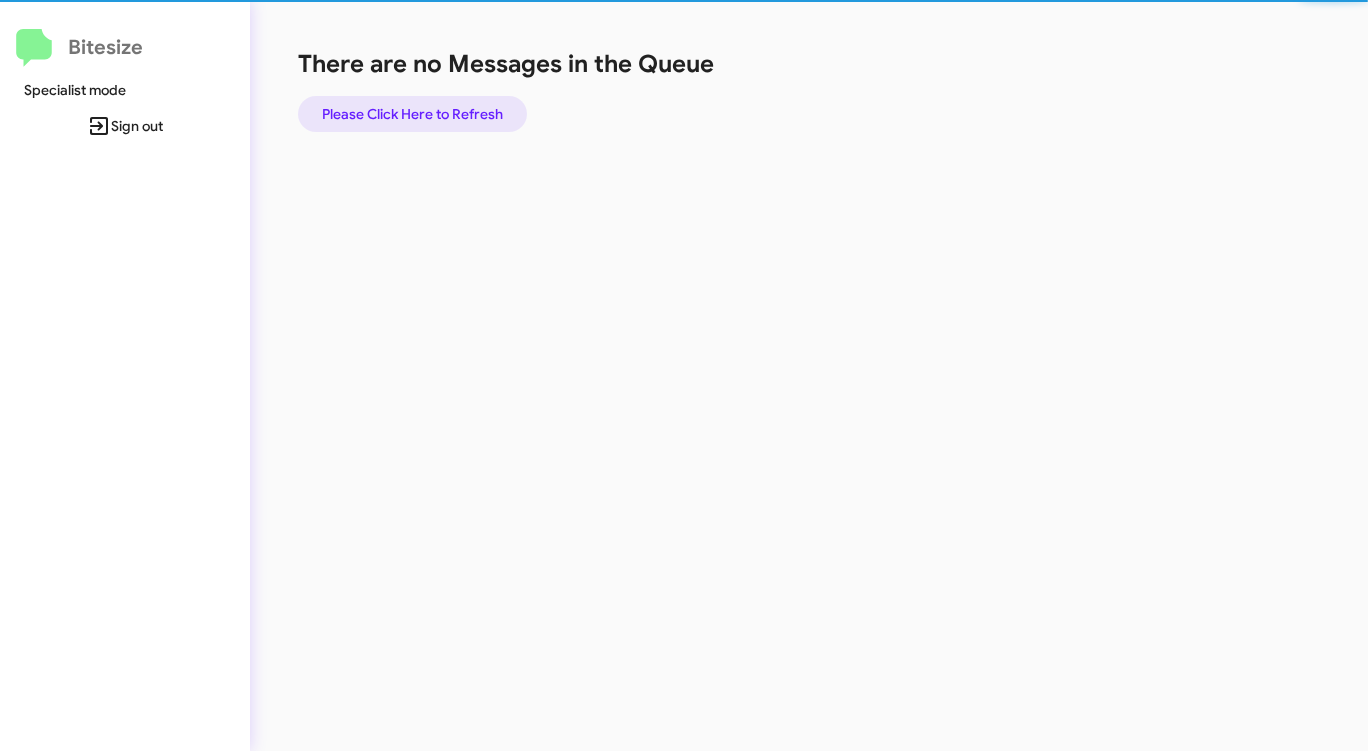 click on "Please Click Here to Refresh" 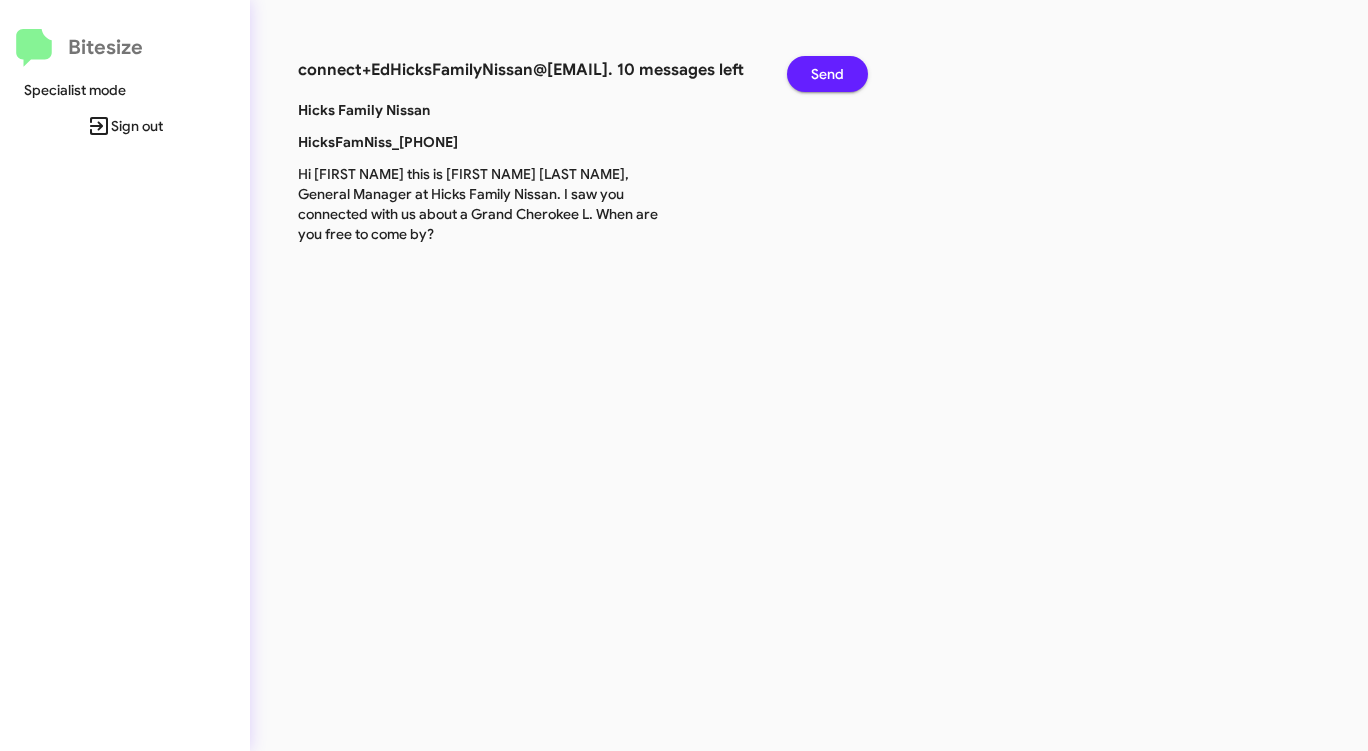 click on "Send" 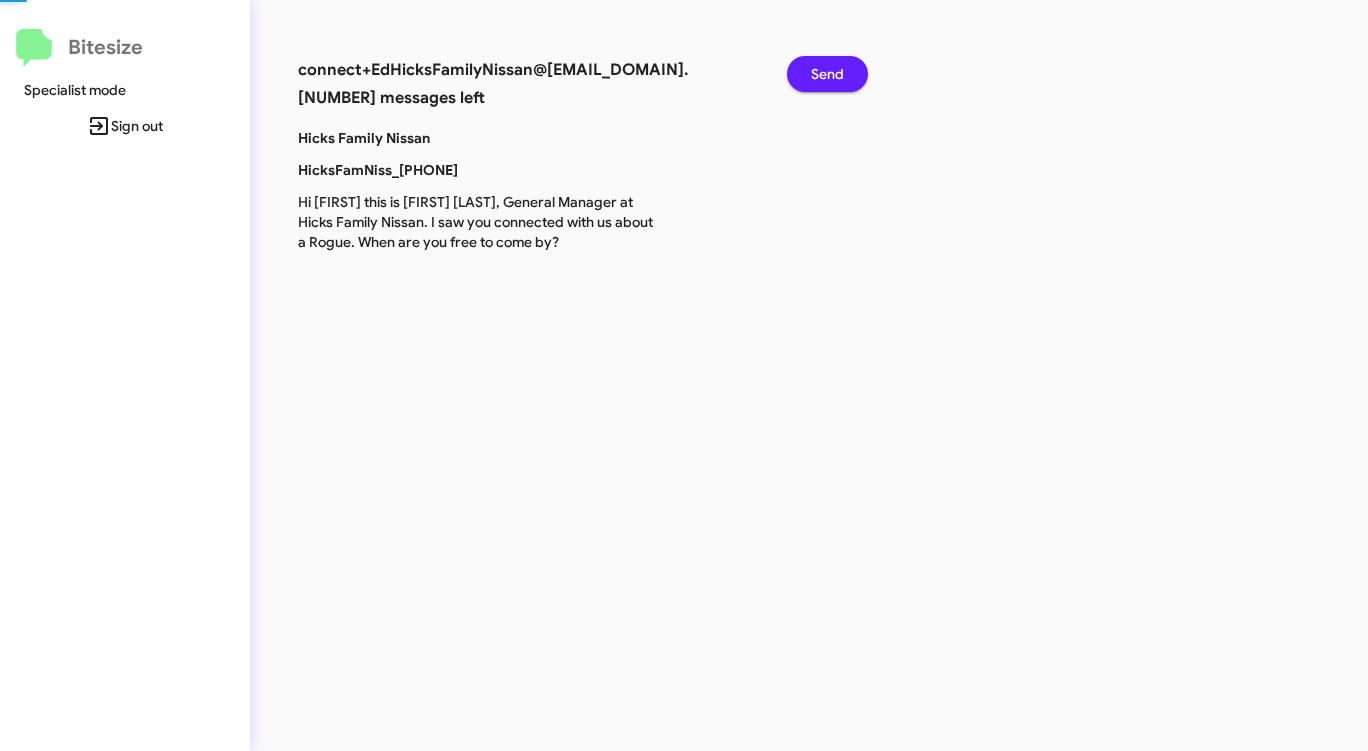 click on "Send" 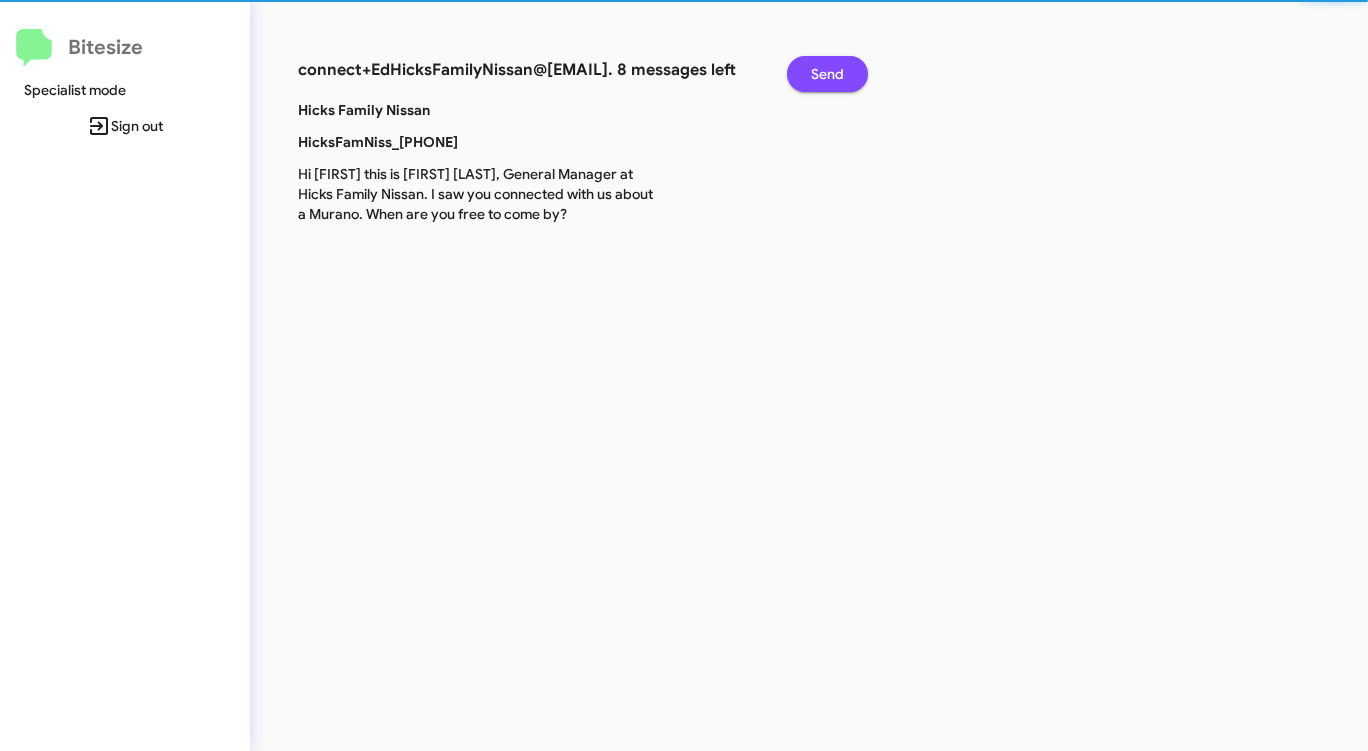 click on "Send" 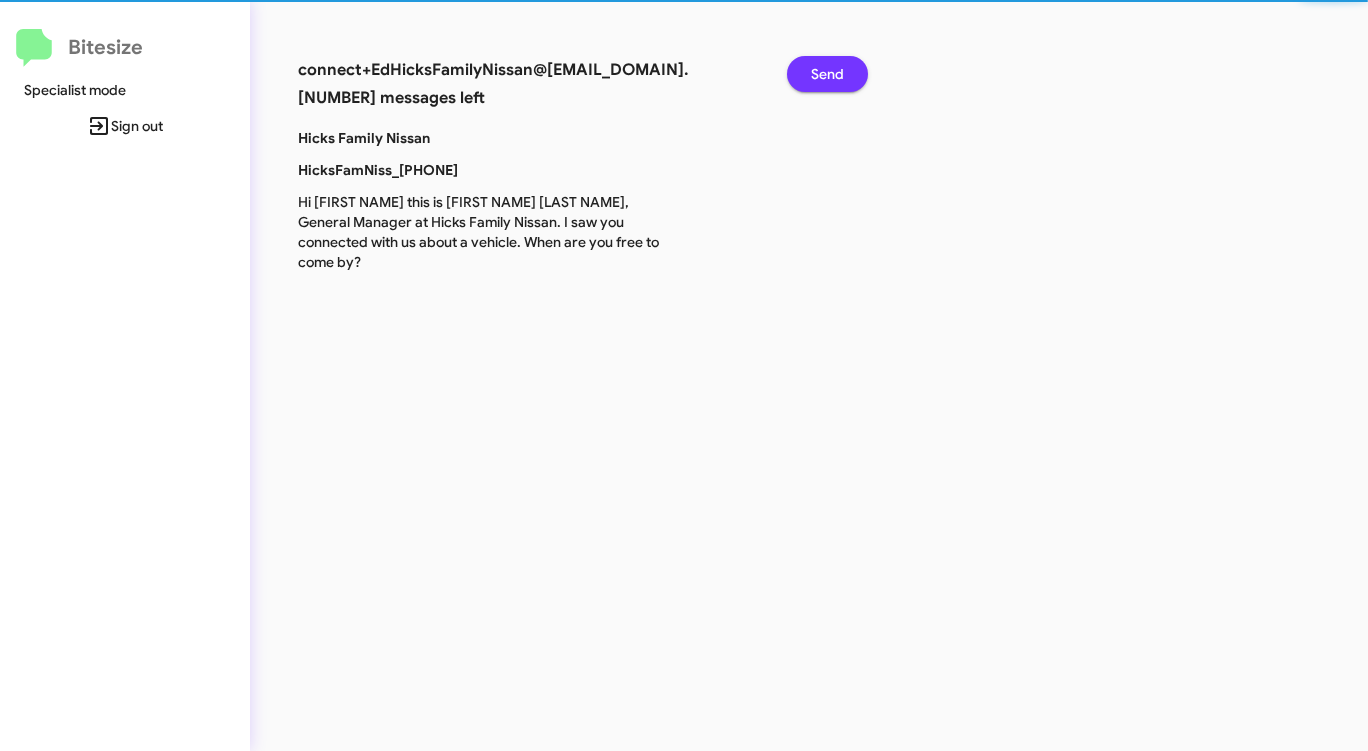 click on "Send" 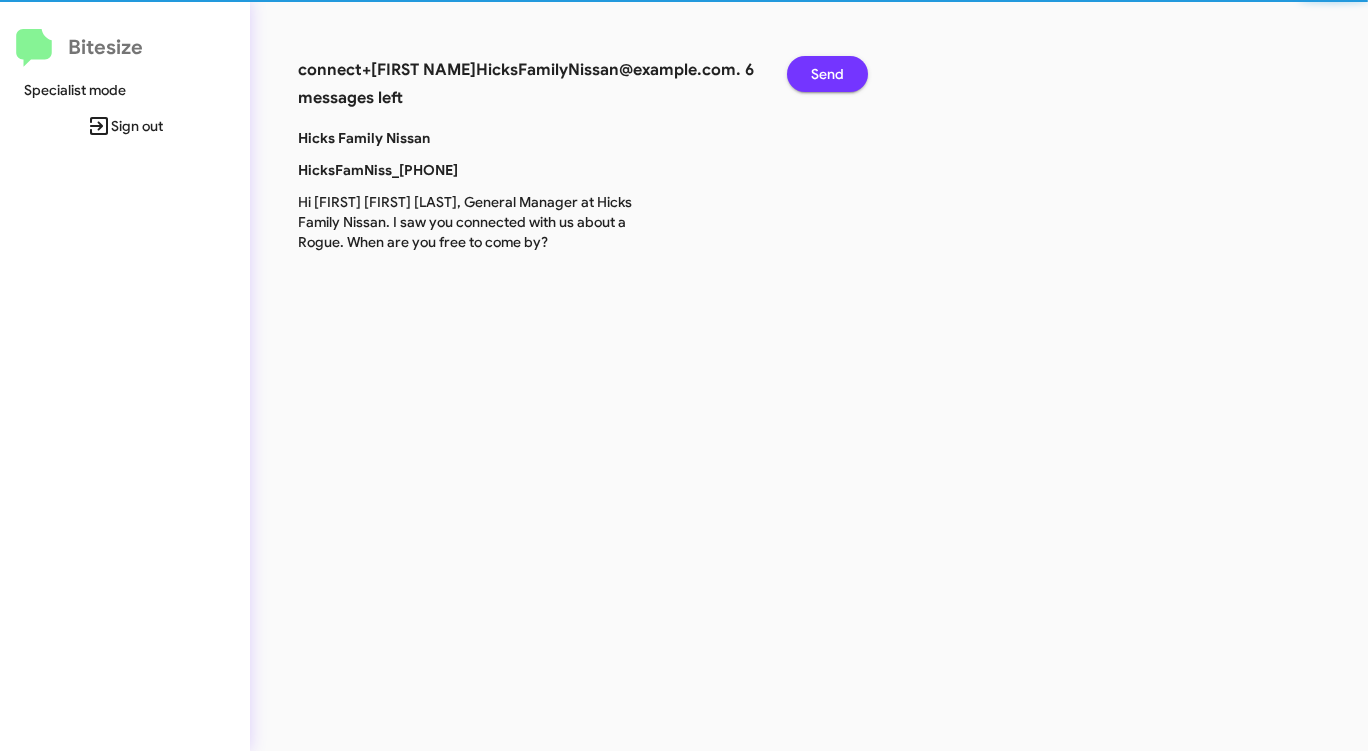 click on "Send" 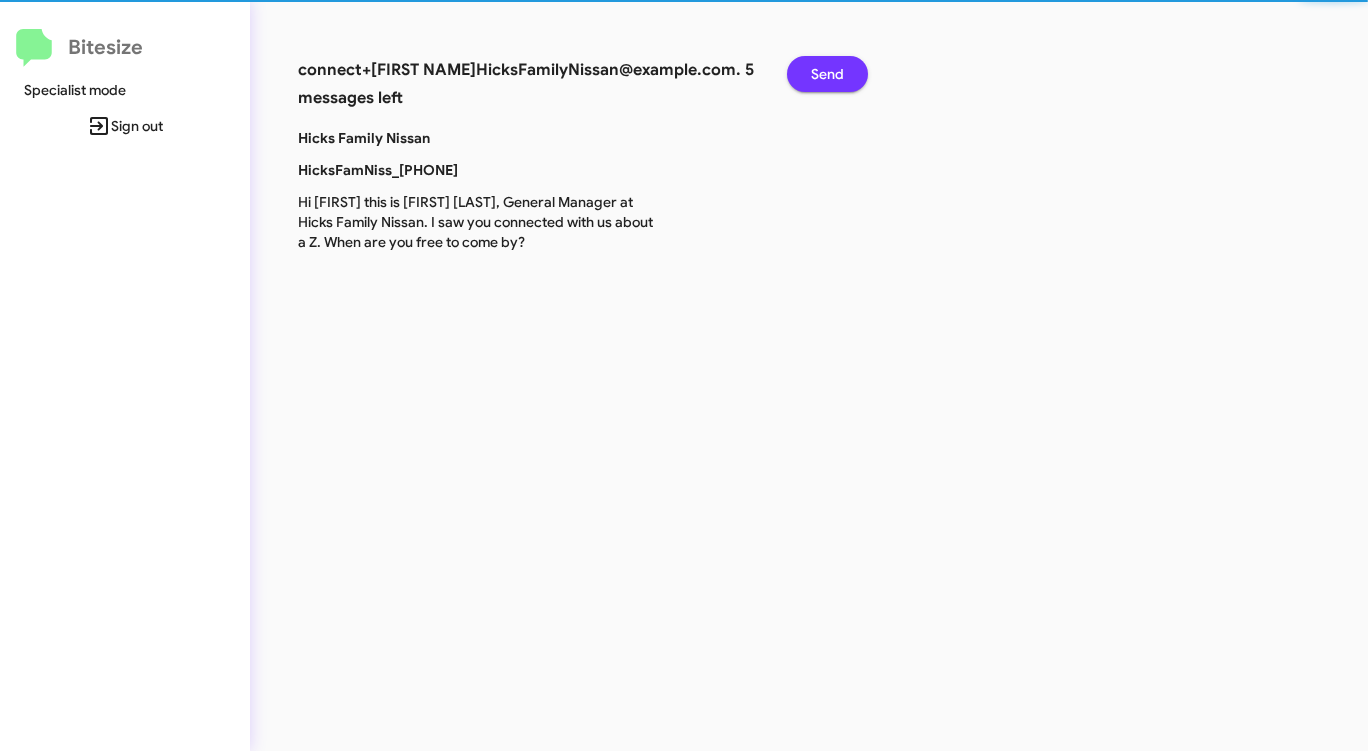 click on "Send" 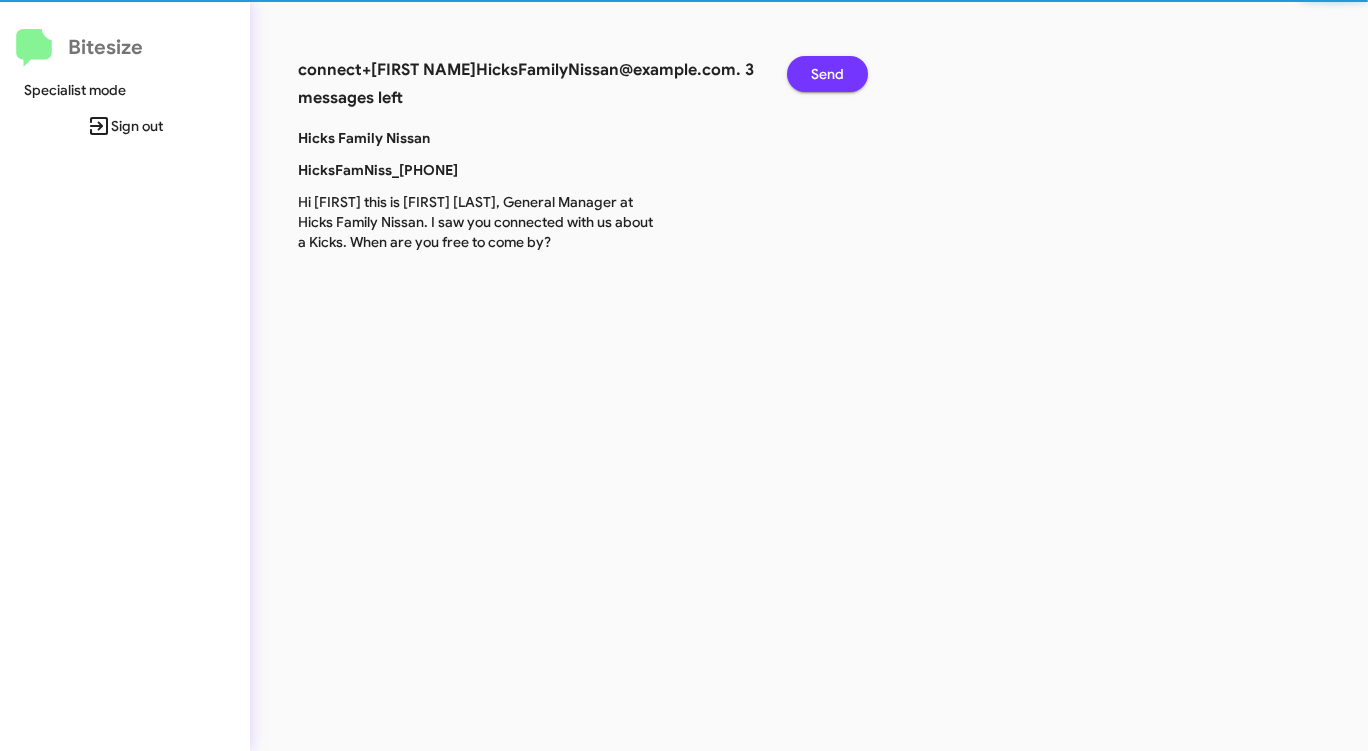 click on "Send" 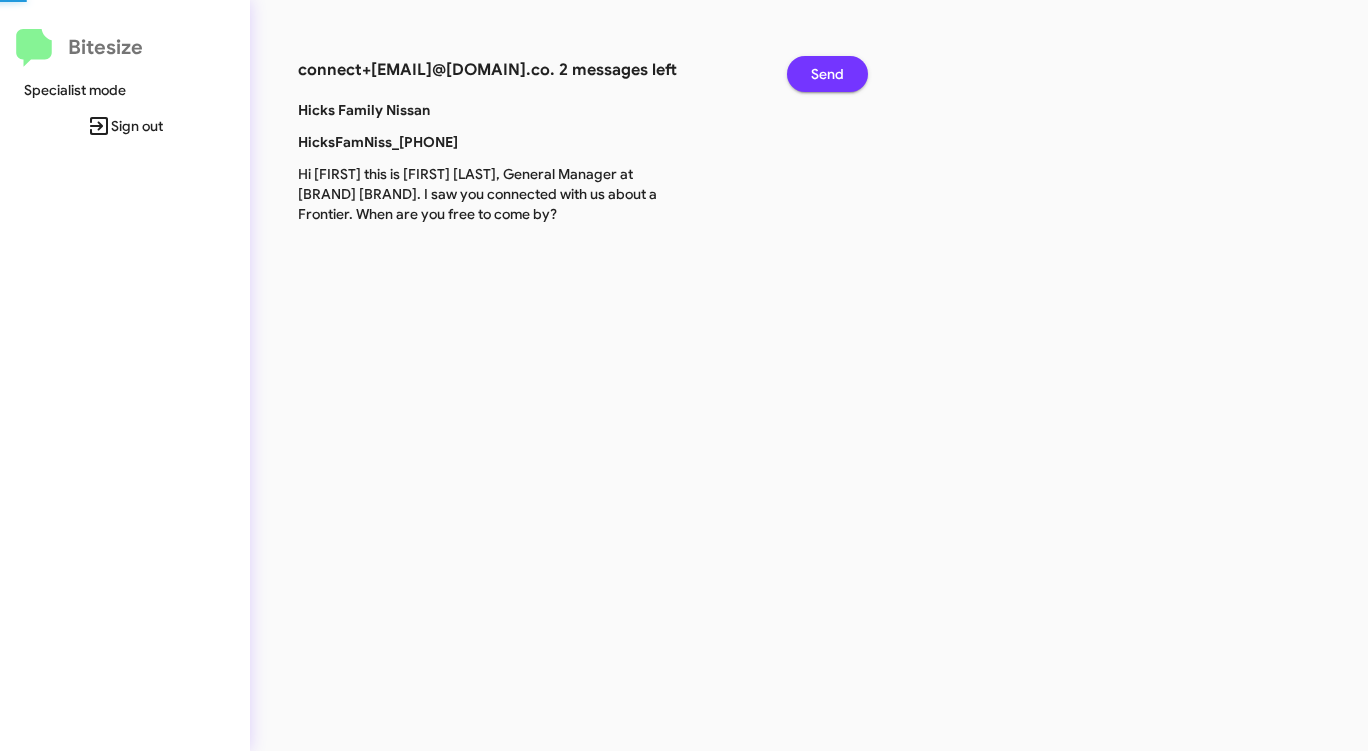 click on "Send" 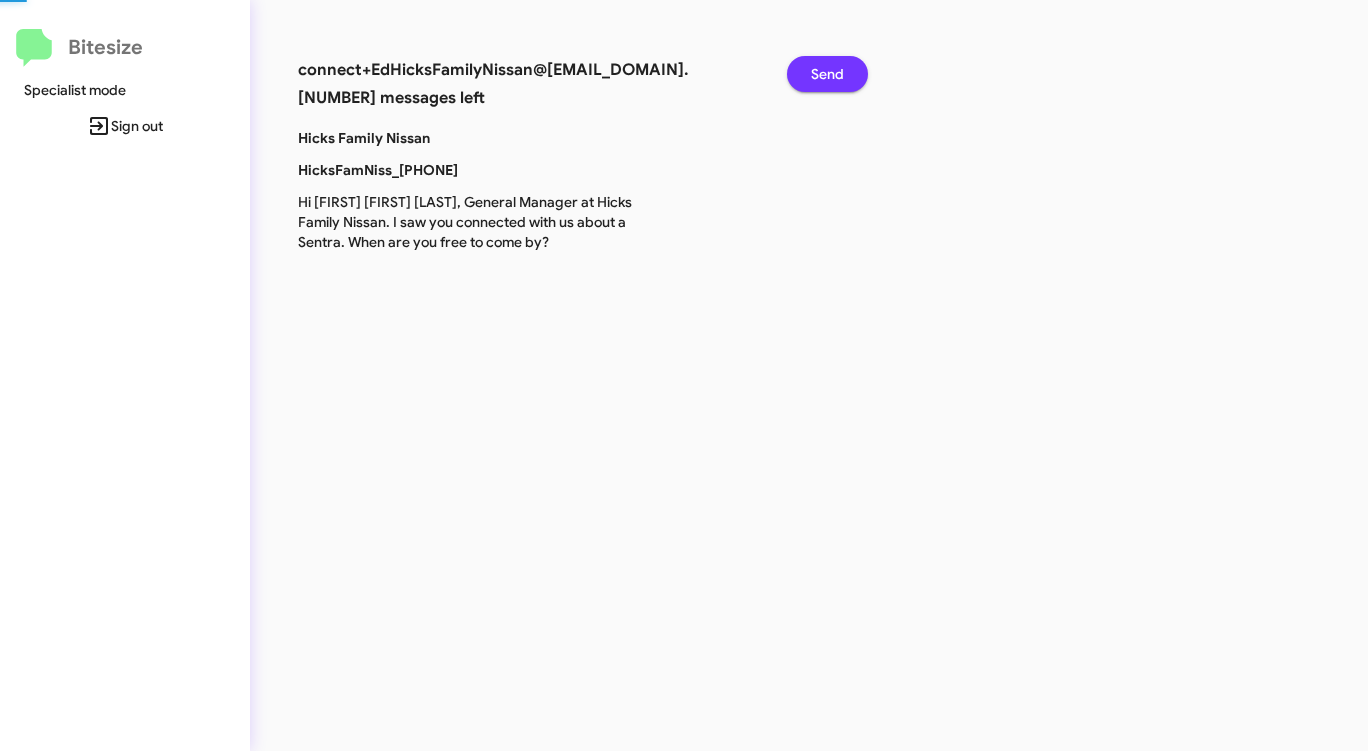 click on "Send" 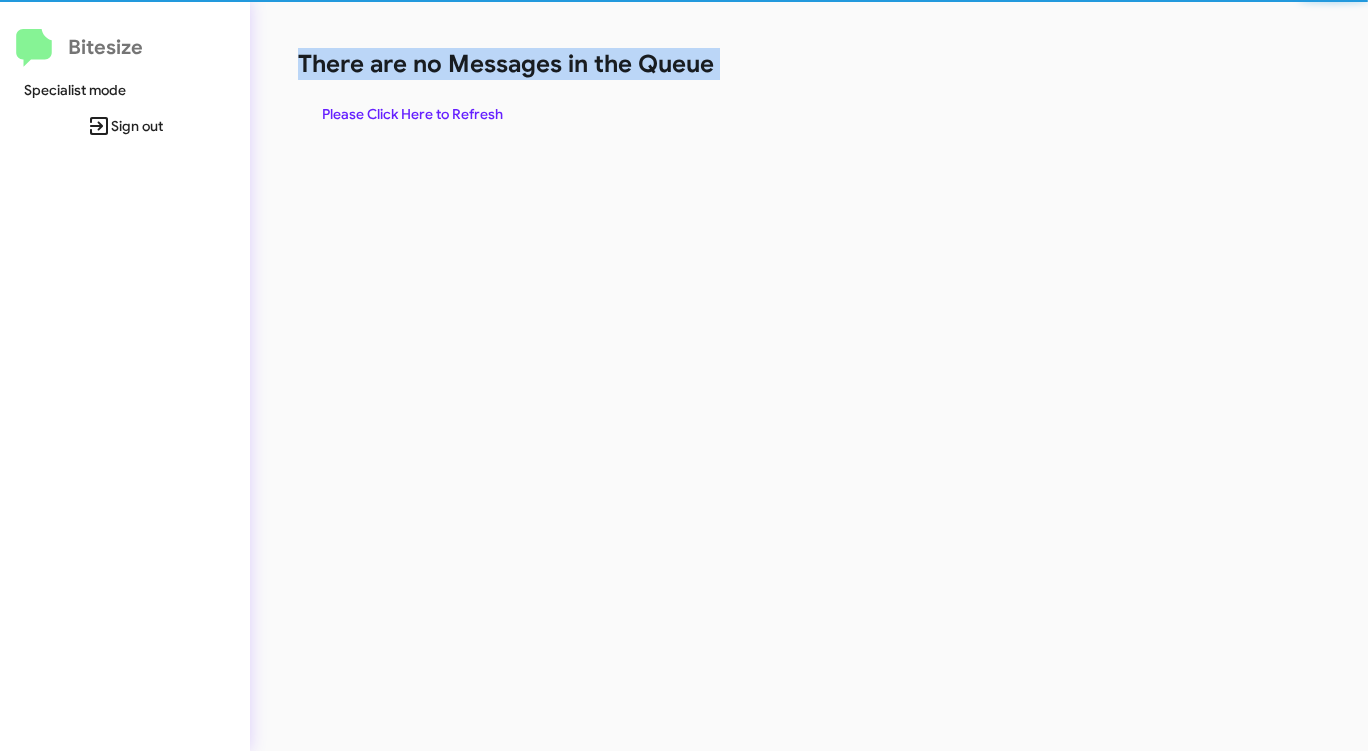 click on "There are no Messages in the Queue" 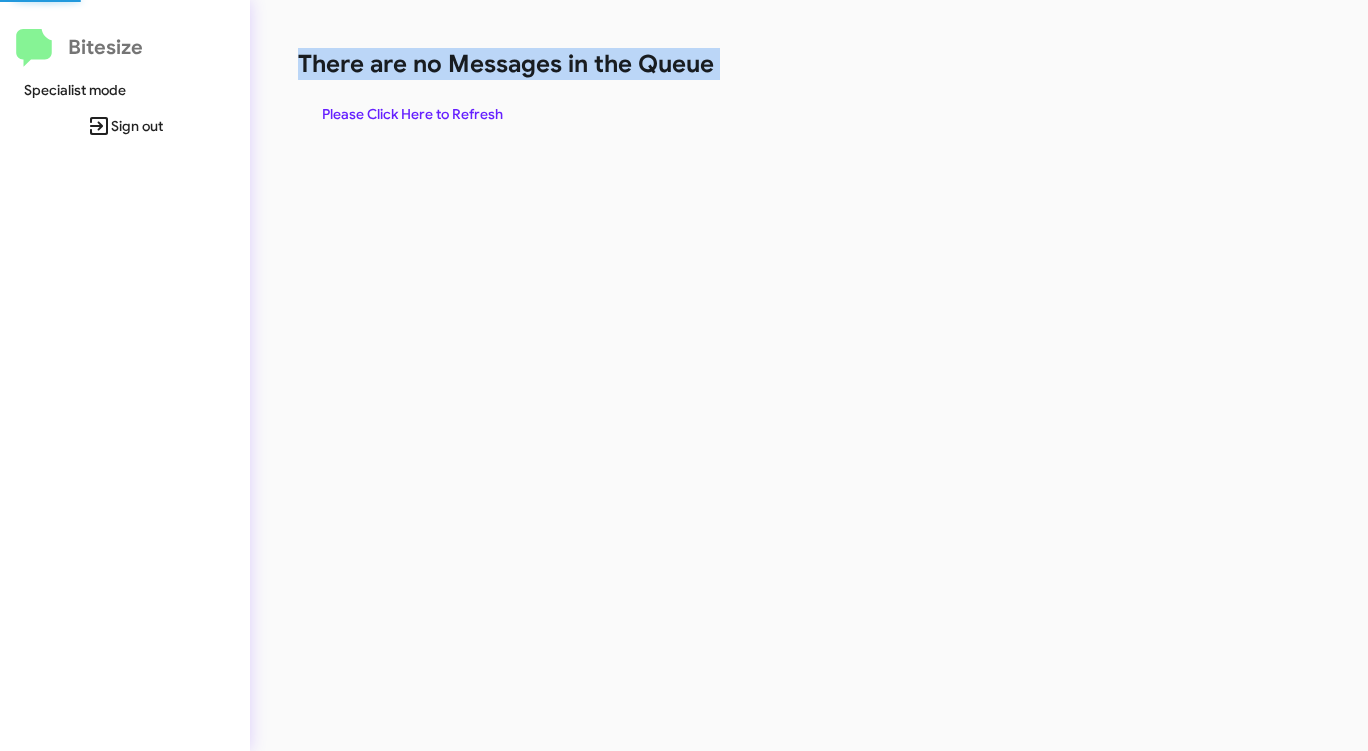 click on "There are no Messages in the Queue" 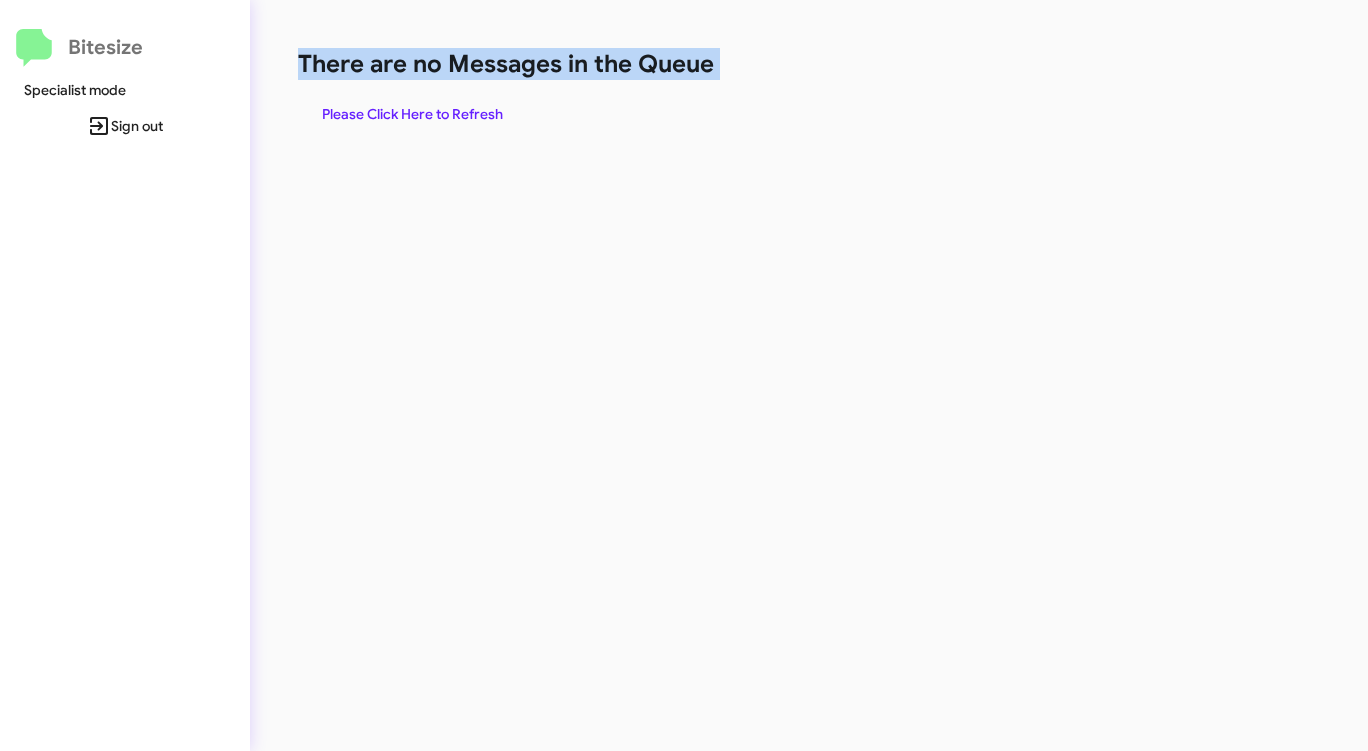 click on "There are no Messages in the Queue" 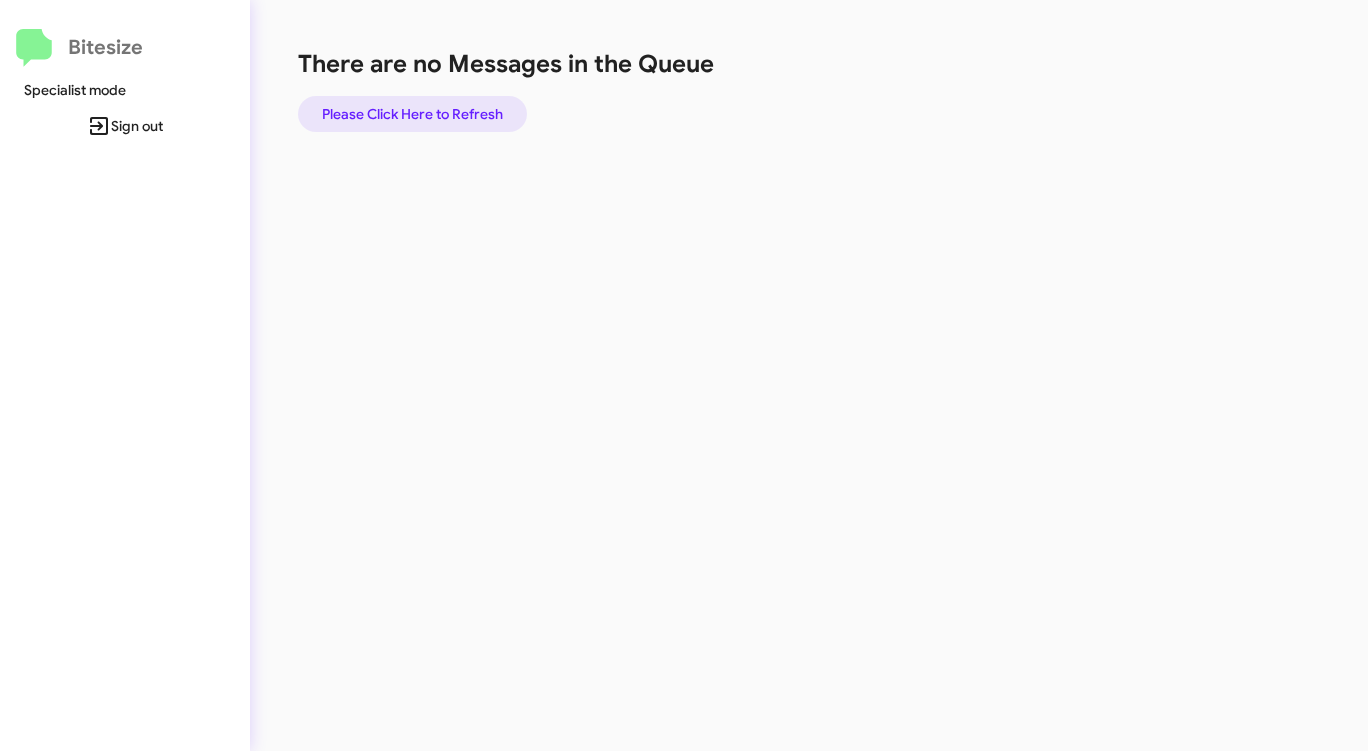 click on "Please Click Here to Refresh" 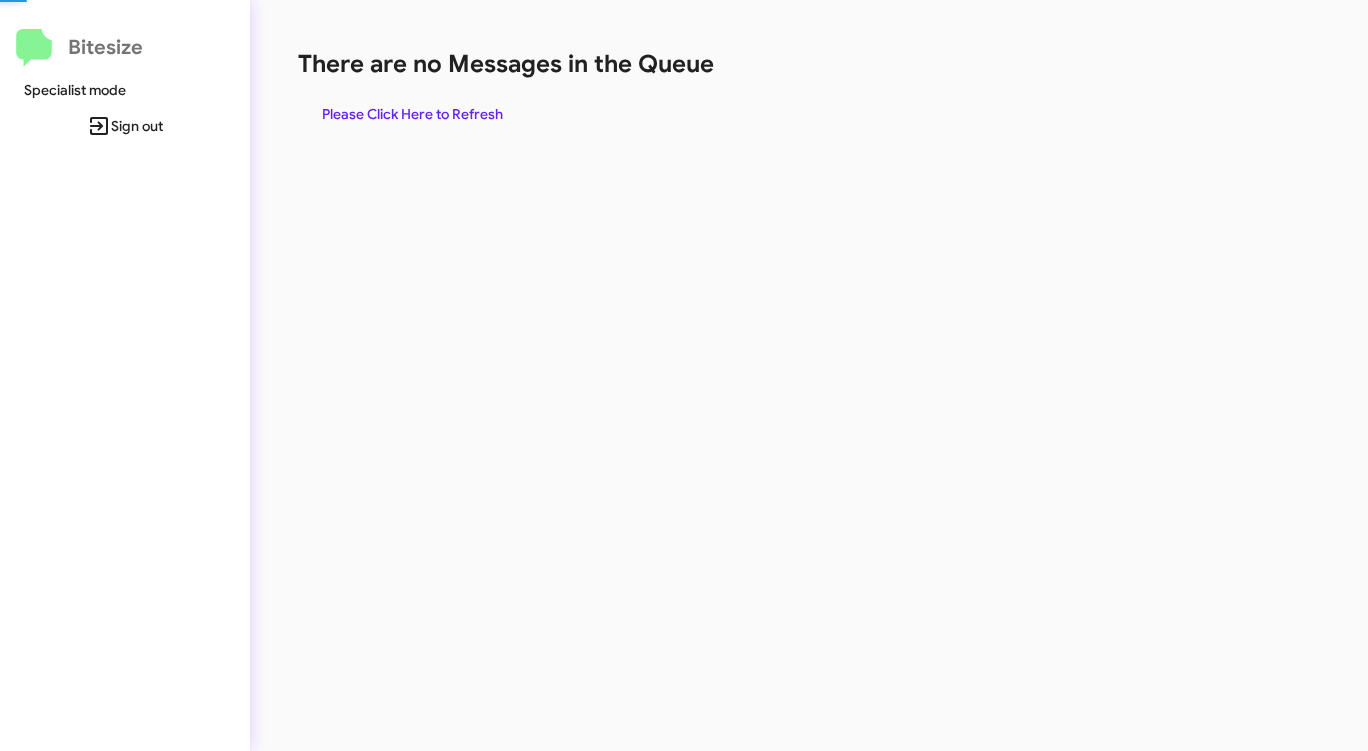 click on "Please Click Here to Refresh" 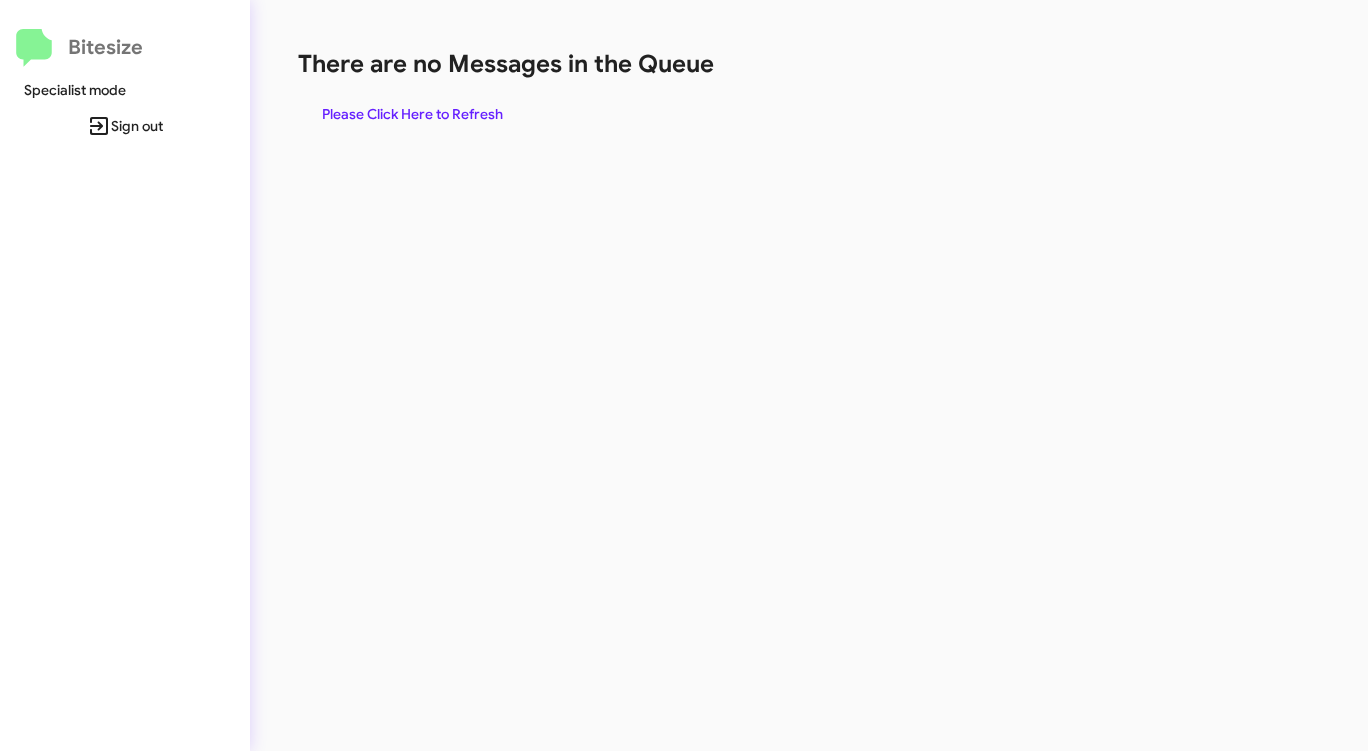 click on "Please Click Here to Refresh" 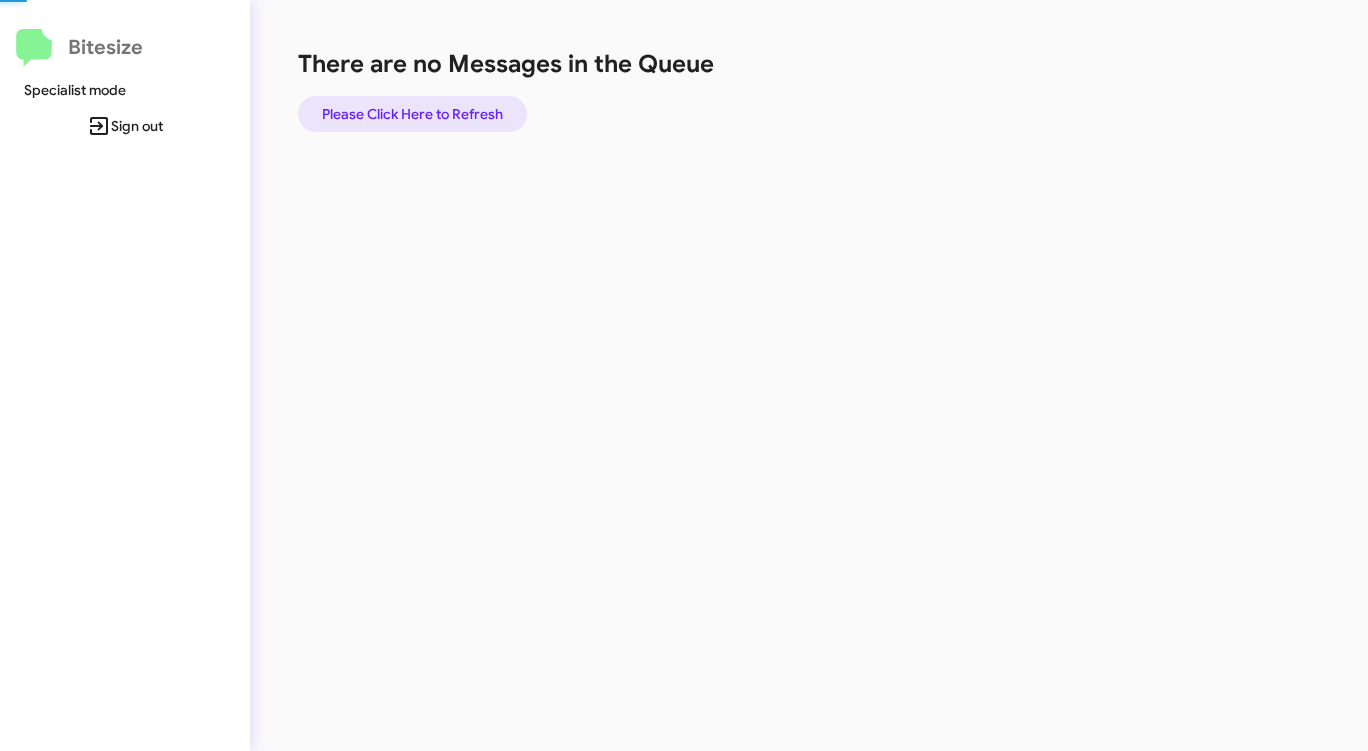 click on "Please Click Here to Refresh" 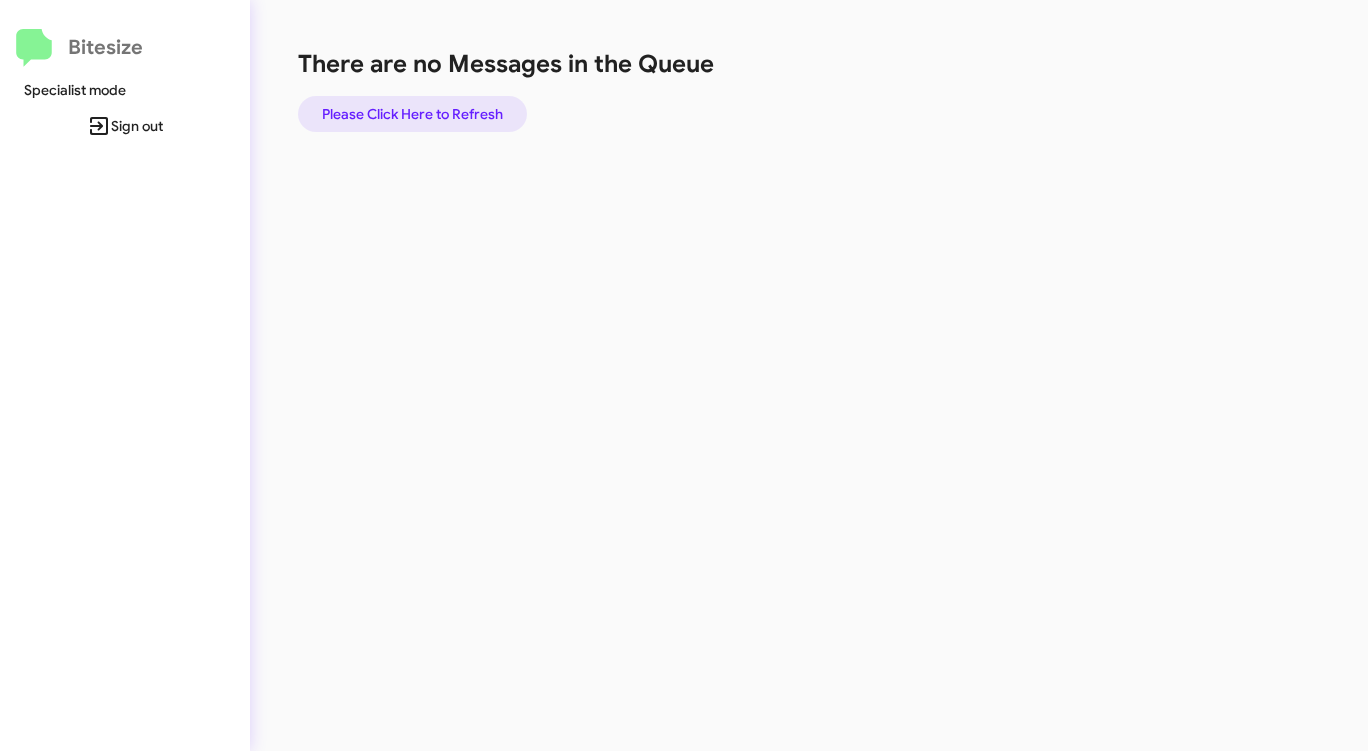 click on "Please Click Here to Refresh" 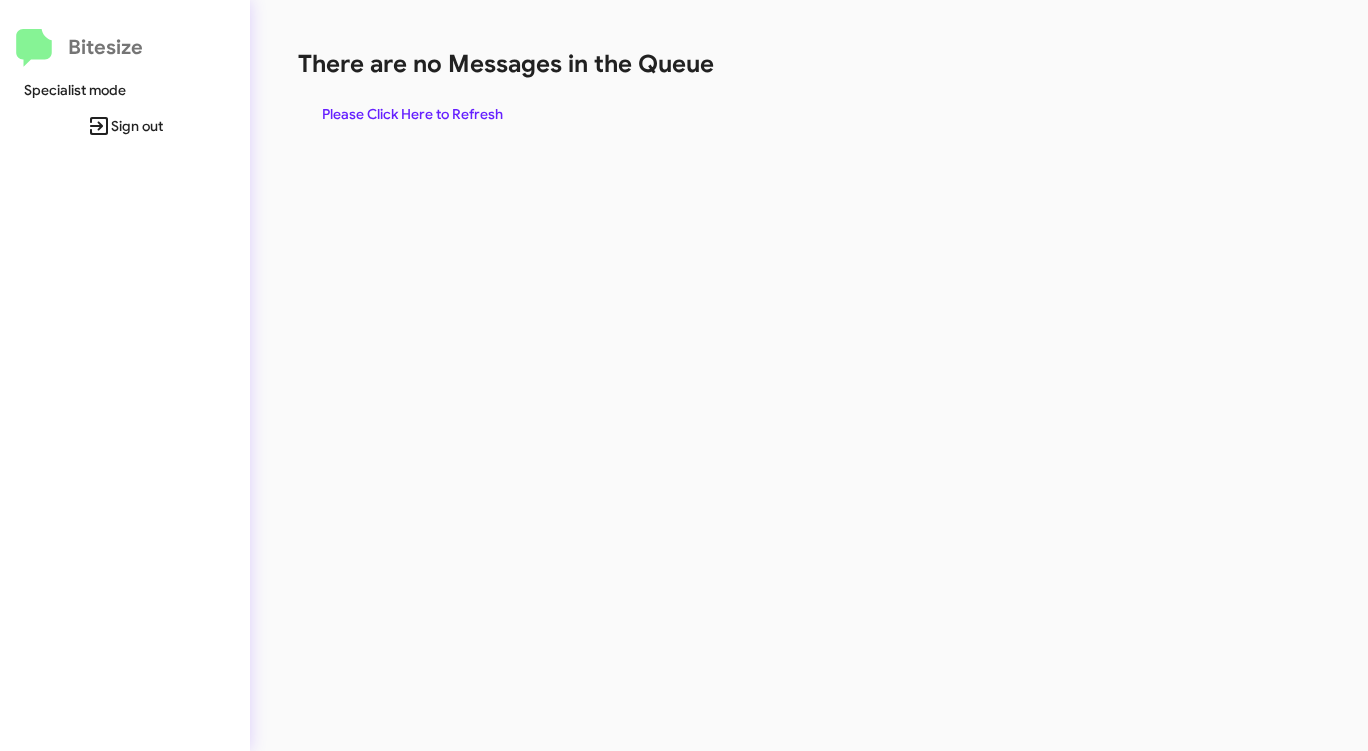 click on "Please Click Here to Refresh" 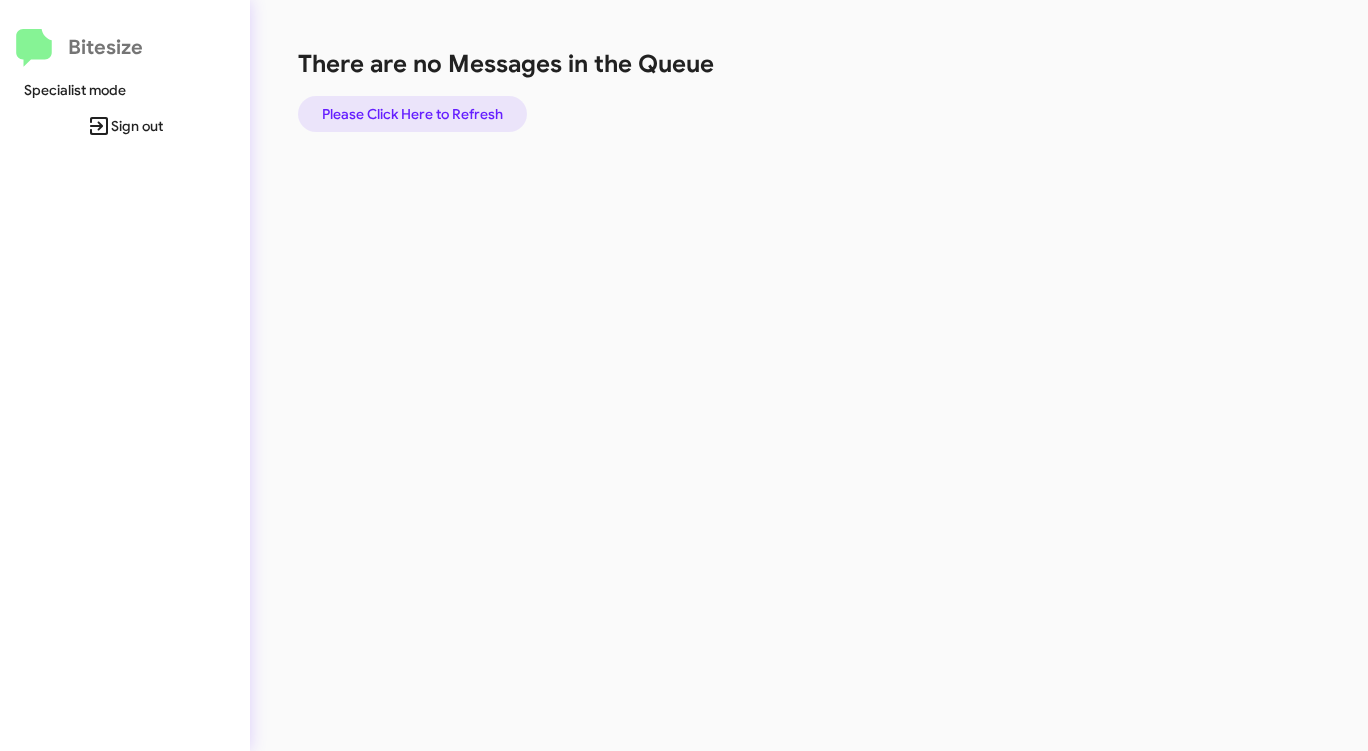 click on "Please Click Here to Refresh" 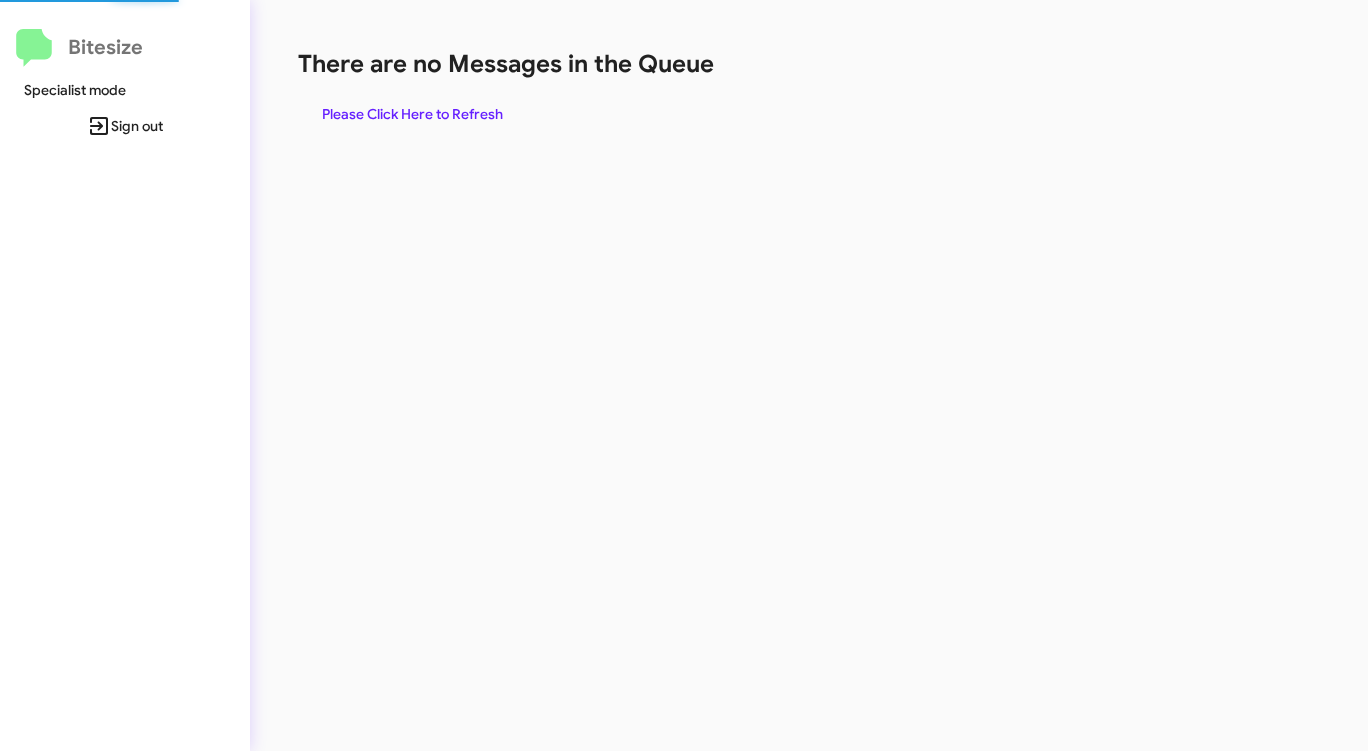 click on "Please Click Here to Refresh" 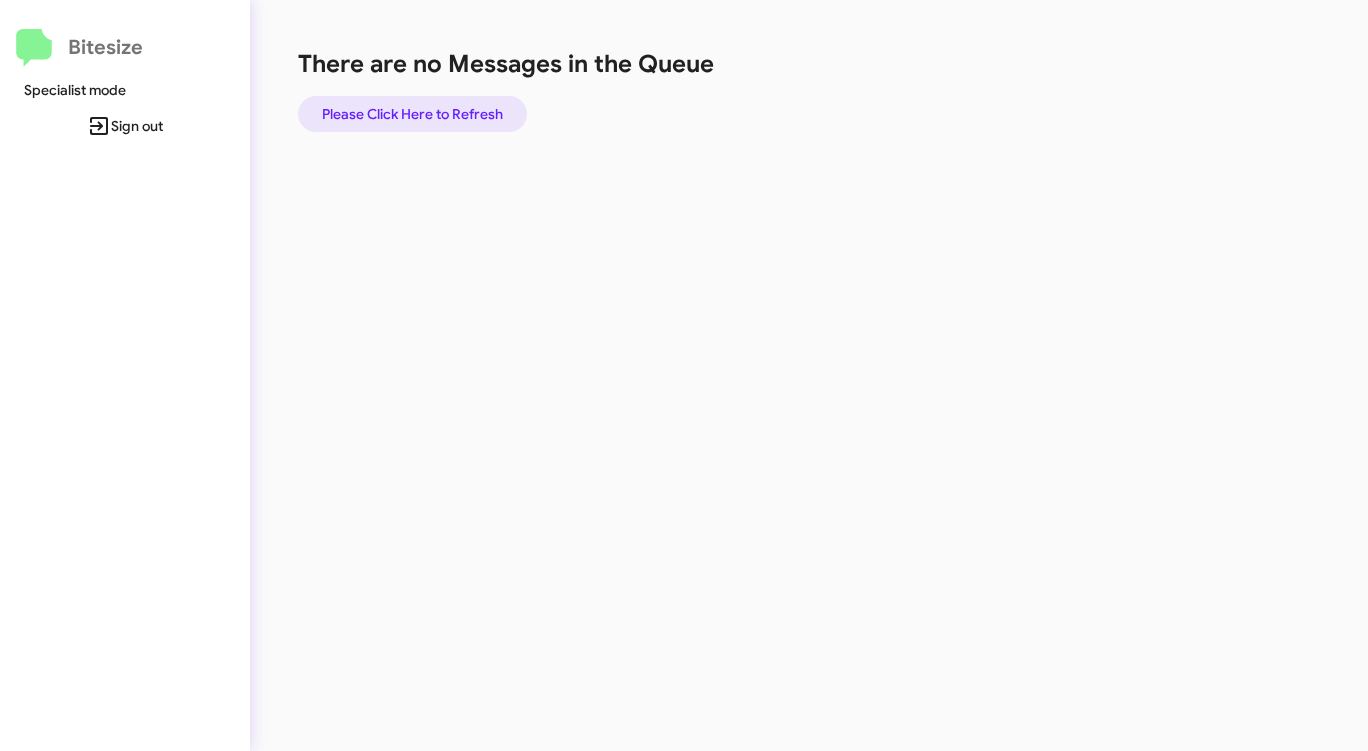 click on "Please Click Here to Refresh" 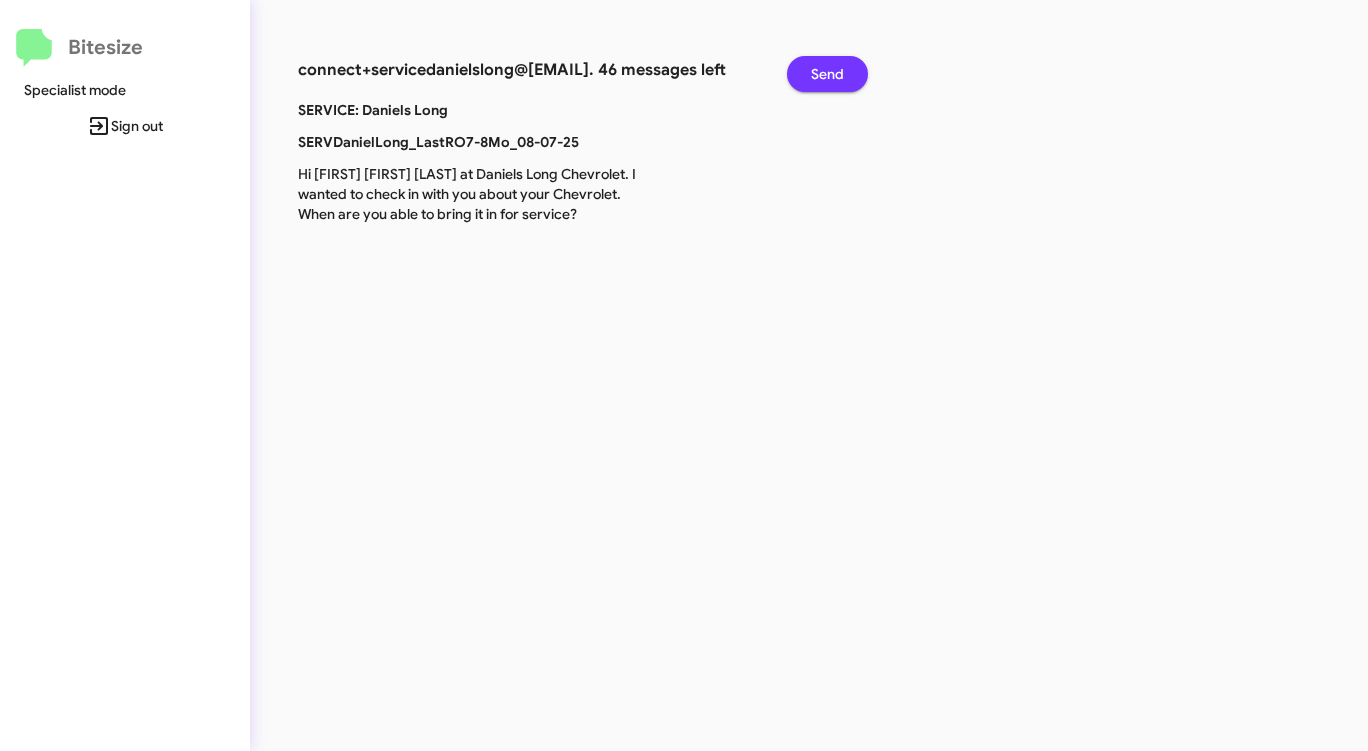 click on "Send" 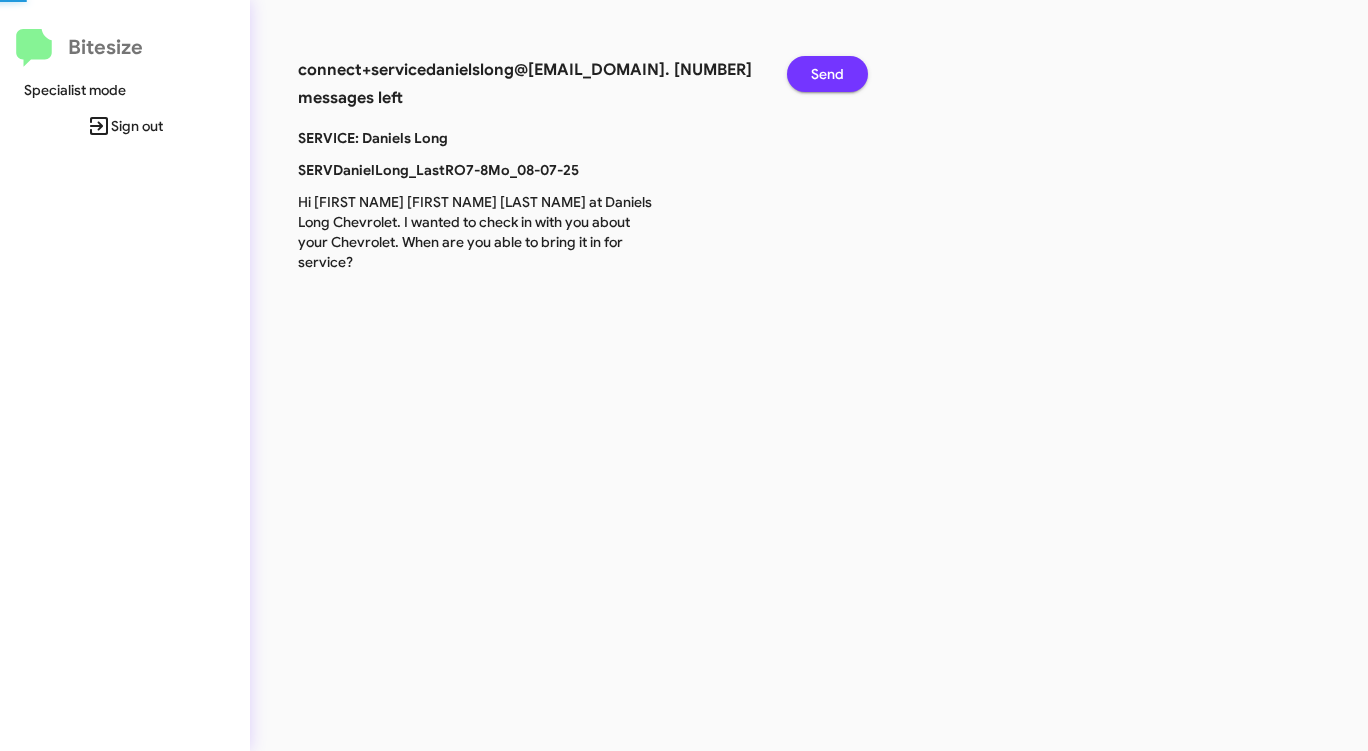 click on "Send" 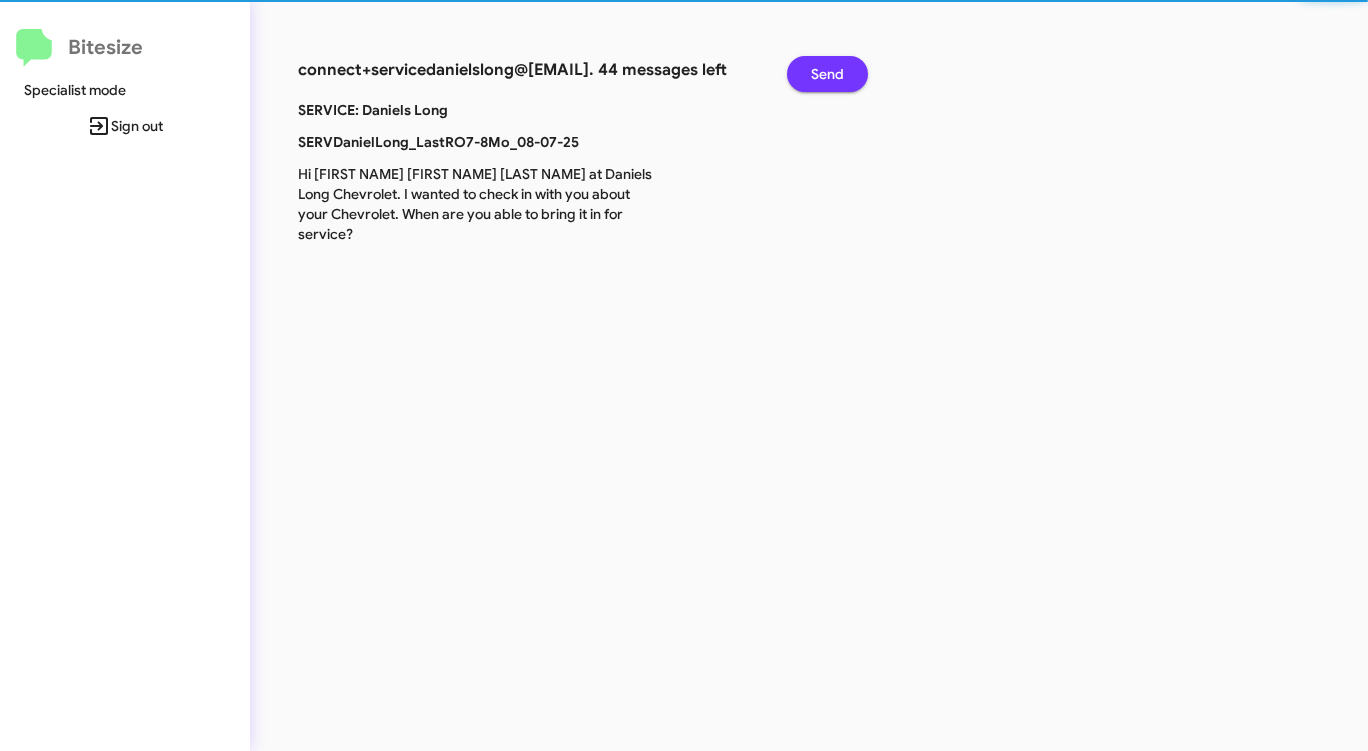 click on "Send" 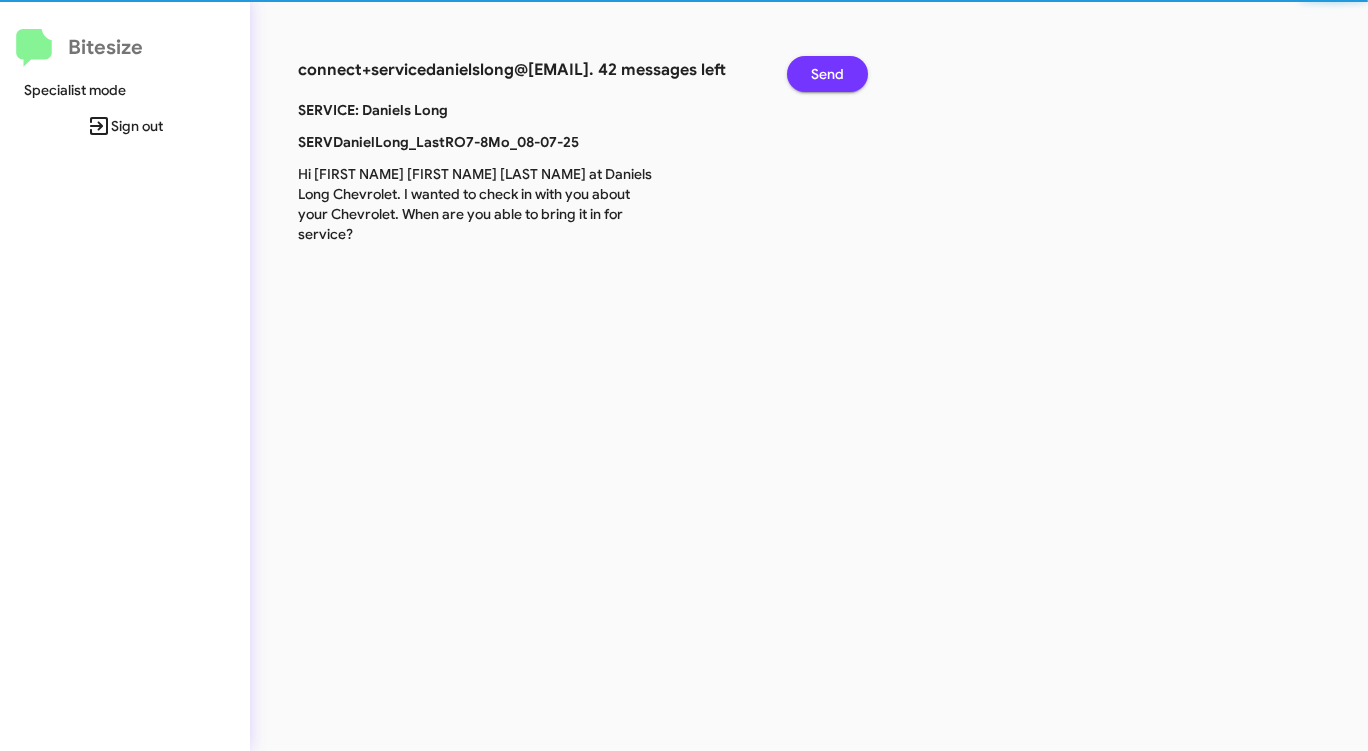 click on "Send" 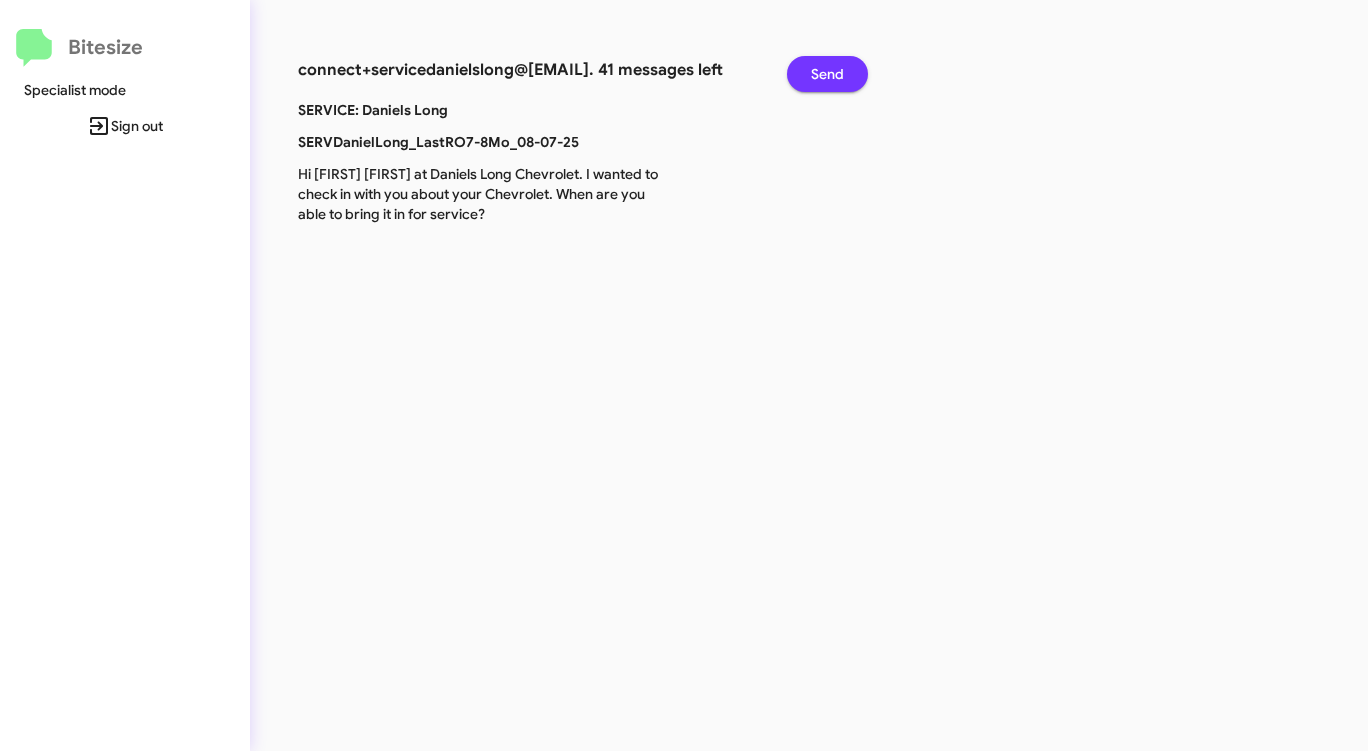 click on "Send" 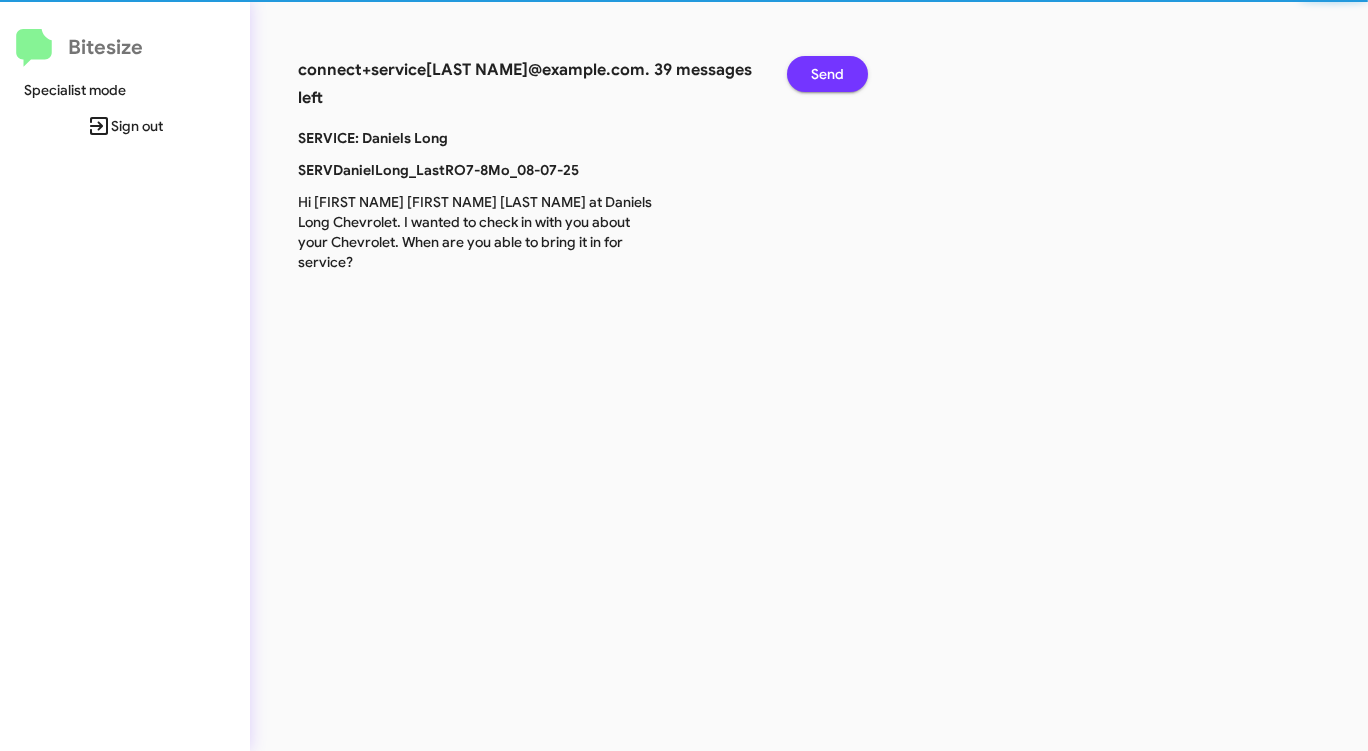 click on "Send" 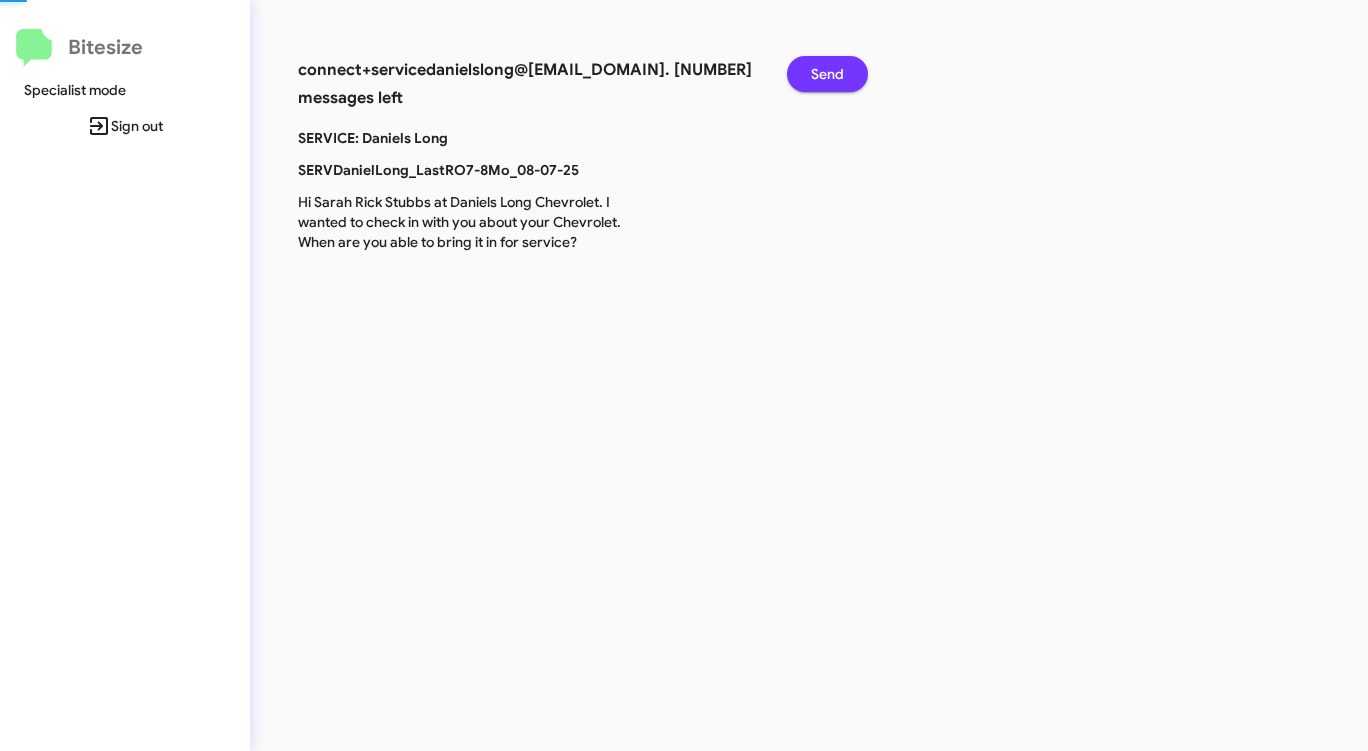 click on "Send" 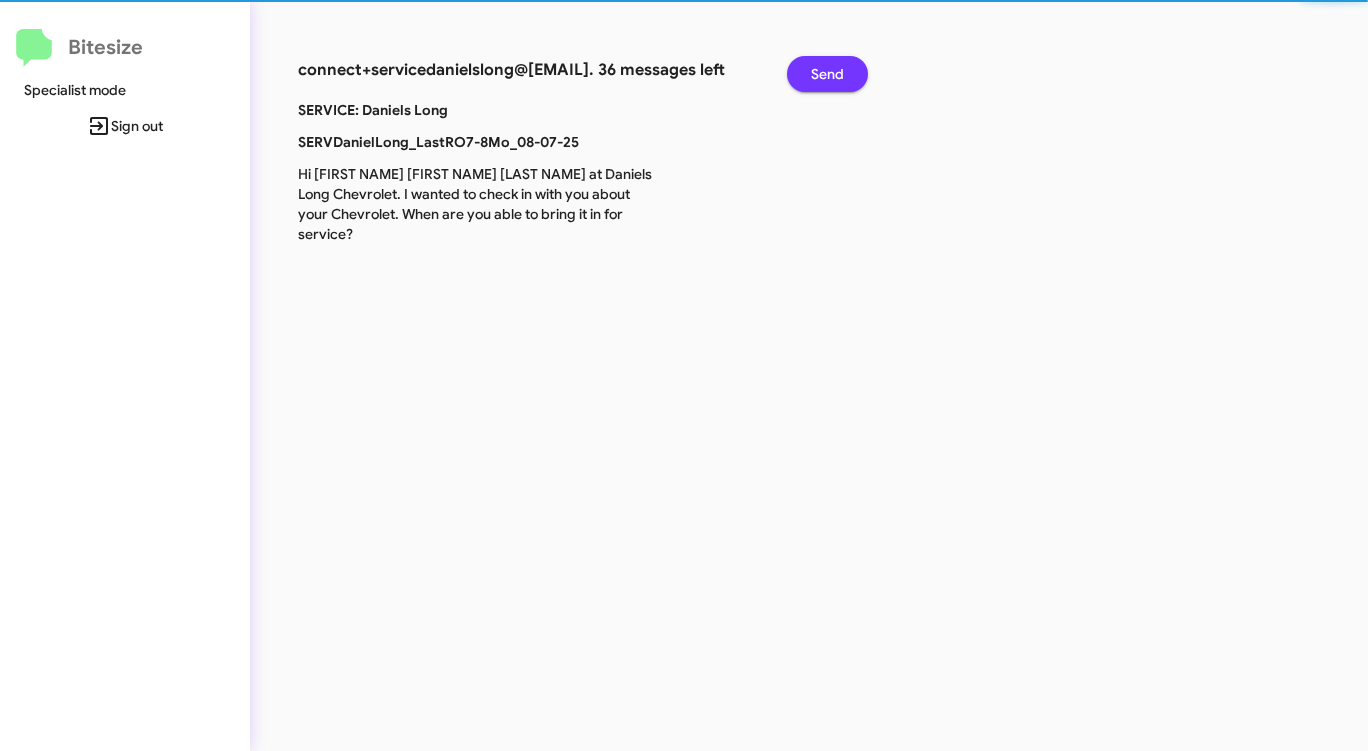 click on "Send" 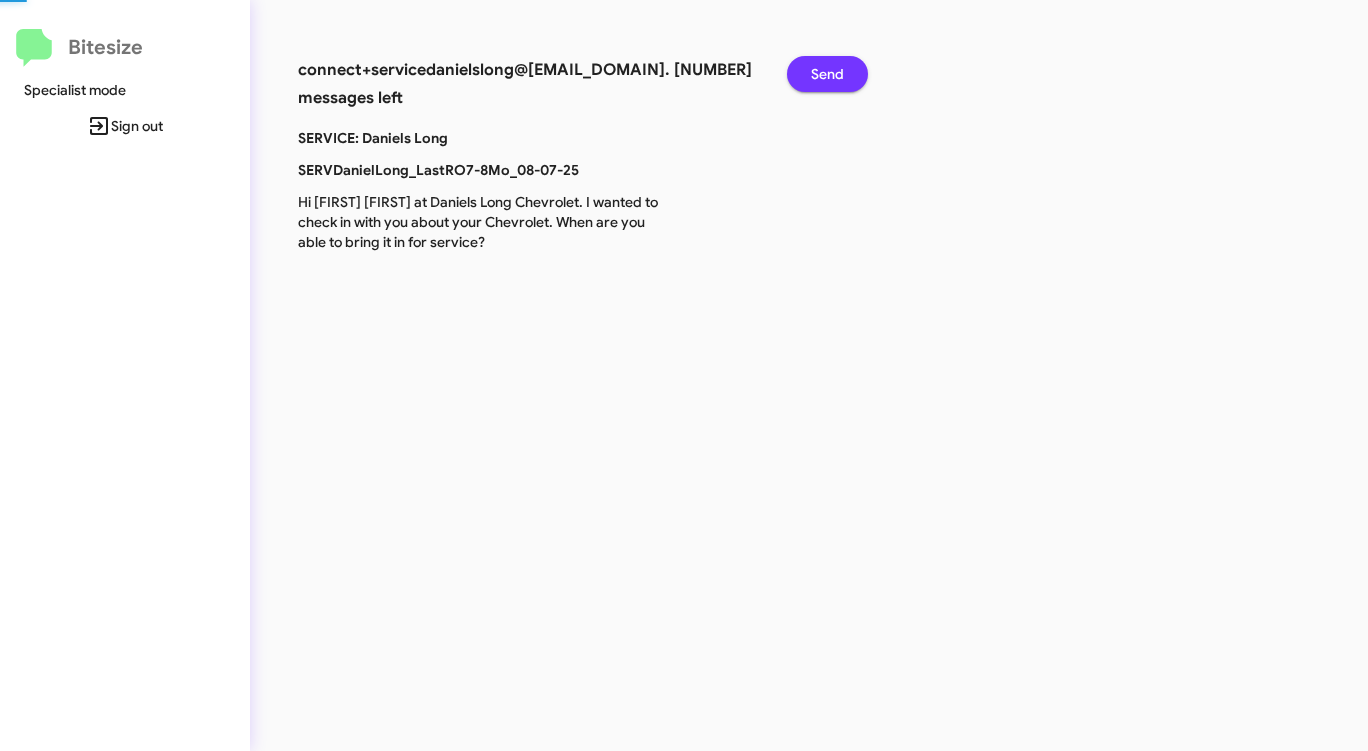click on "Send" 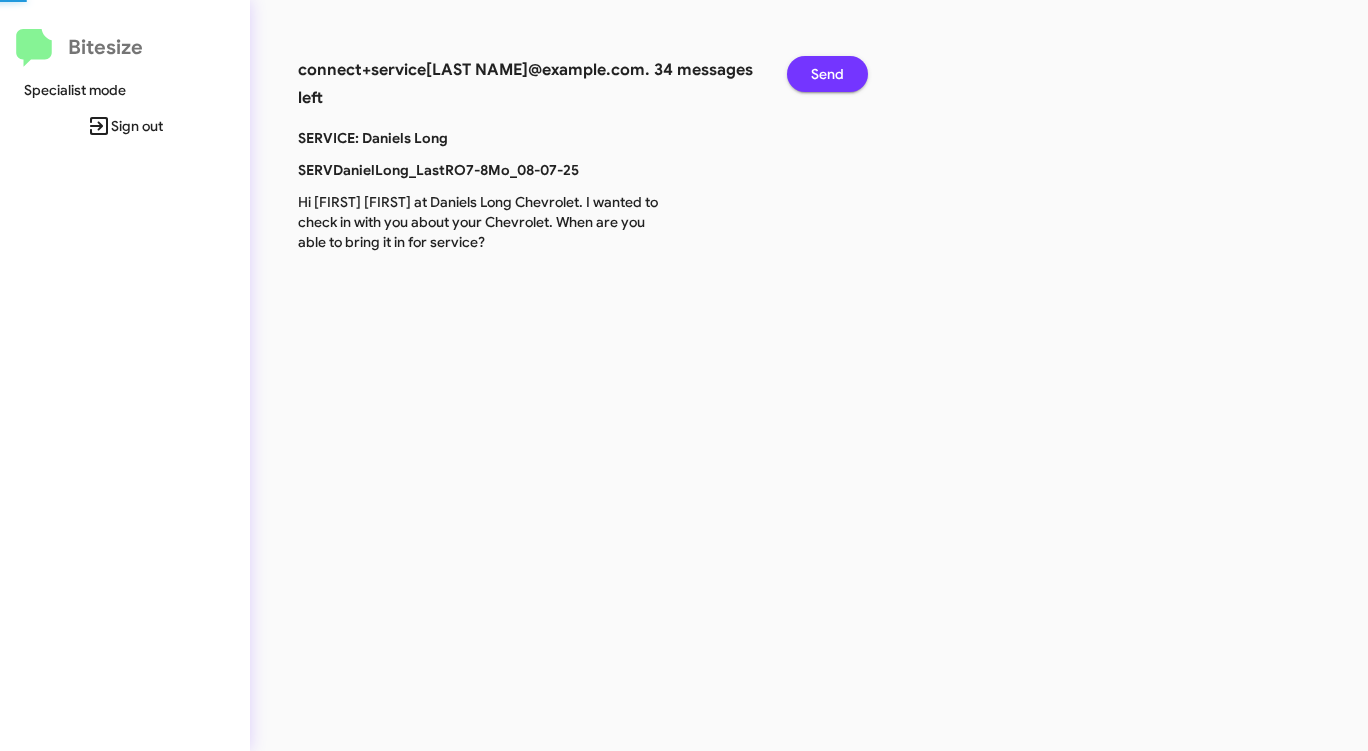 click on "Send" 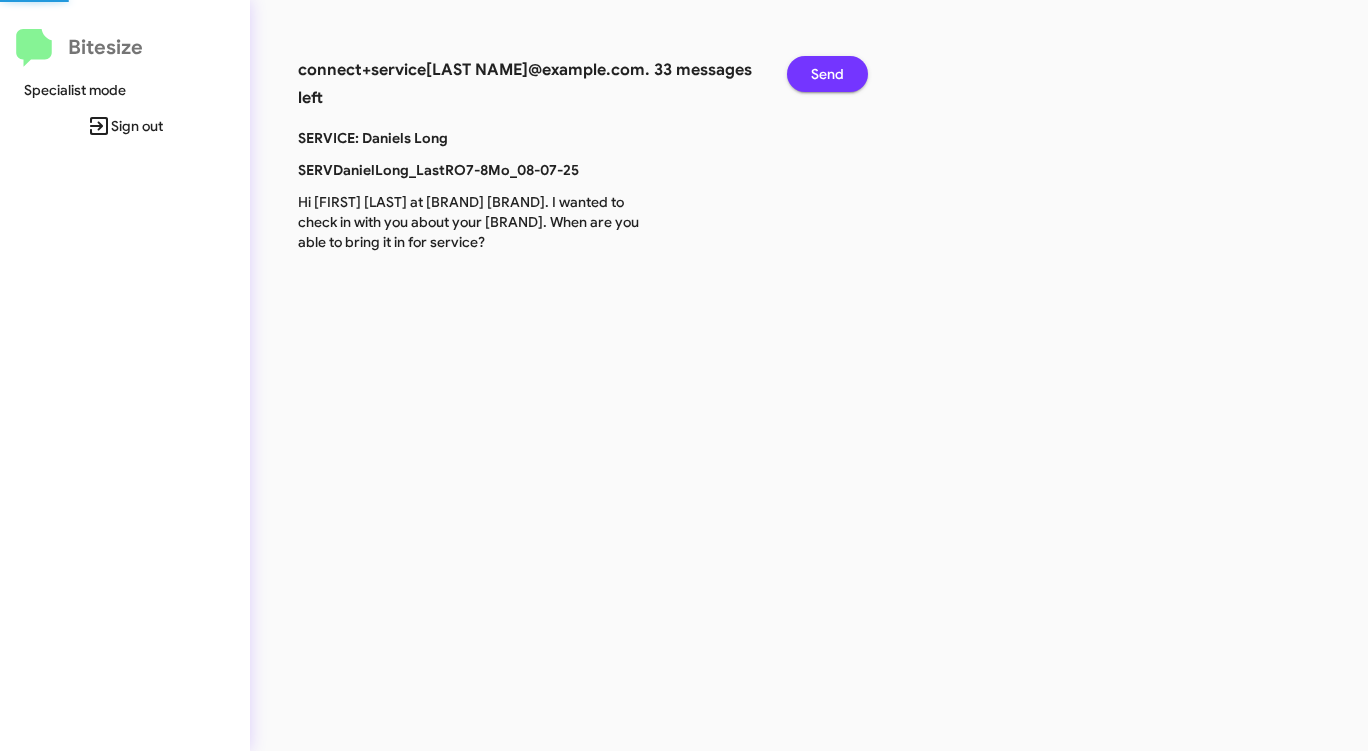 click on "Send" 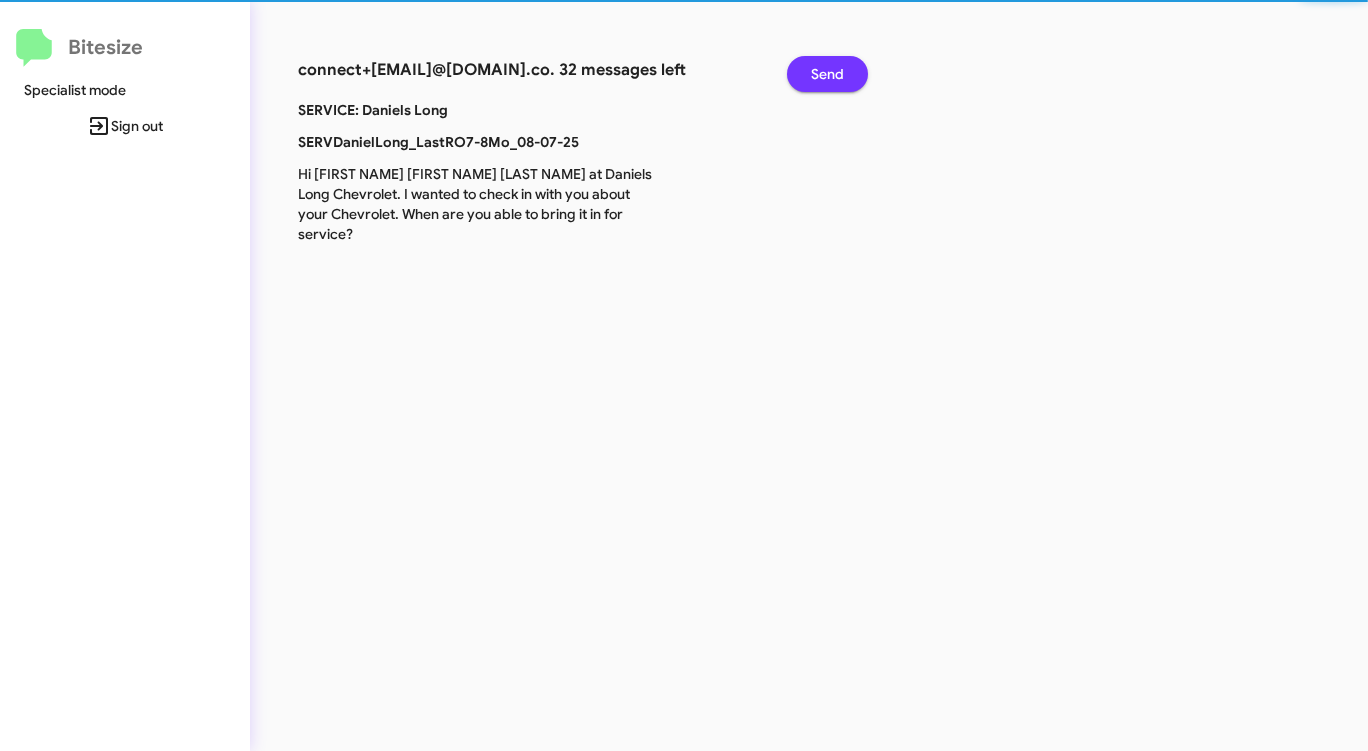 click on "Send" 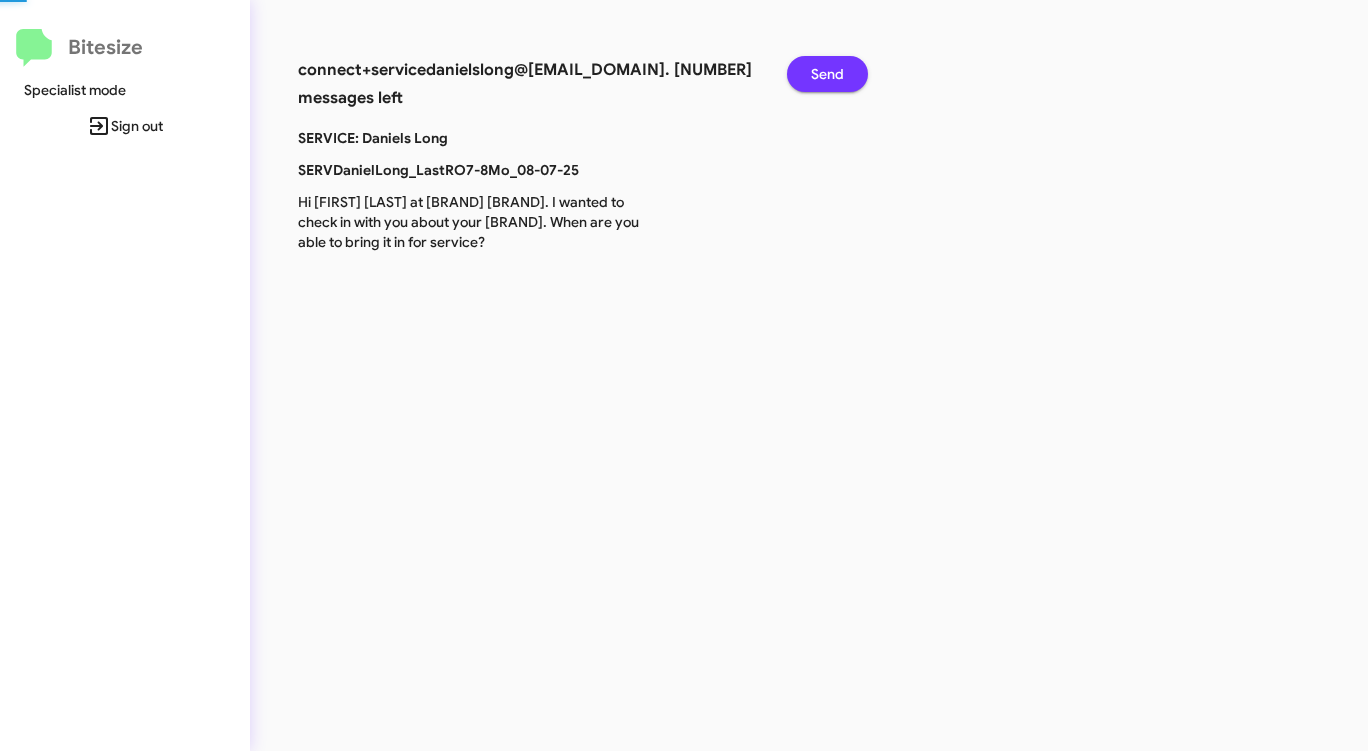 click on "Send" 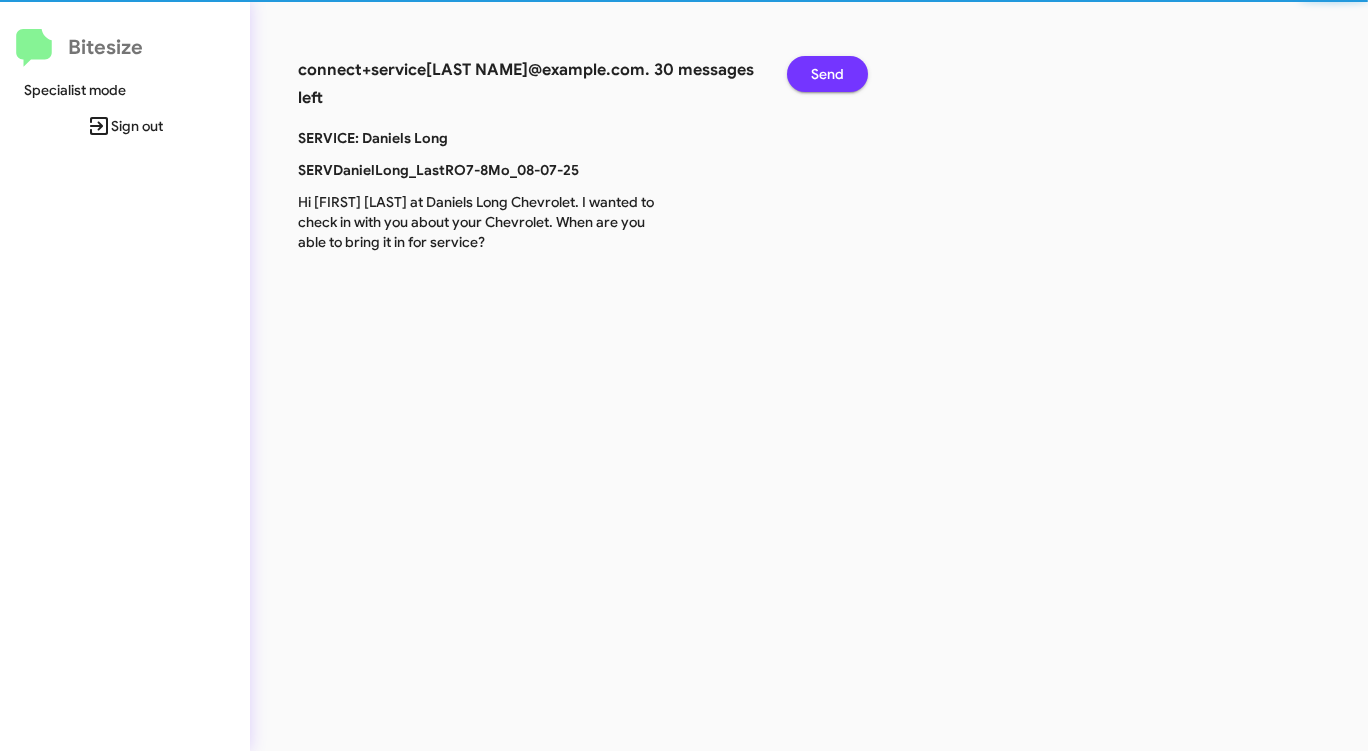 click on "Send" 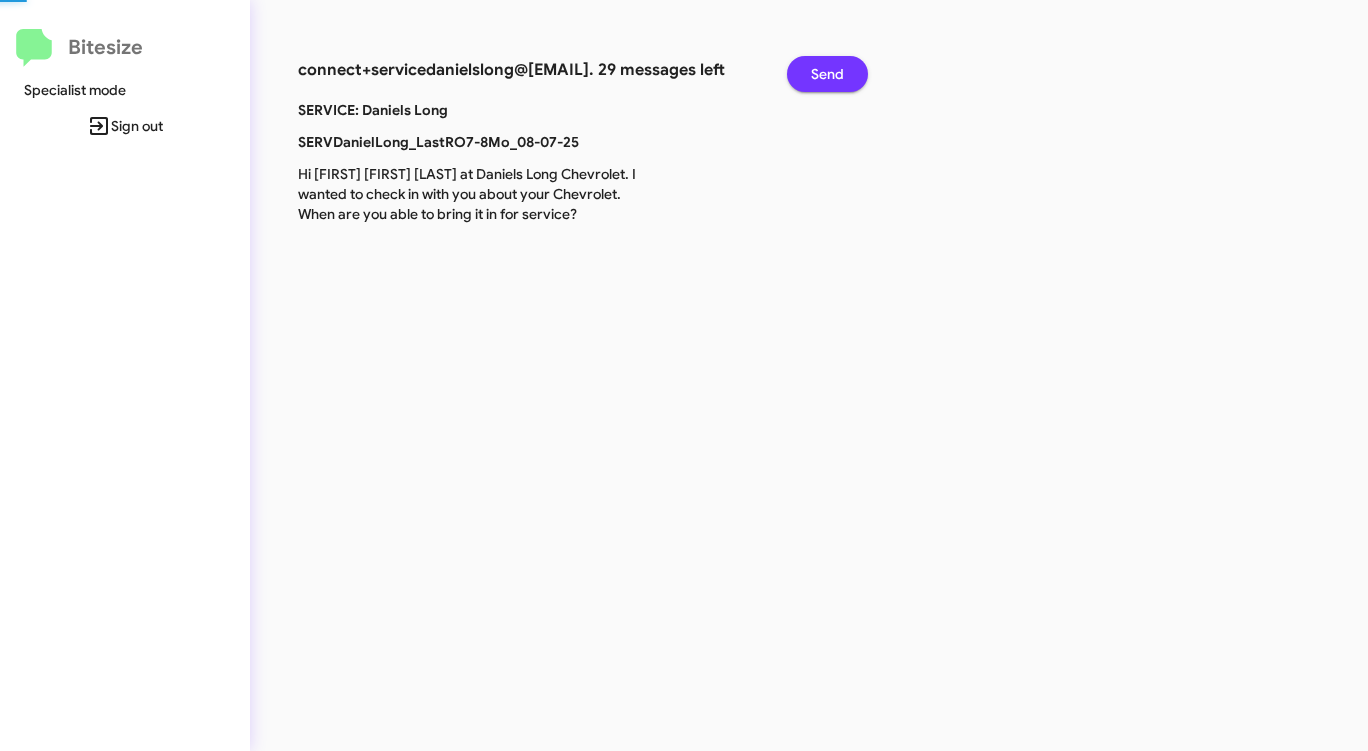 click on "Send" 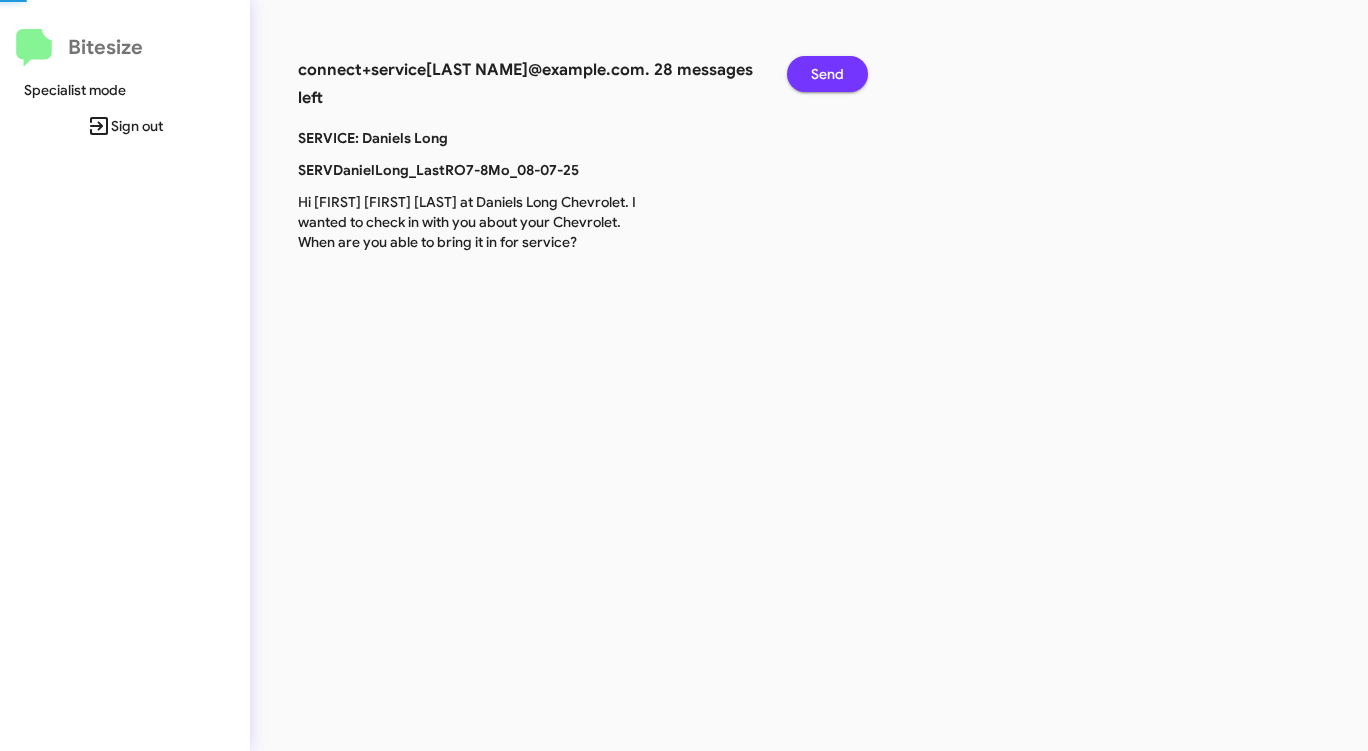 click on "Send" 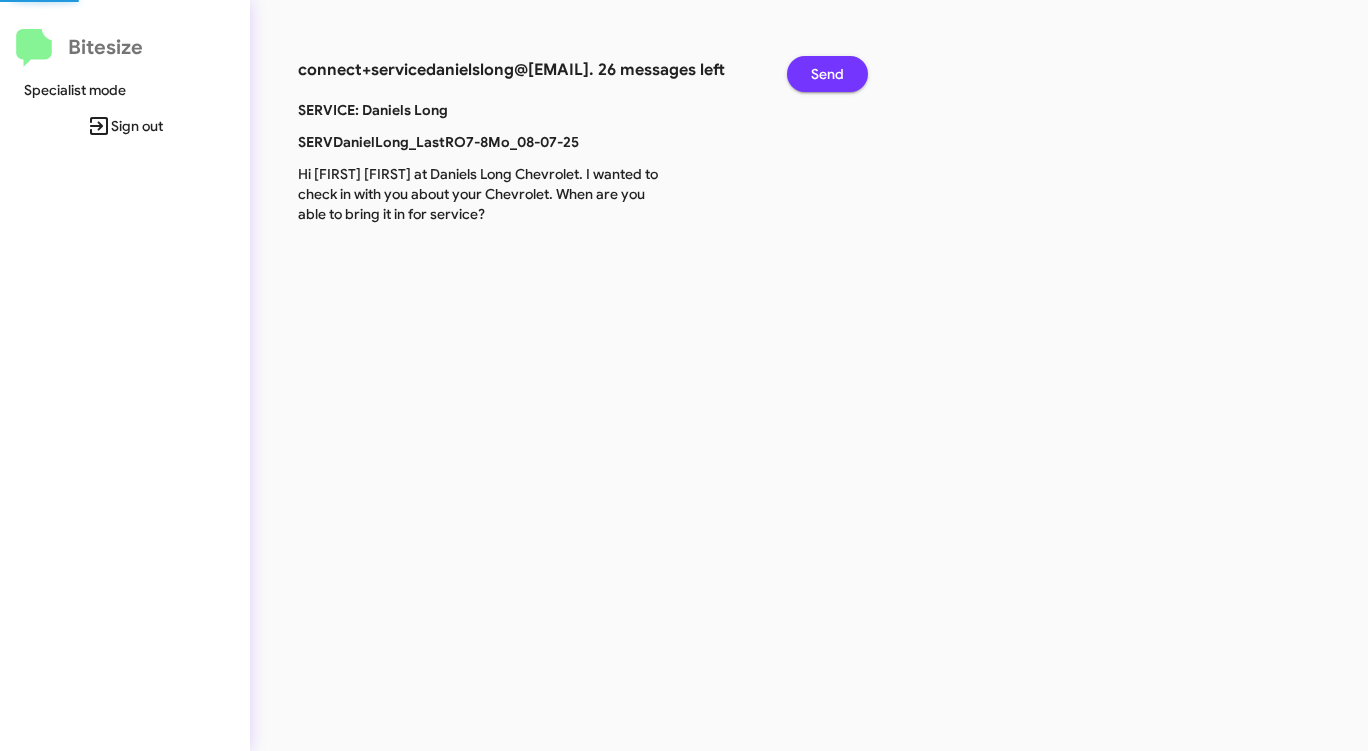 click on "Send" 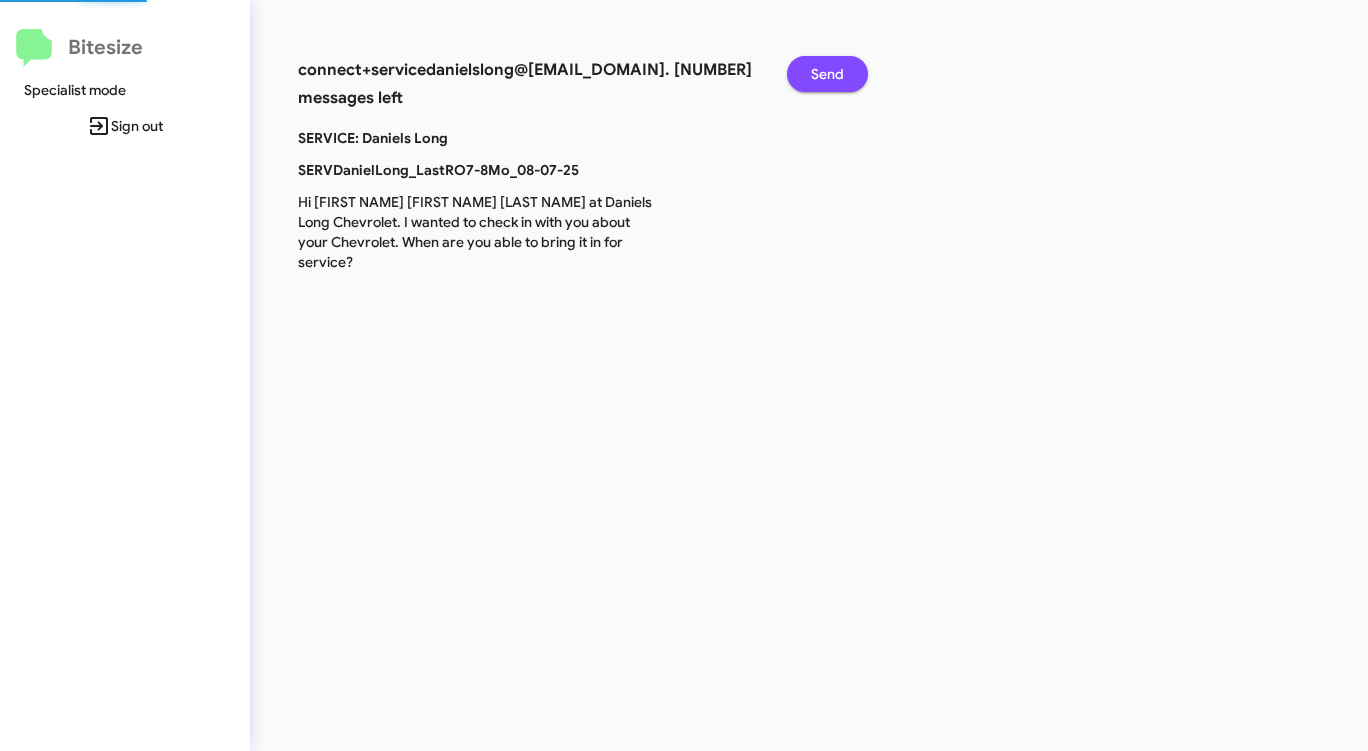 click on "Send" 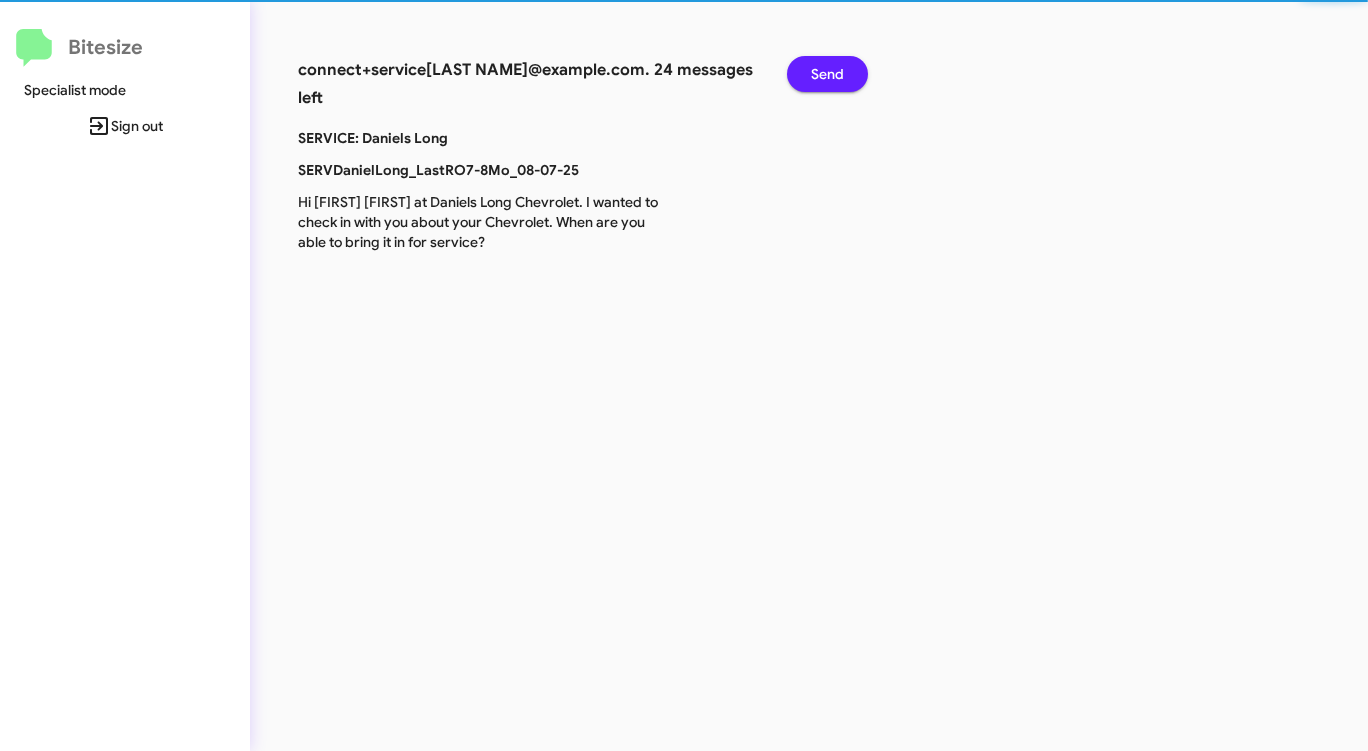 click on "Send" 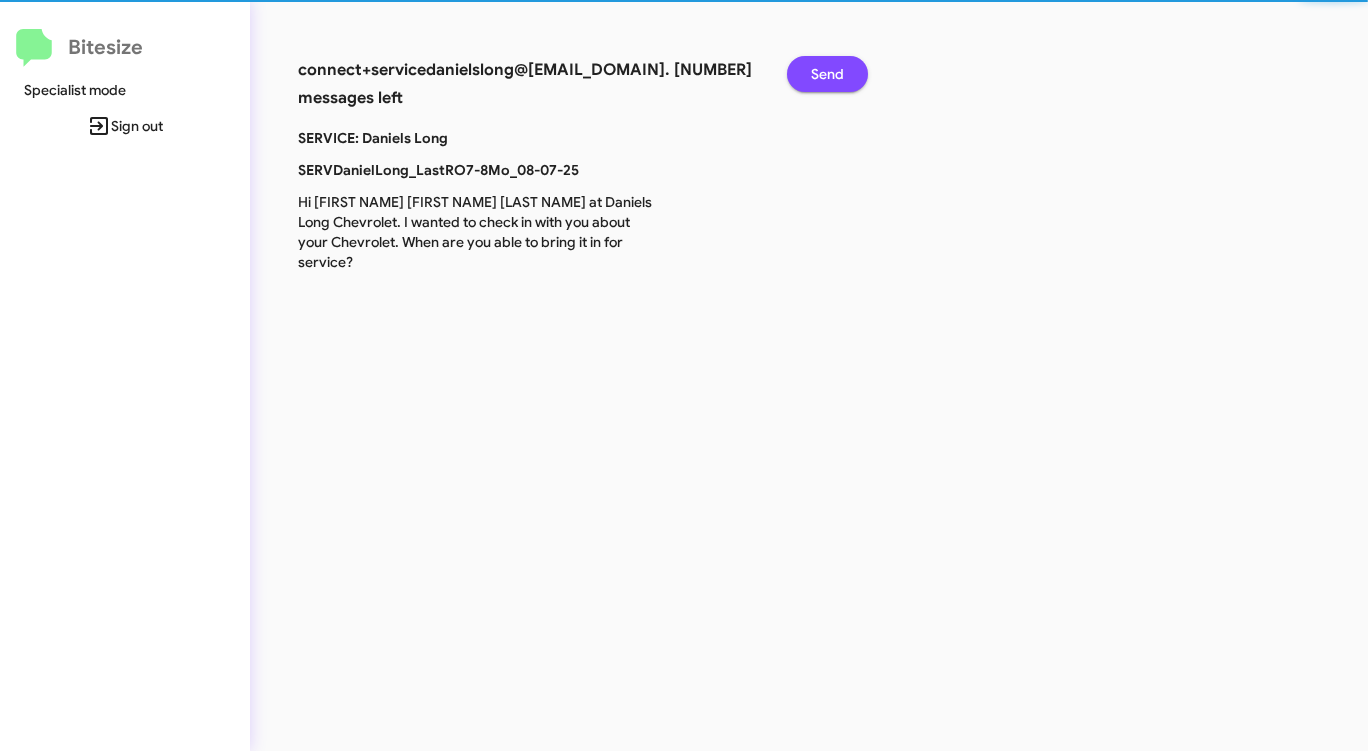 click on "Send" 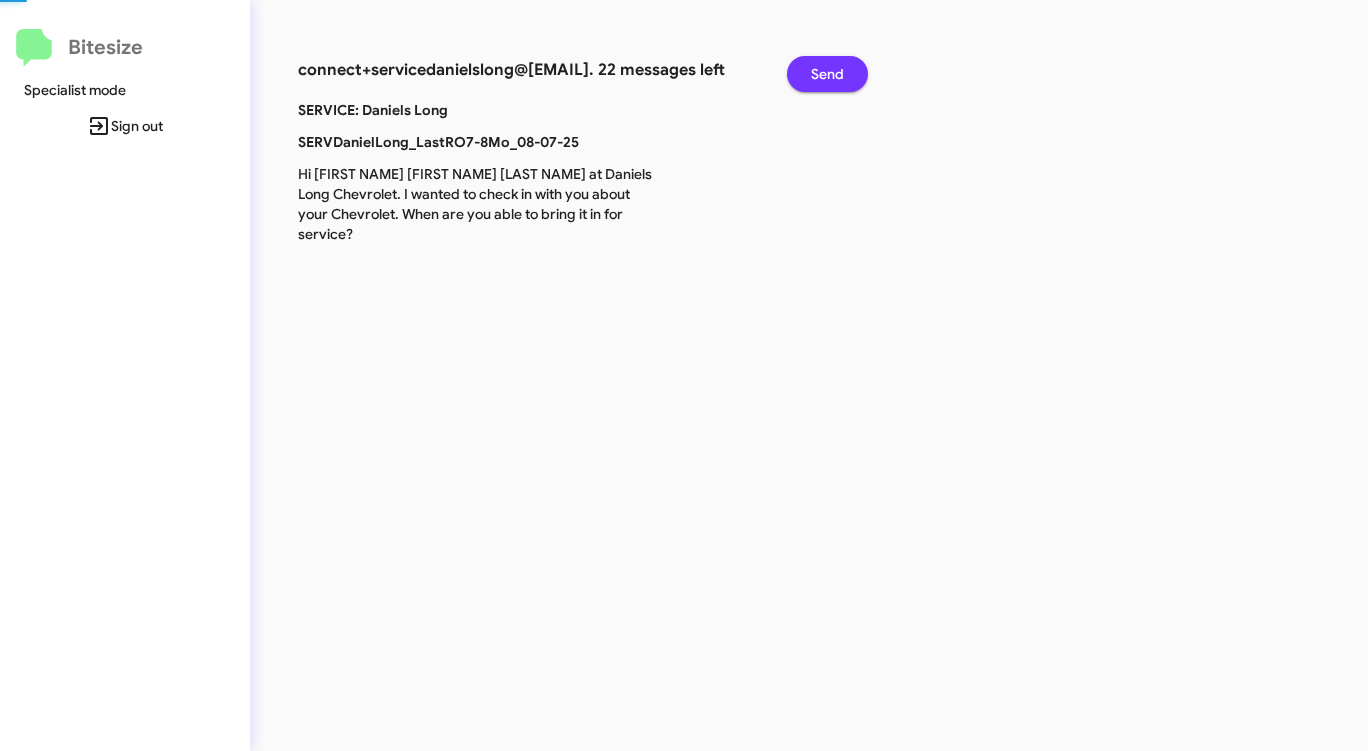 click on "Send" 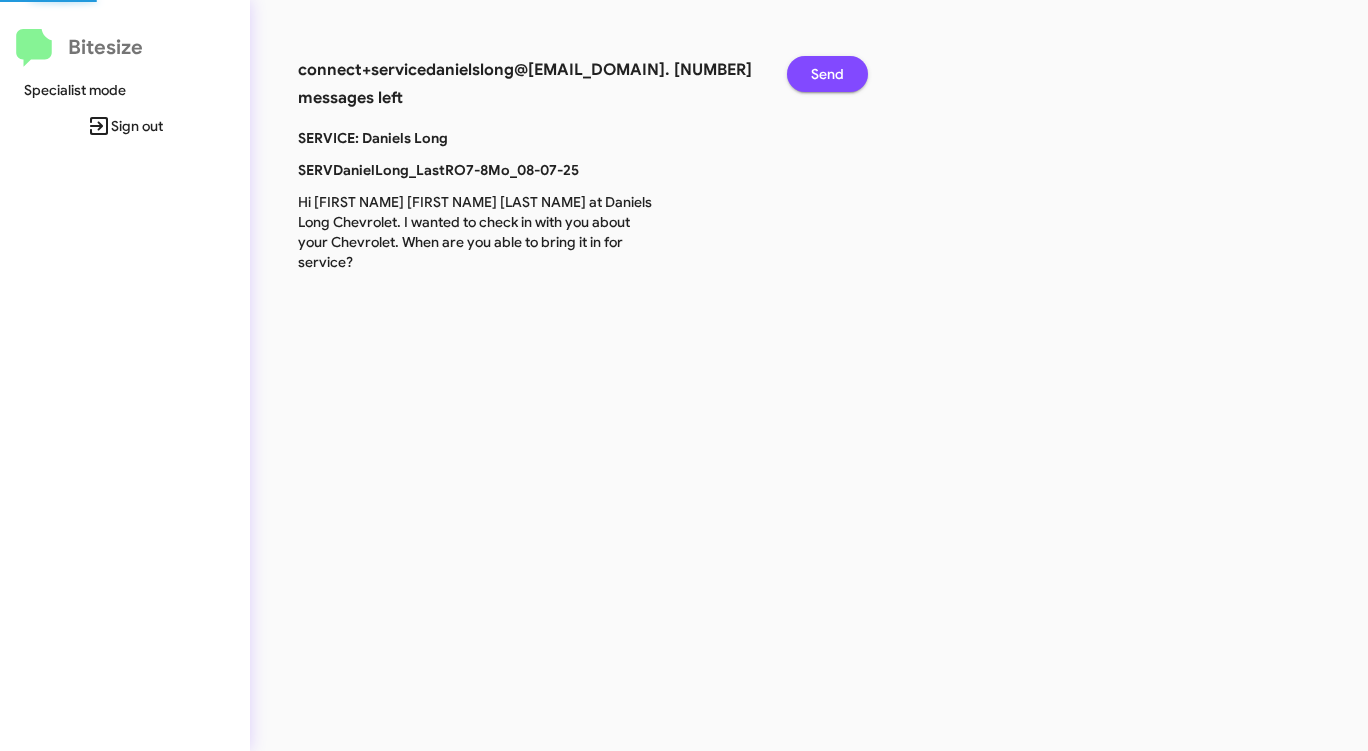 click on "Send" 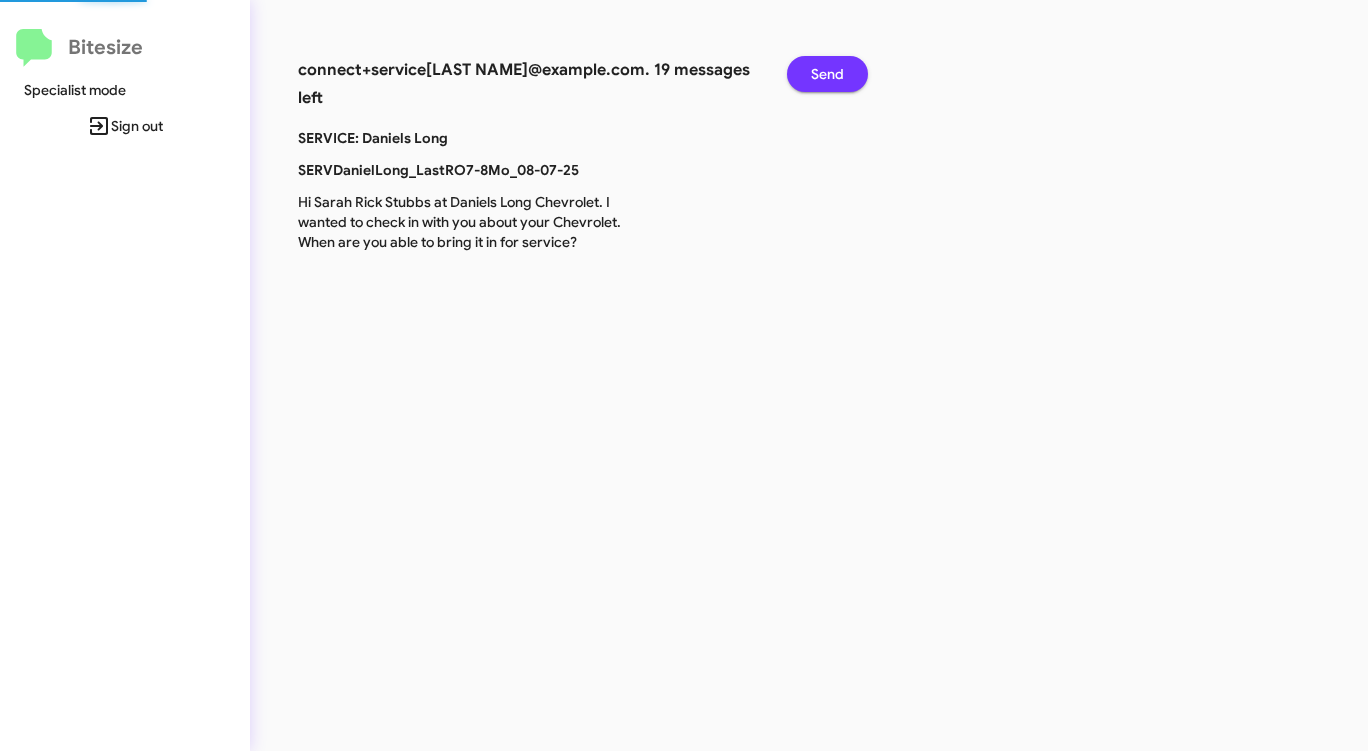 click on "Send" 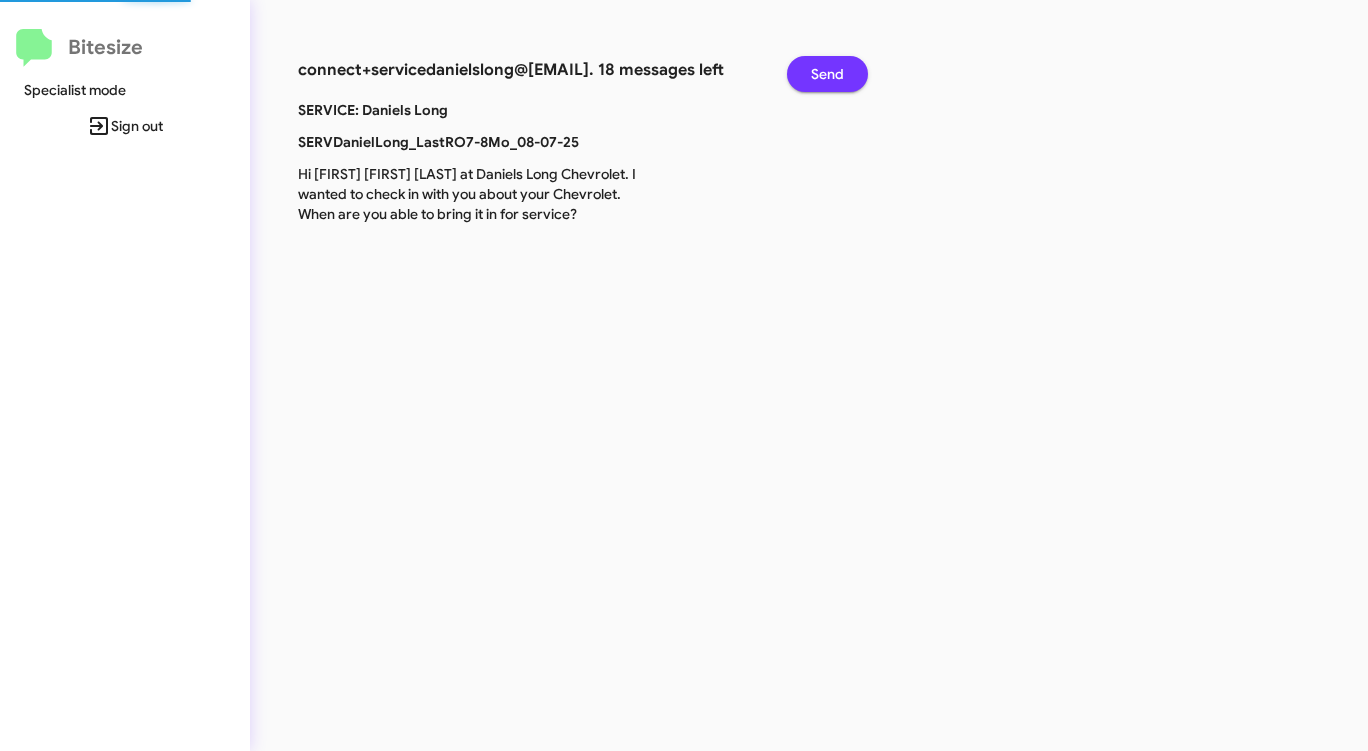 click on "Send" 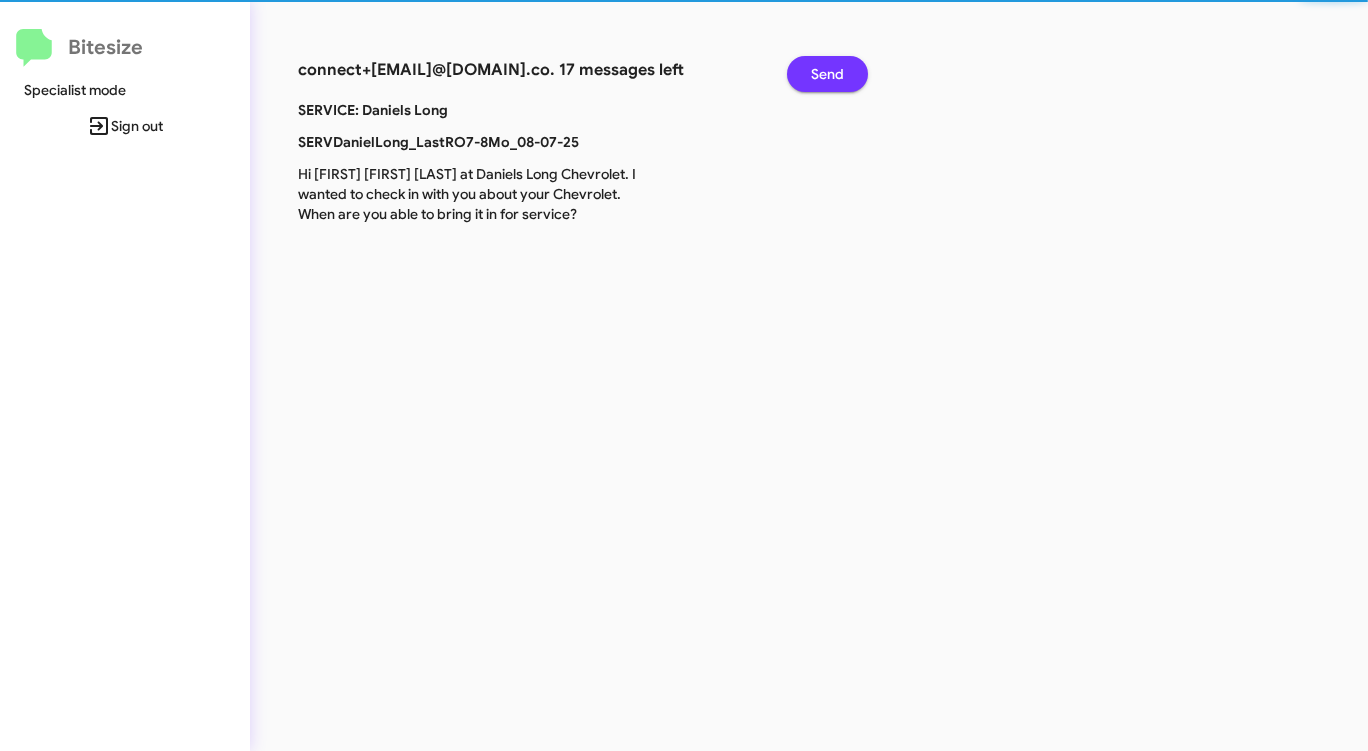 click on "Send" 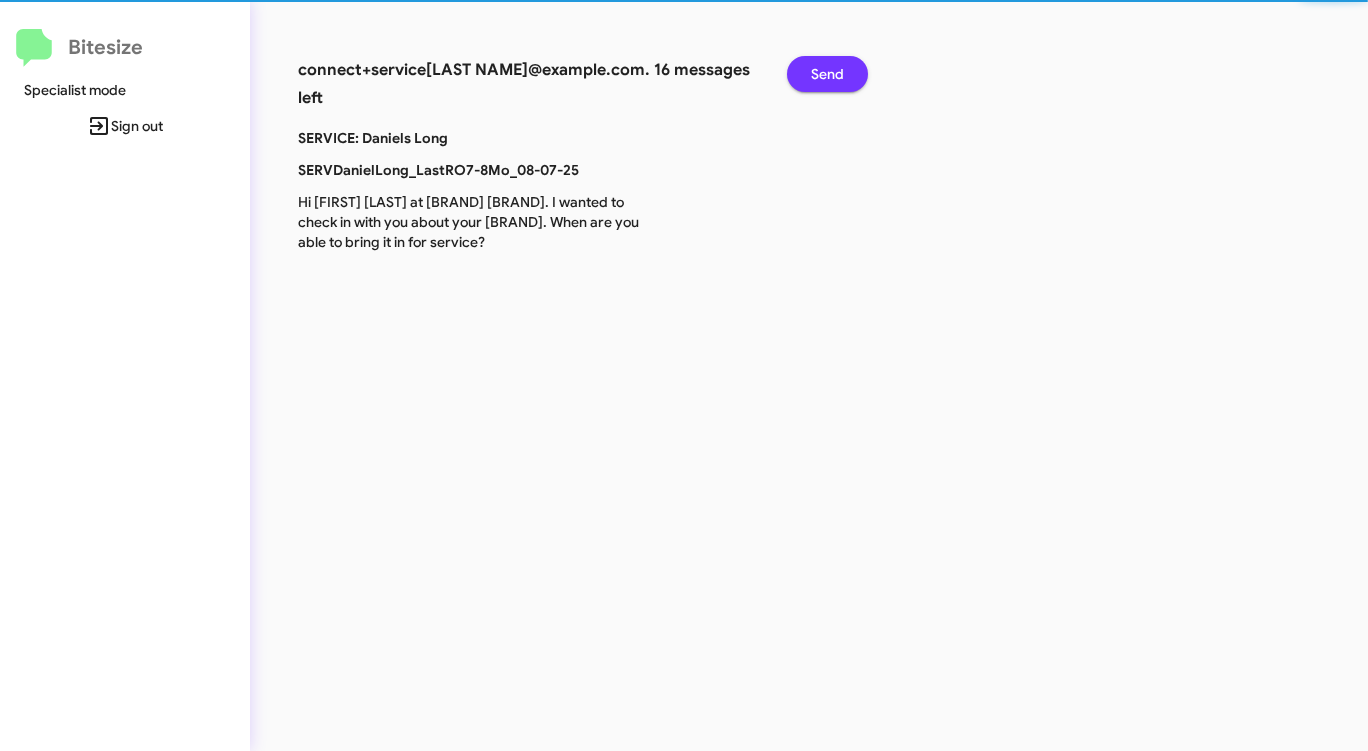 click on "Send" 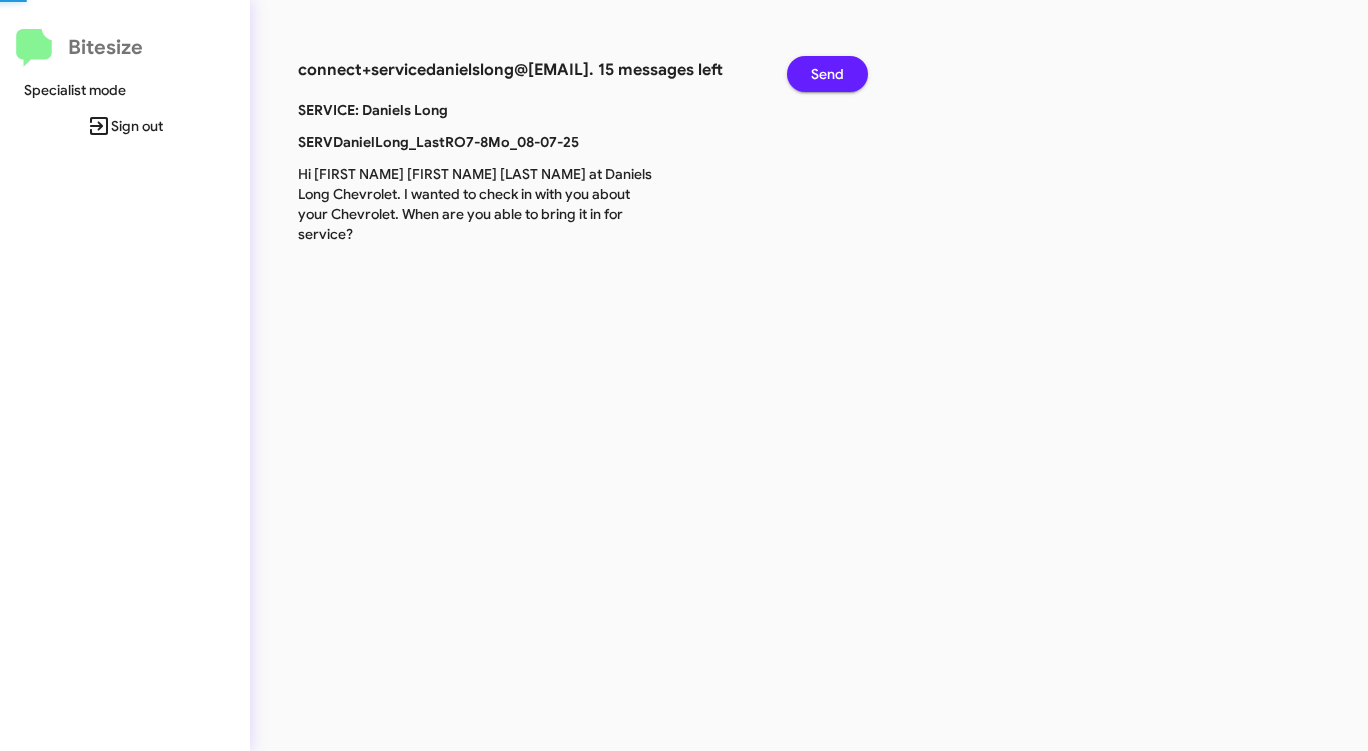 click on "Send" 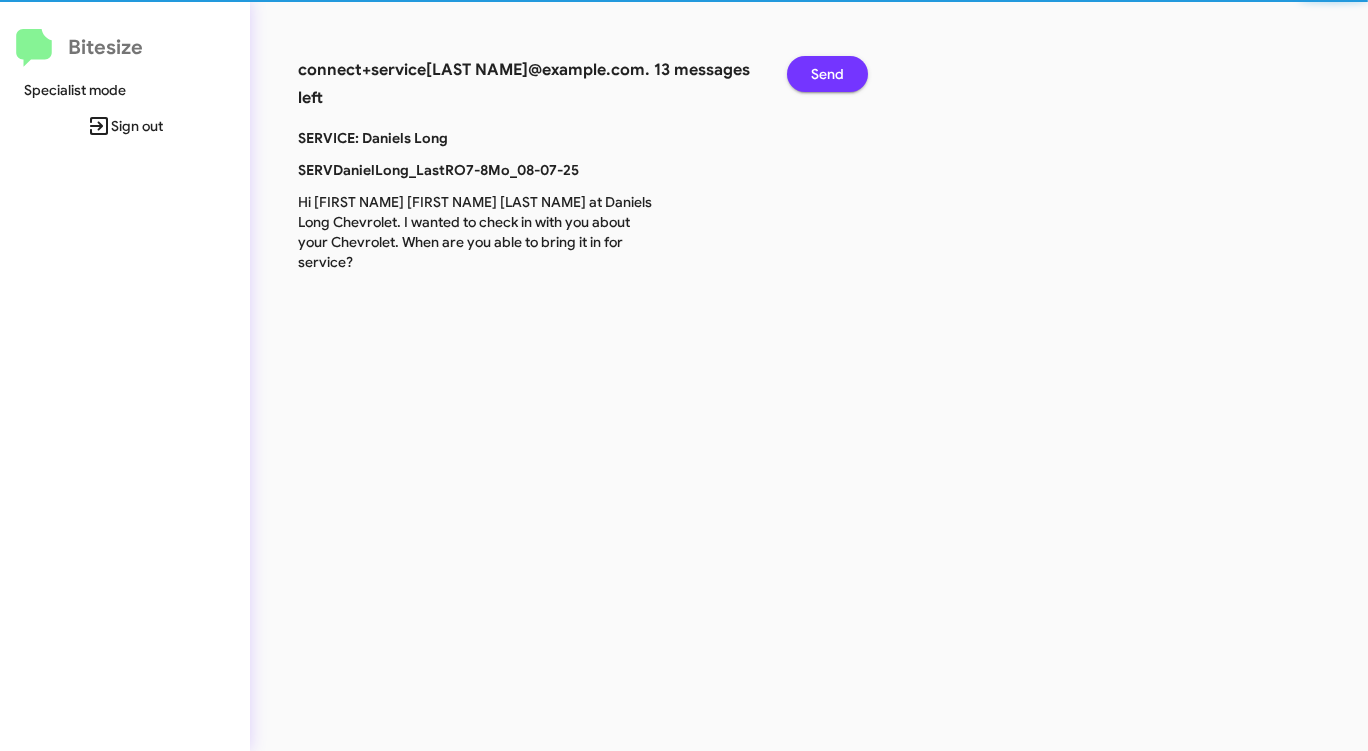 click on "Send" 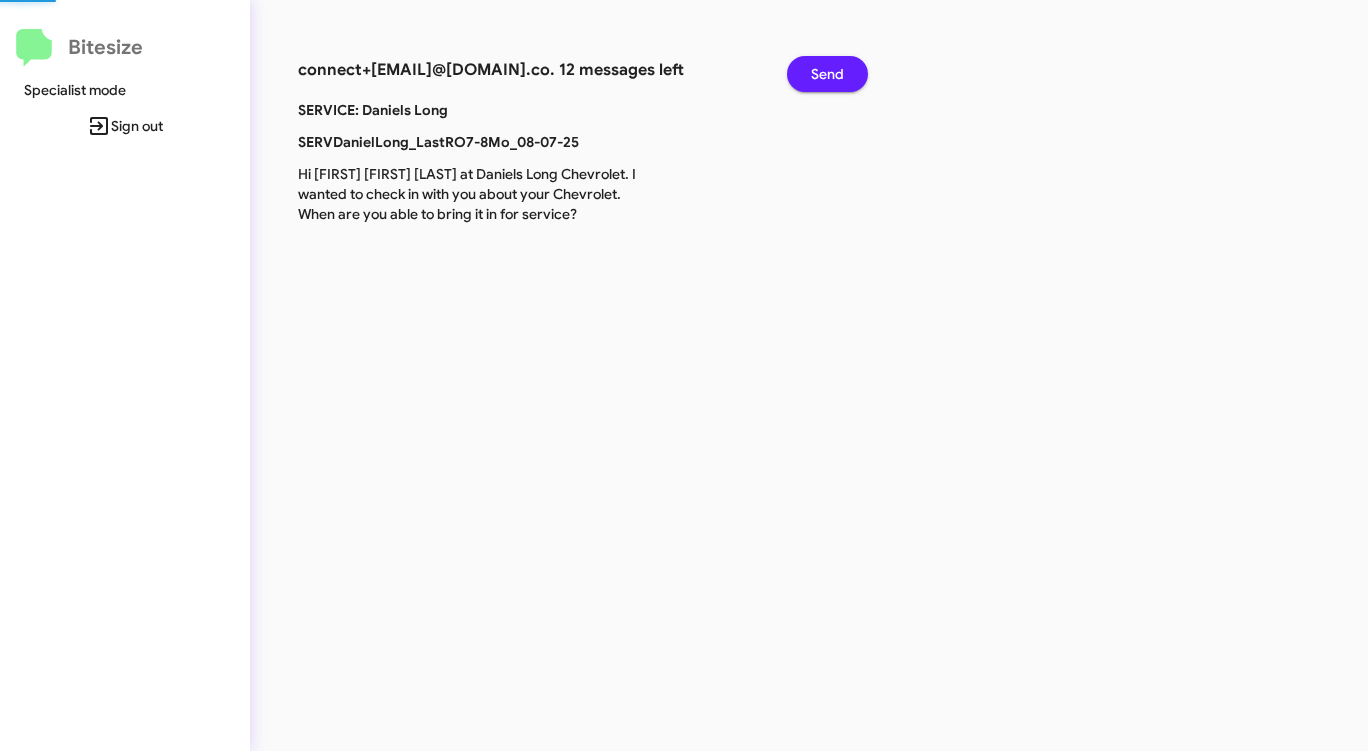click on "Send" 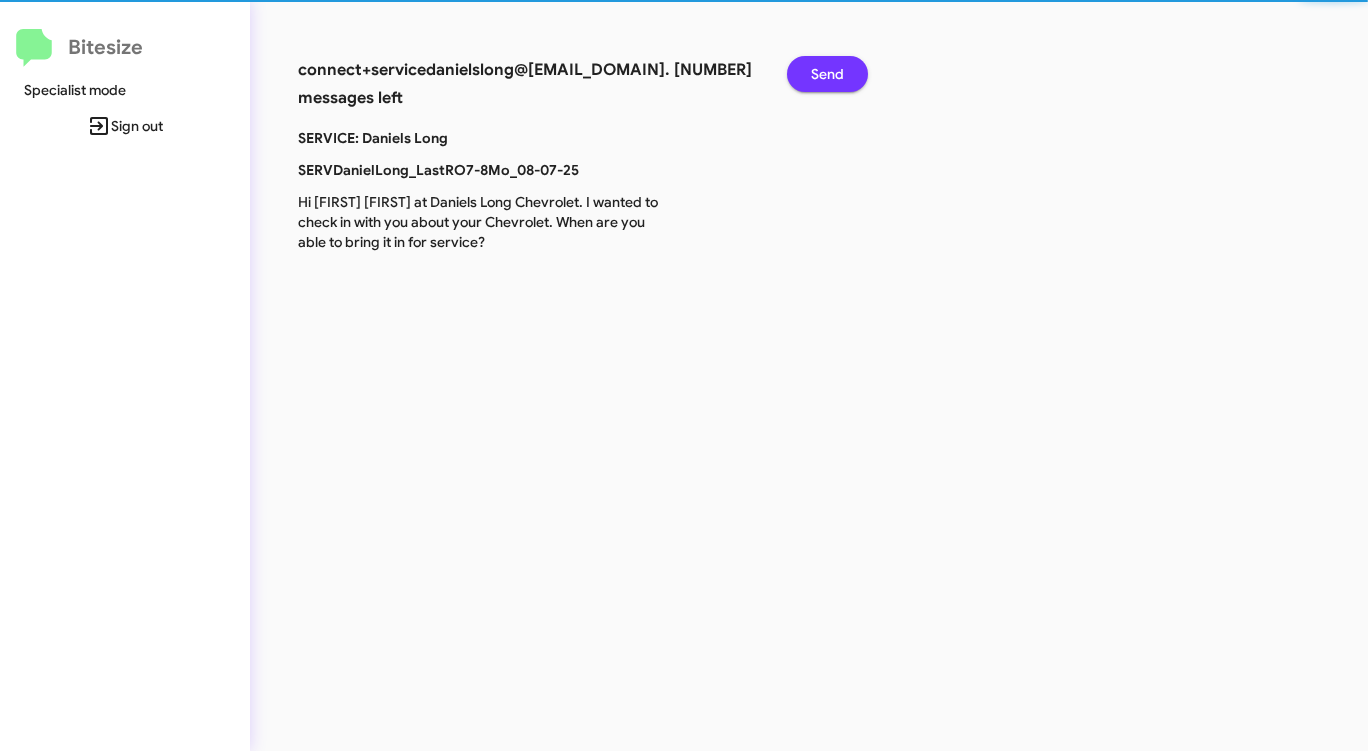 click on "Send" 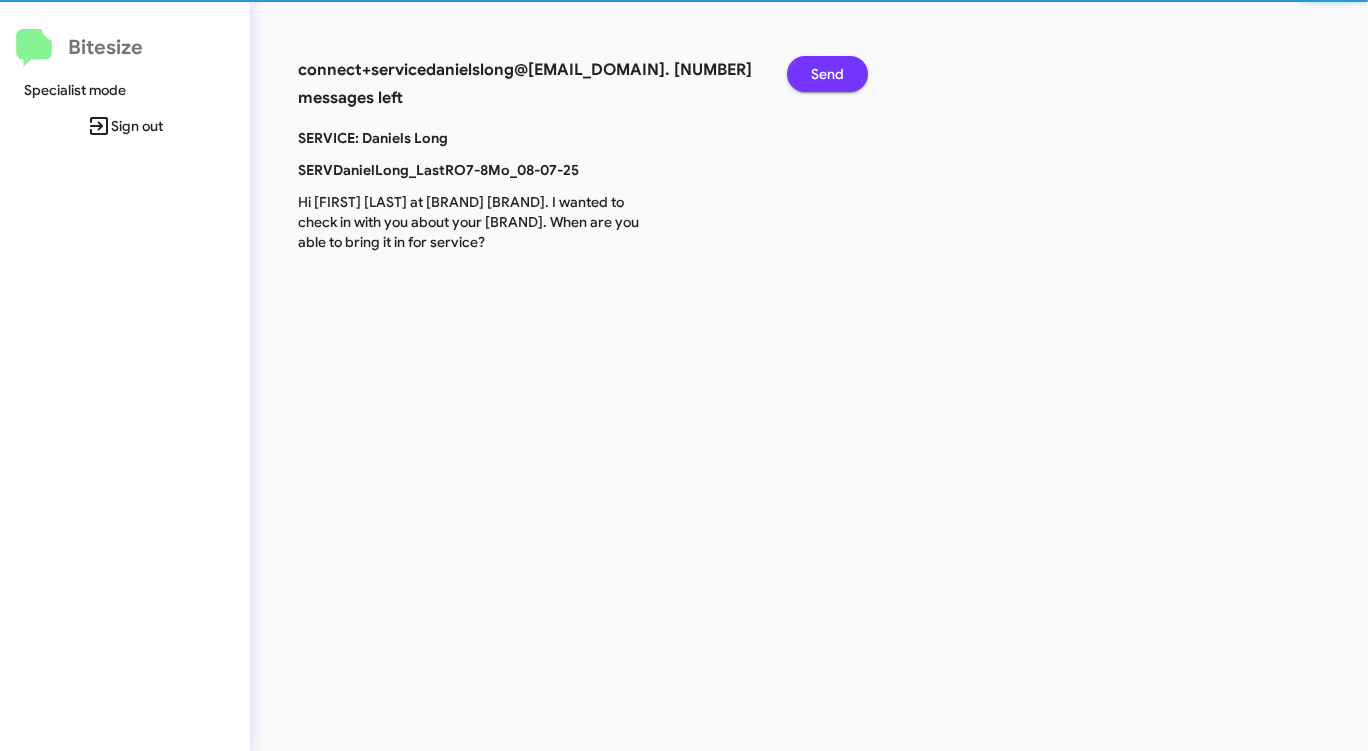 click on "Send" 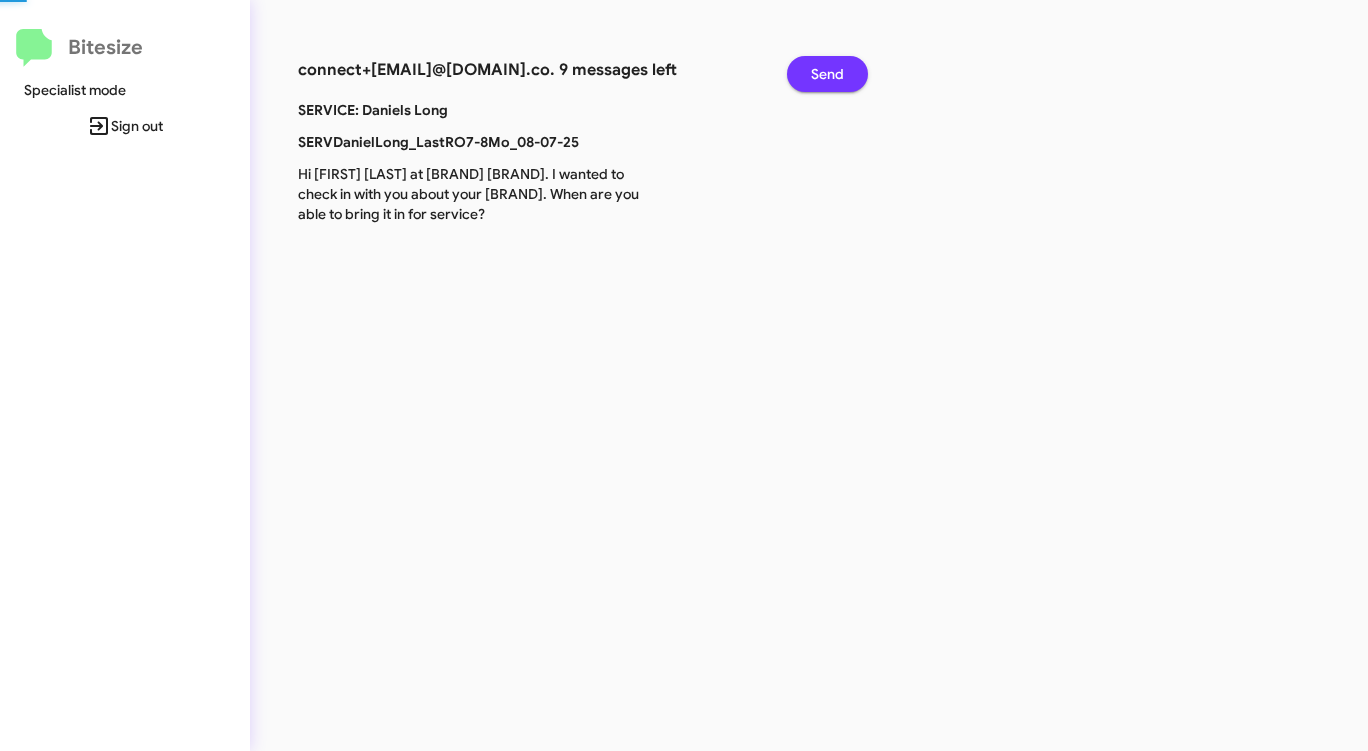 click on "Send" 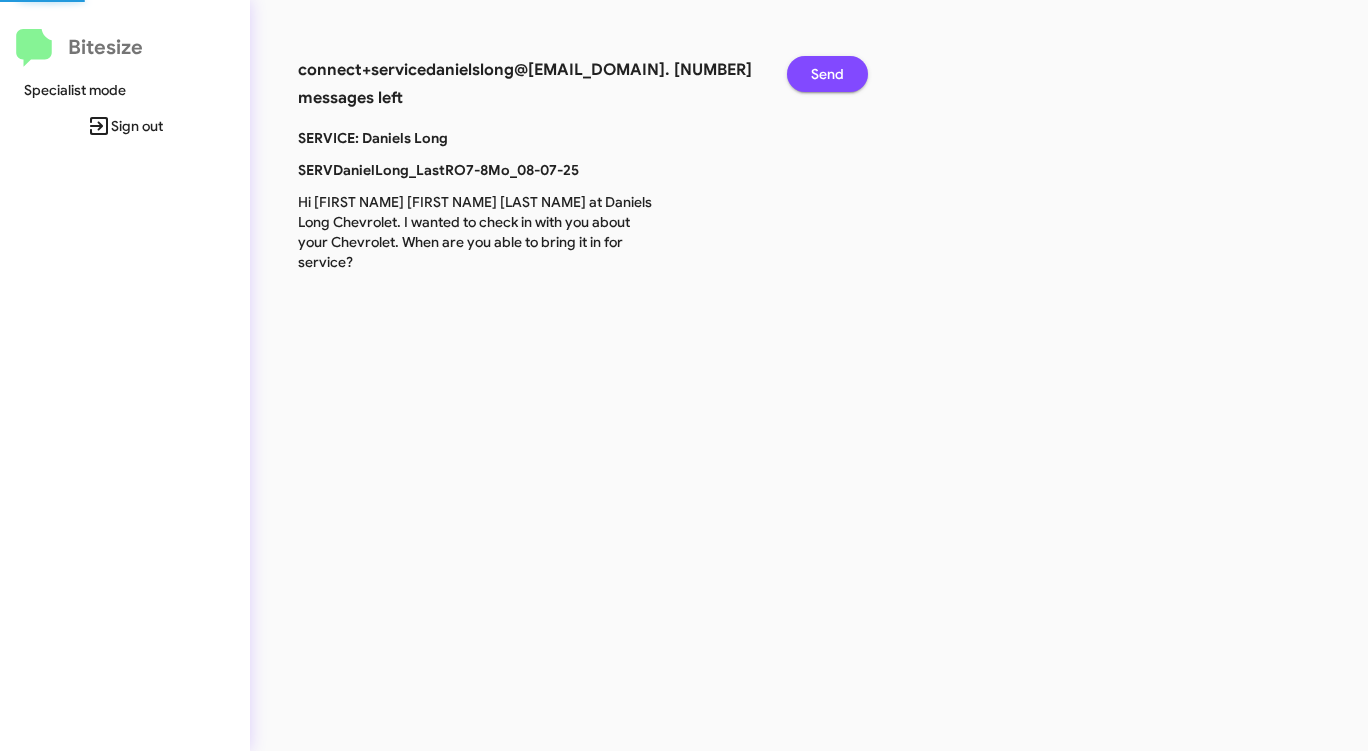 click on "Send" 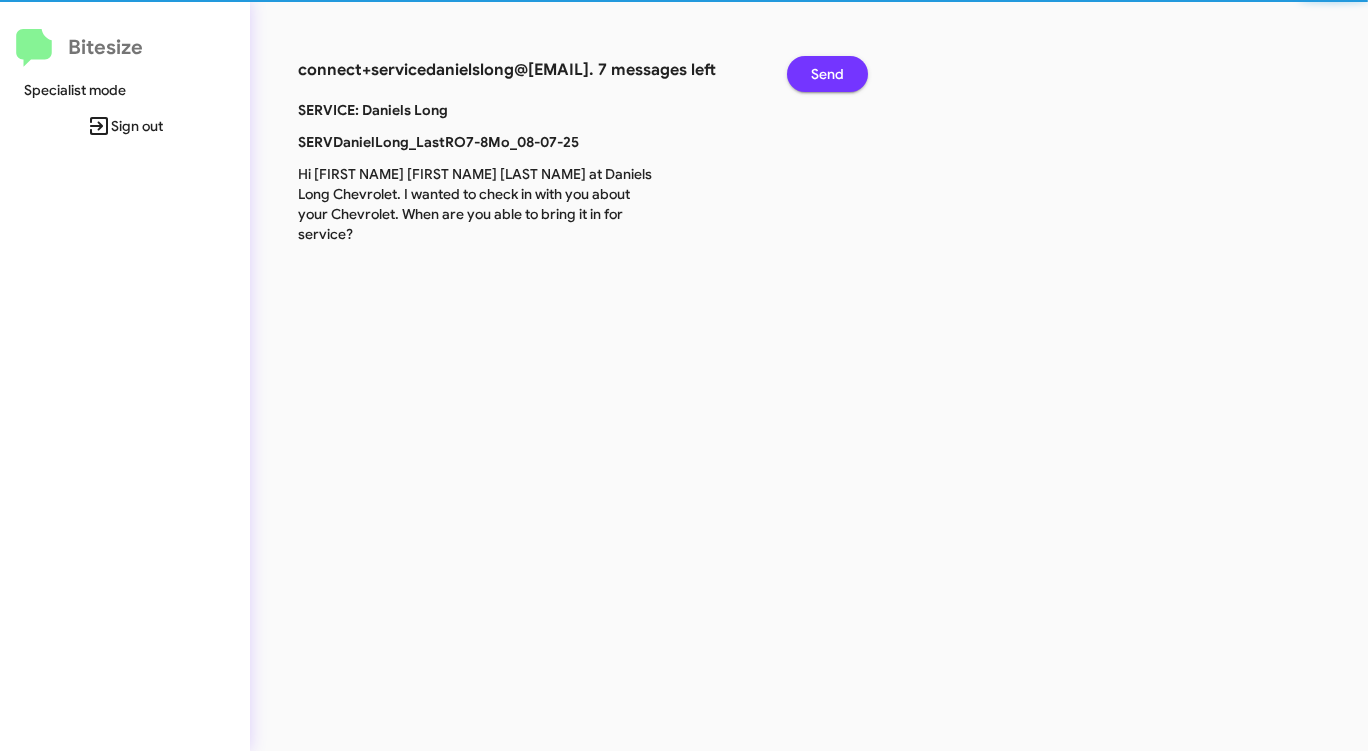 click on "Send" 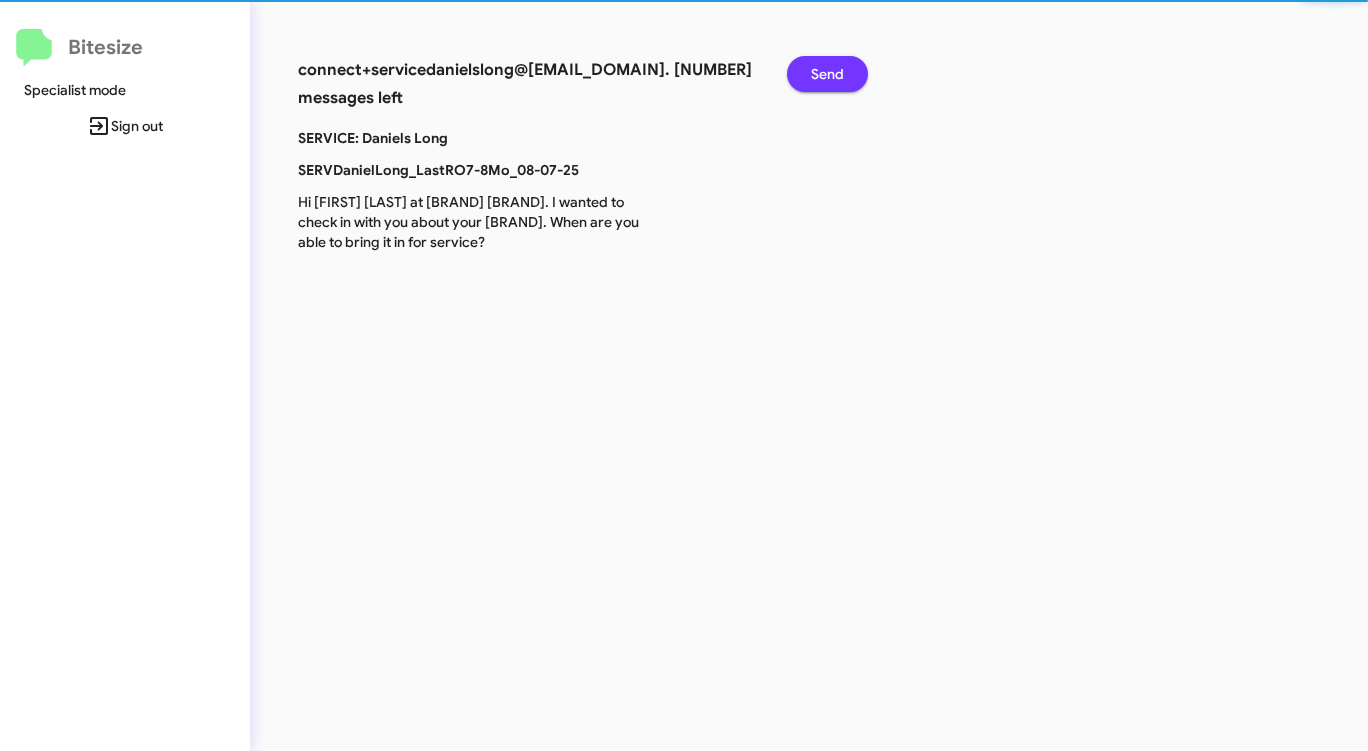 click on "Send" 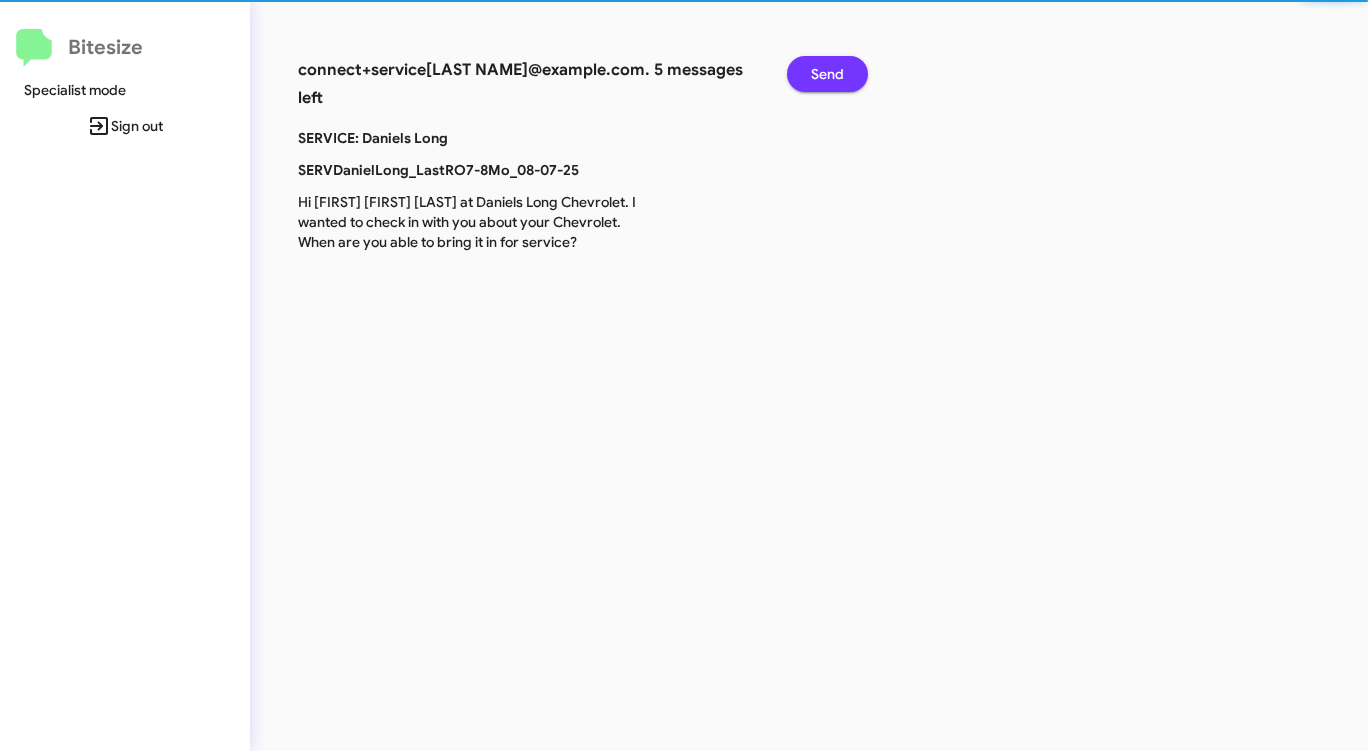 click on "Send" 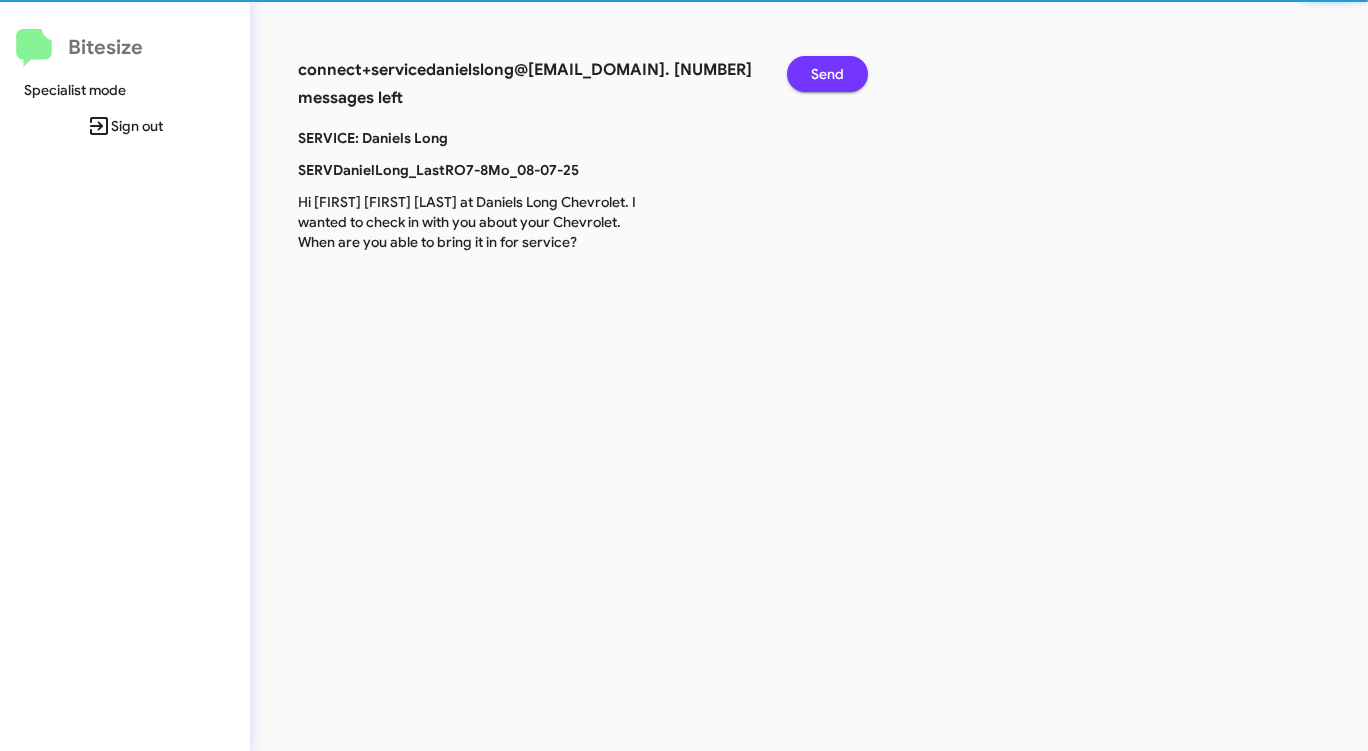 click on "Send" 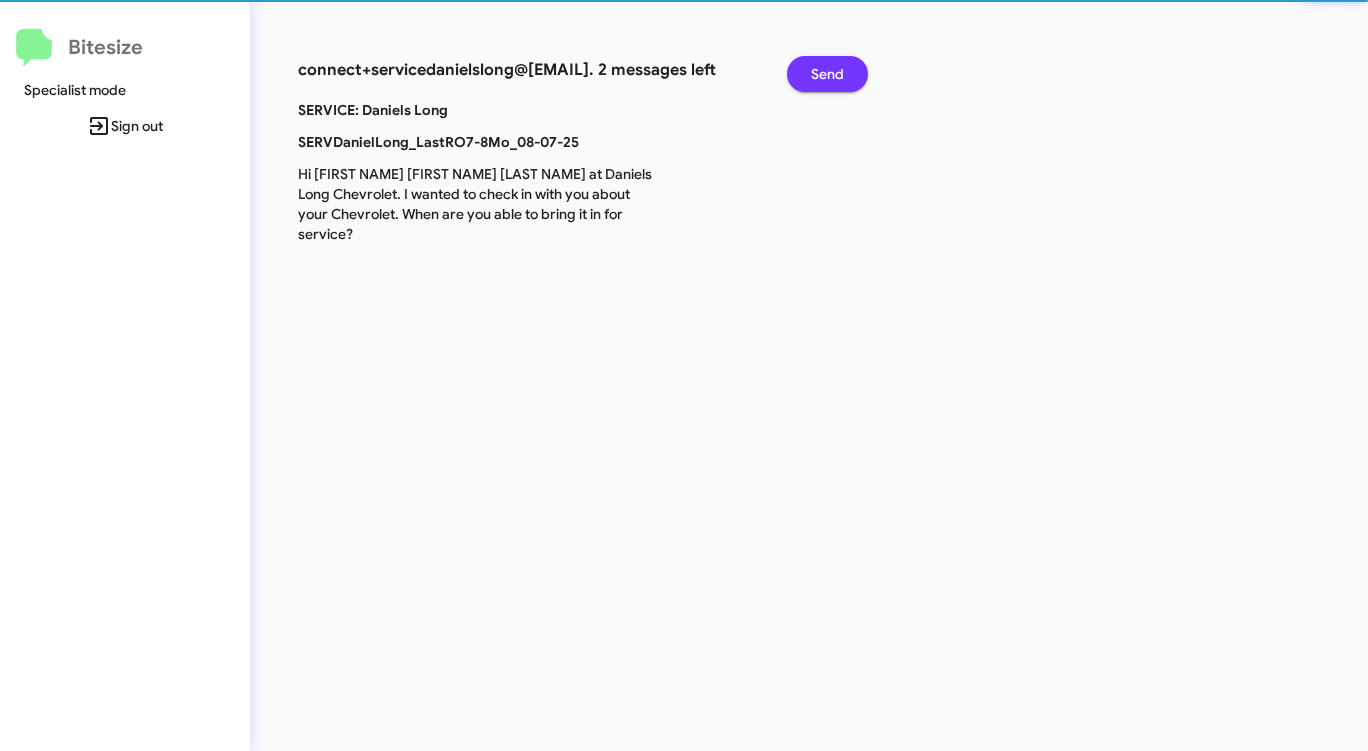click on "Send" 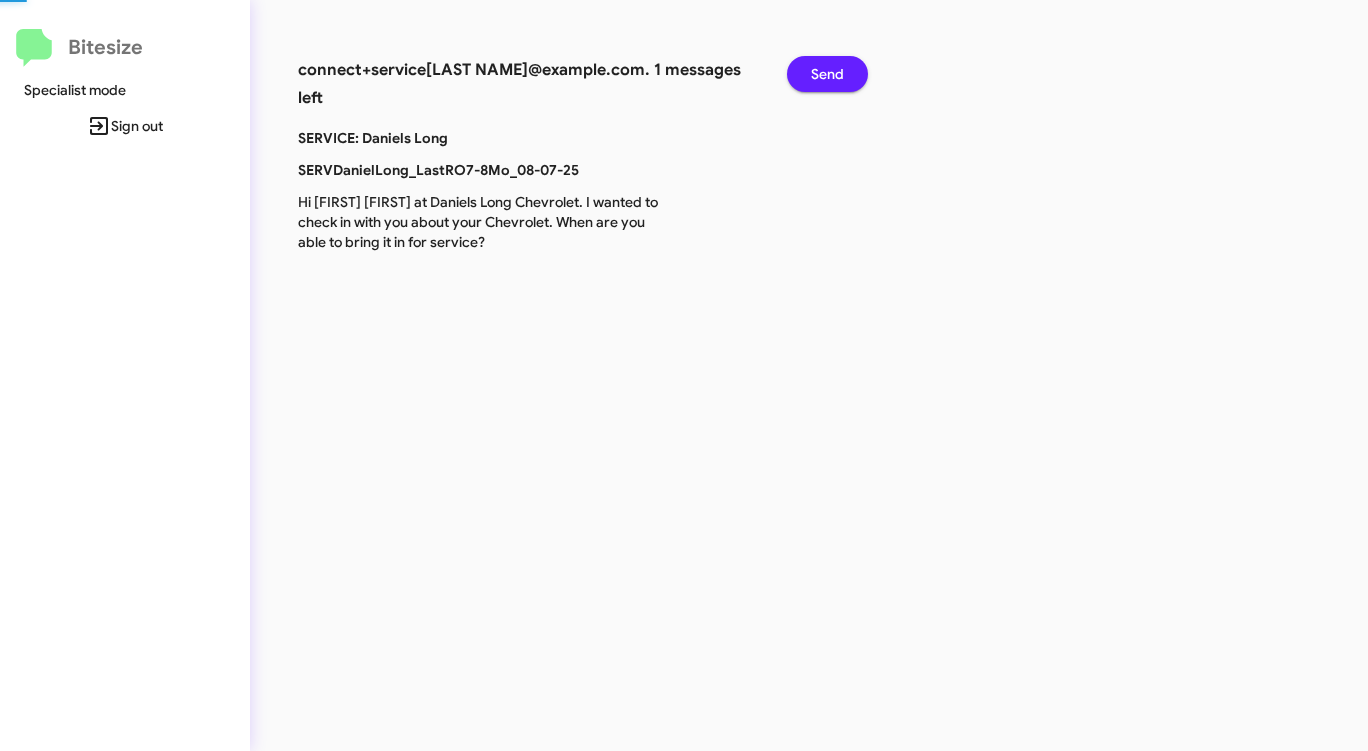 click on "Send" 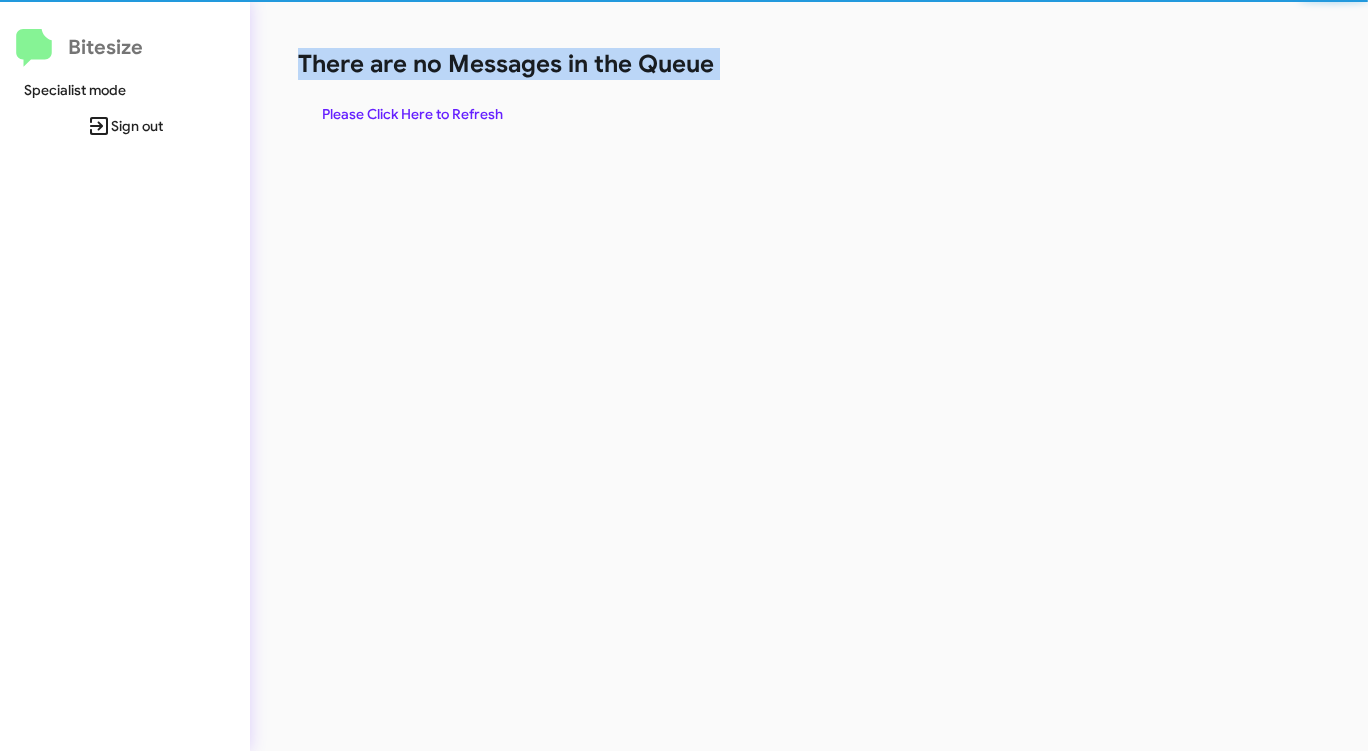 click on "There are no Messages in the Queue" 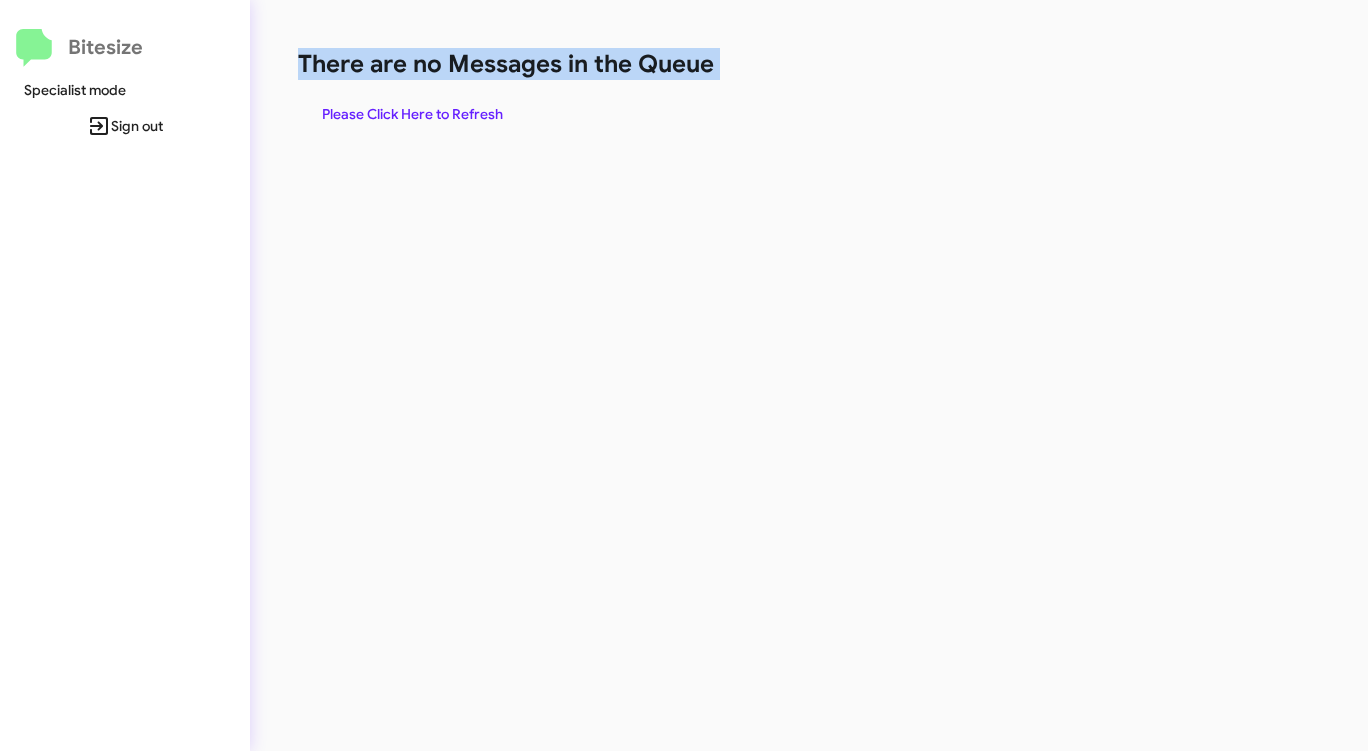 click on "There are no Messages in the Queue" 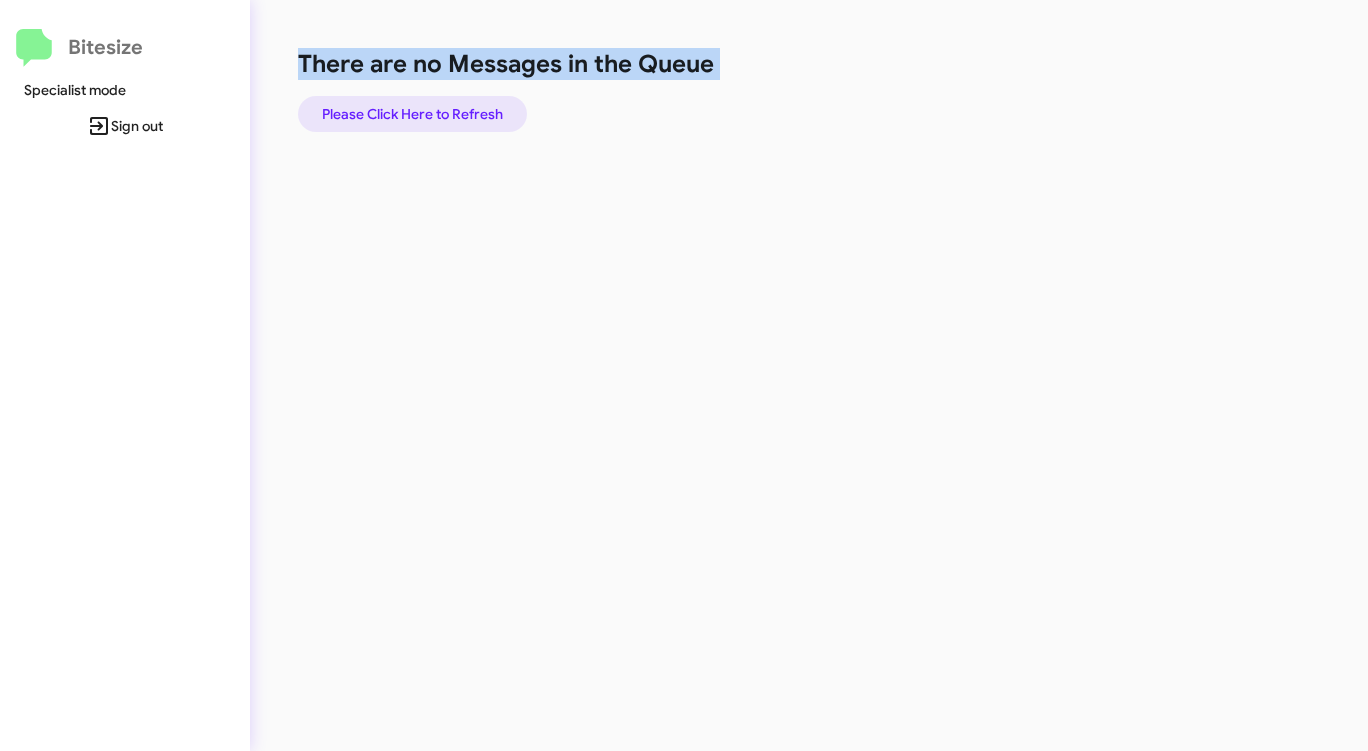 click on "Please Click Here to Refresh" 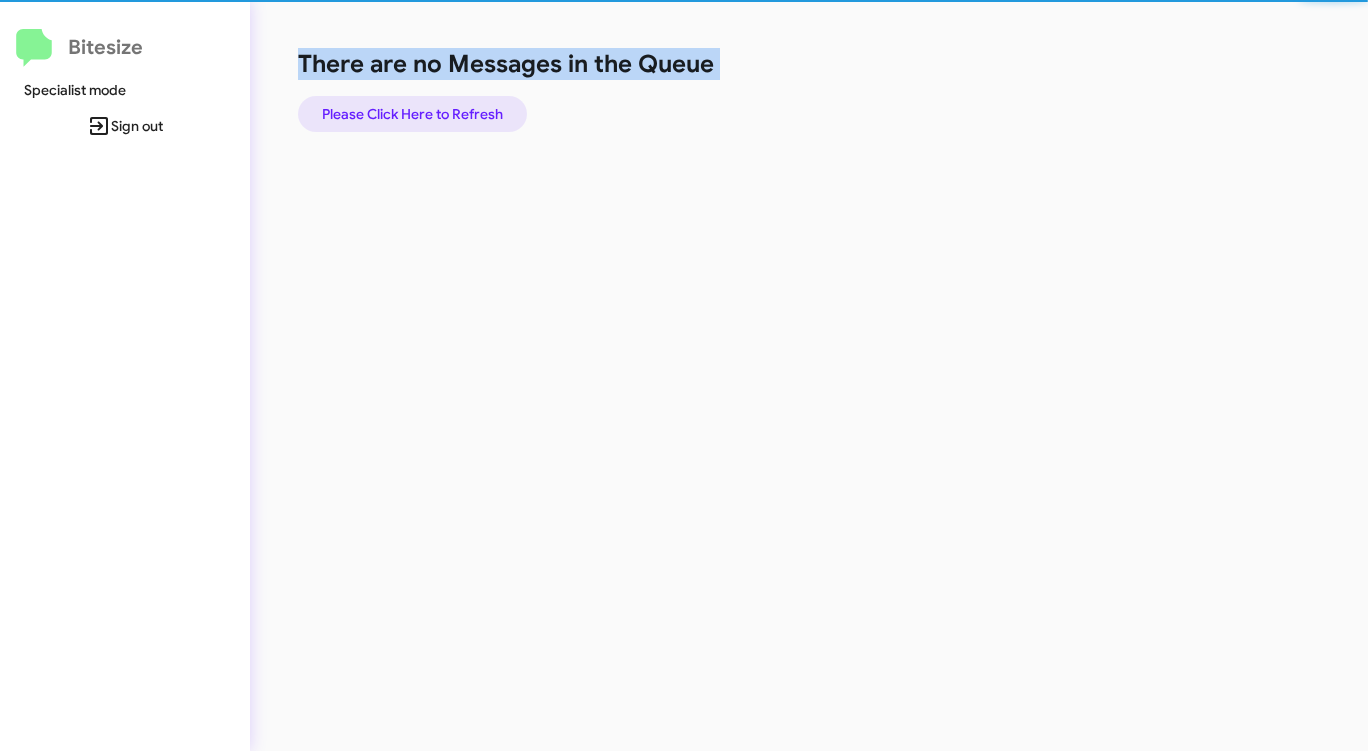 click on "Please Click Here to Refresh" 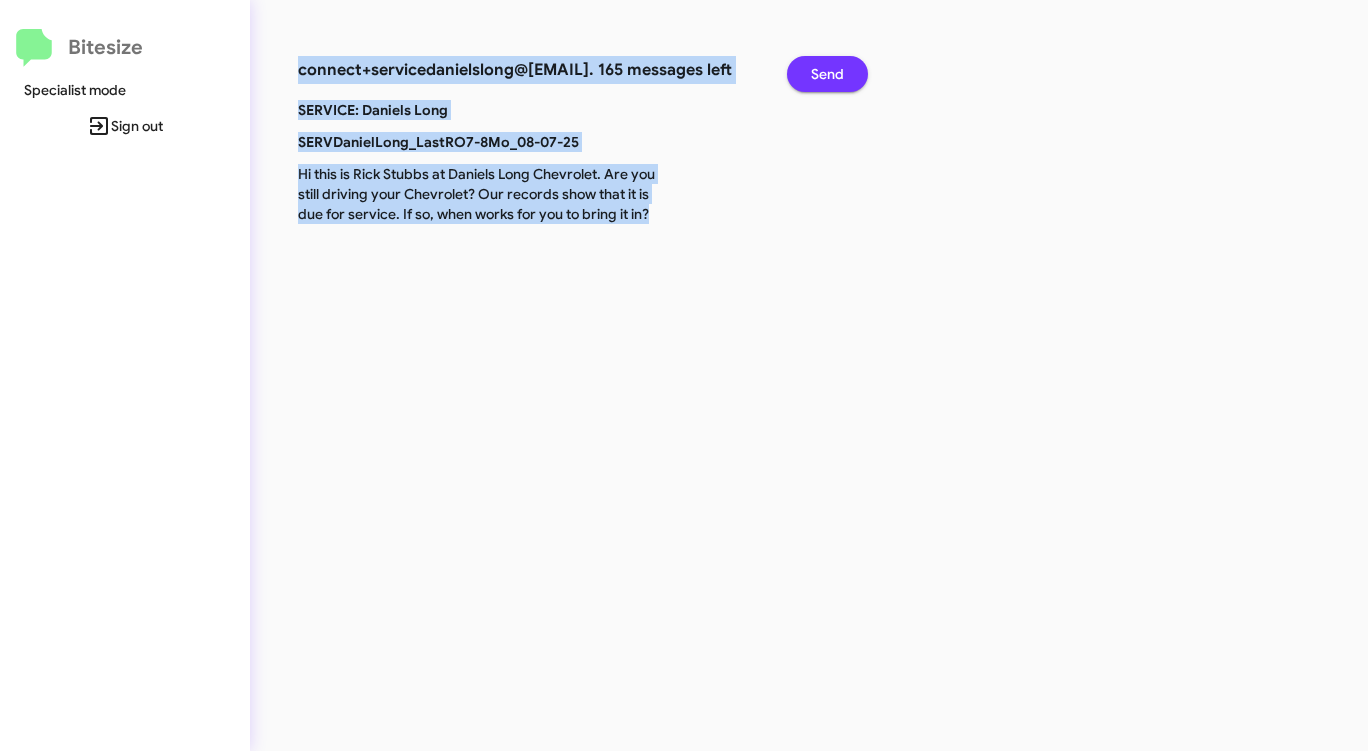 click on "Send" 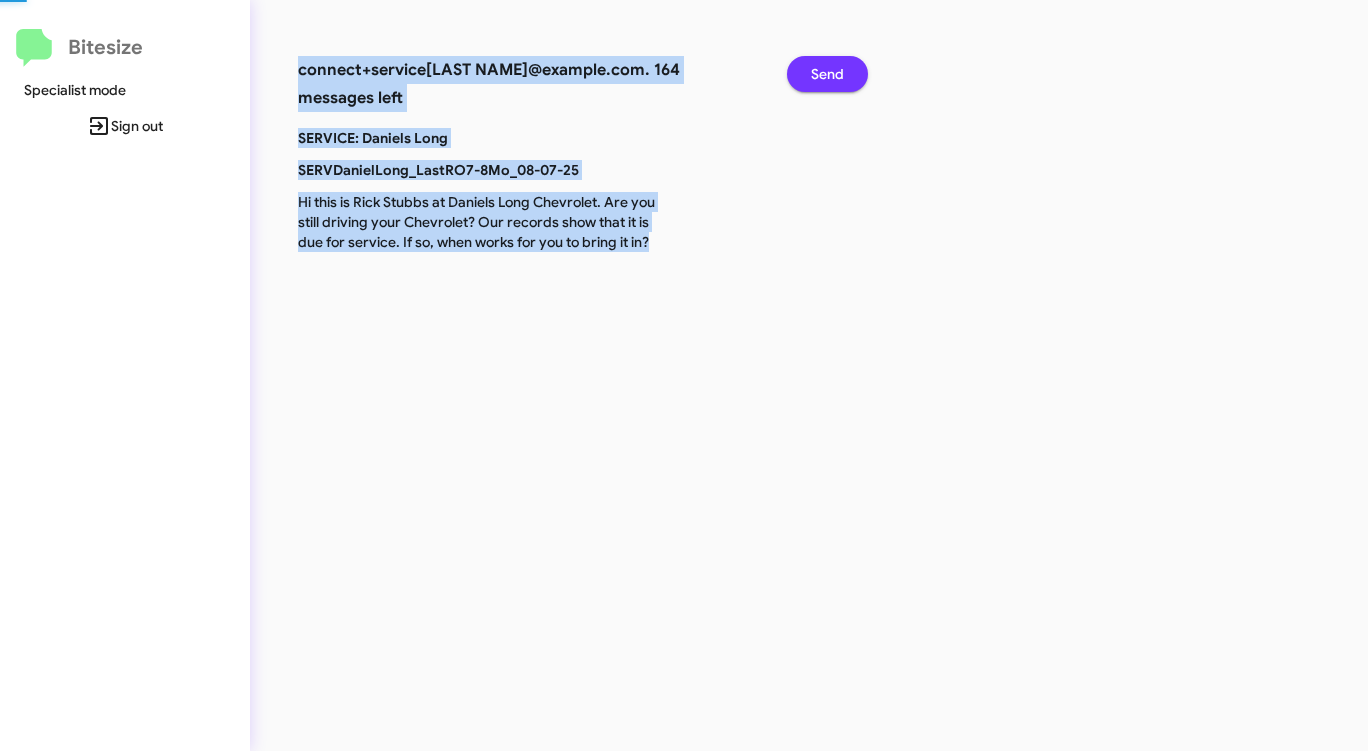 click on "Send" 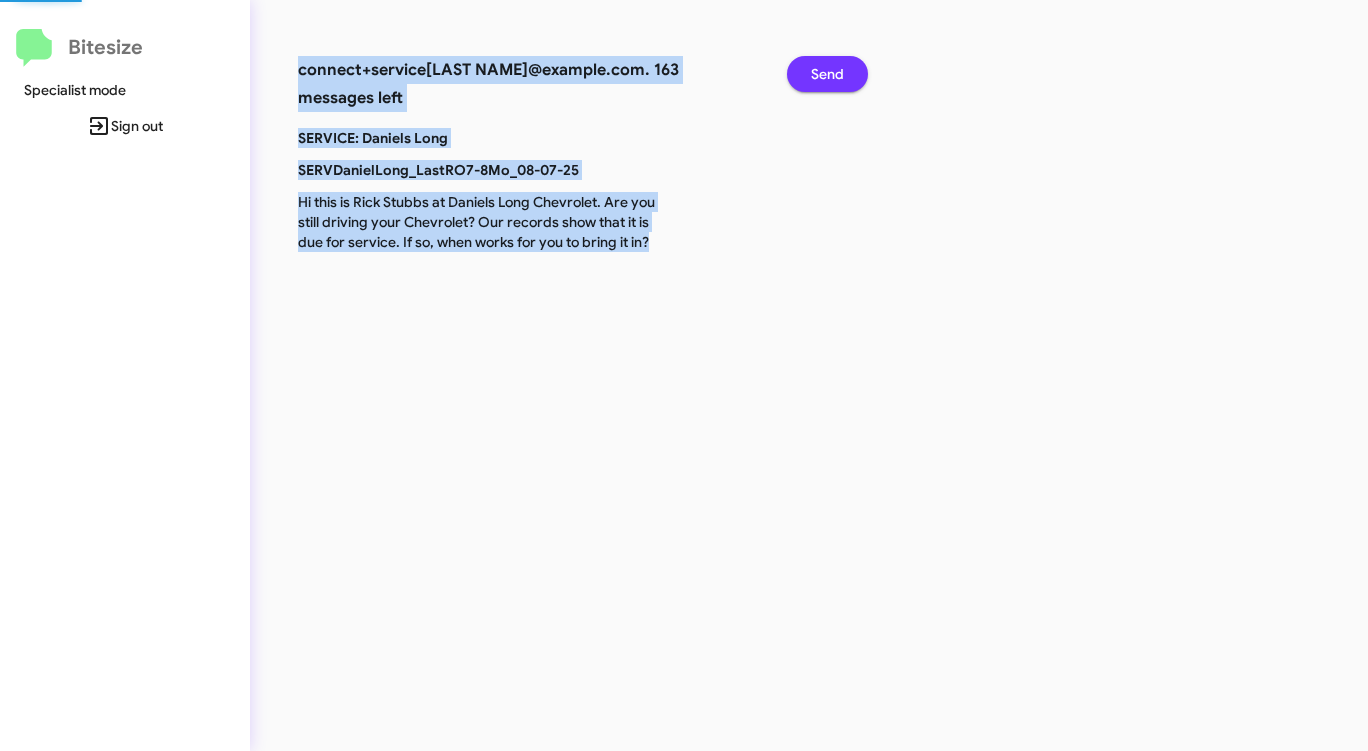 click on "Send" 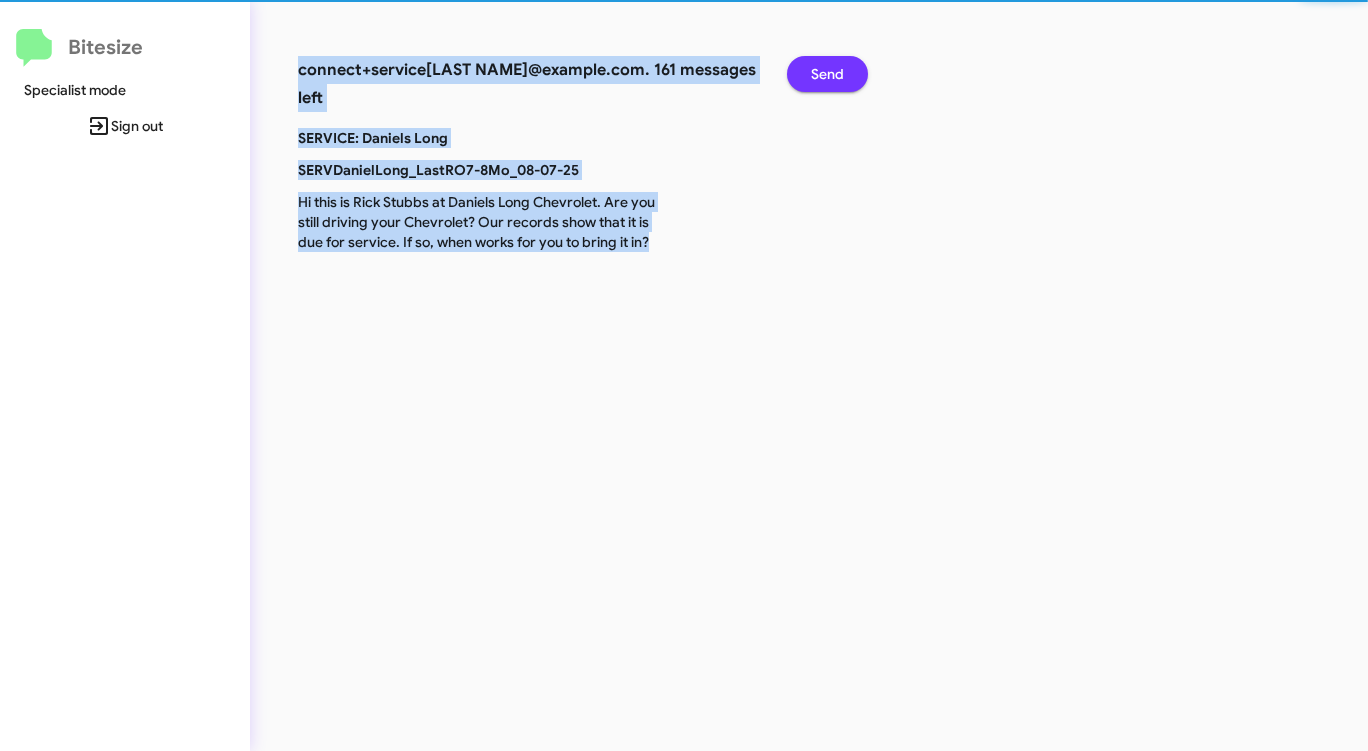click on "Send" 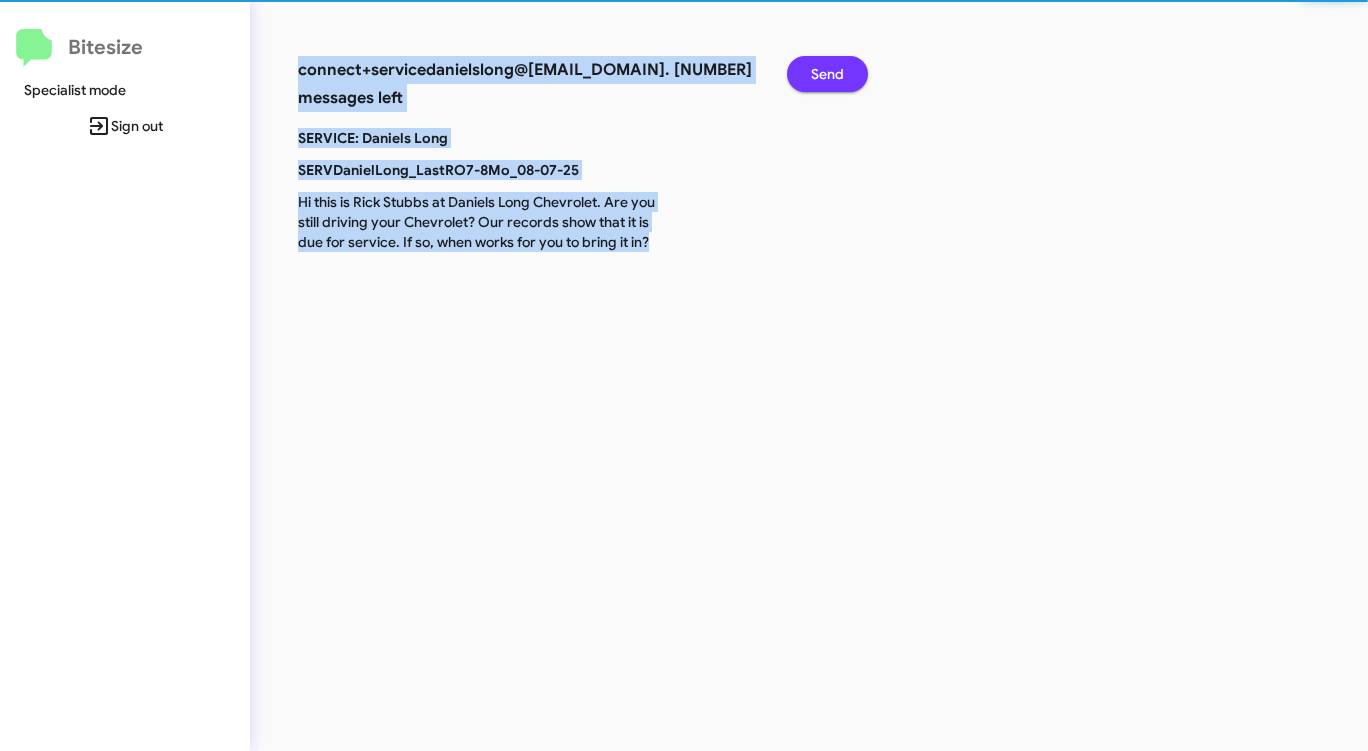 click on "Send" 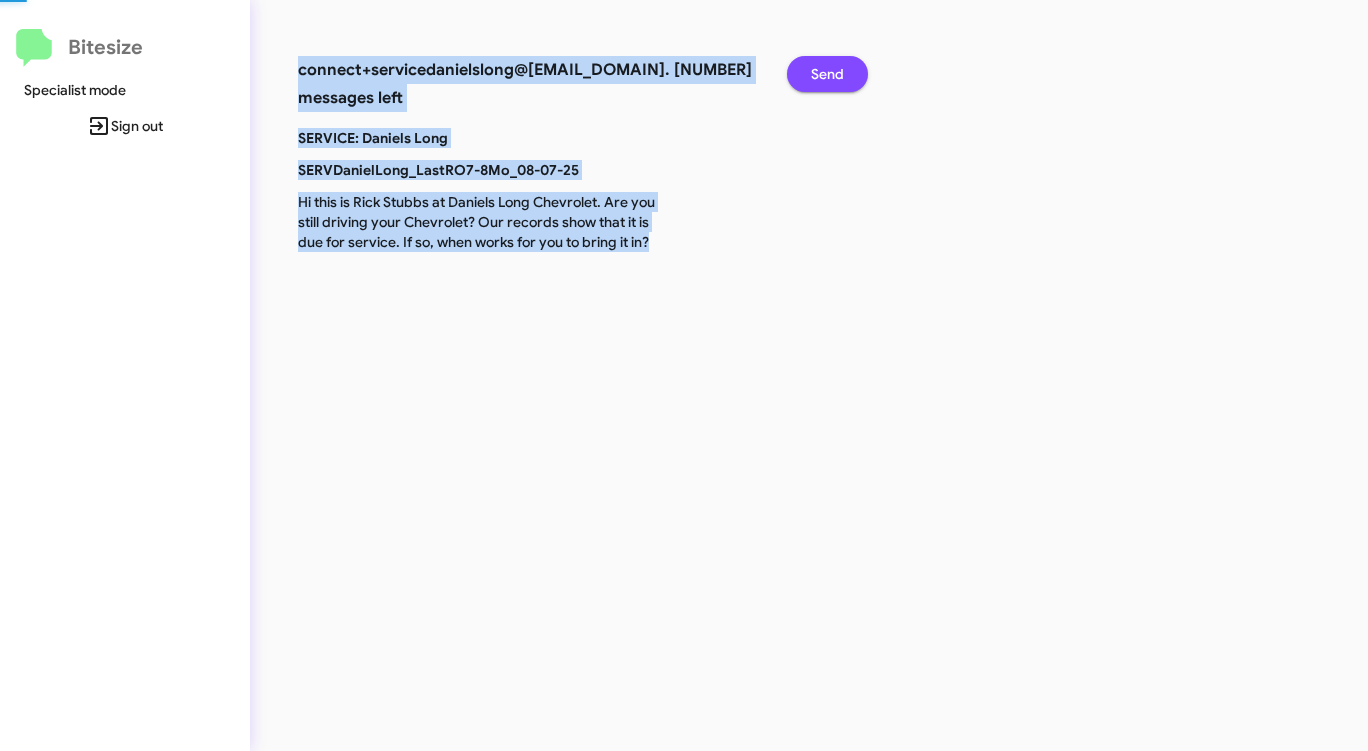 click on "Send" 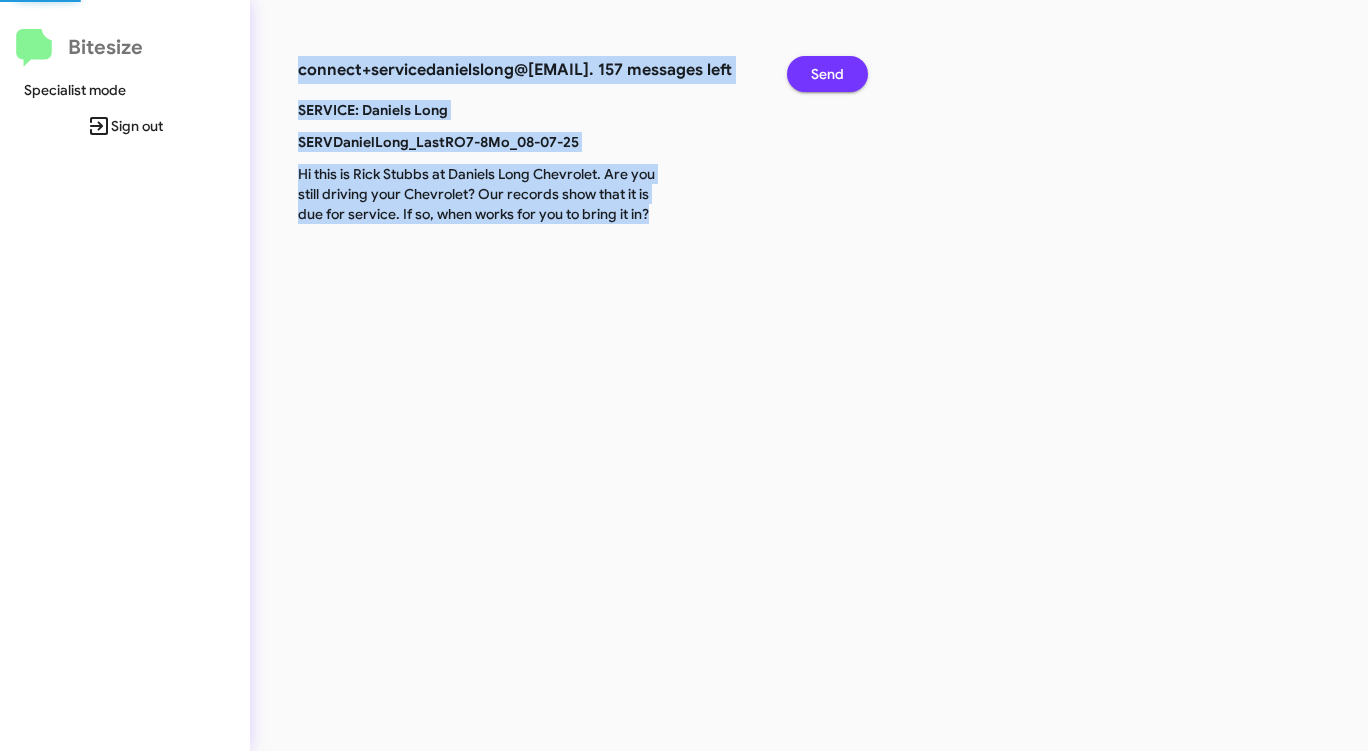click on "Send" 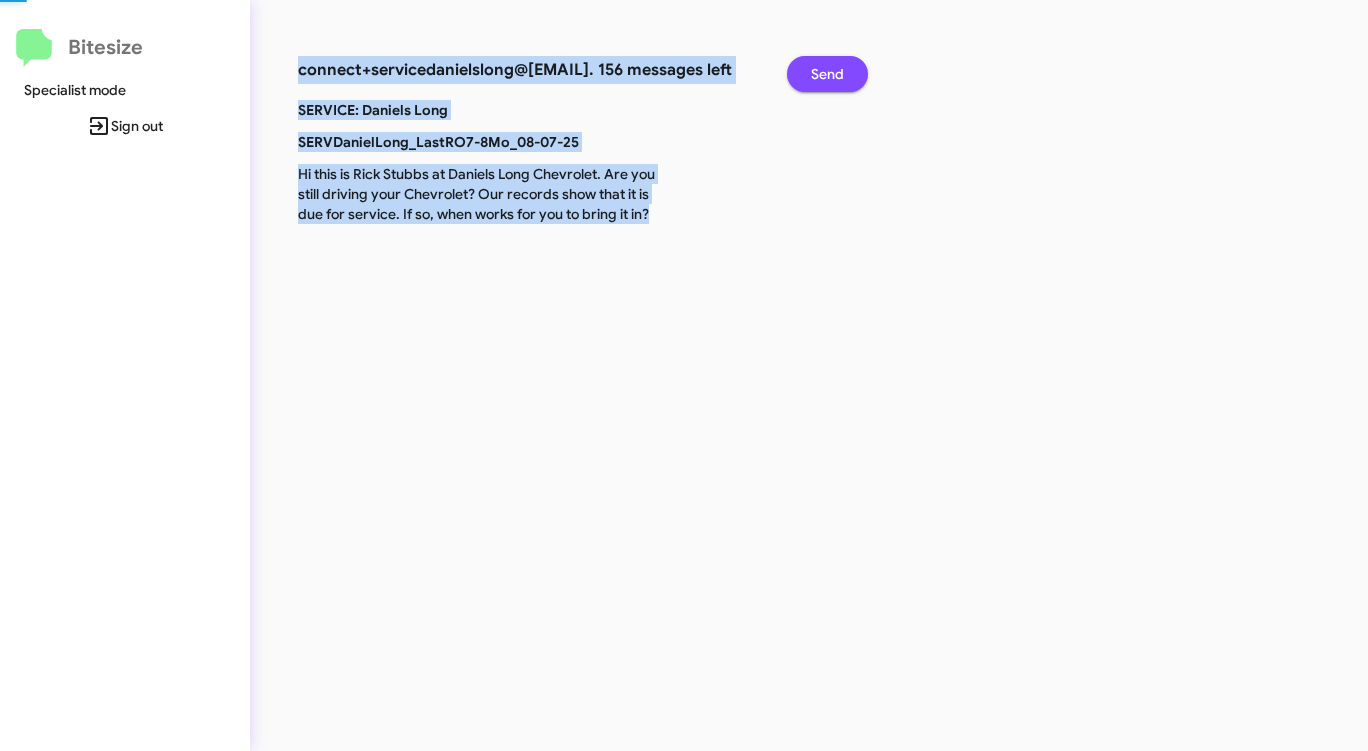 click on "Send" 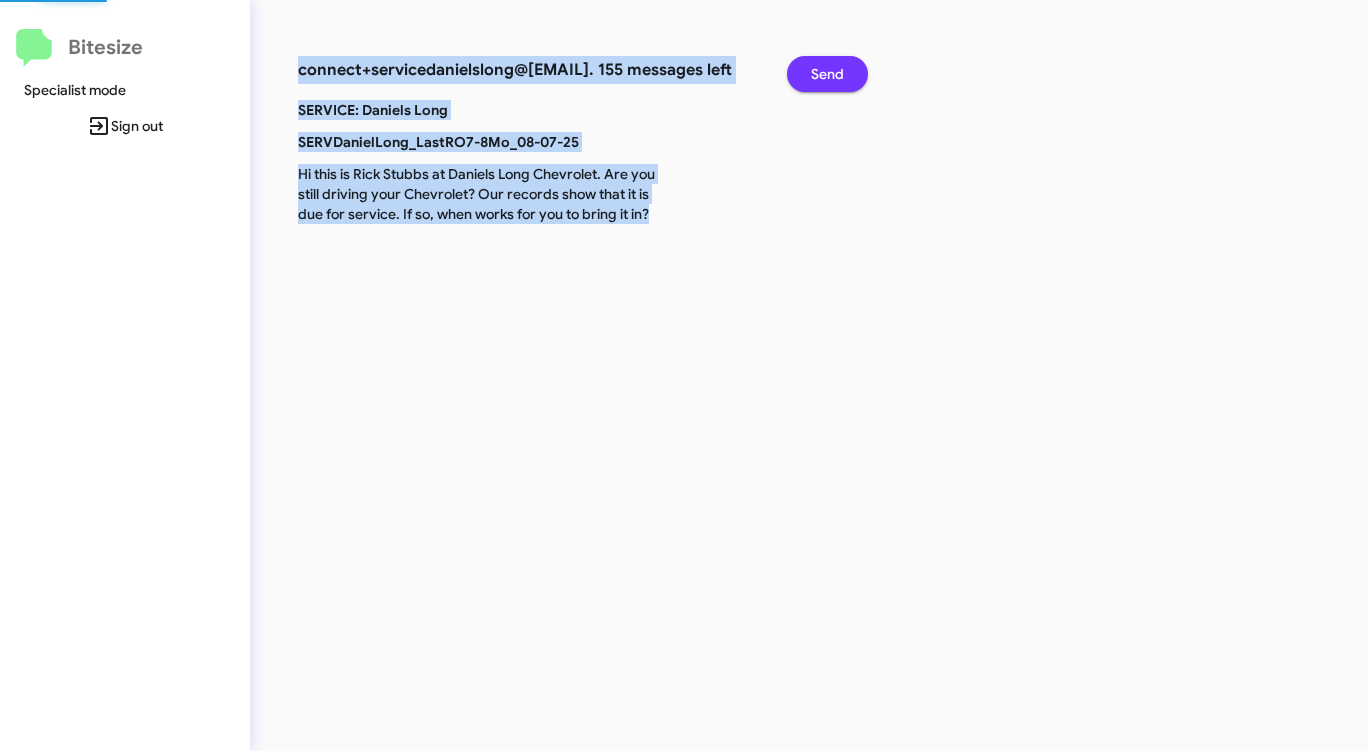 click on "Send" 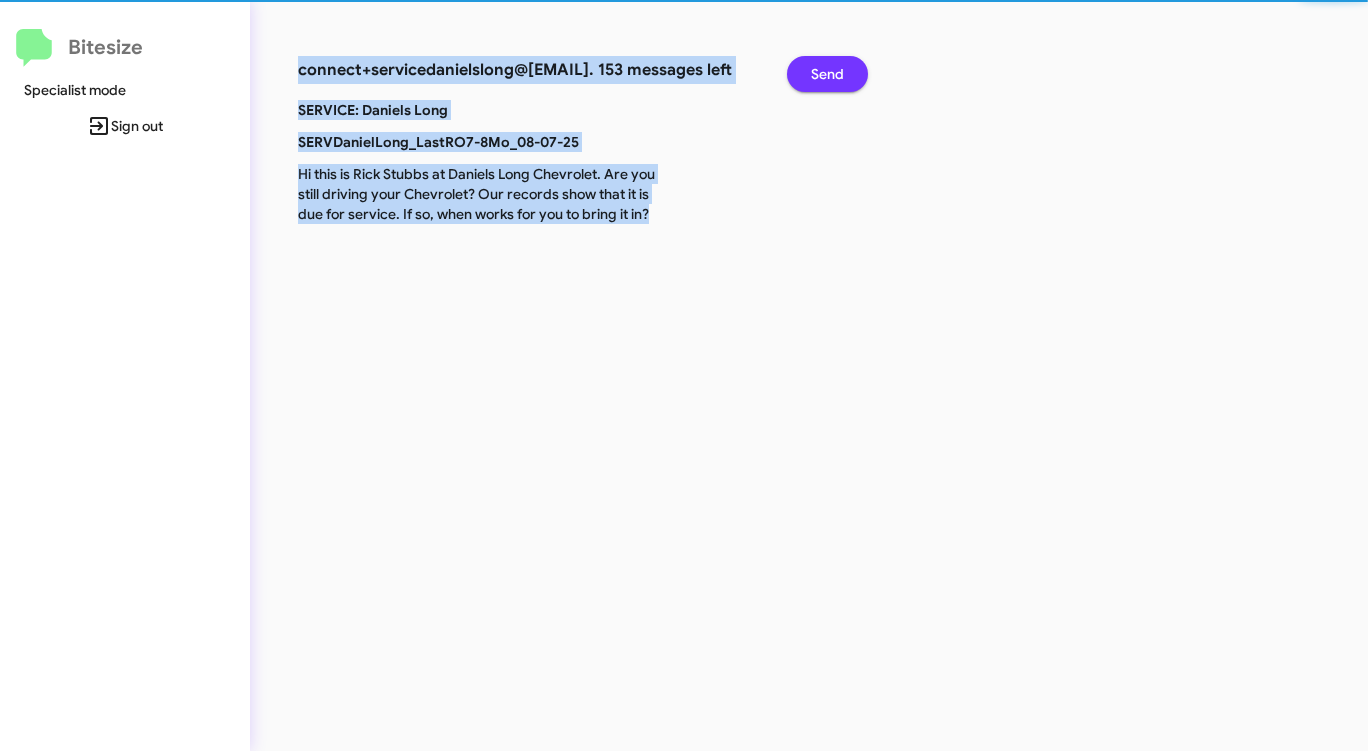 click on "Send" 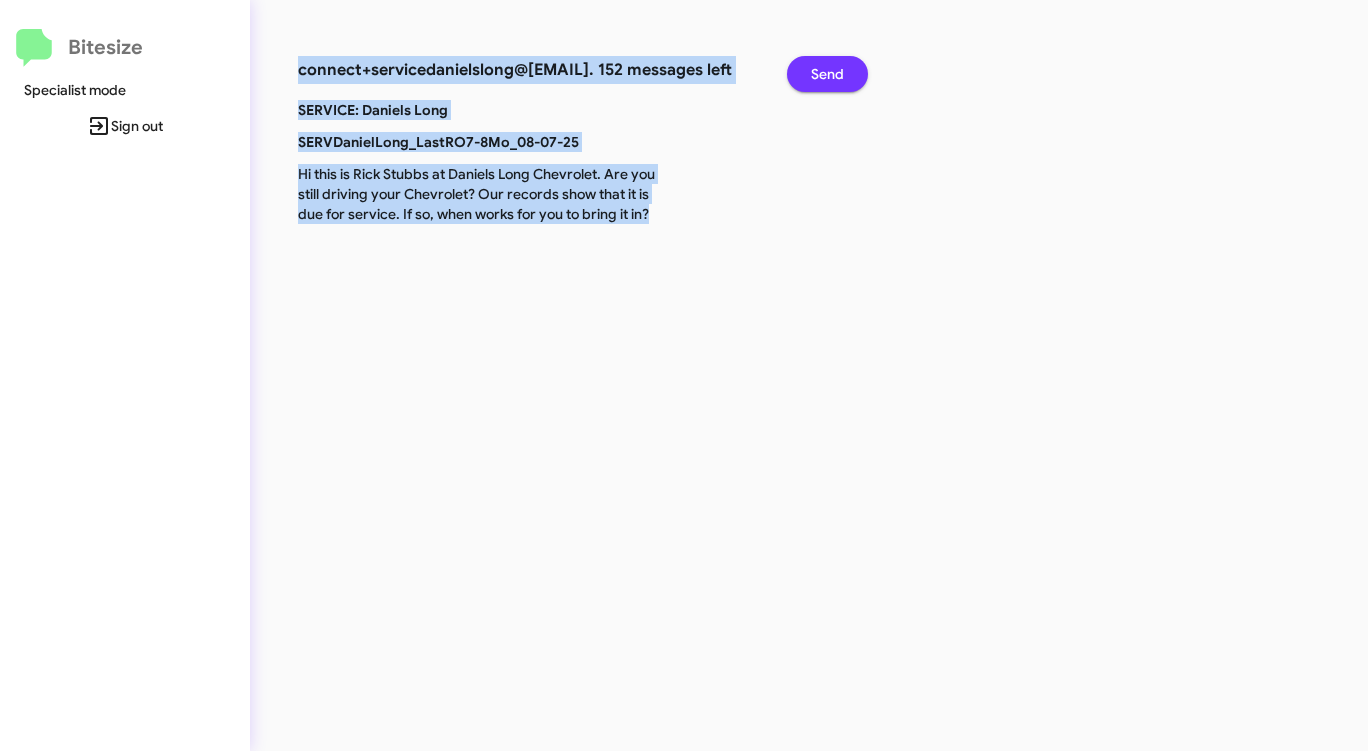 click on "Send" 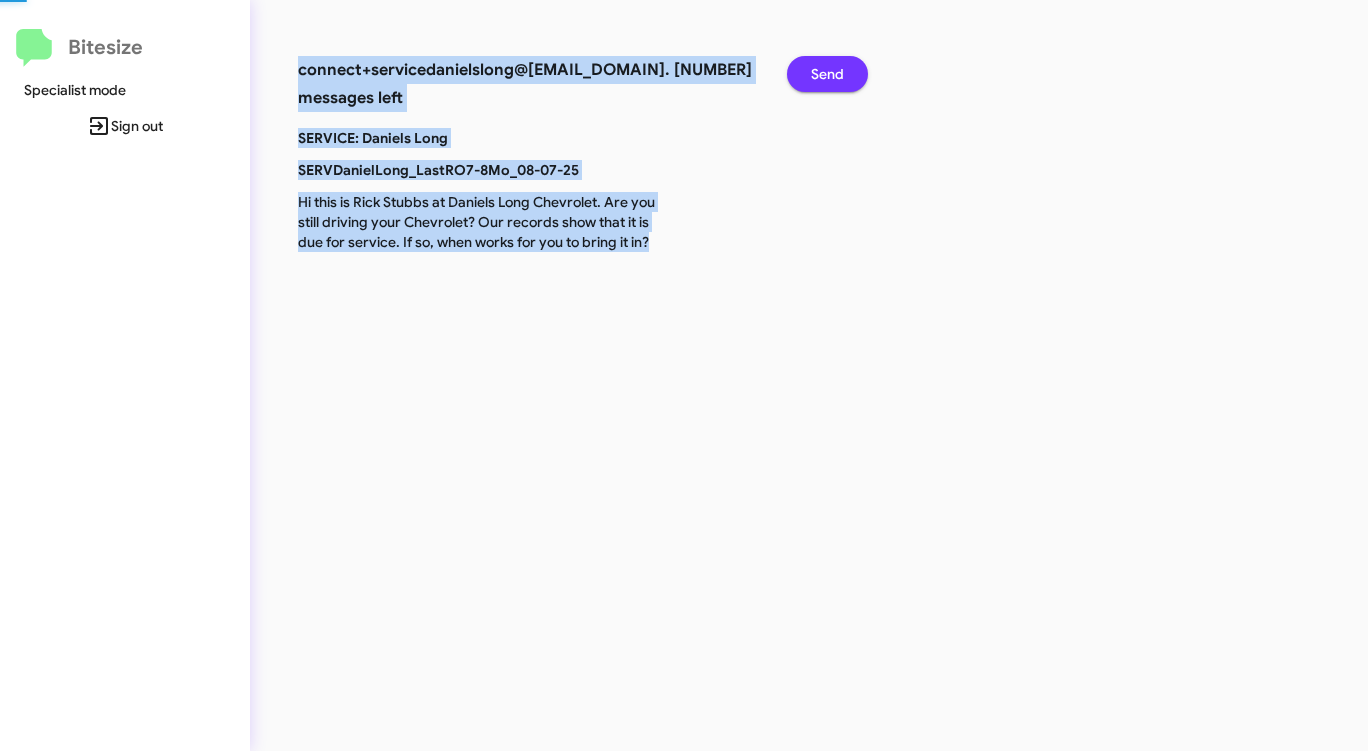 click on "Send" 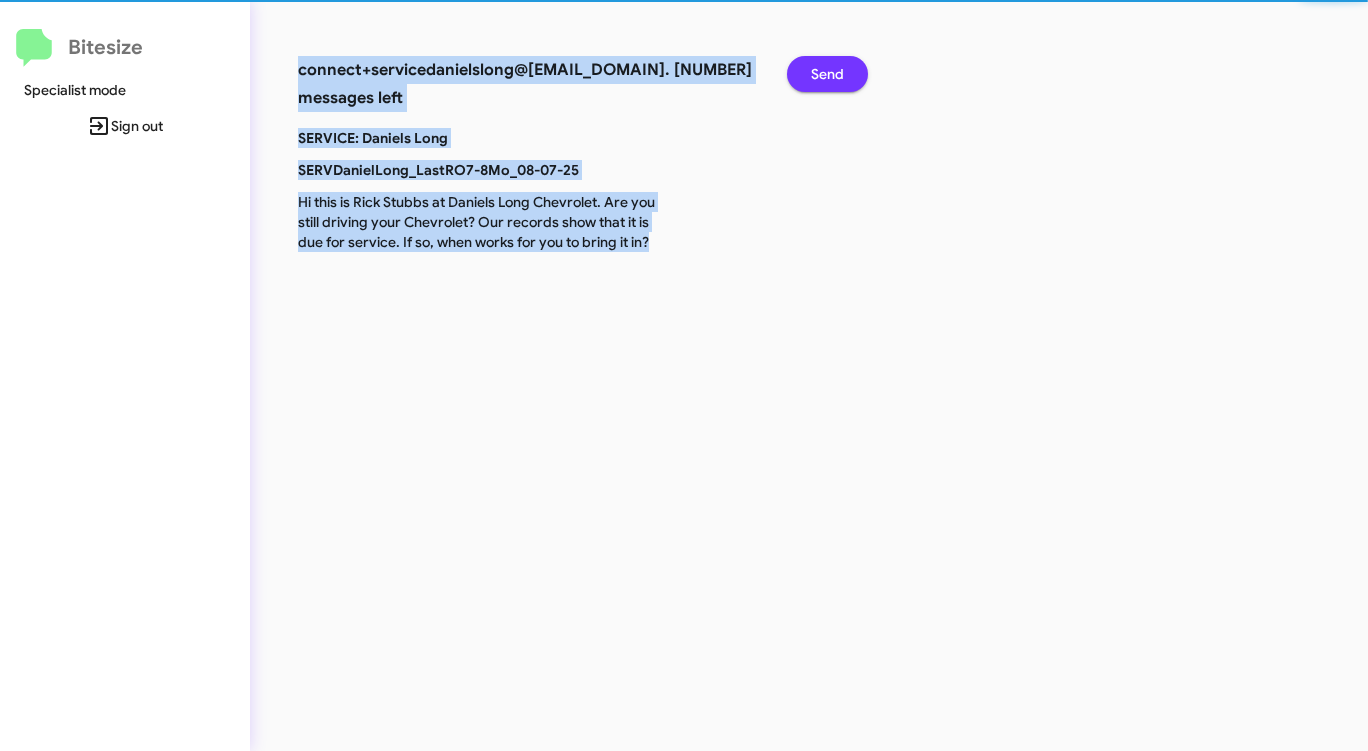 click on "Send" 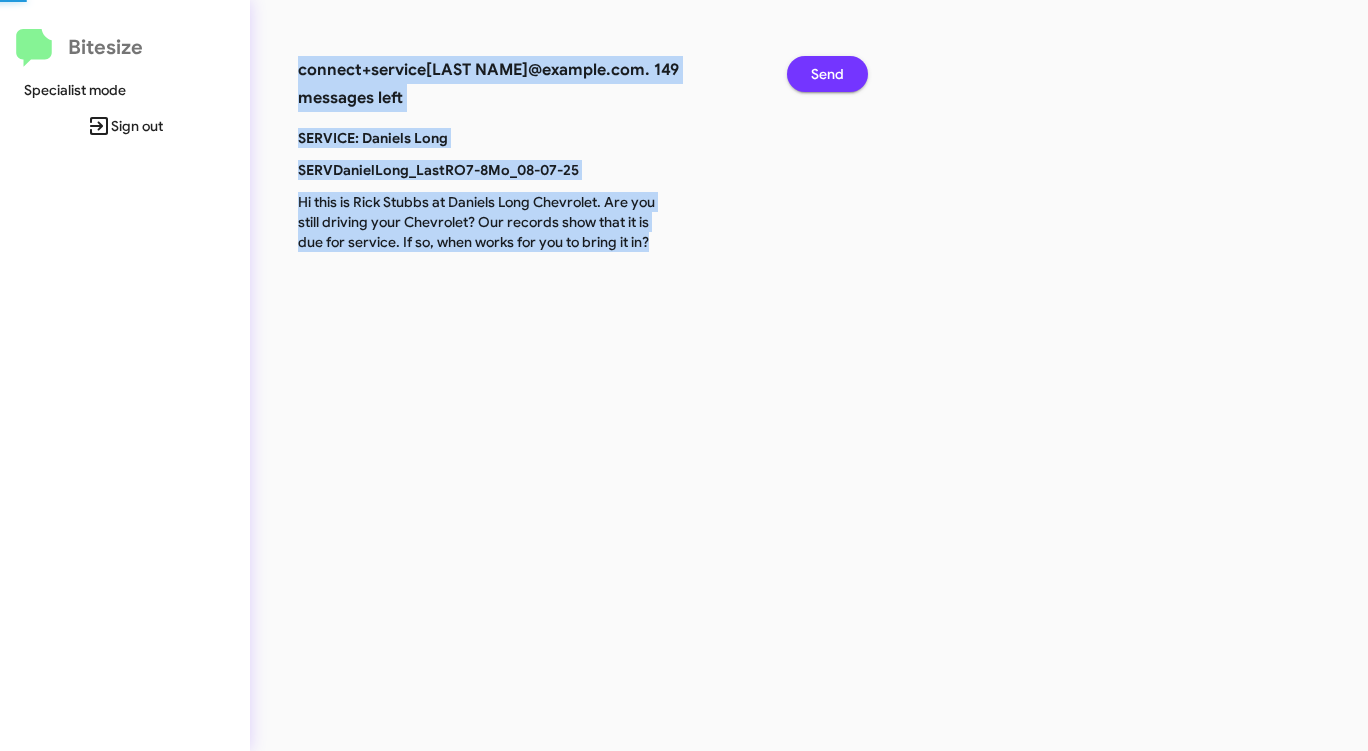click on "Send" 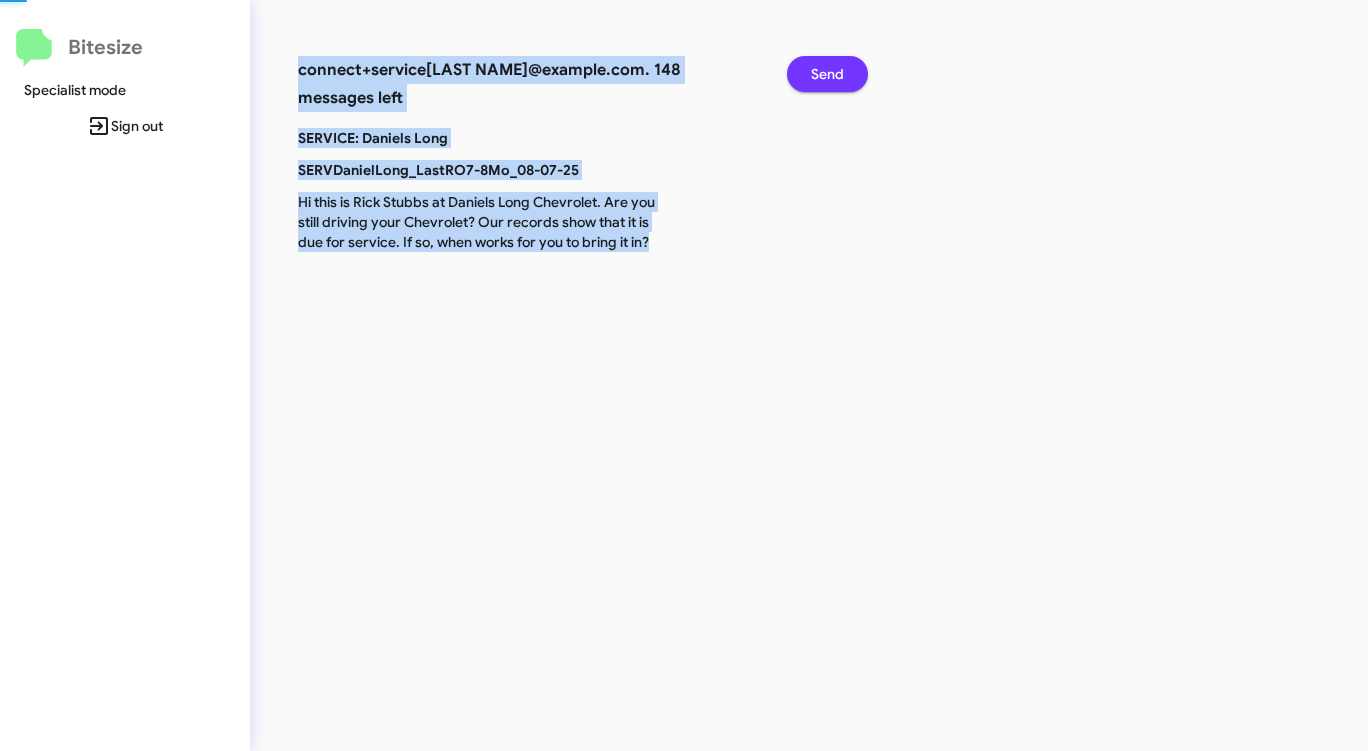 click on "Send" 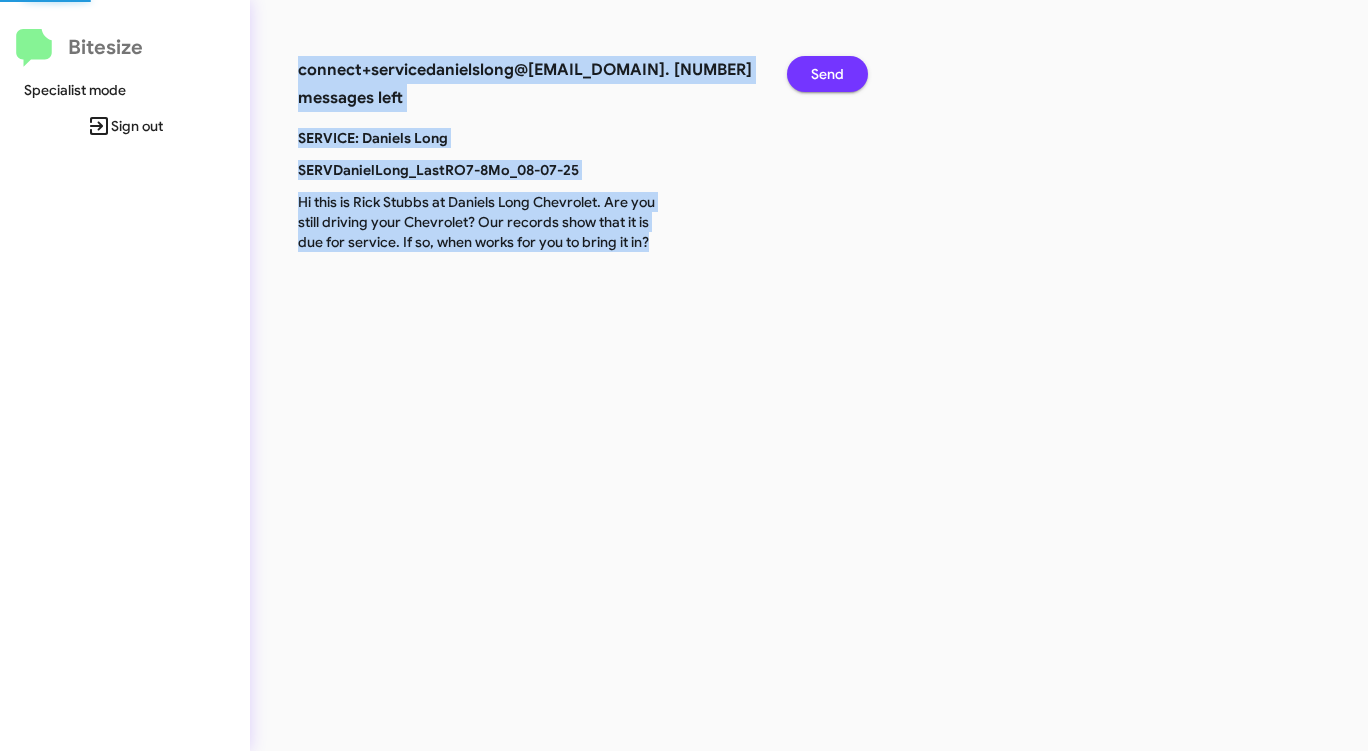 click on "Send" 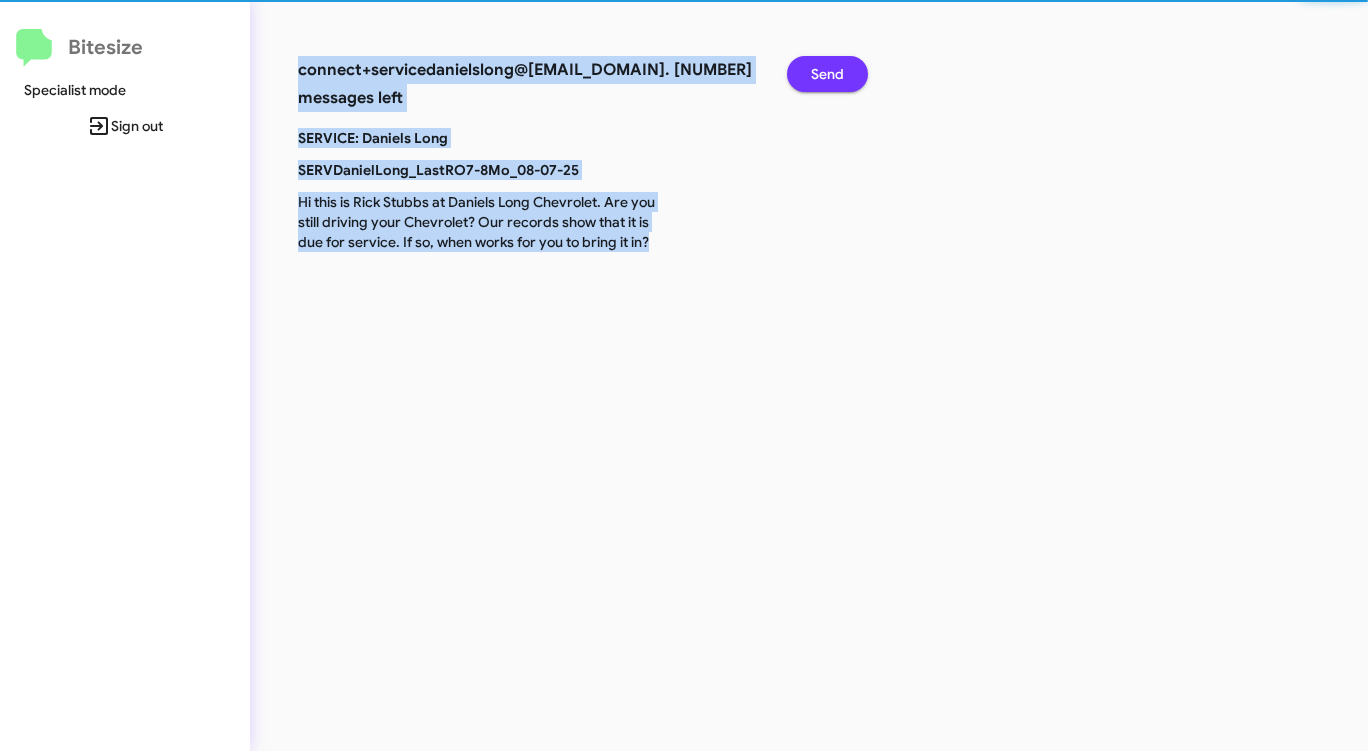 click on "Send" 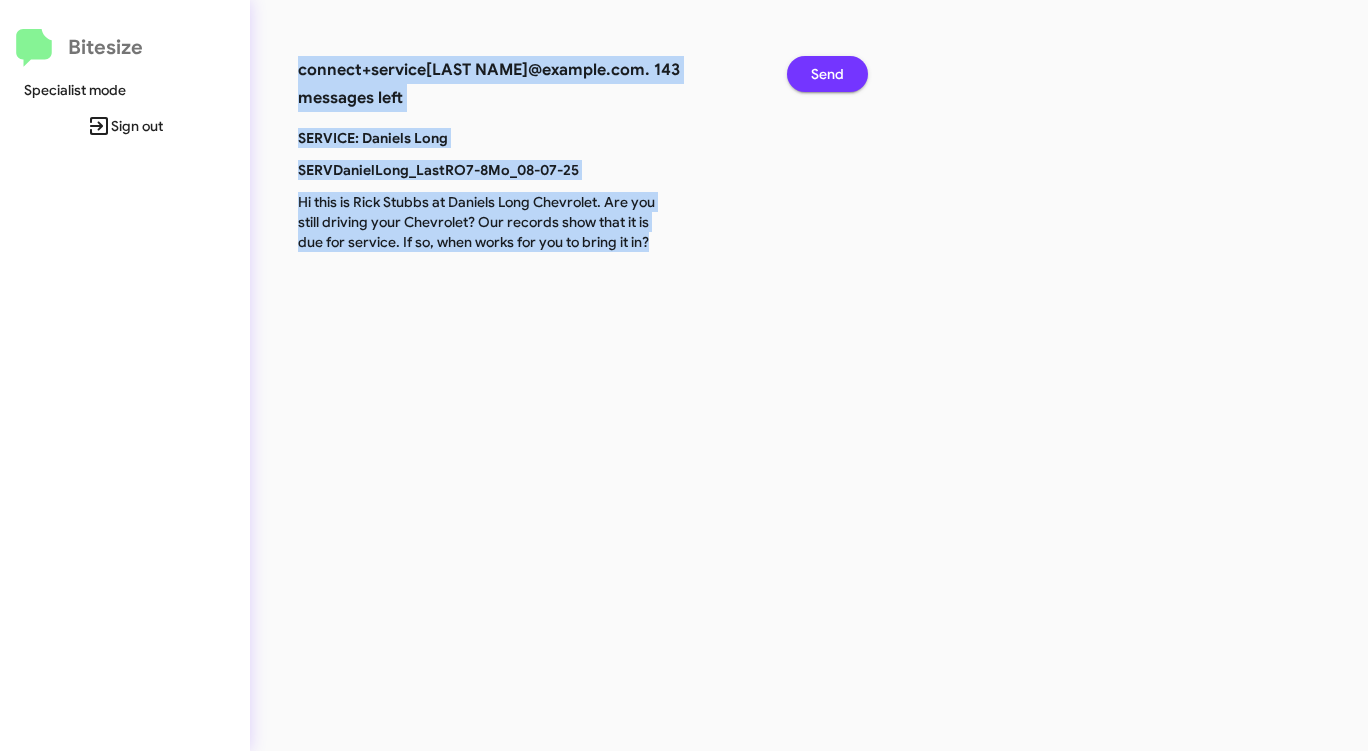 click on "Send" 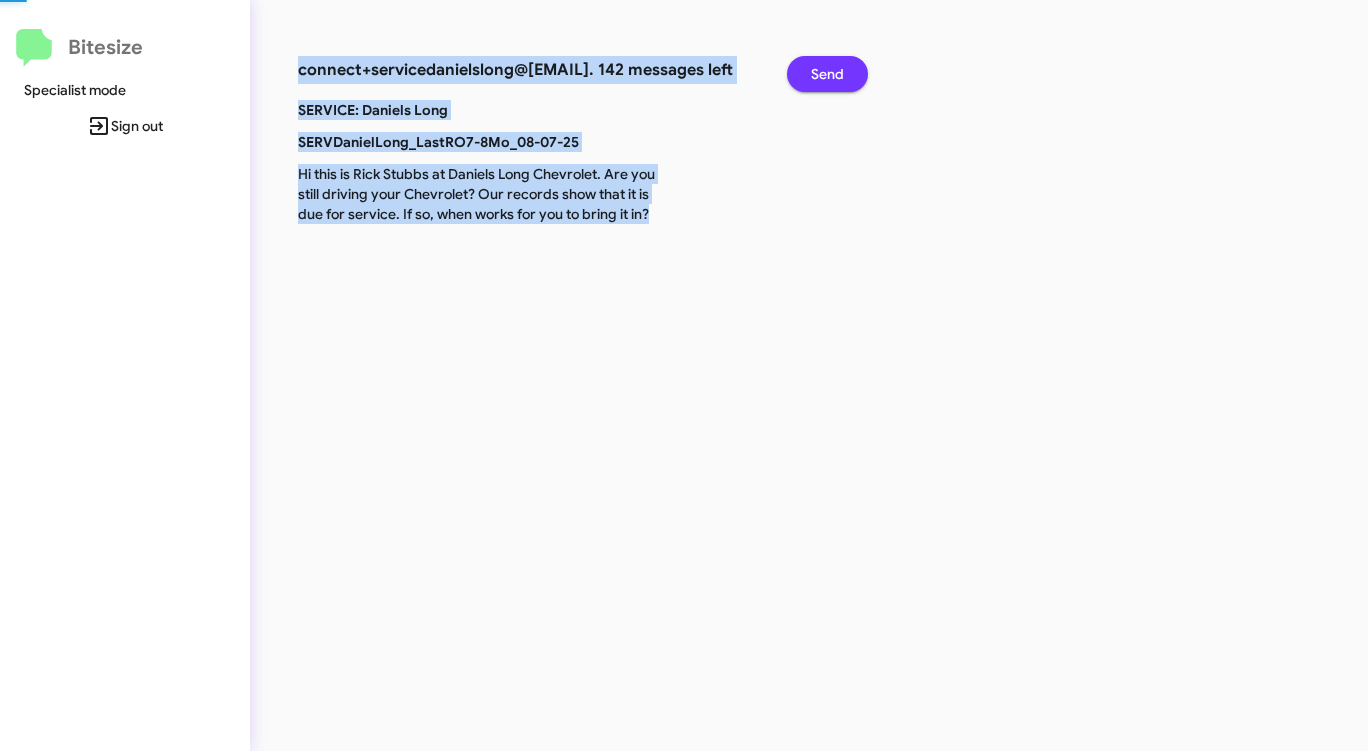 click on "Send" 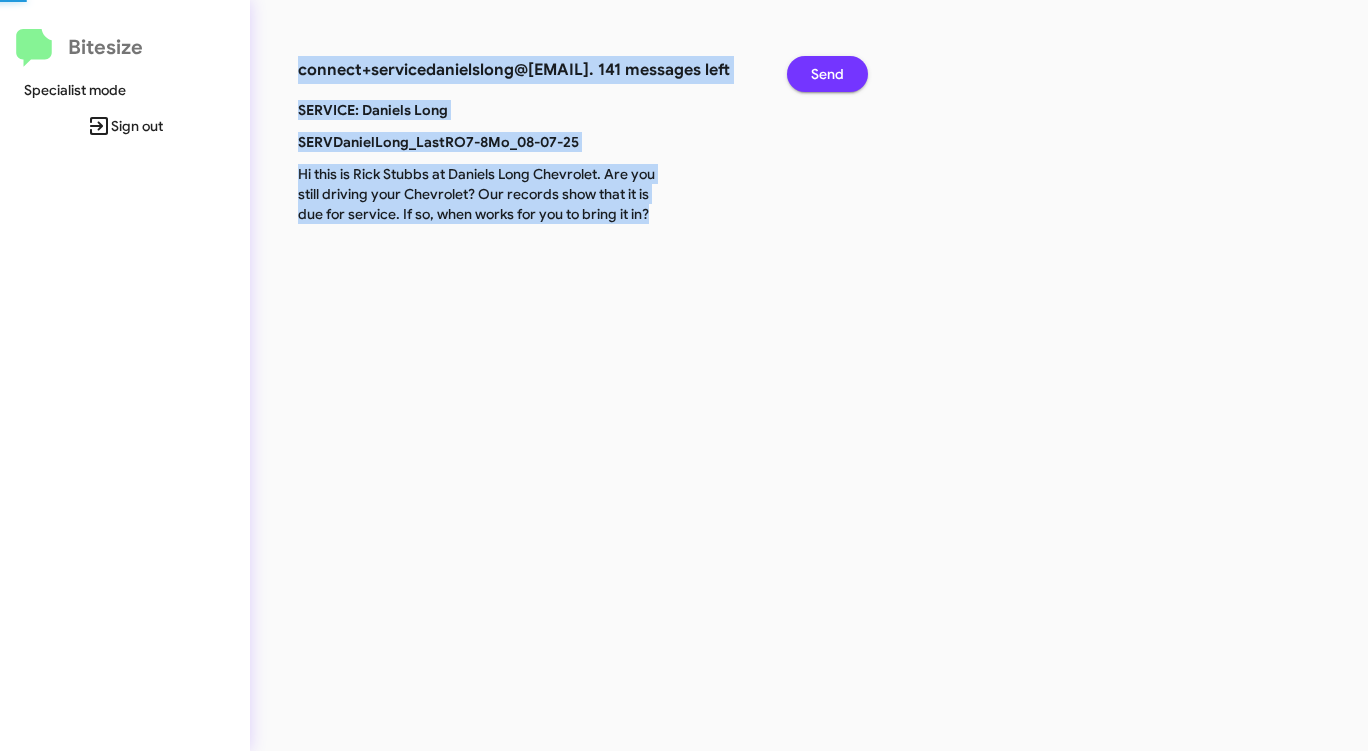 click on "Send" 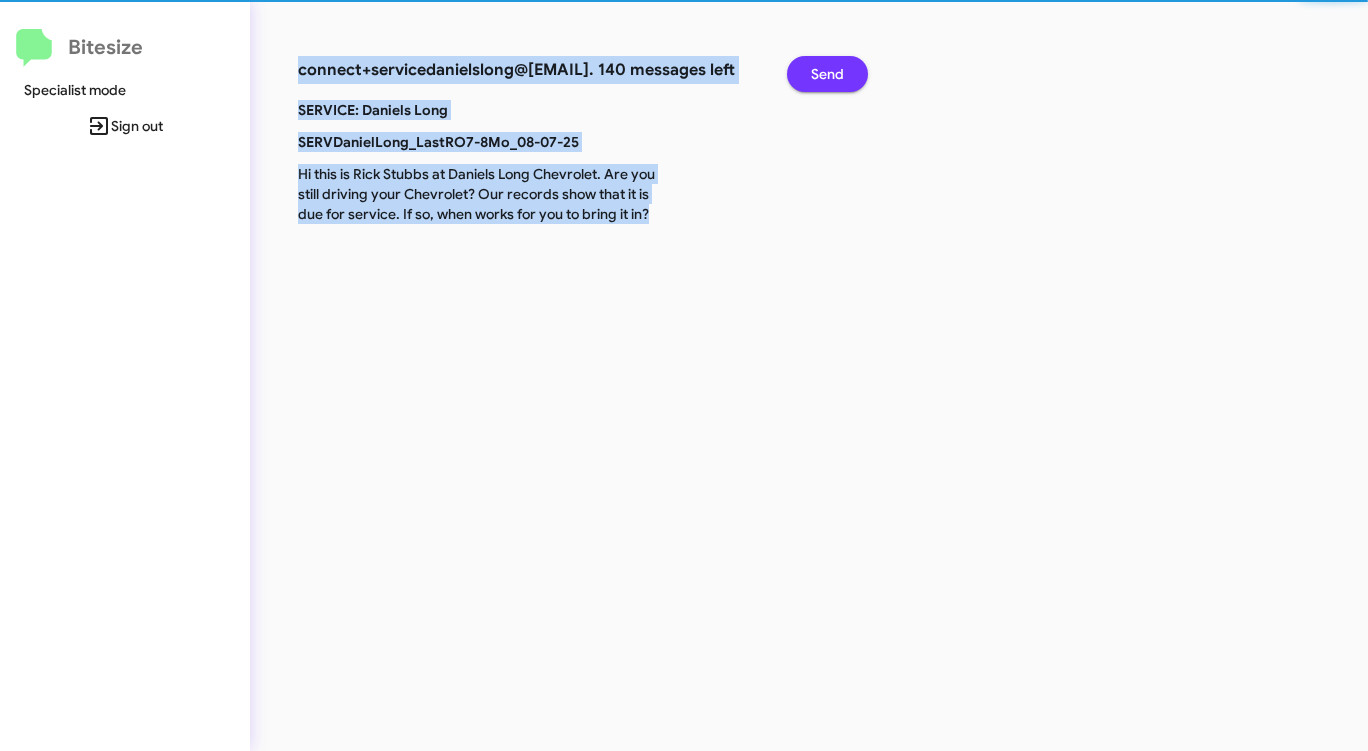 click on "Send" 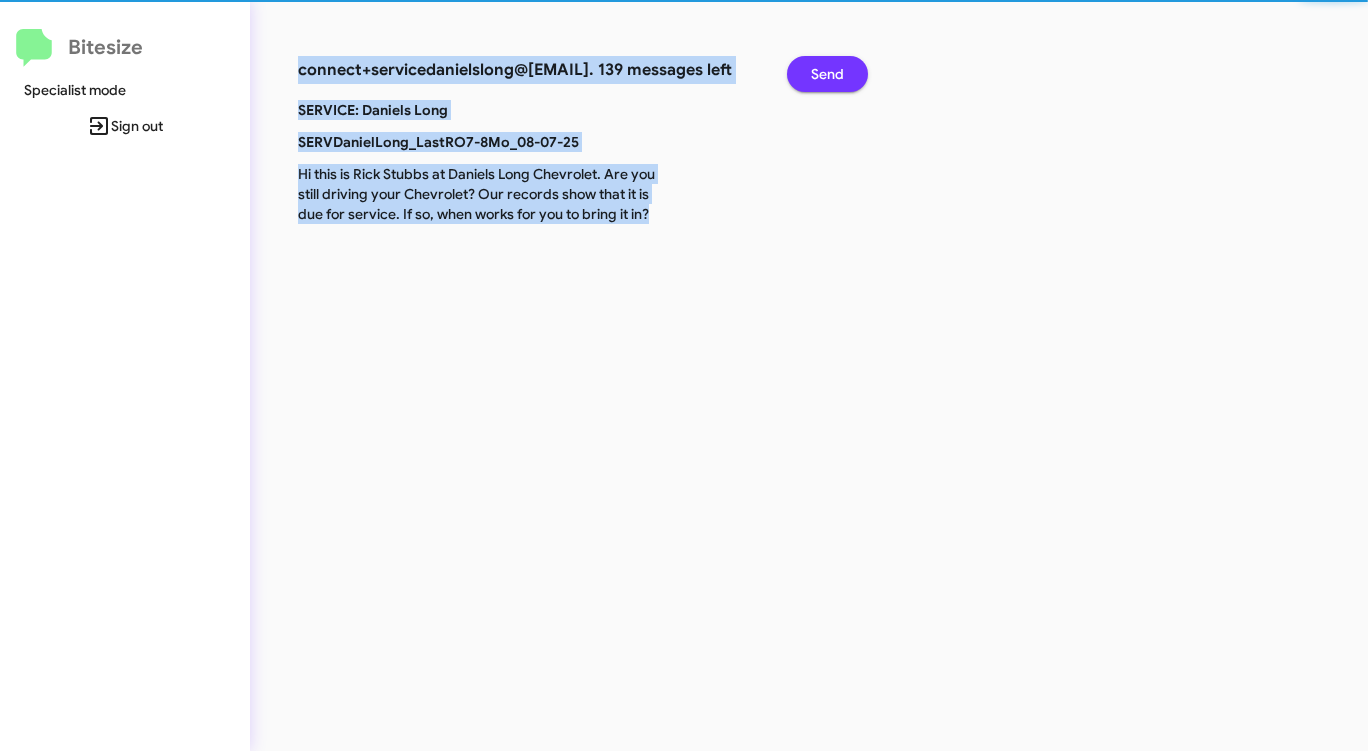 click on "Send" 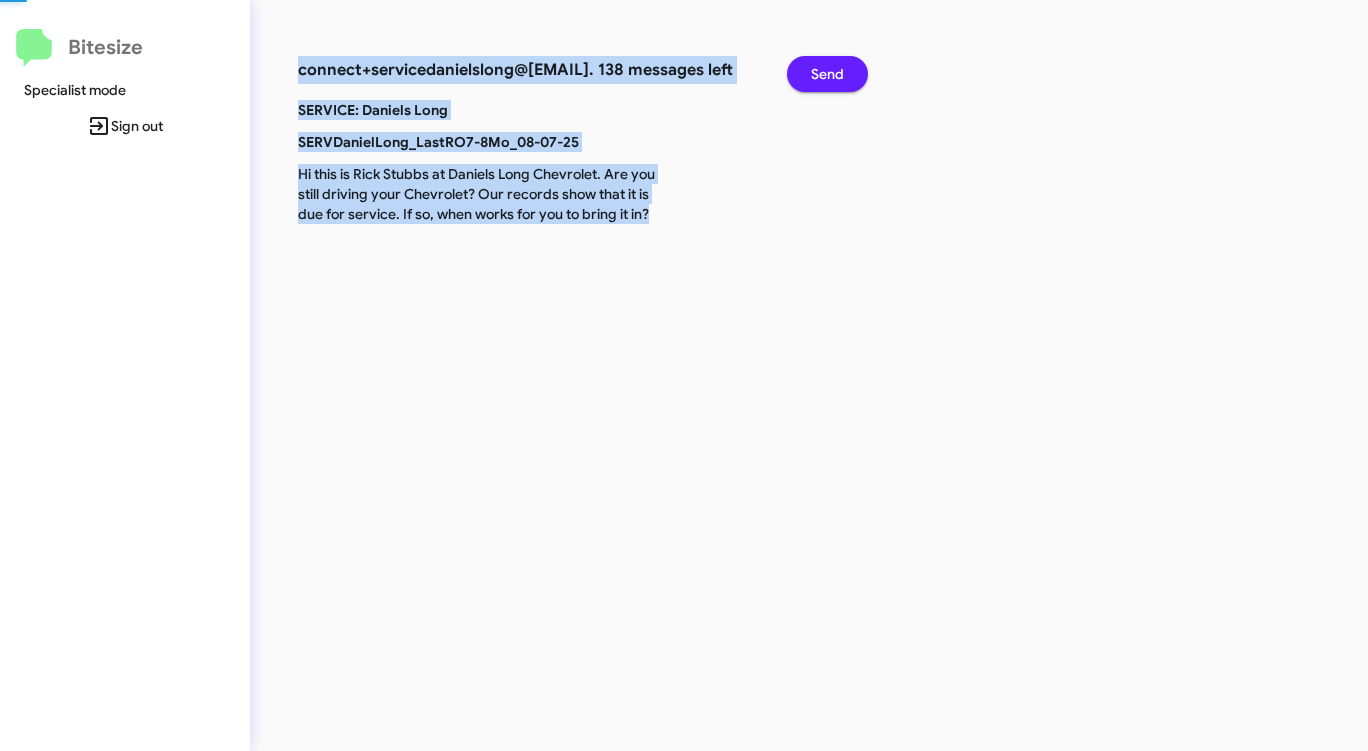 click on "Send" 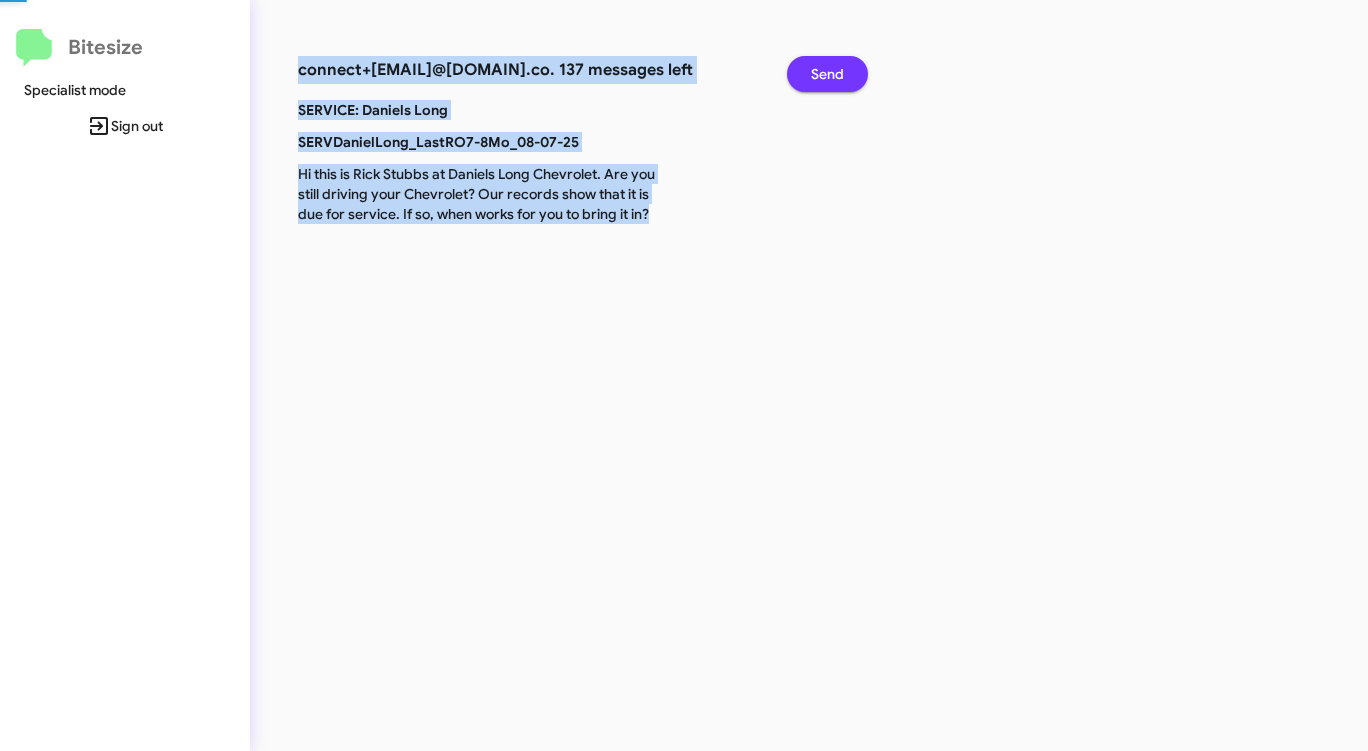 click on "Send" 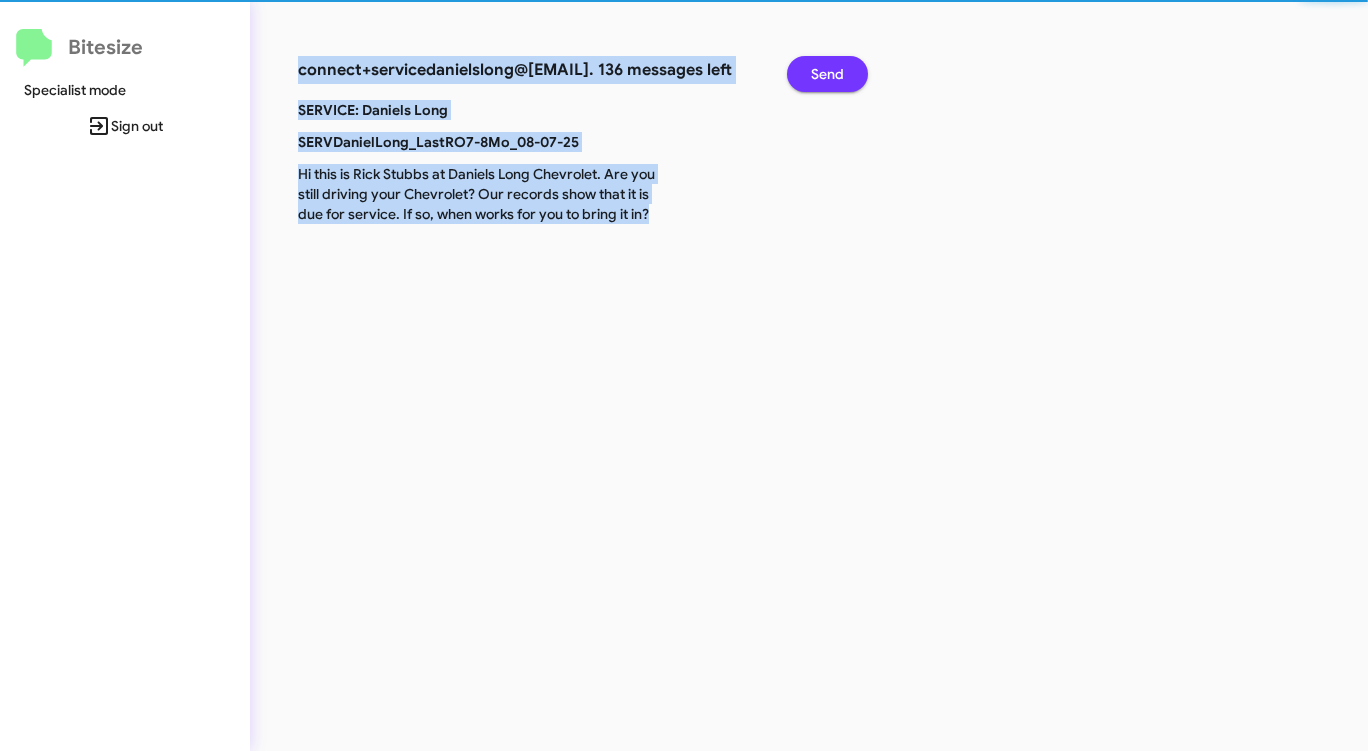 click on "Send" 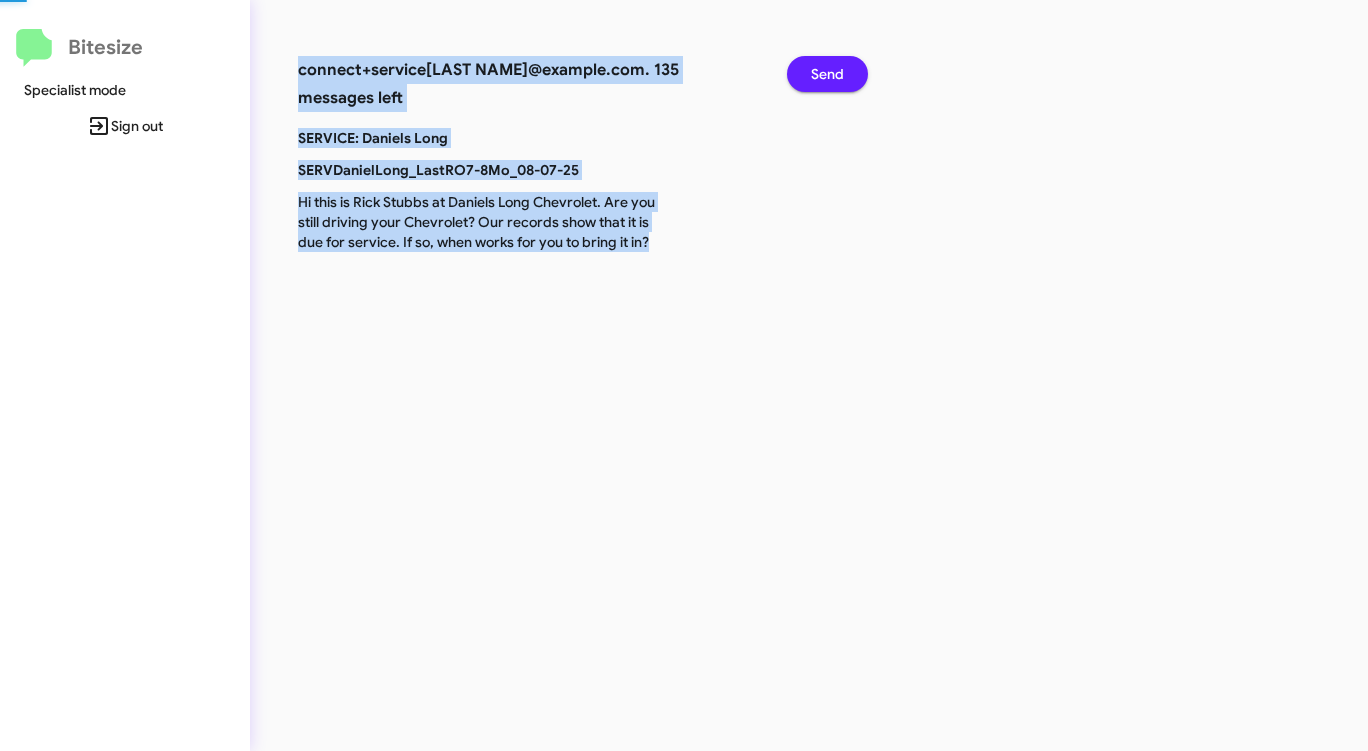 click on "Send" 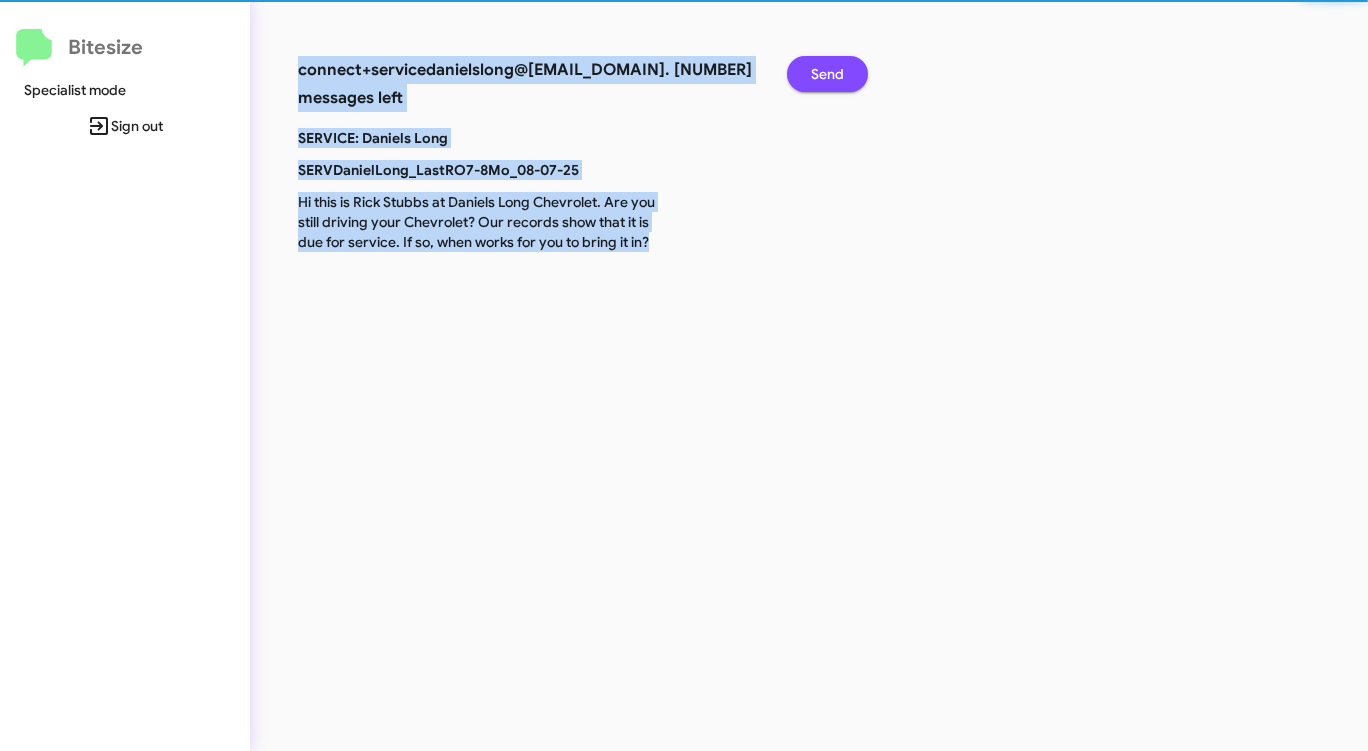 click on "Send" 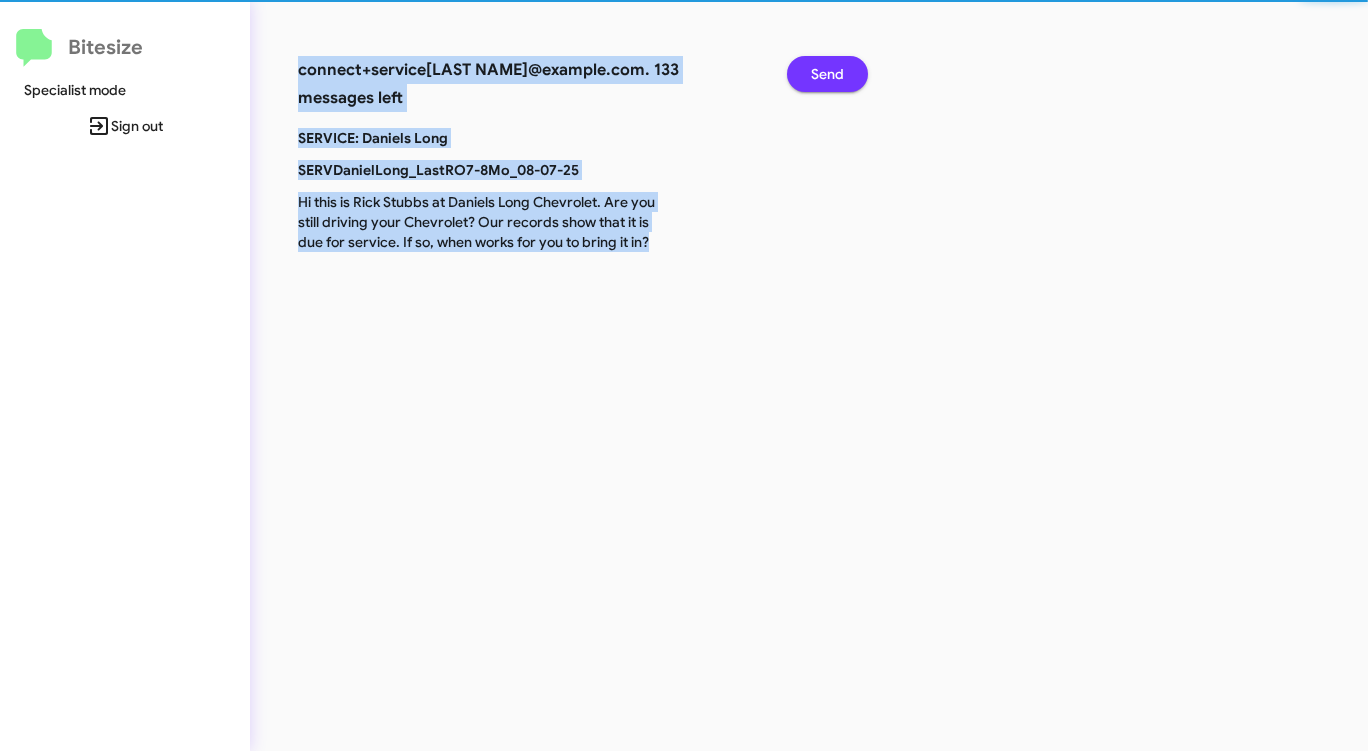 click on "Send" 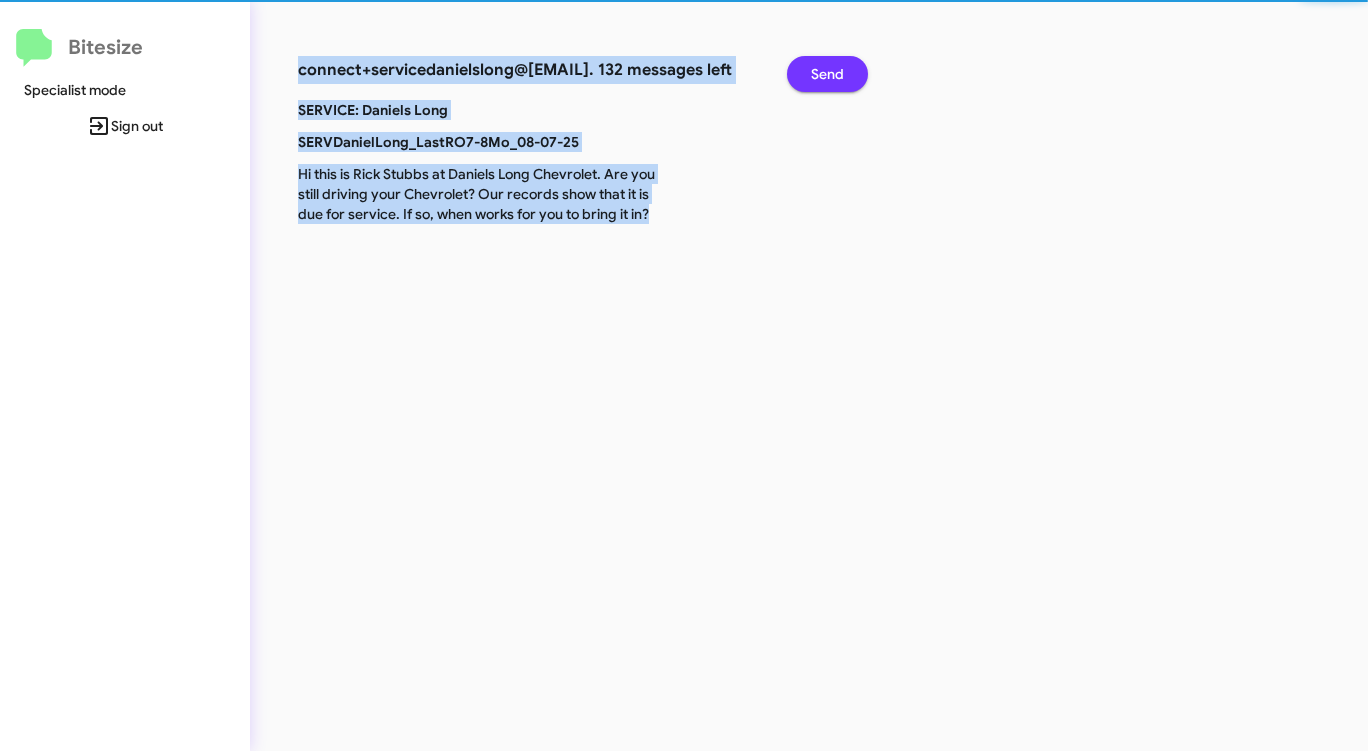click on "Send" 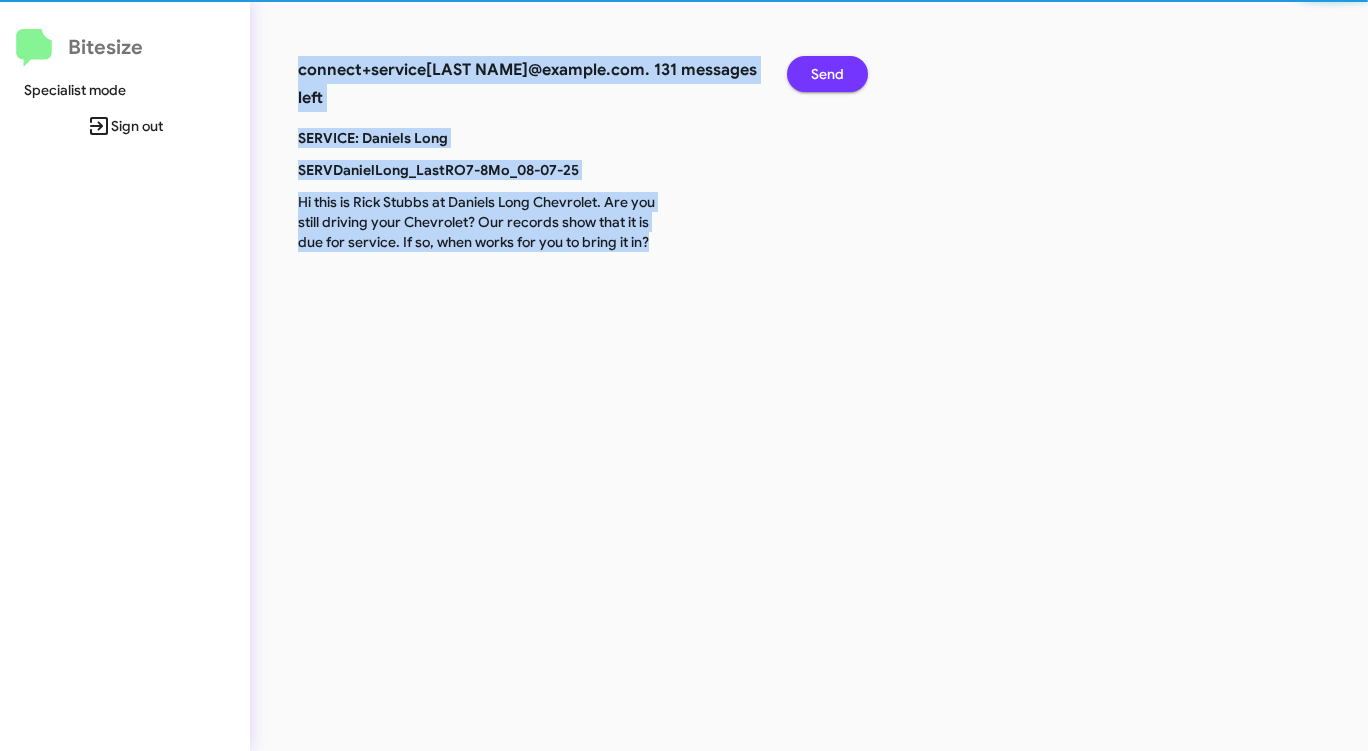 click on "Send" 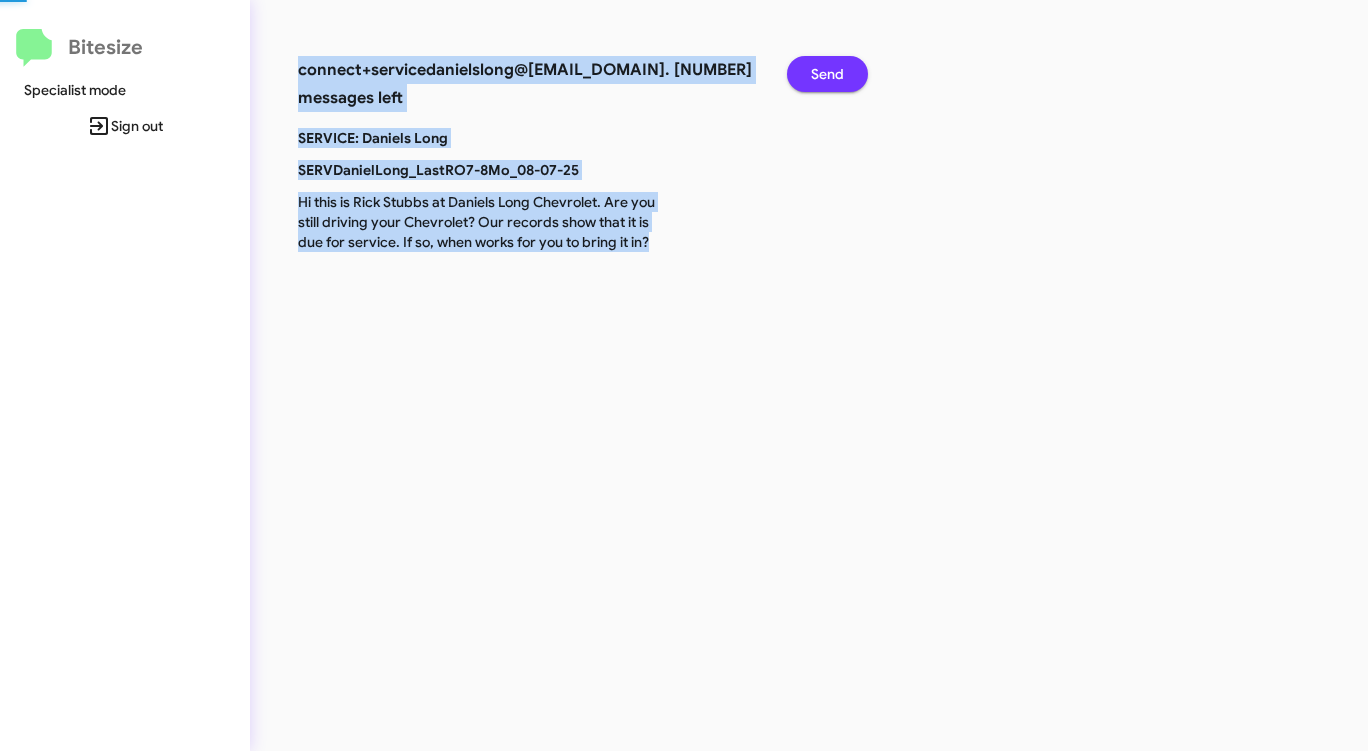 click on "Send" 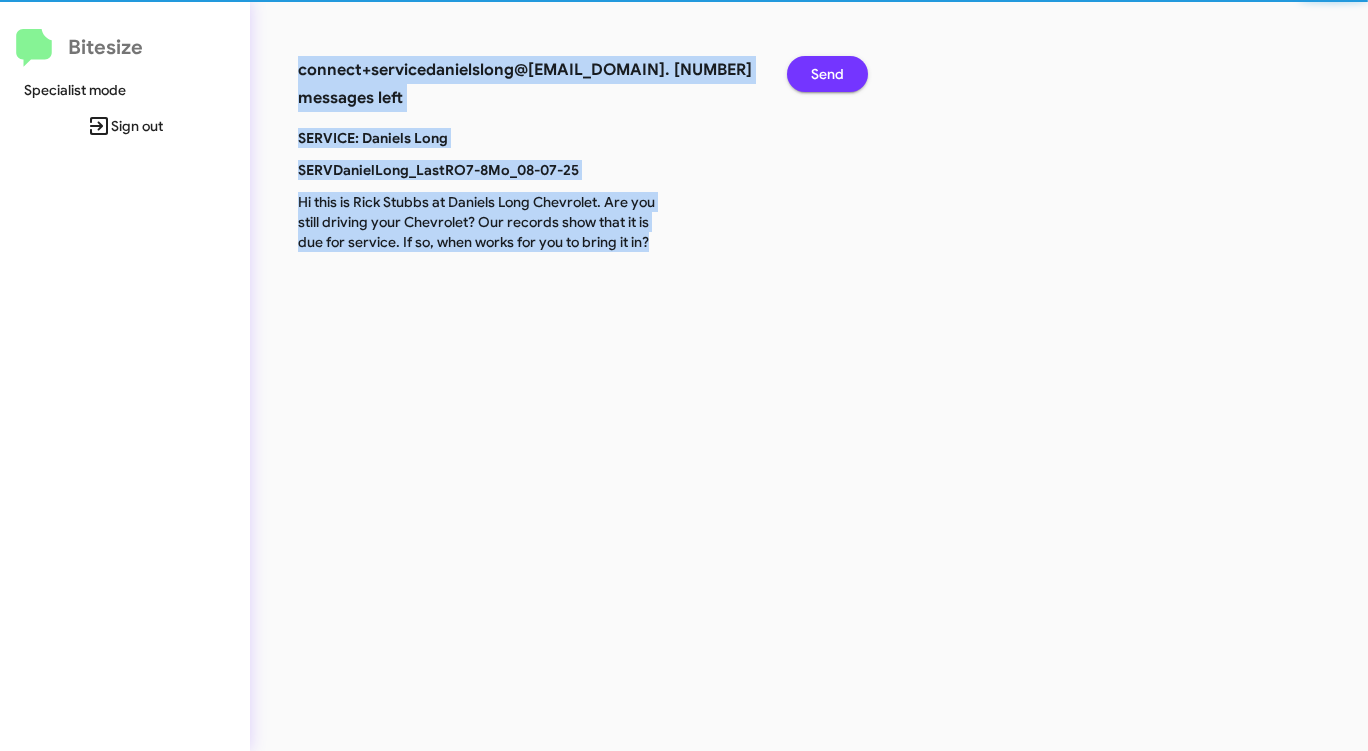click on "Send" 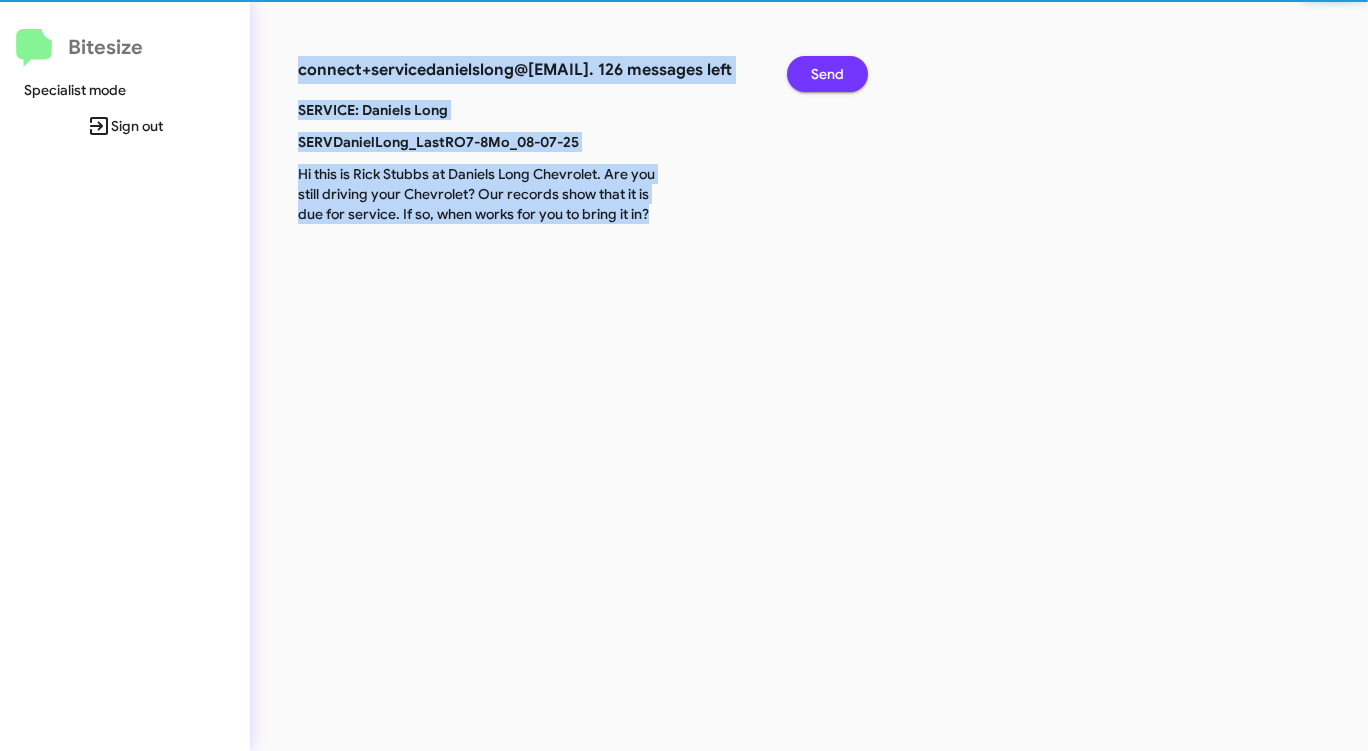click on "Send" 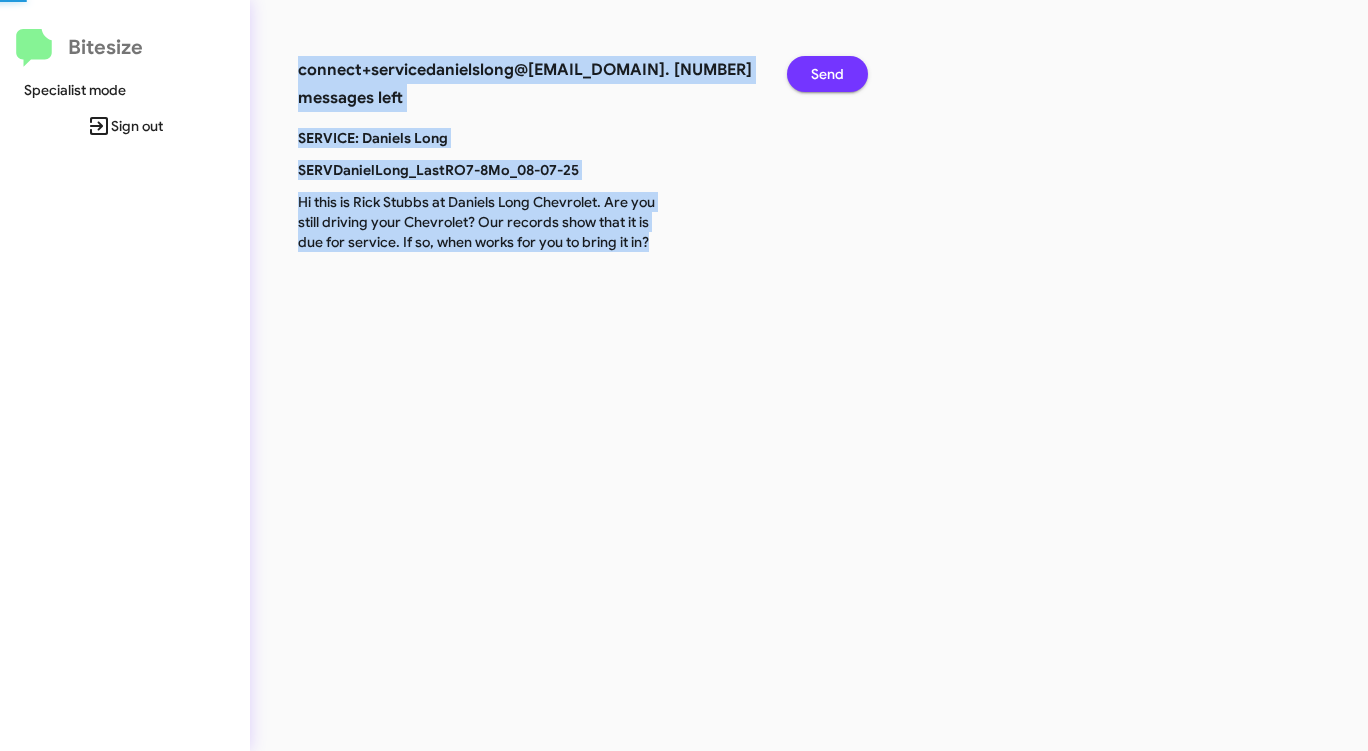 click on "Send" 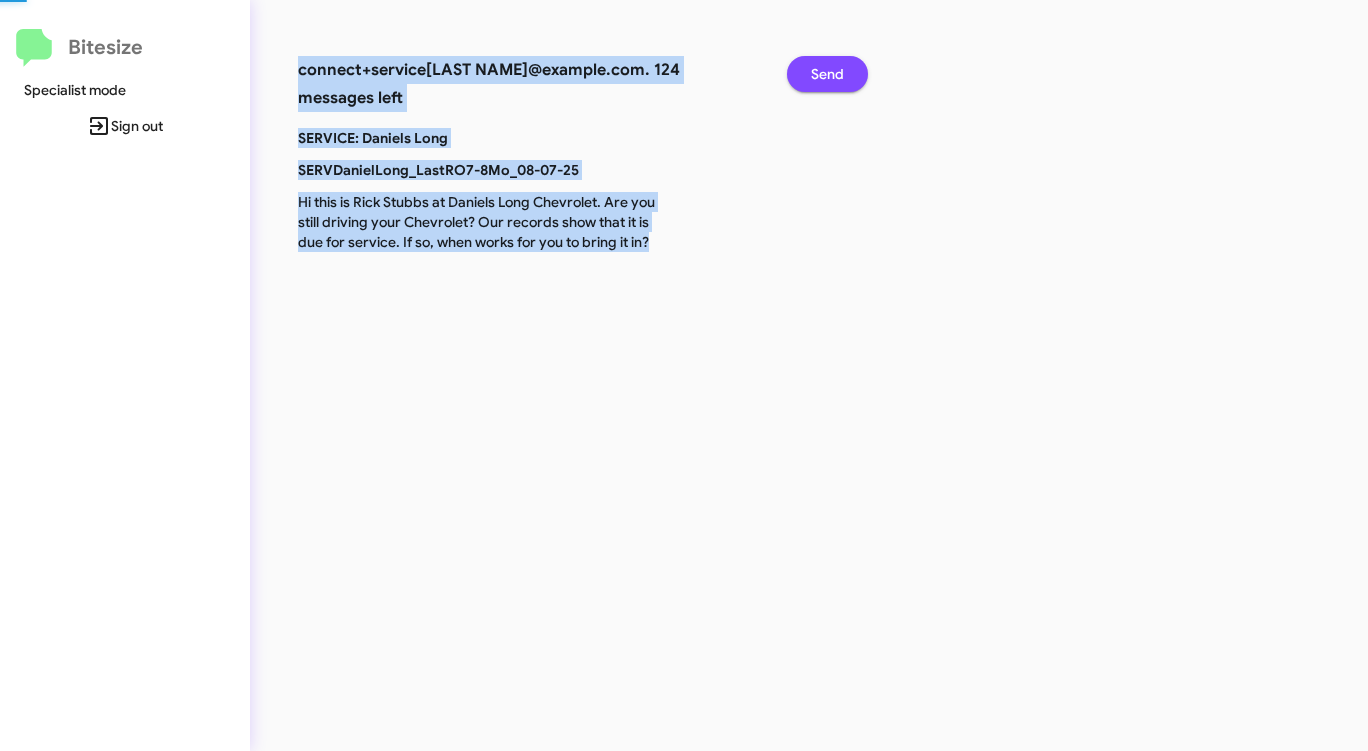 click on "Send" 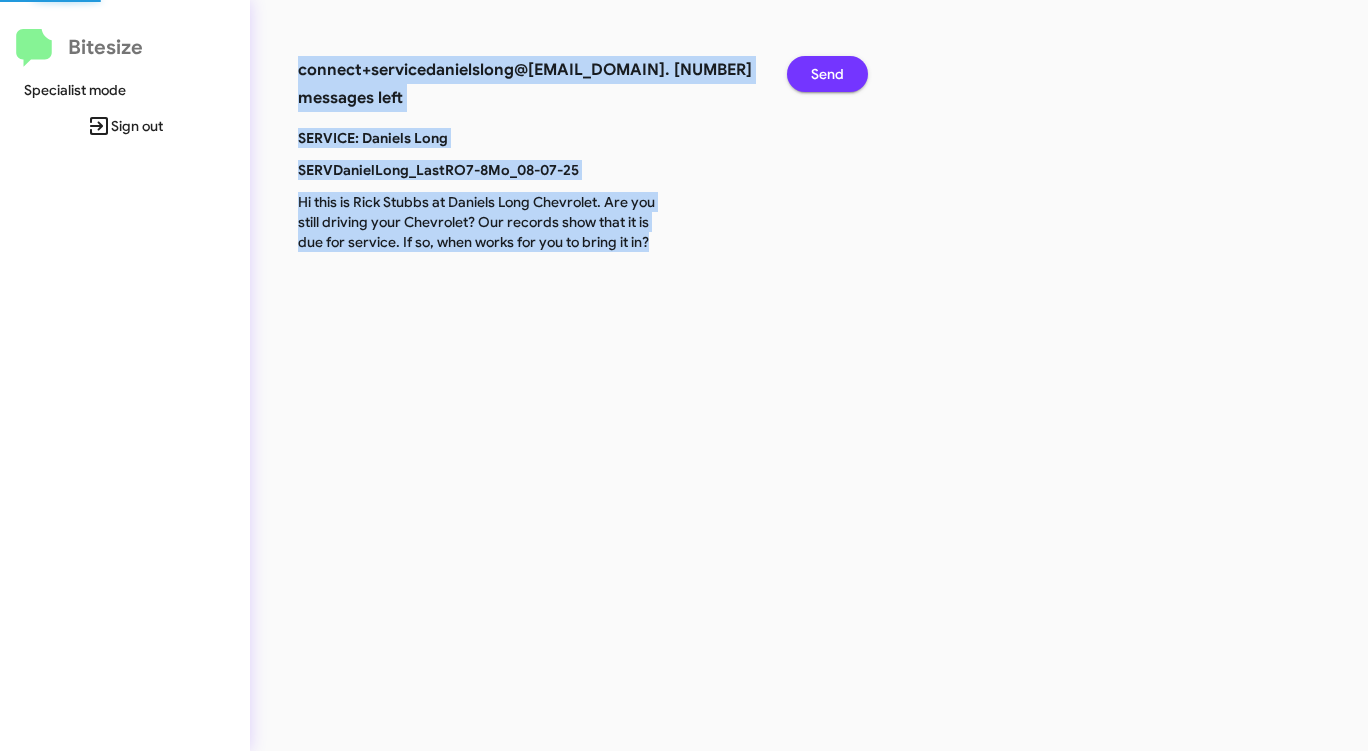 click on "Send" 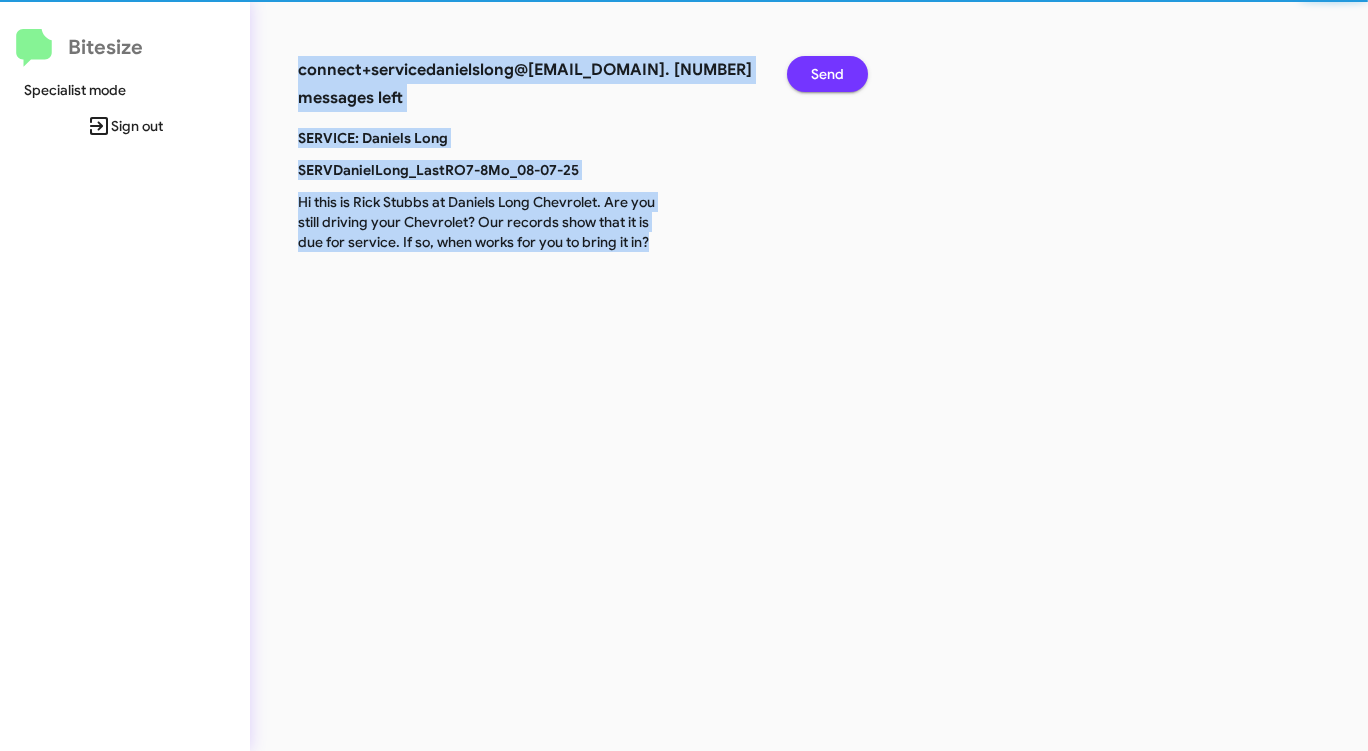 click on "Send" 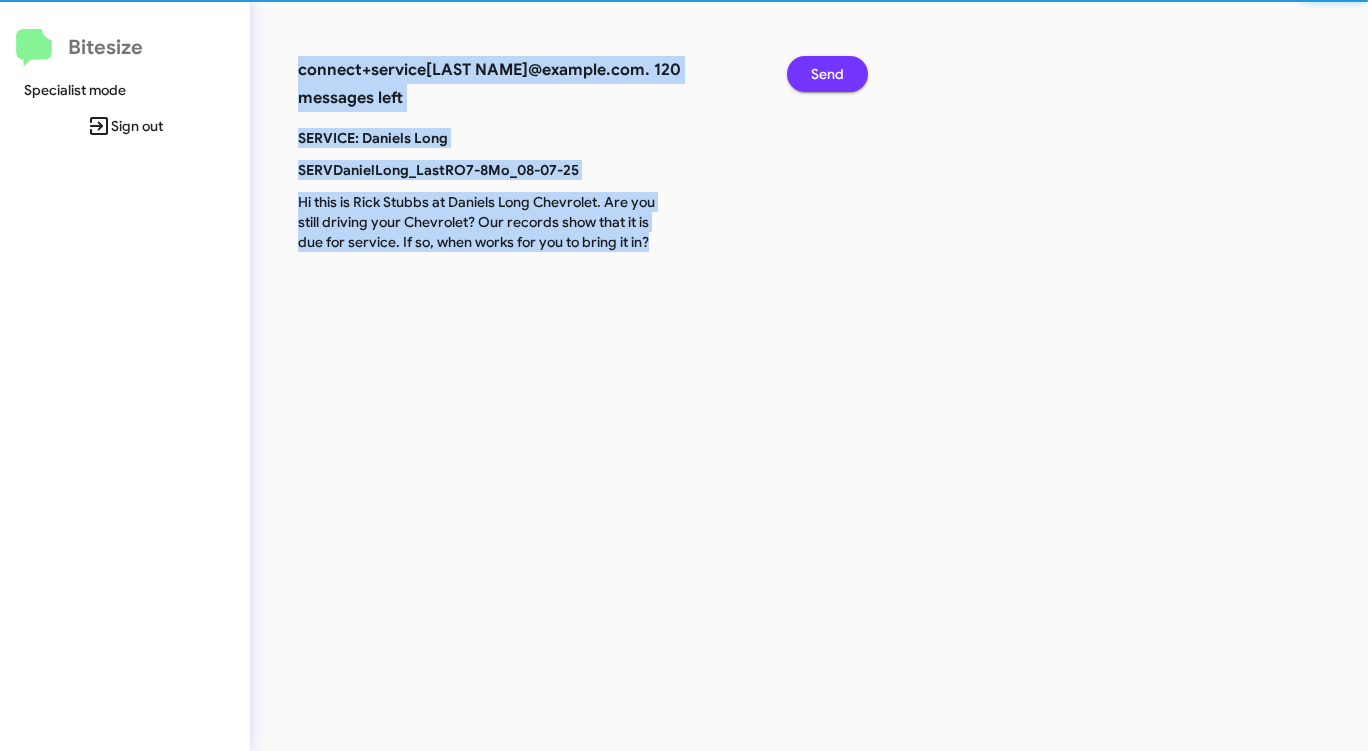 click on "Send" 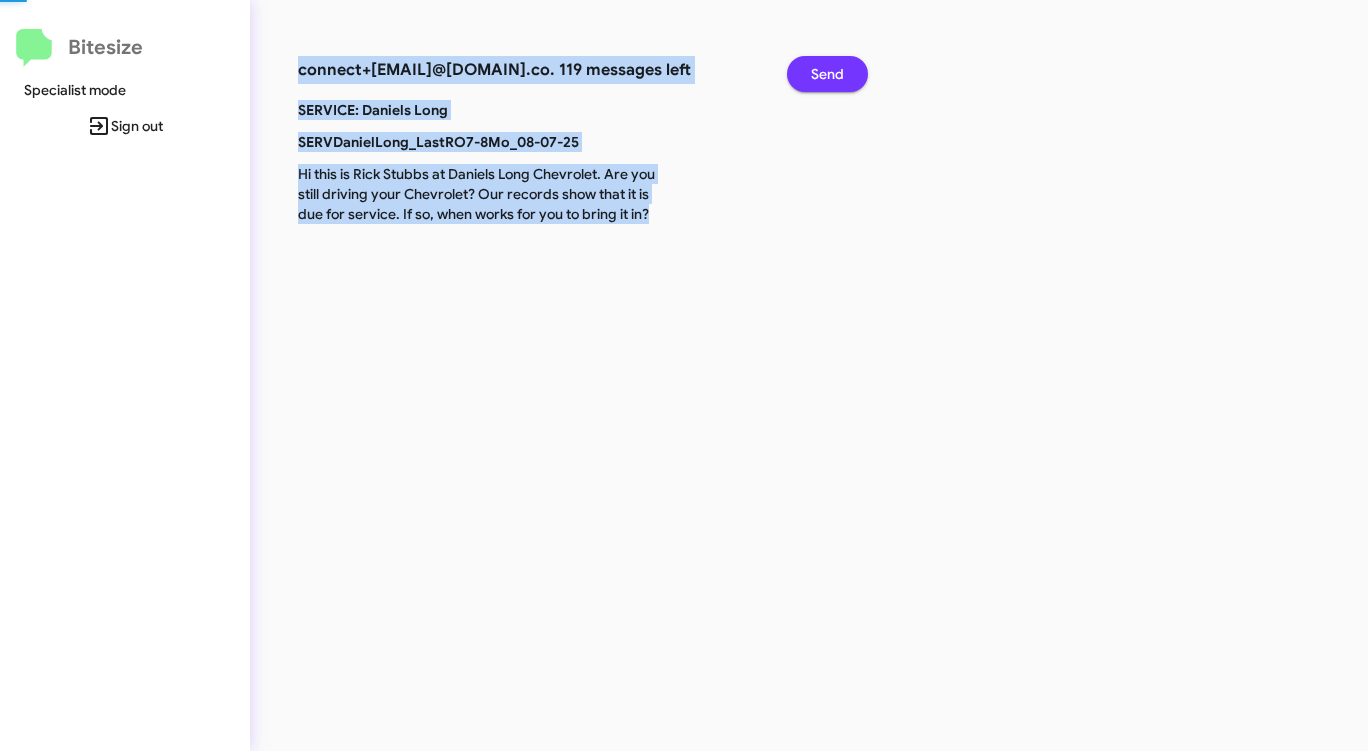click on "Send" 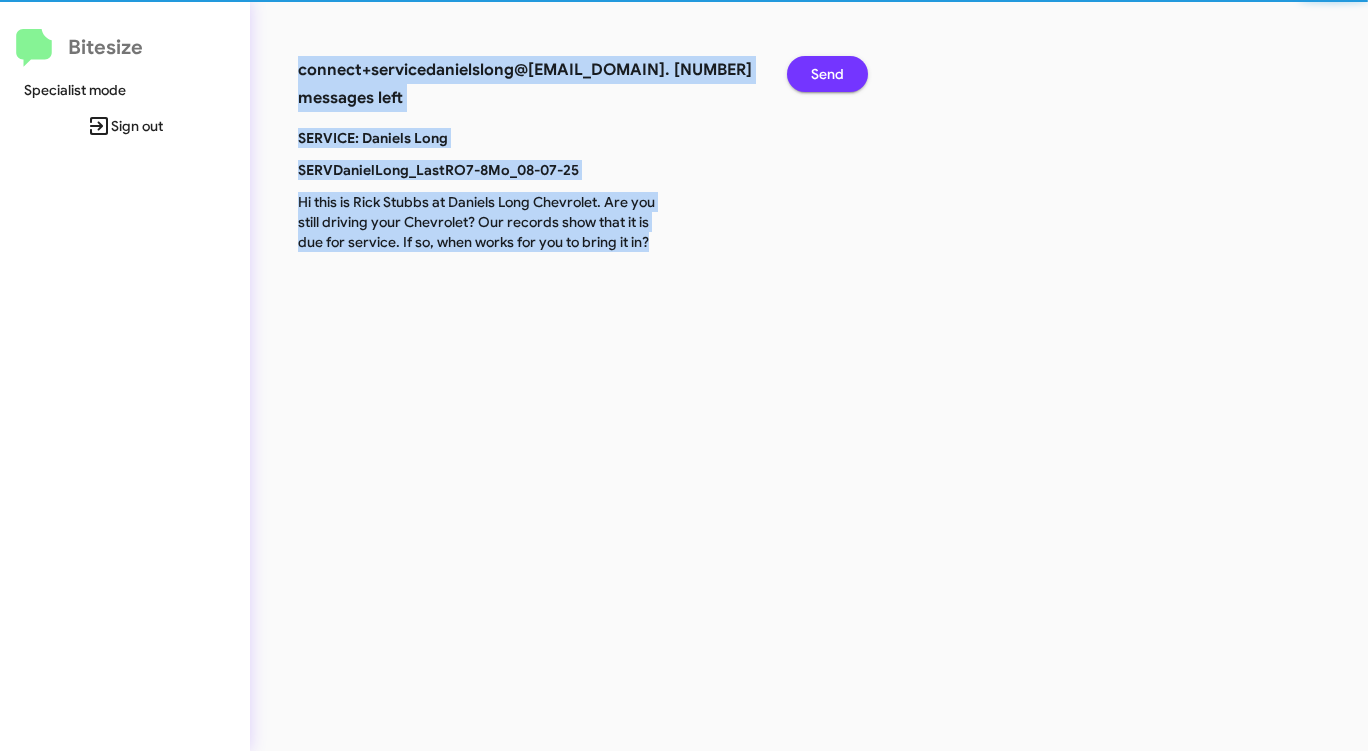 click on "Send" 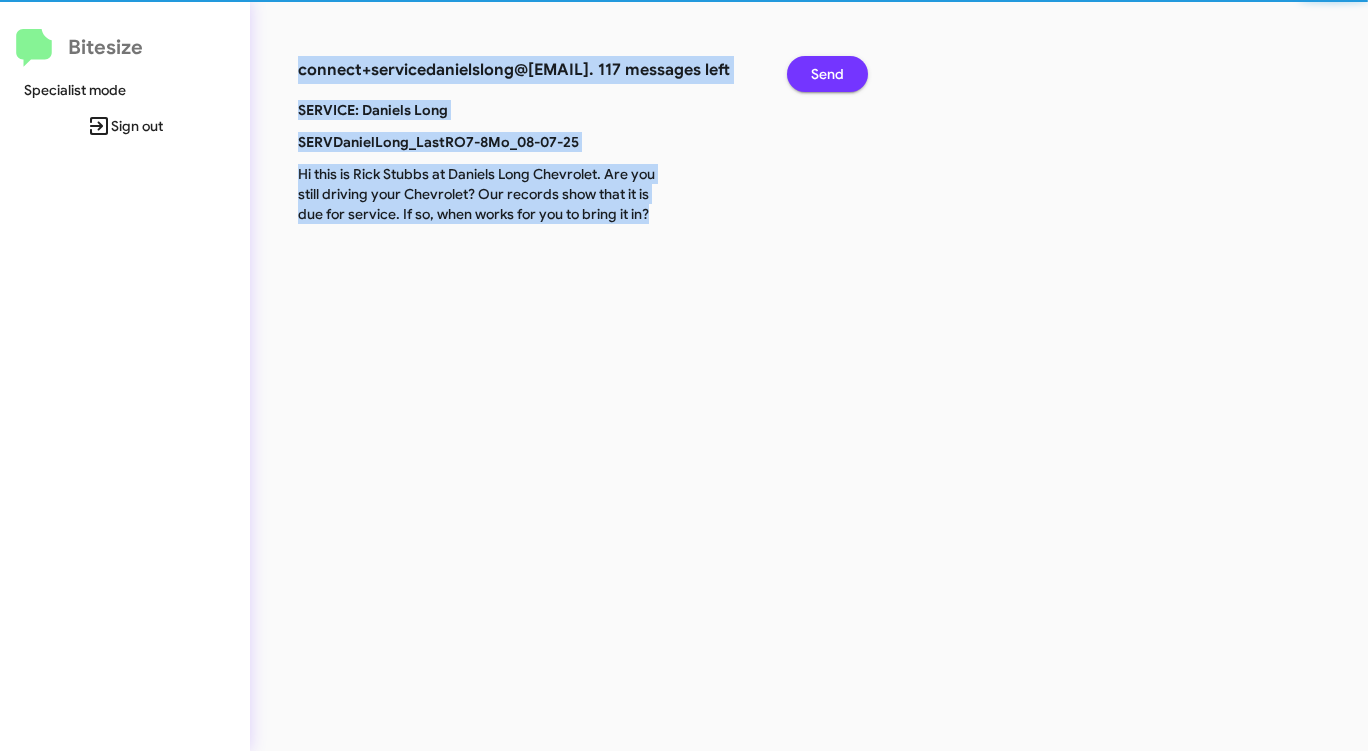 click on "Send" 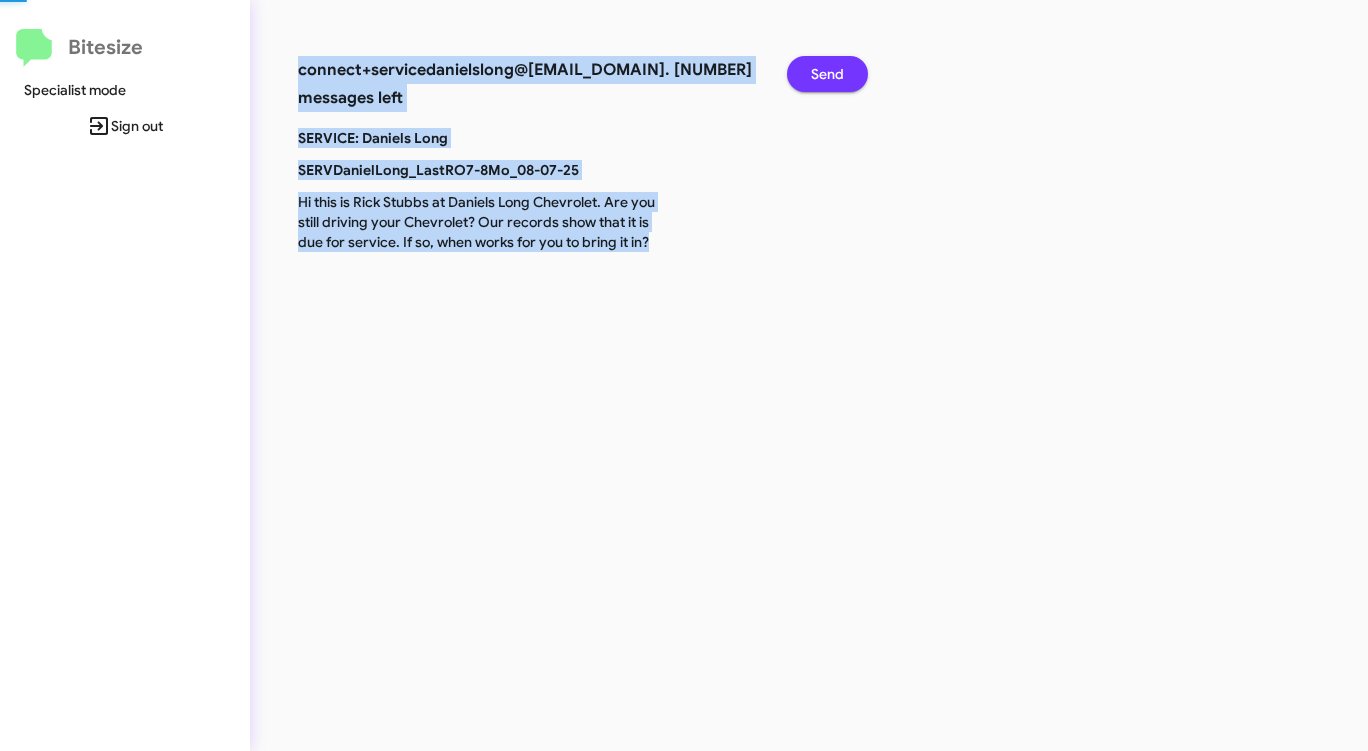 click on "Send" 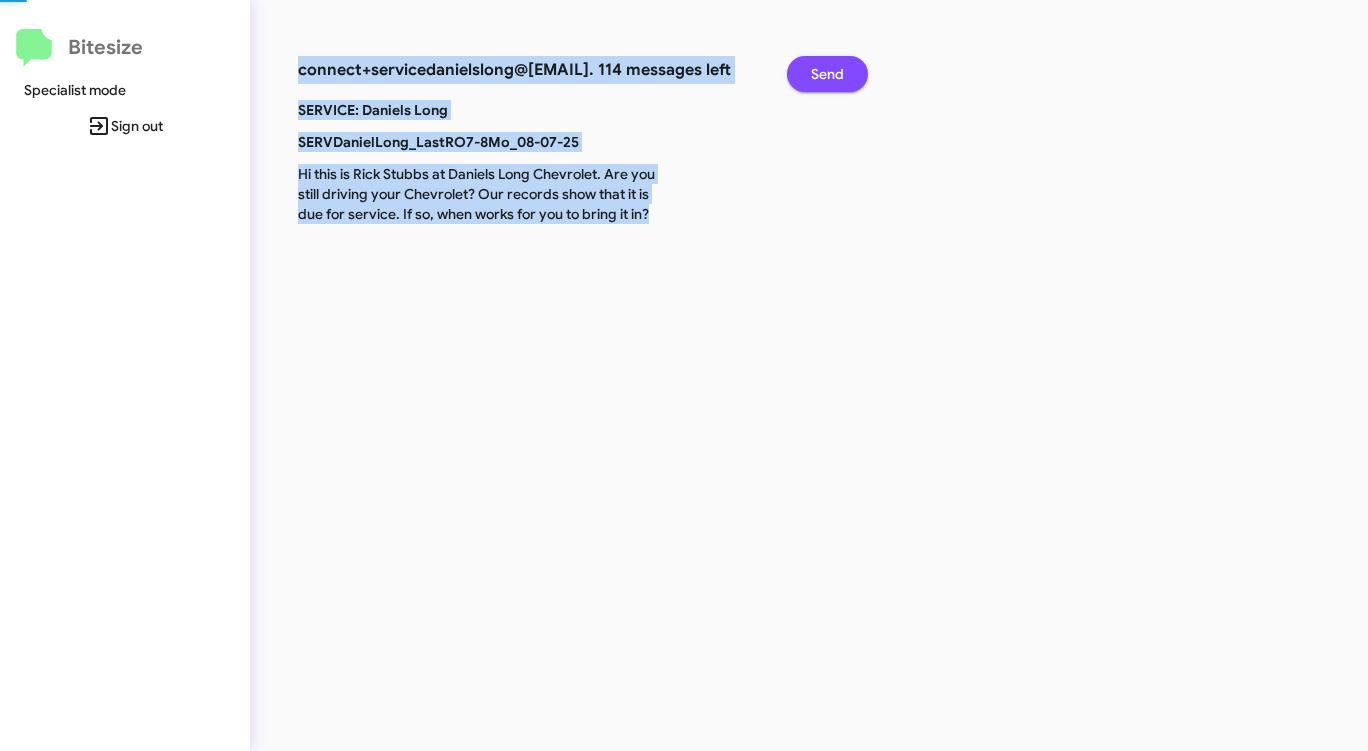 click on "Send" 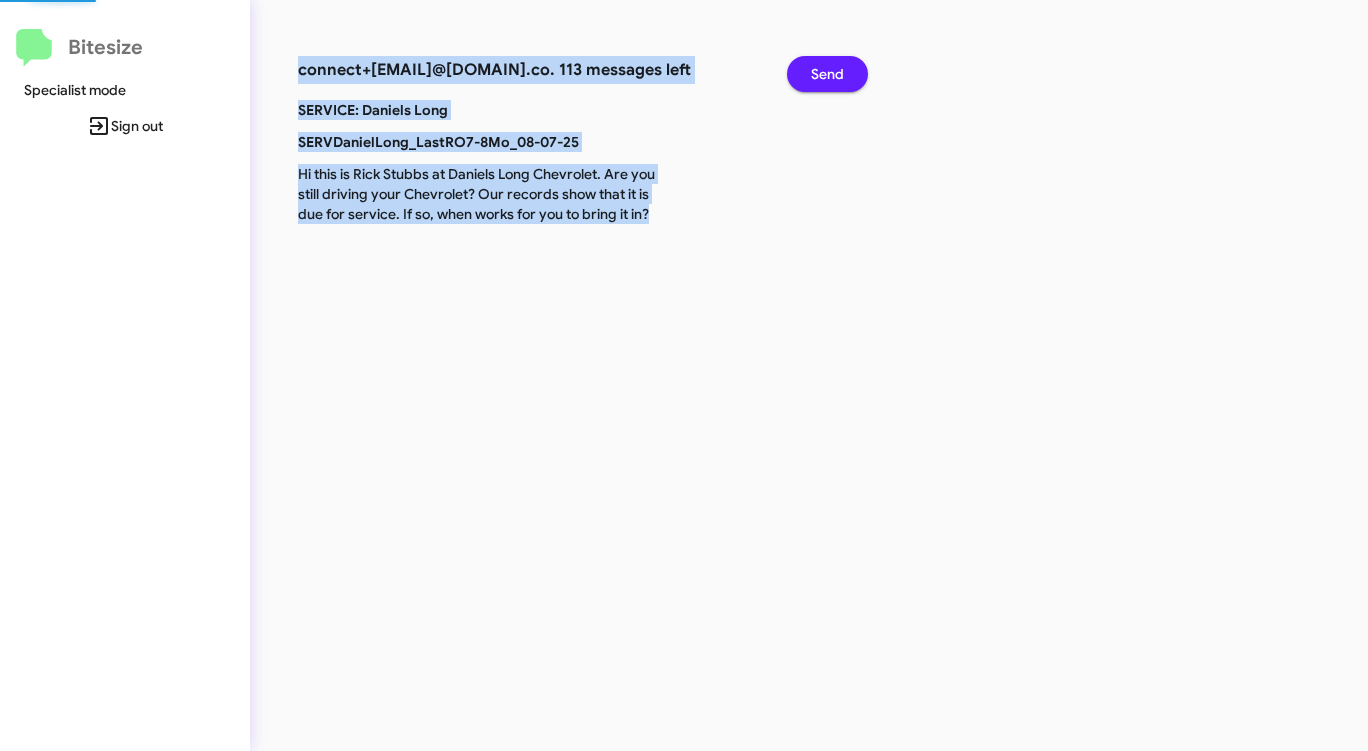 click on "Send" 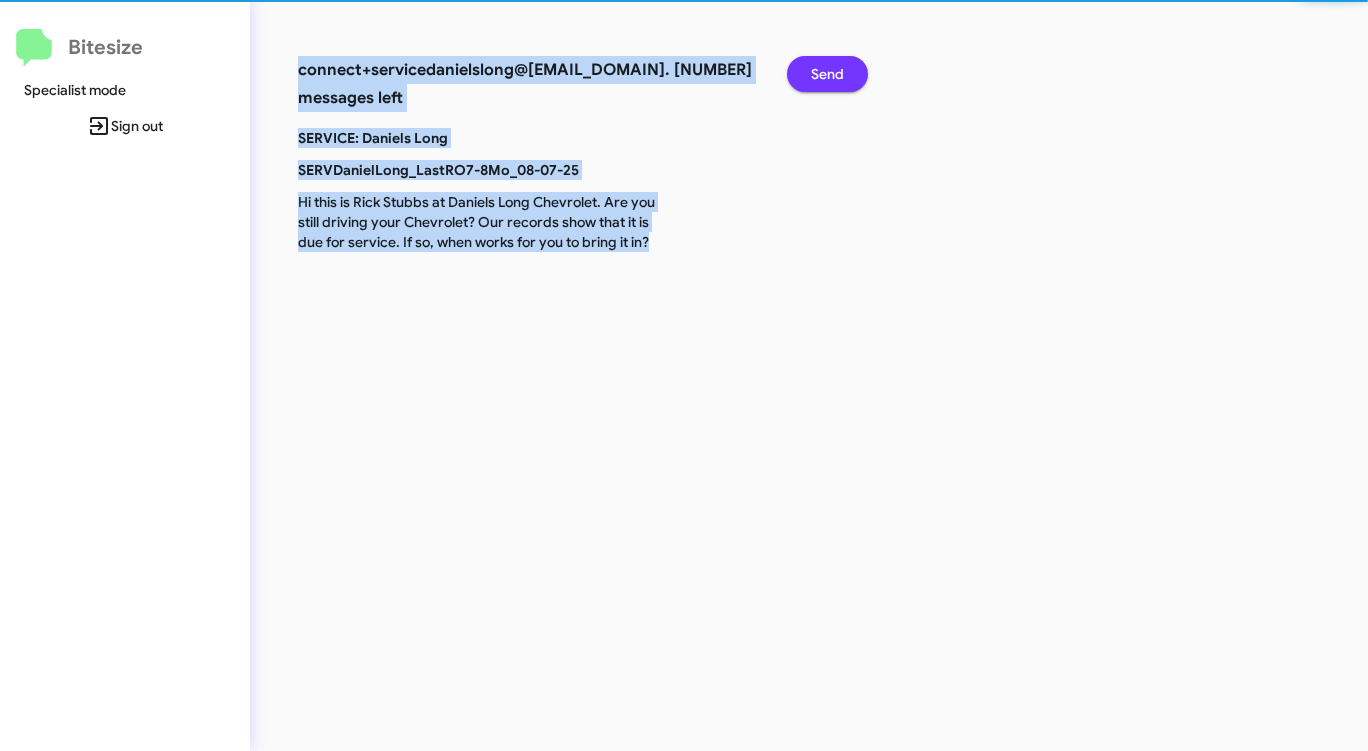 click on "Send" 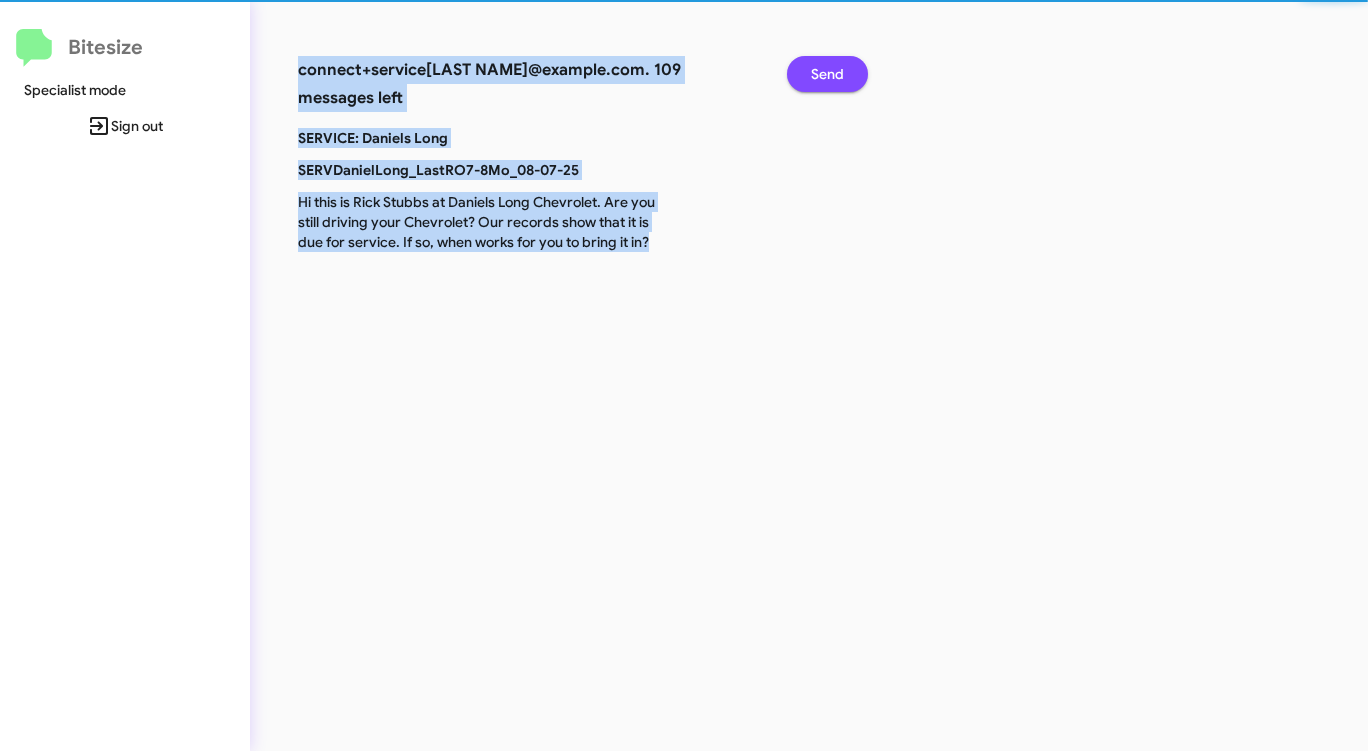 click on "Send" 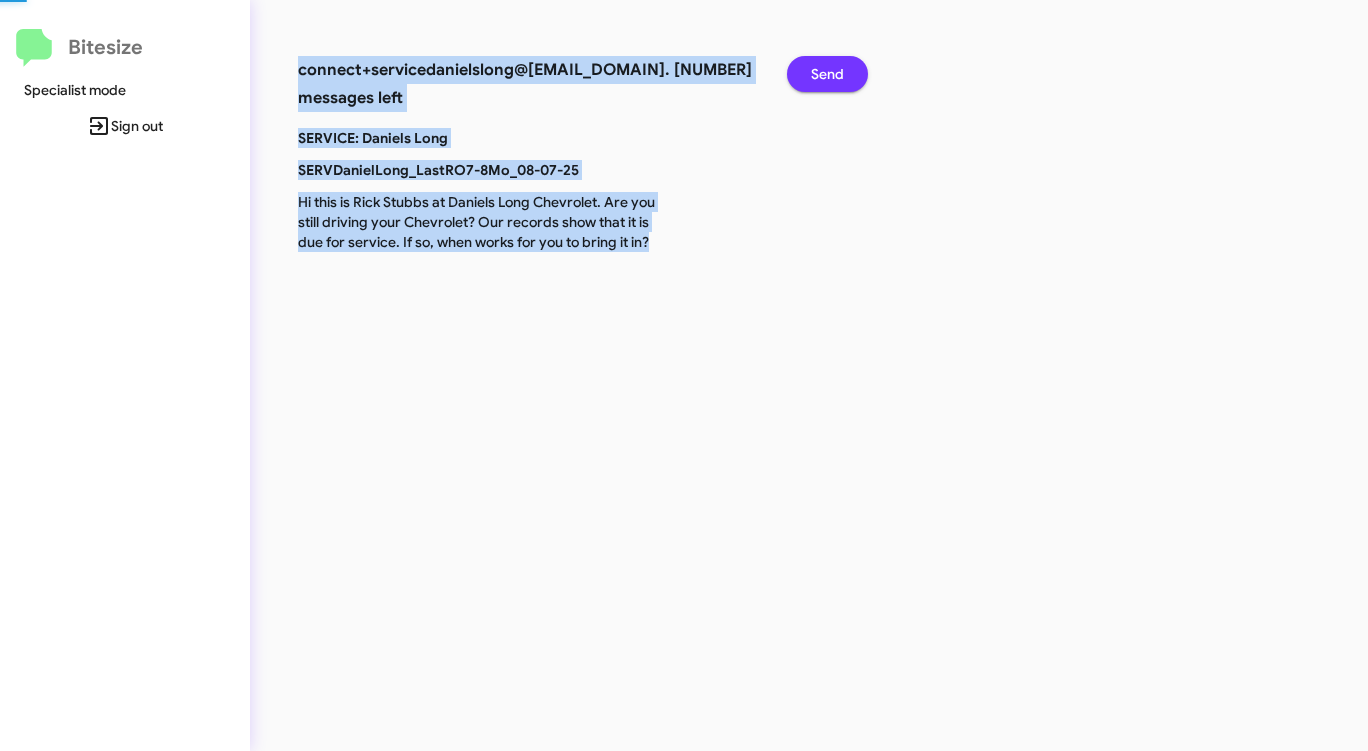 click on "Send" 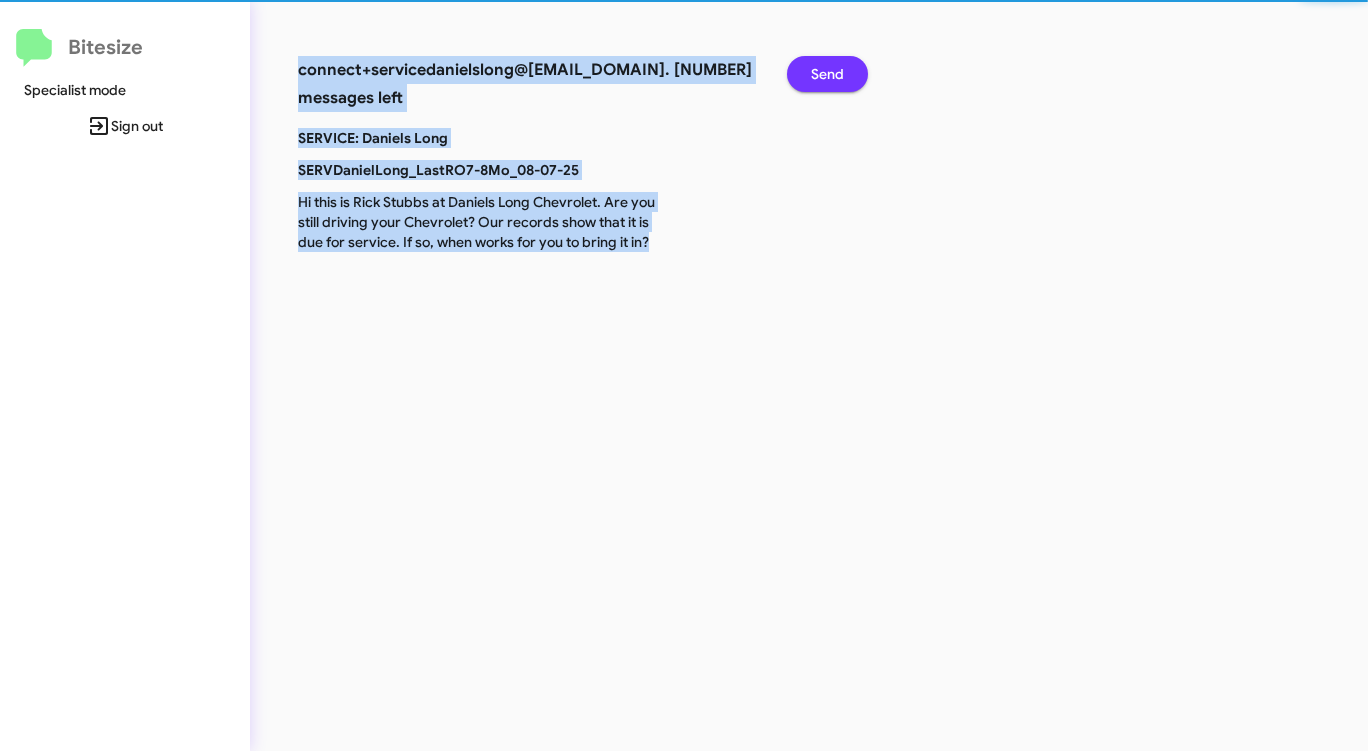 click on "Send" 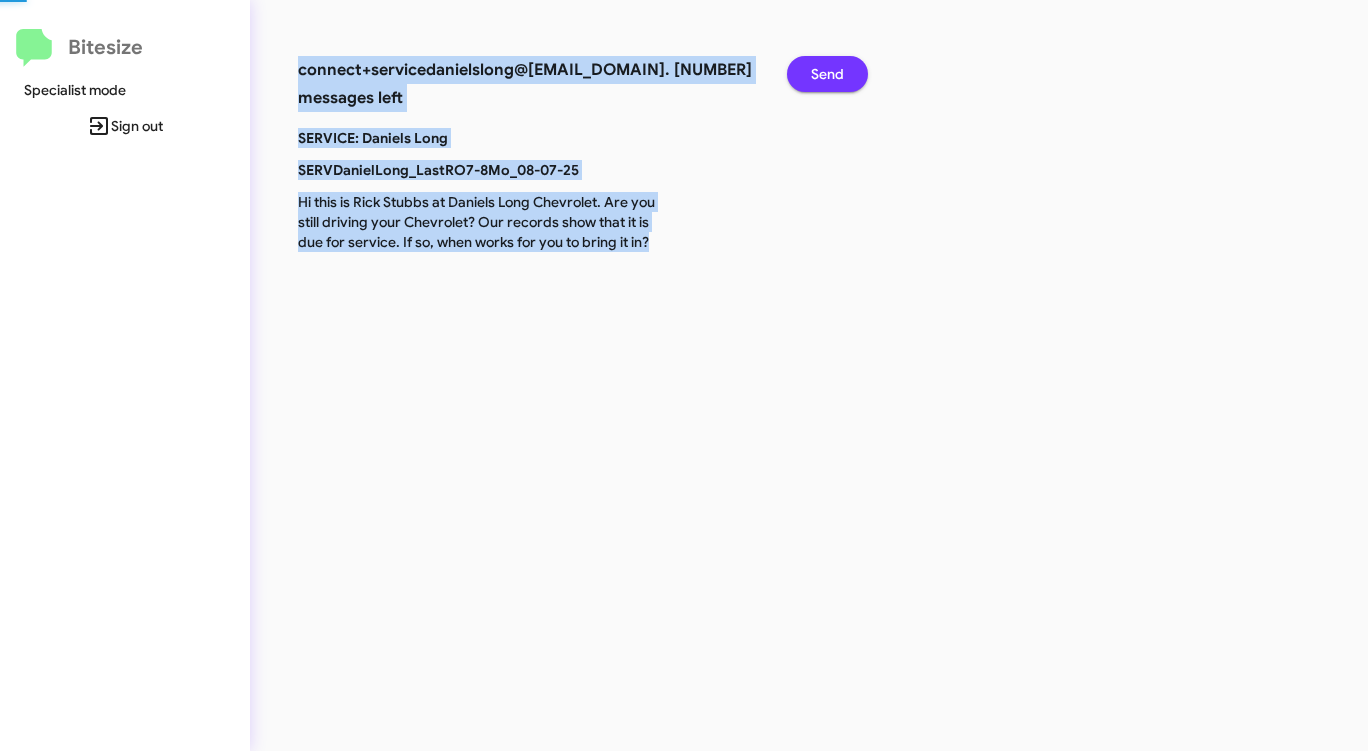 click on "Send" 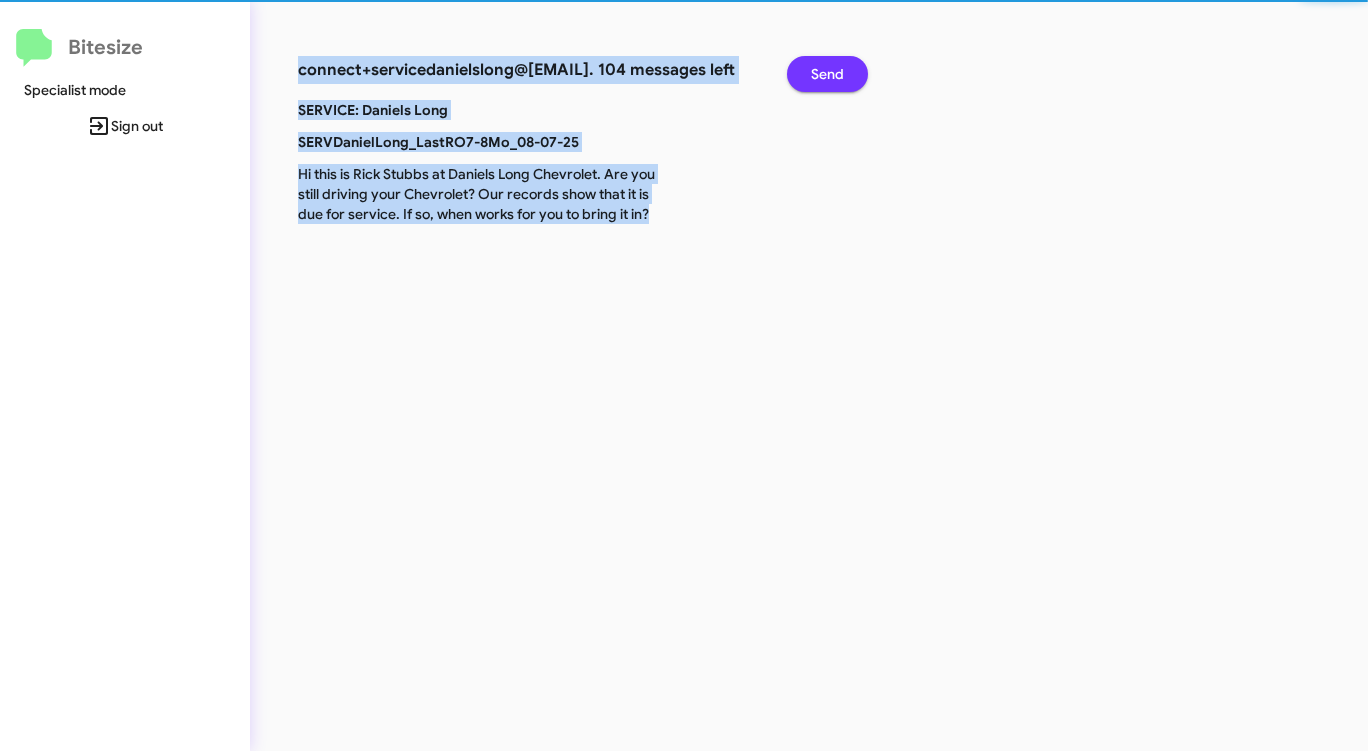 click on "Send" 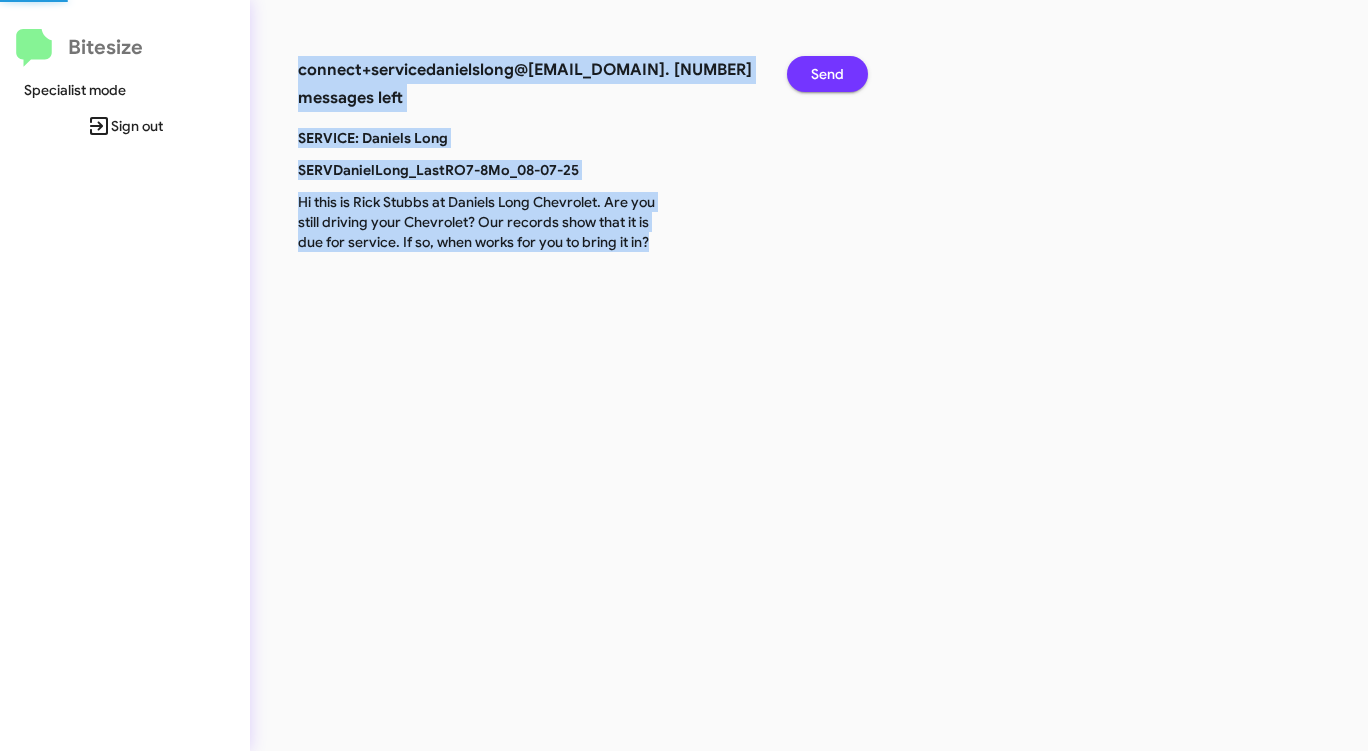click on "Send" 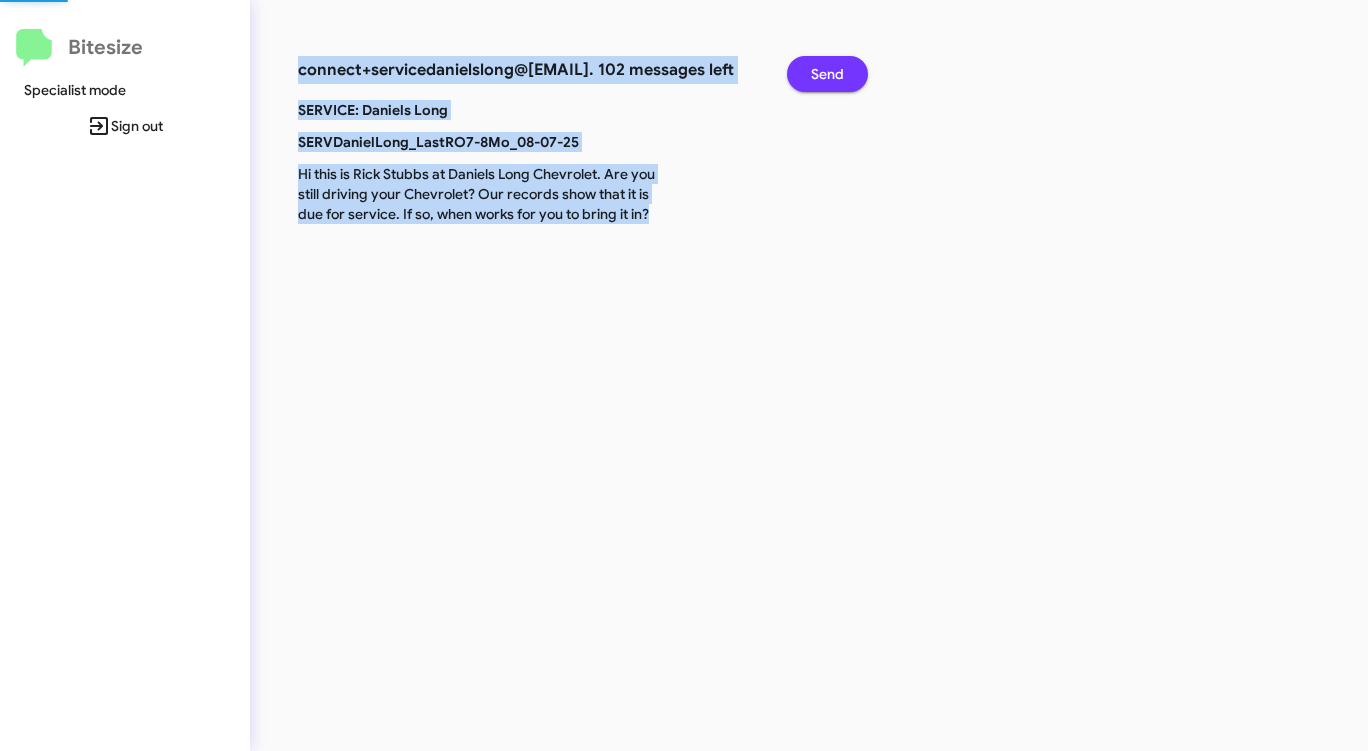 click on "Send" 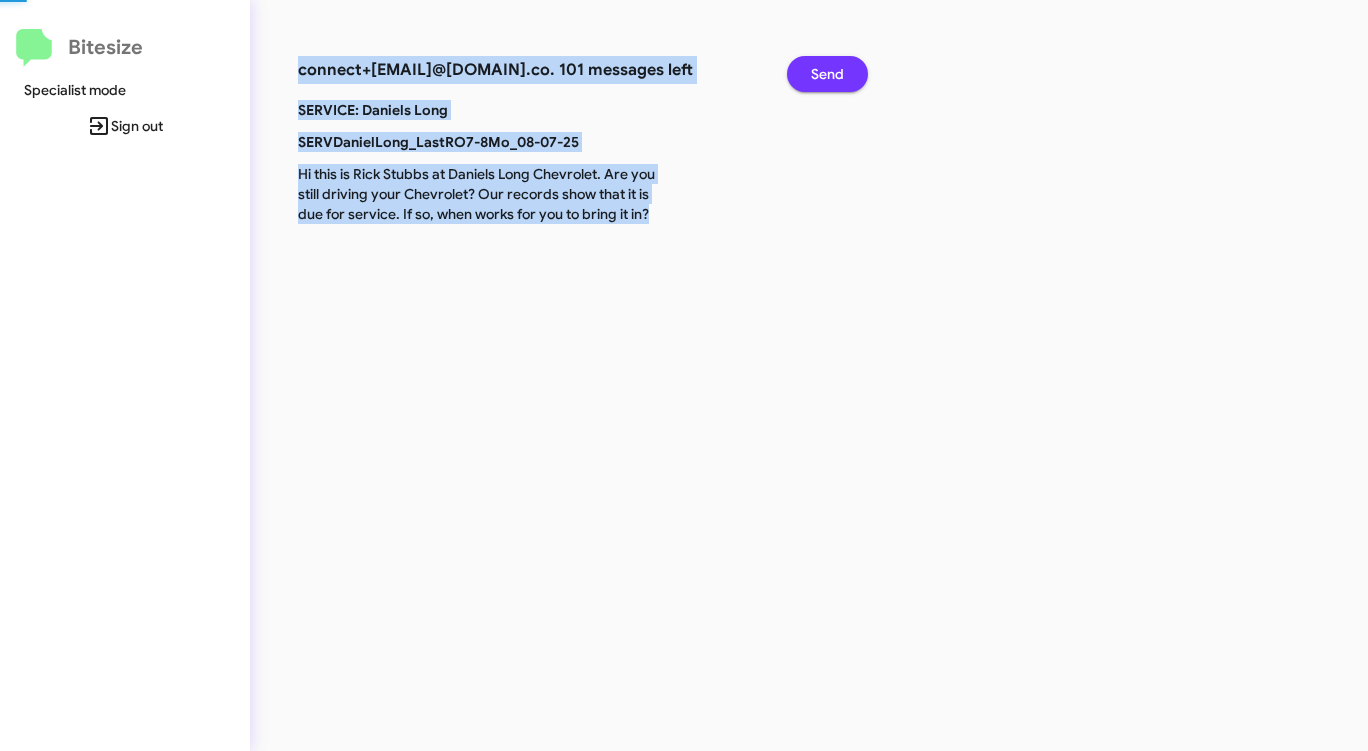 click on "Send" 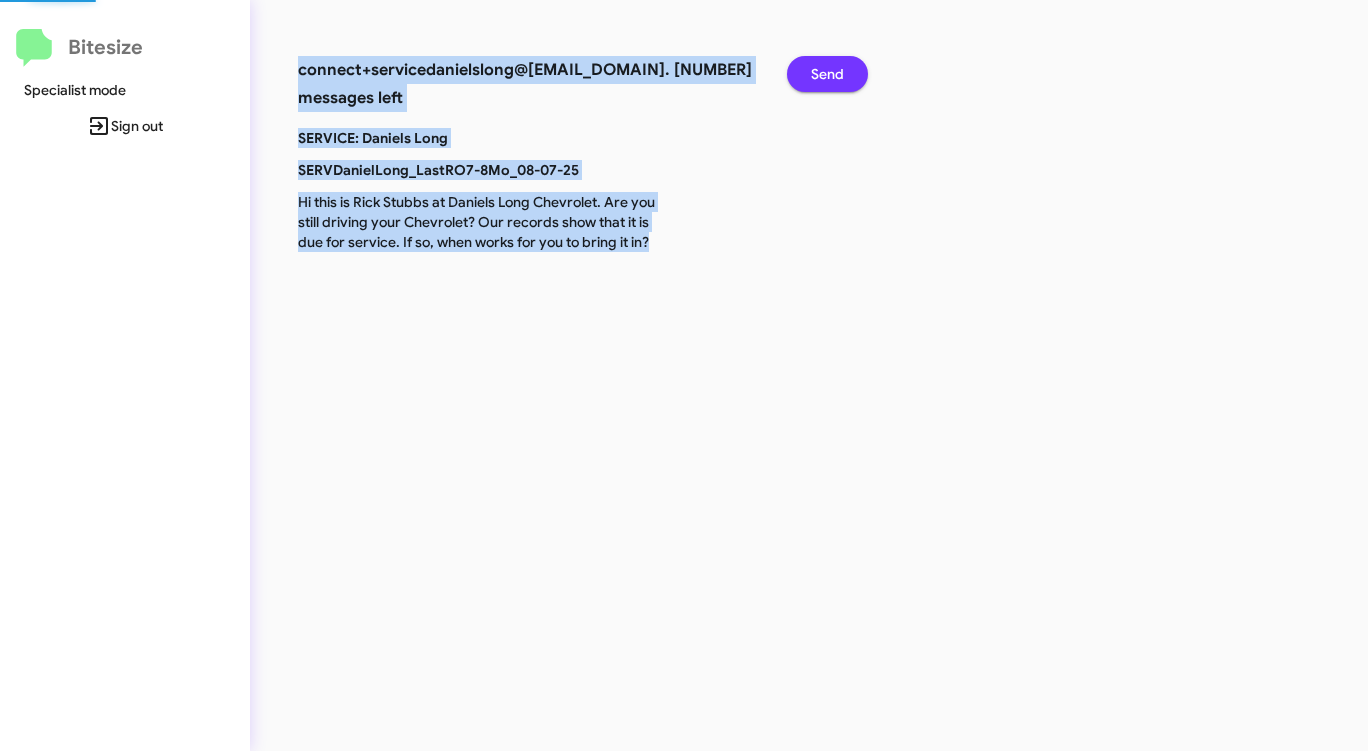 click on "Send" 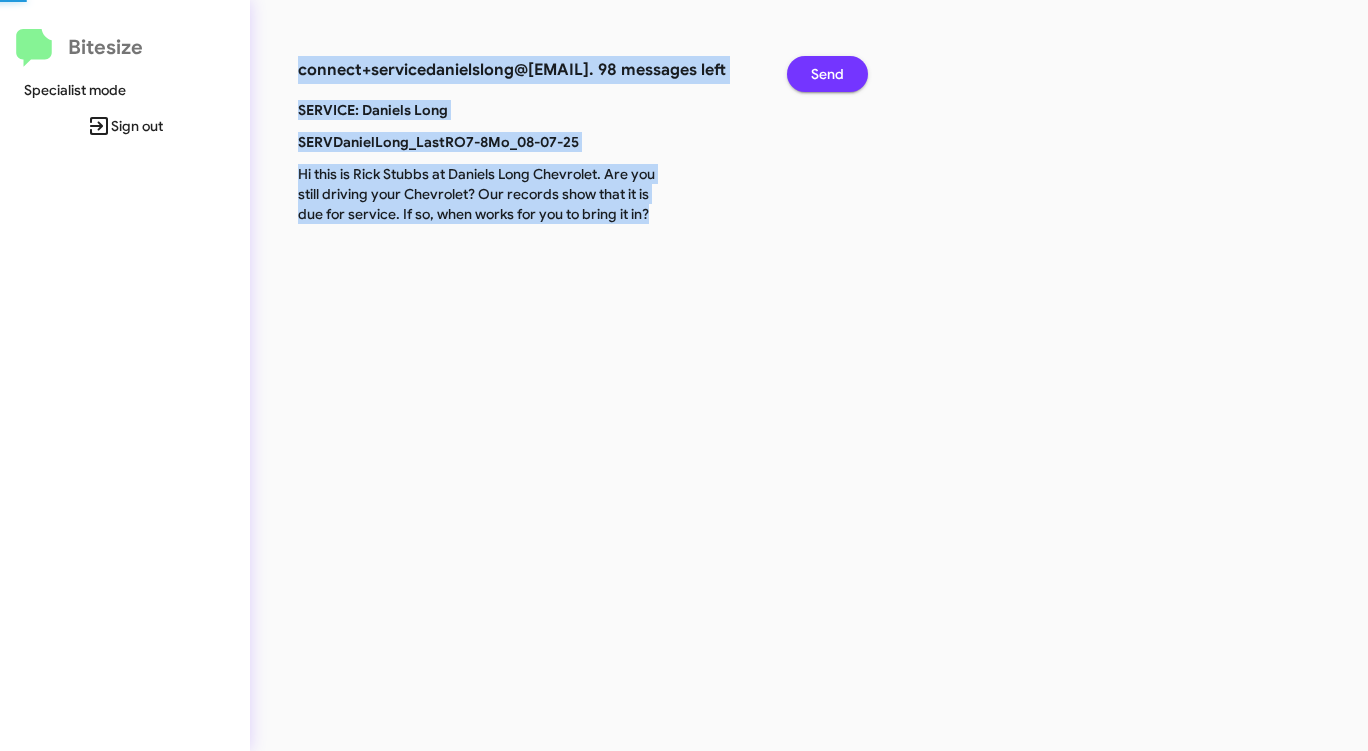 click on "Send" 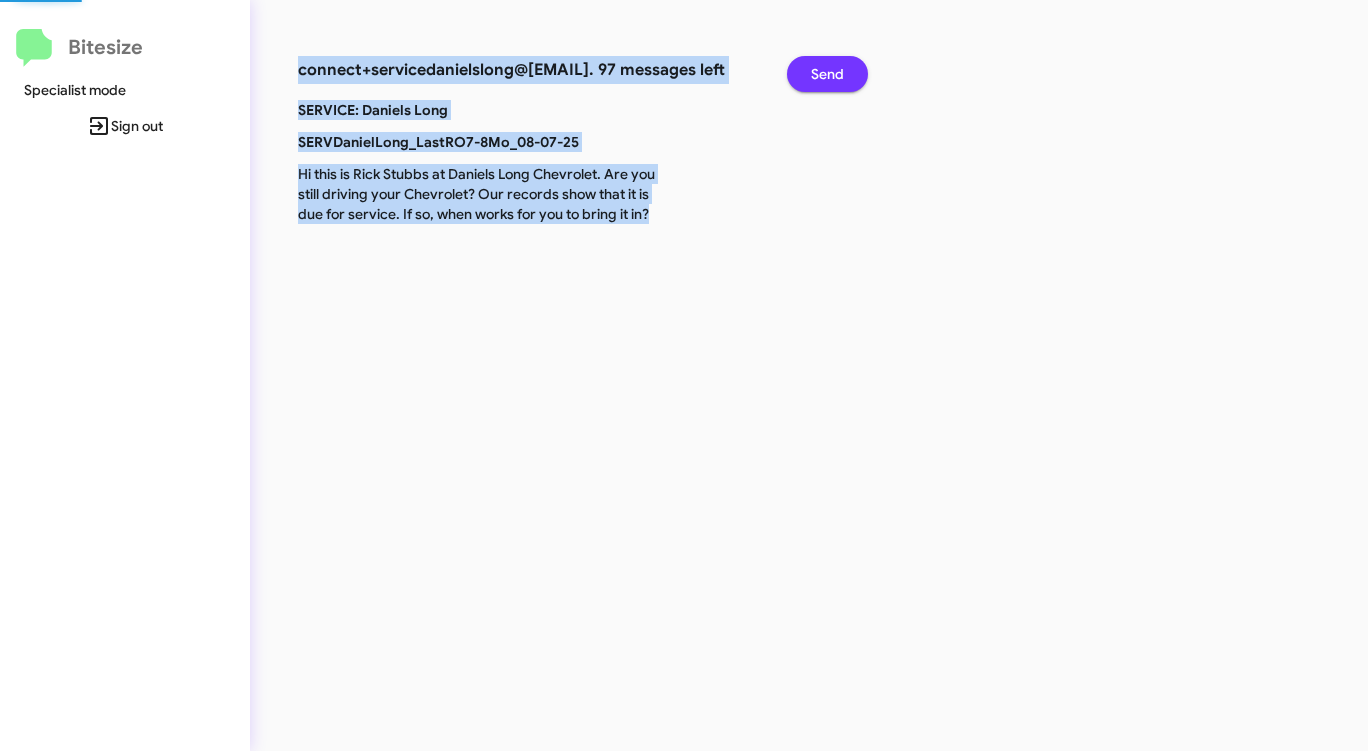 click on "Send" 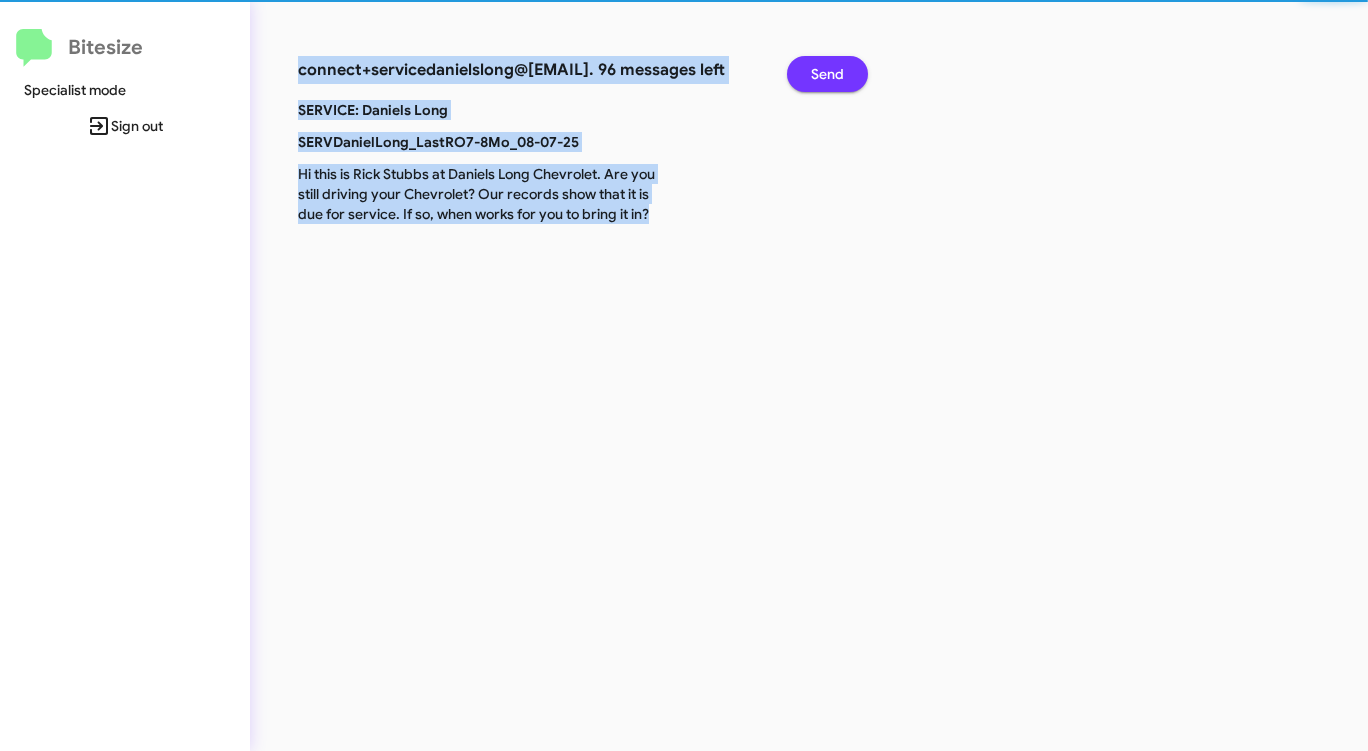 click on "Send" 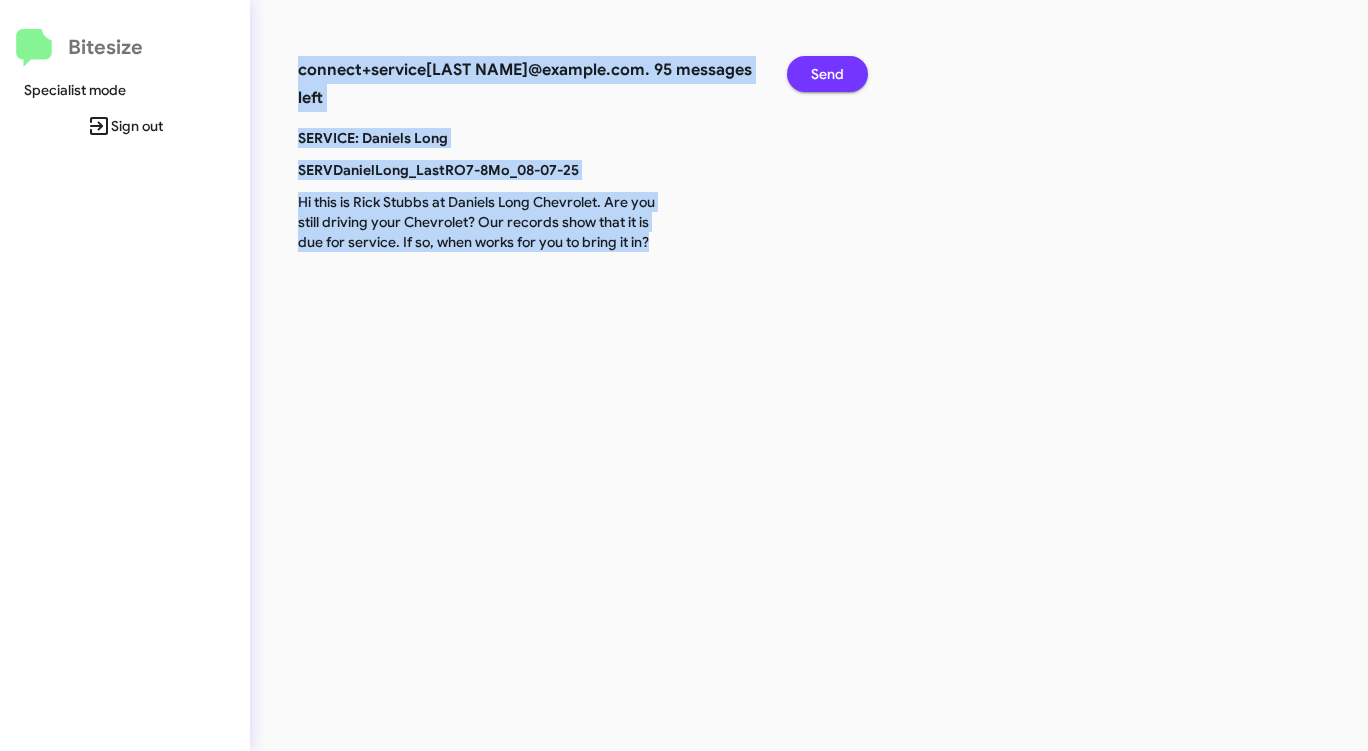 click on "Send" 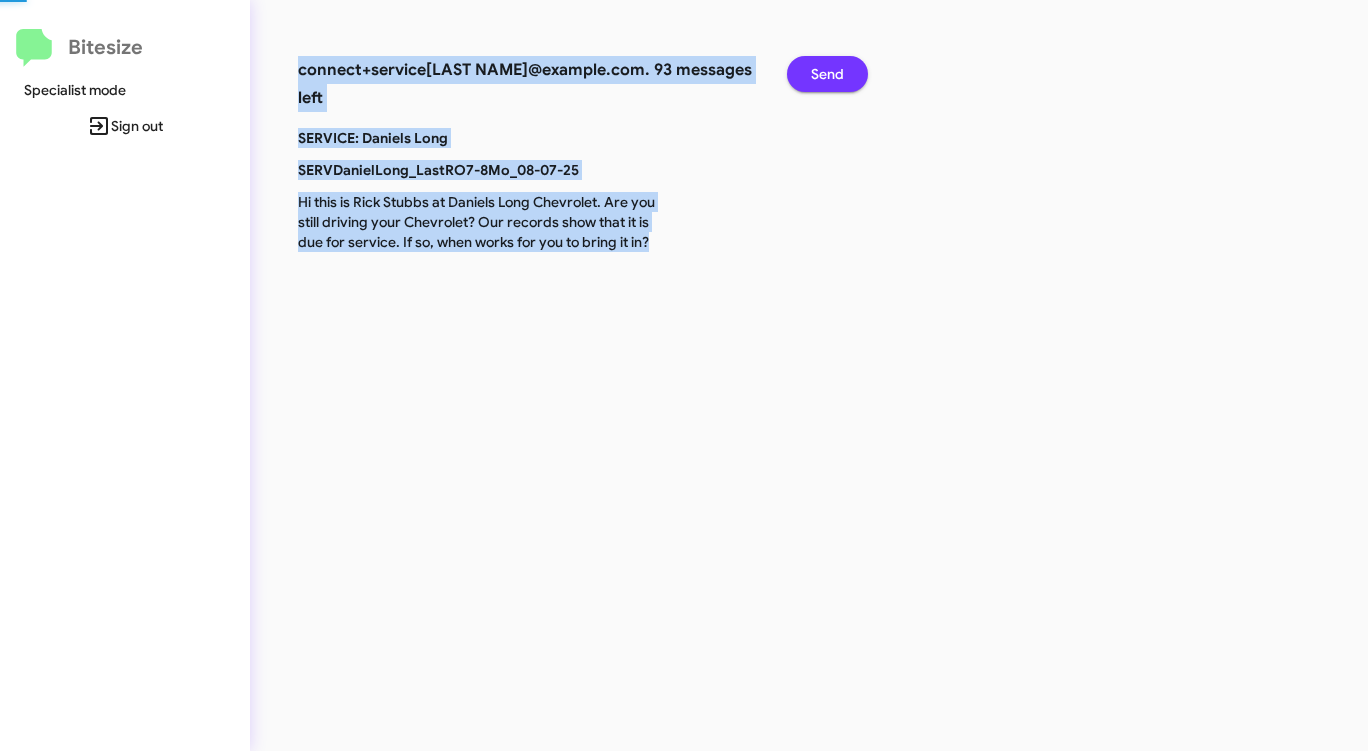 click on "Send" 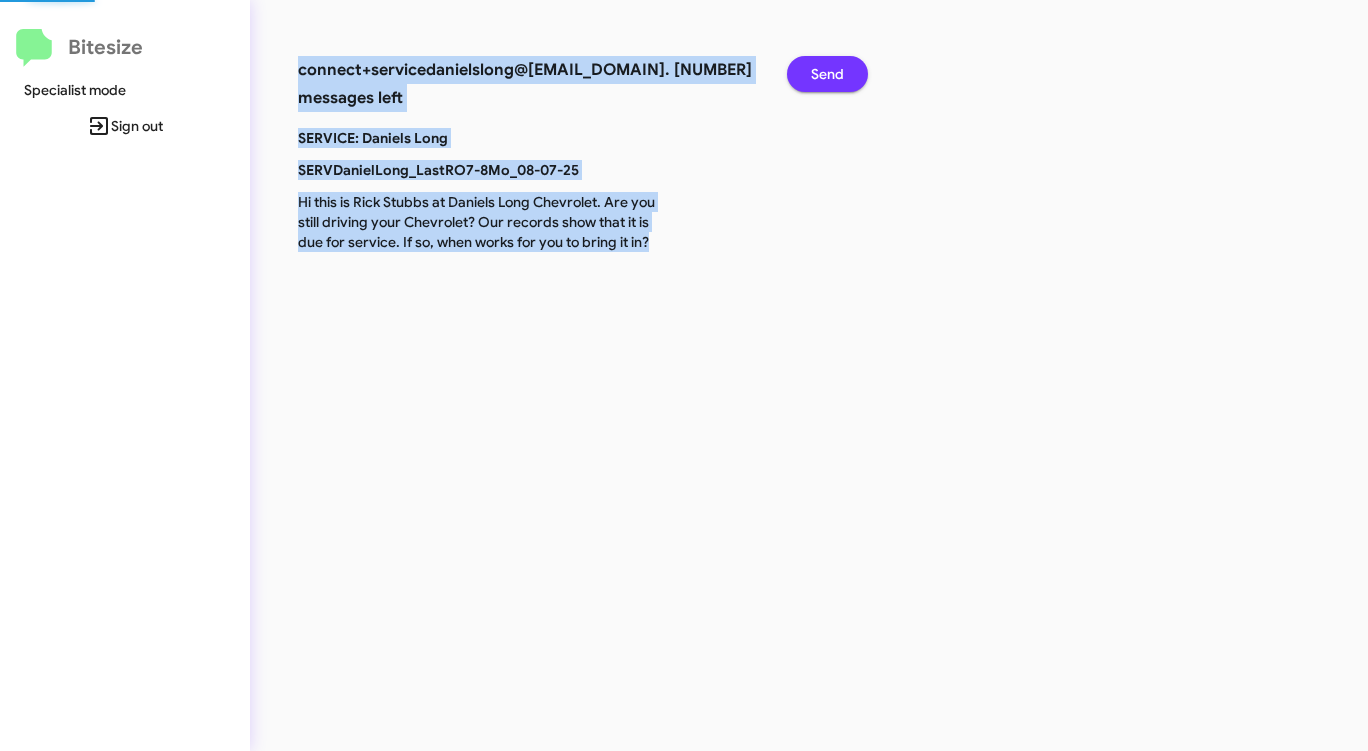 click on "Send" 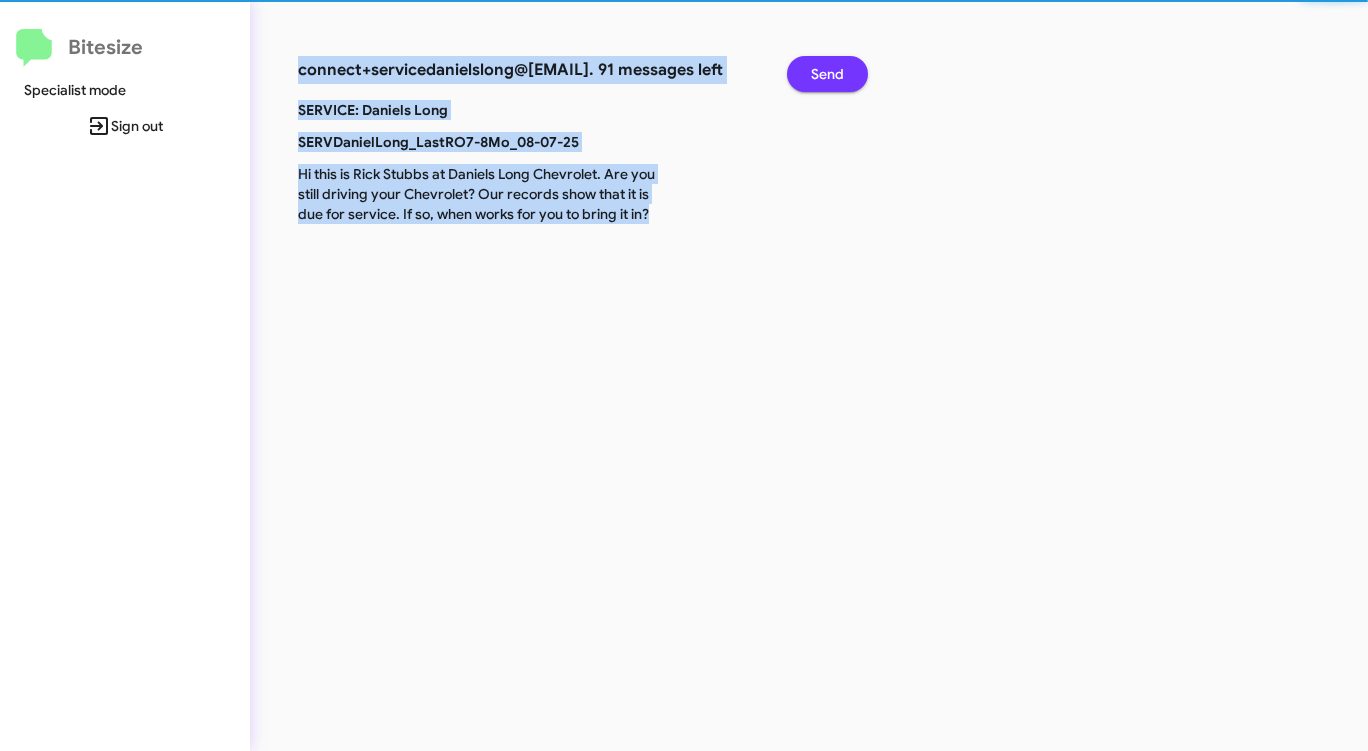 click on "Send" 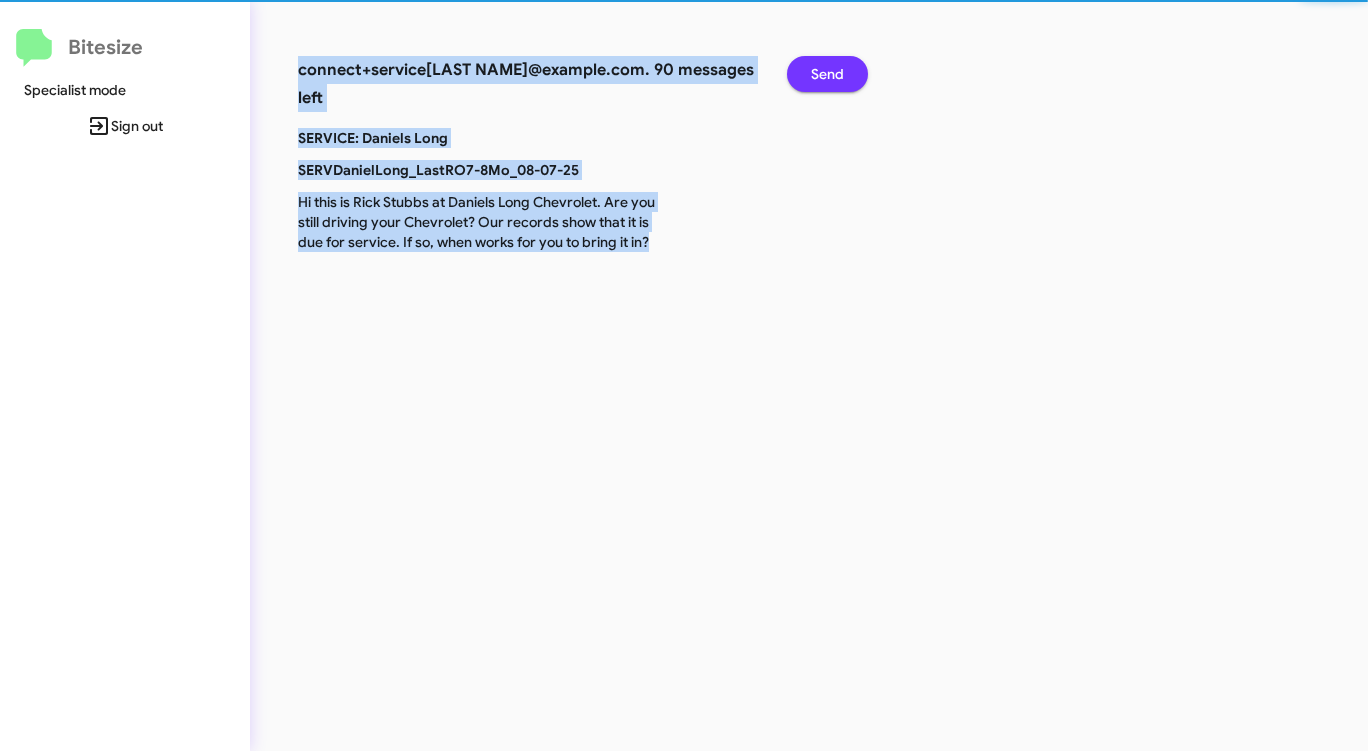 click on "Send" 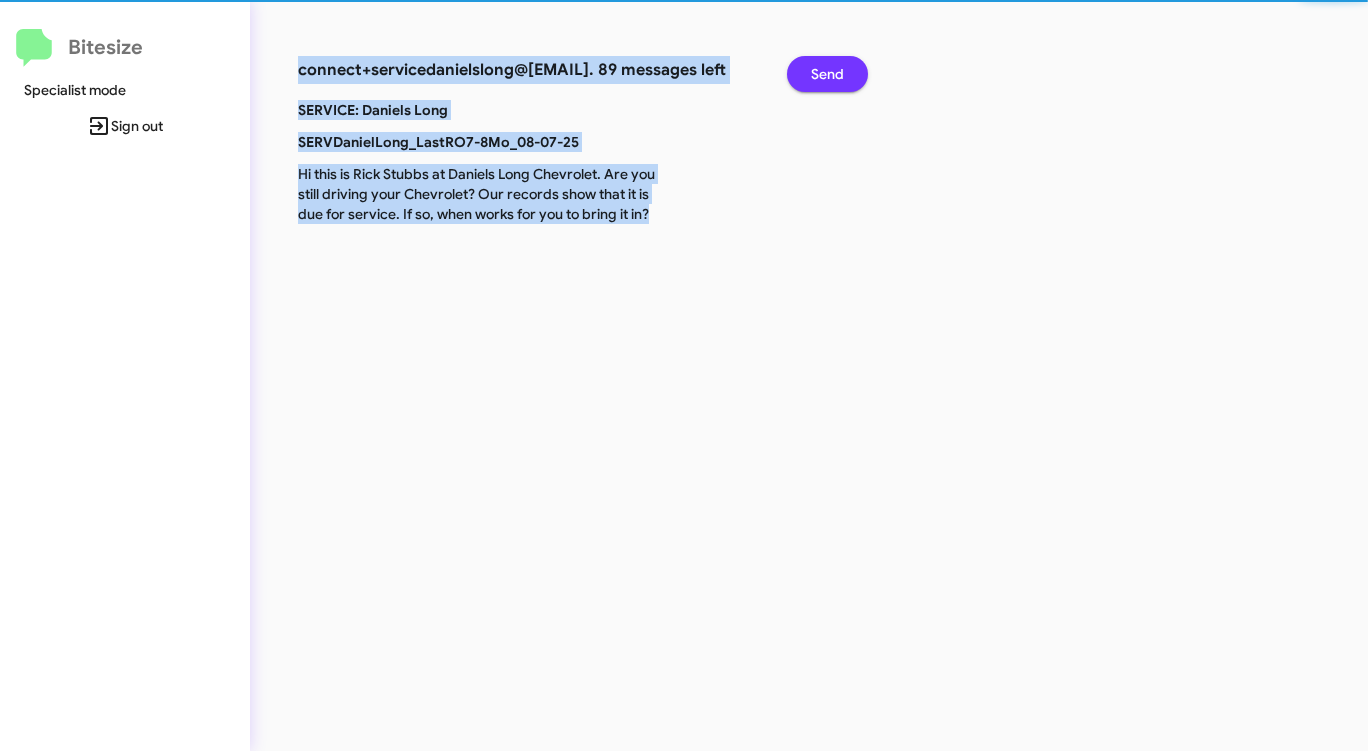 click on "Send" 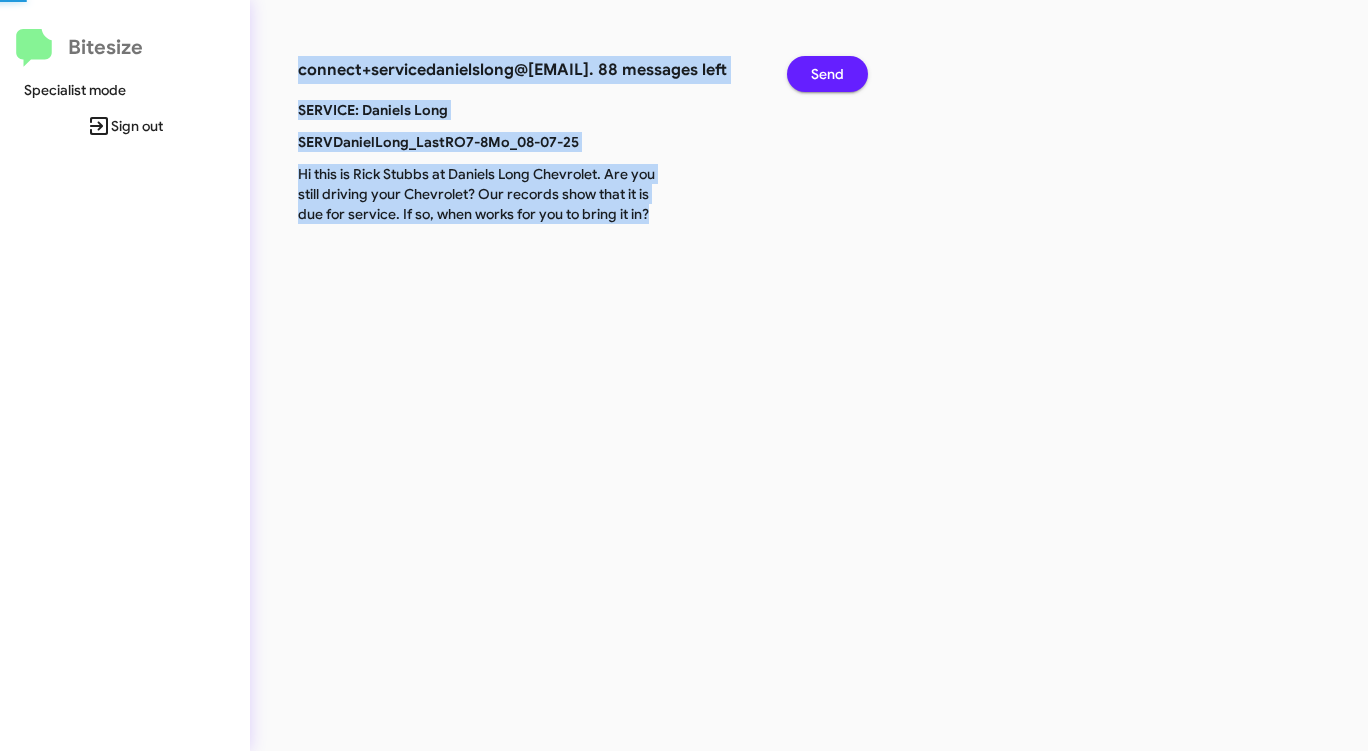click on "Send" 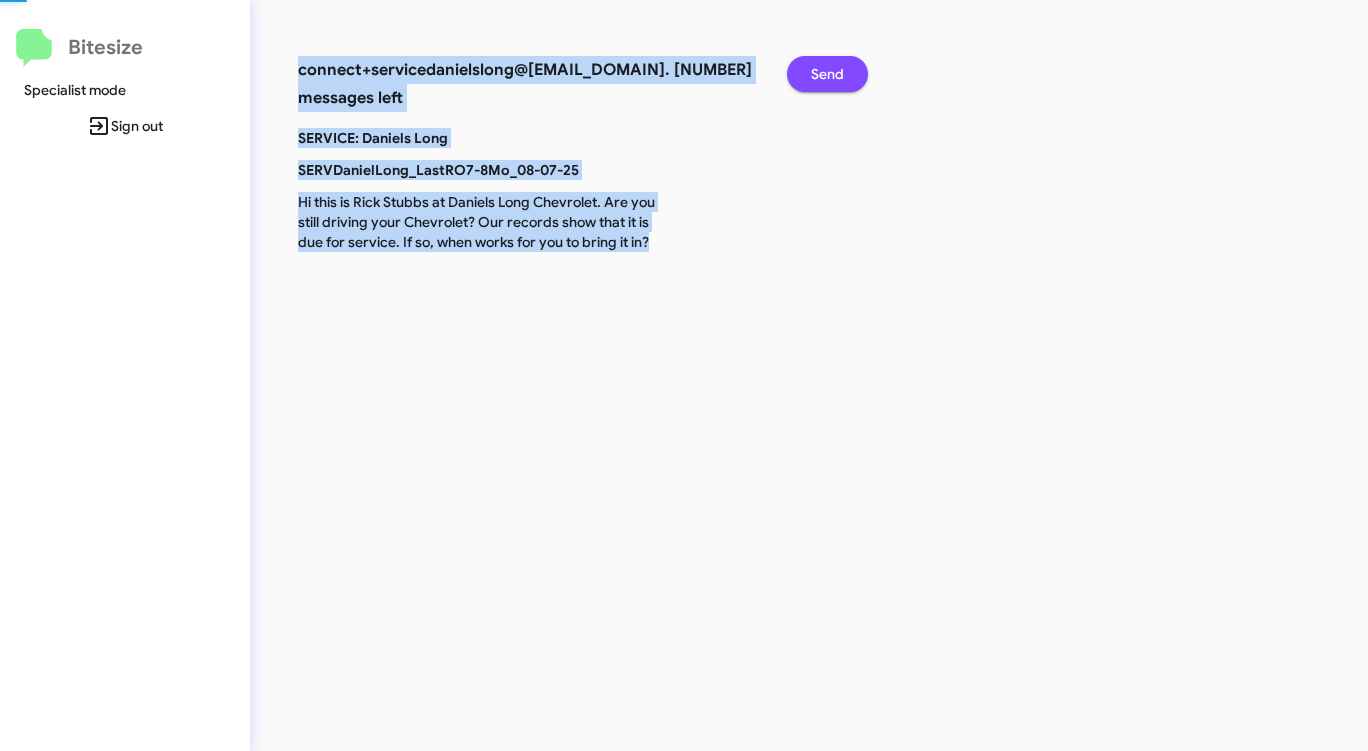 click on "Send" 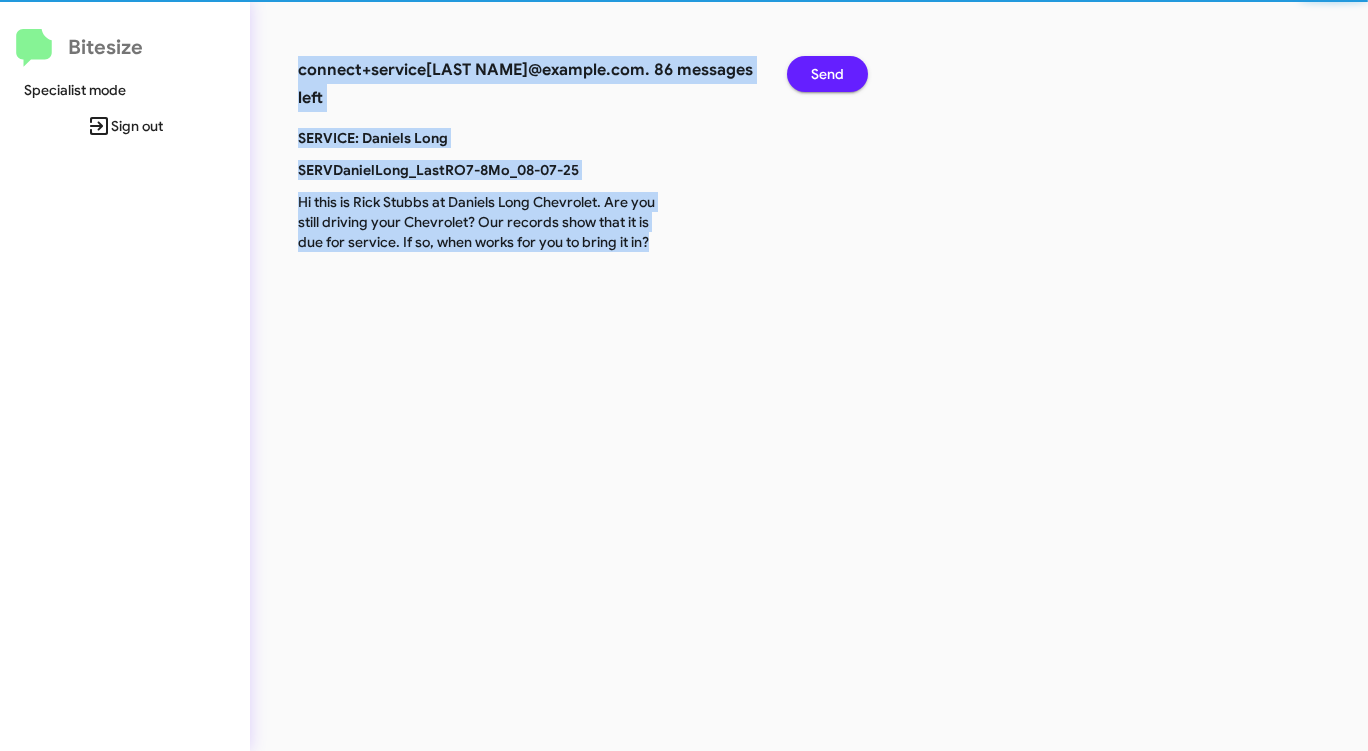 click on "Send" 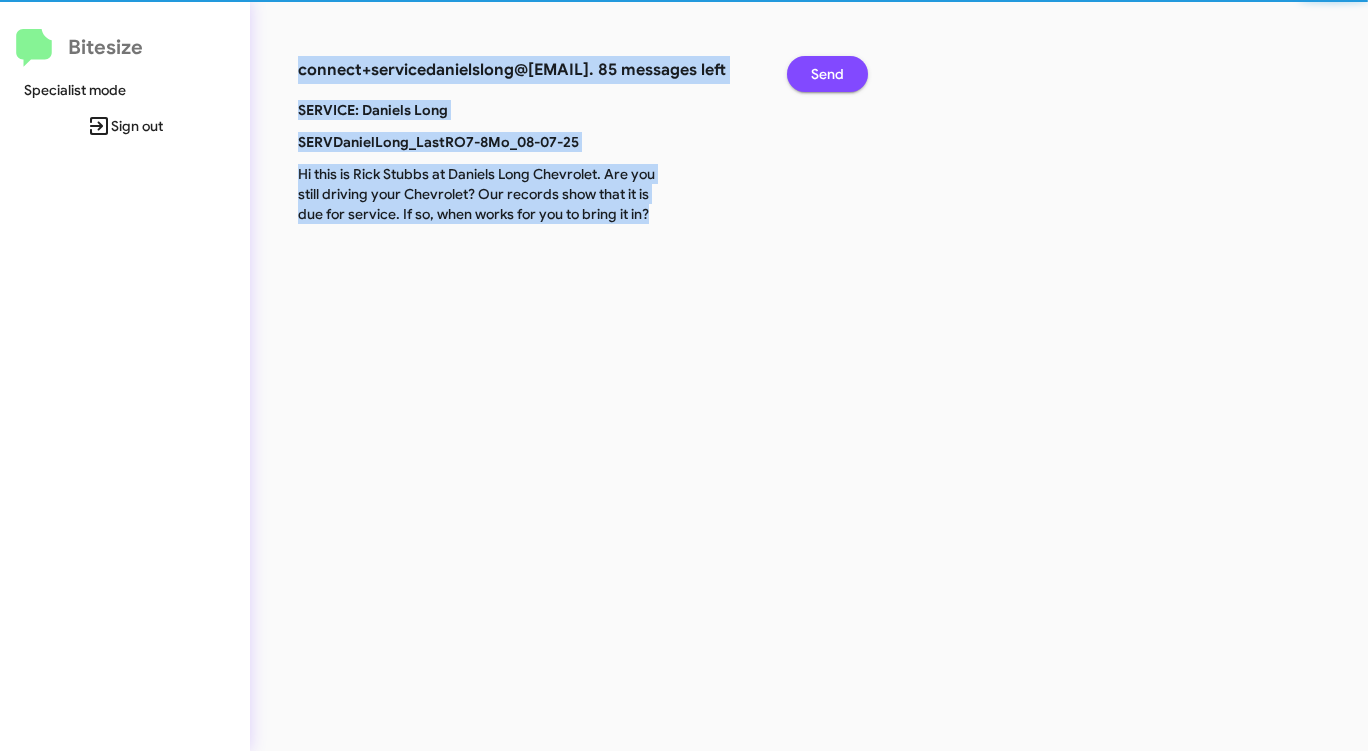 click on "Send" 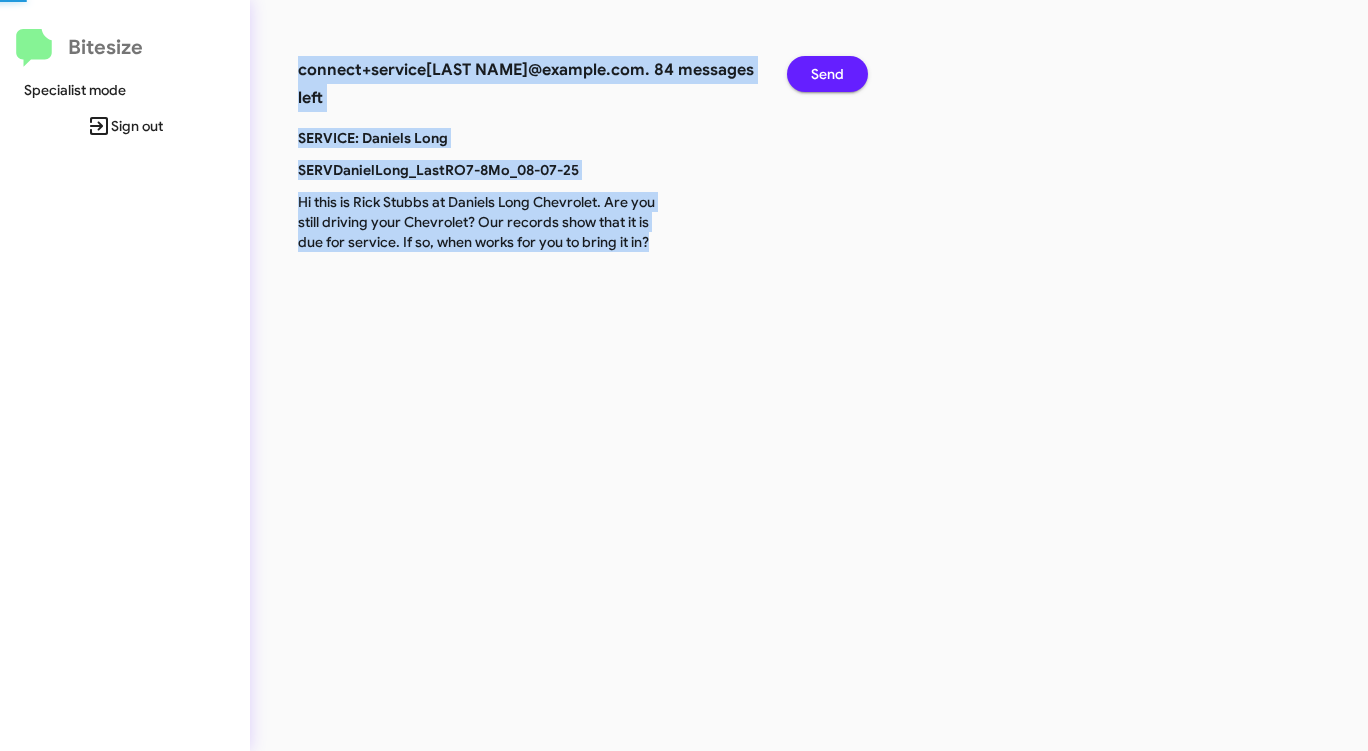 click on "Send" 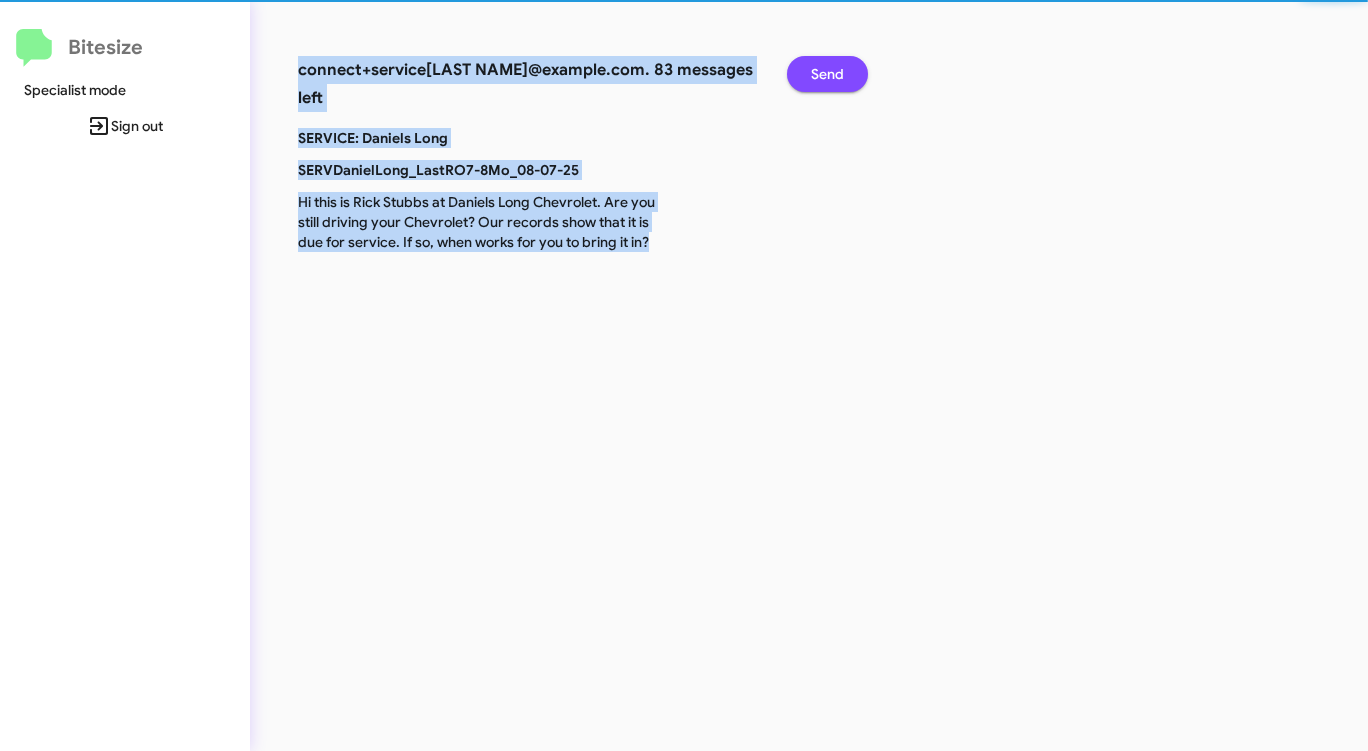 click on "Send" 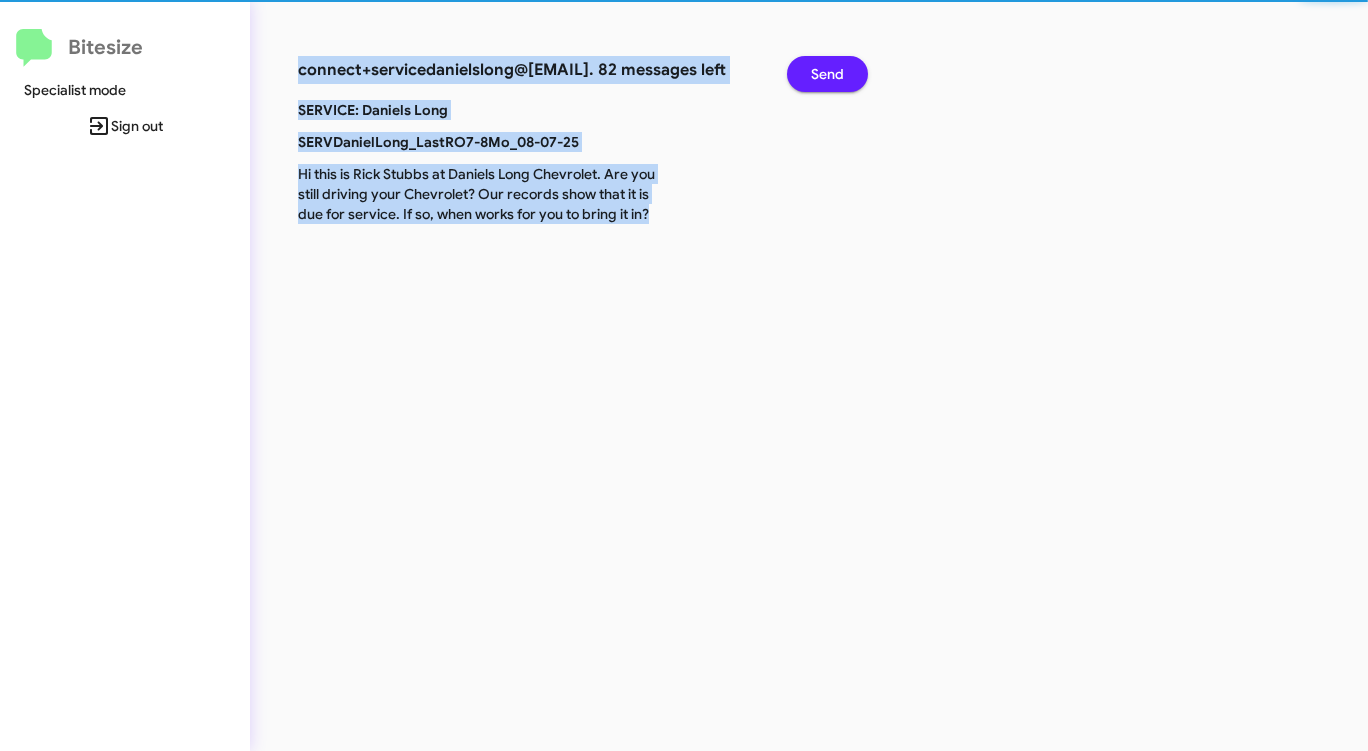 click on "Send" 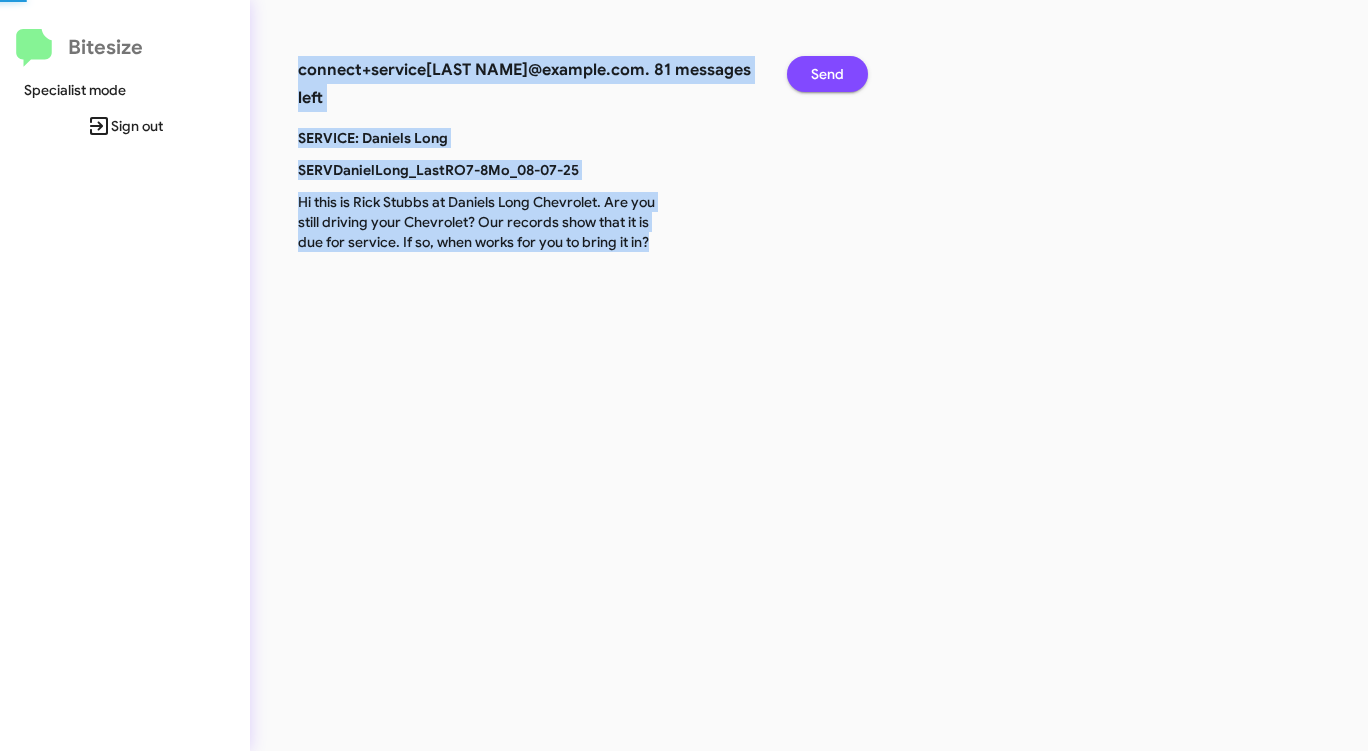 click on "Send" 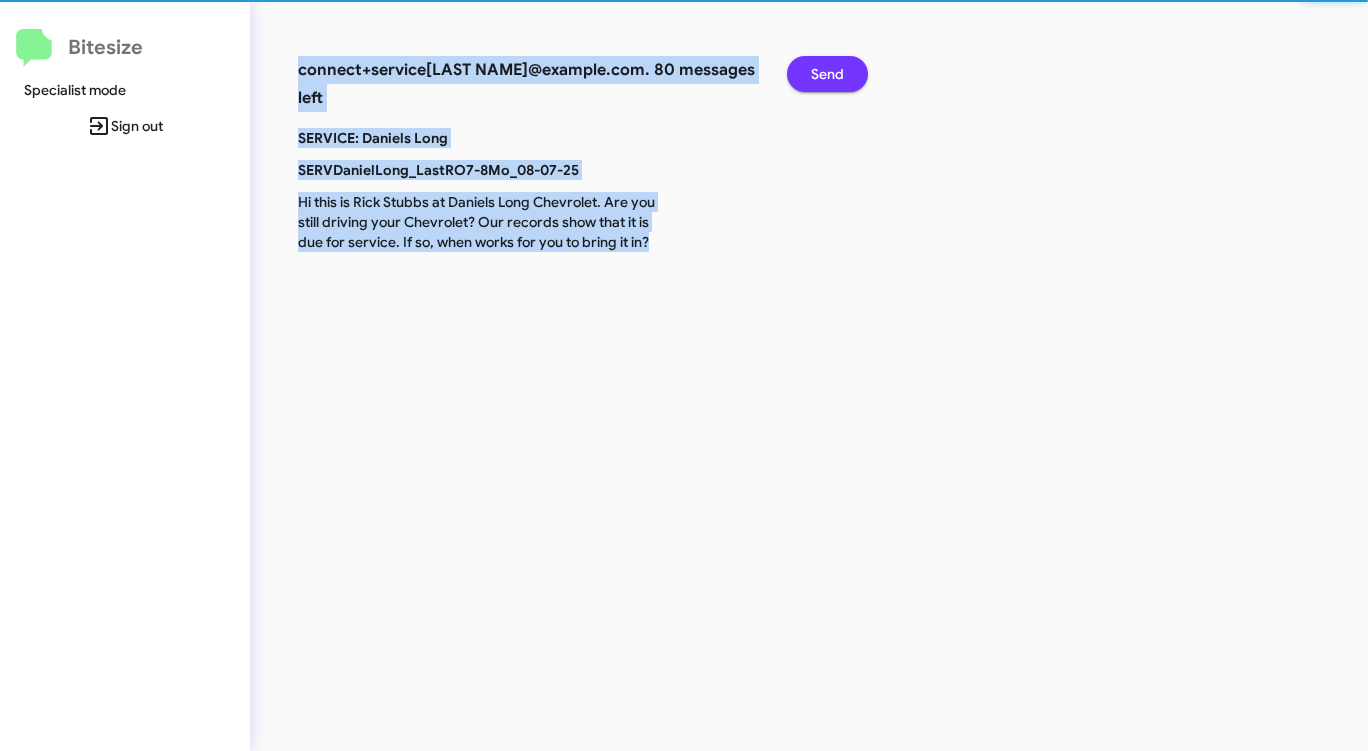 click on "Send" 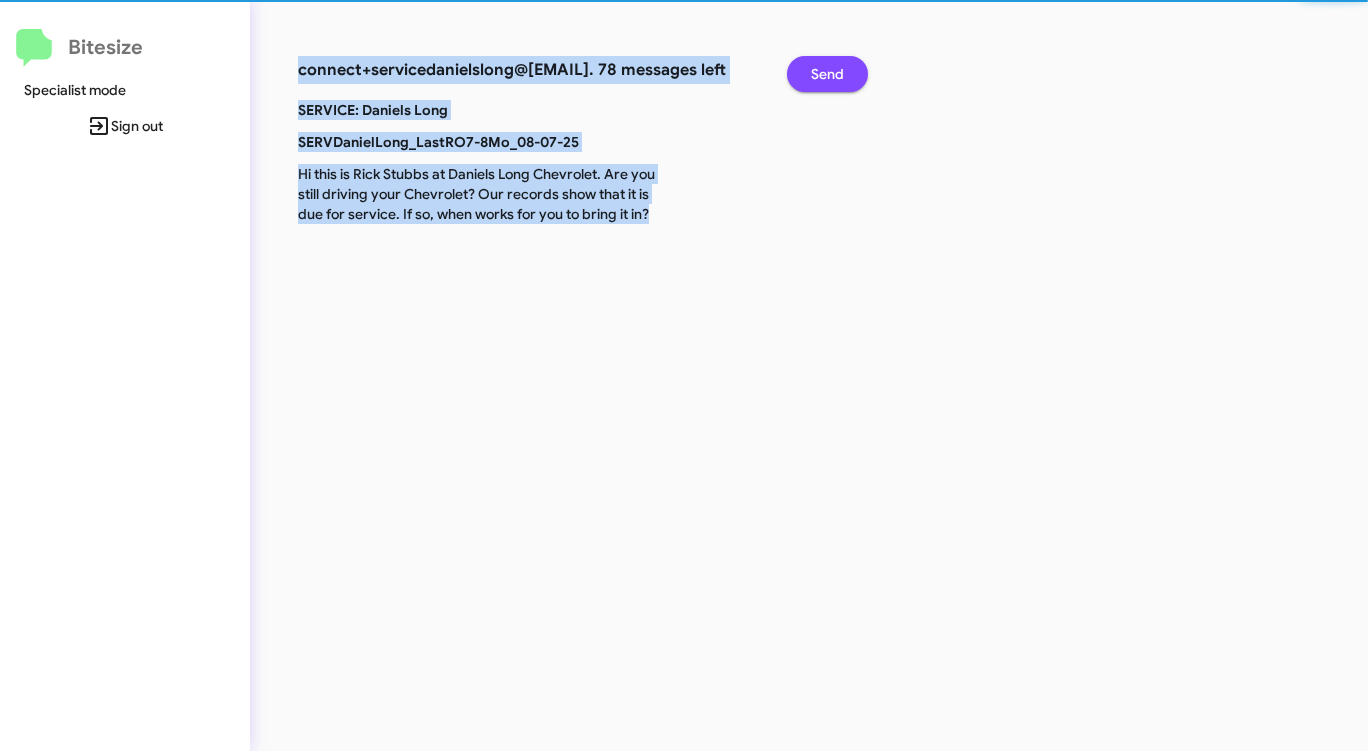 click on "Send" 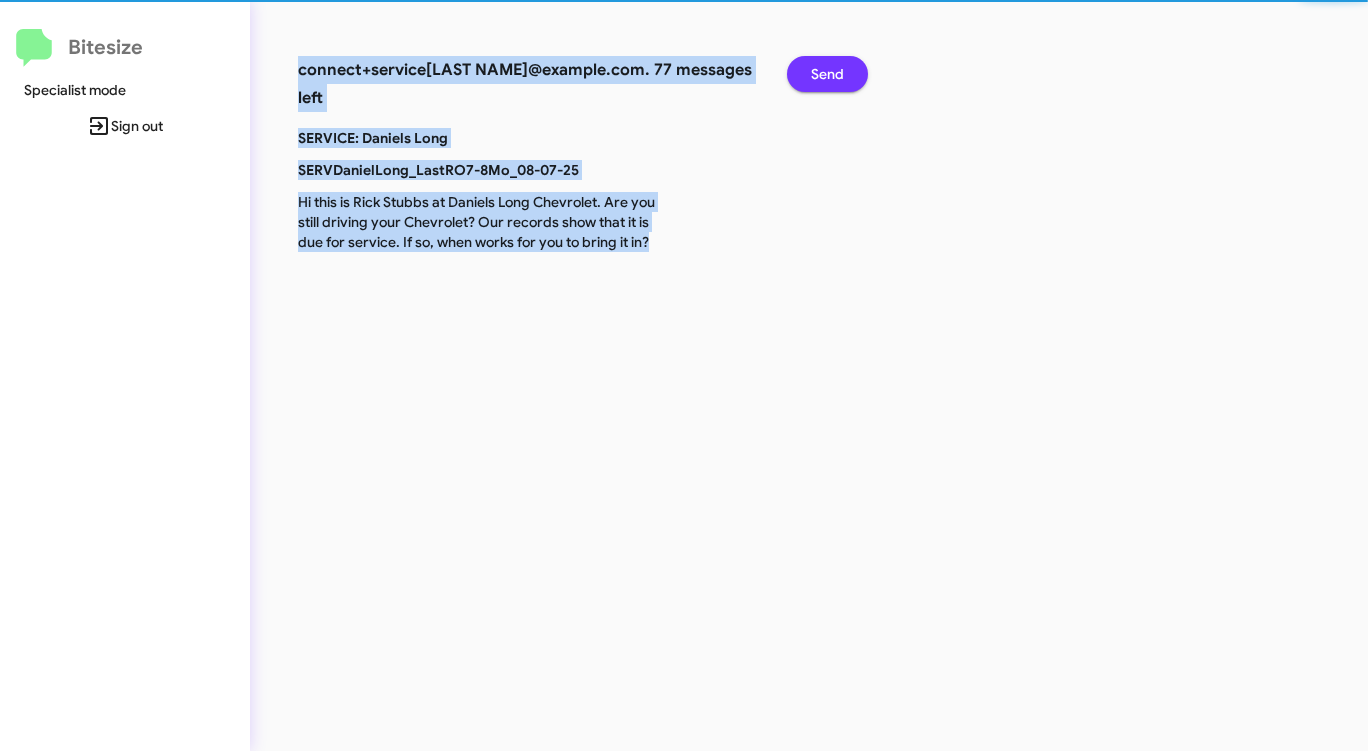 click on "Send" 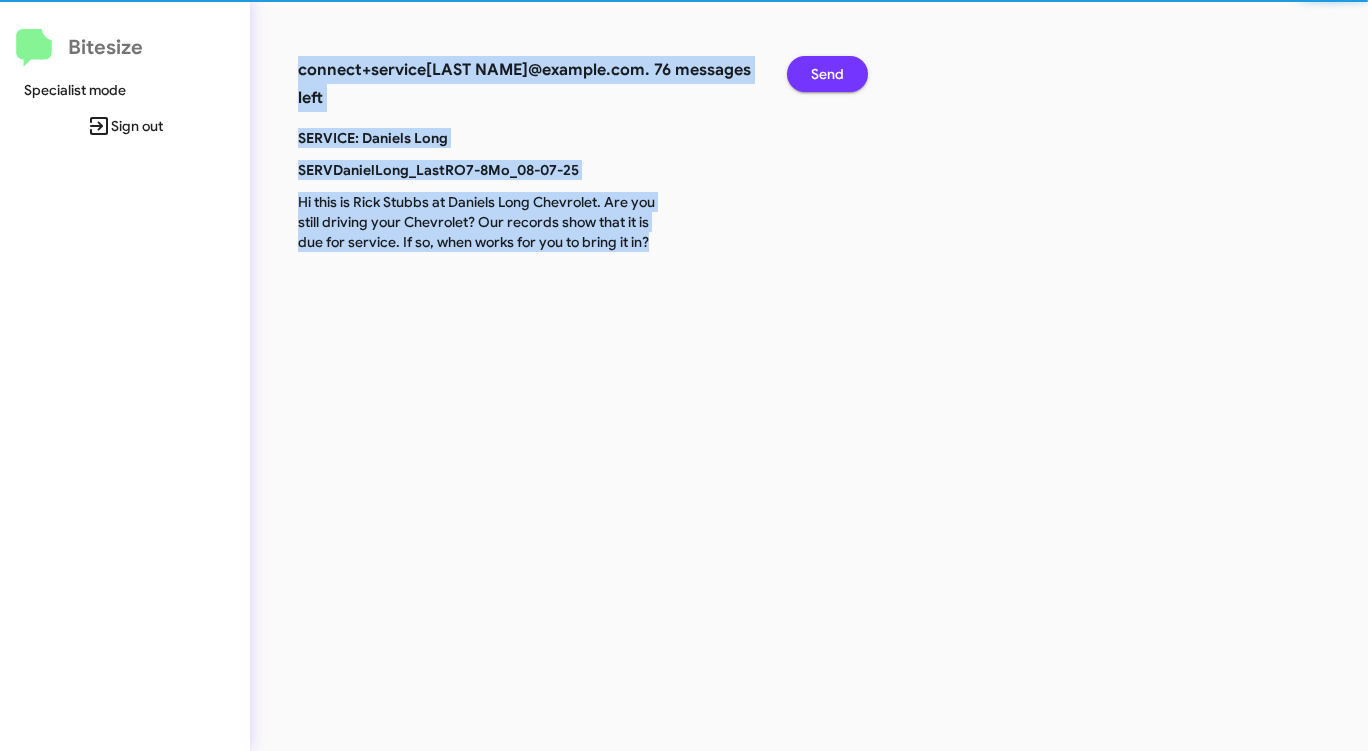 click on "Send" 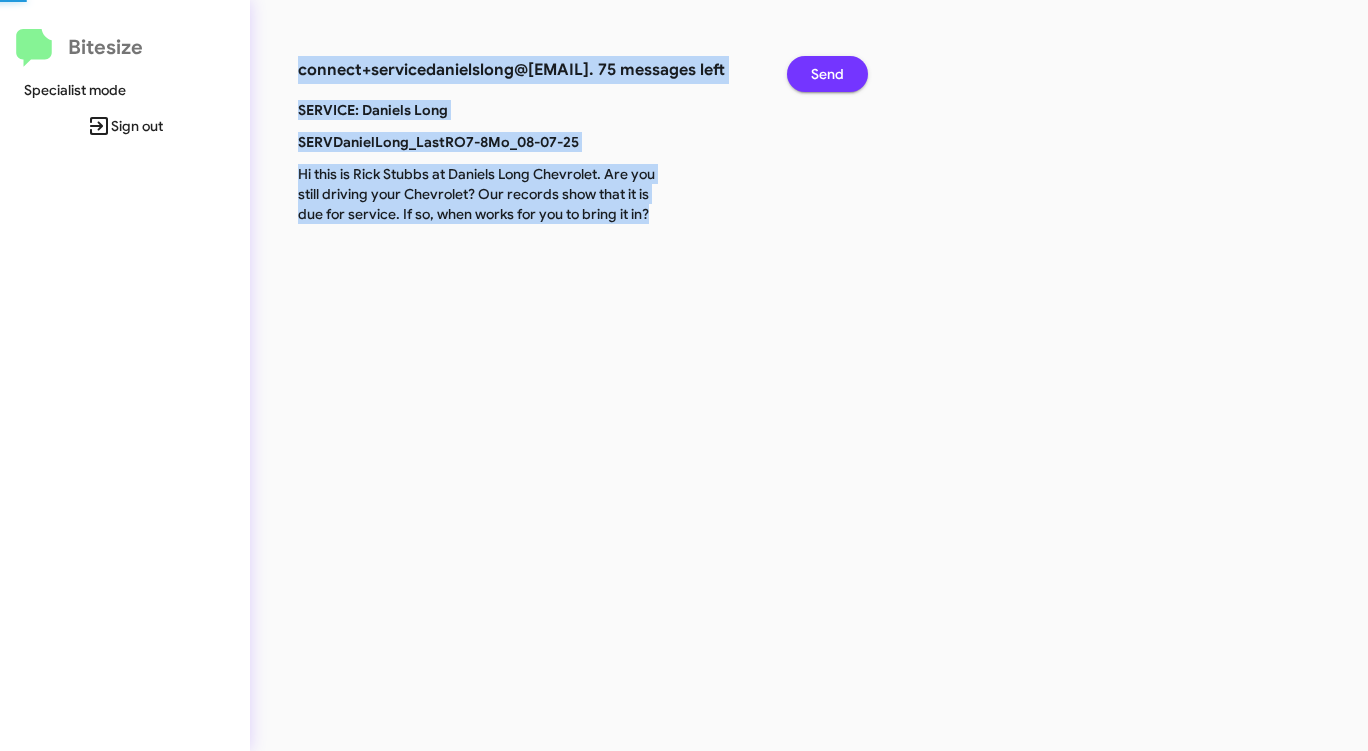 click on "Send" 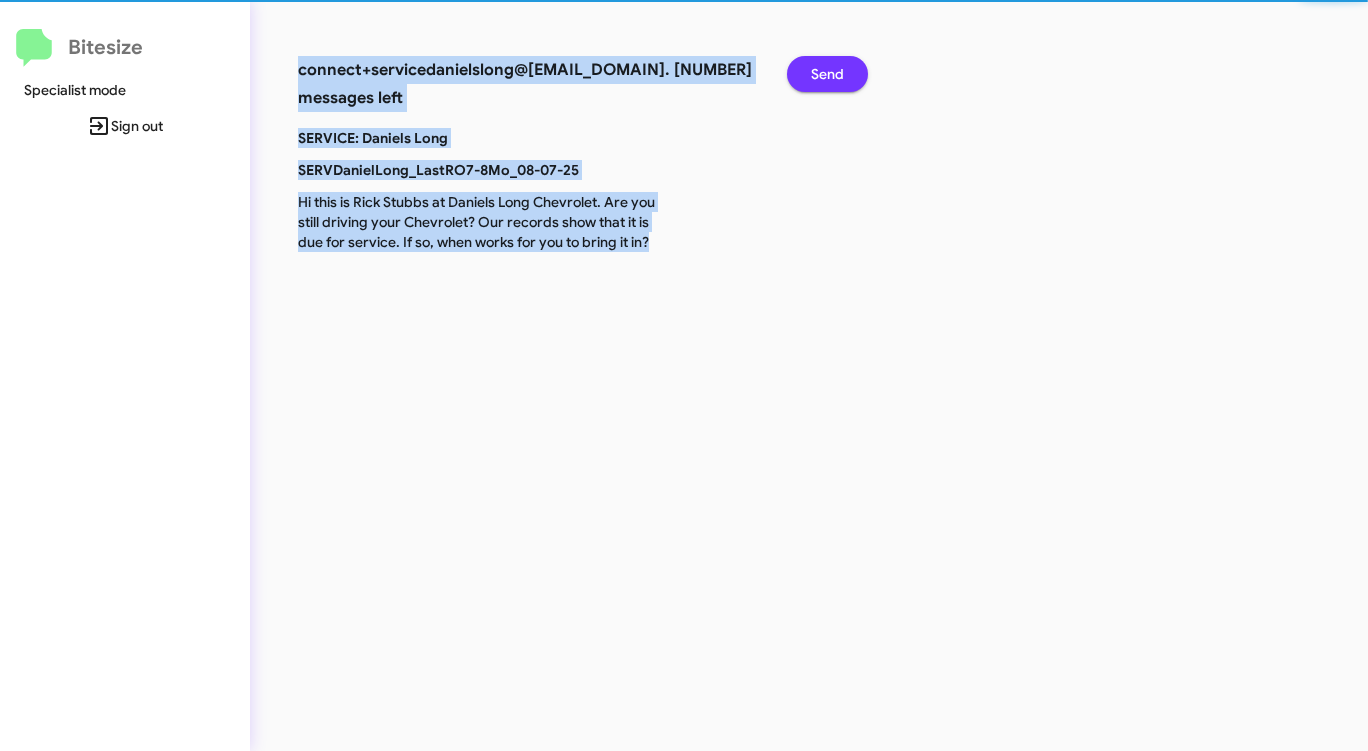 click on "Send" 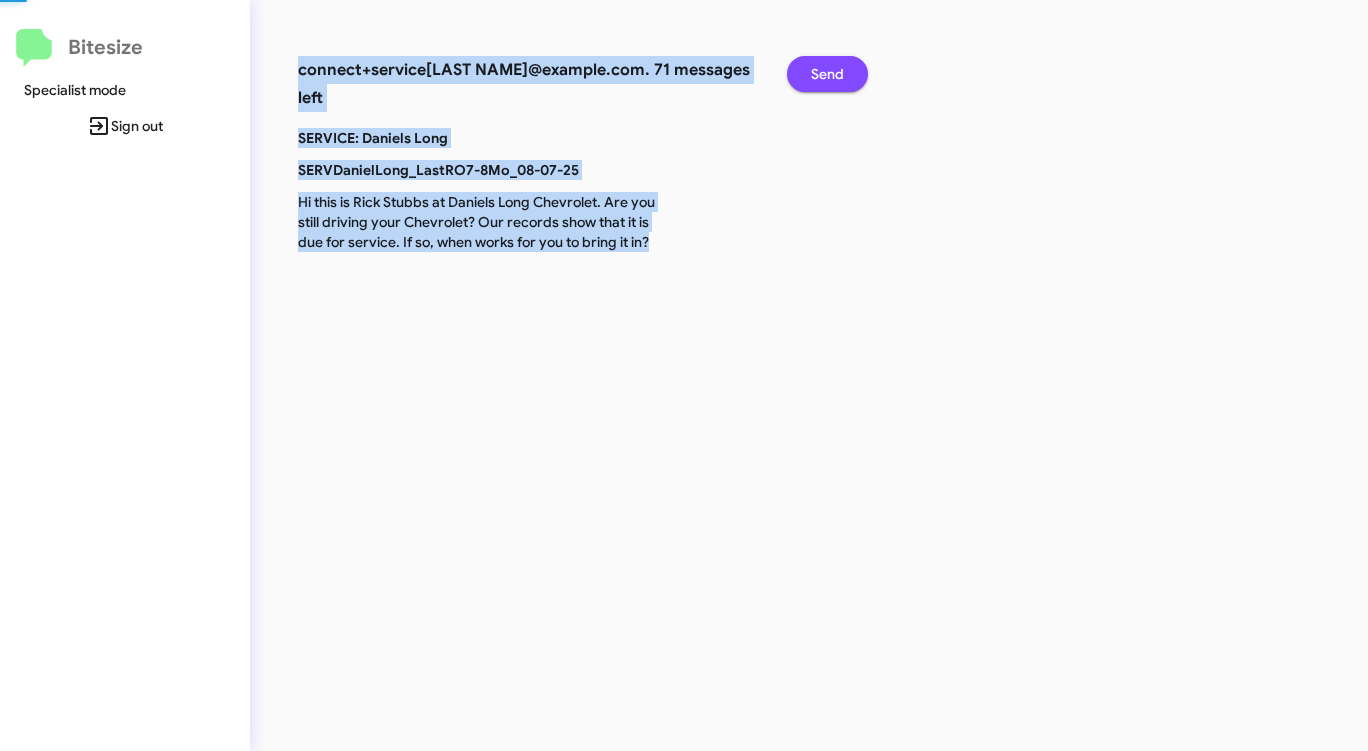 click on "Send" 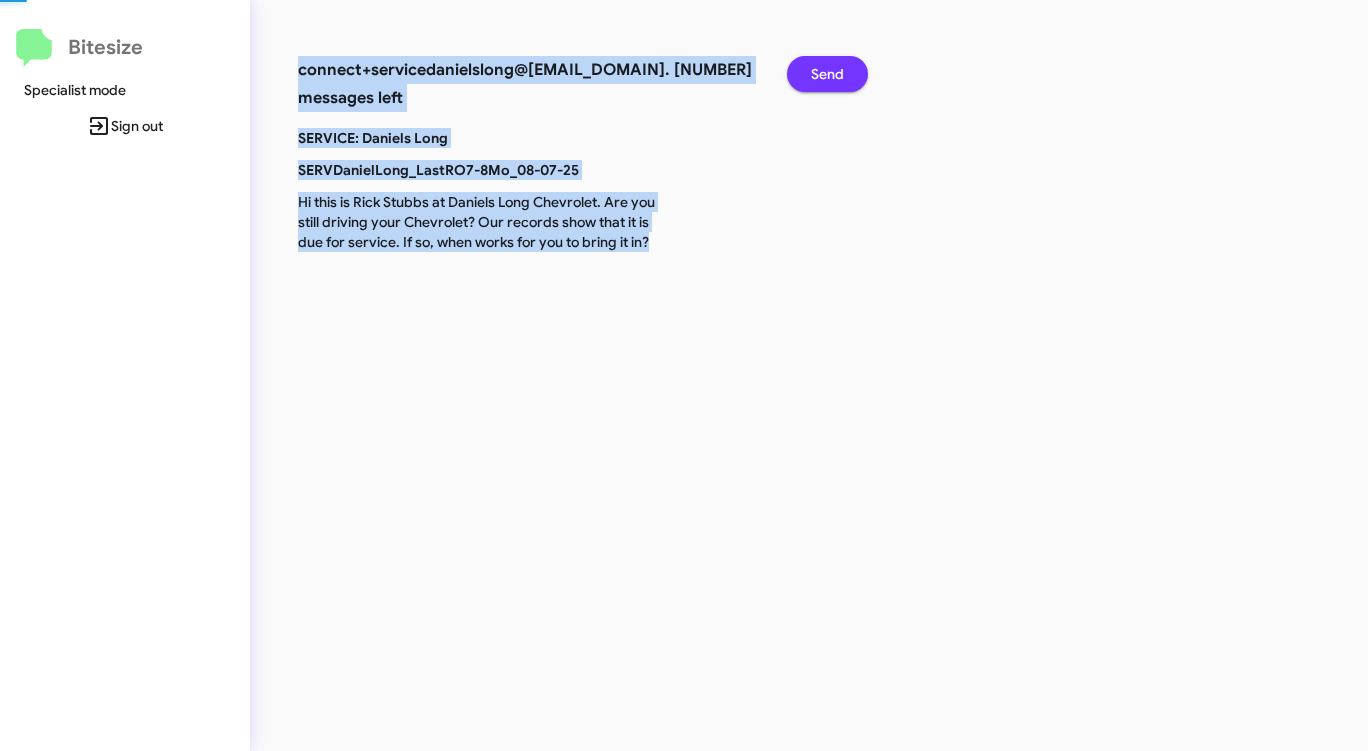 click on "Send" 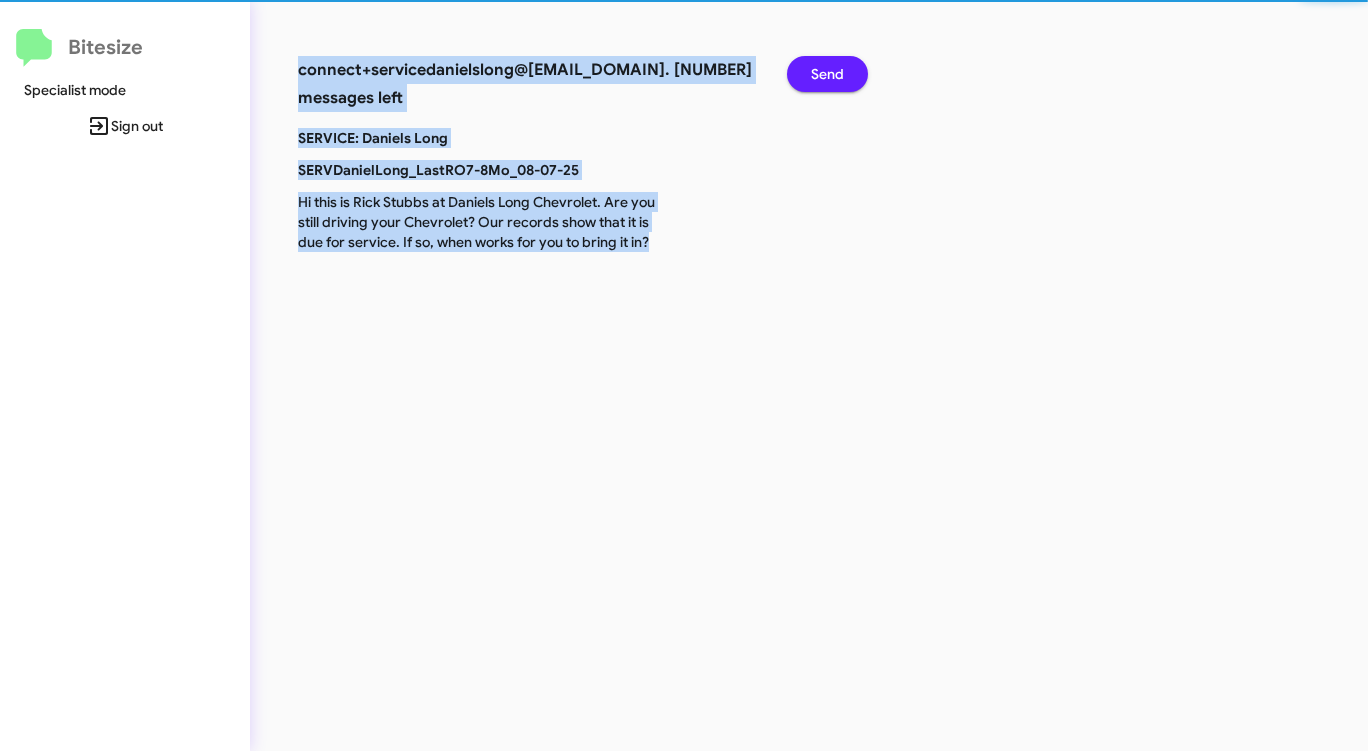 click on "Send" 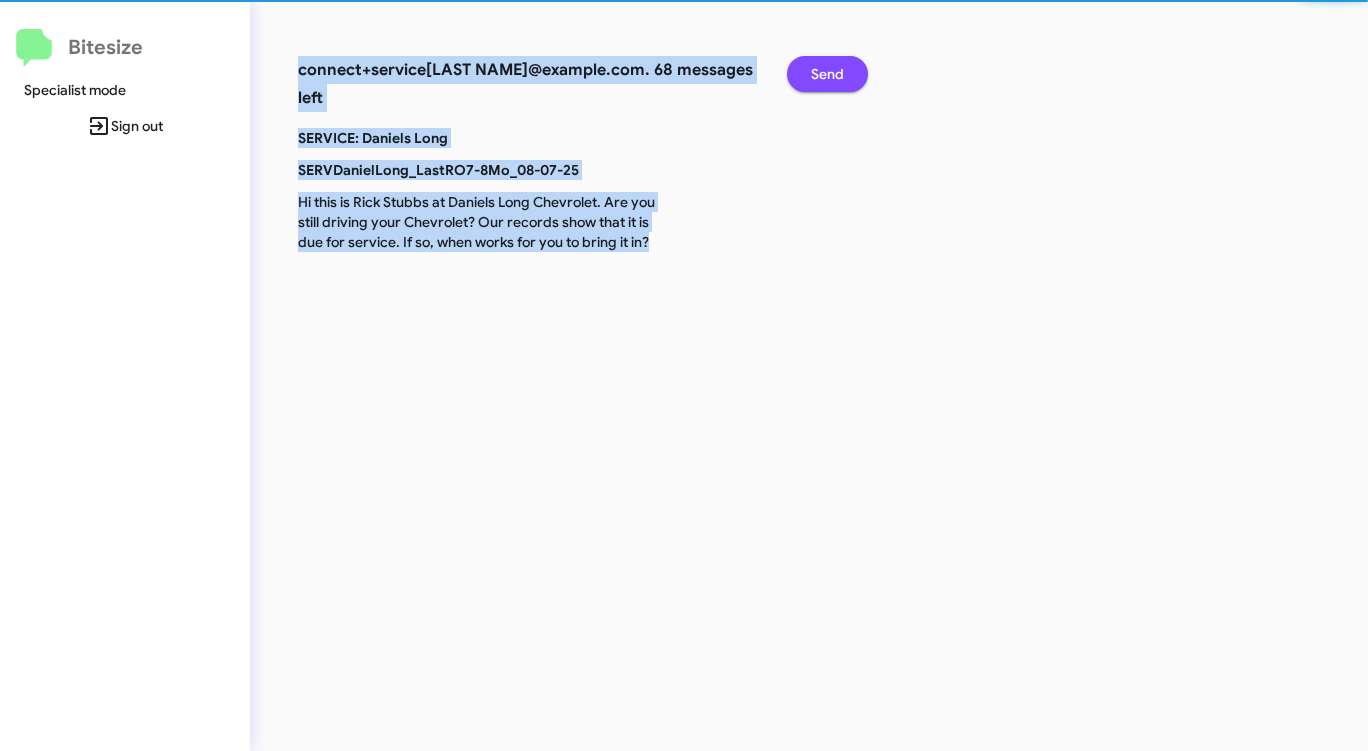 click on "Send" 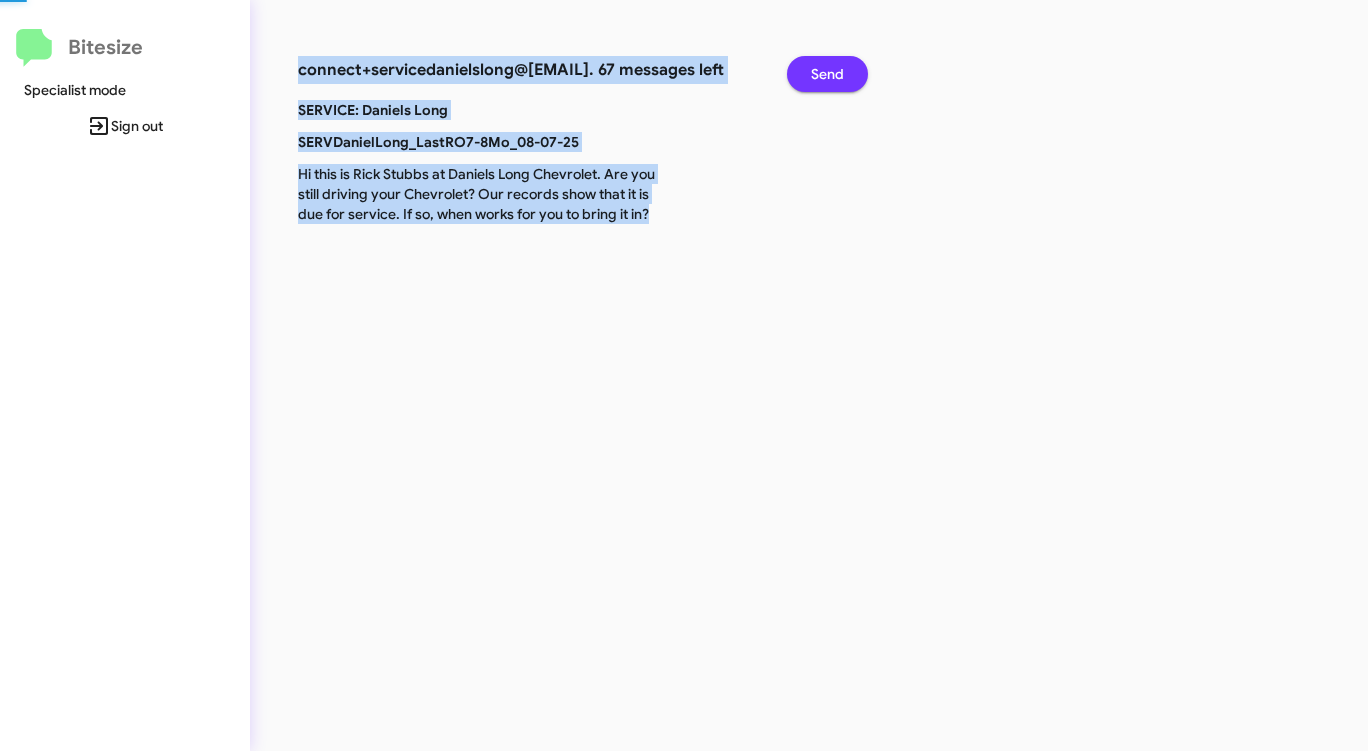 click on "Send" 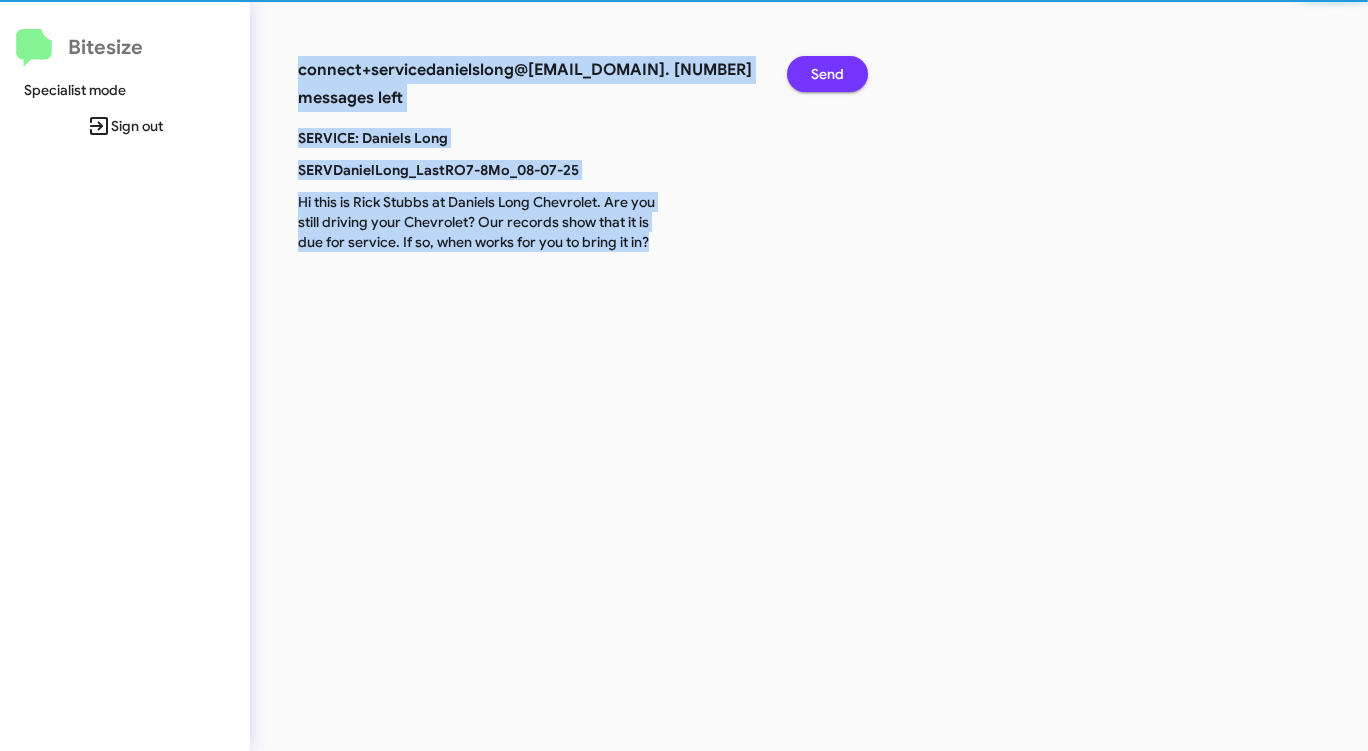 click on "Send" 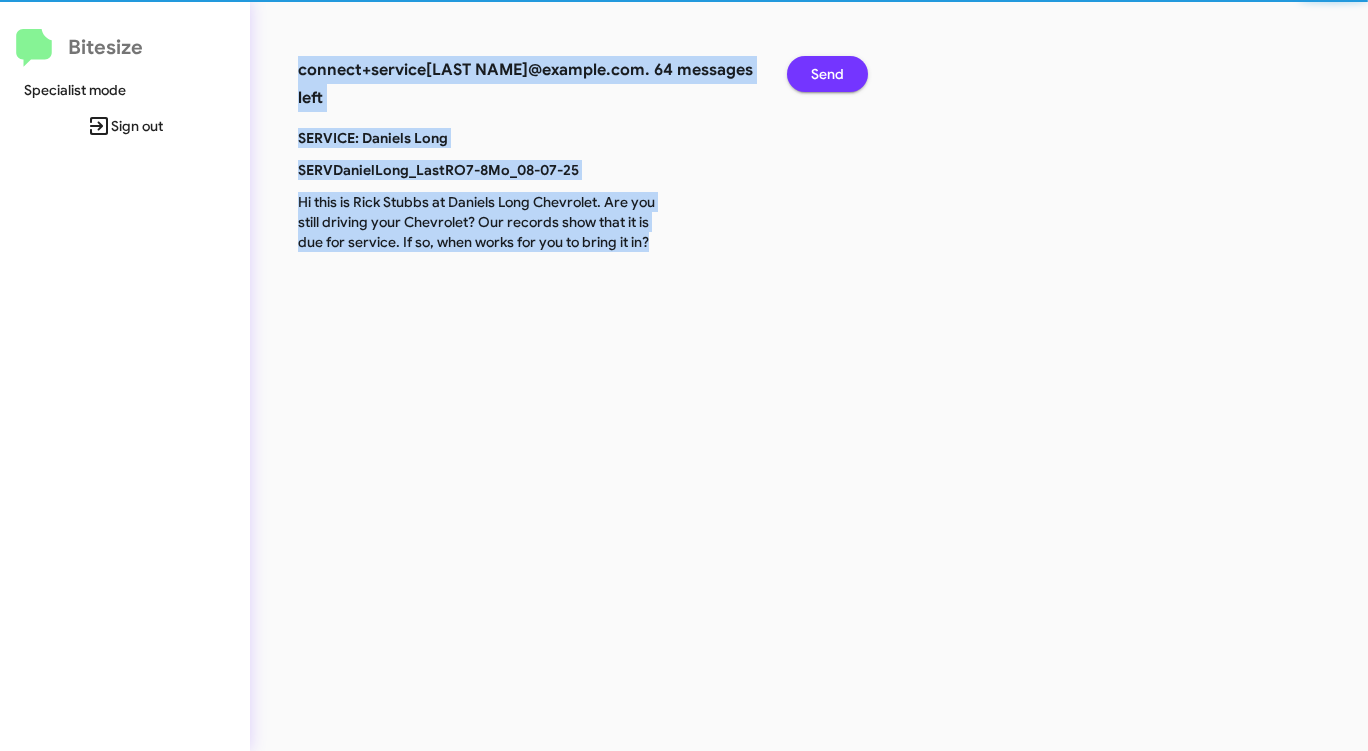 click on "Send" 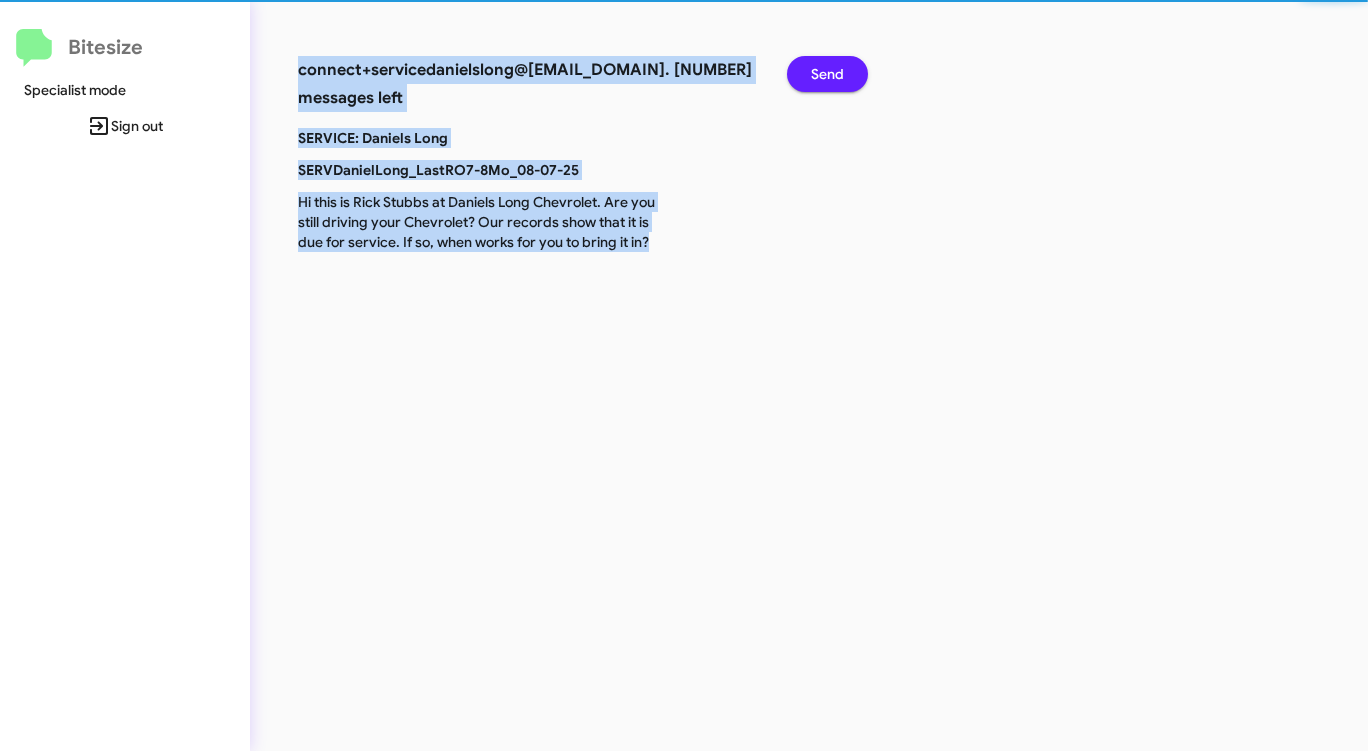 click on "Send" 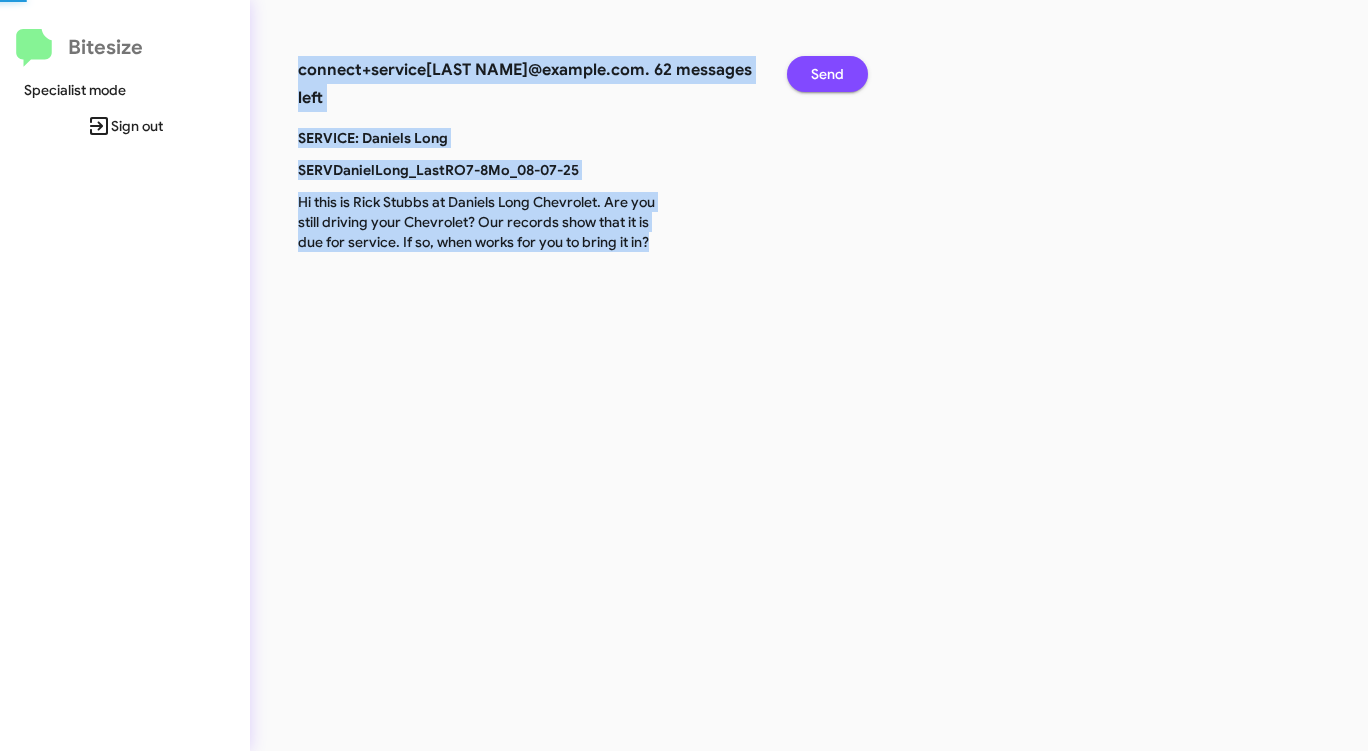 click on "Send" 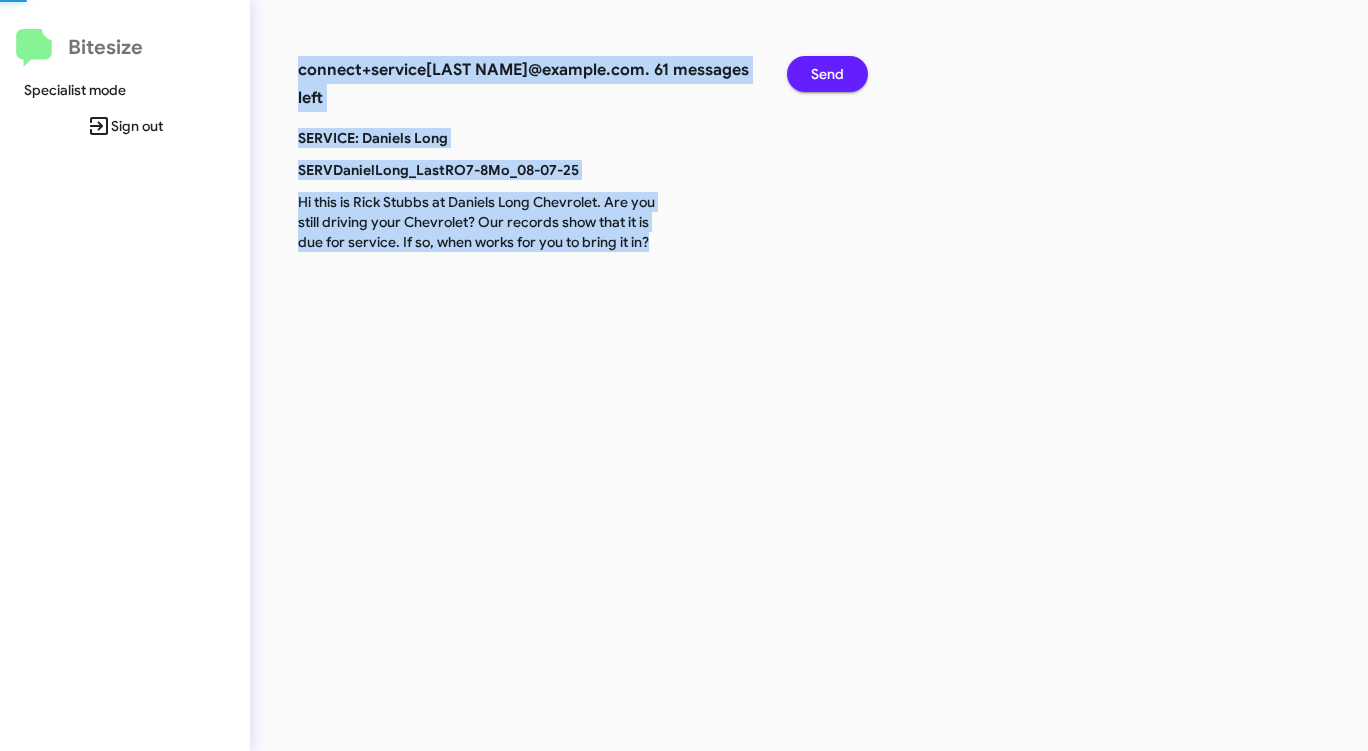 click on "Send" 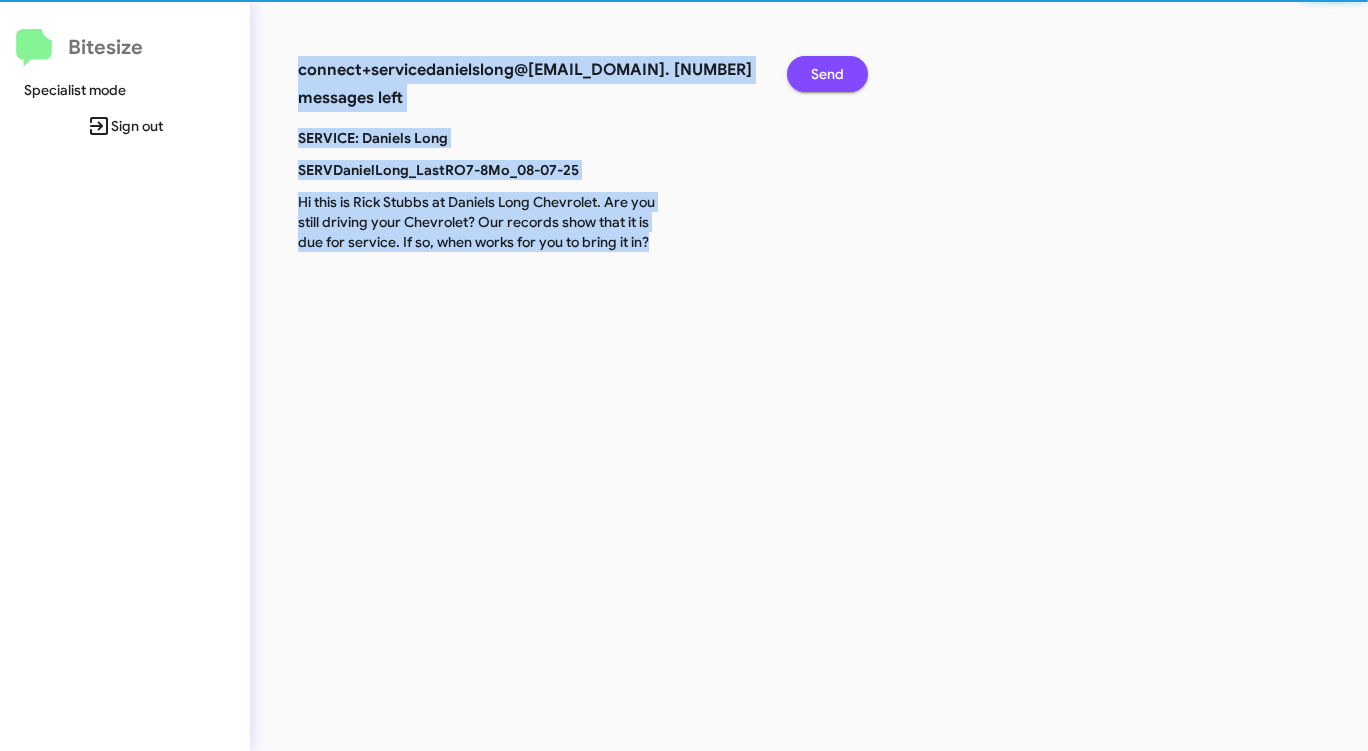 click on "Send" 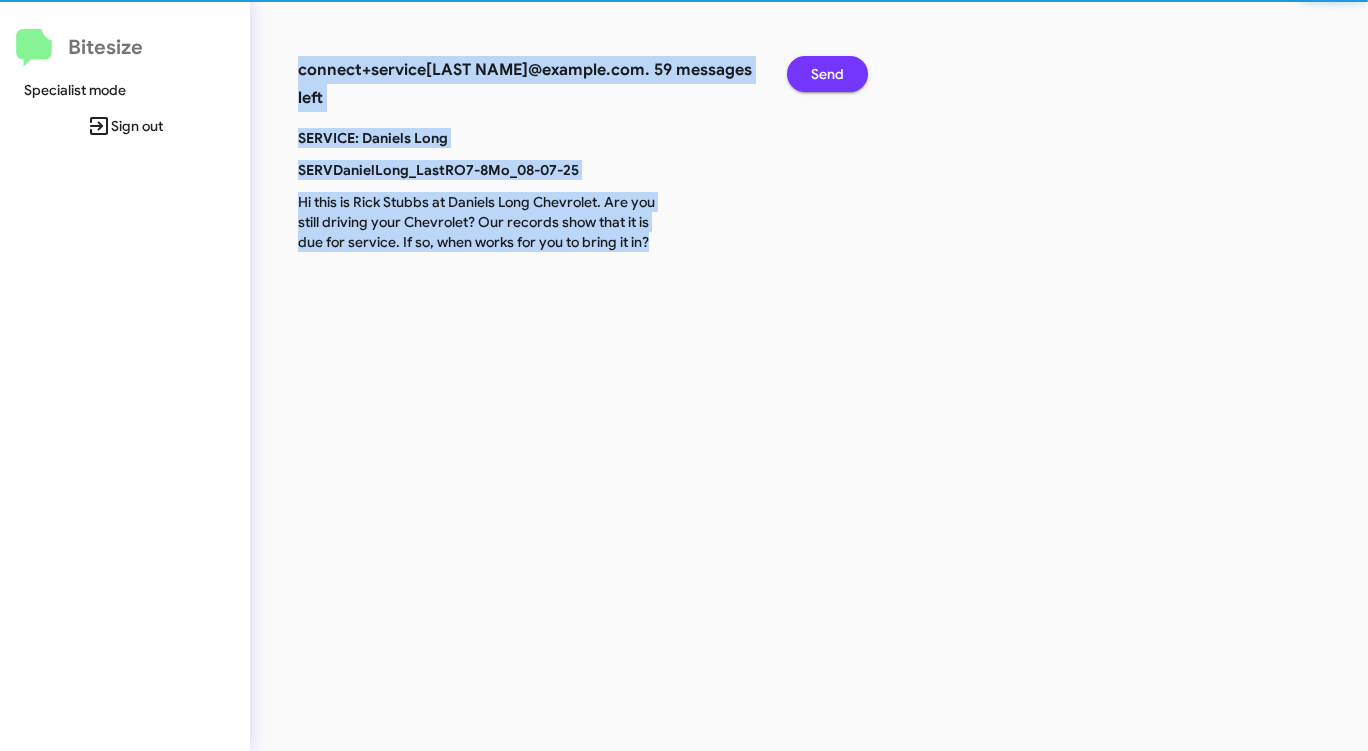 click on "Send" 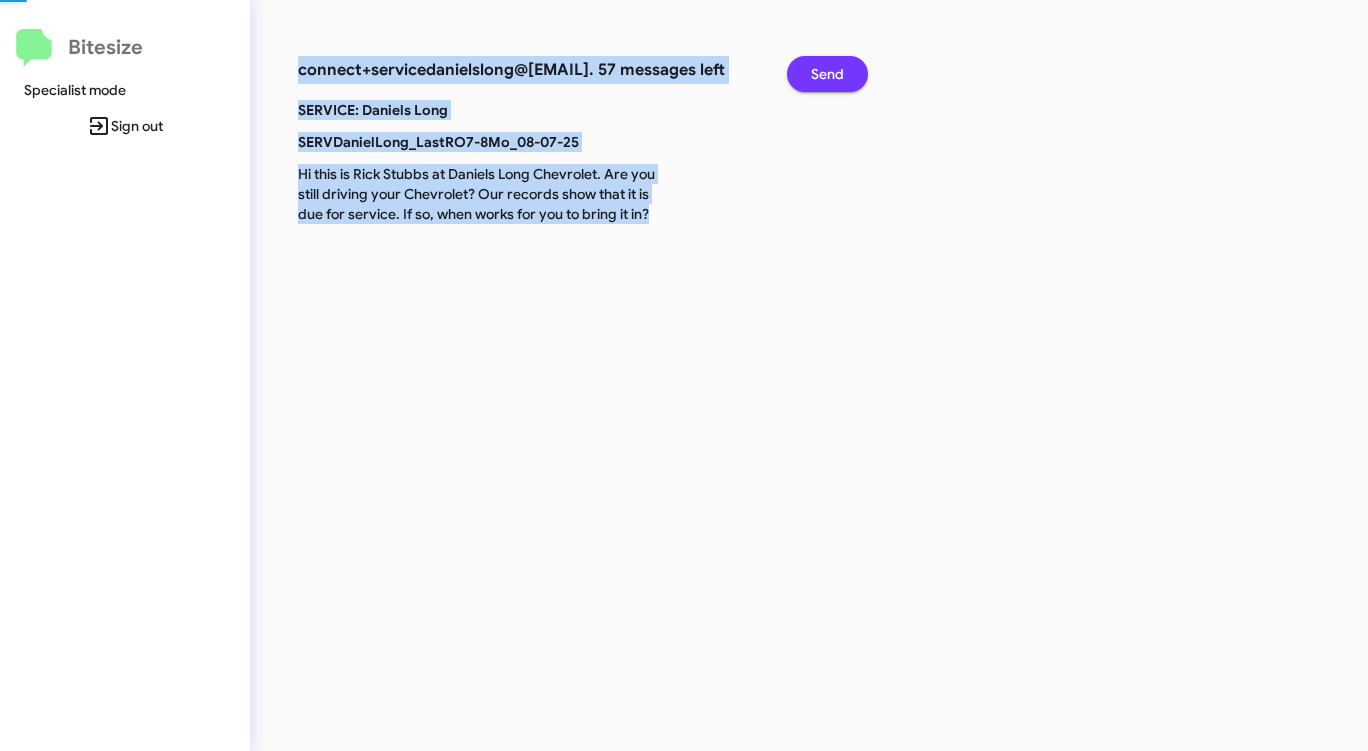 click on "Send" 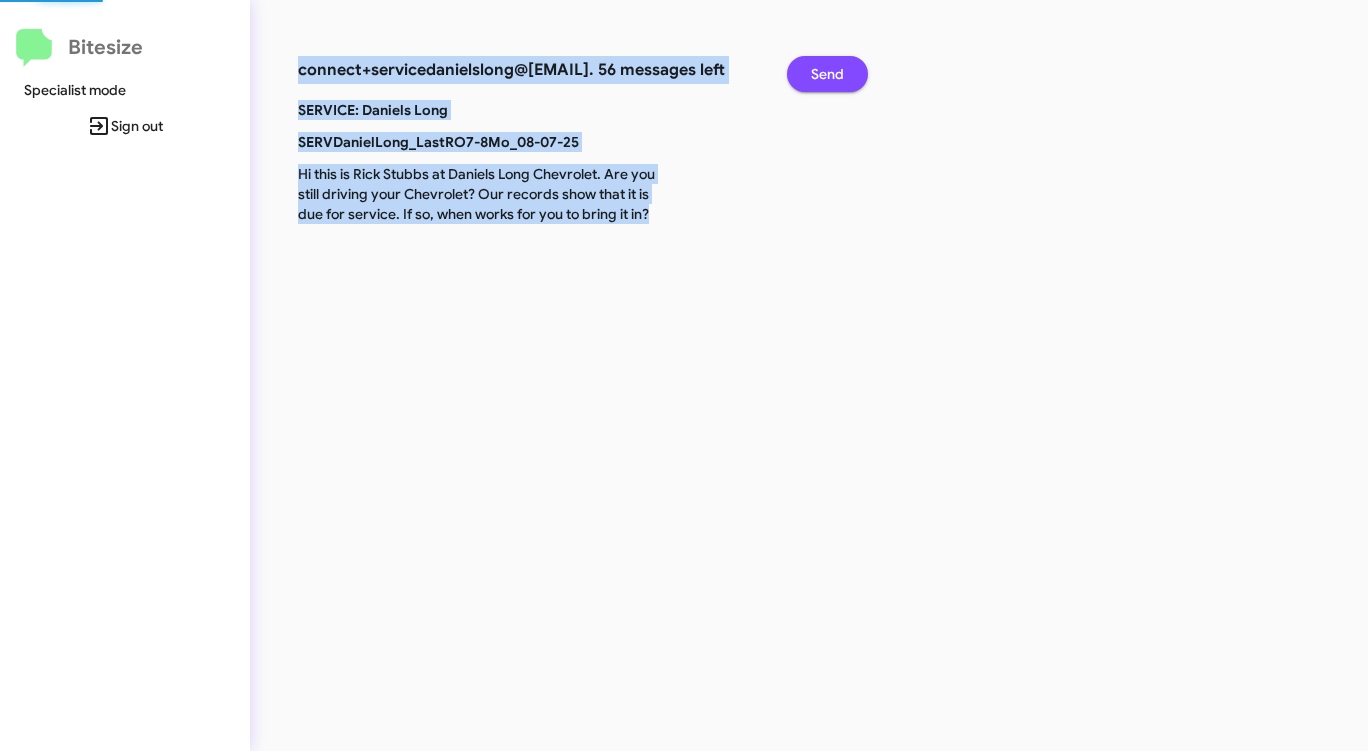 click on "Send" 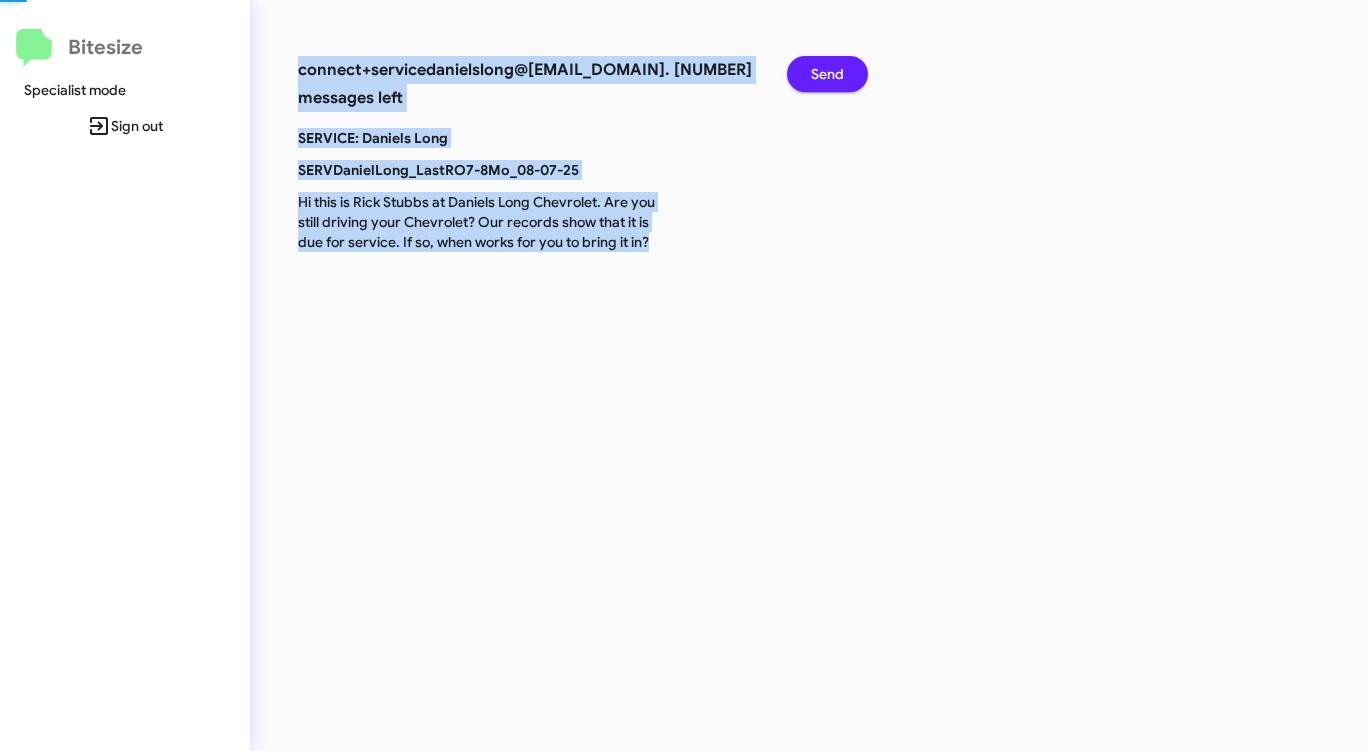 click on "Send" 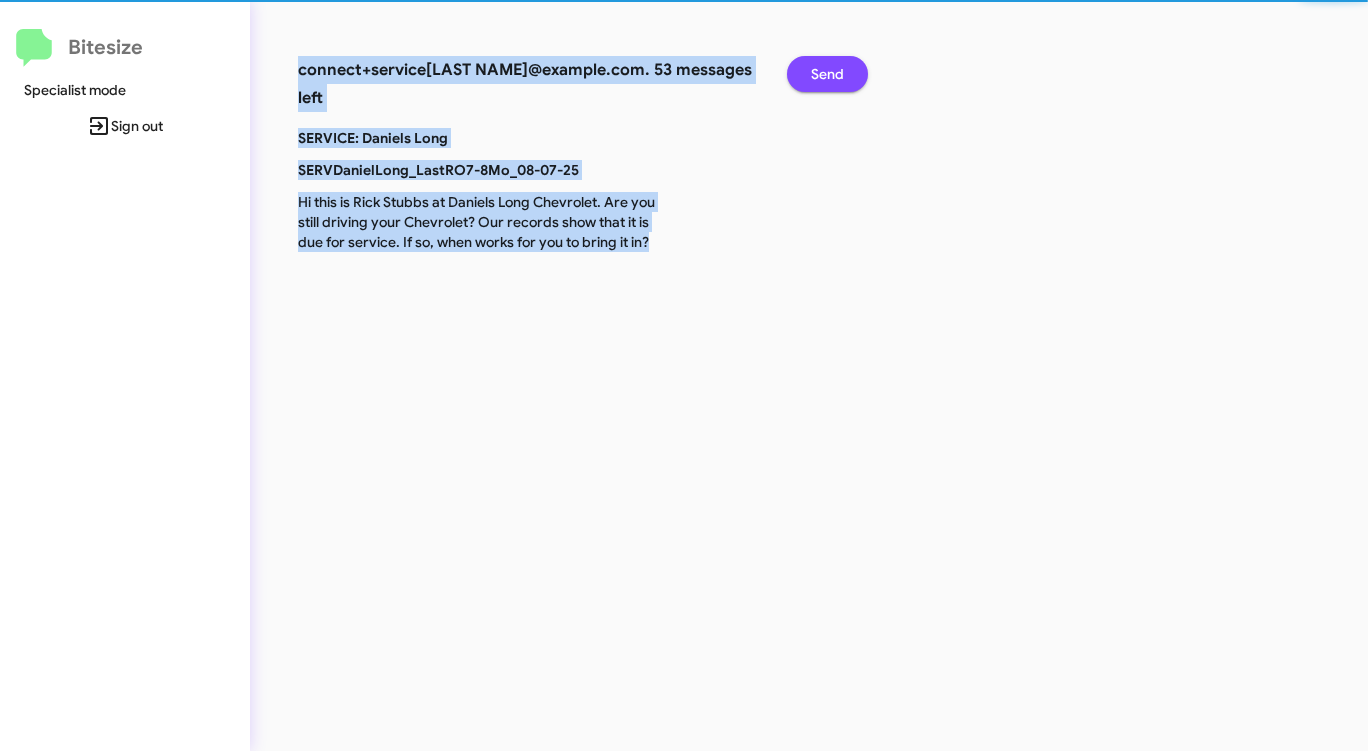 click on "Send" 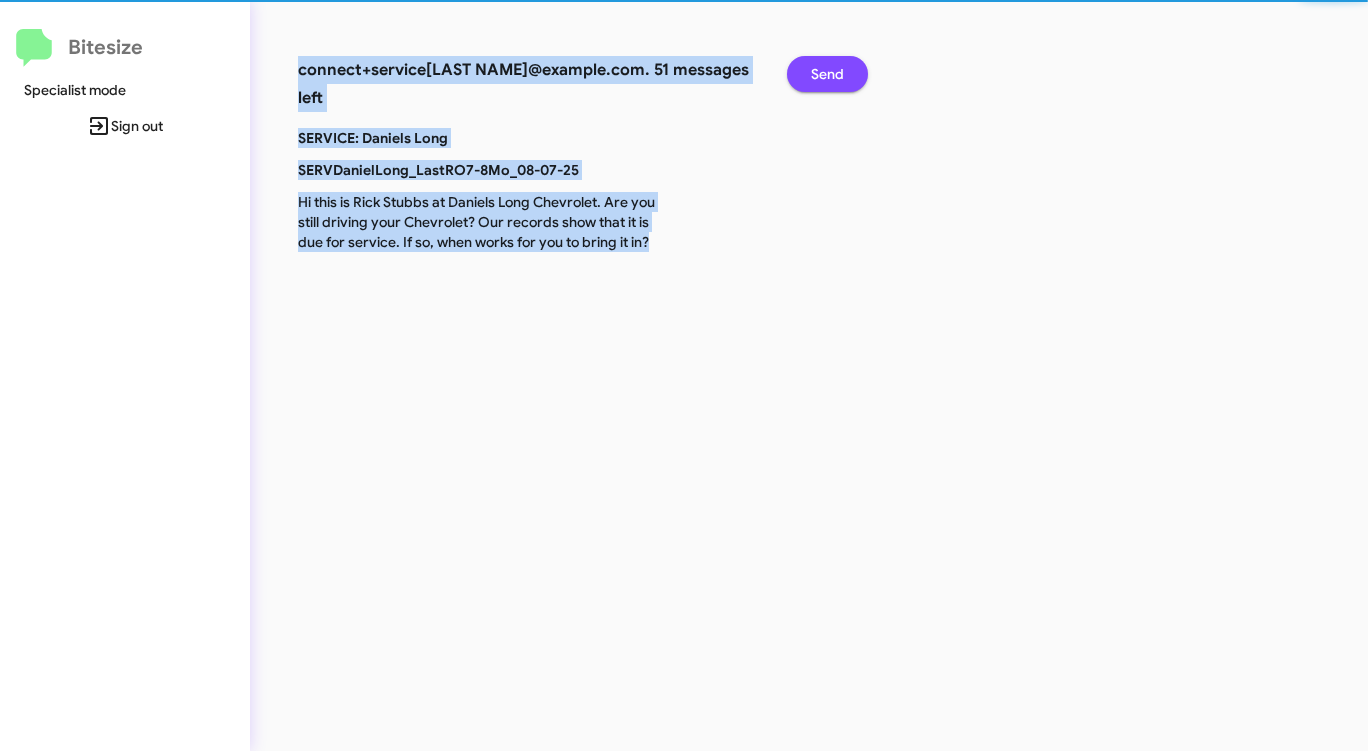 click on "Send" 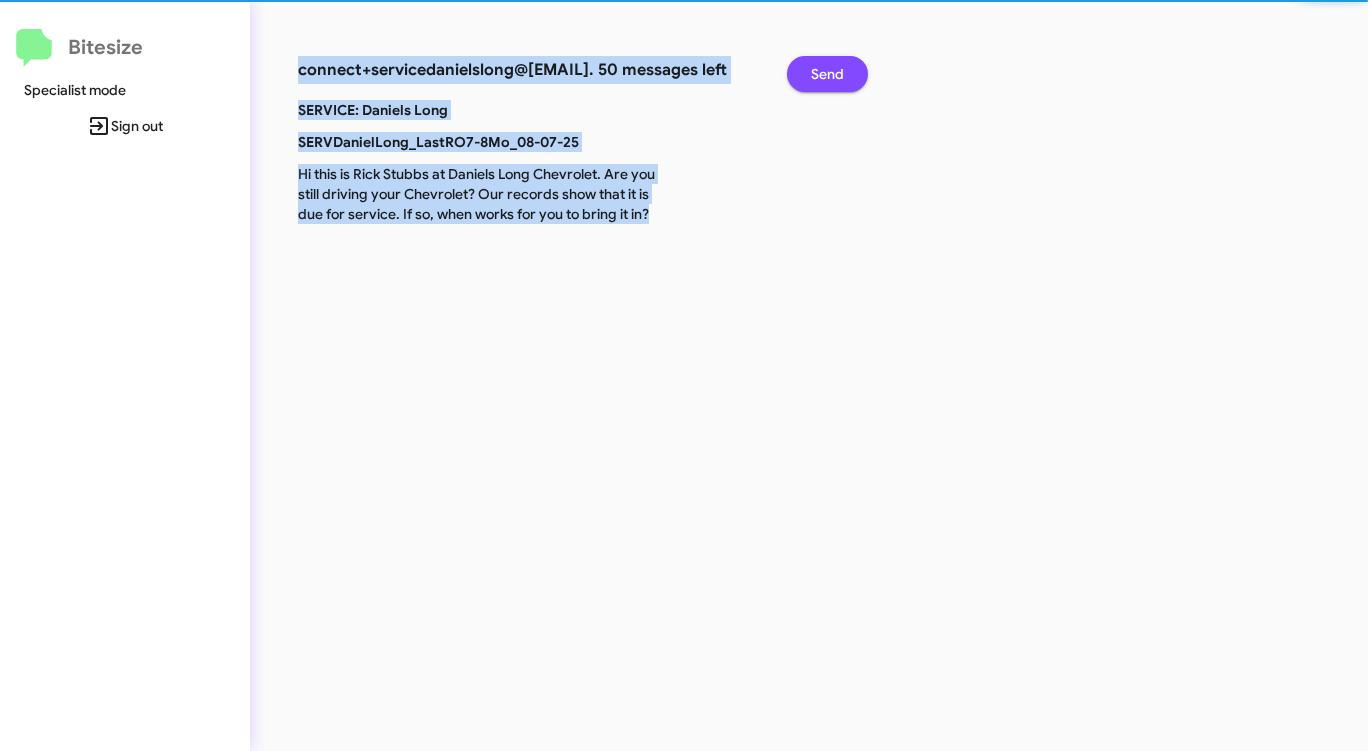 click on "Send" 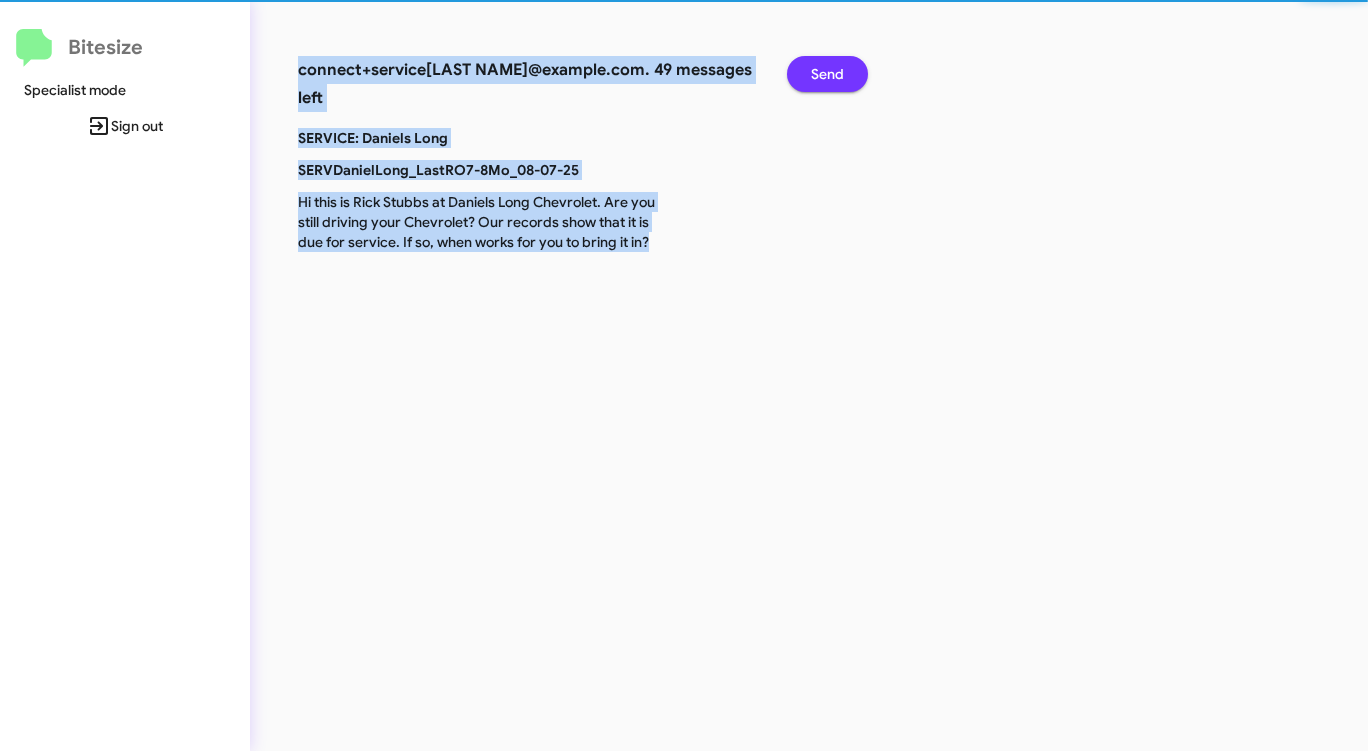 click on "Send" 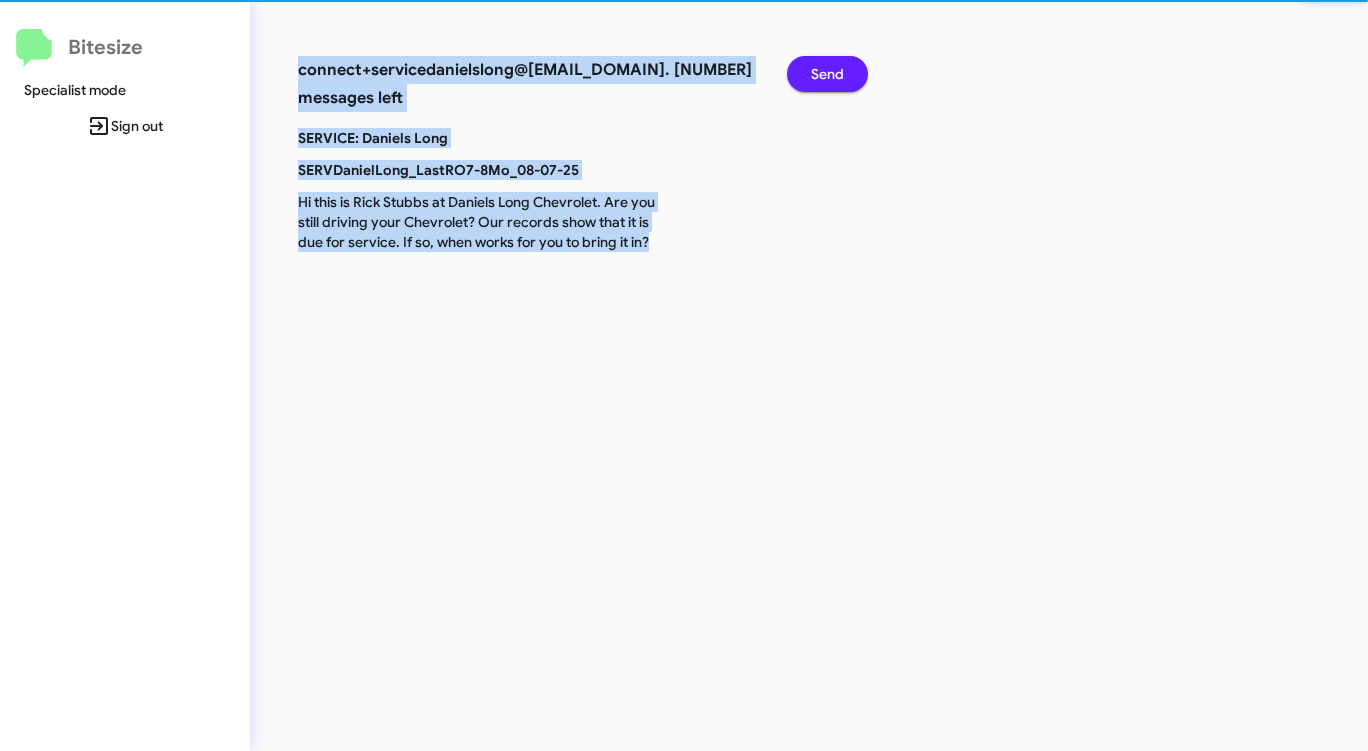 click on "Send" 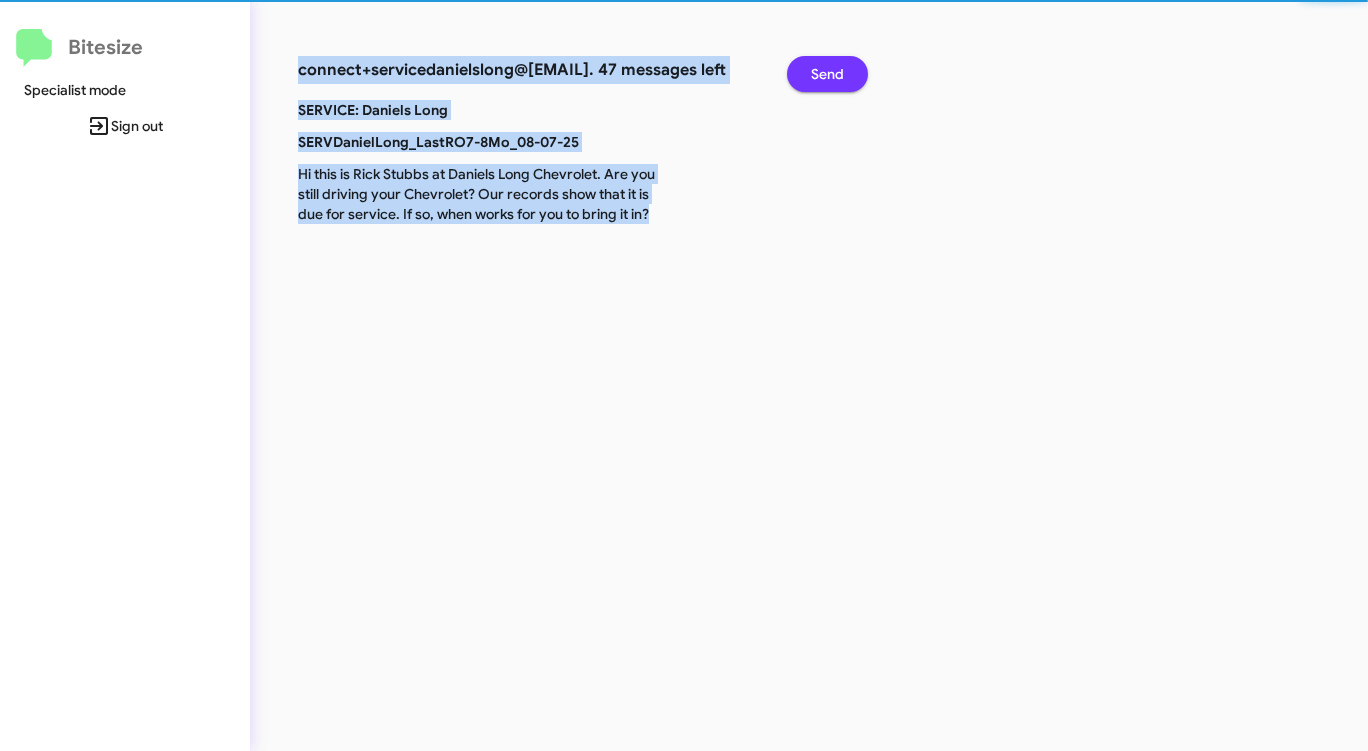 click on "Send" 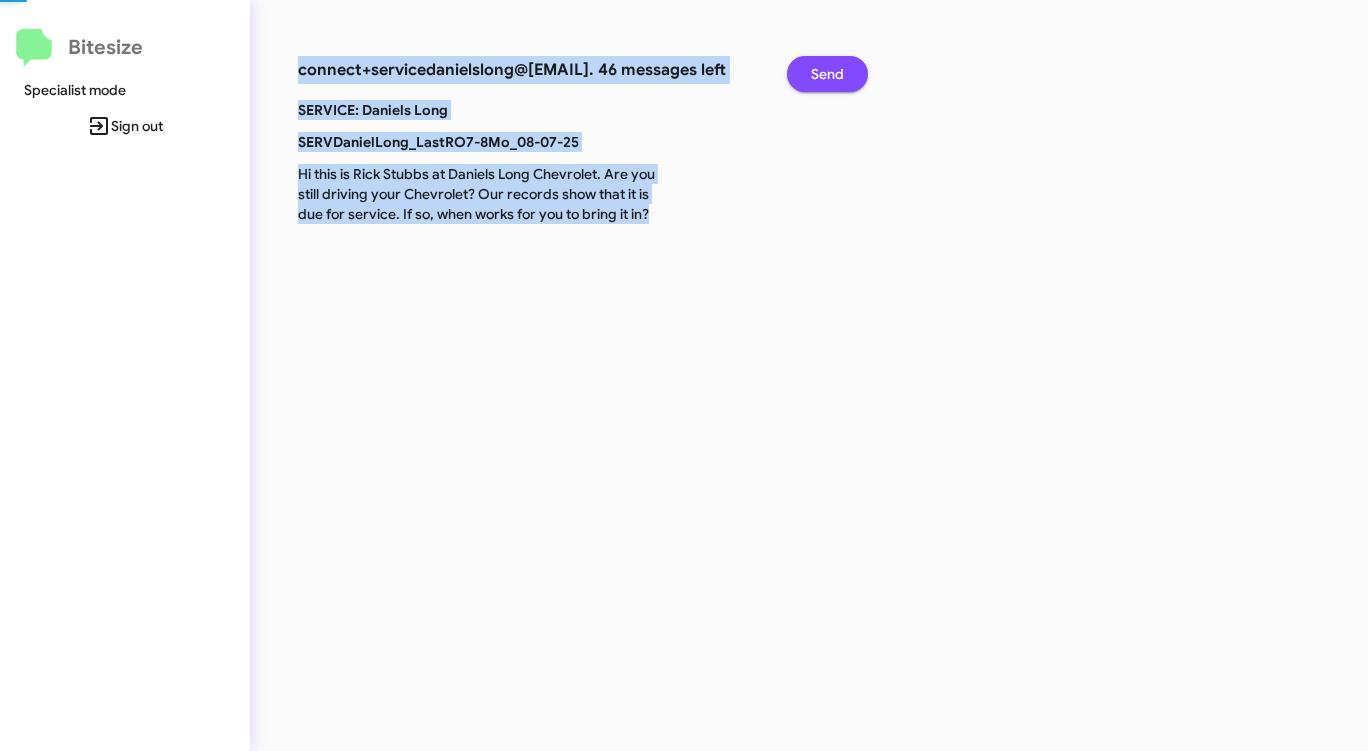 click on "Send" 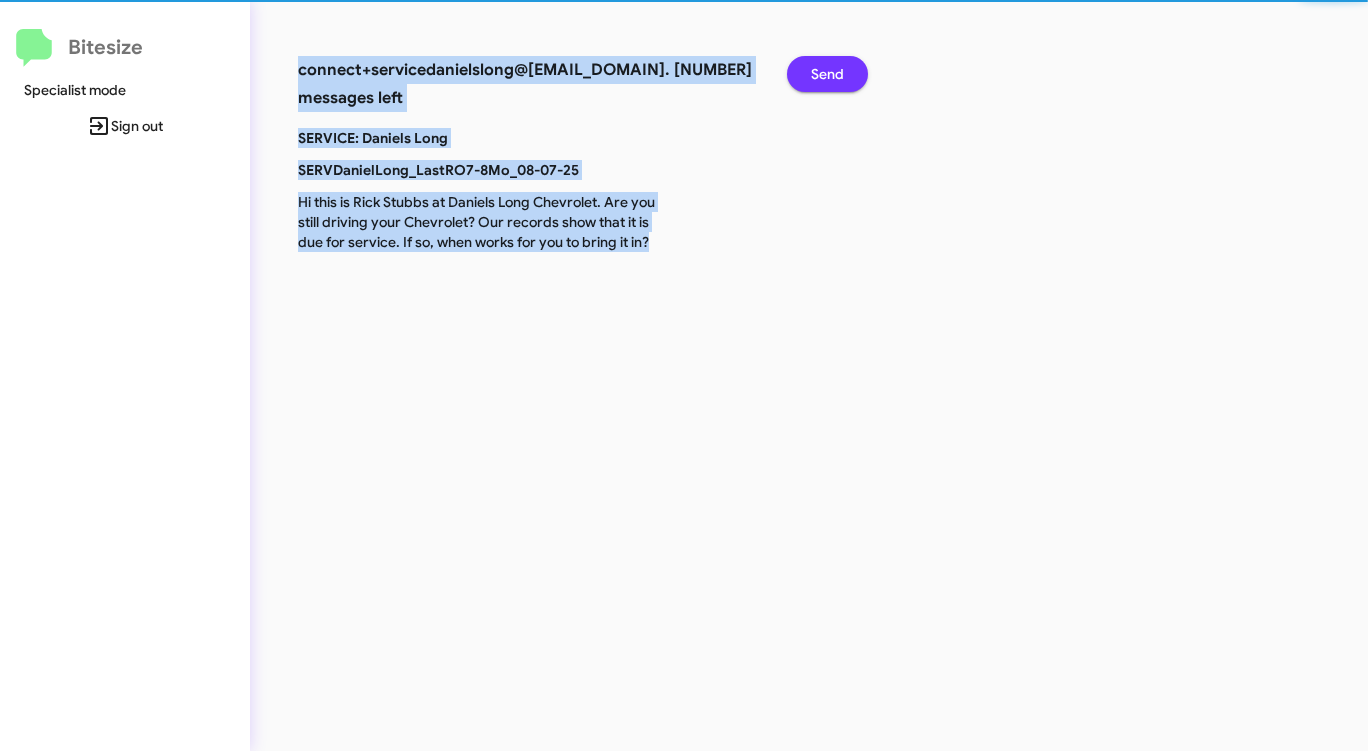 click on "Send" 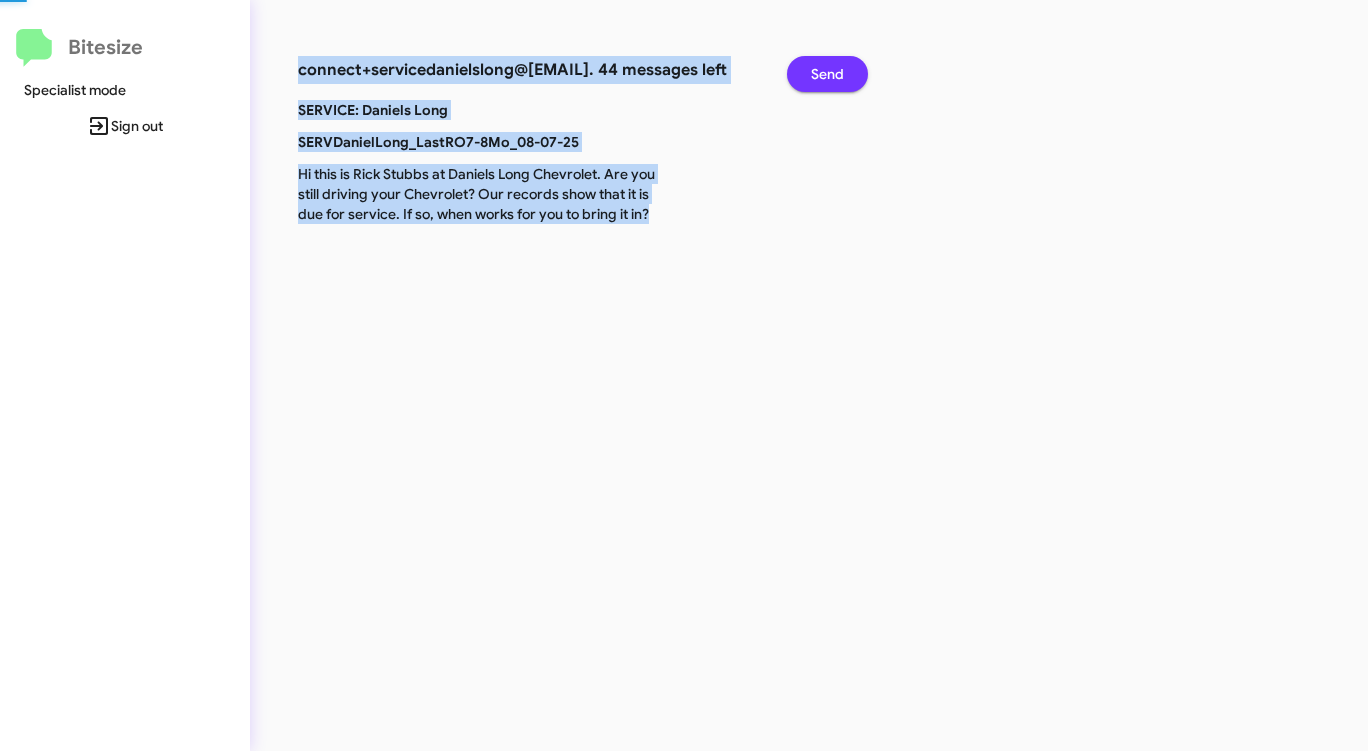 click on "Send" 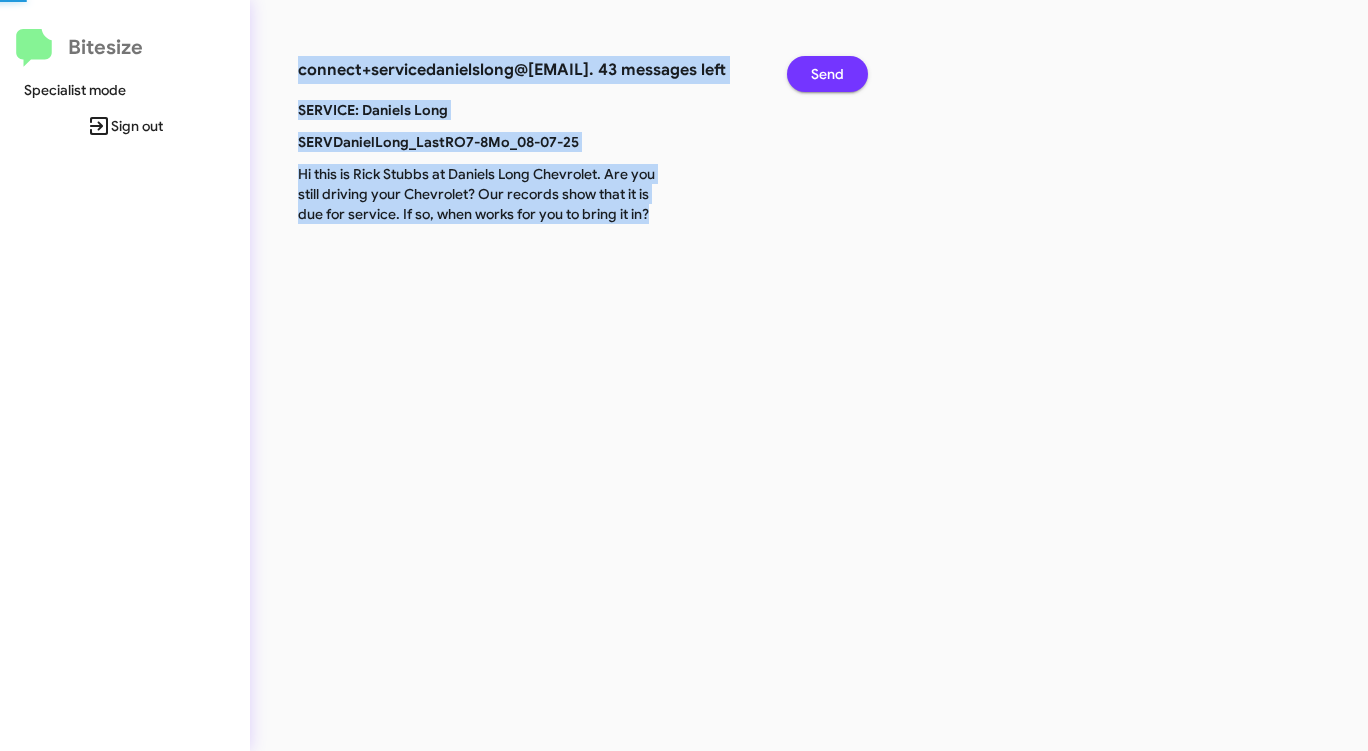 click on "Send" 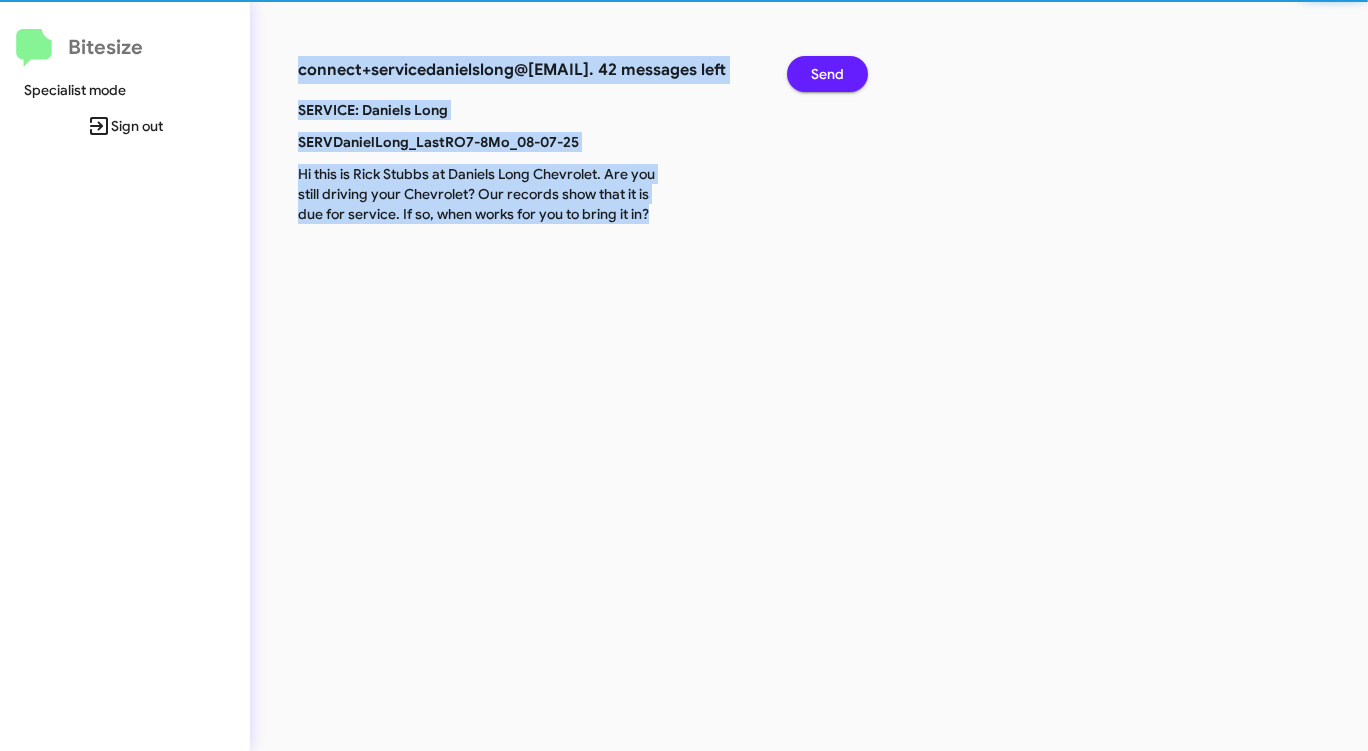 click on "Send" 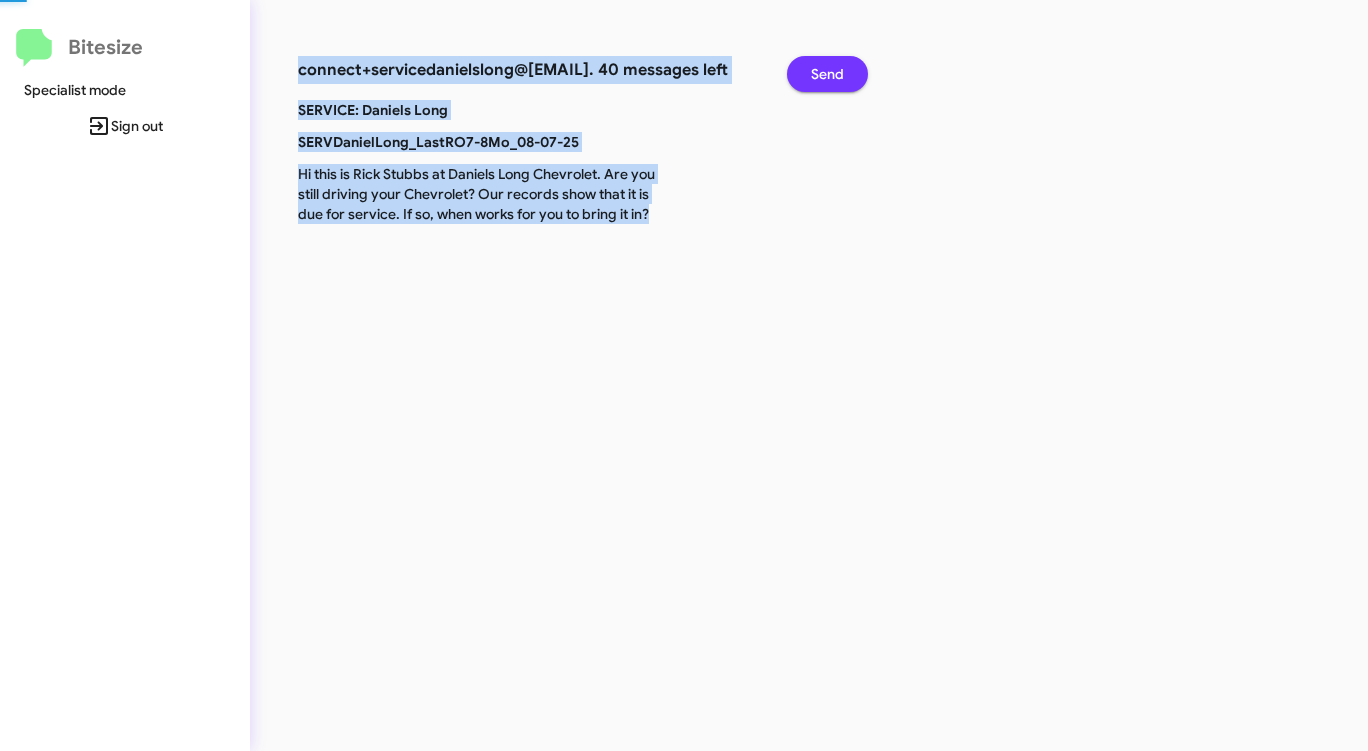 click on "Send" 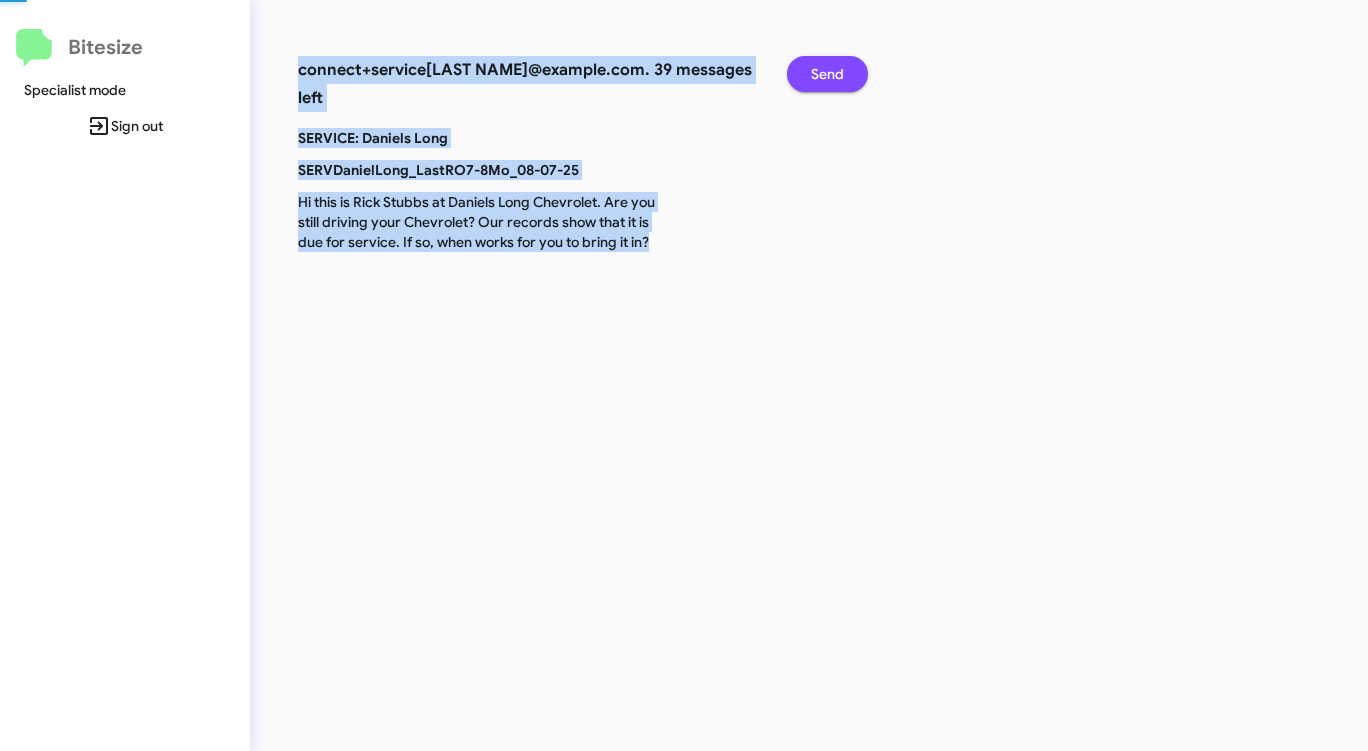 click on "Send" 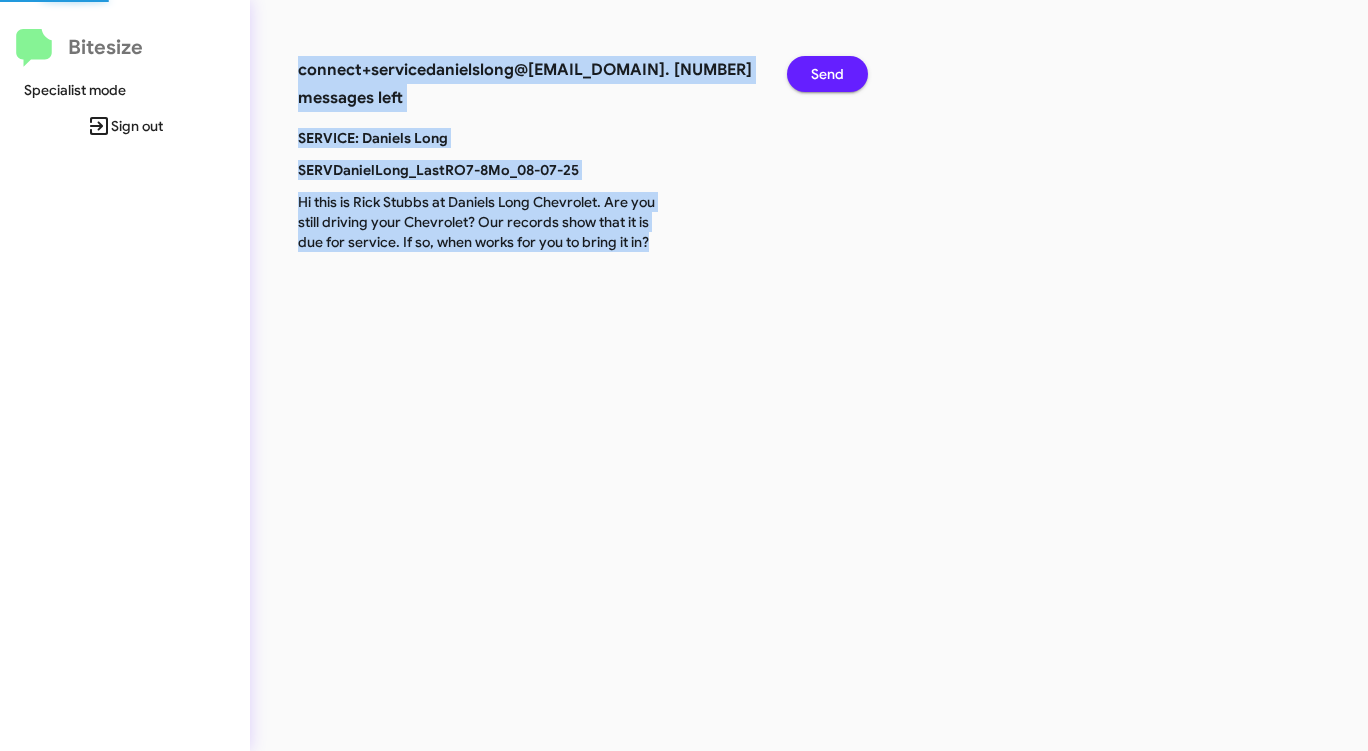 click on "Send" 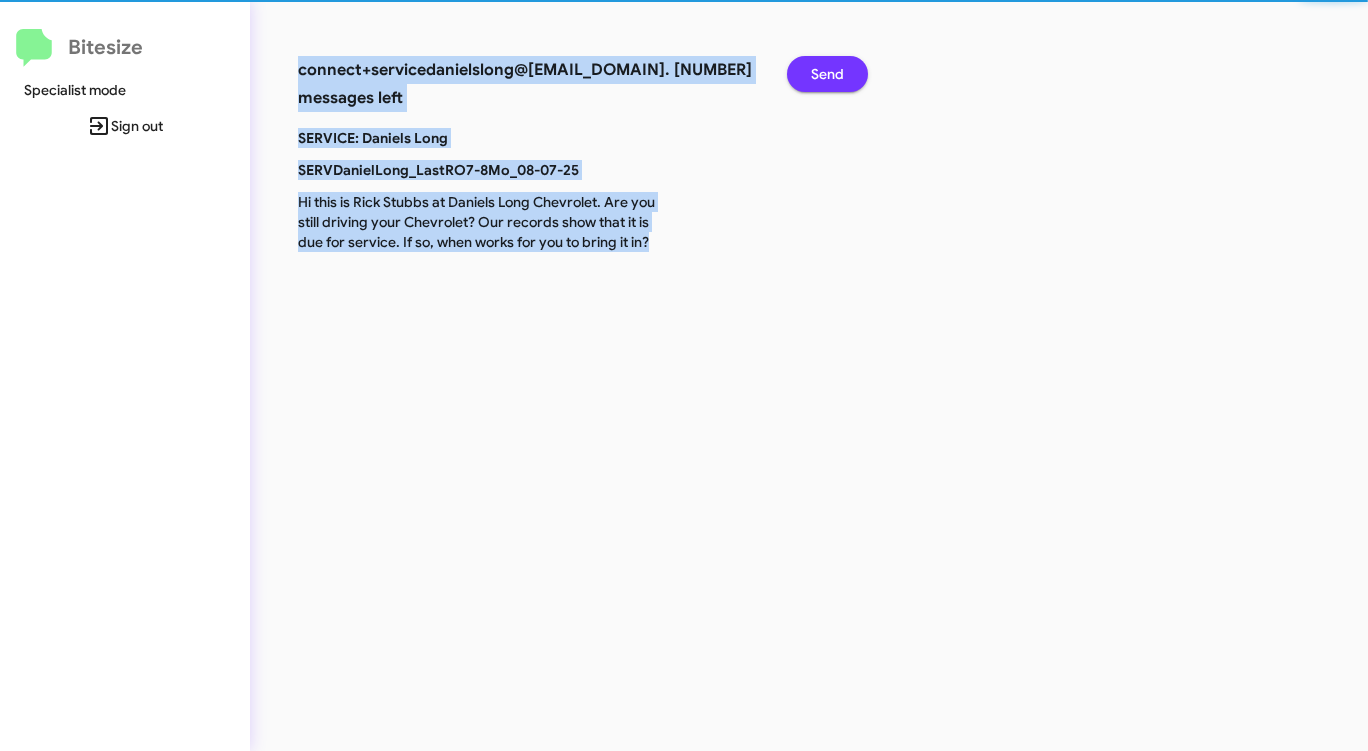 click on "Send" 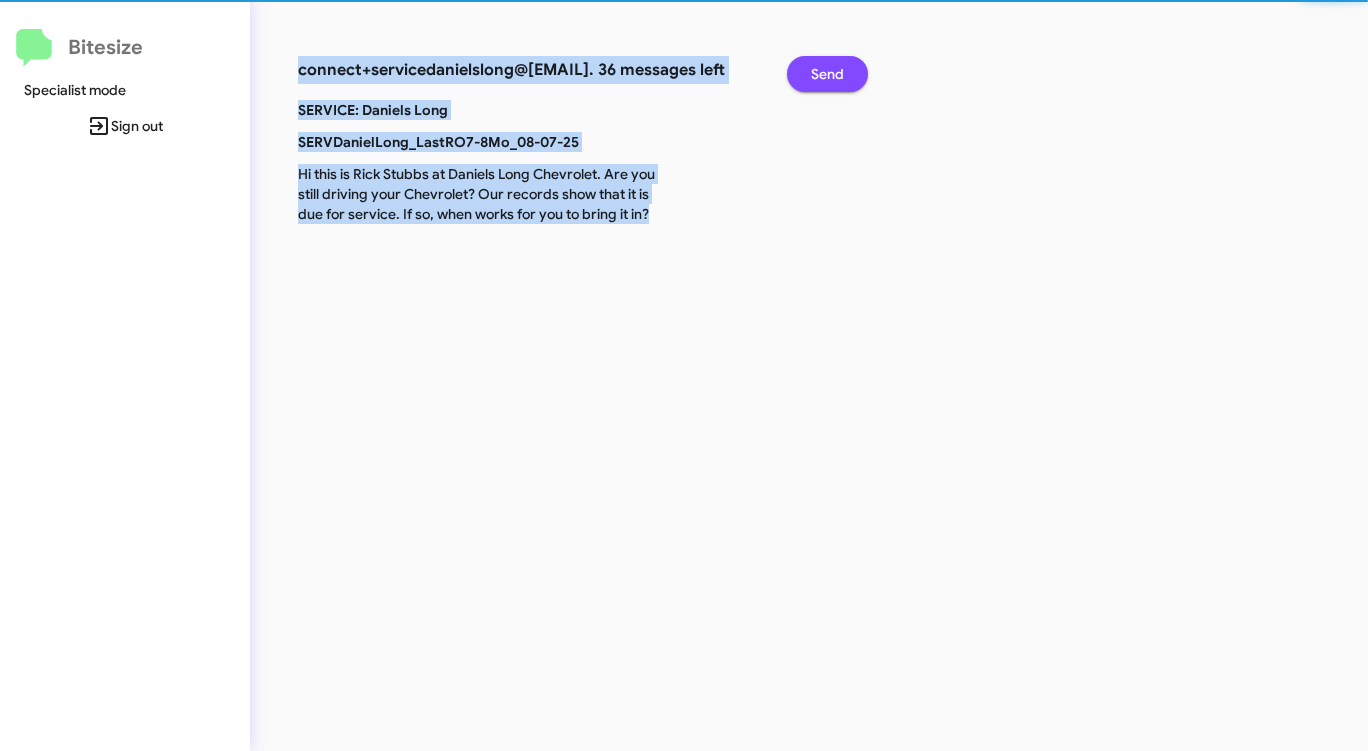 click on "Send" 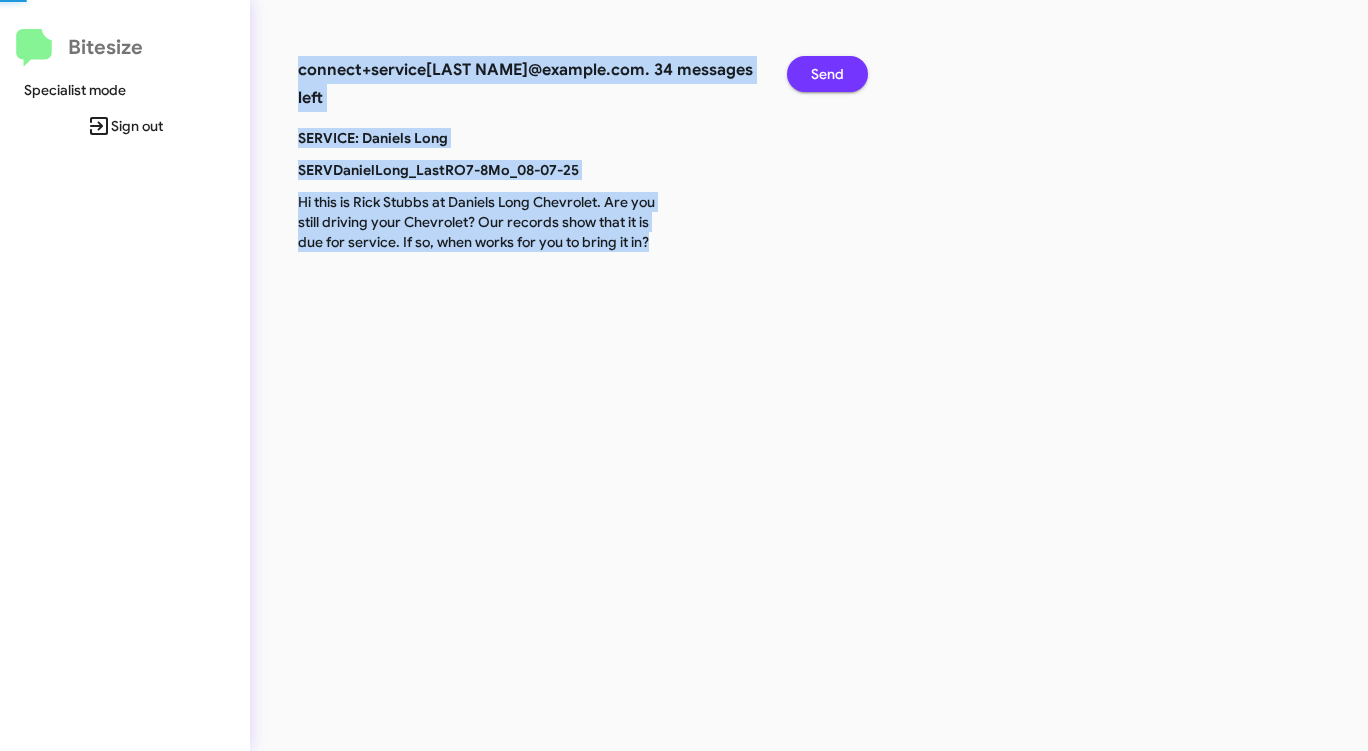 click on "Send" 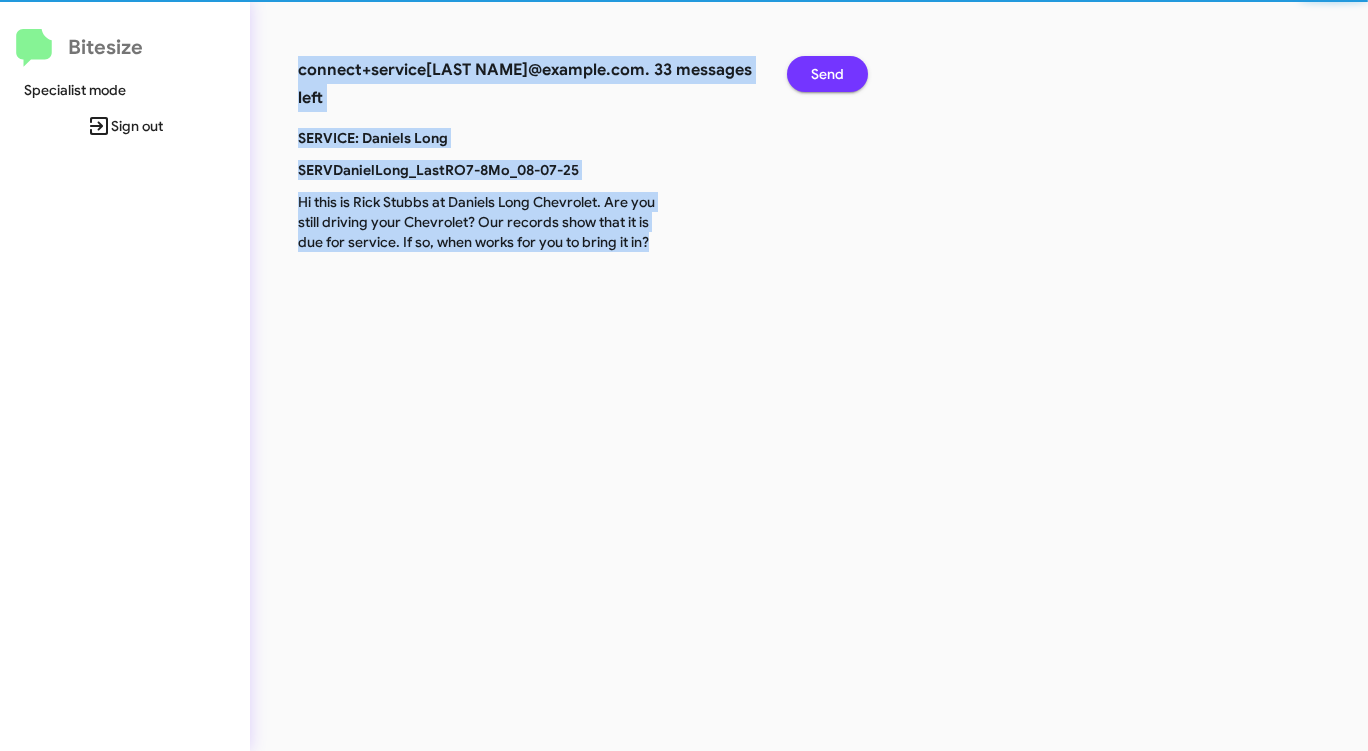 click on "Send" 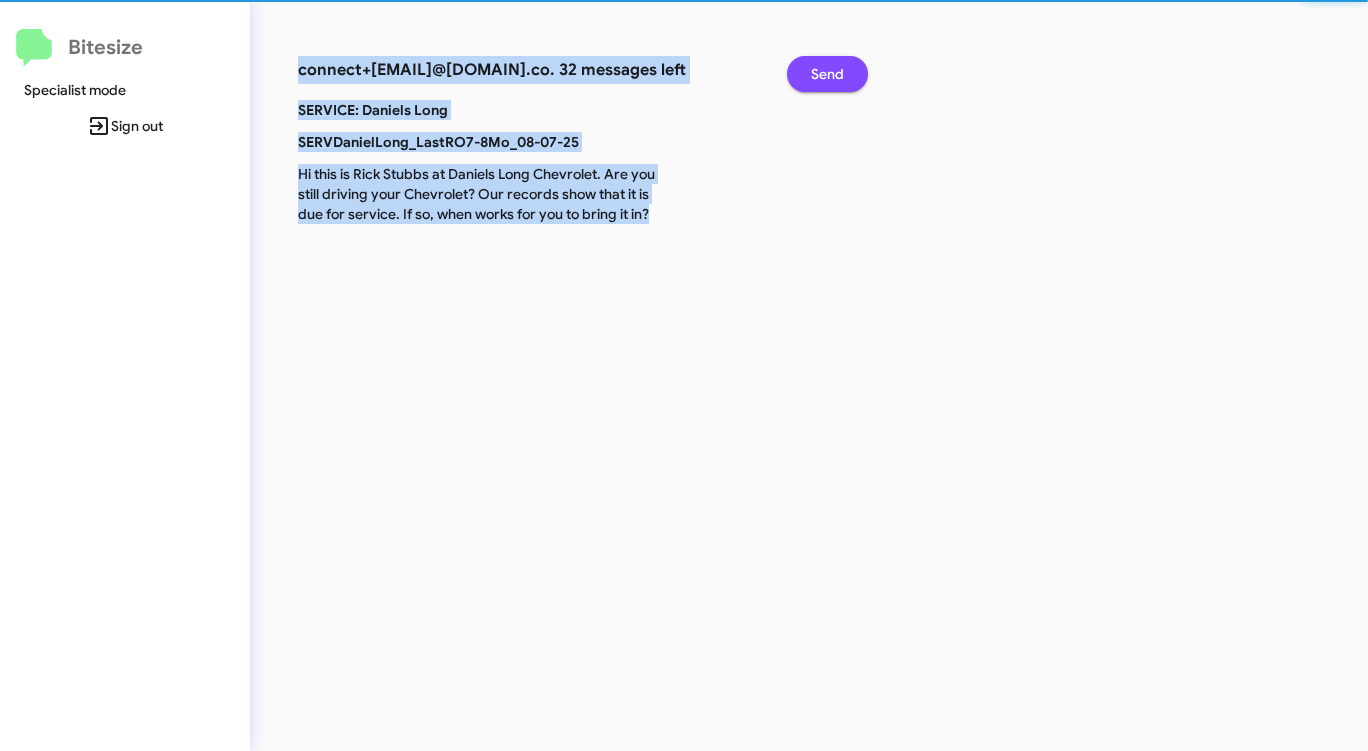 click on "Send" 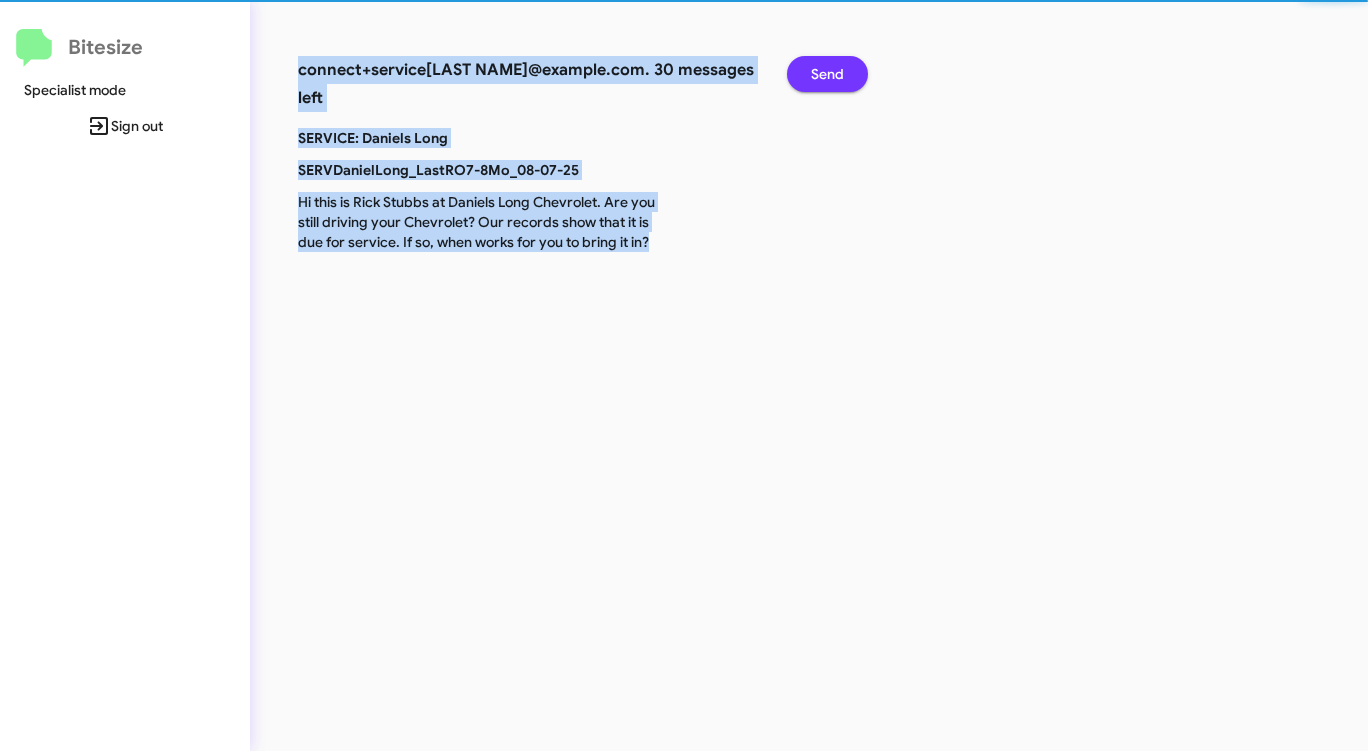 click on "Send" 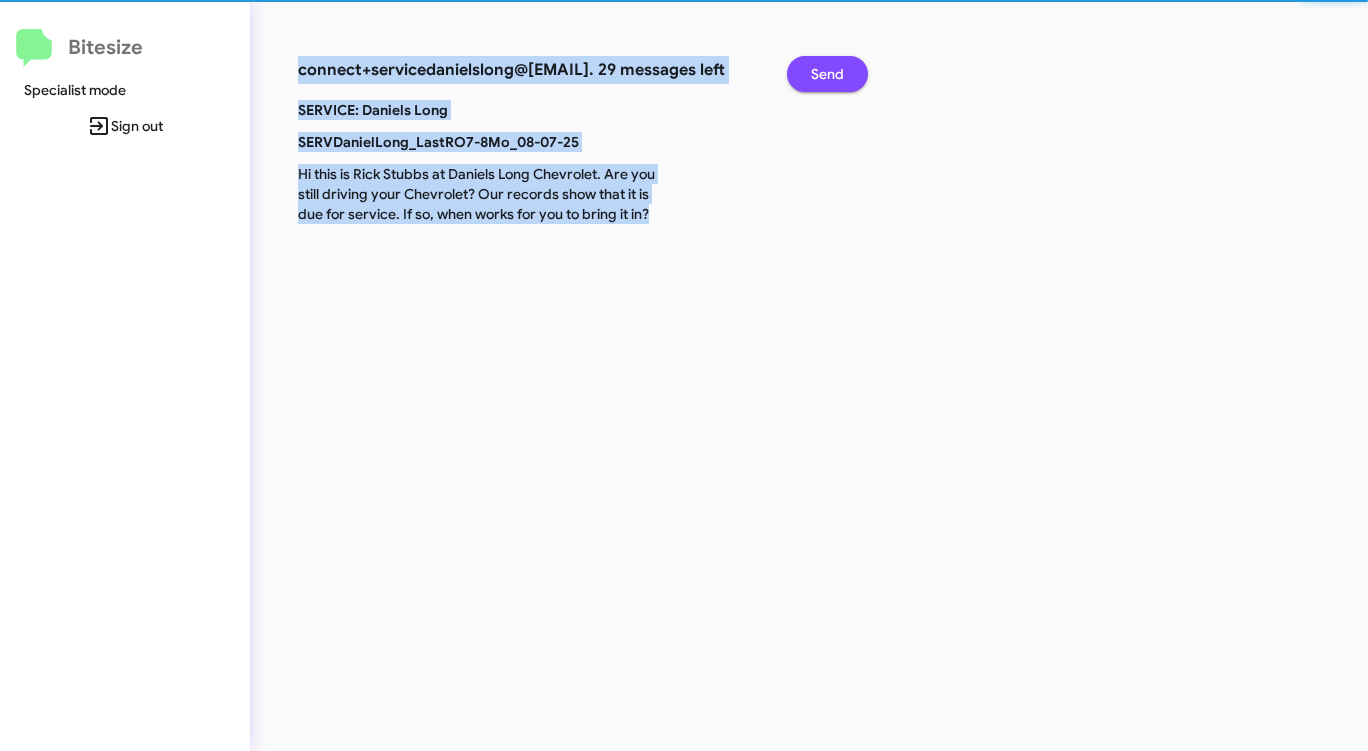 click on "Send" 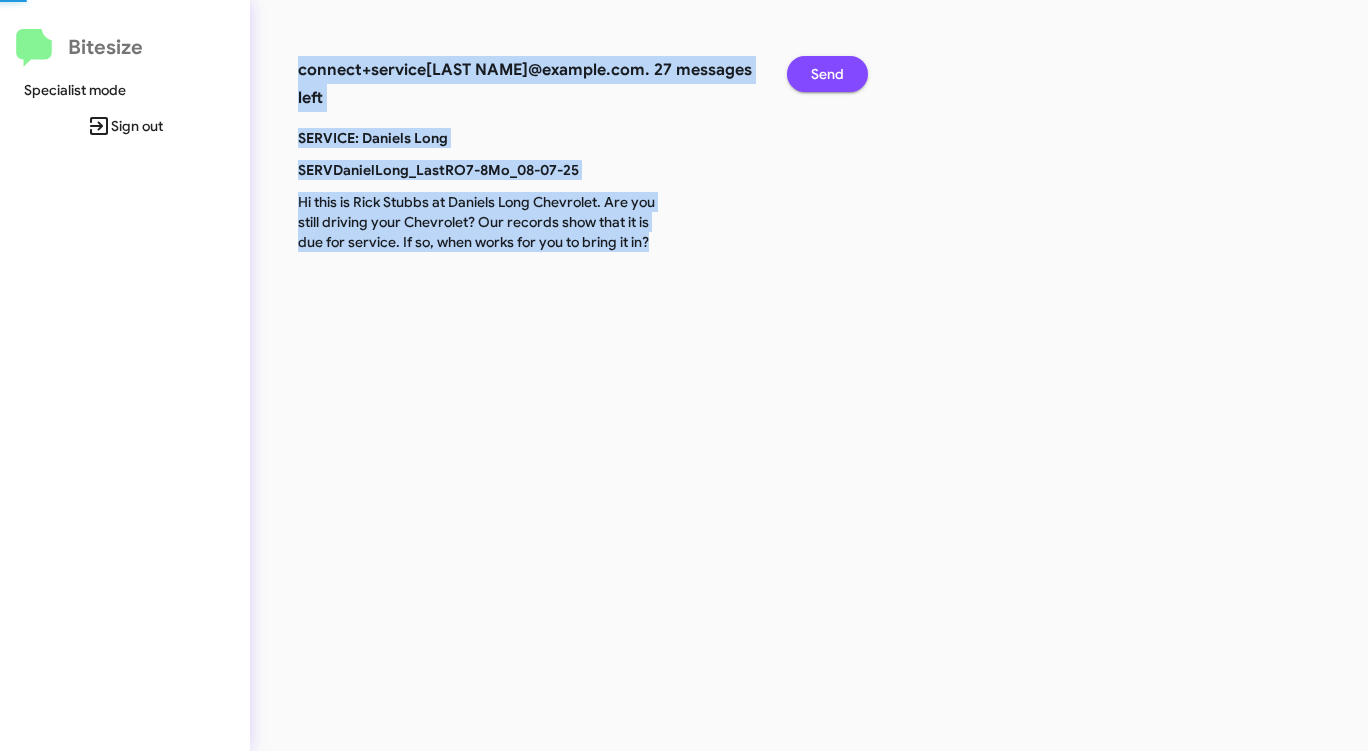 click on "Send" 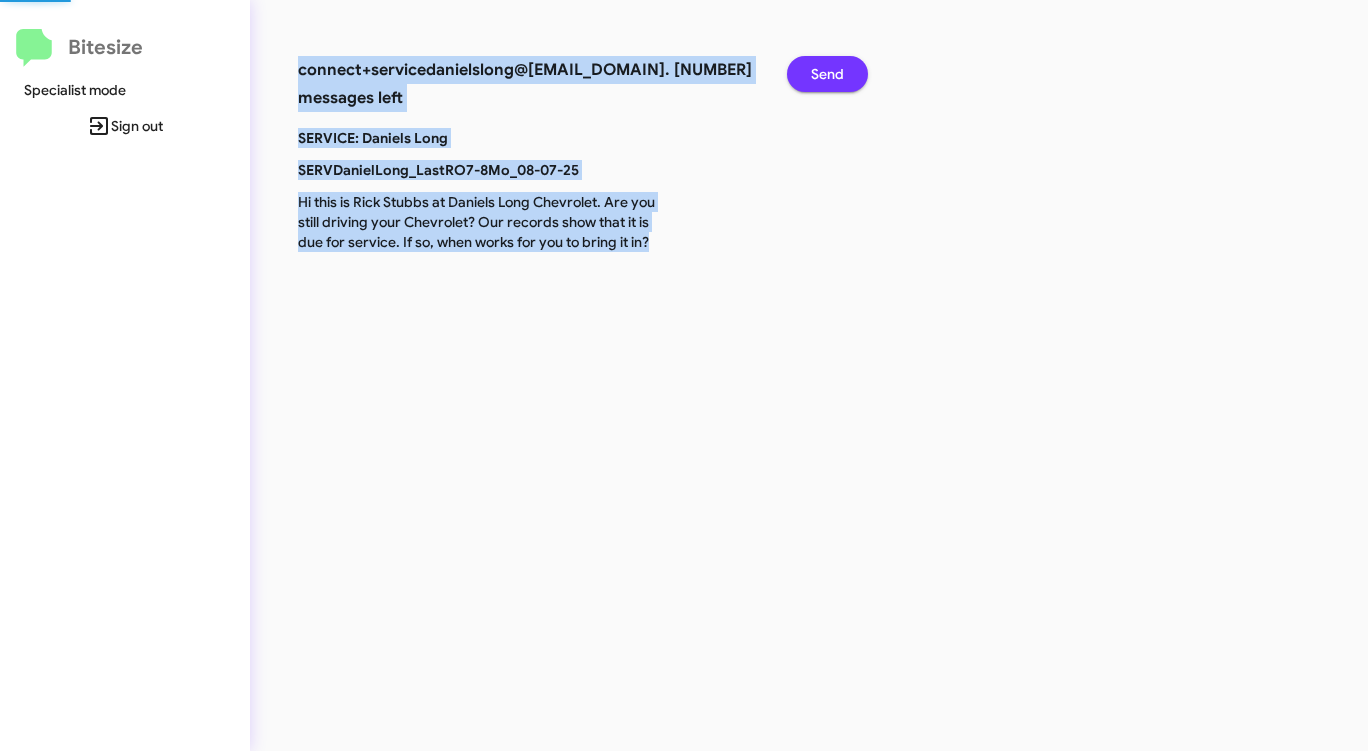 click on "Send" 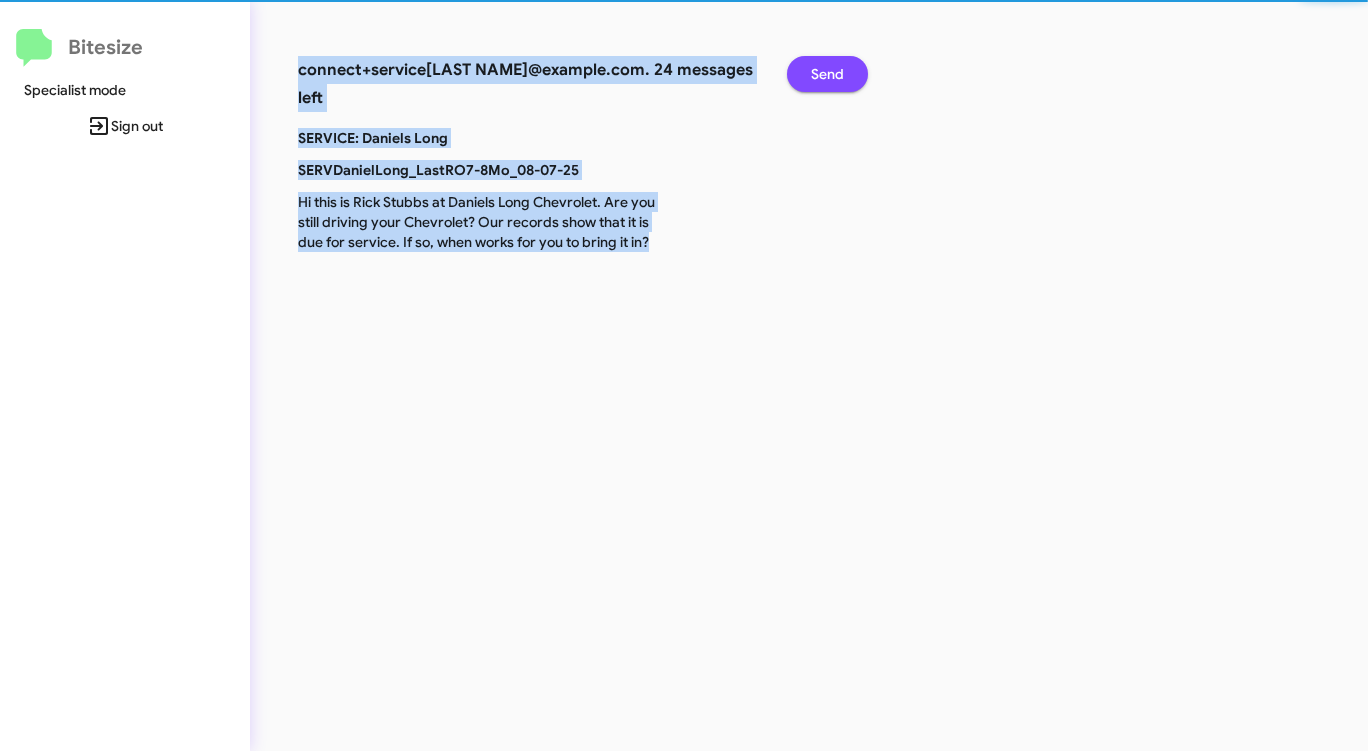 click on "Send" 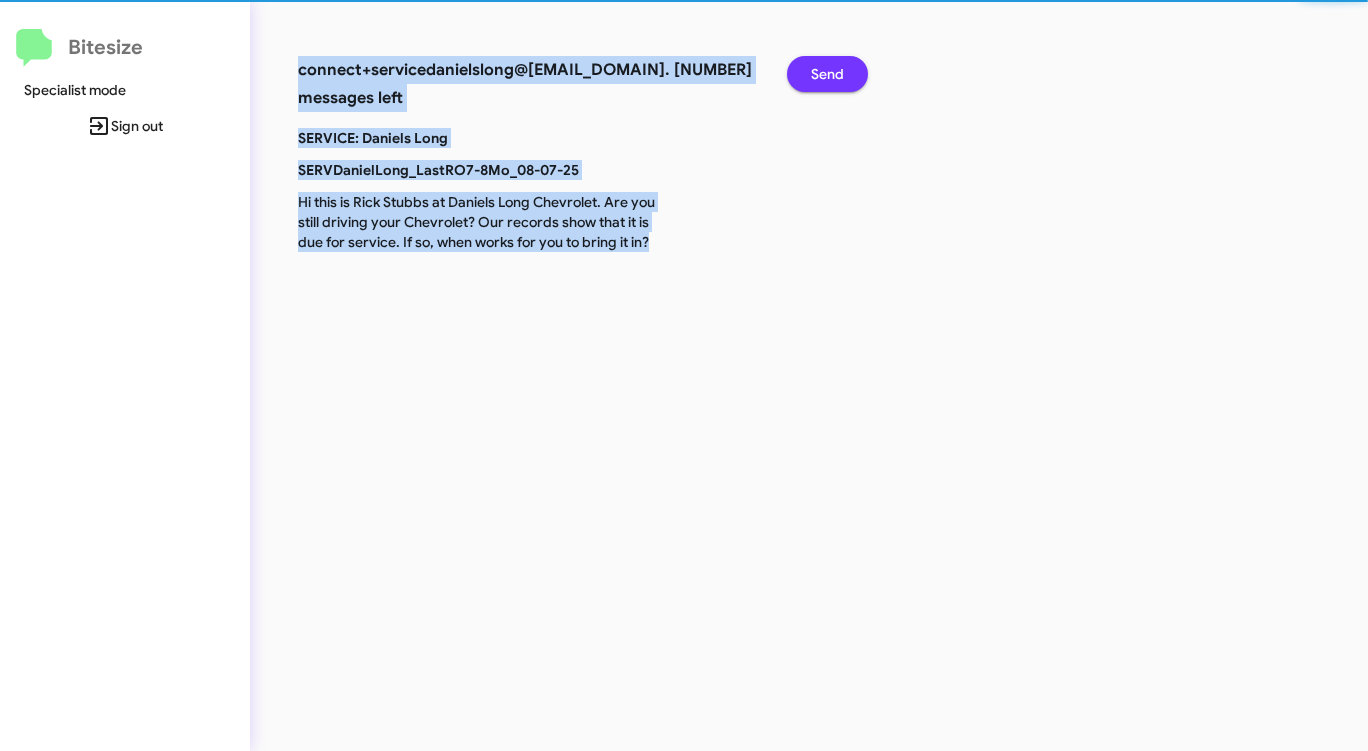 click on "Send" 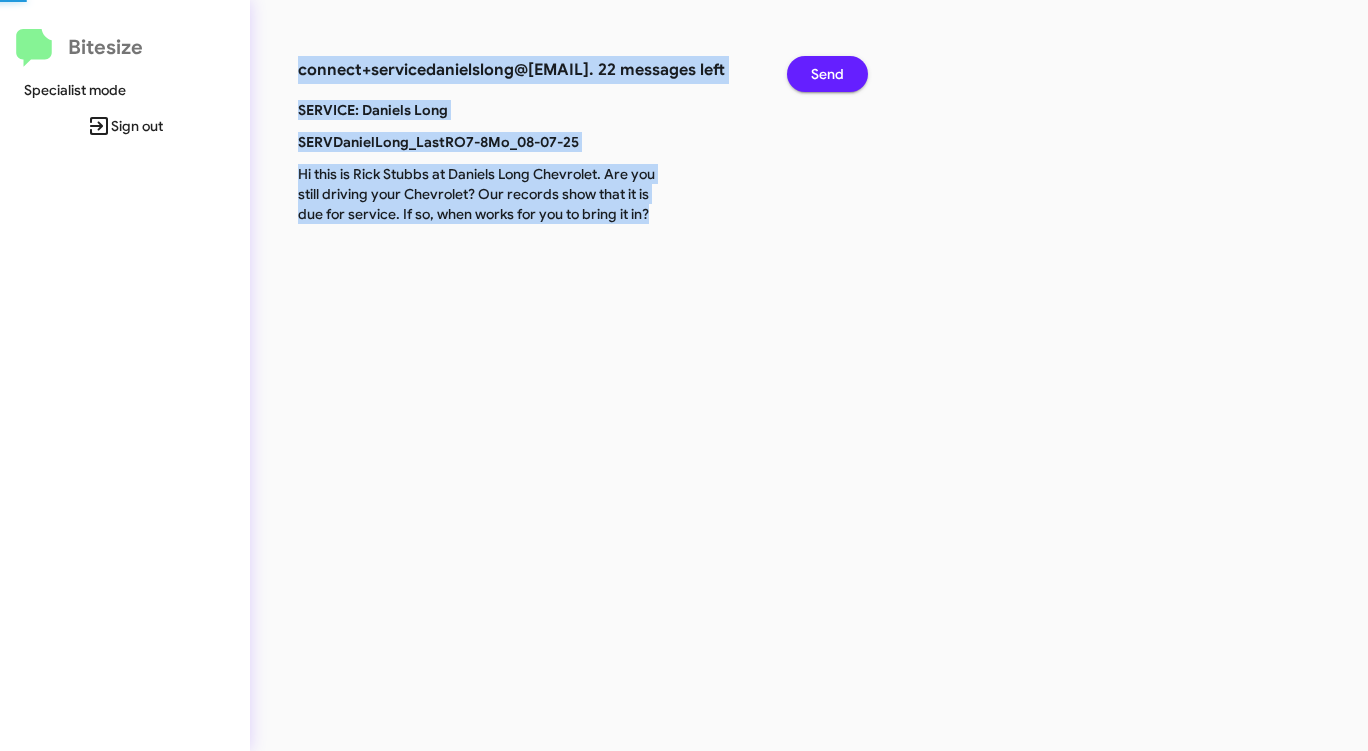 click on "Send" 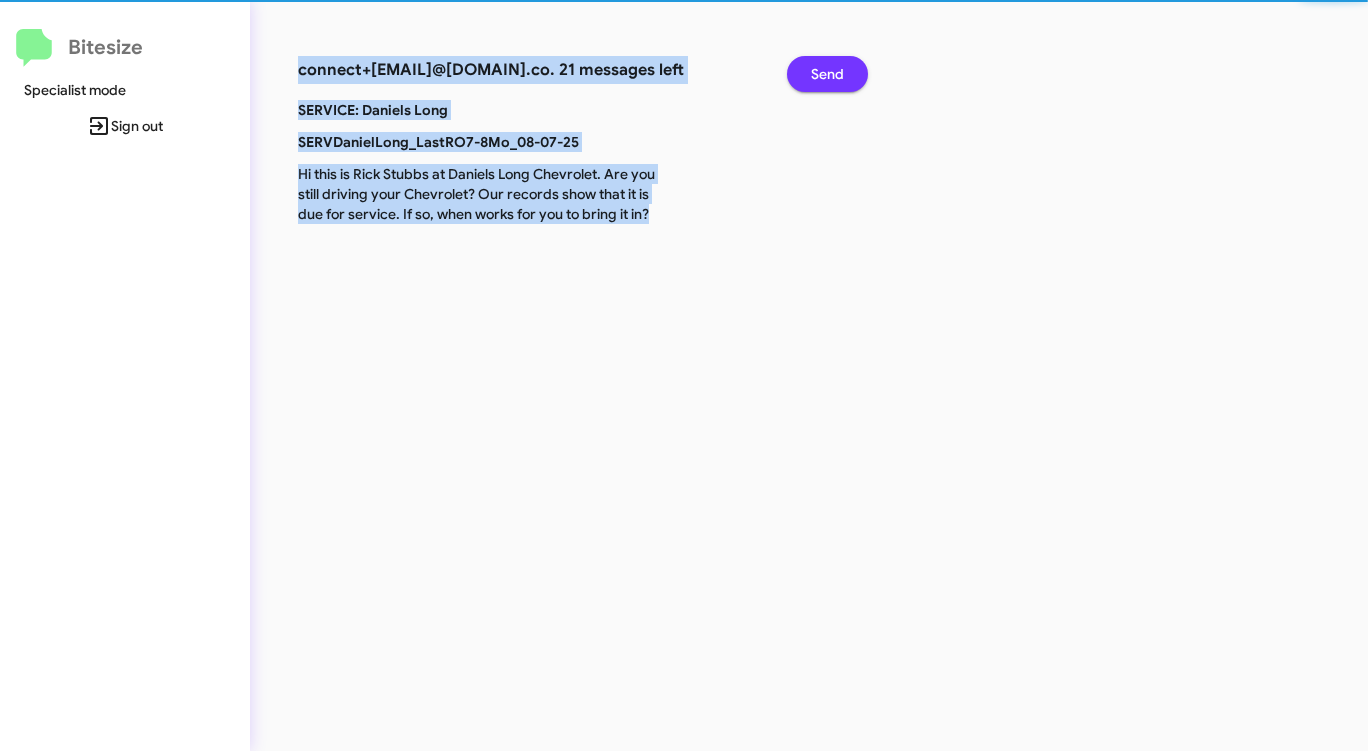 click on "Send" 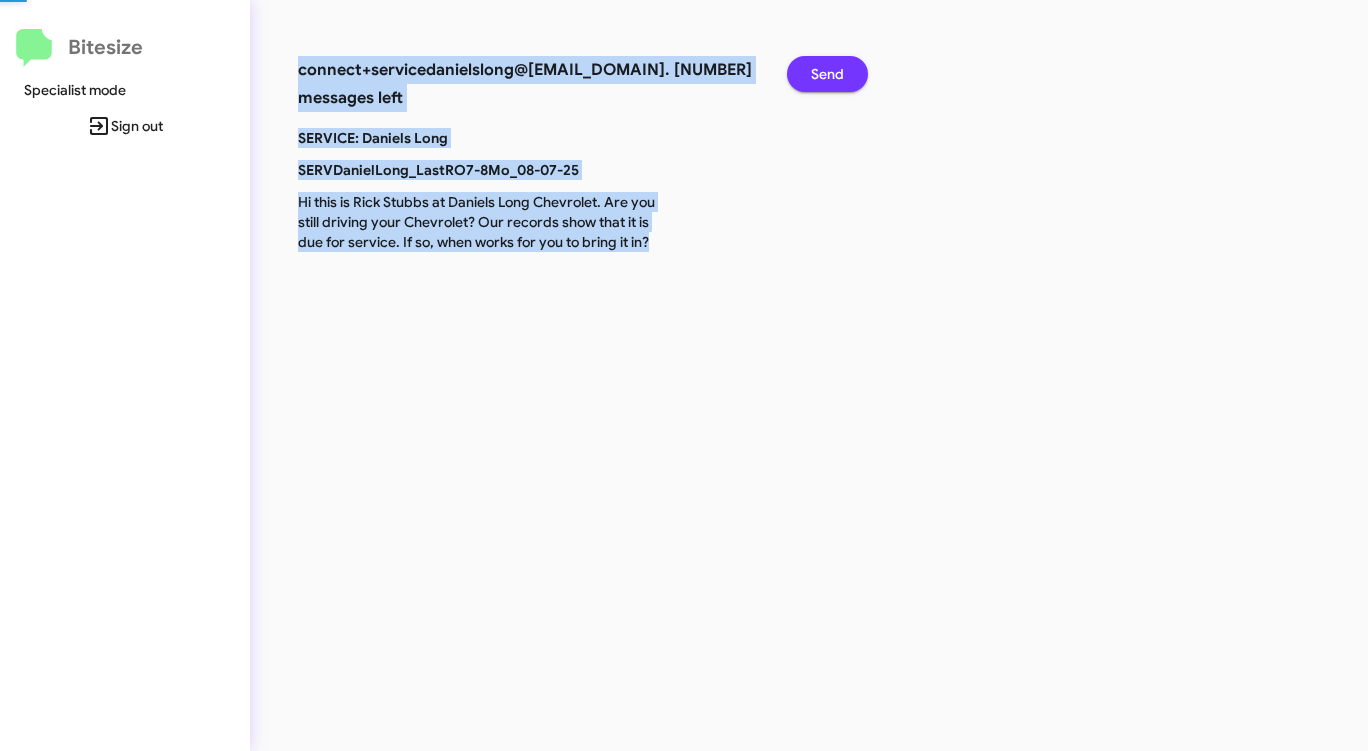 click on "Send" 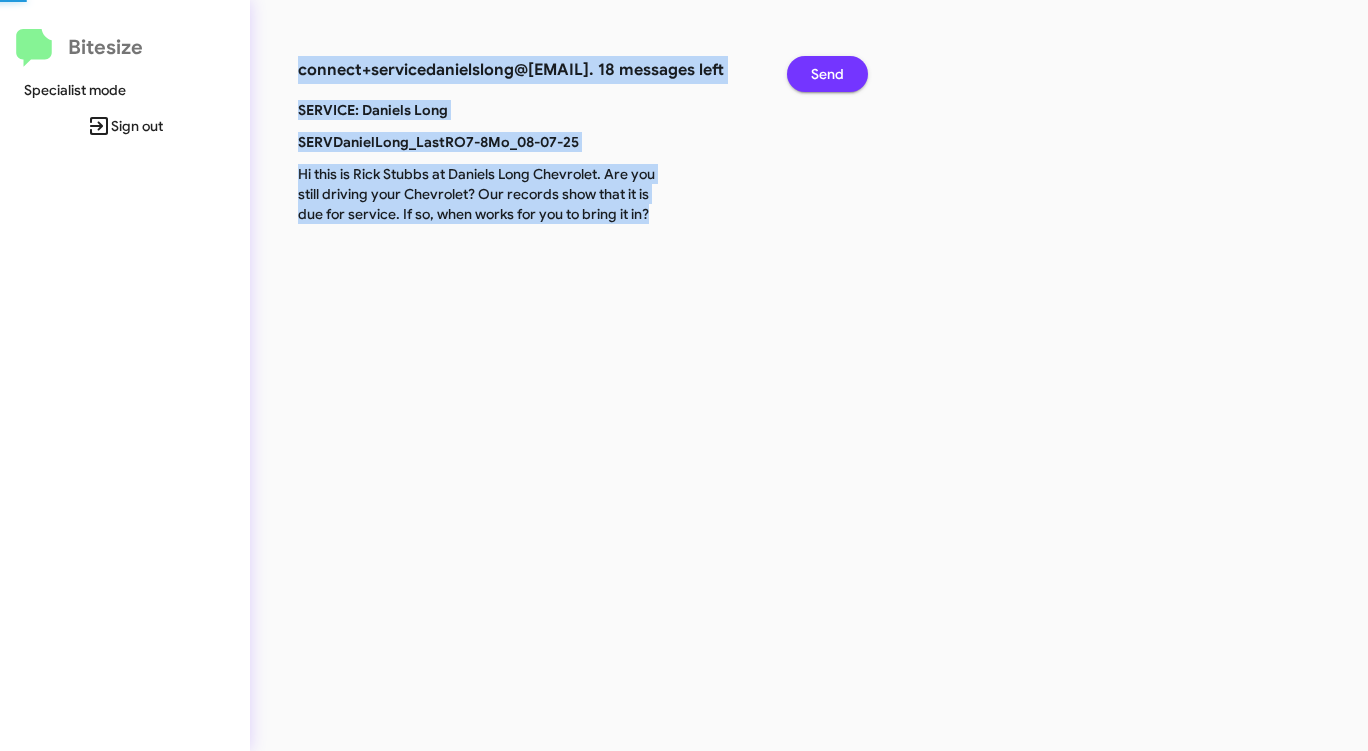 click on "Send" 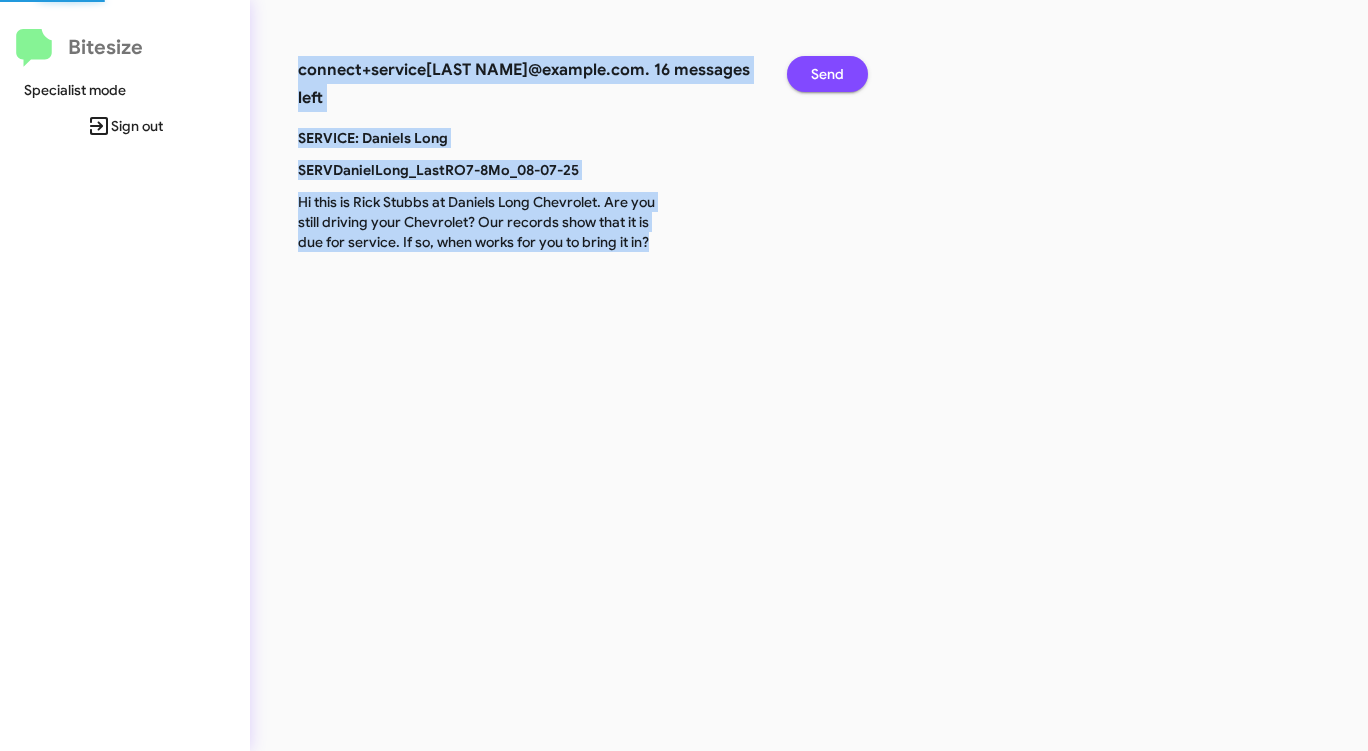 click on "Send" 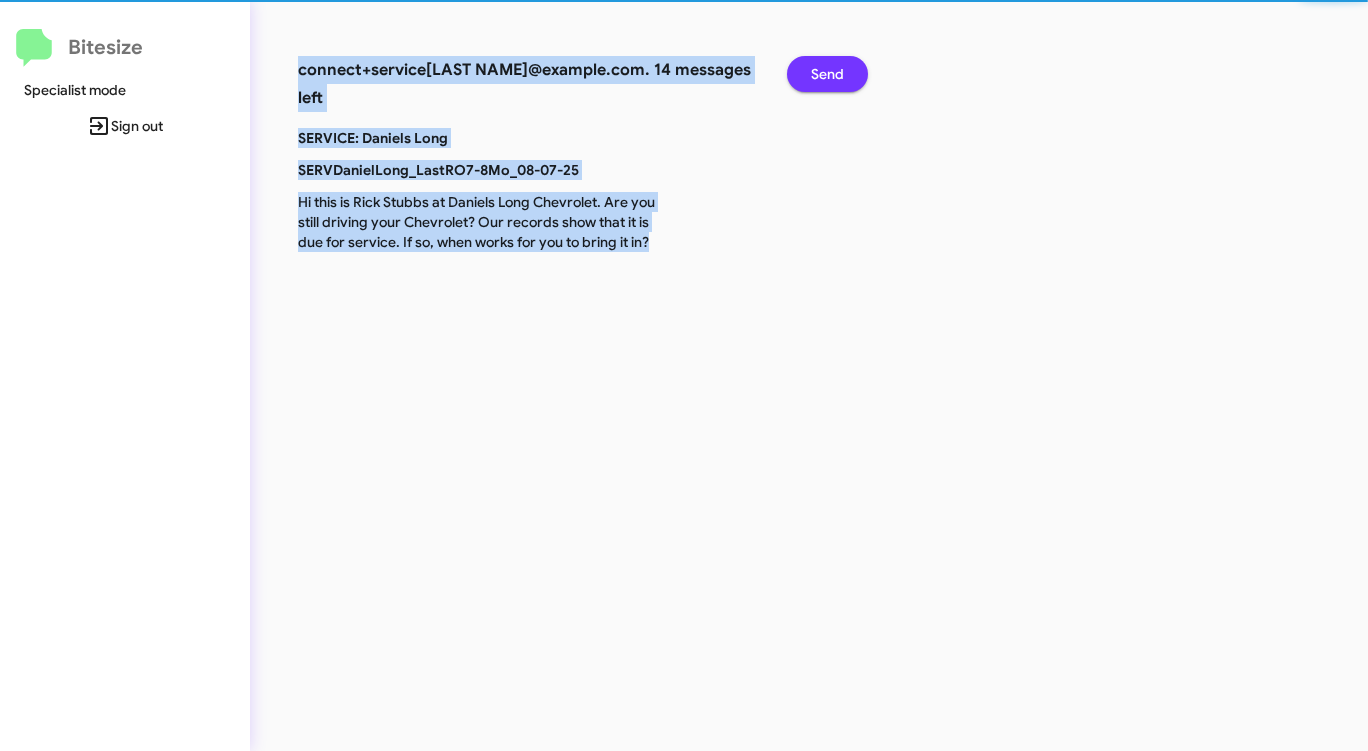 click on "Send" 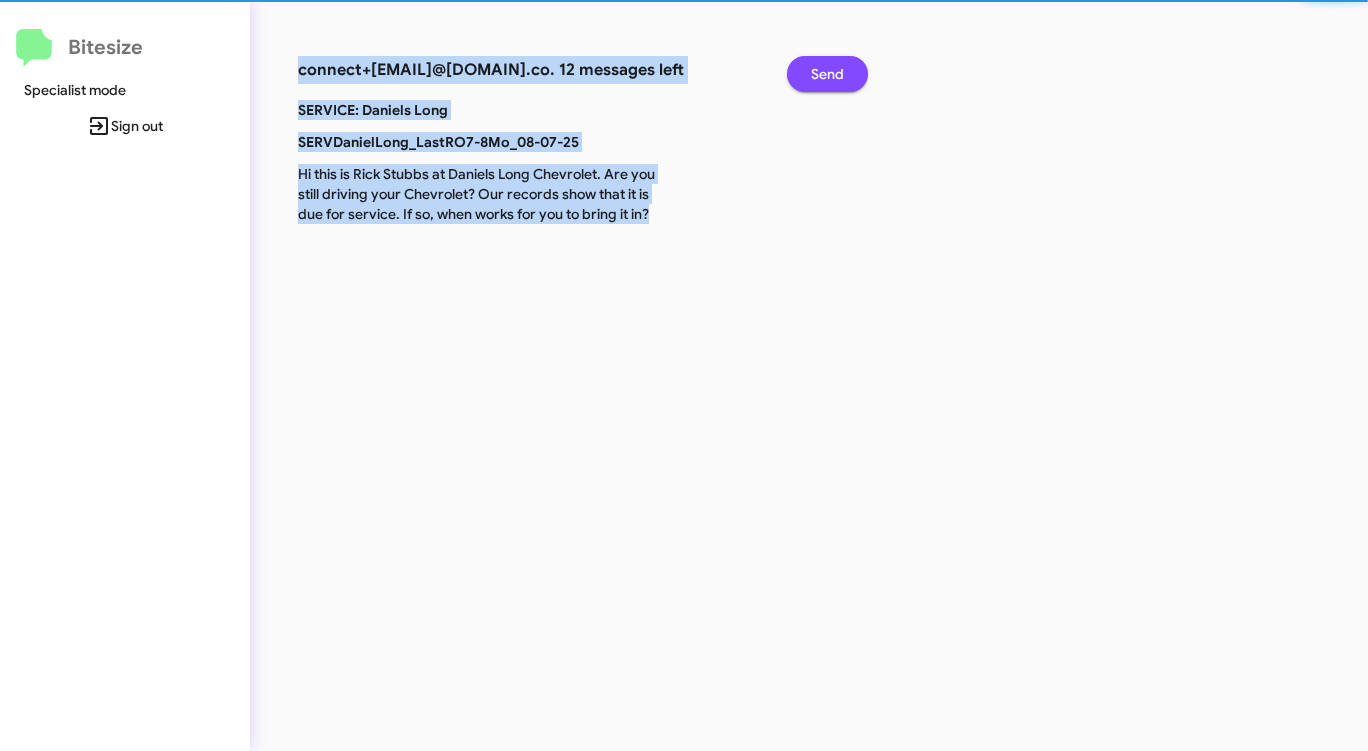 click on "Send" 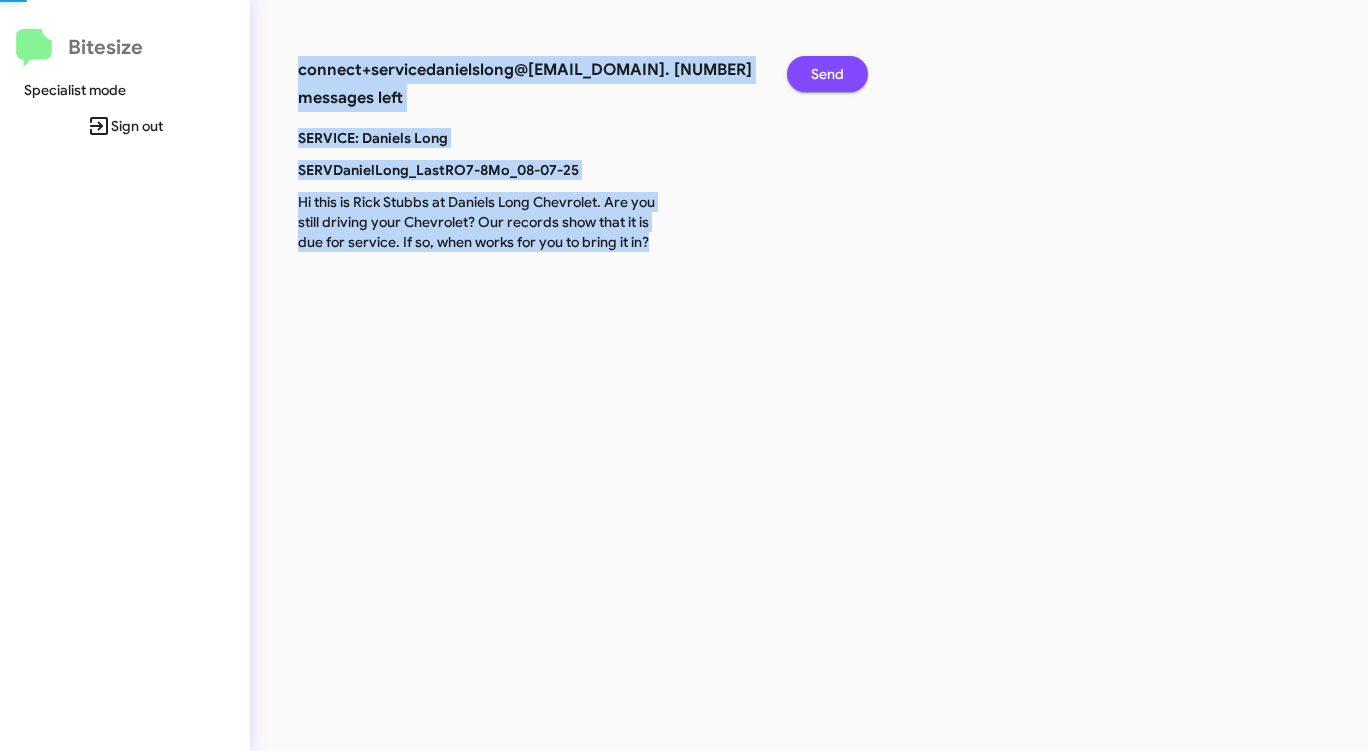 click on "Send" 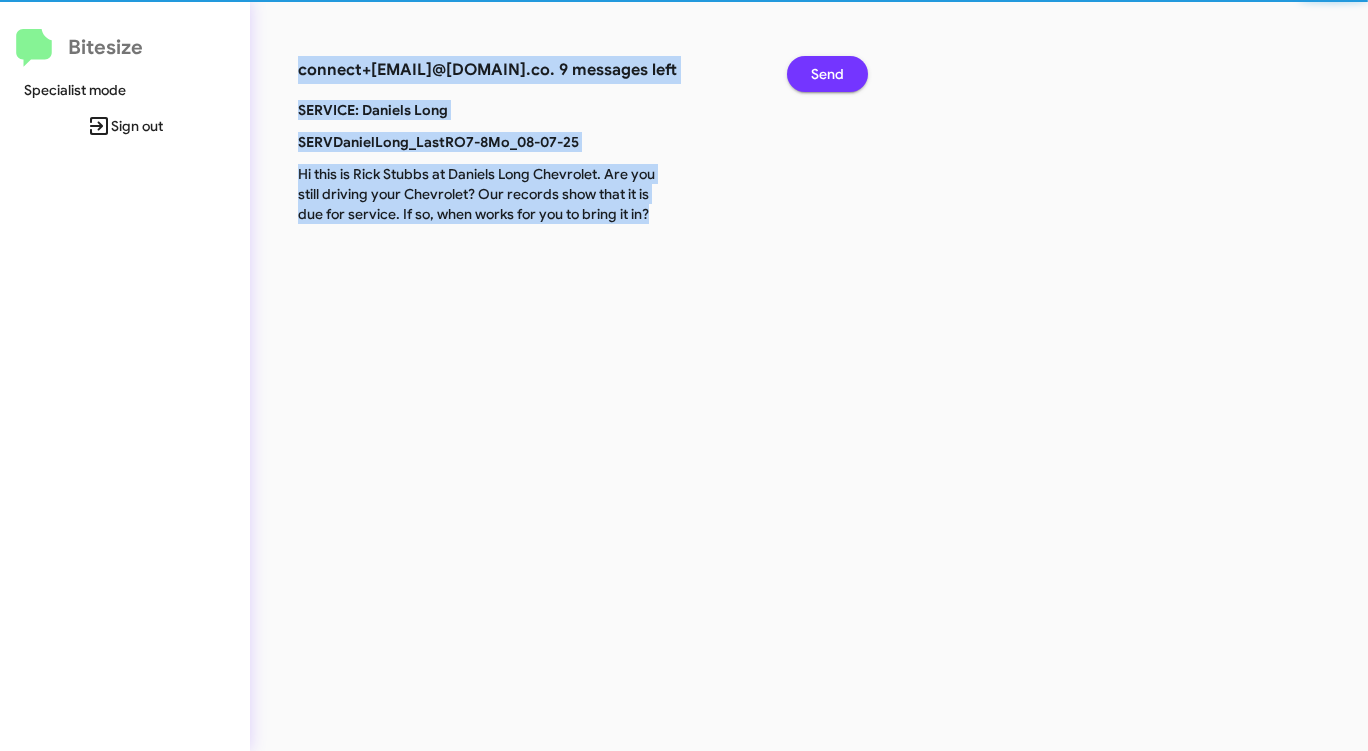 click on "Send" 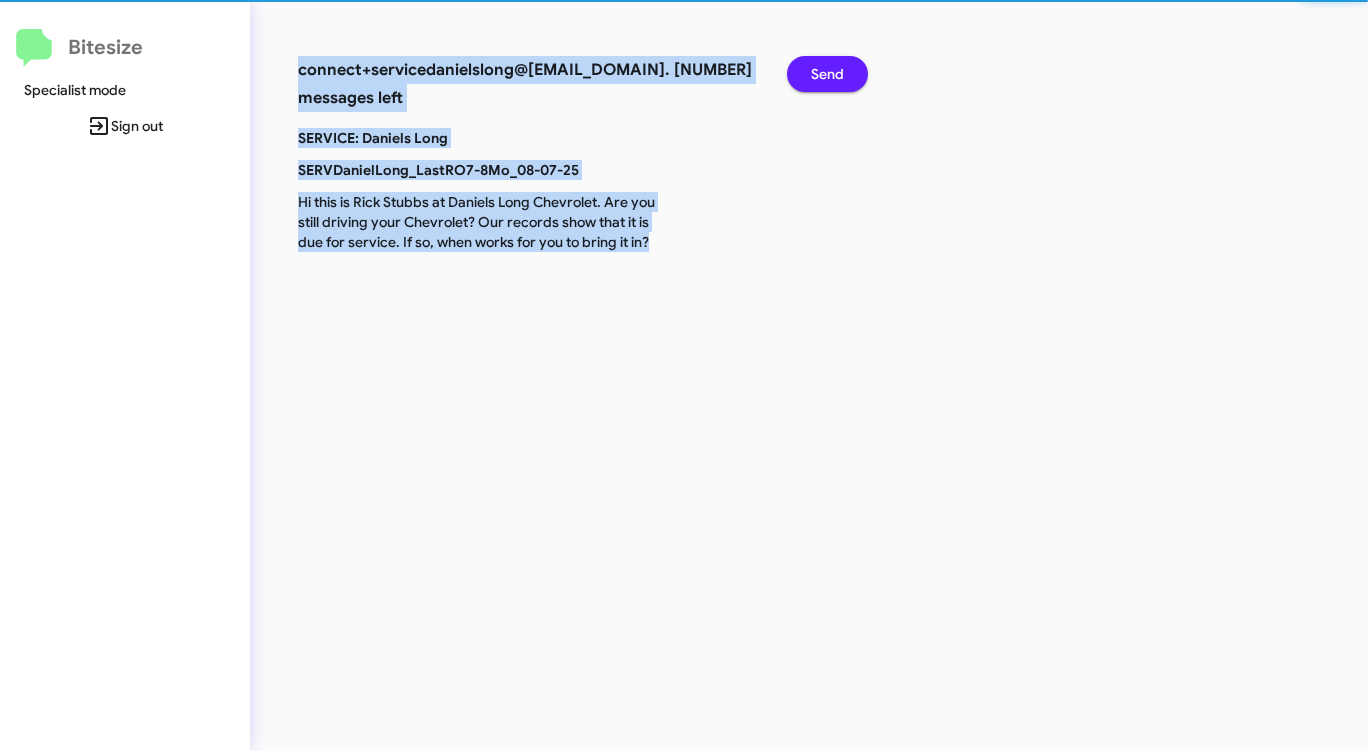 click on "Send" 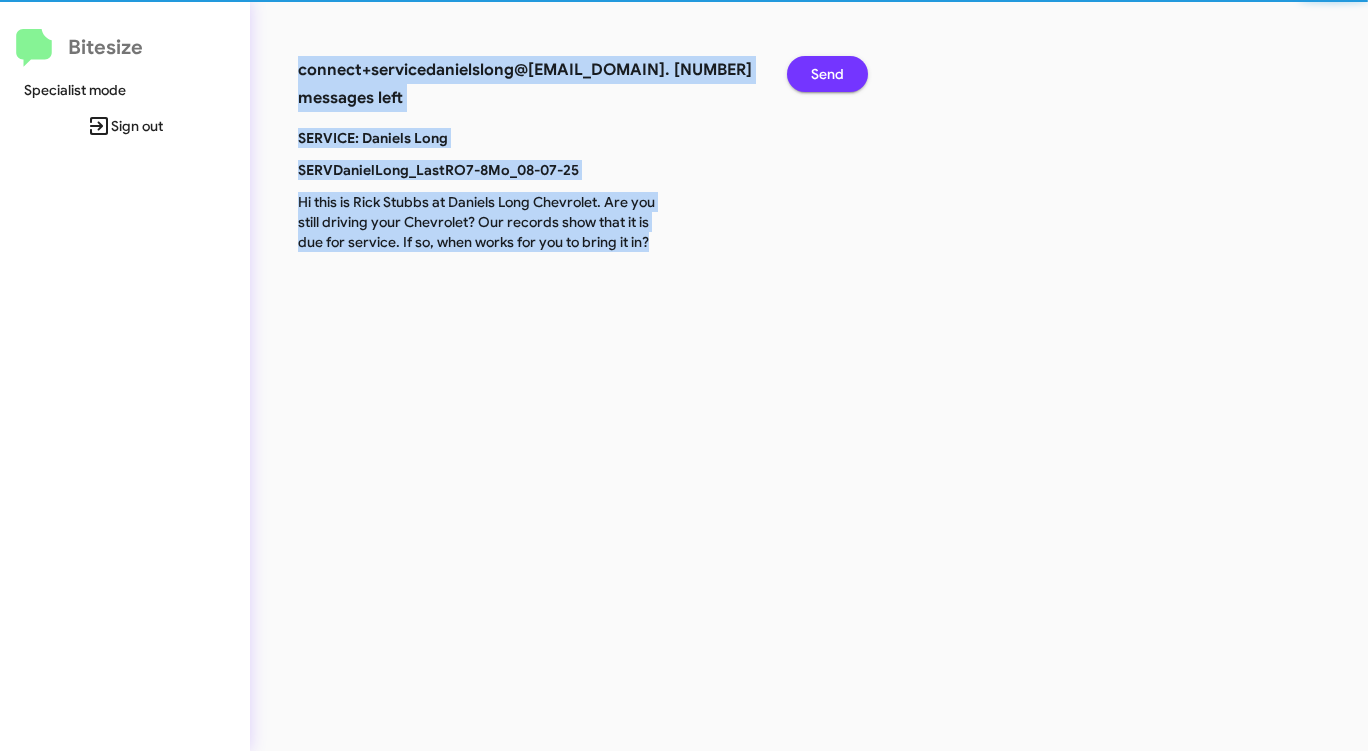 click on "Send" 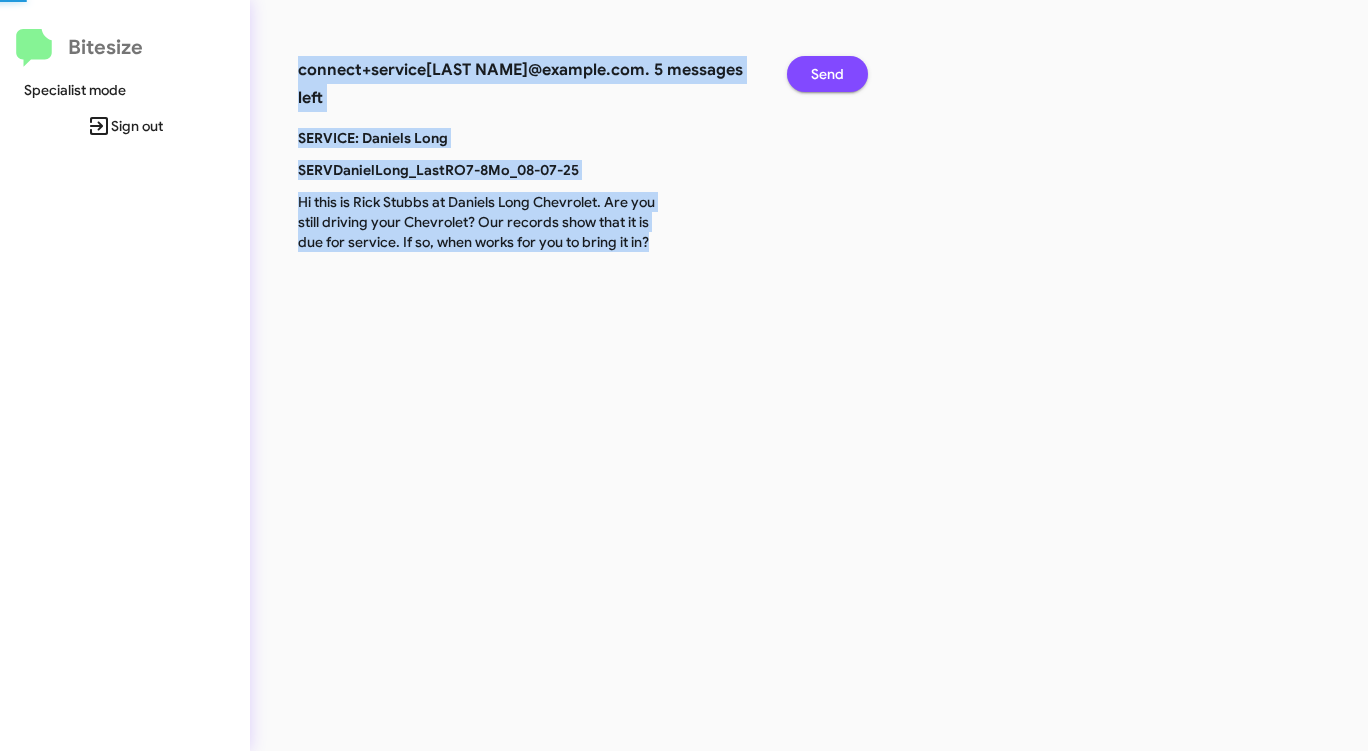 click on "Send" 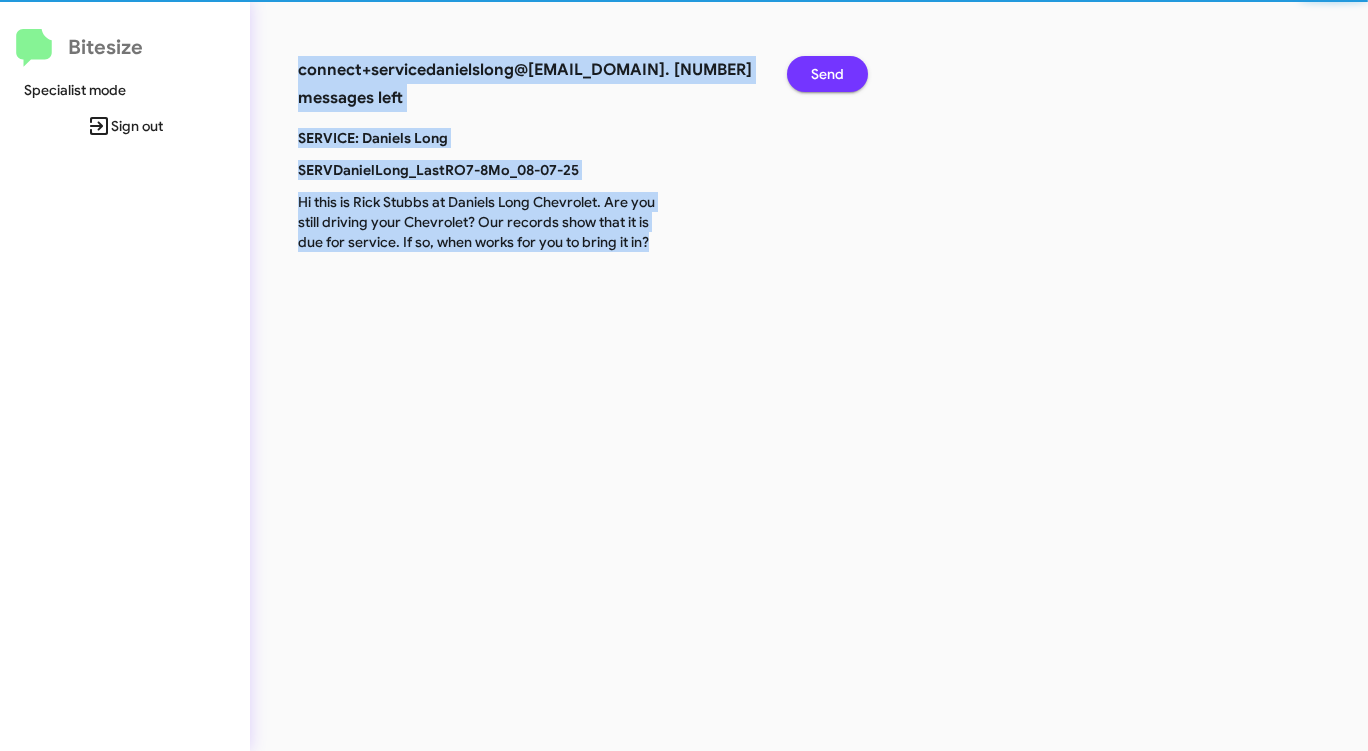 click on "Send" 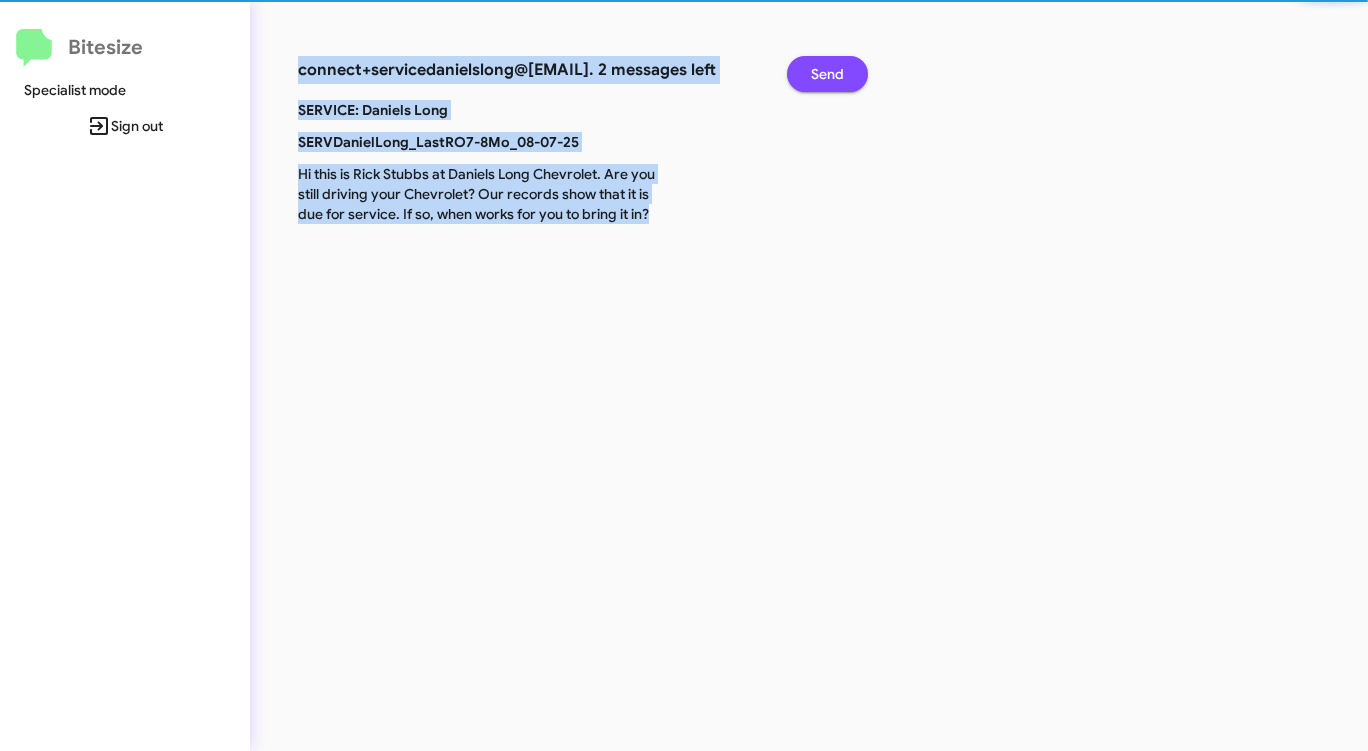 click on "Send" 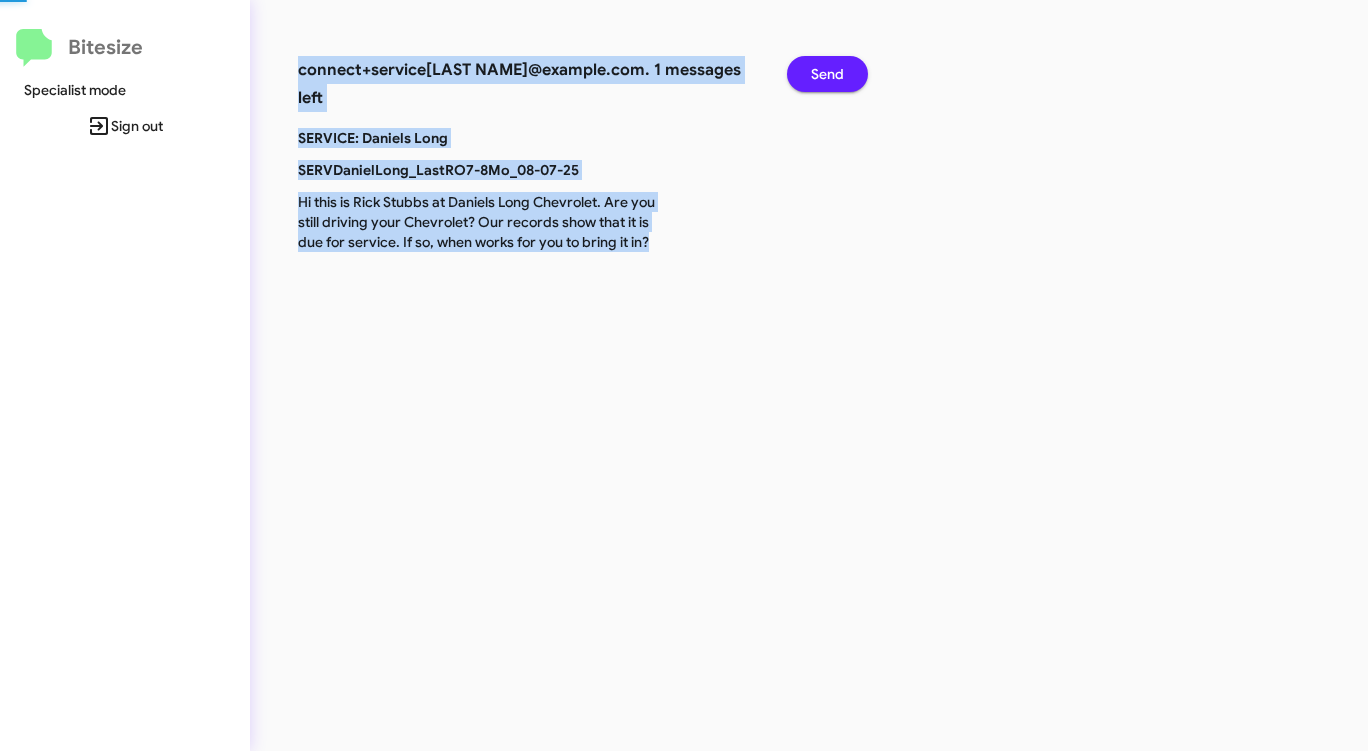 click on "Send" 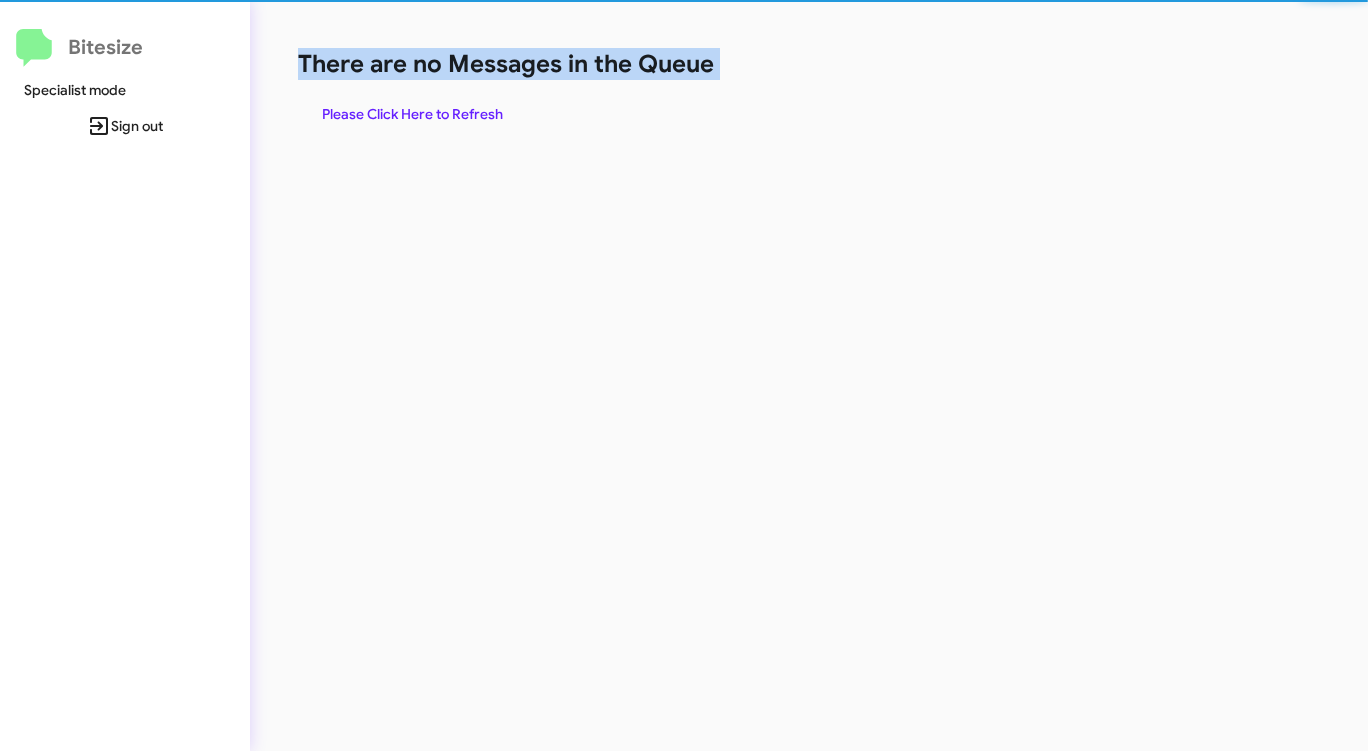 click on "There are no Messages in the Queue" 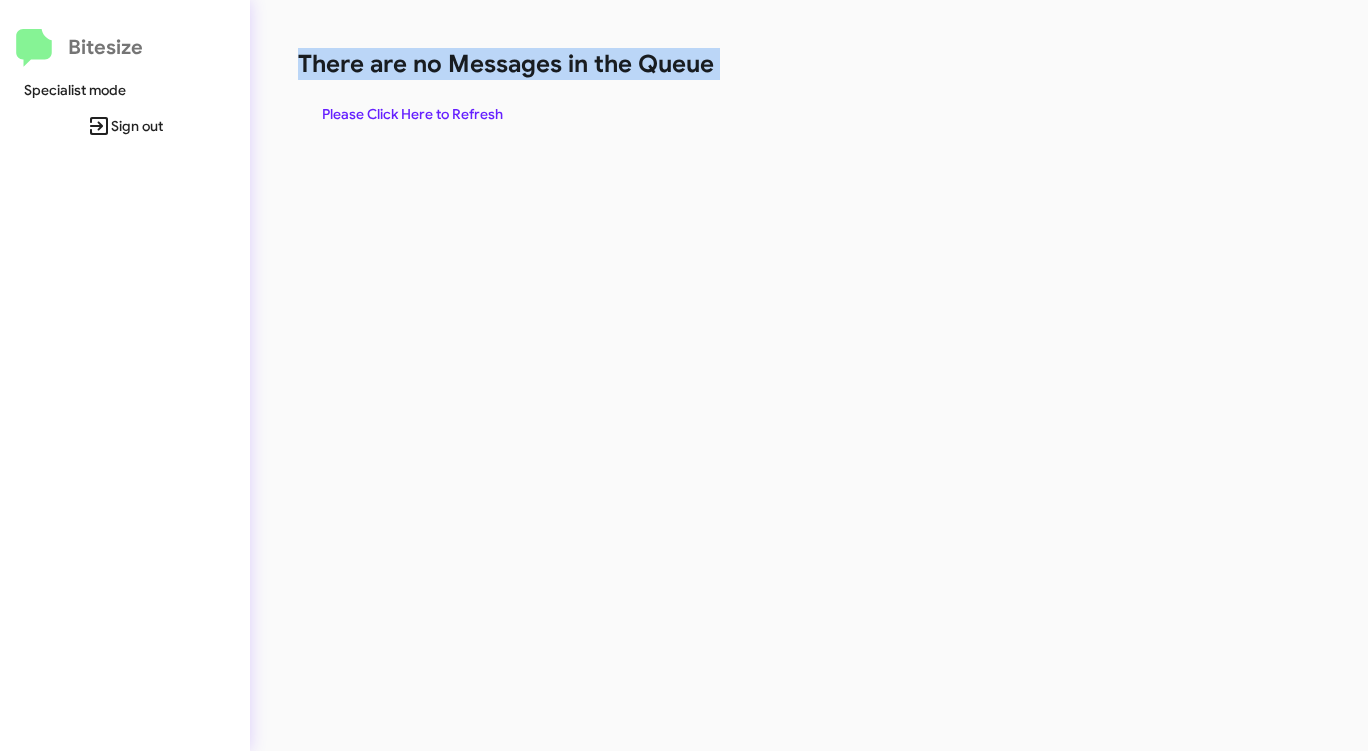 click on "There are no Messages in the Queue" 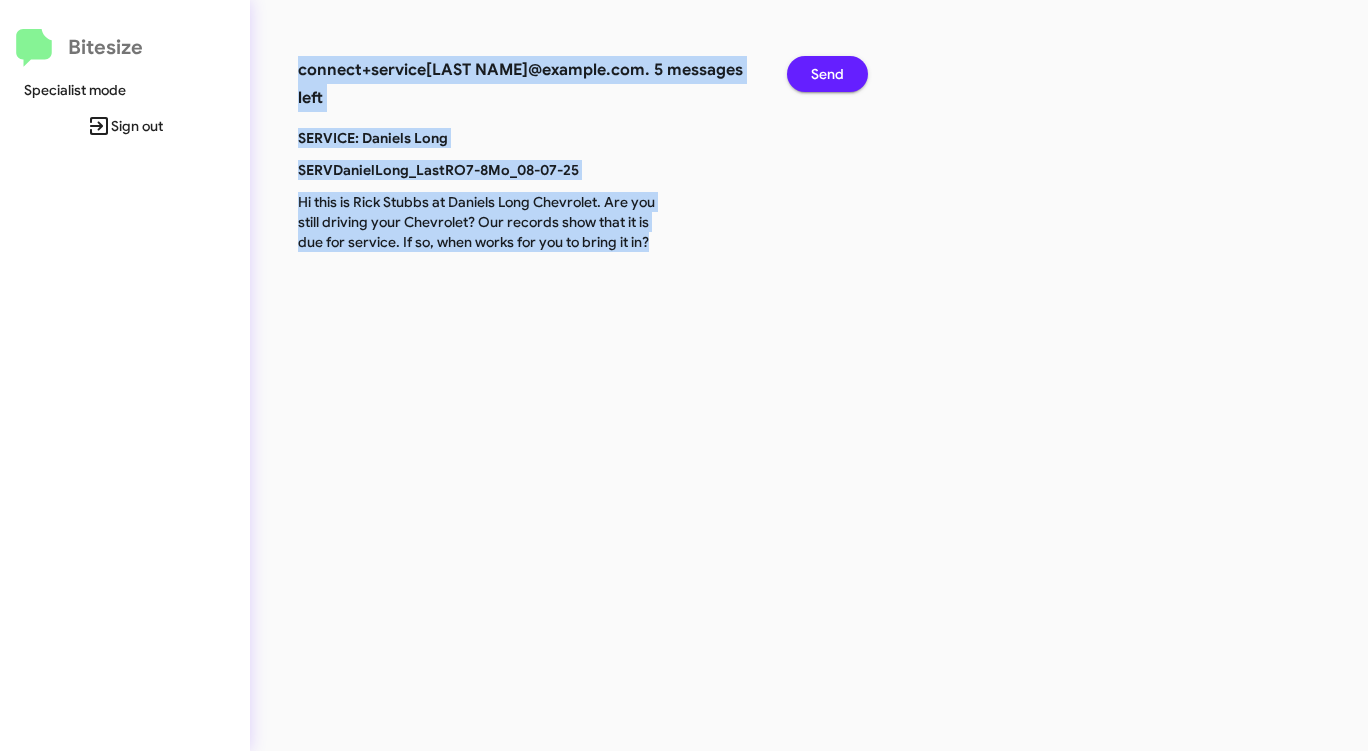 click on "Send" 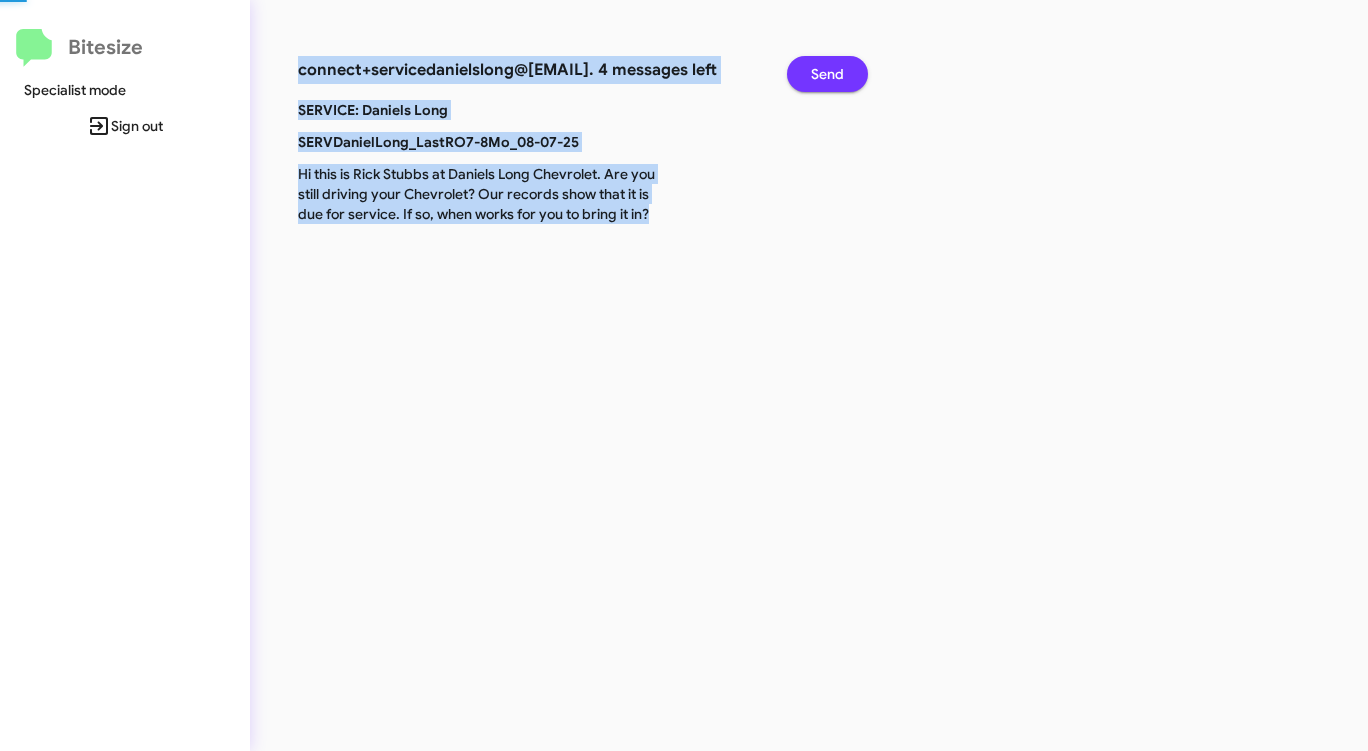 click on "Send" 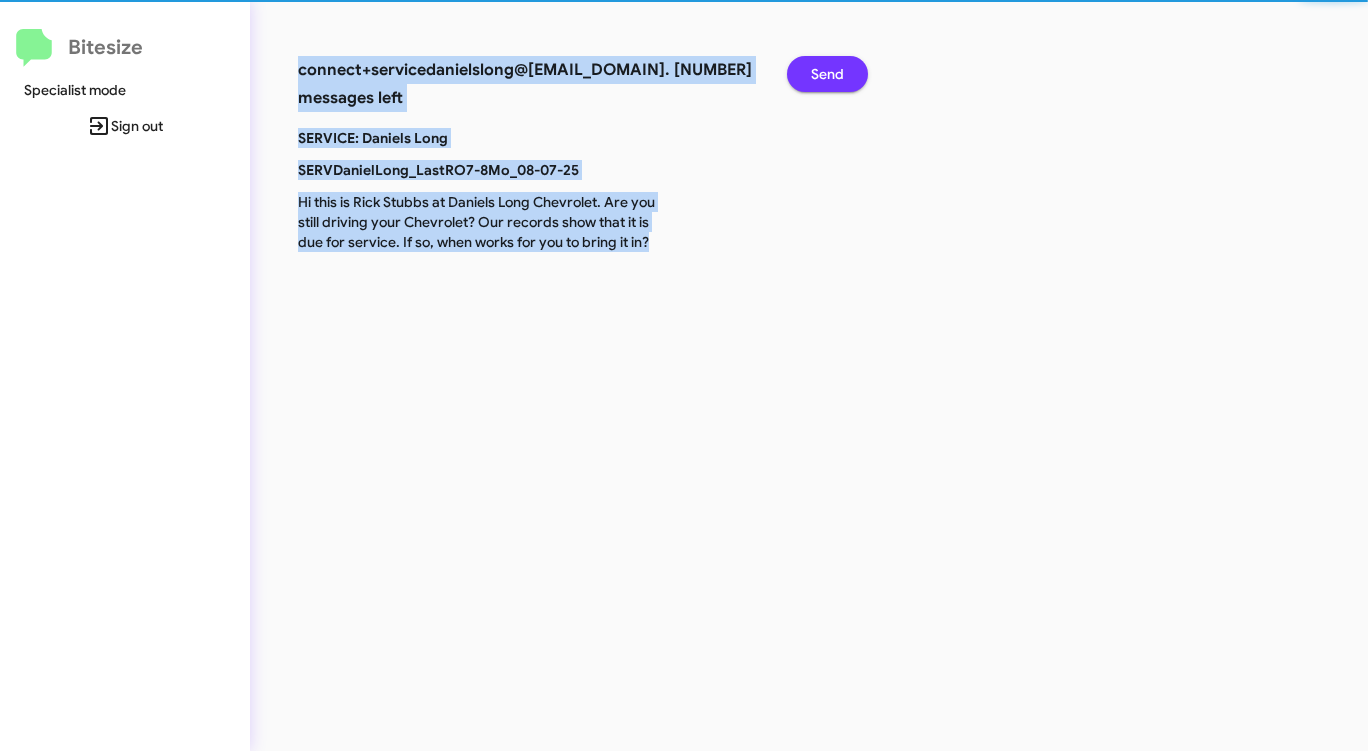 click on "Send" 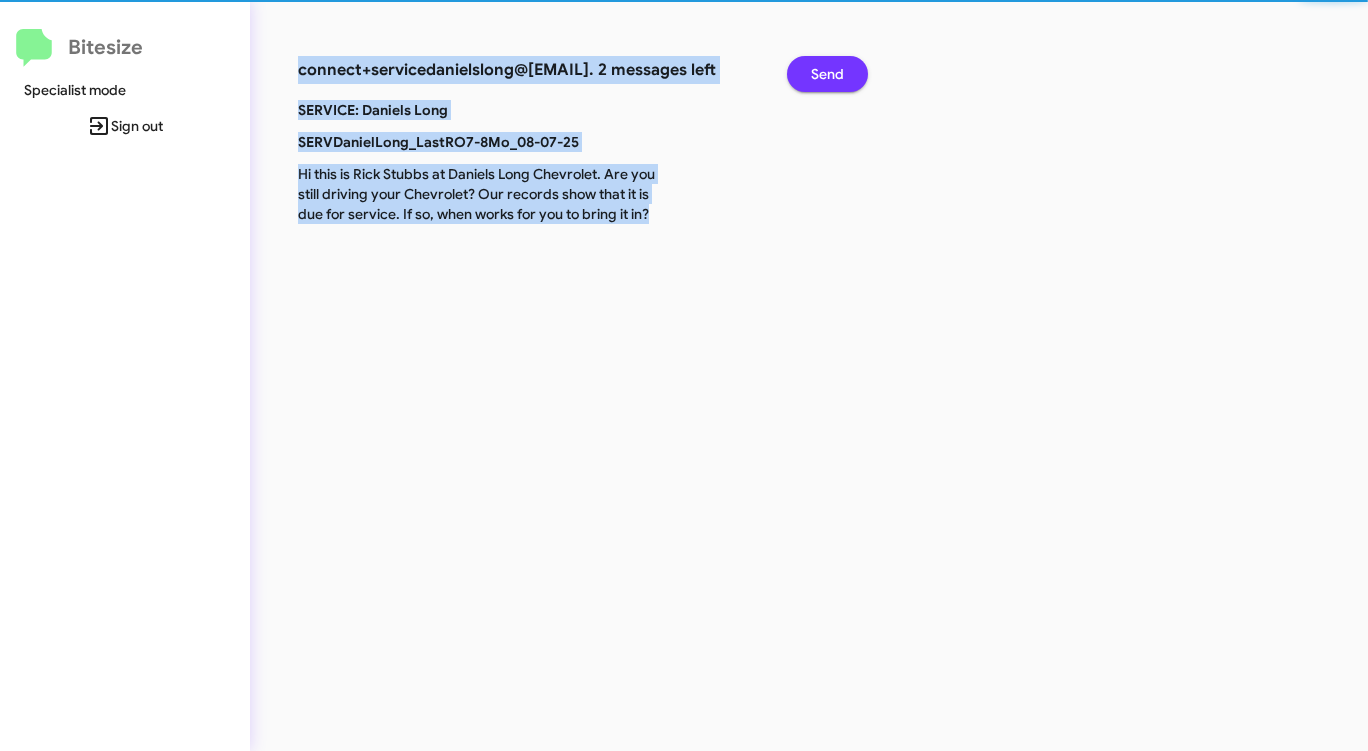 click on "Send" 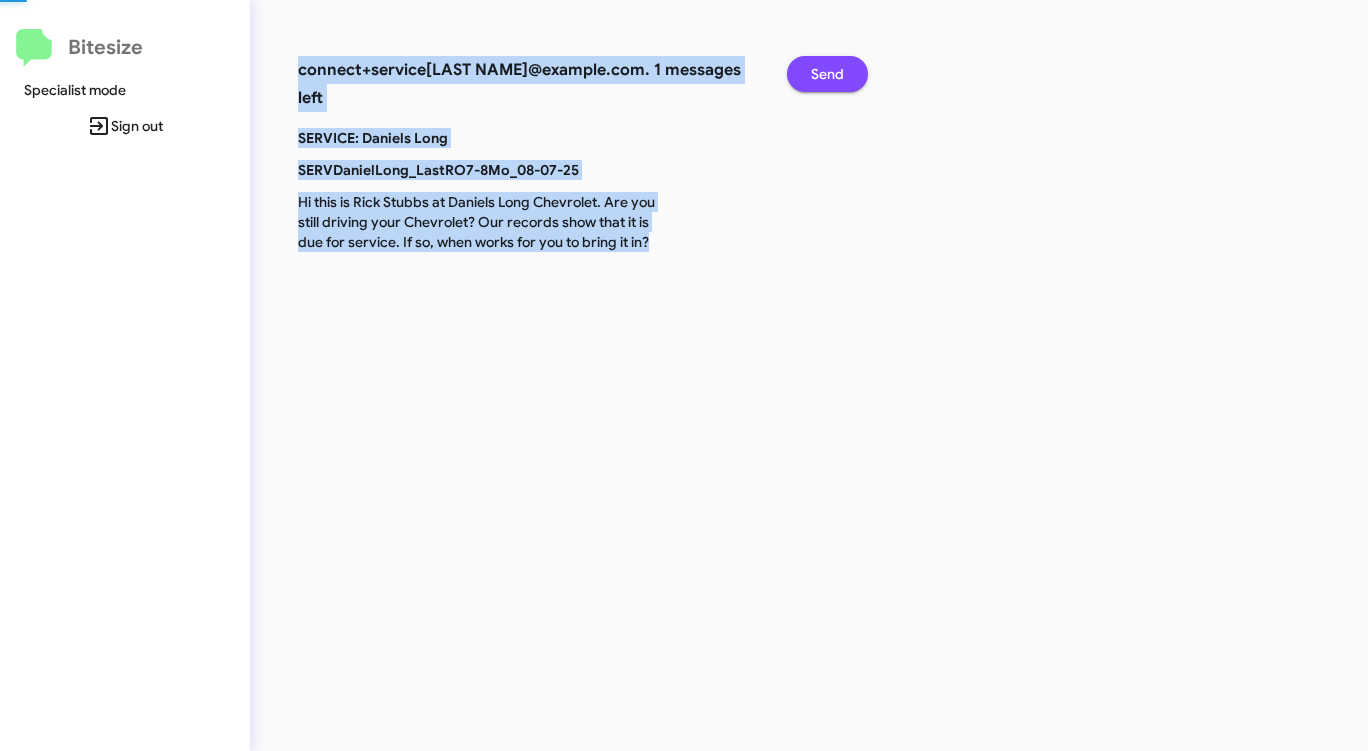 click on "Send" 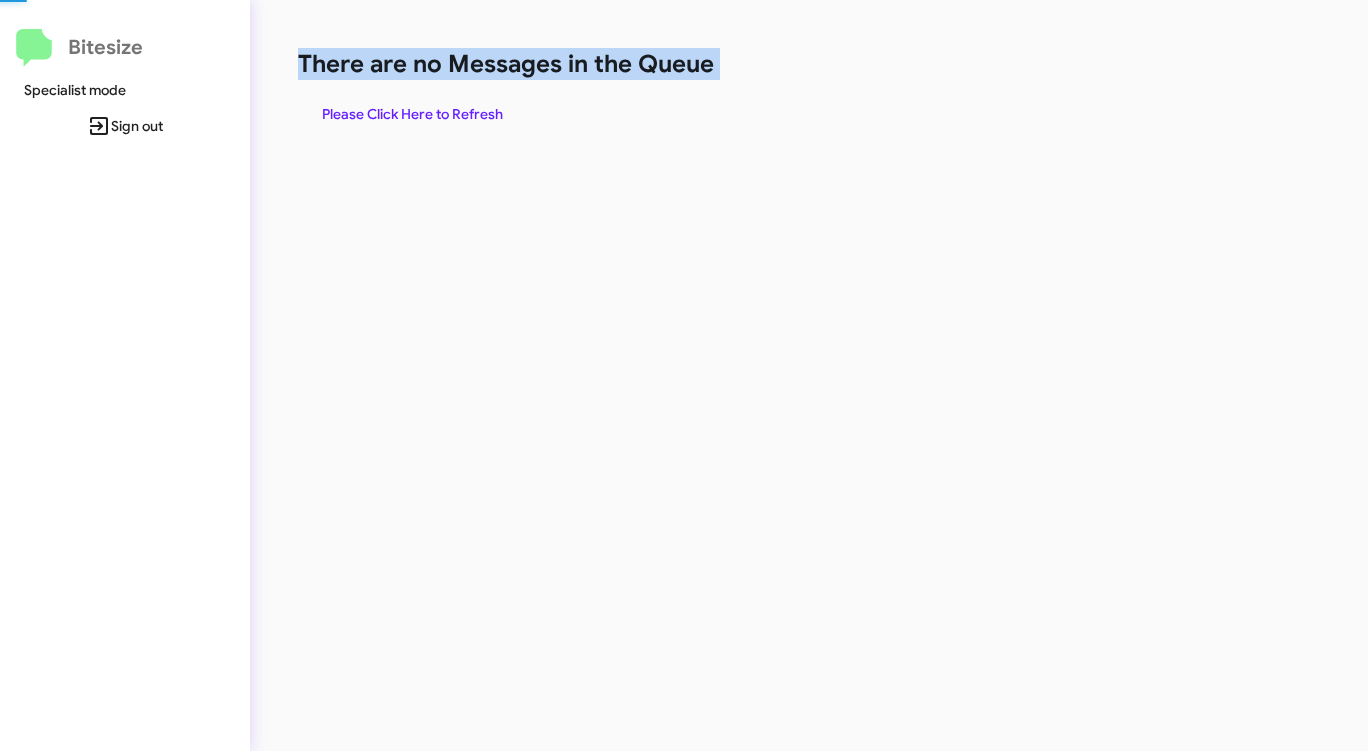 click on "There are no Messages in the Queue" 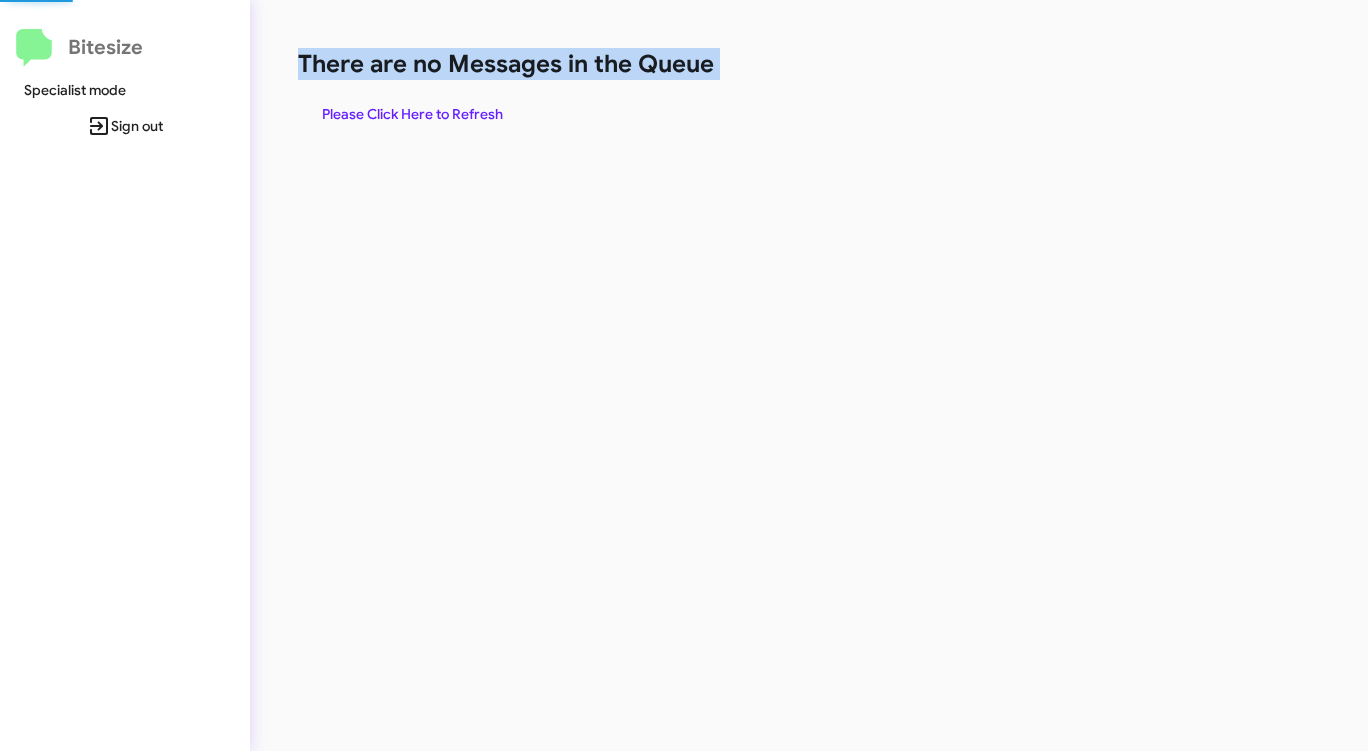 click on "There are no Messages in the Queue" 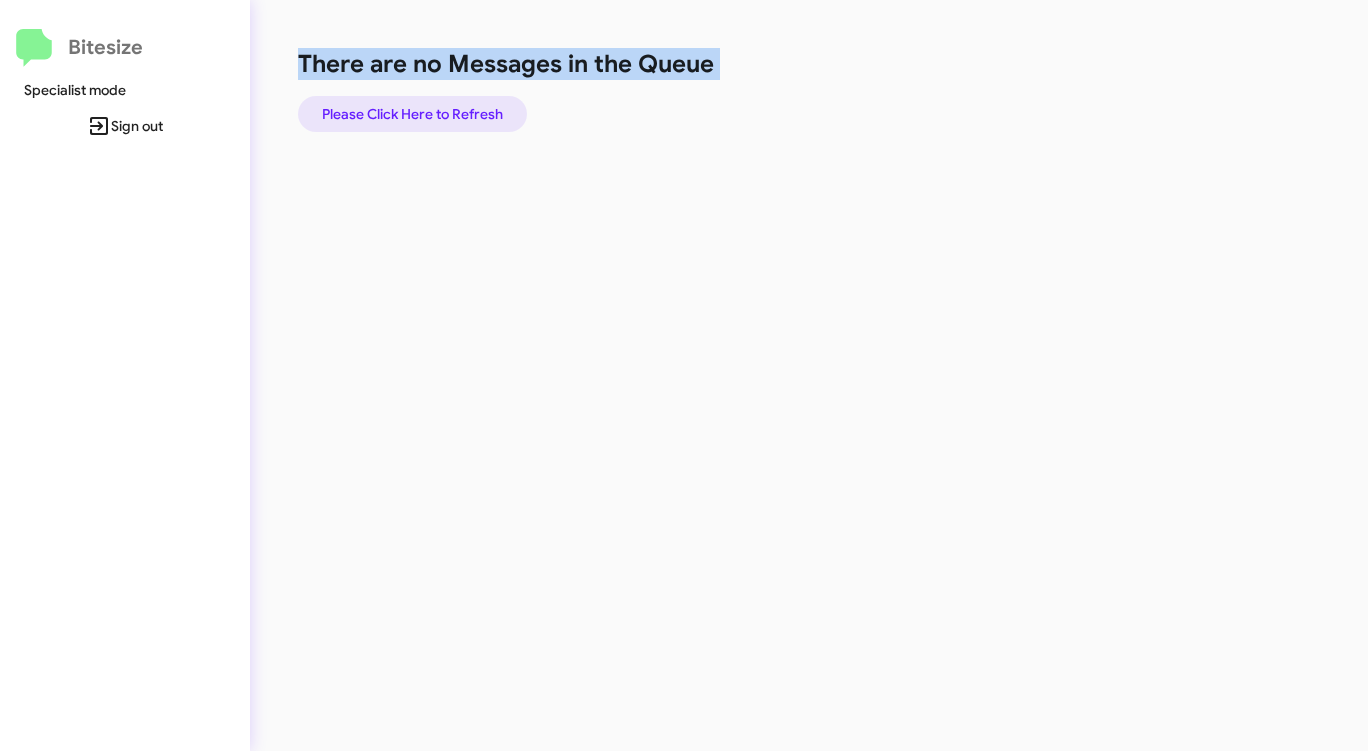 click on "Please Click Here to Refresh" 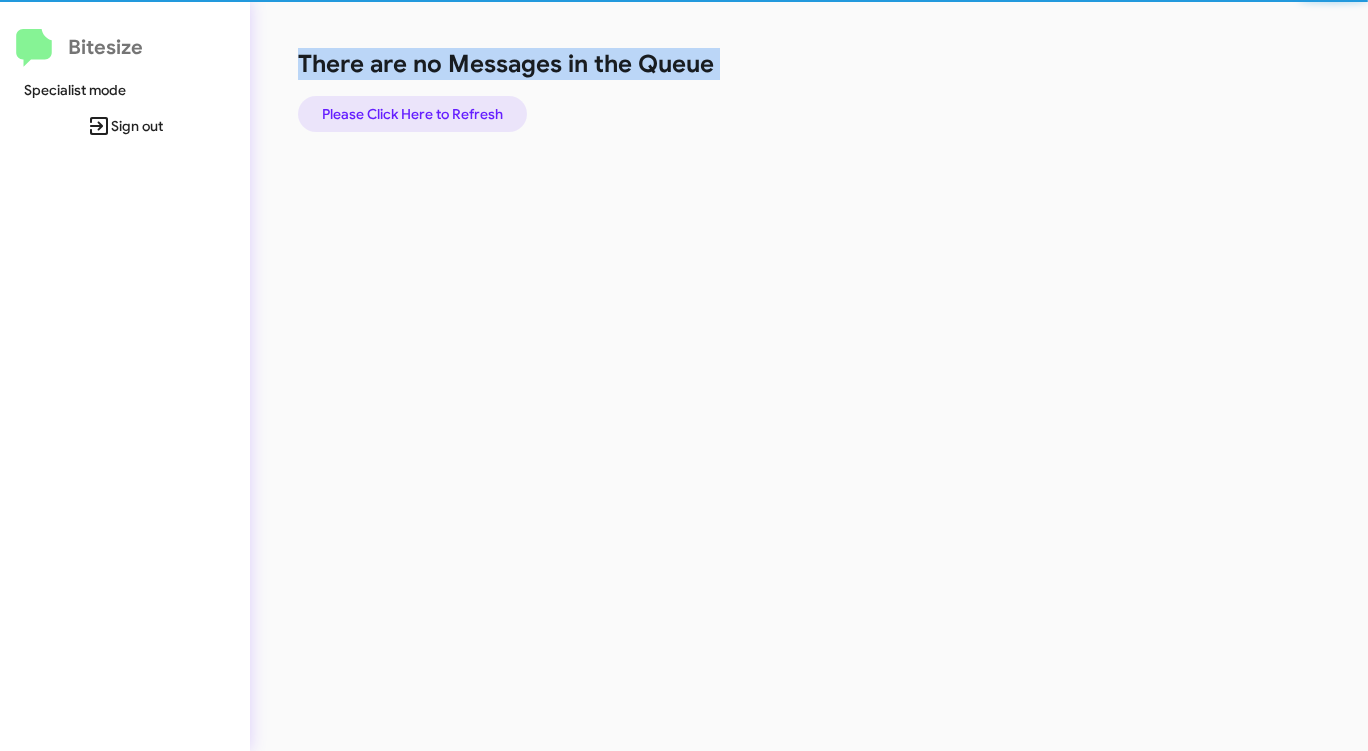 click on "Please Click Here to Refresh" 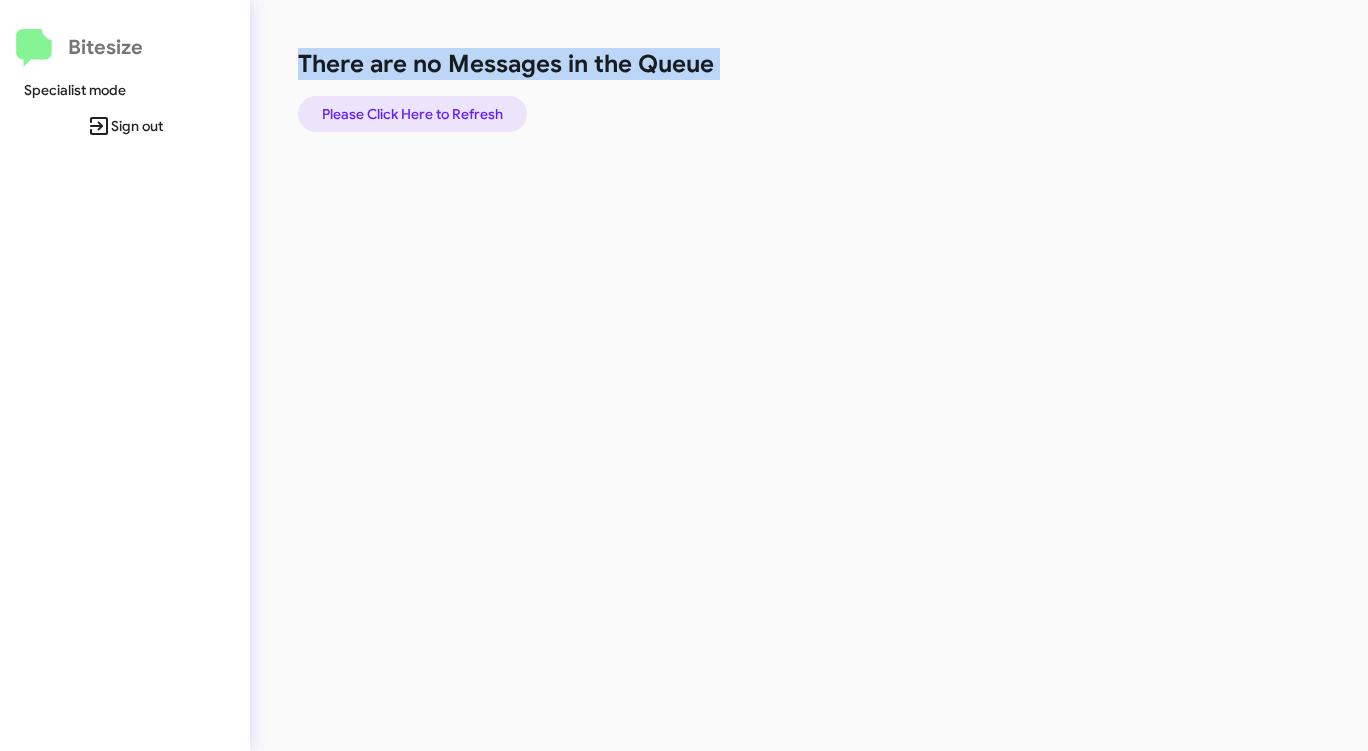 click on "Please Click Here to Refresh" 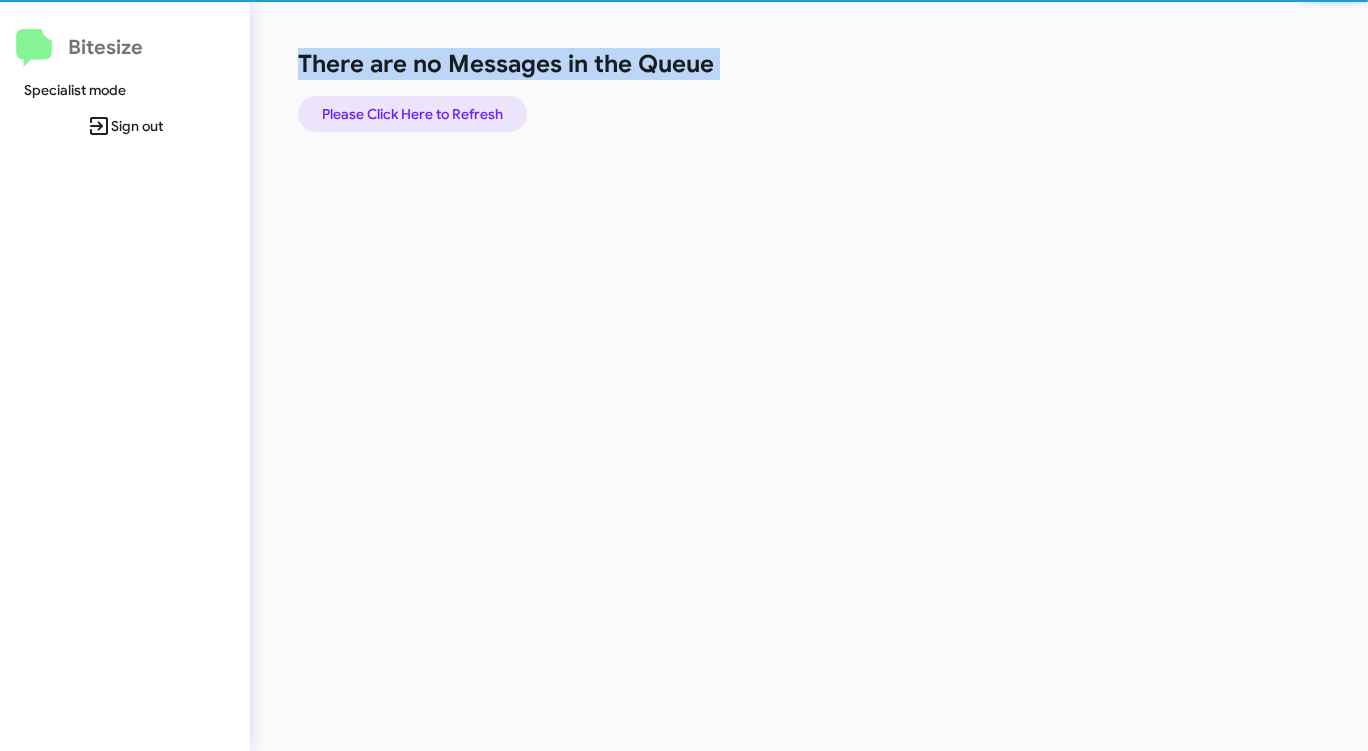 click on "Please Click Here to Refresh" 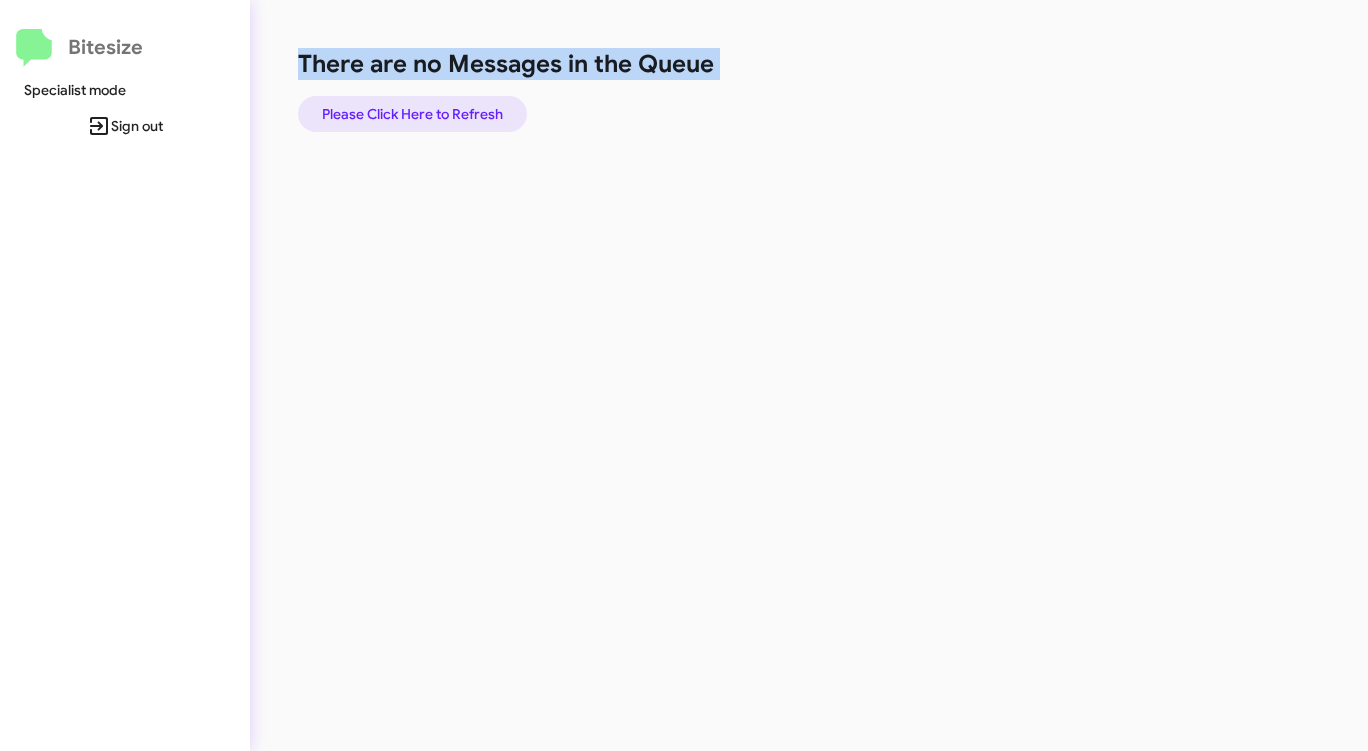 click on "Please Click Here to Refresh" 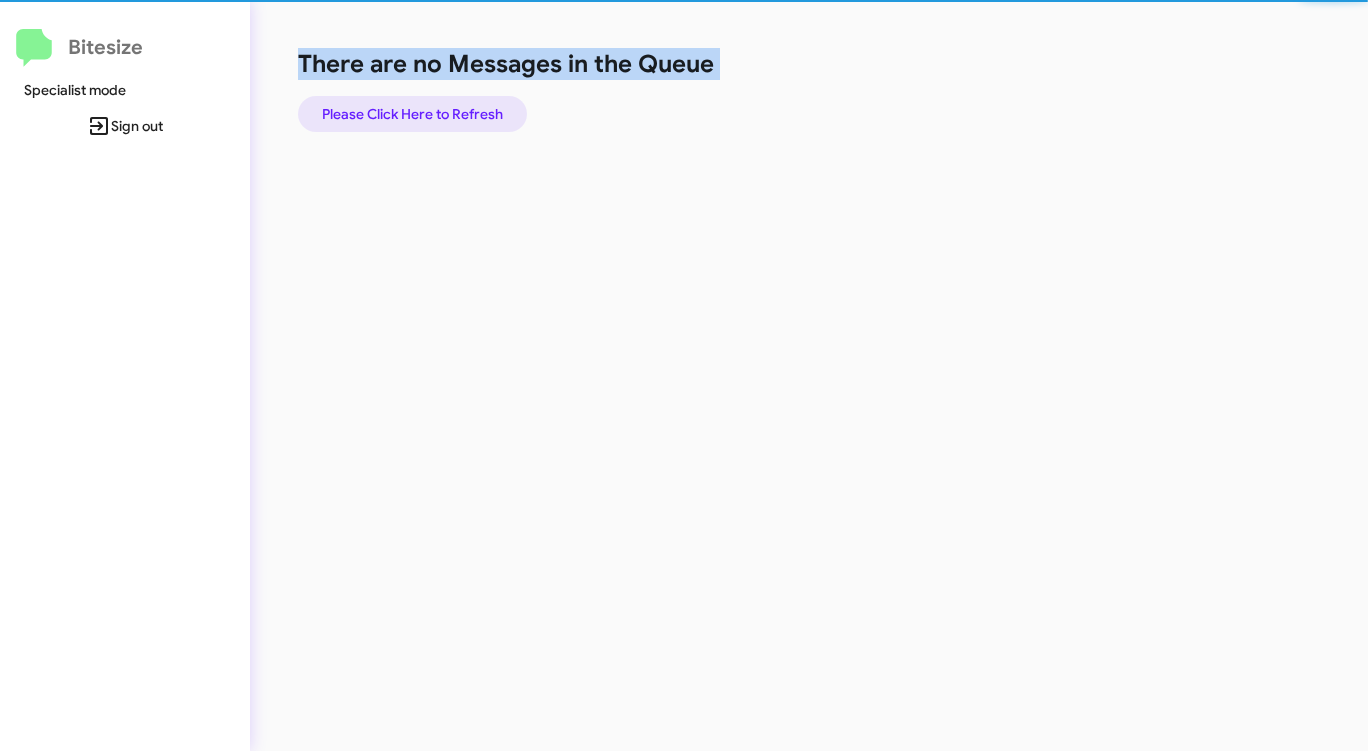 click on "Please Click Here to Refresh" 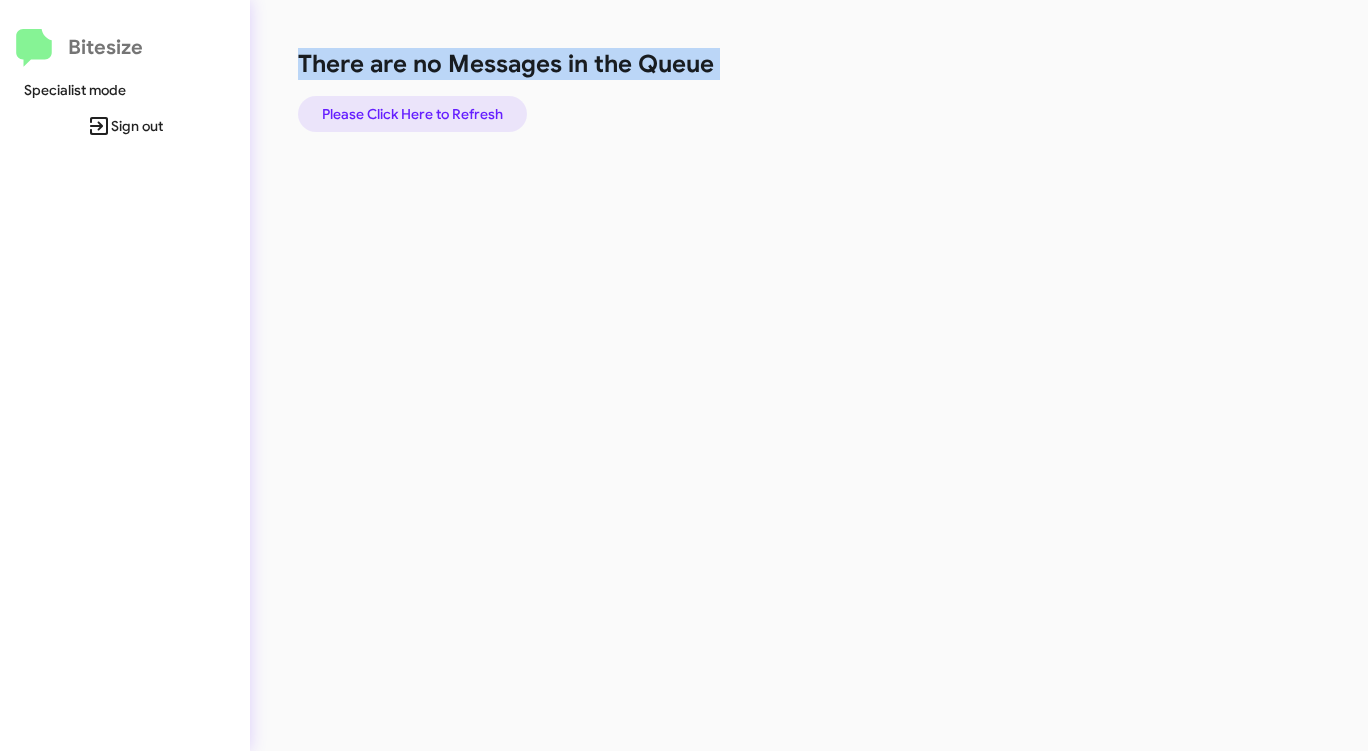 click on "Please Click Here to Refresh" 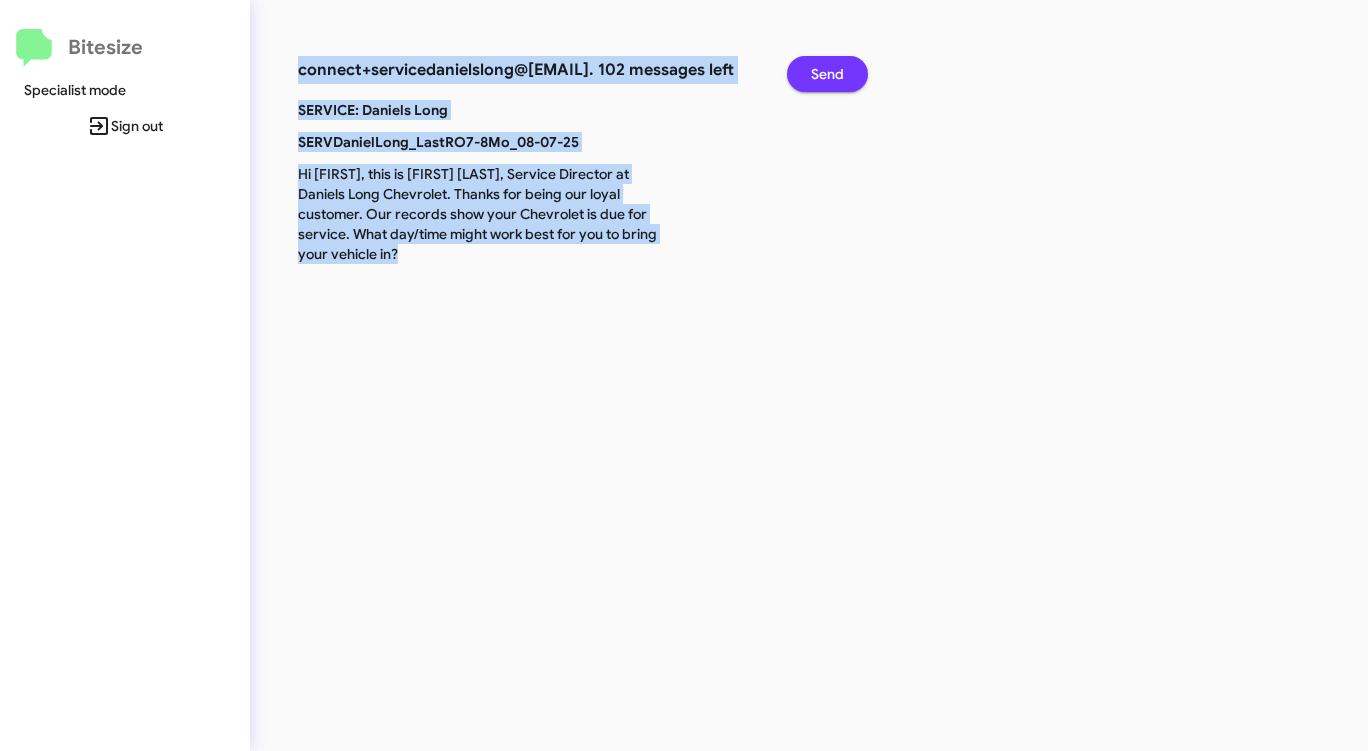 click on "Send" 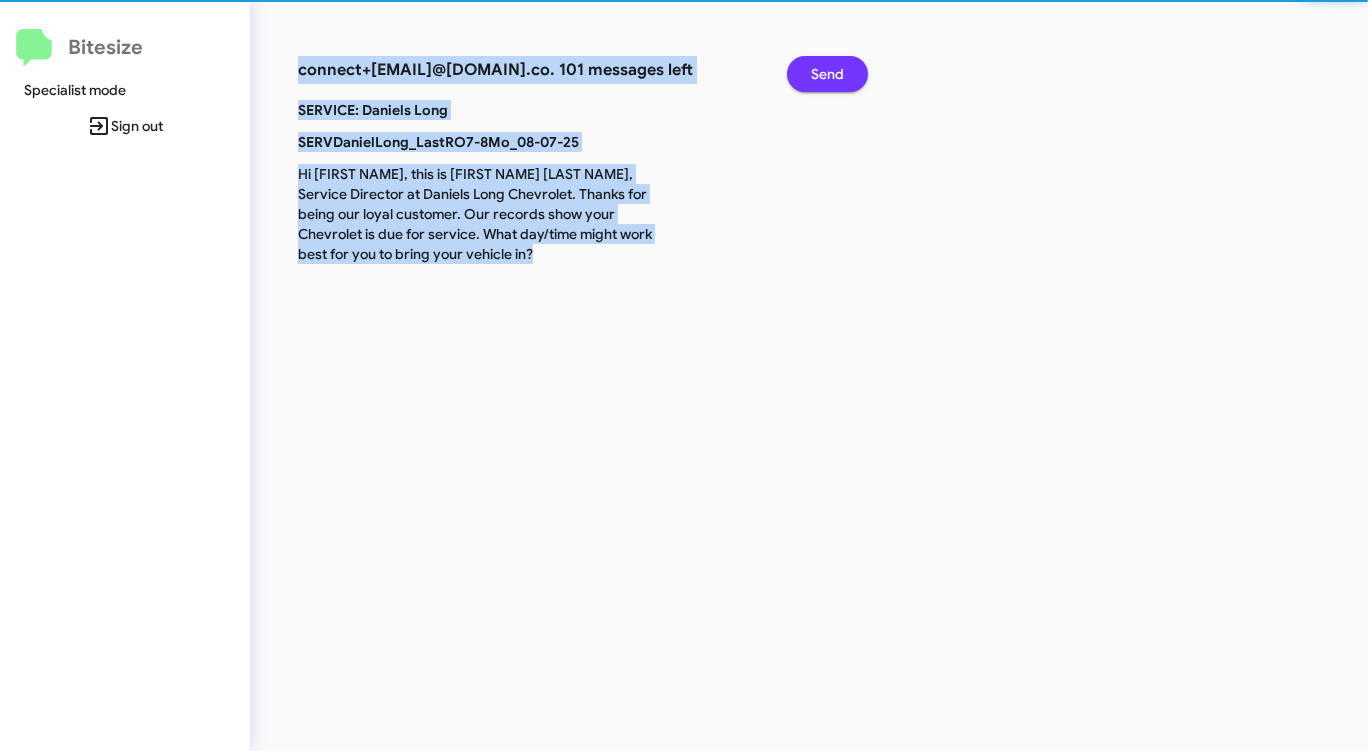 click on "Send" 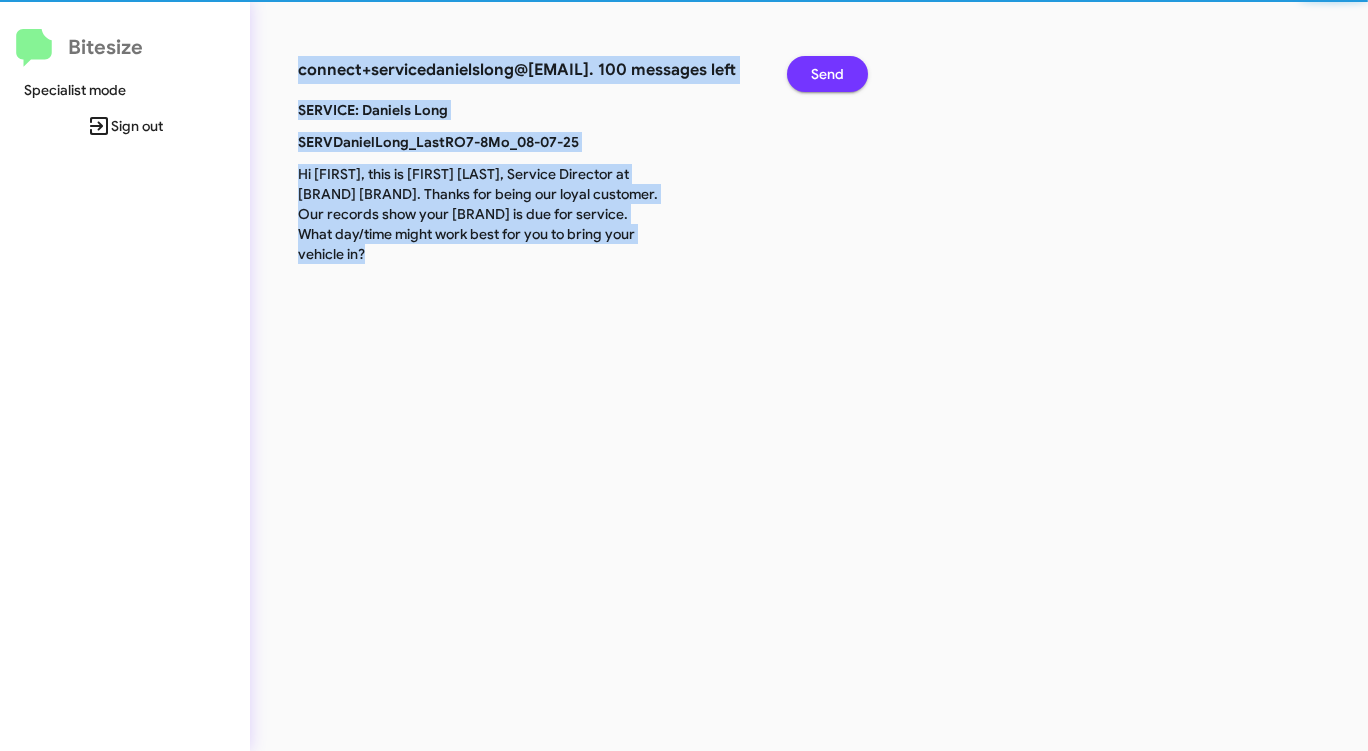 click on "Send" 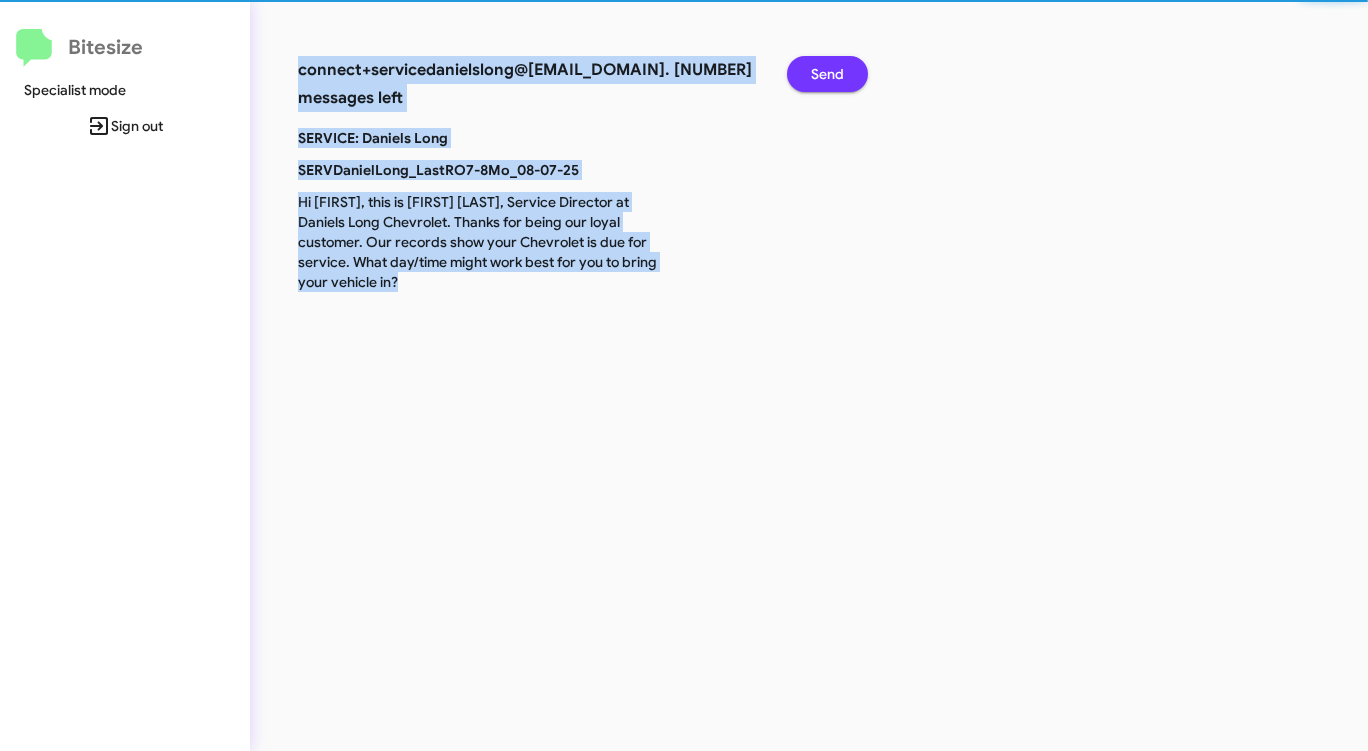 click on "Send" 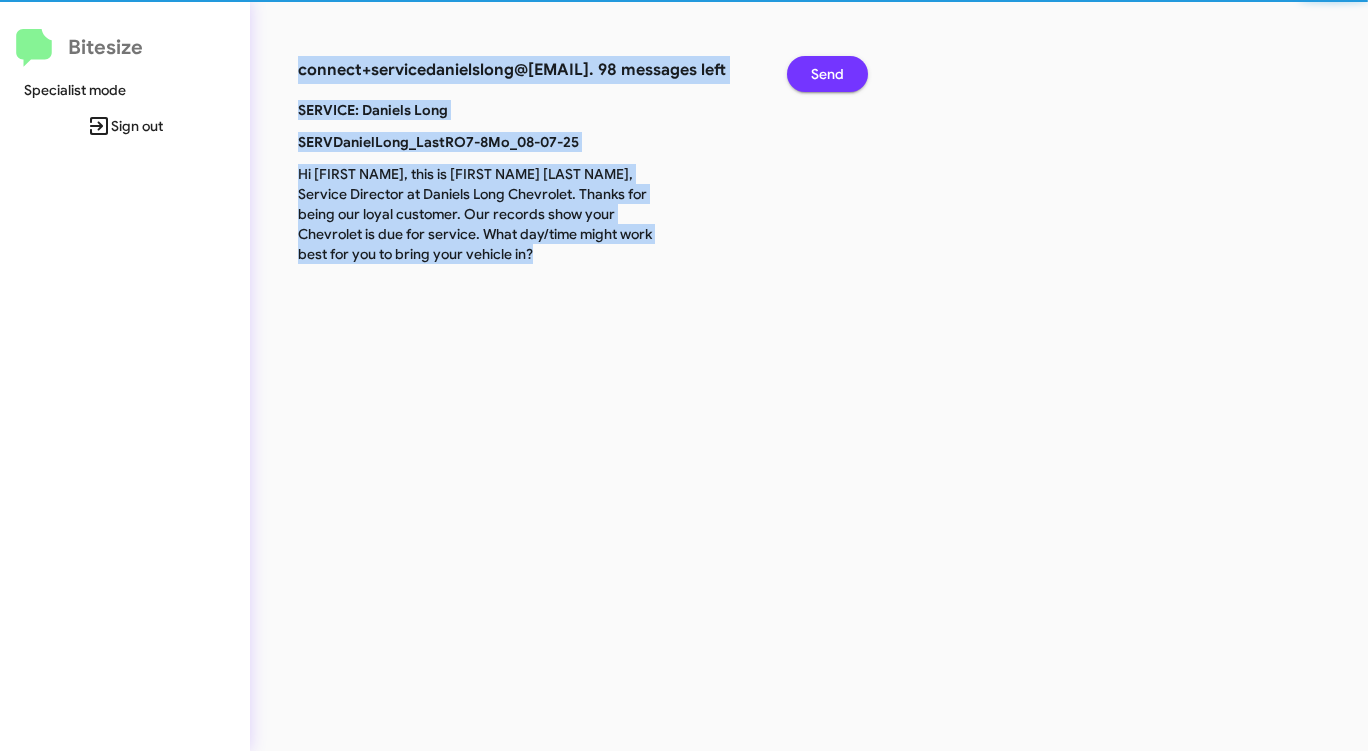 click on "Send" 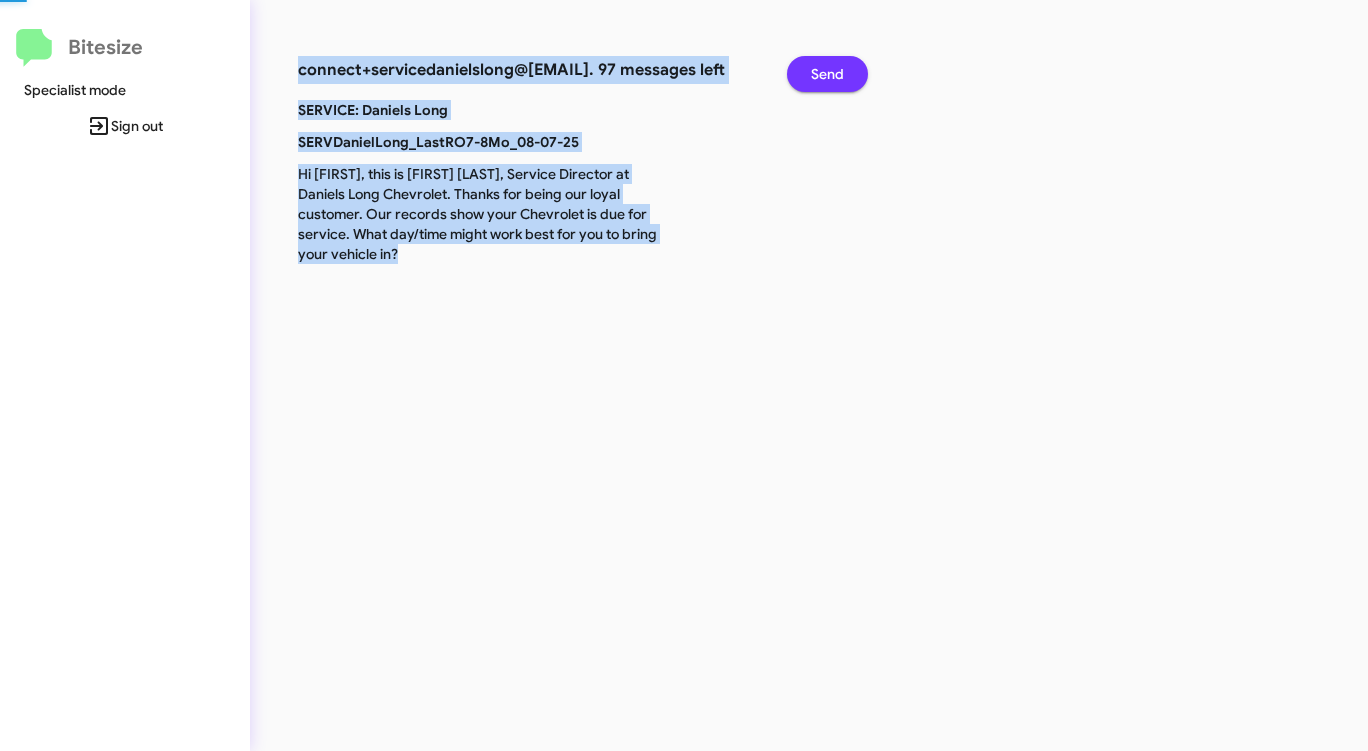 click on "Send" 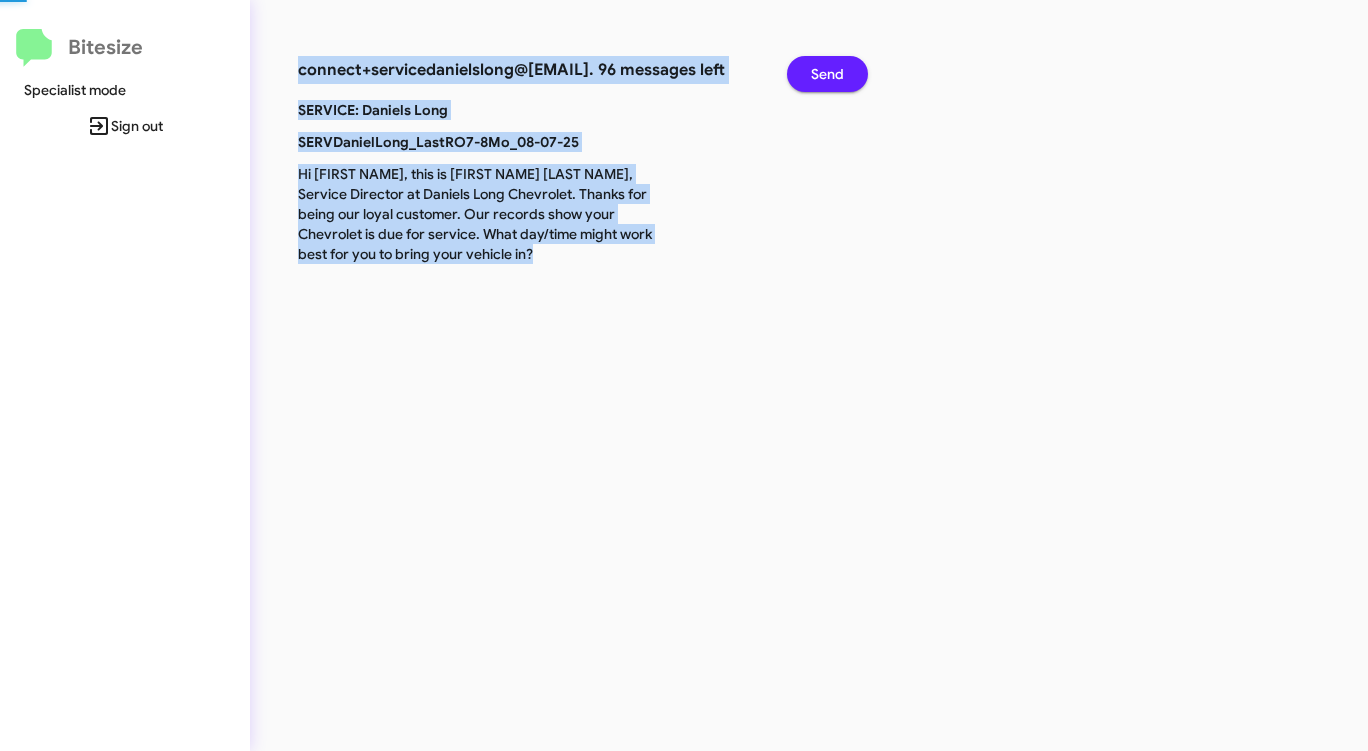 click on "Send" 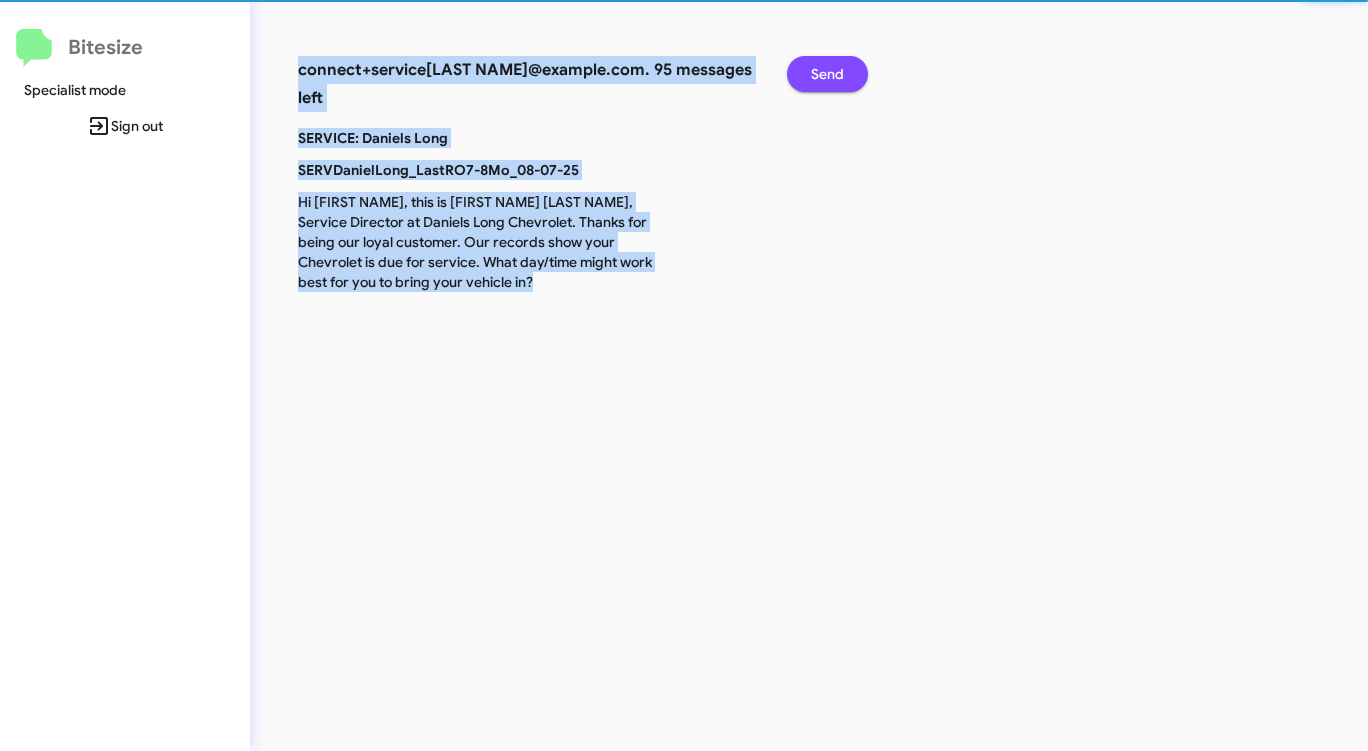click on "Send" 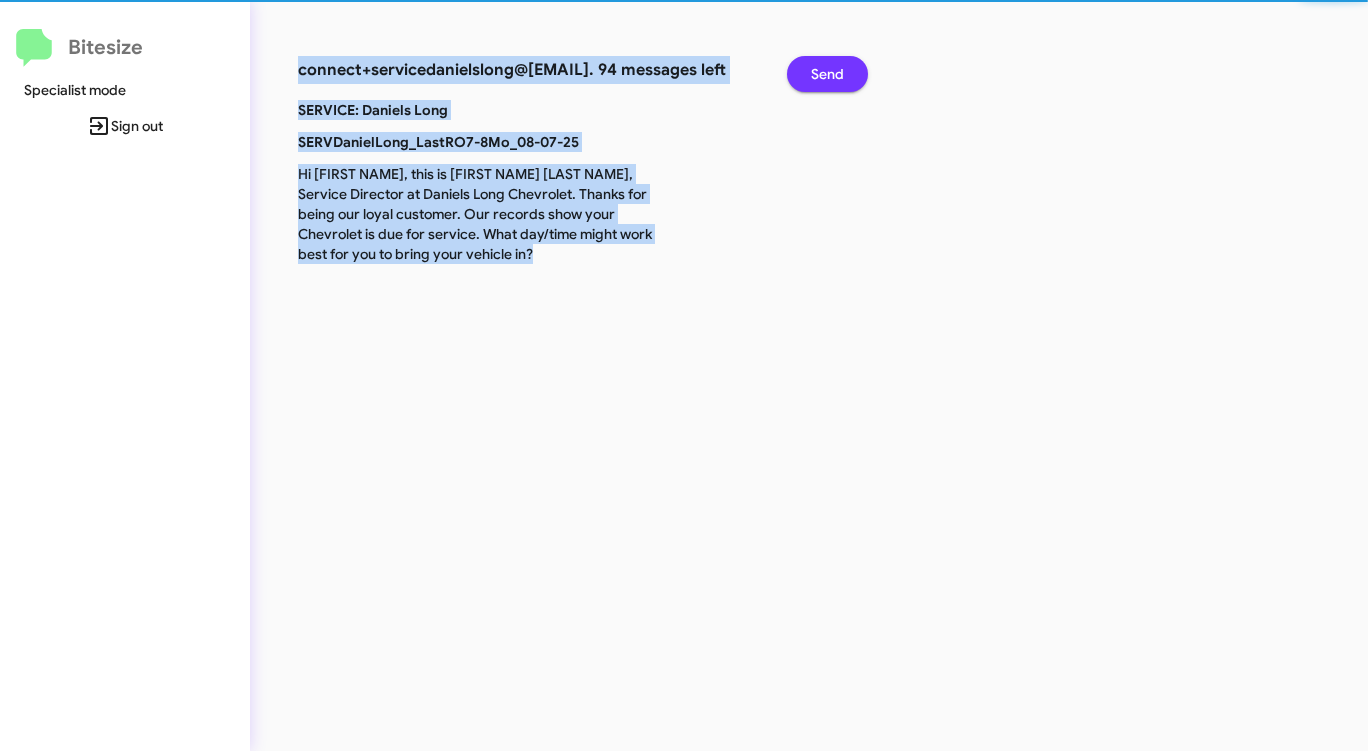 click on "Send" 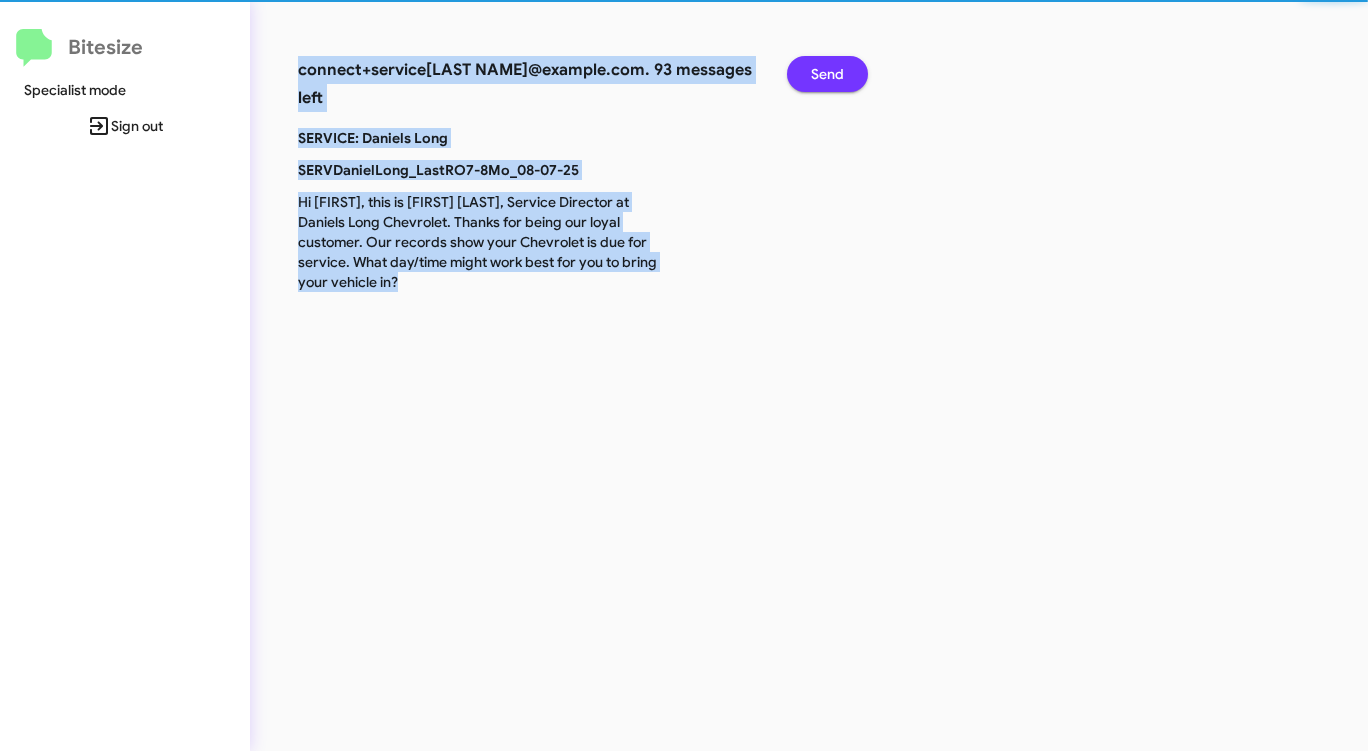 click on "Send" 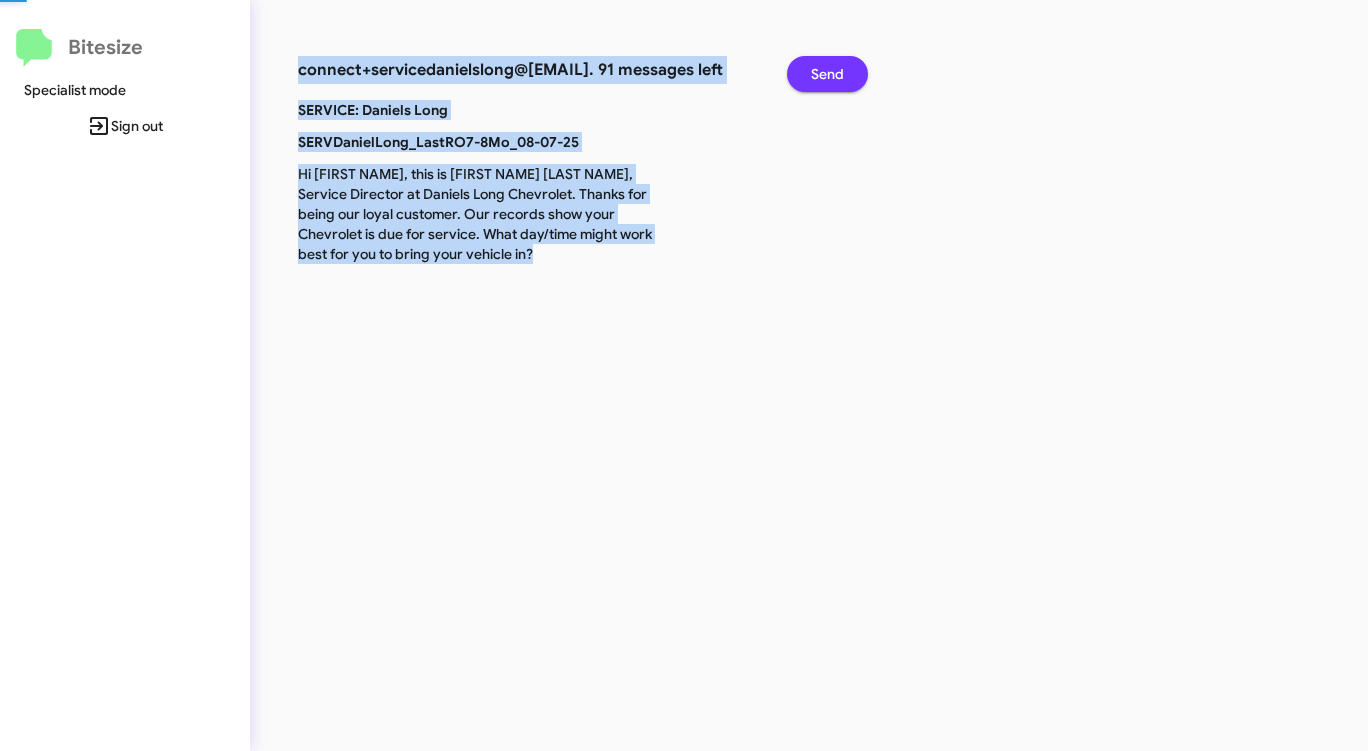 click on "Send" 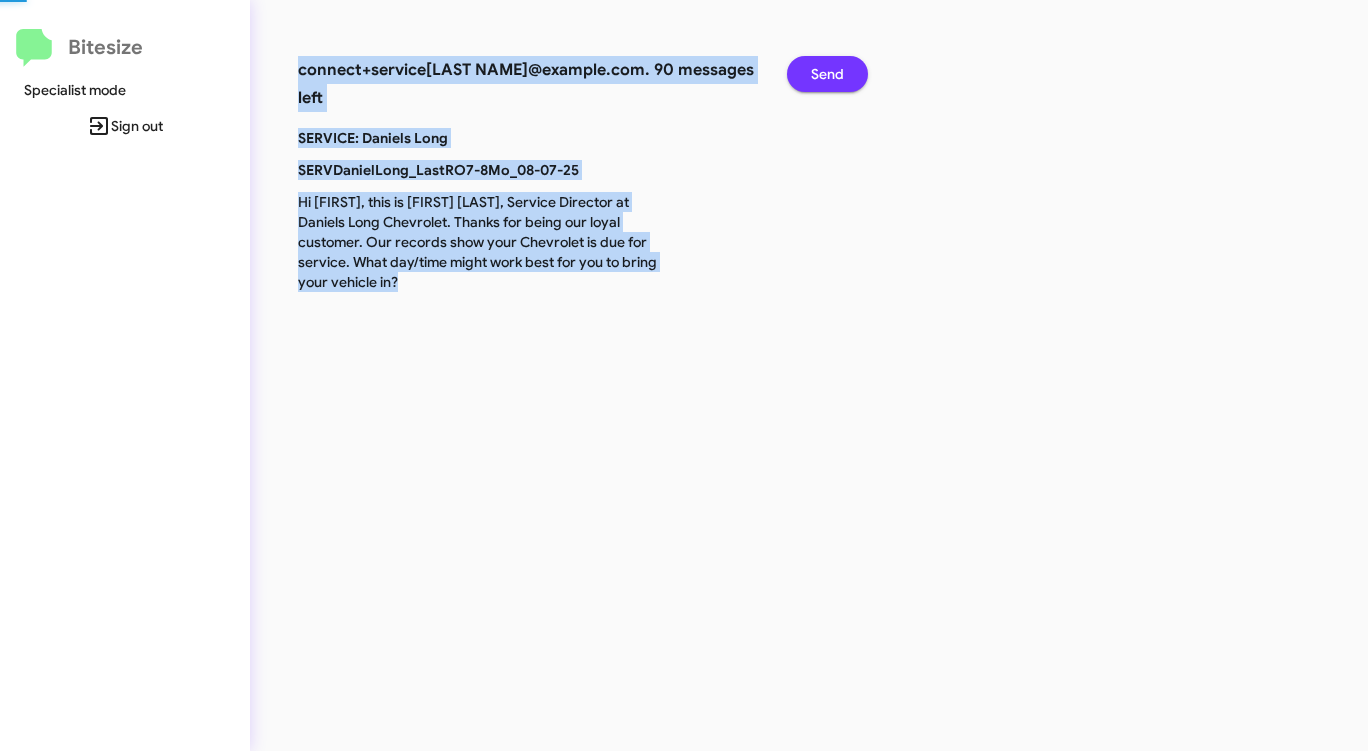 click on "Send" 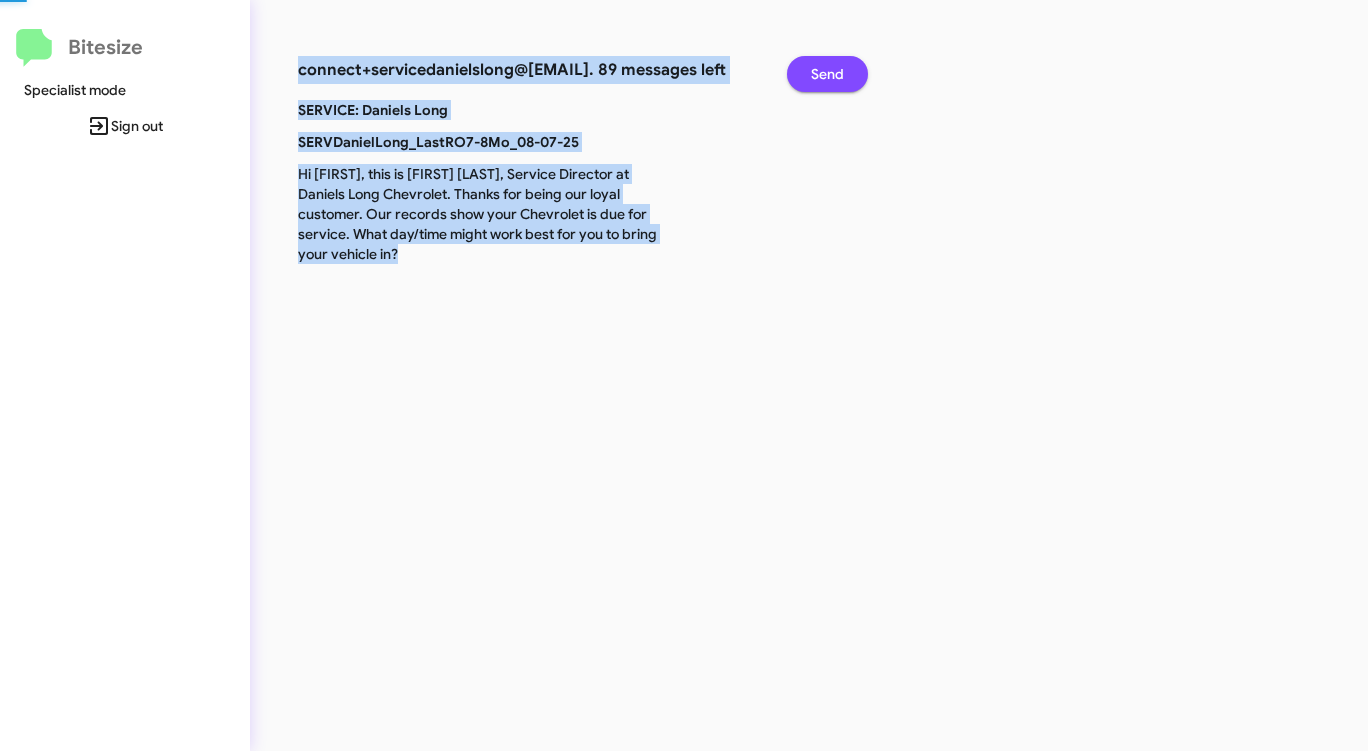 click on "Send" 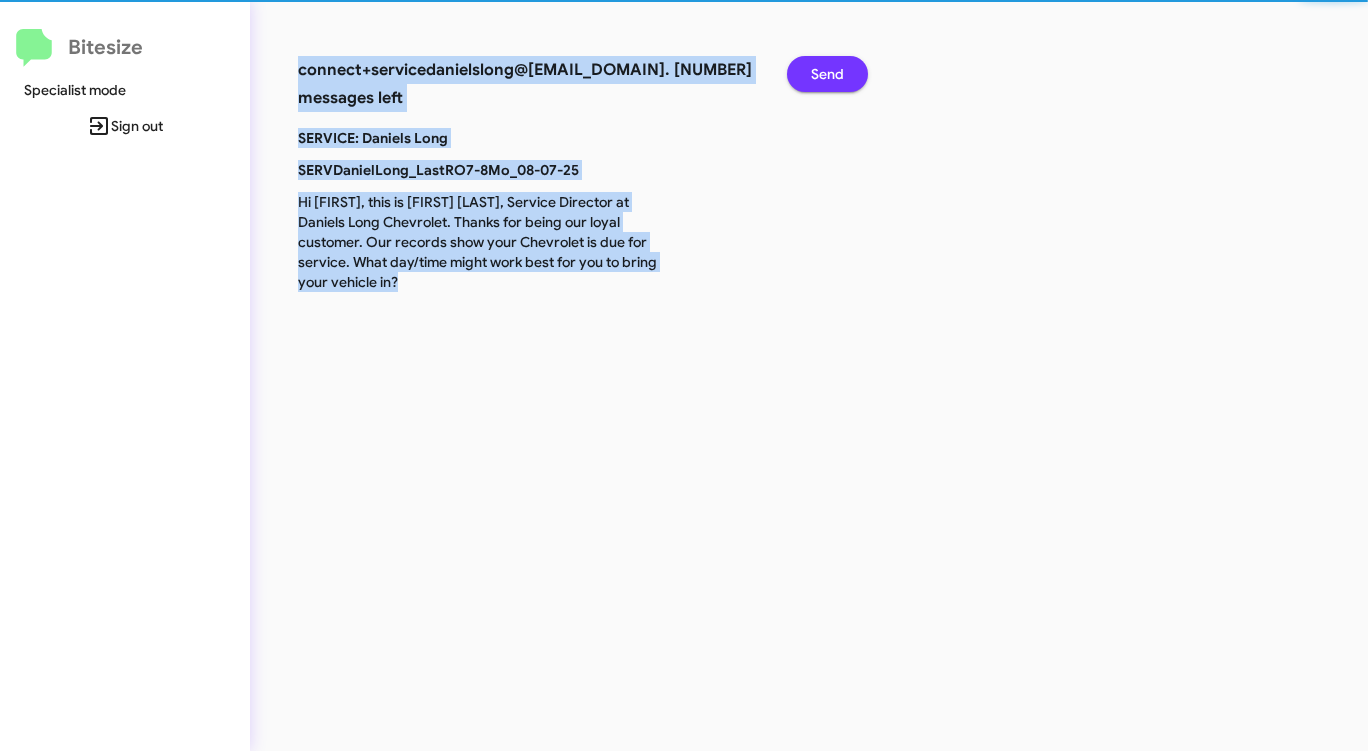 click on "Send" 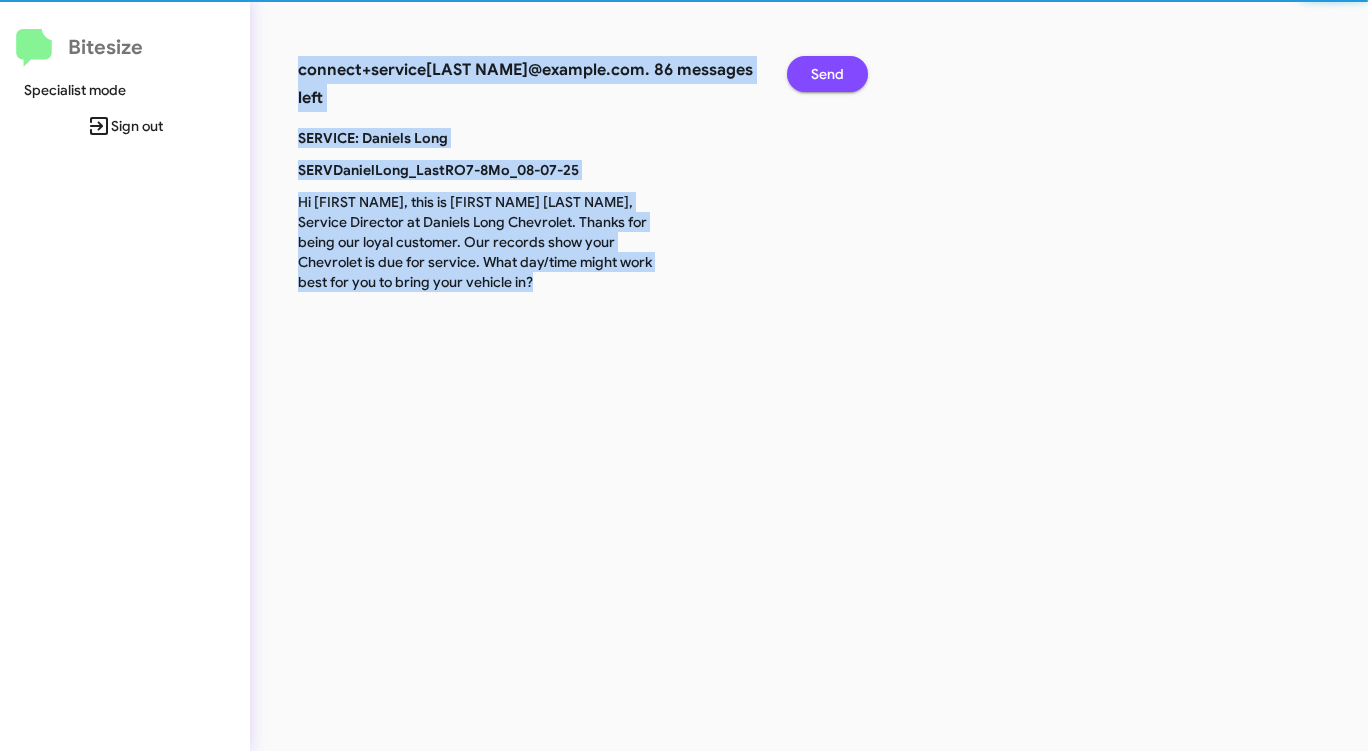 click on "Send" 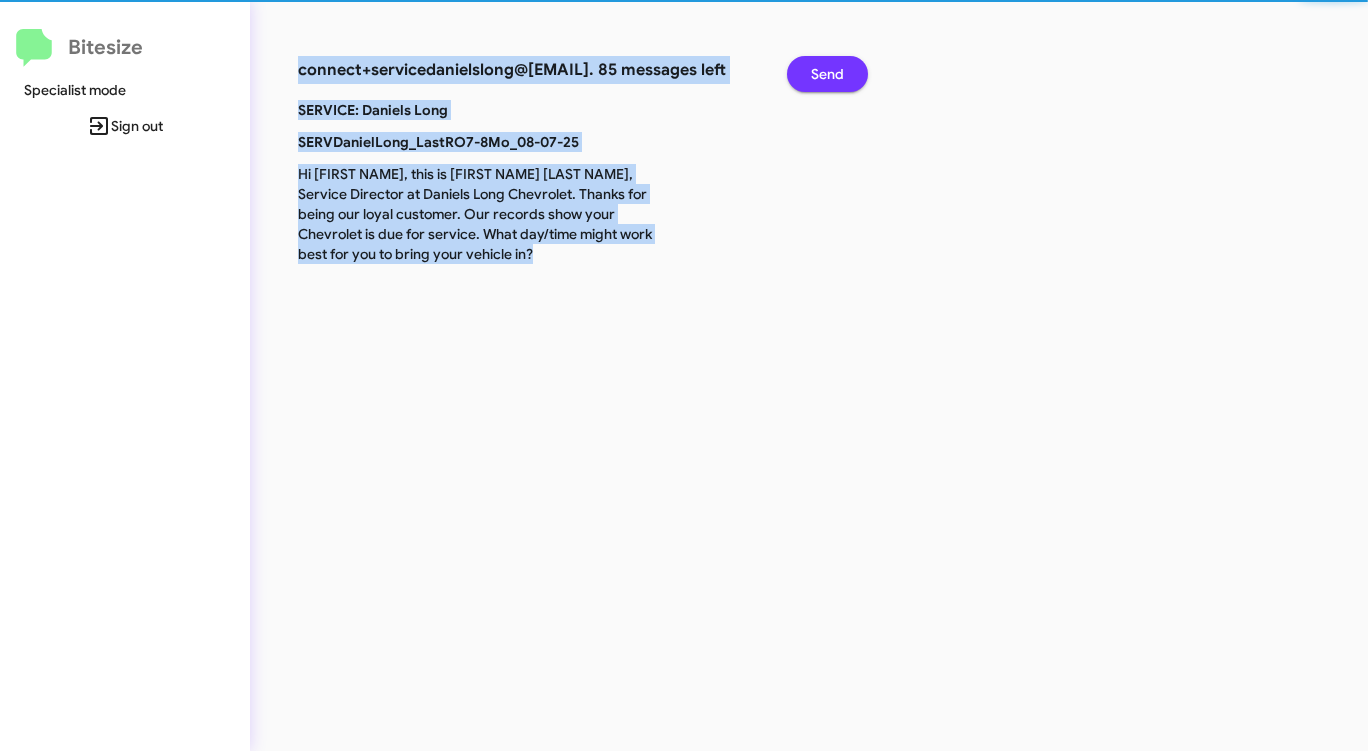 click on "Send" 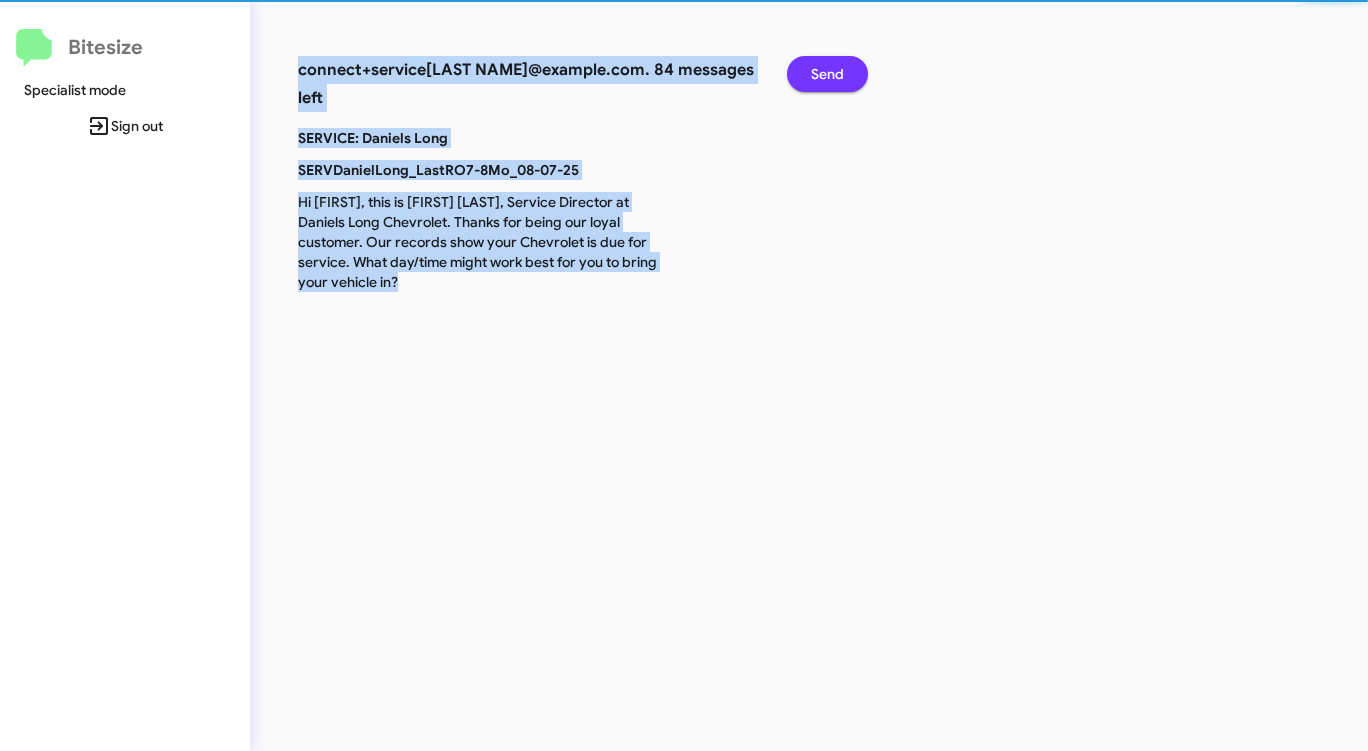 click on "Send" 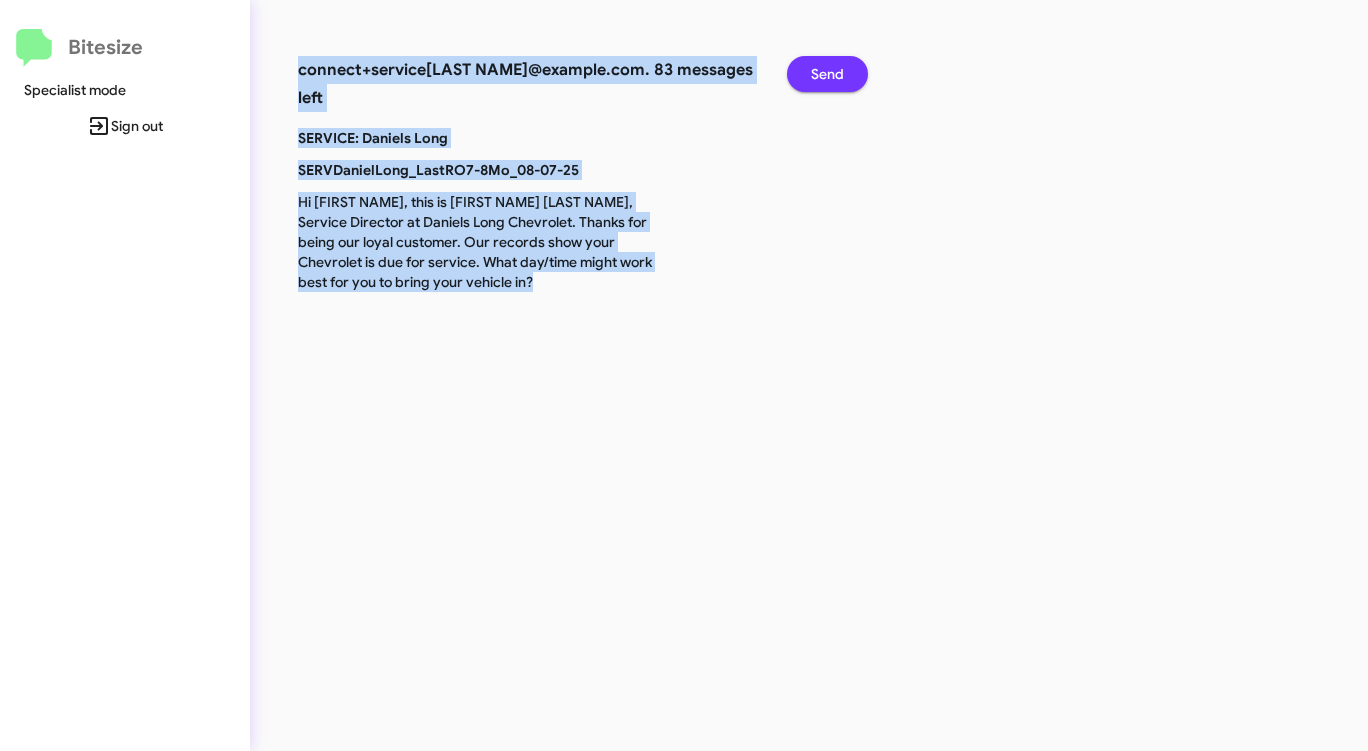 click on "Send" 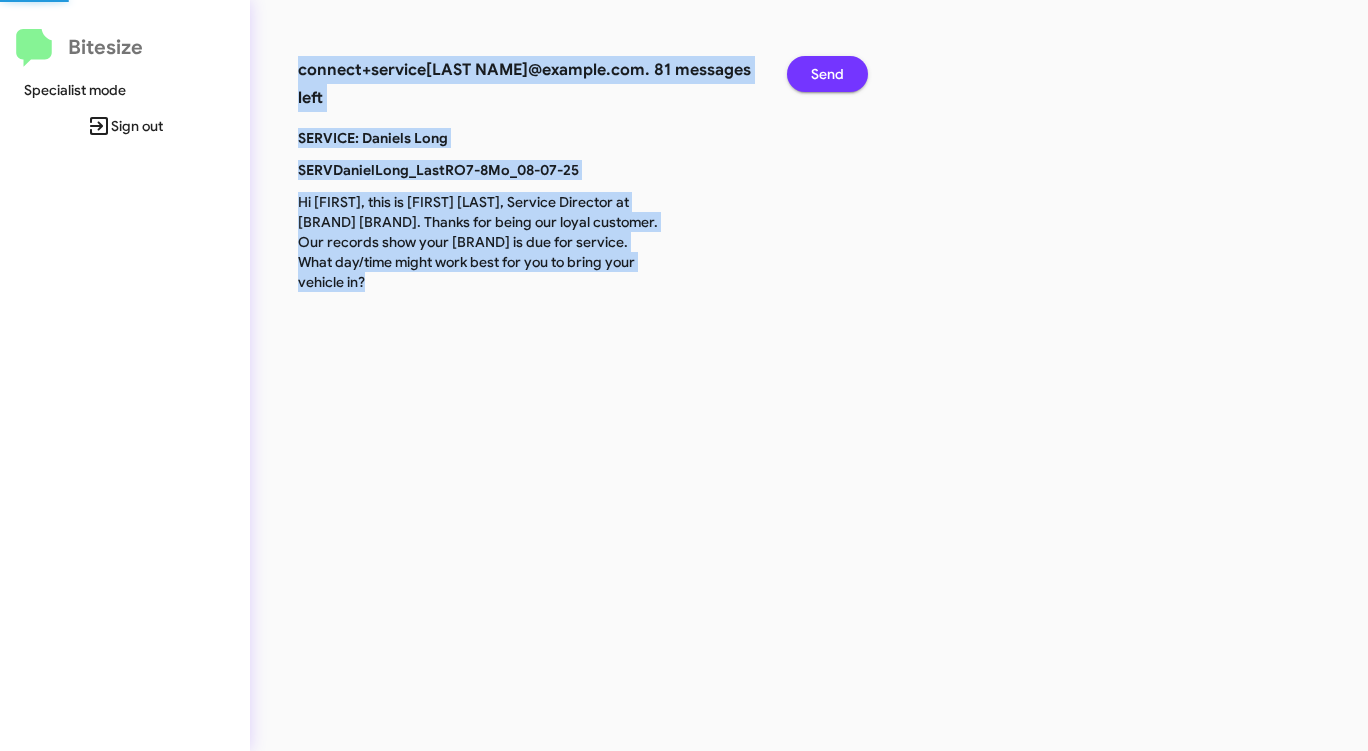 click on "Send" 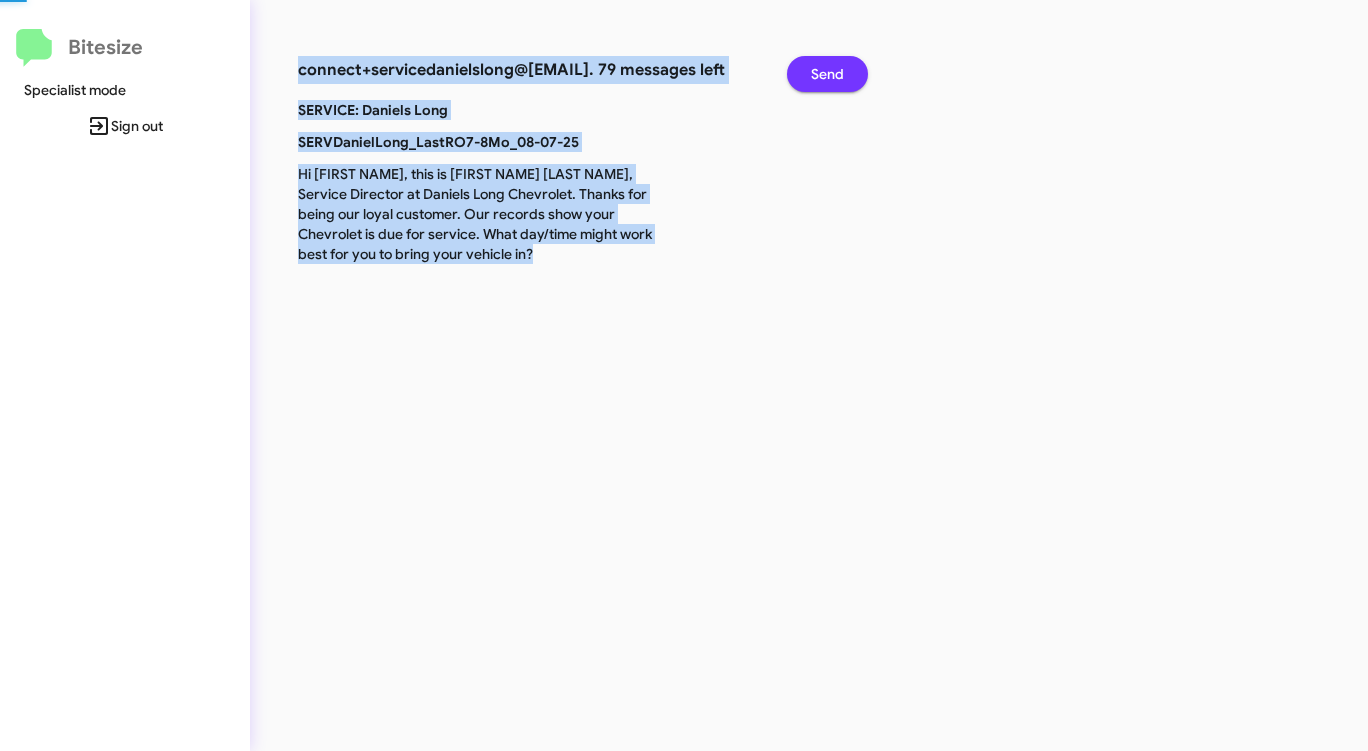 click on "Send" 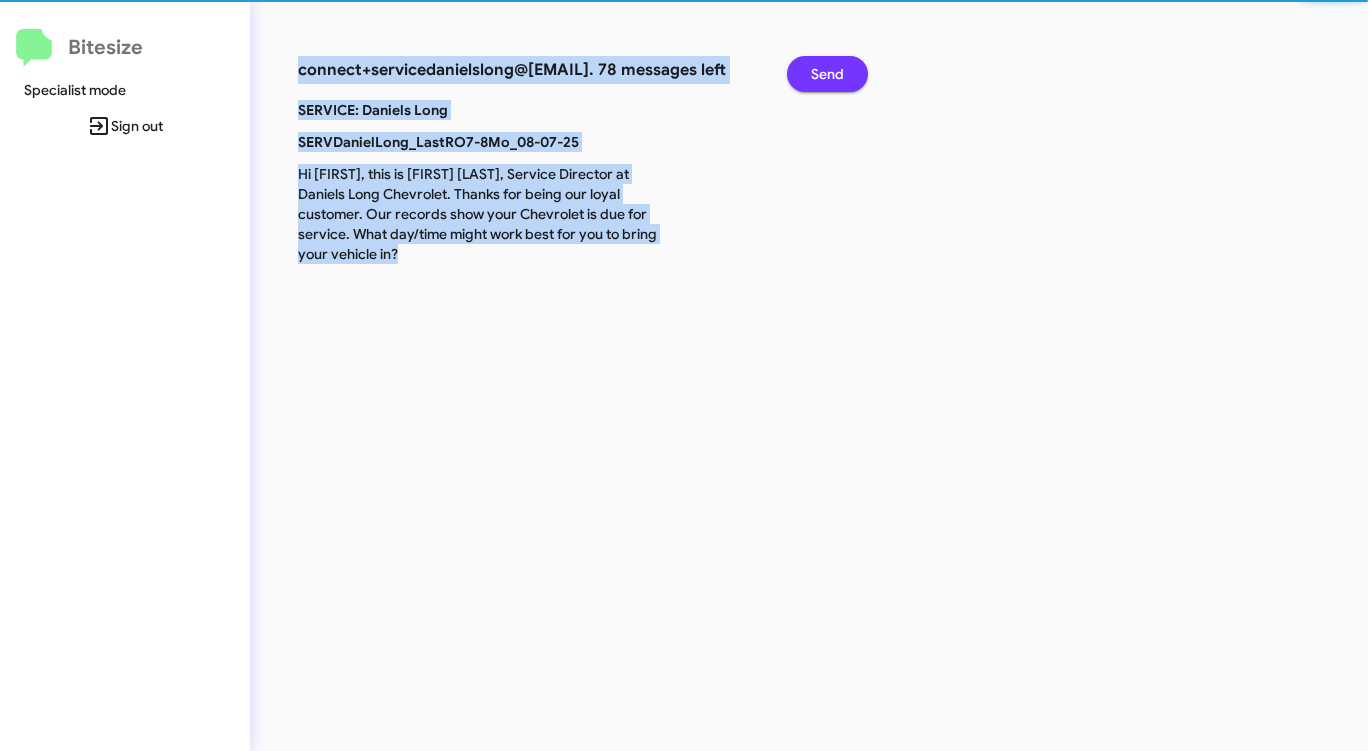 click on "Send" 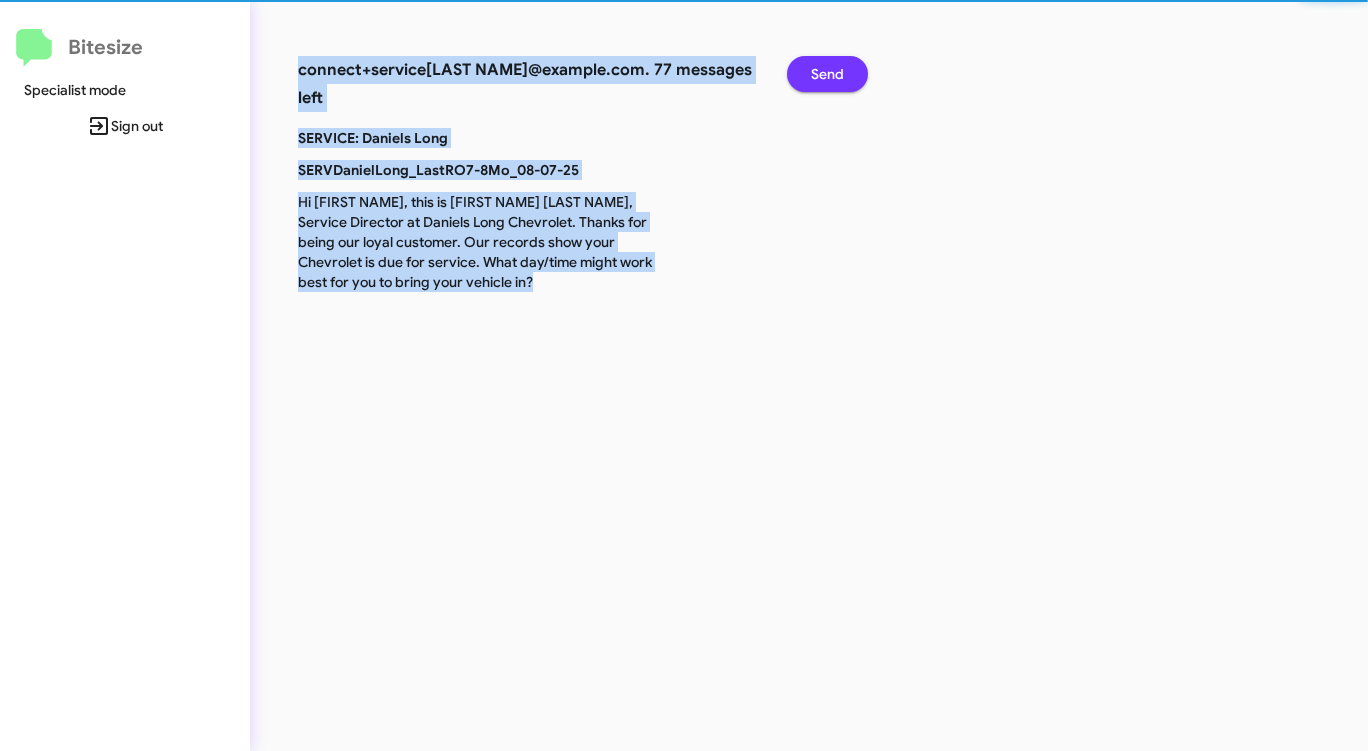 click on "Send" 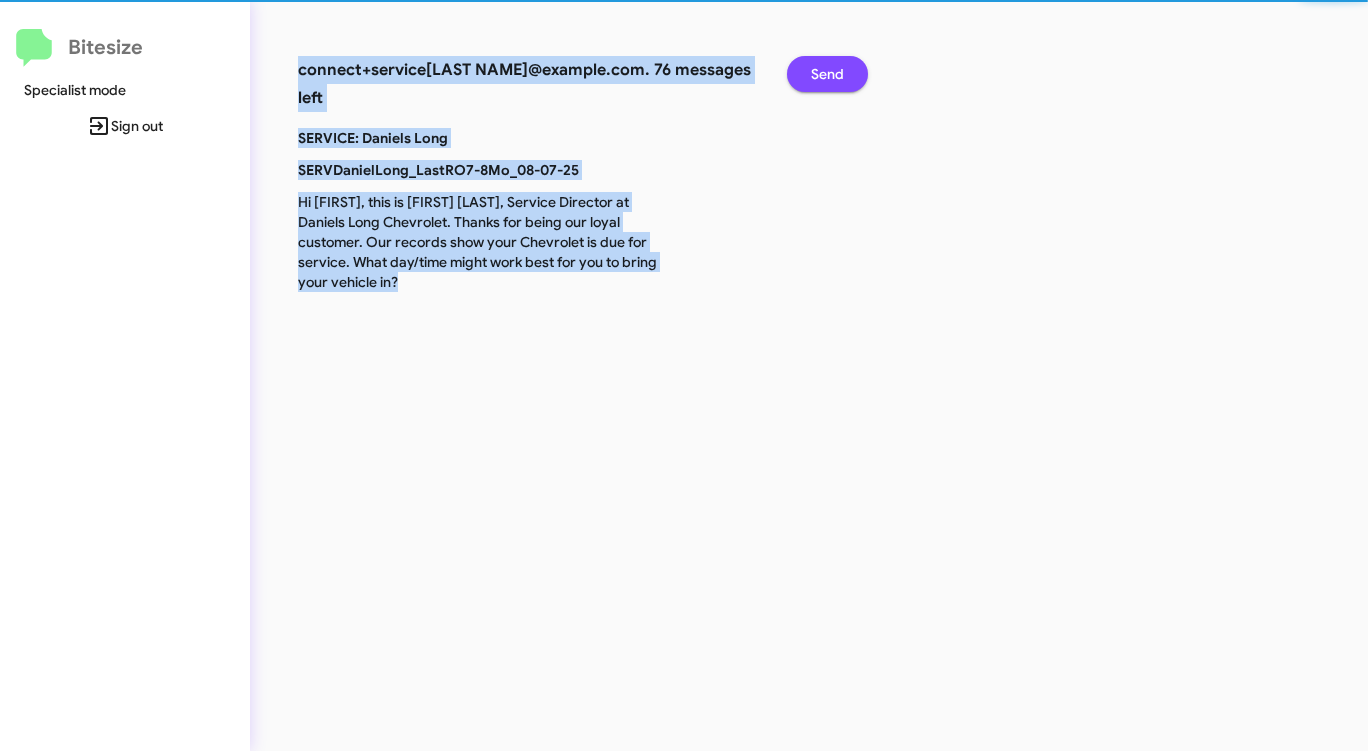 click on "Send" 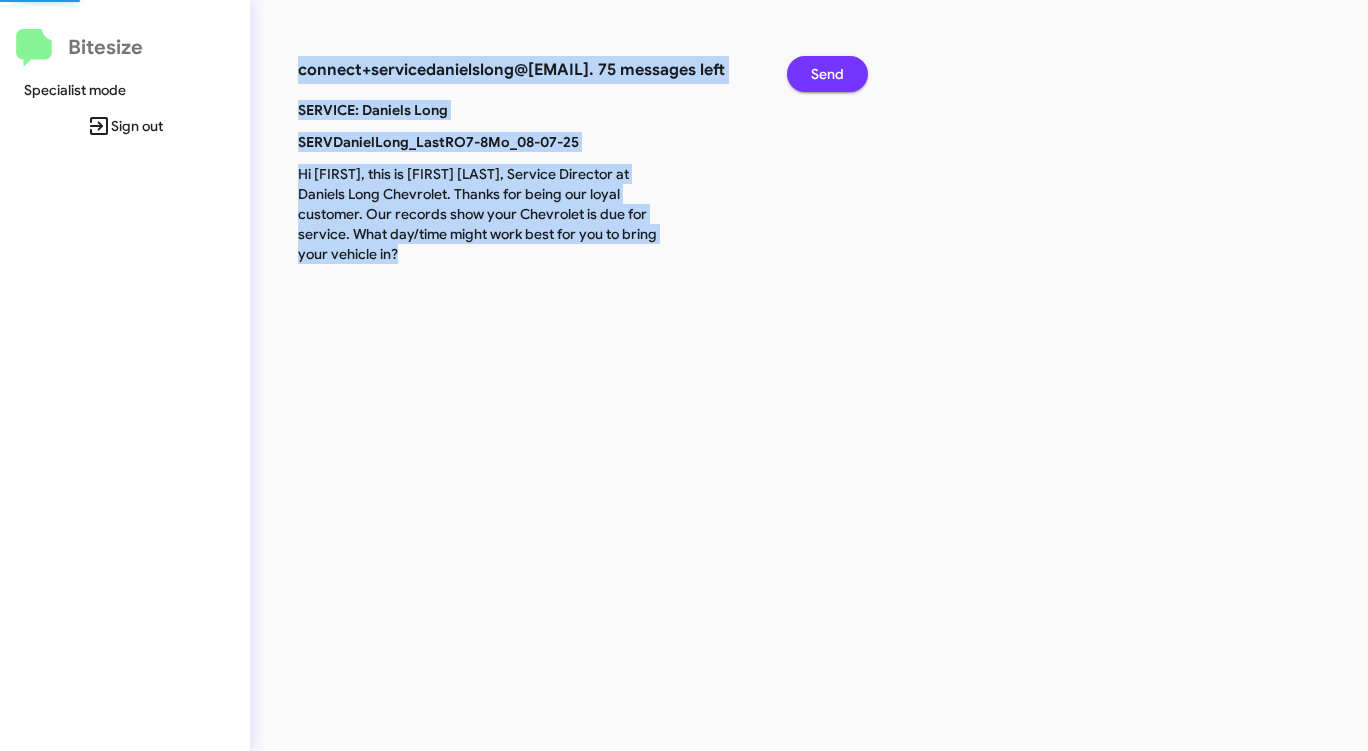 click on "Send" 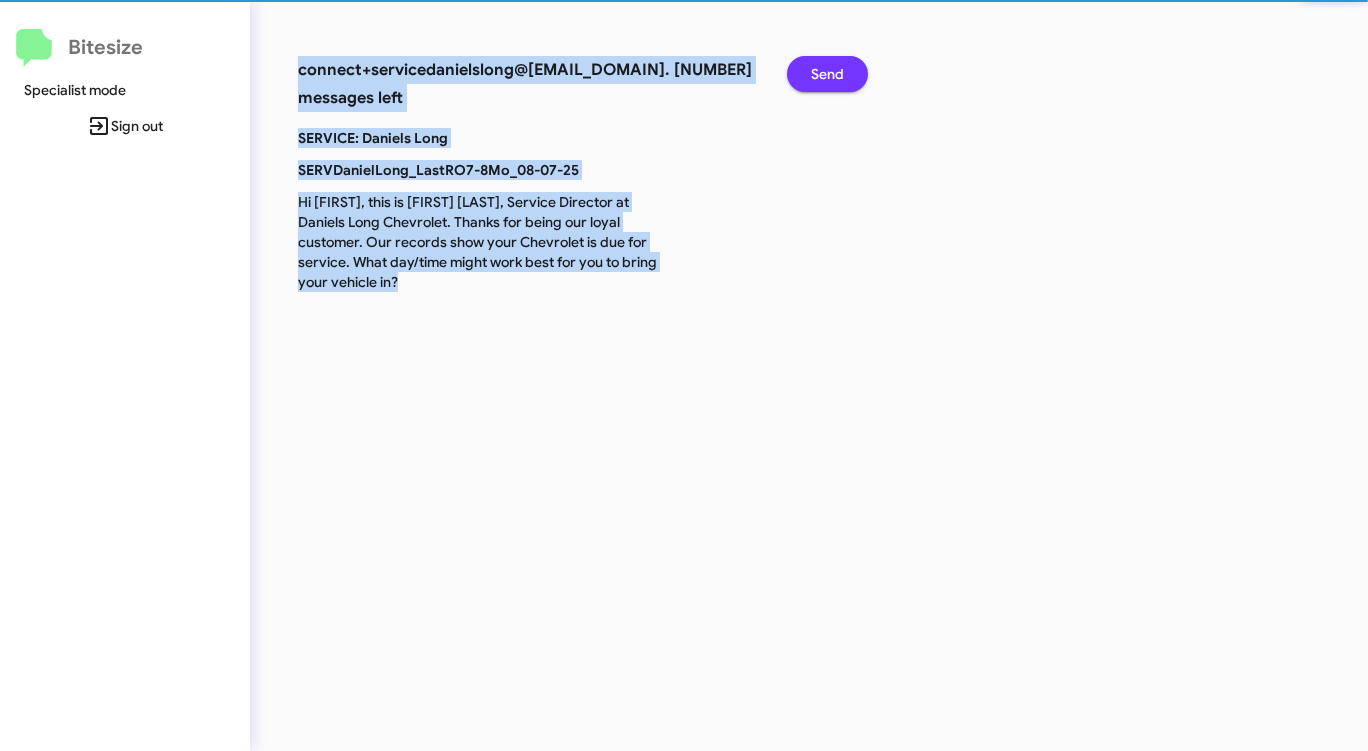 click on "Send" 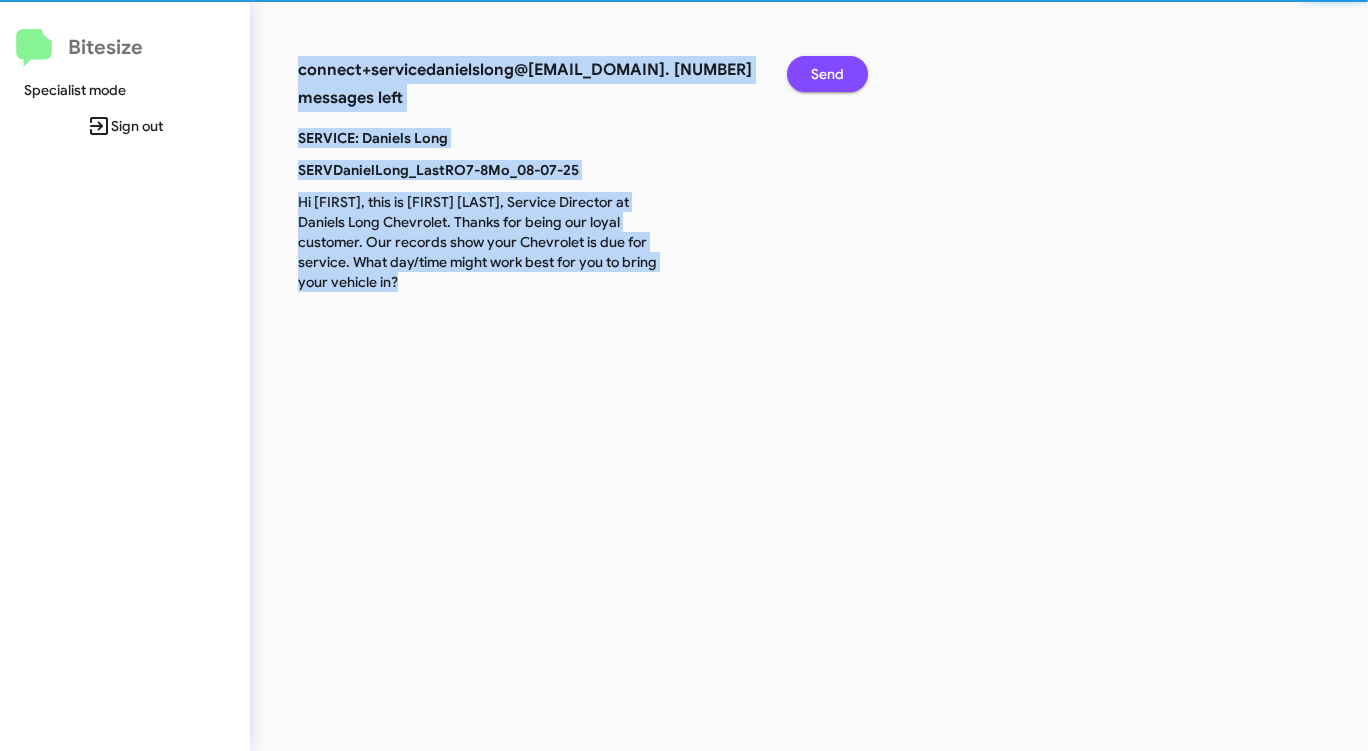 click on "Send" 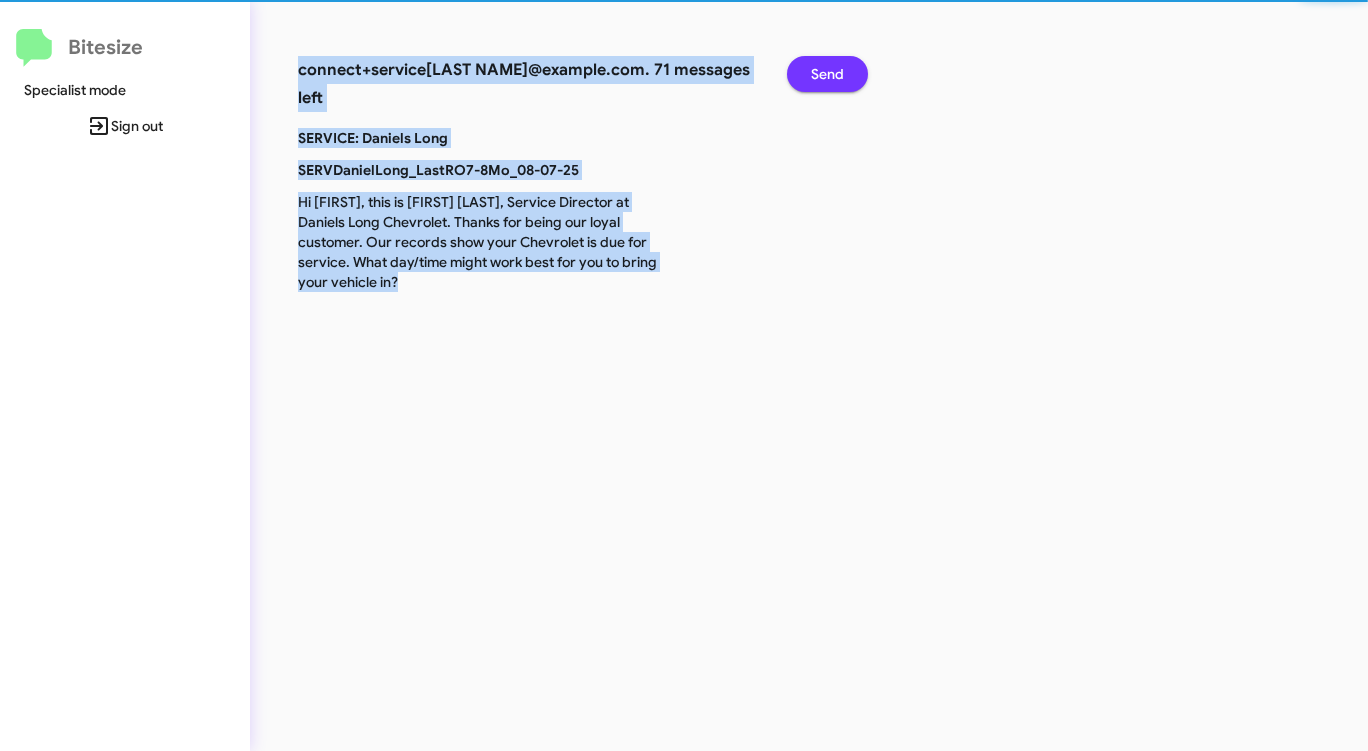 click on "Send" 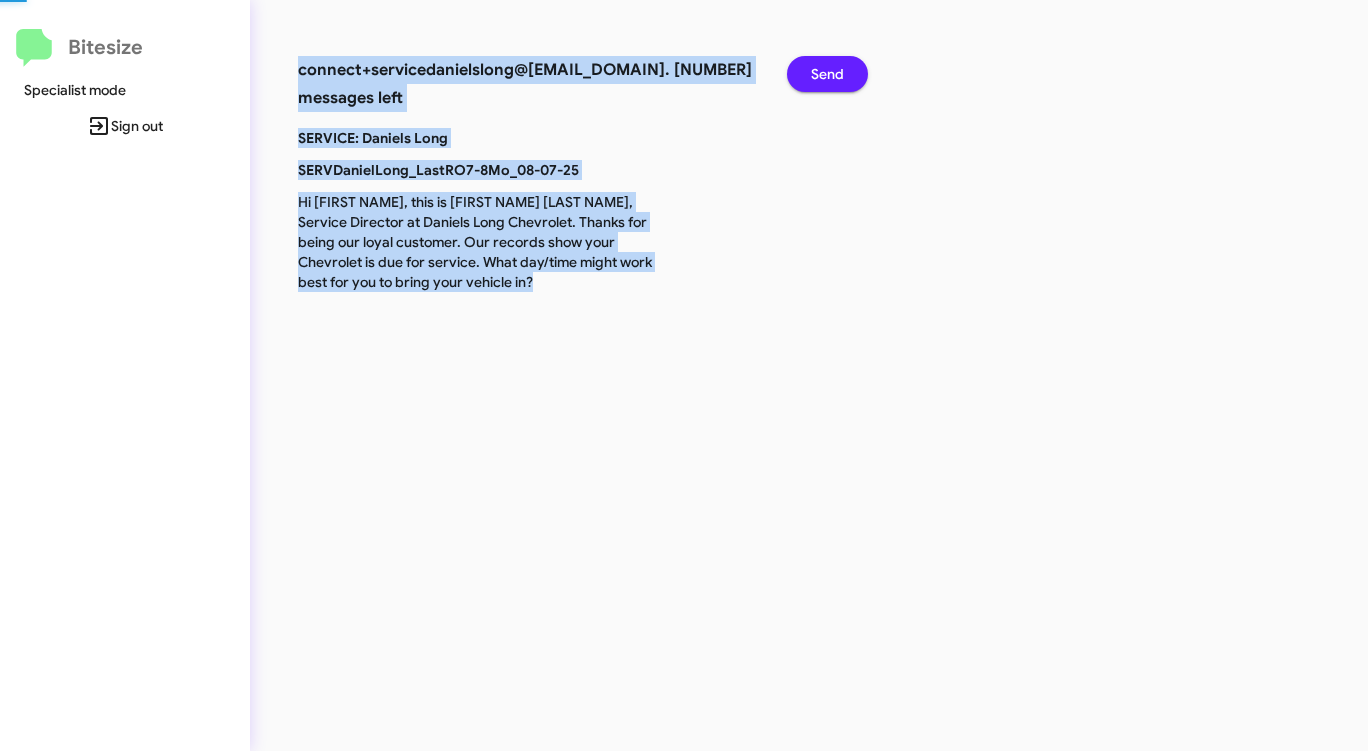 click on "Send" 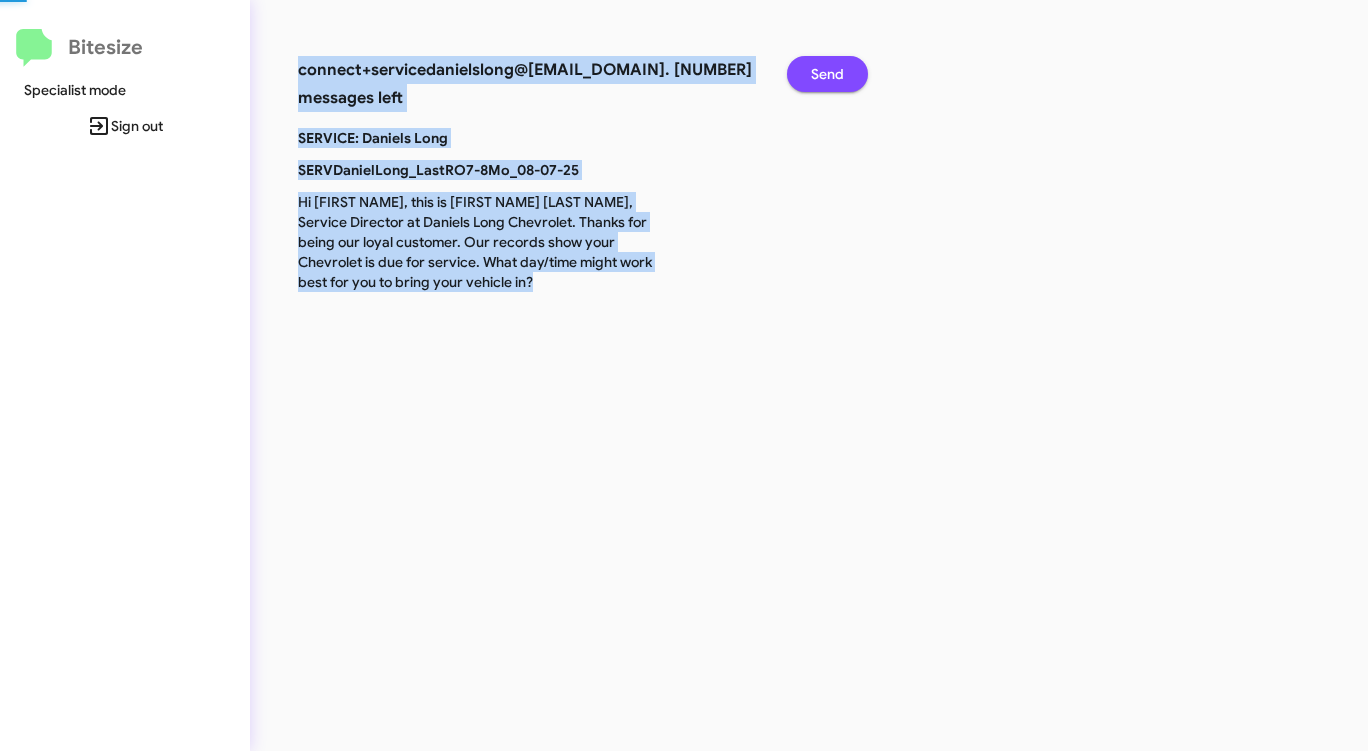 click on "Send" 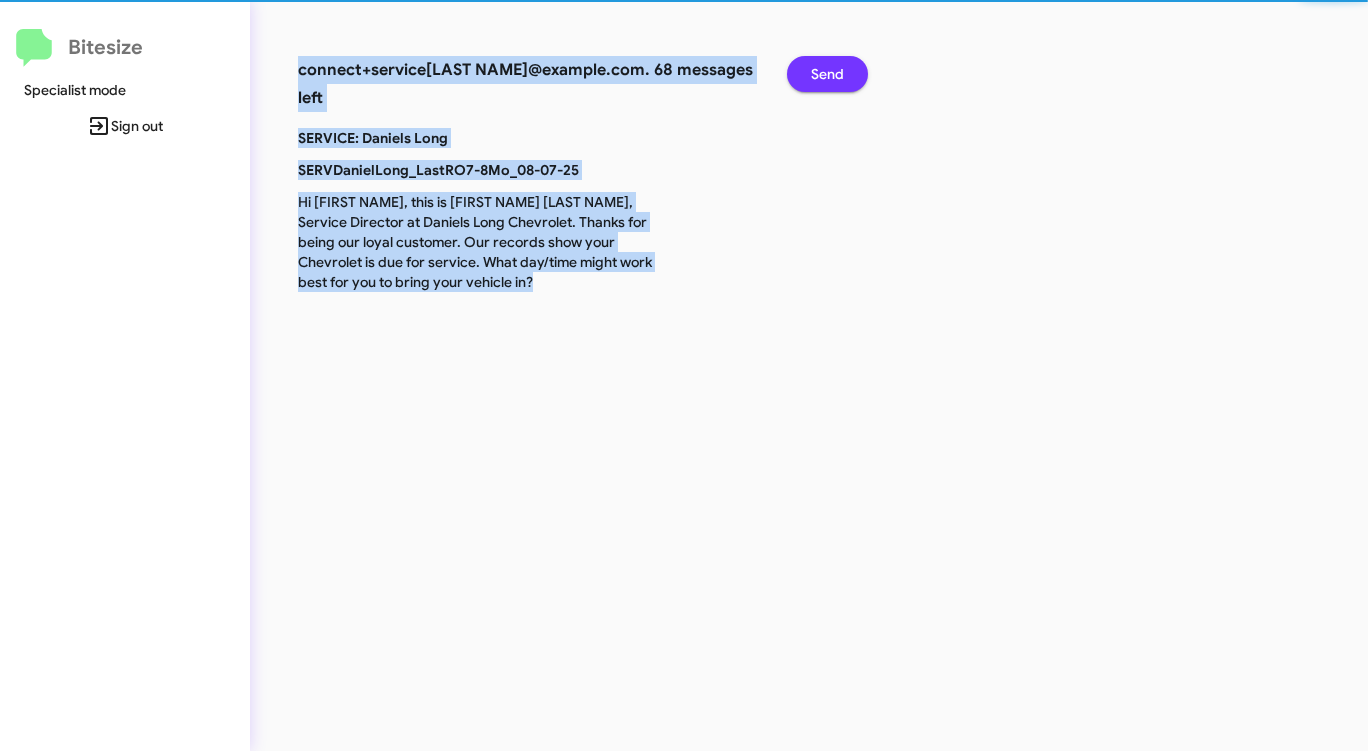 click on "Send" 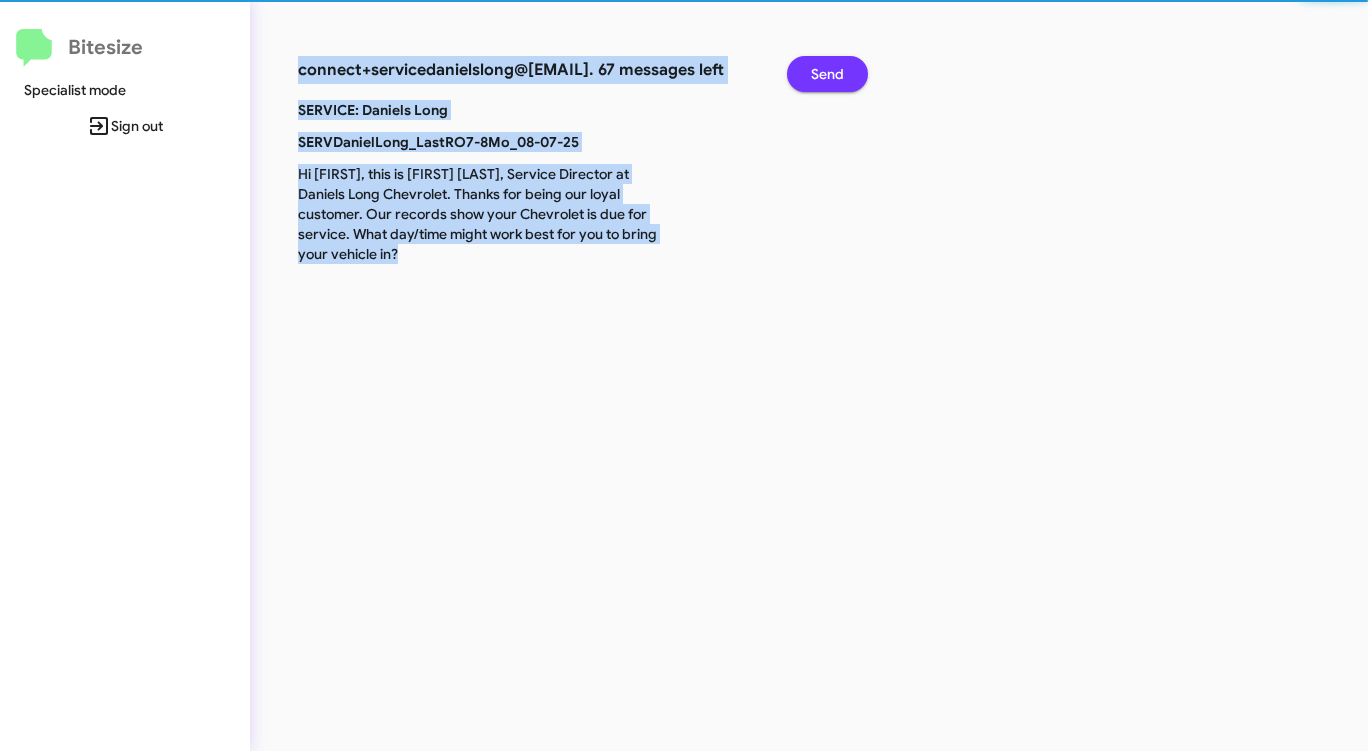 click on "Send" 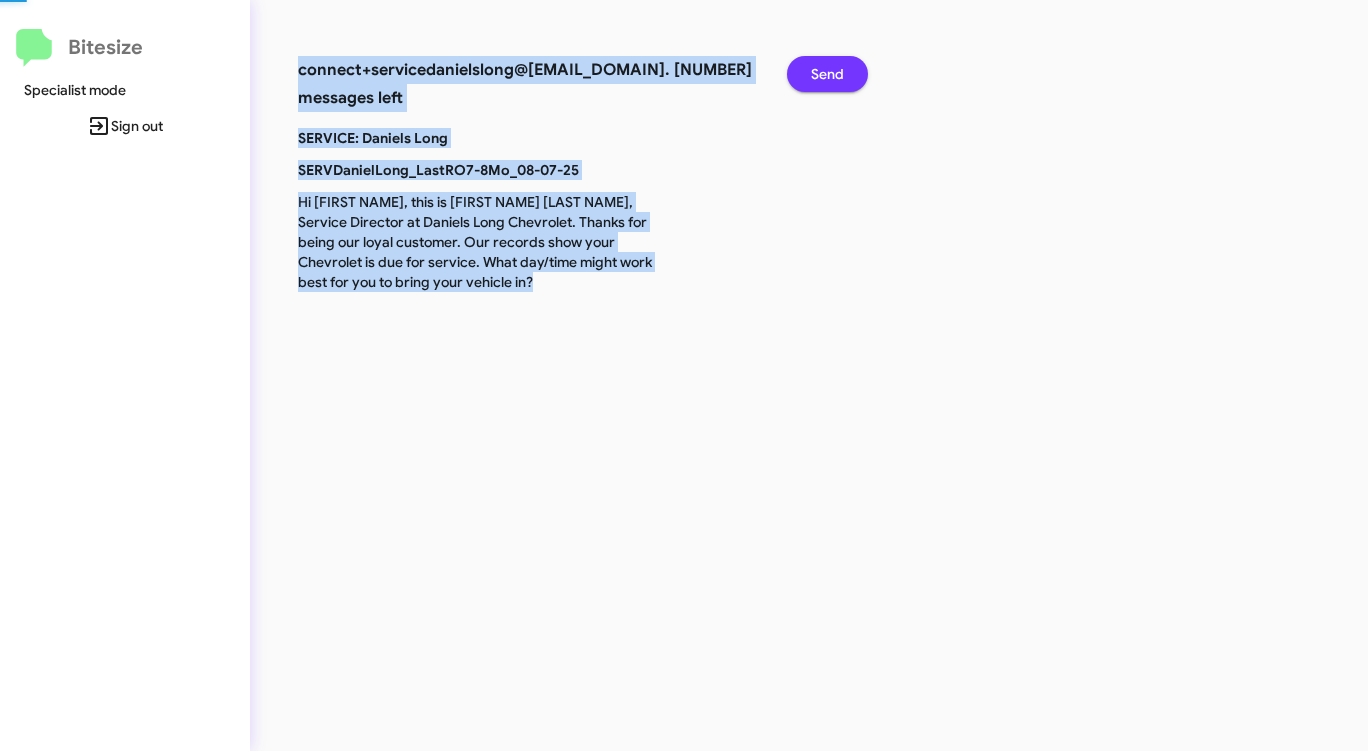 click on "Send" 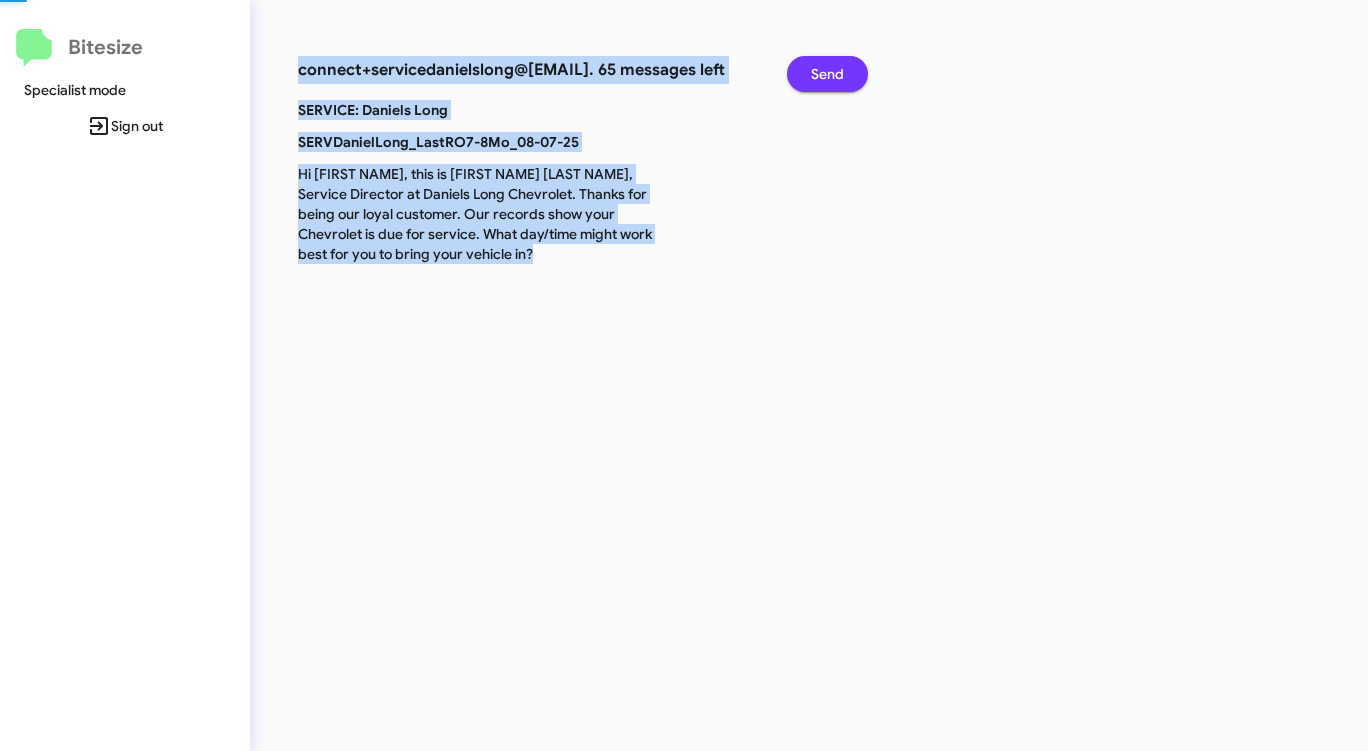 click on "Send" 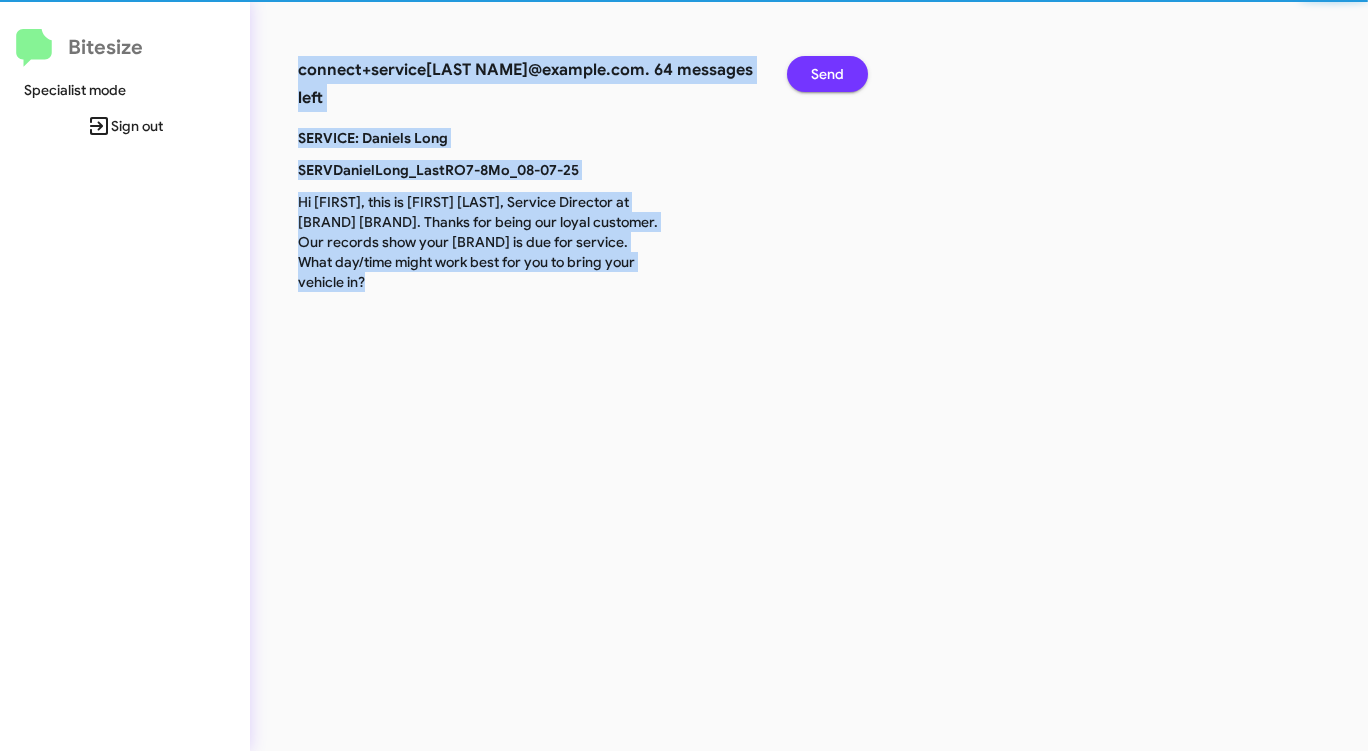 click on "Send" 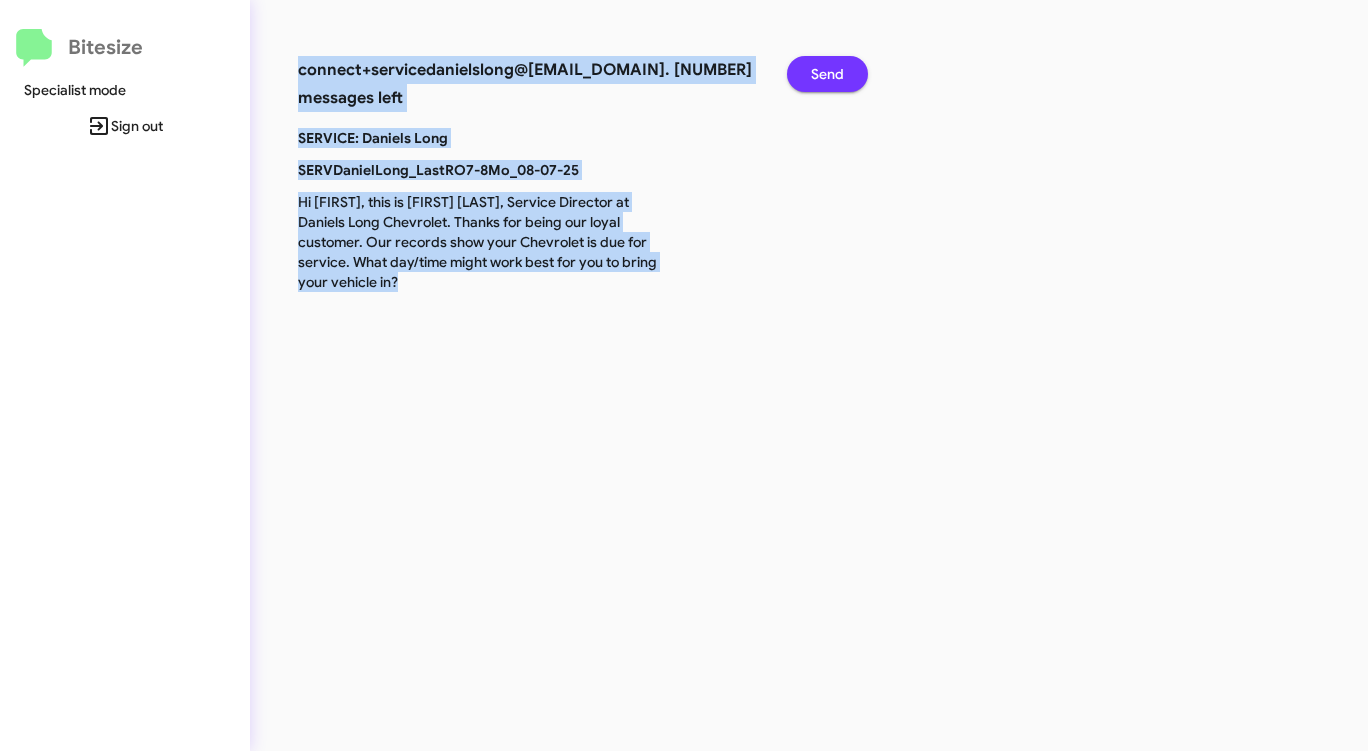 click on "Send" 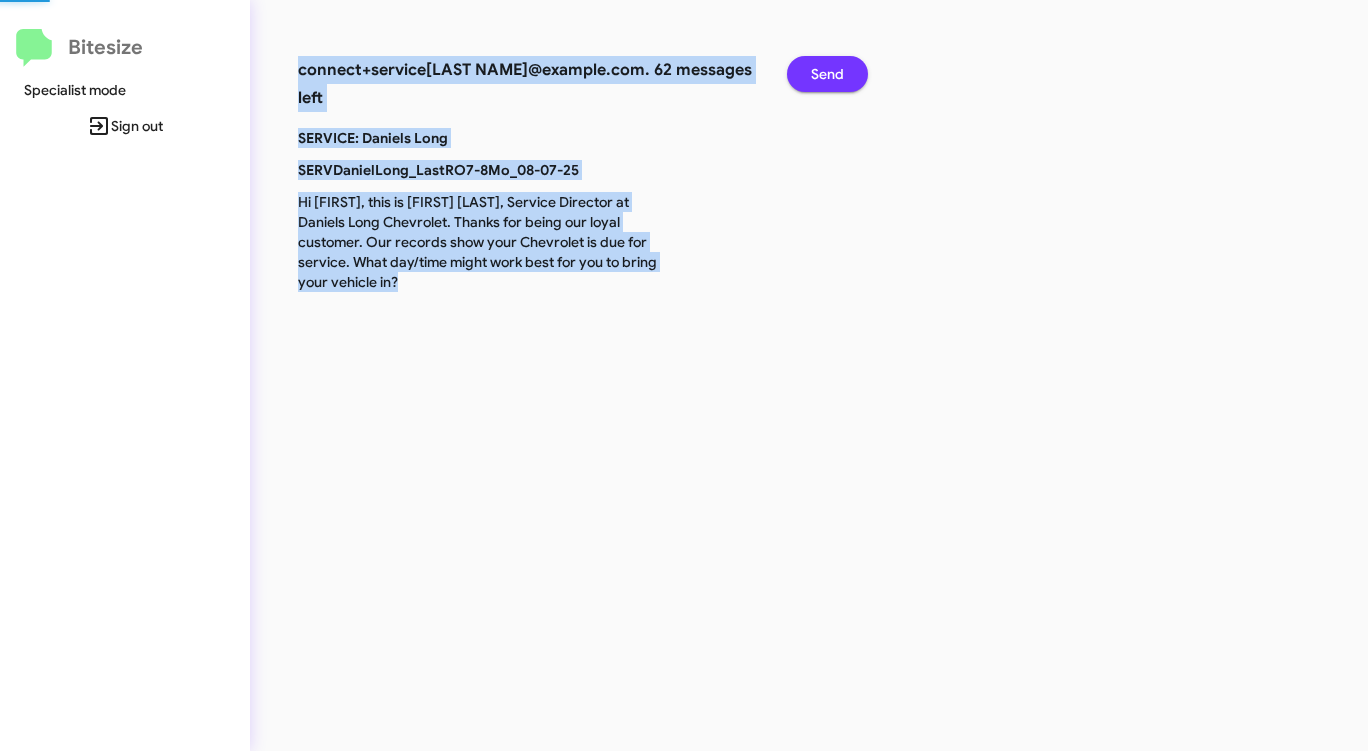 click on "Send" 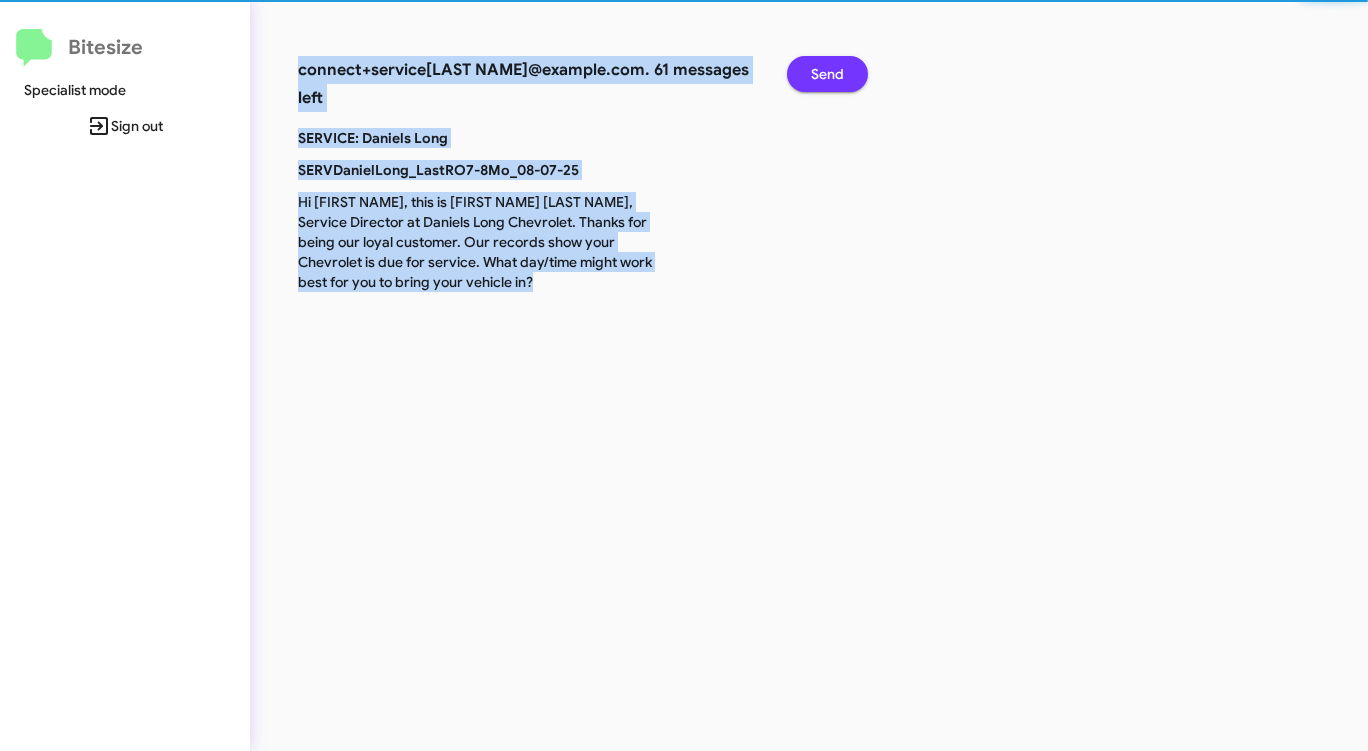 click on "Send" 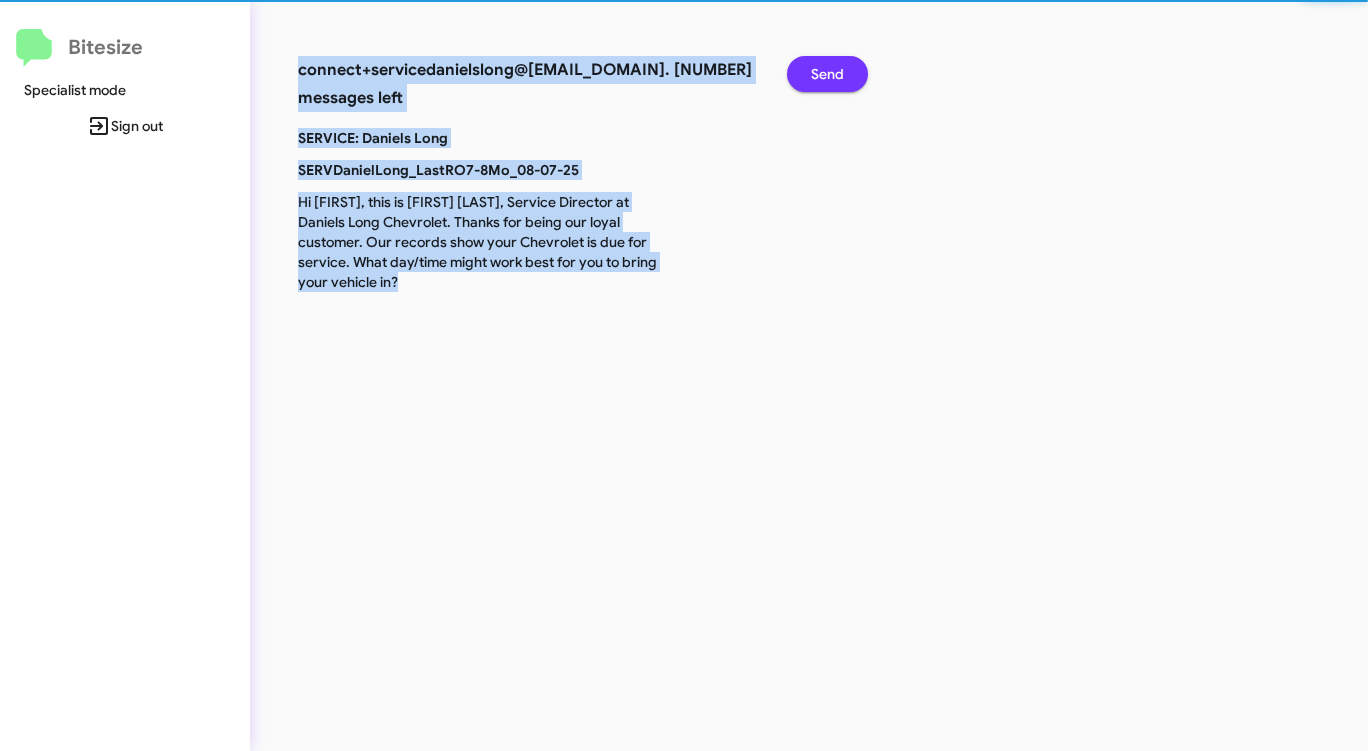 click on "Send" 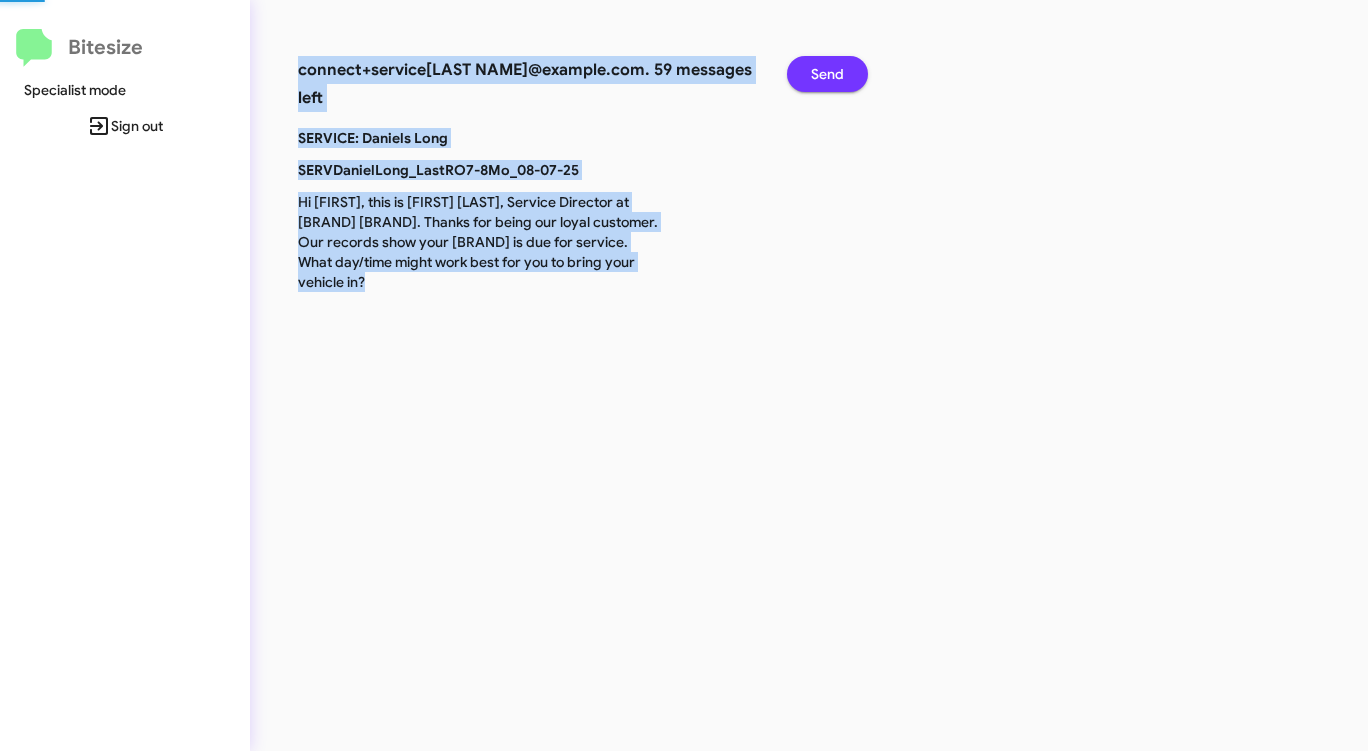 click on "Send" 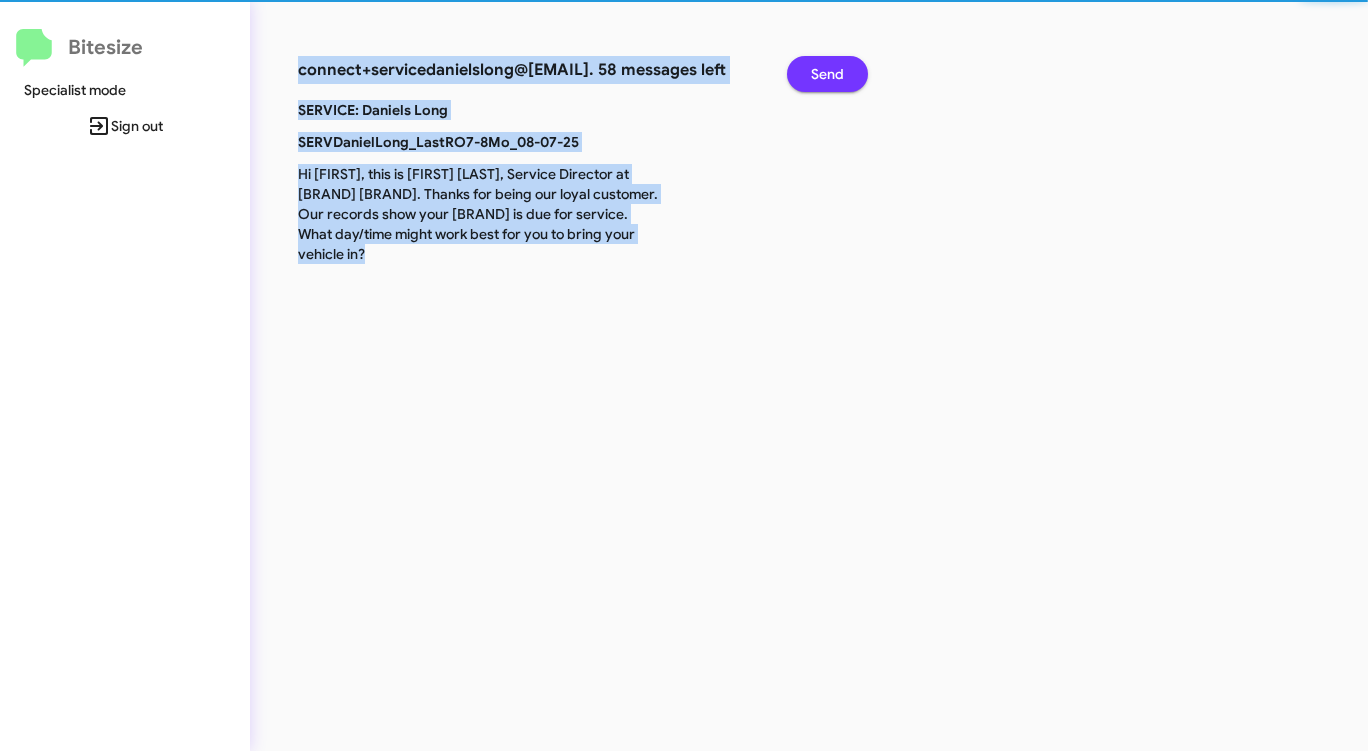 click on "Send" 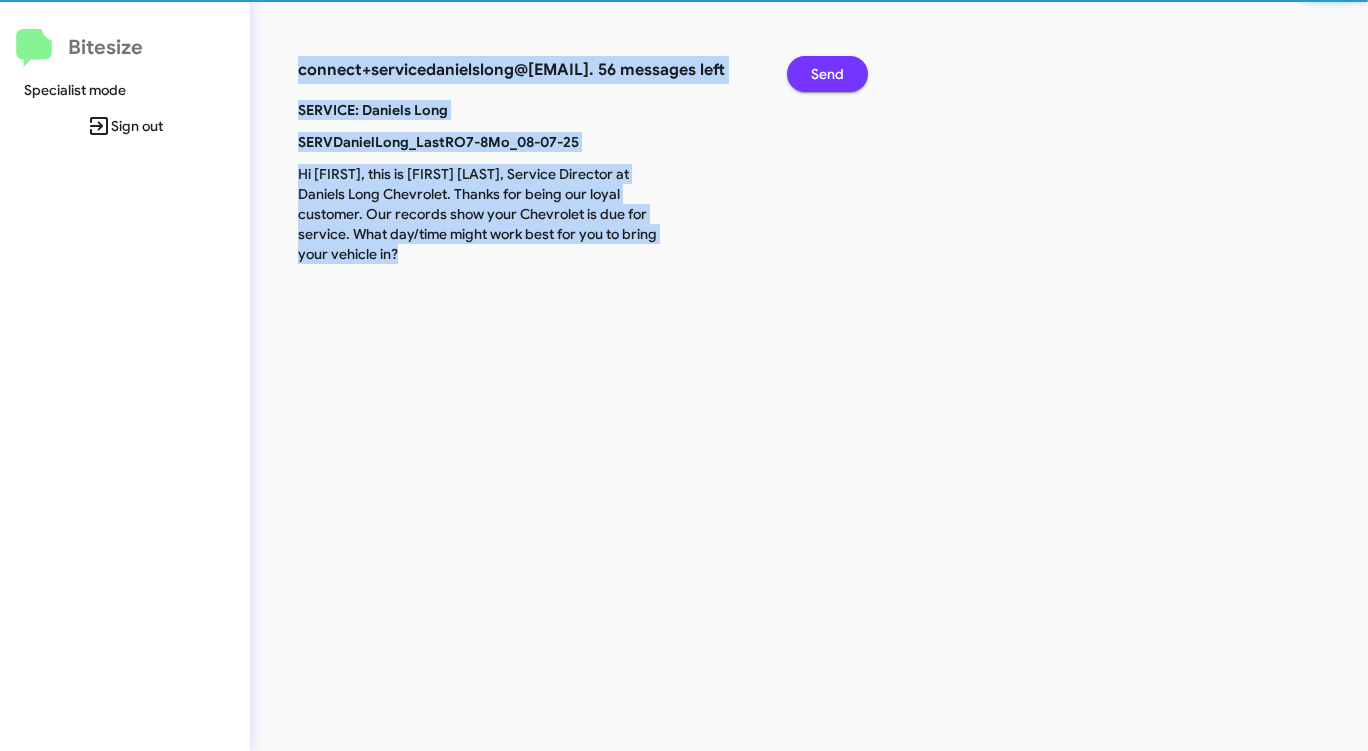 click on "Send" 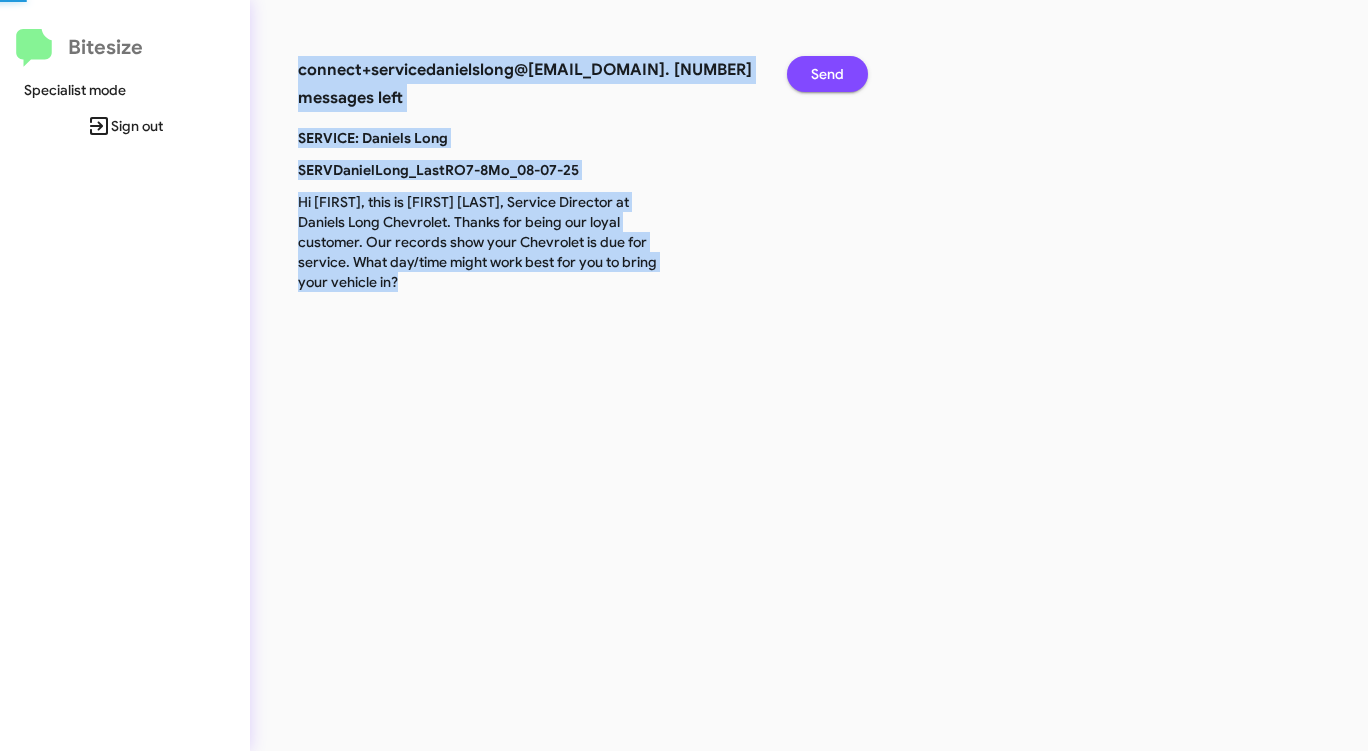 click on "Send" 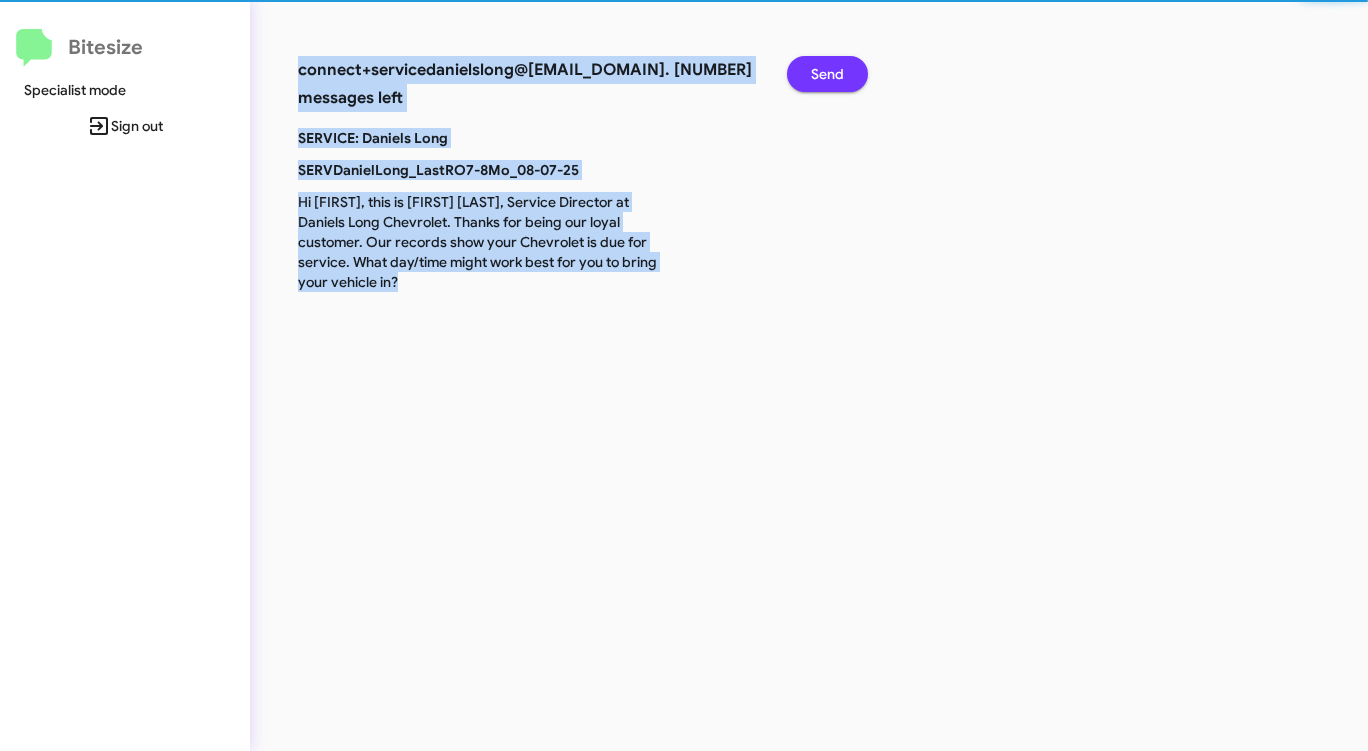 click on "Send" 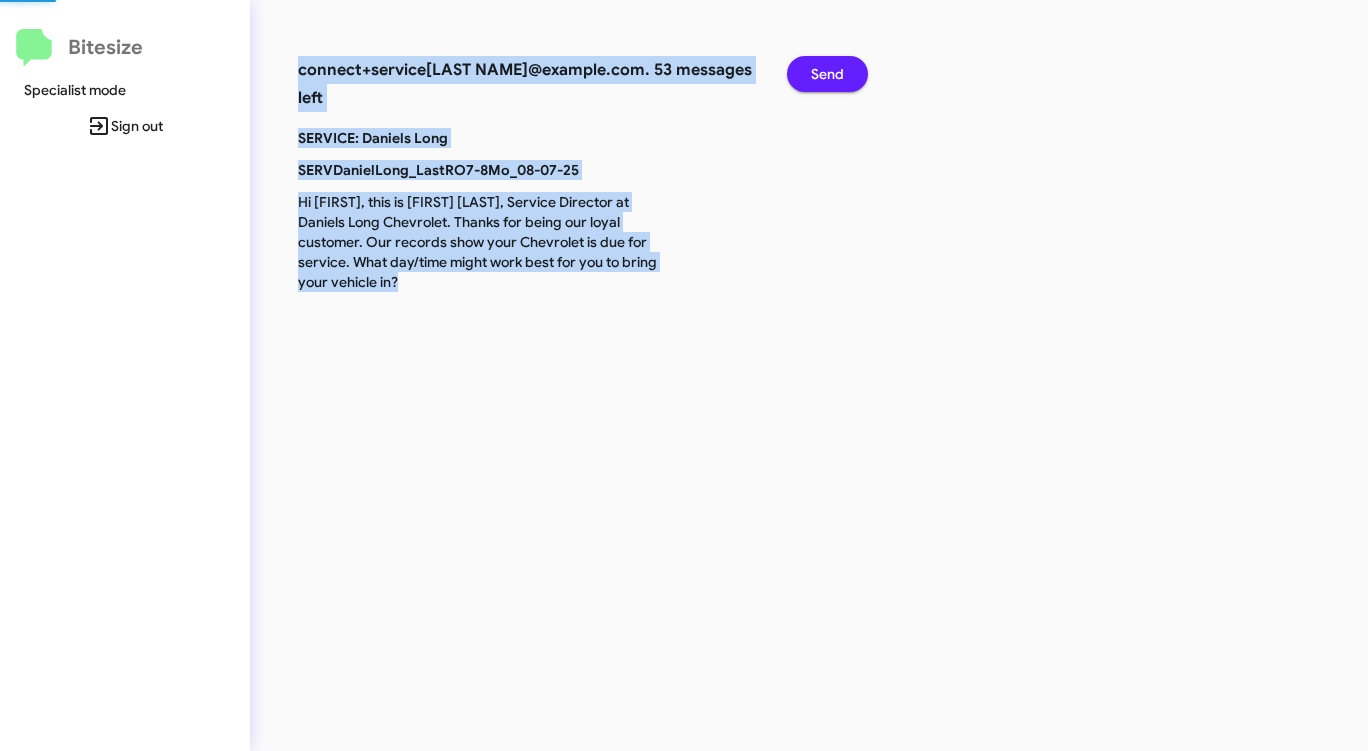 click on "Send" 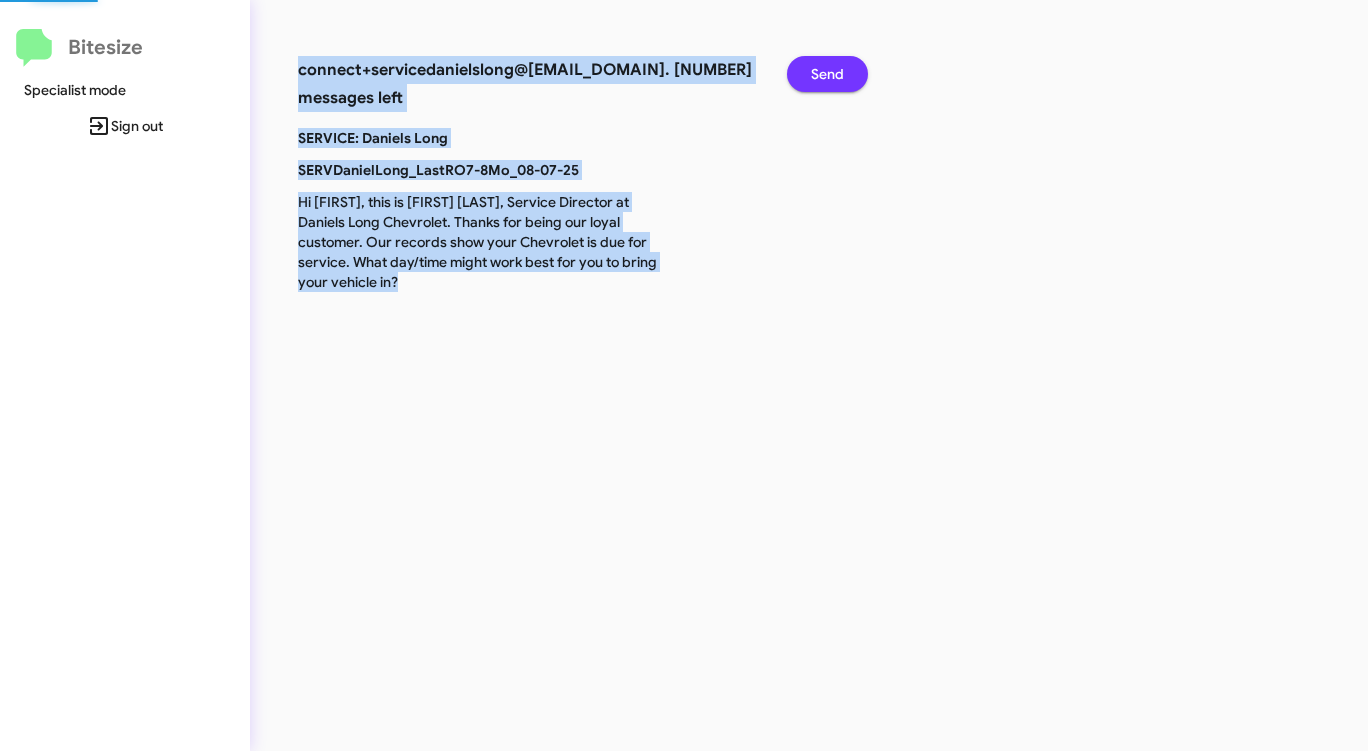 click on "Send" 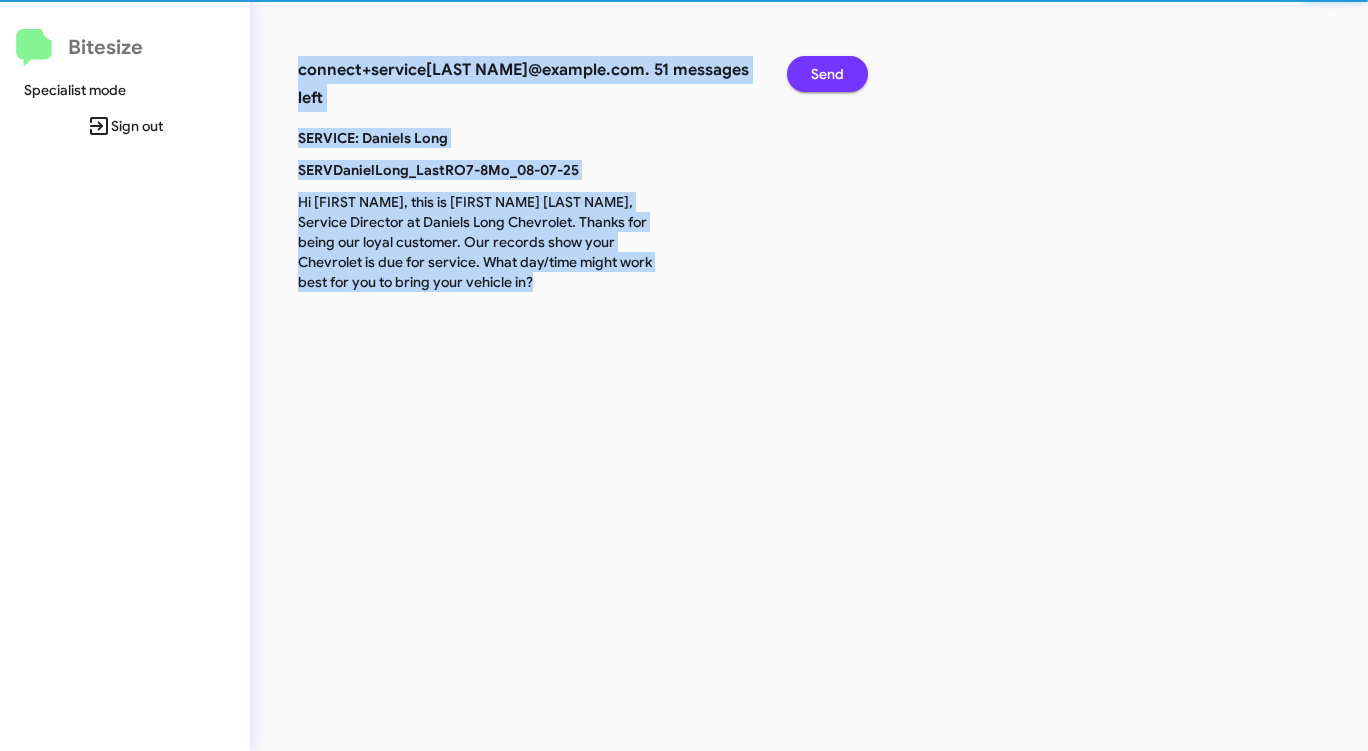 click on "Send" 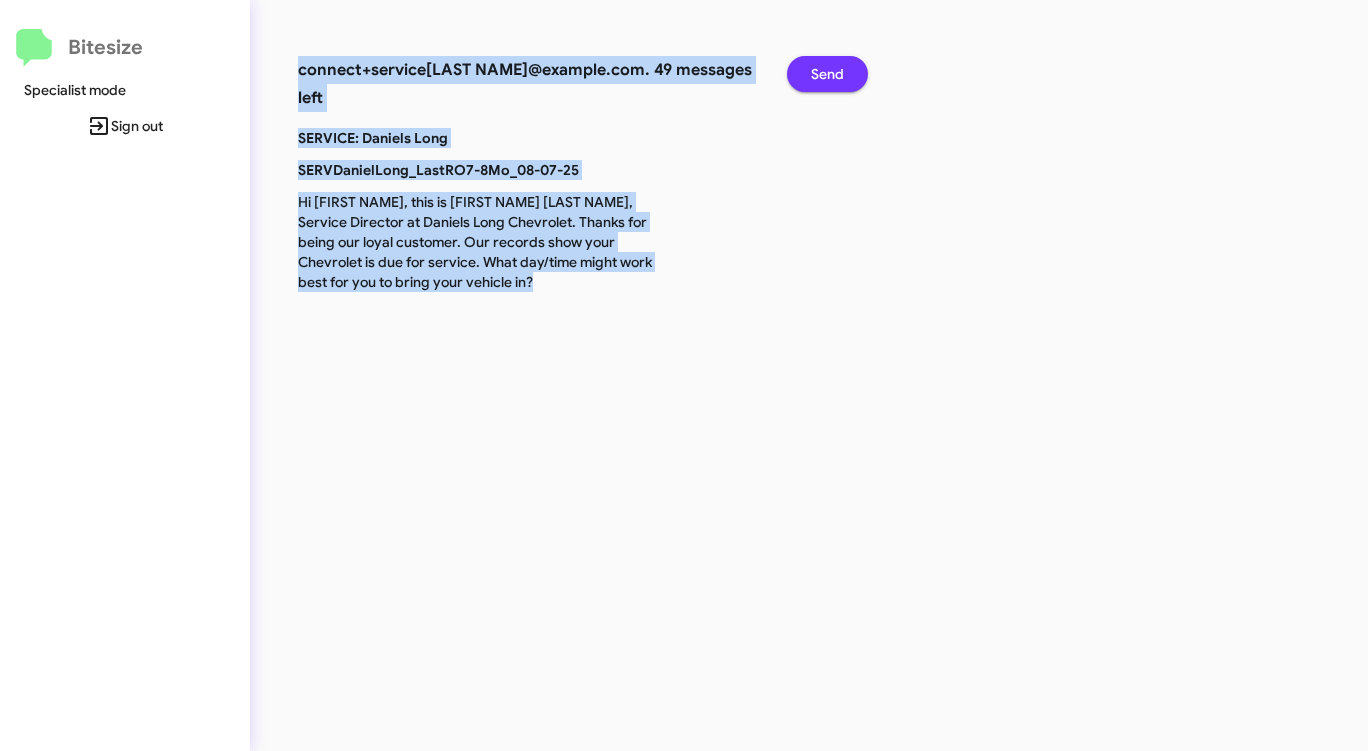 click on "Send" 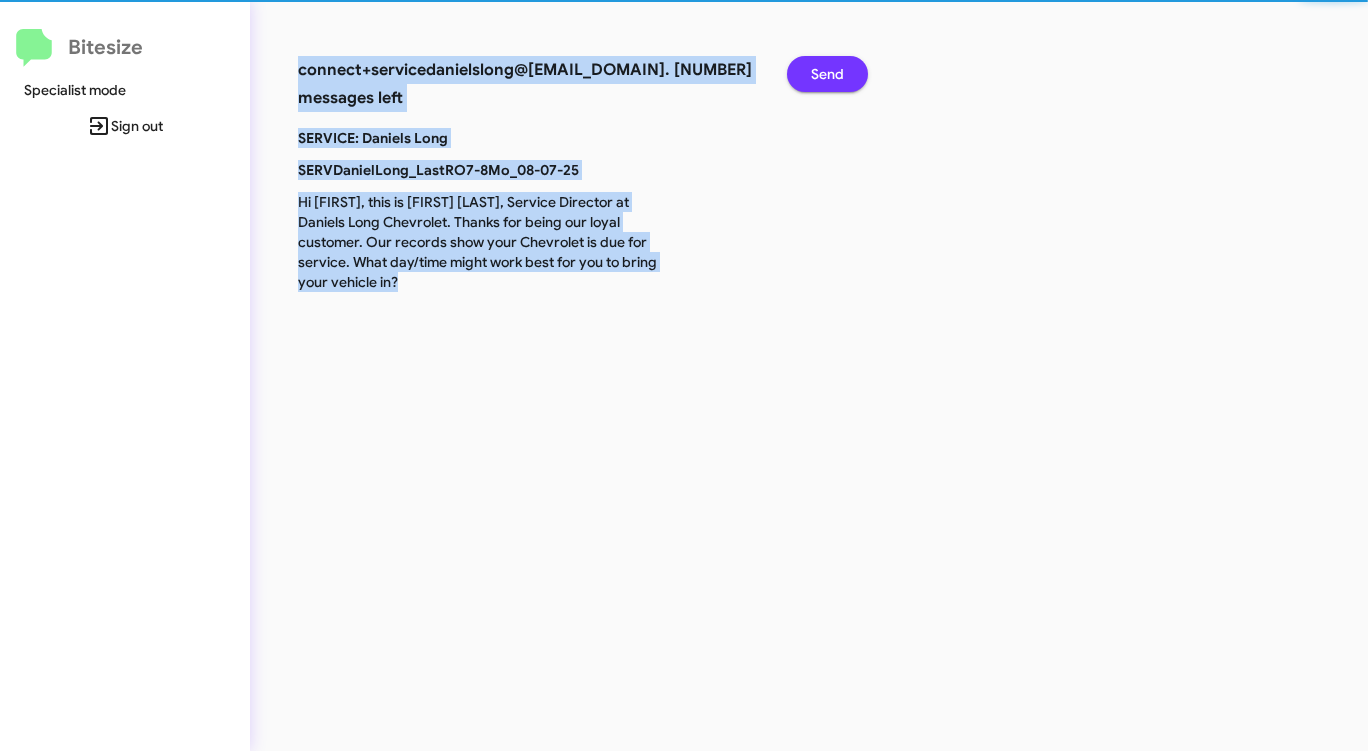 click on "Send" 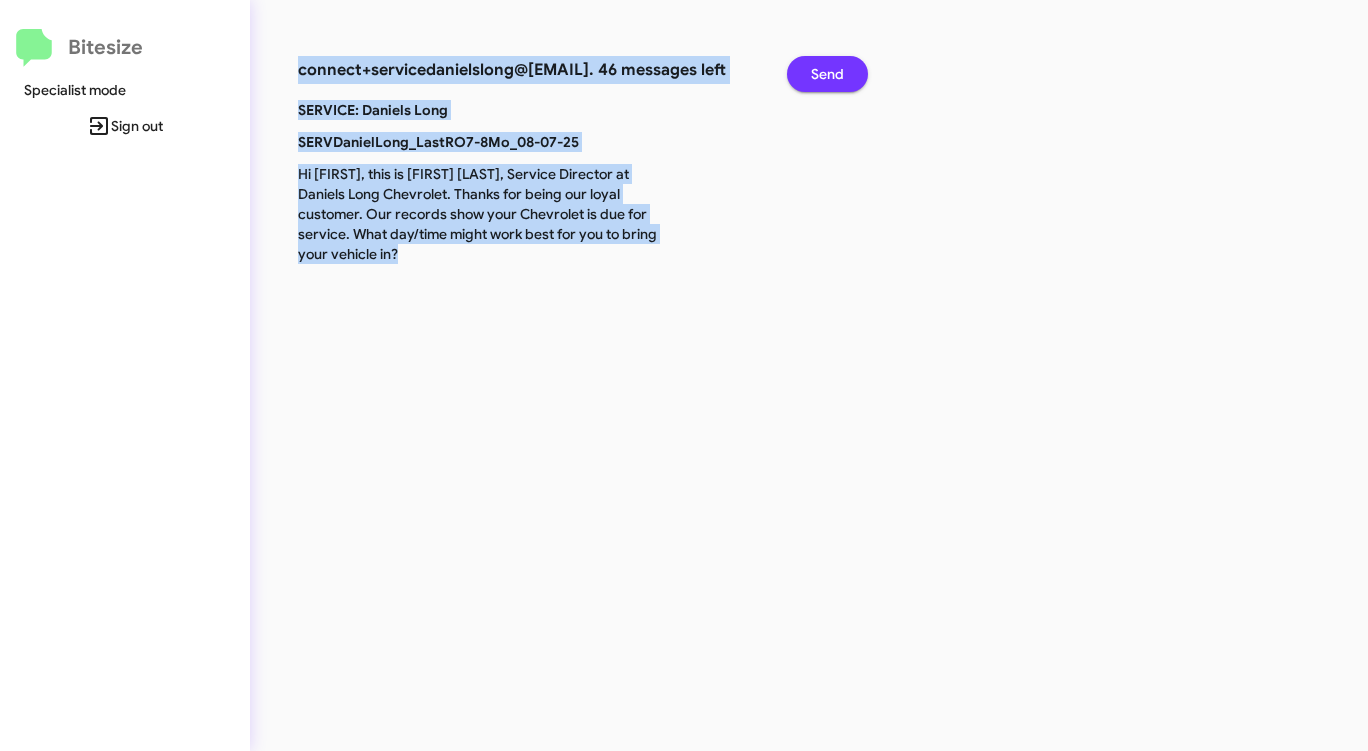 click on "Send" 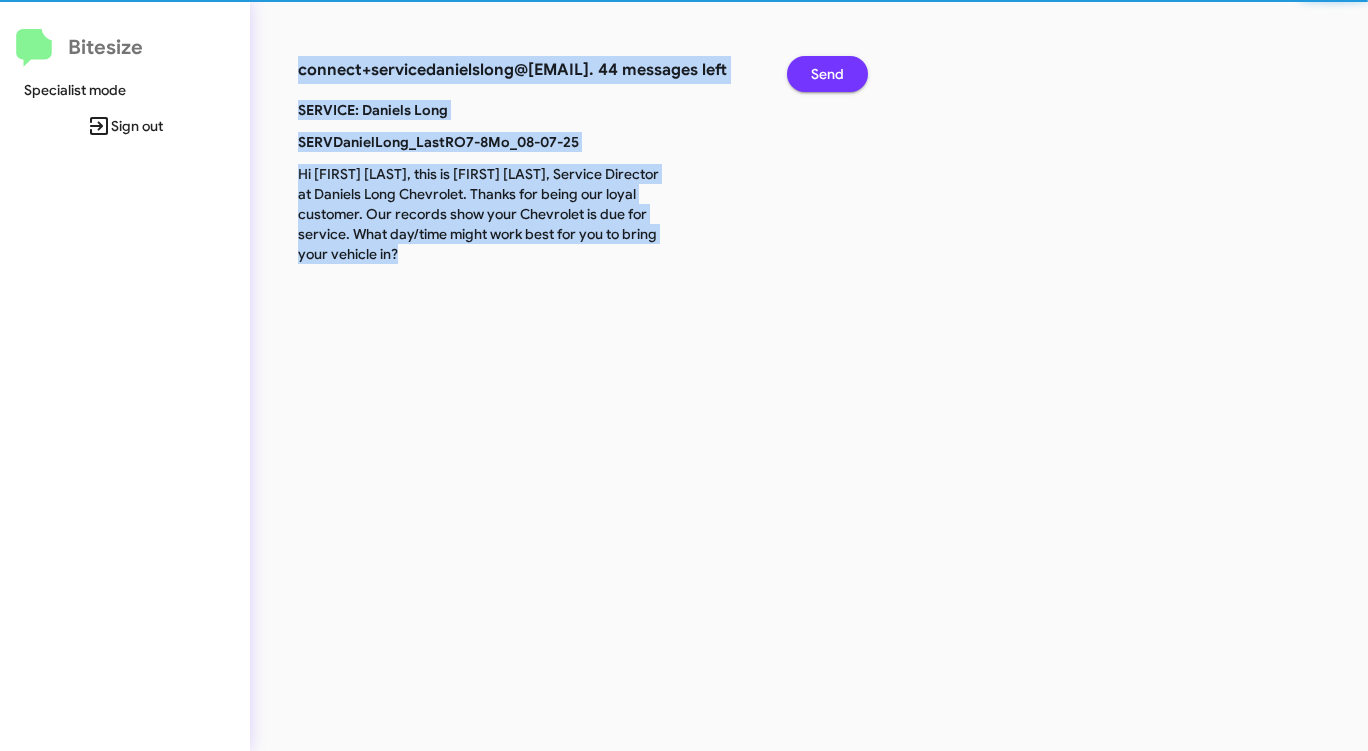 click on "Send" 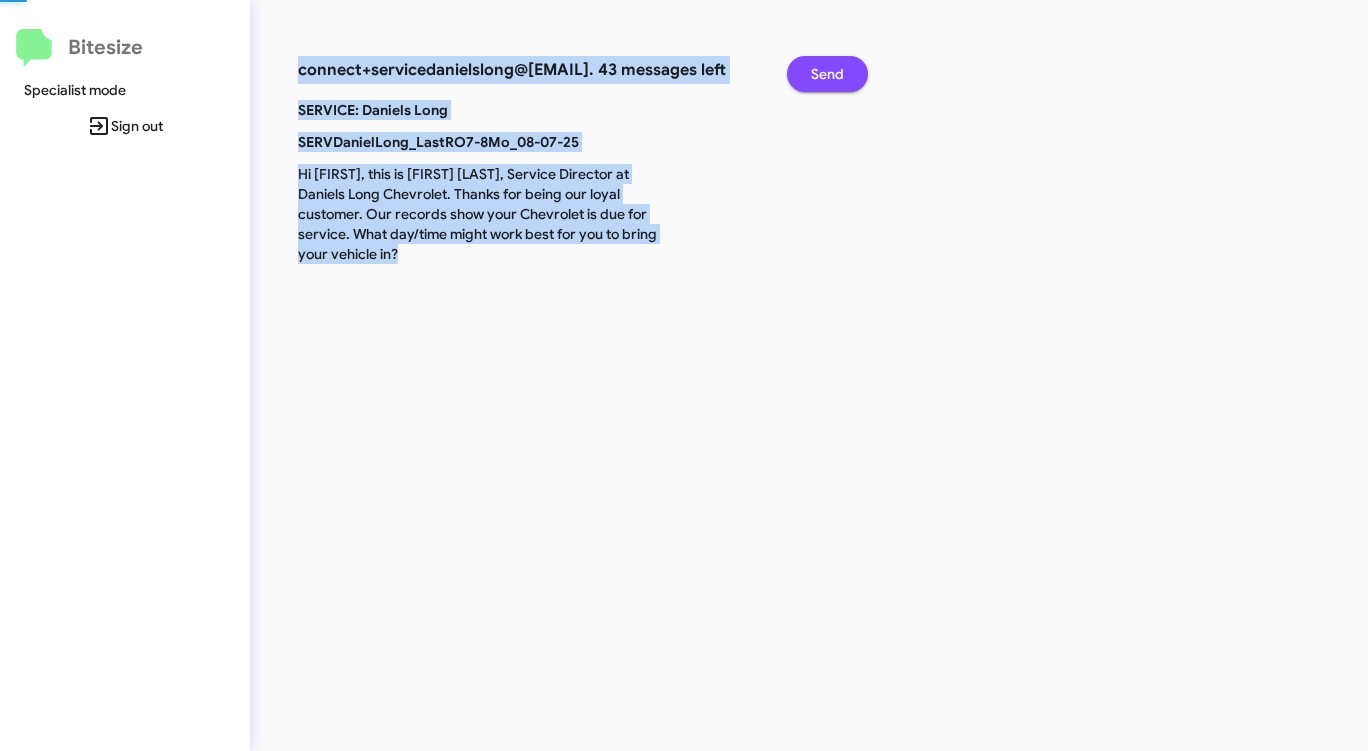 click on "Send" 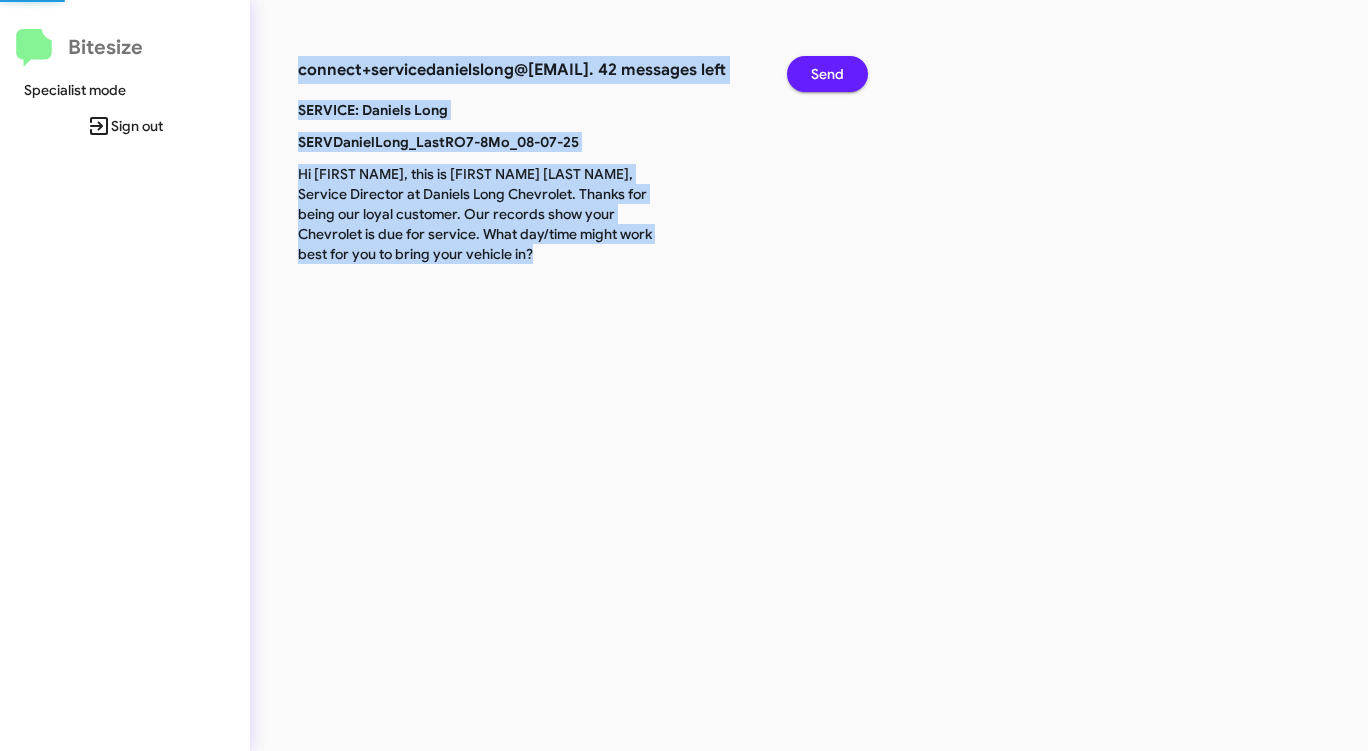 click on "Send" 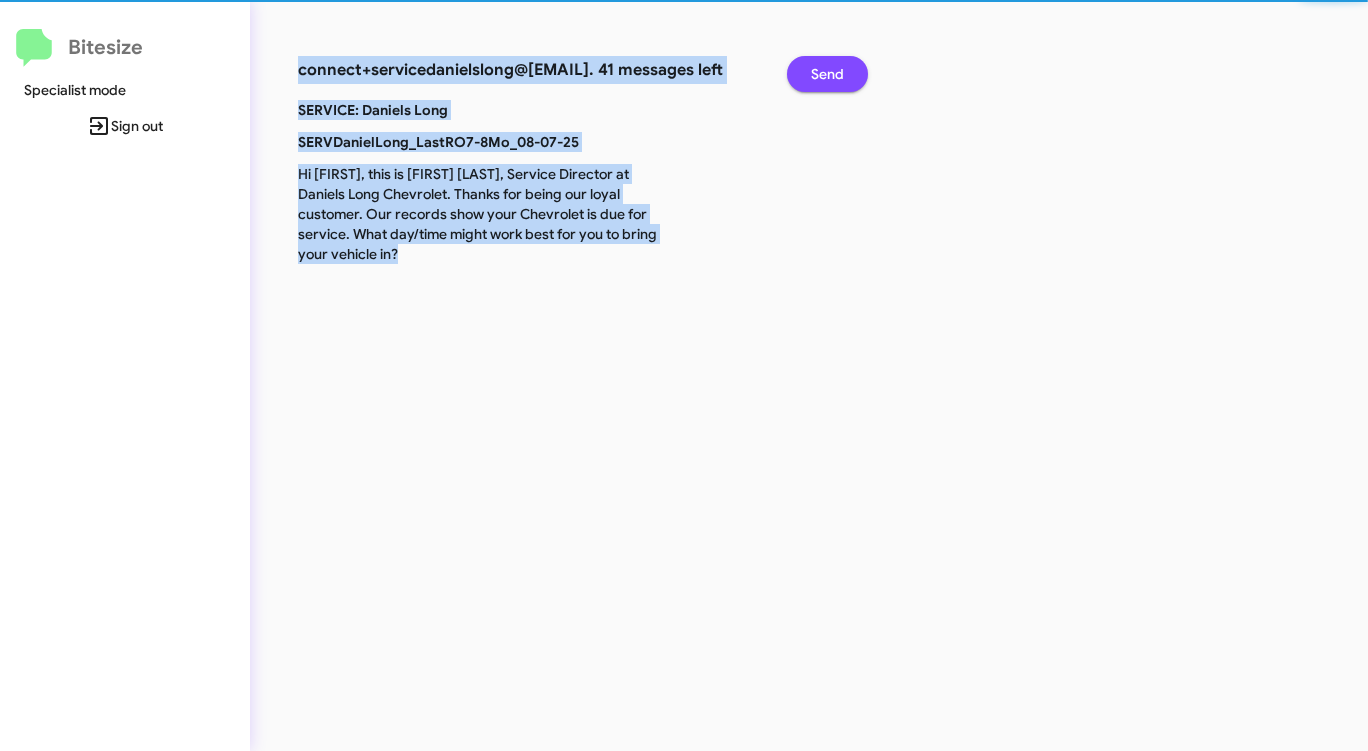 click on "Send" 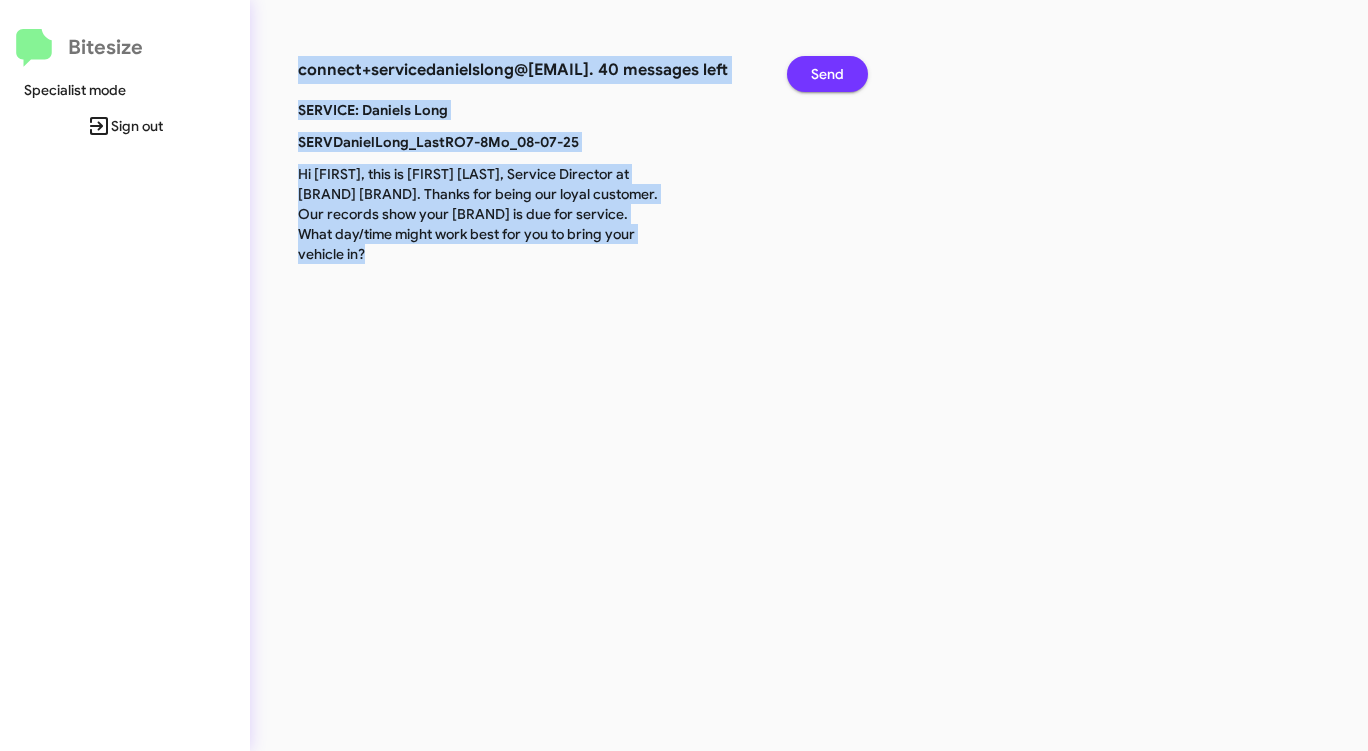 click on "Send" 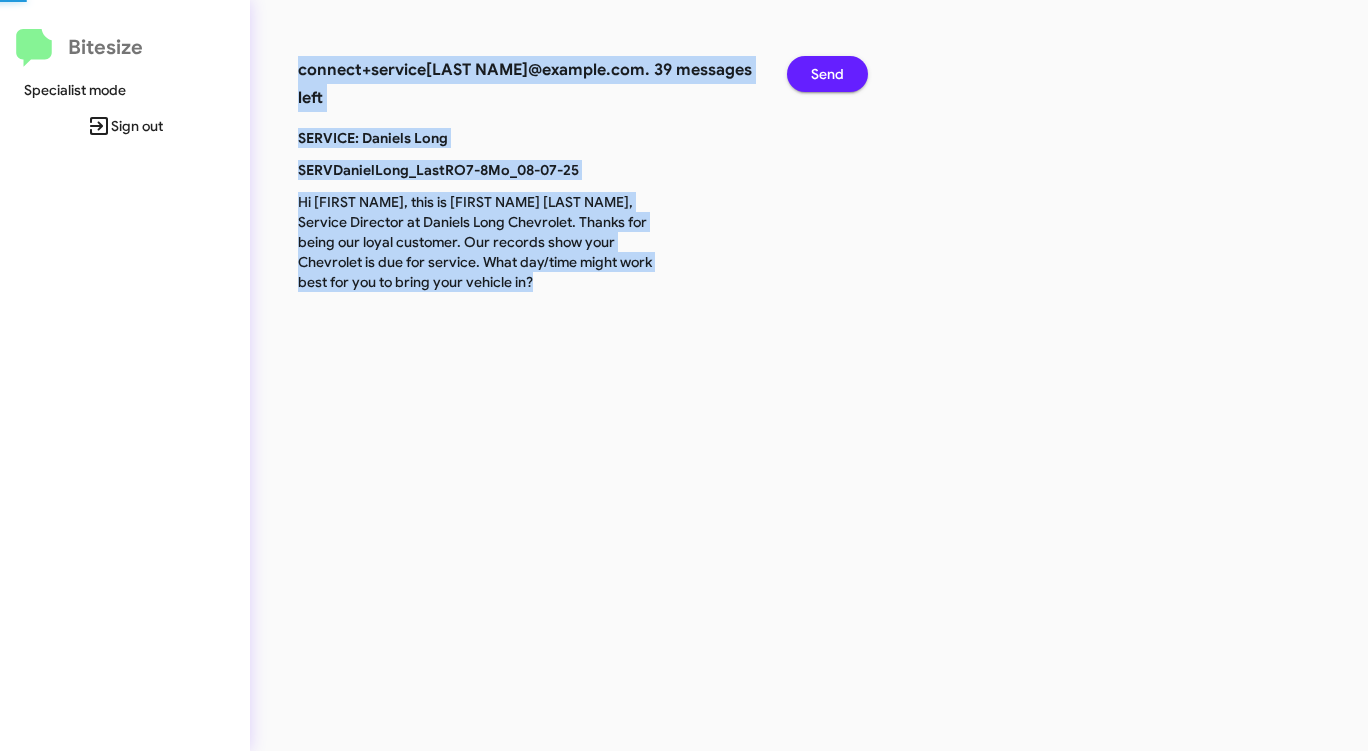 click on "Send" 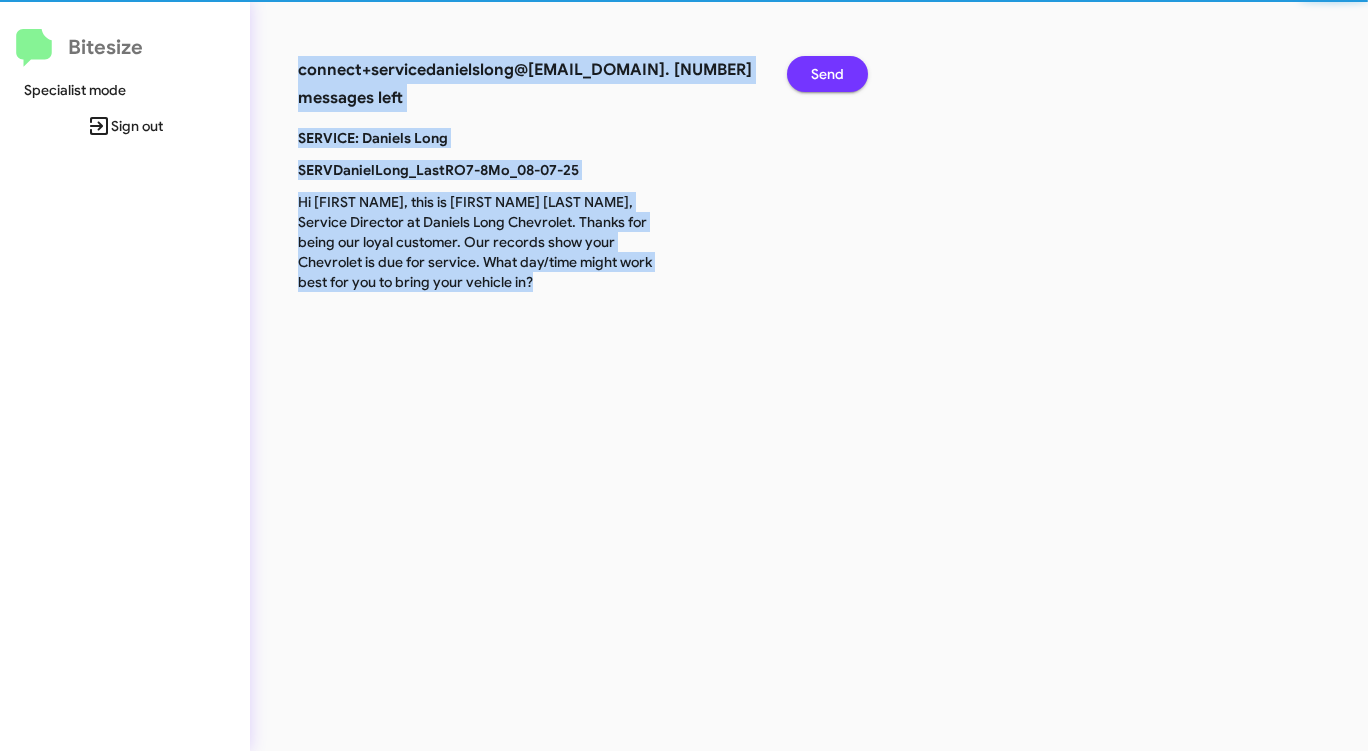 click on "Send" 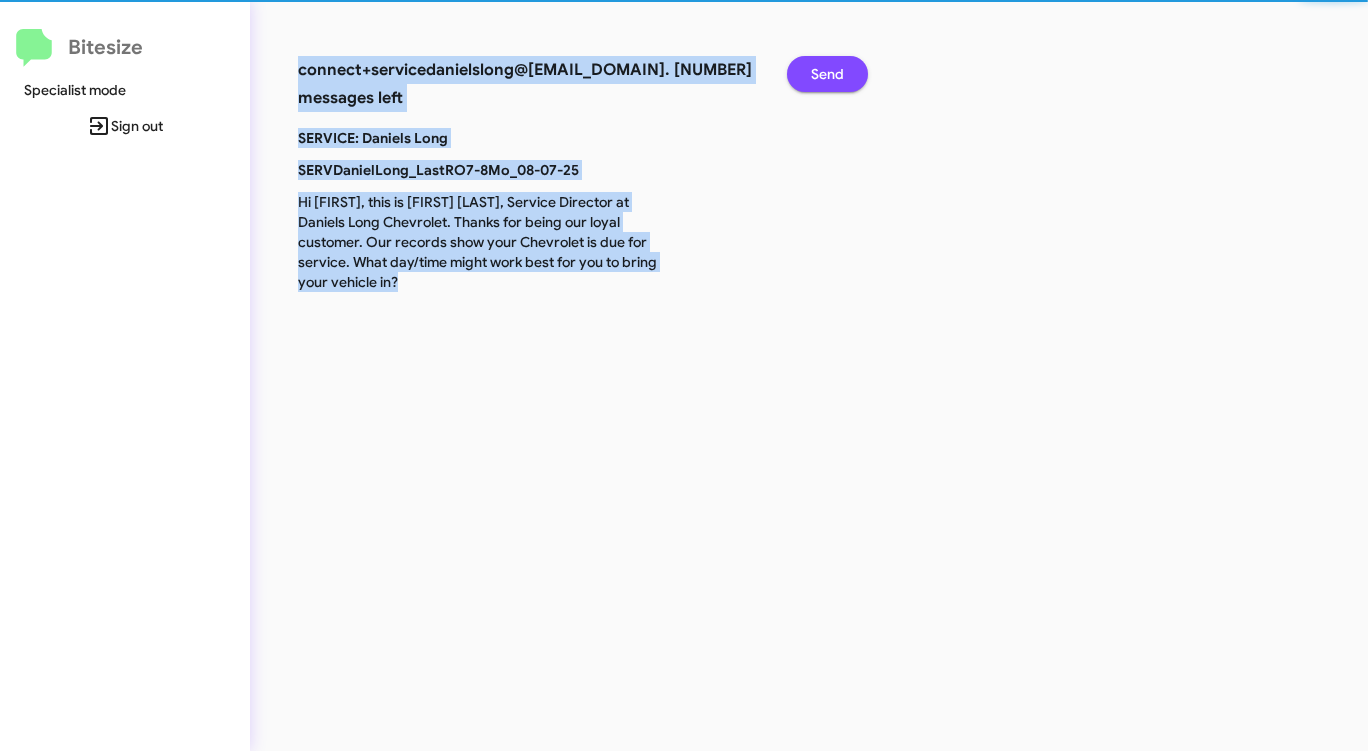 click on "Send" 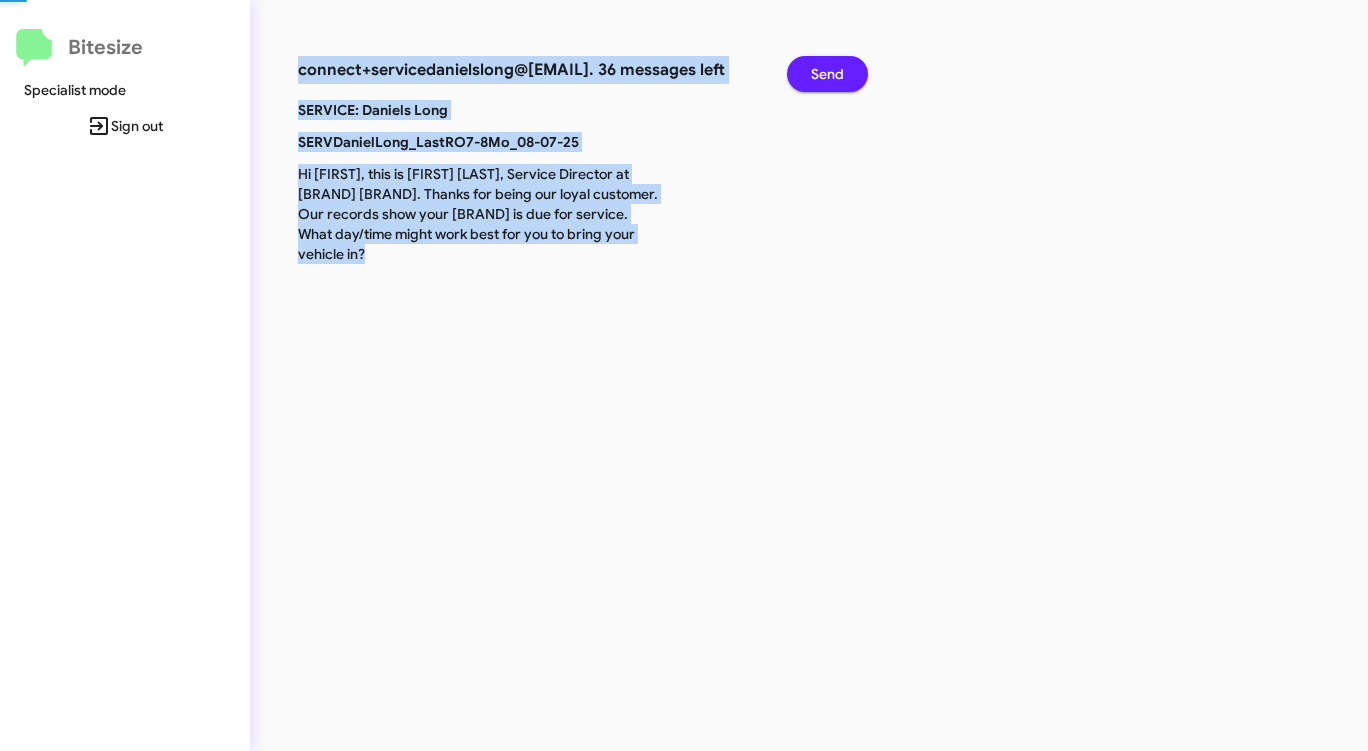click on "Send" 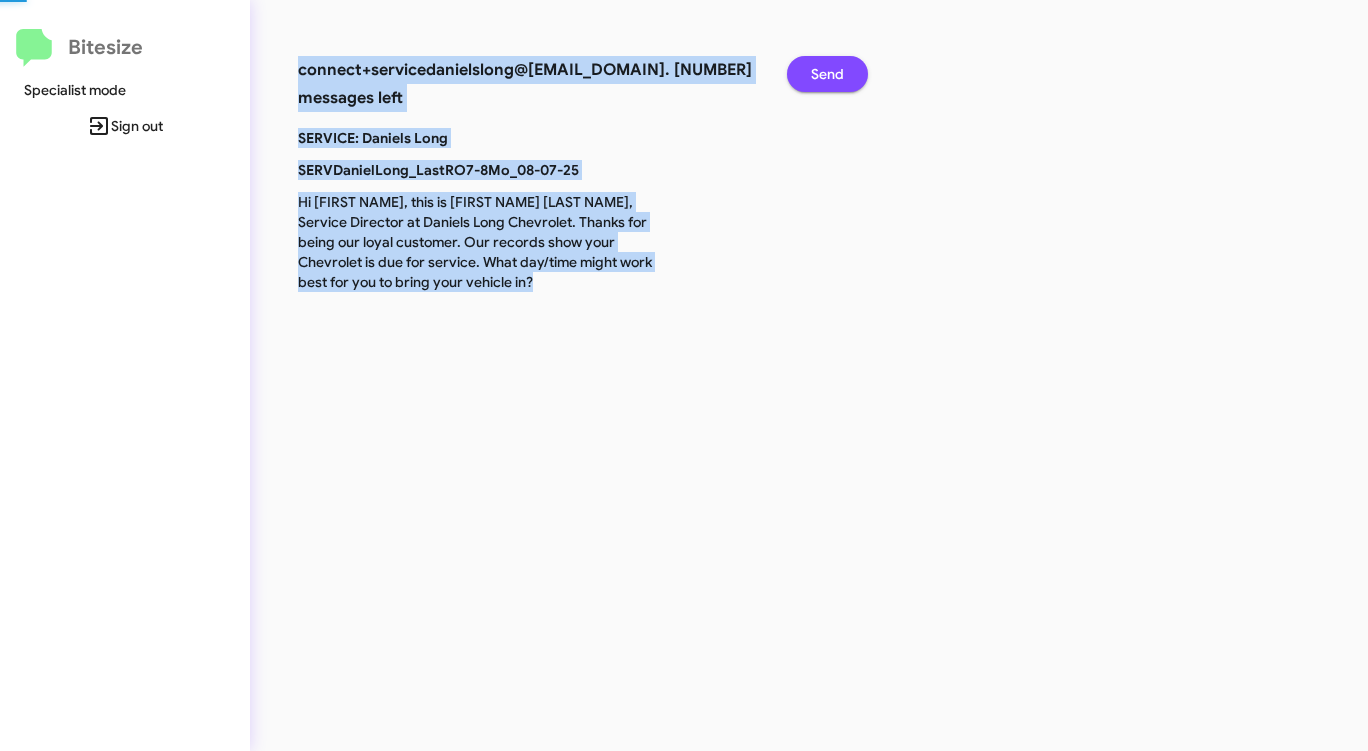 click on "Send" 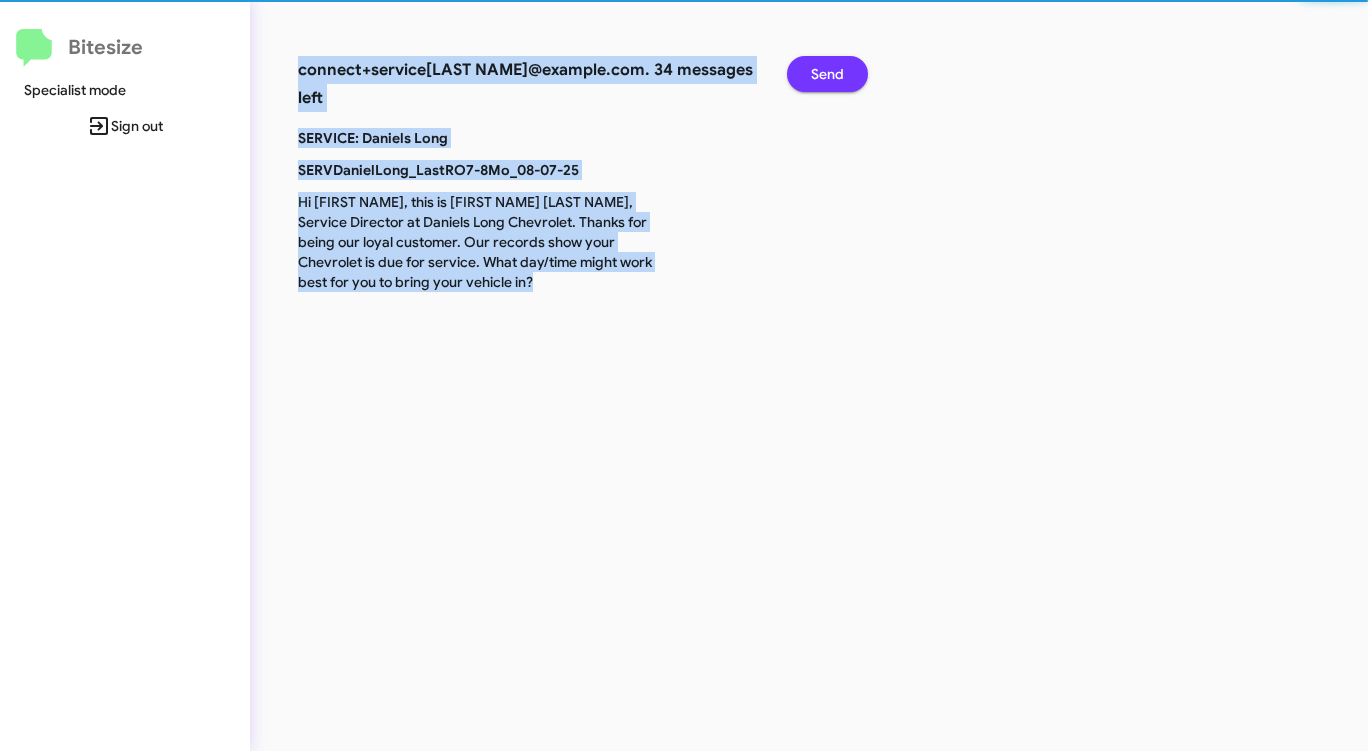click on "Send" 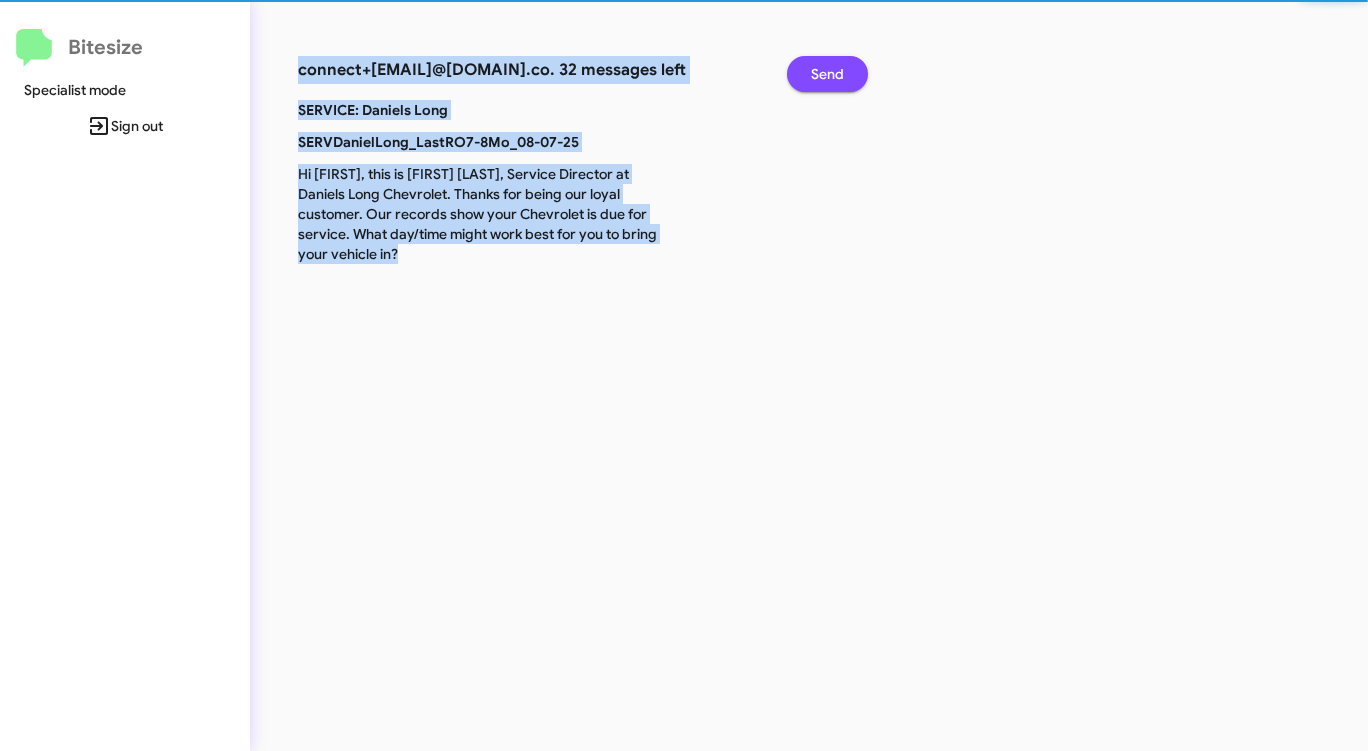 click on "Send" 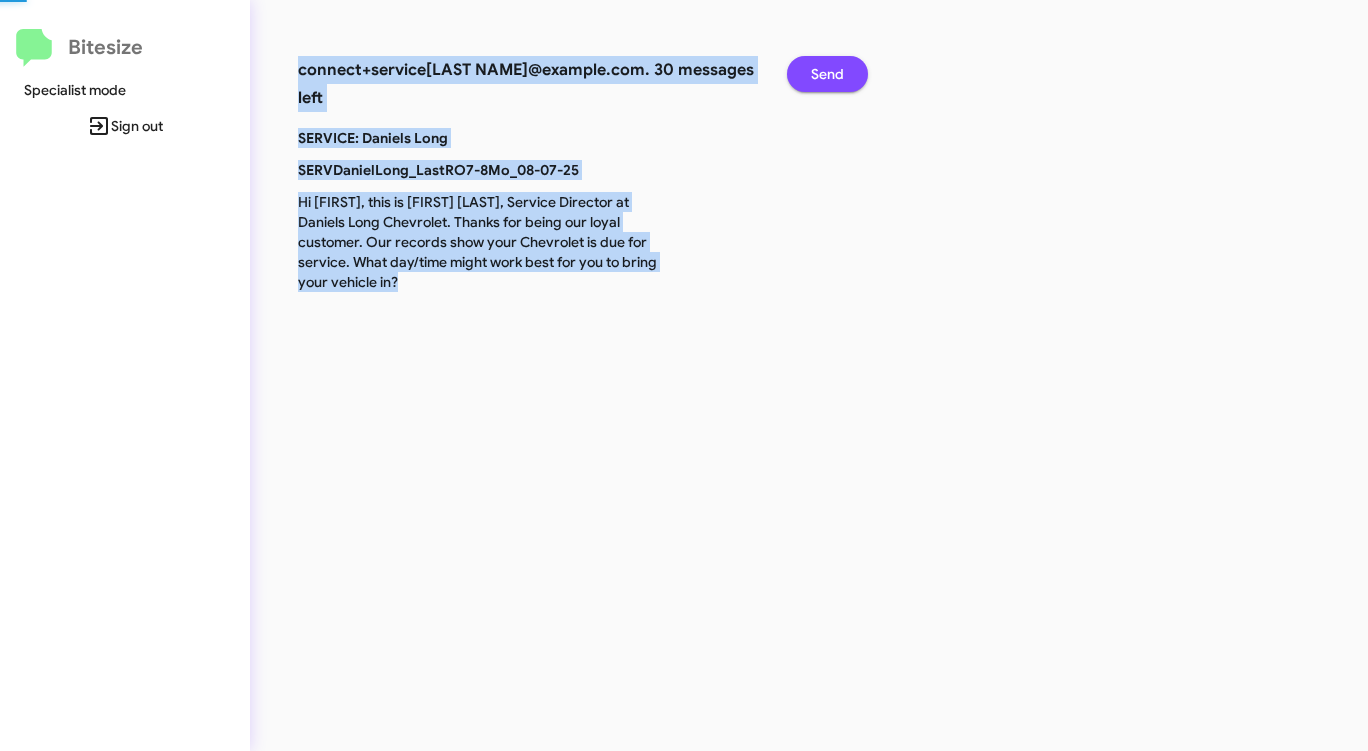 click on "Send" 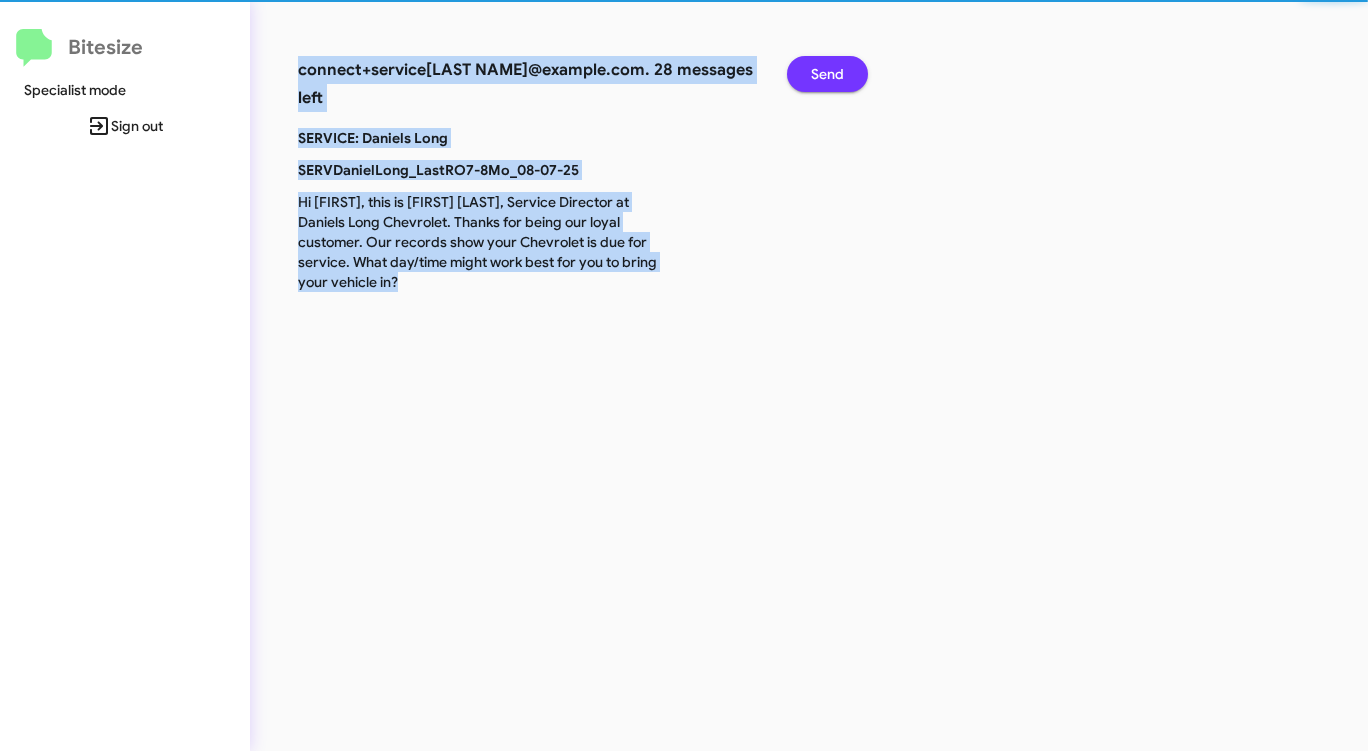 click on "Send" 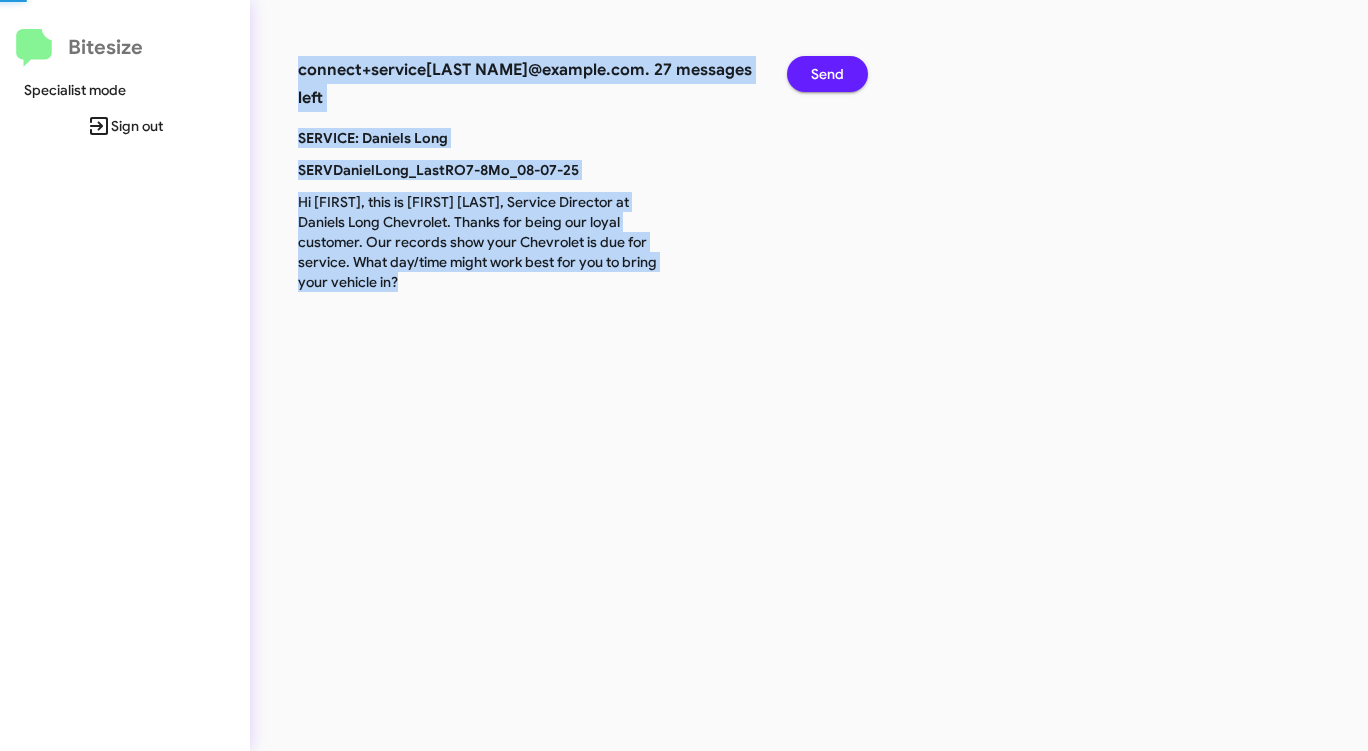 click on "Send" 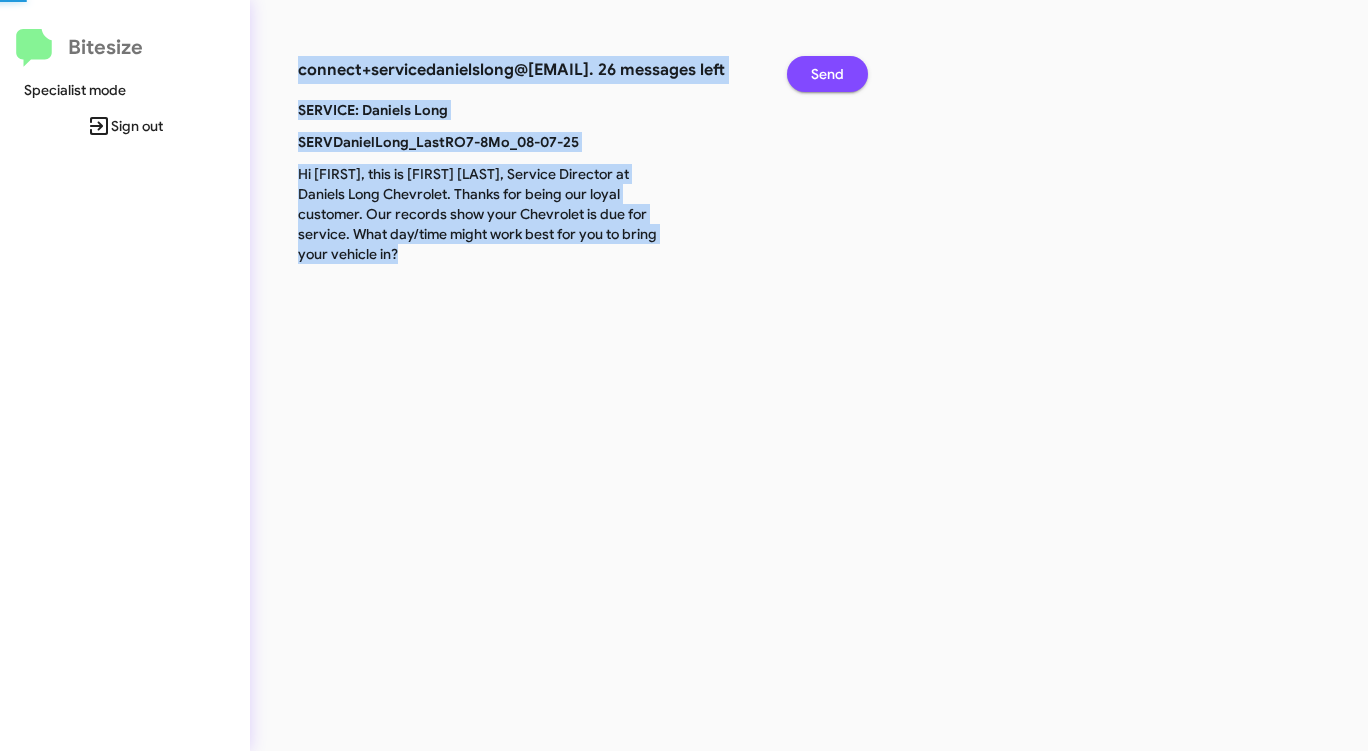 click on "Send" 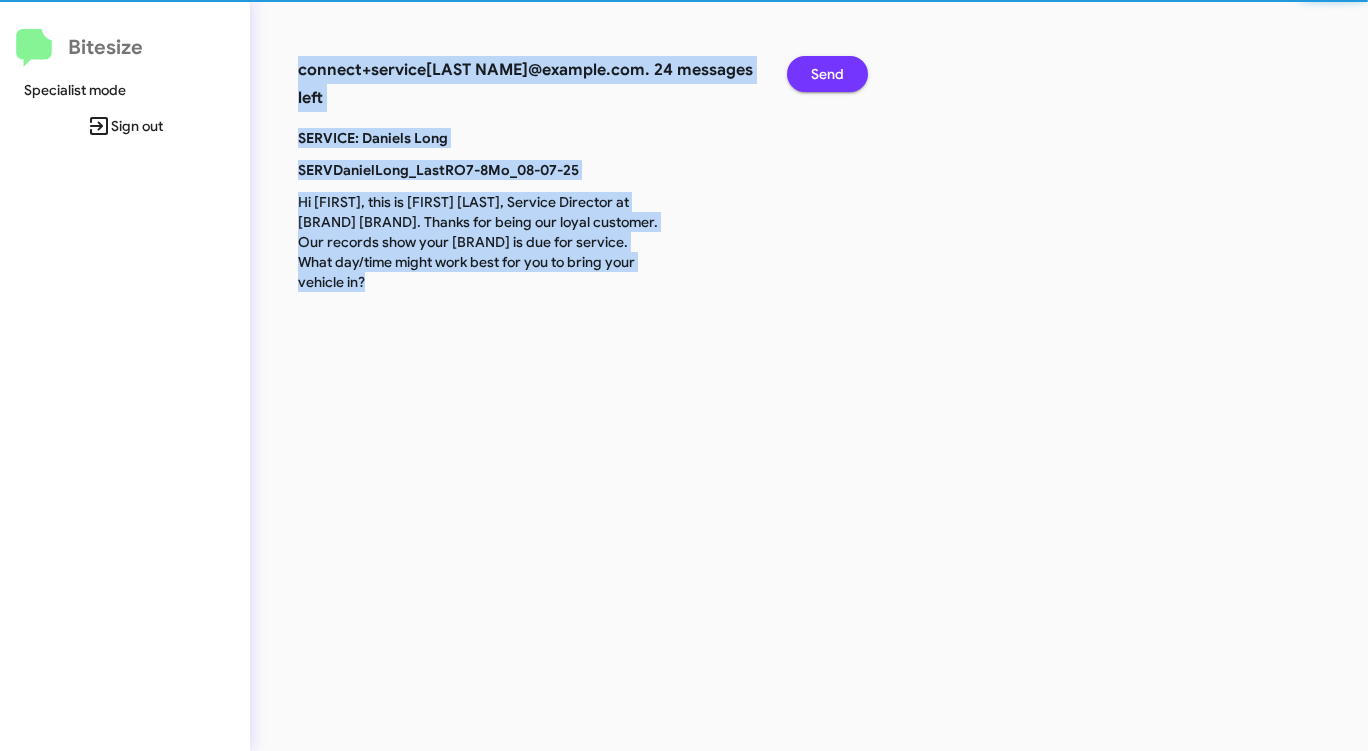 click on "Send" 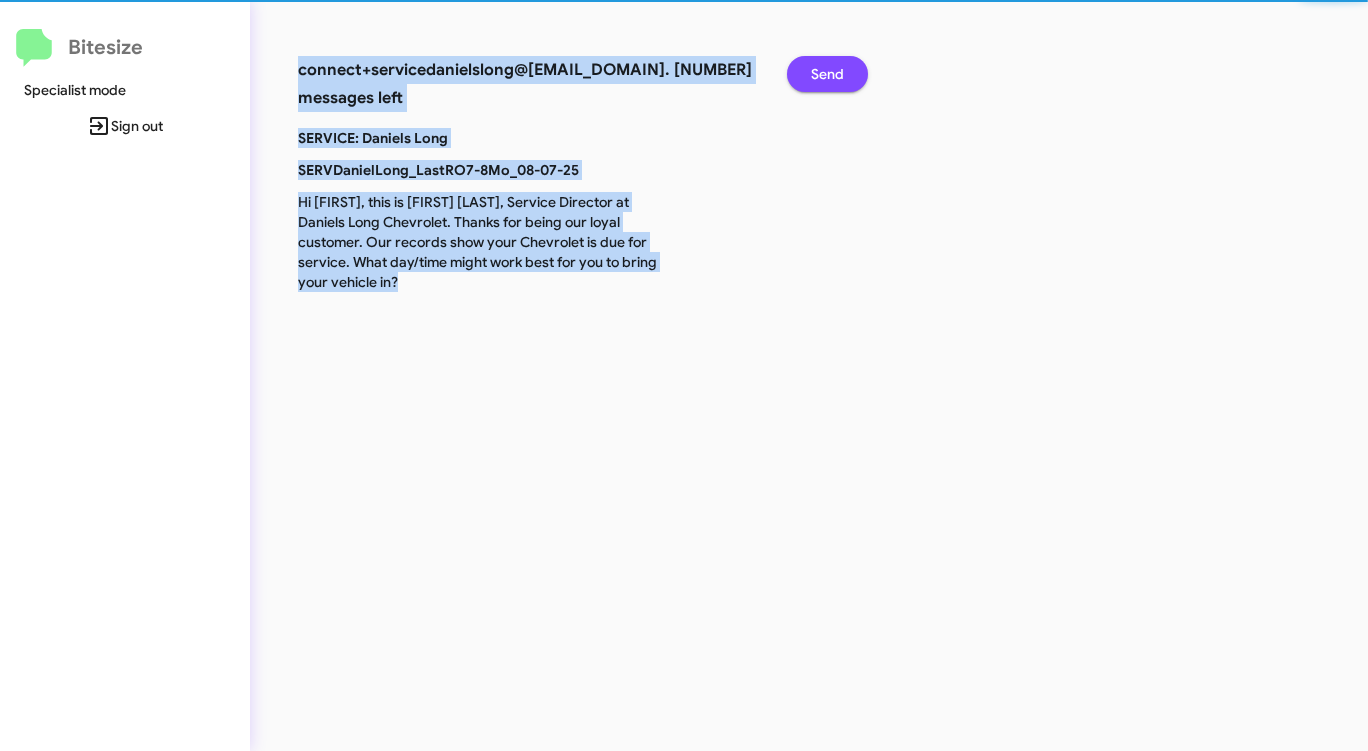 click on "Send" 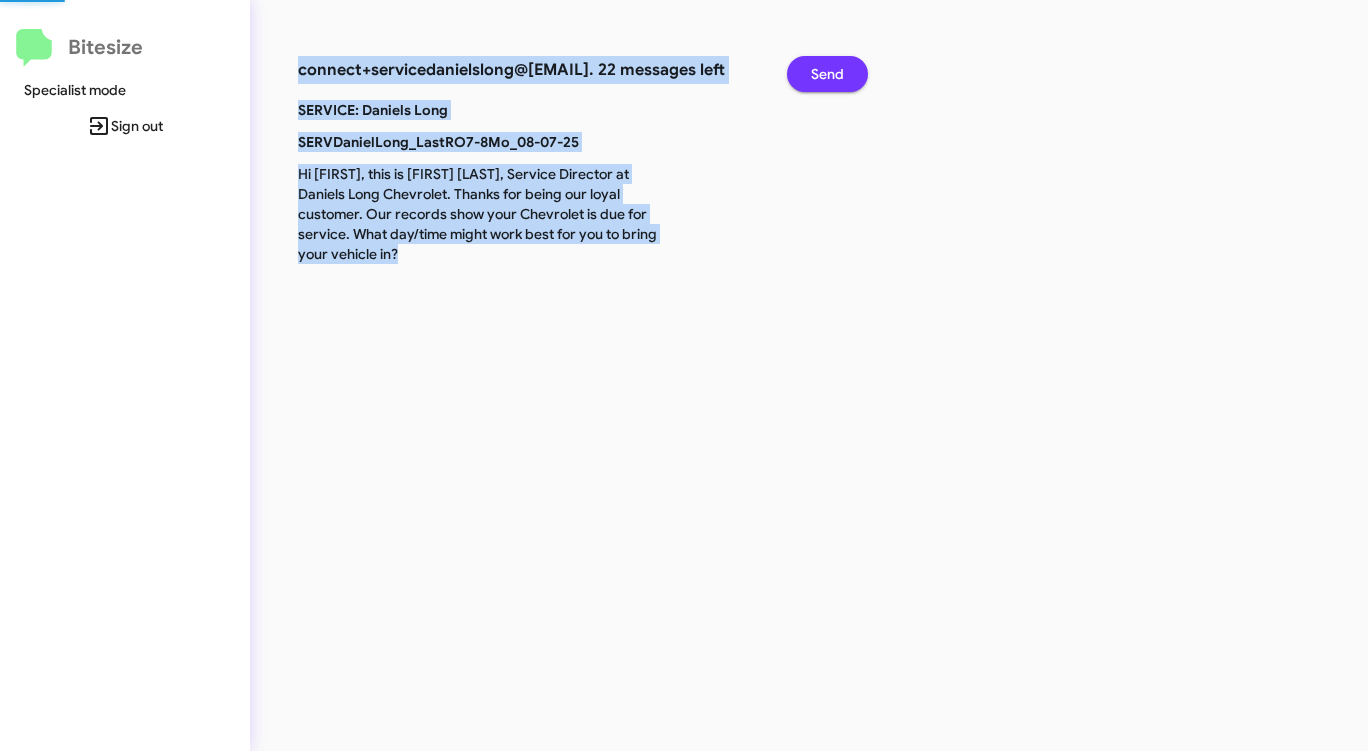 click on "Send" 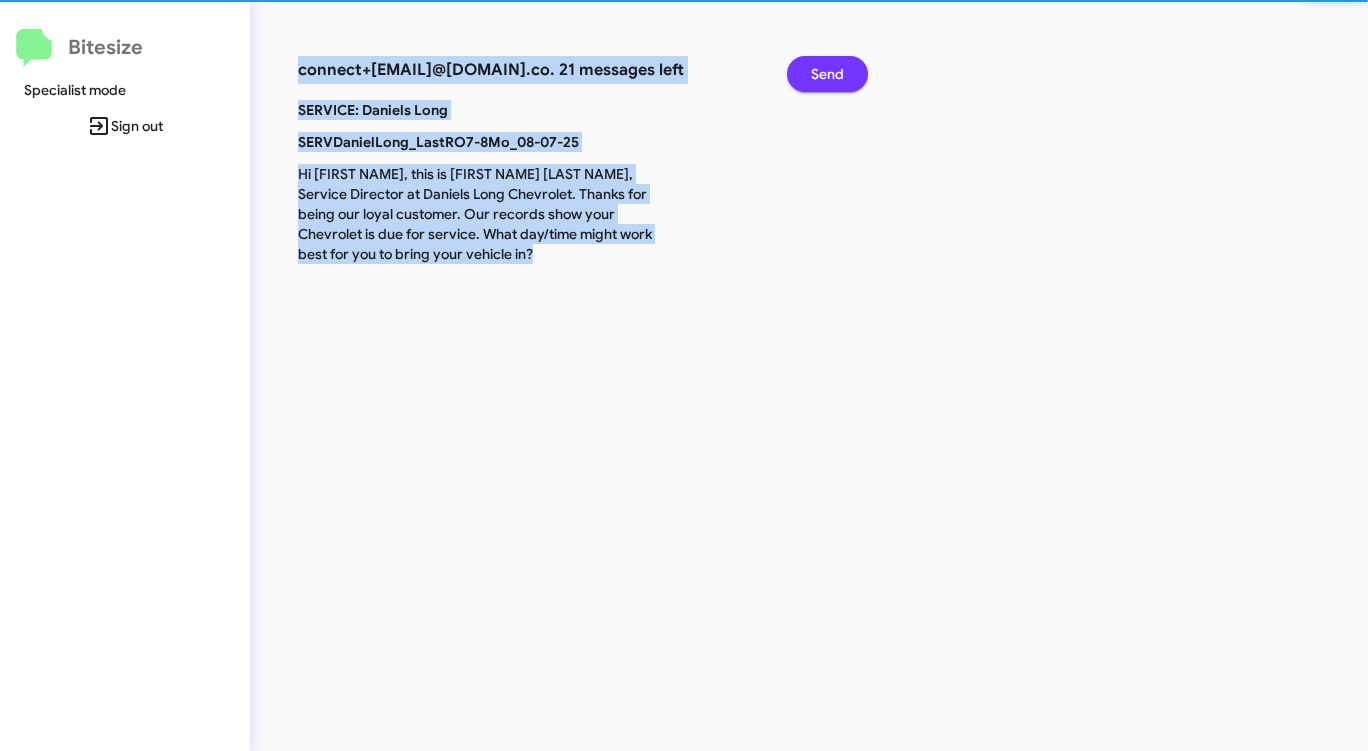 click on "Send" 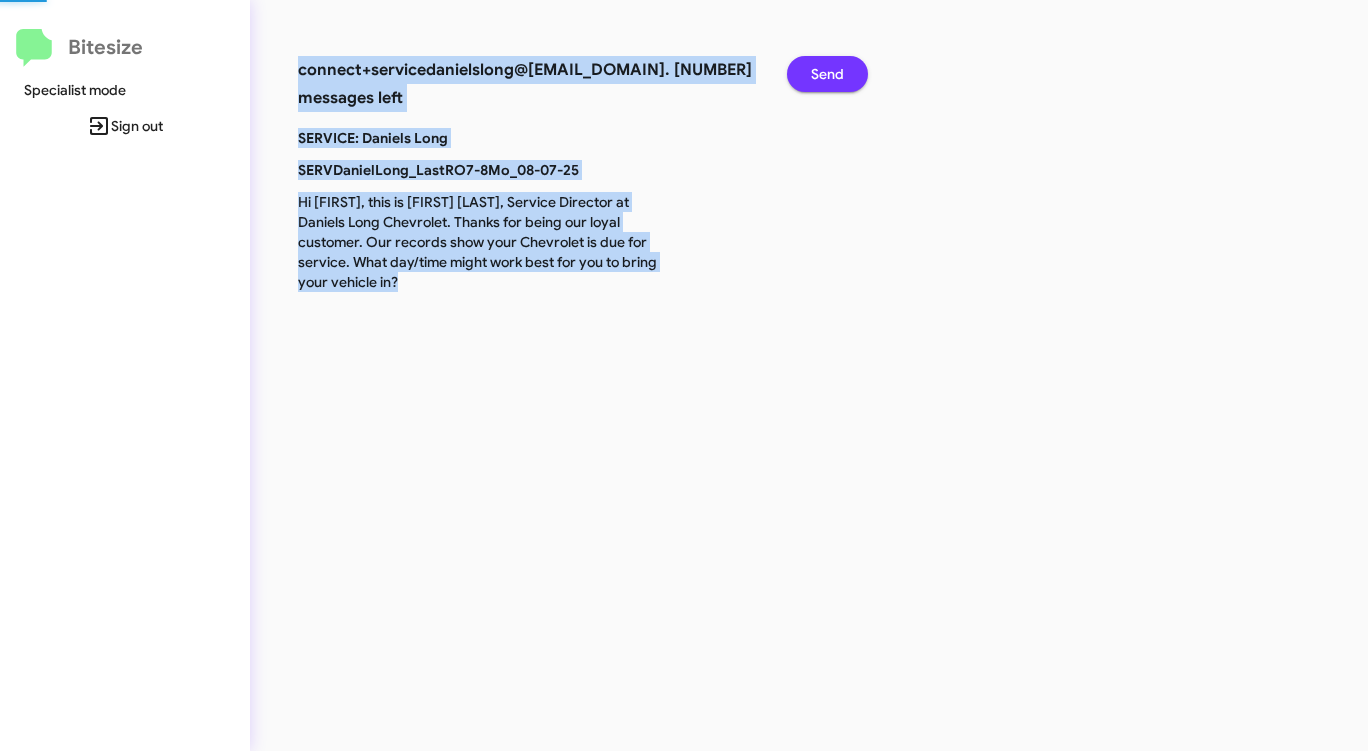 click on "Send" 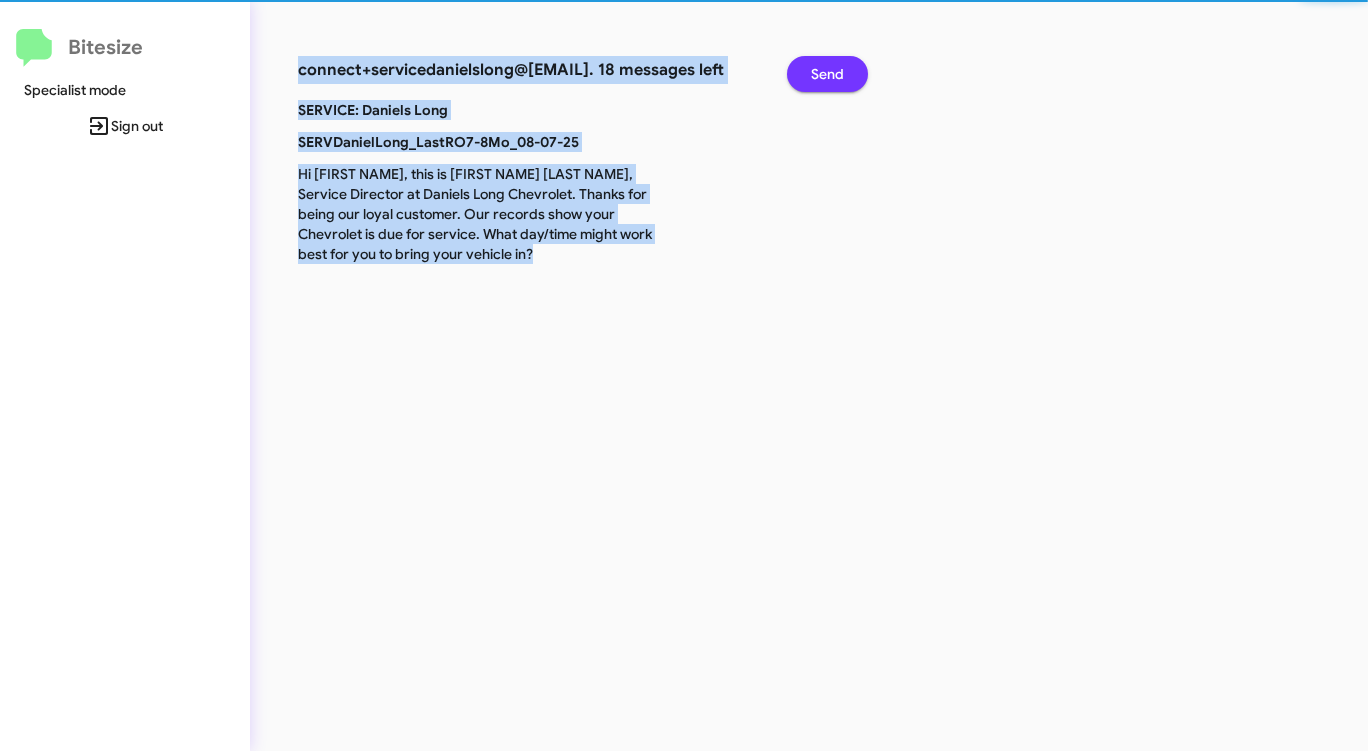 click on "Send" 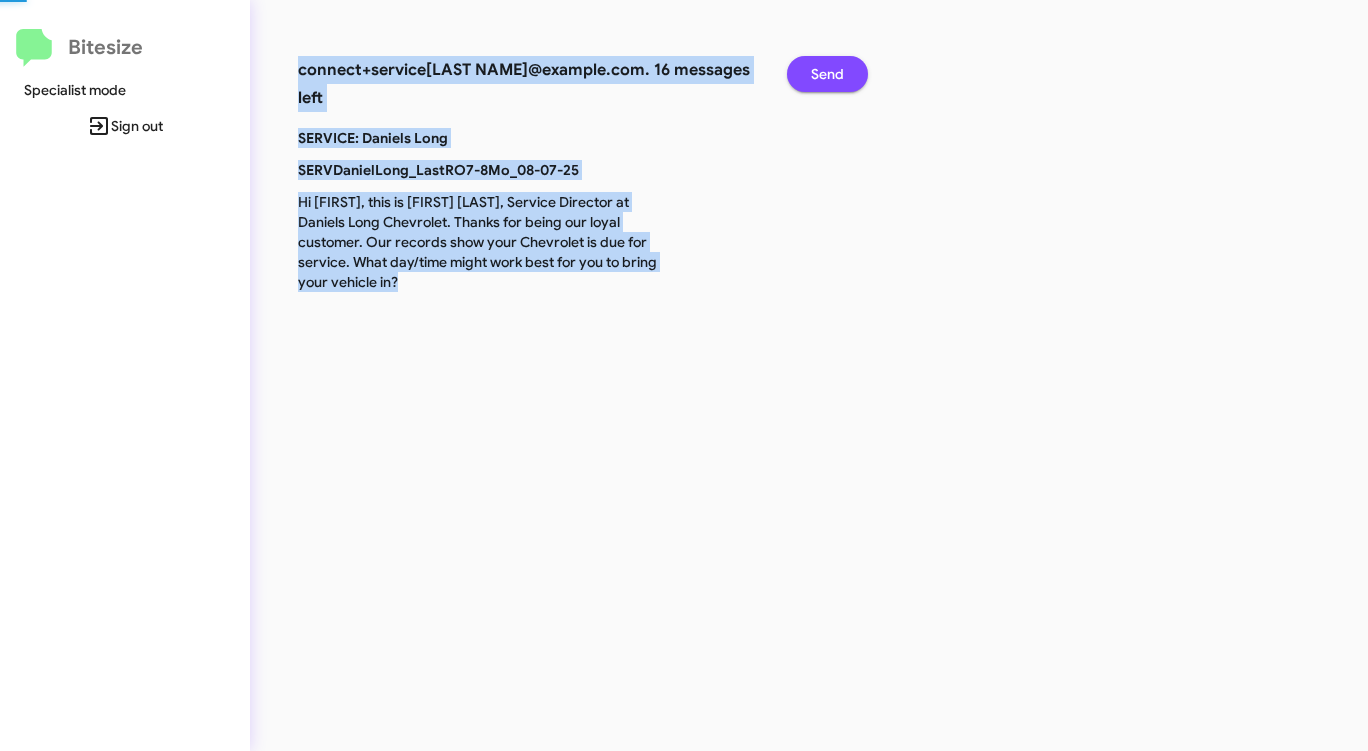 click on "Send" 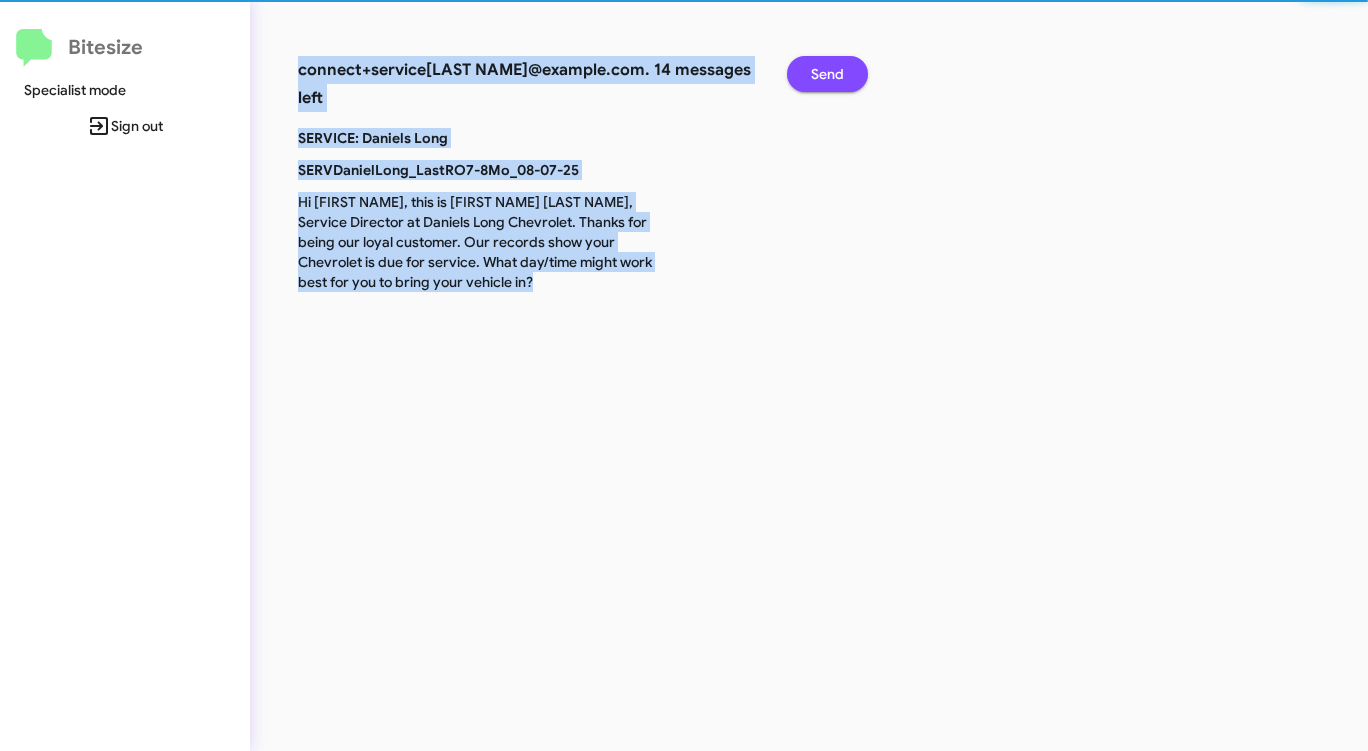 click on "Send" 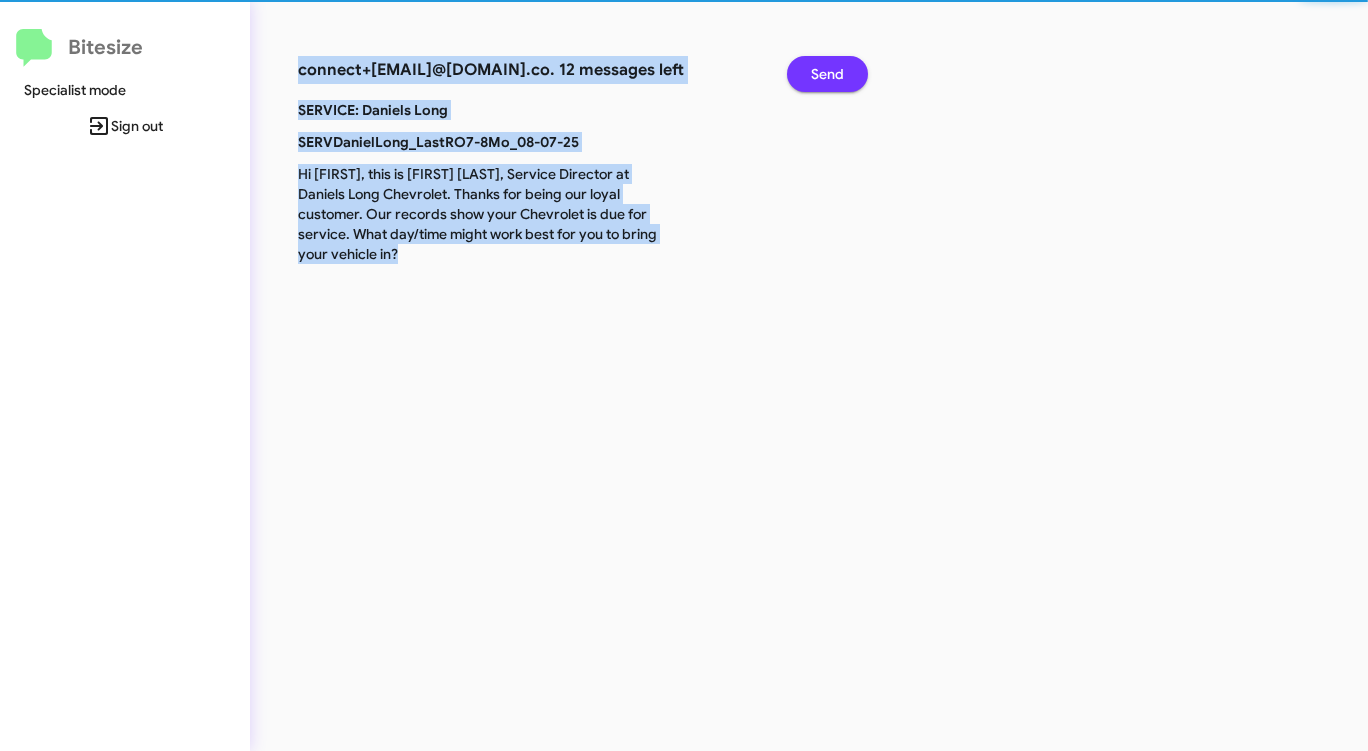 click on "Send" 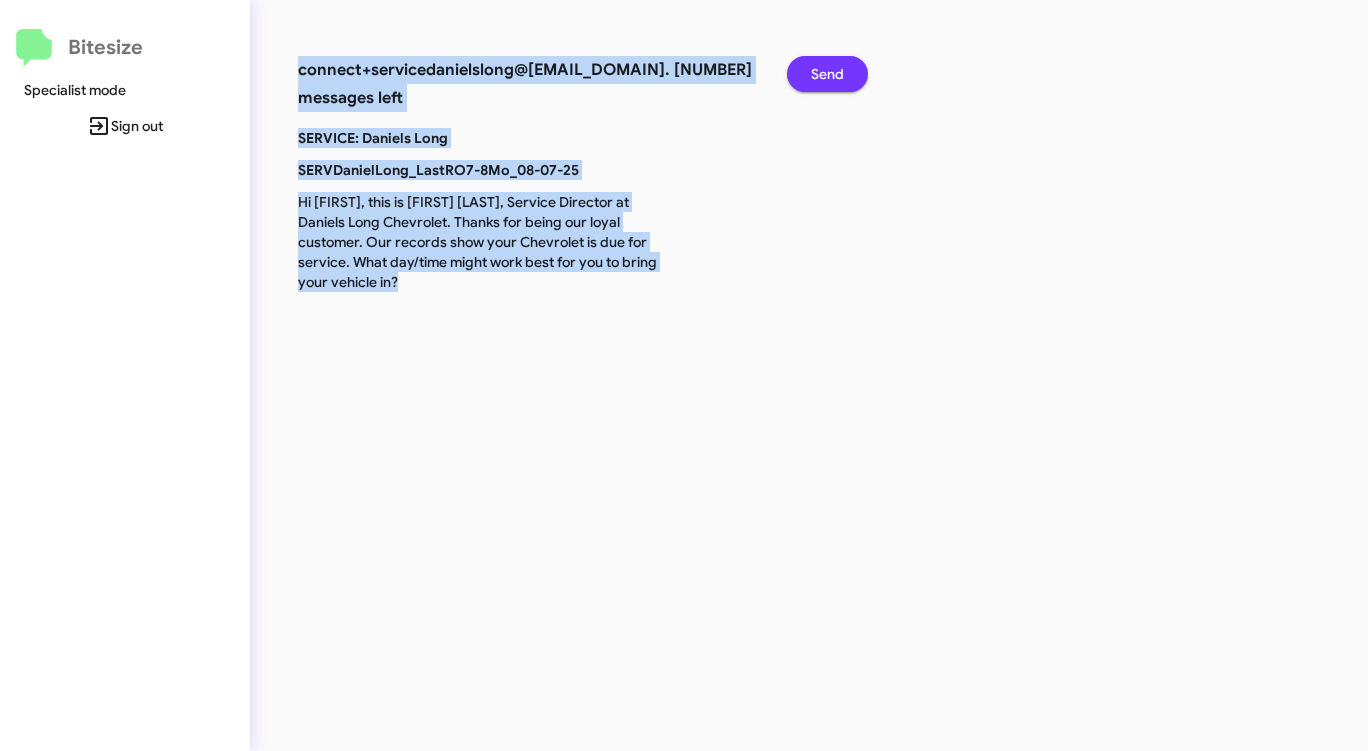 click on "Send" 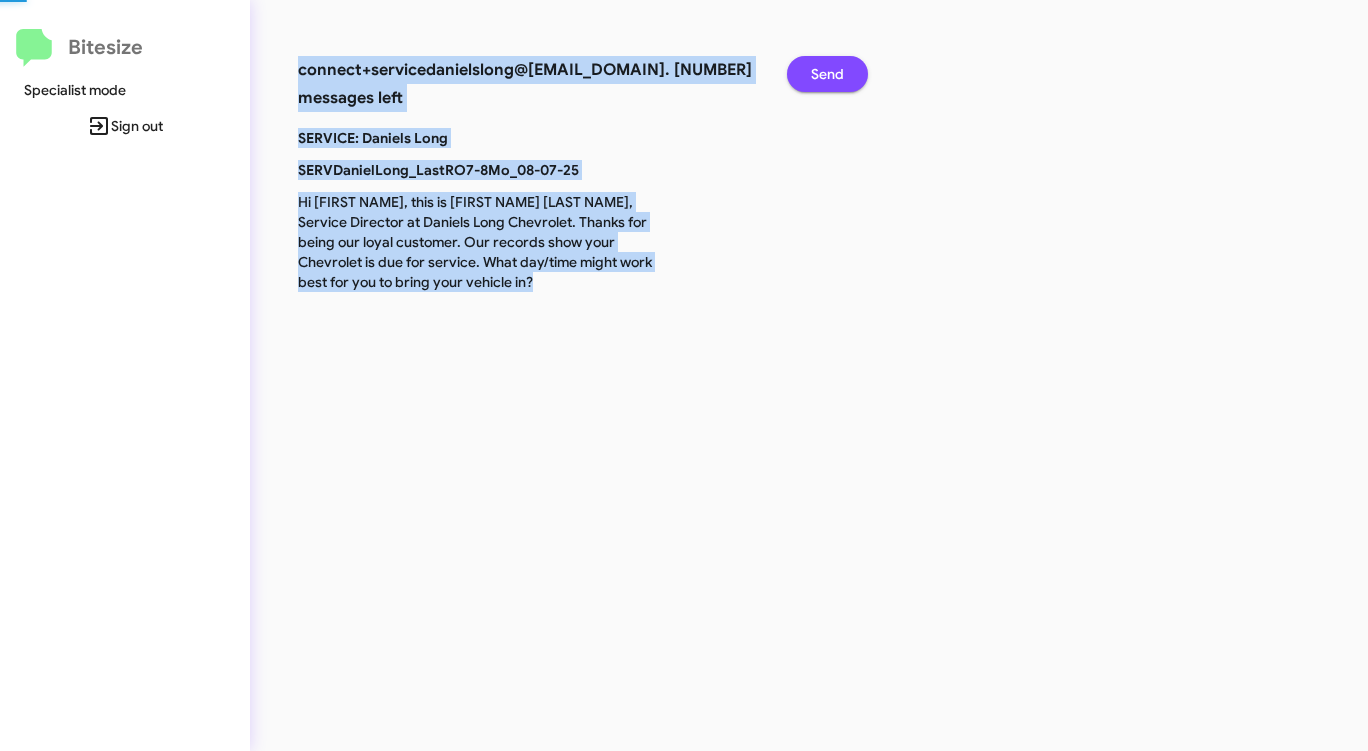 click on "Send" 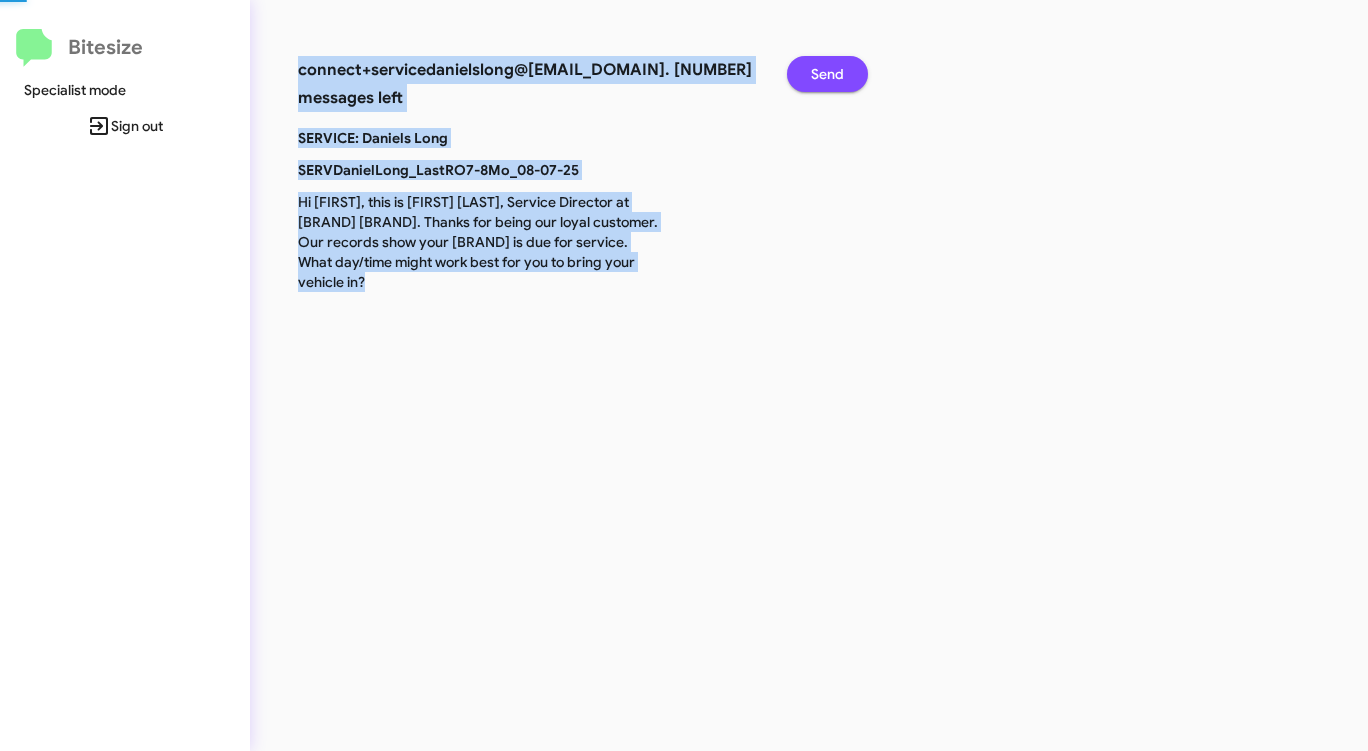 click on "Send" 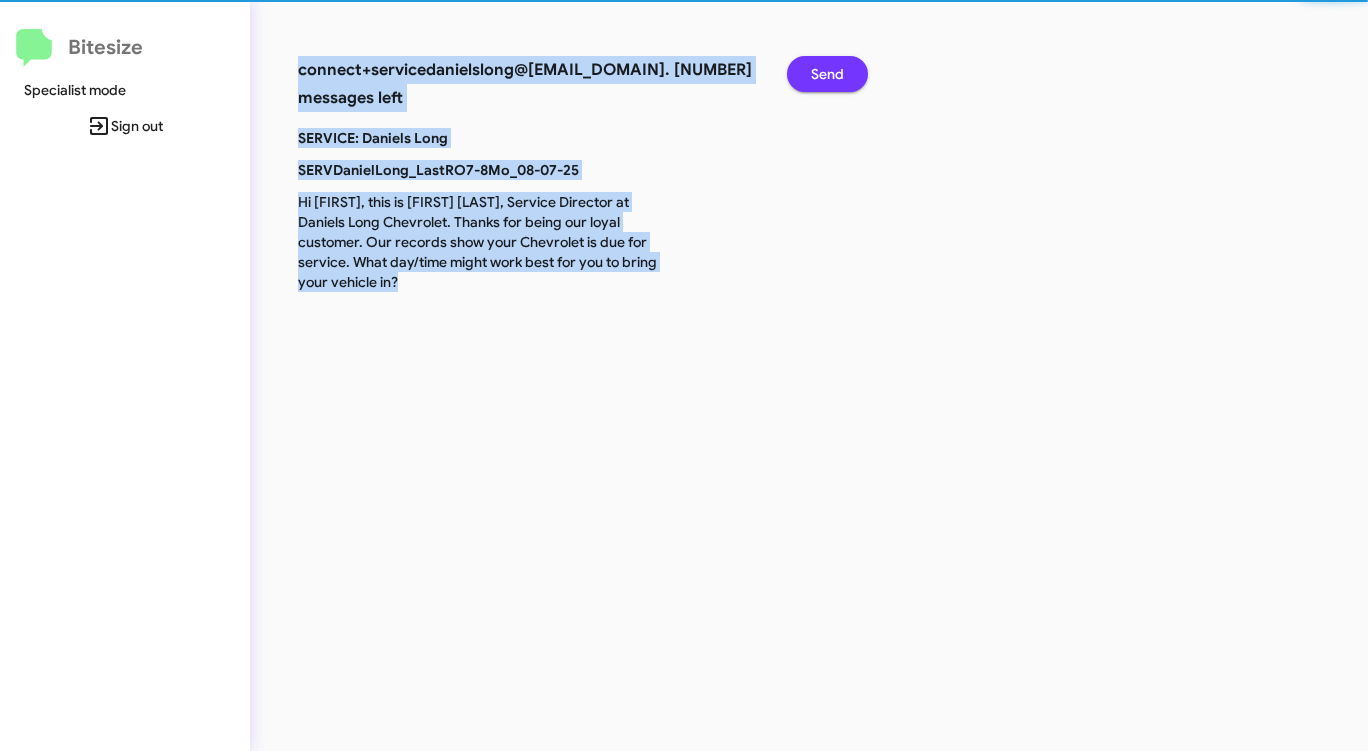 click on "Send" 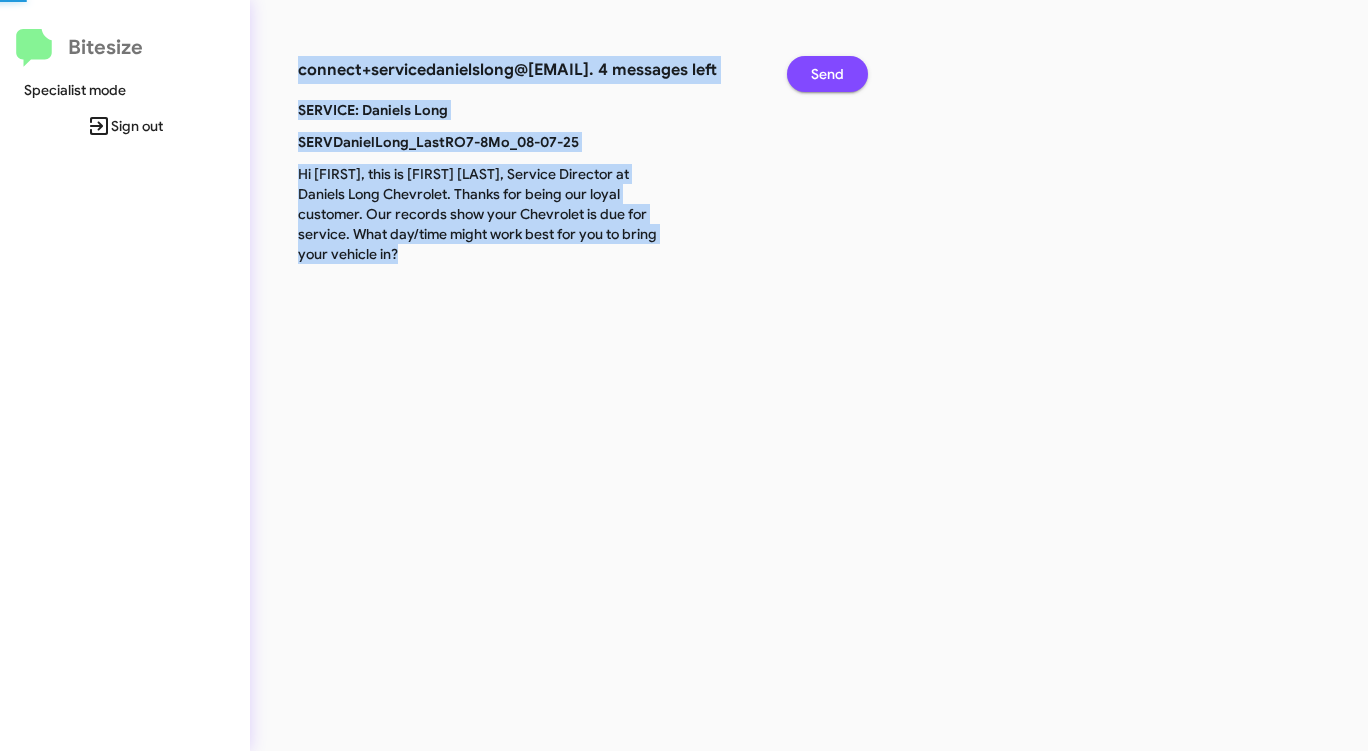 click on "Send" 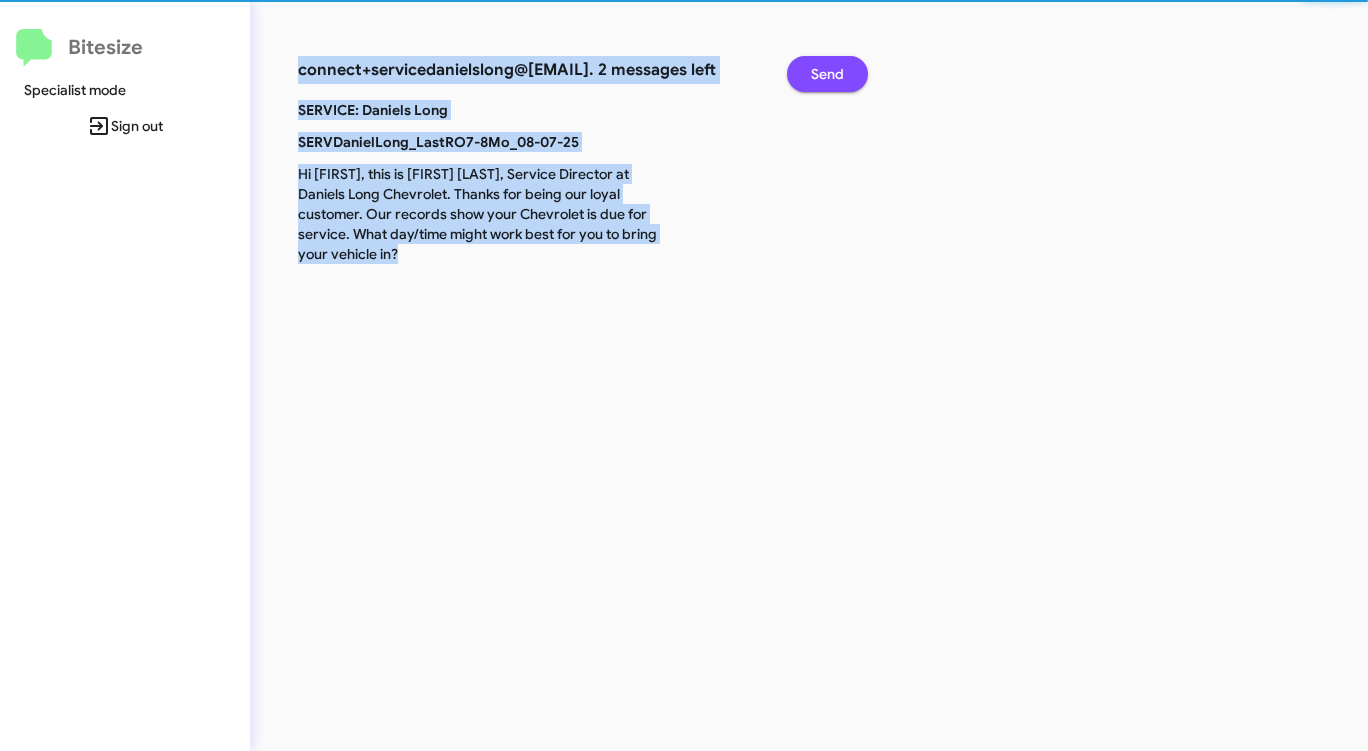 click on "Send" 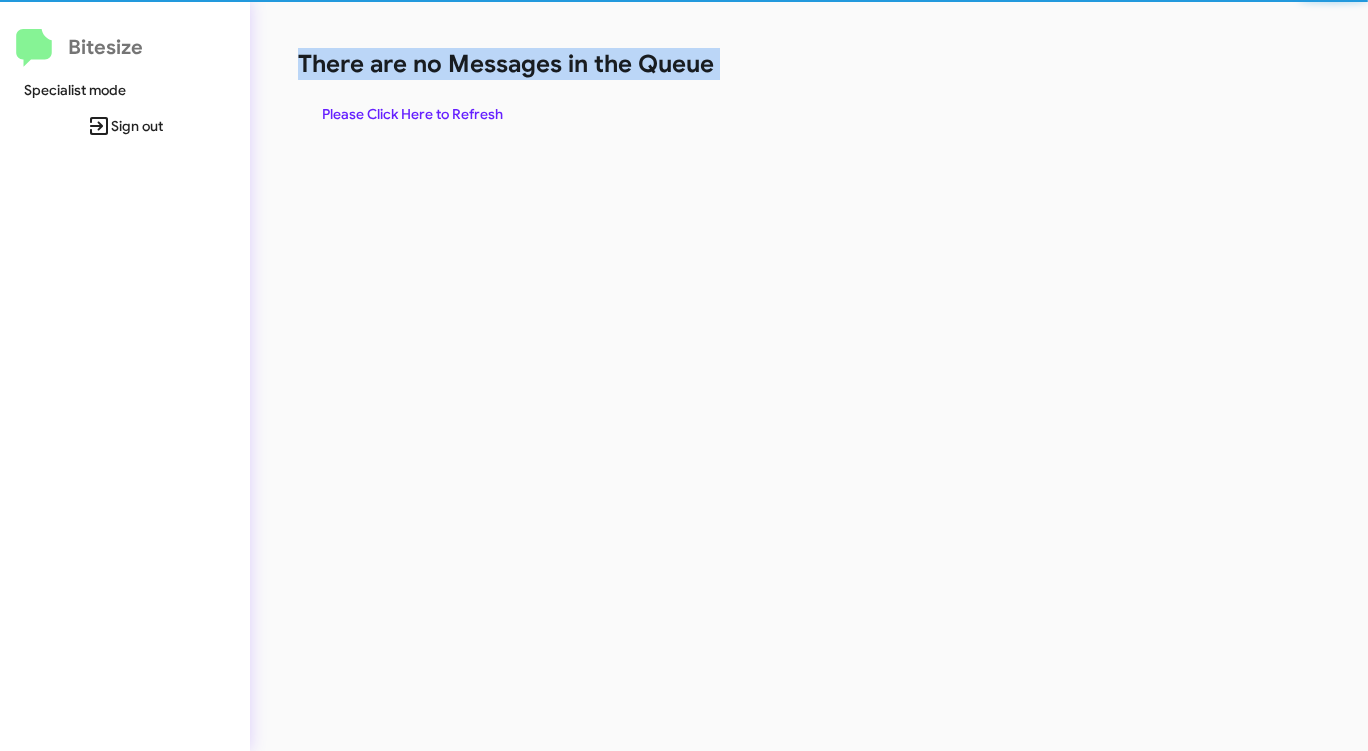 click on "There are no Messages in the Queue" 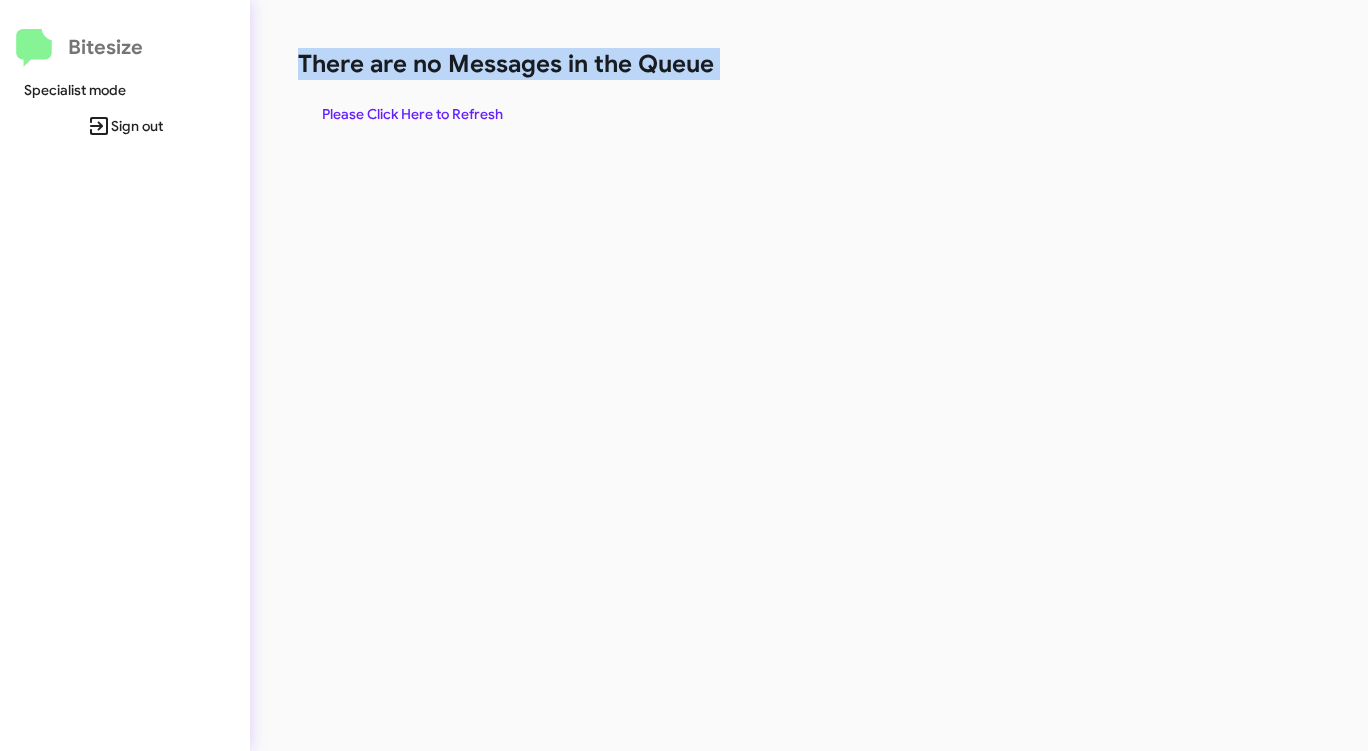 click on "There are no Messages in the Queue" 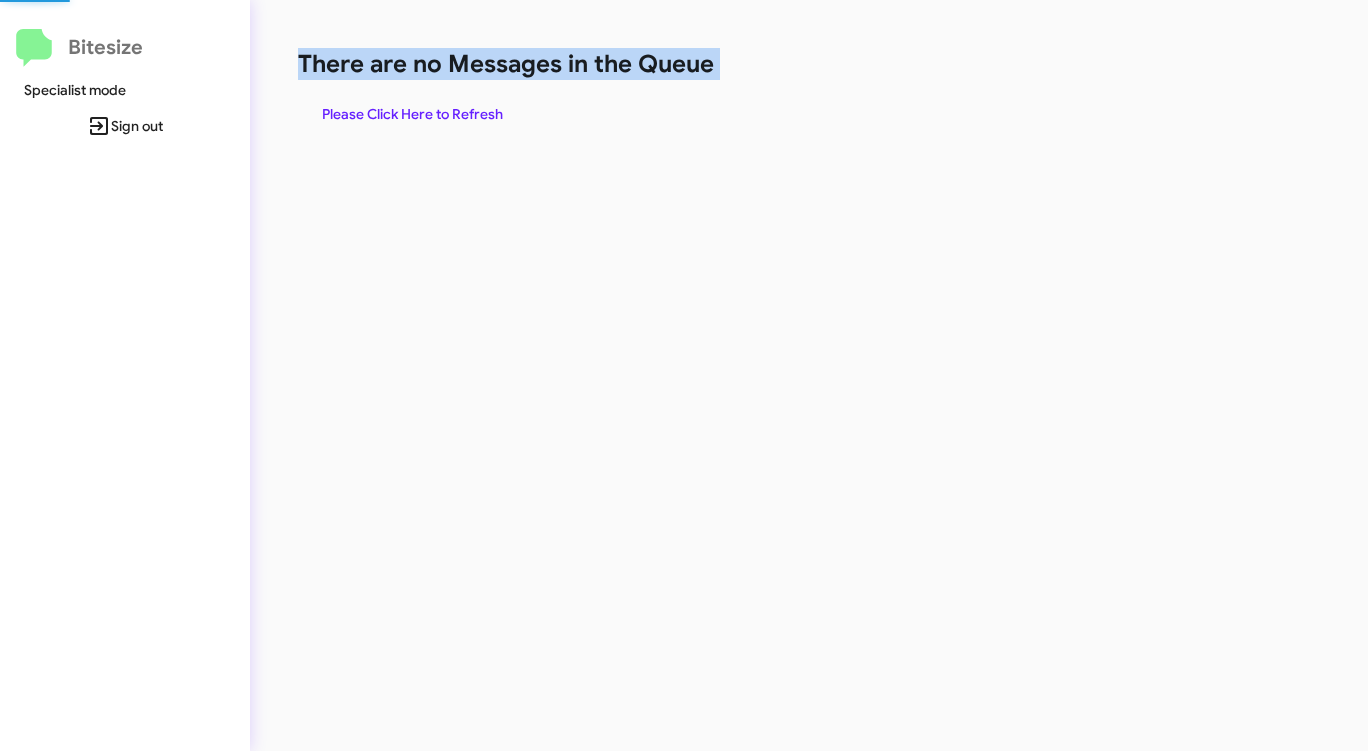 click on "There are no Messages in the Queue" 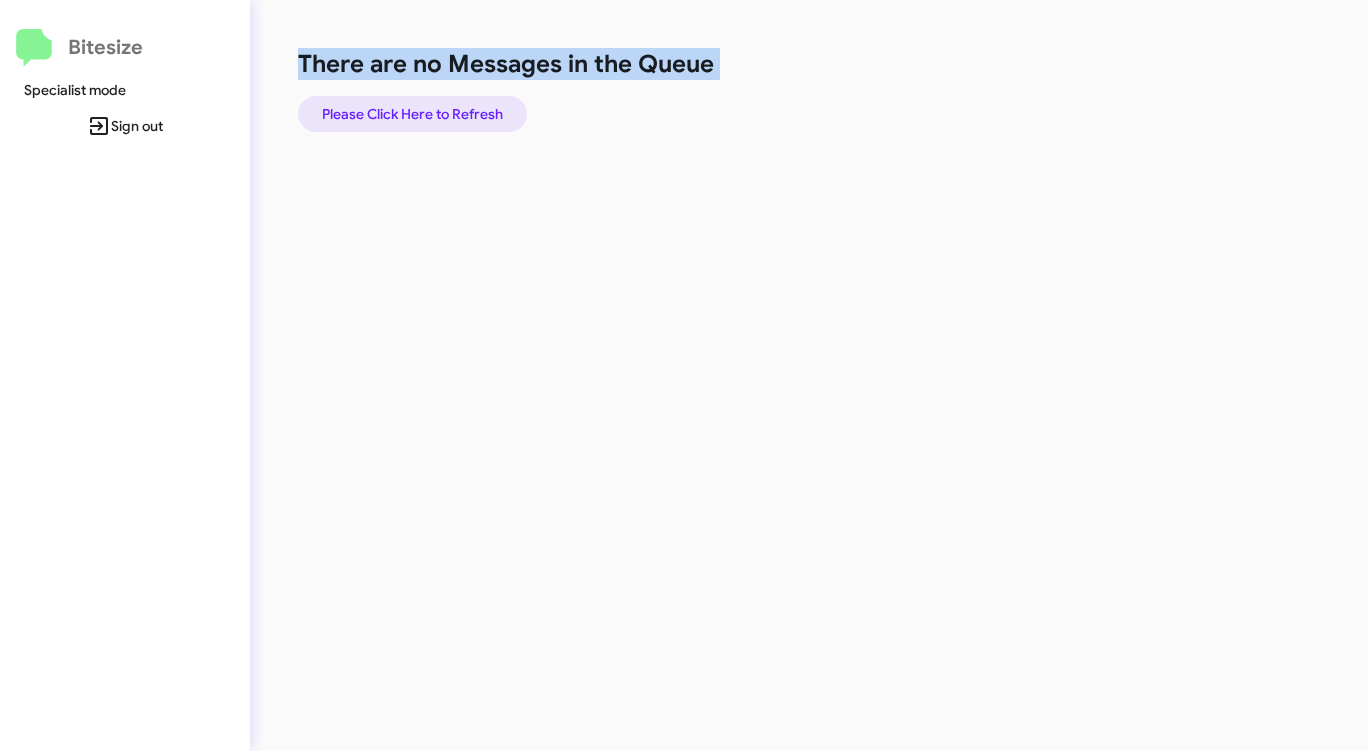 click on "Please Click Here to Refresh" 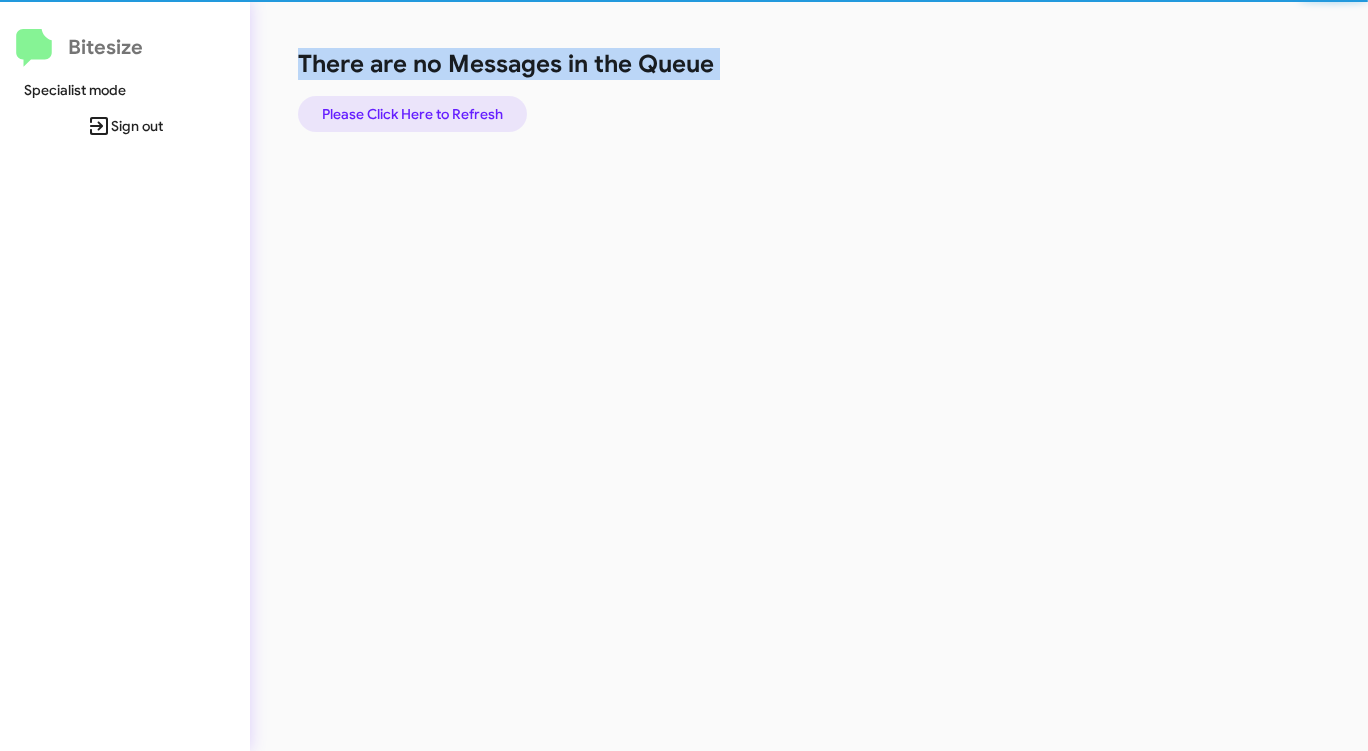 click on "Please Click Here to Refresh" 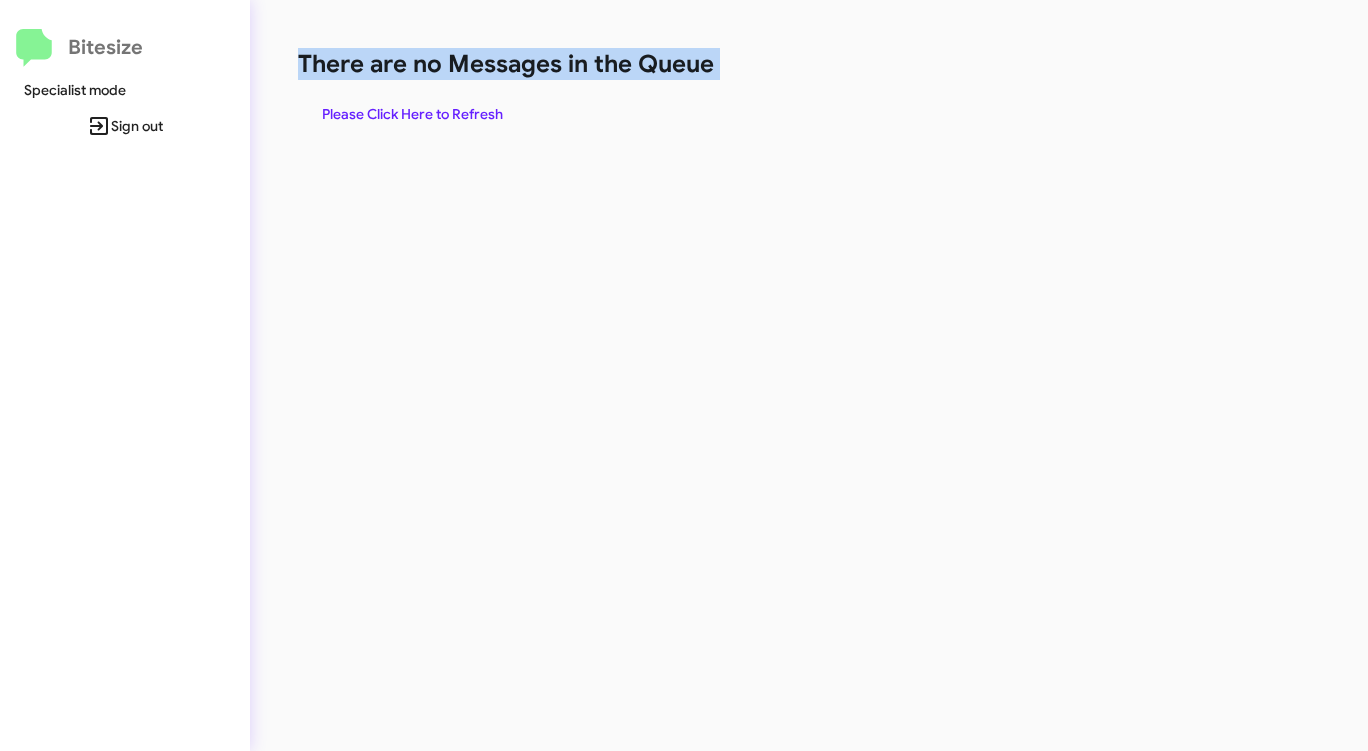 click on "Please Click Here to Refresh" 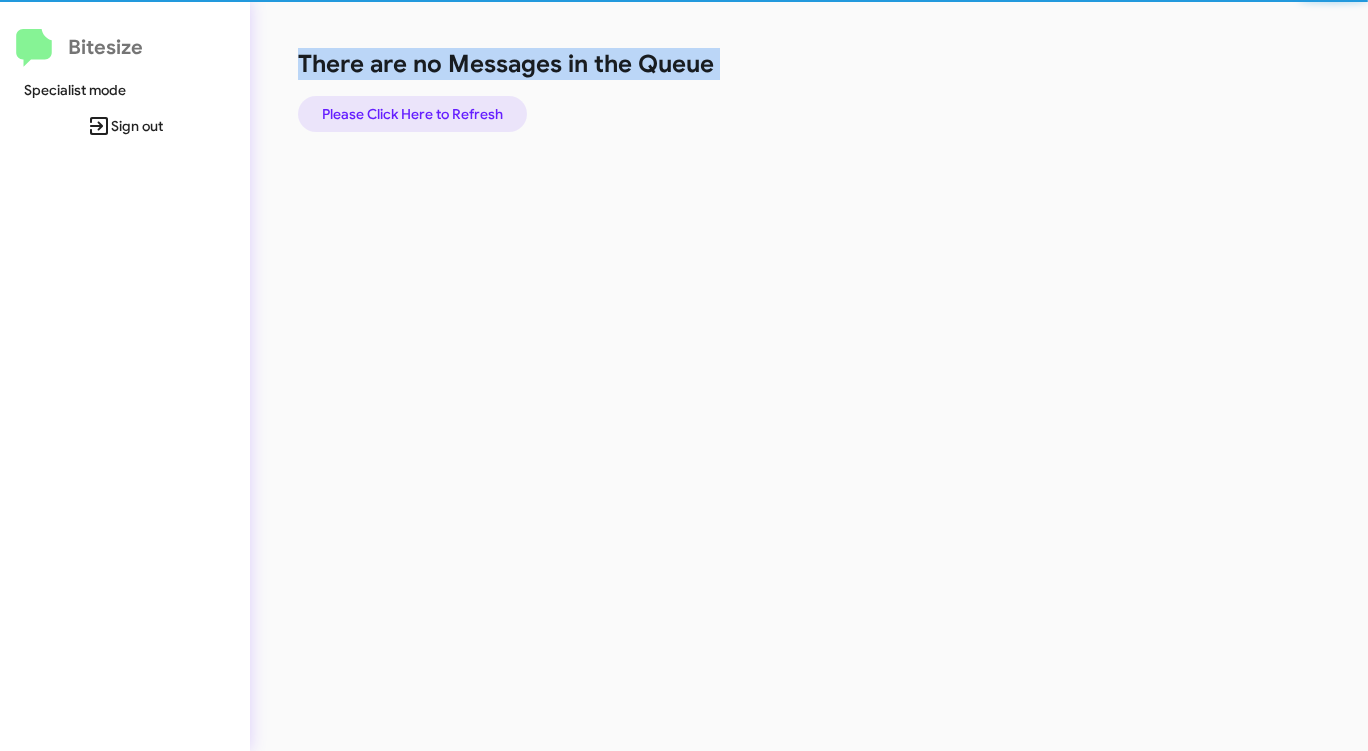 click on "Please Click Here to Refresh" 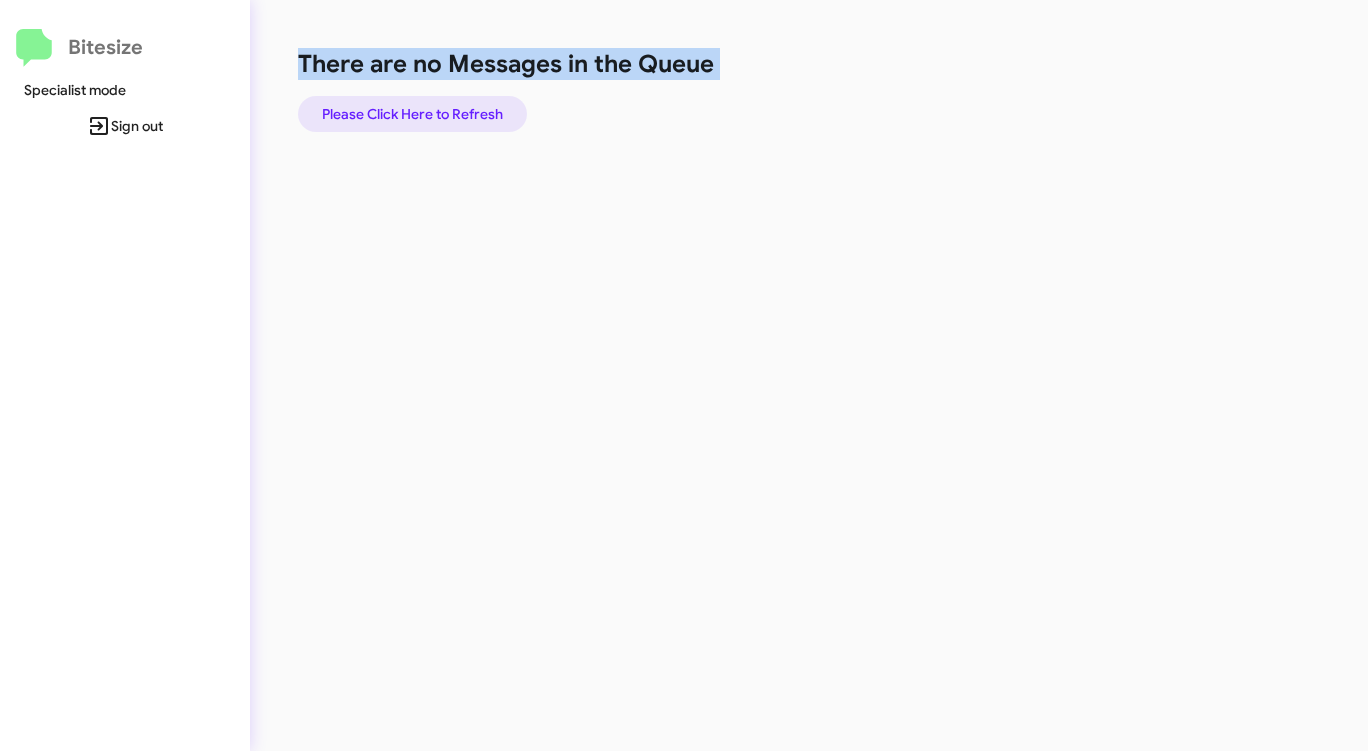 click on "Please Click Here to Refresh" 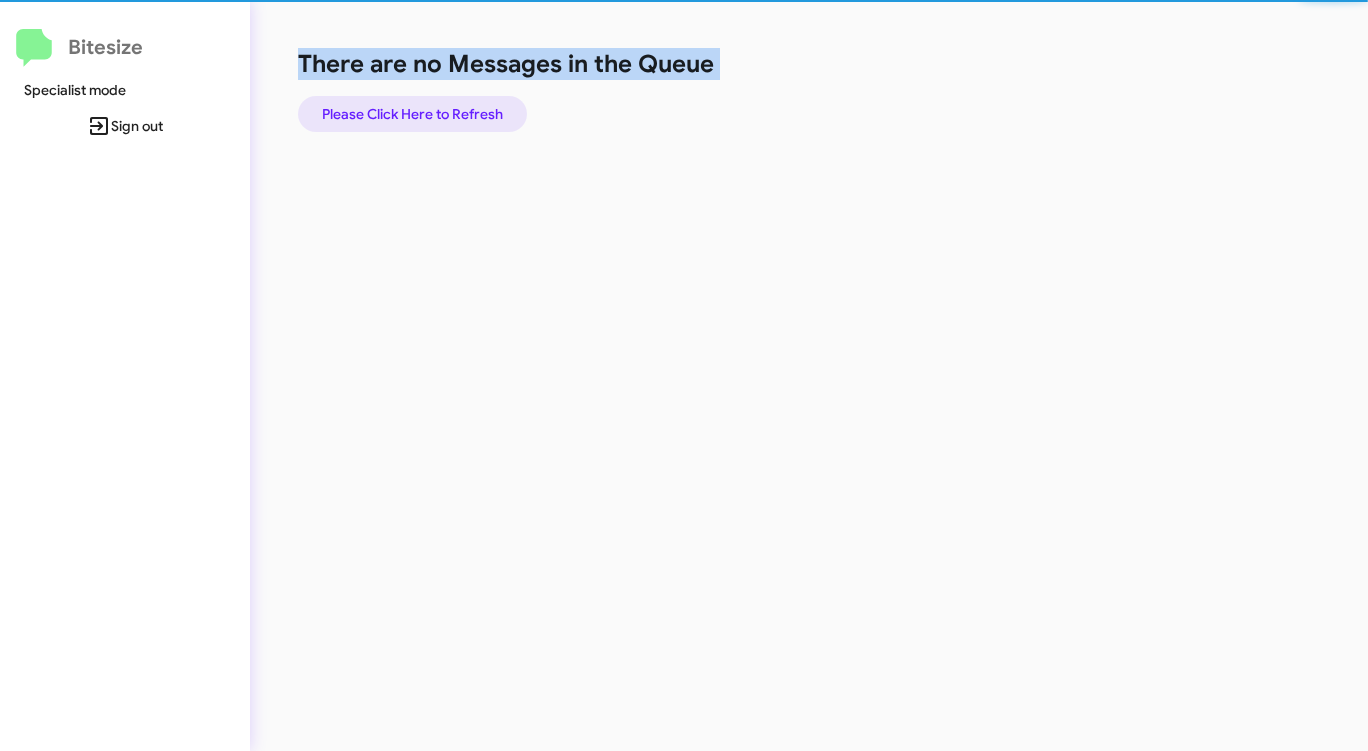 click on "Please Click Here to Refresh" 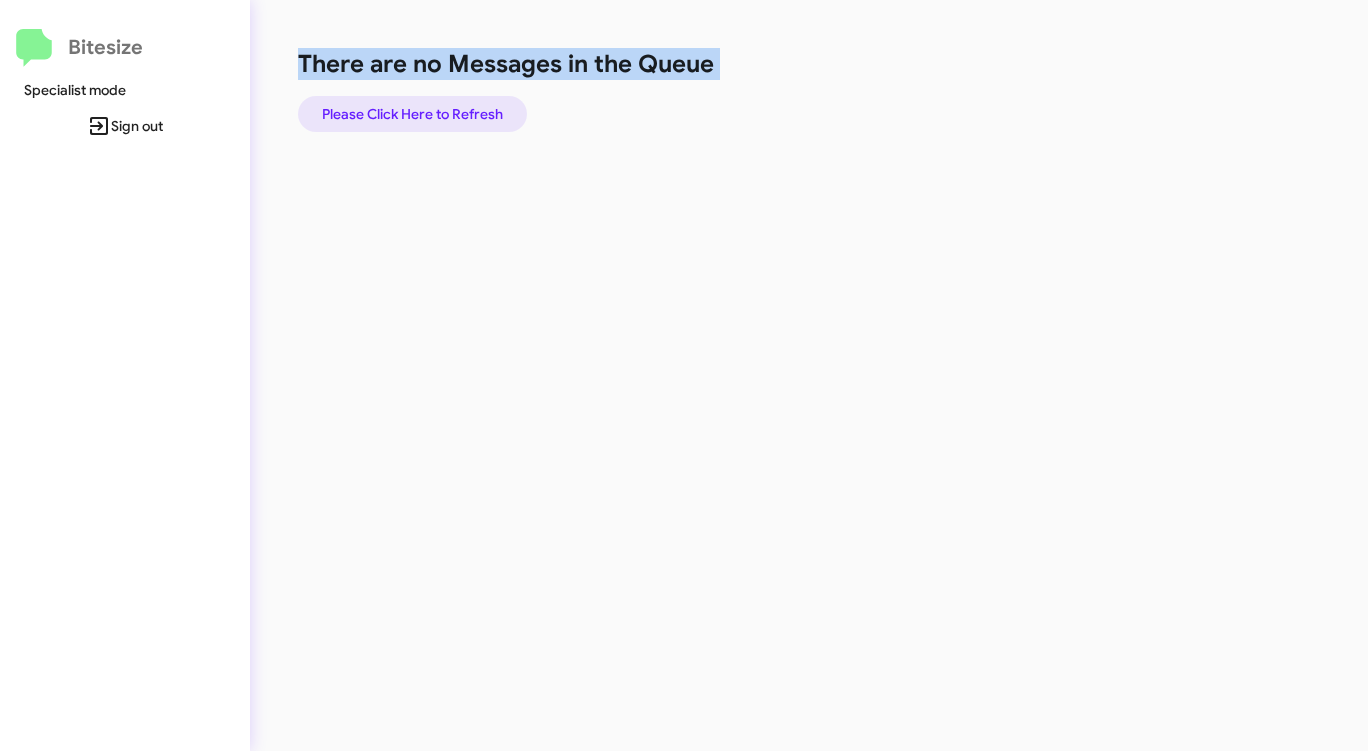 click on "Please Click Here to Refresh" 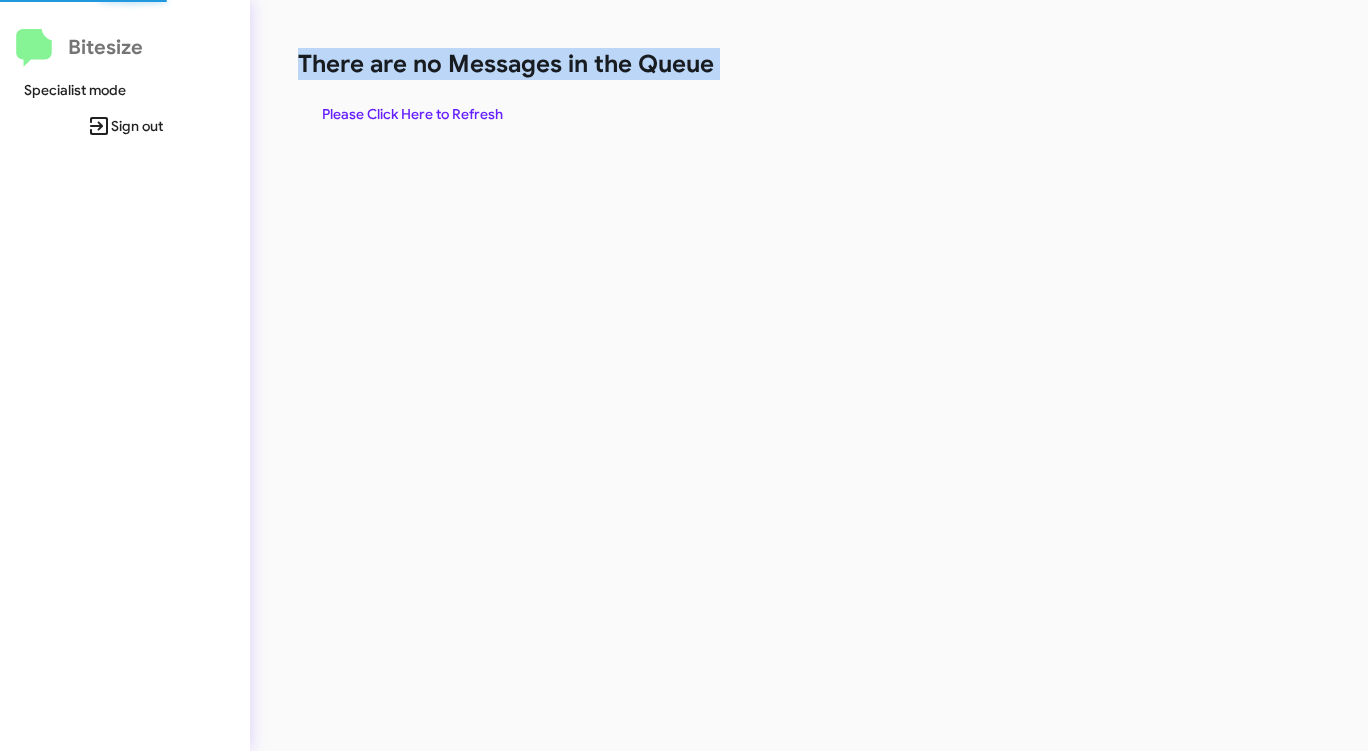 click on "Please Click Here to Refresh" 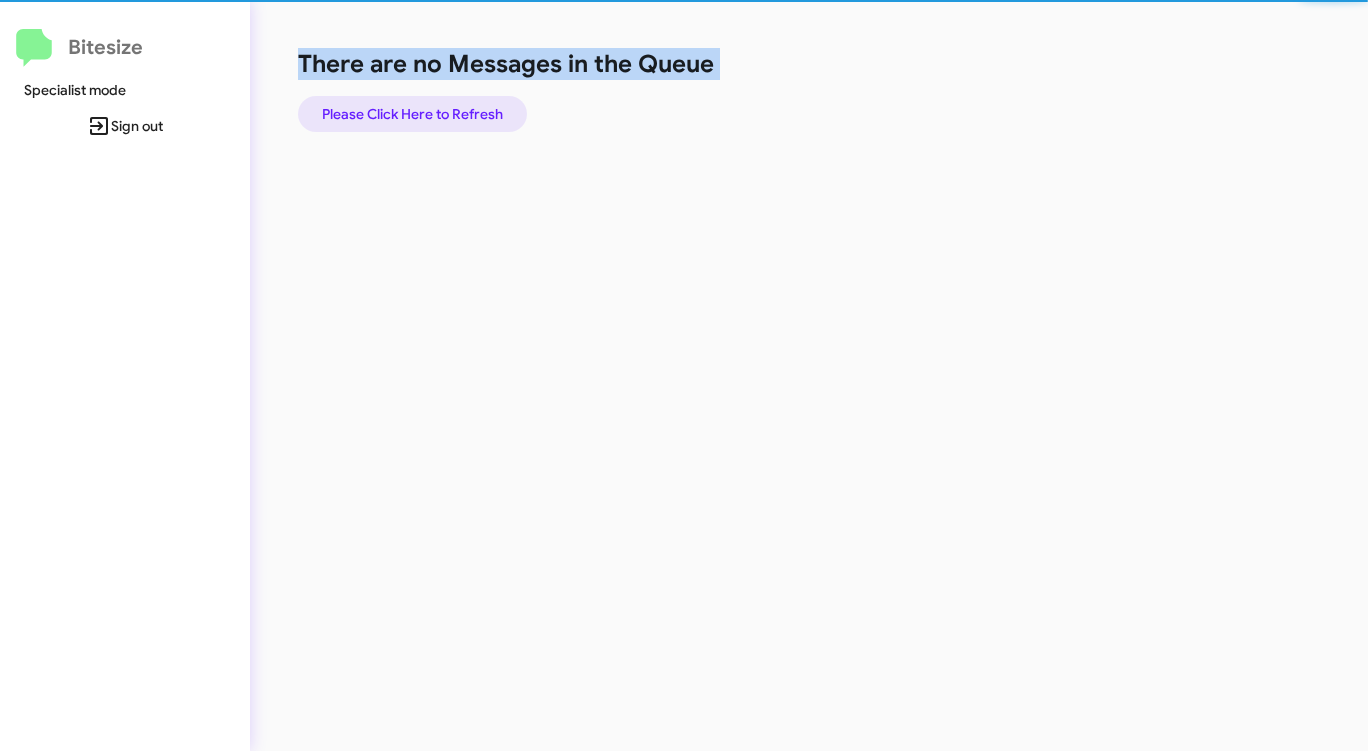 click on "Please Click Here to Refresh" 